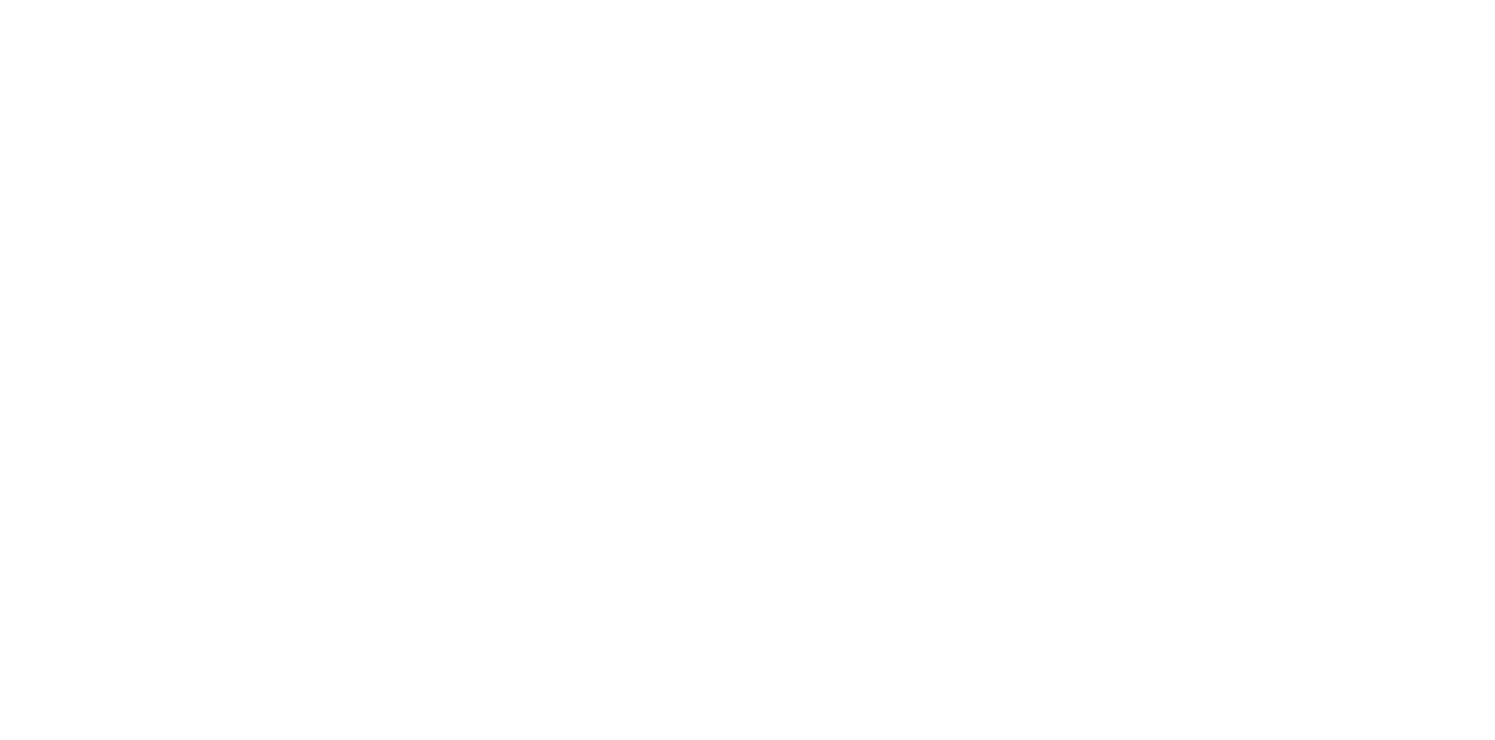 scroll, scrollTop: 0, scrollLeft: 0, axis: both 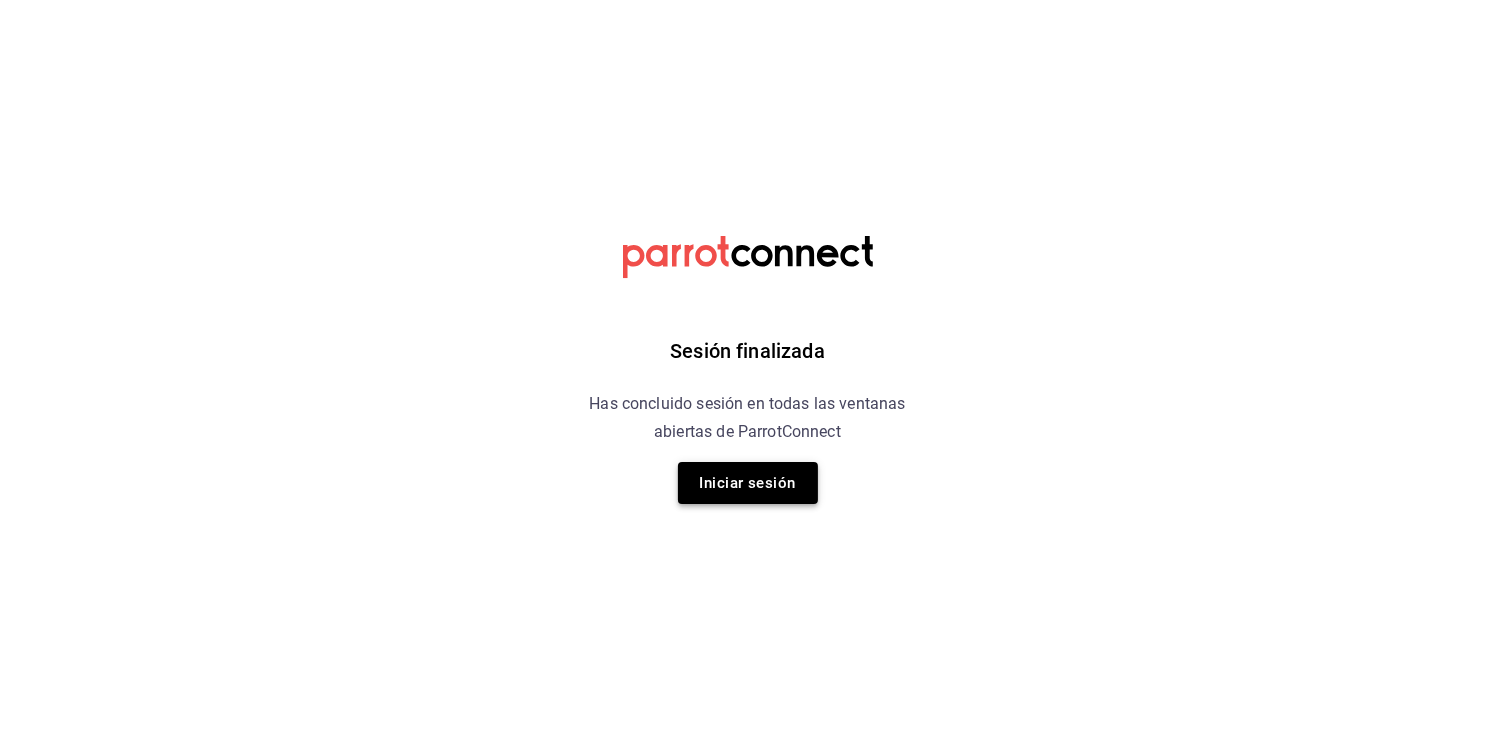 click on "Iniciar sesión" at bounding box center (748, 483) 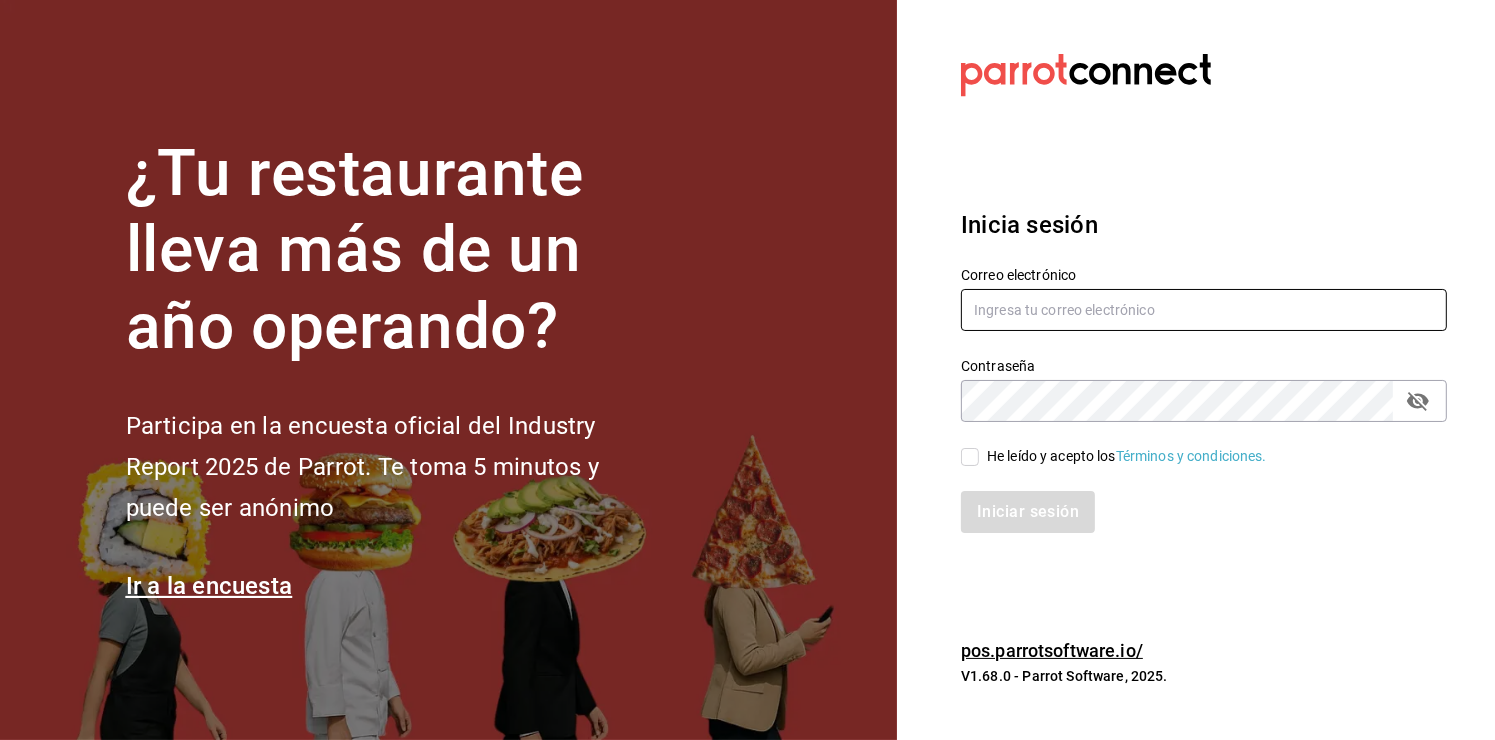 type on "[EMAIL]" 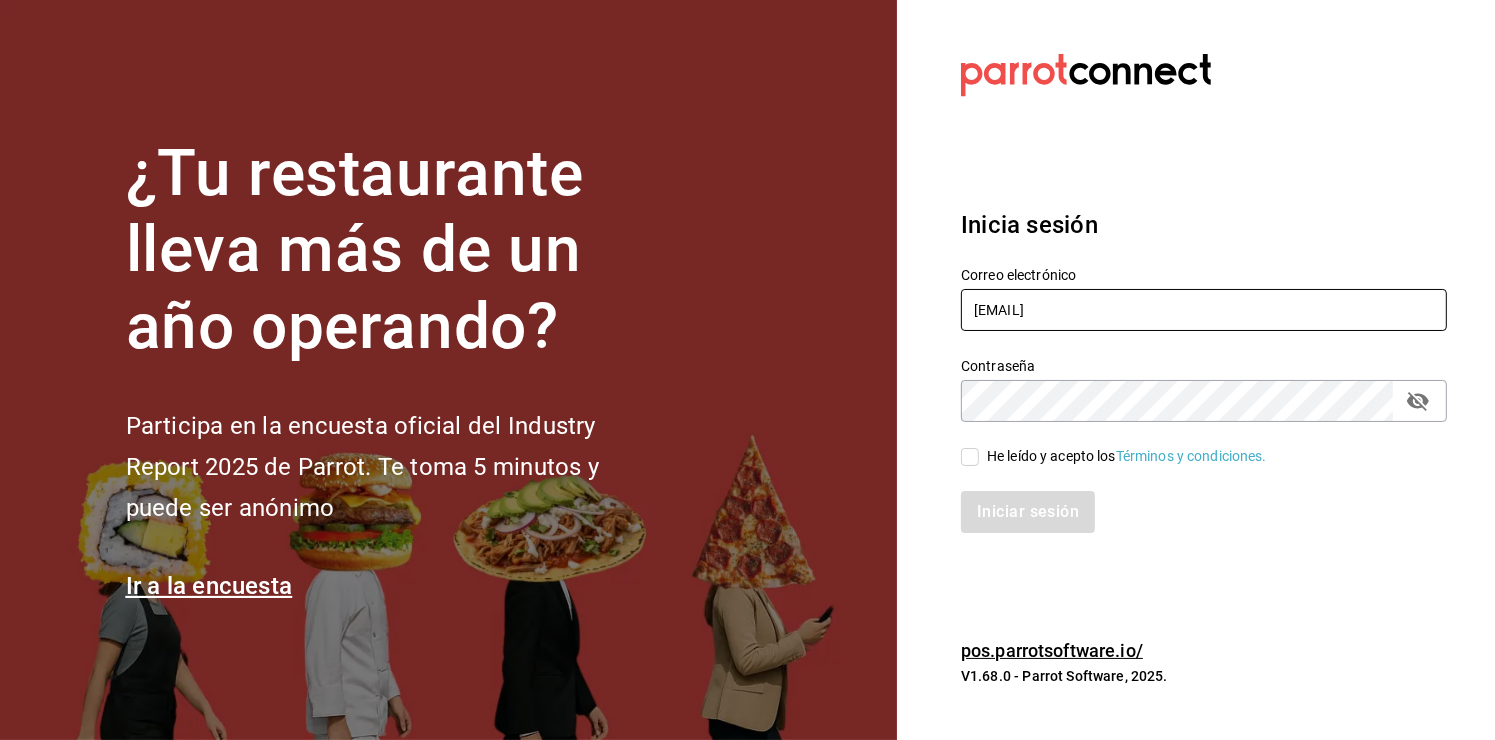 drag, startPoint x: 1364, startPoint y: 309, endPoint x: 507, endPoint y: 303, distance: 857.021 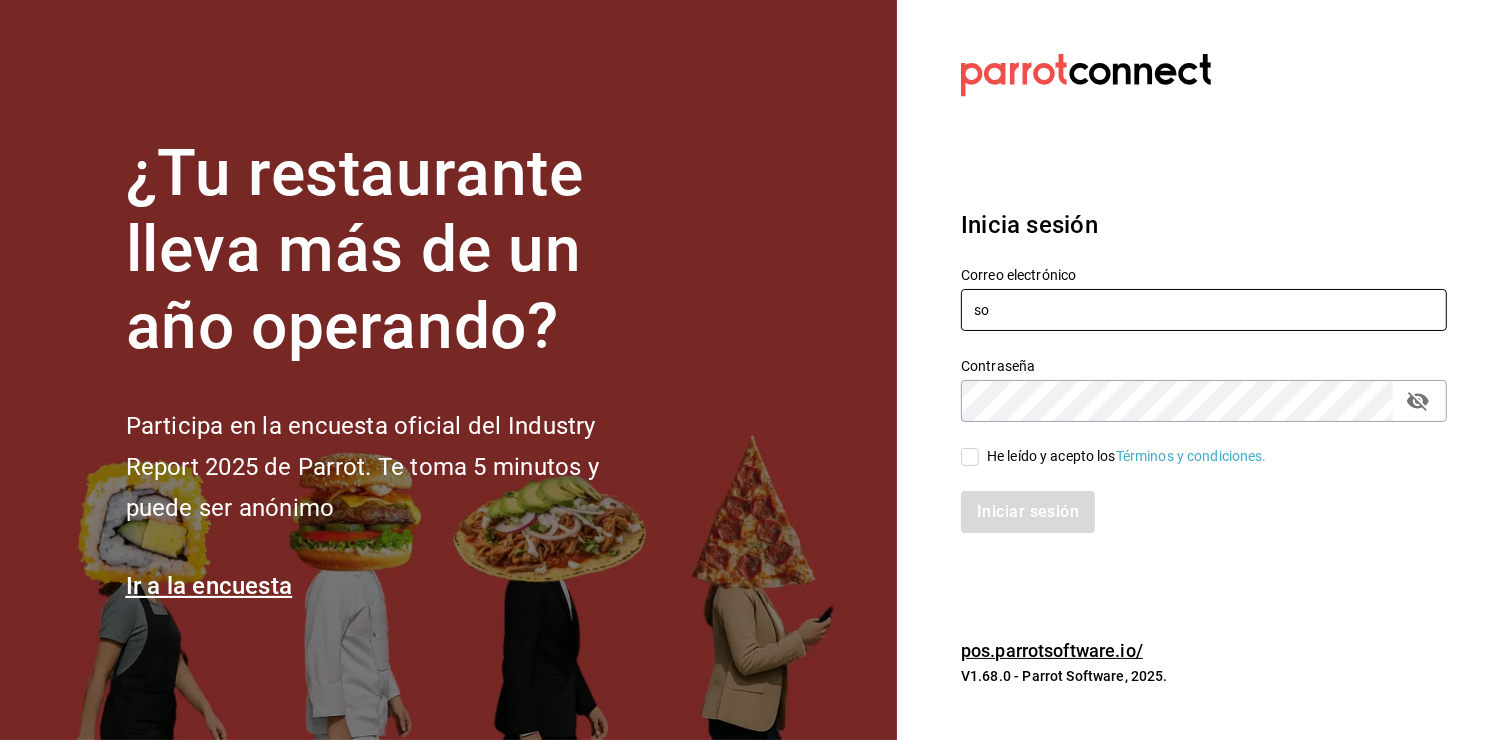type on "s" 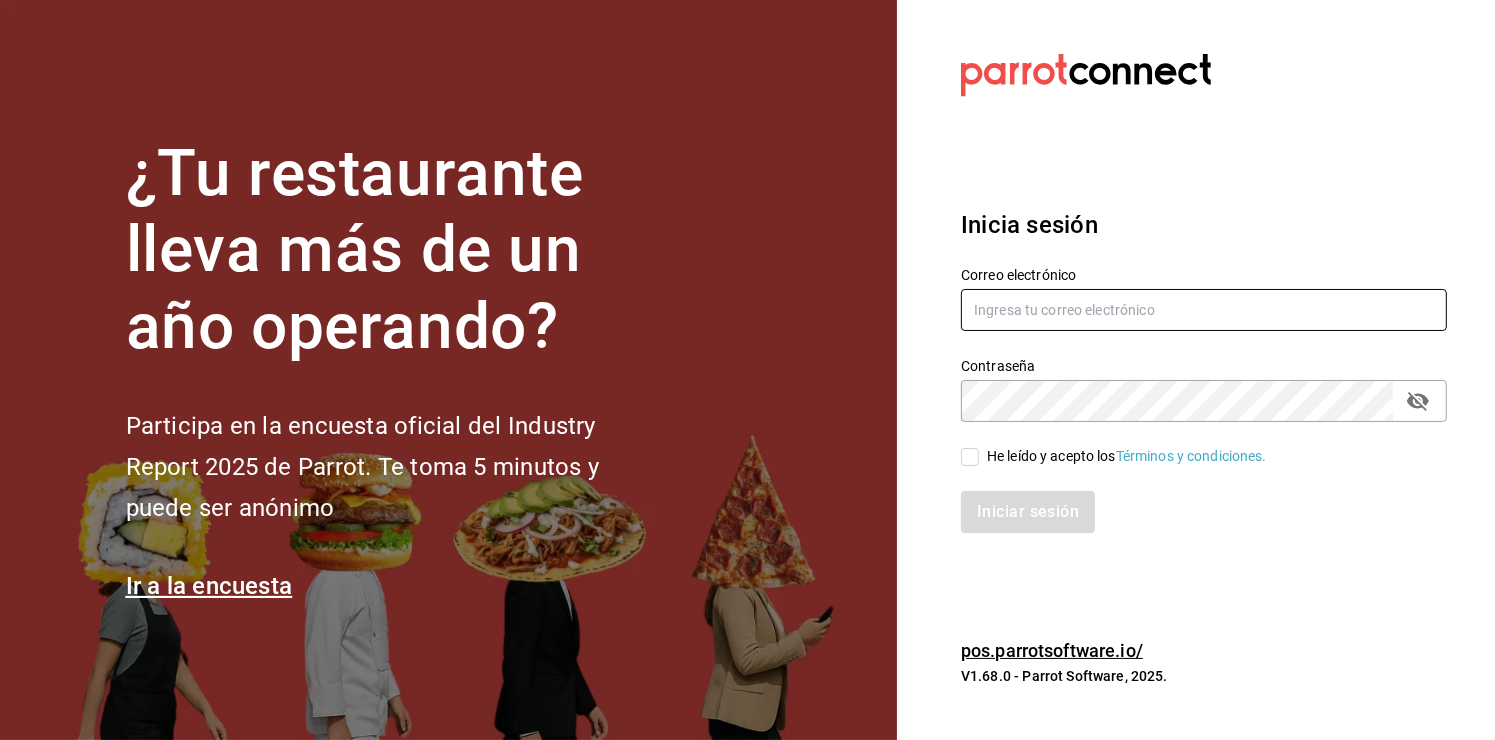 click at bounding box center (1204, 310) 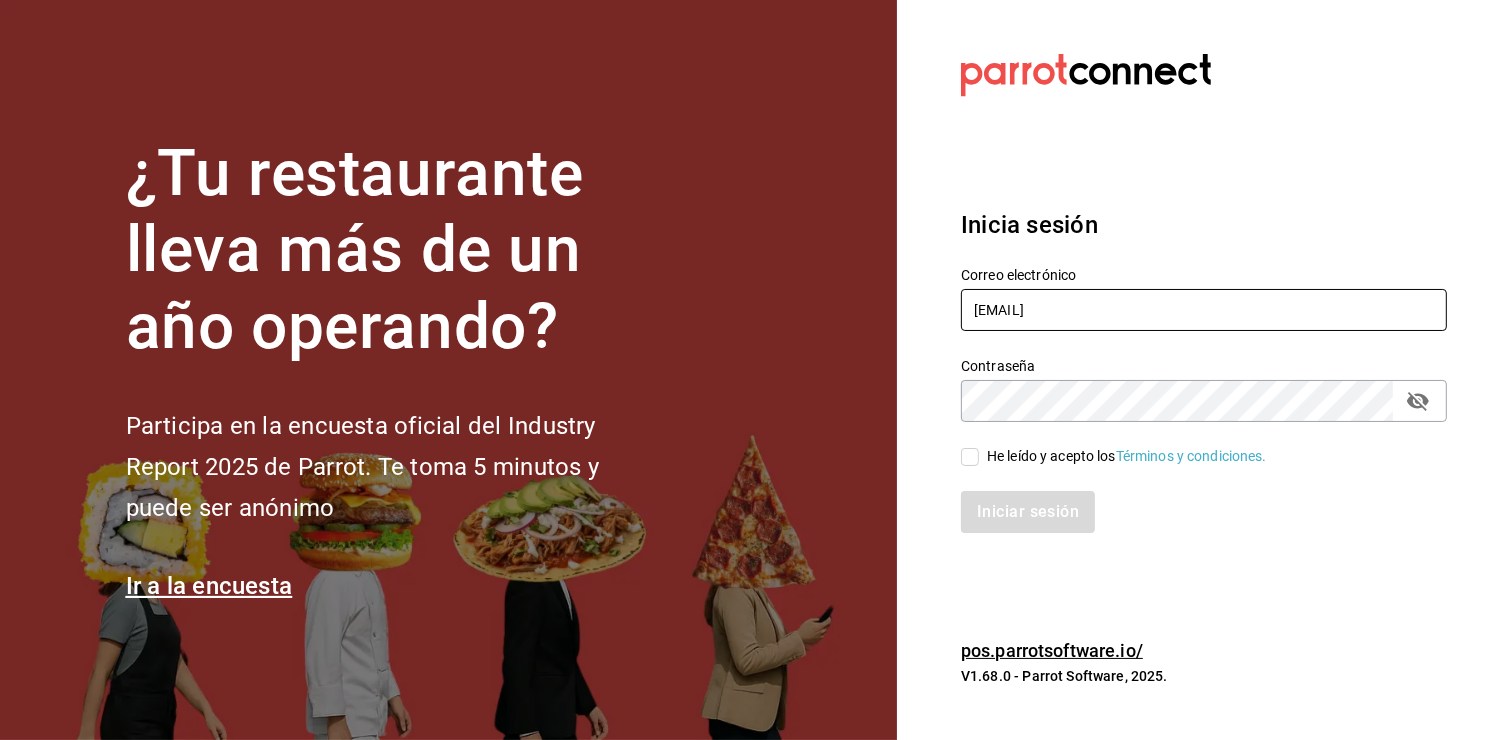 type on "[EMAIL]" 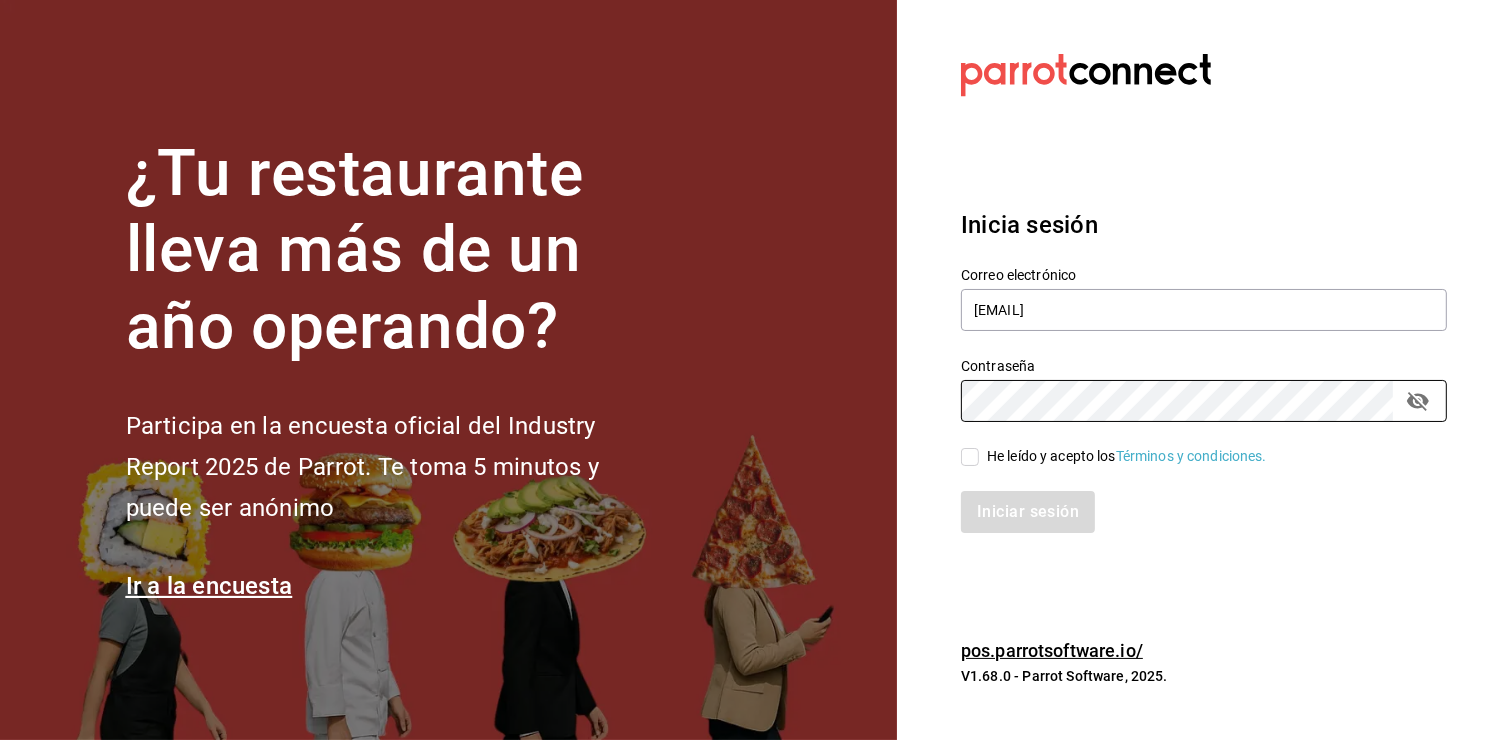 click on "¿Tu restaurante lleva más de un año operando? Participa en la encuesta oficial del Industry Report 2025 de Parrot. Te toma 5 minutos y puede ser anónimo Ir a la encuesta Datos incorrectos. Verifica que tu Correo o Contraseña estén bien escritos. Inicia sesión Correo electrónico rocioelizabeth88@hotmail.com Contraseña Contraseña He leído y acepto los  Términos y condiciones. Iniciar sesión pos.parrotsoftware.io/ V1.68.0 - Parrot Software, 2025." at bounding box center (747, 370) 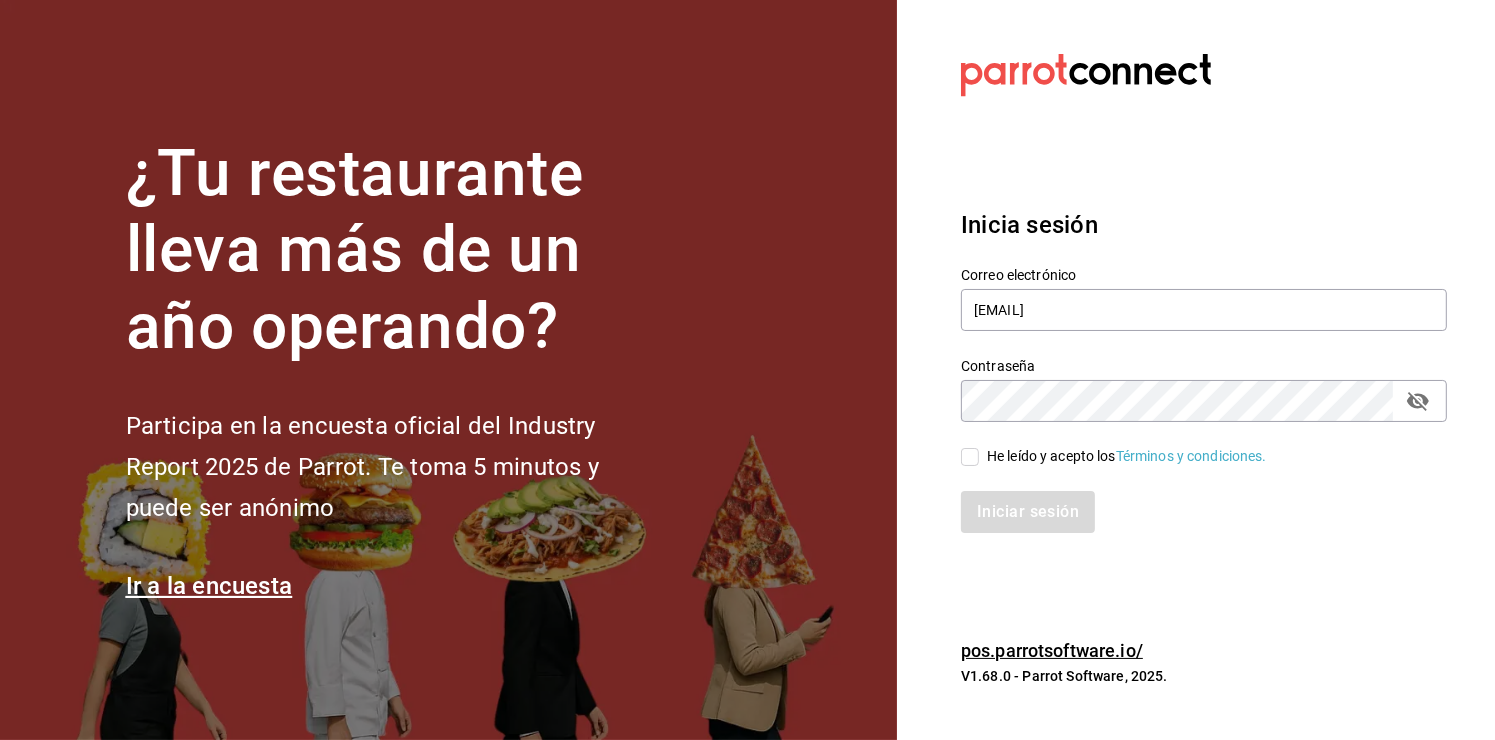 click on "He leído y acepto los  Términos y condiciones." at bounding box center (970, 457) 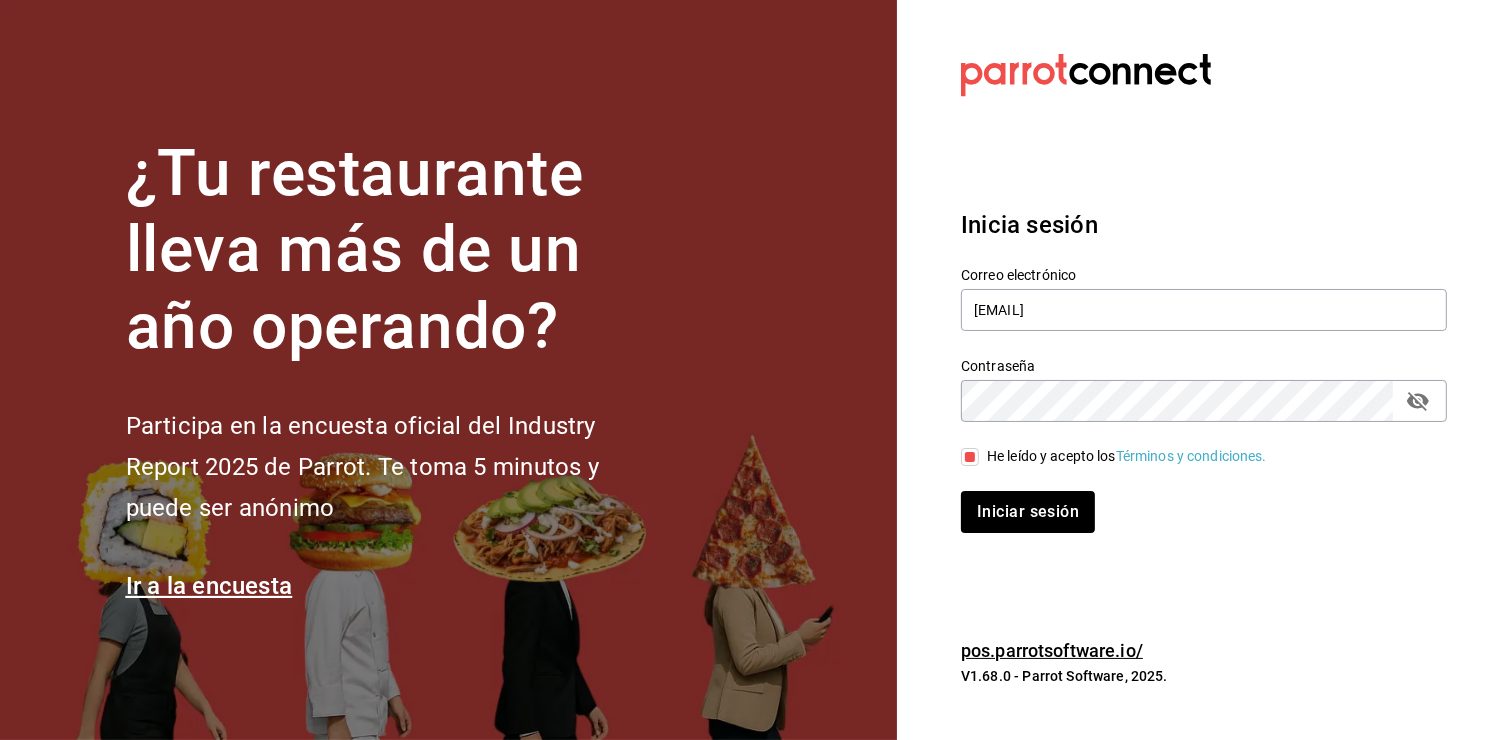 click at bounding box center [1418, 401] 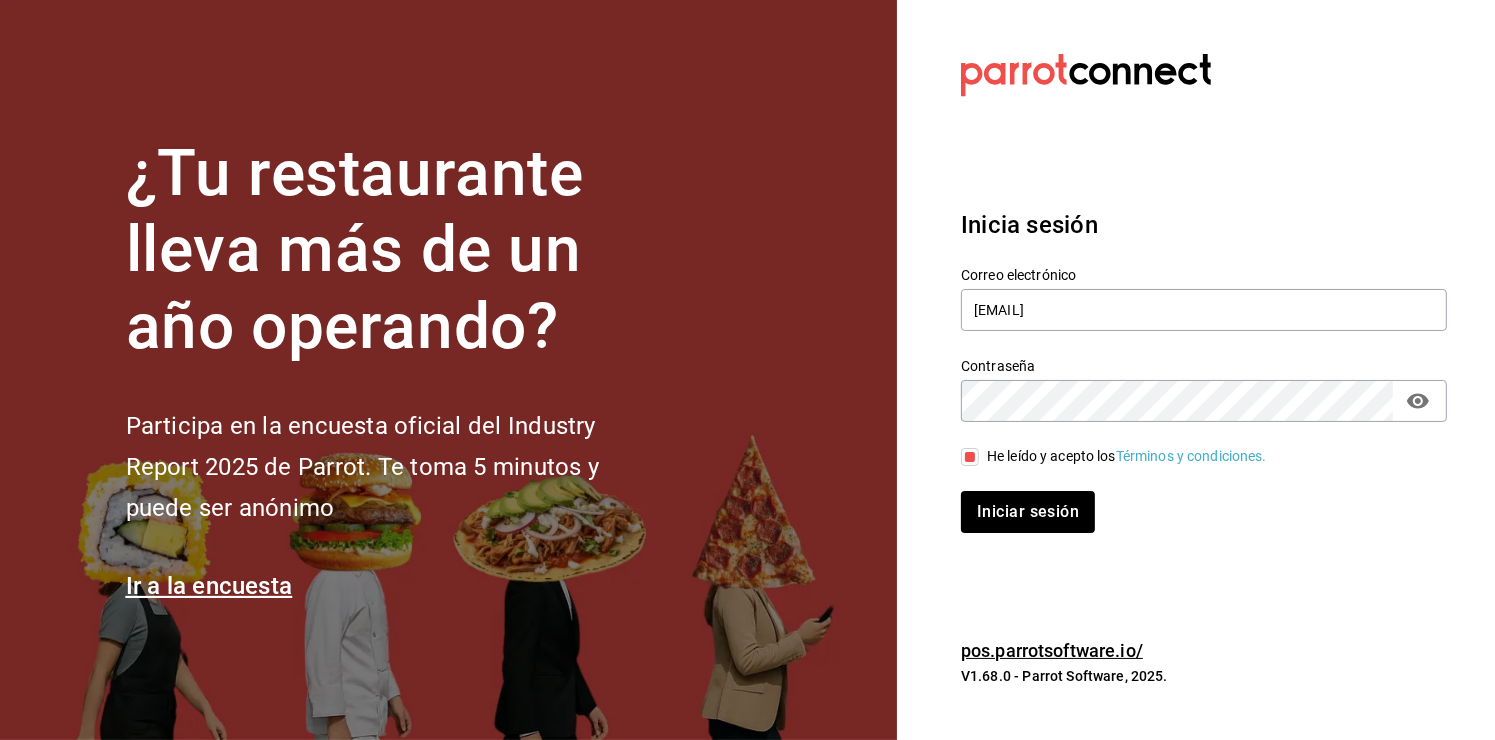 click 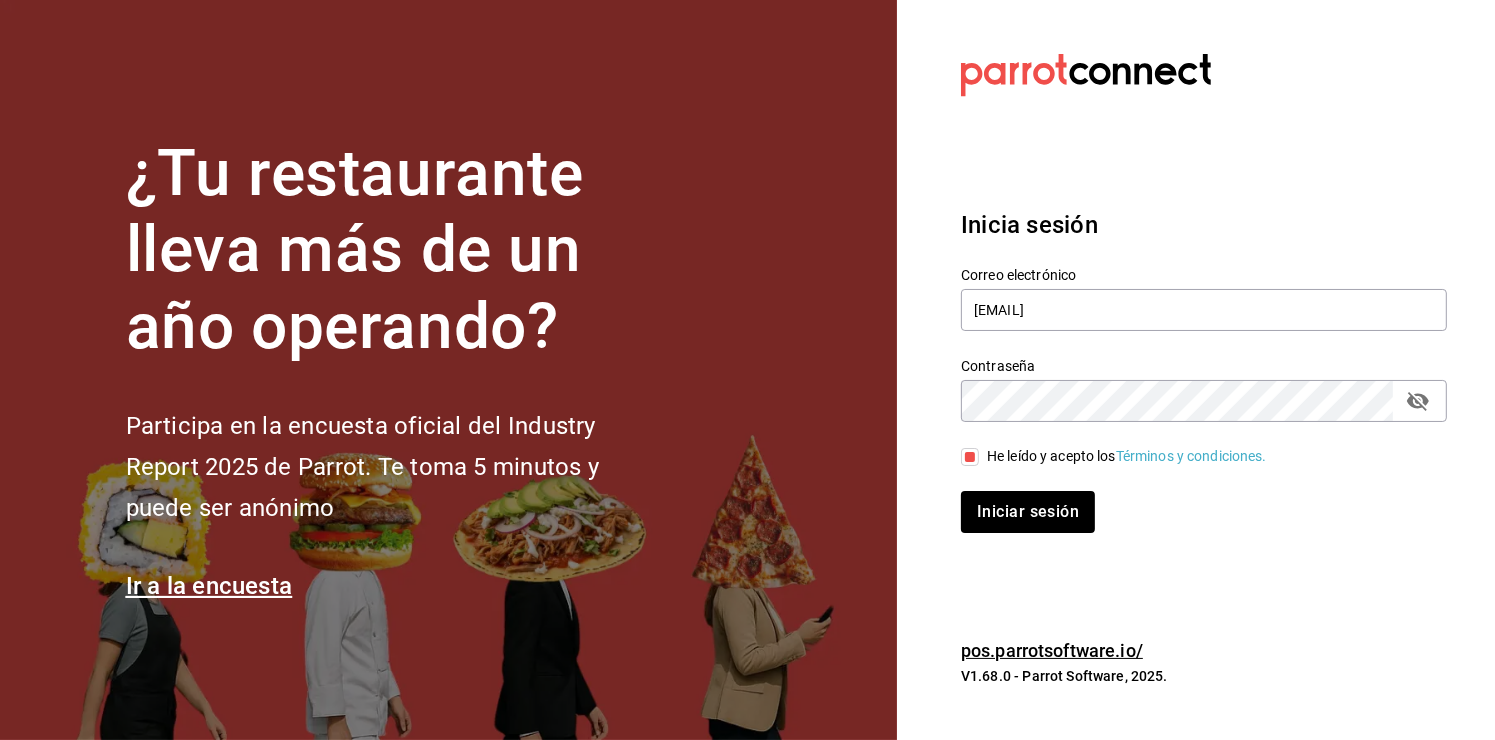 click 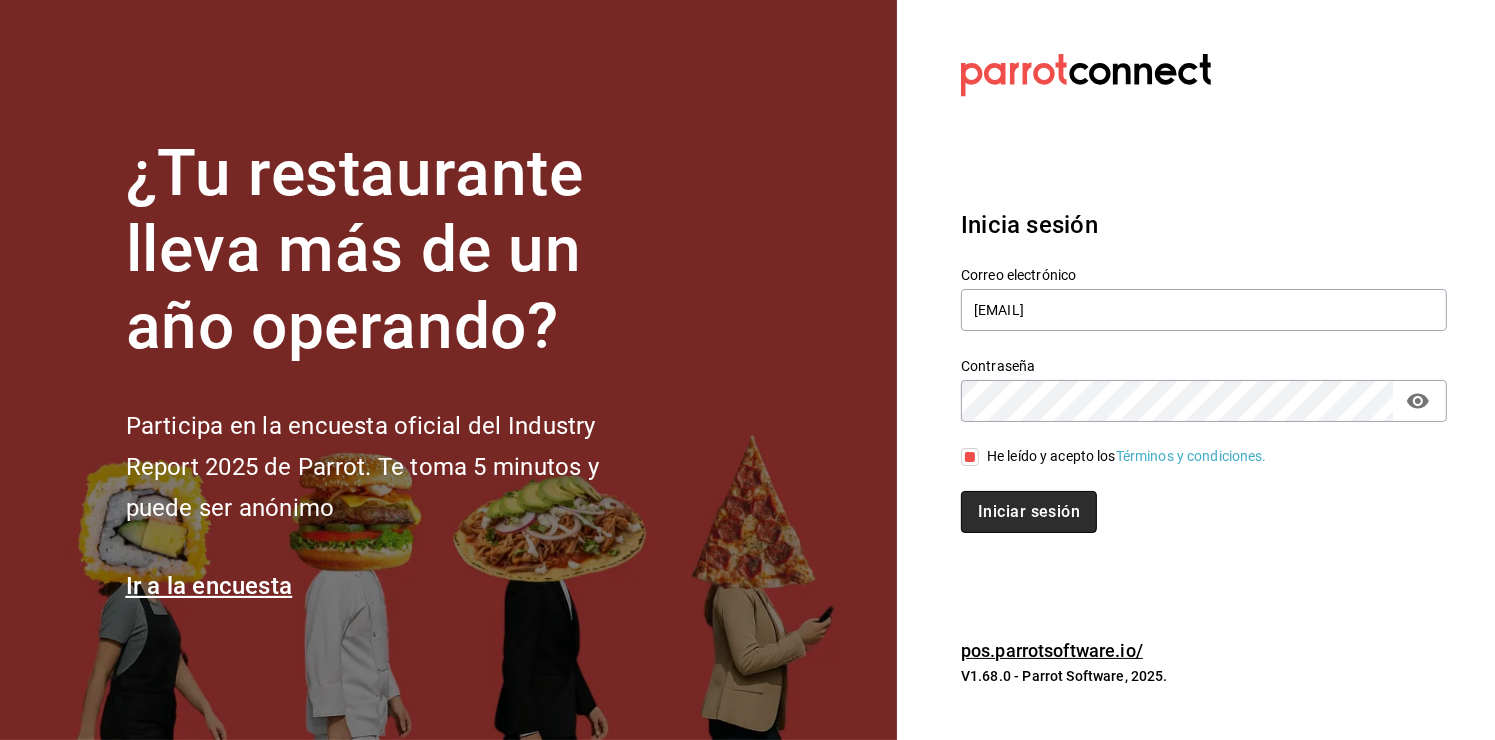 click on "Iniciar sesión" at bounding box center (1029, 512) 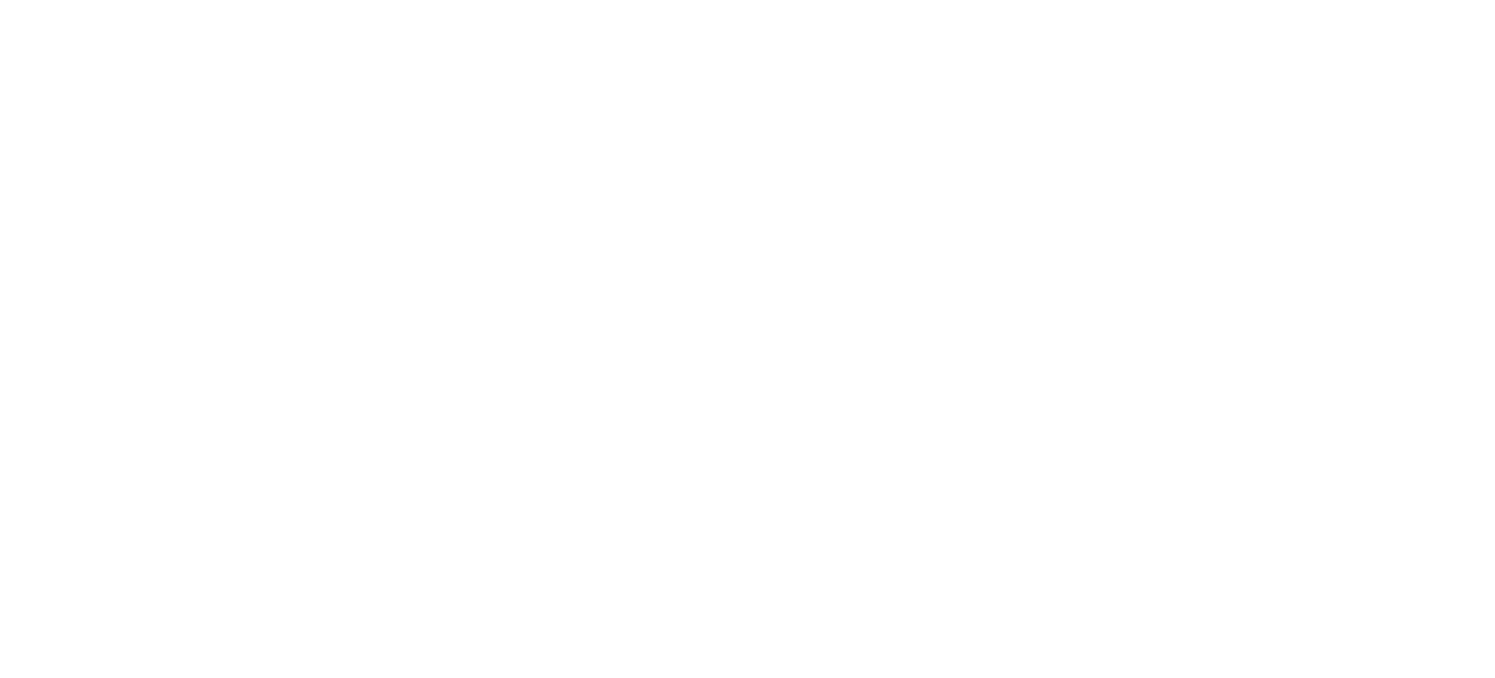 scroll, scrollTop: 0, scrollLeft: 0, axis: both 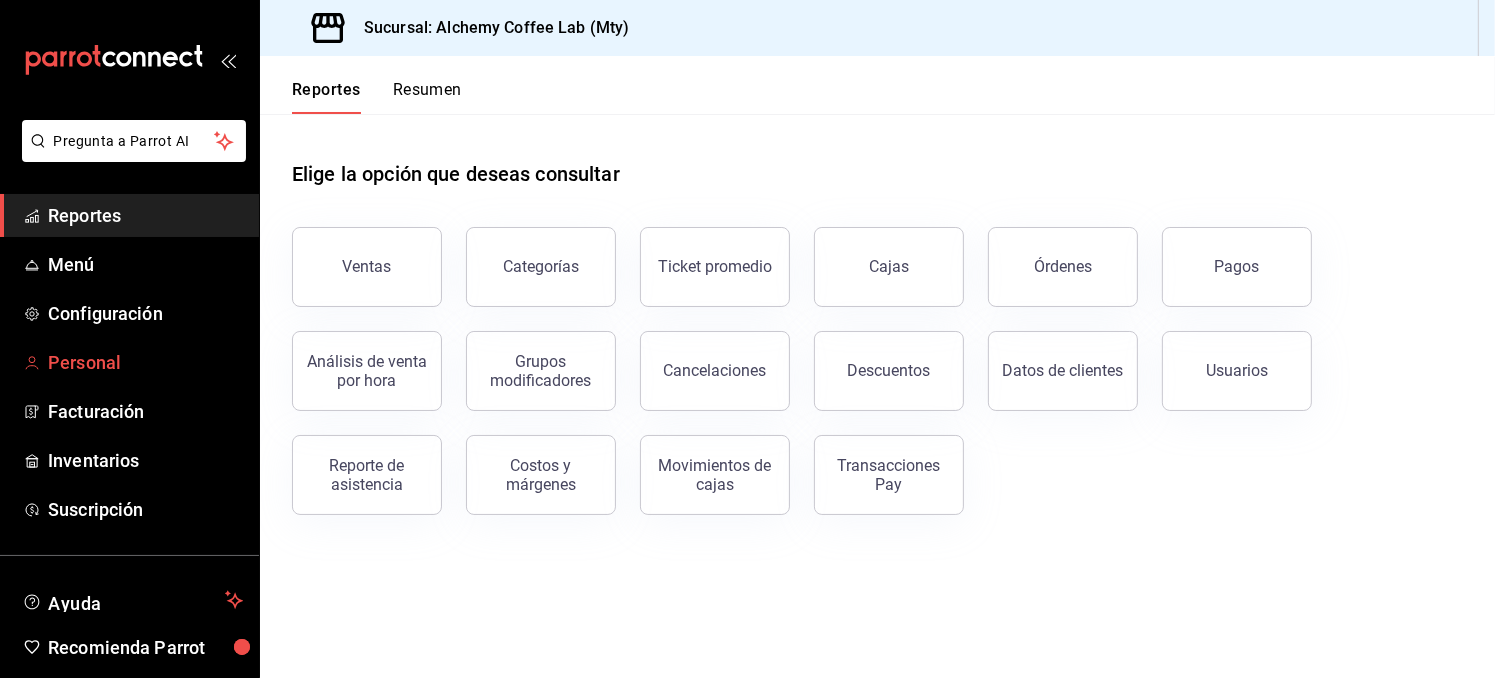 click on "Personal" at bounding box center [145, 362] 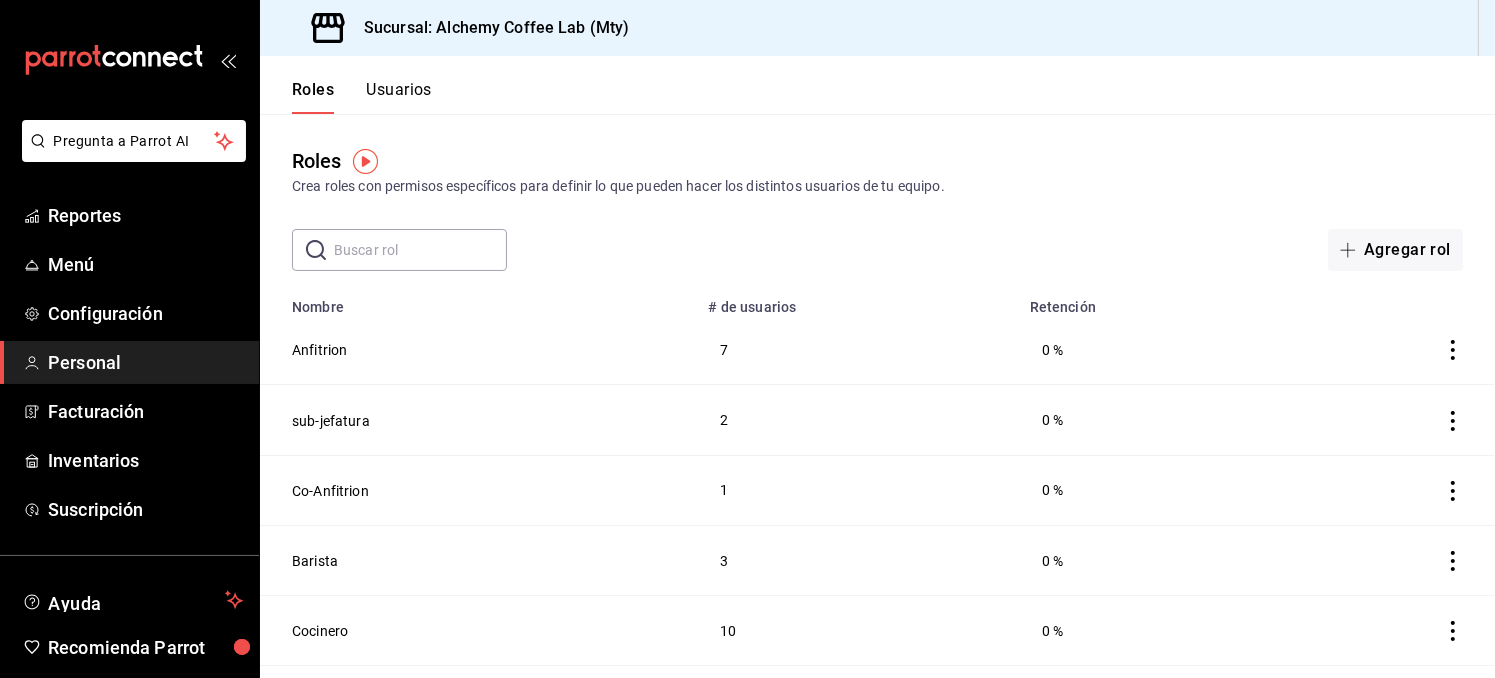click on "Usuarios" at bounding box center (399, 97) 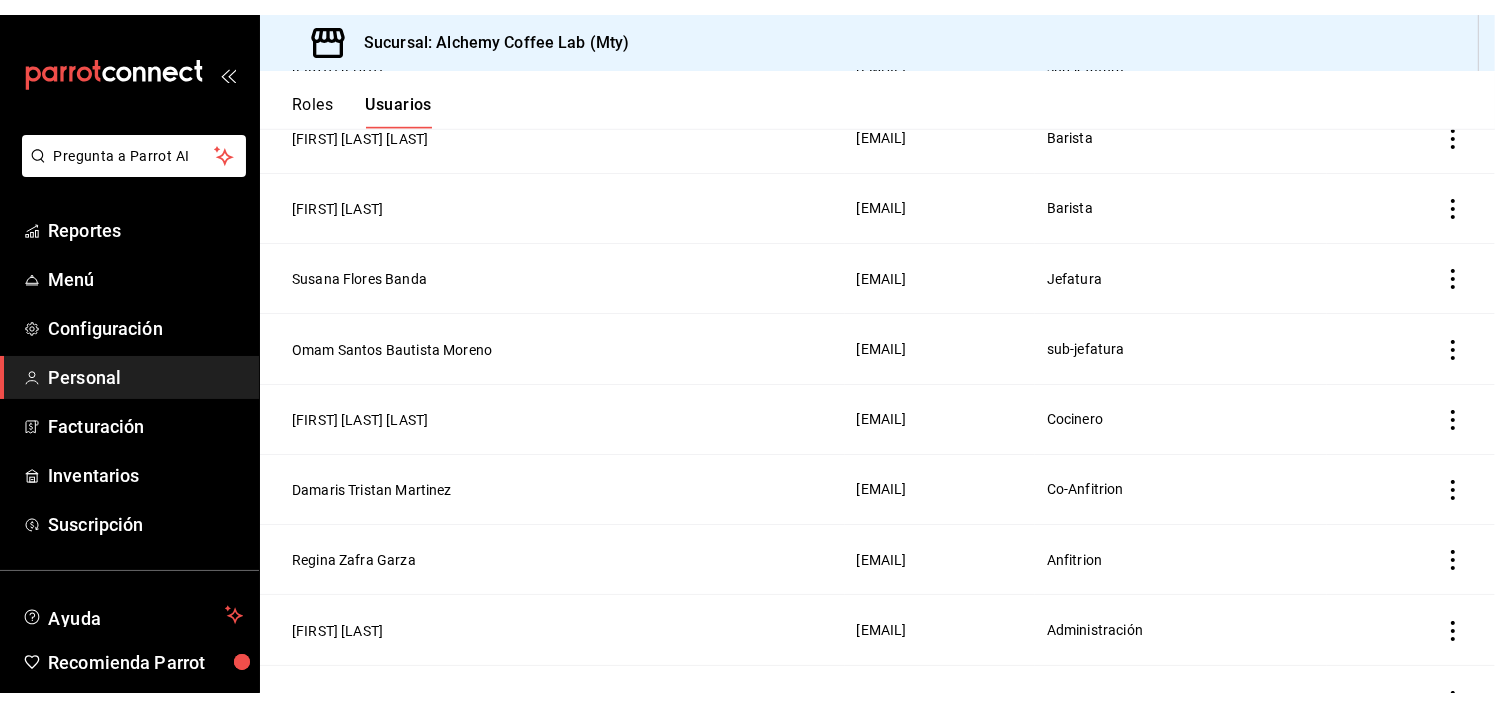 scroll, scrollTop: 1886, scrollLeft: 0, axis: vertical 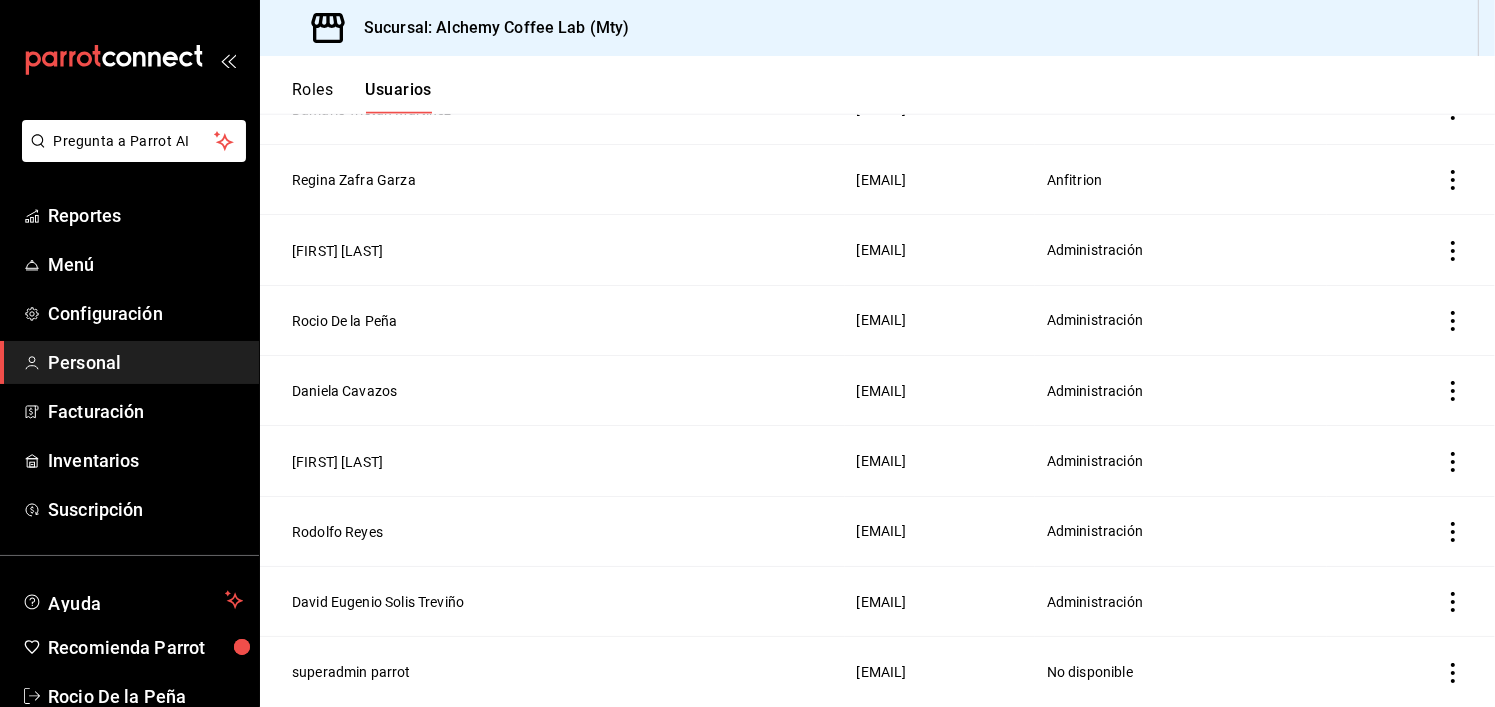 click on "David Eugenio Solis Treviño" at bounding box center (378, 602) 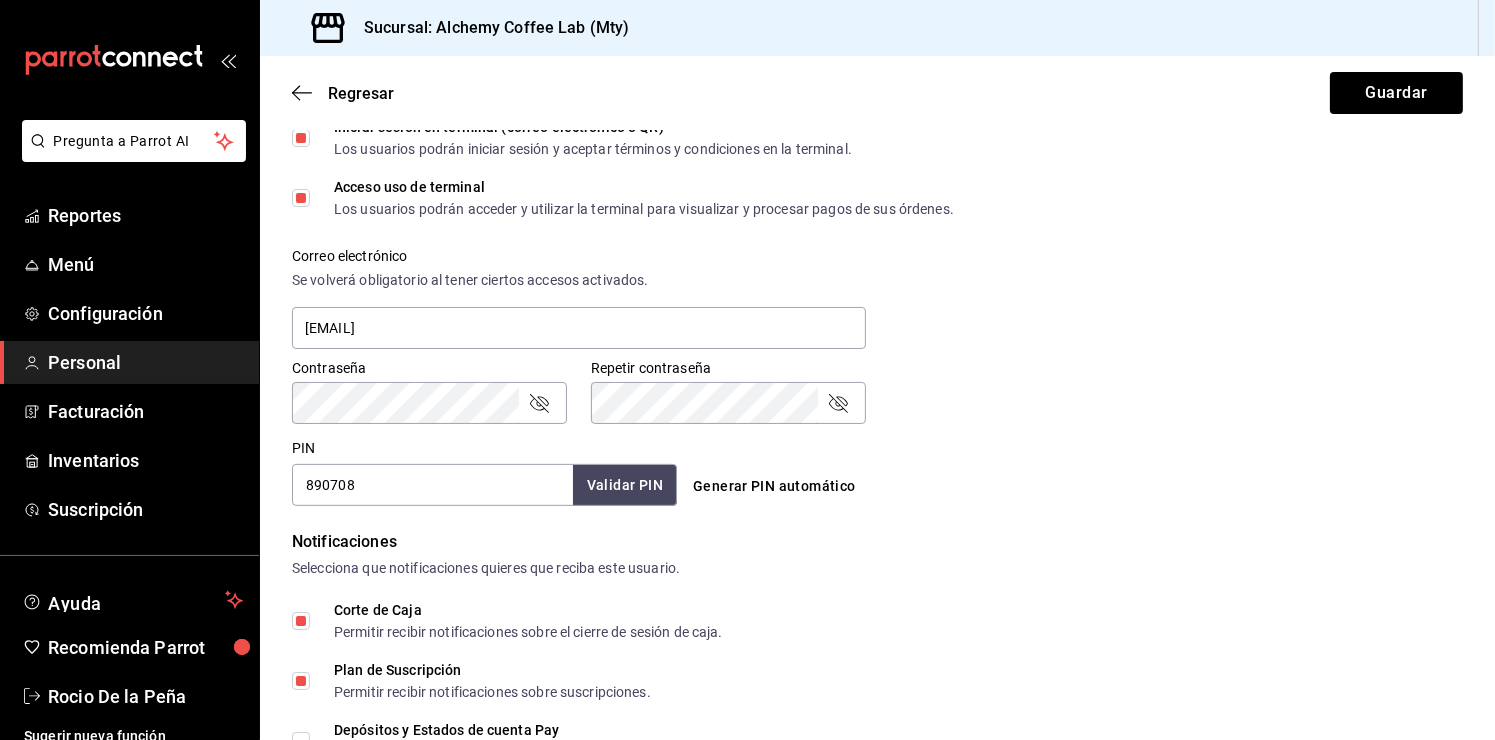scroll, scrollTop: 700, scrollLeft: 0, axis: vertical 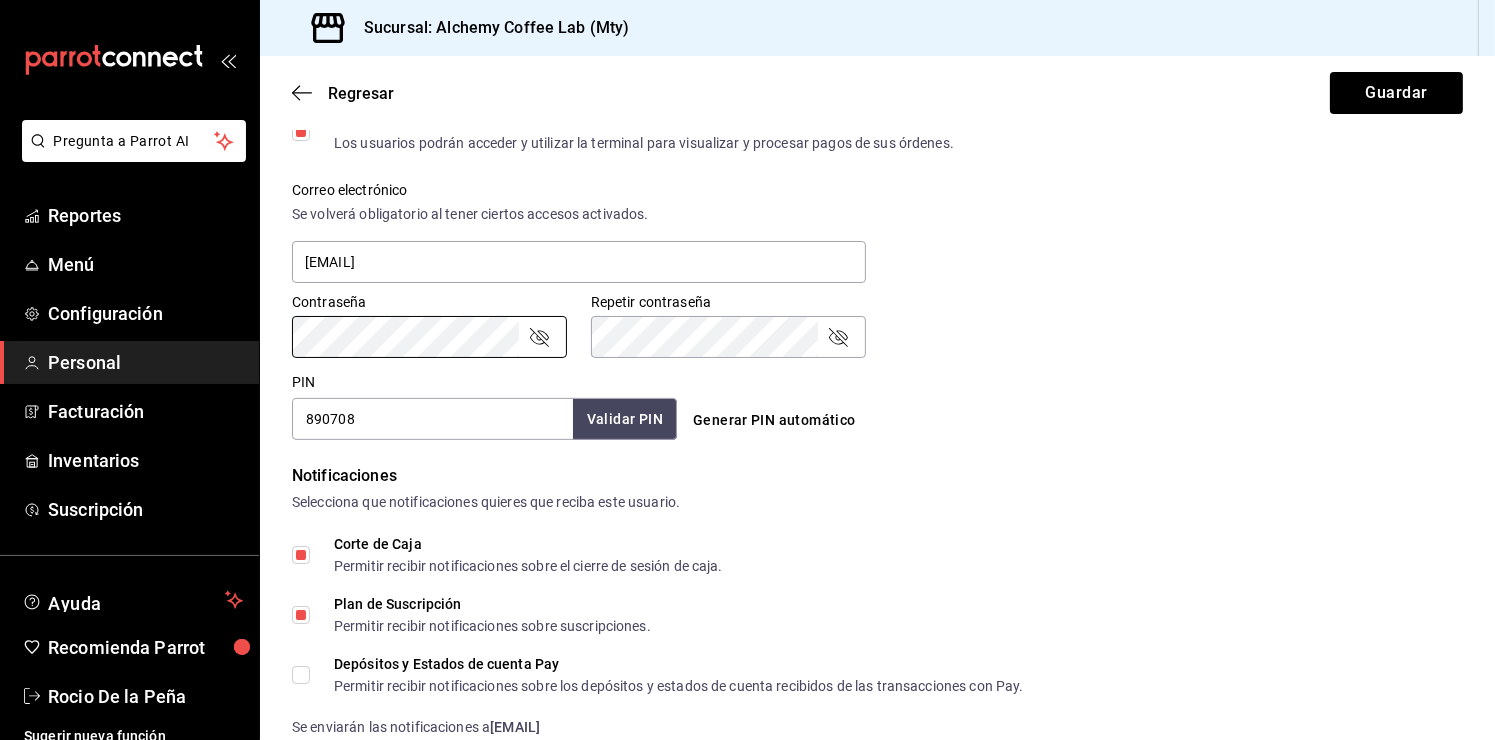 click on "Contraseña Contraseña Repetir contraseña Repetir contraseña" at bounding box center (865, 314) 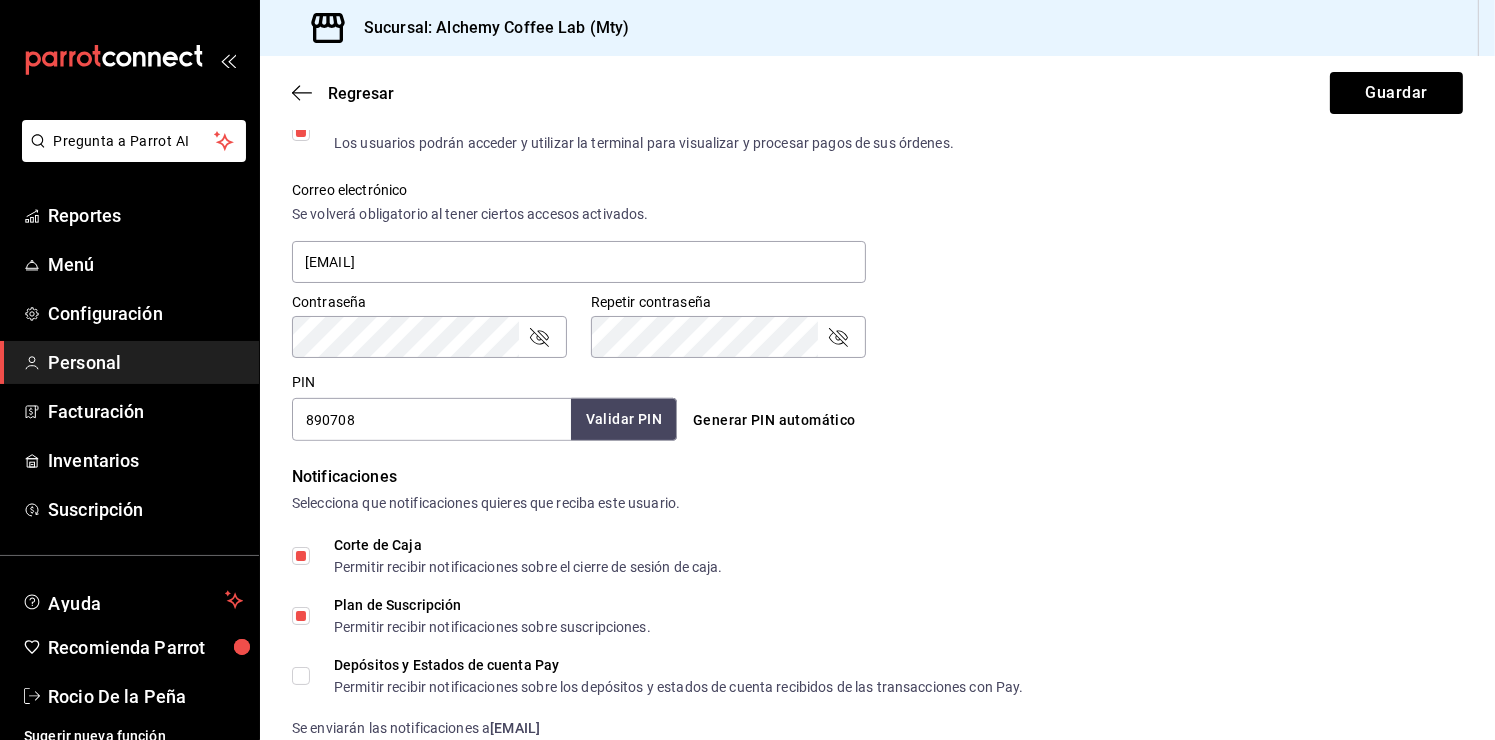 click on "Validar PIN" at bounding box center [624, 419] 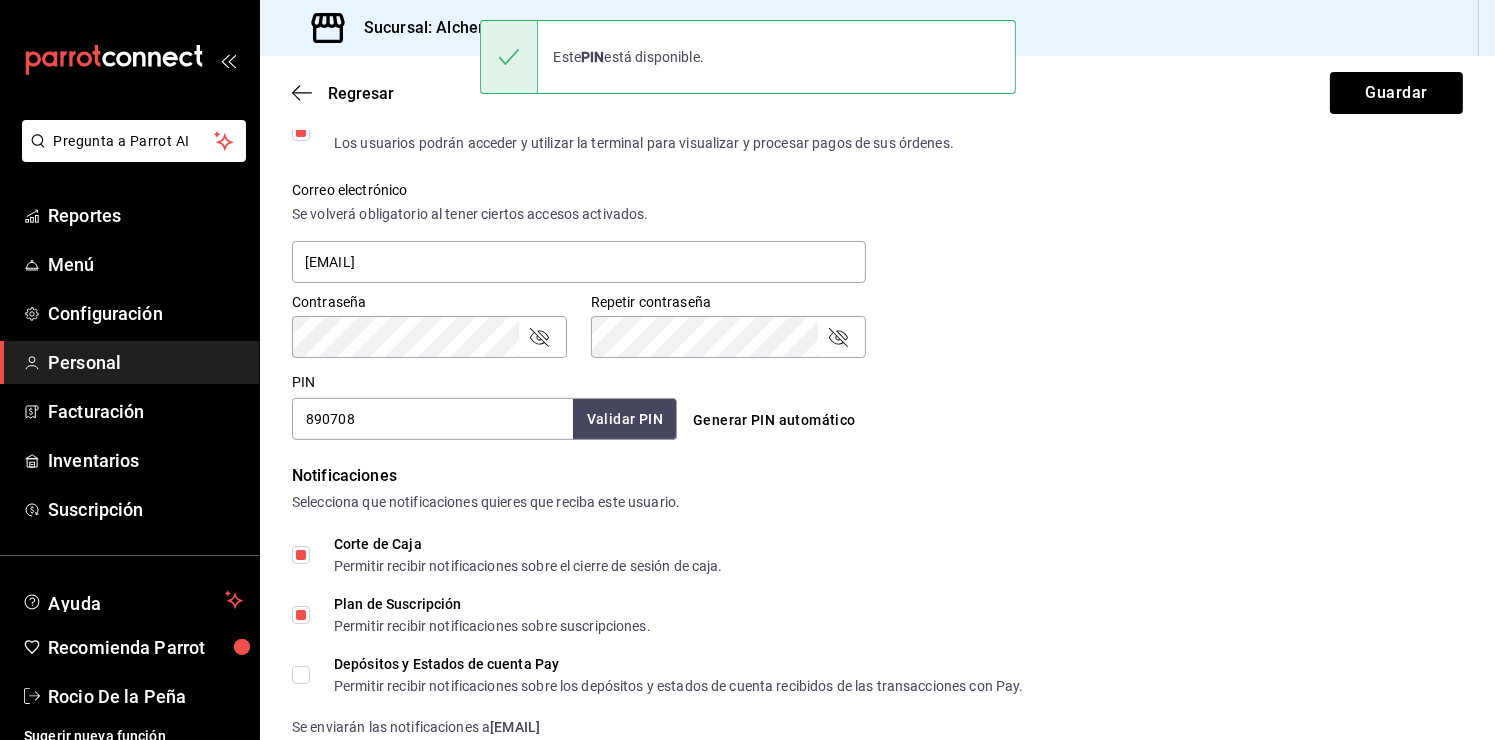 click 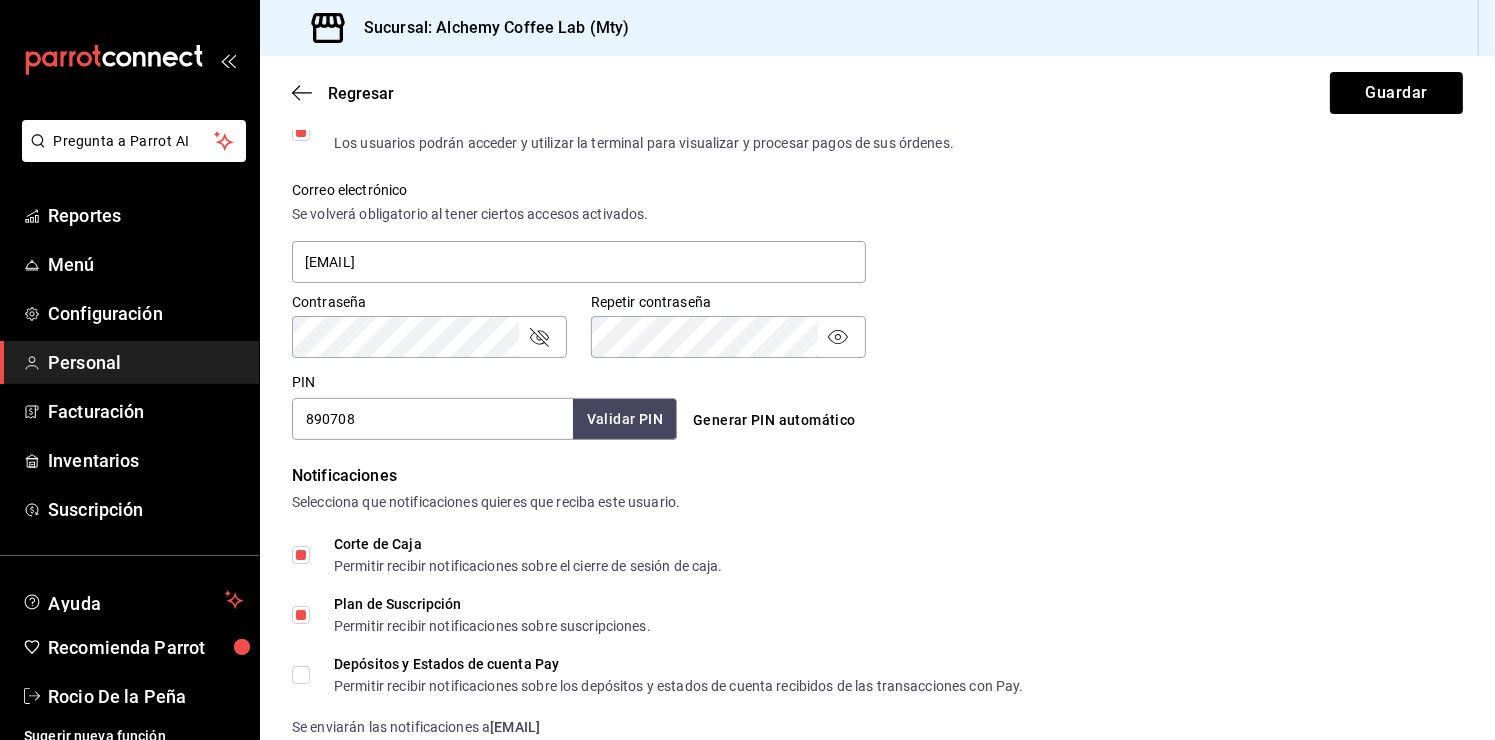 click 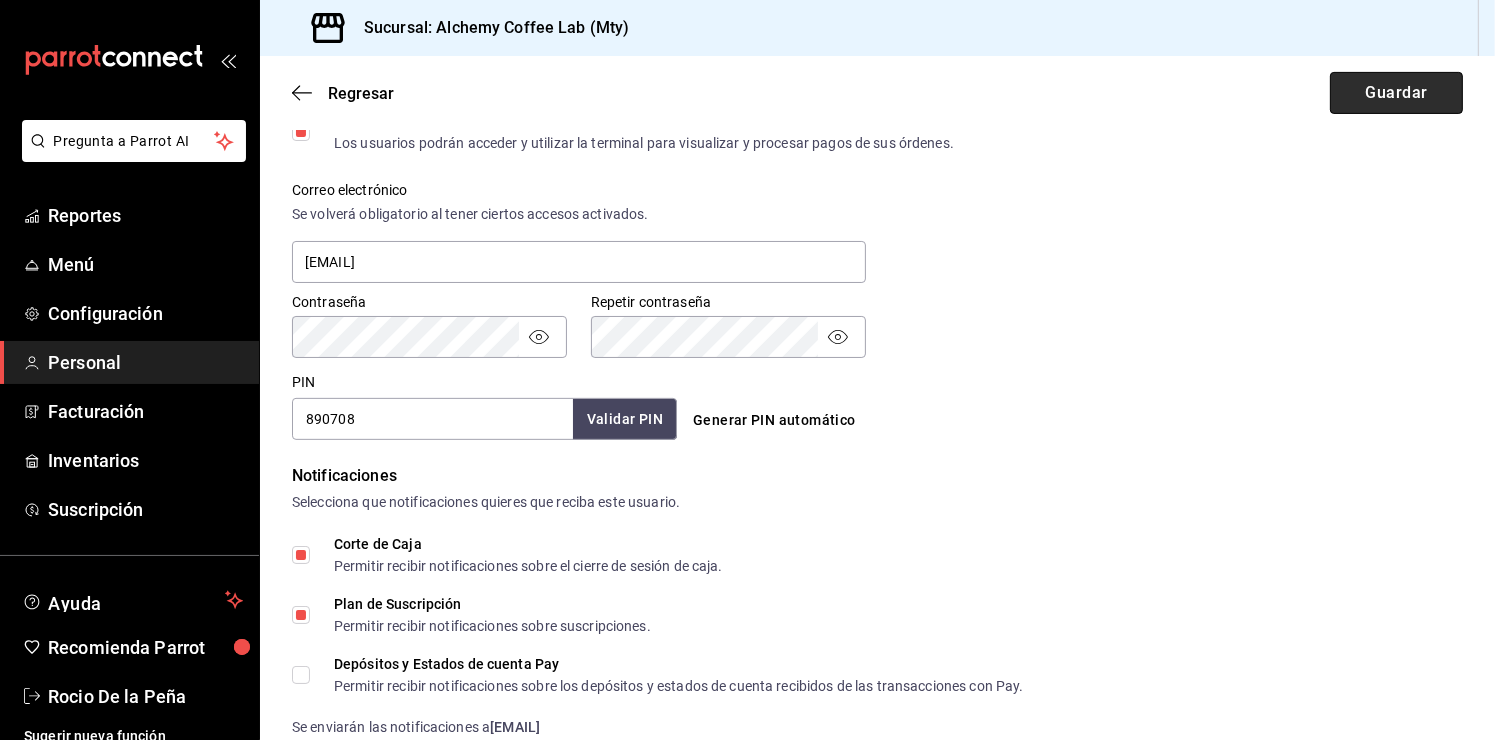 click on "Guardar" at bounding box center (1396, 93) 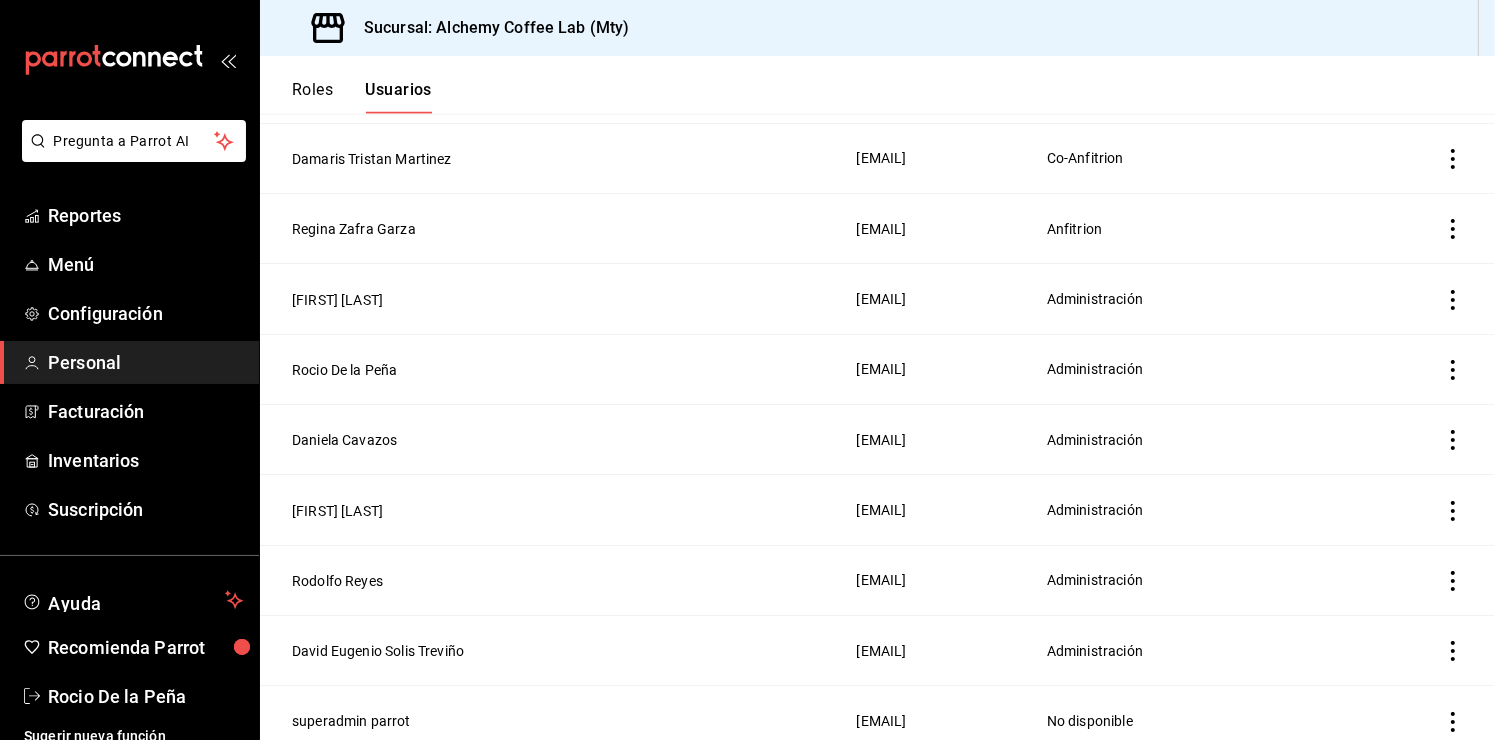 scroll, scrollTop: 1824, scrollLeft: 0, axis: vertical 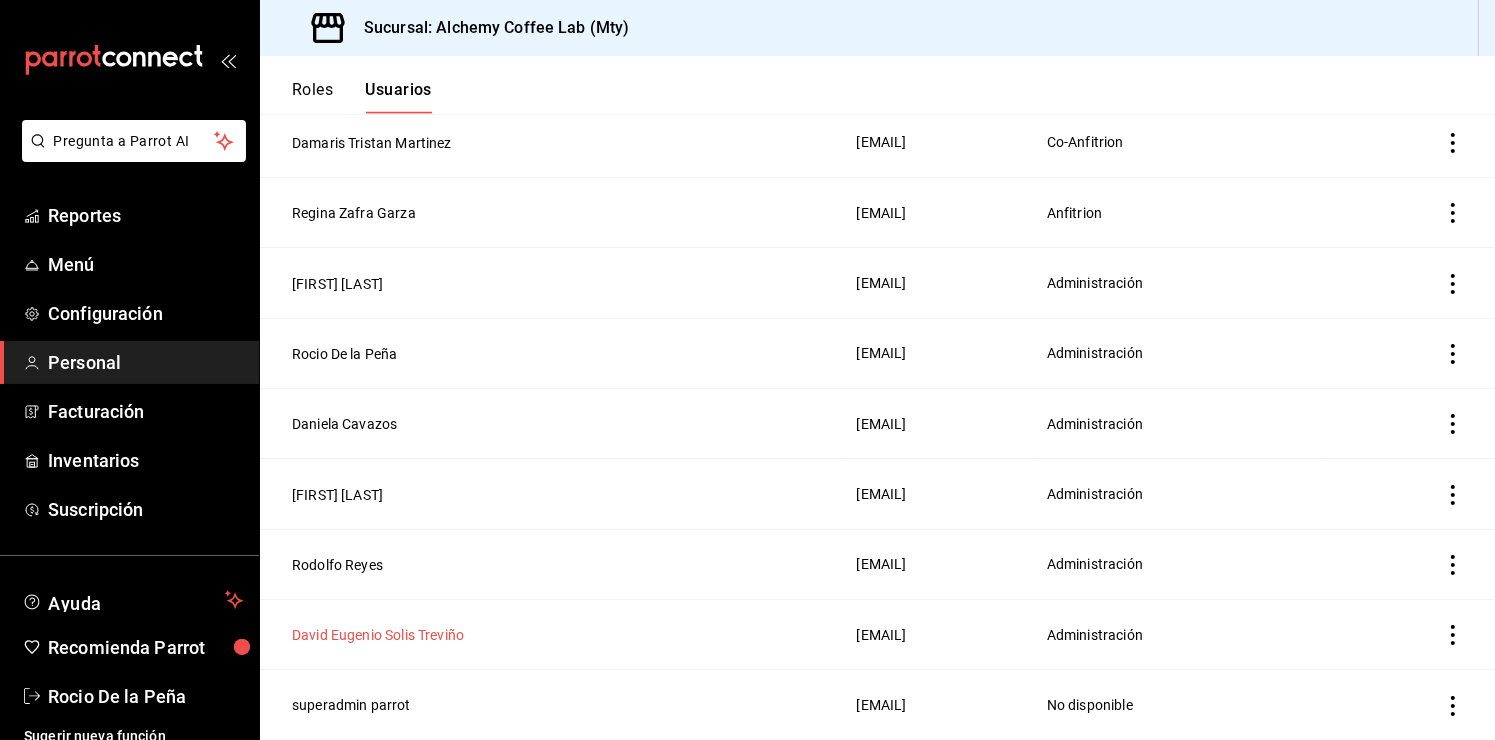 click on "David Eugenio Solis Treviño" at bounding box center (378, 635) 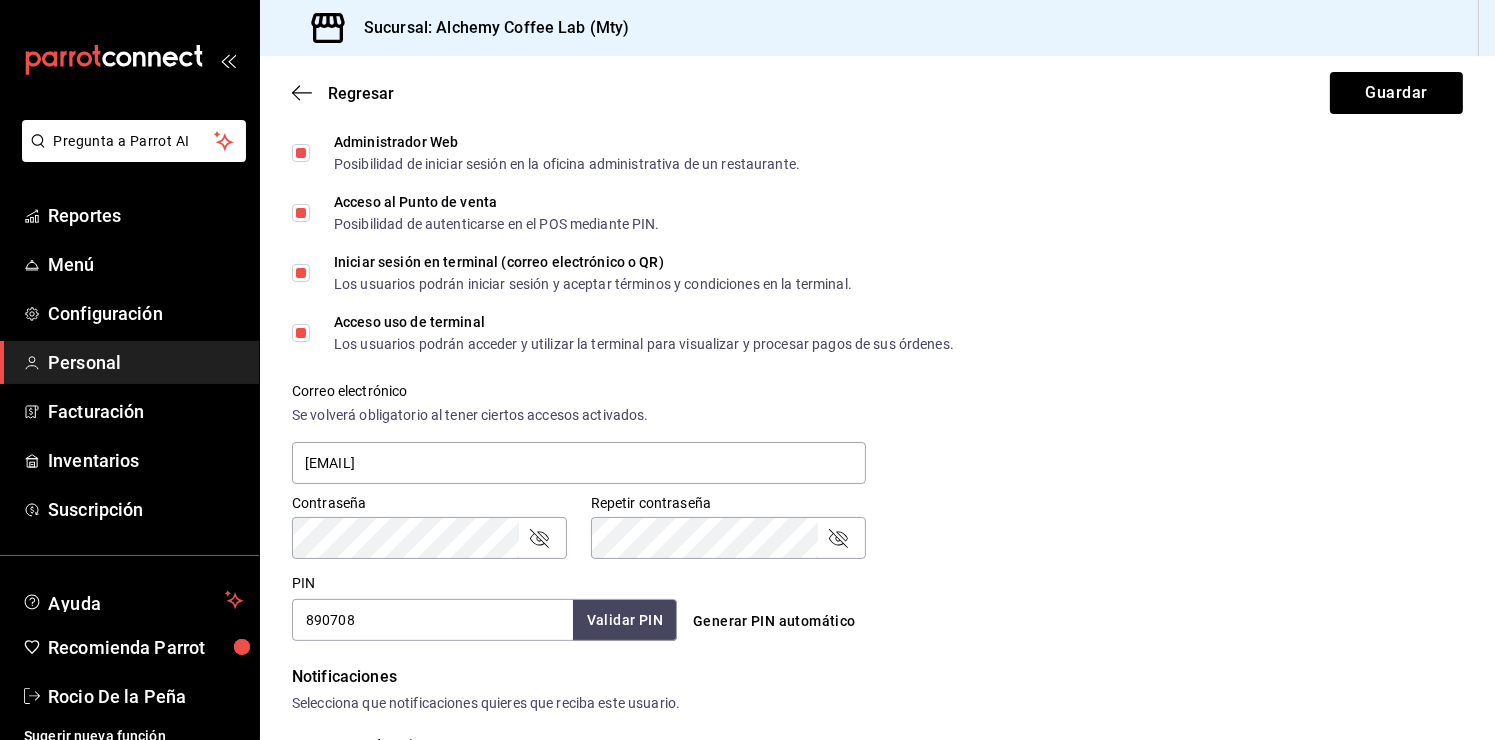 scroll, scrollTop: 500, scrollLeft: 0, axis: vertical 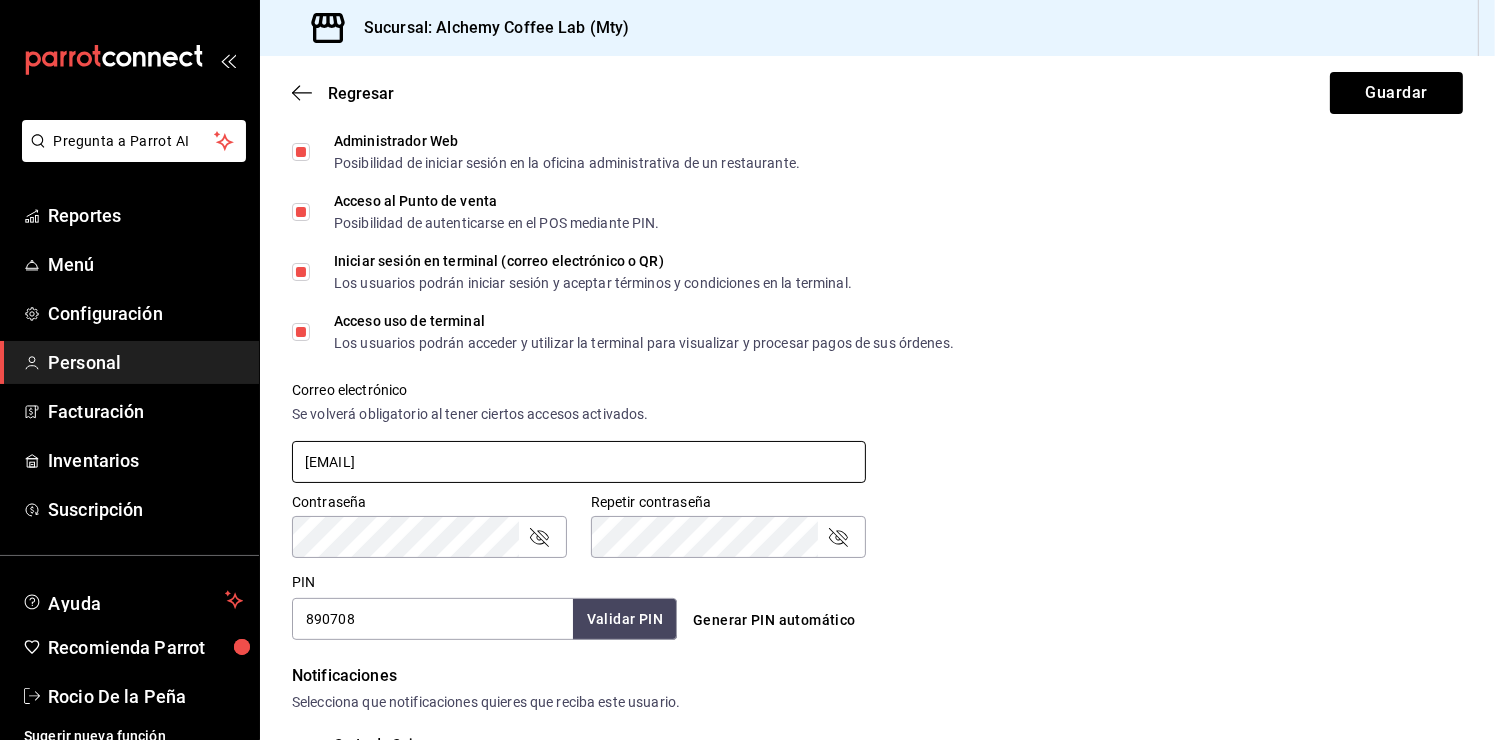 drag, startPoint x: 459, startPoint y: 464, endPoint x: 266, endPoint y: 468, distance: 193.04144 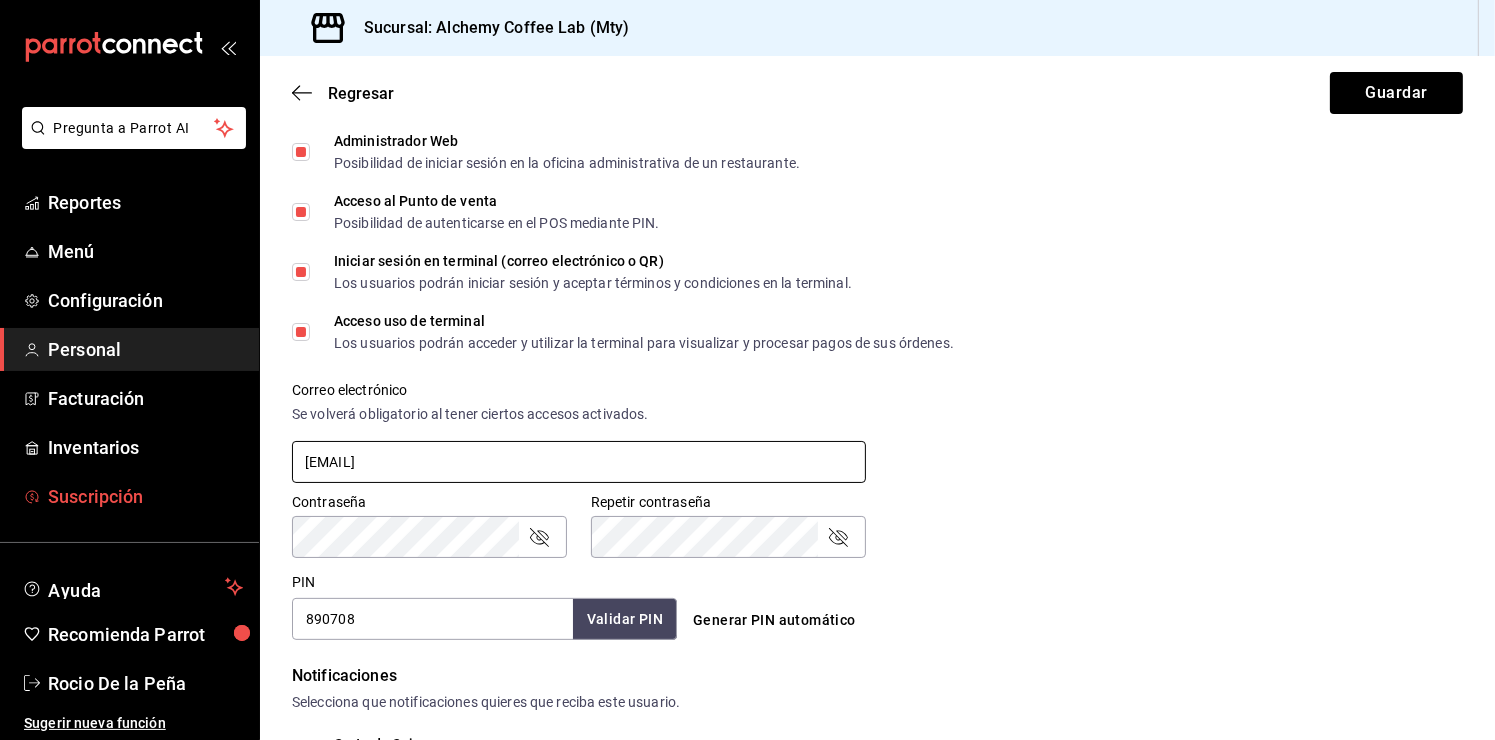 scroll, scrollTop: 14, scrollLeft: 0, axis: vertical 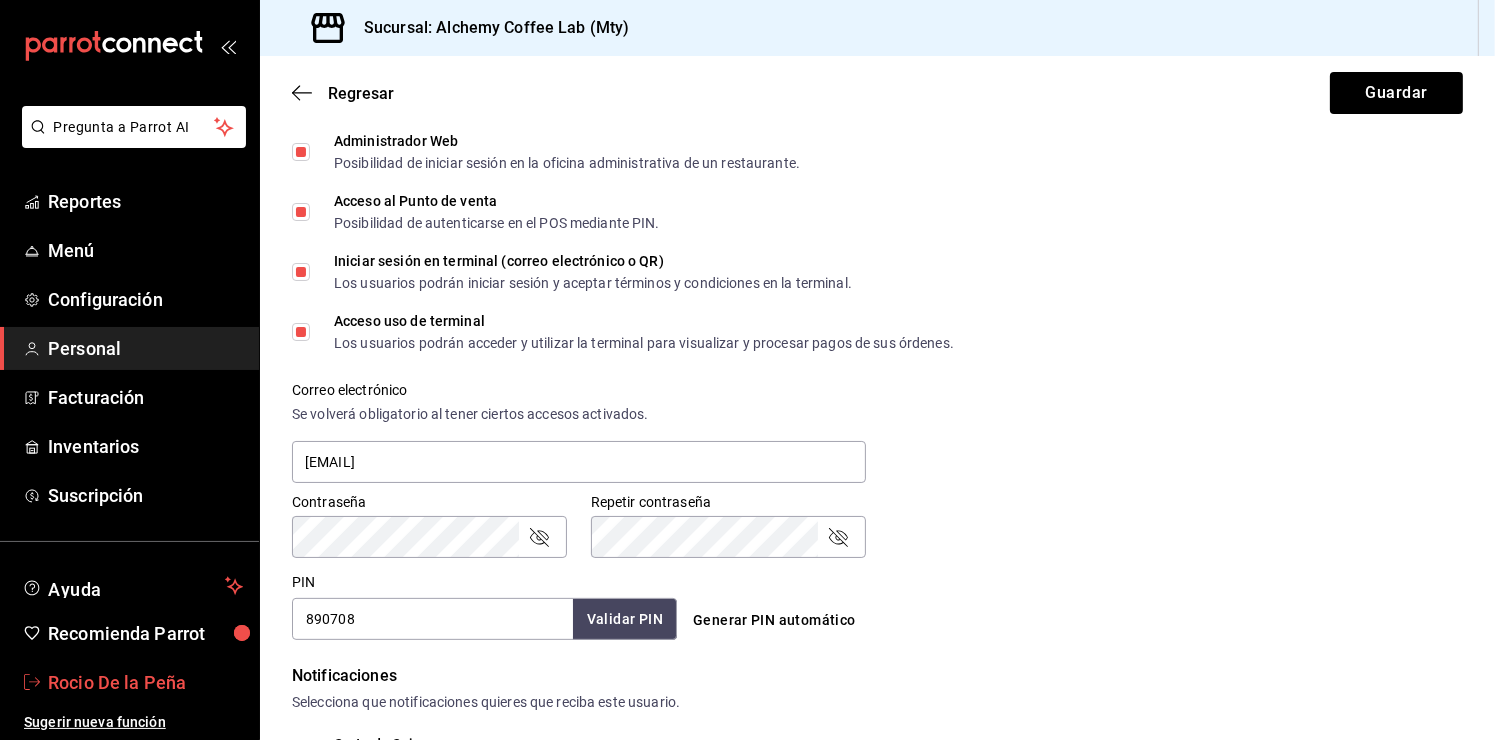 click on "Rocio De la Peña" at bounding box center (145, 682) 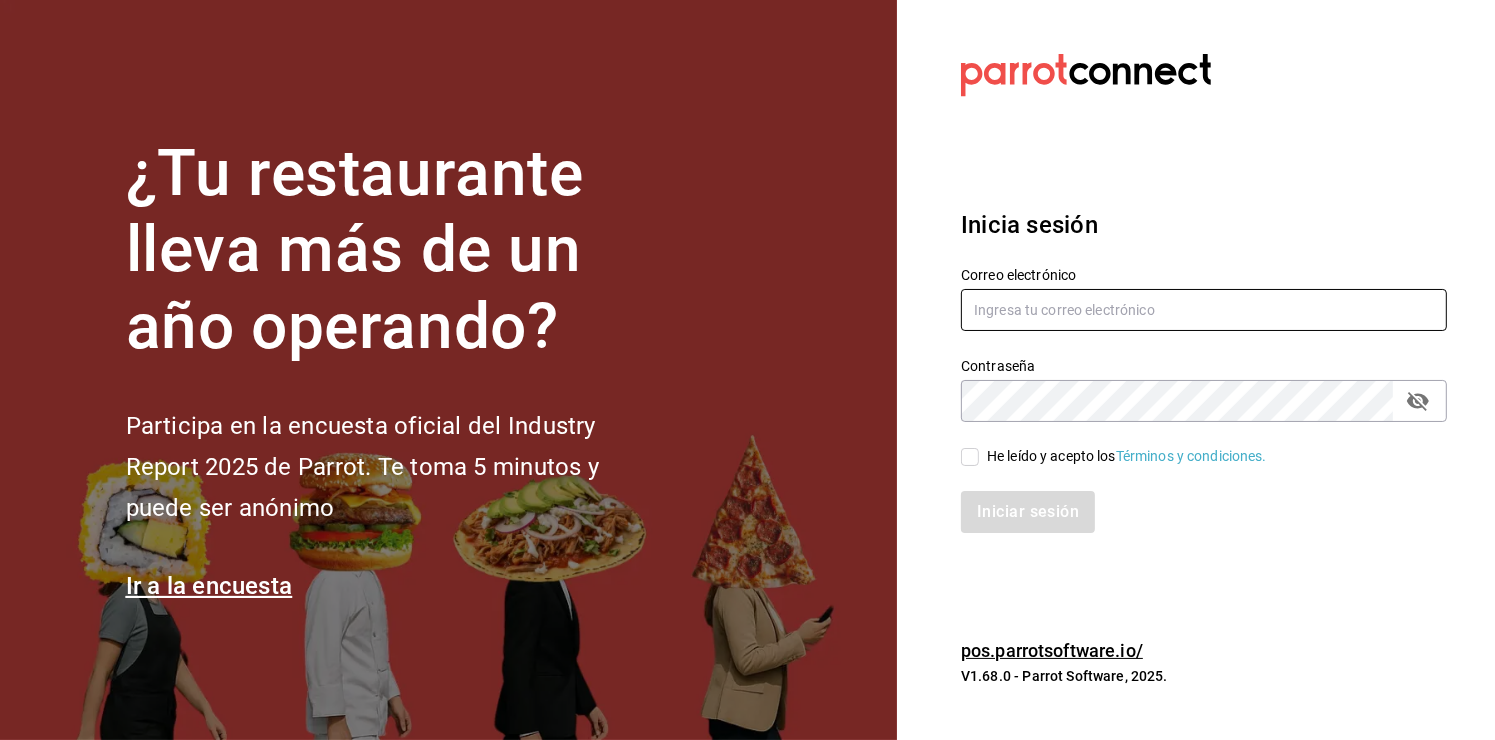 type on "97413232-9263-402d-b69b-7adddff7b4b8f@fake.email" 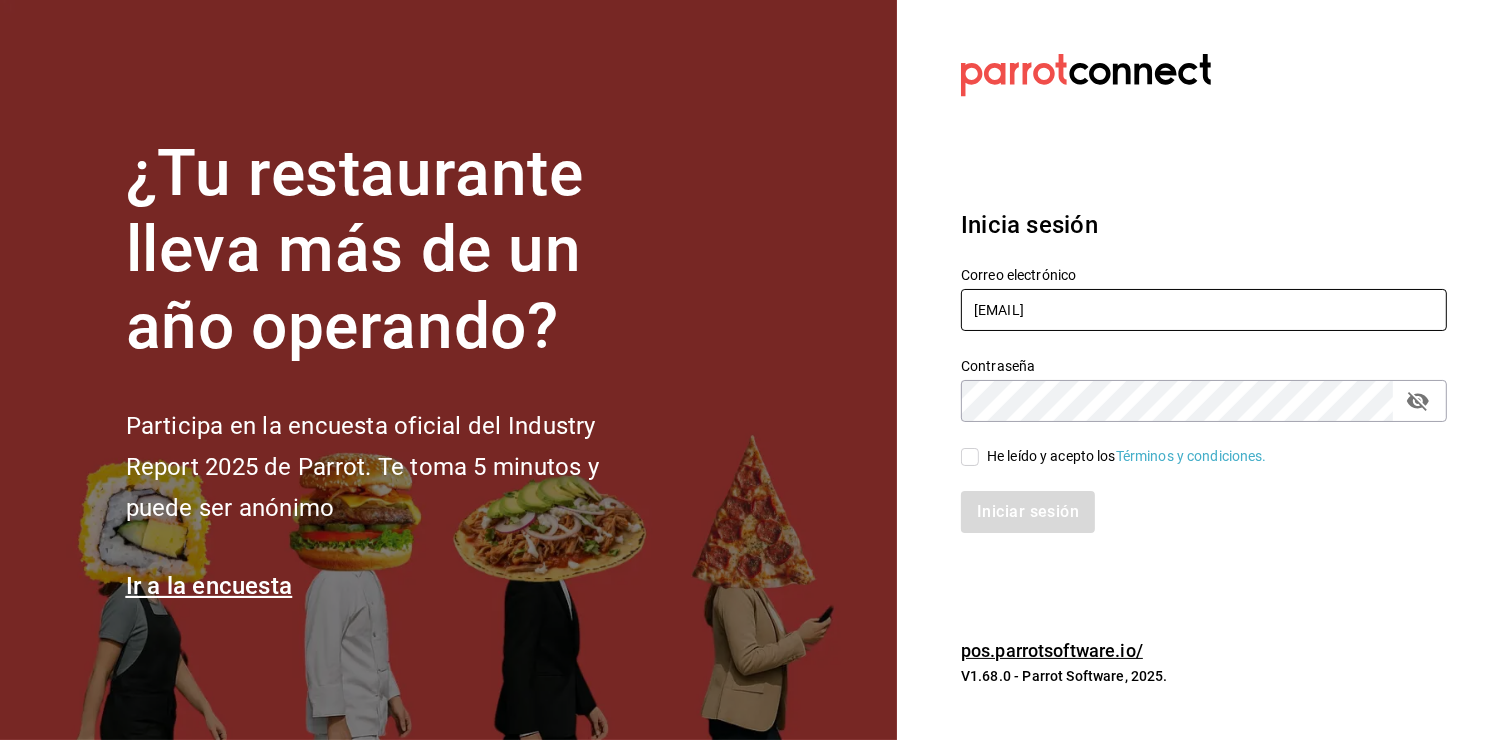 drag, startPoint x: 1331, startPoint y: 302, endPoint x: 337, endPoint y: 280, distance: 994.2434 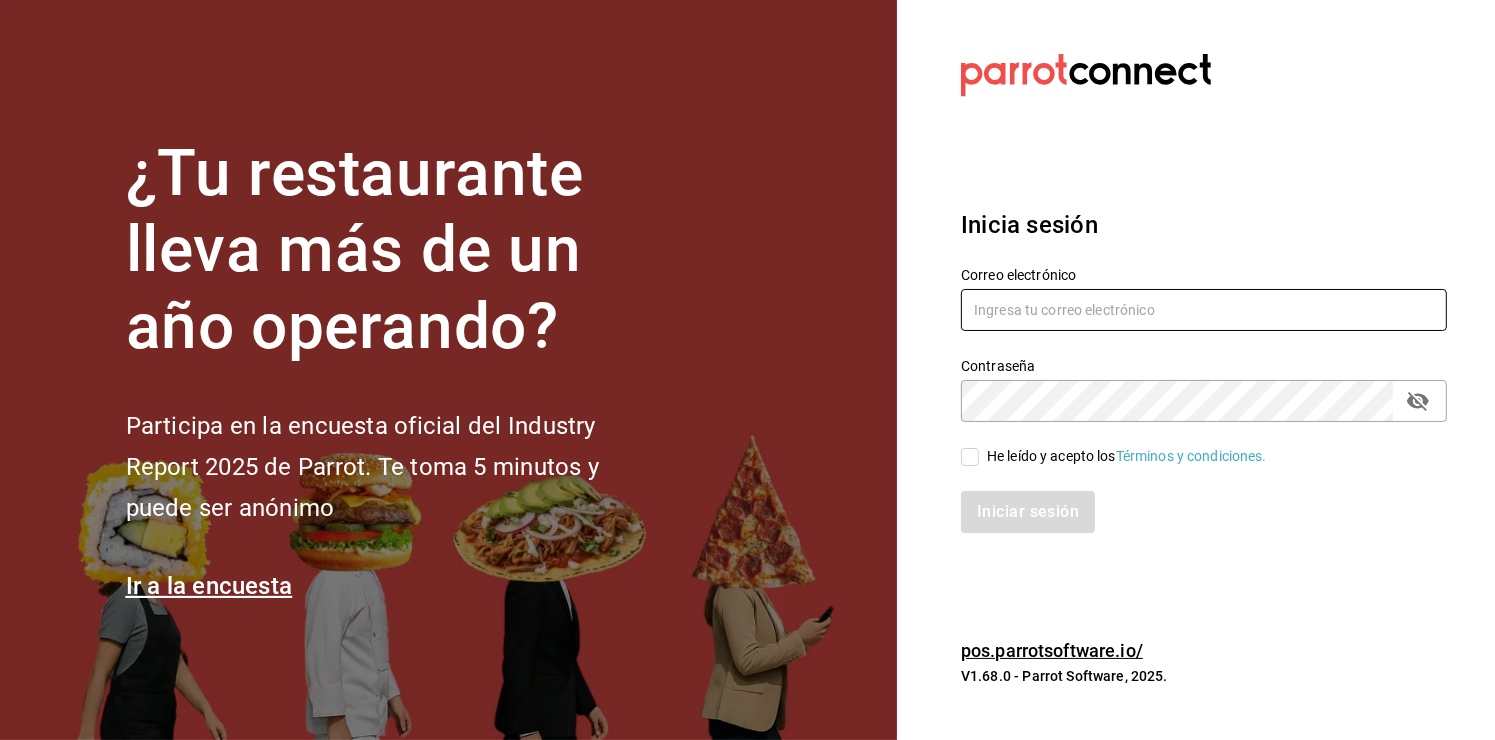 paste on "solistd@outlook.com" 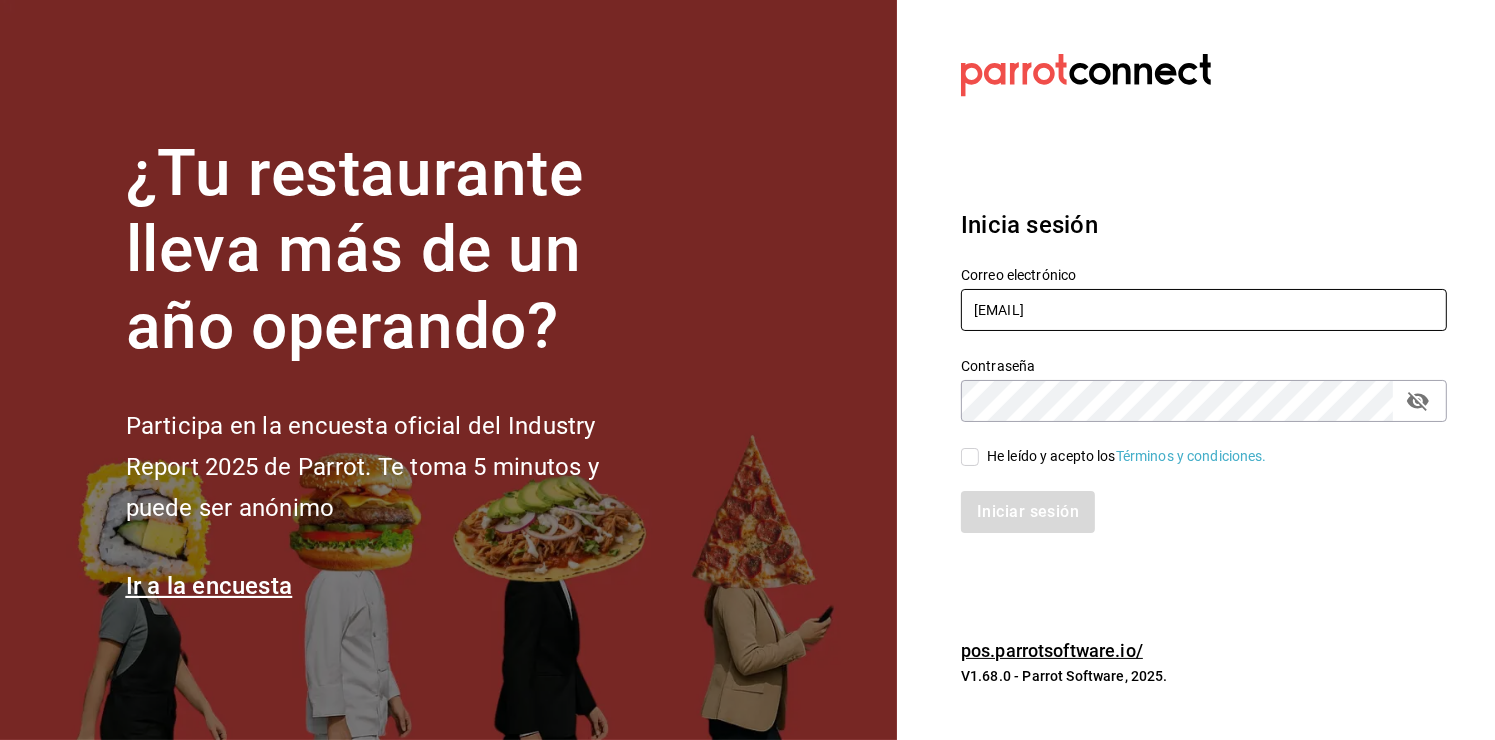 type on "solistd@outlook.com" 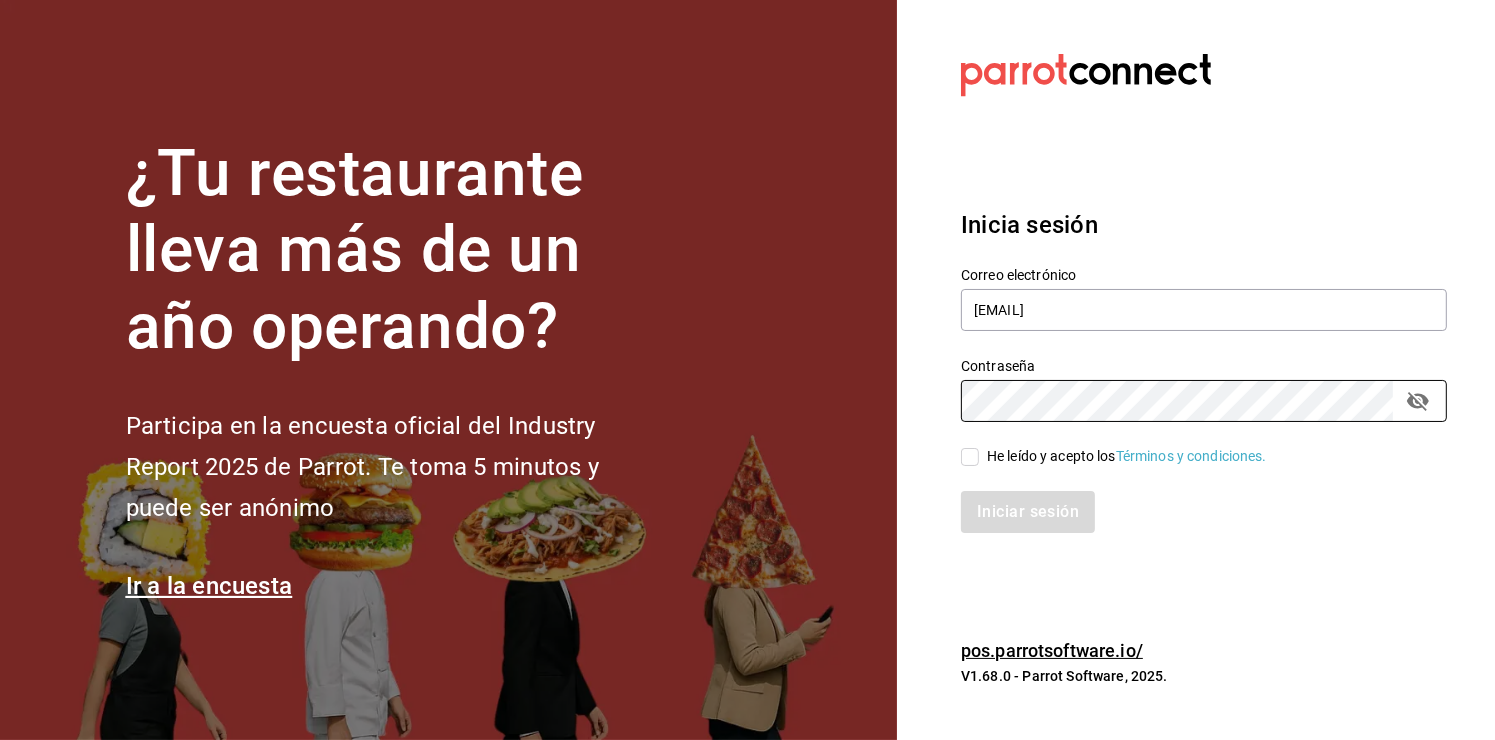 click on "¿Tu restaurante lleva más de un año operando? Participa en la encuesta oficial del Industry Report 2025 de Parrot. Te toma 5 minutos y puede ser anónimo Ir a la encuesta Datos incorrectos. Verifica que tu Correo o Contraseña estén bien escritos. Inicia sesión Correo electrónico solistd@outlook.com Contraseña Contraseña He leído y acepto los  Términos y condiciones. Iniciar sesión pos.parrotsoftware.io/ V1.68.0 - Parrot Software, 2025." at bounding box center [747, 370] 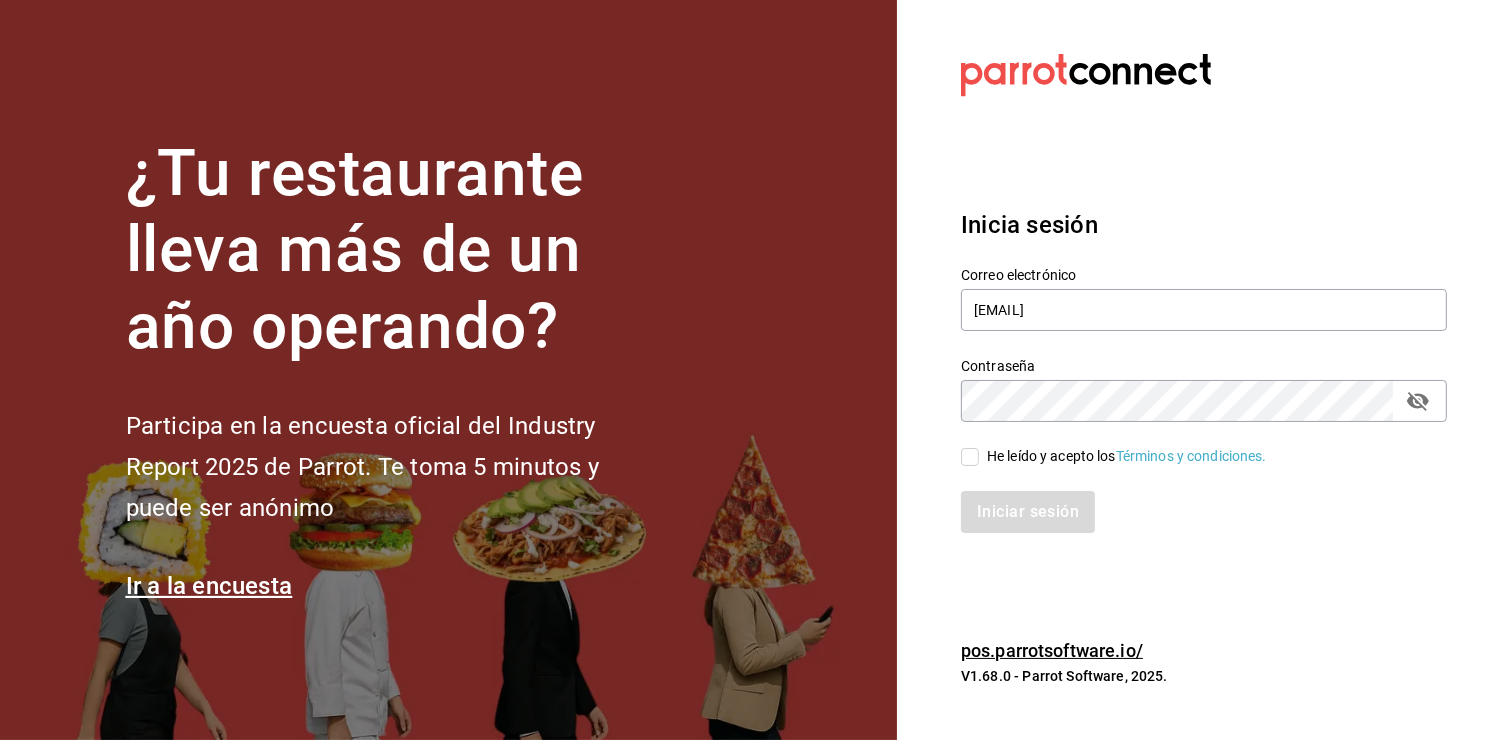 click 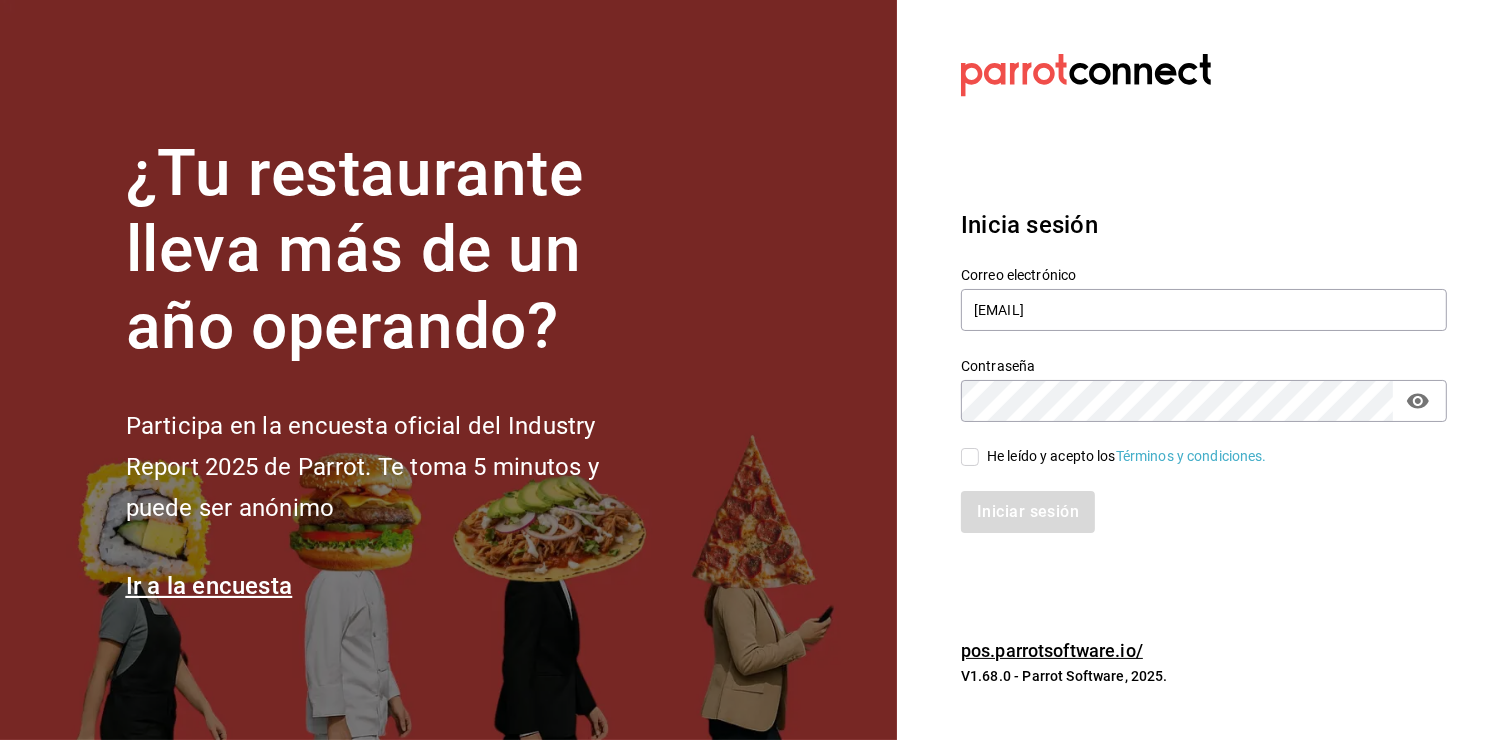 click on "He leído y acepto los  Términos y condiciones." at bounding box center (970, 457) 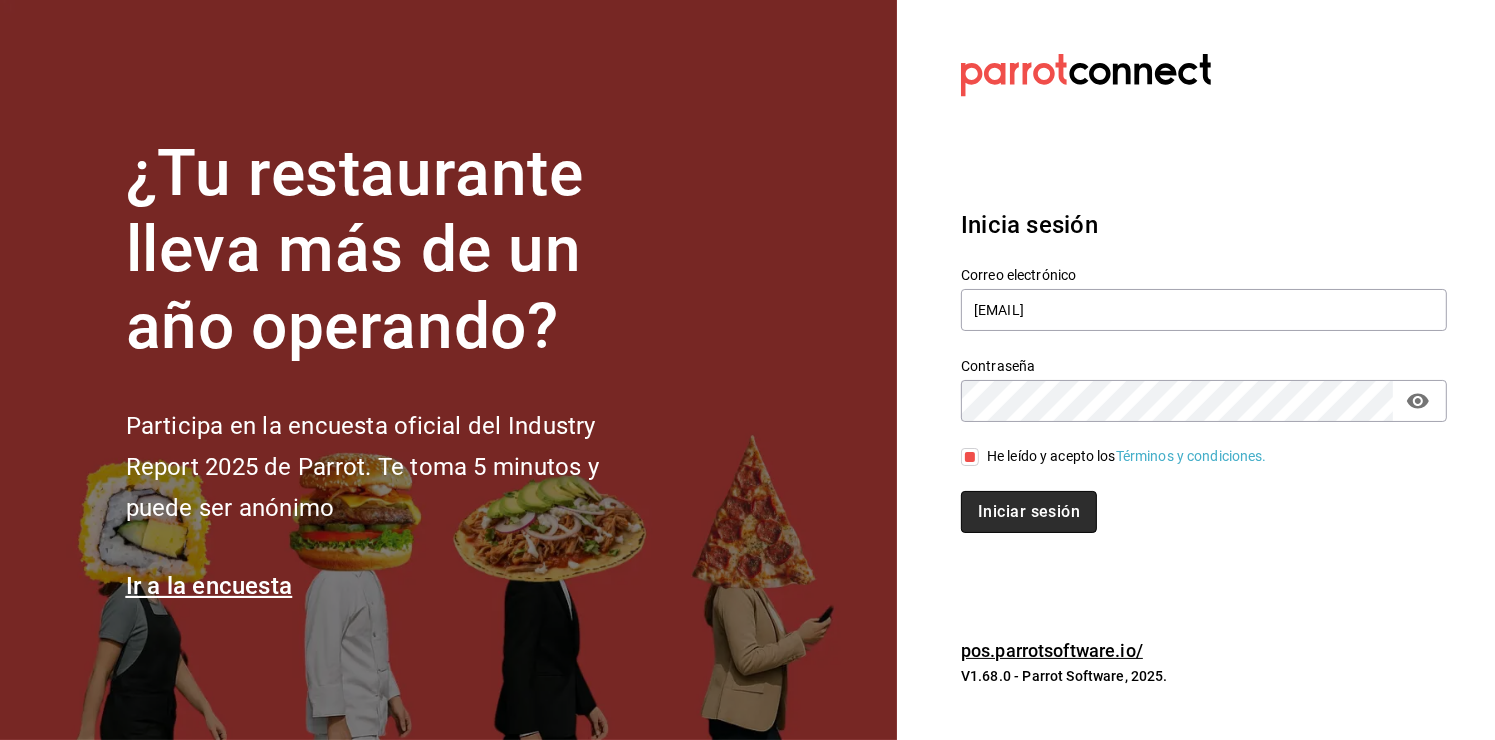 click on "Iniciar sesión" at bounding box center [1029, 512] 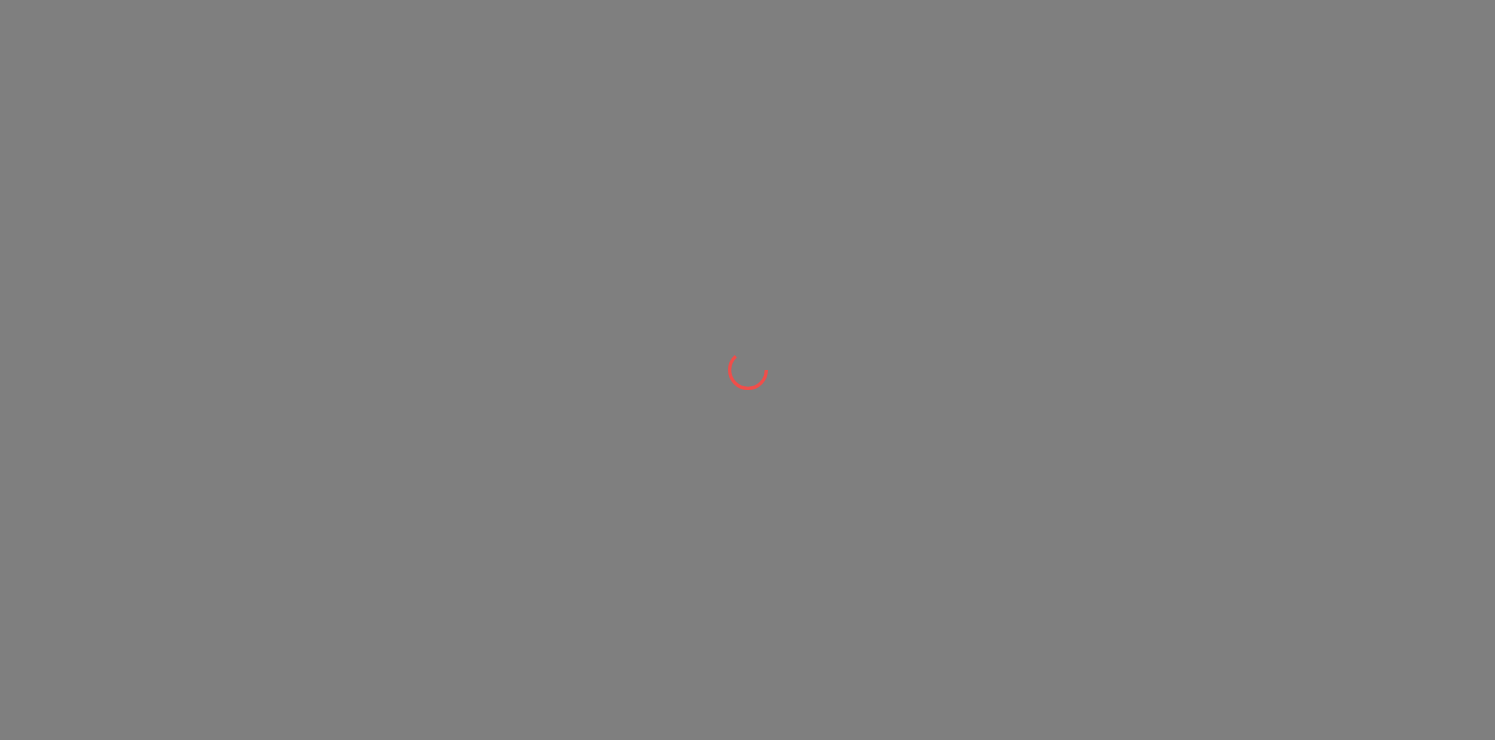 scroll, scrollTop: 0, scrollLeft: 0, axis: both 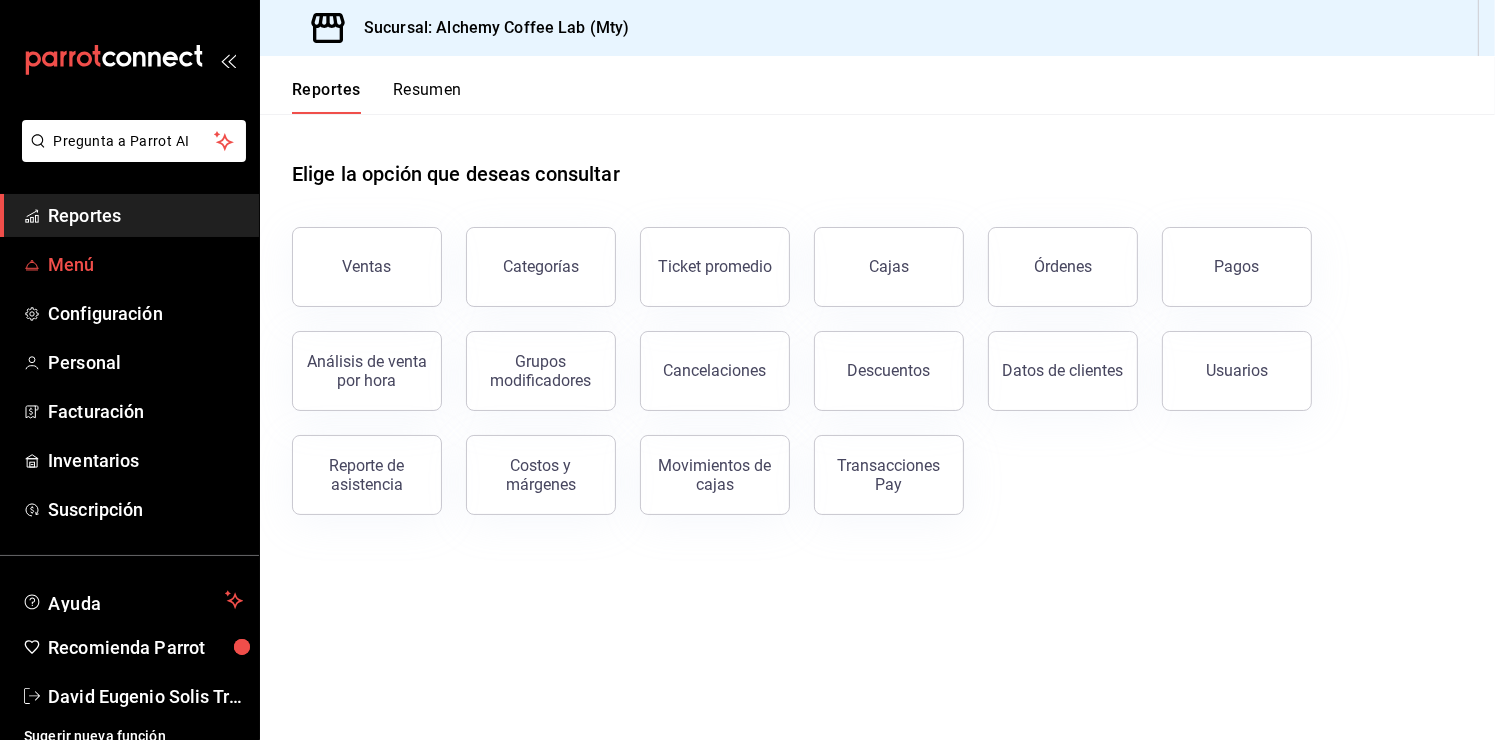 click on "Menú" at bounding box center (145, 264) 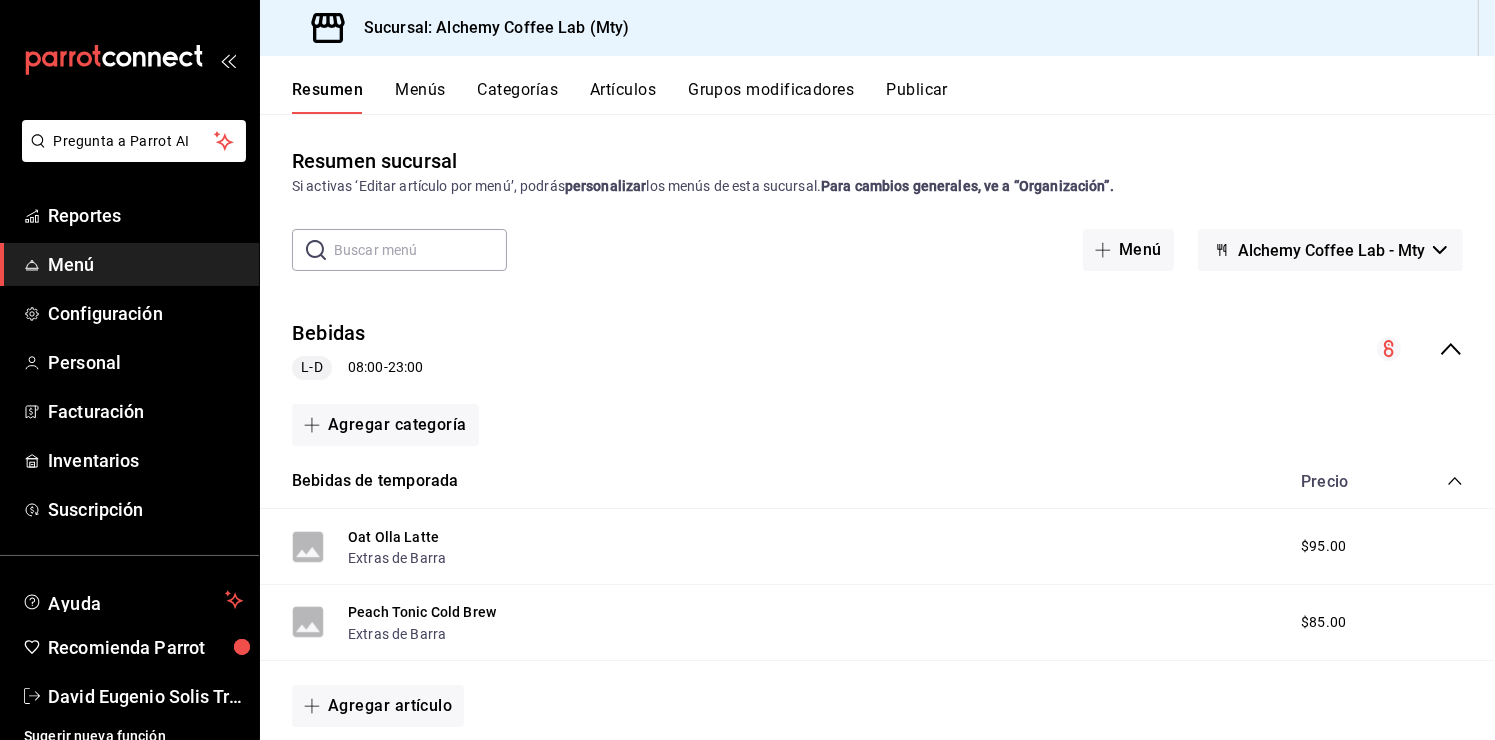 click on "Menús" at bounding box center [420, 97] 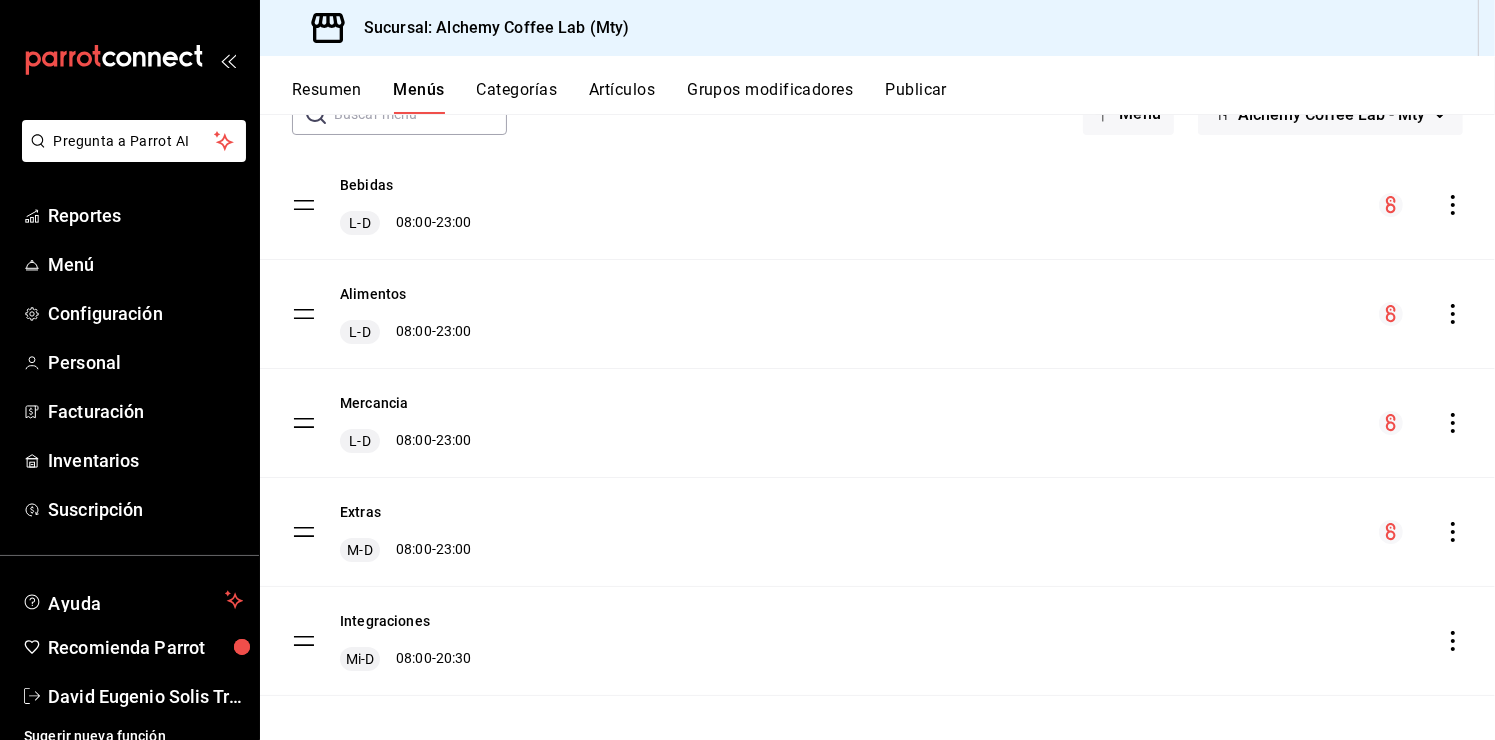 scroll, scrollTop: 148, scrollLeft: 0, axis: vertical 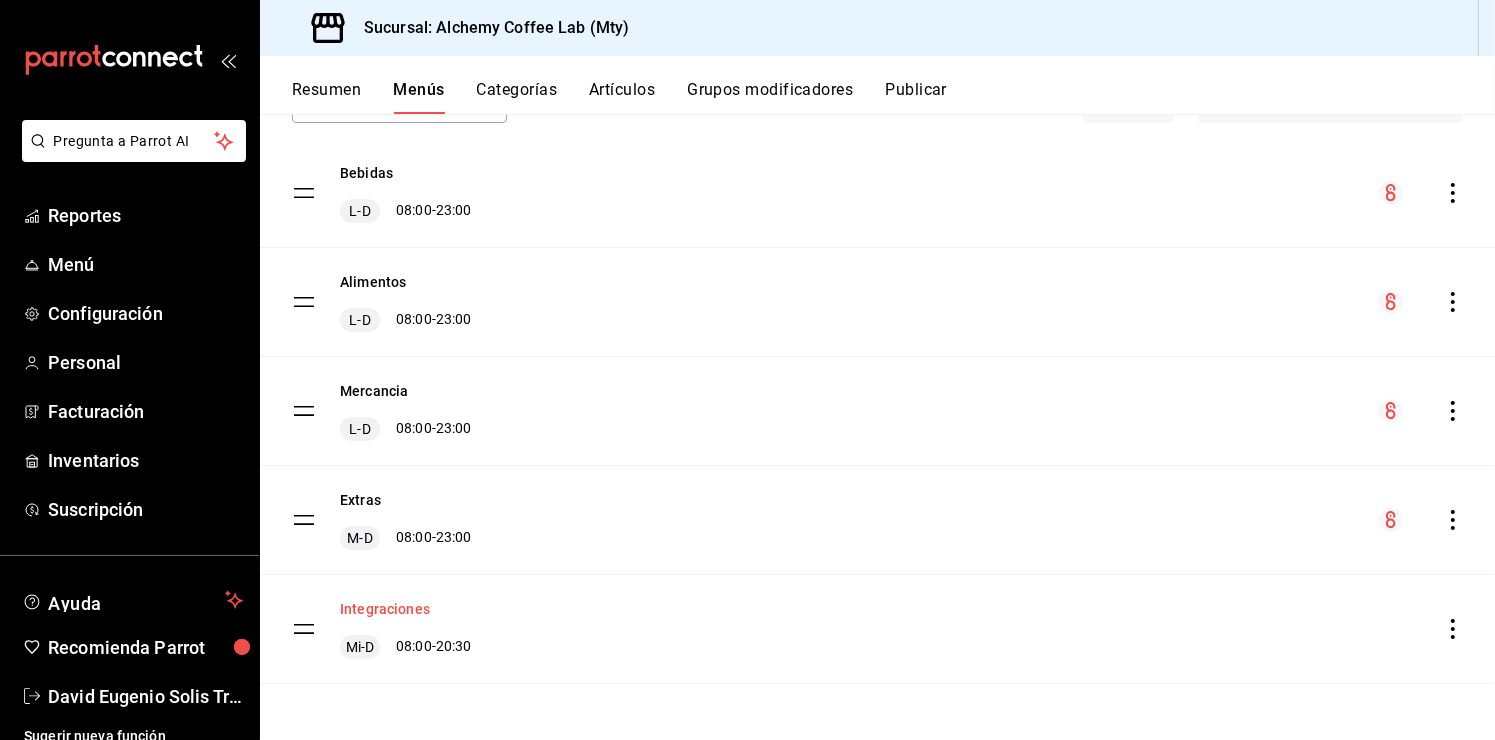 click on "Integraciones" at bounding box center (385, 609) 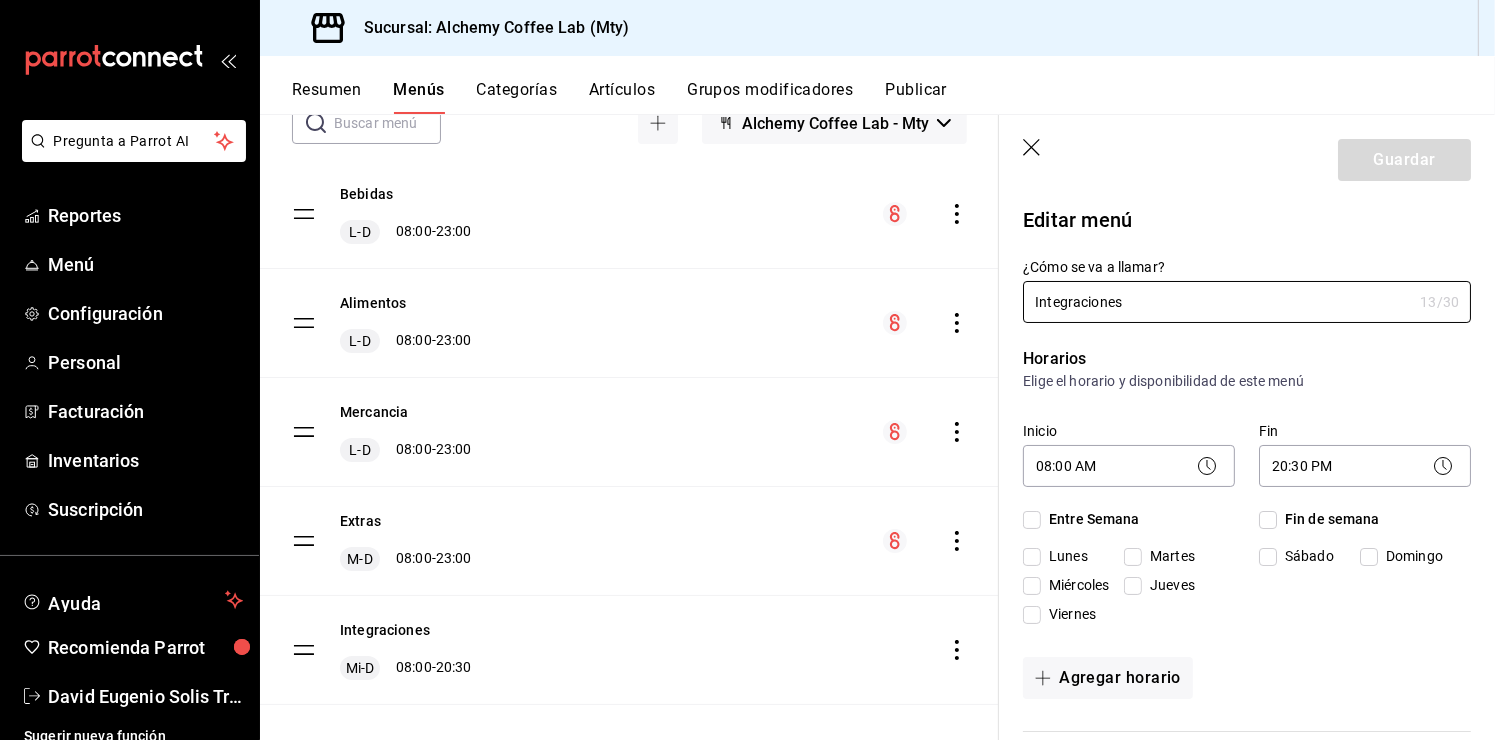 checkbox on "true" 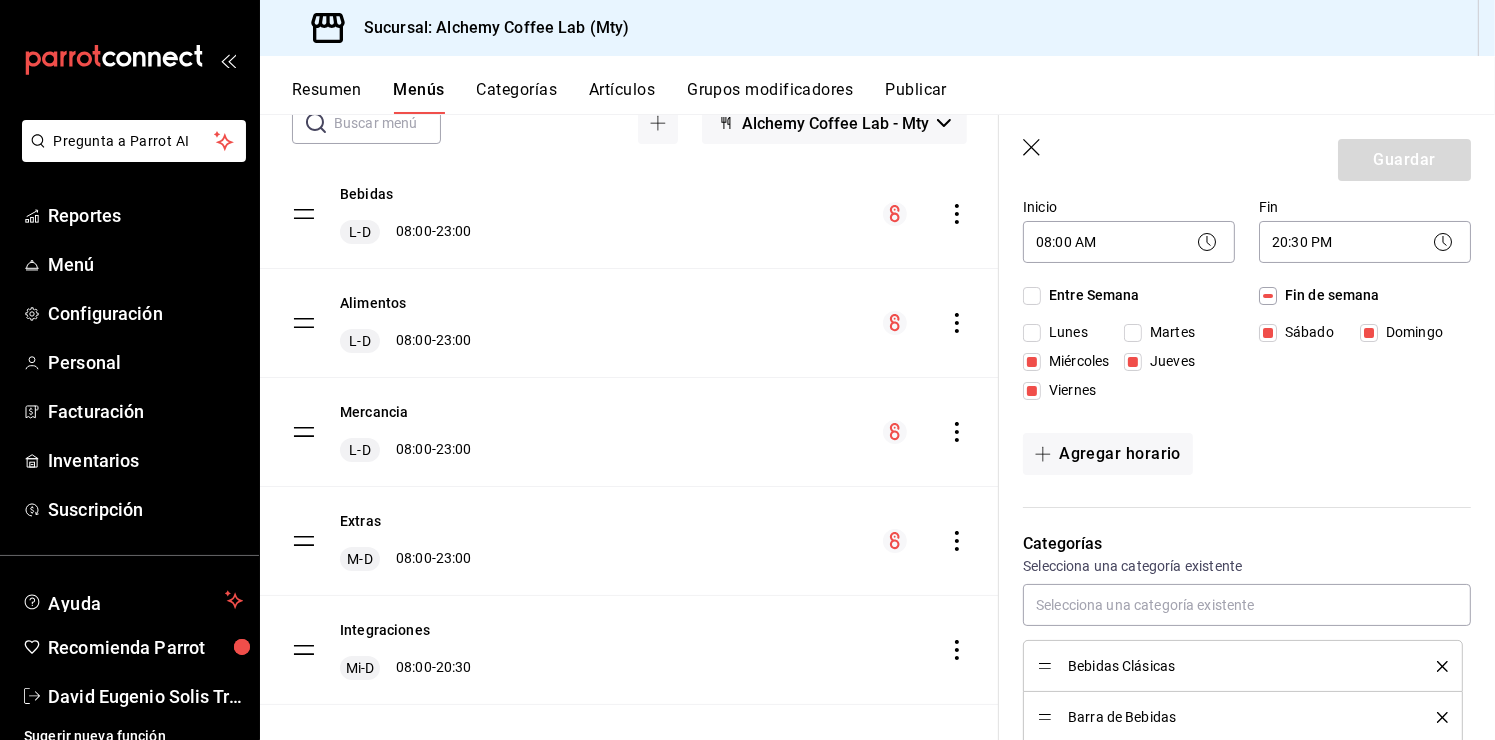 scroll, scrollTop: 100, scrollLeft: 0, axis: vertical 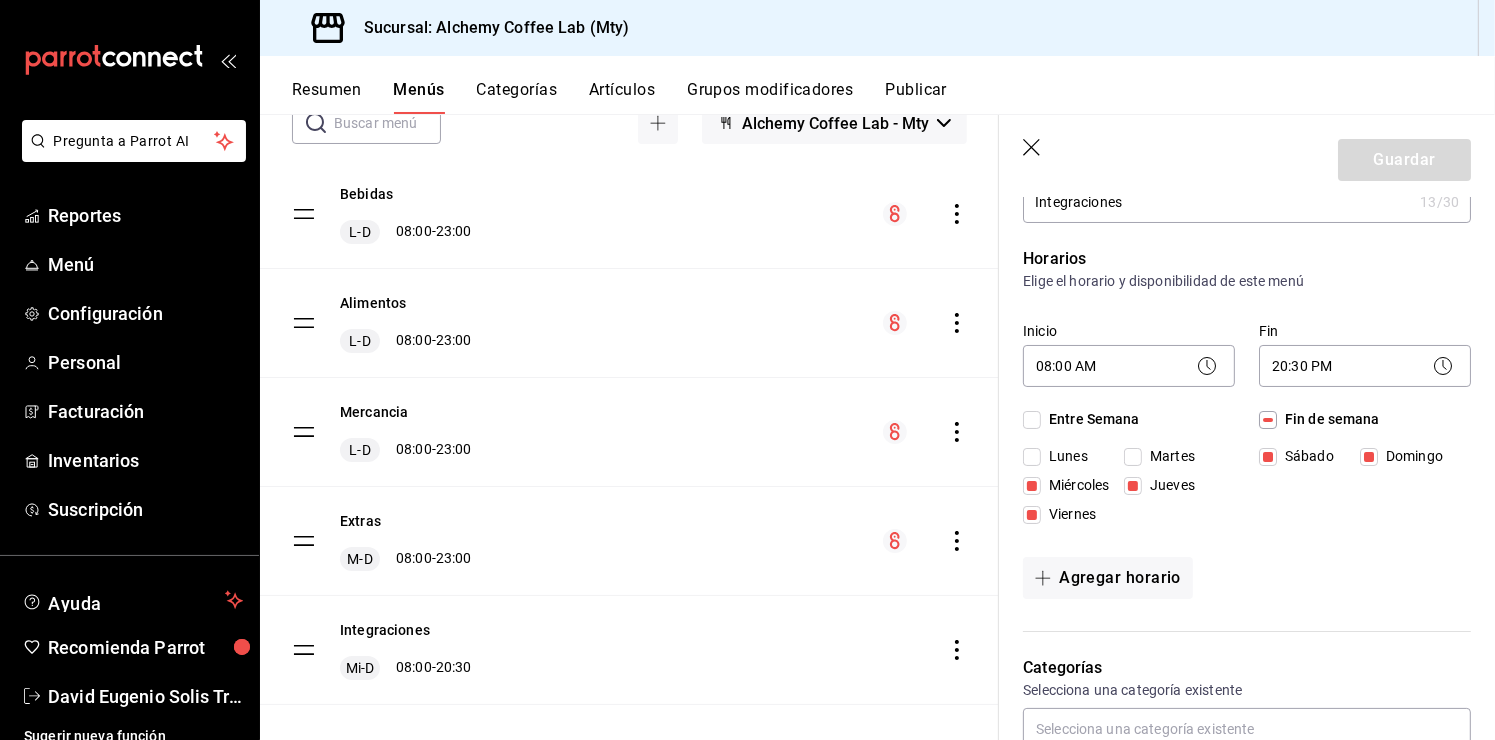 click on "Miércoles" at bounding box center [1032, 486] 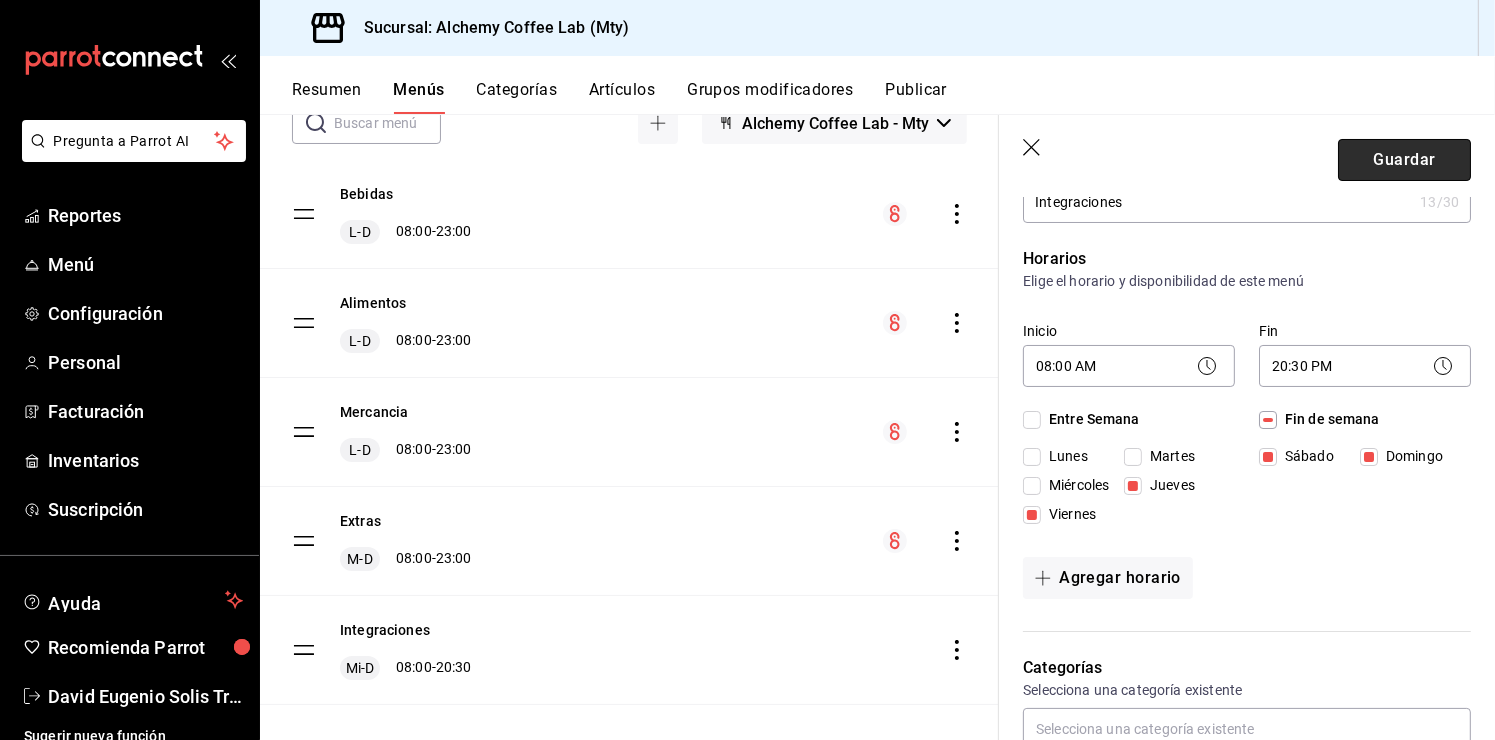 click on "Guardar" at bounding box center [1404, 160] 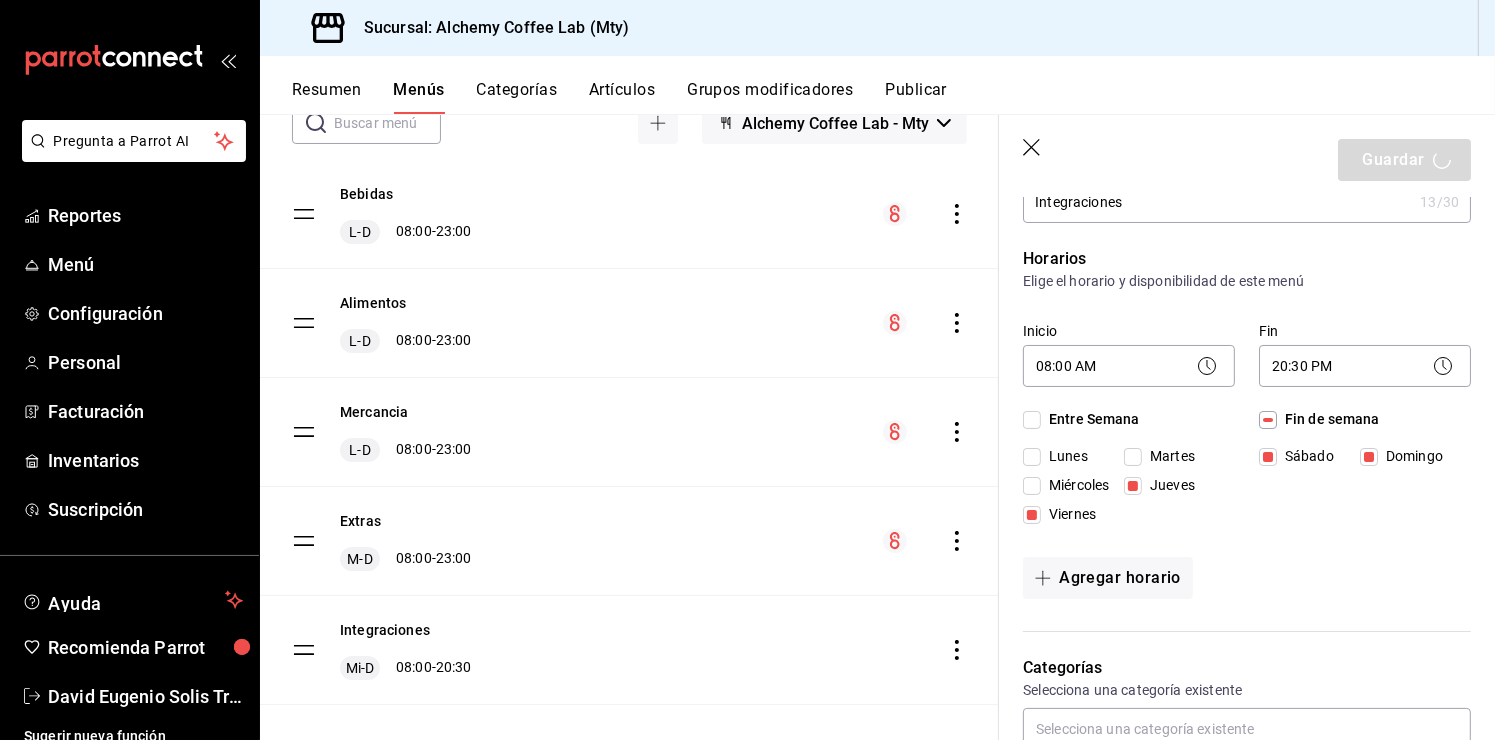 type 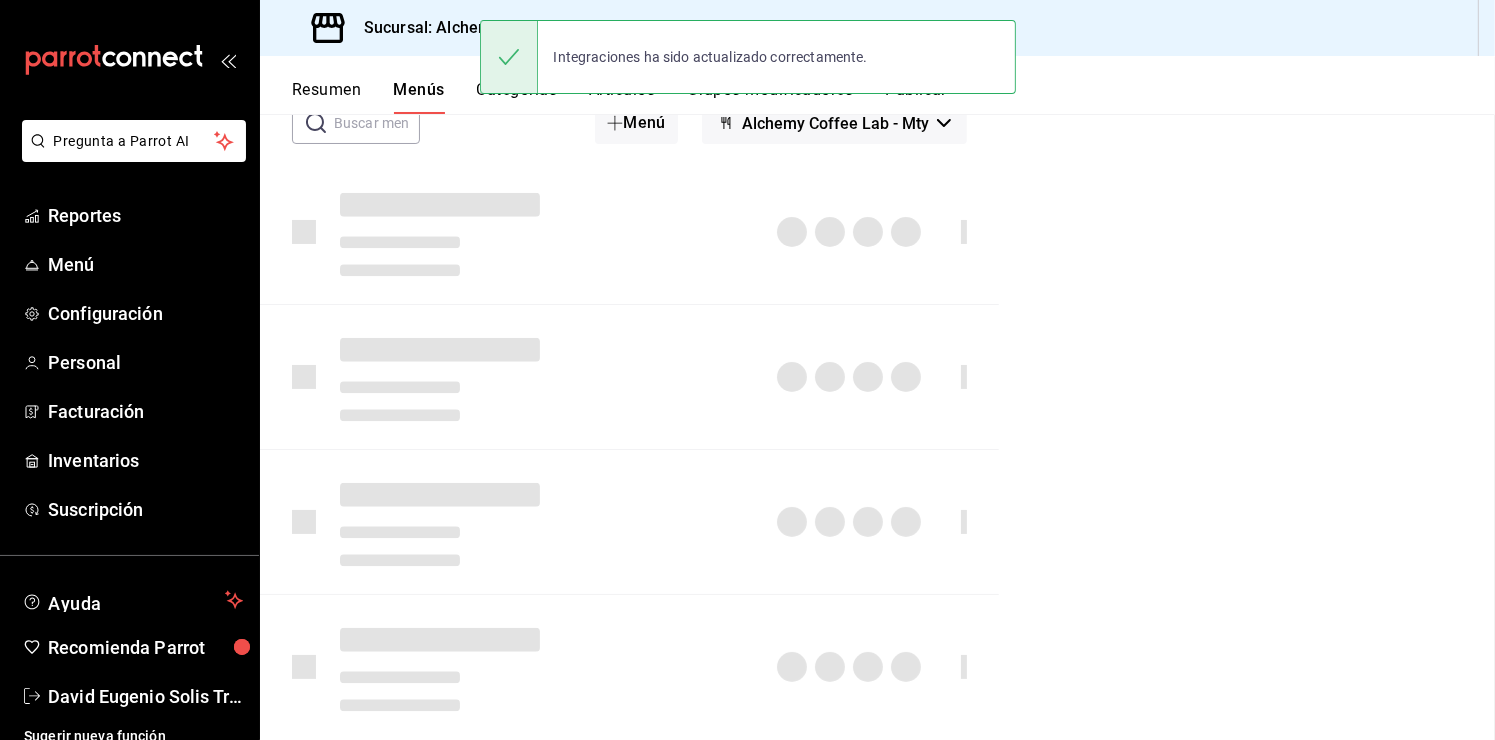 checkbox on "false" 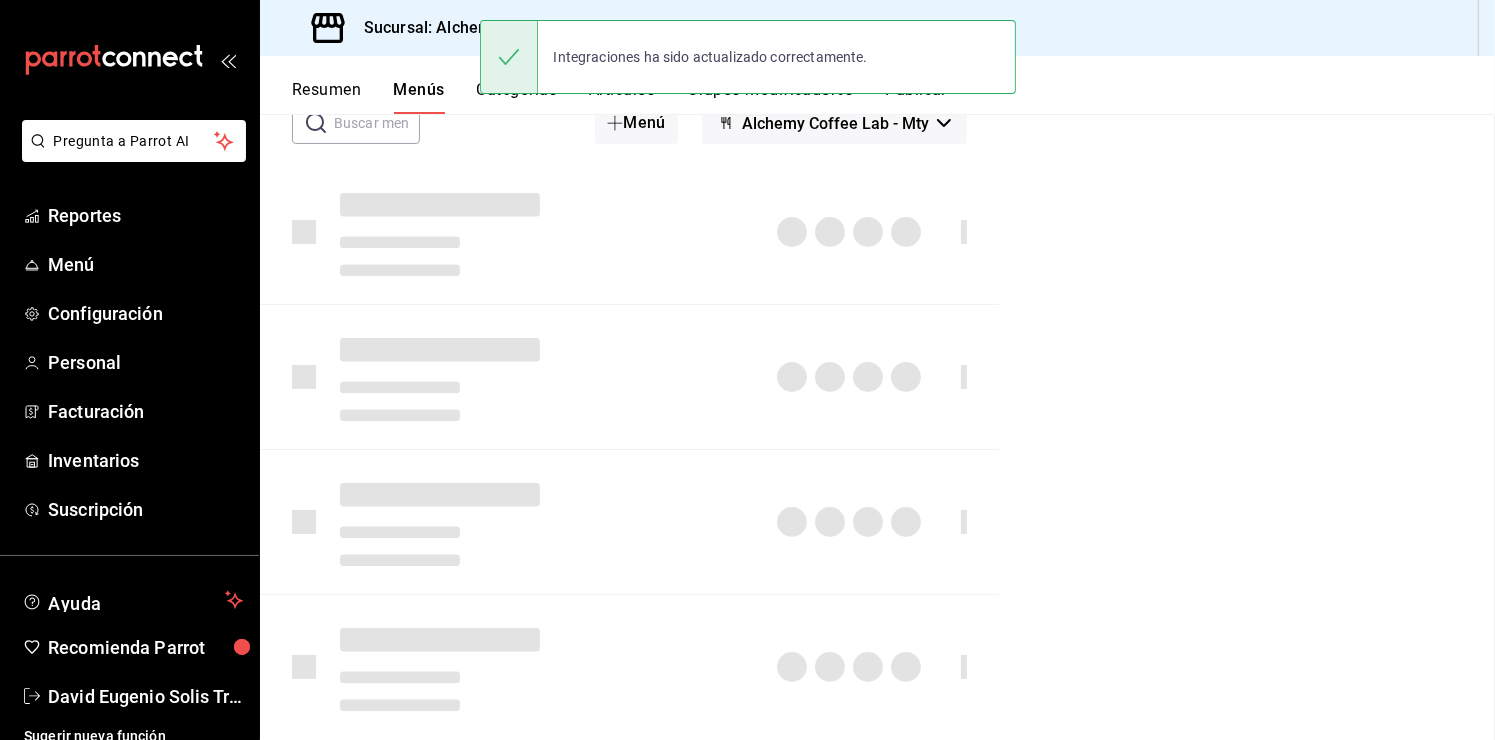 checkbox on "false" 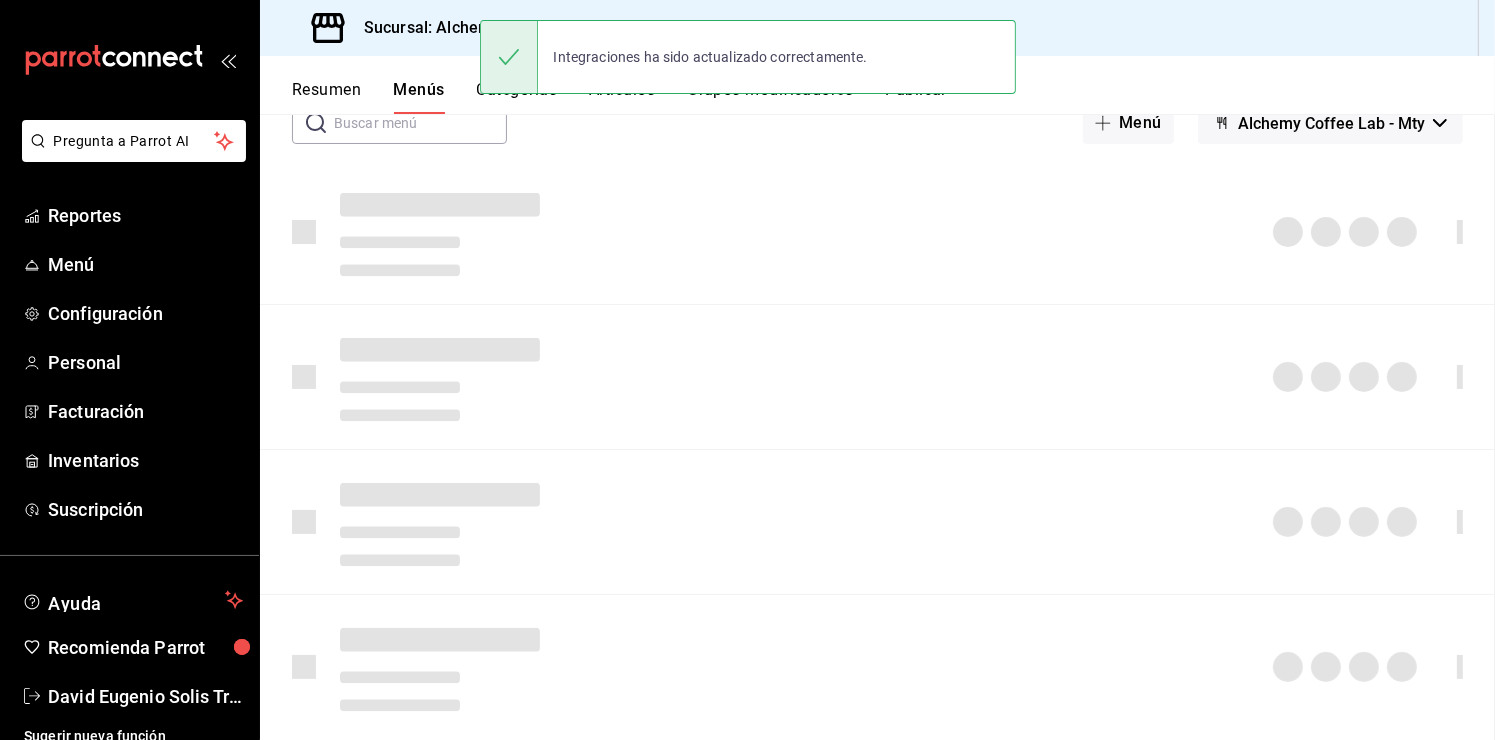 scroll, scrollTop: 0, scrollLeft: 0, axis: both 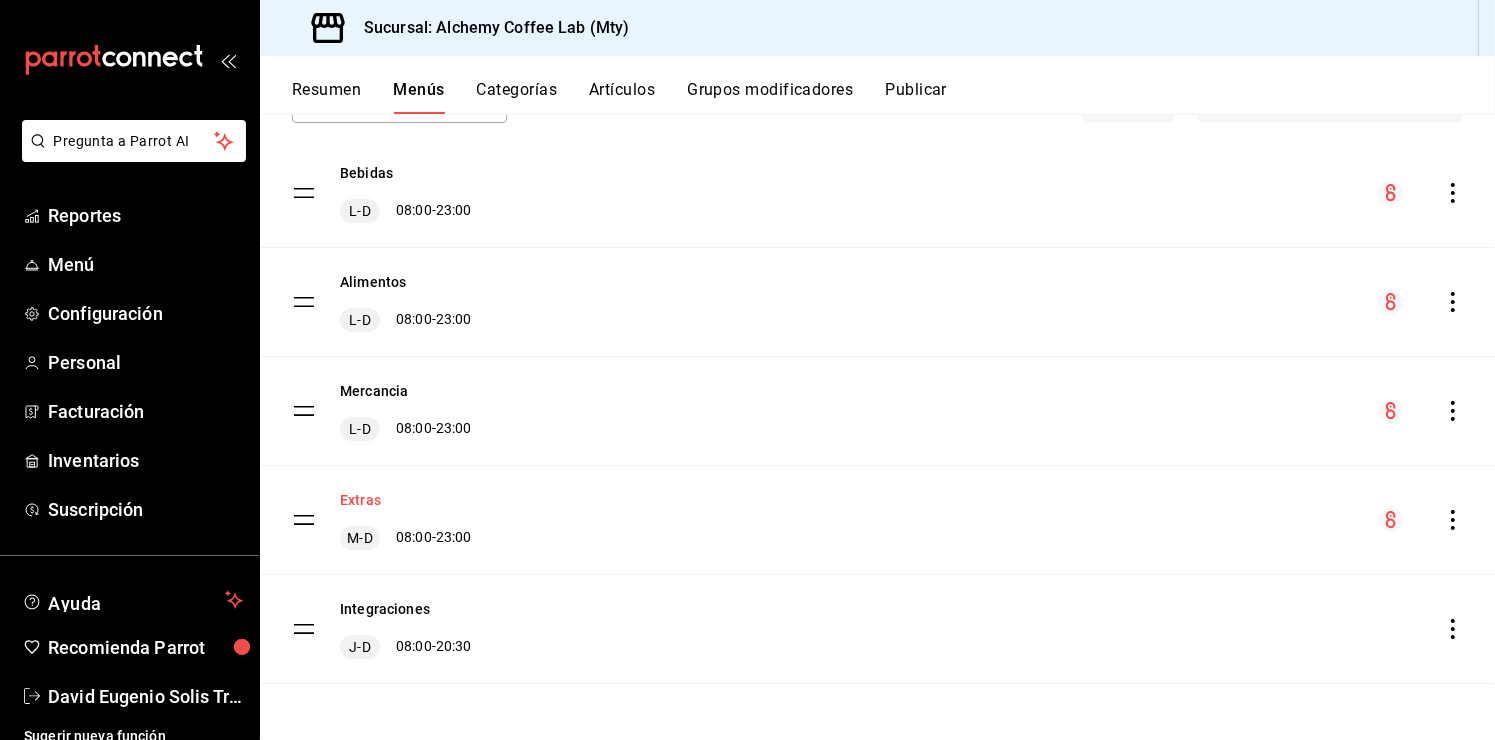 click on "Extras" at bounding box center [360, 500] 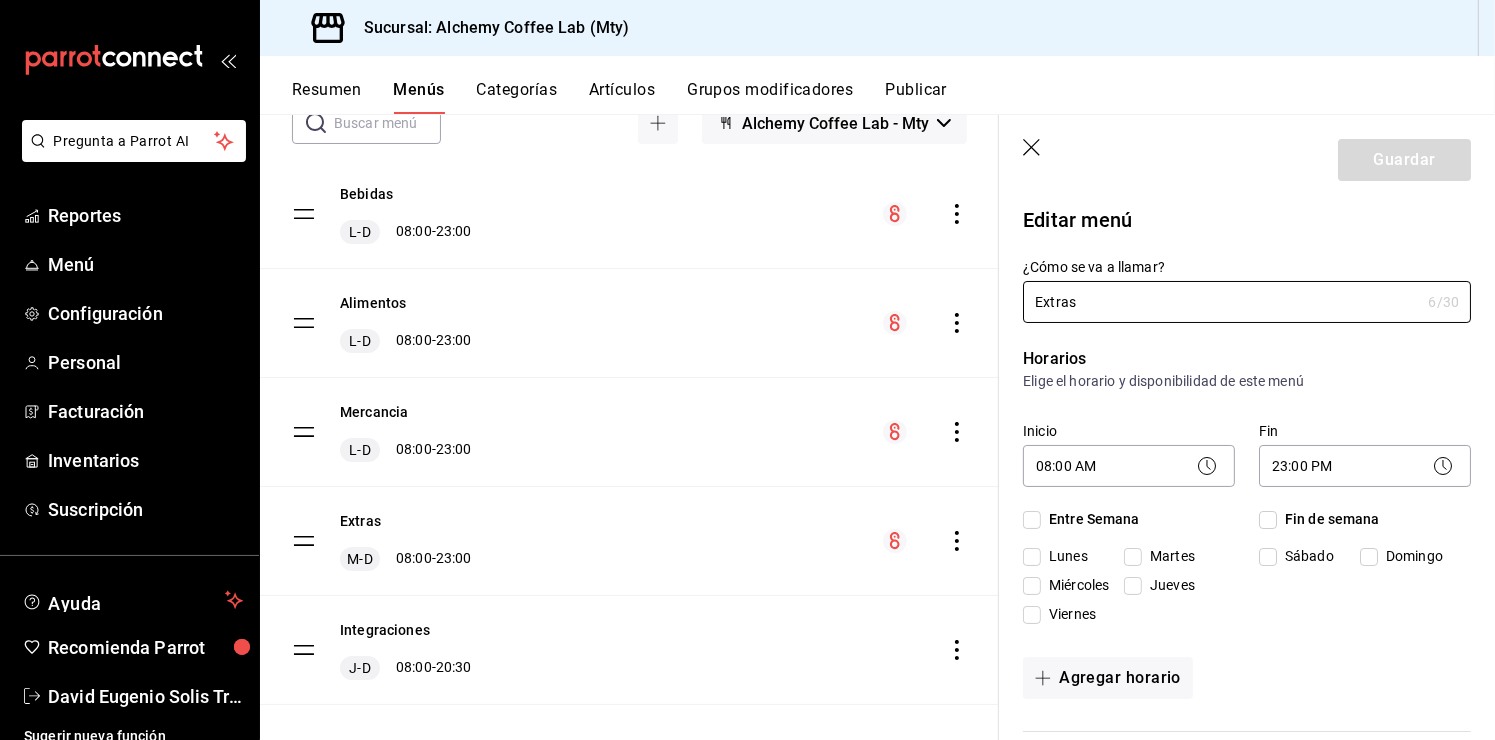 checkbox on "true" 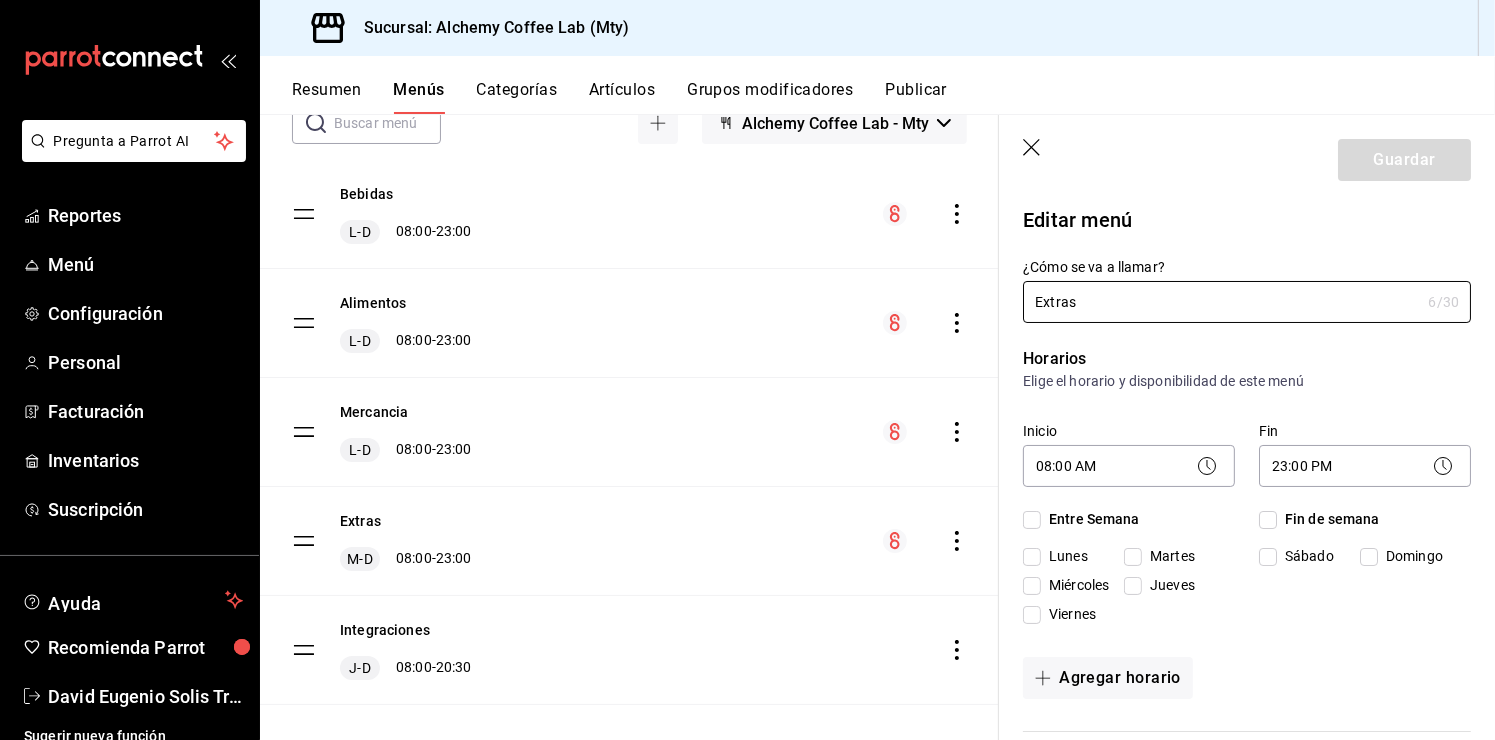 checkbox on "true" 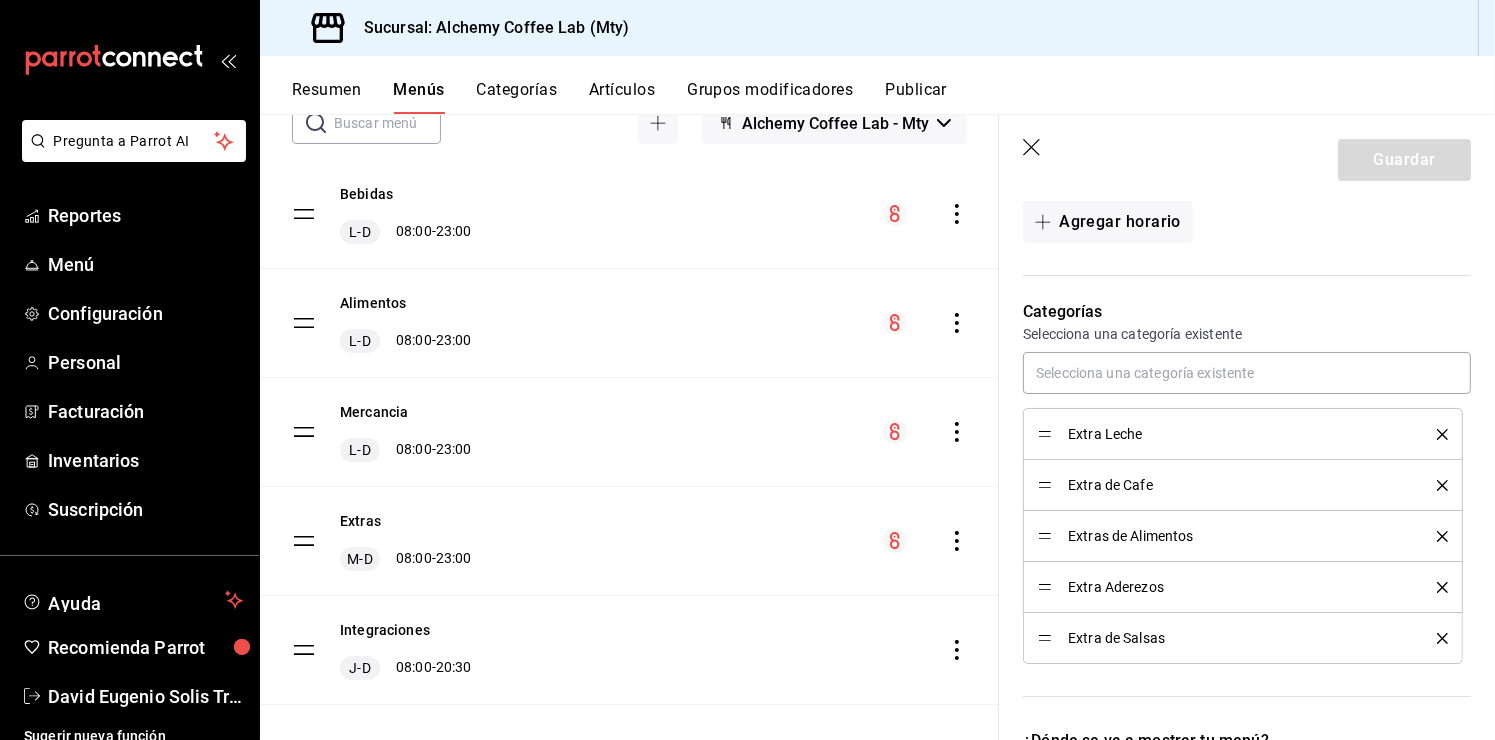 scroll, scrollTop: 600, scrollLeft: 0, axis: vertical 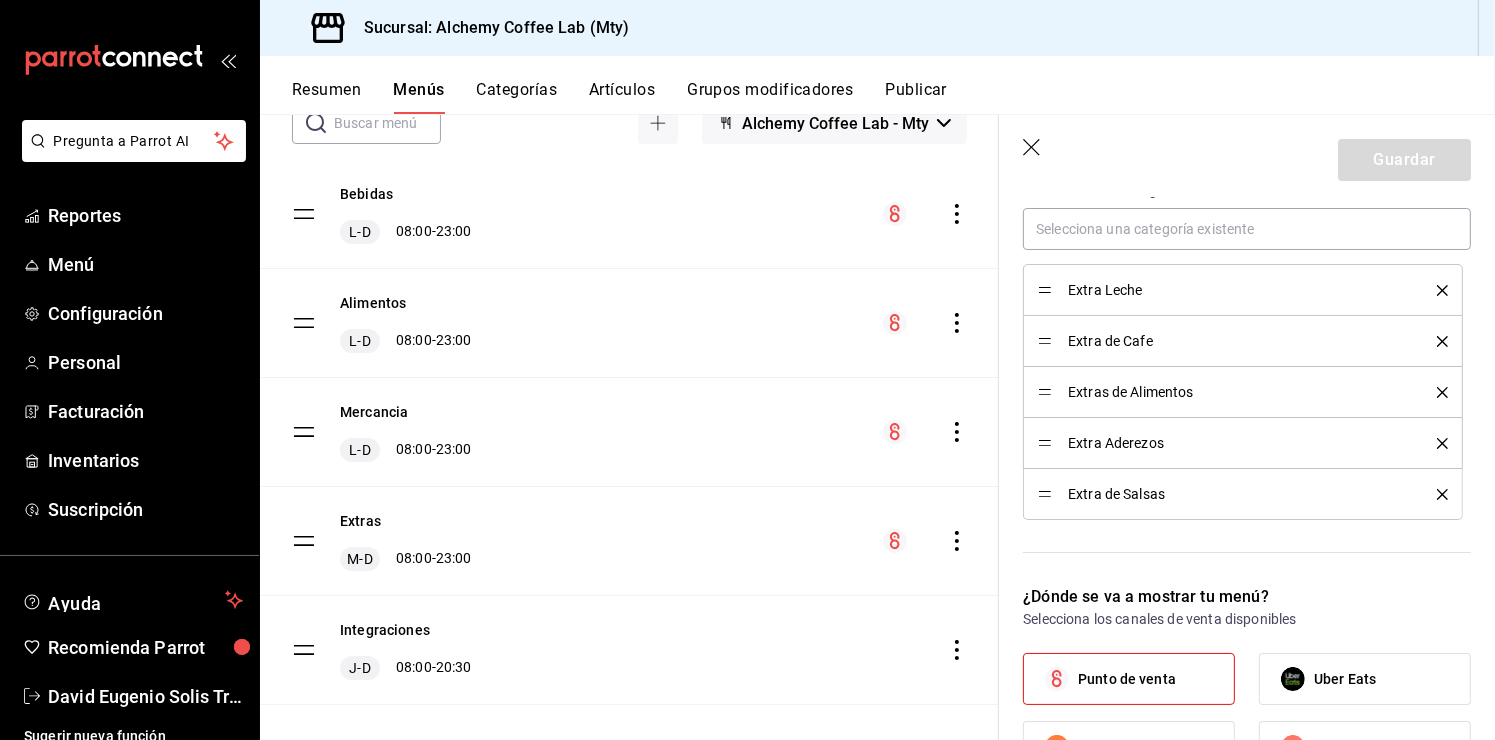 click on "Categorías" at bounding box center (517, 97) 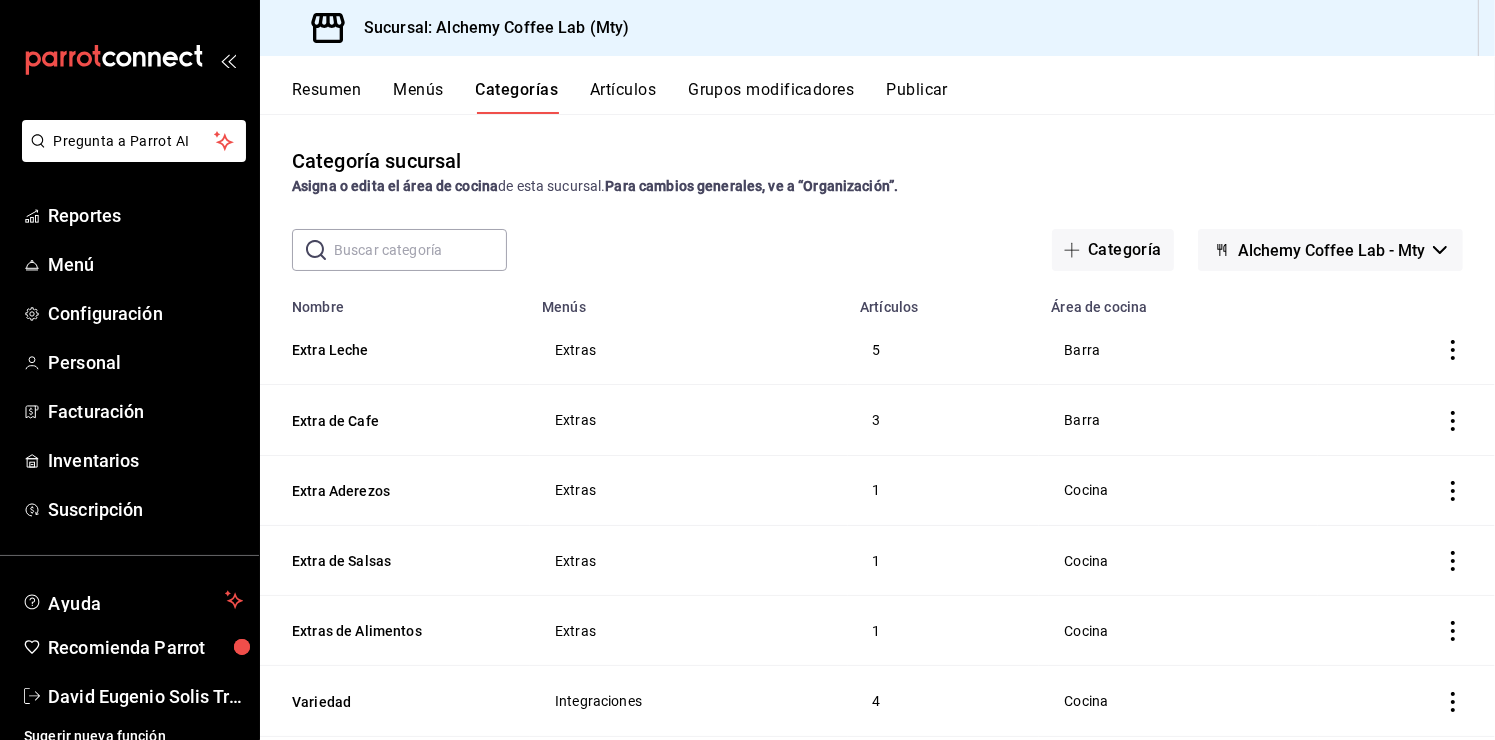 click on "Resumen Menús Categorías Artículos Grupos modificadores Publicar" at bounding box center (877, 85) 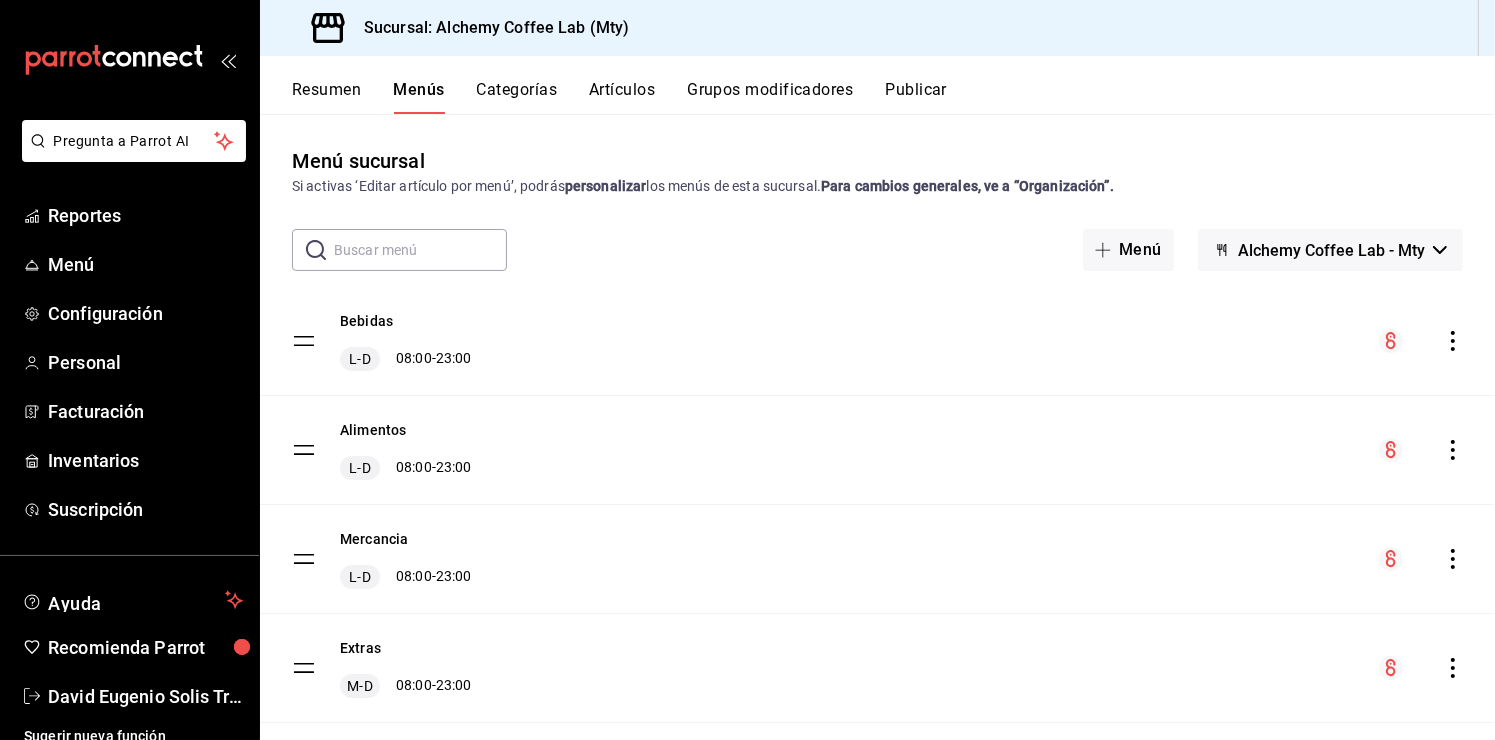 click on "Categorías" at bounding box center [517, 97] 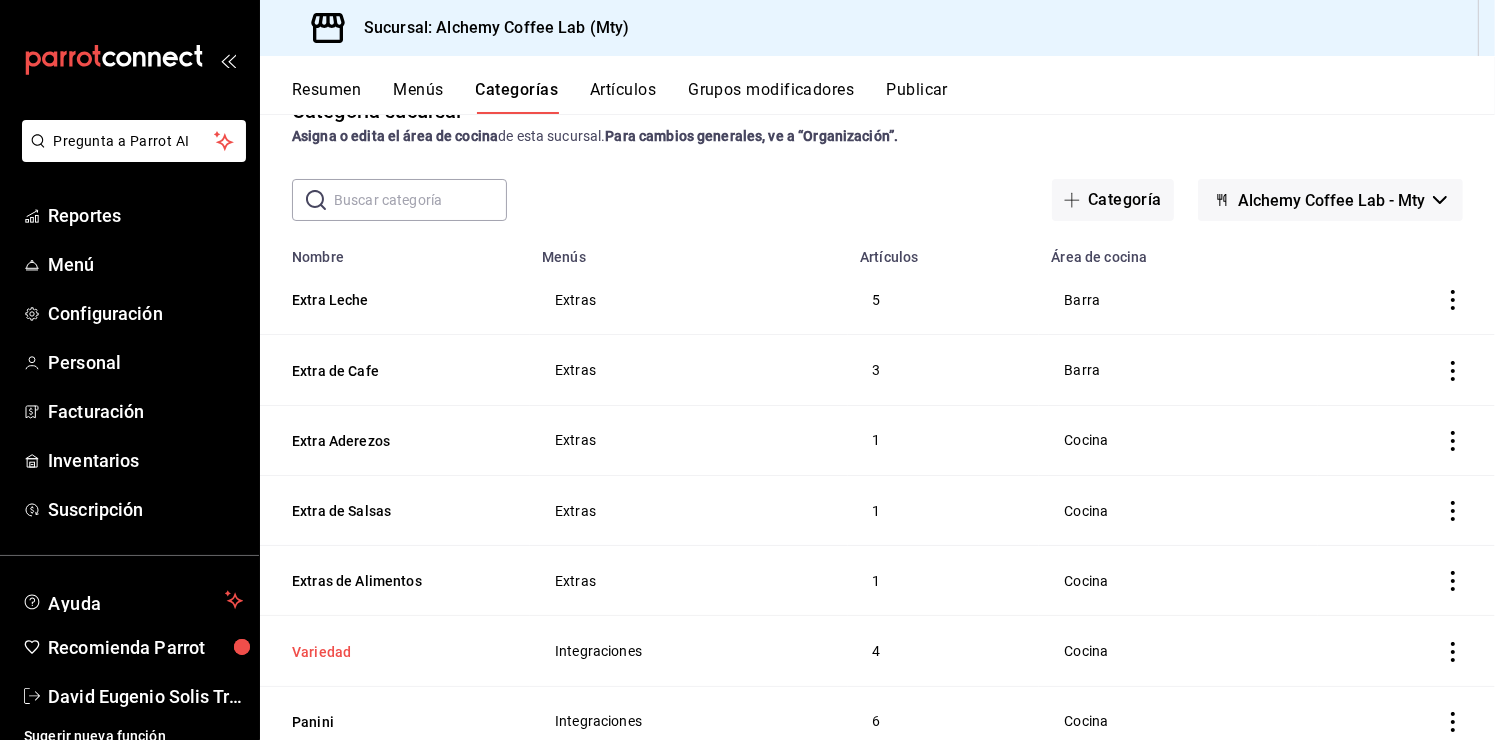 scroll, scrollTop: 0, scrollLeft: 0, axis: both 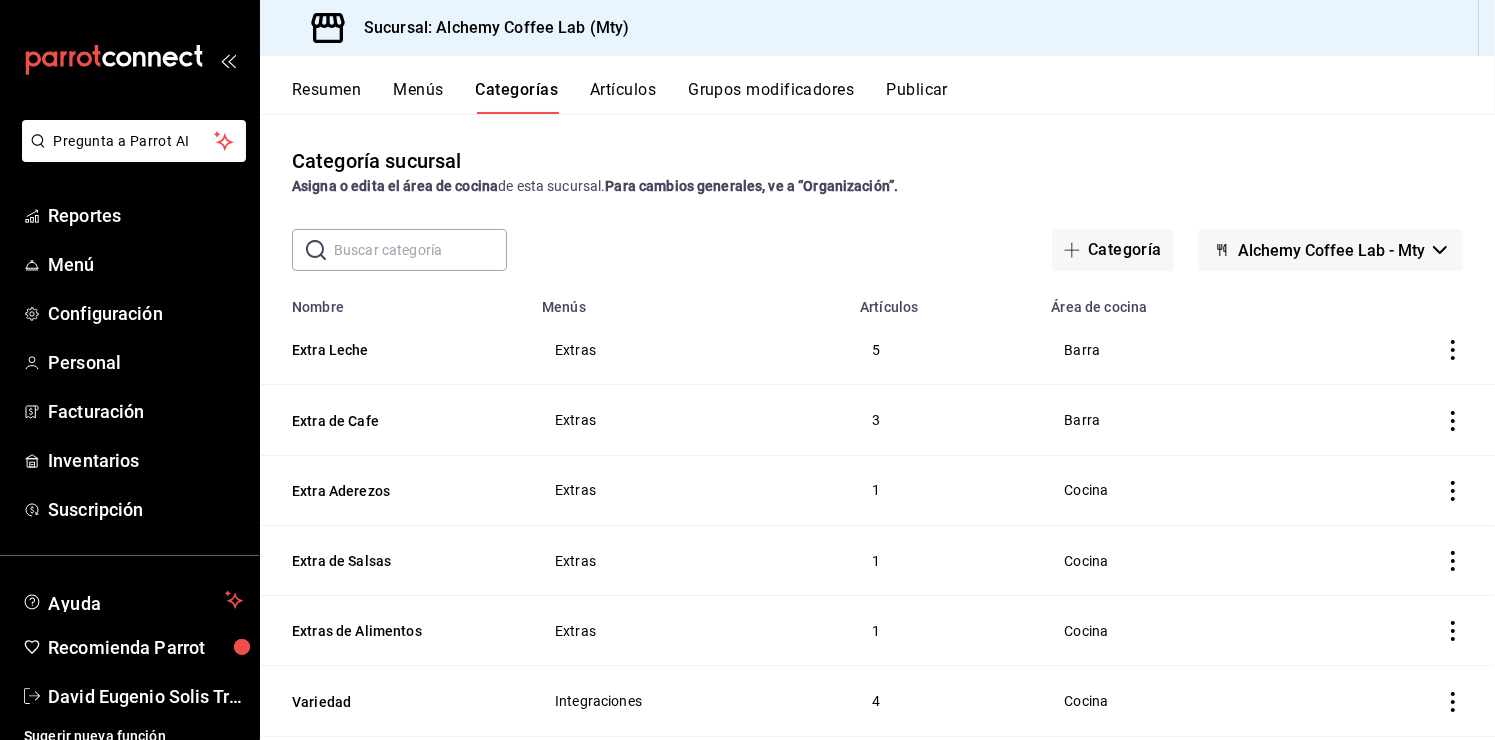 click on "Artículos" at bounding box center (623, 97) 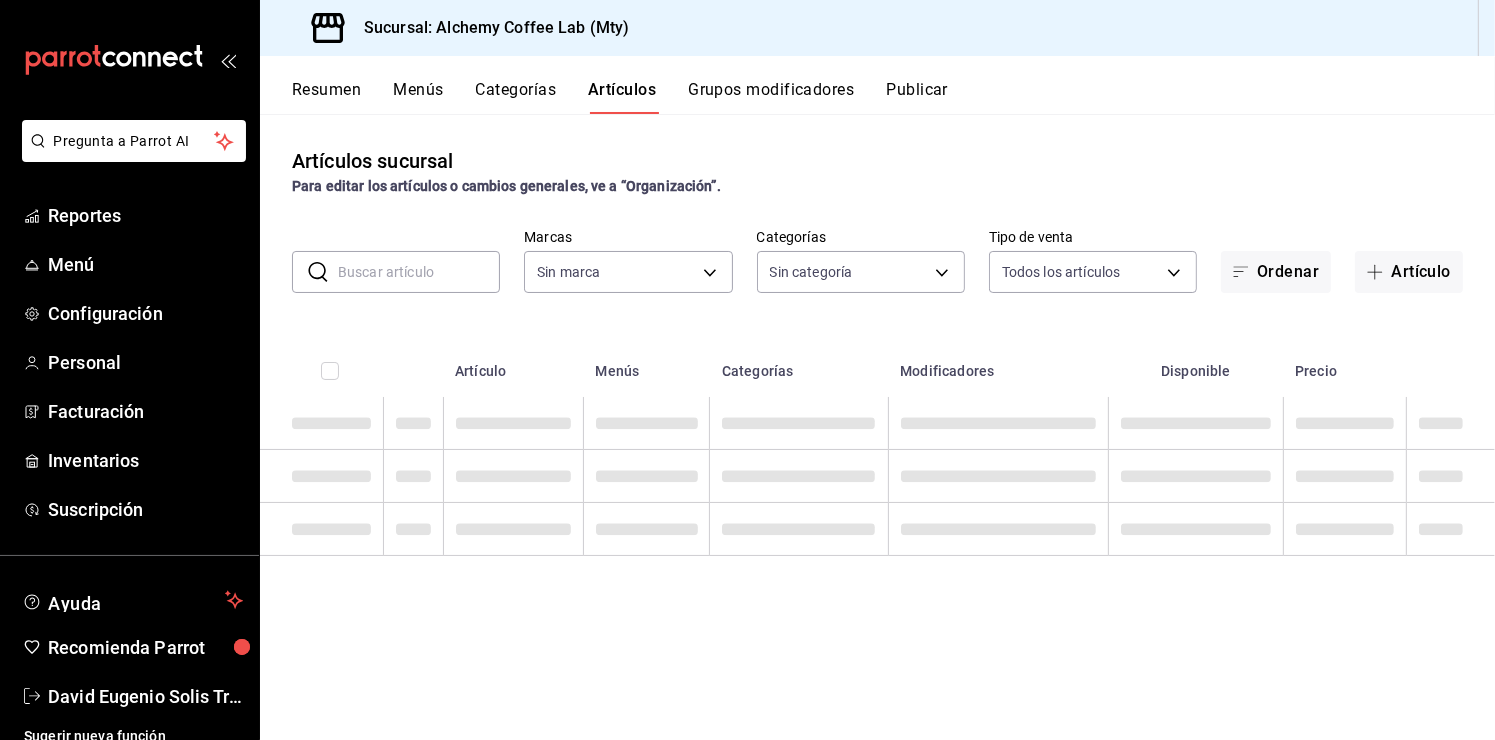 type on "147fd5db-d129-484d-8765-362391796a66" 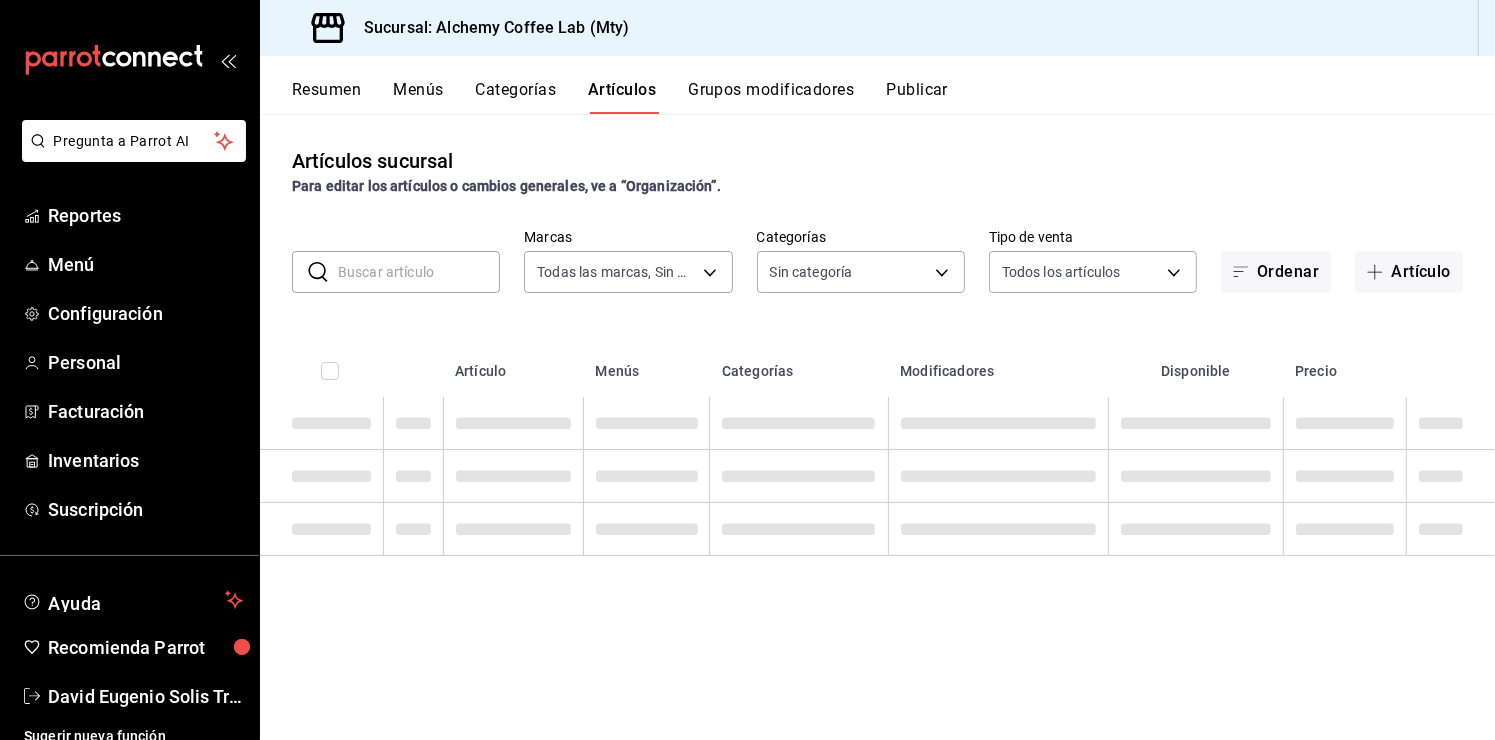 type on "c4f1b2b2-4cec-4db9-a310-abf4beb25226,6e561742-6cfe-4428-bdd7-98f947b897f7,ed96c675-c7ed-4458-b82b-32ea0ae9920c,2e3e028b-89e5-4003-abc7-67012b64c3c6,f9ecfb5f-2d86-470a-83ef-3d4616404b79,4dbf6704-01f8-4ae7-b143-5fb9fa4fa204,475d1d53-3dd2-4a4e-b59e-75da982537cc,9128c269-13cc-49c0-a61c-98ae135d2966,1489ea8f-3c5b-4bed-8712-fb1efc8e1484,237dd9fd-525f-4126-935d-1d618c95d359,1759a289-da96-444c-a3da-589932e8f911,32a25308-5a1a-4b27-9101-20aae4ecbe3b,5720fba0-4b3c-4af1-99c2-310b9d32b626,6f391e13-d369-4fd1-9e07-81fa35695065,6cee18f7-63d6-4ae0-a5fa-7f66450c5234,8f56fa9d-b5f7-423d-8f11-eda24a9be7dc,0959238c-b2f0-4e50-a72b-9acd913a0e6d,87d7d329-ef4d-4ea2-b0cc-7aa43f232e86,0d94947a-2237-44fd-9659-405017dccbcb,4f878af2-bd33-4ff2-b57a-7be79110d9e1,7dbad2d2-8702-4494-bd85-95c08bbe0766,19e81b95-3a6a-45a7-b76c-705b7ea18356,ab0ce2b7-02f2-4a6d-b2a0-8d884bdd482f,f61d6689-96be-4dbf-b04d-1c056a84d092,bbe26e67-8ee3-44bb-aa42-10b56f436607,868379b8-0d20-4bb5-b8c7-30117c1a963f,3b48f957-8fb6-4fb6-81e1-ab77b4847770,0e1e856b-c234-4bde-b48..." 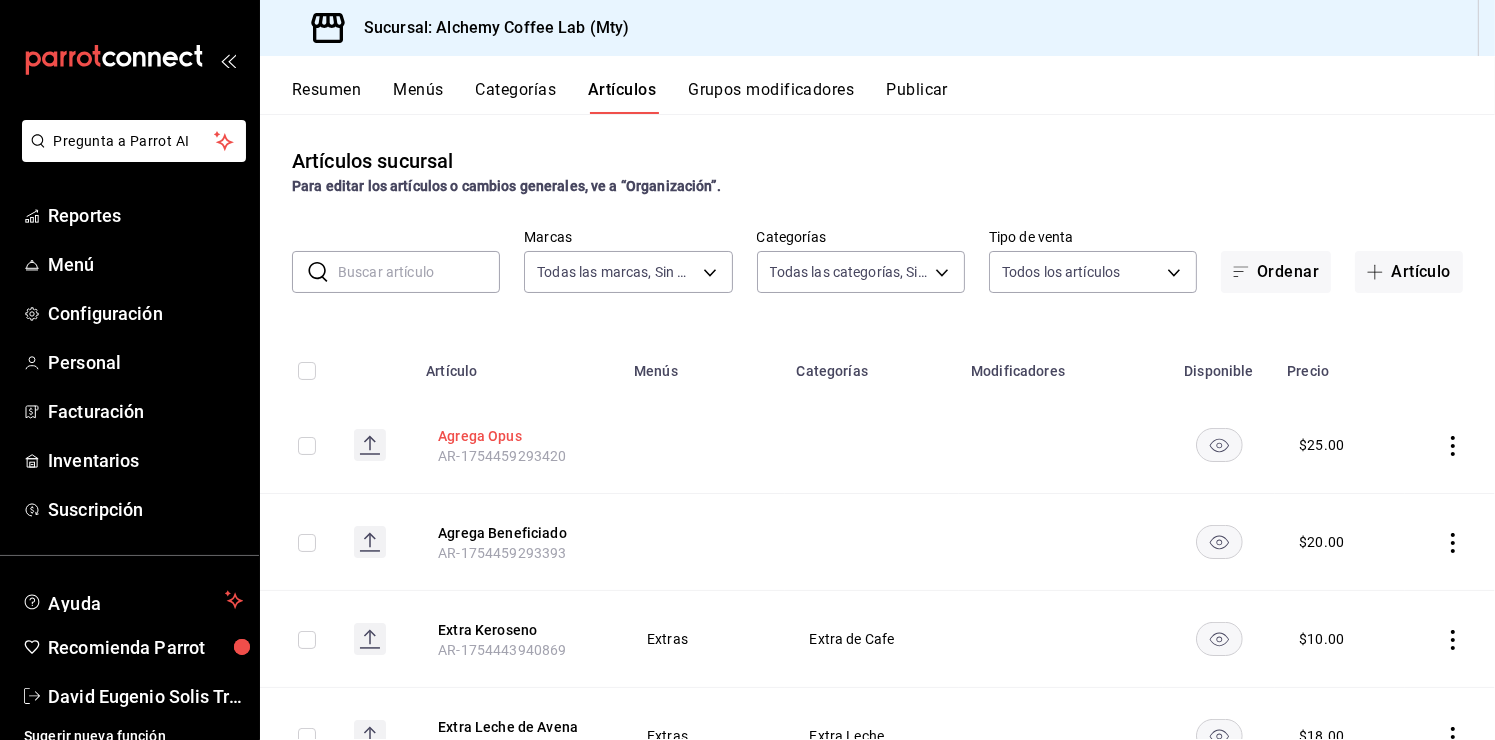 click on "Agrega Opus" at bounding box center (518, 436) 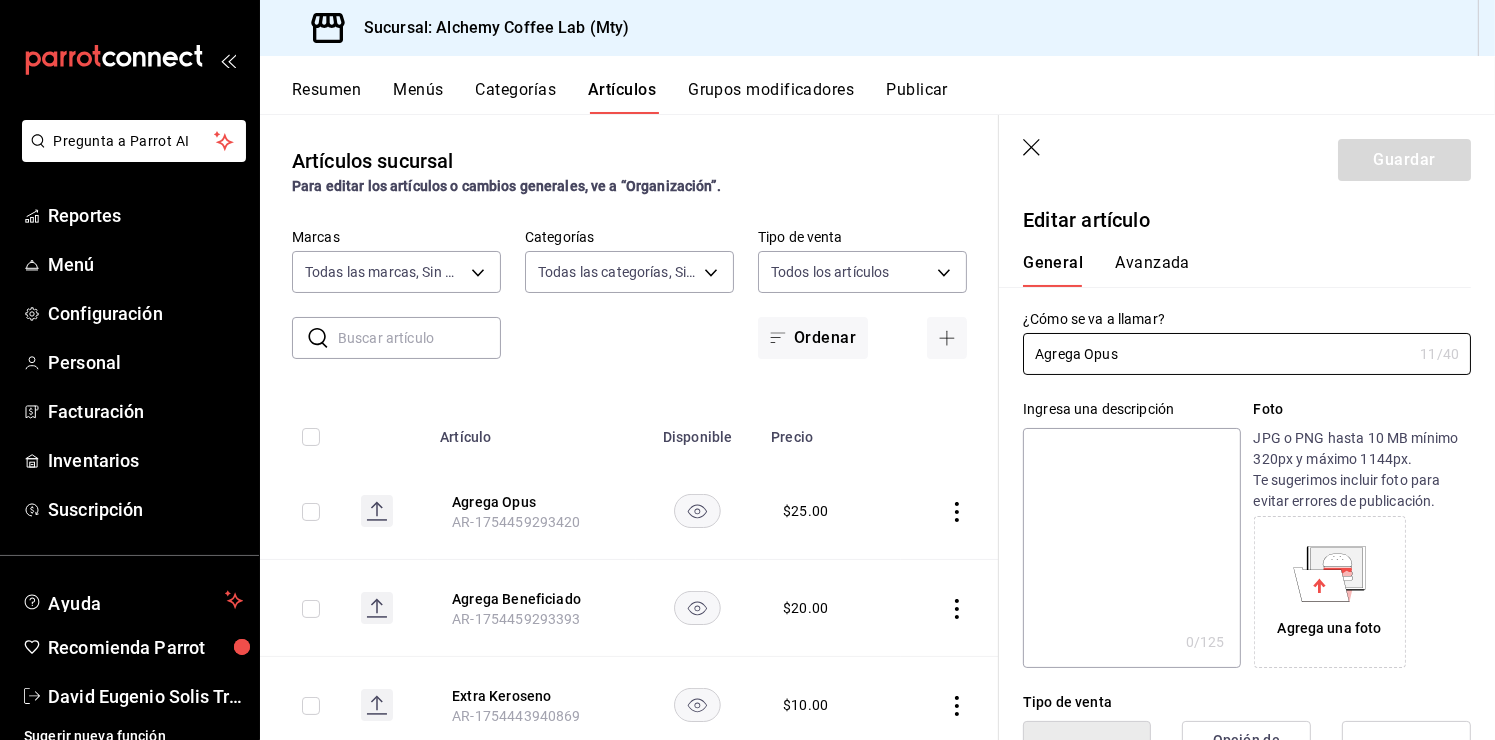 type on "$25.00" 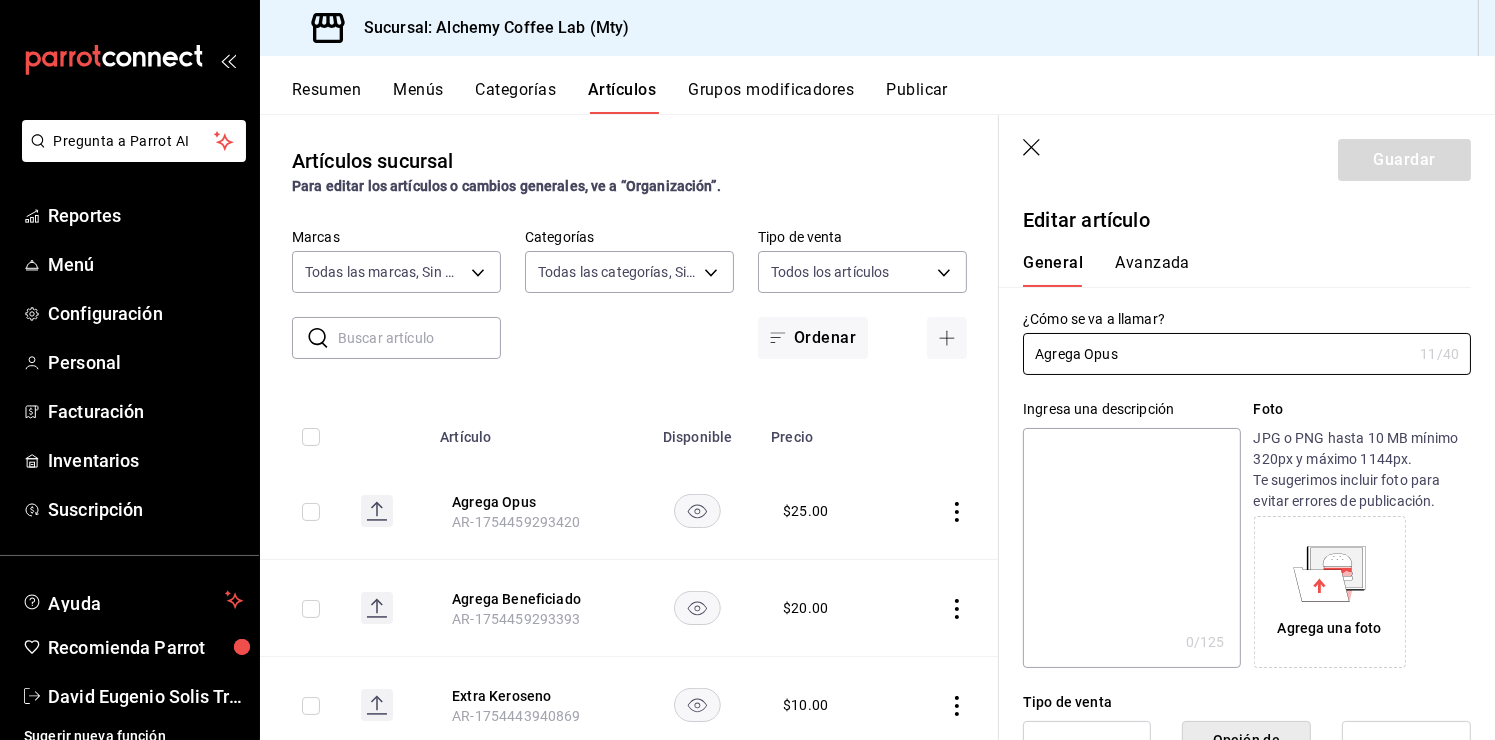scroll, scrollTop: 0, scrollLeft: 0, axis: both 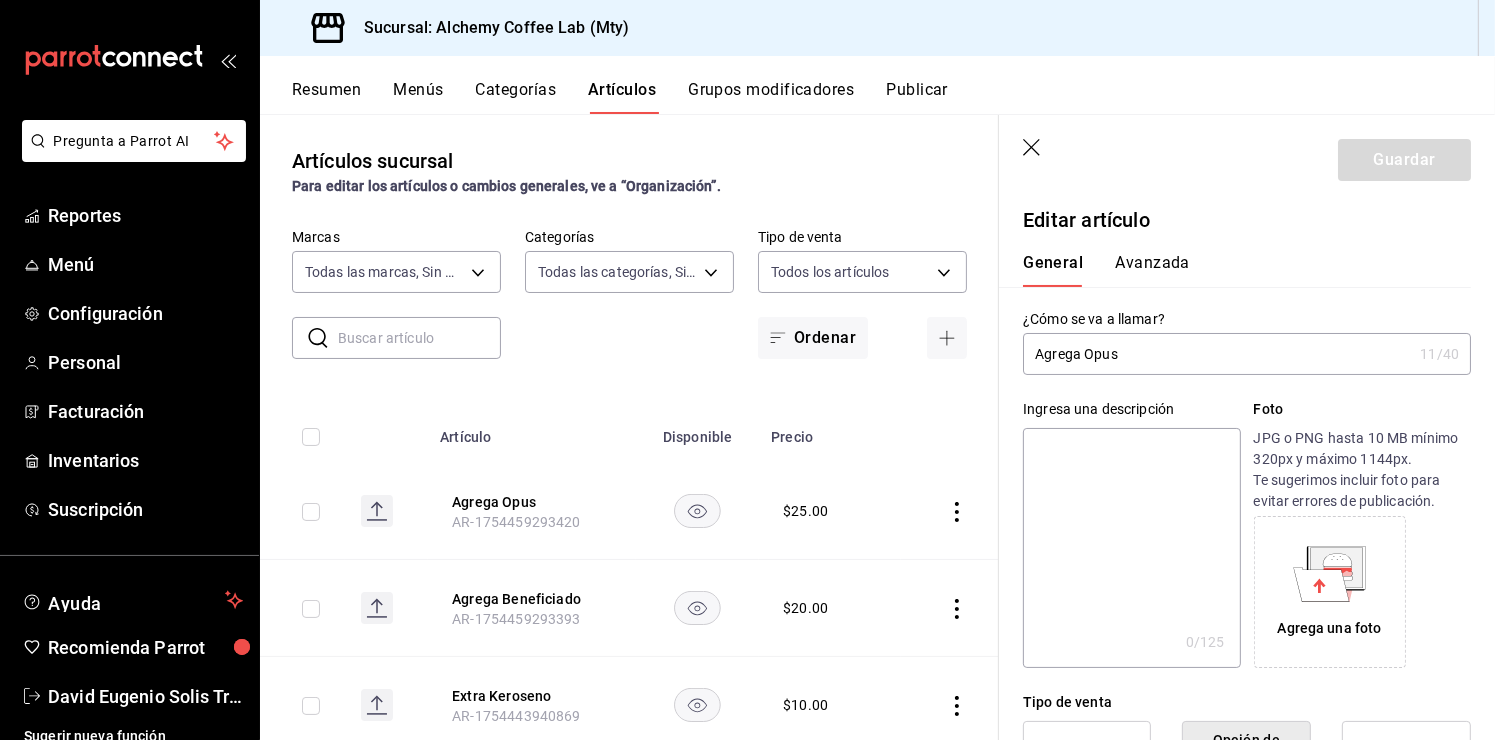 click 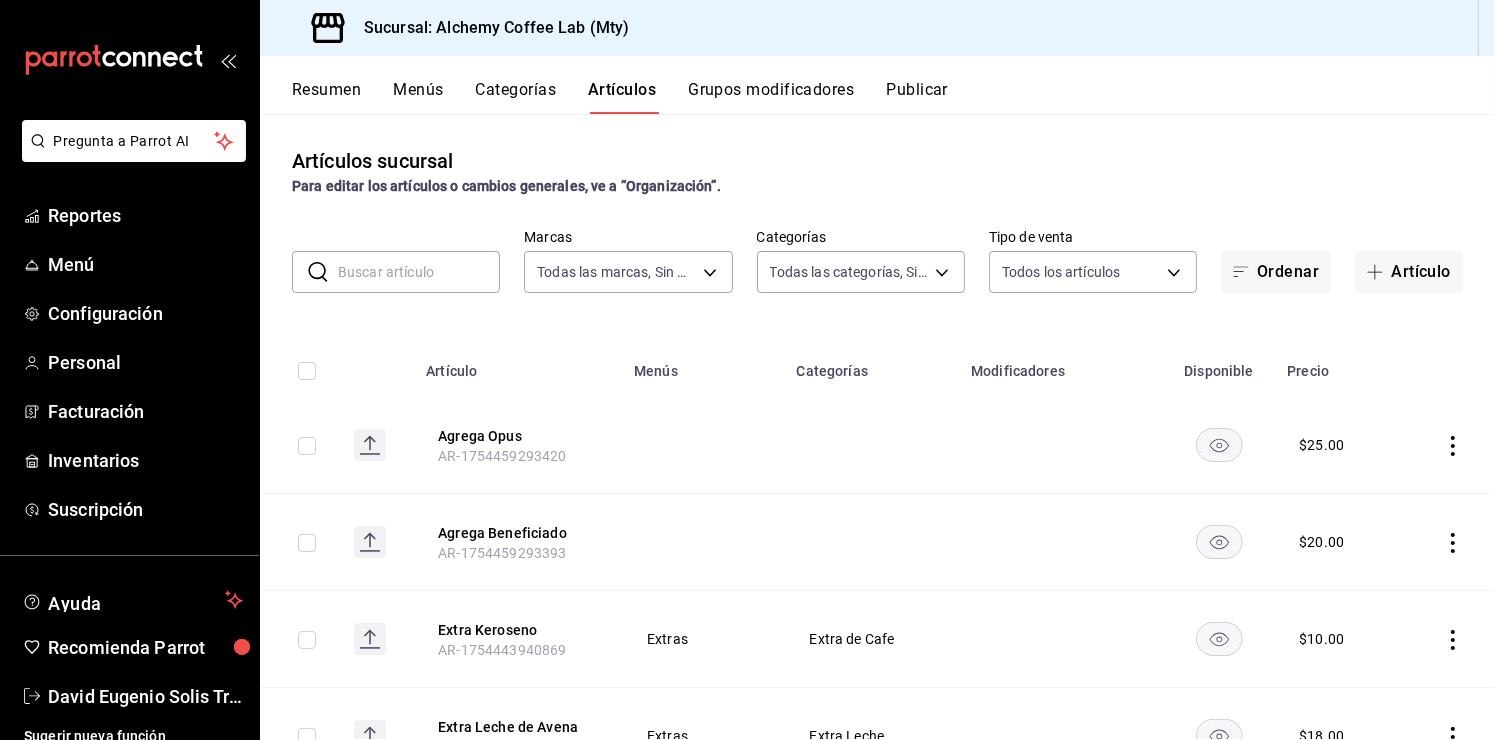 click on "Categorías" at bounding box center [516, 97] 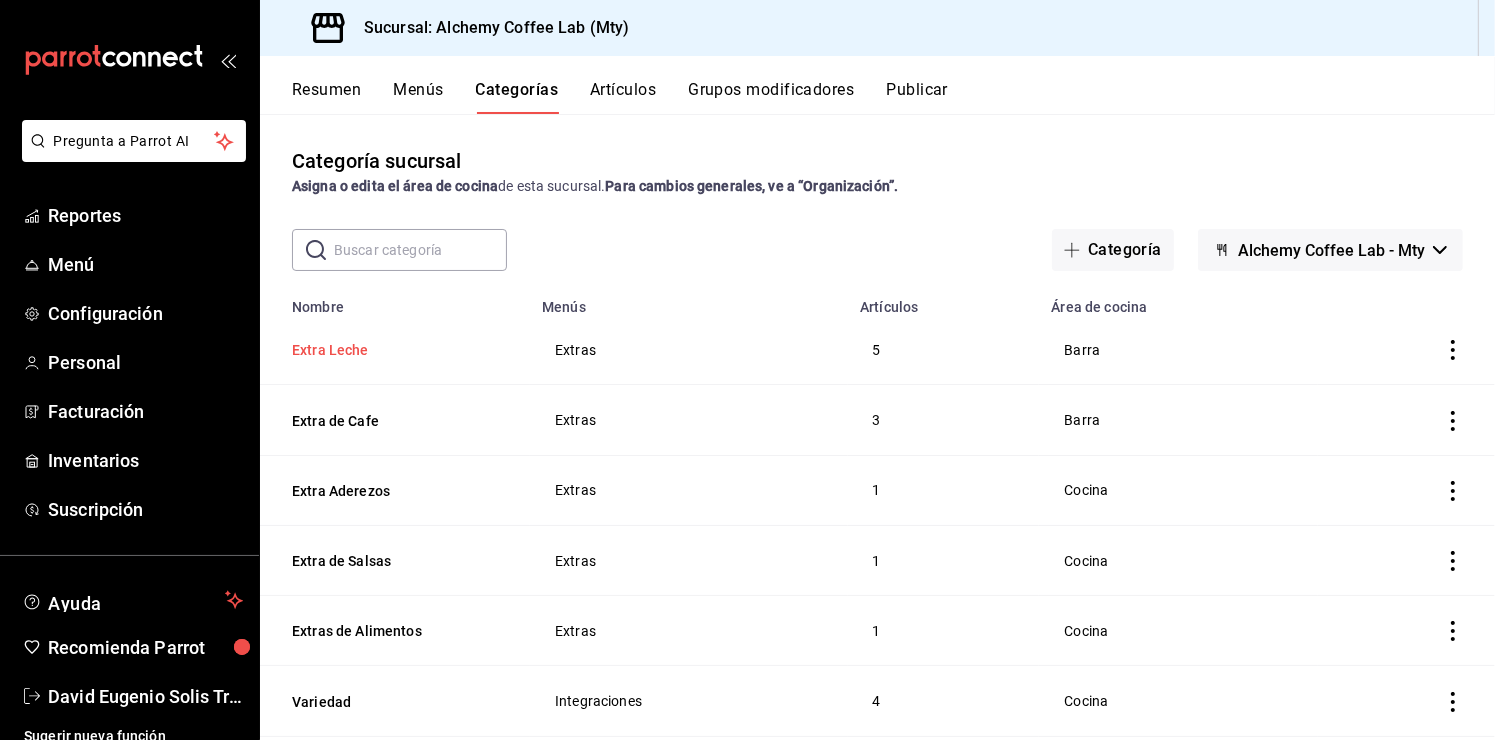 click on "Extra Leche" at bounding box center (392, 350) 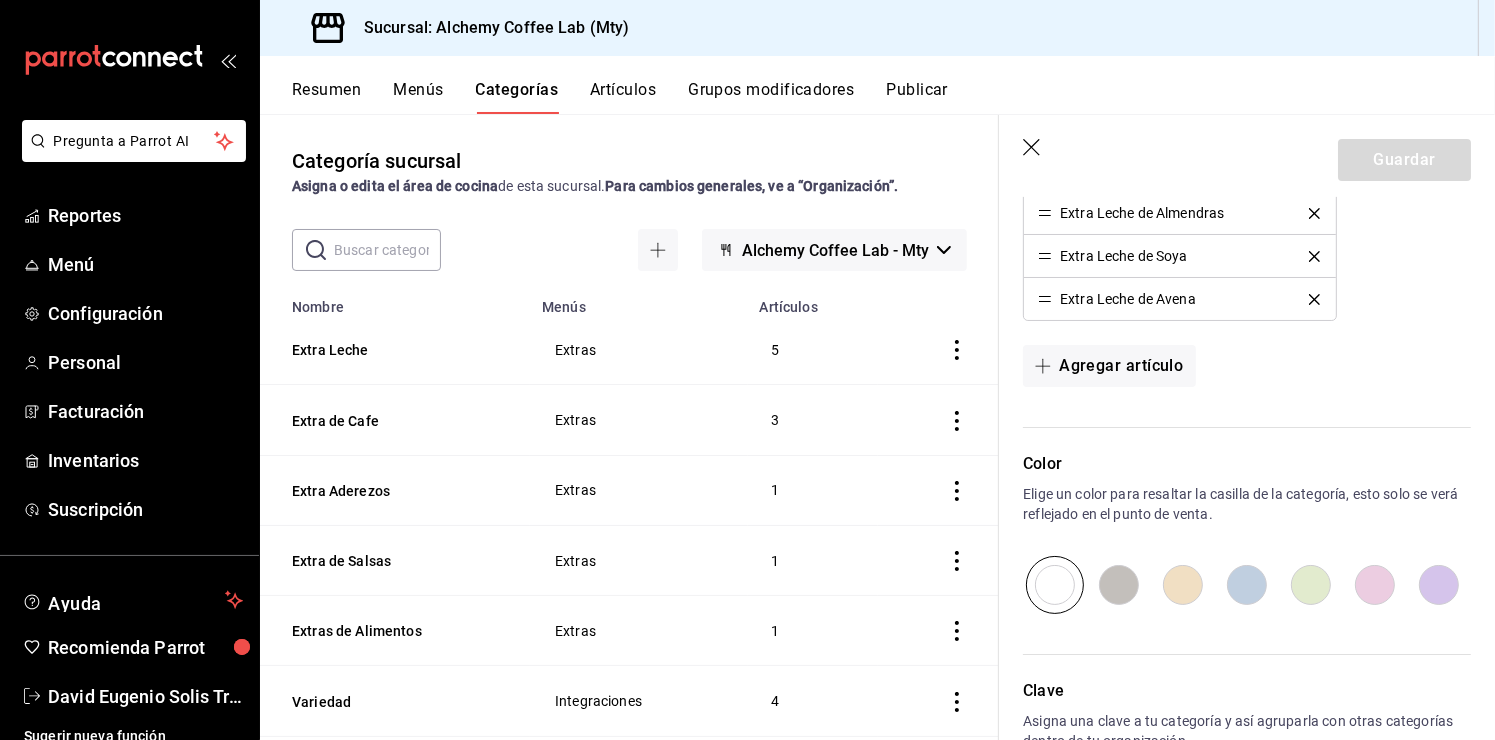 scroll, scrollTop: 943, scrollLeft: 0, axis: vertical 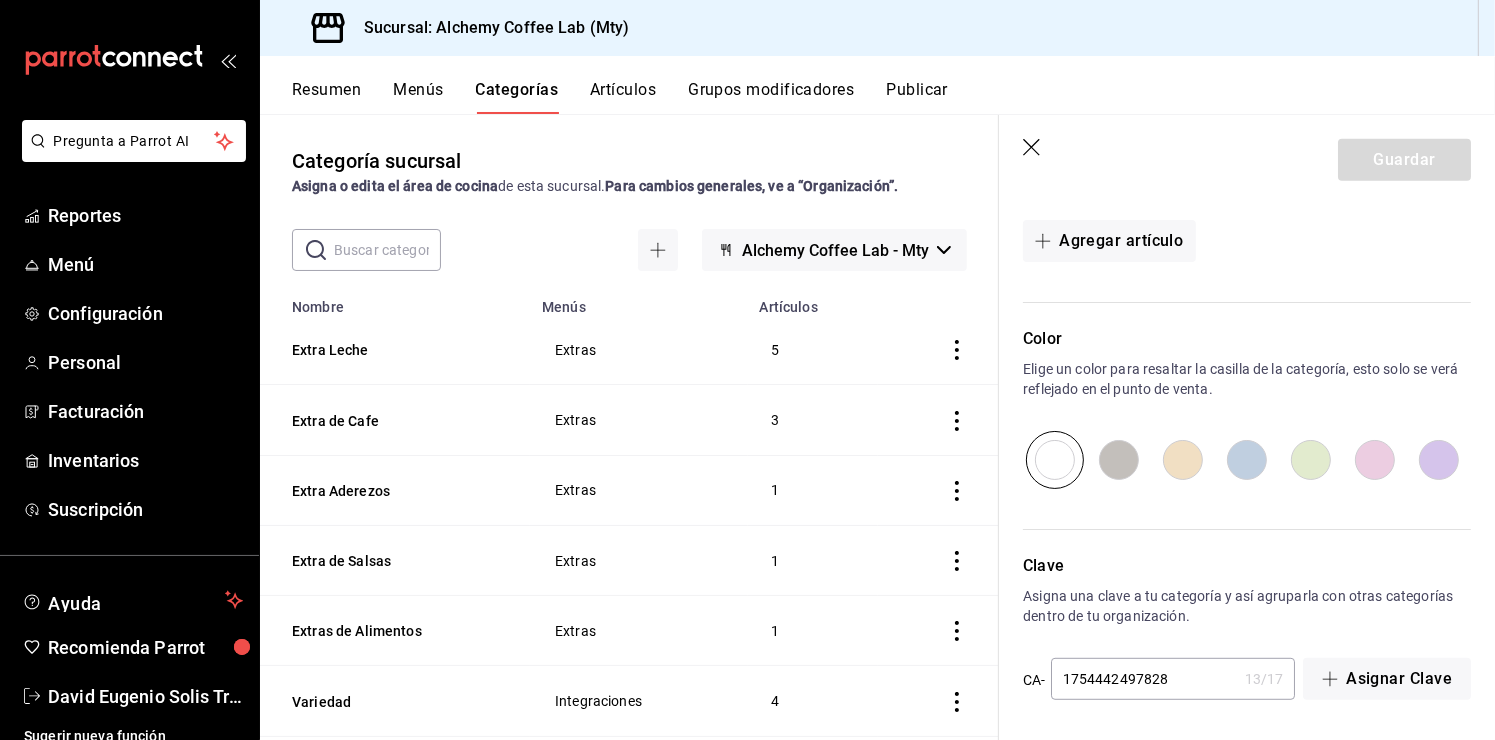 click on "Artículos" at bounding box center (623, 97) 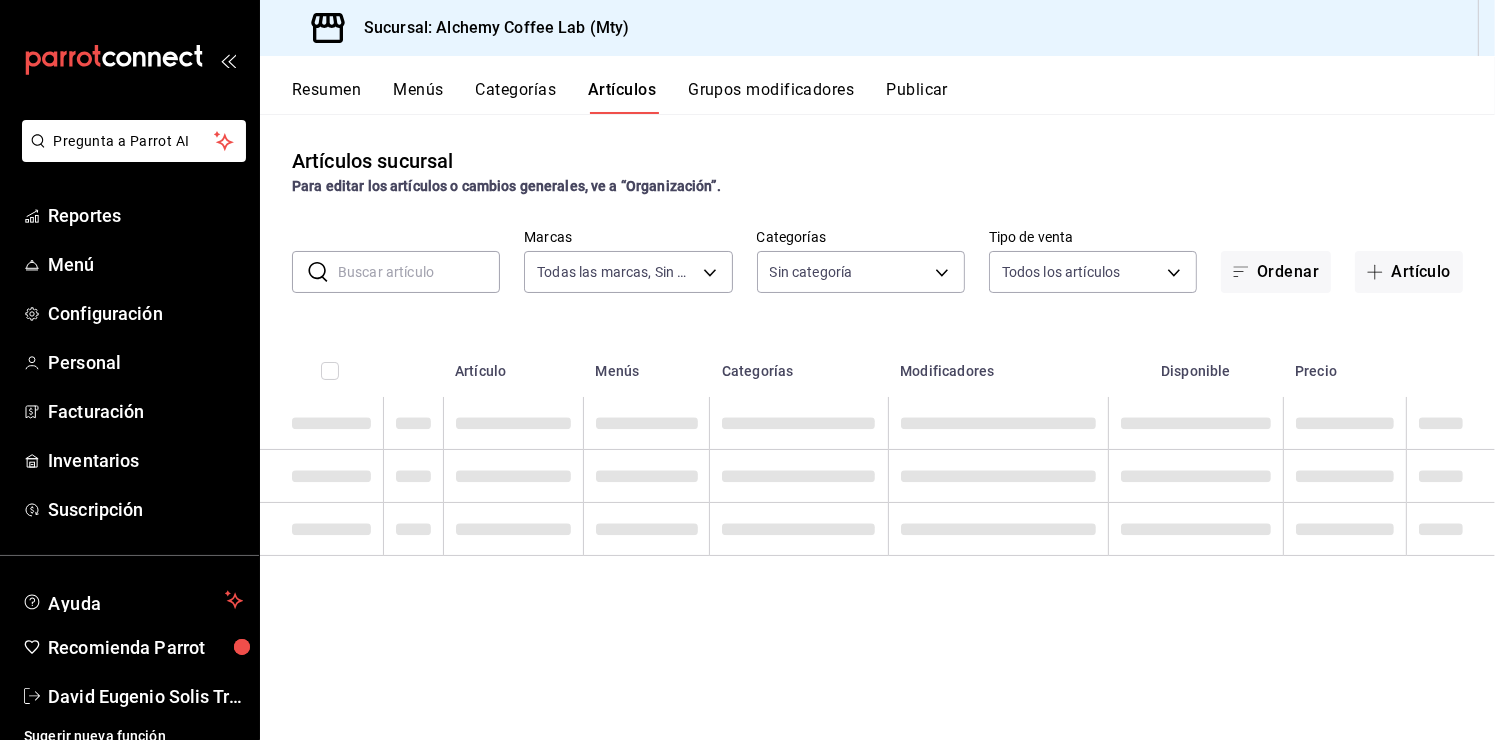 type on "147fd5db-d129-484d-8765-362391796a66" 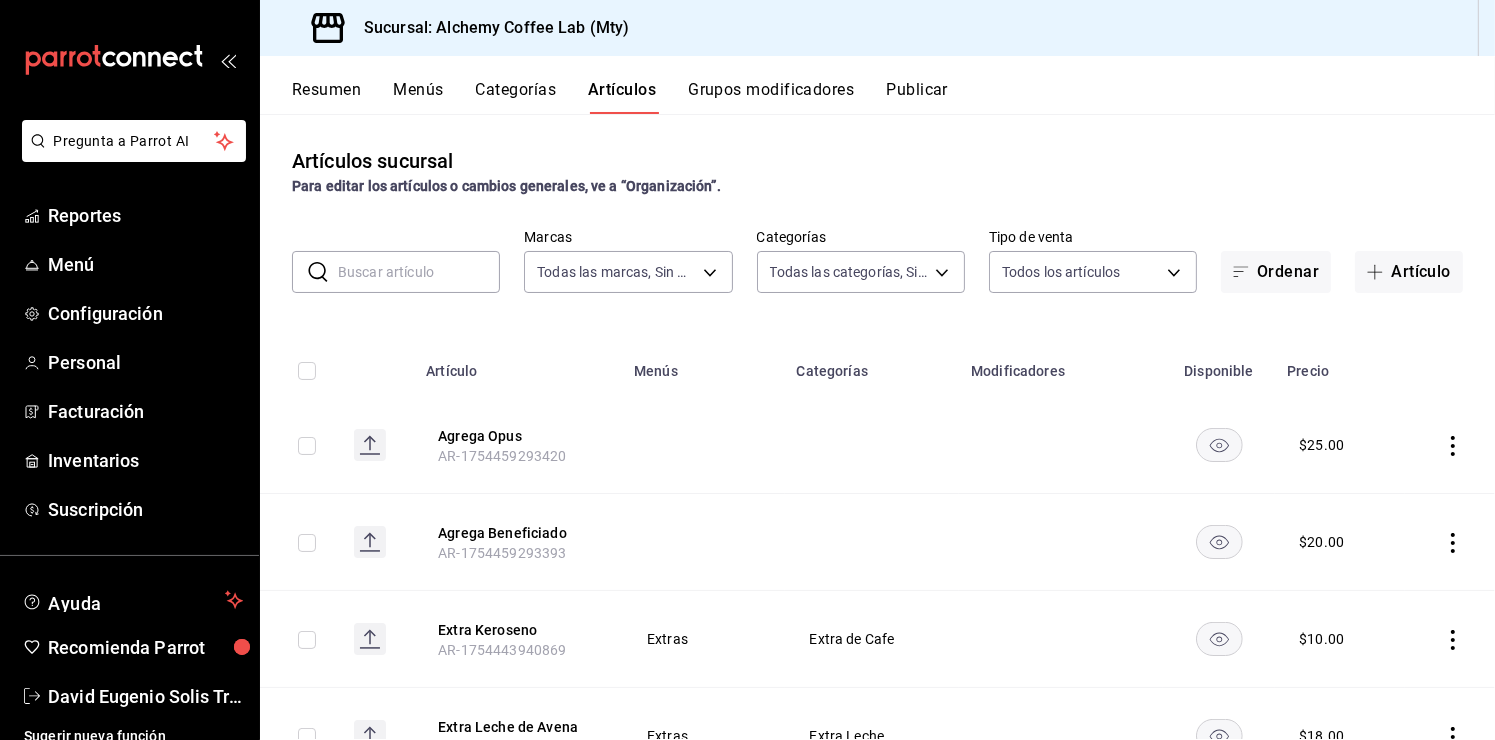 type on "c4f1b2b2-4cec-4db9-a310-abf4beb25226,6e561742-6cfe-4428-bdd7-98f947b897f7,ed96c675-c7ed-4458-b82b-32ea0ae9920c,2e3e028b-89e5-4003-abc7-67012b64c3c6,f9ecfb5f-2d86-470a-83ef-3d4616404b79,4dbf6704-01f8-4ae7-b143-5fb9fa4fa204,475d1d53-3dd2-4a4e-b59e-75da982537cc,9128c269-13cc-49c0-a61c-98ae135d2966,1489ea8f-3c5b-4bed-8712-fb1efc8e1484,237dd9fd-525f-4126-935d-1d618c95d359,1759a289-da96-444c-a3da-589932e8f911,32a25308-5a1a-4b27-9101-20aae4ecbe3b,5720fba0-4b3c-4af1-99c2-310b9d32b626,6f391e13-d369-4fd1-9e07-81fa35695065,6cee18f7-63d6-4ae0-a5fa-7f66450c5234,8f56fa9d-b5f7-423d-8f11-eda24a9be7dc,0959238c-b2f0-4e50-a72b-9acd913a0e6d,87d7d329-ef4d-4ea2-b0cc-7aa43f232e86,0d94947a-2237-44fd-9659-405017dccbcb,4f878af2-bd33-4ff2-b57a-7be79110d9e1,7dbad2d2-8702-4494-bd85-95c08bbe0766,19e81b95-3a6a-45a7-b76c-705b7ea18356,ab0ce2b7-02f2-4a6d-b2a0-8d884bdd482f,f61d6689-96be-4dbf-b04d-1c056a84d092,bbe26e67-8ee3-44bb-aa42-10b56f436607,868379b8-0d20-4bb5-b8c7-30117c1a963f,3b48f957-8fb6-4fb6-81e1-ab77b4847770,0e1e856b-c234-4bde-b48..." 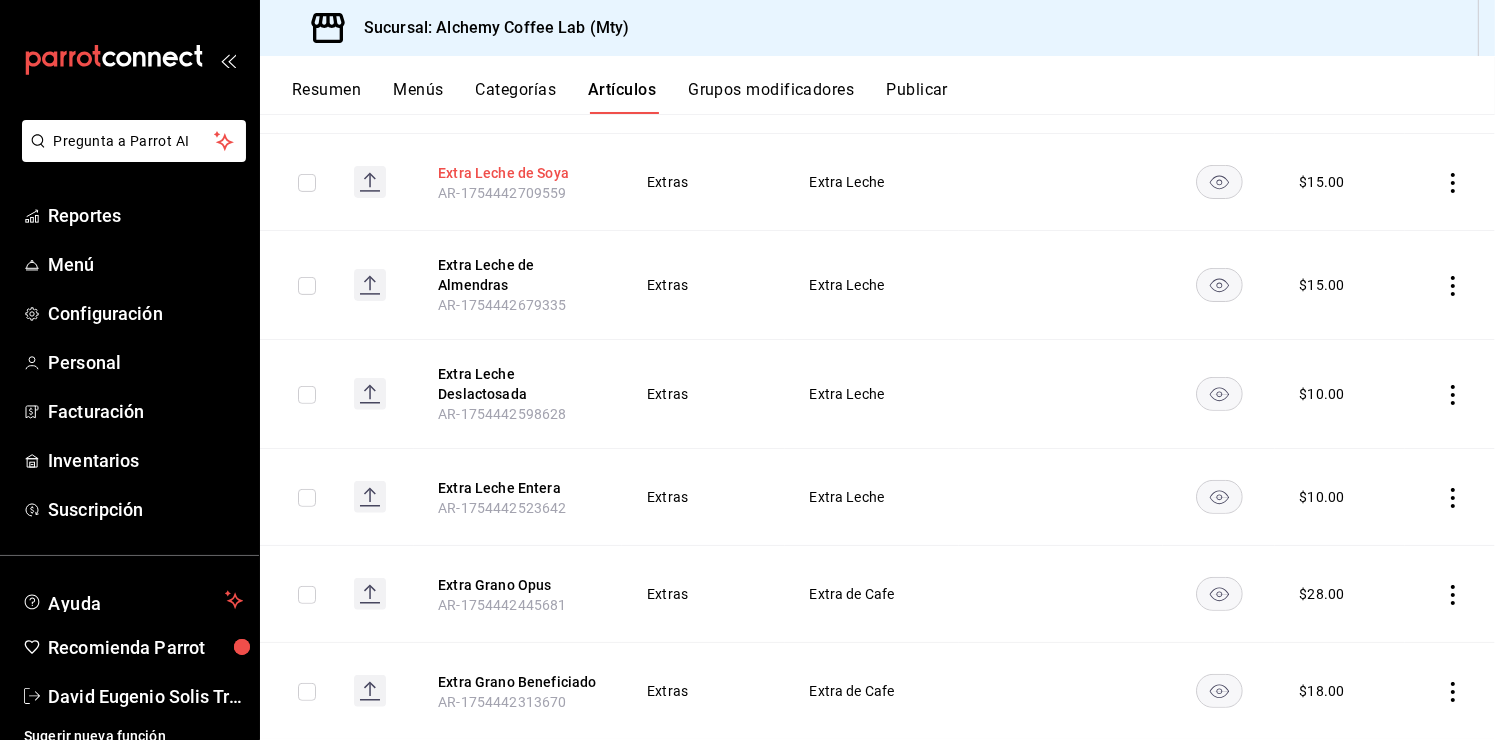 scroll, scrollTop: 800, scrollLeft: 0, axis: vertical 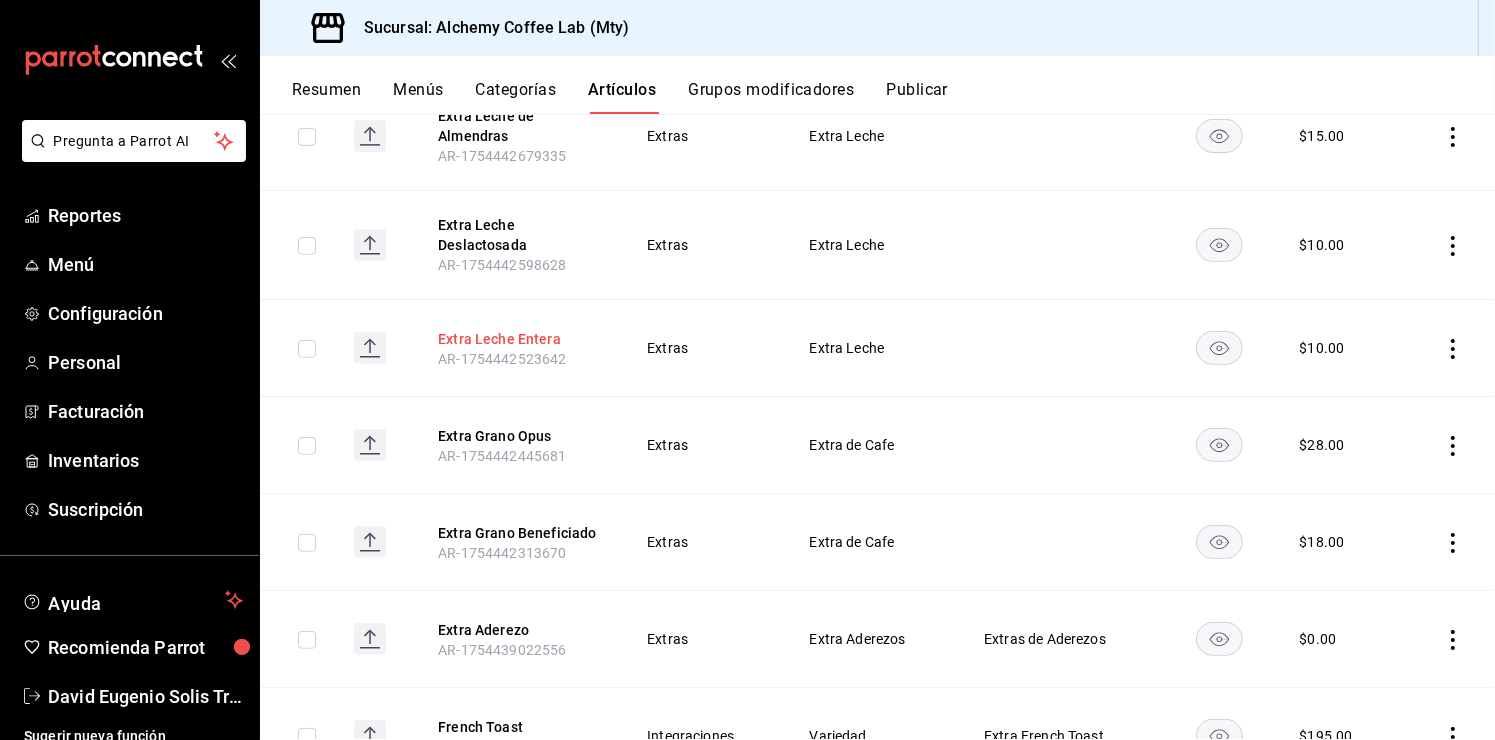 click on "Extra Leche Entera" at bounding box center [518, 339] 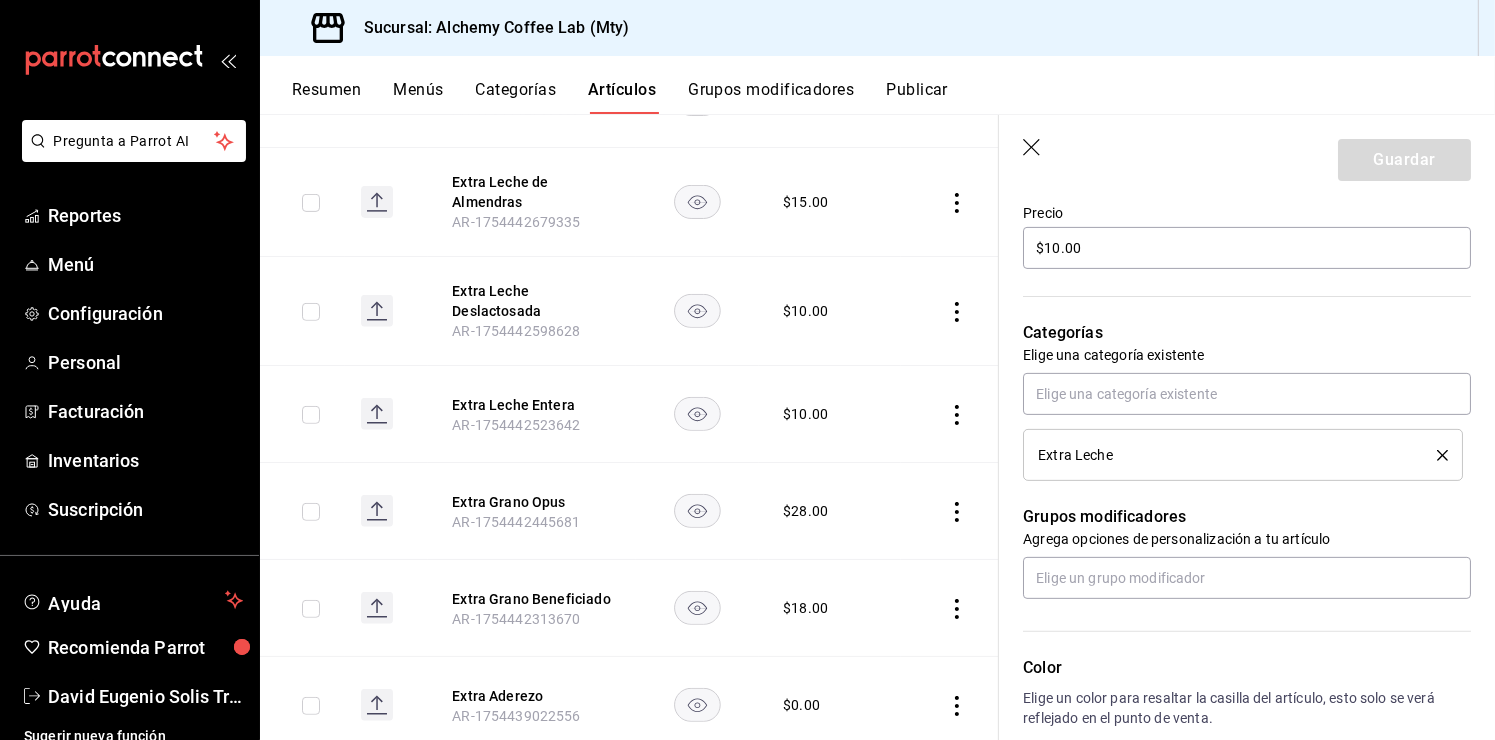 scroll, scrollTop: 600, scrollLeft: 0, axis: vertical 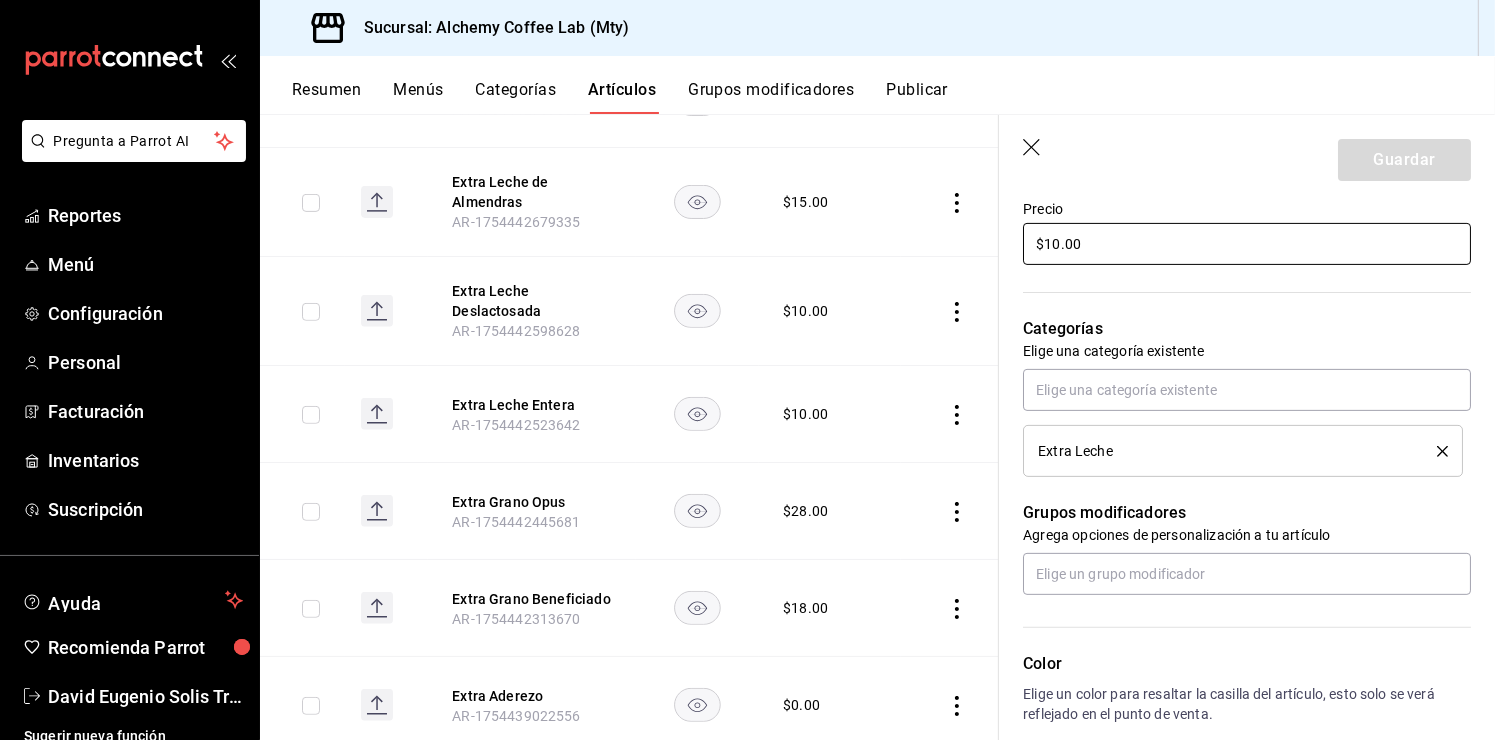 click on "$10.00" at bounding box center [1247, 244] 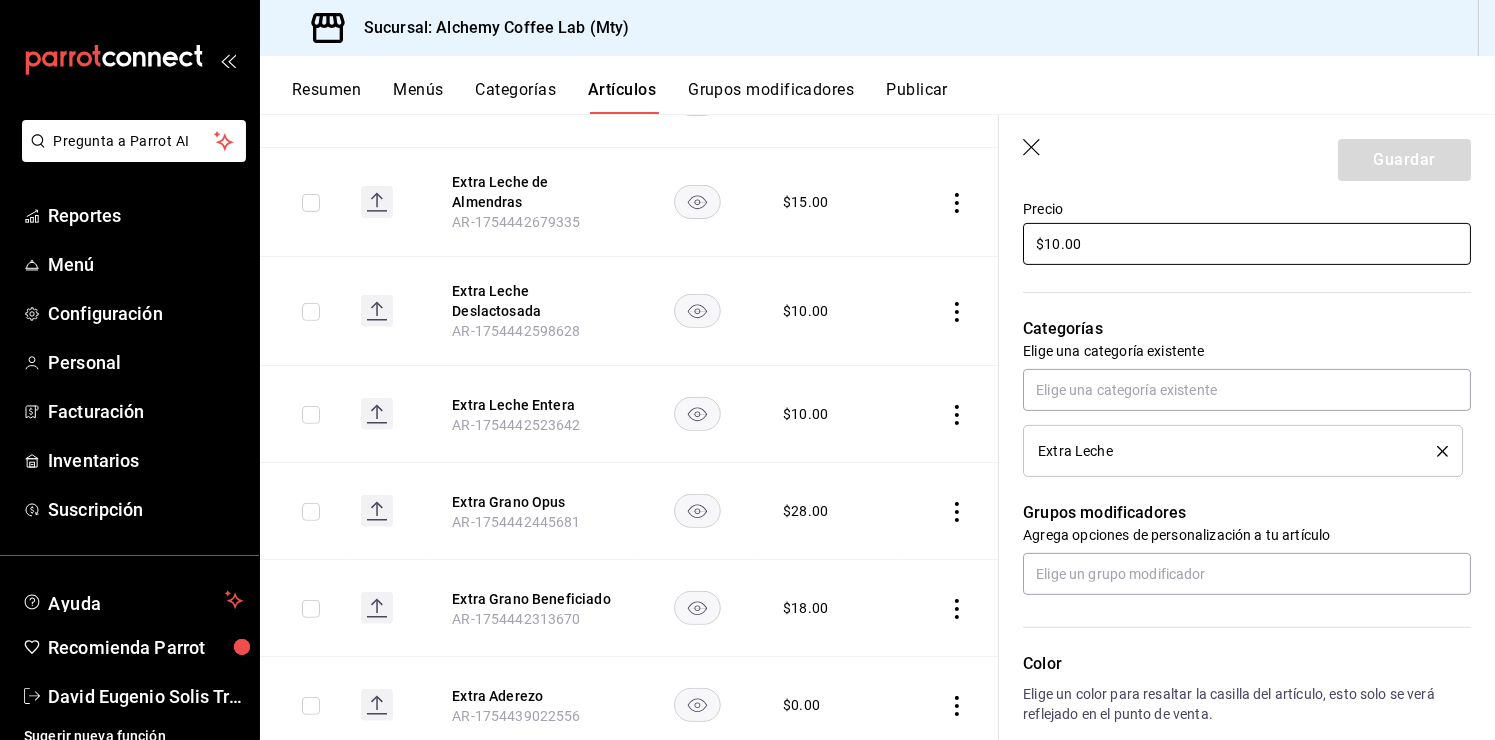 type on "$1.00" 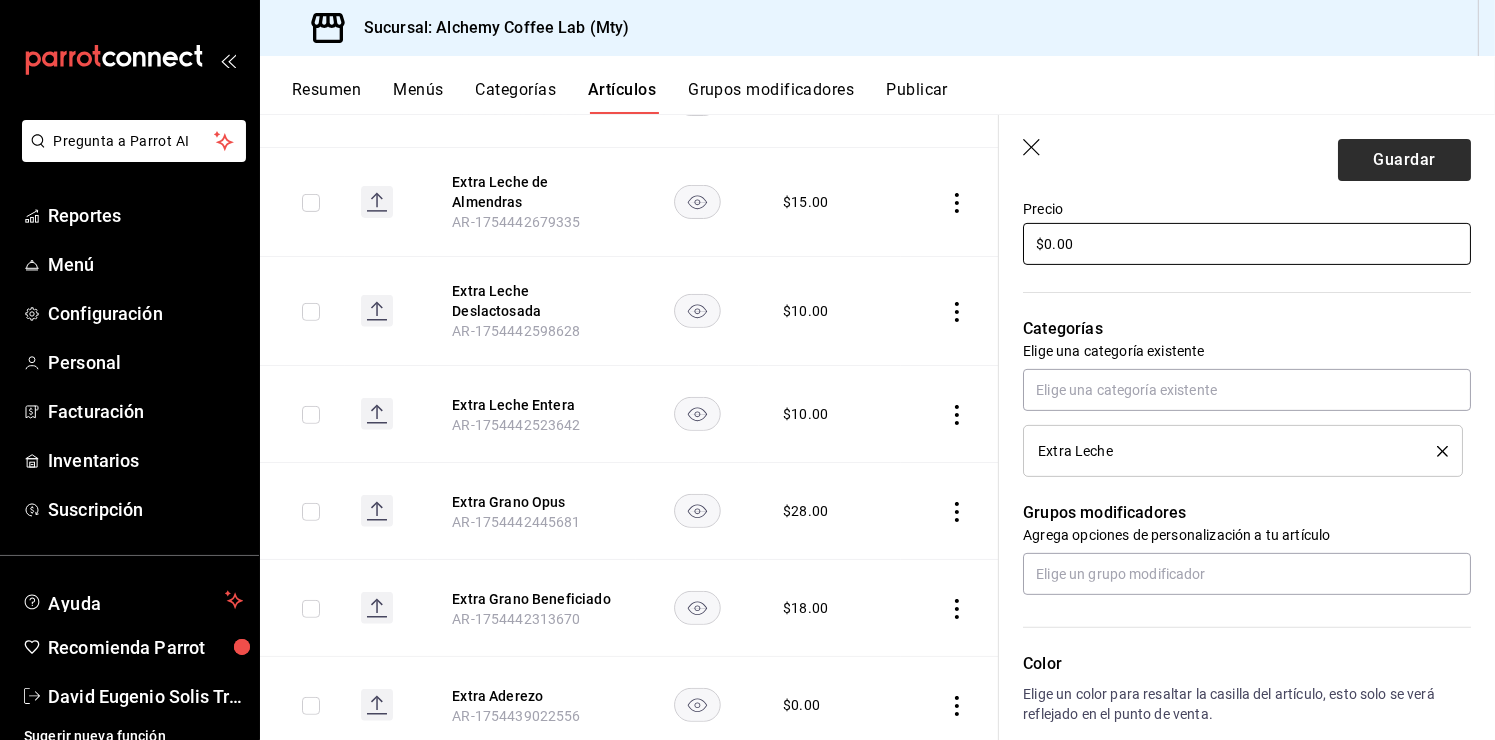 type on "$0.00" 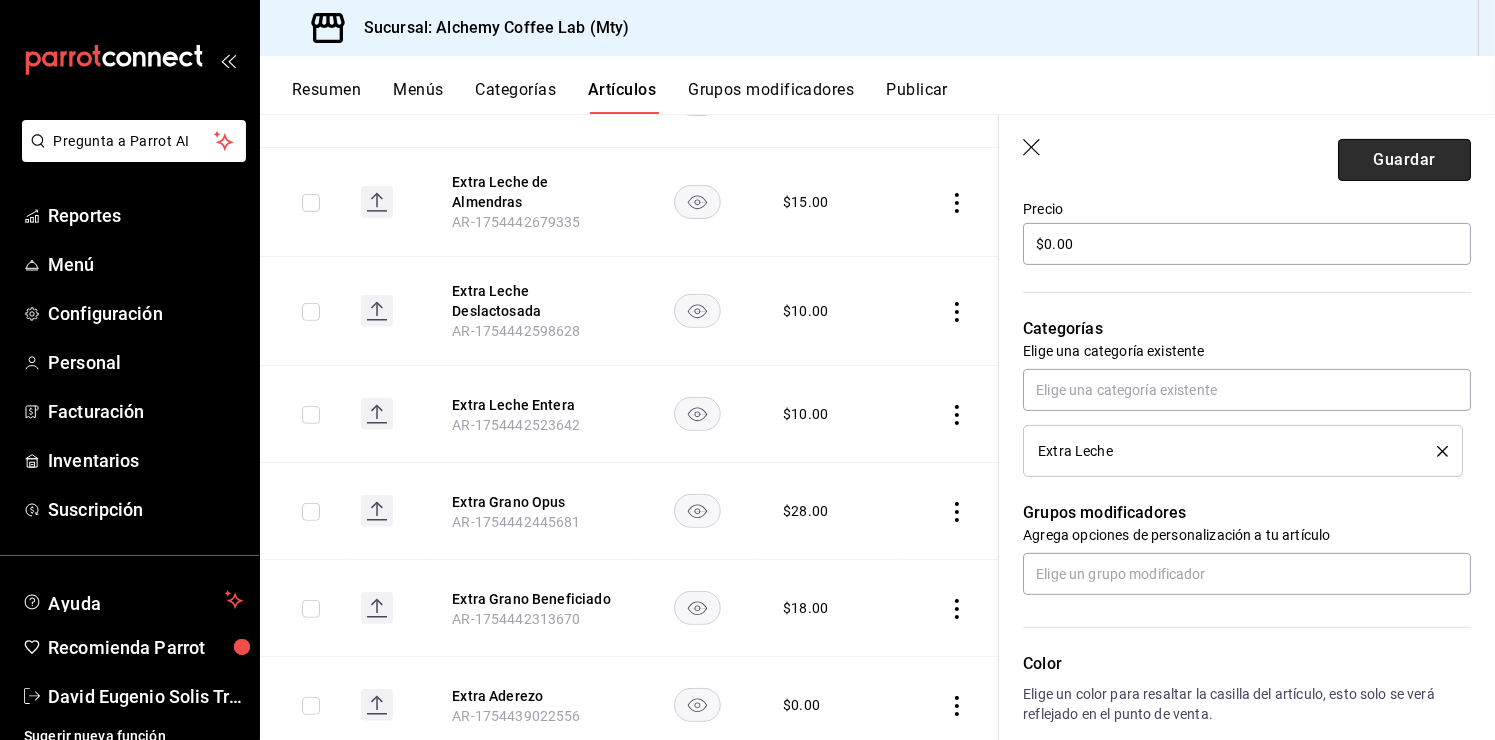 click on "Guardar" at bounding box center (1404, 160) 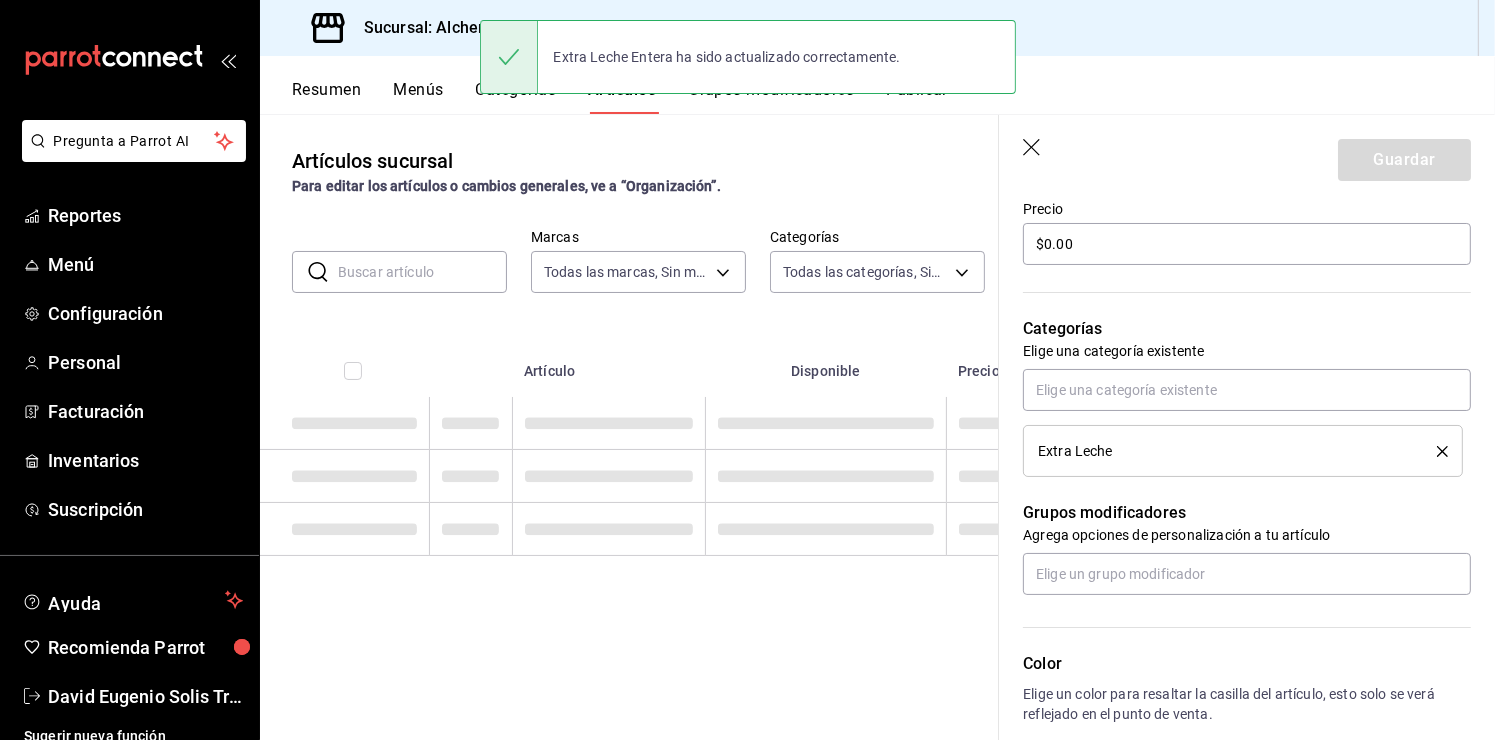 scroll, scrollTop: 0, scrollLeft: 0, axis: both 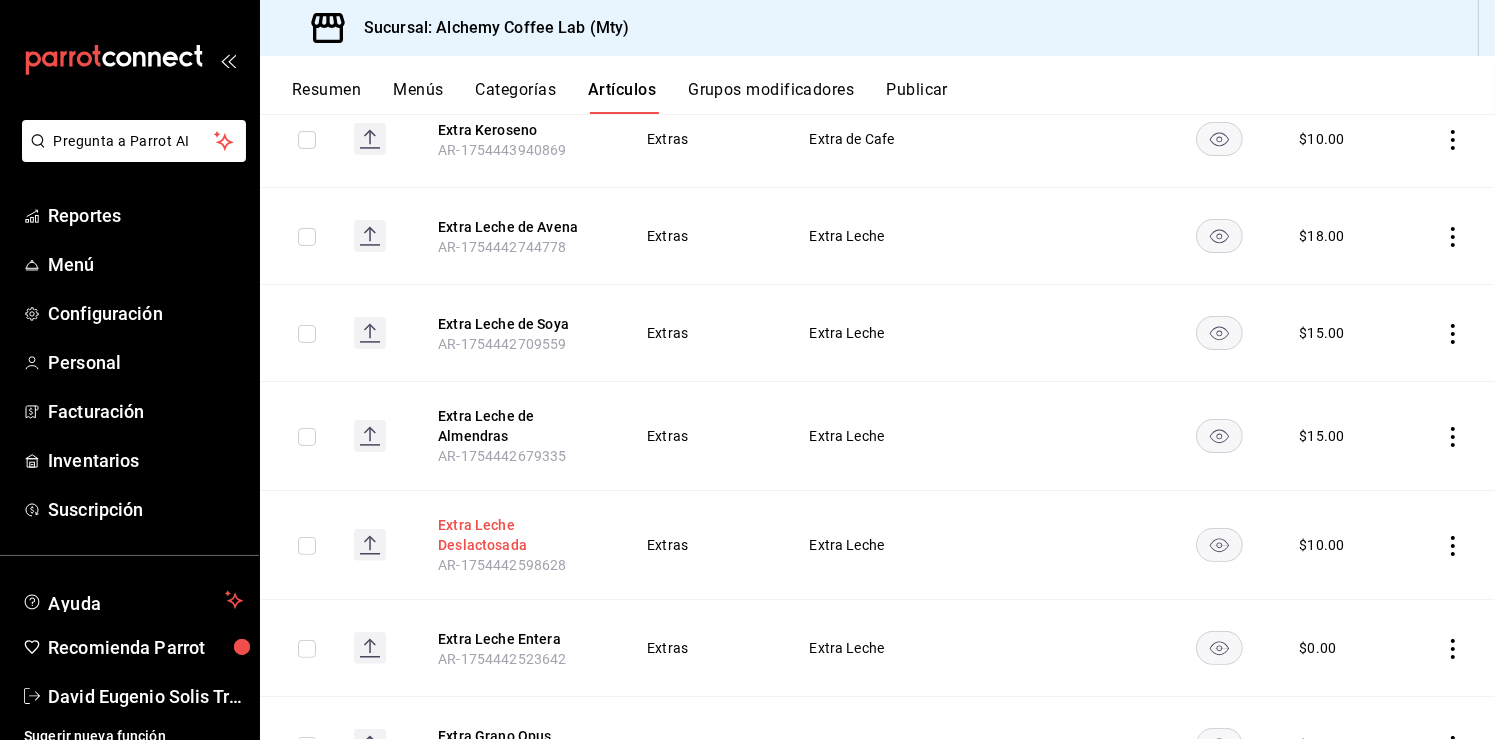 click on "Extra Leche Deslactosada" at bounding box center (518, 535) 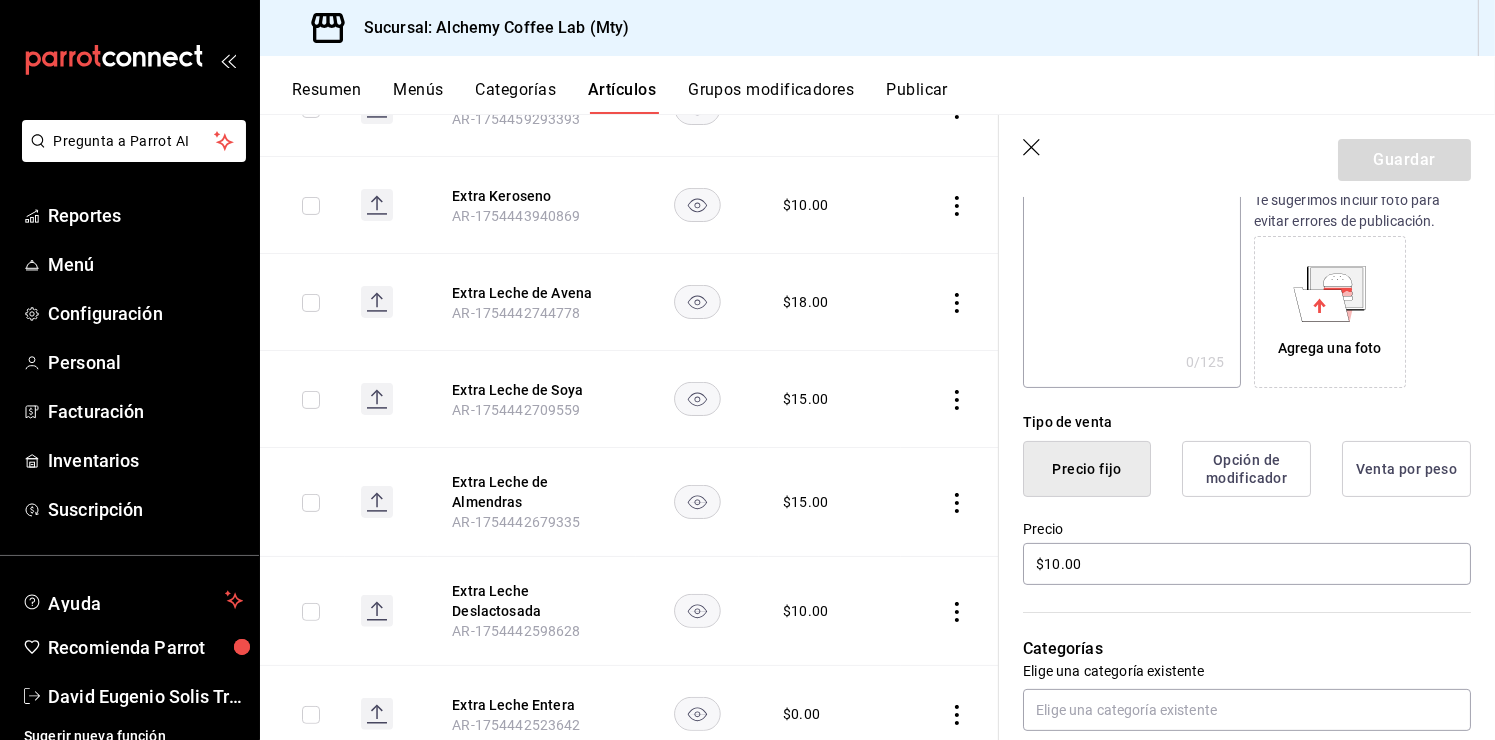 scroll, scrollTop: 300, scrollLeft: 0, axis: vertical 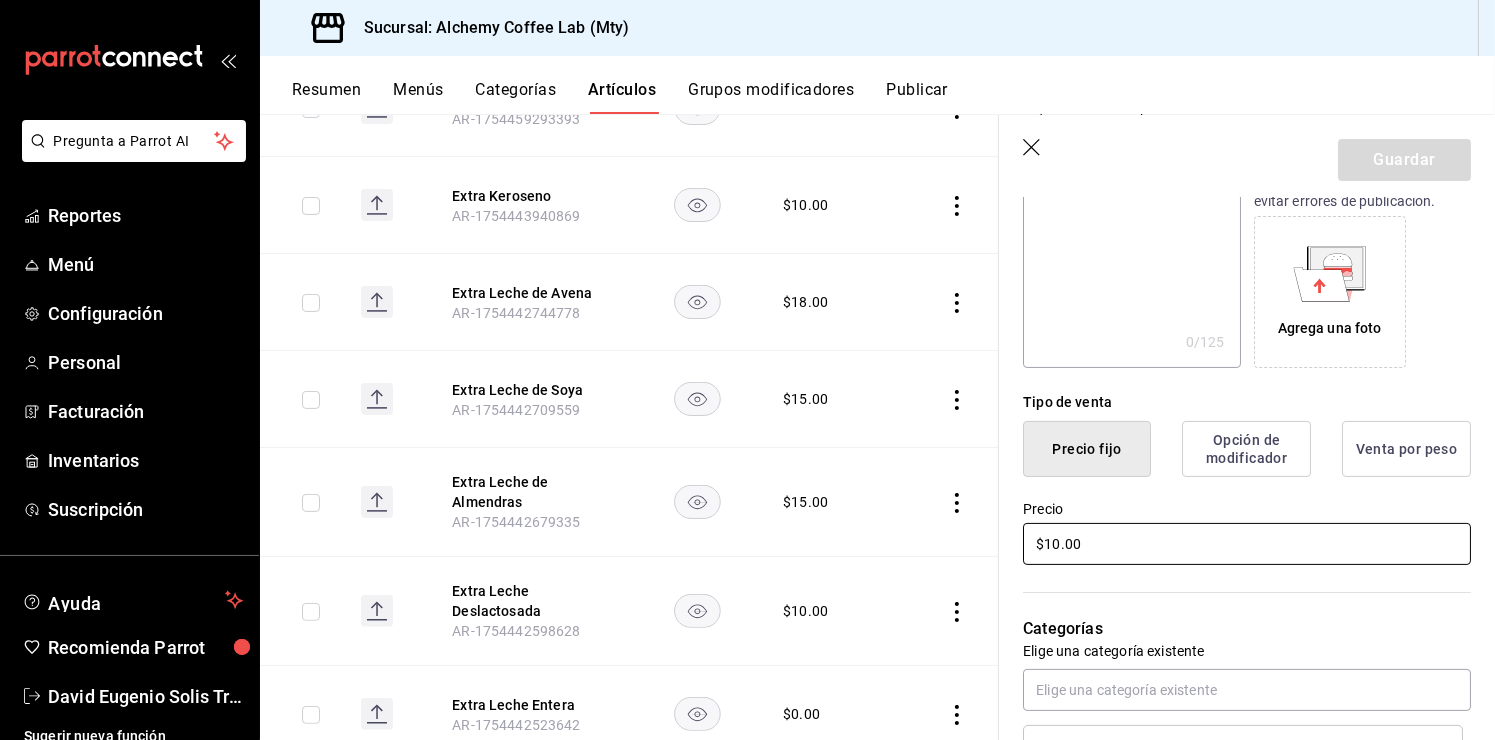 drag, startPoint x: 1051, startPoint y: 544, endPoint x: 1085, endPoint y: 512, distance: 46.69047 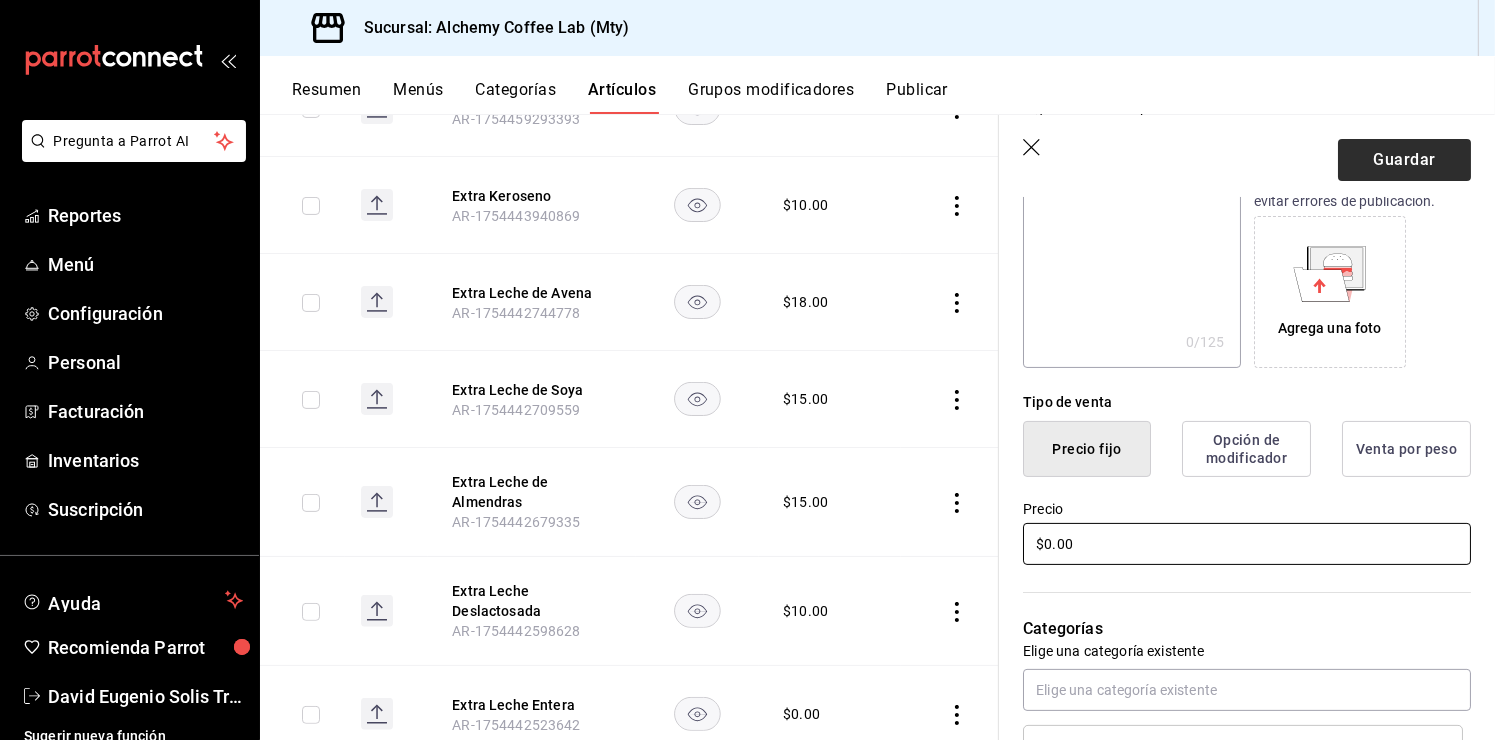 type on "$0.00" 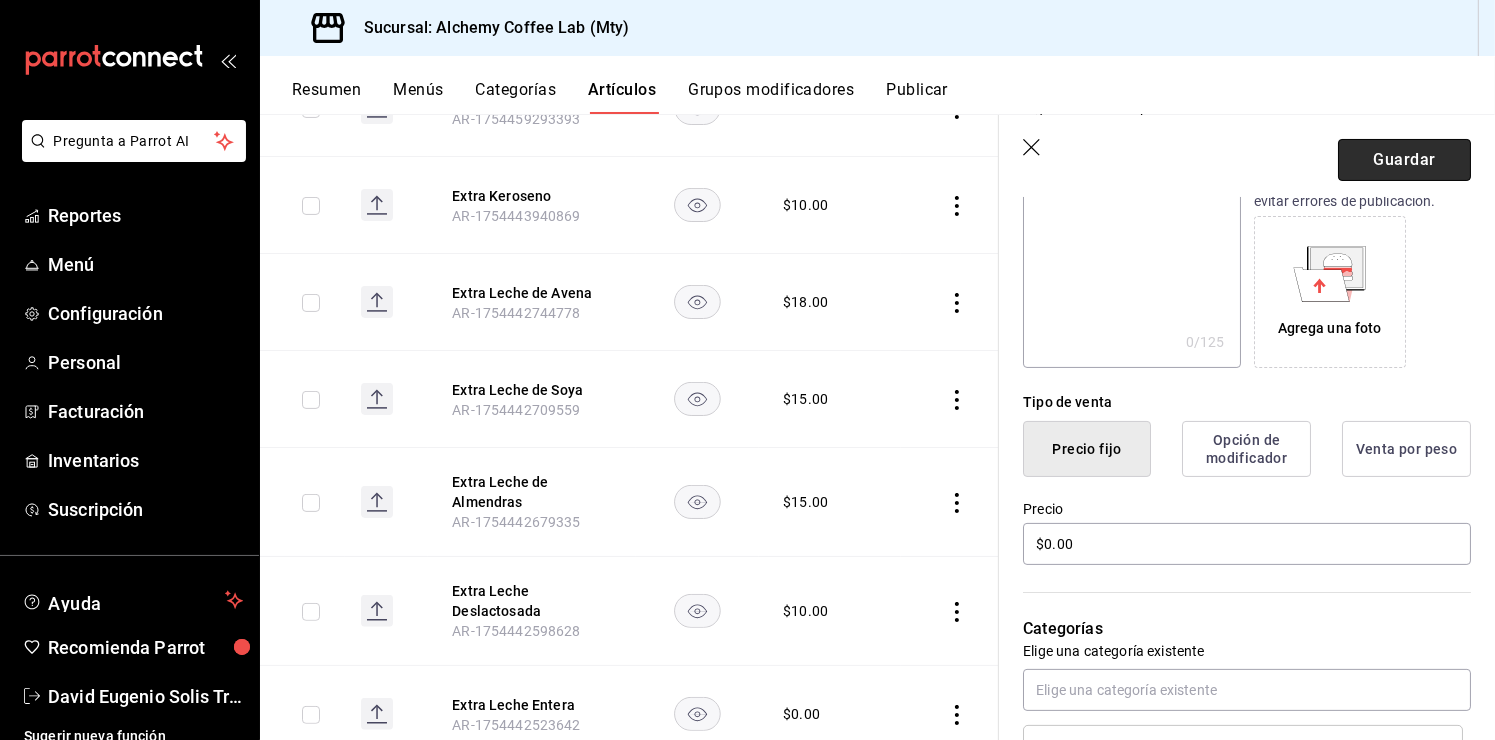 click on "Guardar" at bounding box center [1404, 160] 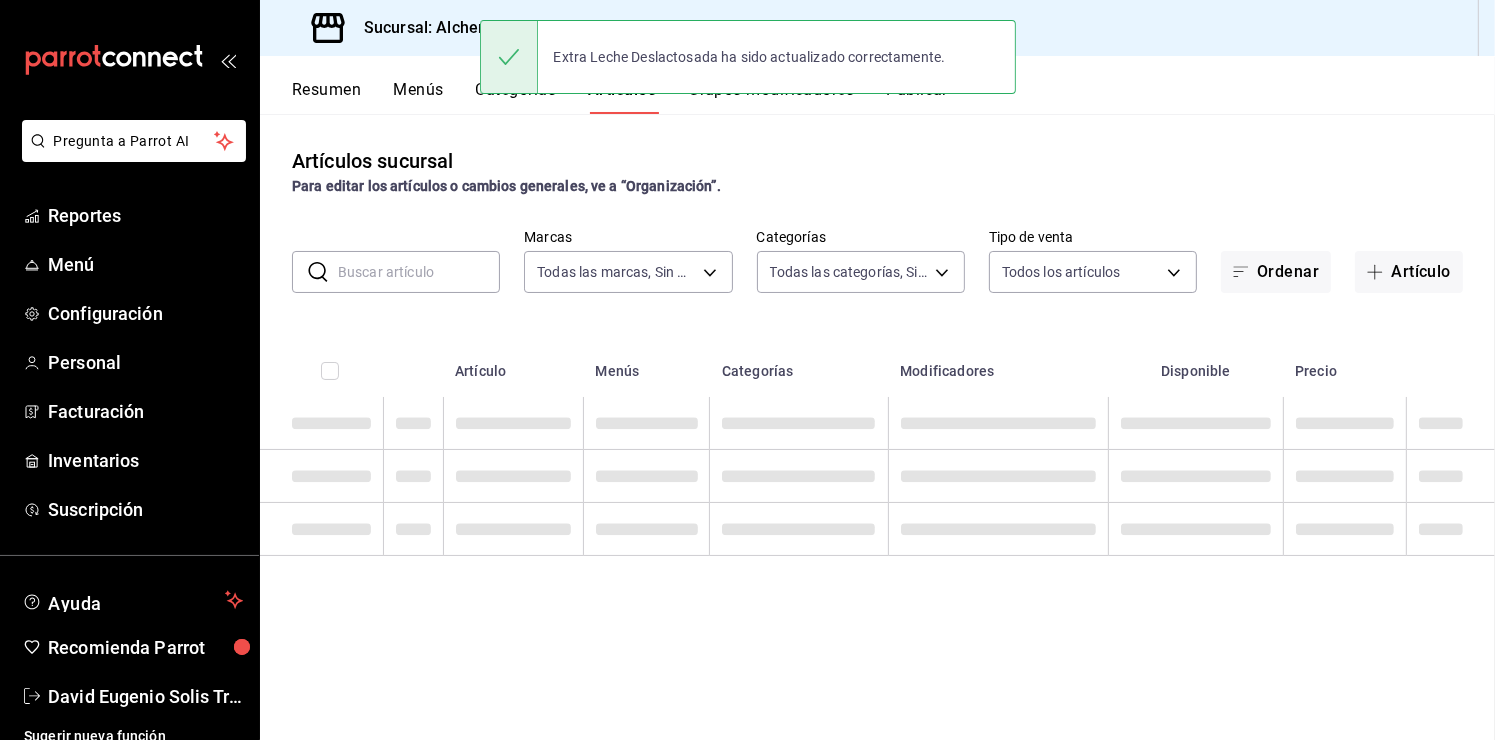 scroll, scrollTop: 0, scrollLeft: 0, axis: both 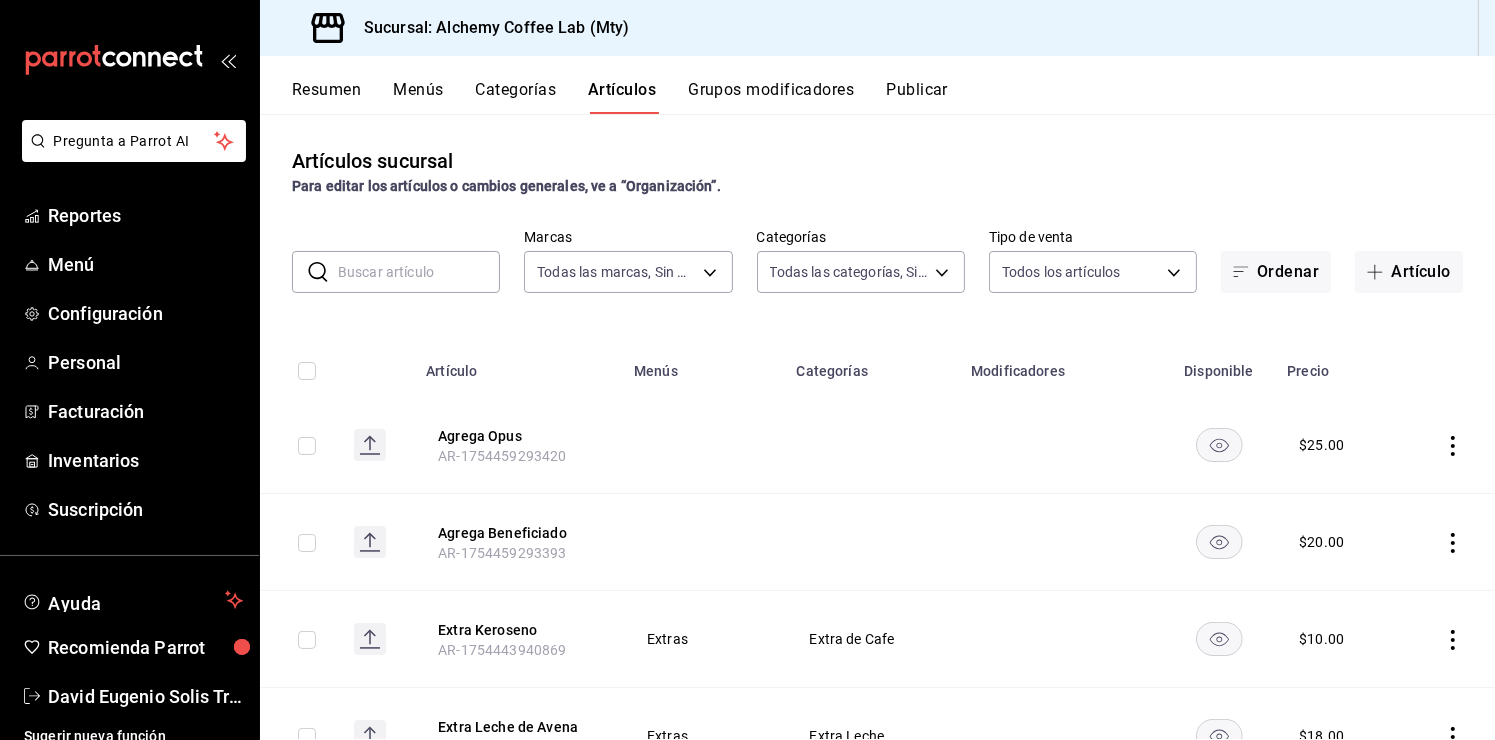 click on "Categorías" at bounding box center (516, 97) 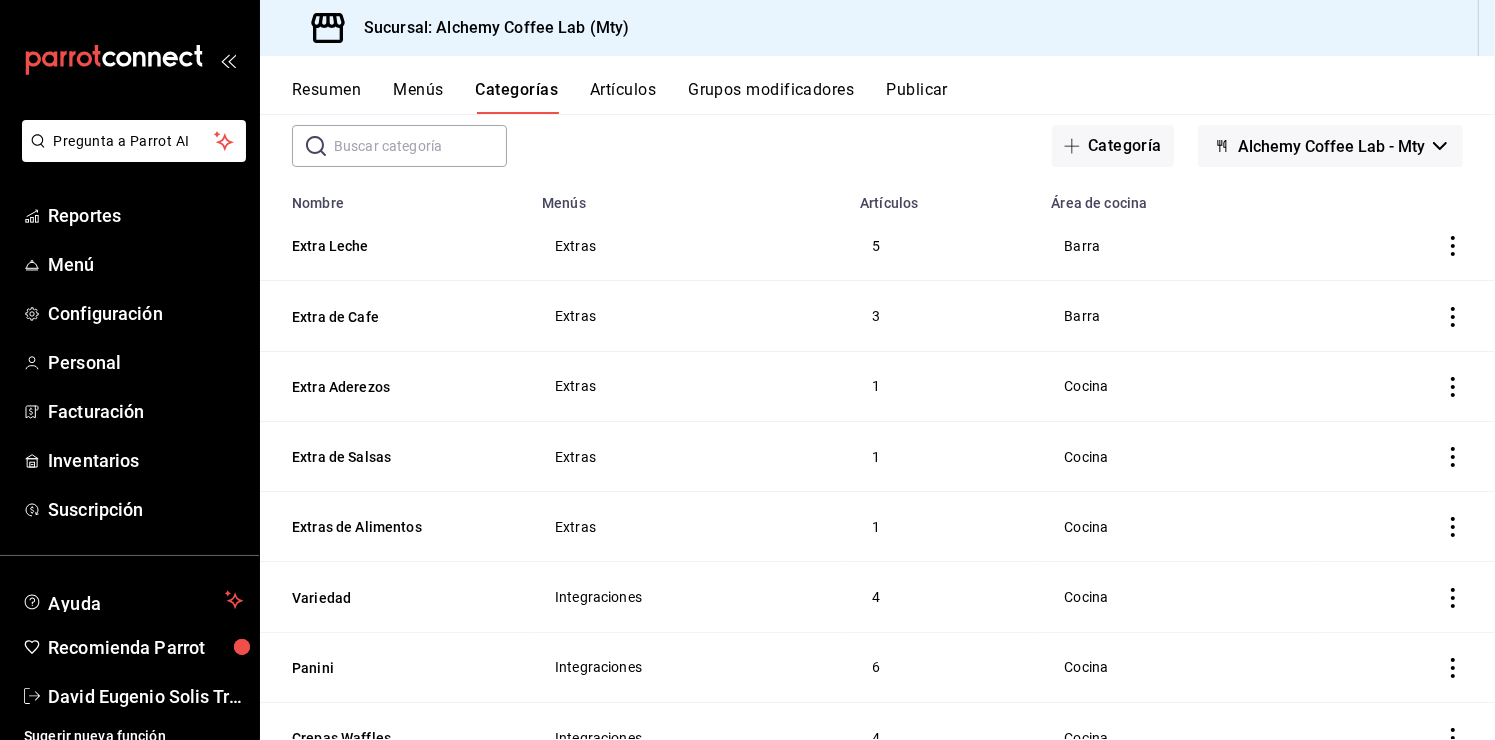 scroll, scrollTop: 100, scrollLeft: 0, axis: vertical 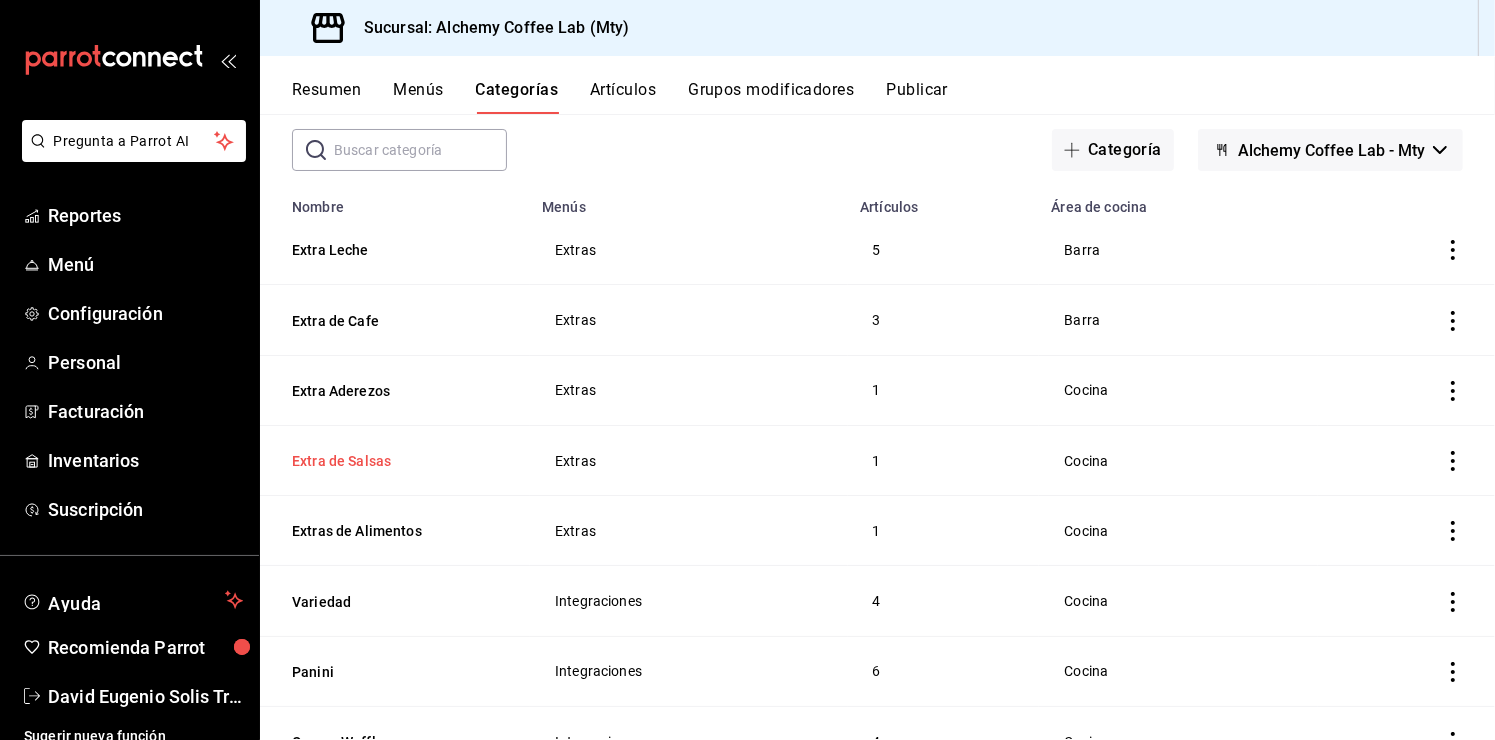 click on "Extra de Salsas" at bounding box center [392, 461] 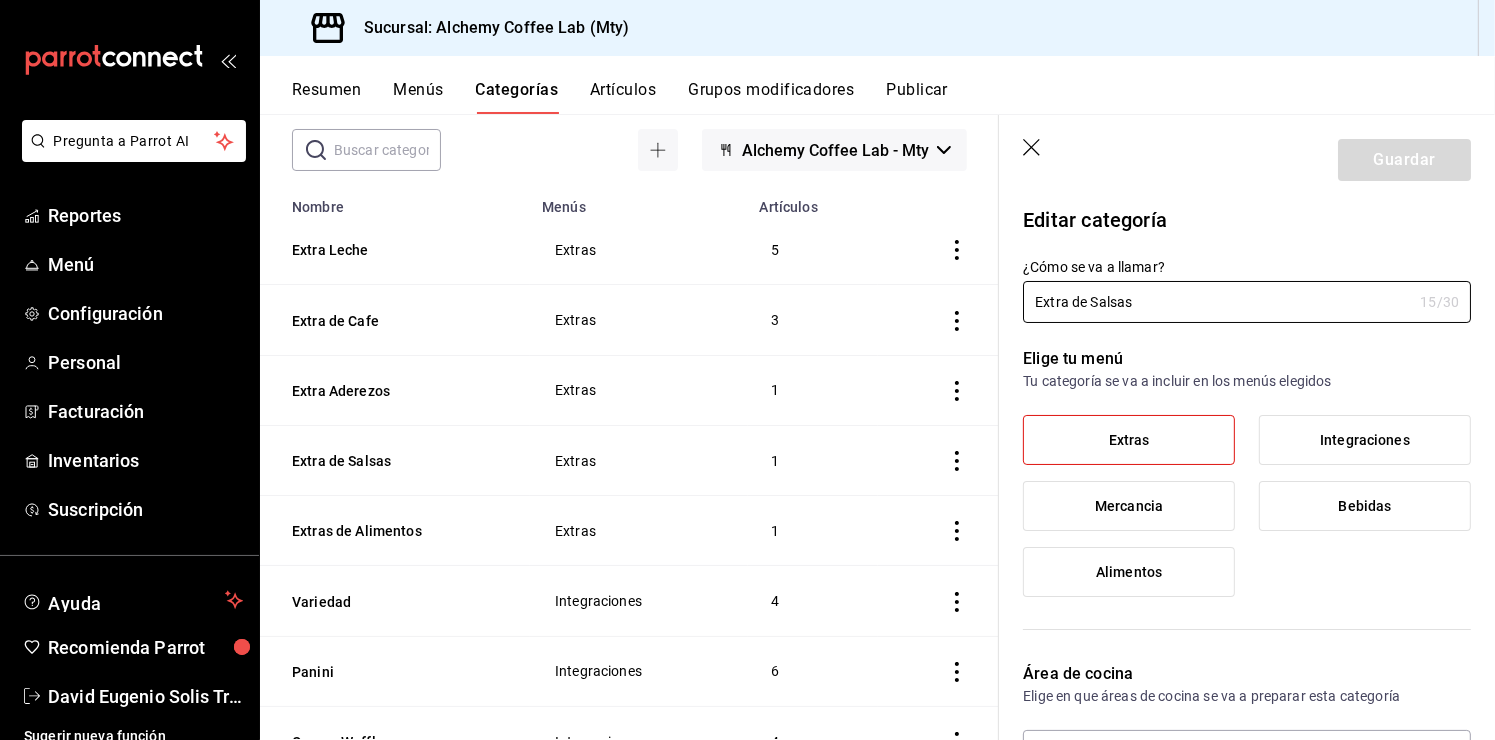type on "4c36ef1a-372c-4468-b3a0-d14628c76100" 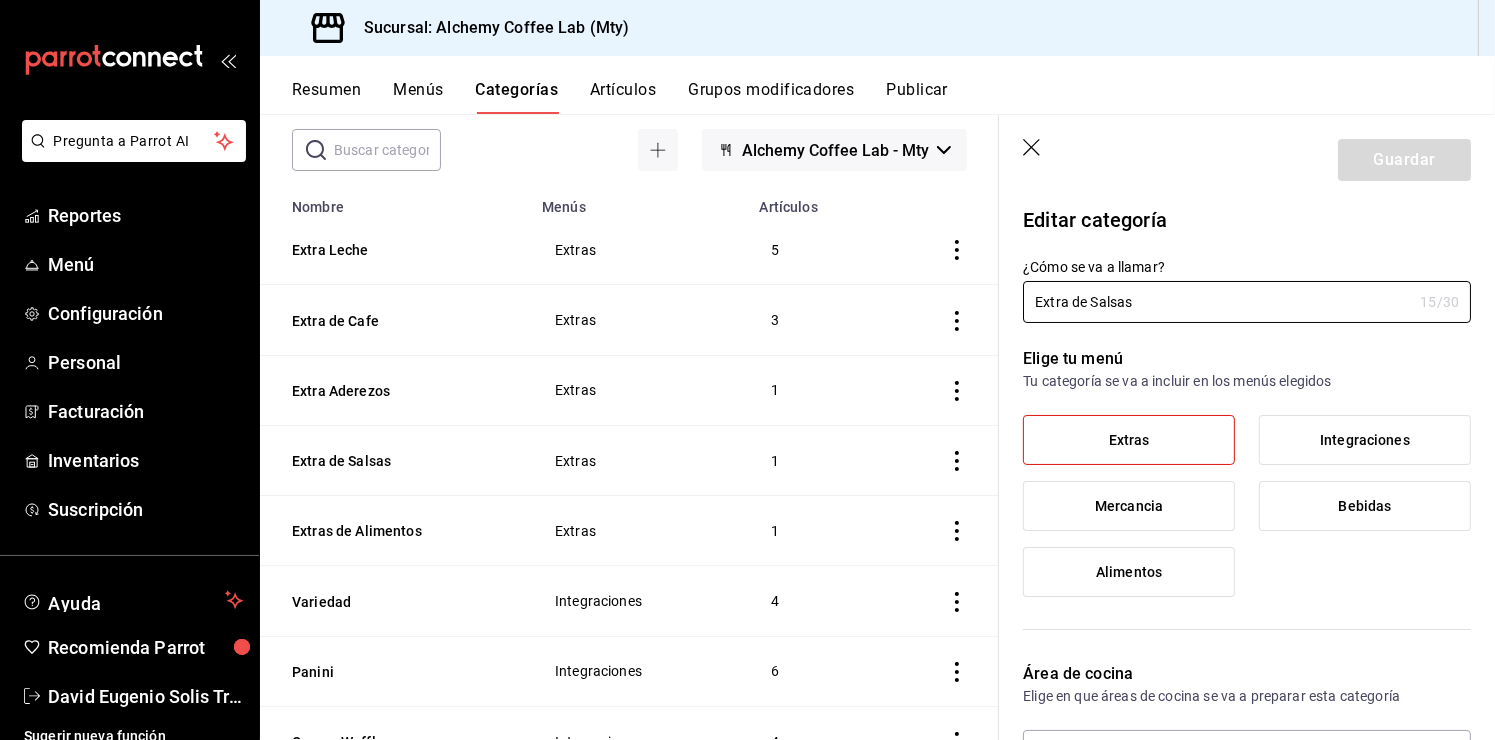 radio on "false" 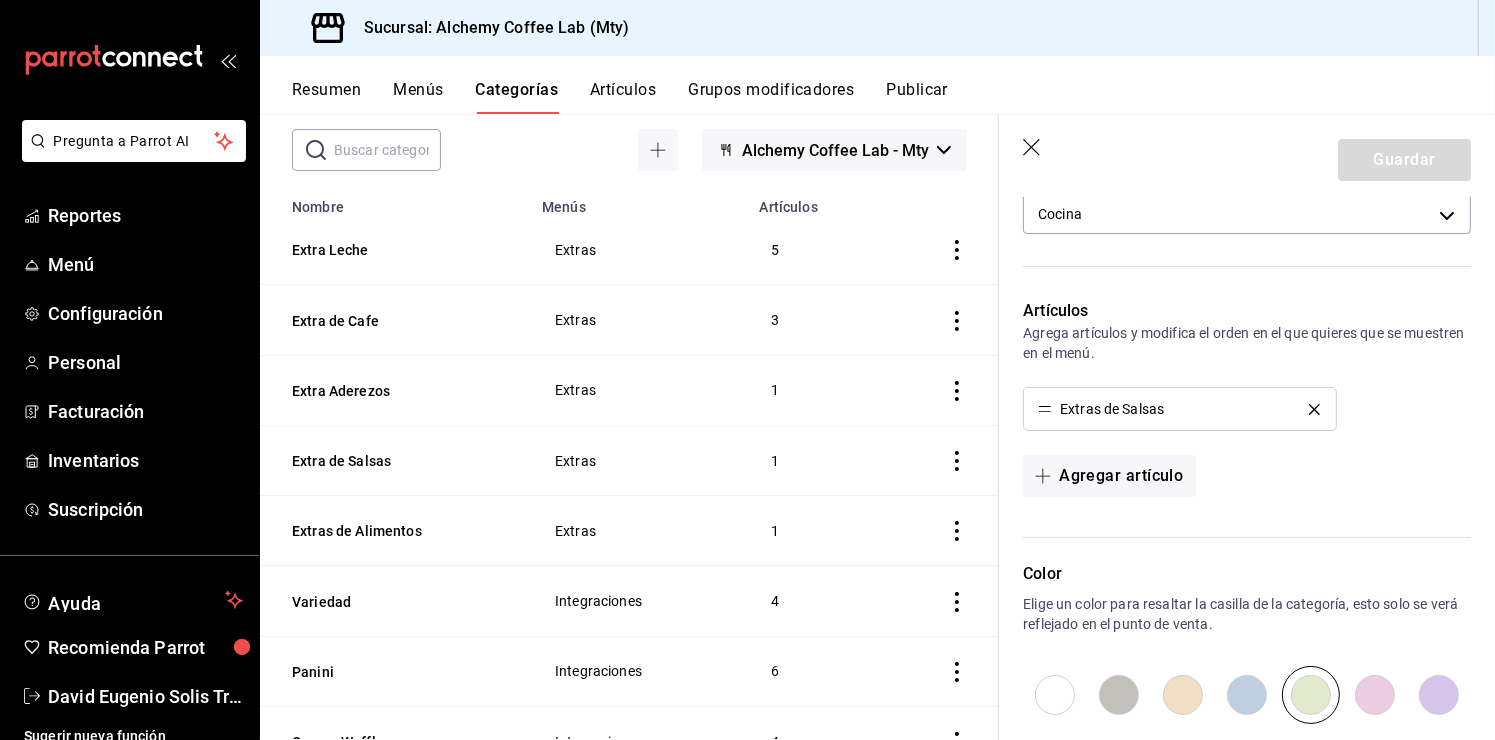 scroll, scrollTop: 372, scrollLeft: 0, axis: vertical 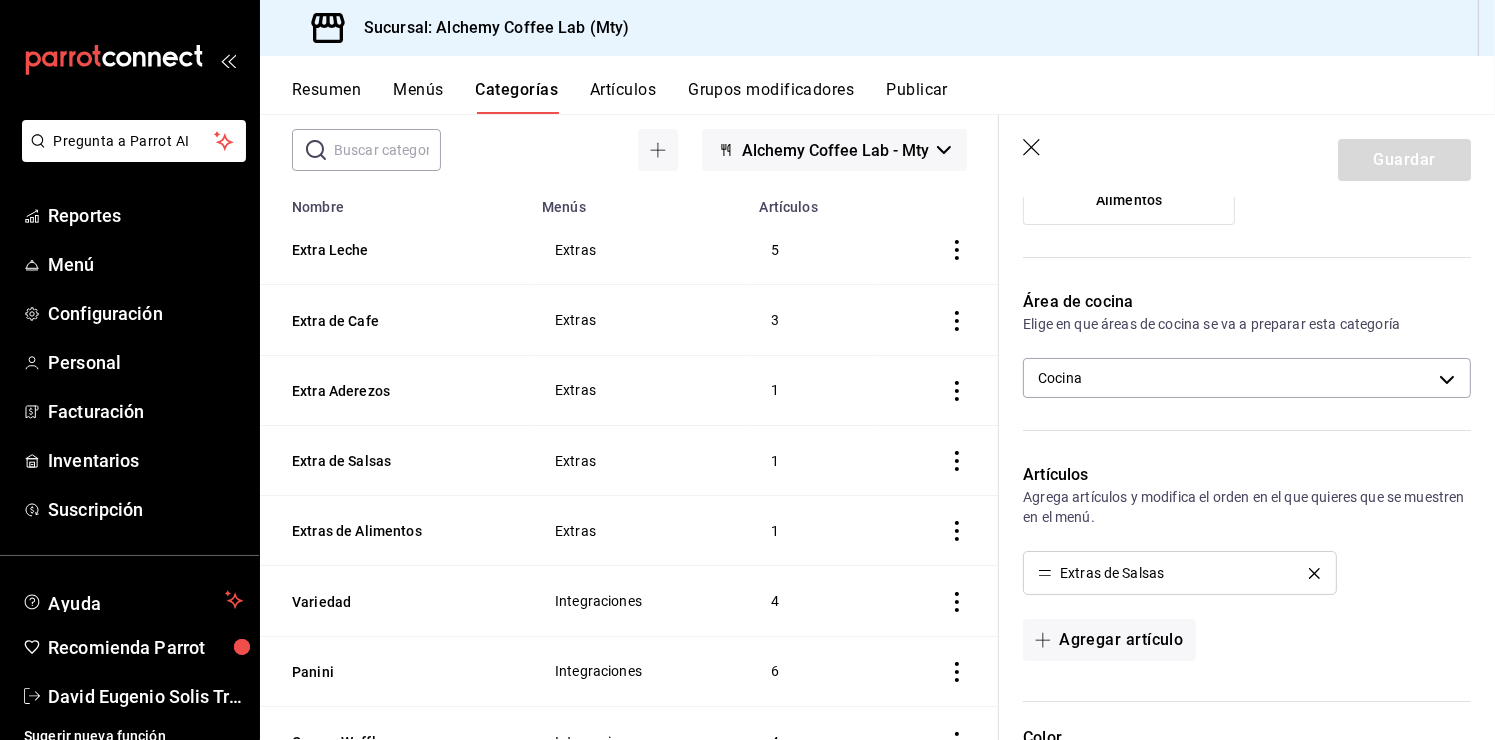 click on "Grupos modificadores" at bounding box center (771, 97) 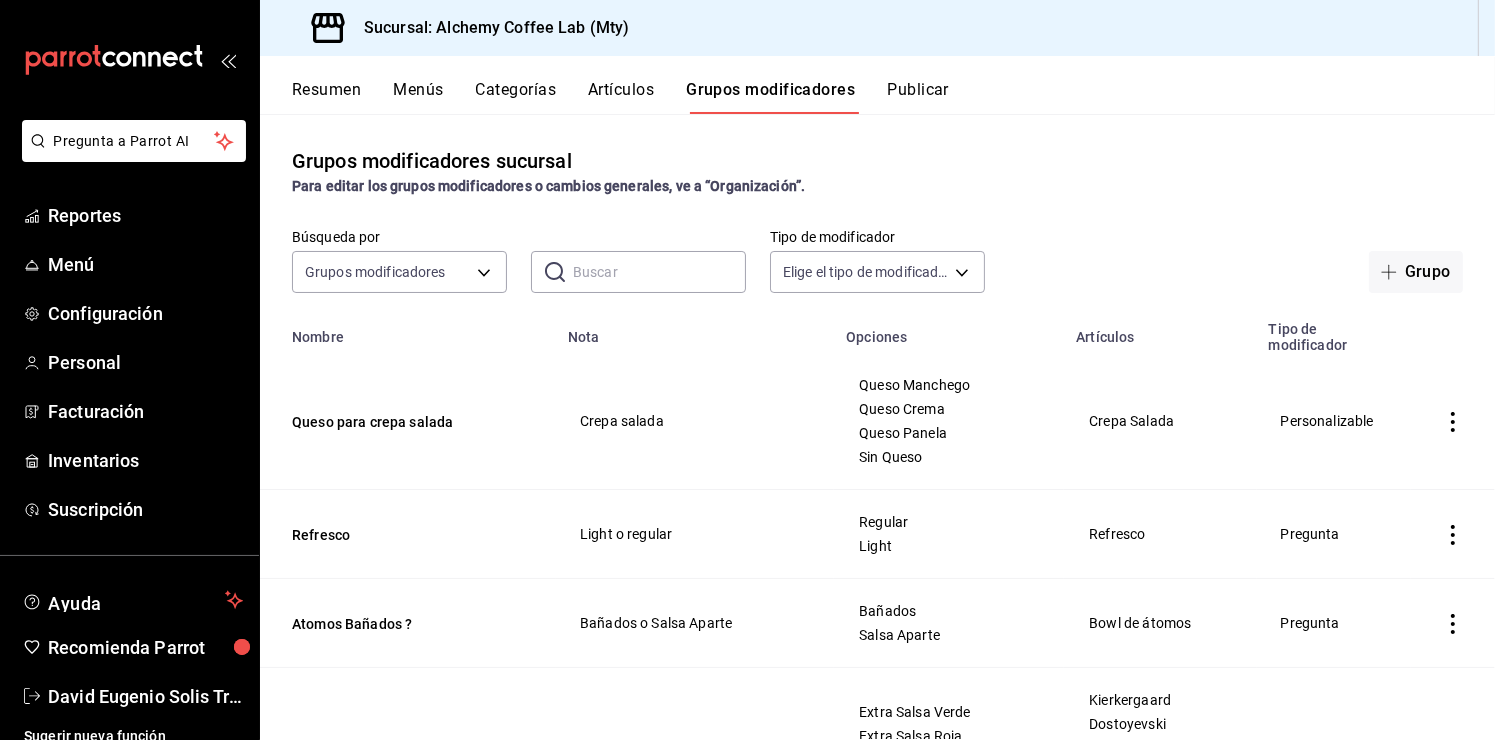 click at bounding box center (659, 272) 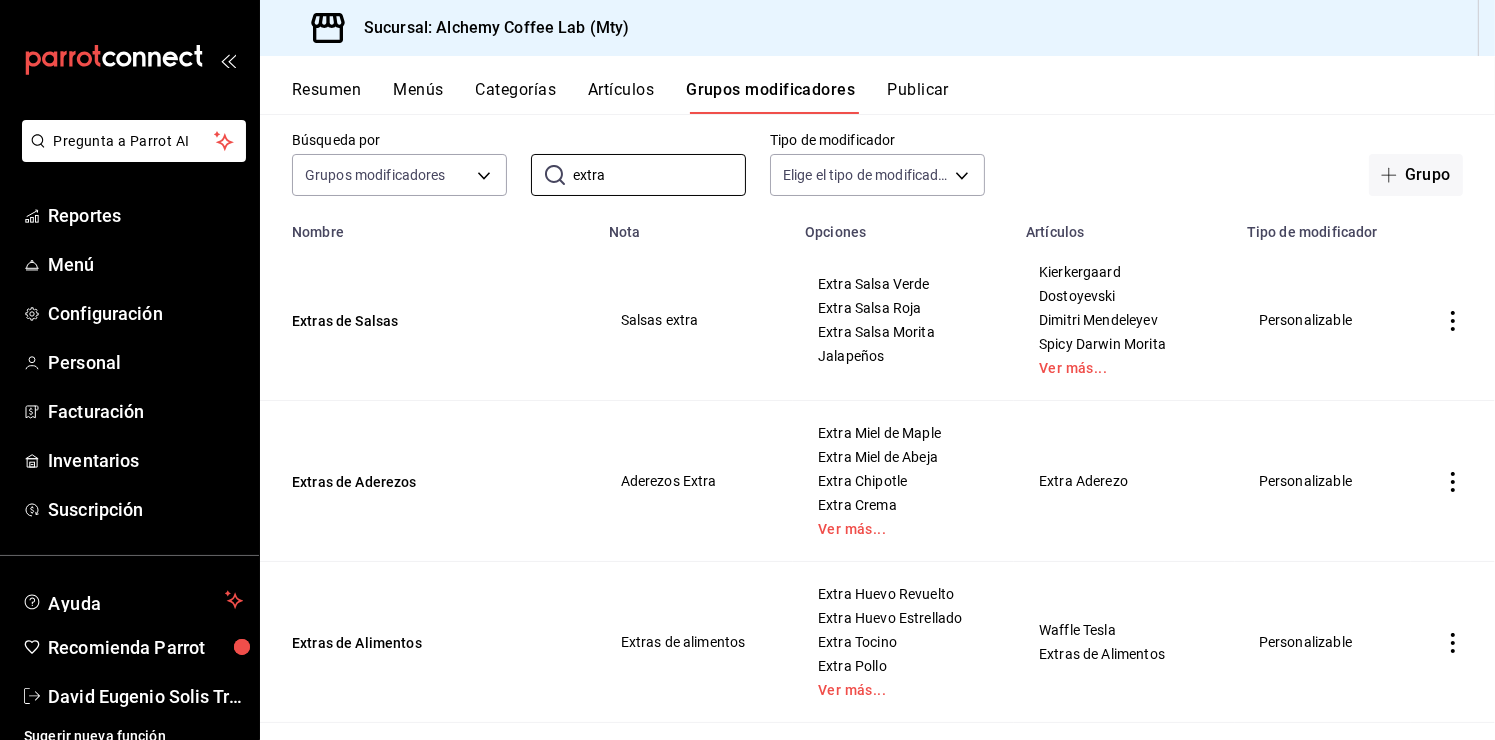 scroll, scrollTop: 100, scrollLeft: 0, axis: vertical 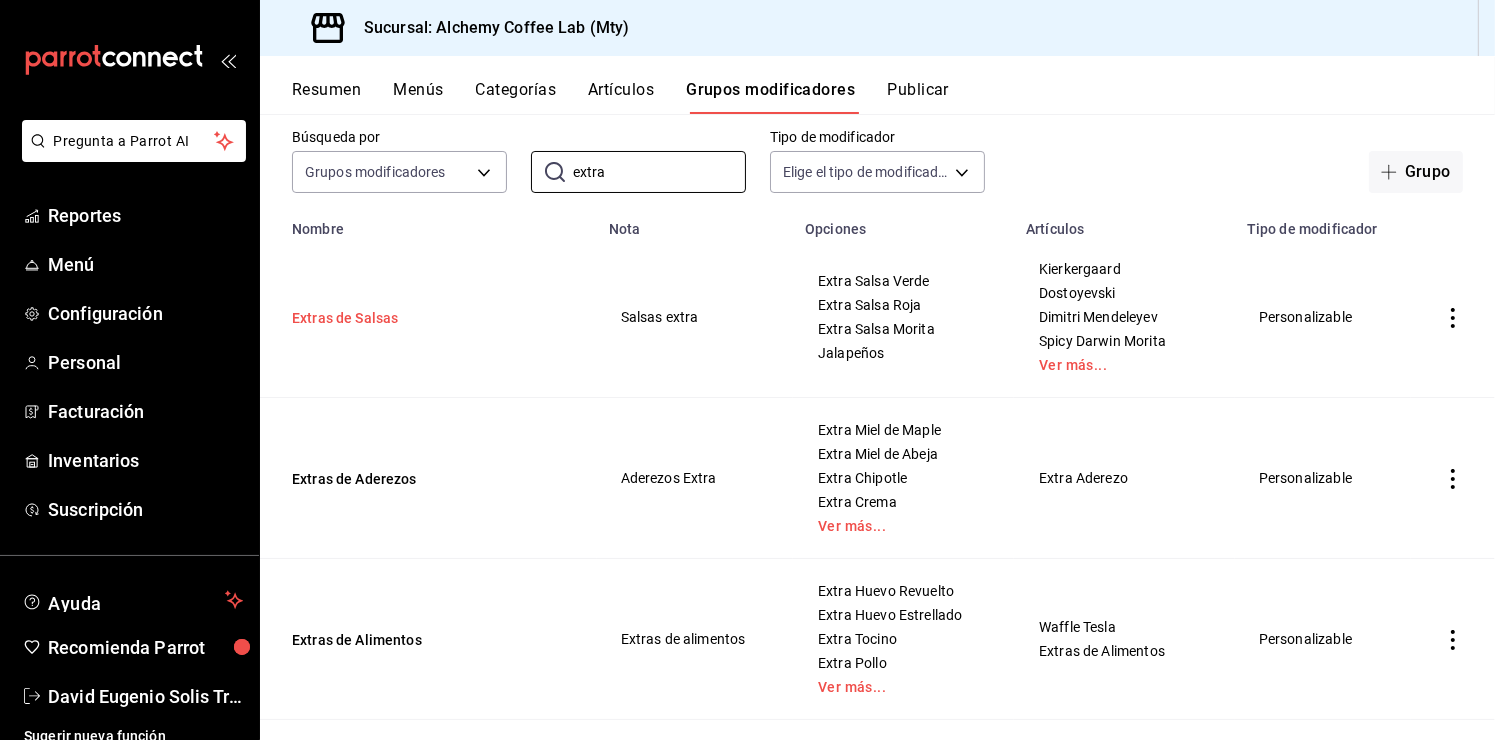 type on "extra" 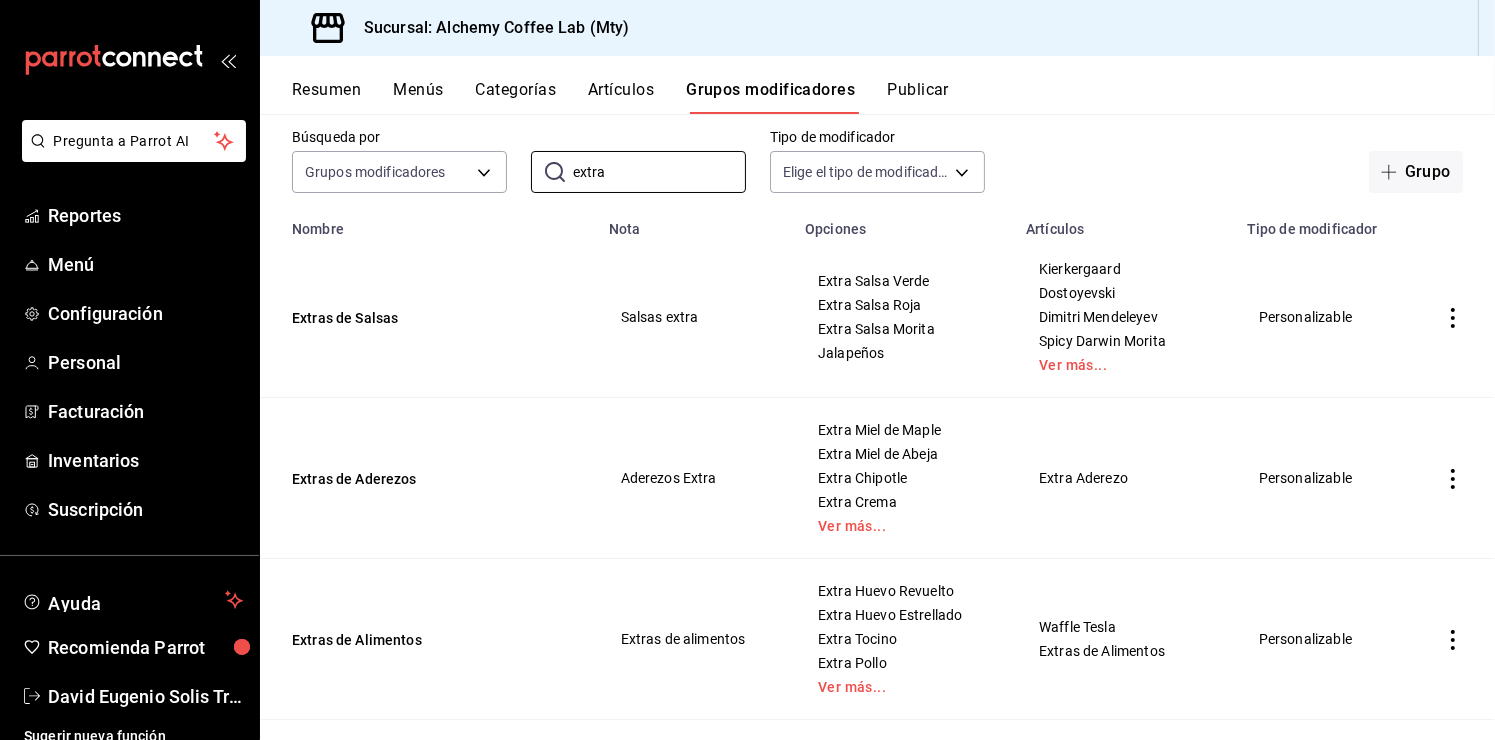 drag, startPoint x: 355, startPoint y: 317, endPoint x: 421, endPoint y: 333, distance: 67.911705 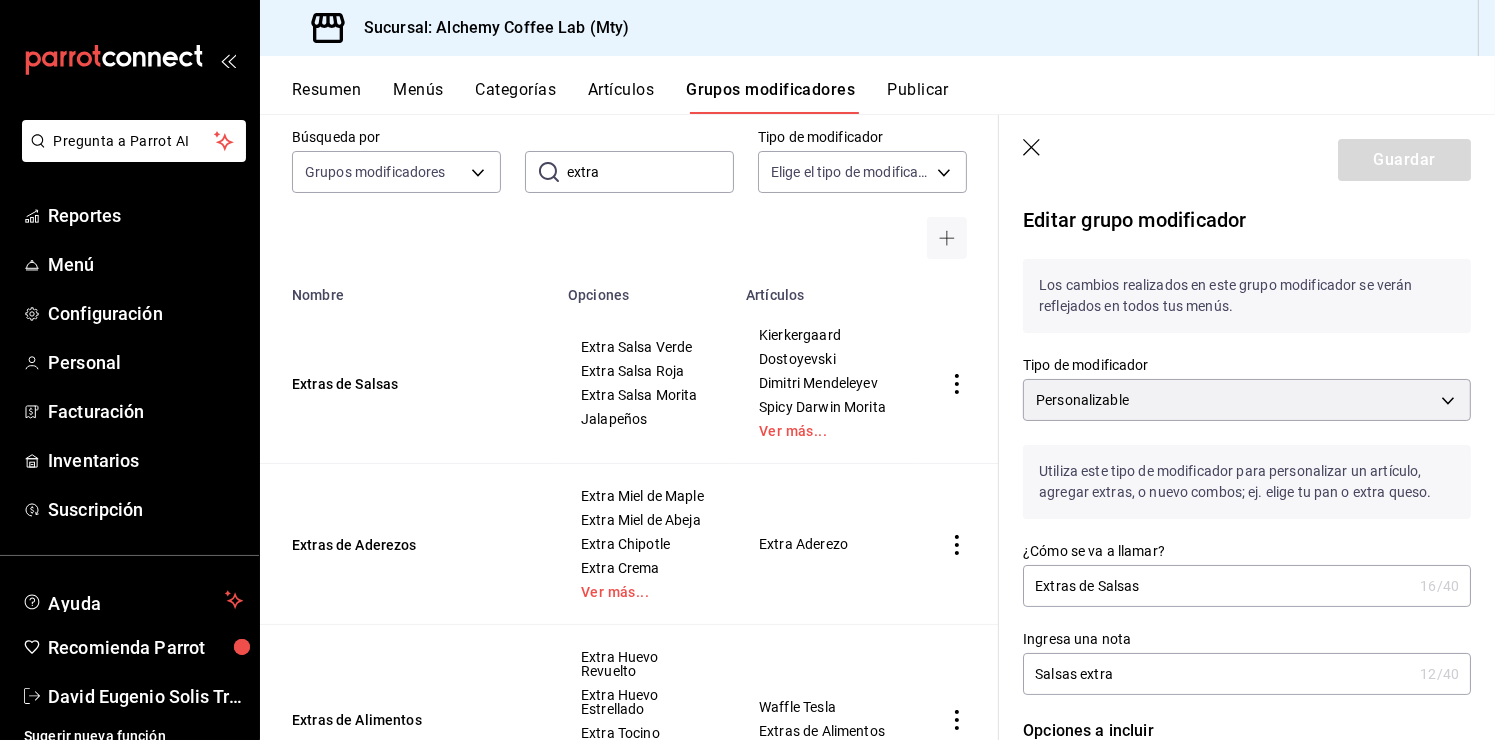 click 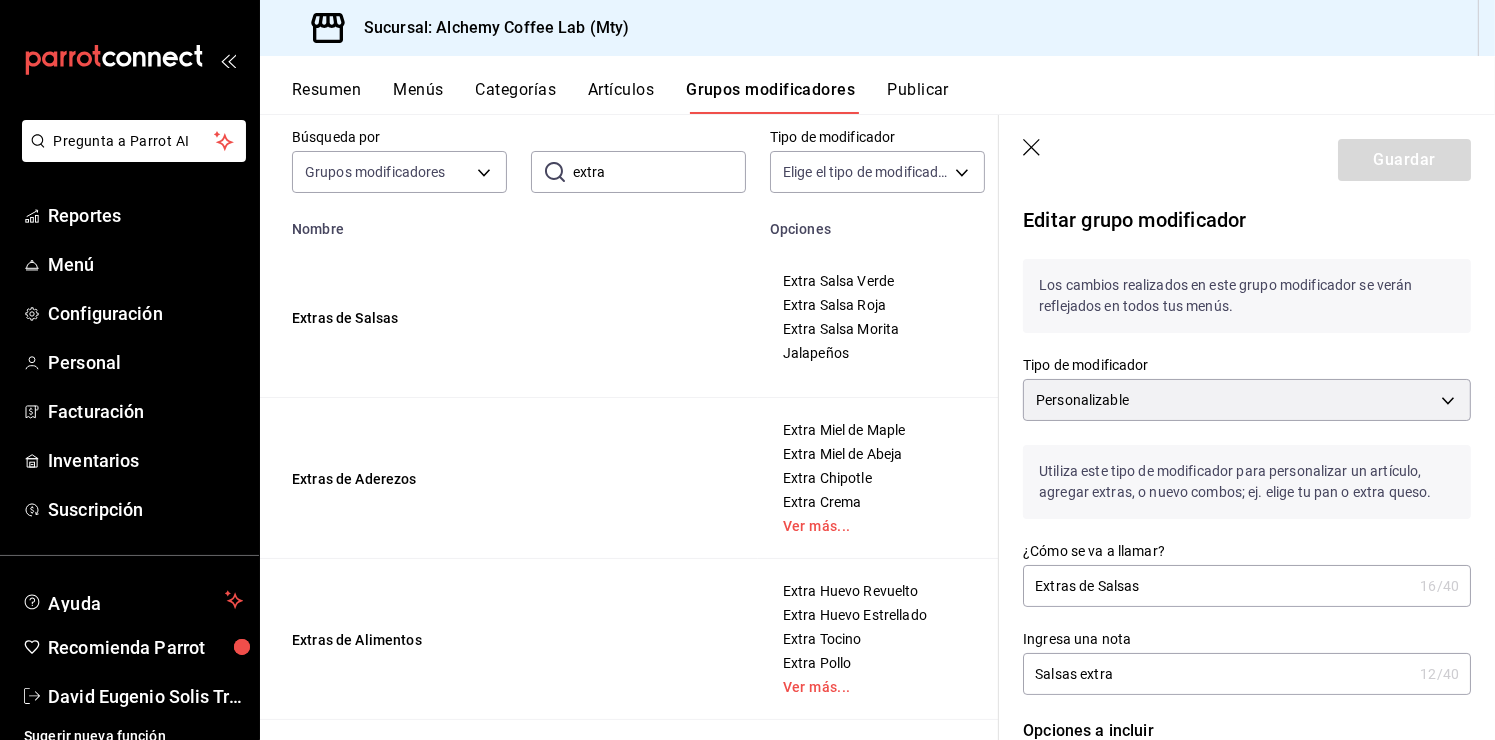 scroll, scrollTop: 0, scrollLeft: 0, axis: both 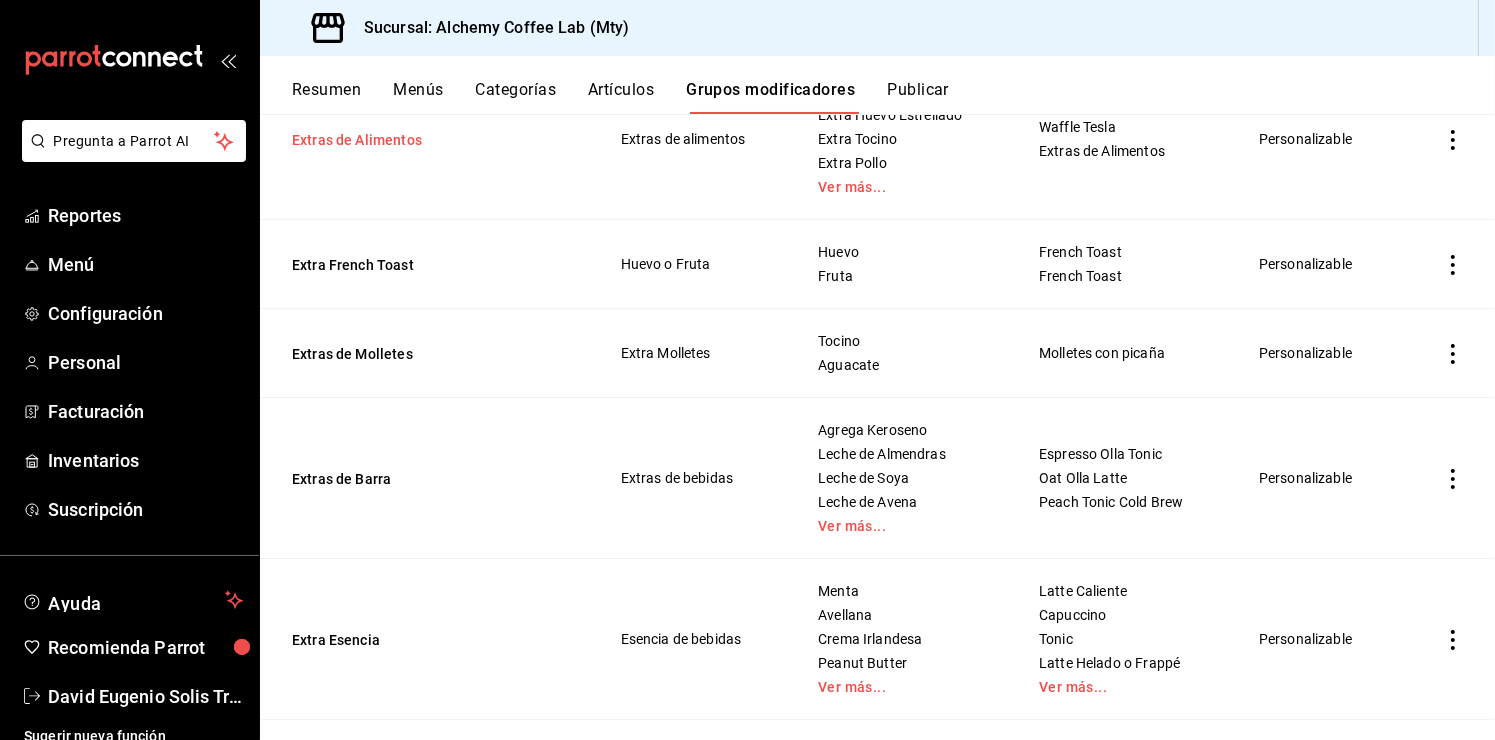 click on "Extras de Alimentos" at bounding box center (412, 140) 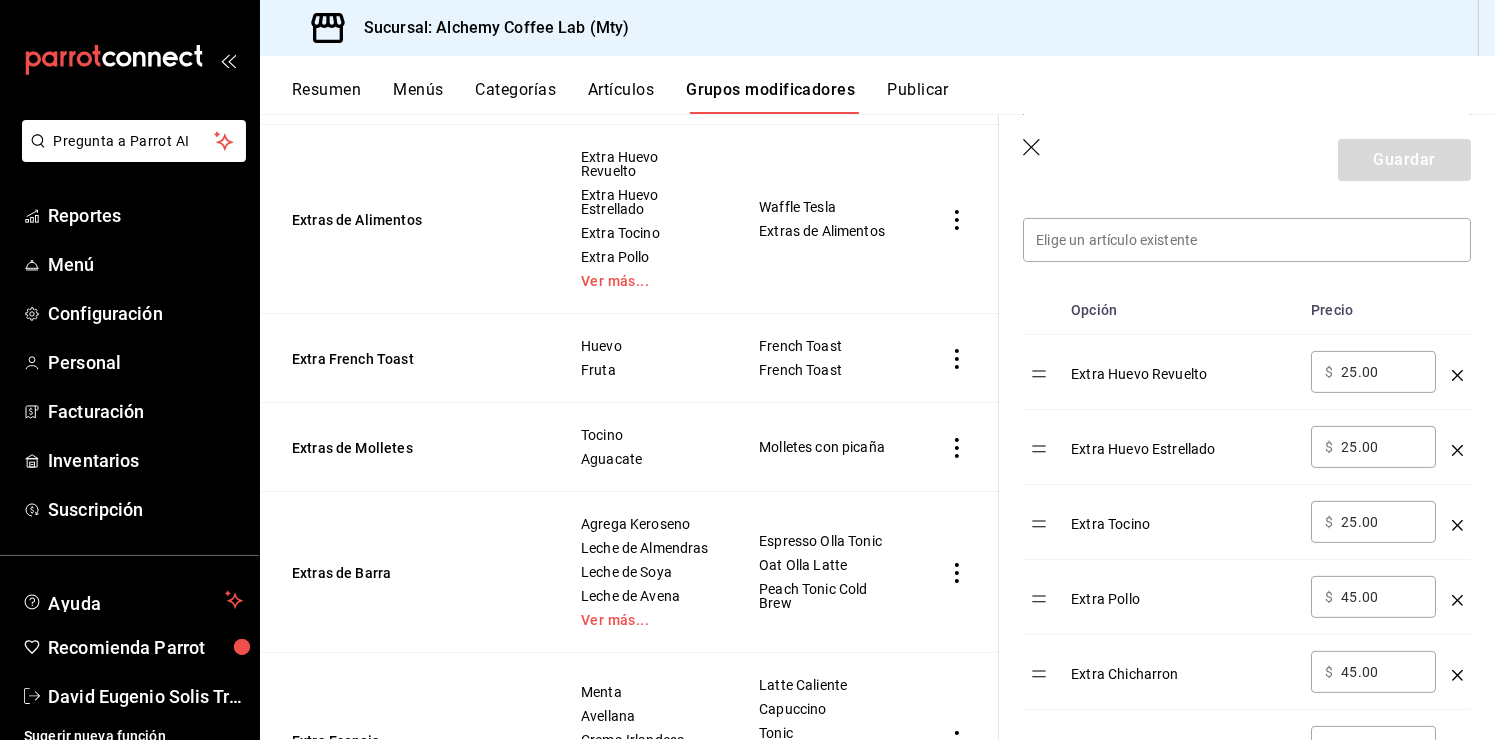 scroll, scrollTop: 400, scrollLeft: 0, axis: vertical 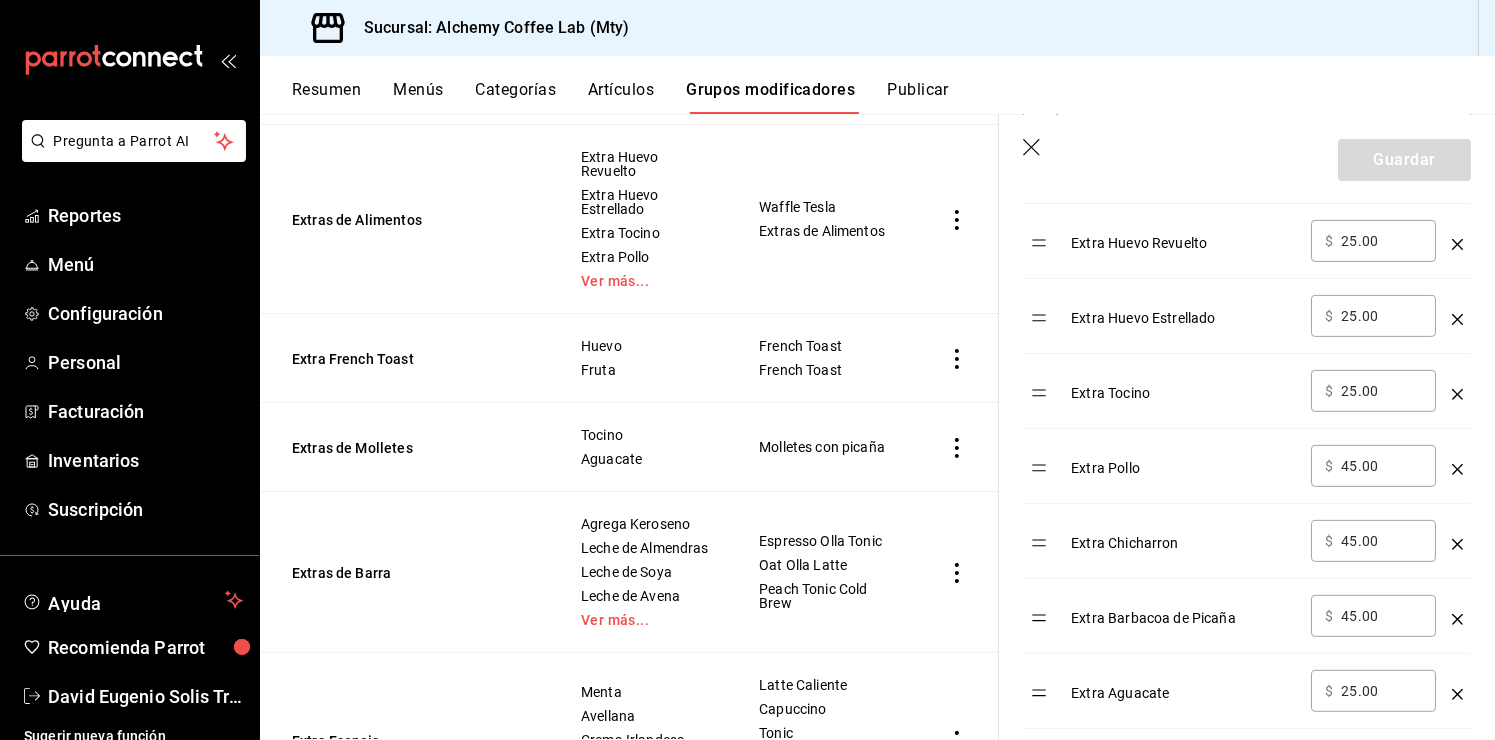 click on "Guardar" at bounding box center (1247, 156) 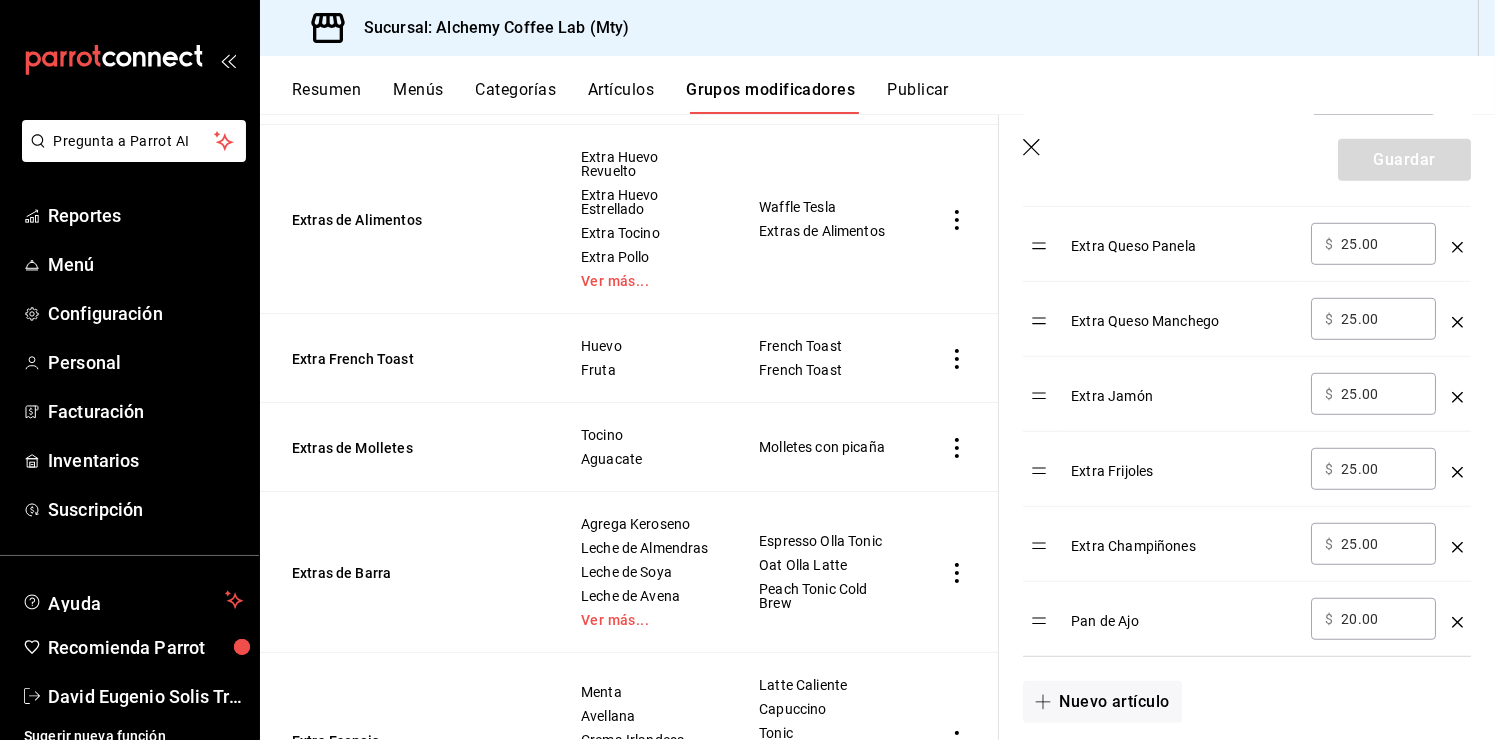 scroll, scrollTop: 1300, scrollLeft: 0, axis: vertical 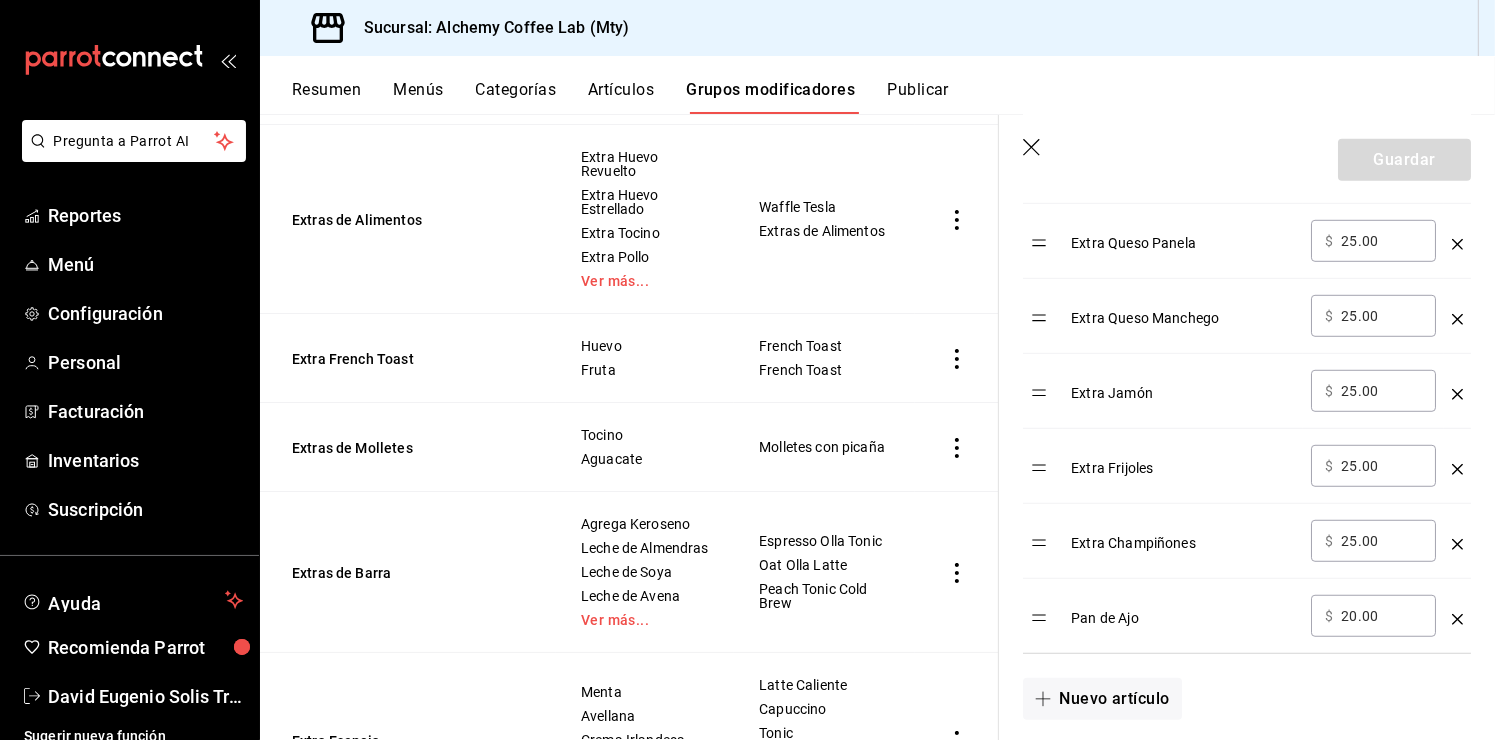 click 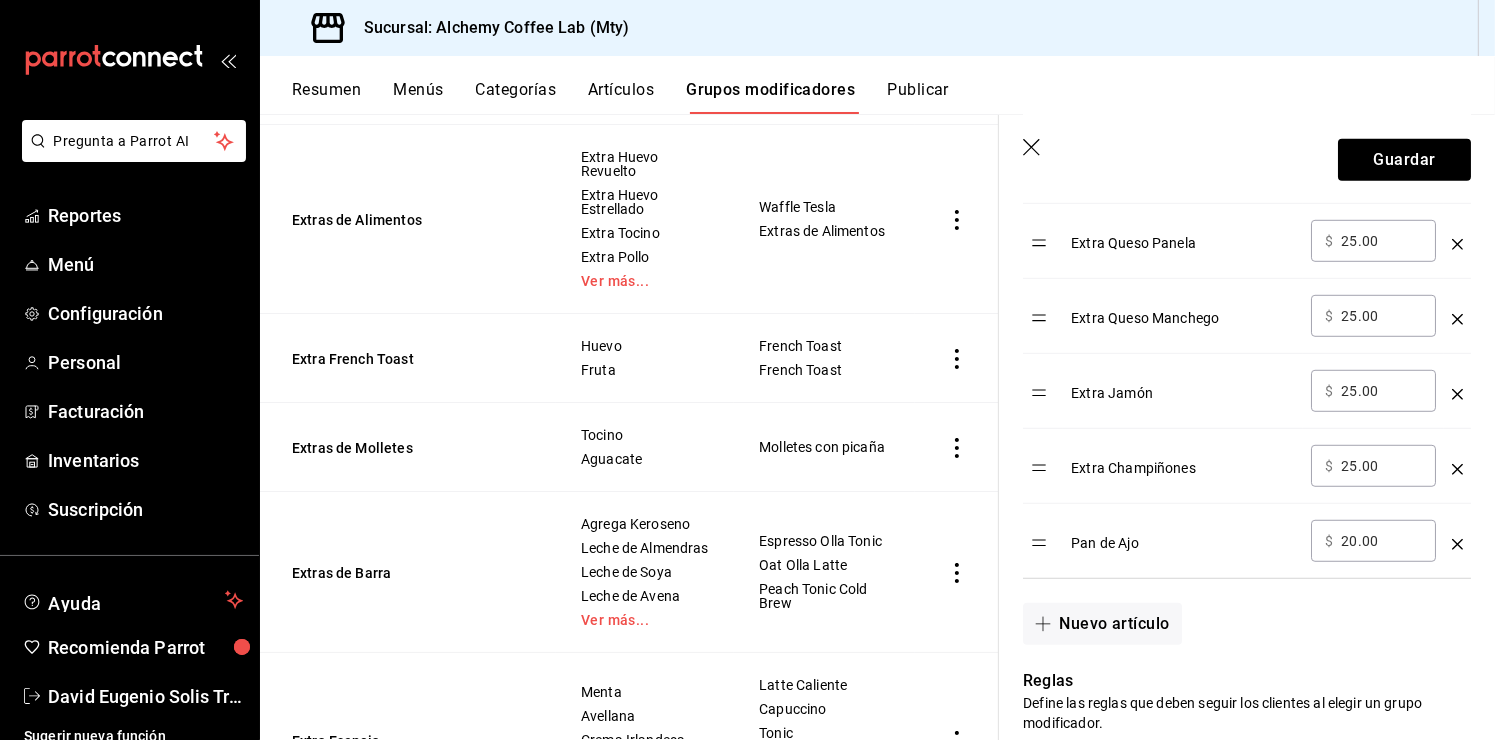 click 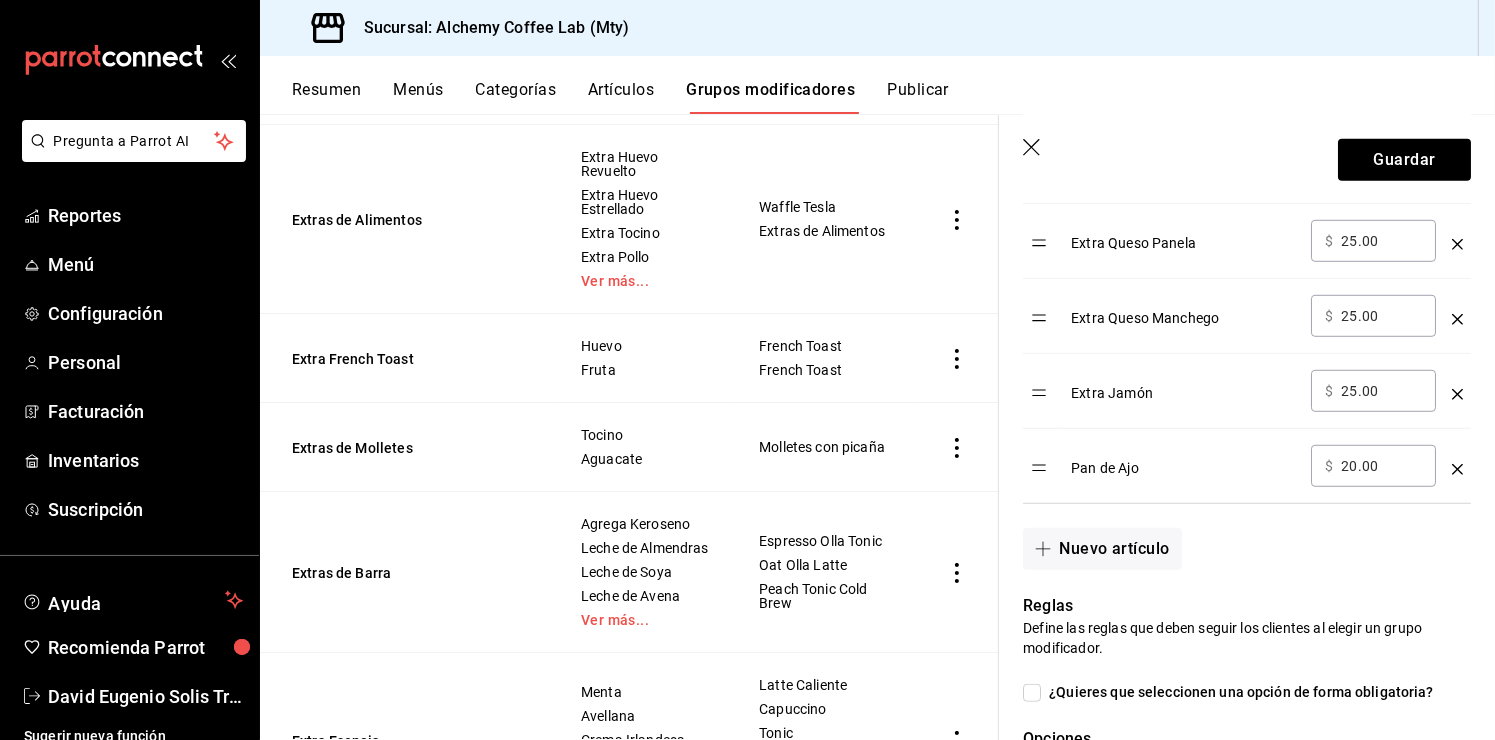 click 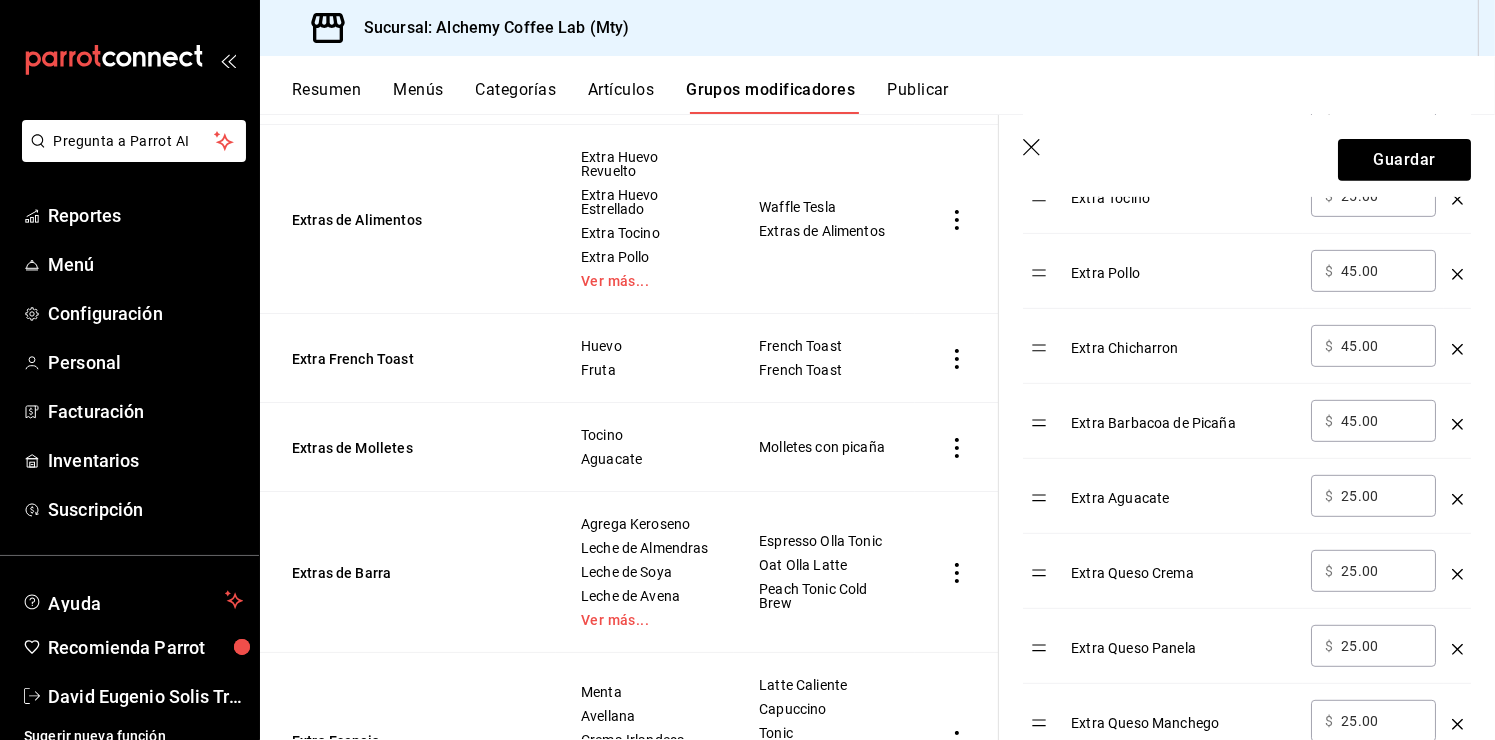 scroll, scrollTop: 900, scrollLeft: 0, axis: vertical 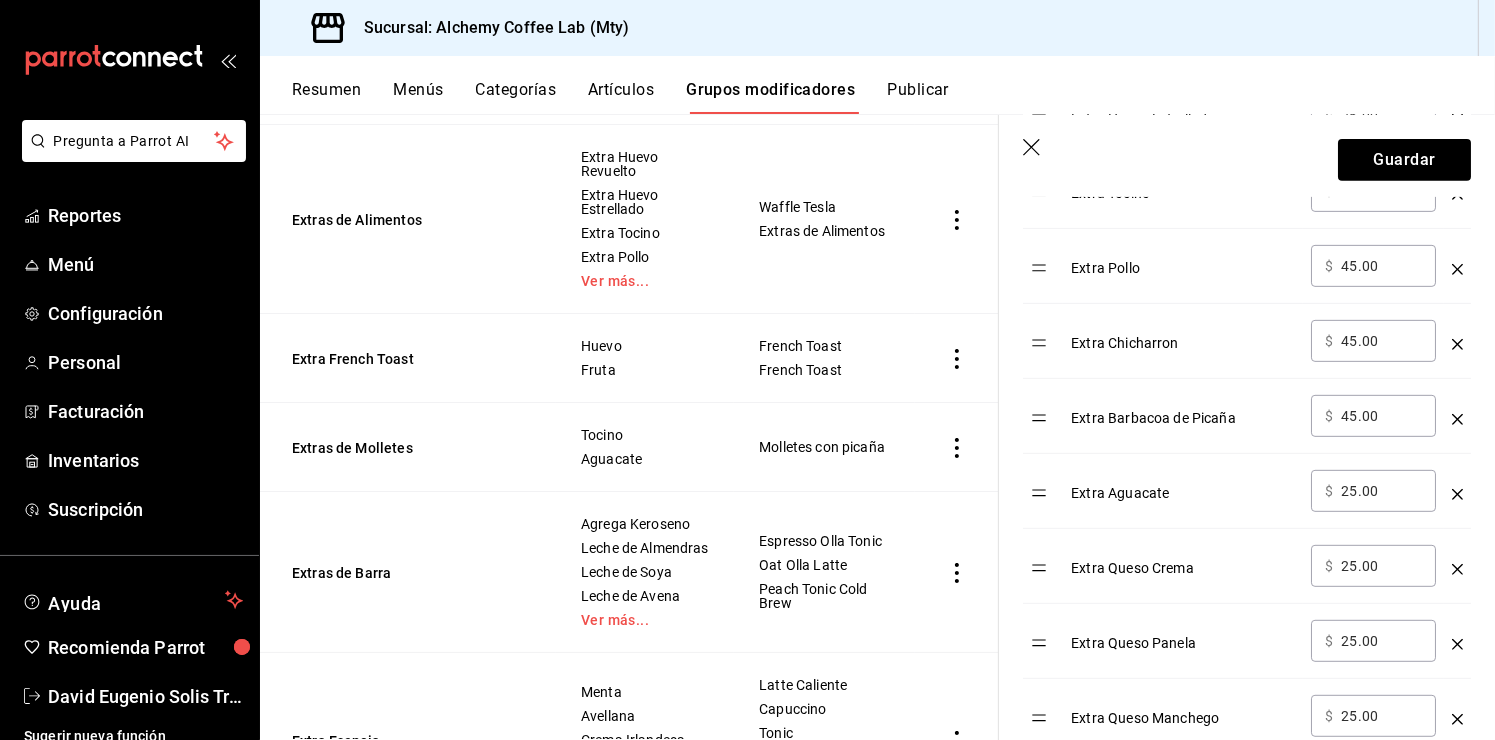 click 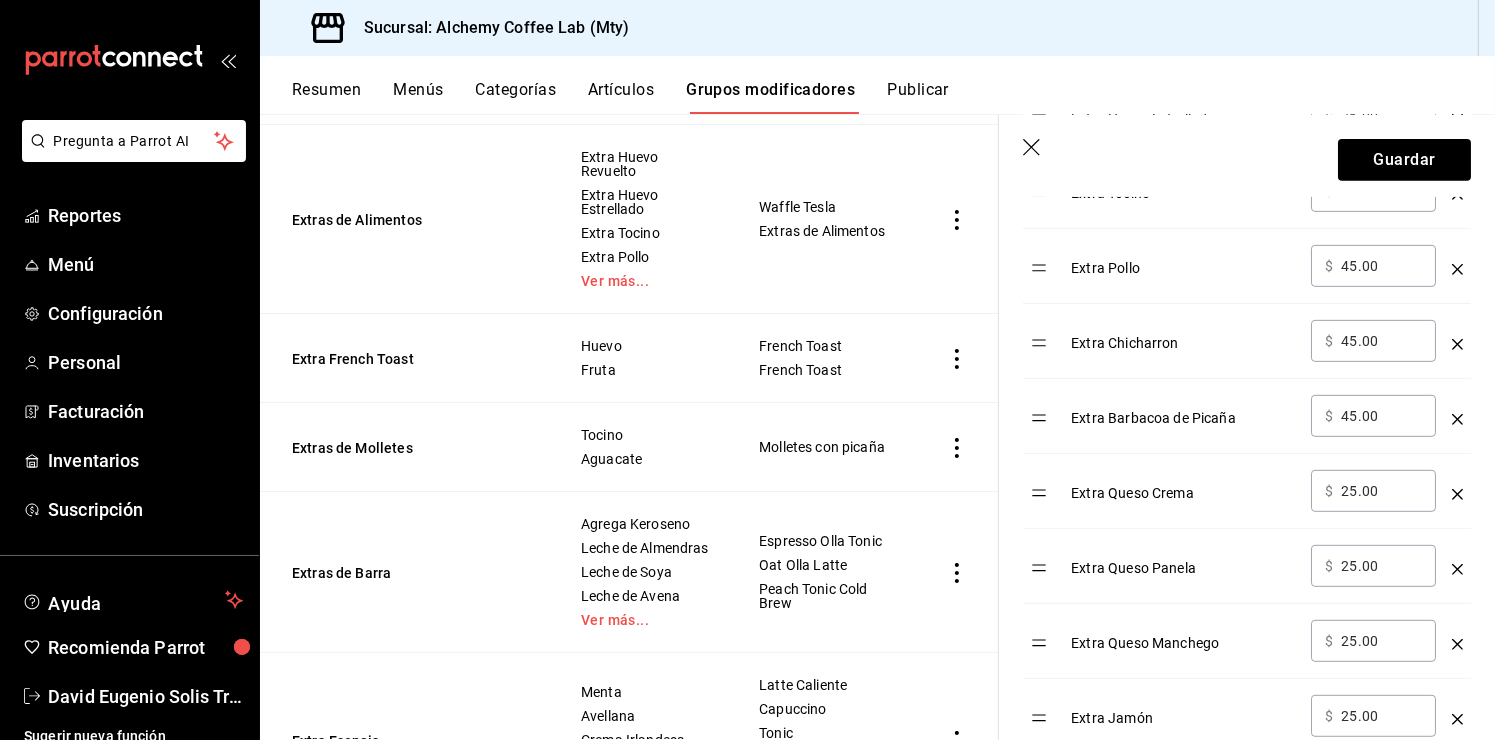 click 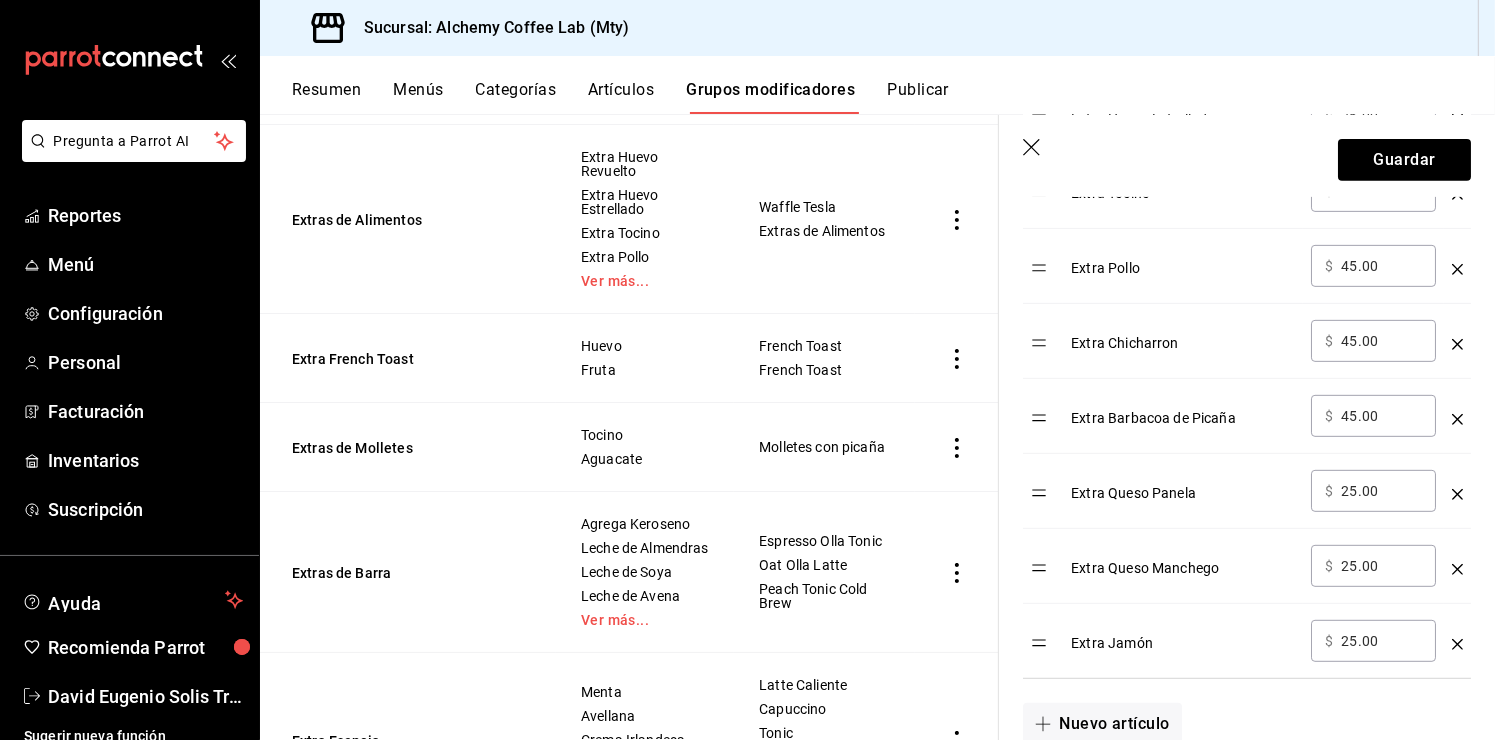 click 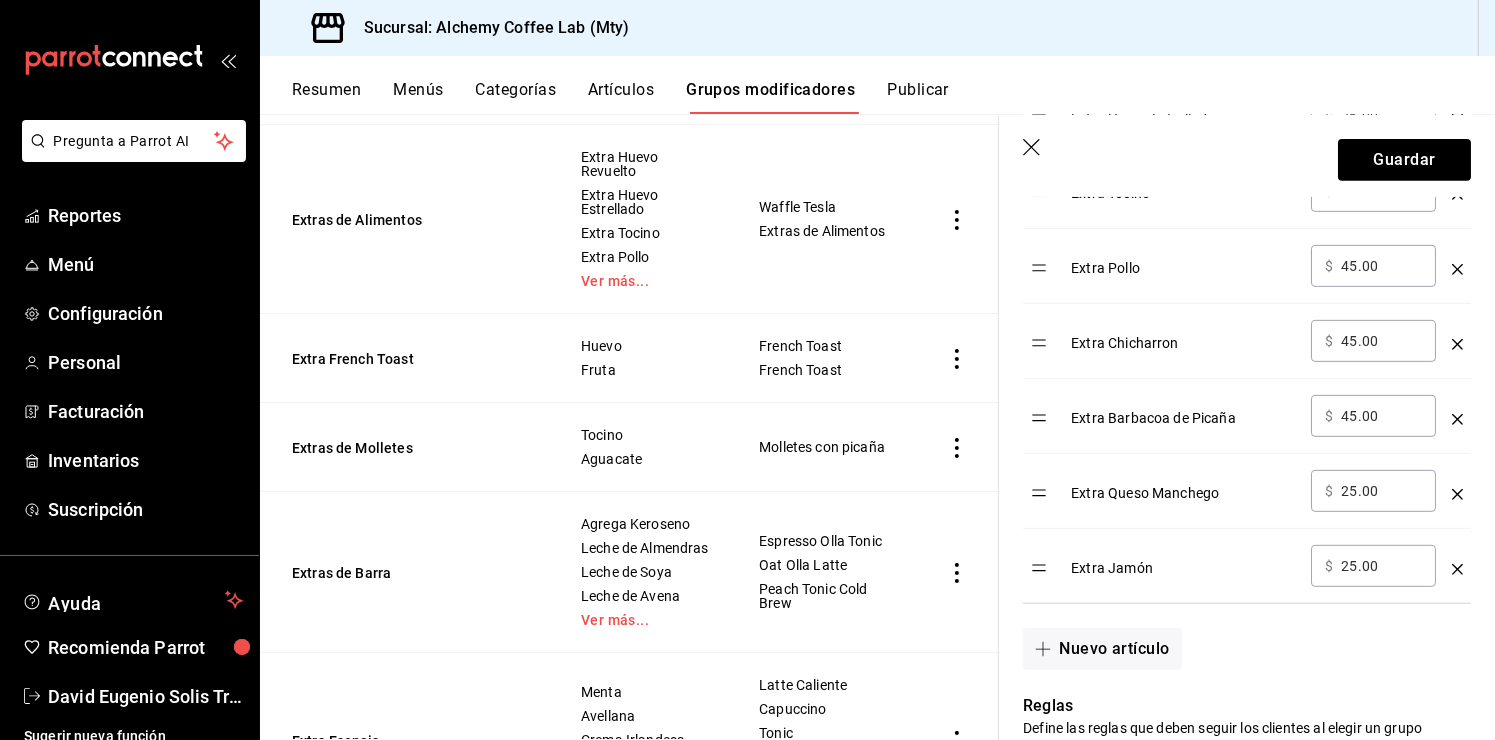 click 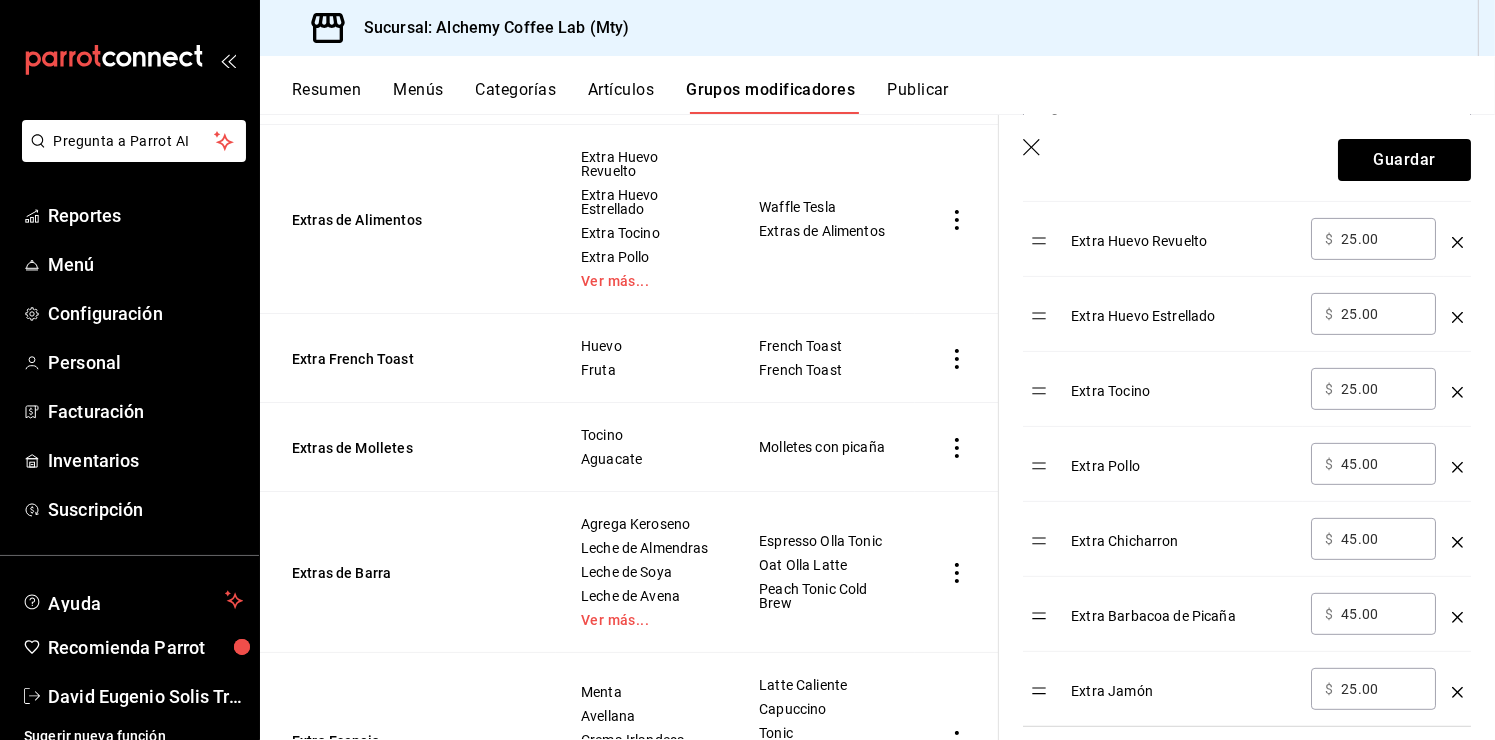 scroll, scrollTop: 700, scrollLeft: 0, axis: vertical 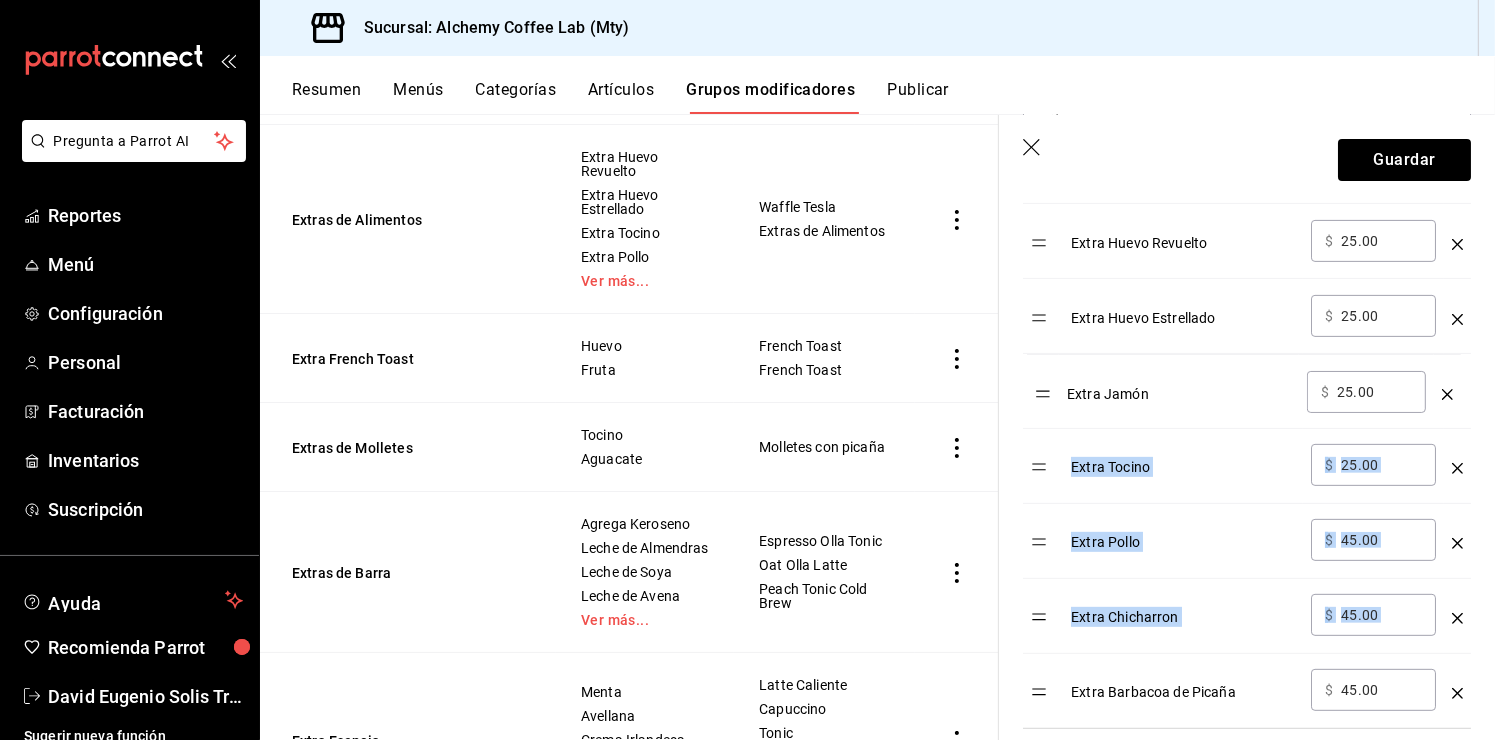 drag, startPoint x: 1047, startPoint y: 694, endPoint x: 1051, endPoint y: 394, distance: 300.02667 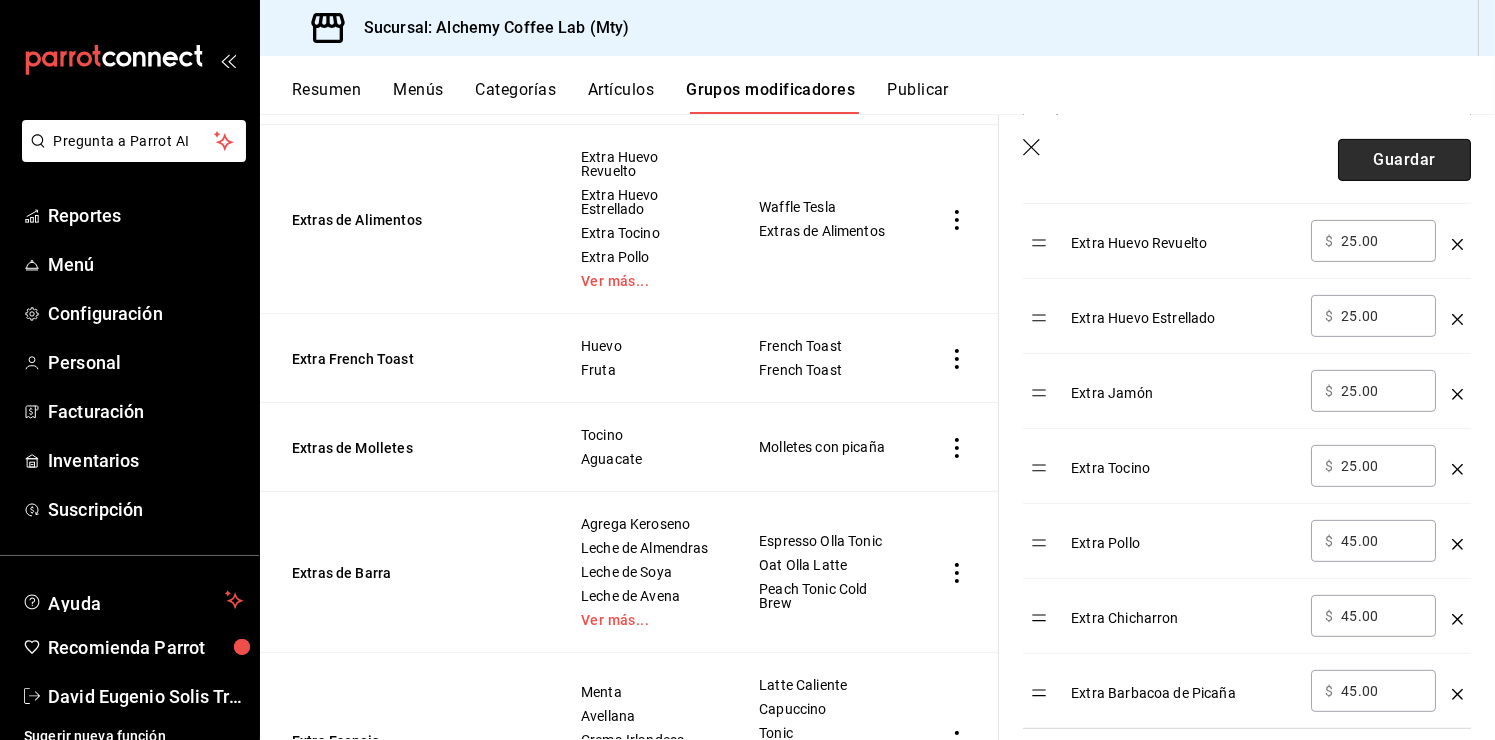 click on "Guardar" at bounding box center [1404, 160] 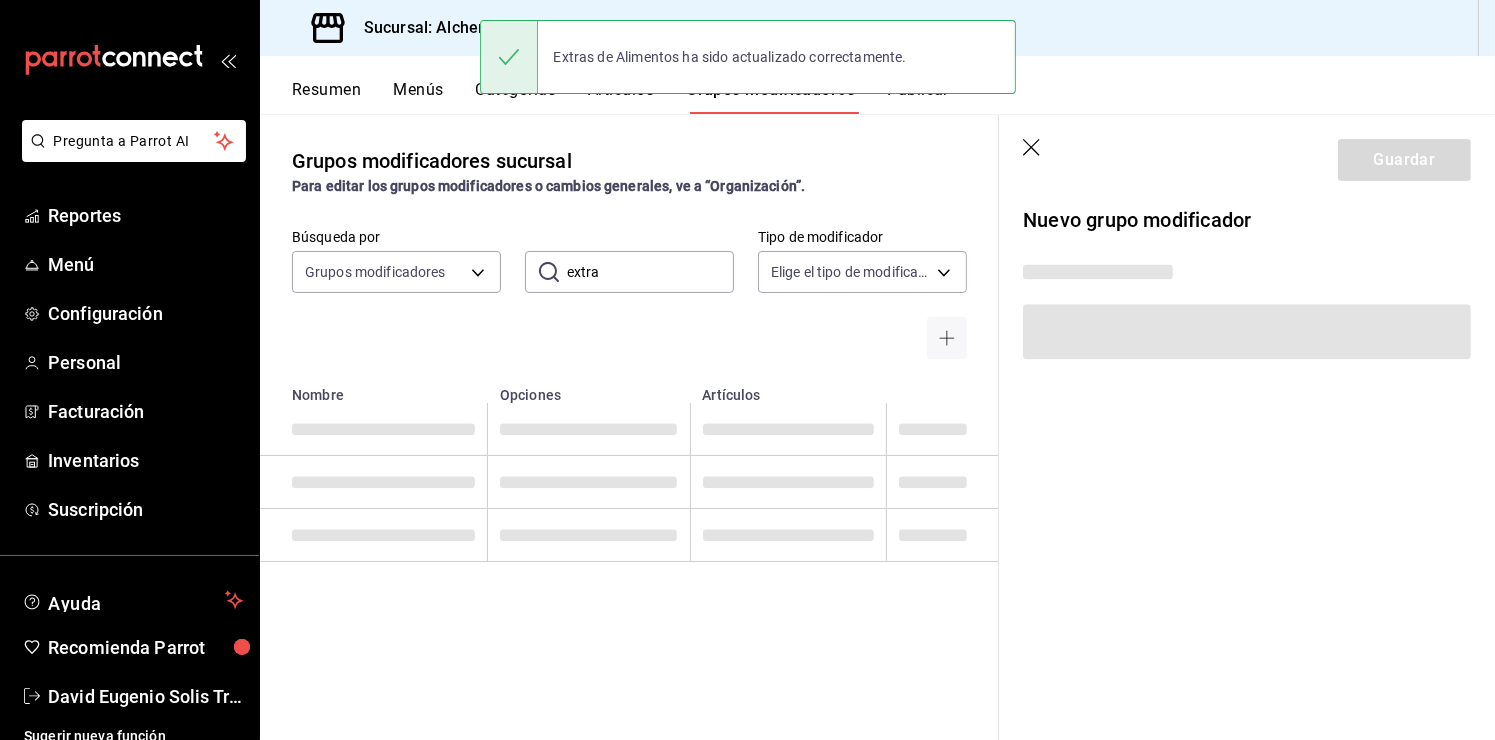 scroll, scrollTop: 0, scrollLeft: 0, axis: both 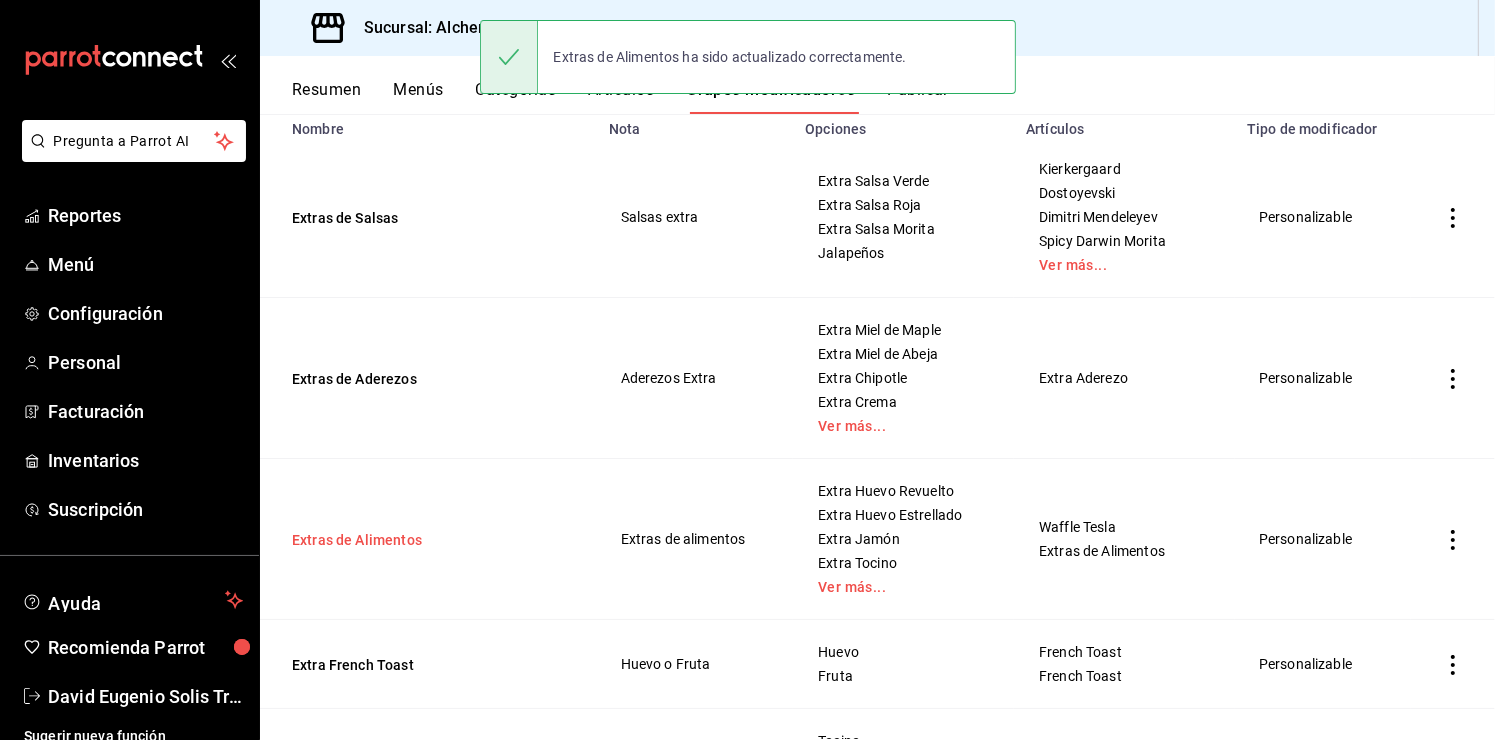 click on "Extras de Alimentos" at bounding box center (412, 540) 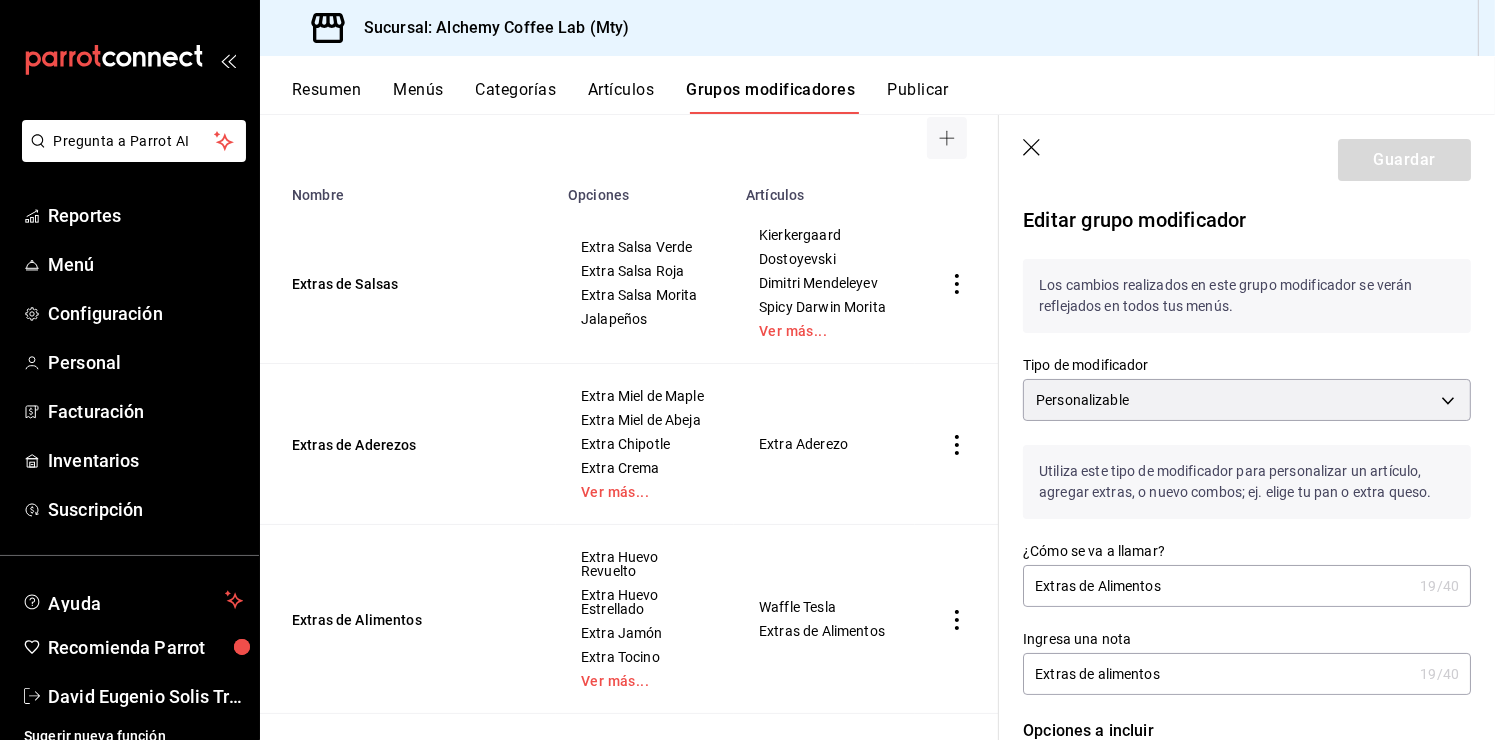 click on "Extras de Alimentos" at bounding box center (1217, 586) 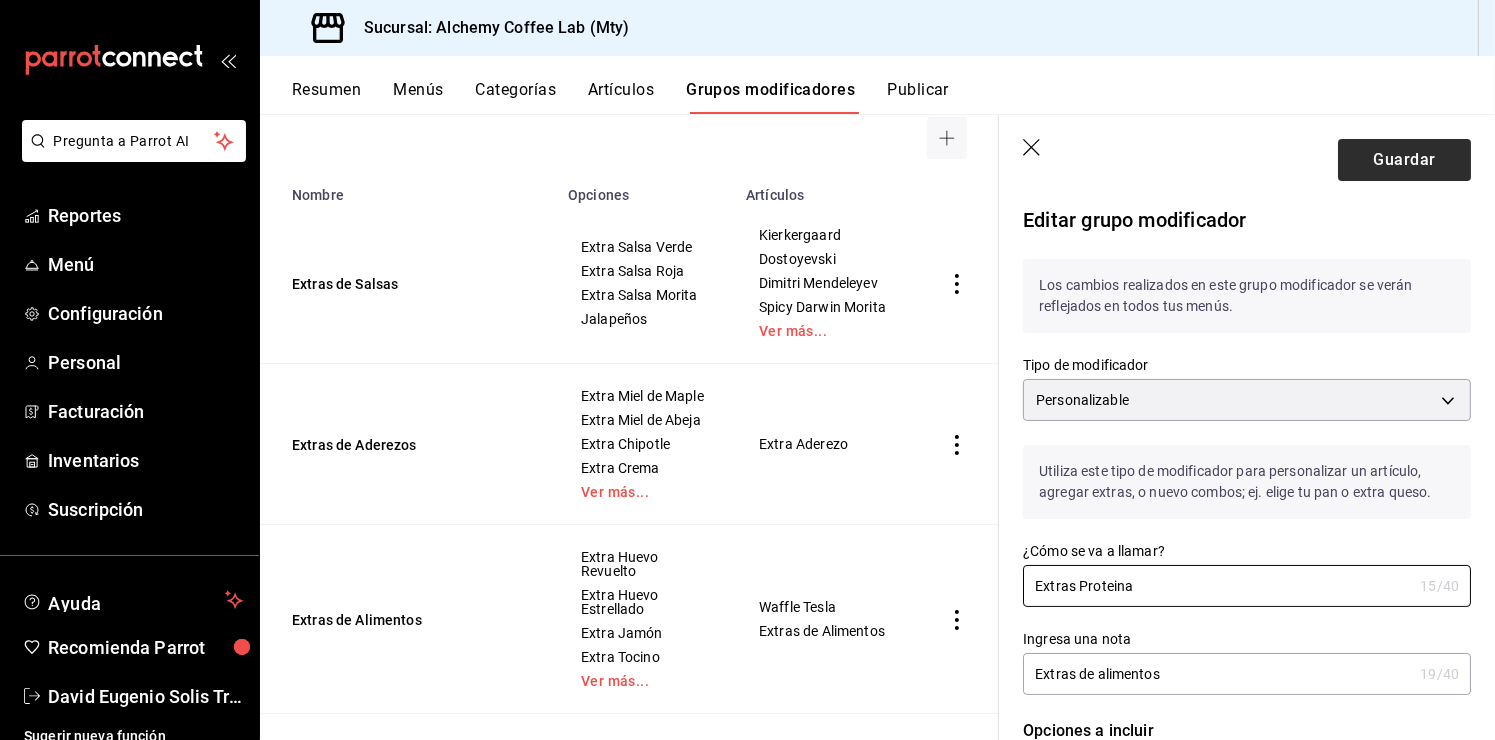 type on "Extras Proteina" 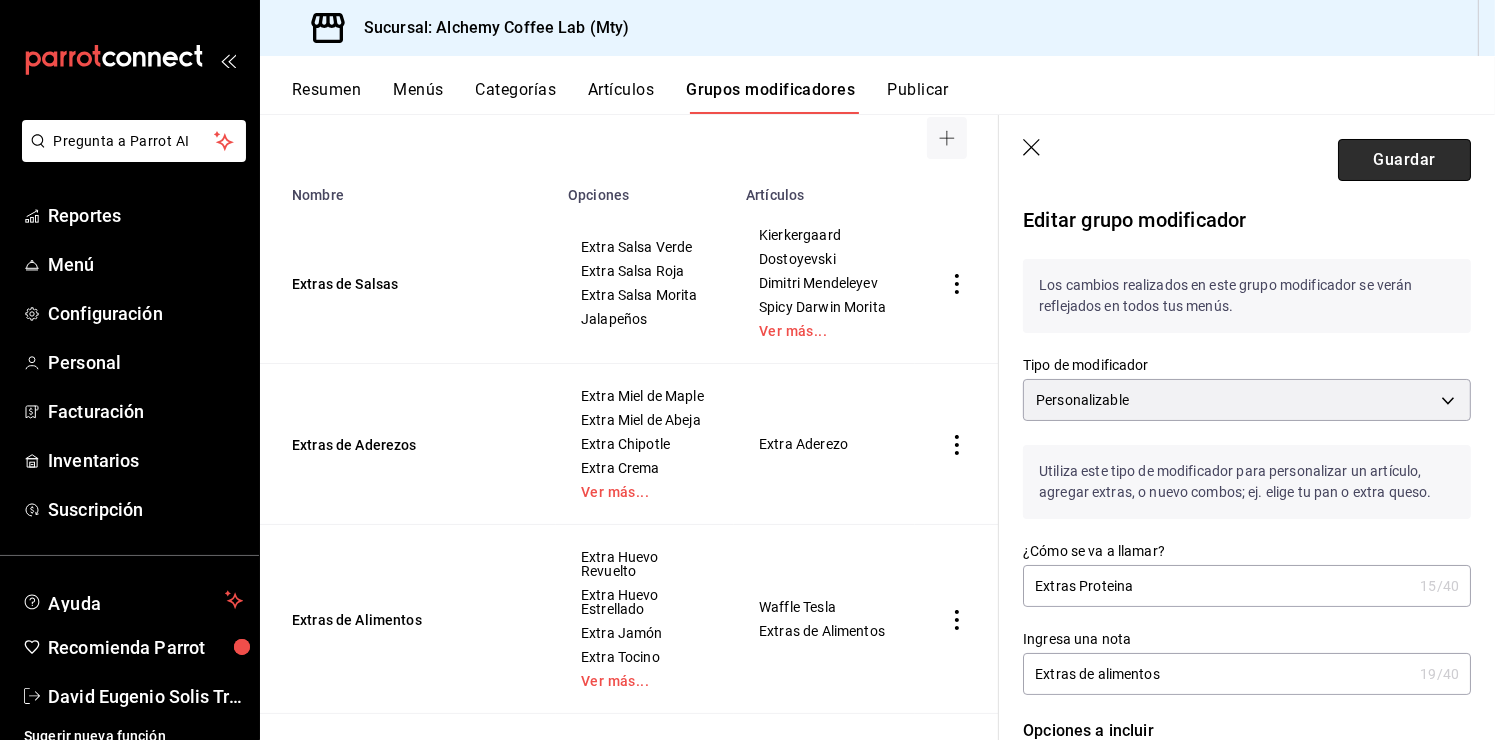 click on "Guardar" at bounding box center [1404, 160] 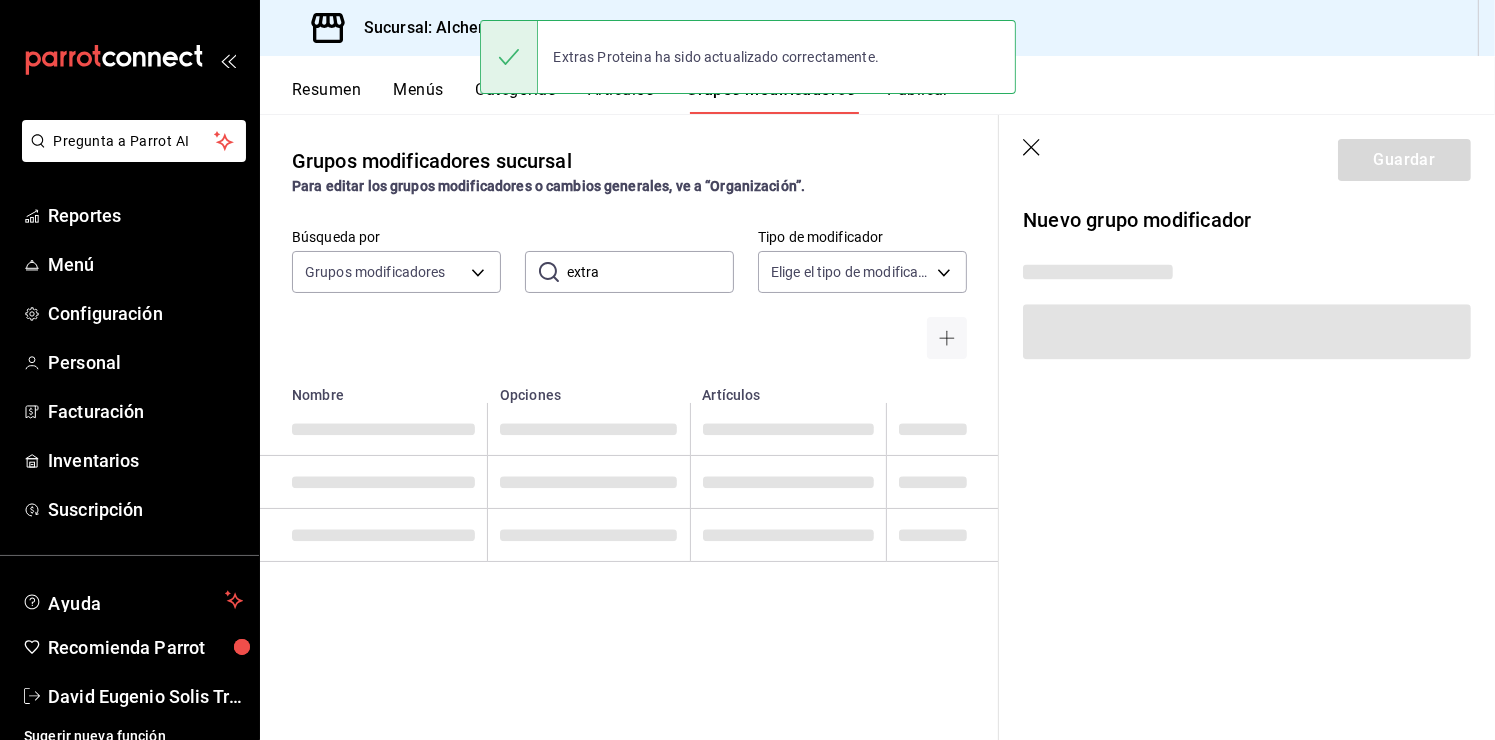 scroll, scrollTop: 0, scrollLeft: 0, axis: both 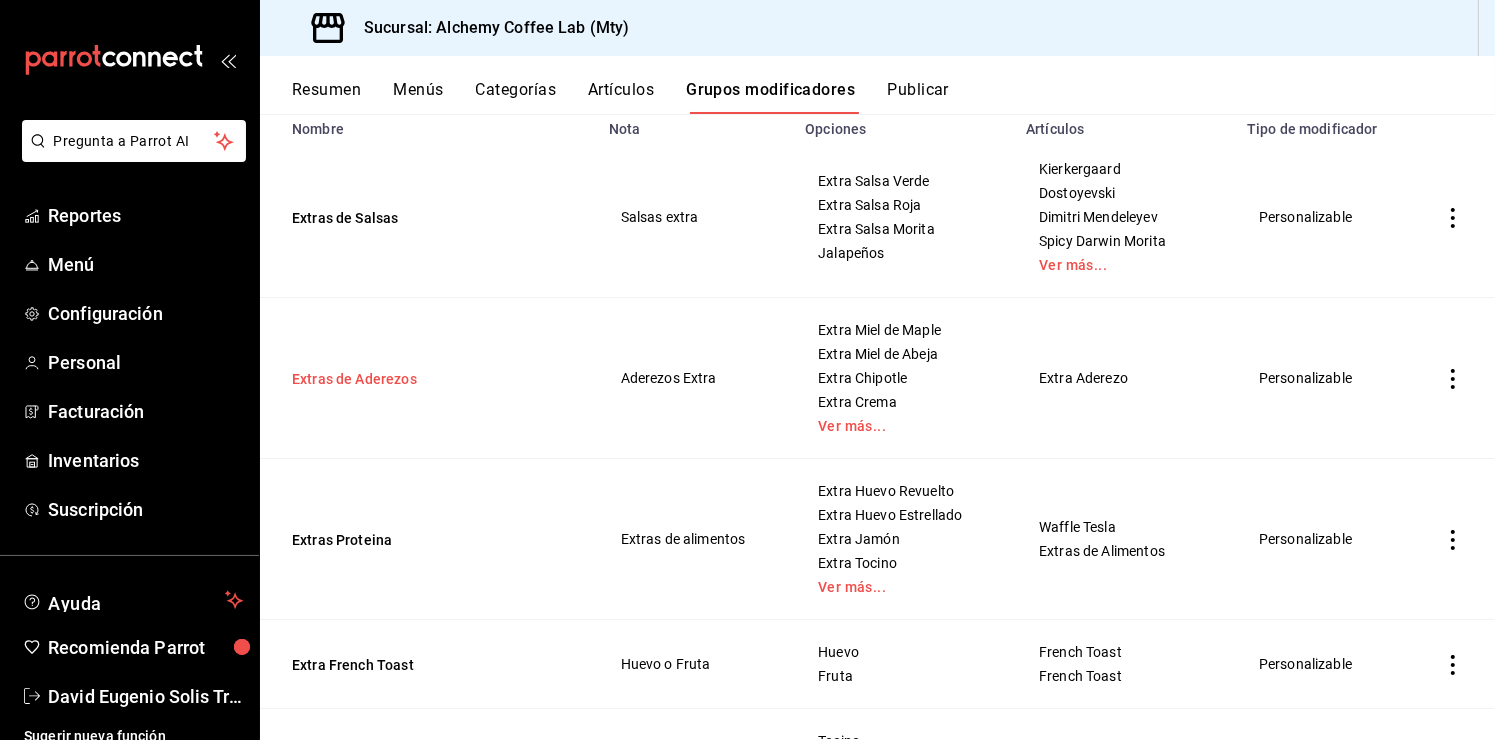 click on "Extras de Aderezos" at bounding box center (412, 379) 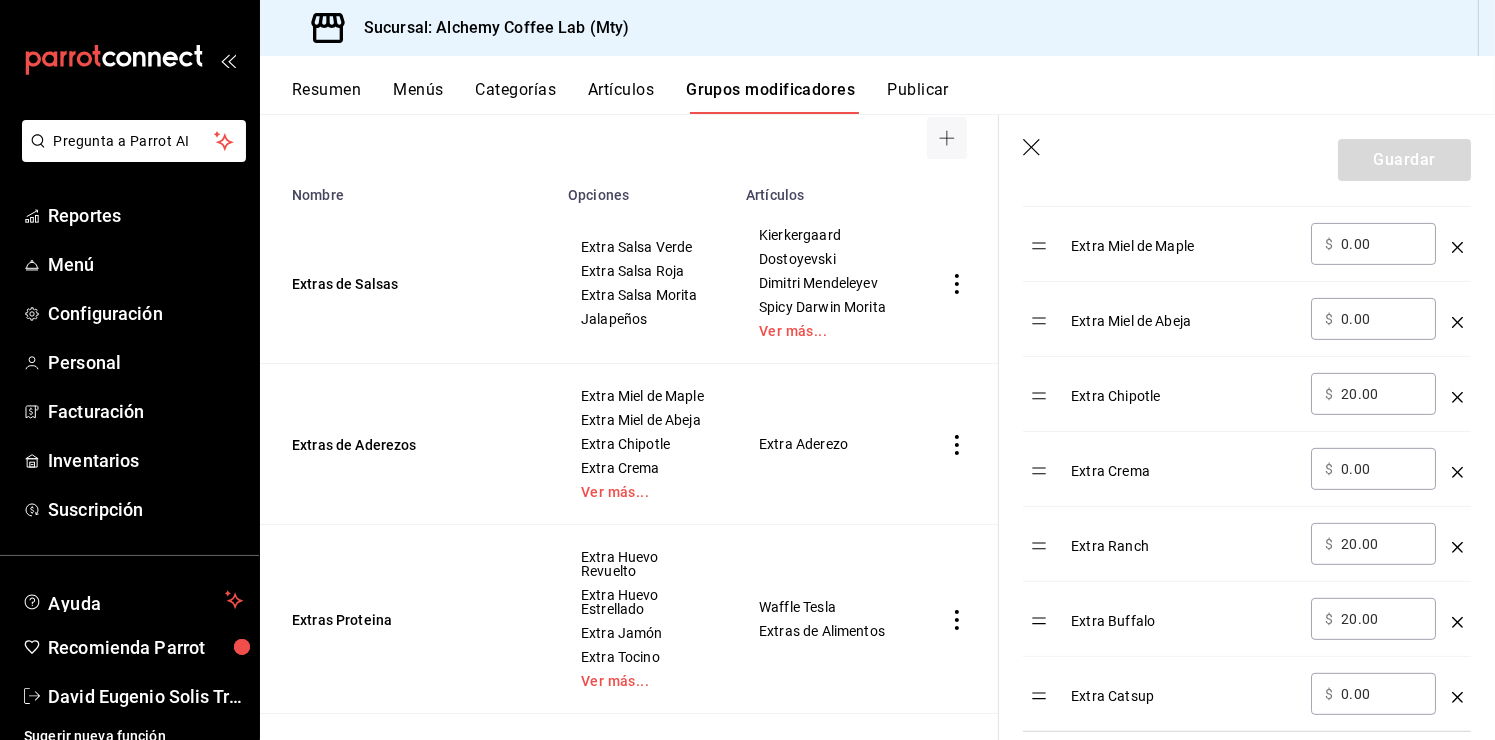 scroll, scrollTop: 700, scrollLeft: 0, axis: vertical 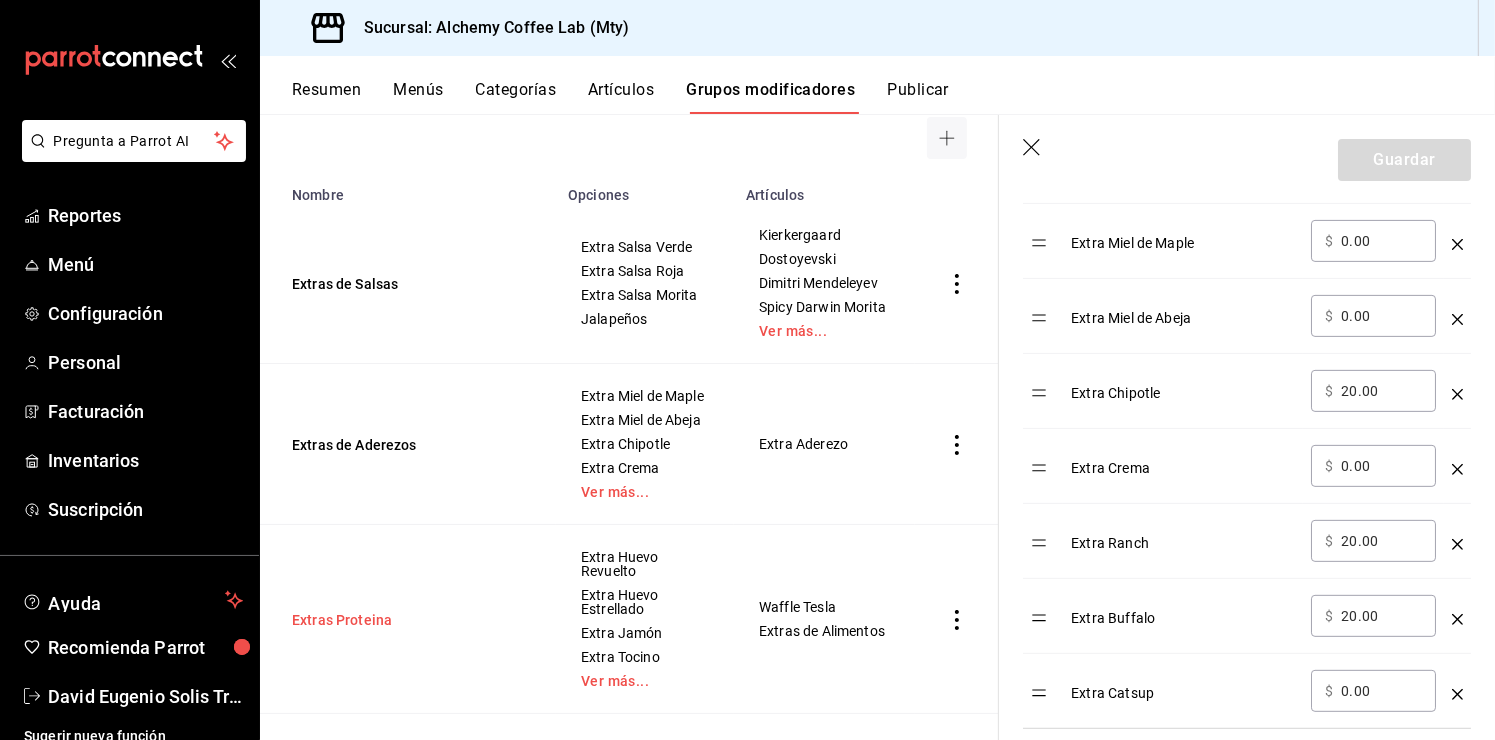 click on "Extras Proteina" at bounding box center [412, 620] 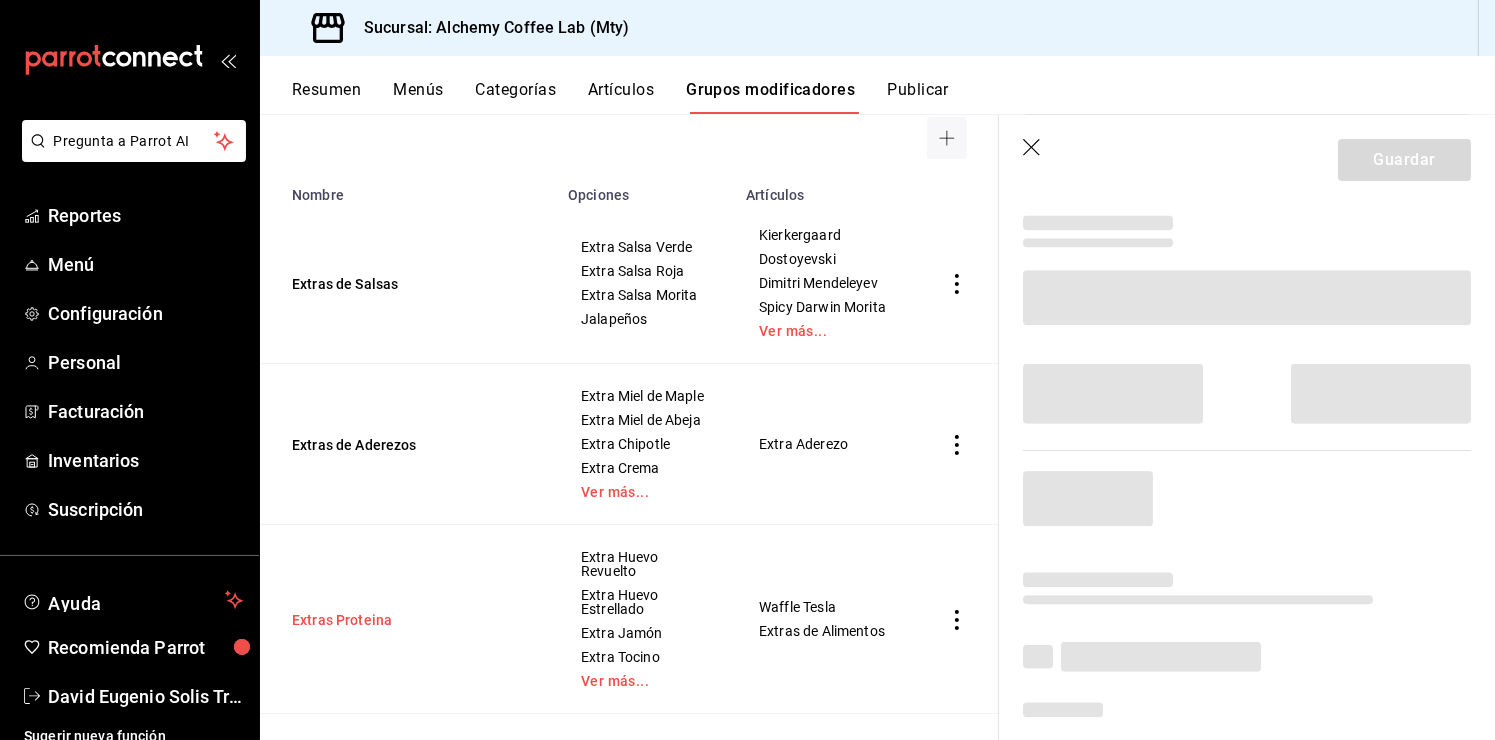 scroll, scrollTop: 66, scrollLeft: 0, axis: vertical 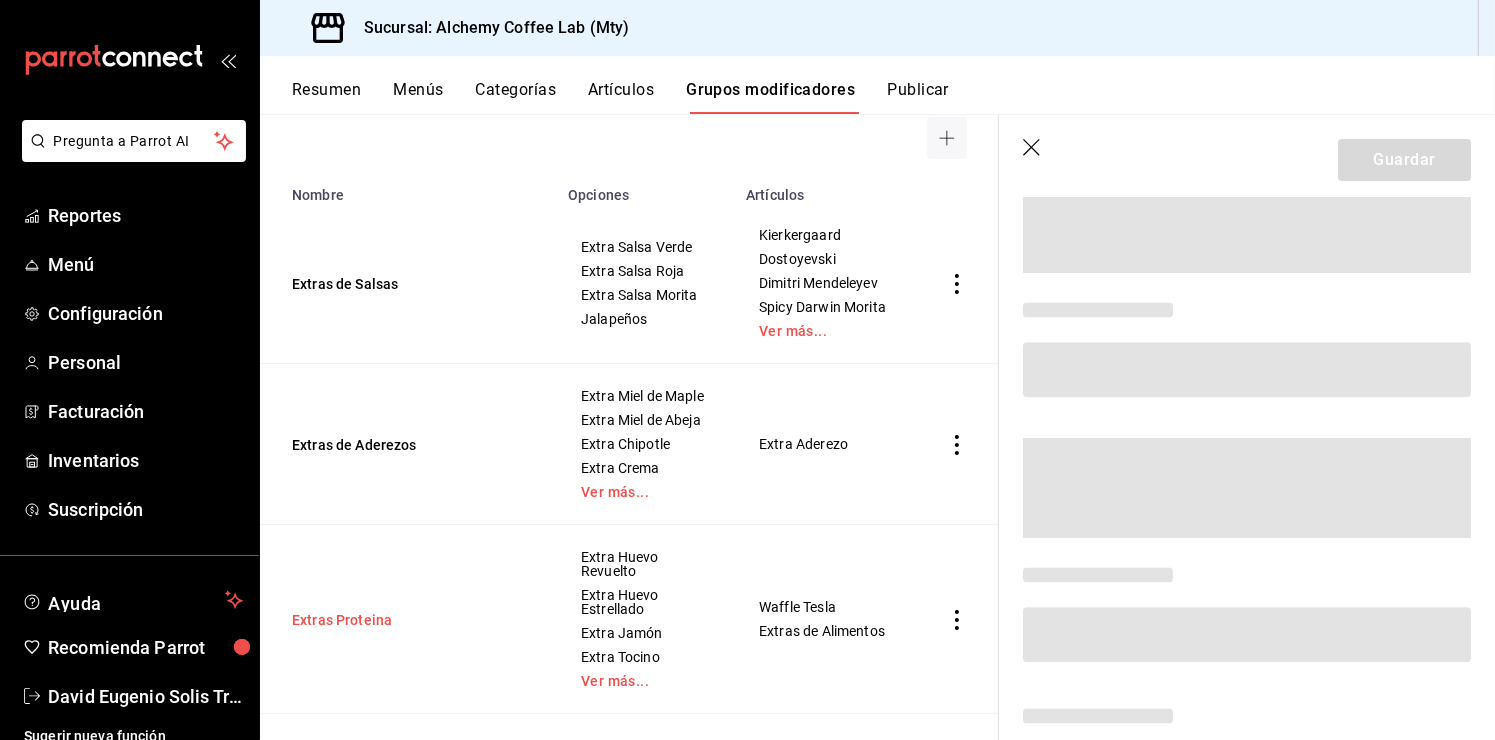 click on "Extras Proteina" at bounding box center (412, 620) 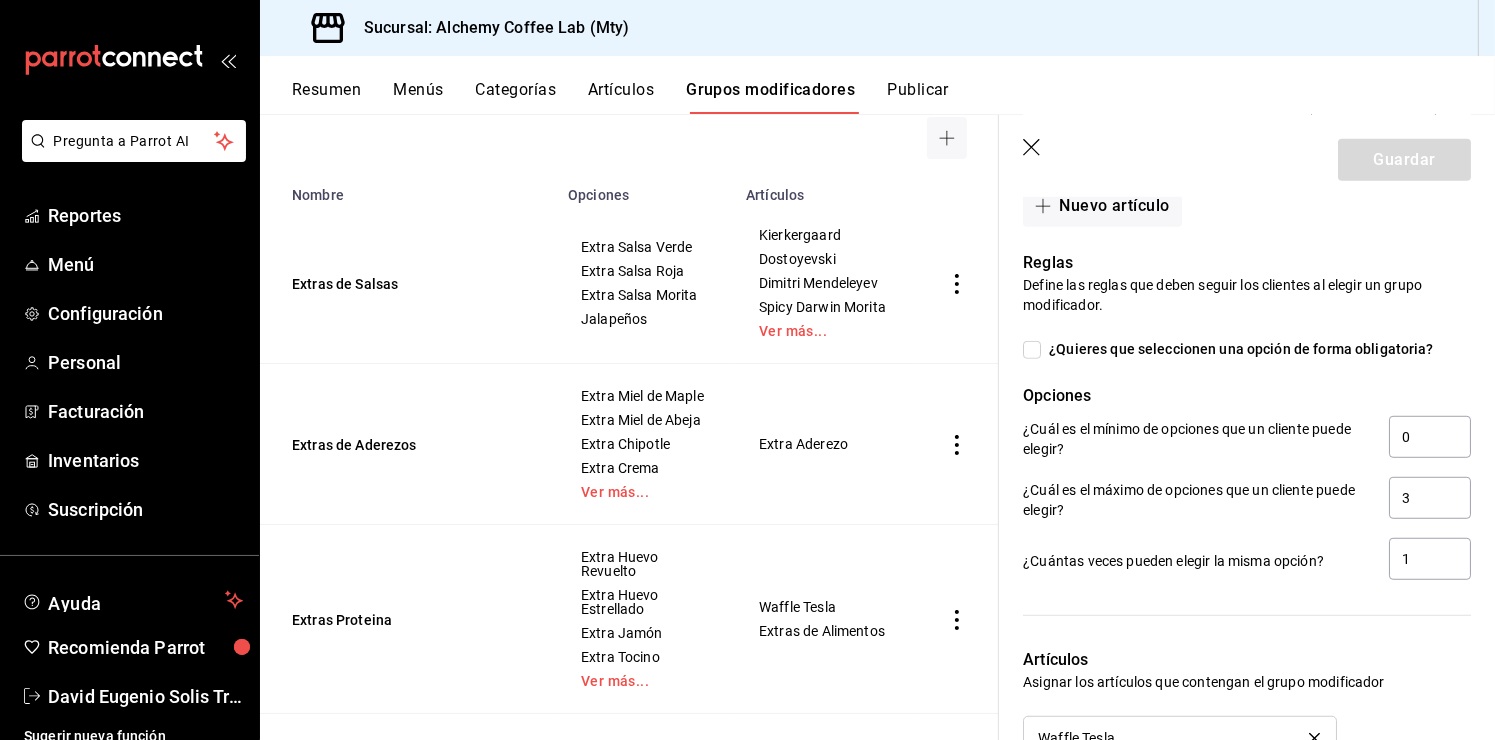 scroll, scrollTop: 1300, scrollLeft: 0, axis: vertical 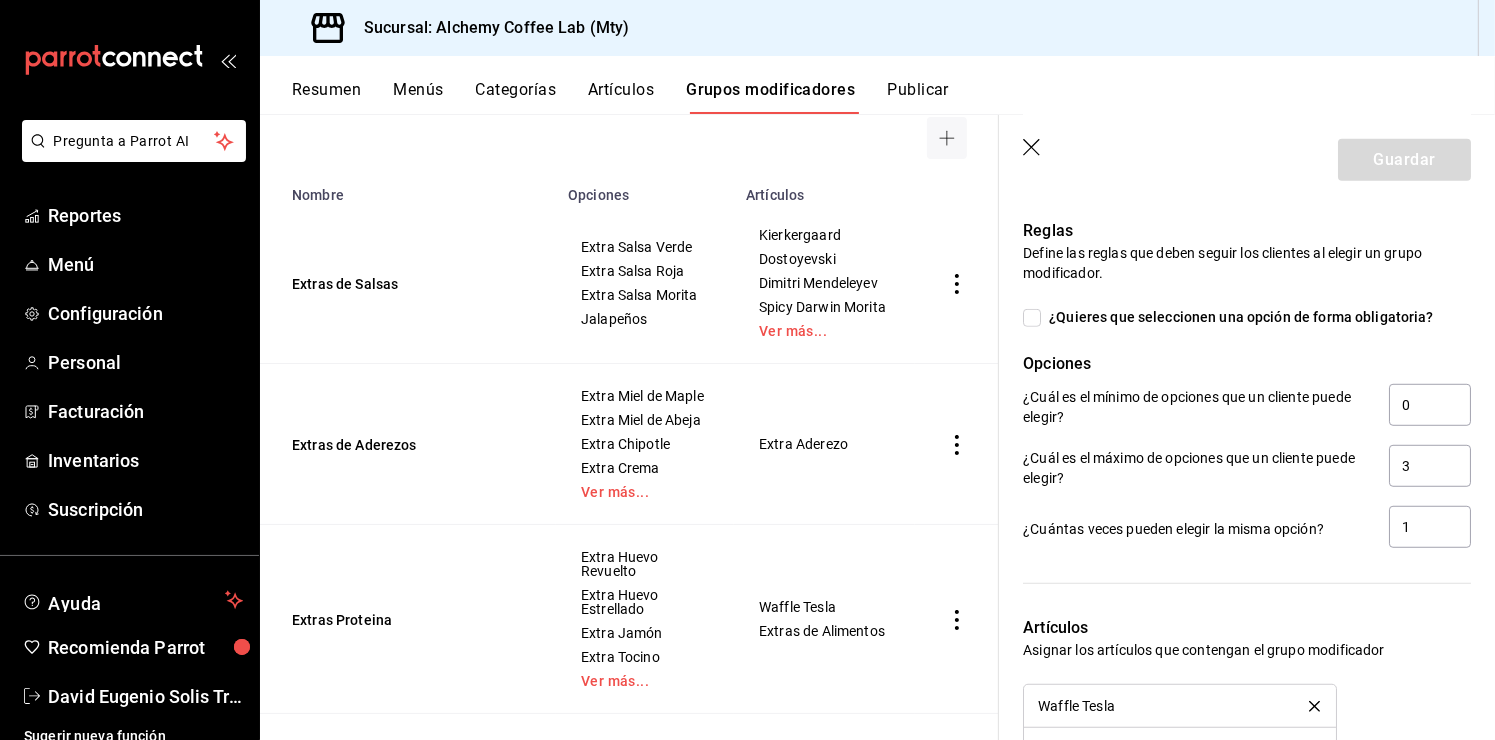 click on "Artículos" at bounding box center (621, 97) 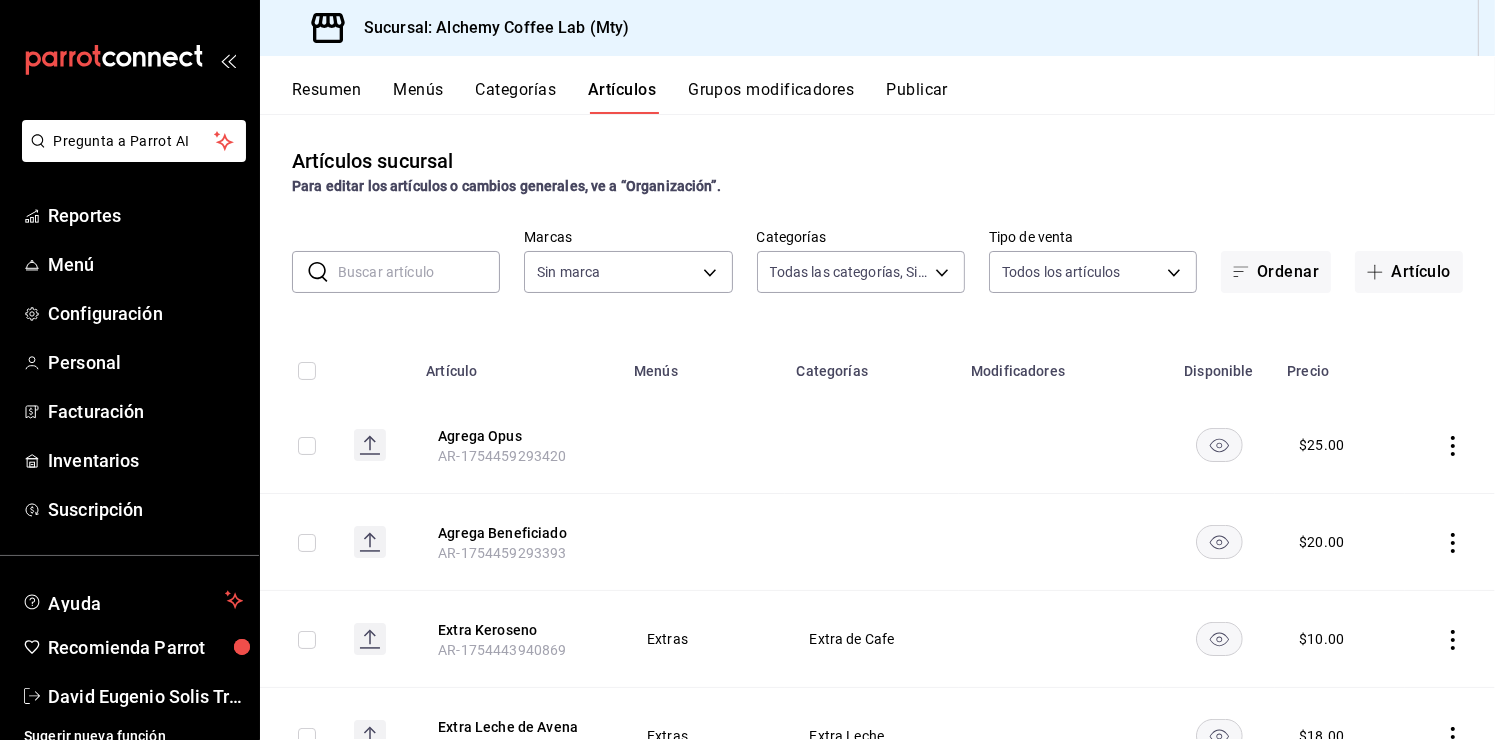 click on "Categorías" at bounding box center (516, 97) 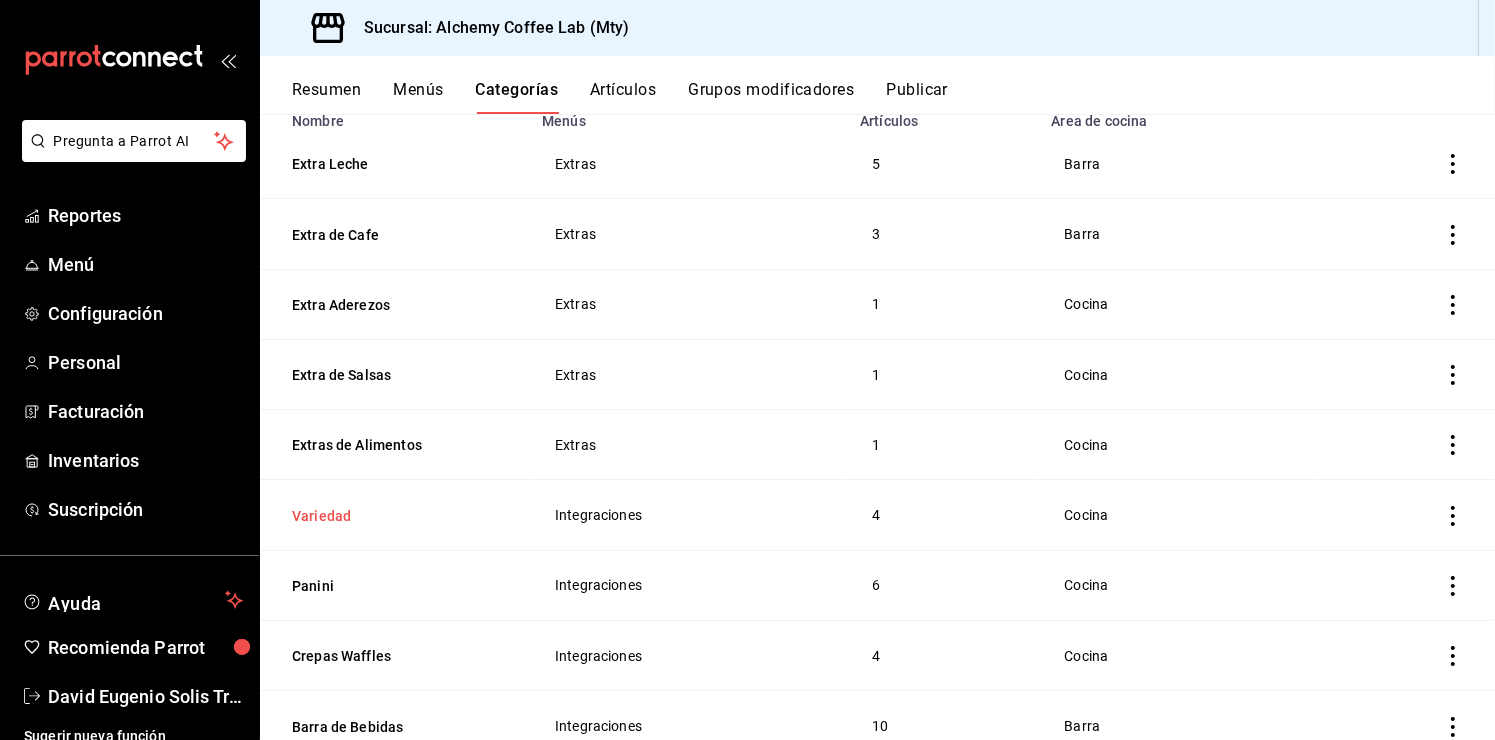 scroll, scrollTop: 200, scrollLeft: 0, axis: vertical 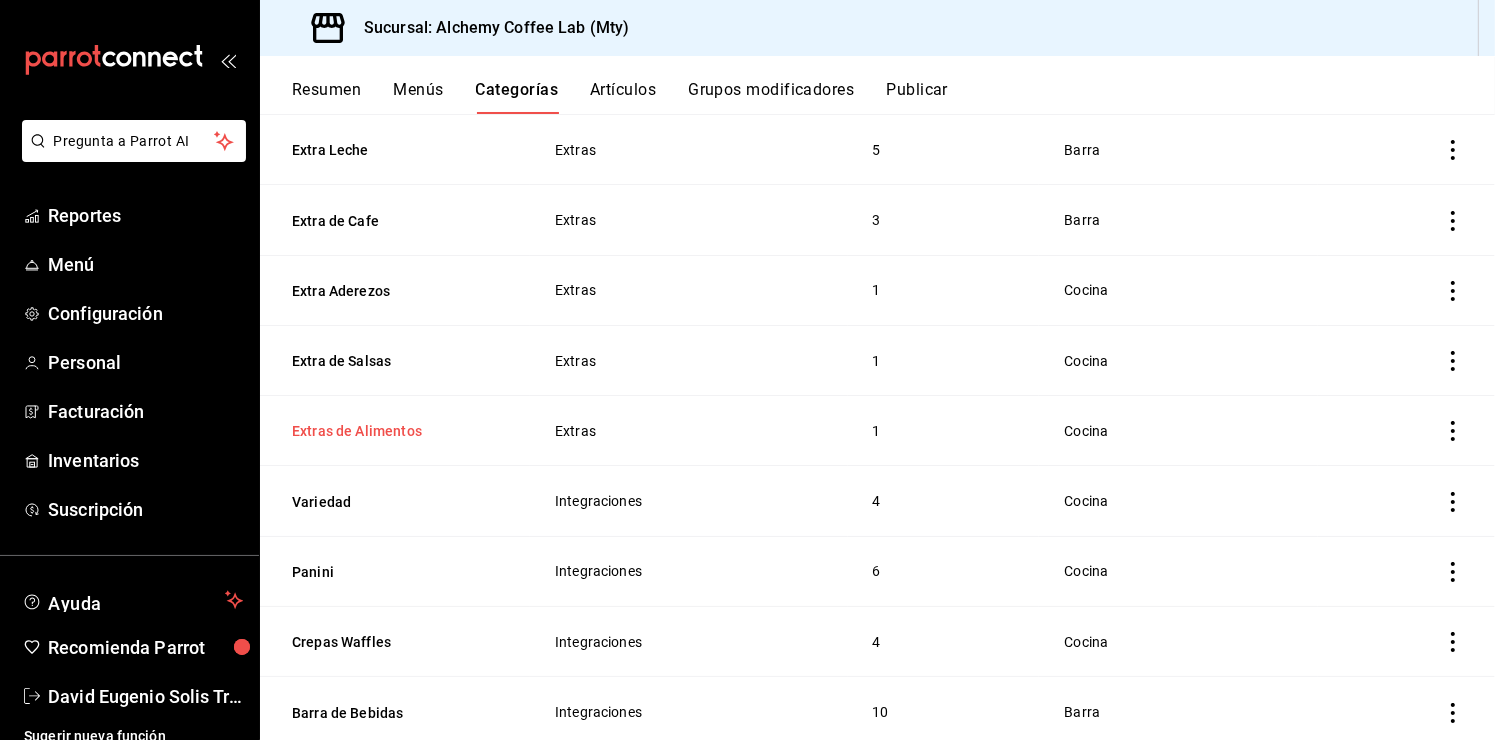 click on "Extras de Alimentos" at bounding box center (392, 431) 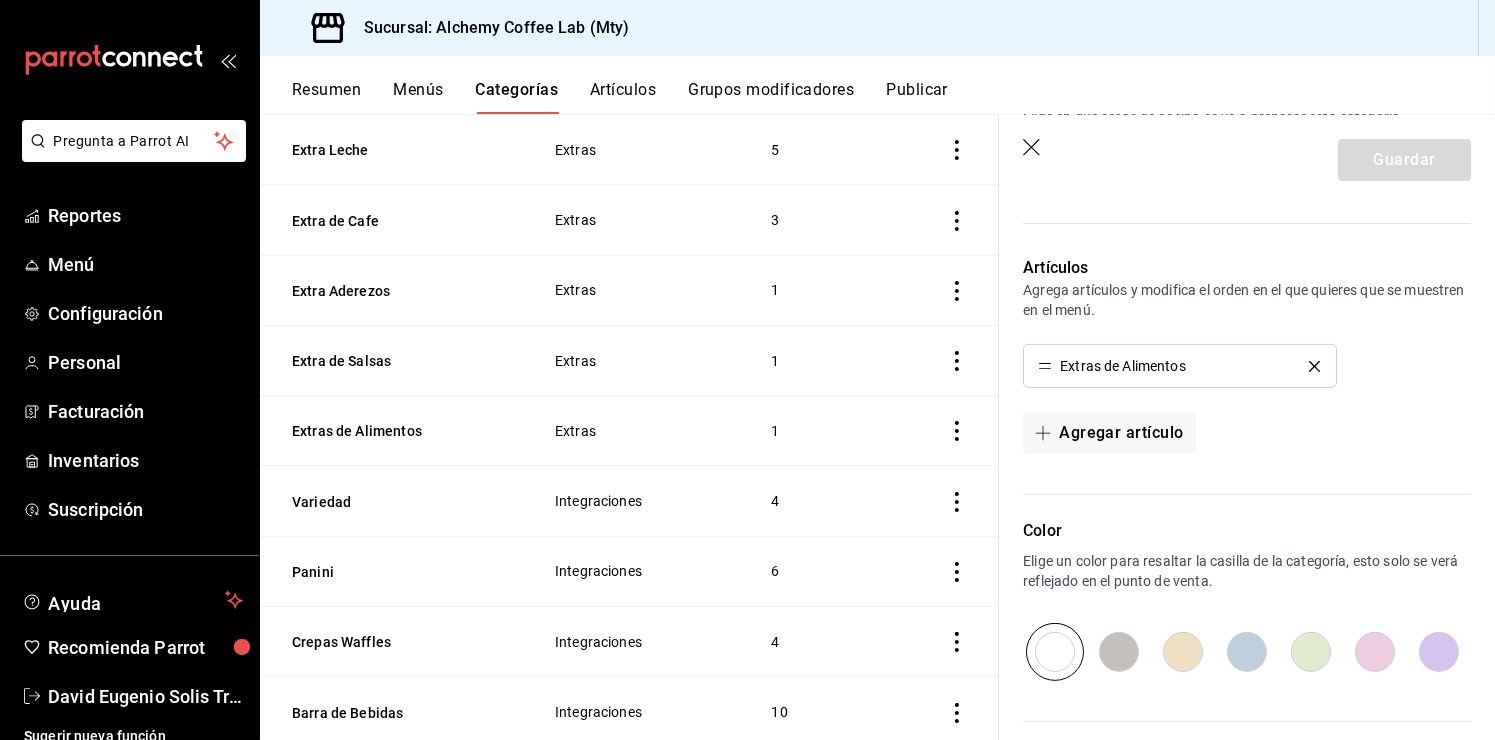 scroll, scrollTop: 472, scrollLeft: 0, axis: vertical 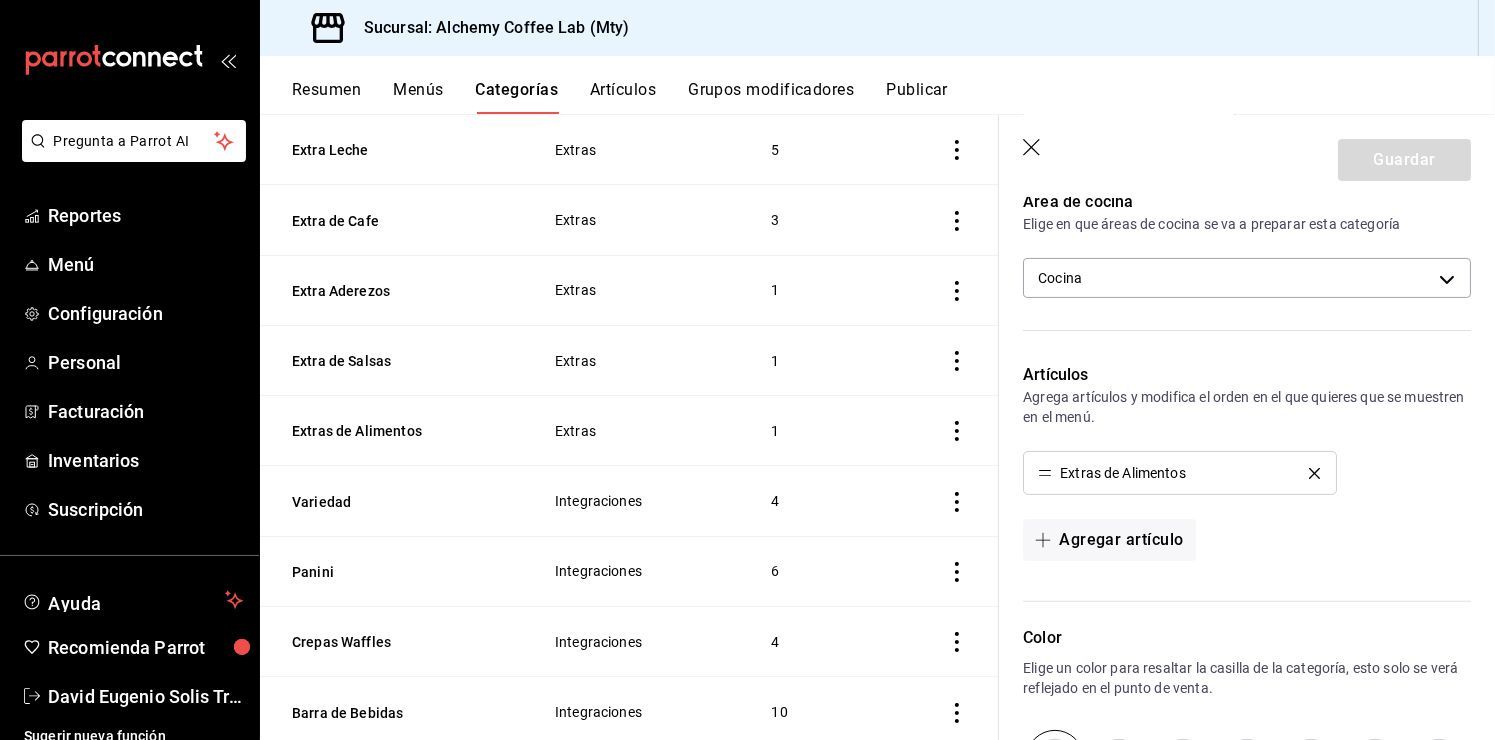 click on "Artículos" at bounding box center (623, 97) 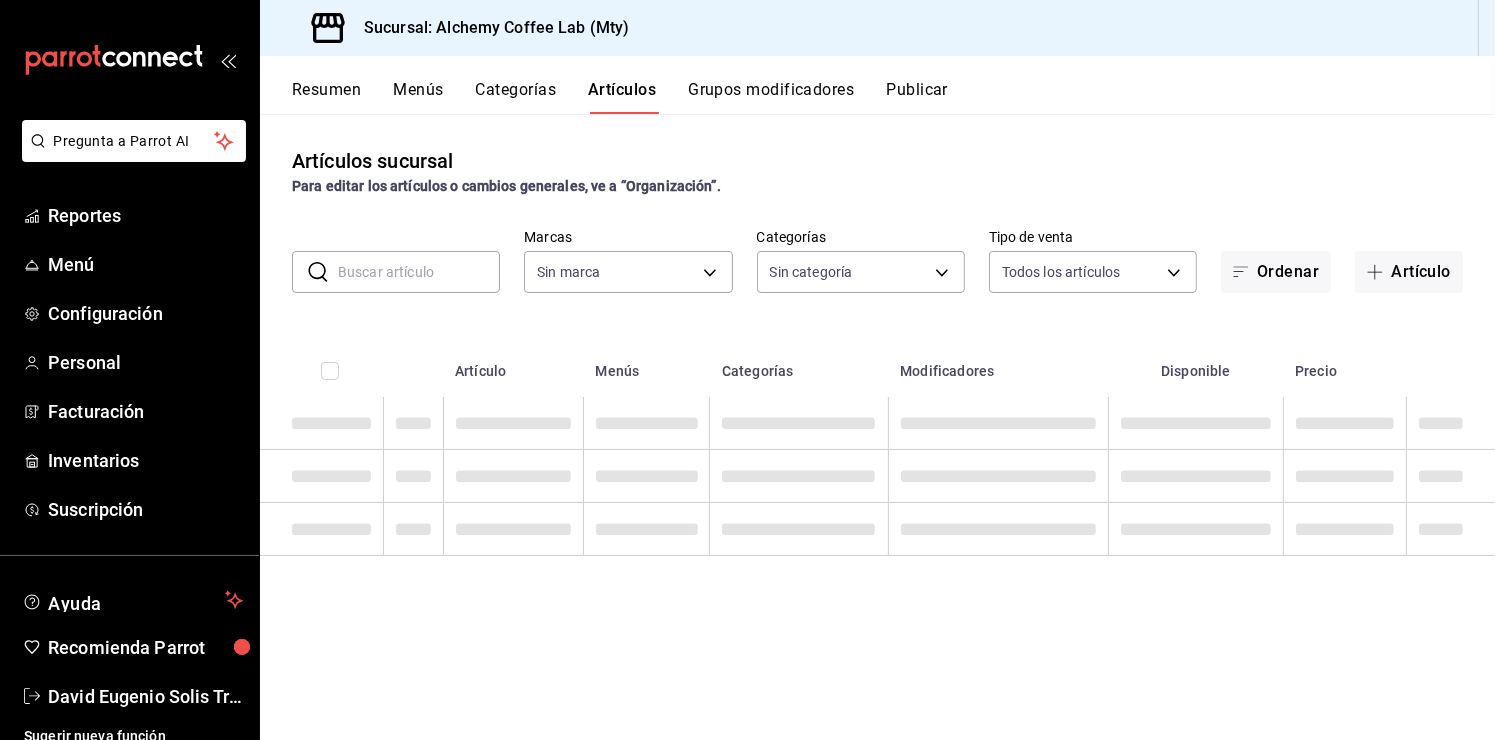 type on "c4f1b2b2-4cec-4db9-a310-abf4beb25226,6e561742-6cfe-4428-bdd7-98f947b897f7,ed96c675-c7ed-4458-b82b-32ea0ae9920c,2e3e028b-89e5-4003-abc7-67012b64c3c6,f9ecfb5f-2d86-470a-83ef-3d4616404b79,4dbf6704-01f8-4ae7-b143-5fb9fa4fa204,475d1d53-3dd2-4a4e-b59e-75da982537cc,9128c269-13cc-49c0-a61c-98ae135d2966,1489ea8f-3c5b-4bed-8712-fb1efc8e1484,237dd9fd-525f-4126-935d-1d618c95d359,1759a289-da96-444c-a3da-589932e8f911,32a25308-5a1a-4b27-9101-20aae4ecbe3b,5720fba0-4b3c-4af1-99c2-310b9d32b626,6f391e13-d369-4fd1-9e07-81fa35695065,6cee18f7-63d6-4ae0-a5fa-7f66450c5234,8f56fa9d-b5f7-423d-8f11-eda24a9be7dc,0959238c-b2f0-4e50-a72b-9acd913a0e6d,87d7d329-ef4d-4ea2-b0cc-7aa43f232e86,0d94947a-2237-44fd-9659-405017dccbcb,4f878af2-bd33-4ff2-b57a-7be79110d9e1,7dbad2d2-8702-4494-bd85-95c08bbe0766,19e81b95-3a6a-45a7-b76c-705b7ea18356,ab0ce2b7-02f2-4a6d-b2a0-8d884bdd482f,f61d6689-96be-4dbf-b04d-1c056a84d092,bbe26e67-8ee3-44bb-aa42-10b56f436607,868379b8-0d20-4bb5-b8c7-30117c1a963f,3b48f957-8fb6-4fb6-81e1-ab77b4847770,0e1e856b-c234-4bde-b48..." 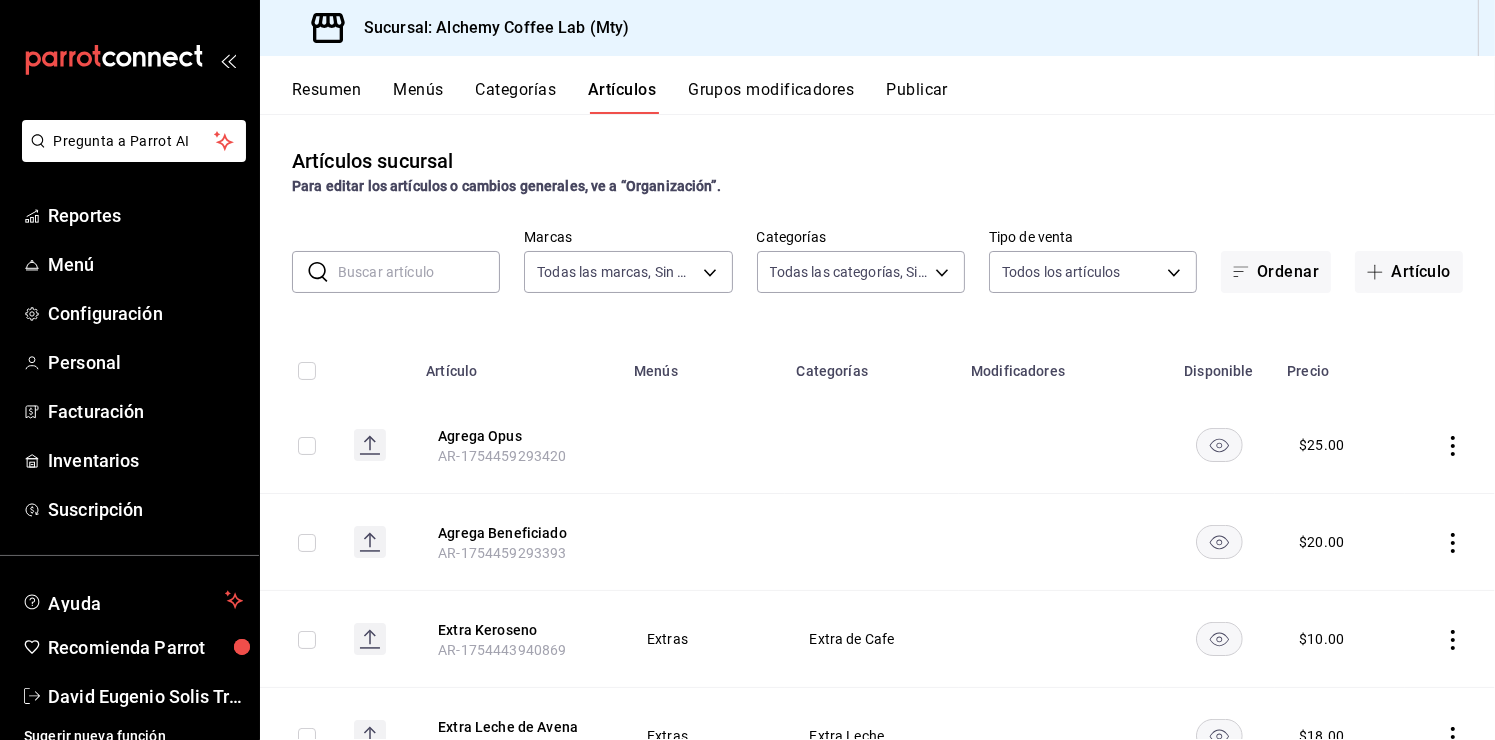 type on "147fd5db-d129-484d-8765-362391796a66" 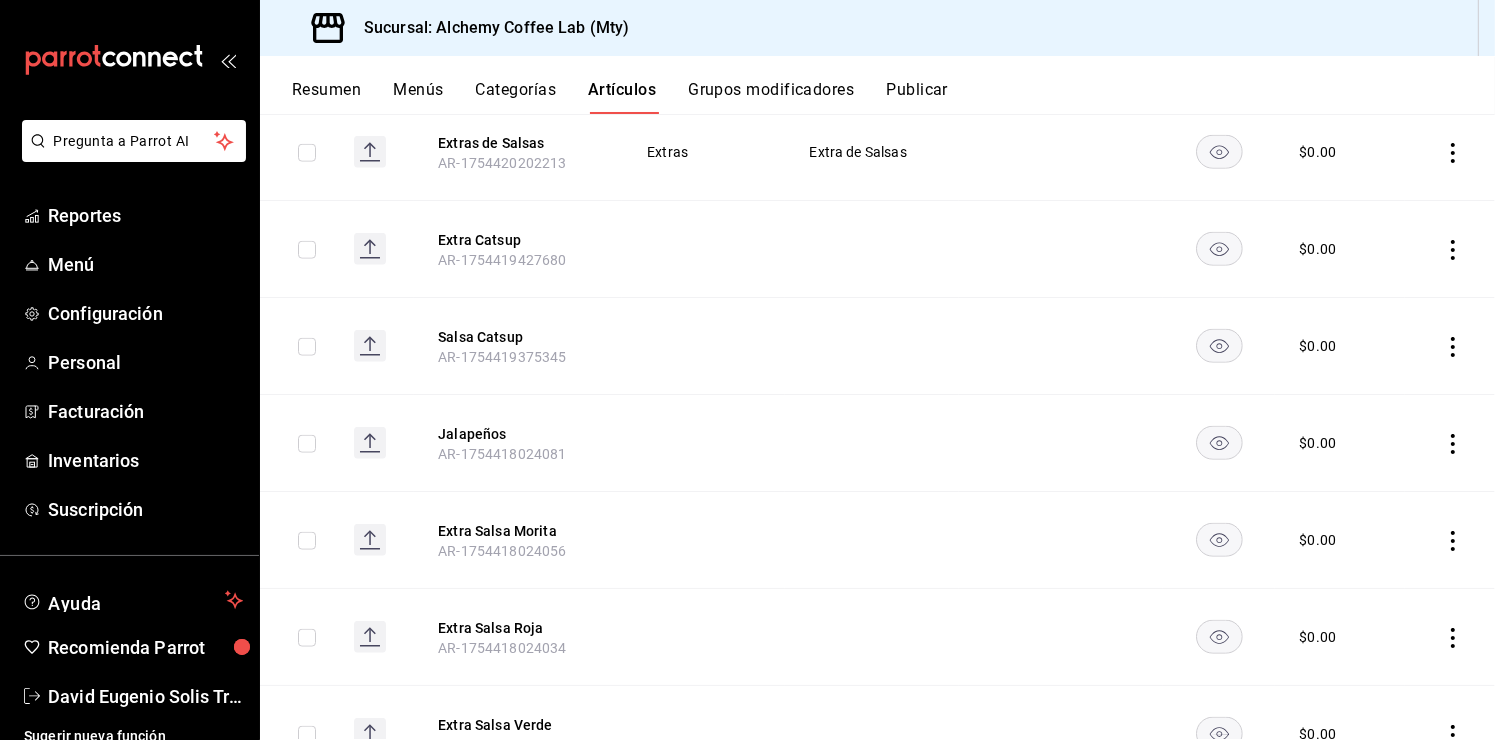 scroll, scrollTop: 2164, scrollLeft: 0, axis: vertical 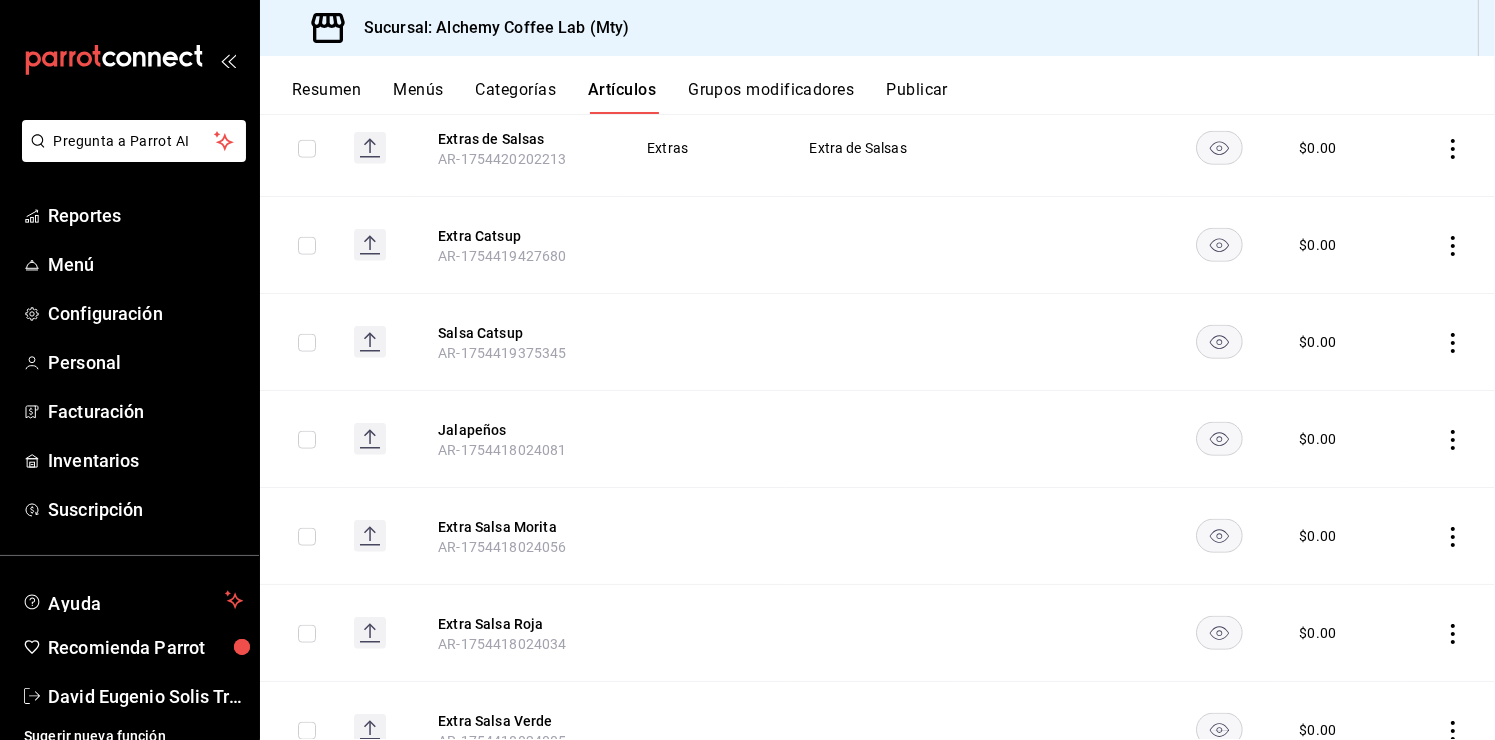 click on "Menús" at bounding box center [418, 97] 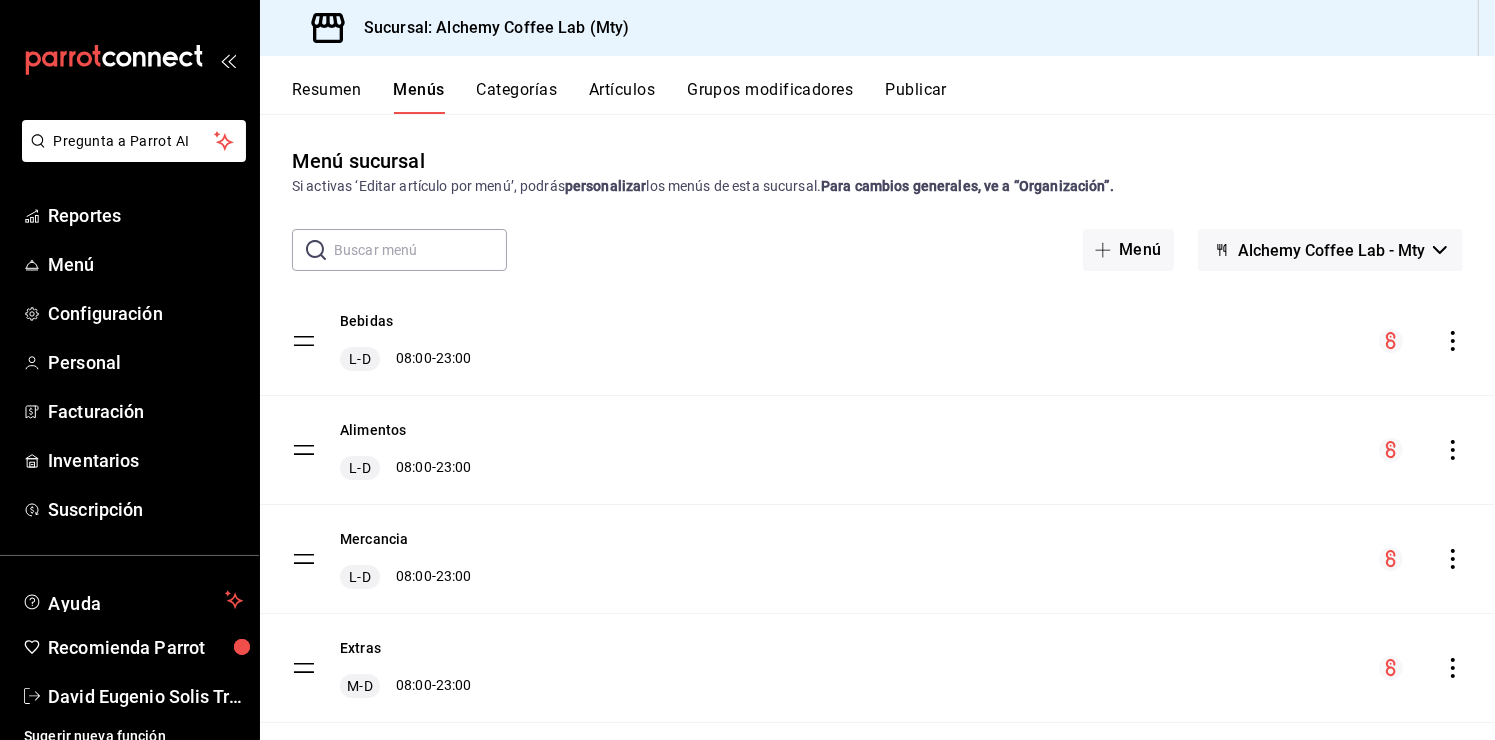 scroll, scrollTop: 148, scrollLeft: 0, axis: vertical 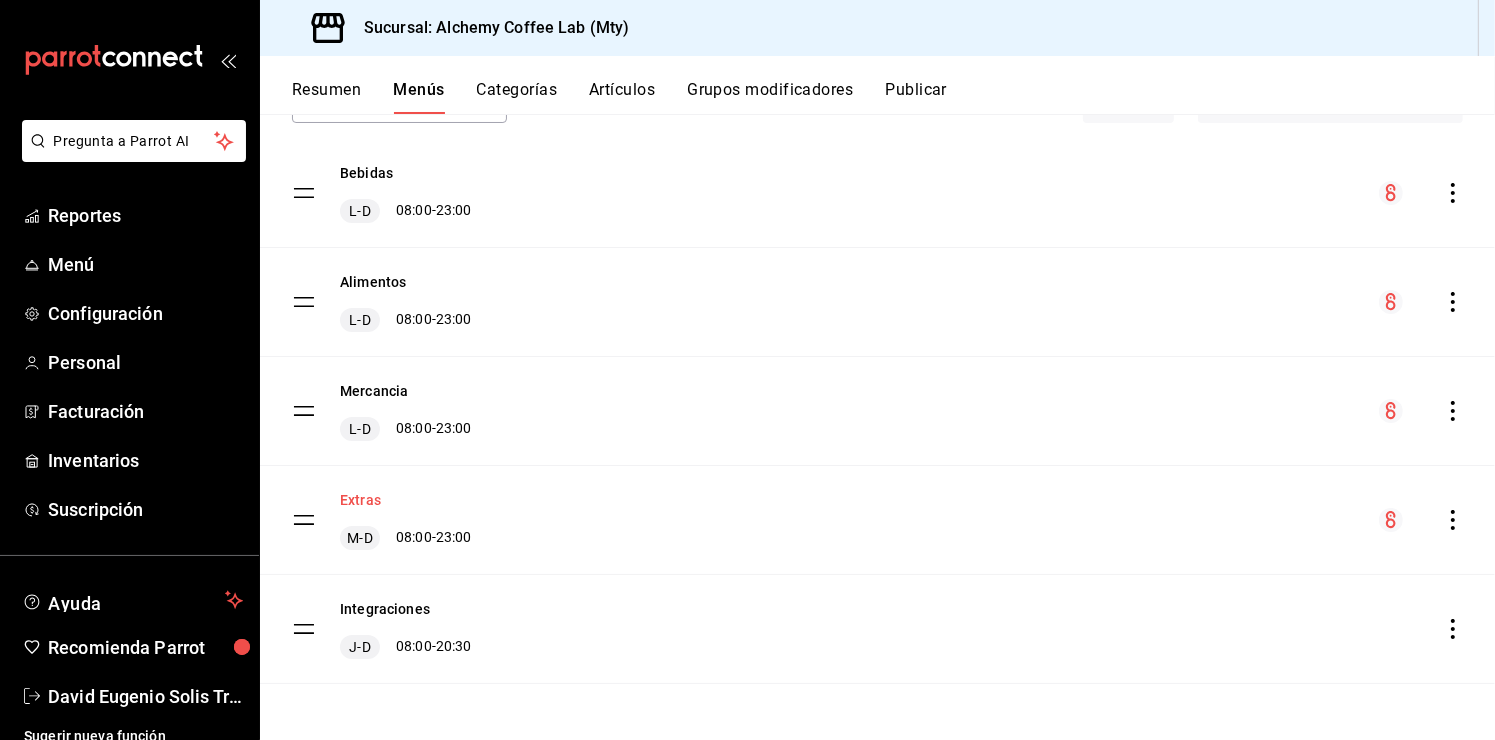 click on "Extras" at bounding box center (360, 500) 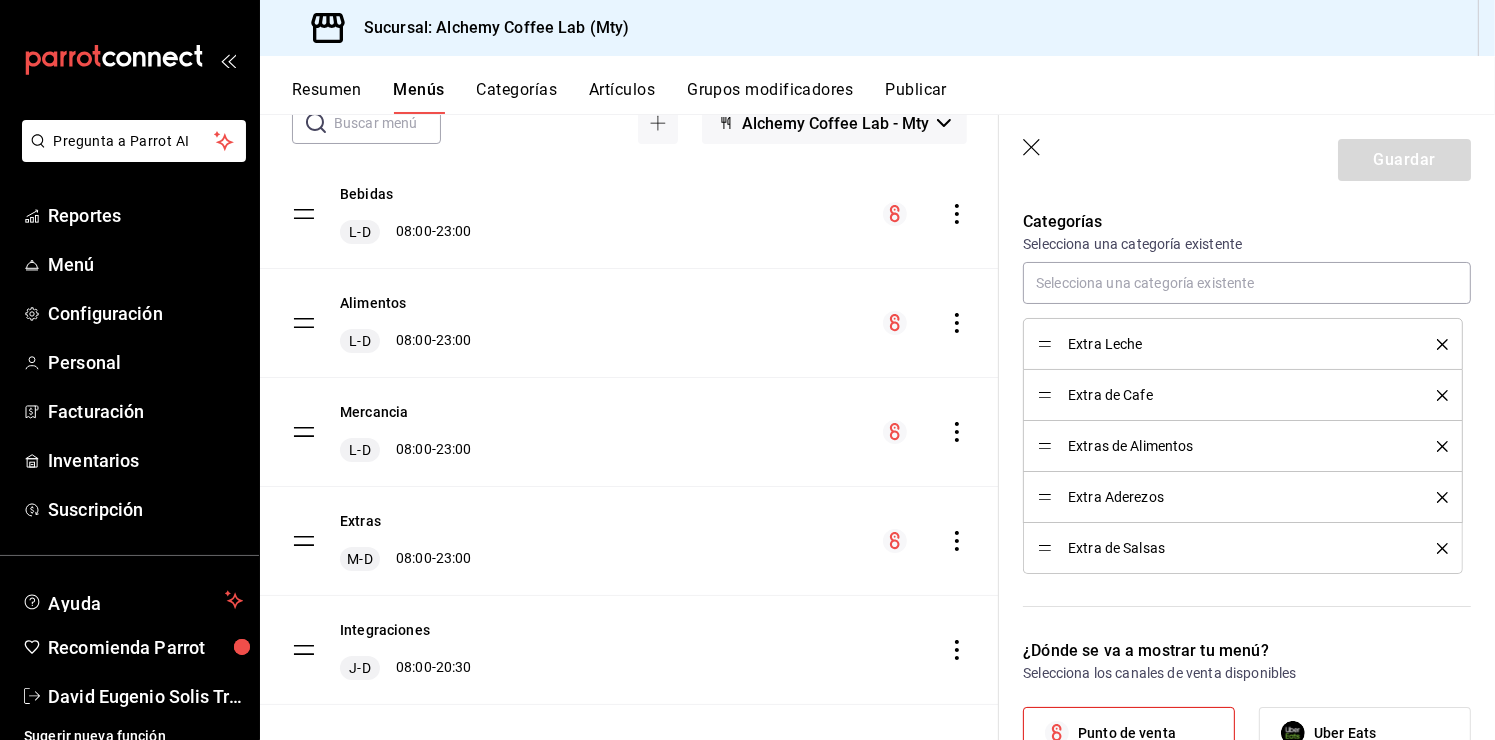 scroll, scrollTop: 600, scrollLeft: 0, axis: vertical 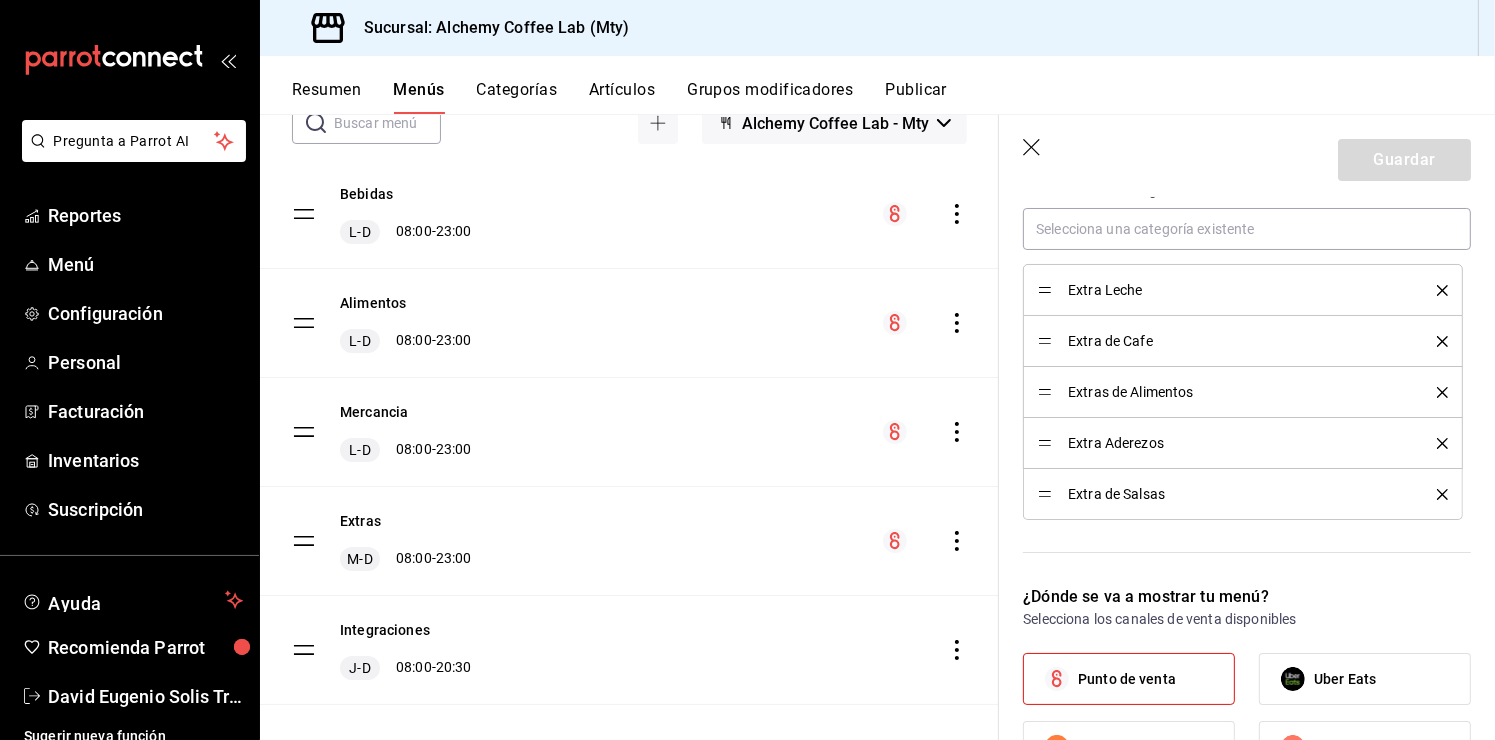 click on "Categorías" at bounding box center [517, 97] 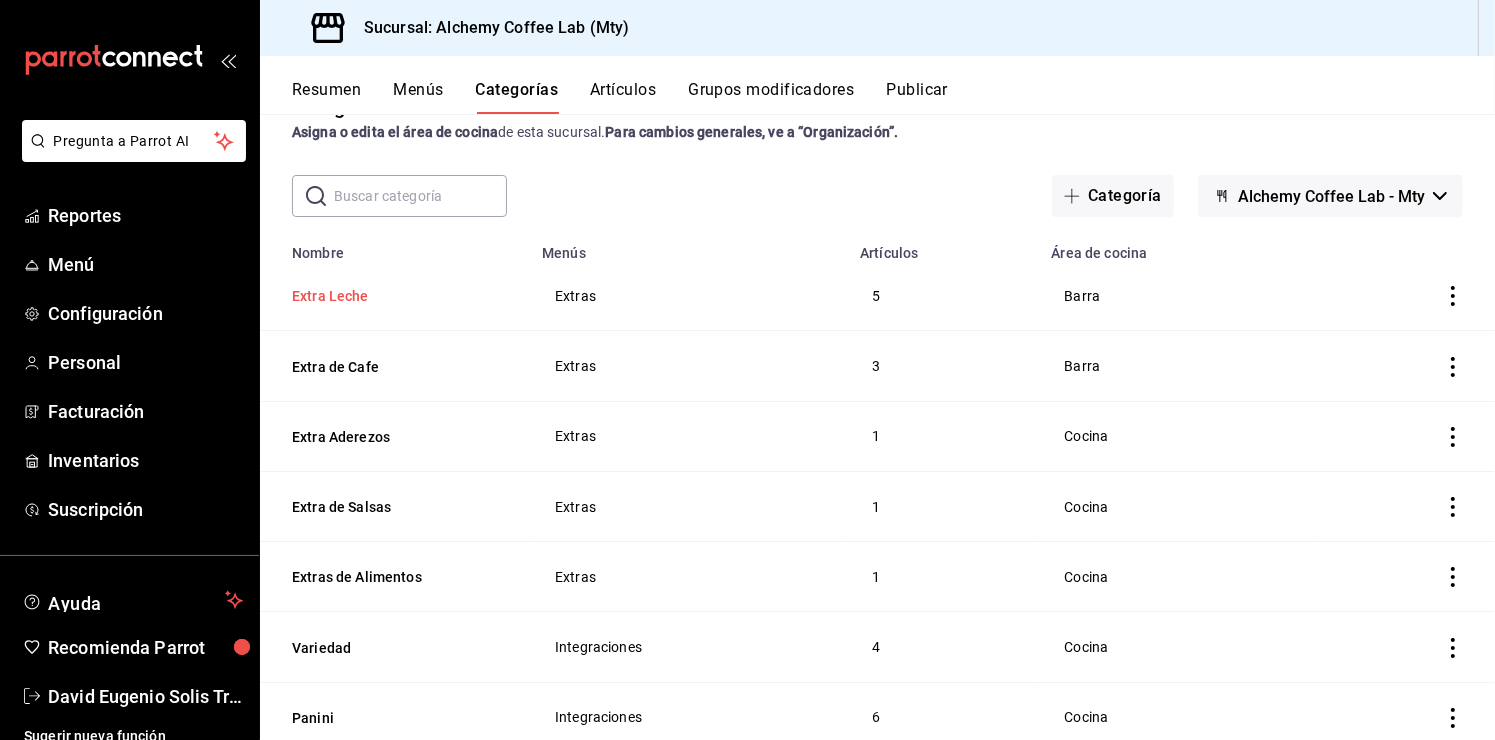 scroll, scrollTop: 200, scrollLeft: 0, axis: vertical 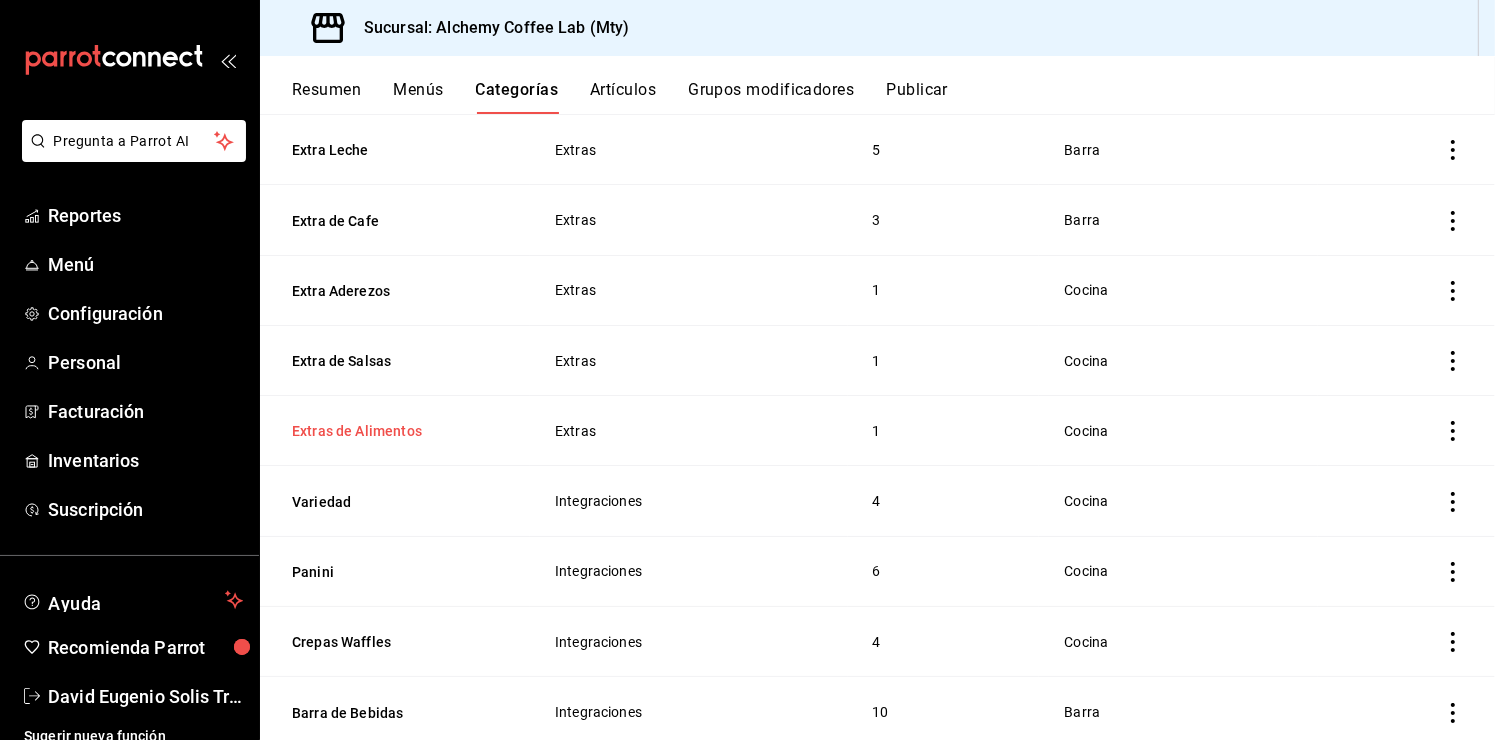 click on "Extras de Alimentos" at bounding box center [392, 431] 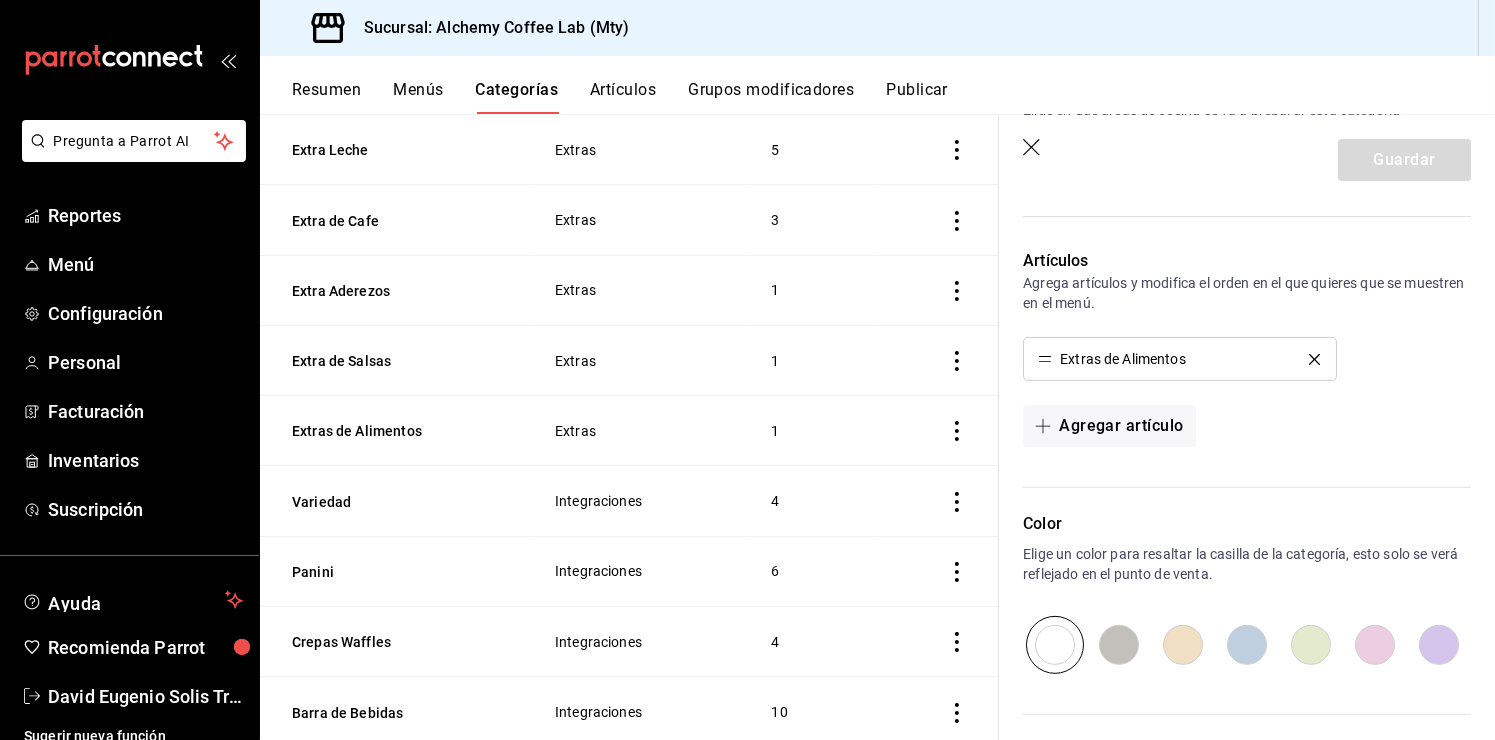 scroll, scrollTop: 600, scrollLeft: 0, axis: vertical 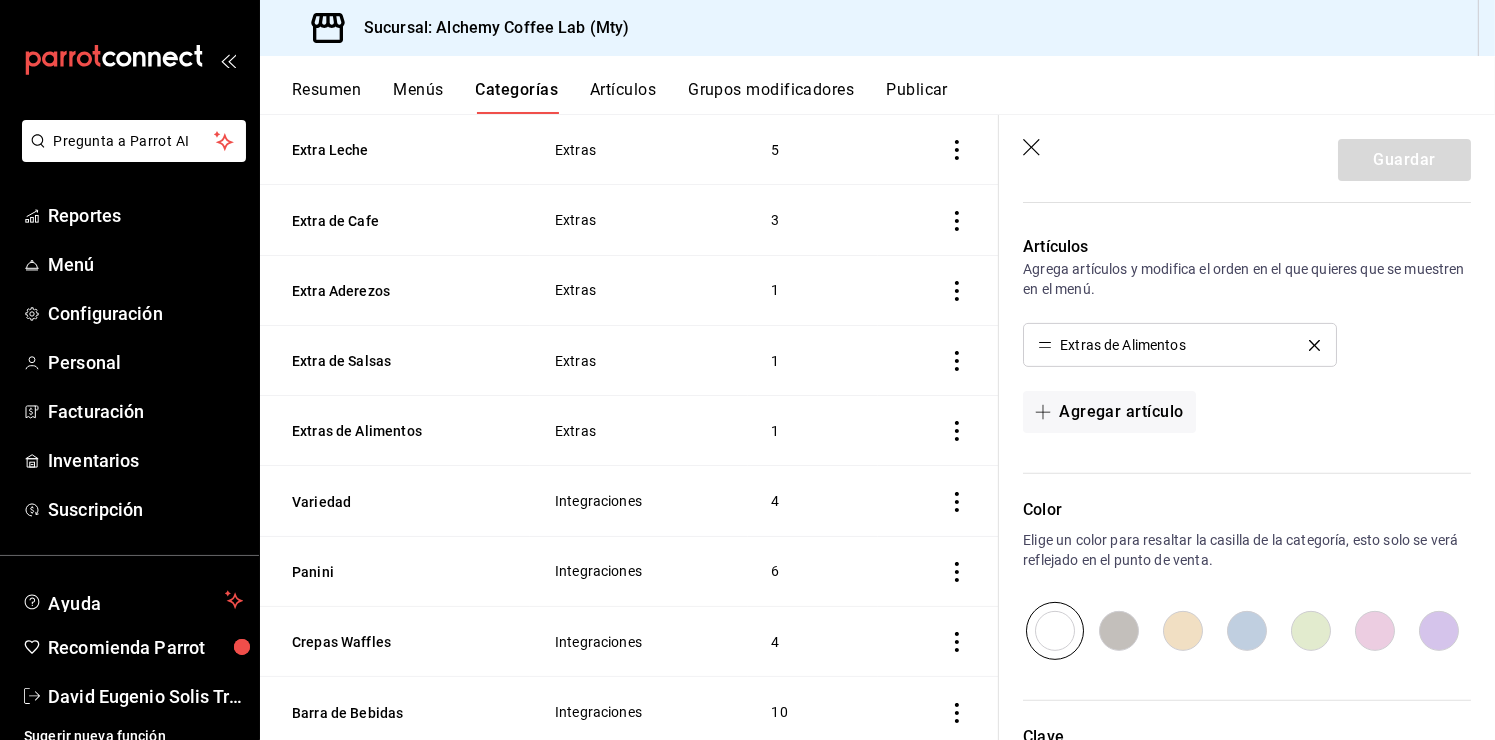click on "Artículos" at bounding box center (623, 97) 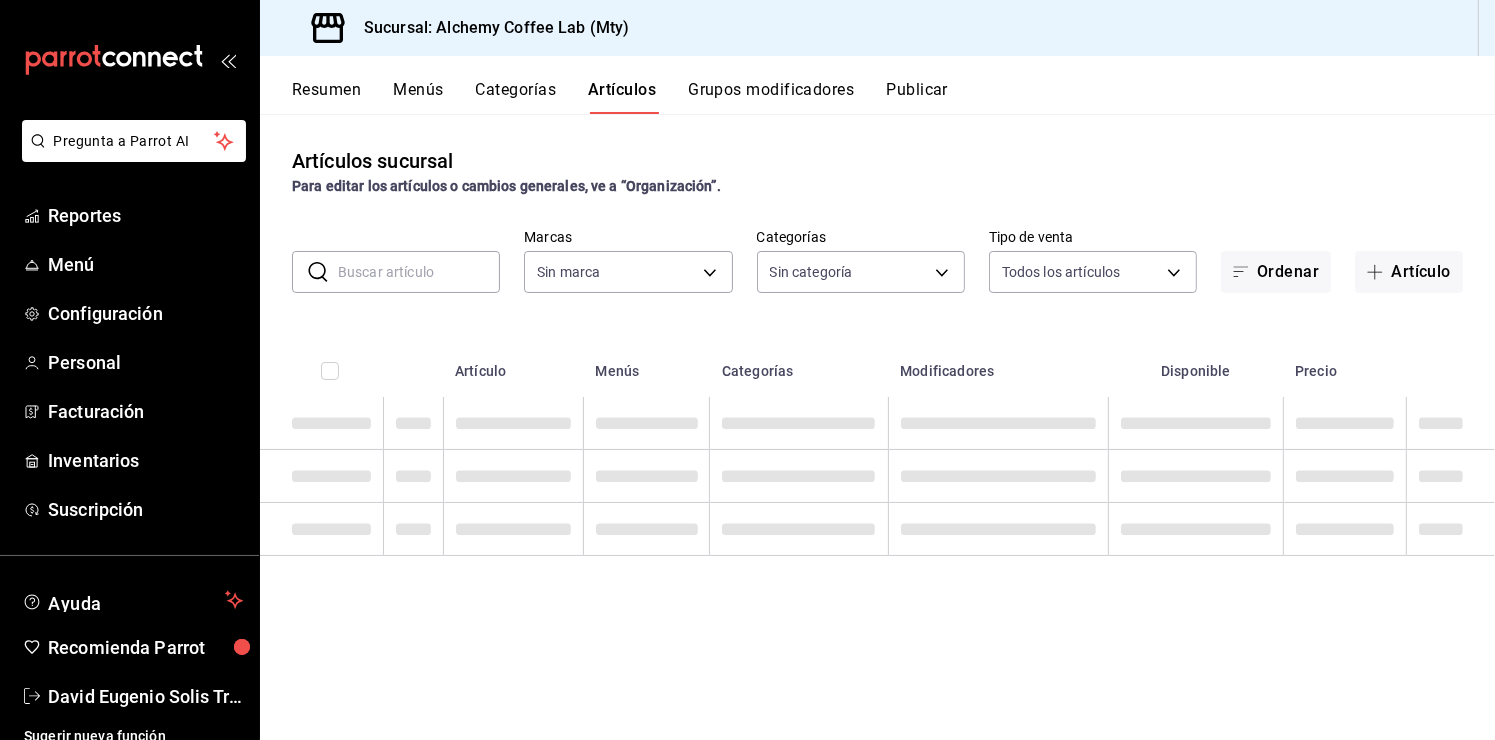 type on "147fd5db-d129-484d-8765-362391796a66" 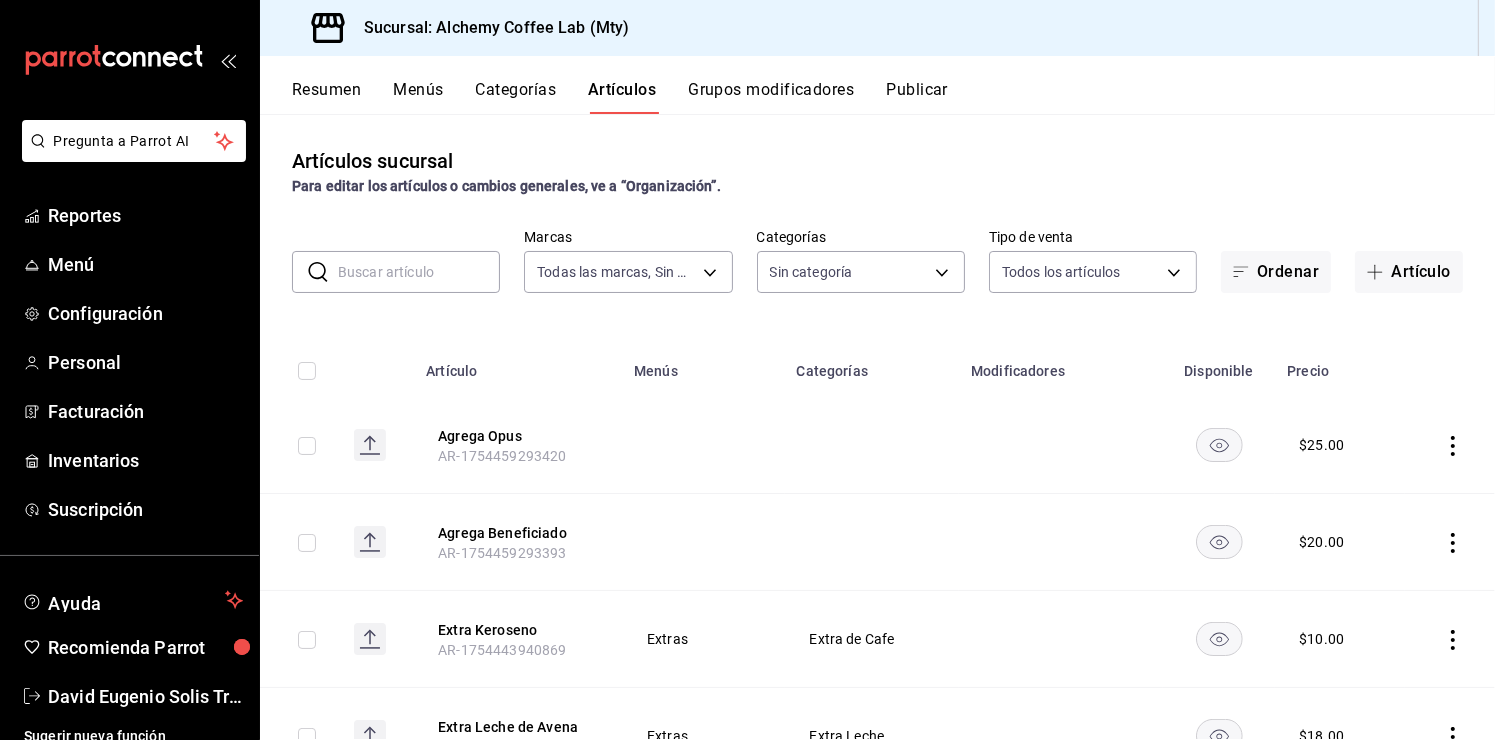 type on "c4f1b2b2-4cec-4db9-a310-abf4beb25226,6e561742-6cfe-4428-bdd7-98f947b897f7,ed96c675-c7ed-4458-b82b-32ea0ae9920c,2e3e028b-89e5-4003-abc7-67012b64c3c6,f9ecfb5f-2d86-470a-83ef-3d4616404b79,4dbf6704-01f8-4ae7-b143-5fb9fa4fa204,475d1d53-3dd2-4a4e-b59e-75da982537cc,9128c269-13cc-49c0-a61c-98ae135d2966,1489ea8f-3c5b-4bed-8712-fb1efc8e1484,237dd9fd-525f-4126-935d-1d618c95d359,1759a289-da96-444c-a3da-589932e8f911,32a25308-5a1a-4b27-9101-20aae4ecbe3b,5720fba0-4b3c-4af1-99c2-310b9d32b626,6f391e13-d369-4fd1-9e07-81fa35695065,6cee18f7-63d6-4ae0-a5fa-7f66450c5234,8f56fa9d-b5f7-423d-8f11-eda24a9be7dc,0959238c-b2f0-4e50-a72b-9acd913a0e6d,87d7d329-ef4d-4ea2-b0cc-7aa43f232e86,0d94947a-2237-44fd-9659-405017dccbcb,4f878af2-bd33-4ff2-b57a-7be79110d9e1,7dbad2d2-8702-4494-bd85-95c08bbe0766,19e81b95-3a6a-45a7-b76c-705b7ea18356,ab0ce2b7-02f2-4a6d-b2a0-8d884bdd482f,f61d6689-96be-4dbf-b04d-1c056a84d092,bbe26e67-8ee3-44bb-aa42-10b56f436607,868379b8-0d20-4bb5-b8c7-30117c1a963f,3b48f957-8fb6-4fb6-81e1-ab77b4847770,0e1e856b-c234-4bde-b48..." 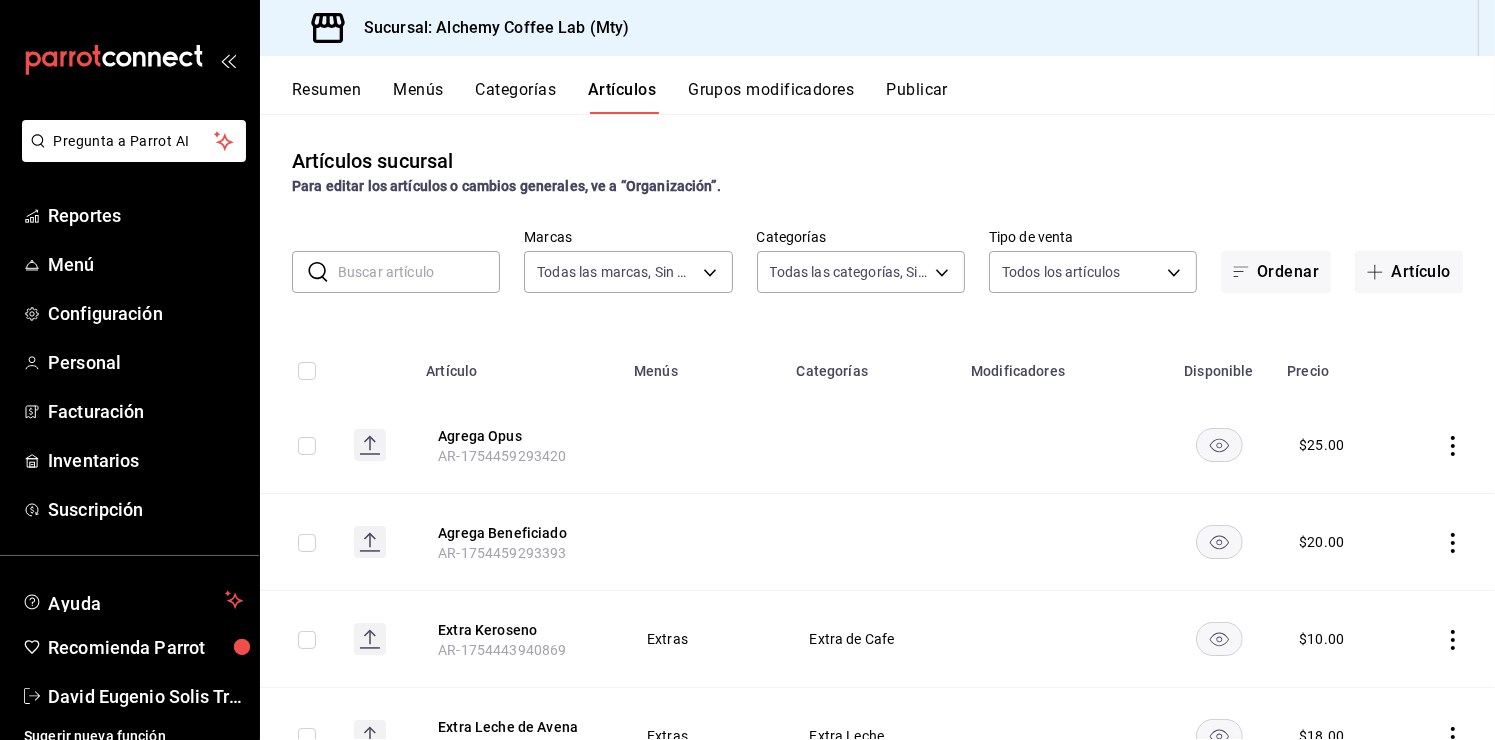 click on "Grupos modificadores" at bounding box center (771, 97) 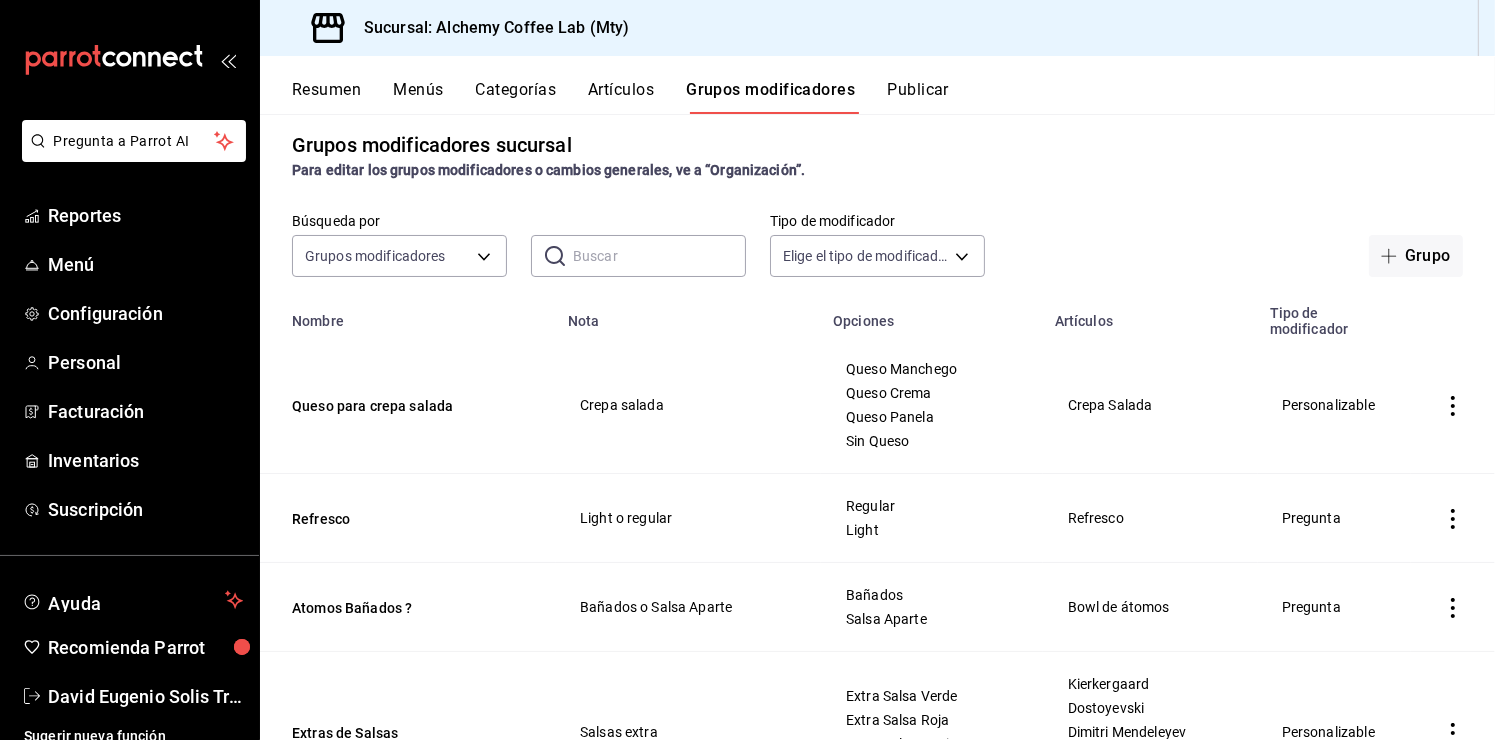scroll, scrollTop: 0, scrollLeft: 0, axis: both 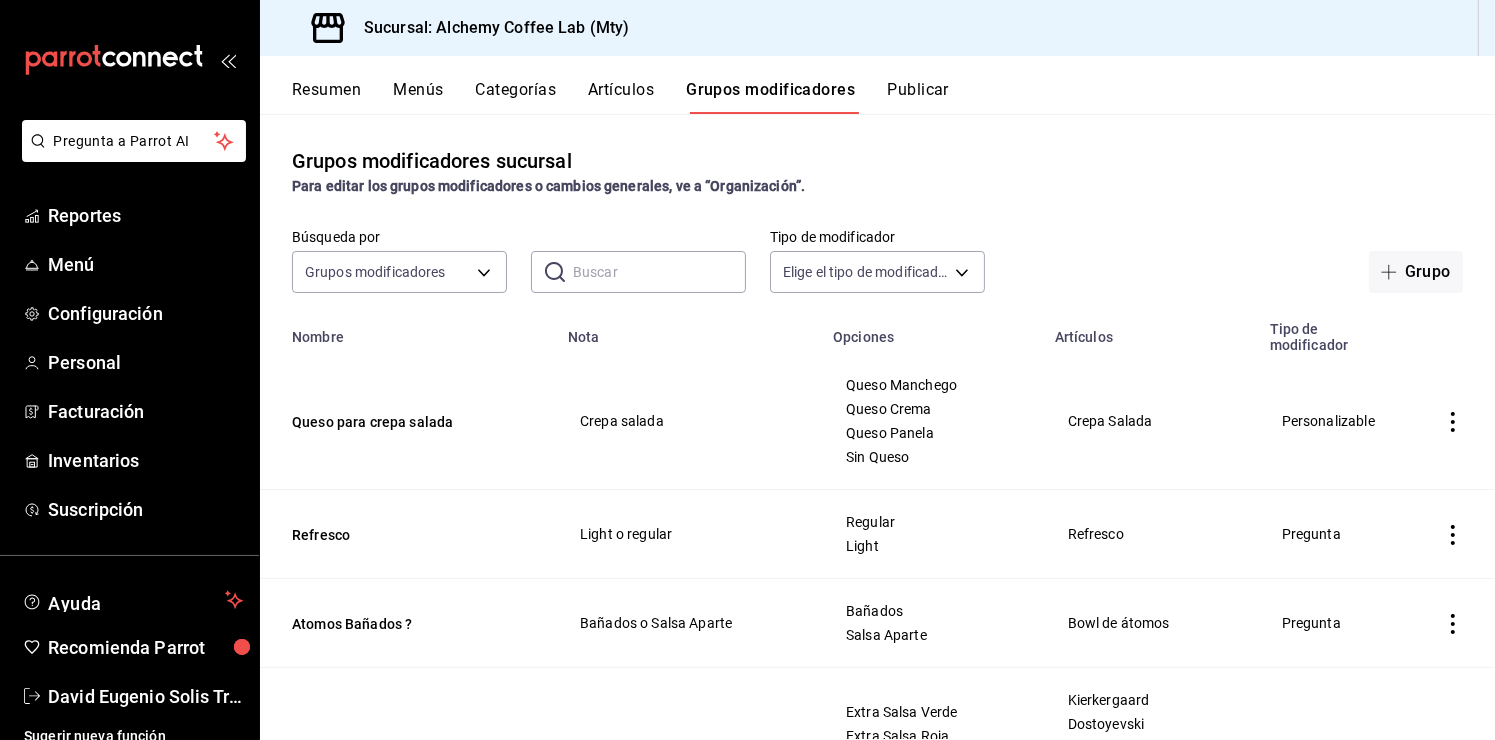 click at bounding box center (659, 272) 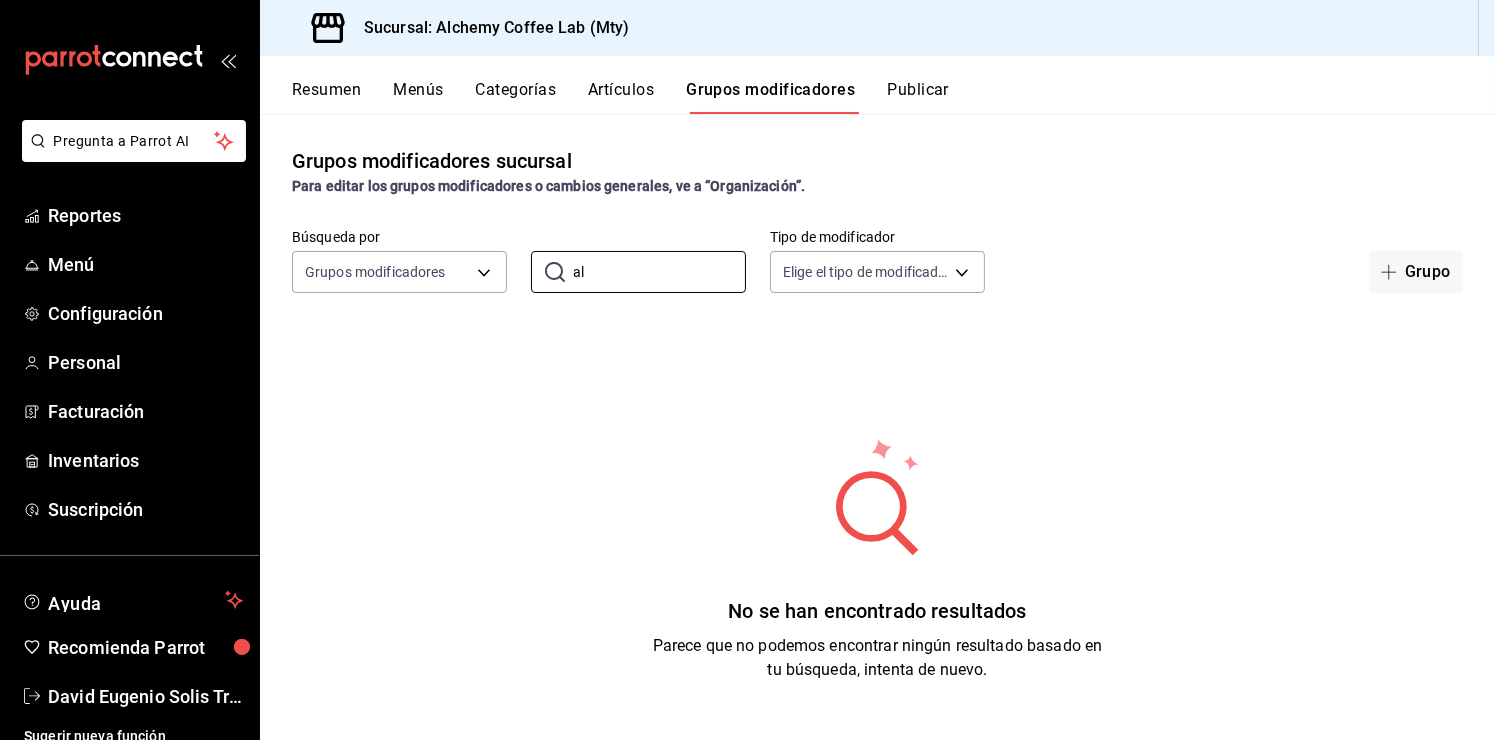 type on "a" 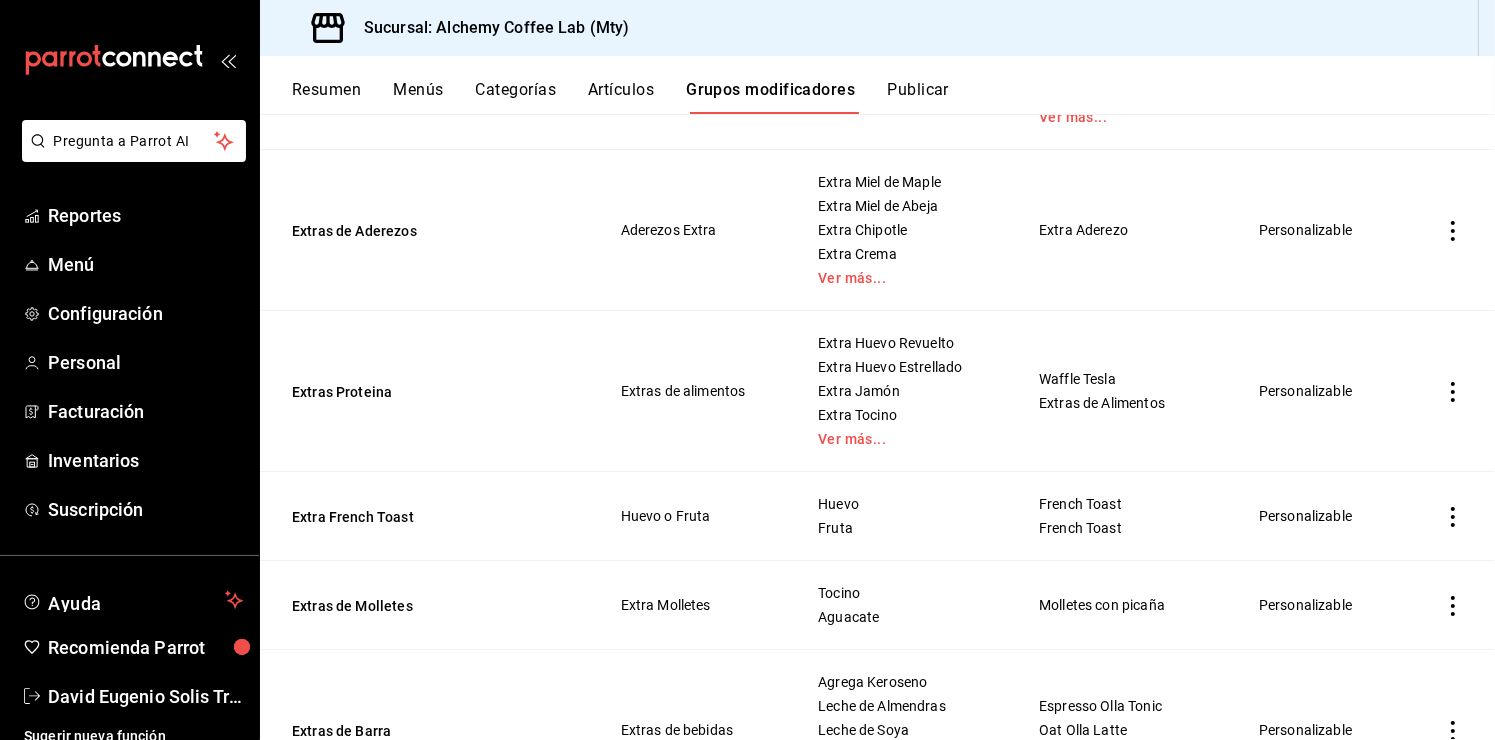 scroll, scrollTop: 340, scrollLeft: 0, axis: vertical 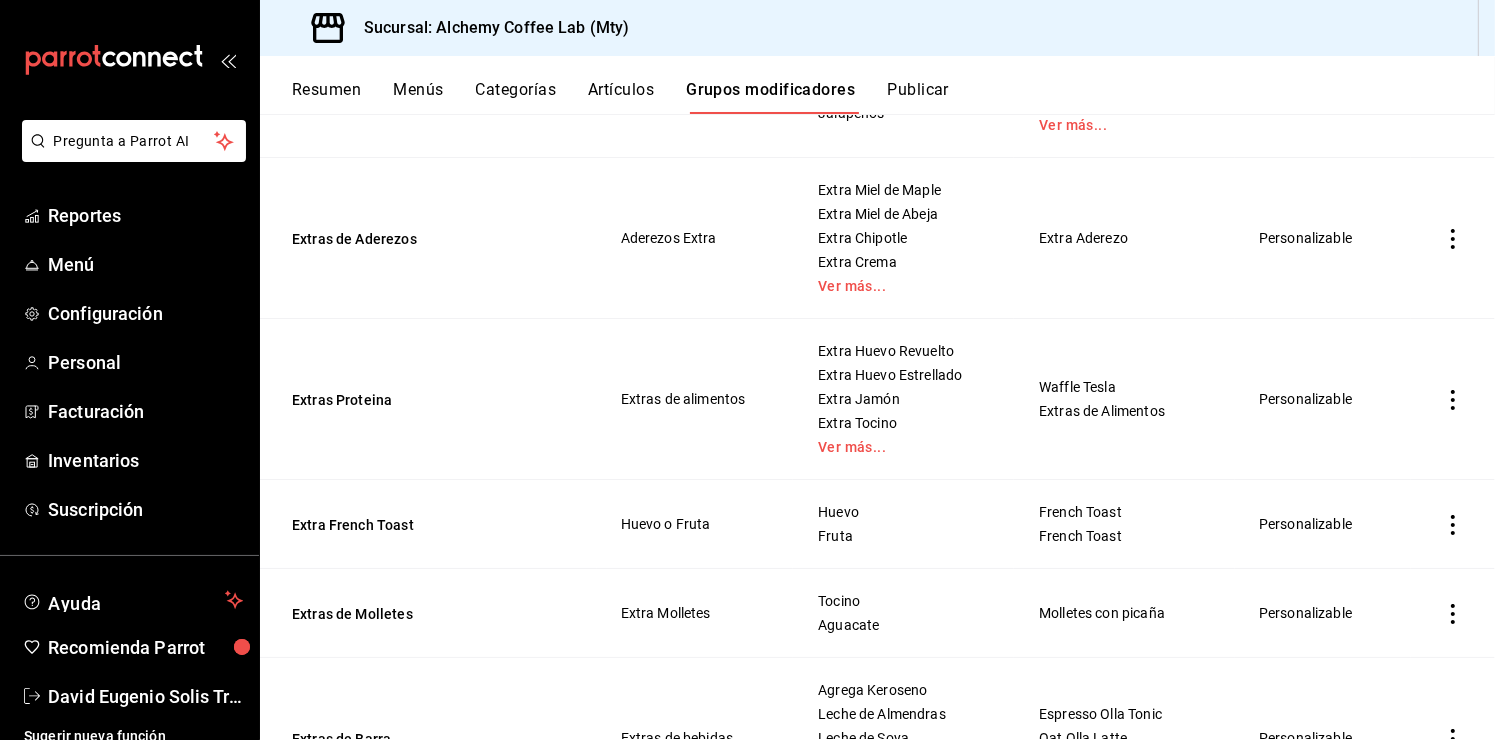 type on "extra" 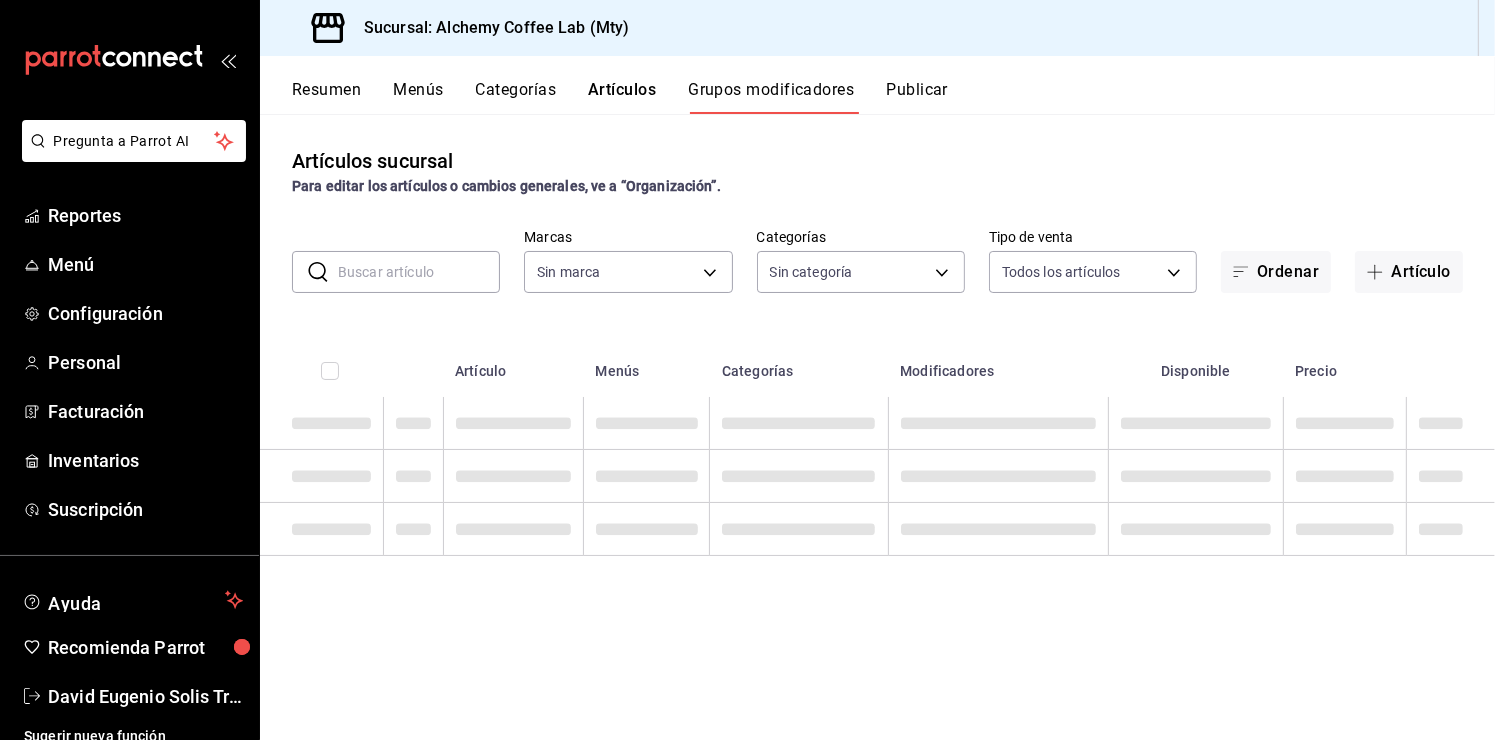 type on "147fd5db-d129-484d-8765-362391796a66" 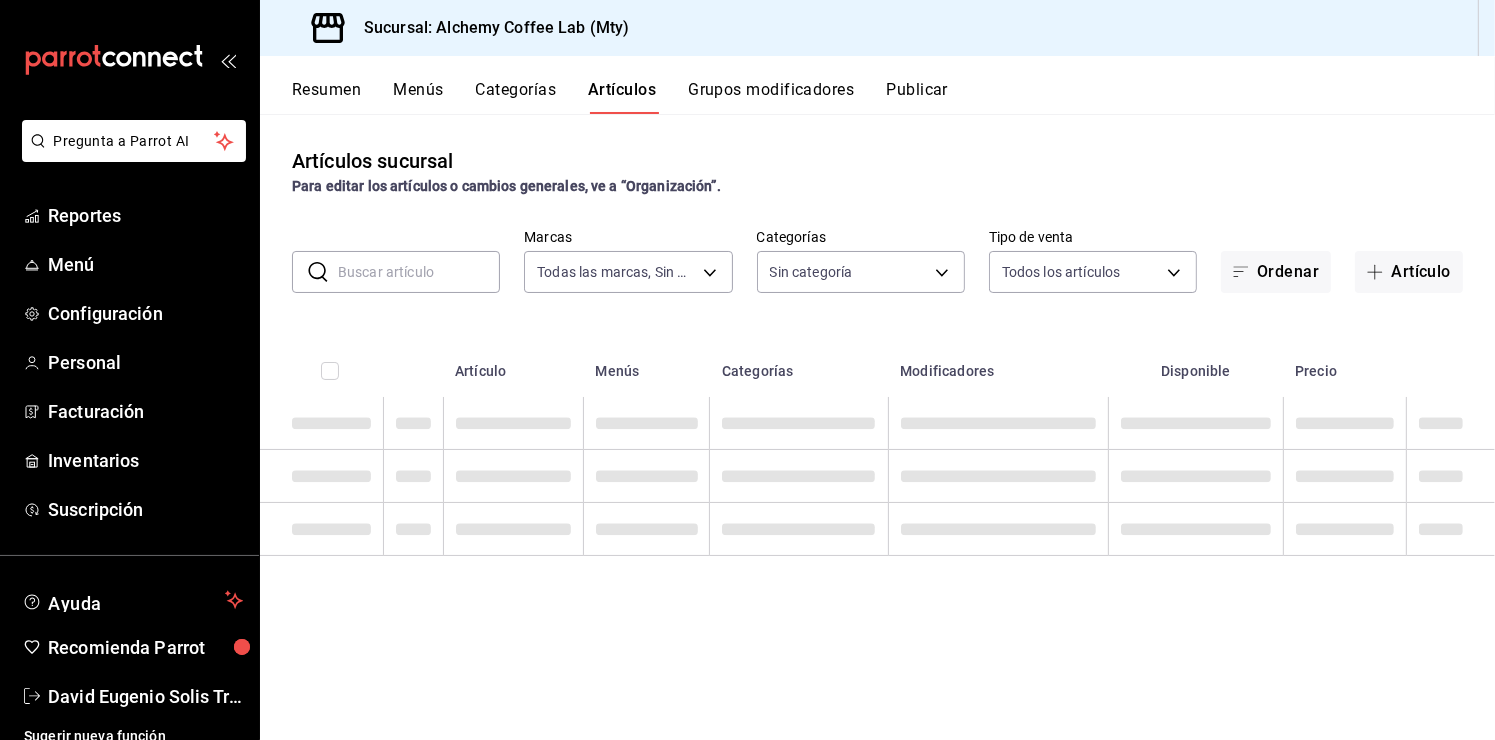 type on "147fd5db-d129-484d-8765-362391796a66" 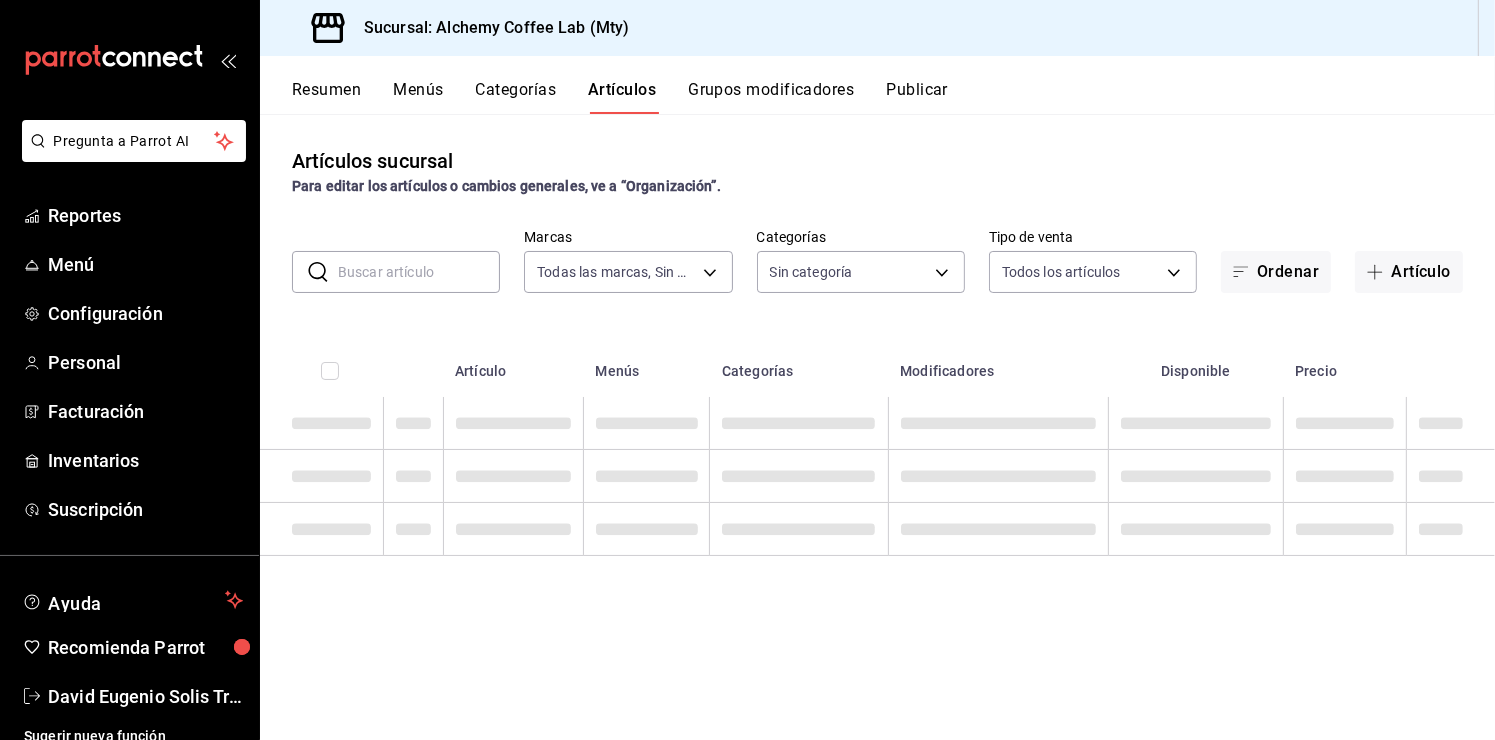 type on "c4f1b2b2-4cec-4db9-a310-abf4beb25226,6e561742-6cfe-4428-bdd7-98f947b897f7,ed96c675-c7ed-4458-b82b-32ea0ae9920c,2e3e028b-89e5-4003-abc7-67012b64c3c6,f9ecfb5f-2d86-470a-83ef-3d4616404b79,4dbf6704-01f8-4ae7-b143-5fb9fa4fa204,475d1d53-3dd2-4a4e-b59e-75da982537cc,9128c269-13cc-49c0-a61c-98ae135d2966,1489ea8f-3c5b-4bed-8712-fb1efc8e1484,237dd9fd-525f-4126-935d-1d618c95d359,1759a289-da96-444c-a3da-589932e8f911,32a25308-5a1a-4b27-9101-20aae4ecbe3b,5720fba0-4b3c-4af1-99c2-310b9d32b626,6f391e13-d369-4fd1-9e07-81fa35695065,6cee18f7-63d6-4ae0-a5fa-7f66450c5234,8f56fa9d-b5f7-423d-8f11-eda24a9be7dc,0959238c-b2f0-4e50-a72b-9acd913a0e6d,87d7d329-ef4d-4ea2-b0cc-7aa43f232e86,0d94947a-2237-44fd-9659-405017dccbcb,4f878af2-bd33-4ff2-b57a-7be79110d9e1,7dbad2d2-8702-4494-bd85-95c08bbe0766,19e81b95-3a6a-45a7-b76c-705b7ea18356,ab0ce2b7-02f2-4a6d-b2a0-8d884bdd482f,f61d6689-96be-4dbf-b04d-1c056a84d092,bbe26e67-8ee3-44bb-aa42-10b56f436607,868379b8-0d20-4bb5-b8c7-30117c1a963f,3b48f957-8fb6-4fb6-81e1-ab77b4847770,0e1e856b-c234-4bde-b48..." 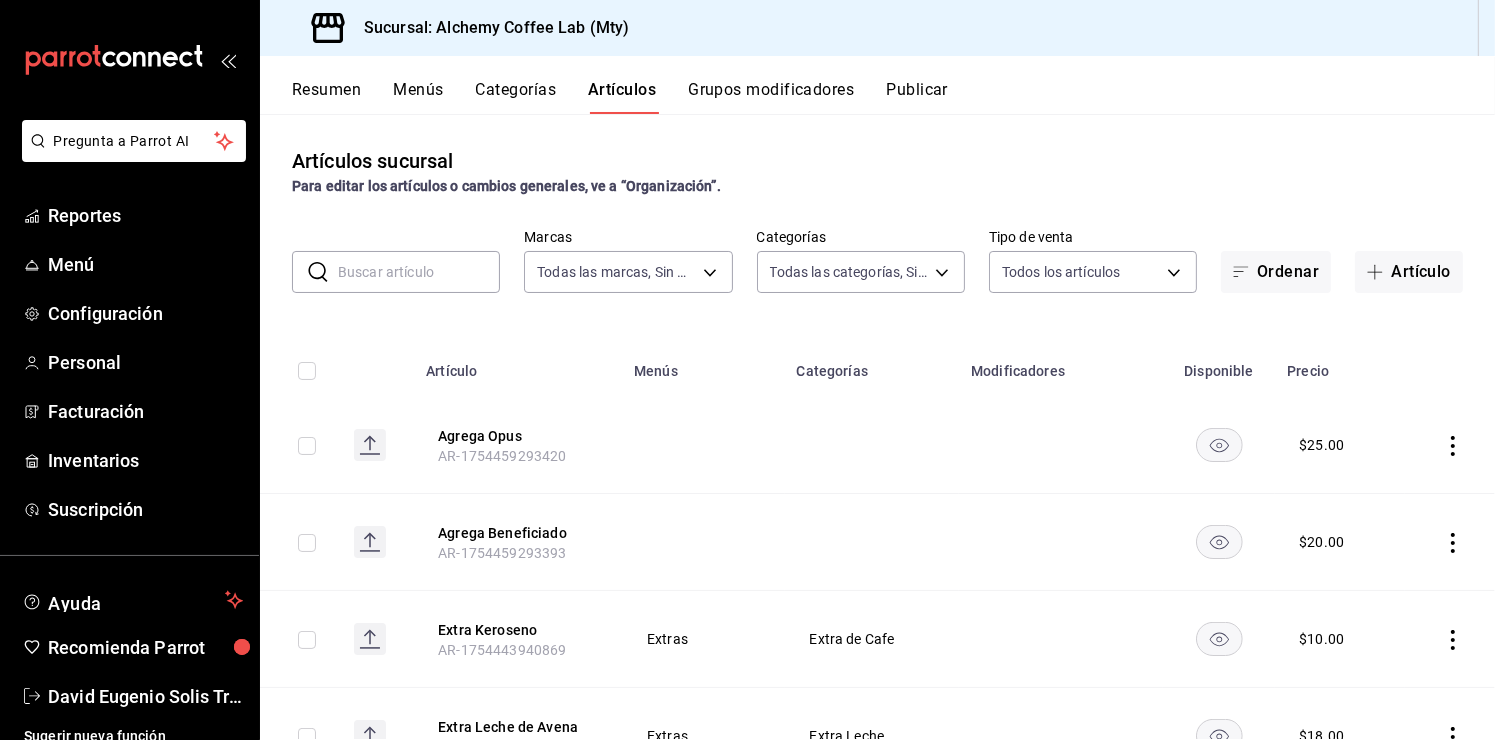 click on "Menús" at bounding box center [418, 97] 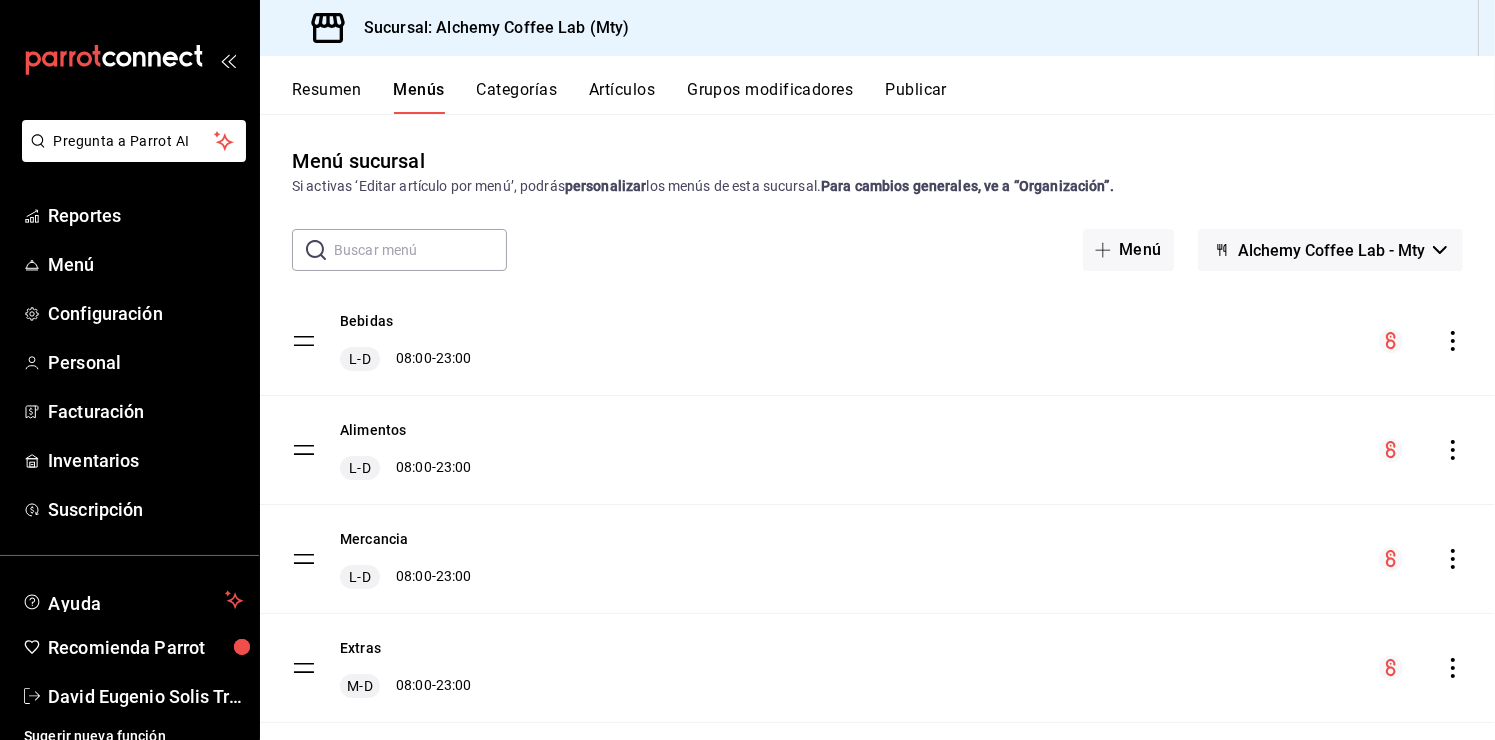 click on "Categorías" at bounding box center (517, 97) 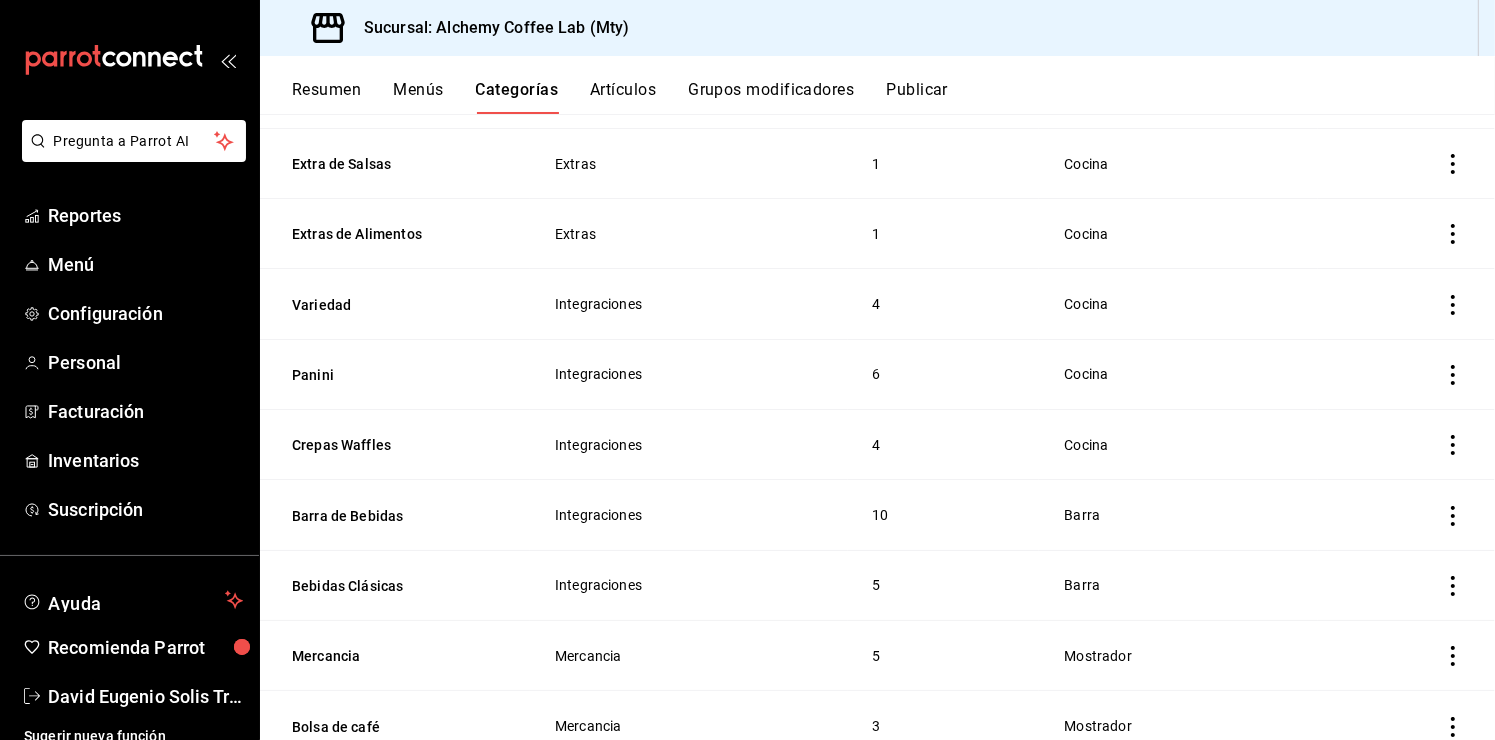 scroll, scrollTop: 400, scrollLeft: 0, axis: vertical 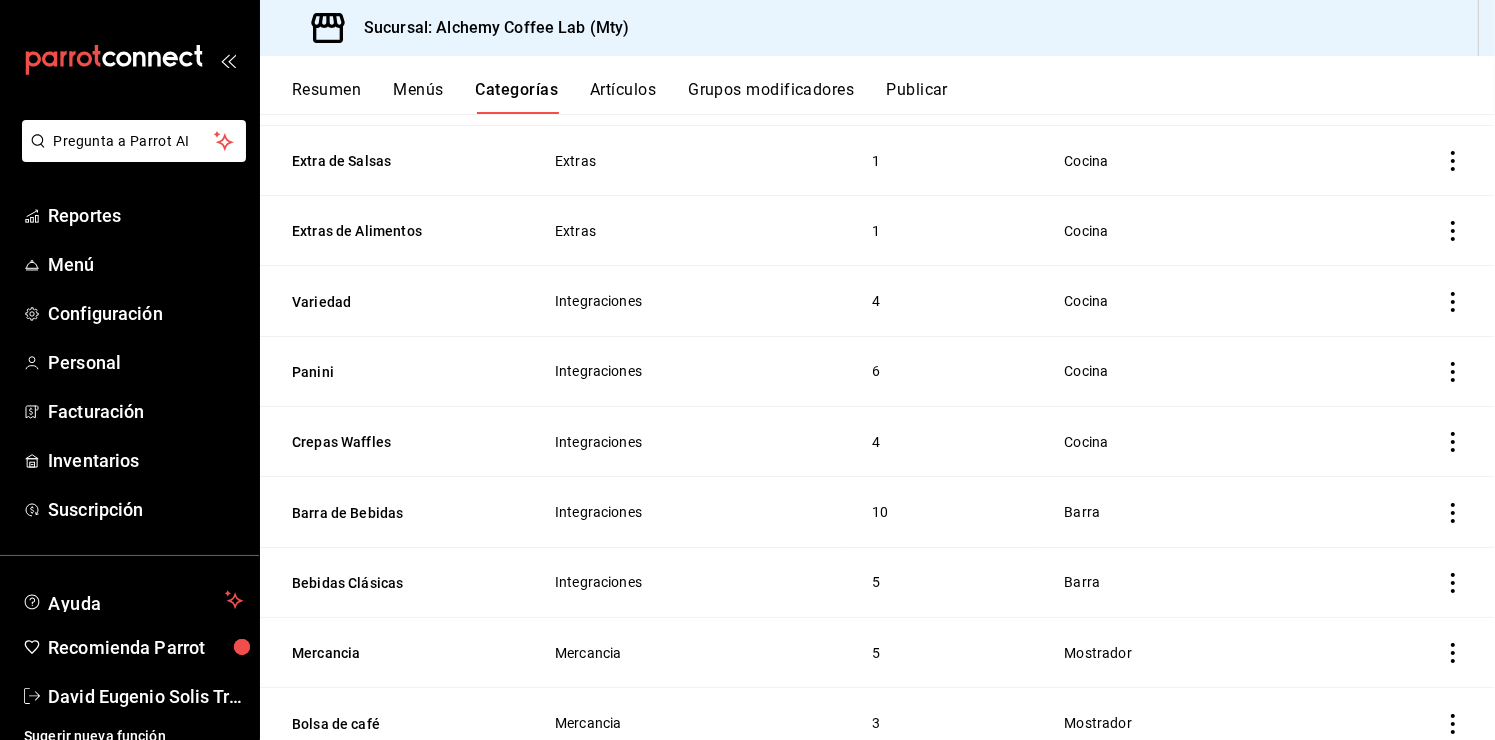 click on "Menús" at bounding box center (418, 97) 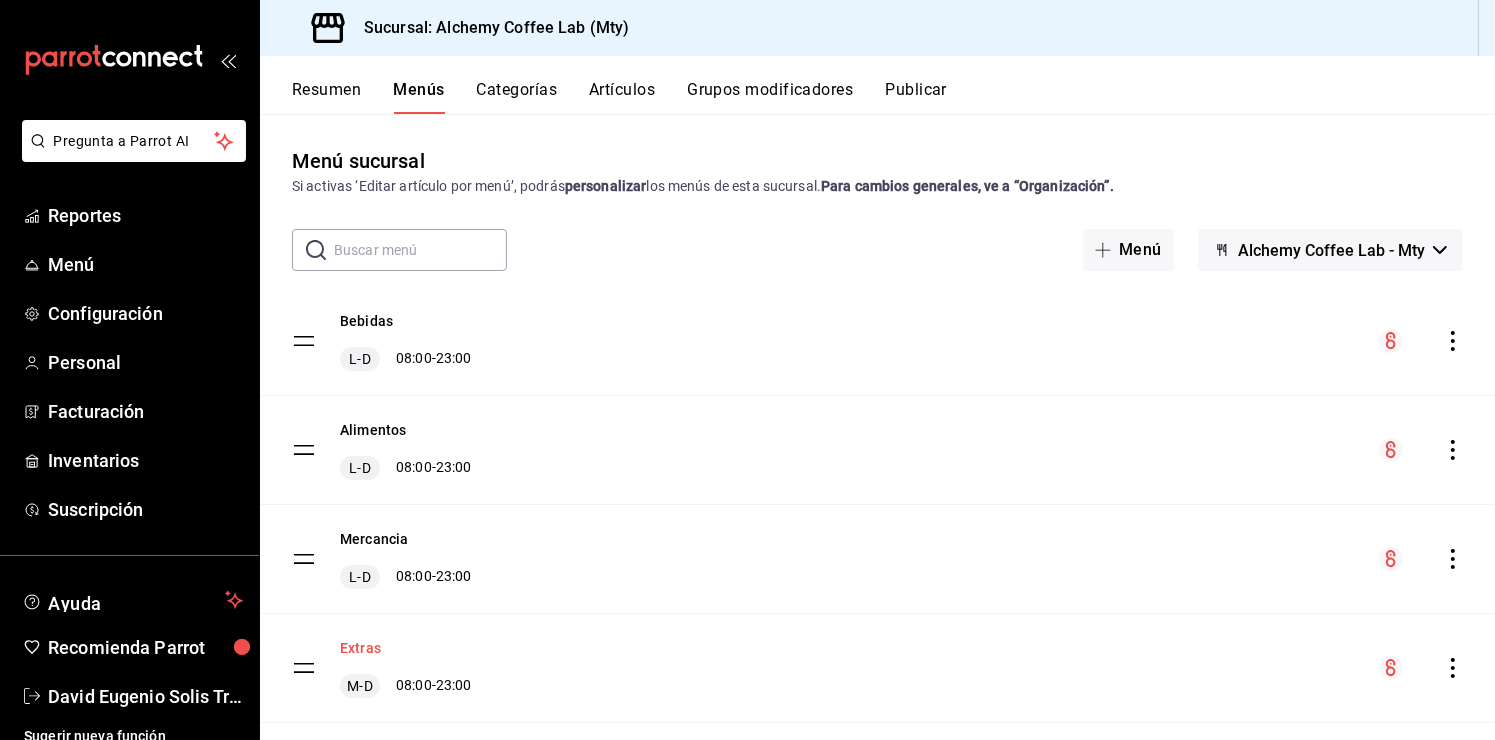 click on "Extras" at bounding box center [360, 648] 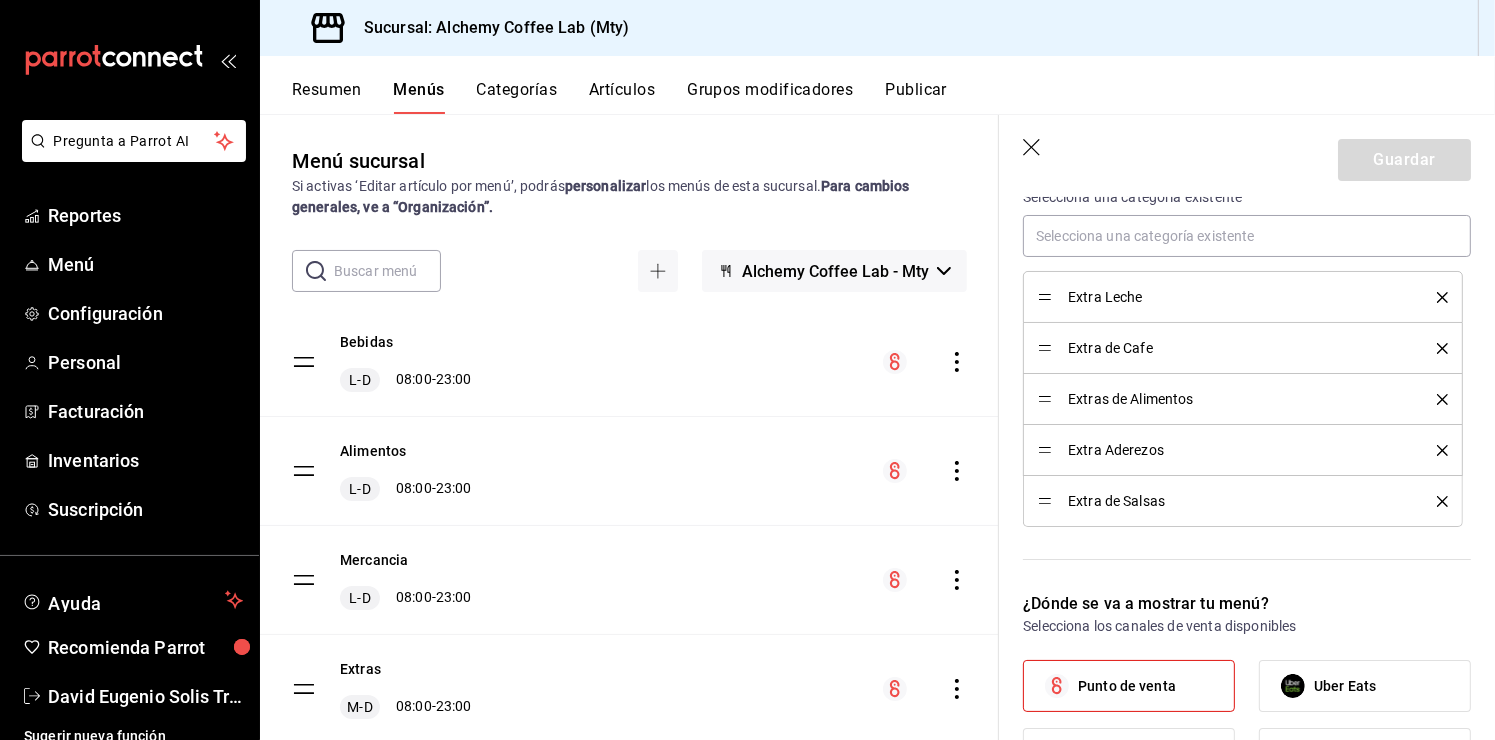 scroll, scrollTop: 600, scrollLeft: 0, axis: vertical 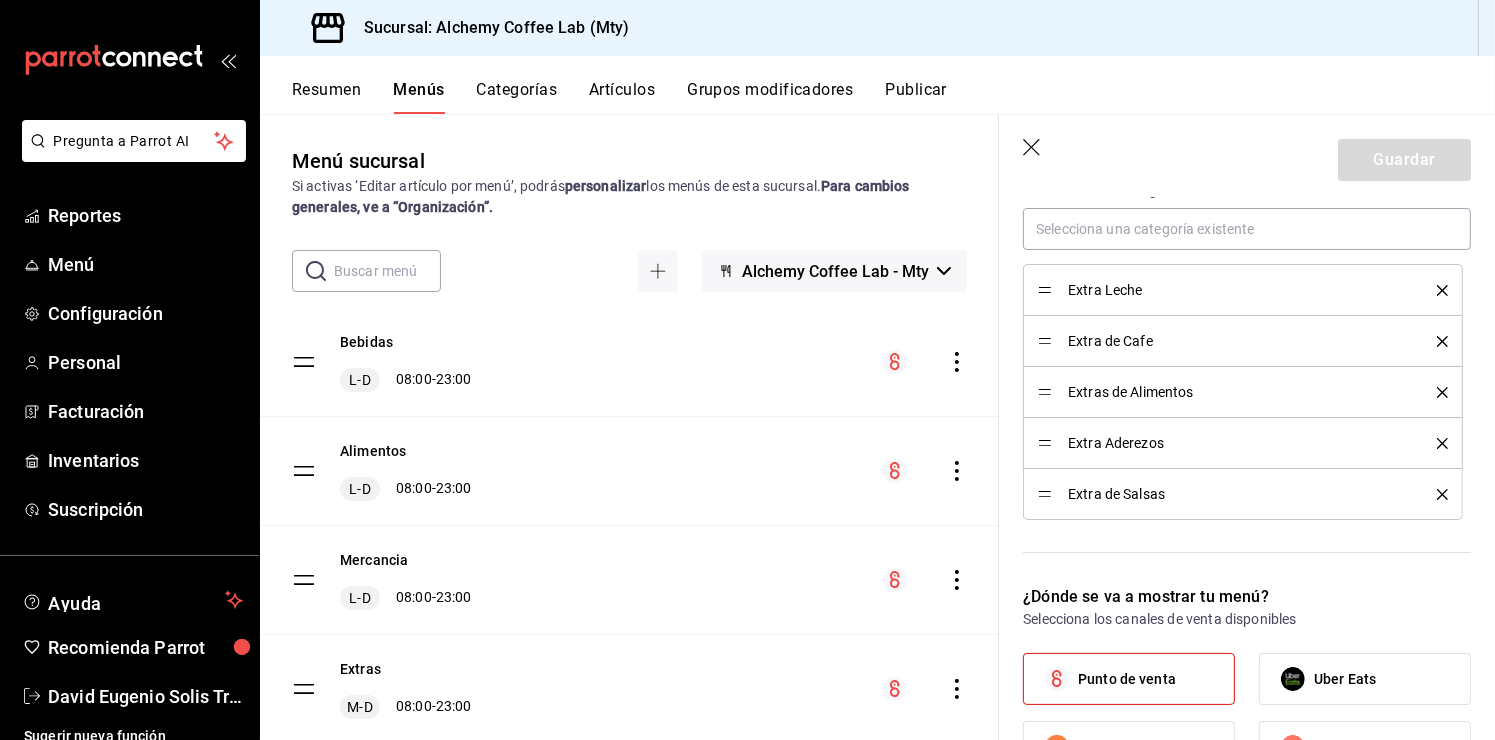 click on "Categorías" at bounding box center (517, 97) 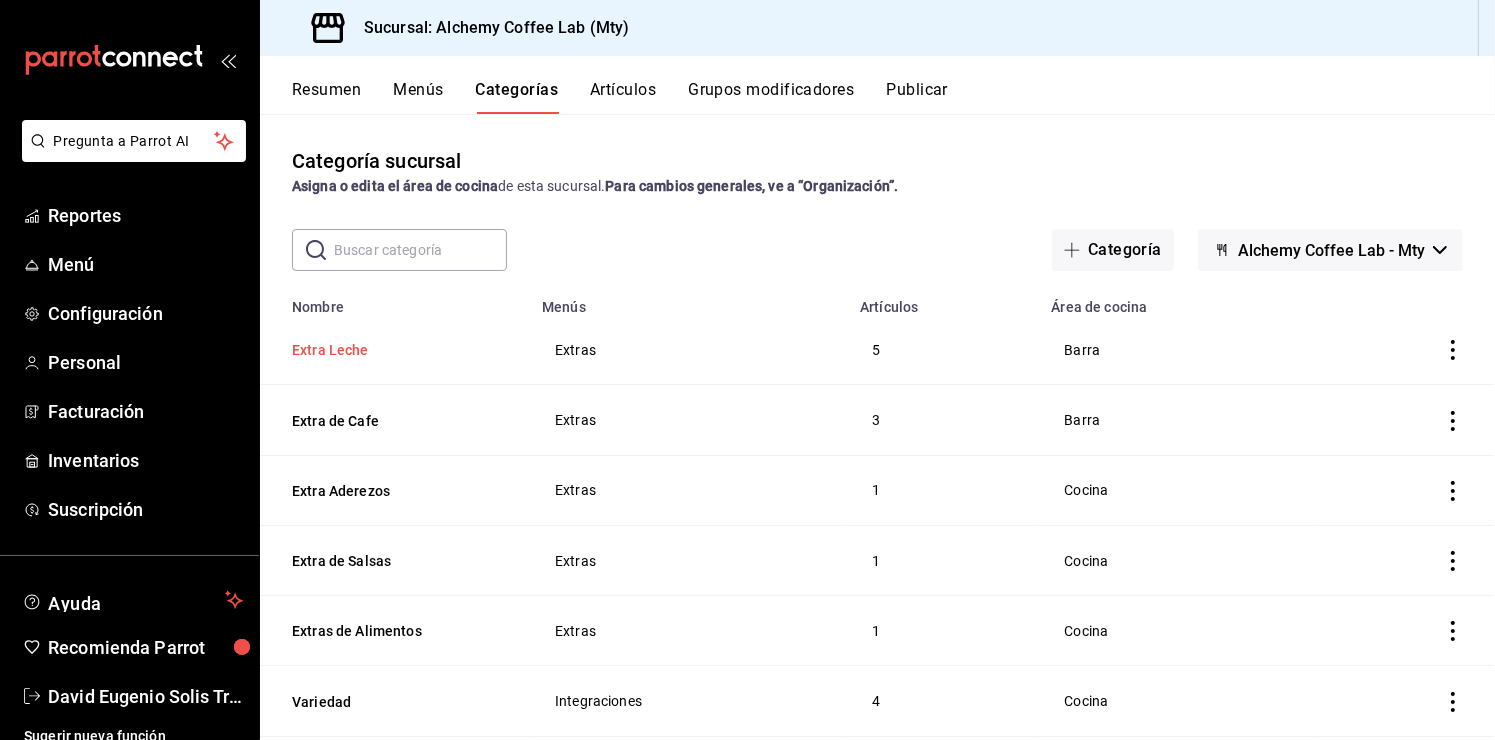 click on "Extra Leche" at bounding box center (392, 350) 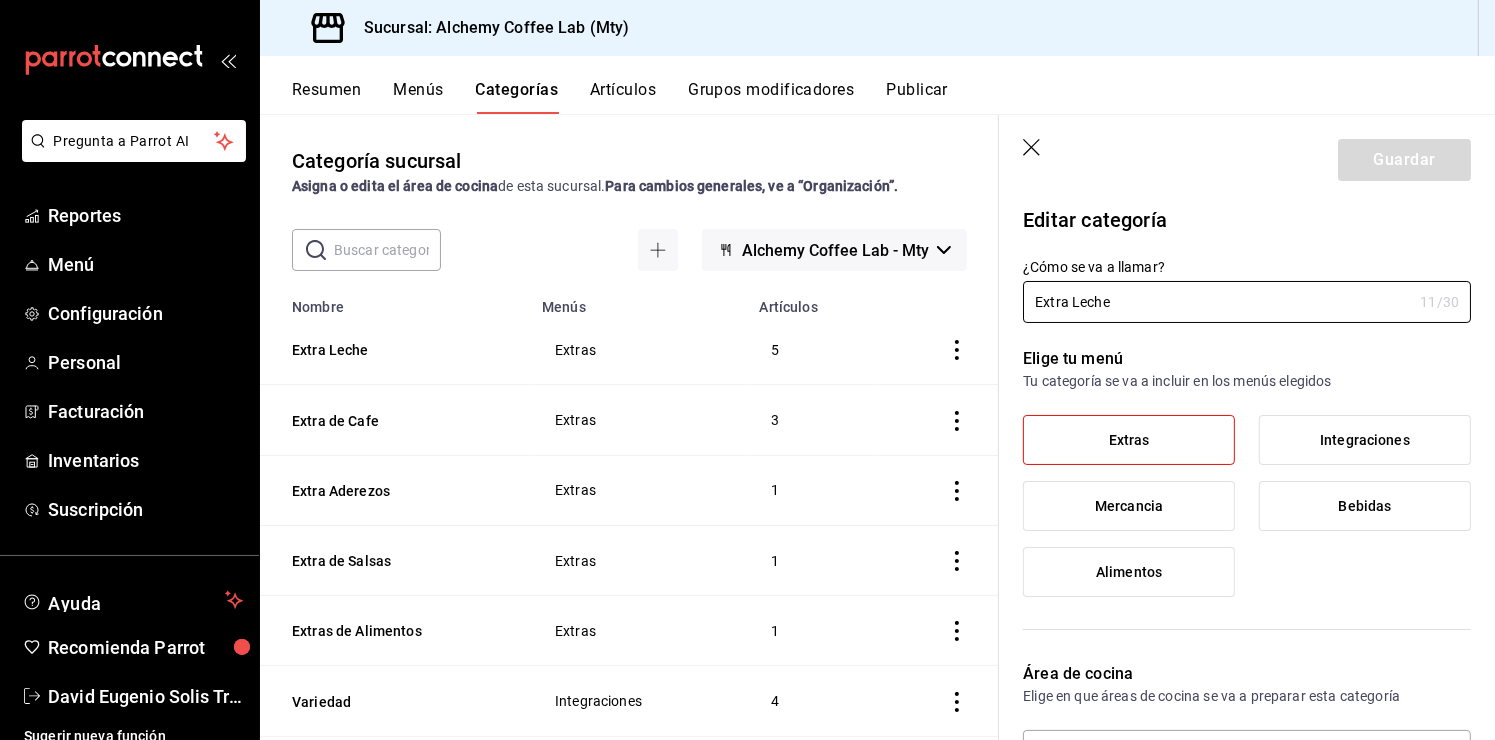 type on "19aad4c7-7757-4643-8b76-0ebe77a0636a" 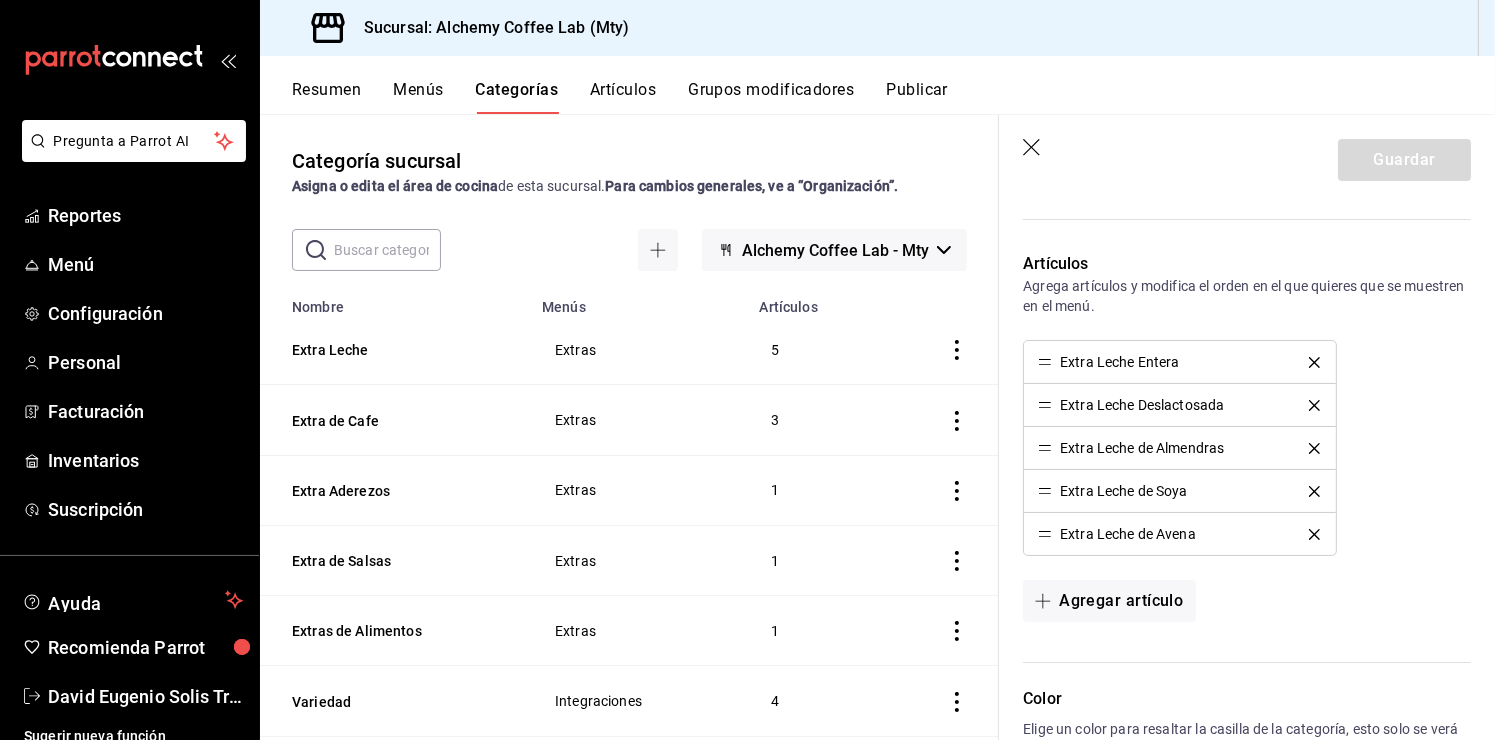 scroll, scrollTop: 600, scrollLeft: 0, axis: vertical 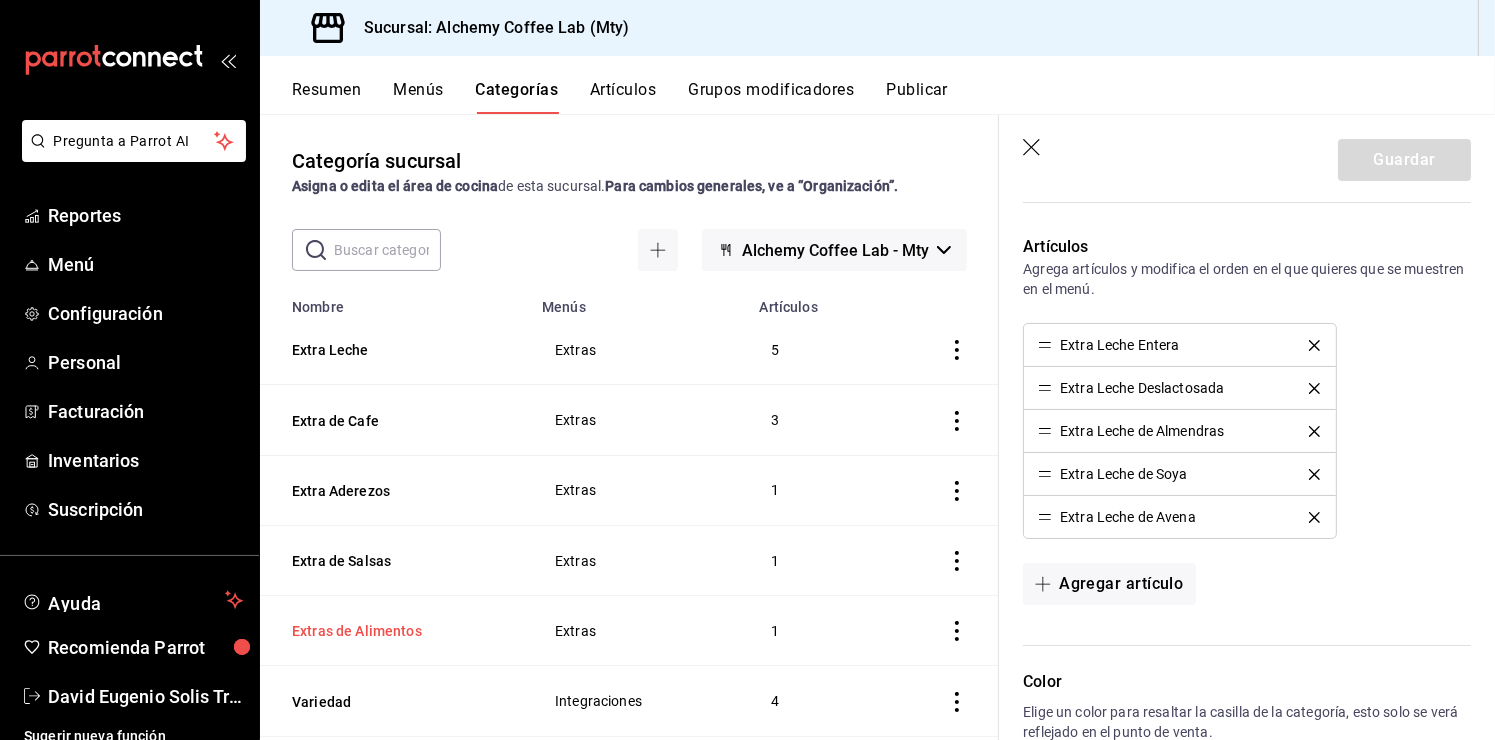 click on "Extras de Alimentos" at bounding box center (392, 631) 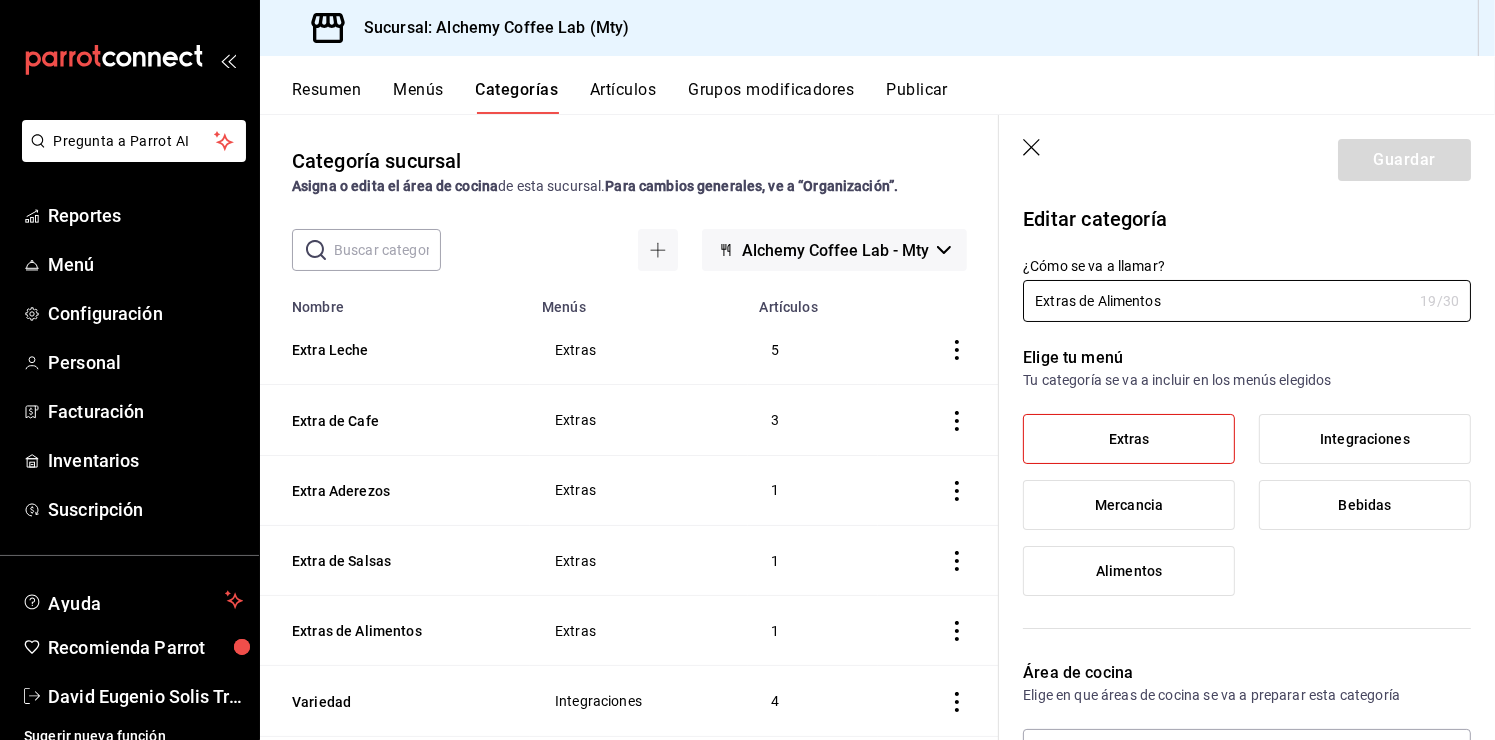 scroll, scrollTop: 0, scrollLeft: 0, axis: both 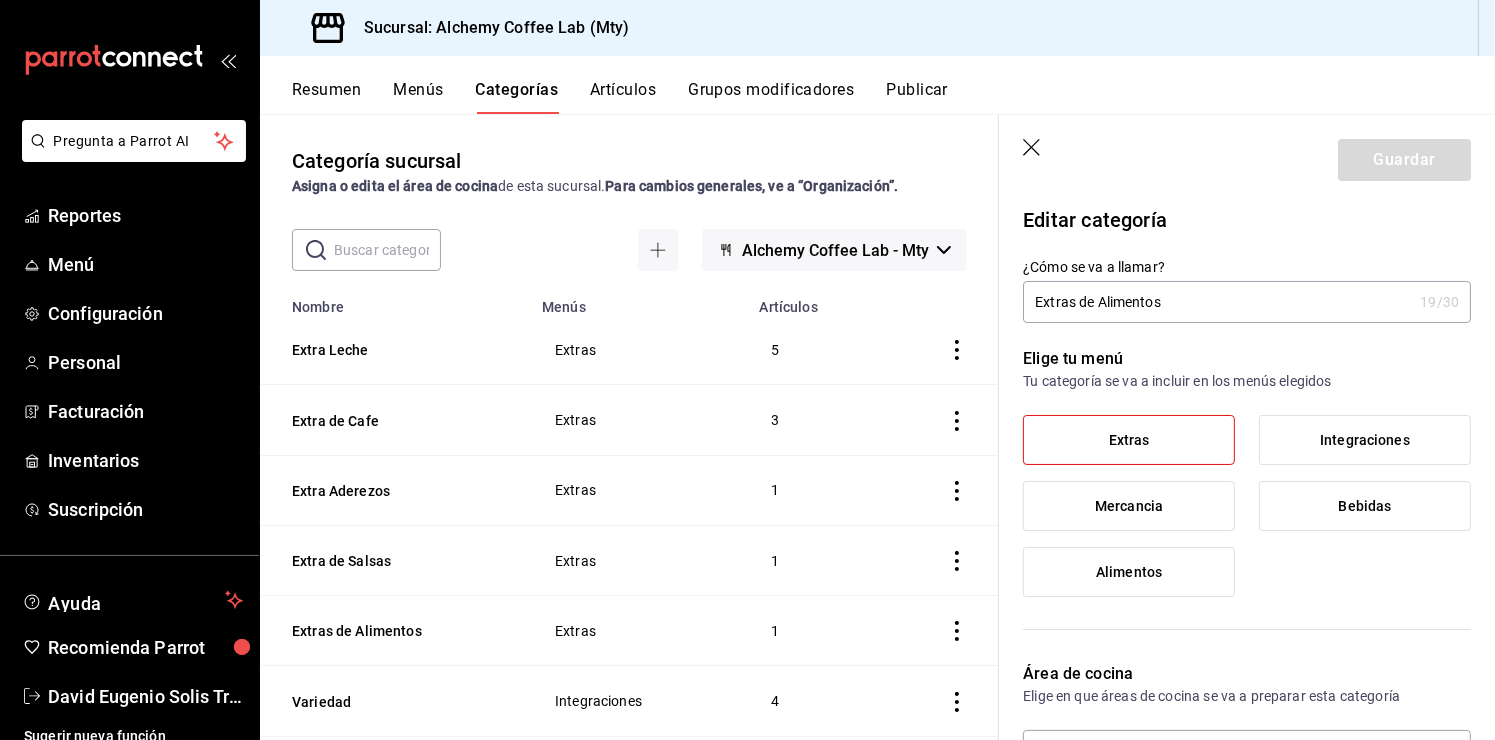 click on "Extras de Alimentos" at bounding box center (1217, 302) 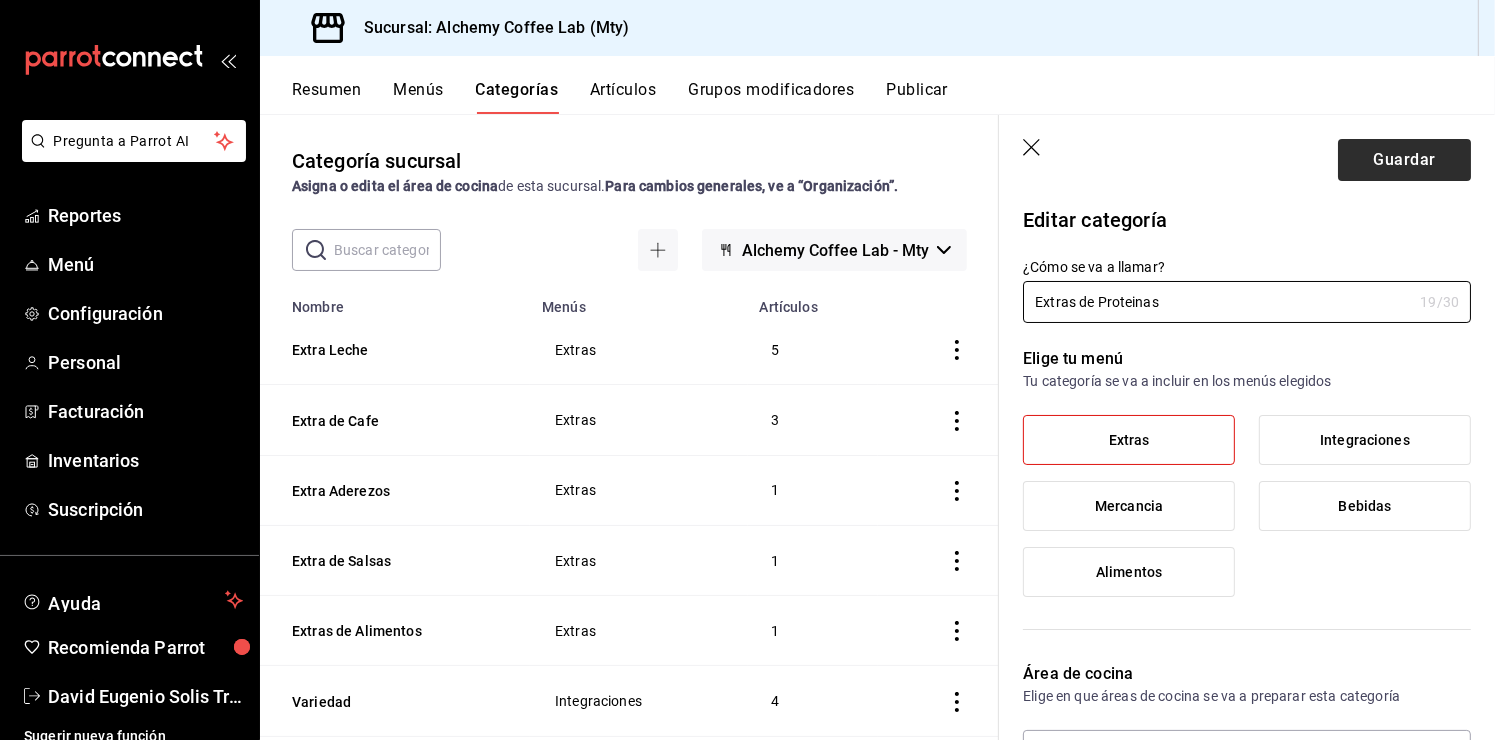 type on "Extras de Proteinas" 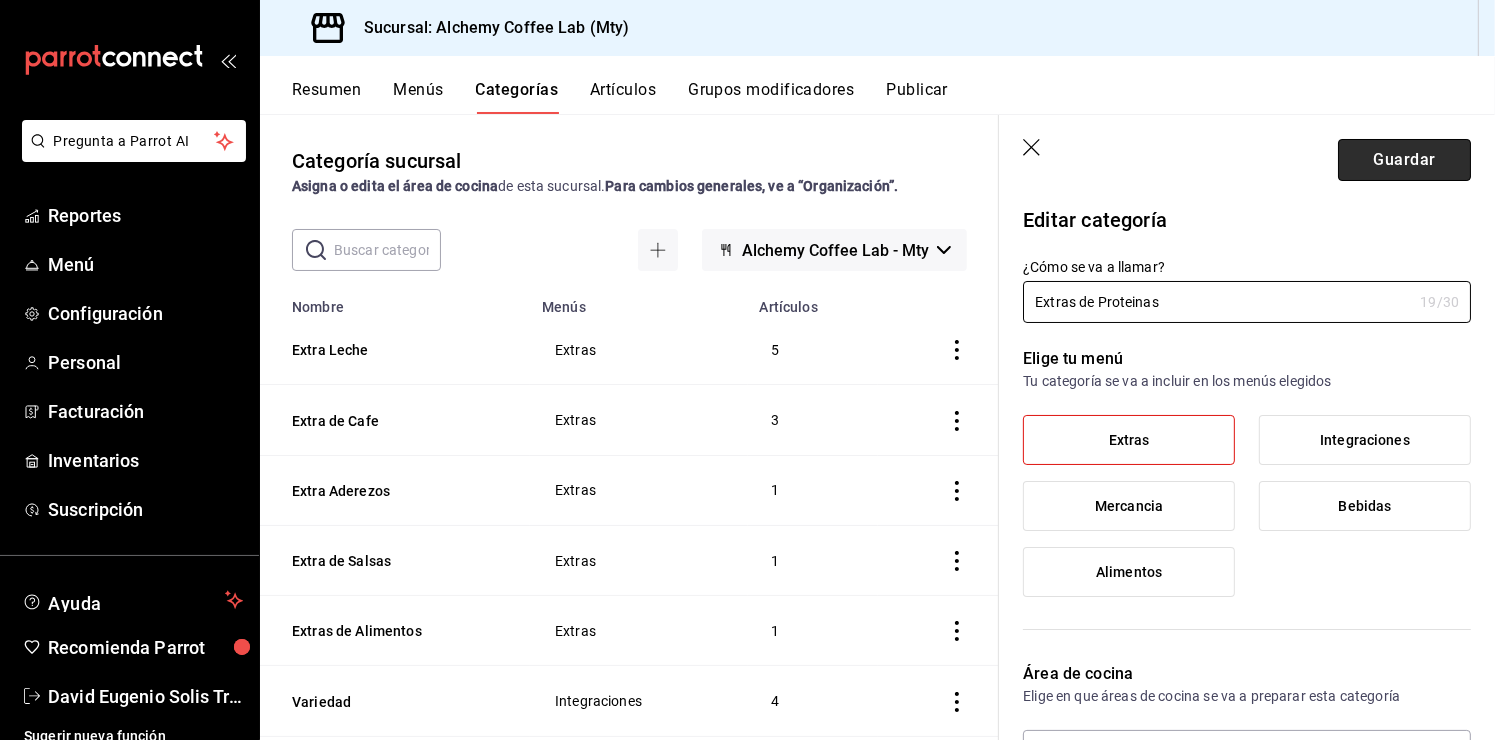 click on "Guardar" at bounding box center (1404, 160) 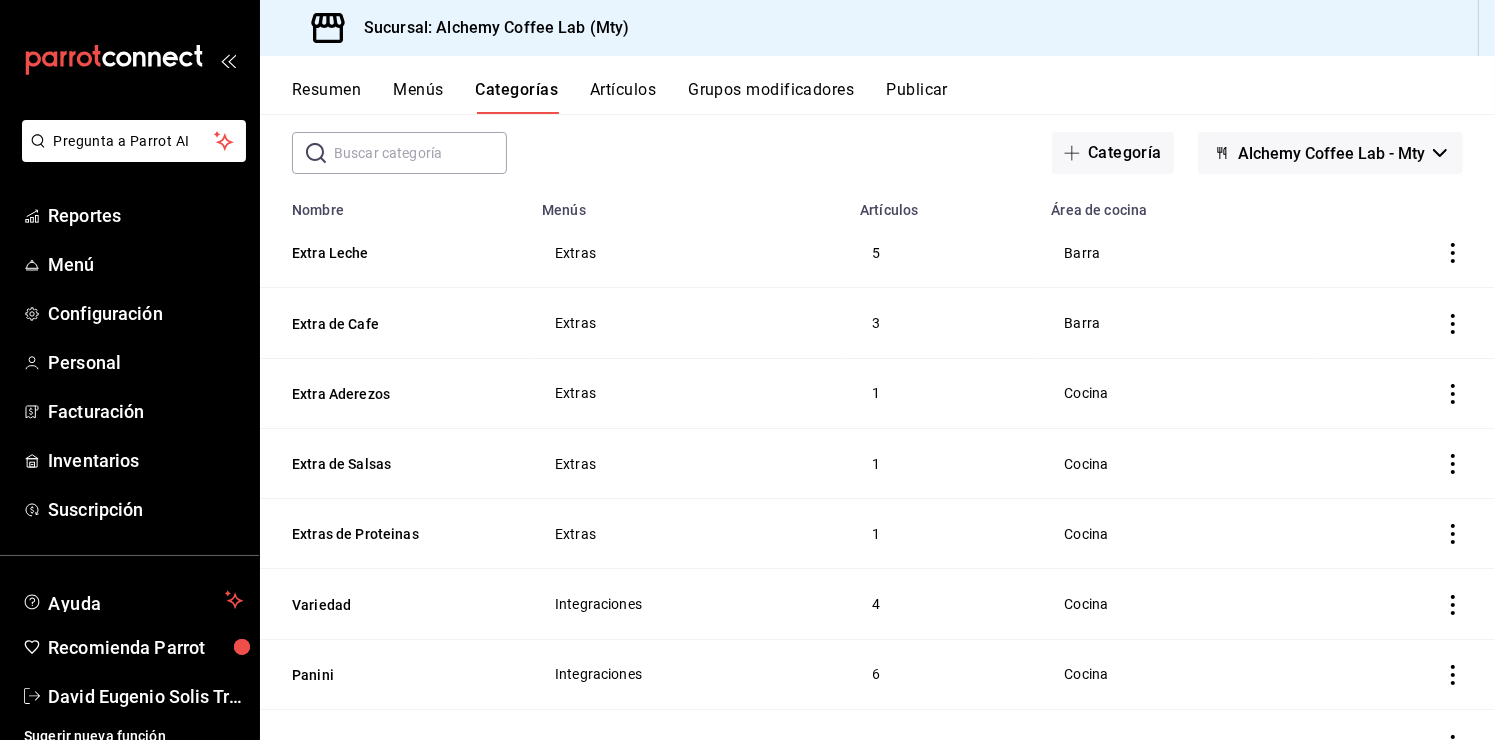scroll, scrollTop: 100, scrollLeft: 0, axis: vertical 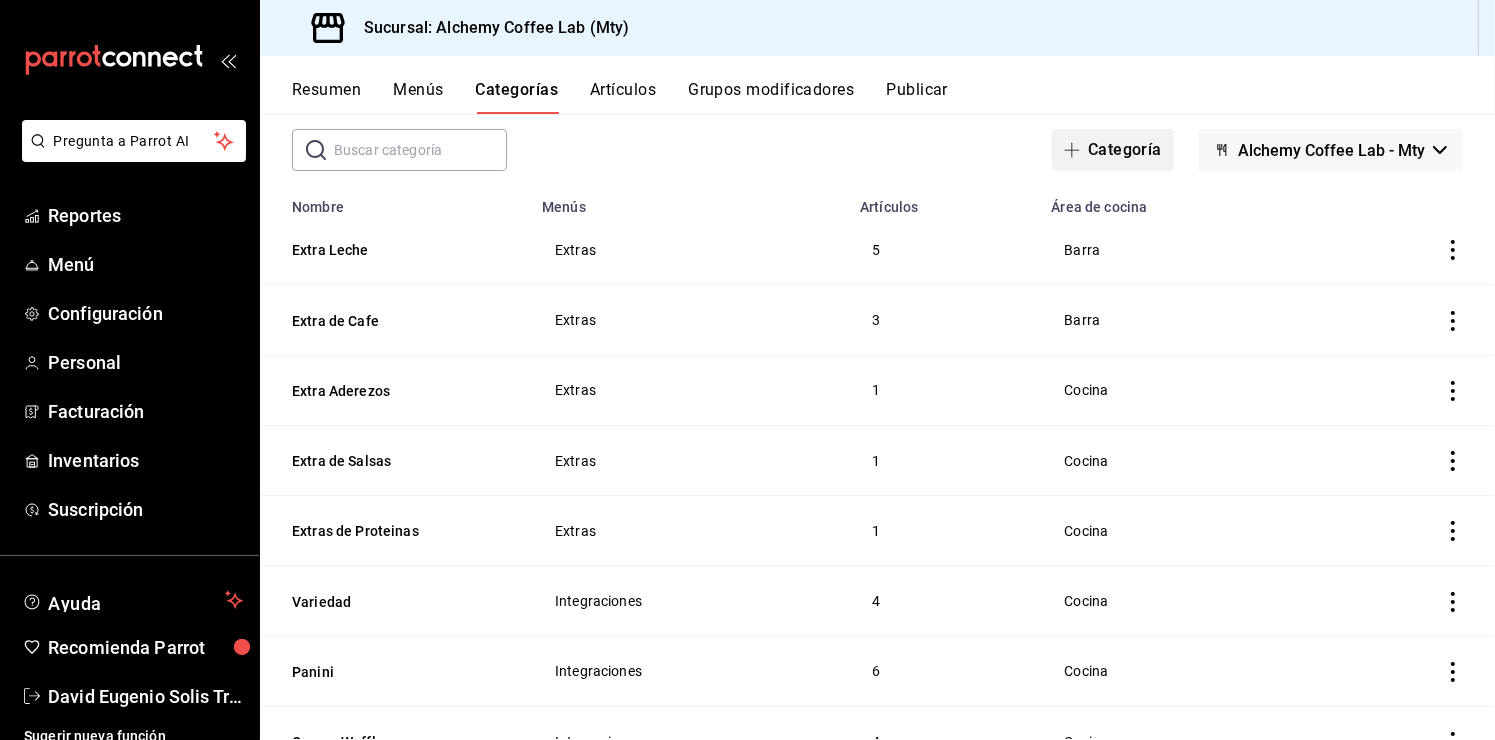 click on "Categoría" at bounding box center (1113, 150) 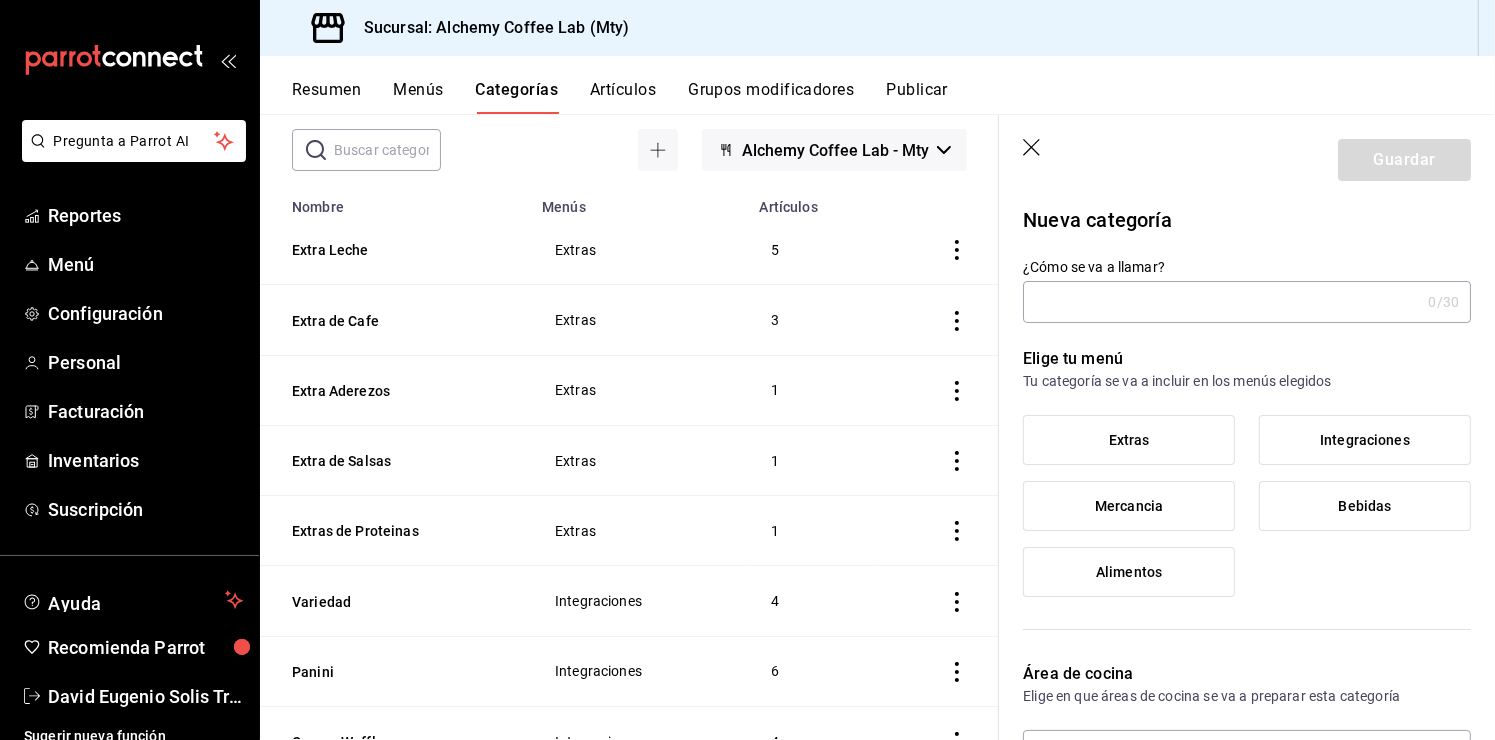 click on "Extras" at bounding box center [1129, 440] 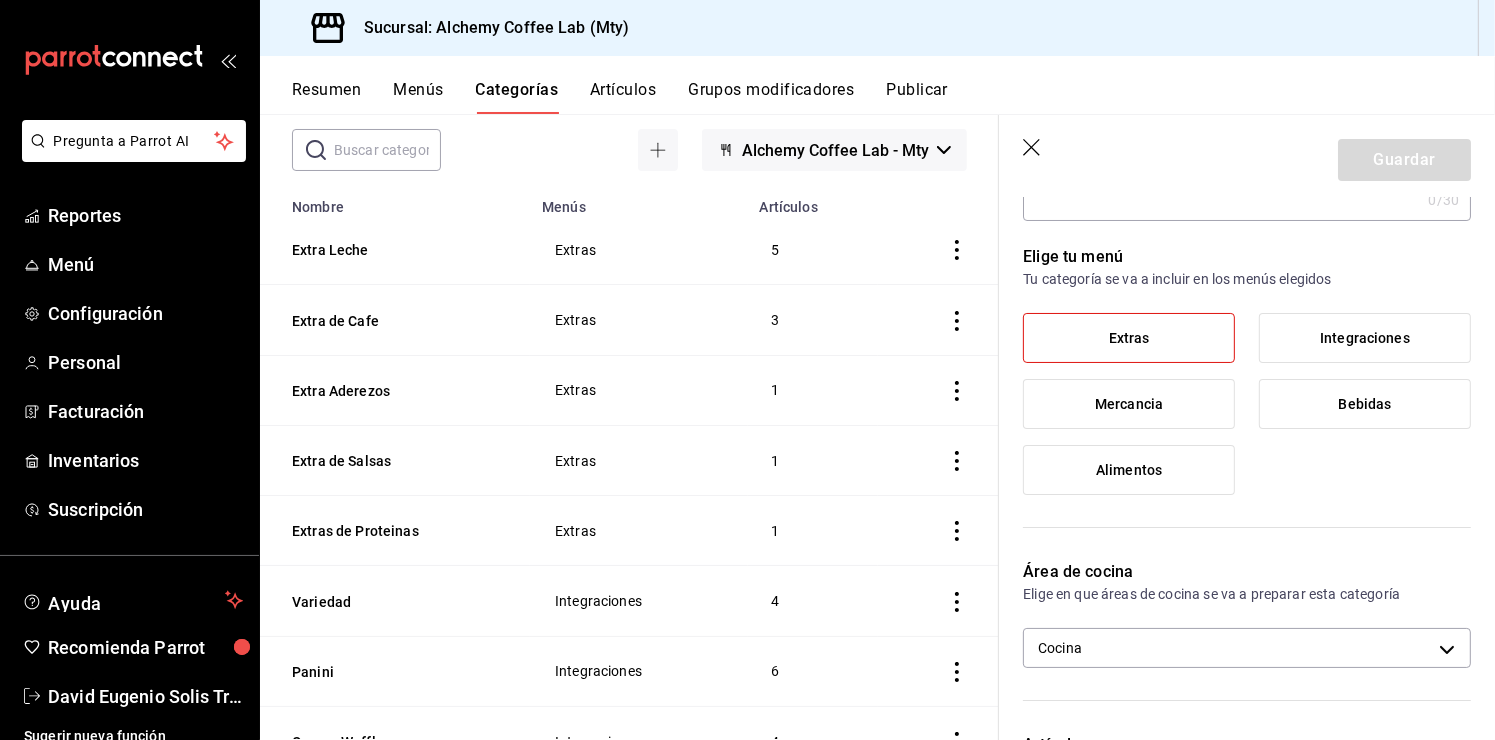 scroll, scrollTop: 100, scrollLeft: 0, axis: vertical 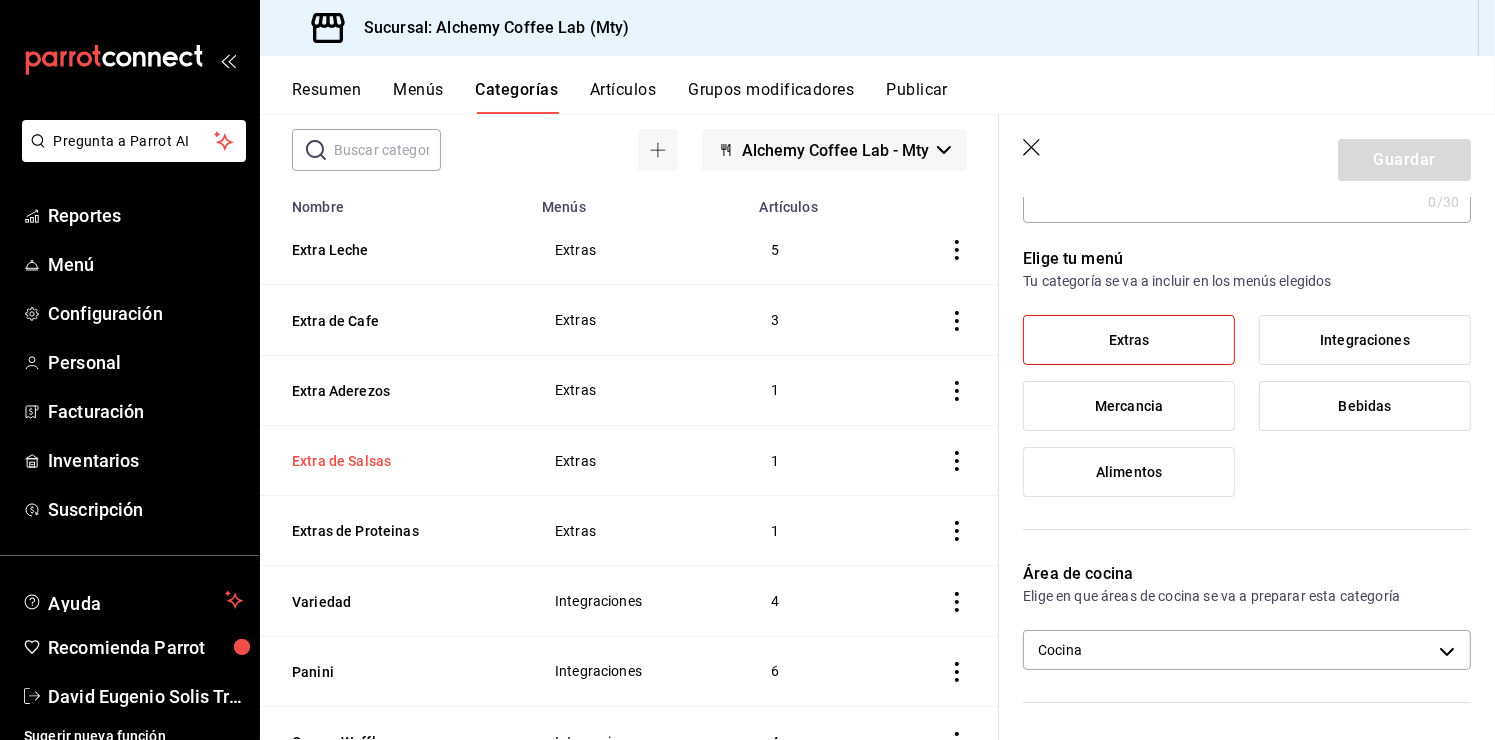 click on "Extra de Salsas" at bounding box center (392, 461) 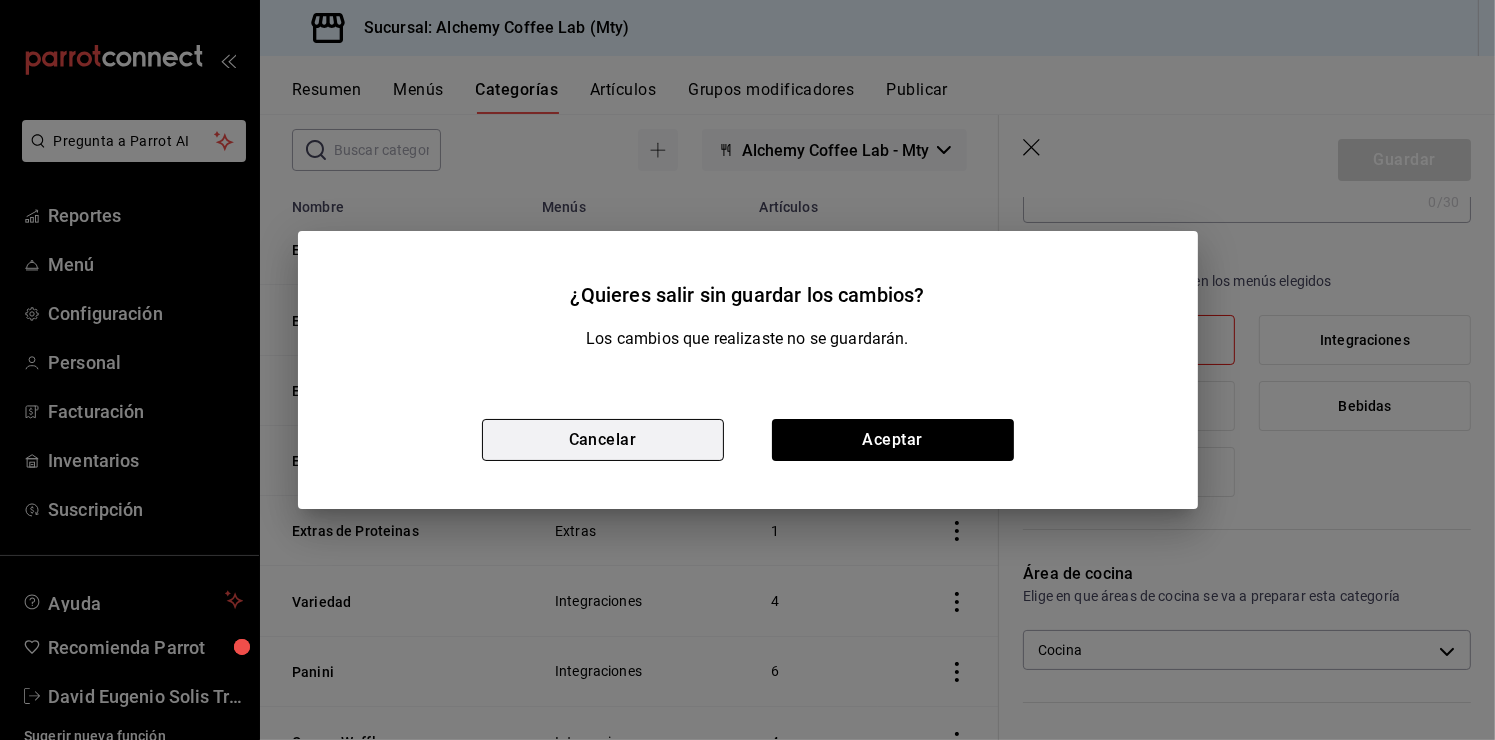 click on "Cancelar" at bounding box center [603, 440] 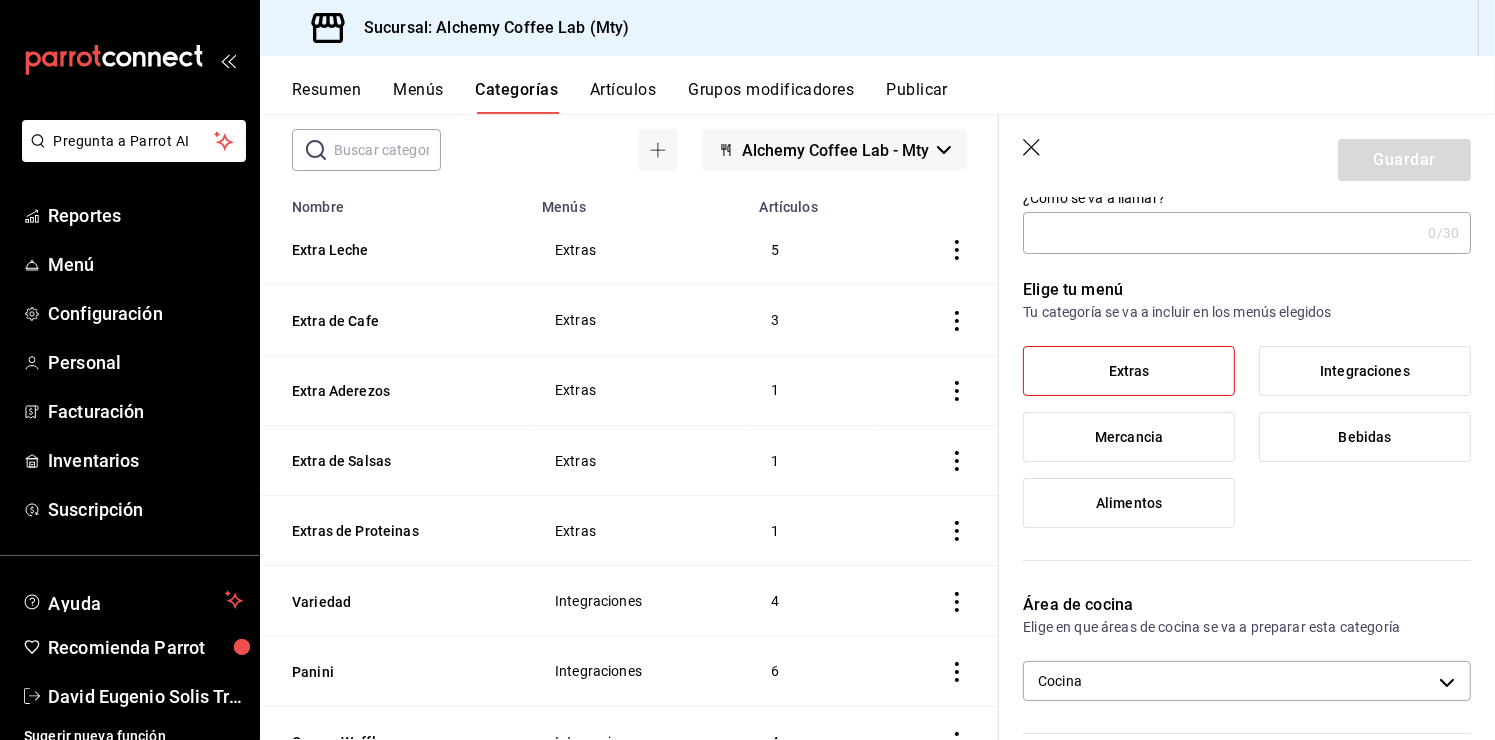 scroll, scrollTop: 0, scrollLeft: 0, axis: both 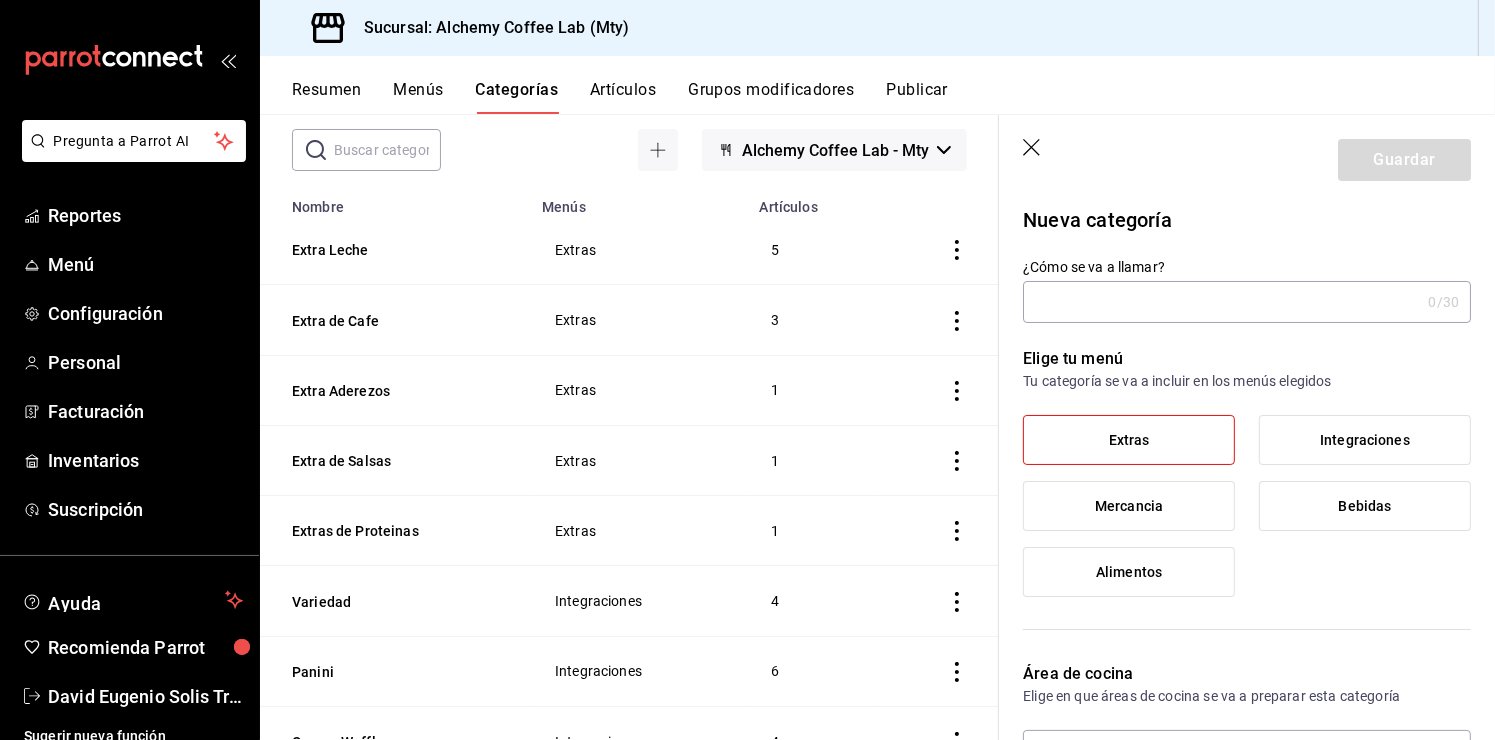 click on "¿Cómo se va a llamar?" at bounding box center (1221, 302) 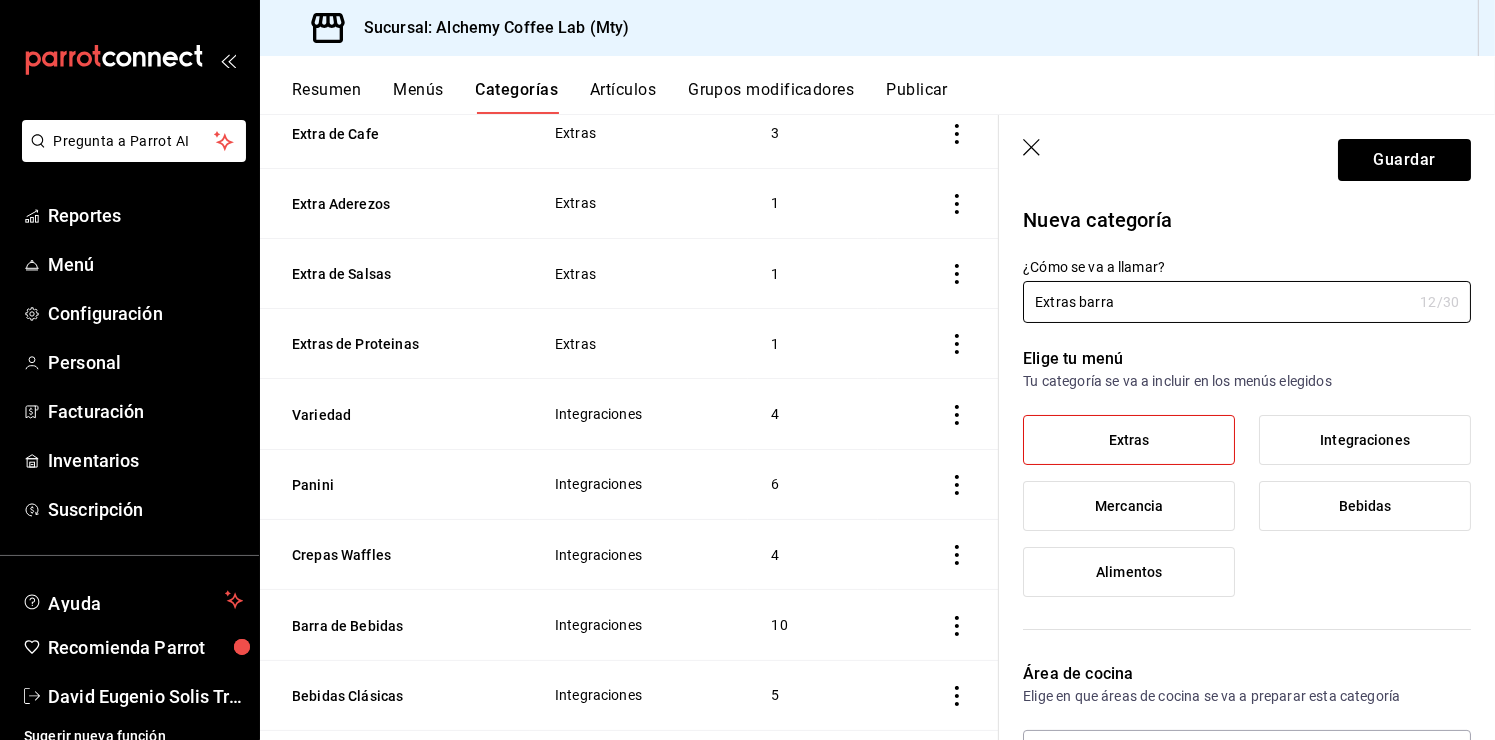 scroll, scrollTop: 300, scrollLeft: 0, axis: vertical 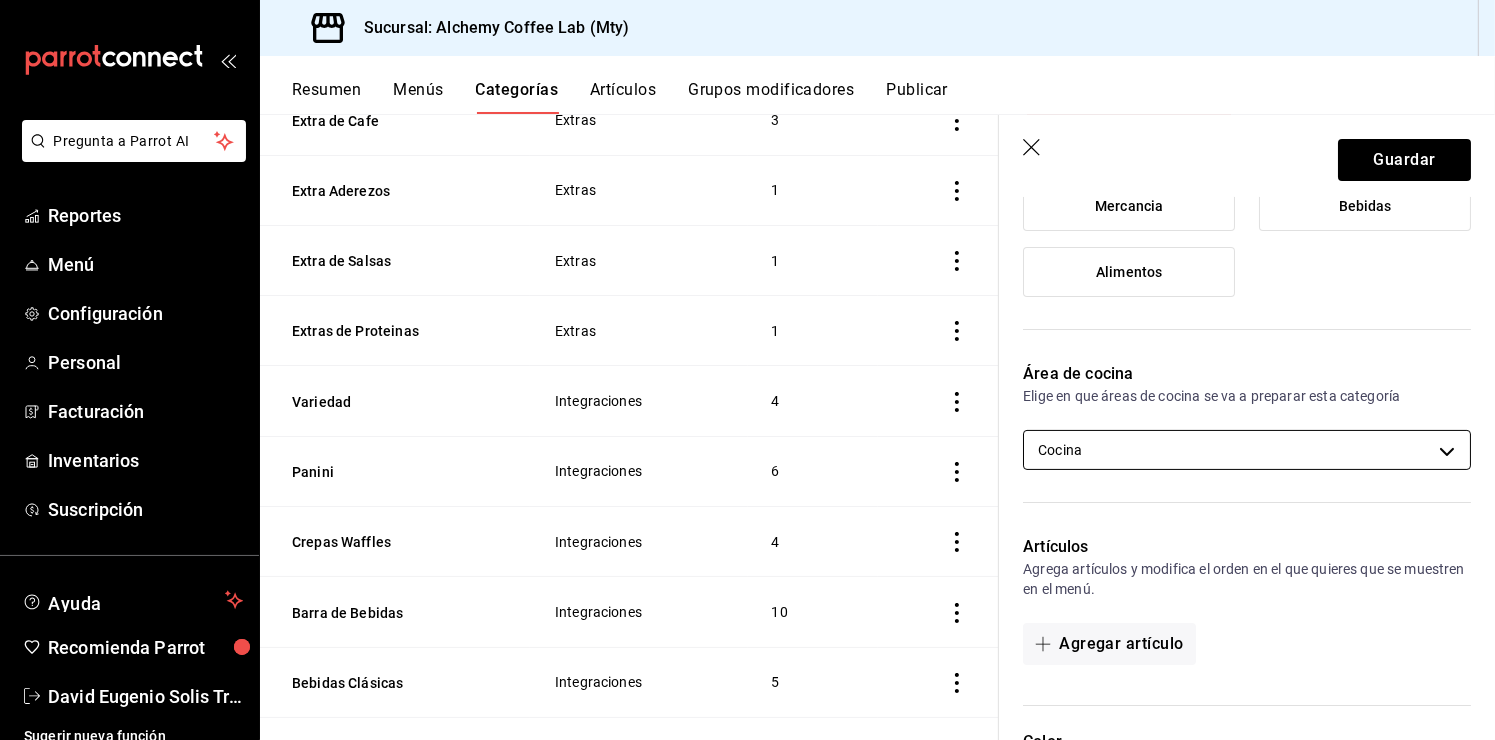type on "Extras barra" 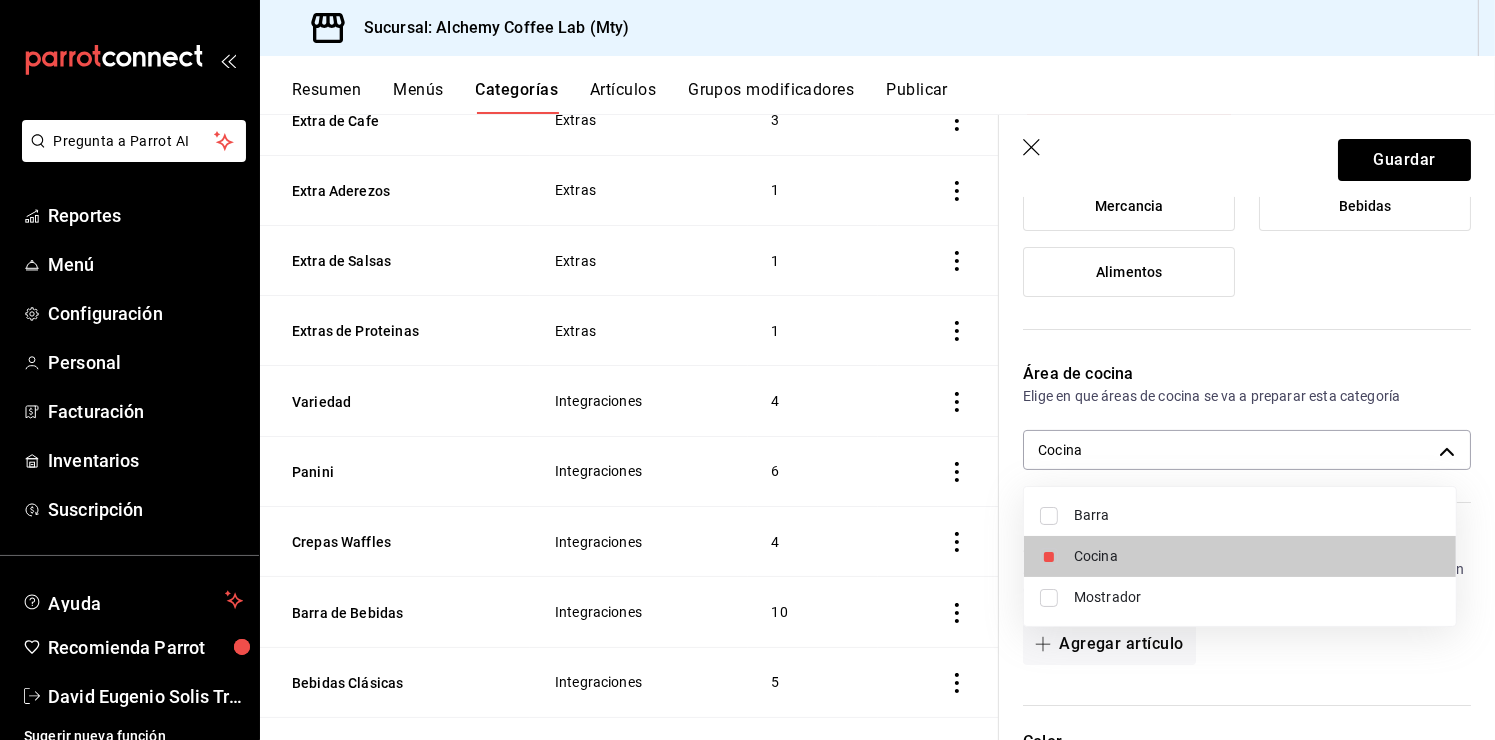 click on "Barra" at bounding box center [1257, 515] 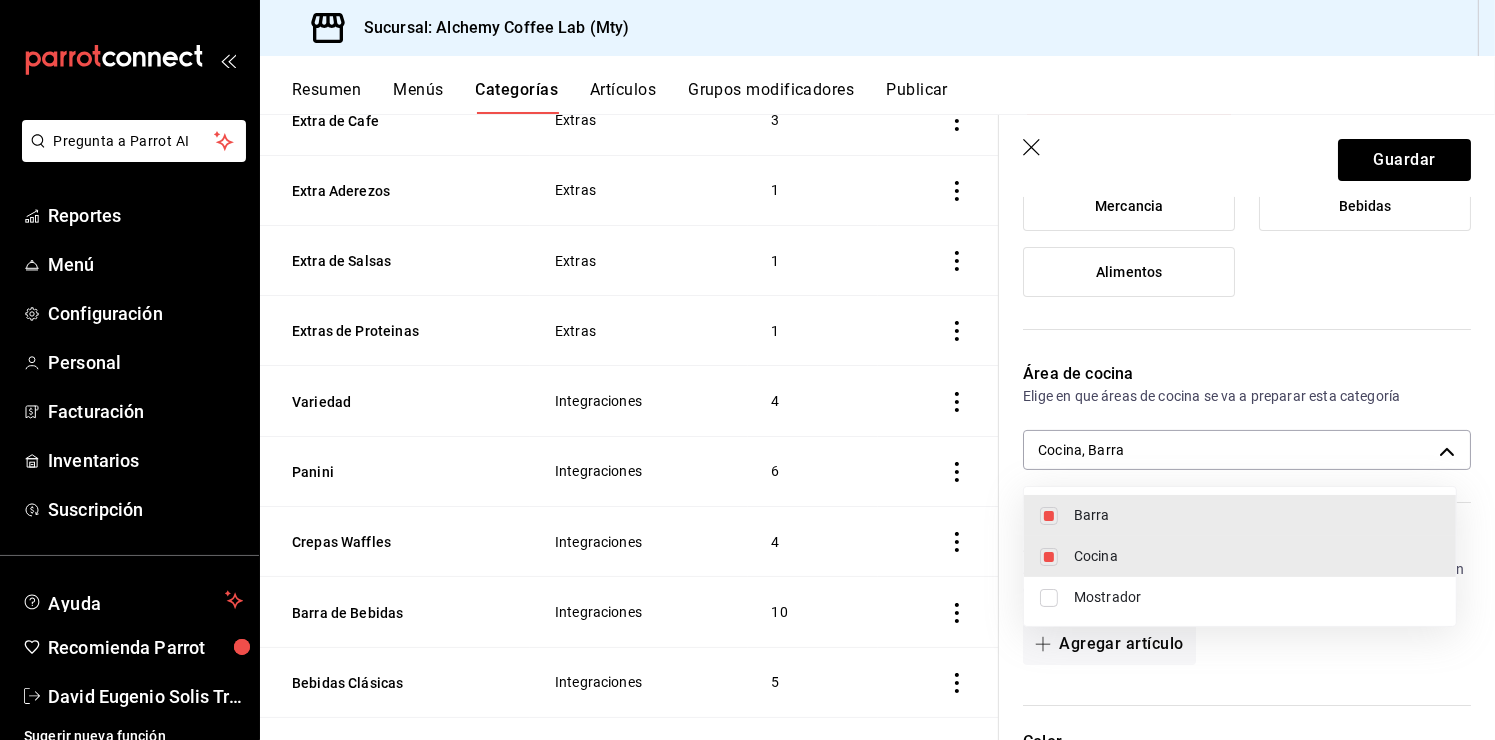 click on "Cocina" at bounding box center (1257, 556) 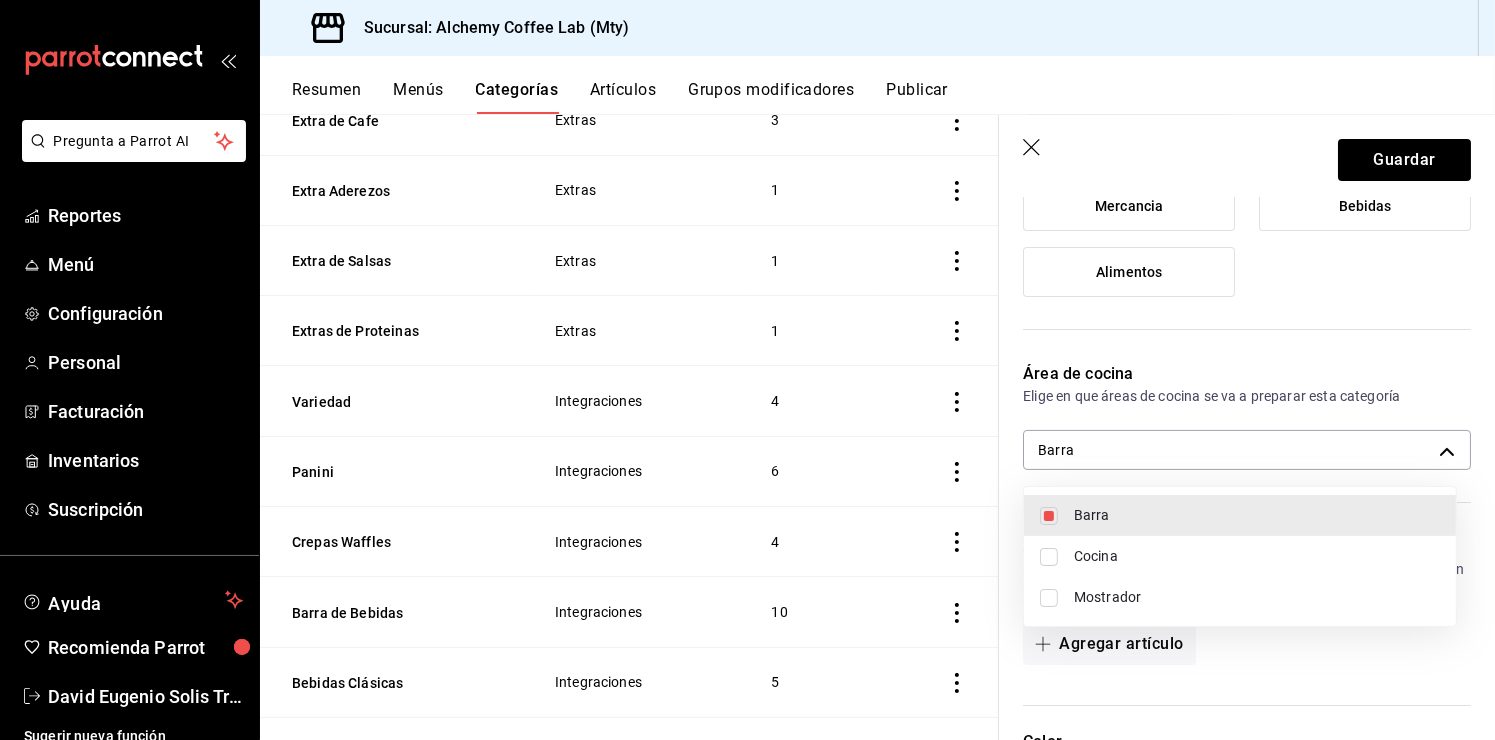 click at bounding box center (747, 370) 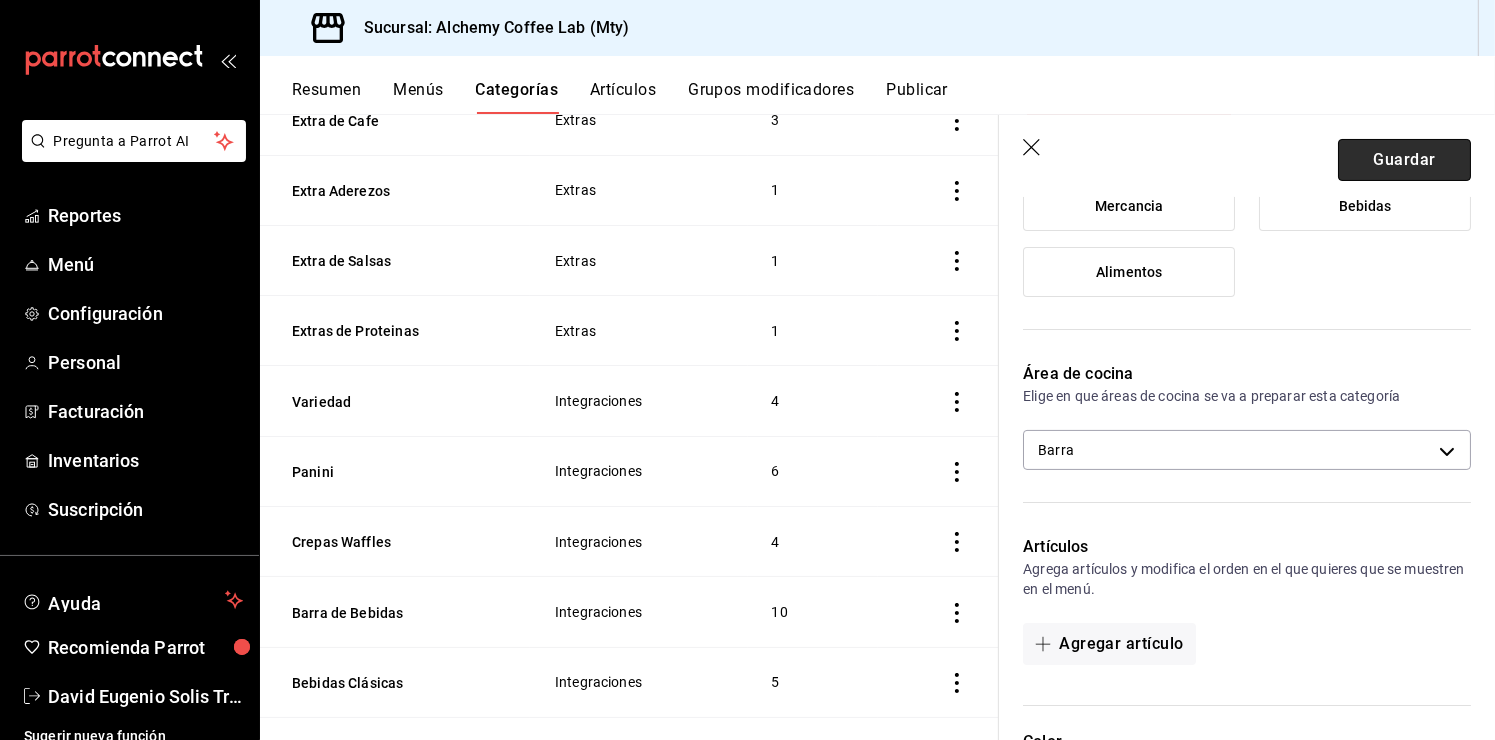 click on "Guardar" at bounding box center [1404, 160] 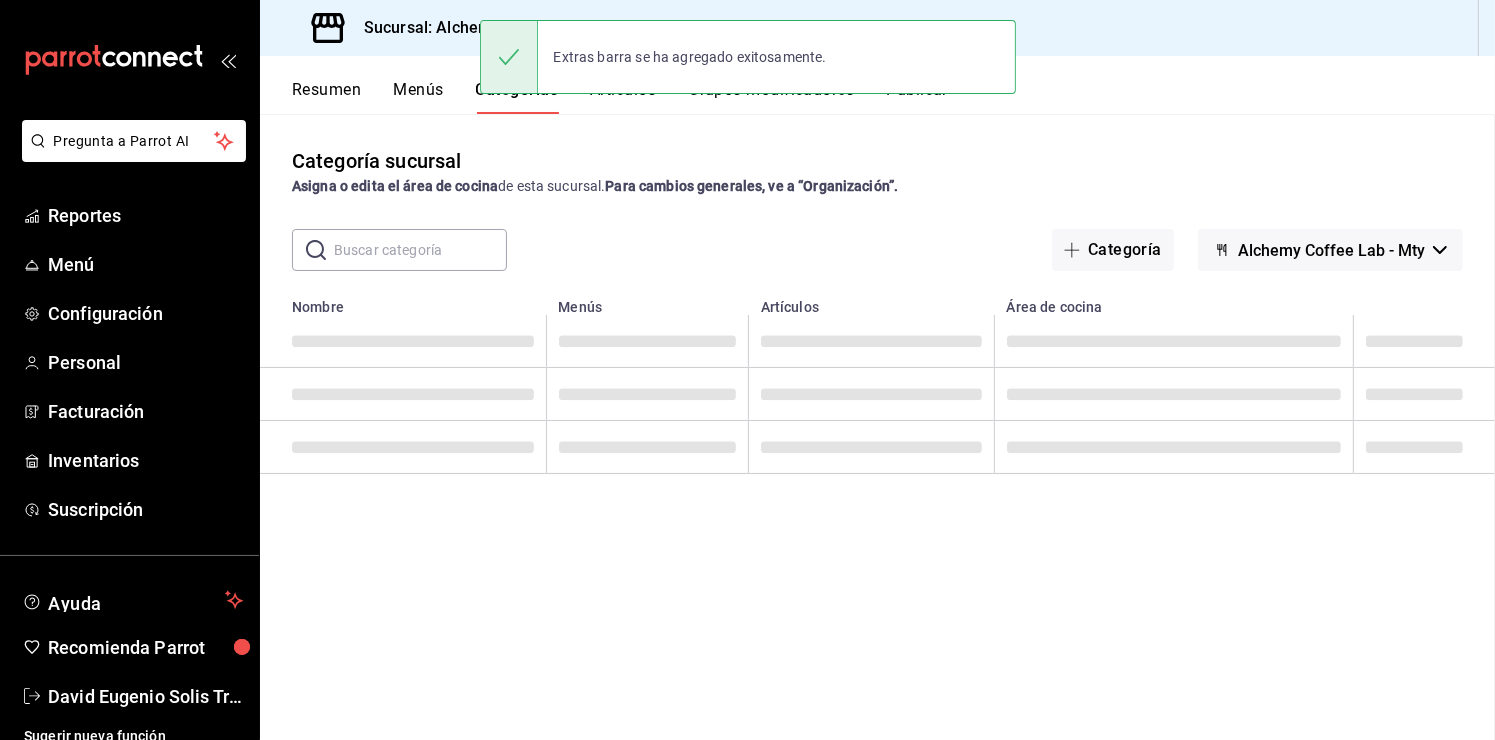 scroll, scrollTop: 0, scrollLeft: 0, axis: both 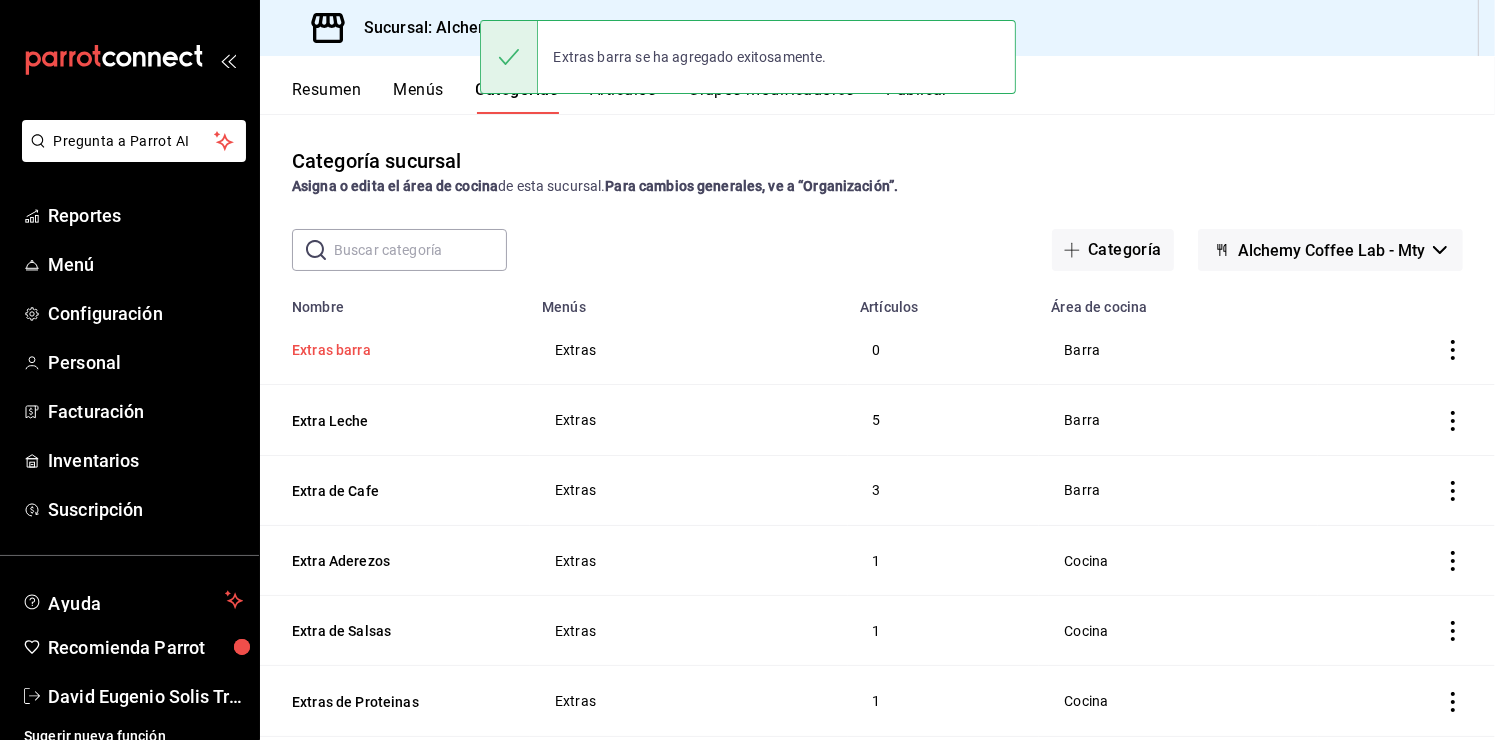 click on "Extras barra" at bounding box center (392, 350) 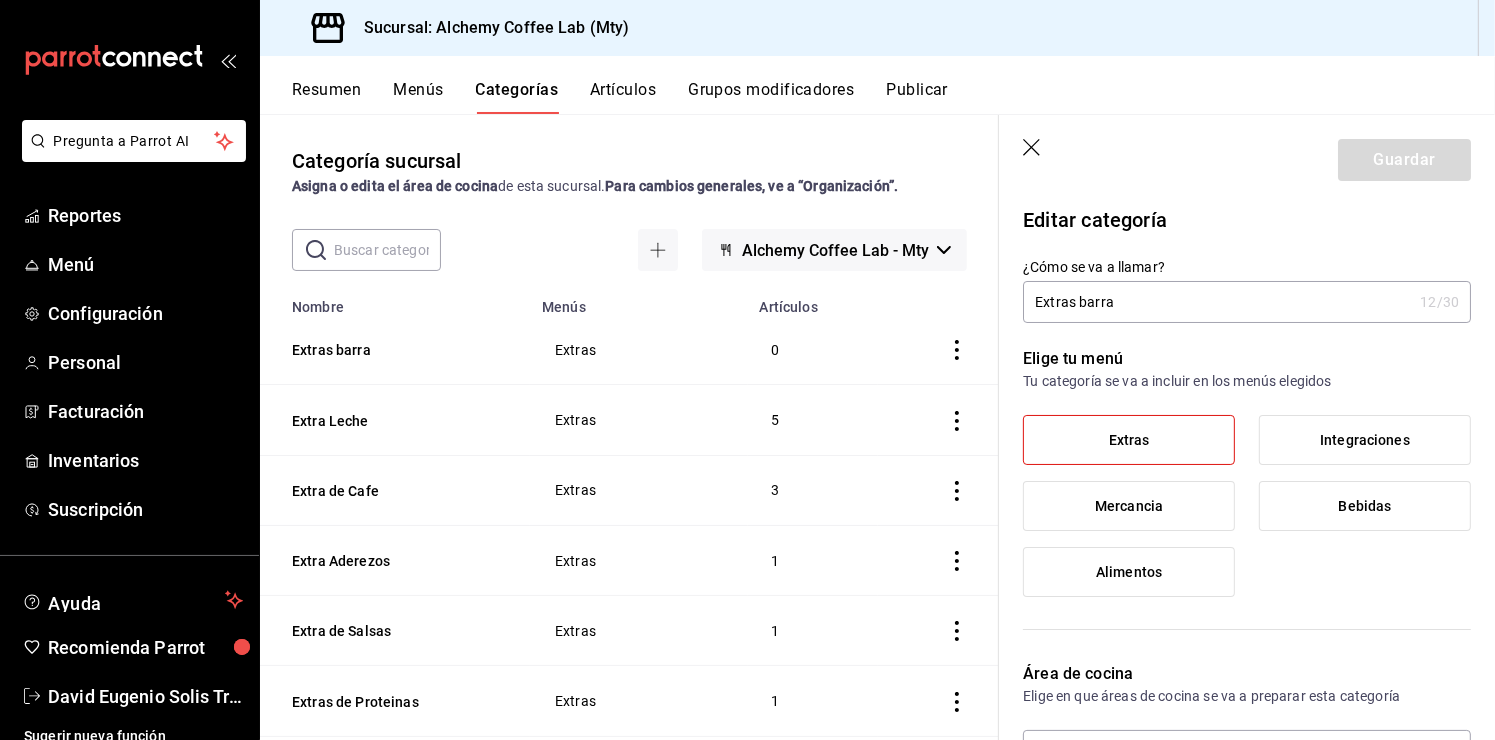 click on "Extras barra" at bounding box center (1217, 302) 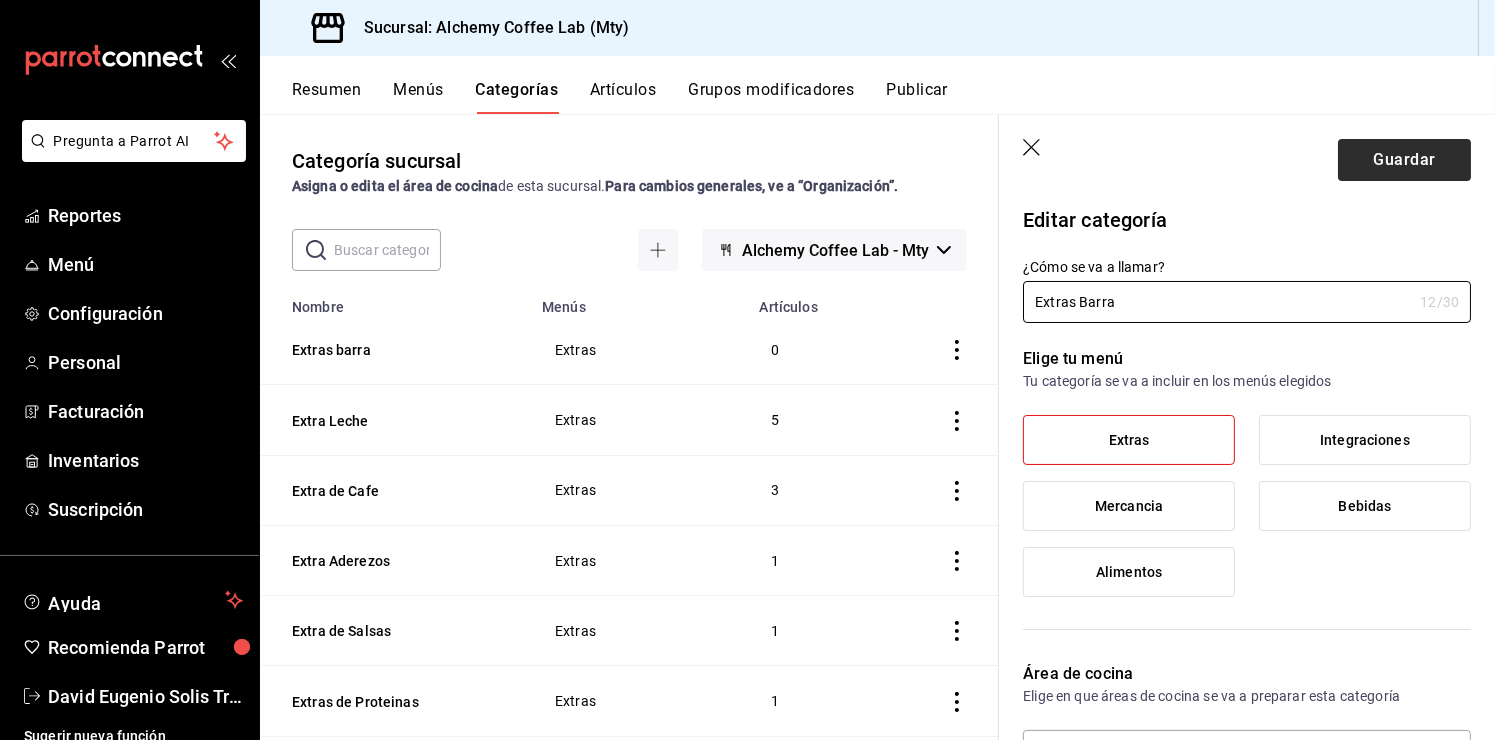 type on "Extras Barra" 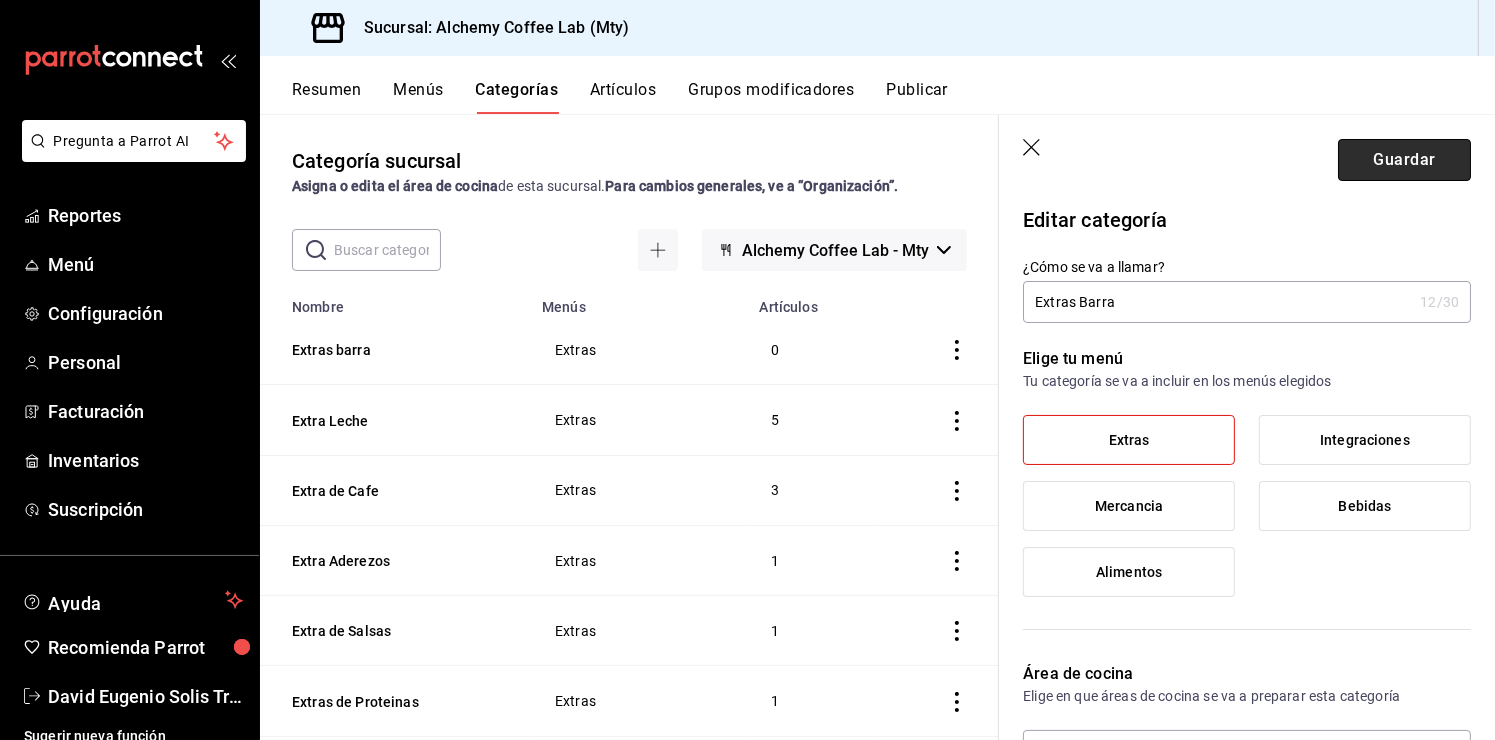click on "Guardar" at bounding box center (1404, 160) 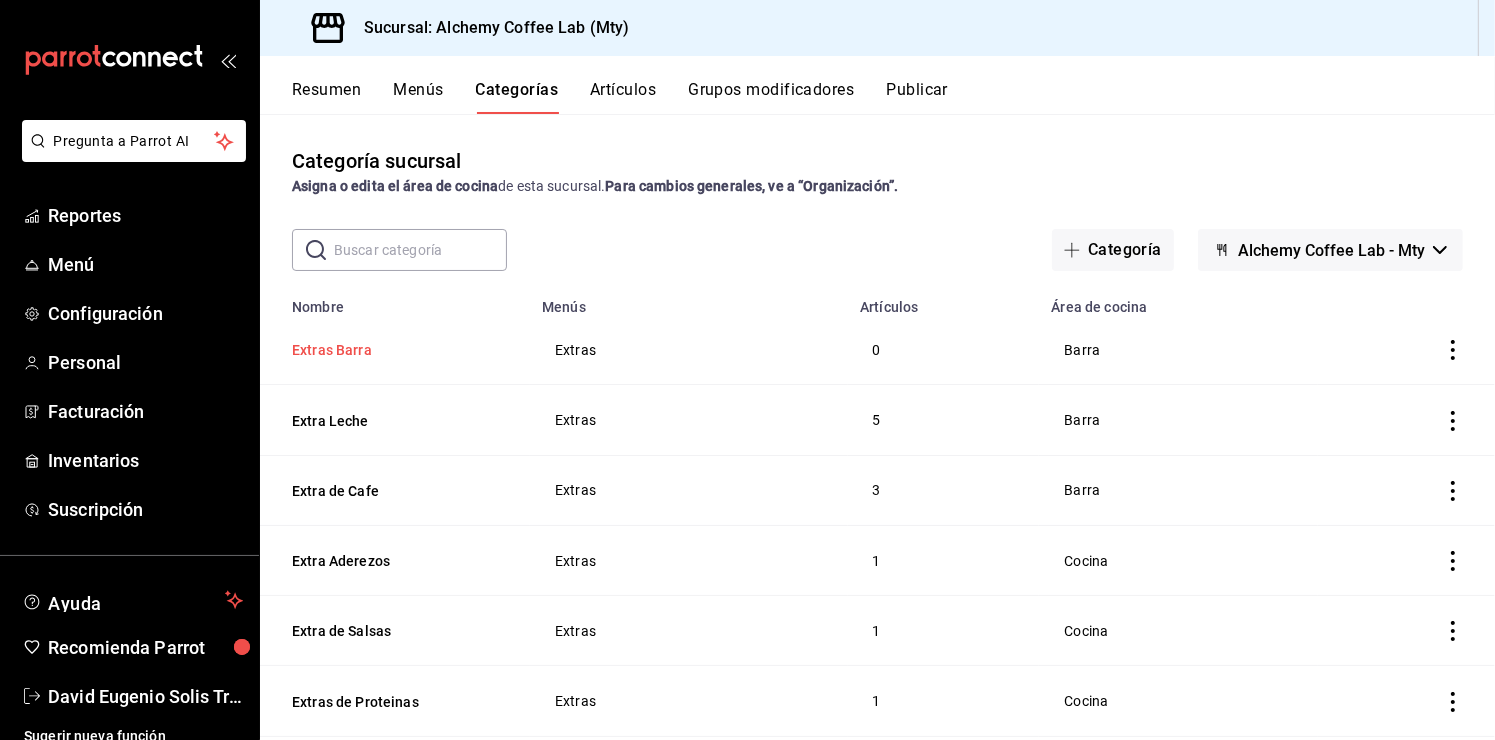 click on "Extras Barra" at bounding box center (392, 350) 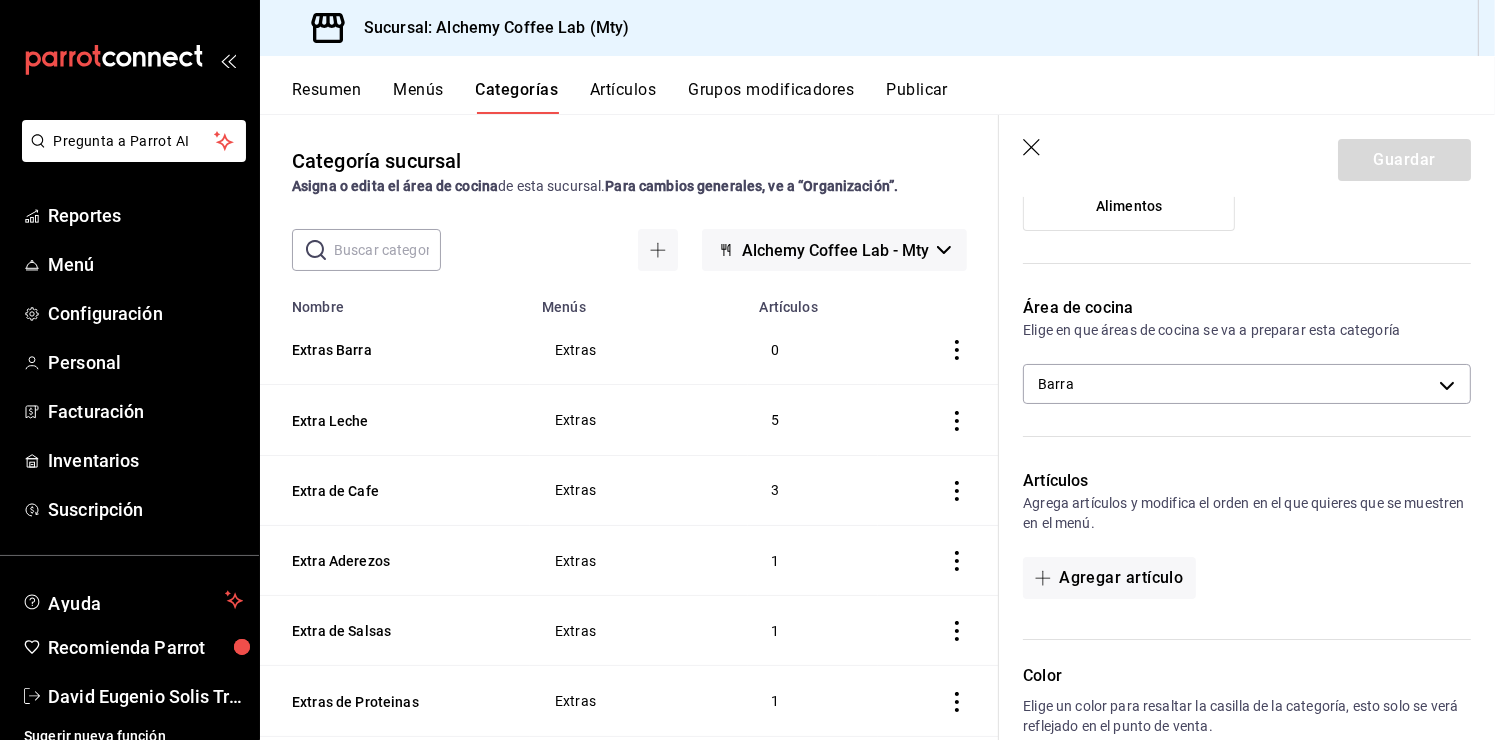 scroll, scrollTop: 400, scrollLeft: 0, axis: vertical 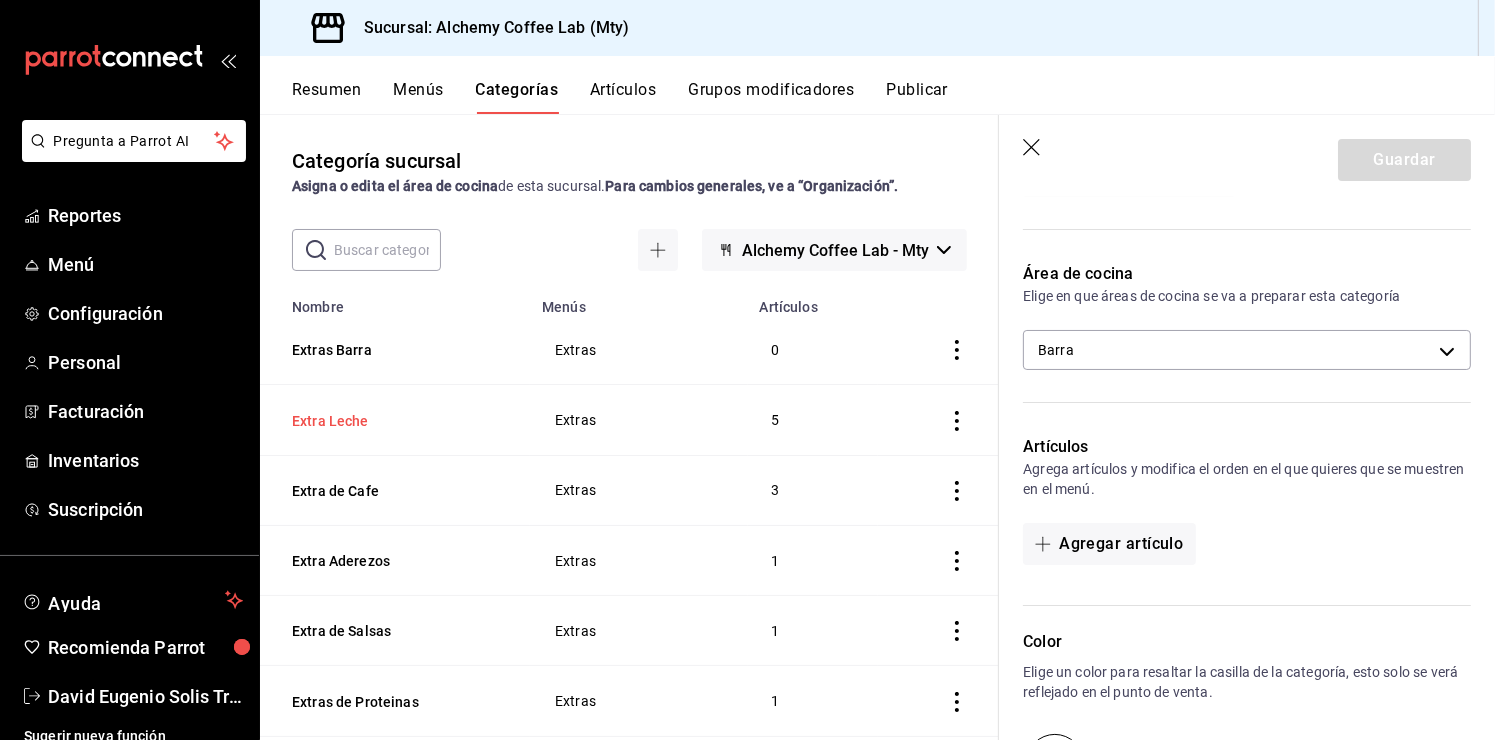 click on "Extra Leche" at bounding box center (392, 421) 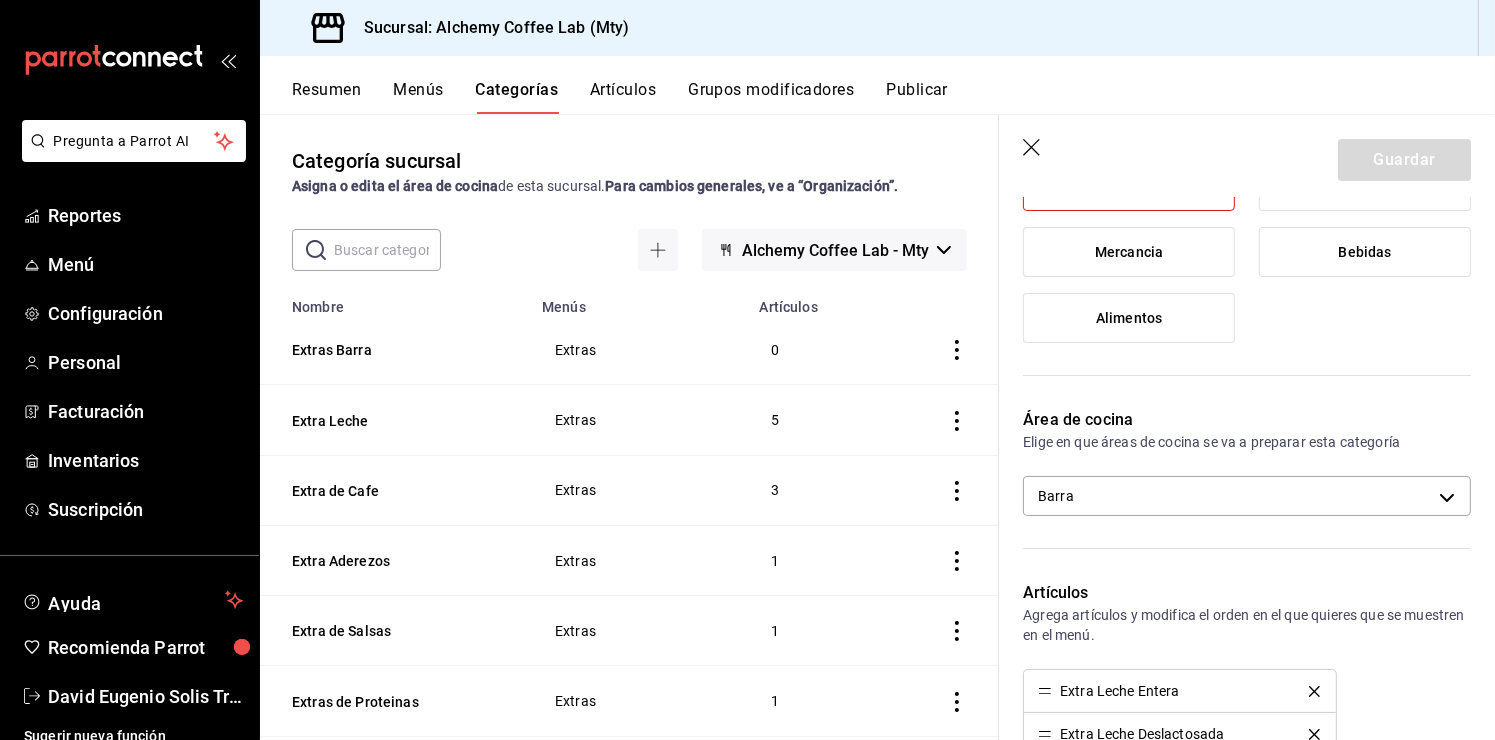 scroll, scrollTop: 500, scrollLeft: 0, axis: vertical 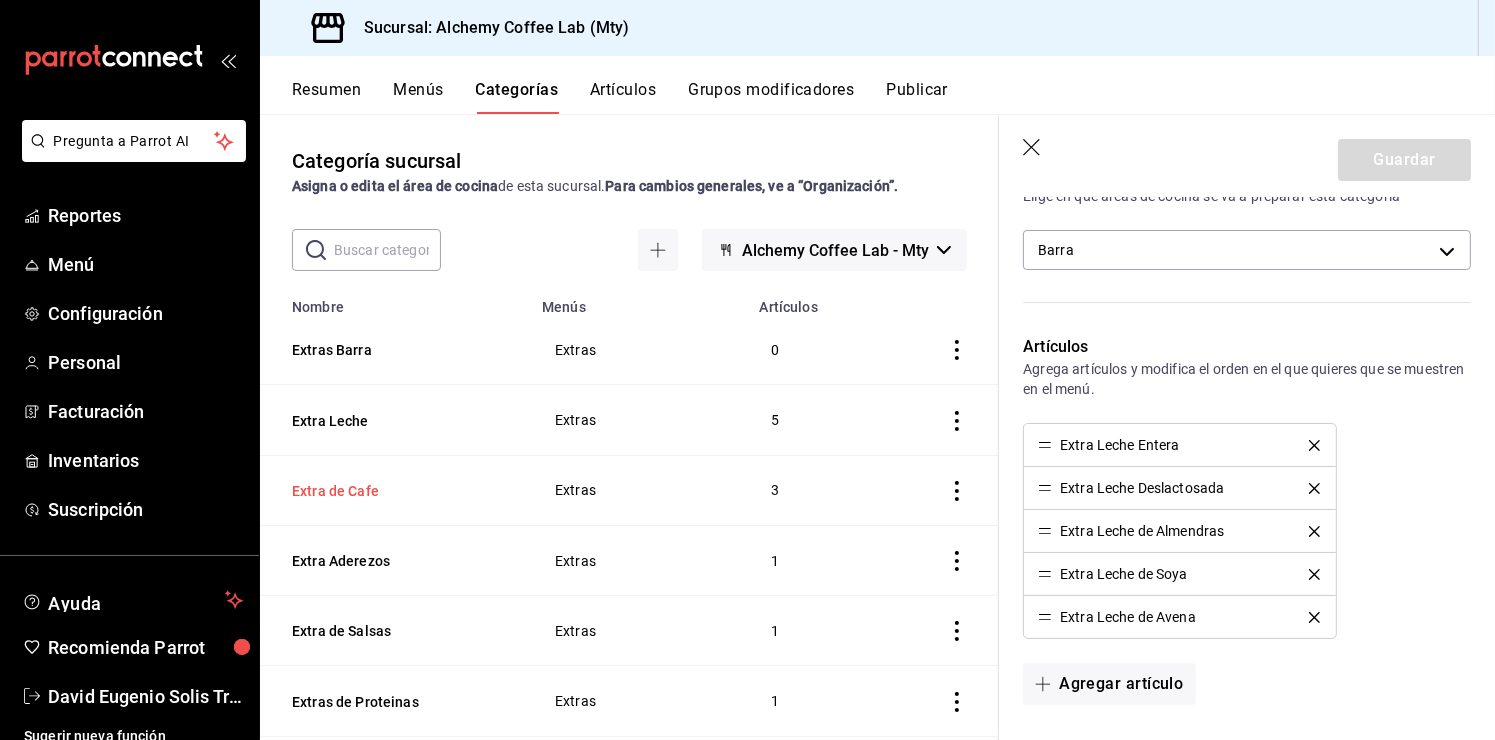 click on "Extra de Cafe" at bounding box center [392, 491] 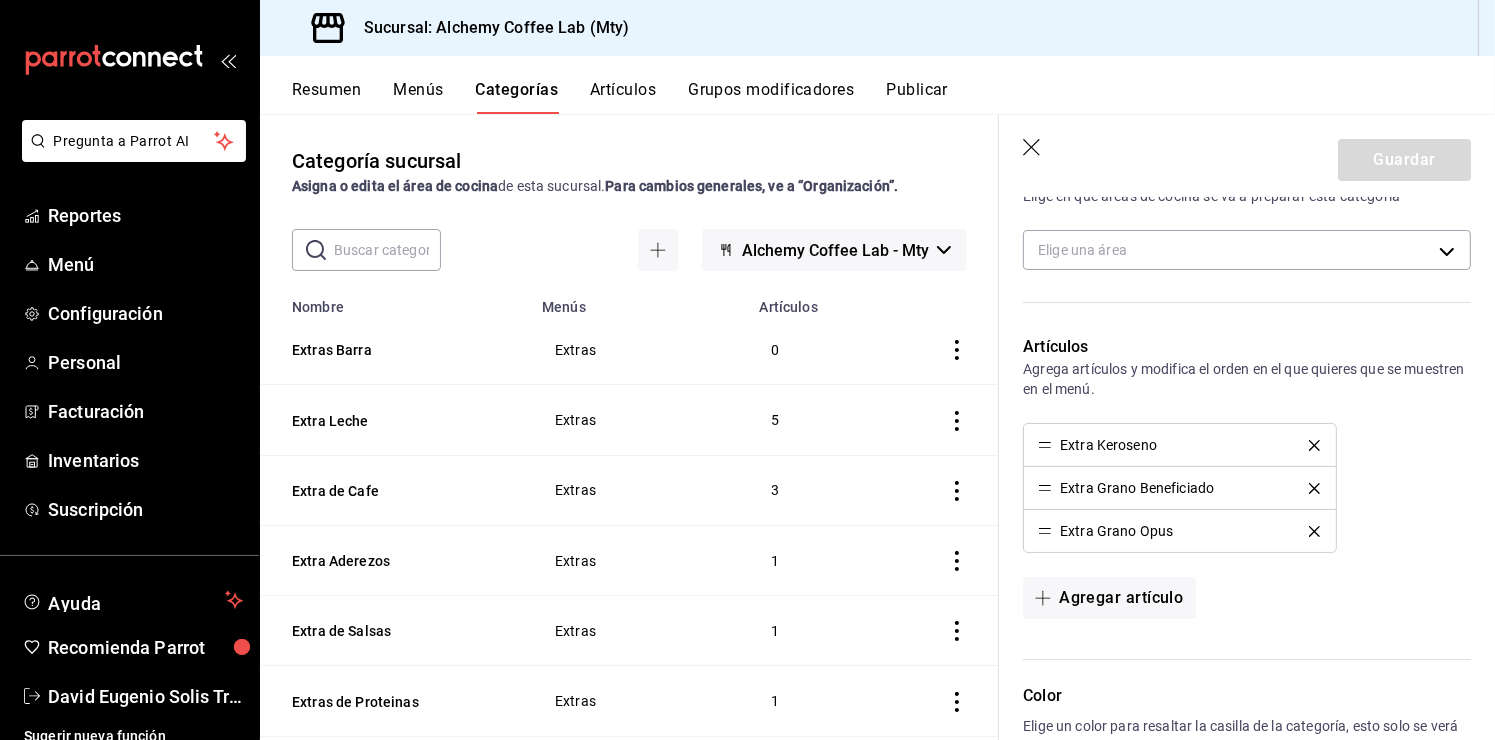 type on "19aad4c7-7757-4643-8b76-0ebe77a0636a" 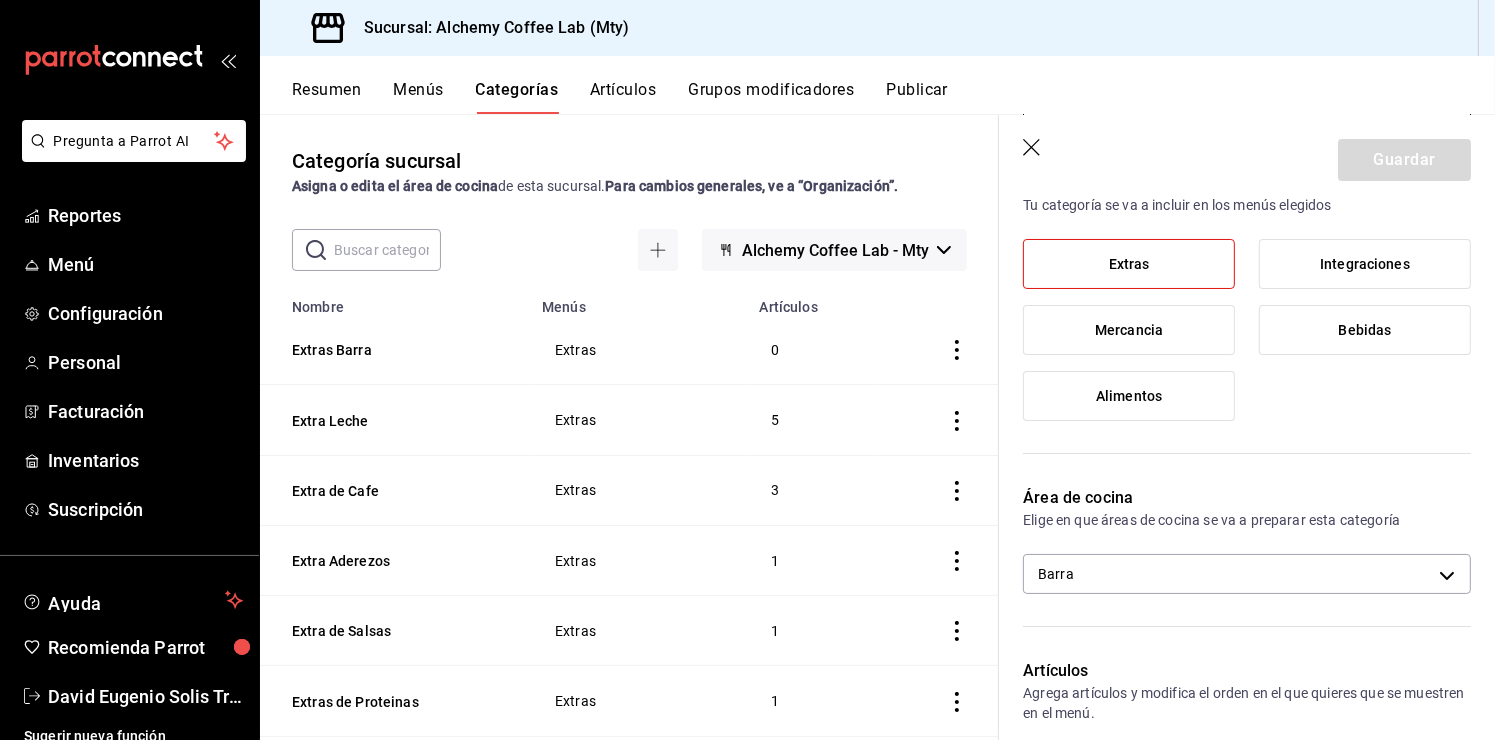 scroll, scrollTop: 200, scrollLeft: 0, axis: vertical 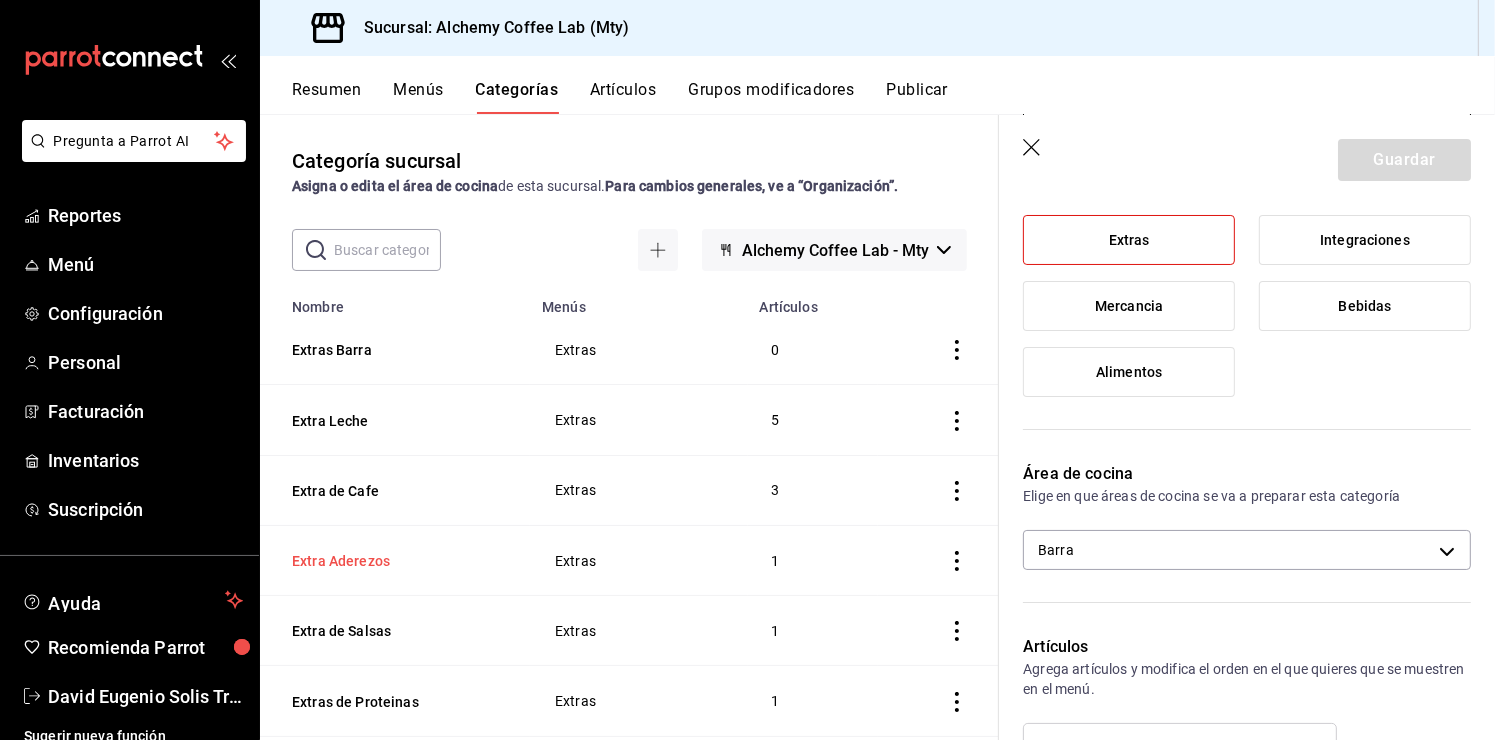 click on "Extra Aderezos" at bounding box center (392, 561) 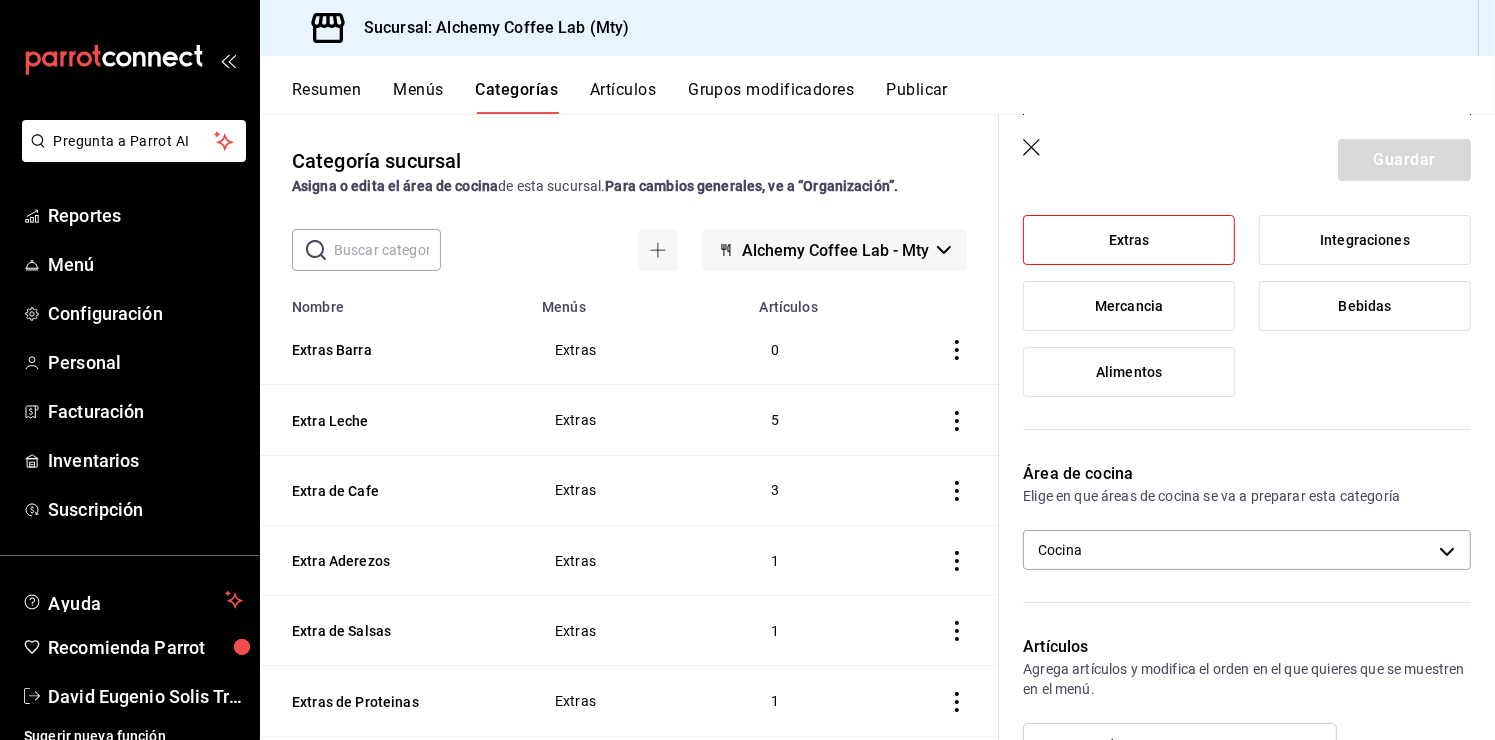 scroll, scrollTop: 167, scrollLeft: 0, axis: vertical 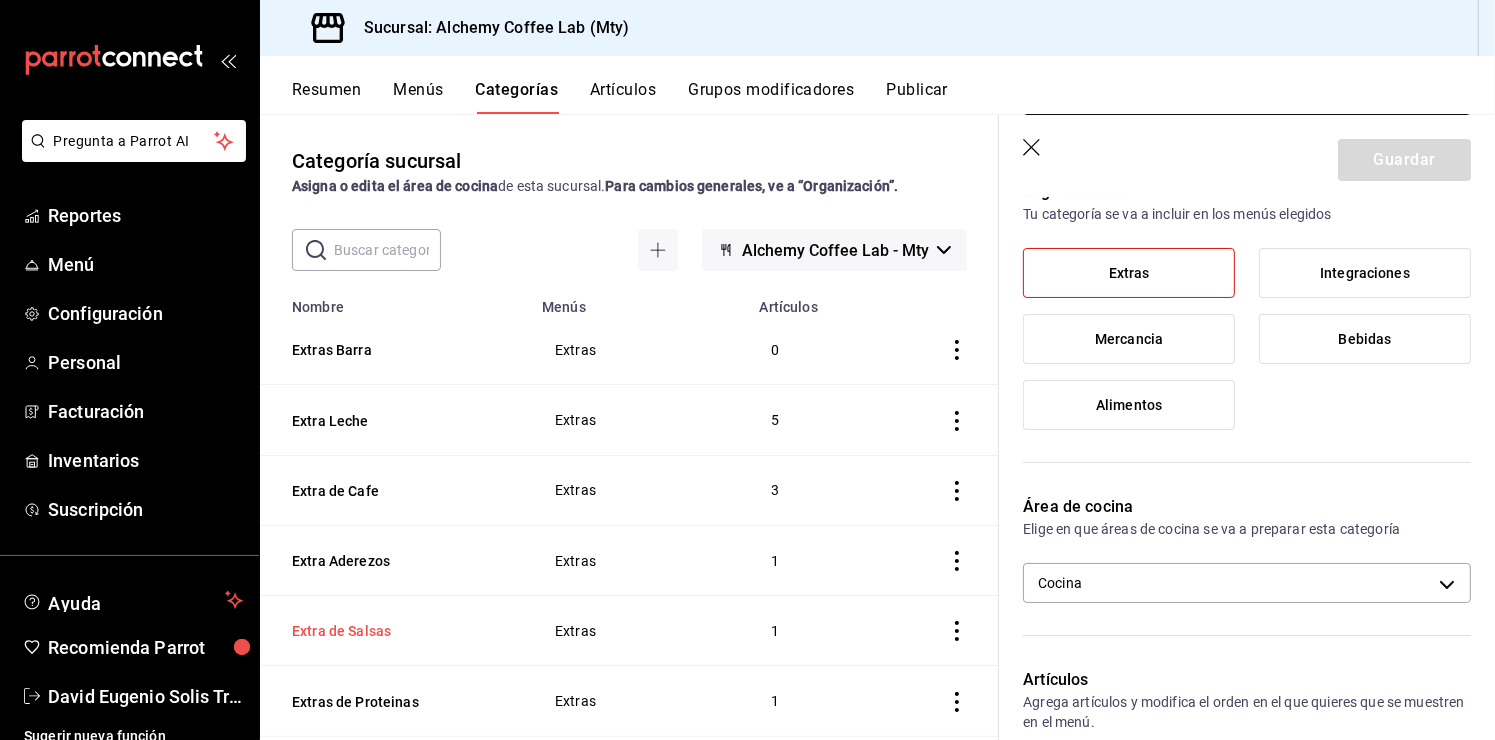 click on "Extra de Salsas" at bounding box center [392, 631] 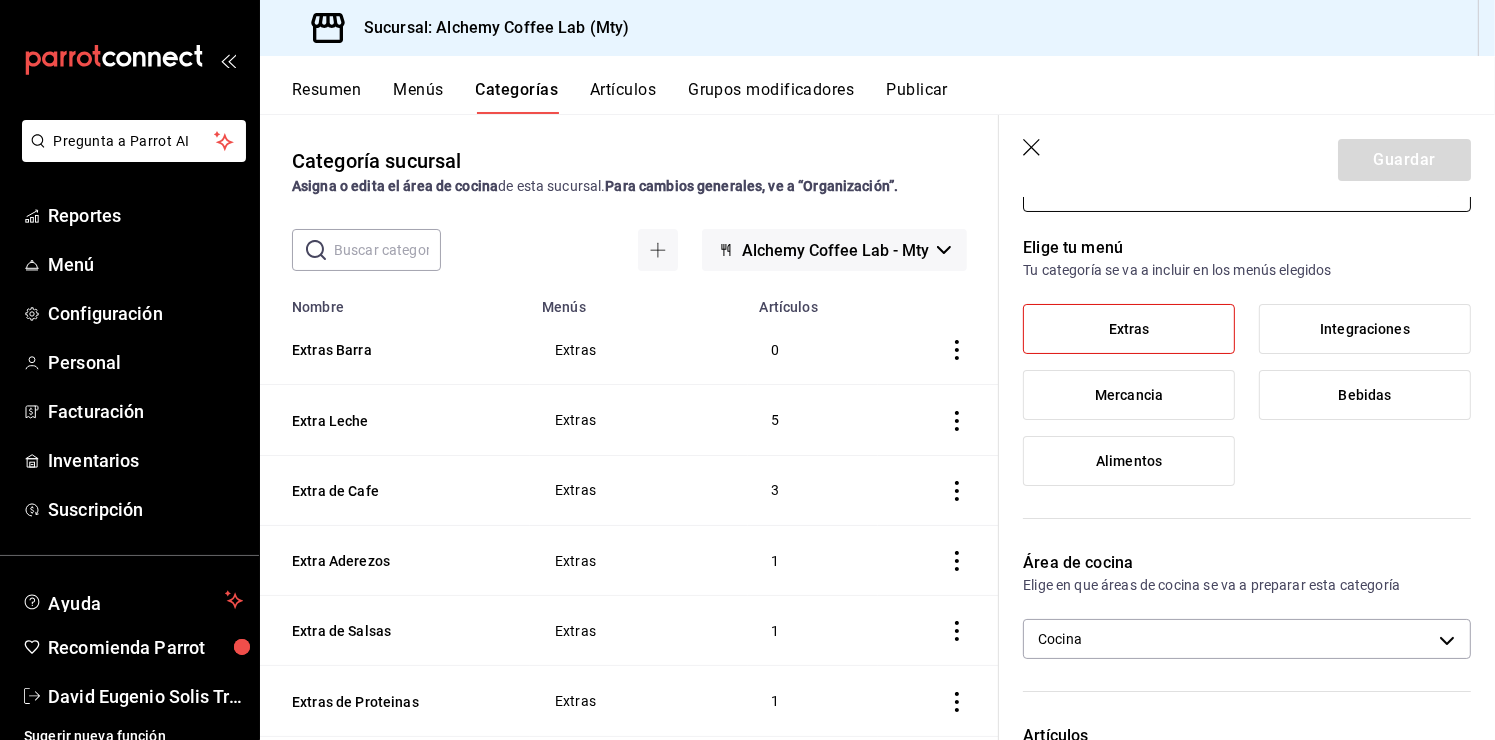 scroll, scrollTop: 167, scrollLeft: 0, axis: vertical 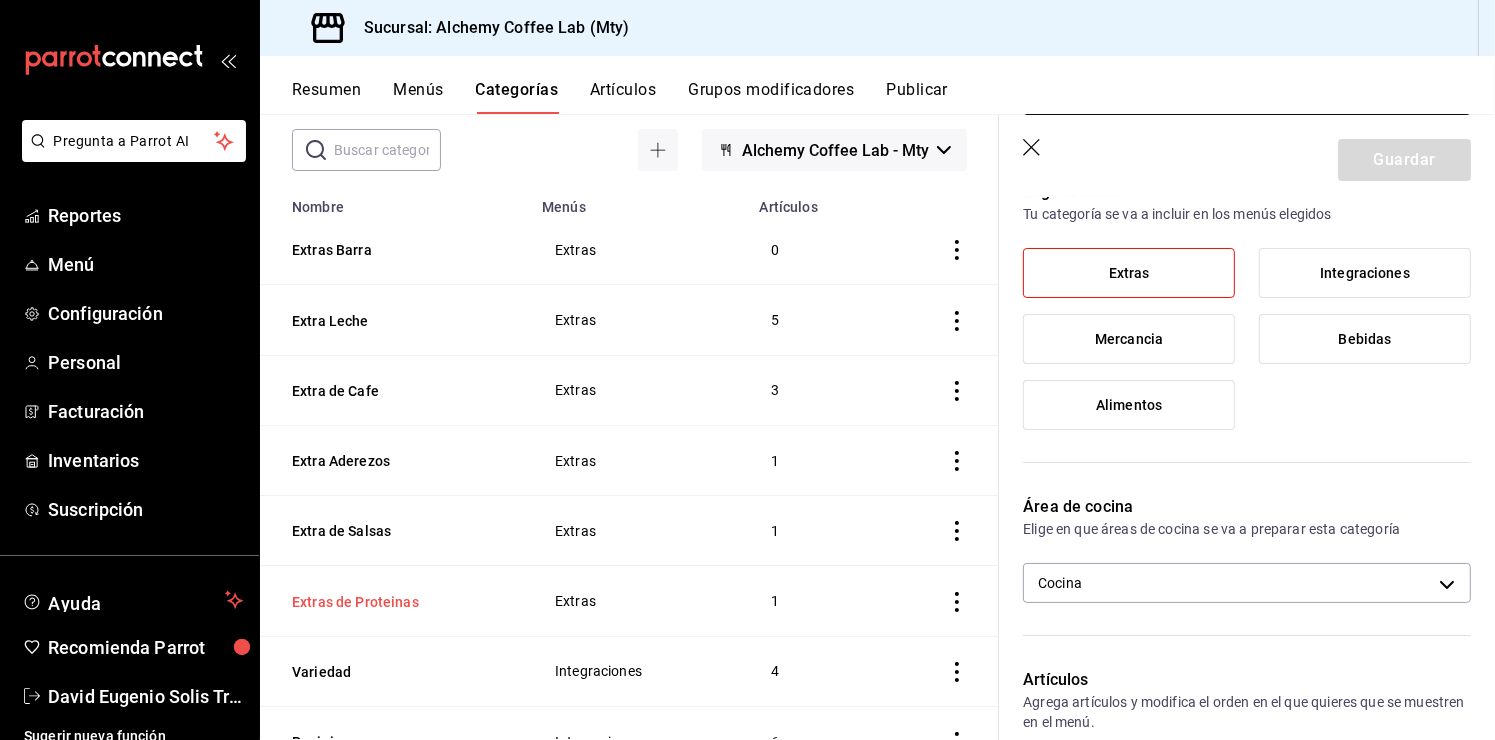 click on "Extras de Proteinas" at bounding box center (392, 602) 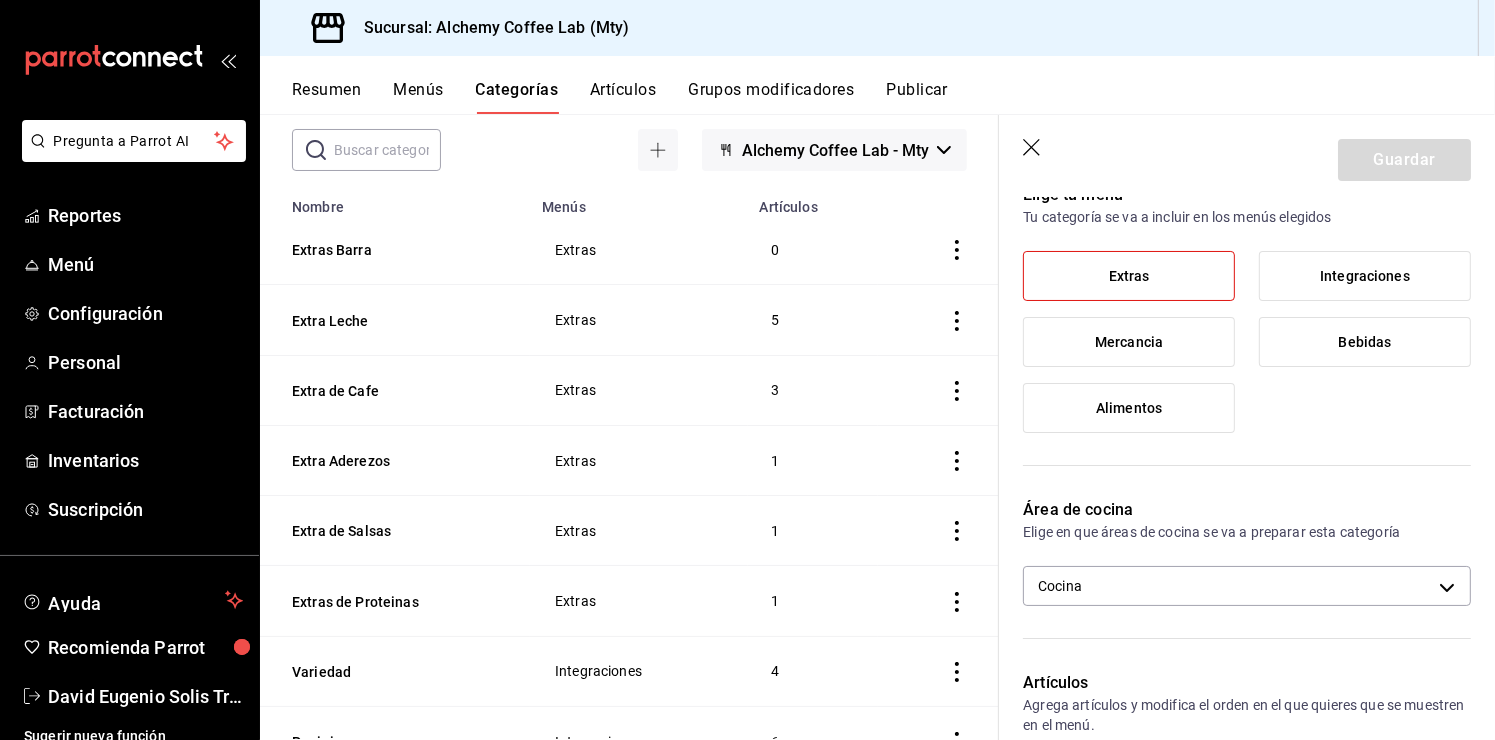 scroll, scrollTop: 167, scrollLeft: 0, axis: vertical 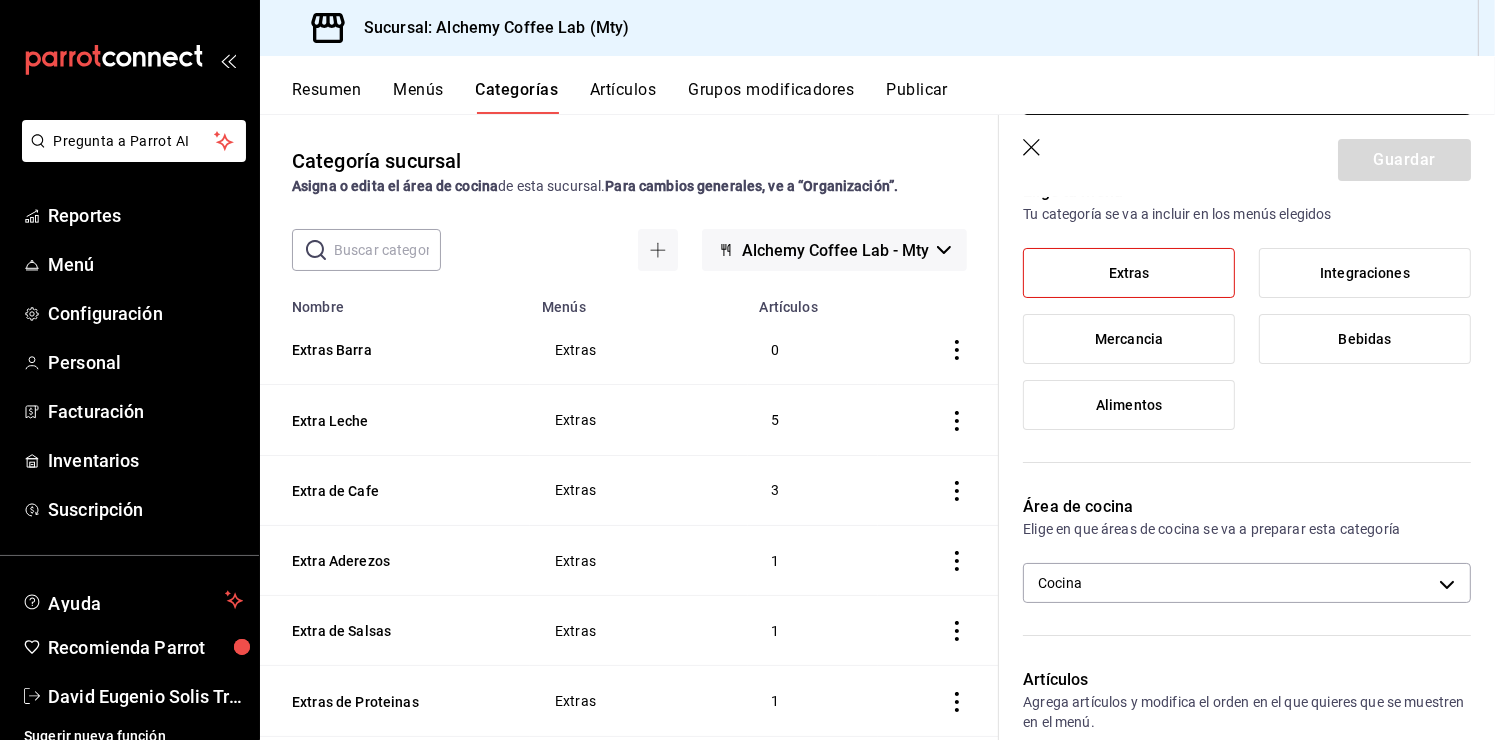 click 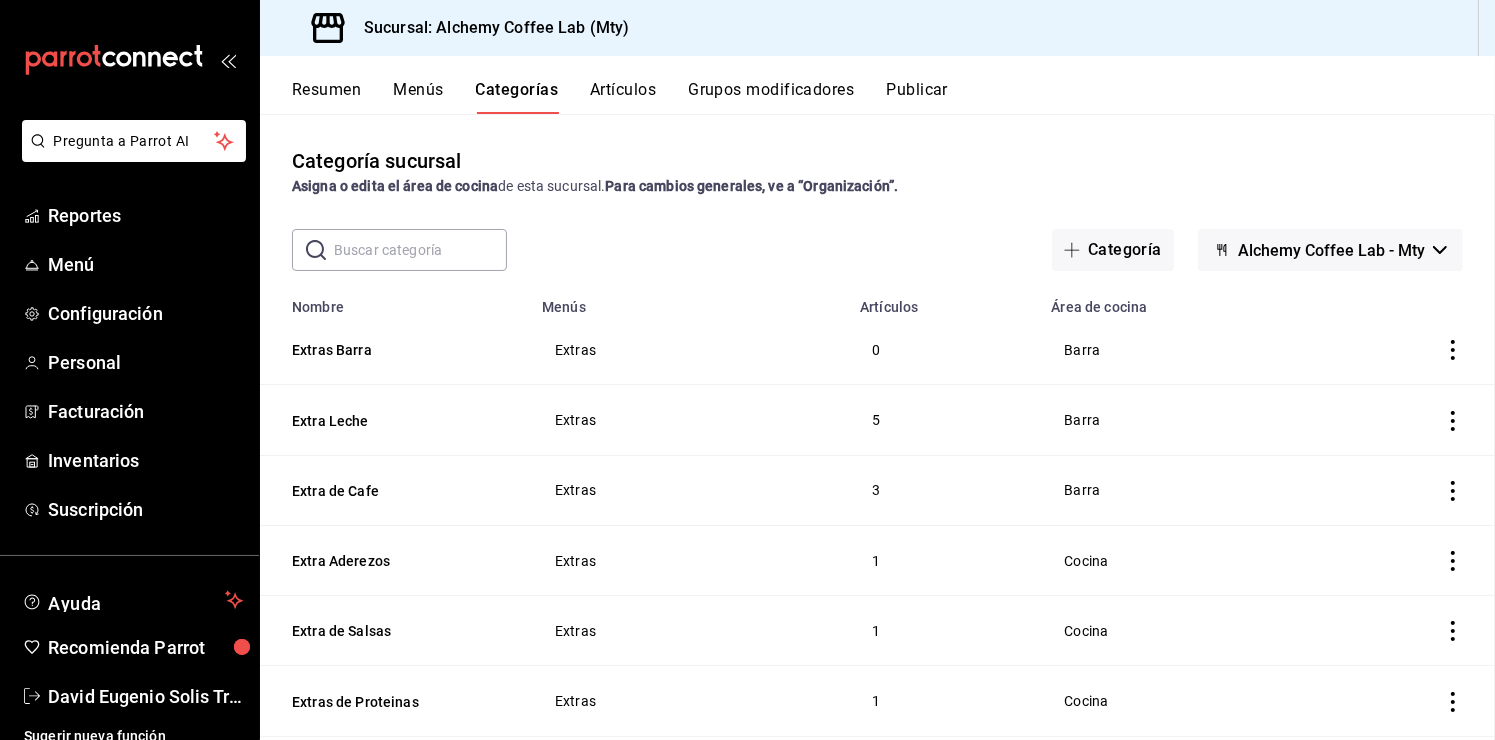 scroll, scrollTop: 0, scrollLeft: 0, axis: both 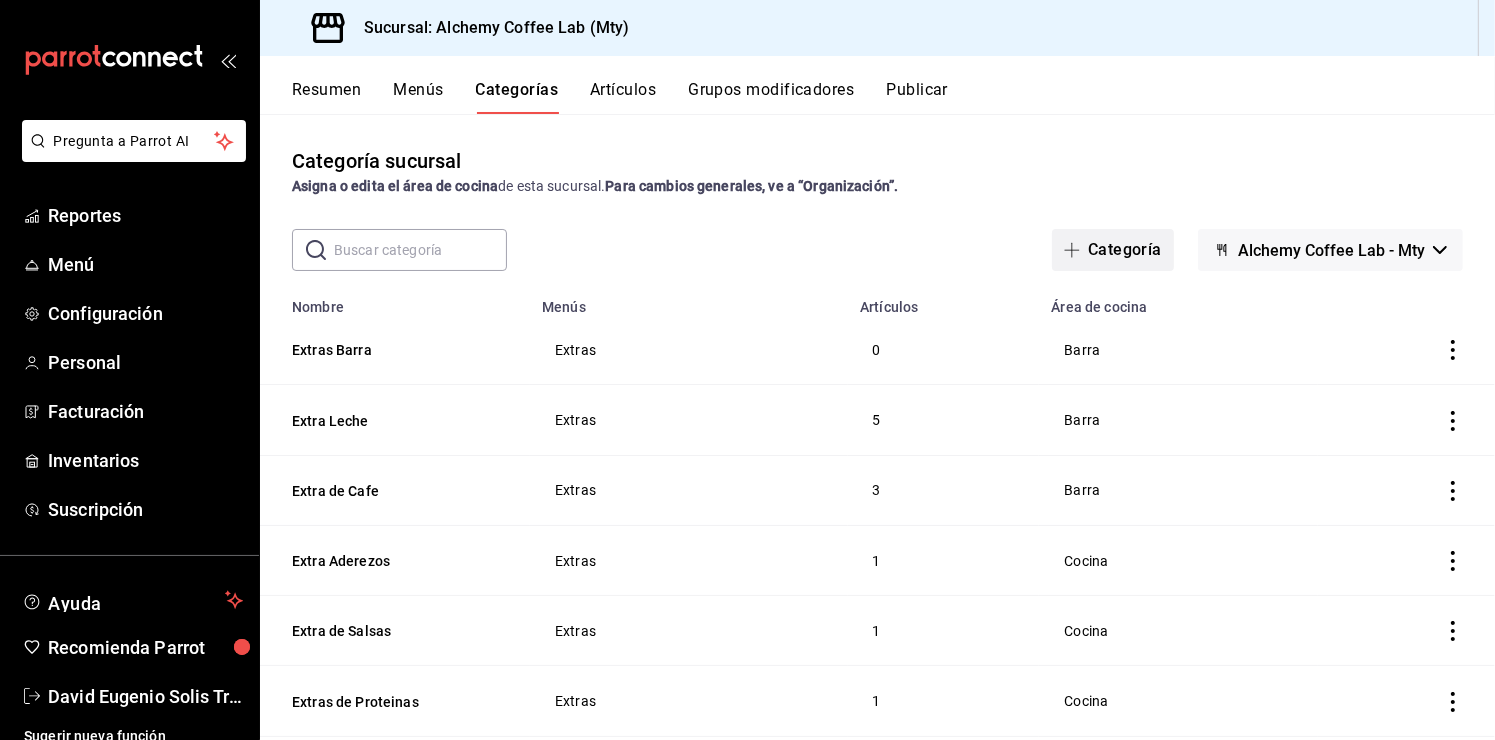 click on "Categoría" at bounding box center [1113, 250] 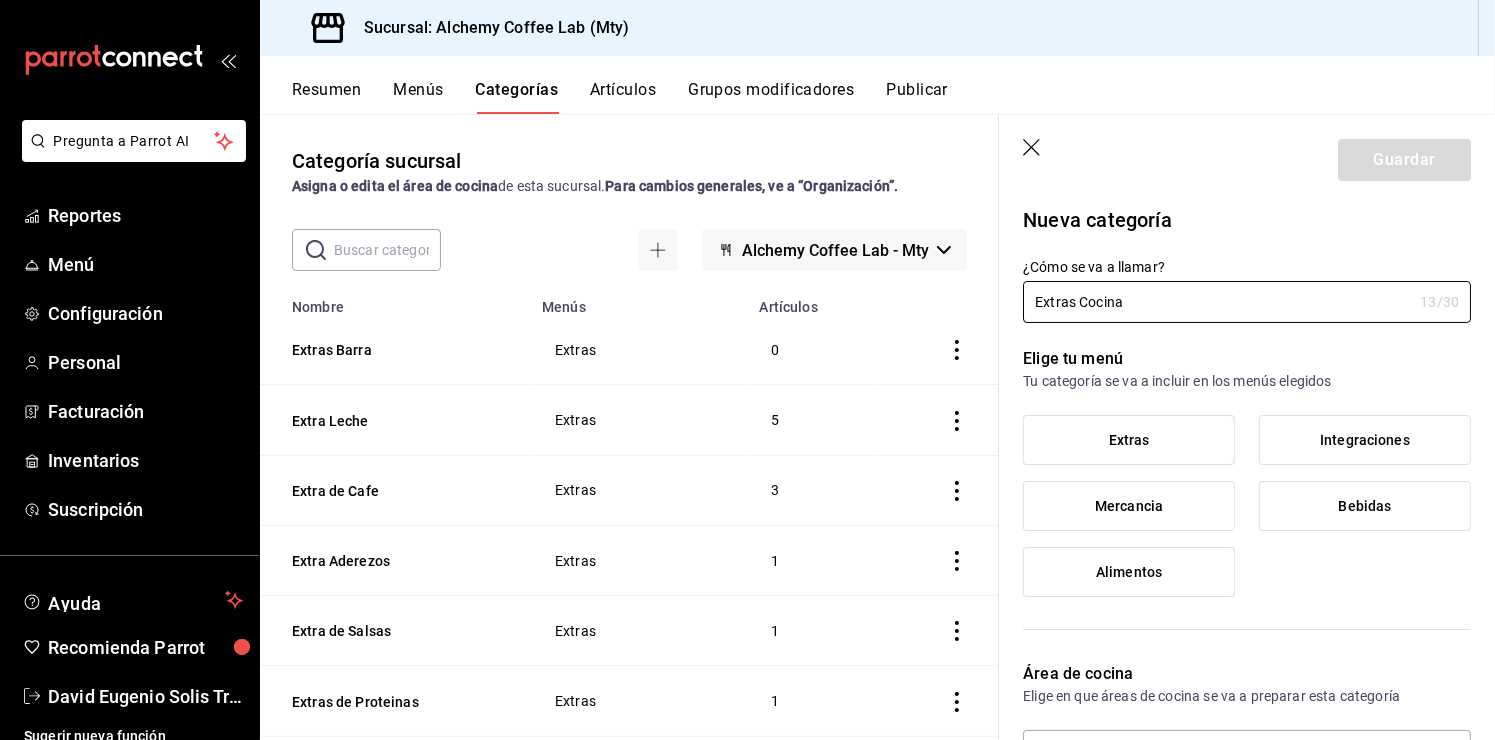 type on "Extras Cocina" 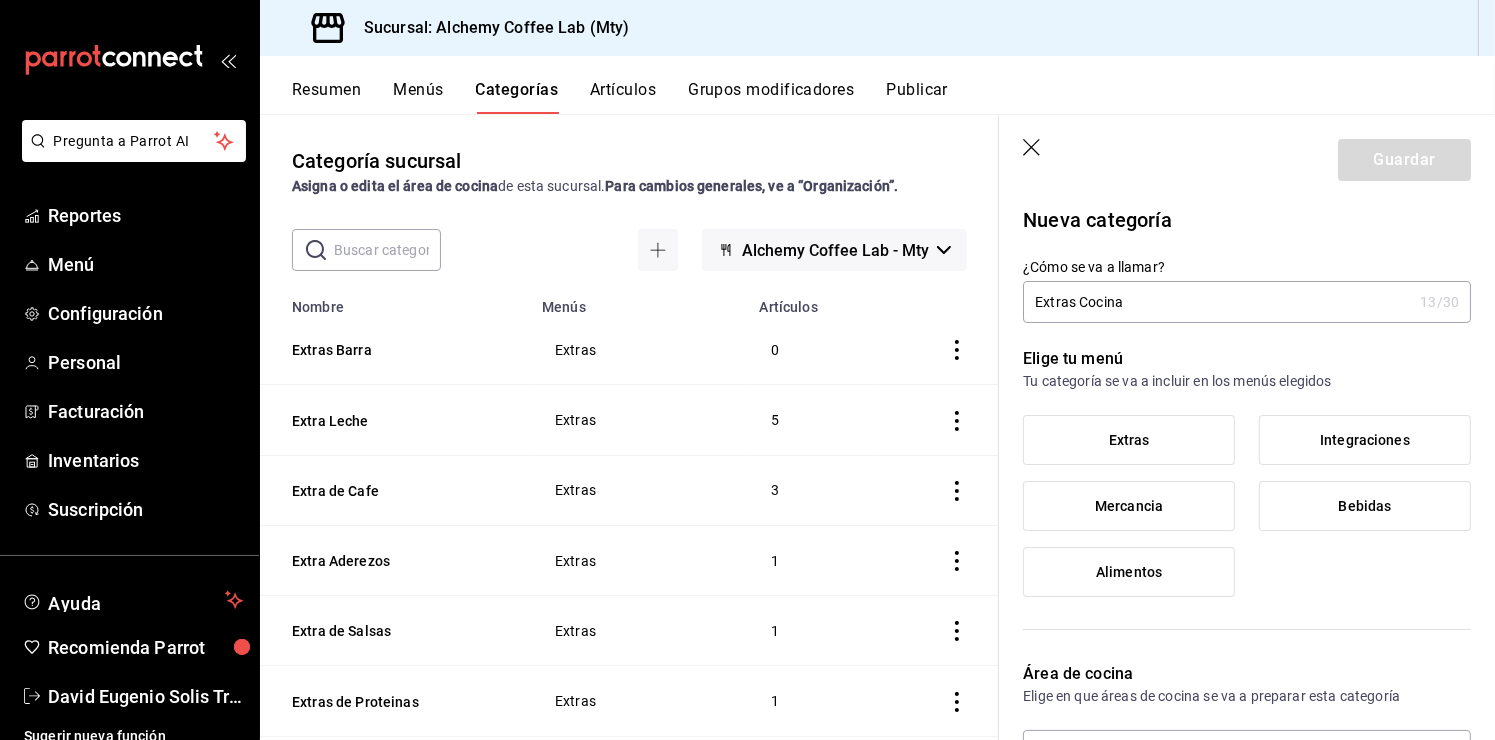 click on "Extras" at bounding box center (1129, 440) 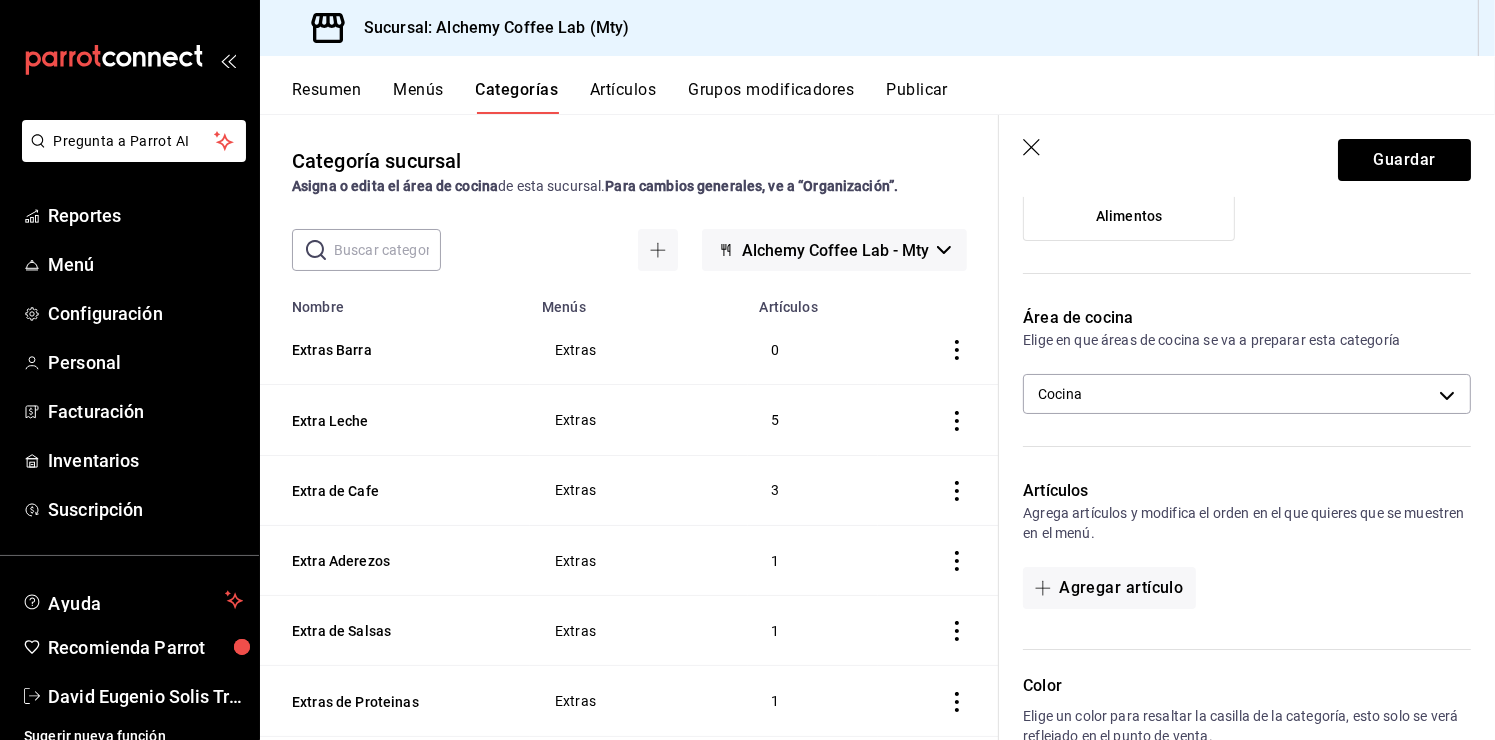 scroll, scrollTop: 400, scrollLeft: 0, axis: vertical 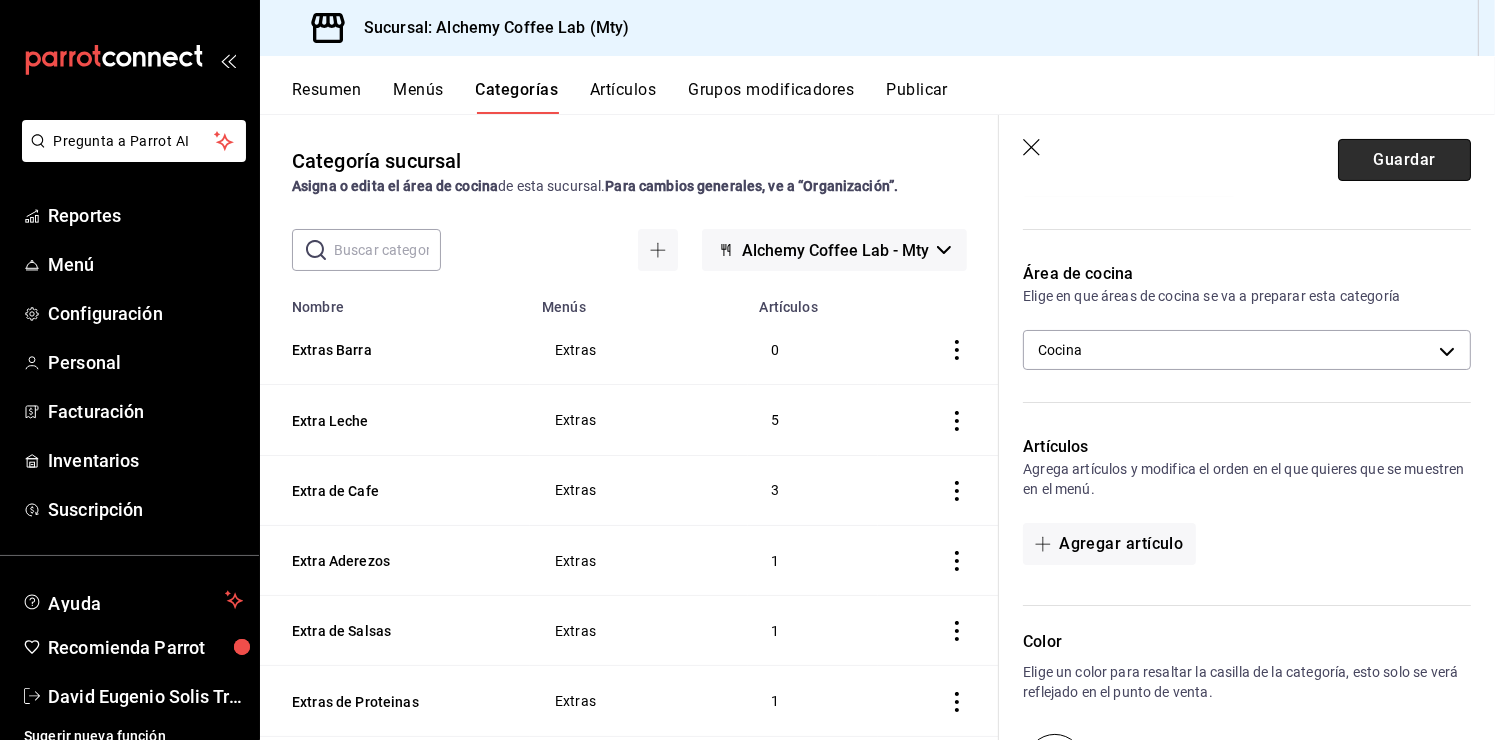 click on "Guardar" at bounding box center [1404, 160] 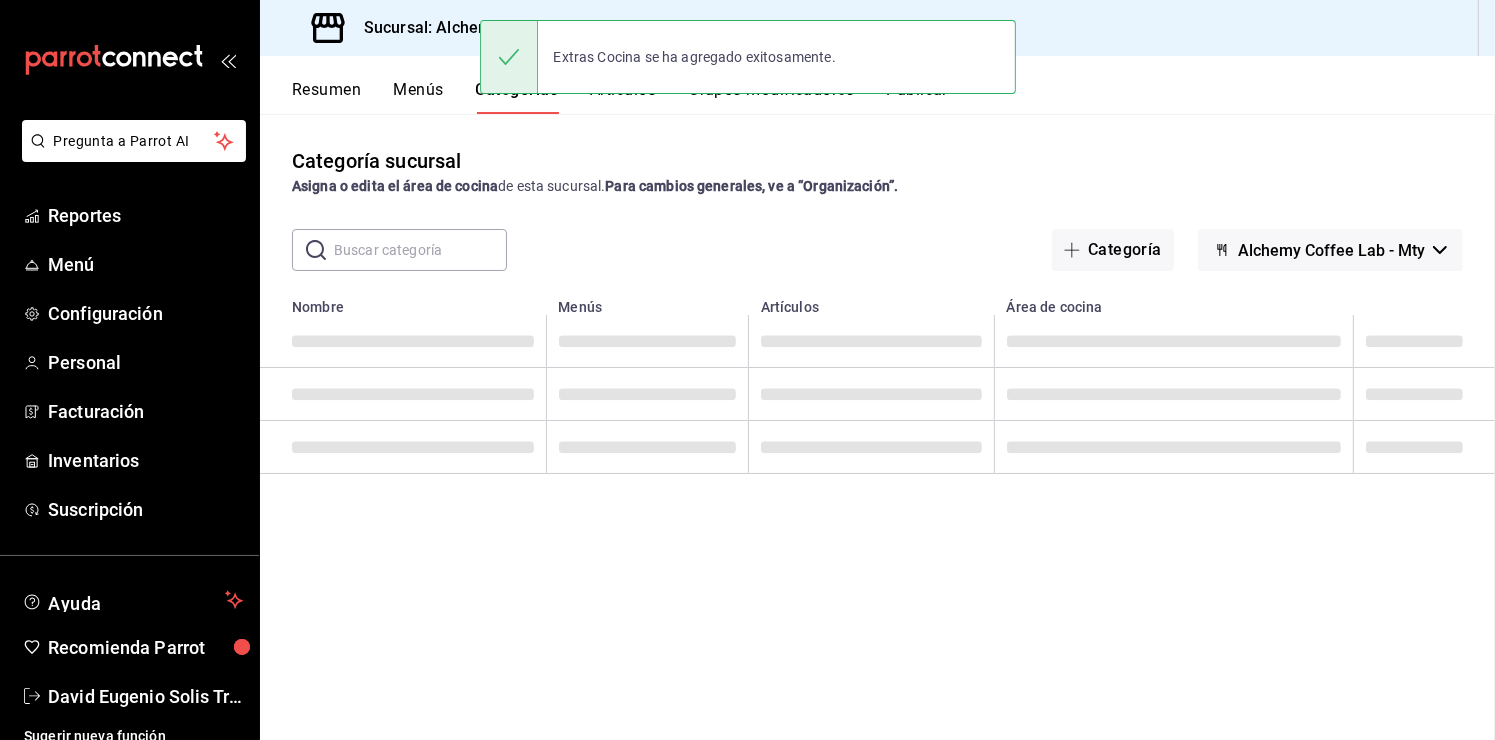 scroll, scrollTop: 0, scrollLeft: 0, axis: both 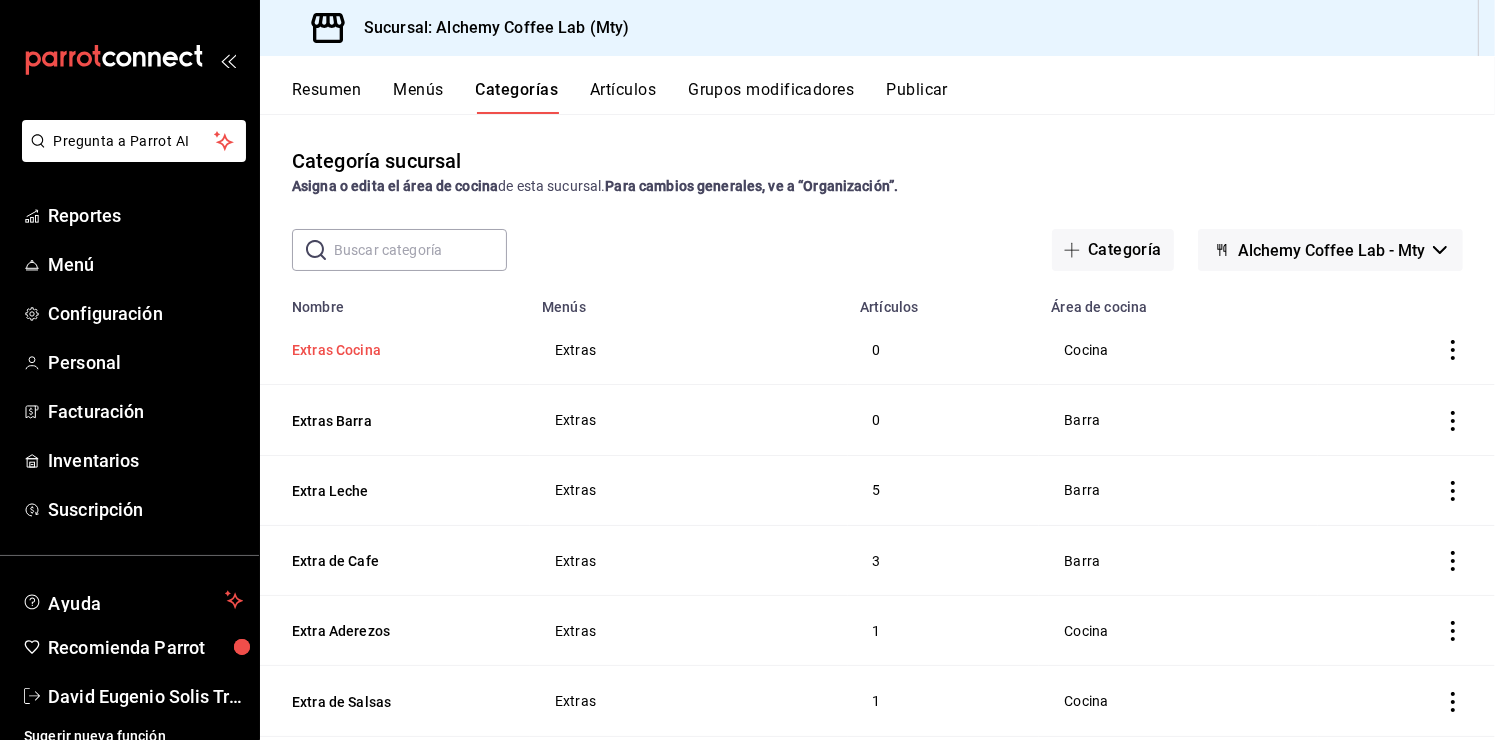 click on "Extras Cocina" at bounding box center (392, 350) 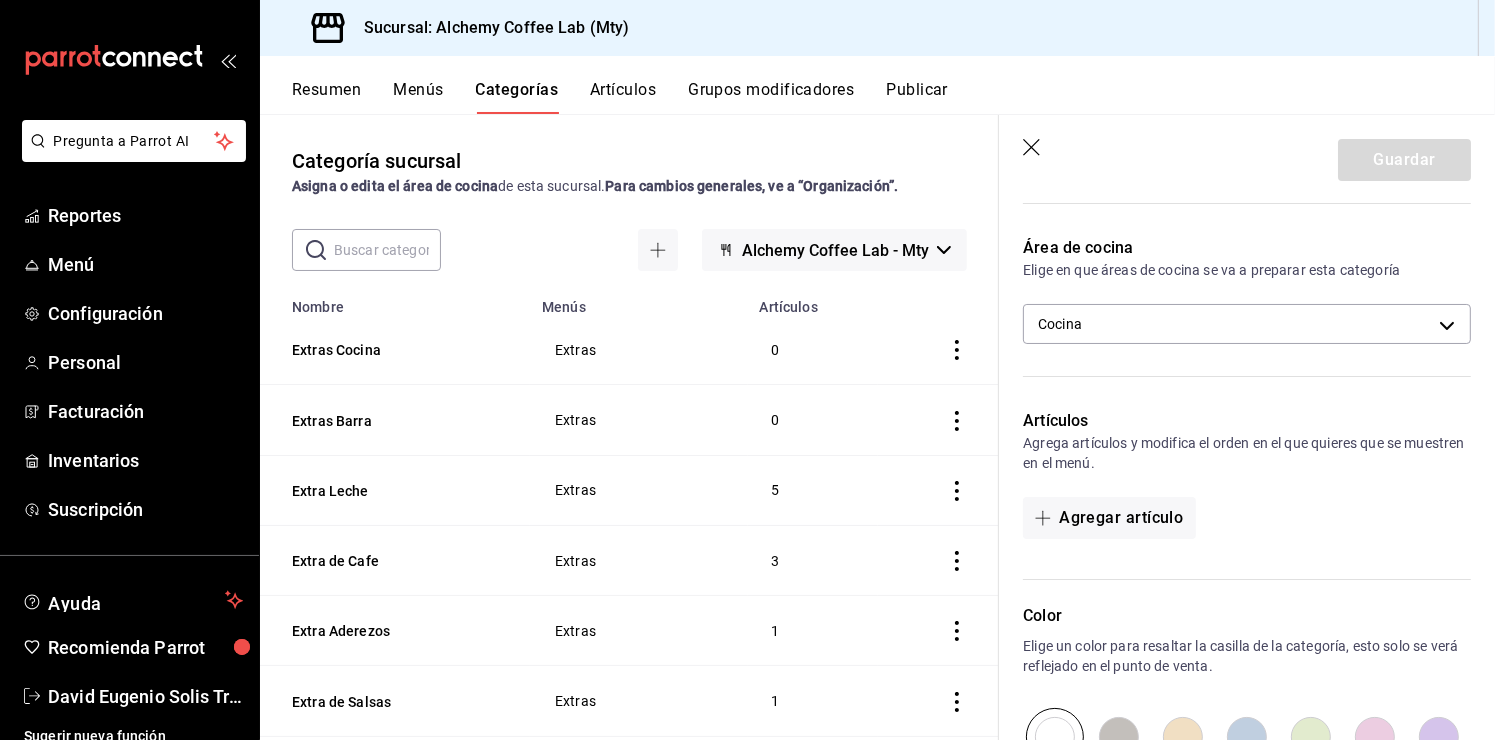 scroll, scrollTop: 500, scrollLeft: 0, axis: vertical 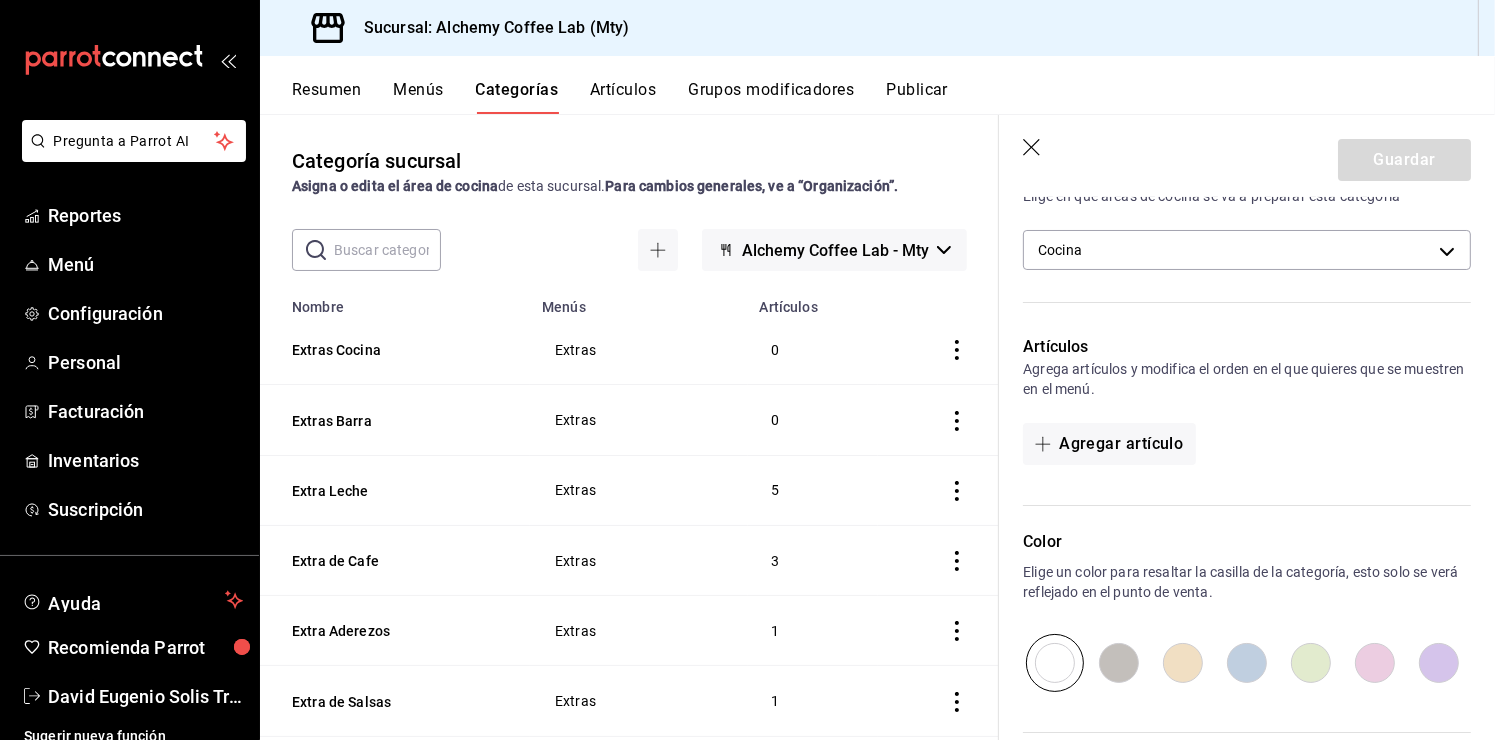 click on "Artículos" at bounding box center (623, 97) 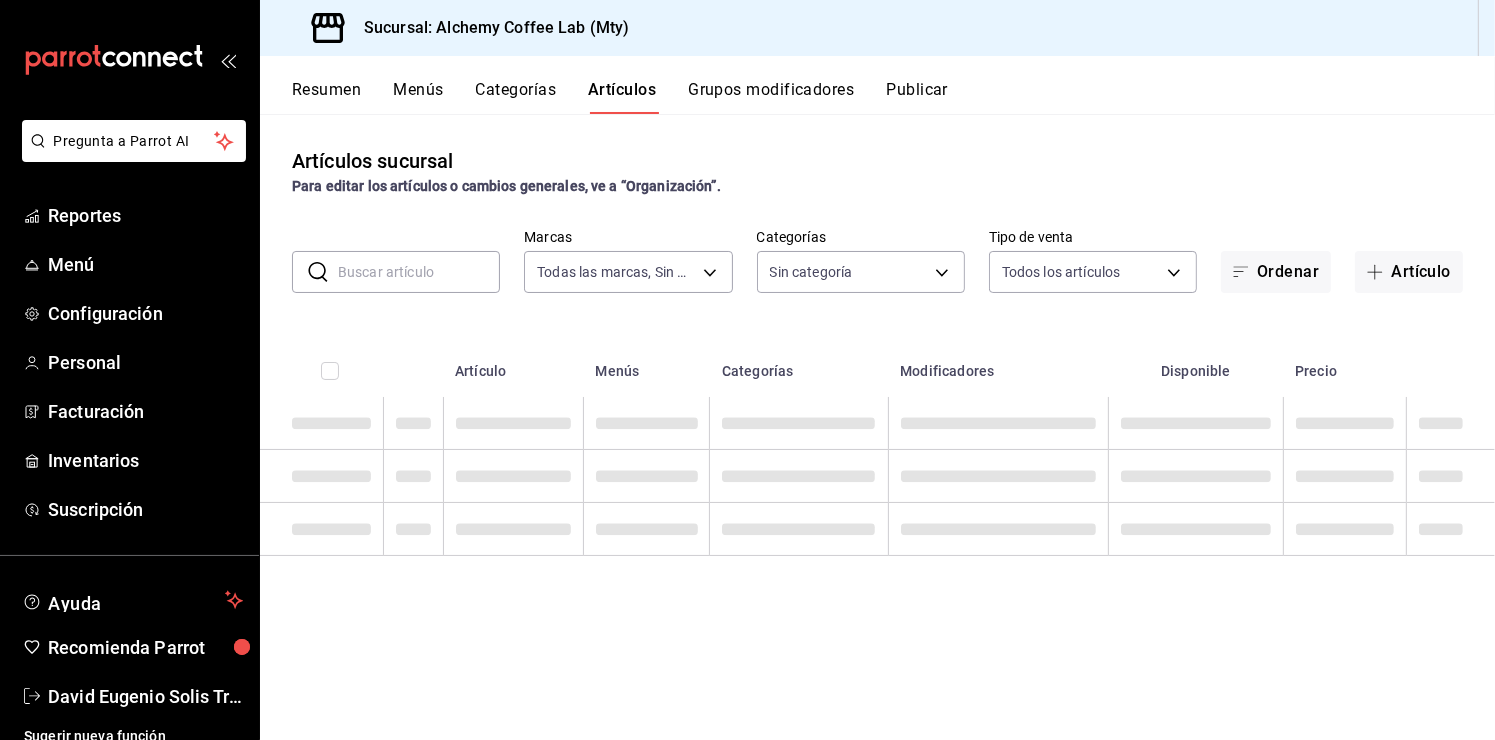 type on "147fd5db-d129-484d-8765-362391796a66" 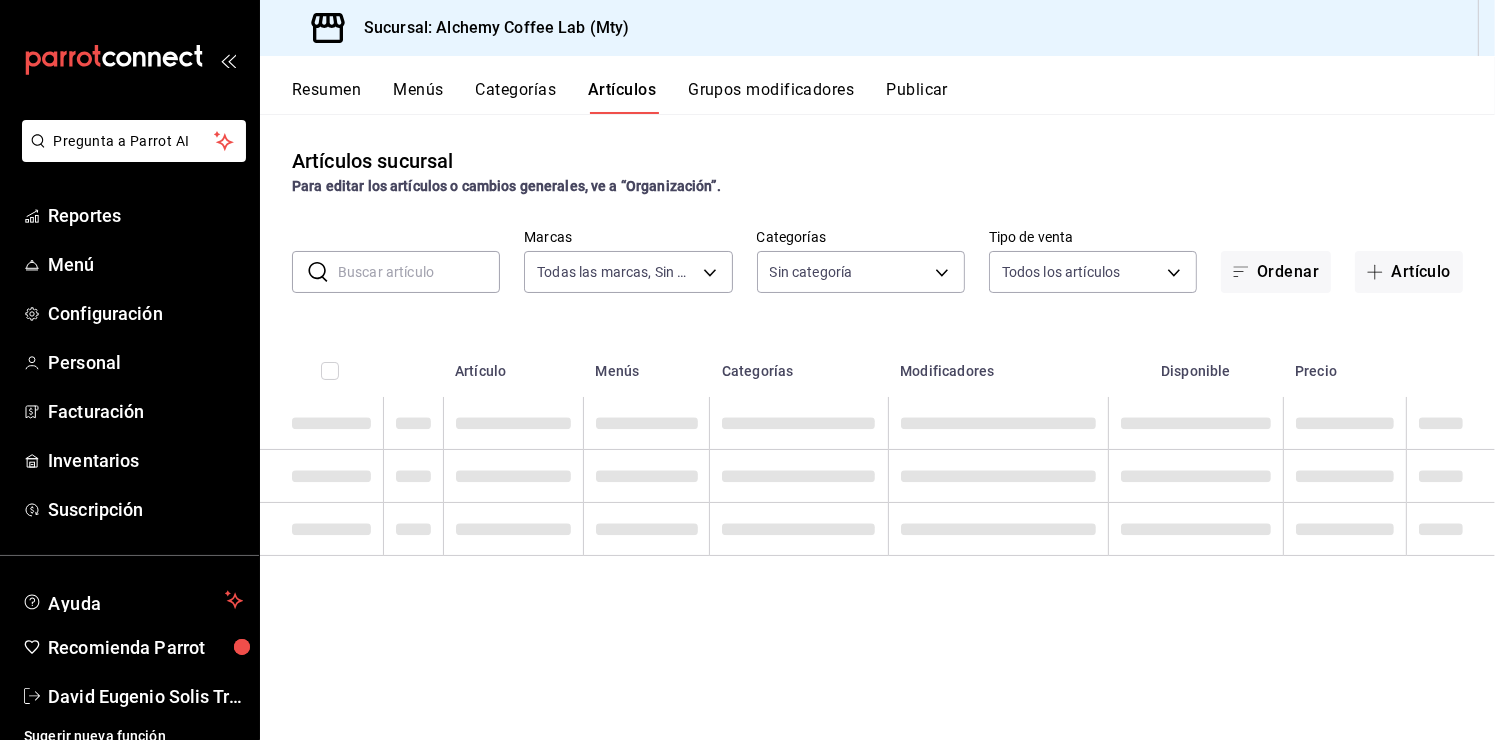 type on "fbaa8fe5-68e7-491d-b03f-ce844aa474e7,f0176ca4-5dc3-42f0-a21f-54796b2d6ce4,c4f1b2b2-4cec-4db9-a310-abf4beb25226,6e561742-6cfe-4428-bdd7-98f947b897f7,ed96c675-c7ed-4458-b82b-32ea0ae9920c,2e3e028b-89e5-4003-abc7-67012b64c3c6,f9ecfb5f-2d86-470a-83ef-3d4616404b79,4dbf6704-01f8-4ae7-b143-5fb9fa4fa204,475d1d53-3dd2-4a4e-b59e-75da982537cc,9128c269-13cc-49c0-a61c-98ae135d2966,1489ea8f-3c5b-4bed-8712-fb1efc8e1484,237dd9fd-525f-4126-935d-1d618c95d359,1759a289-da96-444c-a3da-589932e8f911,32a25308-5a1a-4b27-9101-20aae4ecbe3b,5720fba0-4b3c-4af1-99c2-310b9d32b626,6f391e13-d369-4fd1-9e07-81fa35695065,6cee18f7-63d6-4ae0-a5fa-7f66450c5234,8f56fa9d-b5f7-423d-8f11-eda24a9be7dc,0959238c-b2f0-4e50-a72b-9acd913a0e6d,87d7d329-ef4d-4ea2-b0cc-7aa43f232e86,0d94947a-2237-44fd-9659-405017dccbcb,4f878af2-bd33-4ff2-b57a-7be79110d9e1,7dbad2d2-8702-4494-bd85-95c08bbe0766,19e81b95-3a6a-45a7-b76c-705b7ea18356,ab0ce2b7-02f2-4a6d-b2a0-8d884bdd482f,f61d6689-96be-4dbf-b04d-1c056a84d092,bbe26e67-8ee3-44bb-aa42-10b56f436607,868379b8-0d20-4bb5-b8c..." 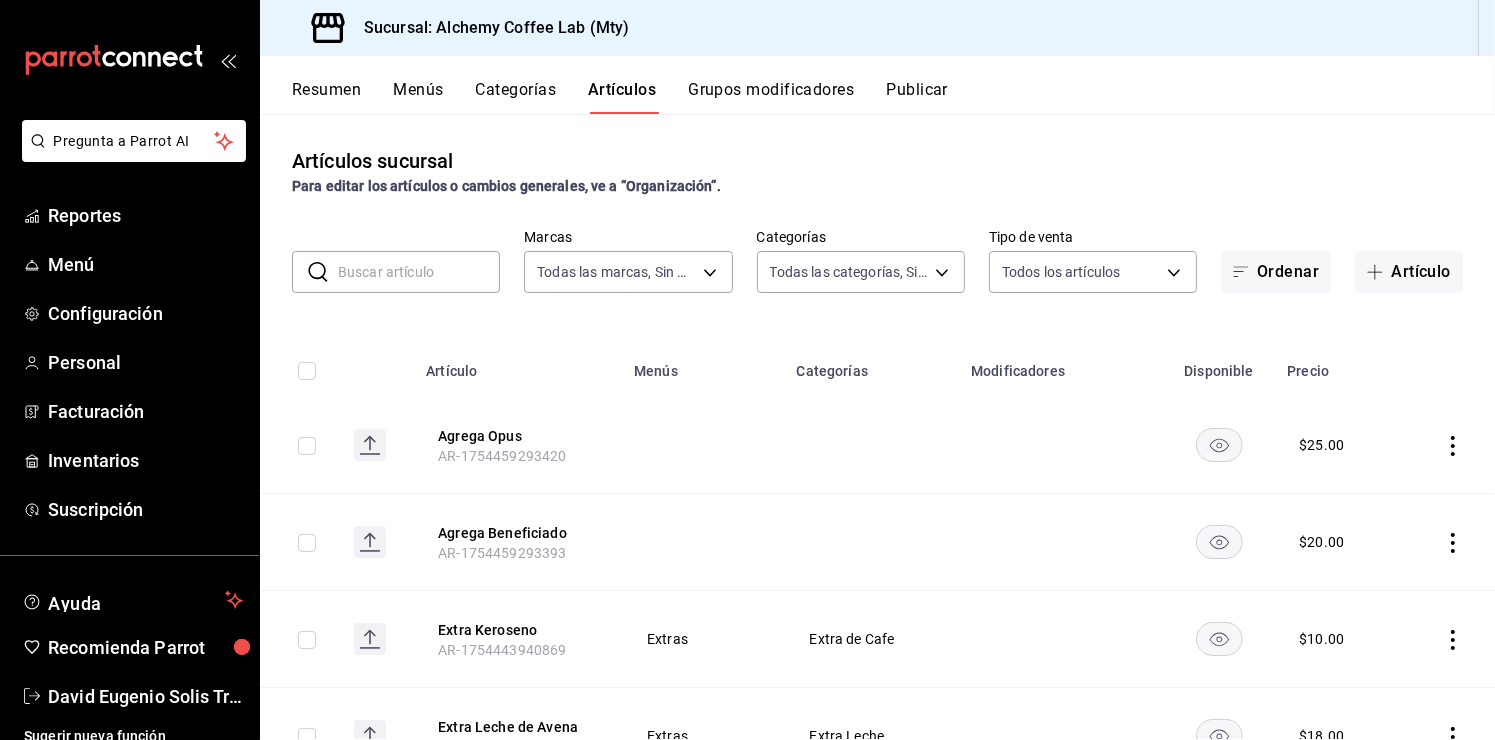 click on "Artículos sucursal Para editar los artículos o cambios generales, ve a “Organización”." at bounding box center [877, 171] 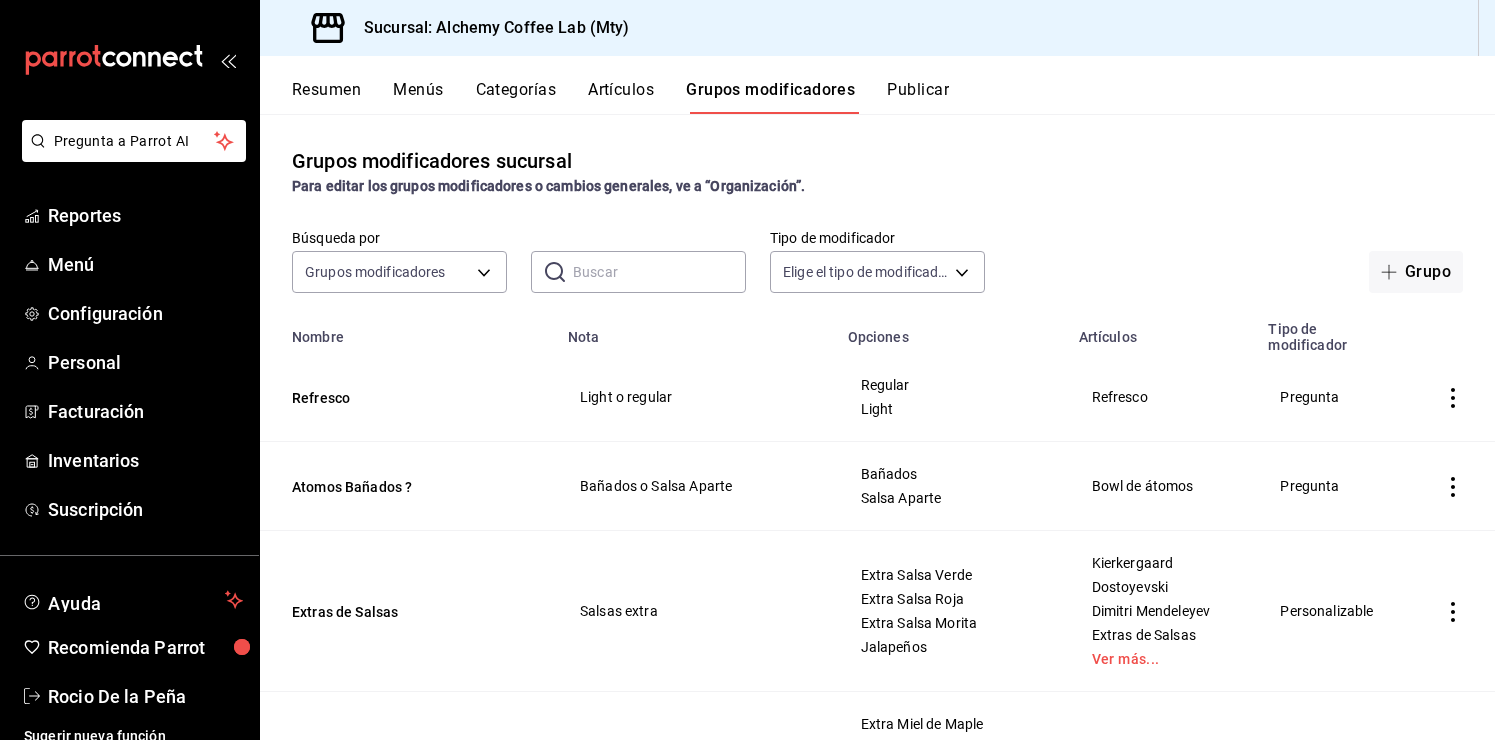 scroll, scrollTop: 0, scrollLeft: 0, axis: both 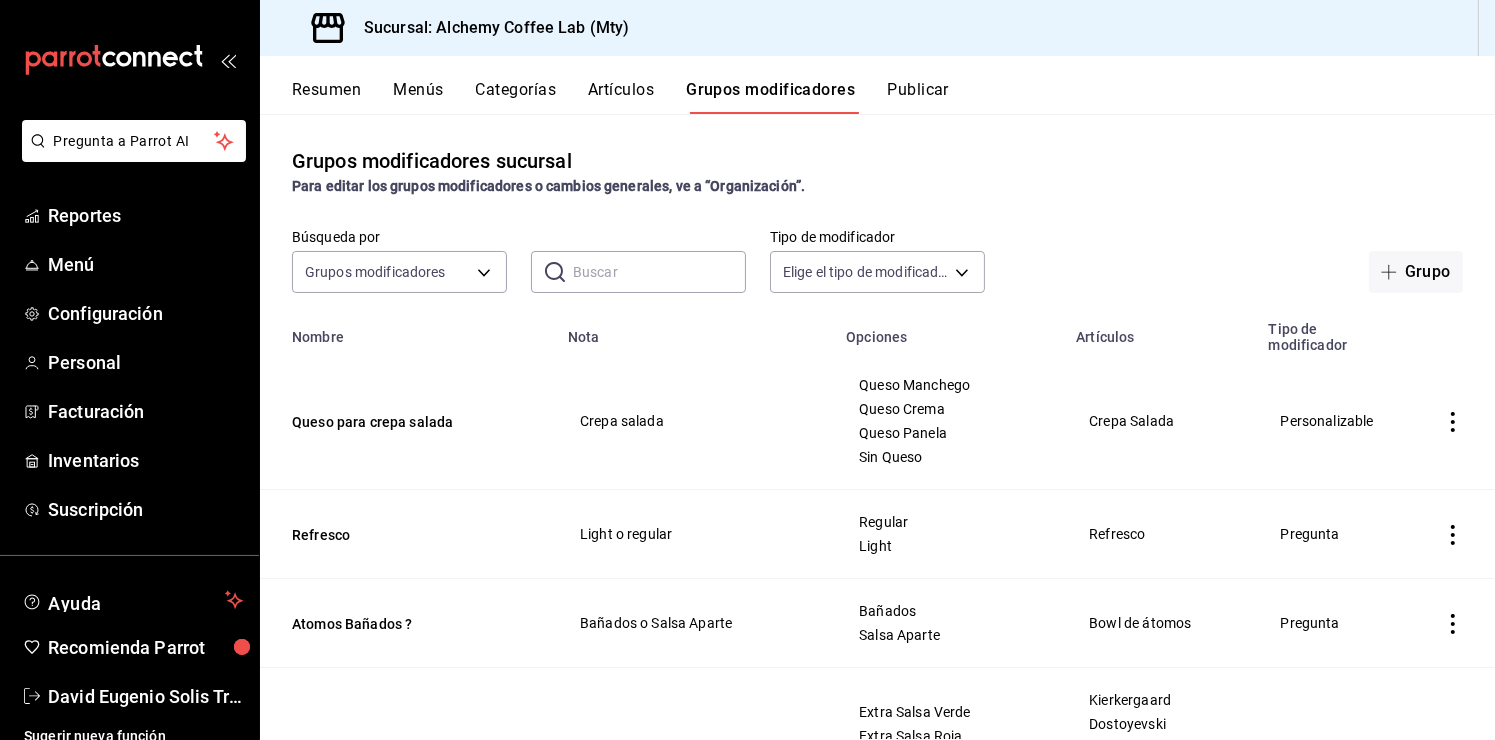 click on "Resumen Menús Categorías Artículos Grupos modificadores Publicar" at bounding box center [893, 97] 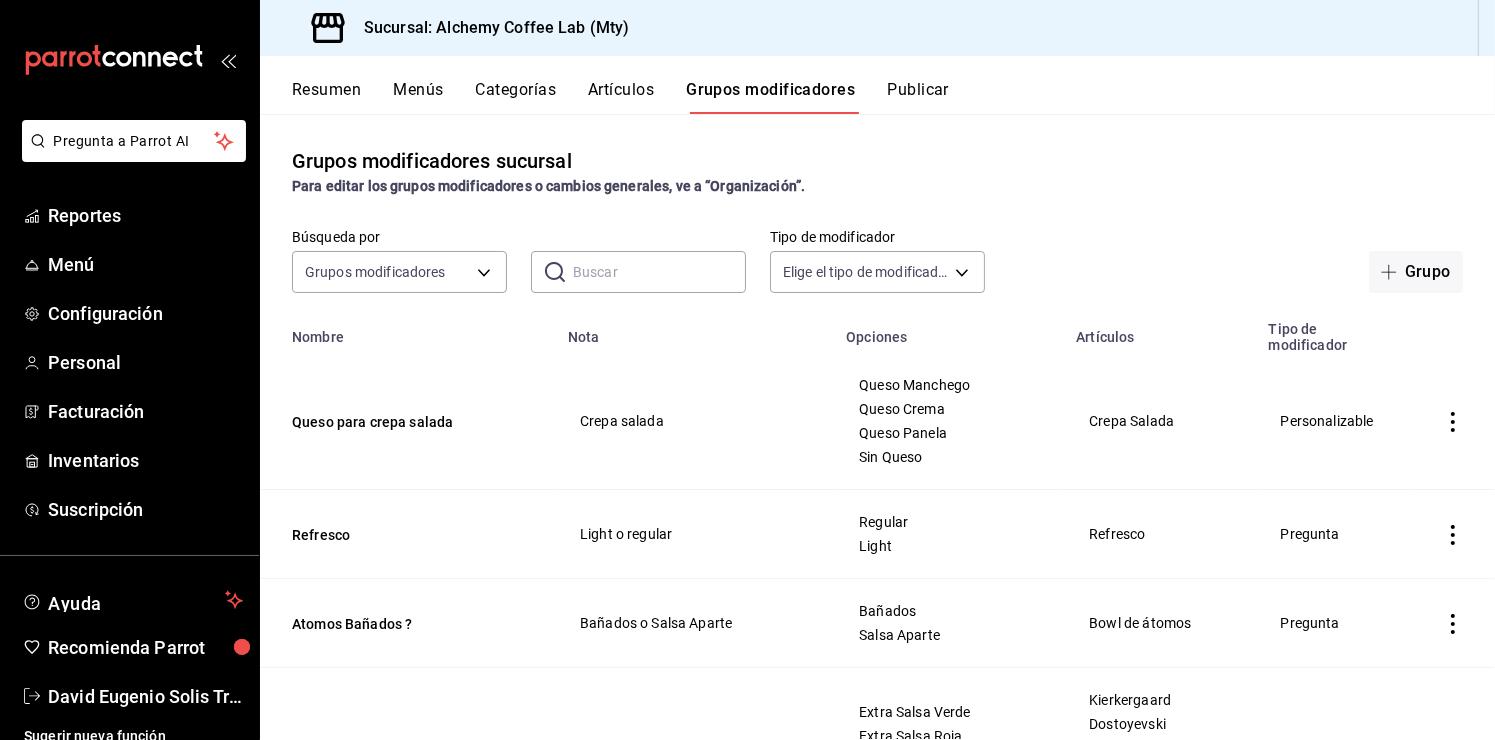 click on "Resumen Menús Categorías Artículos Grupos modificadores Publicar" at bounding box center (877, 85) 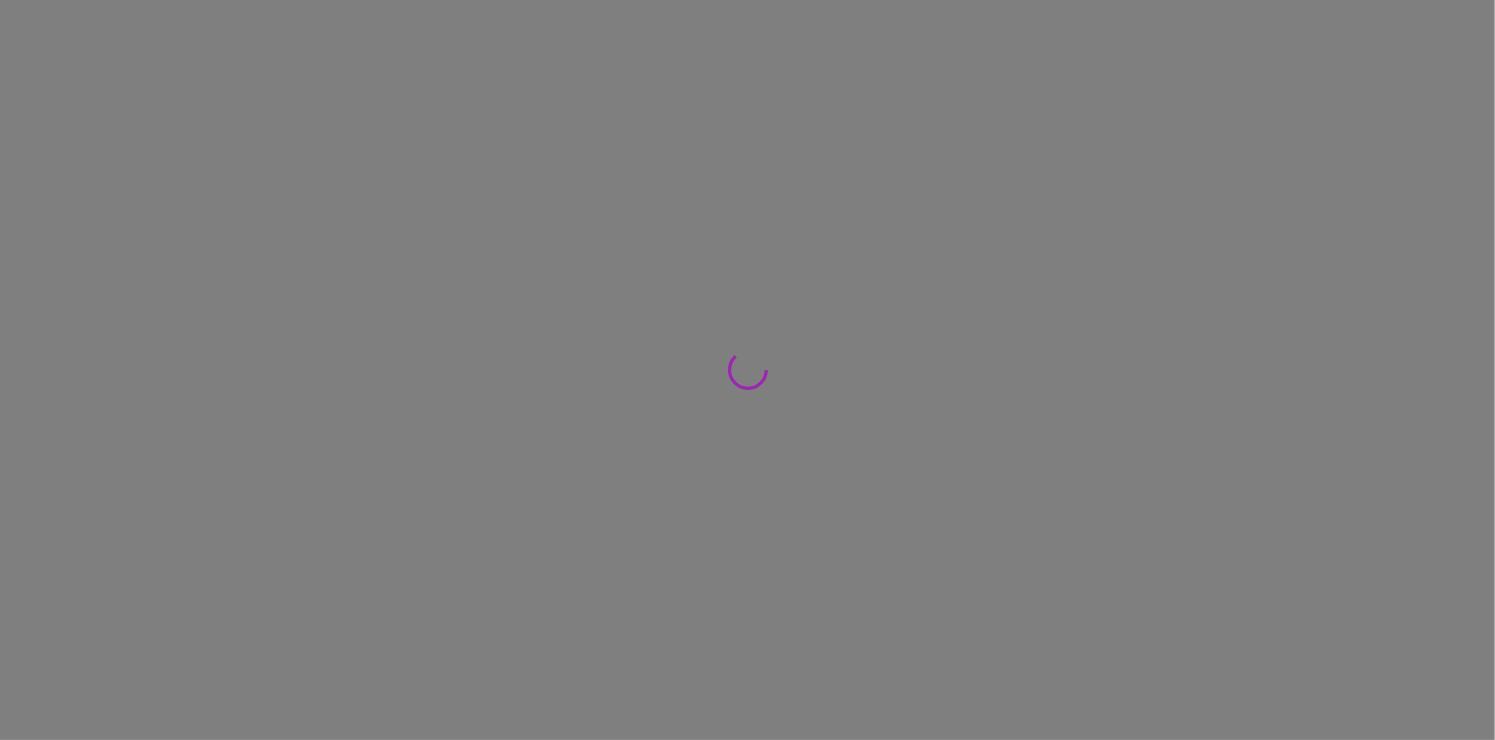 click at bounding box center [747, 370] 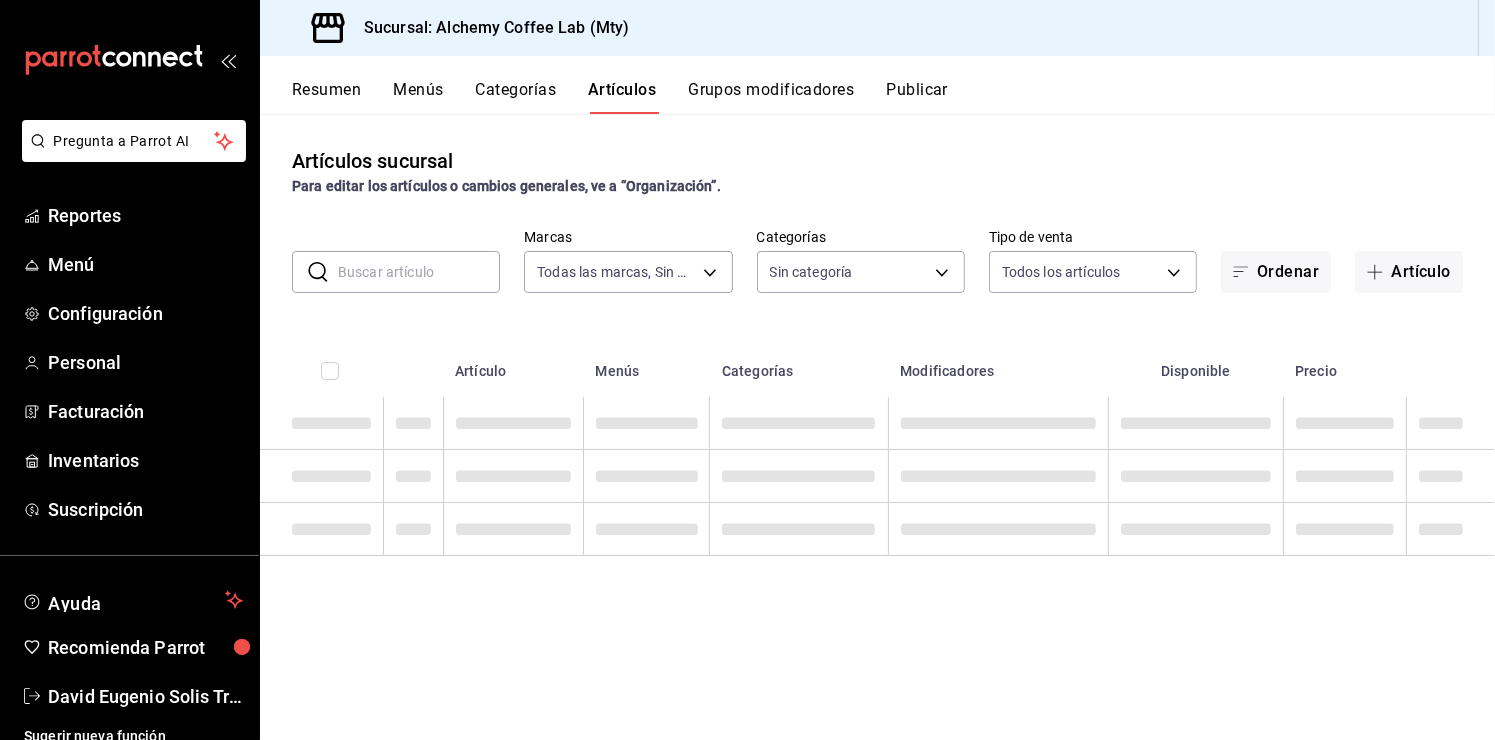 click on "Categorías" at bounding box center (516, 97) 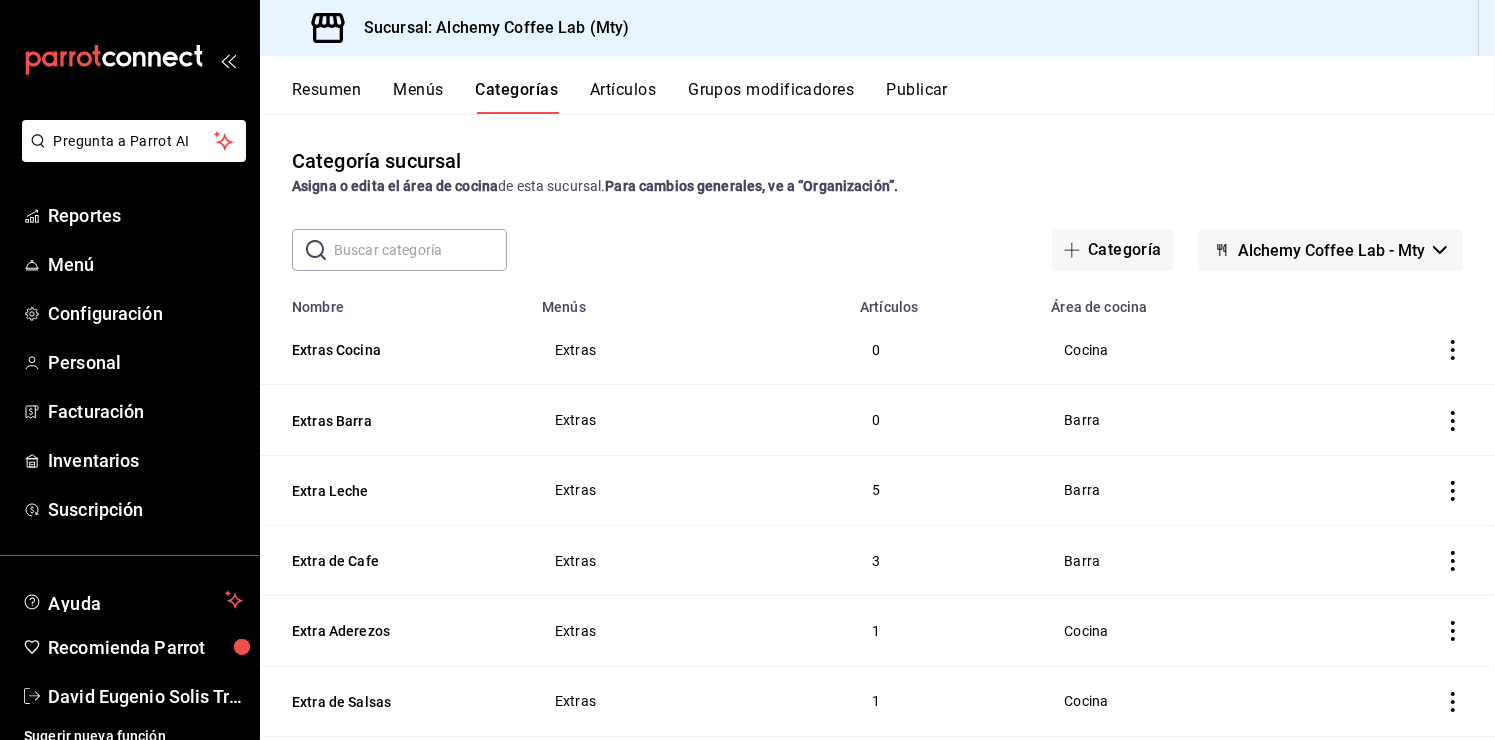 click on "Artículos" at bounding box center [623, 97] 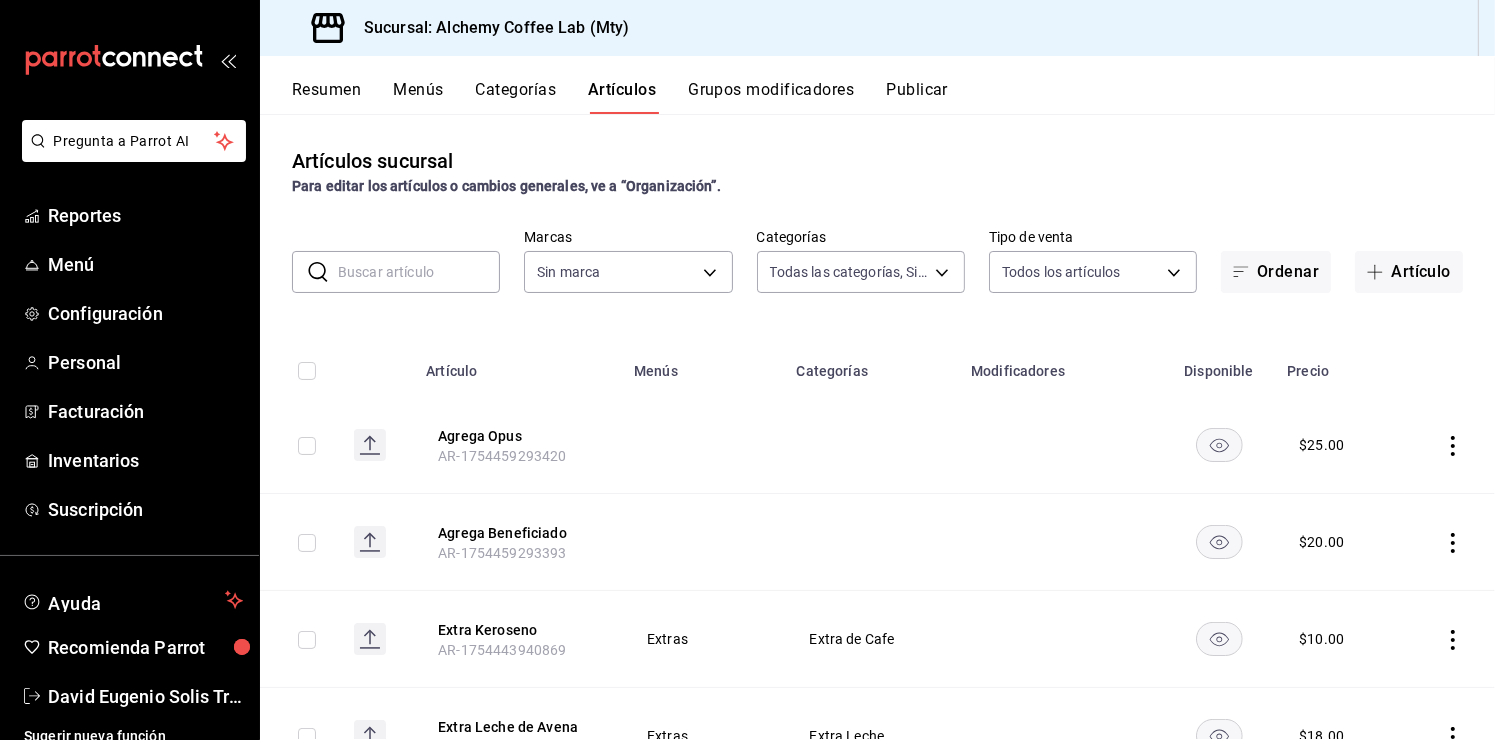 type on "fbaa8fe5-68e7-491d-b03f-ce844aa474e7,f0176ca4-5dc3-42f0-a21f-54796b2d6ce4,c4f1b2b2-4cec-4db9-a310-abf4beb25226,6e561742-6cfe-4428-bdd7-98f947b897f7,ed96c675-c7ed-4458-b82b-32ea0ae9920c,2e3e028b-89e5-4003-abc7-67012b64c3c6,f9ecfb5f-2d86-470a-83ef-3d4616404b79,4dbf6704-01f8-4ae7-b143-5fb9fa4fa204,475d1d53-3dd2-4a4e-b59e-75da982537cc,9128c269-13cc-49c0-a61c-98ae135d2966,1489ea8f-3c5b-4bed-8712-fb1efc8e1484,237dd9fd-525f-4126-935d-1d618c95d359,1759a289-da96-444c-a3da-589932e8f911,32a25308-5a1a-4b27-9101-20aae4ecbe3b,5720fba0-4b3c-4af1-99c2-310b9d32b626,6f391e13-d369-4fd1-9e07-81fa35695065,6cee18f7-63d6-4ae0-a5fa-7f66450c5234,8f56fa9d-b5f7-423d-8f11-eda24a9be7dc,0959238c-b2f0-4e50-a72b-9acd913a0e6d,87d7d329-ef4d-4ea2-b0cc-7aa43f232e86,0d94947a-2237-44fd-9659-405017dccbcb,4f878af2-bd33-4ff2-b57a-7be79110d9e1,7dbad2d2-8702-4494-bd85-95c08bbe0766,19e81b95-3a6a-45a7-b76c-705b7ea18356,ab0ce2b7-02f2-4a6d-b2a0-8d884bdd482f,f61d6689-96be-4dbf-b04d-1c056a84d092,bbe26e67-8ee3-44bb-aa42-10b56f436607,868379b8-0d20-4bb5-b8c..." 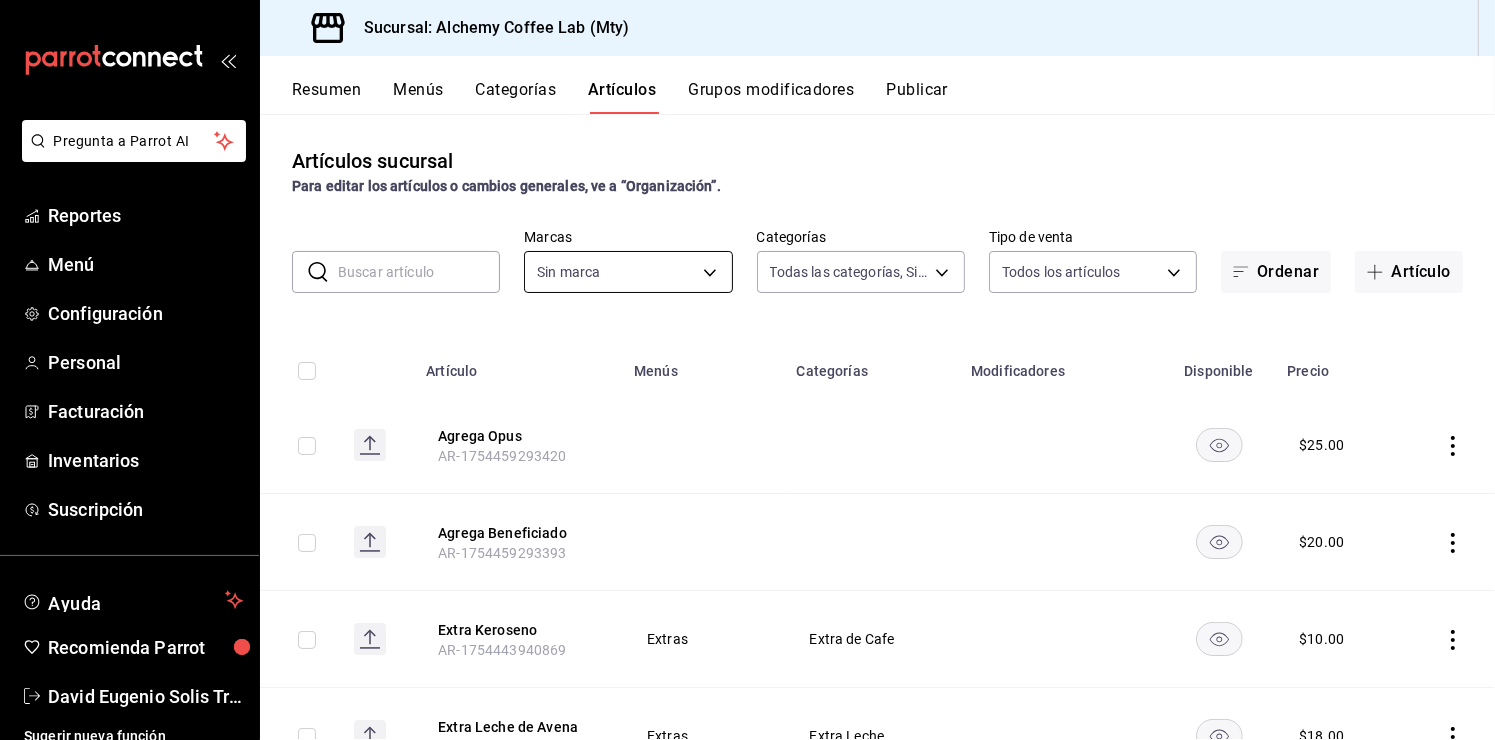 type on "147fd5db-d129-484d-8765-362391796a66" 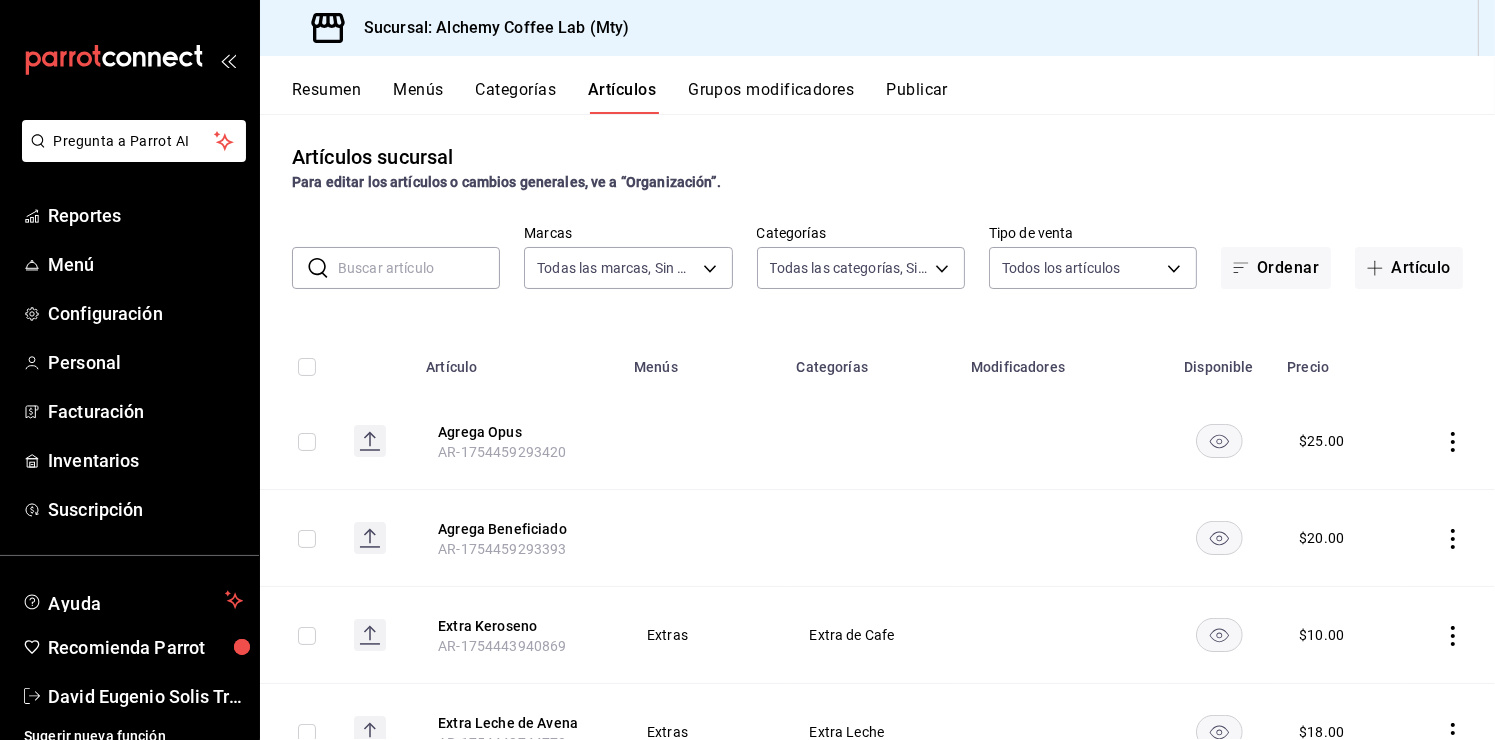 scroll, scrollTop: 0, scrollLeft: 0, axis: both 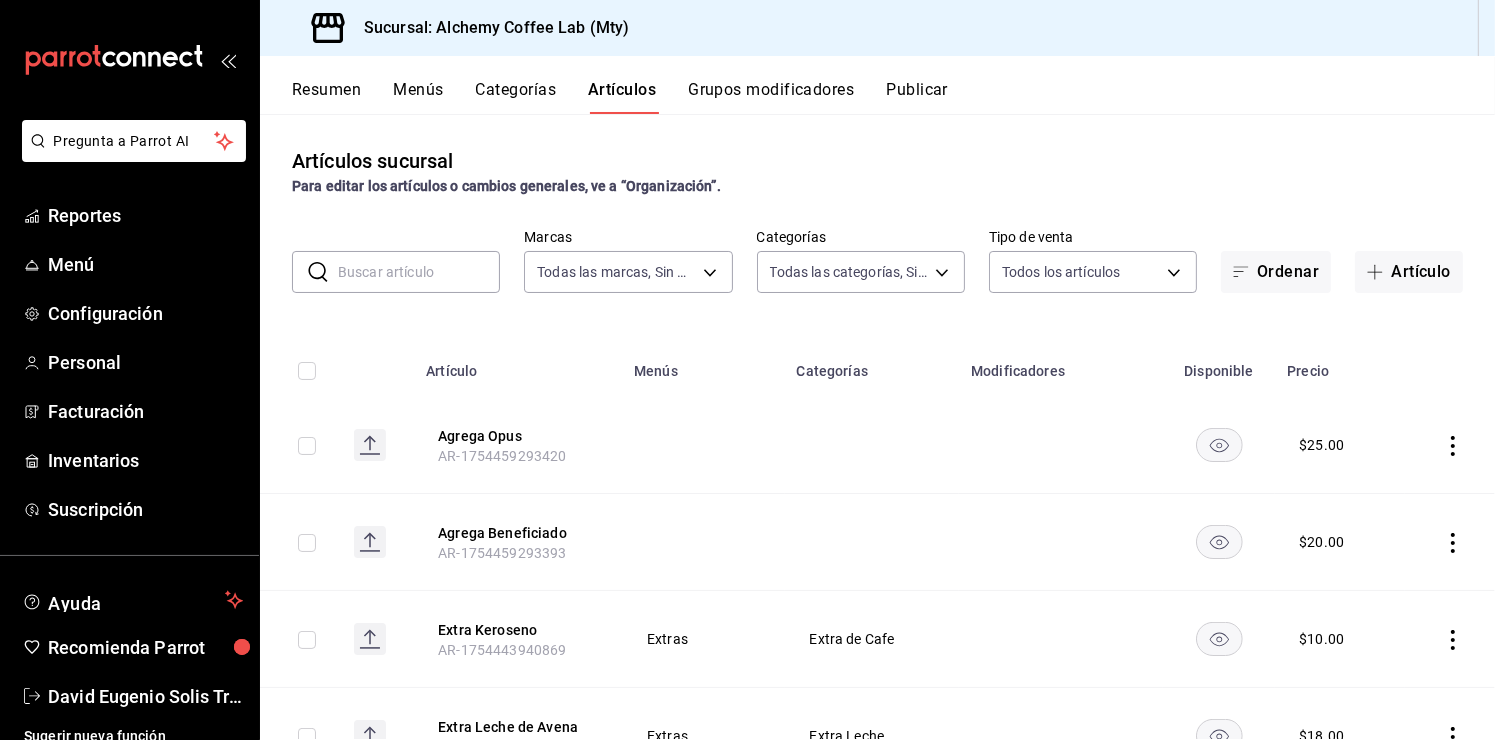 drag, startPoint x: 1388, startPoint y: 269, endPoint x: 1299, endPoint y: 308, distance: 97.16995 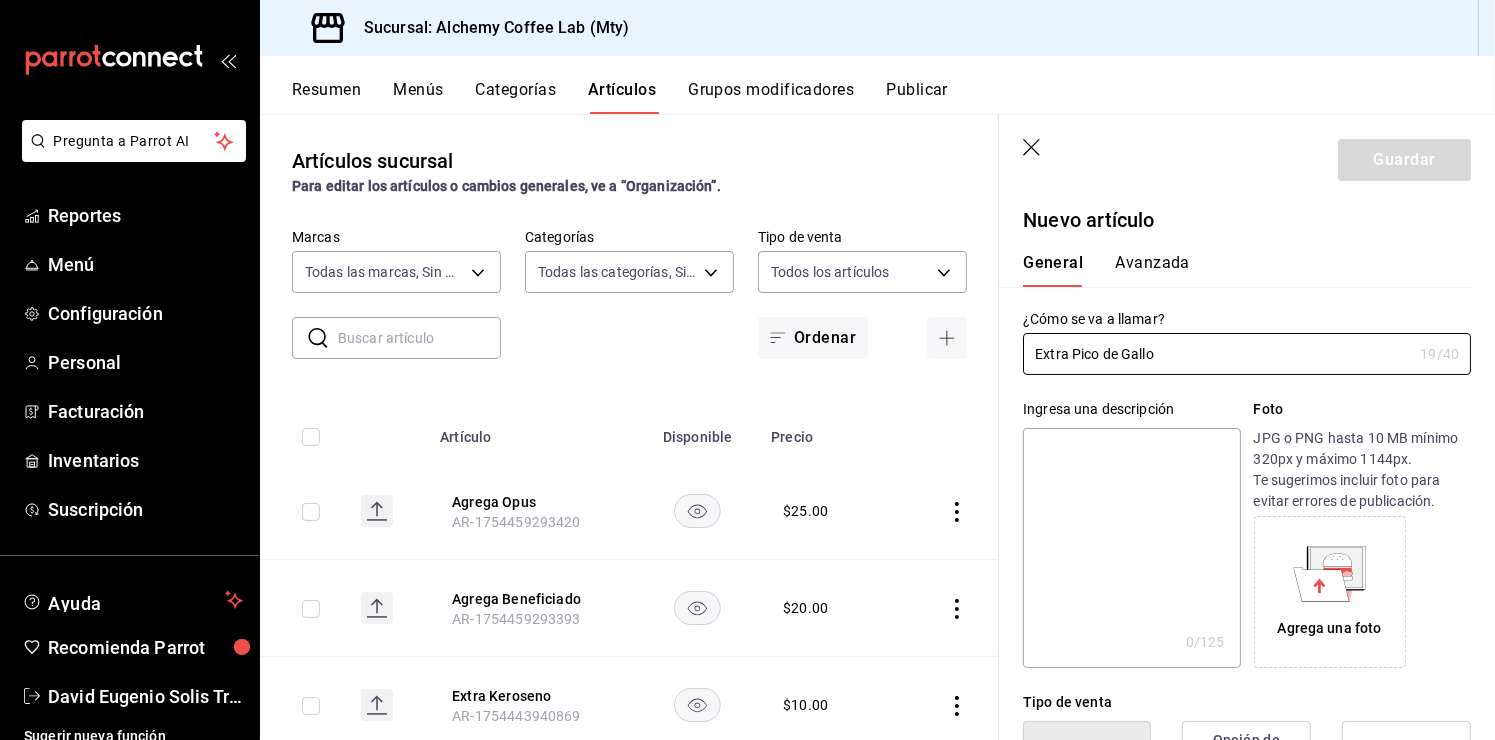 type on "Extra Pico de Gallo" 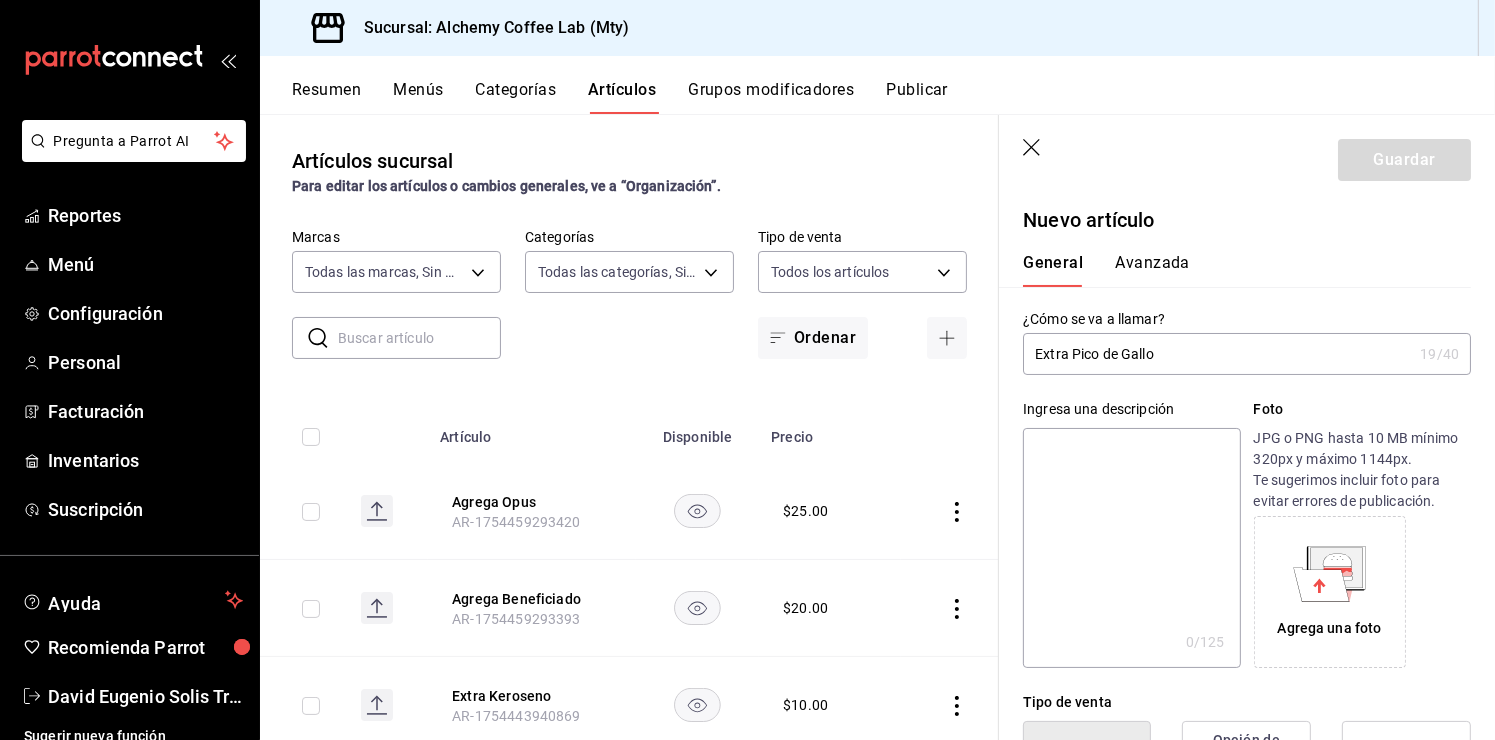 click at bounding box center [1131, 548] 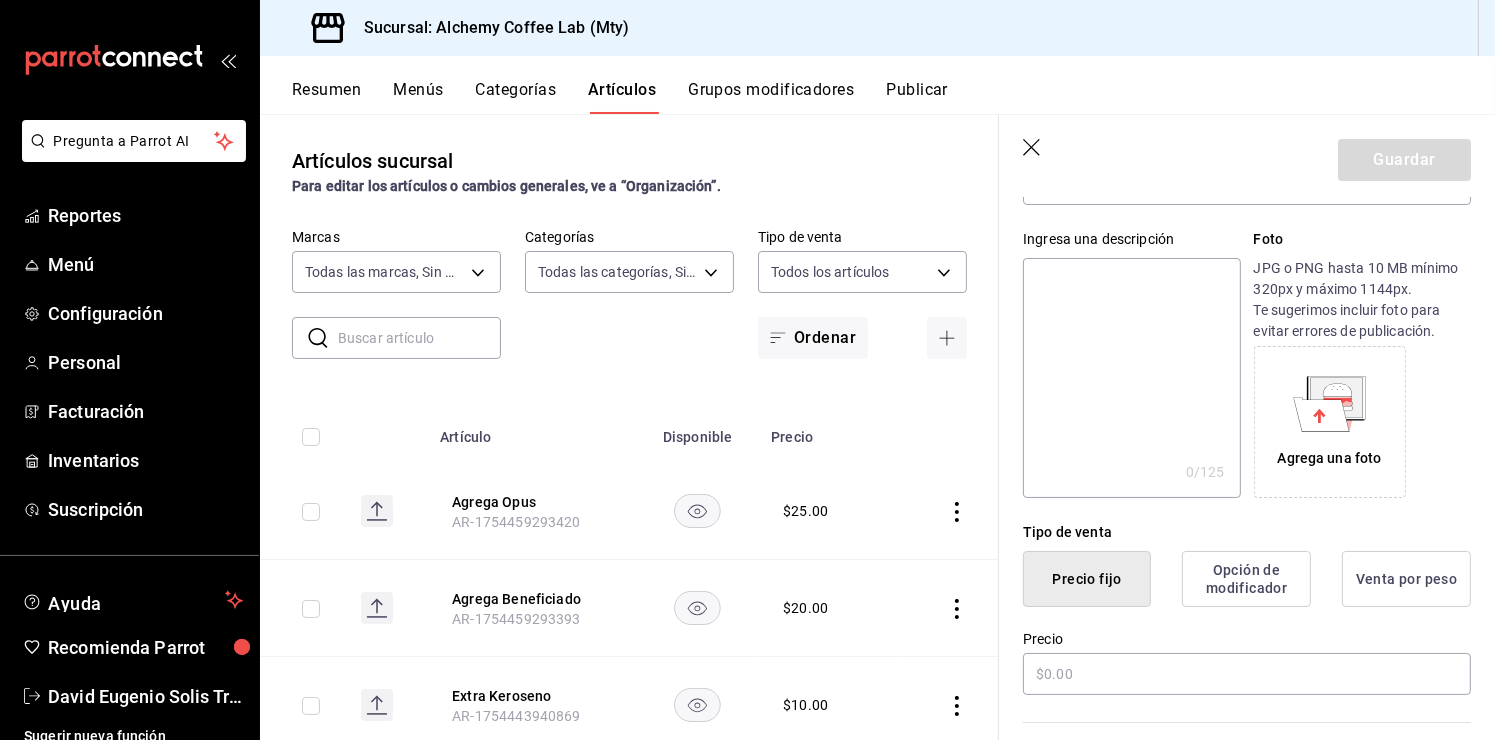 scroll, scrollTop: 300, scrollLeft: 0, axis: vertical 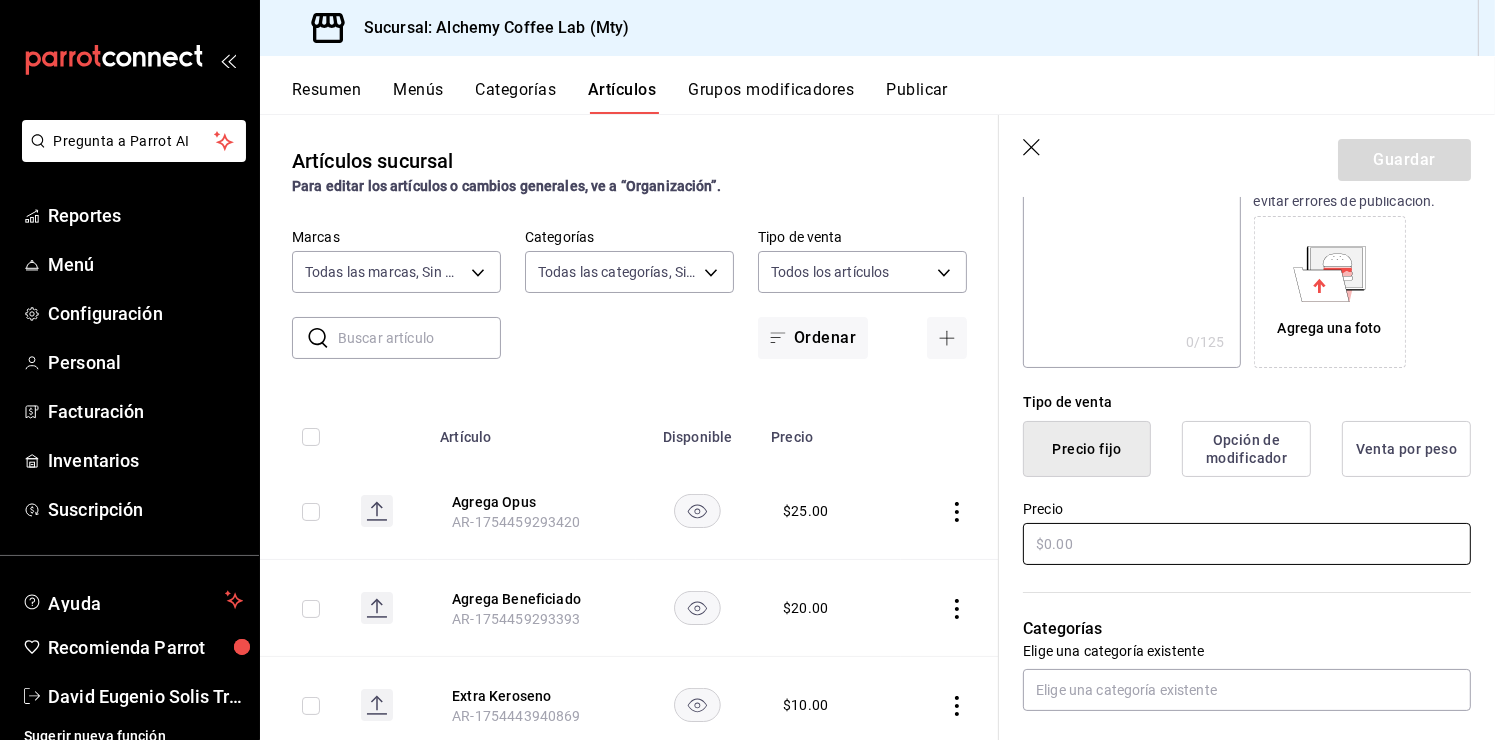 click at bounding box center [1247, 544] 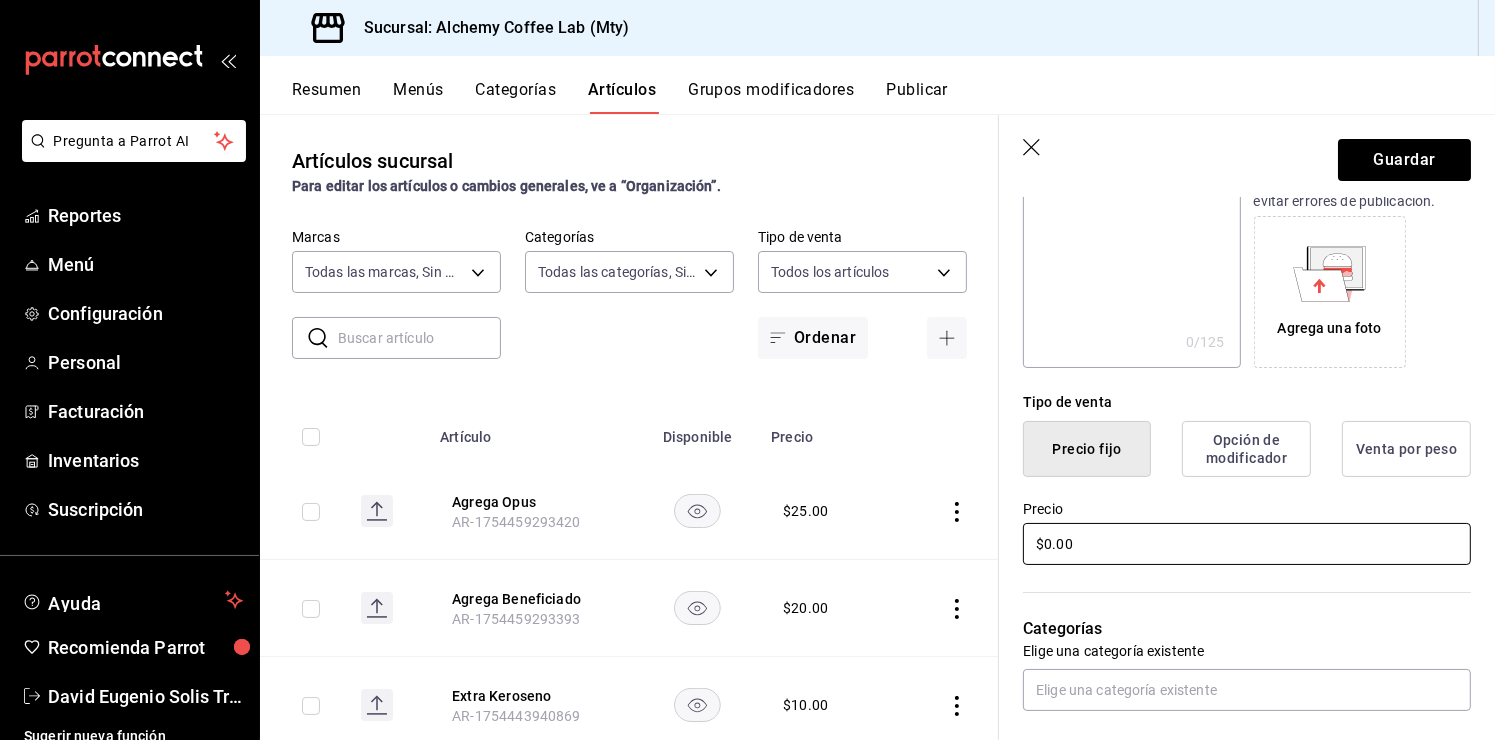 type on "$0.00" 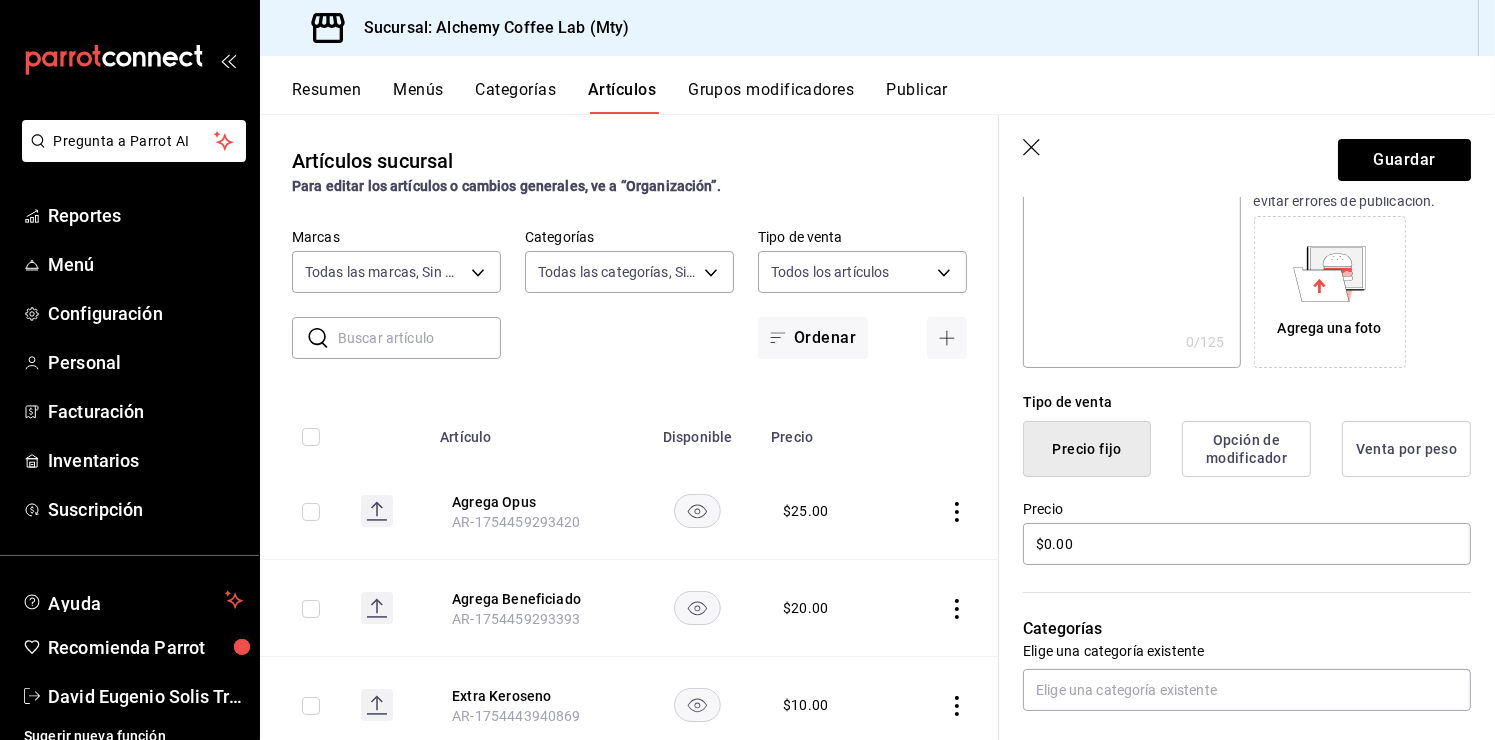 click on "Precio $0.00" at bounding box center [1235, 522] 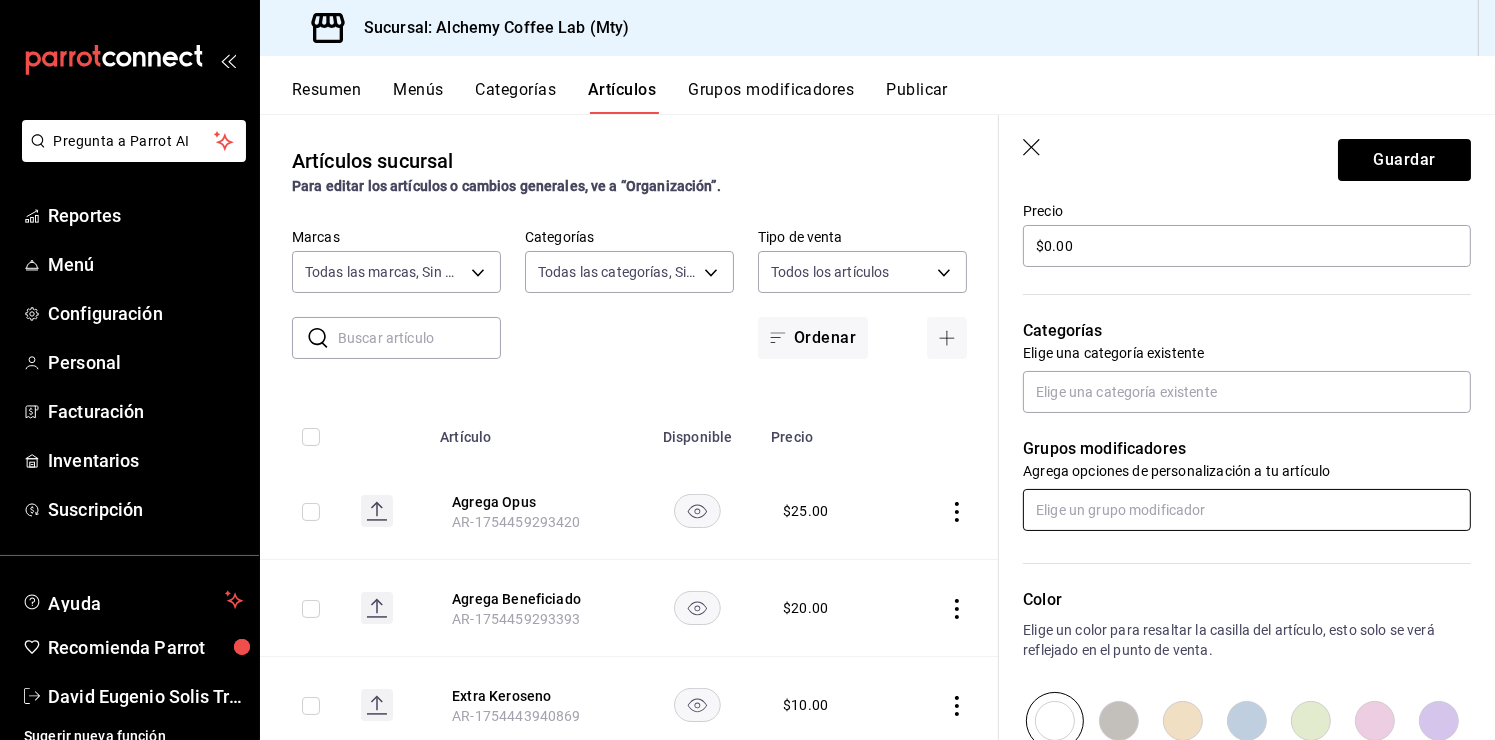 scroll, scrollTop: 600, scrollLeft: 0, axis: vertical 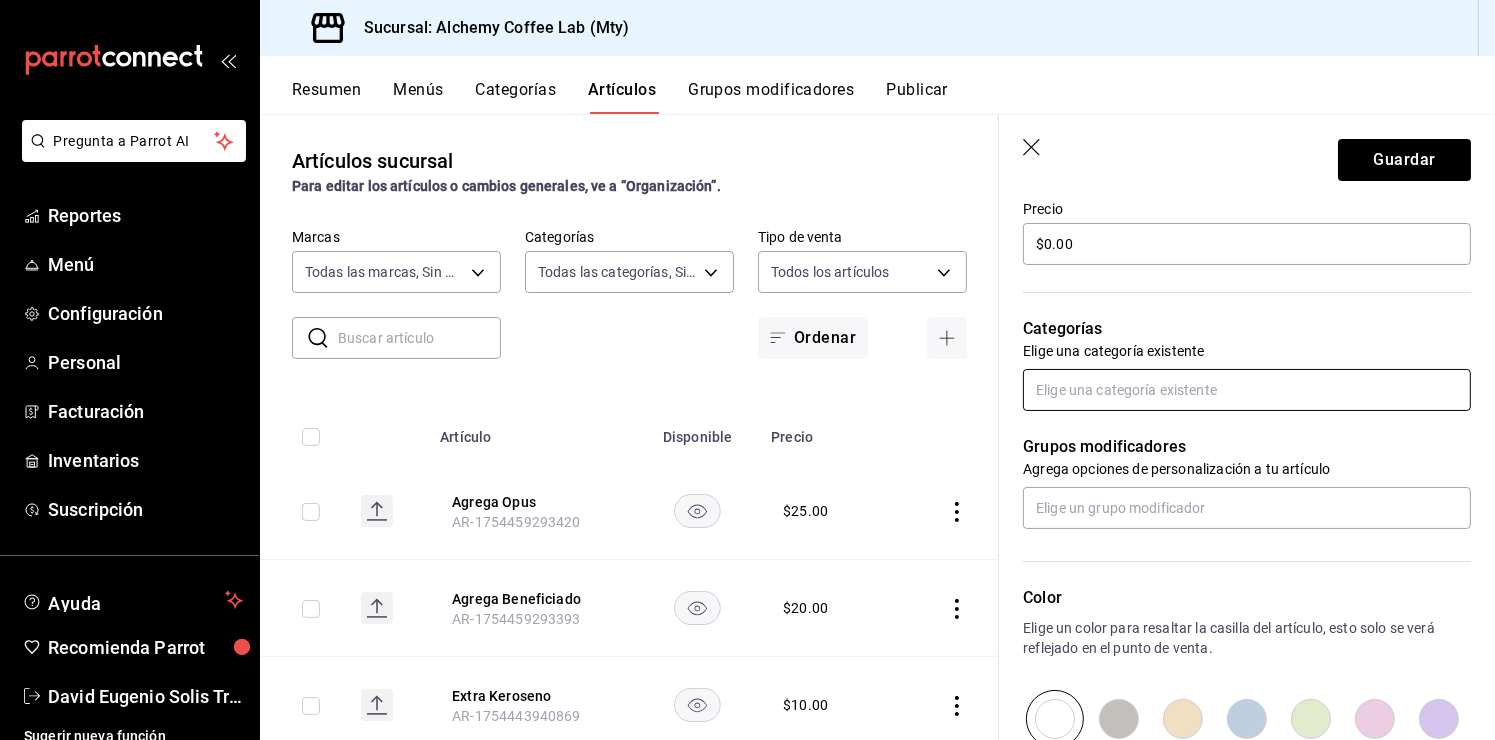 click at bounding box center (1247, 390) 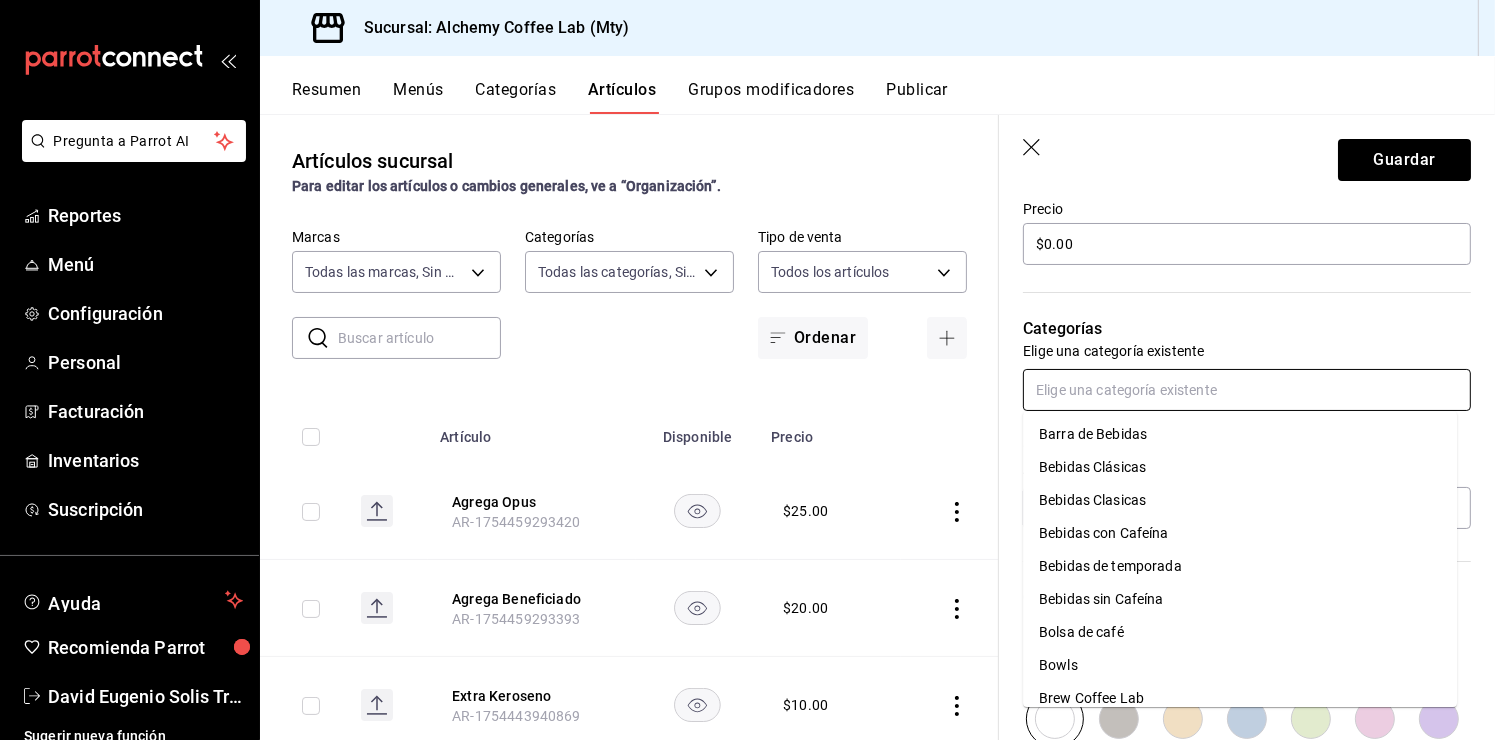 scroll, scrollTop: 0, scrollLeft: 0, axis: both 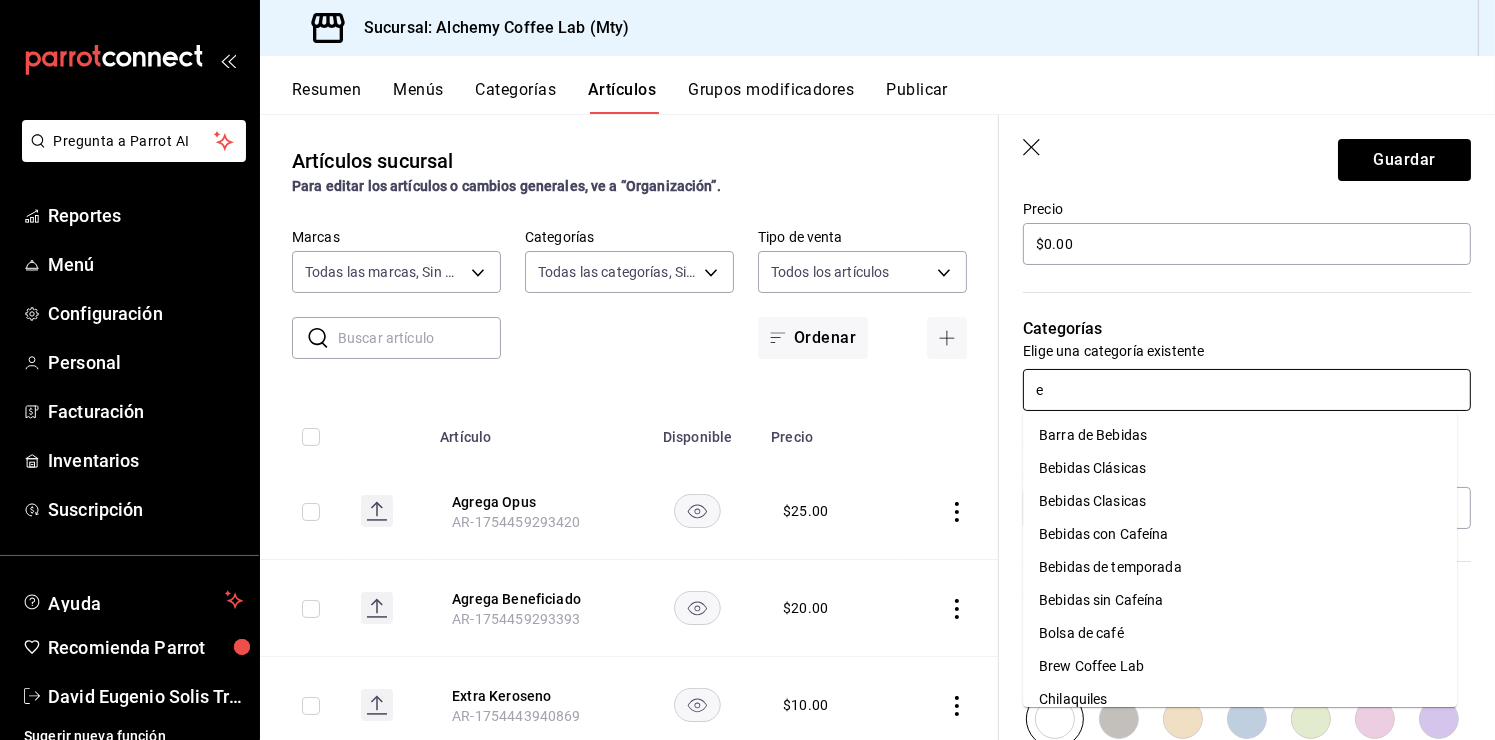 type on "ex" 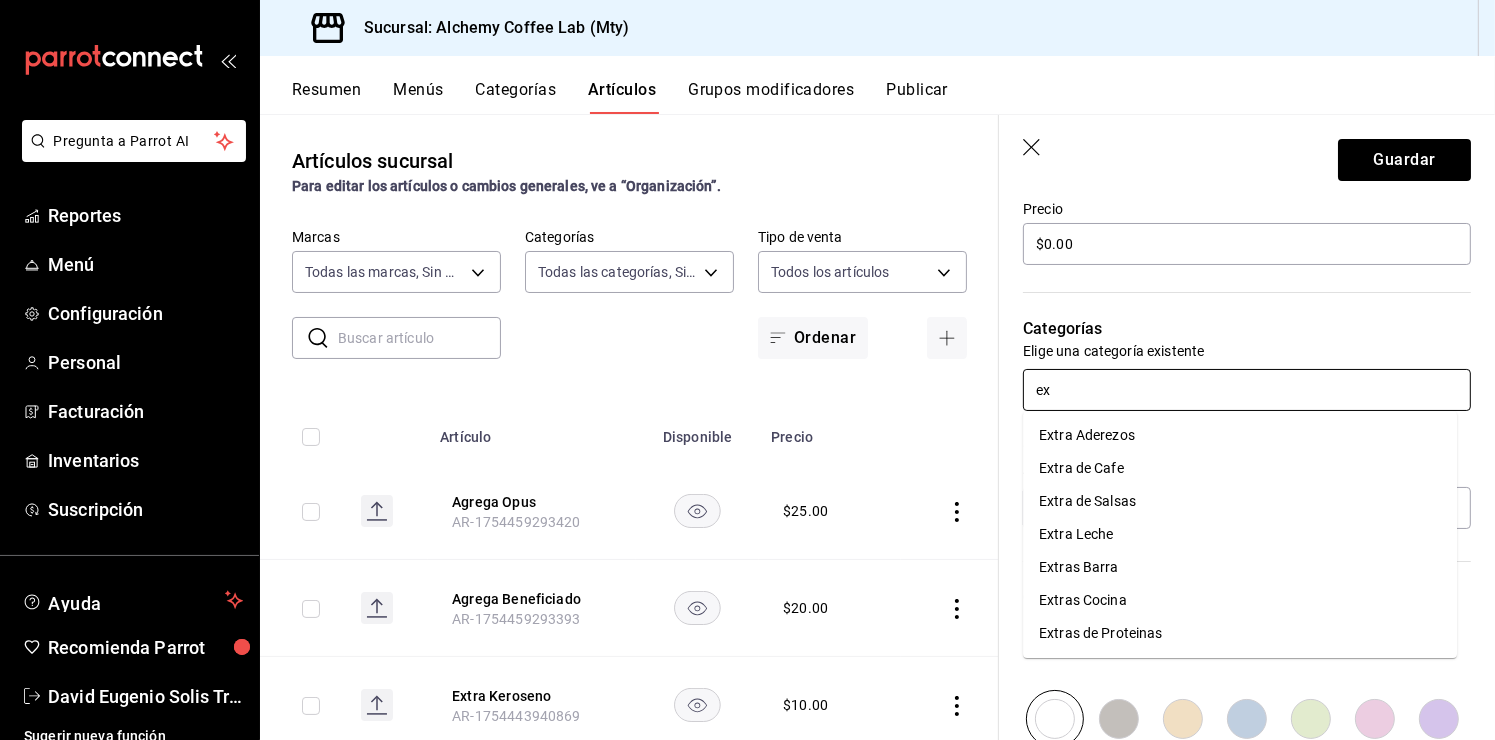 click on "Extras Cocina" at bounding box center (1240, 600) 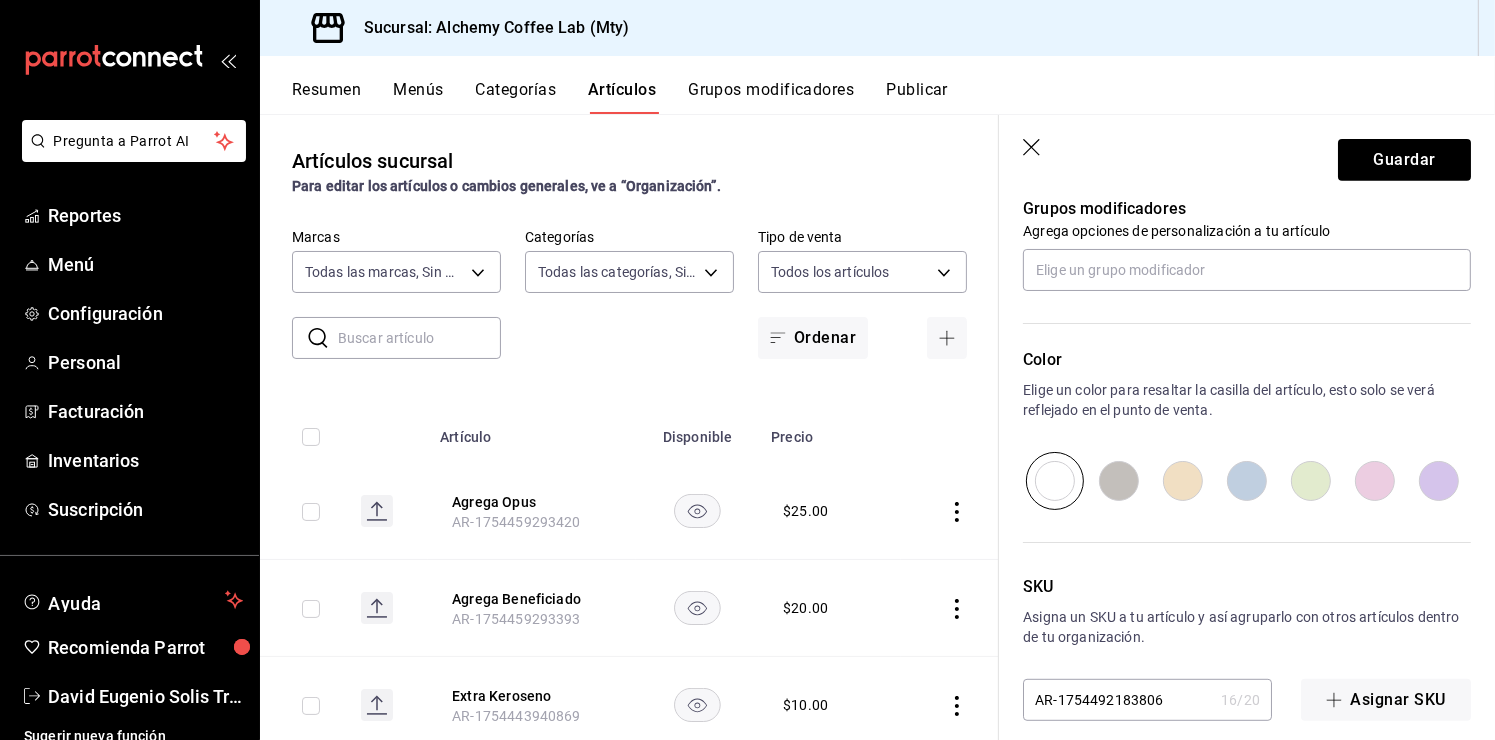 scroll, scrollTop: 924, scrollLeft: 0, axis: vertical 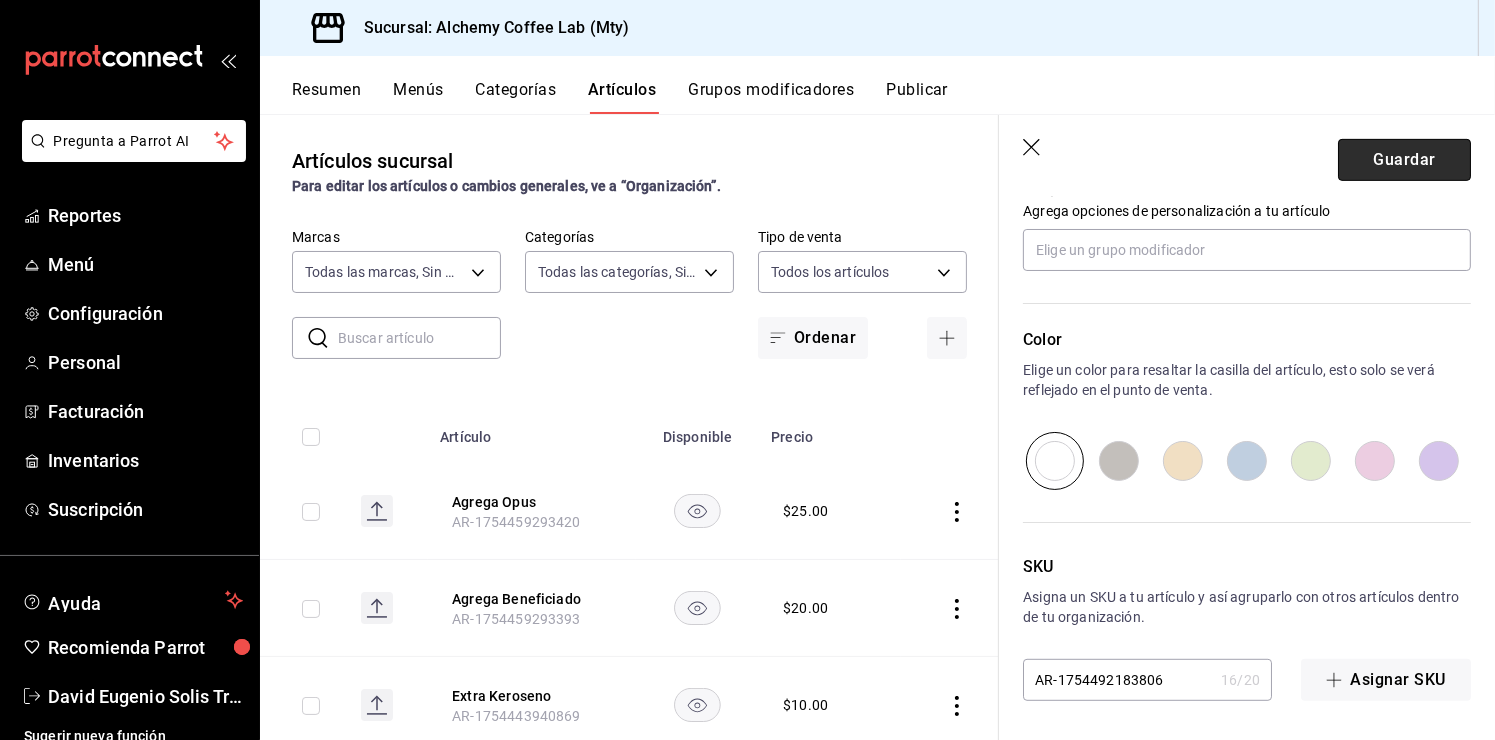 click on "Guardar" at bounding box center (1404, 160) 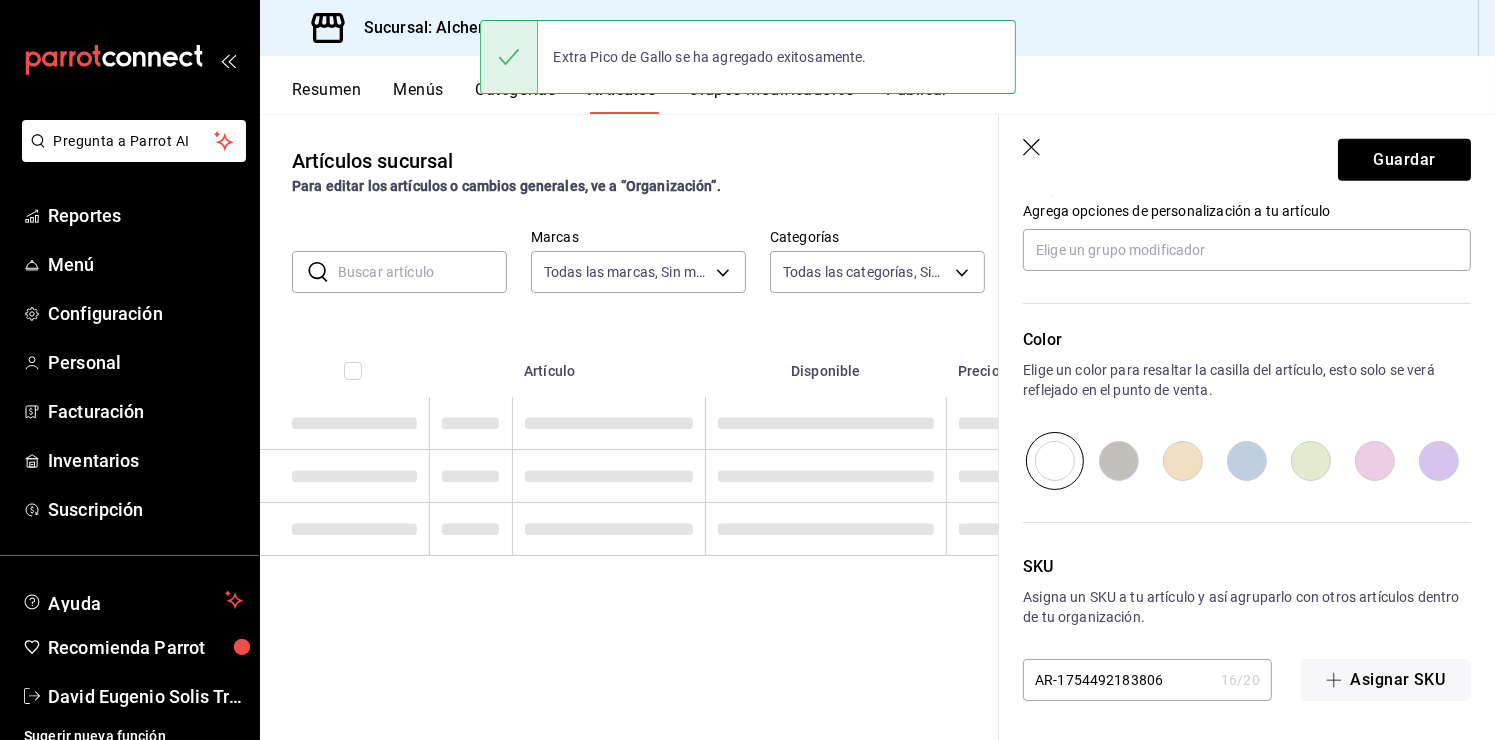scroll, scrollTop: 0, scrollLeft: 0, axis: both 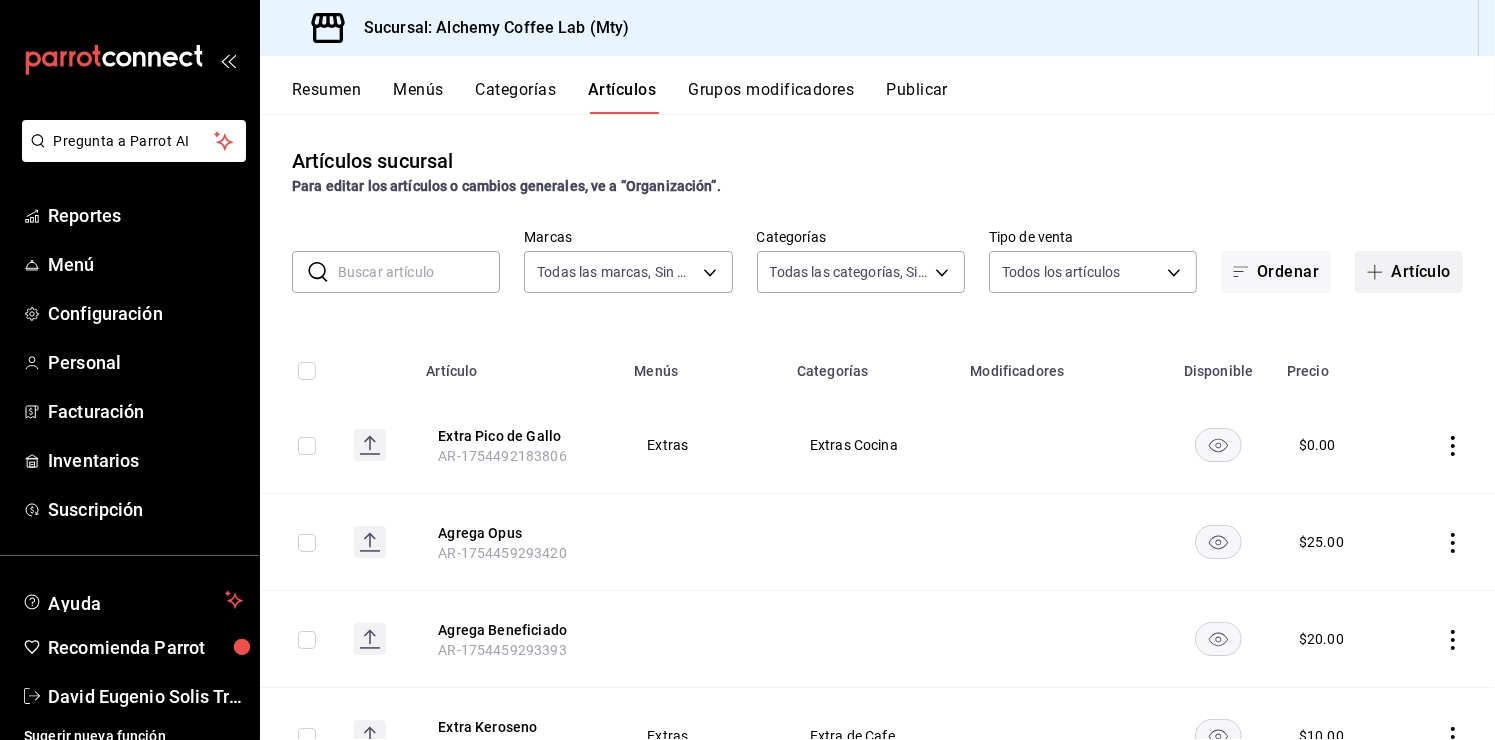 click on "Artículo" at bounding box center [1409, 272] 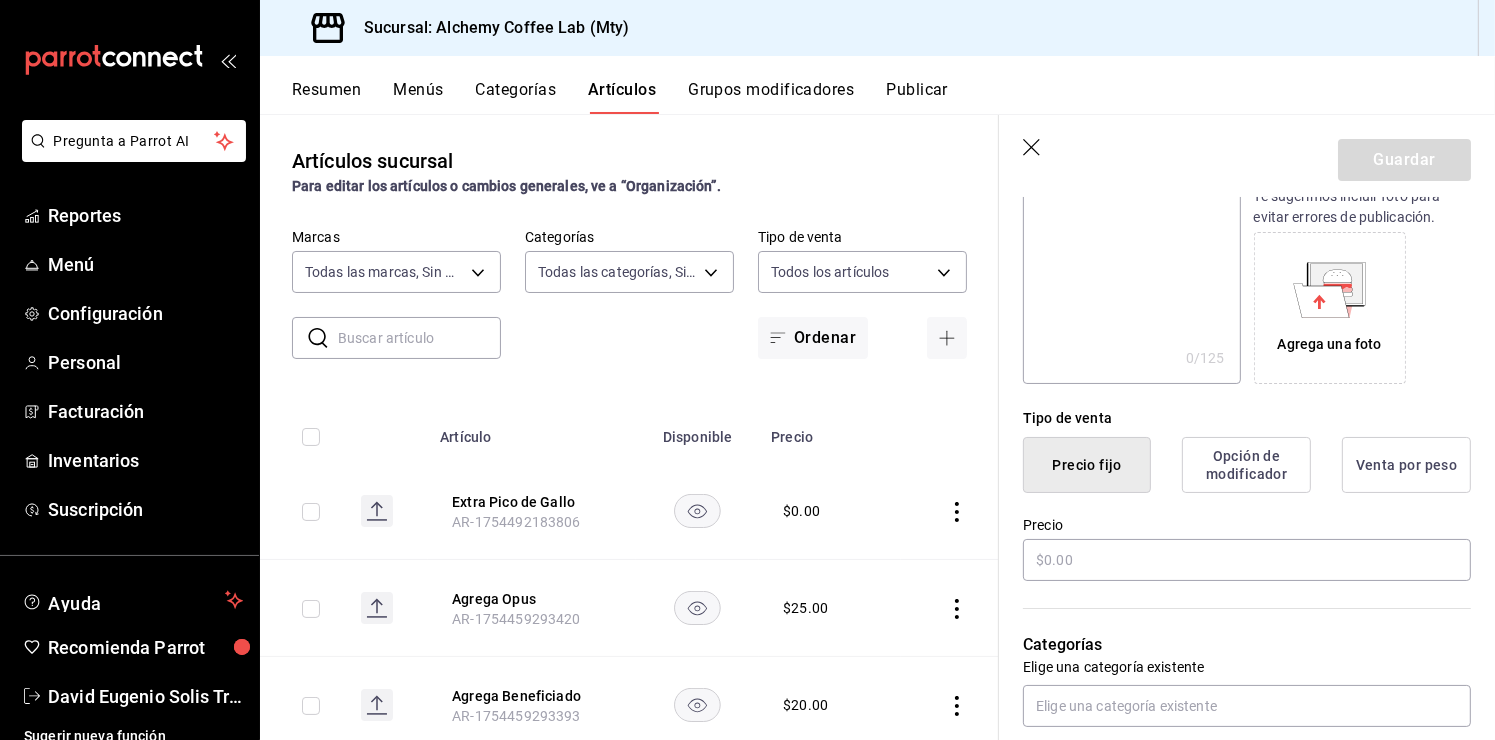 scroll, scrollTop: 300, scrollLeft: 0, axis: vertical 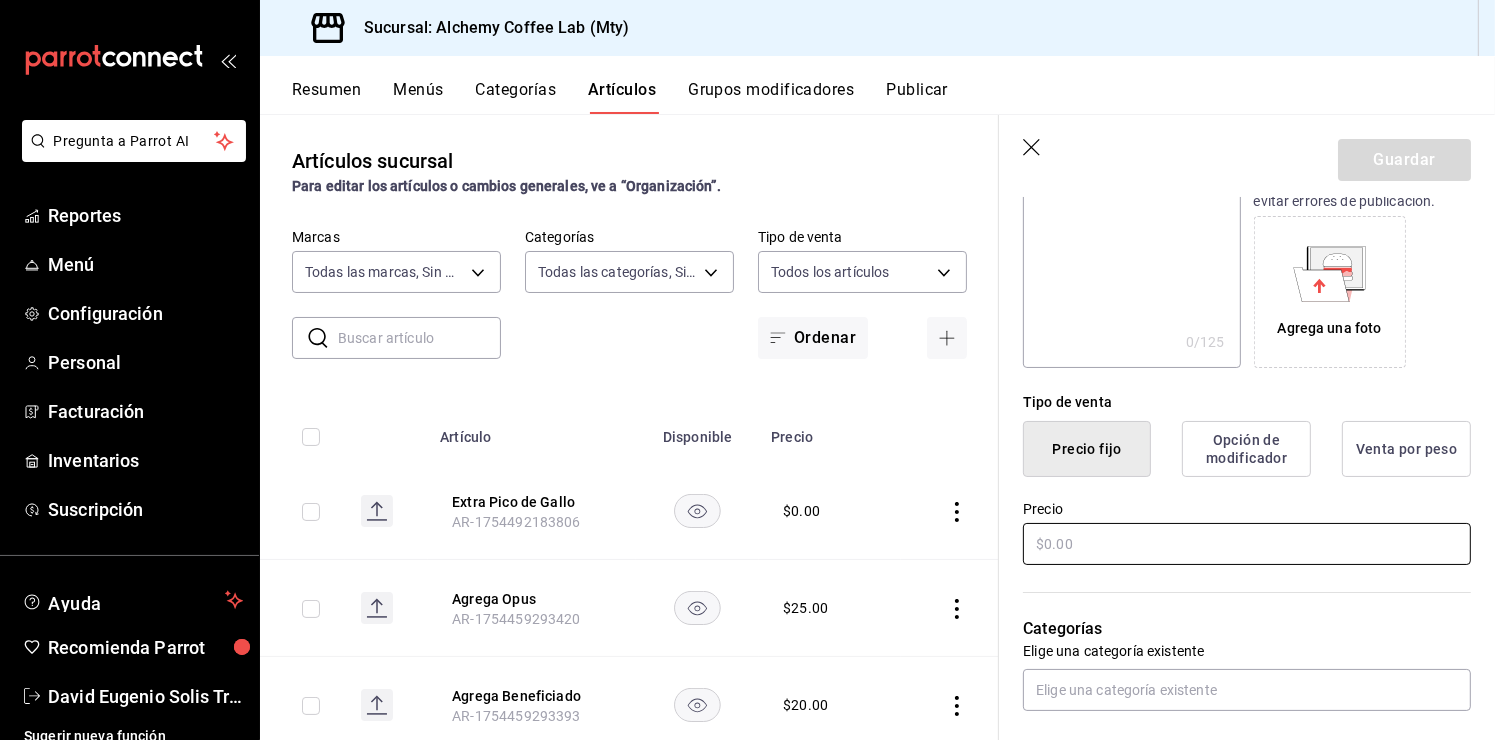 type on "Extra Jalapeños" 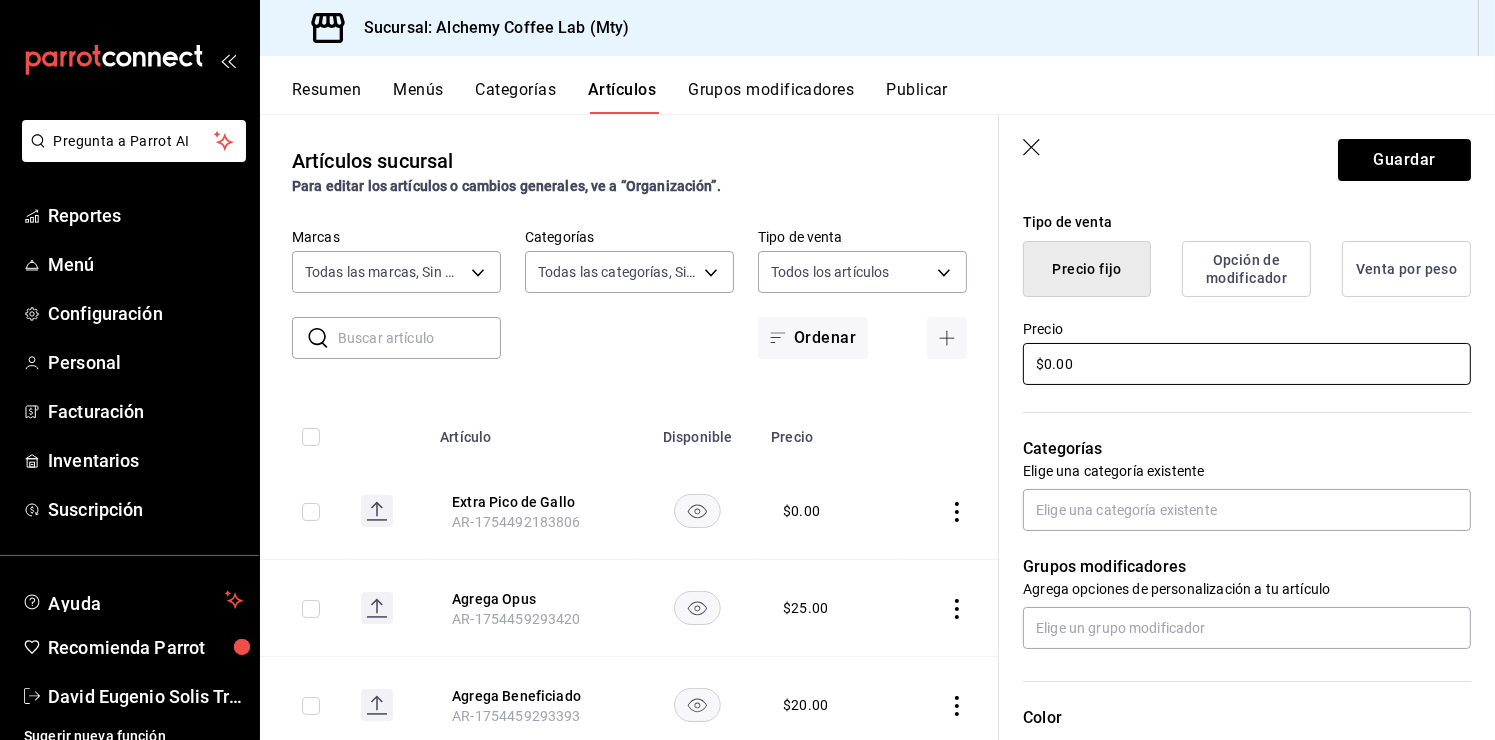 scroll, scrollTop: 500, scrollLeft: 0, axis: vertical 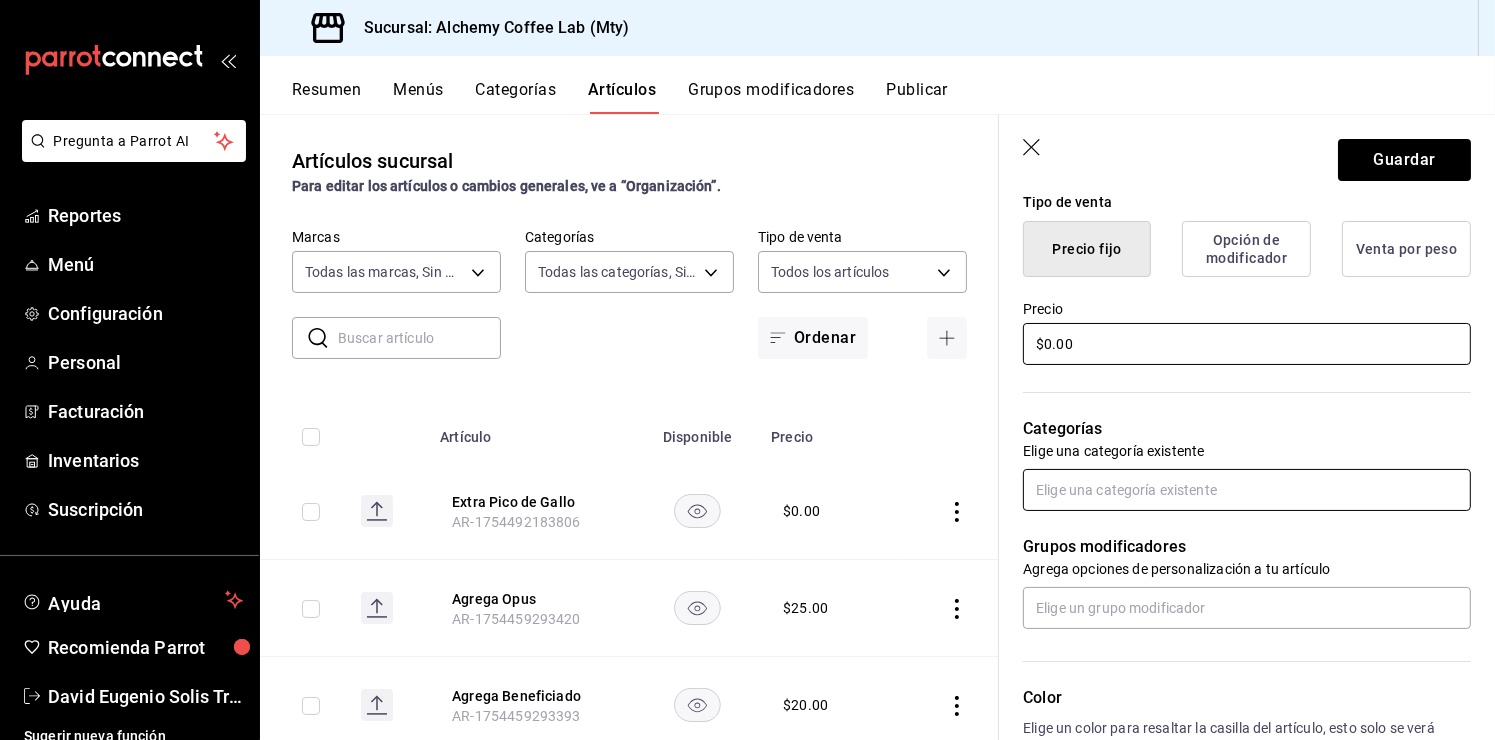 type on "$0.00" 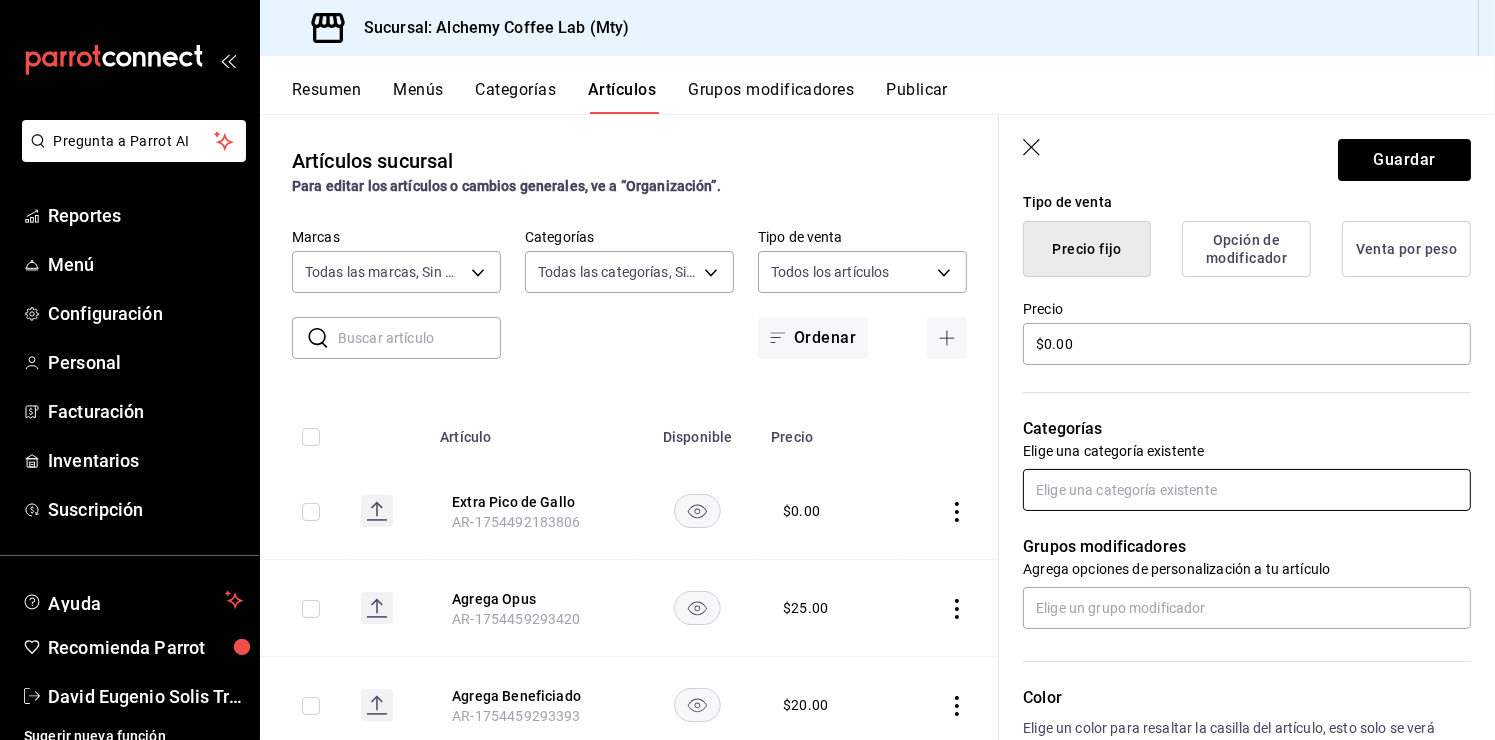 click at bounding box center [1247, 490] 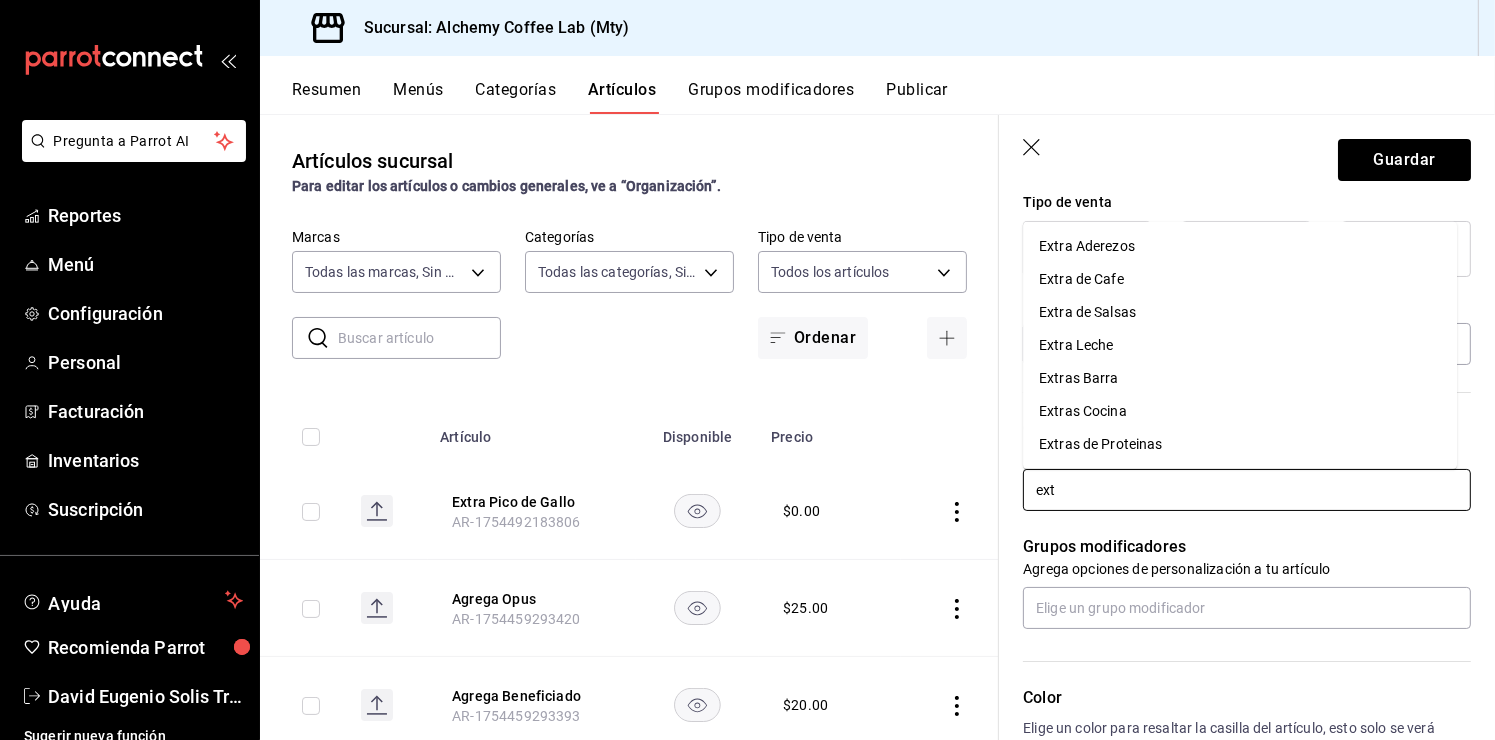 type on "extr" 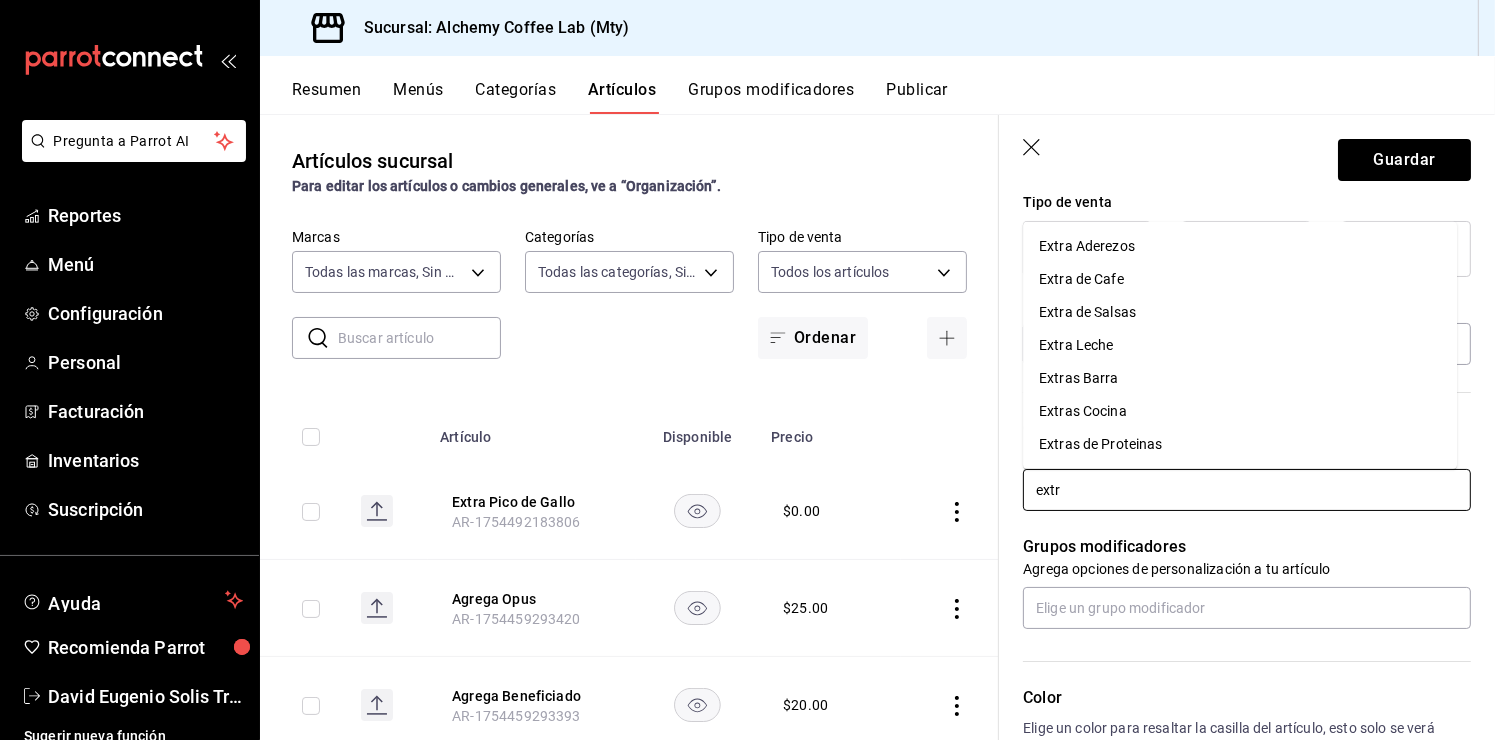 click on "Extras Cocina" at bounding box center (1240, 411) 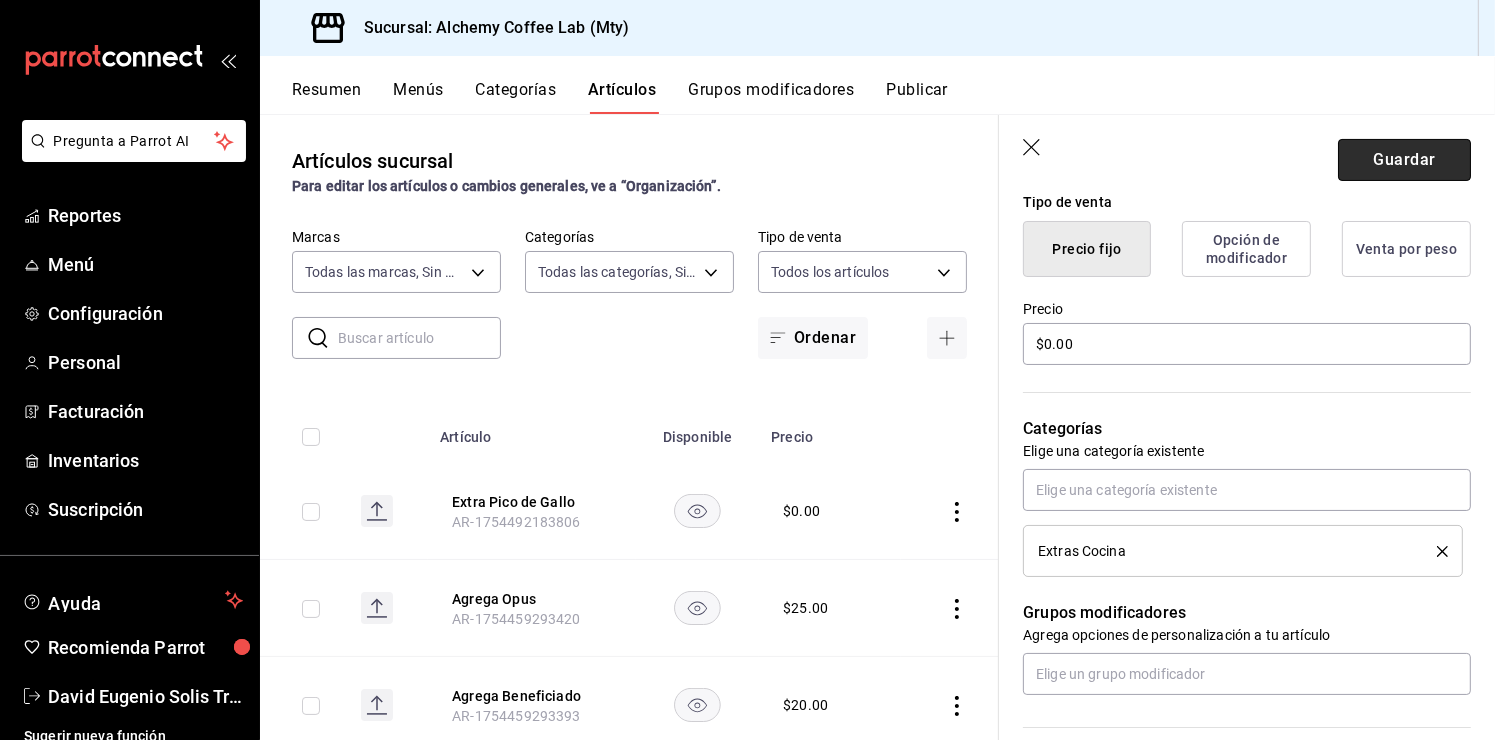 click on "Guardar" at bounding box center [1404, 160] 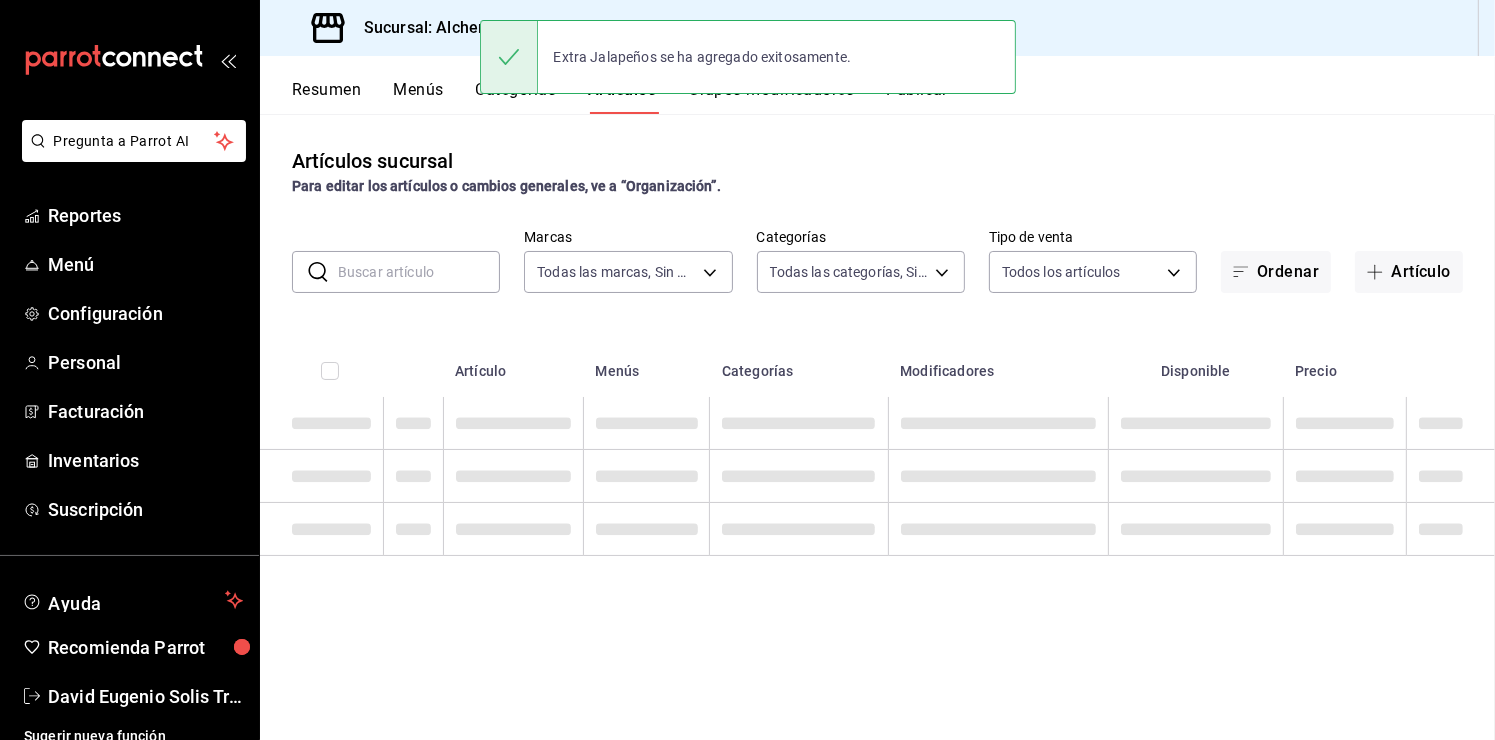 scroll, scrollTop: 0, scrollLeft: 0, axis: both 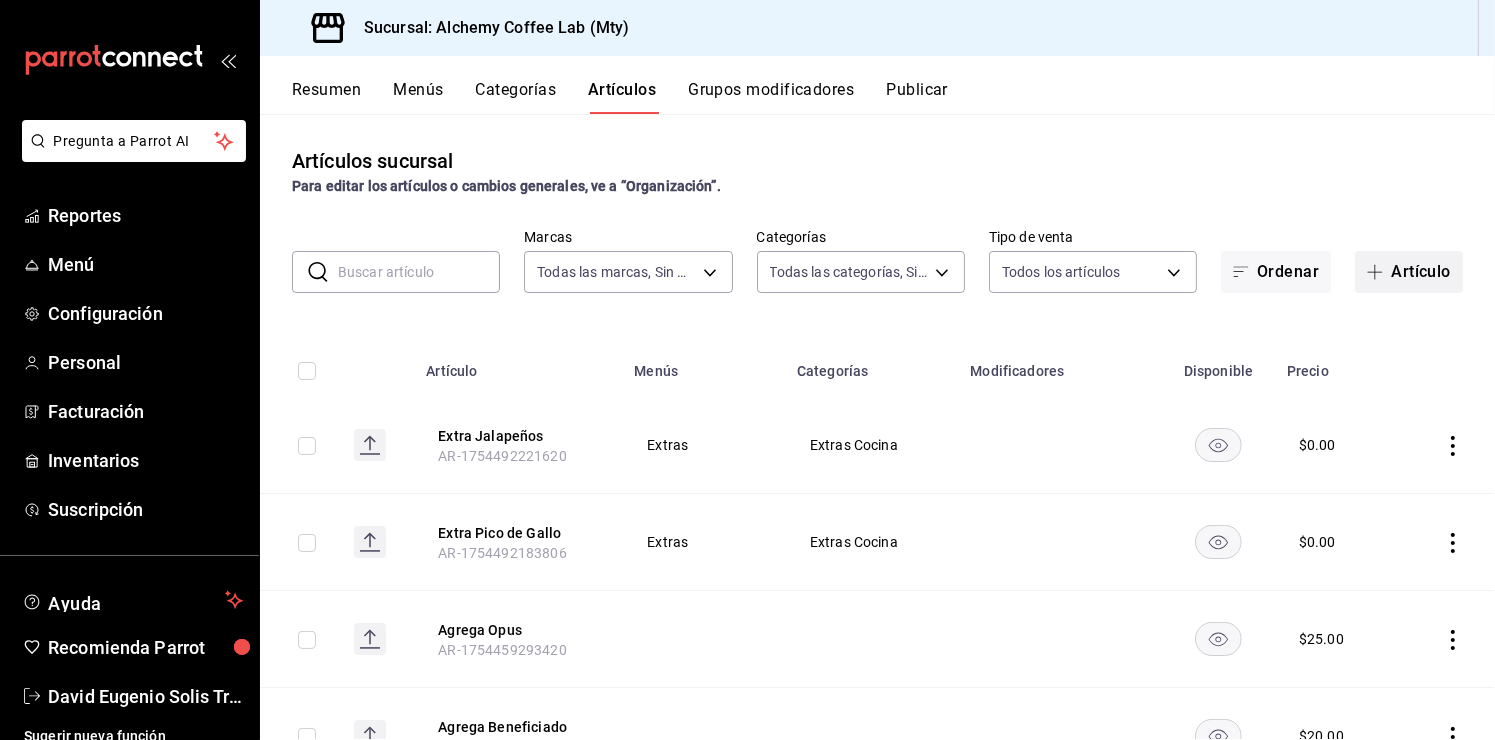 click at bounding box center [1379, 272] 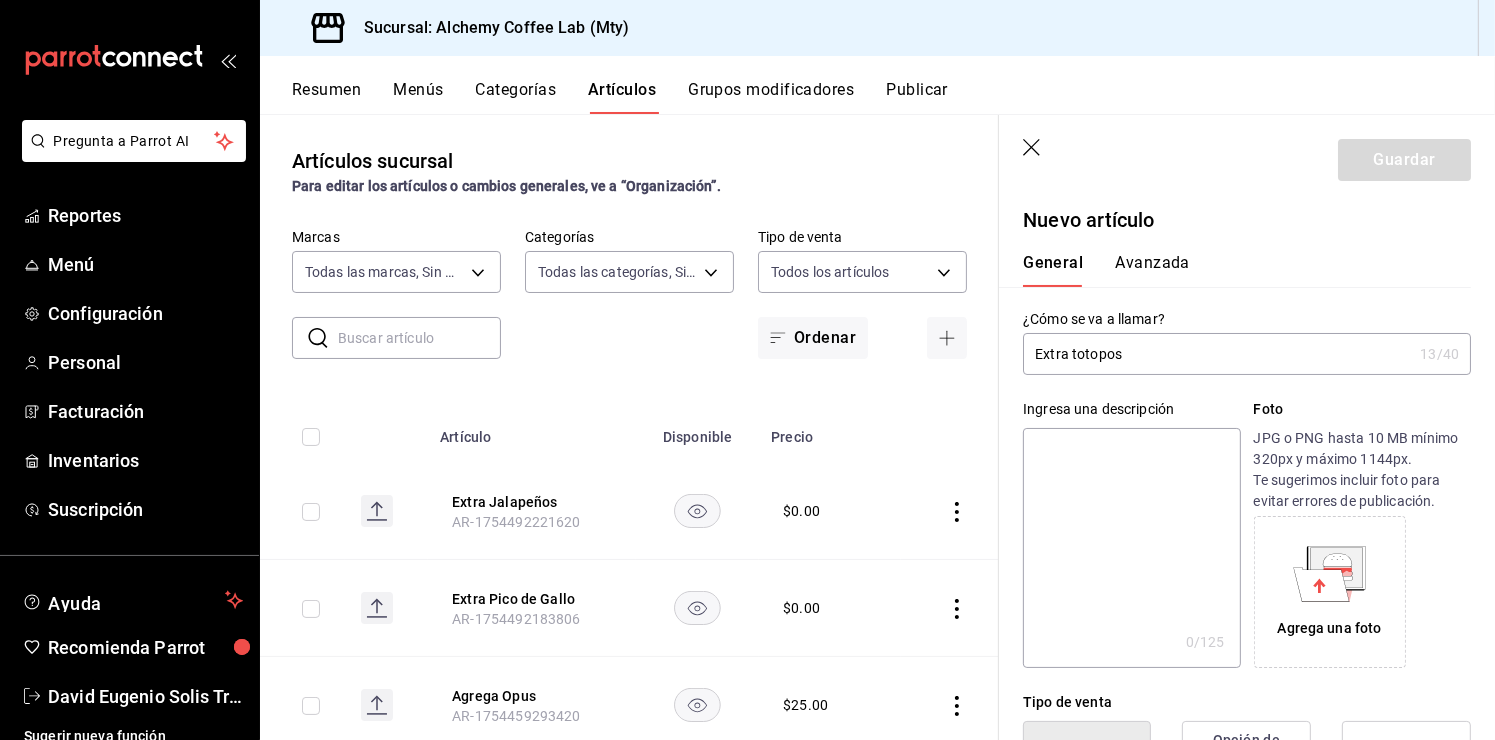 click on "Extra totopos" at bounding box center [1217, 354] 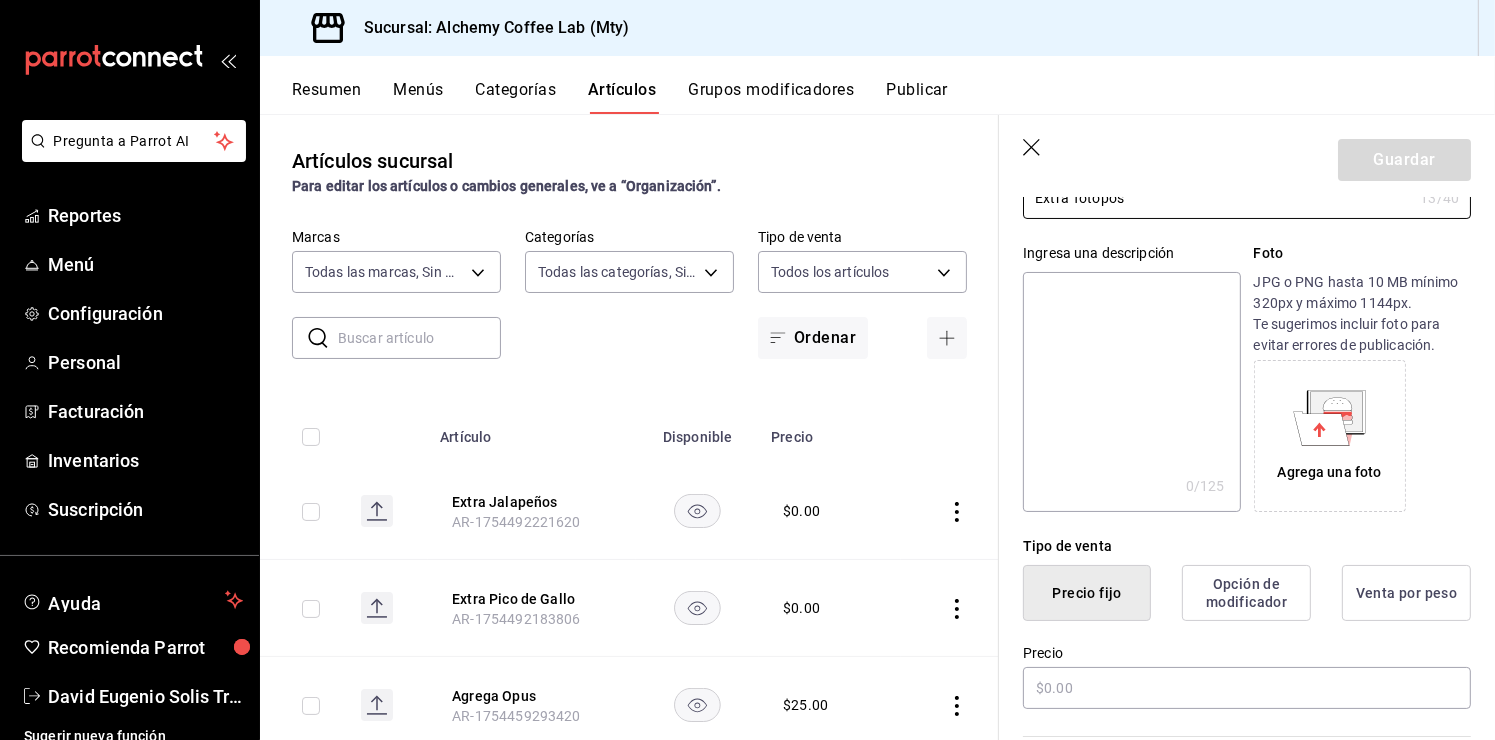 scroll, scrollTop: 300, scrollLeft: 0, axis: vertical 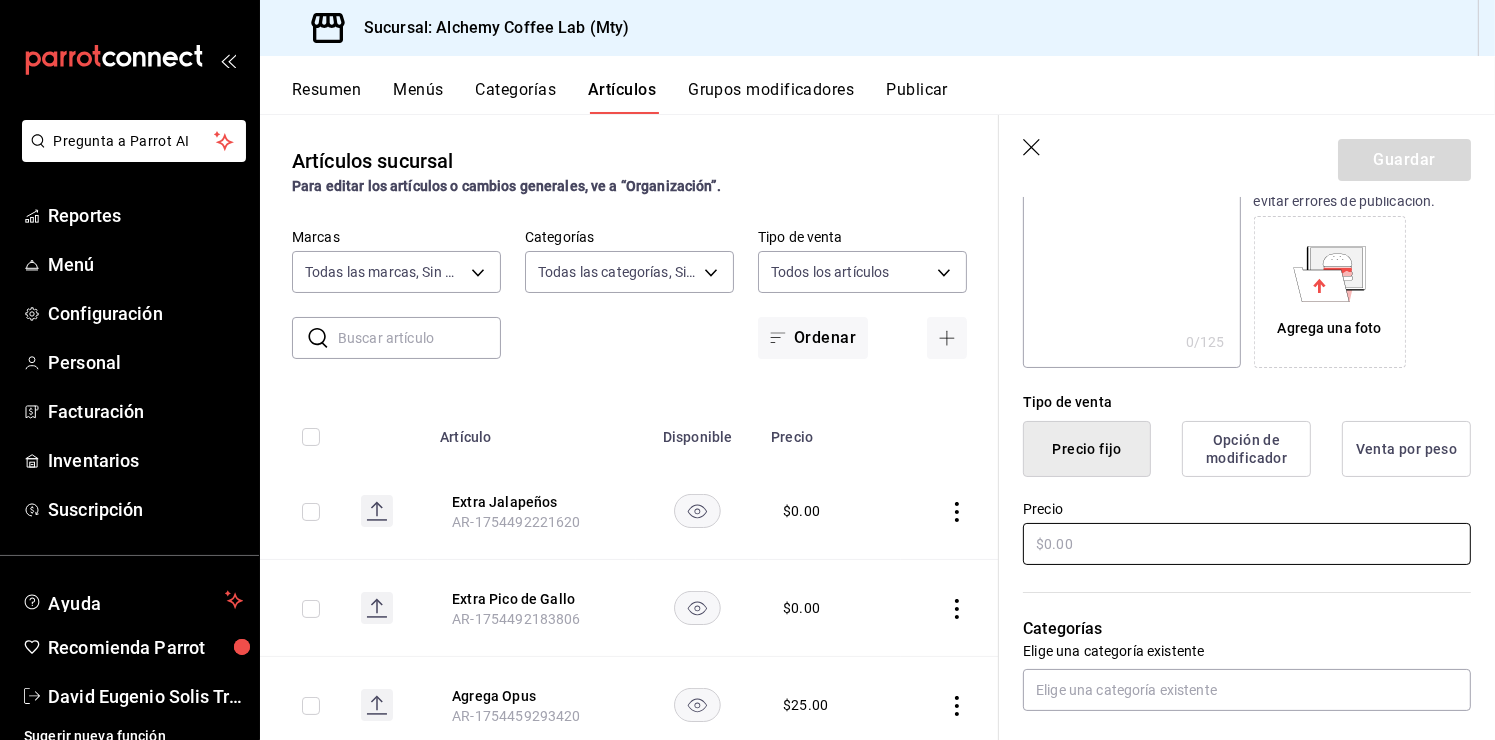 type on "Extra Totopos" 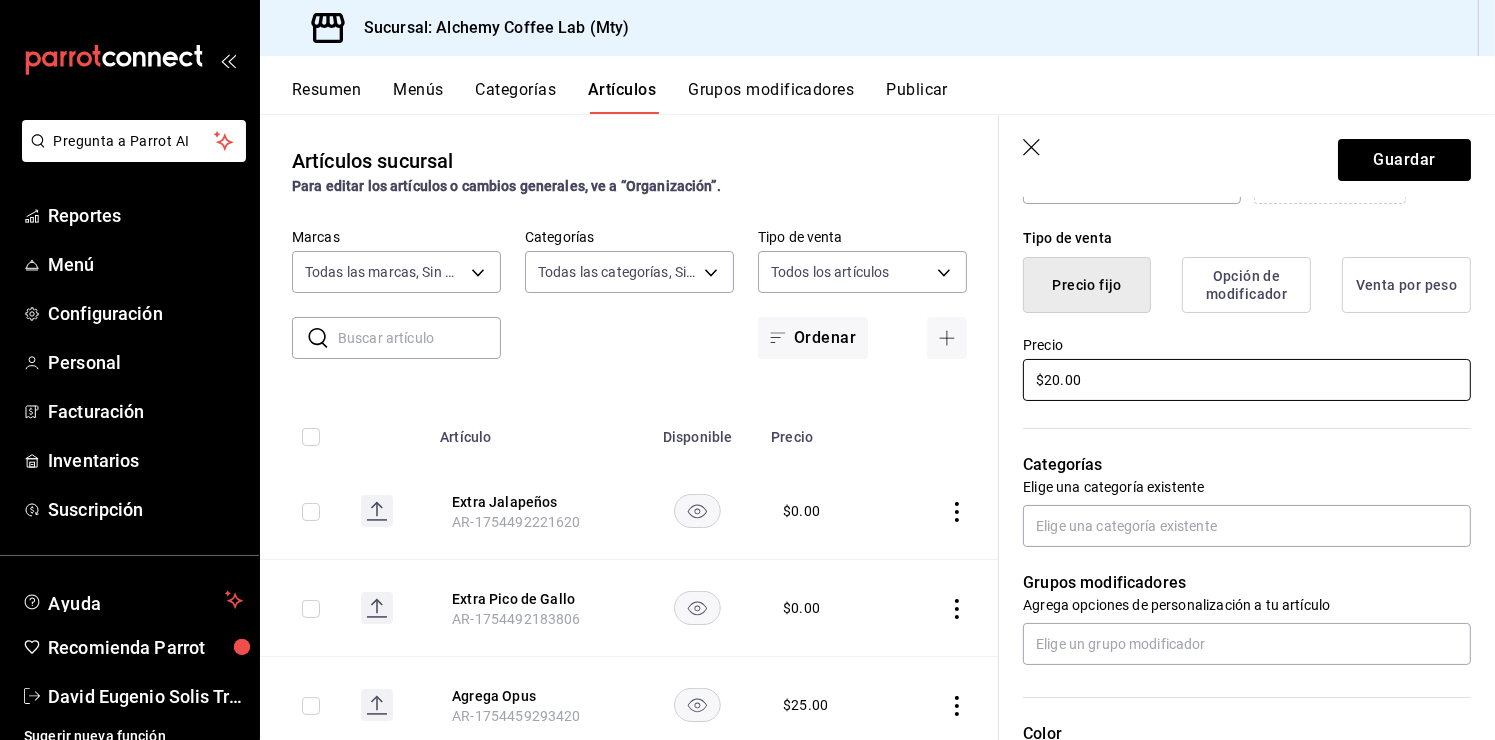 scroll, scrollTop: 500, scrollLeft: 0, axis: vertical 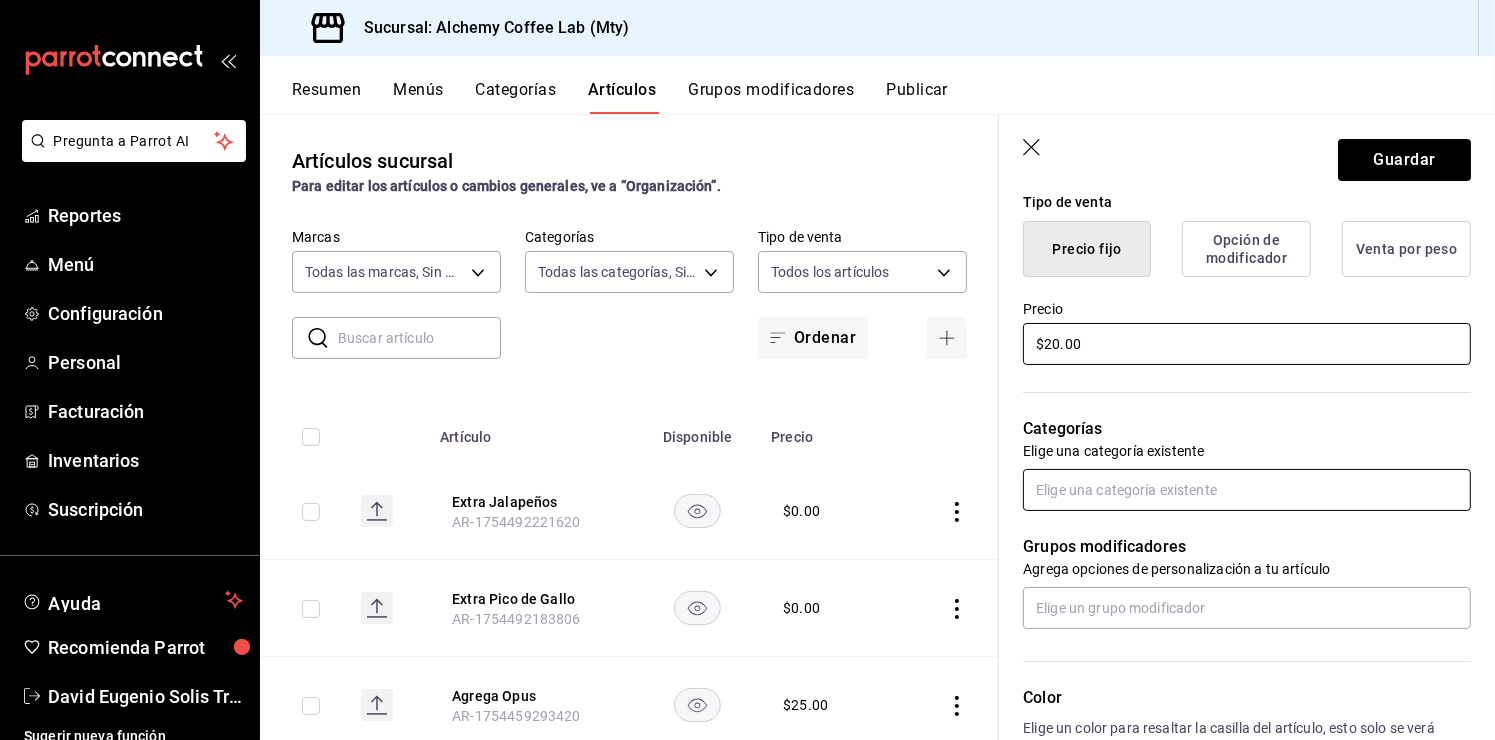 type on "$20.00" 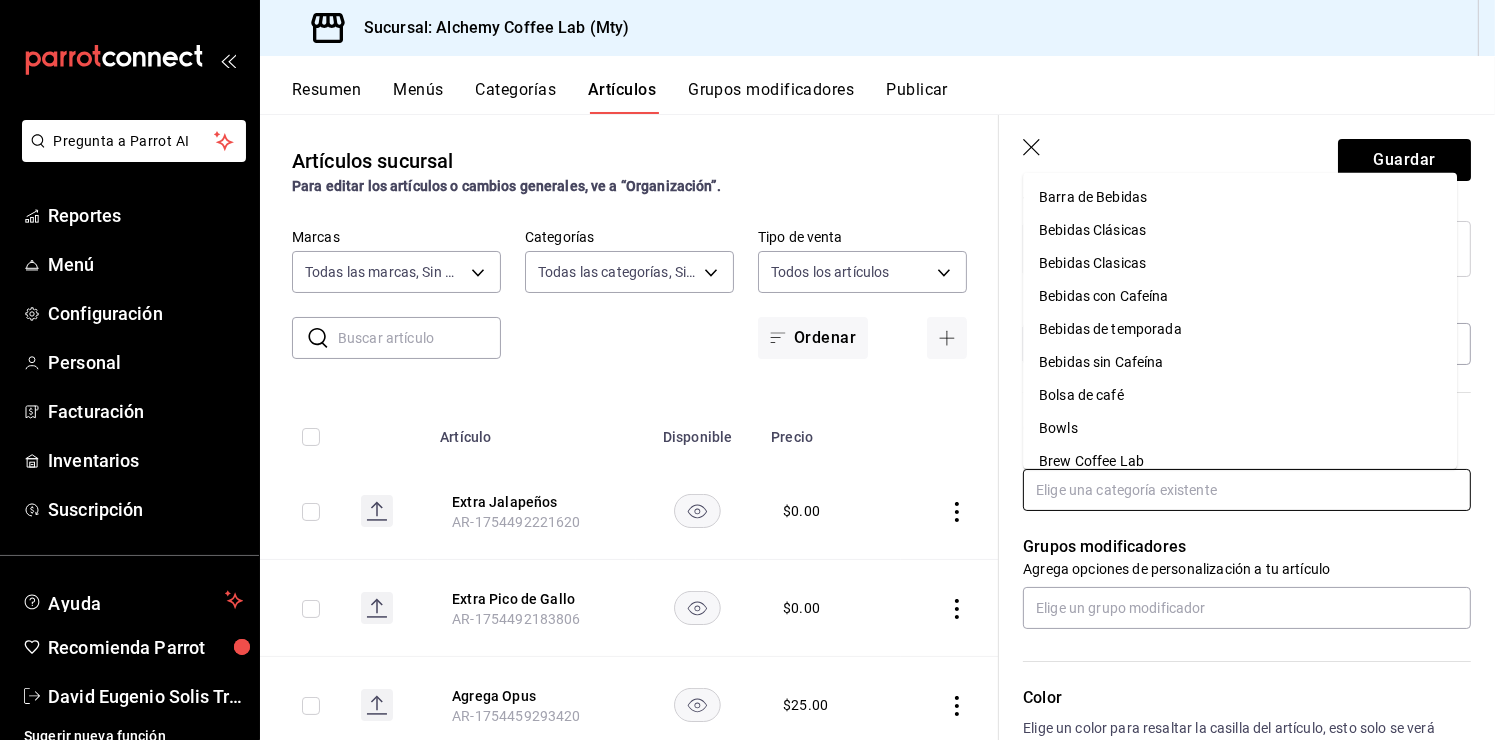 click at bounding box center [1247, 490] 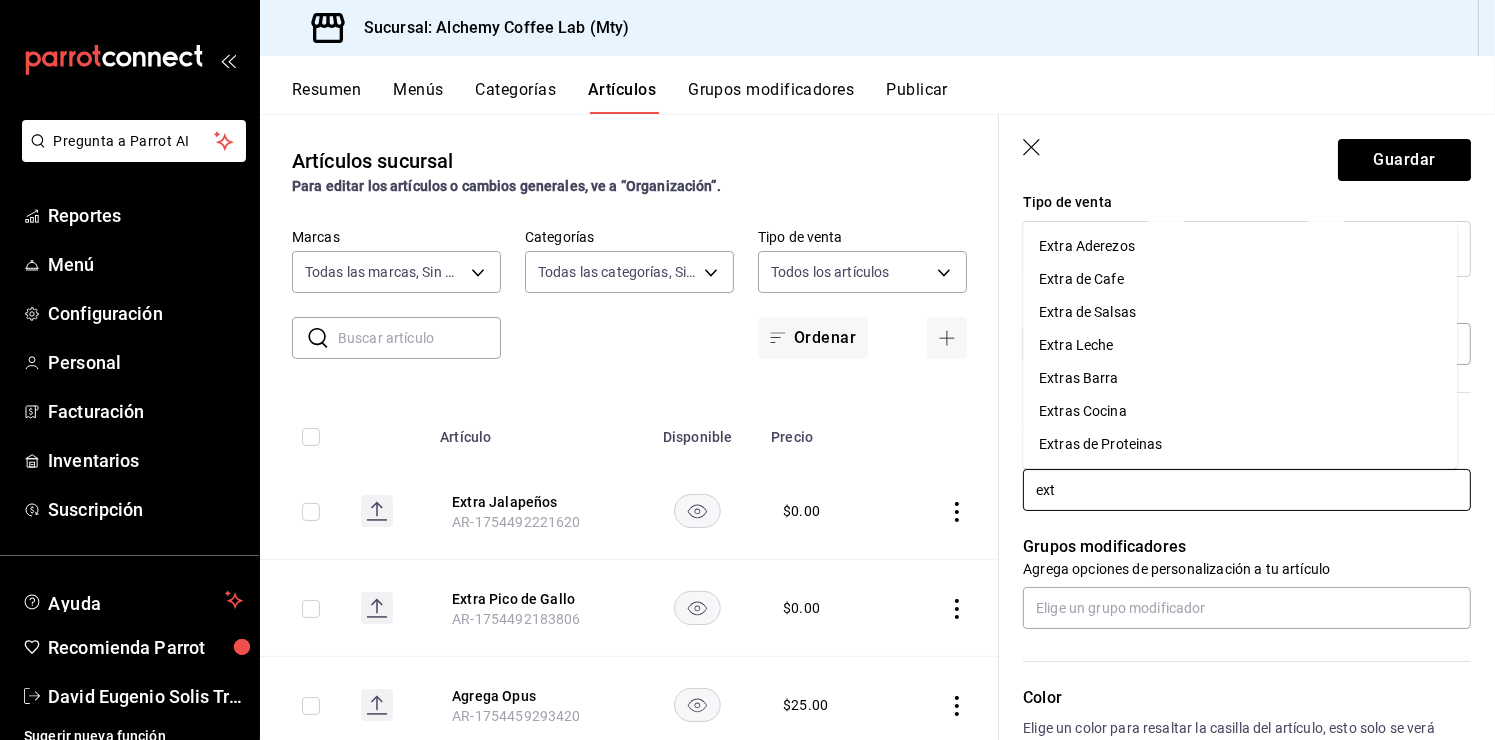 type on "extr" 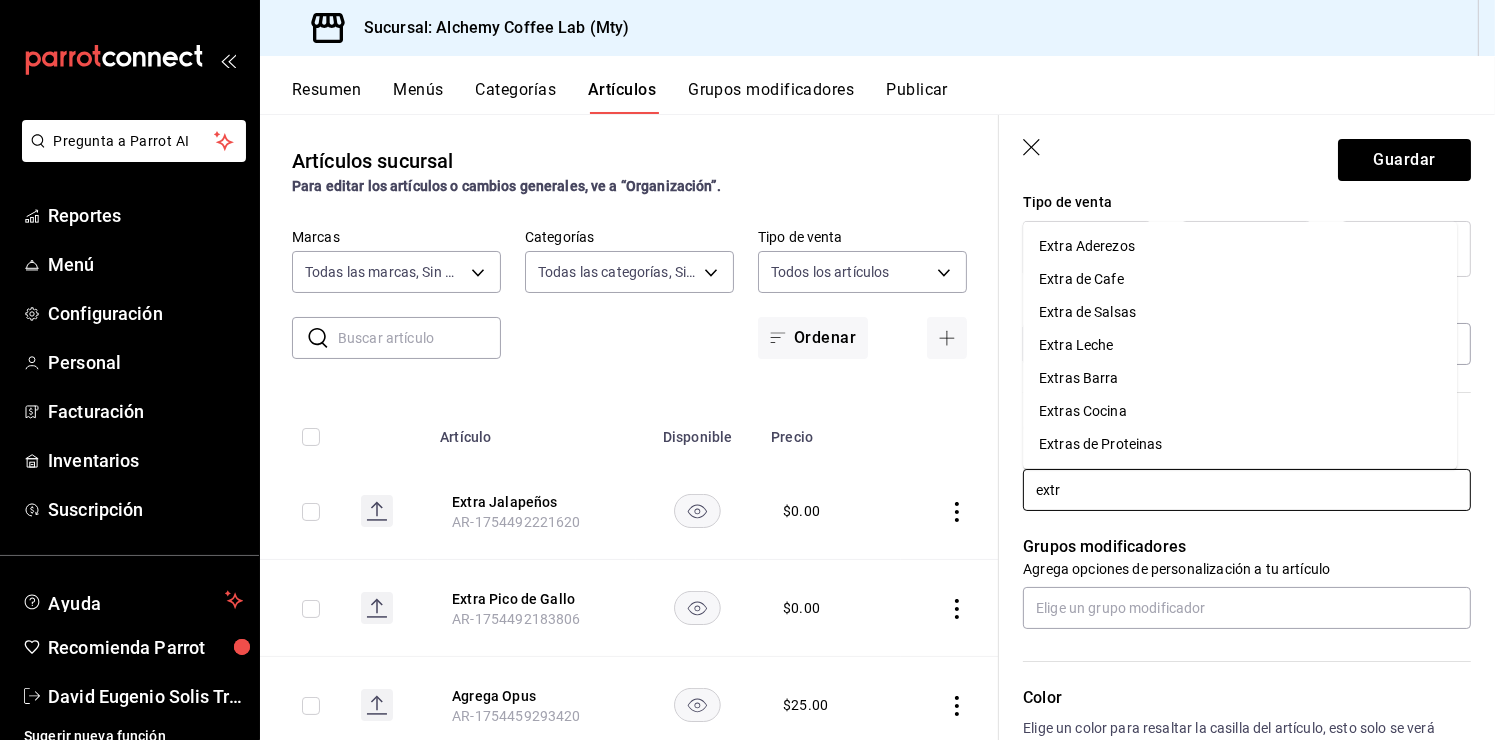 click on "Extras Cocina" at bounding box center (1240, 411) 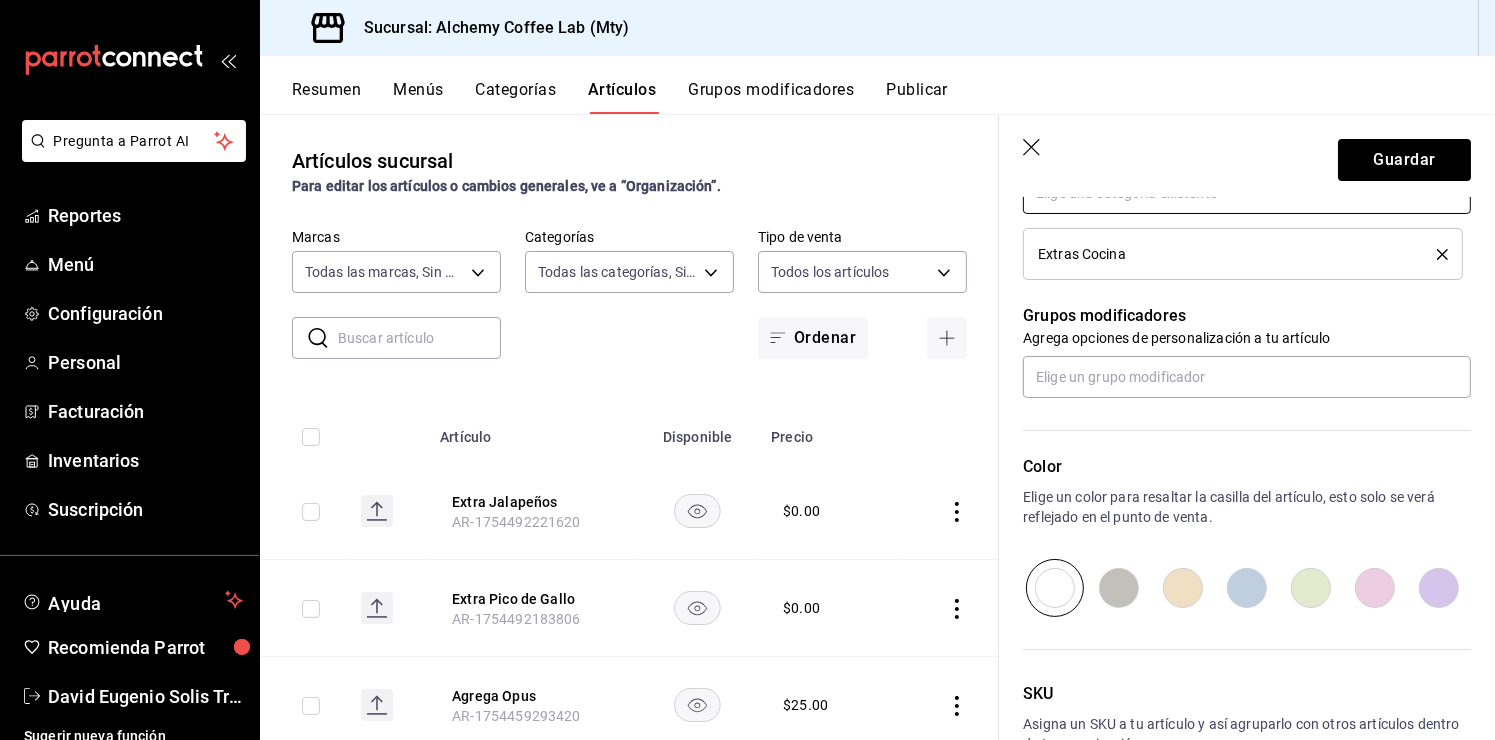 scroll, scrollTop: 800, scrollLeft: 0, axis: vertical 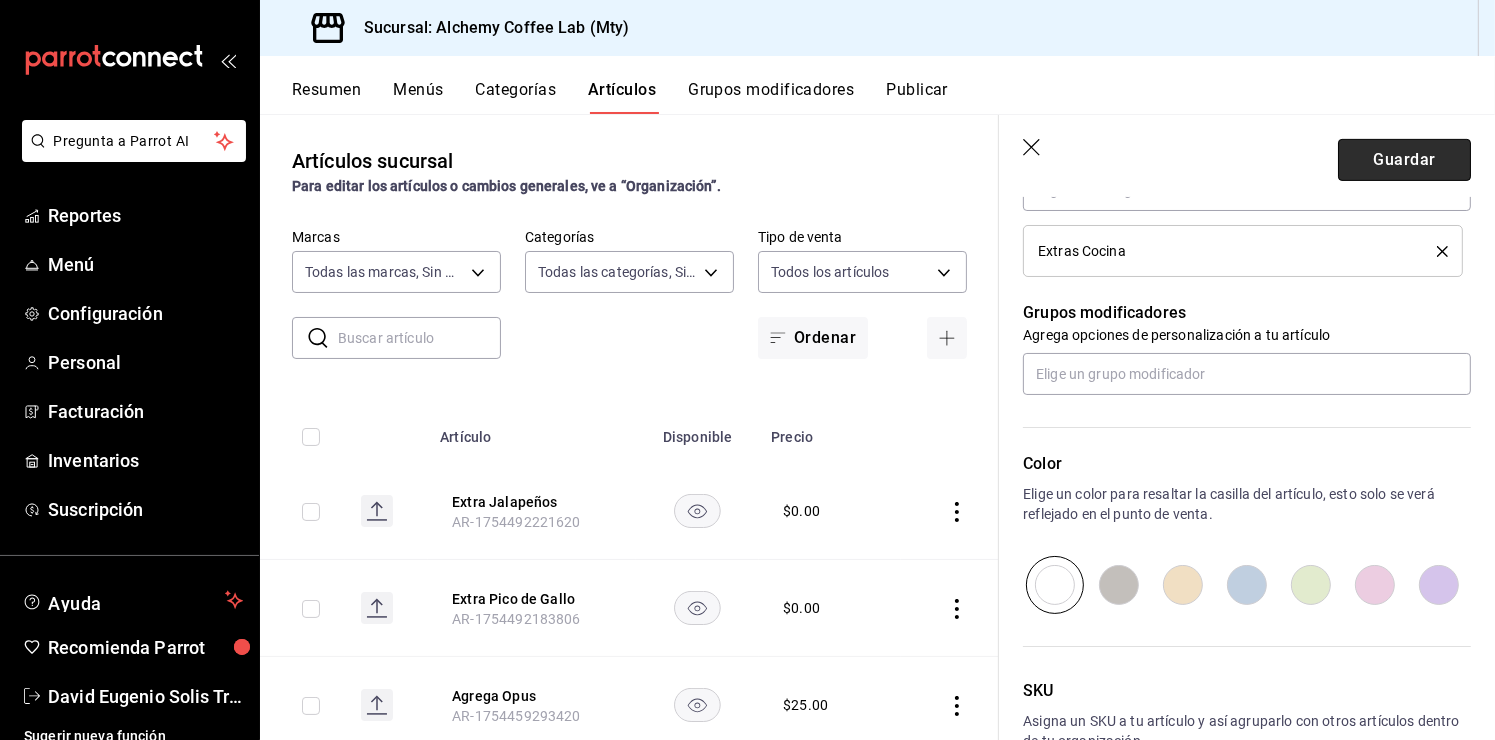 click on "Guardar" at bounding box center [1404, 160] 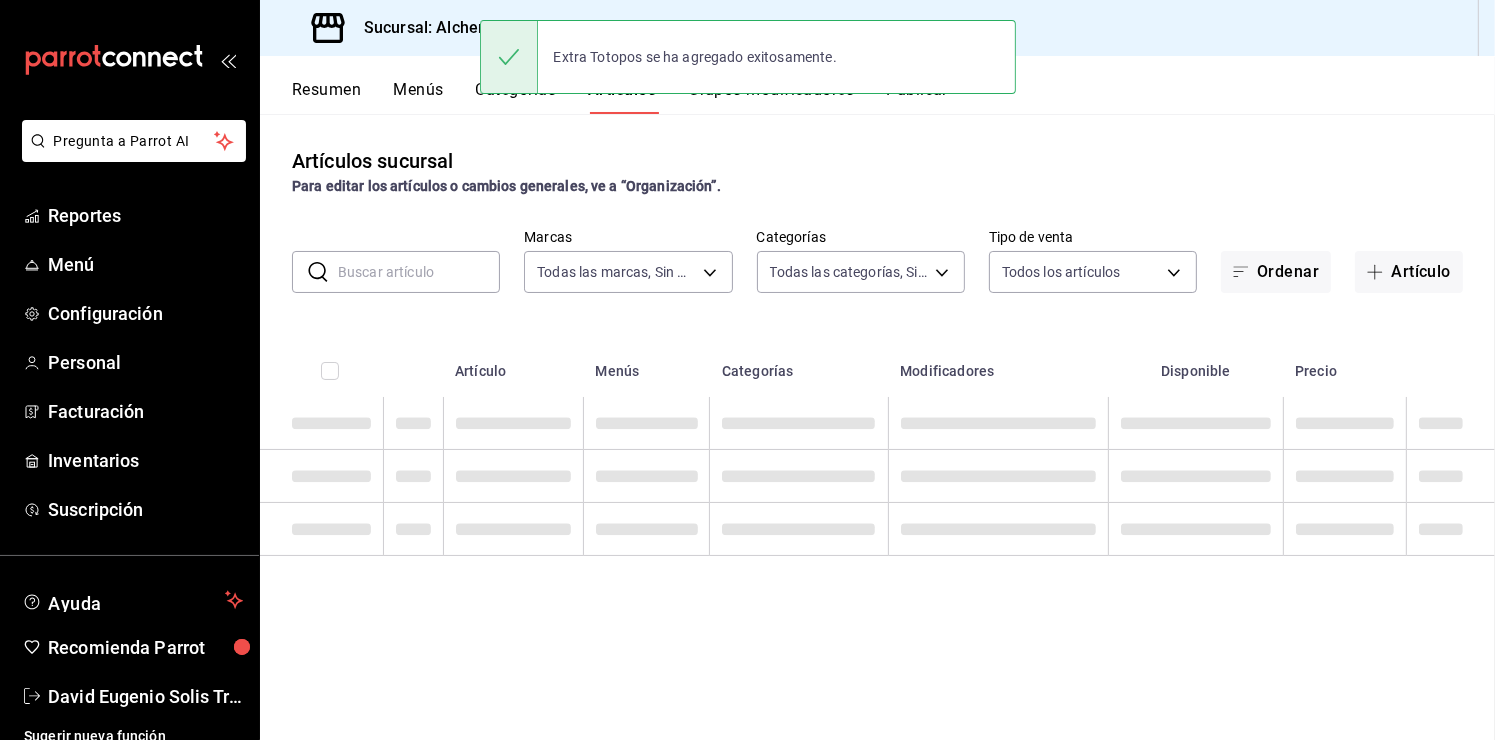 scroll, scrollTop: 0, scrollLeft: 0, axis: both 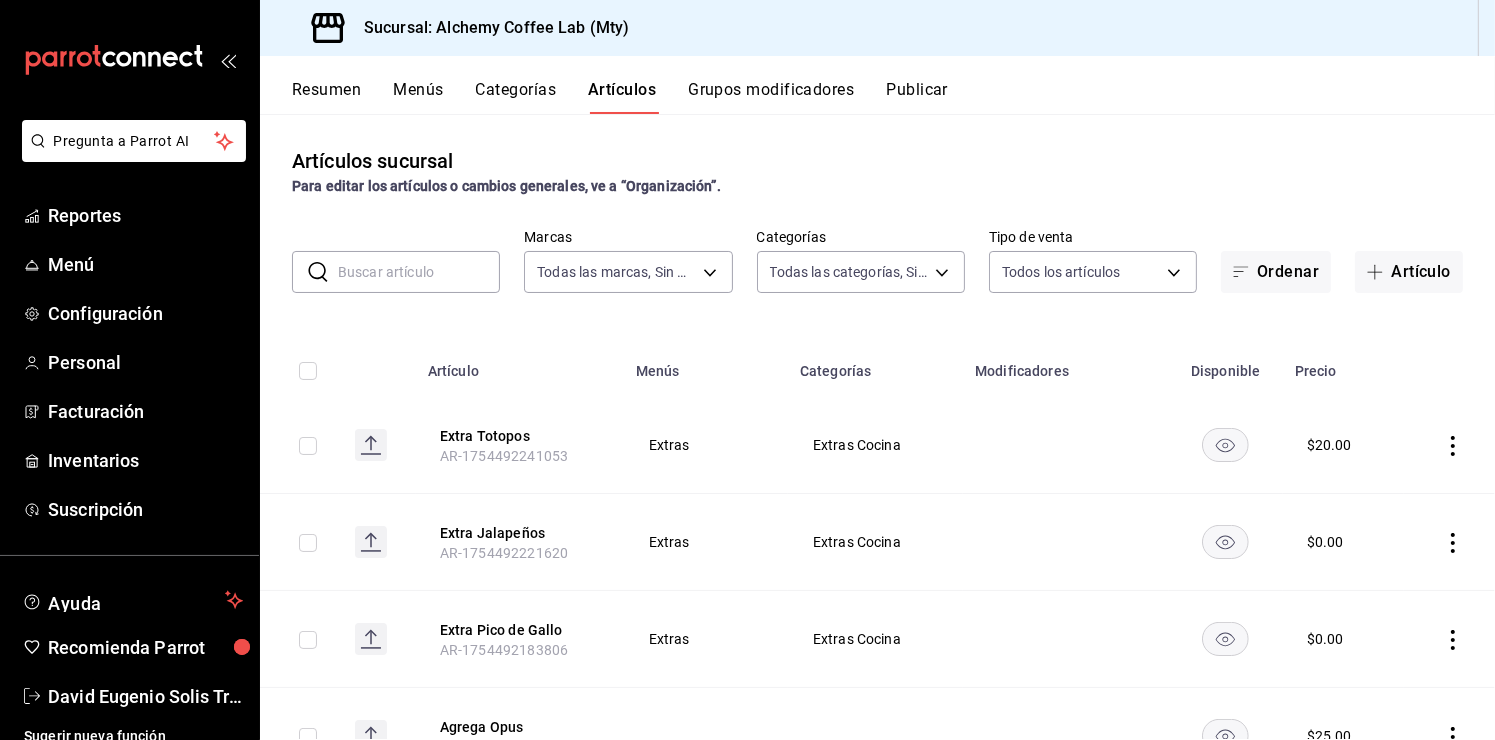 click on "Artículos sucursal Para editar los artículos o cambios generales, ve a “Organización”." at bounding box center (877, 171) 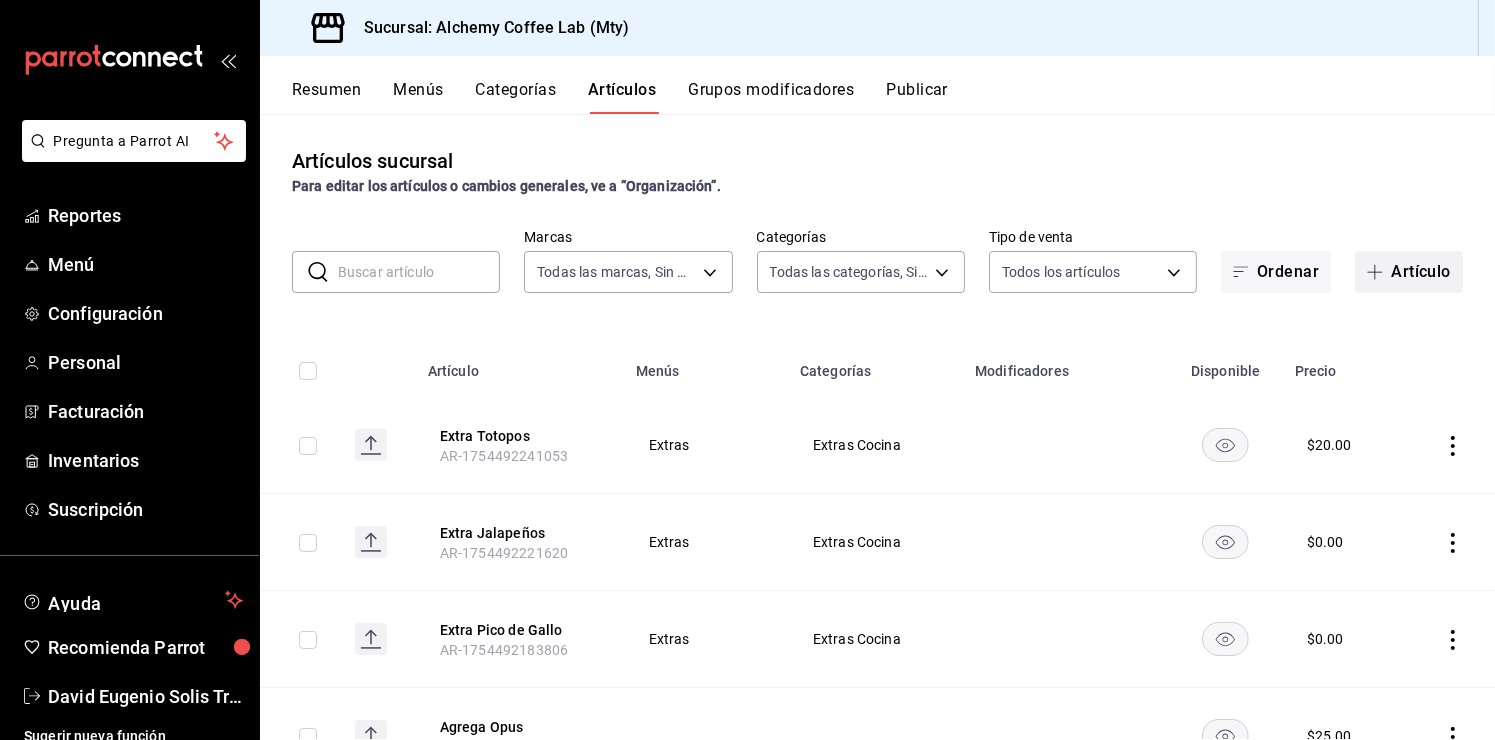 click on "Artículo" at bounding box center (1409, 272) 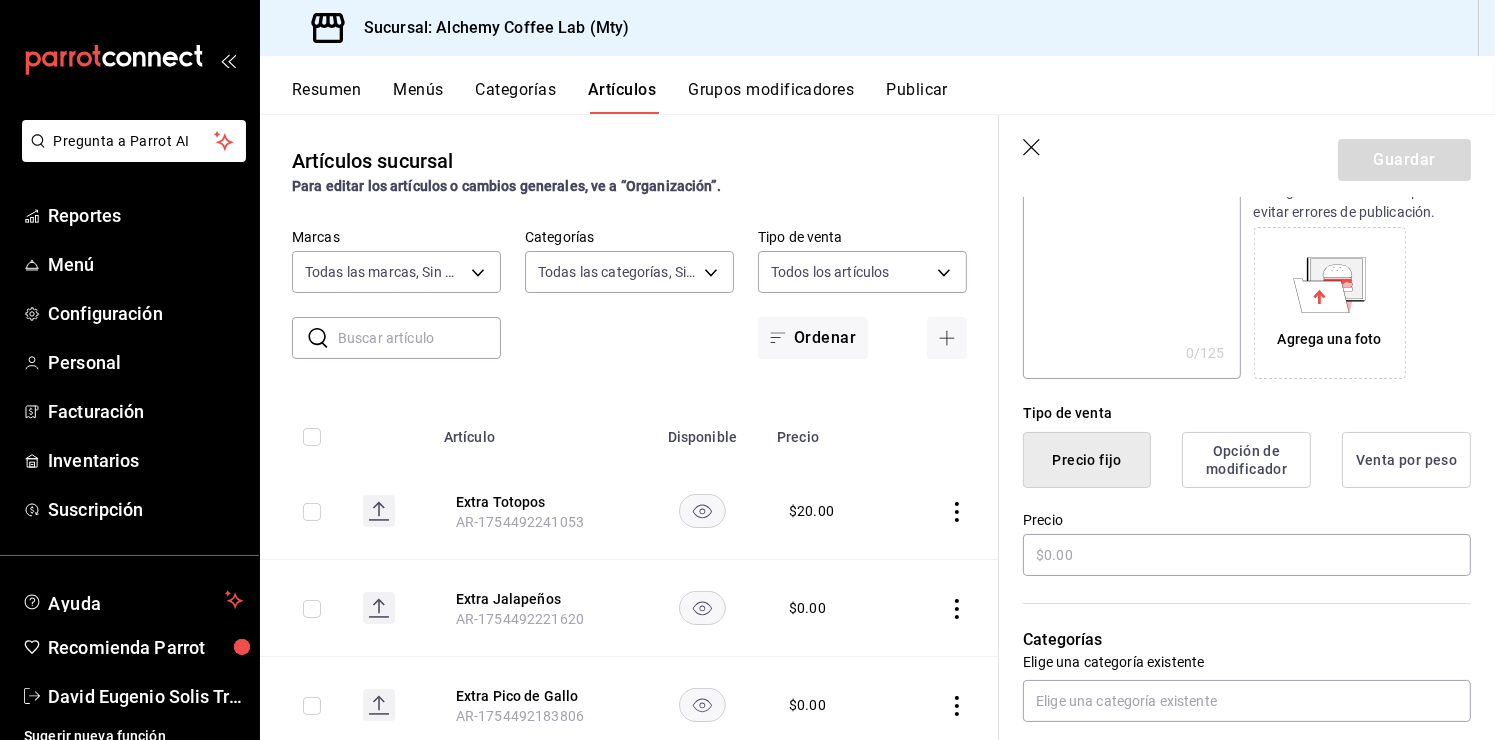 scroll, scrollTop: 300, scrollLeft: 0, axis: vertical 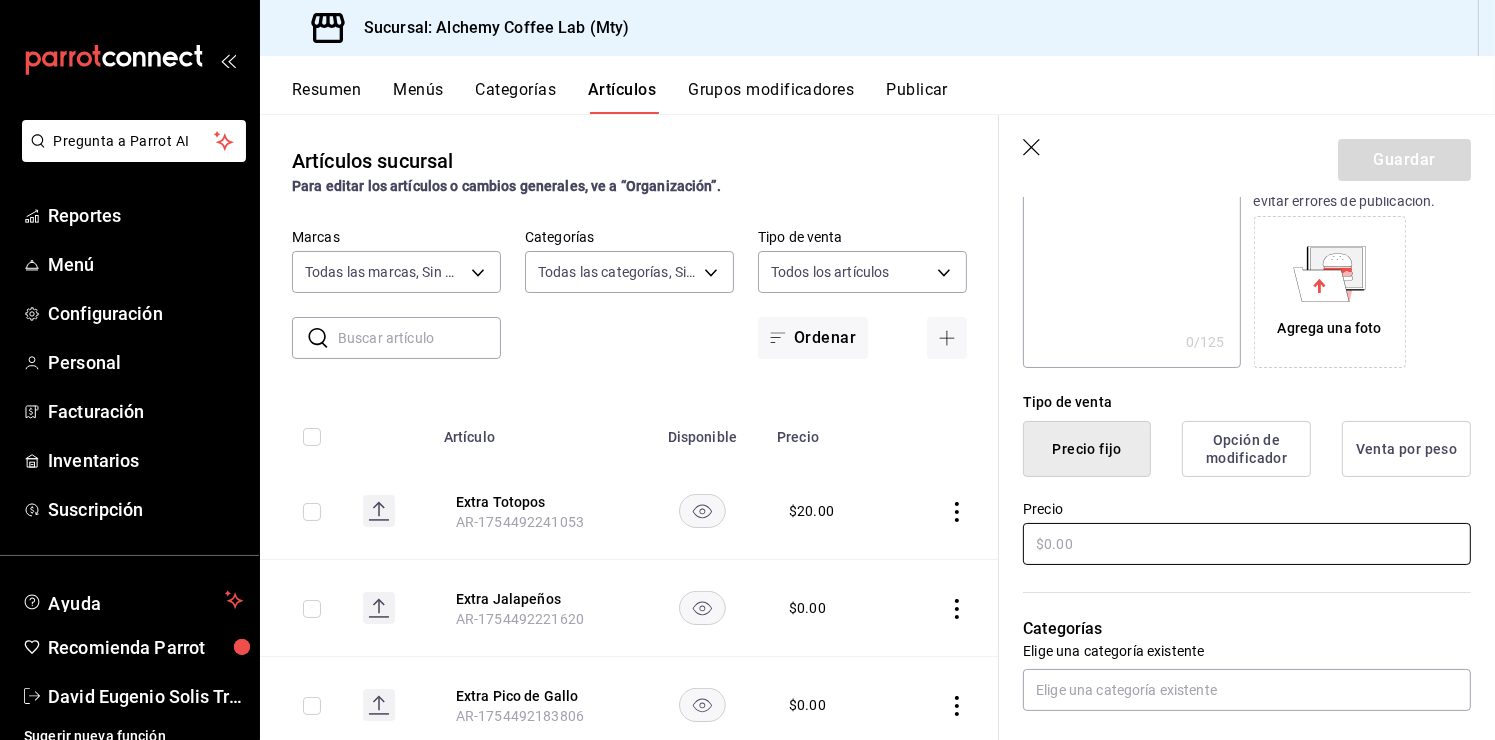 type on "Extra Nieve de Vainilla" 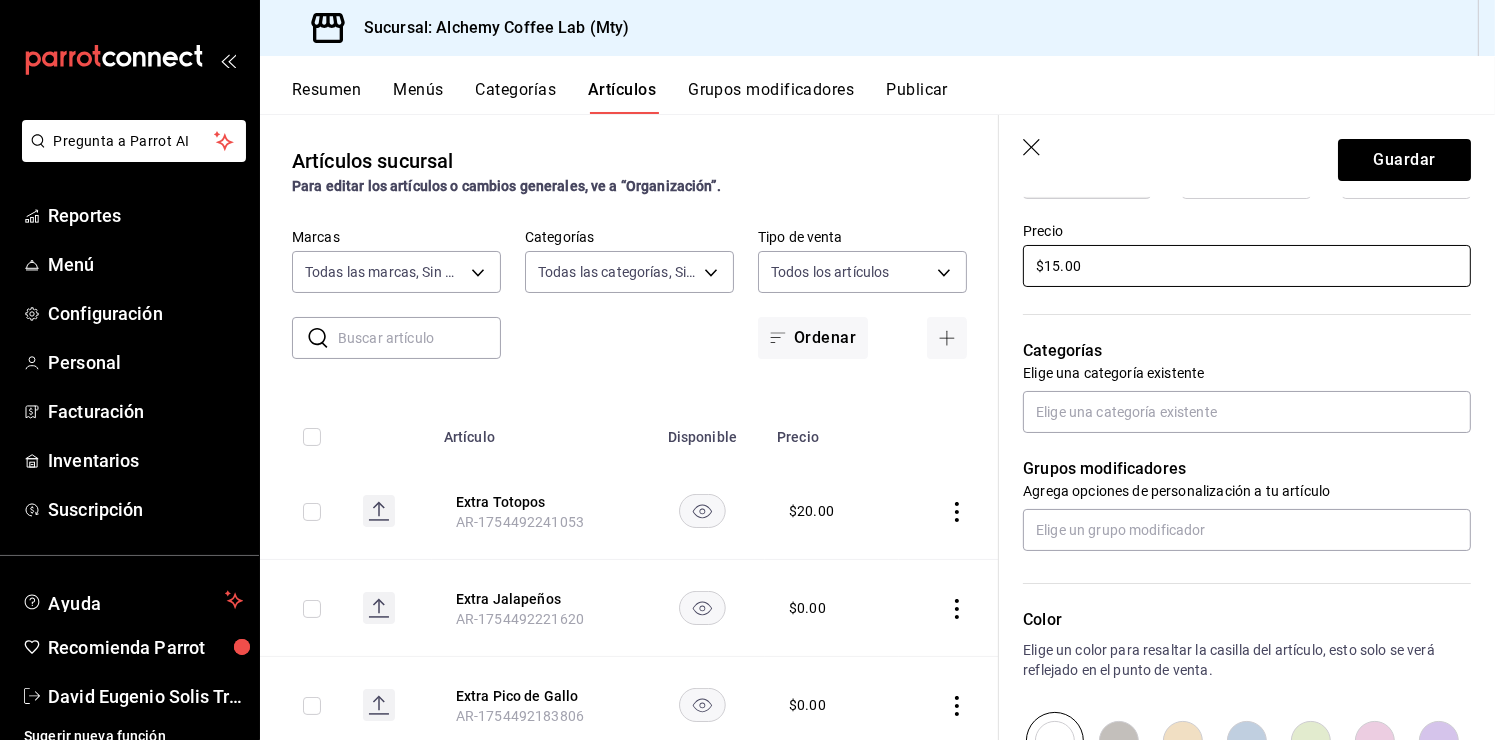 scroll, scrollTop: 600, scrollLeft: 0, axis: vertical 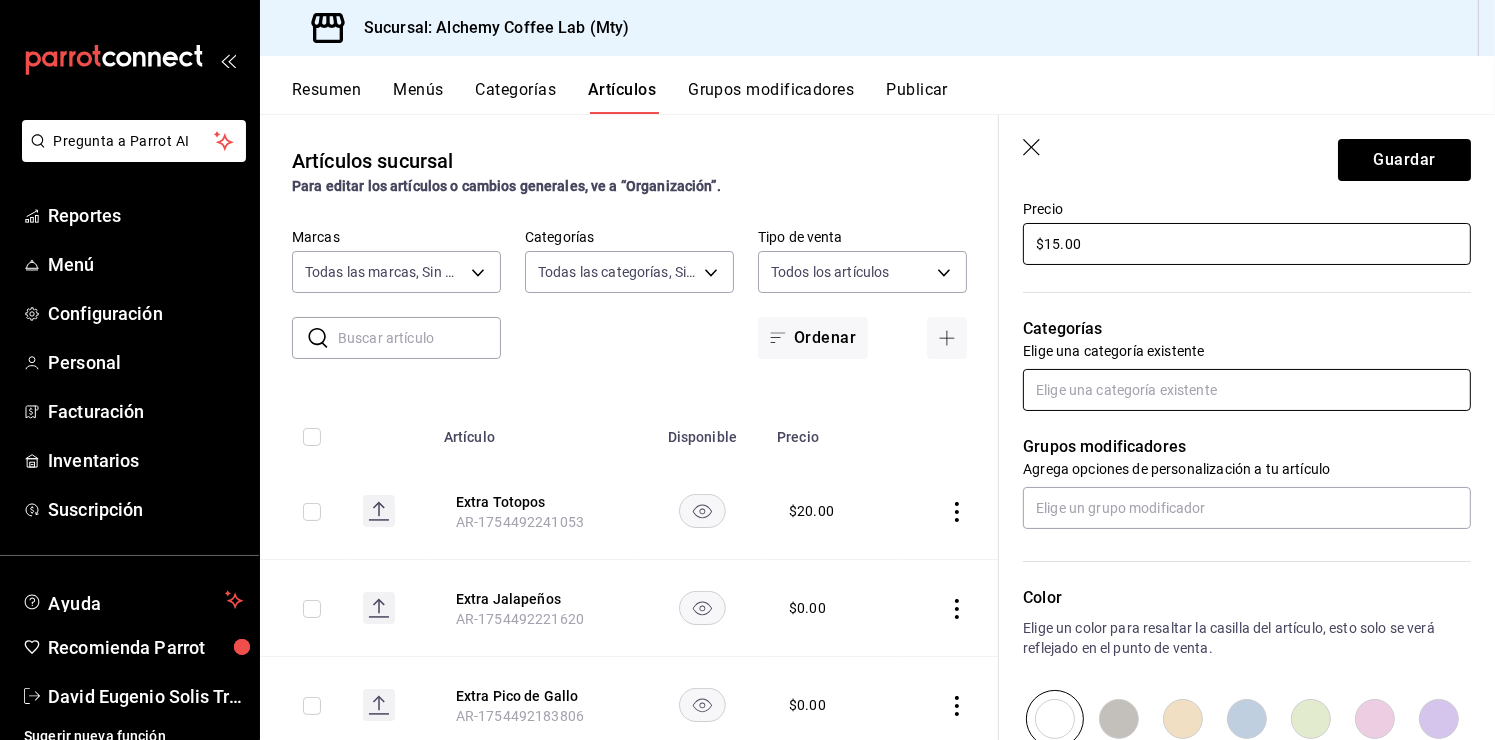 type on "$15.00" 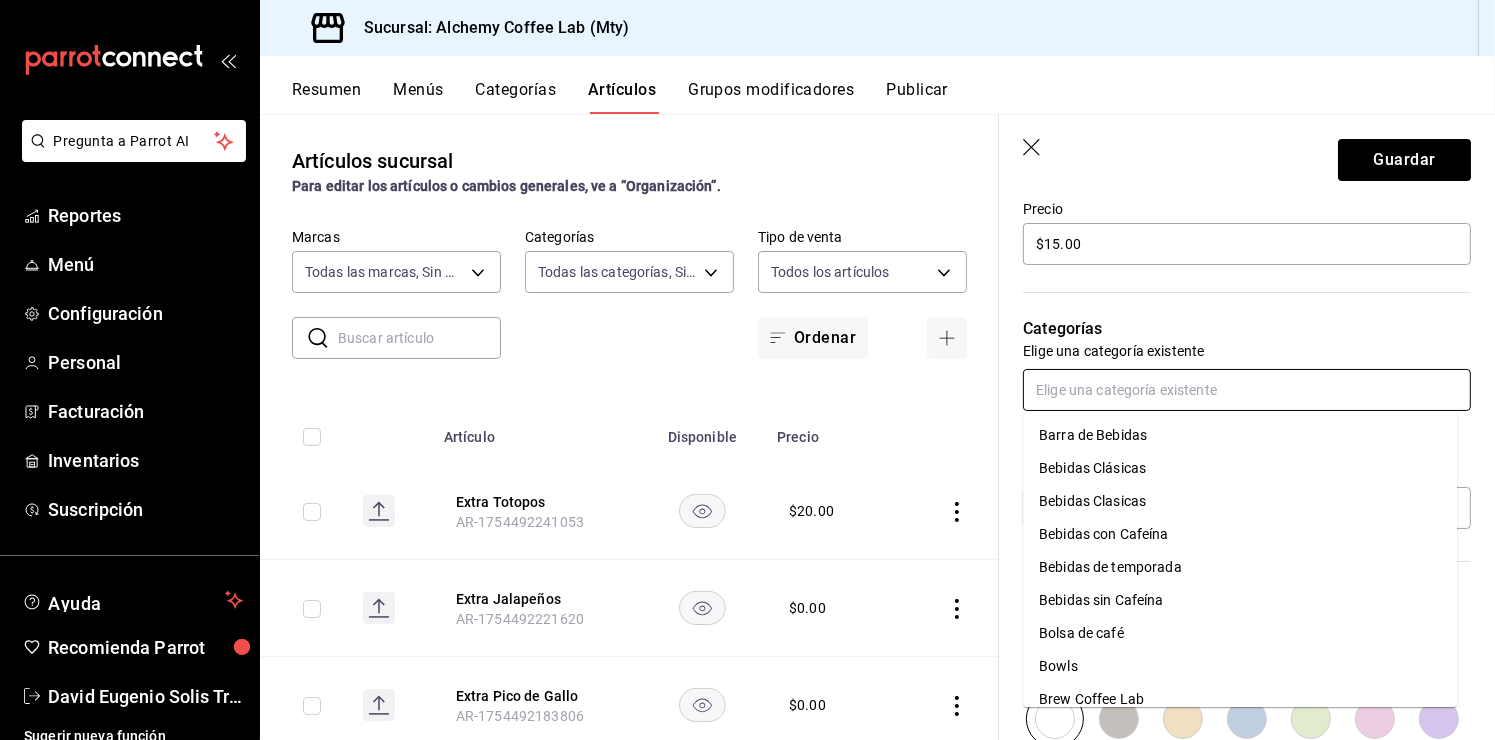 click at bounding box center [1247, 390] 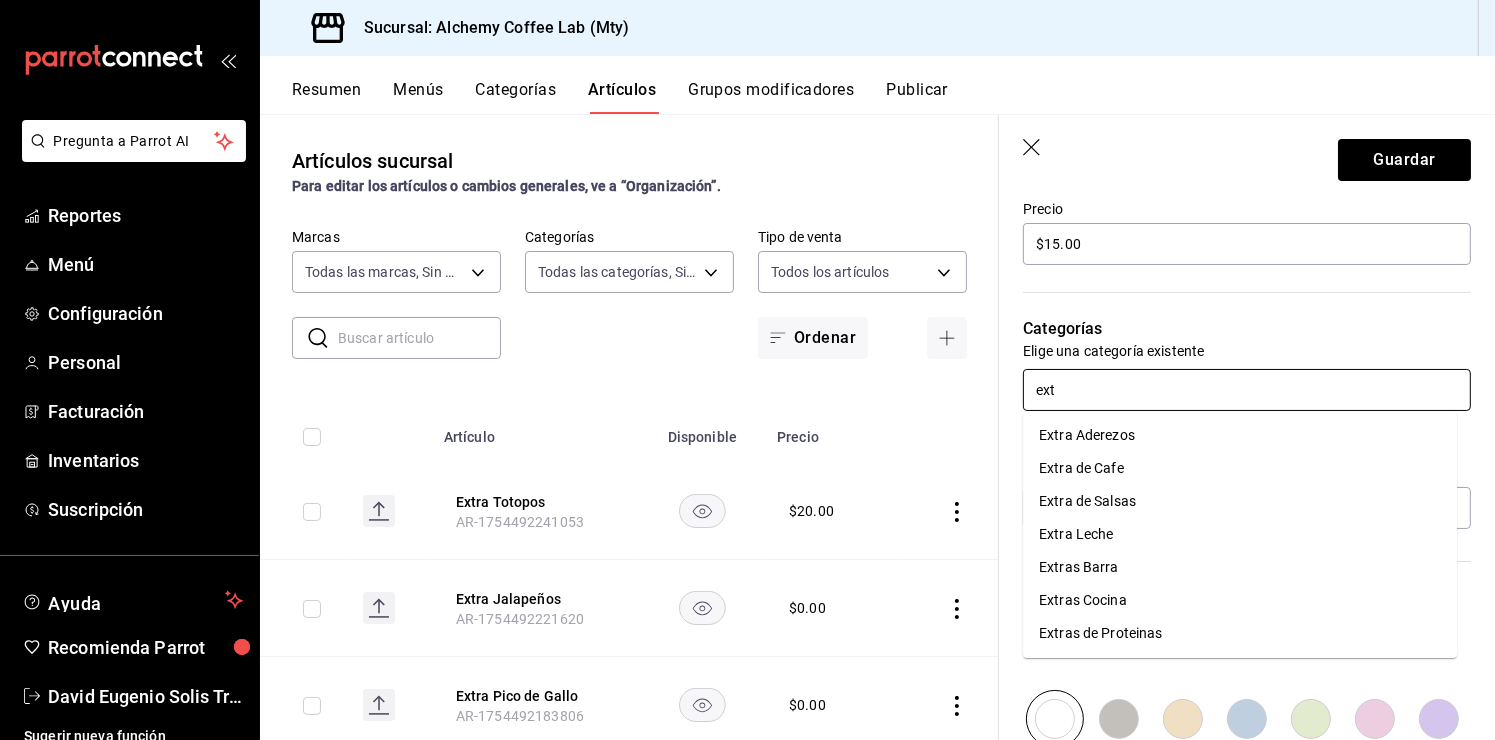 type on "extr" 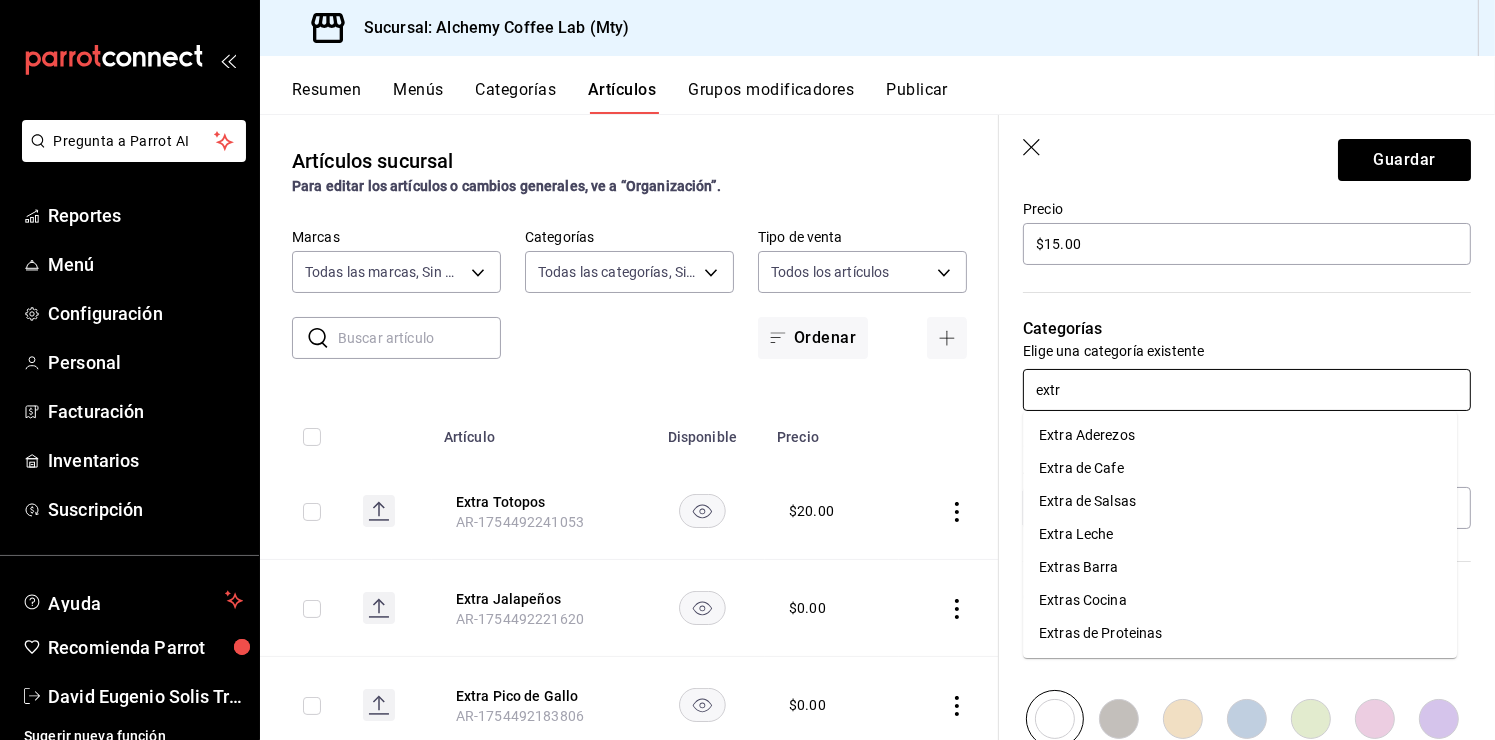 click on "Extras Cocina" at bounding box center [1240, 600] 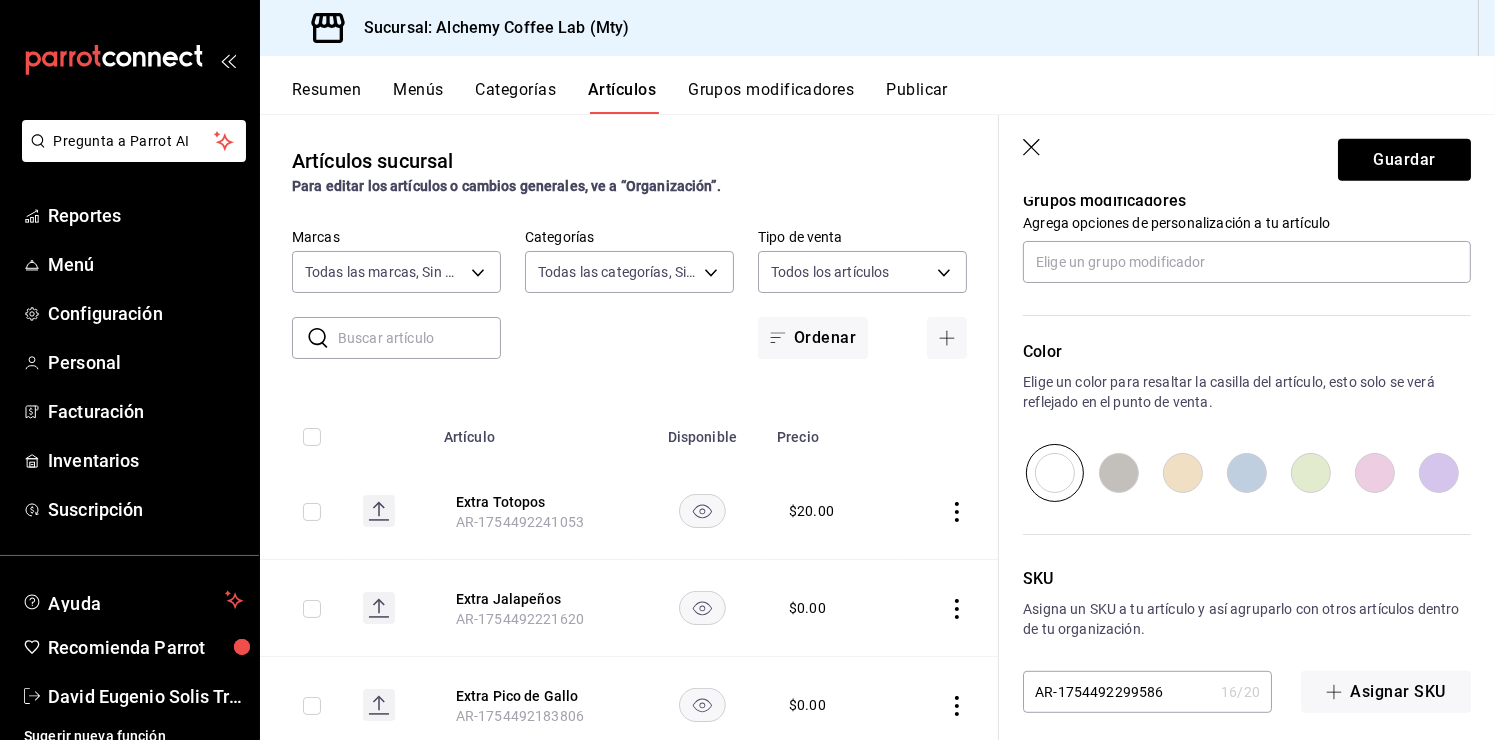 scroll, scrollTop: 924, scrollLeft: 0, axis: vertical 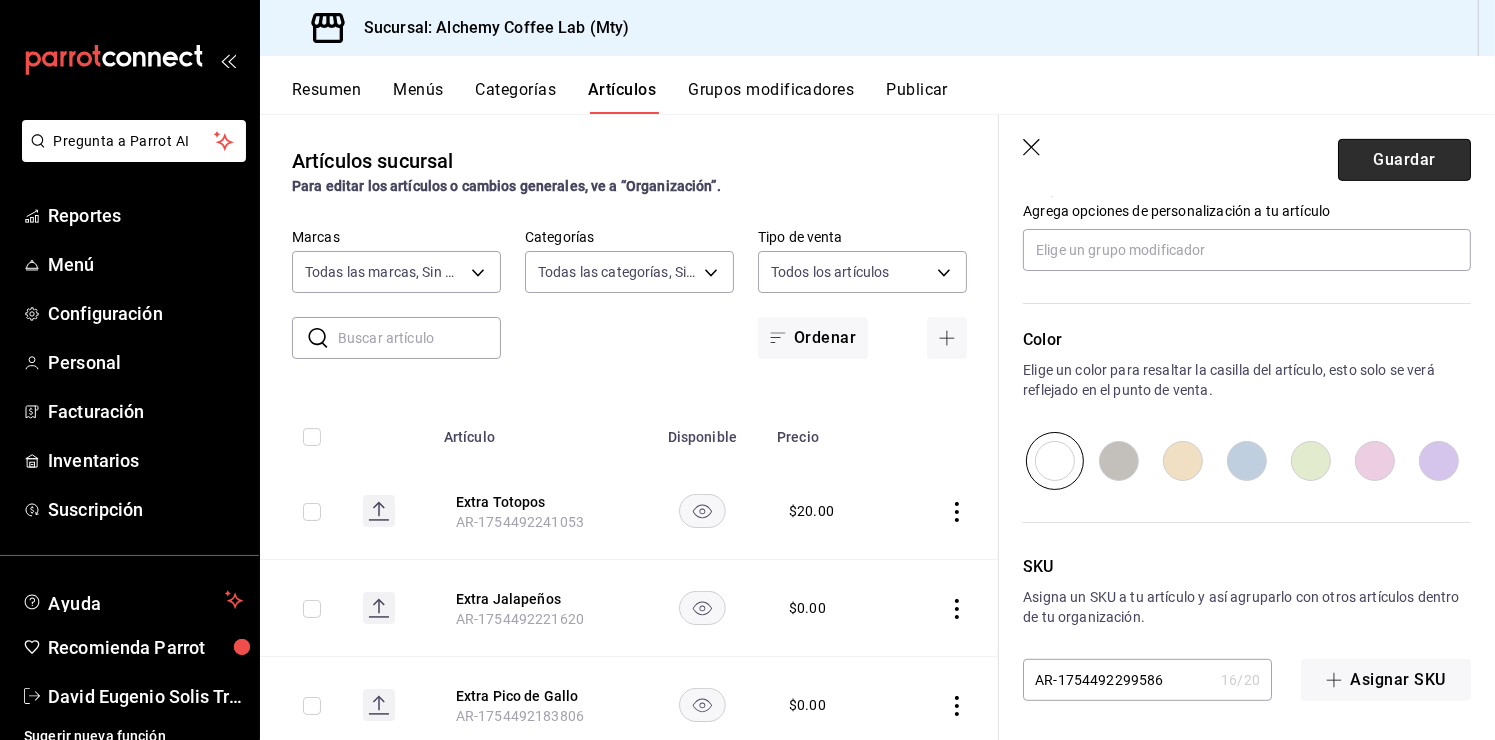click on "Guardar" at bounding box center (1404, 160) 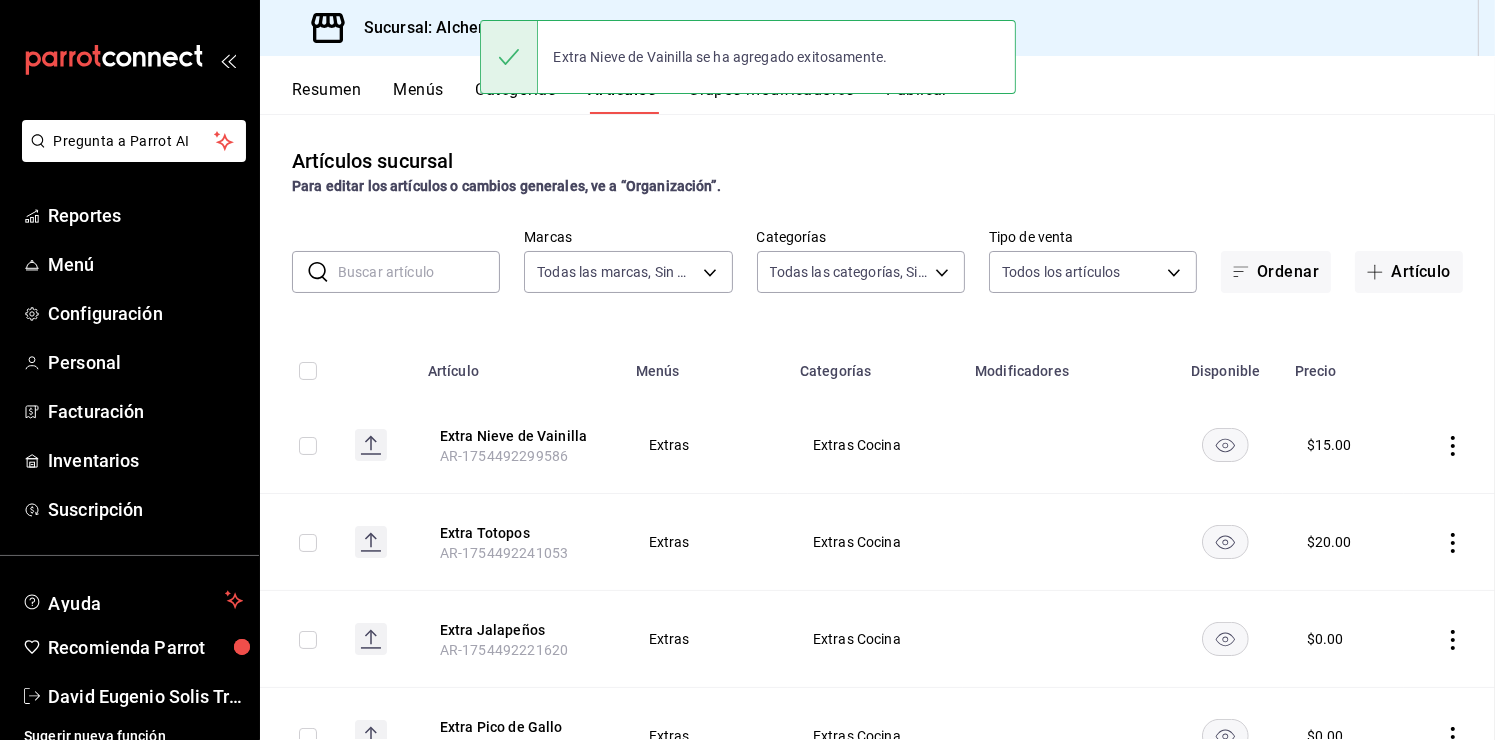 scroll, scrollTop: 0, scrollLeft: 0, axis: both 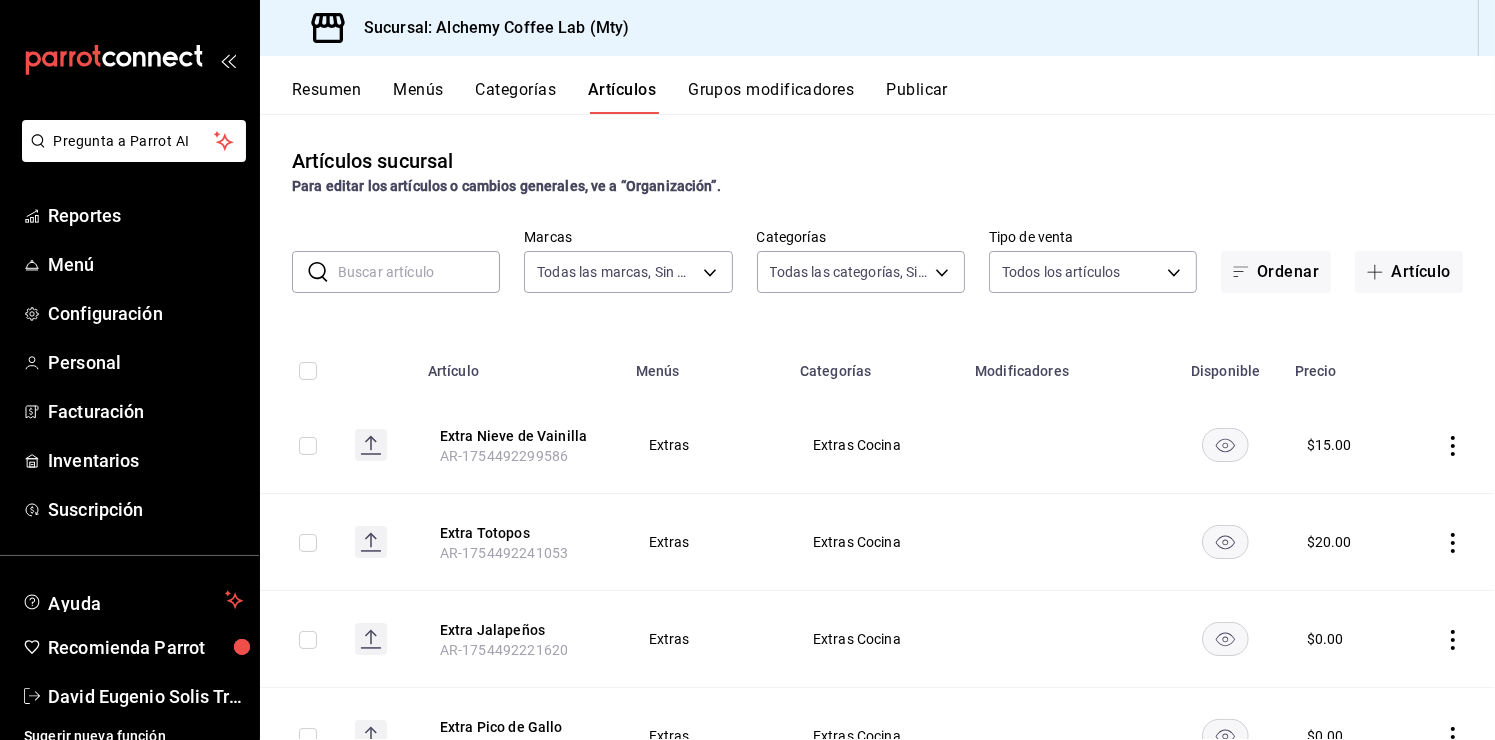 click on "Artículos sucursal Para editar los artículos o cambios generales, ve a “Organización”." at bounding box center (877, 171) 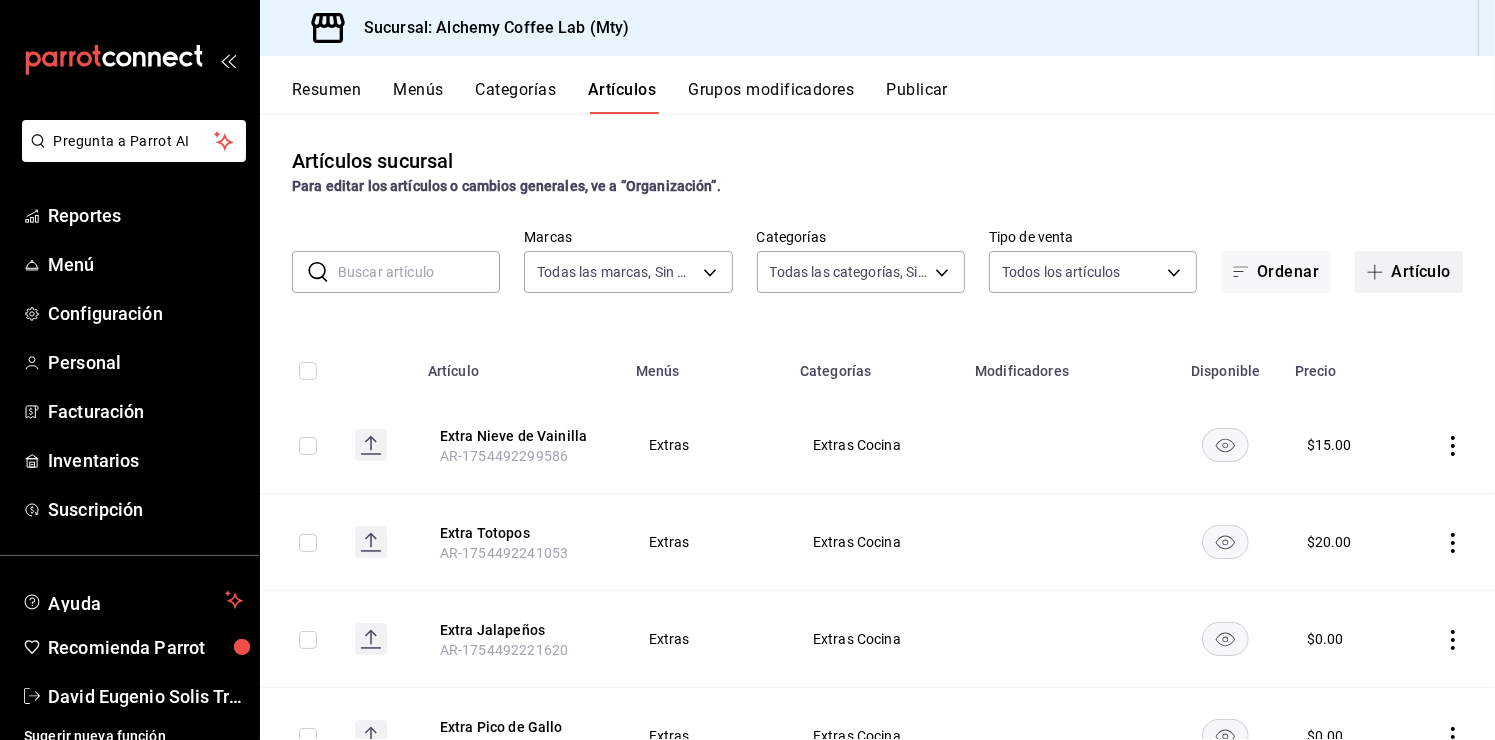 click on "Artículo" at bounding box center [1409, 272] 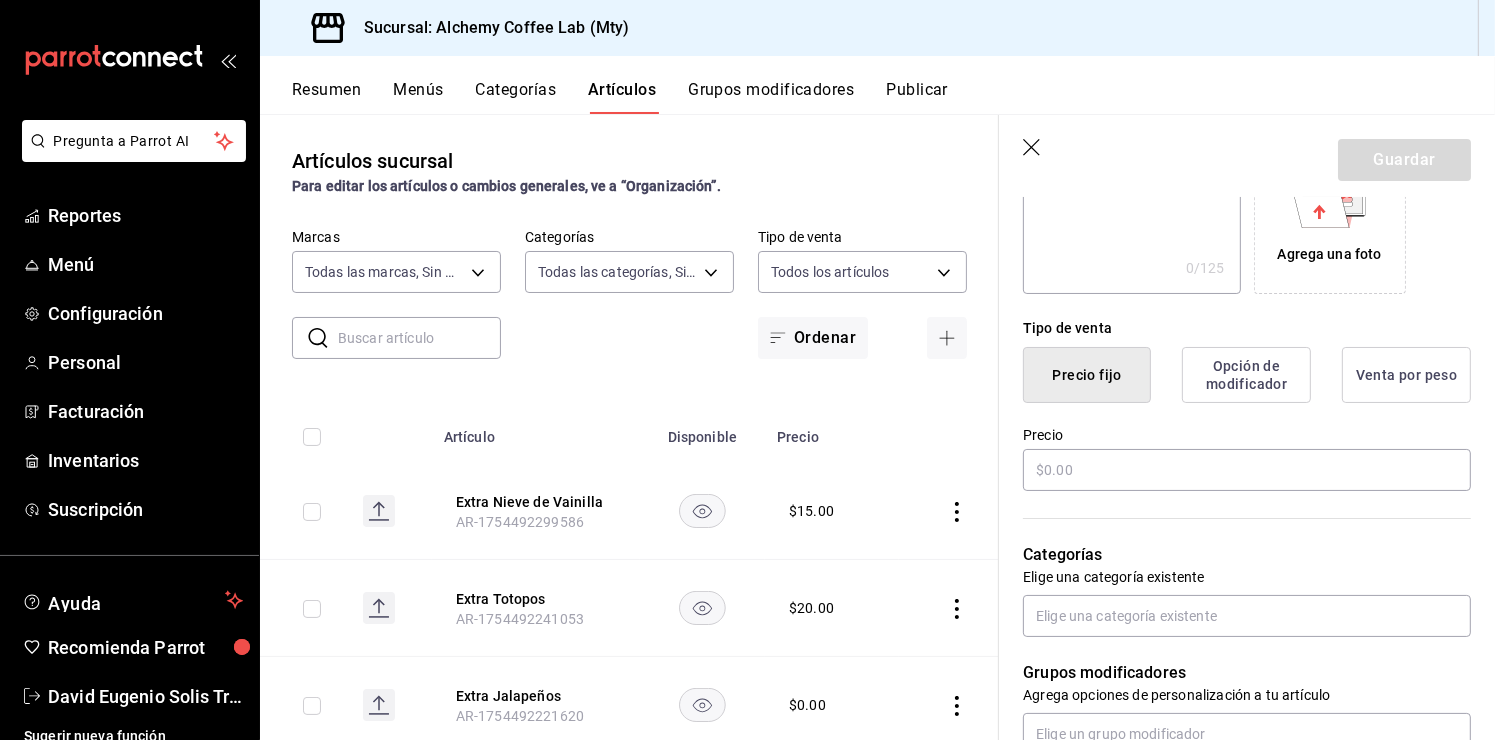 scroll, scrollTop: 400, scrollLeft: 0, axis: vertical 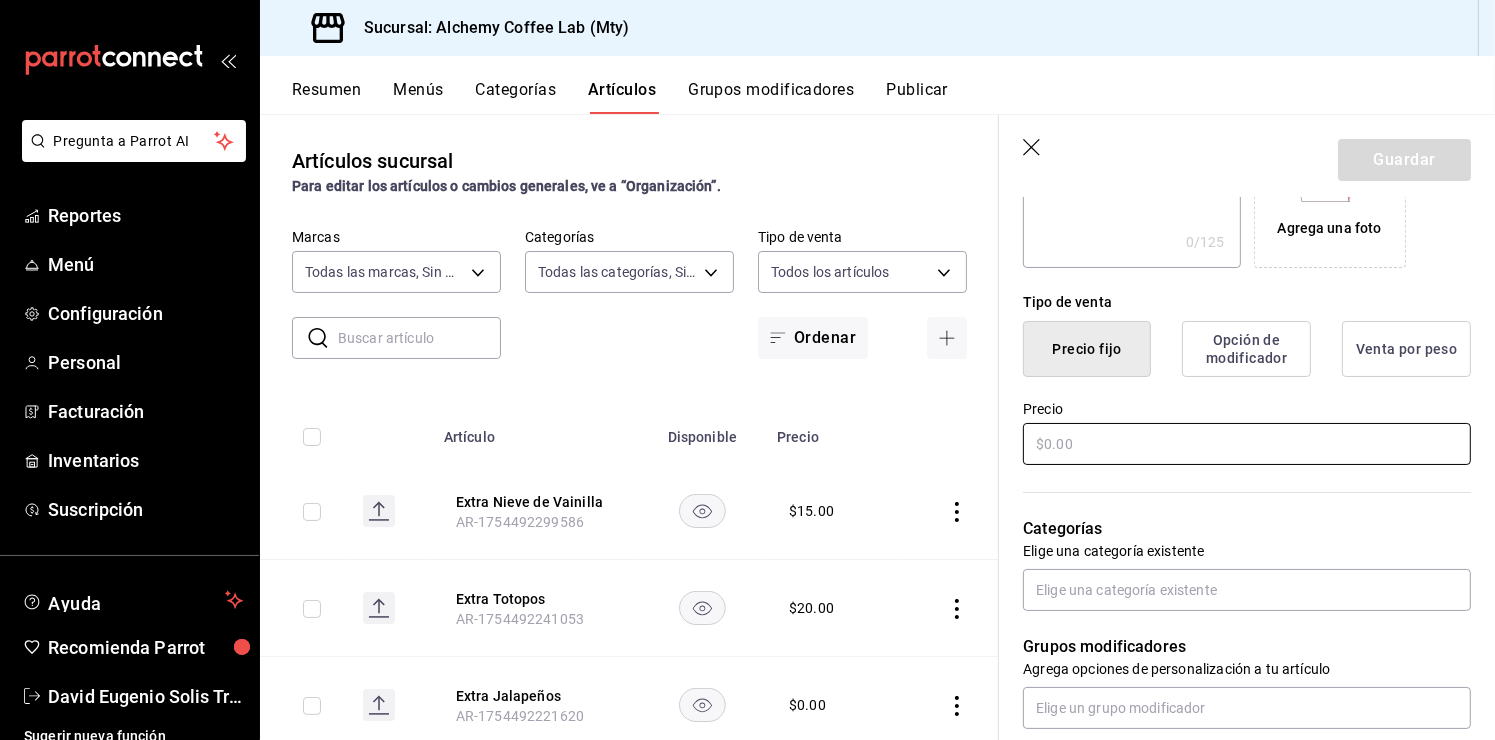 type on "Extra Miel" 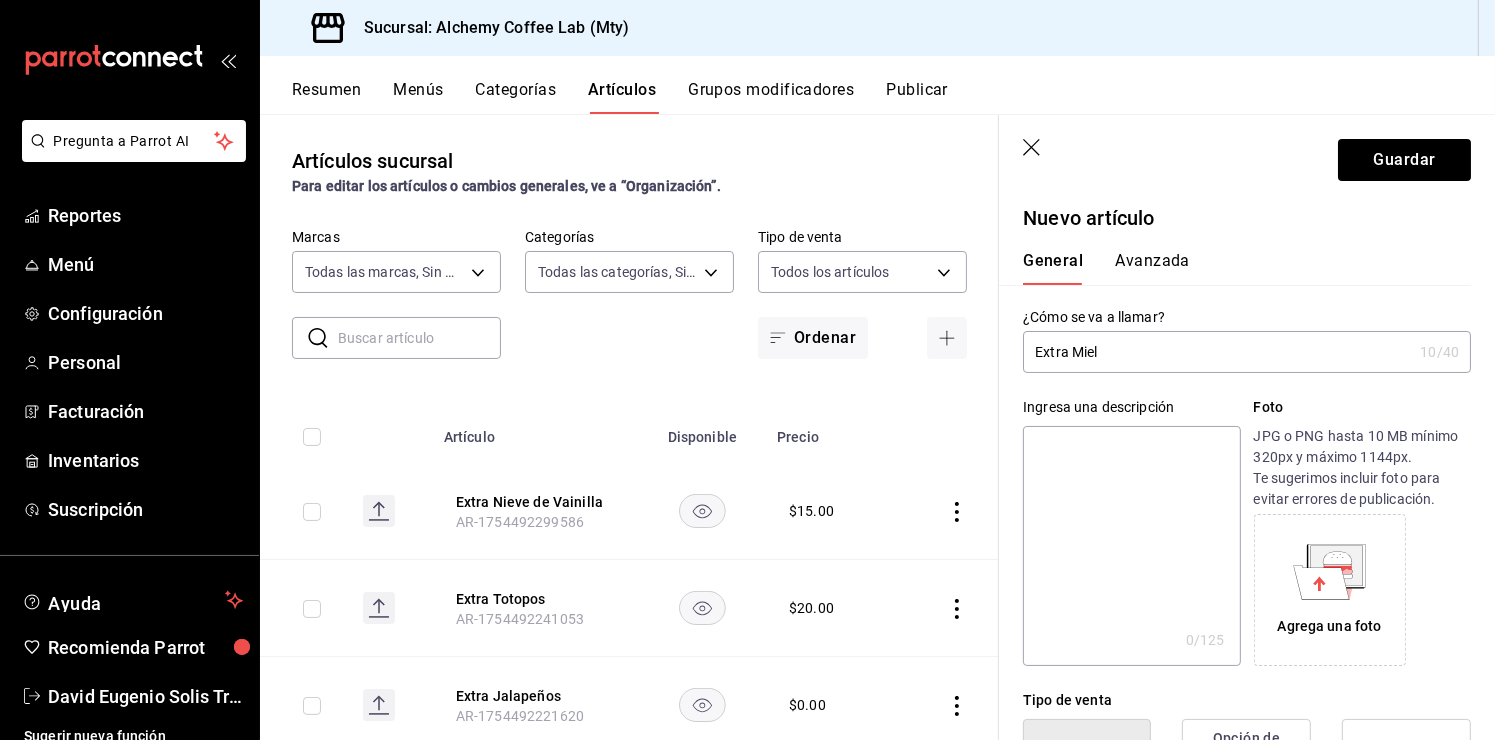 scroll, scrollTop: 0, scrollLeft: 0, axis: both 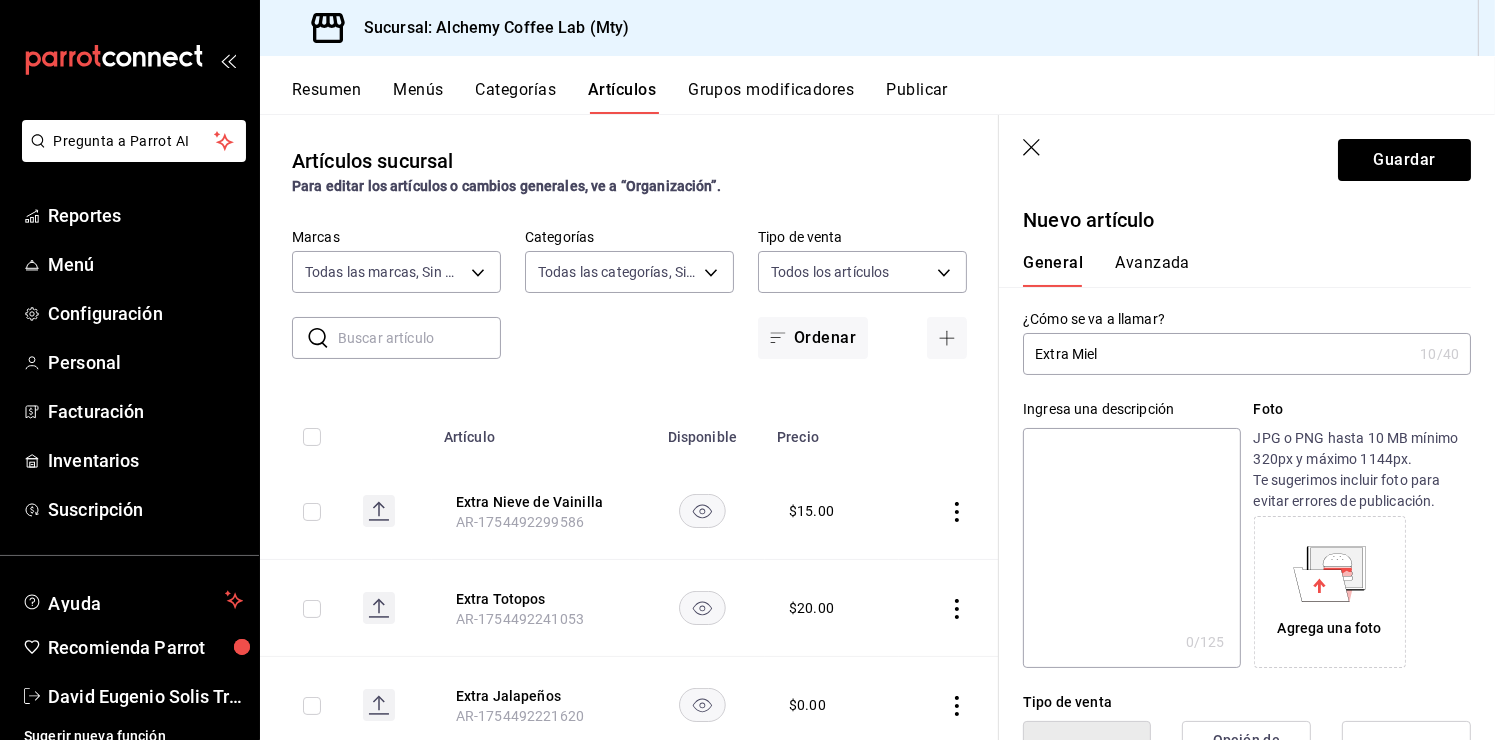 type on "$0.00" 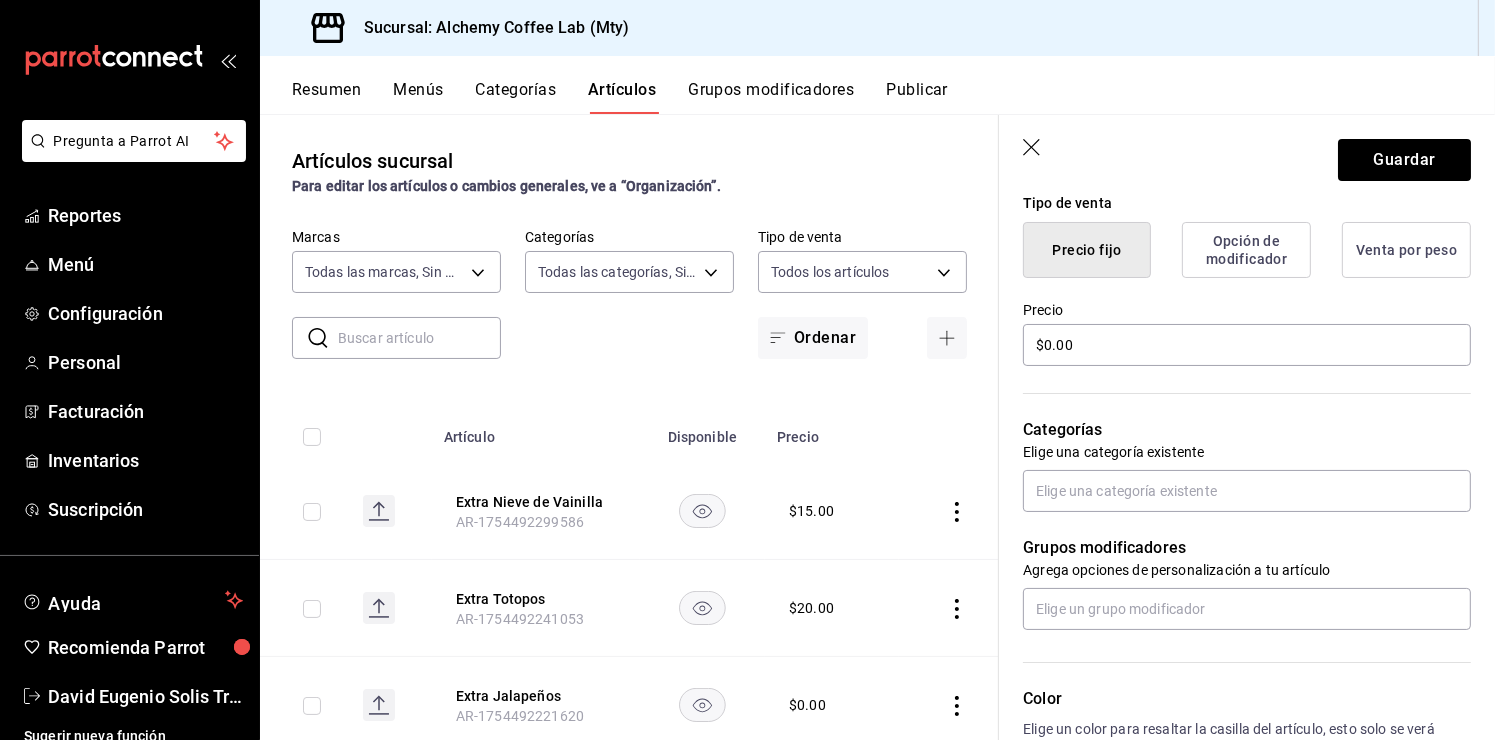scroll, scrollTop: 500, scrollLeft: 0, axis: vertical 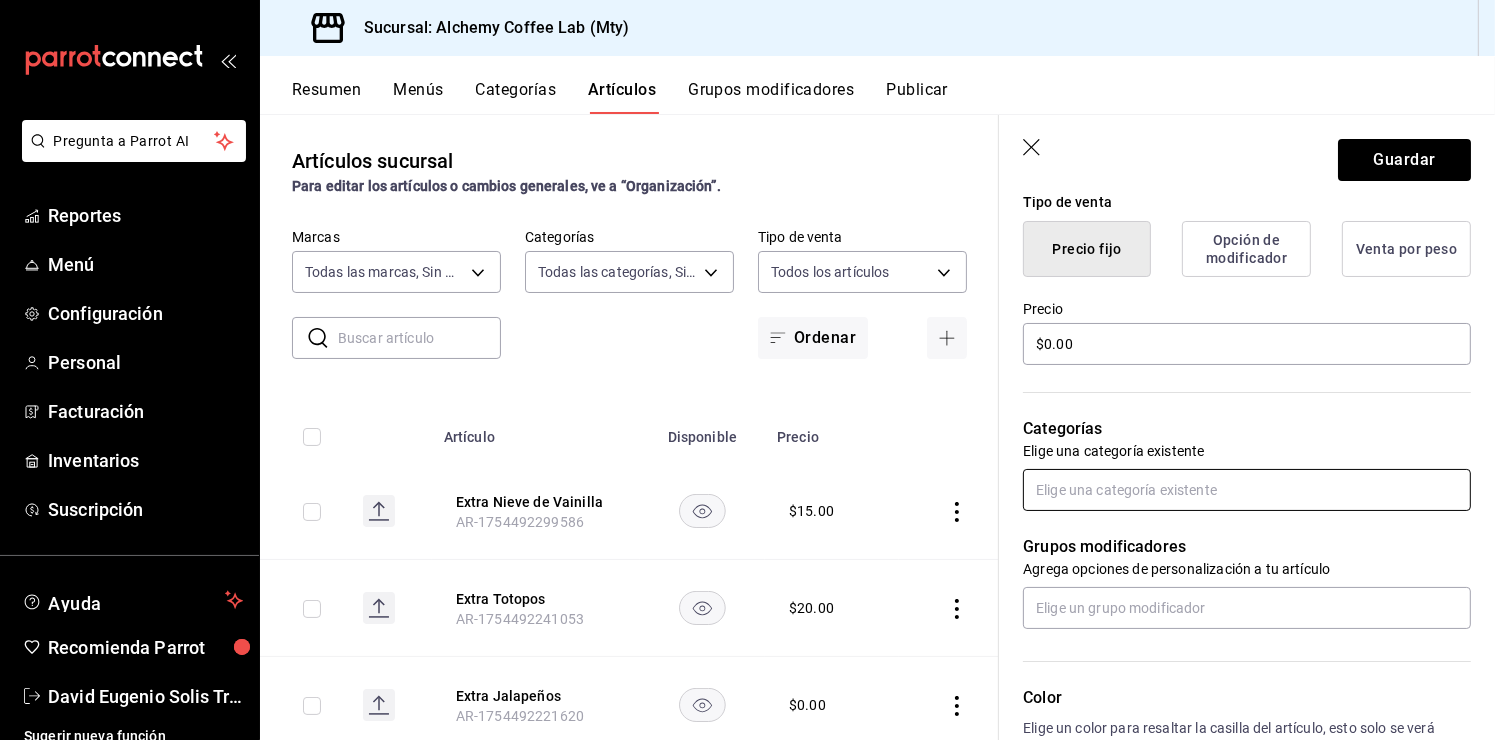 type on "Extra Miel de Abeja" 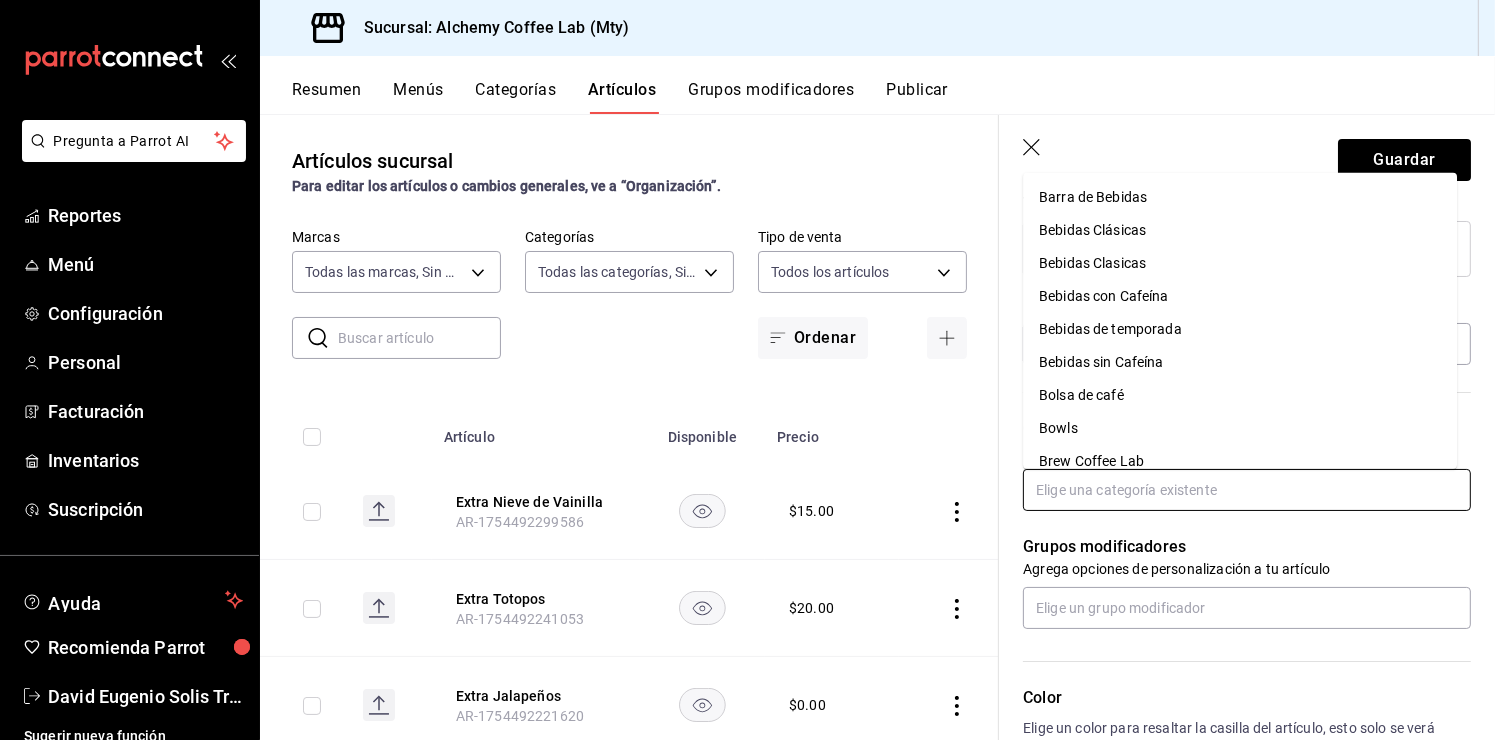 click at bounding box center [1247, 490] 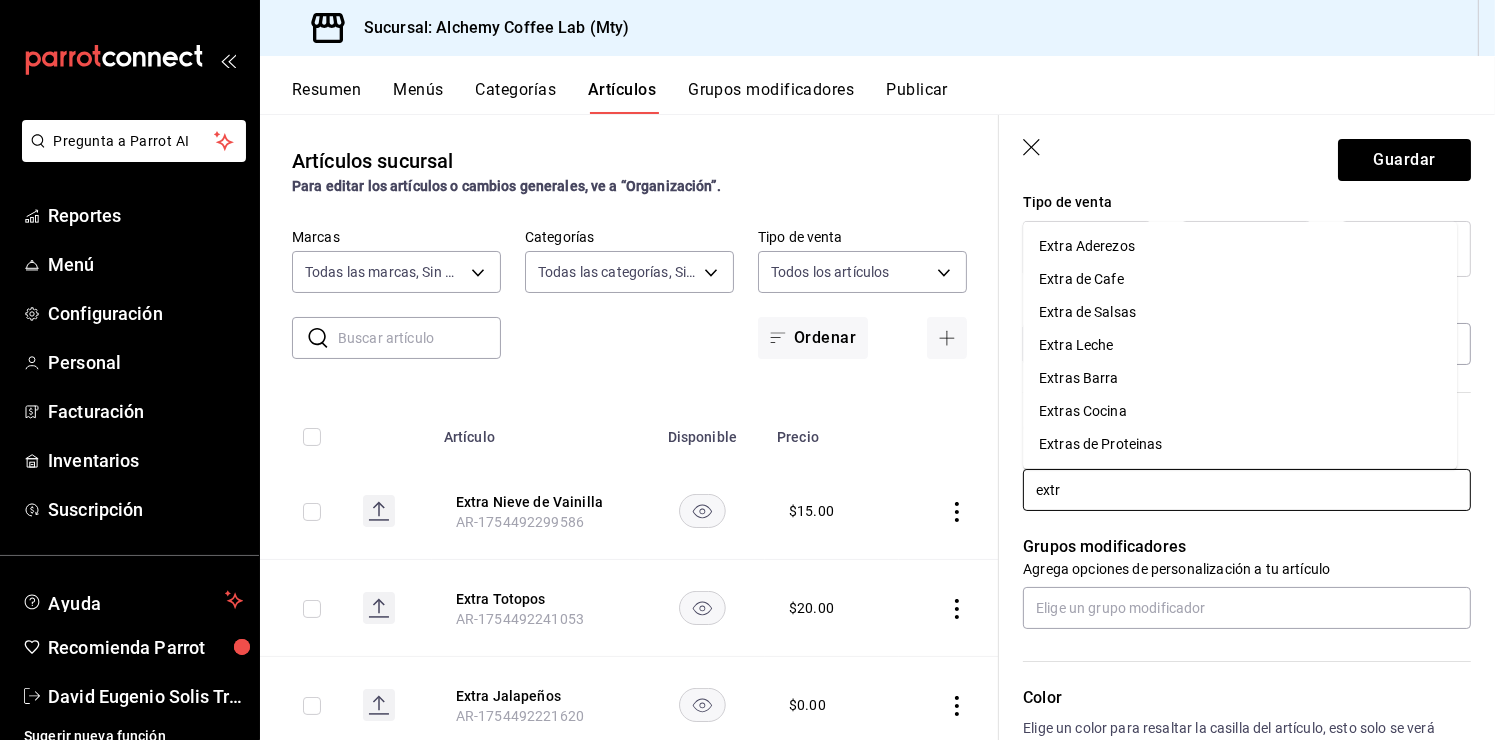 type on "extra" 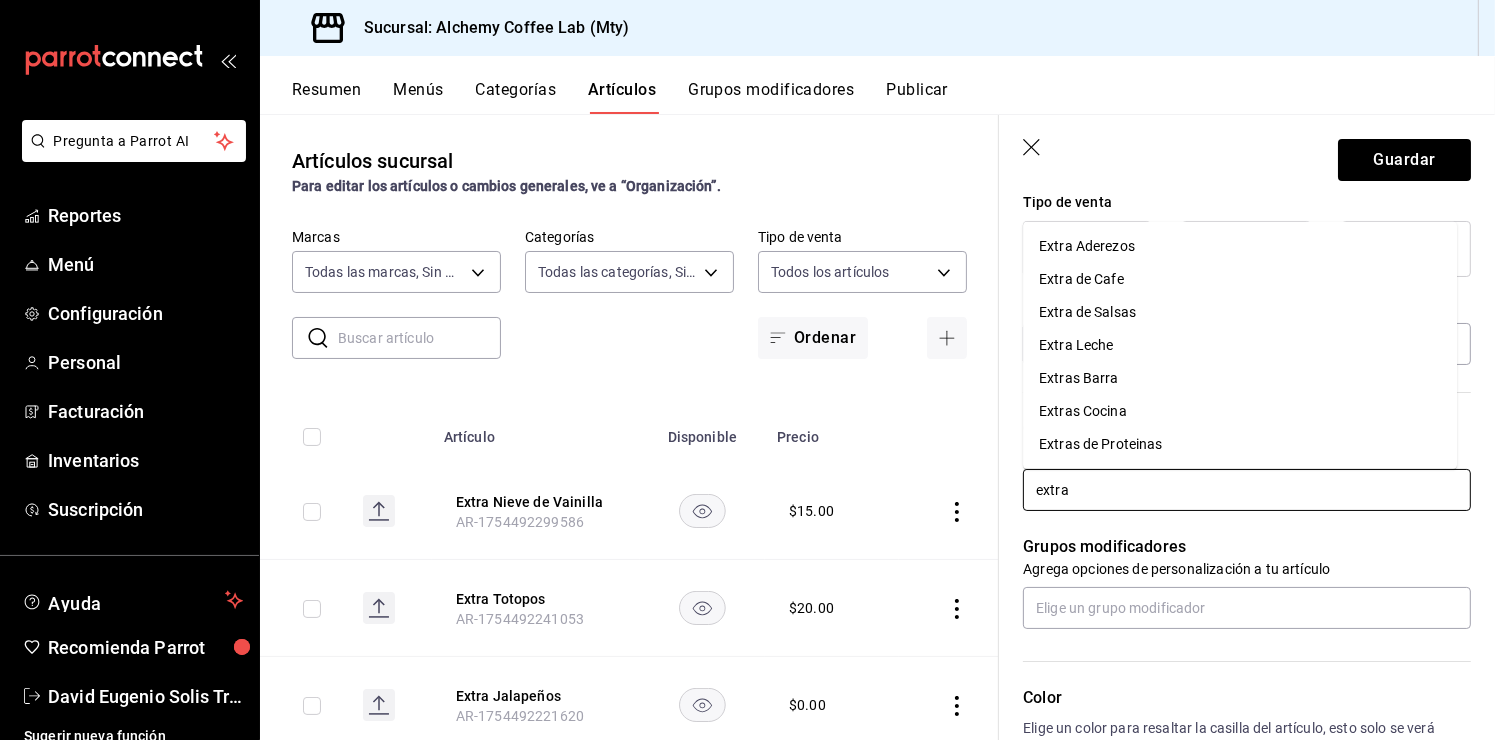 click on "Extras Cocina" at bounding box center (1240, 411) 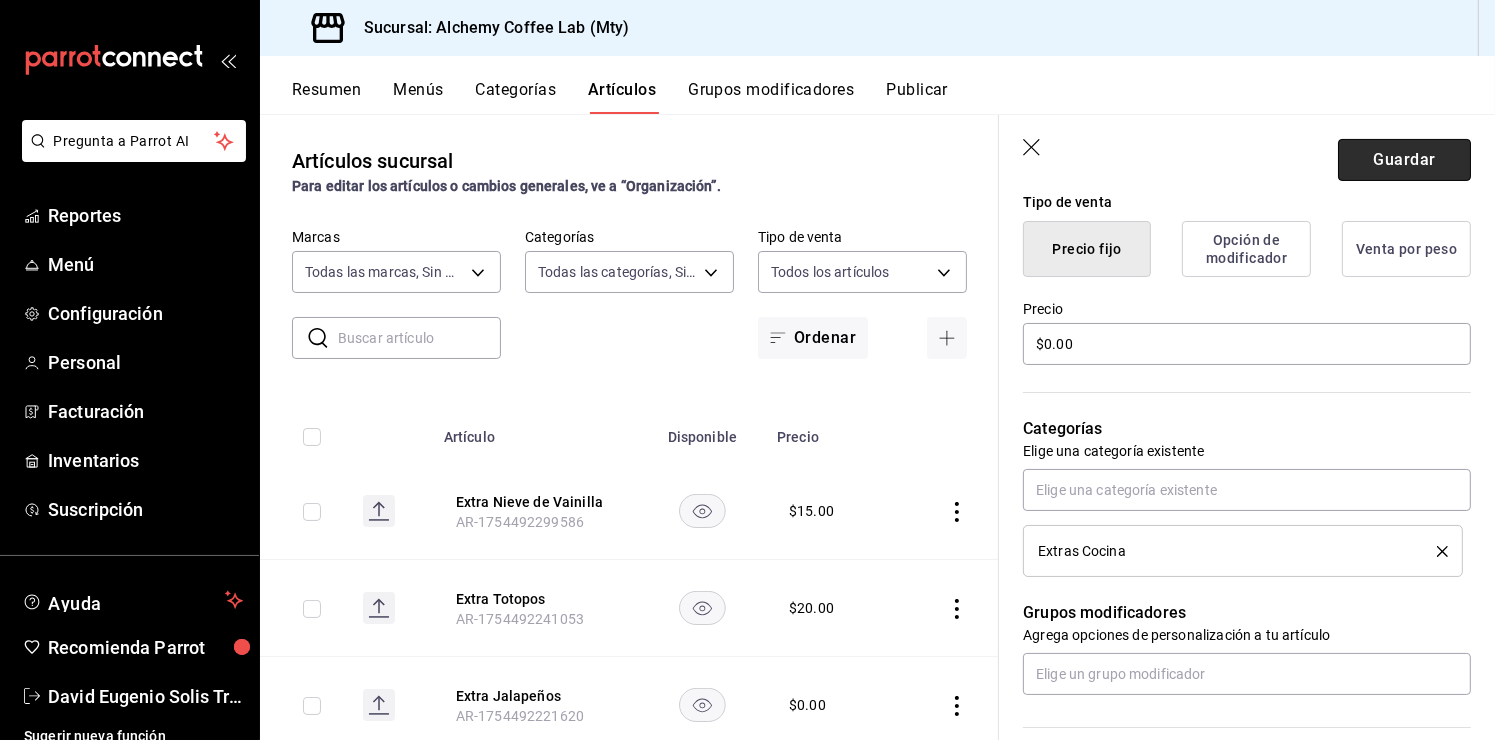 click on "Guardar" at bounding box center (1404, 160) 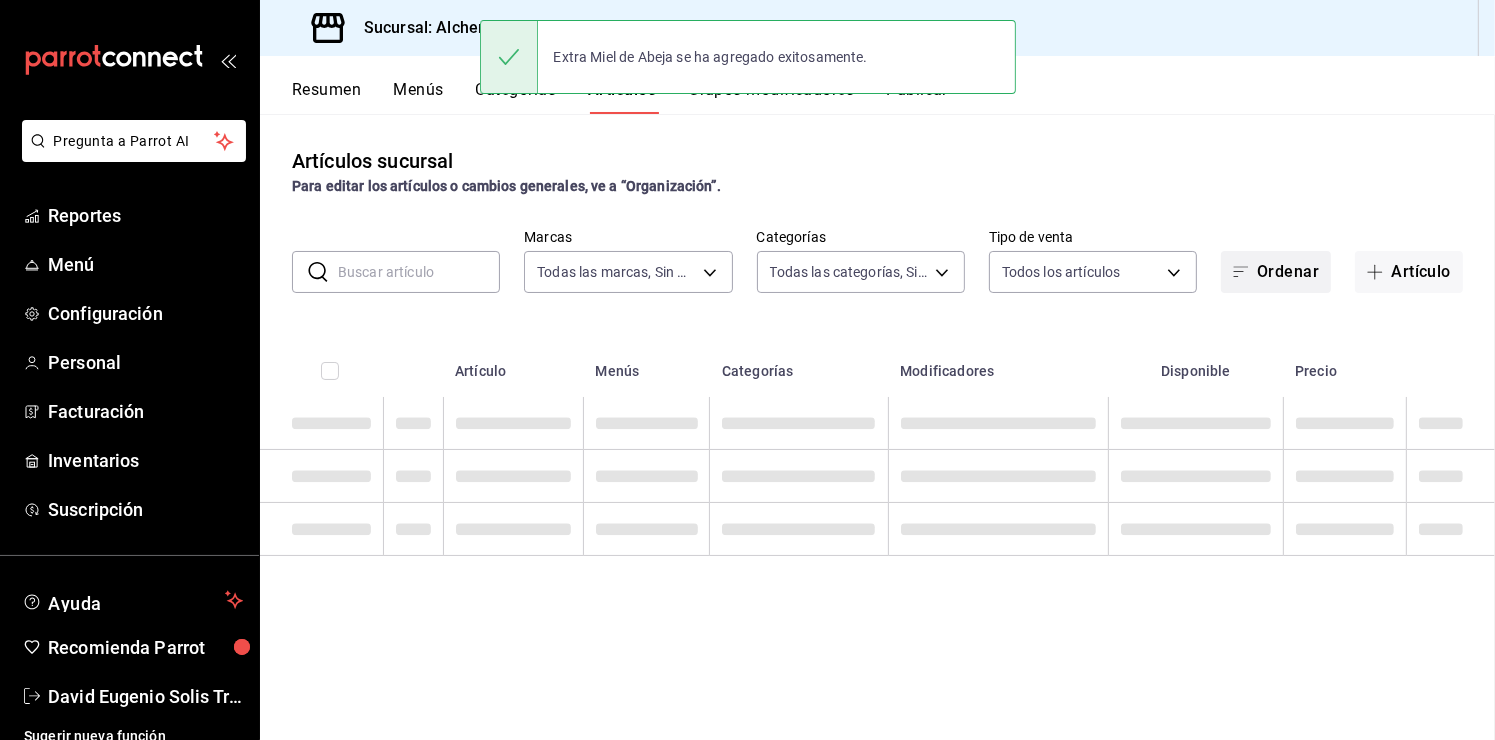 scroll, scrollTop: 0, scrollLeft: 0, axis: both 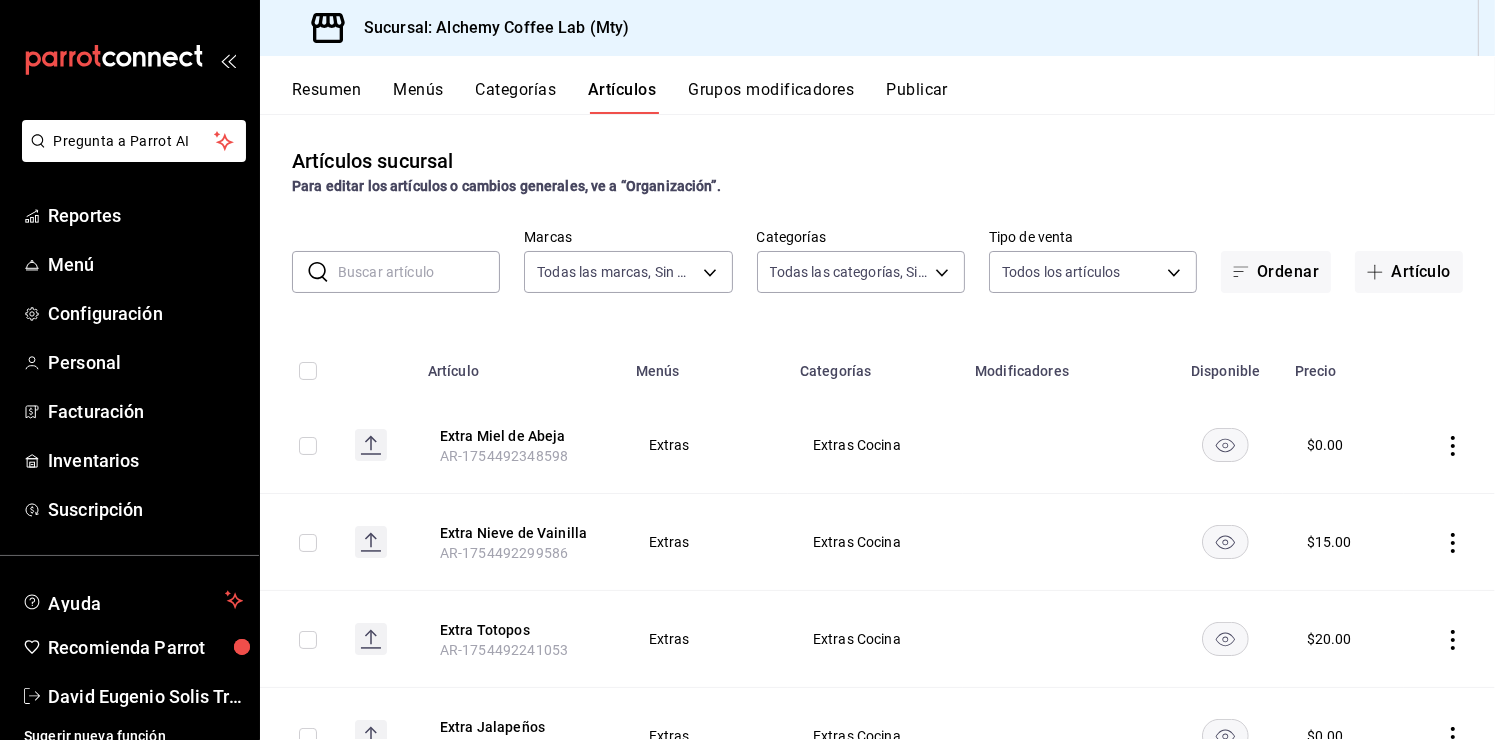 click on "Artículos sucursal Para editar los artículos o cambios generales, ve a “Organización”. ​ ​ Marcas Todas las marcas, Sin marca 147fd5db-d129-484d-8765-362391796a66 Categorías Todas las categorías, Sin categoría Tipo de venta Todos los artículos ALL Ordenar Artículo Artículo Menús Categorías Modificadores Disponible Precio Extra Miel de Abeja AR-1754492348598 Extras Extras Cocina $ 0.00 Extra Nieve de Vainilla AR-1754492299586 Extras Extras Cocina $ 15.00 Extra Totopos AR-1754492241053 Extras Extras Cocina $ 20.00 Extra Jalapeños AR-1754492221620 Extras Extras Cocina $ 0.00 Extra Pico de Gallo AR-1754492183806 Extras Extras Cocina $ 0.00 Agrega Opus AR-1754459293420 $ 25.00 Agrega Beneficiado AR-1754459293393 $ 20.00 Extra Keroseno AR-1754443940869 Extras Extra de Cafe $ 10.00 Extra Leche de Avena AR-1754442744778 Extras Extra Leche $ 18.00 Extra Leche de Soya AR-1754442709559 Extras Extra Leche $ 15.00 Extra Leche de Almendras AR-1754442679335 Extras Extra Leche $ 15.00 AR-1754442598628 $ $" at bounding box center [877, 426] 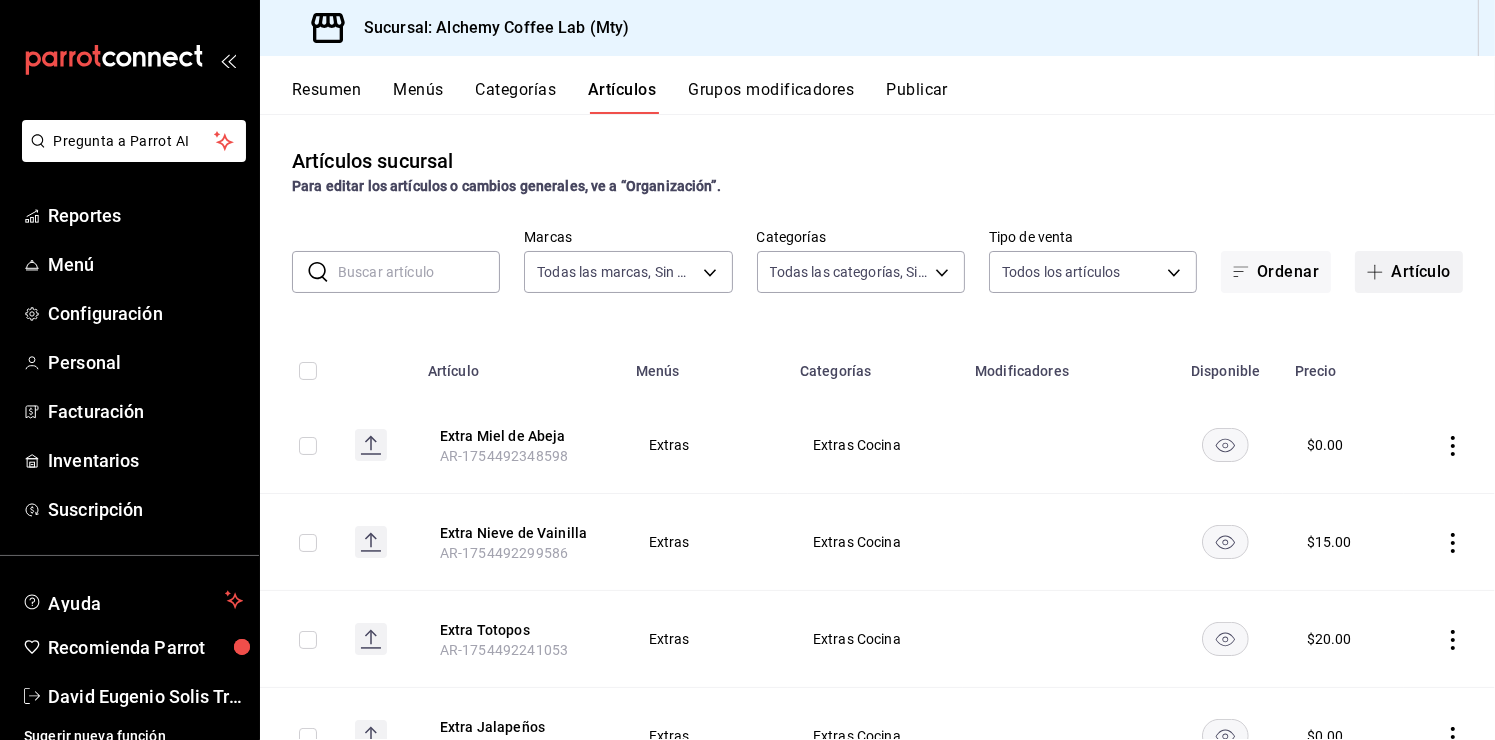click at bounding box center [1379, 272] 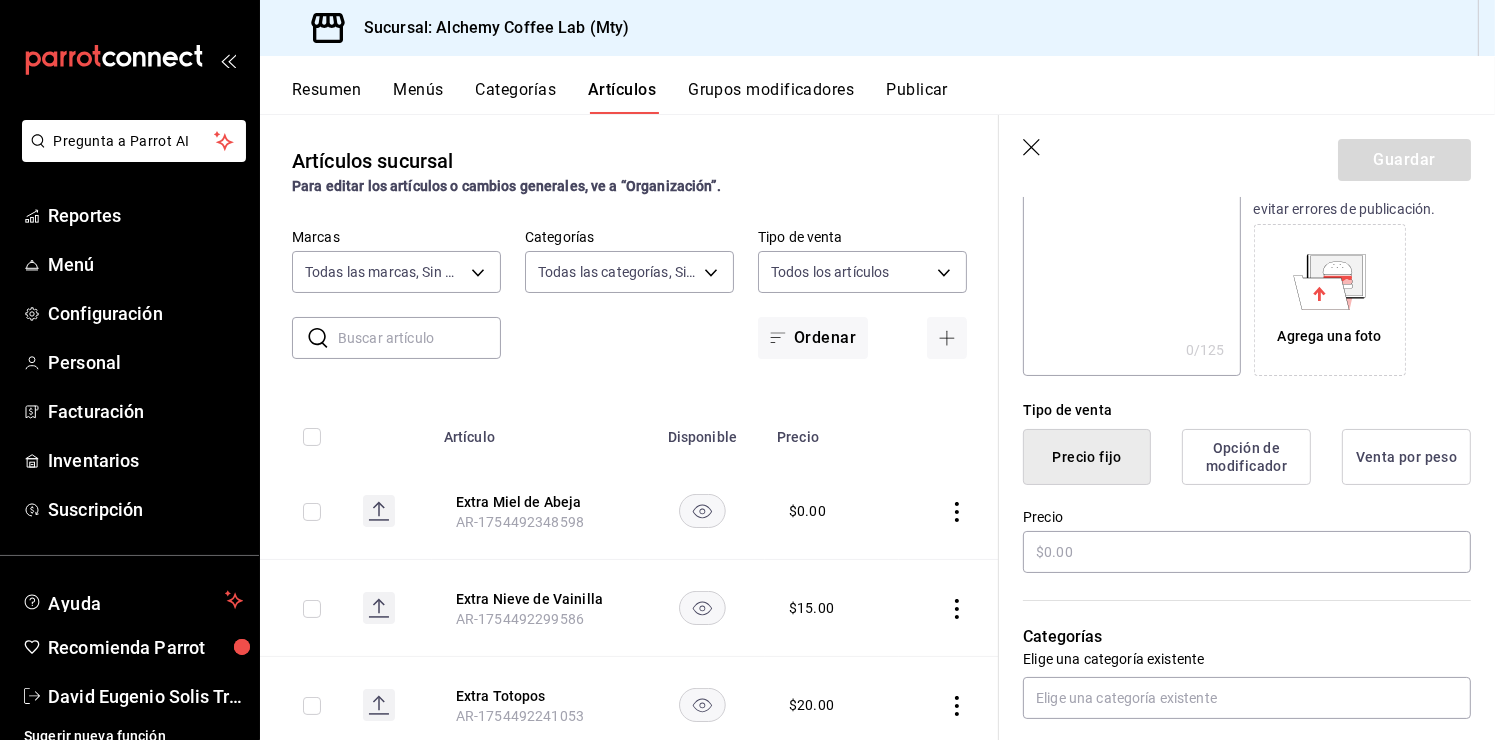 scroll, scrollTop: 300, scrollLeft: 0, axis: vertical 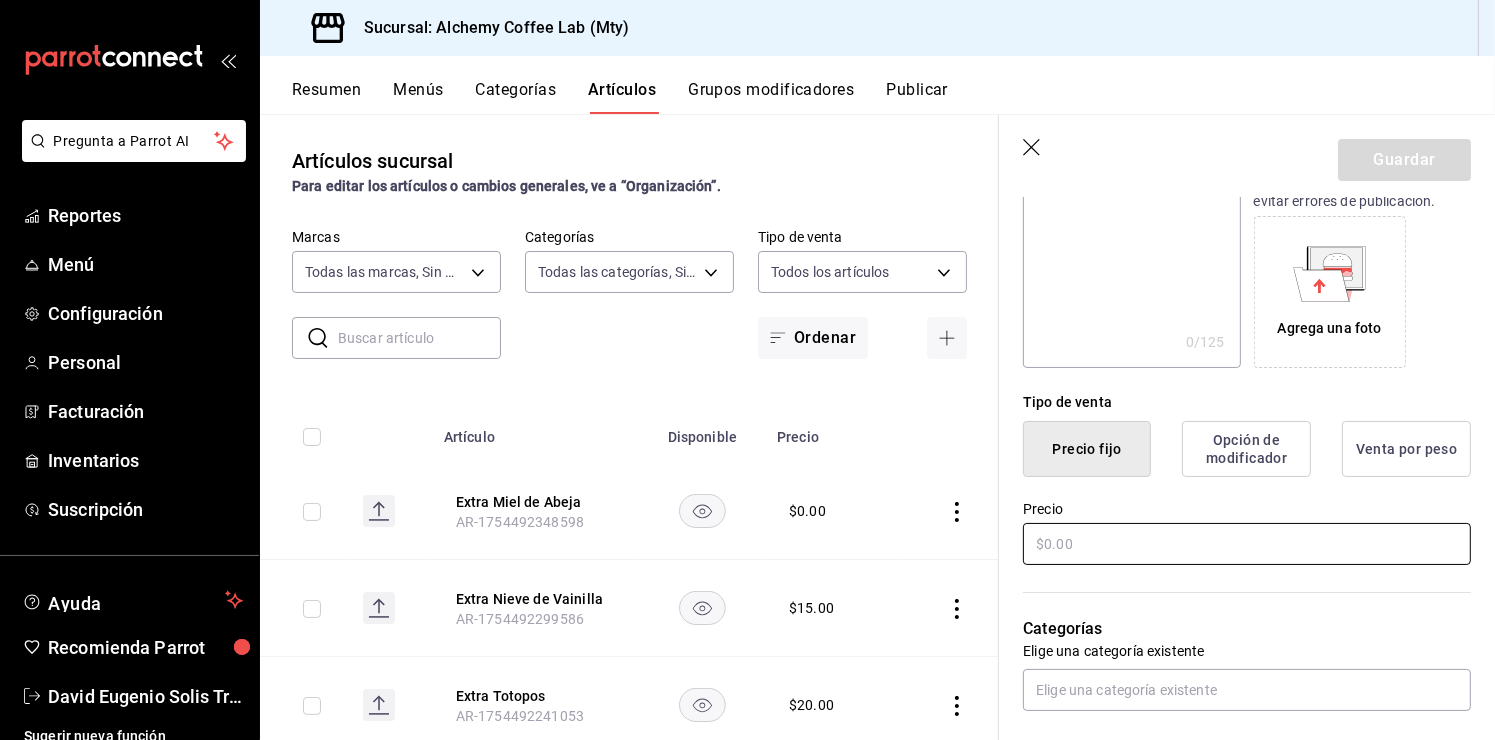 type on "Extra Mantequilla" 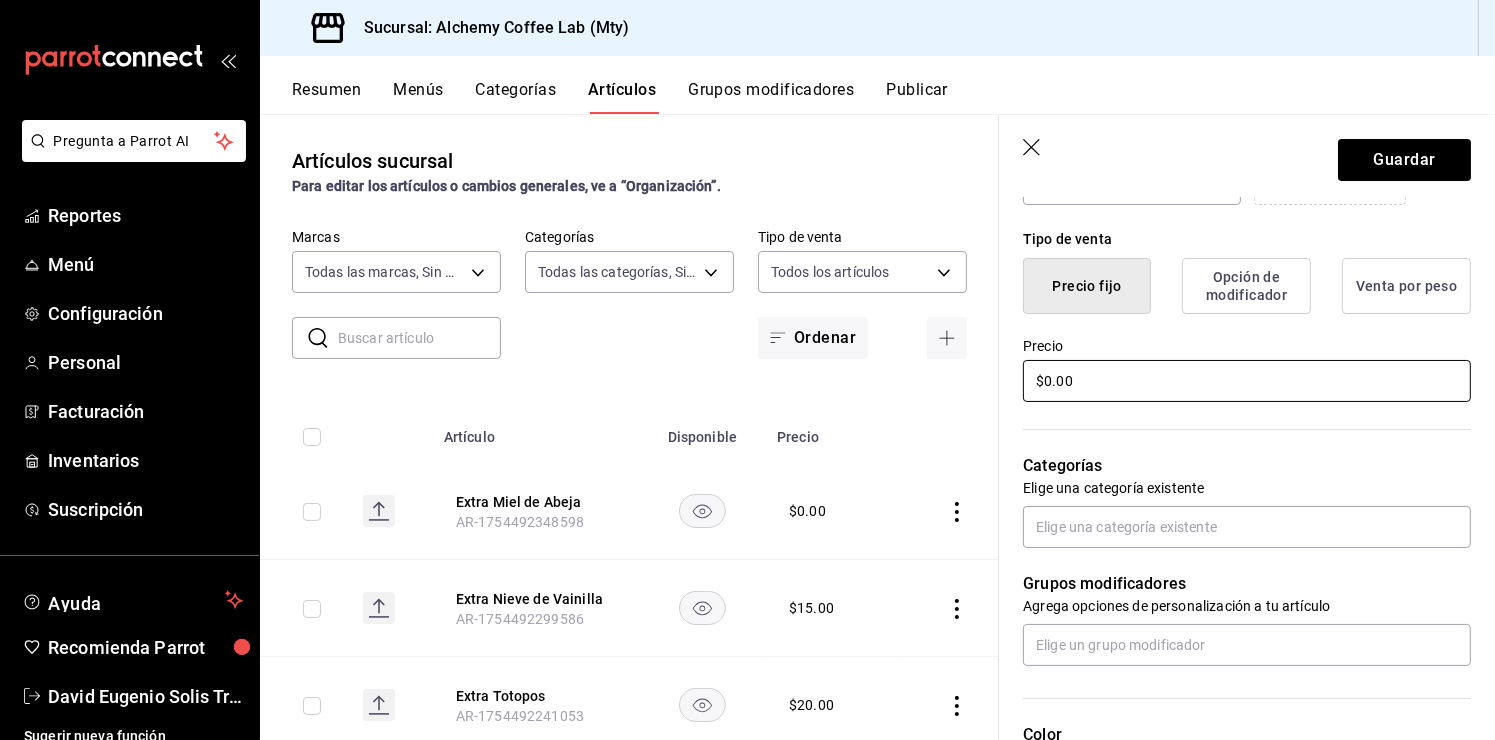 scroll, scrollTop: 600, scrollLeft: 0, axis: vertical 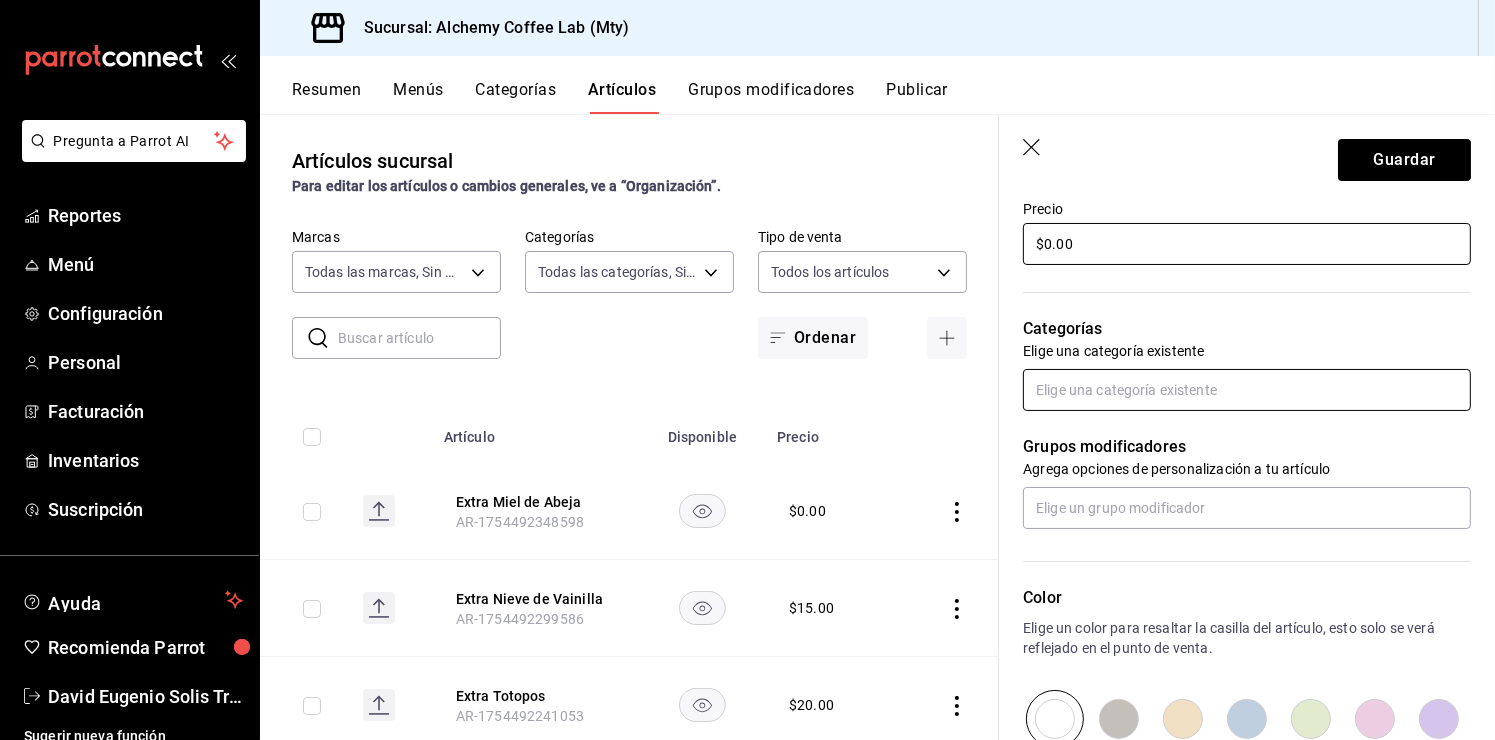type on "$0.00" 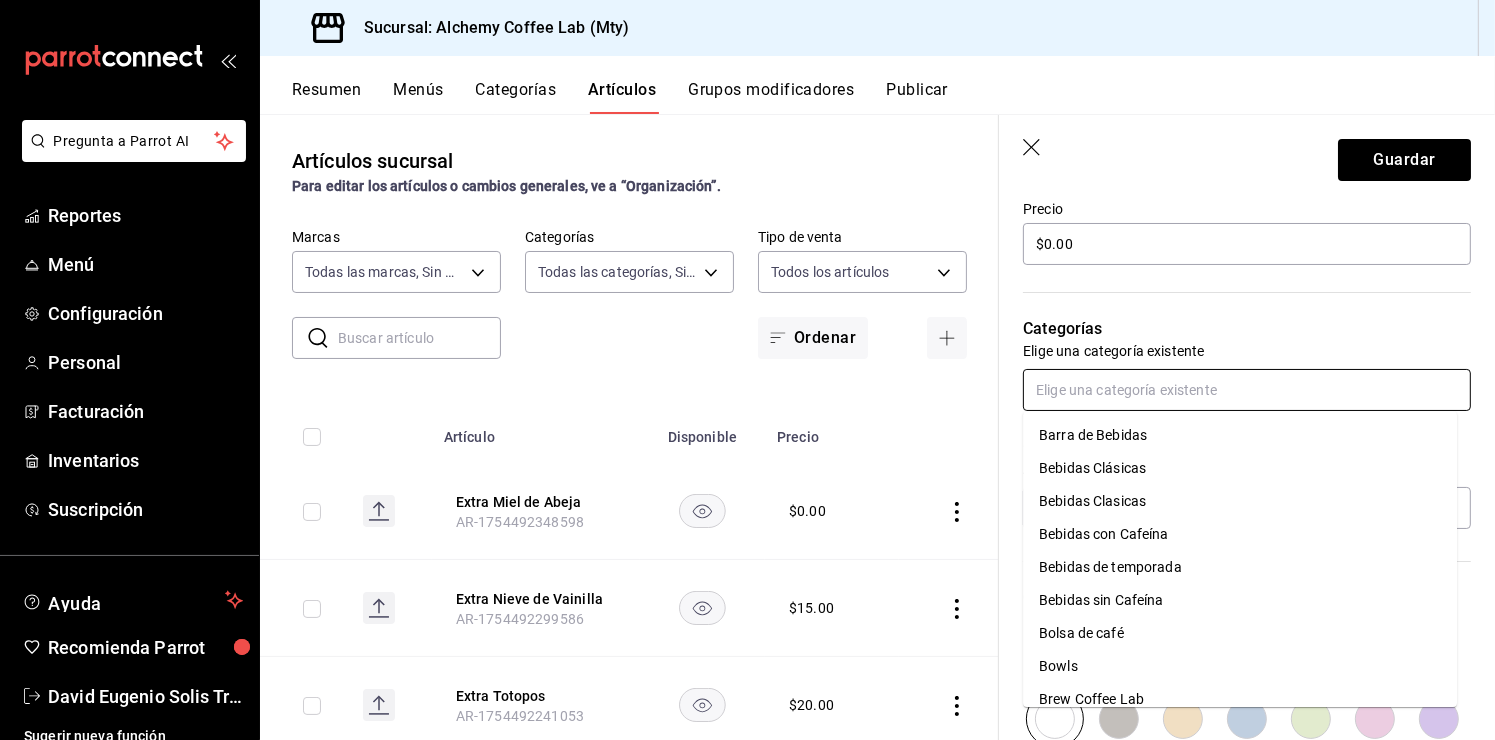 click at bounding box center (1247, 390) 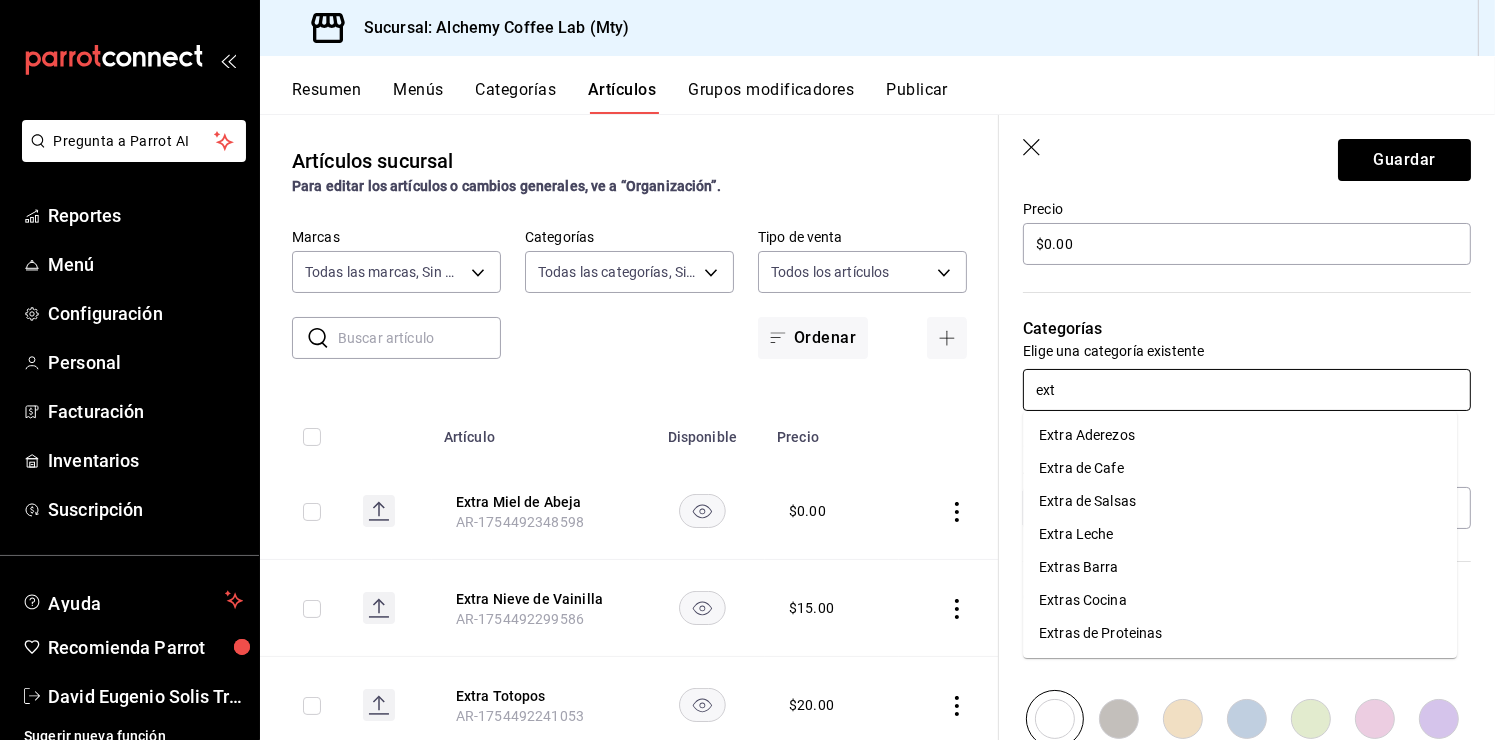 type on "extr" 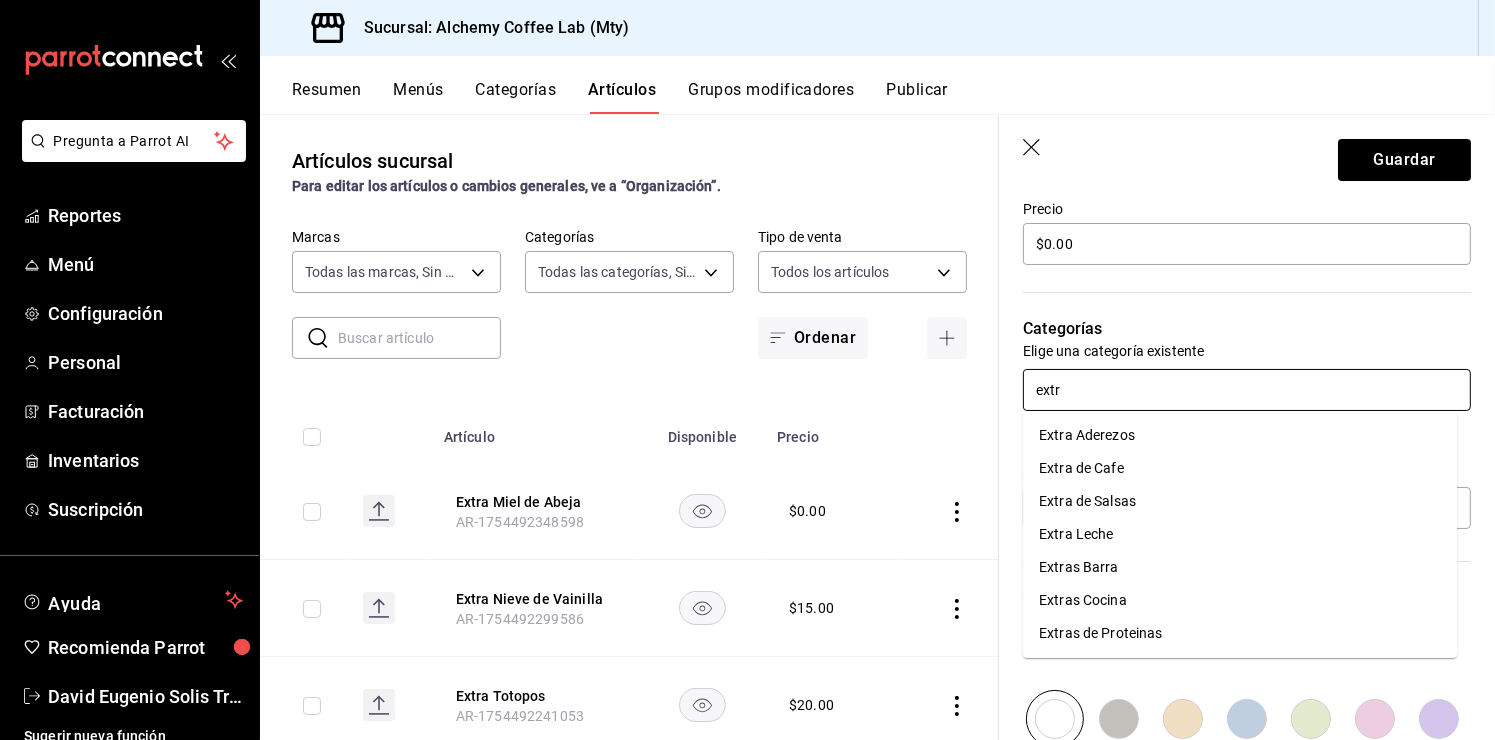 click on "Extras Cocina" at bounding box center (1240, 600) 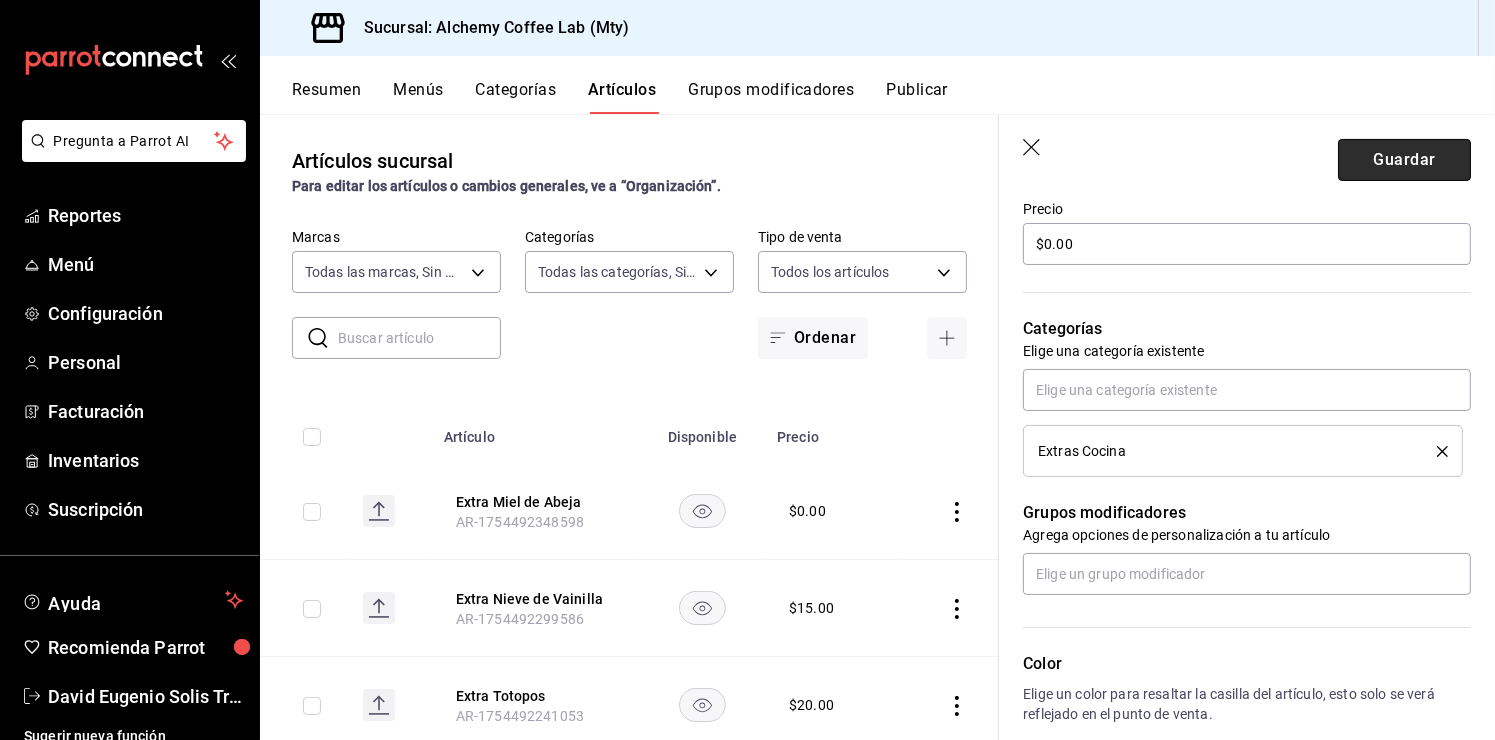 click on "Guardar" at bounding box center [1404, 160] 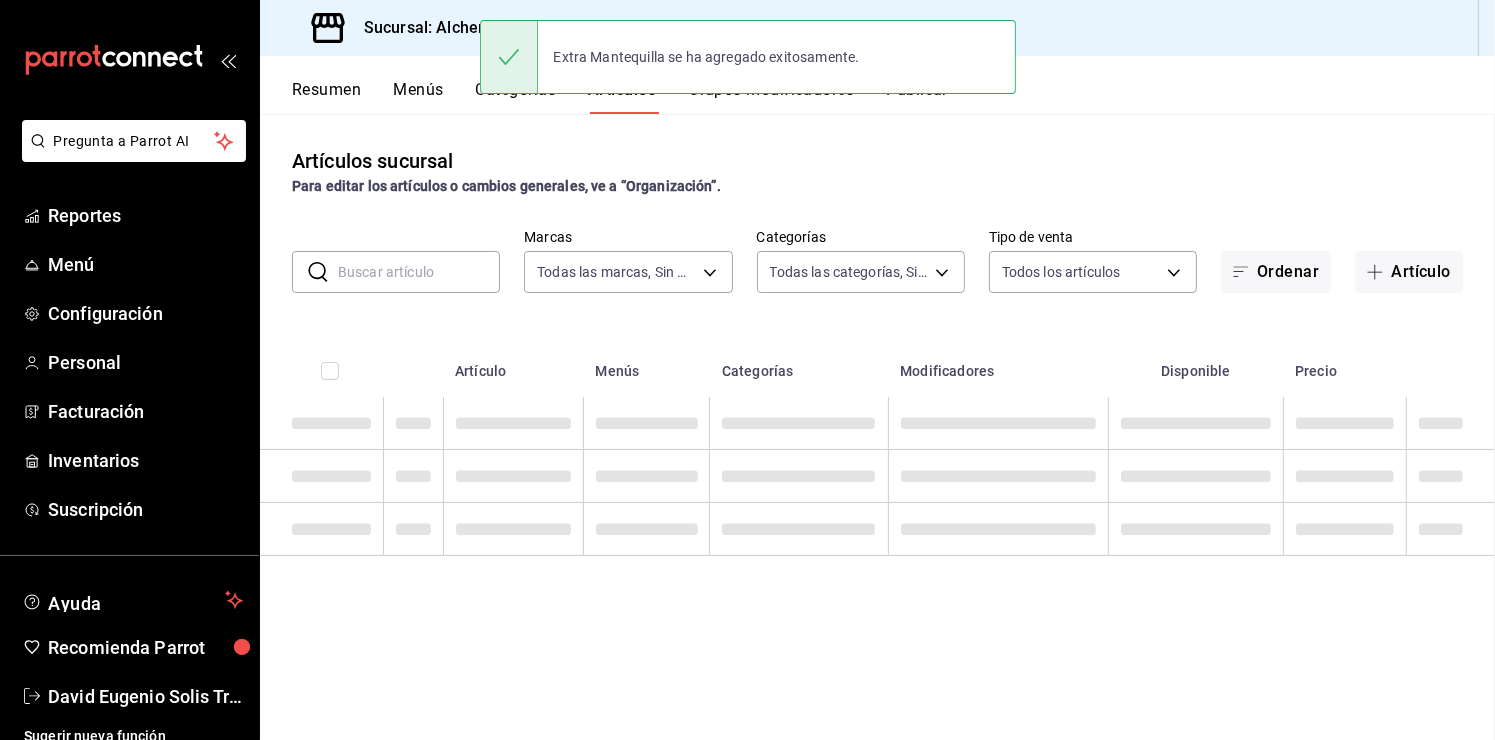 scroll, scrollTop: 0, scrollLeft: 0, axis: both 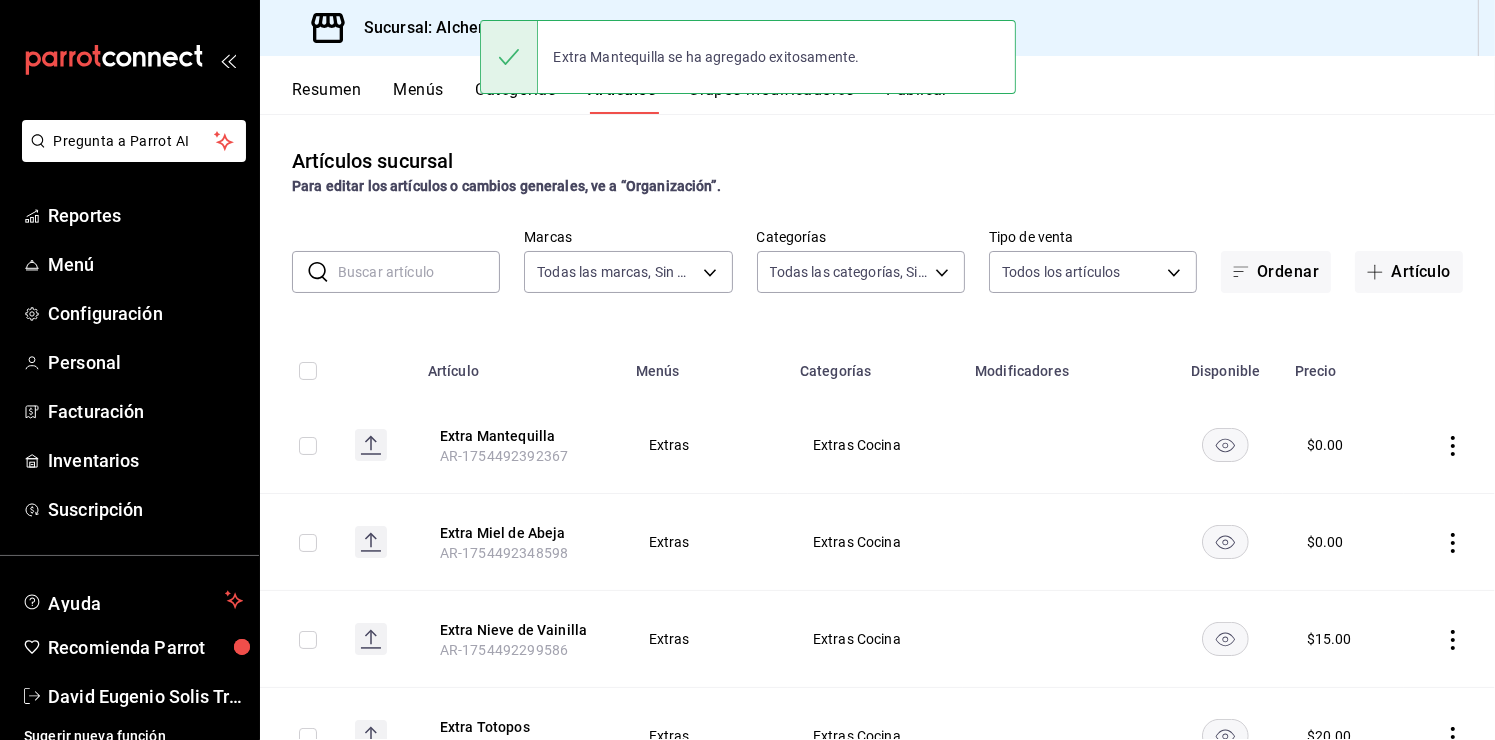 click on "Artículos sucursal Para editar los artículos o cambios generales, ve a “Organización”. ​ ​ Marcas Todas las marcas, Sin marca 147fd5db-d129-484d-8765-362391796a66 Categorías Todas las categorías, Sin categoría Tipo de venta Todos los artículos ALL Ordenar Artículo Artículo Menús Categorías Modificadores Disponible Precio Extra Mantequilla AR-1754492392367 Extras Extras Cocina $ 0.00 Extra Miel de Abeja AR-1754492348598 Extras Extras Cocina $ 0.00 Extra Nieve de Vainilla AR-1754492299586 Extras Extras Cocina $ 15.00 Extra Totopos AR-1754492241053 Extras Extras Cocina $ 20.00 Extra Jalapeños AR-1754492221620 Extras Extras Cocina $ 0.00 Extra Pico de Gallo AR-1754492183806 Extras Extras Cocina $ 0.00 Agrega Opus AR-1754459293420 $ 25.00 Agrega Beneficiado AR-1754459293393 $ 20.00 Extra Keroseno AR-1754443940869 Extras Extra de Cafe $ 10.00 Extra Leche de Avena AR-1754442744778 Extras Extra Leche $ 18.00 Extra Leche de Soya AR-1754442709559 Extras Extra Leche $ 15.00 Extra Leche de Almendras $" at bounding box center [877, 426] 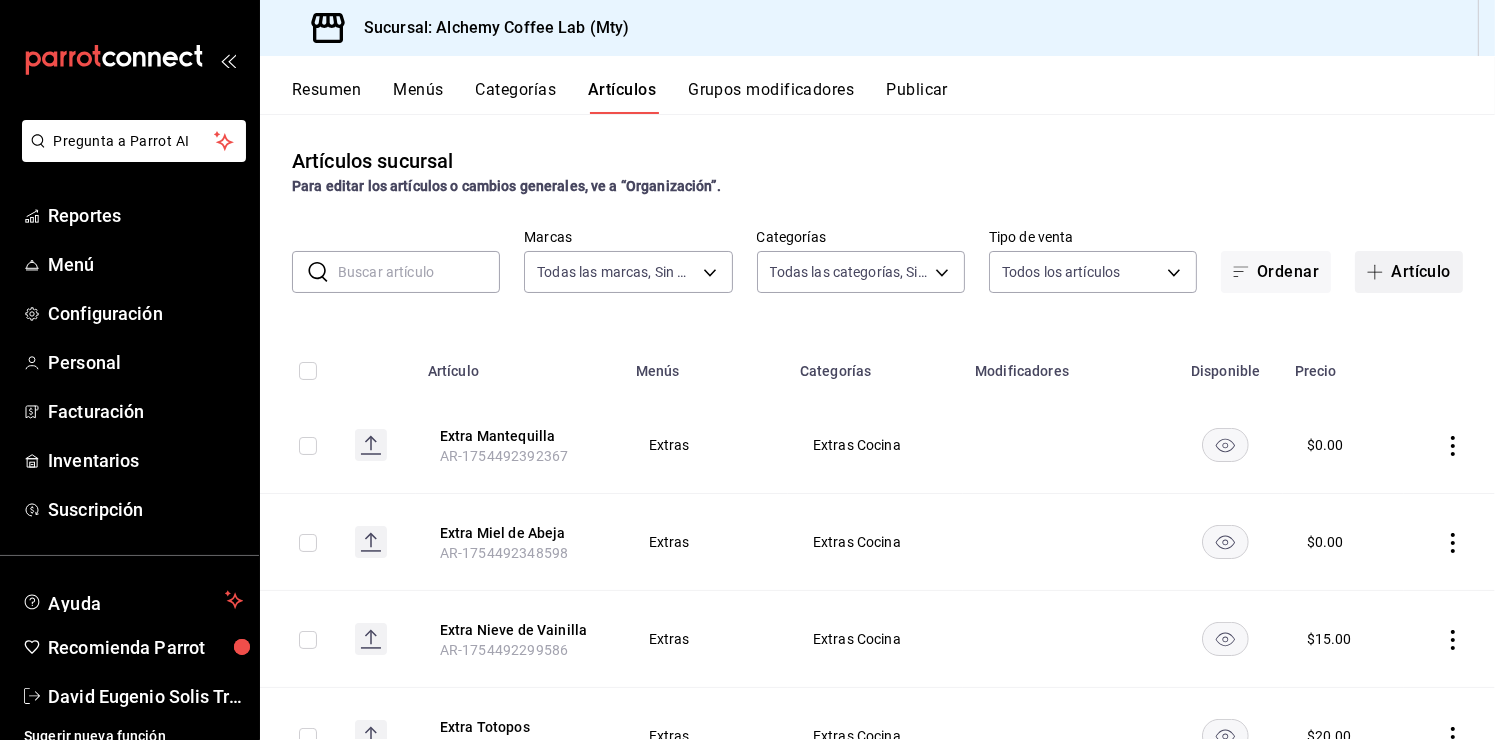 click on "Artículo" at bounding box center [1409, 272] 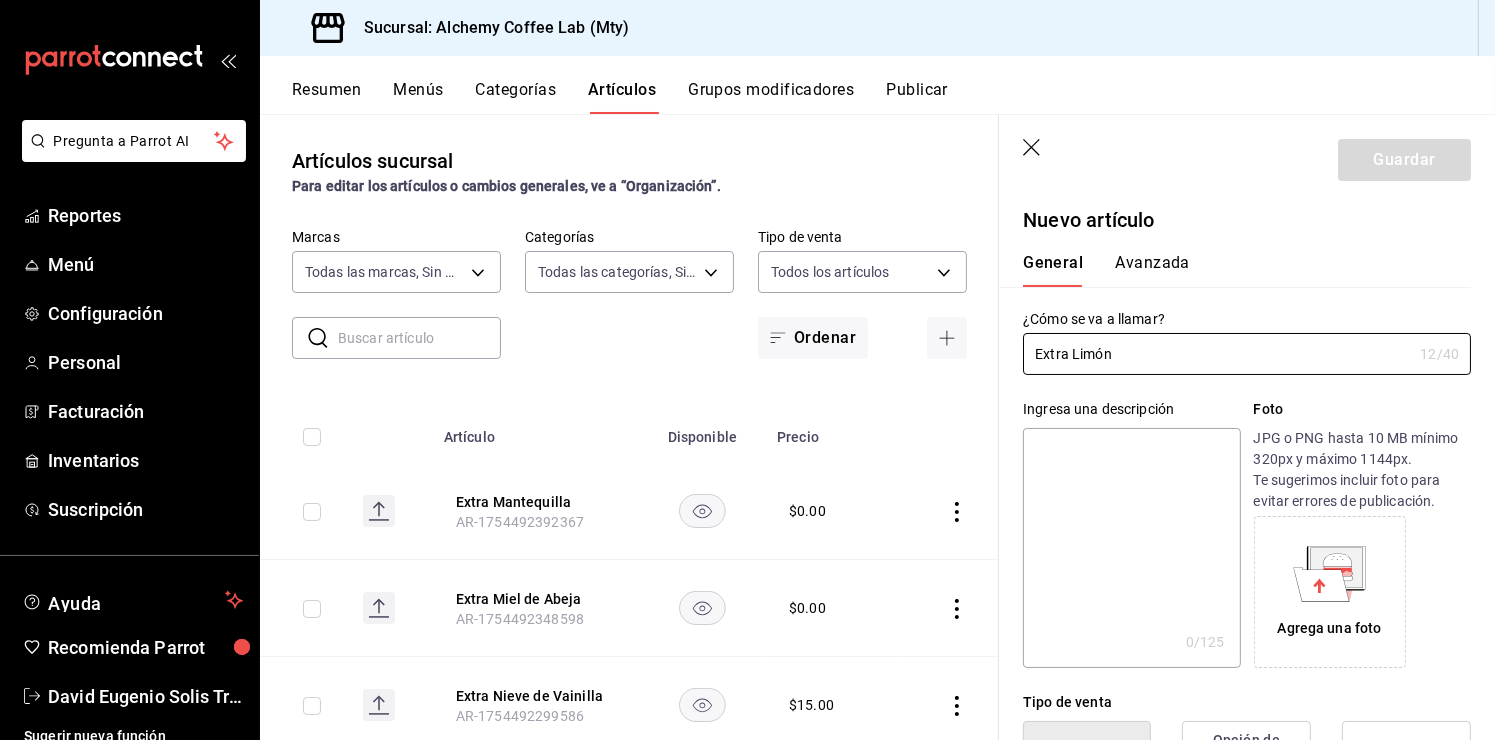 type on "Extra Limón" 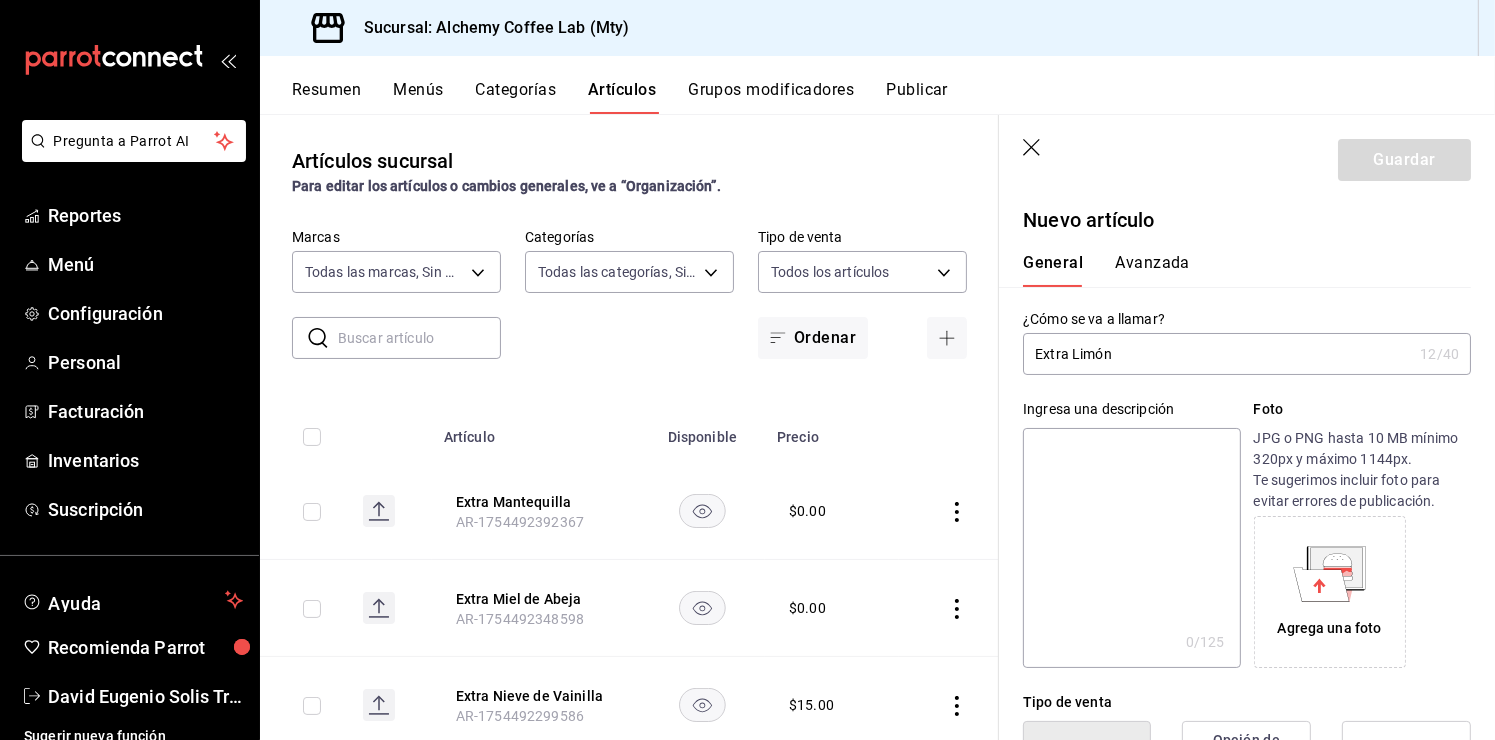 click at bounding box center [1131, 548] 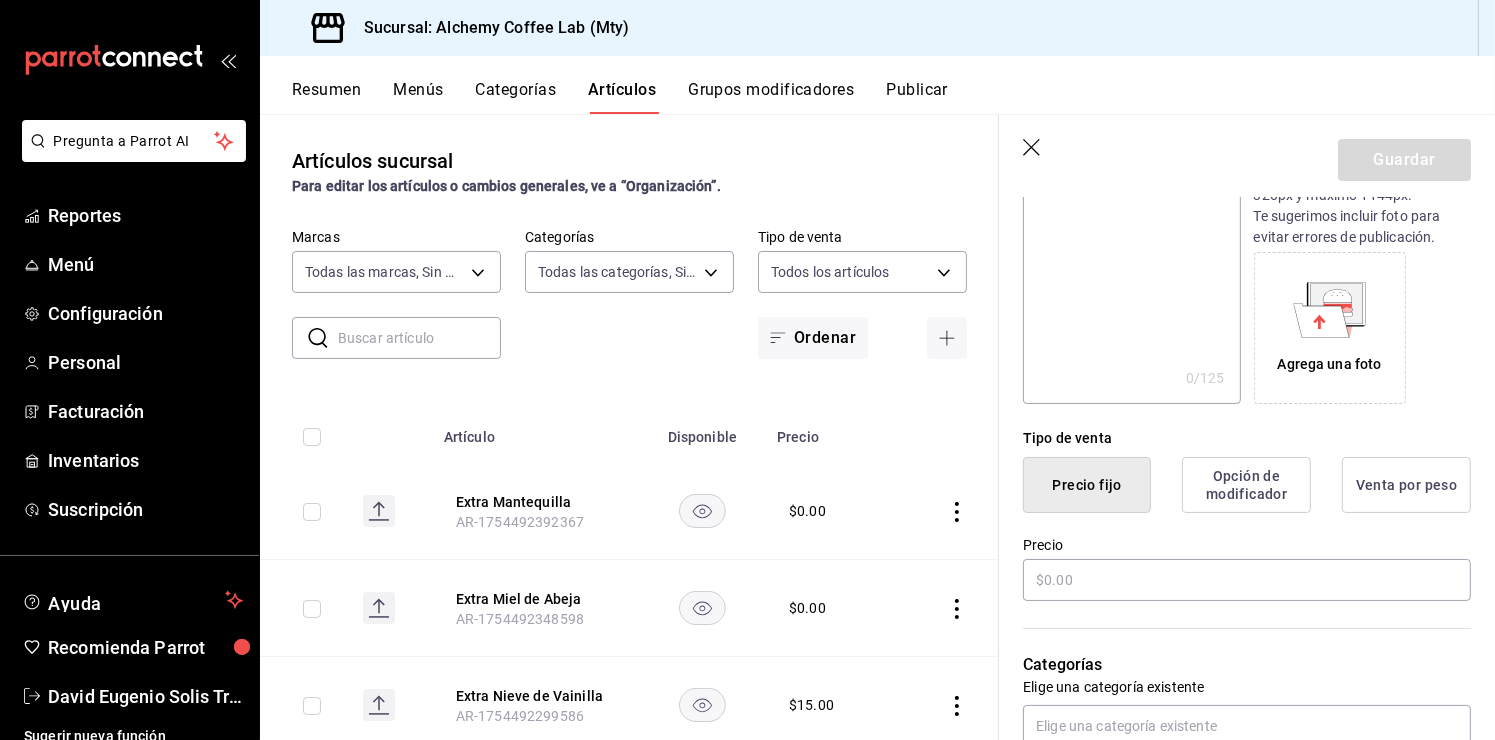scroll, scrollTop: 300, scrollLeft: 0, axis: vertical 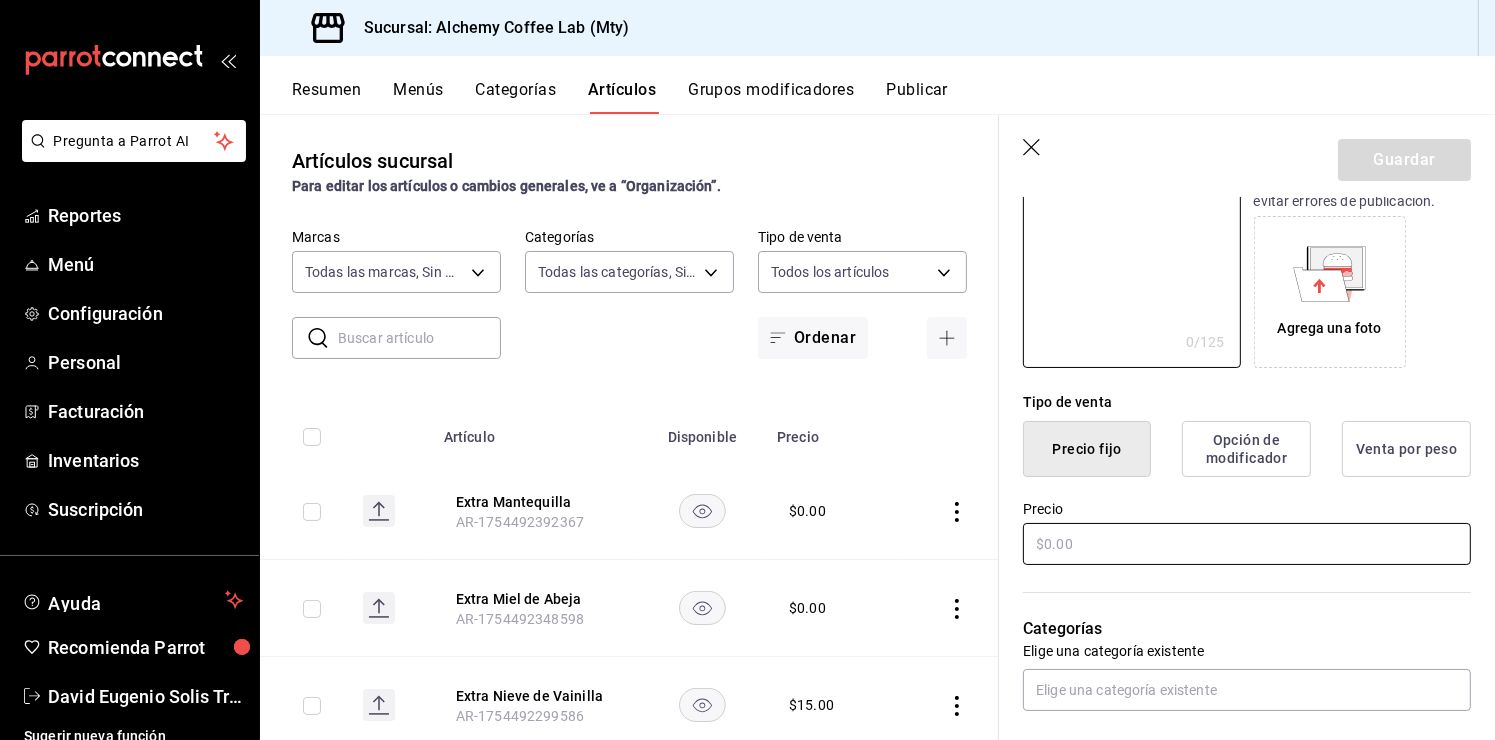 click at bounding box center [1247, 544] 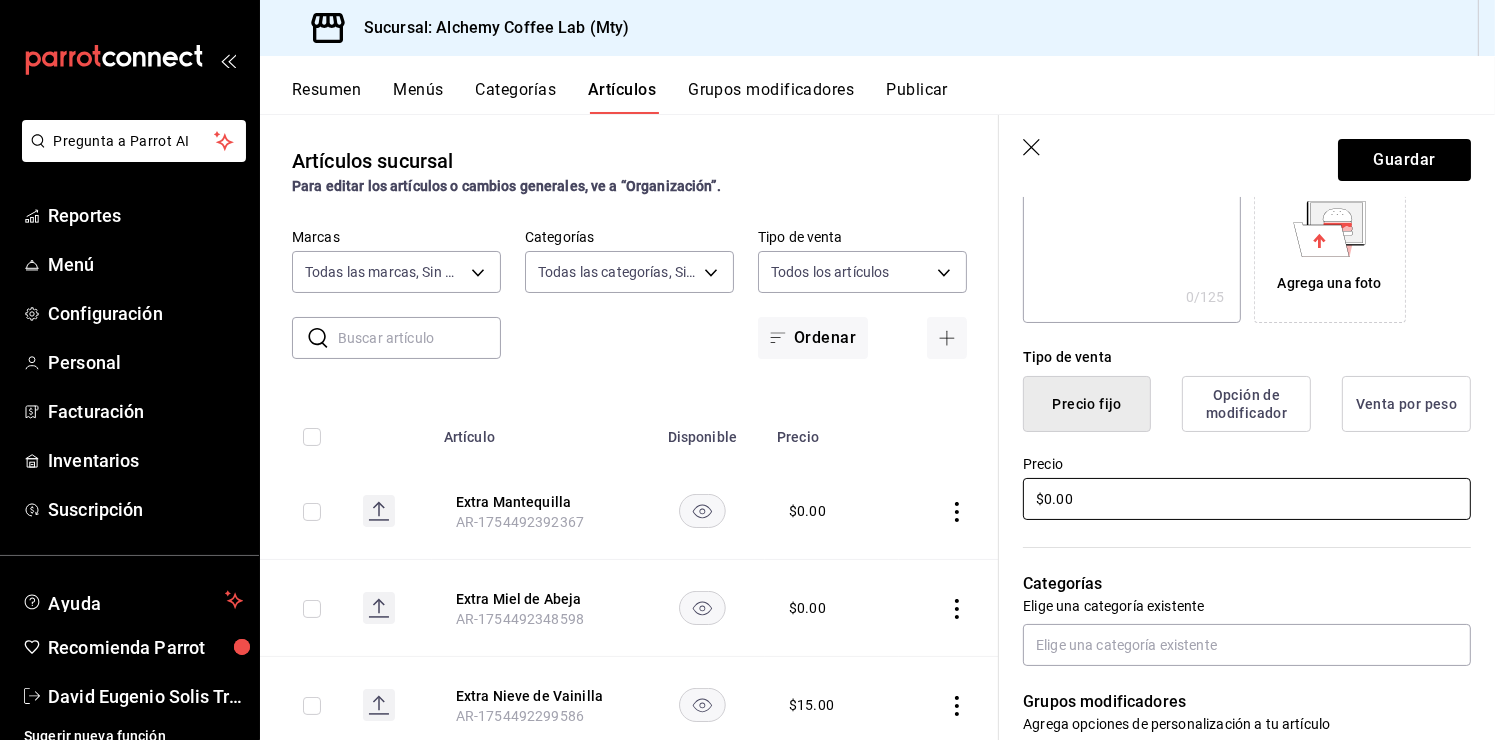 scroll, scrollTop: 500, scrollLeft: 0, axis: vertical 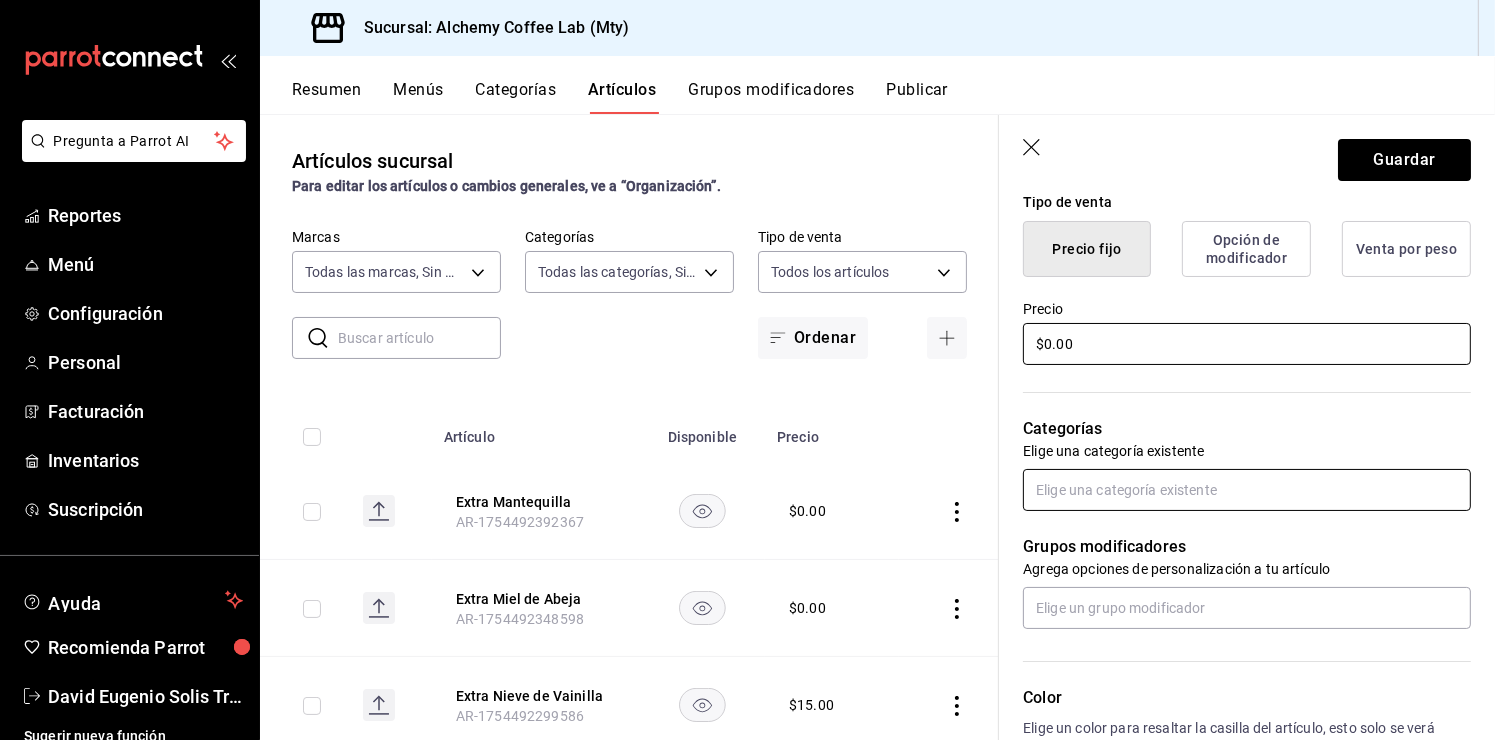 type on "$0.00" 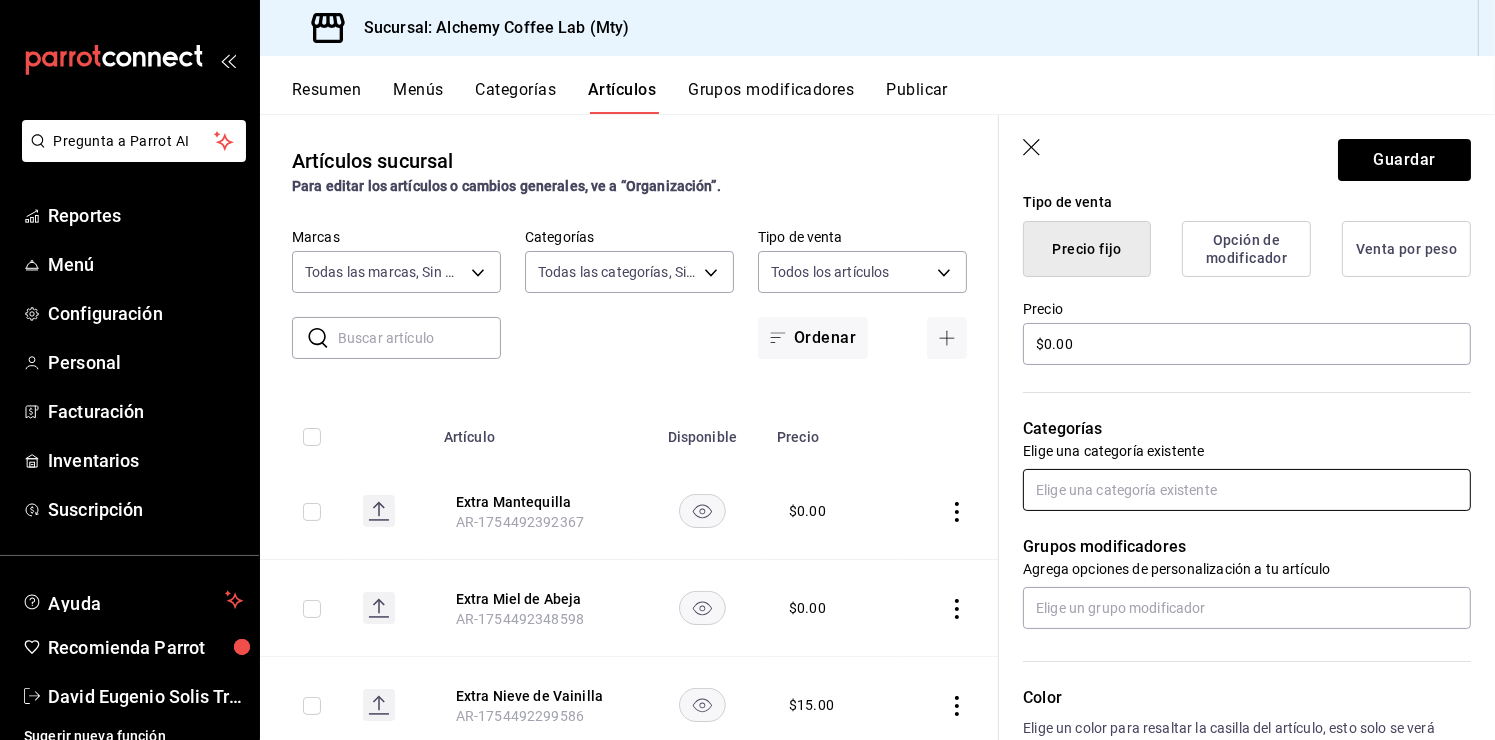 click at bounding box center [1247, 490] 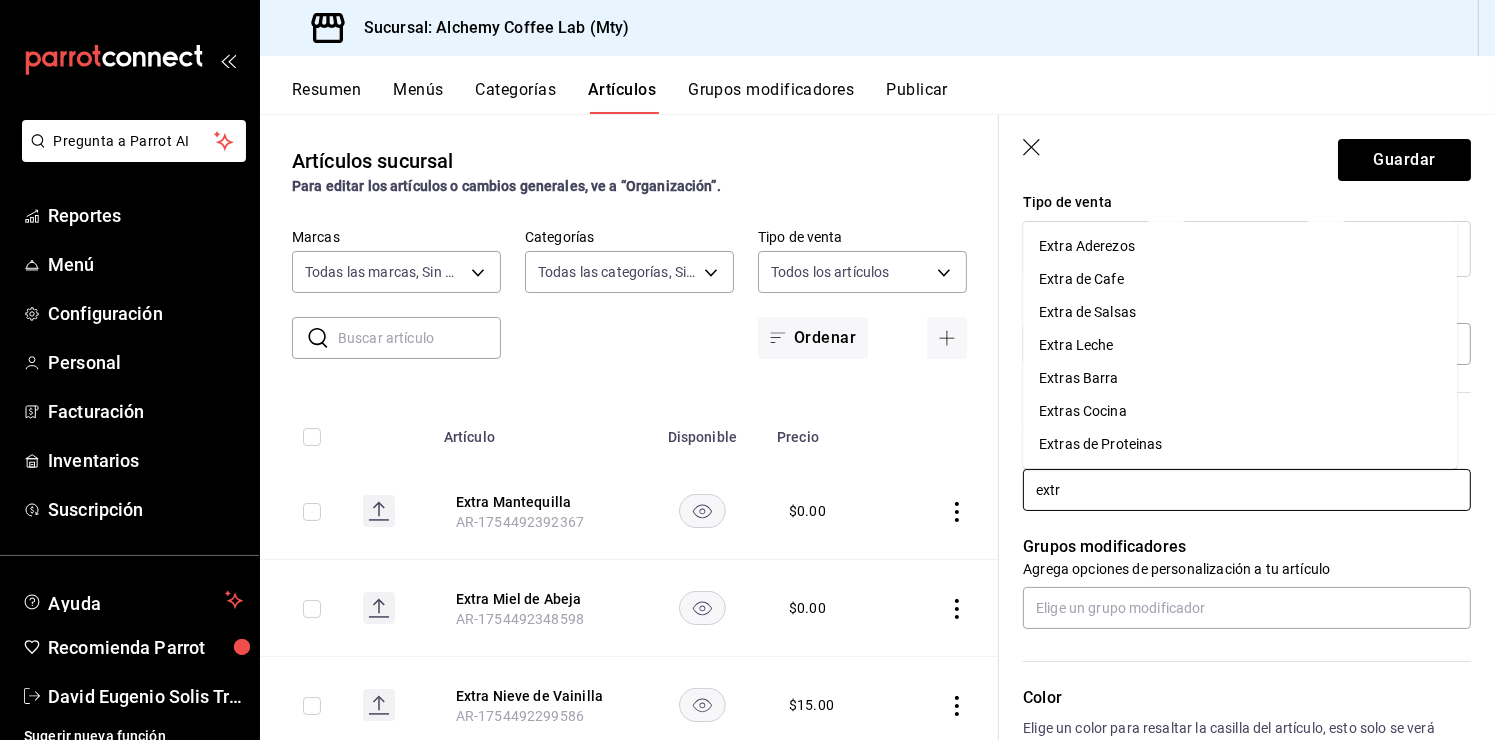 type on "extra" 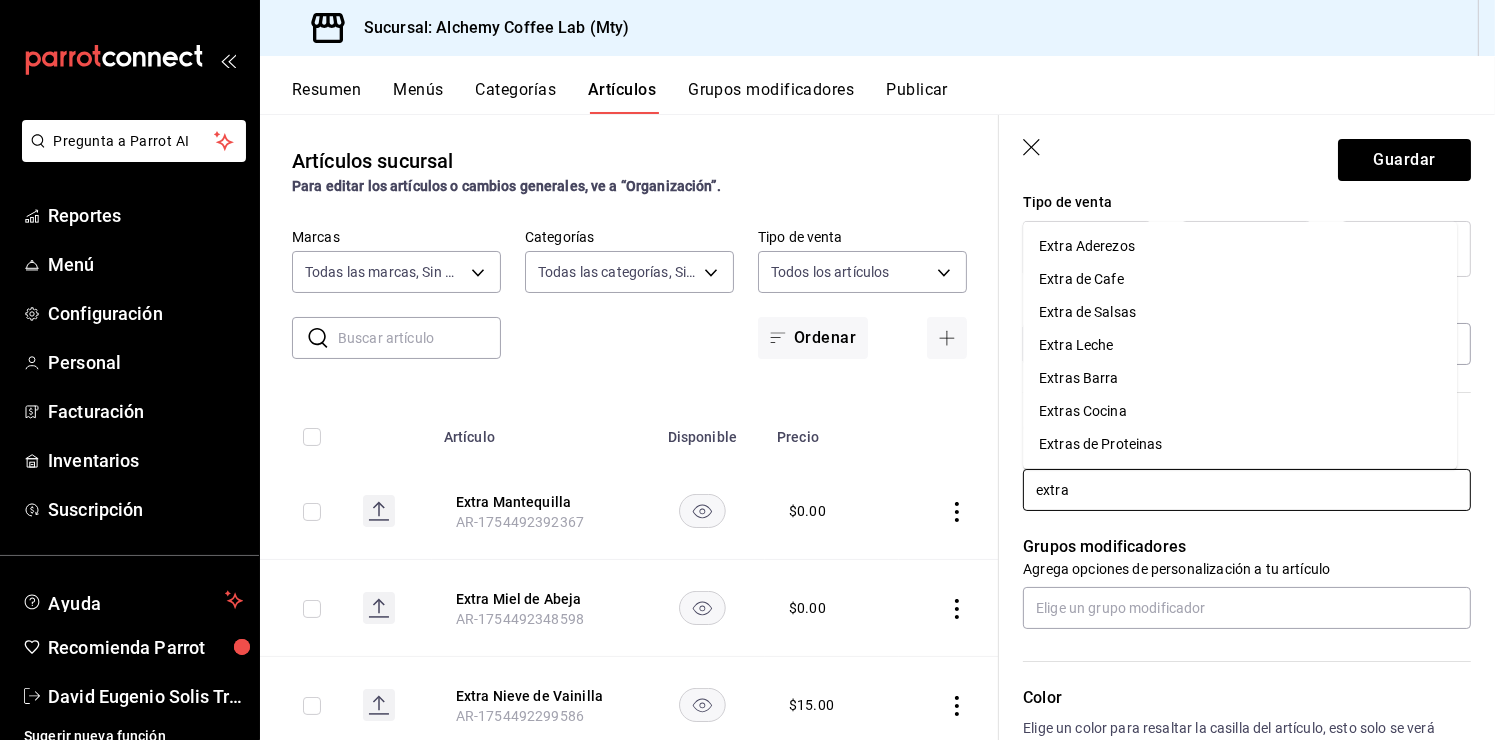 click on "Extras Cocina" at bounding box center (1240, 411) 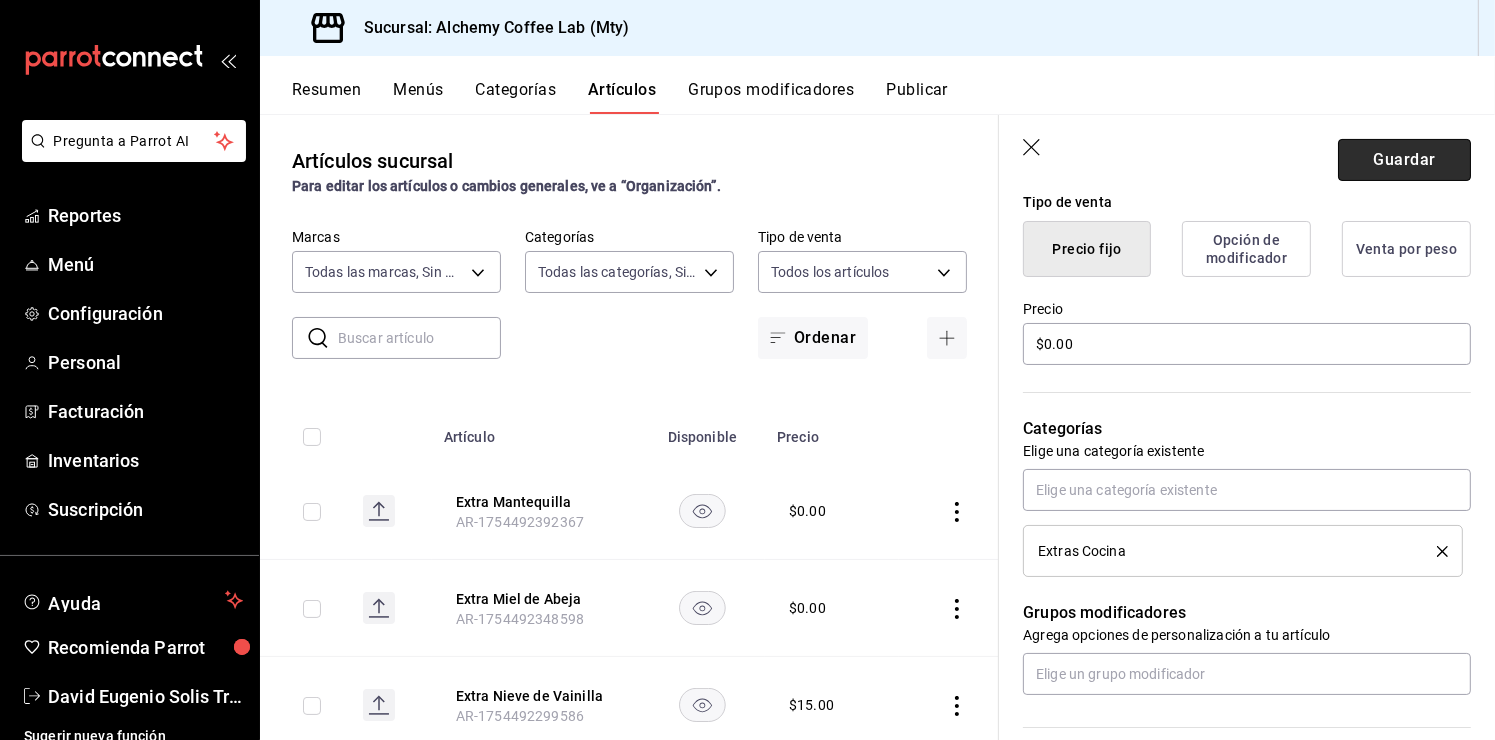 click on "Guardar" at bounding box center (1404, 160) 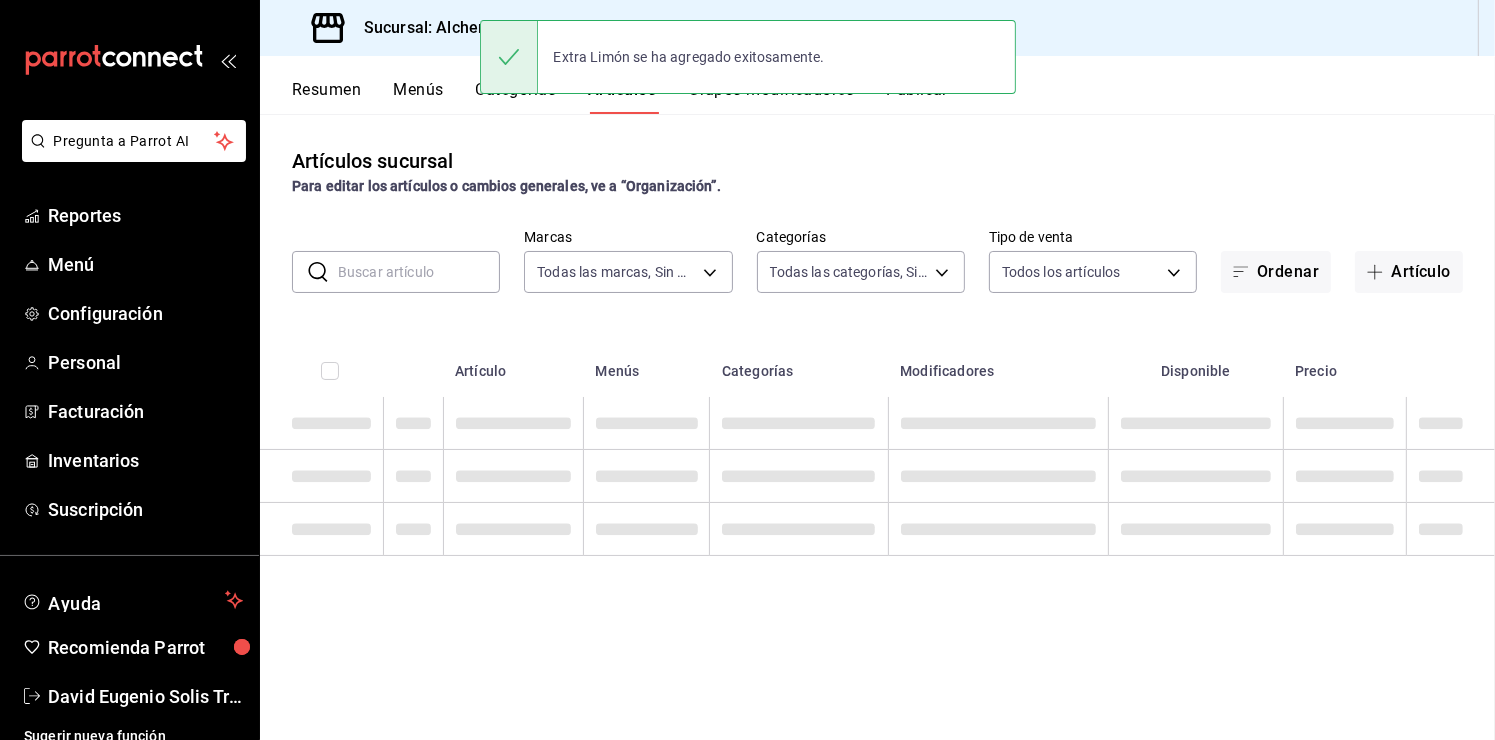 scroll, scrollTop: 0, scrollLeft: 0, axis: both 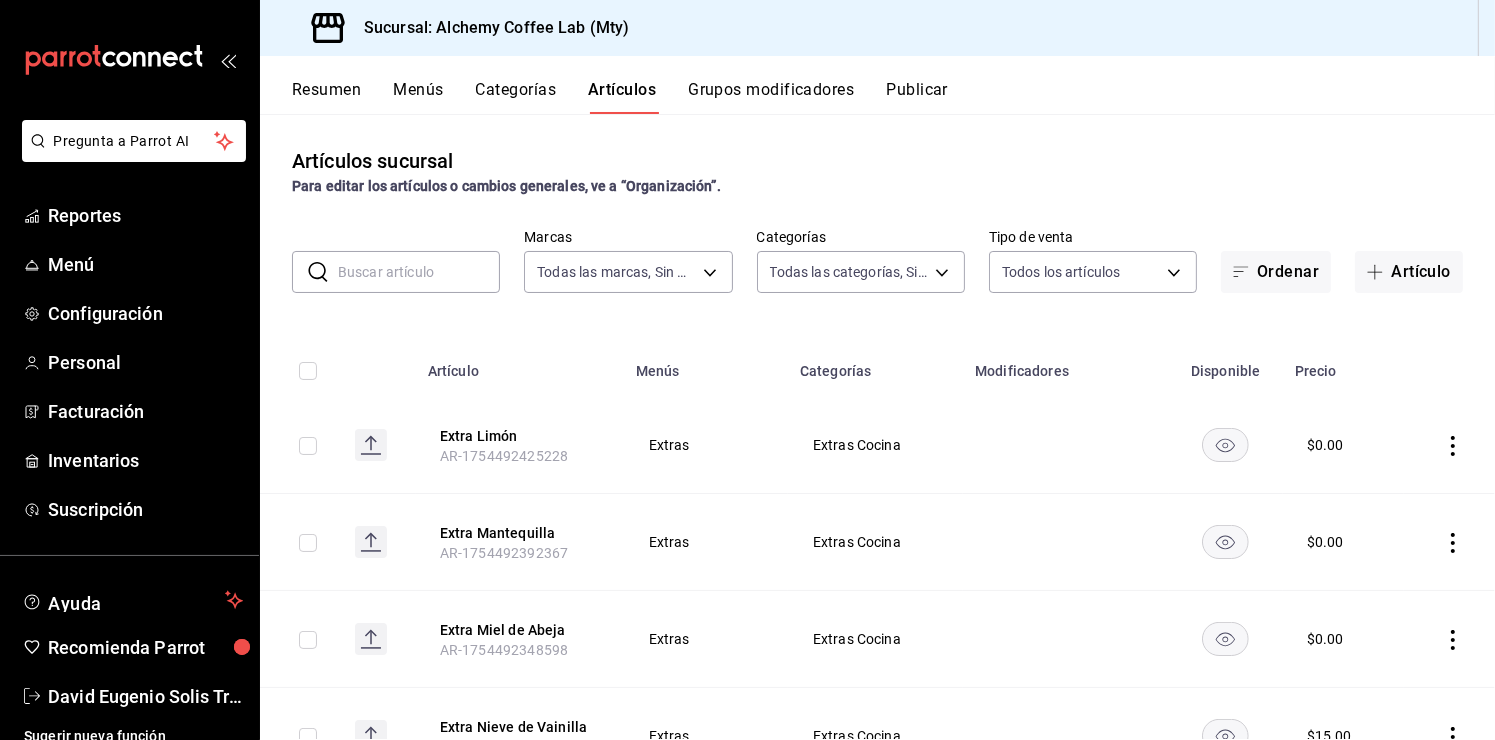click on "Artículos sucursal Para editar los artículos o cambios generales, ve a “Organización”." at bounding box center (877, 171) 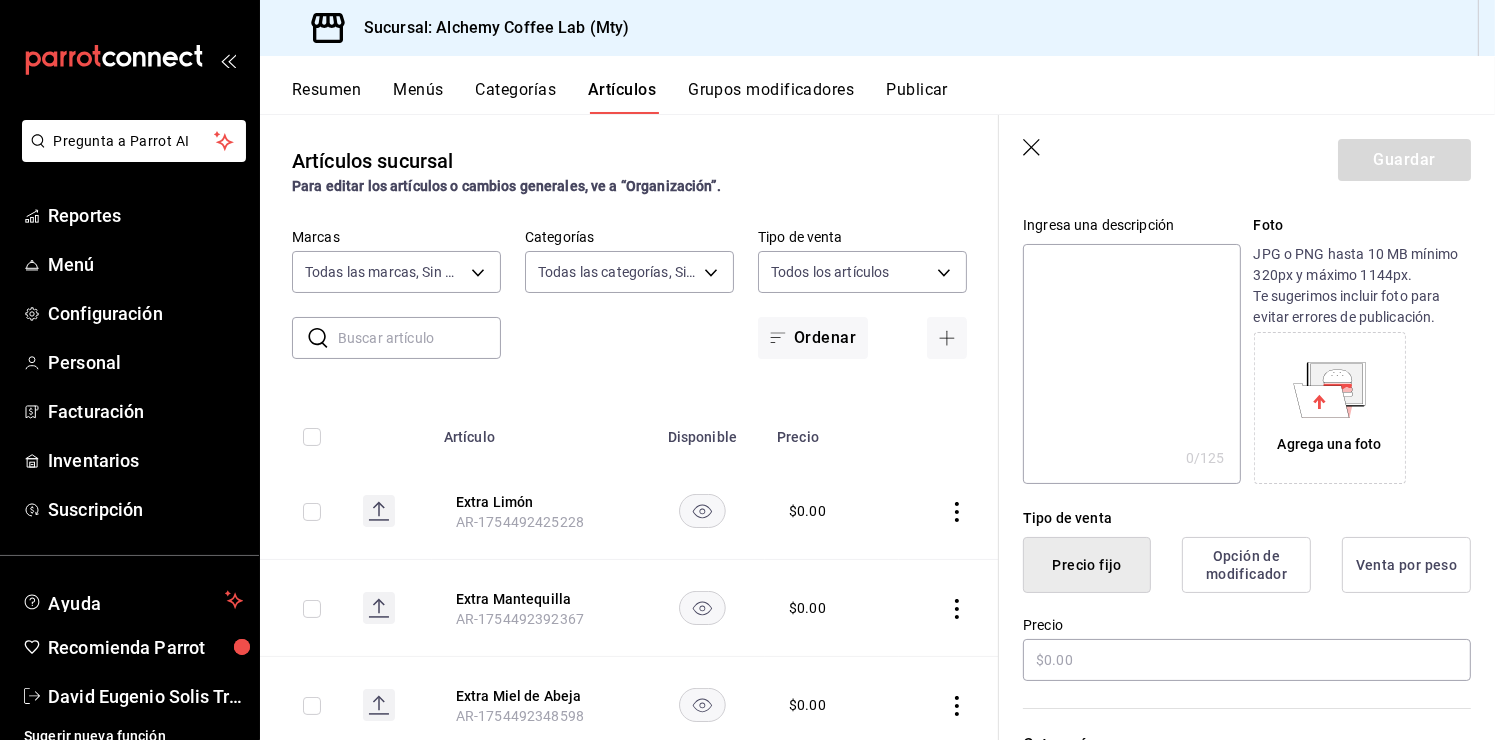 scroll, scrollTop: 200, scrollLeft: 0, axis: vertical 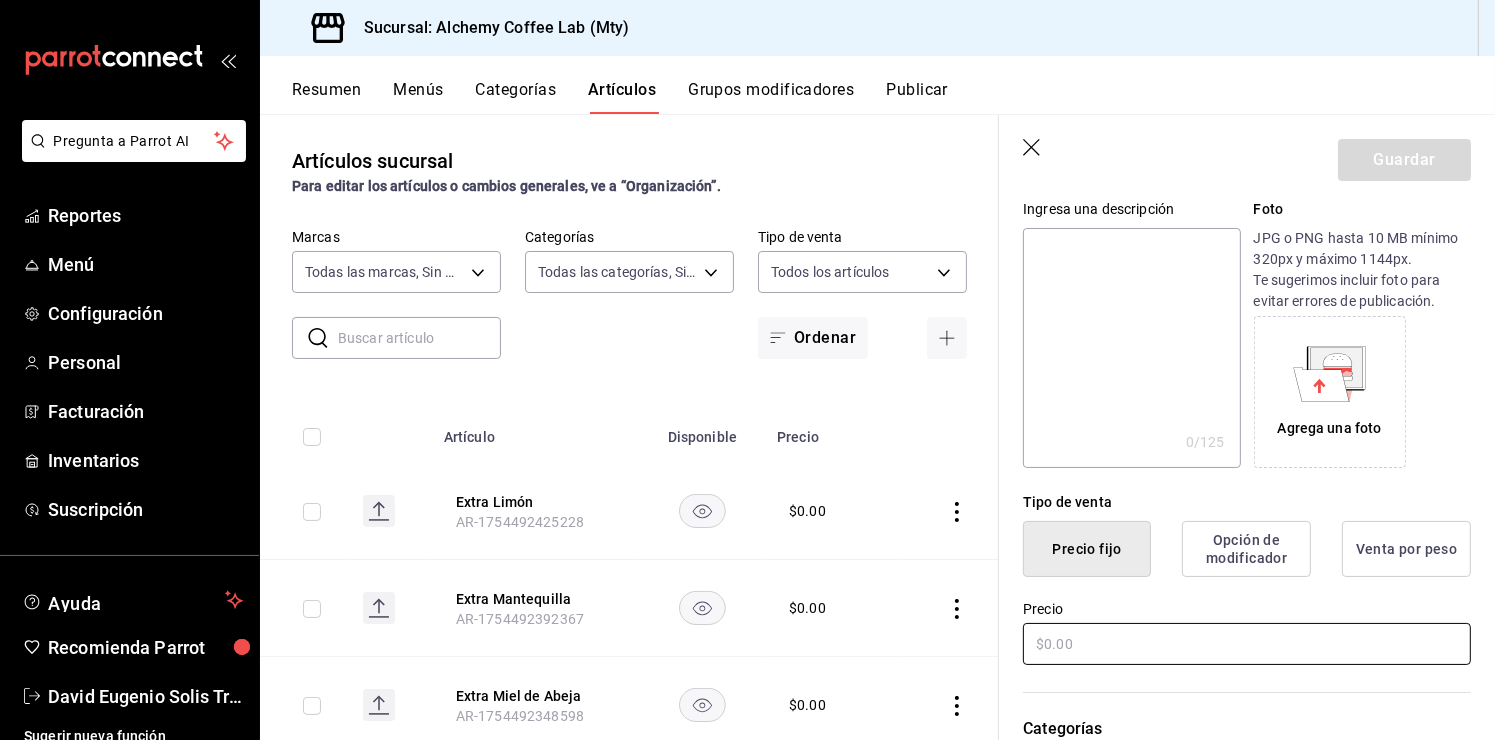 type on "Extra Frijoles" 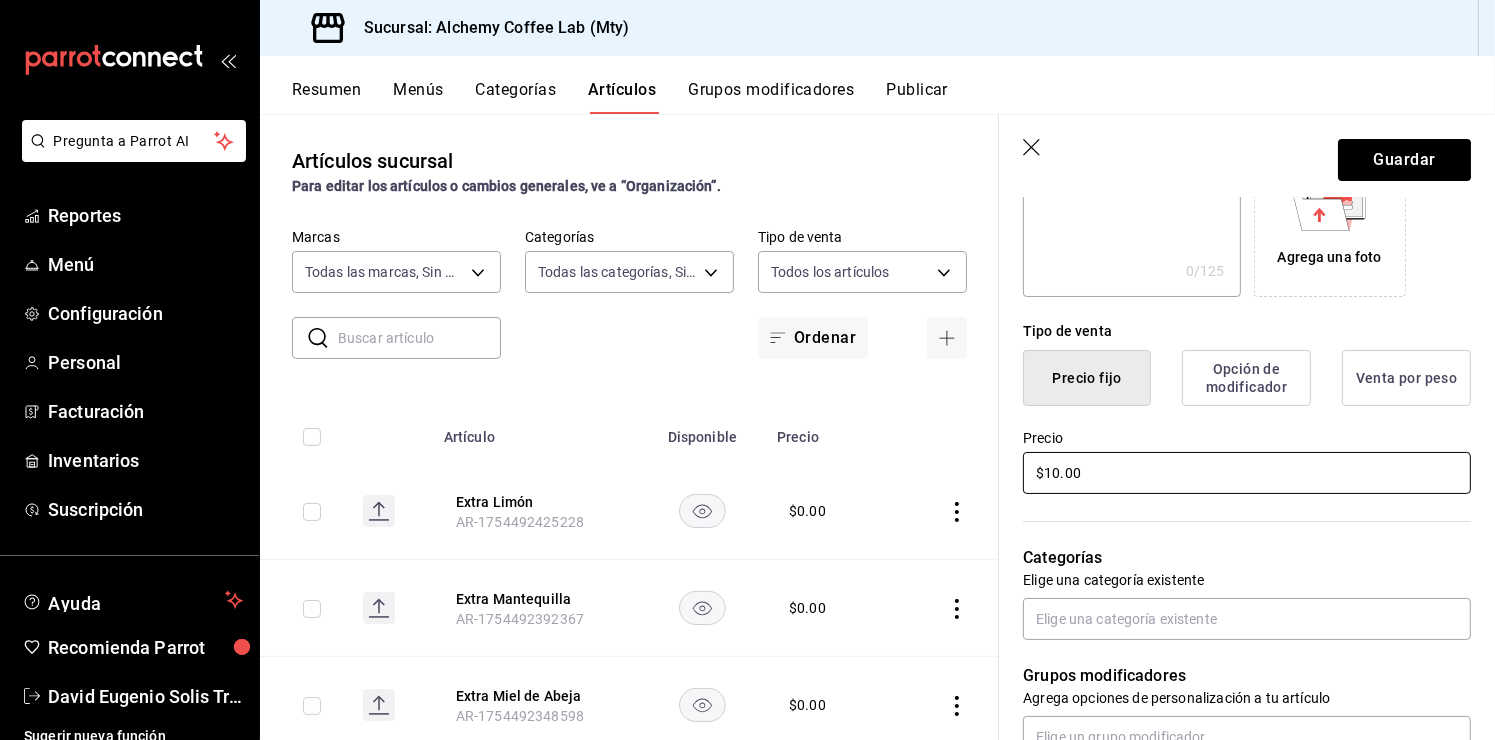 scroll, scrollTop: 400, scrollLeft: 0, axis: vertical 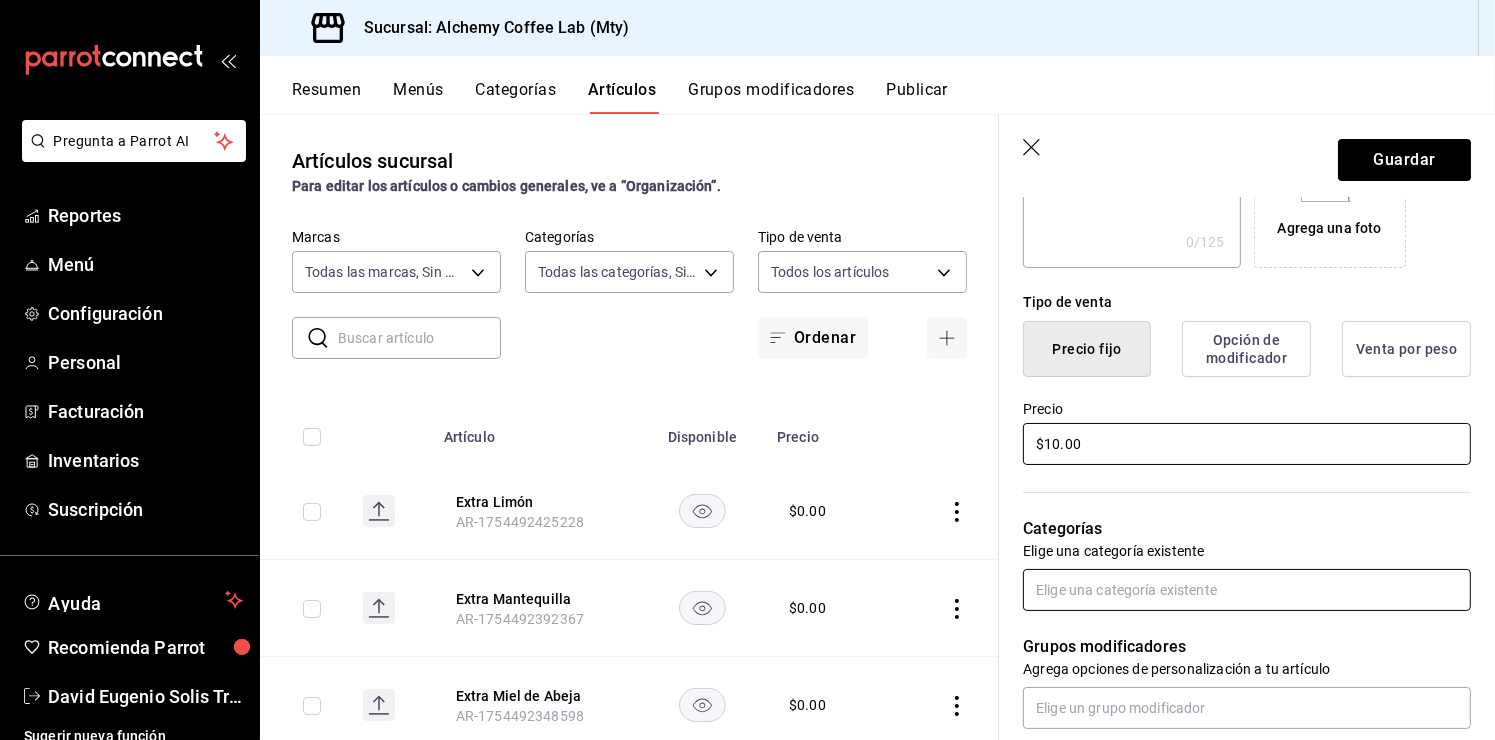 type on "$10.00" 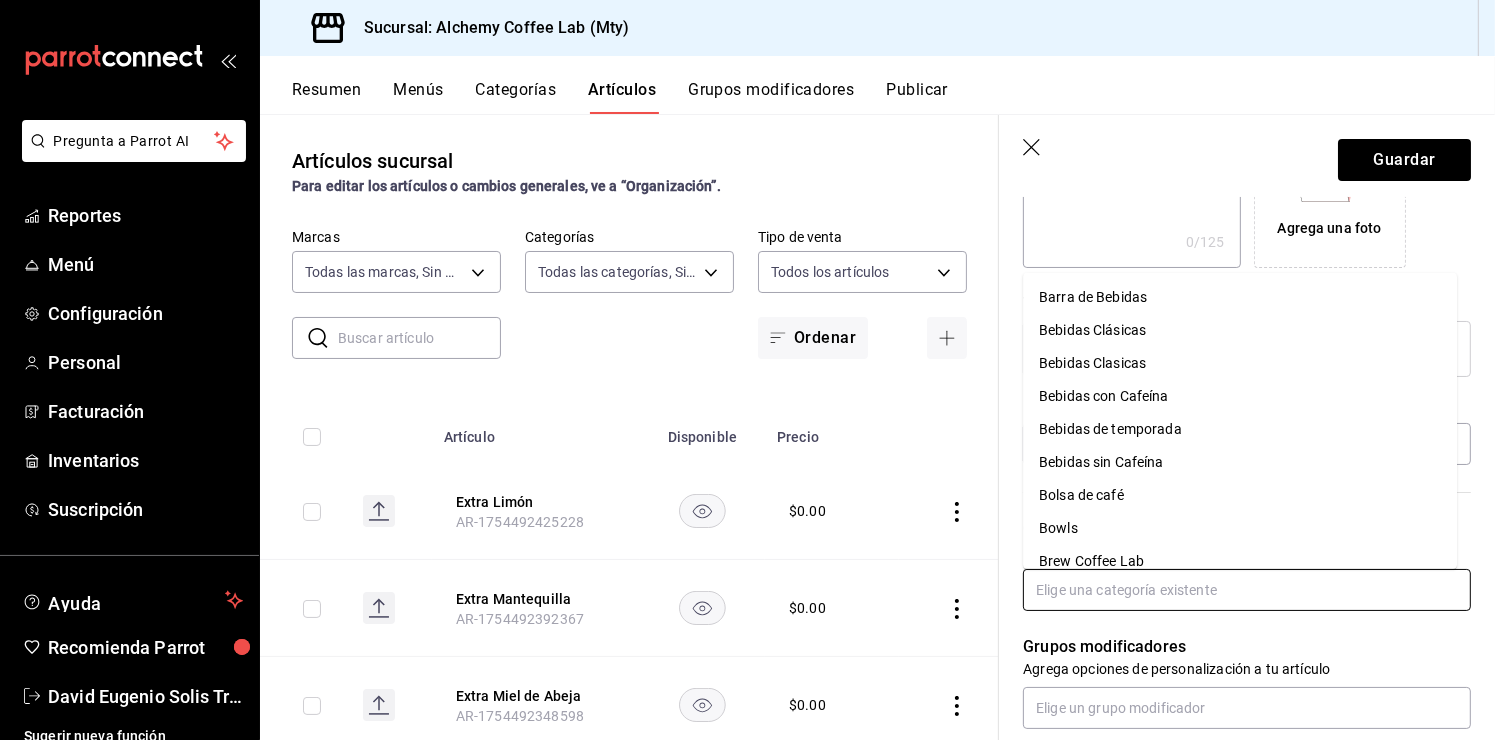 click at bounding box center (1247, 590) 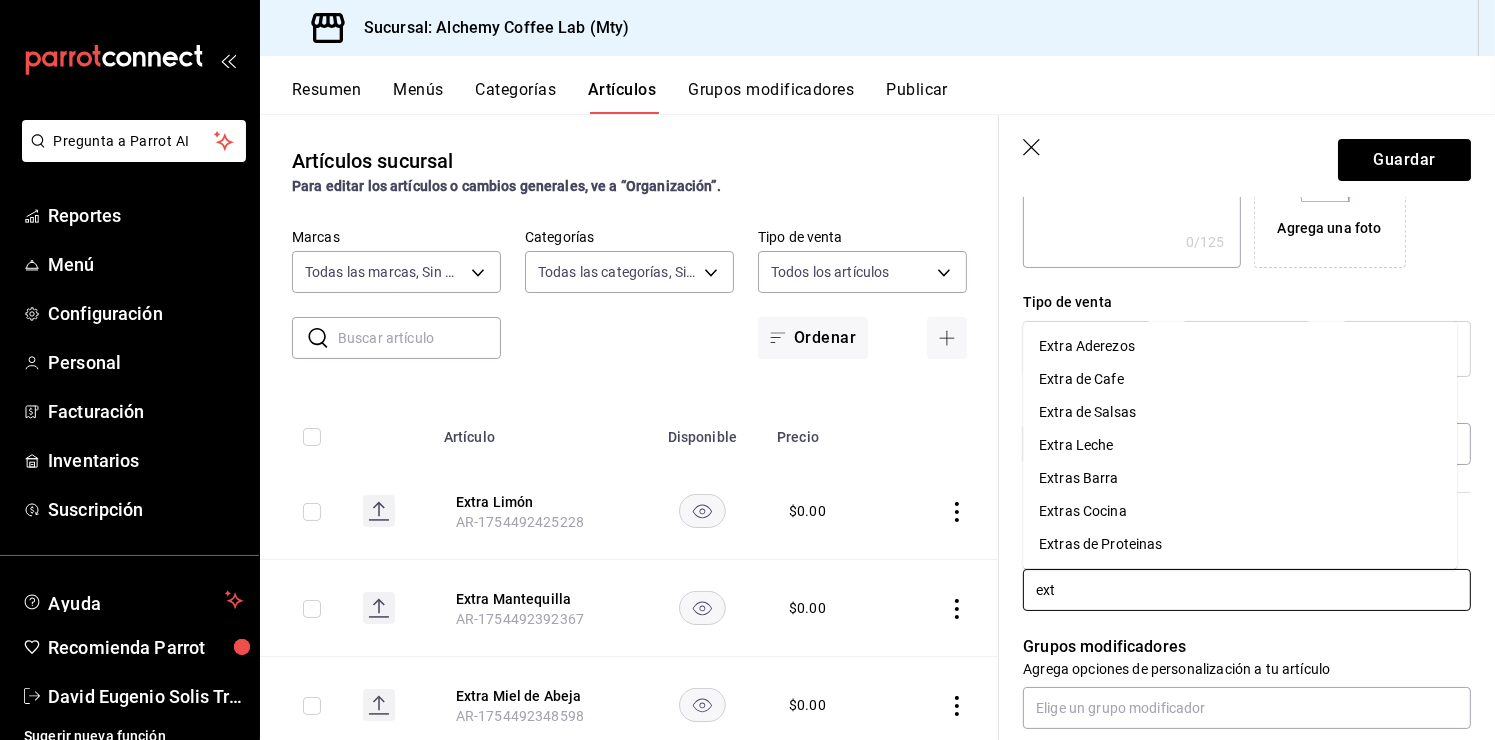 type on "extr" 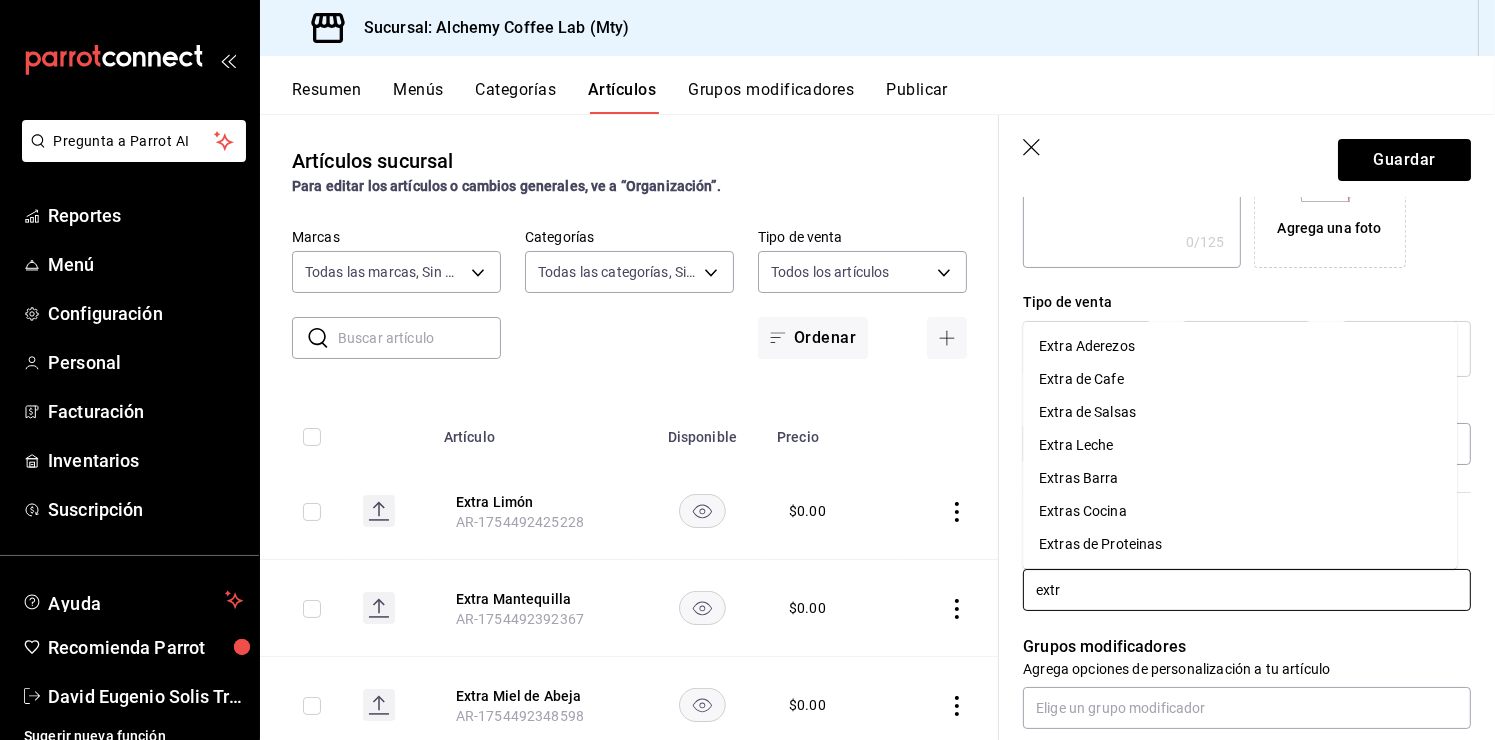 click on "Extras Cocina" at bounding box center [1240, 511] 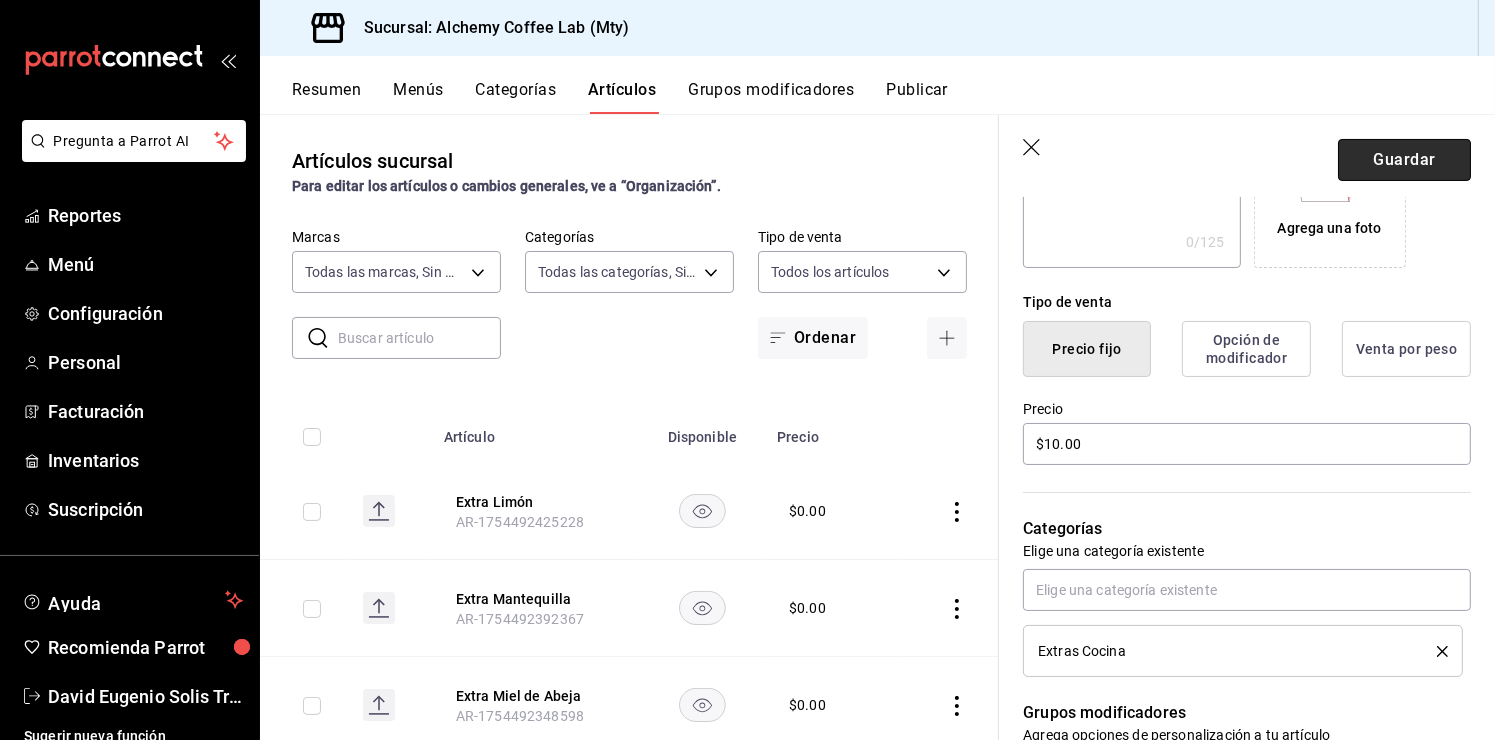 click on "Guardar" at bounding box center (1404, 160) 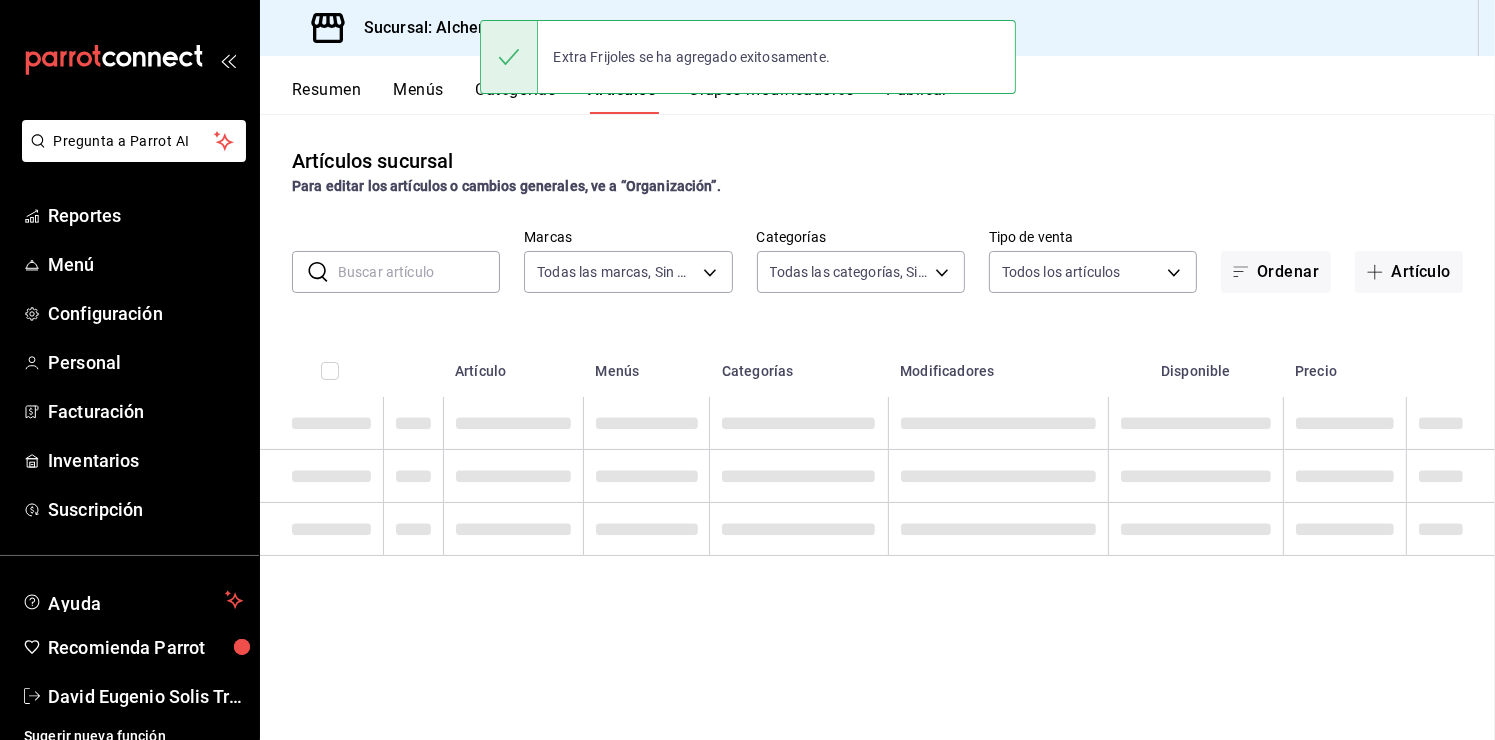 scroll, scrollTop: 0, scrollLeft: 0, axis: both 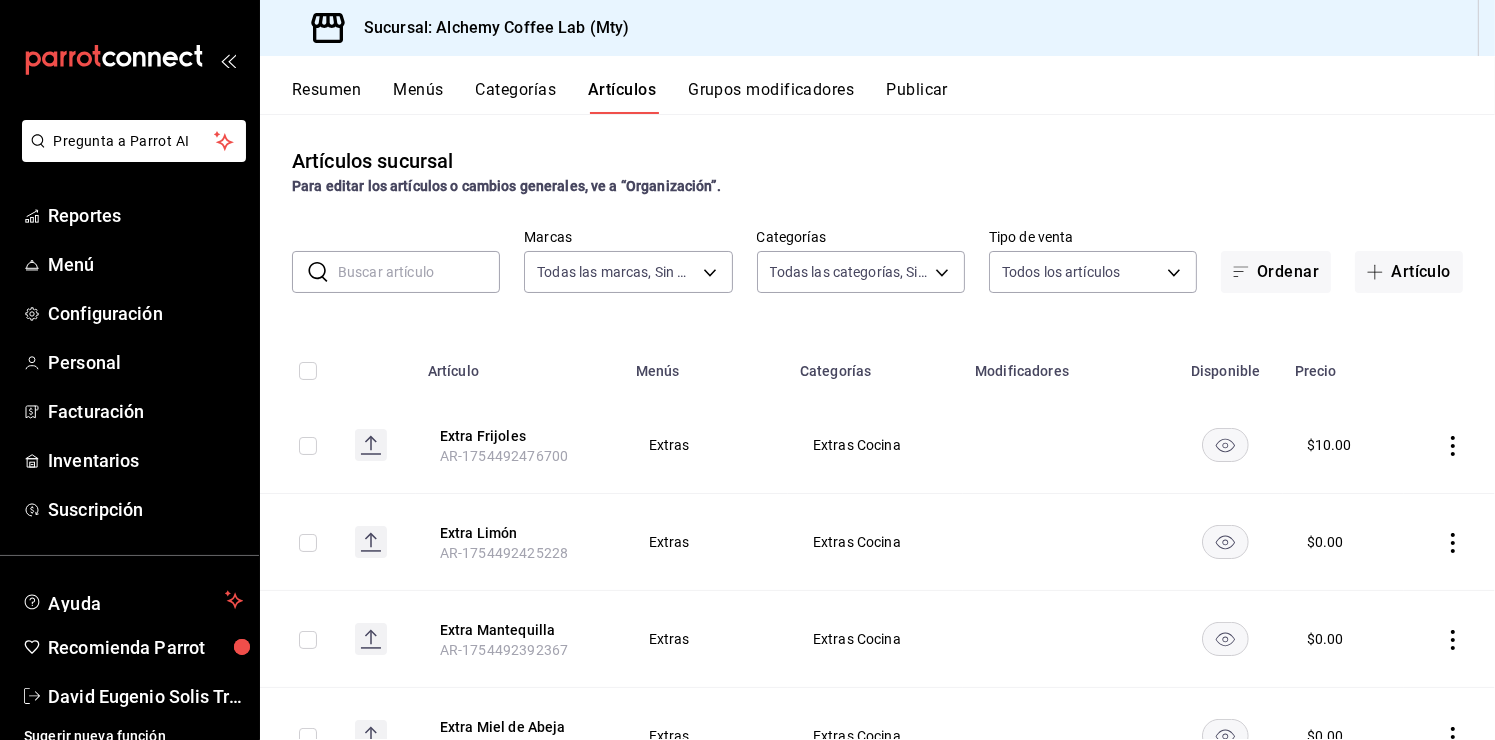 click on "Artículos sucursal Para editar los artículos o cambios generales, ve a “Organización”. ​ ​ Marcas Todas las marcas, Sin marca 147fd5db-d129-484d-8765-362391796a66 Categorías Todas las categorías, Sin categoría Tipo de venta Todos los artículos ALL Ordenar Artículo Artículo Menús Categorías Modificadores Disponible Precio Extra Frijoles AR-1754492476700 Extras Extras Cocina $ 10.00 Extra Limón AR-1754492425228 Extras Extras Cocina $ 0.00 Extra Mantequilla AR-1754492392367 Extras Extras Cocina $ 0.00 Extra Miel de Abeja AR-1754492348598 Extras Extras Cocina $ 0.00 Extra Nieve de Vainilla AR-1754492299586 Extras Extras Cocina $ 15.00 Extra Totopos AR-1754492241053 Extras Extras Cocina $ 20.00 Extra Jalapeños AR-1754492221620 Extras Extras Cocina $ 0.00 Extra Pico de Gallo AR-1754492183806 Extras Extras Cocina $ 0.00 Agrega Opus AR-1754459293420 $ 25.00 Agrega Beneficiado AR-1754459293393 $ 20.00 Extra Keroseno AR-1754443940869 Extras Extra de Cafe $ 10.00 Extra Leche de Avena Extras $ 18.00" at bounding box center [877, 426] 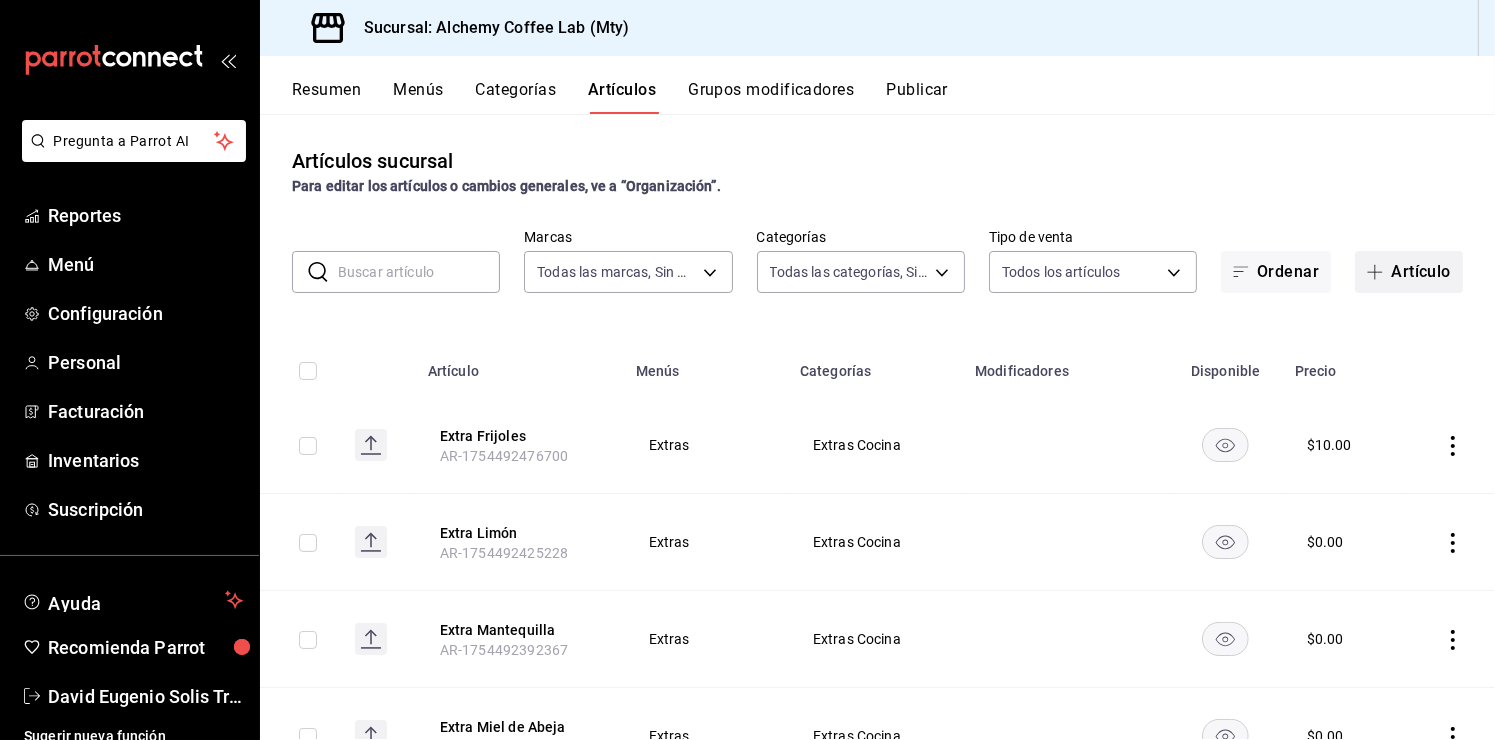 click on "Artículo" at bounding box center [1409, 272] 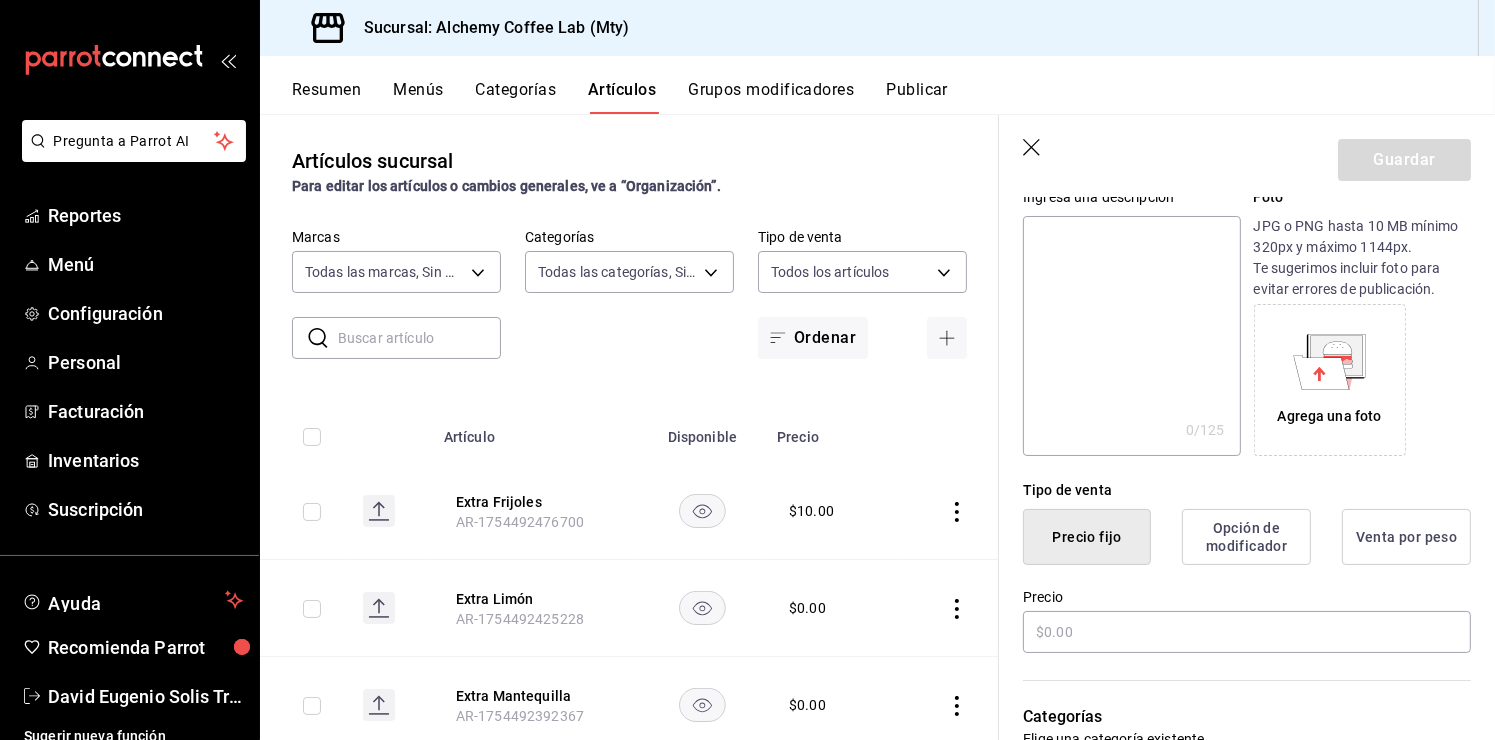 scroll, scrollTop: 300, scrollLeft: 0, axis: vertical 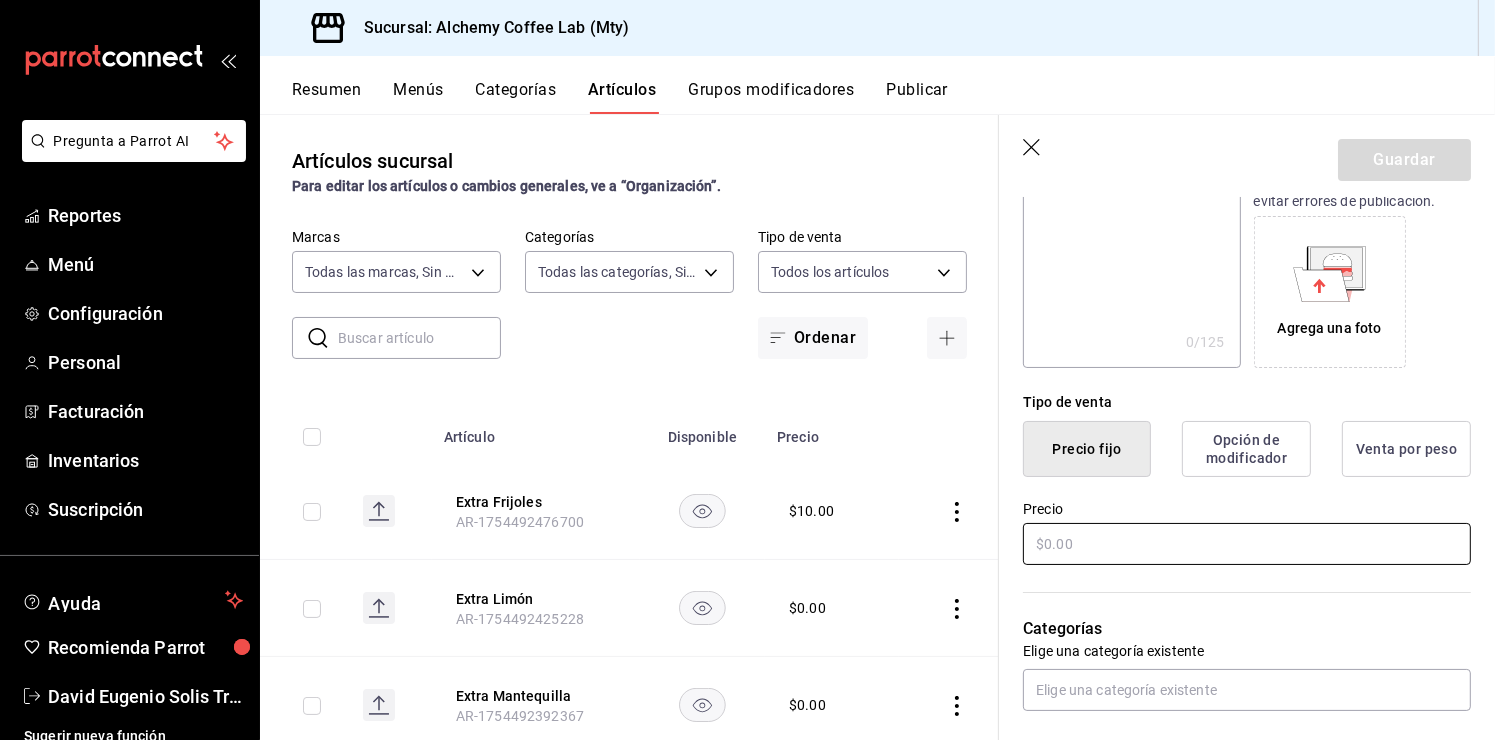 type on "Extra Aguacate" 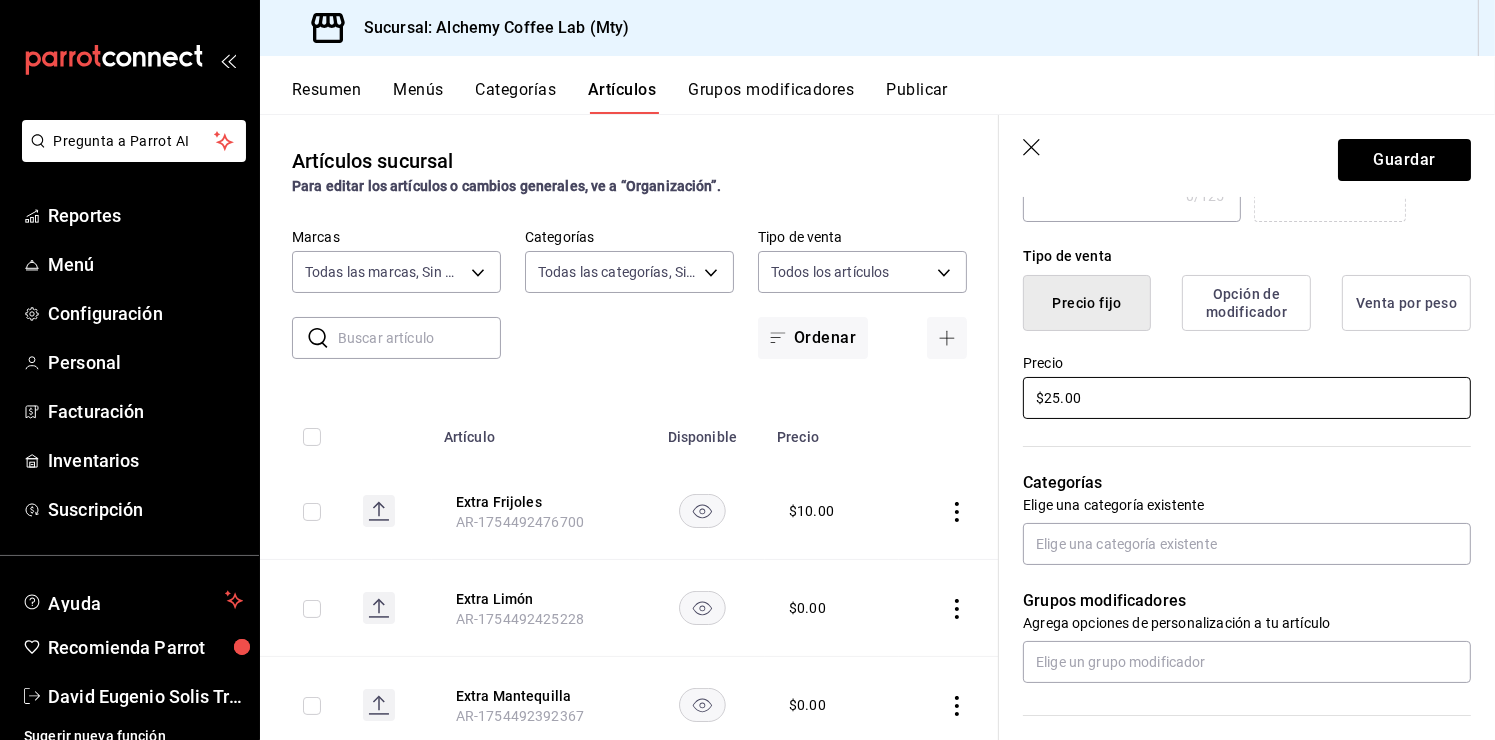scroll, scrollTop: 600, scrollLeft: 0, axis: vertical 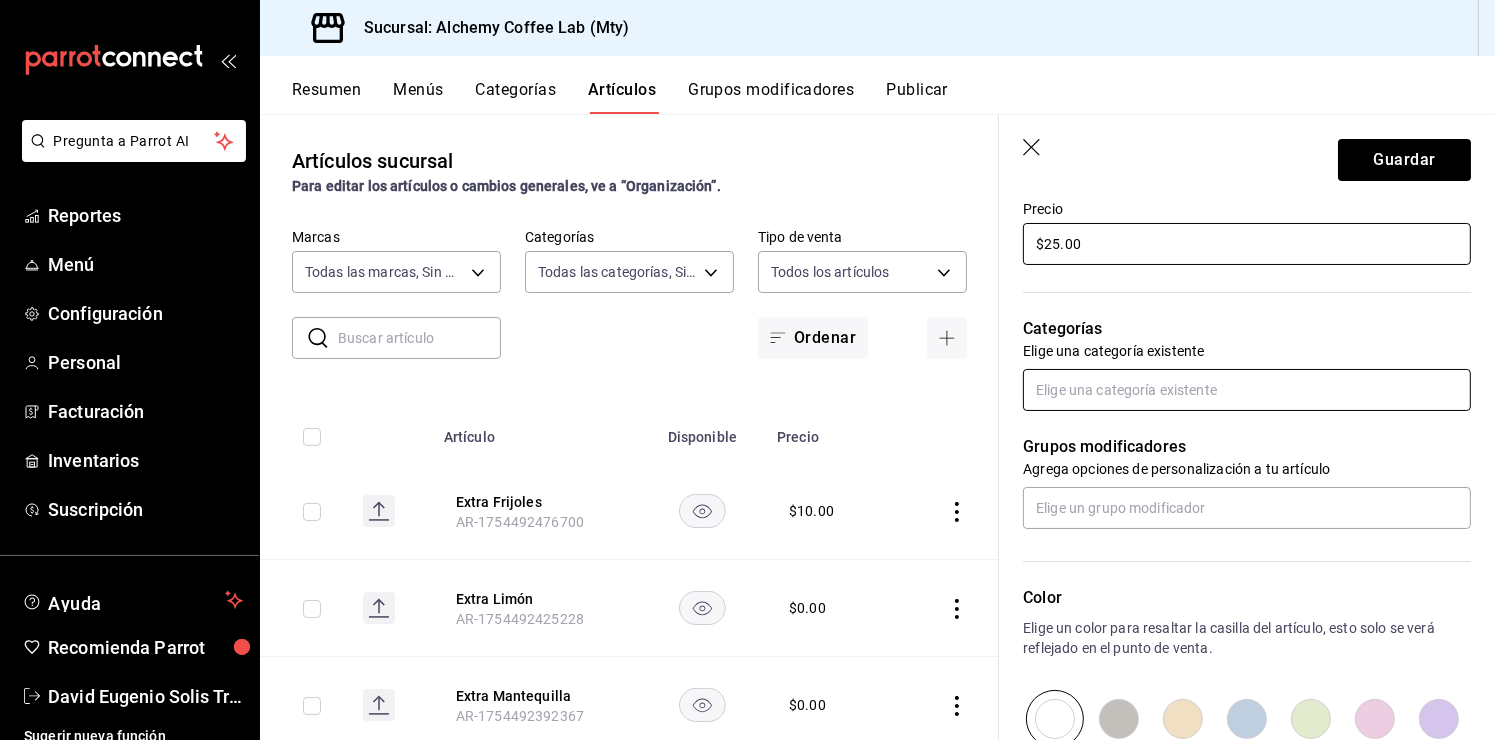 type on "$25.00" 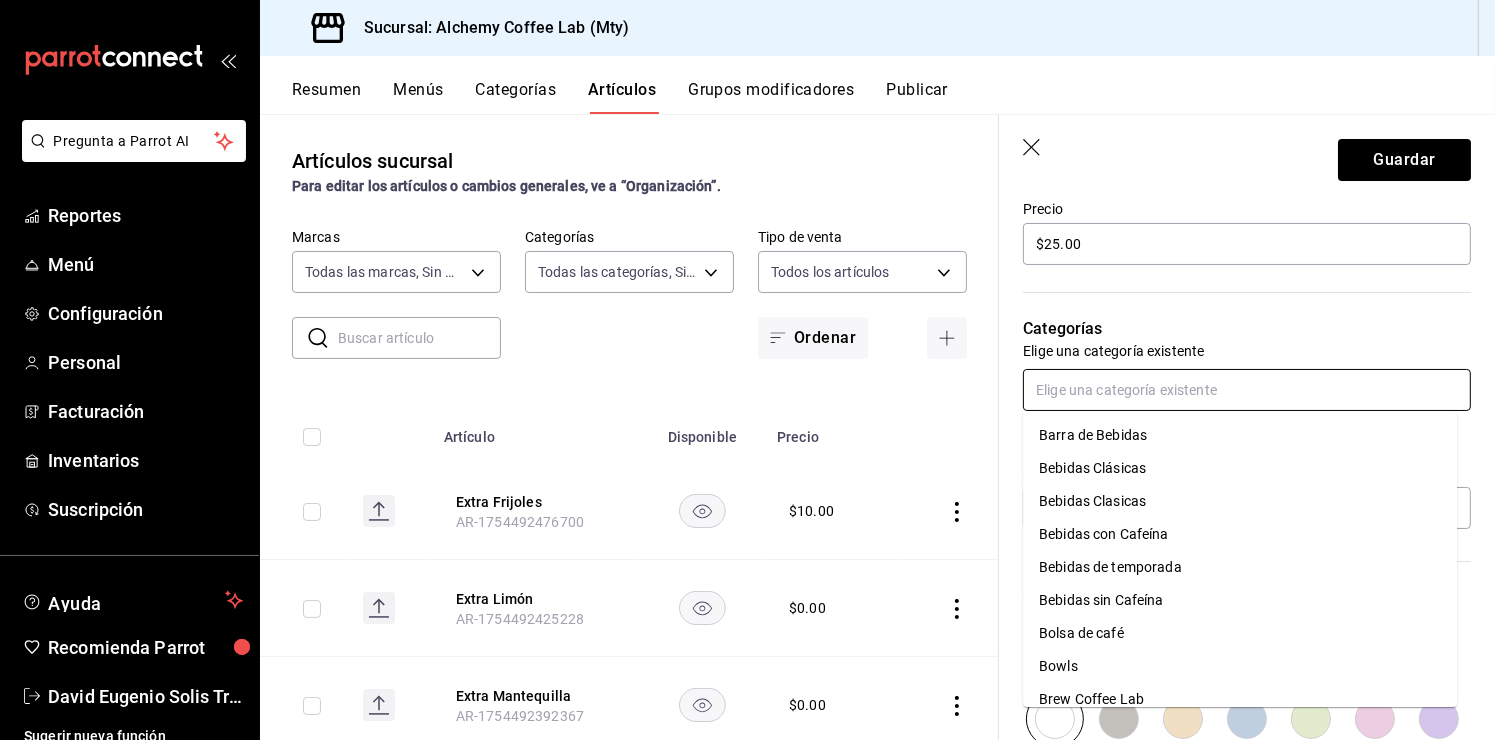 click at bounding box center (1247, 390) 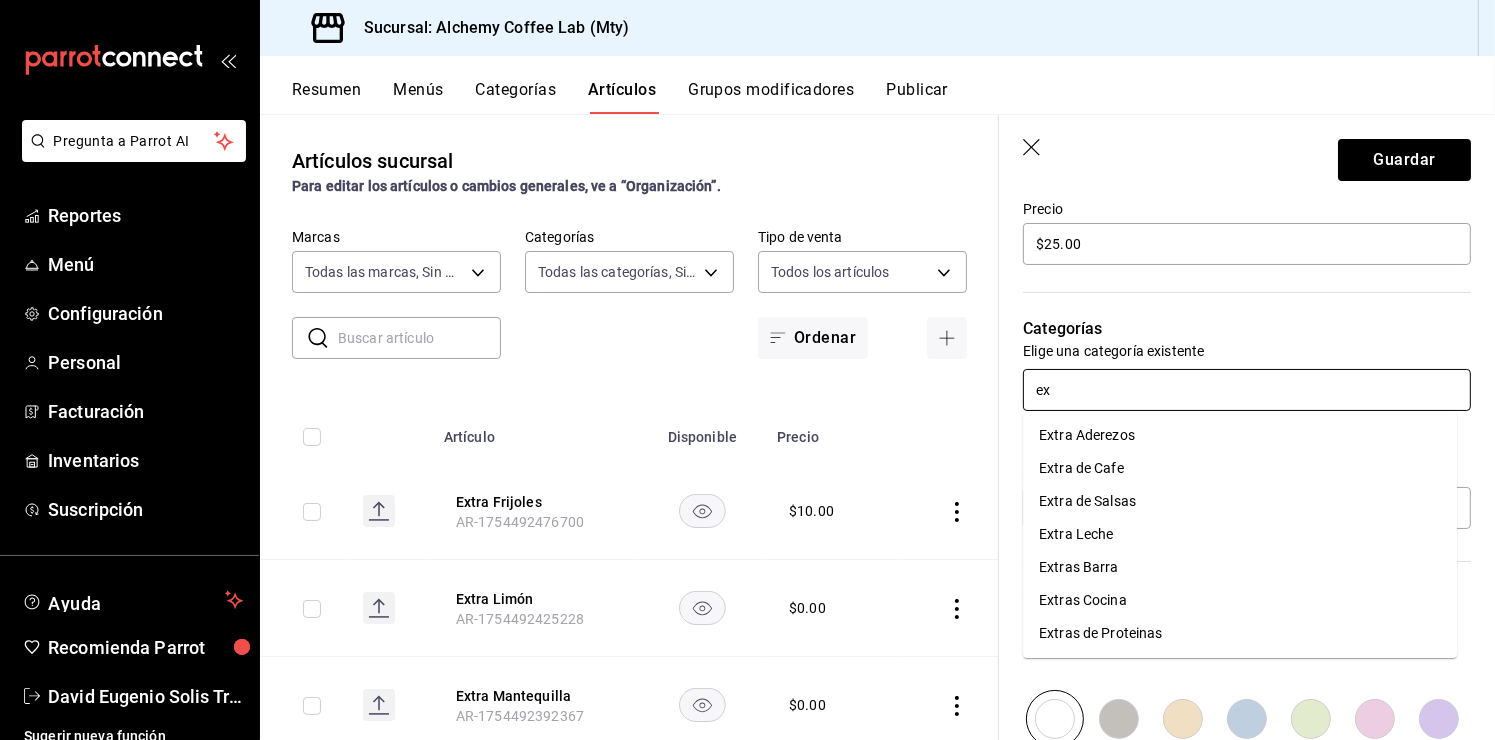 type on "ext" 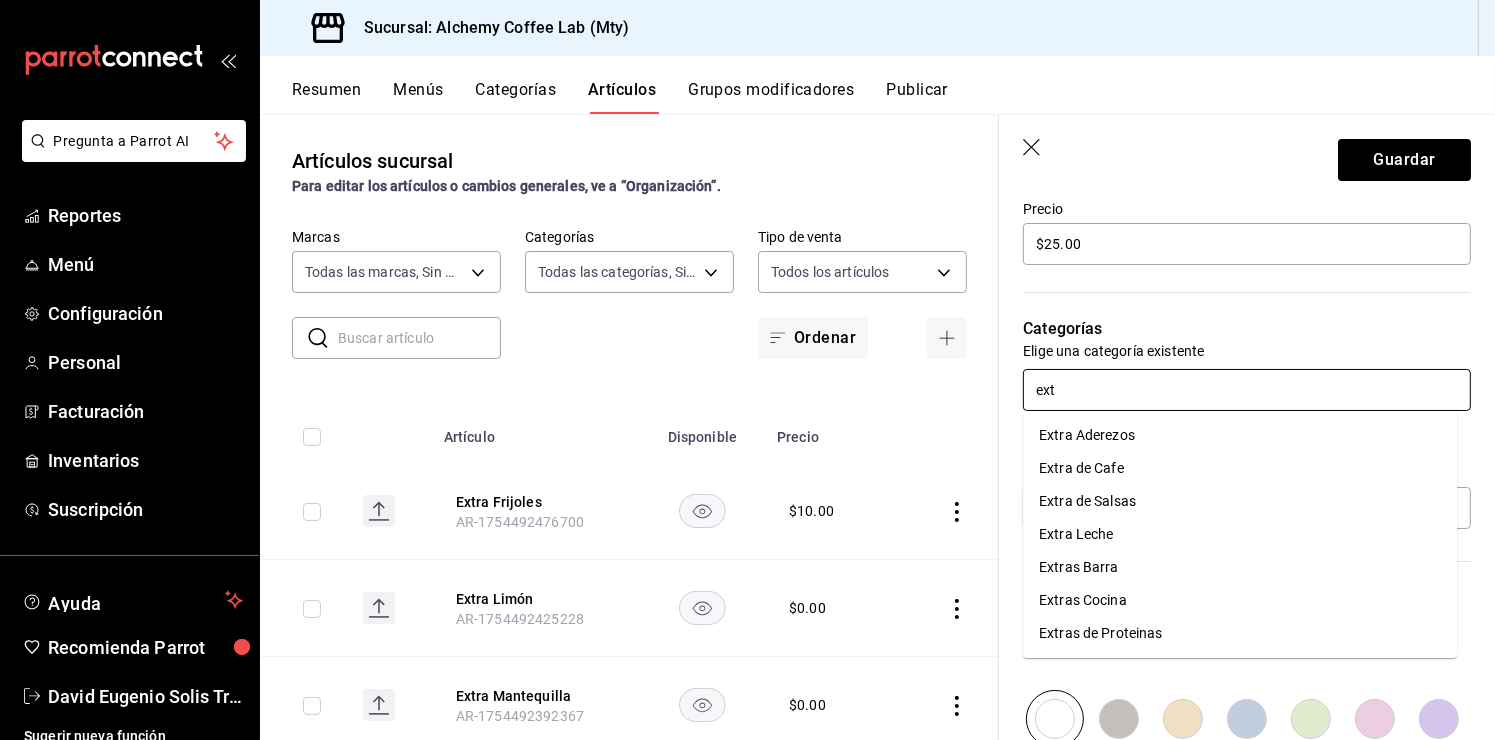 click on "Extras Cocina" at bounding box center [1240, 600] 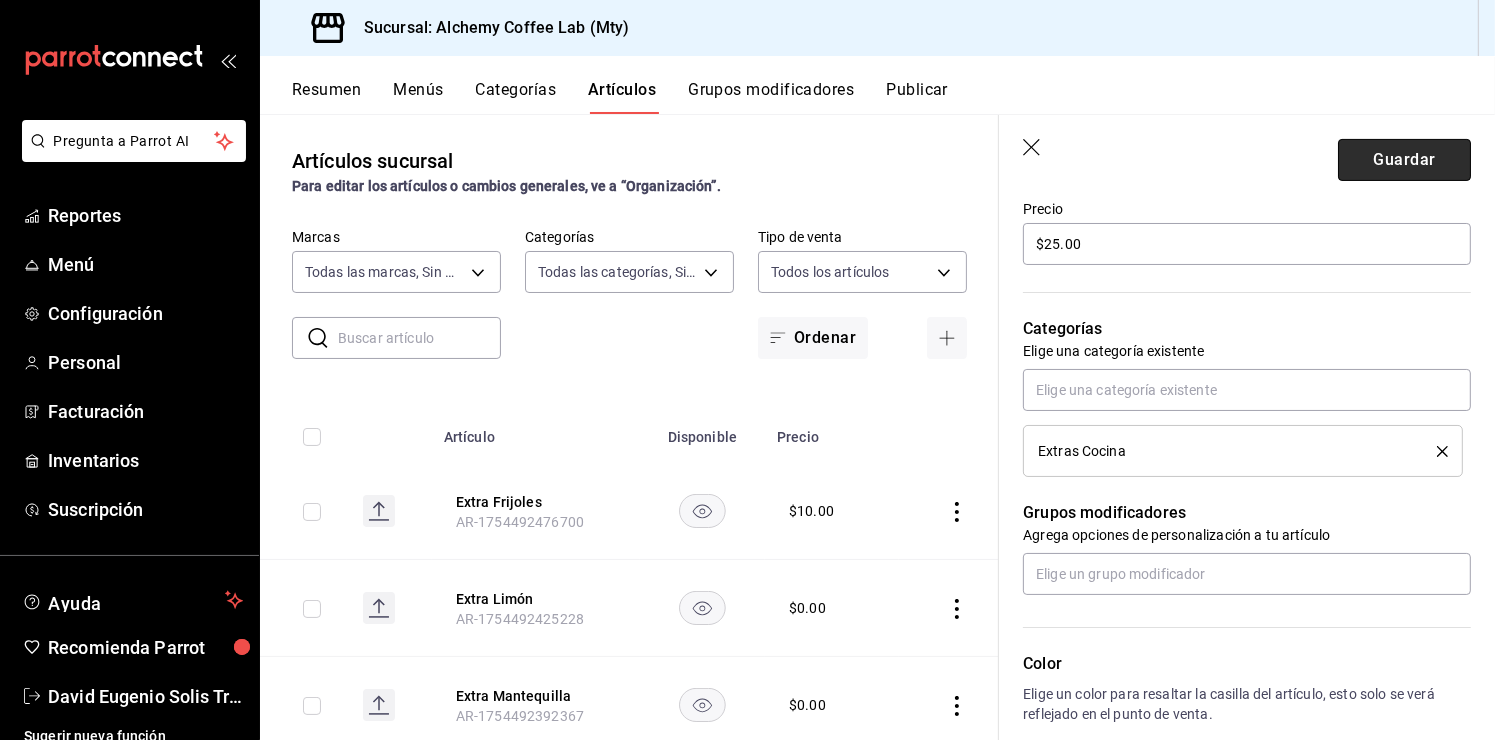 click on "Guardar" at bounding box center [1404, 160] 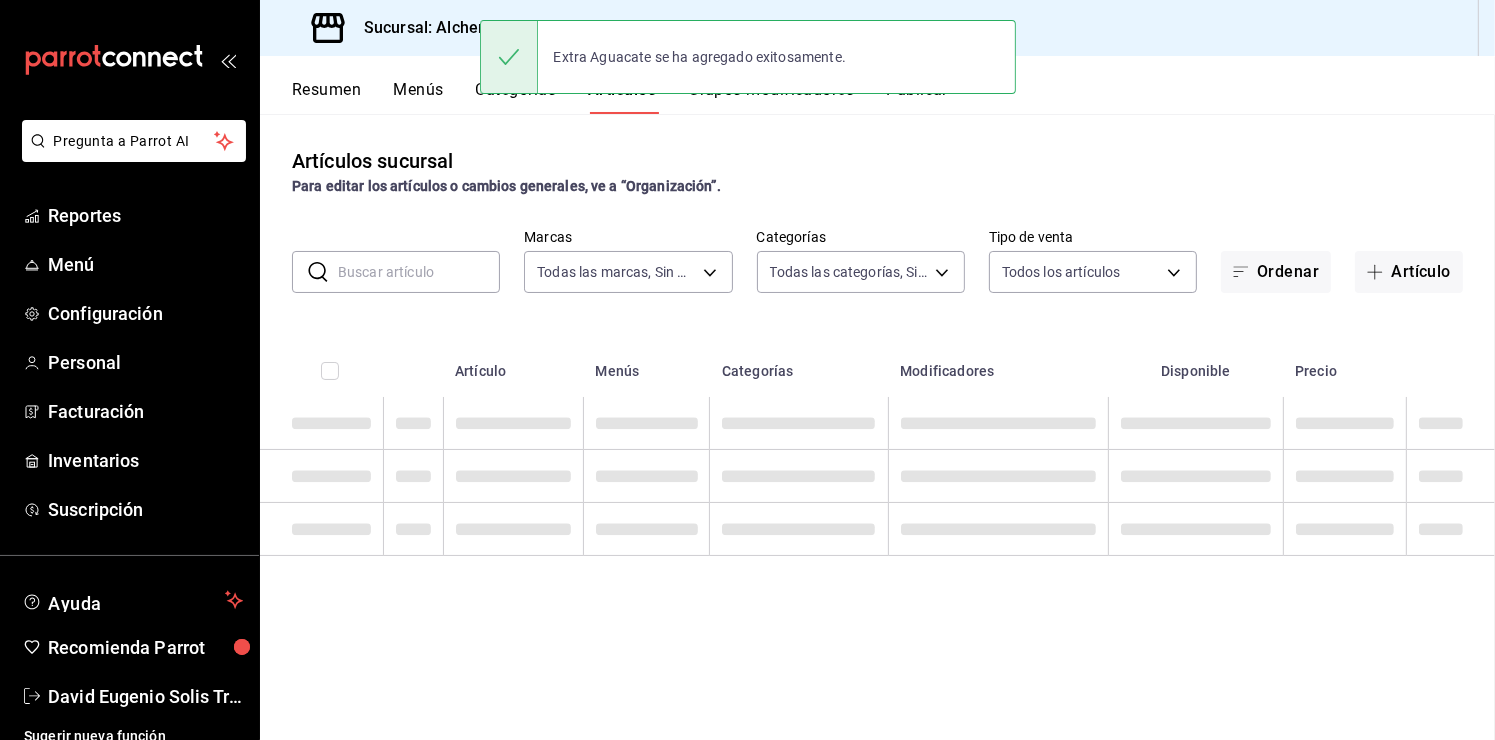 scroll, scrollTop: 0, scrollLeft: 0, axis: both 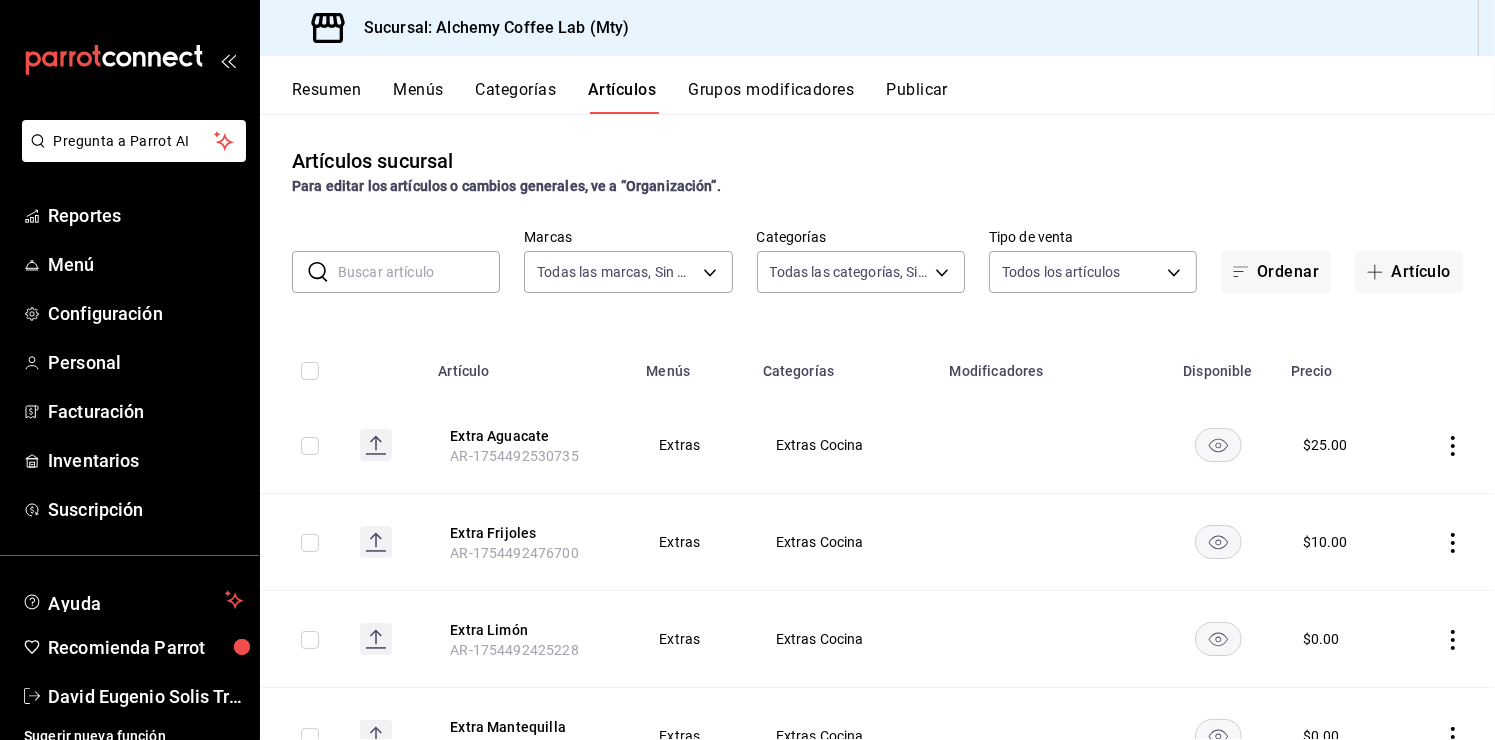 click on "Artículos sucursal Para editar los artículos o cambios generales, ve a “Organización”." at bounding box center (877, 171) 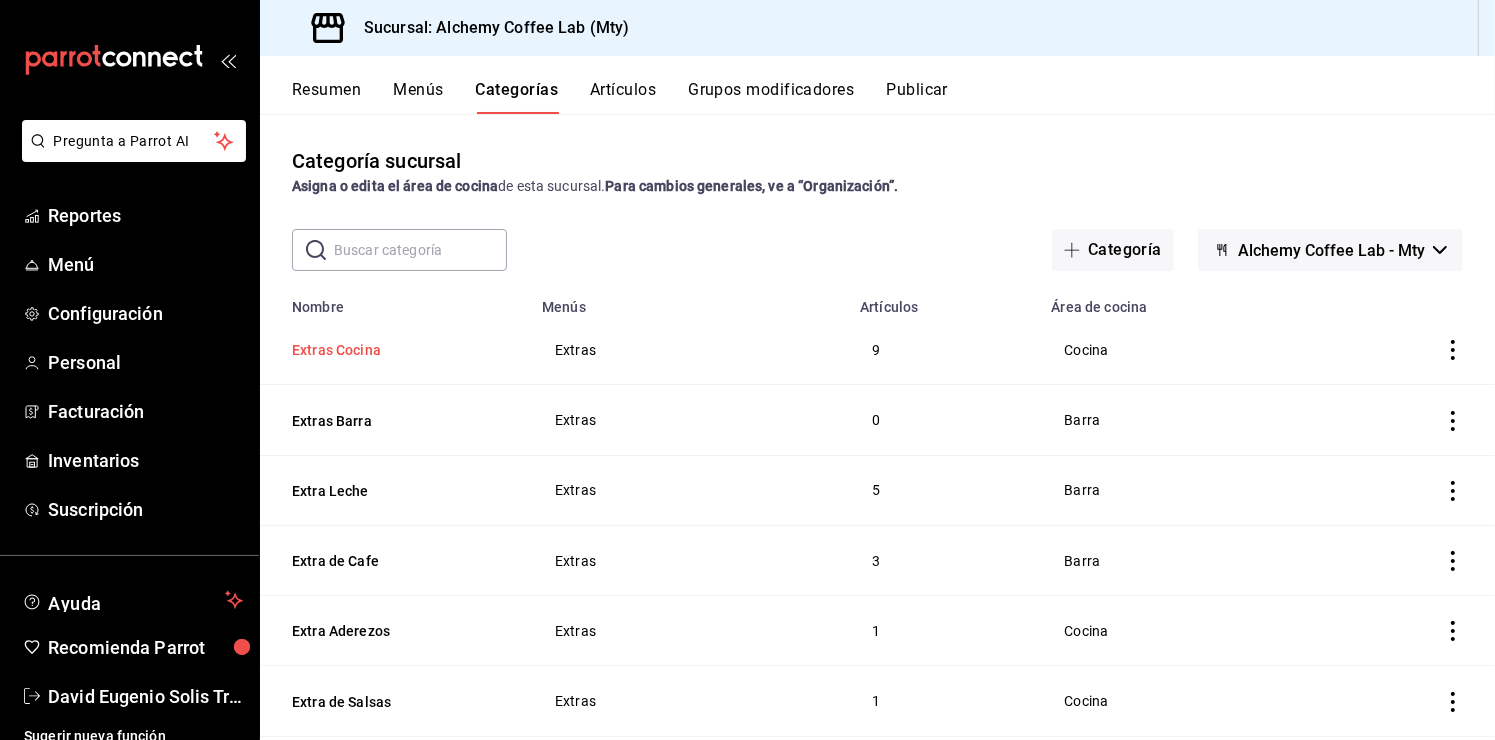click on "Extras Cocina" at bounding box center [392, 350] 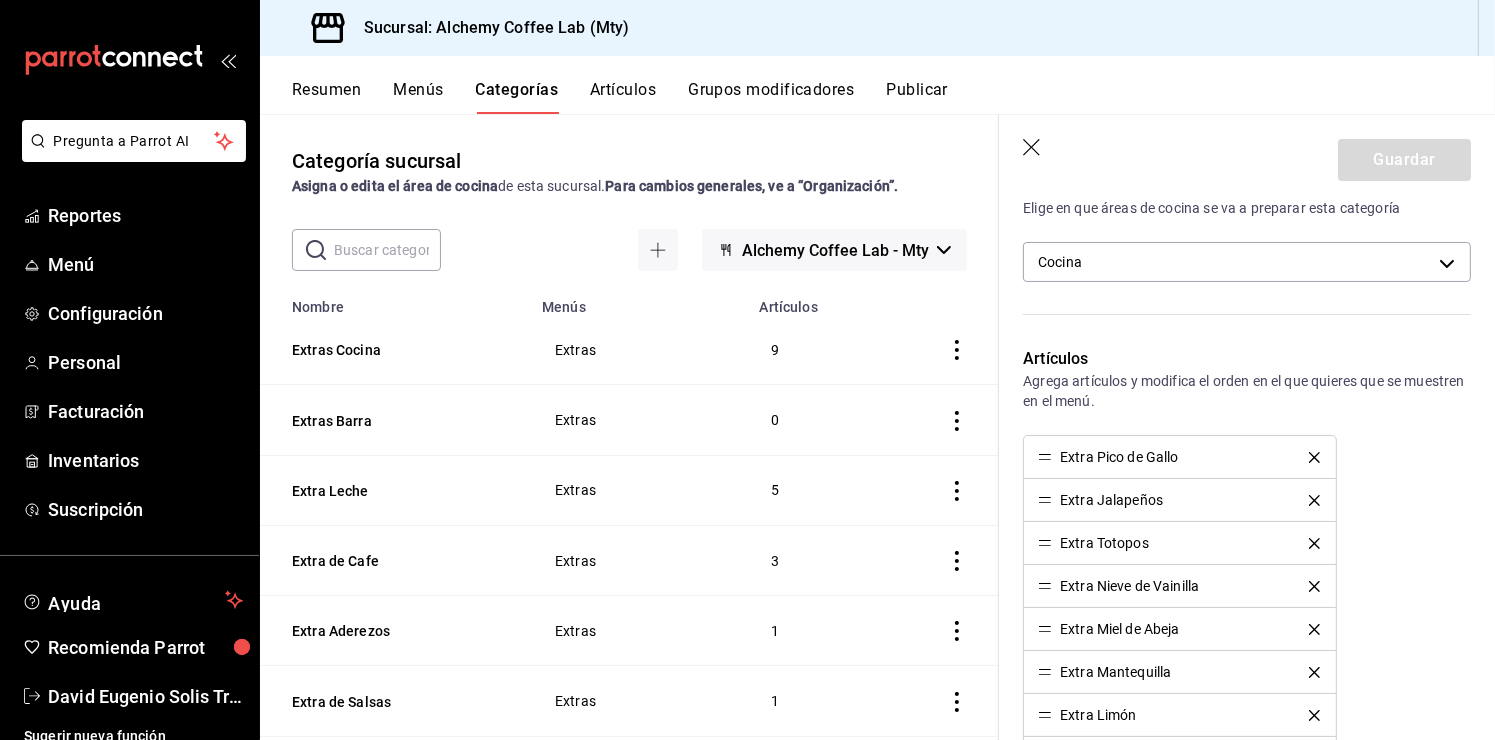 scroll, scrollTop: 400, scrollLeft: 0, axis: vertical 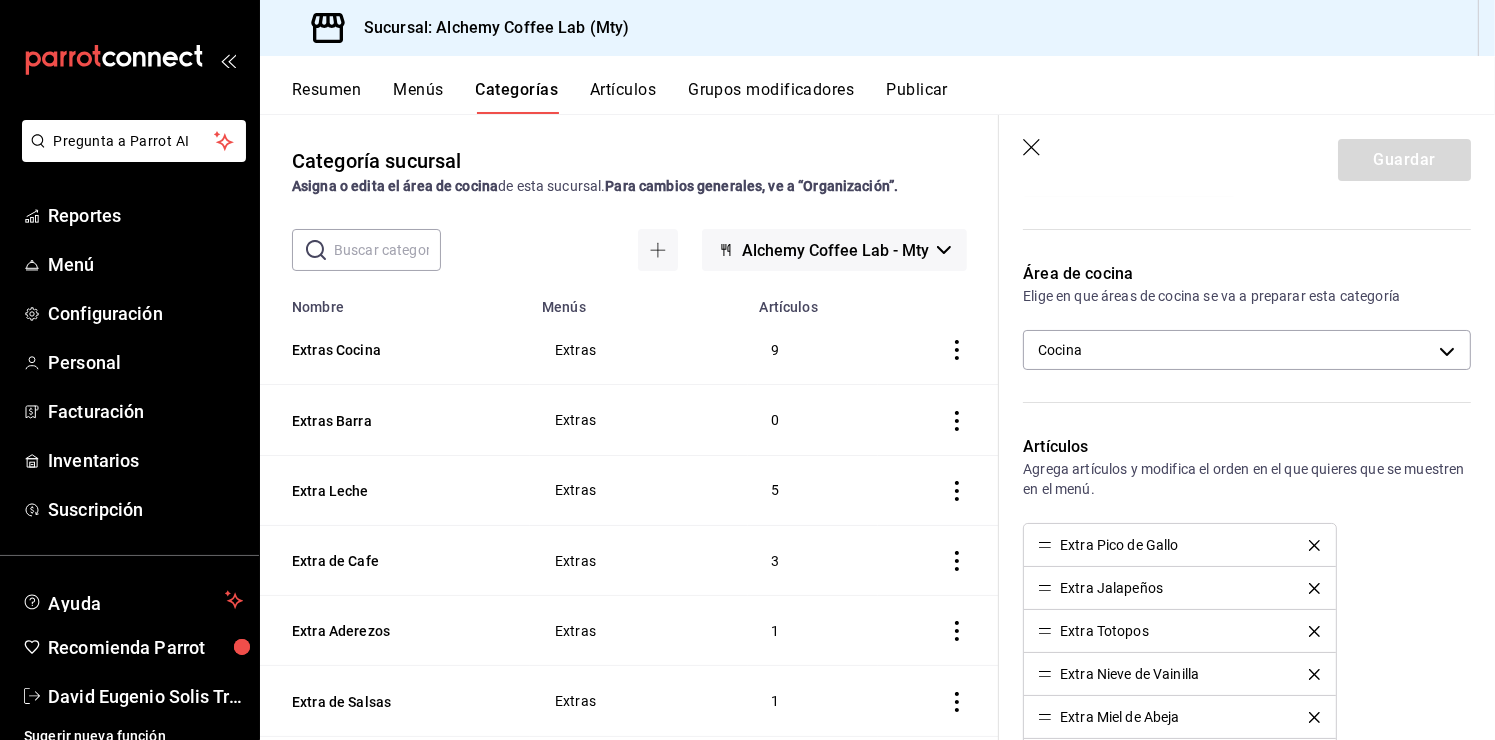 click on "Artículos" at bounding box center (623, 97) 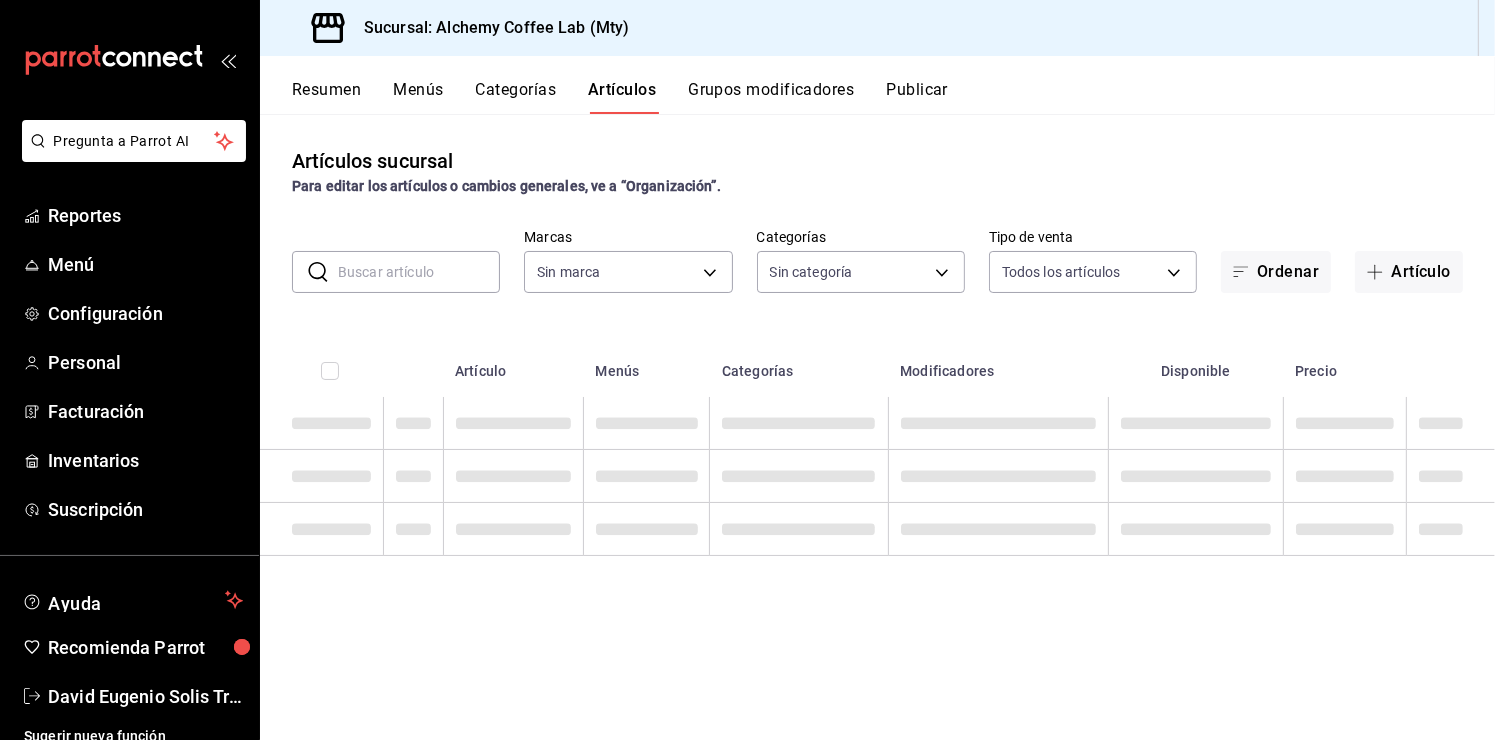 type on "fbaa8fe5-68e7-491d-b03f-ce844aa474e7,f0176ca4-5dc3-42f0-a21f-54796b2d6ce4,c4f1b2b2-4cec-4db9-a310-abf4beb25226,6e561742-6cfe-4428-bdd7-98f947b897f7,ed96c675-c7ed-4458-b82b-32ea0ae9920c,2e3e028b-89e5-4003-abc7-67012b64c3c6,f9ecfb5f-2d86-470a-83ef-3d4616404b79,4dbf6704-01f8-4ae7-b143-5fb9fa4fa204,475d1d53-3dd2-4a4e-b59e-75da982537cc,9128c269-13cc-49c0-a61c-98ae135d2966,1489ea8f-3c5b-4bed-8712-fb1efc8e1484,237dd9fd-525f-4126-935d-1d618c95d359,1759a289-da96-444c-a3da-589932e8f911,32a25308-5a1a-4b27-9101-20aae4ecbe3b,5720fba0-4b3c-4af1-99c2-310b9d32b626,6f391e13-d369-4fd1-9e07-81fa35695065,6cee18f7-63d6-4ae0-a5fa-7f66450c5234,8f56fa9d-b5f7-423d-8f11-eda24a9be7dc,0959238c-b2f0-4e50-a72b-9acd913a0e6d,87d7d329-ef4d-4ea2-b0cc-7aa43f232e86,0d94947a-2237-44fd-9659-405017dccbcb,4f878af2-bd33-4ff2-b57a-7be79110d9e1,7dbad2d2-8702-4494-bd85-95c08bbe0766,19e81b95-3a6a-45a7-b76c-705b7ea18356,ab0ce2b7-02f2-4a6d-b2a0-8d884bdd482f,f61d6689-96be-4dbf-b04d-1c056a84d092,bbe26e67-8ee3-44bb-aa42-10b56f436607,868379b8-0d20-4bb5-b8c..." 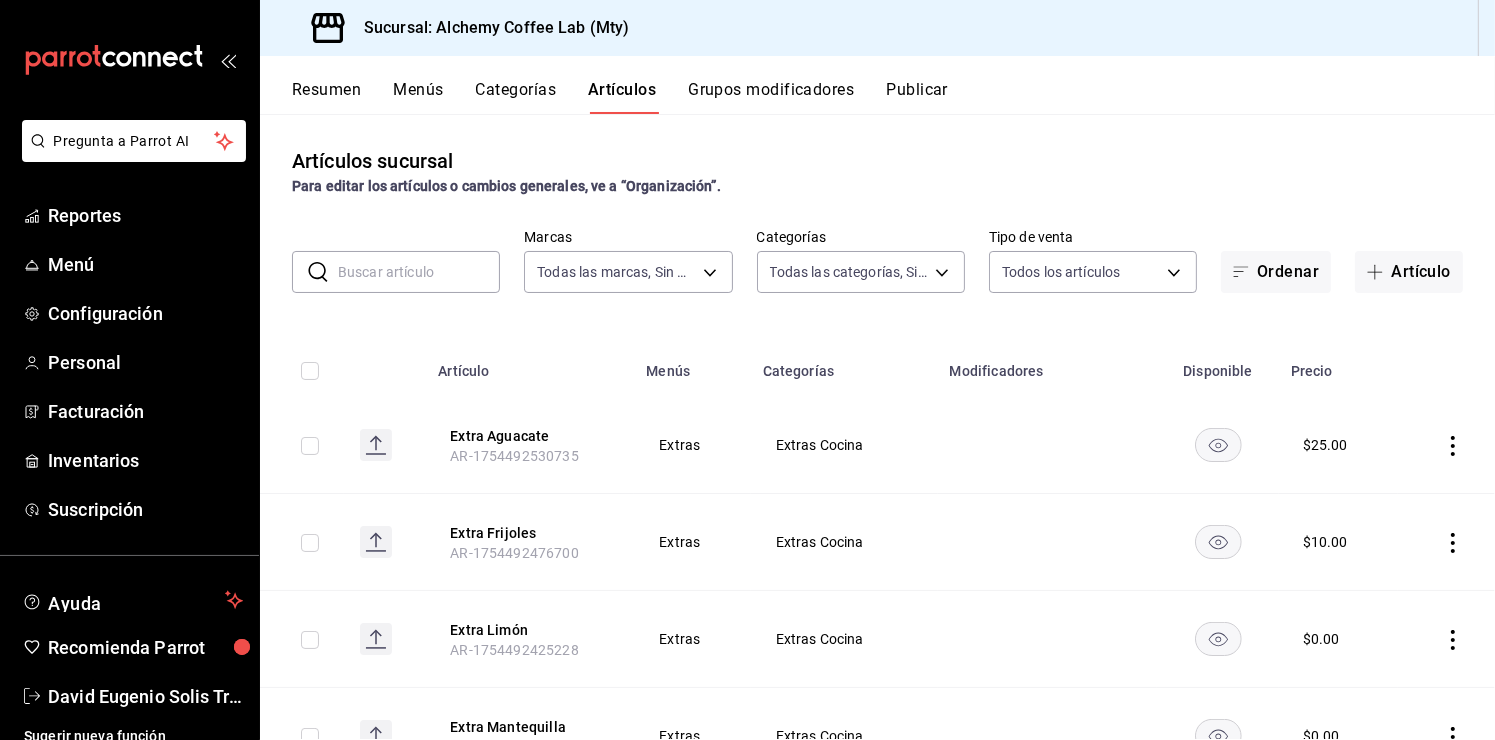 type on "147fd5db-d129-484d-8765-362391796a66" 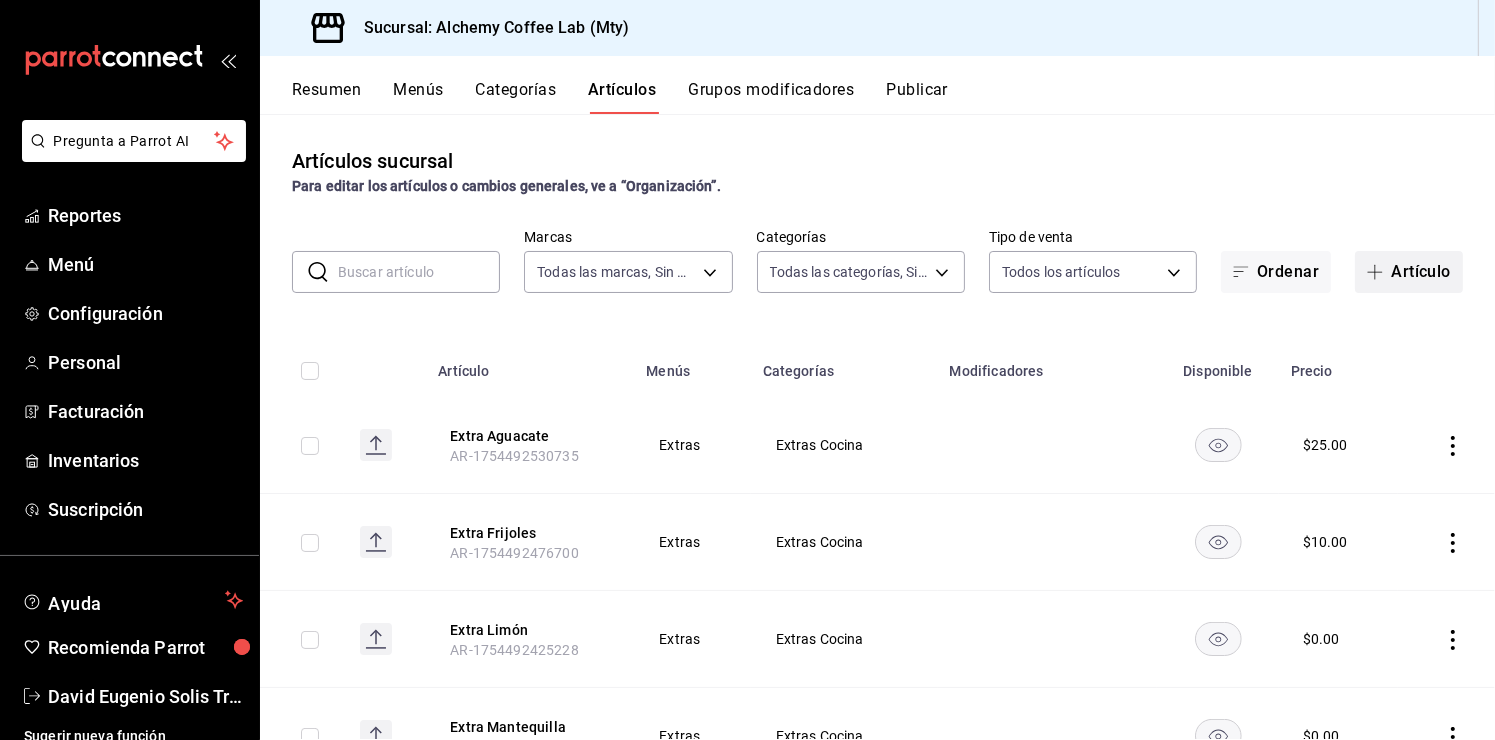 click on "Artículo" at bounding box center [1409, 272] 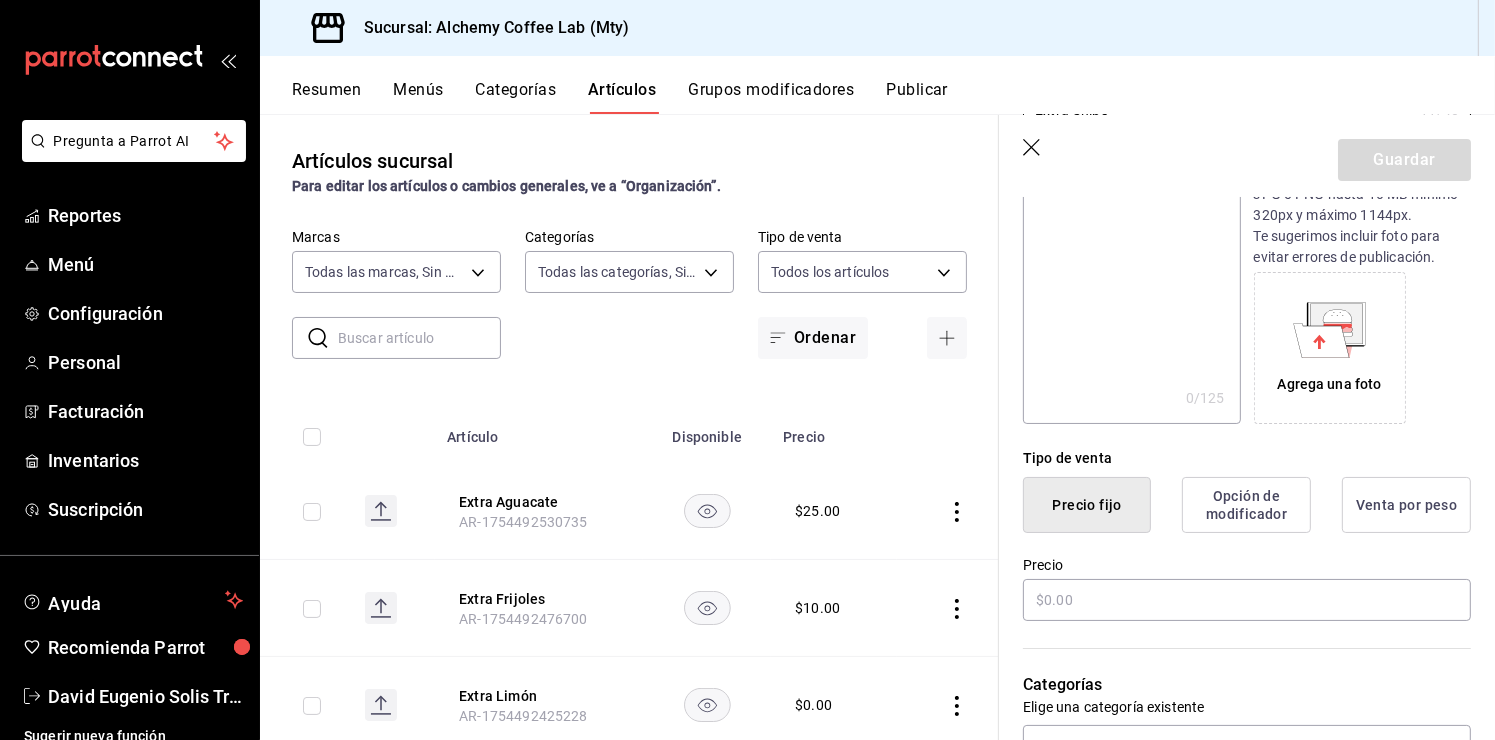 scroll, scrollTop: 300, scrollLeft: 0, axis: vertical 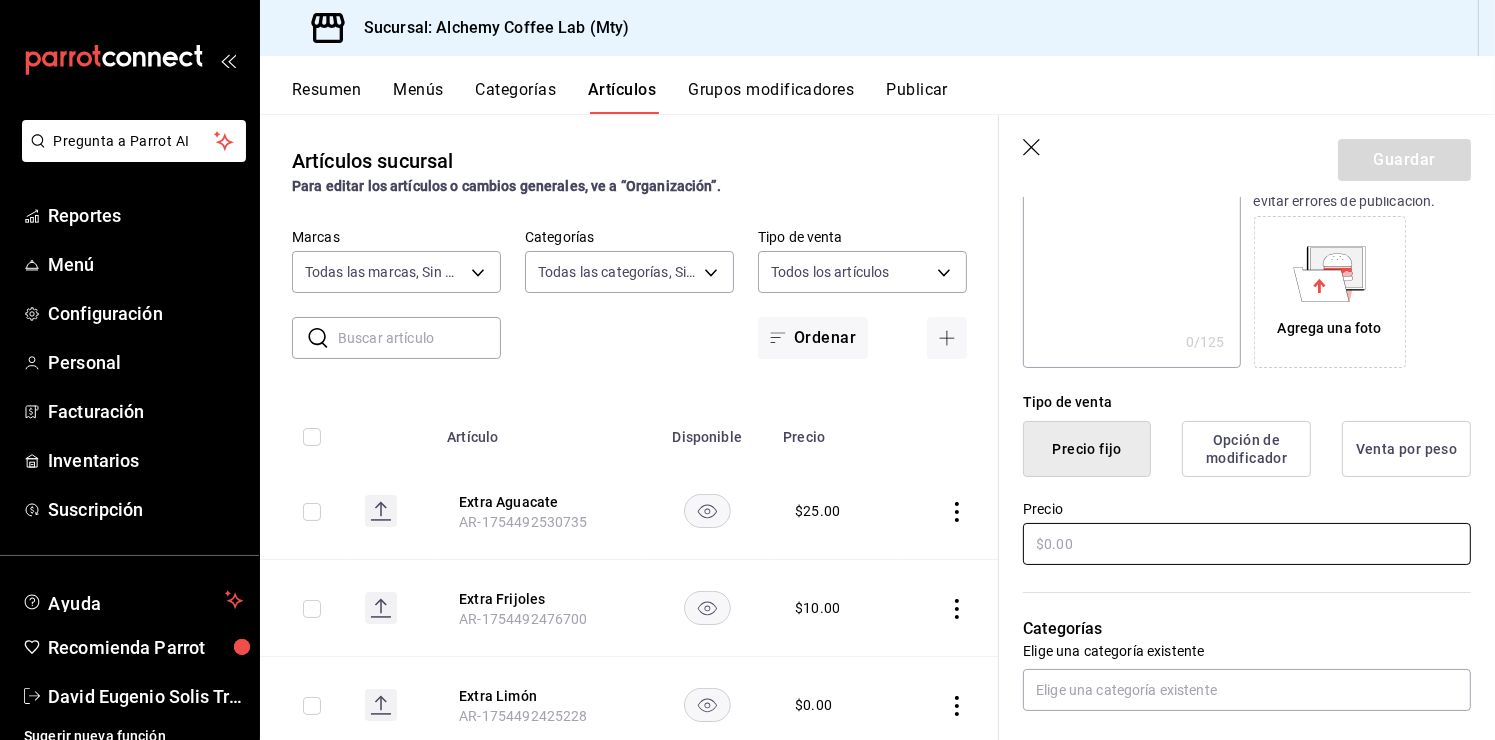 type on "Extra Chips" 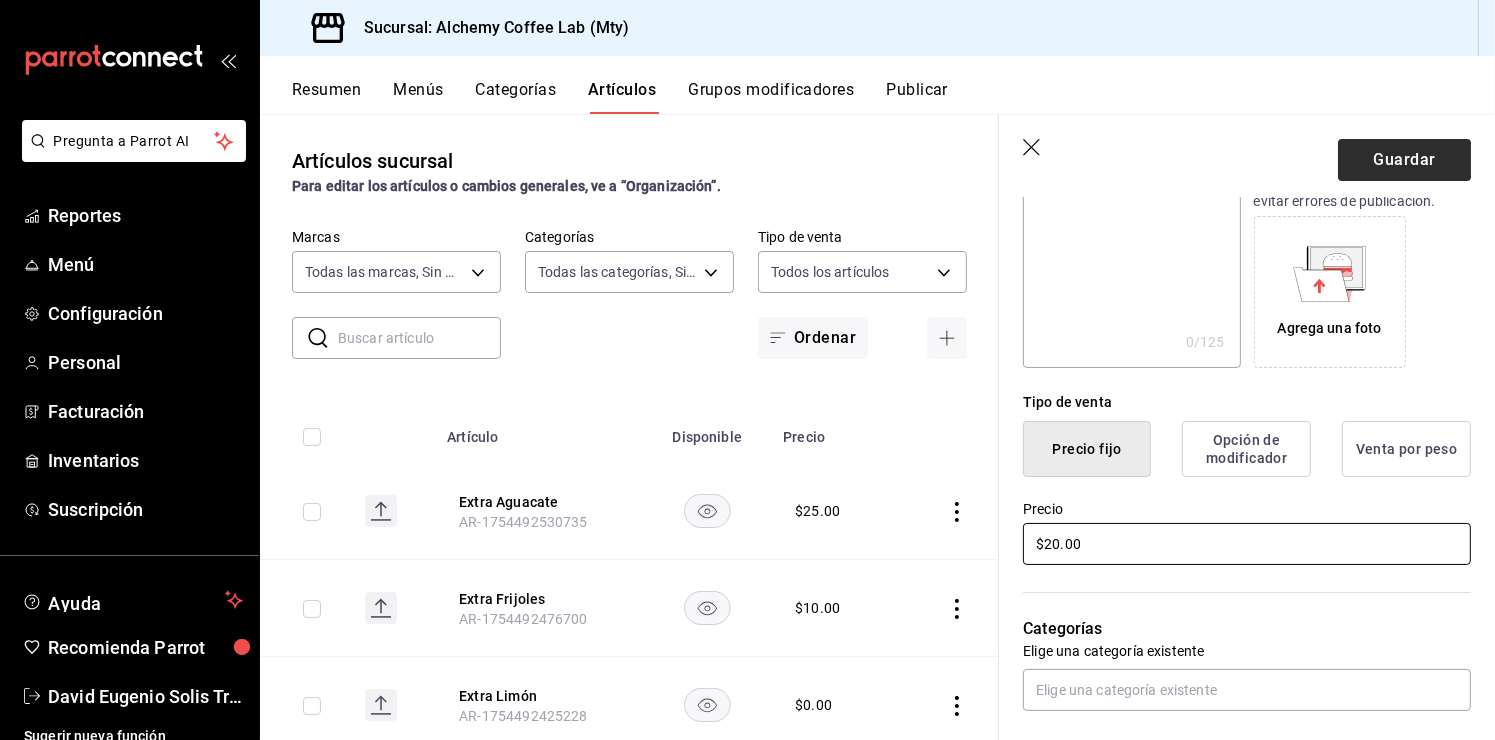 type on "$20.00" 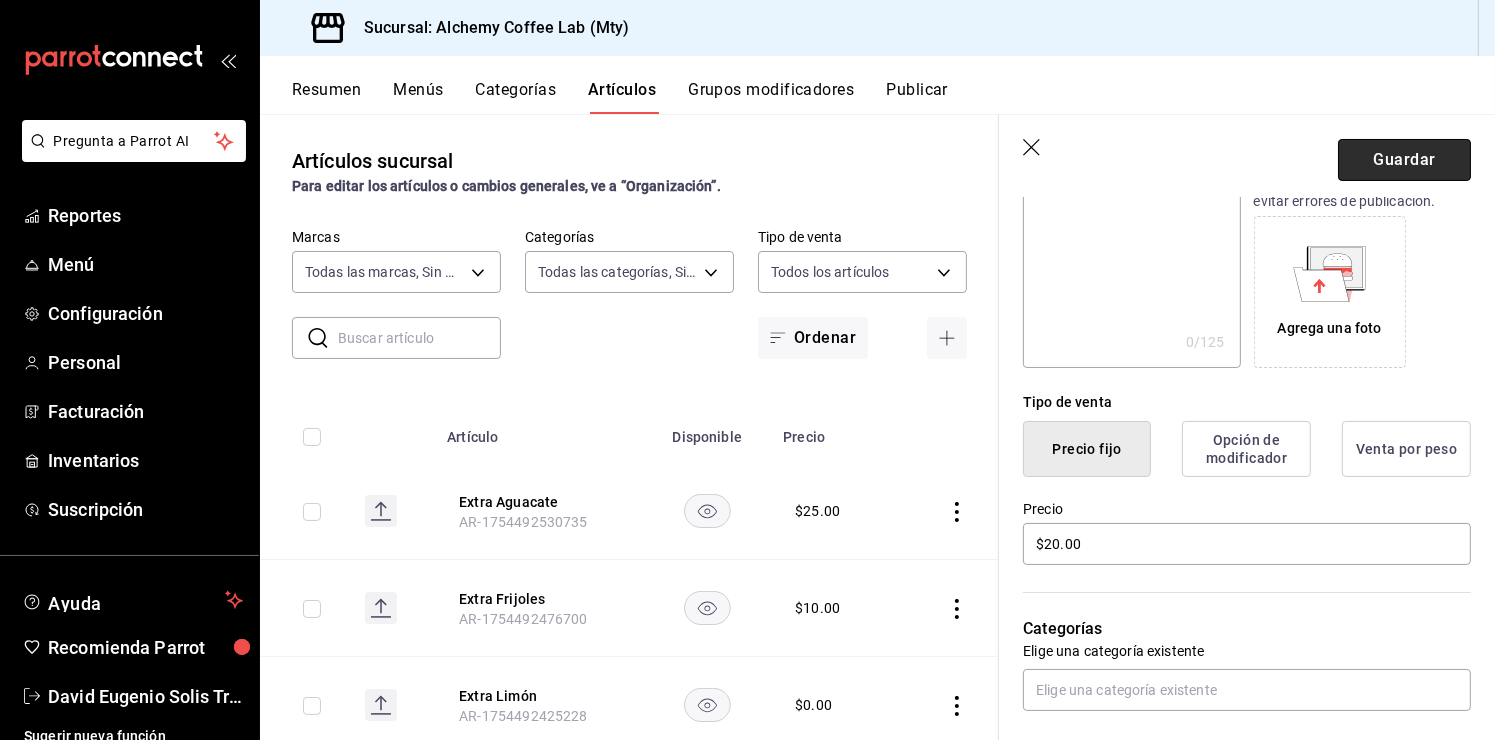 click on "Guardar" at bounding box center [1404, 160] 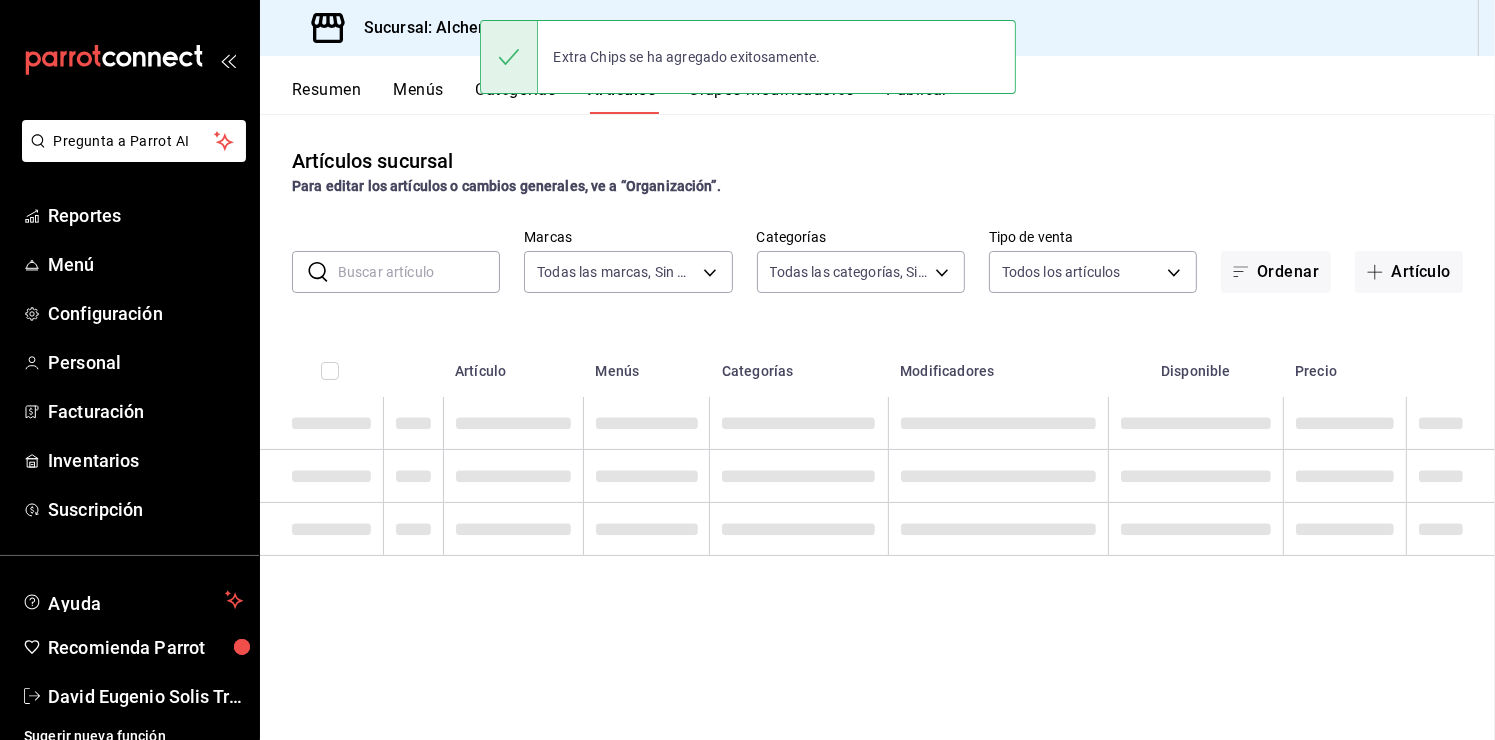 scroll, scrollTop: 0, scrollLeft: 0, axis: both 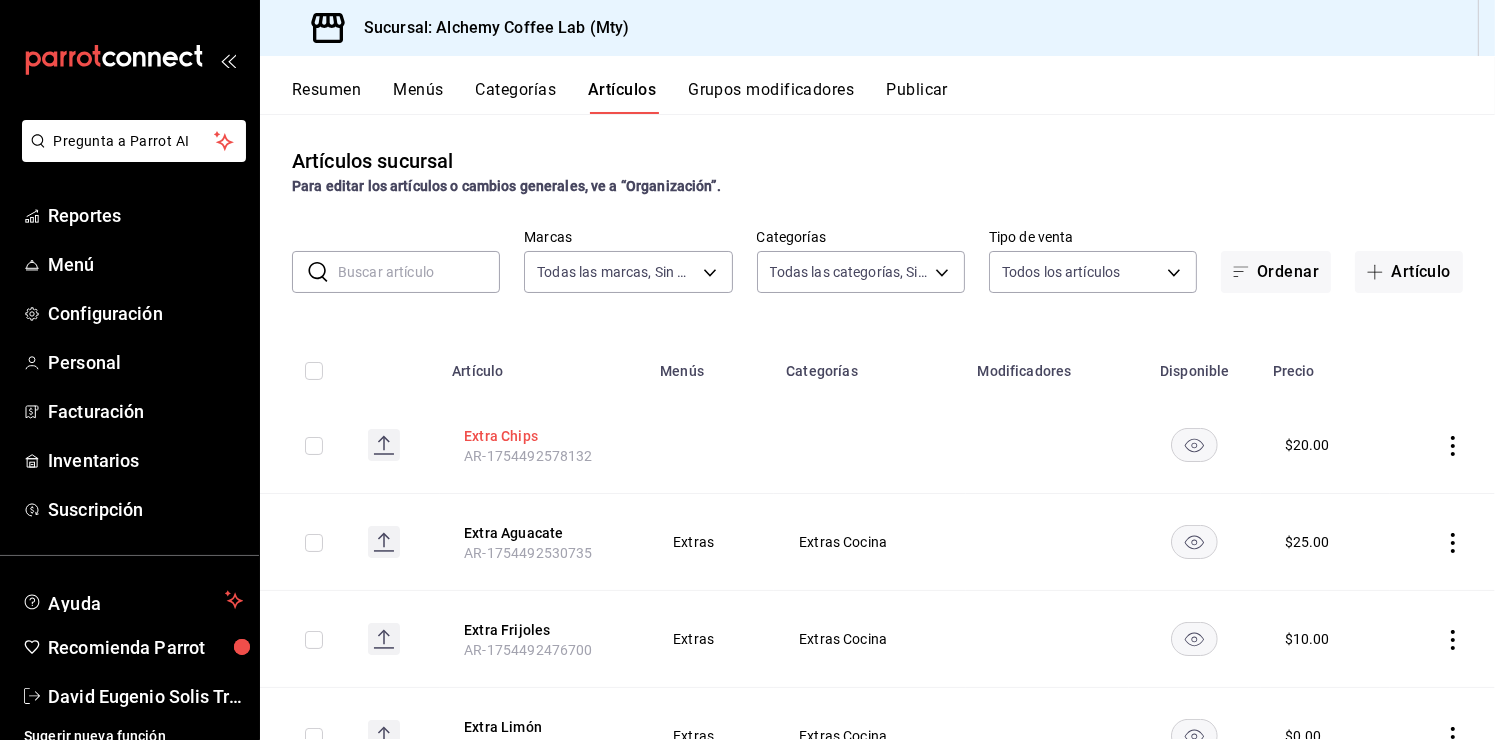 click on "Extra Chips" at bounding box center (544, 436) 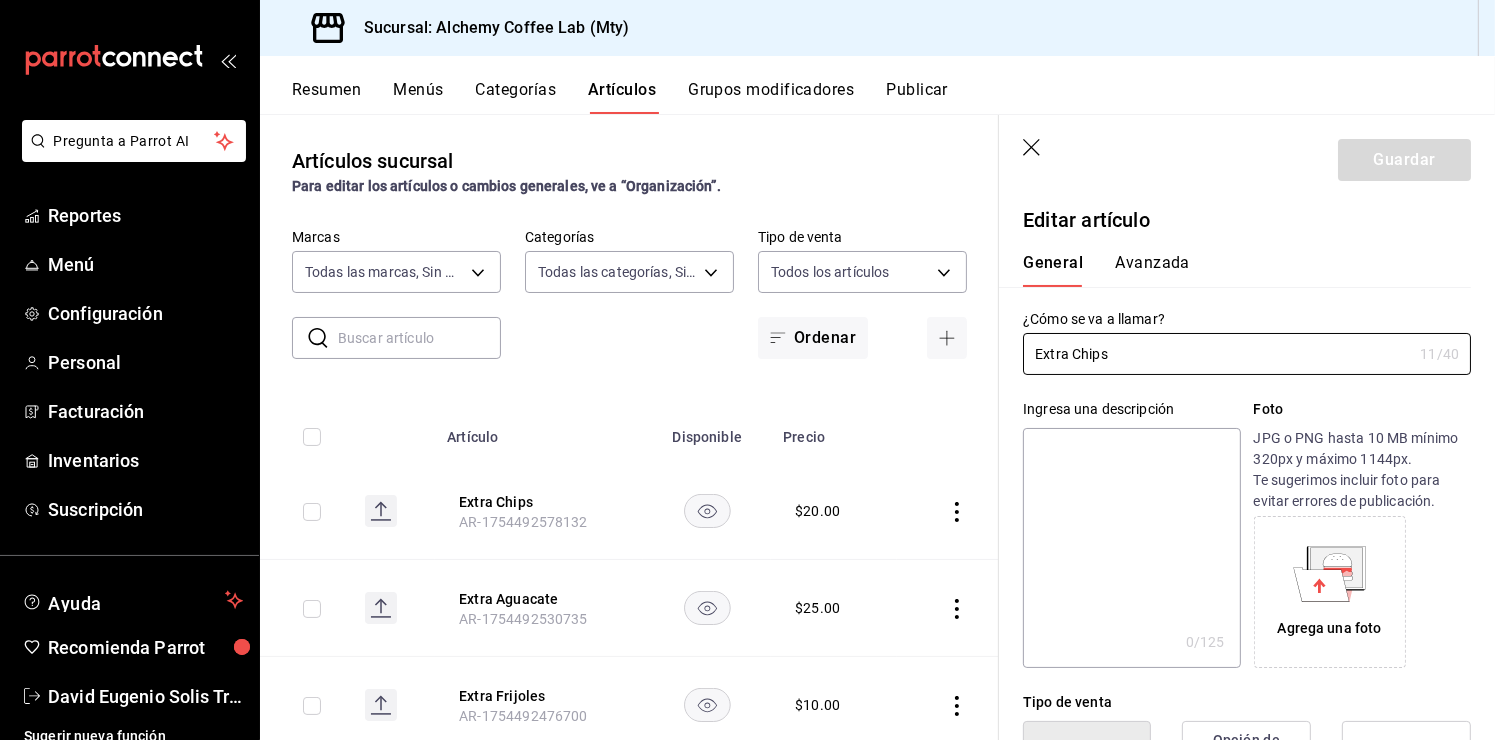 type on "$20.00" 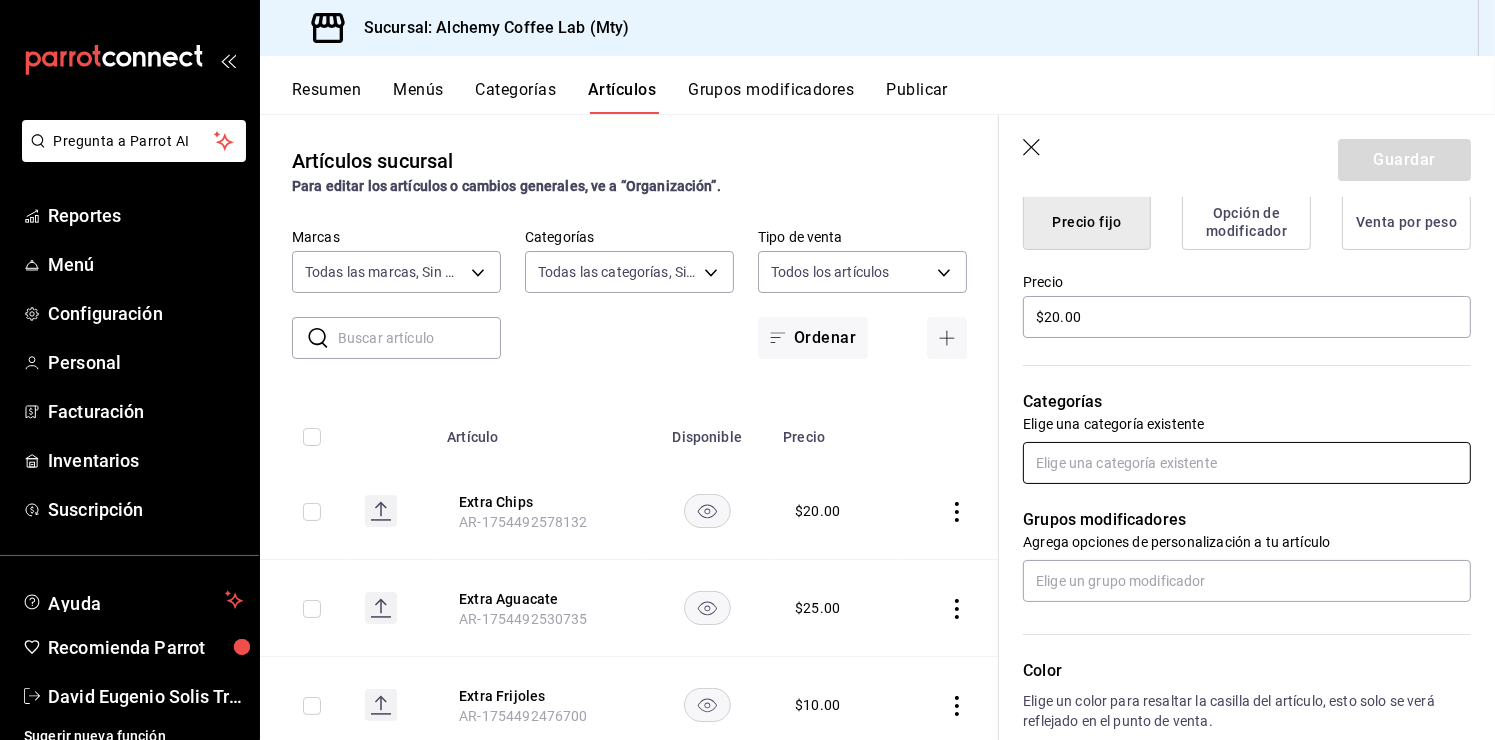 scroll, scrollTop: 600, scrollLeft: 0, axis: vertical 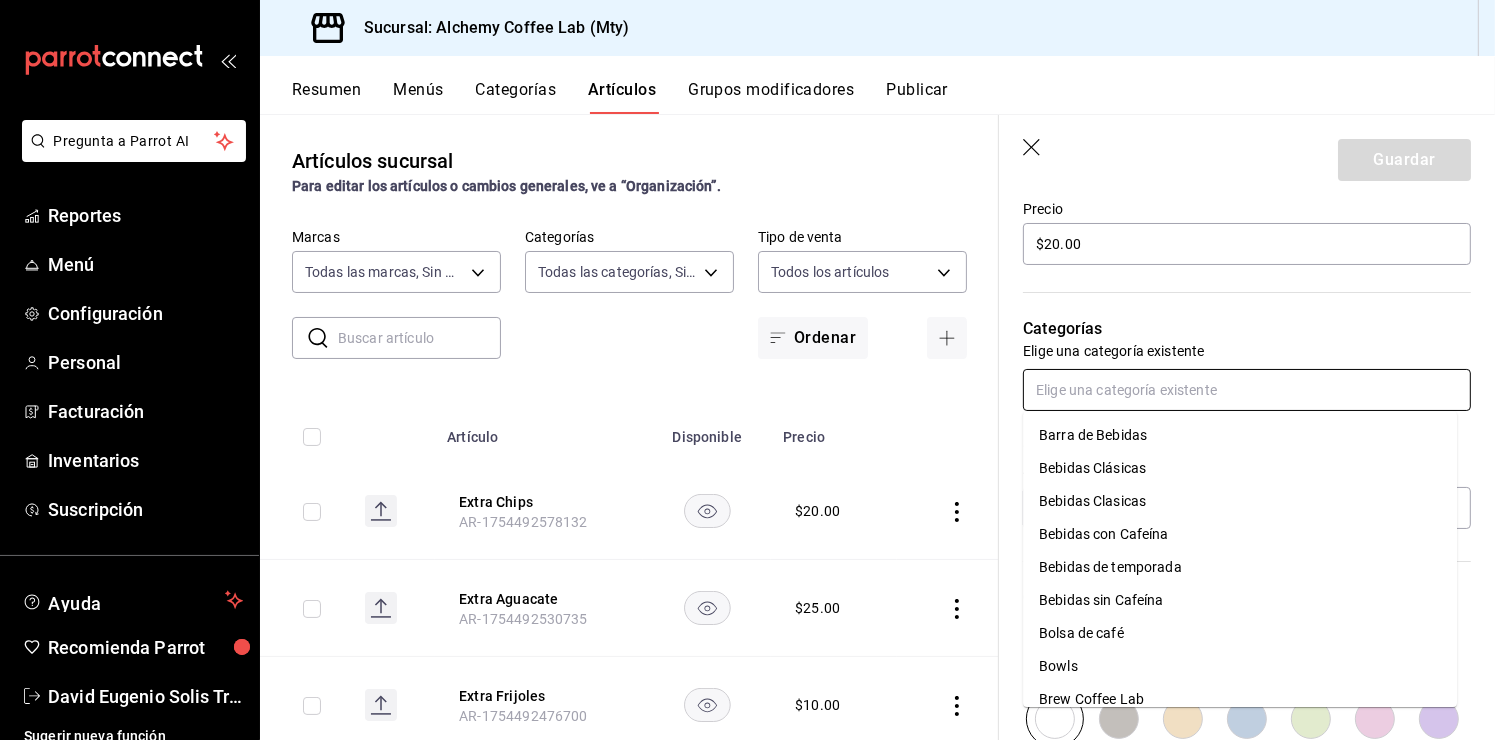 click at bounding box center [1247, 390] 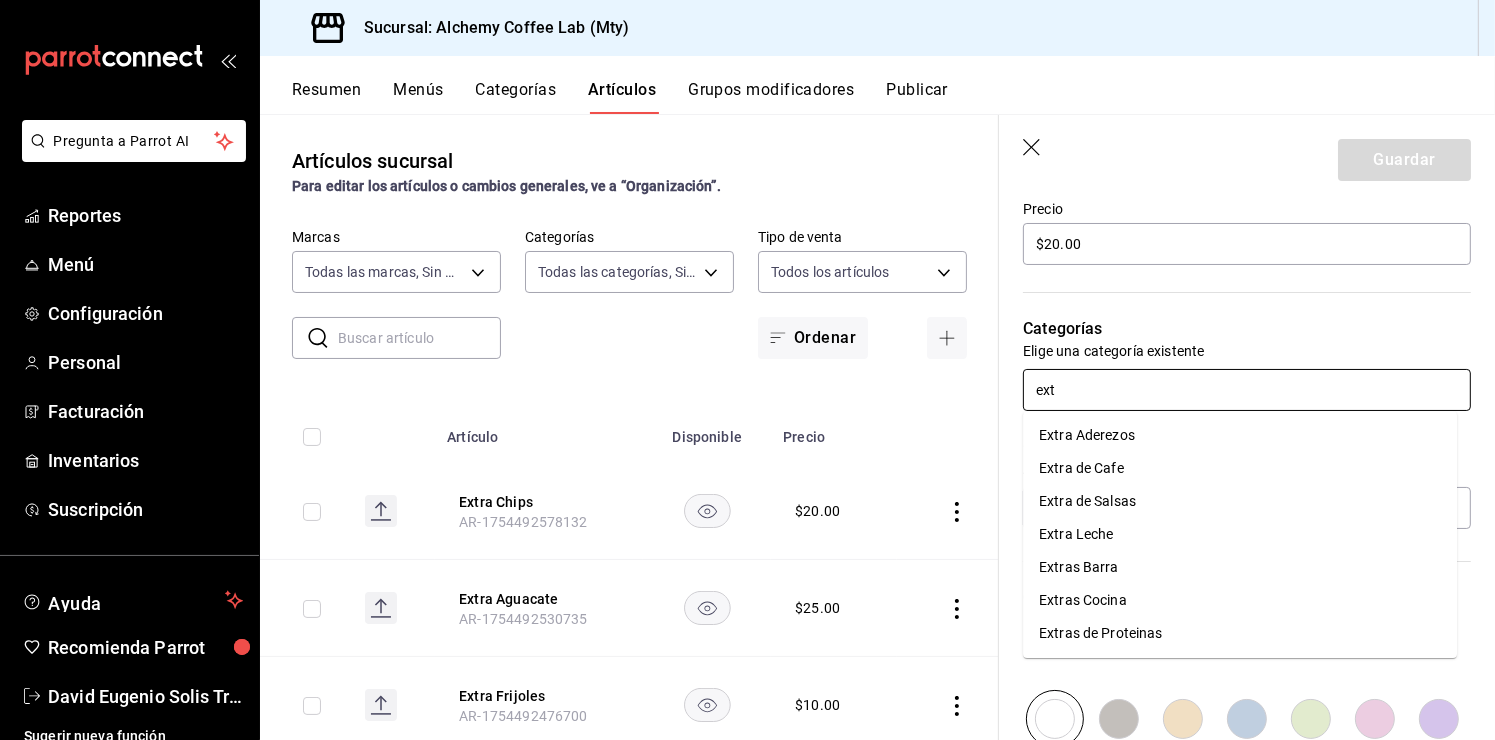 type on "extr" 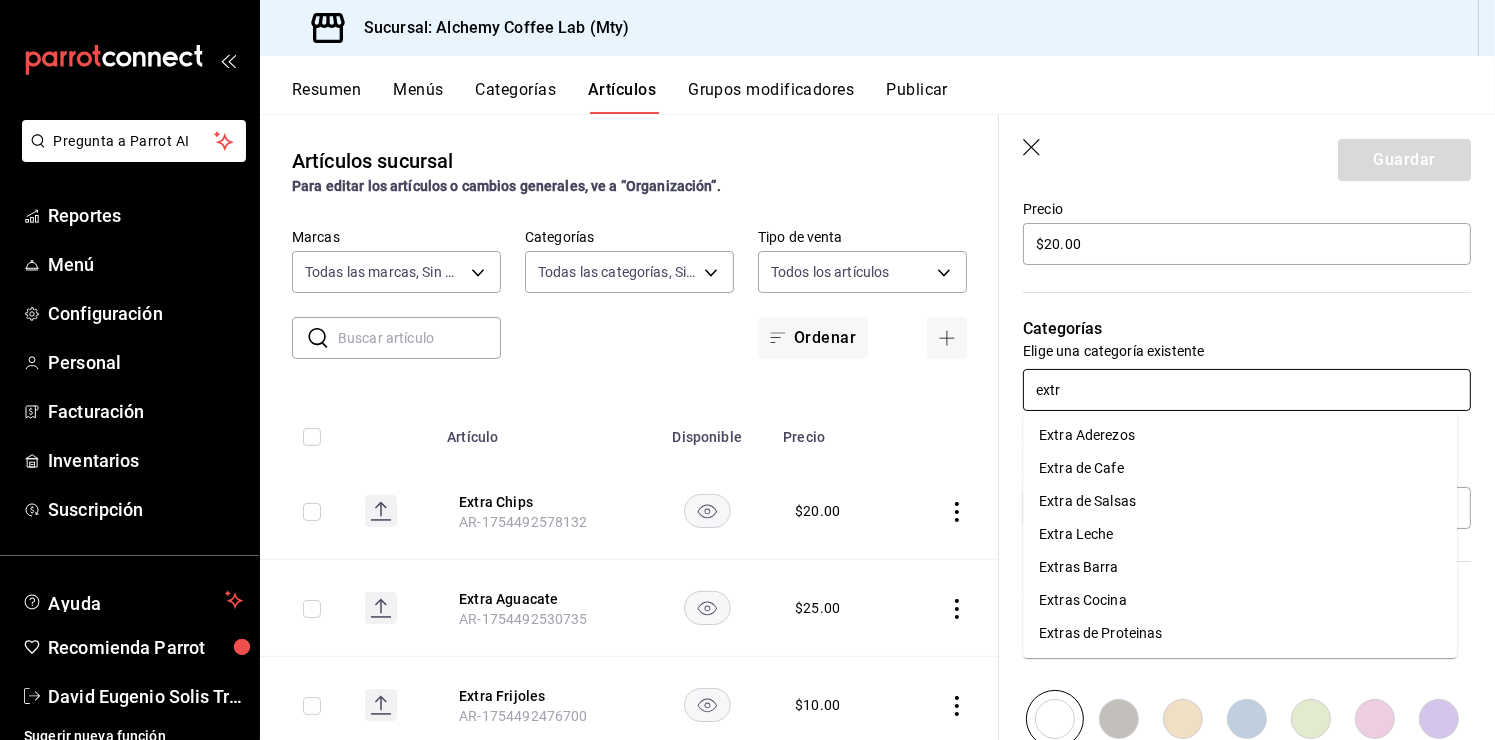 click on "Extras Cocina" at bounding box center [1240, 600] 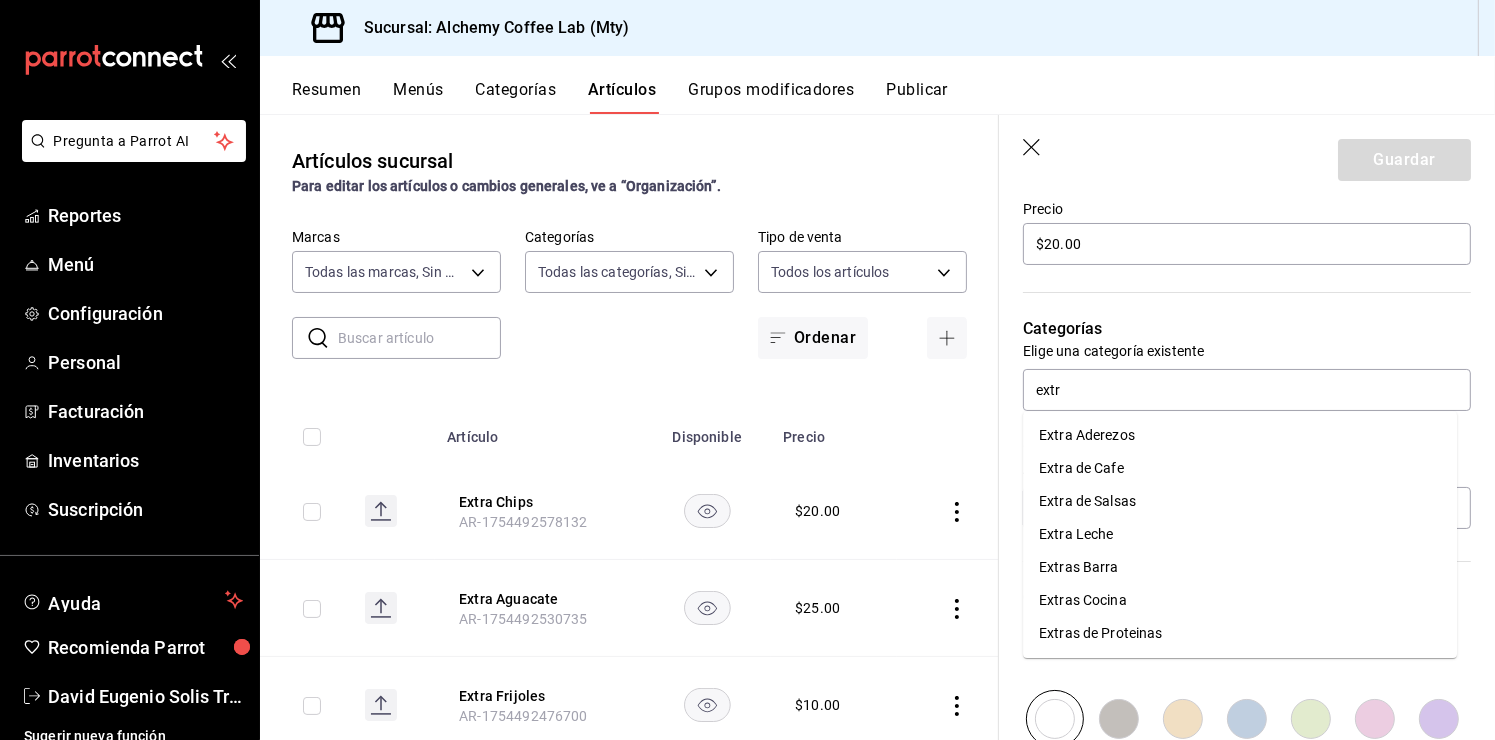 type 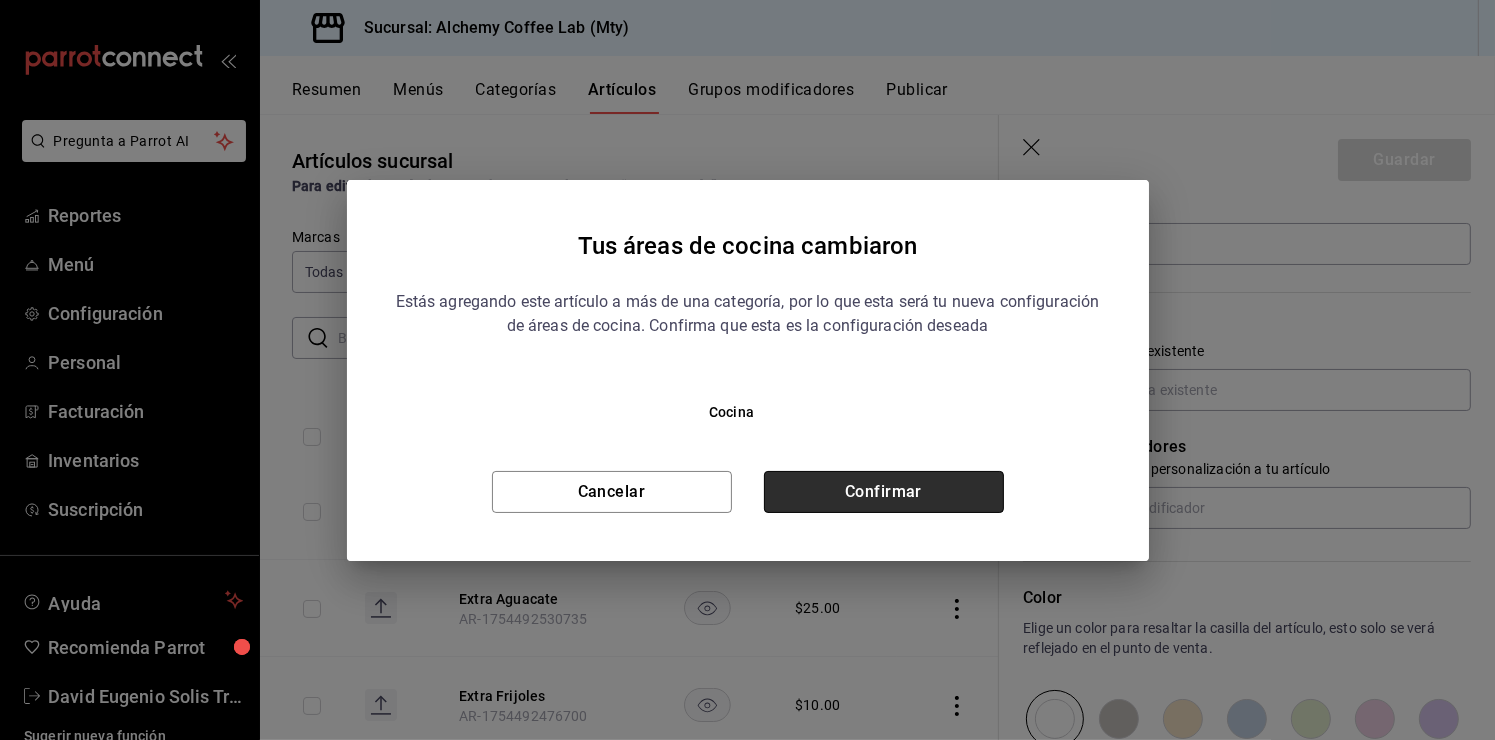 click on "Confirmar" at bounding box center [884, 492] 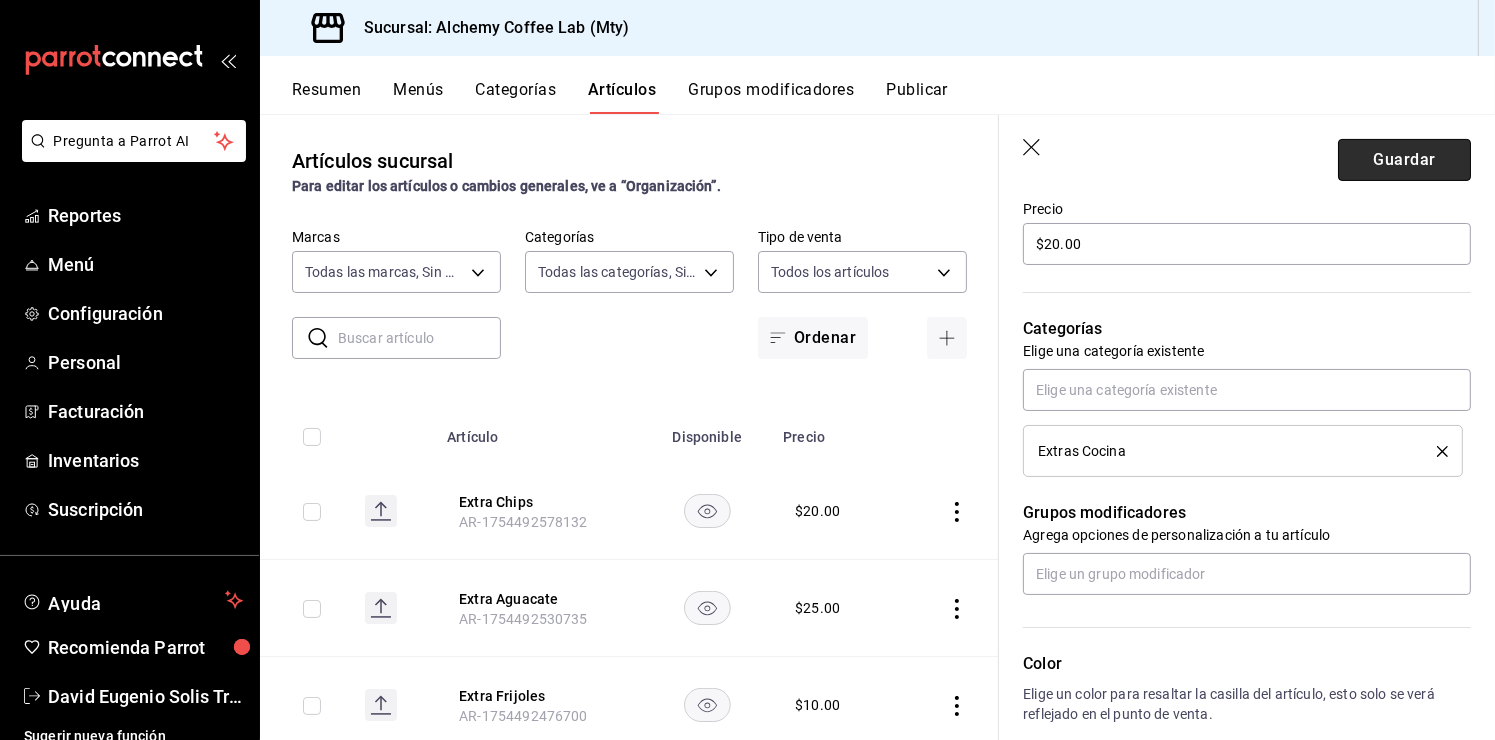 click on "Guardar" at bounding box center [1404, 160] 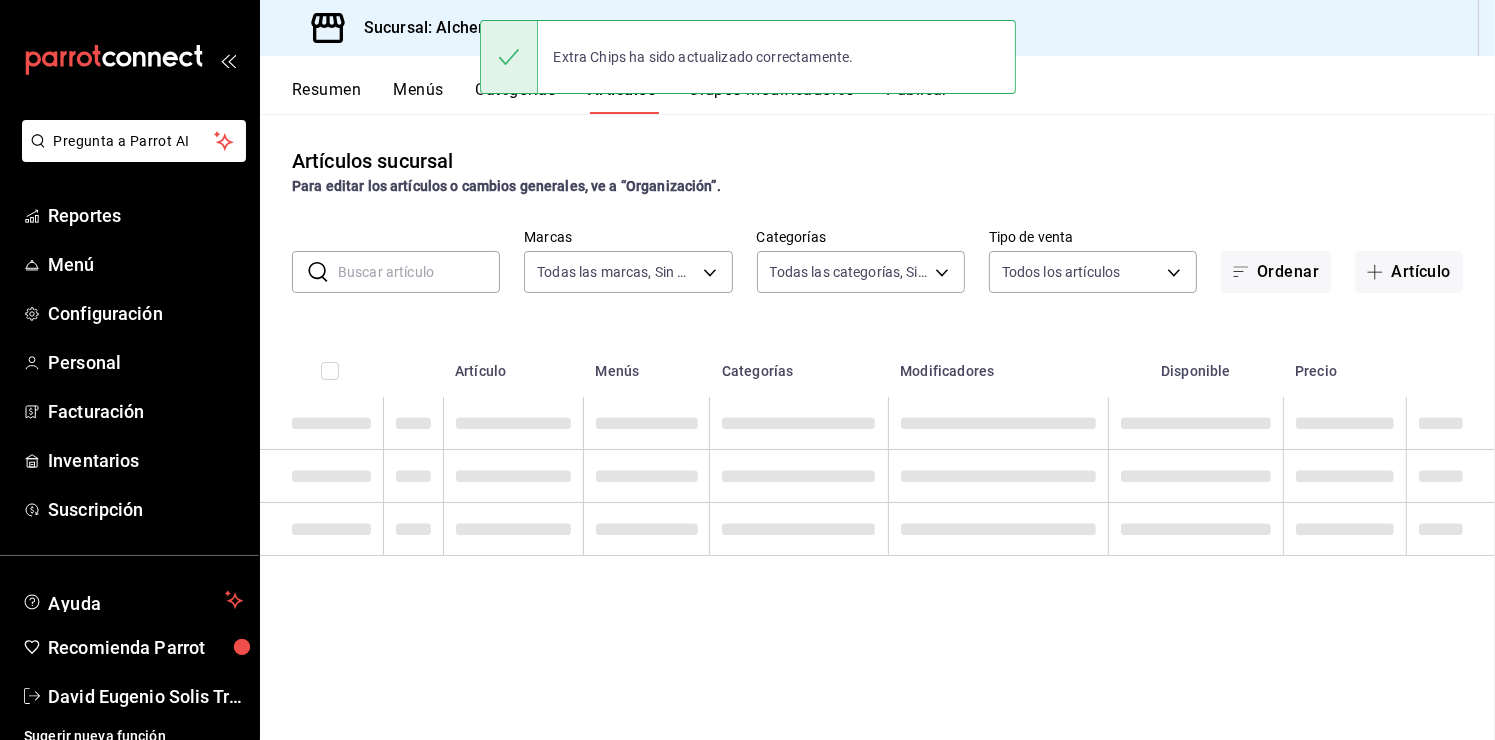 scroll, scrollTop: 0, scrollLeft: 0, axis: both 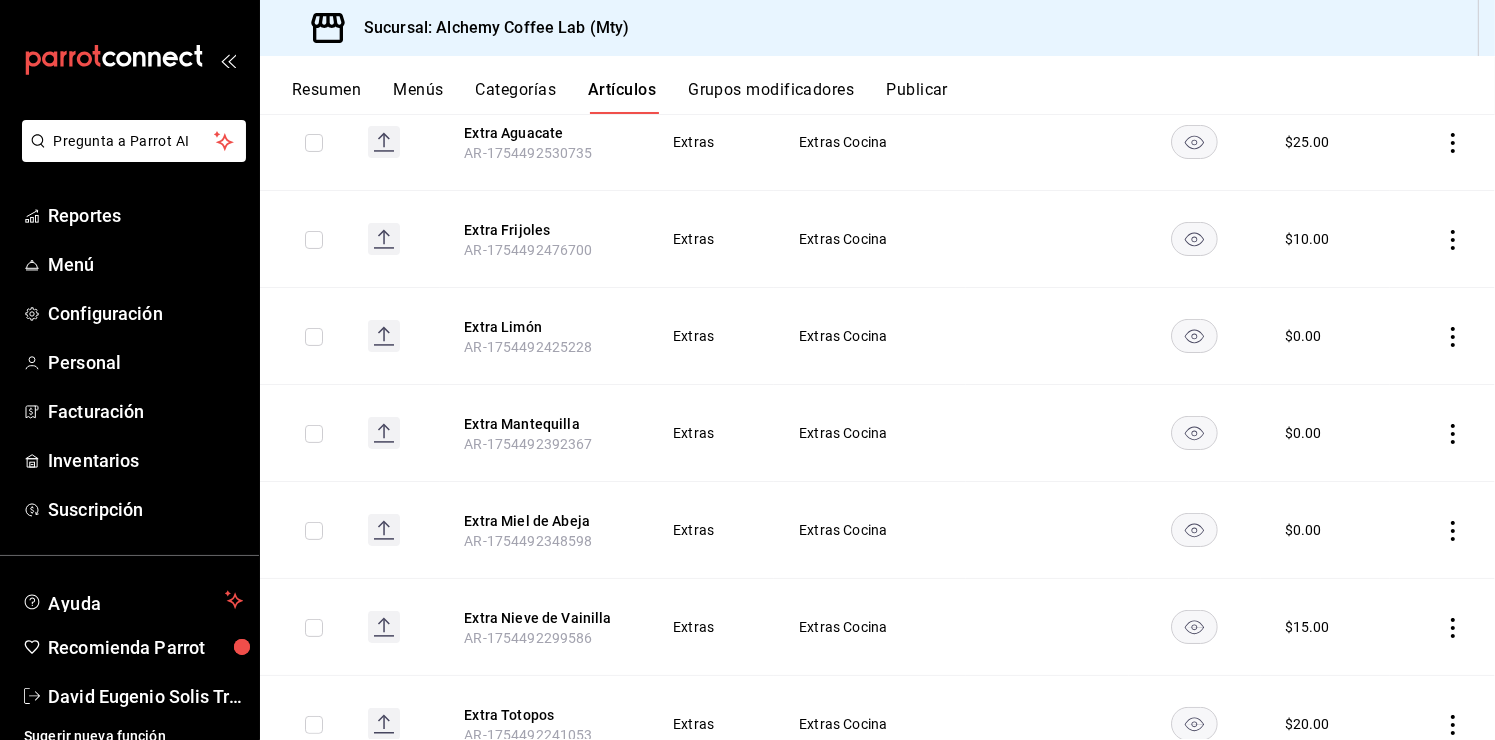 click on "Sucursal: Alchemy Coffee Lab (Mty)" at bounding box center [877, 28] 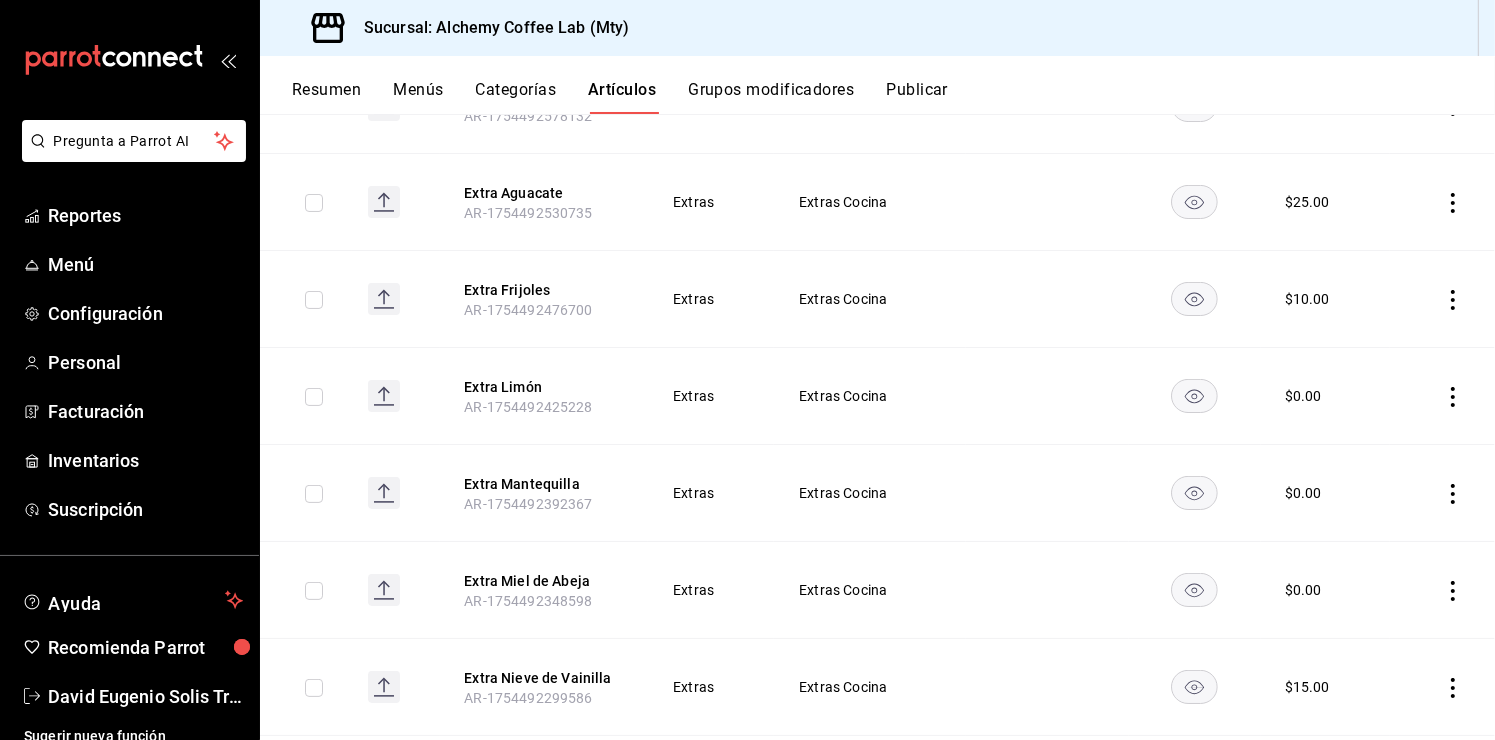 scroll, scrollTop: 0, scrollLeft: 0, axis: both 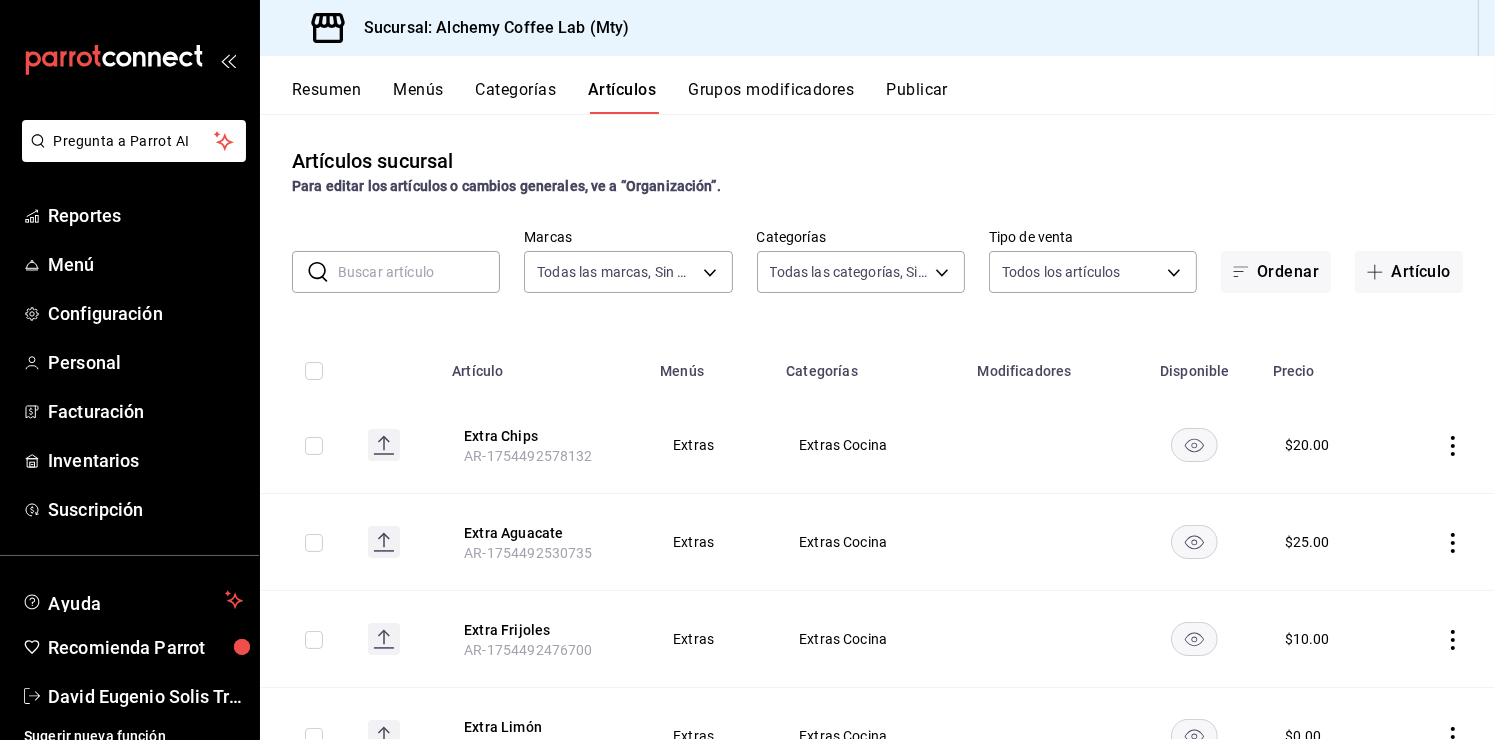 click on "Categorías" at bounding box center [516, 97] 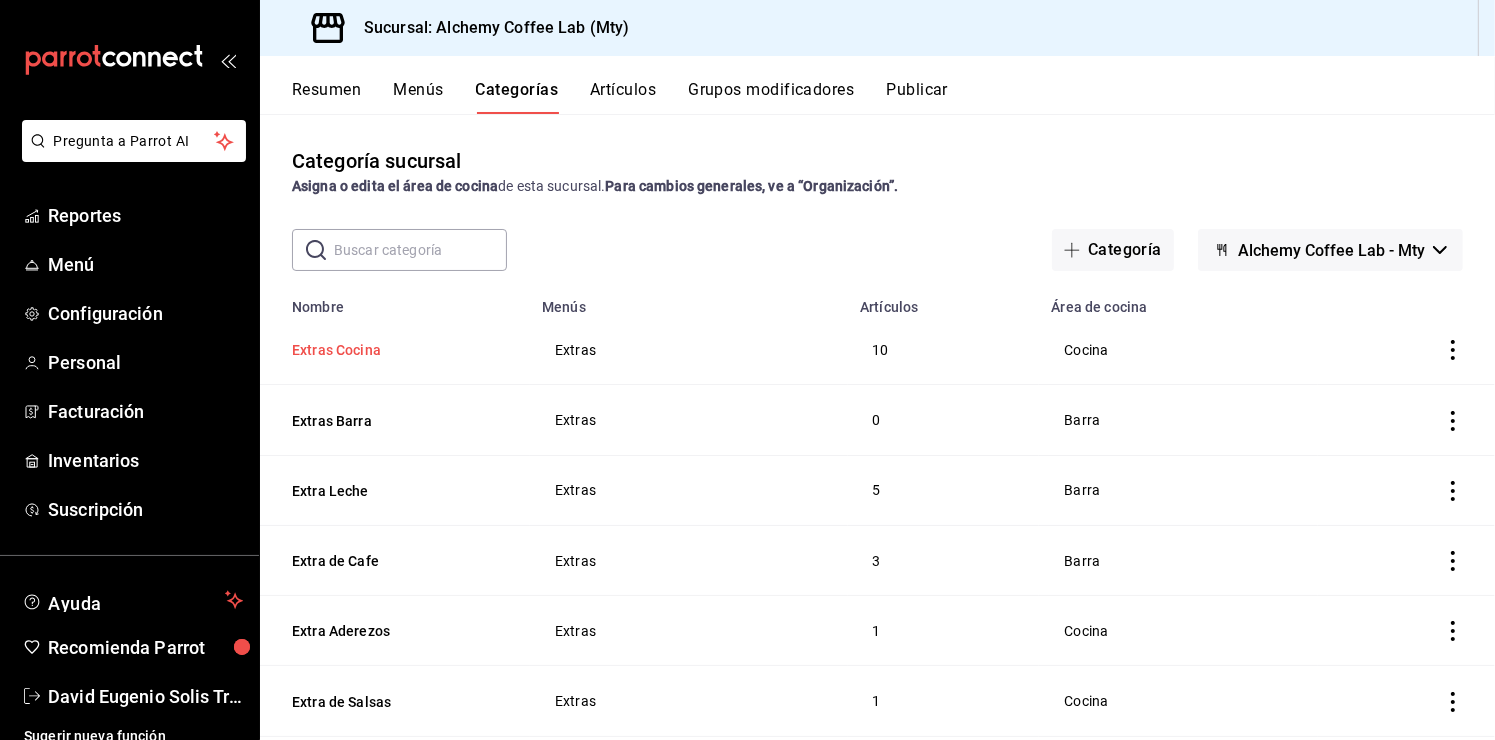 click on "Extras Cocina" at bounding box center [392, 350] 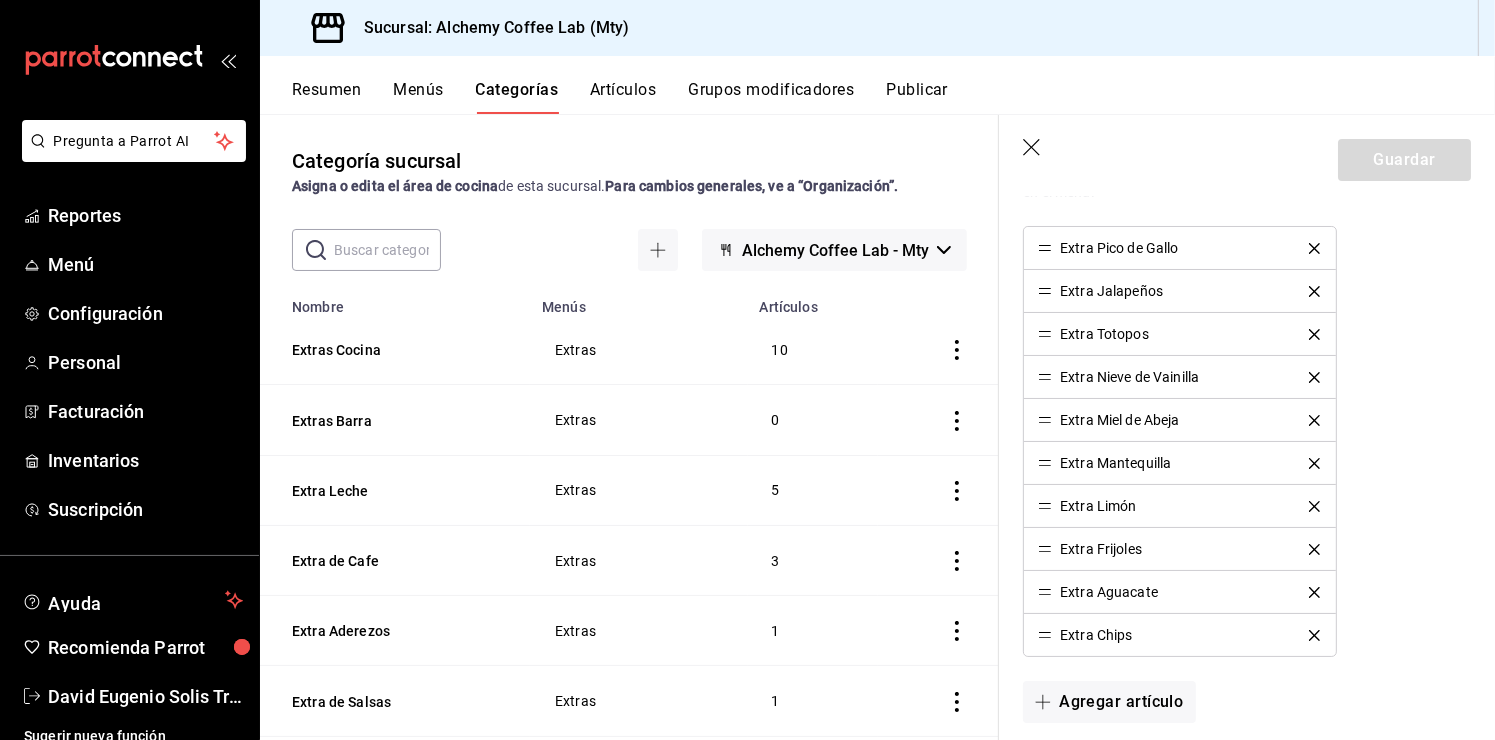 scroll, scrollTop: 700, scrollLeft: 0, axis: vertical 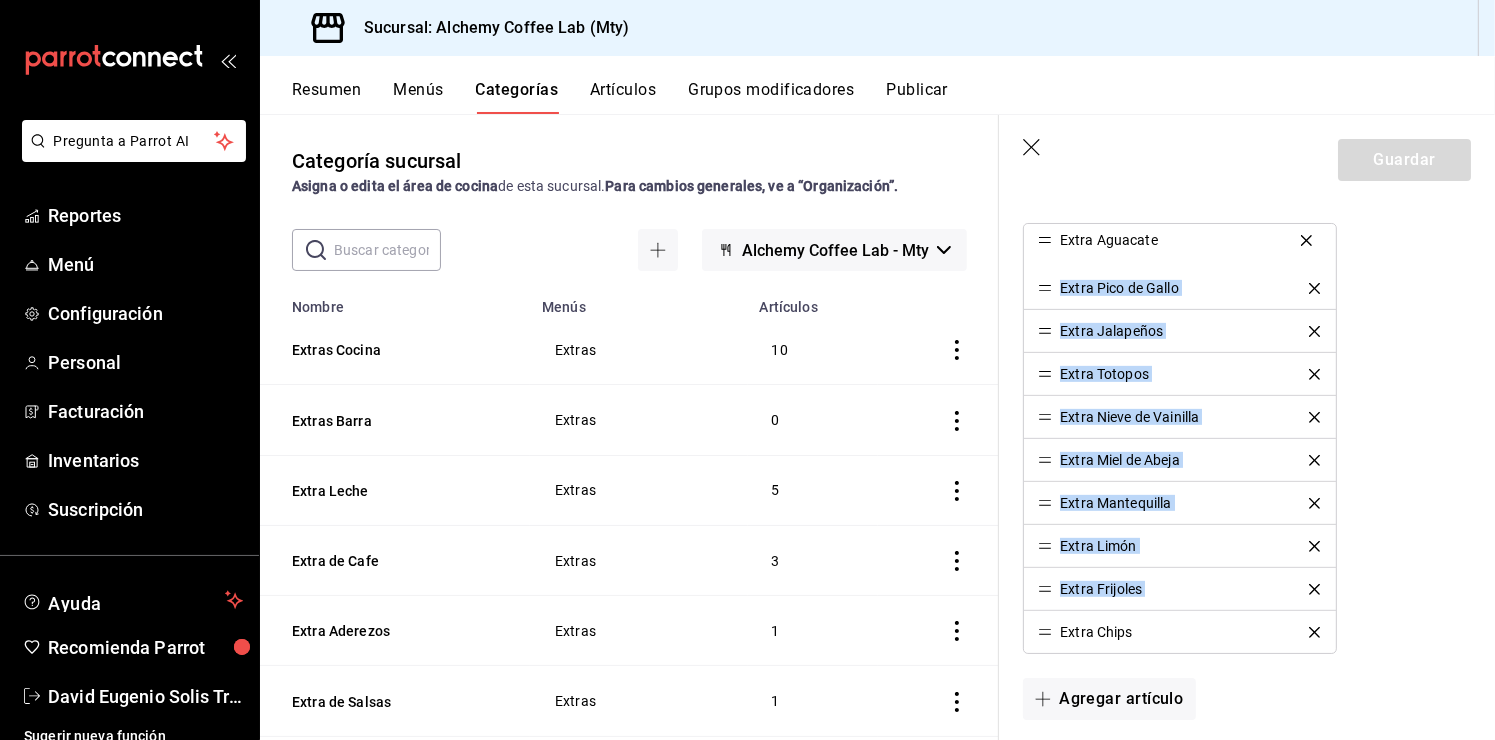 drag, startPoint x: 1047, startPoint y: 590, endPoint x: 1057, endPoint y: 243, distance: 347.14407 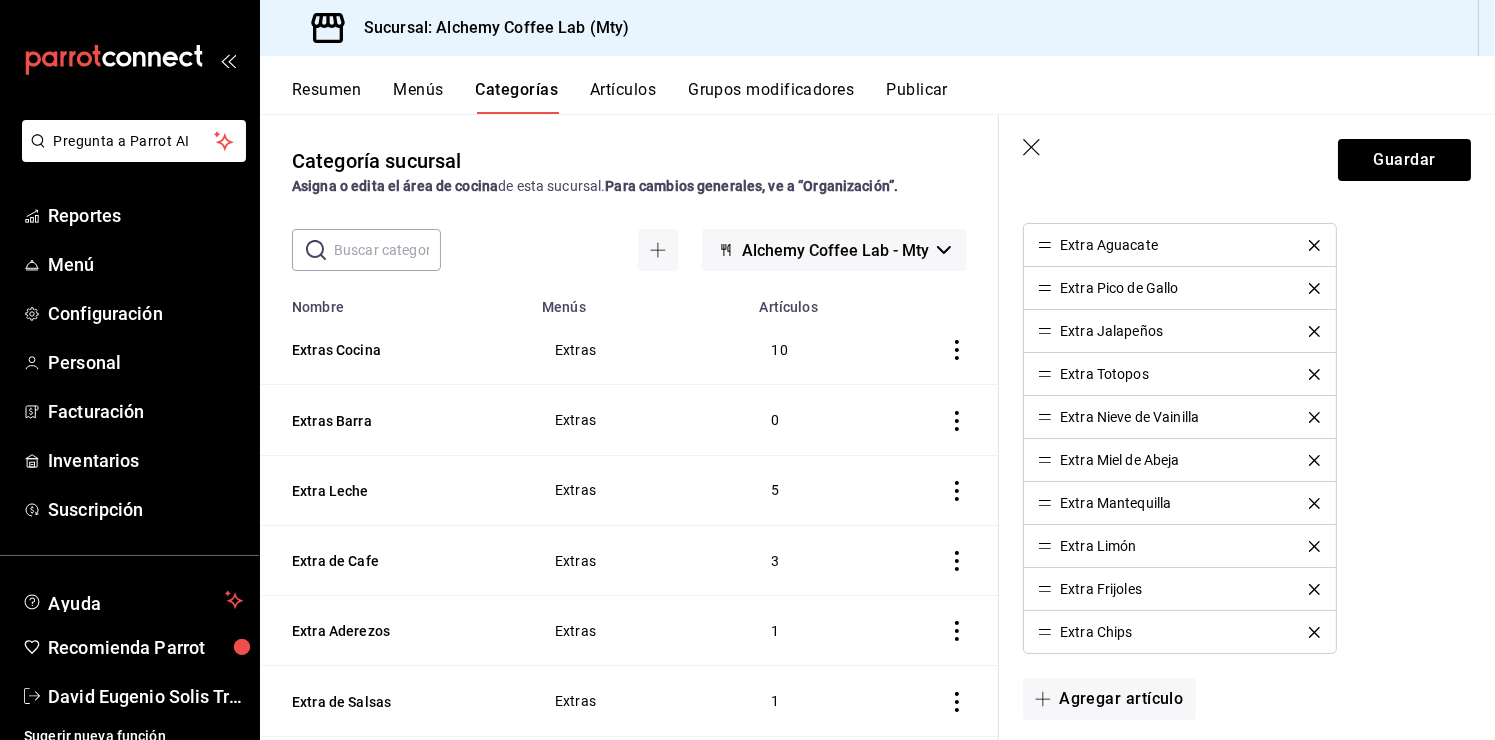 click on "Extra Aguacate Extra Pico de Gallo Extra Jalapeños Extra Totopos Extra Nieve de Vainilla Extra Miel de Abeja Extra Mantequilla Extra Limón Extra Frijoles Extra Chips" at bounding box center [1247, 438] 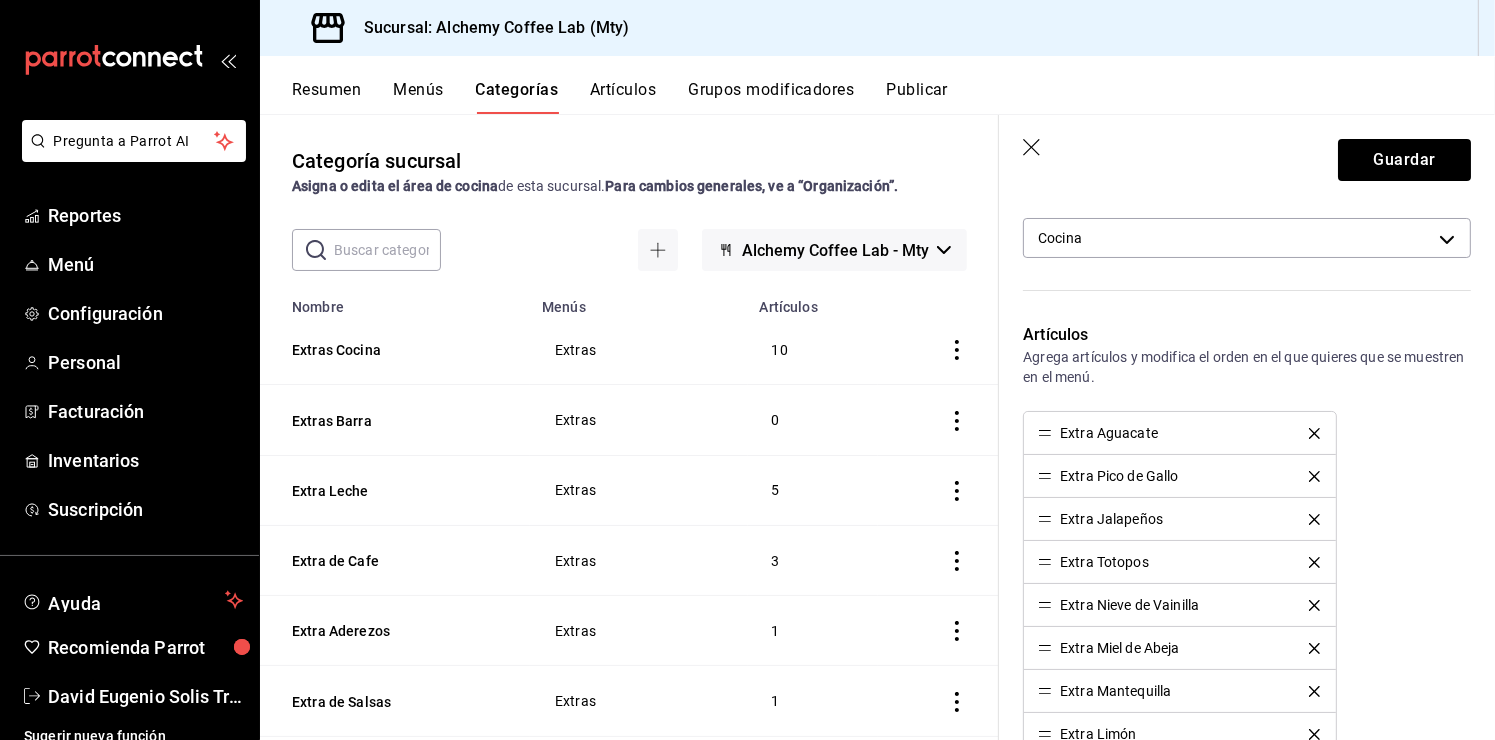 scroll, scrollTop: 500, scrollLeft: 0, axis: vertical 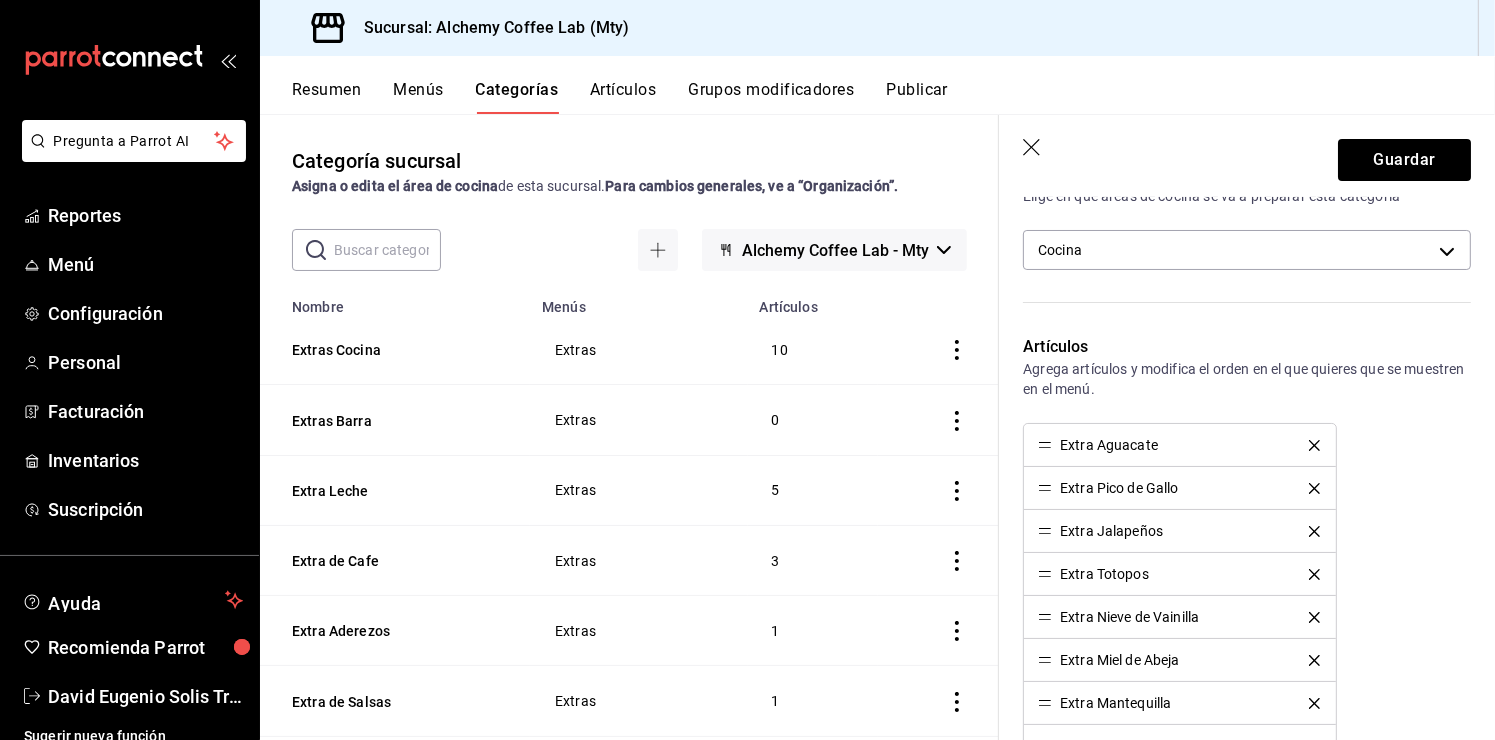 click on "Artículos" at bounding box center (623, 97) 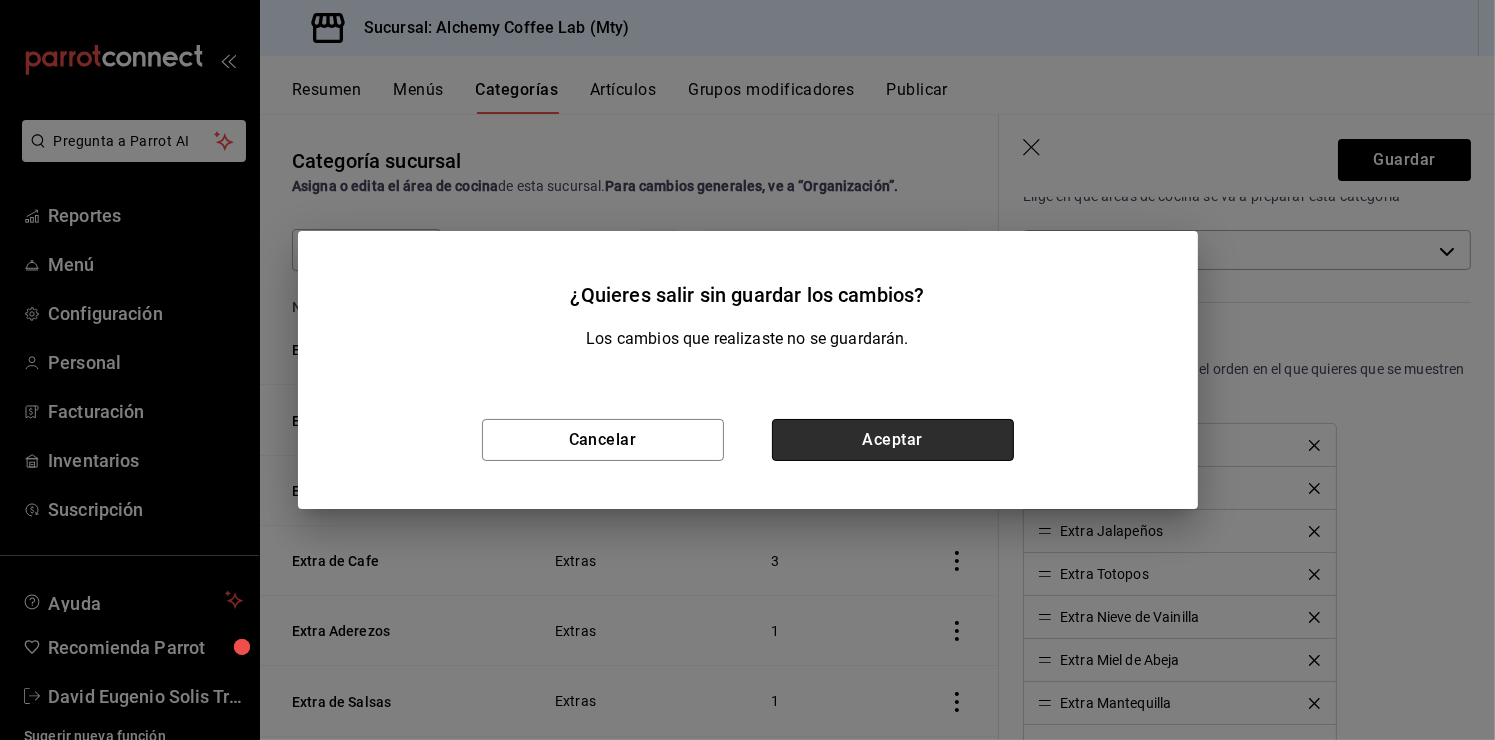 click on "Aceptar" at bounding box center [893, 440] 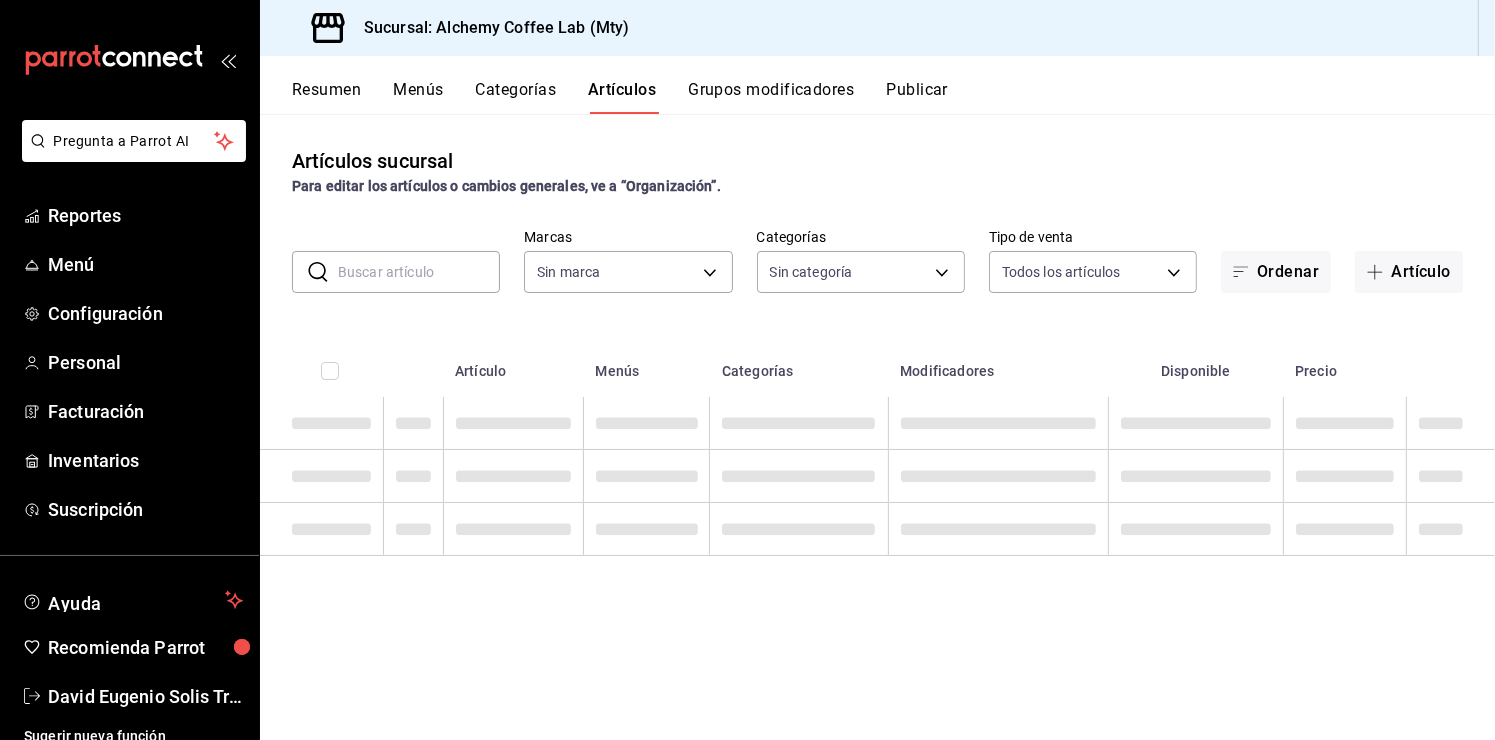 type on "147fd5db-d129-484d-8765-362391796a66" 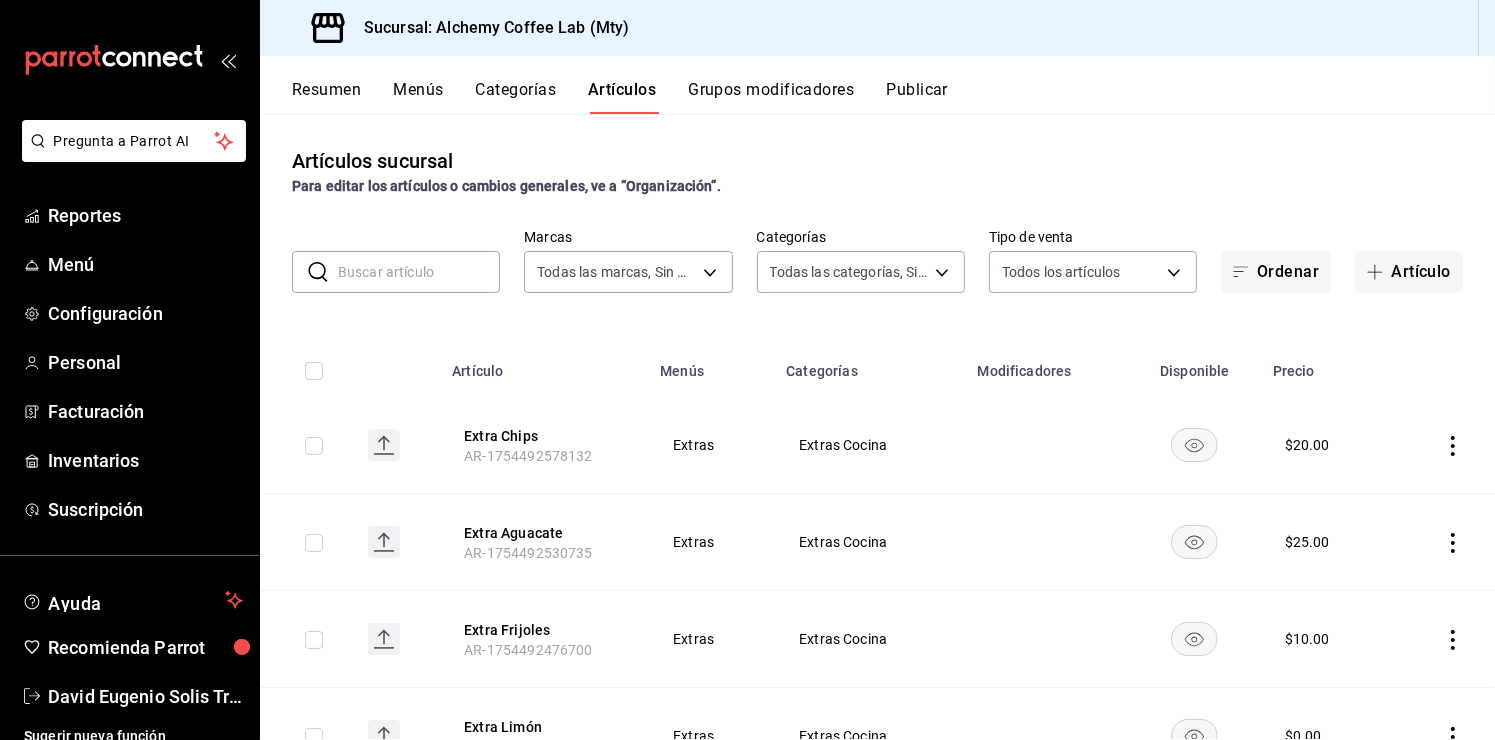 type on "fbaa8fe5-68e7-491d-b03f-ce844aa474e7,f0176ca4-5dc3-42f0-a21f-54796b2d6ce4,c4f1b2b2-4cec-4db9-a310-abf4beb25226,6e561742-6cfe-4428-bdd7-98f947b897f7,ed96c675-c7ed-4458-b82b-32ea0ae9920c,2e3e028b-89e5-4003-abc7-67012b64c3c6,f9ecfb5f-2d86-470a-83ef-3d4616404b79,4dbf6704-01f8-4ae7-b143-5fb9fa4fa204,475d1d53-3dd2-4a4e-b59e-75da982537cc,9128c269-13cc-49c0-a61c-98ae135d2966,1489ea8f-3c5b-4bed-8712-fb1efc8e1484,237dd9fd-525f-4126-935d-1d618c95d359,1759a289-da96-444c-a3da-589932e8f911,32a25308-5a1a-4b27-9101-20aae4ecbe3b,5720fba0-4b3c-4af1-99c2-310b9d32b626,6f391e13-d369-4fd1-9e07-81fa35695065,6cee18f7-63d6-4ae0-a5fa-7f66450c5234,8f56fa9d-b5f7-423d-8f11-eda24a9be7dc,0959238c-b2f0-4e50-a72b-9acd913a0e6d,87d7d329-ef4d-4ea2-b0cc-7aa43f232e86,0d94947a-2237-44fd-9659-405017dccbcb,4f878af2-bd33-4ff2-b57a-7be79110d9e1,7dbad2d2-8702-4494-bd85-95c08bbe0766,19e81b95-3a6a-45a7-b76c-705b7ea18356,ab0ce2b7-02f2-4a6d-b2a0-8d884bdd482f,f61d6689-96be-4dbf-b04d-1c056a84d092,bbe26e67-8ee3-44bb-aa42-10b56f436607,868379b8-0d20-4bb5-b8c..." 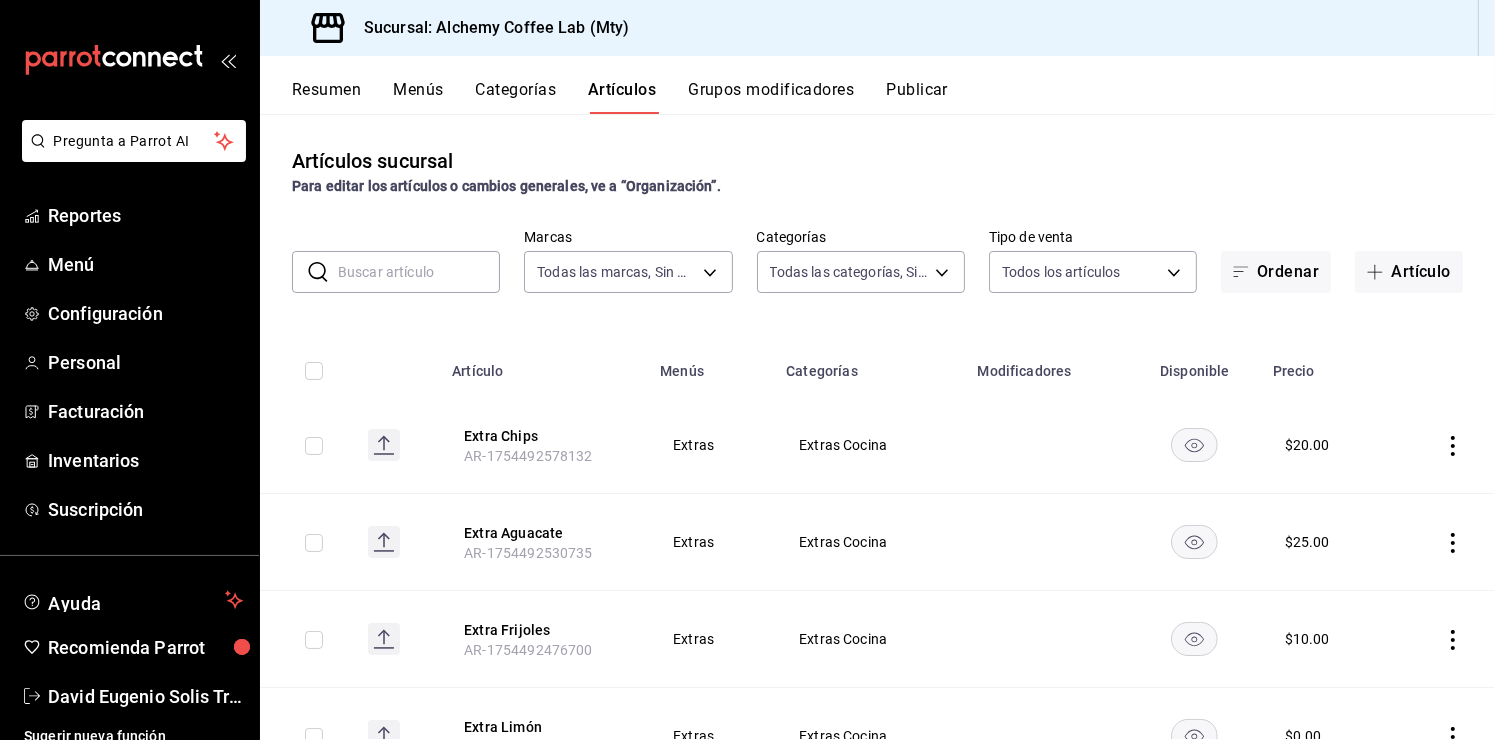 click on "Categorías" at bounding box center (516, 97) 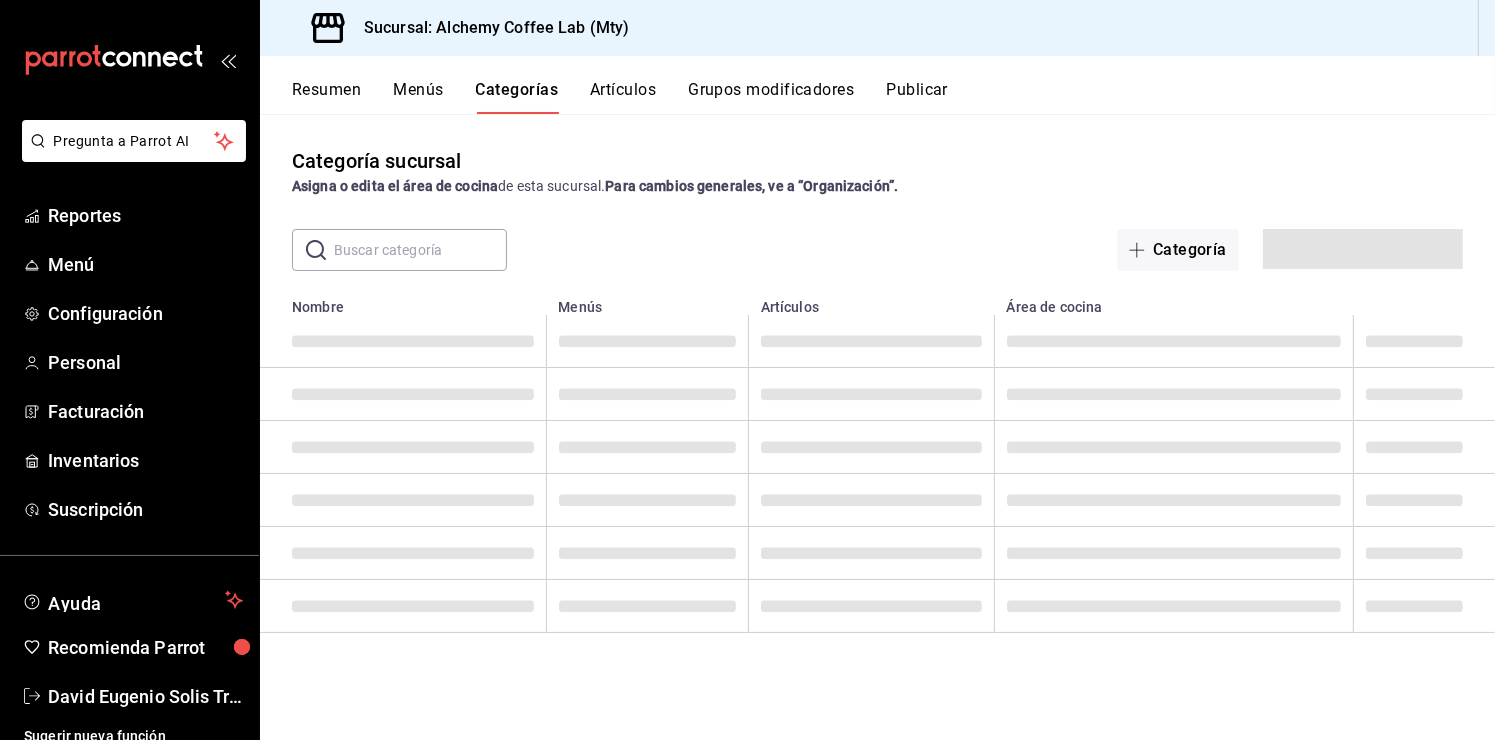click on "Artículos" at bounding box center (623, 97) 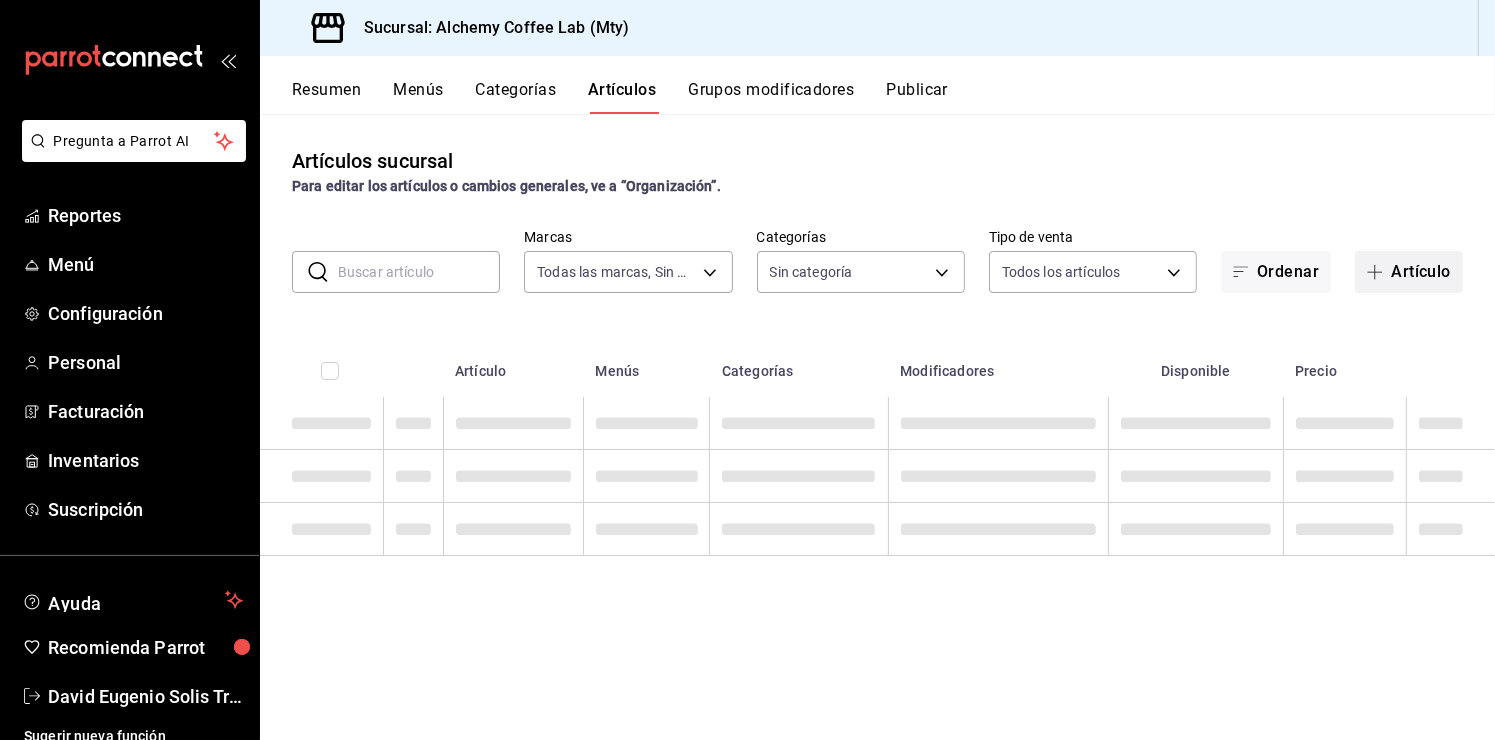 type on "147fd5db-d129-484d-8765-362391796a66" 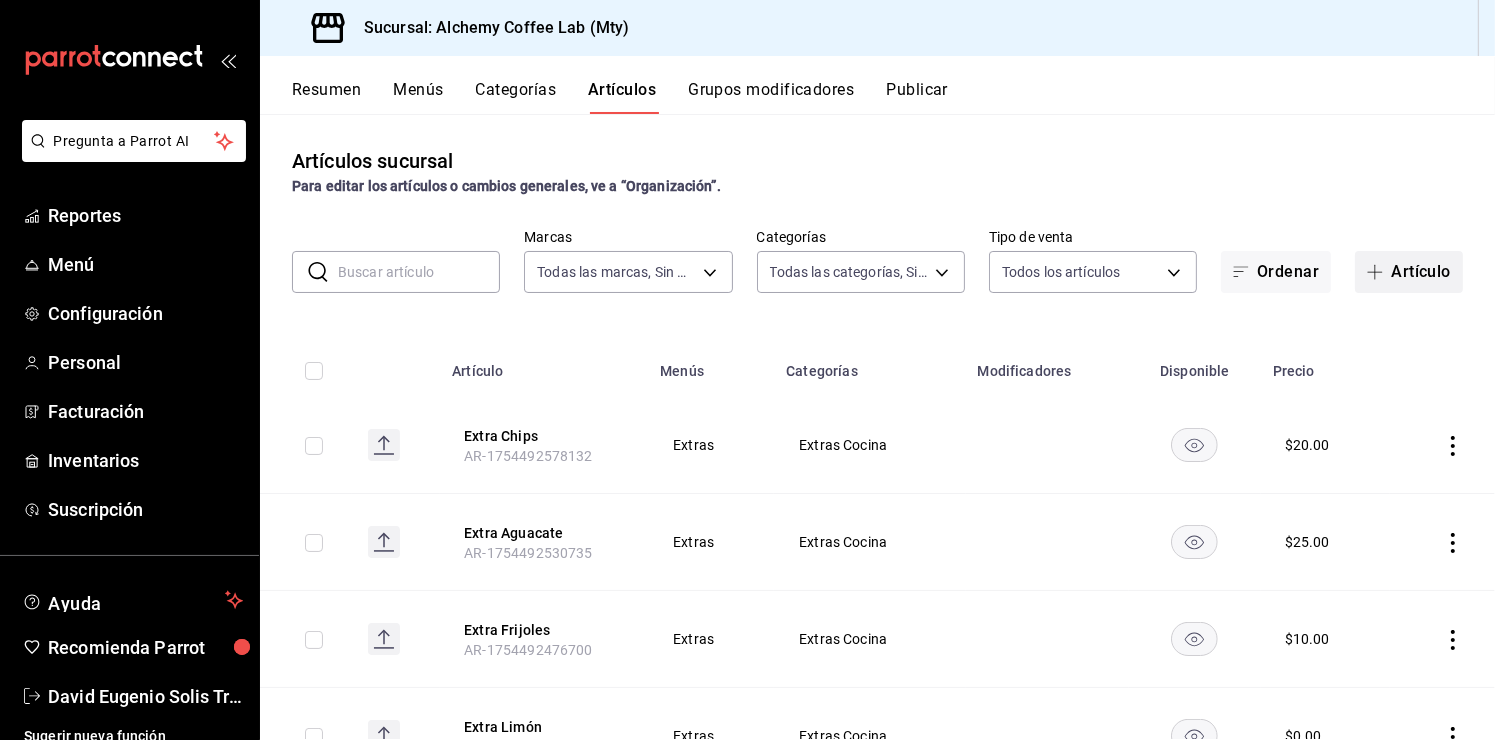 type on "fbaa8fe5-68e7-491d-b03f-ce844aa474e7,f0176ca4-5dc3-42f0-a21f-54796b2d6ce4,c4f1b2b2-4cec-4db9-a310-abf4beb25226,6e561742-6cfe-4428-bdd7-98f947b897f7,ed96c675-c7ed-4458-b82b-32ea0ae9920c,2e3e028b-89e5-4003-abc7-67012b64c3c6,f9ecfb5f-2d86-470a-83ef-3d4616404b79,4dbf6704-01f8-4ae7-b143-5fb9fa4fa204,475d1d53-3dd2-4a4e-b59e-75da982537cc,9128c269-13cc-49c0-a61c-98ae135d2966,1489ea8f-3c5b-4bed-8712-fb1efc8e1484,237dd9fd-525f-4126-935d-1d618c95d359,1759a289-da96-444c-a3da-589932e8f911,32a25308-5a1a-4b27-9101-20aae4ecbe3b,5720fba0-4b3c-4af1-99c2-310b9d32b626,6f391e13-d369-4fd1-9e07-81fa35695065,6cee18f7-63d6-4ae0-a5fa-7f66450c5234,8f56fa9d-b5f7-423d-8f11-eda24a9be7dc,0959238c-b2f0-4e50-a72b-9acd913a0e6d,87d7d329-ef4d-4ea2-b0cc-7aa43f232e86,0d94947a-2237-44fd-9659-405017dccbcb,4f878af2-bd33-4ff2-b57a-7be79110d9e1,7dbad2d2-8702-4494-bd85-95c08bbe0766,19e81b95-3a6a-45a7-b76c-705b7ea18356,ab0ce2b7-02f2-4a6d-b2a0-8d884bdd482f,f61d6689-96be-4dbf-b04d-1c056a84d092,bbe26e67-8ee3-44bb-aa42-10b56f436607,868379b8-0d20-4bb5-b8c..." 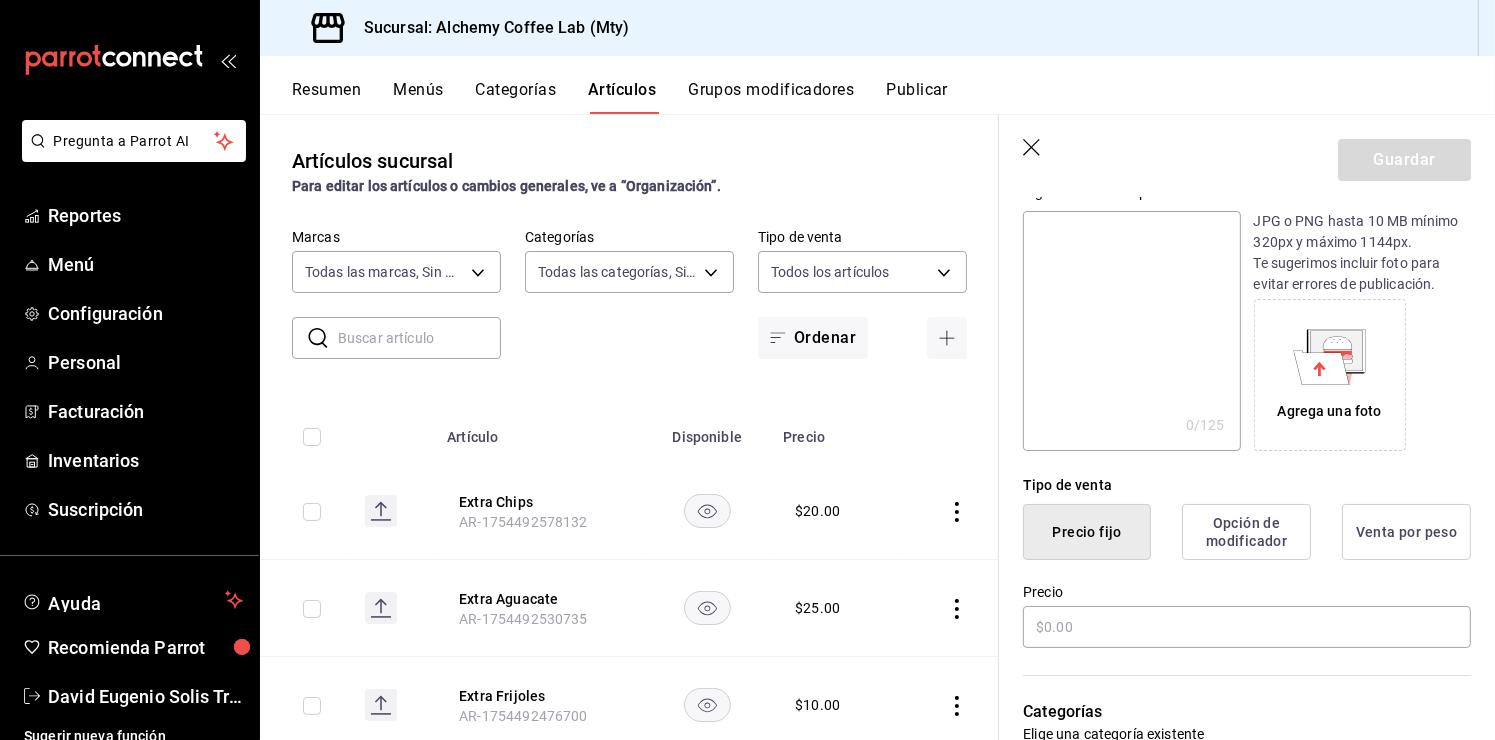 scroll, scrollTop: 300, scrollLeft: 0, axis: vertical 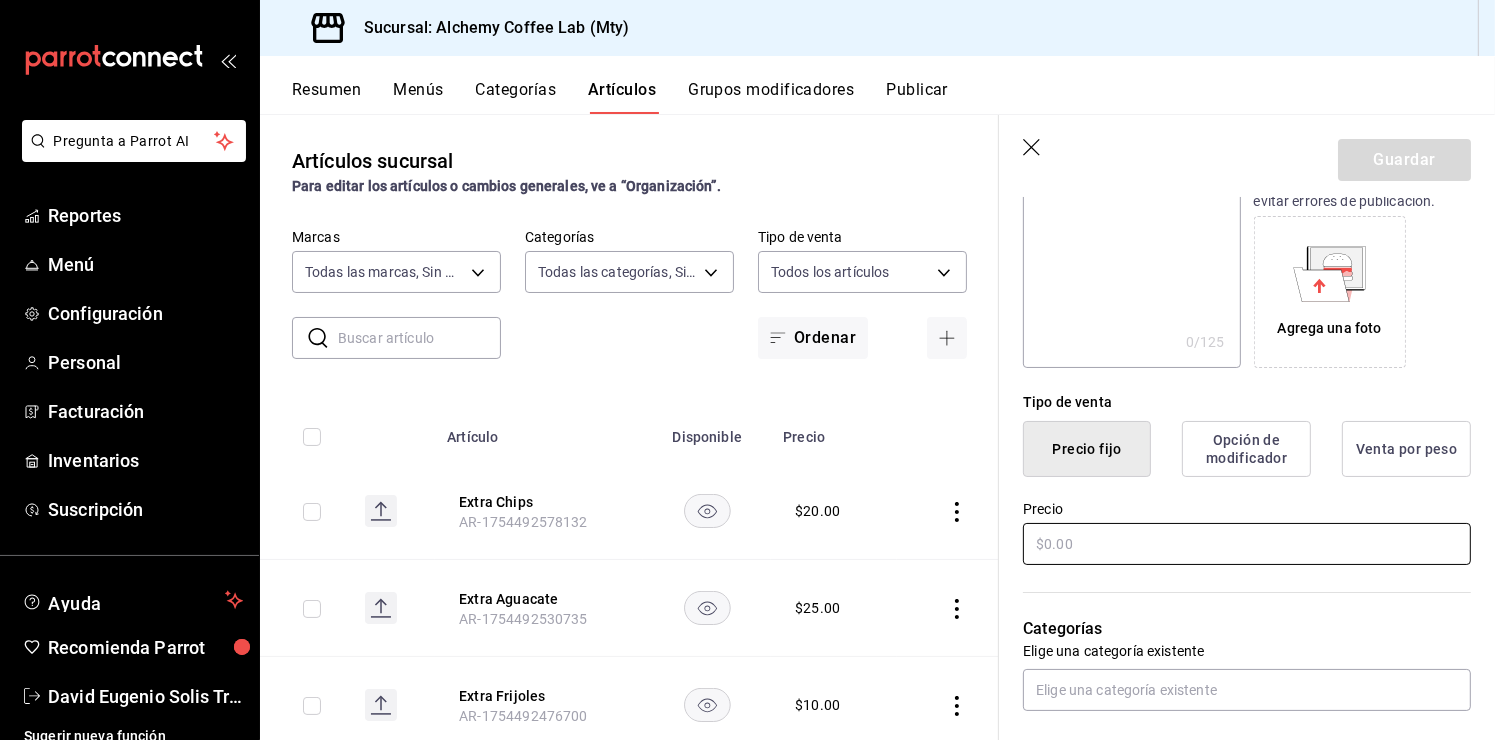 type on "Extra Miel de Maple" 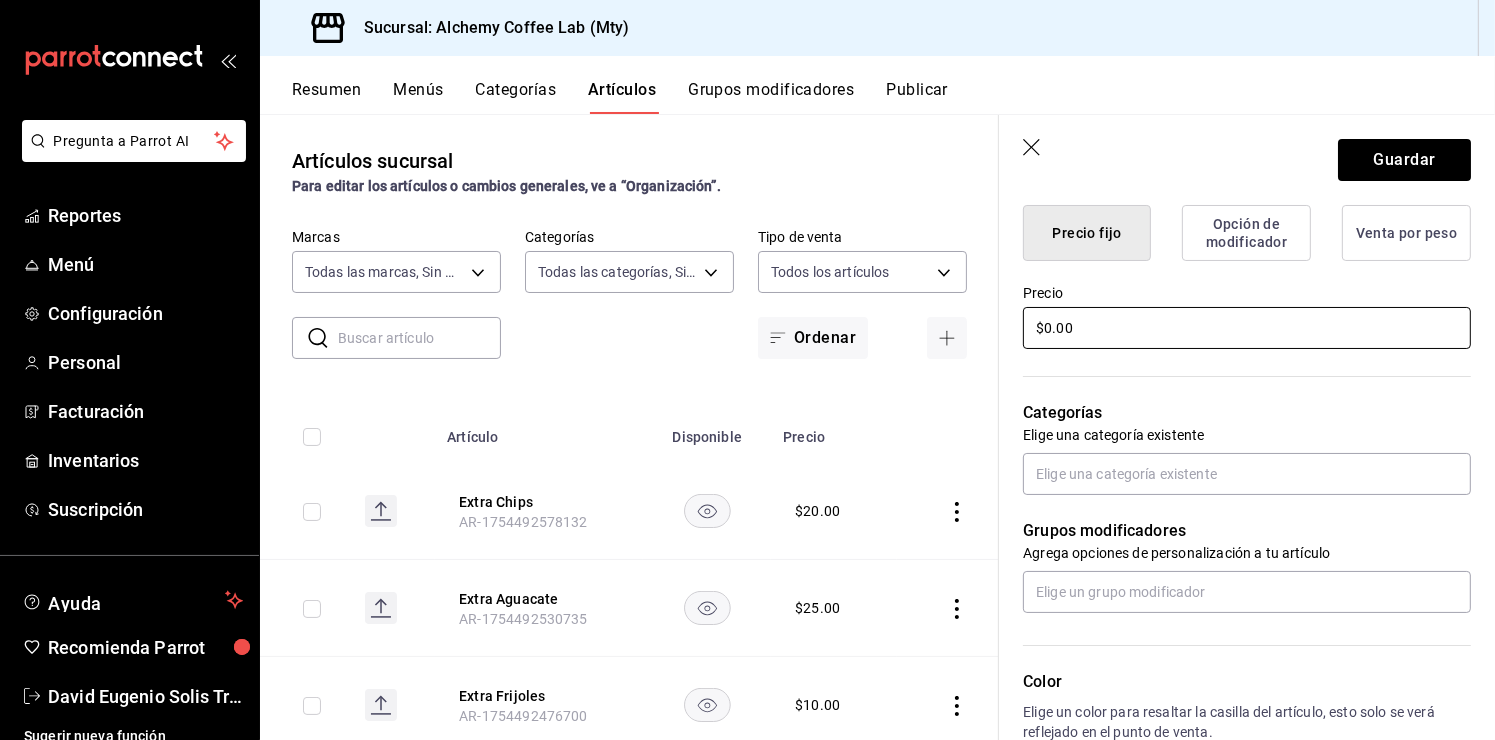 scroll, scrollTop: 600, scrollLeft: 0, axis: vertical 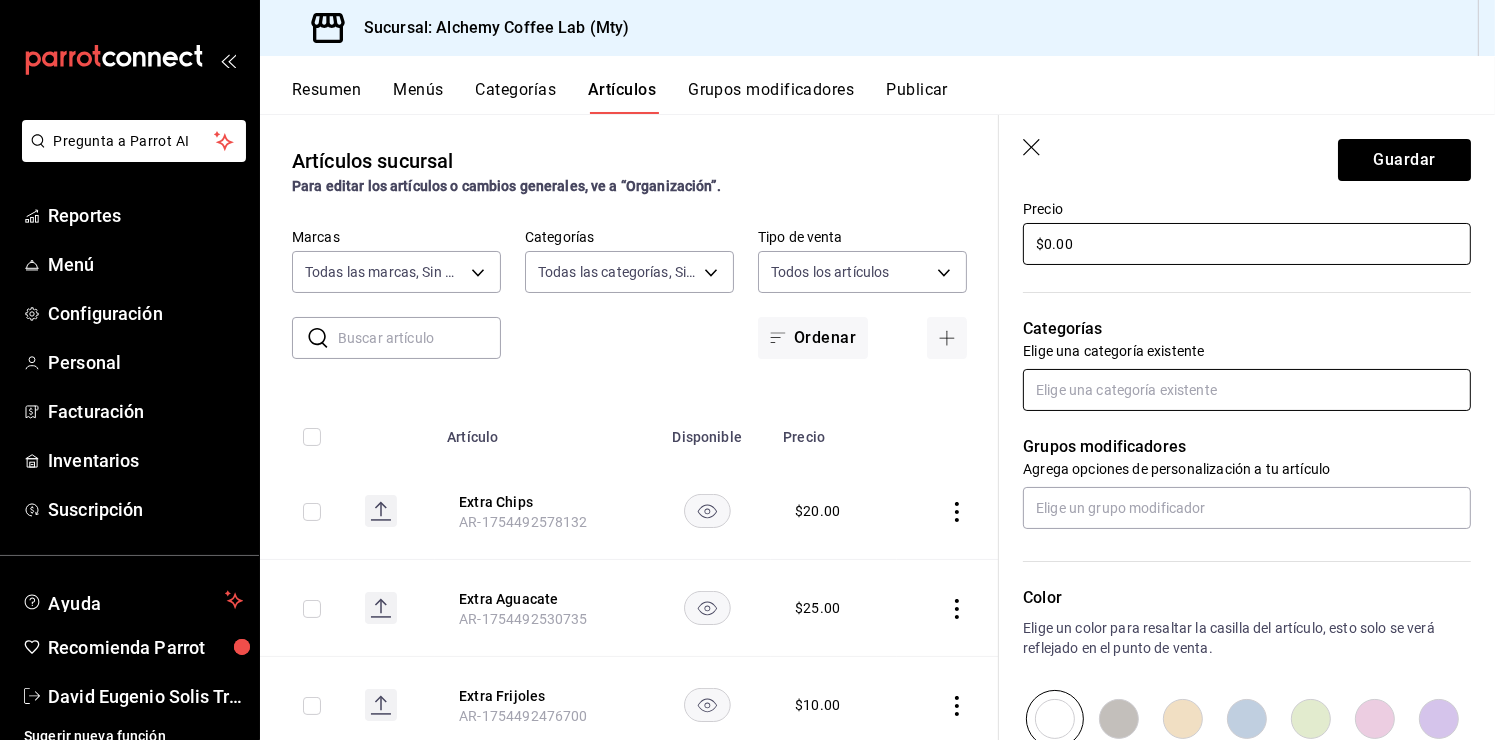 type on "$0.00" 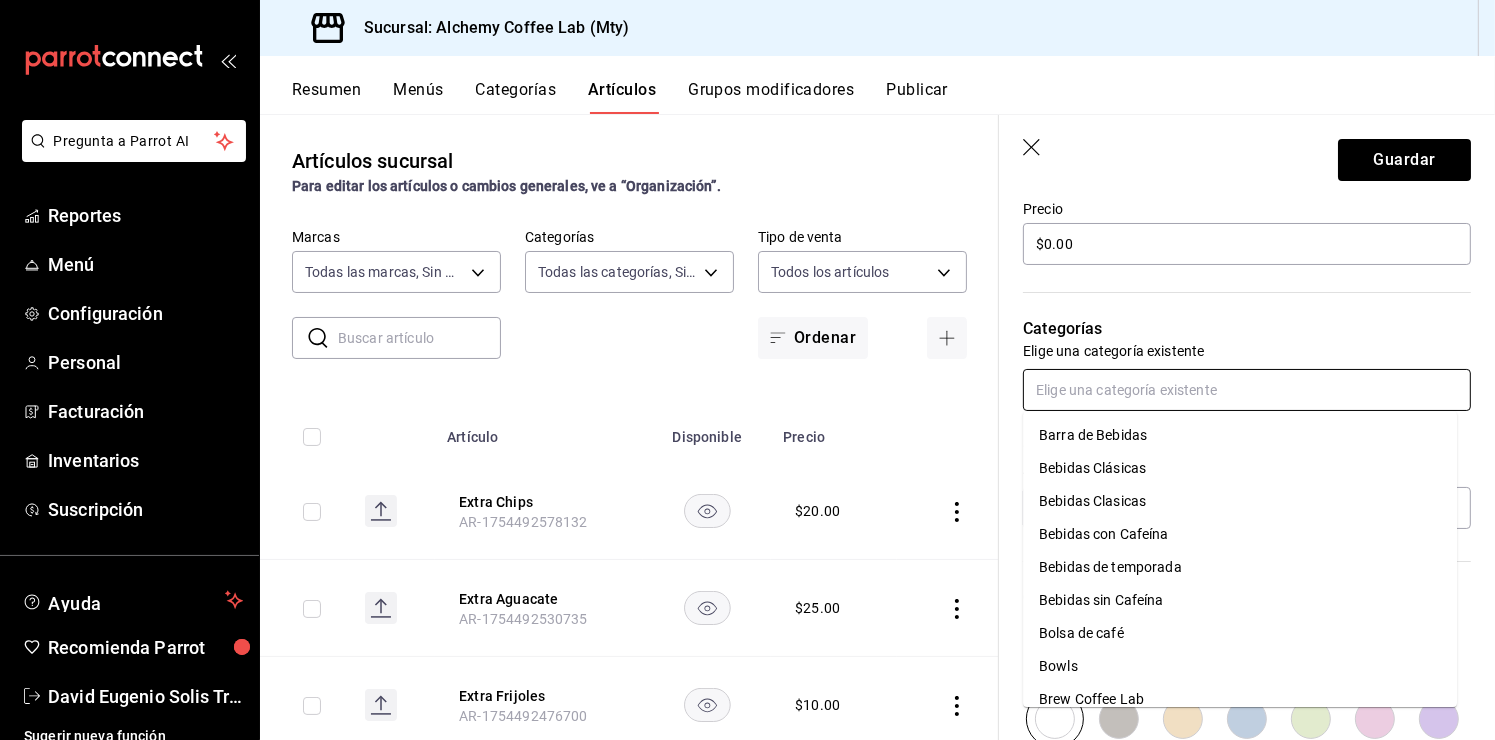 click at bounding box center [1247, 390] 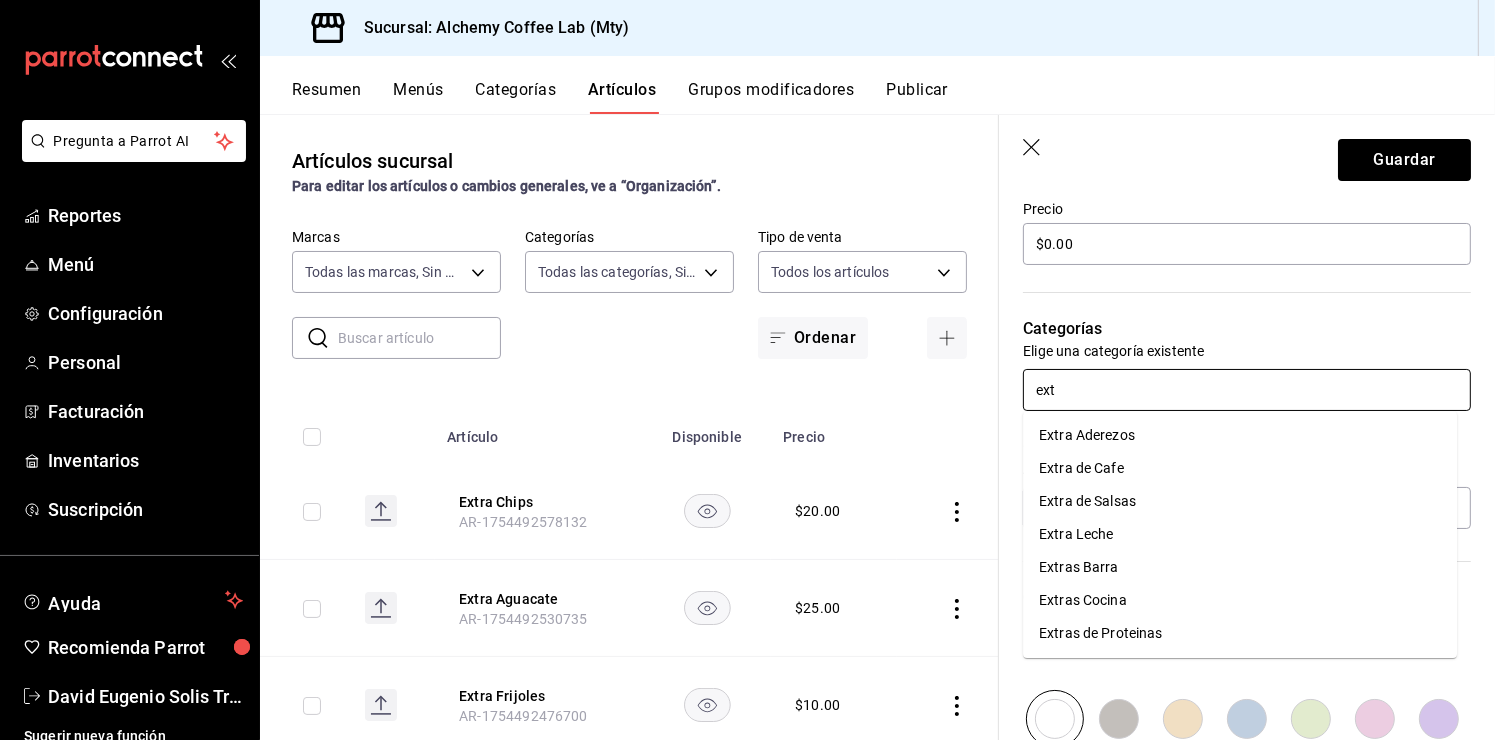 type on "extr" 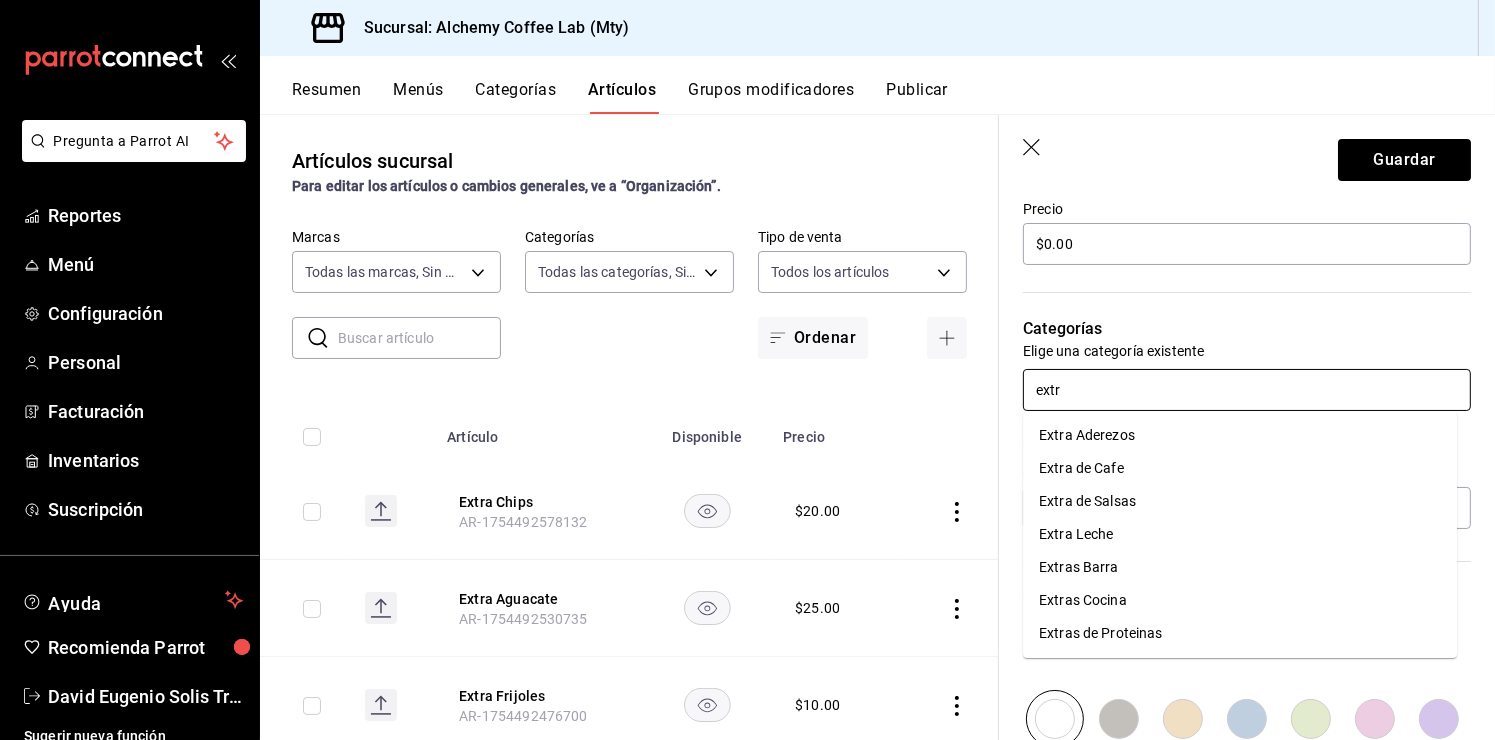 click on "Extras Cocina" at bounding box center [1240, 600] 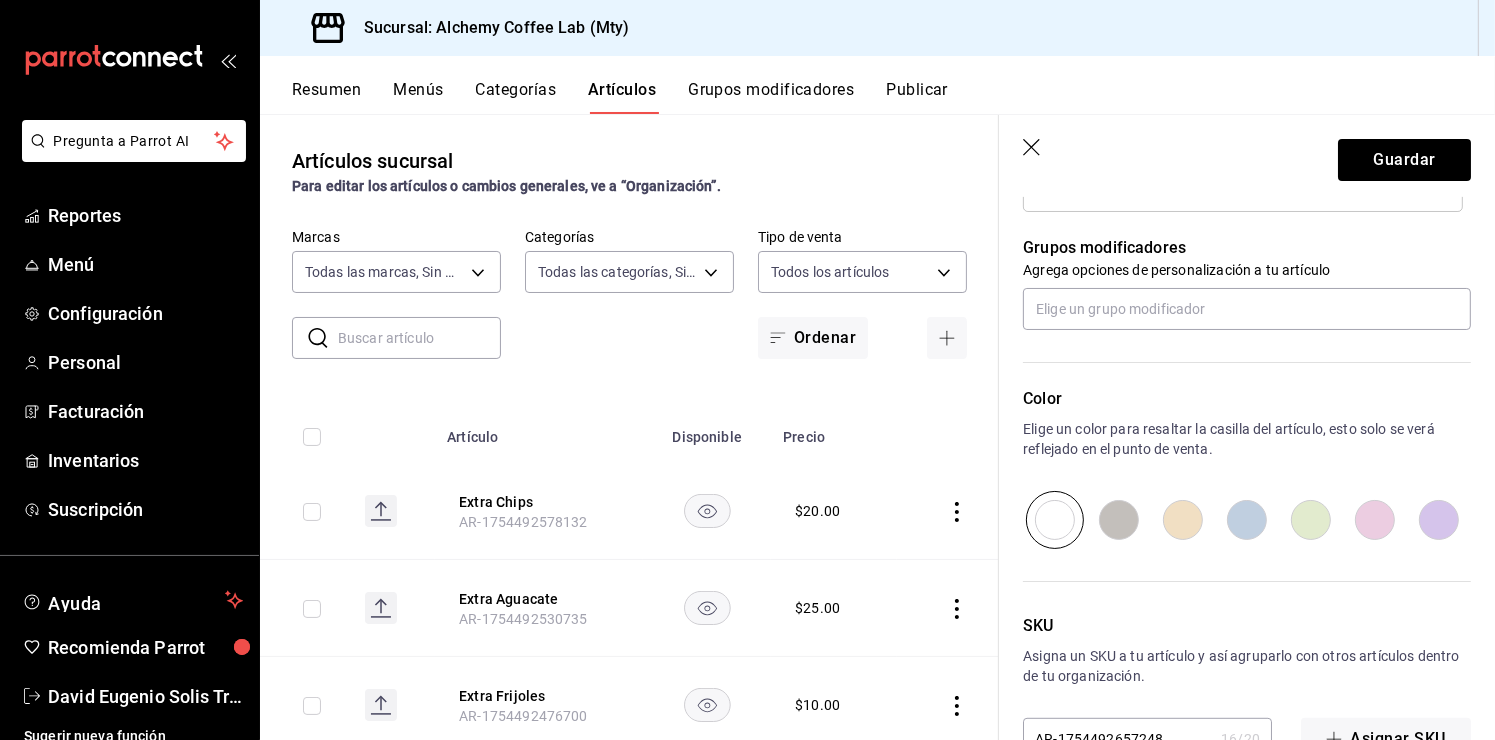 scroll, scrollTop: 900, scrollLeft: 0, axis: vertical 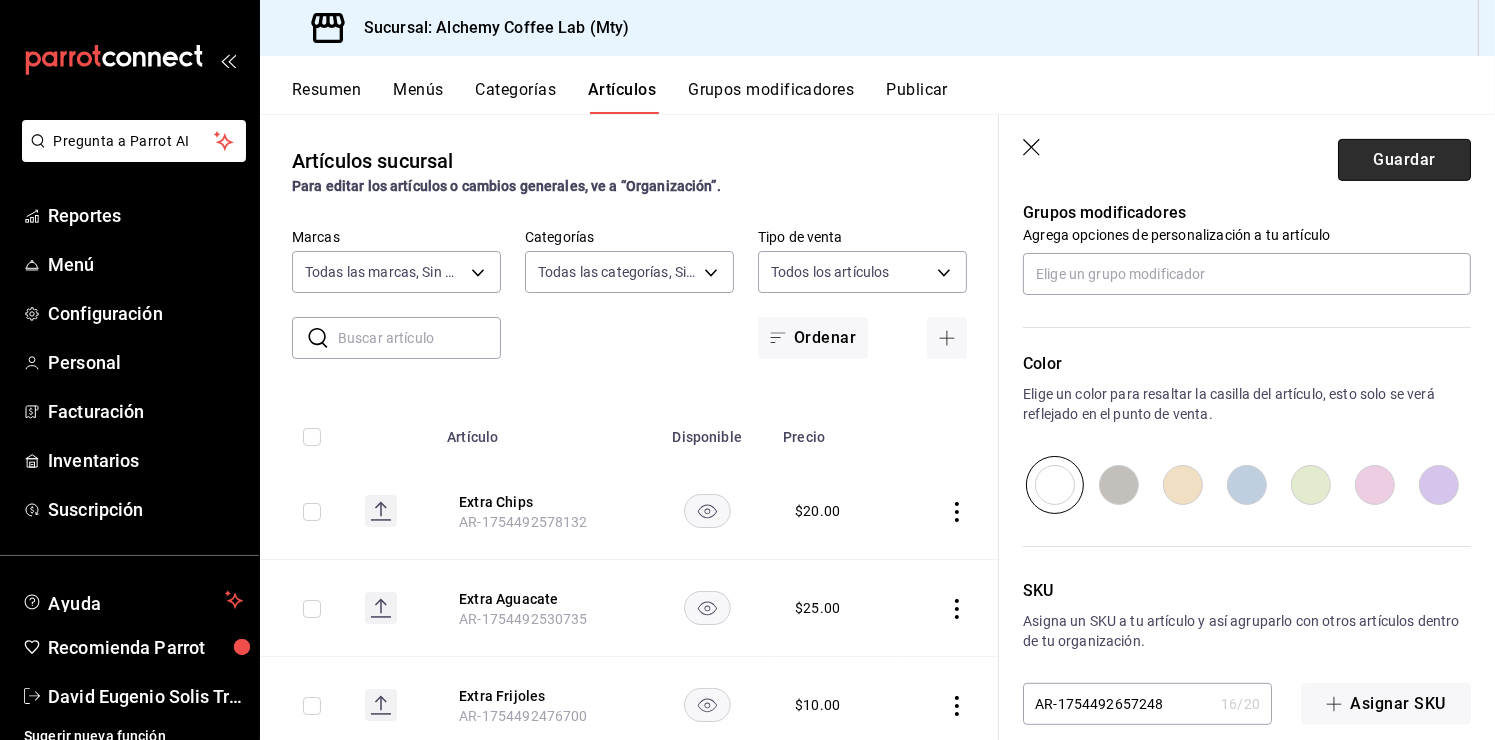 click on "Guardar" at bounding box center [1404, 160] 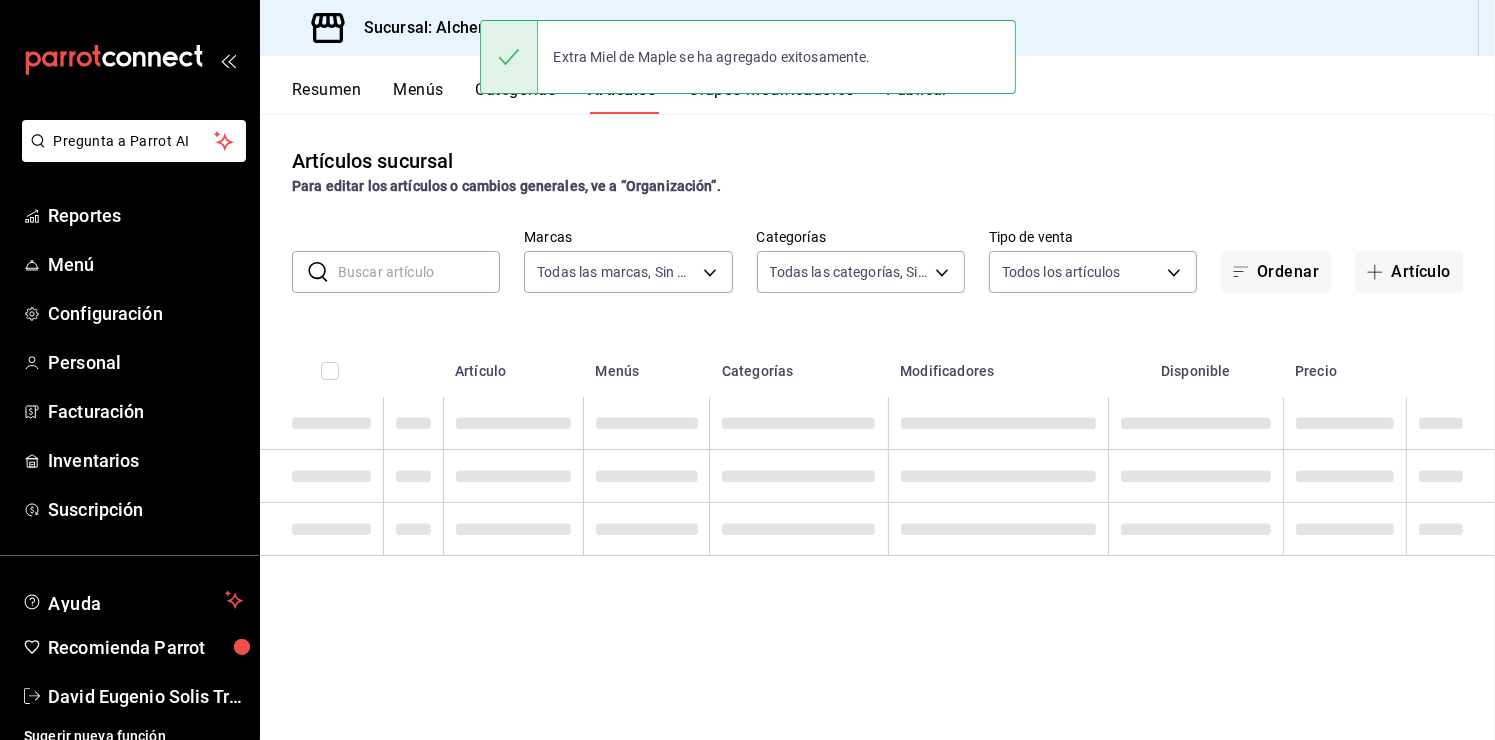 scroll, scrollTop: 0, scrollLeft: 0, axis: both 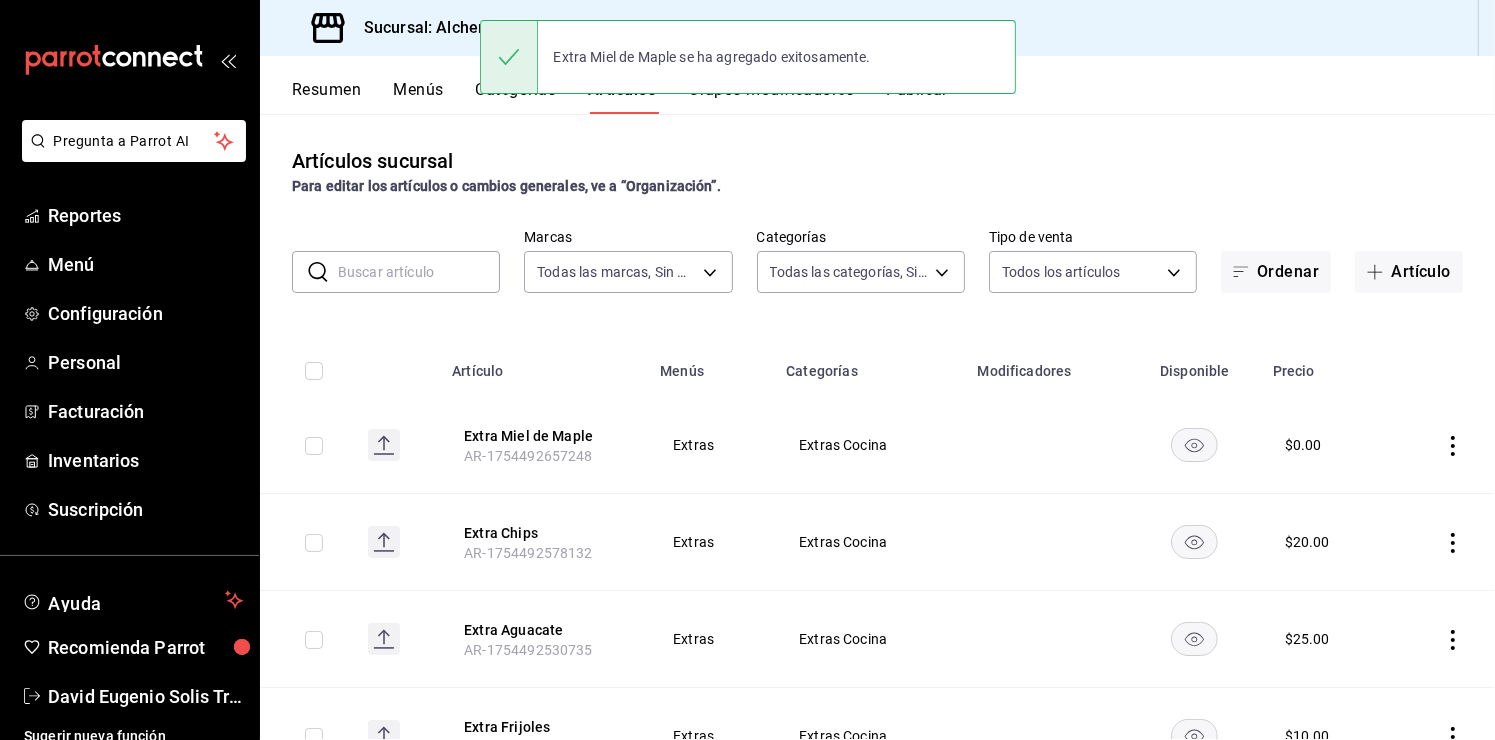 click on "Categorías" at bounding box center [516, 97] 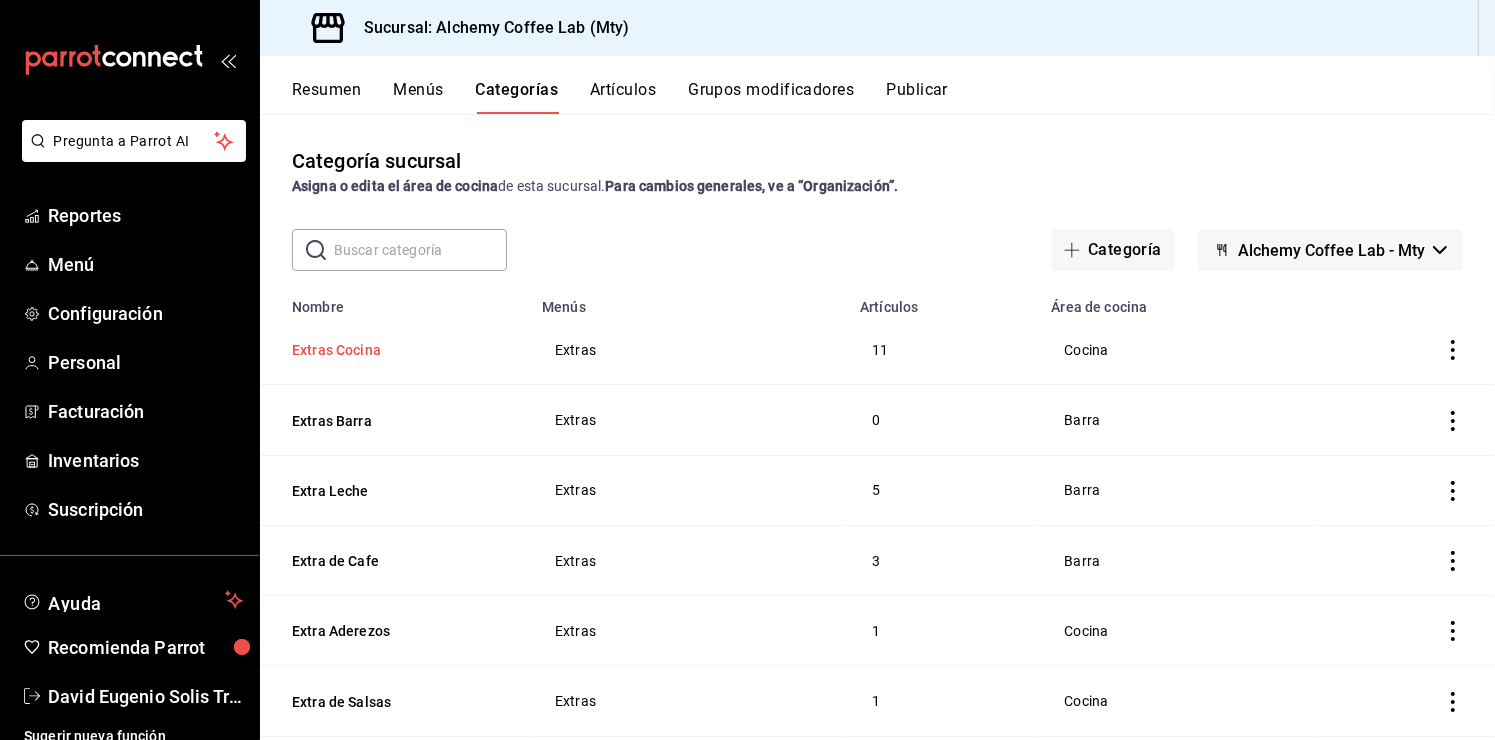 click on "Extras Cocina" at bounding box center [392, 350] 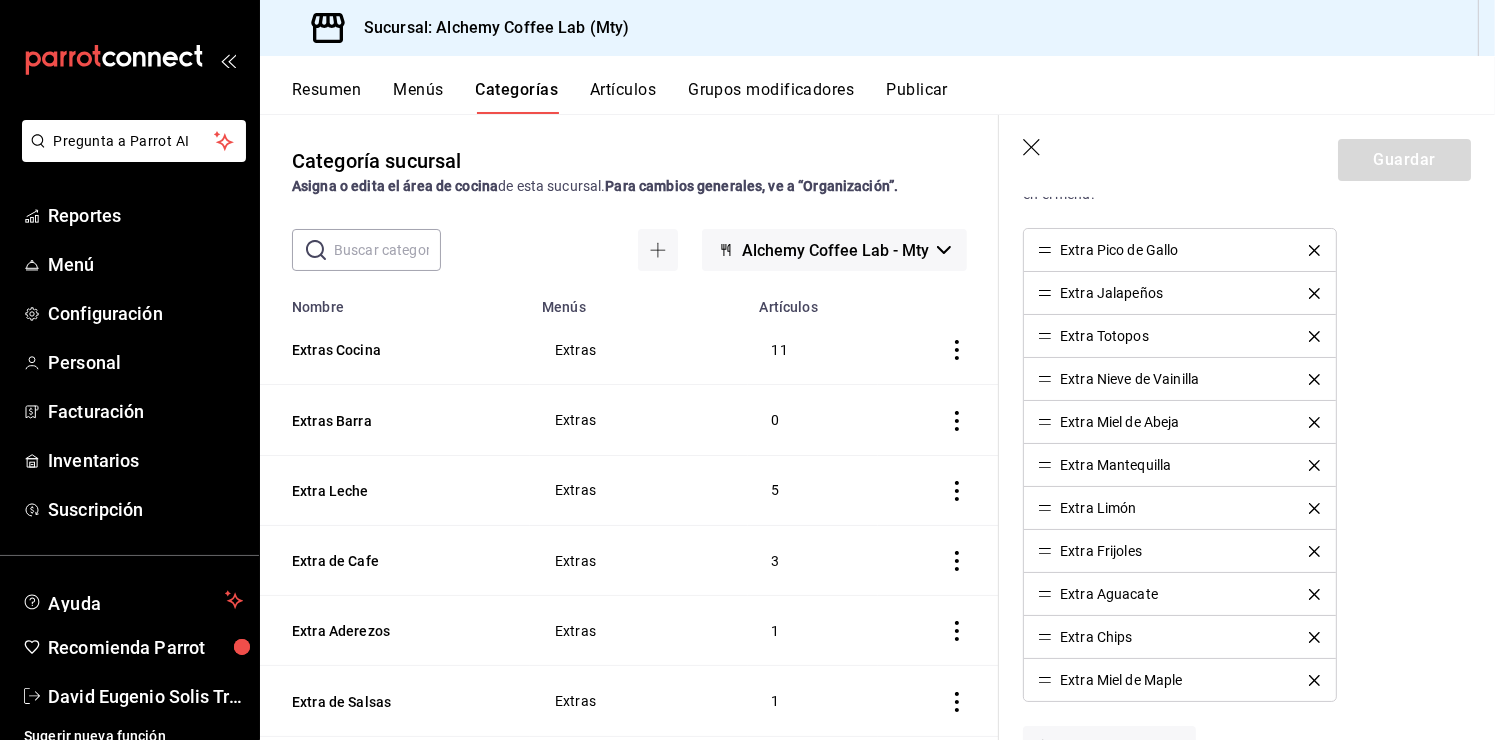 scroll, scrollTop: 700, scrollLeft: 0, axis: vertical 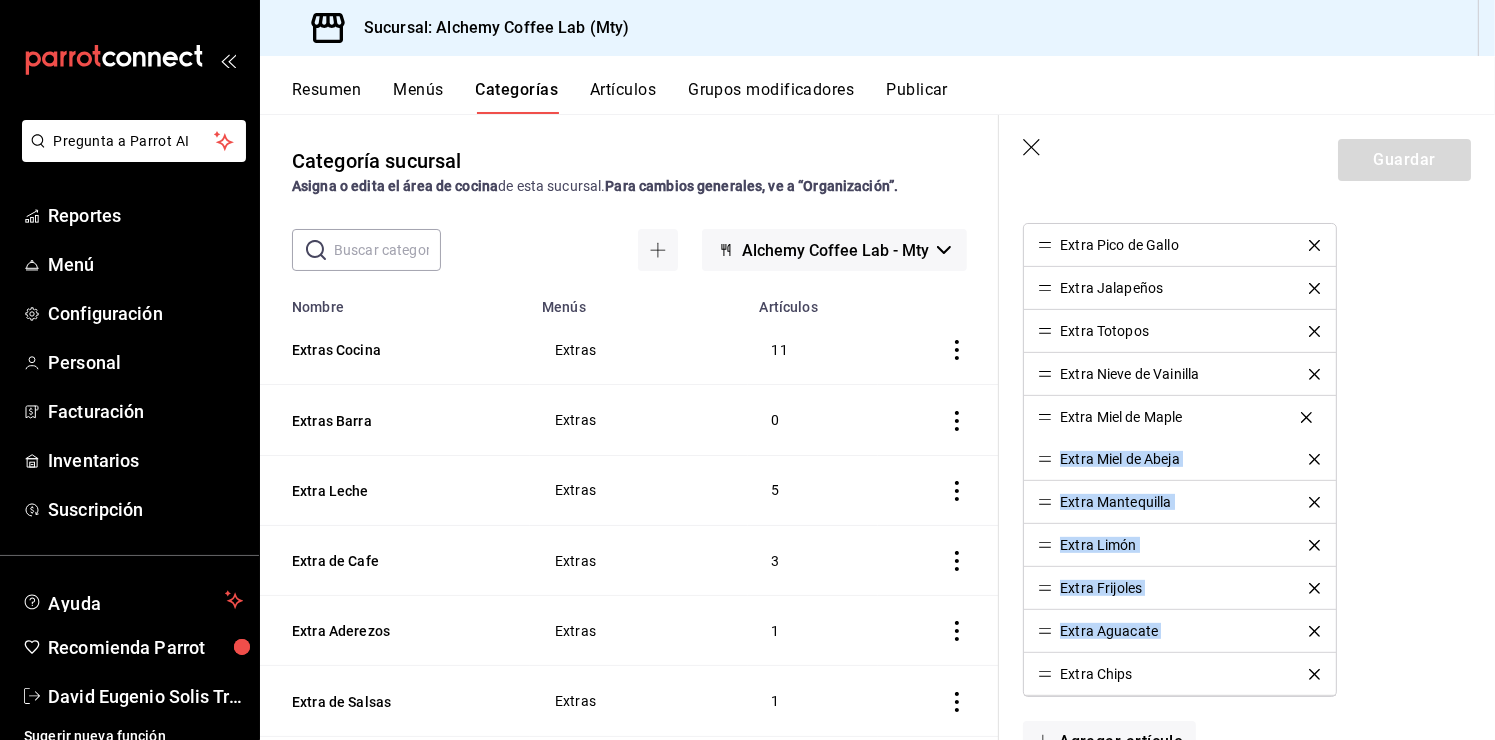 drag, startPoint x: 1043, startPoint y: 673, endPoint x: 1051, endPoint y: 418, distance: 255.12546 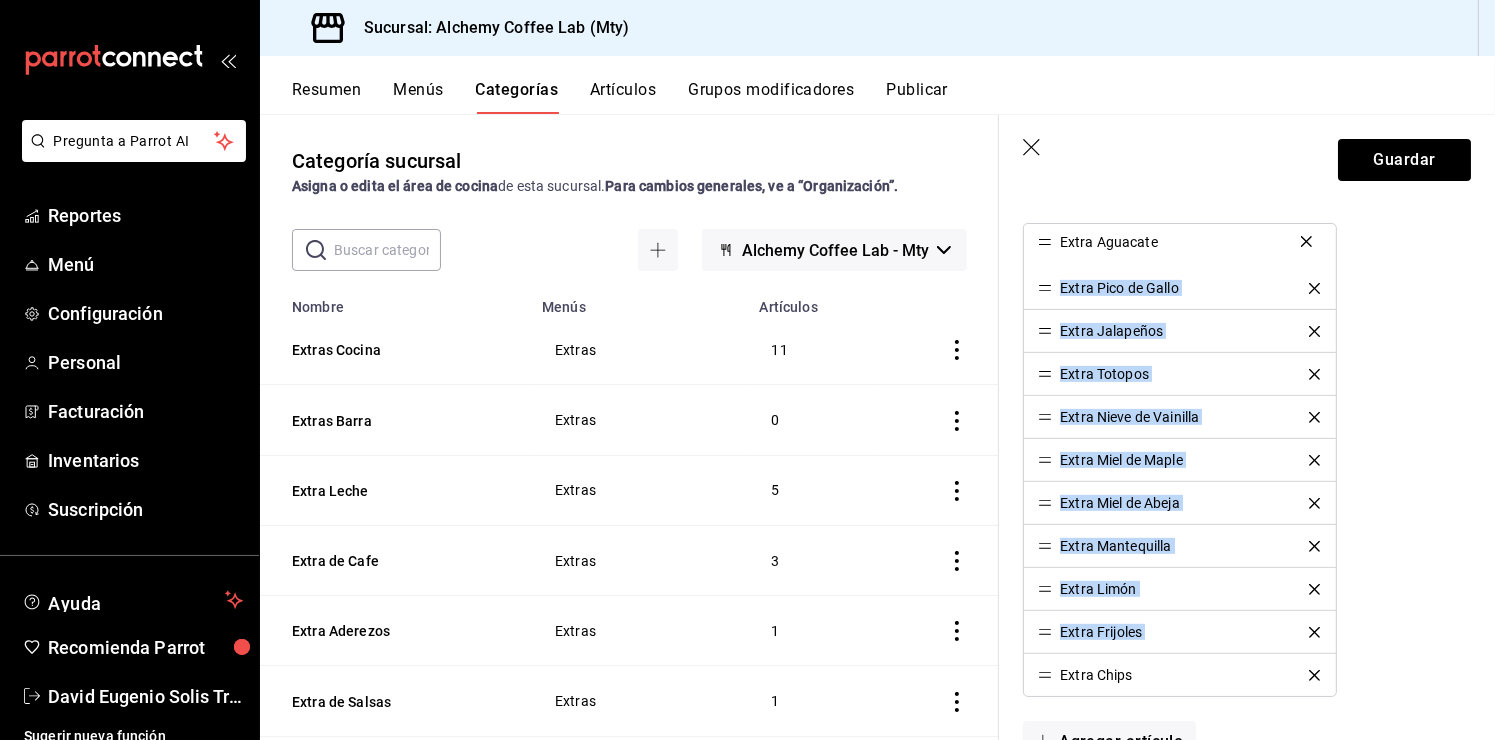 drag, startPoint x: 1049, startPoint y: 632, endPoint x: 1035, endPoint y: 244, distance: 388.2525 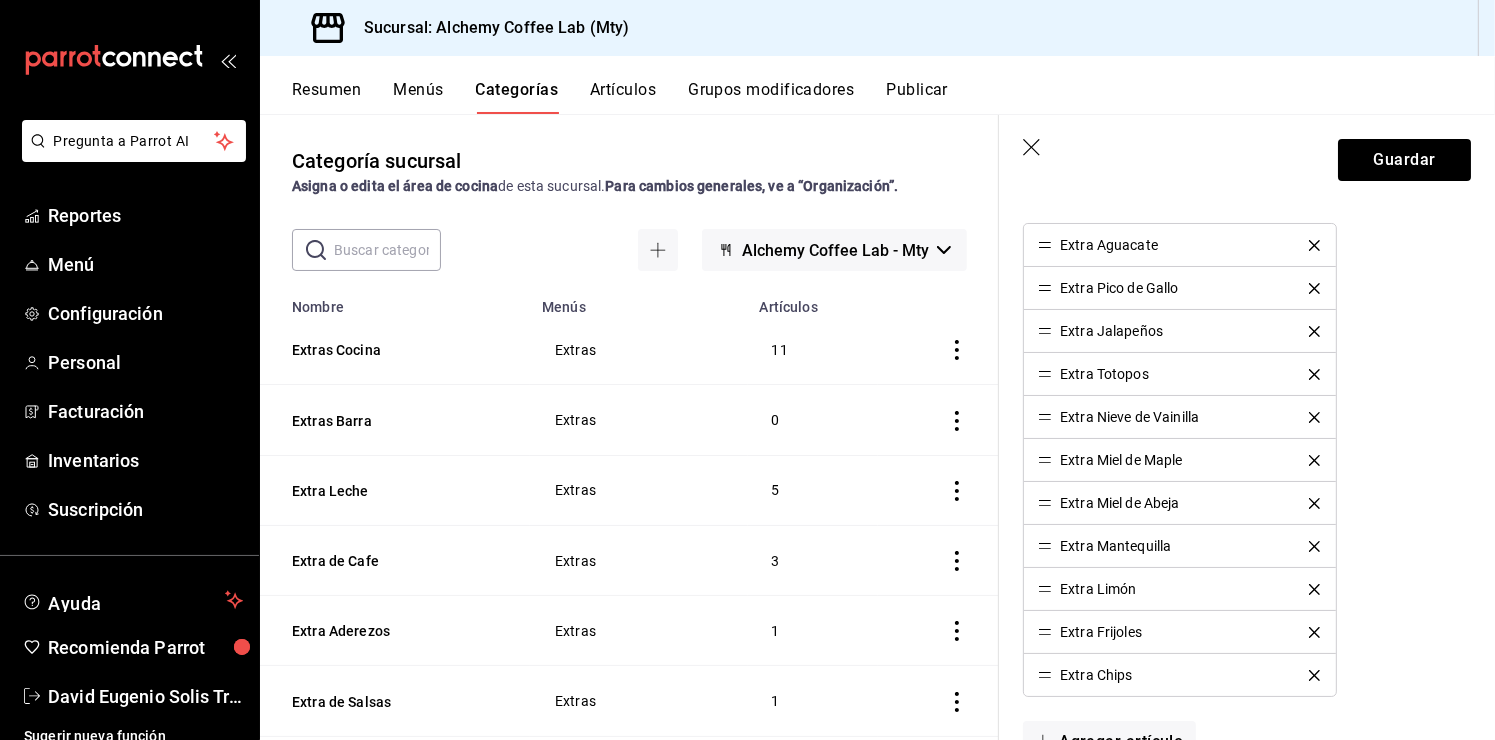 click on "Extra Aguacate Extra Pico de Gallo Extra Jalapeños Extra Totopos Extra Nieve de Vainilla Extra Miel de Maple Extra Miel de Abeja Extra Mantequilla Extra Limón Extra Frijoles Extra Chips" at bounding box center [1247, 460] 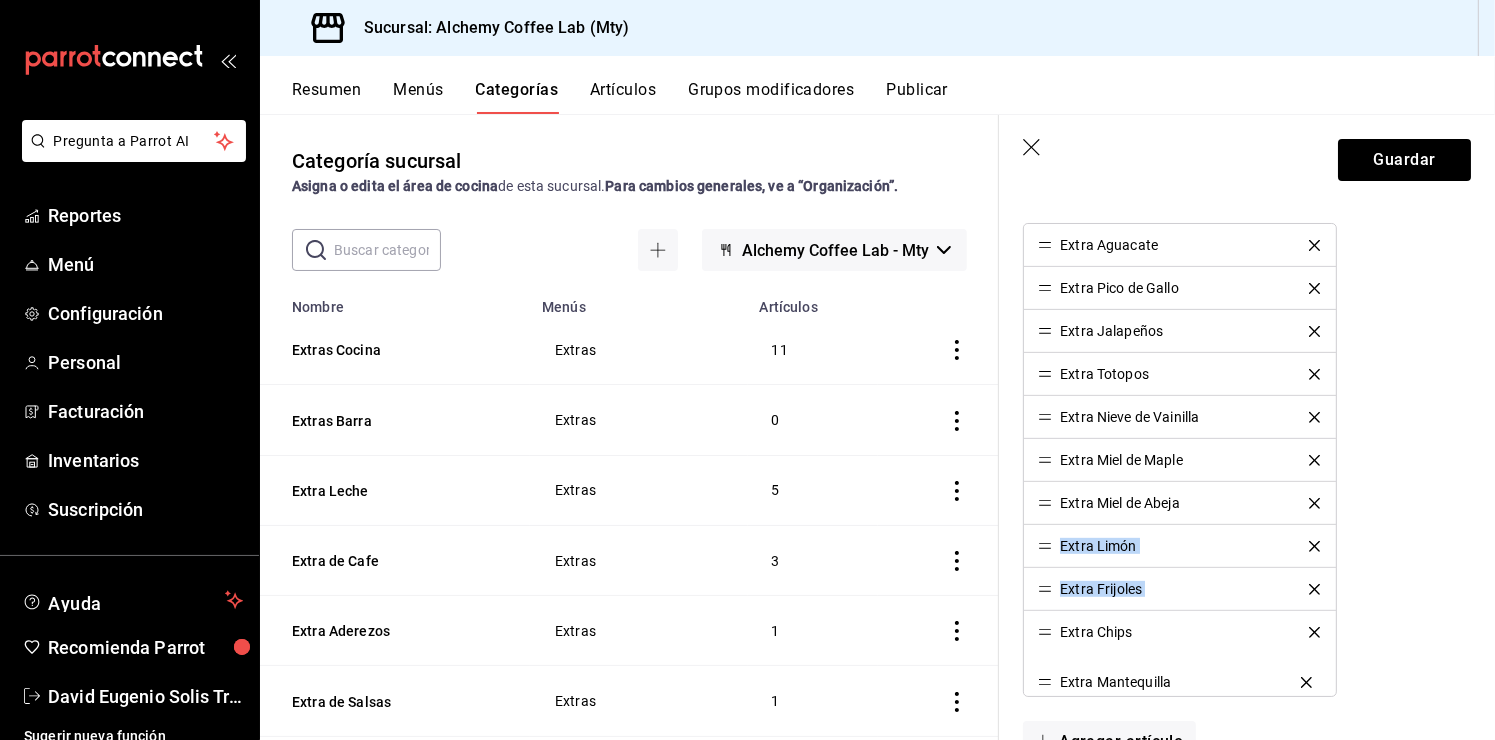 drag, startPoint x: 1047, startPoint y: 544, endPoint x: 1047, endPoint y: 682, distance: 138 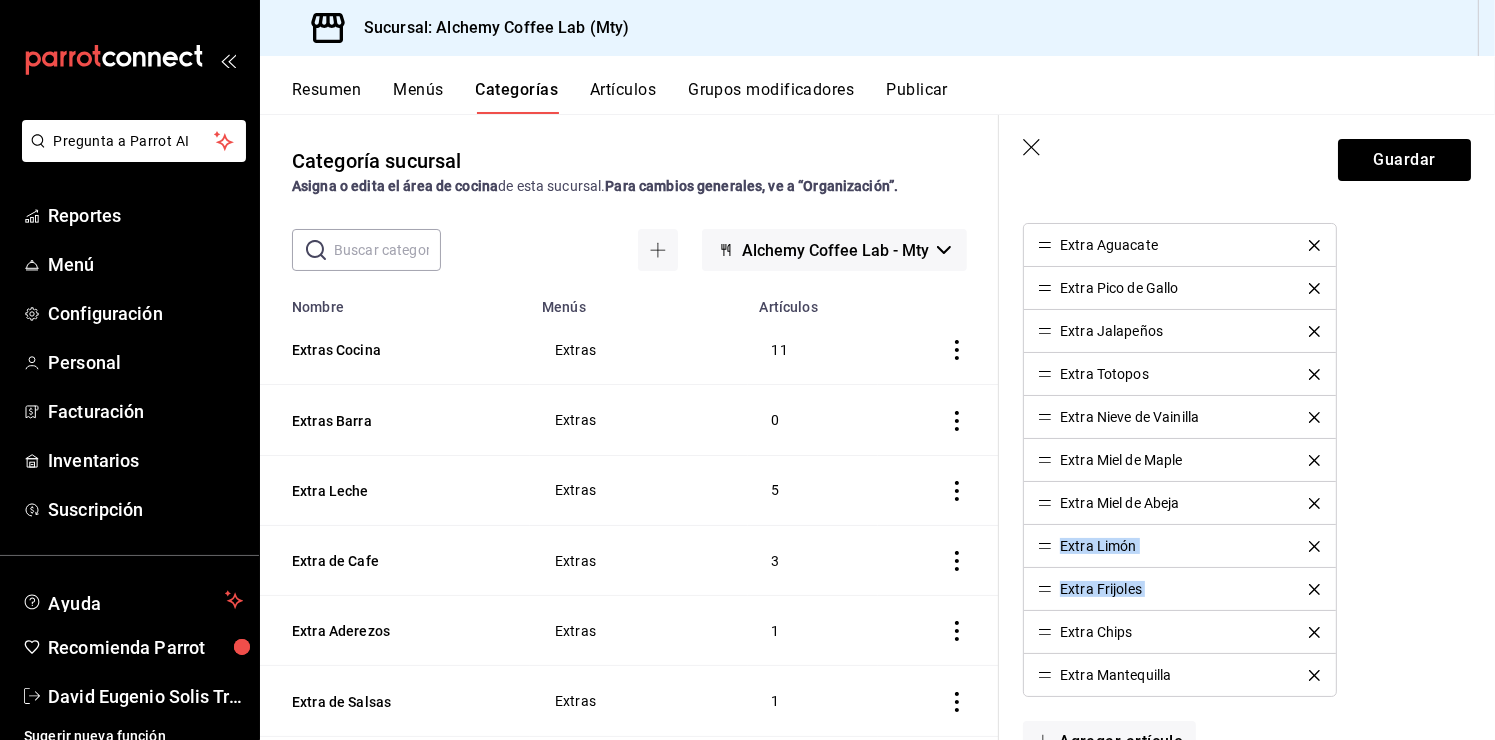 drag, startPoint x: 1055, startPoint y: 548, endPoint x: 1040, endPoint y: 635, distance: 88.28363 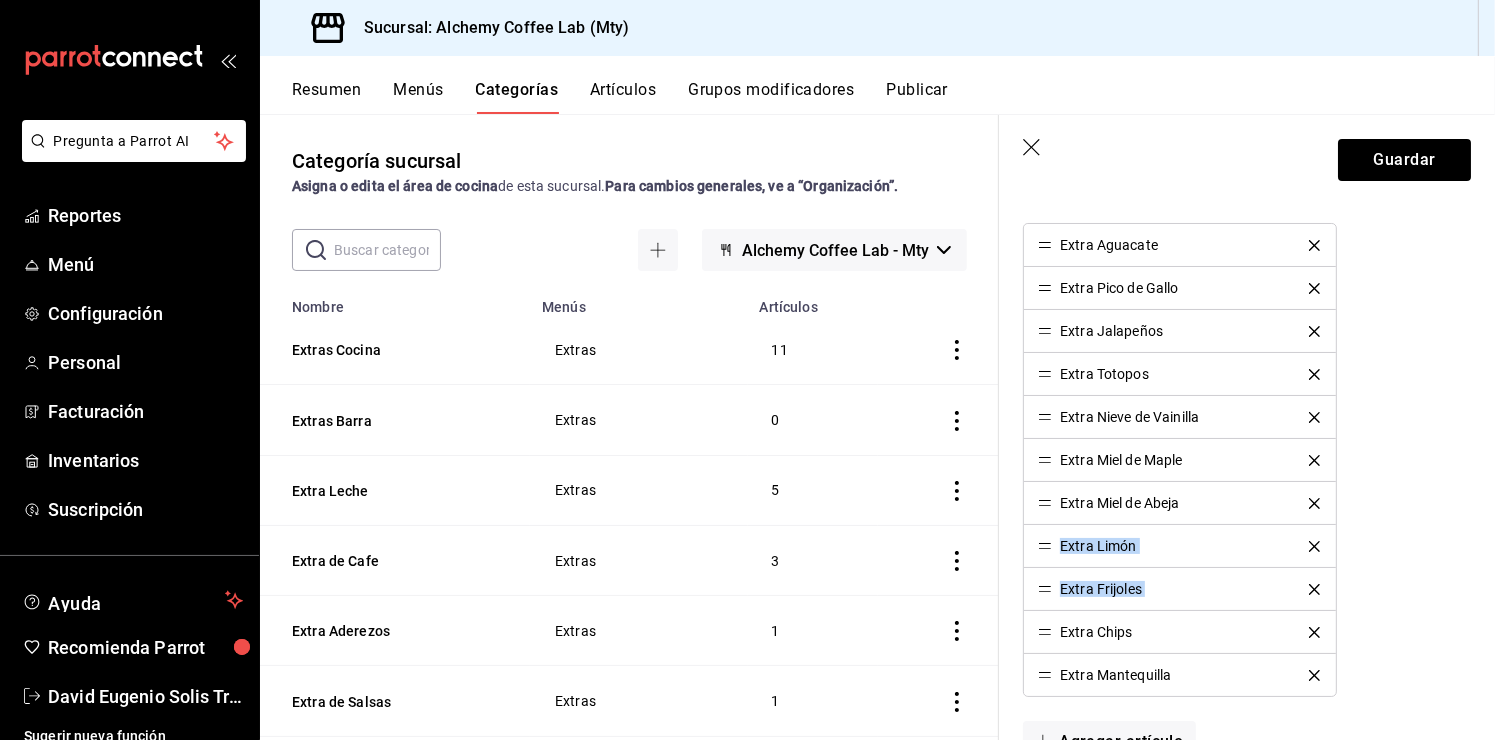 click on "Extra Aguacate Extra Pico de Gallo Extra Jalapeños Extra Totopos Extra Nieve de Vainilla Extra Miel de Maple Extra Miel de Abeja Extra Limón Extra Frijoles Extra Chips Extra Mantequilla" at bounding box center [1179, 460] 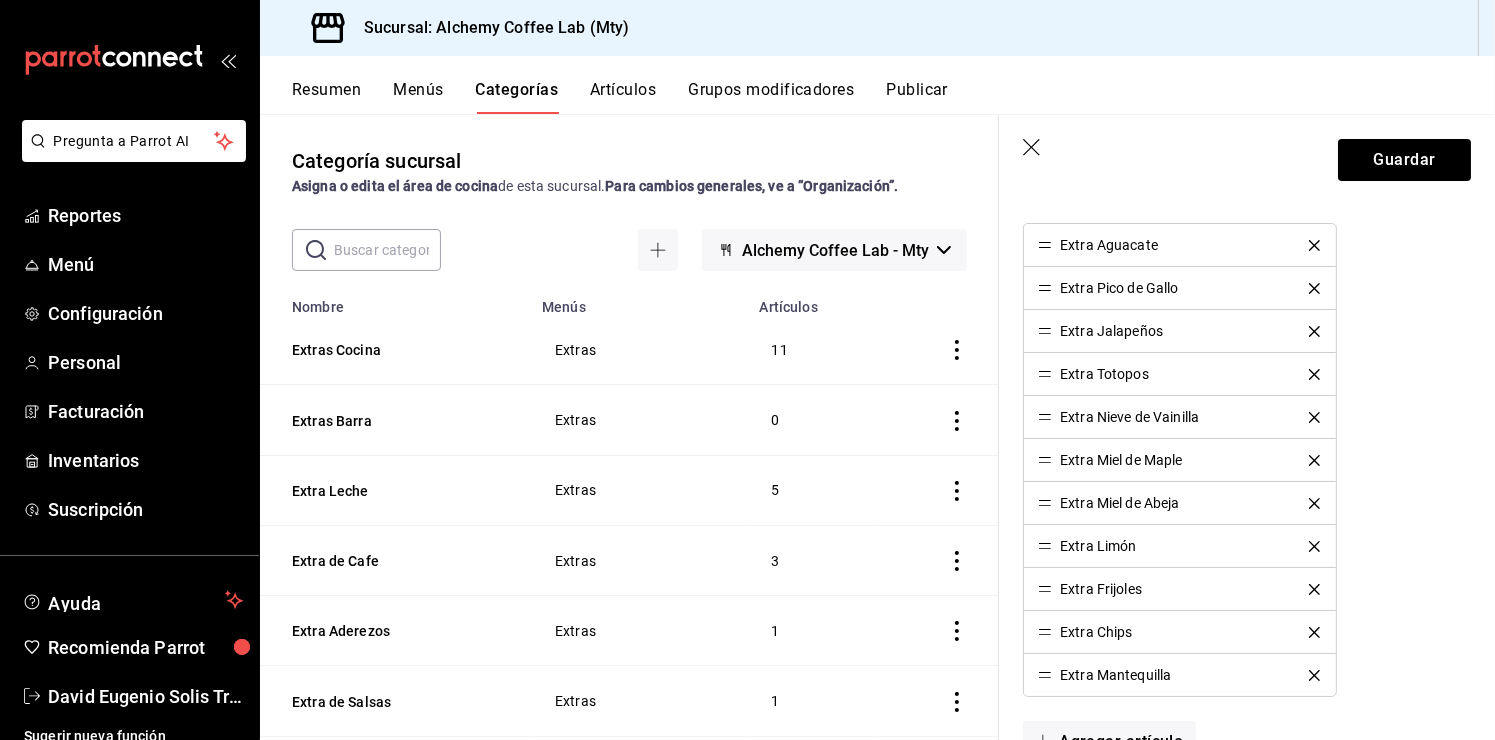 click on "Extra Aguacate Extra Pico de Gallo Extra Jalapeños Extra Totopos Extra Nieve de Vainilla Extra Miel de Maple Extra Miel de Abeja Extra Limón Extra Frijoles Extra Chips Extra Mantequilla" at bounding box center (1247, 460) 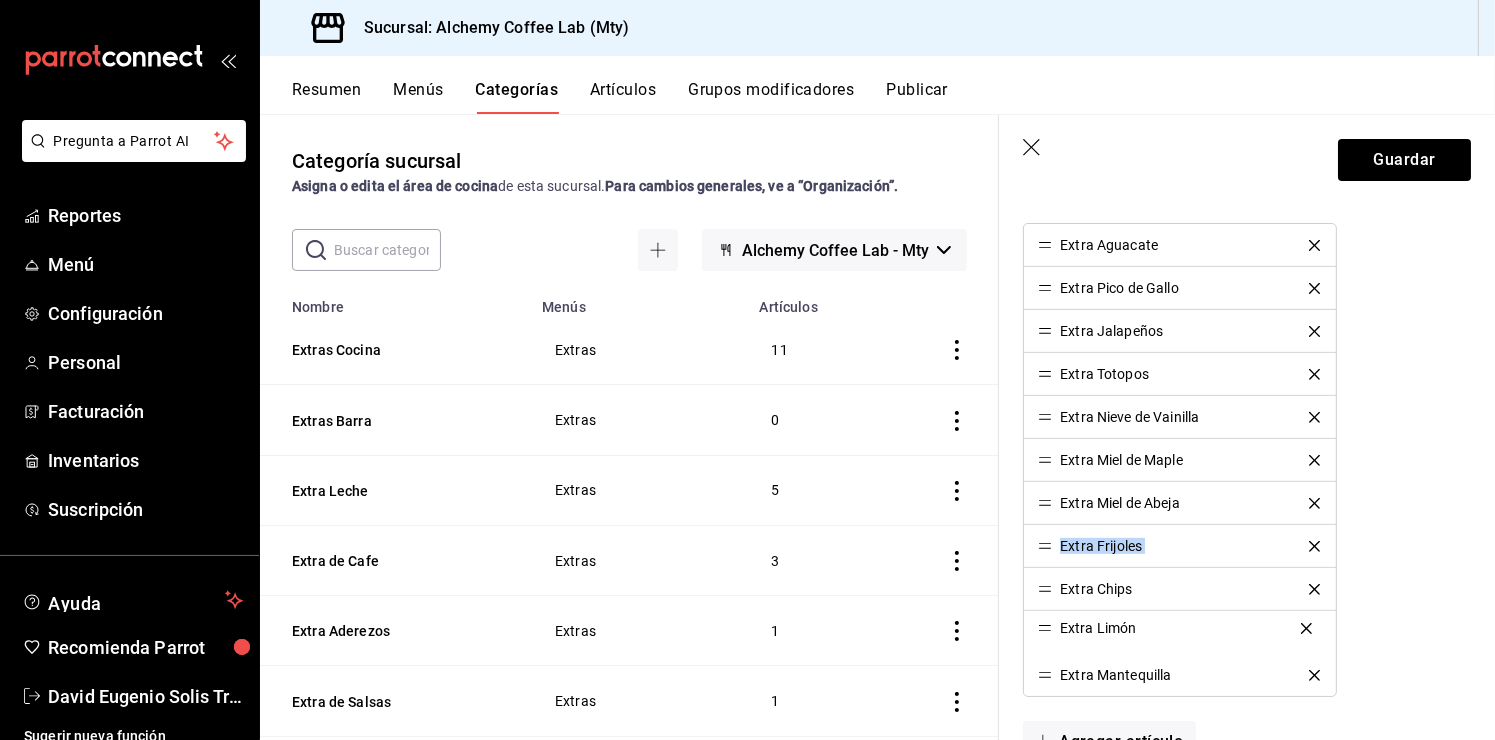 drag, startPoint x: 1048, startPoint y: 548, endPoint x: 1036, endPoint y: 632, distance: 84.85281 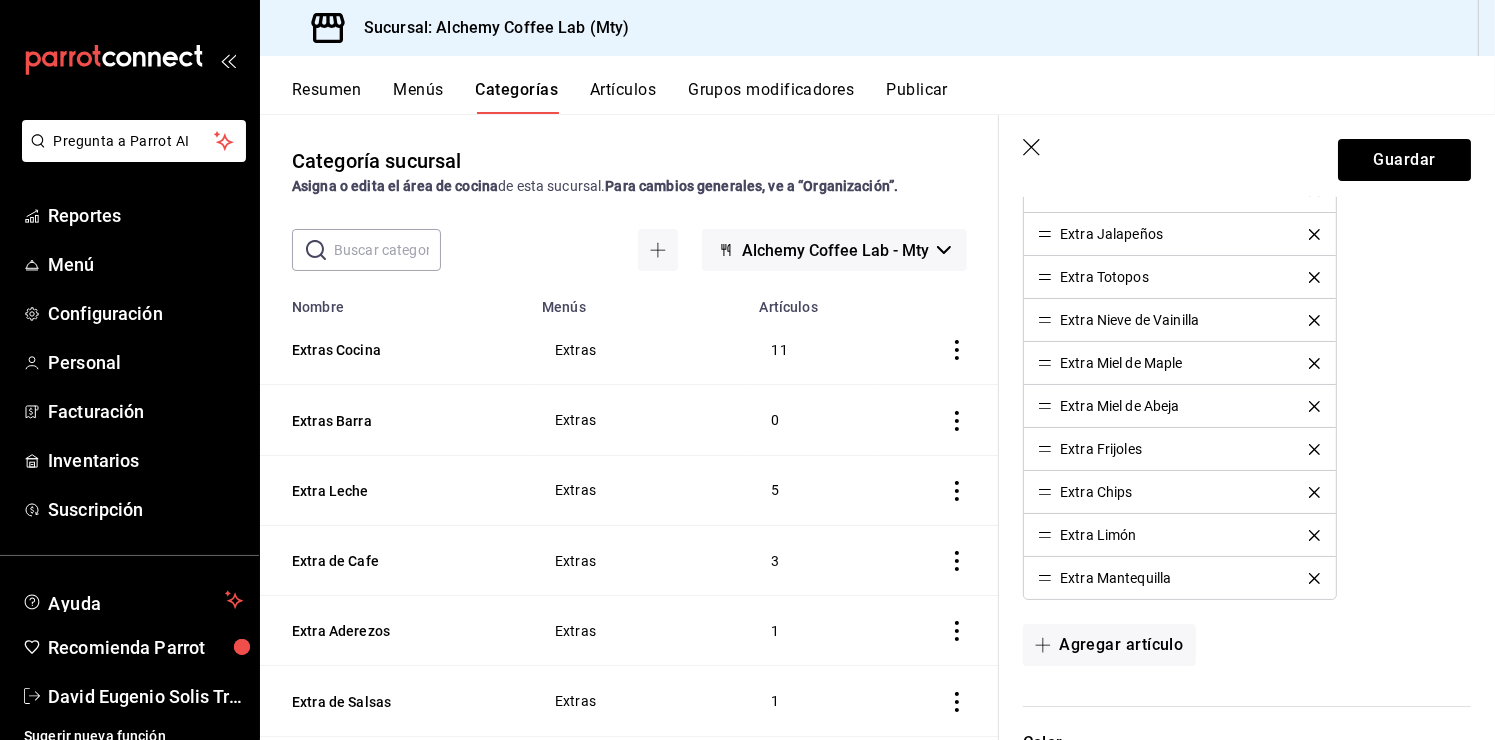 scroll, scrollTop: 800, scrollLeft: 0, axis: vertical 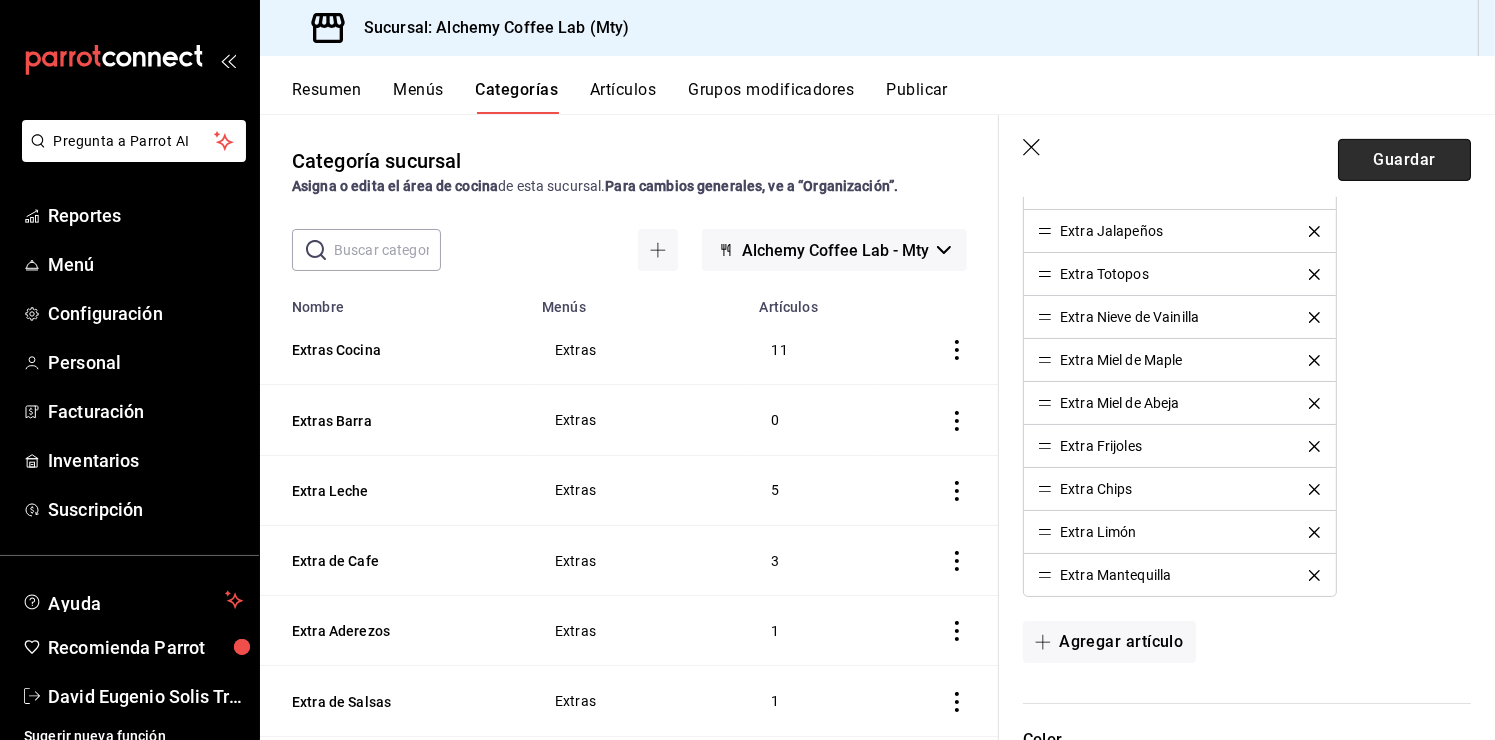 click on "Guardar" at bounding box center (1404, 160) 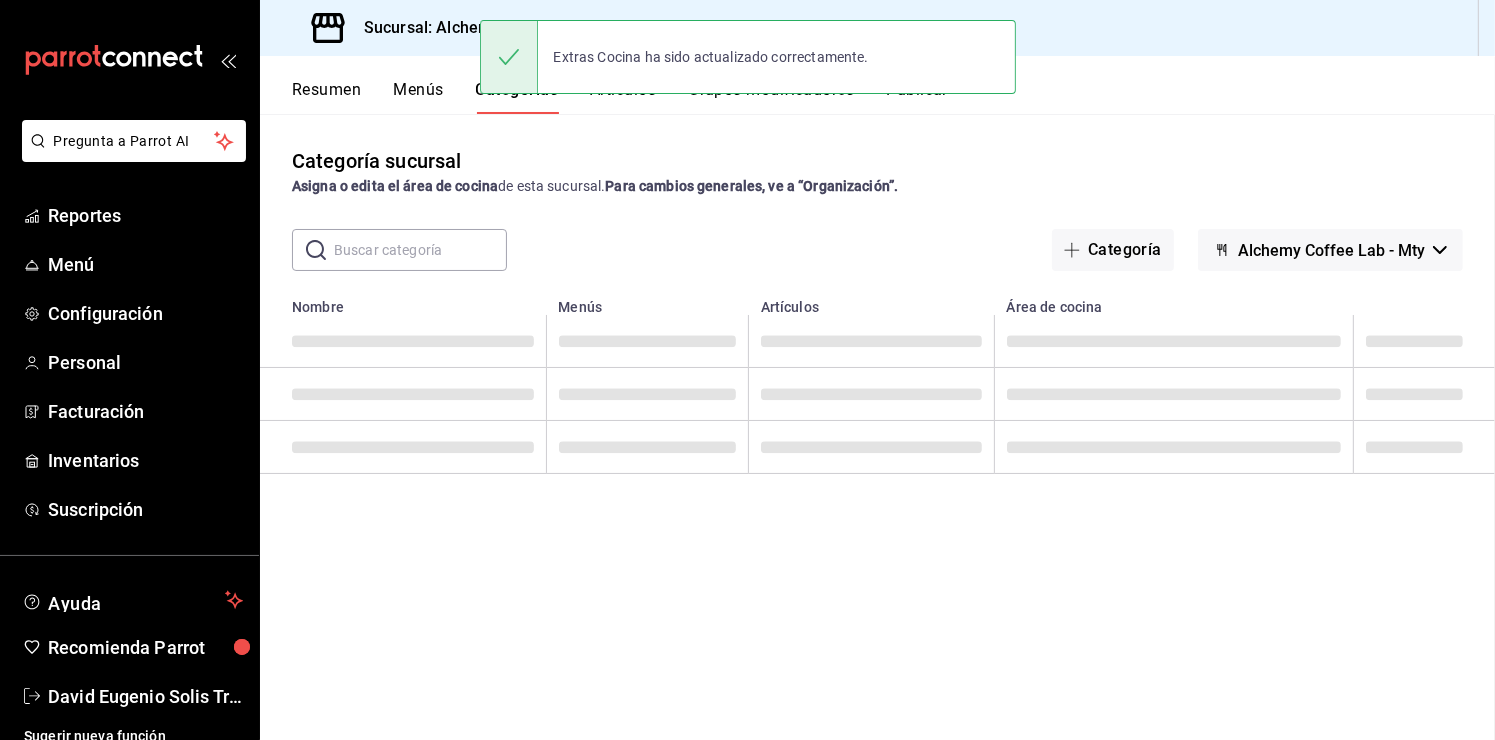 scroll, scrollTop: 0, scrollLeft: 0, axis: both 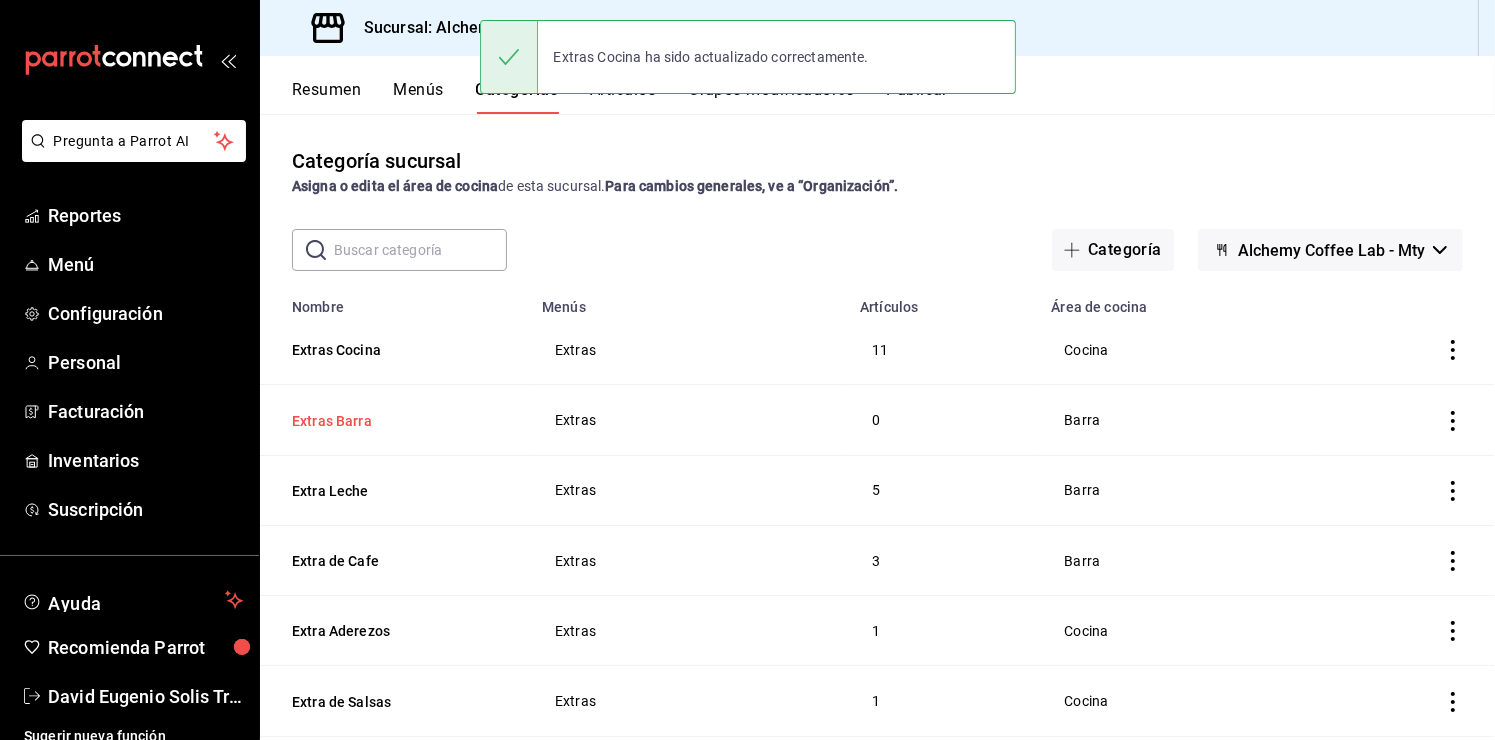 click on "Extras Barra" at bounding box center [392, 421] 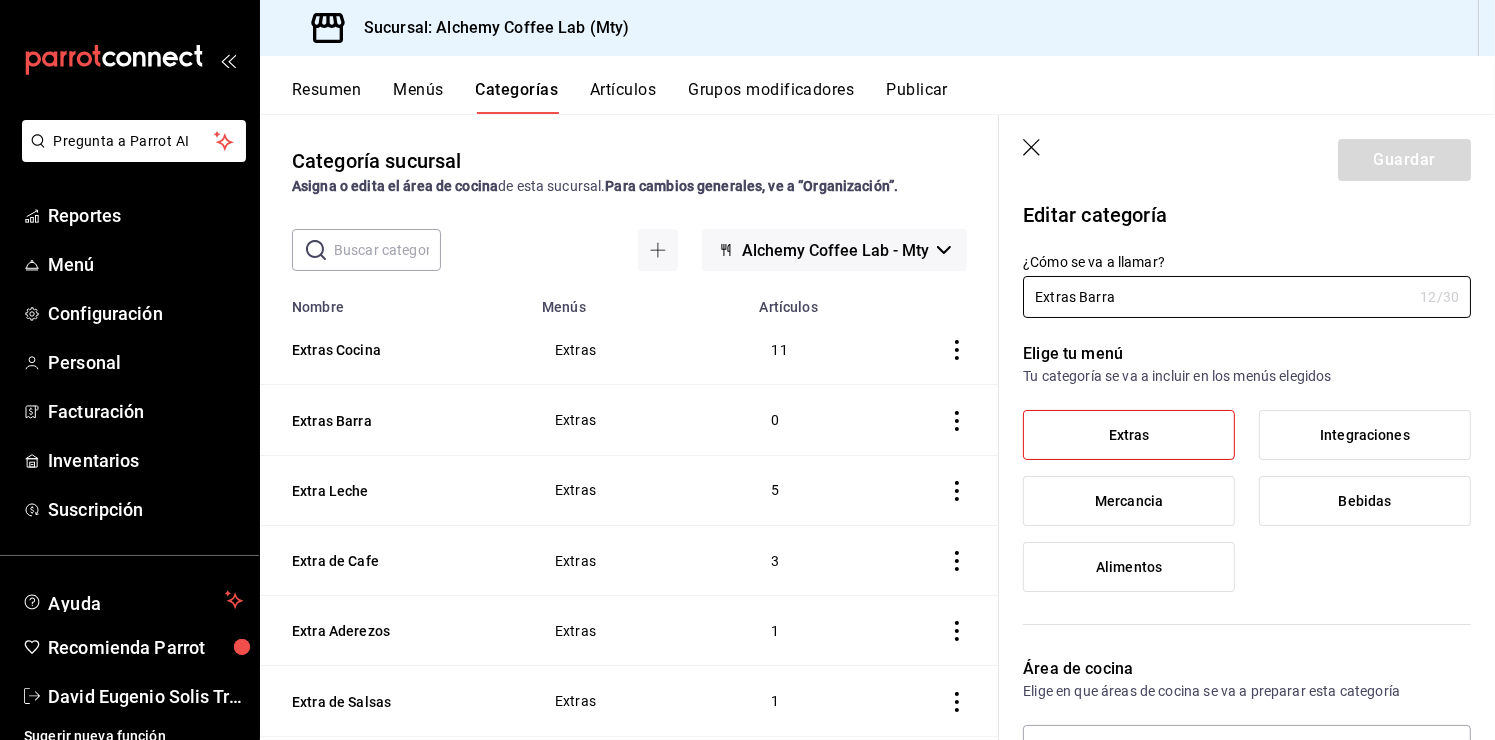 scroll, scrollTop: 4, scrollLeft: 0, axis: vertical 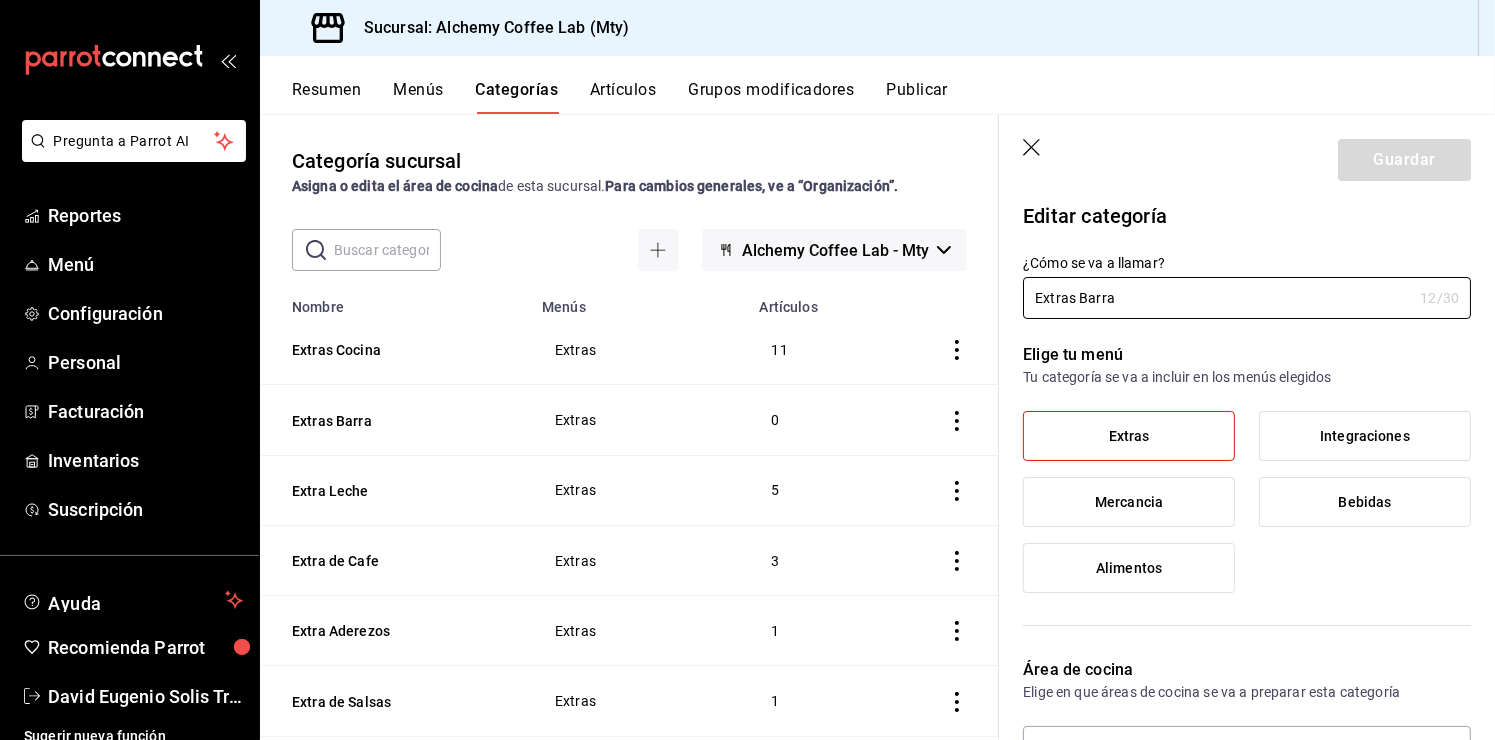 click on "Guardar" at bounding box center (1247, 156) 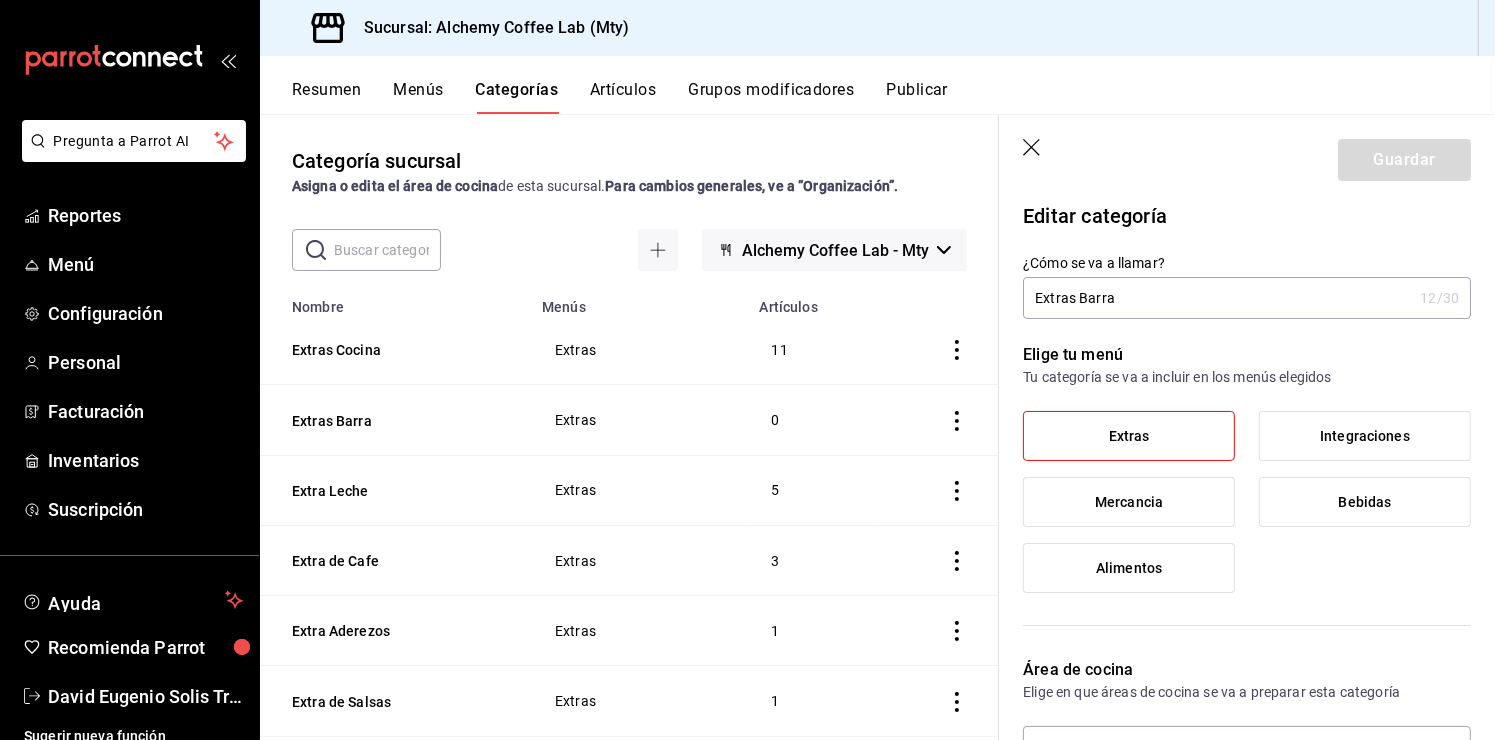 click 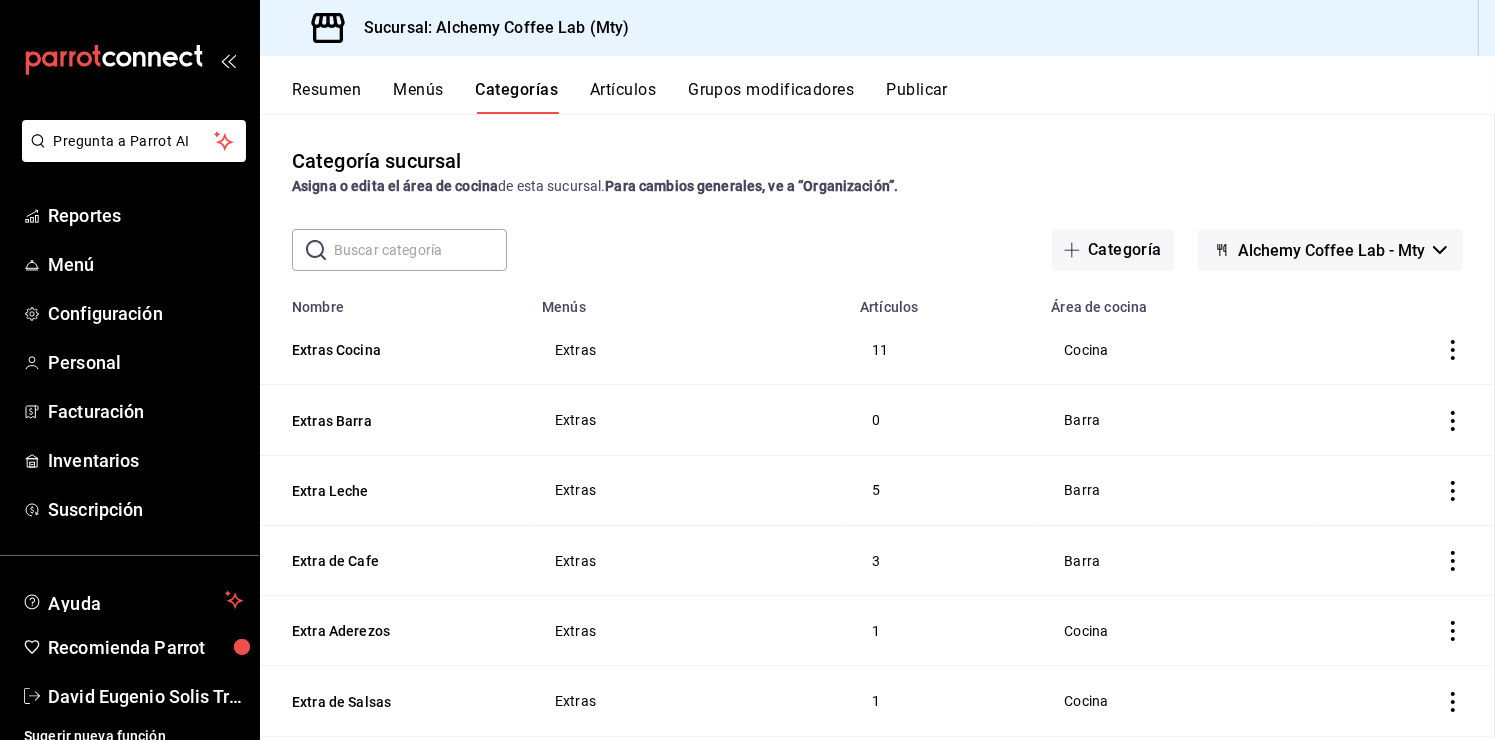 scroll, scrollTop: 0, scrollLeft: 0, axis: both 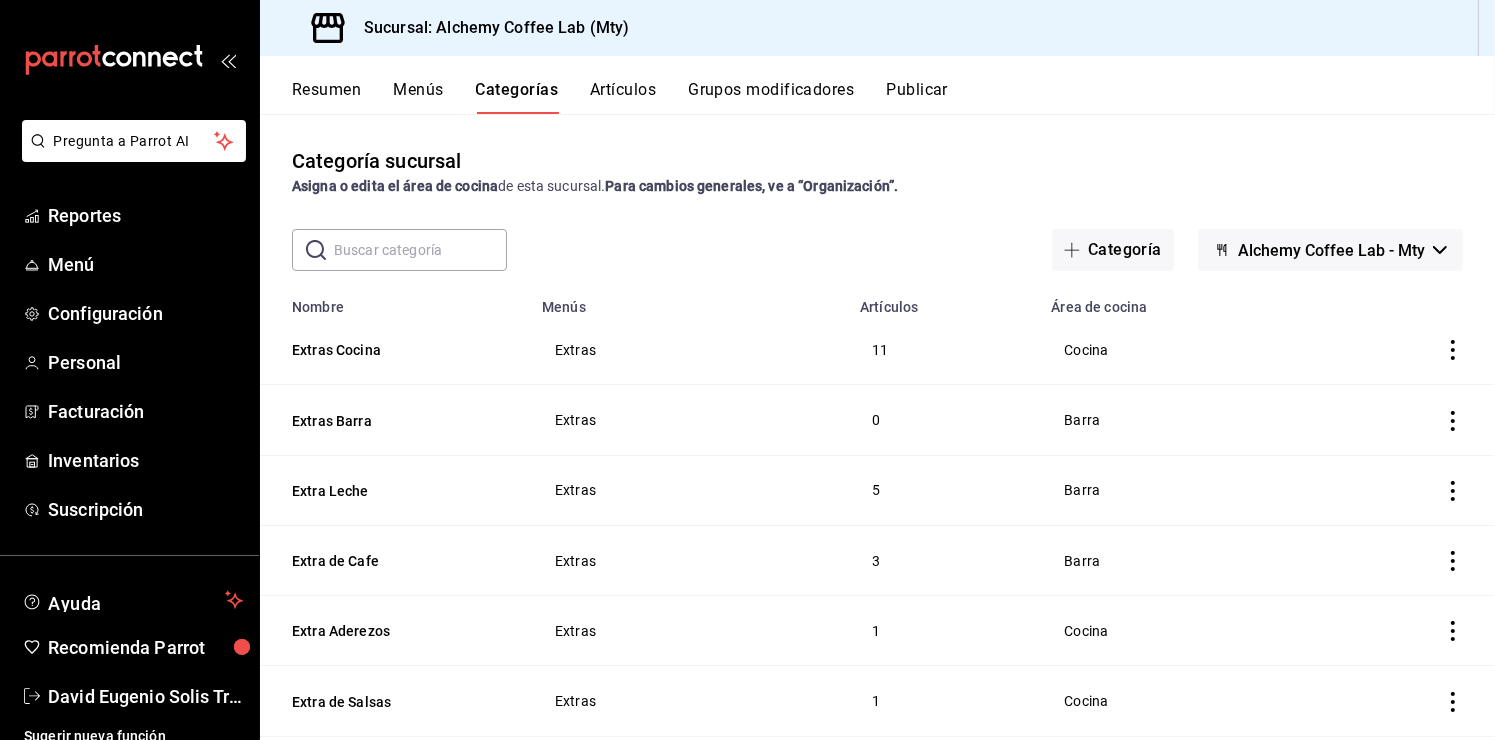 click on "Artículos" at bounding box center [623, 97] 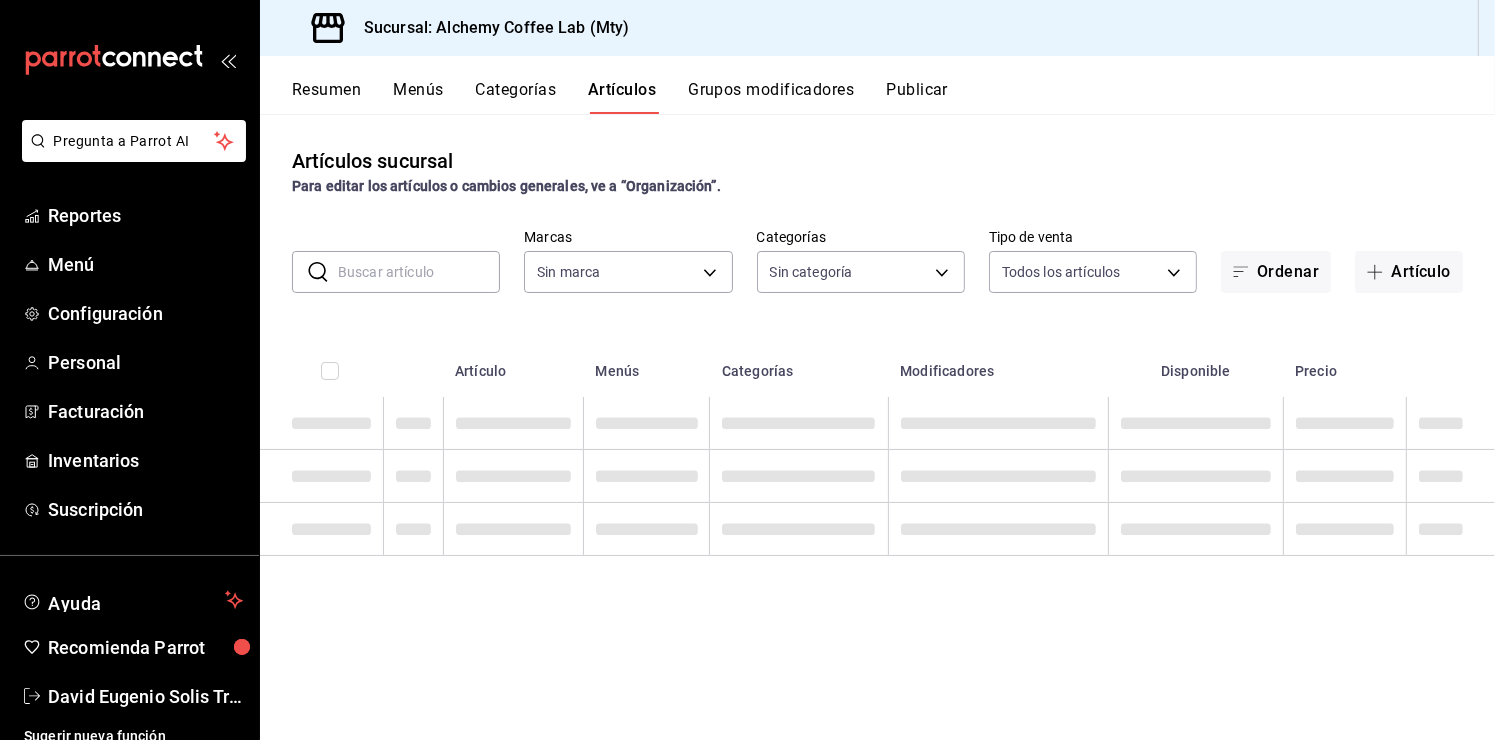 type on "147fd5db-d129-484d-8765-362391796a66" 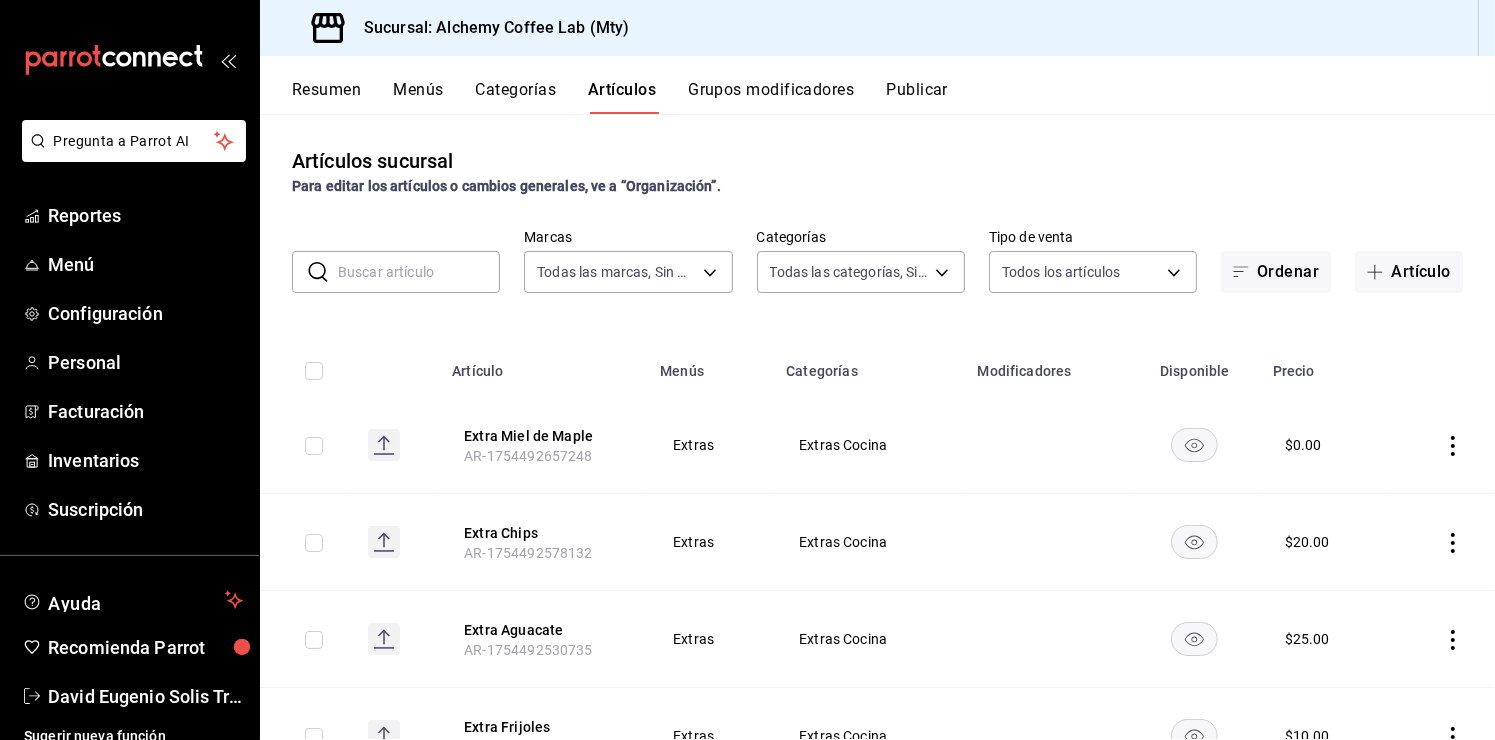 type on "fbaa8fe5-68e7-491d-b03f-ce844aa474e7,f0176ca4-5dc3-42f0-a21f-54796b2d6ce4,c4f1b2b2-4cec-4db9-a310-abf4beb25226,6e561742-6cfe-4428-bdd7-98f947b897f7,ed96c675-c7ed-4458-b82b-32ea0ae9920c,2e3e028b-89e5-4003-abc7-67012b64c3c6,f9ecfb5f-2d86-470a-83ef-3d4616404b79,4dbf6704-01f8-4ae7-b143-5fb9fa4fa204,475d1d53-3dd2-4a4e-b59e-75da982537cc,9128c269-13cc-49c0-a61c-98ae135d2966,1489ea8f-3c5b-4bed-8712-fb1efc8e1484,237dd9fd-525f-4126-935d-1d618c95d359,1759a289-da96-444c-a3da-589932e8f911,32a25308-5a1a-4b27-9101-20aae4ecbe3b,5720fba0-4b3c-4af1-99c2-310b9d32b626,6f391e13-d369-4fd1-9e07-81fa35695065,6cee18f7-63d6-4ae0-a5fa-7f66450c5234,8f56fa9d-b5f7-423d-8f11-eda24a9be7dc,0959238c-b2f0-4e50-a72b-9acd913a0e6d,87d7d329-ef4d-4ea2-b0cc-7aa43f232e86,0d94947a-2237-44fd-9659-405017dccbcb,4f878af2-bd33-4ff2-b57a-7be79110d9e1,7dbad2d2-8702-4494-bd85-95c08bbe0766,19e81b95-3a6a-45a7-b76c-705b7ea18356,ab0ce2b7-02f2-4a6d-b2a0-8d884bdd482f,f61d6689-96be-4dbf-b04d-1c056a84d092,bbe26e67-8ee3-44bb-aa42-10b56f436607,868379b8-0d20-4bb5-b8c..." 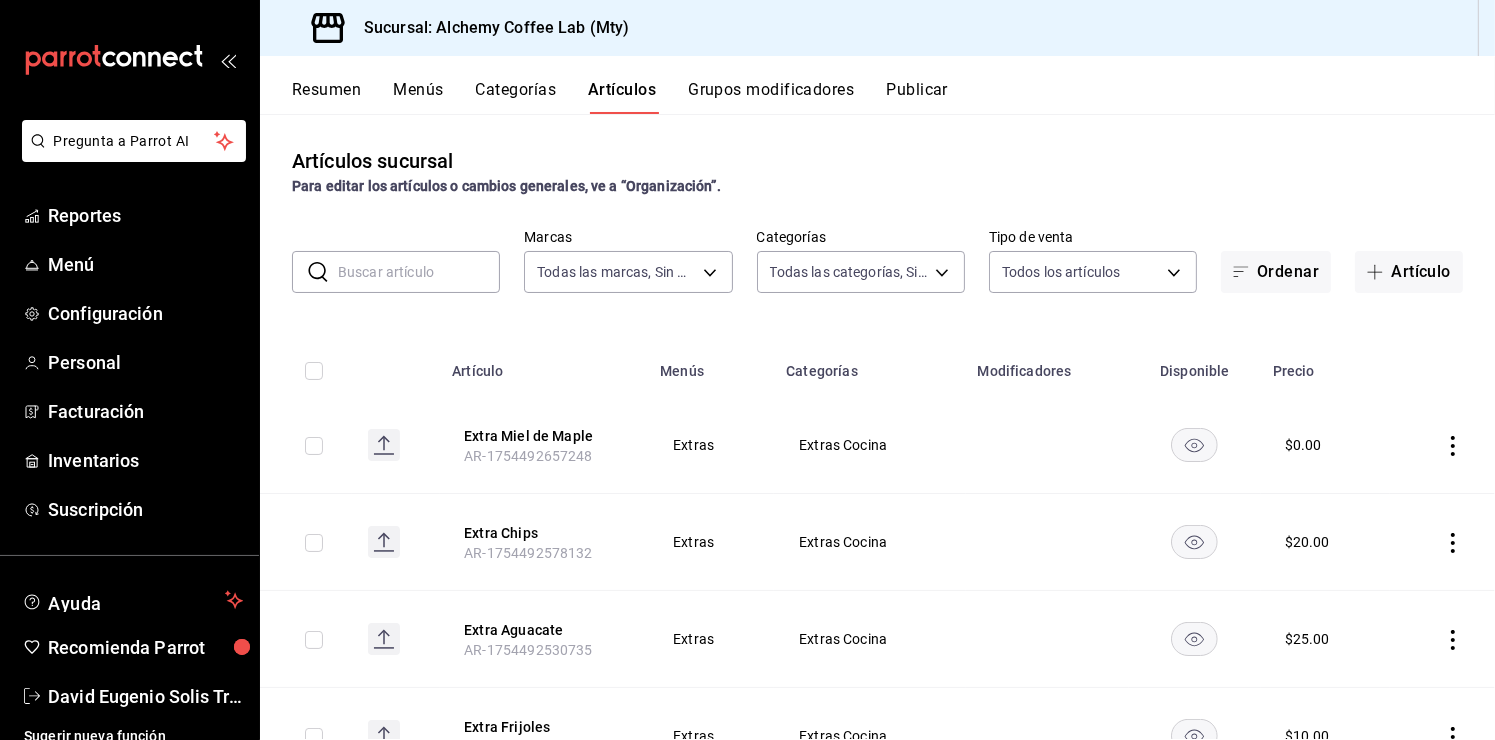 click on "Artículos sucursal Para editar los artículos o cambios generales, ve a “Organización”." at bounding box center (877, 171) 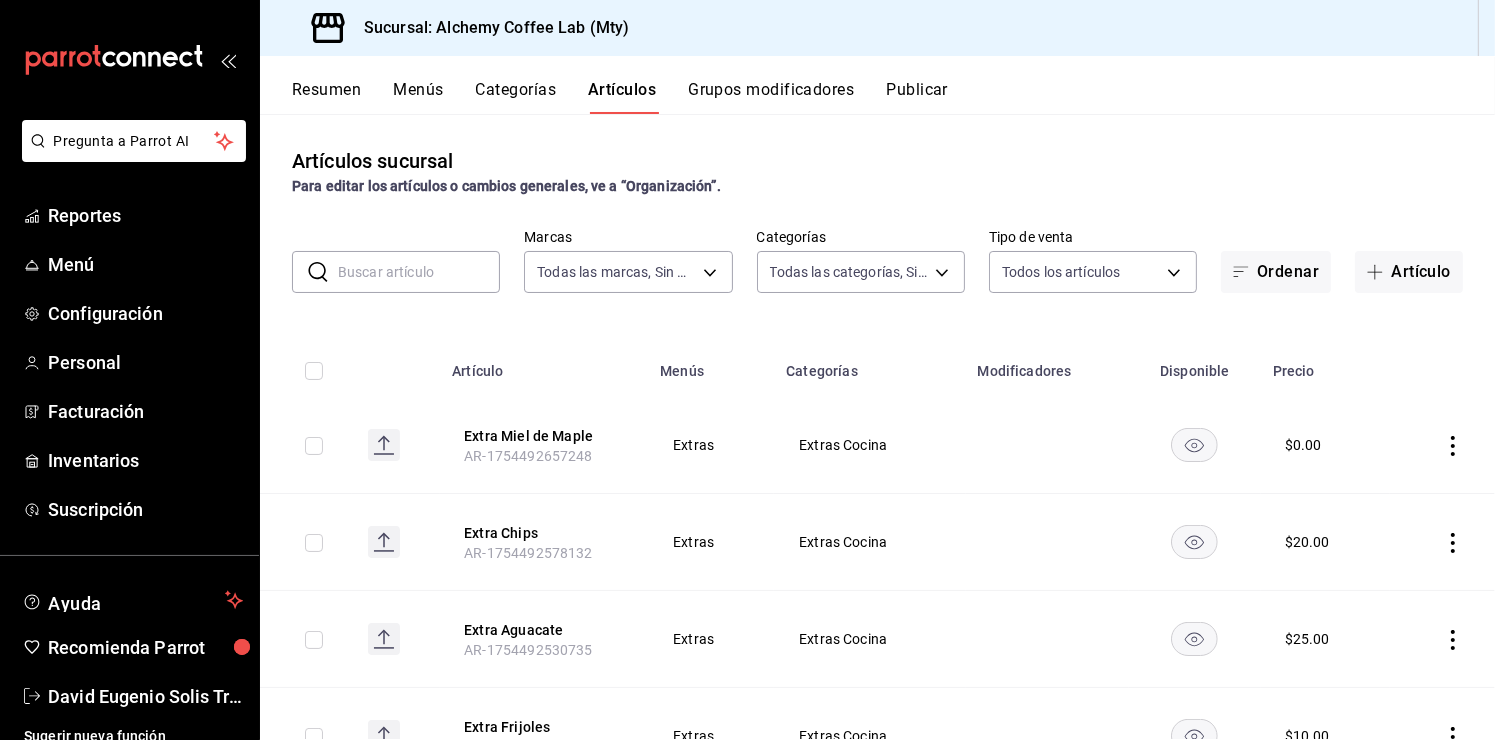 click on "Categorías" at bounding box center (516, 97) 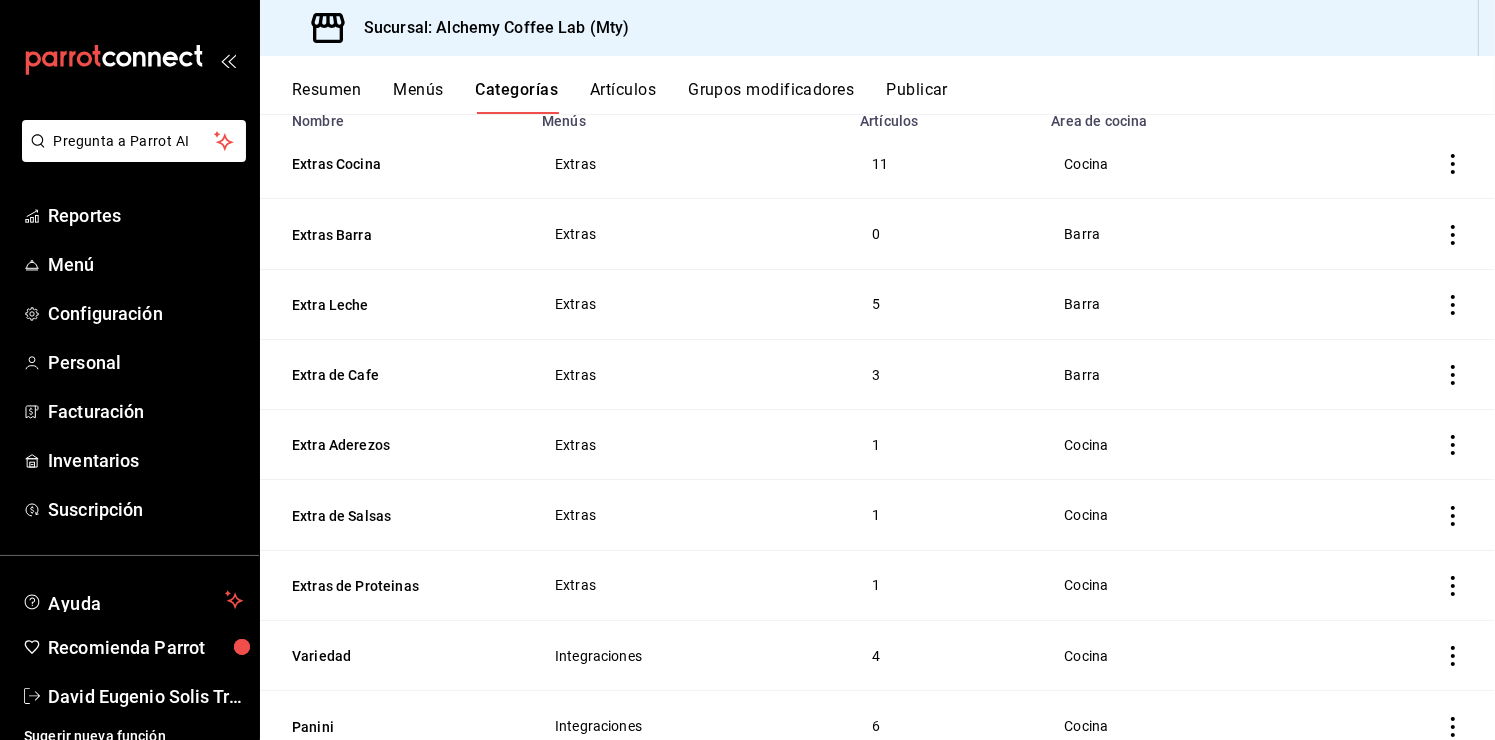 scroll, scrollTop: 200, scrollLeft: 0, axis: vertical 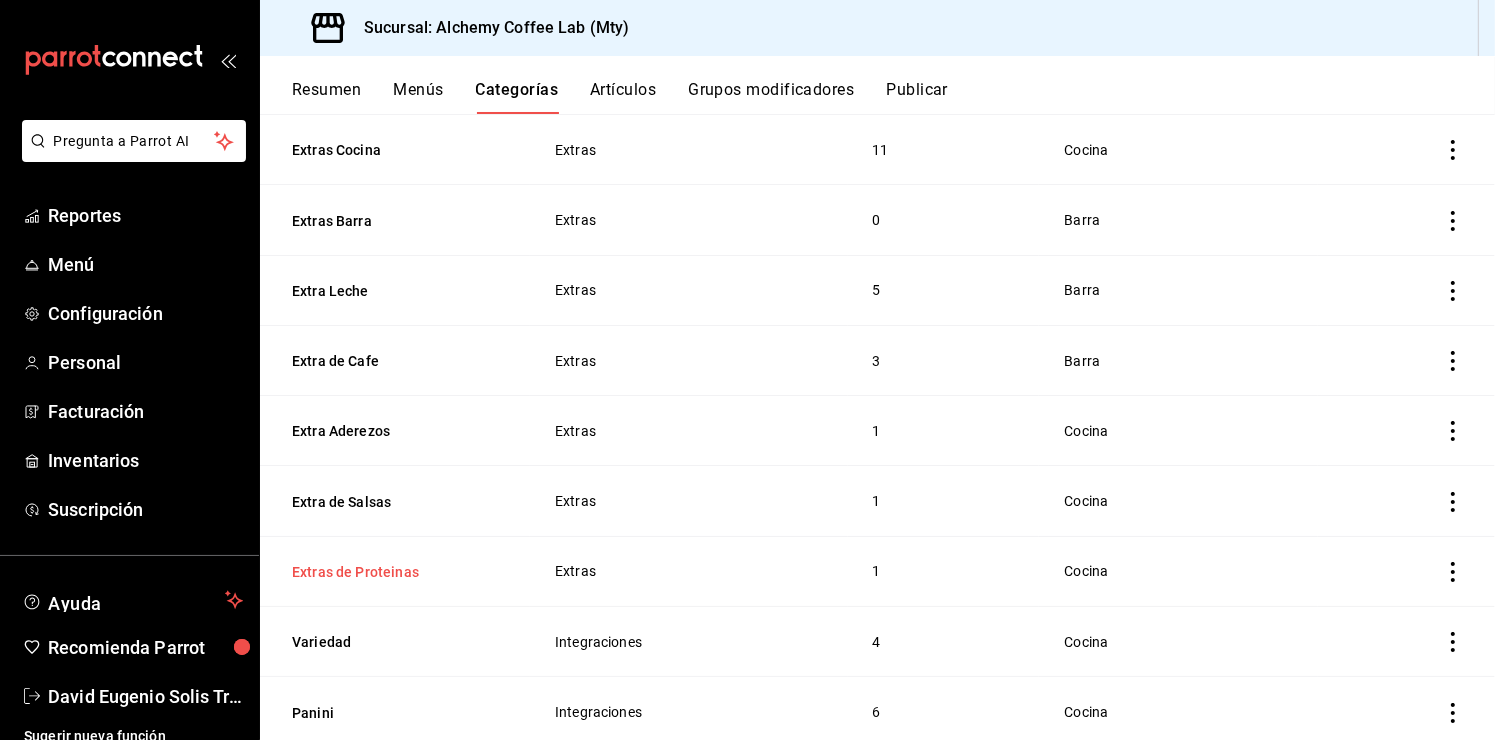 click on "Extras de Proteinas" at bounding box center [392, 572] 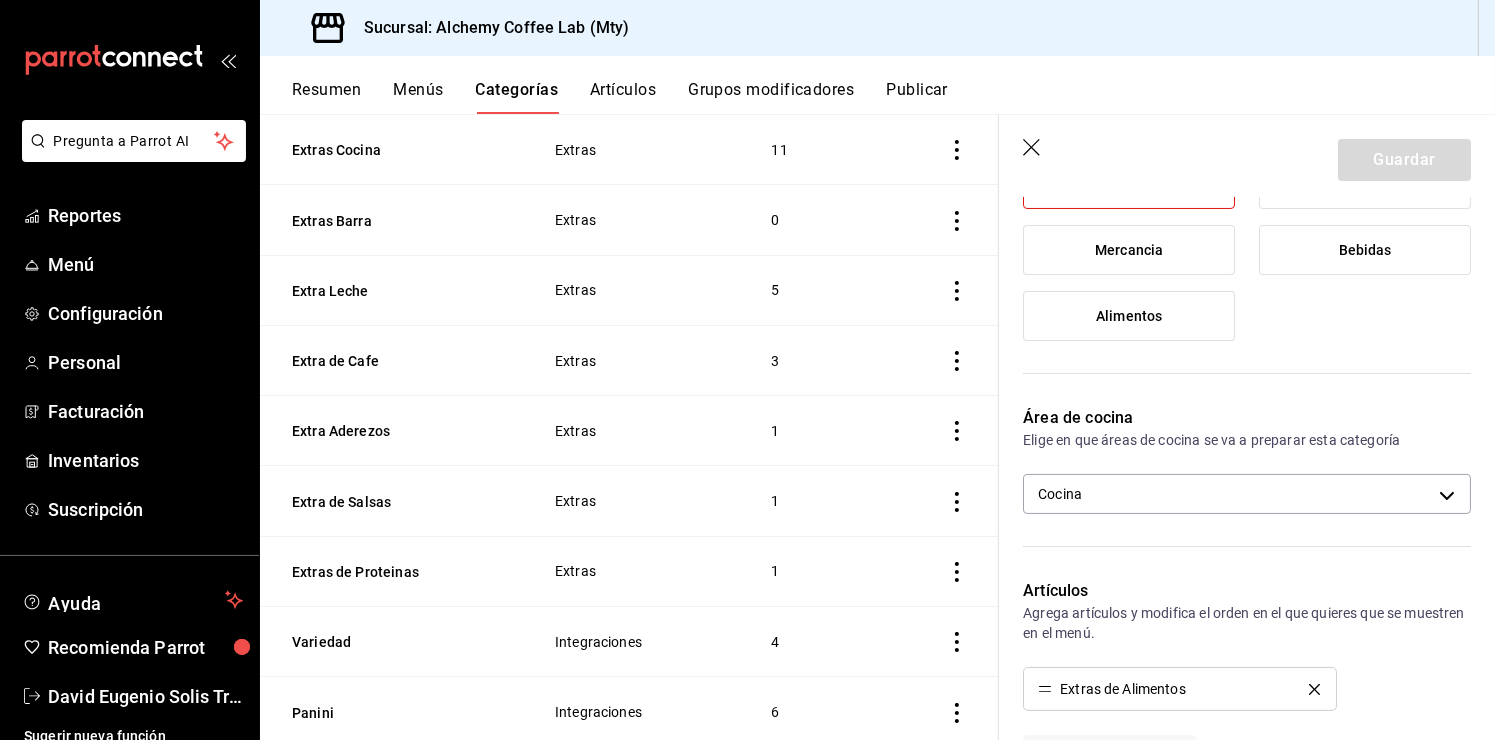 scroll, scrollTop: 300, scrollLeft: 0, axis: vertical 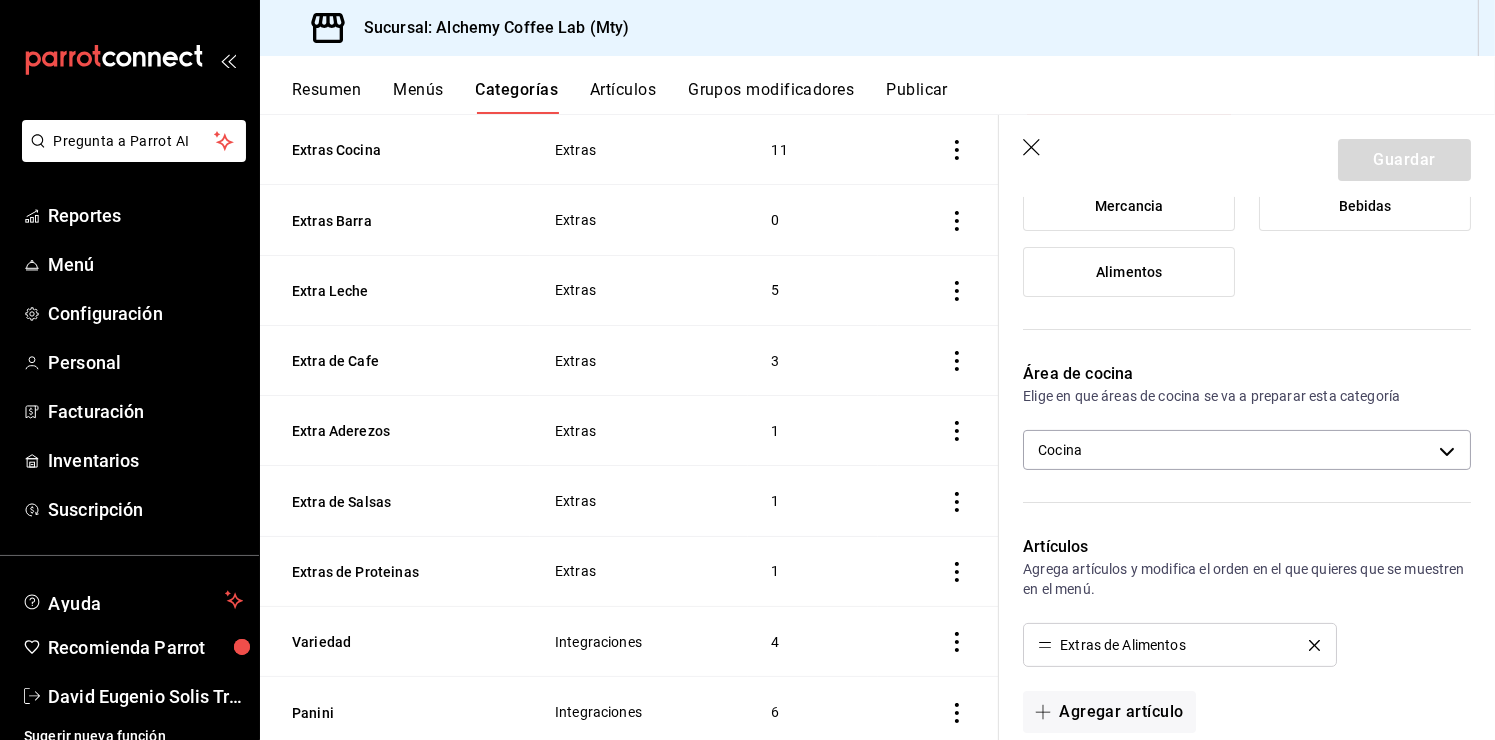 click on "Artículos" at bounding box center (623, 97) 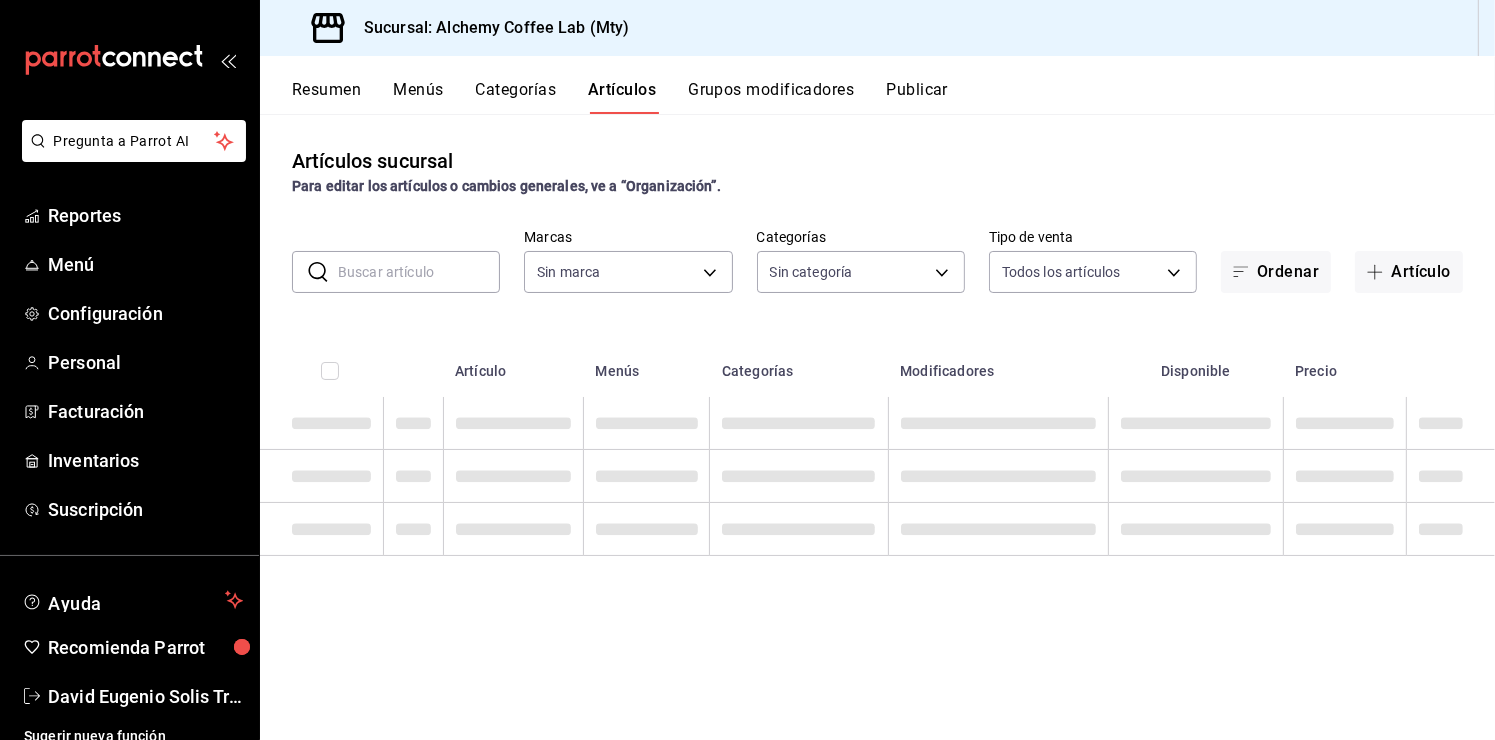 type on "fbaa8fe5-68e7-491d-b03f-ce844aa474e7,f0176ca4-5dc3-42f0-a21f-54796b2d6ce4,c4f1b2b2-4cec-4db9-a310-abf4beb25226,6e561742-6cfe-4428-bdd7-98f947b897f7,ed96c675-c7ed-4458-b82b-32ea0ae9920c,2e3e028b-89e5-4003-abc7-67012b64c3c6,f9ecfb5f-2d86-470a-83ef-3d4616404b79,4dbf6704-01f8-4ae7-b143-5fb9fa4fa204,475d1d53-3dd2-4a4e-b59e-75da982537cc,9128c269-13cc-49c0-a61c-98ae135d2966,1489ea8f-3c5b-4bed-8712-fb1efc8e1484,237dd9fd-525f-4126-935d-1d618c95d359,1759a289-da96-444c-a3da-589932e8f911,32a25308-5a1a-4b27-9101-20aae4ecbe3b,5720fba0-4b3c-4af1-99c2-310b9d32b626,6f391e13-d369-4fd1-9e07-81fa35695065,6cee18f7-63d6-4ae0-a5fa-7f66450c5234,8f56fa9d-b5f7-423d-8f11-eda24a9be7dc,0959238c-b2f0-4e50-a72b-9acd913a0e6d,87d7d329-ef4d-4ea2-b0cc-7aa43f232e86,0d94947a-2237-44fd-9659-405017dccbcb,4f878af2-bd33-4ff2-b57a-7be79110d9e1,7dbad2d2-8702-4494-bd85-95c08bbe0766,19e81b95-3a6a-45a7-b76c-705b7ea18356,ab0ce2b7-02f2-4a6d-b2a0-8d884bdd482f,f61d6689-96be-4dbf-b04d-1c056a84d092,bbe26e67-8ee3-44bb-aa42-10b56f436607,868379b8-0d20-4bb5-b8c..." 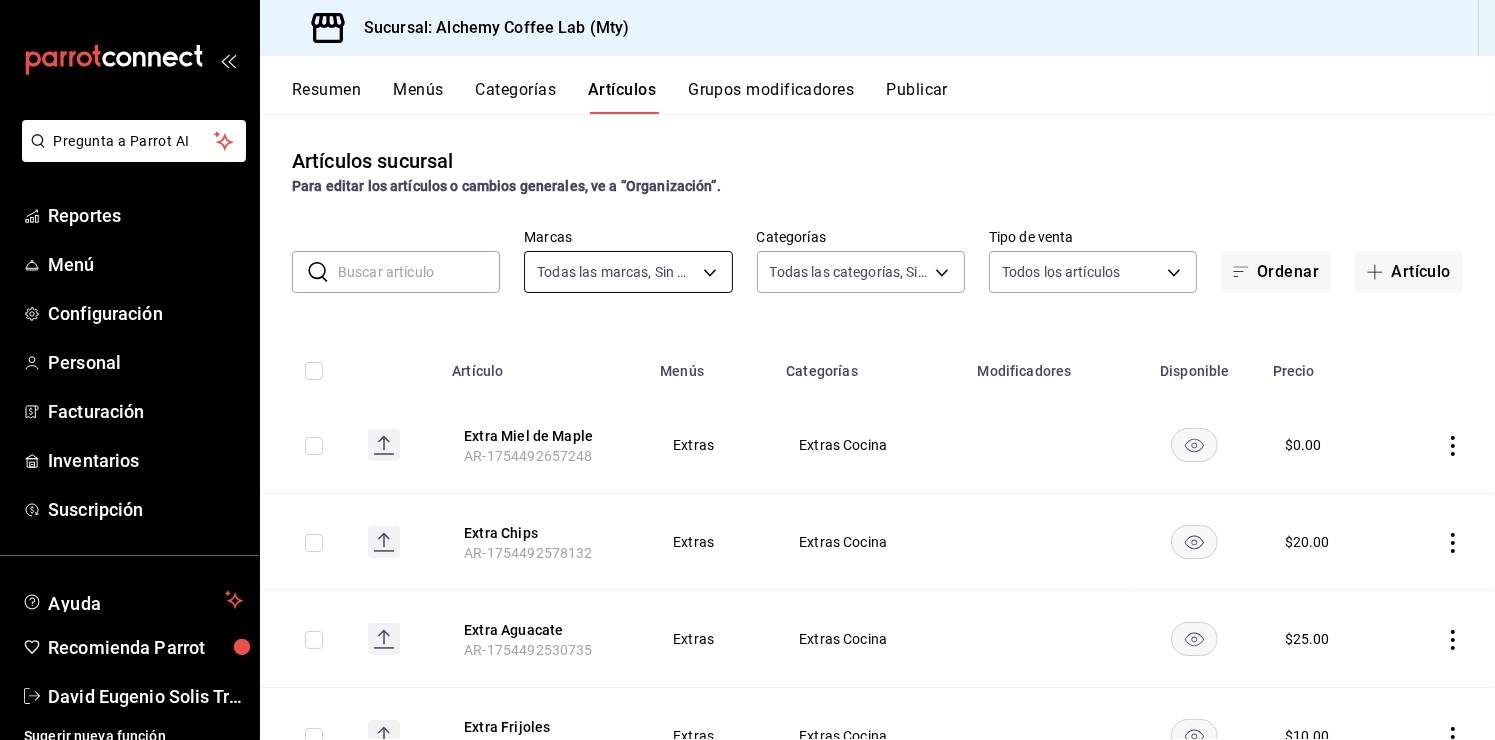 type on "147fd5db-d129-484d-8765-362391796a66" 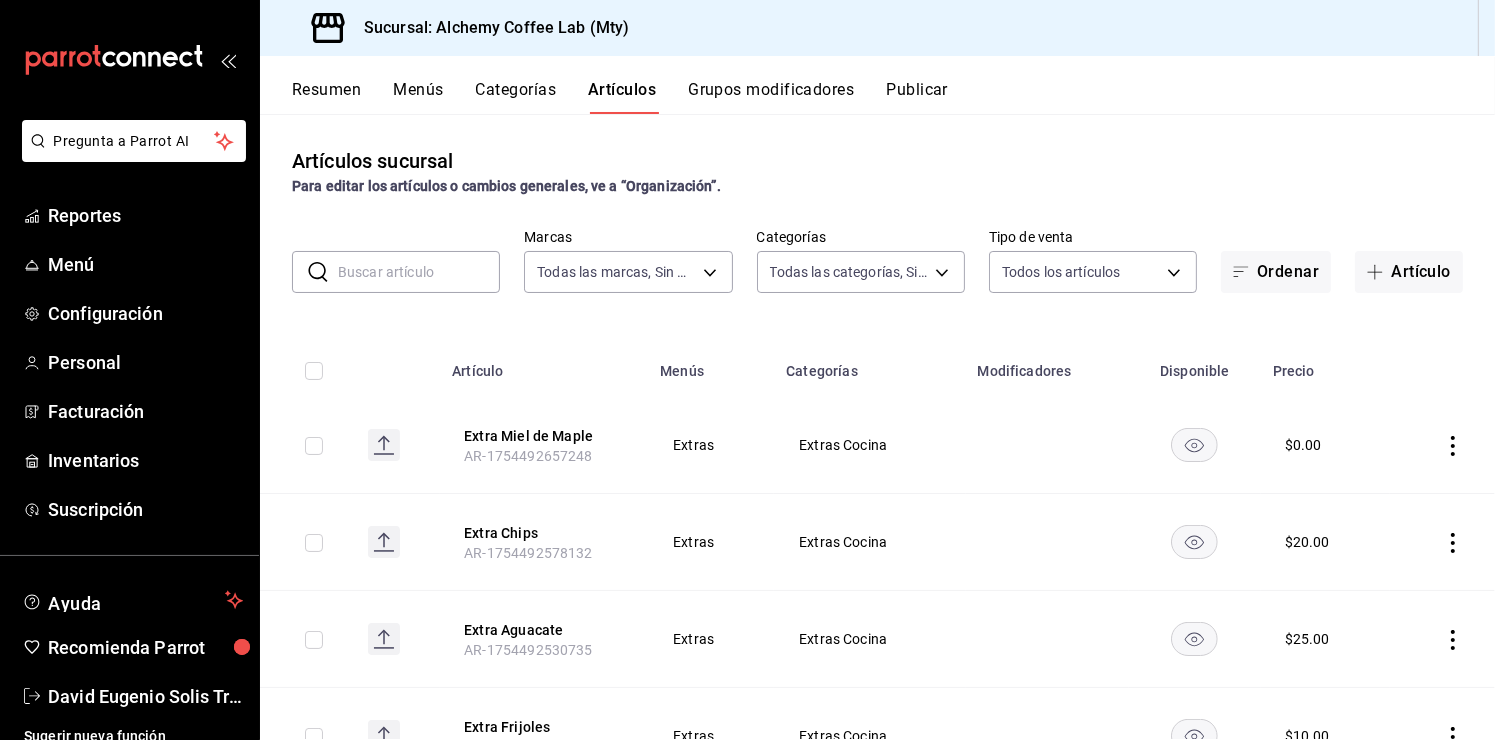 click at bounding box center (419, 272) 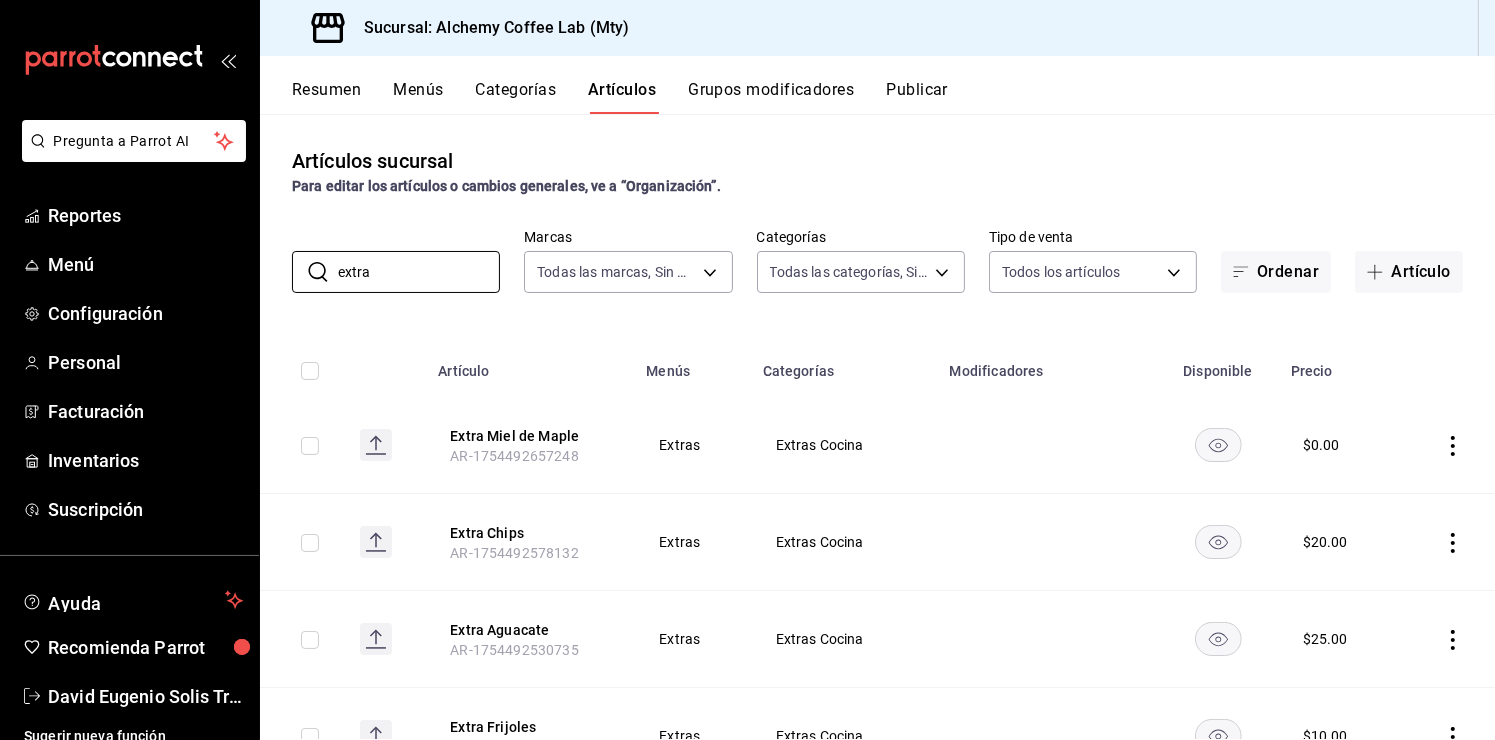 click on "Artículos sucursal Para editar los artículos o cambios generales, ve a “Organización”. ​ extra ​ Marcas Todas las marcas, Sin marca 147fd5db-d129-484d-8765-362391796a66 Categorías Todas las categorías, Sin categoría Tipo de venta Todos los artículos ALL Ordenar Artículo Artículo Menús Categorías Modificadores Disponible Precio Extra Miel de Maple AR-1754492657248 Extras Extras Cocina $ 0.00 Extra Chips AR-1754492578132 Extras Extras Cocina $ 20.00 Extra Aguacate AR-1754492530735 Extras Extras Cocina $ 25.00 Extra Frijoles AR-1754492476700 Extras Extras Cocina $ 10.00 Extra Limón AR-1754492425228 Extras Extras Cocina $ 0.00 Extra Mantequilla AR-1754492392367 Extras Extras Cocina $ 0.00 Extra Miel de Abeja AR-1754492348598 Extras Extras Cocina $ 0.00 Extra Nieve de Vainilla AR-1754492299586 Extras Extras Cocina $ 15.00 Extra Totopos AR-1754492241053 Extras Extras Cocina $ 20.00 Extra Jalapeños AR-1754492221620 Extras Extras Cocina $ 0.00 Extra Pico de Gallo AR-1754492183806 Extras $ 0.00 $" at bounding box center [877, 426] 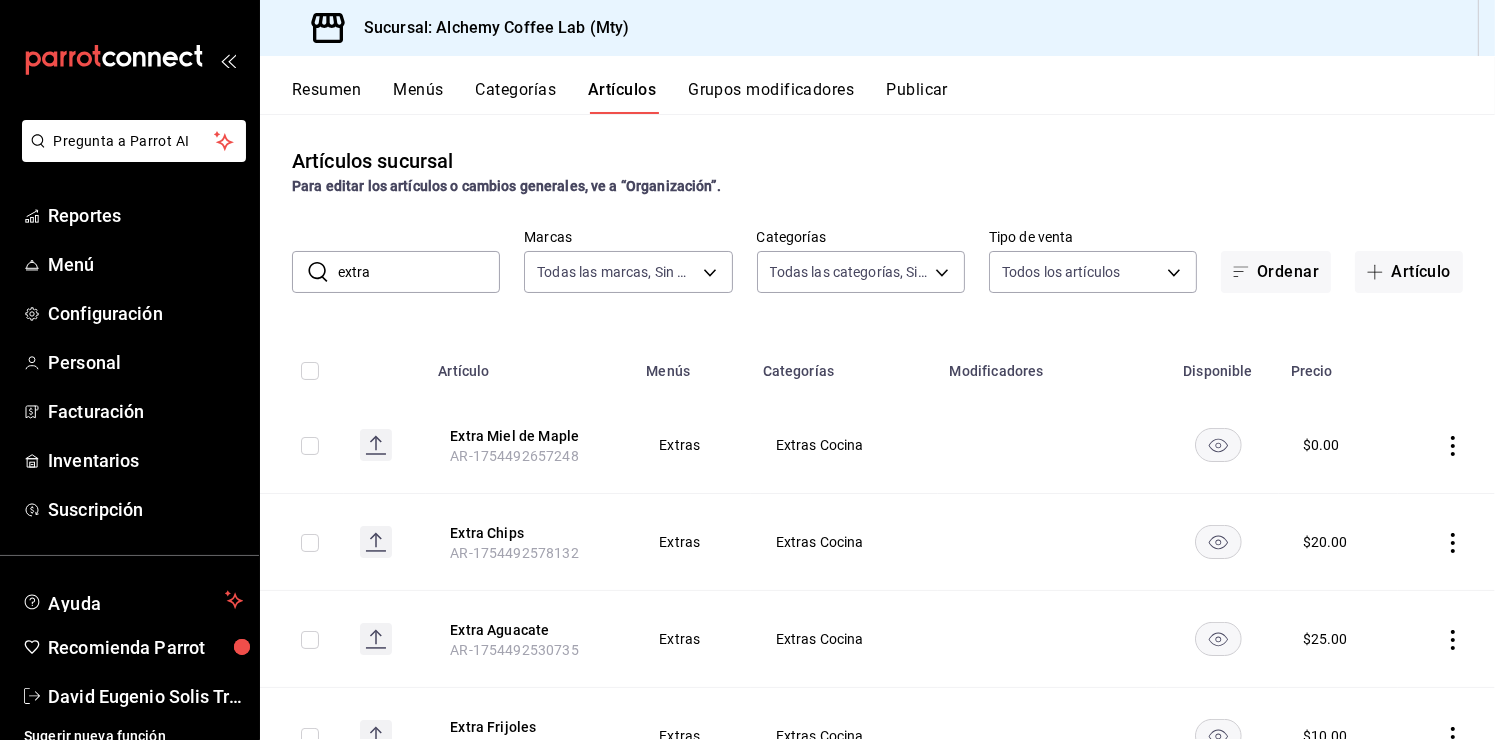 click on "extra" at bounding box center (419, 272) 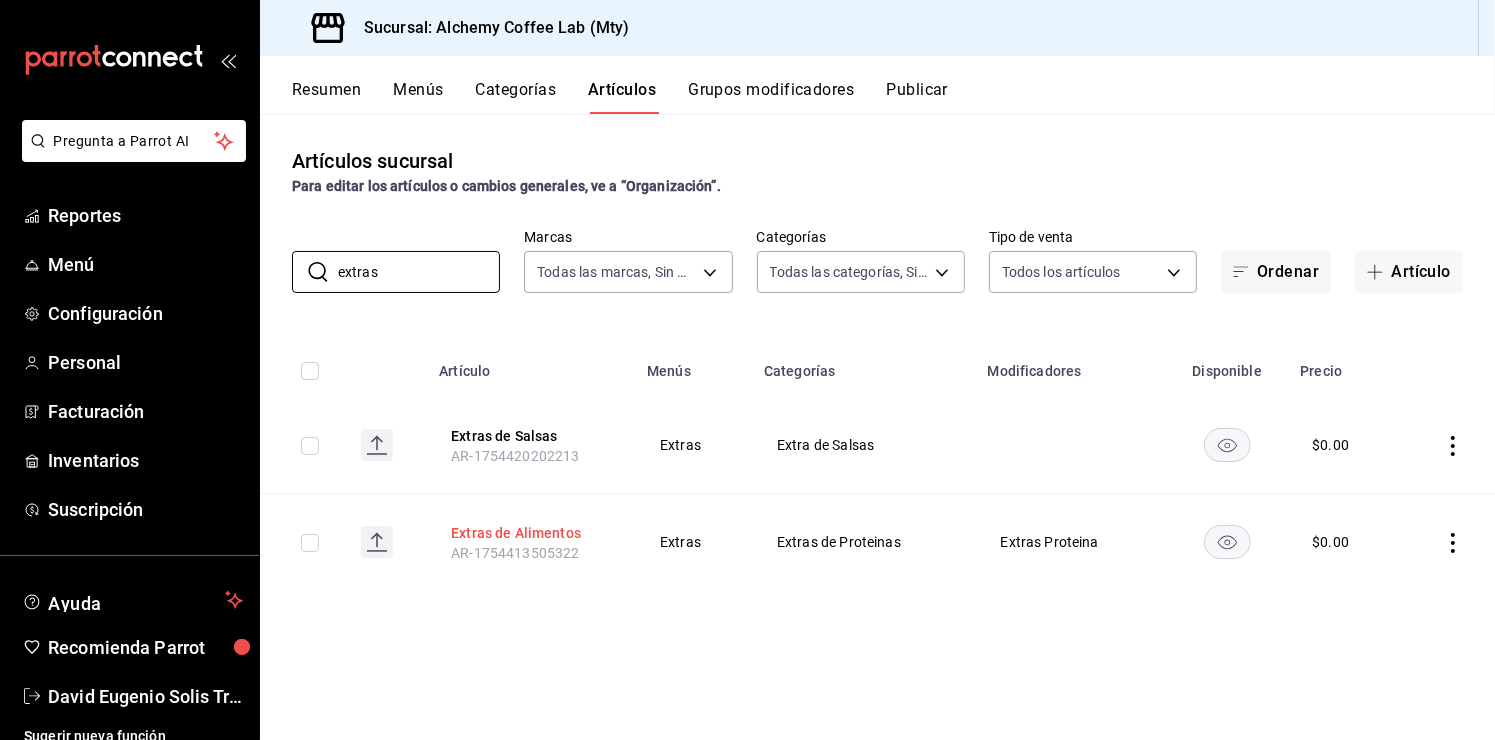 type on "extras" 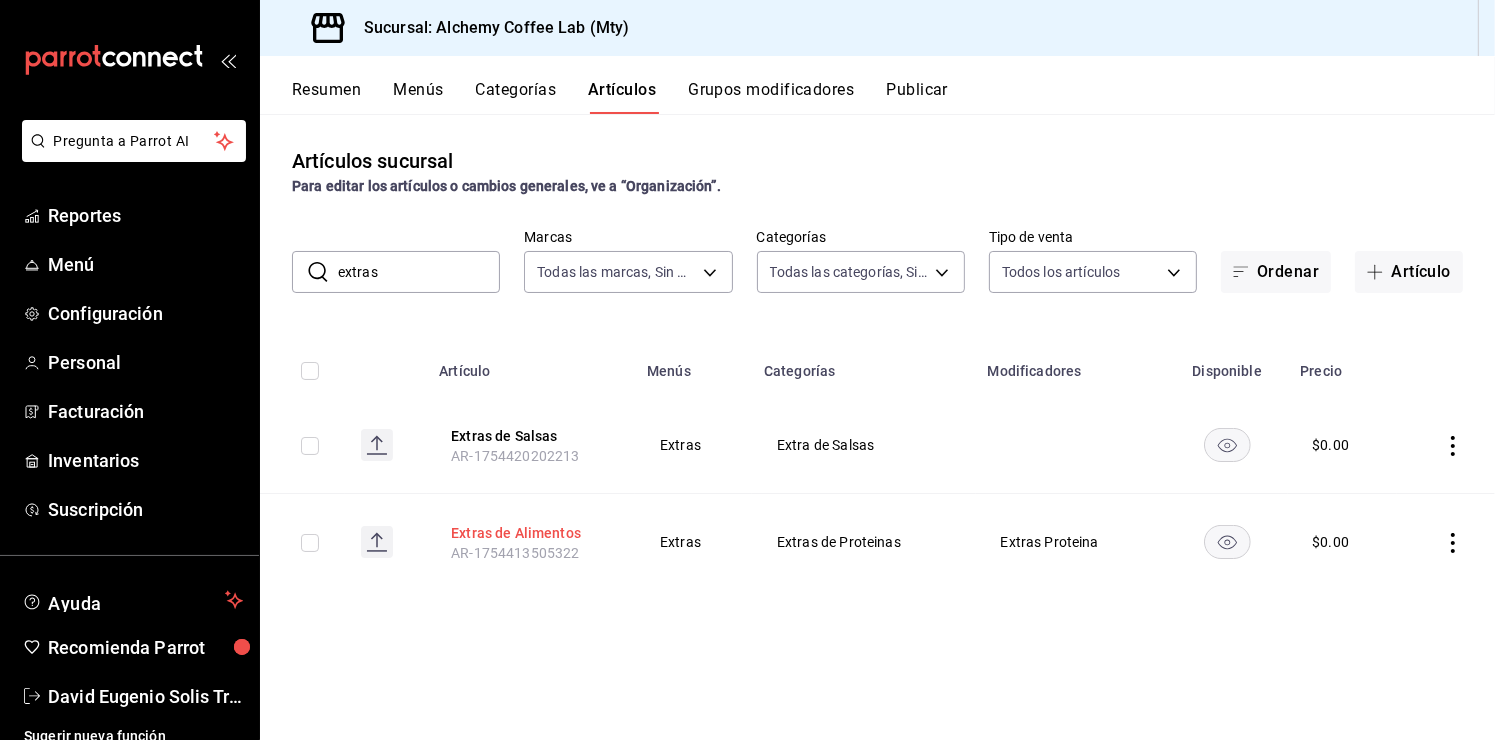 click on "Extras de Alimentos" at bounding box center [531, 533] 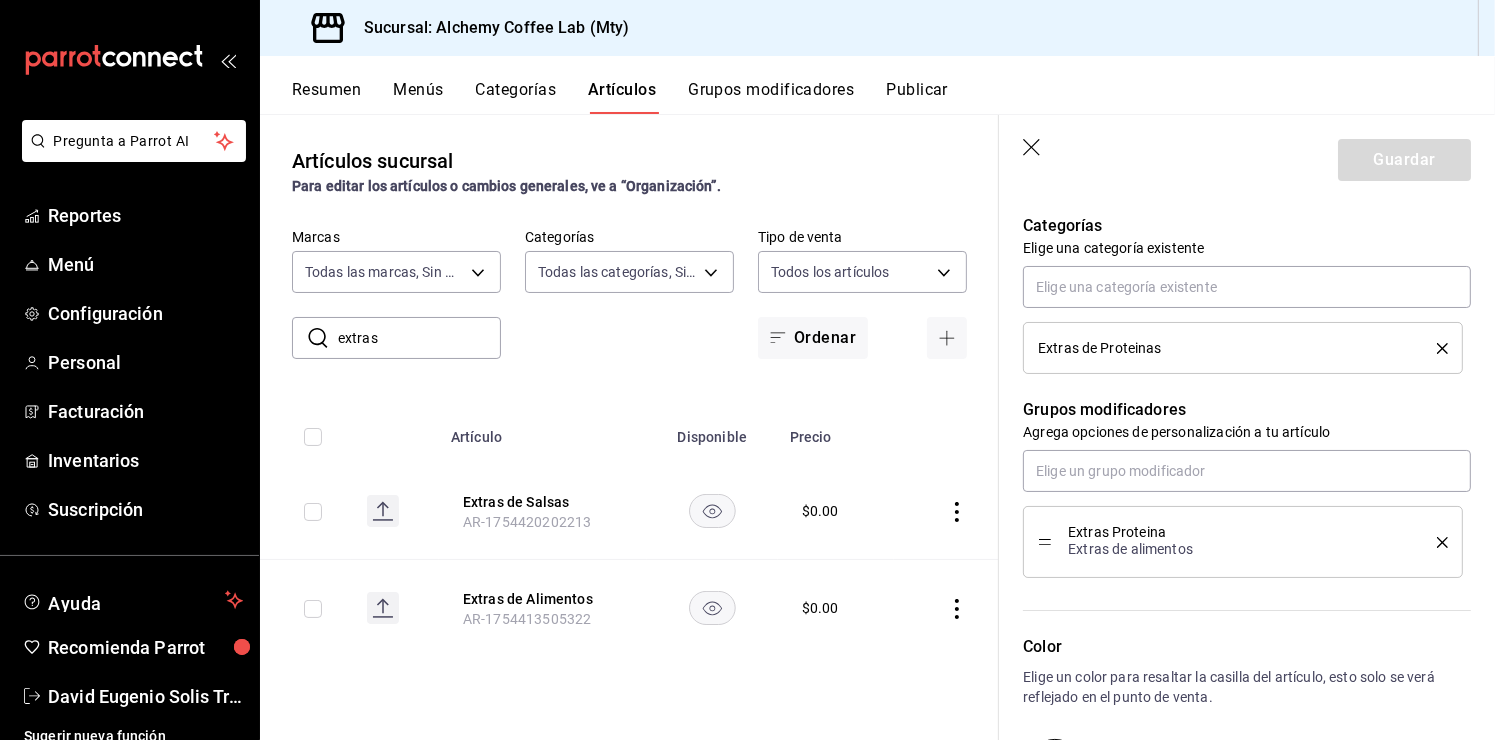 scroll, scrollTop: 700, scrollLeft: 0, axis: vertical 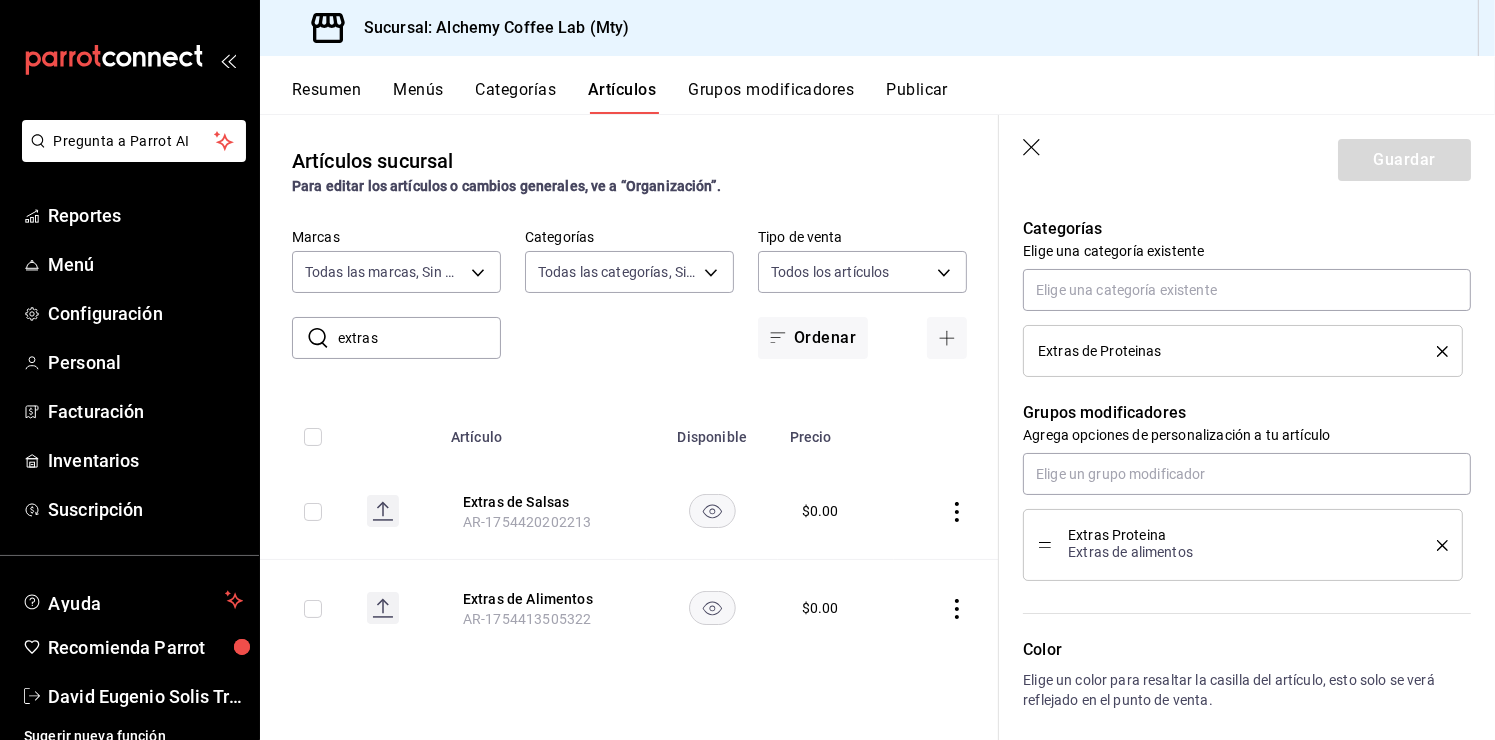 click on "Categorías" at bounding box center [516, 97] 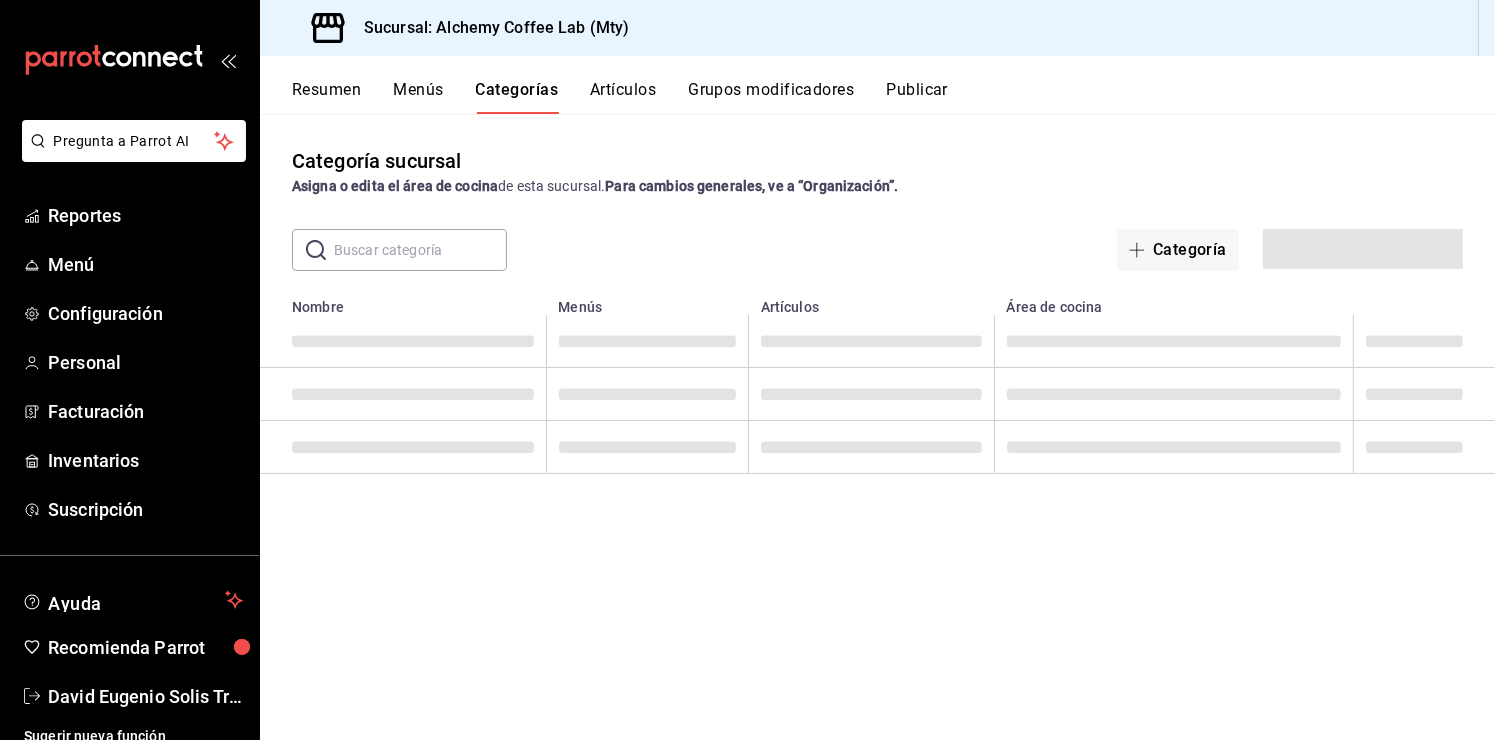 click on "Artículos" at bounding box center (623, 97) 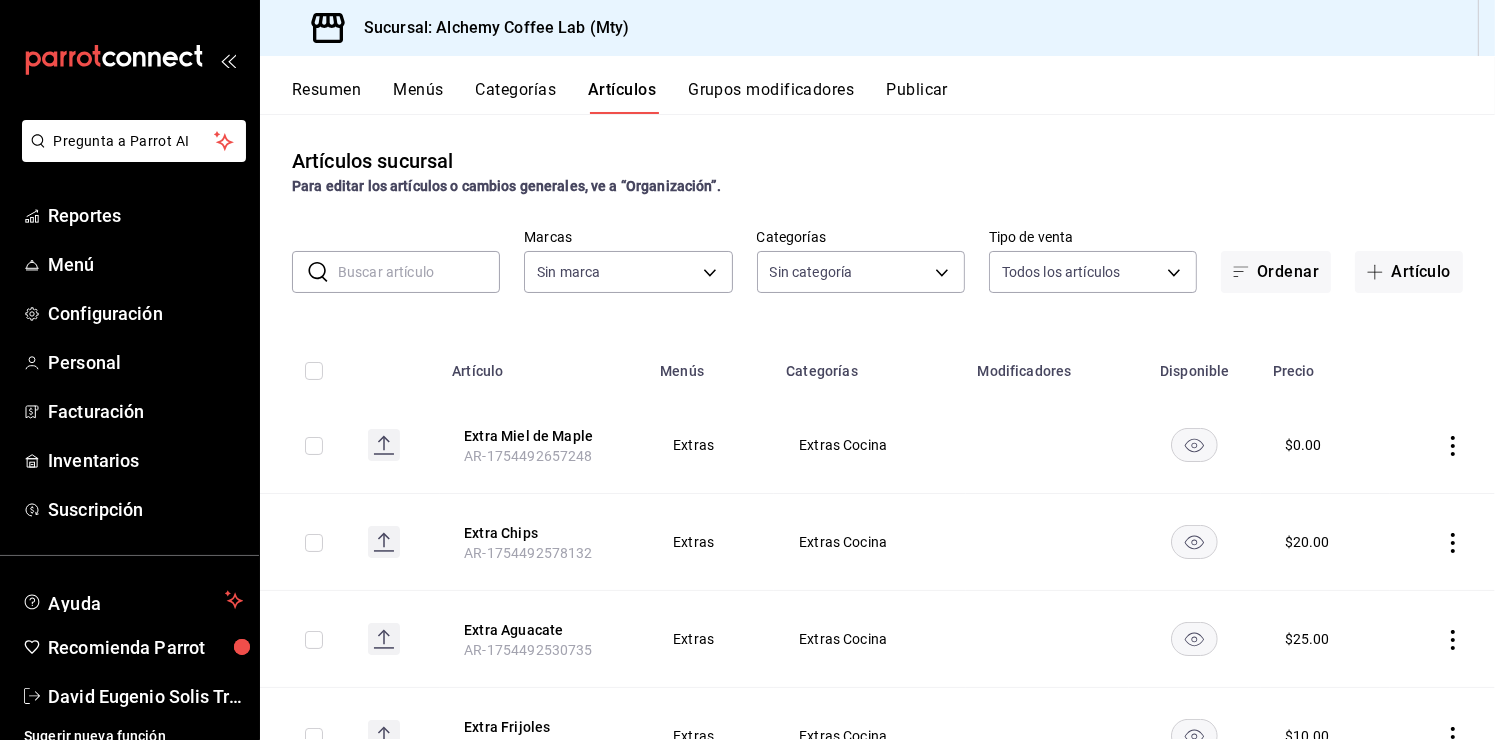 type on "fbaa8fe5-68e7-491d-b03f-ce844aa474e7,f0176ca4-5dc3-42f0-a21f-54796b2d6ce4,c4f1b2b2-4cec-4db9-a310-abf4beb25226,6e561742-6cfe-4428-bdd7-98f947b897f7,ed96c675-c7ed-4458-b82b-32ea0ae9920c,2e3e028b-89e5-4003-abc7-67012b64c3c6,f9ecfb5f-2d86-470a-83ef-3d4616404b79,4dbf6704-01f8-4ae7-b143-5fb9fa4fa204,475d1d53-3dd2-4a4e-b59e-75da982537cc,9128c269-13cc-49c0-a61c-98ae135d2966,1489ea8f-3c5b-4bed-8712-fb1efc8e1484,237dd9fd-525f-4126-935d-1d618c95d359,1759a289-da96-444c-a3da-589932e8f911,32a25308-5a1a-4b27-9101-20aae4ecbe3b,5720fba0-4b3c-4af1-99c2-310b9d32b626,6f391e13-d369-4fd1-9e07-81fa35695065,6cee18f7-63d6-4ae0-a5fa-7f66450c5234,8f56fa9d-b5f7-423d-8f11-eda24a9be7dc,0959238c-b2f0-4e50-a72b-9acd913a0e6d,87d7d329-ef4d-4ea2-b0cc-7aa43f232e86,0d94947a-2237-44fd-9659-405017dccbcb,4f878af2-bd33-4ff2-b57a-7be79110d9e1,7dbad2d2-8702-4494-bd85-95c08bbe0766,19e81b95-3a6a-45a7-b76c-705b7ea18356,ab0ce2b7-02f2-4a6d-b2a0-8d884bdd482f,f61d6689-96be-4dbf-b04d-1c056a84d092,bbe26e67-8ee3-44bb-aa42-10b56f436607,868379b8-0d20-4bb5-b8c..." 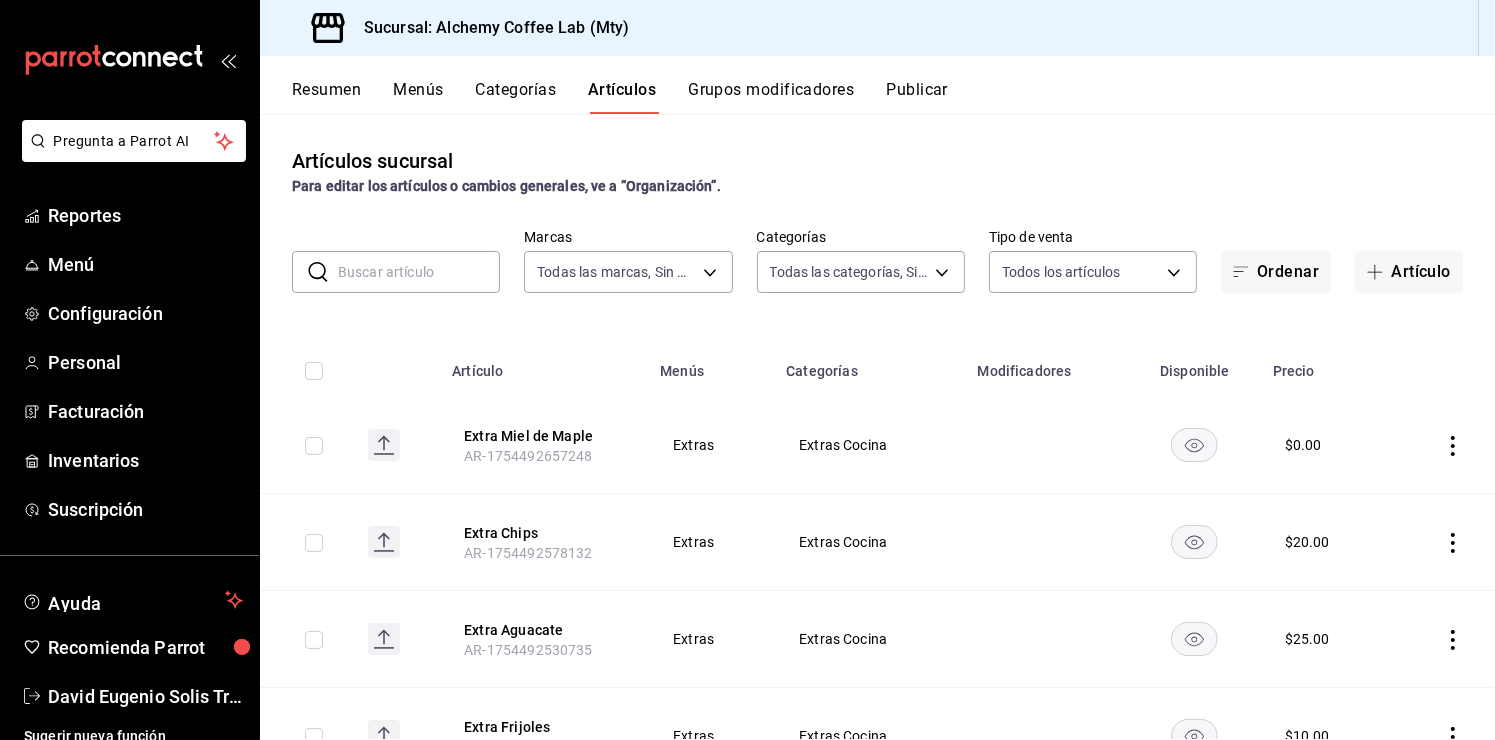 type on "147fd5db-d129-484d-8765-362391796a66" 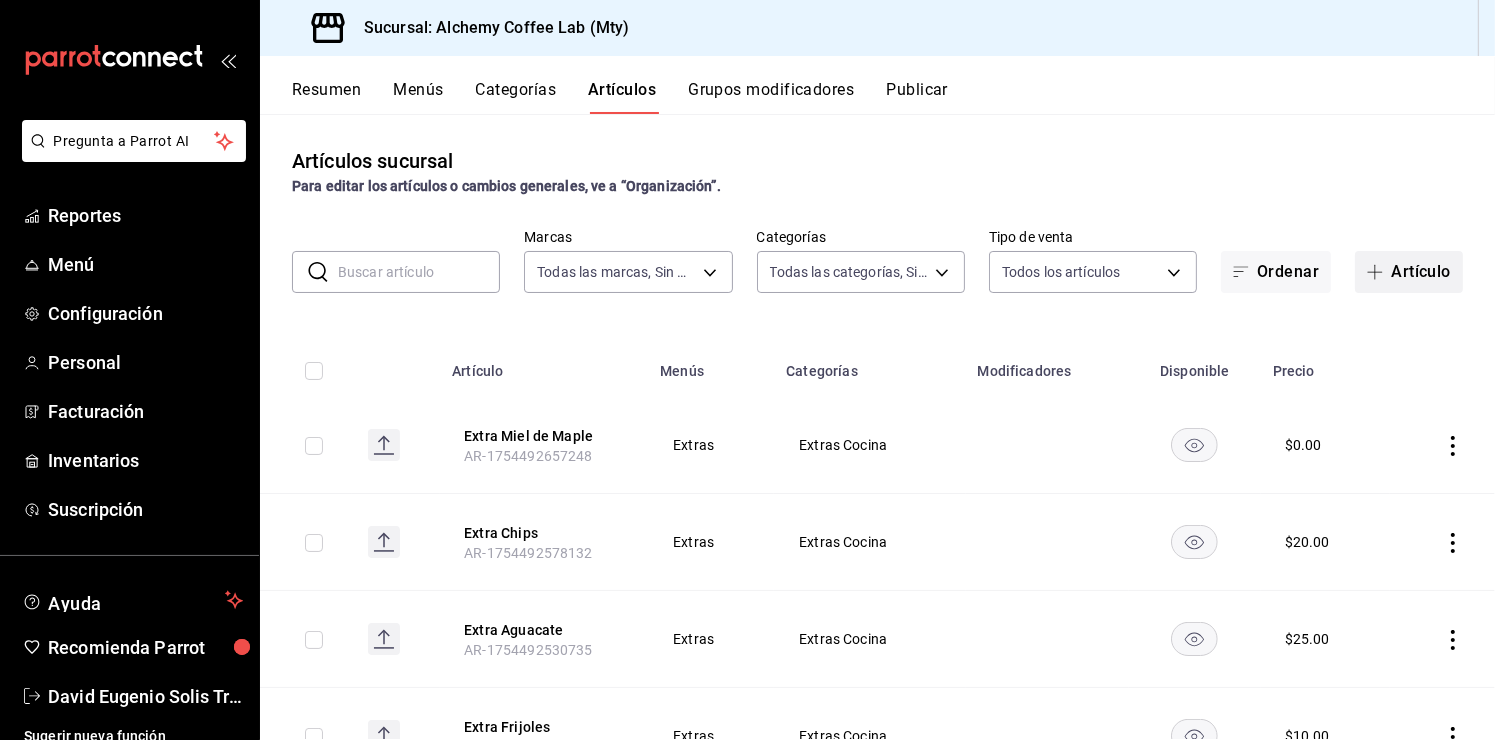 click on "Artículo" at bounding box center [1409, 272] 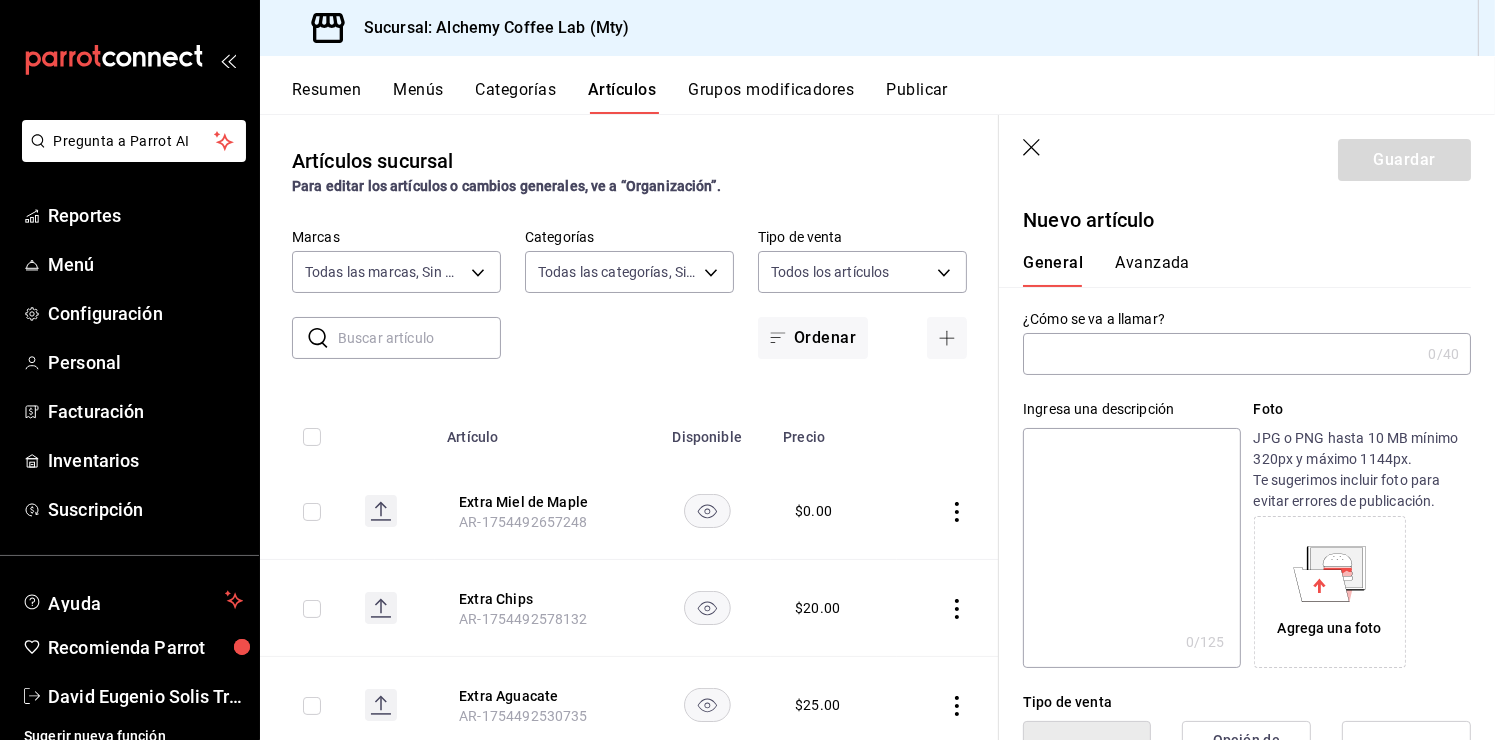 click at bounding box center [1221, 354] 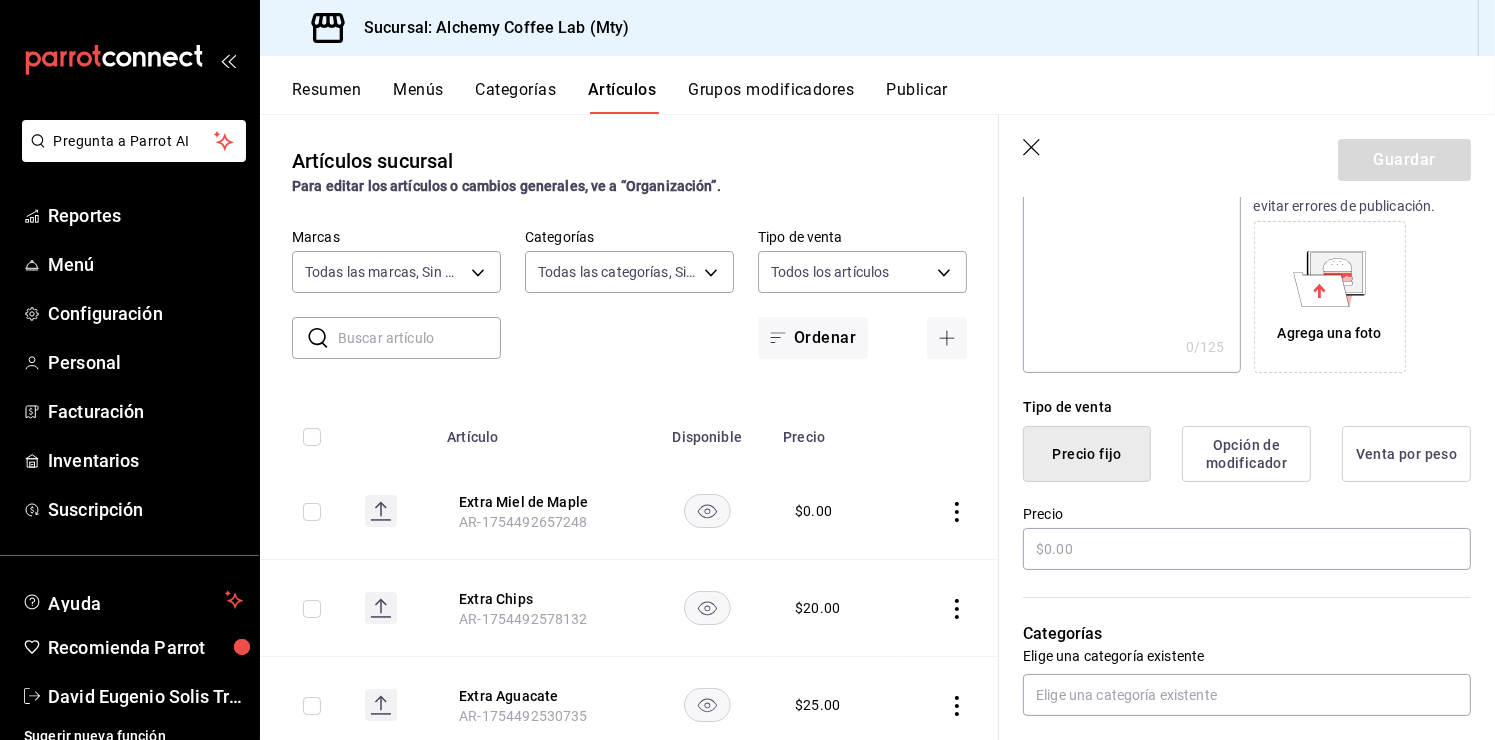 scroll, scrollTop: 300, scrollLeft: 0, axis: vertical 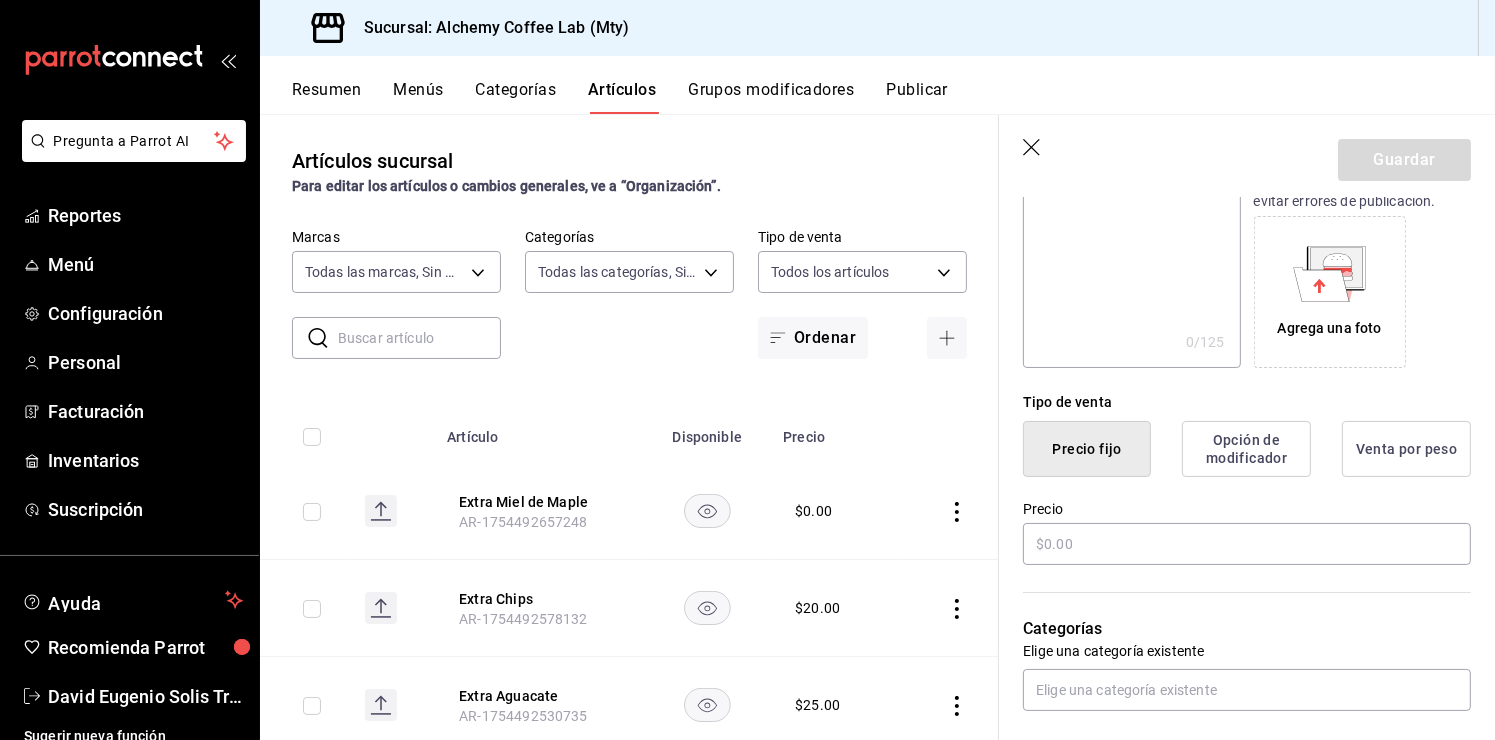 type on "Extra Pollo" 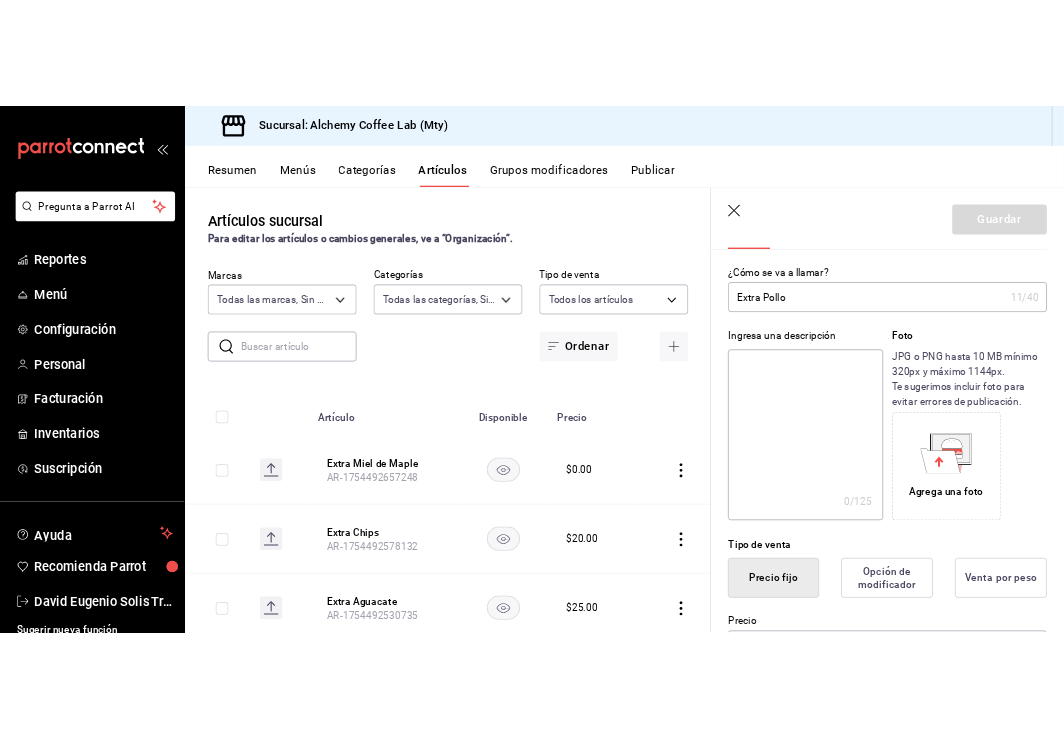 scroll, scrollTop: 0, scrollLeft: 0, axis: both 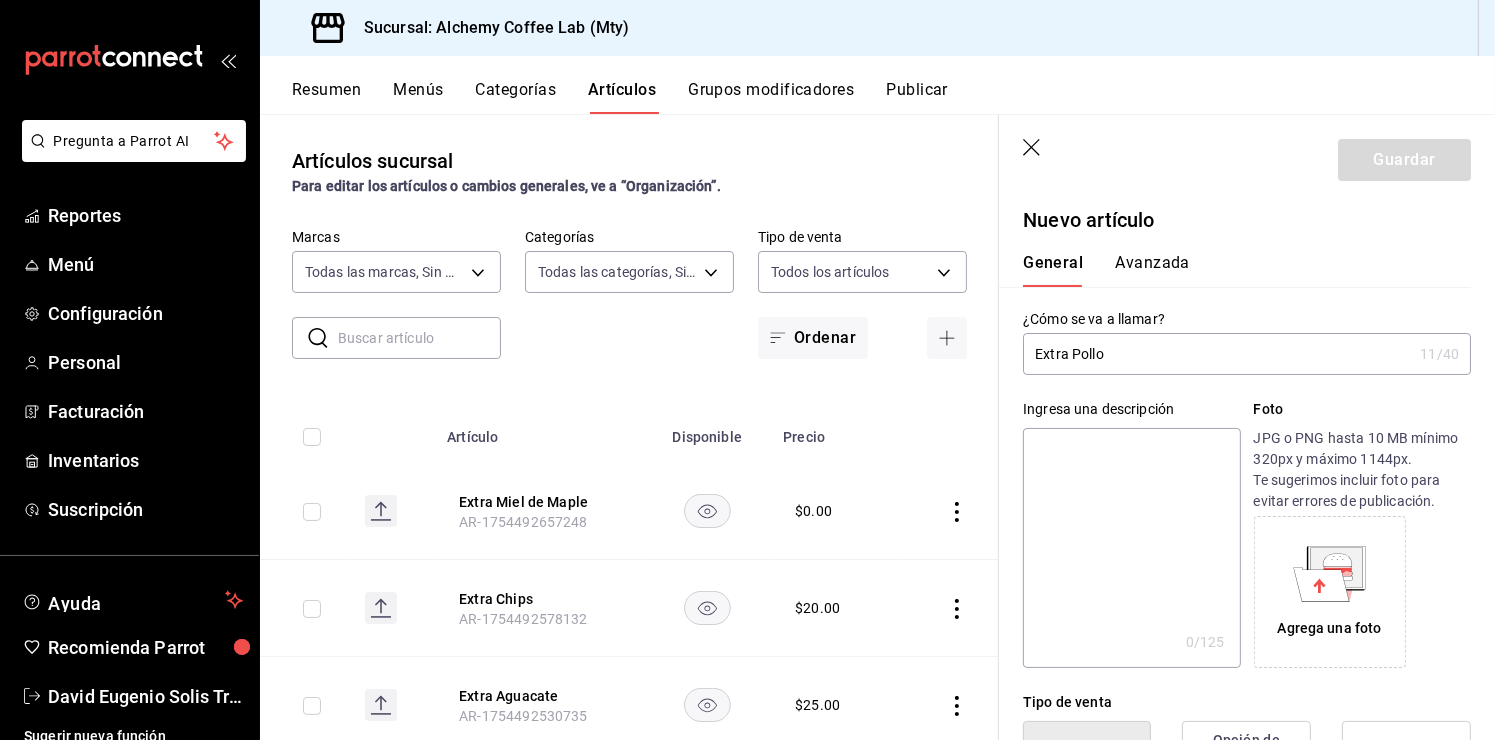 click on "Extra Pollo" at bounding box center [1217, 354] 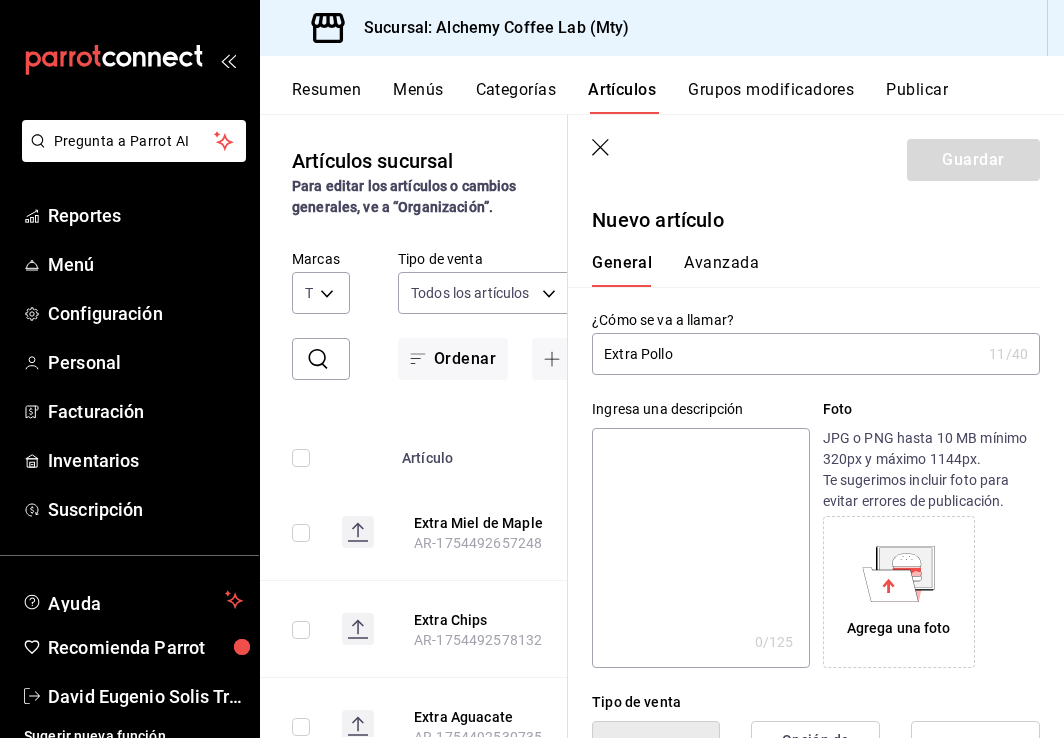 click on "Extra Pollo" at bounding box center [786, 354] 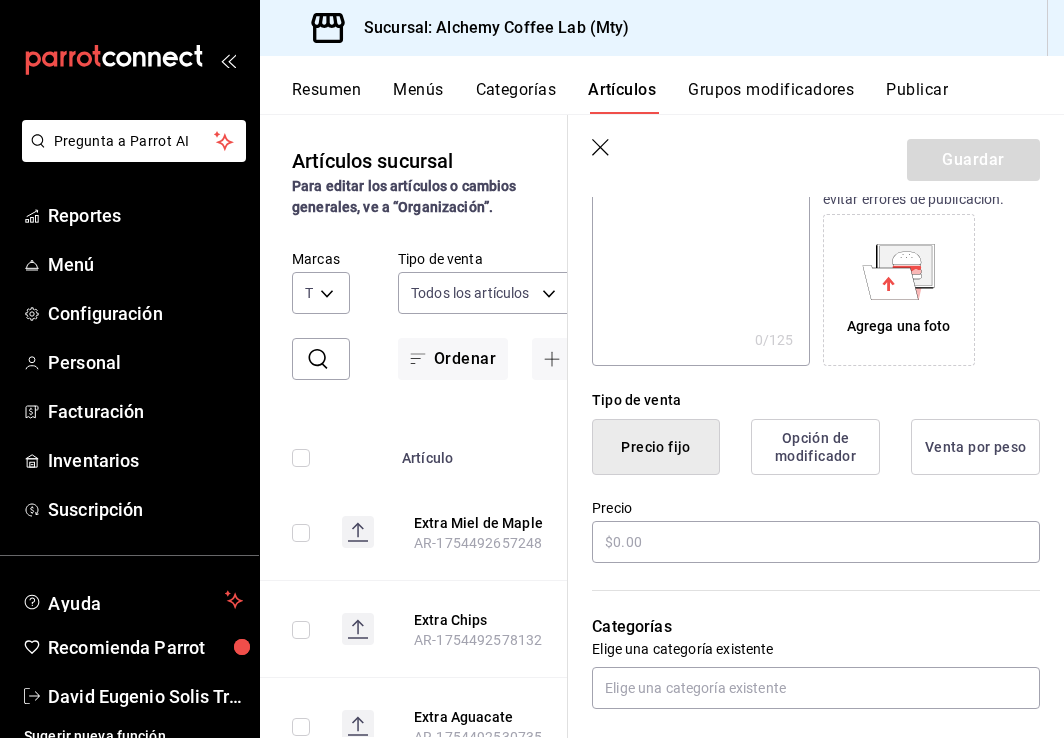 scroll, scrollTop: 300, scrollLeft: 0, axis: vertical 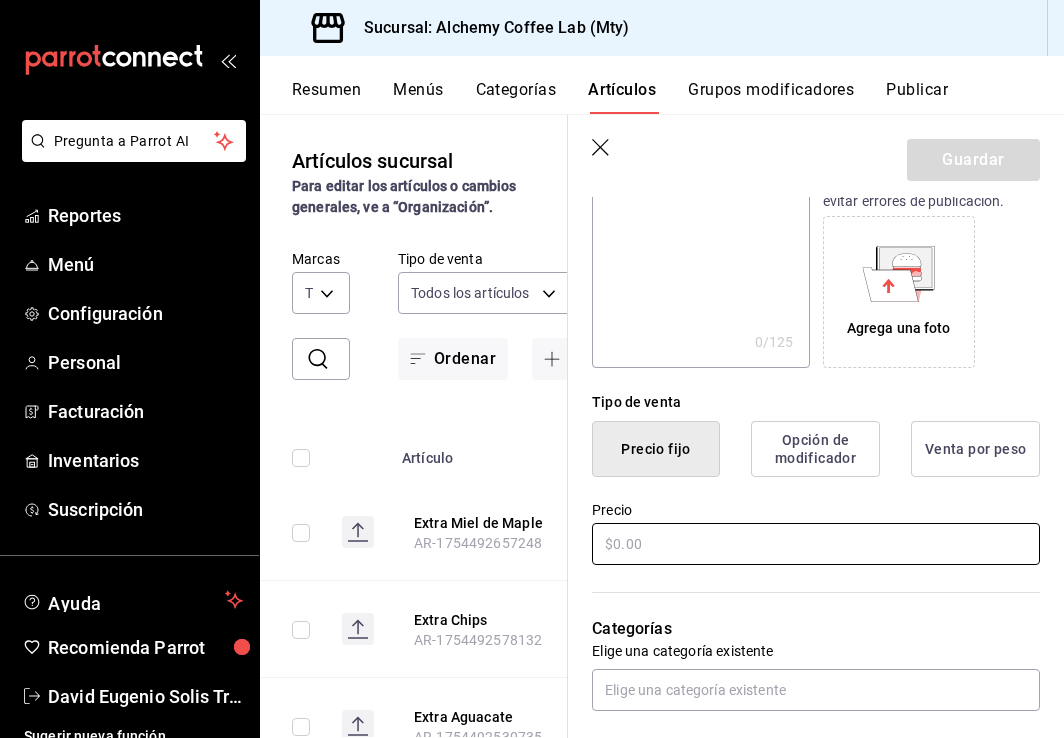 click at bounding box center [816, 544] 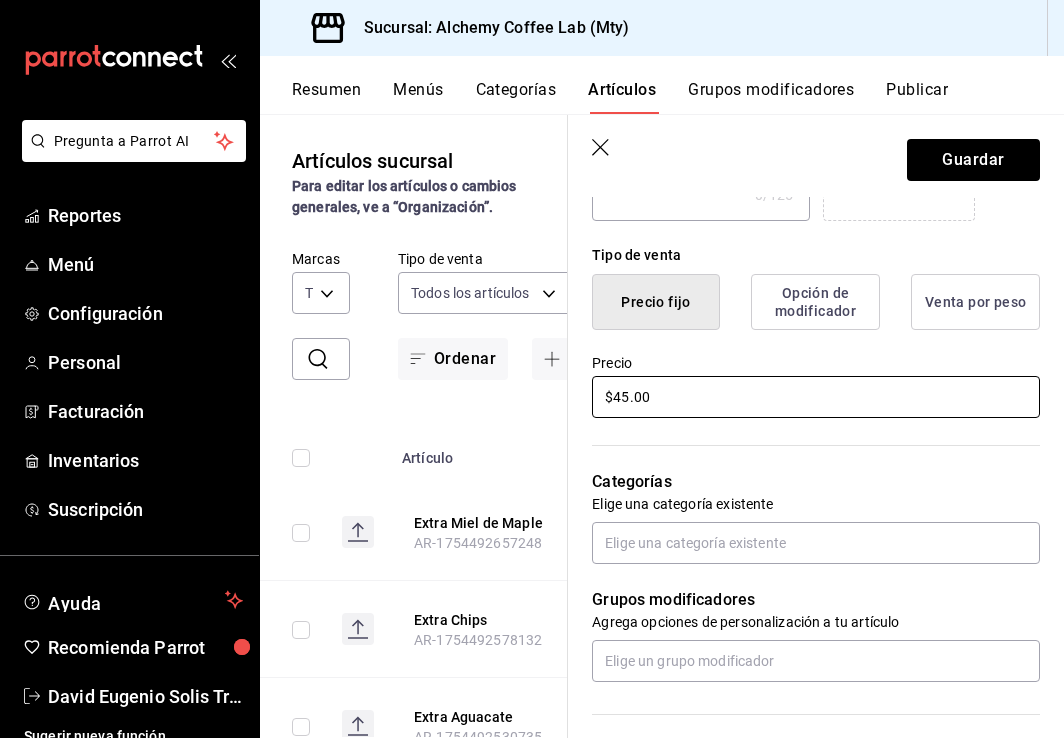 scroll, scrollTop: 500, scrollLeft: 0, axis: vertical 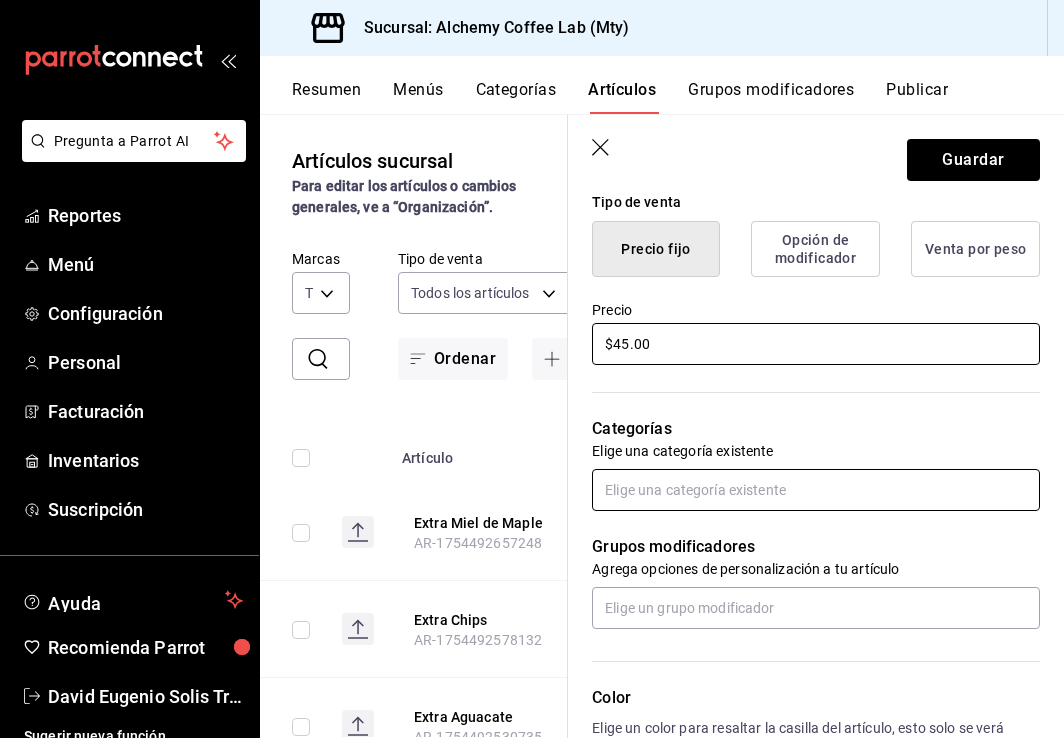 type on "$45.00" 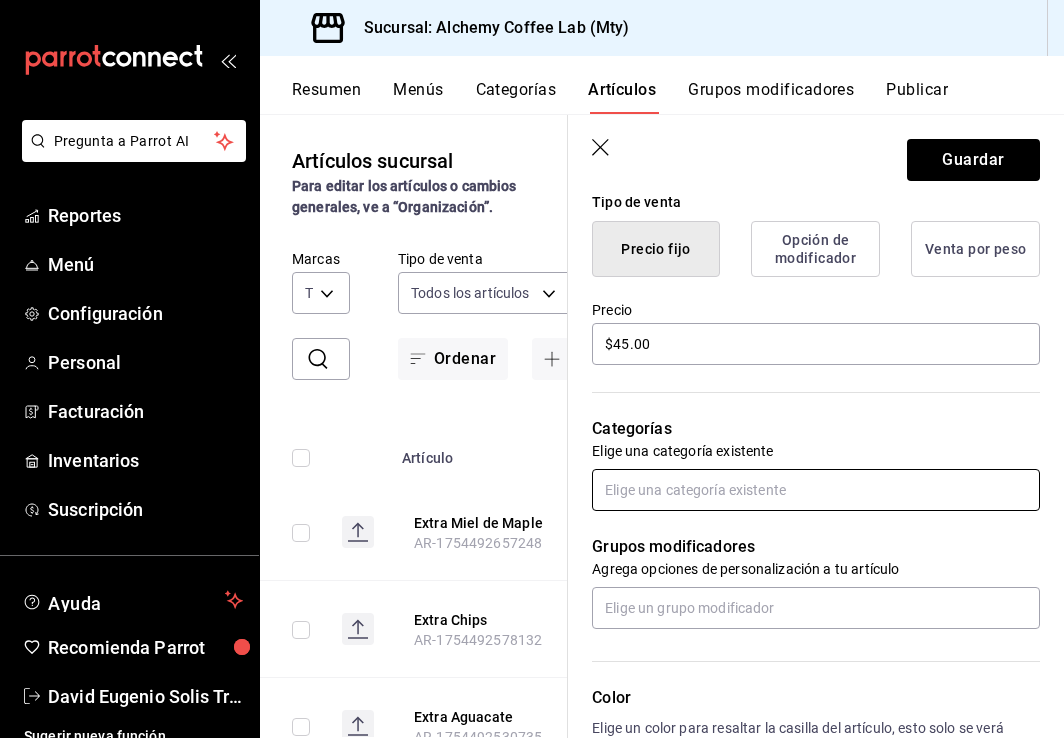 click at bounding box center [816, 490] 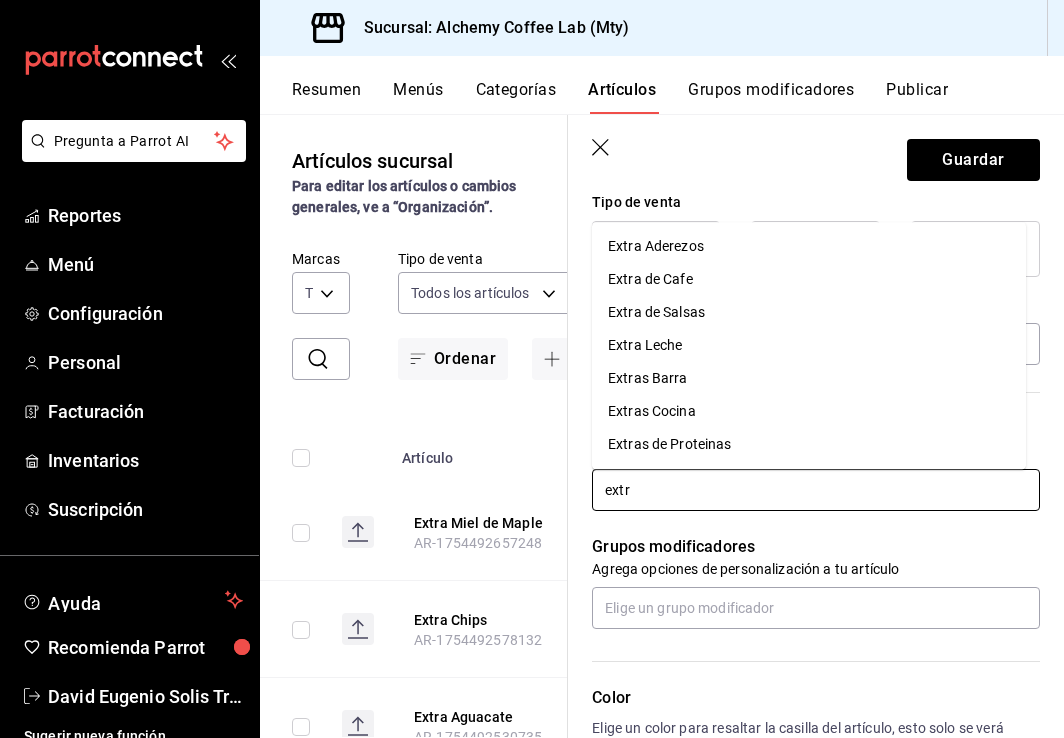 type on "extra" 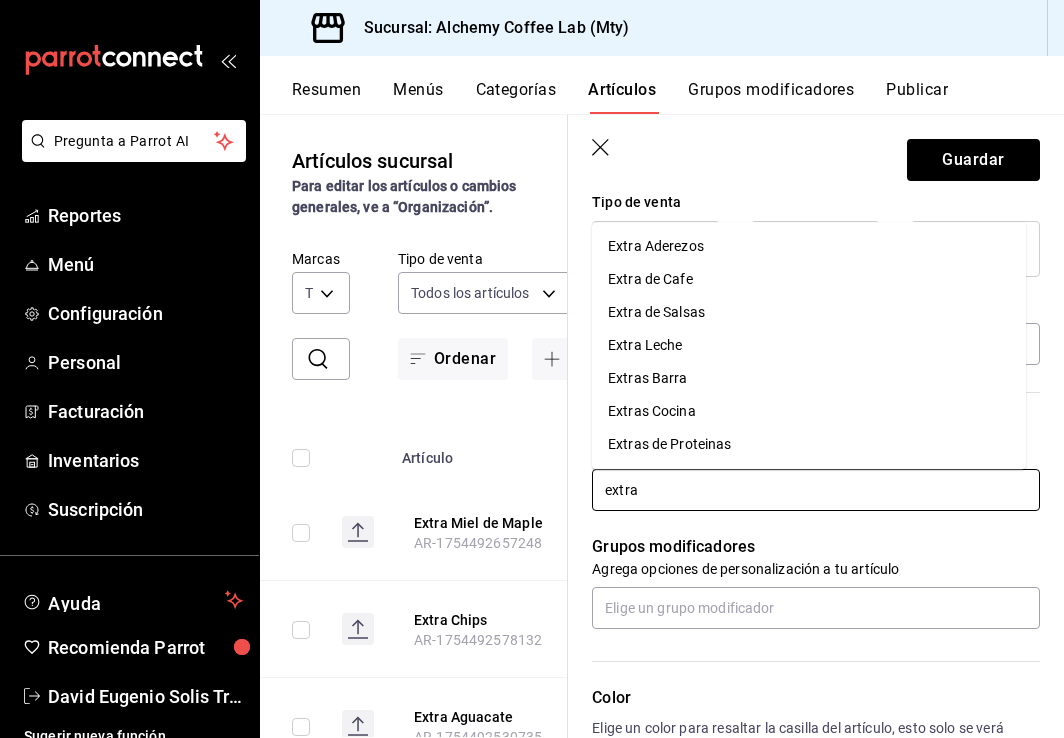 click on "Extras de Proteinas" at bounding box center (809, 444) 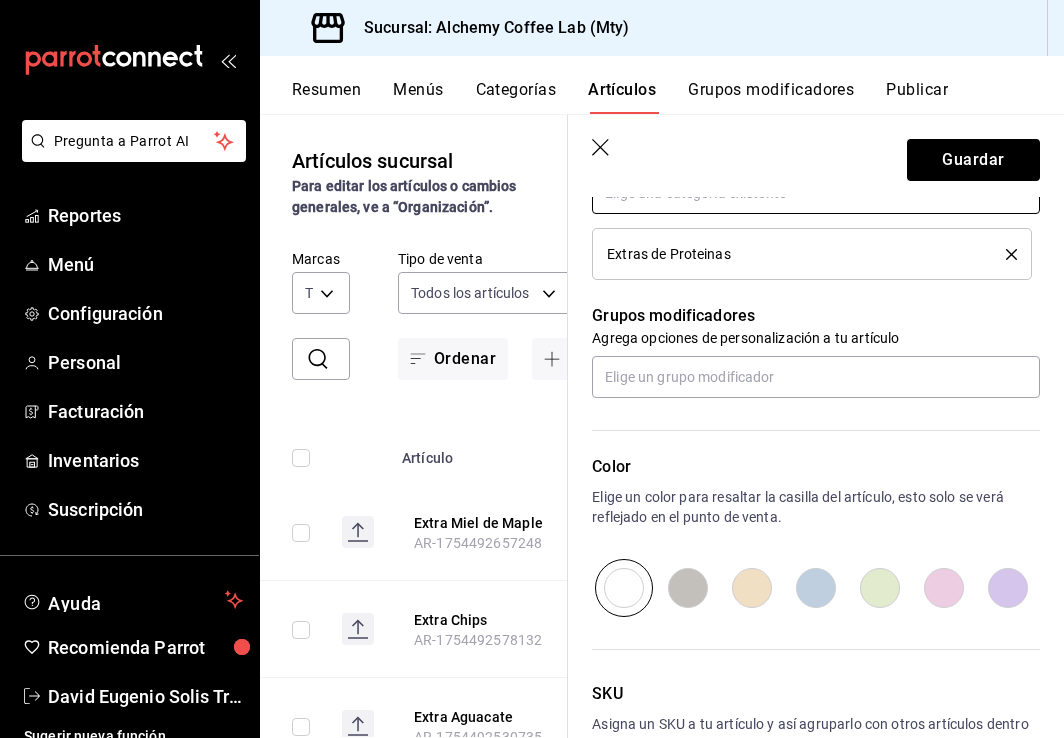 scroll, scrollTop: 800, scrollLeft: 0, axis: vertical 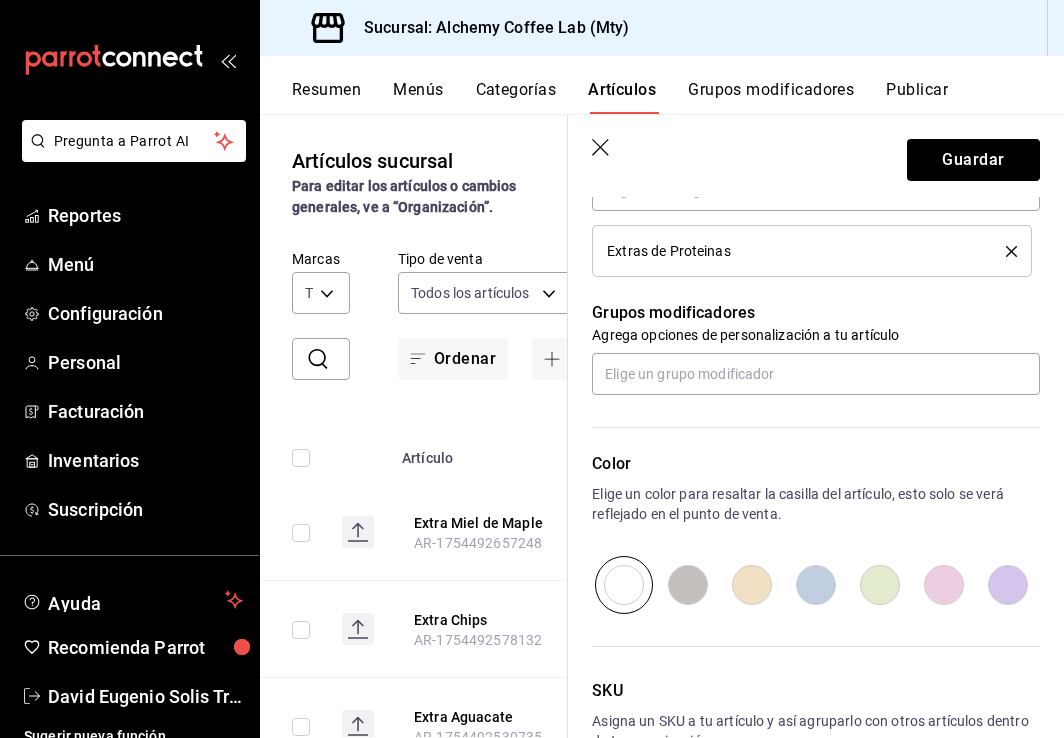 click at bounding box center [752, 585] 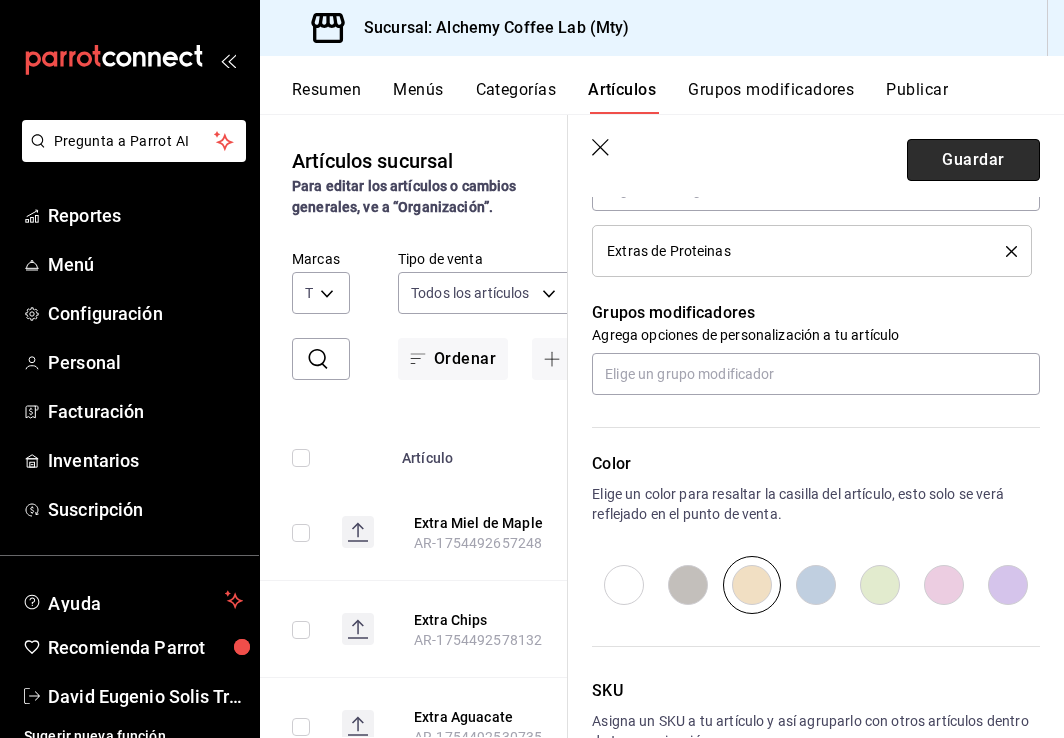 click on "Guardar" at bounding box center (973, 160) 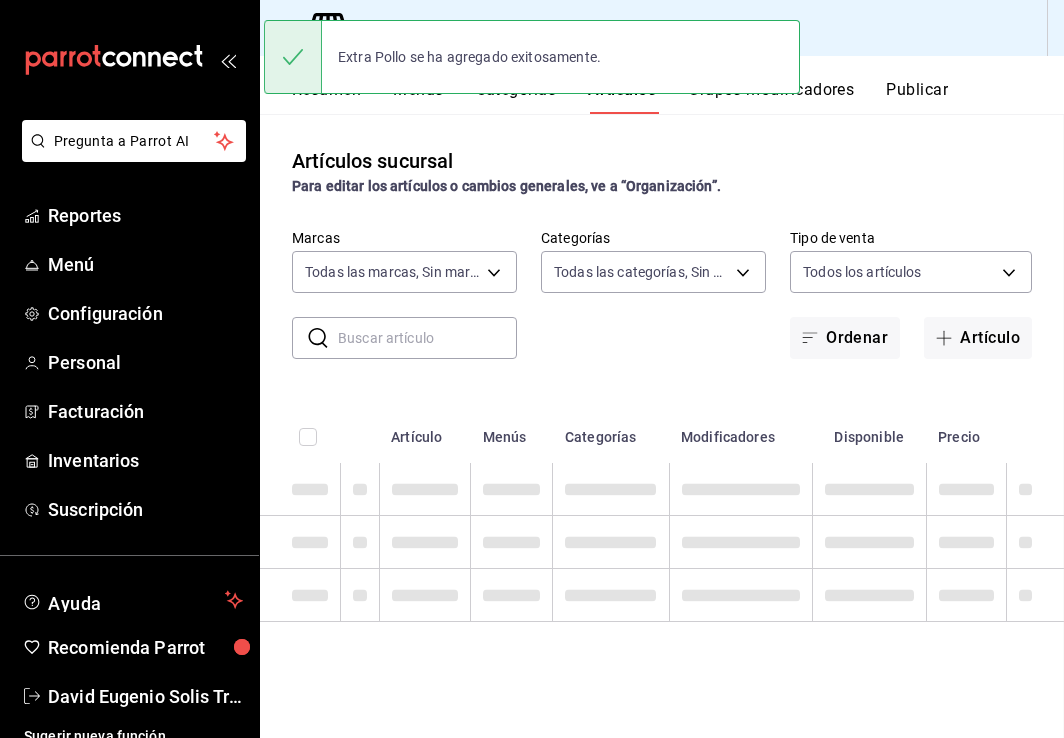 scroll, scrollTop: 0, scrollLeft: 0, axis: both 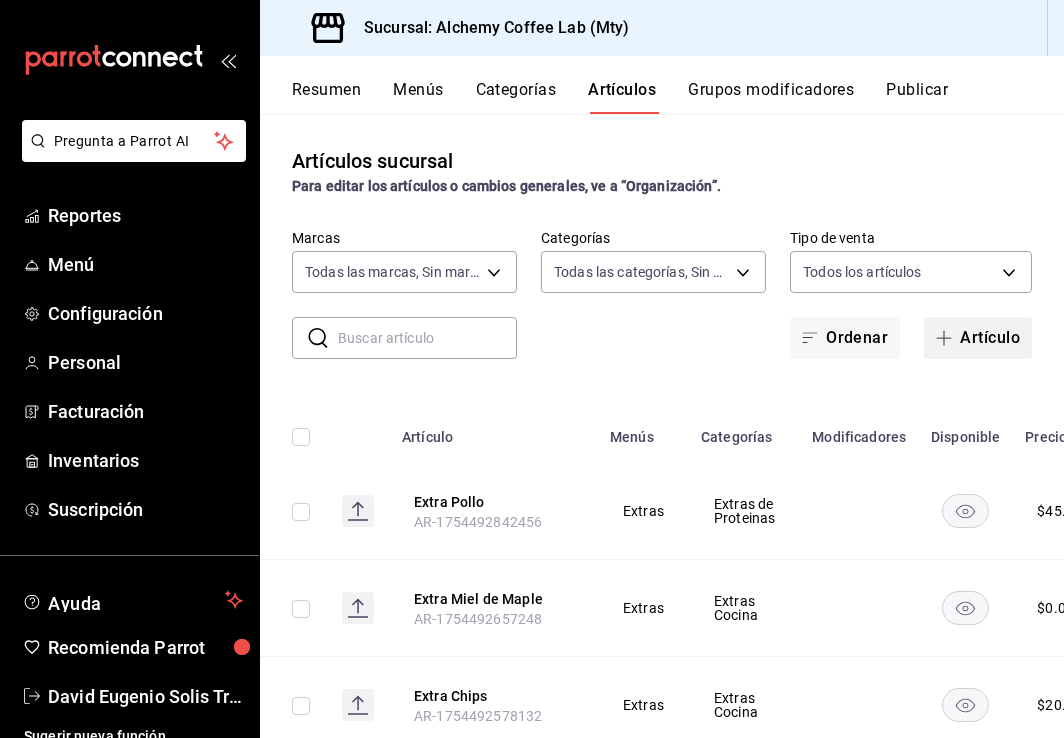 click on "Artículo" at bounding box center [978, 338] 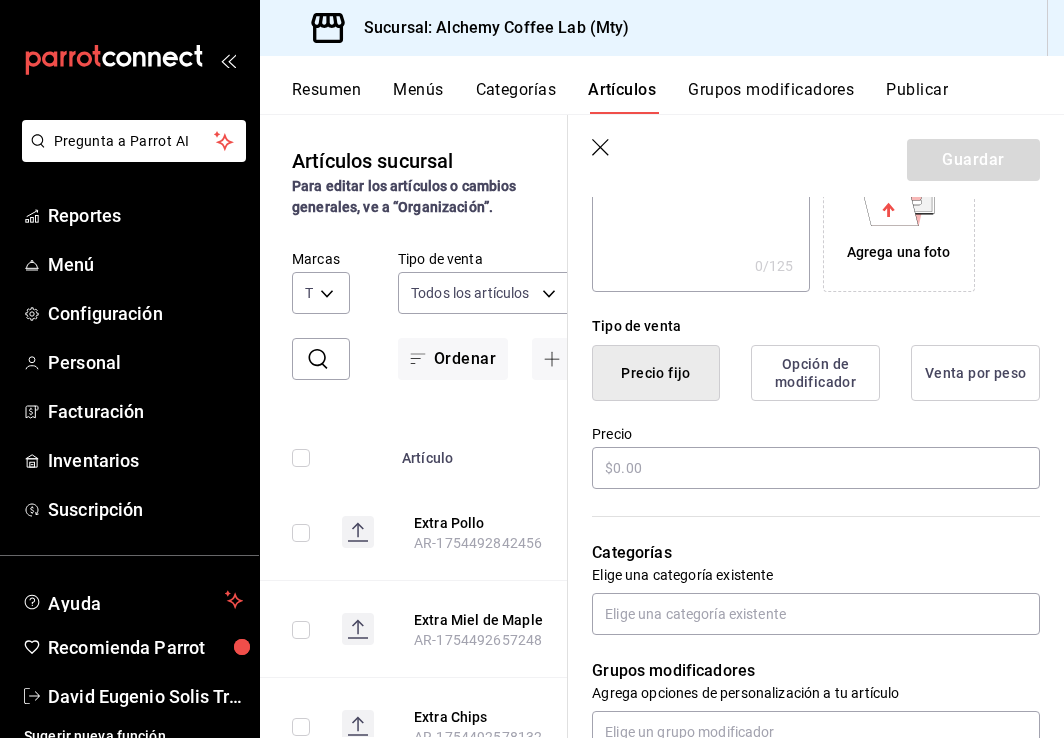 scroll, scrollTop: 400, scrollLeft: 0, axis: vertical 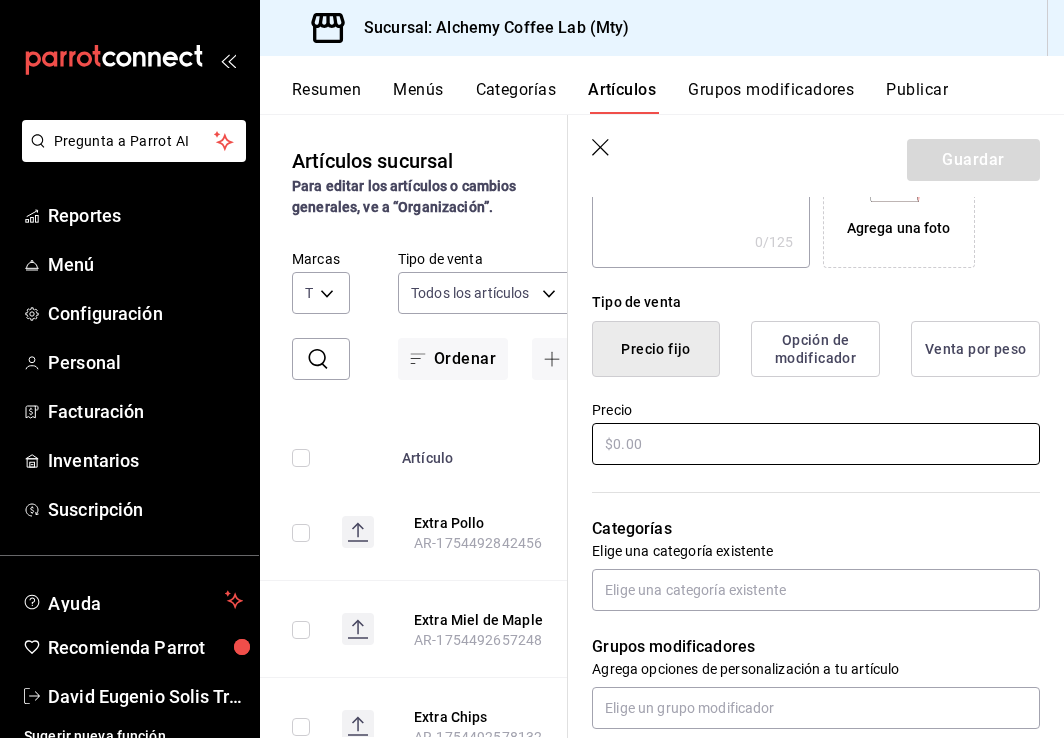 type on "Extra Chicharron" 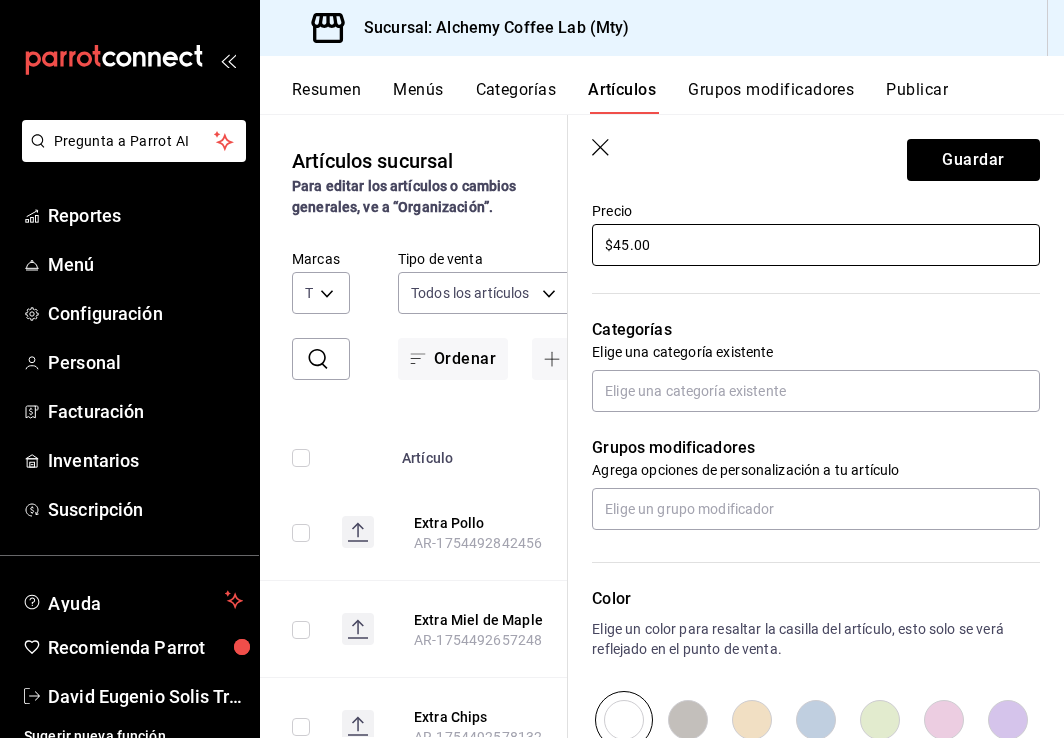 scroll, scrollTop: 600, scrollLeft: 0, axis: vertical 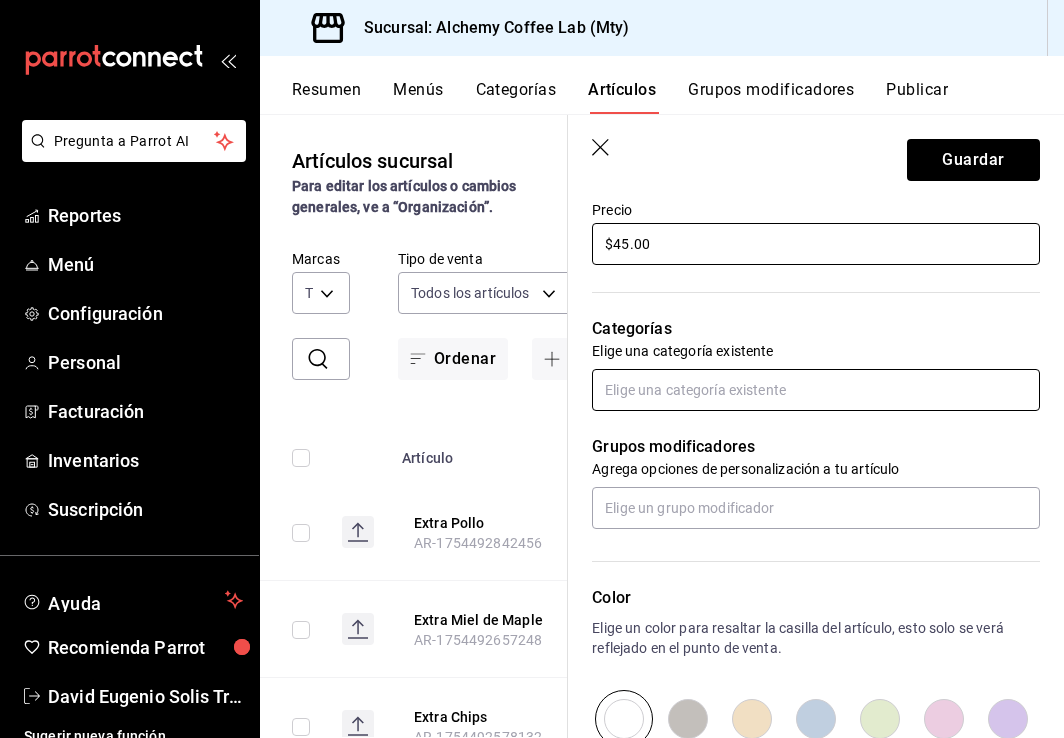 type on "$45.00" 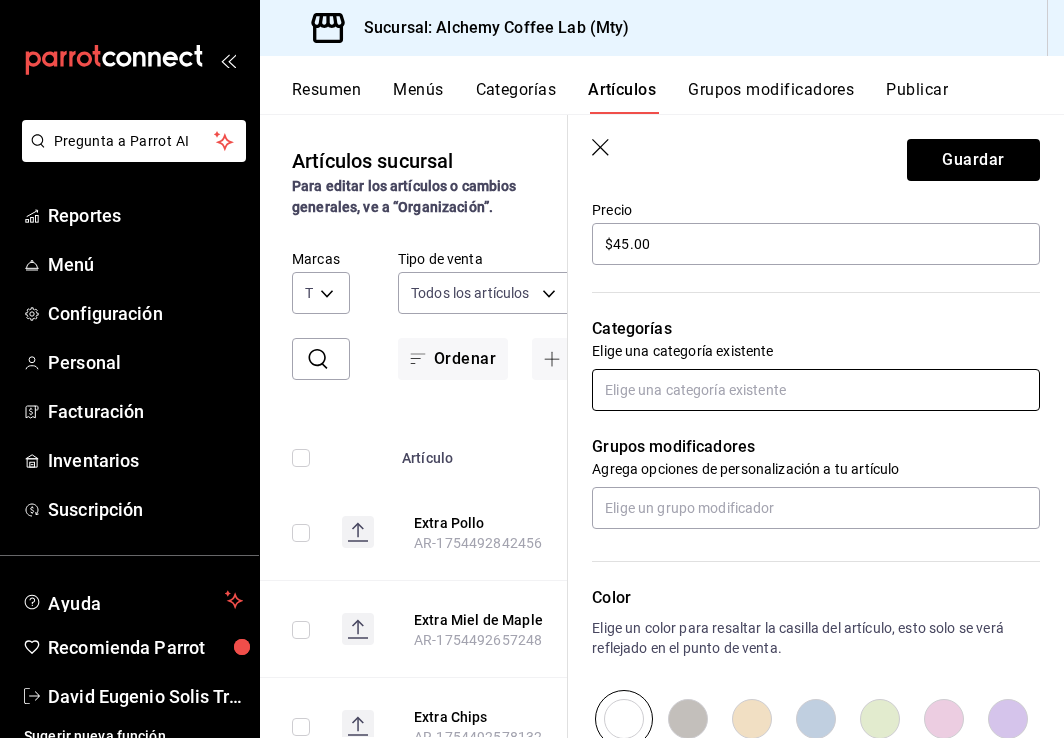click at bounding box center [816, 390] 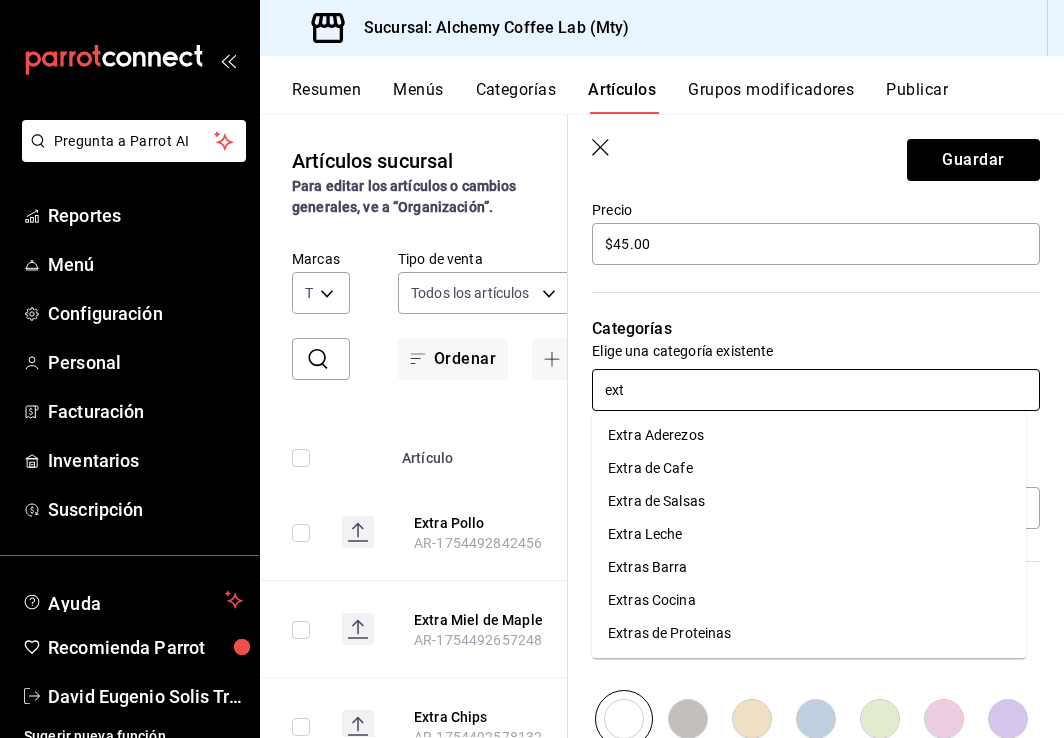 type on "extr" 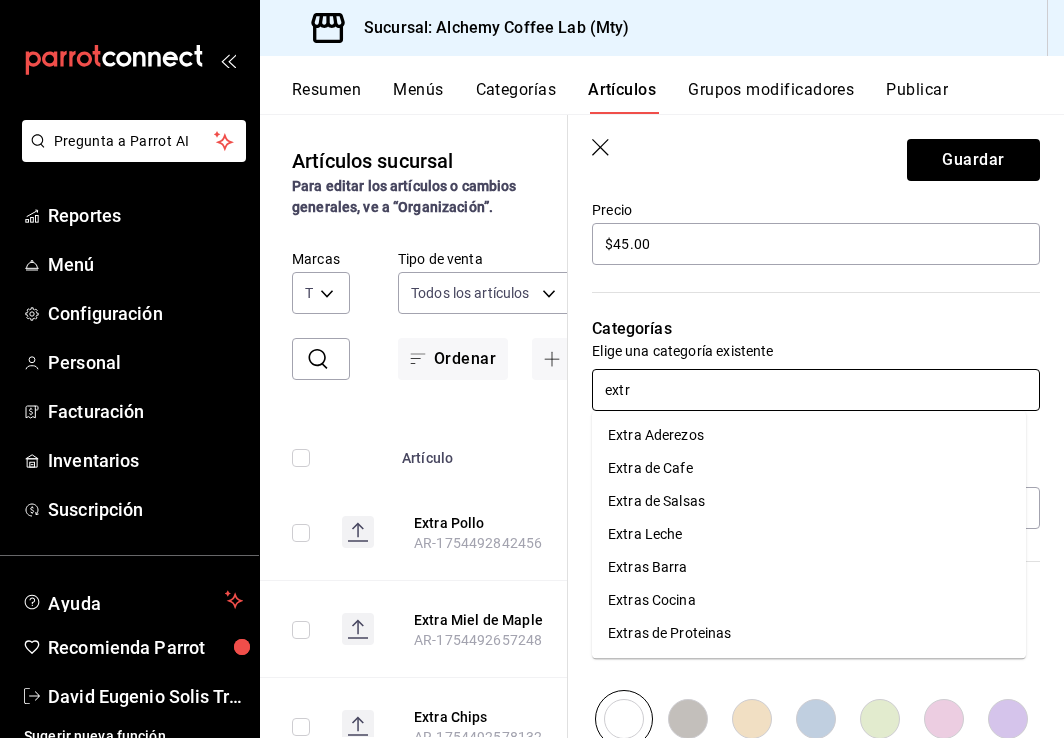 click on "Extras de Proteinas" at bounding box center [809, 633] 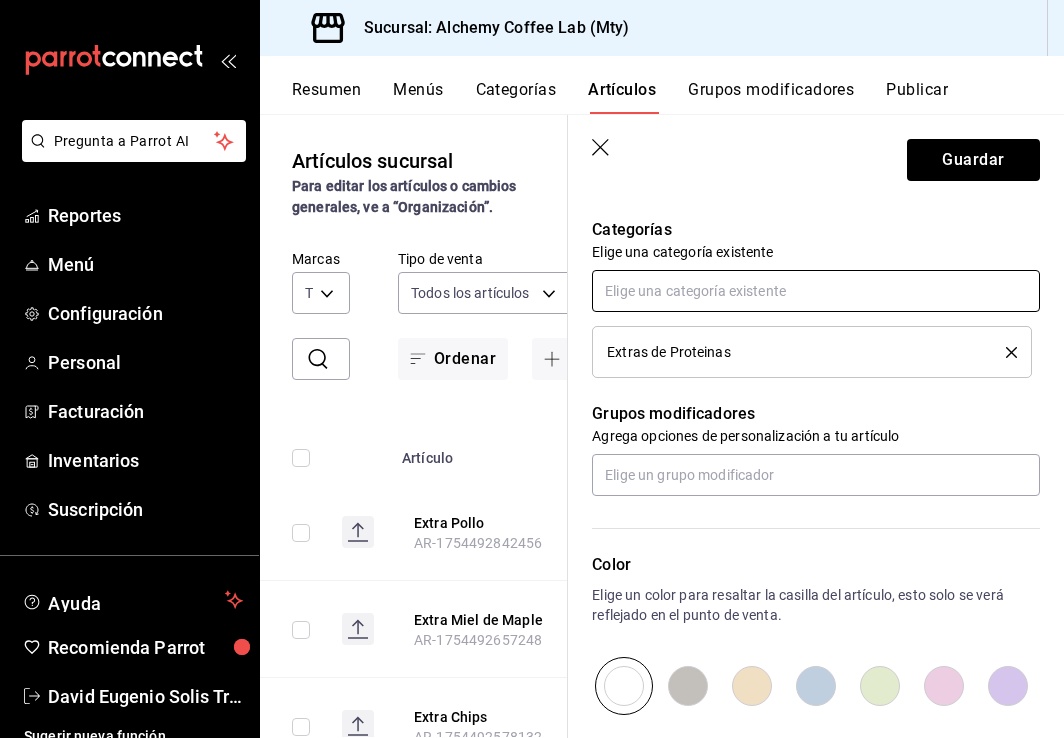 scroll, scrollTop: 700, scrollLeft: 0, axis: vertical 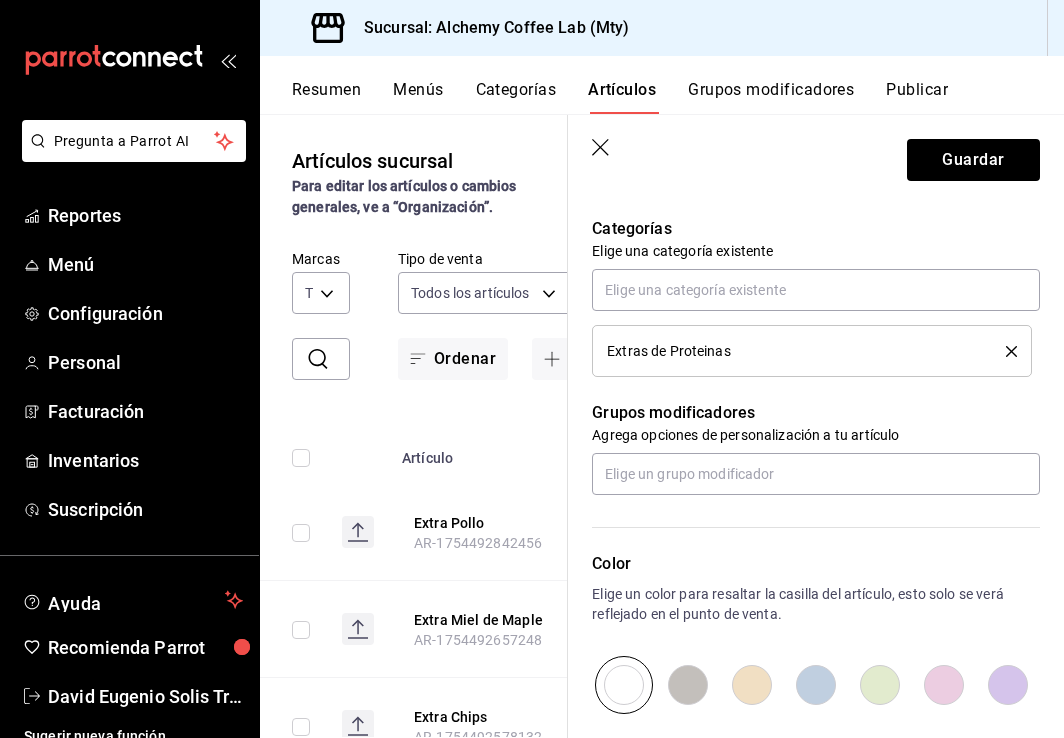 click at bounding box center [688, 685] 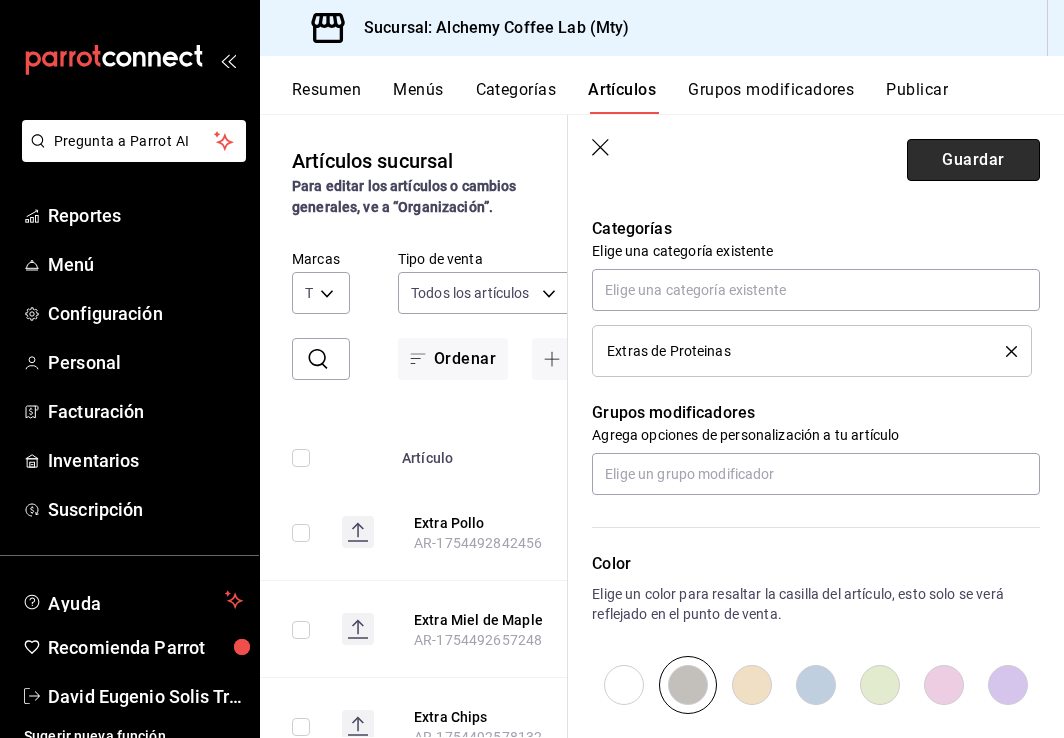 click on "Guardar" at bounding box center [973, 160] 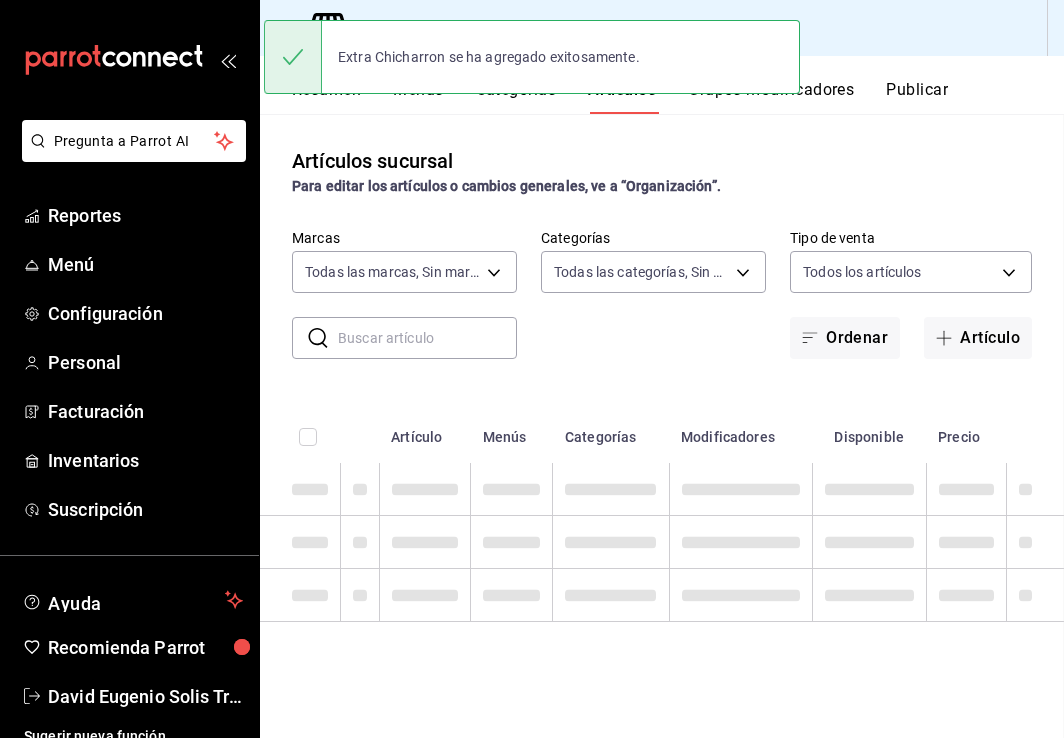 scroll, scrollTop: 0, scrollLeft: 0, axis: both 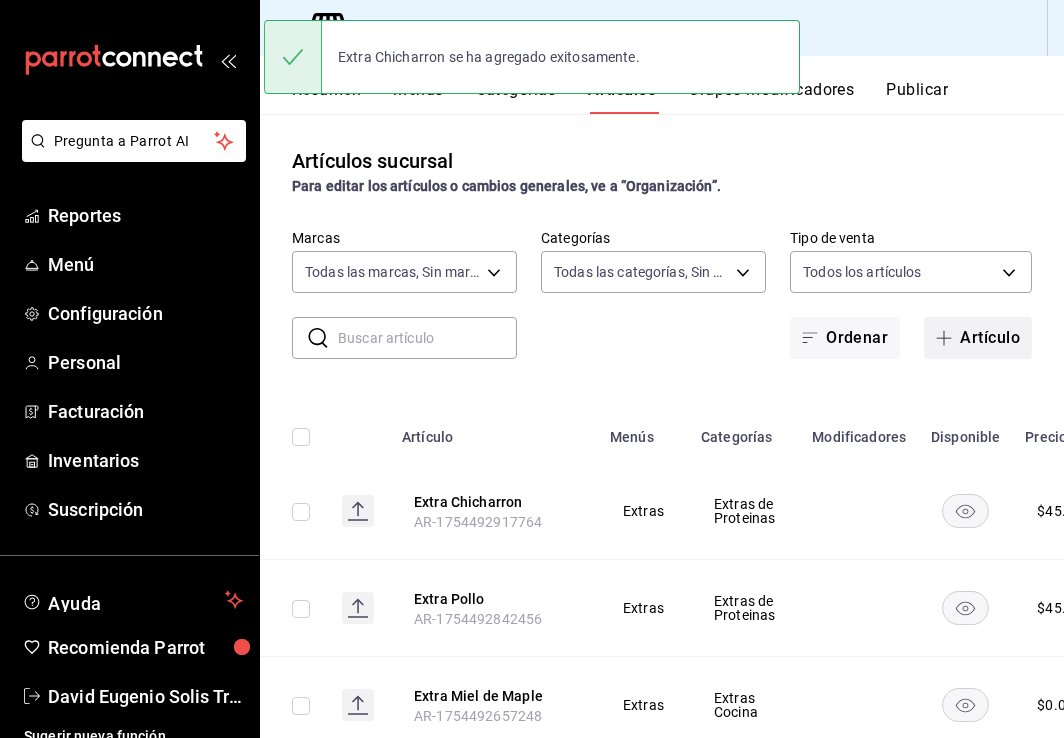 click on "Artículo" at bounding box center (978, 338) 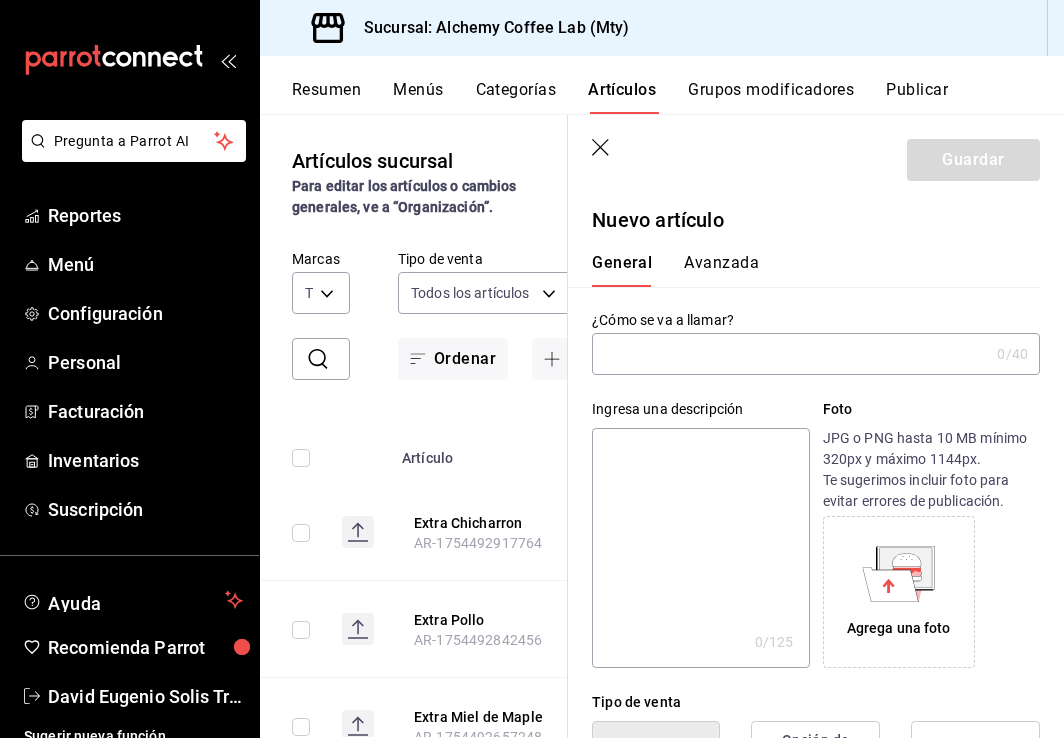 click at bounding box center [790, 354] 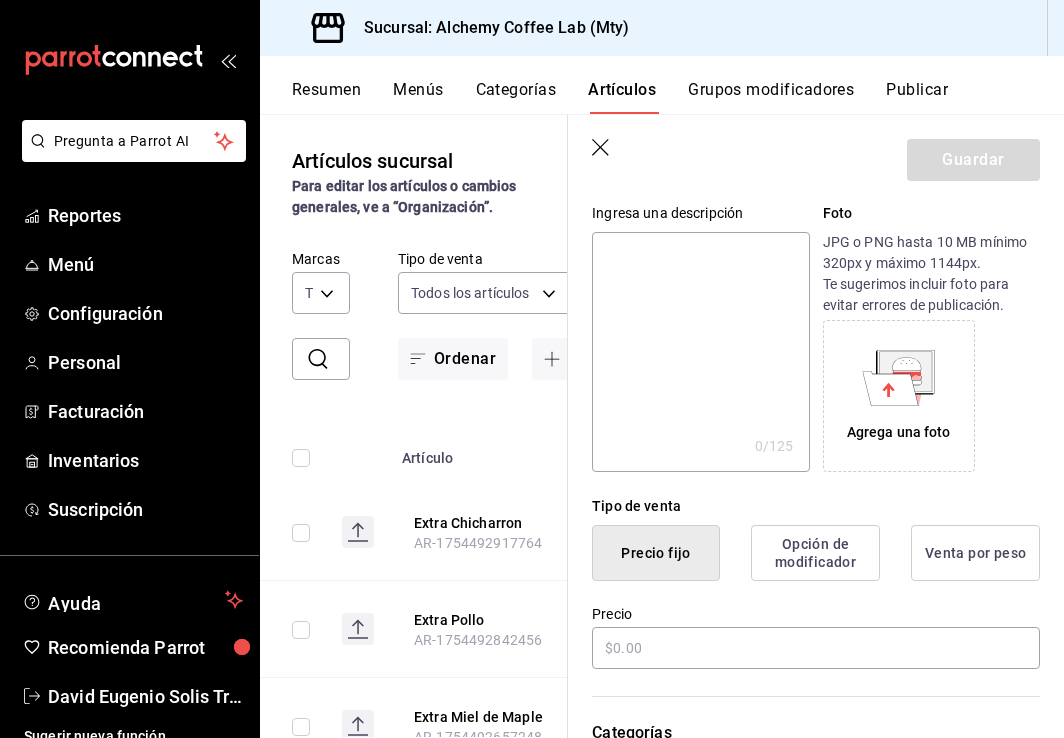 scroll, scrollTop: 200, scrollLeft: 0, axis: vertical 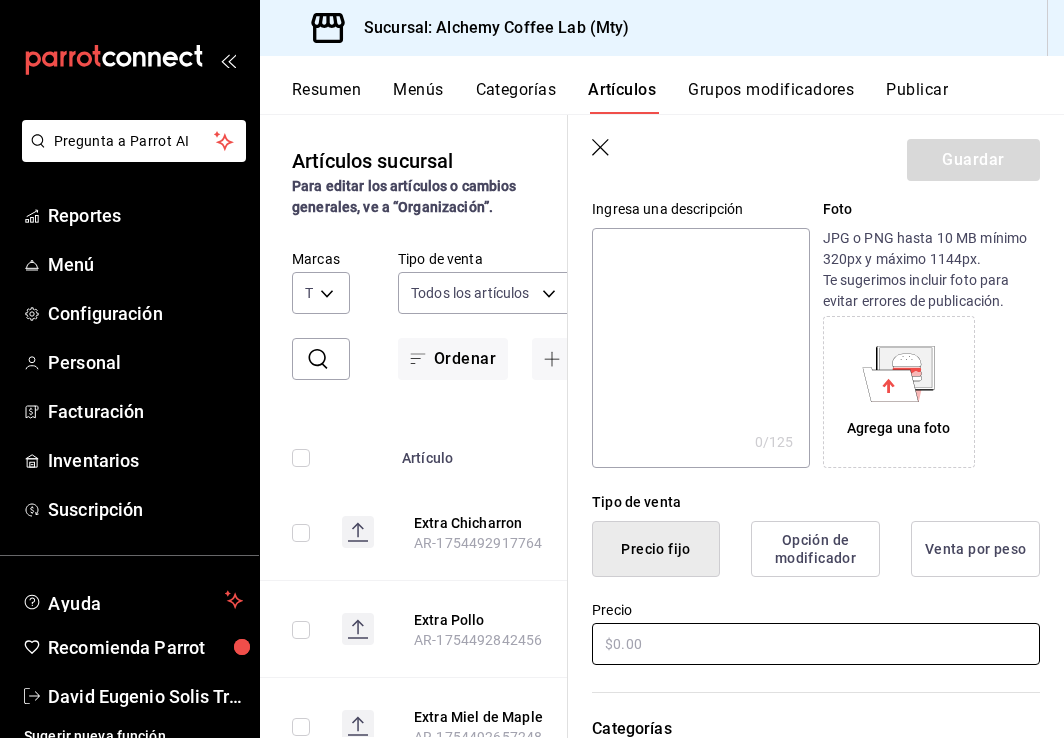 type on "Extra Barbacoa de Picaña" 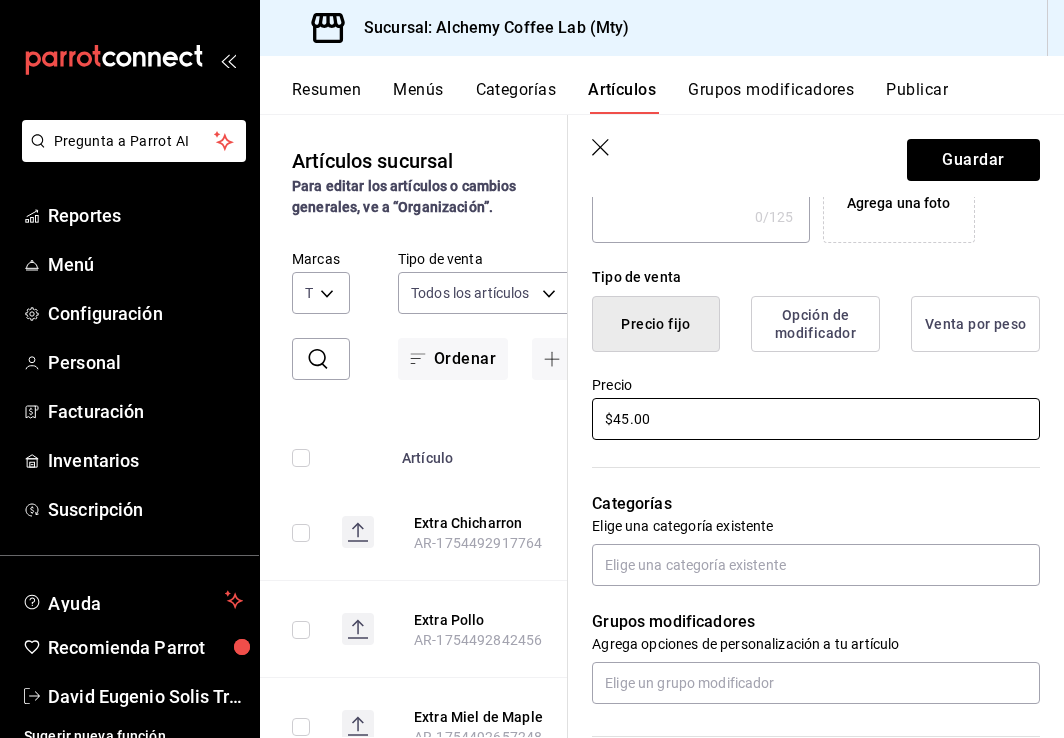 scroll, scrollTop: 500, scrollLeft: 0, axis: vertical 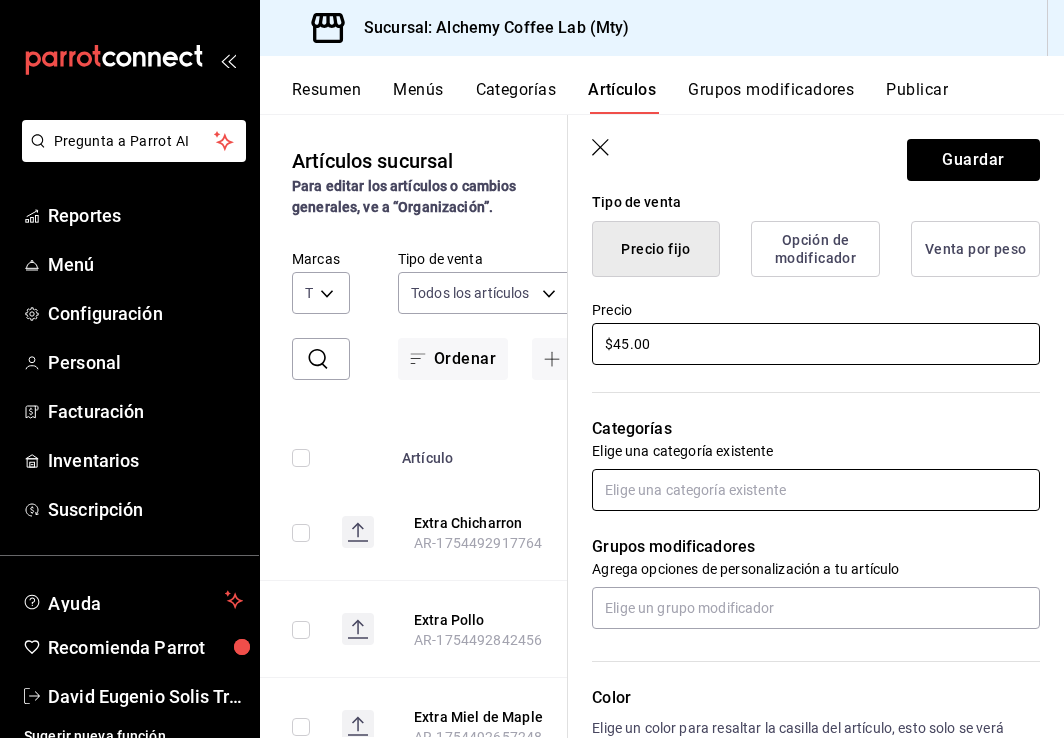 type on "$45.00" 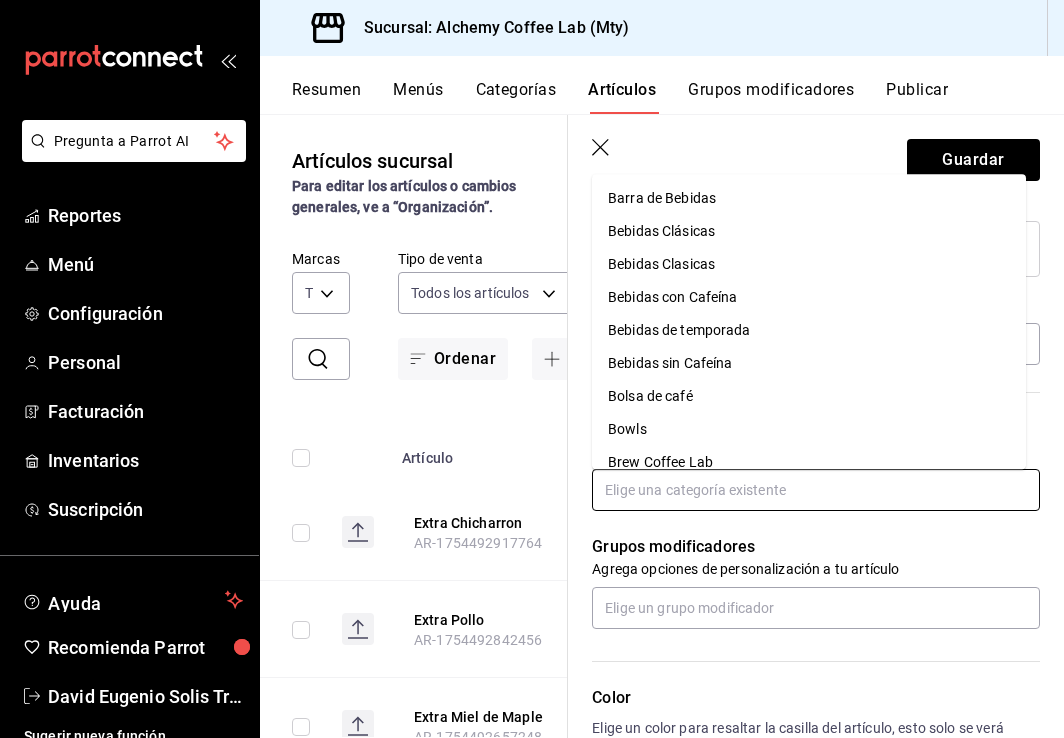 click at bounding box center [816, 490] 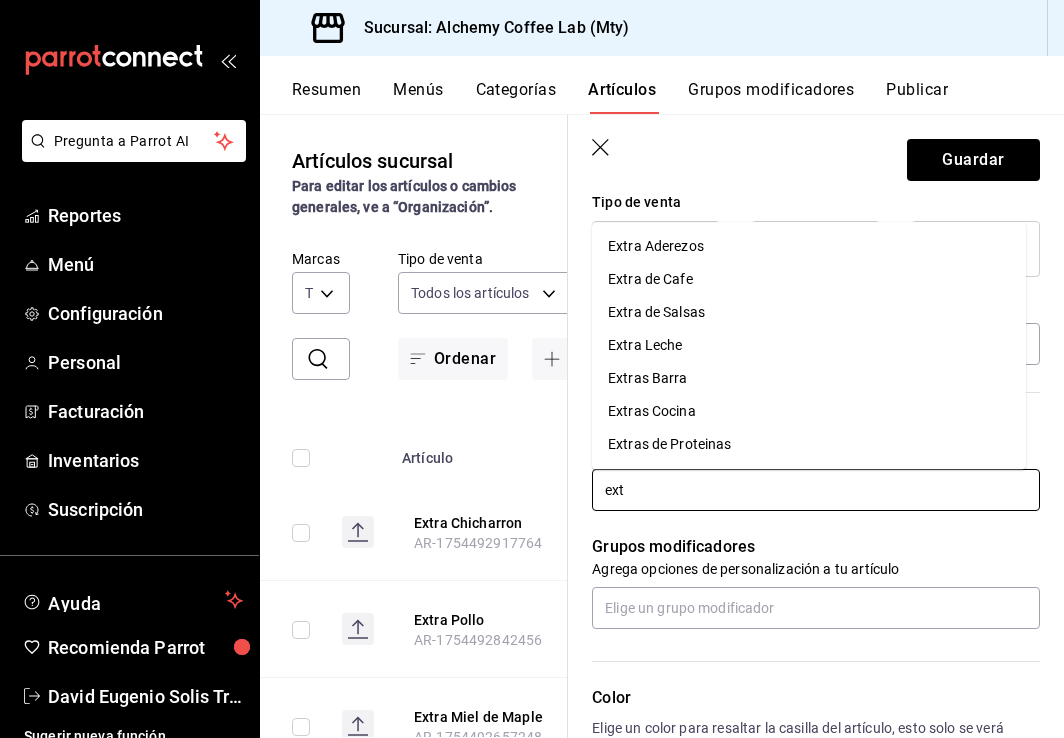type on "extr" 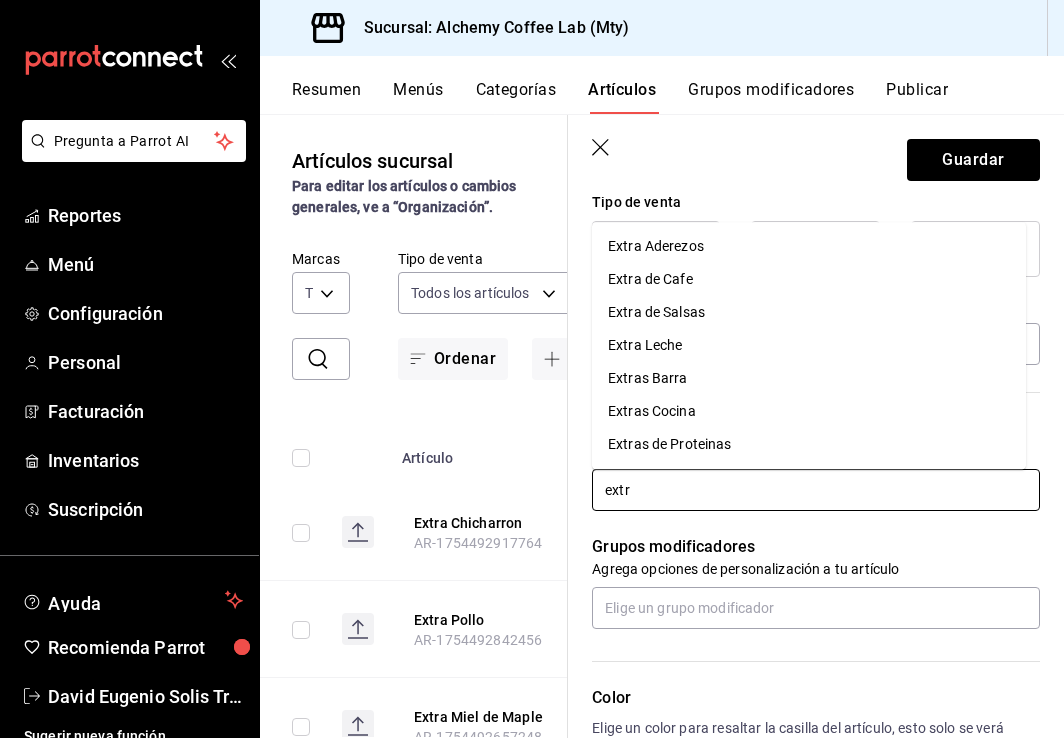 click on "Extras de Proteinas" at bounding box center (809, 444) 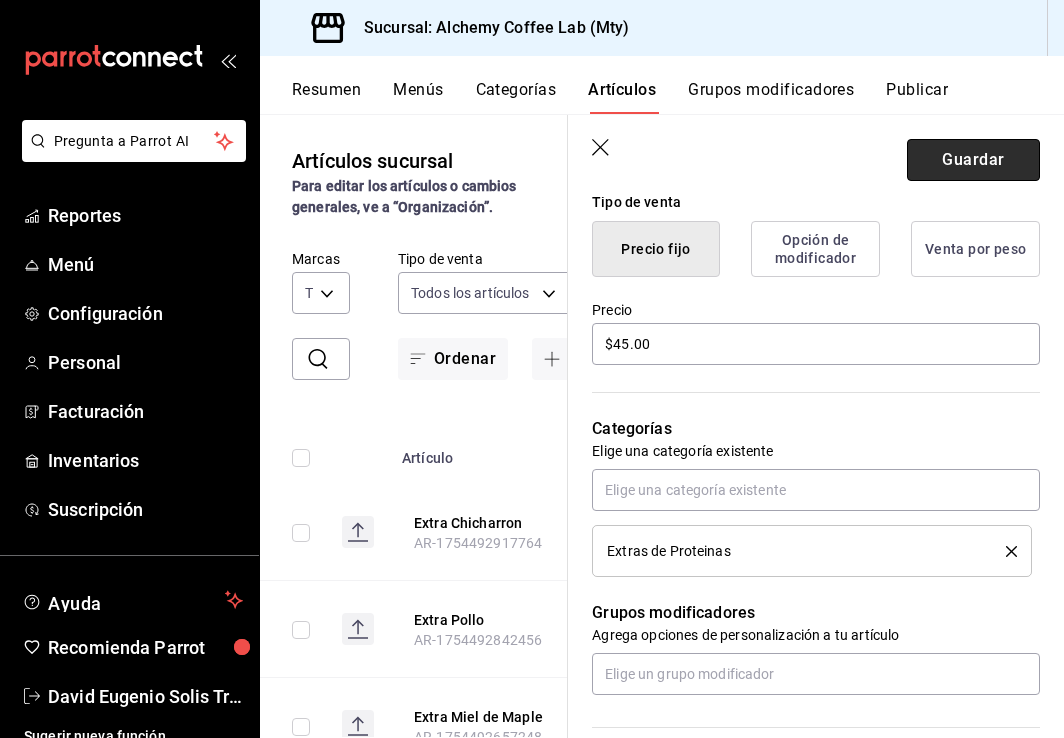 click on "Guardar" at bounding box center (973, 160) 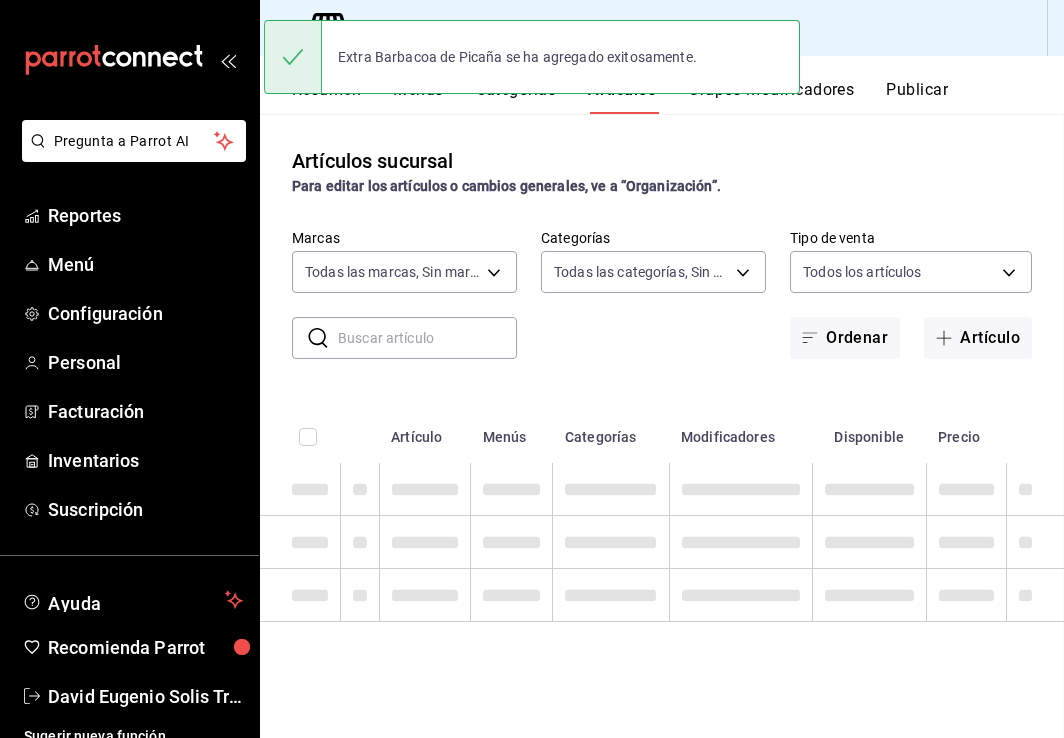 scroll, scrollTop: 0, scrollLeft: 0, axis: both 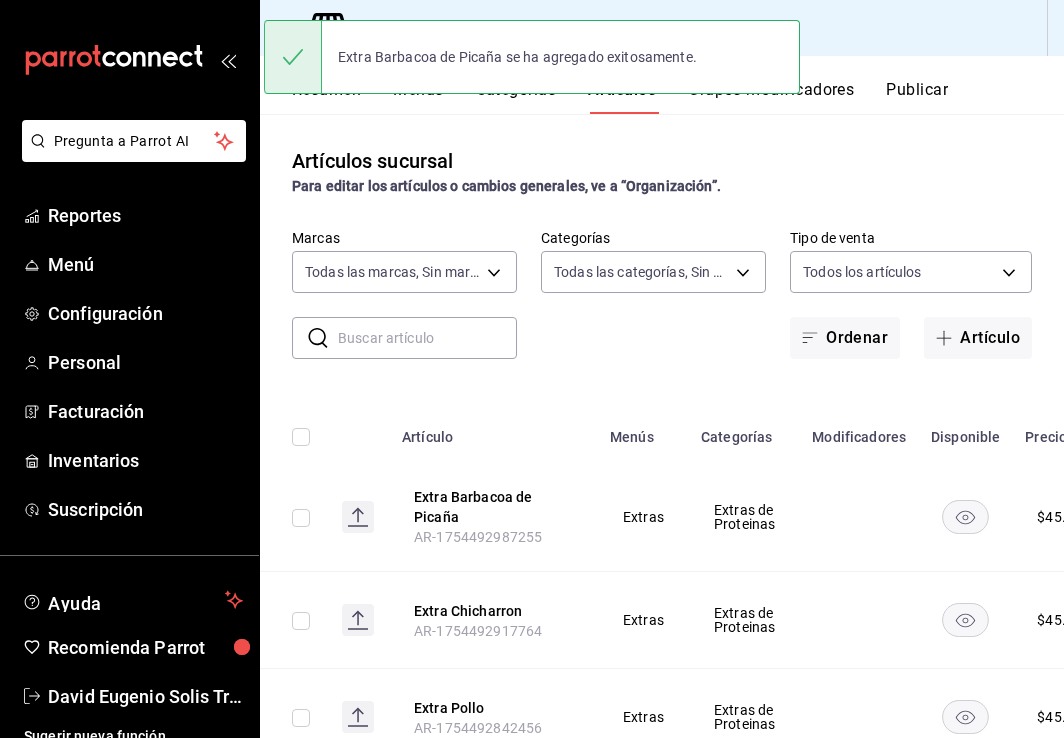 drag, startPoint x: 967, startPoint y: 337, endPoint x: 933, endPoint y: 352, distance: 37.161808 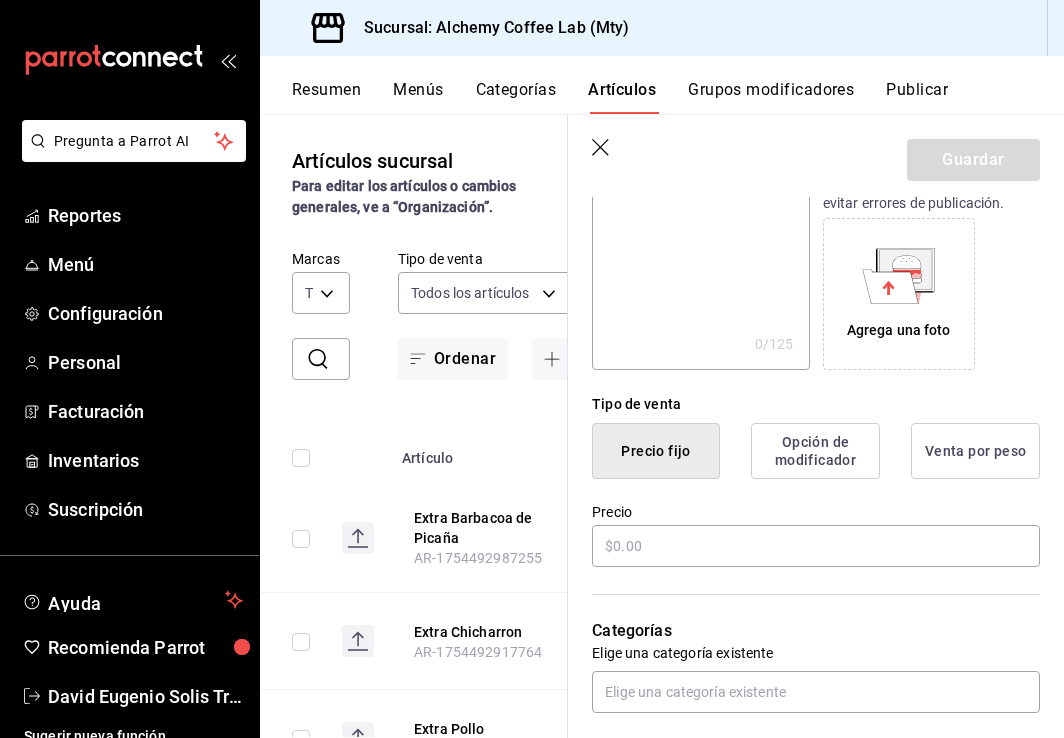 scroll, scrollTop: 300, scrollLeft: 0, axis: vertical 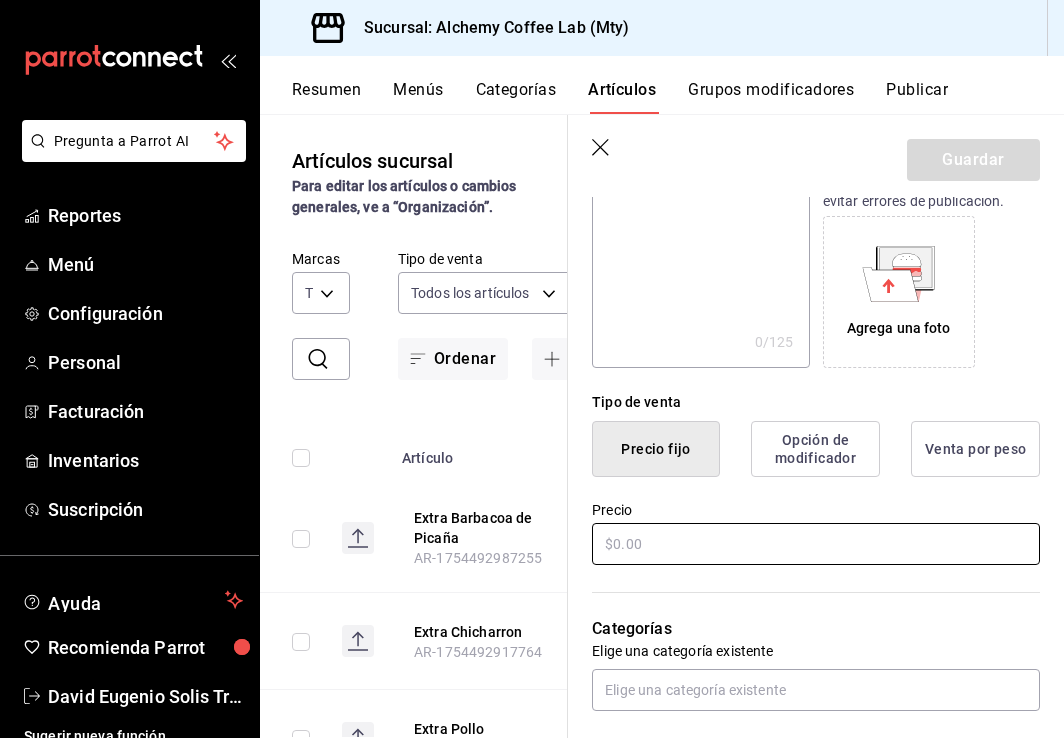 type on "Extra Boneless" 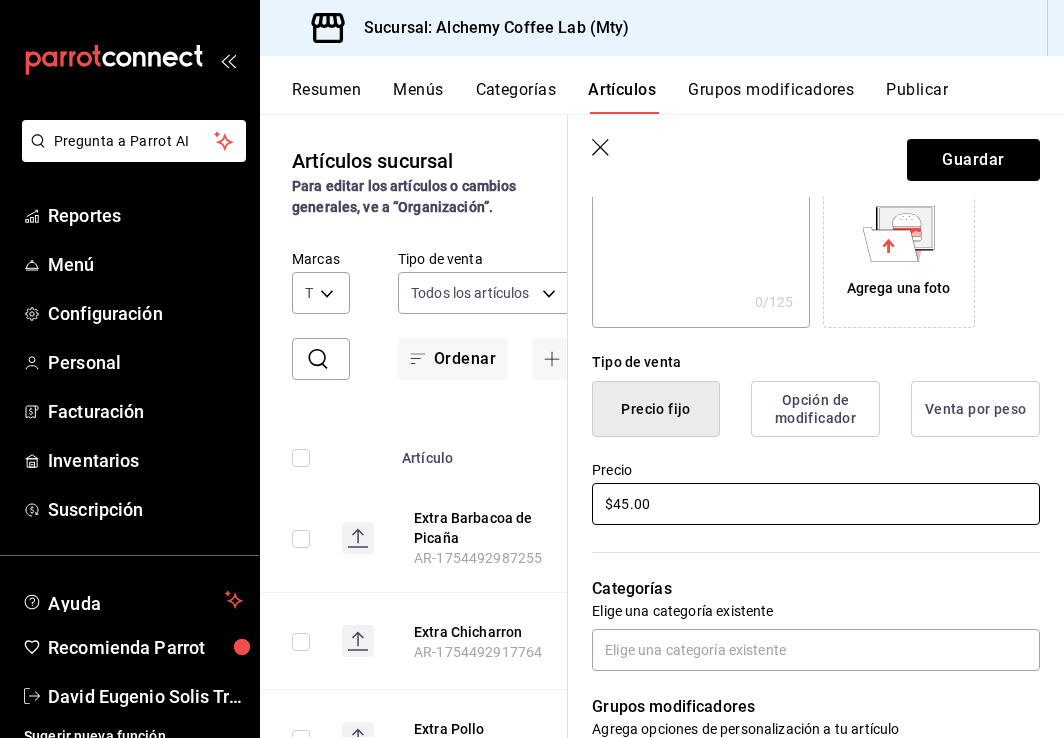 scroll, scrollTop: 400, scrollLeft: 0, axis: vertical 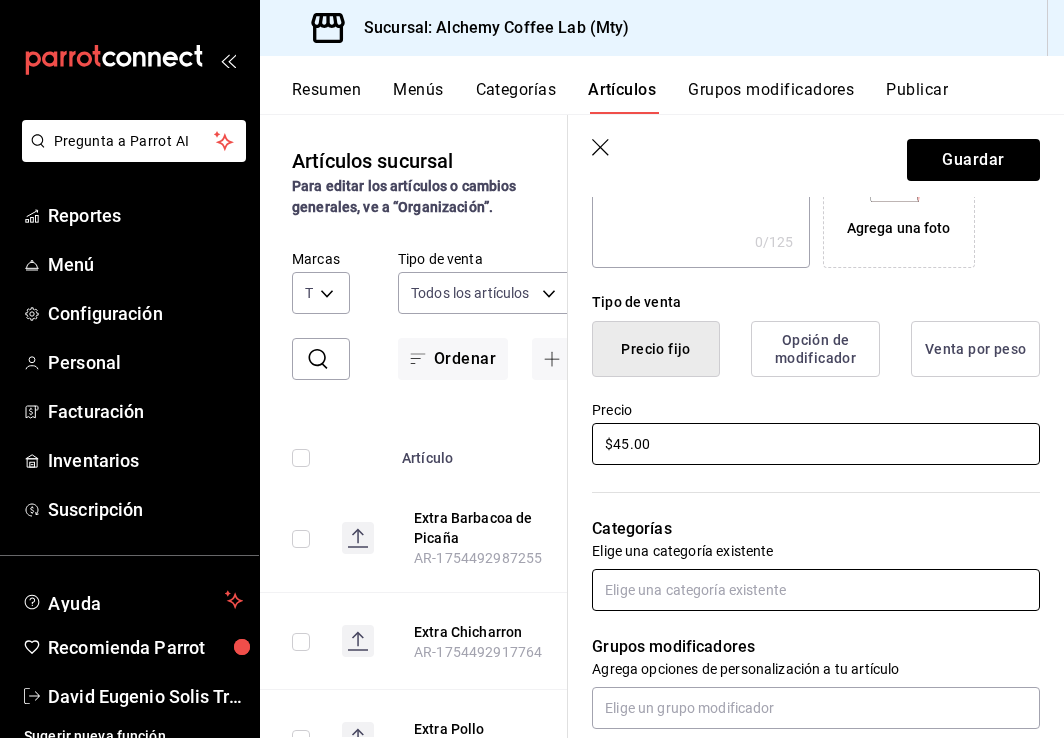 type on "$45.00" 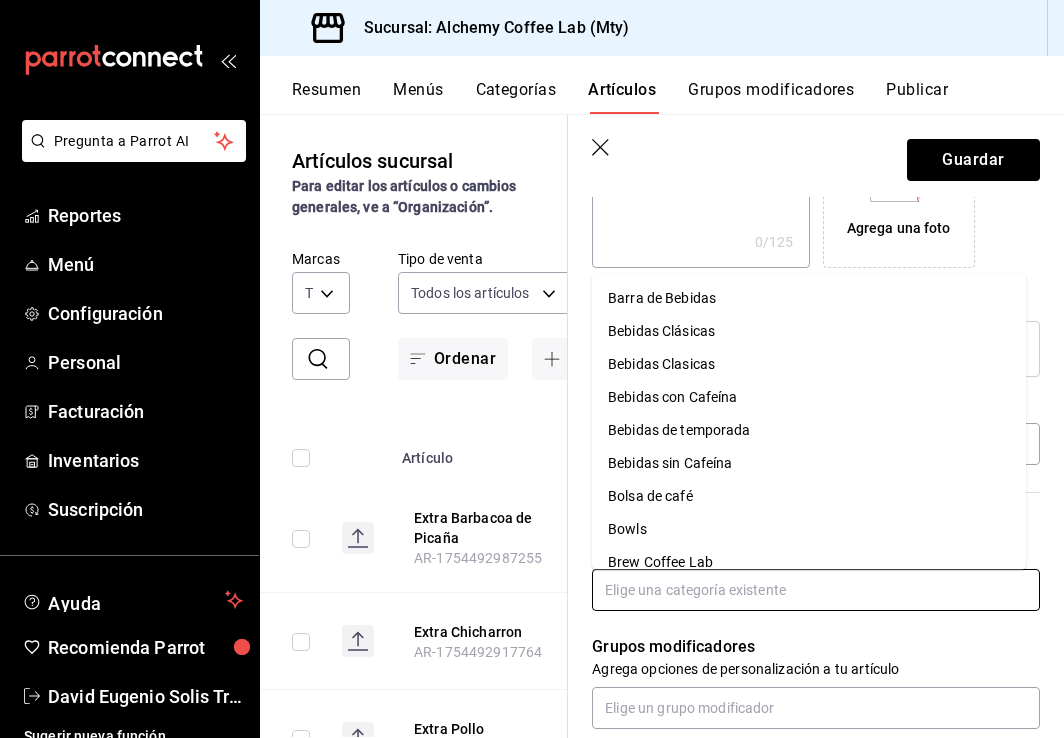 click at bounding box center (816, 590) 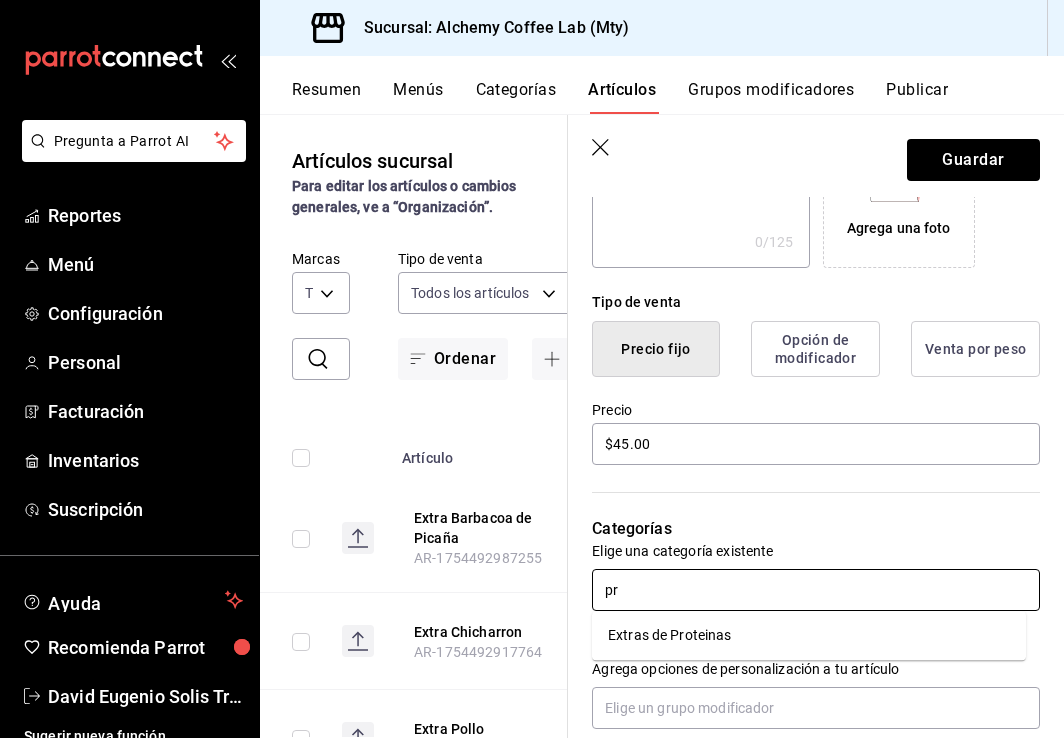 type on "pro" 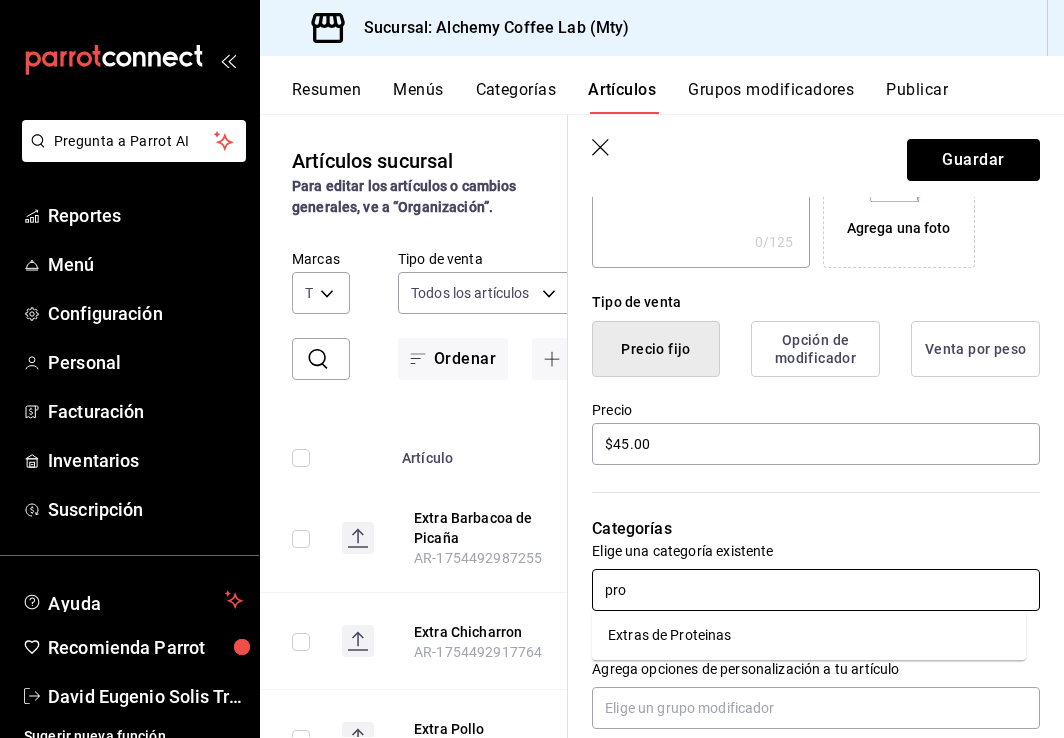 click on "Extras de Proteinas" at bounding box center (809, 635) 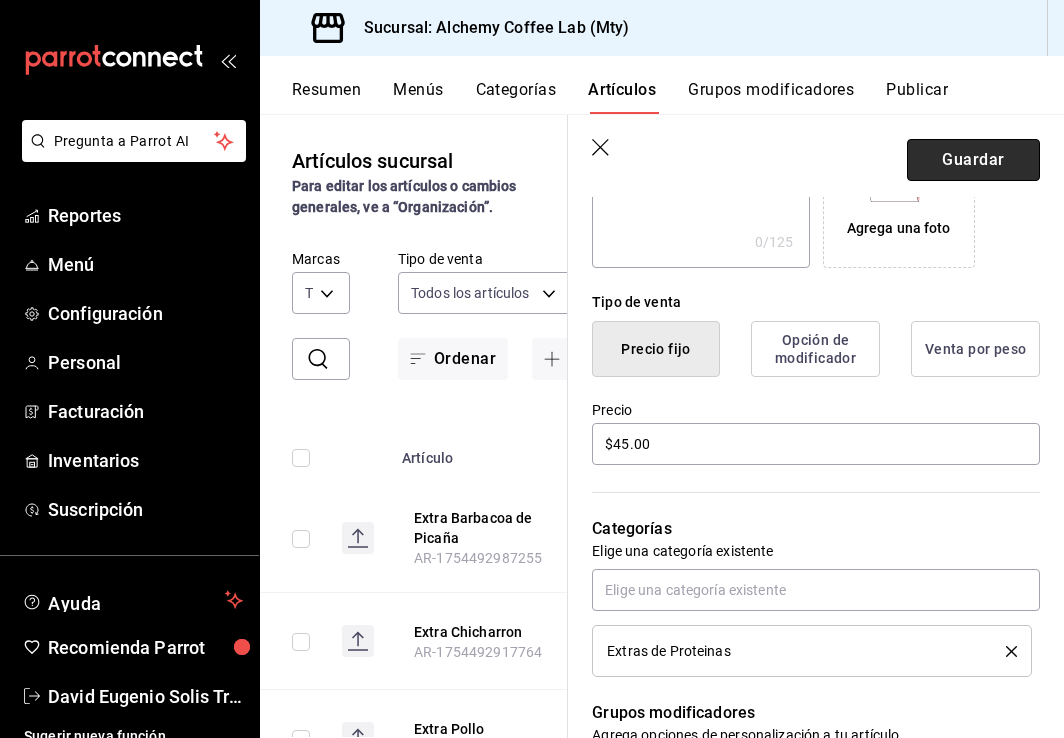 click on "Guardar" at bounding box center (973, 160) 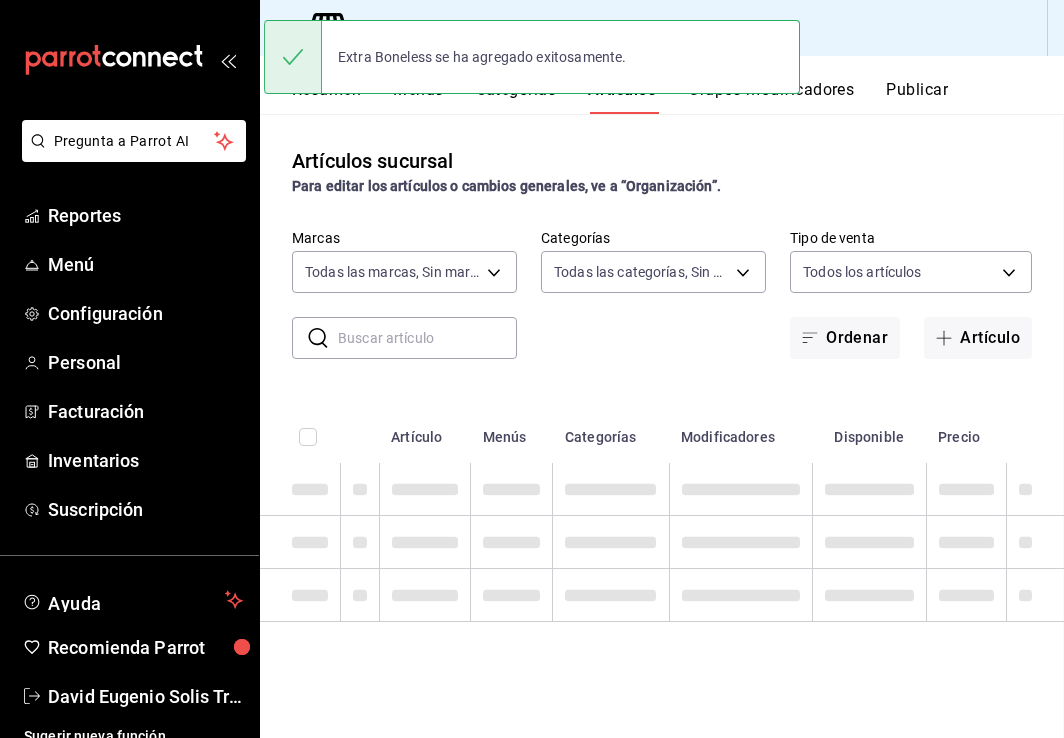 scroll, scrollTop: 0, scrollLeft: 0, axis: both 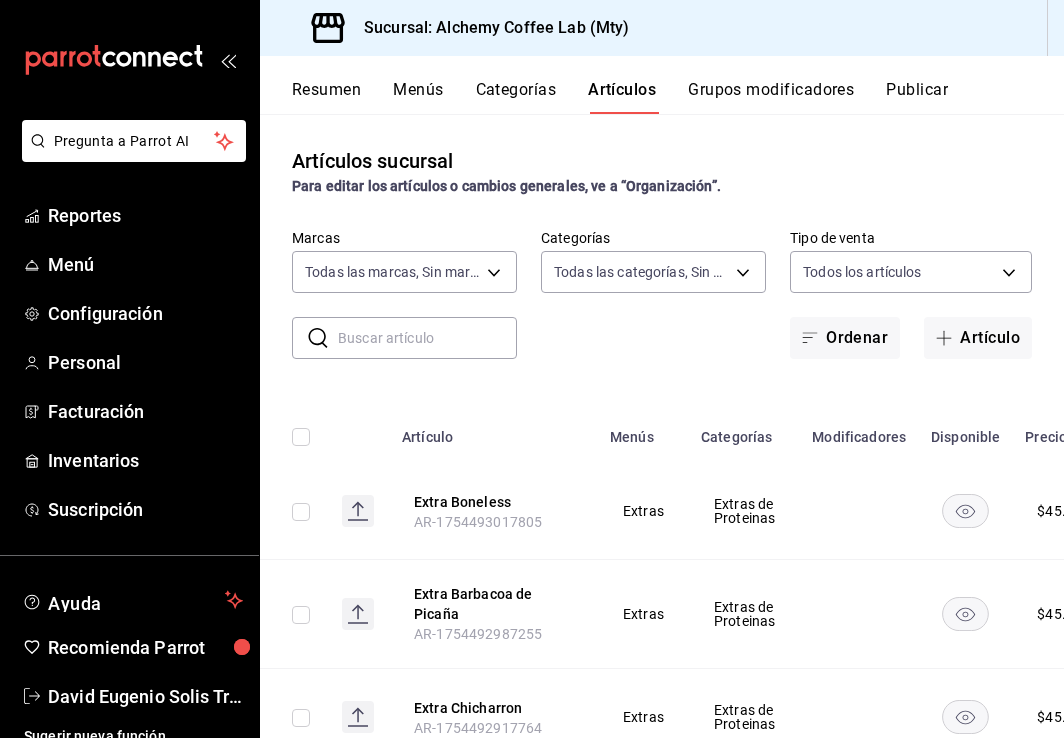 click on "Artículos sucursal Para editar los artículos o cambios generales, ve a “Organización”. ​ ​ Marcas Todas las marcas, Sin marca 147fd5db-d129-484d-8765-362391796a66 Categorías Todas las categorías, Sin categoría Tipo de venta Todos los artículos ALL Ordenar Artículo Artículo Menús Categorías Modificadores Disponible Precio Extra Boneless AR-1754493017805 Extras Extras de Proteinas $ 45.00 Extra Barbacoa de Picaña AR-1754492987255 Extras Extras de Proteinas $ 45.00 Extra Chicharron AR-1754492917764 Extras Extras de Proteinas $ 45.00 Extra Pollo AR-1754492842456 Extras Extras de Proteinas $ 45.00 Extra Miel de Maple AR-1754492657248 Extras Extras Cocina $ 0.00 Extra Chips AR-1754492578132 Extras Extras Cocina $ 20.00 Extra Aguacate AR-1754492530735 Extras Extras Cocina $ 25.00 Extra Frijoles AR-1754492476700 Extras Extras Cocina $ 10.00 Extra Limón AR-1754492425228 Extras Extras Cocina $ 0.00 Extra Mantequilla AR-1754492392367 Extras Extras Cocina $ 0.00 Extra Miel de Abeja AR-1754492348598 $" at bounding box center (662, 425) 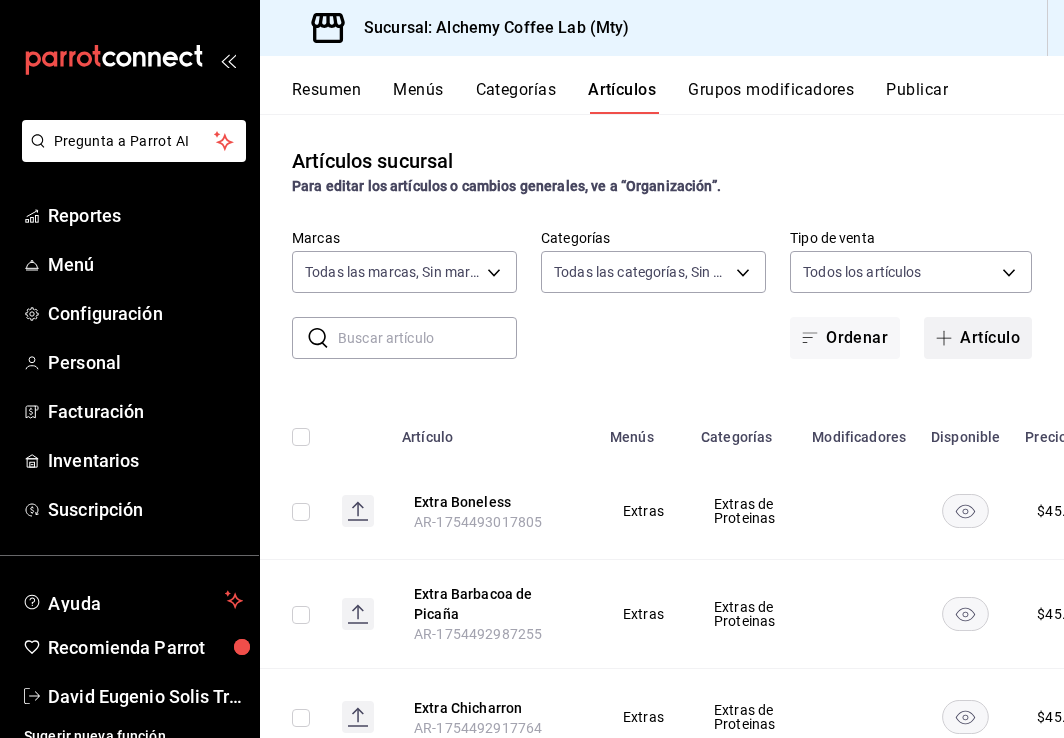 click on "Artículo" at bounding box center [978, 338] 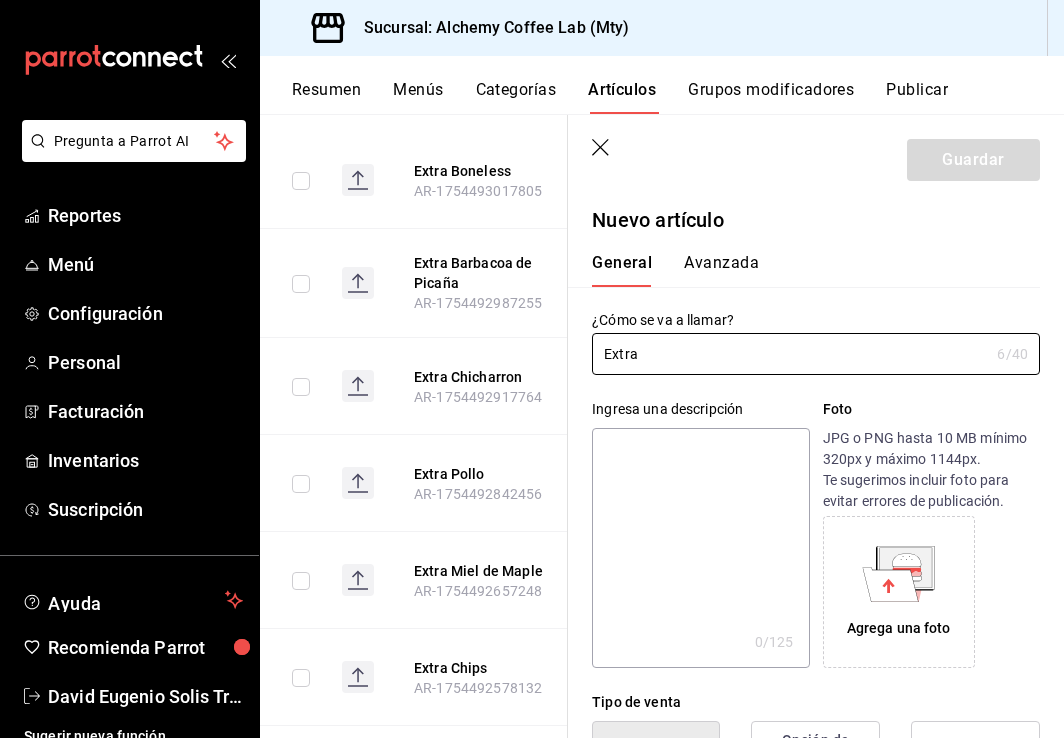 scroll, scrollTop: 400, scrollLeft: 0, axis: vertical 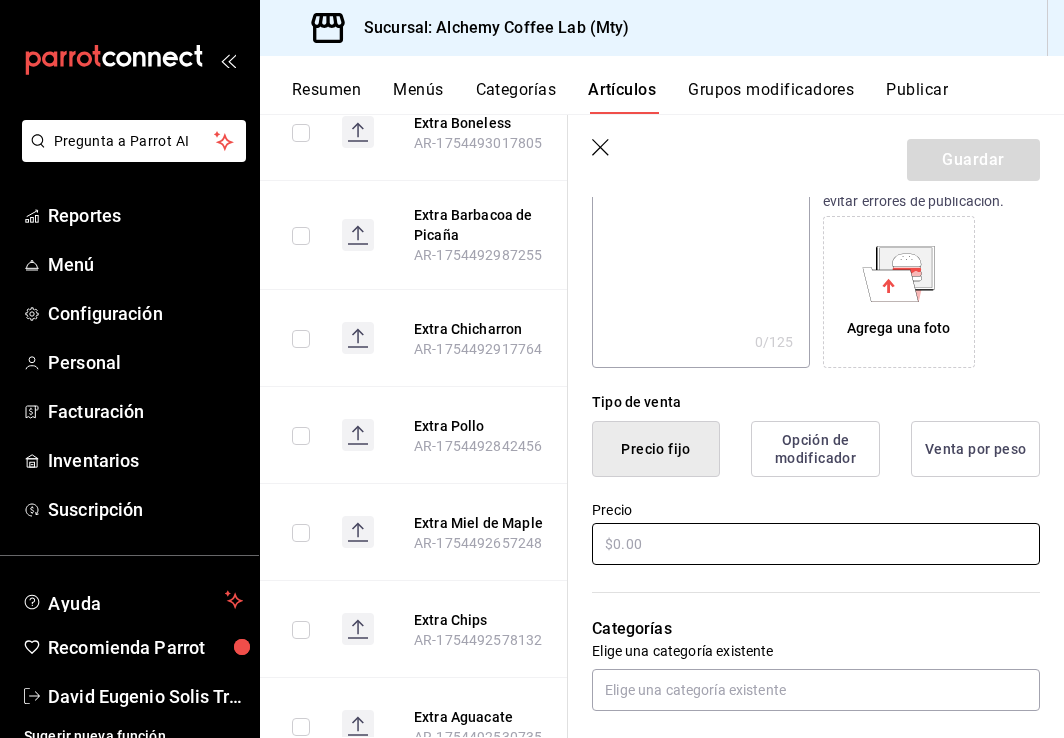 type on "Extra Tocino" 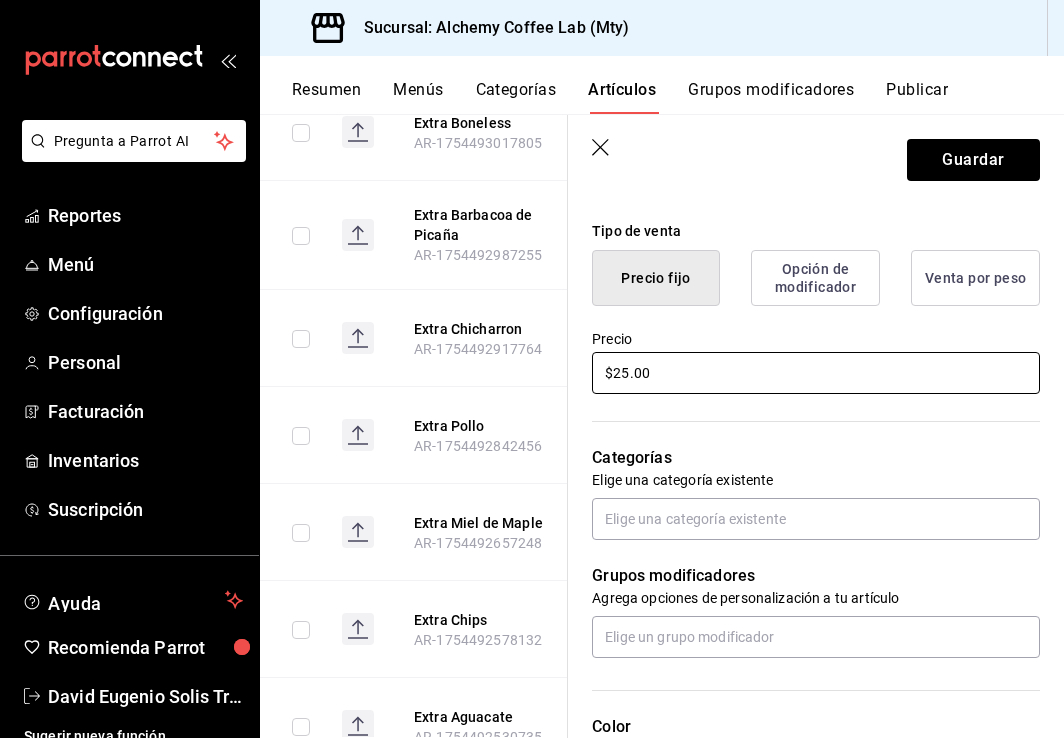 scroll, scrollTop: 500, scrollLeft: 0, axis: vertical 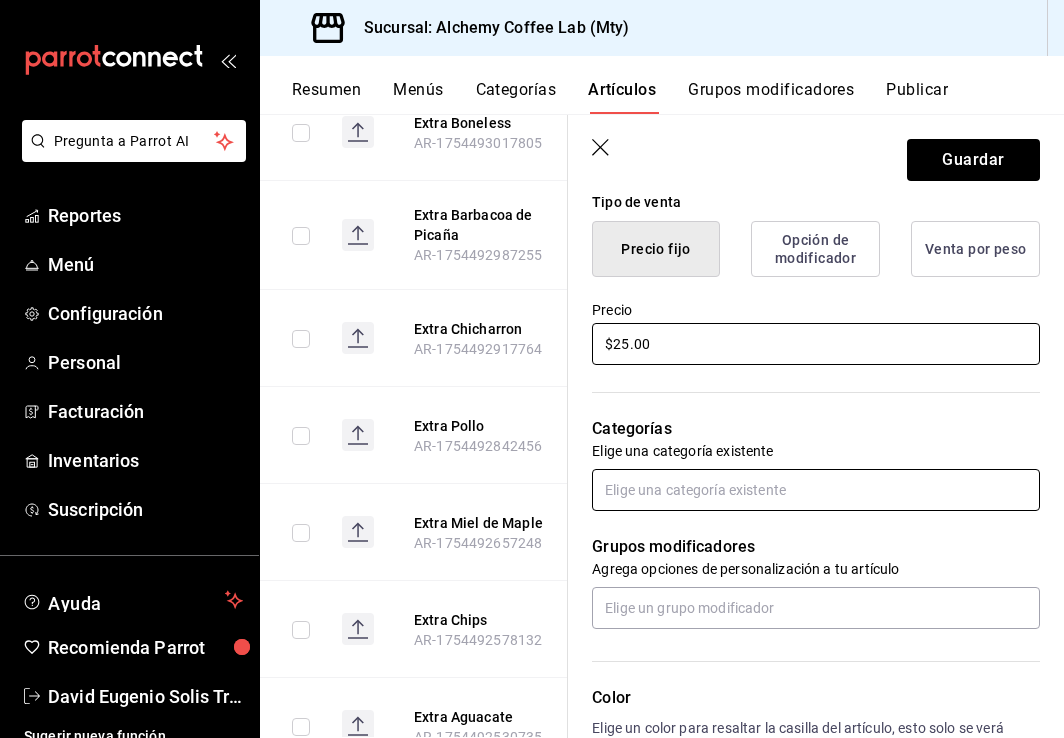 type on "$25.00" 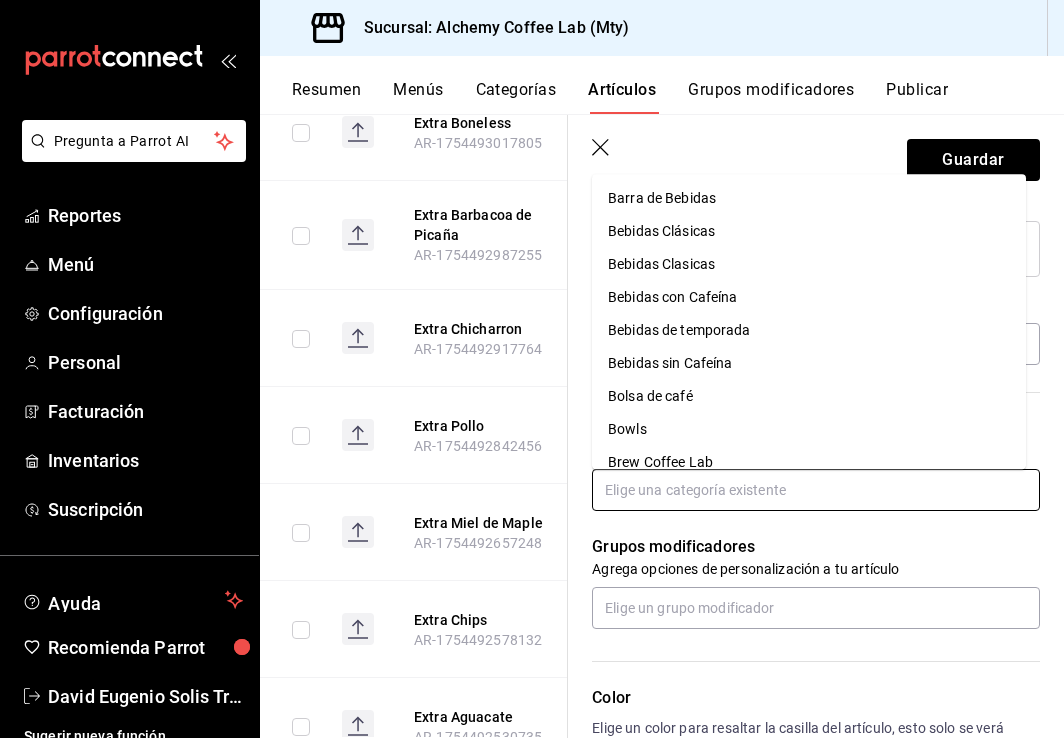 click at bounding box center (816, 490) 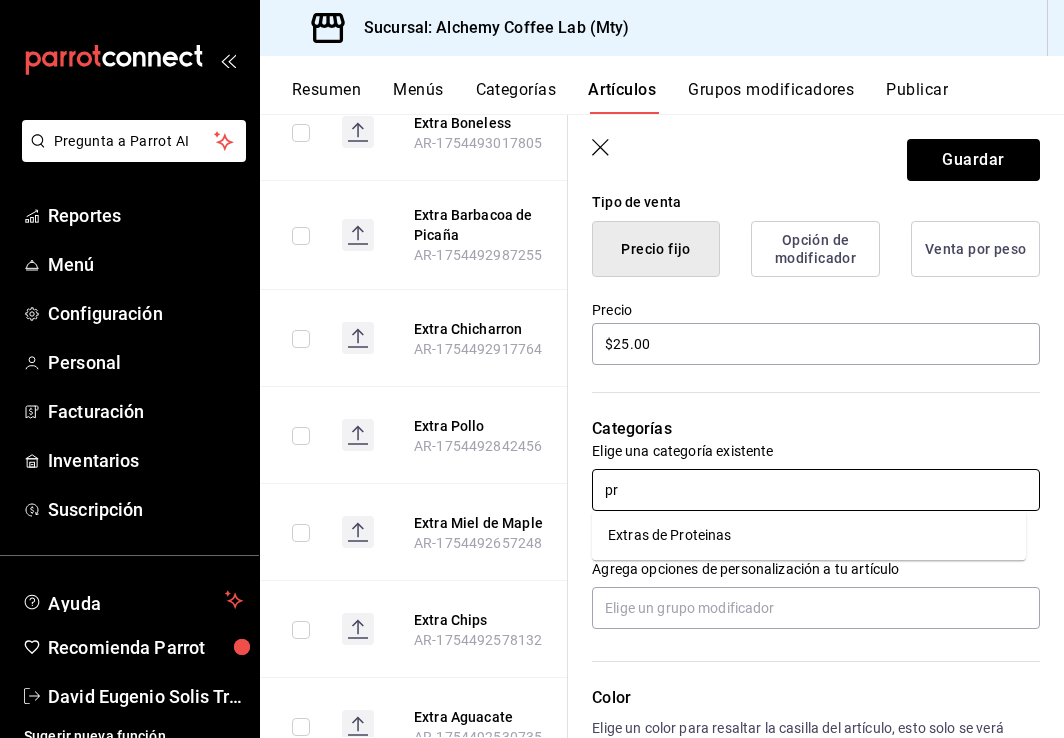 type on "pro" 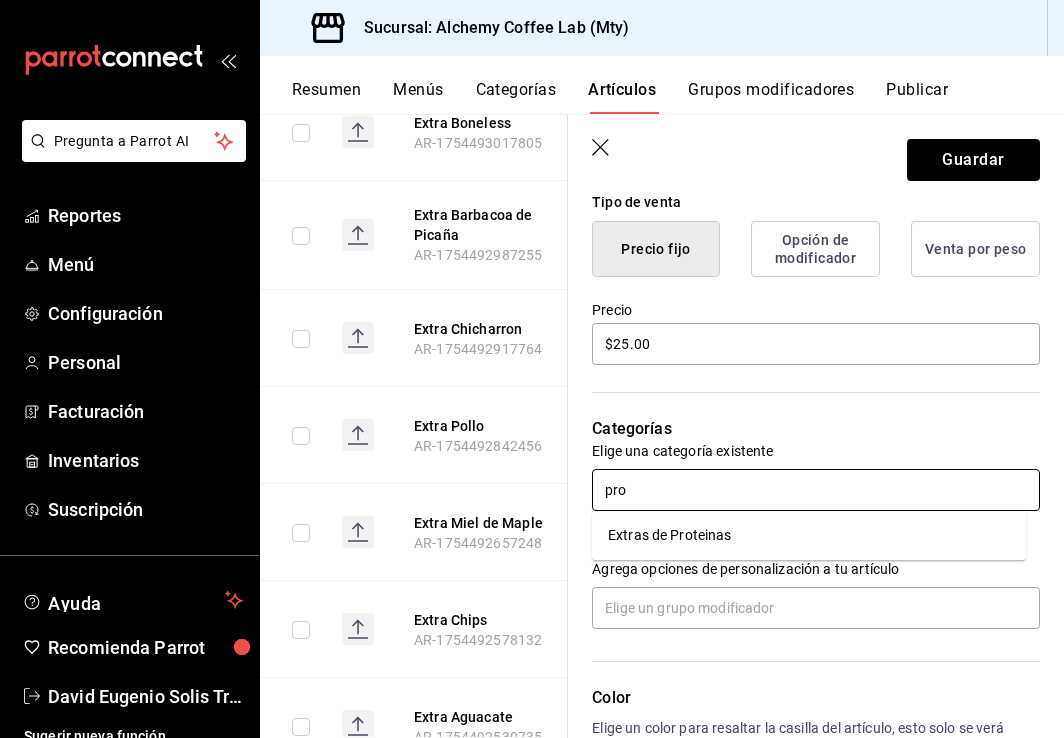 click on "Extras de Proteinas" at bounding box center (809, 535) 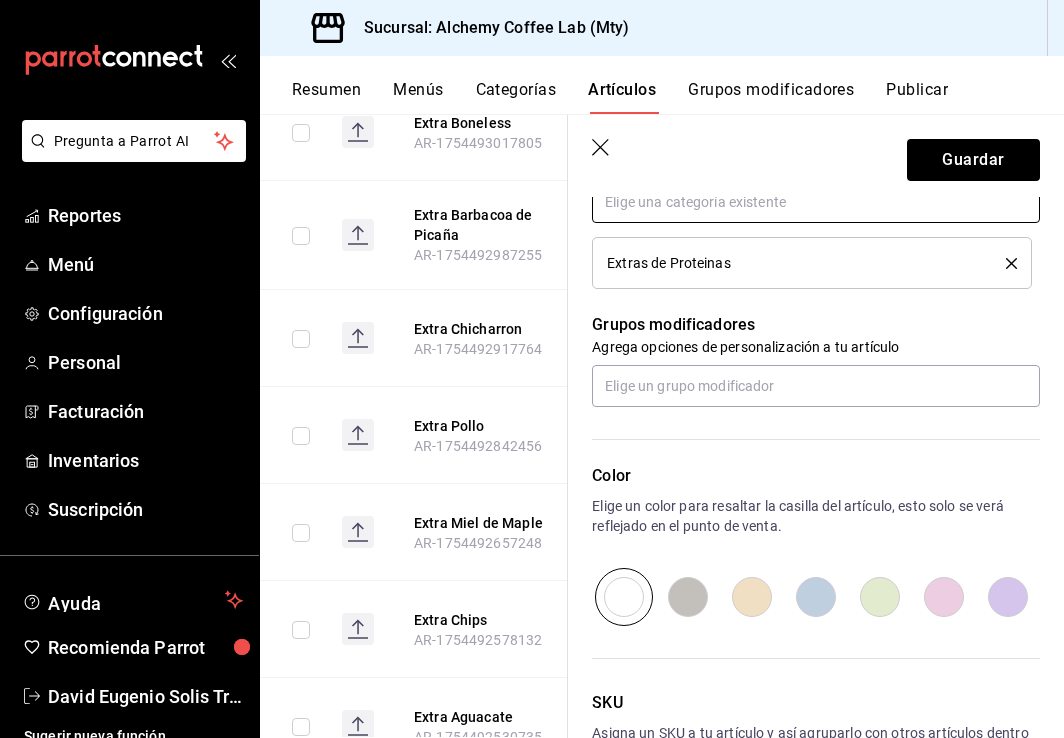 scroll, scrollTop: 800, scrollLeft: 0, axis: vertical 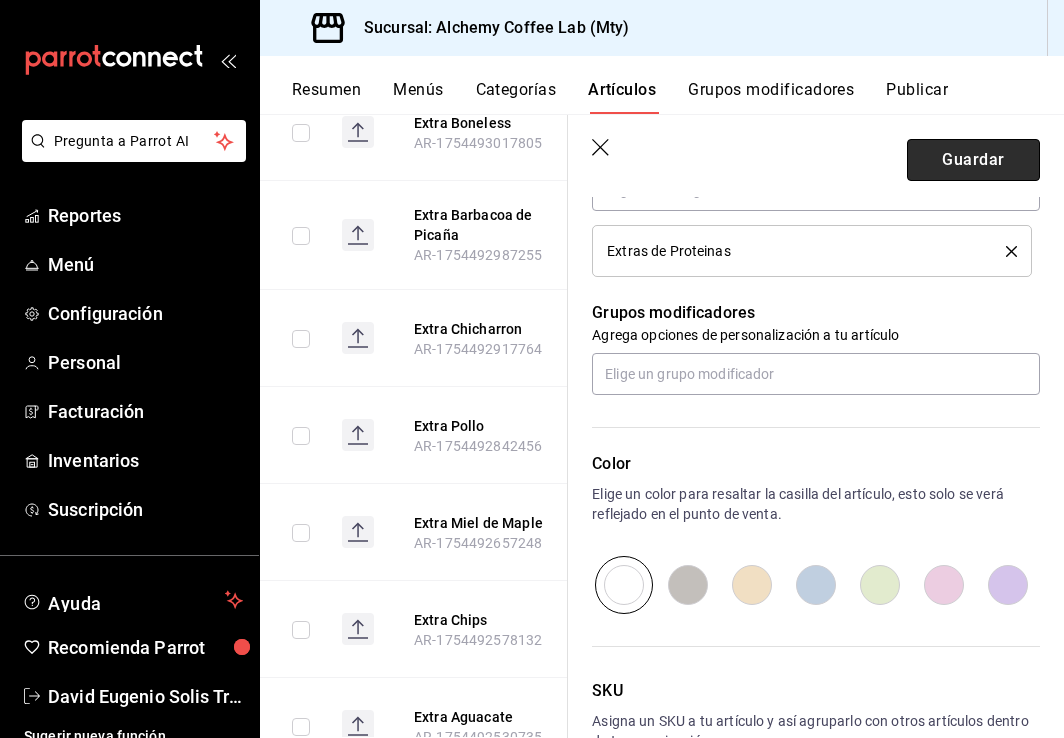 click on "Guardar" at bounding box center (973, 160) 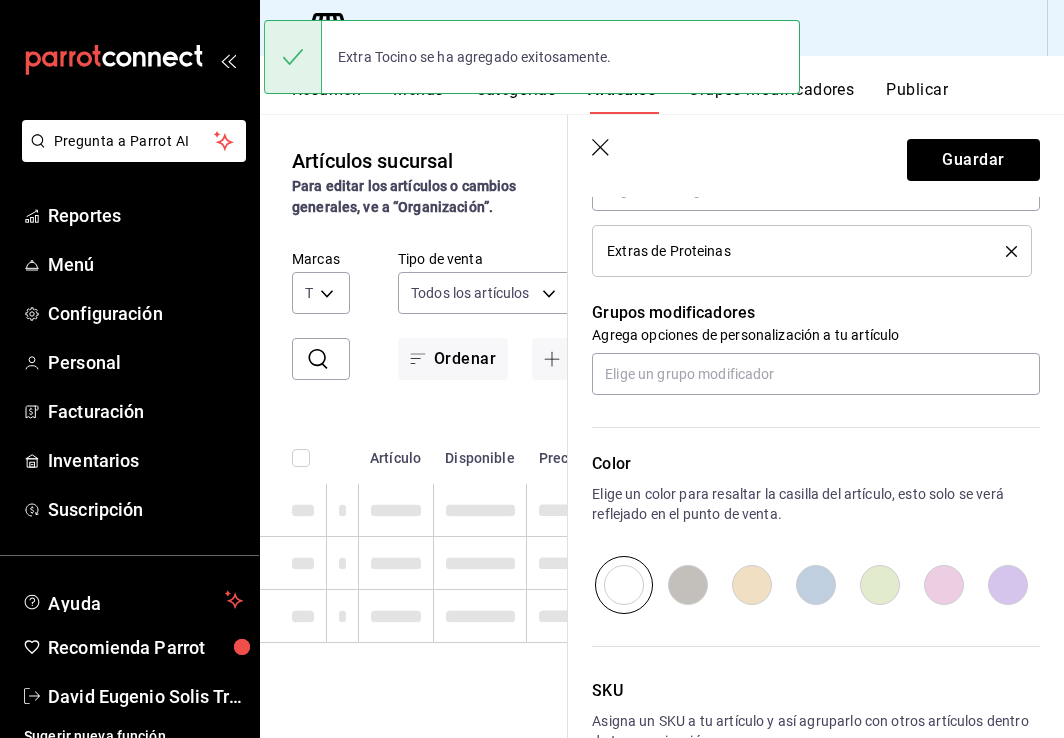scroll, scrollTop: 0, scrollLeft: 0, axis: both 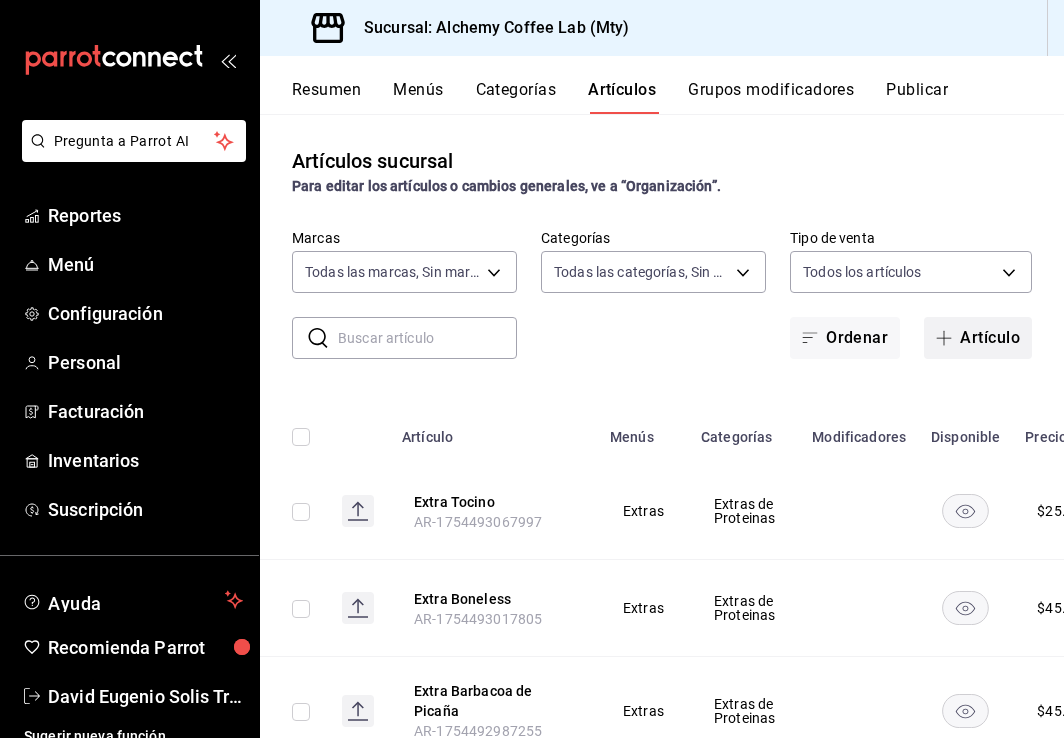 click on "Artículo" at bounding box center [978, 338] 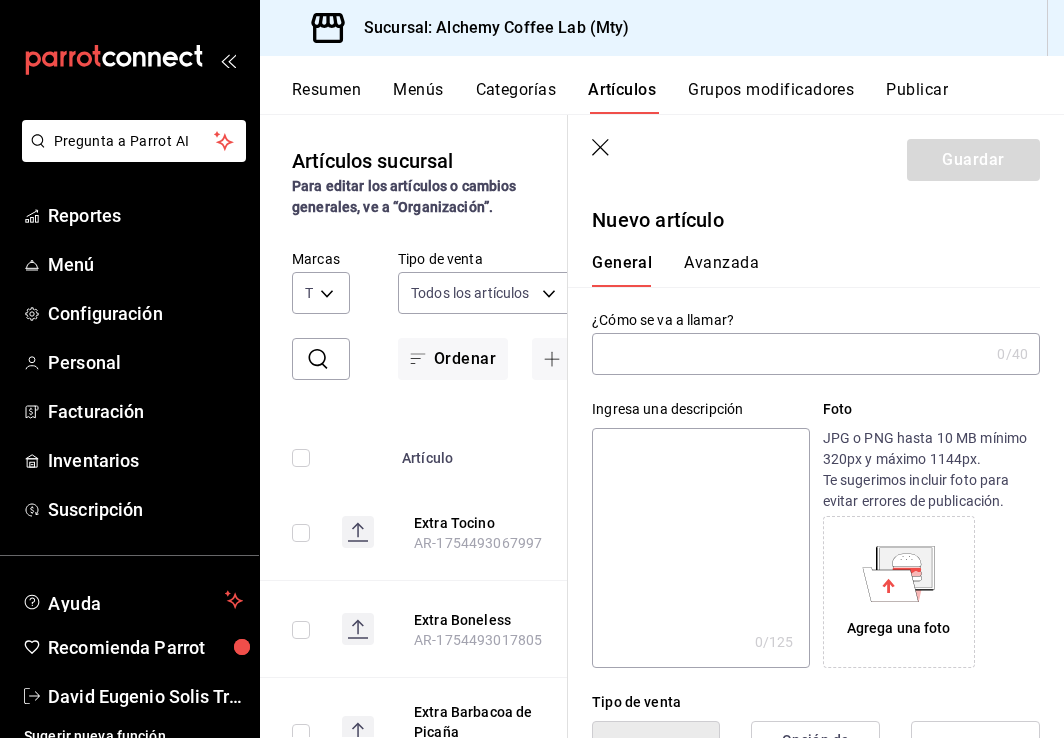 click at bounding box center [790, 354] 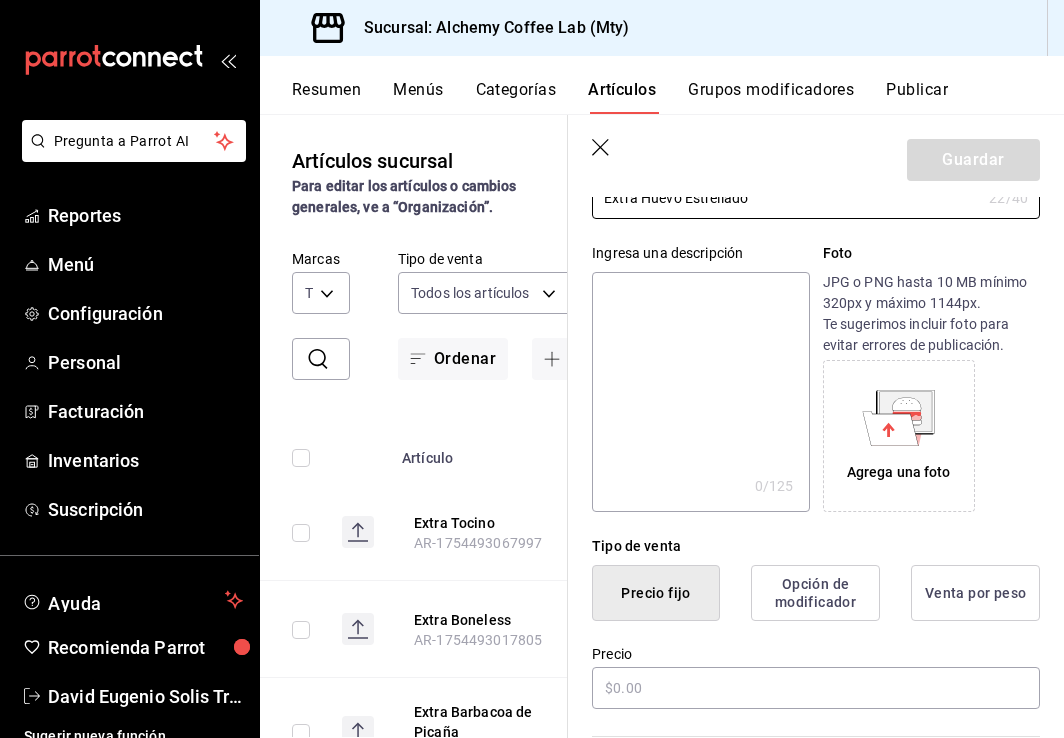 scroll, scrollTop: 300, scrollLeft: 0, axis: vertical 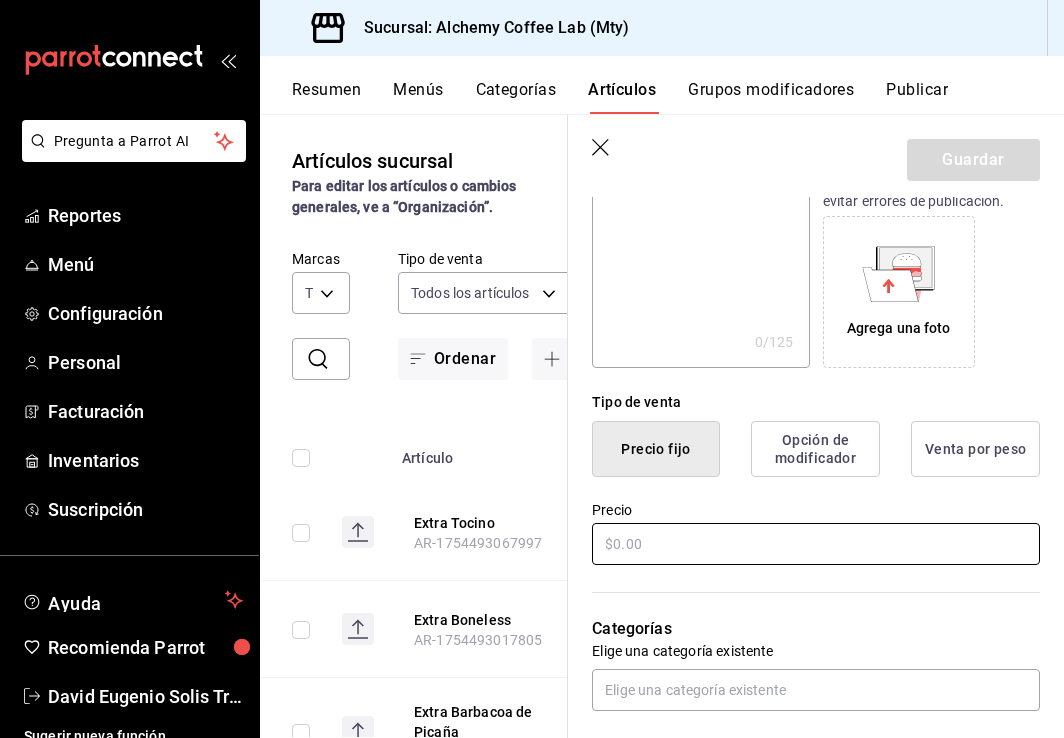 type on "Extra Huevo Estrellado" 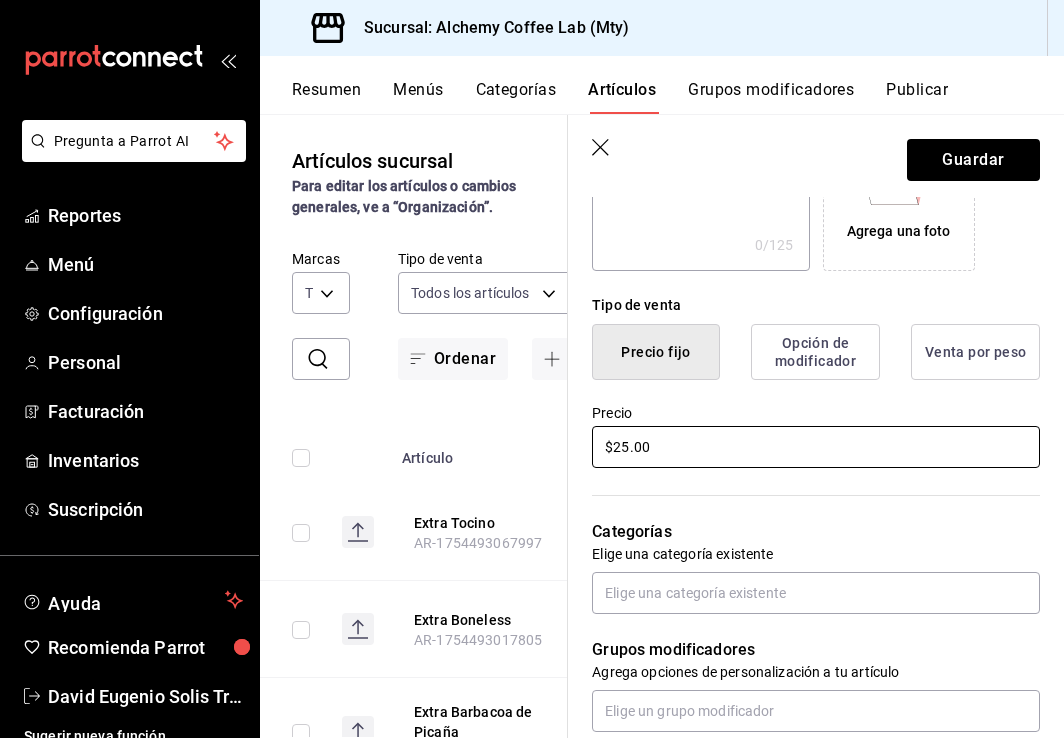 scroll, scrollTop: 400, scrollLeft: 0, axis: vertical 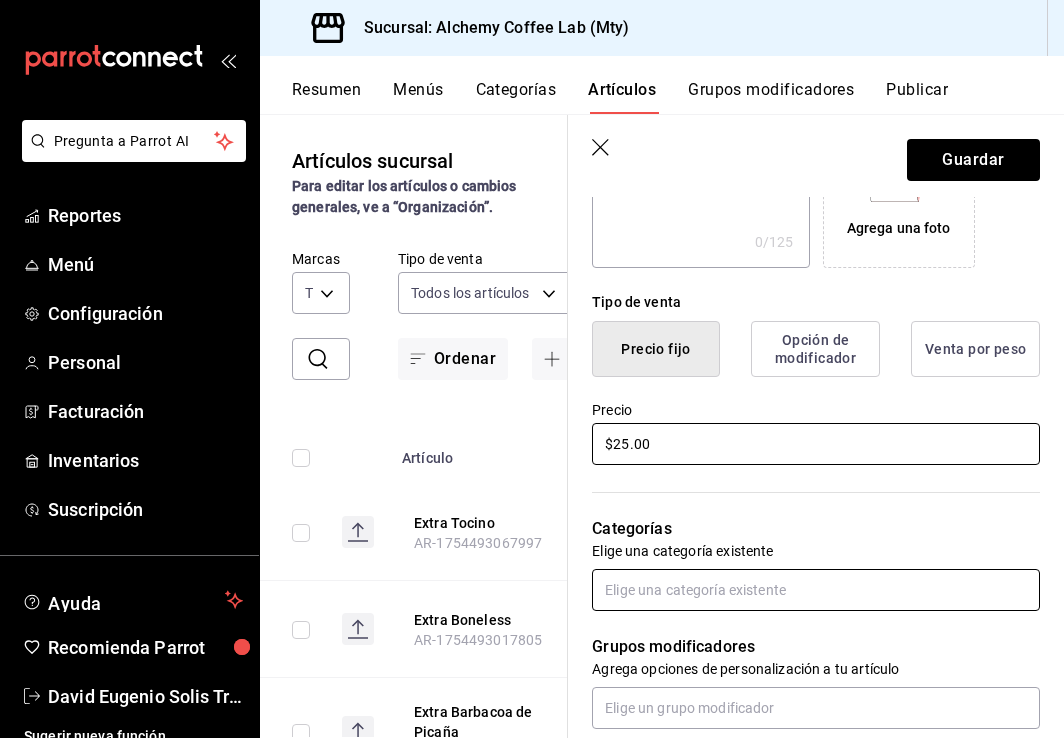 type on "$25.00" 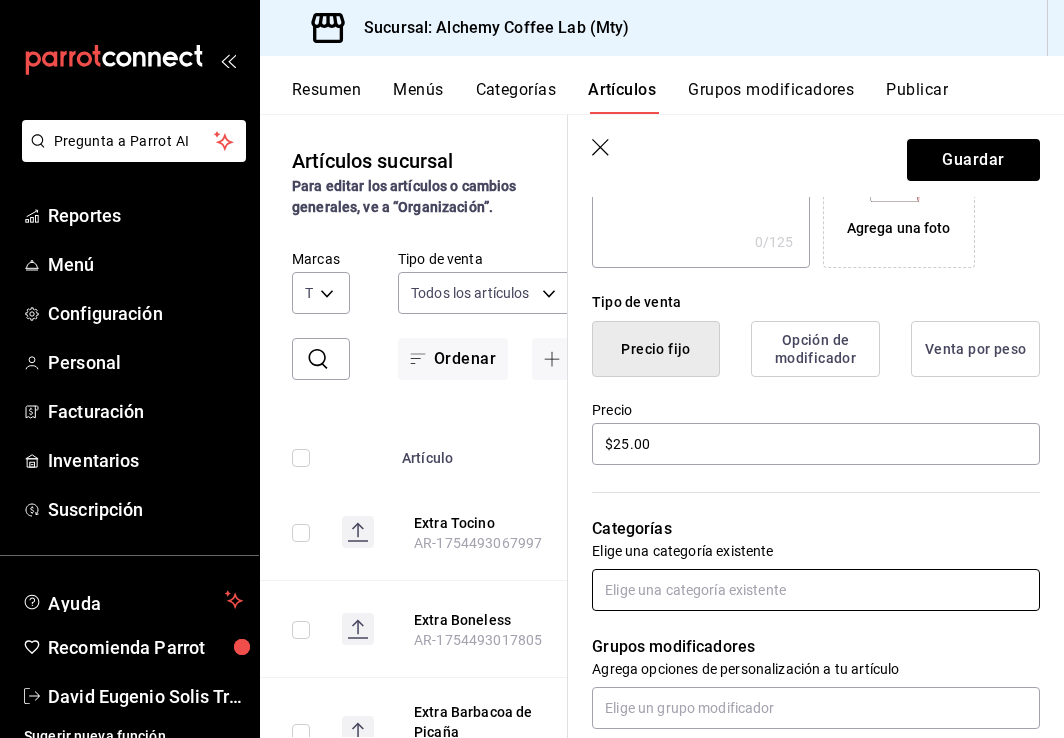 click at bounding box center [816, 590] 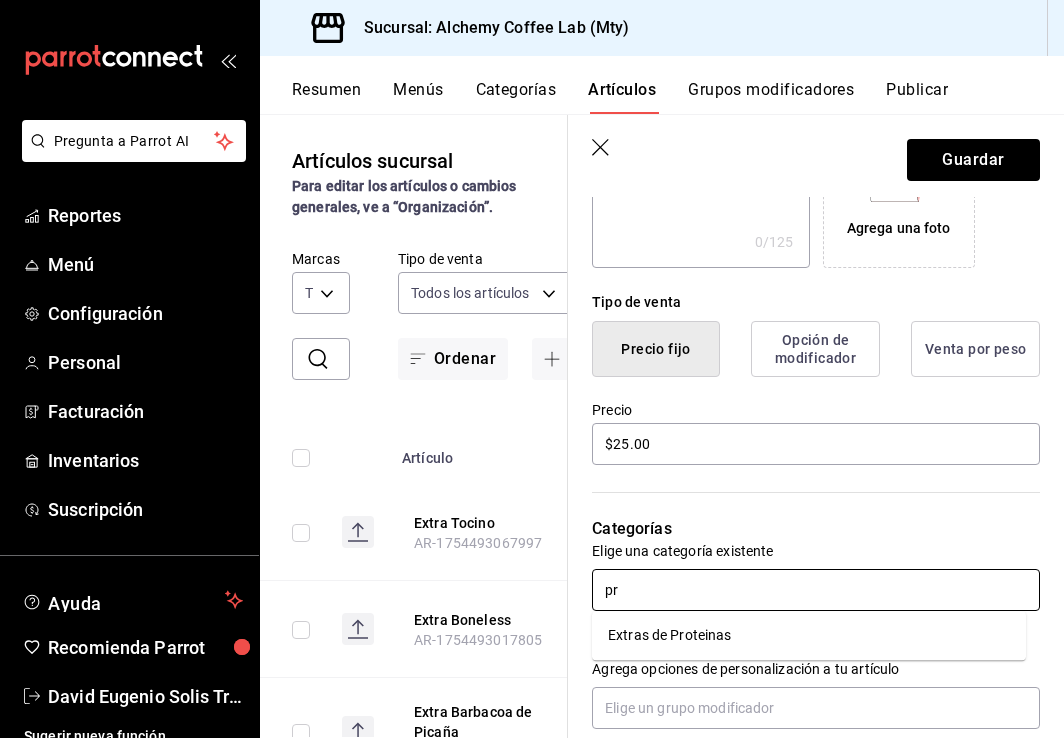 type on "pro" 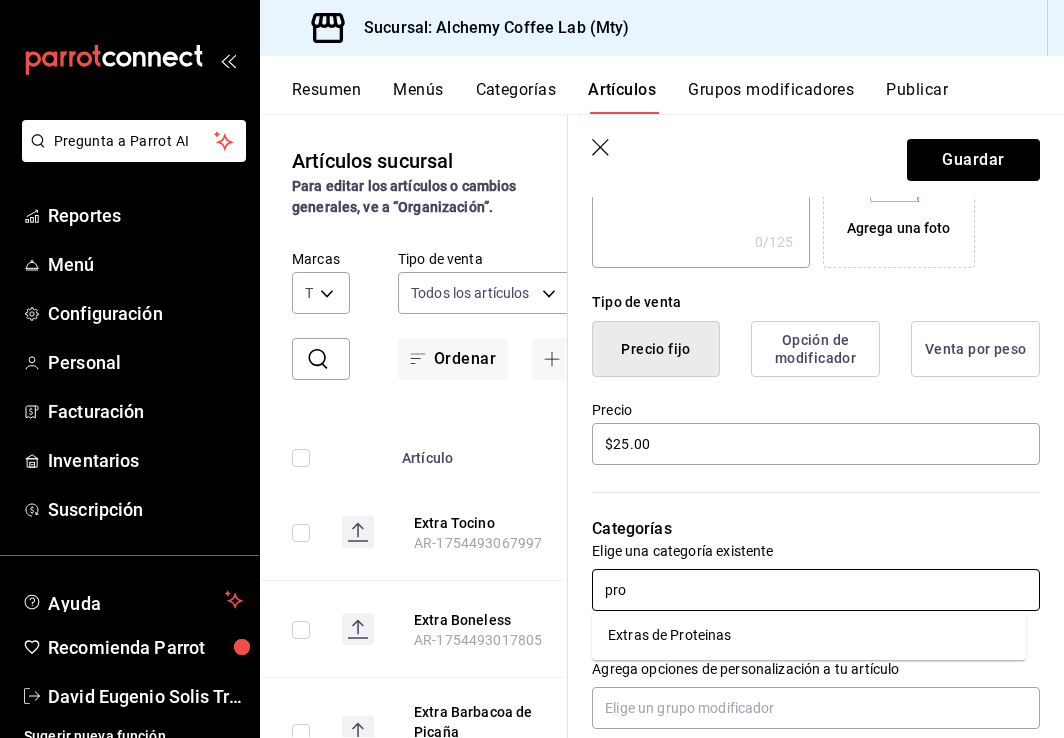 click on "Extras de Proteinas" at bounding box center [809, 635] 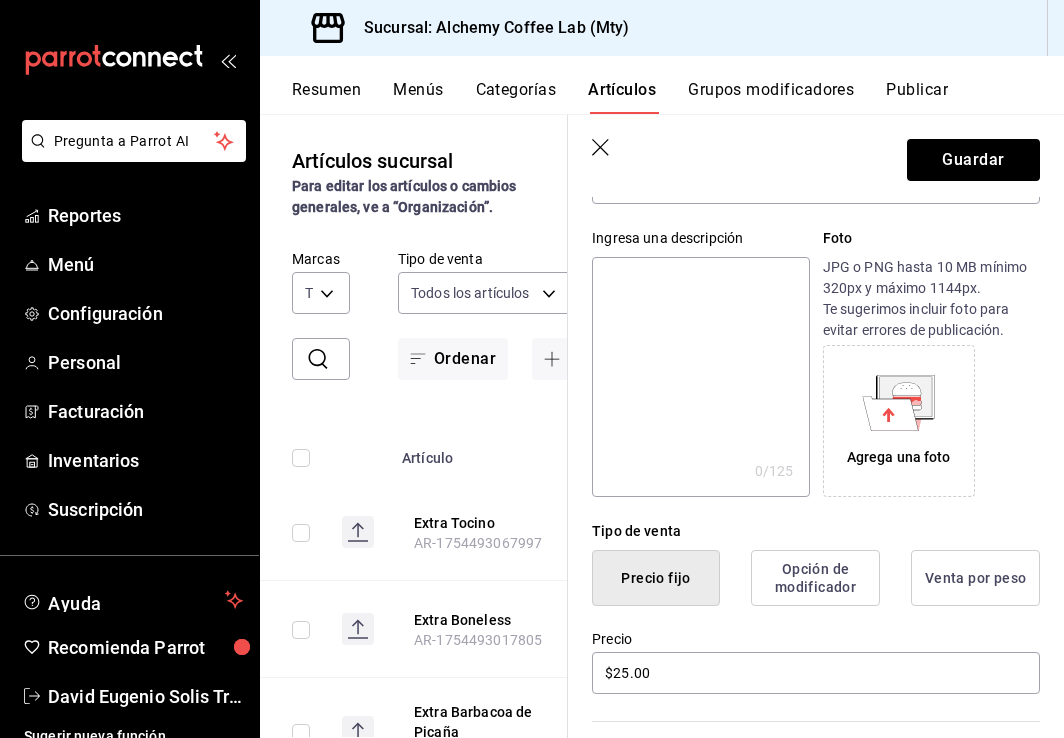 scroll, scrollTop: 100, scrollLeft: 0, axis: vertical 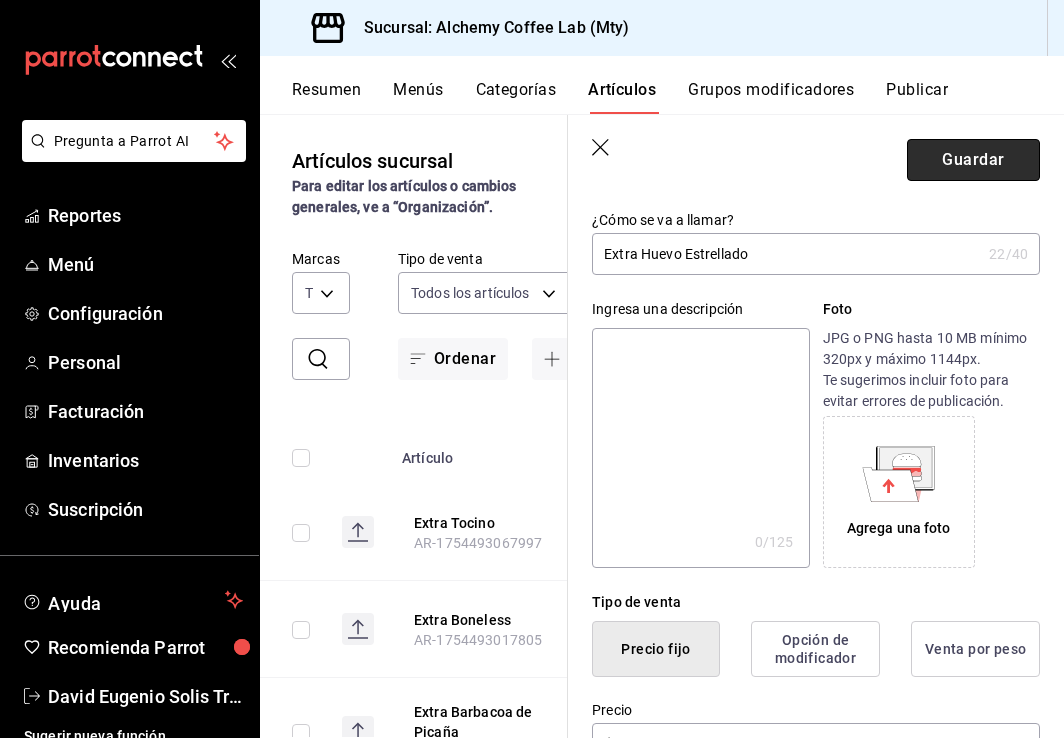click on "Guardar" at bounding box center (973, 160) 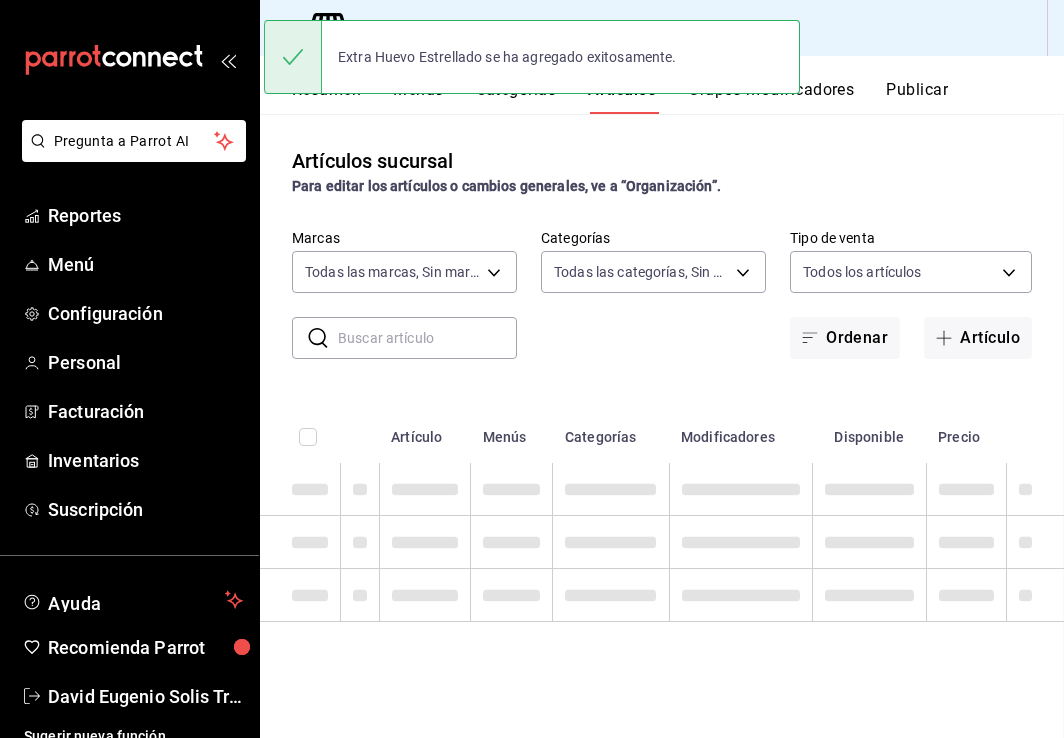 scroll, scrollTop: 0, scrollLeft: 0, axis: both 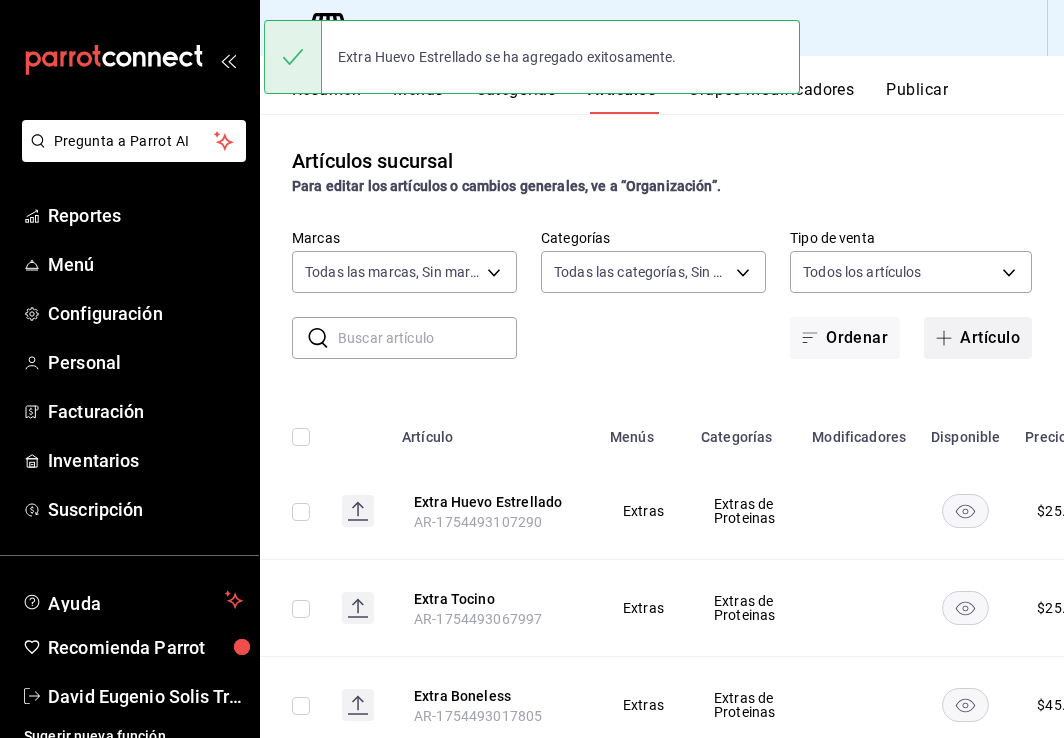 click on "Artículo" at bounding box center [978, 338] 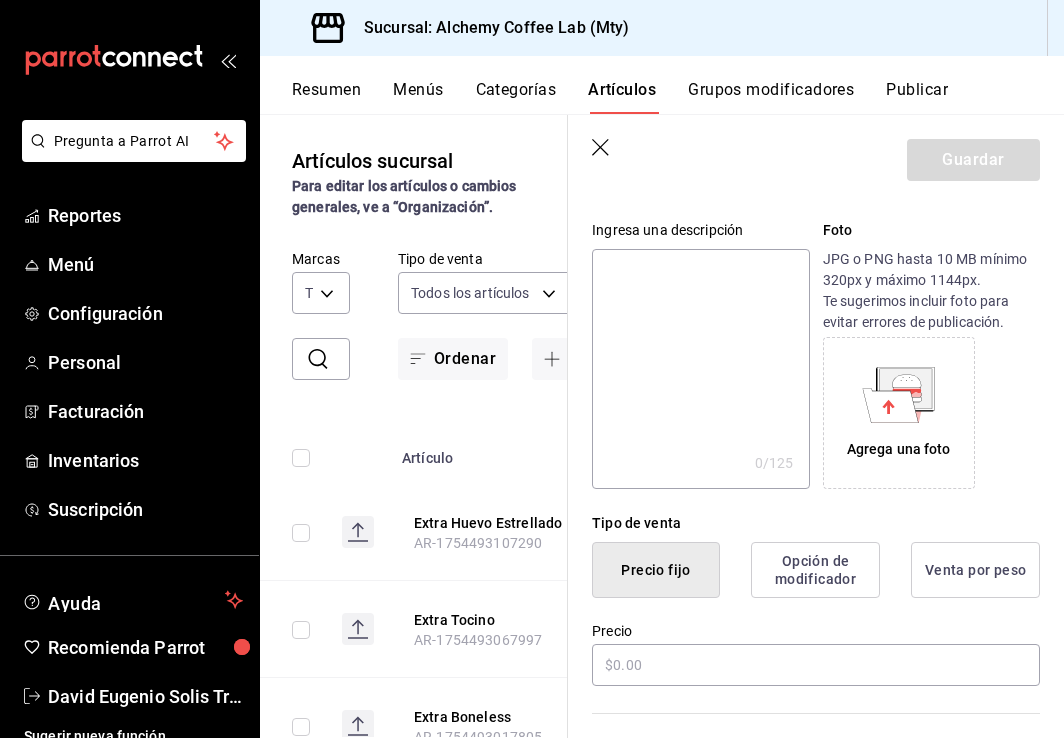 scroll, scrollTop: 200, scrollLeft: 0, axis: vertical 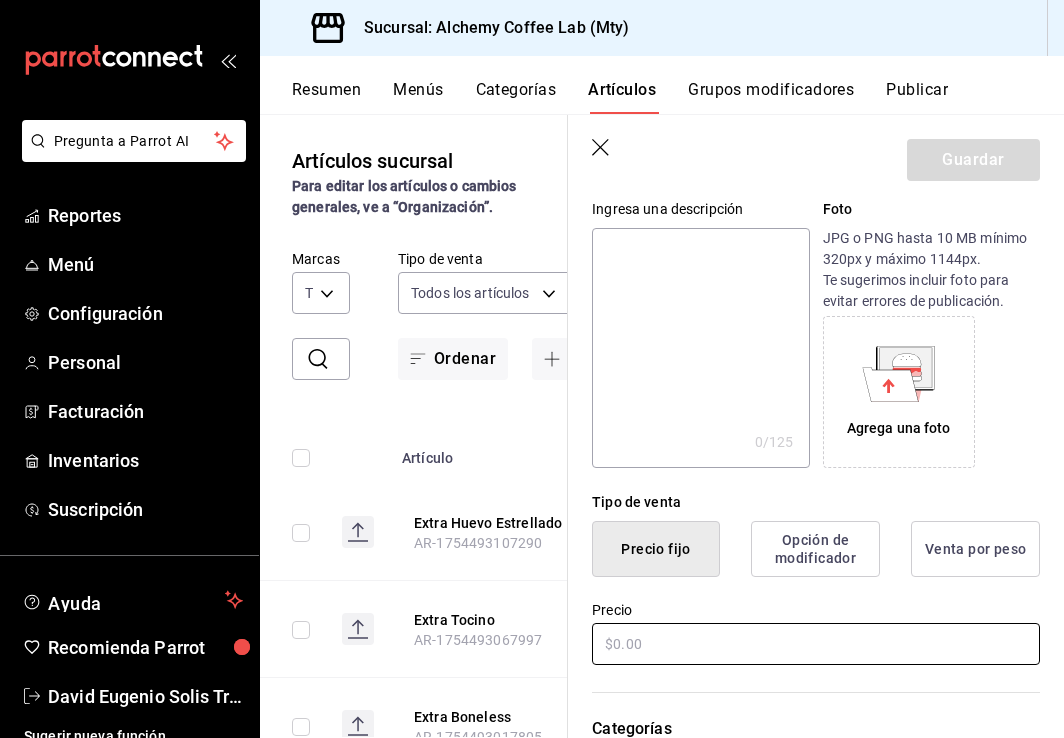 type on "Extra Huevo Revuelto" 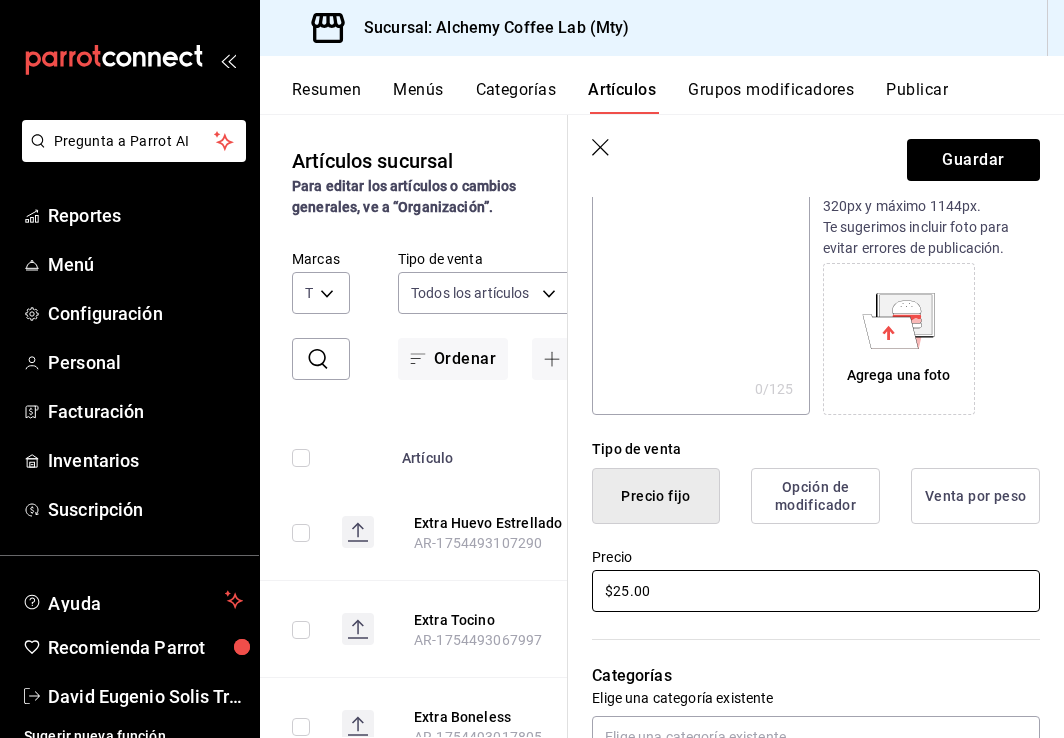 scroll, scrollTop: 400, scrollLeft: 0, axis: vertical 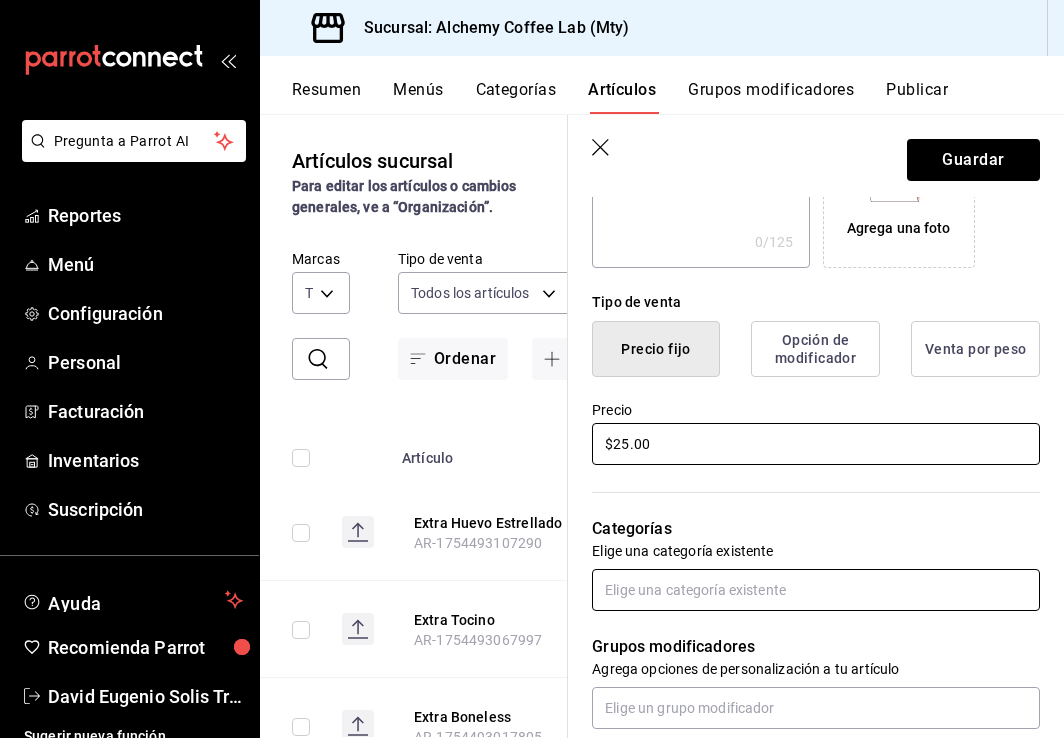 type on "$25.00" 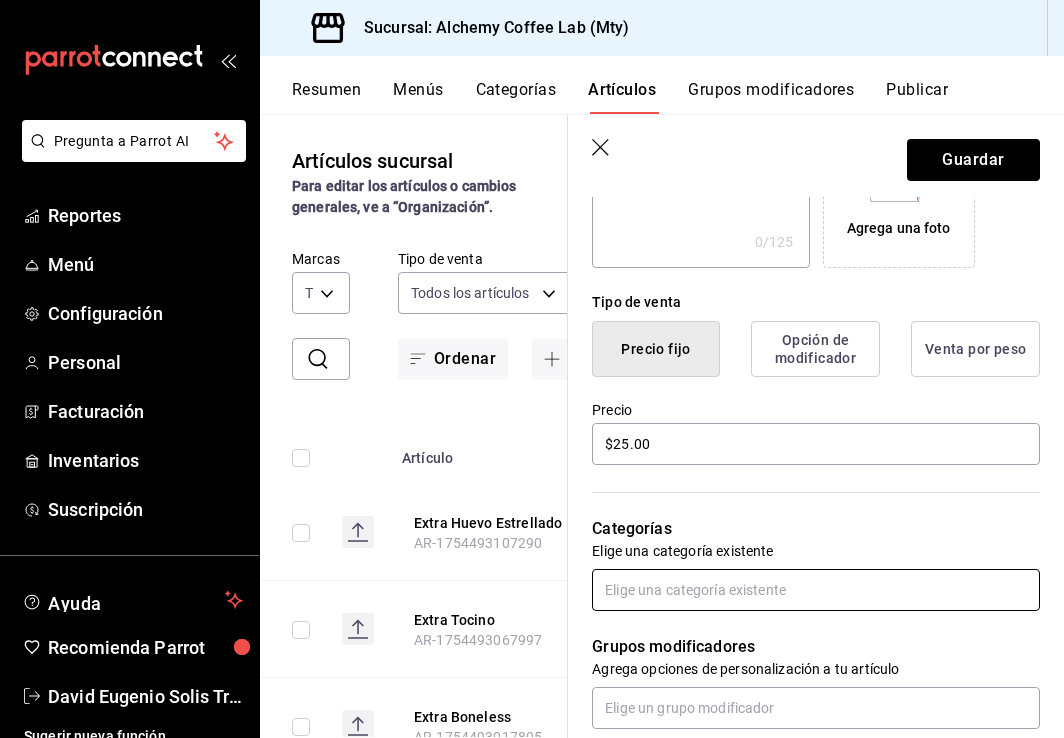 click at bounding box center [816, 590] 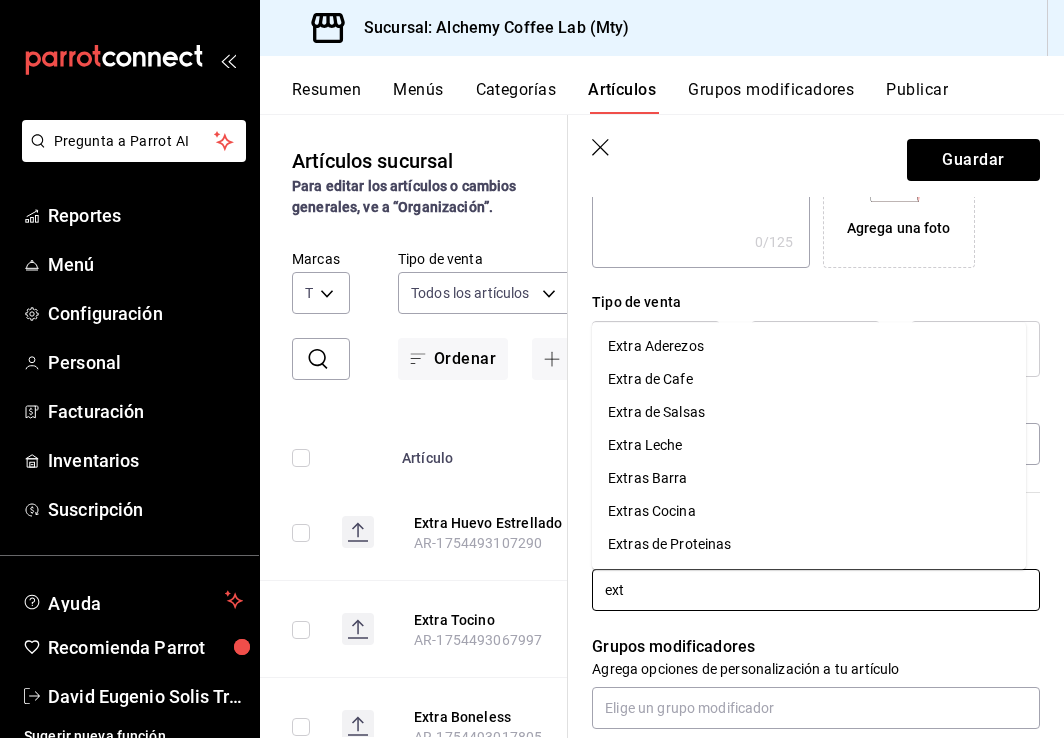 type on "extr" 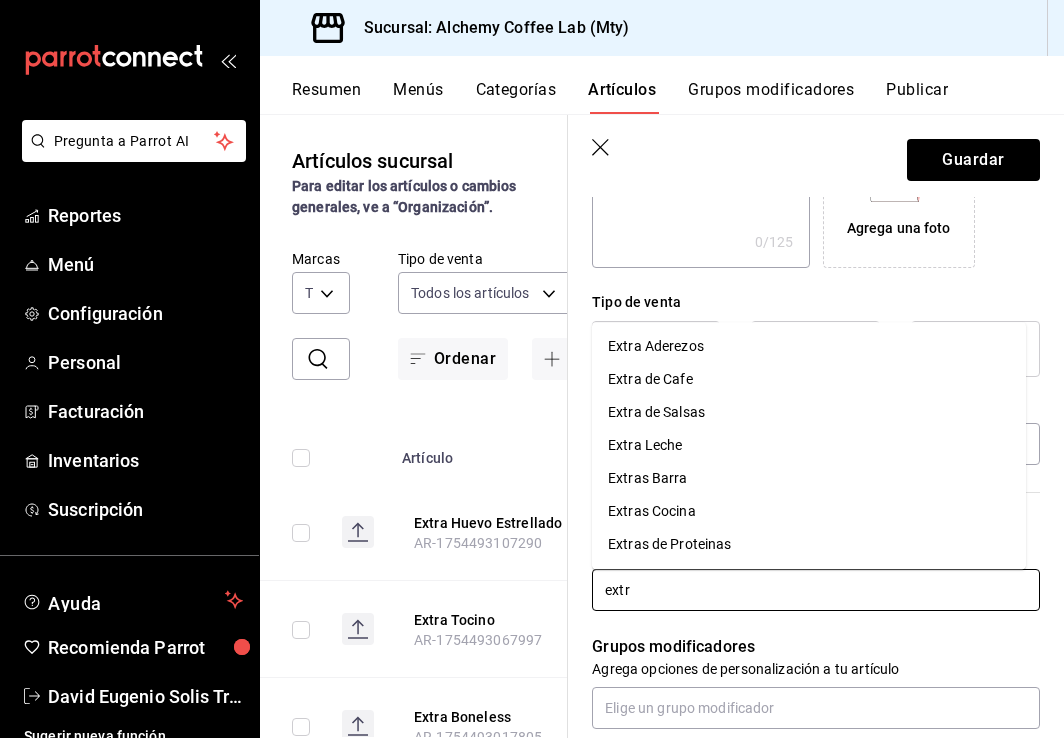 click on "Extras de Proteinas" at bounding box center [809, 544] 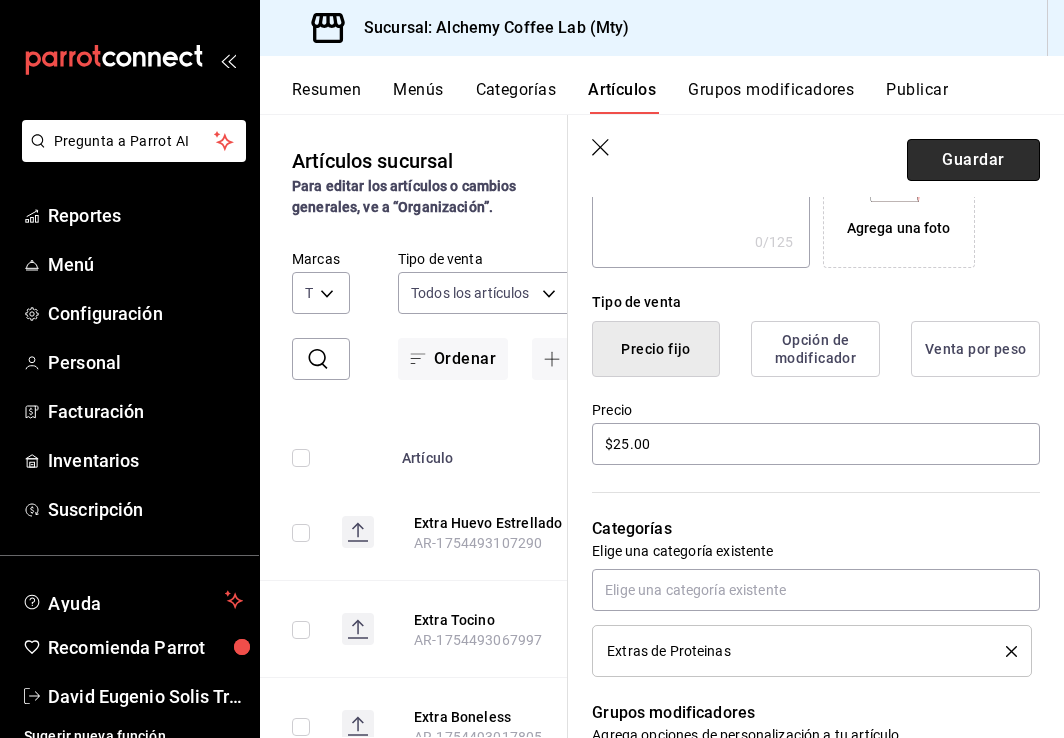 click on "Guardar" at bounding box center [973, 160] 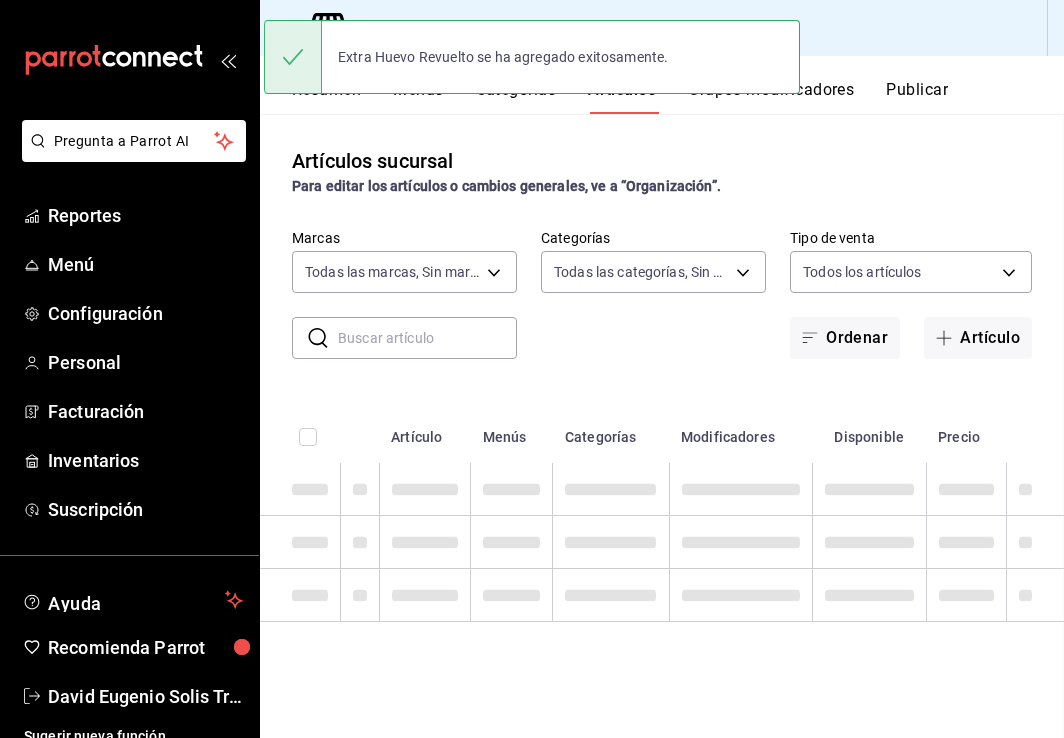 scroll, scrollTop: 0, scrollLeft: 0, axis: both 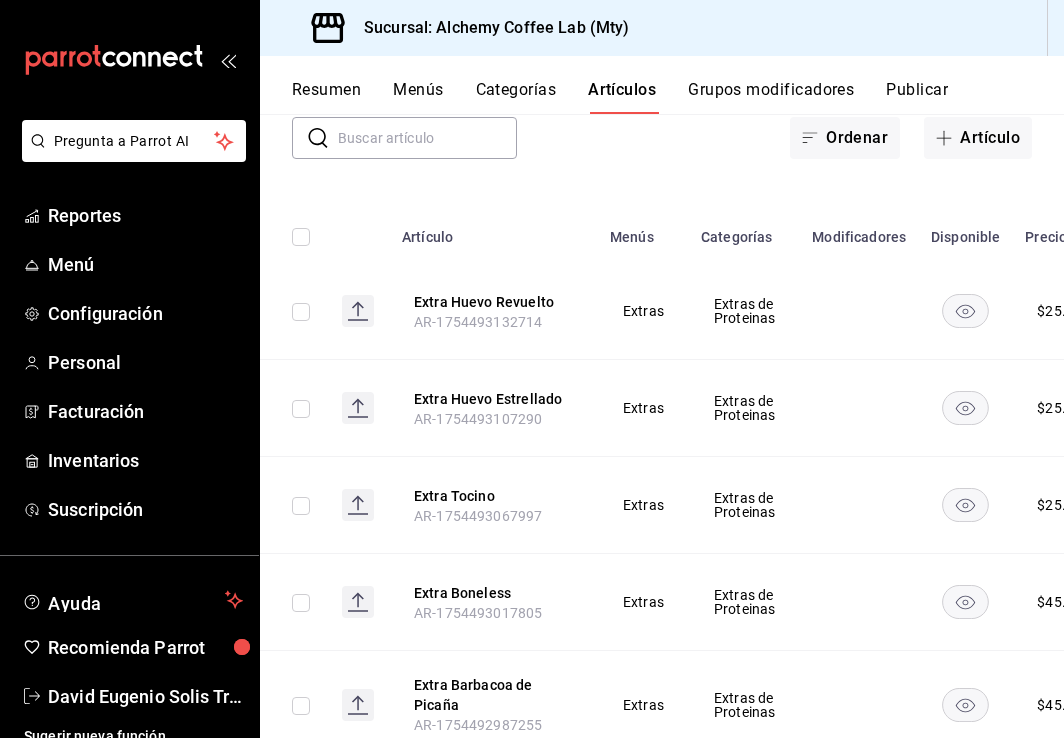 click on "Artículos sucursal Para editar los artículos o cambios generales, ve a “Organización”. ​ ​ Marcas Todas las marcas, Sin marca [UUID] Categorías Todas las categorías, Sin categoría Tipo de venta Todos los artículos ALL Ordenar Artículo Artículo Menús Categorías Modificadores Disponible Precio Extra Huevo Revuelto AR-1754493132714 Extras Extras de Proteinas $ 25.00 Extra Huevo Estrellado AR-1754493107290 Extras Extras de Proteinas $ 25.00 Extra Tocino AR-1754493067997 Extras Extras de Proteinas $ 25.00 Extra Boneless AR-1754493017805 Extras Extras de Proteinas $ 45.00 Extra Barbacoa de Picaña AR-1754492987255 Extras Extras de Proteinas $ 45.00 Extra Chicharron AR-1754492917764 Extras Extras de Proteinas $ 45.00 Extra Pollo AR-1754492842456 Extras Extras de Proteinas $ 45.00 Extra Miel de Maple AR-1754492657248 Extras Extras Cocina $ 0.00 Extra Chips AR-1754492578132 Extras Extras Cocina $ 20.00 Extra Aguacate AR-1754492530735 Extras Extras Cocina $ 25.00 Extras" at bounding box center (662, 425) 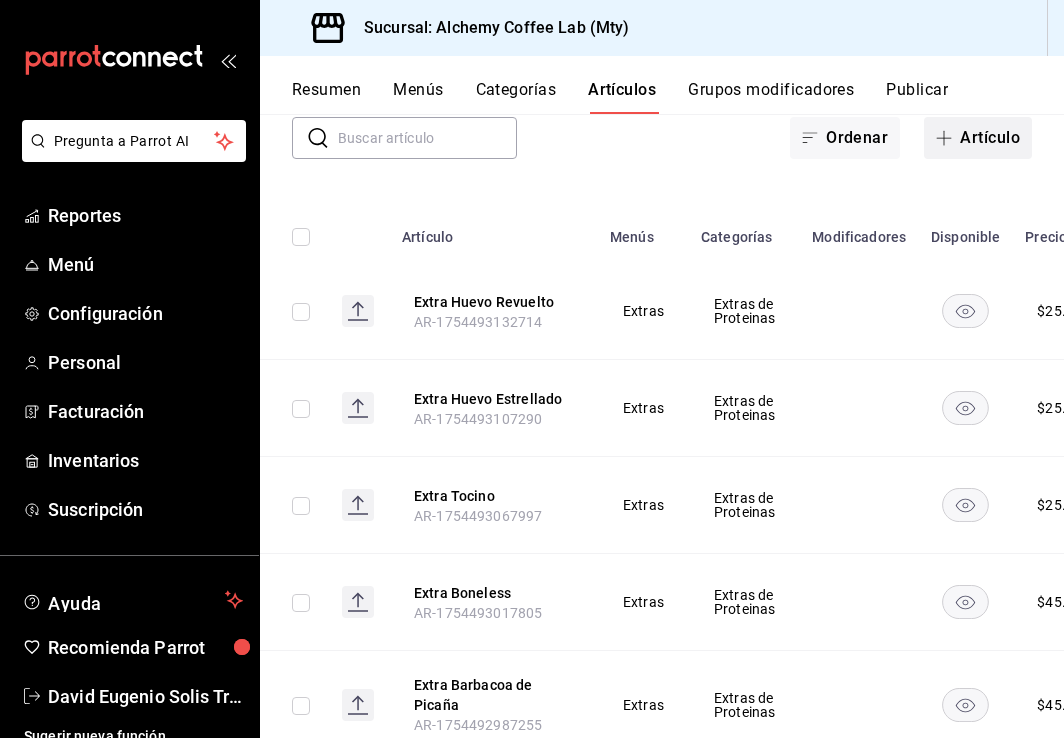 click on "Artículo" at bounding box center (978, 138) 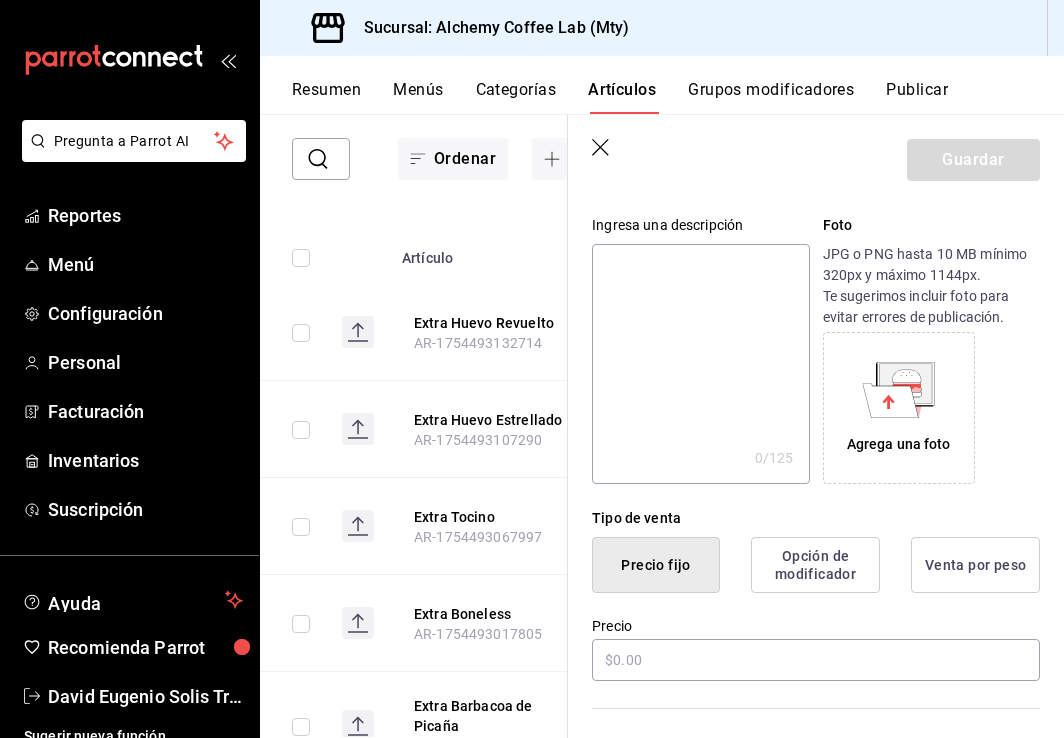 scroll, scrollTop: 200, scrollLeft: 0, axis: vertical 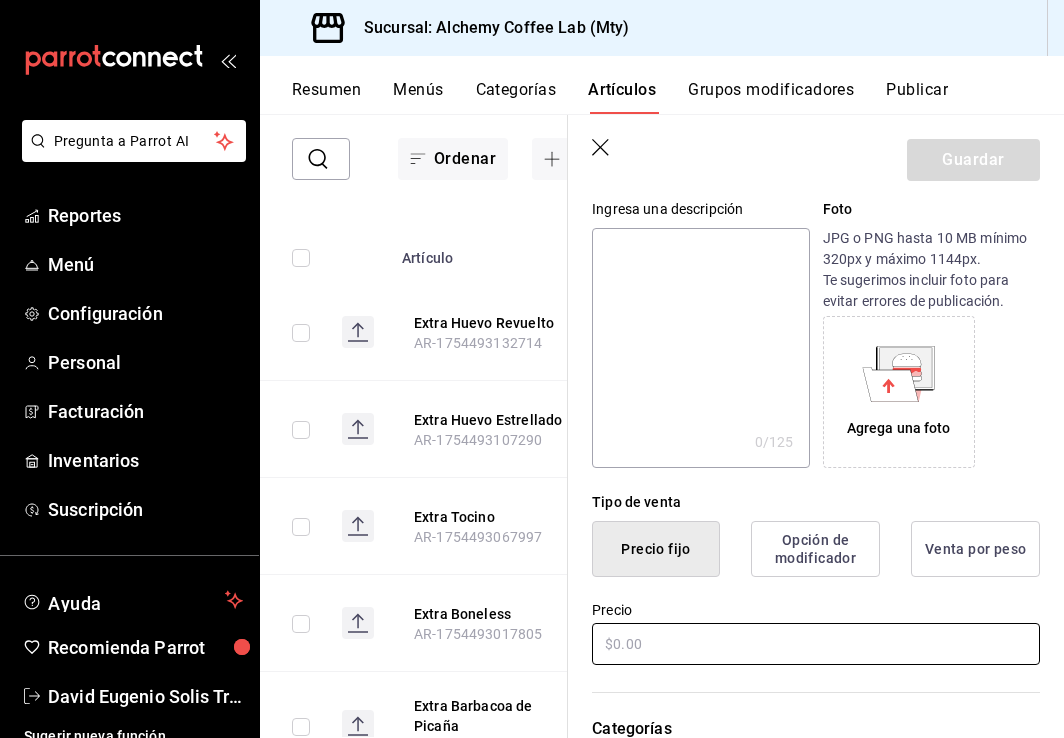type on "Extra Queso Panela" 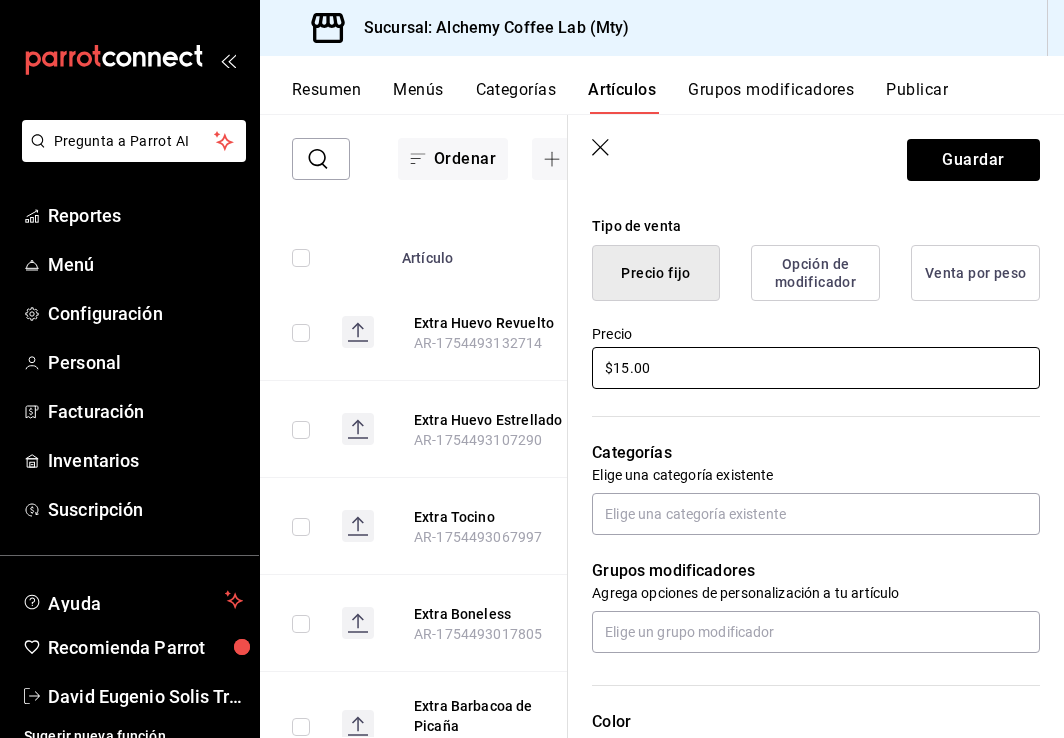 scroll, scrollTop: 500, scrollLeft: 0, axis: vertical 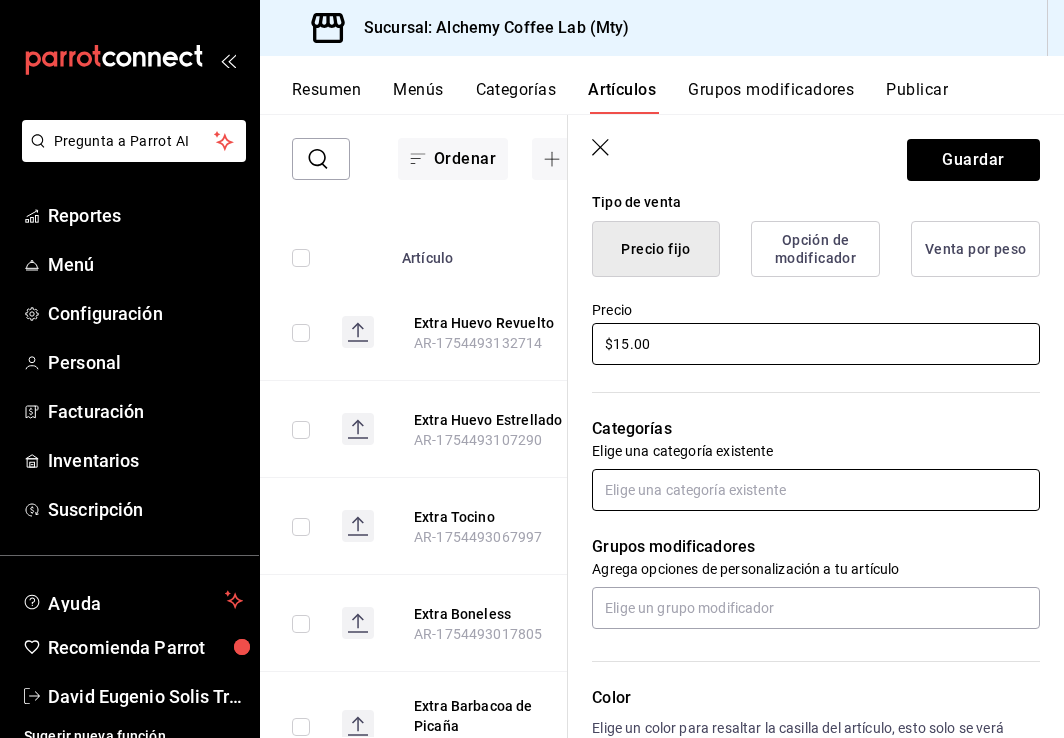 type on "$15.00" 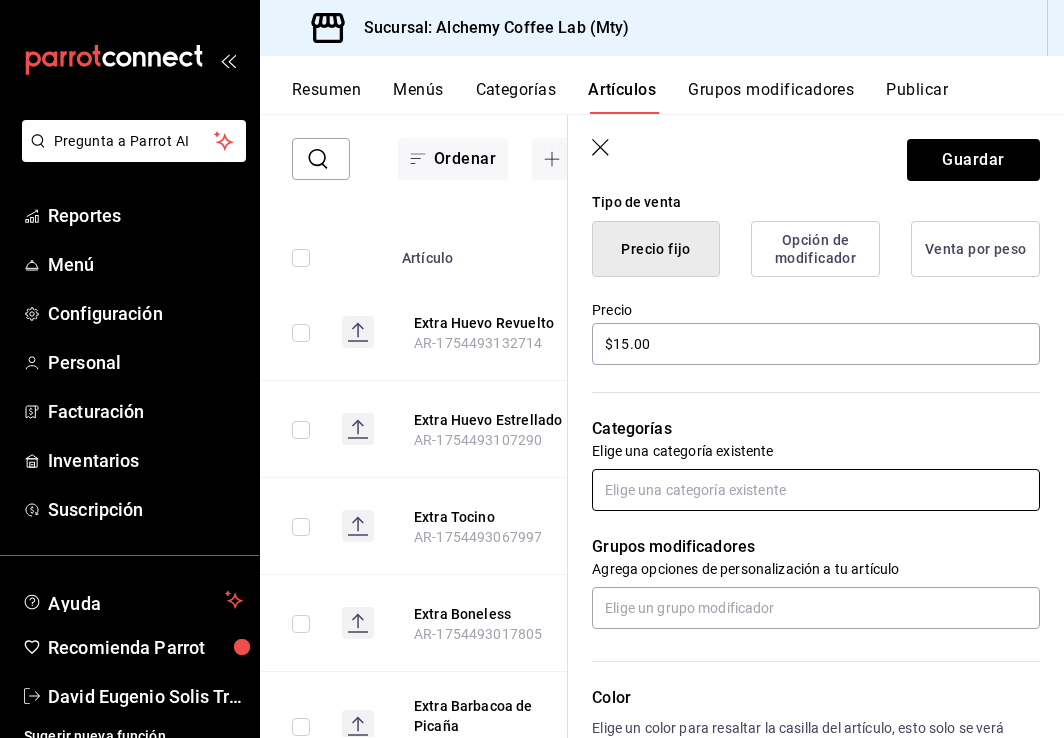 click at bounding box center (816, 490) 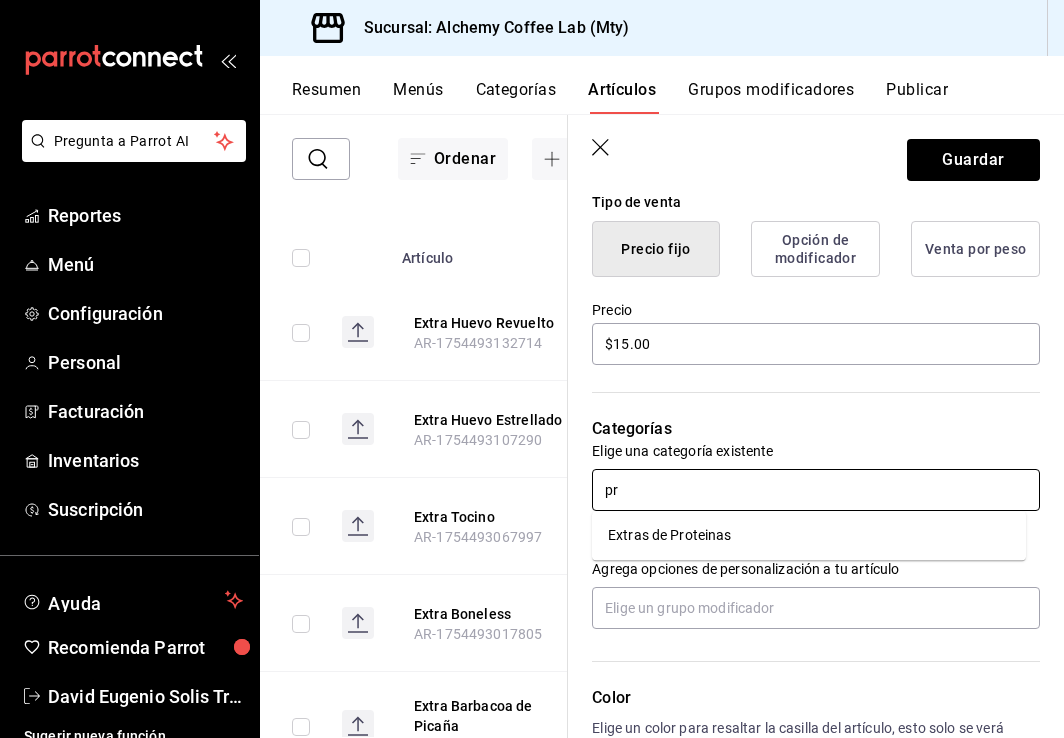 type on "pro" 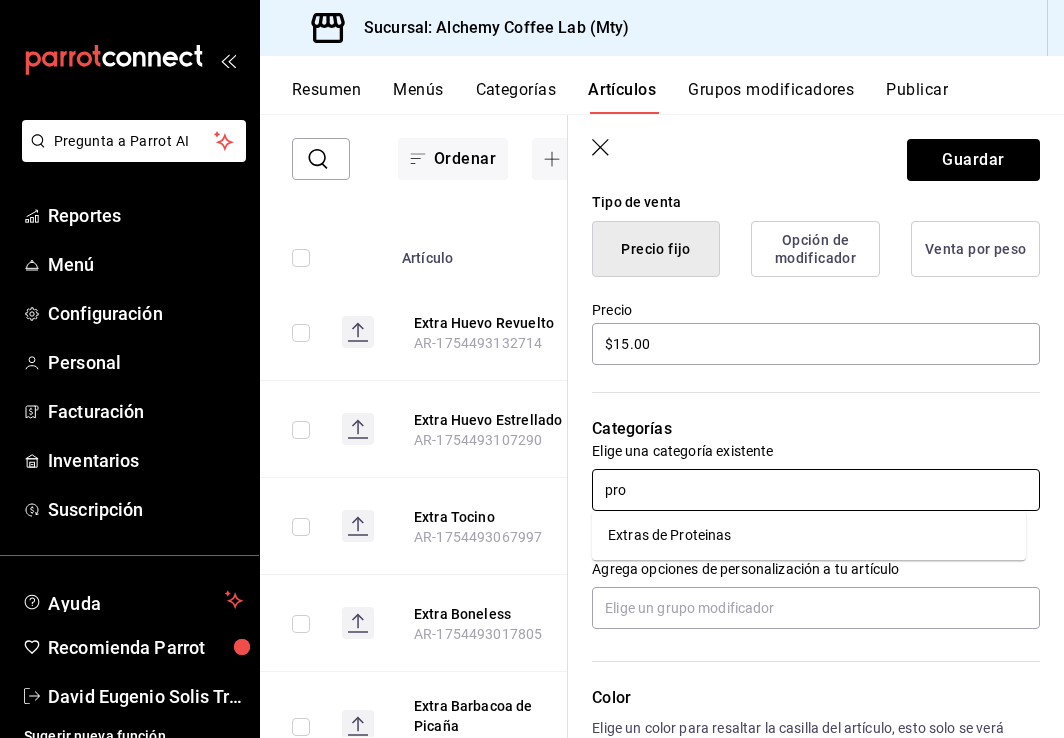click on "Extras de Proteinas" at bounding box center [809, 535] 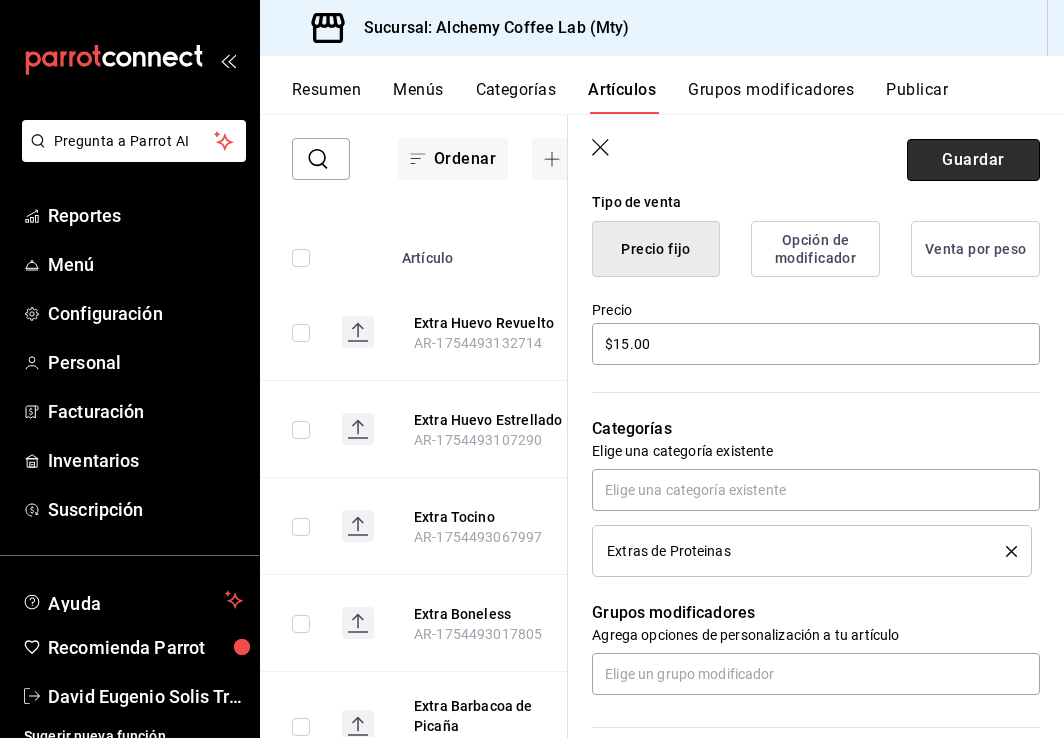 click on "Guardar" at bounding box center [973, 160] 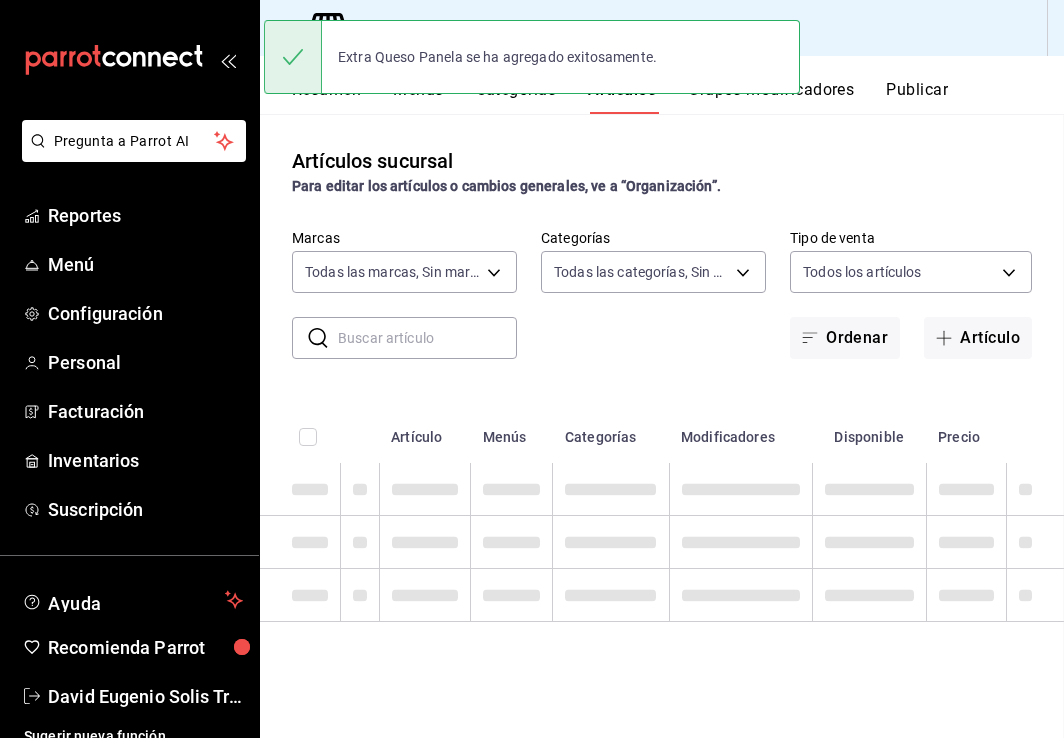 scroll, scrollTop: 0, scrollLeft: 0, axis: both 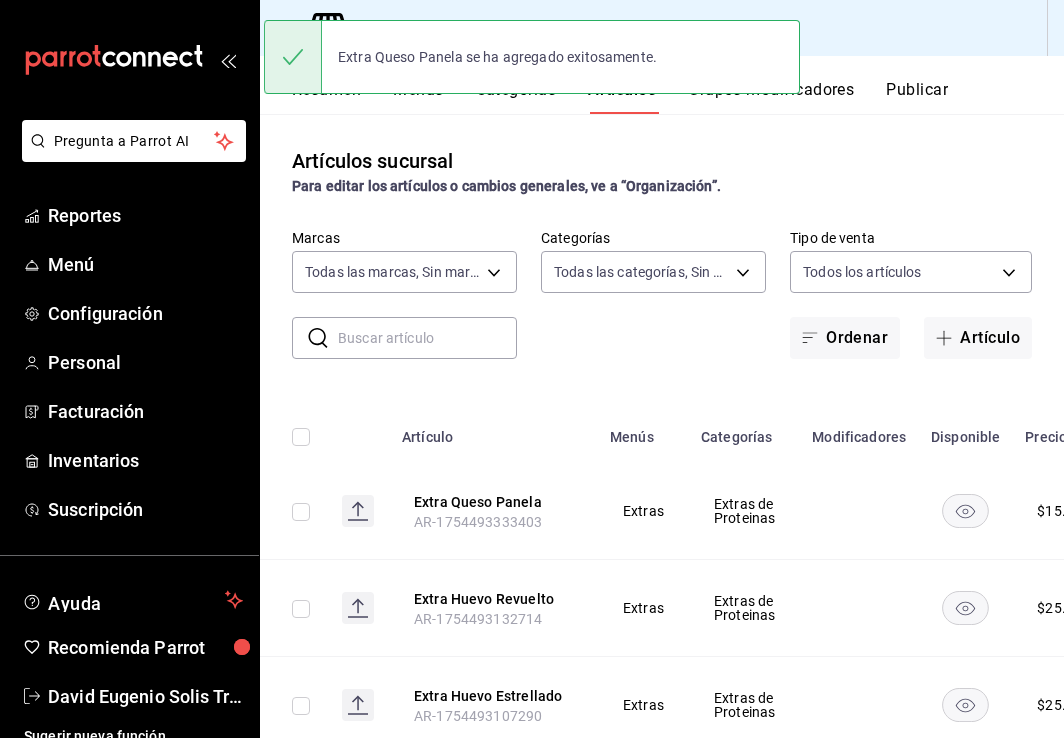drag, startPoint x: 955, startPoint y: 332, endPoint x: 950, endPoint y: 343, distance: 12.083046 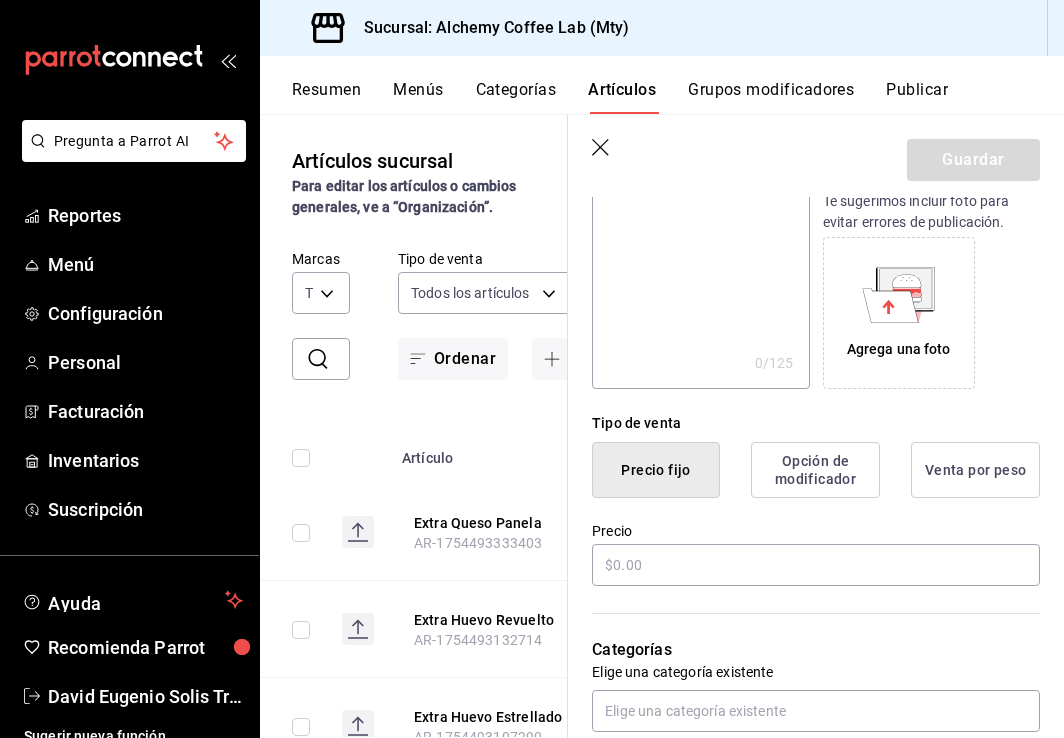 scroll, scrollTop: 300, scrollLeft: 0, axis: vertical 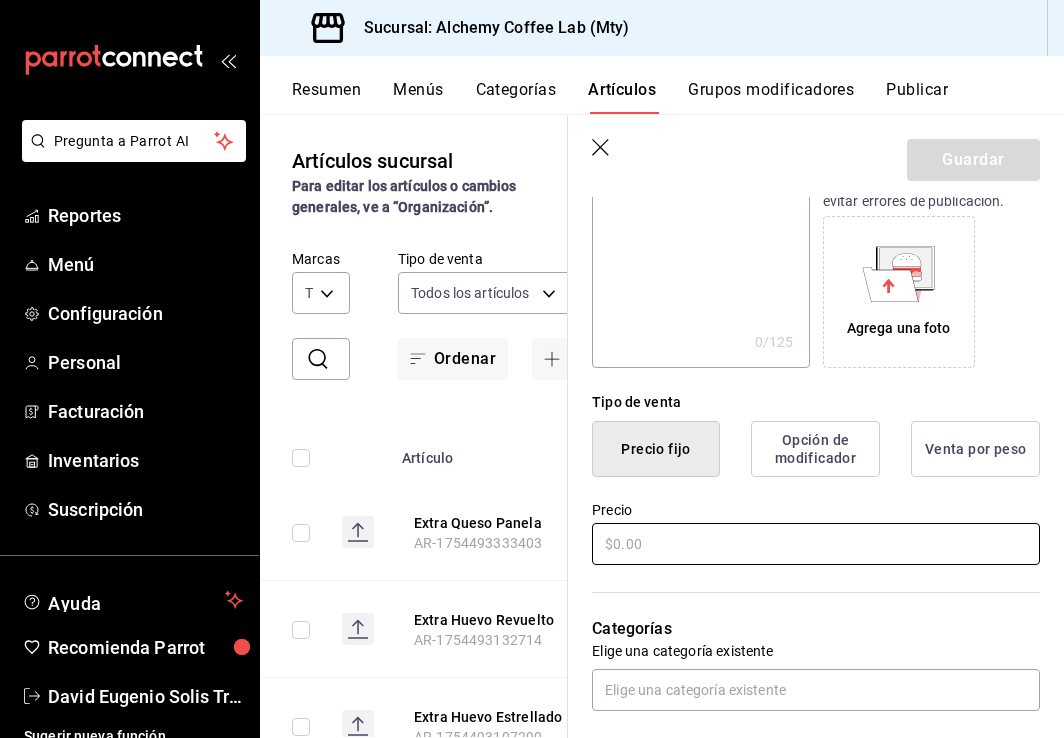 type on "Extra Queso Panela" 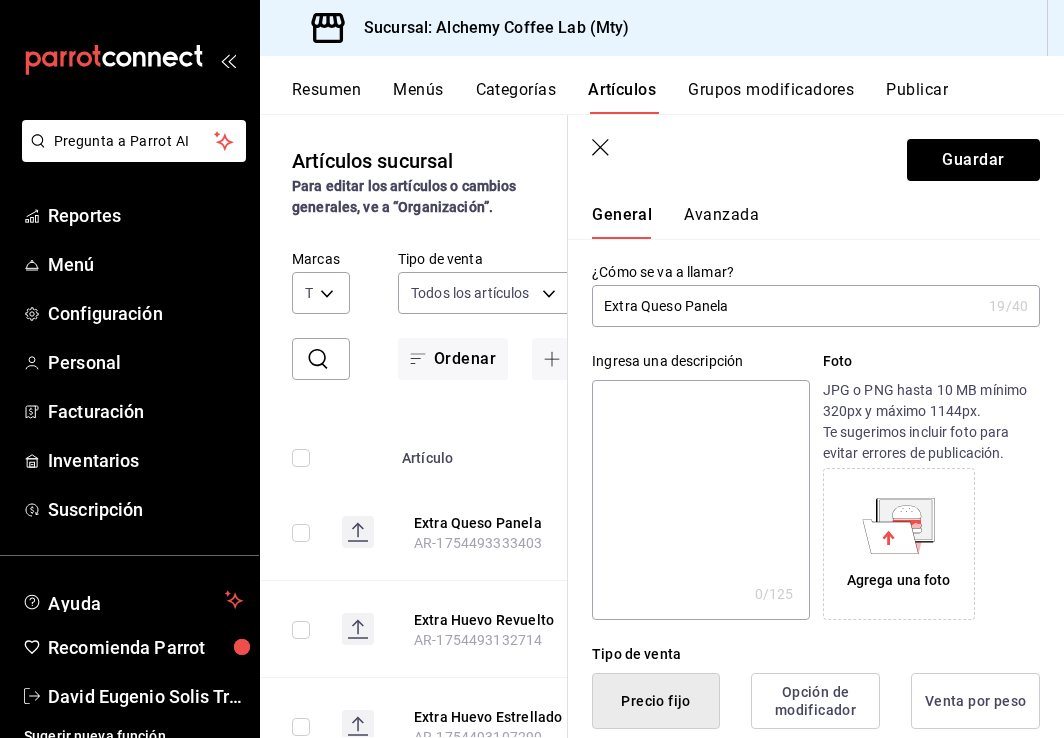 scroll, scrollTop: 0, scrollLeft: 0, axis: both 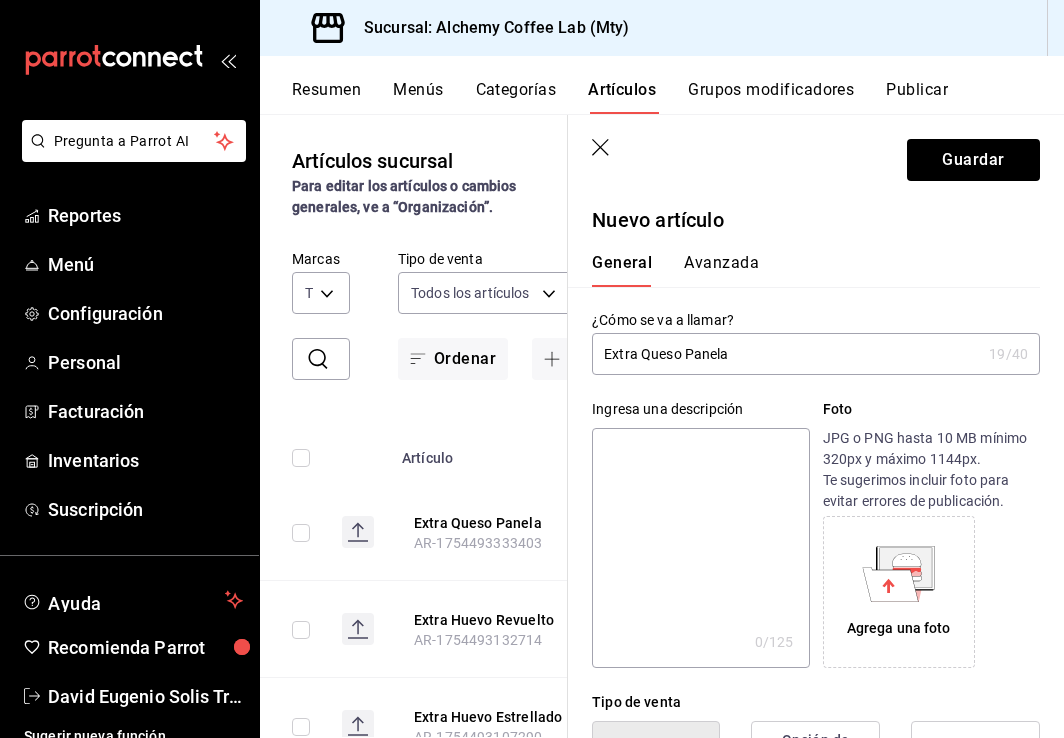 type on "$25.00" 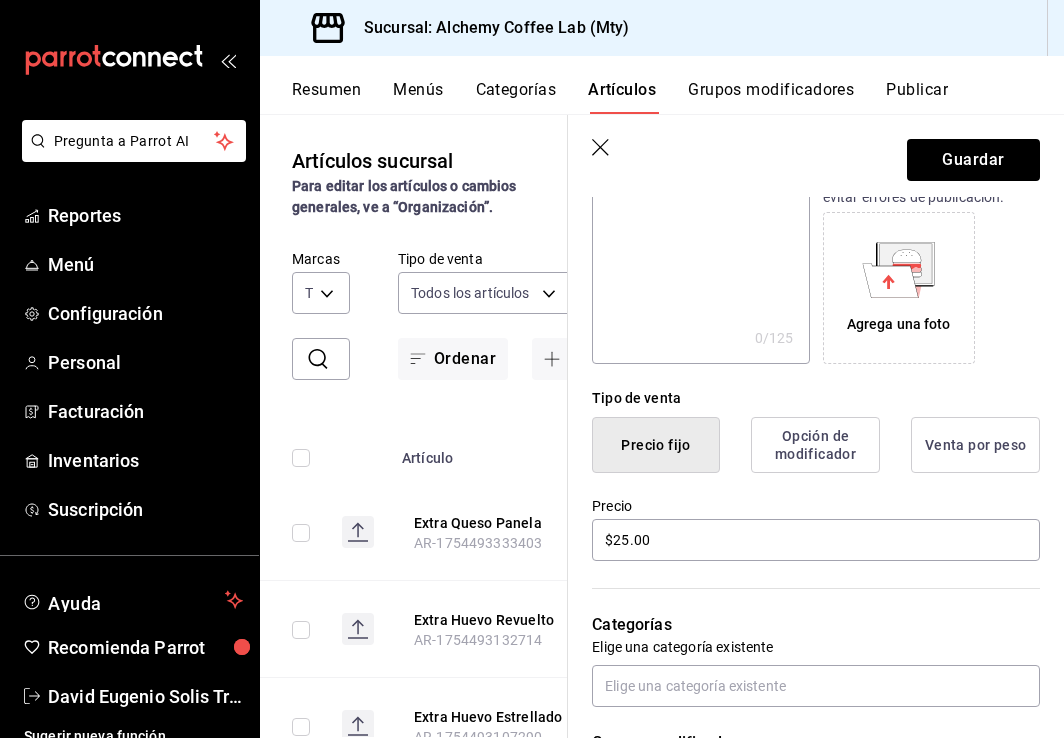 scroll, scrollTop: 400, scrollLeft: 0, axis: vertical 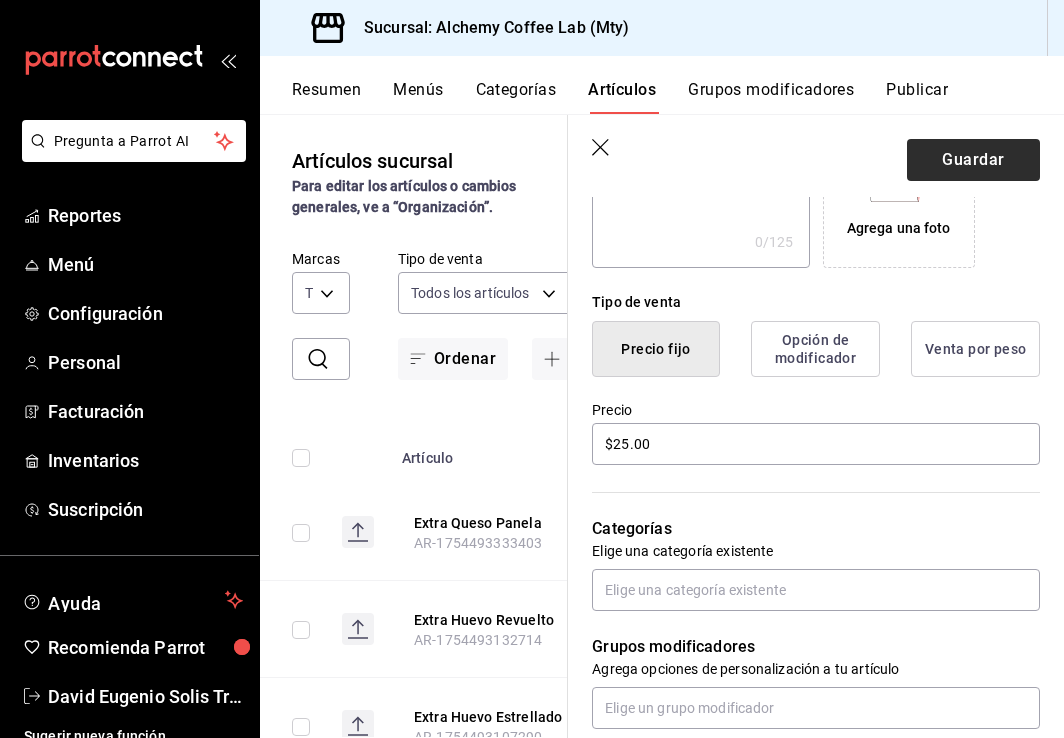 type on "Extra Queso Manchego" 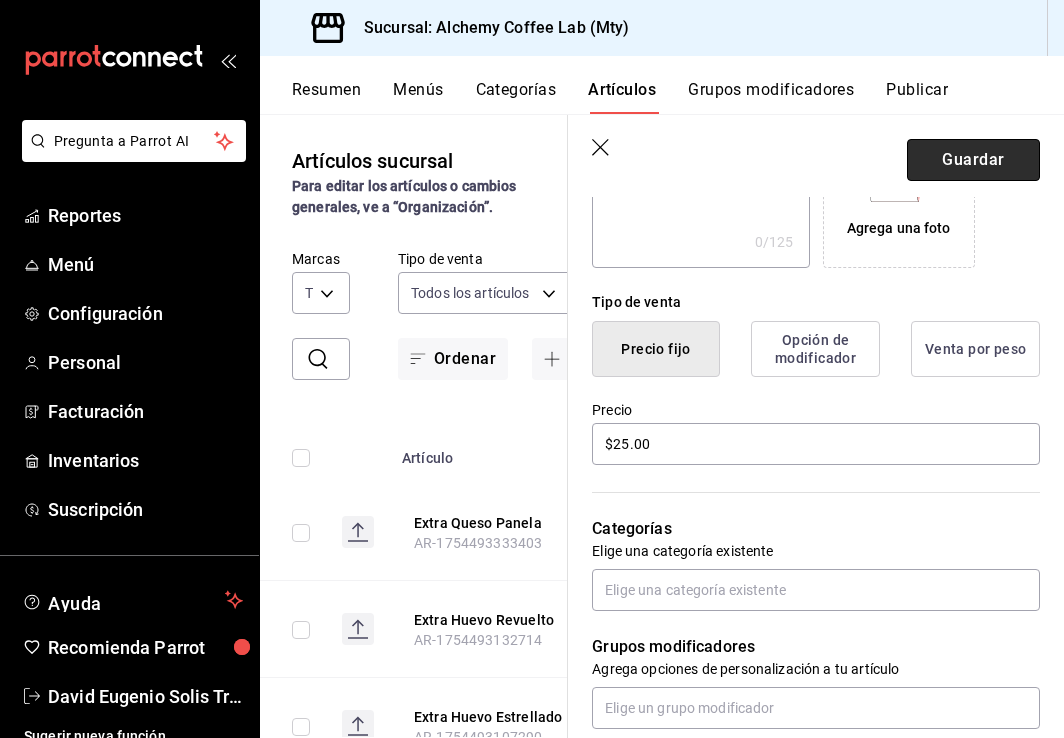 click on "Guardar" at bounding box center (973, 160) 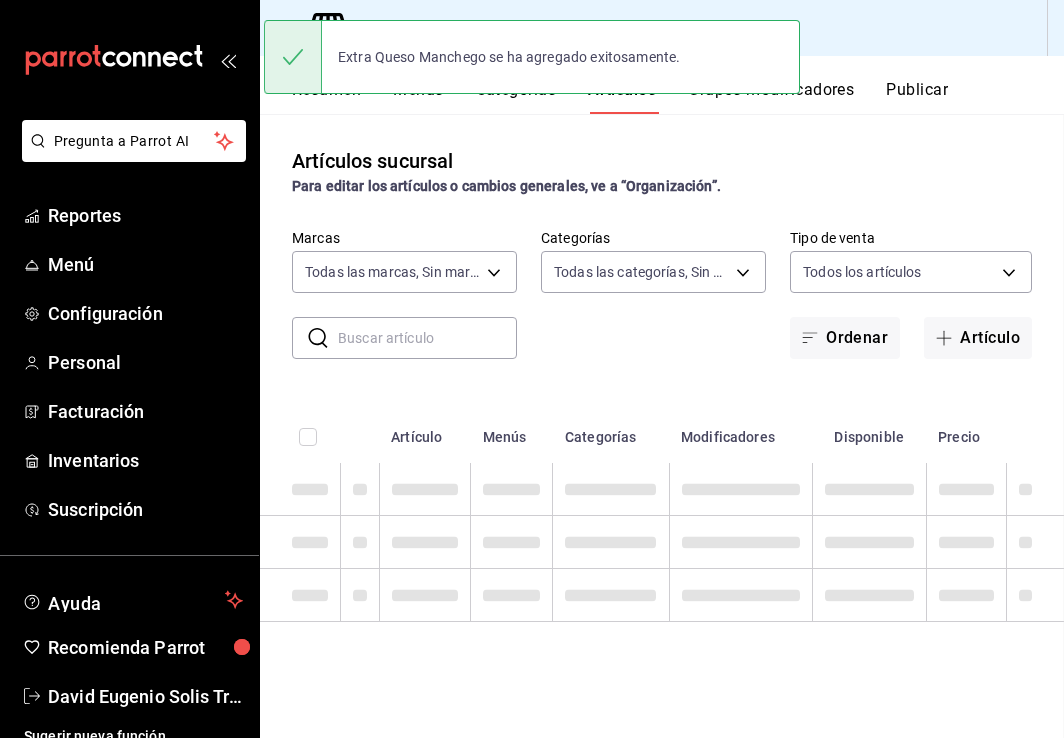 scroll, scrollTop: 0, scrollLeft: 0, axis: both 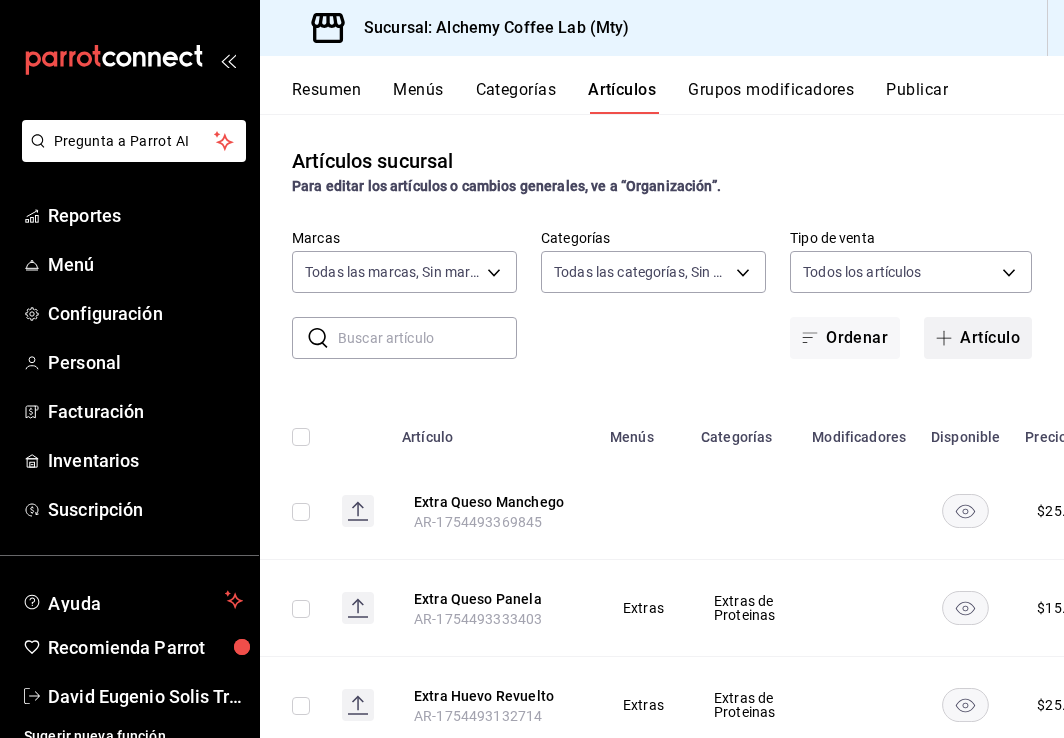 click on "Artículo" at bounding box center (978, 338) 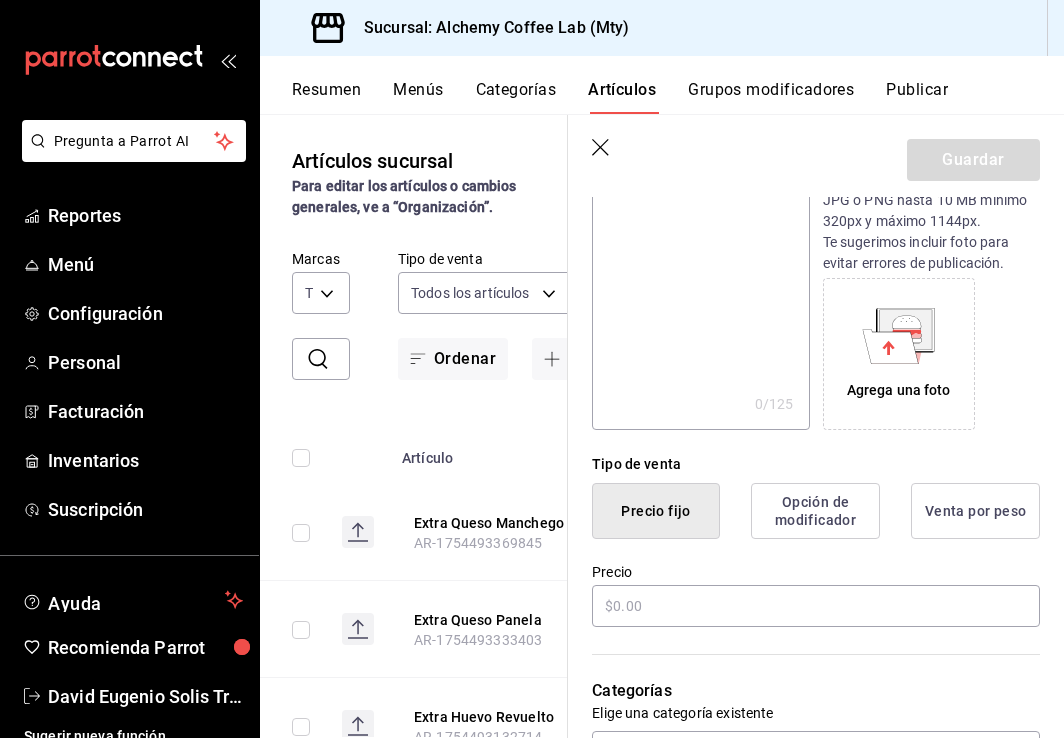 scroll, scrollTop: 400, scrollLeft: 0, axis: vertical 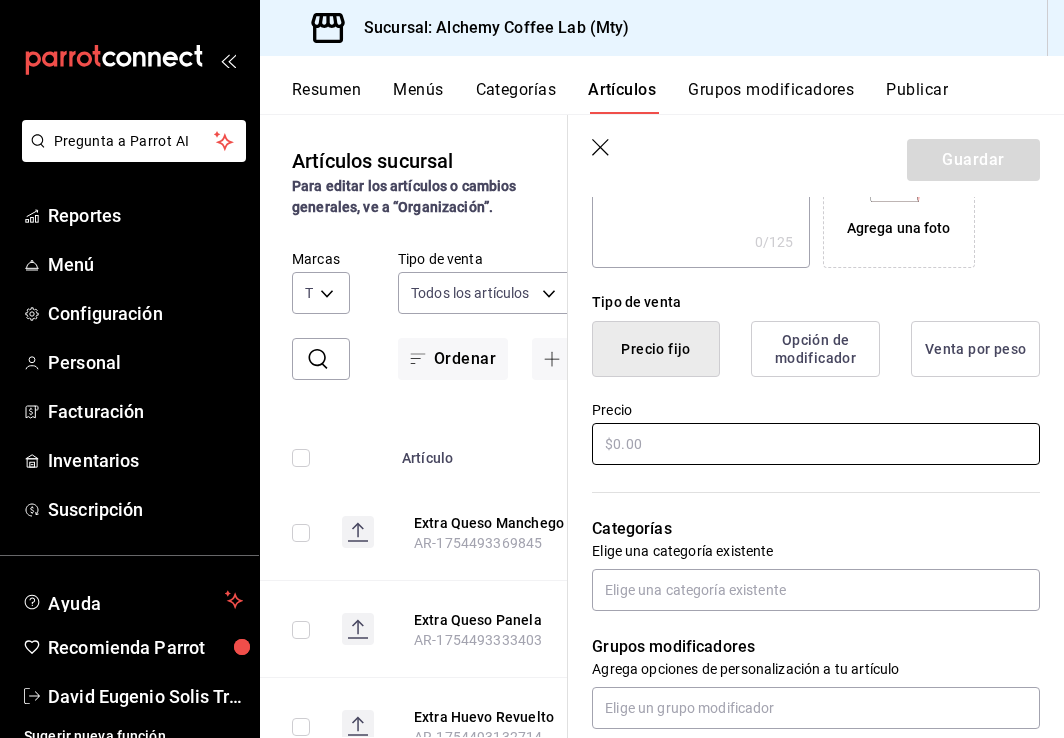 type on "Extra Queso Crema" 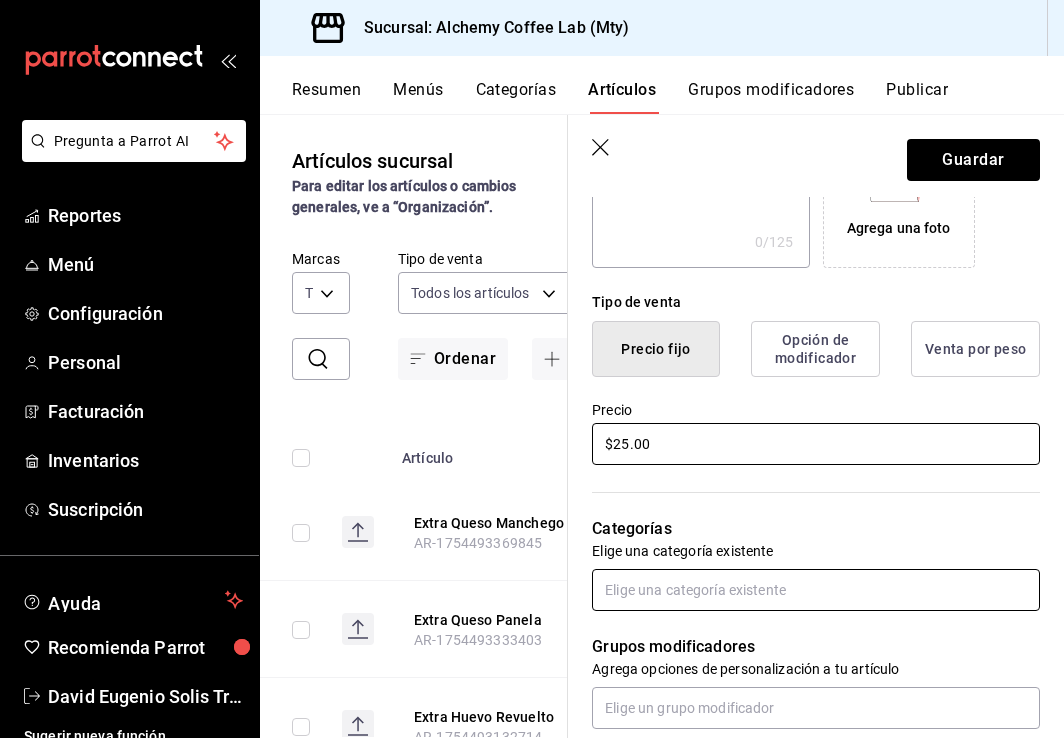 type on "$25.00" 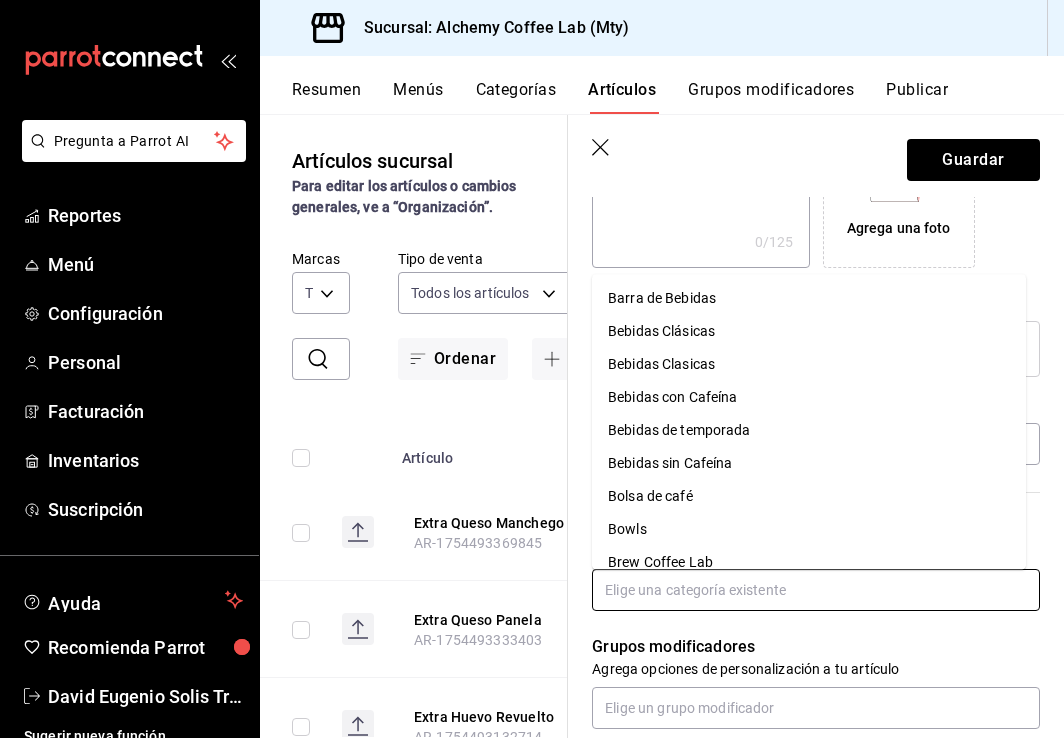 click at bounding box center [816, 590] 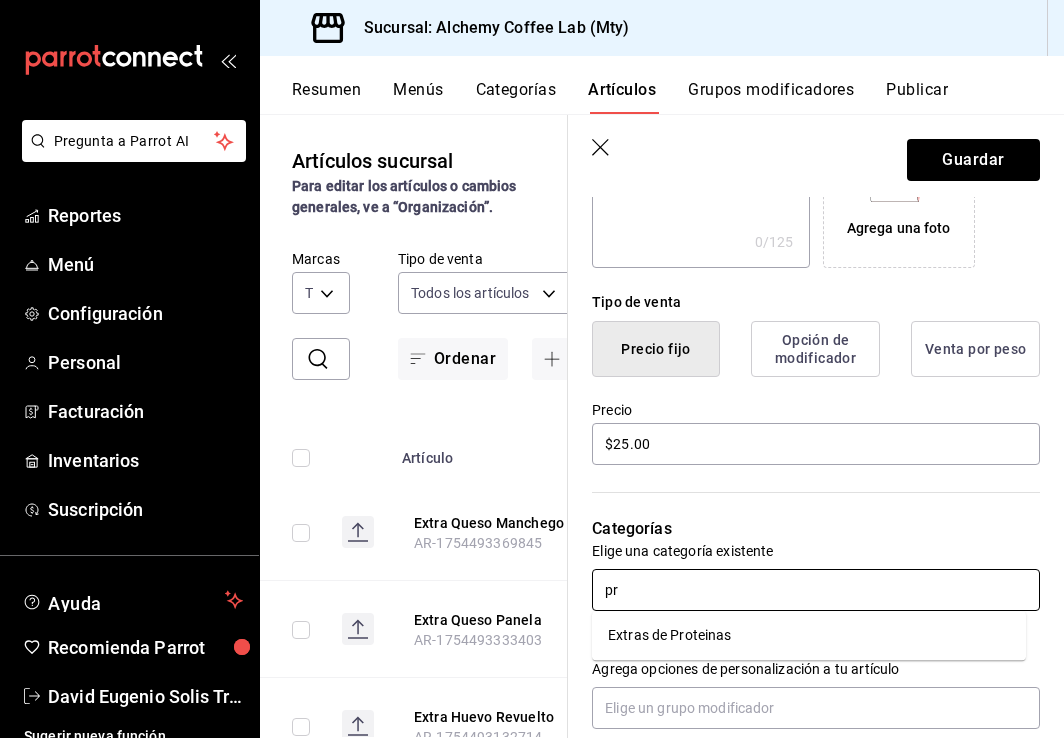 type on "pro" 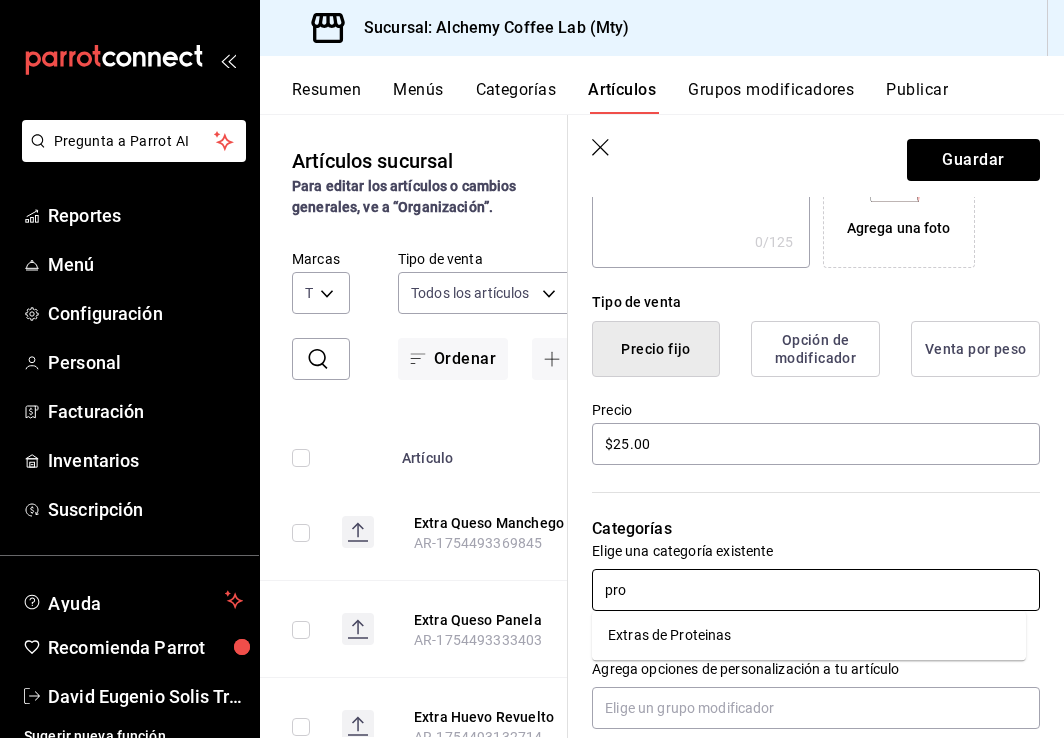 click on "Extras de Proteinas" at bounding box center [809, 635] 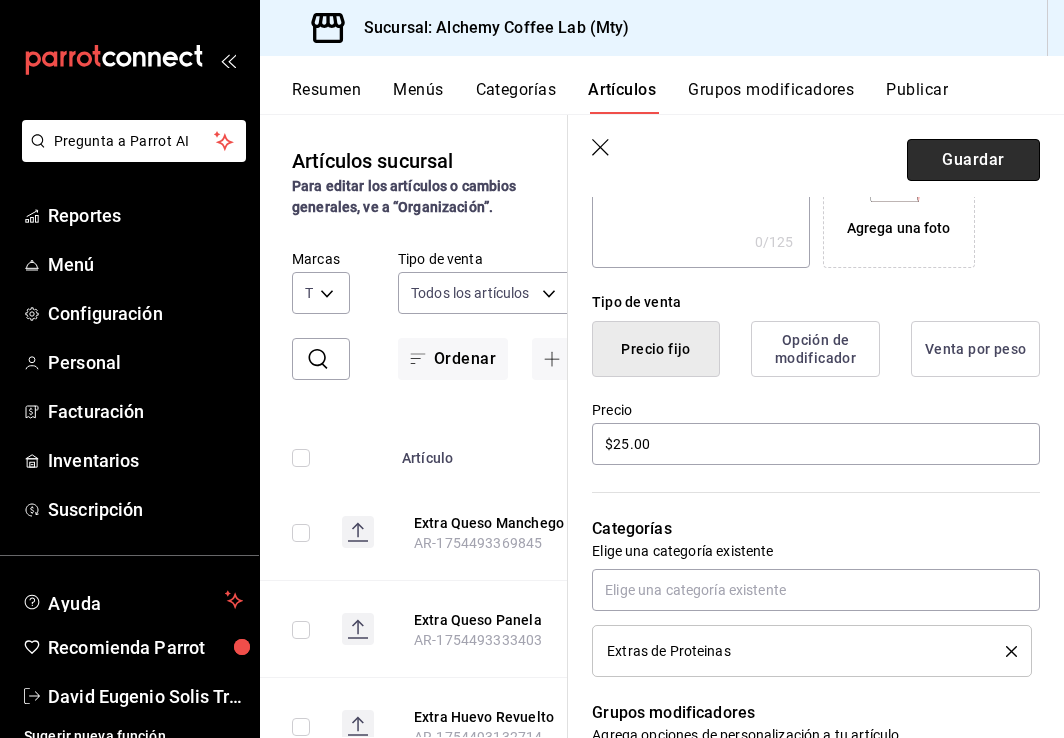 click on "Guardar" at bounding box center [973, 160] 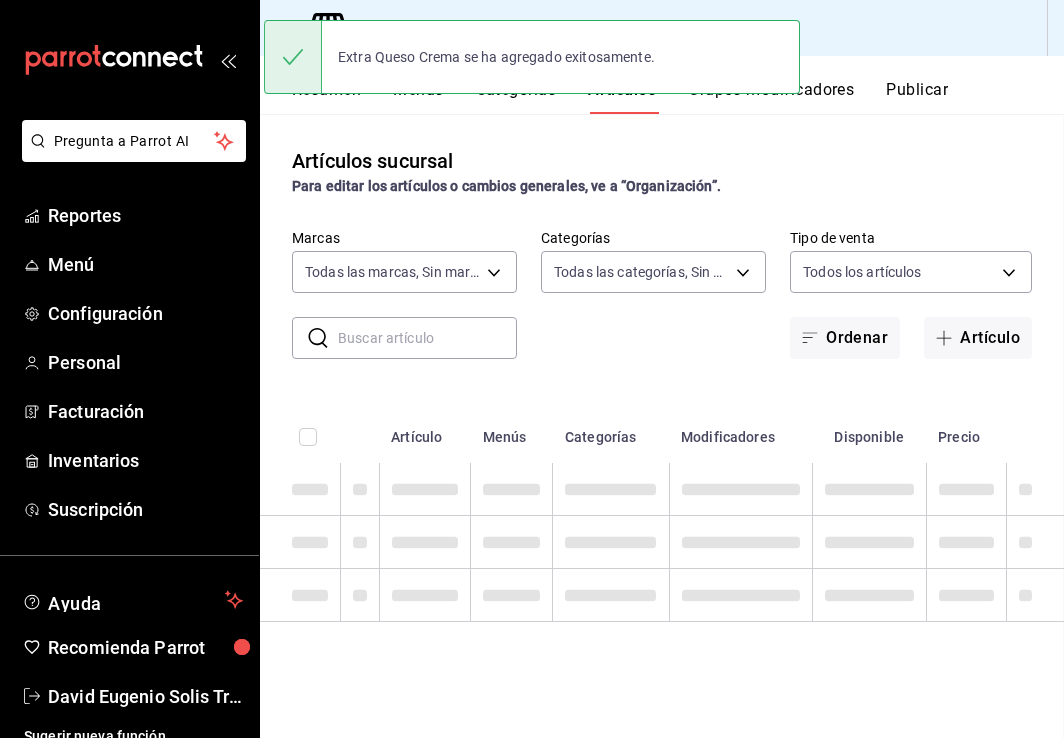 scroll, scrollTop: 0, scrollLeft: 0, axis: both 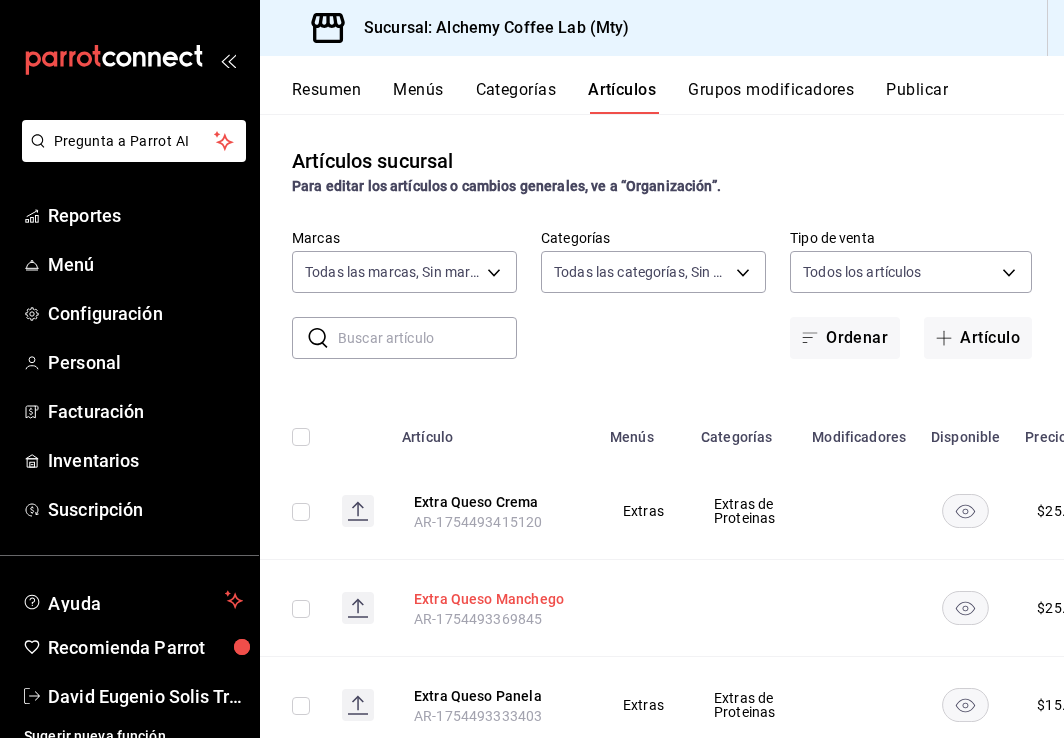 click on "Extra Queso Manchego" at bounding box center (494, 599) 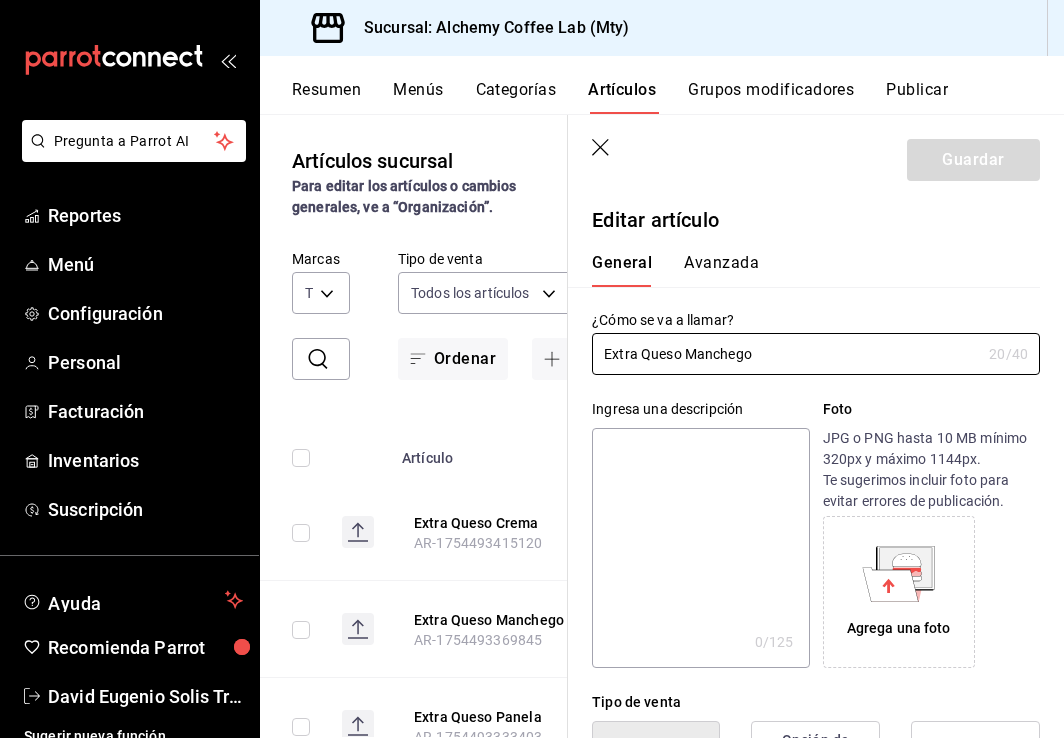 type on "$25.00" 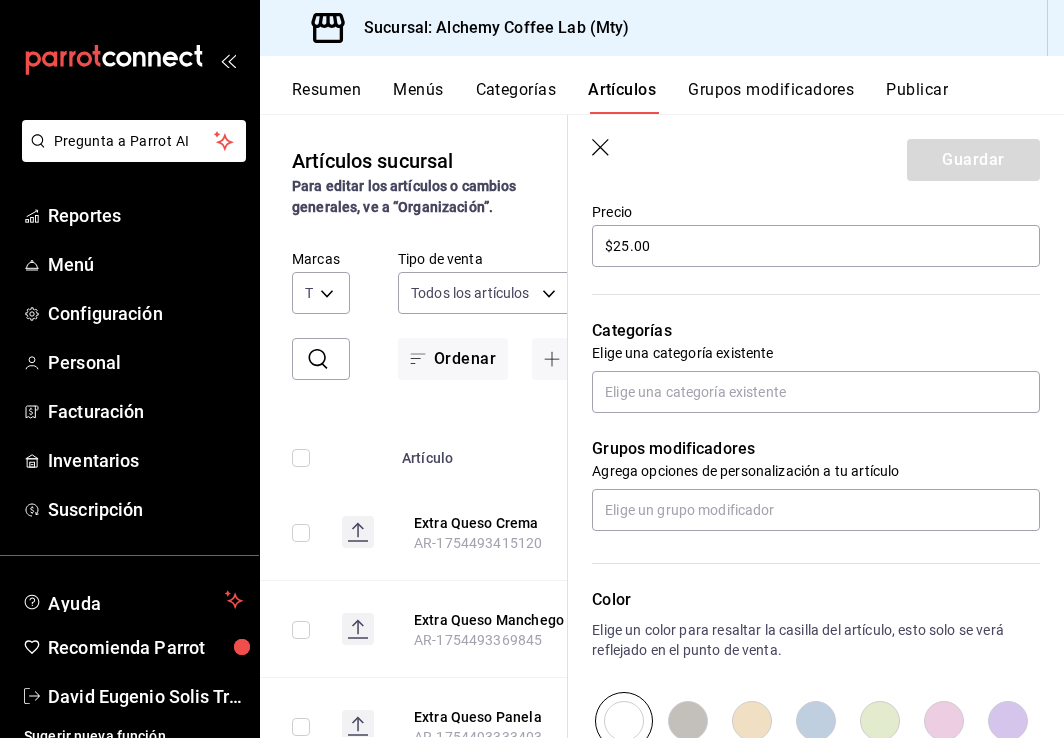 scroll, scrollTop: 600, scrollLeft: 0, axis: vertical 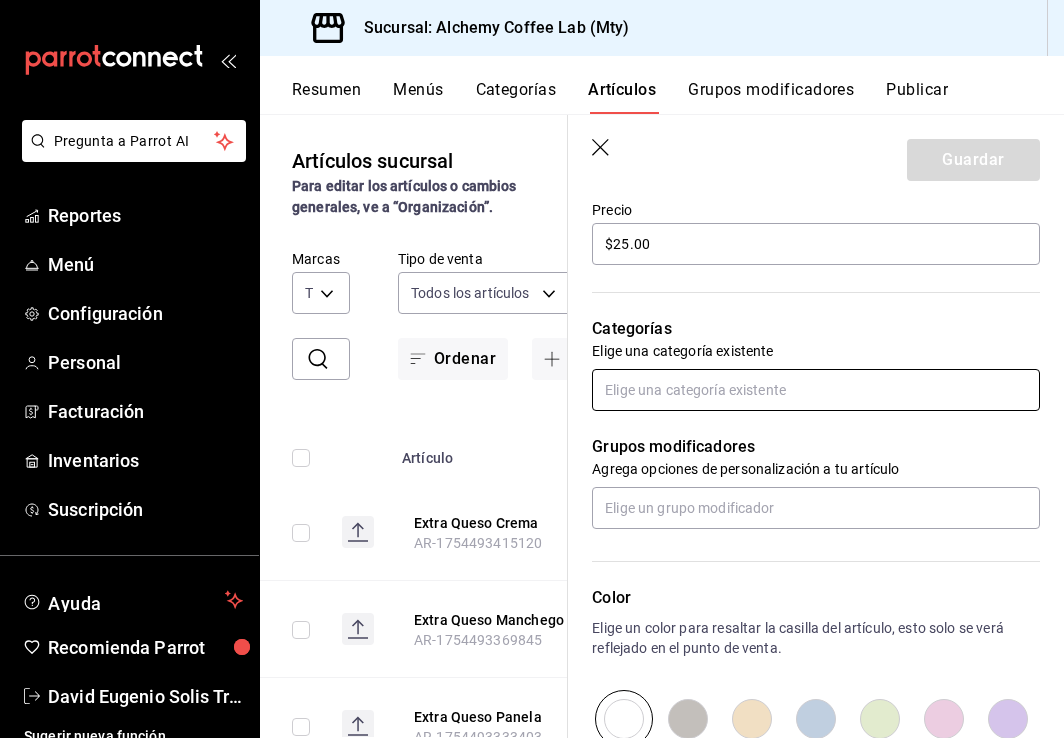 click at bounding box center [816, 390] 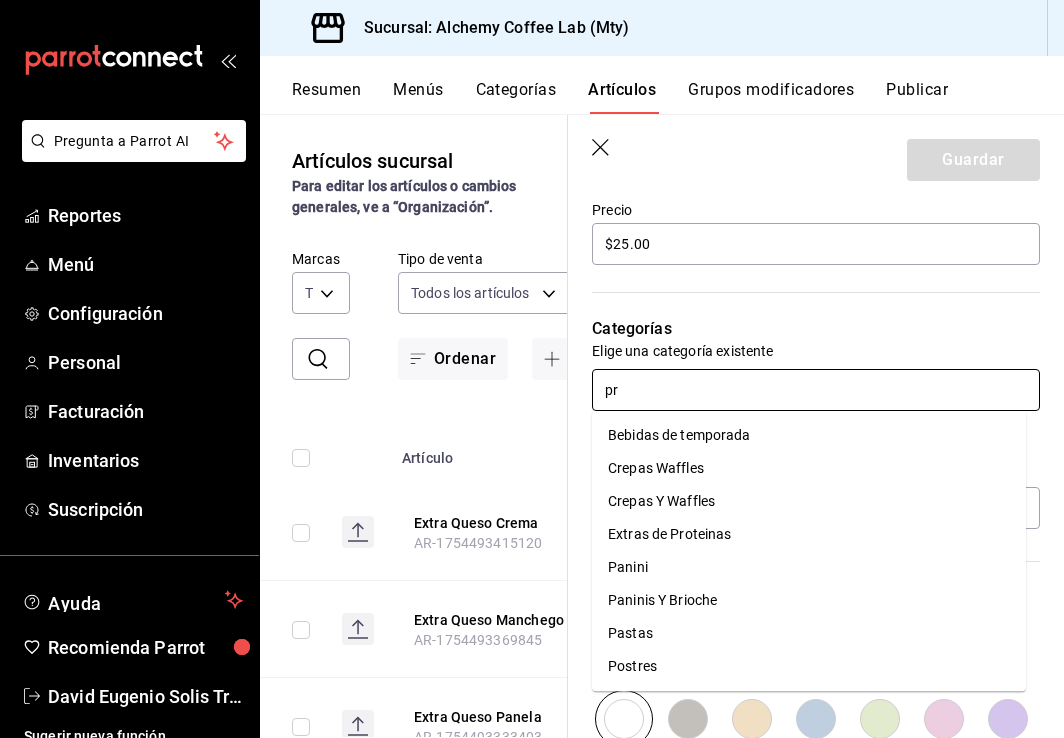 type on "pro" 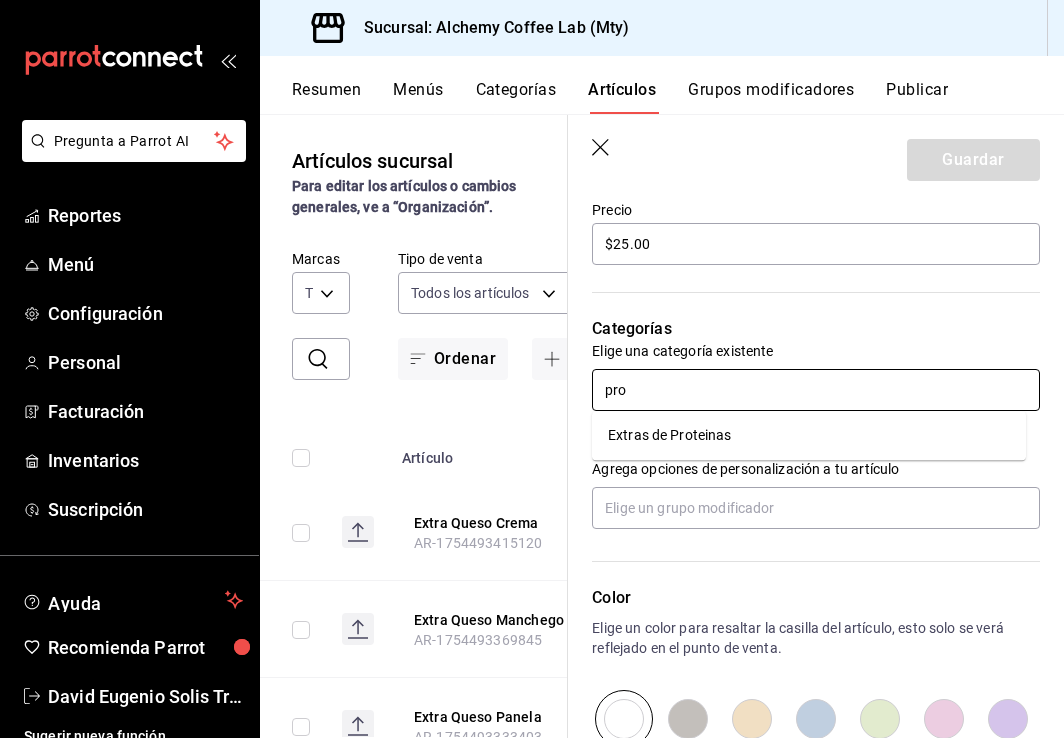click on "Extras de Proteinas" at bounding box center [809, 435] 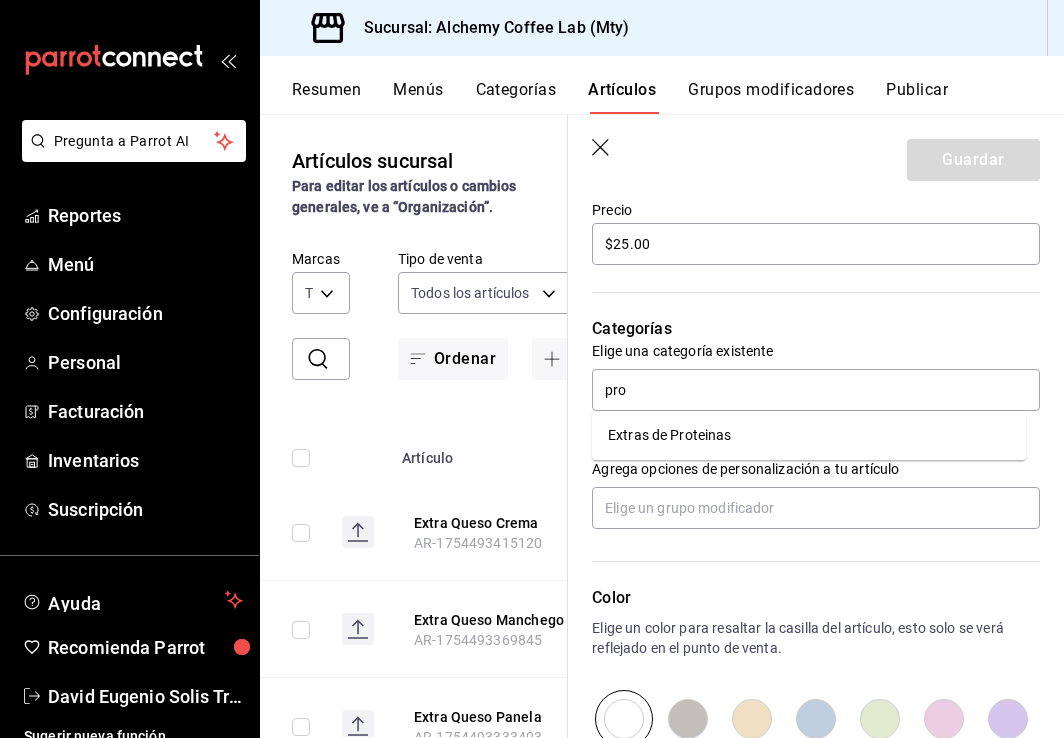type 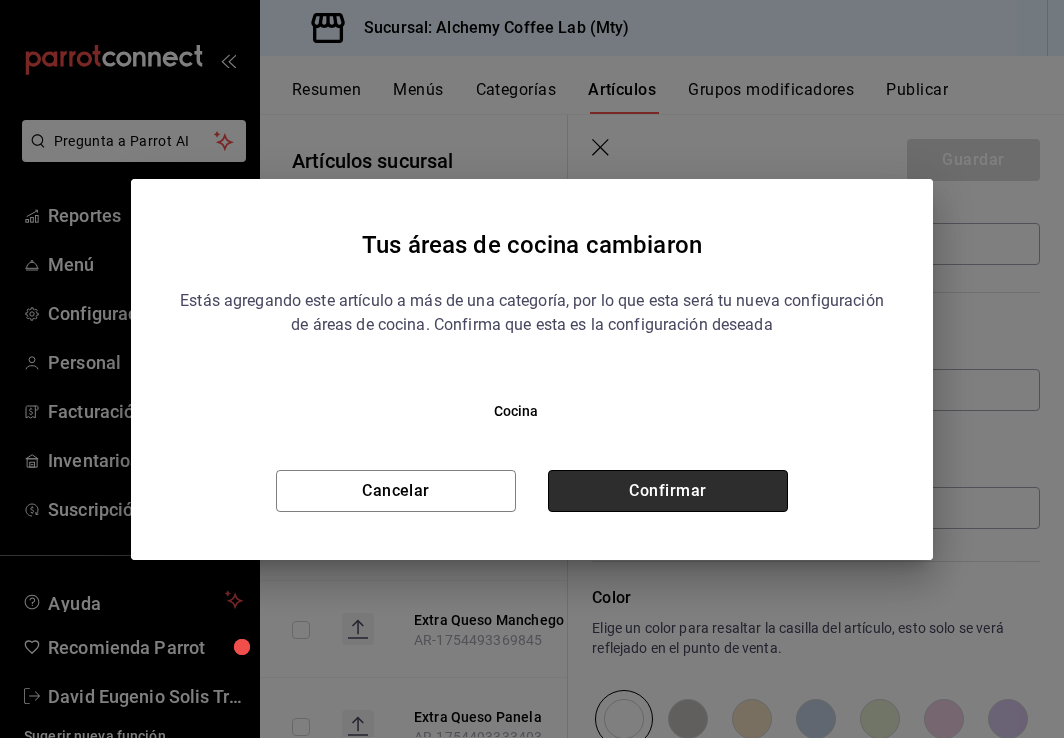 click on "Confirmar" at bounding box center (668, 491) 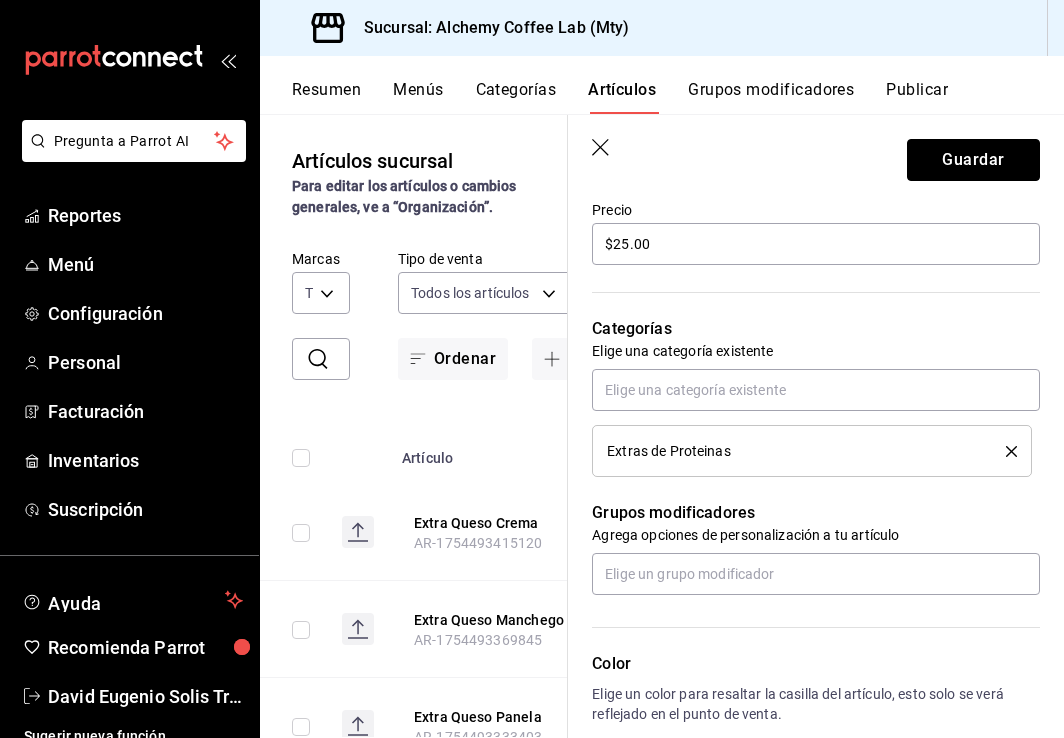 click on "Guardar" at bounding box center (973, 160) 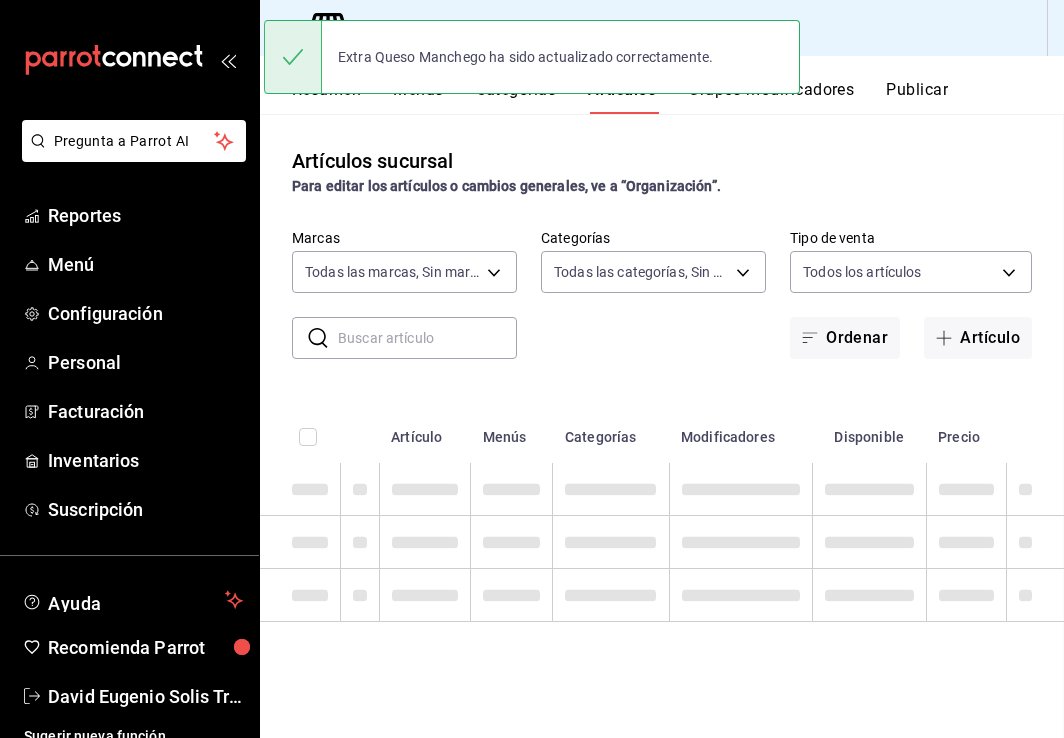 scroll, scrollTop: 0, scrollLeft: 0, axis: both 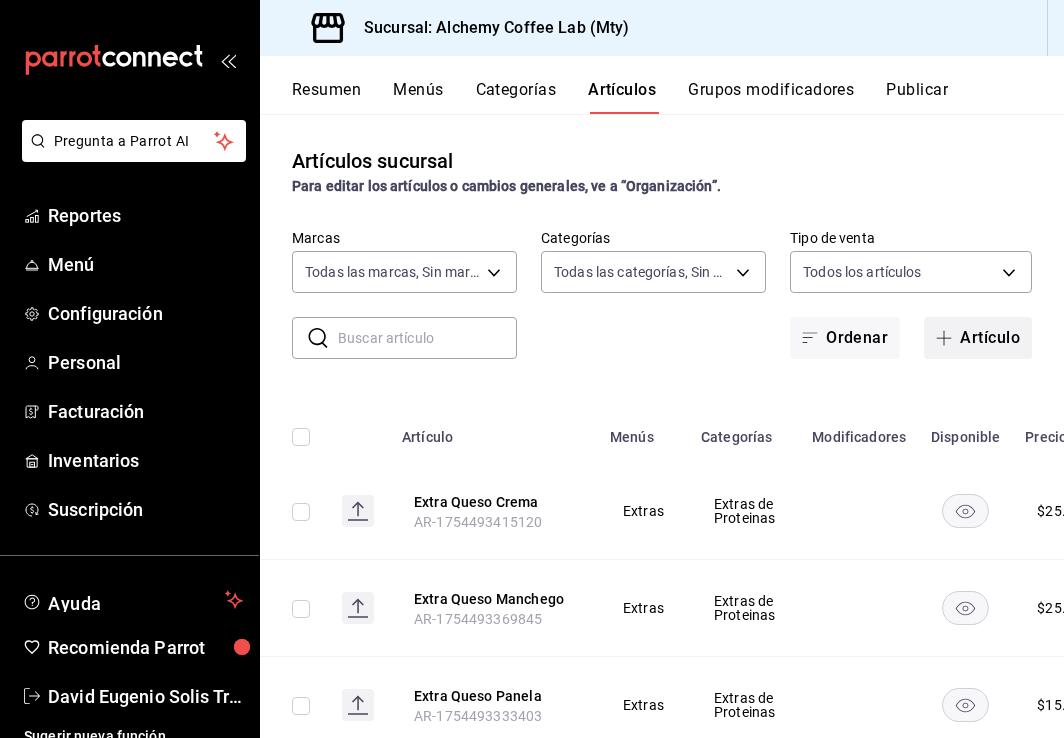 click on "Artículo" at bounding box center (978, 338) 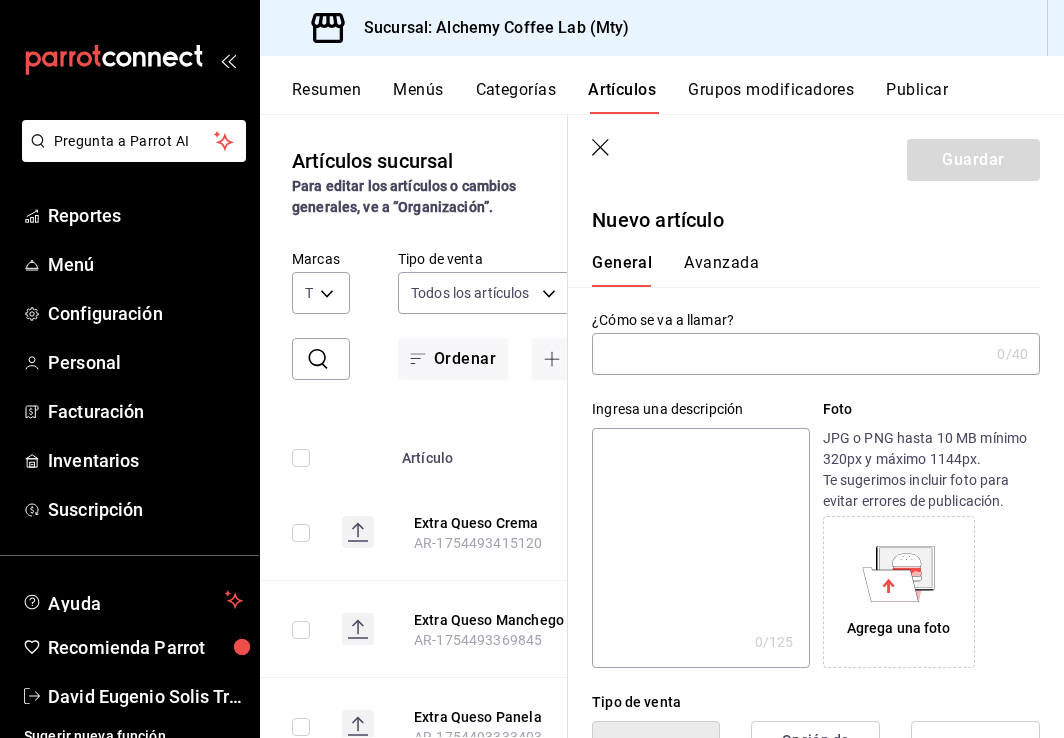 click at bounding box center [790, 354] 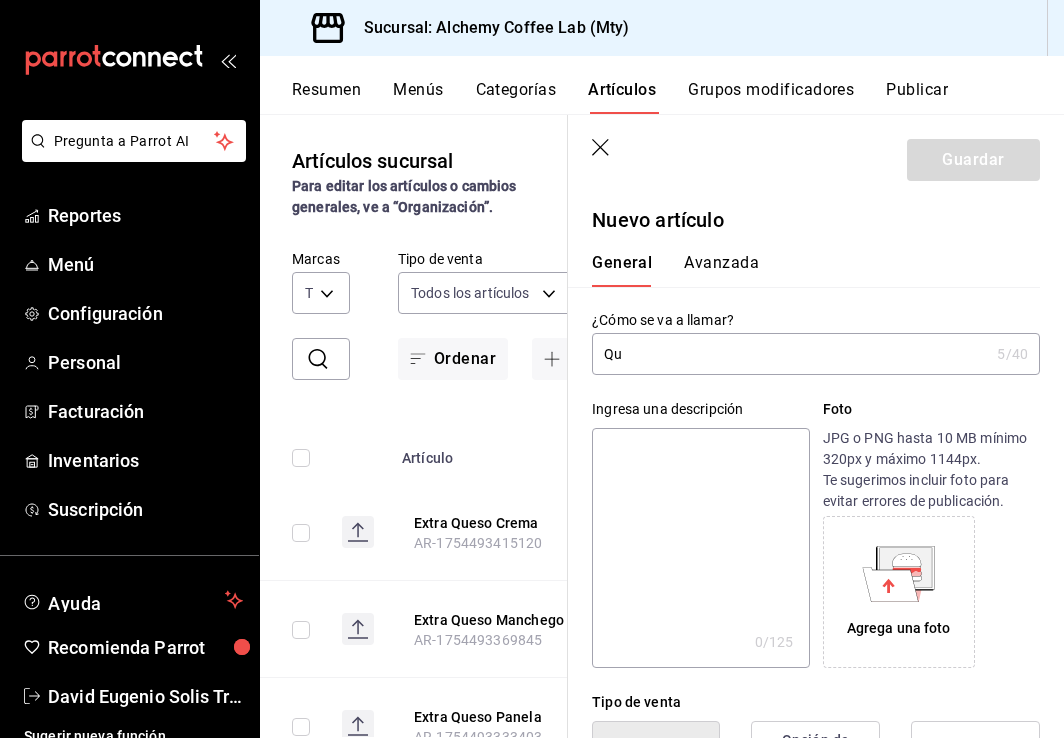 type on "Q" 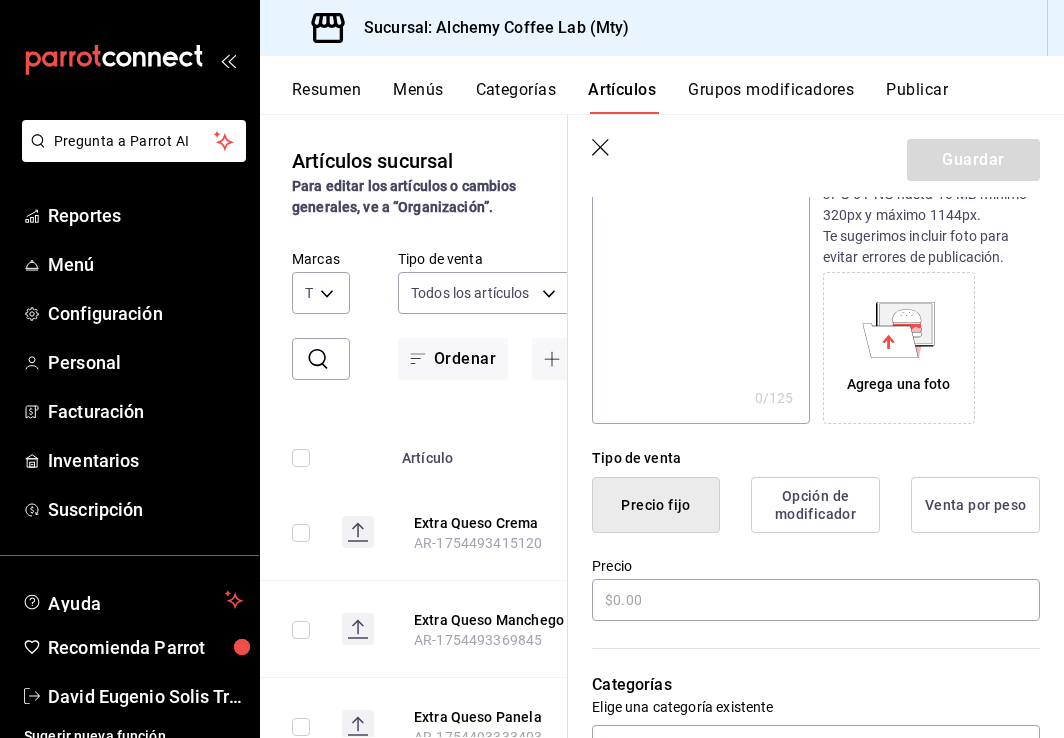 scroll, scrollTop: 300, scrollLeft: 0, axis: vertical 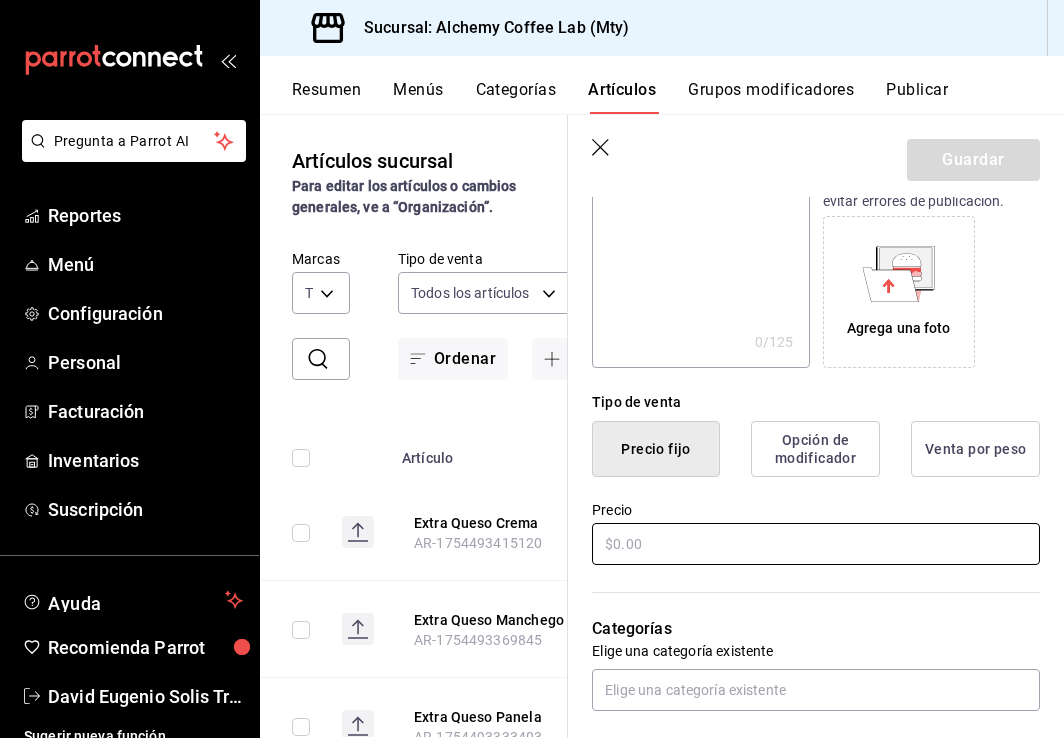 type on "Extra Queso Feta" 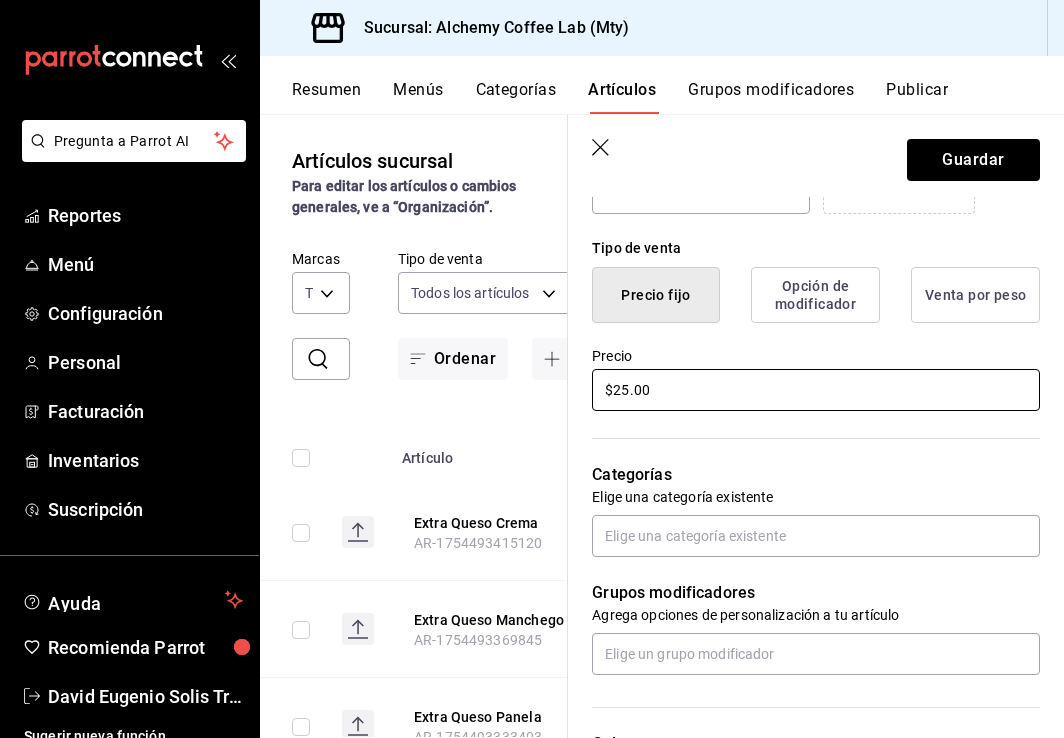 scroll, scrollTop: 600, scrollLeft: 0, axis: vertical 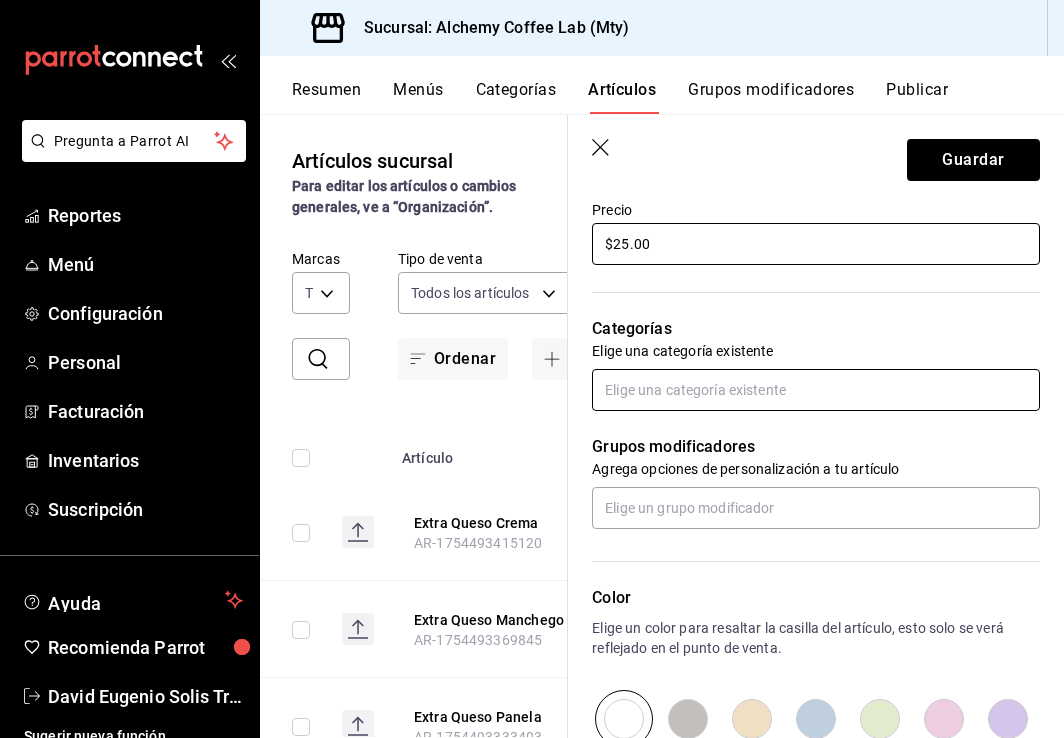 type on "$25.00" 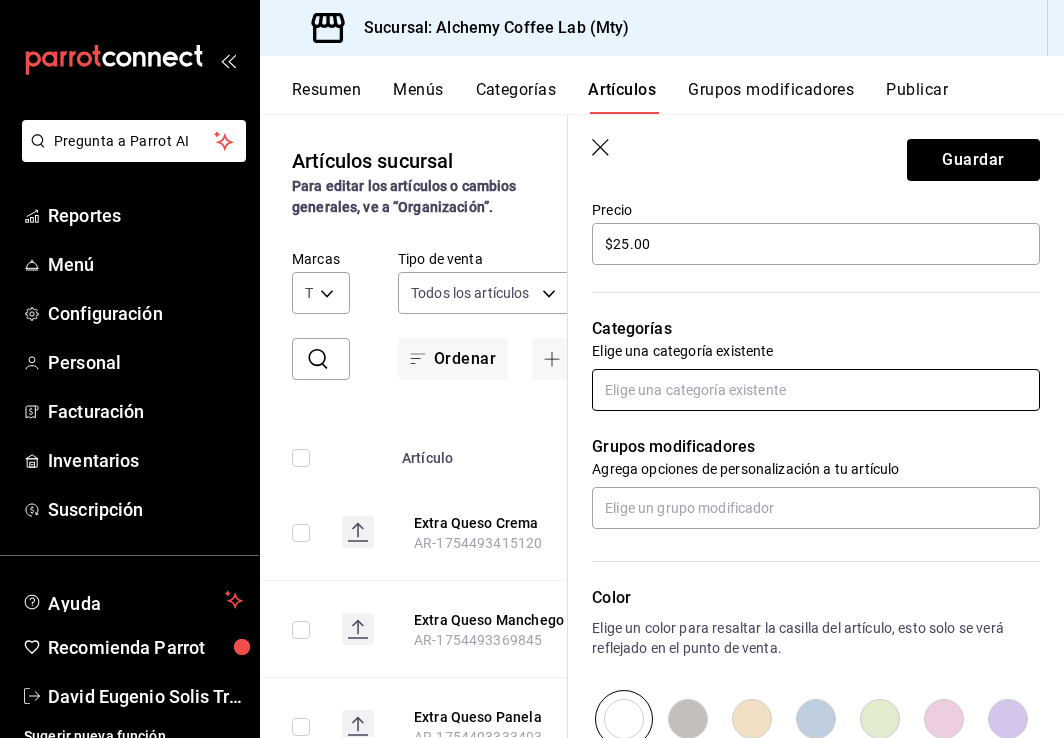 click at bounding box center (816, 390) 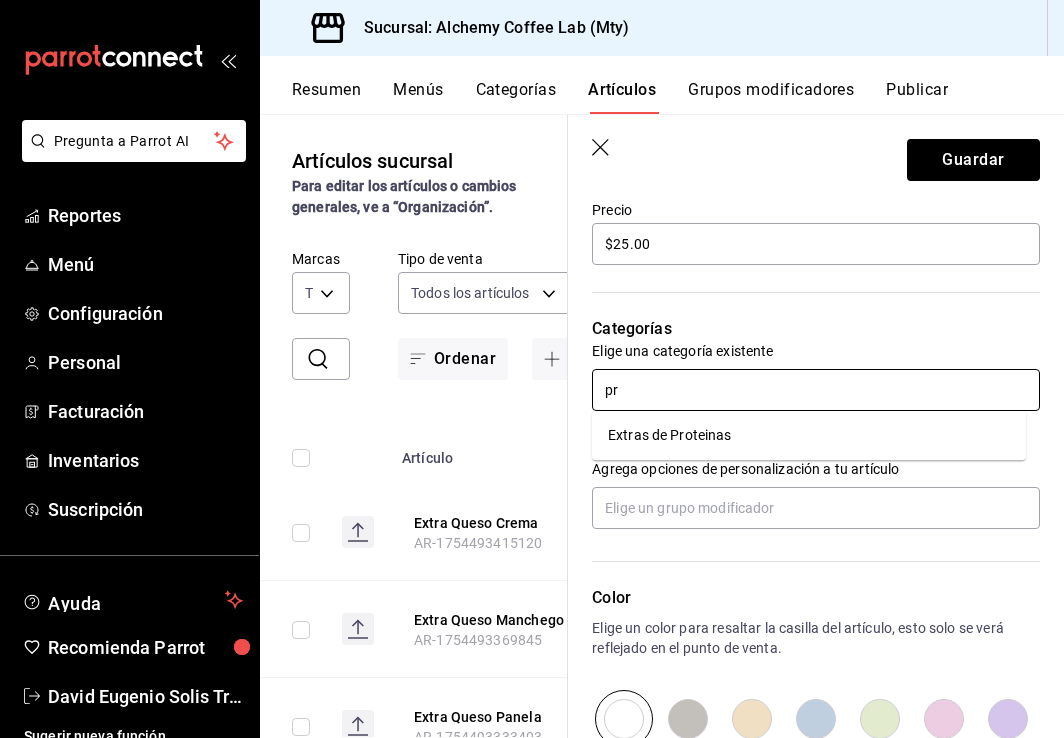 type on "pro" 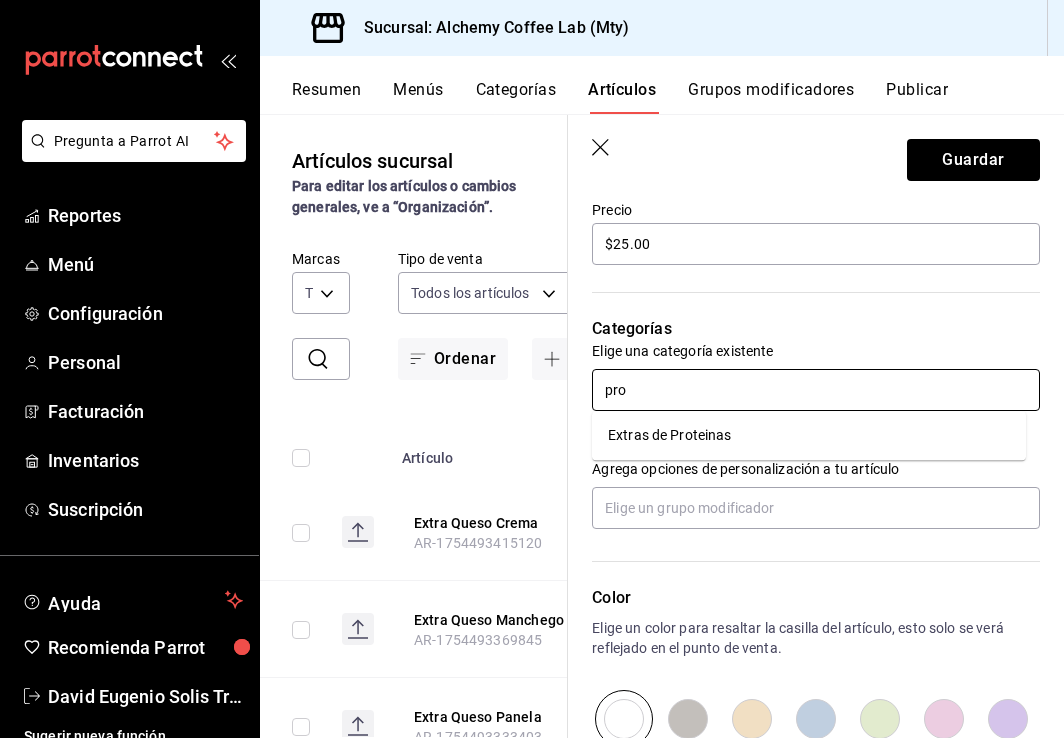 click on "Extras de Proteinas" at bounding box center (809, 435) 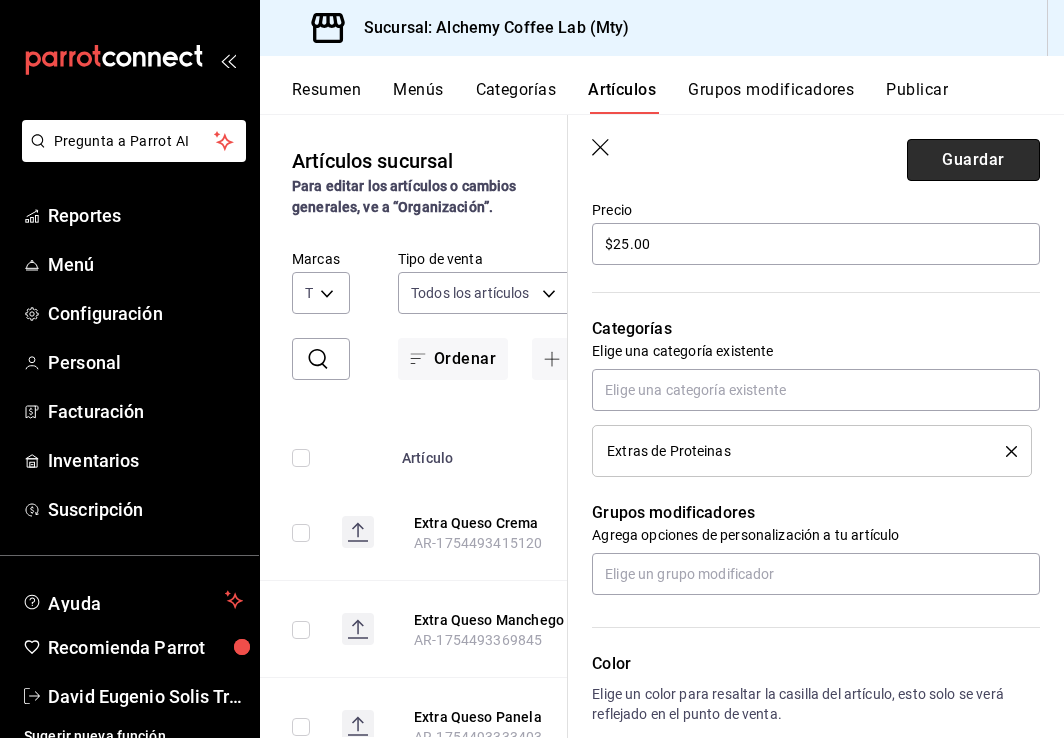 click on "Guardar" at bounding box center [973, 160] 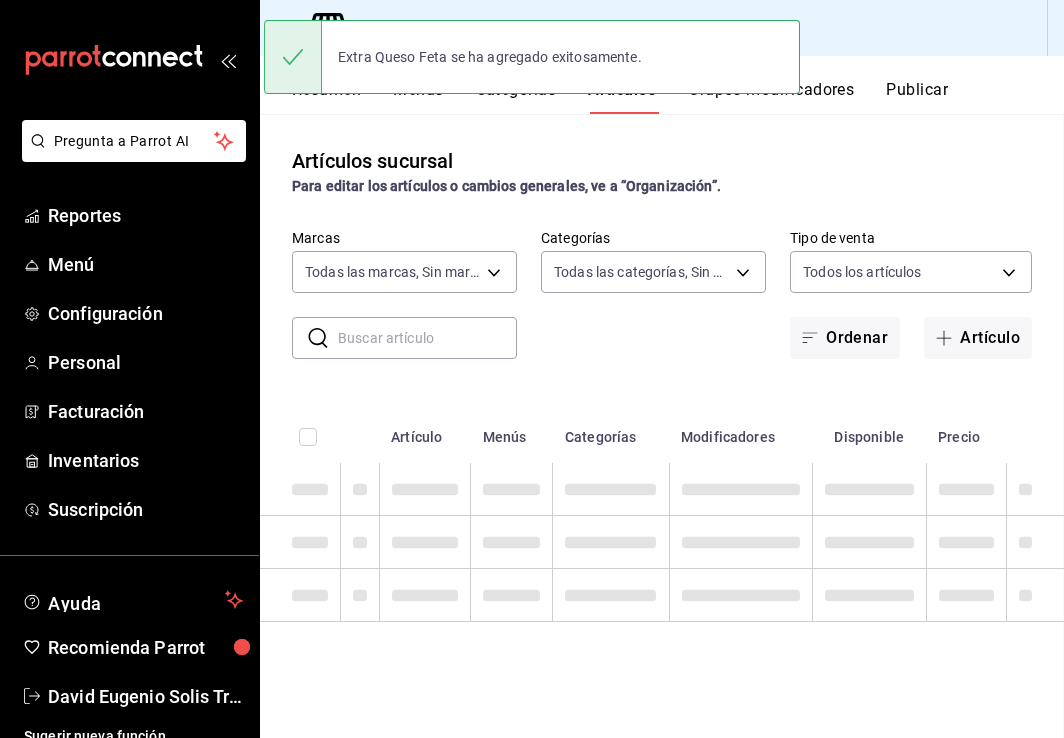 scroll, scrollTop: 0, scrollLeft: 0, axis: both 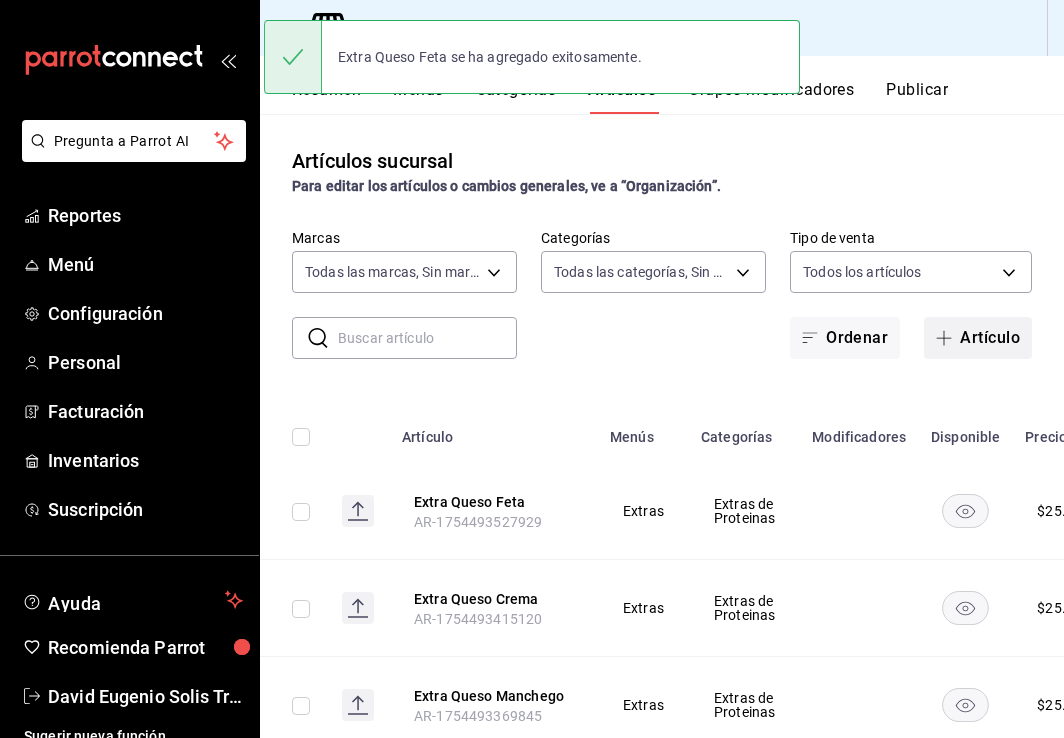 click on "Artículo" at bounding box center [978, 338] 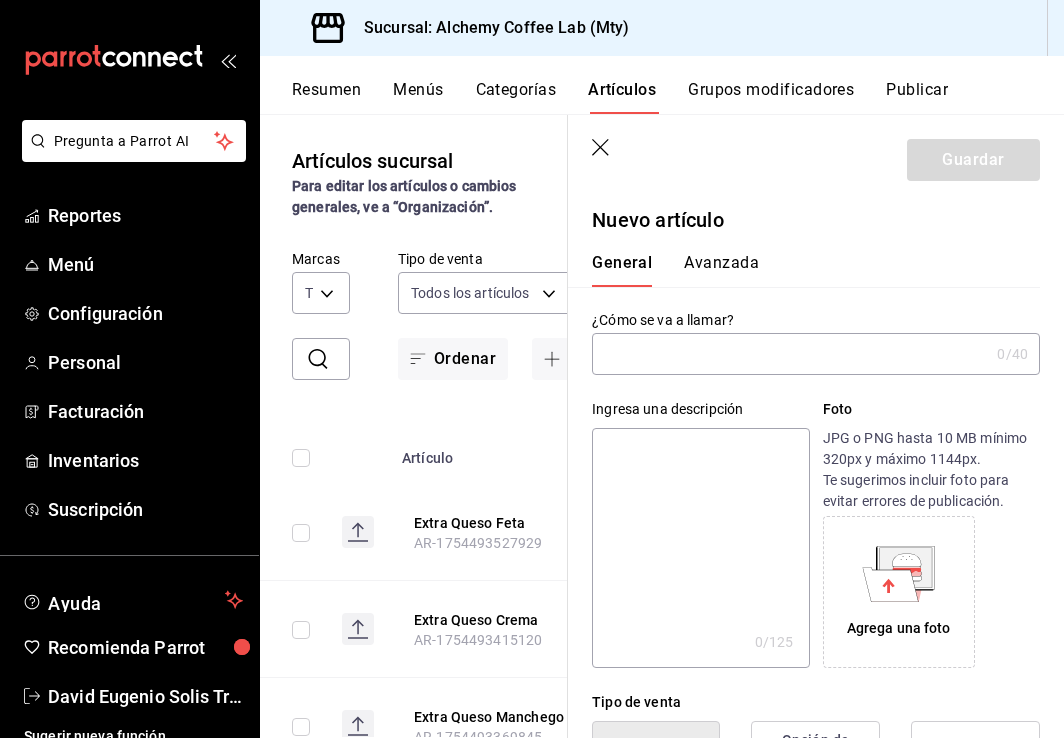 type on "AR-1754493552150" 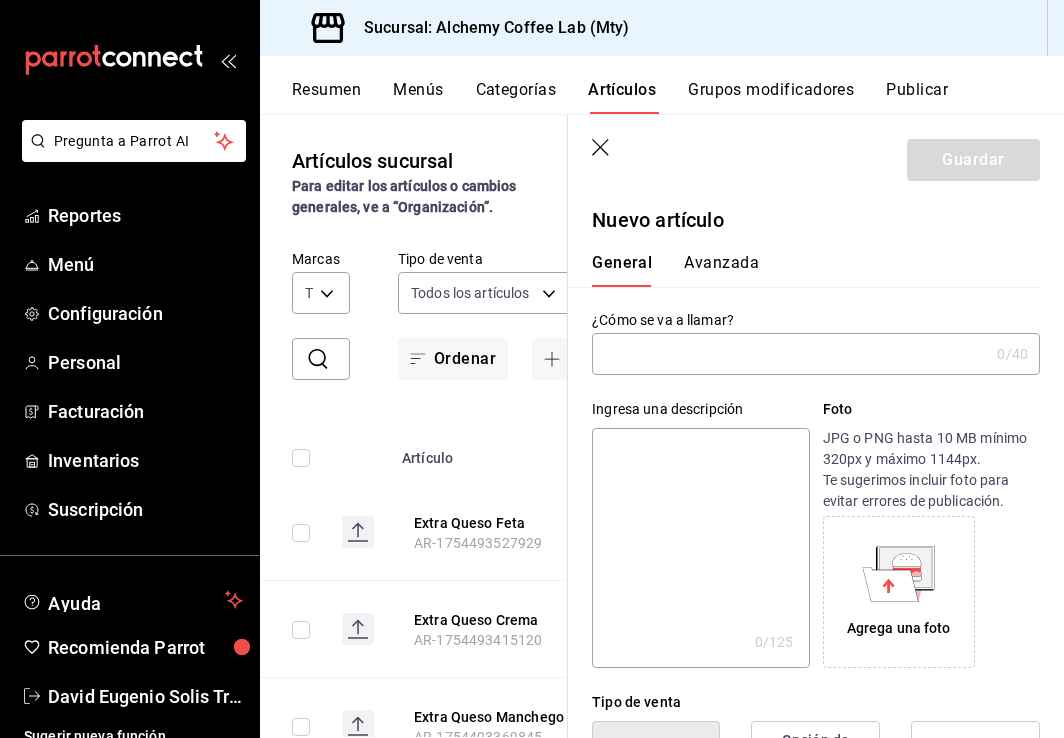 click at bounding box center [790, 354] 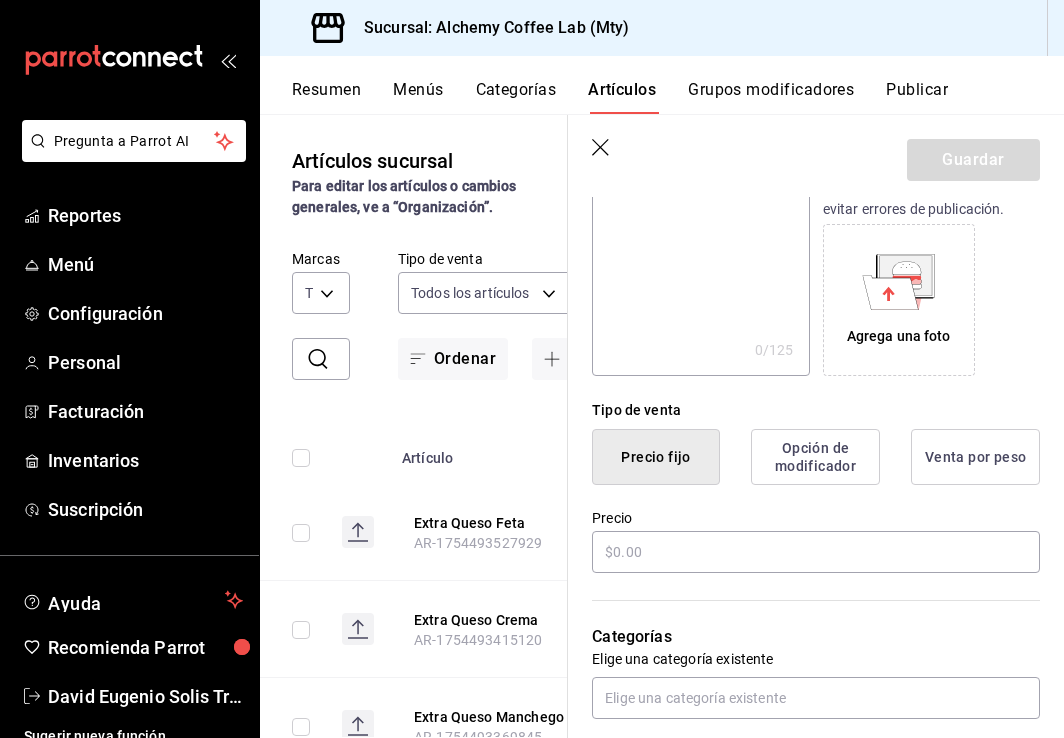 scroll, scrollTop: 300, scrollLeft: 0, axis: vertical 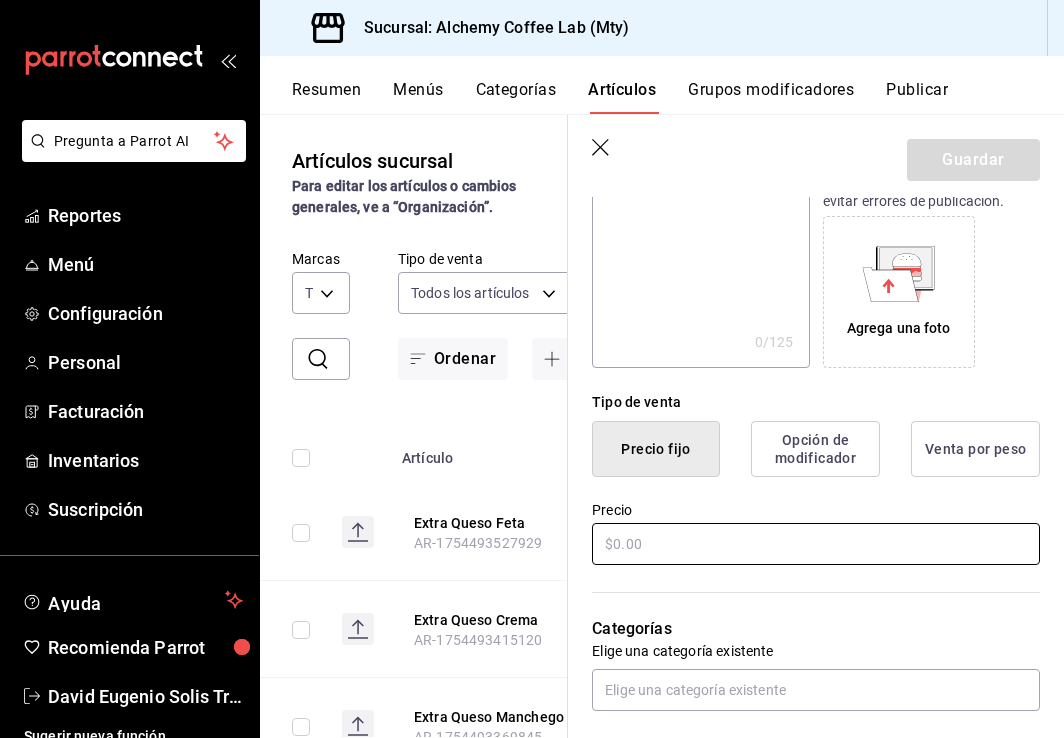 type on "Extra Queso Amarillo" 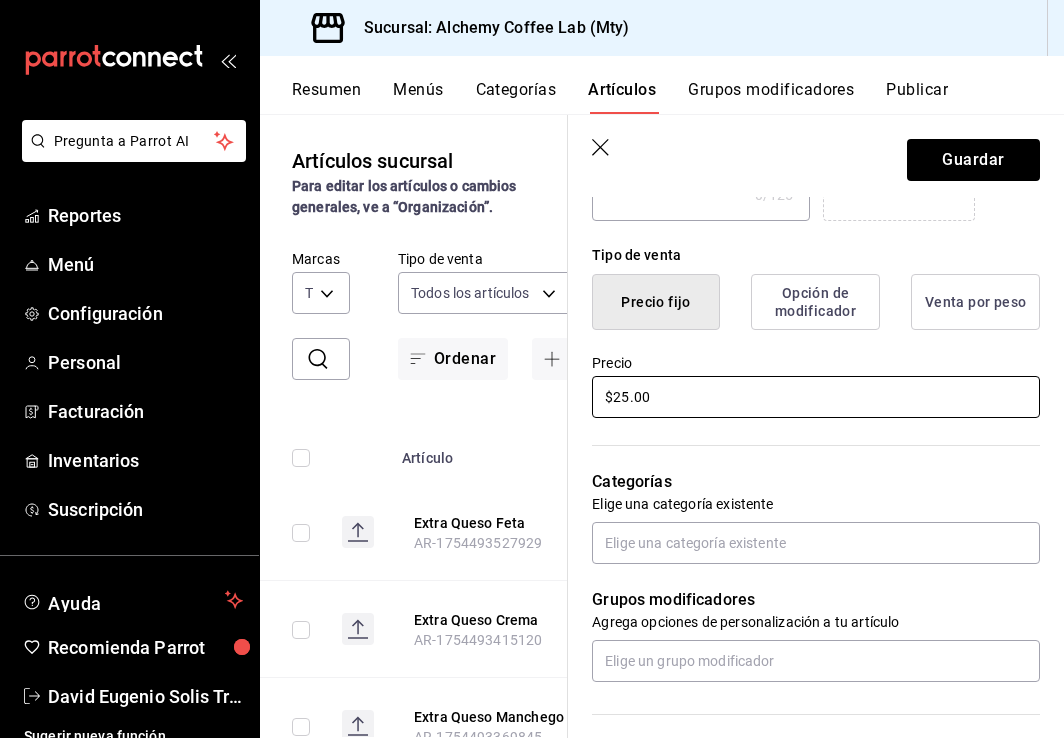 scroll, scrollTop: 500, scrollLeft: 0, axis: vertical 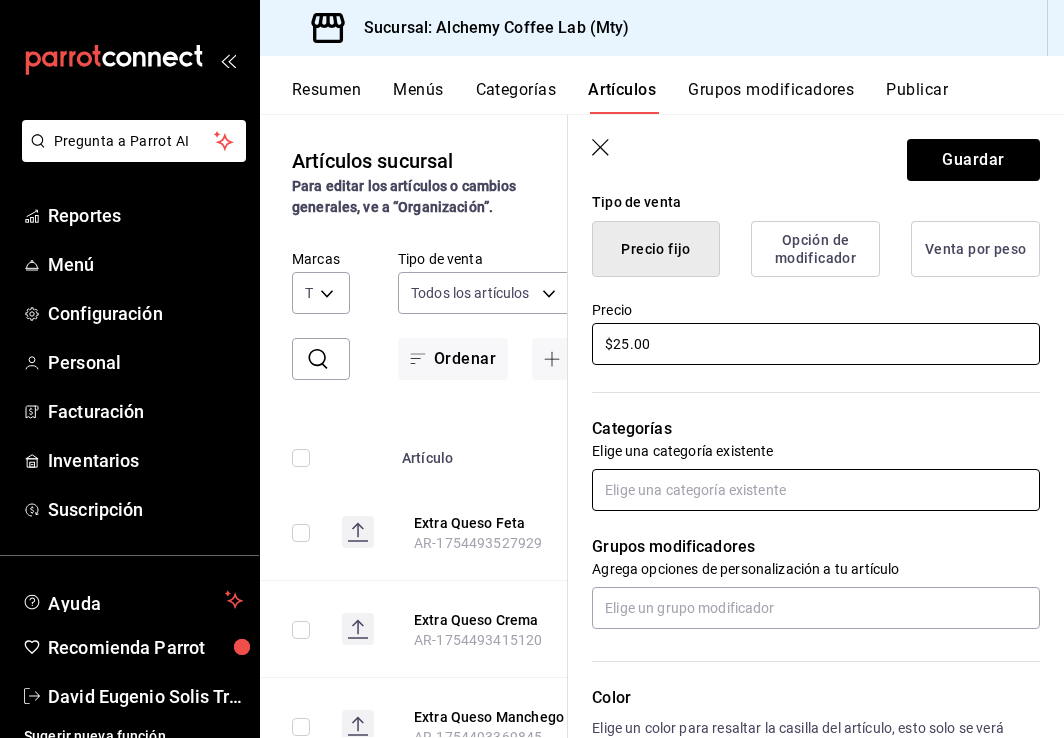 type on "$25.00" 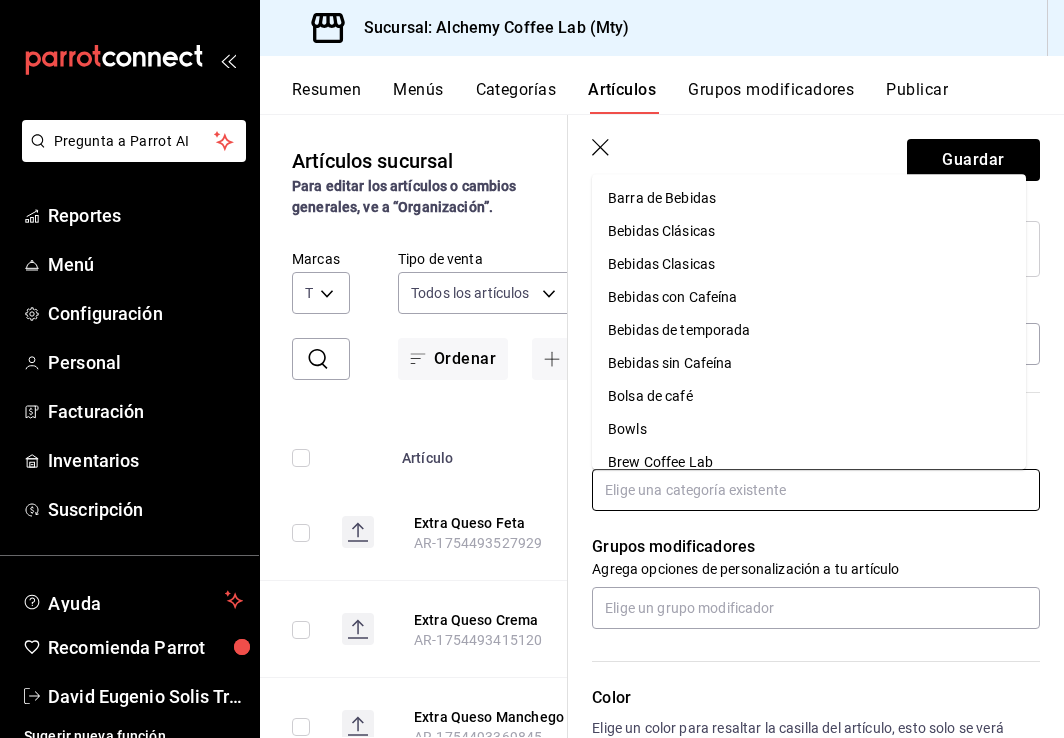 click at bounding box center (816, 490) 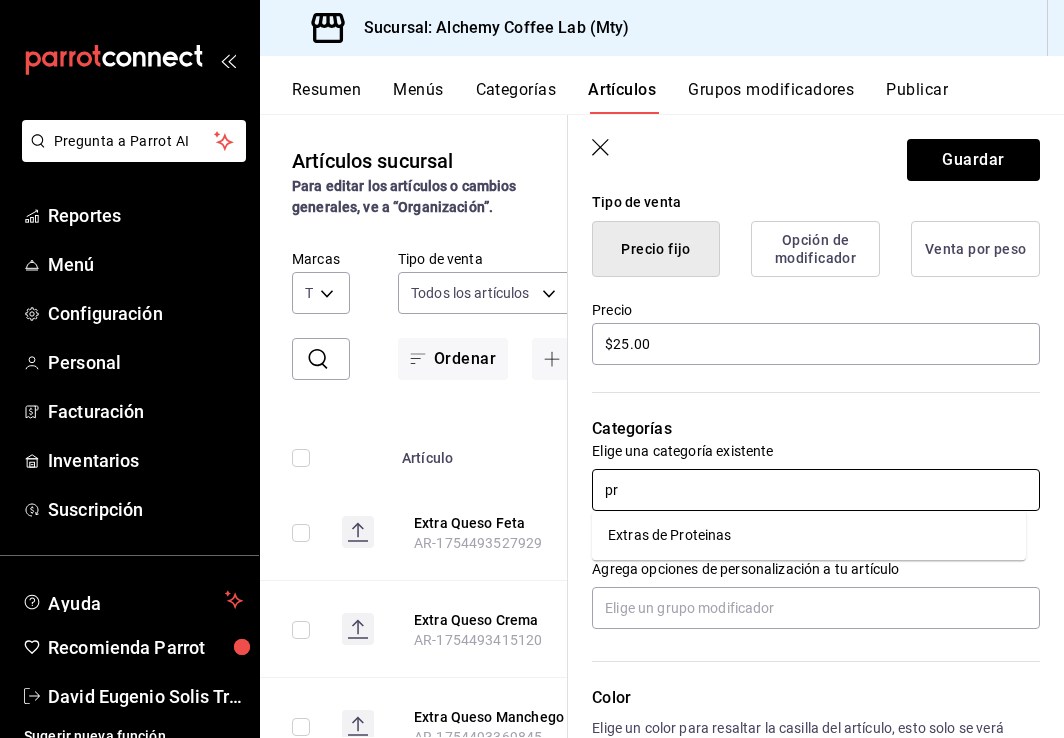 type on "pro" 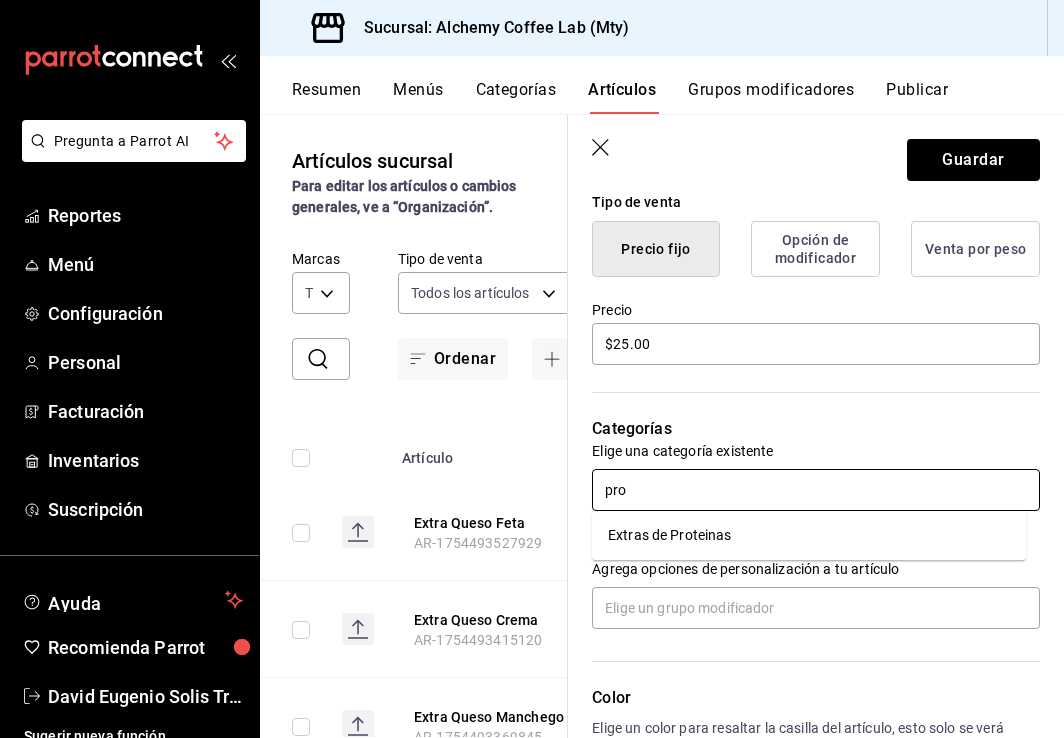 click on "Extras de Proteinas" at bounding box center (809, 535) 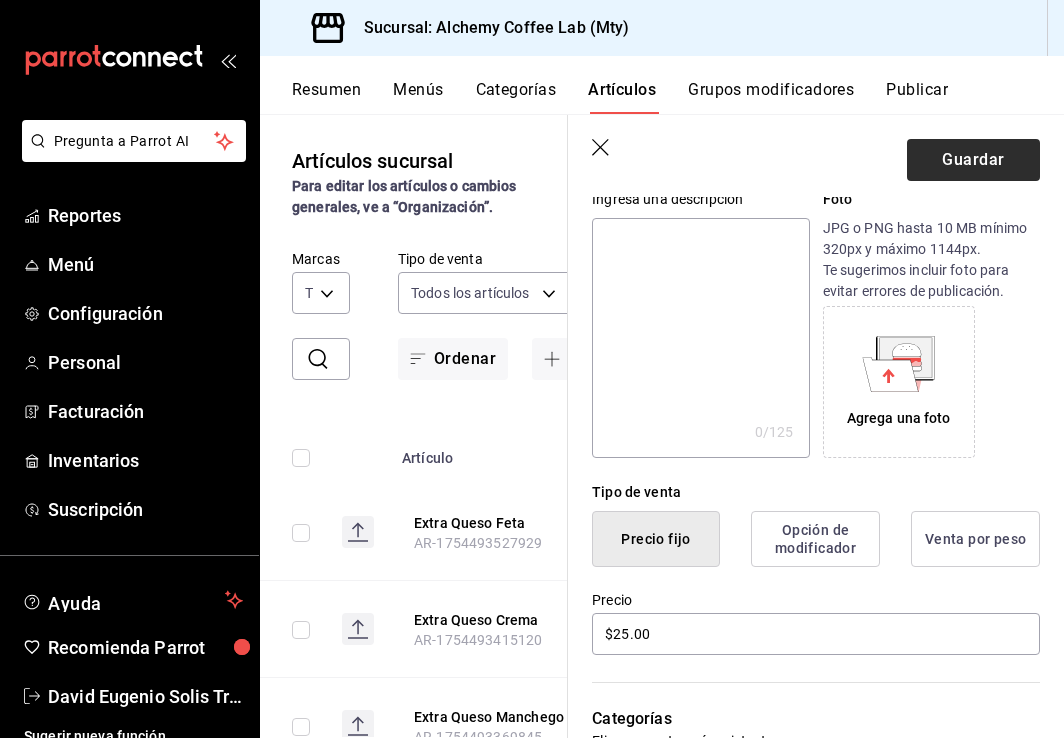 scroll, scrollTop: 200, scrollLeft: 0, axis: vertical 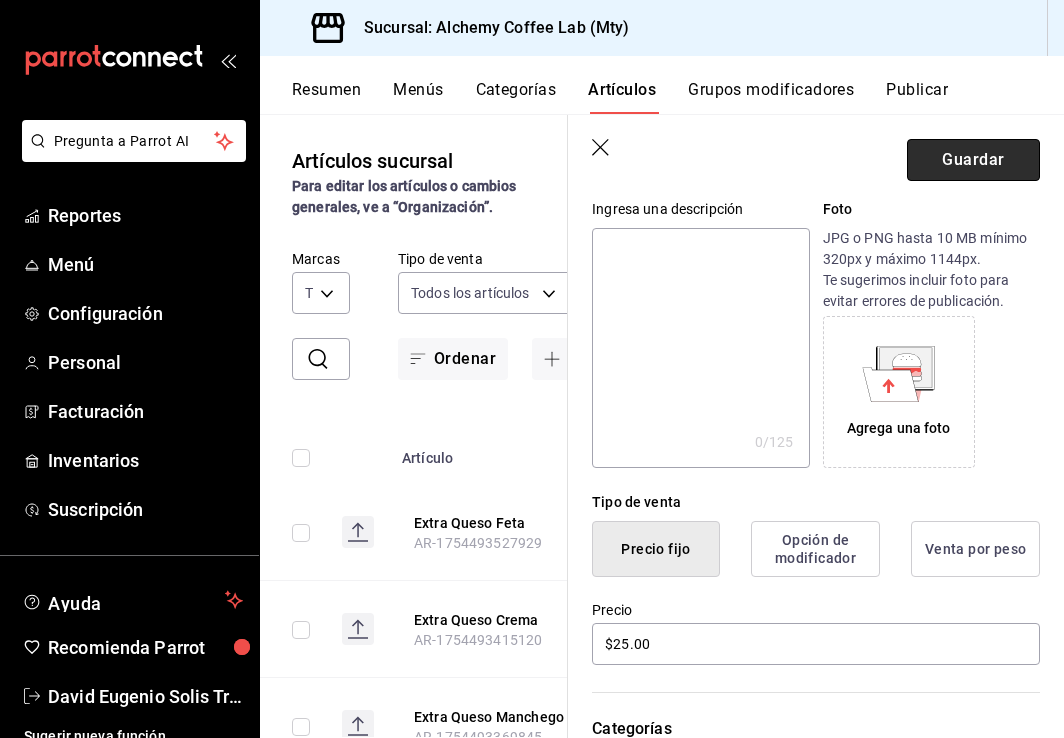 click on "Guardar" at bounding box center [973, 160] 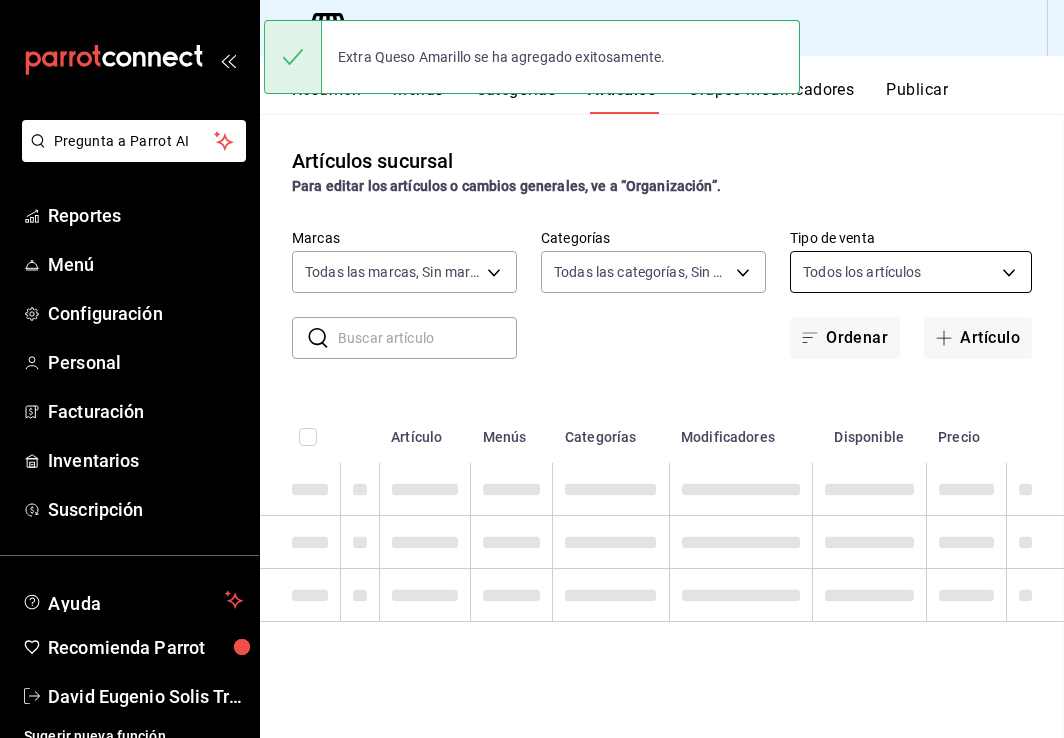 scroll, scrollTop: 0, scrollLeft: 0, axis: both 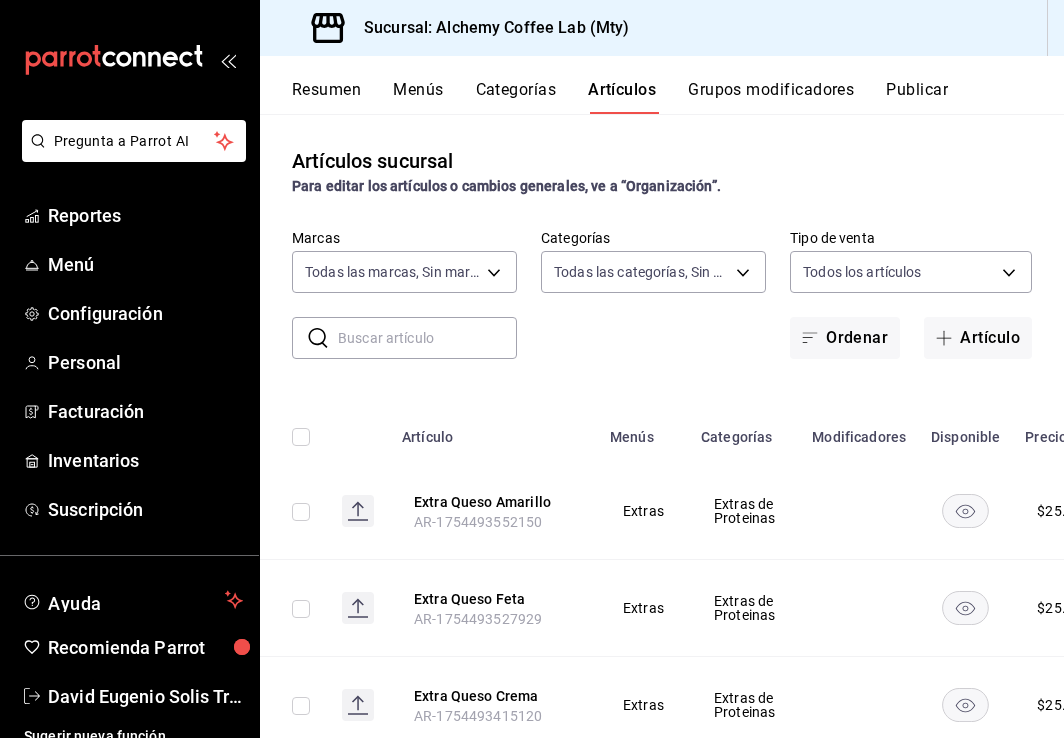 click on "Artículo" at bounding box center [978, 338] 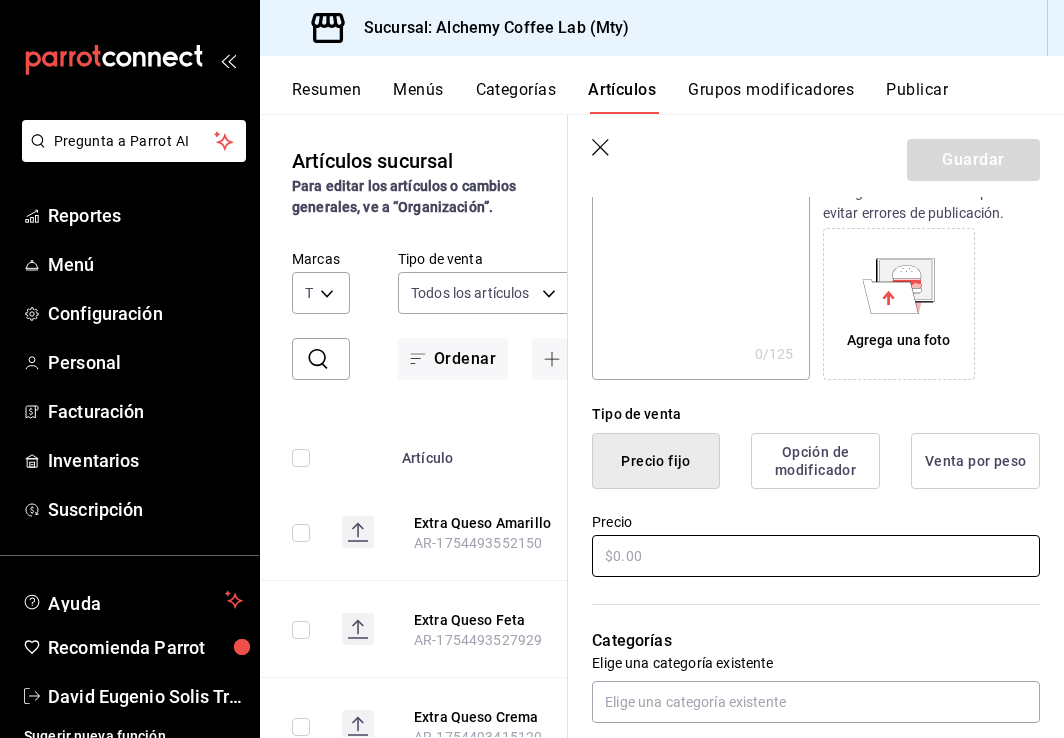scroll, scrollTop: 300, scrollLeft: 0, axis: vertical 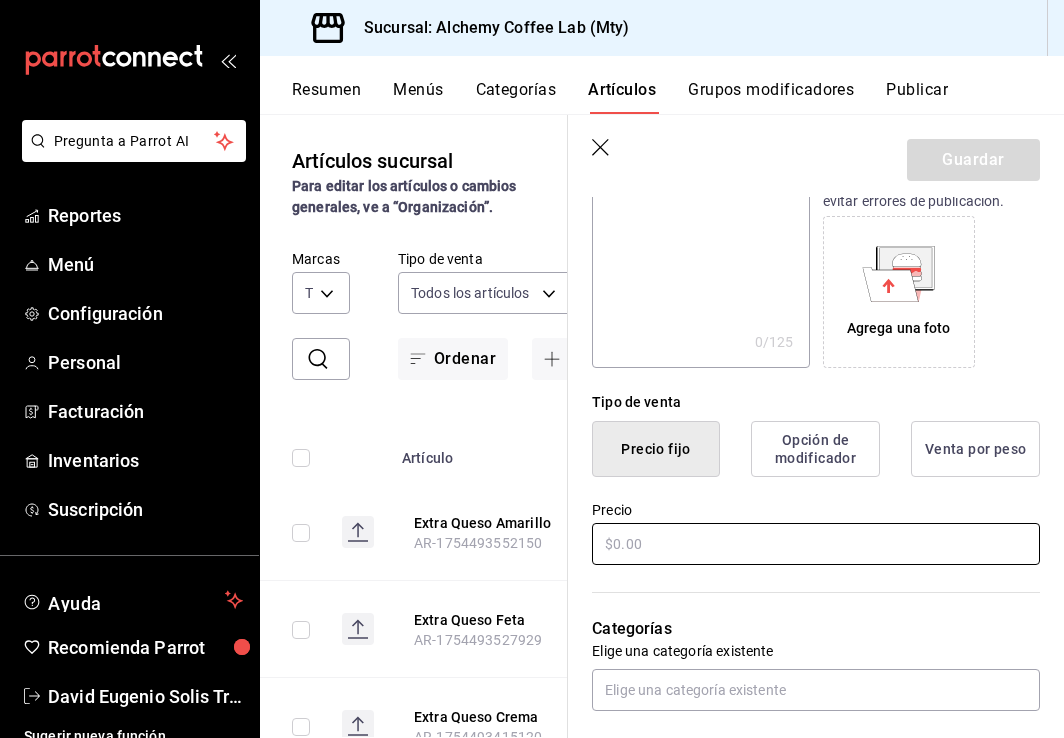 type on "Extra Queso Parmesano" 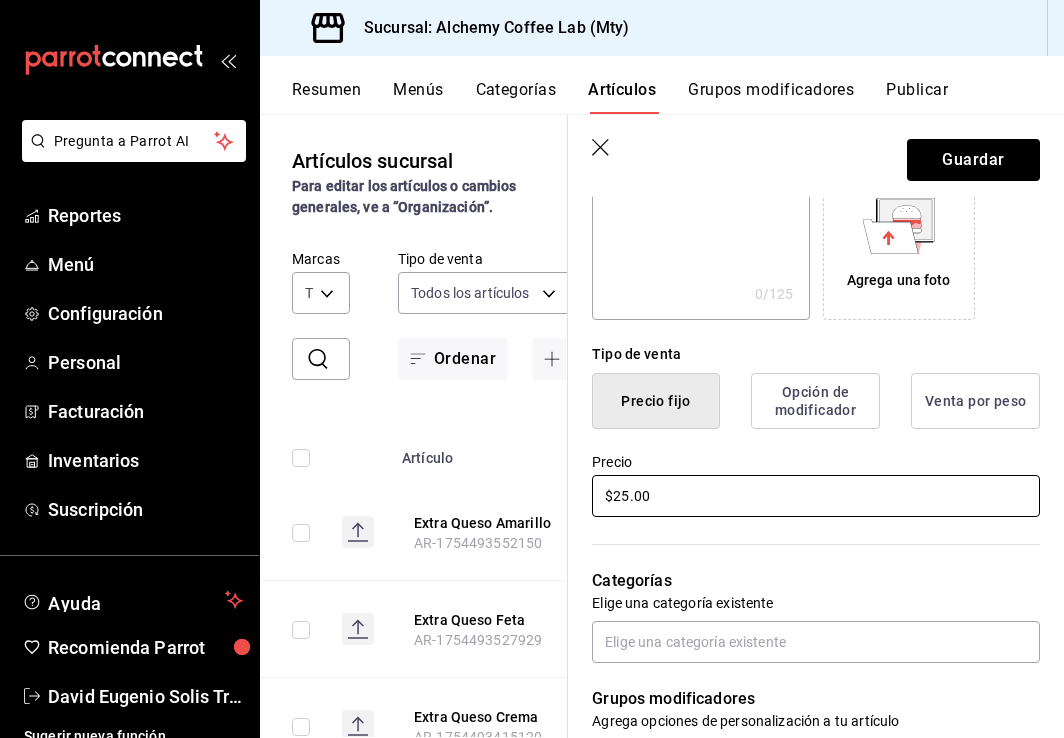 scroll, scrollTop: 500, scrollLeft: 0, axis: vertical 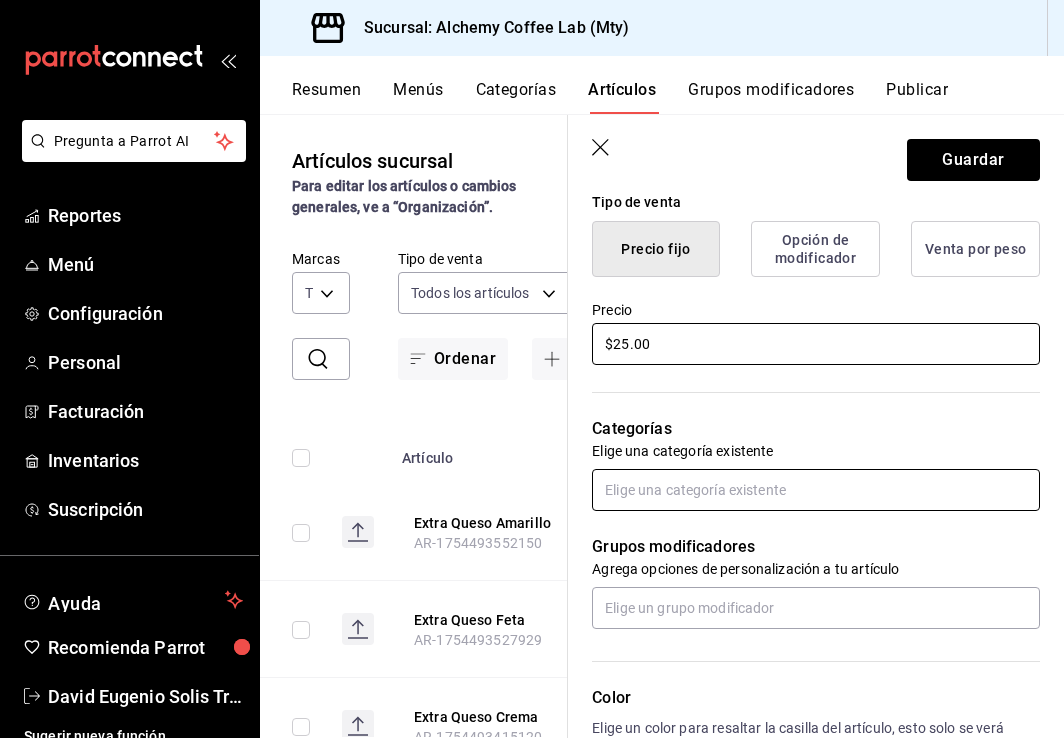 type on "$25.00" 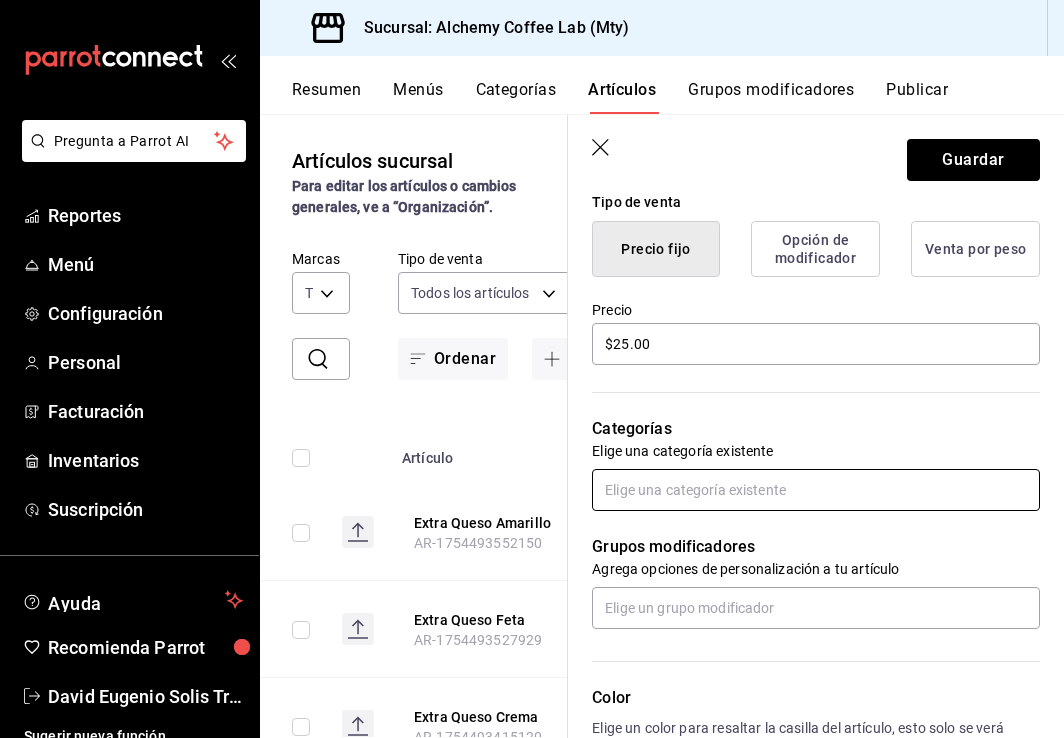 click at bounding box center [816, 490] 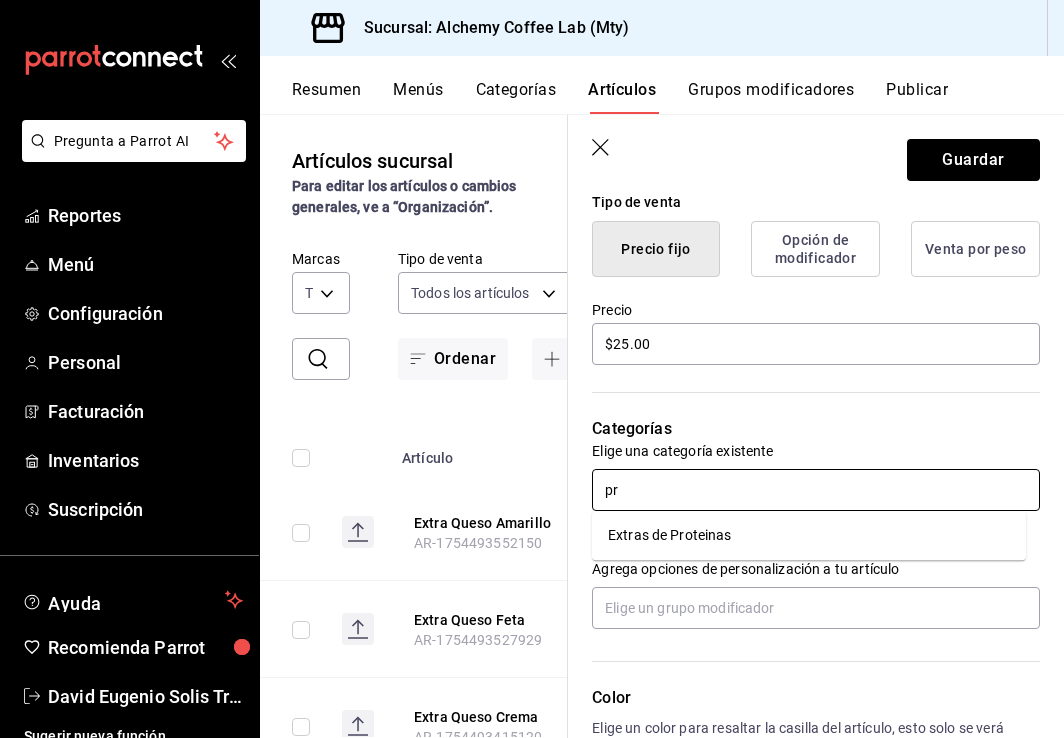 type on "pro" 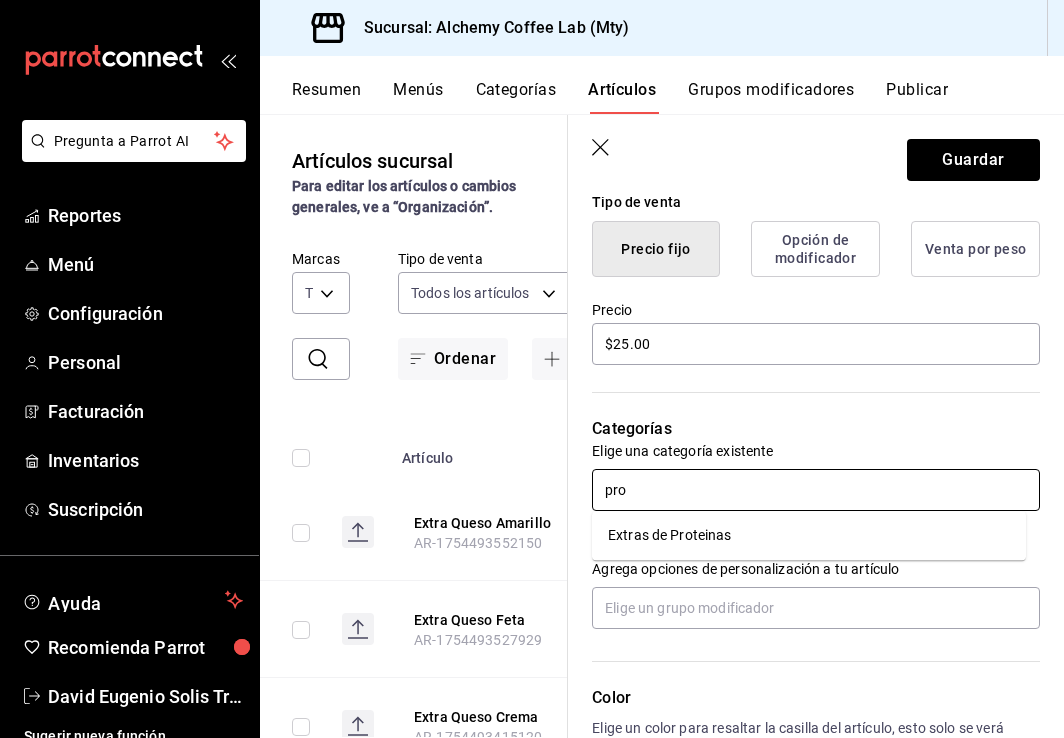 click on "Extras de Proteinas" at bounding box center [809, 535] 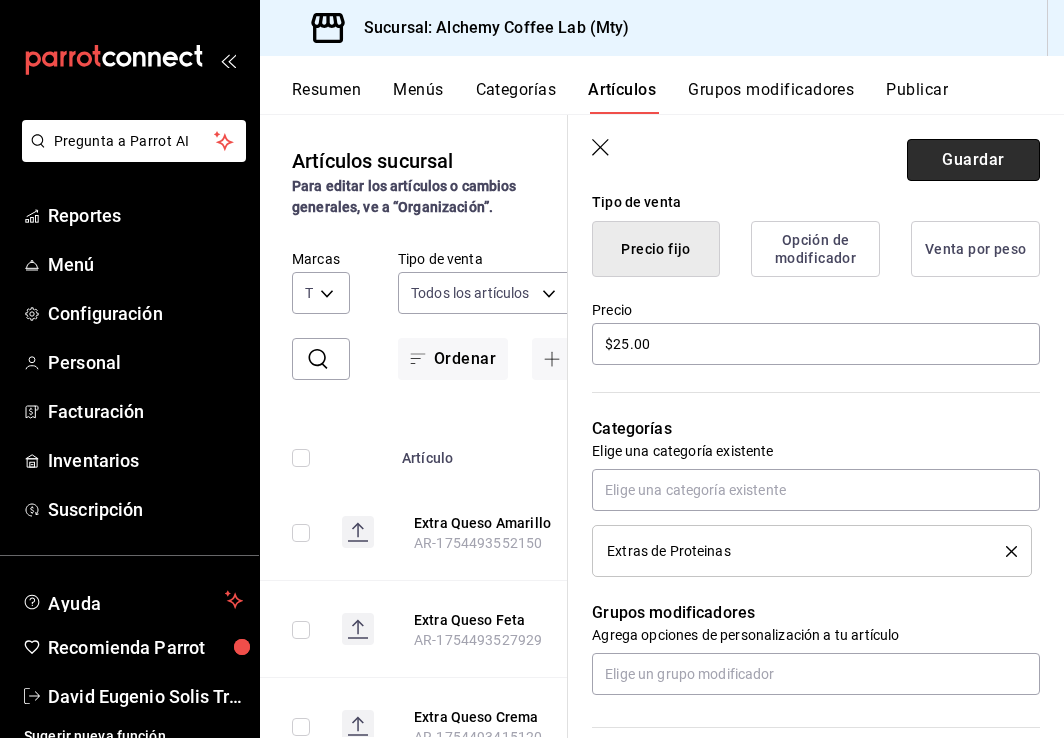 click on "Guardar" at bounding box center (973, 160) 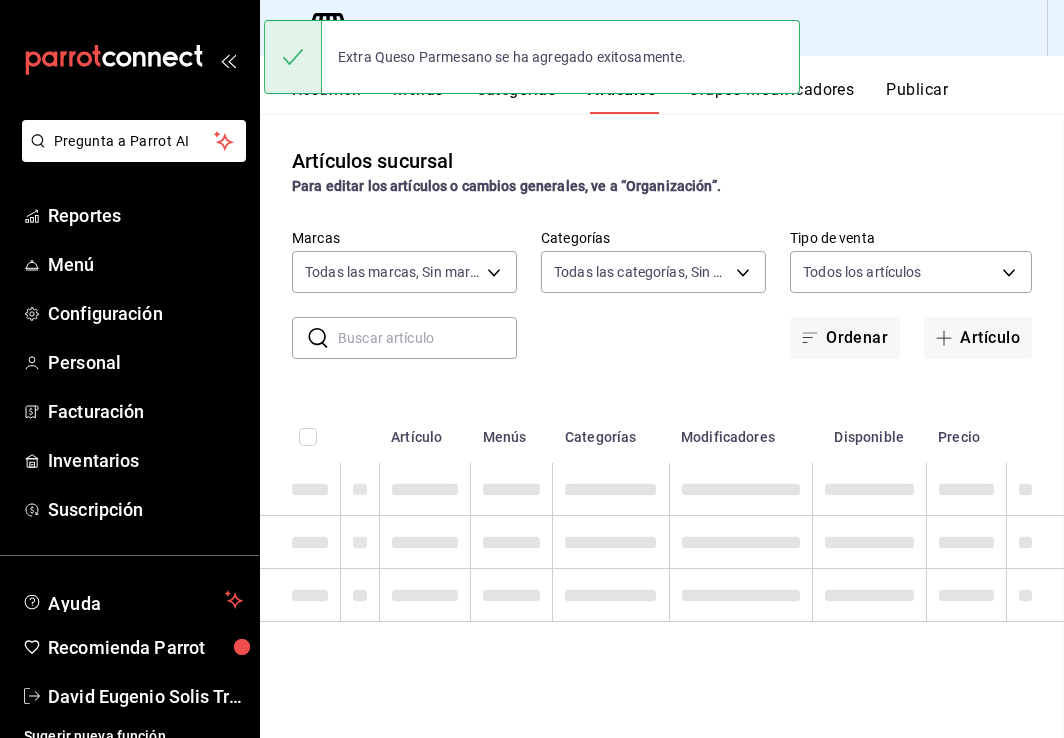 scroll, scrollTop: 0, scrollLeft: 0, axis: both 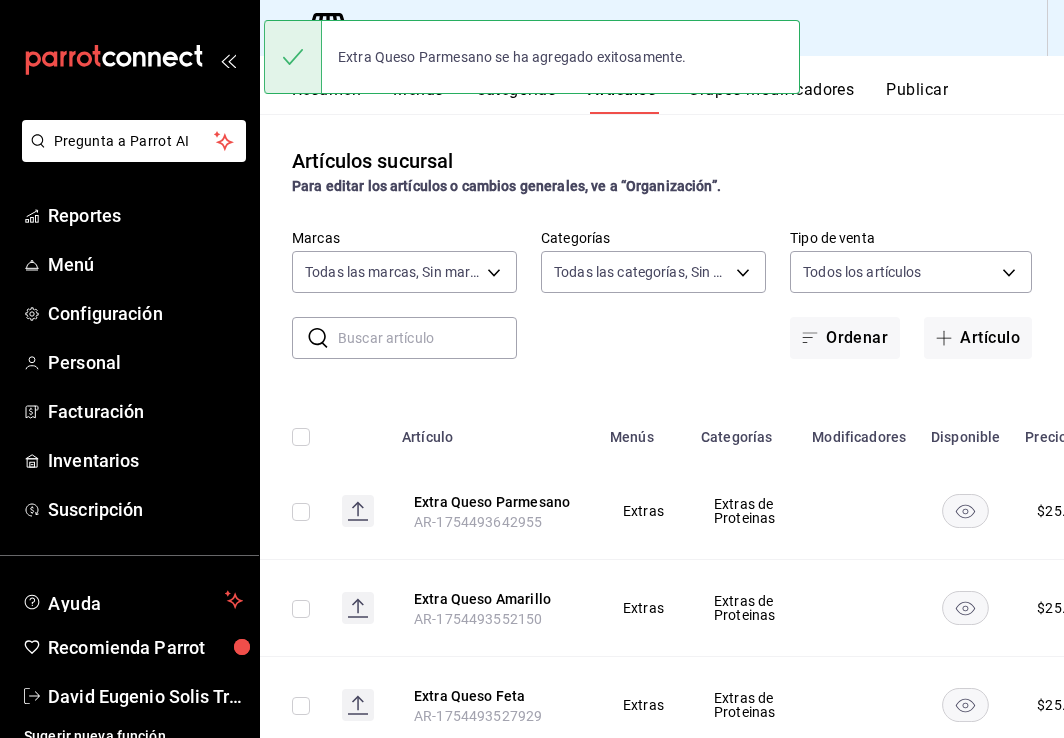 click on "Artículos sucursal Para editar los artículos o cambios generales, ve a “Organización”. ​ ​ Marcas Todas las marcas, Sin marca 147fd5db-d129-484d-8765-362391796a66 Categorías Todas las categorías, Sin categoría Tipo de venta Todos los artículos ALL Ordenar Artículo Artículo Menús Categorías Modificadores Disponible Precio Extra Queso Parmesano AR-1754493642955 Extras Extras de Proteinas $ 25.00 Extra Queso Amarillo AR-1754493552150 Extras Extras de Proteinas $ 25.00 Extra Queso Feta AR-1754493527929 Extras Extras de Proteinas $ 25.00 Extra Queso Crema AR-1754493415120 Extras Extras de Proteinas $ 25.00 Extra Queso Manchego AR-1754493369845 Extras Extras de Proteinas $ 25.00 Extra Queso Panela AR-1754493333403 Extras Extras de Proteinas $ 15.00 Extra Huevo Revuelto AR-1754493132714 Extras Extras de Proteinas $ 25.00 Extra Huevo Estrellado AR-1754493107290 Extras Extras de Proteinas $ 25.00 Extra Tocino AR-1754493067997 Extras Extras de Proteinas $ 25.00 Extra Boneless AR-1754493017805 Extras" at bounding box center [662, 425] 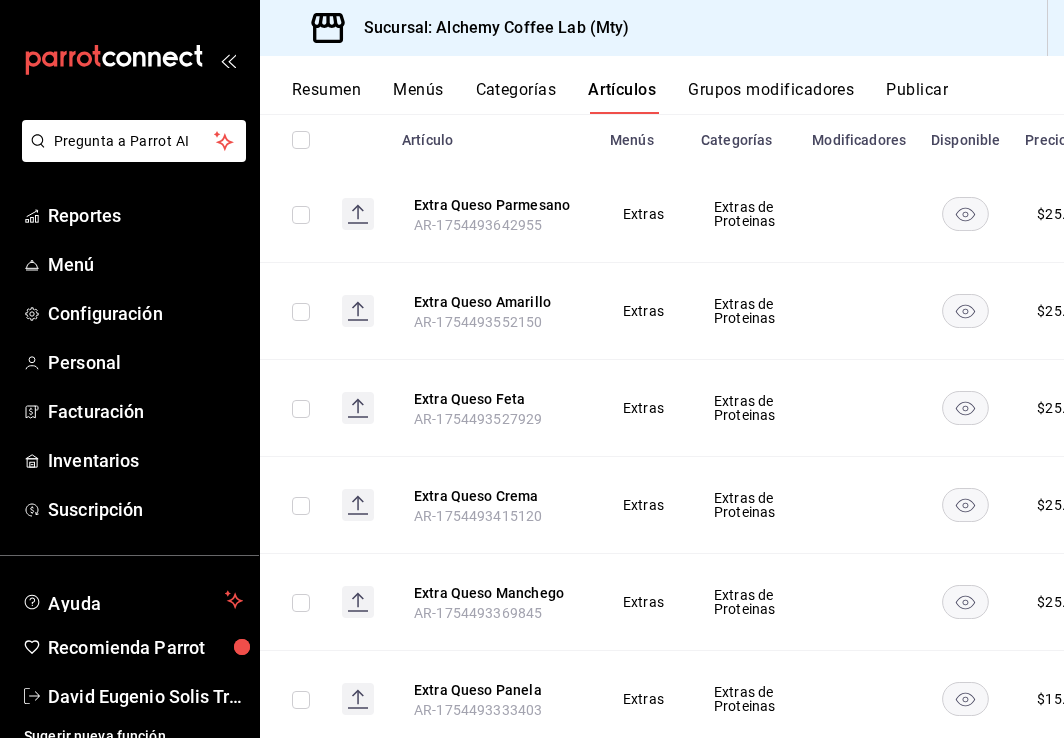 scroll, scrollTop: 300, scrollLeft: 0, axis: vertical 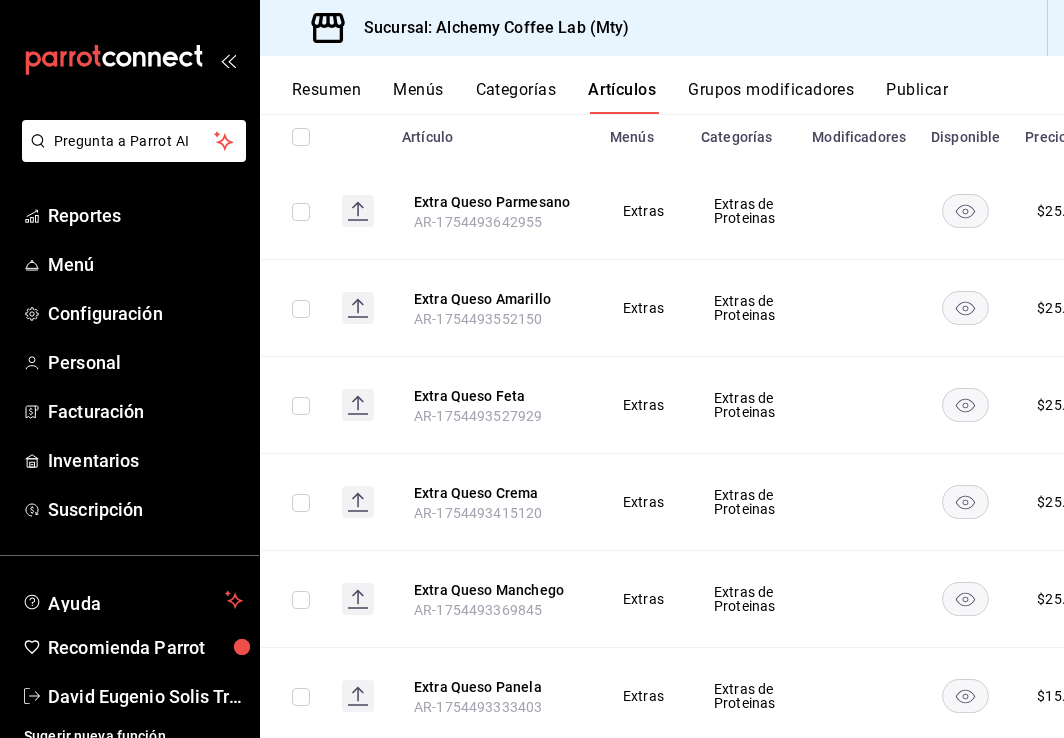 click on "Categorías" at bounding box center [516, 97] 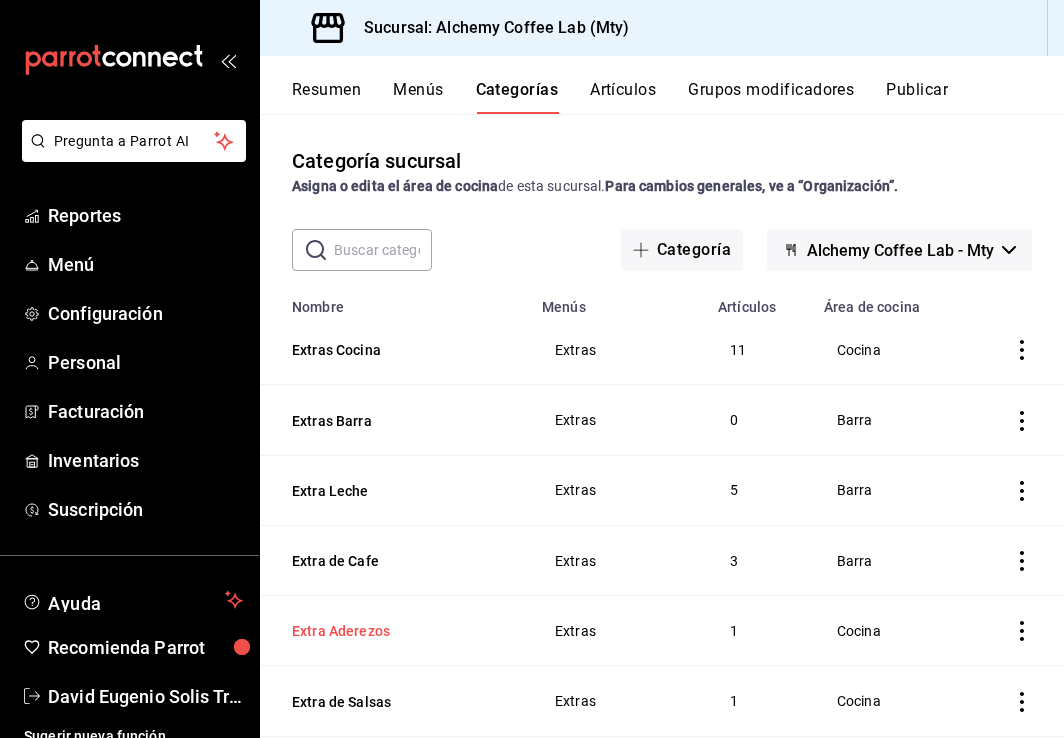 click on "Extra Aderezos" at bounding box center [392, 631] 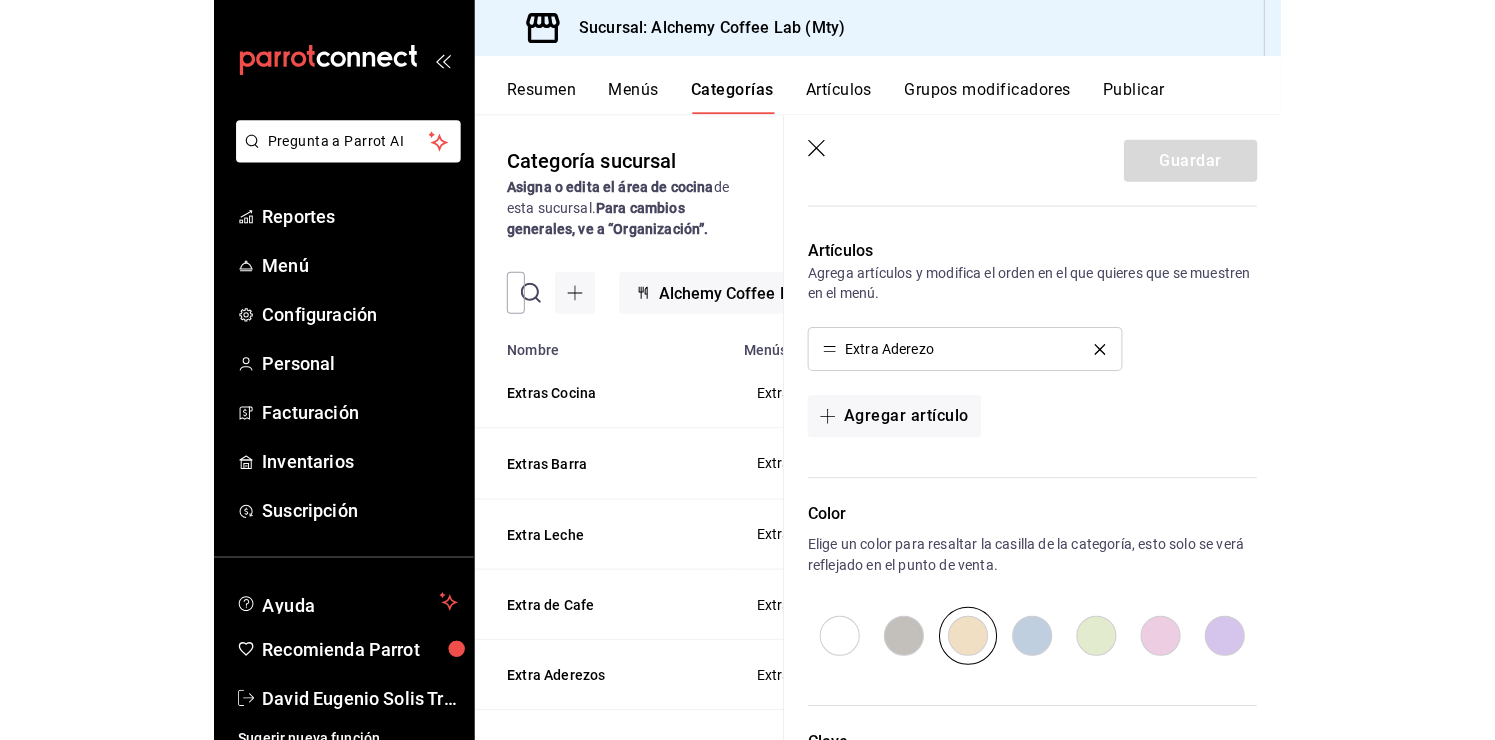 scroll, scrollTop: 600, scrollLeft: 0, axis: vertical 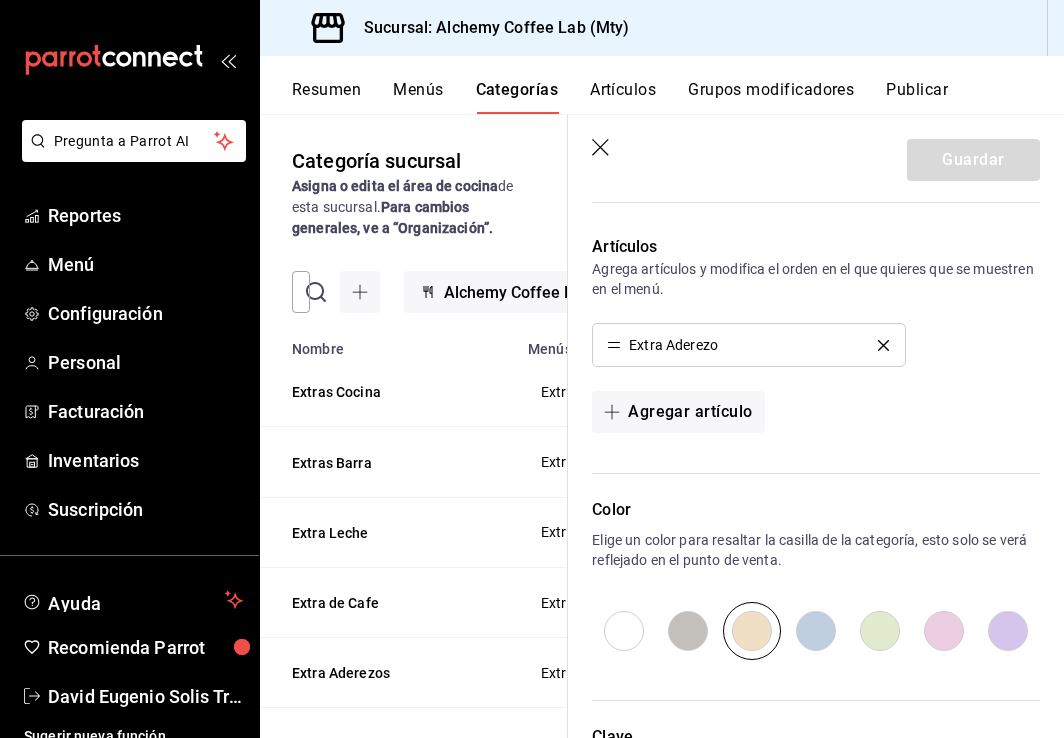 click on "Resumen Menús Categorías Artículos Grupos modificadores Publicar" at bounding box center [678, 97] 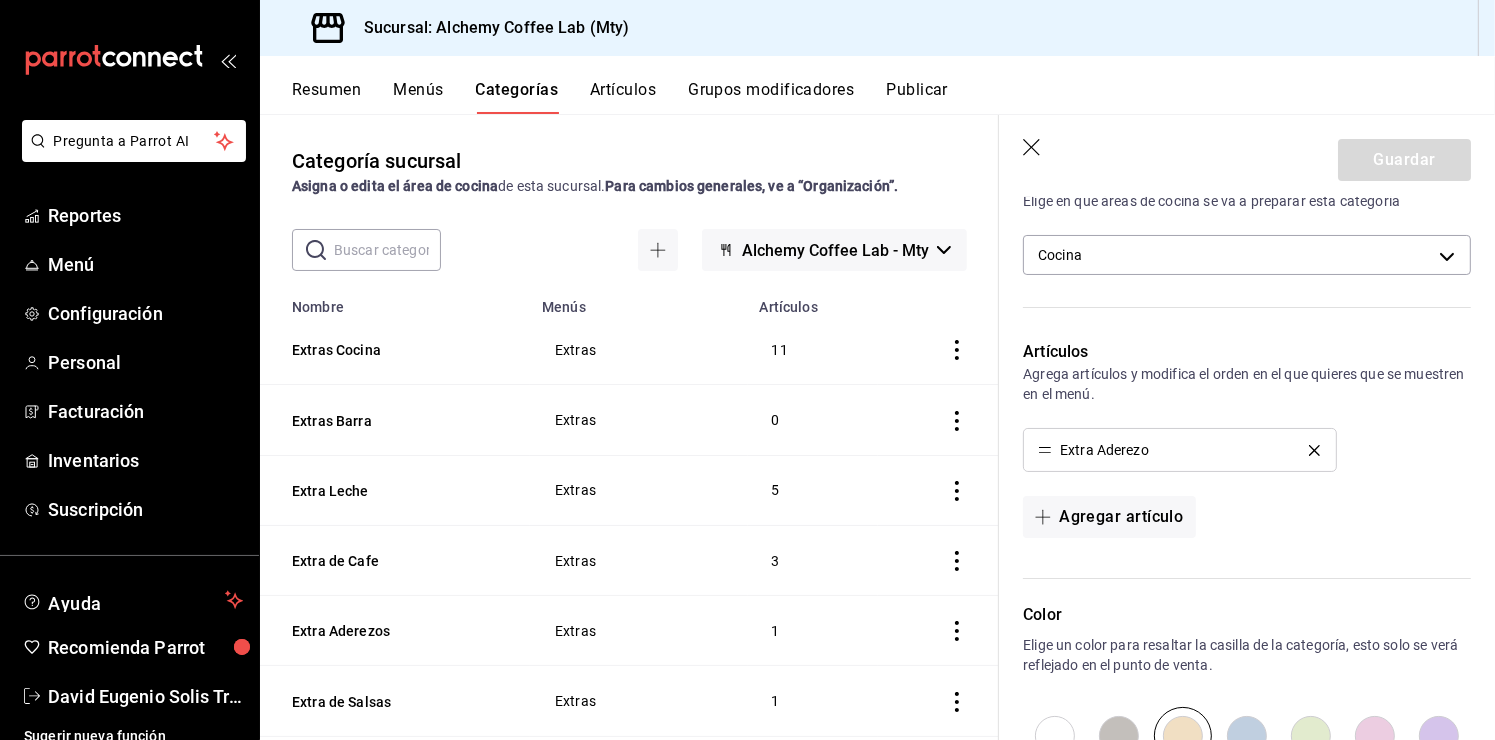 scroll, scrollTop: 472, scrollLeft: 0, axis: vertical 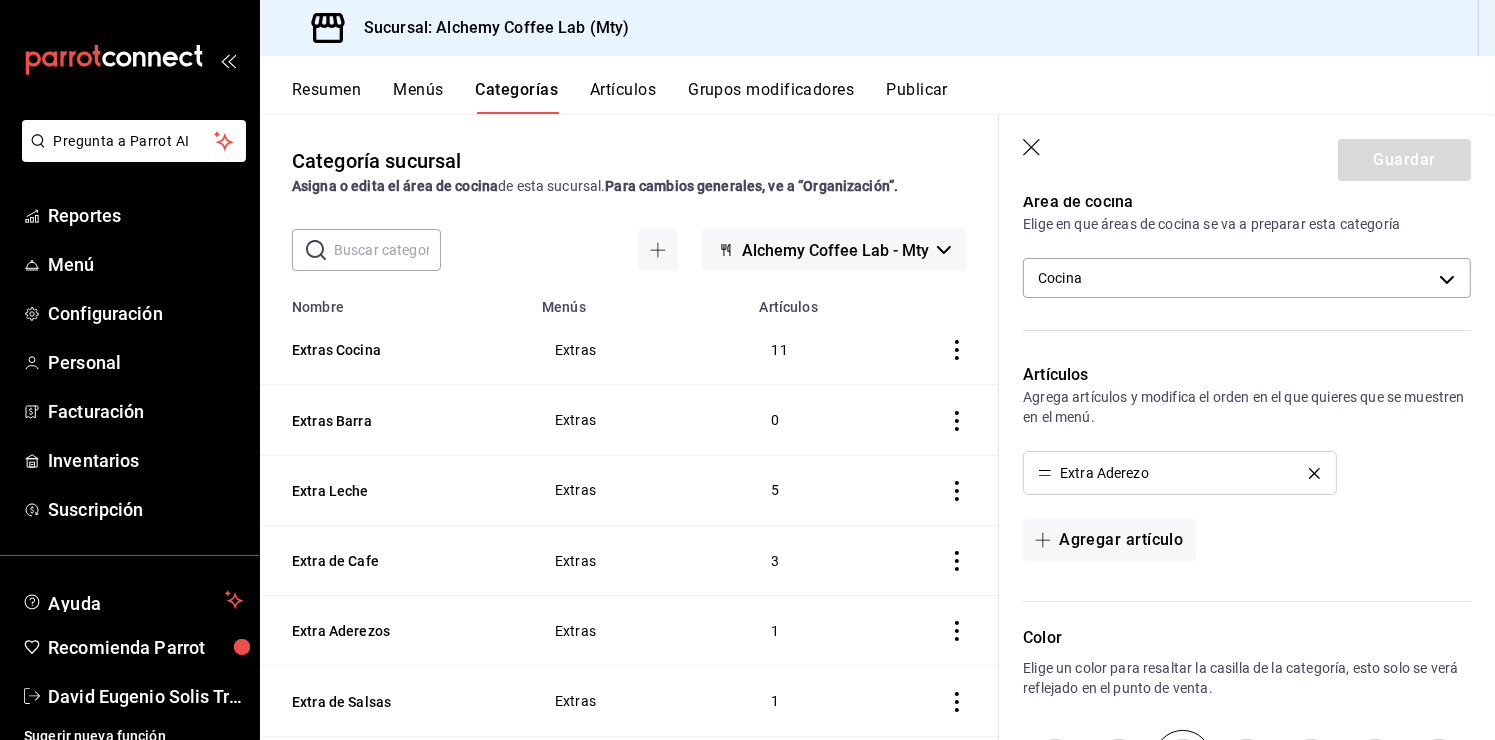 click on "Artículos" at bounding box center [623, 97] 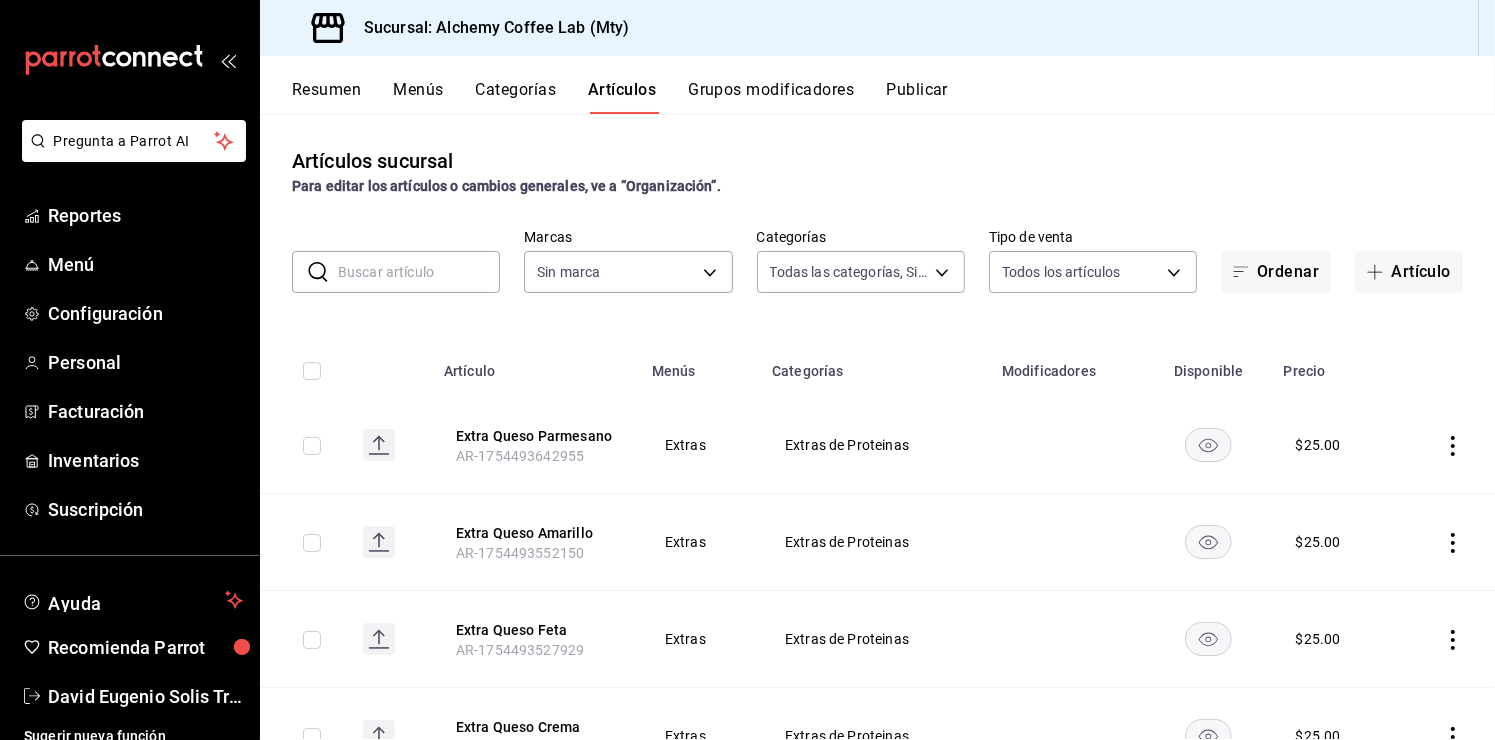 type on "fbaa8fe5-68e7-491d-b03f-ce844aa474e7,f0176ca4-5dc3-42f0-a21f-54796b2d6ce4,c4f1b2b2-4cec-4db9-a310-abf4beb25226,6e561742-6cfe-4428-bdd7-98f947b897f7,ed96c675-c7ed-4458-b82b-32ea0ae9920c,2e3e028b-89e5-4003-abc7-67012b64c3c6,f9ecfb5f-2d86-470a-83ef-3d4616404b79,4dbf6704-01f8-4ae7-b143-5fb9fa4fa204,475d1d53-3dd2-4a4e-b59e-75da982537cc,9128c269-13cc-49c0-a61c-98ae135d2966,1489ea8f-3c5b-4bed-8712-fb1efc8e1484,237dd9fd-525f-4126-935d-1d618c95d359,1759a289-da96-444c-a3da-589932e8f911,32a25308-5a1a-4b27-9101-20aae4ecbe3b,5720fba0-4b3c-4af1-99c2-310b9d32b626,6f391e13-d369-4fd1-9e07-81fa35695065,6cee18f7-63d6-4ae0-a5fa-7f66450c5234,8f56fa9d-b5f7-423d-8f11-eda24a9be7dc,0959238c-b2f0-4e50-a72b-9acd913a0e6d,87d7d329-ef4d-4ea2-b0cc-7aa43f232e86,0d94947a-2237-44fd-9659-405017dccbcb,4f878af2-bd33-4ff2-b57a-7be79110d9e1,7dbad2d2-8702-4494-bd85-95c08bbe0766,19e81b95-3a6a-45a7-b76c-705b7ea18356,ab0ce2b7-02f2-4a6d-b2a0-8d884bdd482f,f61d6689-96be-4dbf-b04d-1c056a84d092,bbe26e67-8ee3-44bb-aa42-10b56f436607,868379b8-0d20-4bb5-b8c..." 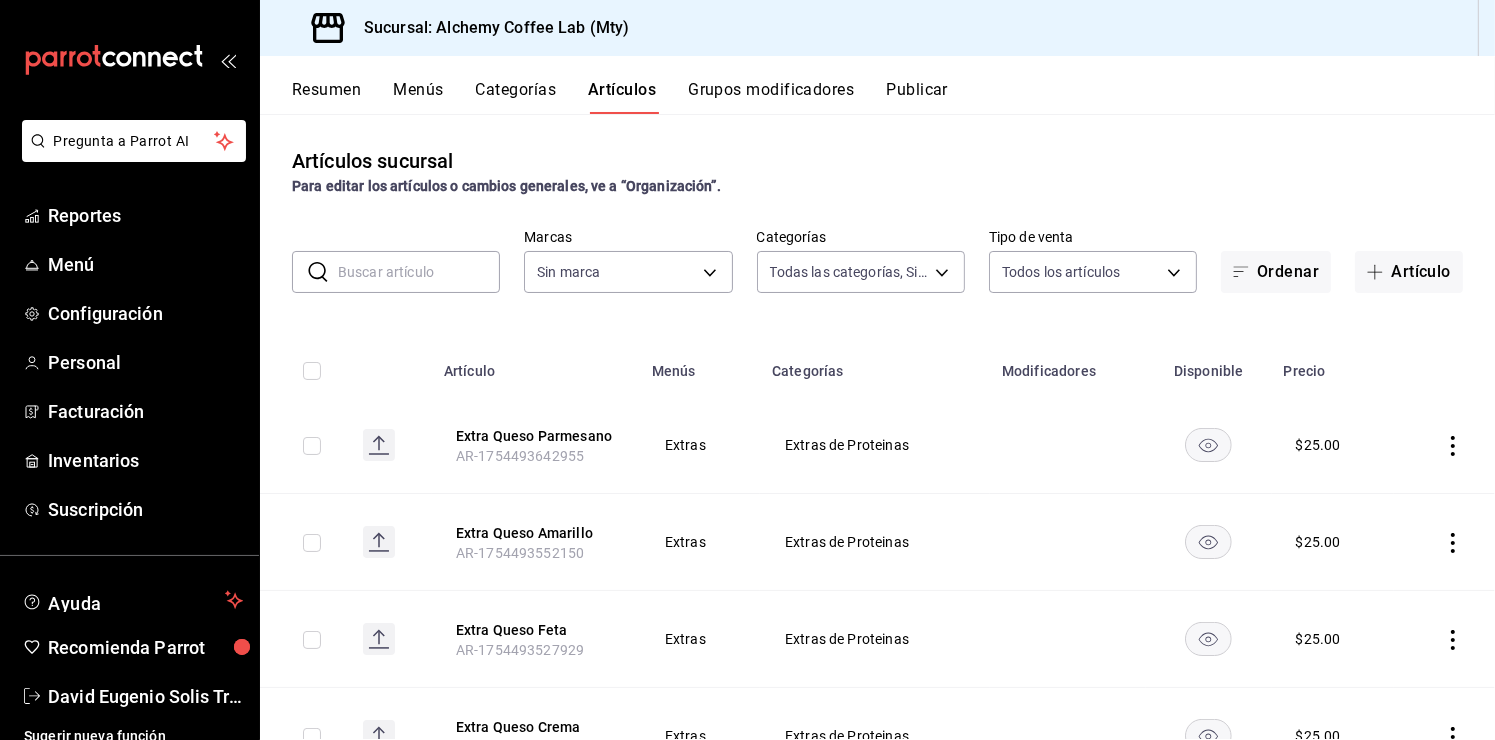 type on "147fd5db-d129-484d-8765-362391796a66" 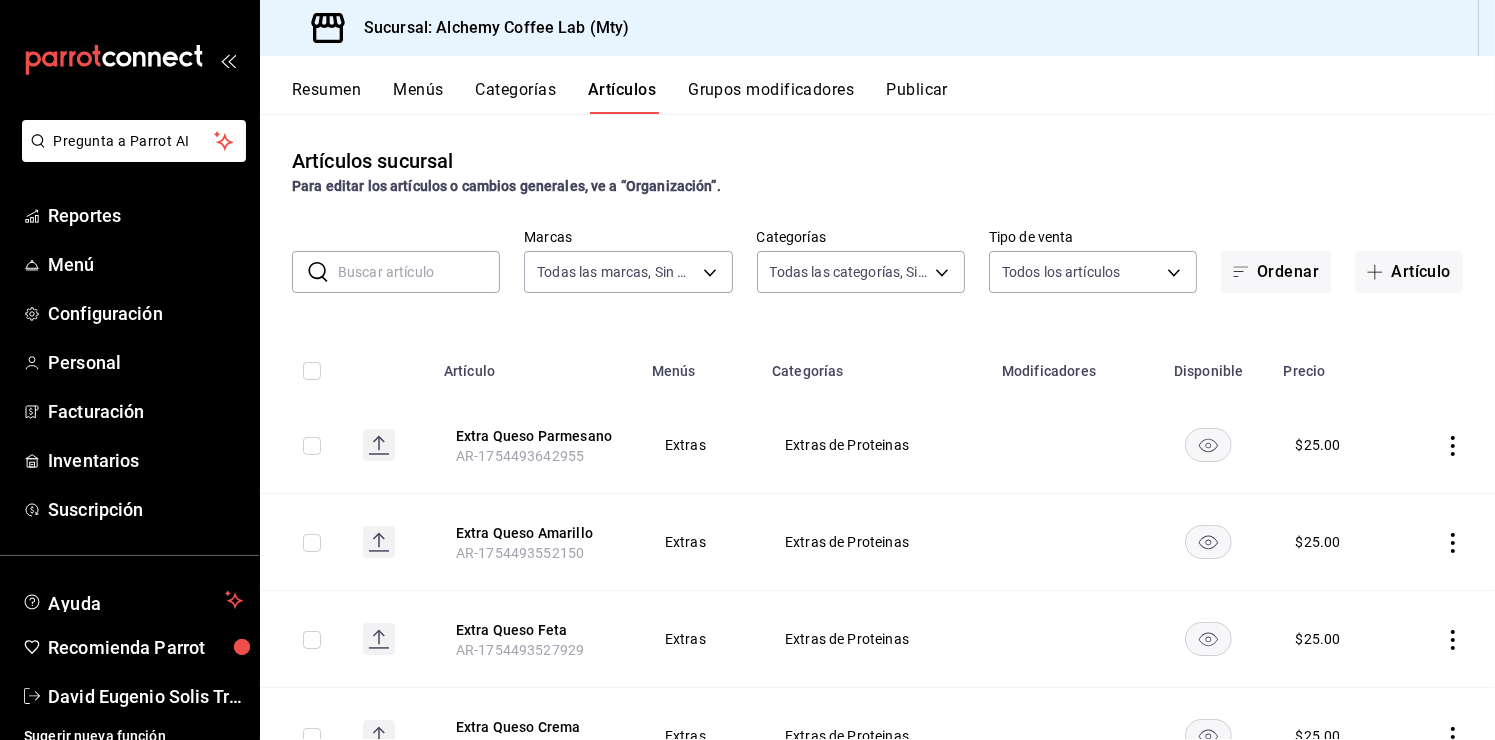 click at bounding box center (419, 272) 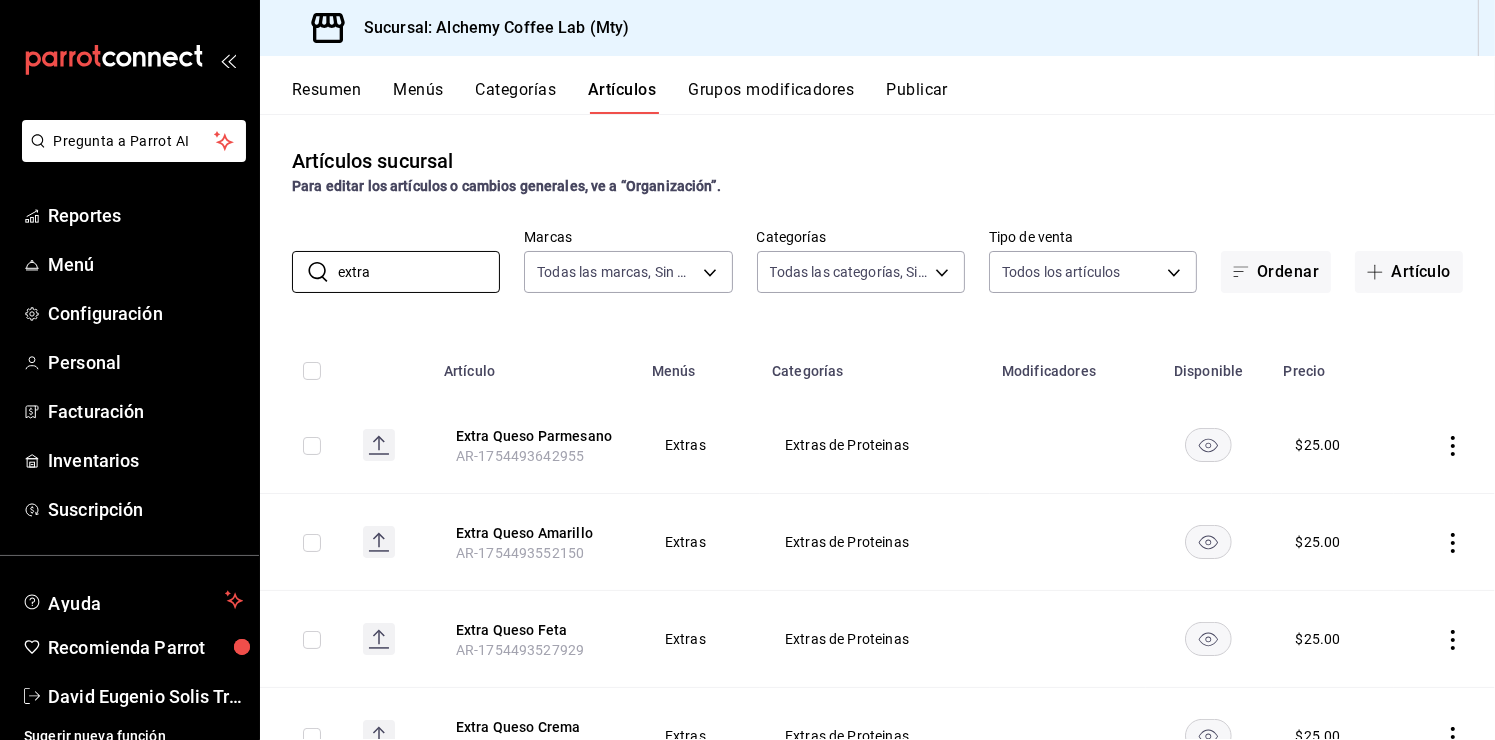 type on "extra" 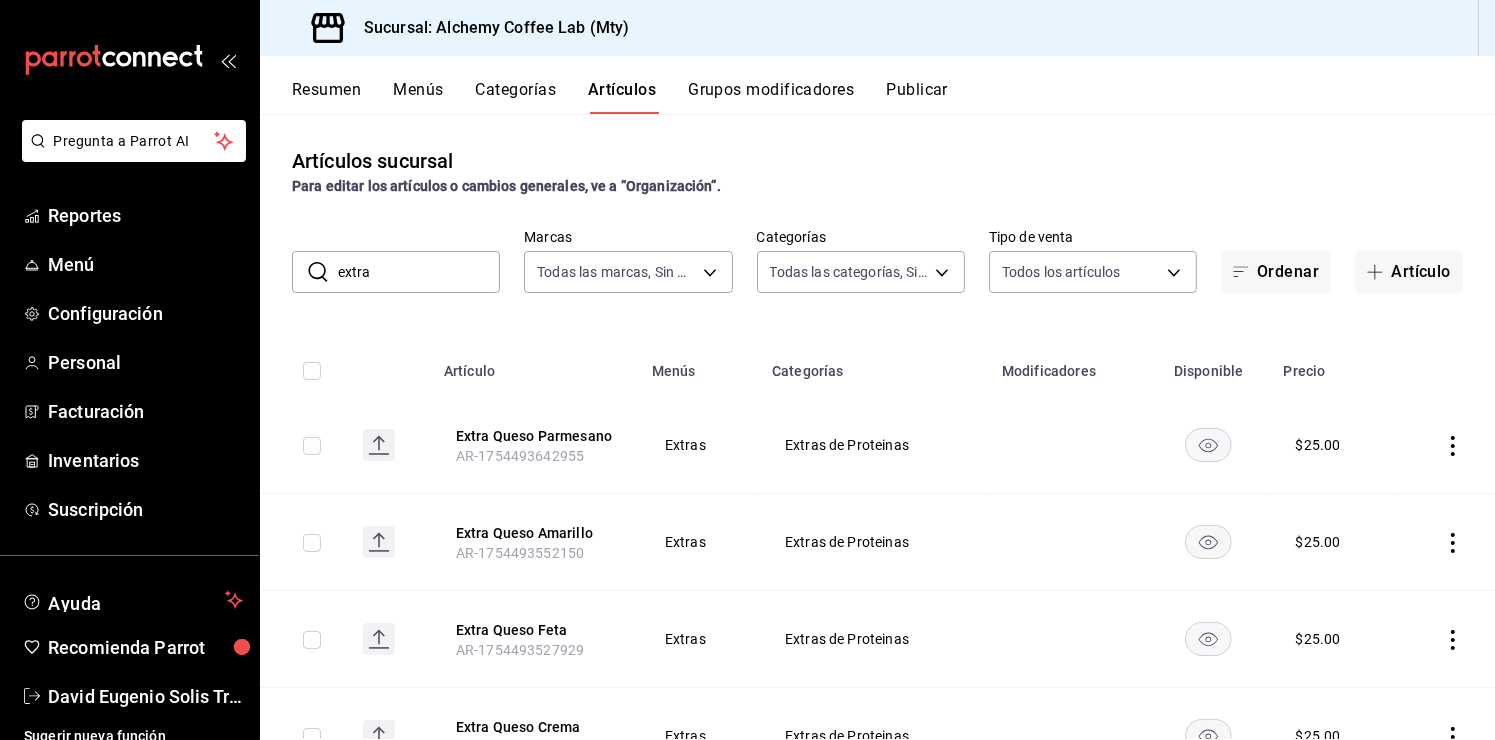 click on "Categorías" at bounding box center [875, 365] 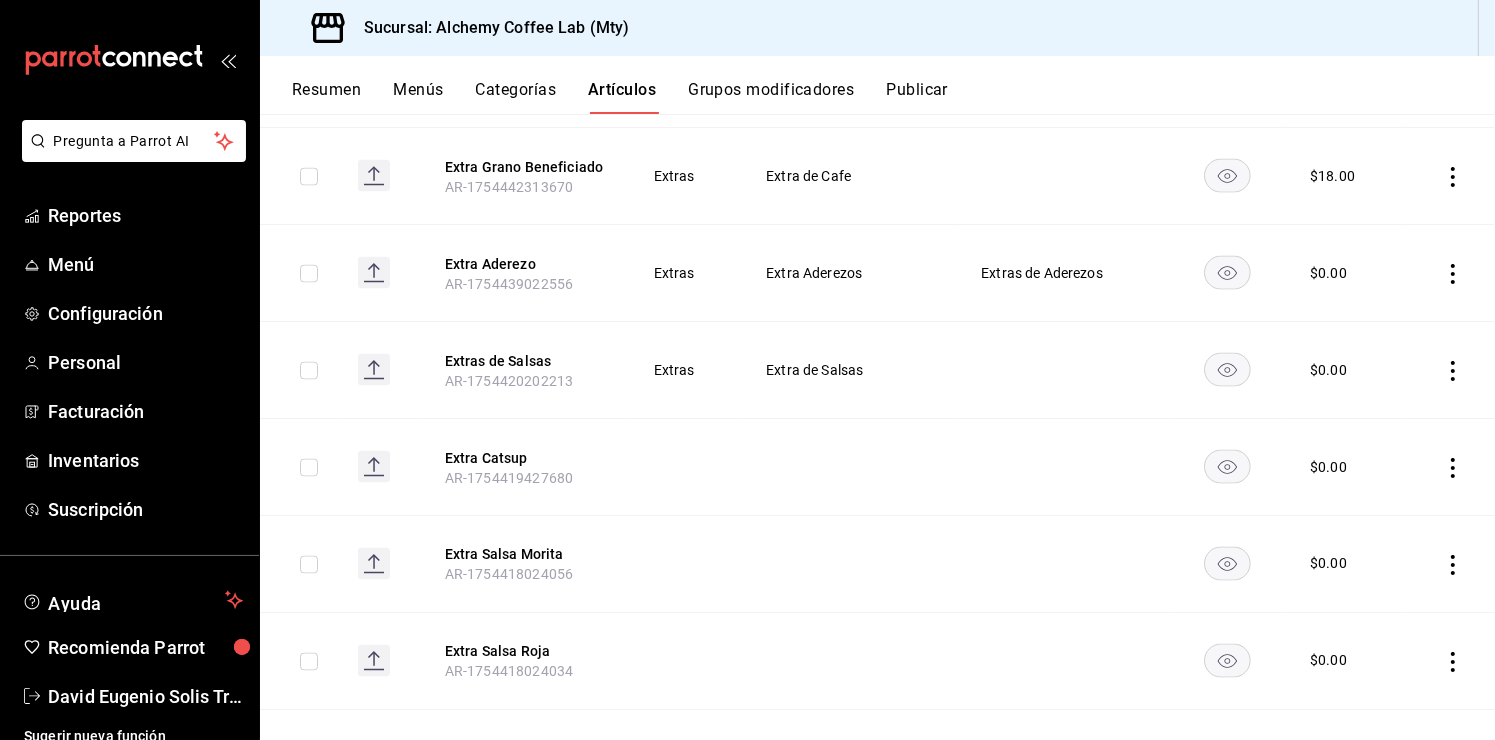 scroll, scrollTop: 3311, scrollLeft: 0, axis: vertical 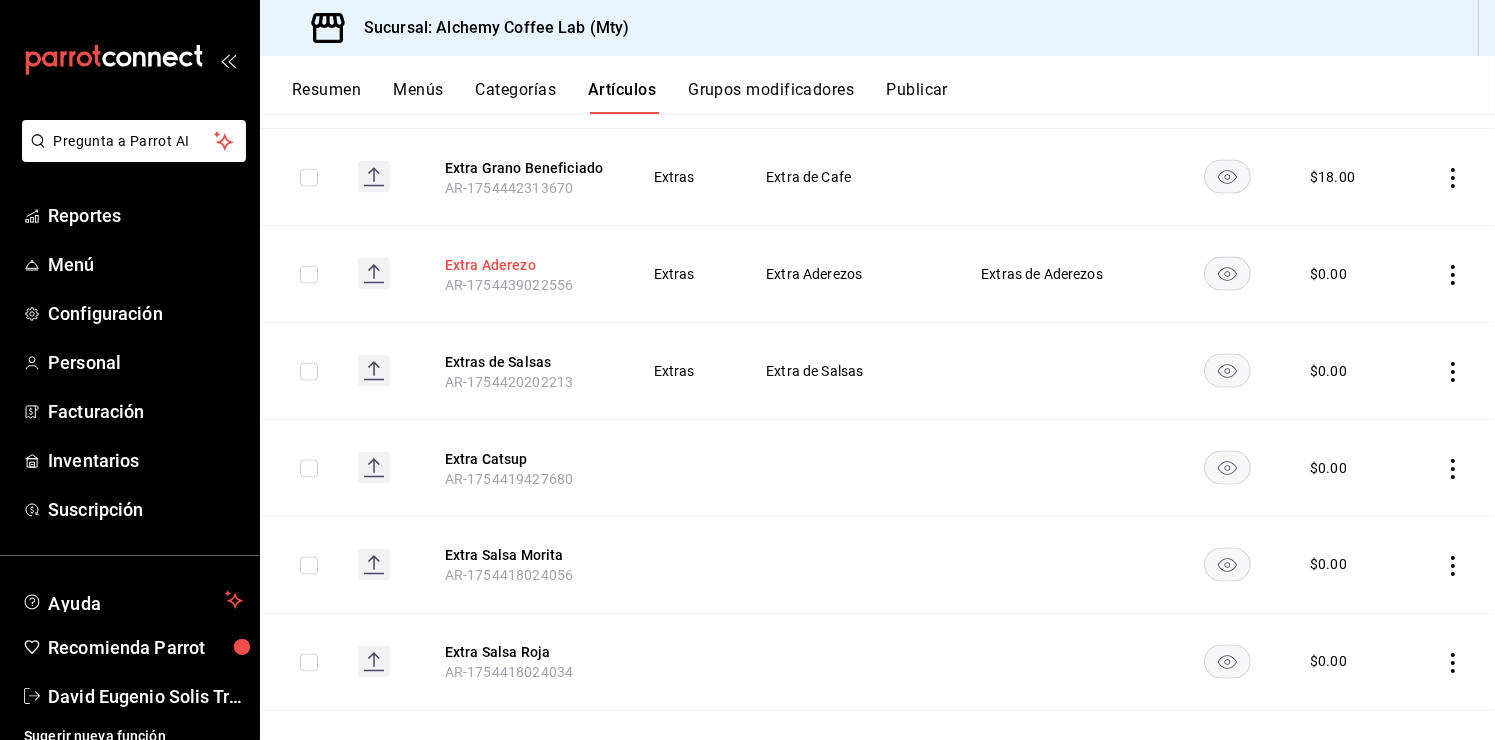 click on "Extra Aderezo" at bounding box center [525, 265] 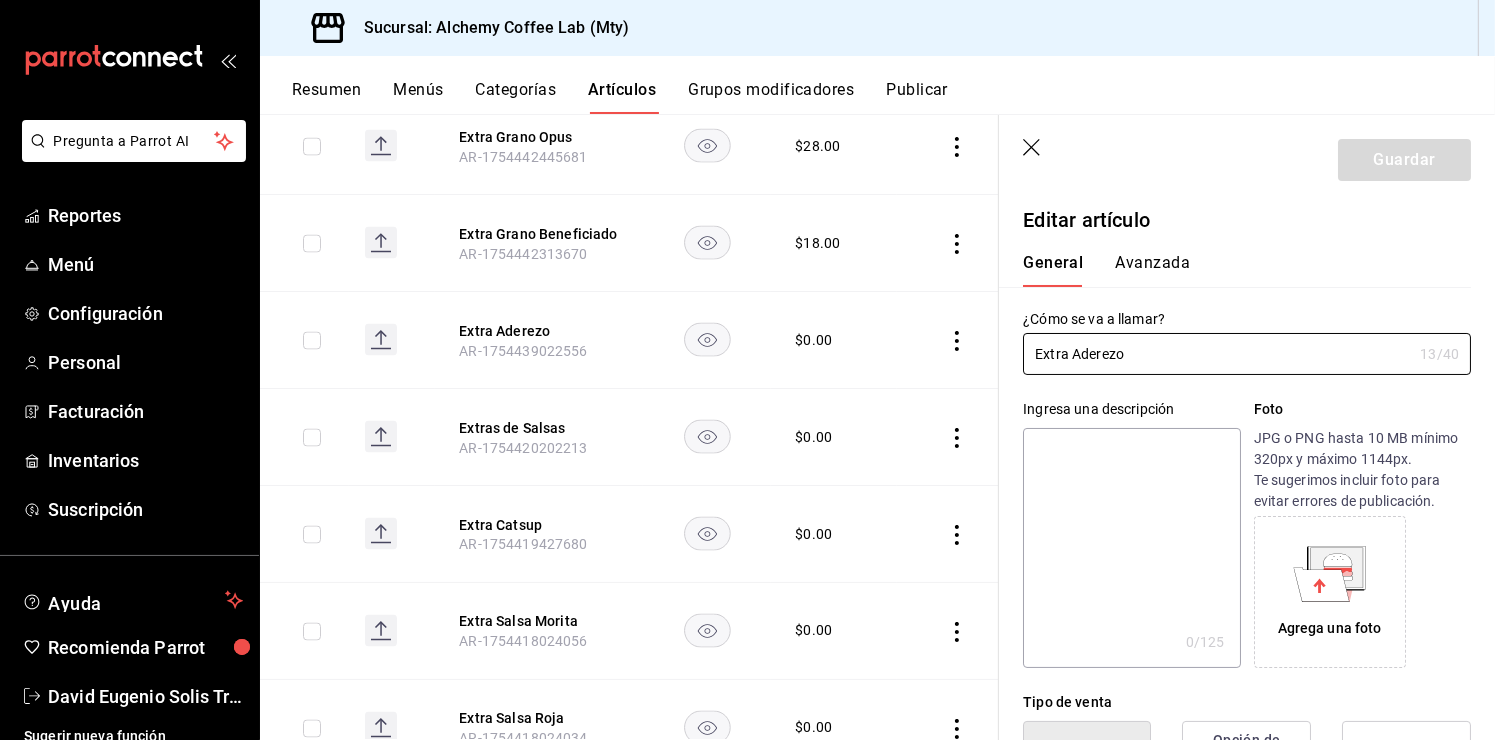 type on "$0.00" 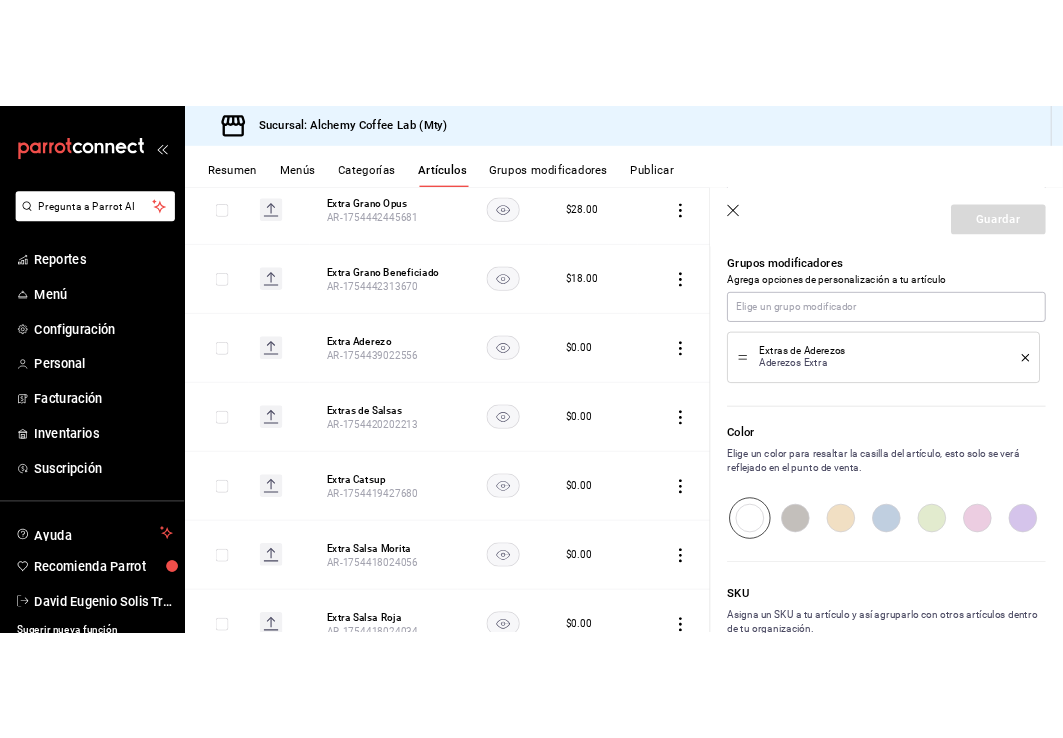 scroll, scrollTop: 900, scrollLeft: 0, axis: vertical 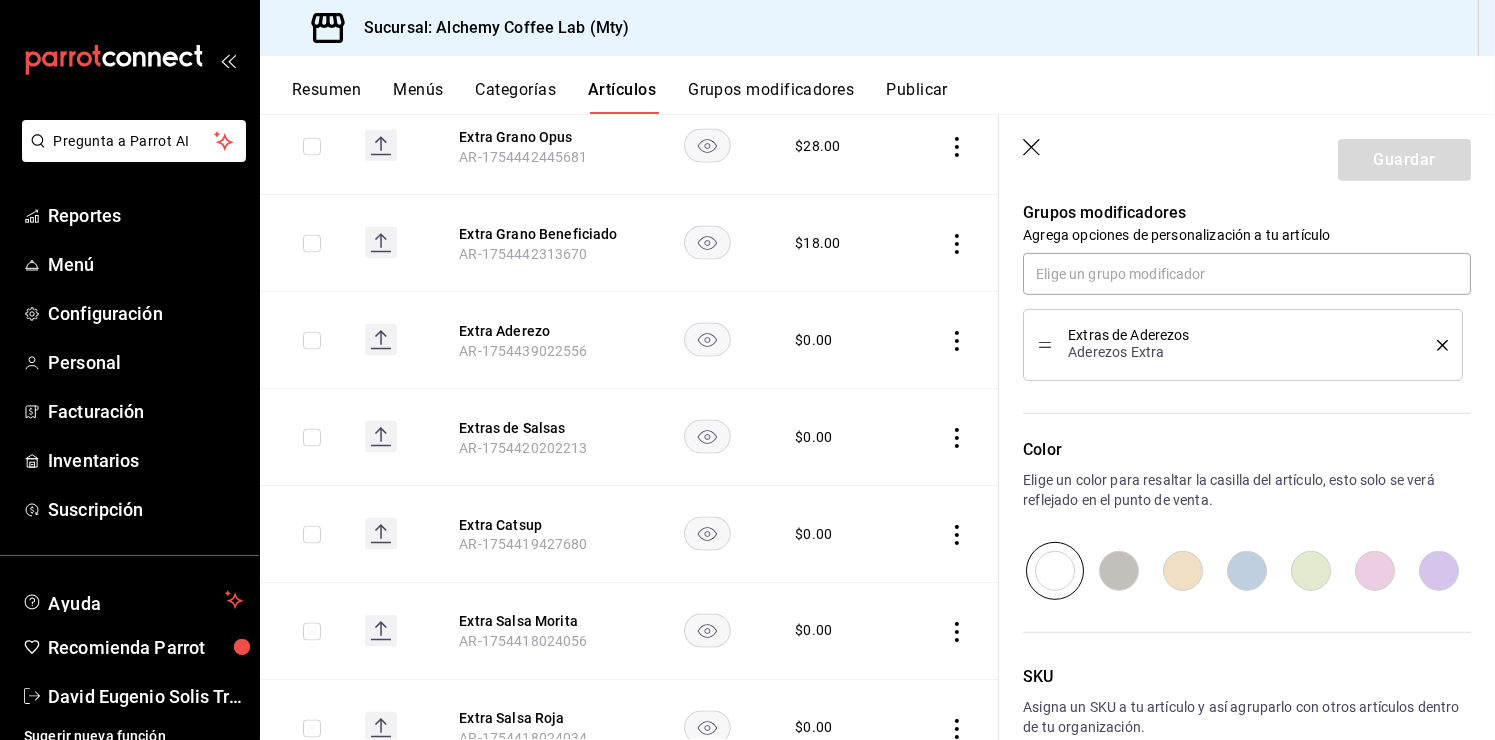 click on "Categorías" at bounding box center (516, 97) 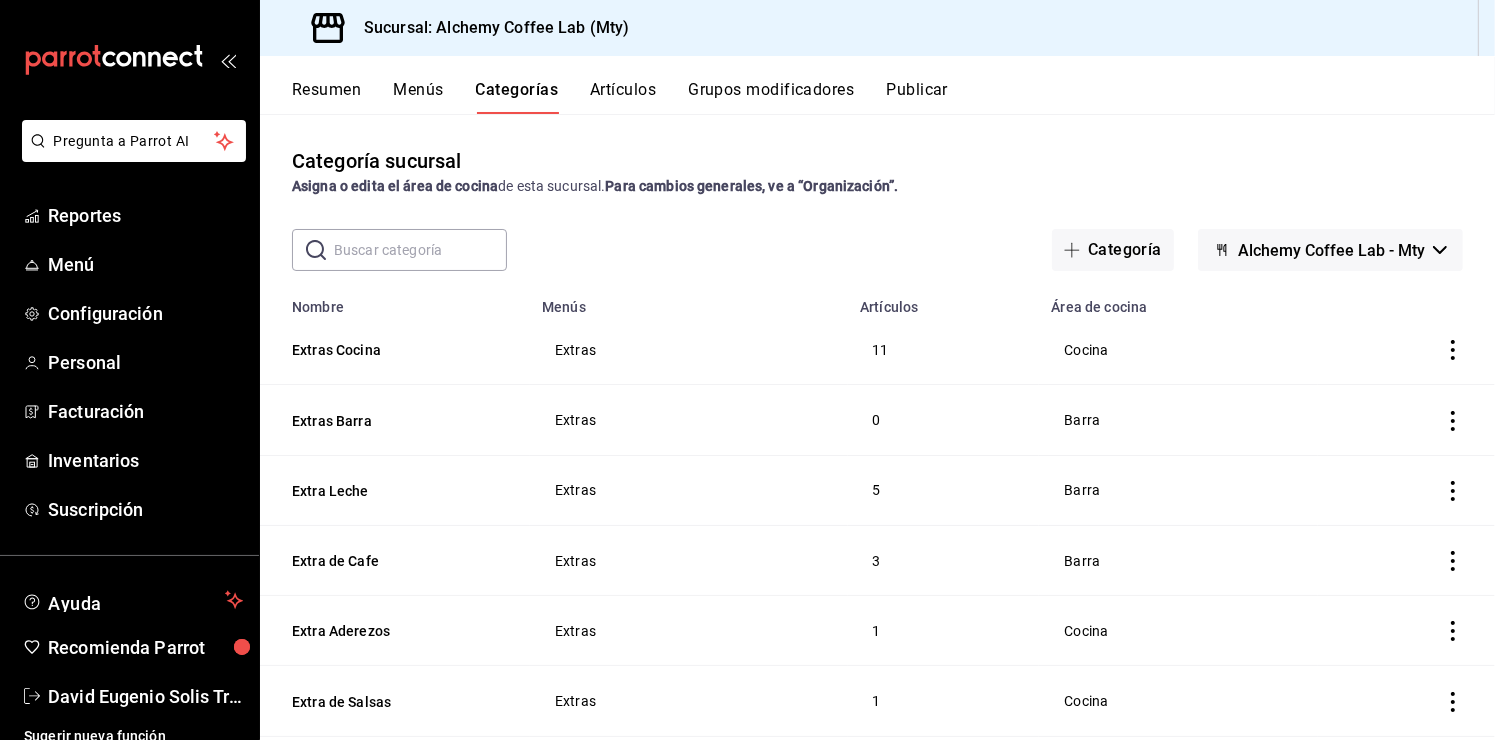 click on "Artículos" at bounding box center [623, 97] 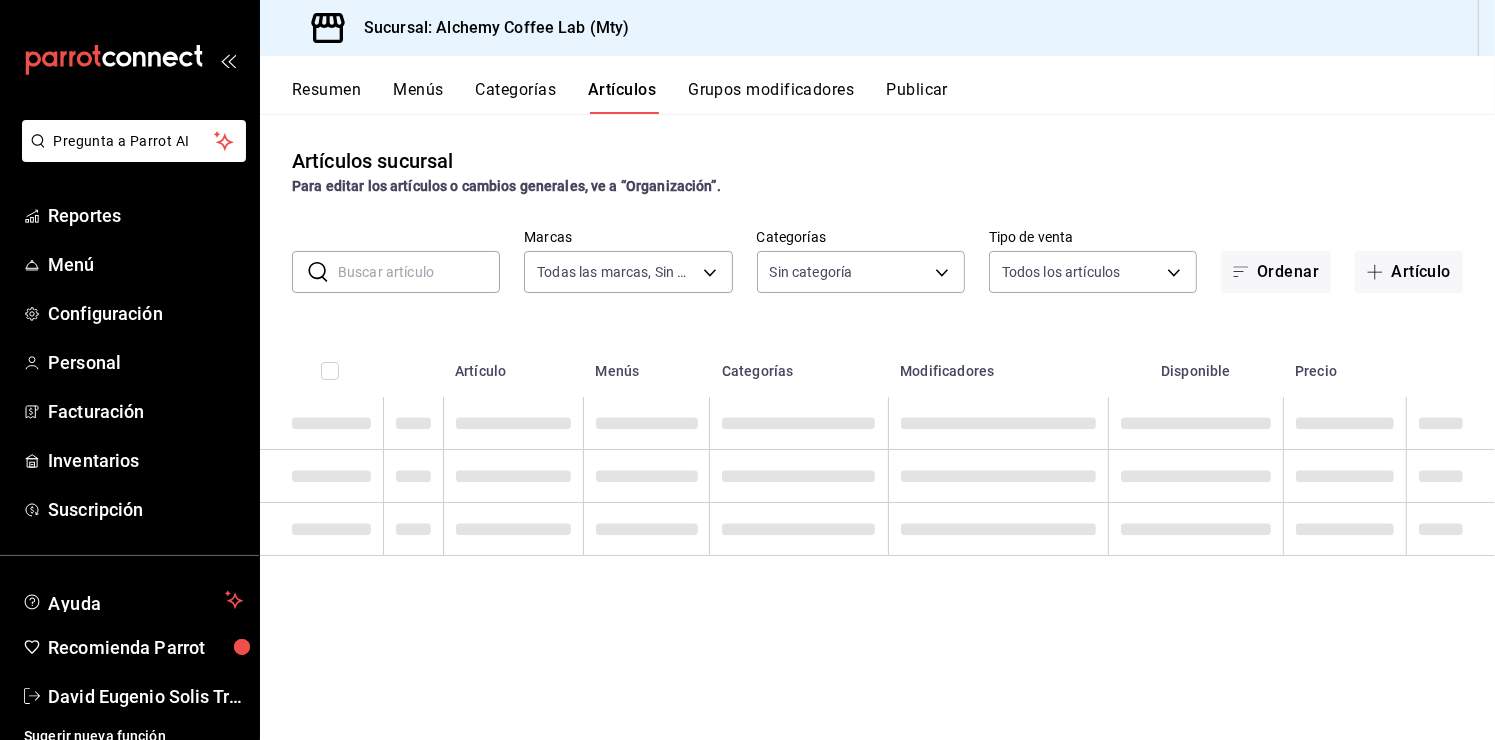 type on "147fd5db-d129-484d-8765-362391796a66" 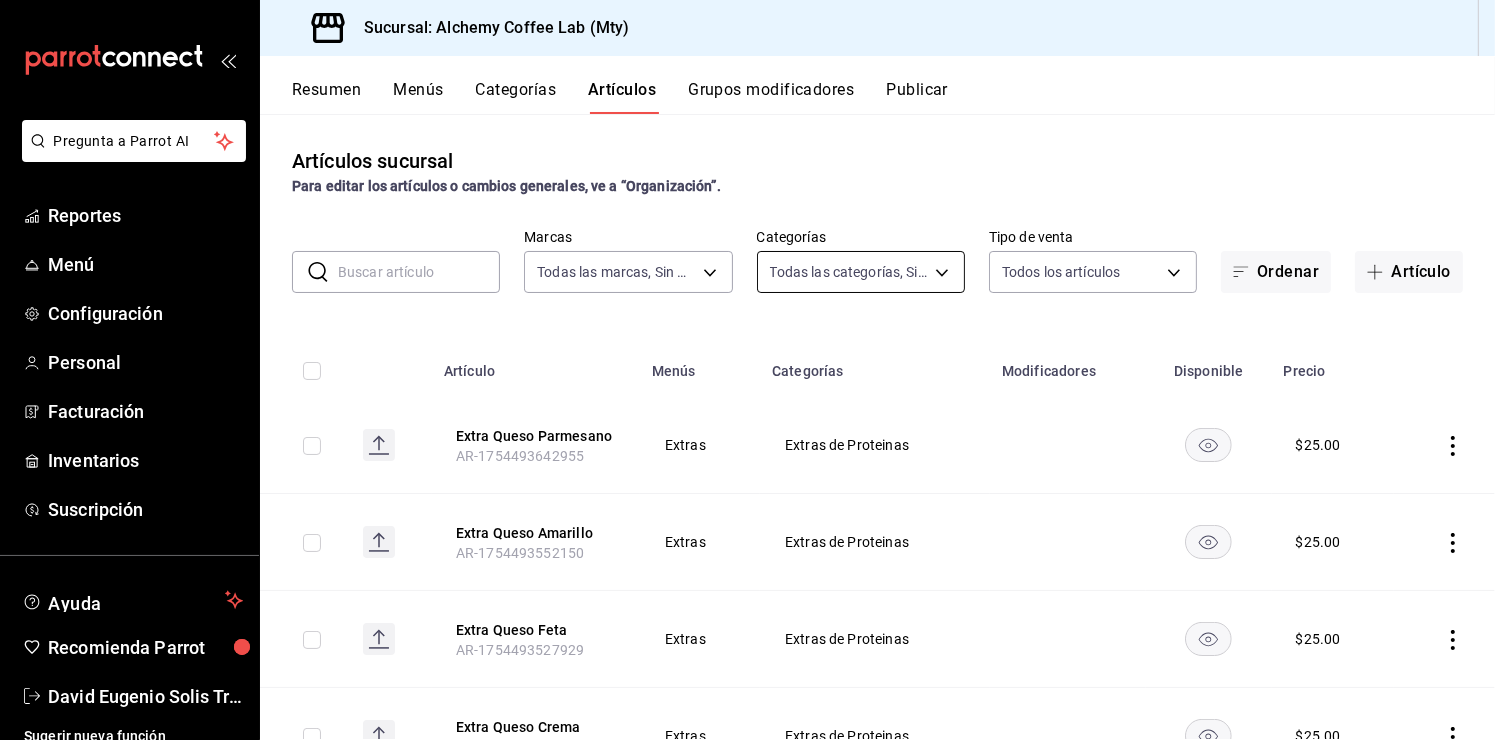 type on "fbaa8fe5-68e7-491d-b03f-ce844aa474e7,f0176ca4-5dc3-42f0-a21f-54796b2d6ce4,c4f1b2b2-4cec-4db9-a310-abf4beb25226,6e561742-6cfe-4428-bdd7-98f947b897f7,ed96c675-c7ed-4458-b82b-32ea0ae9920c,2e3e028b-89e5-4003-abc7-67012b64c3c6,f9ecfb5f-2d86-470a-83ef-3d4616404b79,4dbf6704-01f8-4ae7-b143-5fb9fa4fa204,475d1d53-3dd2-4a4e-b59e-75da982537cc,9128c269-13cc-49c0-a61c-98ae135d2966,1489ea8f-3c5b-4bed-8712-fb1efc8e1484,237dd9fd-525f-4126-935d-1d618c95d359,1759a289-da96-444c-a3da-589932e8f911,32a25308-5a1a-4b27-9101-20aae4ecbe3b,5720fba0-4b3c-4af1-99c2-310b9d32b626,6f391e13-d369-4fd1-9e07-81fa35695065,6cee18f7-63d6-4ae0-a5fa-7f66450c5234,8f56fa9d-b5f7-423d-8f11-eda24a9be7dc,0959238c-b2f0-4e50-a72b-9acd913a0e6d,87d7d329-ef4d-4ea2-b0cc-7aa43f232e86,0d94947a-2237-44fd-9659-405017dccbcb,4f878af2-bd33-4ff2-b57a-7be79110d9e1,7dbad2d2-8702-4494-bd85-95c08bbe0766,19e81b95-3a6a-45a7-b76c-705b7ea18356,ab0ce2b7-02f2-4a6d-b2a0-8d884bdd482f,f61d6689-96be-4dbf-b04d-1c056a84d092,bbe26e67-8ee3-44bb-aa42-10b56f436607,868379b8-0d20-4bb5-b8c..." 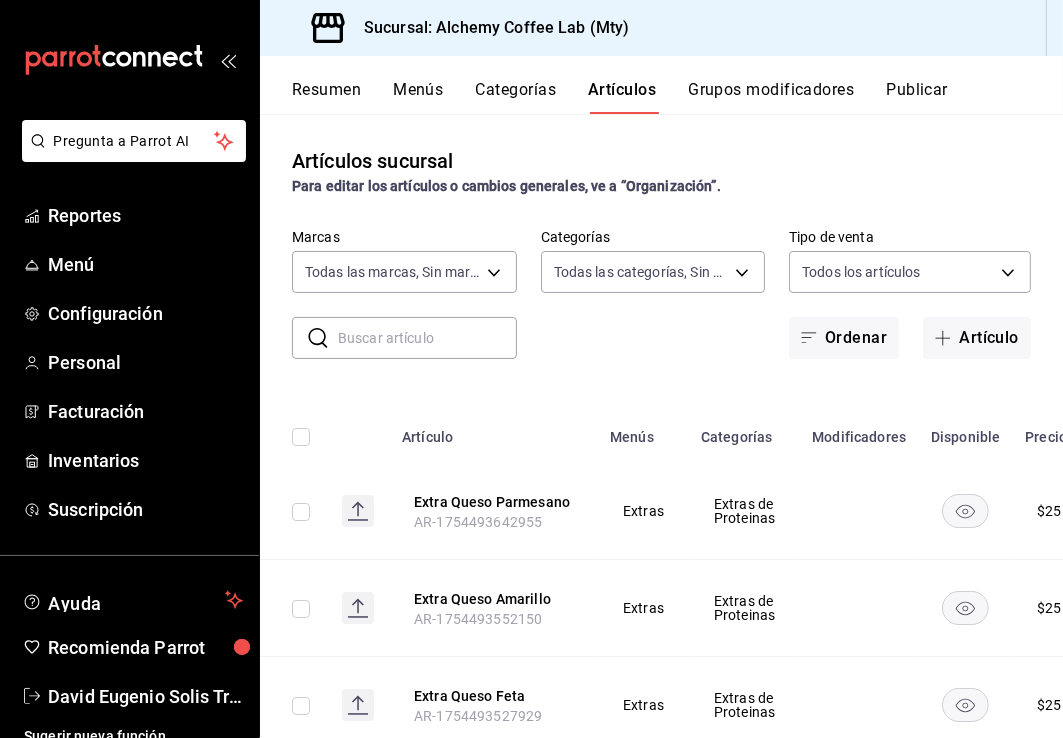 click on "​ ​ Marcas Todas las marcas, Sin marca 147fd5db-d129-484d-8765-362391796a66 Categorías Todas las categorías, Sin categoría Tipo de venta Todos los artículos ALL Ordenar Artículo" at bounding box center (661, 294) 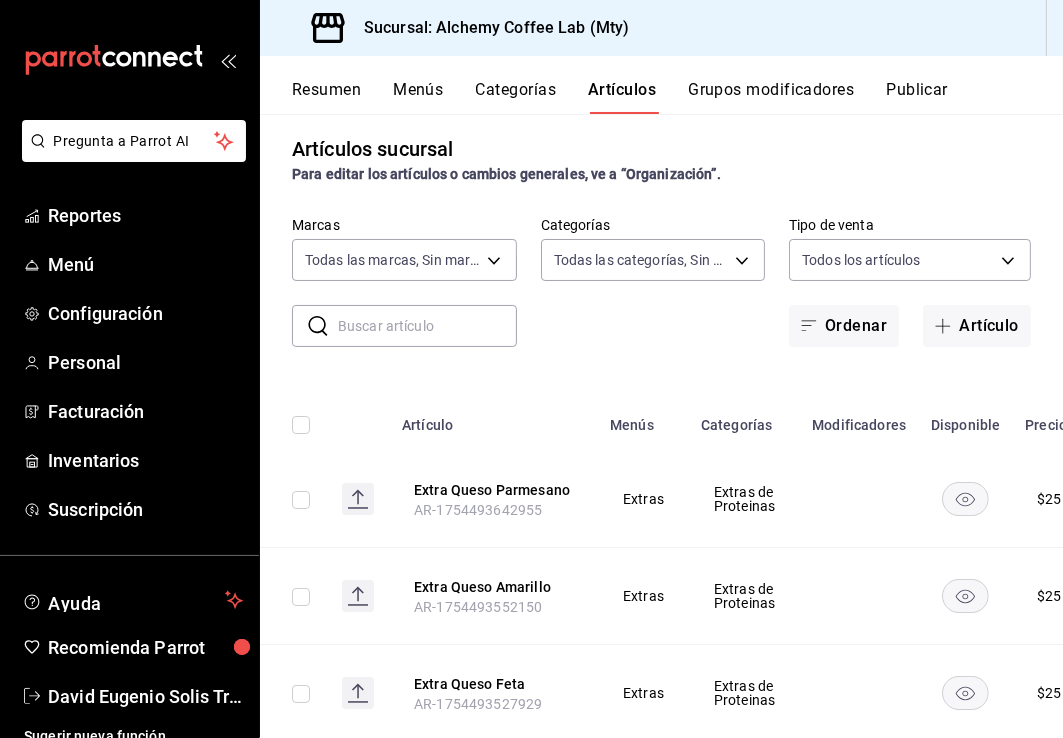 scroll, scrollTop: 0, scrollLeft: 0, axis: both 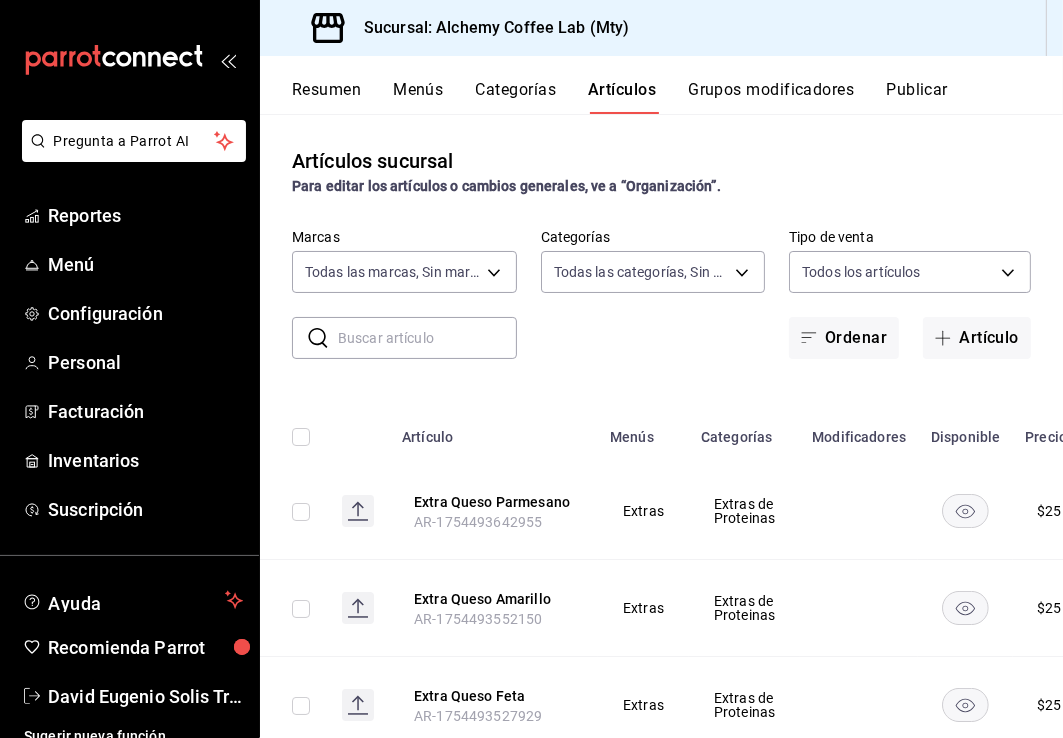 click on "Categorías" at bounding box center [516, 97] 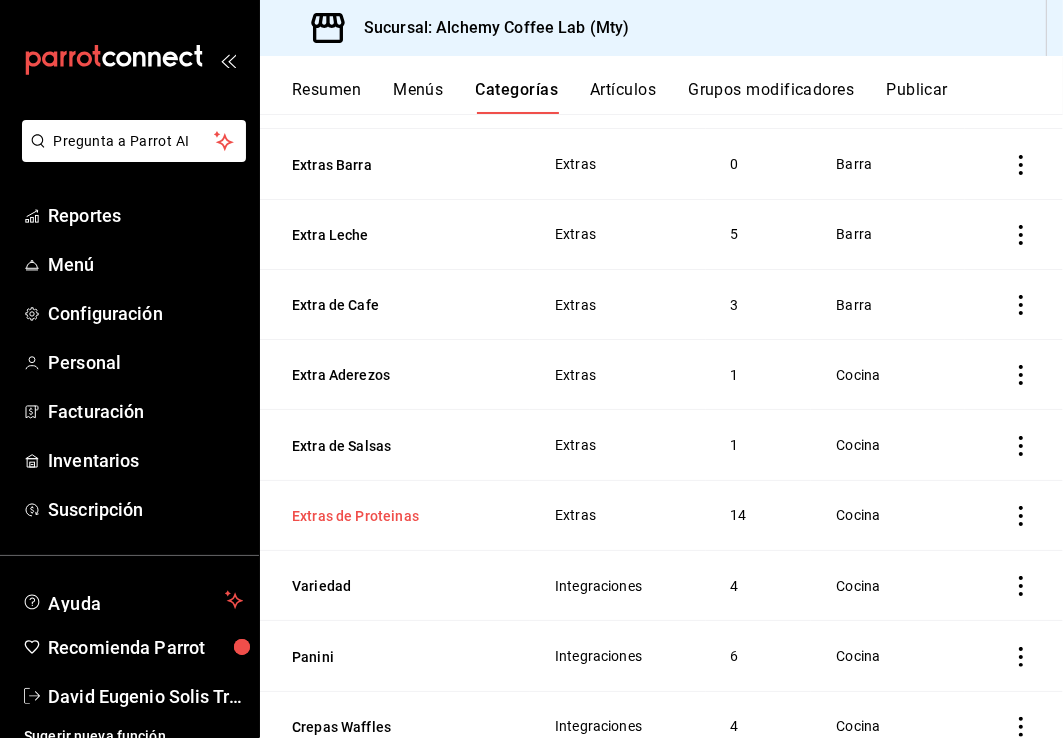scroll, scrollTop: 200, scrollLeft: 0, axis: vertical 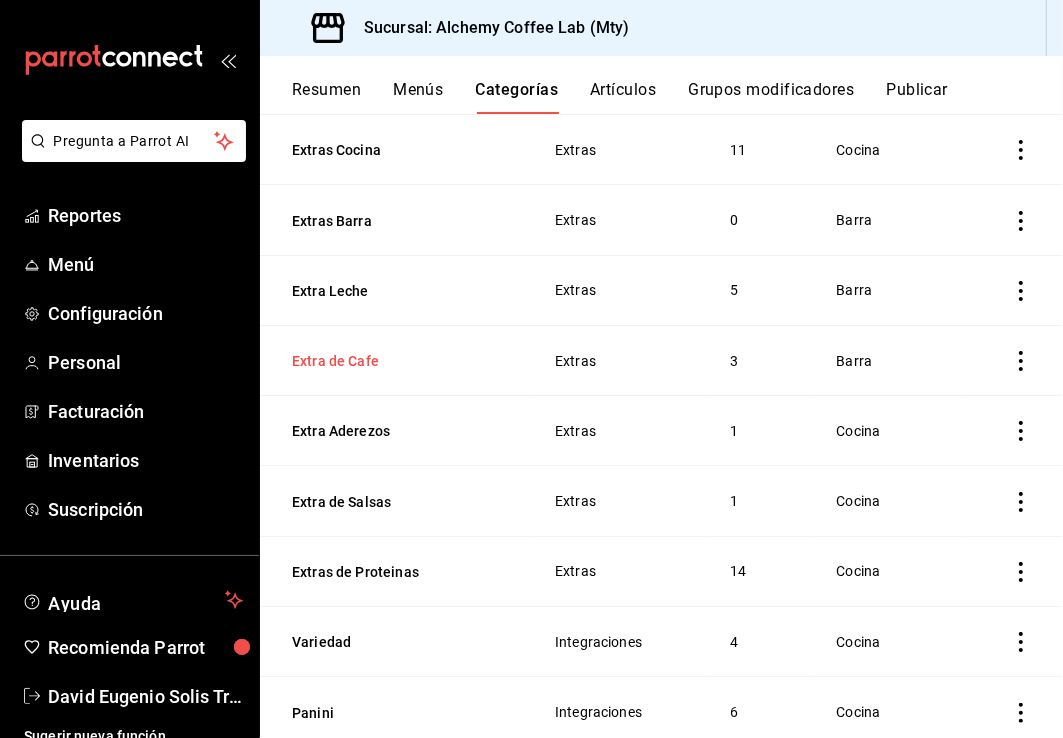 click on "Extra de Cafe" at bounding box center (392, 361) 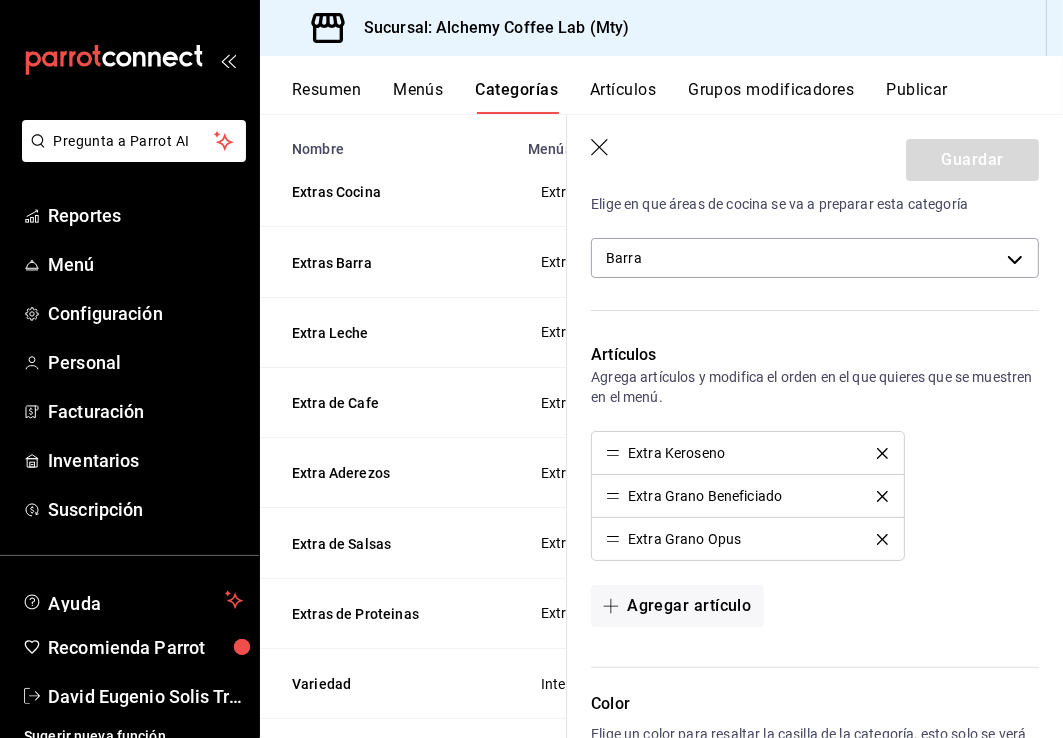 scroll, scrollTop: 500, scrollLeft: 0, axis: vertical 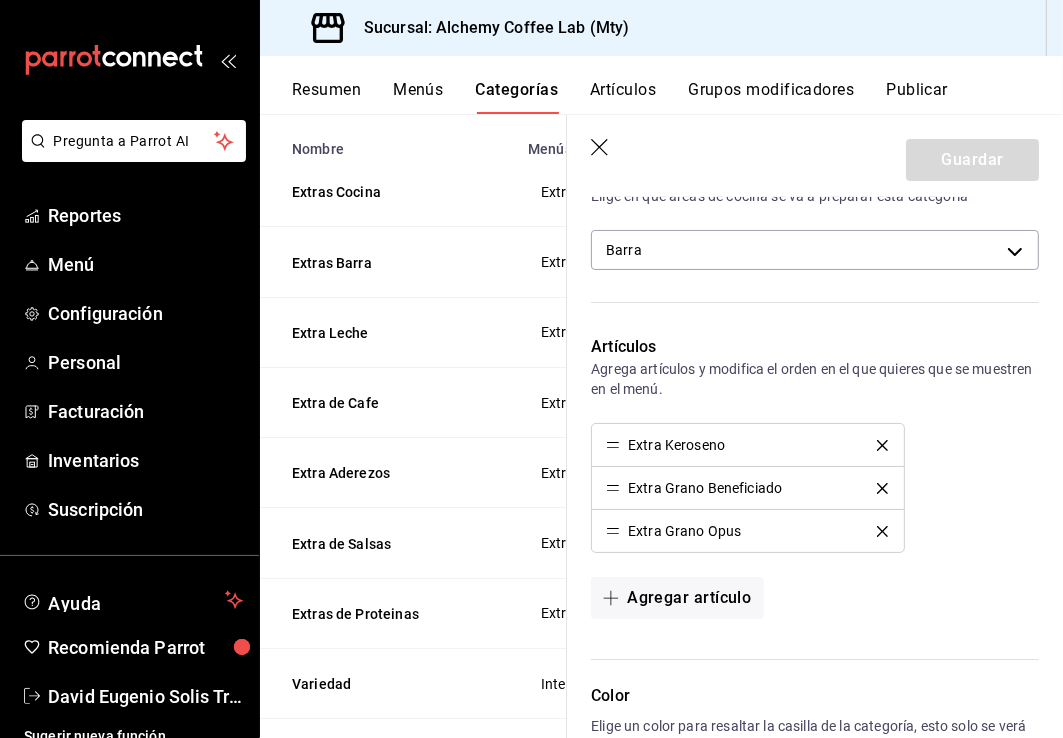 click on "Resumen Menús Categorías Artículos Grupos modificadores Publicar" at bounding box center (677, 97) 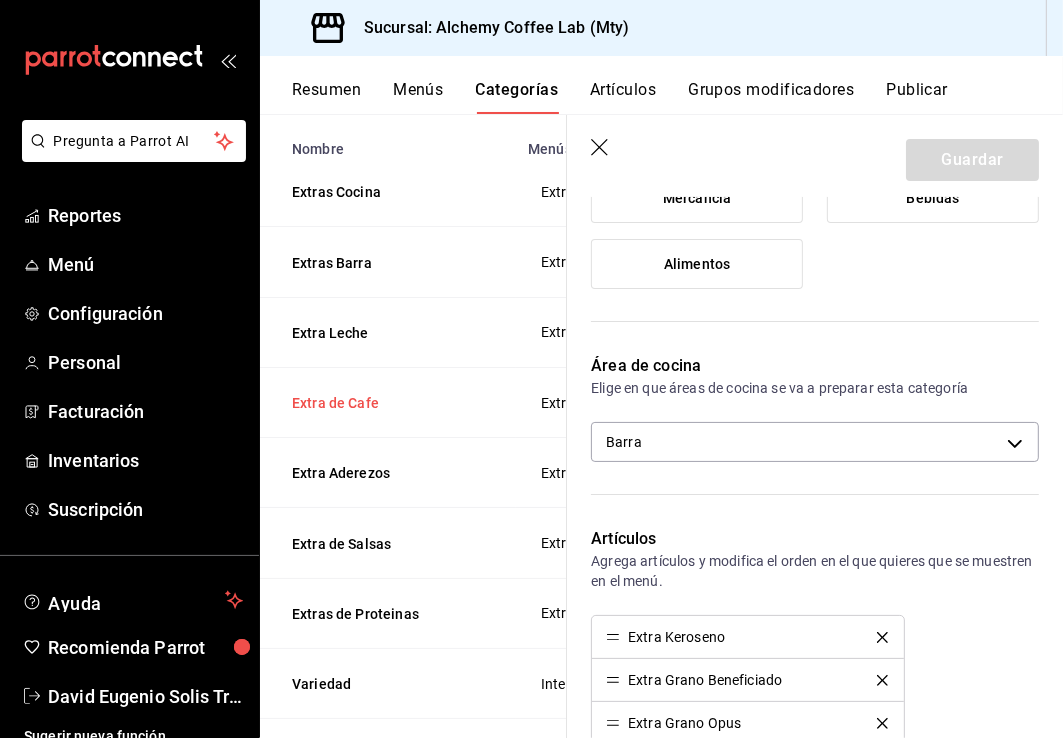 scroll, scrollTop: 300, scrollLeft: 0, axis: vertical 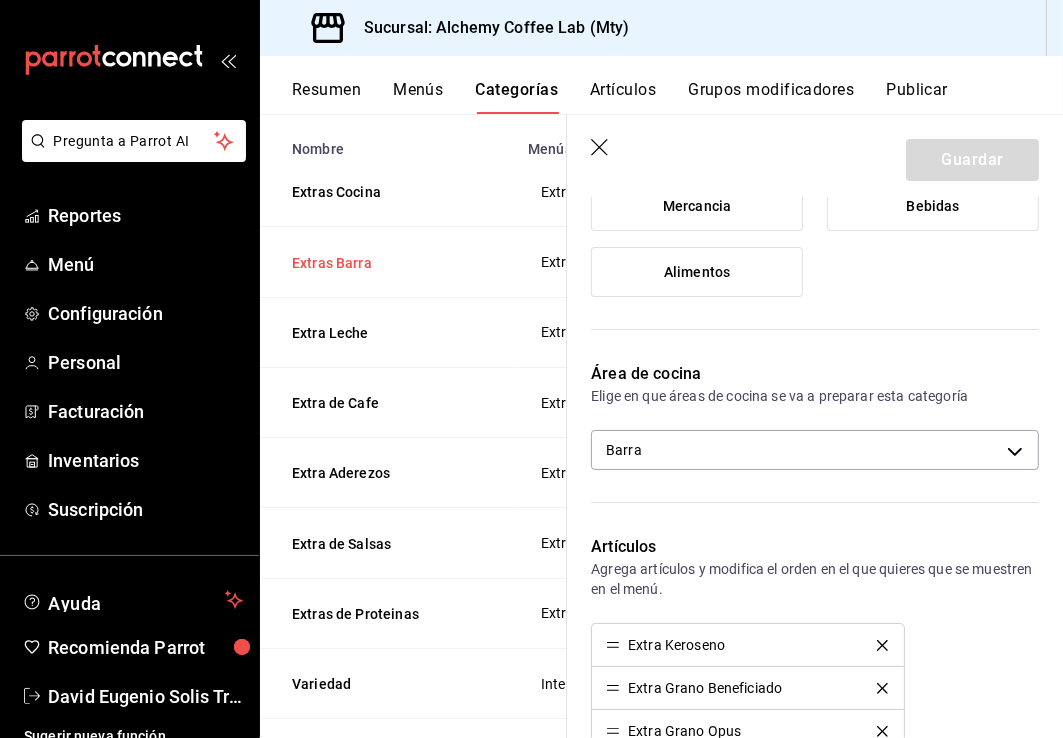 click on "Extras Barra" at bounding box center (392, 263) 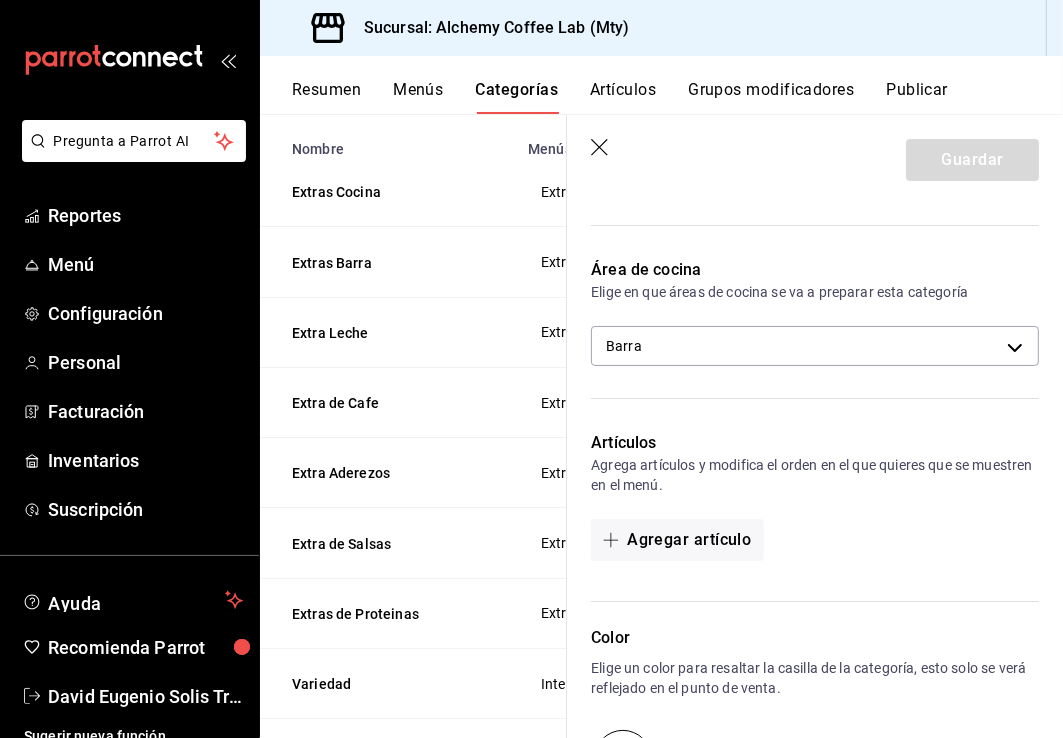 scroll, scrollTop: 400, scrollLeft: 0, axis: vertical 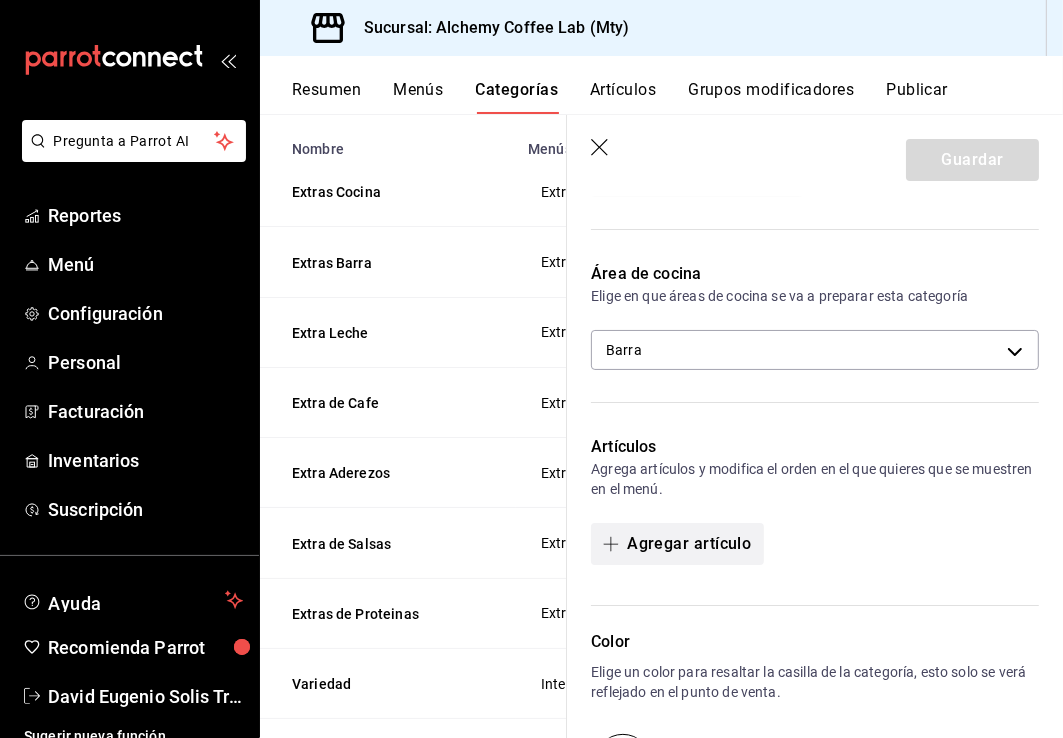 click on "Agregar artículo" at bounding box center (677, 544) 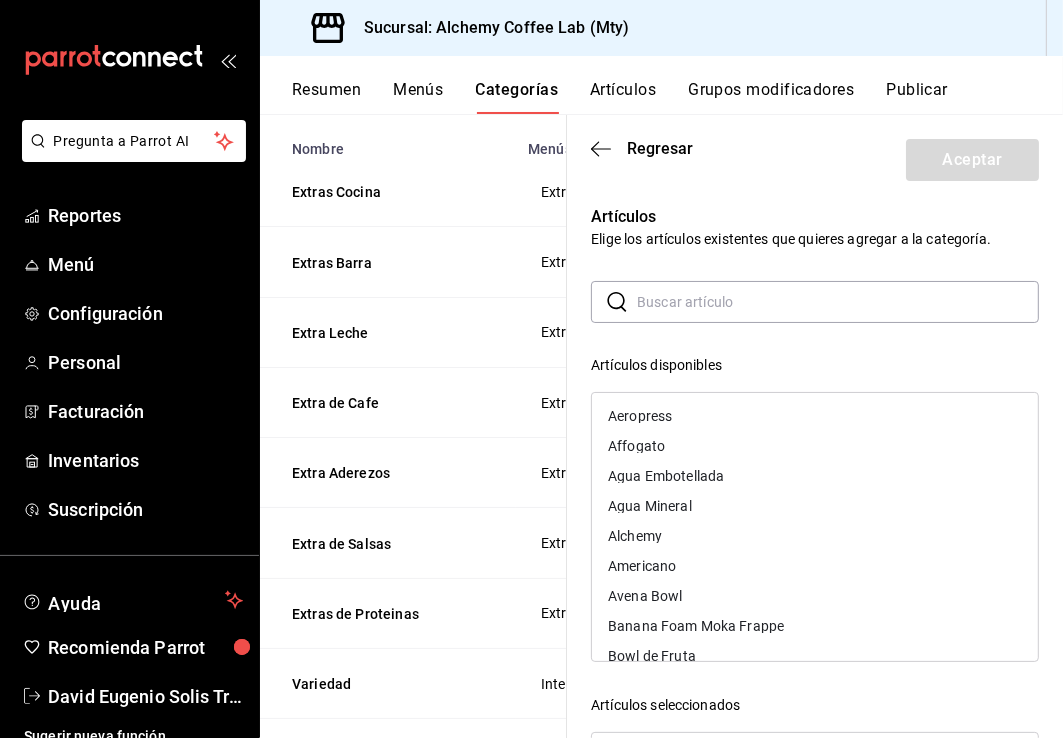 click on "​ ​ Artículos disponibles Aeropress Affogato Agua Embotellada Agua Mineral Alchemy Americano Avena Bowl Banana Foam Moka Frappe Bowl de Fruta Bowl de Papas Jessie Bowl de átomos Bowl Vegan Pasteour Café de Olla Capuccino Cheesecake Ferrero Chemex Chicken n Waffle Chilaquiles Chocolate a la Cereza Chocolate Artesanal Coffee Caramel Cold Brew Cold Brew Mango-Maracuyá Crepa Dulce Crepa Salada Da Vinci Dimitri Mendeleyev Dostoyevski Esencia Espresso Espresso Macchiato Espresso Olla Tonic Eureka Extra Aderezo Extra Aguacate Extra Barbacoa de Picaña Extra Boneless Extra Chicharron Extra Chips Extra Frijoles Extra Grano Beneficiado Extra Grano Opus Extra Huevo Estrellado Extra Huevo Revuelto Extra Jalapeños Extra Keroseno Extra Leche de Almendras Extra Leche de Avena Extra Leche de Soya Extra Leche Deslactosada Extra Leche Entera Extra Limón Extra Mantequilla Extra Miel de Abeja Extra Miel de Maple Extra Nieve de Vainilla Extra Pico de Gallo Extra Pollo Extra Queso Amarillo Extra Queso Crema Extra Tocino" at bounding box center (815, 638) 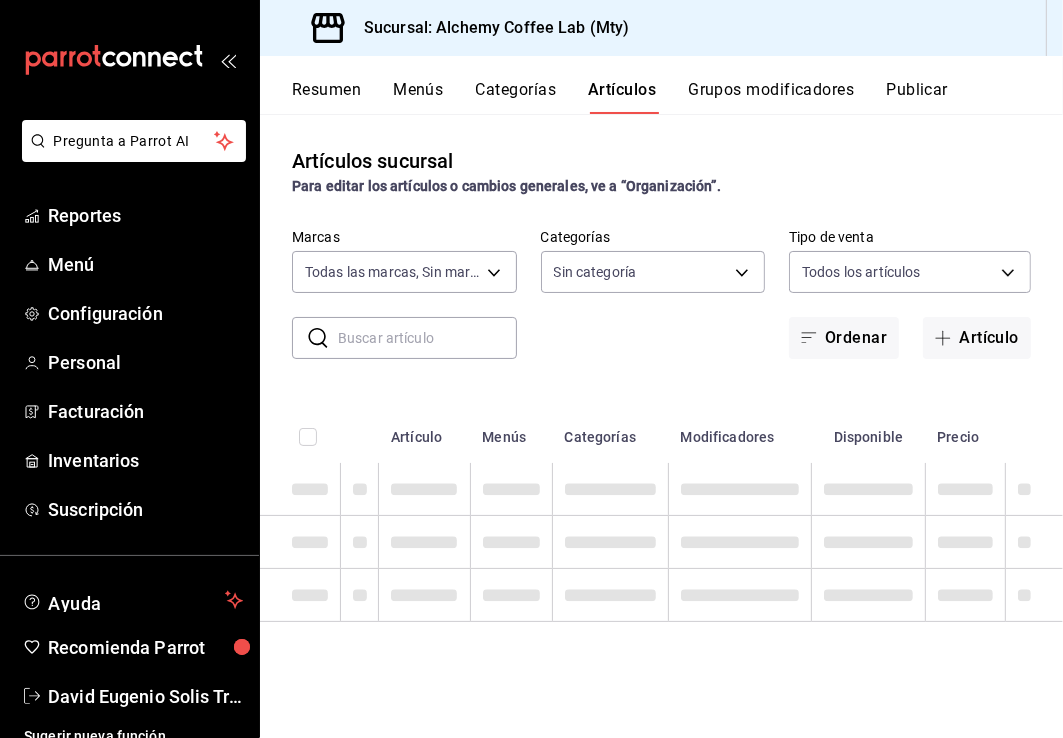 type on "147fd5db-d129-484d-8765-362391796a66" 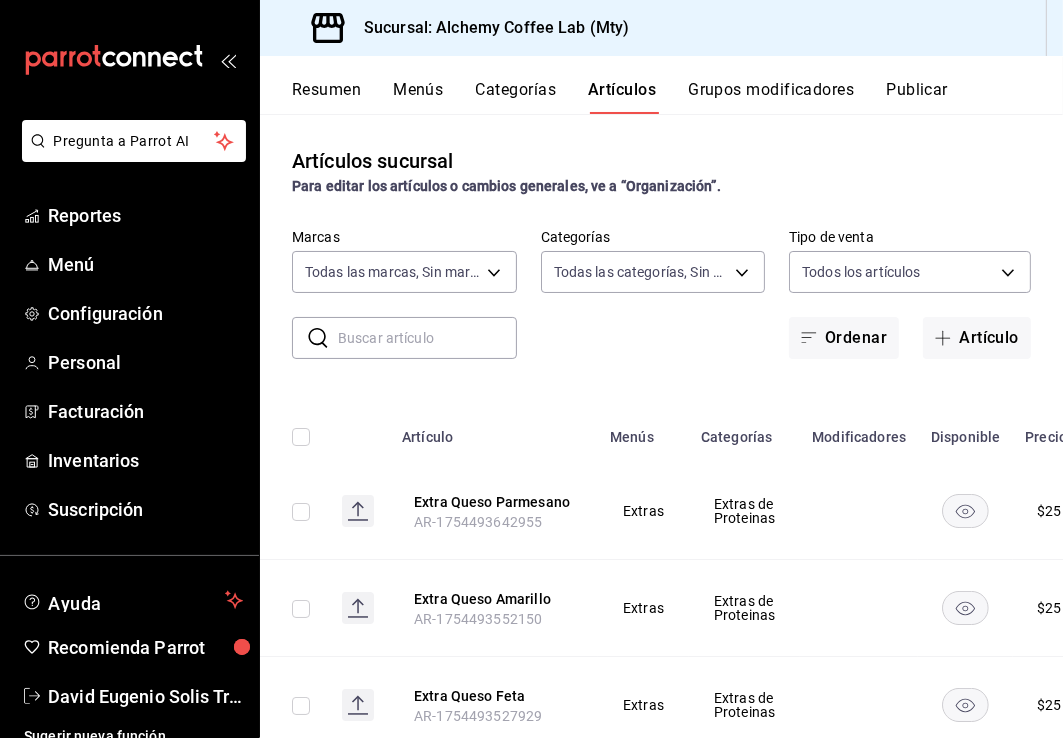 type on "fbaa8fe5-68e7-491d-b03f-ce844aa474e7,f0176ca4-5dc3-42f0-a21f-54796b2d6ce4,c4f1b2b2-4cec-4db9-a310-abf4beb25226,6e561742-6cfe-4428-bdd7-98f947b897f7,ed96c675-c7ed-4458-b82b-32ea0ae9920c,2e3e028b-89e5-4003-abc7-67012b64c3c6,f9ecfb5f-2d86-470a-83ef-3d4616404b79,4dbf6704-01f8-4ae7-b143-5fb9fa4fa204,475d1d53-3dd2-4a4e-b59e-75da982537cc,9128c269-13cc-49c0-a61c-98ae135d2966,1489ea8f-3c5b-4bed-8712-fb1efc8e1484,237dd9fd-525f-4126-935d-1d618c95d359,1759a289-da96-444c-a3da-589932e8f911,32a25308-5a1a-4b27-9101-20aae4ecbe3b,5720fba0-4b3c-4af1-99c2-310b9d32b626,6f391e13-d369-4fd1-9e07-81fa35695065,6cee18f7-63d6-4ae0-a5fa-7f66450c5234,8f56fa9d-b5f7-423d-8f11-eda24a9be7dc,0959238c-b2f0-4e50-a72b-9acd913a0e6d,87d7d329-ef4d-4ea2-b0cc-7aa43f232e86,0d94947a-2237-44fd-9659-405017dccbcb,4f878af2-bd33-4ff2-b57a-7be79110d9e1,7dbad2d2-8702-4494-bd85-95c08bbe0766,19e81b95-3a6a-45a7-b76c-705b7ea18356,ab0ce2b7-02f2-4a6d-b2a0-8d884bdd482f,f61d6689-96be-4dbf-b04d-1c056a84d092,bbe26e67-8ee3-44bb-aa42-10b56f436607,868379b8-0d20-4bb5-b8c..." 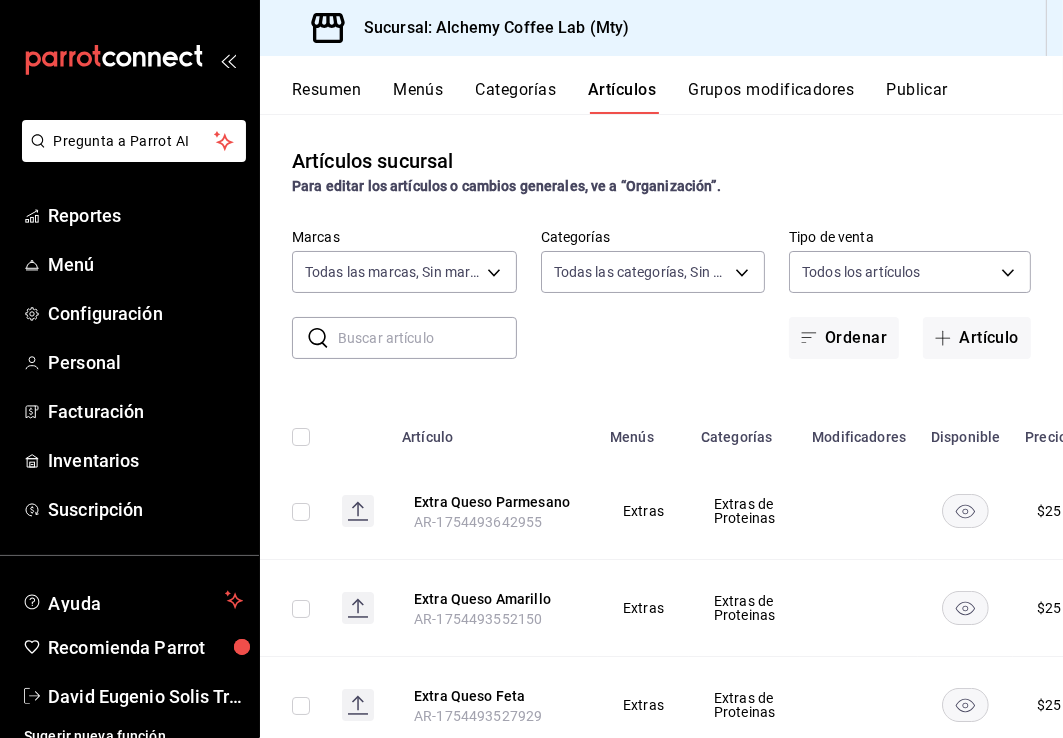 click on "Artículo" at bounding box center (977, 338) 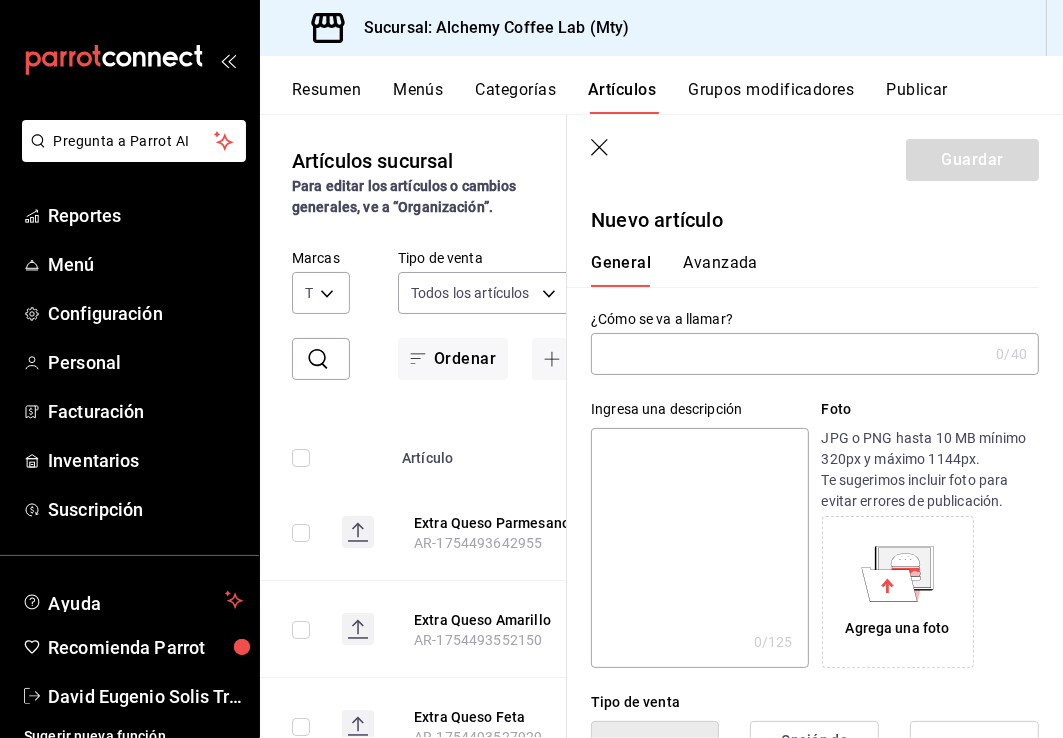 click at bounding box center [789, 354] 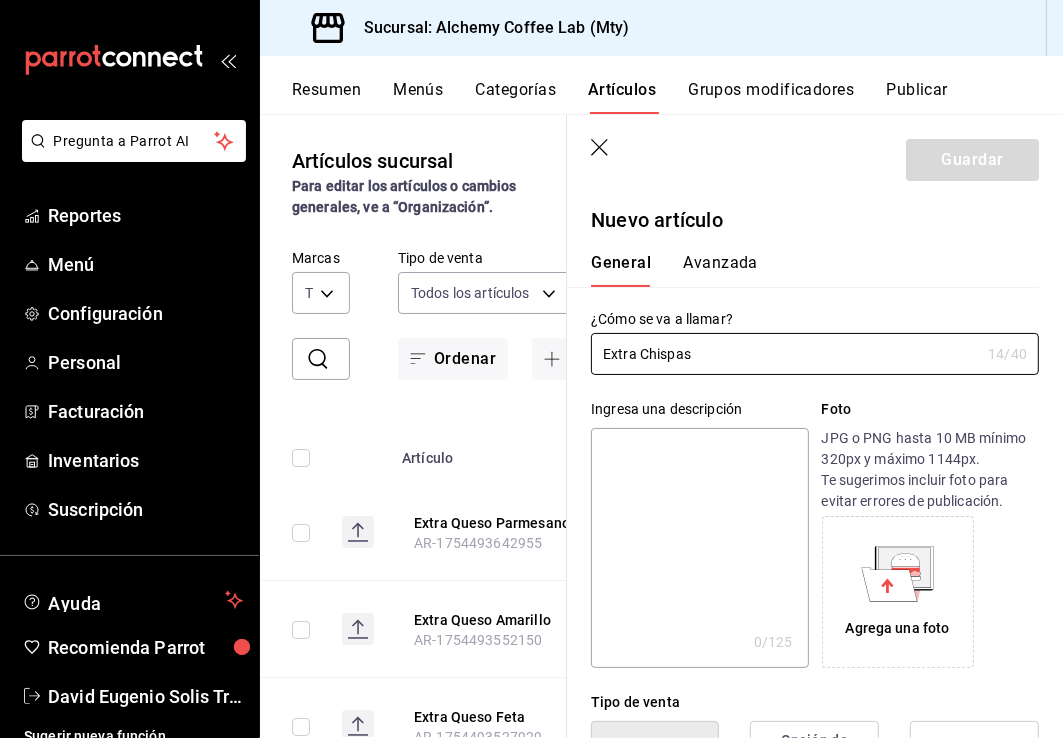 type on "Extra Chispas" 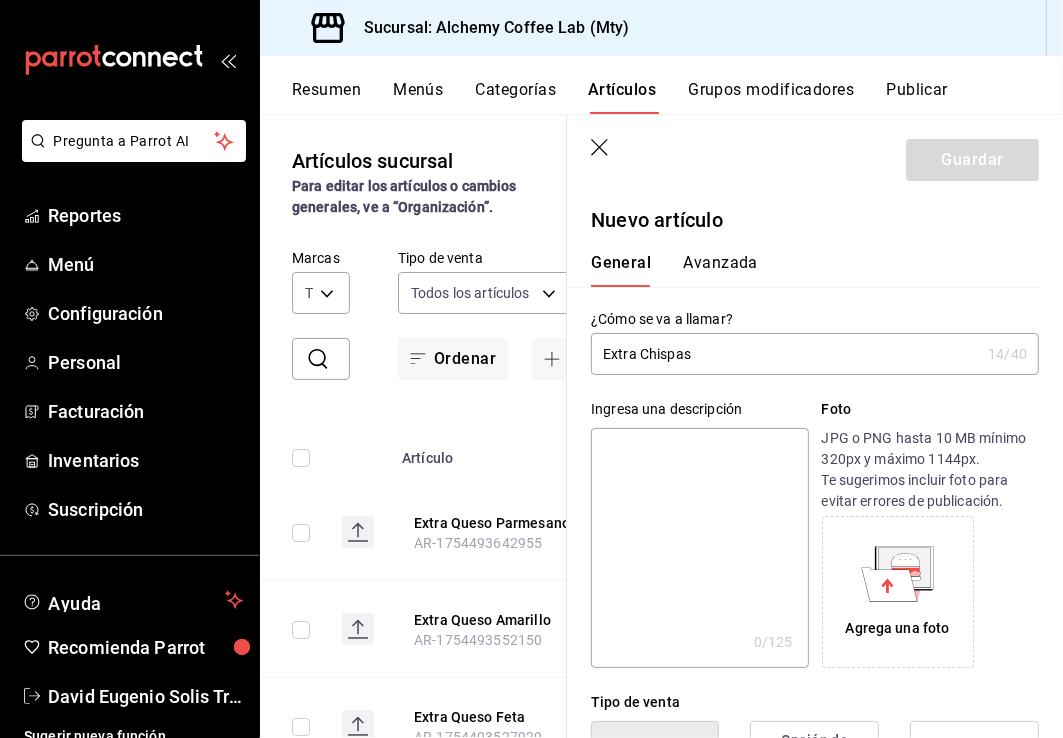 click at bounding box center [699, 548] 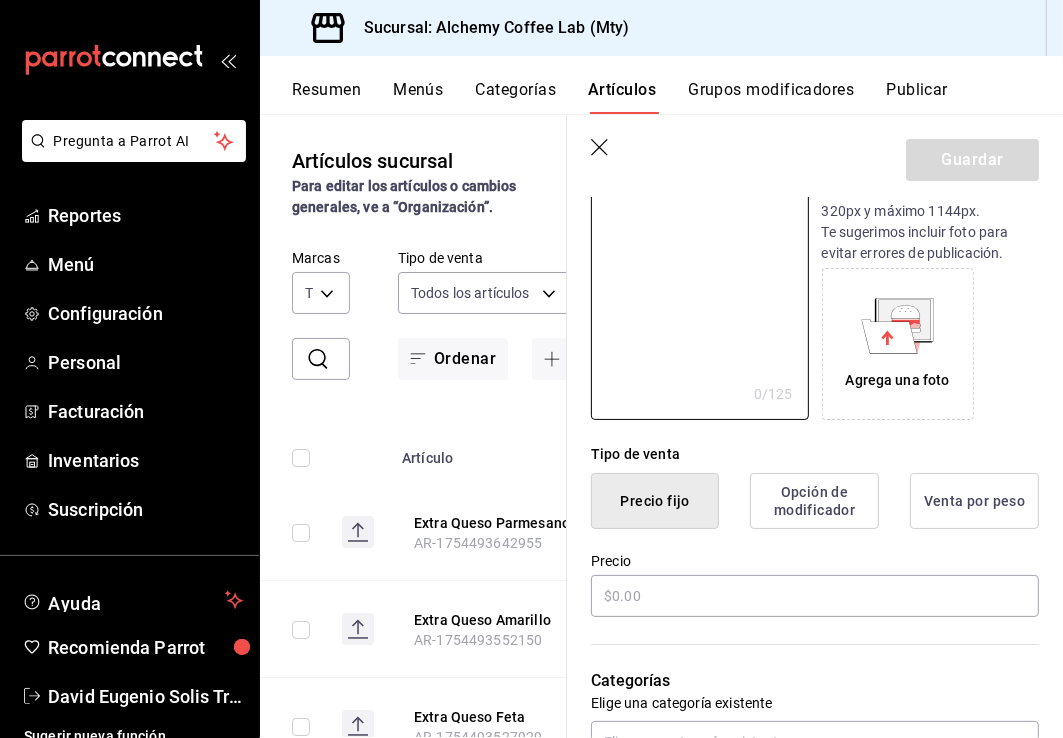 scroll, scrollTop: 300, scrollLeft: 0, axis: vertical 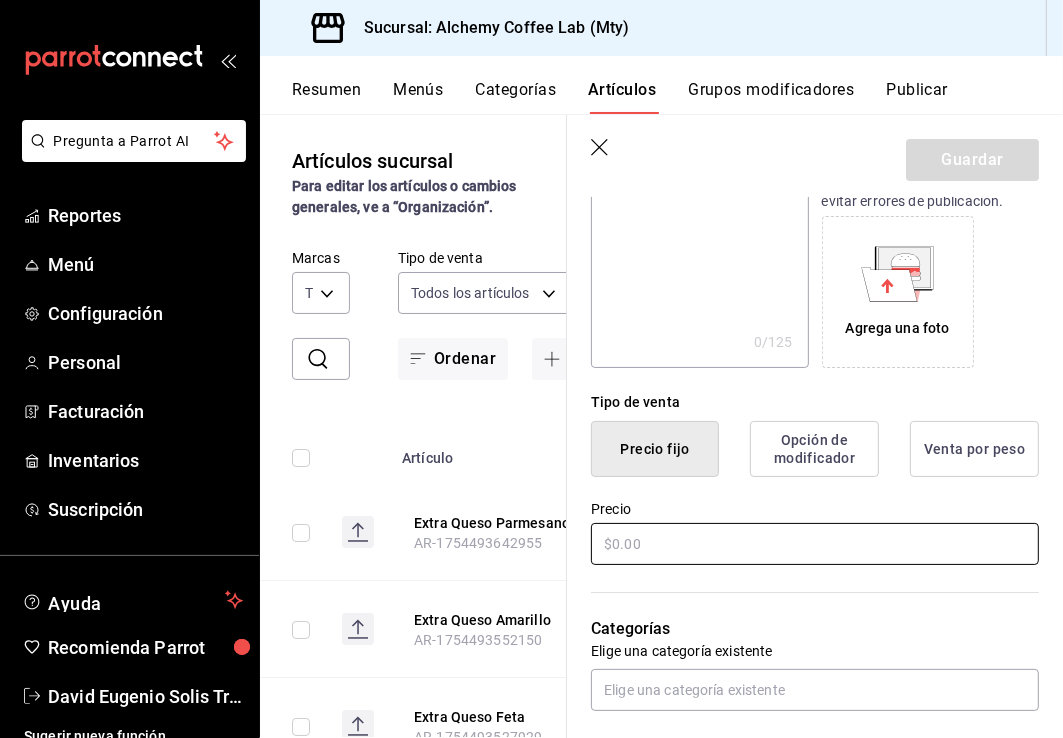 click at bounding box center [815, 544] 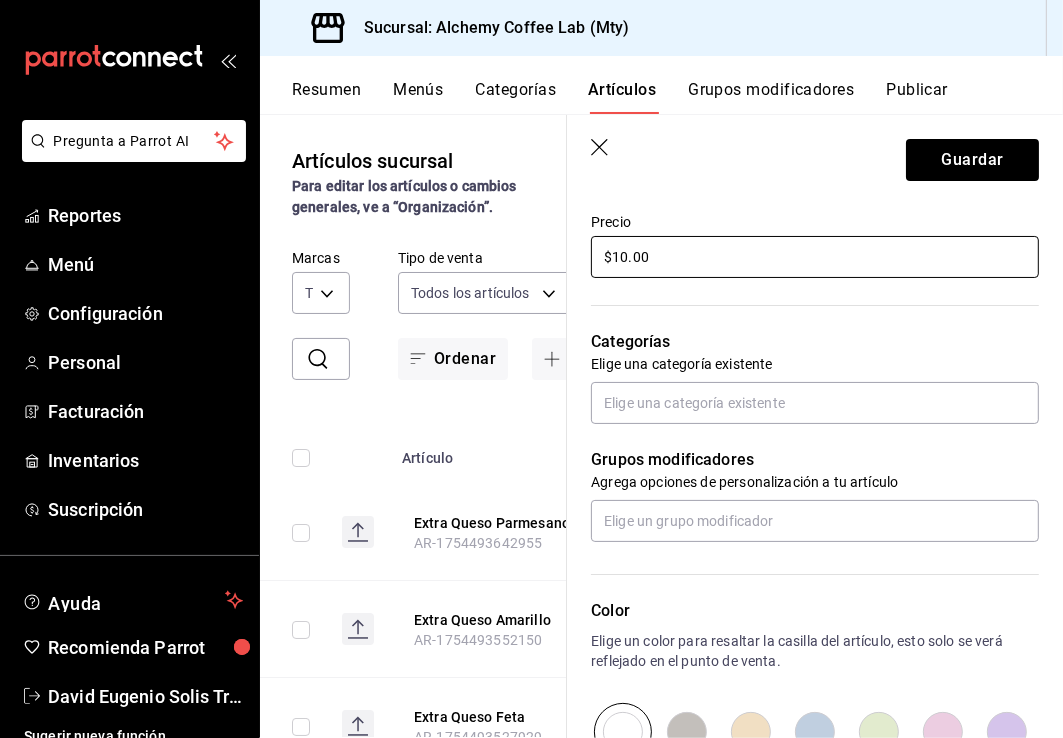 scroll, scrollTop: 600, scrollLeft: 0, axis: vertical 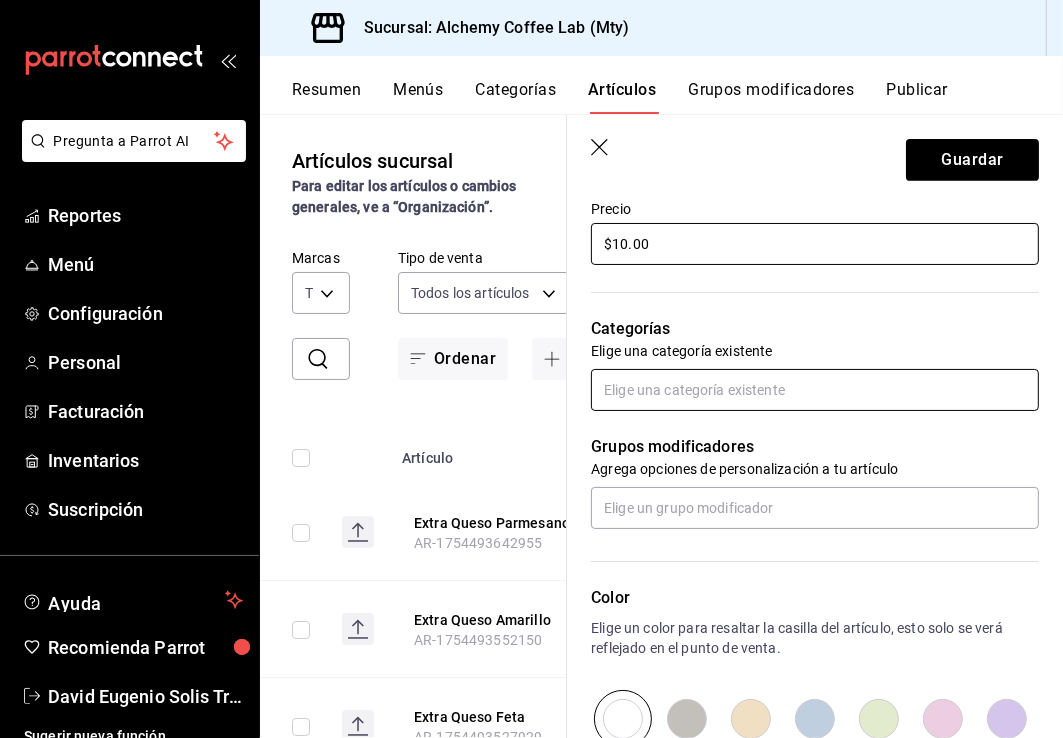 type on "$10.00" 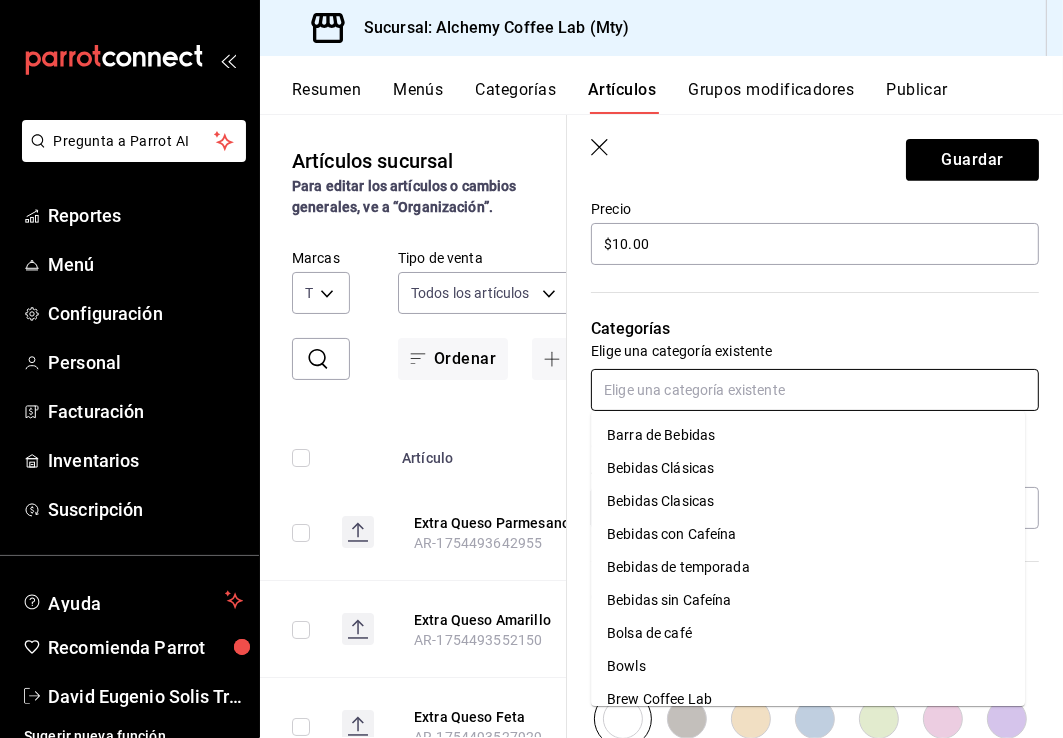click at bounding box center (815, 390) 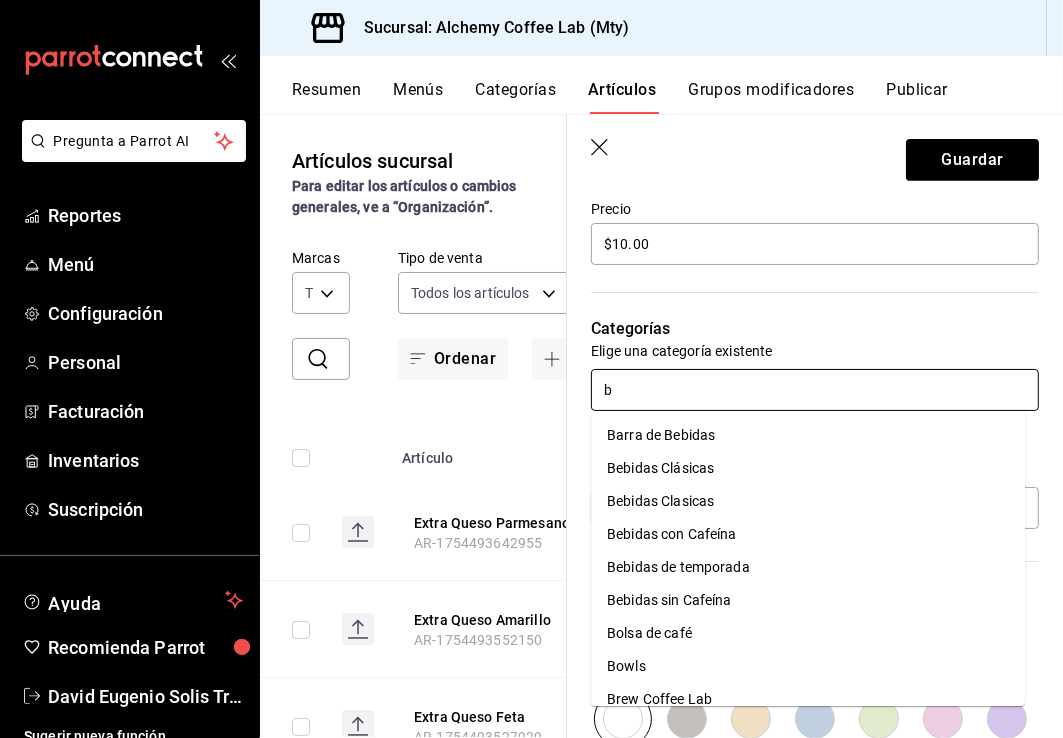 type on "ba" 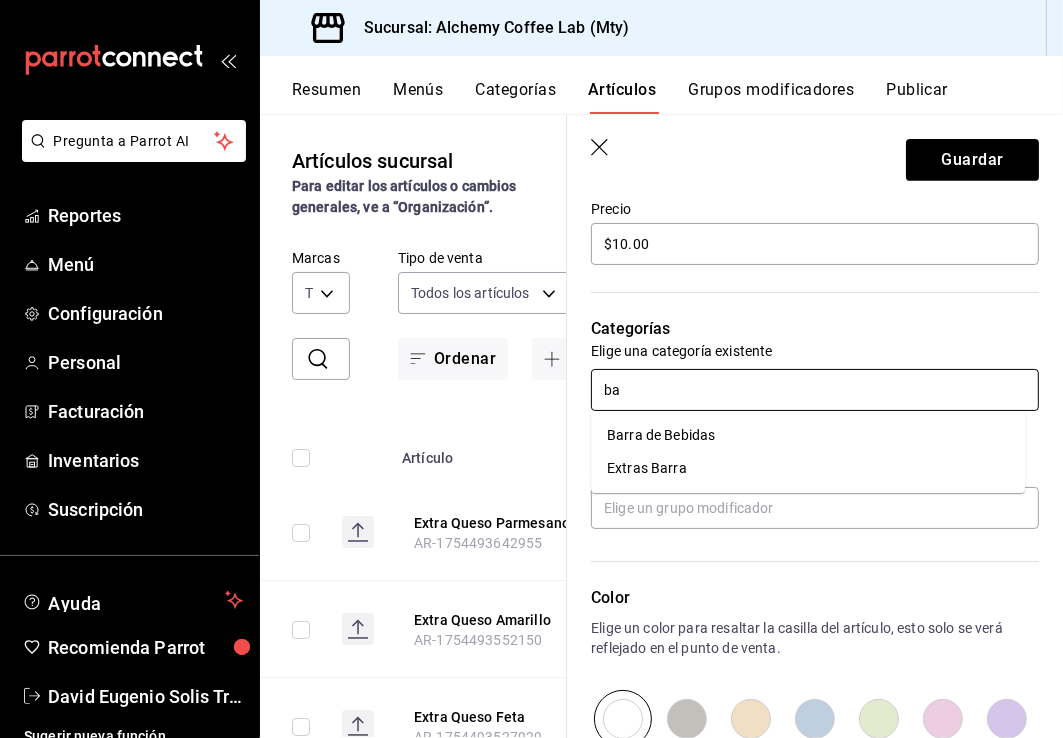 click on "Extras Barra" at bounding box center [808, 468] 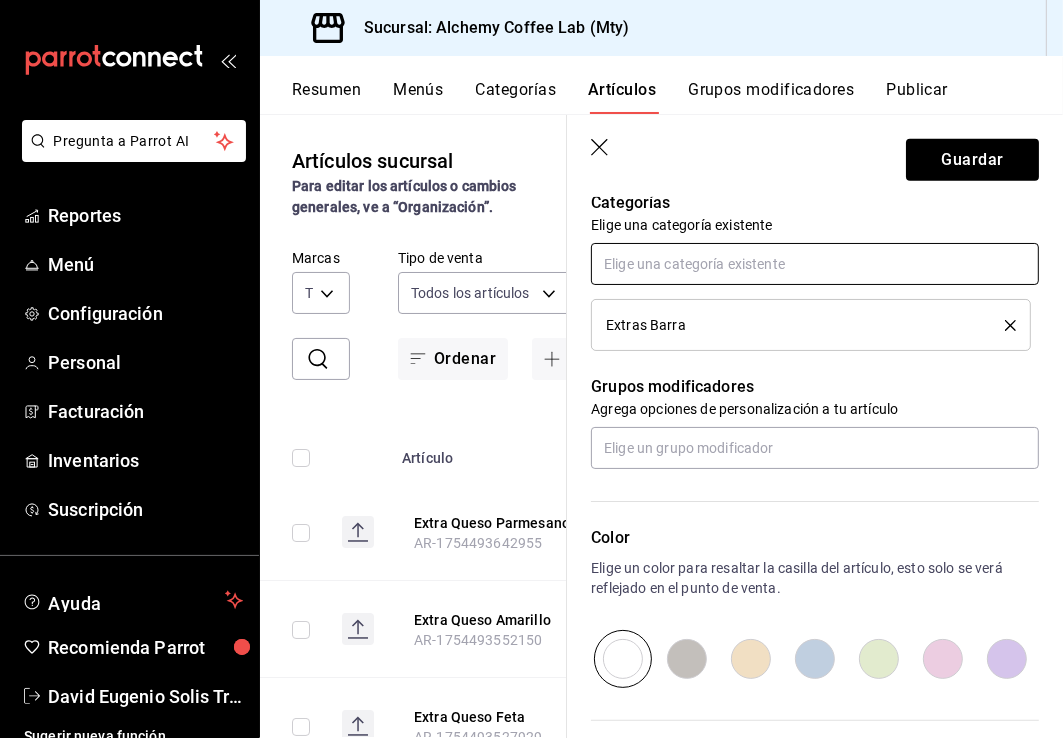 scroll, scrollTop: 800, scrollLeft: 0, axis: vertical 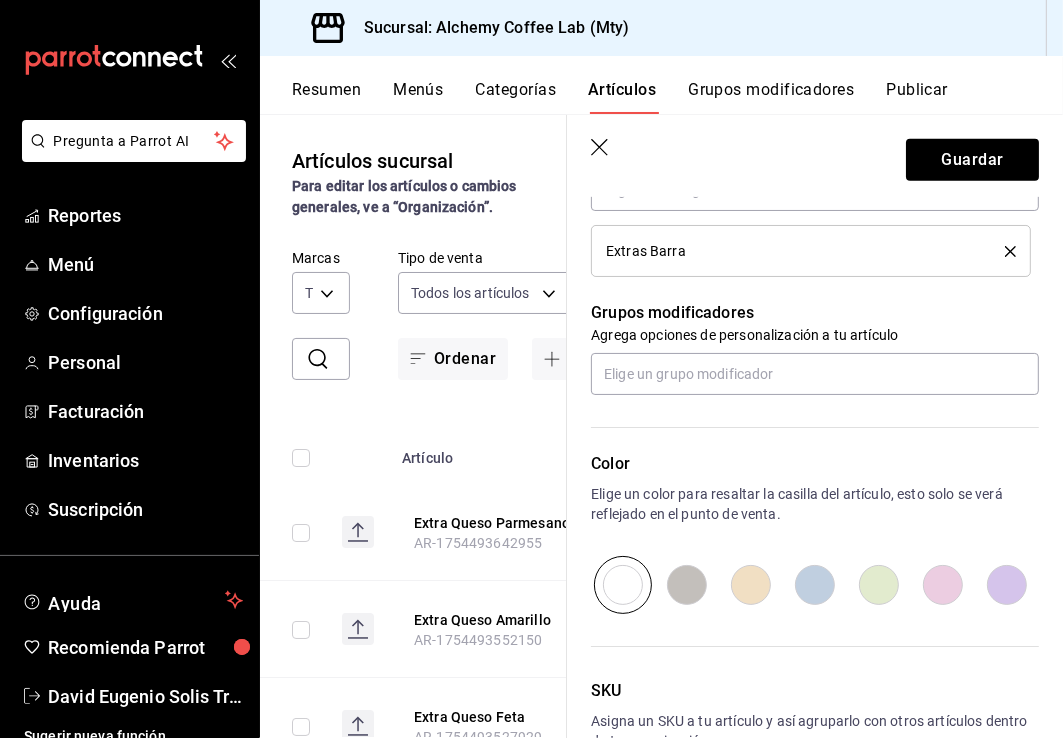 click at bounding box center (1007, 585) 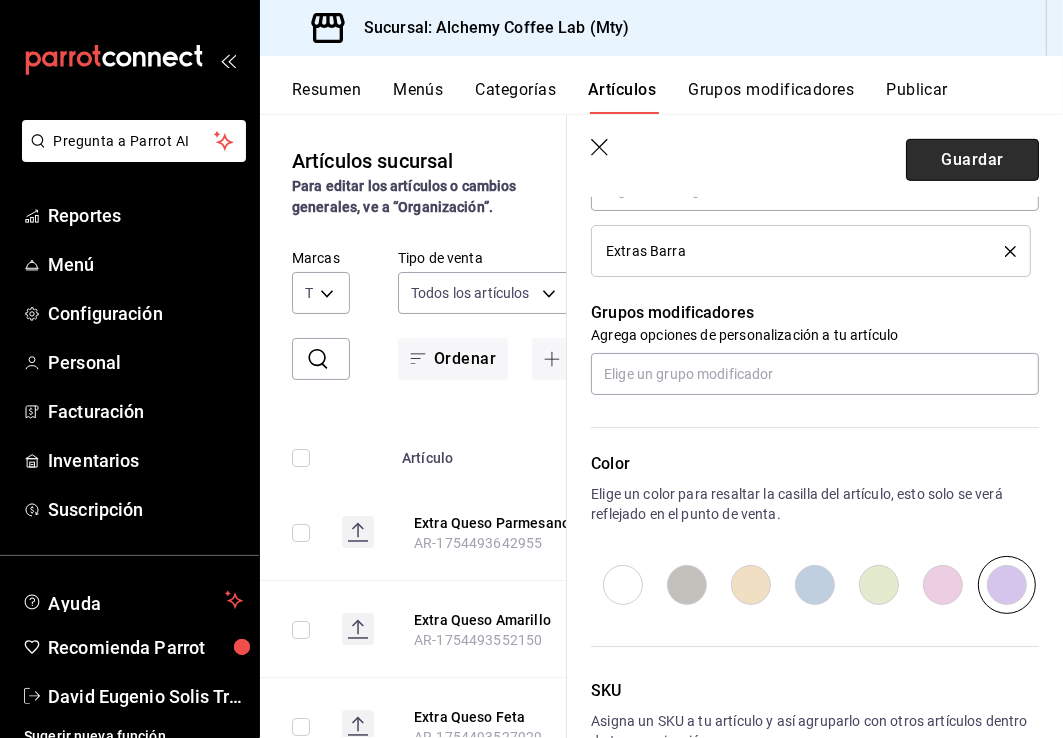 click on "Guardar" at bounding box center (972, 160) 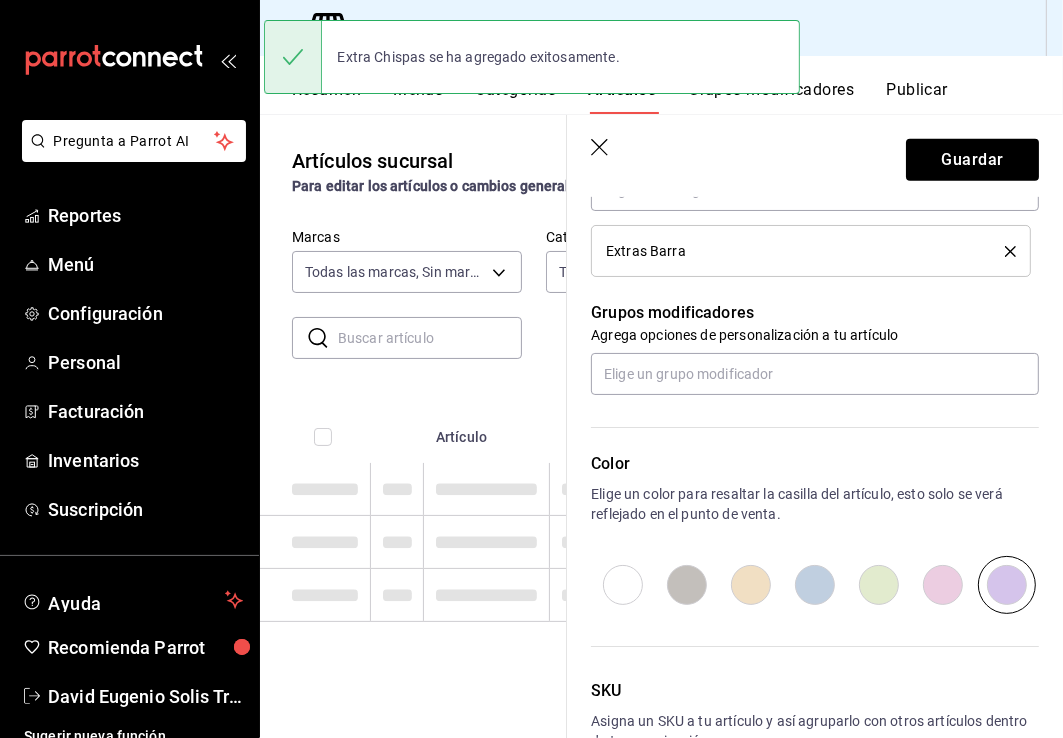 scroll, scrollTop: 0, scrollLeft: 0, axis: both 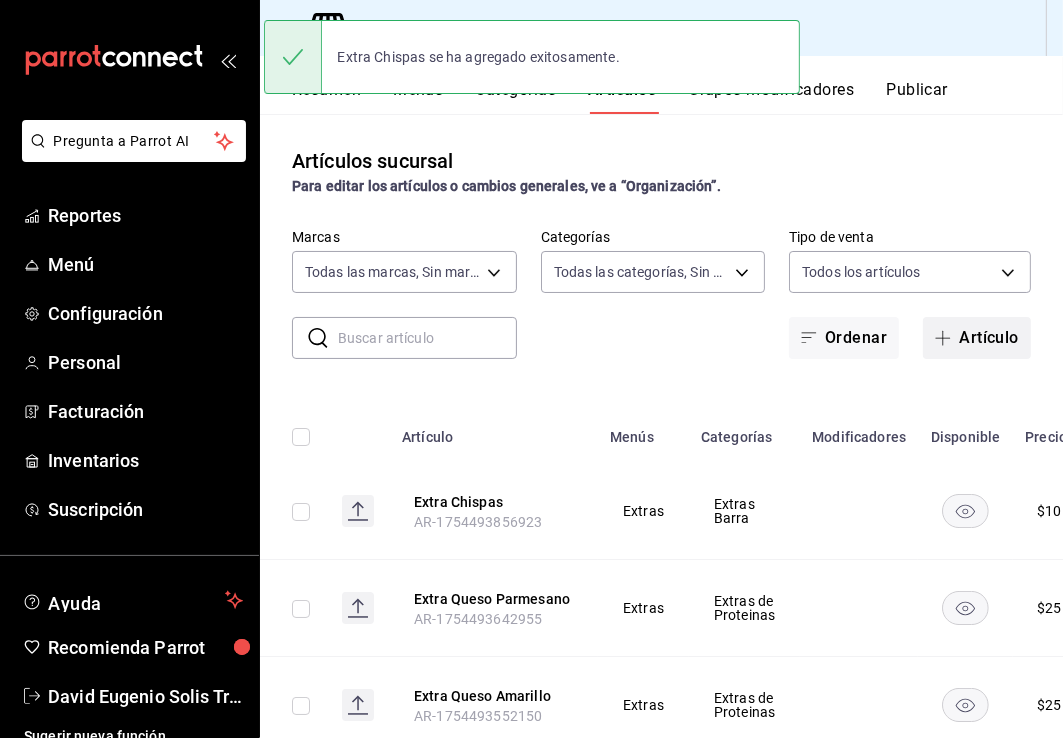 click on "Artículo" at bounding box center [977, 338] 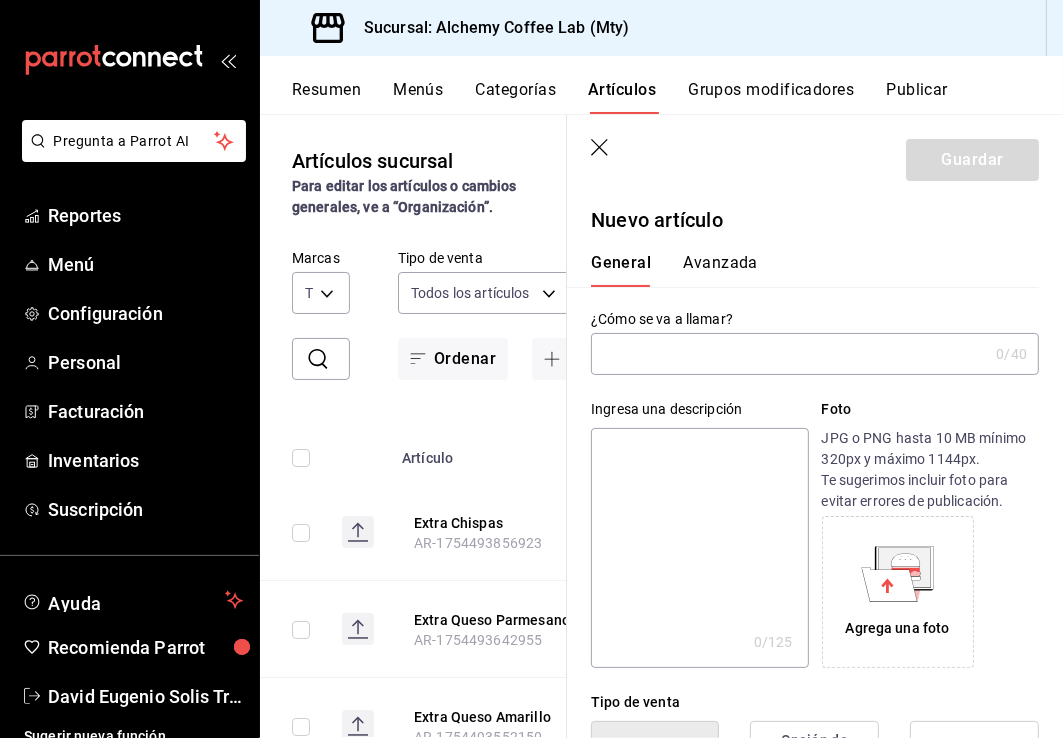 click at bounding box center [789, 354] 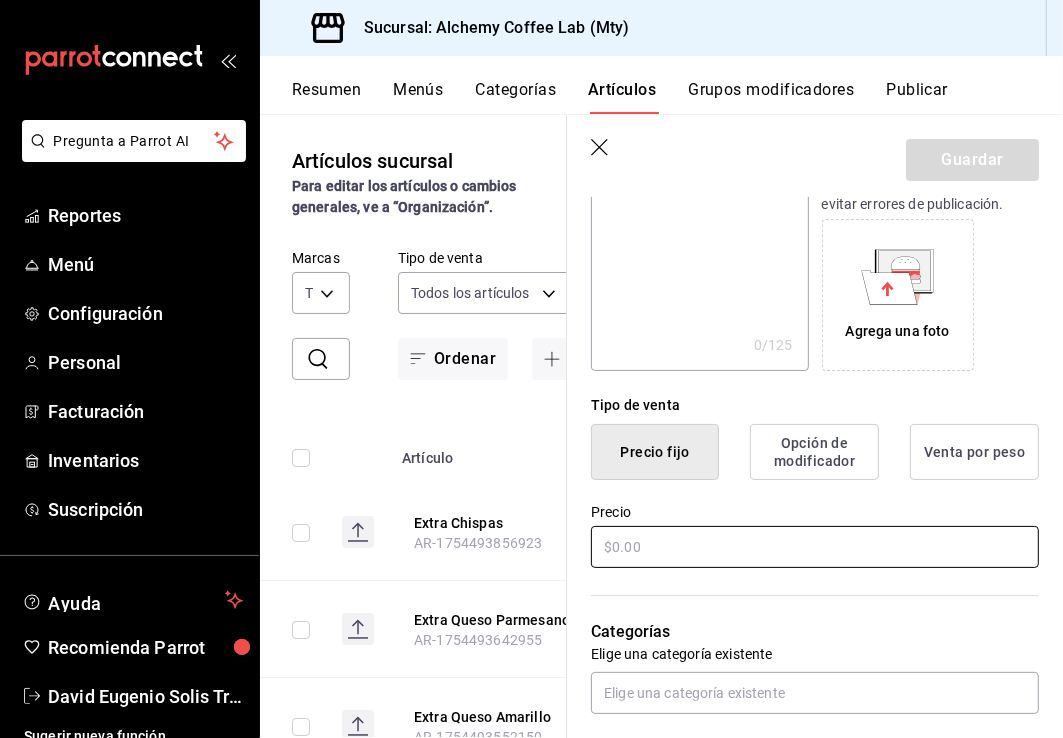 scroll, scrollTop: 300, scrollLeft: 0, axis: vertical 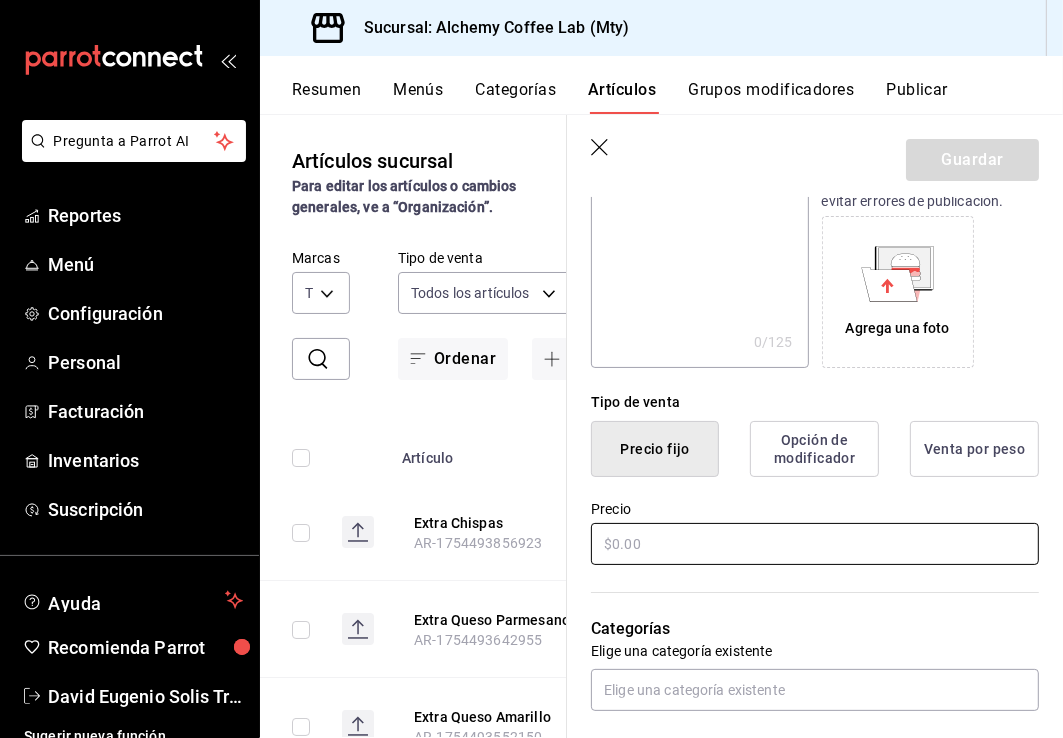 type on "Extra Salsa Chocolate Blanco" 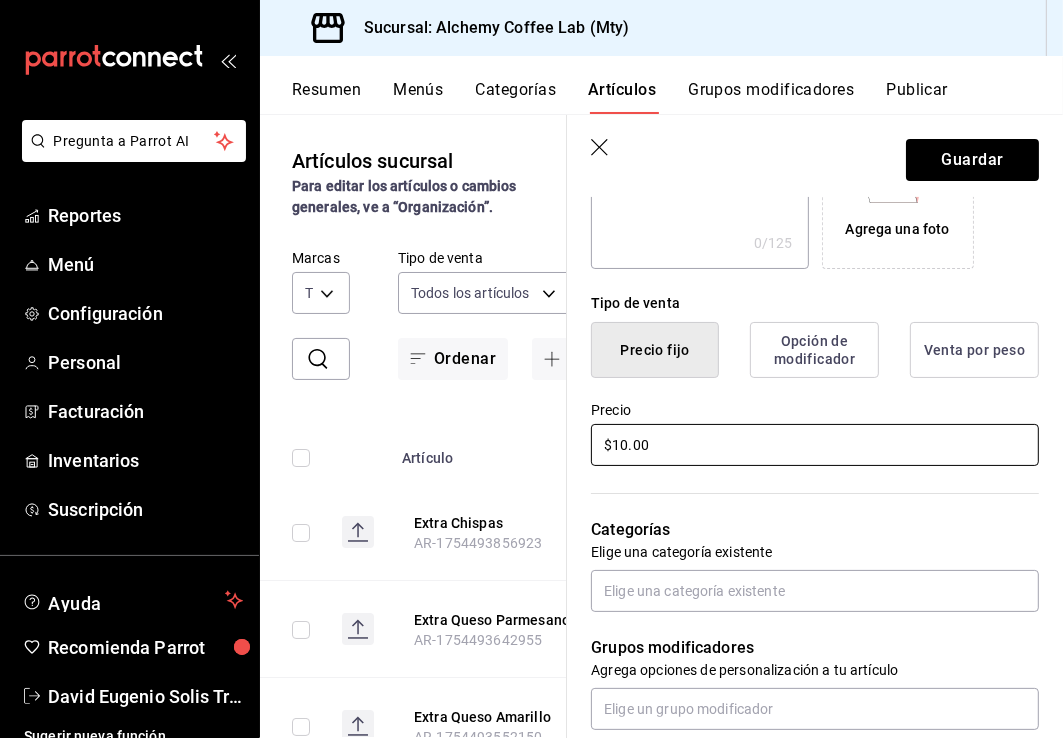 scroll, scrollTop: 400, scrollLeft: 0, axis: vertical 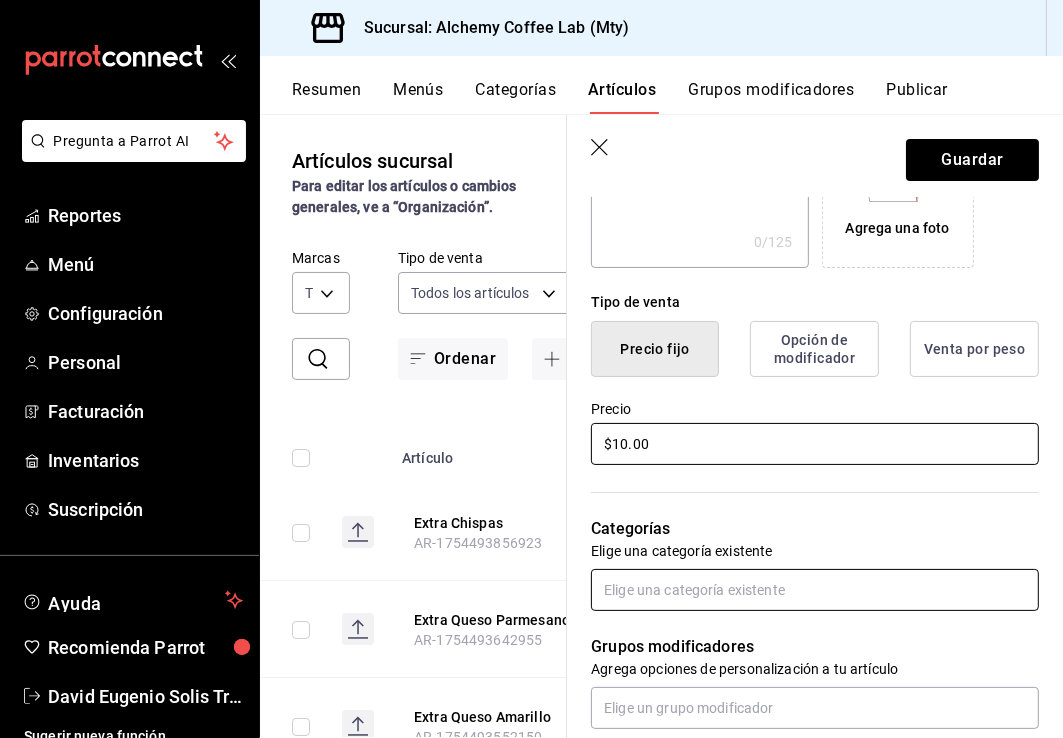 type on "$10.00" 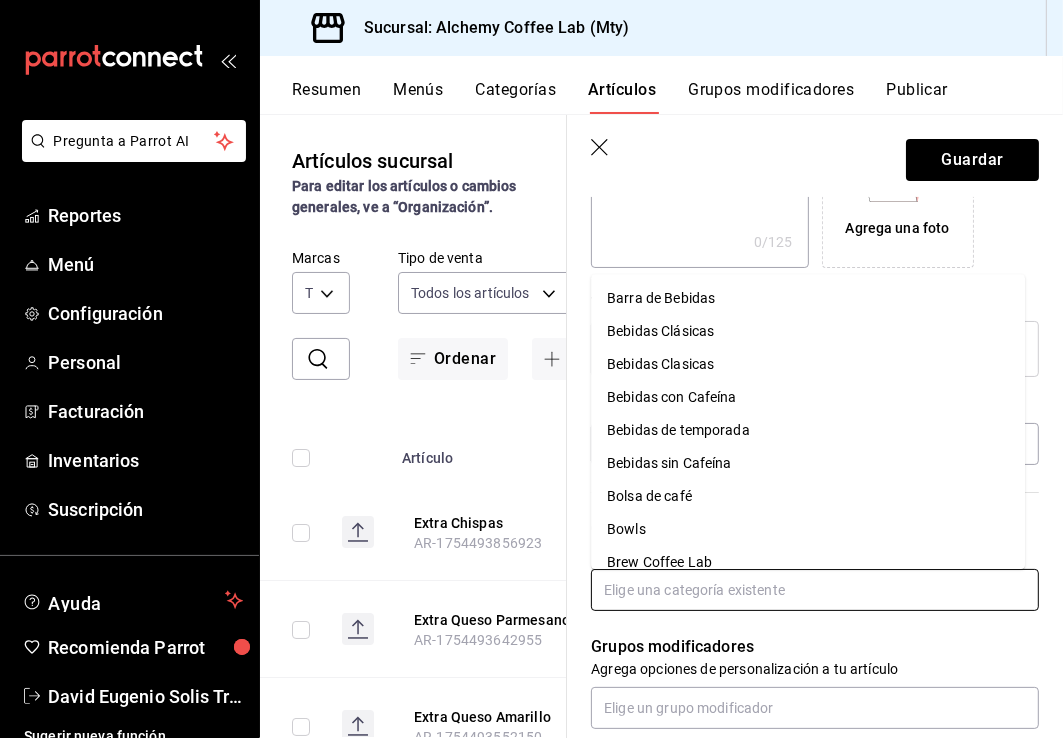 click at bounding box center (815, 590) 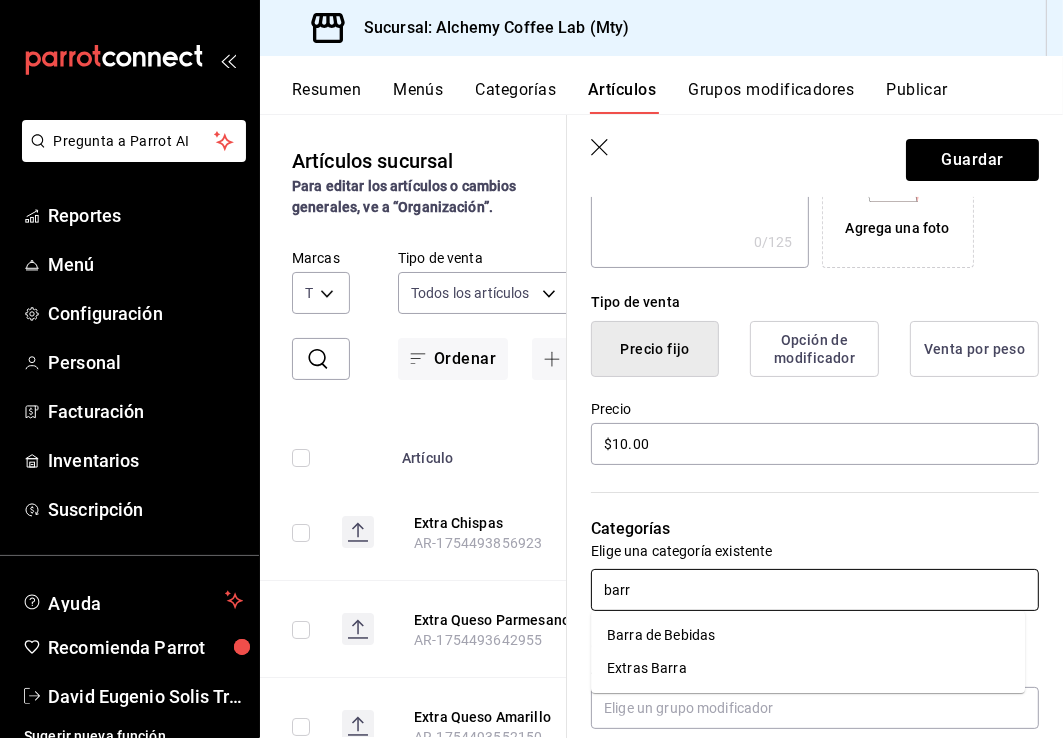 type on "barra" 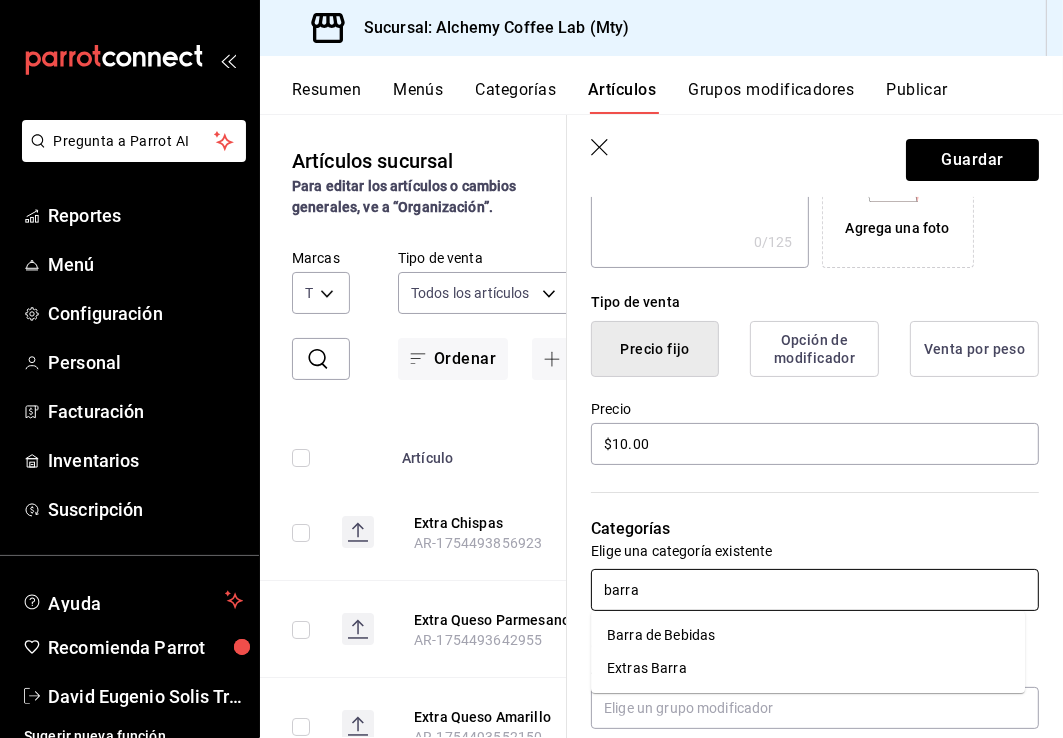 click on "Extras Barra" at bounding box center [808, 668] 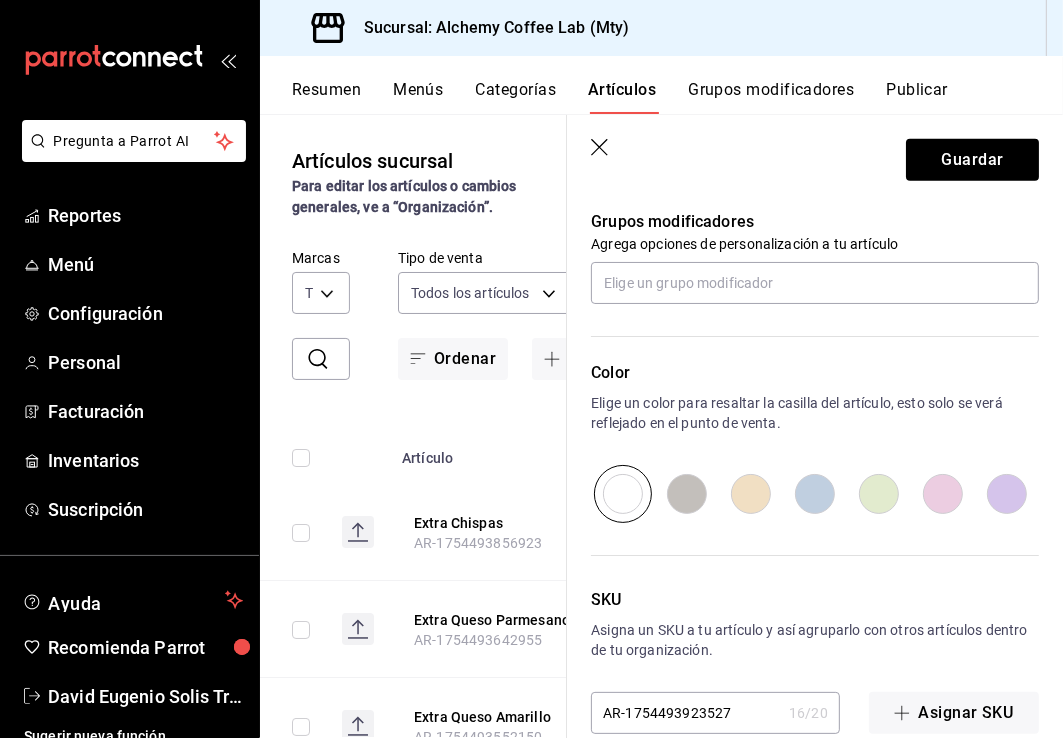 scroll, scrollTop: 900, scrollLeft: 0, axis: vertical 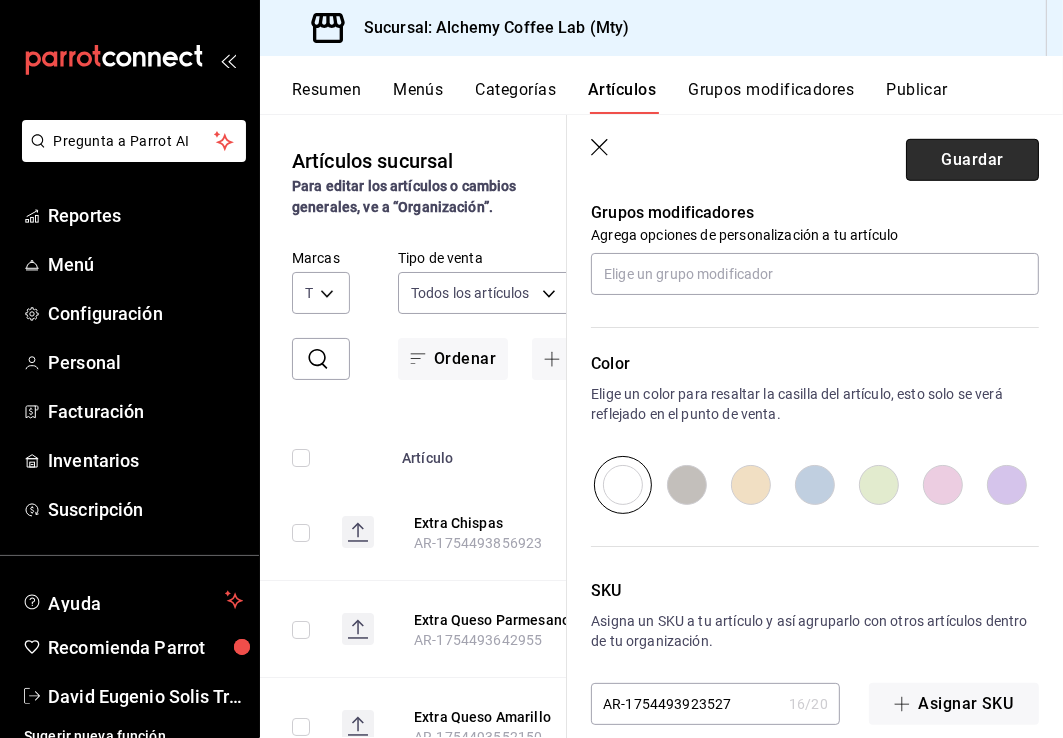 click on "Guardar" at bounding box center (972, 160) 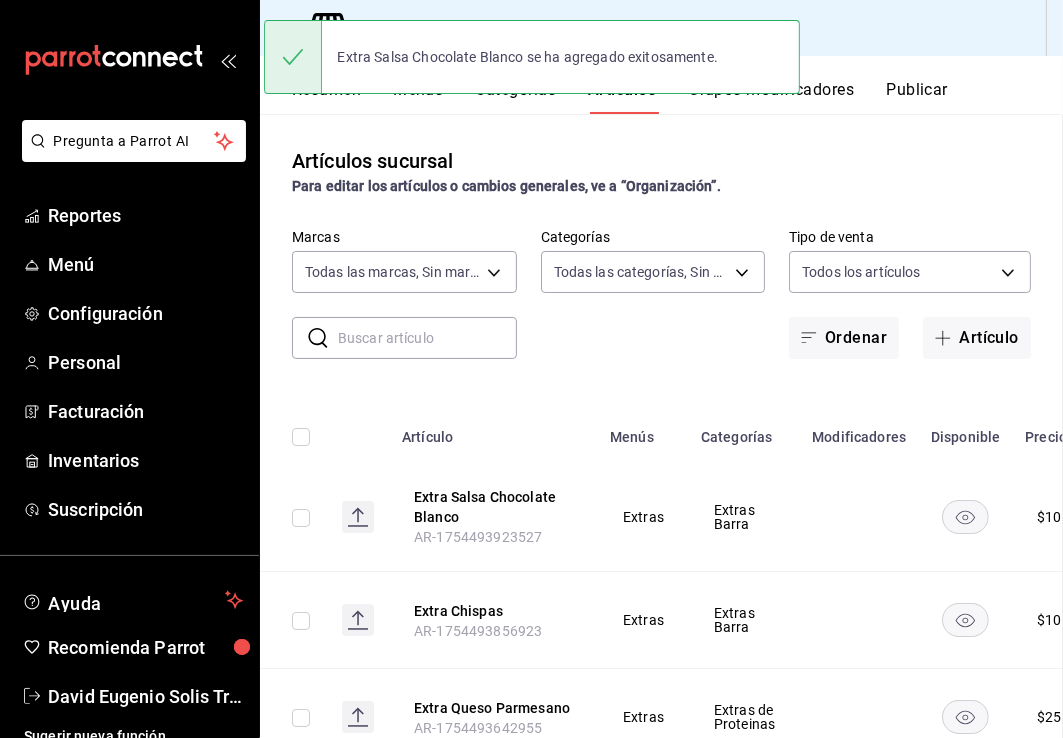 scroll, scrollTop: 0, scrollLeft: 0, axis: both 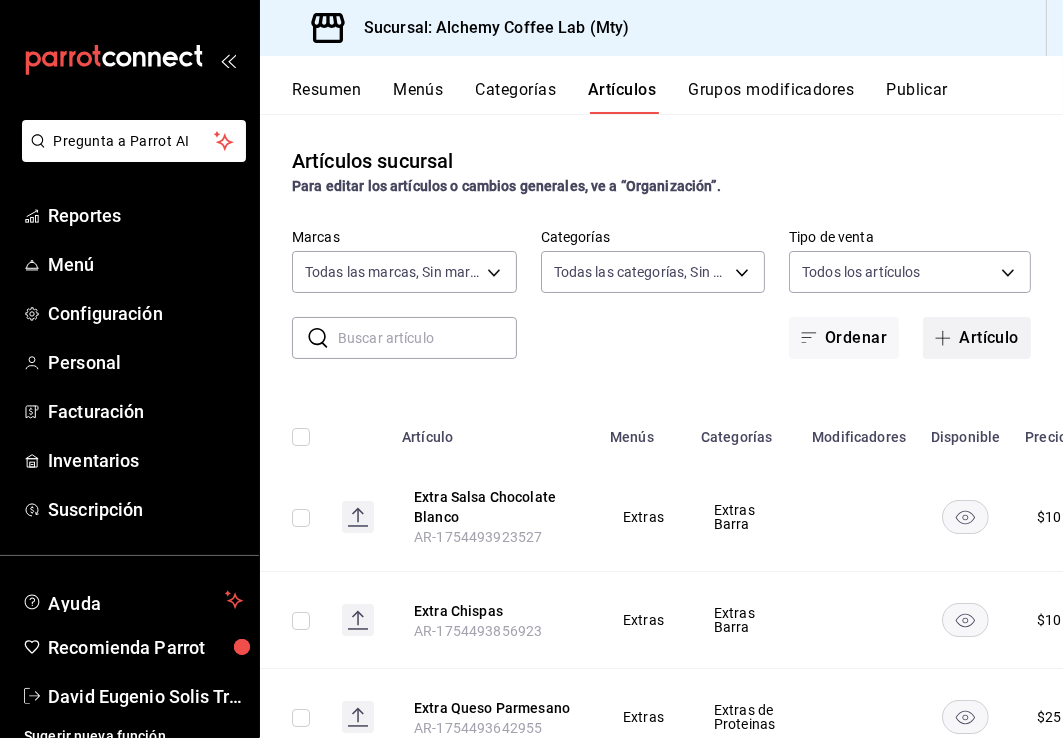 click on "Artículo" at bounding box center [977, 338] 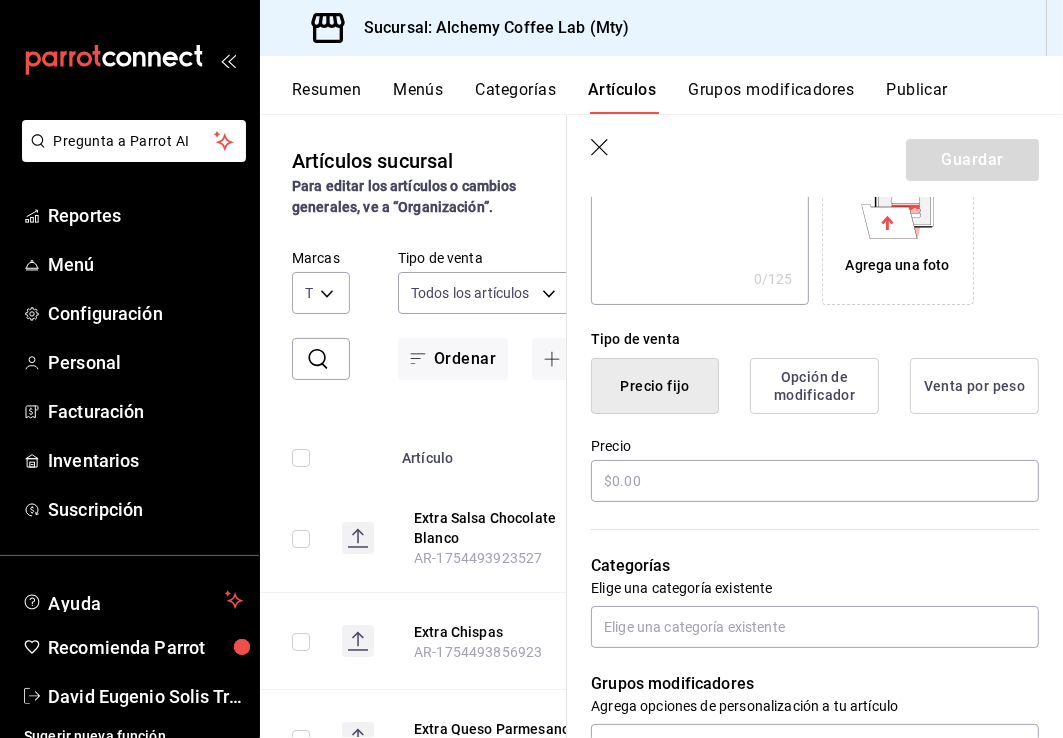 scroll, scrollTop: 400, scrollLeft: 0, axis: vertical 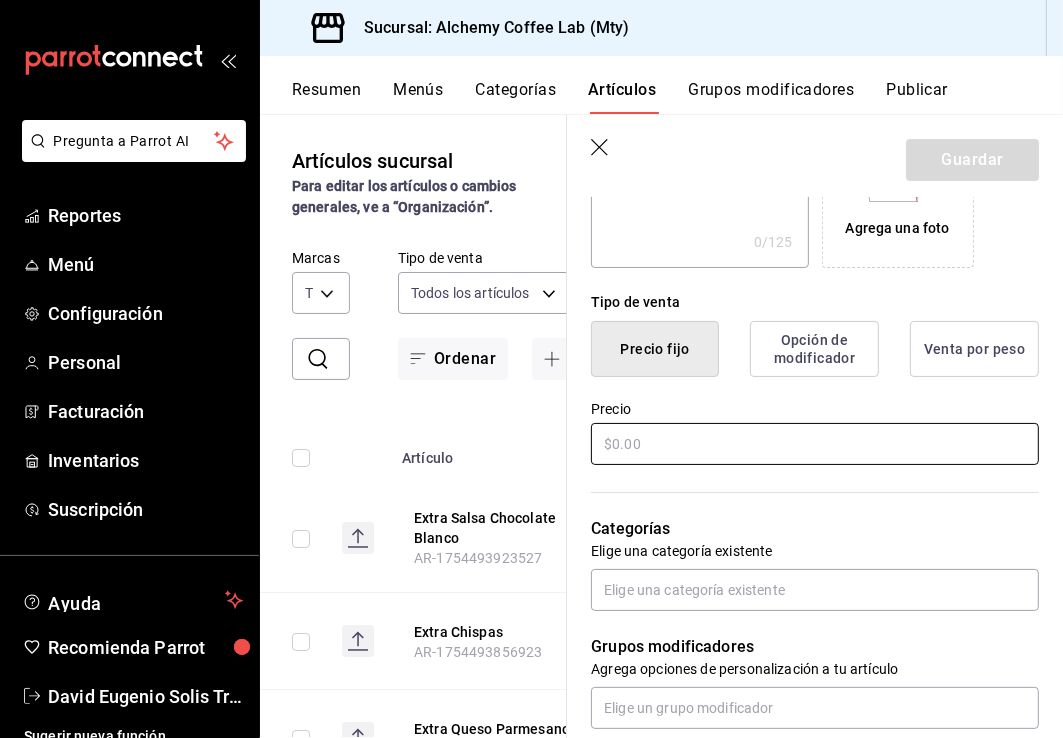 type on "Extra Salsa Chocolate" 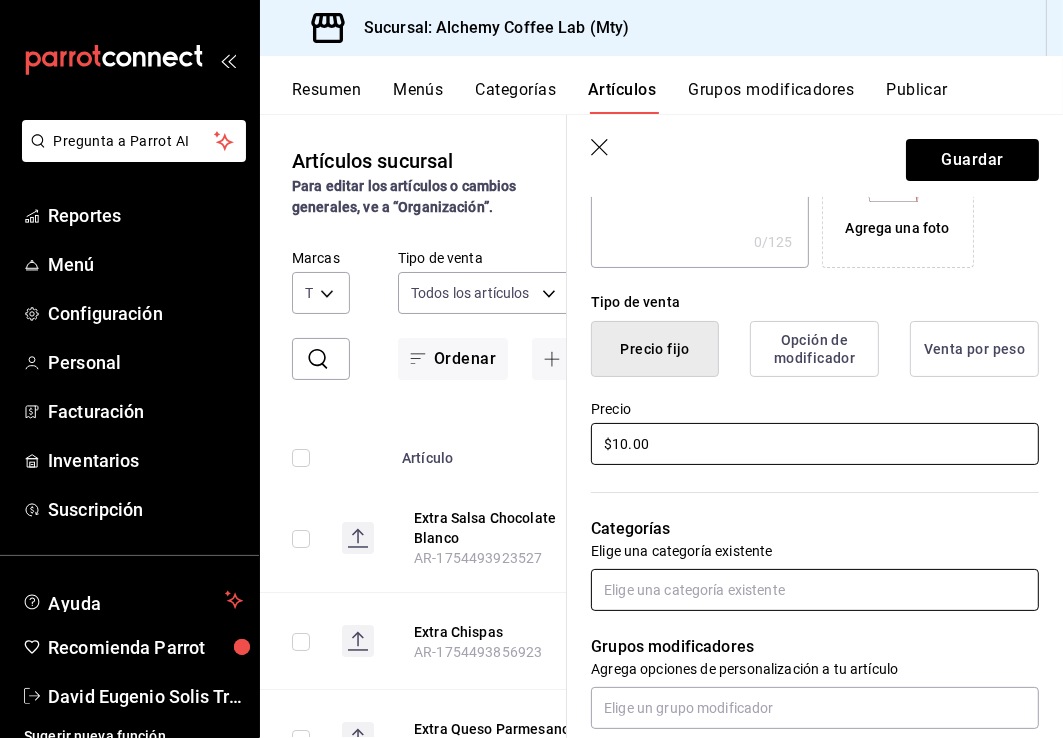 type on "$10.00" 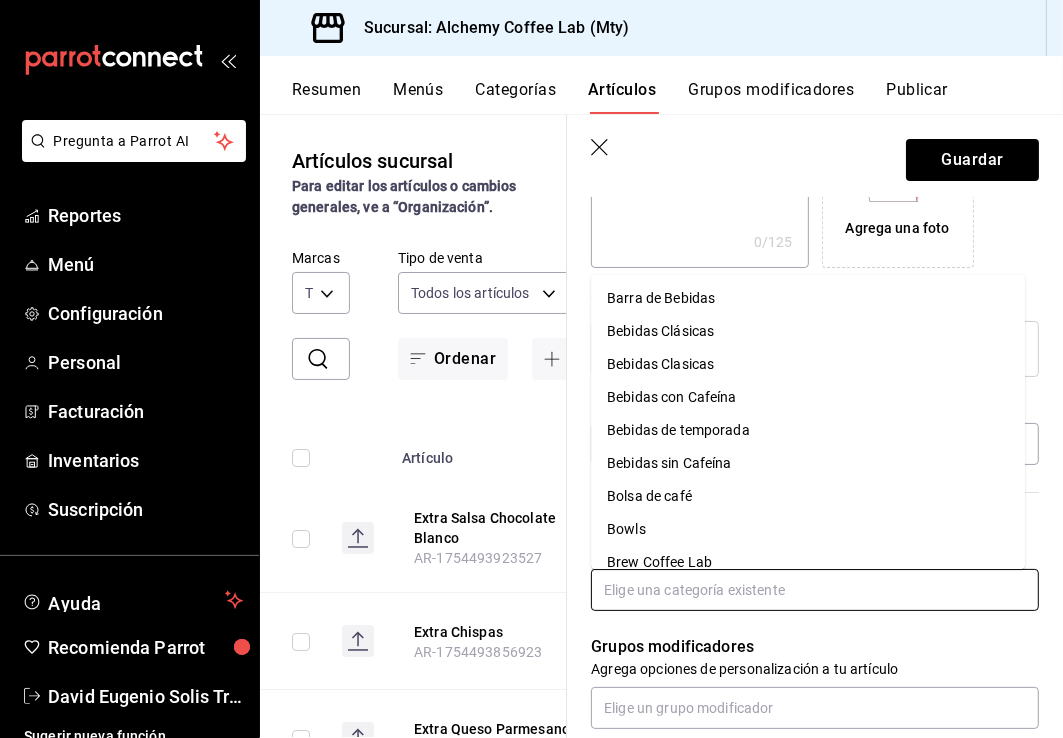 click at bounding box center (815, 590) 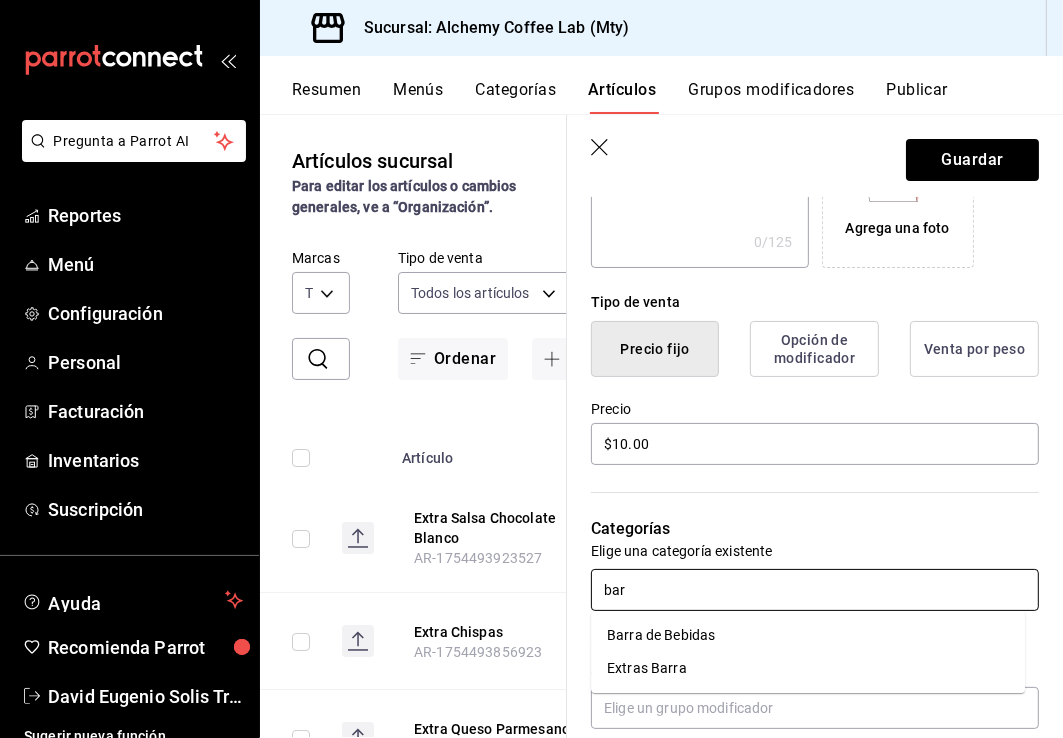 type on "barr" 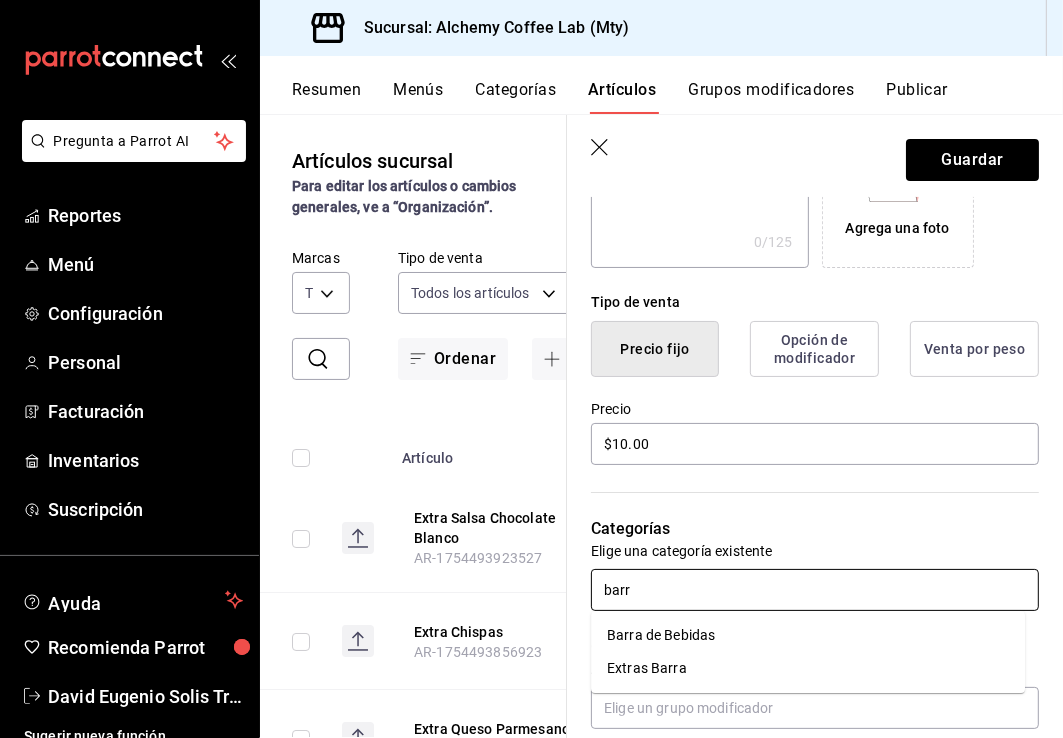 click on "Extras Barra" at bounding box center (808, 668) 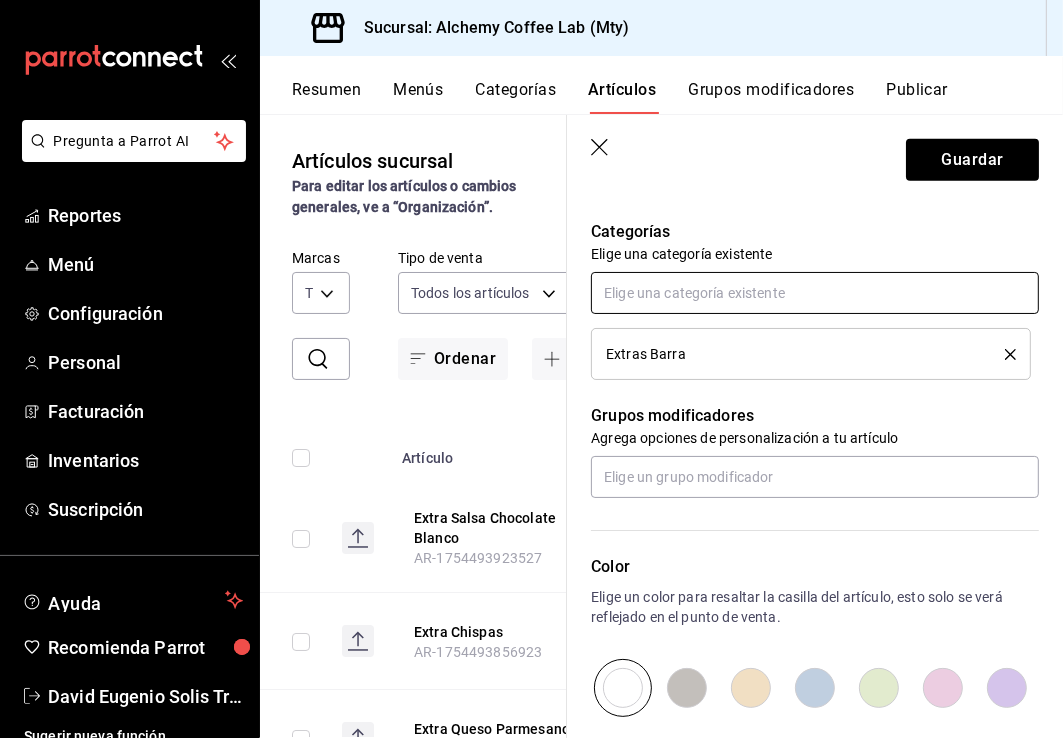 scroll, scrollTop: 700, scrollLeft: 0, axis: vertical 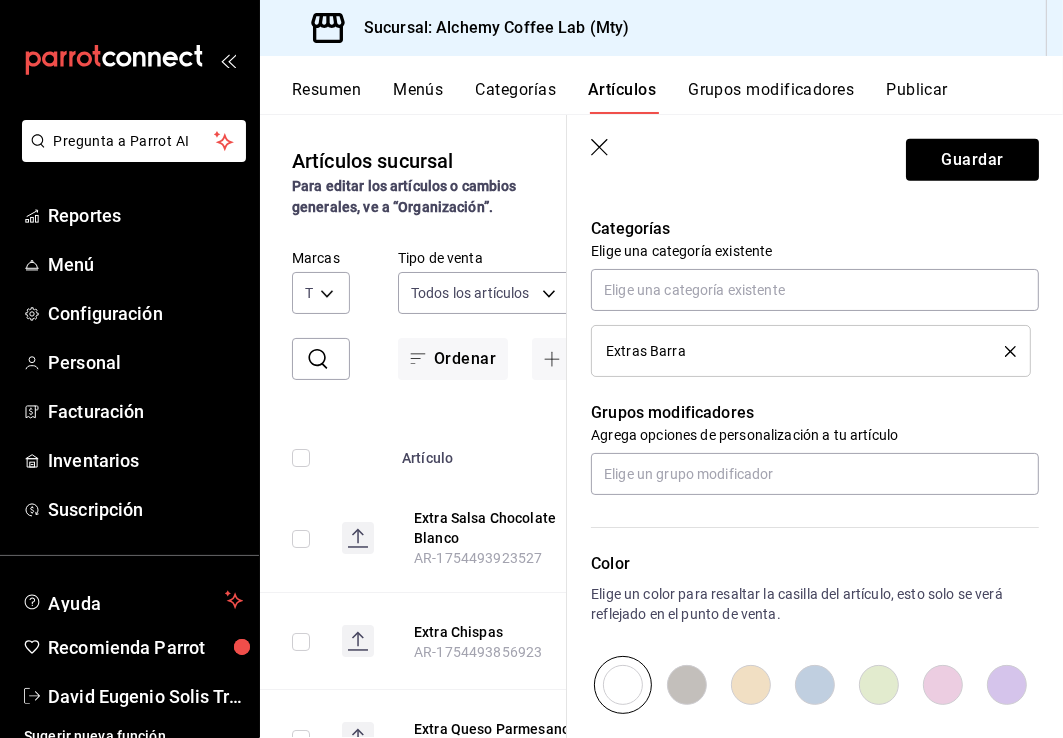 click at bounding box center [687, 685] 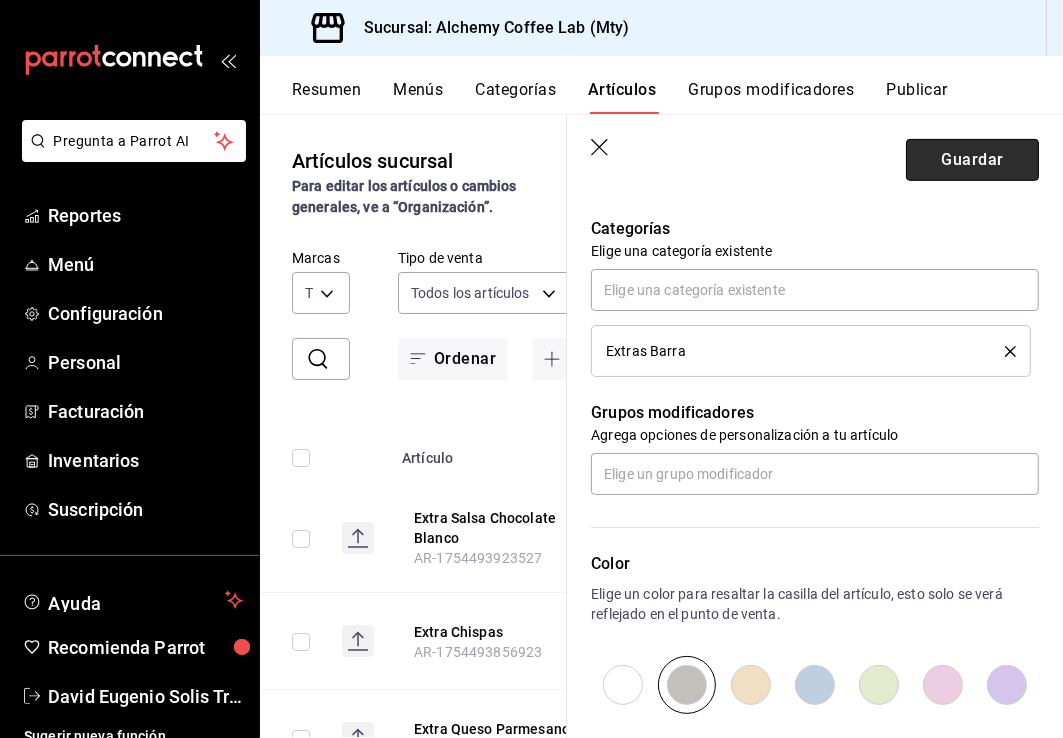 click on "Guardar" at bounding box center (972, 160) 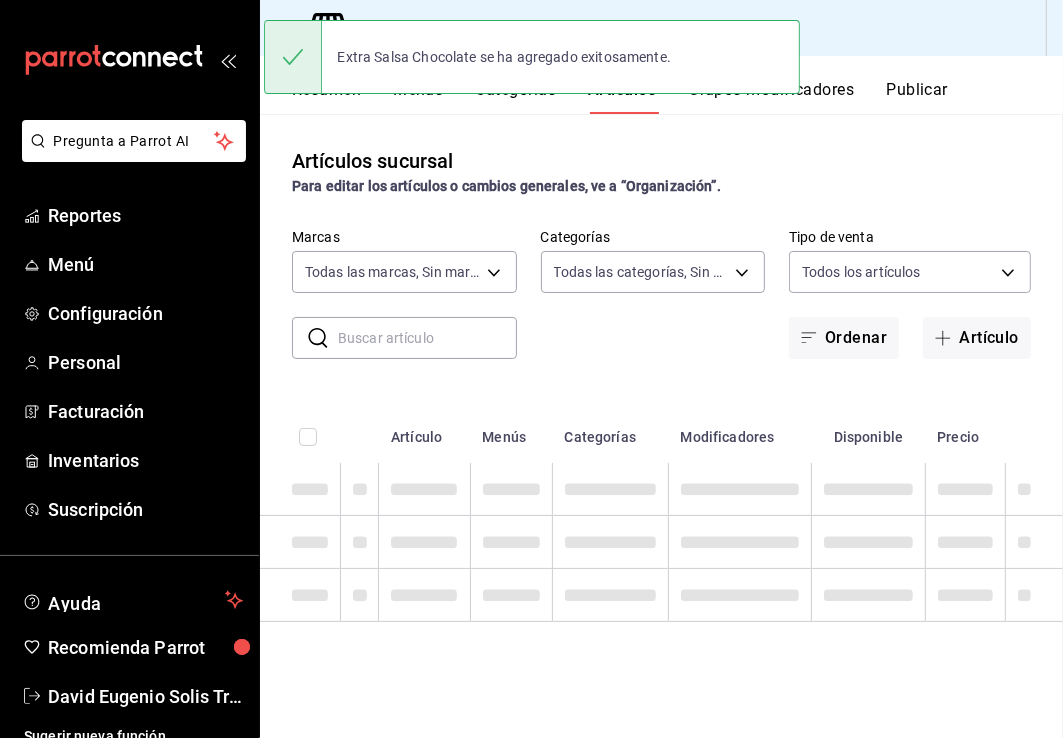 scroll, scrollTop: 0, scrollLeft: 0, axis: both 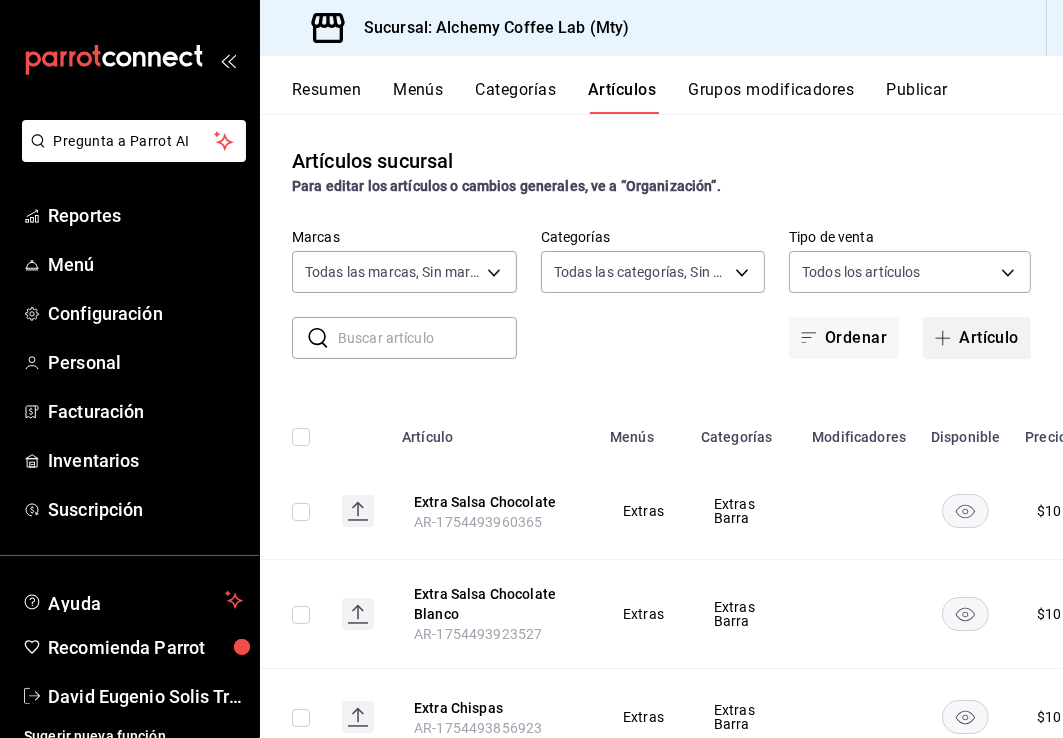 click on "Artículo" at bounding box center (977, 338) 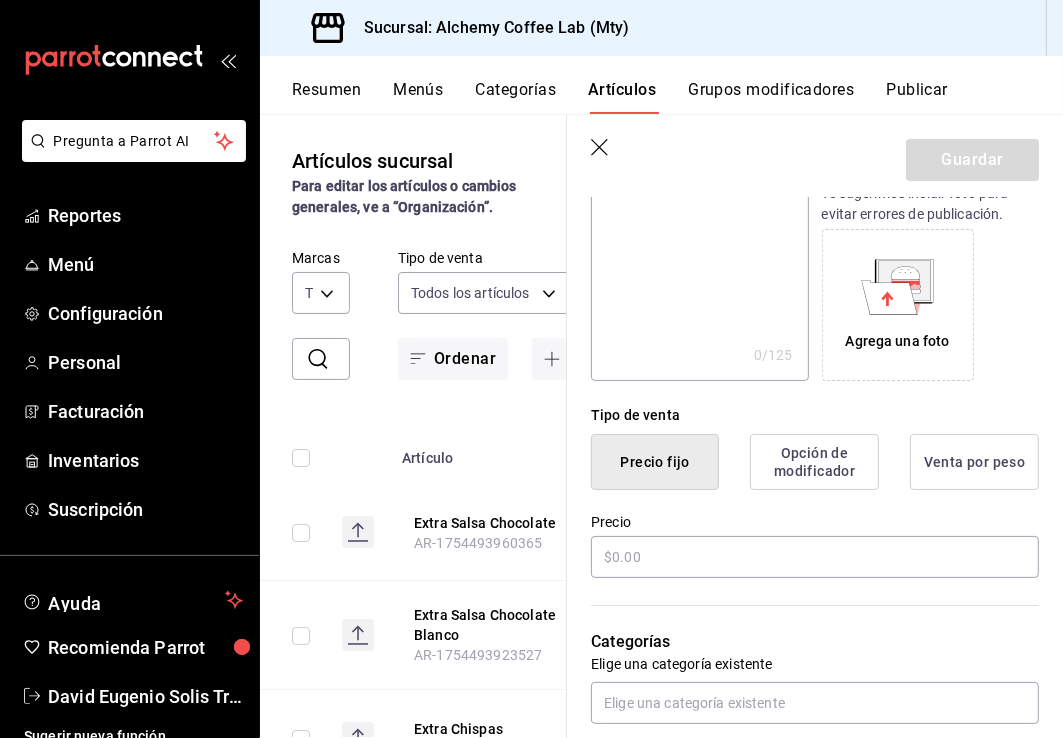 scroll, scrollTop: 300, scrollLeft: 0, axis: vertical 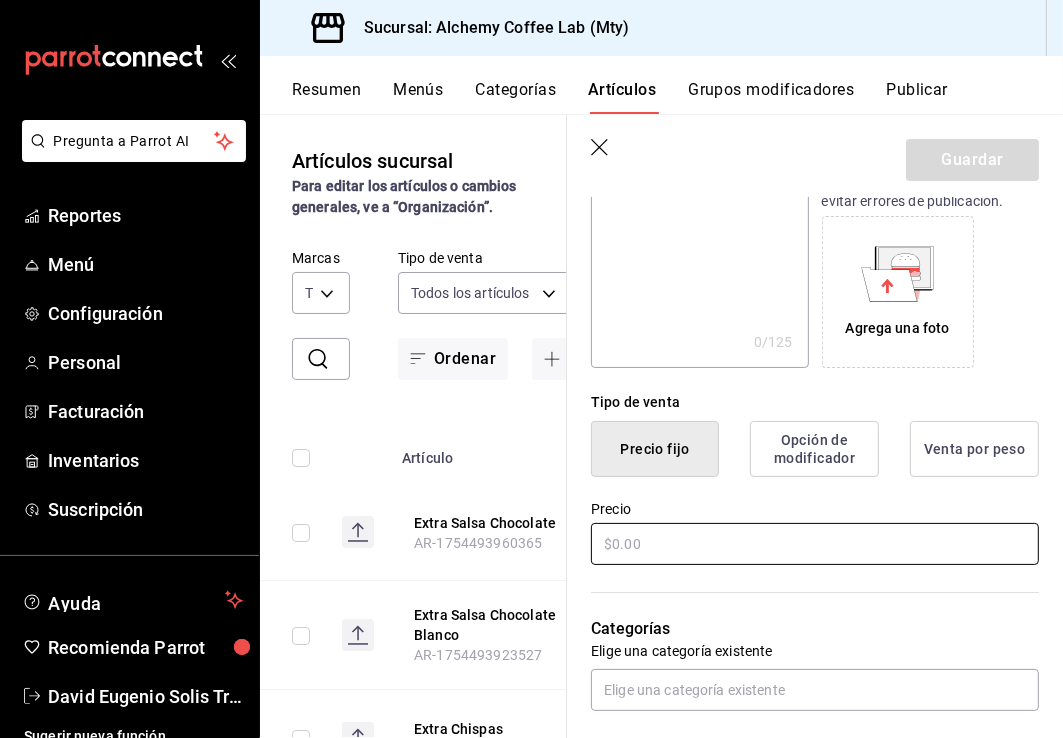 type on "Extra Salsa Caramelo" 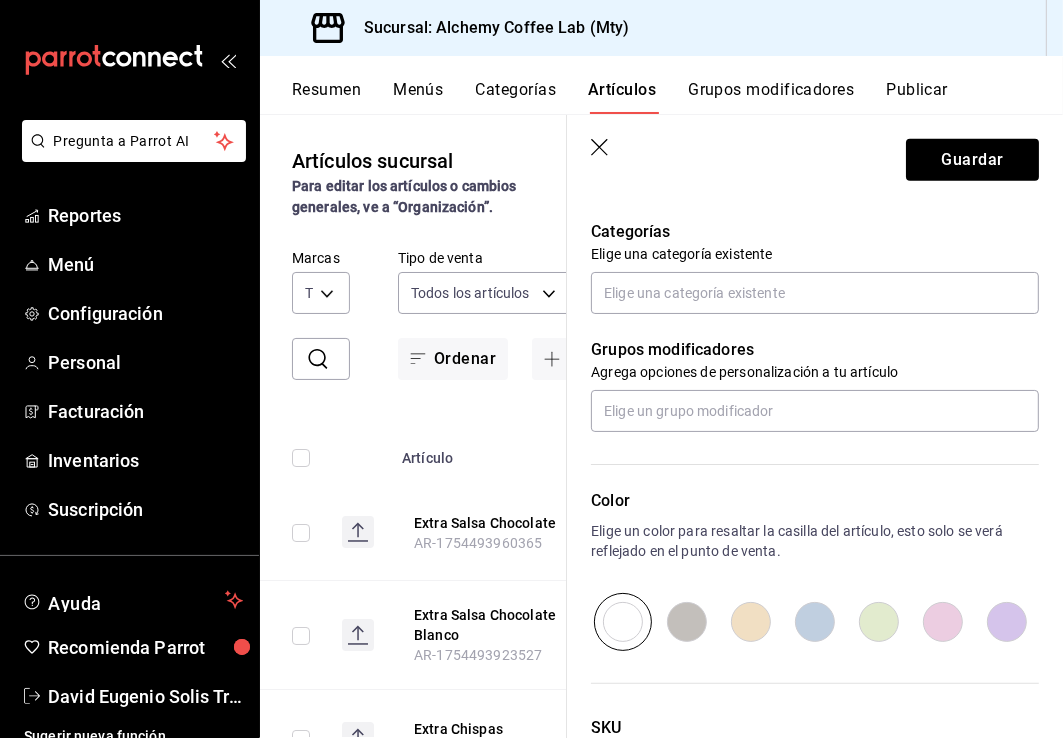 scroll, scrollTop: 700, scrollLeft: 0, axis: vertical 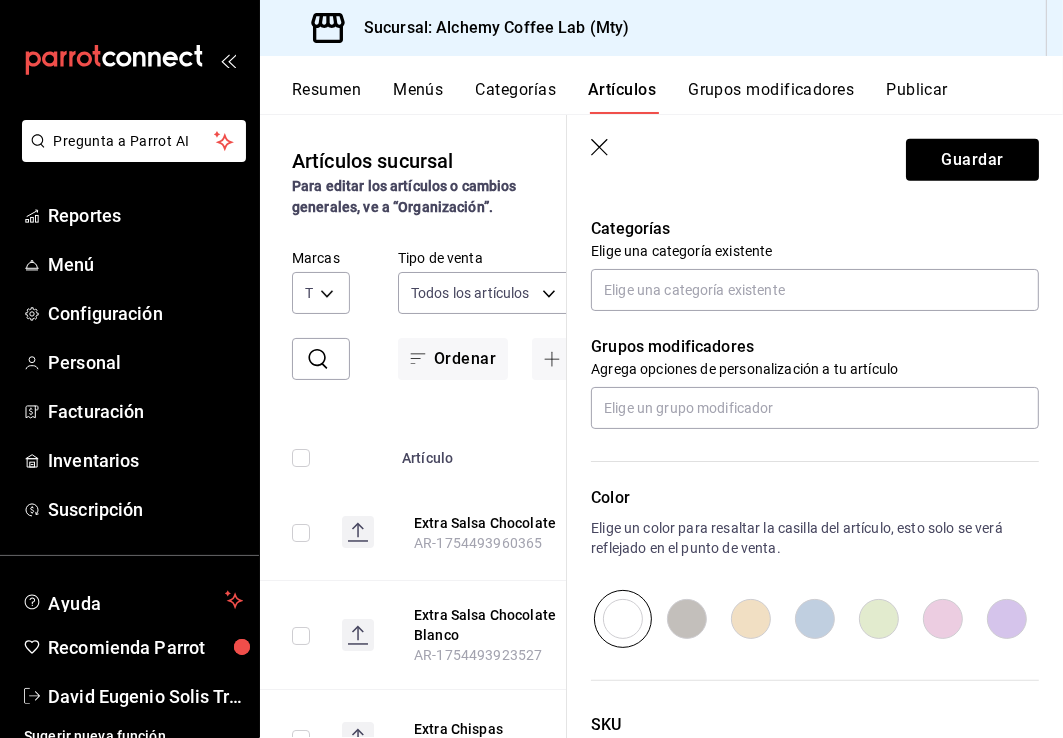 type on "$10.00" 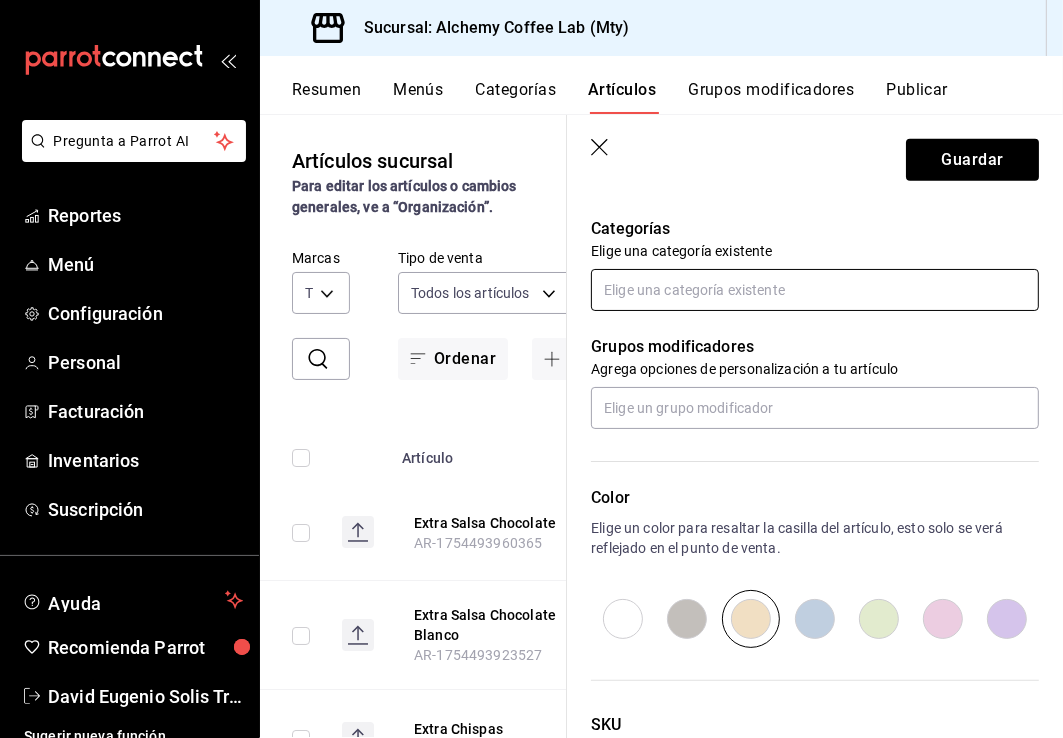 click at bounding box center (815, 290) 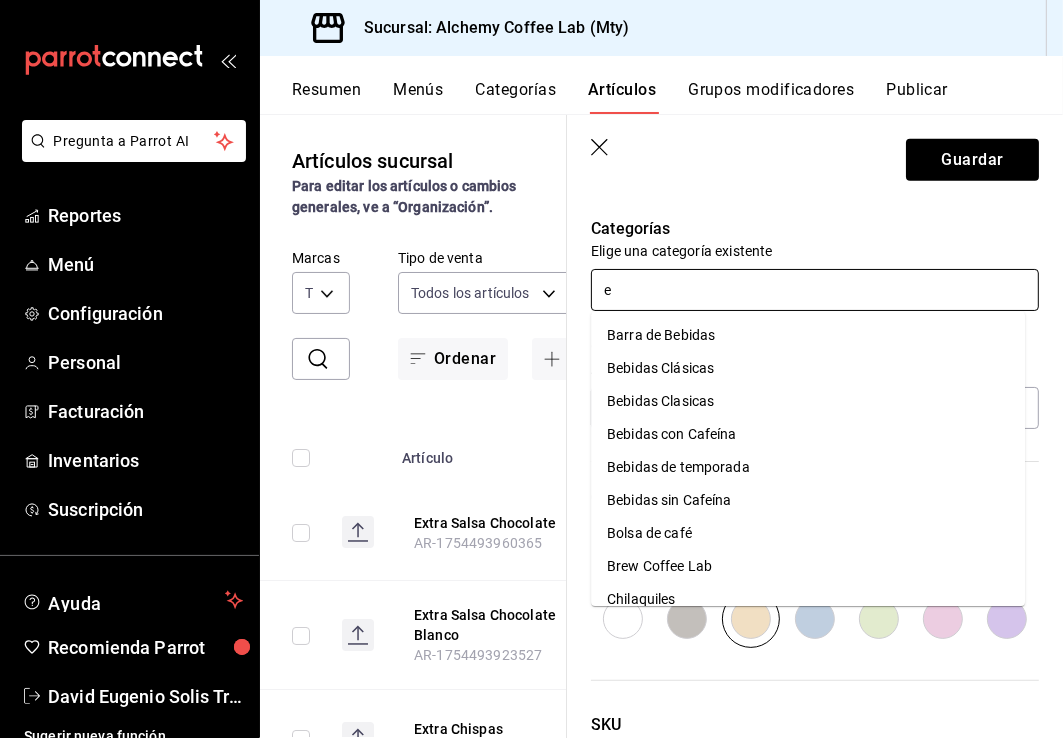 type on "ex" 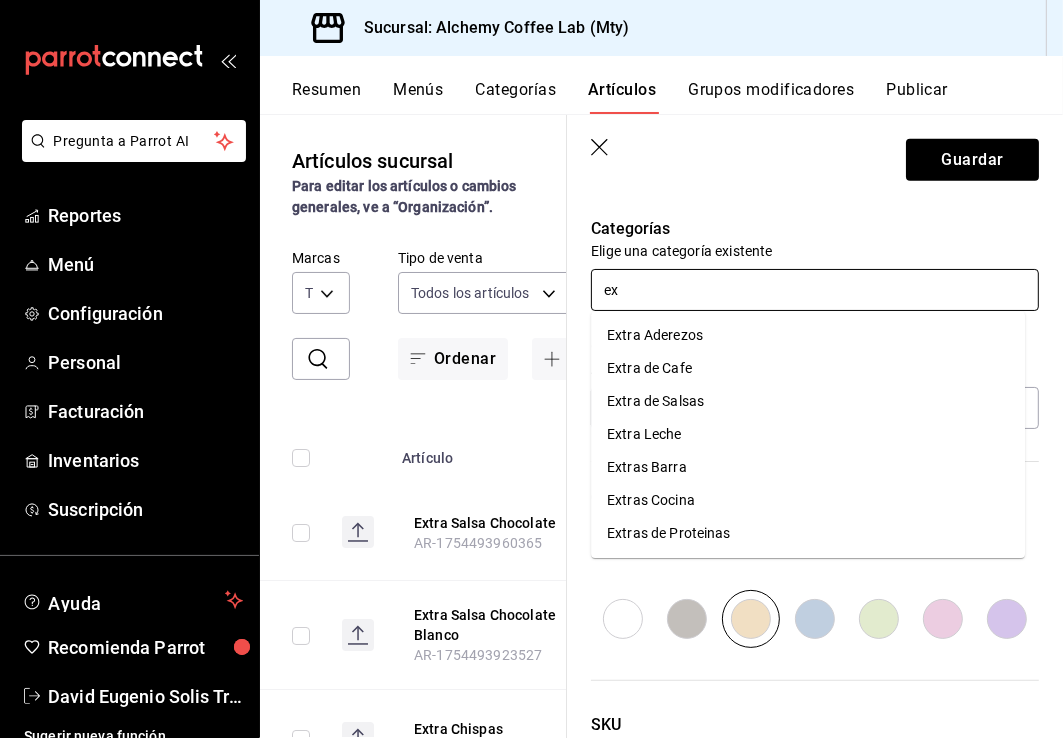 click on "Extras Barra" at bounding box center [808, 467] 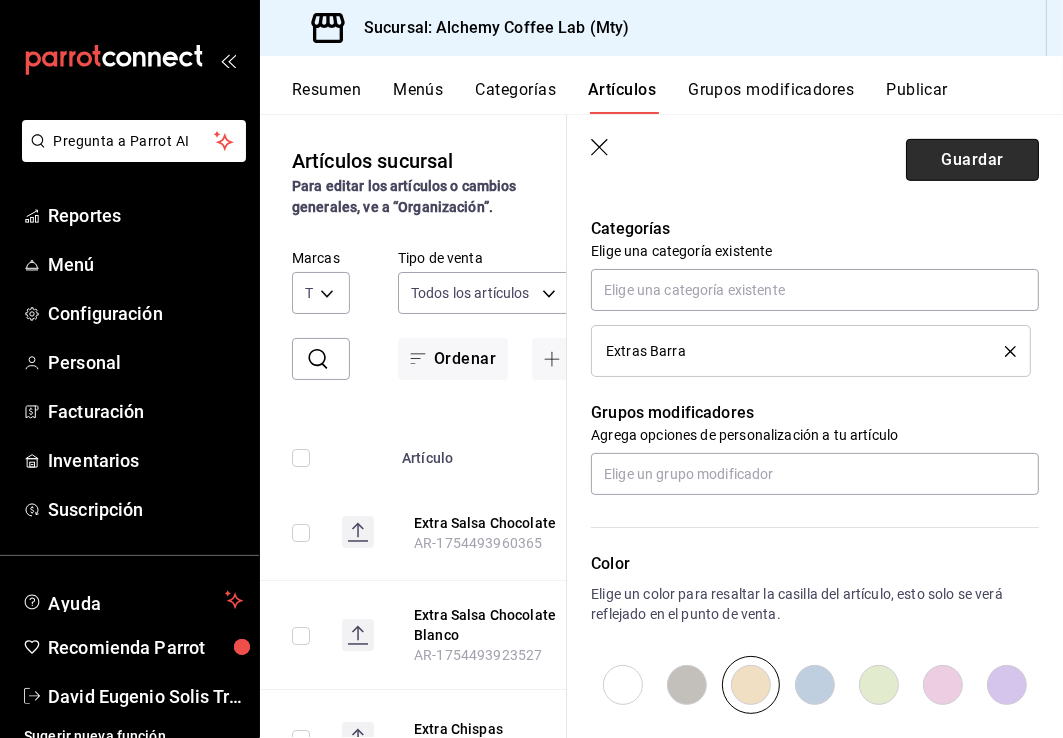 click on "Guardar" at bounding box center [972, 160] 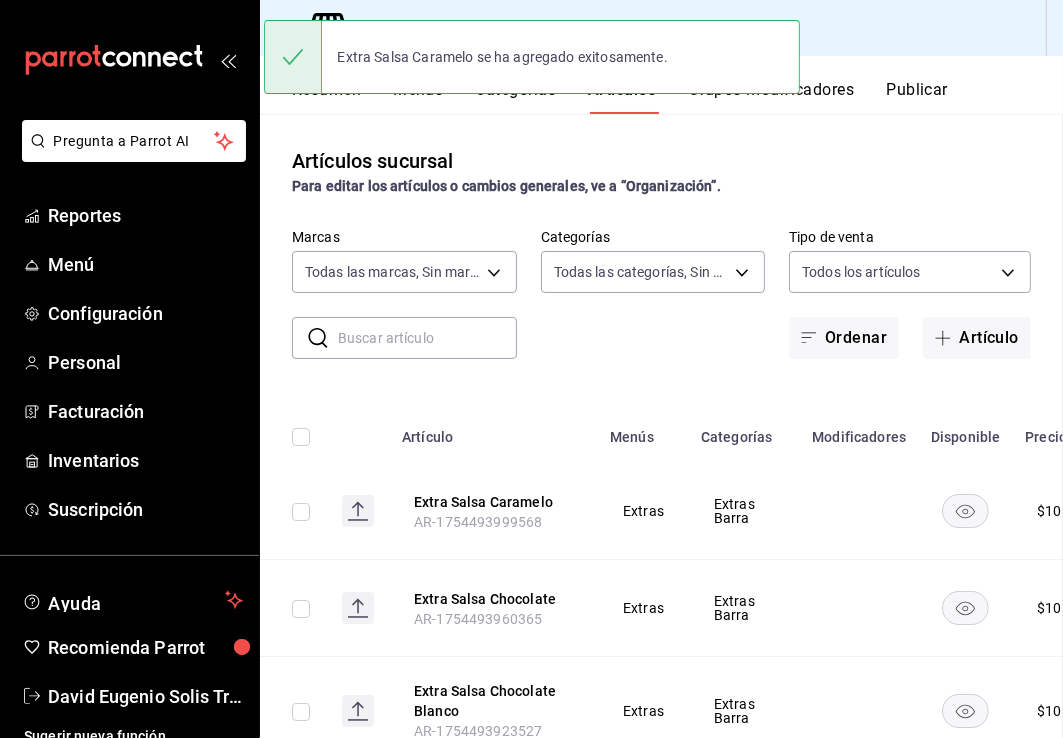 scroll, scrollTop: 0, scrollLeft: 0, axis: both 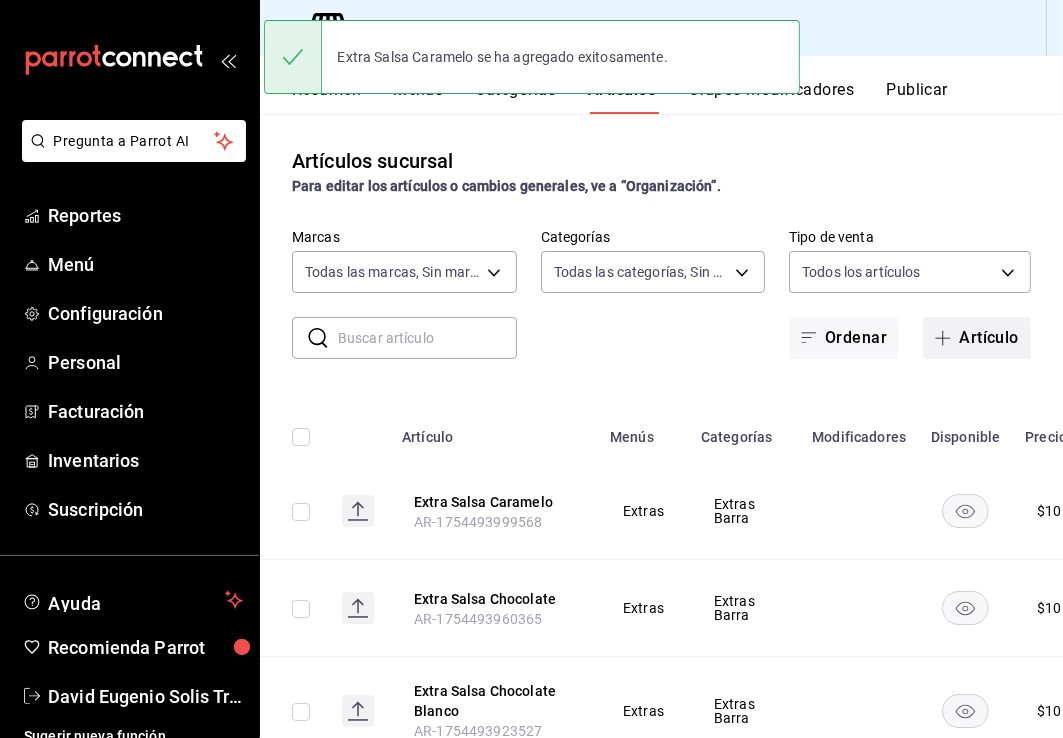click on "Artículo" at bounding box center [977, 338] 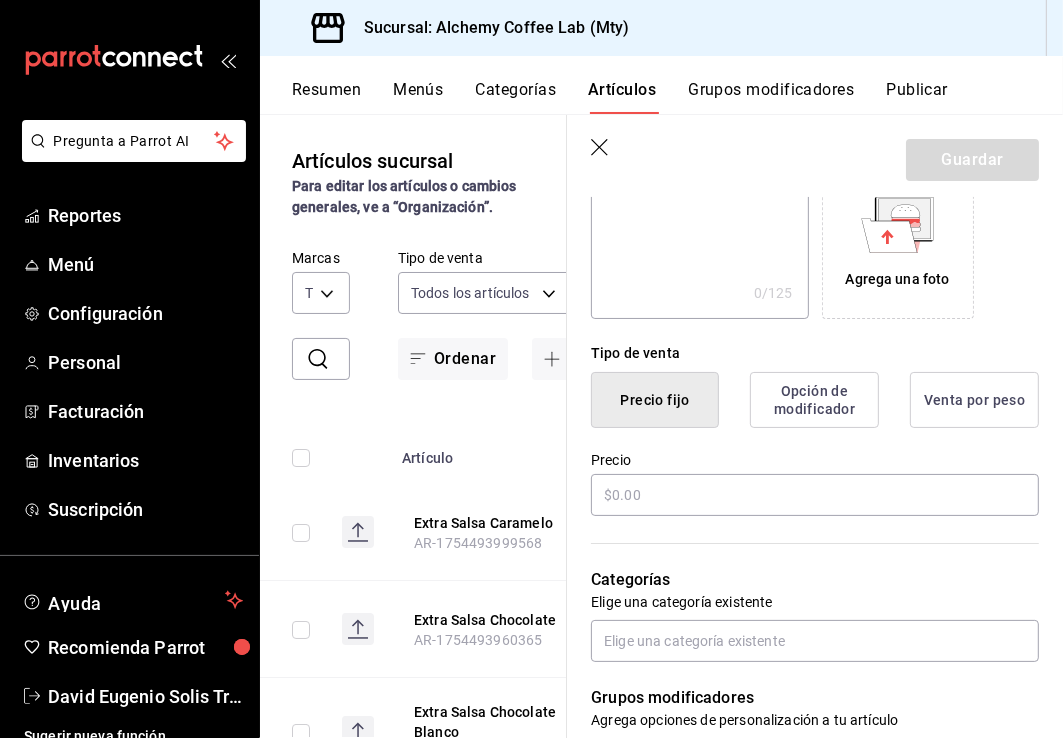 scroll, scrollTop: 500, scrollLeft: 0, axis: vertical 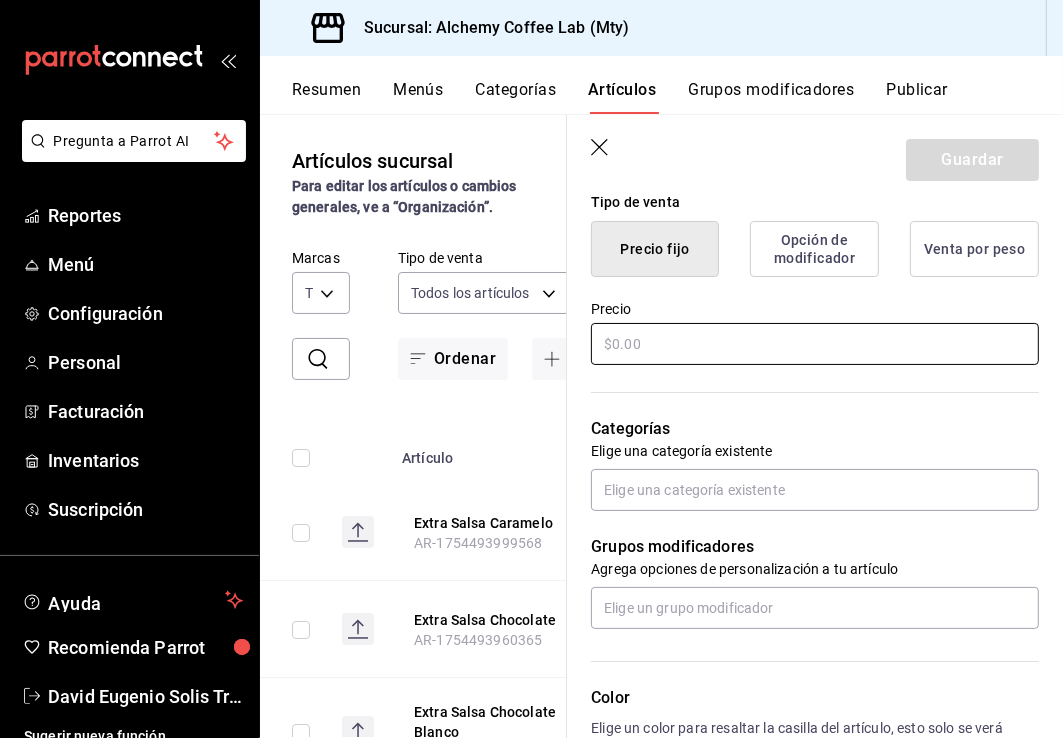 type on "Extra Pearls" 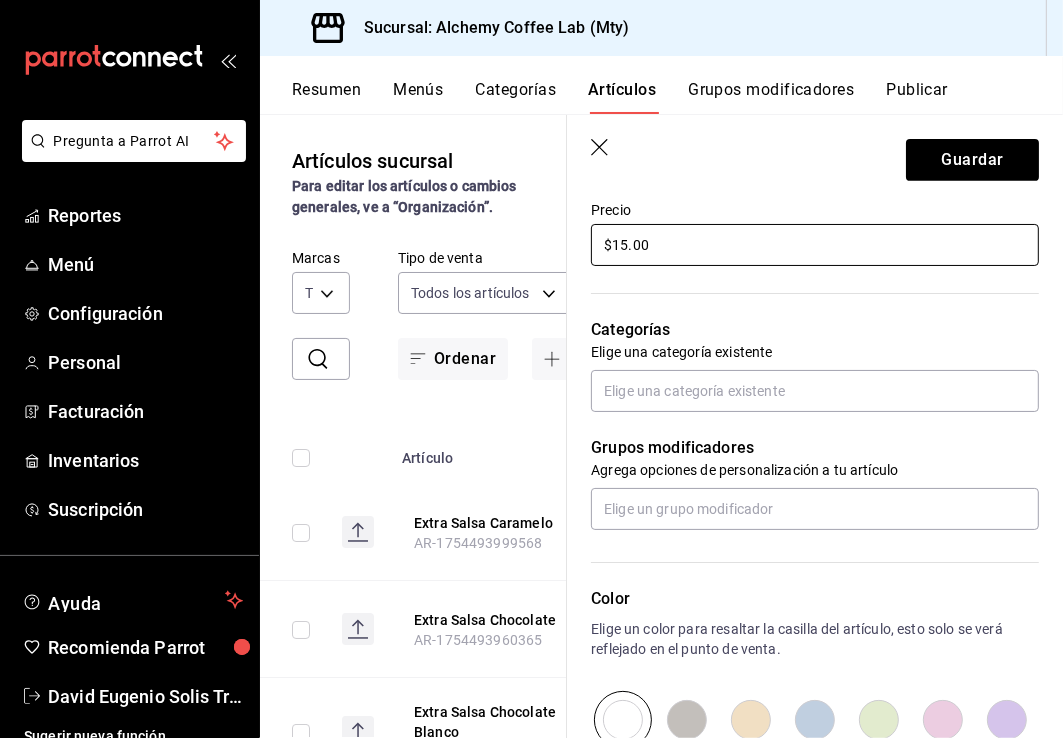 scroll, scrollTop: 600, scrollLeft: 0, axis: vertical 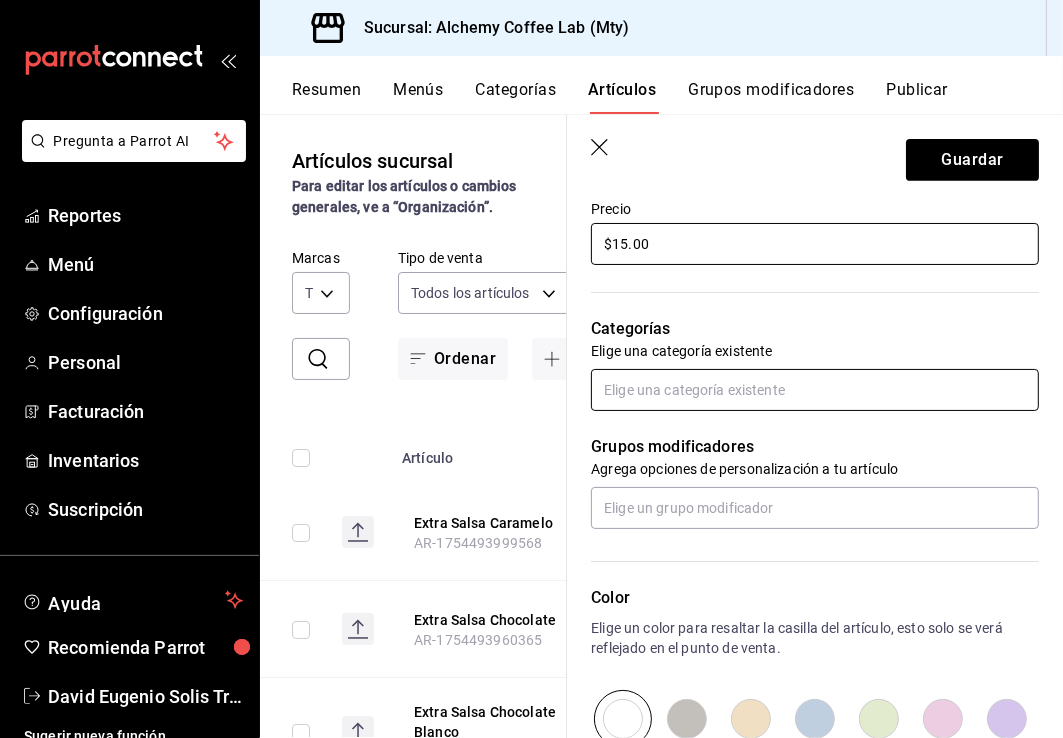 type on "$15.00" 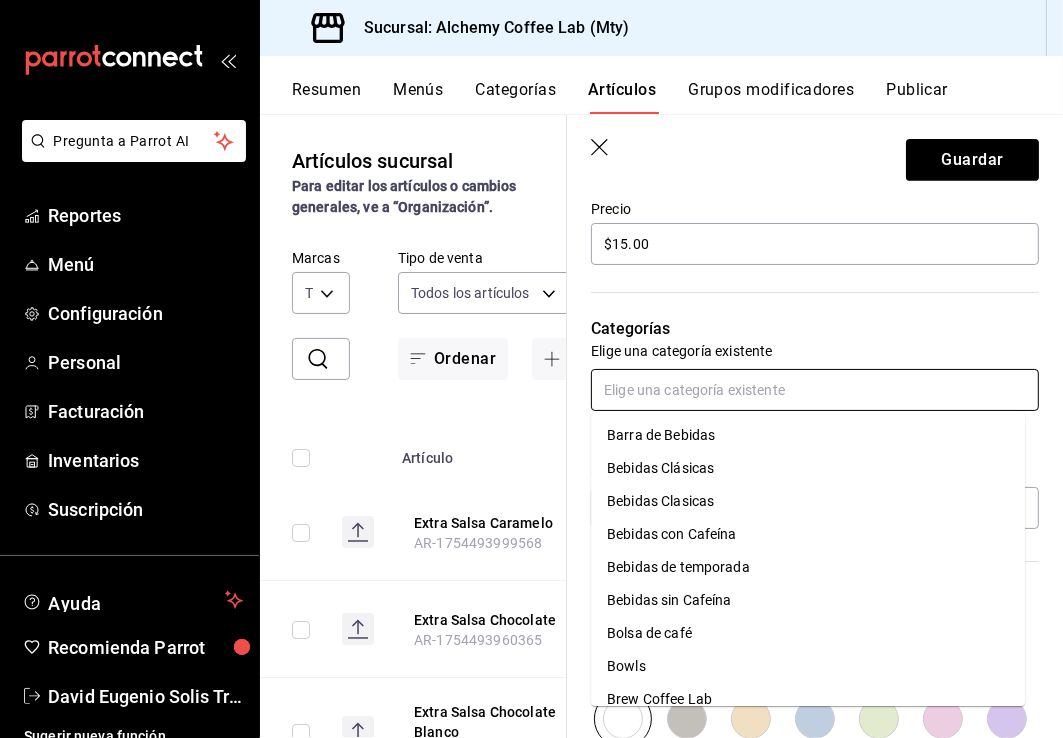 click at bounding box center (815, 390) 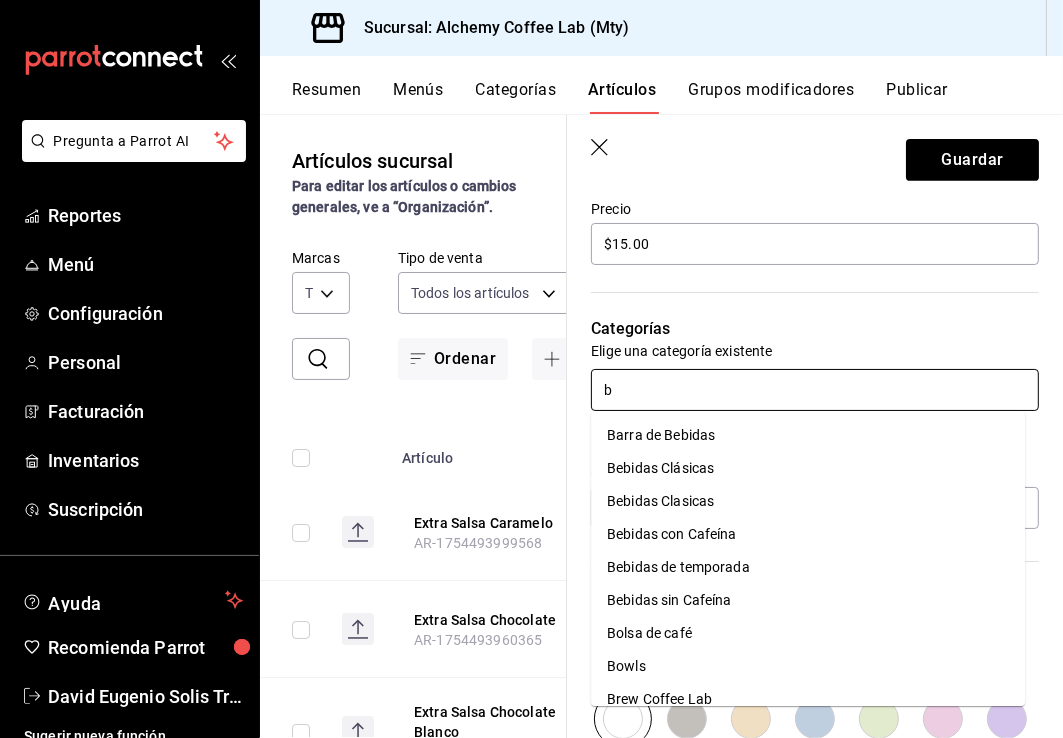type on "ba" 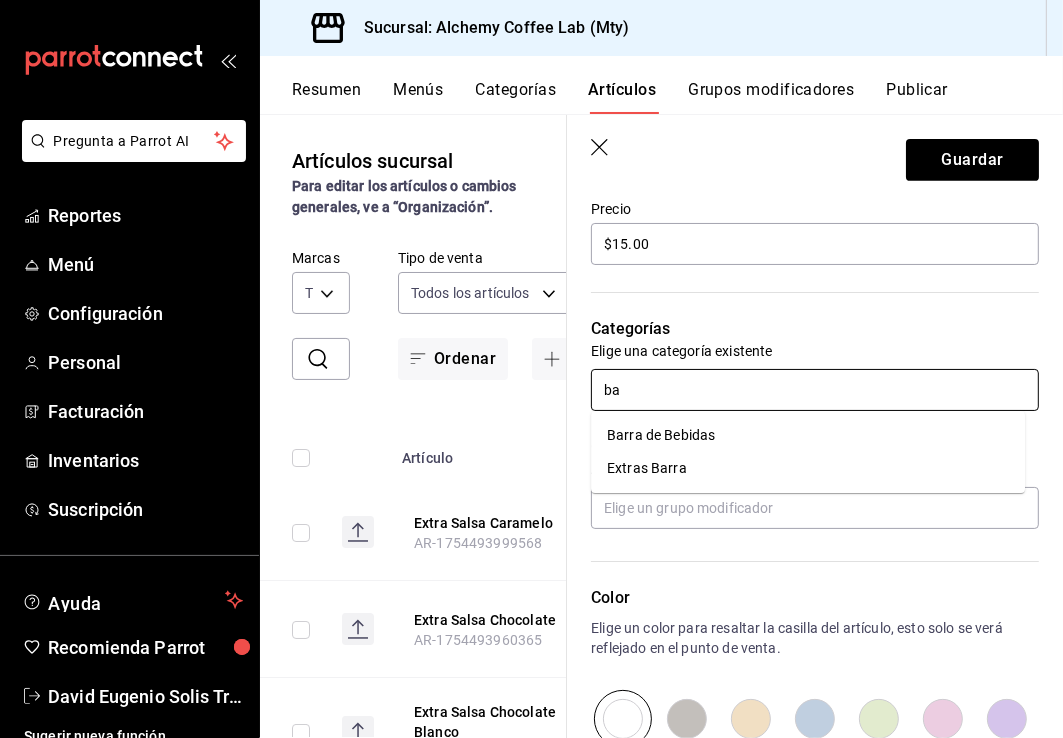 click on "Extras Barra" at bounding box center [808, 468] 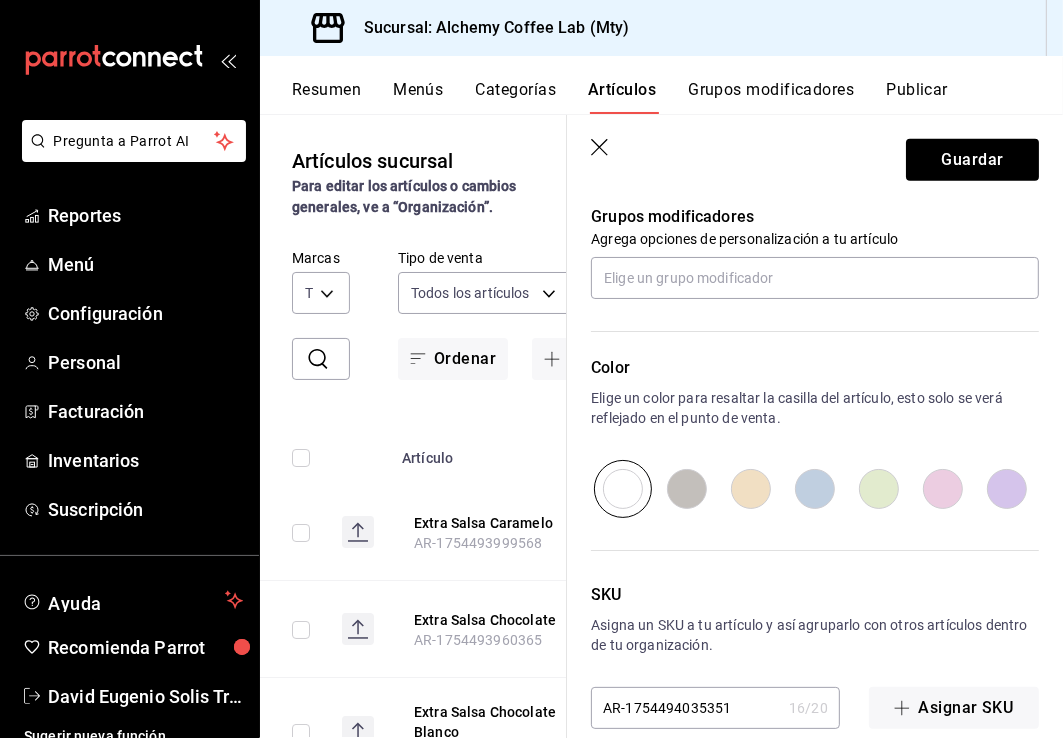scroll, scrollTop: 926, scrollLeft: 0, axis: vertical 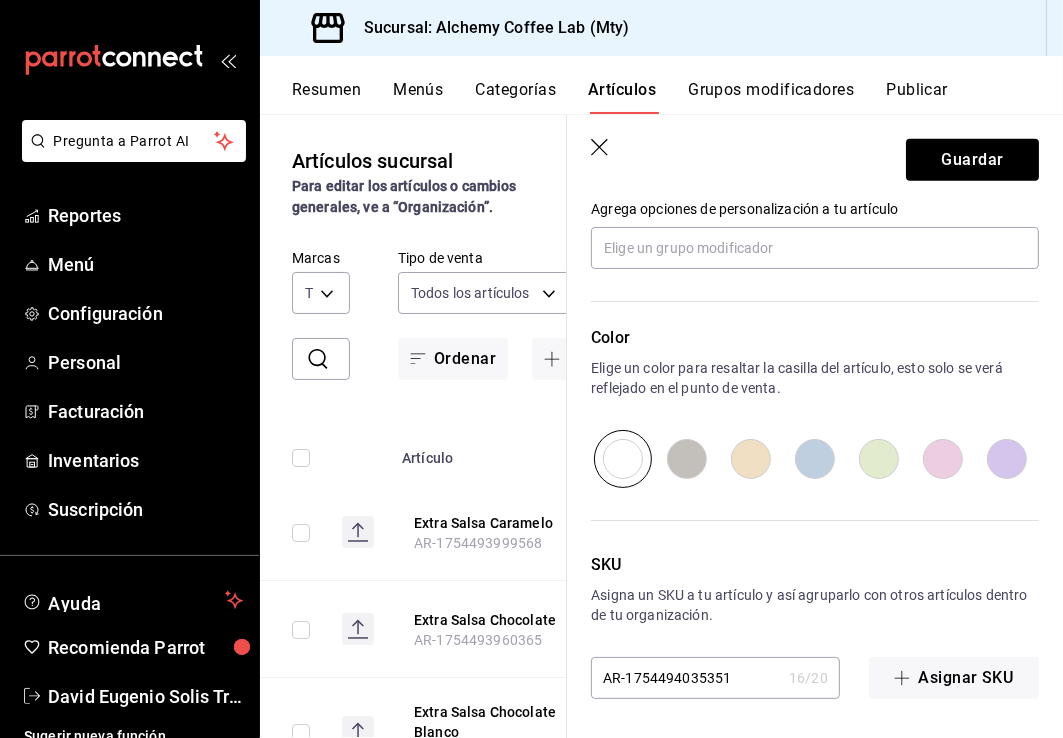 click at bounding box center (1007, 459) 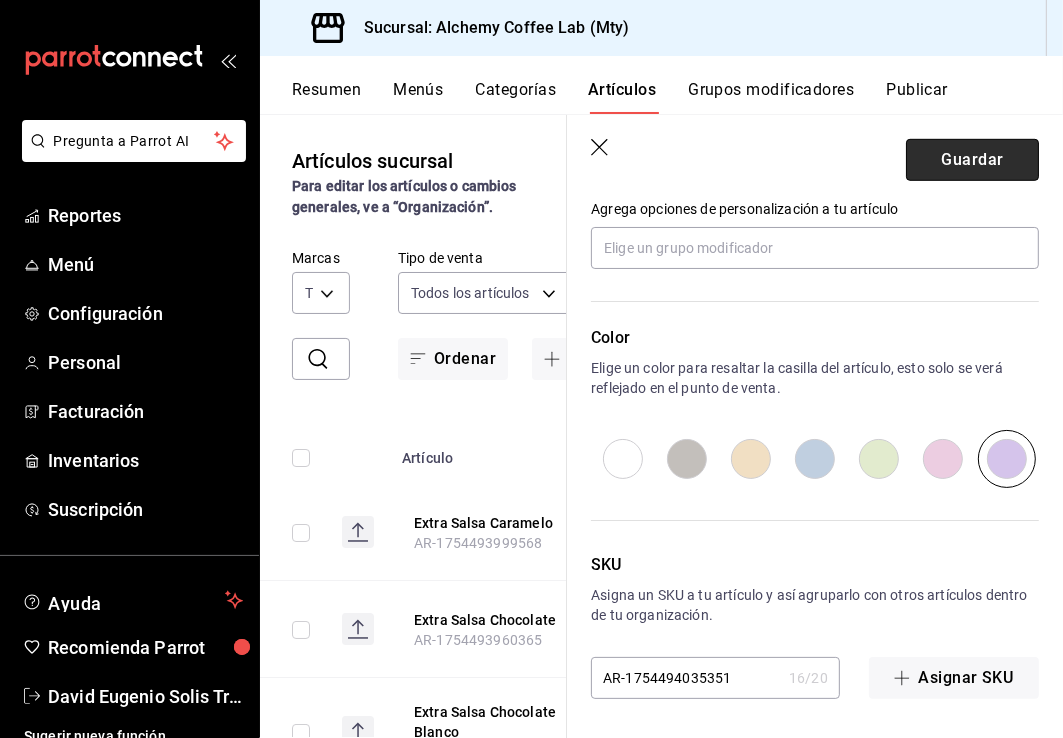 click on "Guardar" at bounding box center (972, 160) 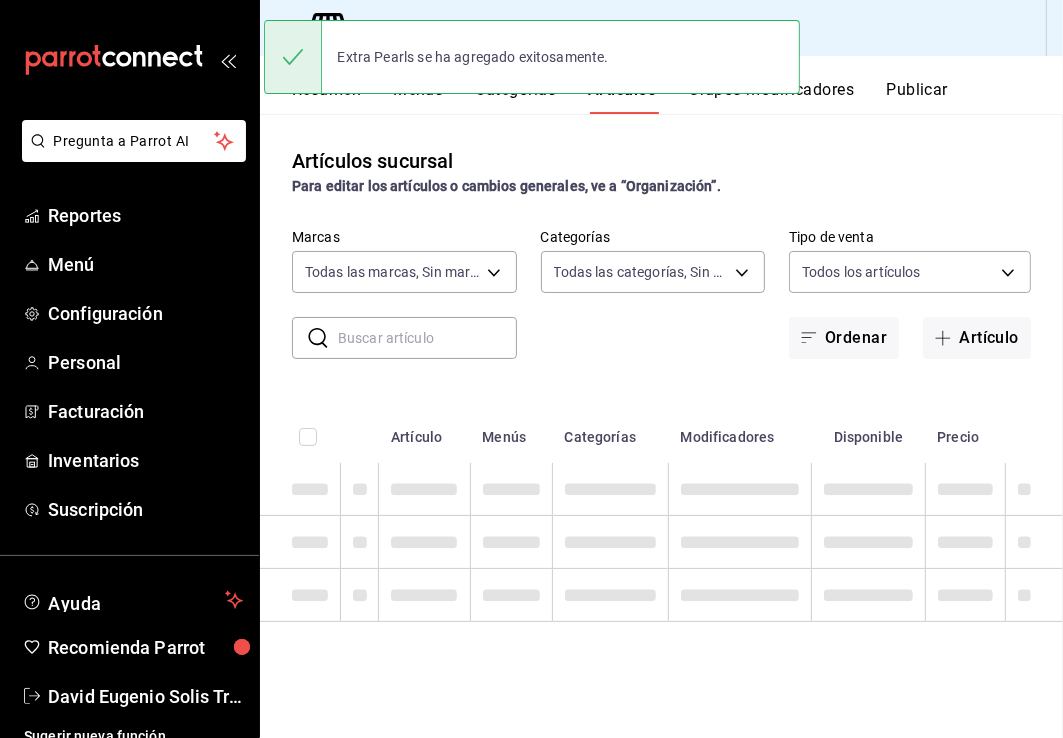 scroll, scrollTop: 0, scrollLeft: 0, axis: both 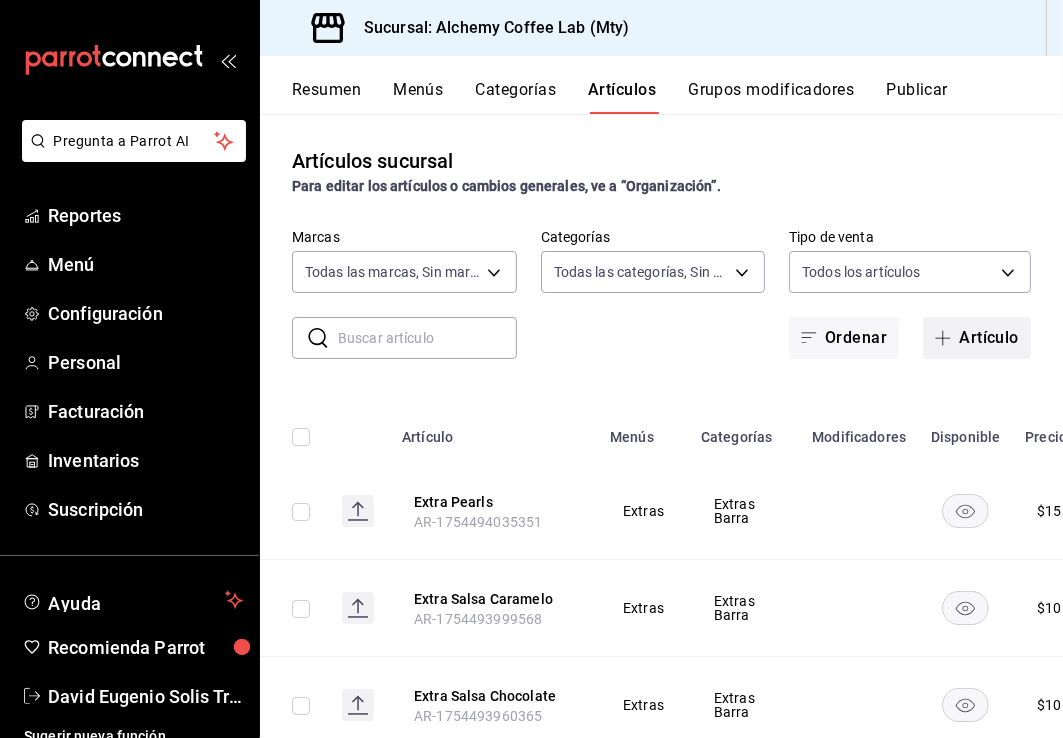 click on "Artículo" at bounding box center (977, 338) 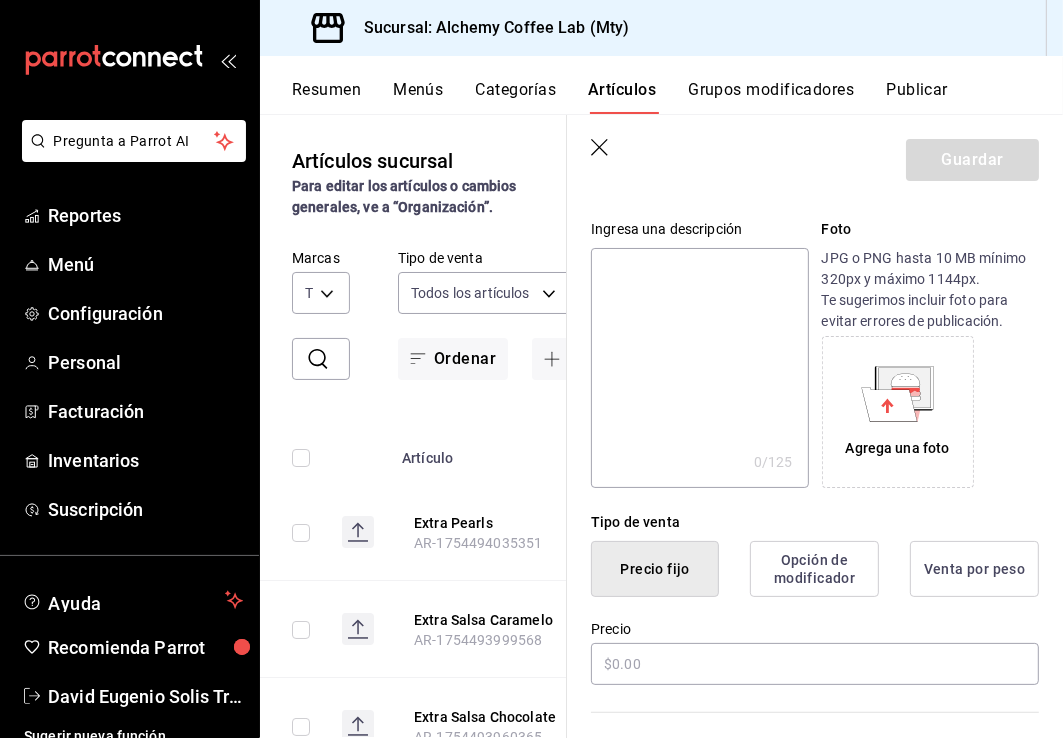 scroll, scrollTop: 200, scrollLeft: 0, axis: vertical 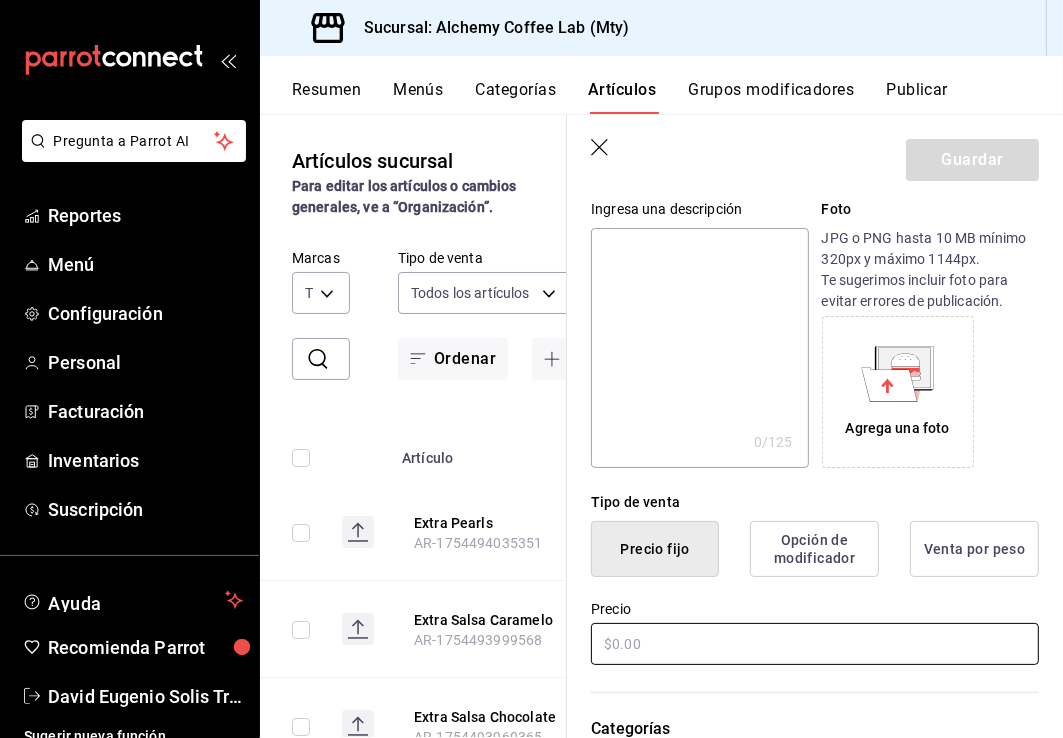 type on "Extra Oreo" 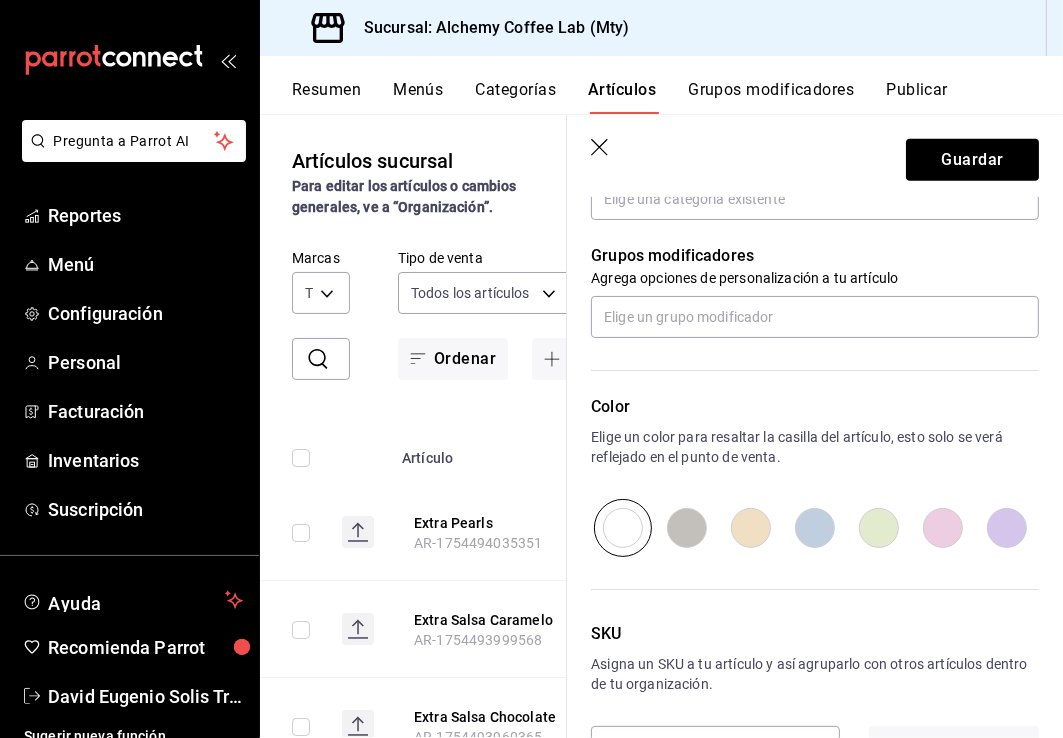 scroll, scrollTop: 800, scrollLeft: 0, axis: vertical 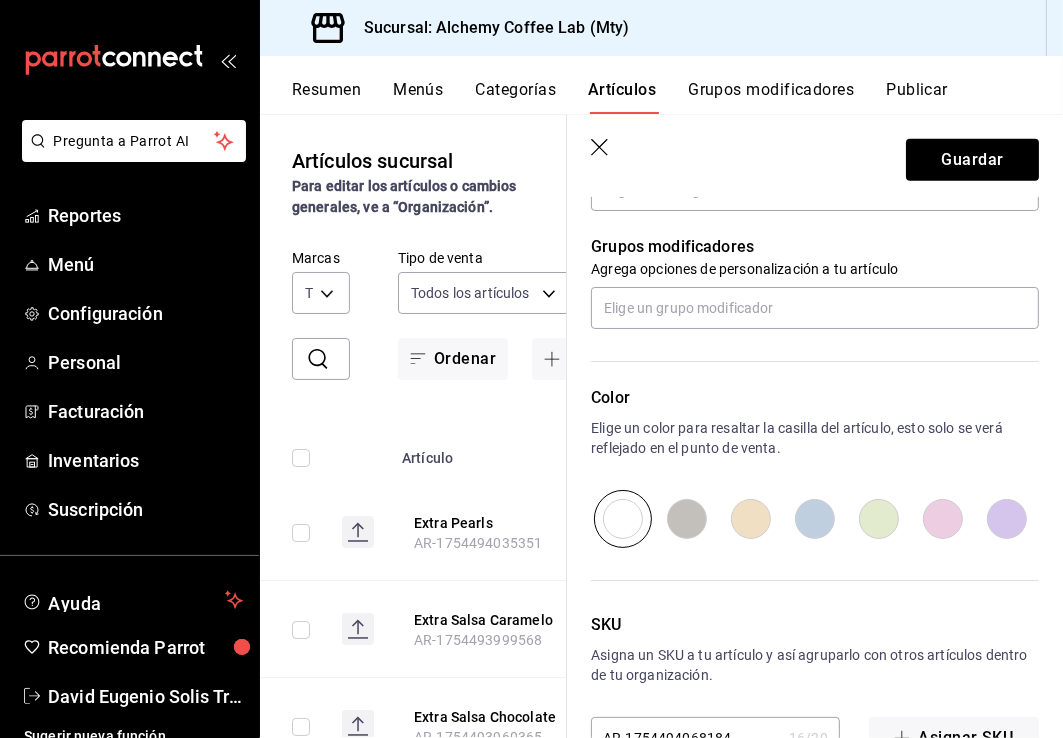 type on "$10.00" 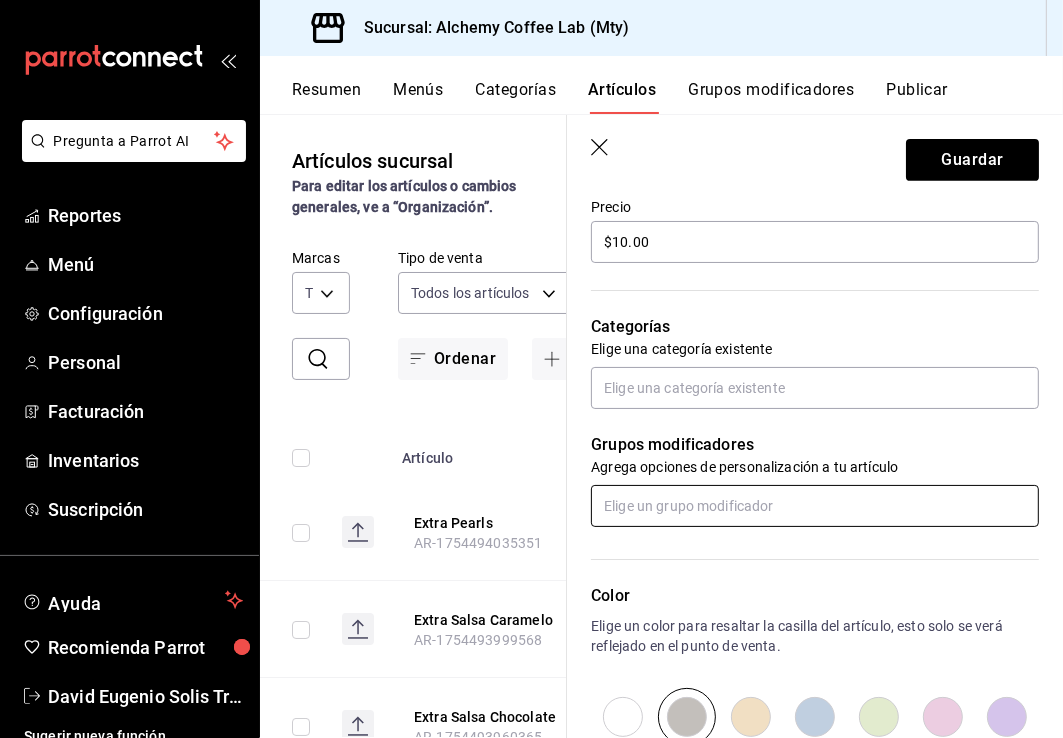 scroll, scrollTop: 600, scrollLeft: 0, axis: vertical 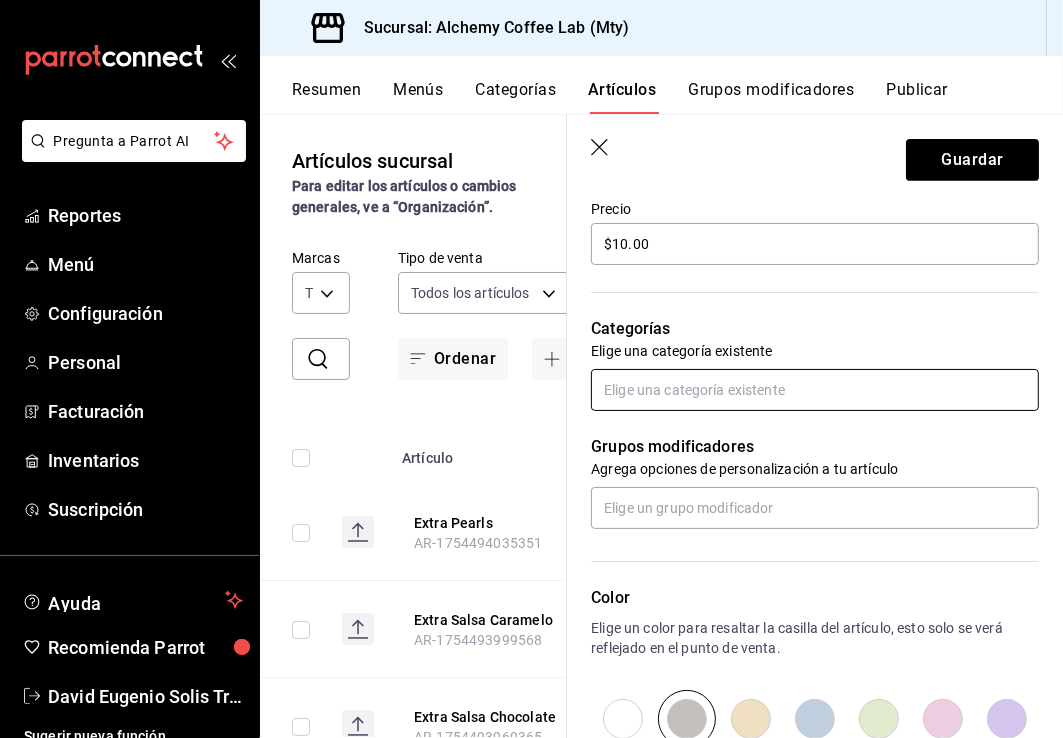 click at bounding box center [815, 390] 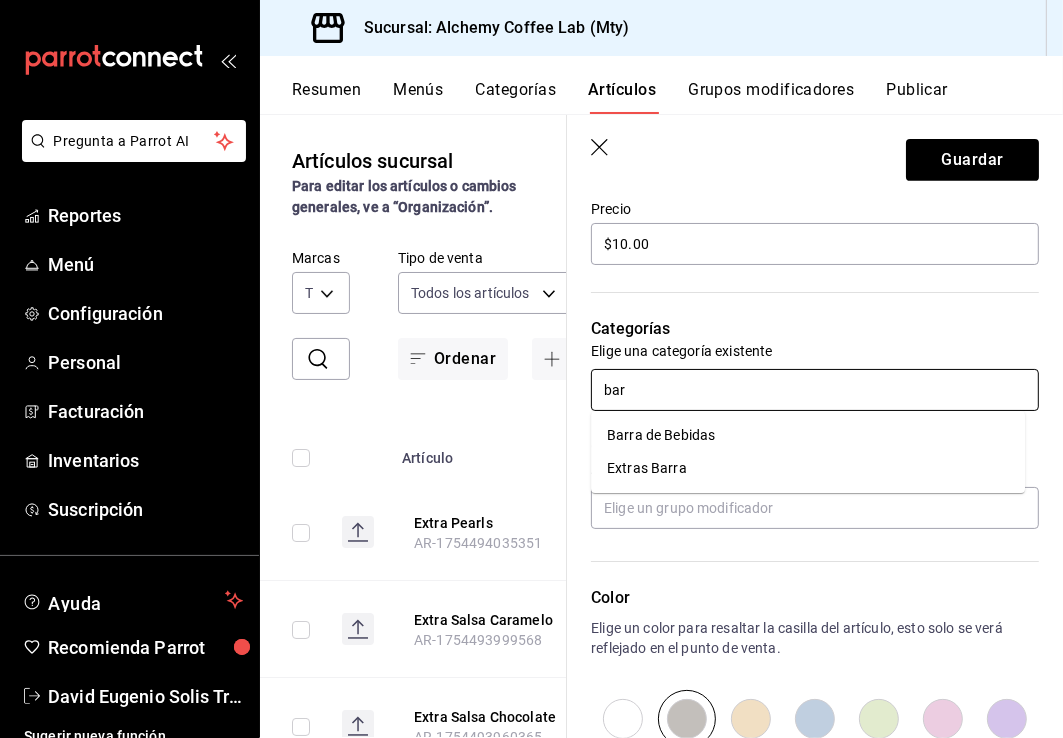 type on "barr" 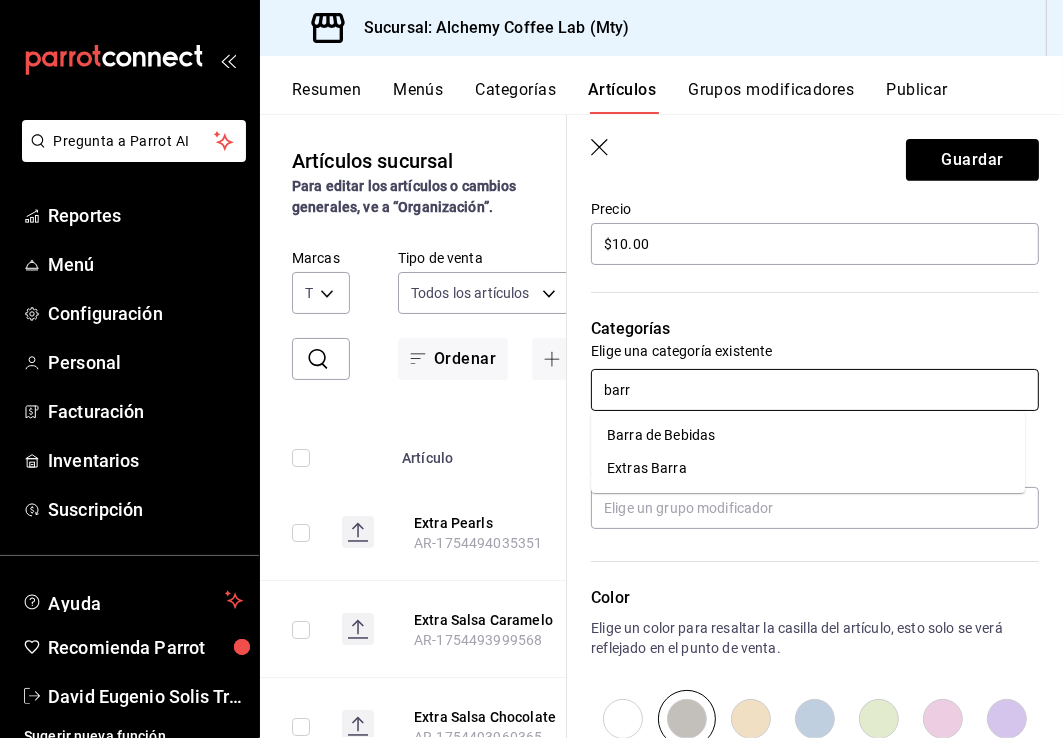 click on "Extras Barra" at bounding box center (808, 468) 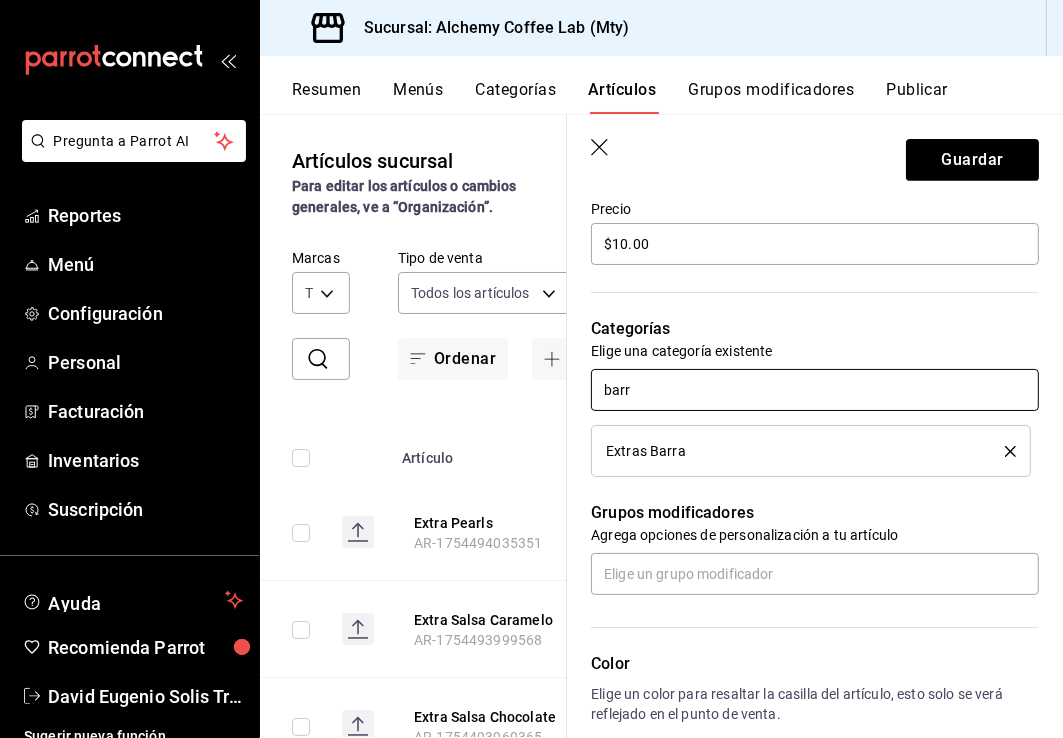 type 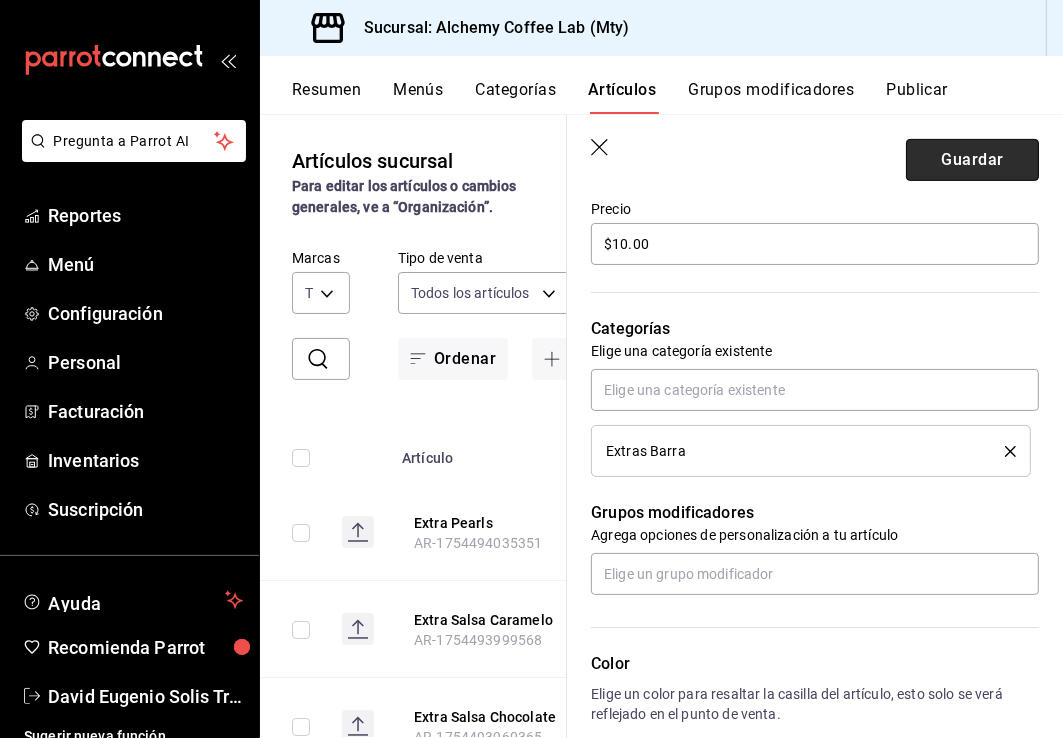 click on "Guardar" at bounding box center (972, 160) 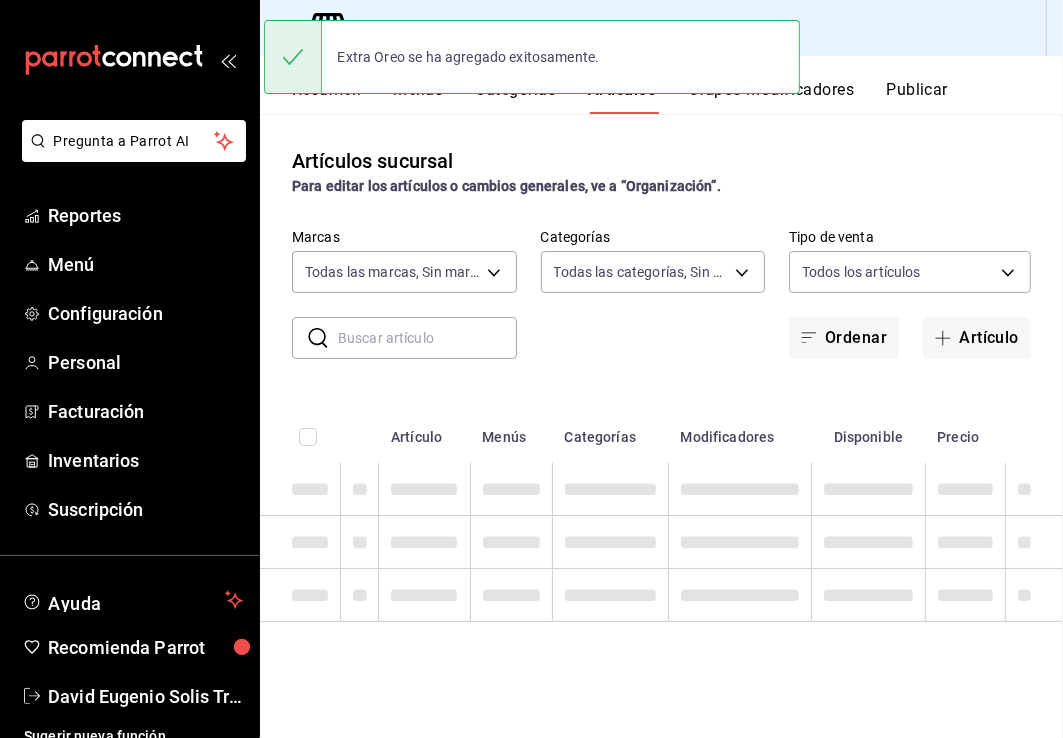 scroll, scrollTop: 0, scrollLeft: 0, axis: both 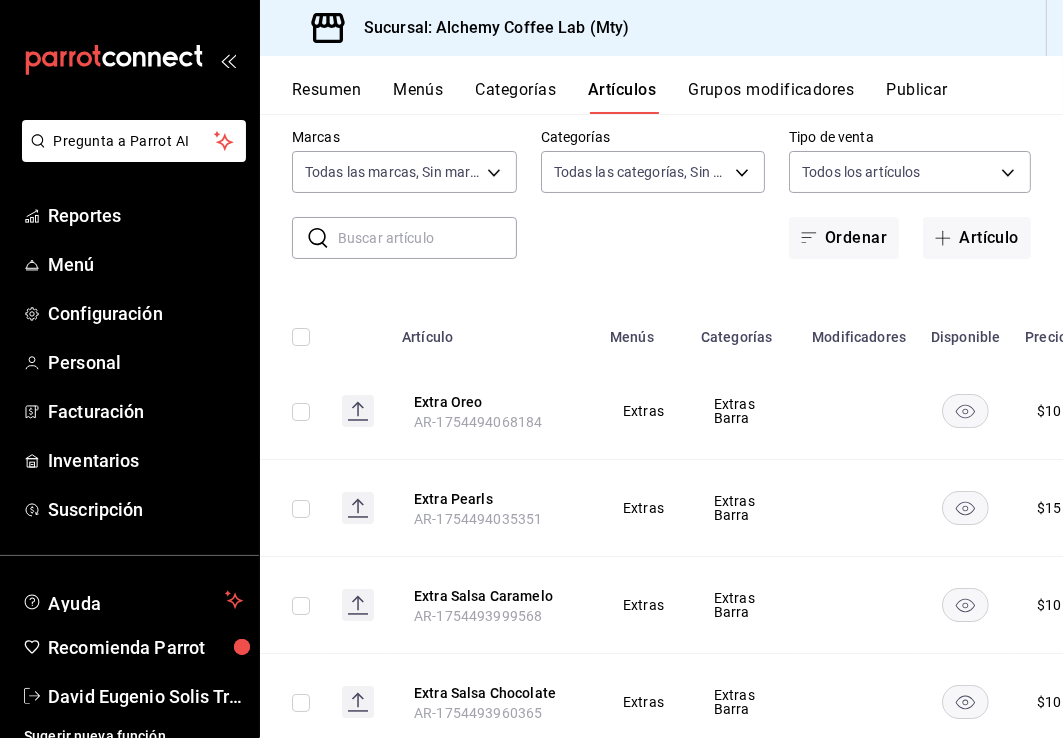 click on "Artículo" at bounding box center [977, 238] 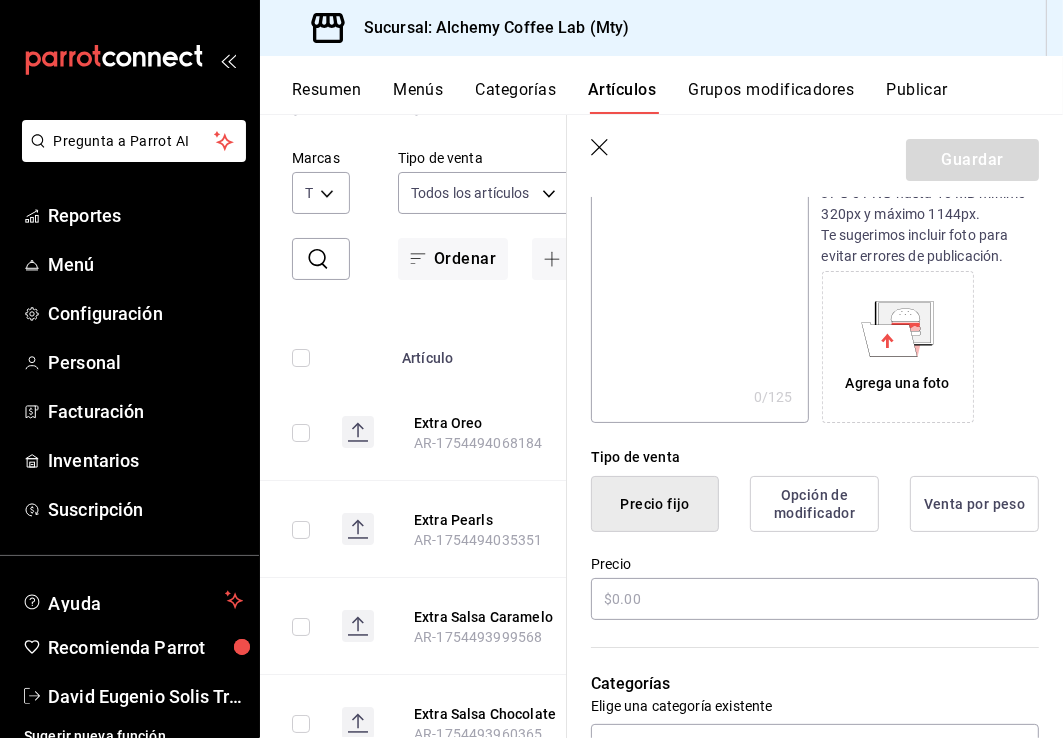 scroll, scrollTop: 400, scrollLeft: 0, axis: vertical 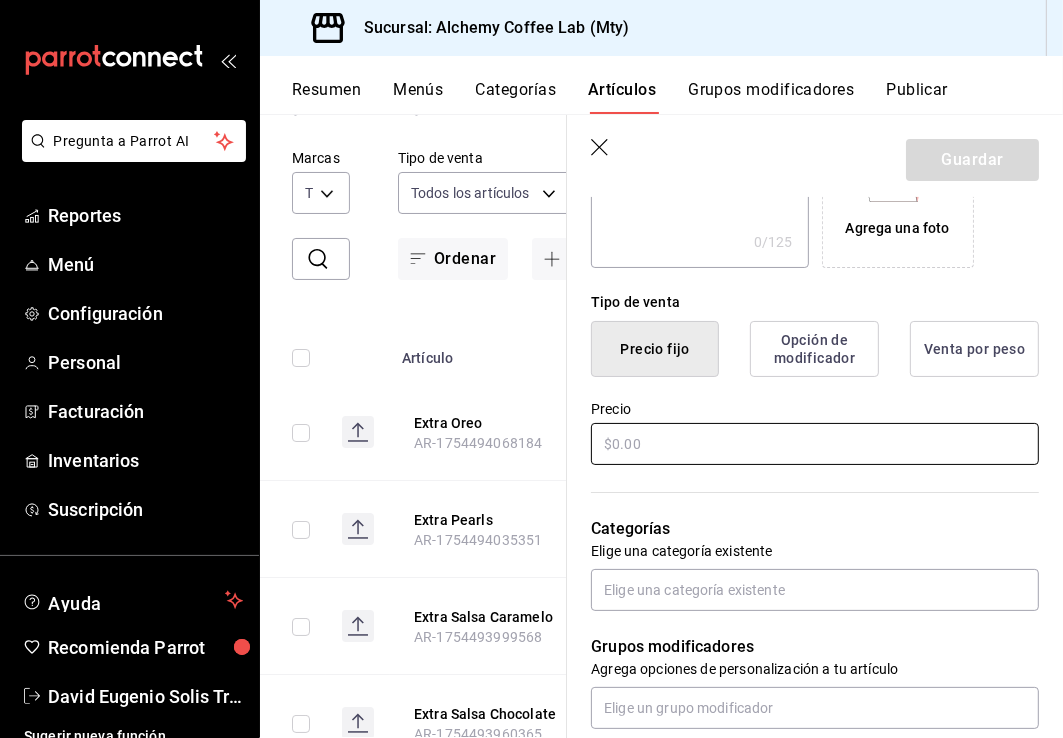 type on "Extra Crema Batida" 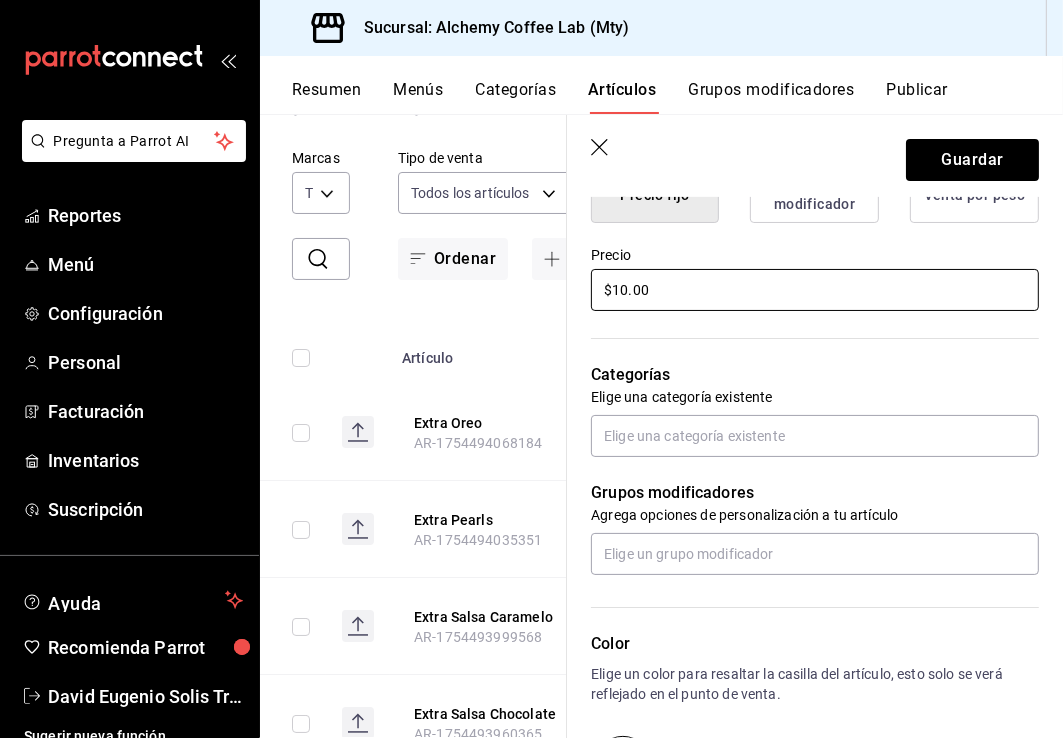scroll, scrollTop: 600, scrollLeft: 0, axis: vertical 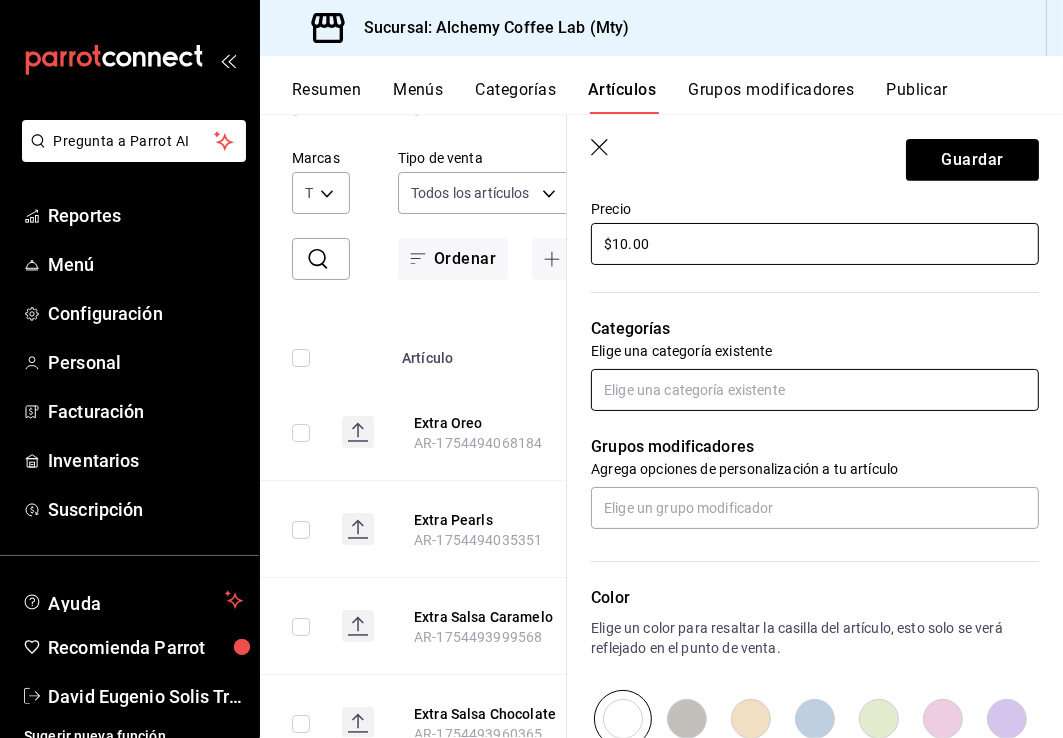 type on "$10.00" 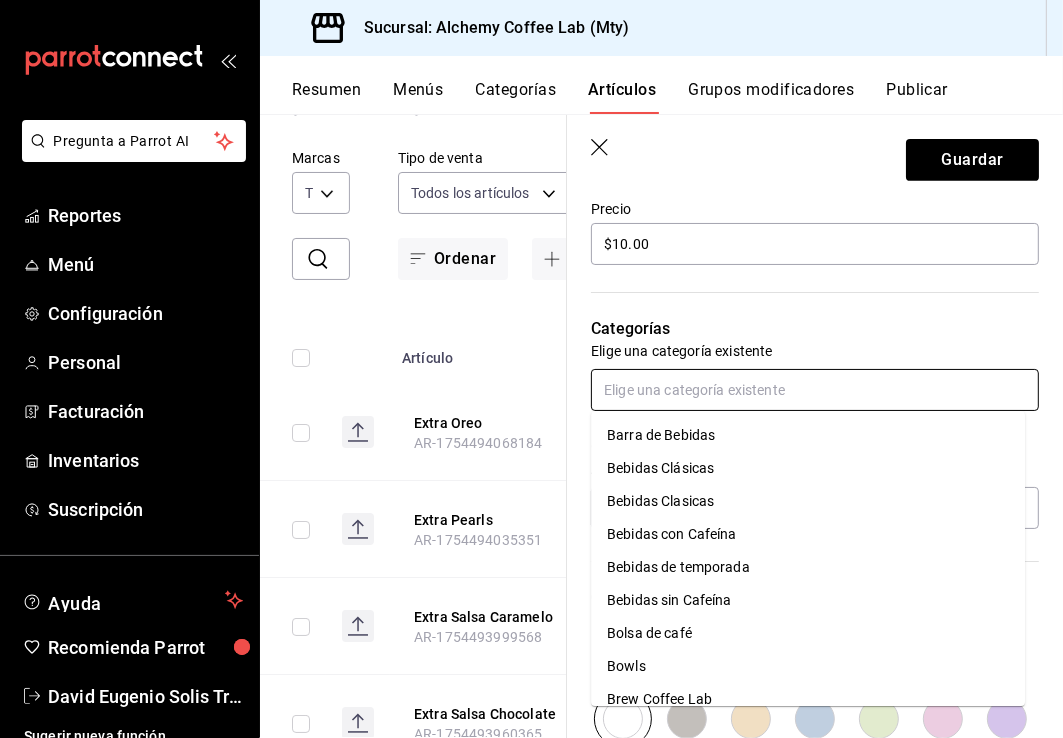 click at bounding box center [815, 390] 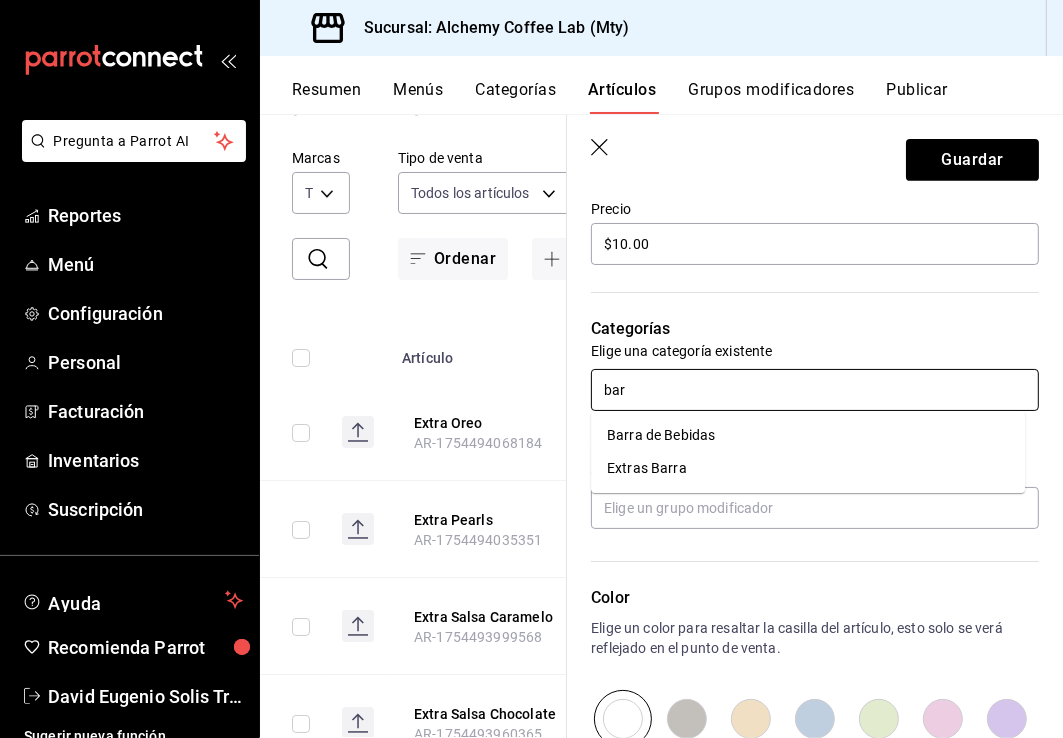 type on "barr" 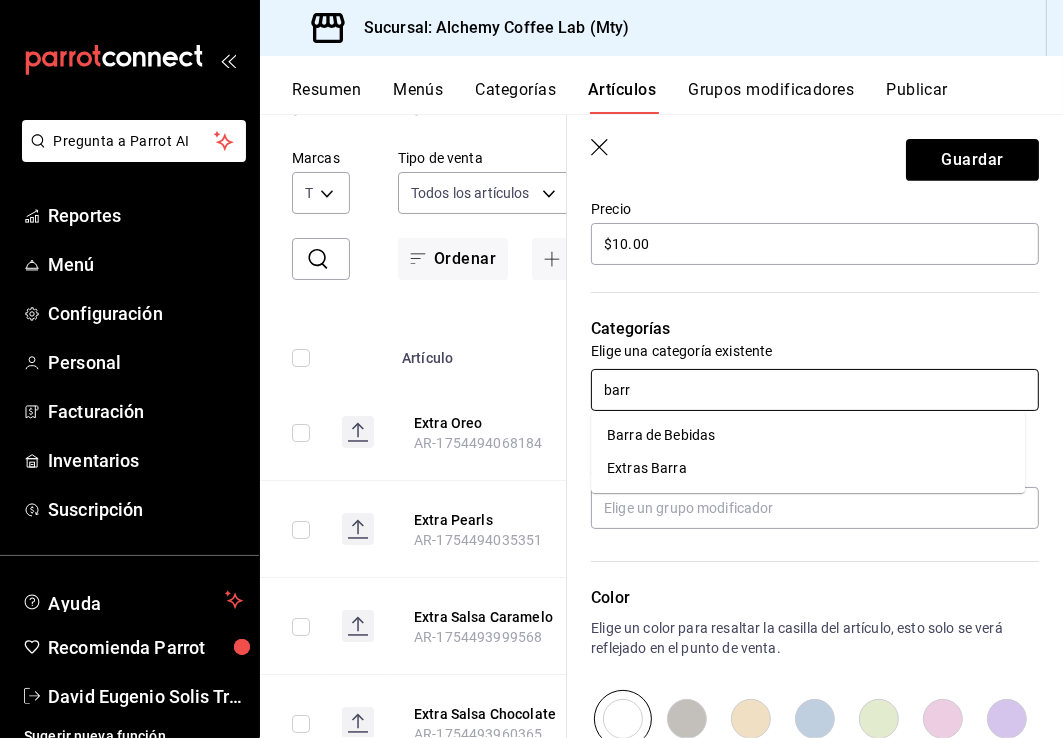 click on "Extras Barra" at bounding box center (808, 468) 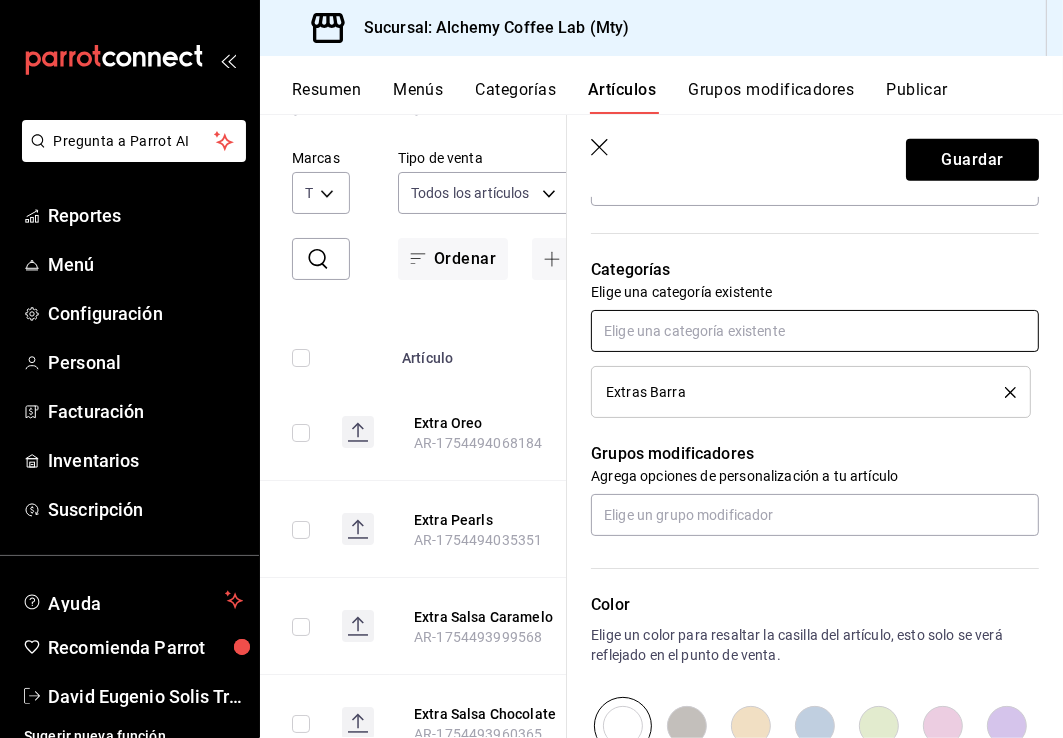 scroll, scrollTop: 900, scrollLeft: 0, axis: vertical 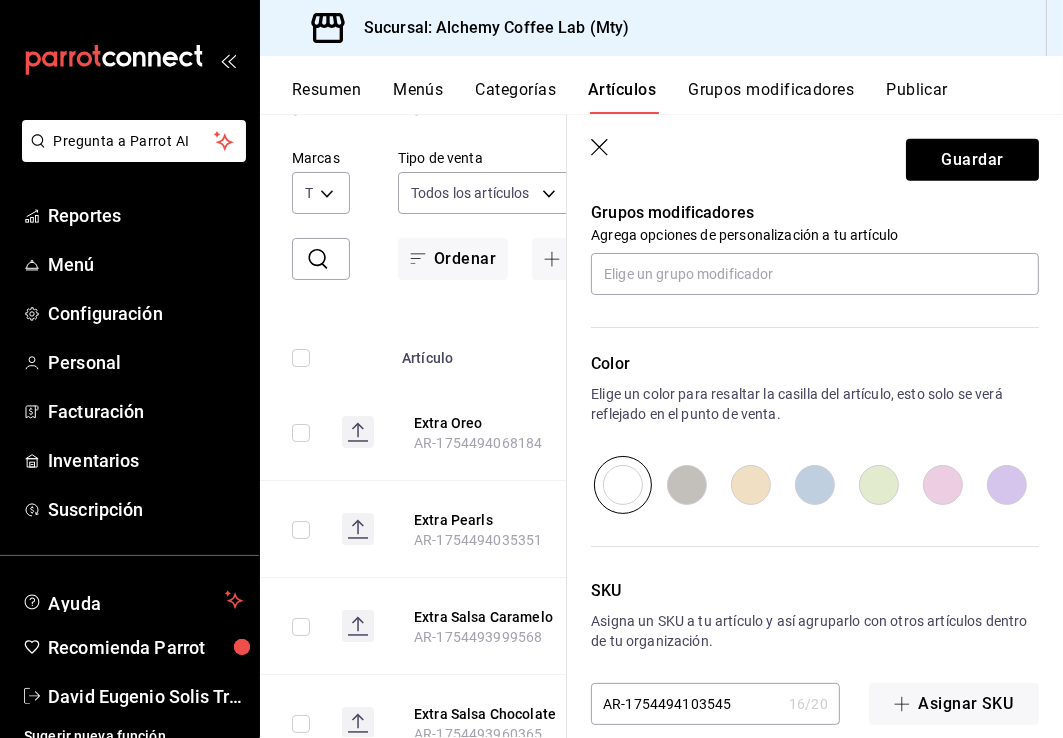 click at bounding box center (815, 485) 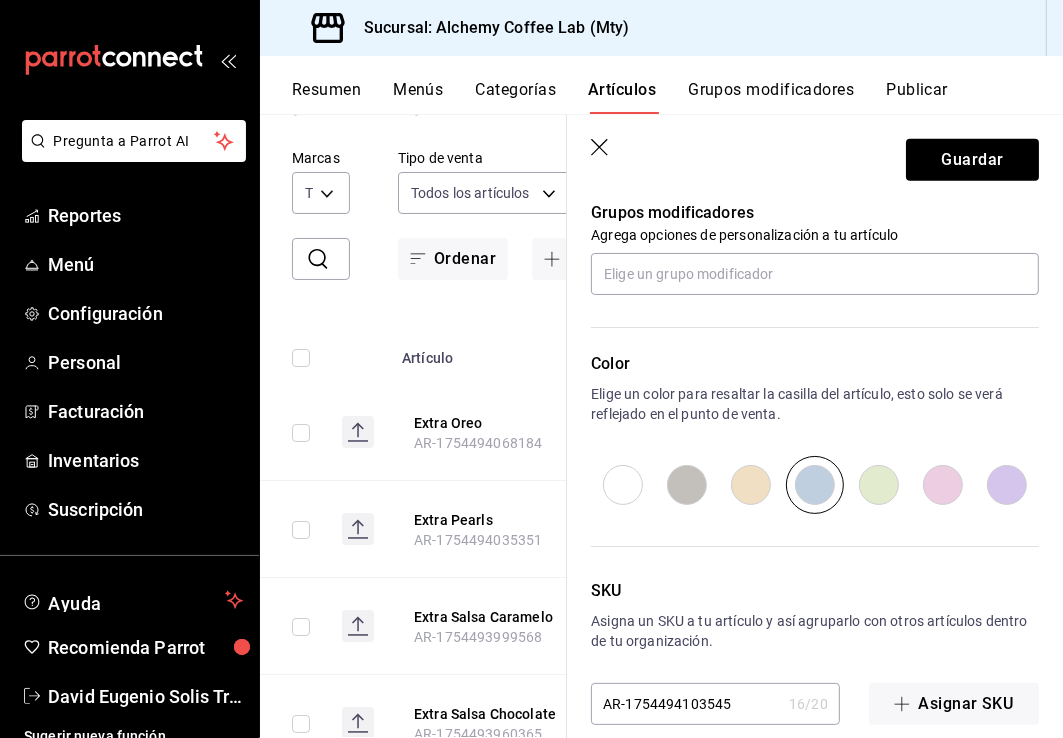 click at bounding box center [623, 485] 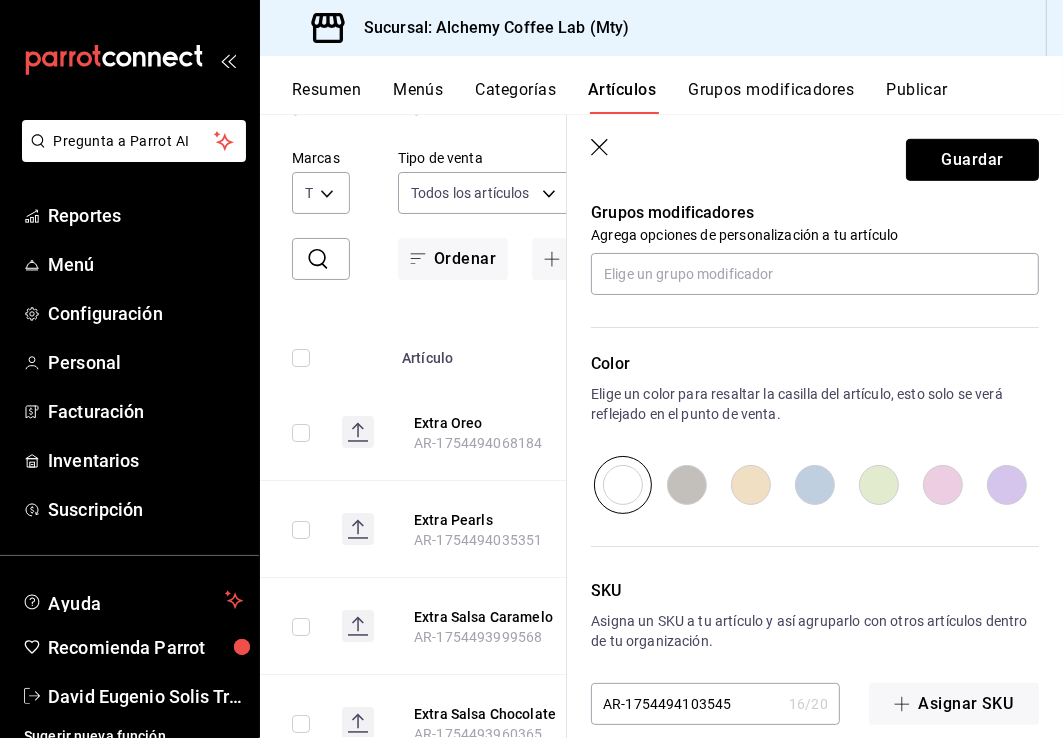 click on "Guardar" at bounding box center [972, 160] 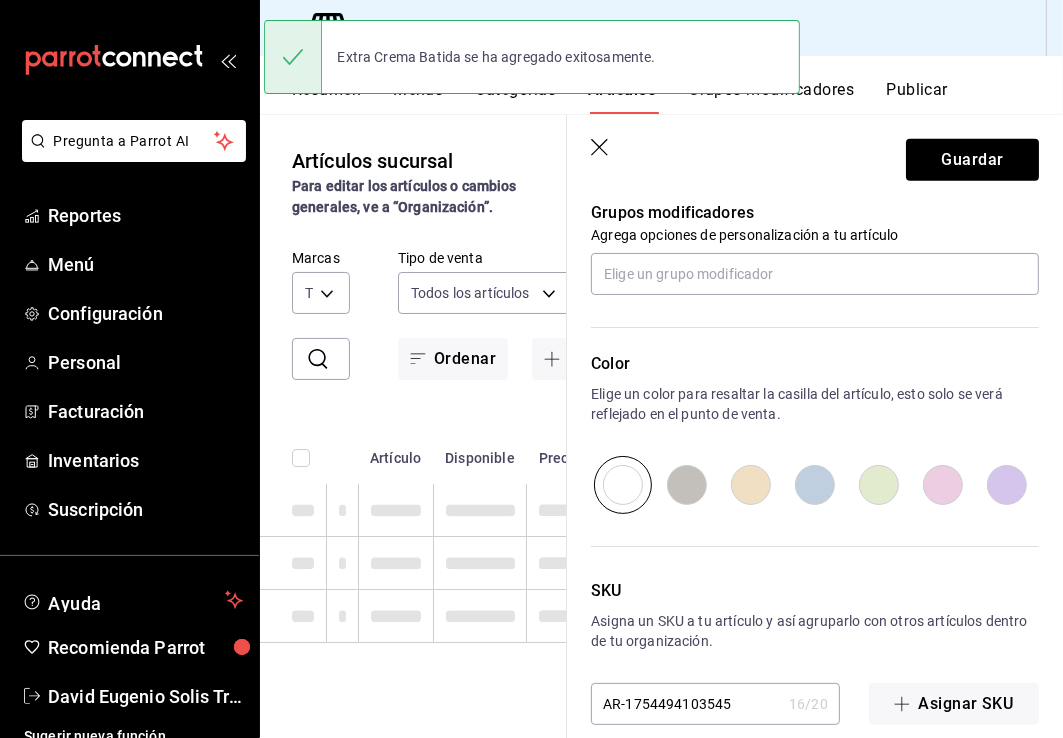 scroll, scrollTop: 0, scrollLeft: 0, axis: both 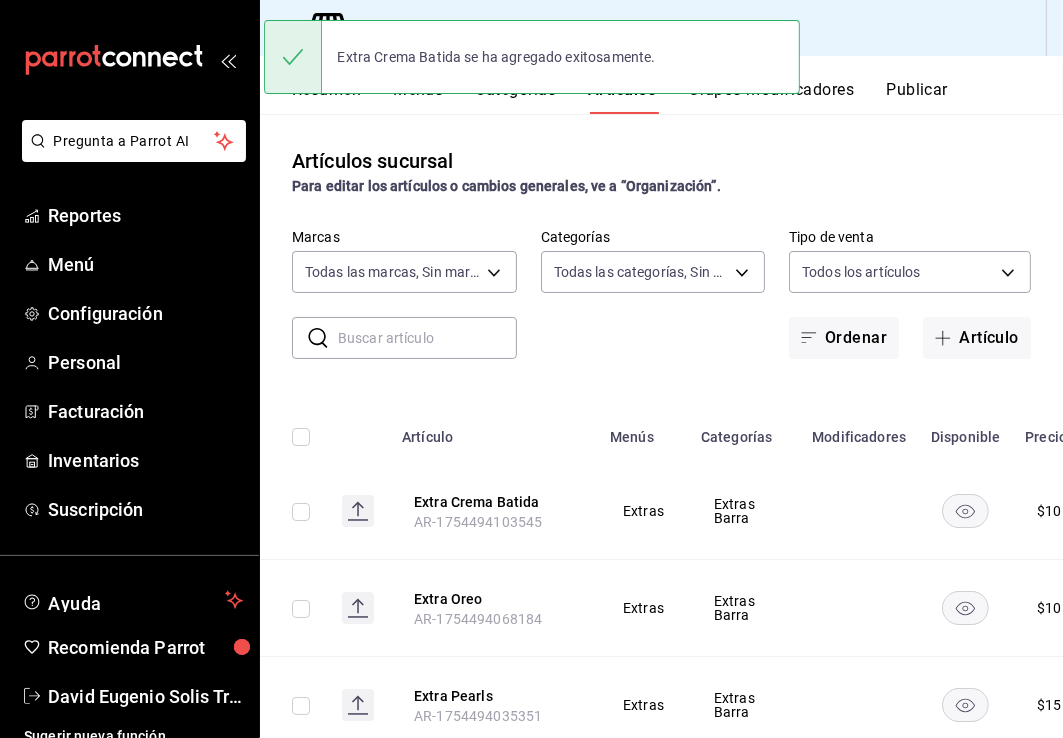 drag, startPoint x: 963, startPoint y: 343, endPoint x: 955, endPoint y: 360, distance: 18.788294 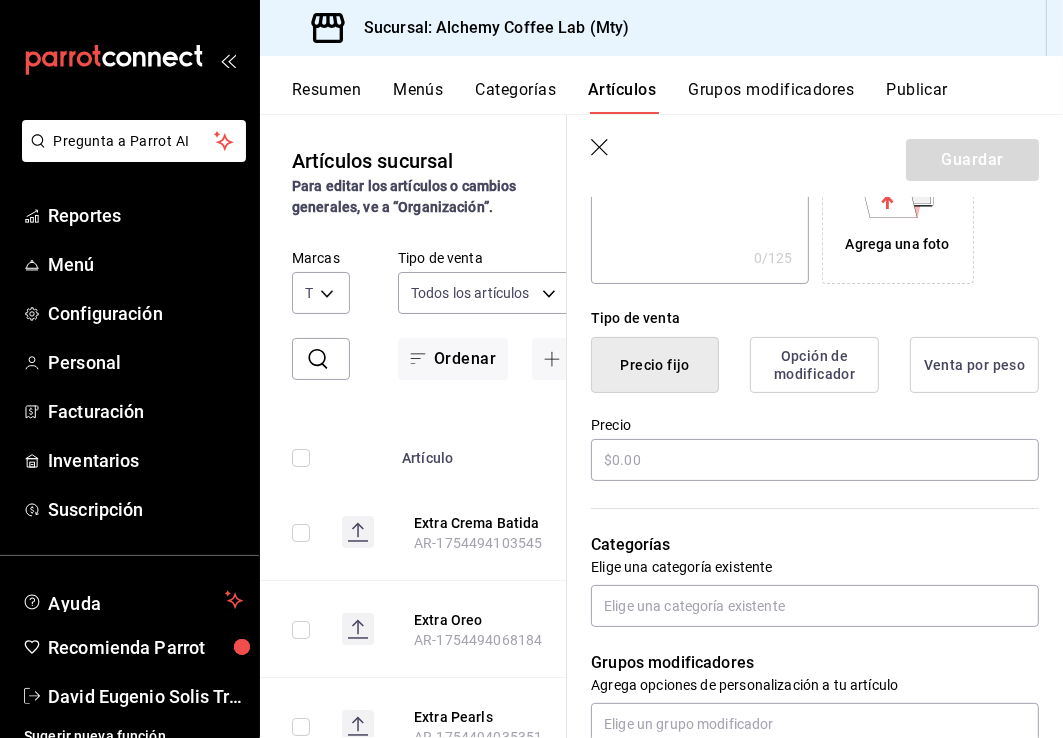 scroll, scrollTop: 400, scrollLeft: 0, axis: vertical 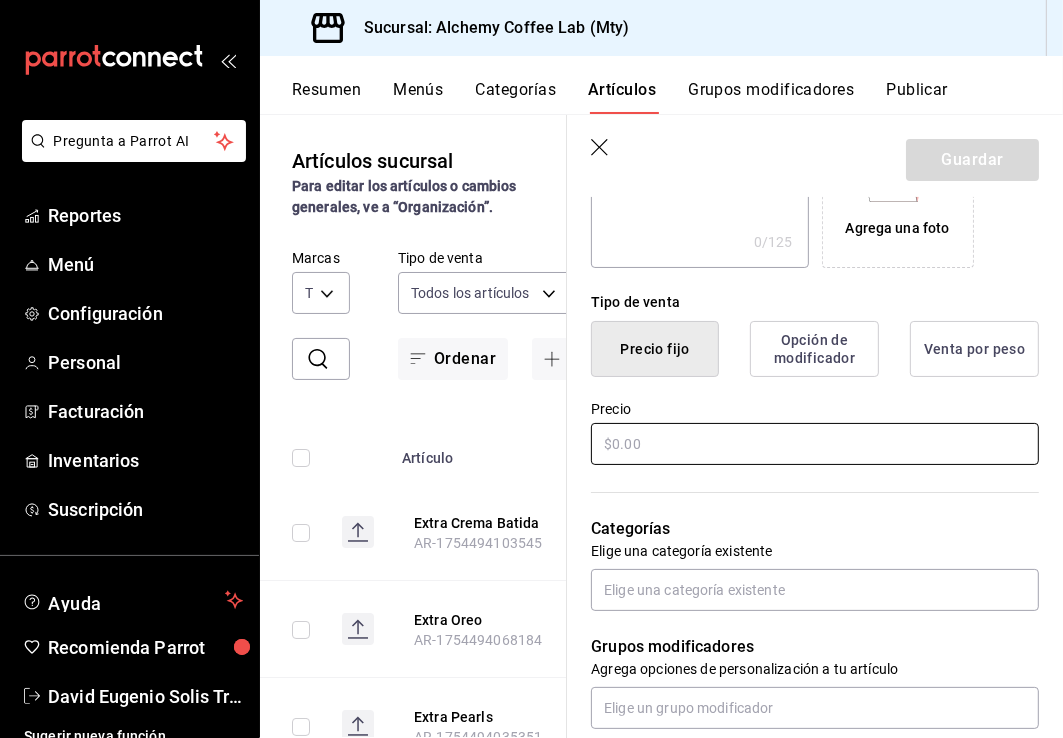 type on "Extra Espresso" 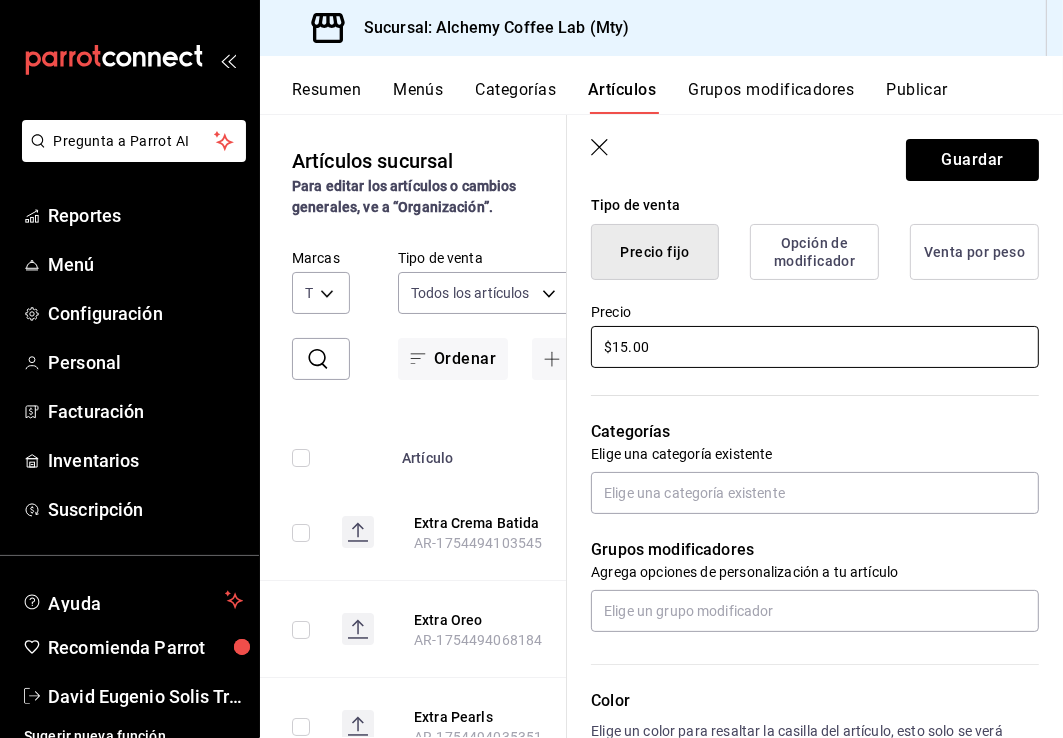 scroll, scrollTop: 500, scrollLeft: 0, axis: vertical 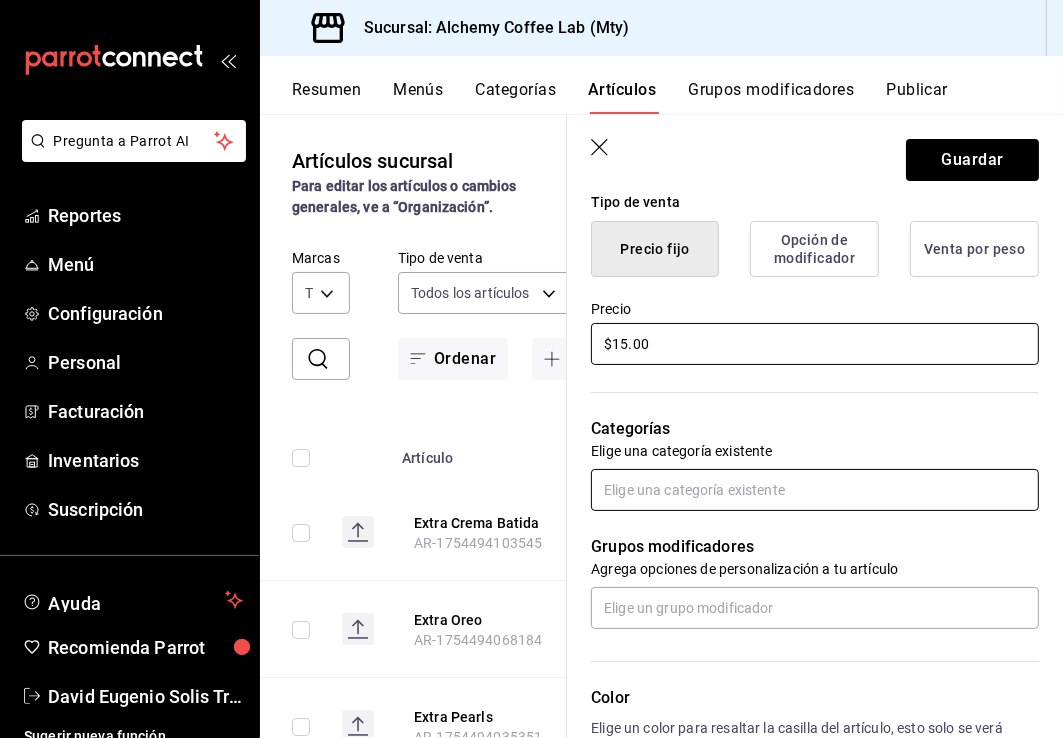 type on "$15.00" 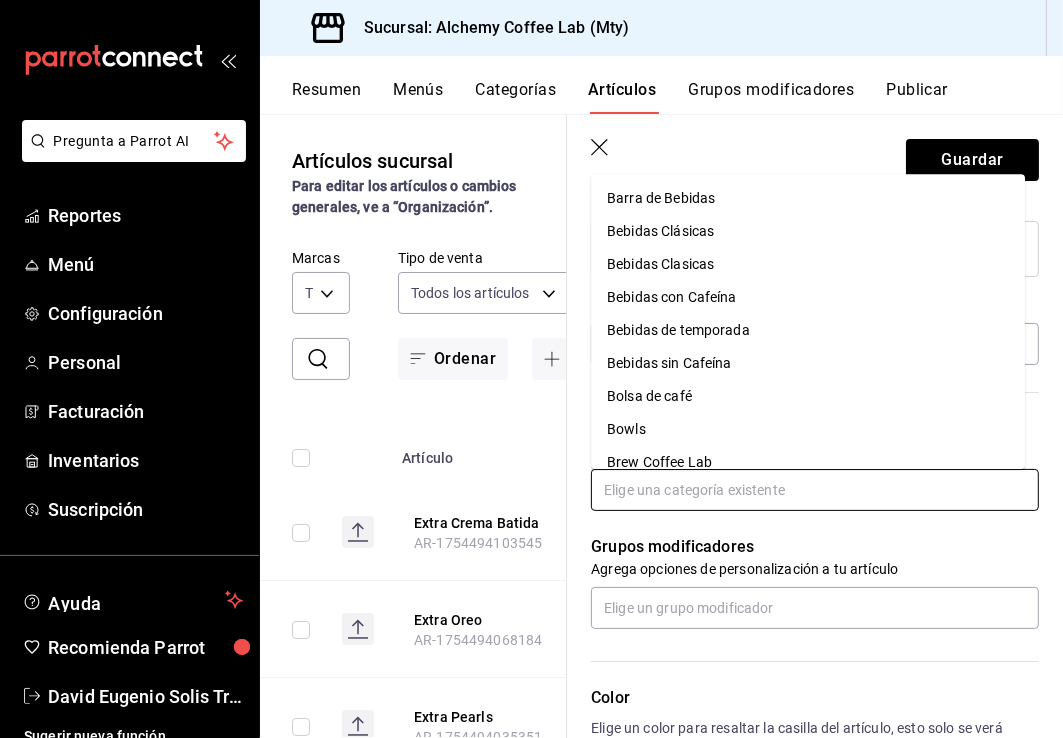 click at bounding box center [815, 490] 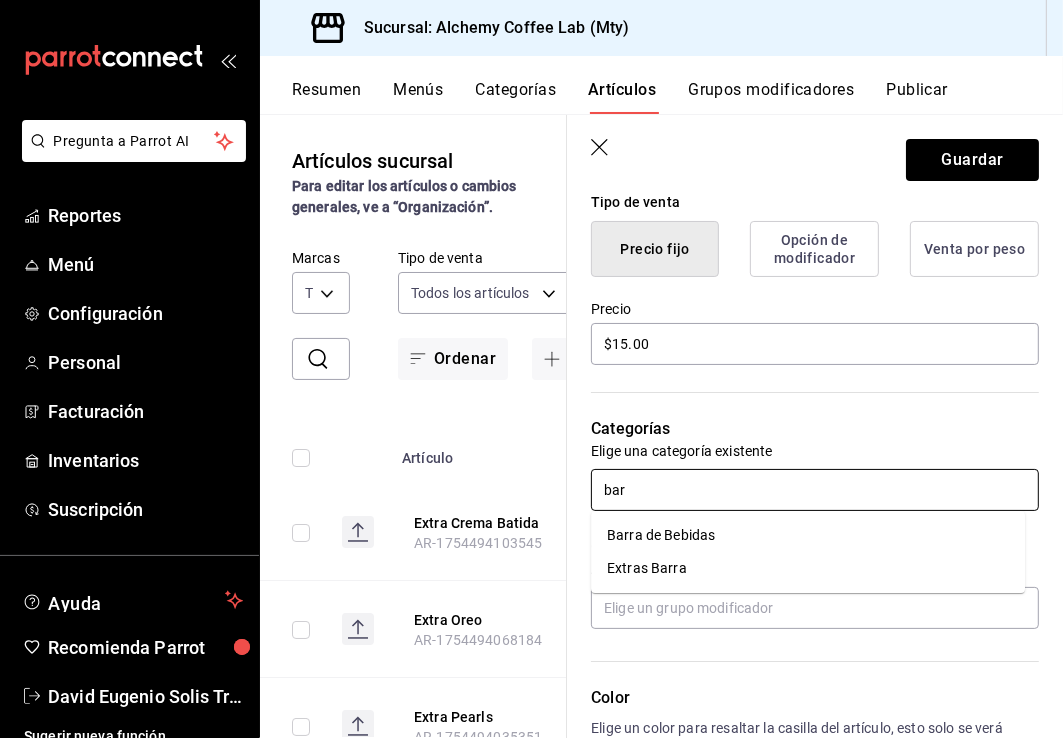 type on "barr" 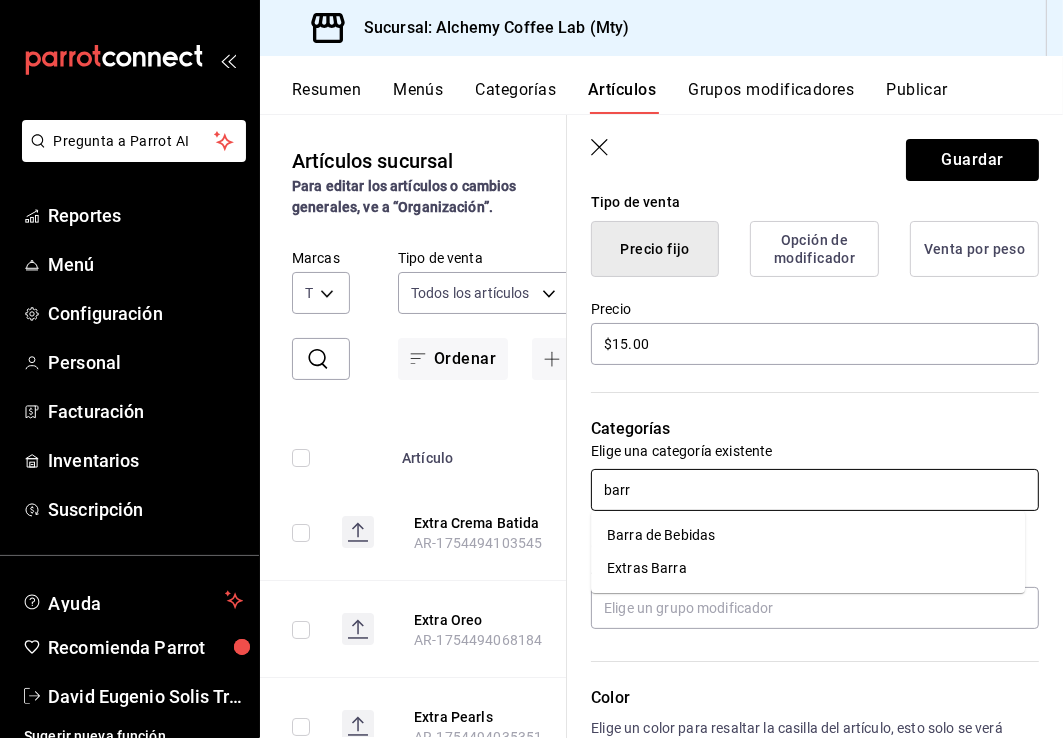 click on "Extras Barra" at bounding box center (808, 568) 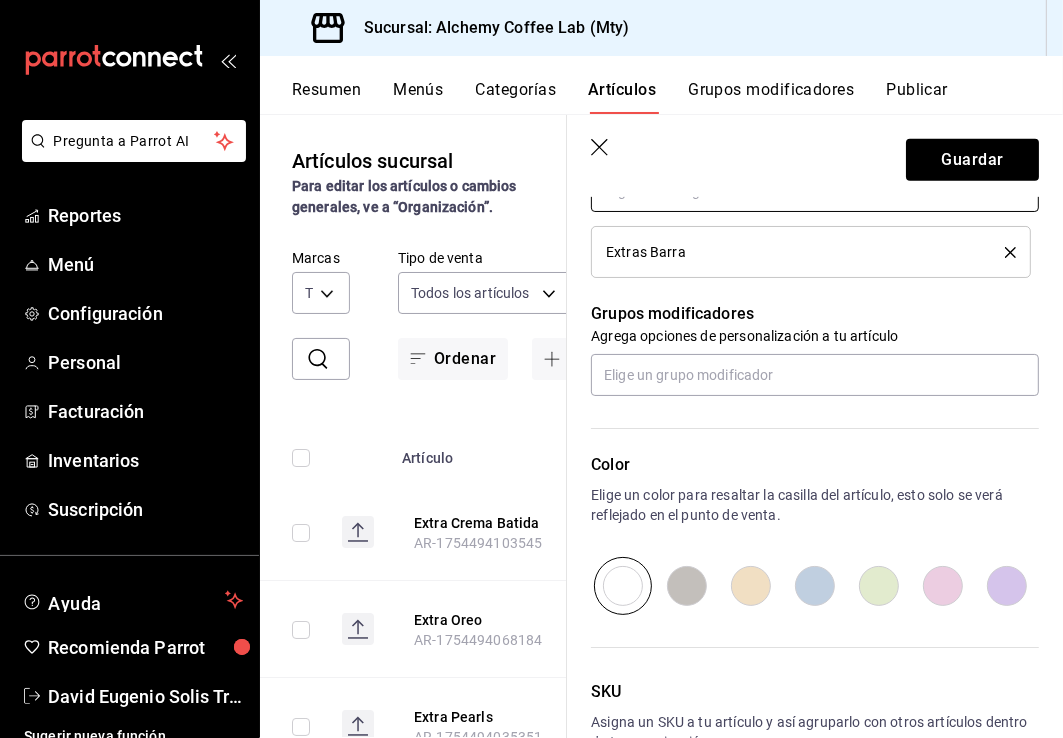 scroll, scrollTop: 800, scrollLeft: 0, axis: vertical 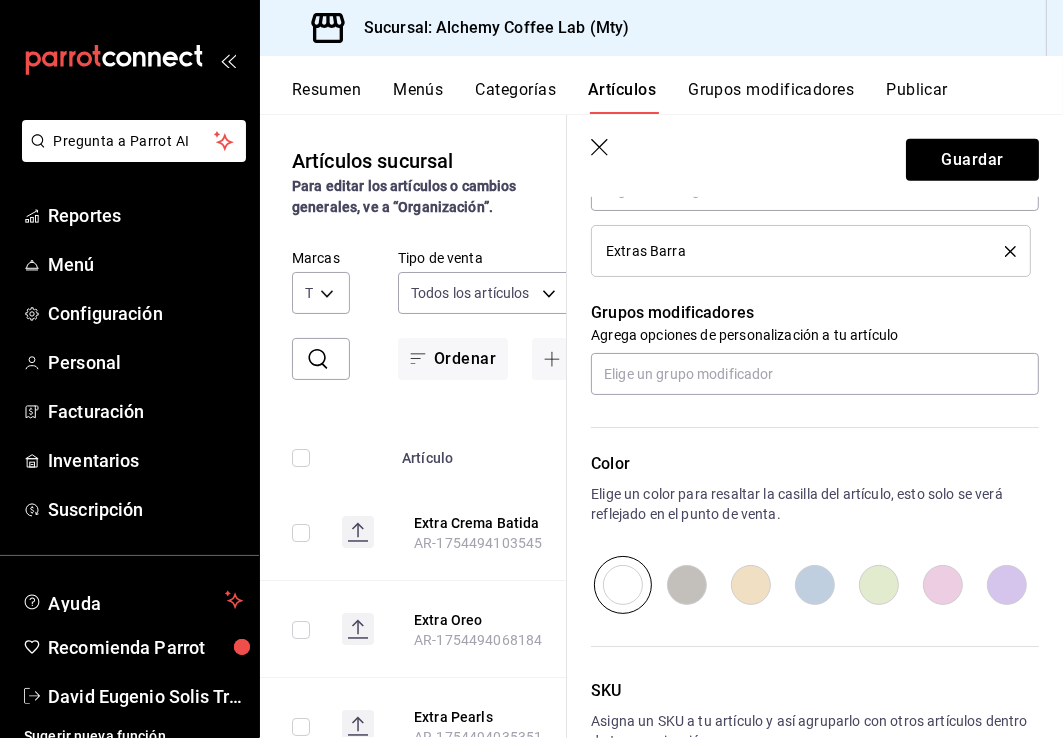 click at bounding box center (879, 585) 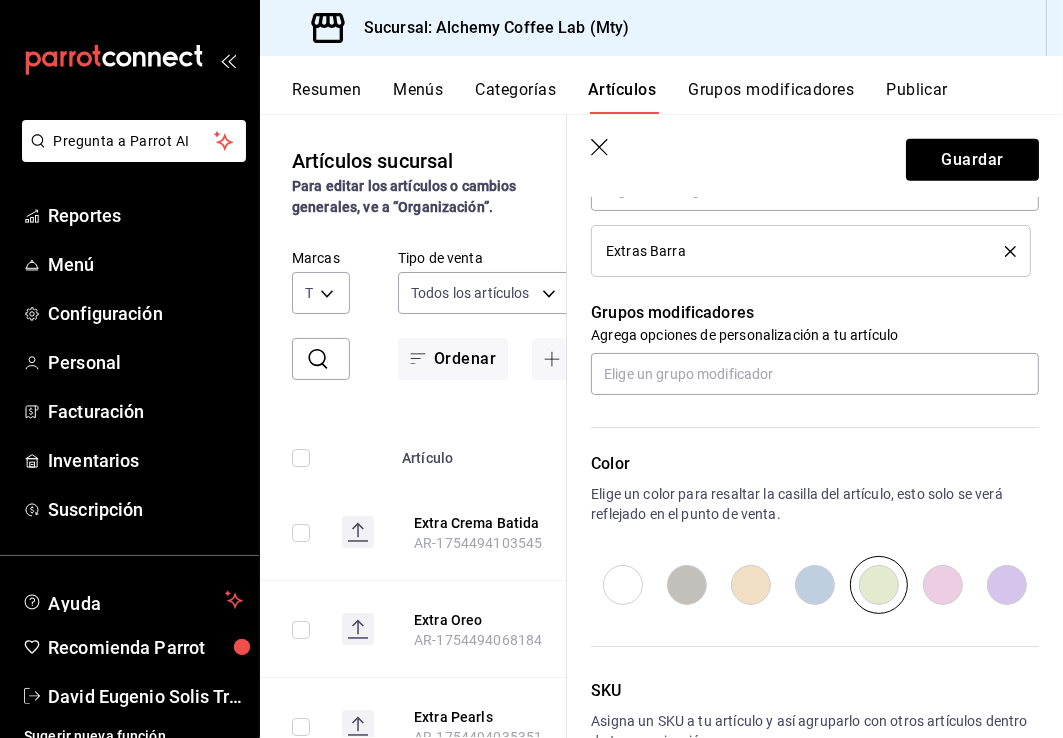 click at bounding box center [943, 585] 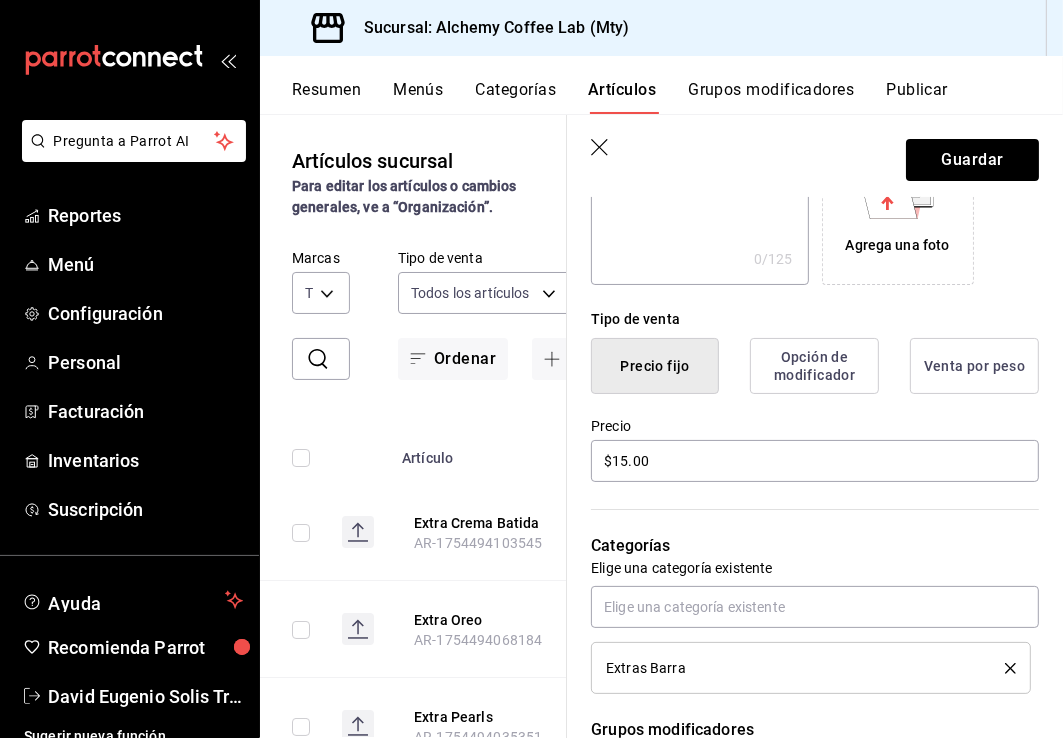 scroll, scrollTop: 300, scrollLeft: 0, axis: vertical 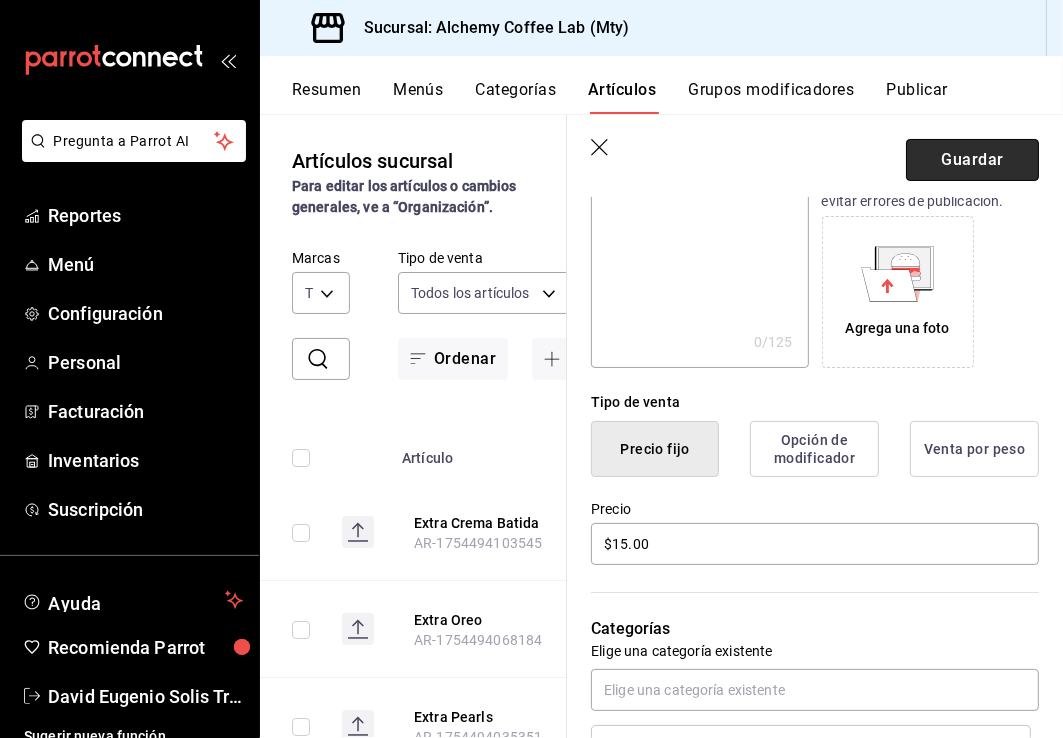 click on "Guardar" at bounding box center [972, 160] 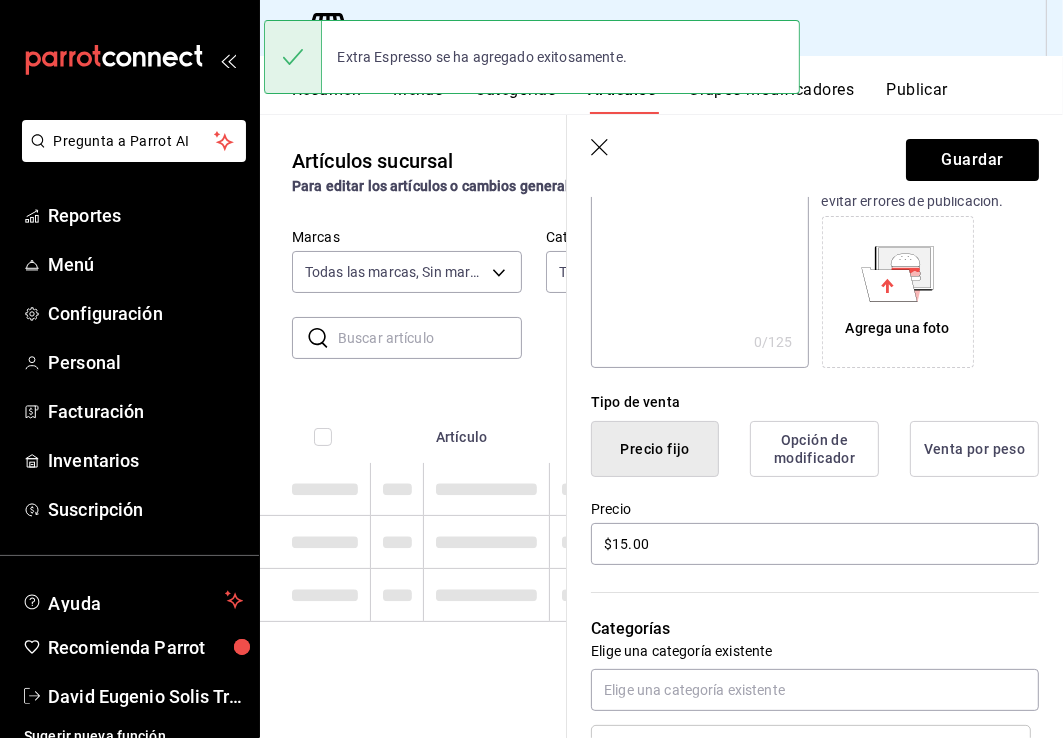 scroll, scrollTop: 0, scrollLeft: 0, axis: both 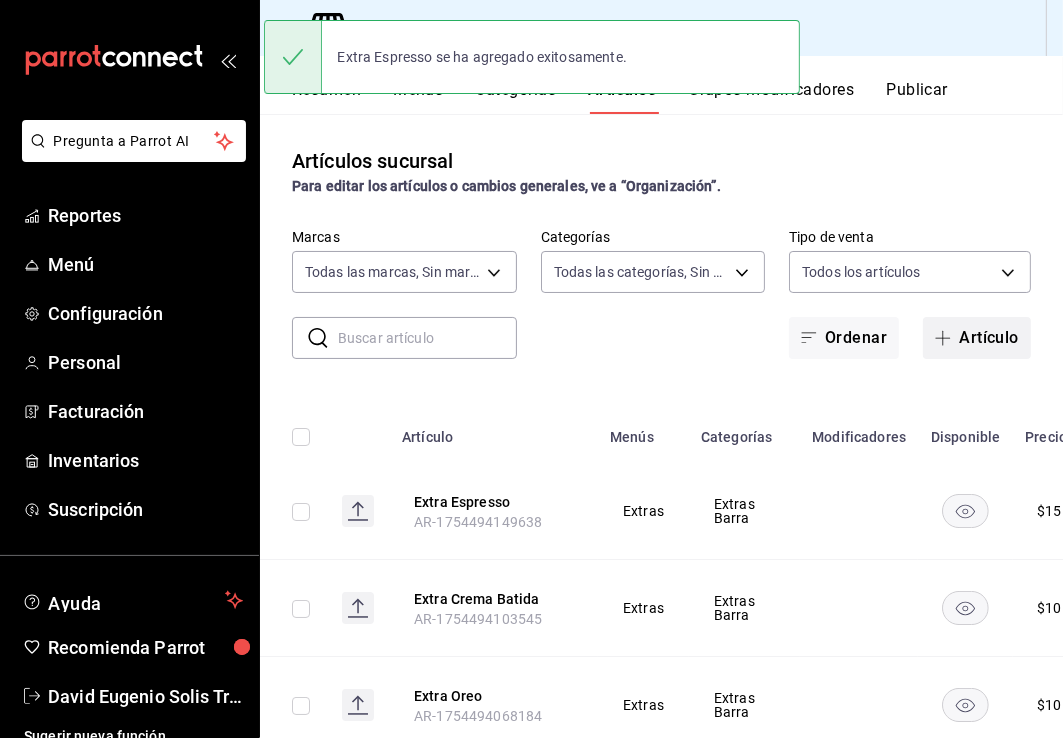 click on "Artículo" at bounding box center [977, 338] 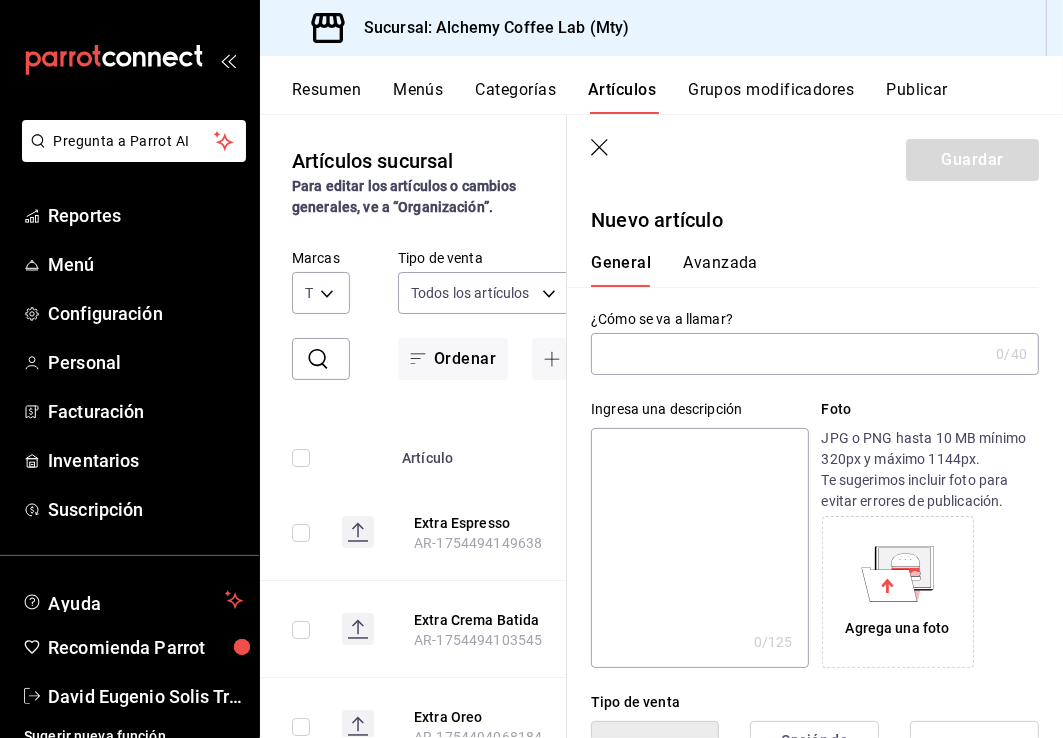 click at bounding box center (789, 354) 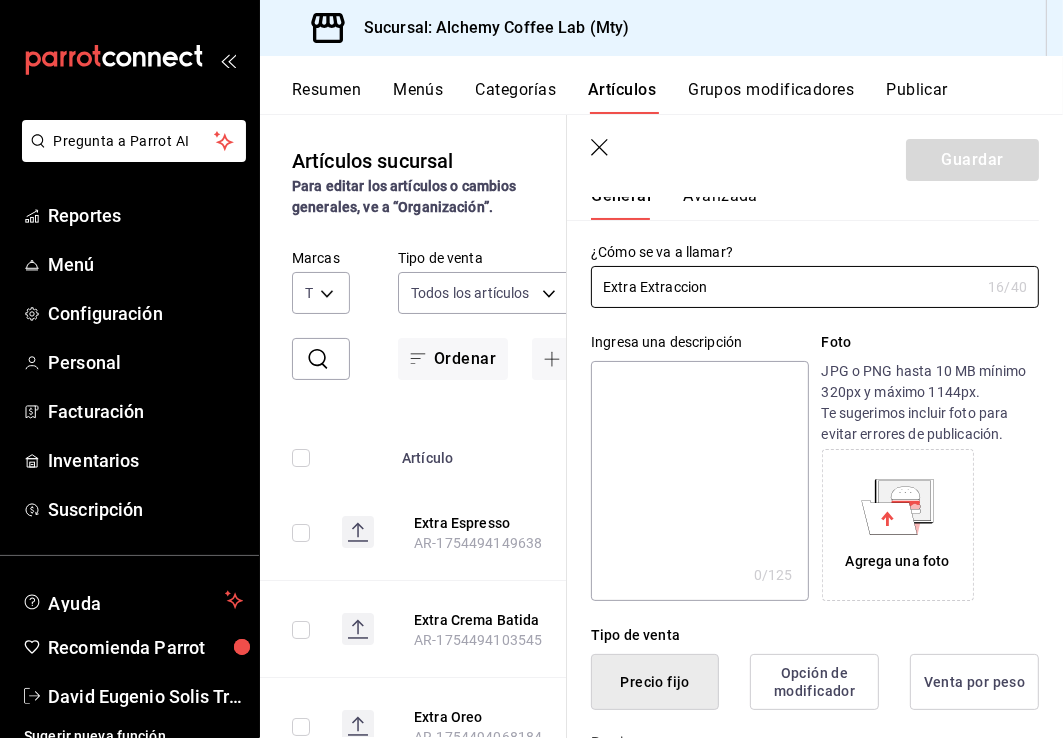 scroll, scrollTop: 300, scrollLeft: 0, axis: vertical 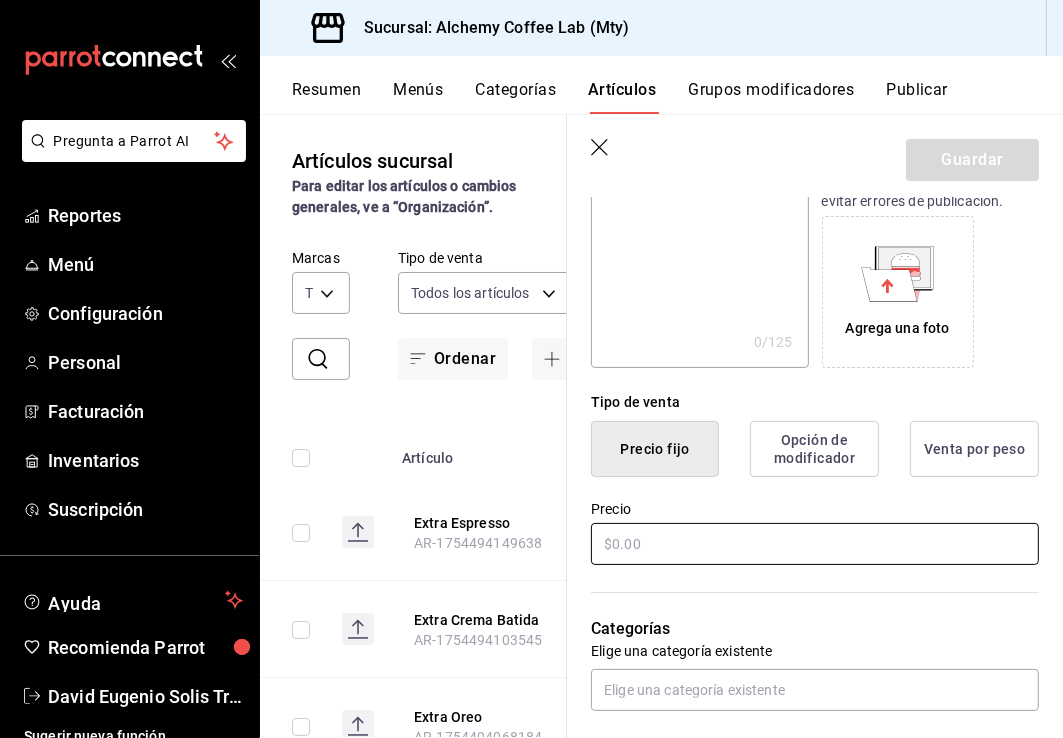 type on "Extra Extraccion" 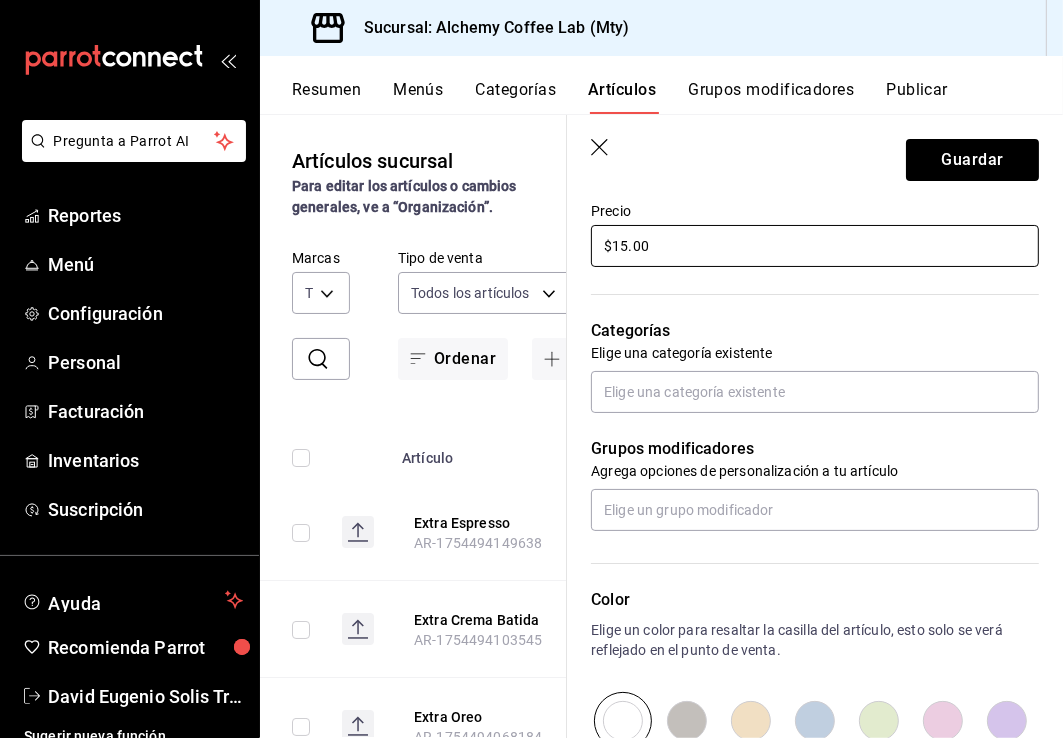scroll, scrollTop: 600, scrollLeft: 0, axis: vertical 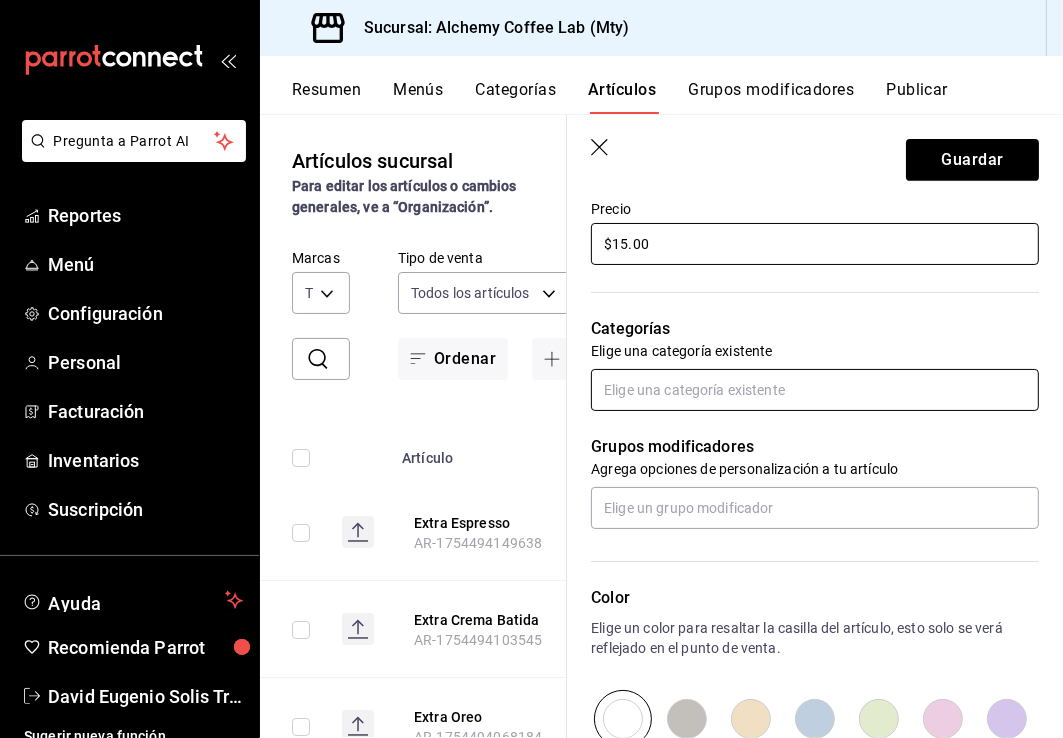 type on "$15.00" 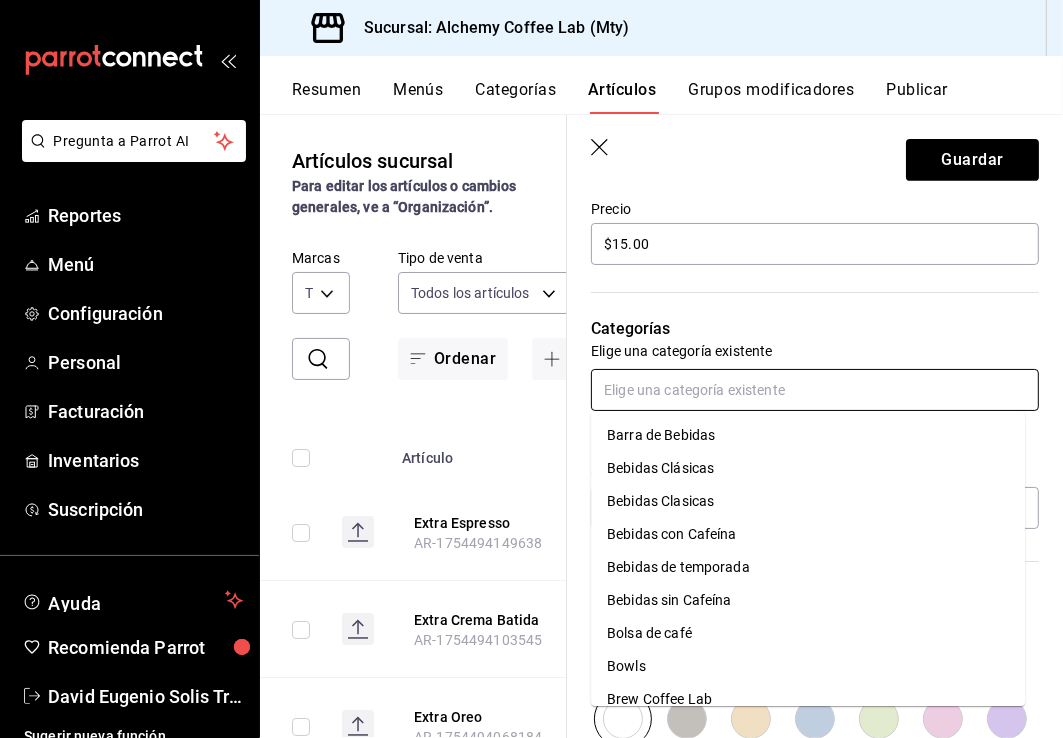 click at bounding box center [815, 390] 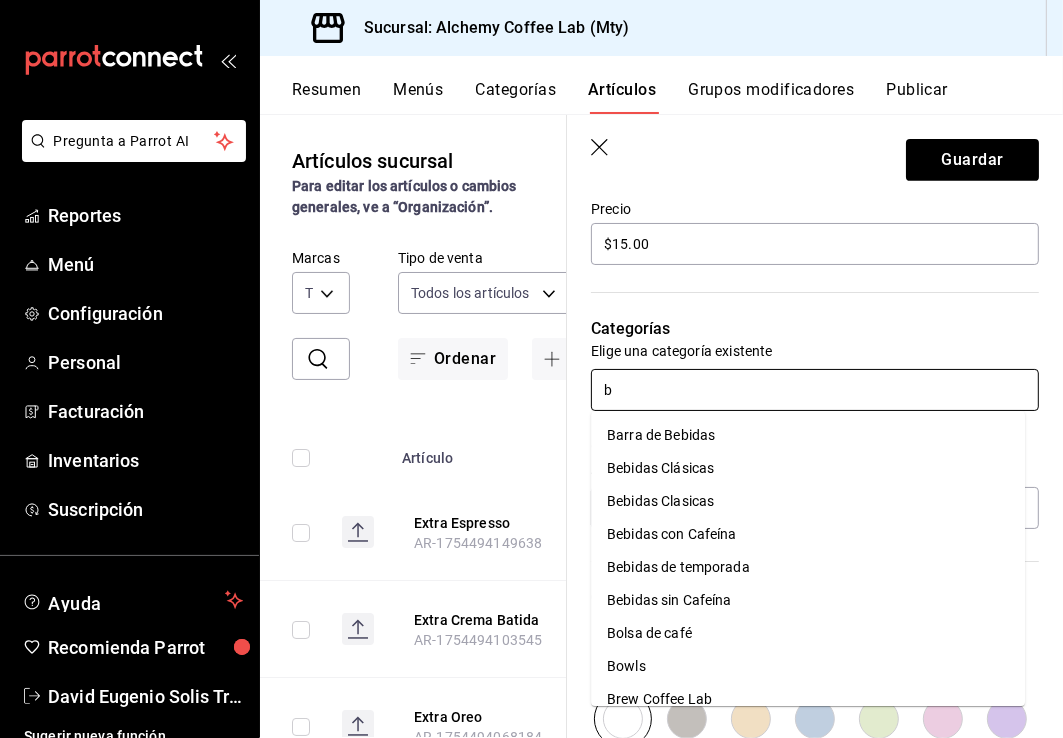 type on "ba" 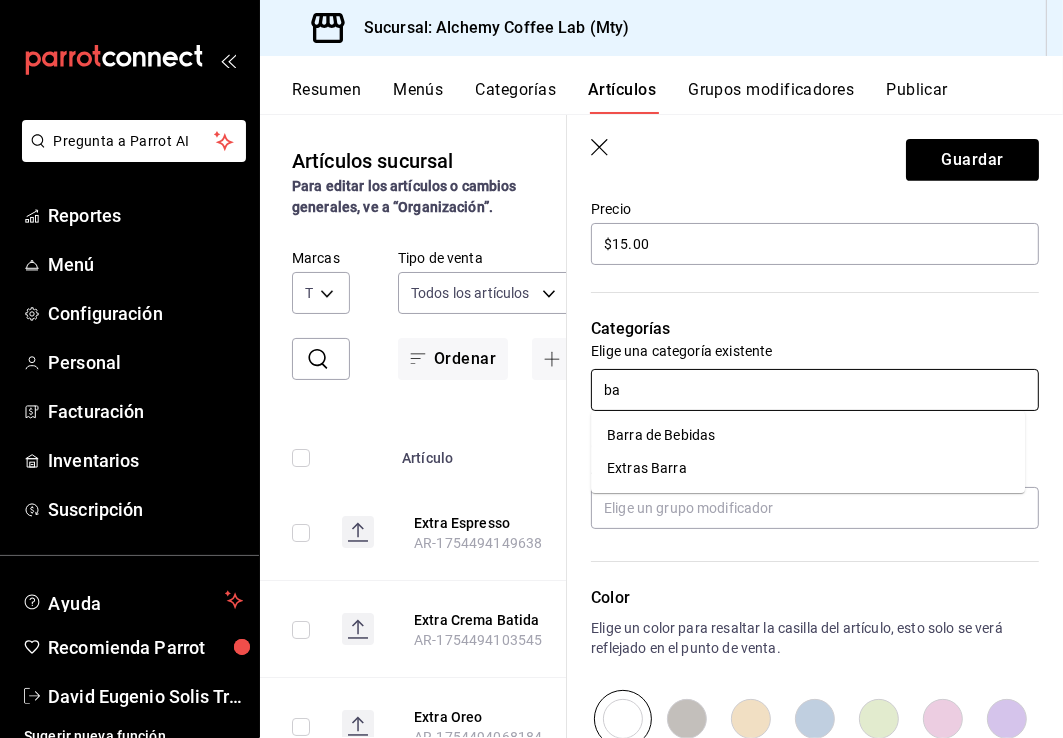 click on "Extras Barra" at bounding box center (808, 468) 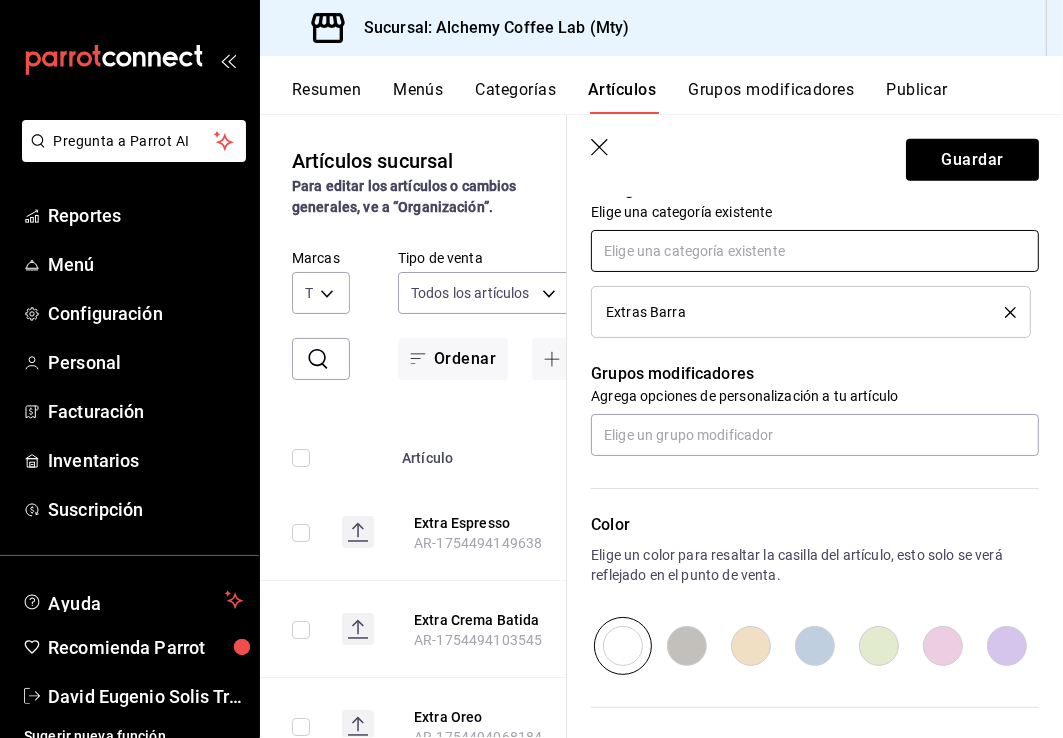 scroll, scrollTop: 800, scrollLeft: 0, axis: vertical 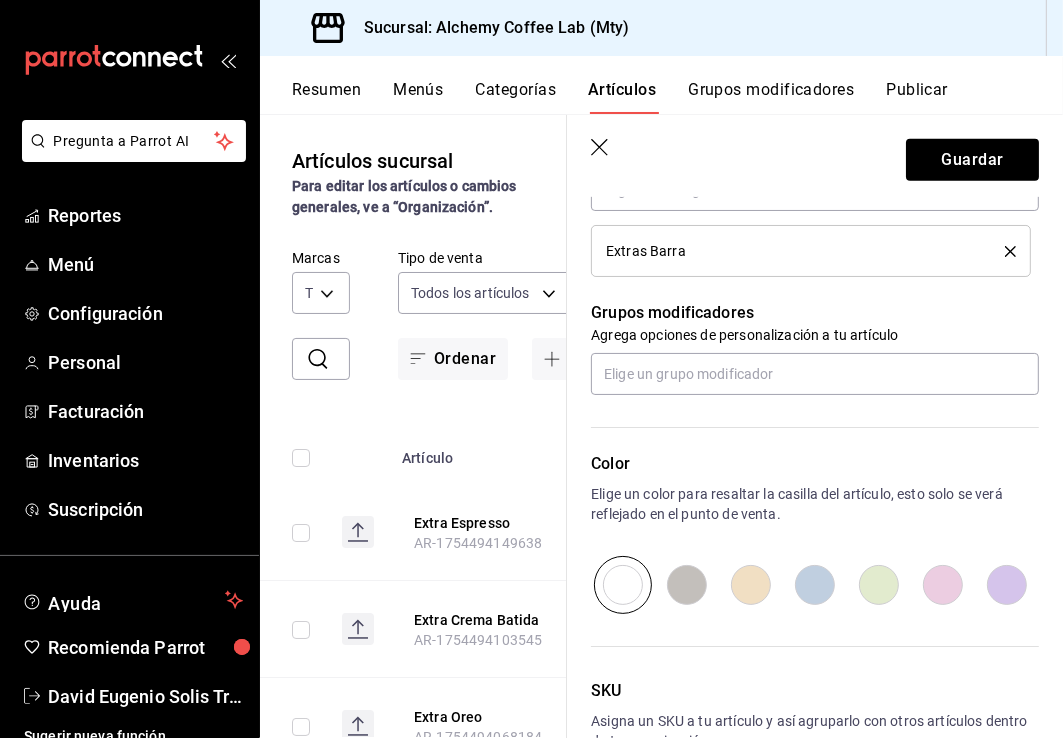 click at bounding box center (879, 585) 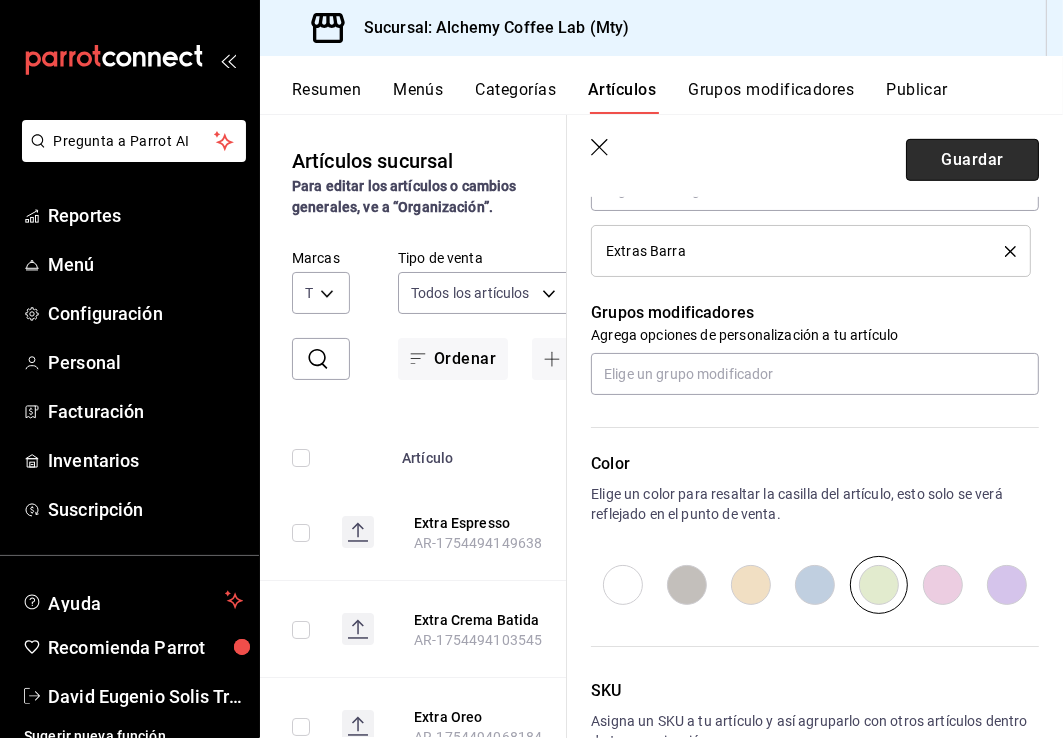 click on "Guardar" at bounding box center [972, 160] 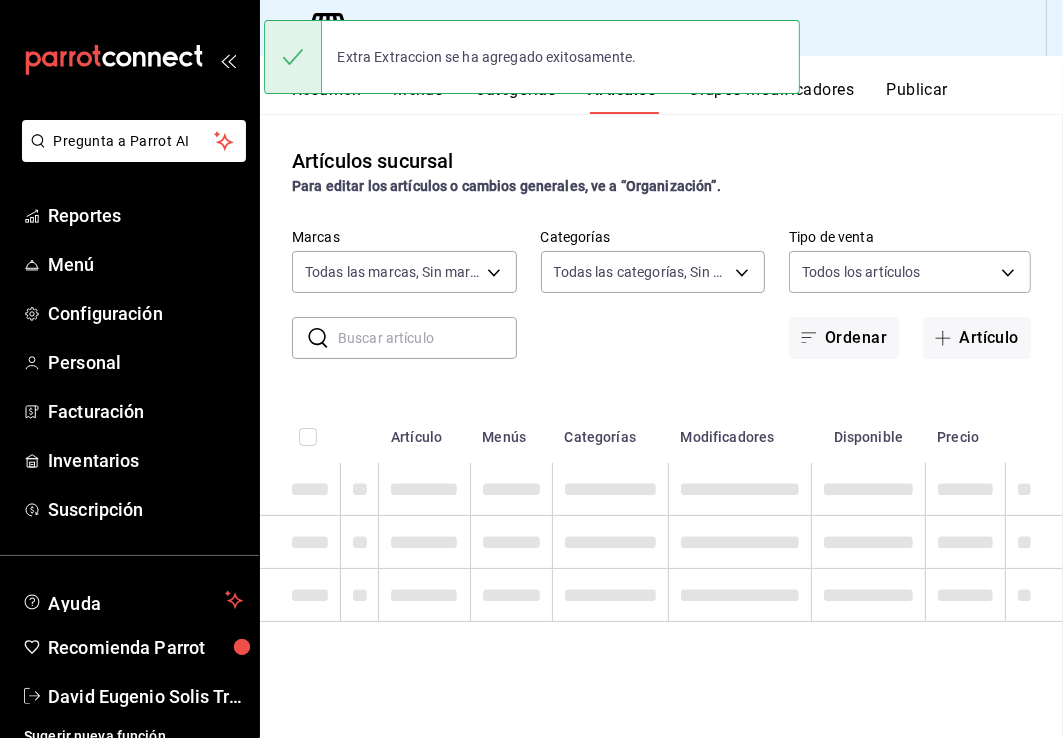 scroll, scrollTop: 0, scrollLeft: 0, axis: both 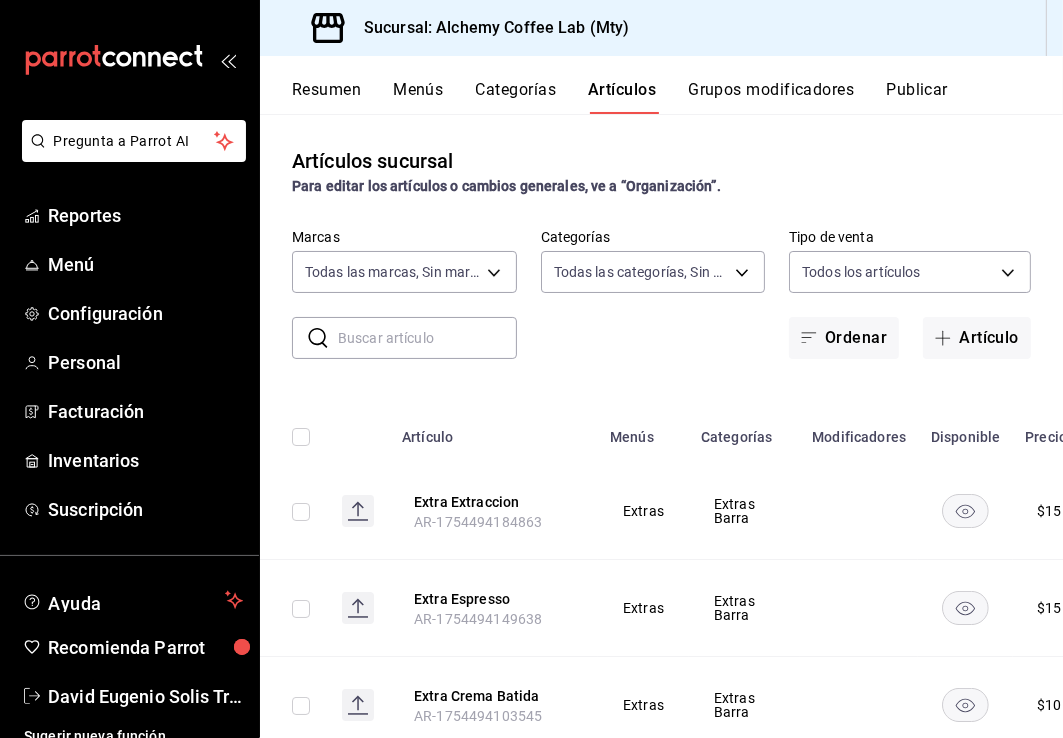 click on "Artículos sucursal Para editar los artículos o cambios generales, ve a “Organización”. ​ ​ Marcas Todas las marcas, Sin marca 147fd5db-d129-484d-8765-362391796a66 Categorías Todas las categorías, Sin categoría Tipo de venta Todos los artículos ALL Ordenar Artículo Artículo Menús Categorías Modificadores Disponible Precio Extra Extraccion AR-1754494184863 Extras Extras Barra $ 15.00 Extra Espresso AR-1754494149638 Extras Extras Barra $ 15.00 Extra Crema Batida AR-1754494103545 Extras Extras Barra $ 10.00 Extra Oreo AR-1754494068184 Extras Extras Barra $ 10.00 Extra Pearls AR-1754494035351 Extras Extras Barra $ 15.00 Extra Salsa Caramelo AR-1754493999568 Extras Extras Barra $ 10.00 Extra Salsa Chocolate AR-1754493960365 Extras Extras Barra $ 10.00 Extra Salsa Chocolate Blanco AR-1754493923527 Extras Extras Barra $ 10.00 Extra Chispas AR-1754493856923 Extras Extras Barra $ 10.00 Extra Queso Parmesano AR-1754493642955 Extras Extras de Proteinas $ 25.00 Extra Queso Amarillo AR-1754493552150 $ $" at bounding box center [661, 425] 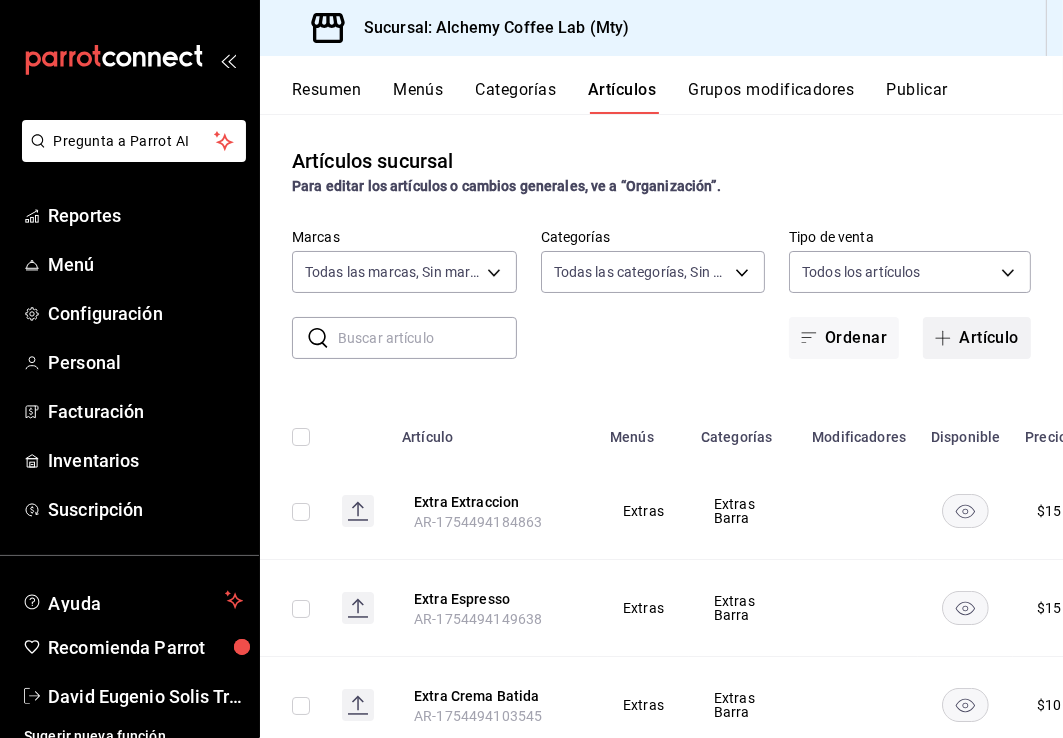 click on "Artículo" at bounding box center (977, 338) 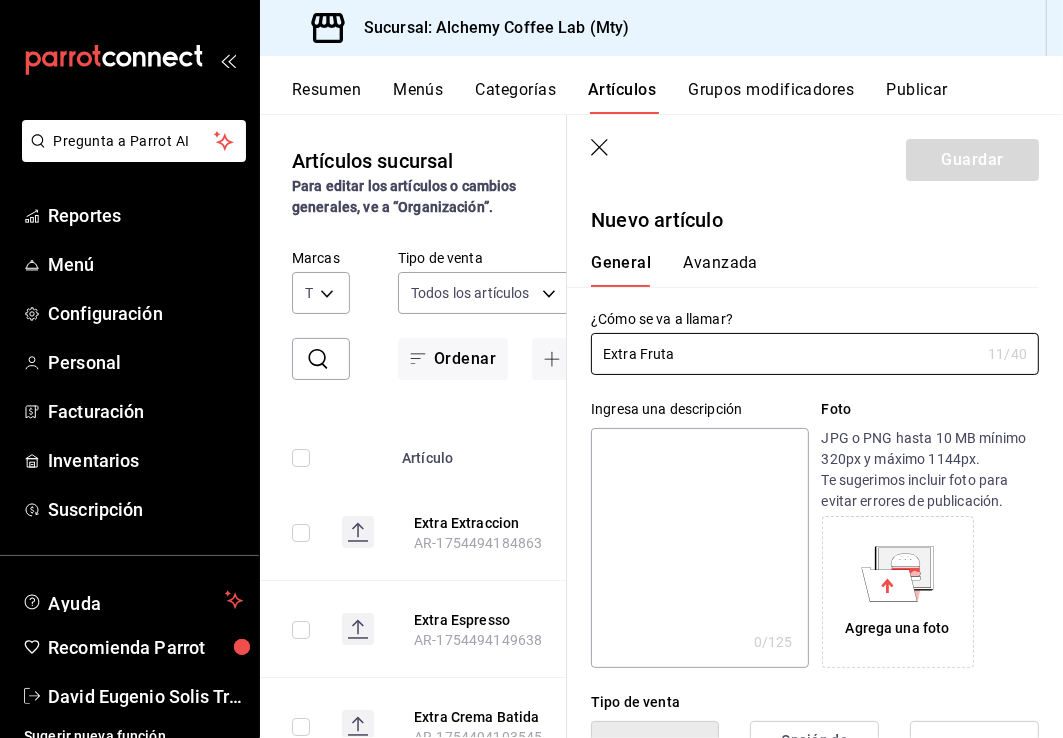 type on "Extra Fruta" 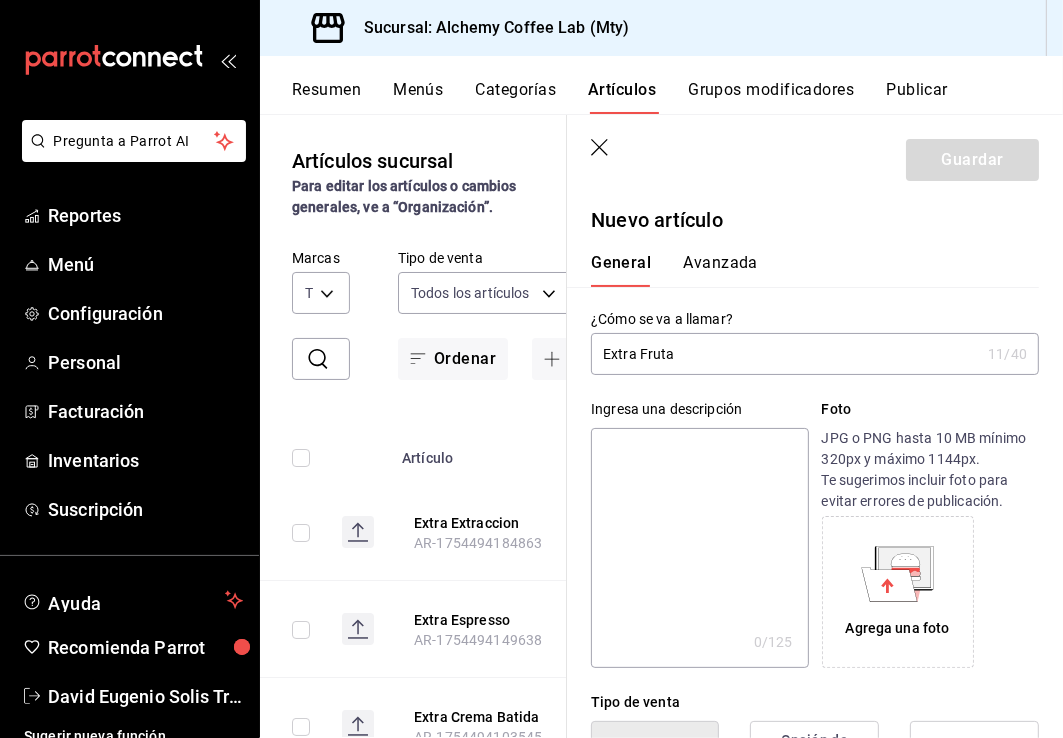 click at bounding box center [699, 548] 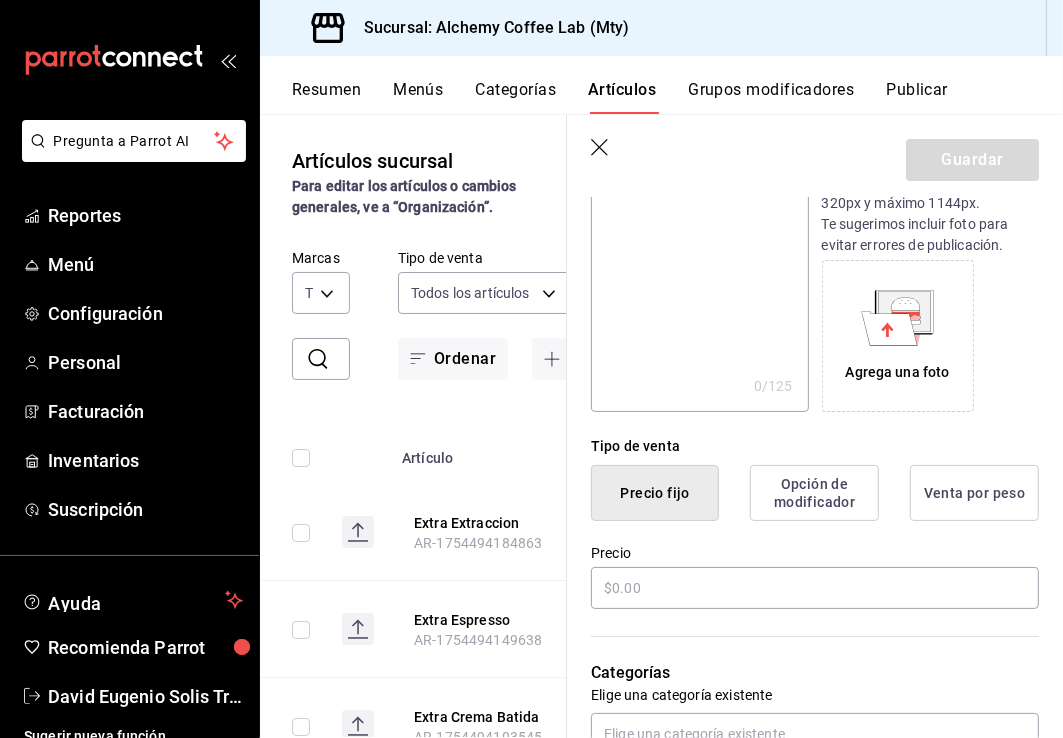 scroll, scrollTop: 300, scrollLeft: 0, axis: vertical 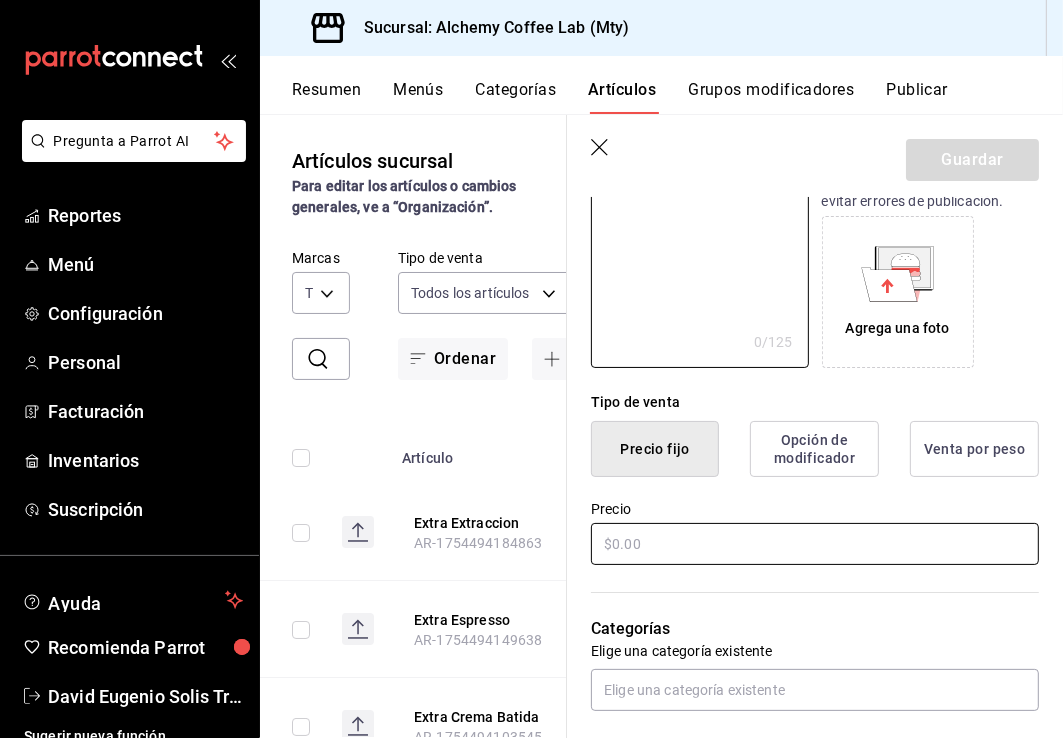 click at bounding box center [815, 544] 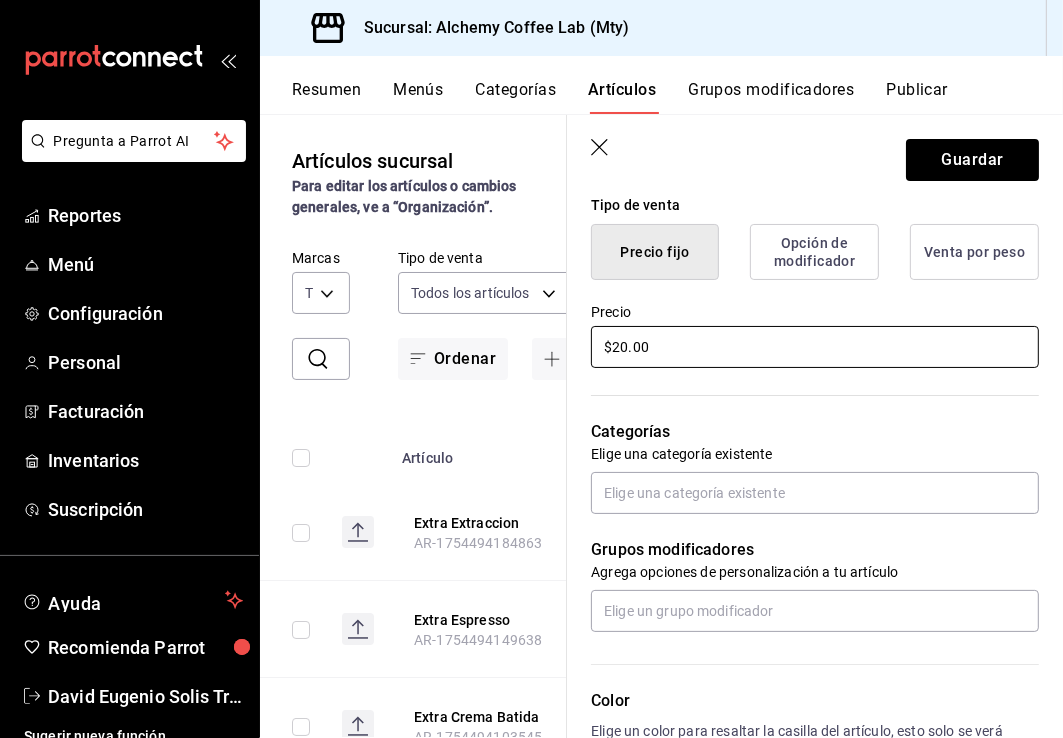 scroll, scrollTop: 500, scrollLeft: 0, axis: vertical 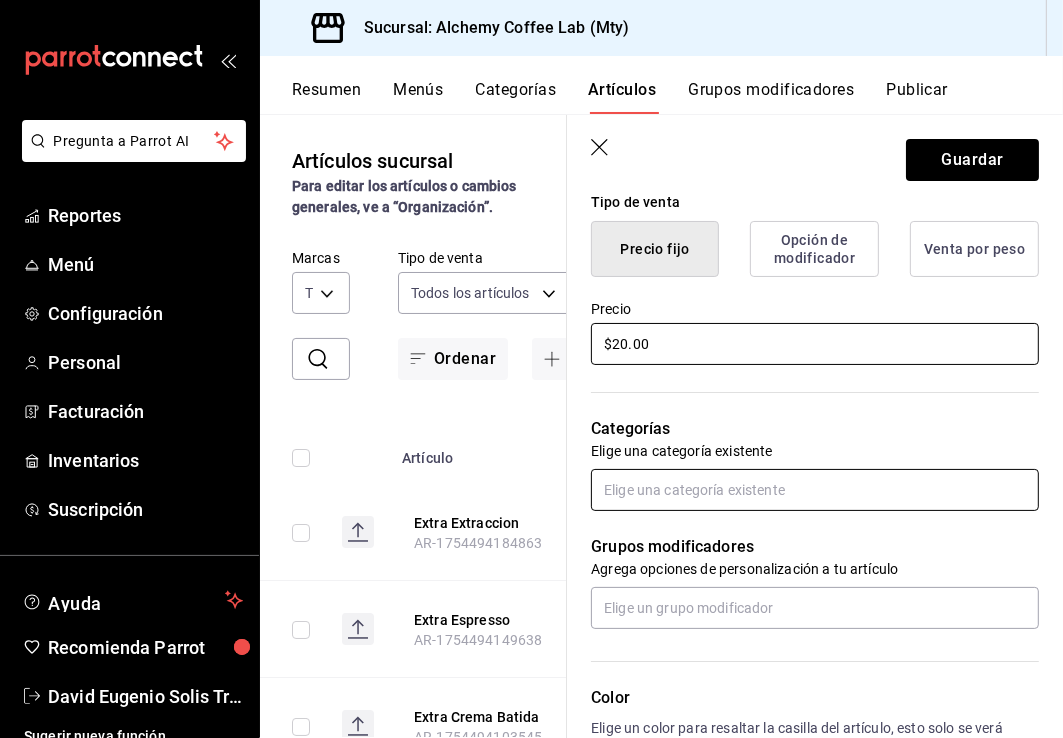 type on "$20.00" 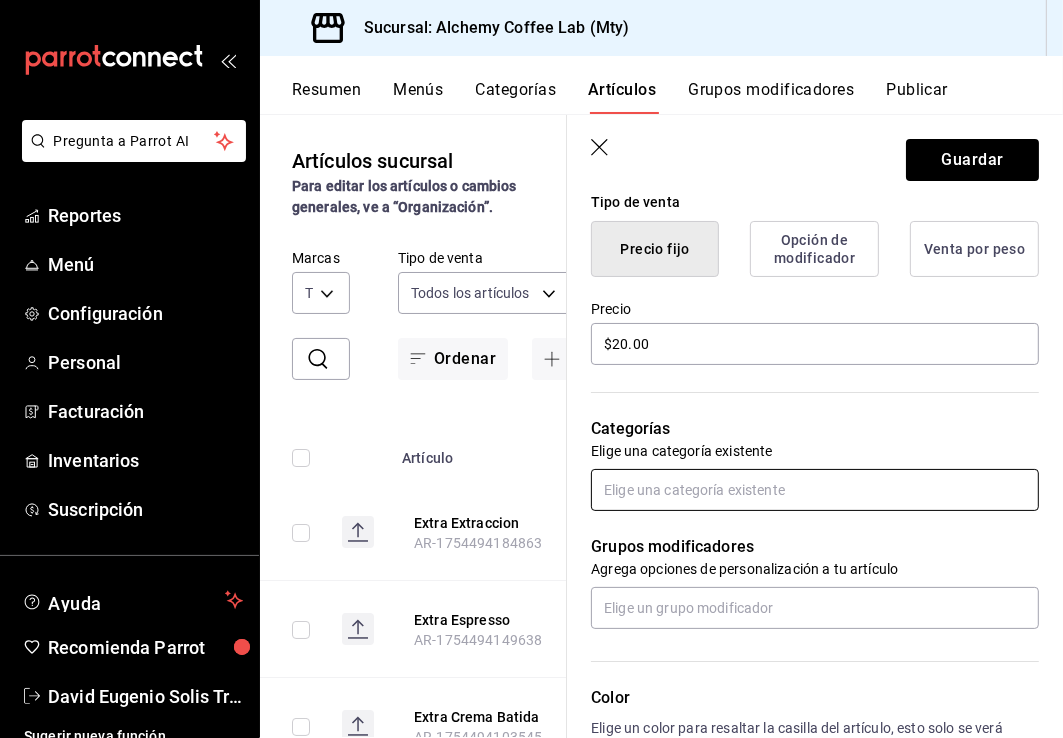 click at bounding box center [815, 490] 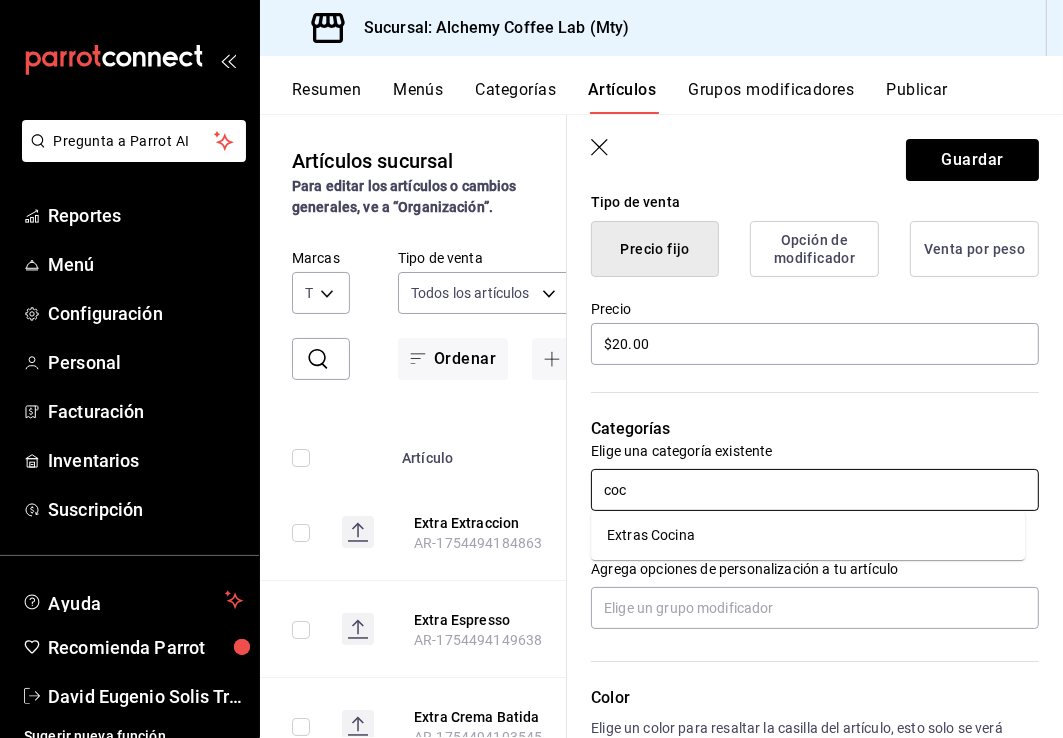 type on "coci" 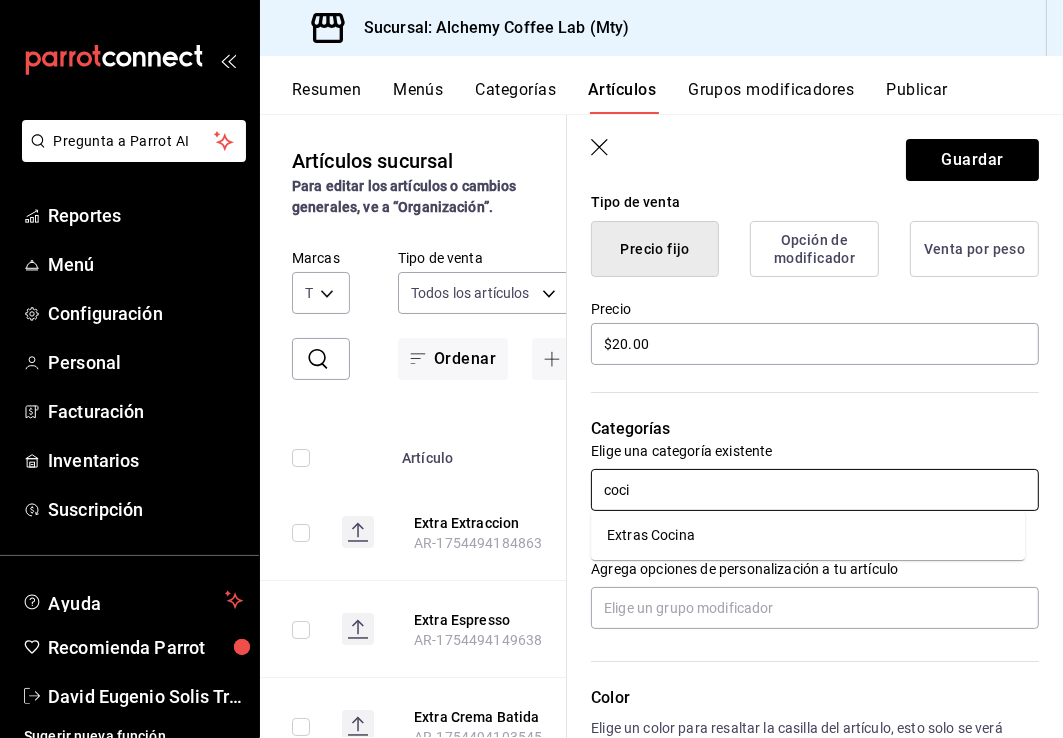 click on "Extras Cocina" at bounding box center (808, 535) 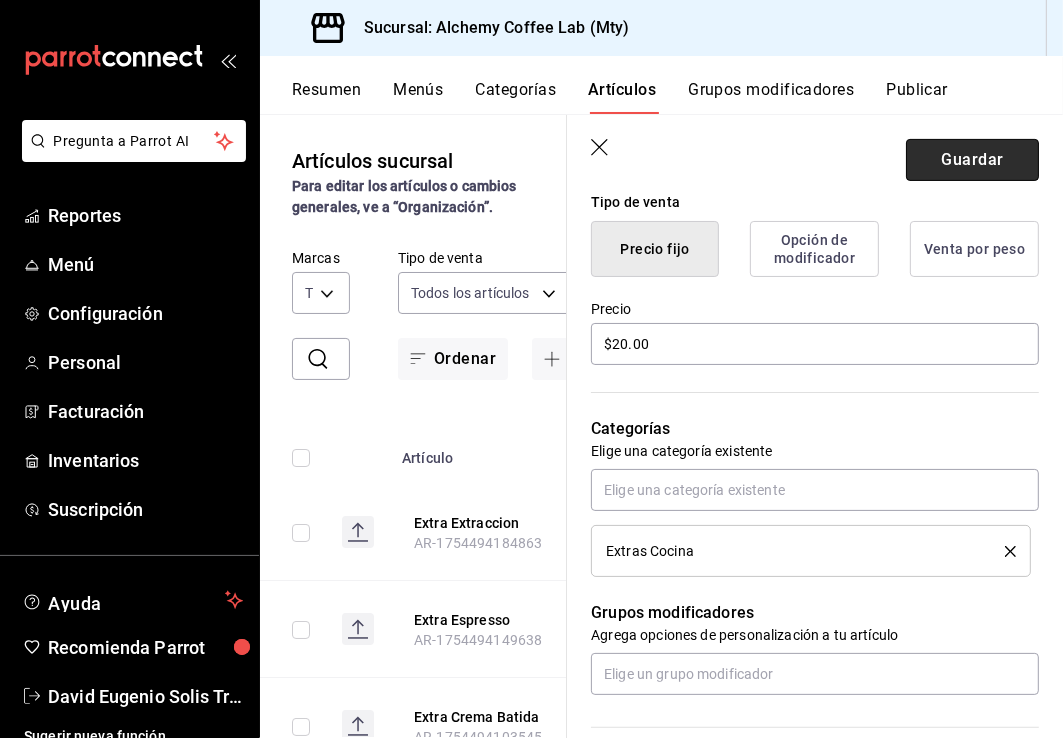 click on "Guardar" at bounding box center (972, 160) 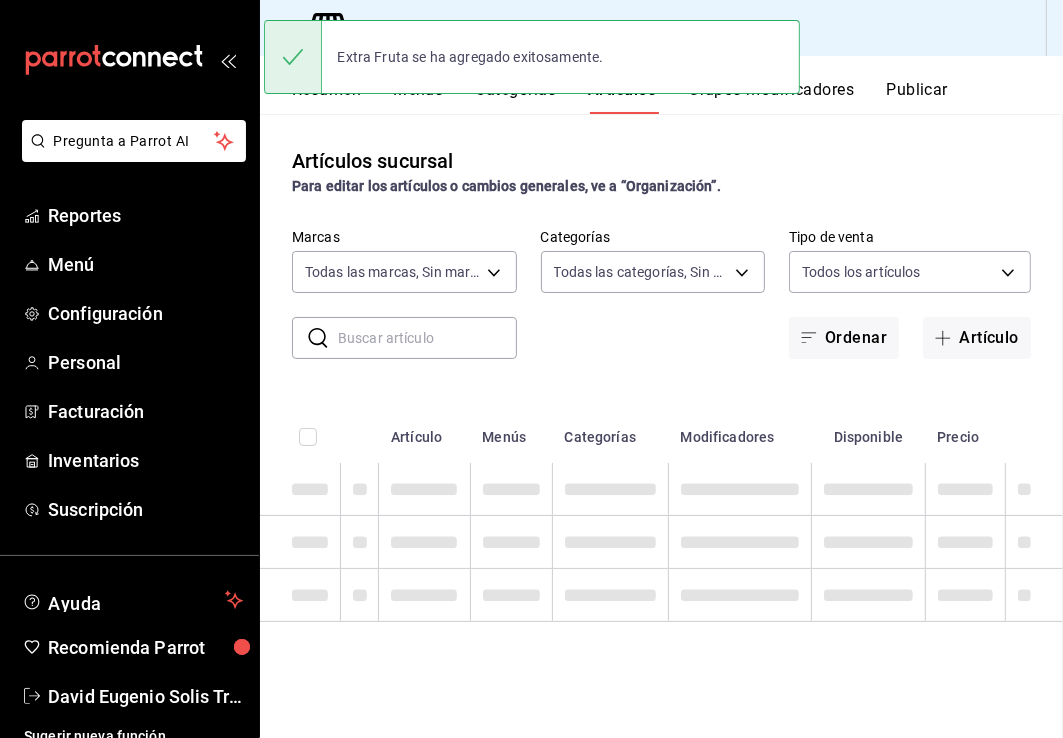 scroll, scrollTop: 0, scrollLeft: 0, axis: both 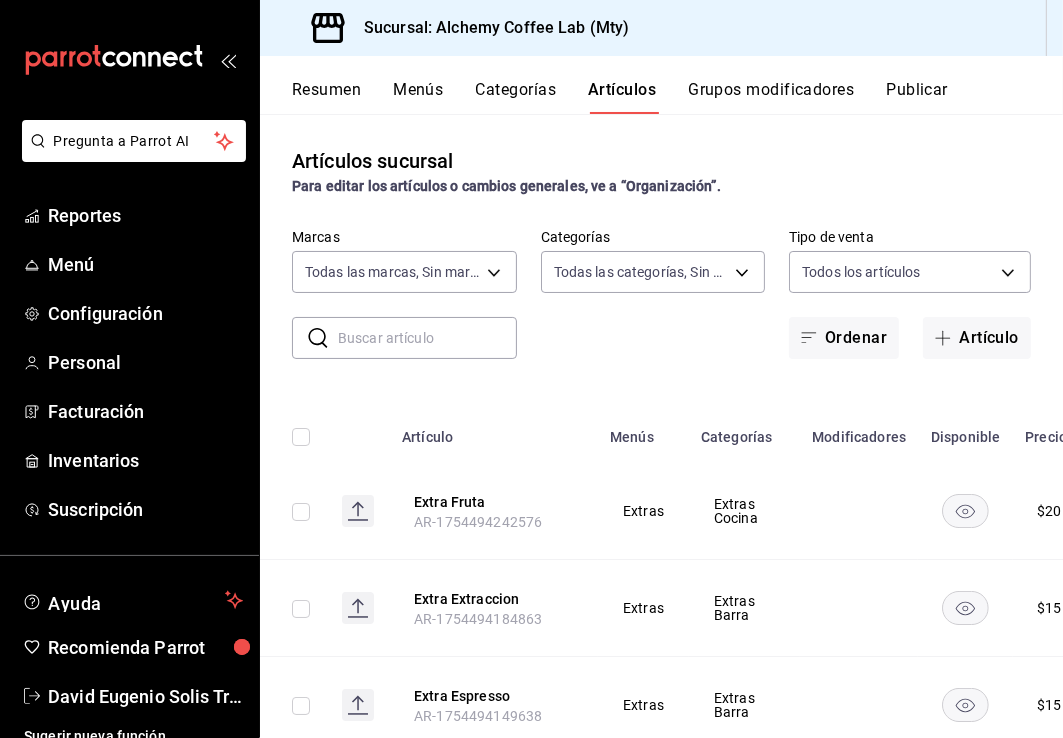 click on "Artículo" at bounding box center (977, 338) 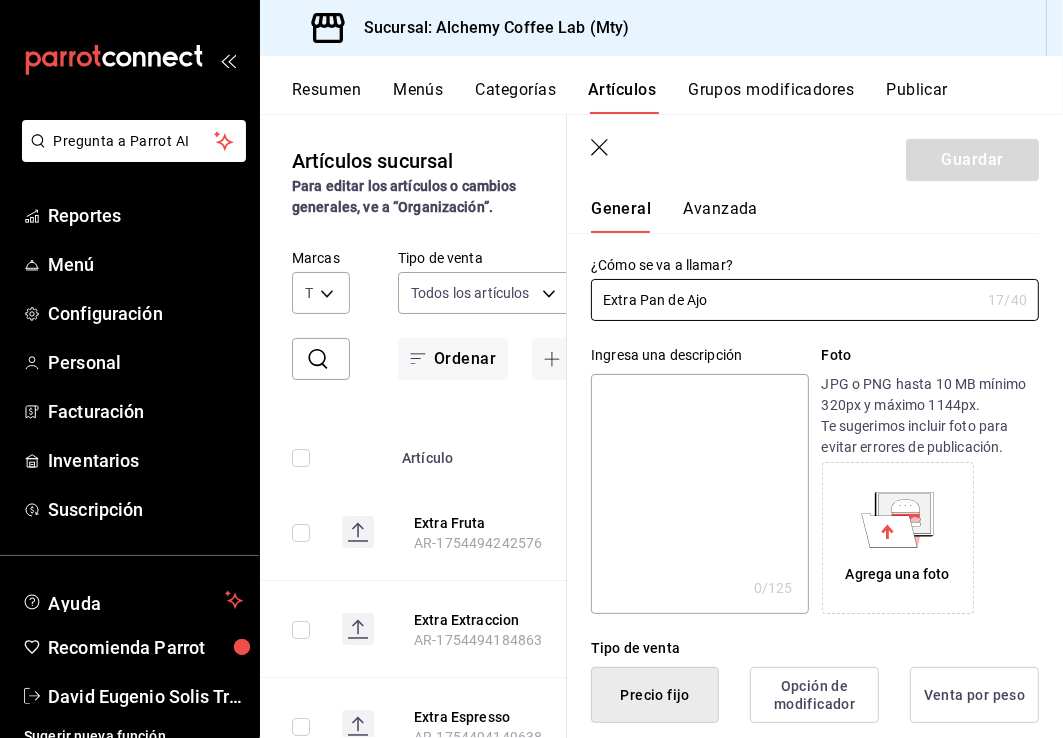 scroll, scrollTop: 200, scrollLeft: 0, axis: vertical 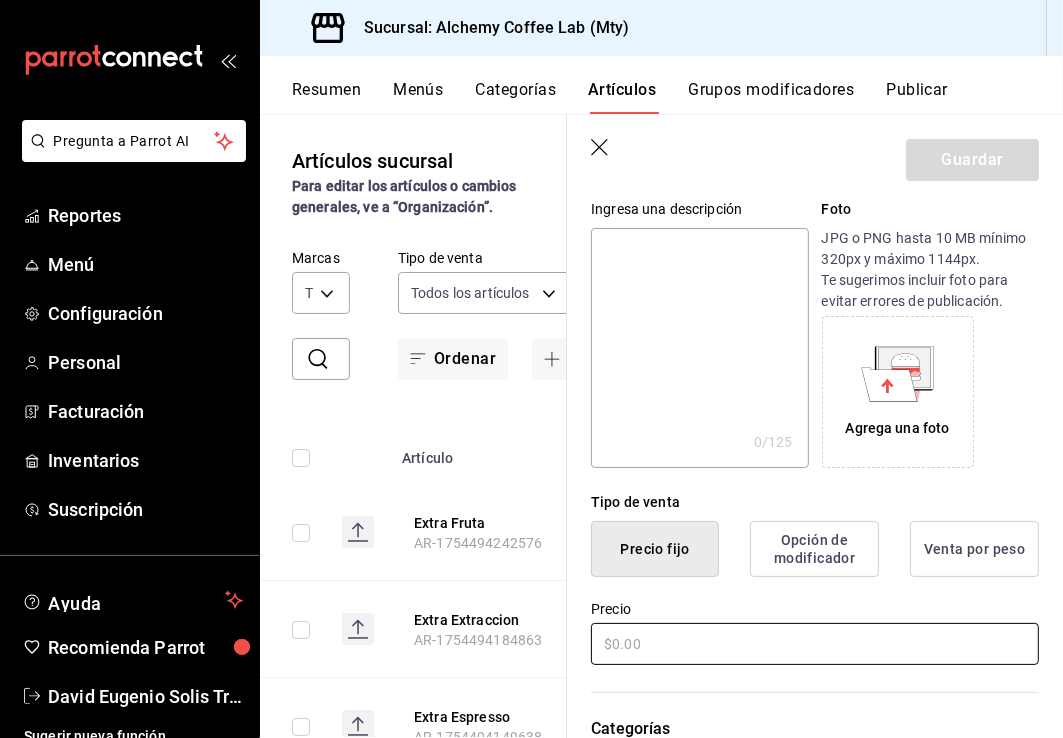 type on "Extra Pan de Ajo" 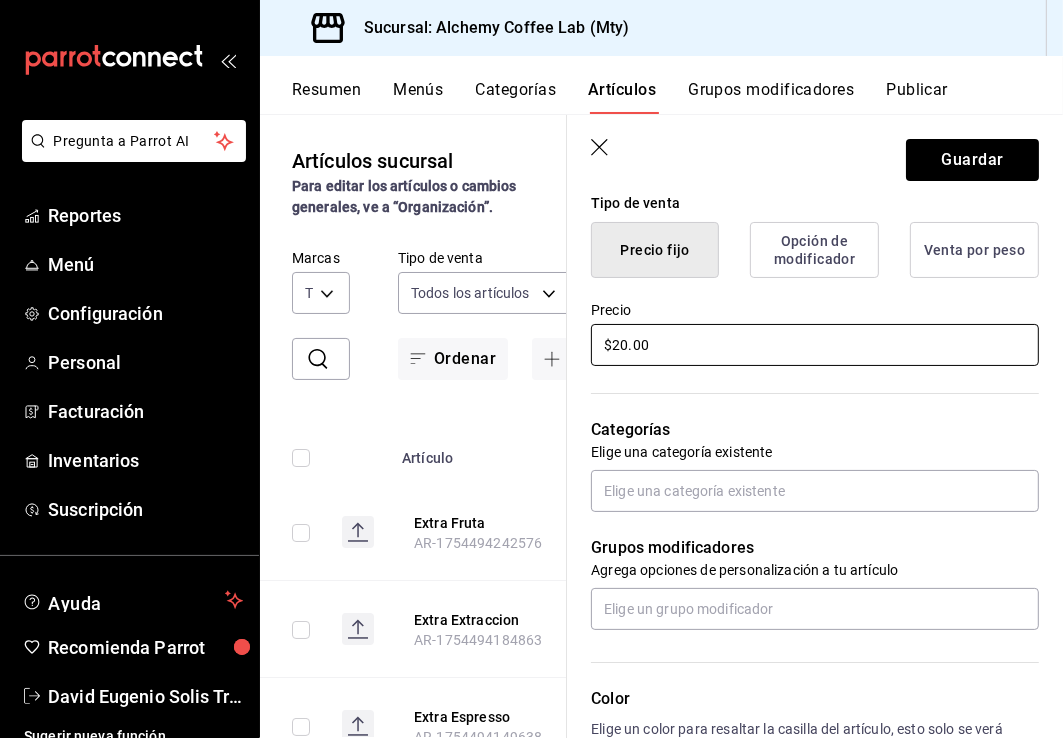scroll, scrollTop: 500, scrollLeft: 0, axis: vertical 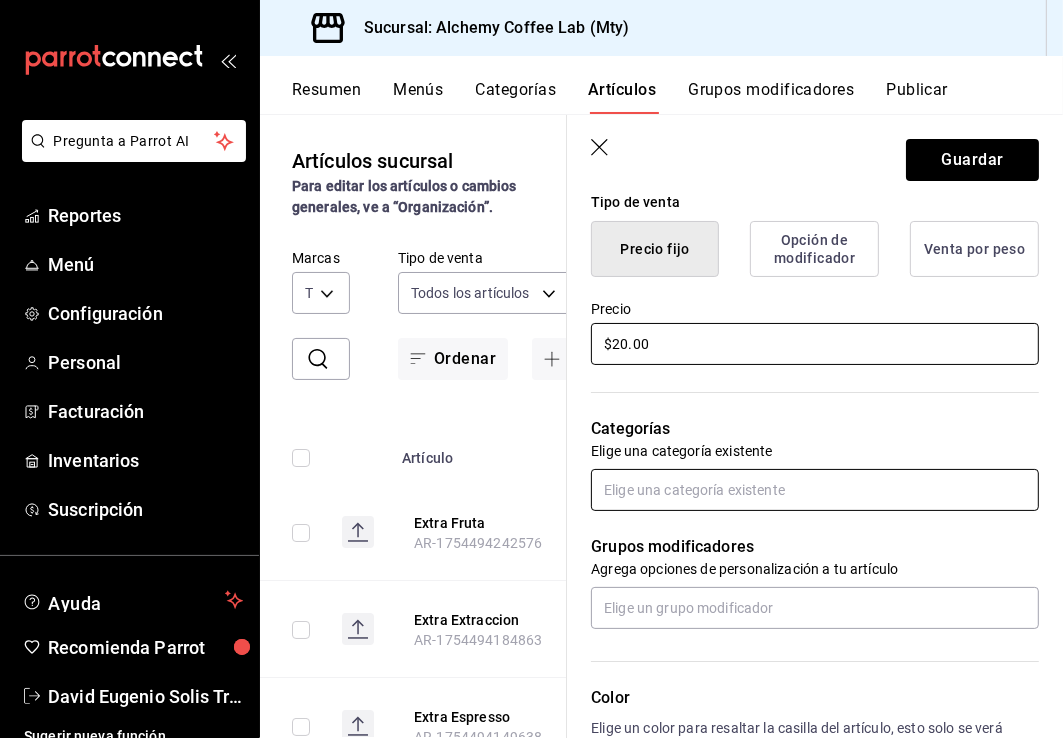 type on "$20.00" 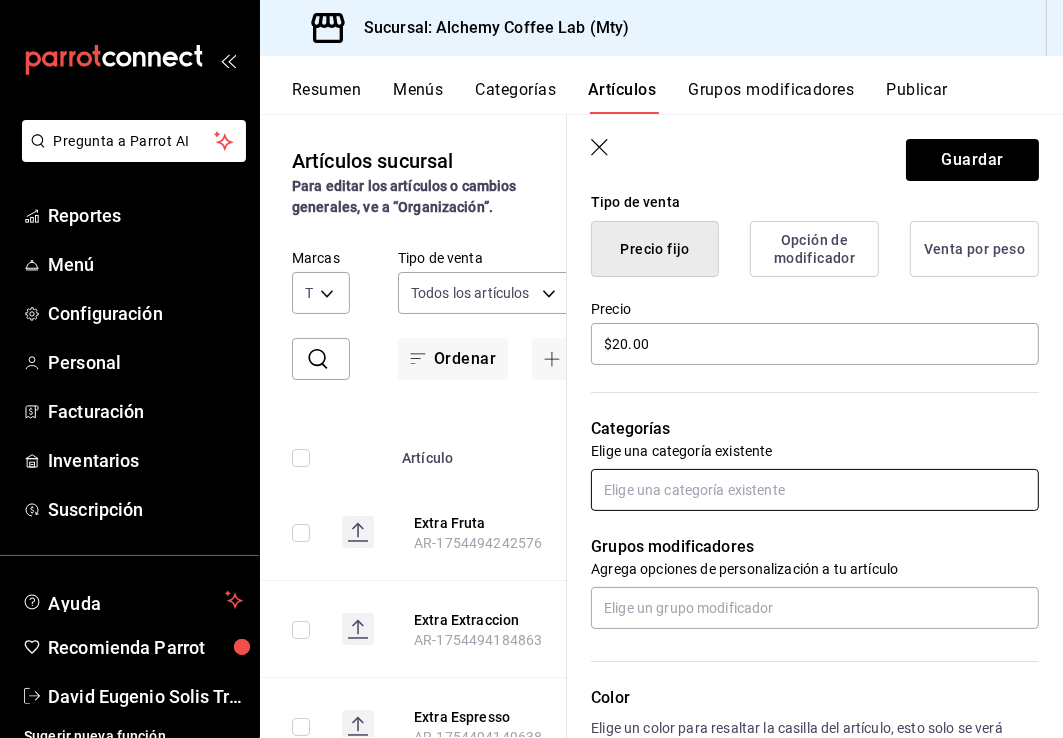 click at bounding box center (815, 490) 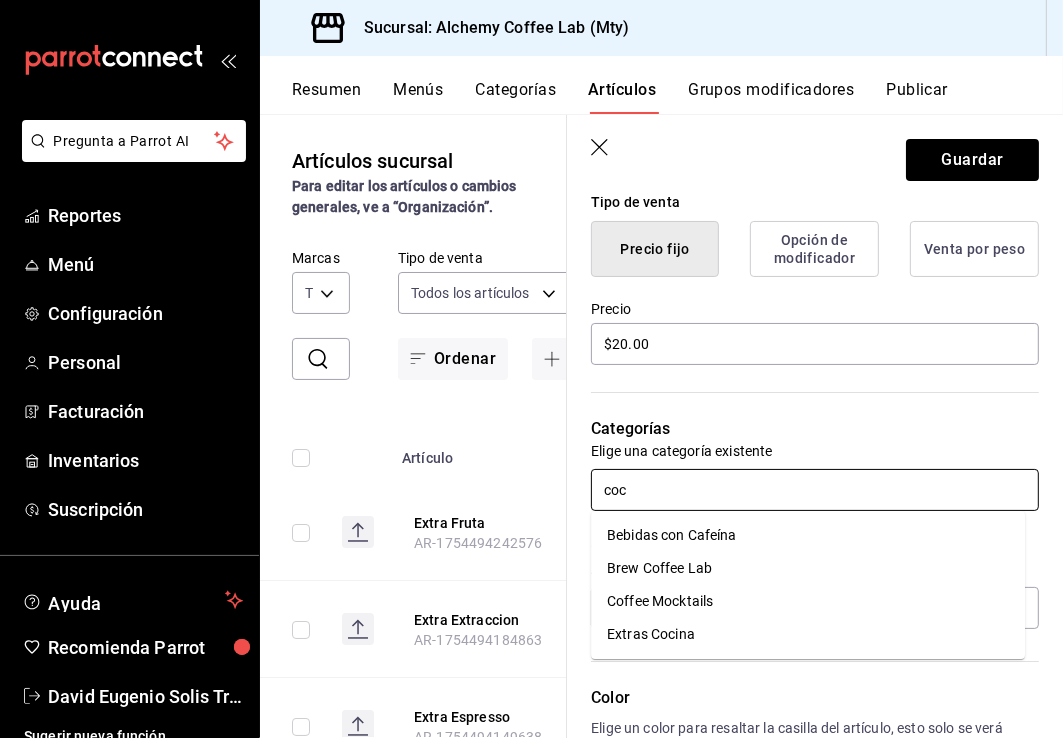 type on "coci" 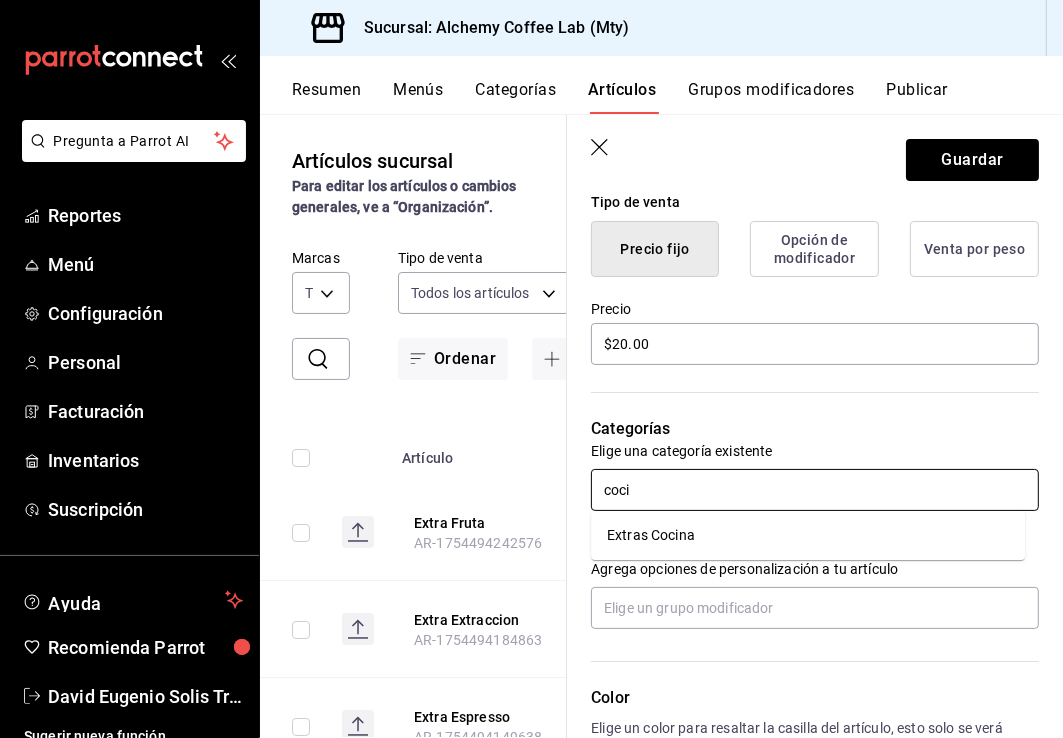 click on "Extras Cocina" at bounding box center (808, 535) 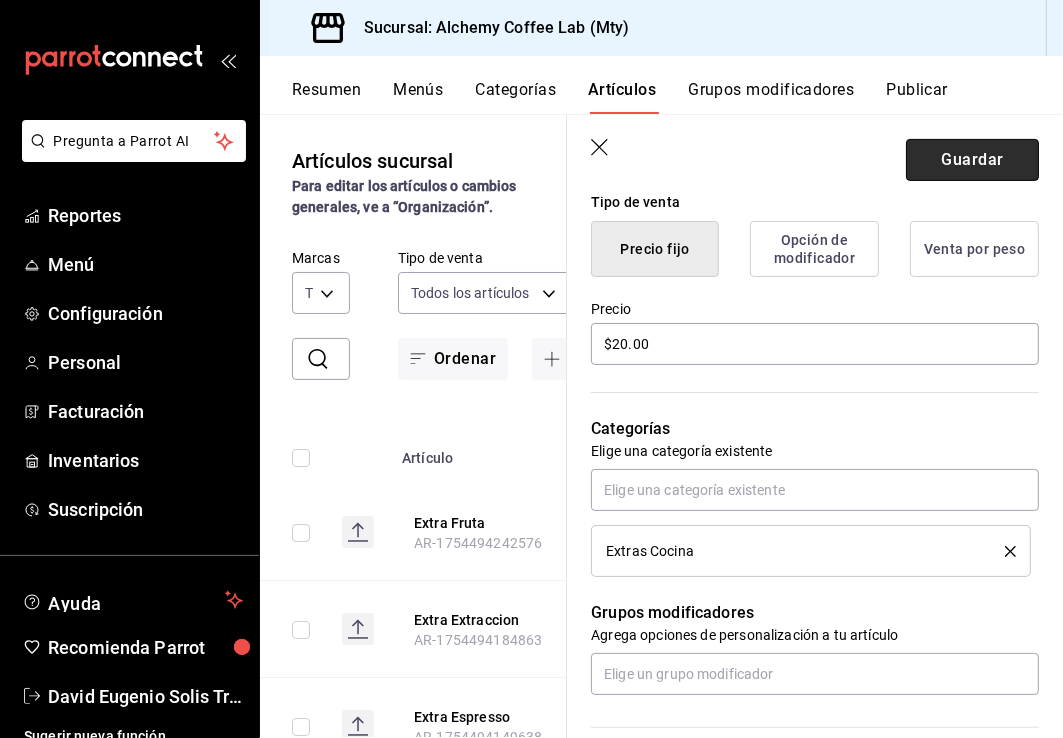 click on "Guardar" at bounding box center [972, 160] 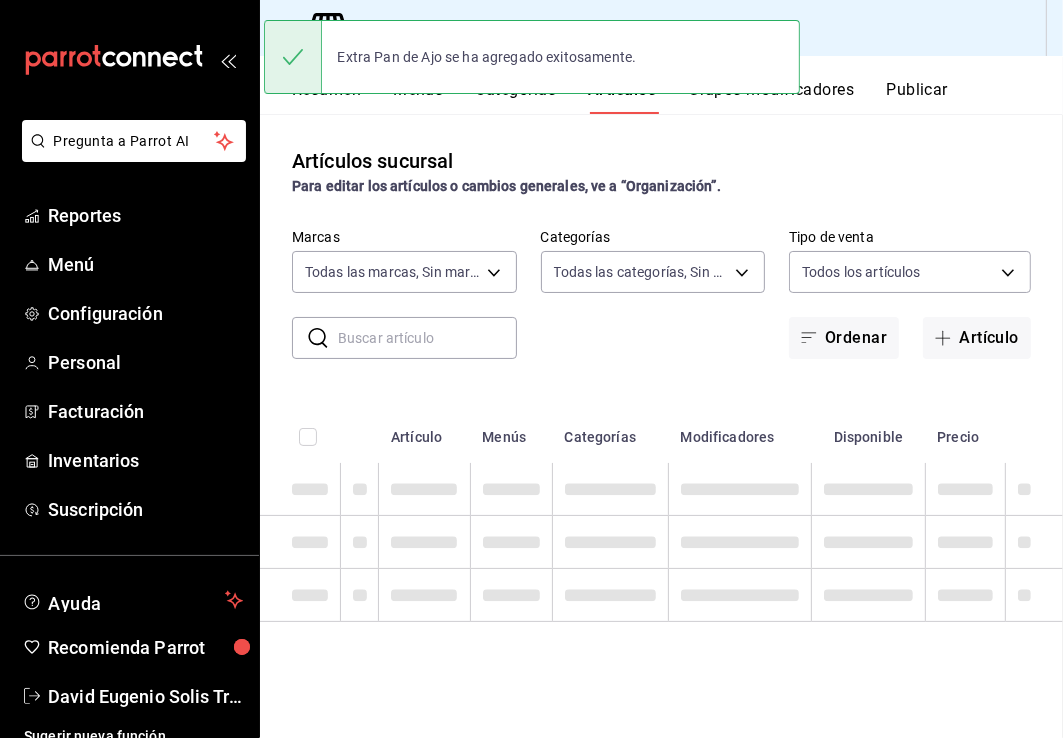 scroll, scrollTop: 0, scrollLeft: 0, axis: both 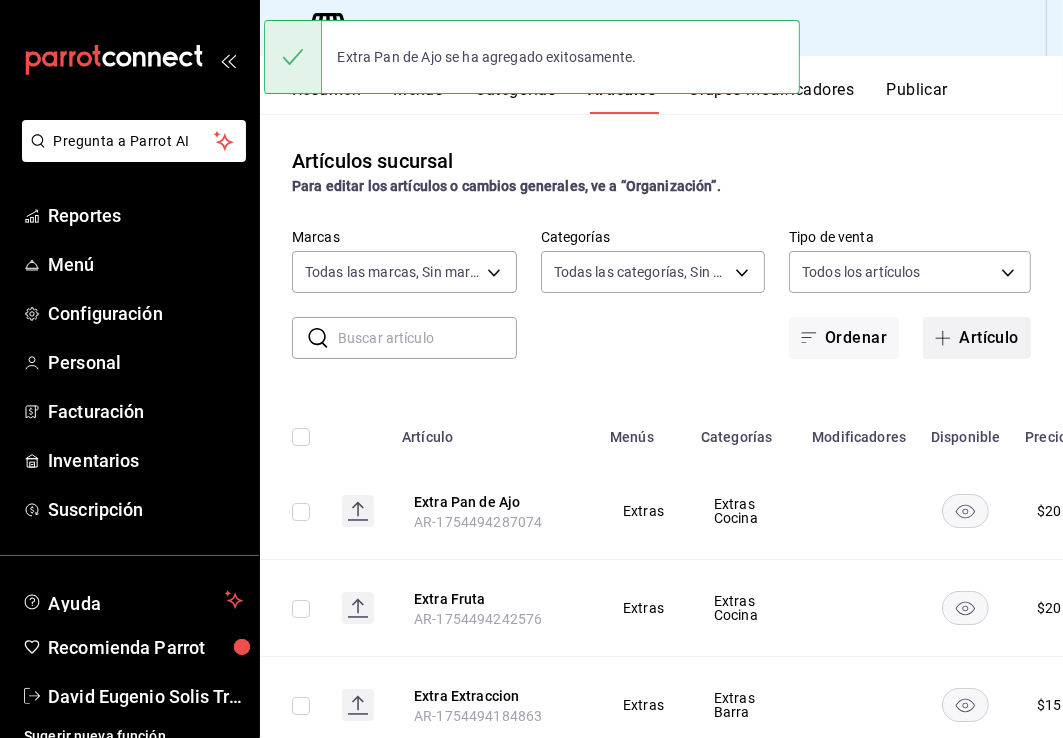 click on "Artículo" at bounding box center (977, 338) 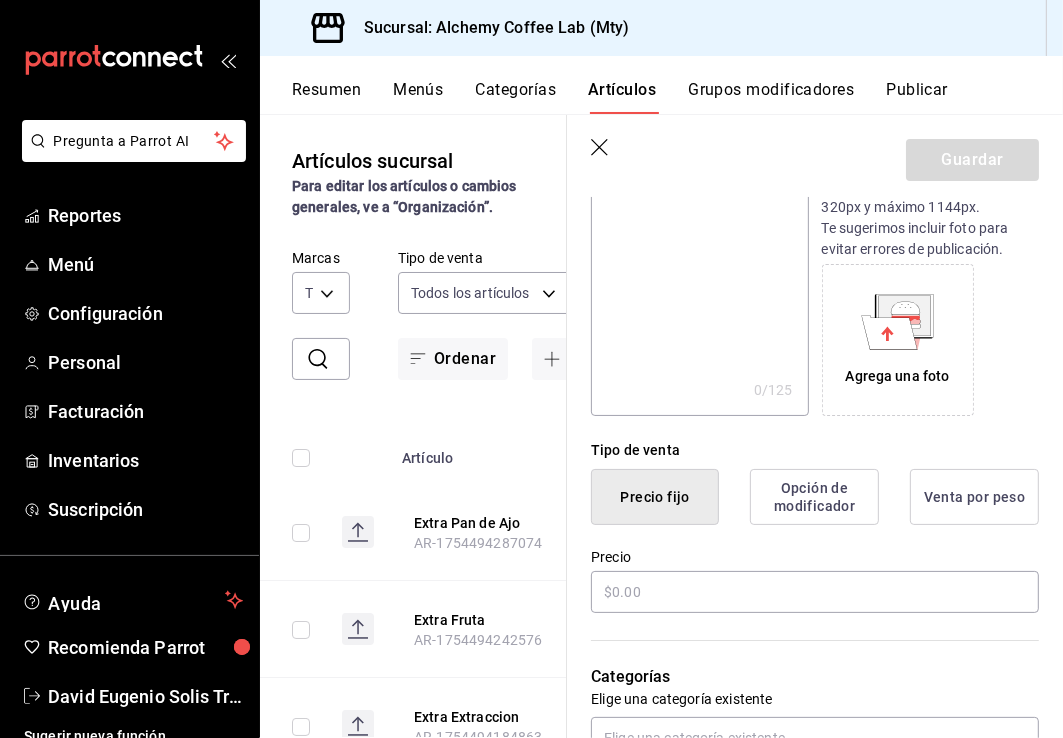 scroll, scrollTop: 300, scrollLeft: 0, axis: vertical 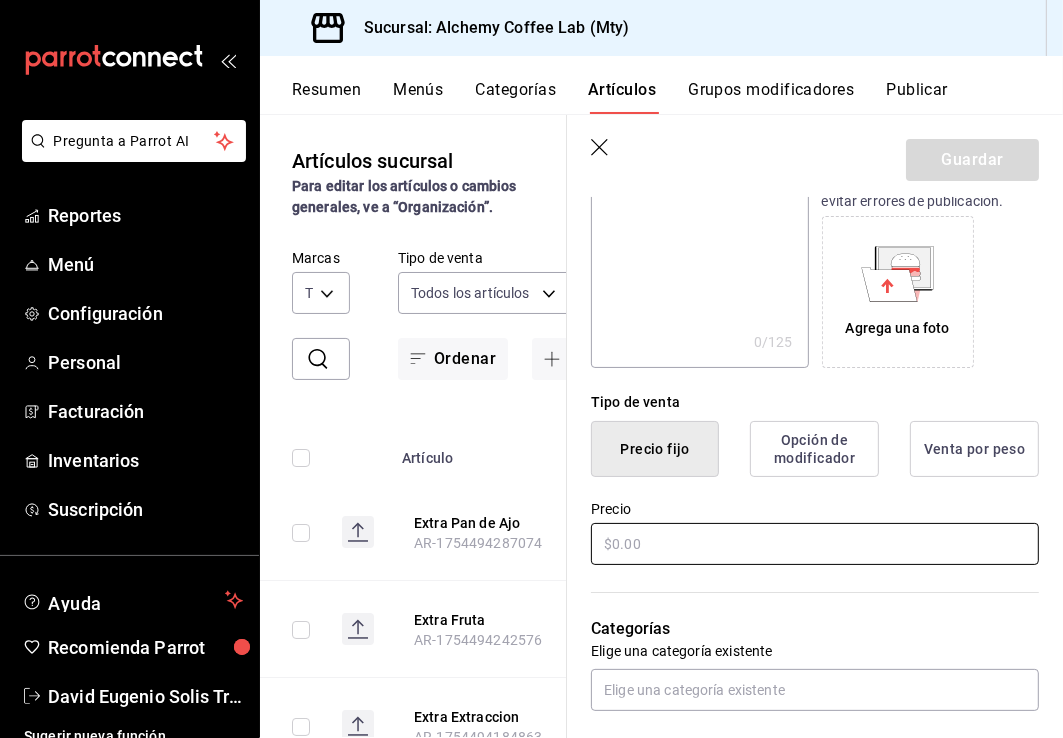 type on "Extra Pan de Panini" 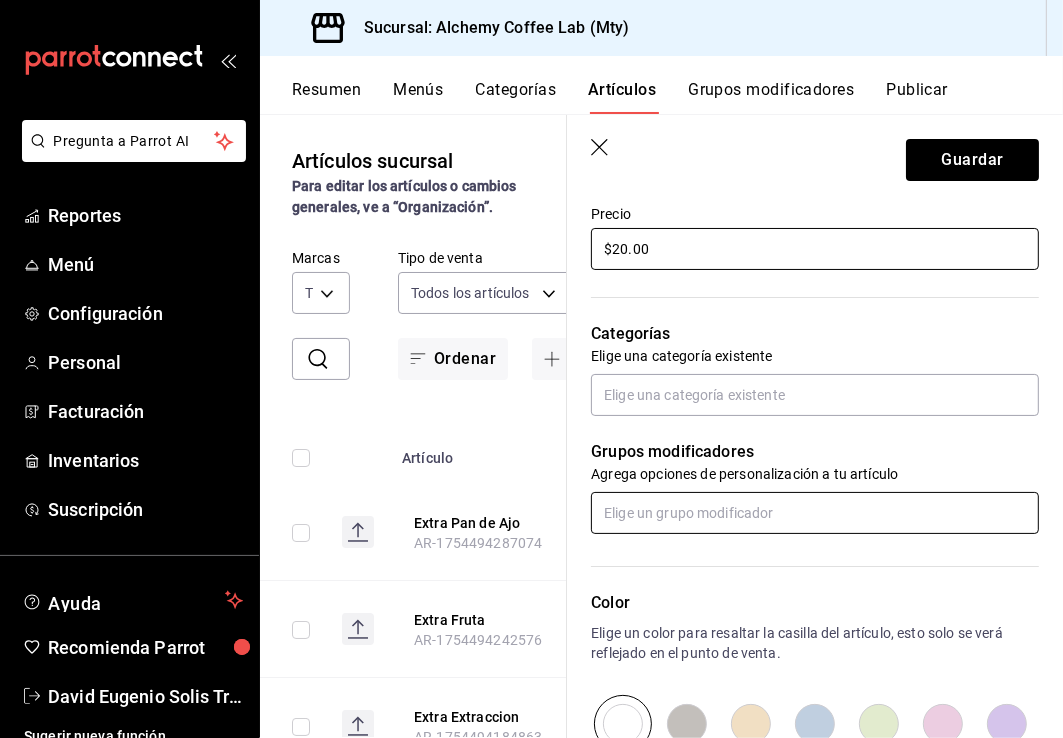 scroll, scrollTop: 600, scrollLeft: 0, axis: vertical 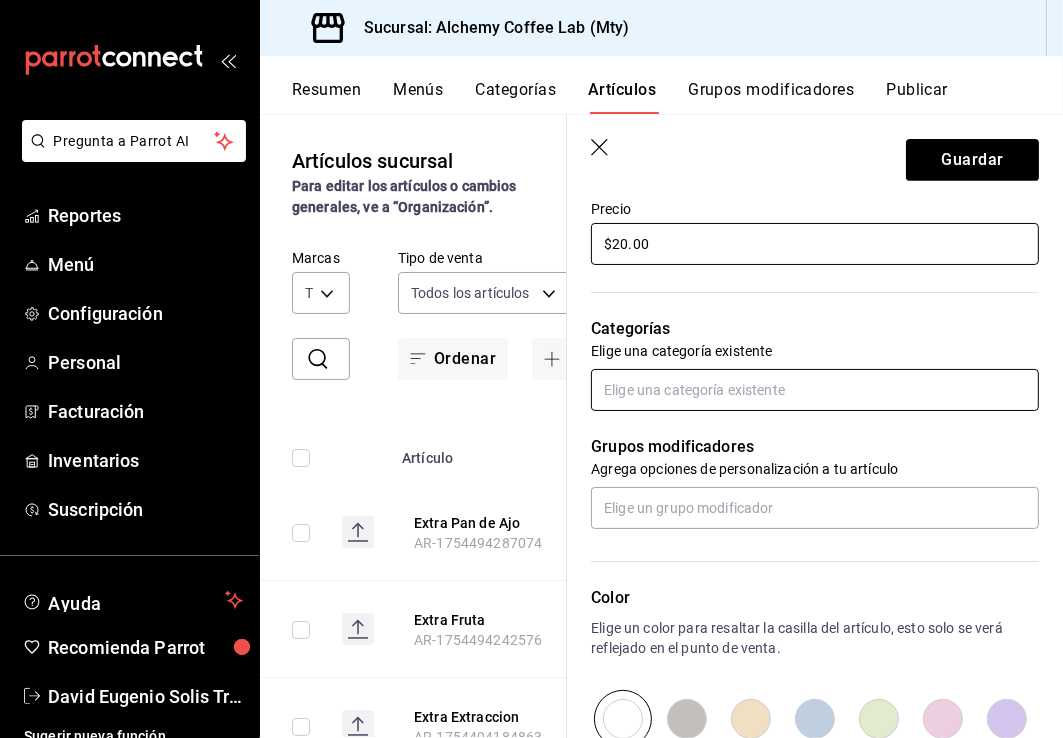 type on "$20.00" 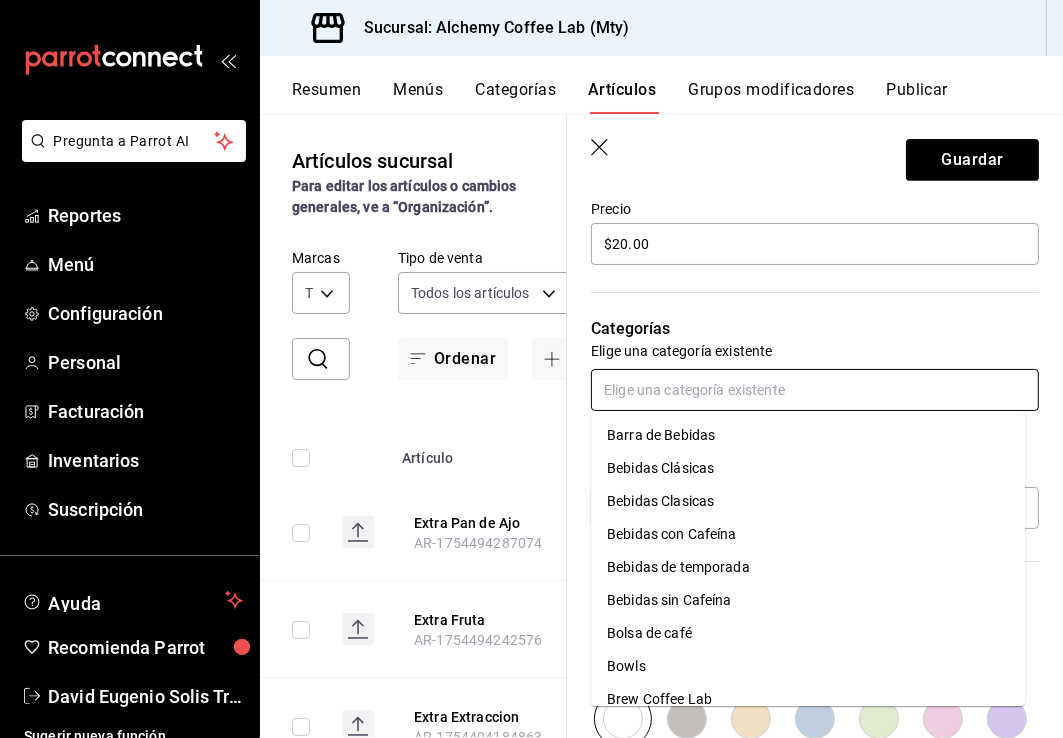 click at bounding box center (815, 390) 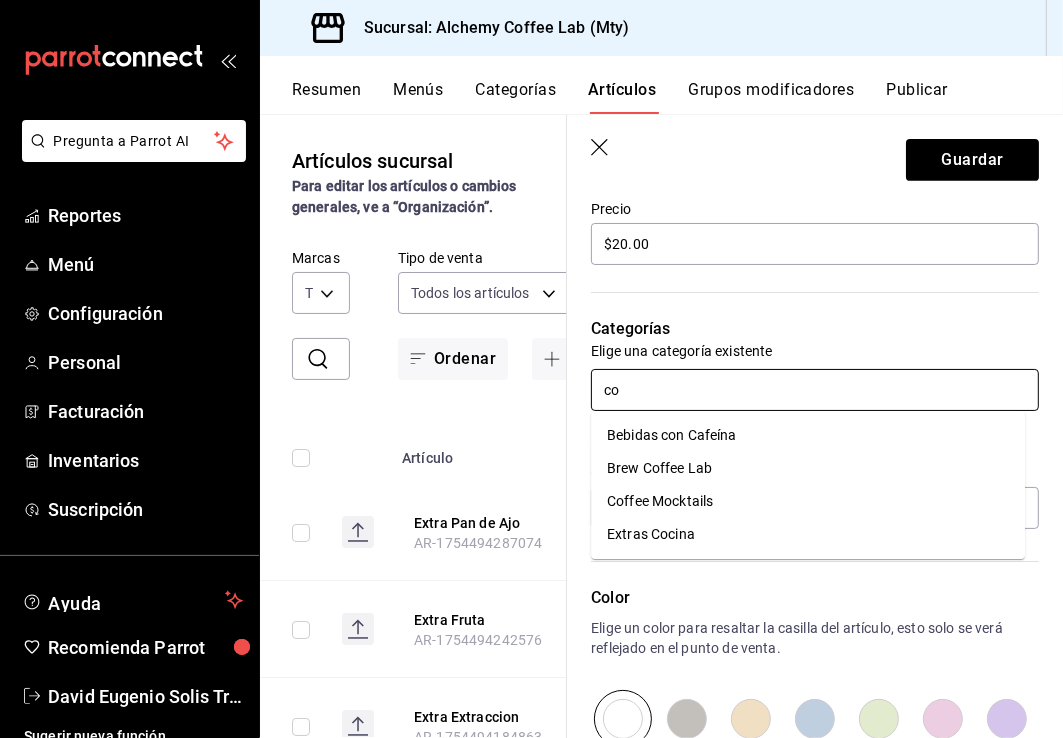 type on "coc" 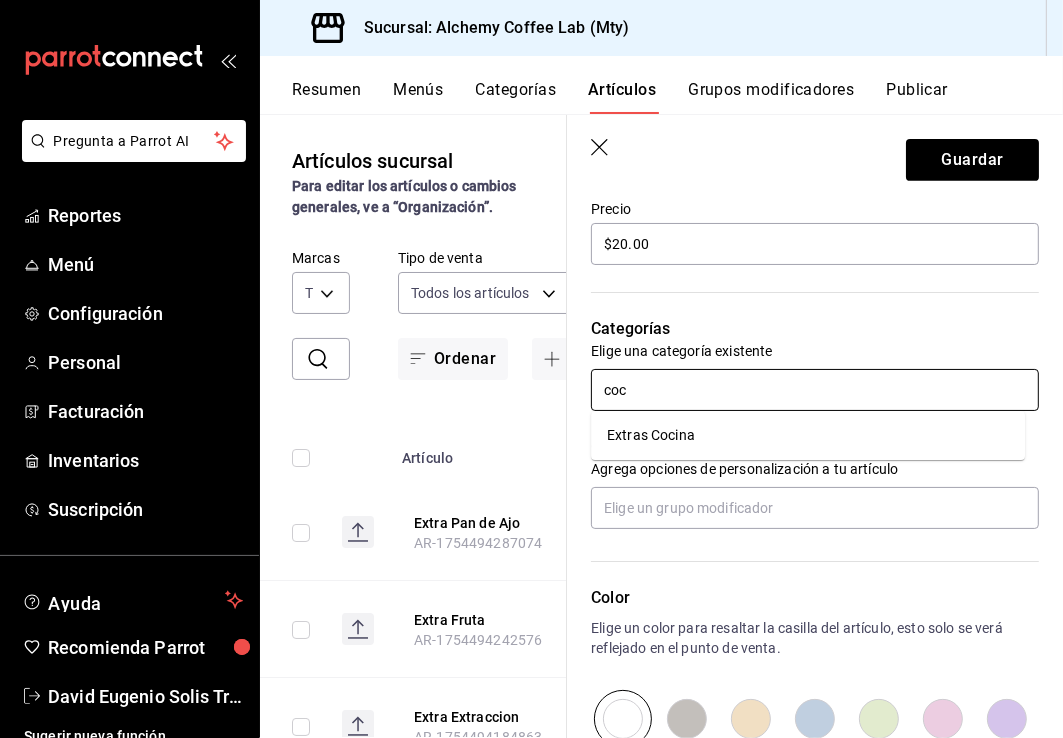 click on "Extras Cocina" at bounding box center [808, 435] 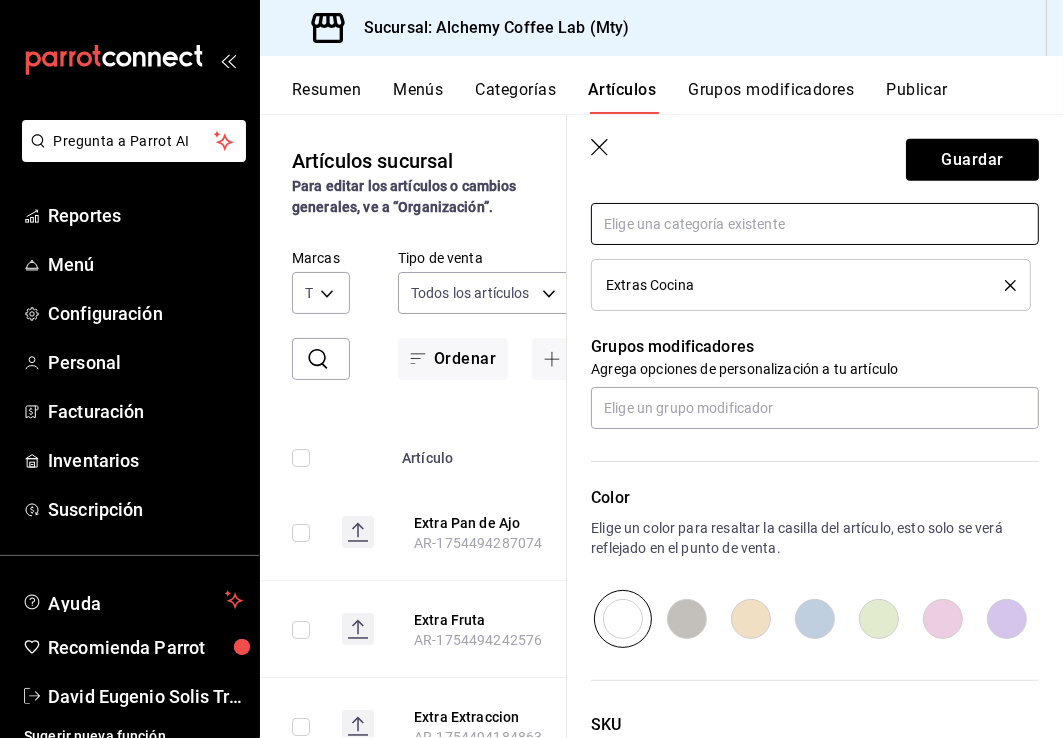 scroll, scrollTop: 800, scrollLeft: 0, axis: vertical 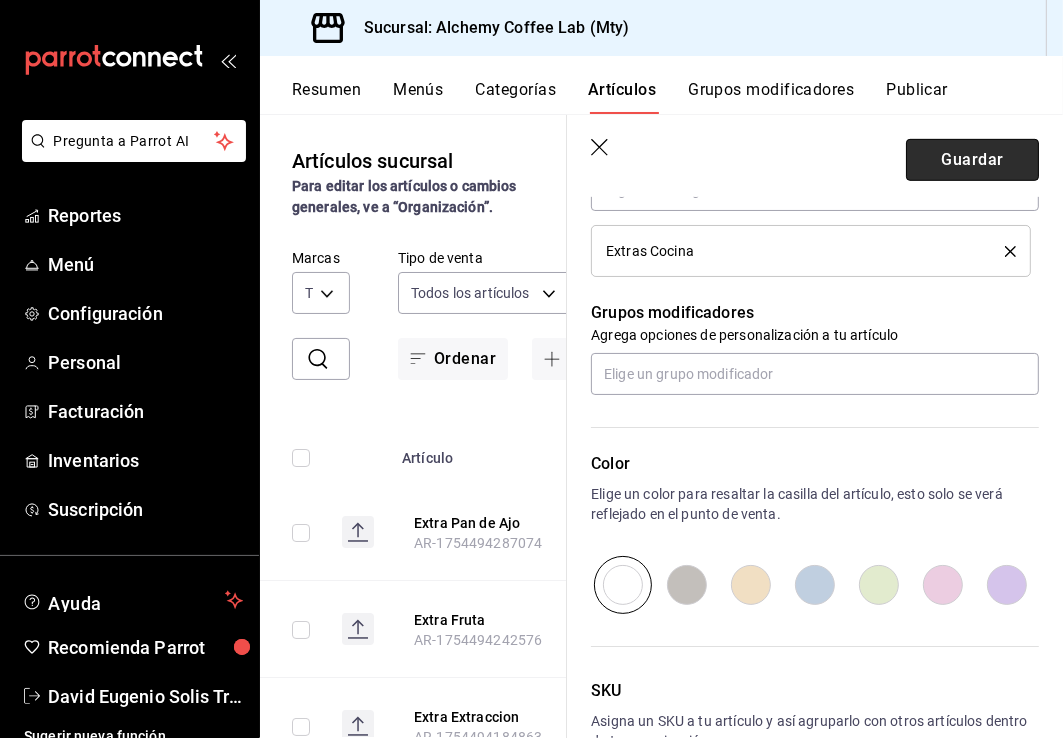 click on "Guardar" at bounding box center (972, 160) 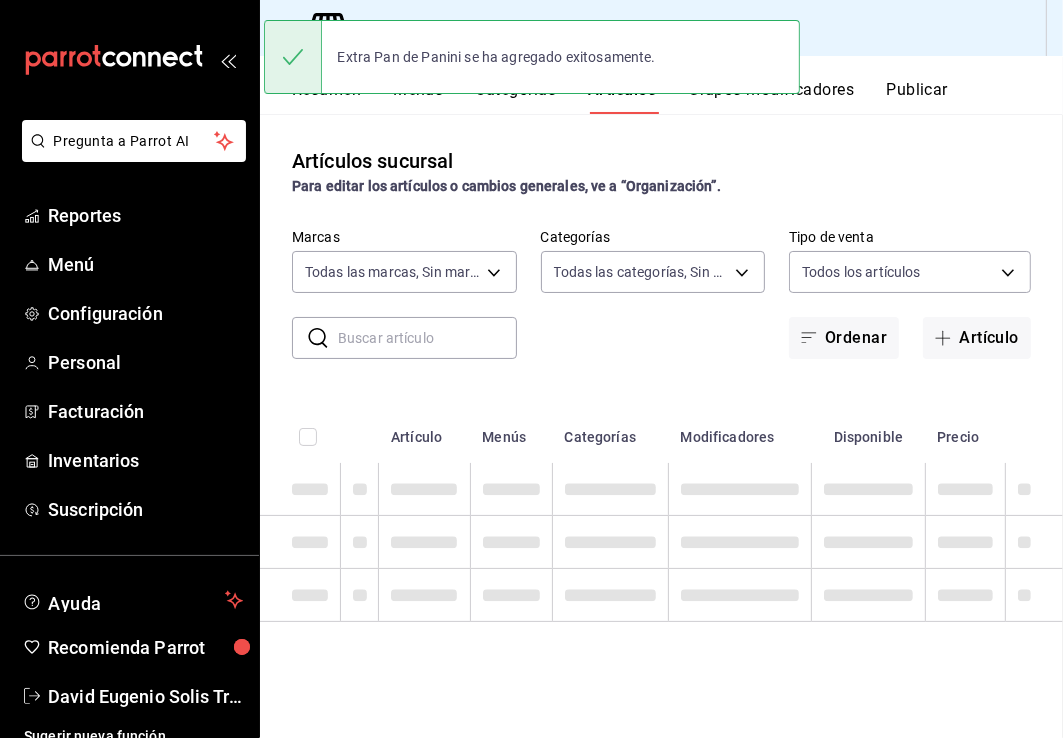 scroll, scrollTop: 0, scrollLeft: 0, axis: both 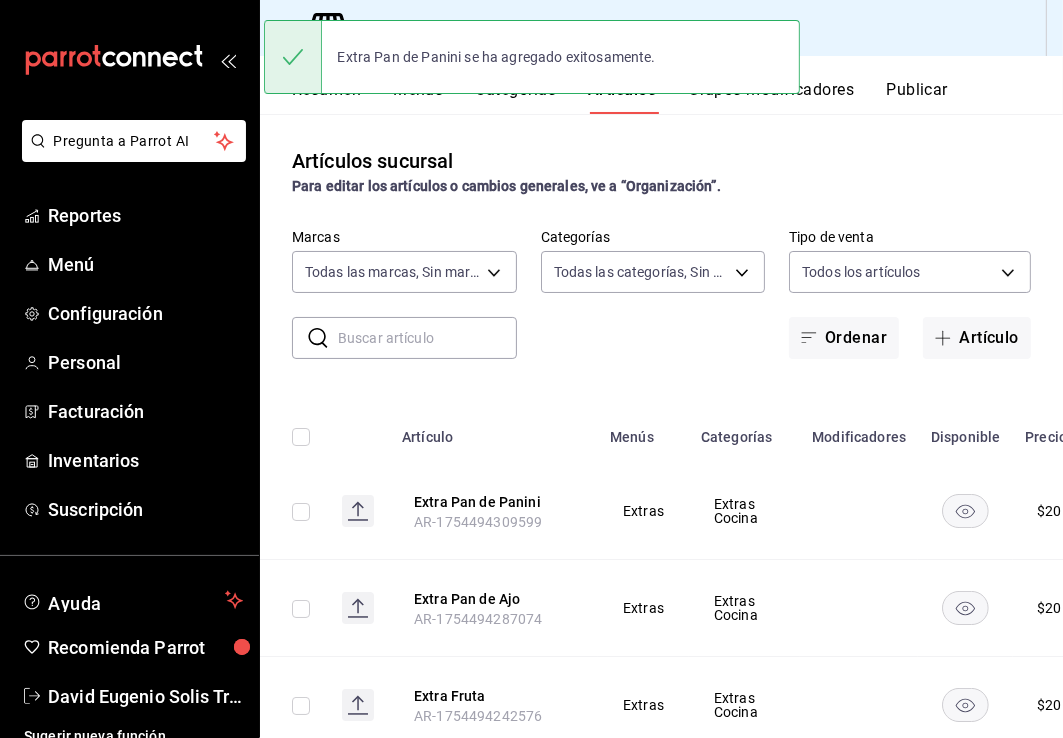 click on "Artículos sucursal Para editar los artículos o cambios generales, ve a “Organización”." at bounding box center (661, 171) 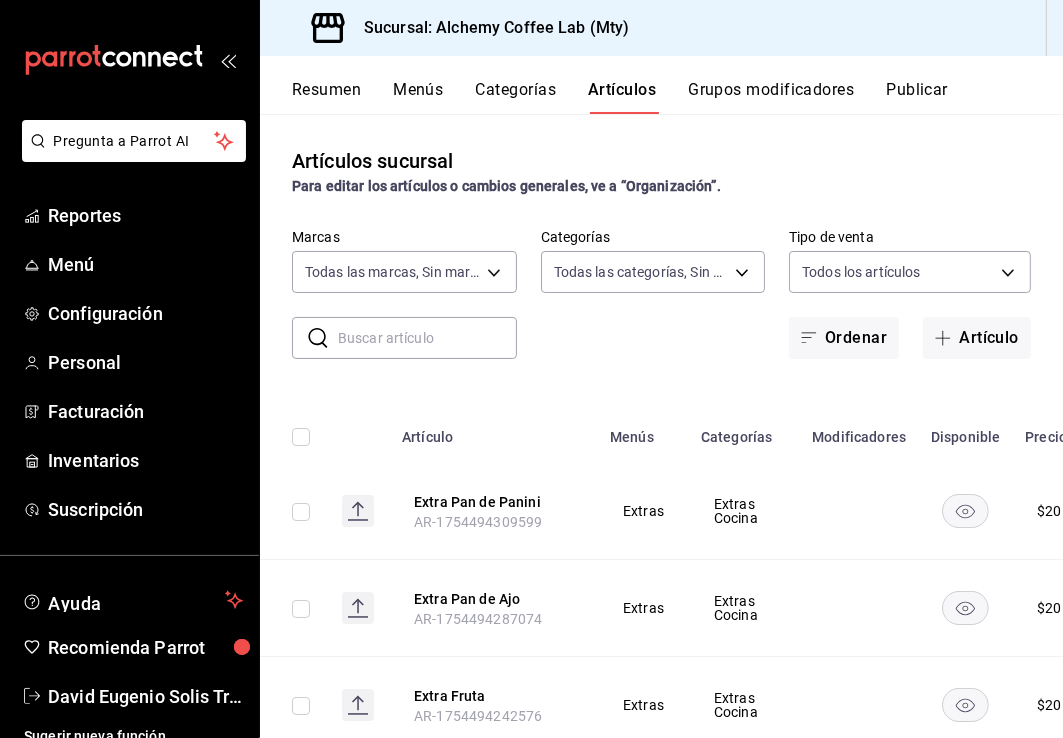 click on "Para editar los artículos o cambios generales, ve a “Organización”." at bounding box center [661, 186] 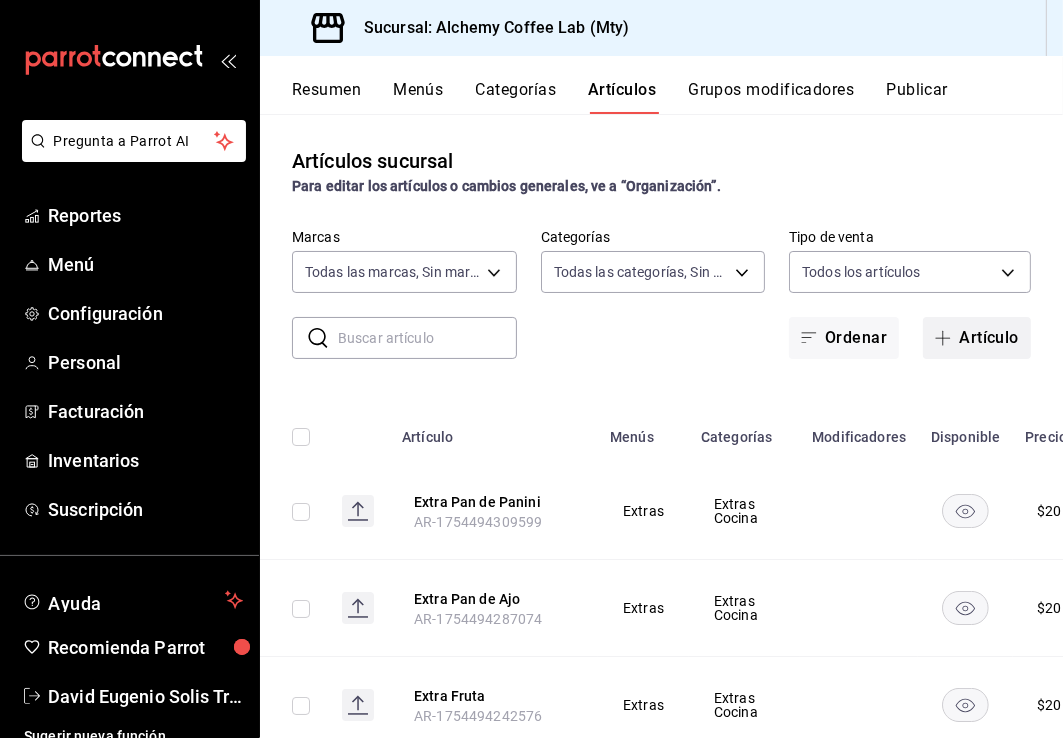 click on "Artículo" at bounding box center [977, 338] 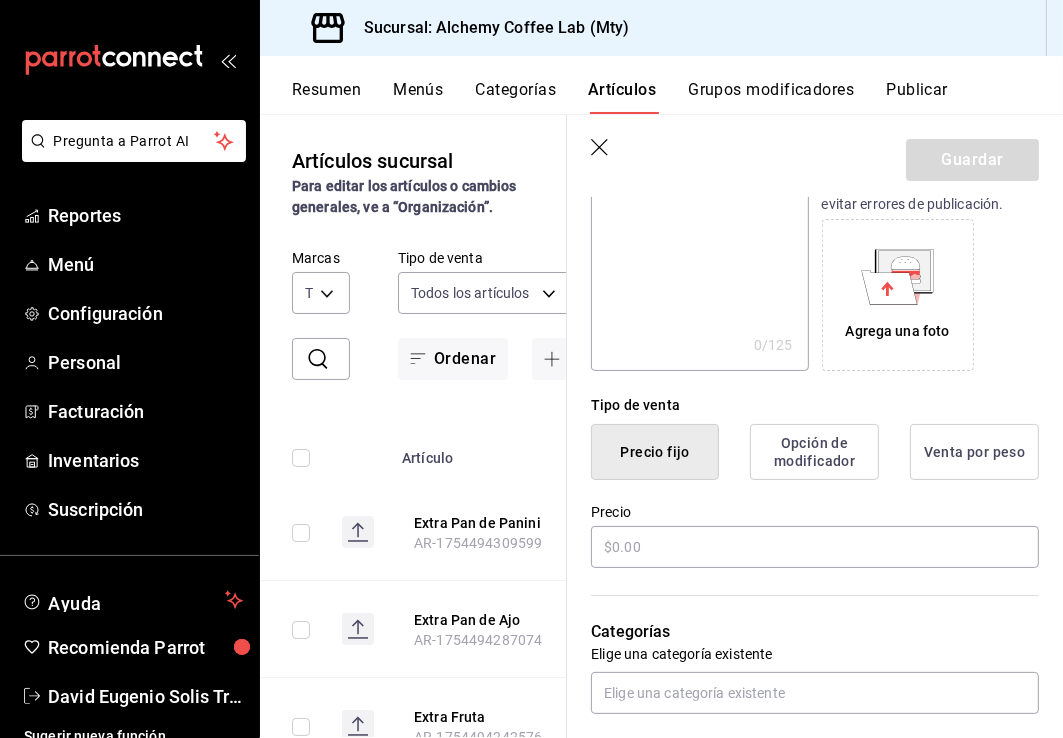 scroll, scrollTop: 300, scrollLeft: 0, axis: vertical 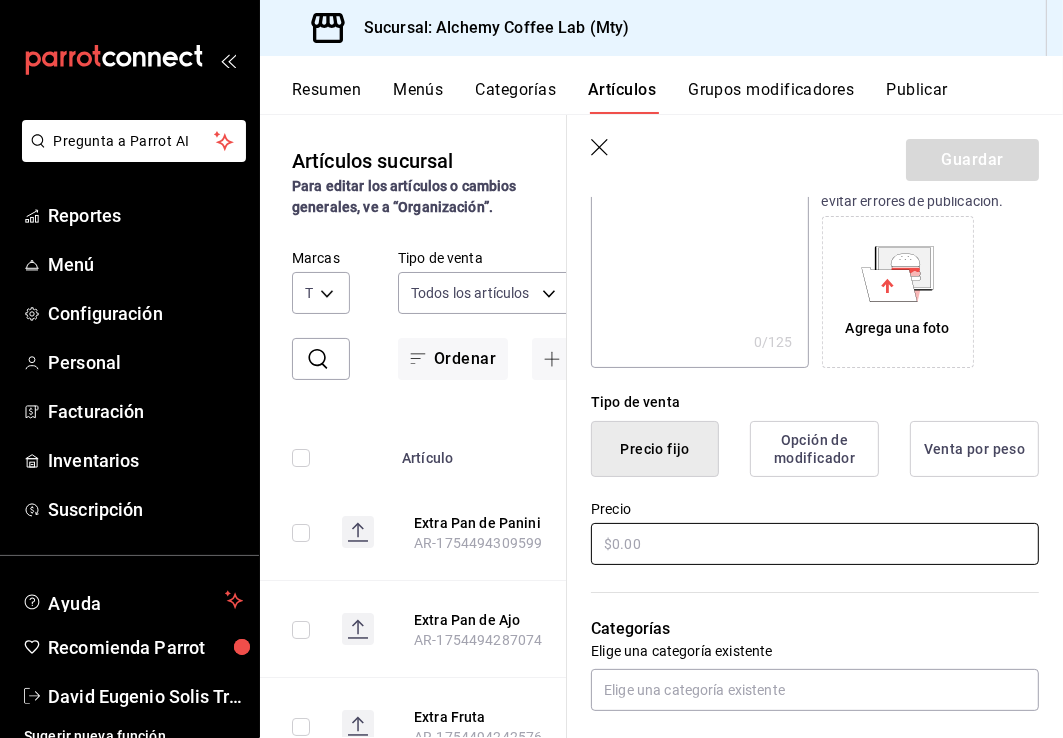 type on "Extra Tomate" 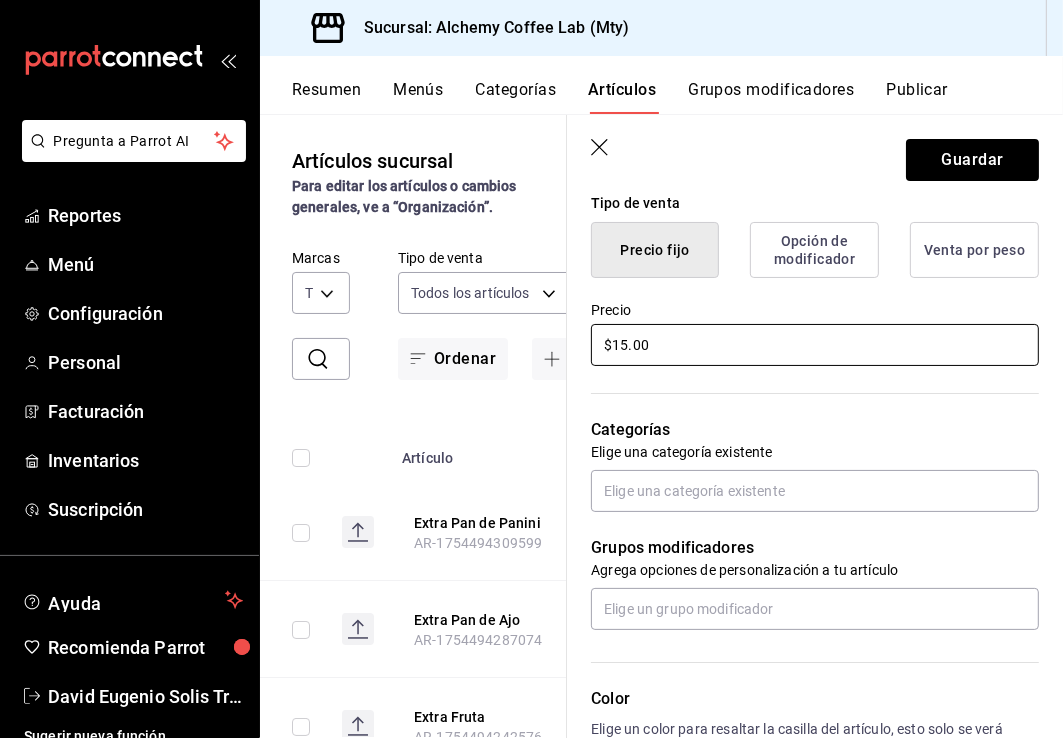 scroll, scrollTop: 500, scrollLeft: 0, axis: vertical 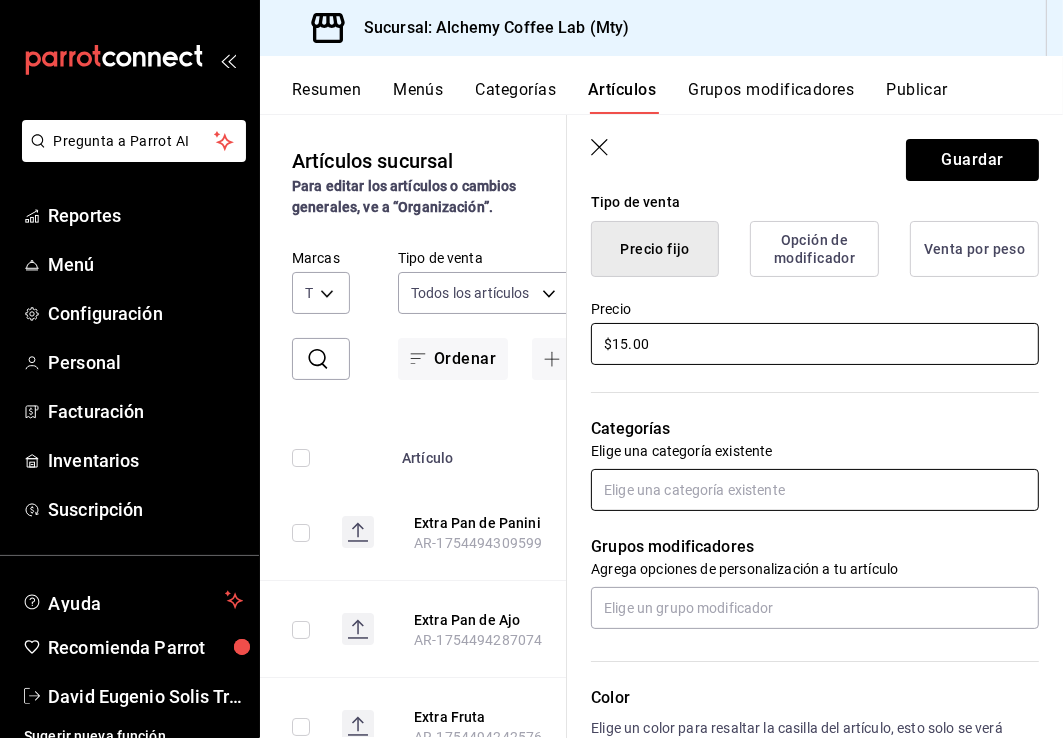 type on "$15.00" 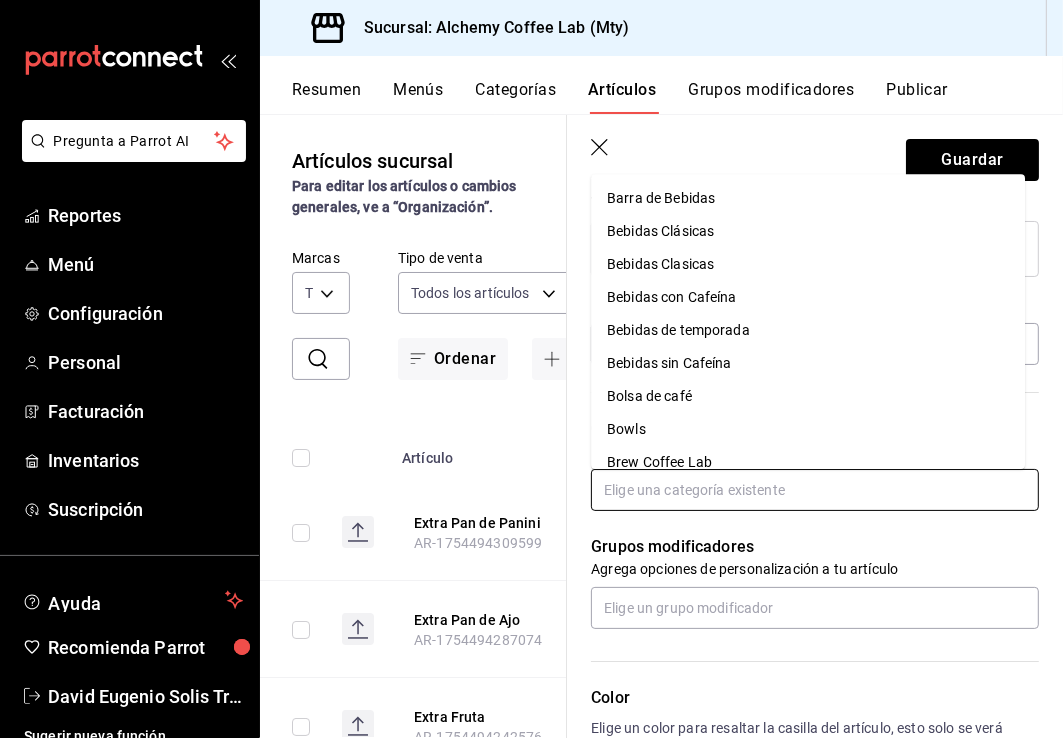 click at bounding box center (815, 490) 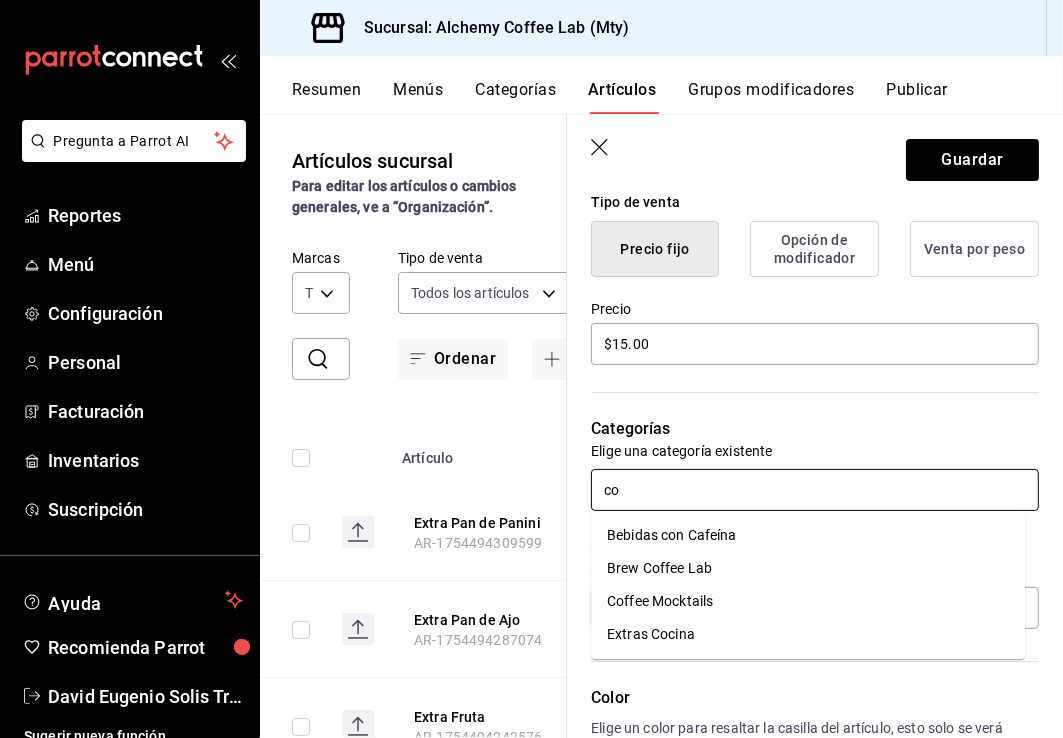 type on "coc" 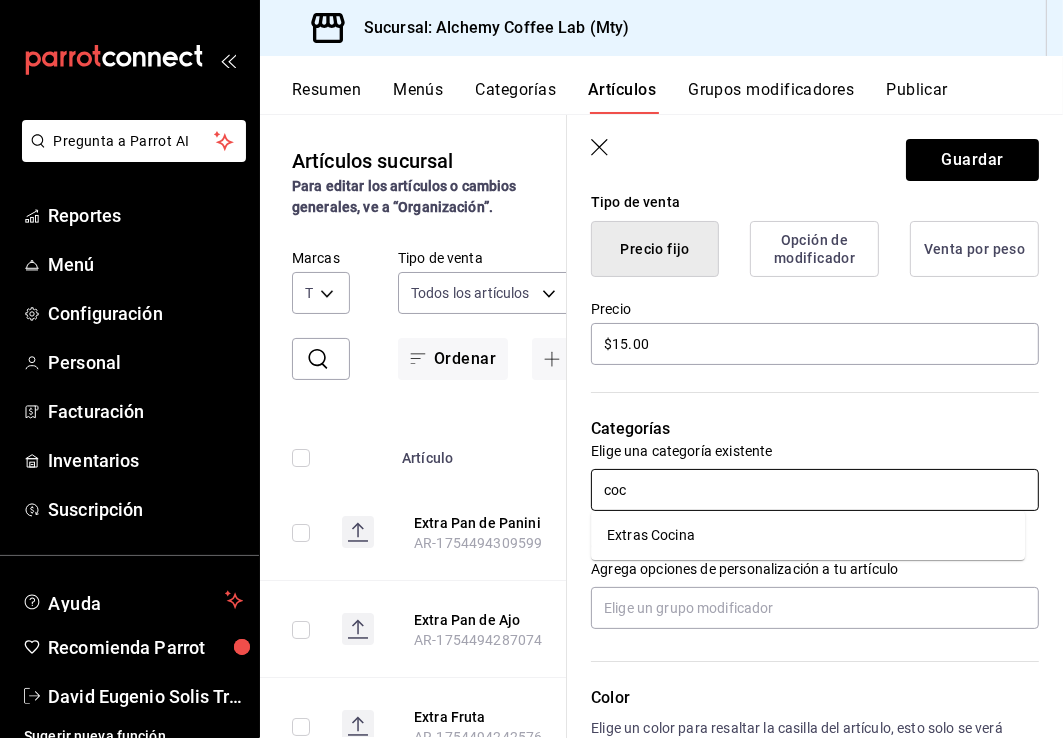 click on "Extras Cocina" at bounding box center [808, 535] 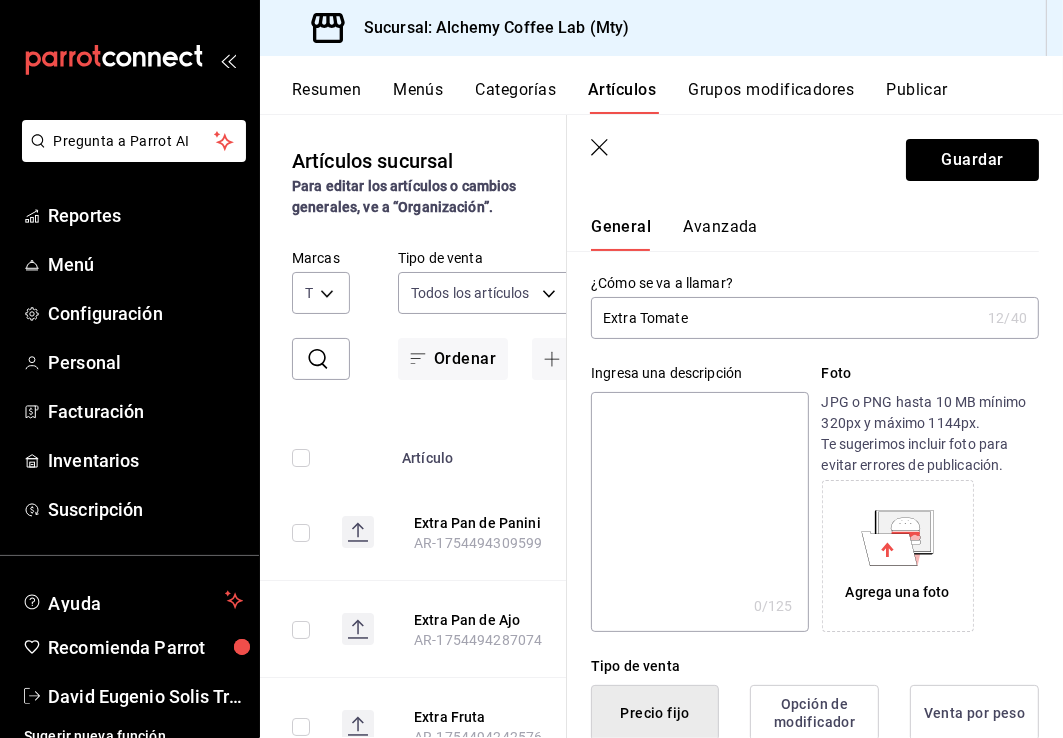 scroll, scrollTop: 0, scrollLeft: 0, axis: both 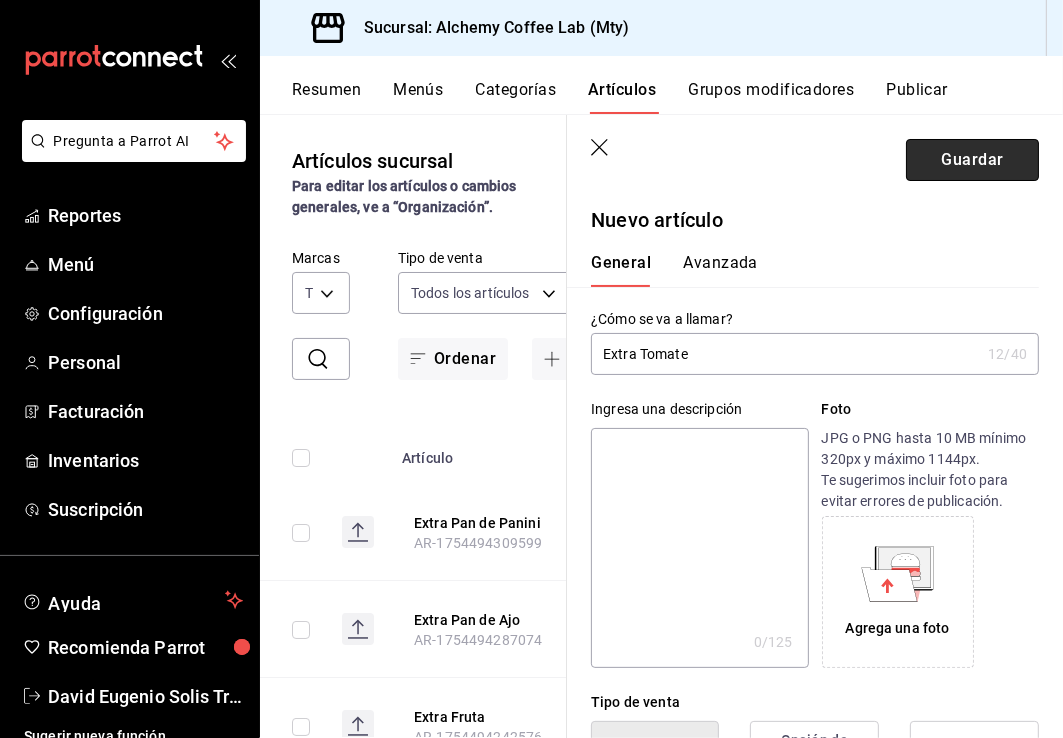 click on "Guardar" at bounding box center (972, 160) 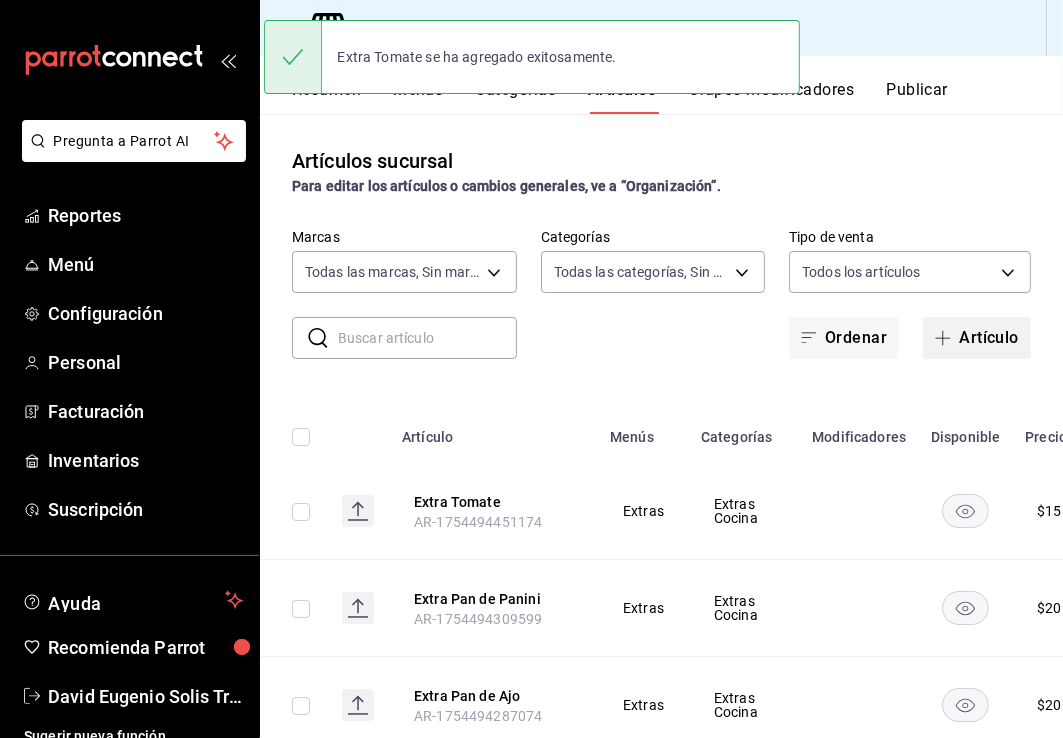 click on "Artículo" at bounding box center (977, 338) 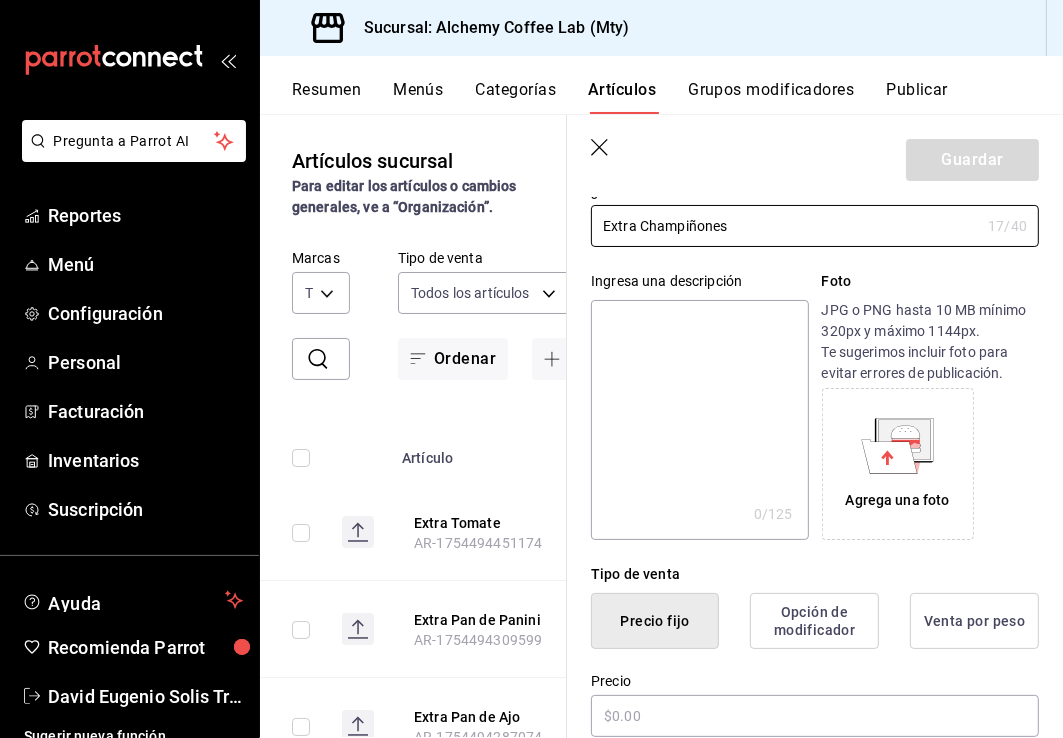 scroll, scrollTop: 200, scrollLeft: 0, axis: vertical 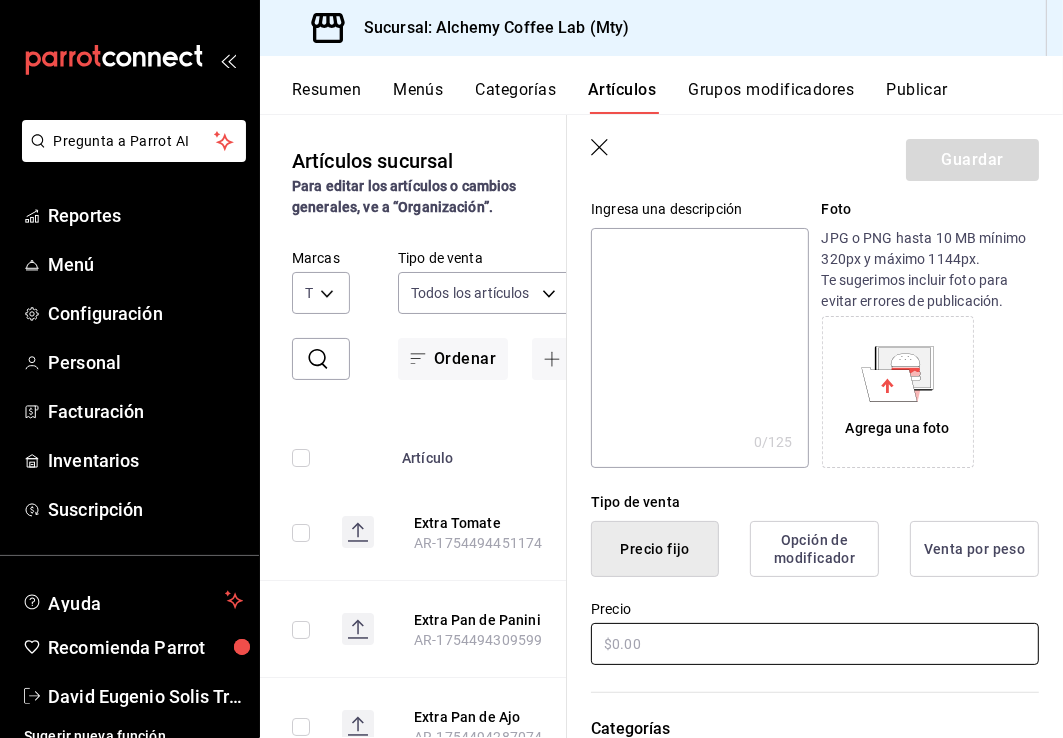 type on "Extra Champiñones" 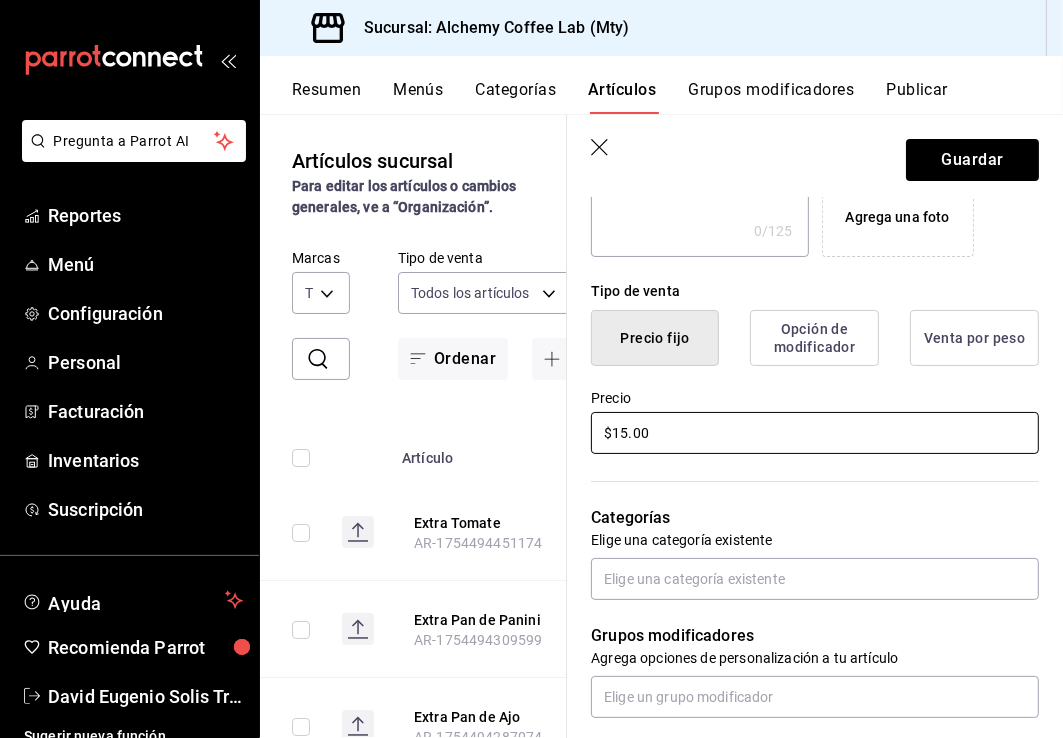 scroll, scrollTop: 500, scrollLeft: 0, axis: vertical 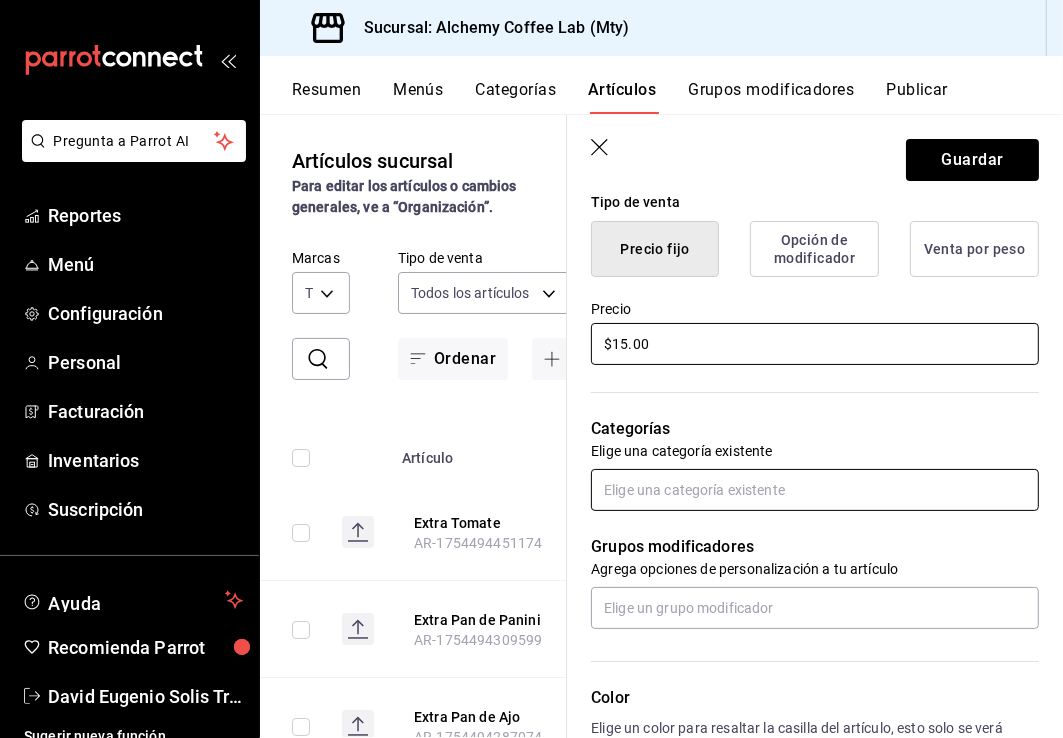 type on "$15.00" 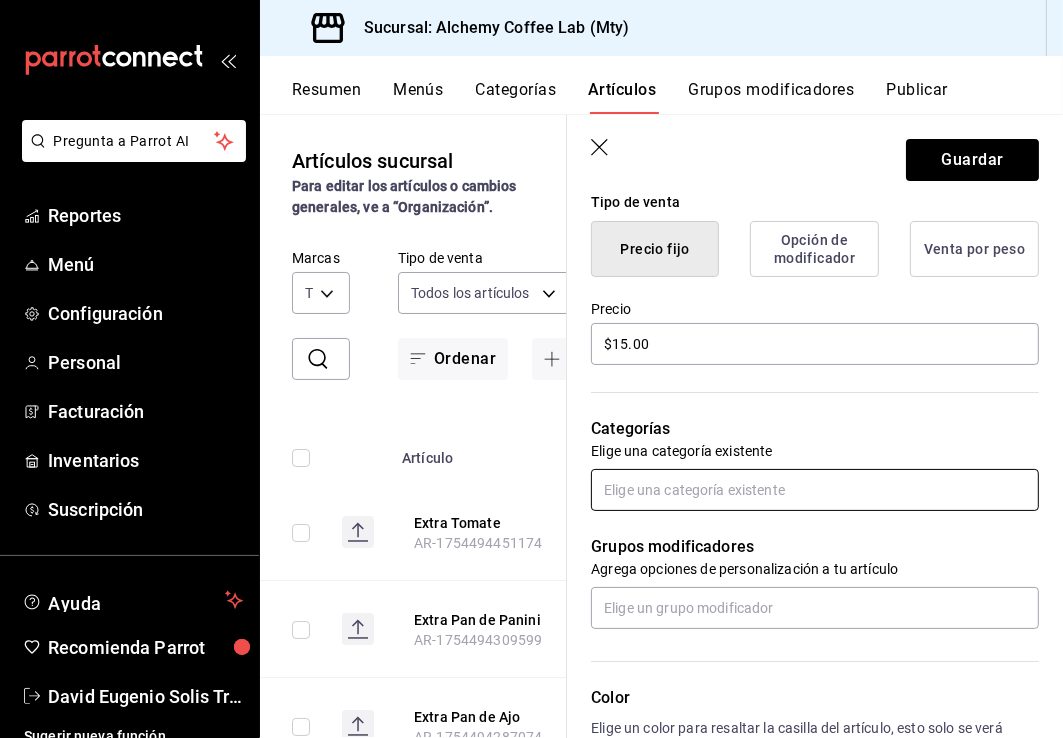 click at bounding box center [815, 490] 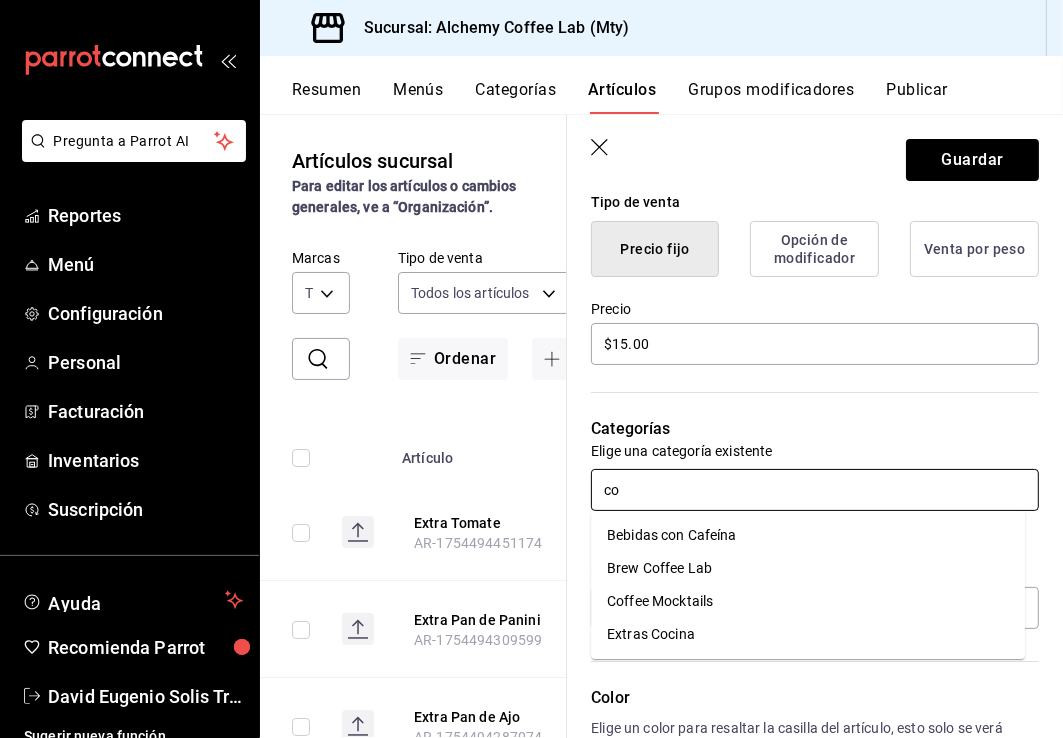 type on "coc" 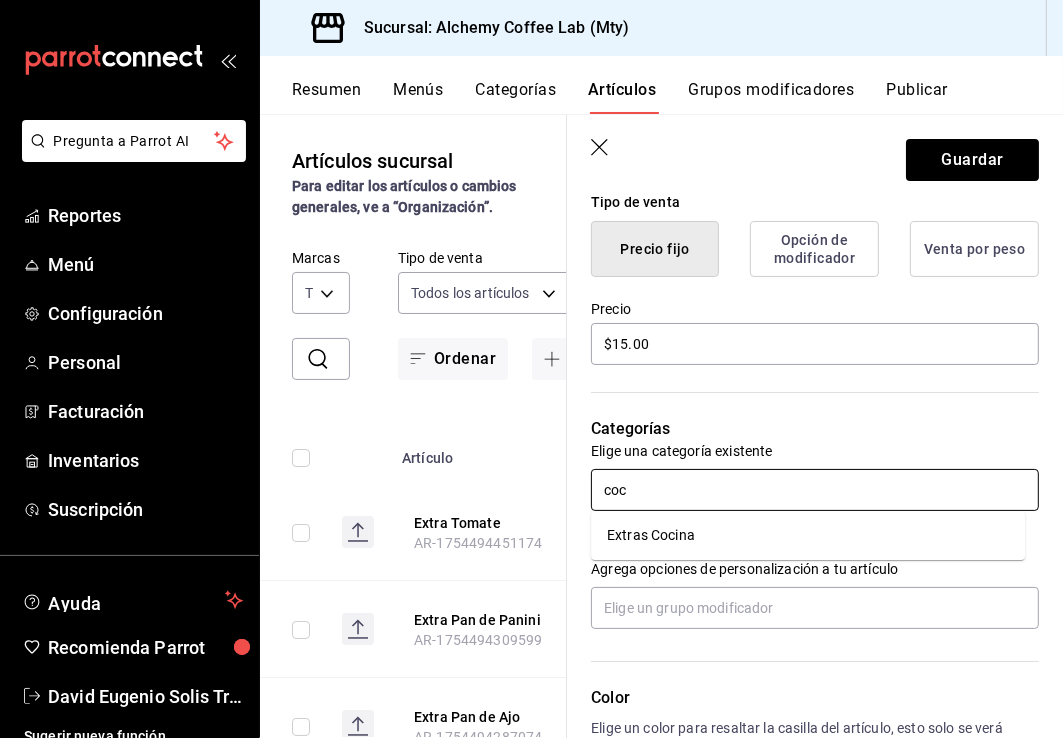 click on "Extras Cocina" at bounding box center (808, 535) 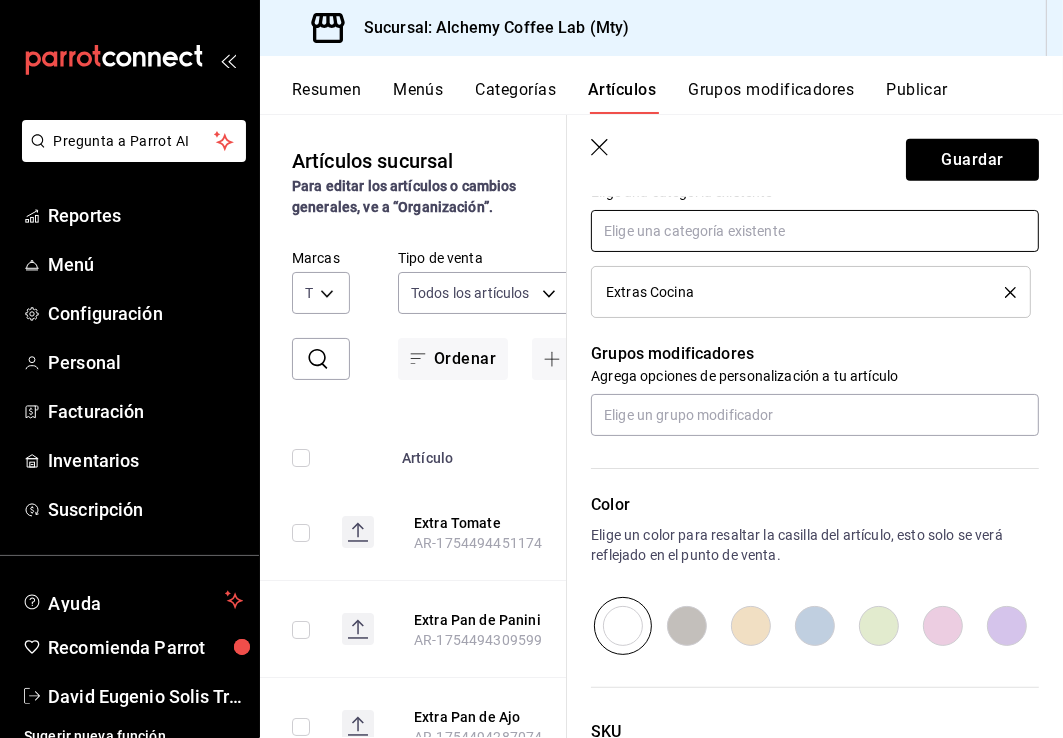 scroll, scrollTop: 800, scrollLeft: 0, axis: vertical 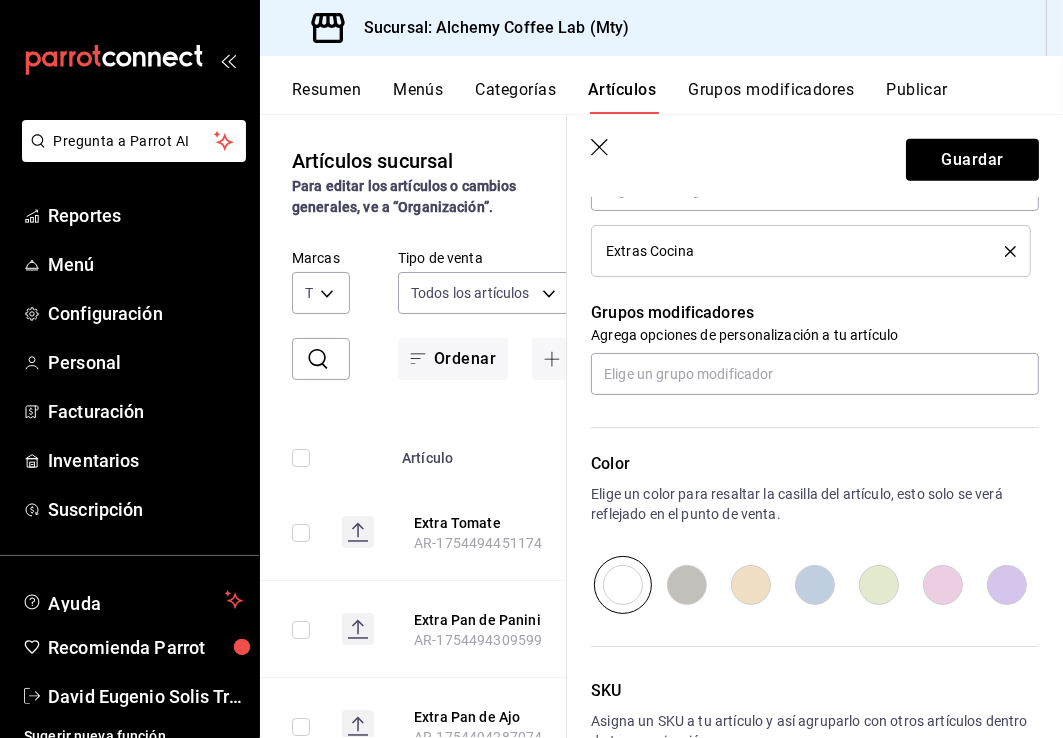 click at bounding box center [687, 585] 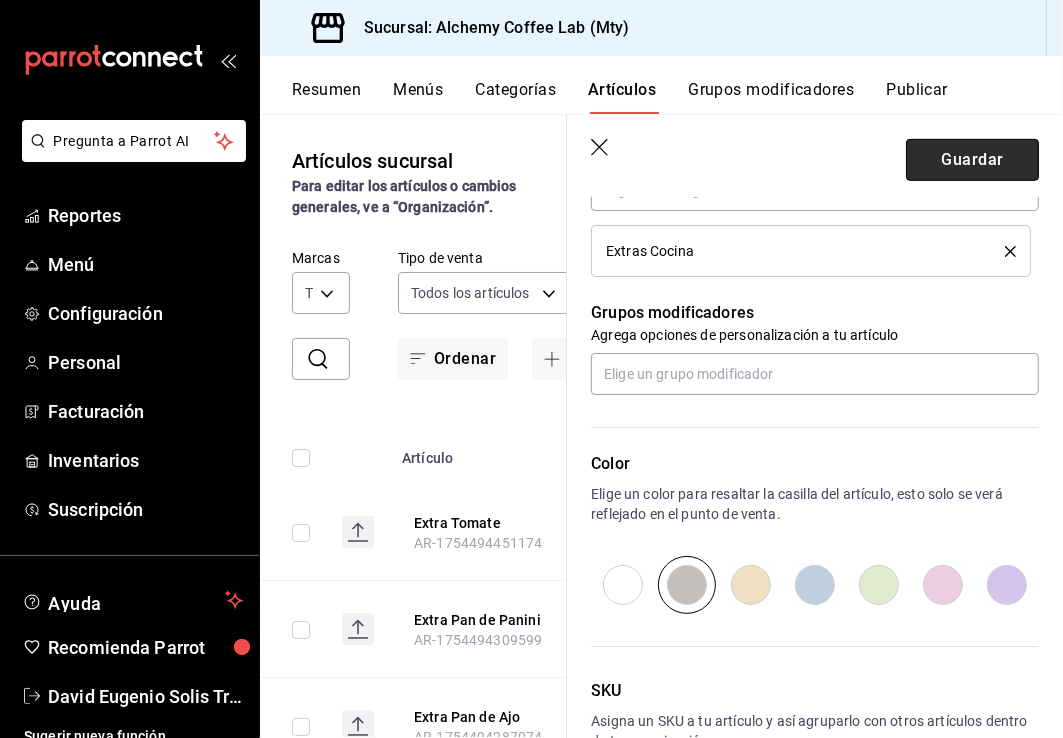 click on "Guardar" at bounding box center [972, 160] 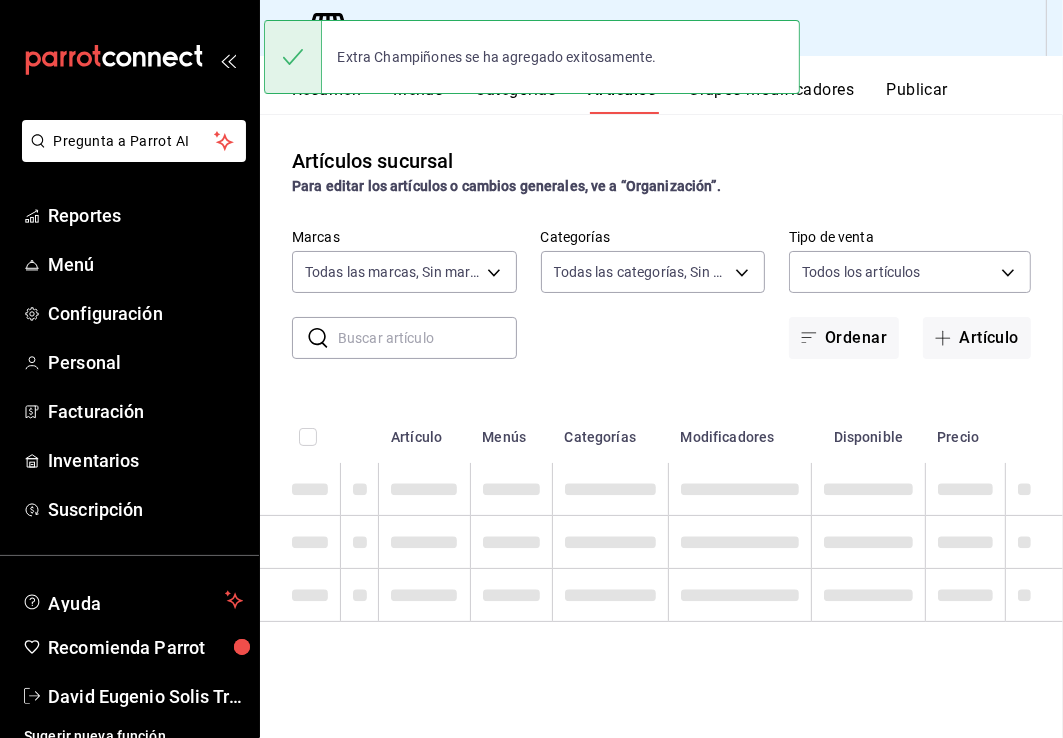 scroll, scrollTop: 0, scrollLeft: 0, axis: both 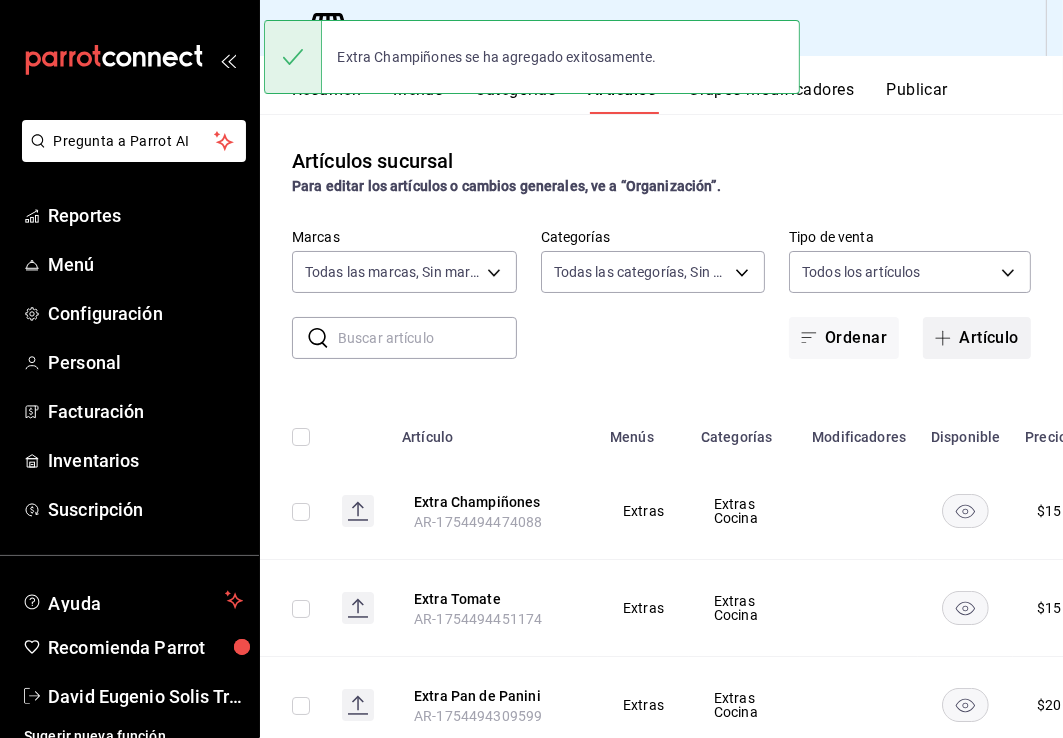 click on "Artículo" at bounding box center (977, 338) 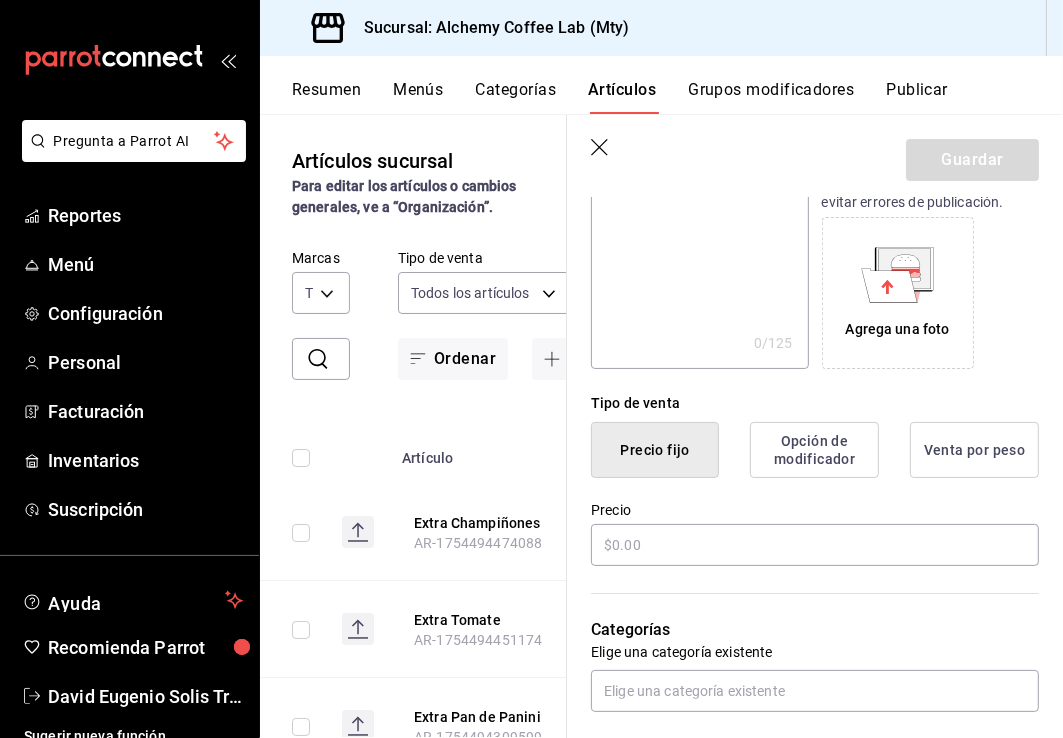scroll, scrollTop: 300, scrollLeft: 0, axis: vertical 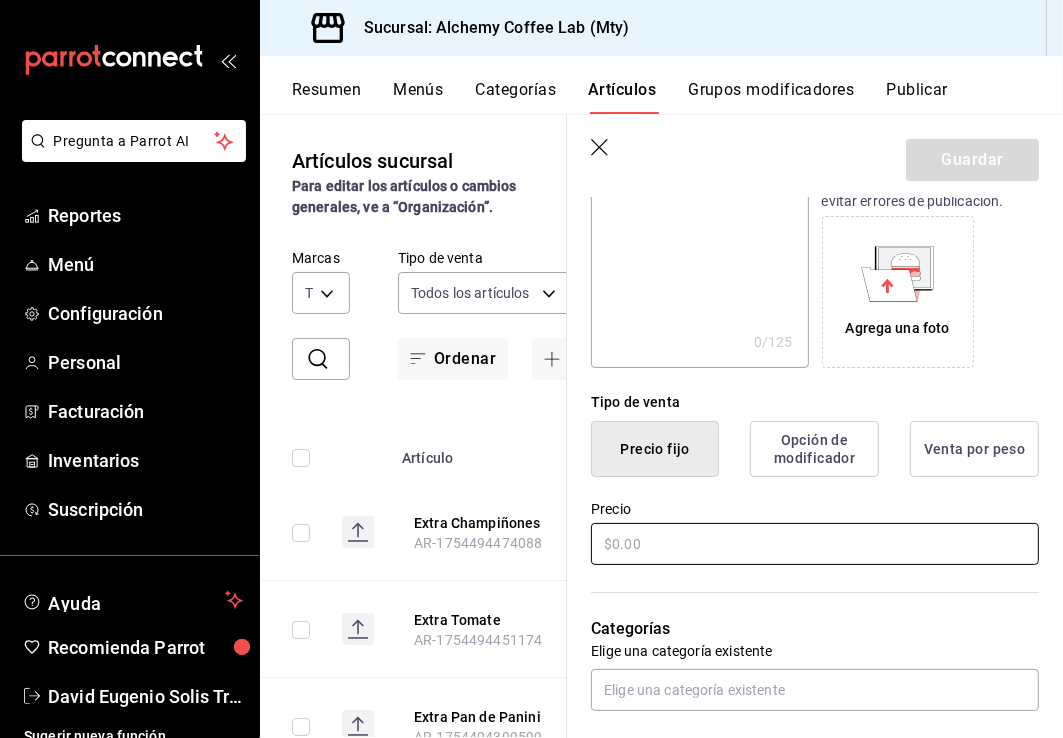 type on "Extra Espinacas" 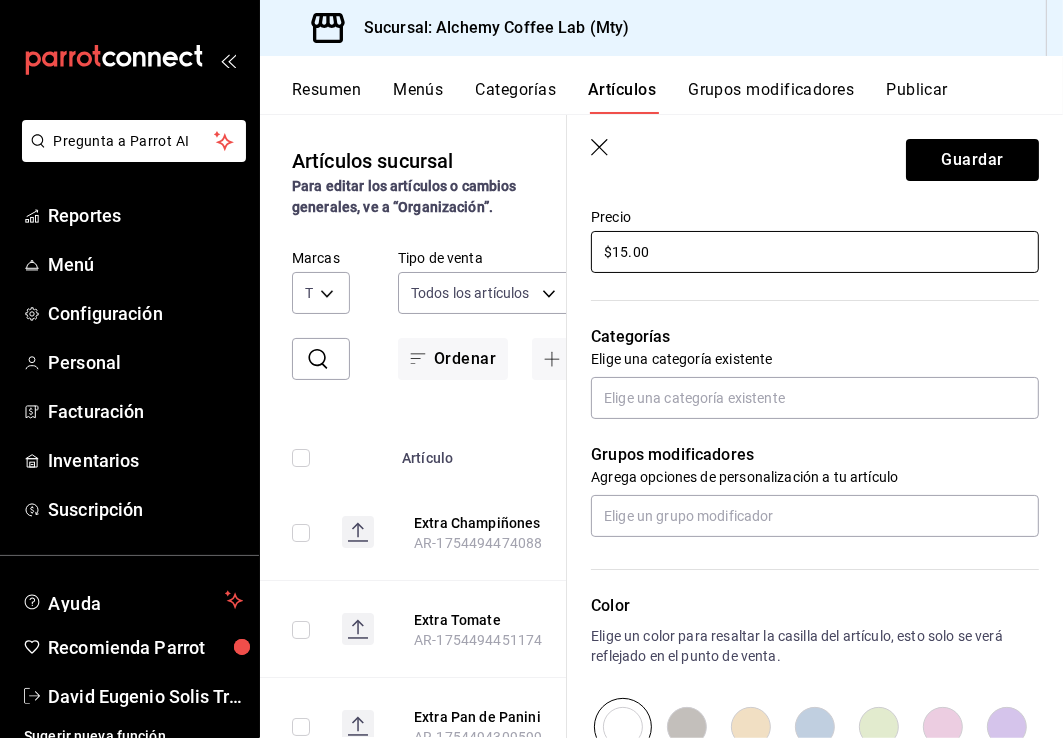 scroll, scrollTop: 600, scrollLeft: 0, axis: vertical 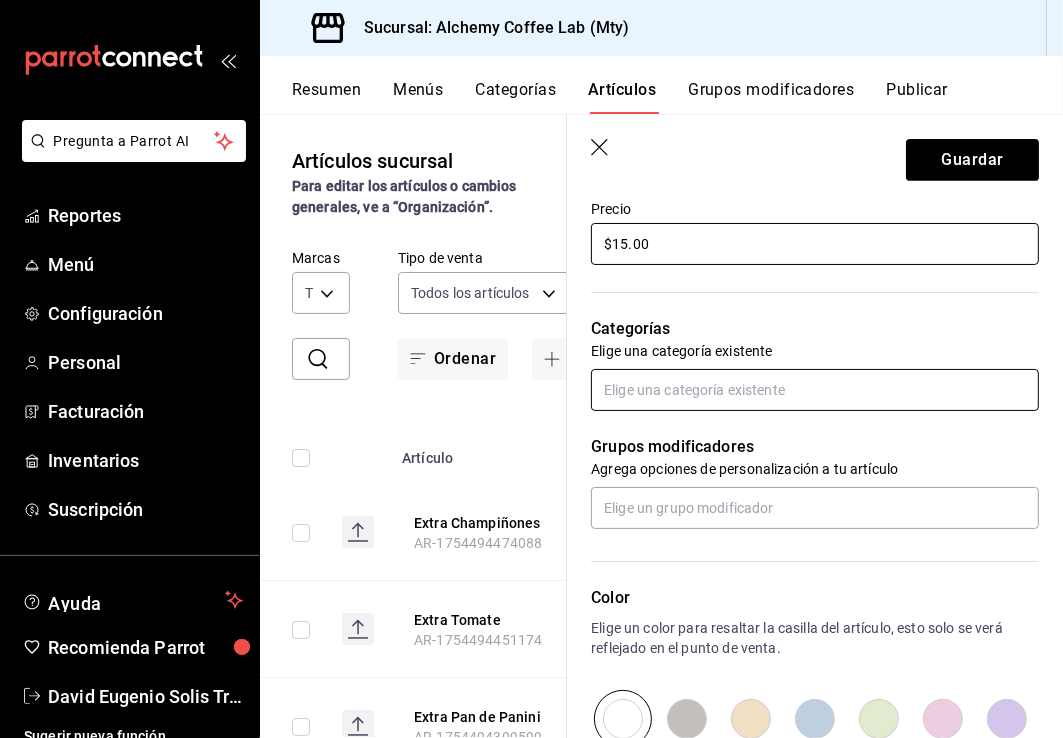 type on "$15.00" 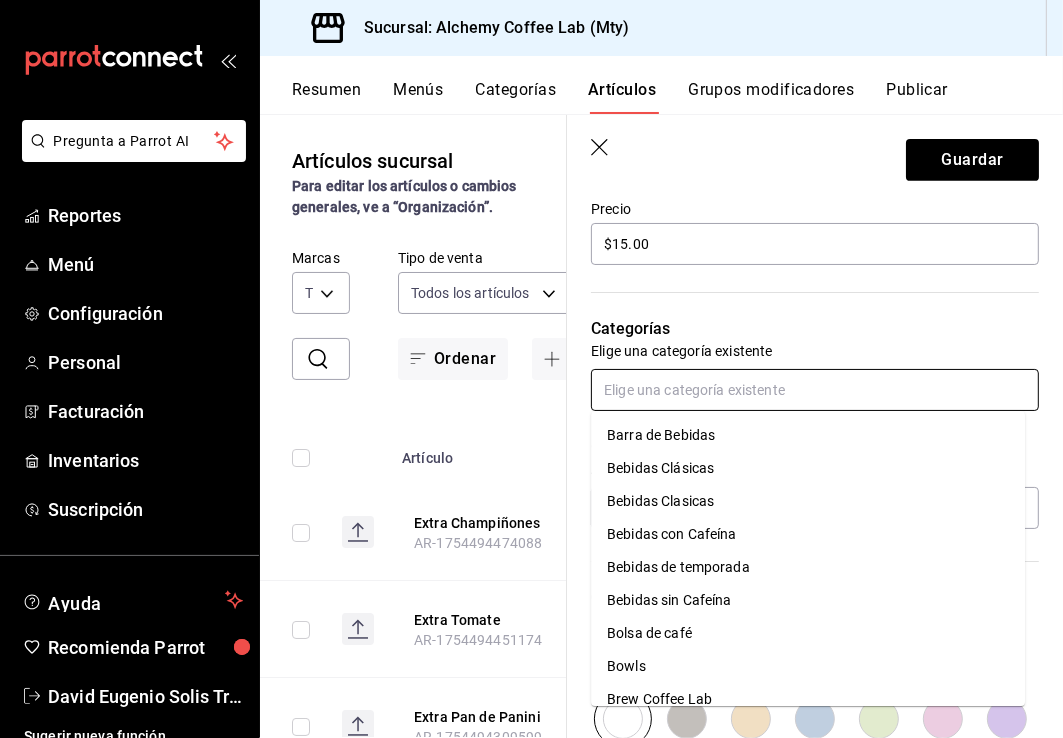 click at bounding box center (815, 390) 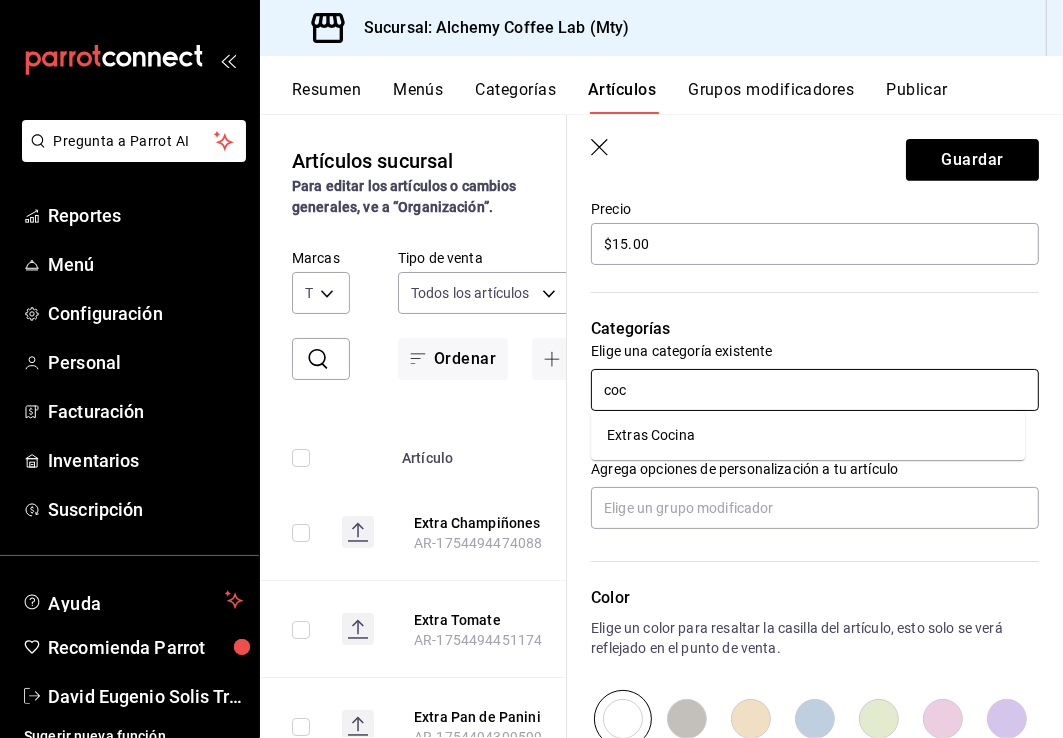 type on "coci" 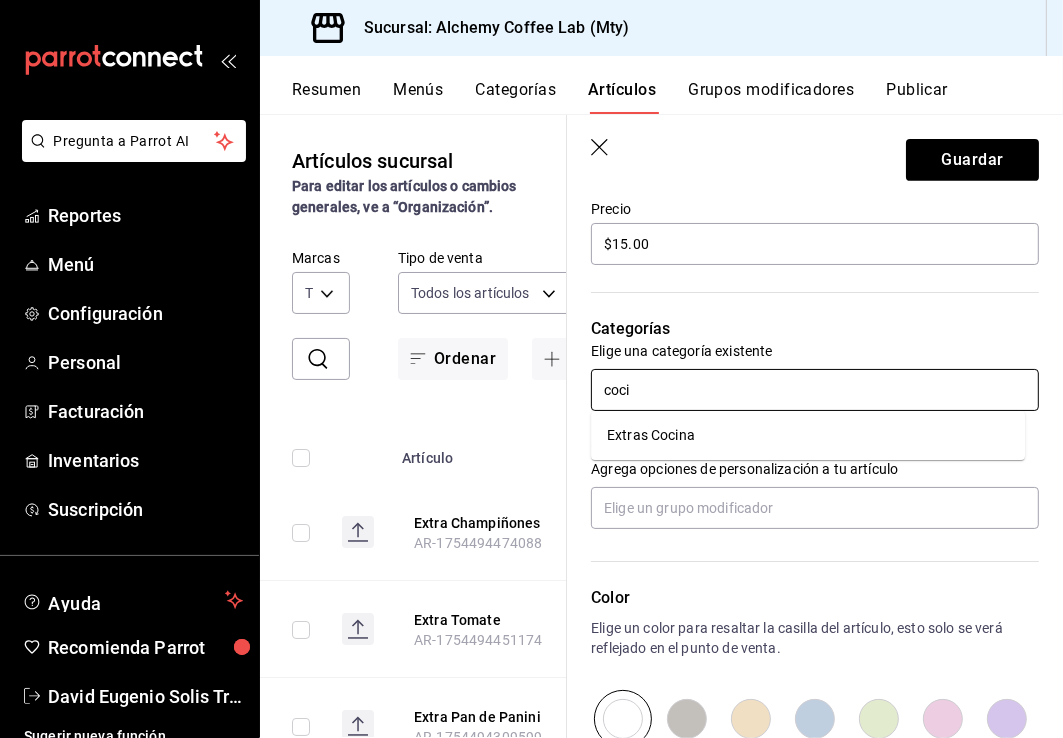 click on "Extras Cocina" at bounding box center [808, 435] 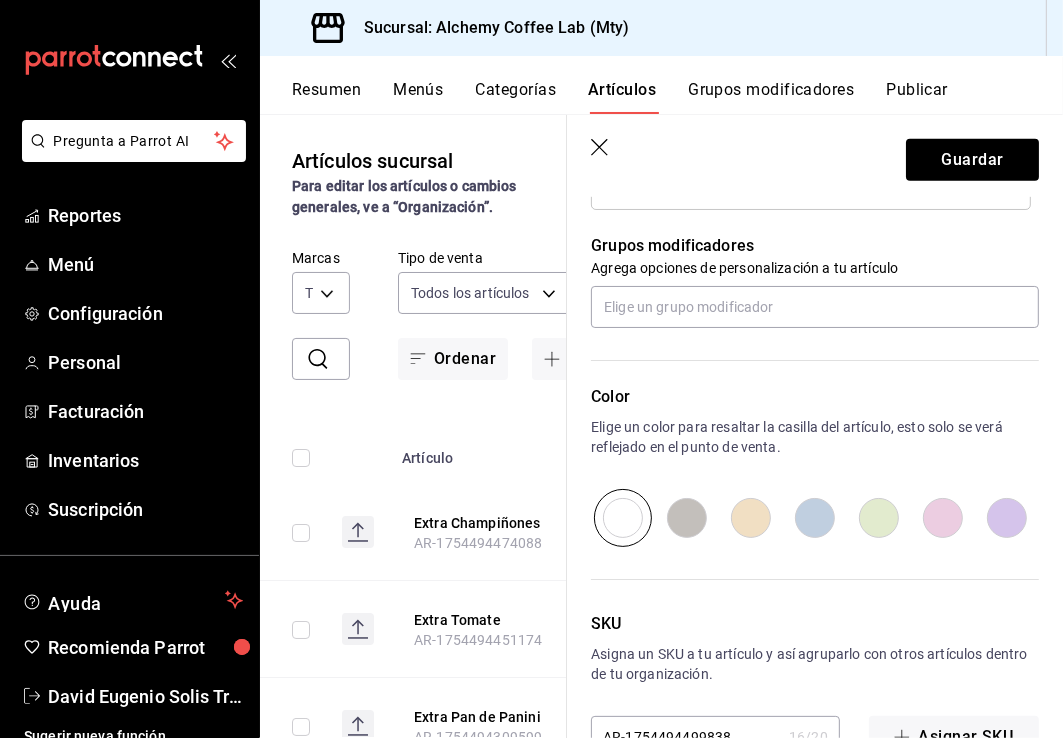 scroll, scrollTop: 926, scrollLeft: 0, axis: vertical 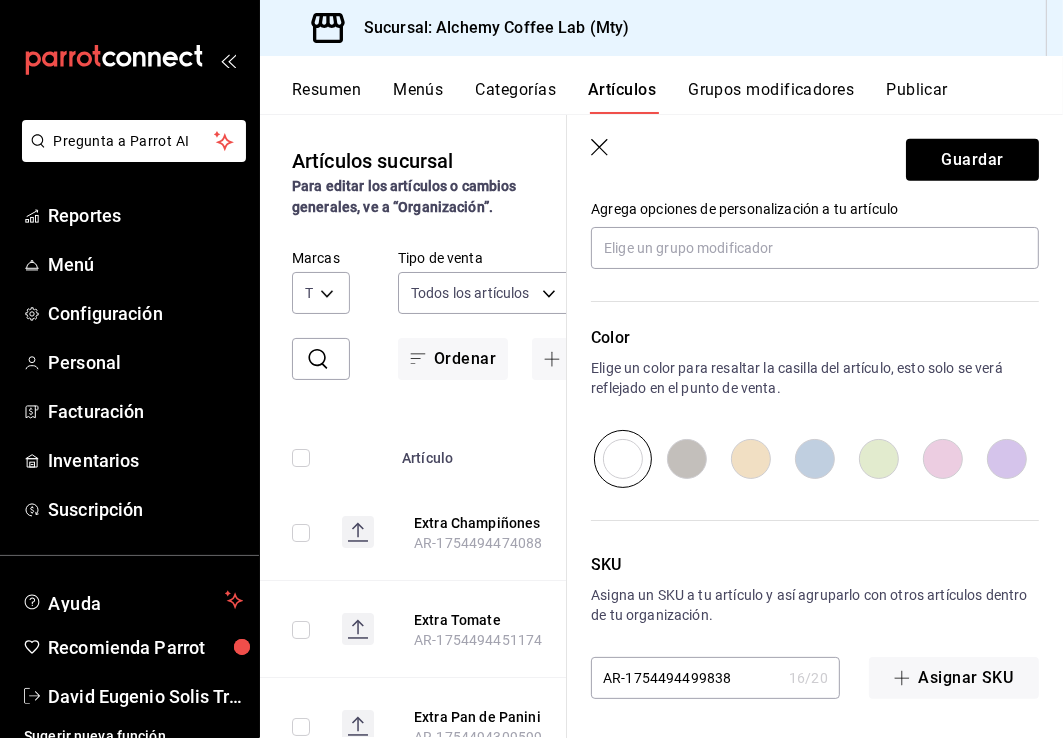 click at bounding box center [879, 459] 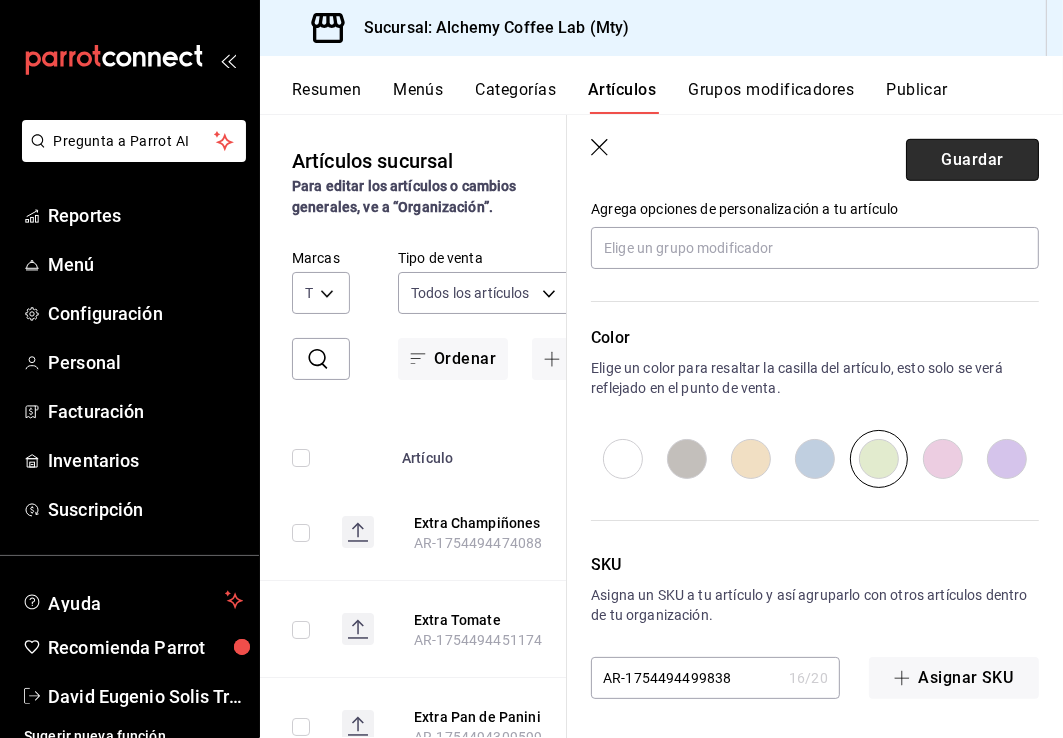 click on "Guardar" at bounding box center [972, 160] 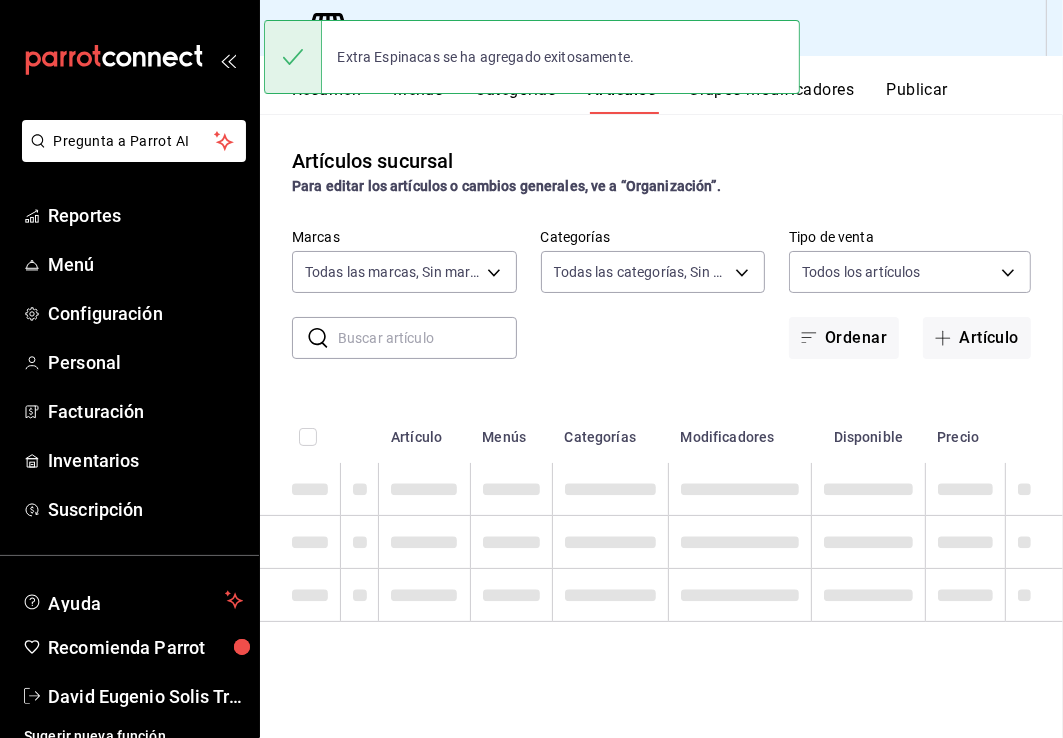 scroll, scrollTop: 0, scrollLeft: 0, axis: both 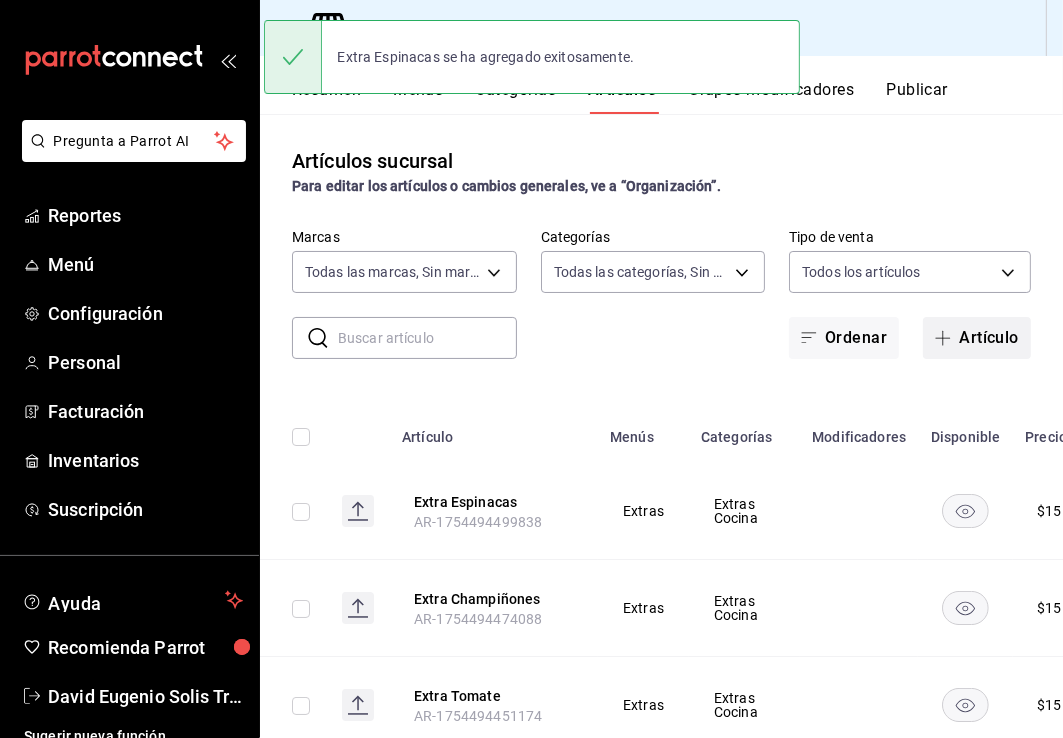 click on "Artículo" at bounding box center (977, 338) 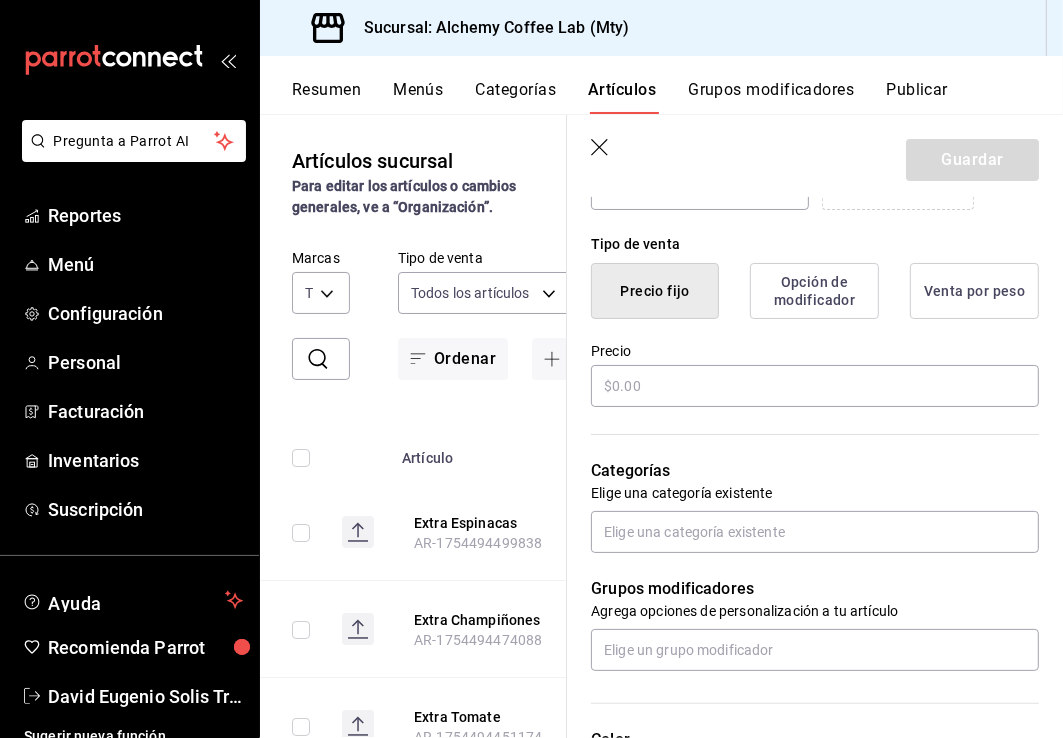 scroll, scrollTop: 500, scrollLeft: 0, axis: vertical 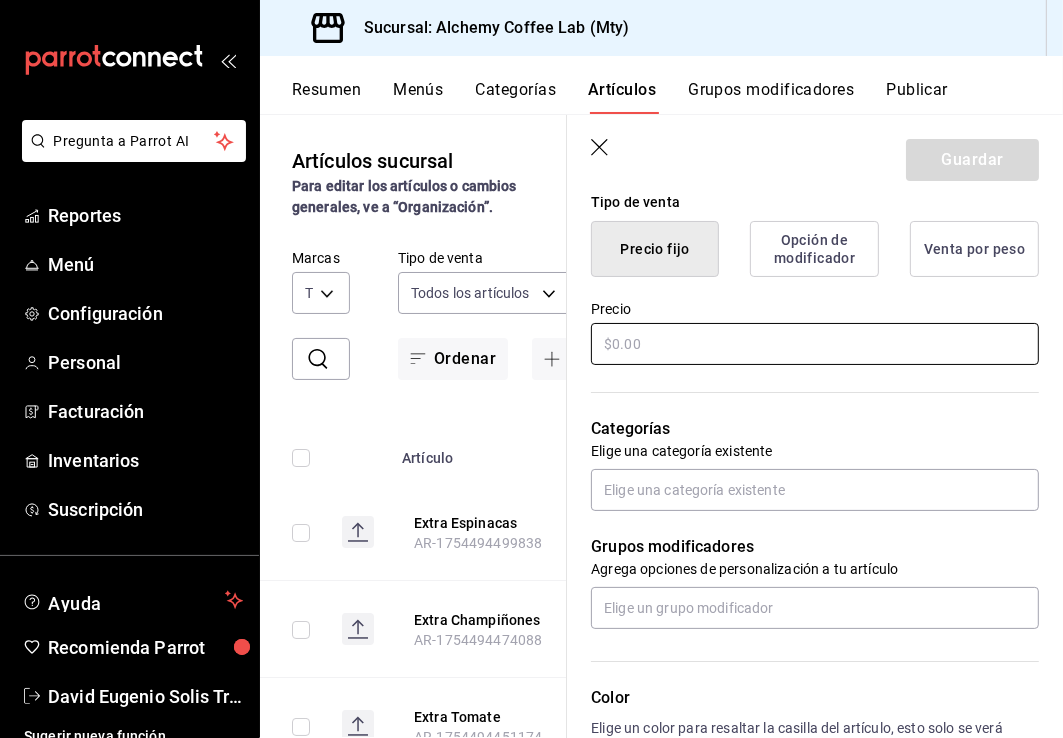 type on "Extra Arugula" 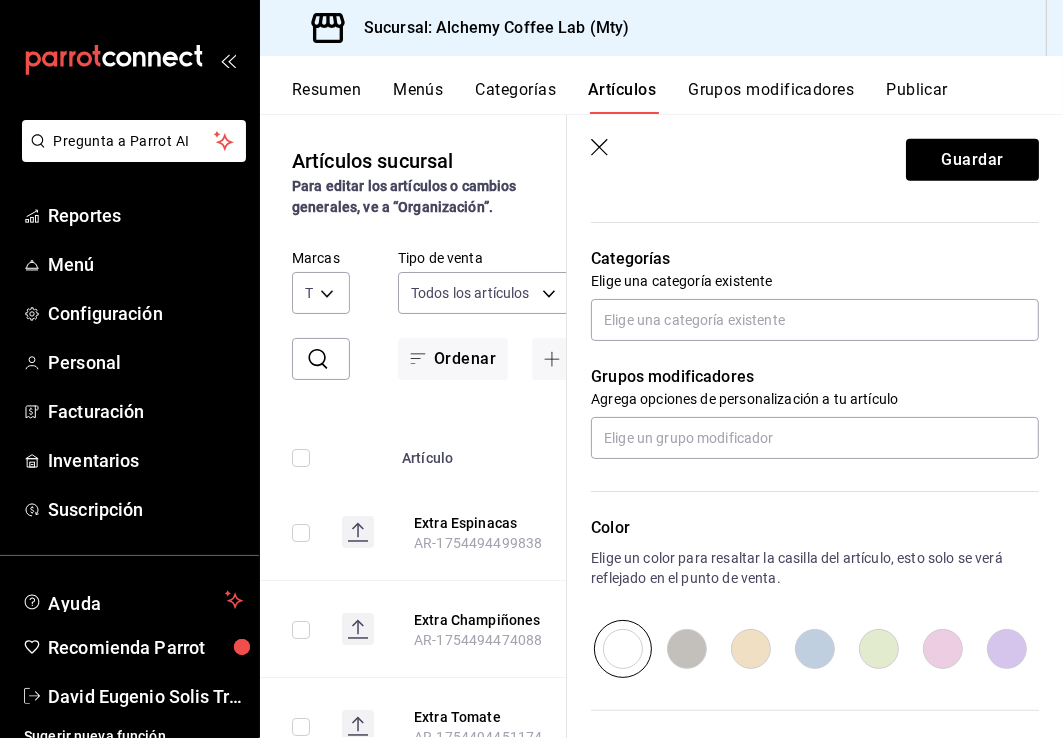 scroll, scrollTop: 600, scrollLeft: 0, axis: vertical 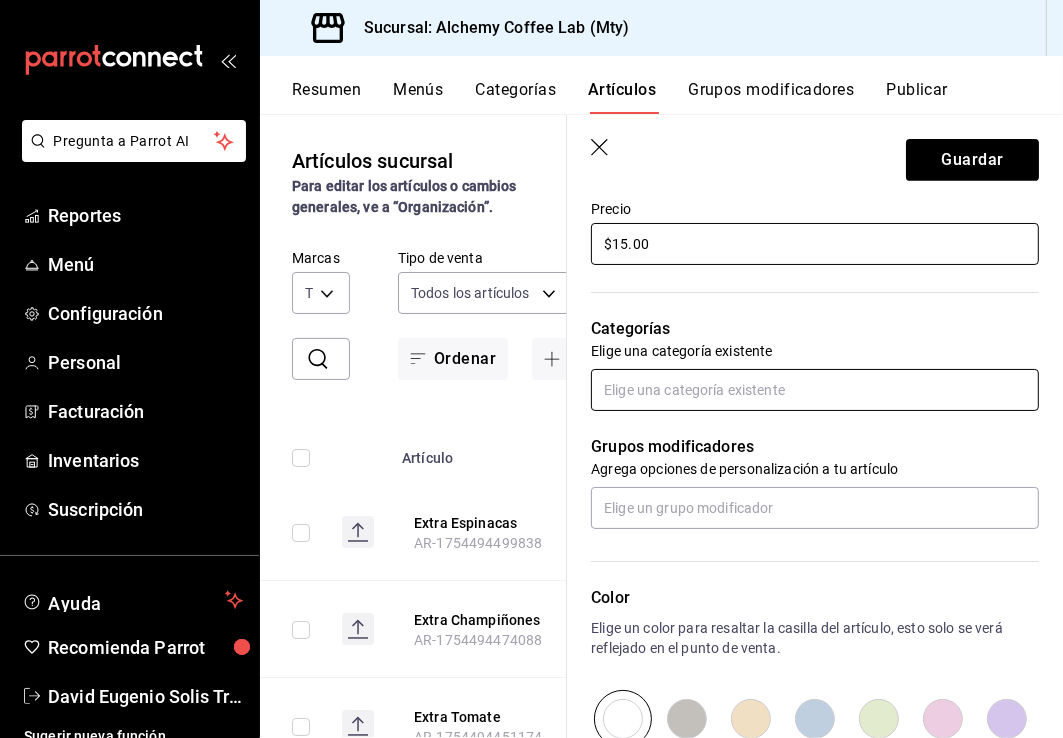 type on "$15.00" 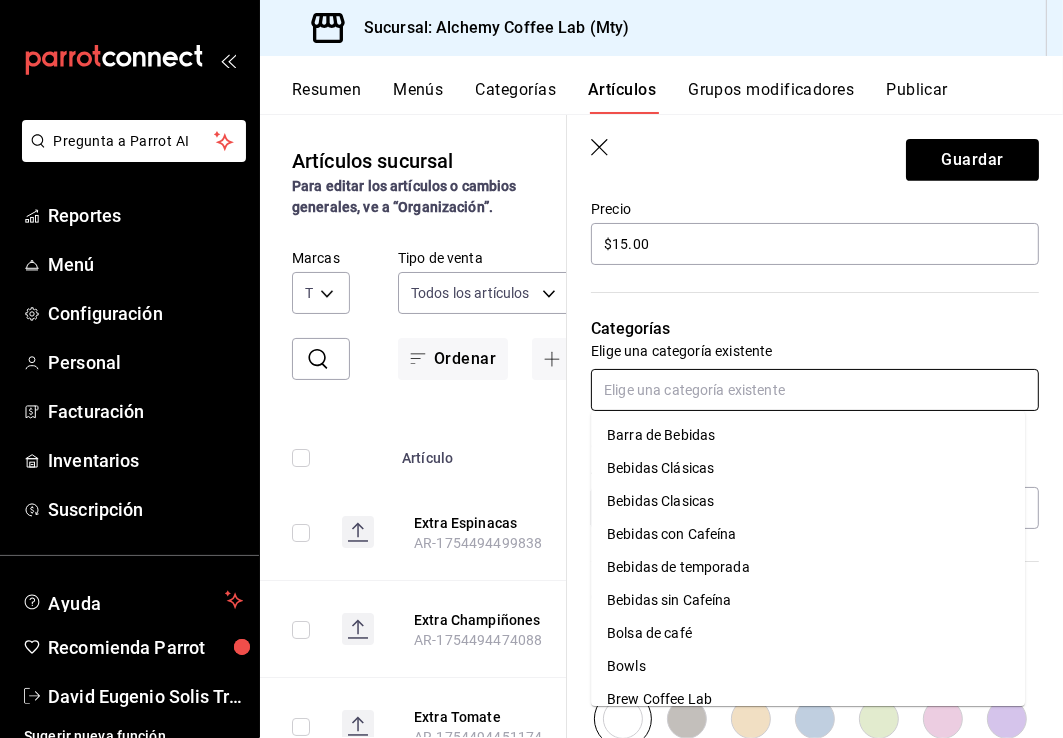 click at bounding box center [815, 390] 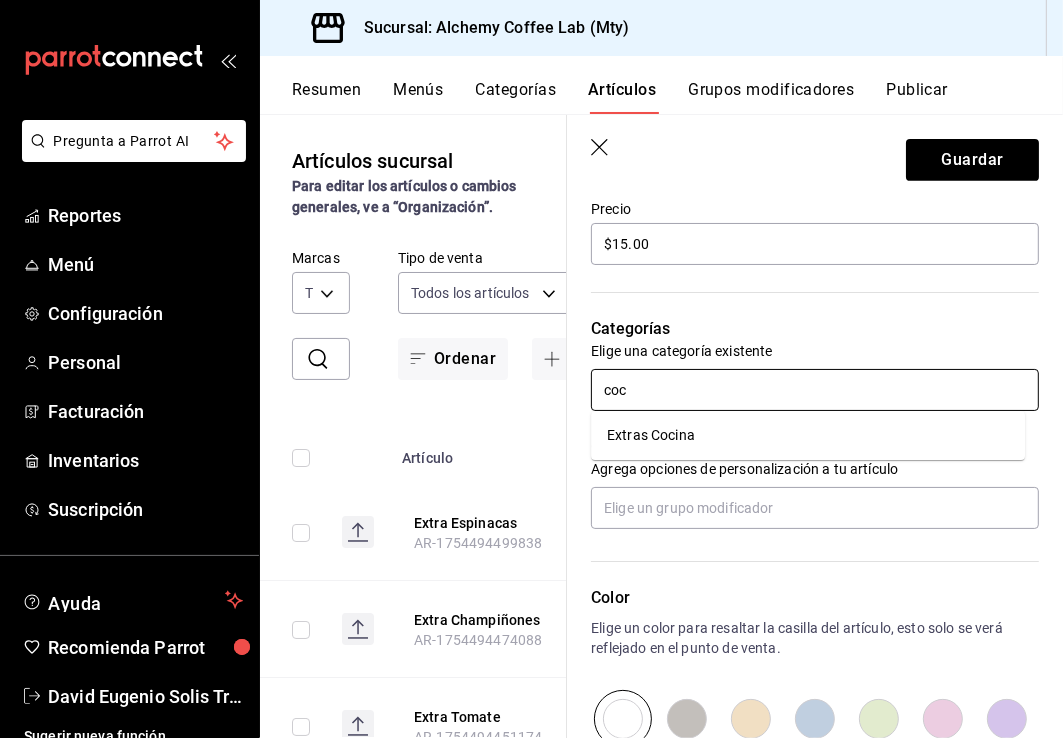 type on "coci" 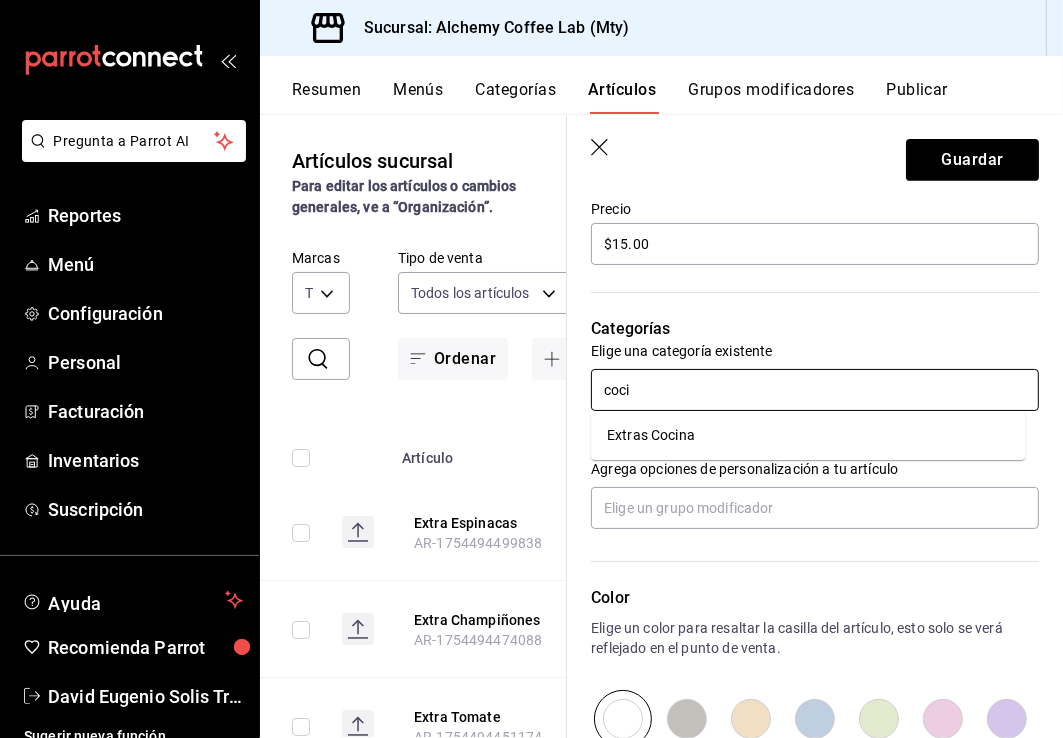 click on "Extras Cocina" at bounding box center [808, 435] 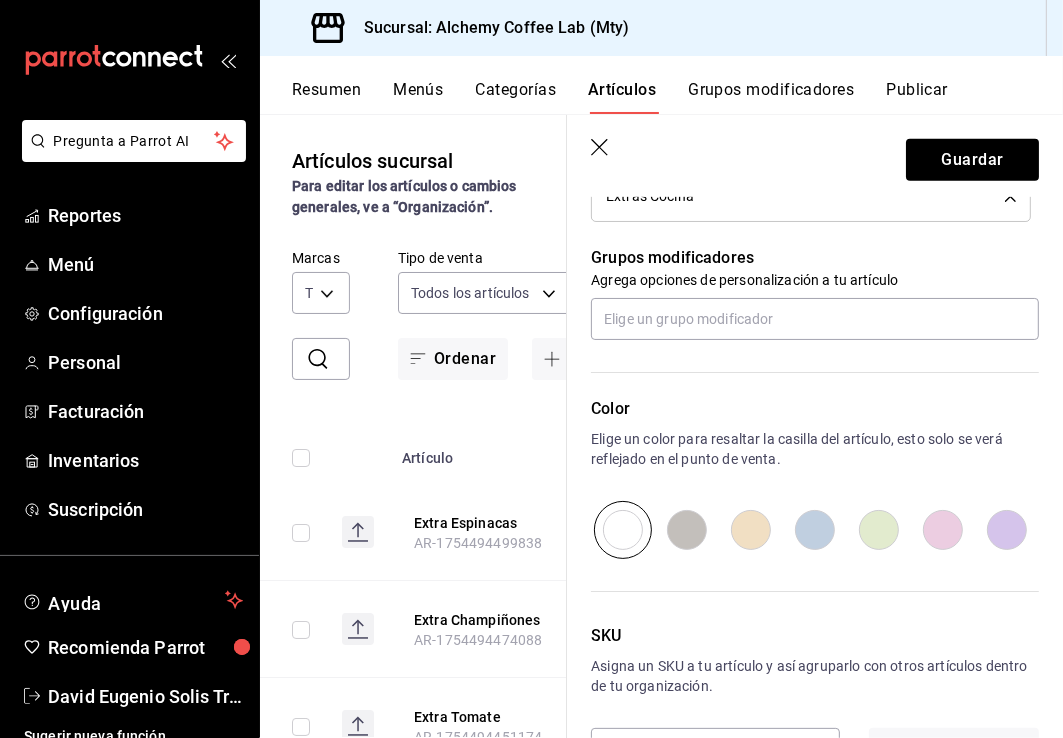 scroll, scrollTop: 900, scrollLeft: 0, axis: vertical 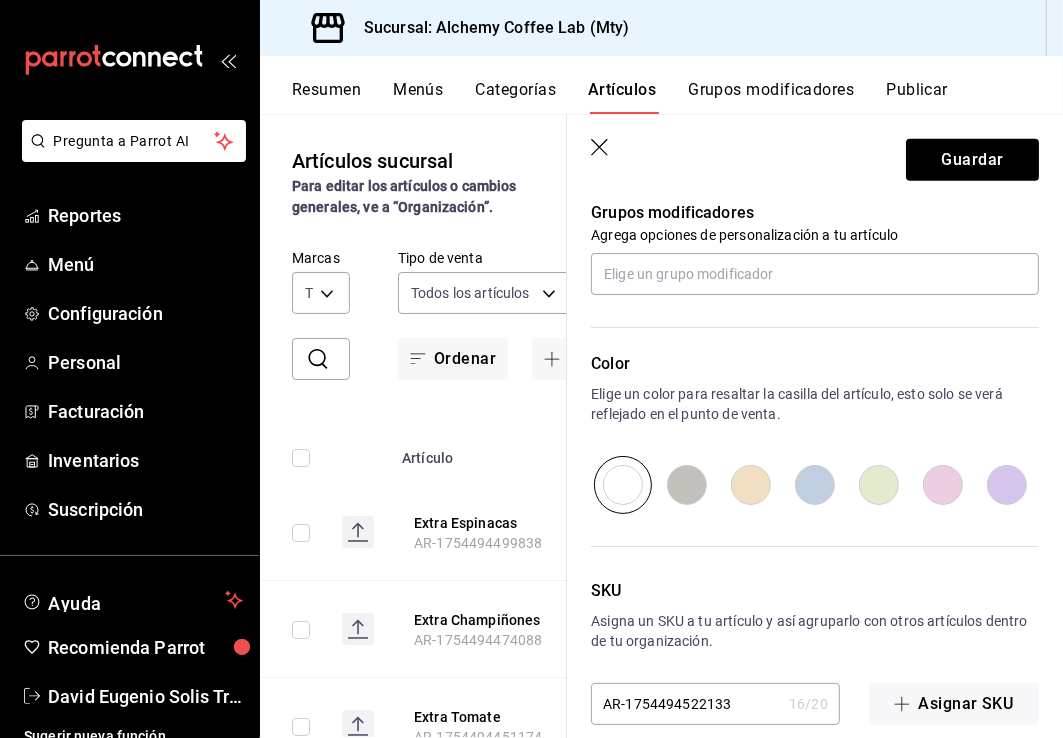 click at bounding box center (879, 485) 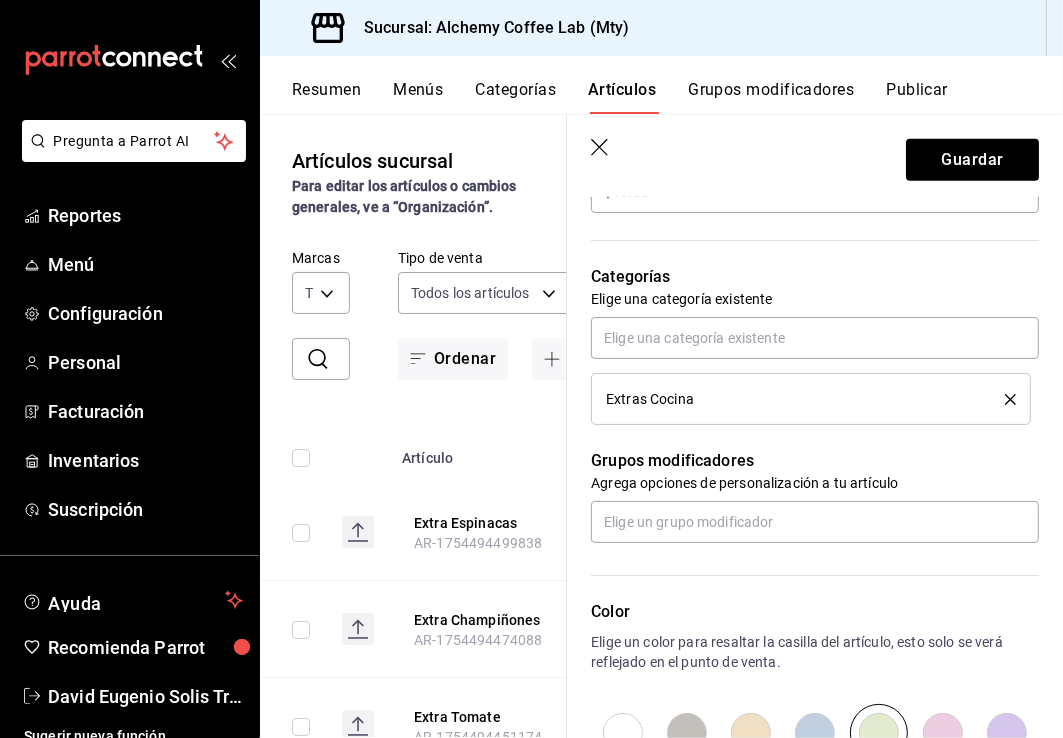 scroll, scrollTop: 600, scrollLeft: 0, axis: vertical 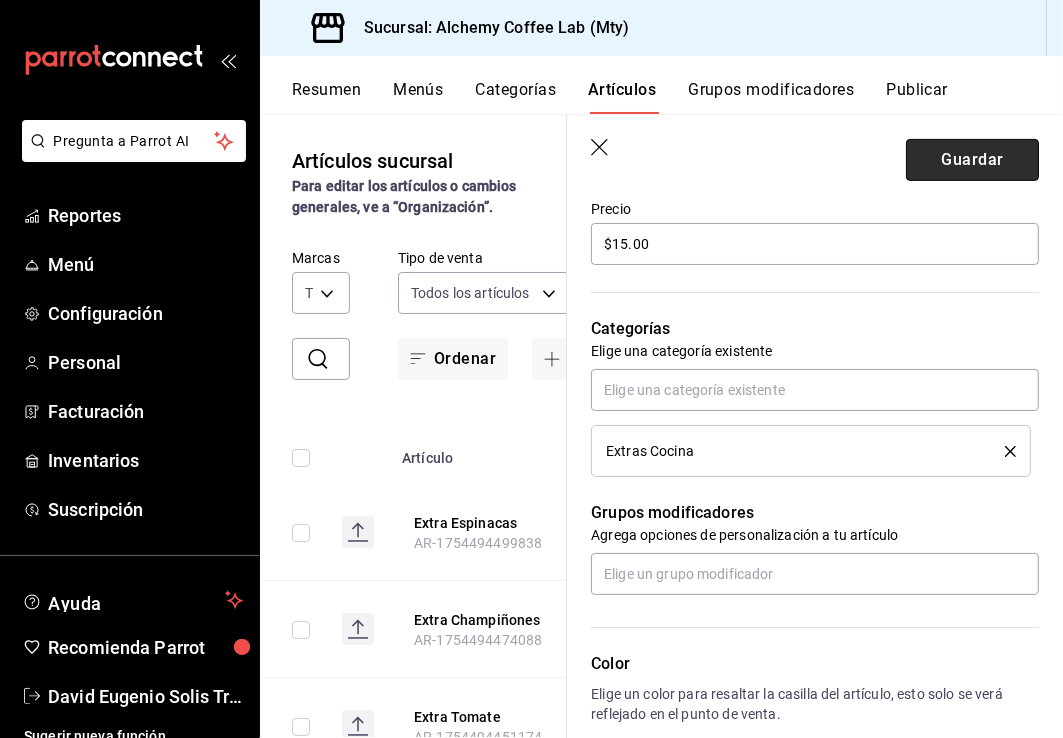 click on "Guardar" at bounding box center [972, 160] 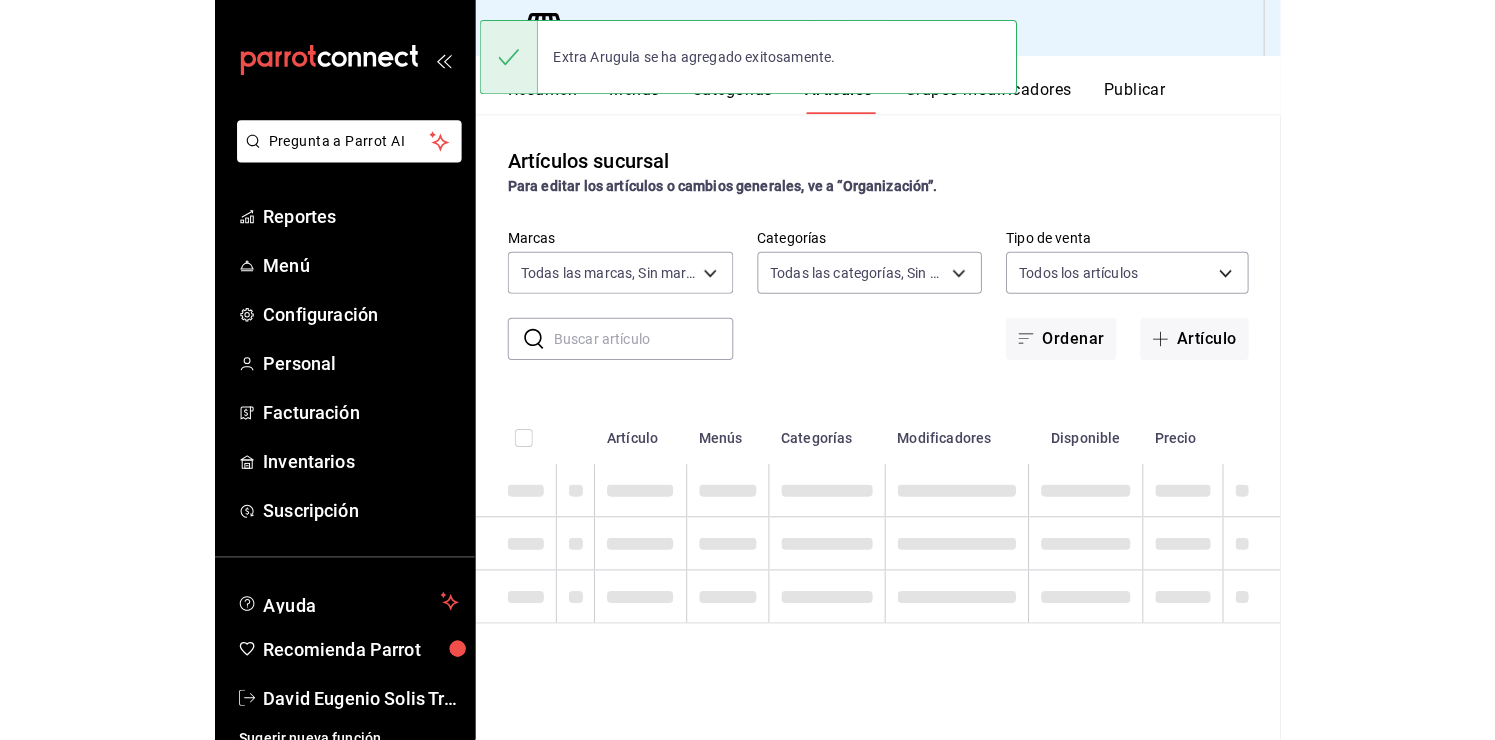 scroll, scrollTop: 0, scrollLeft: 0, axis: both 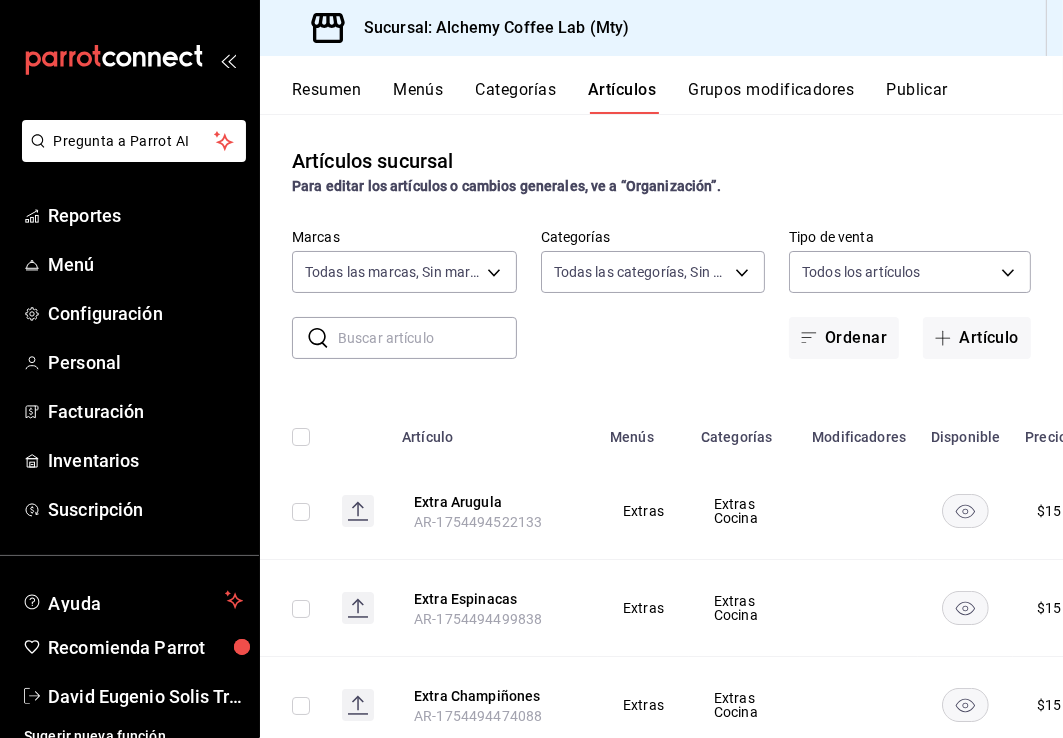 click on "Artículos sucursal Para editar los artículos o cambios generales, ve a “Organización”." at bounding box center [661, 171] 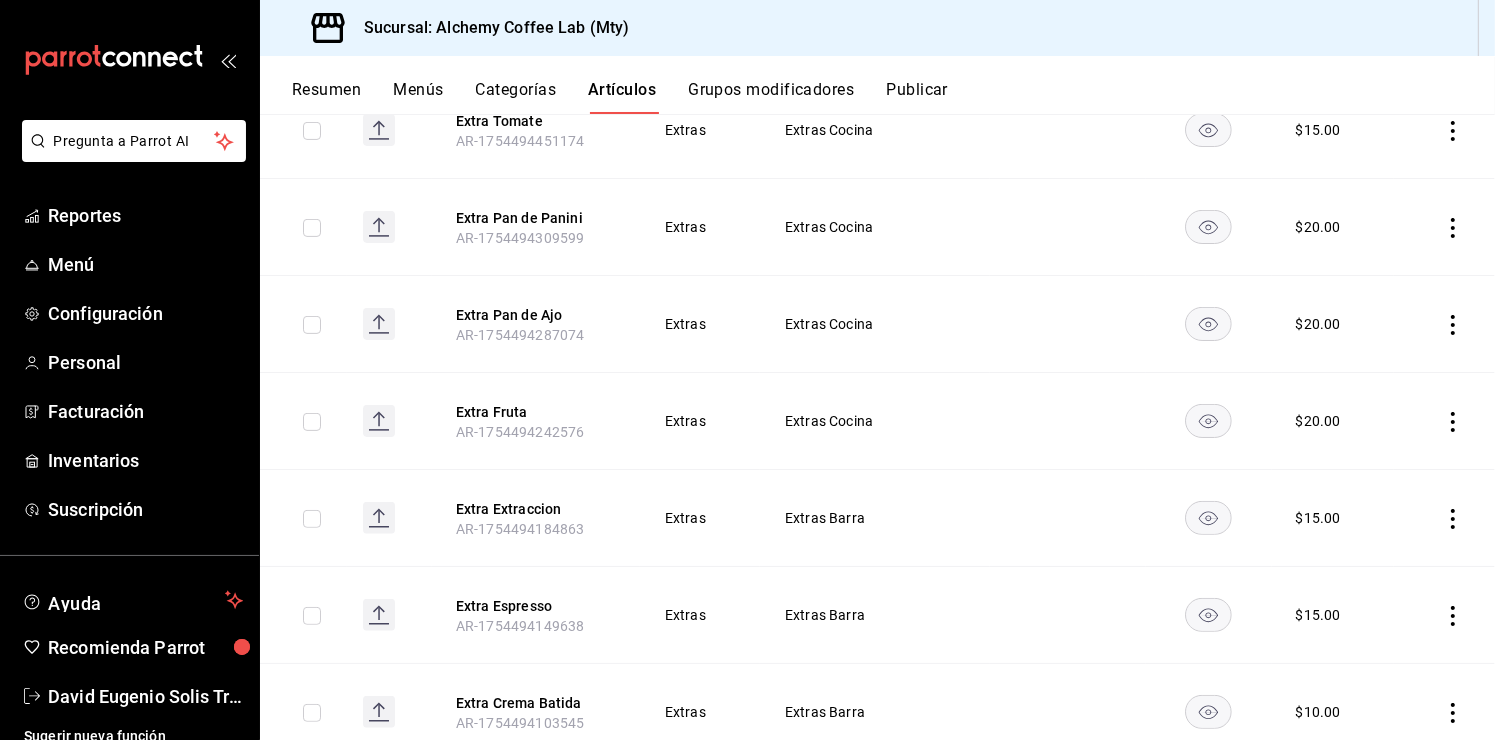 scroll, scrollTop: 700, scrollLeft: 0, axis: vertical 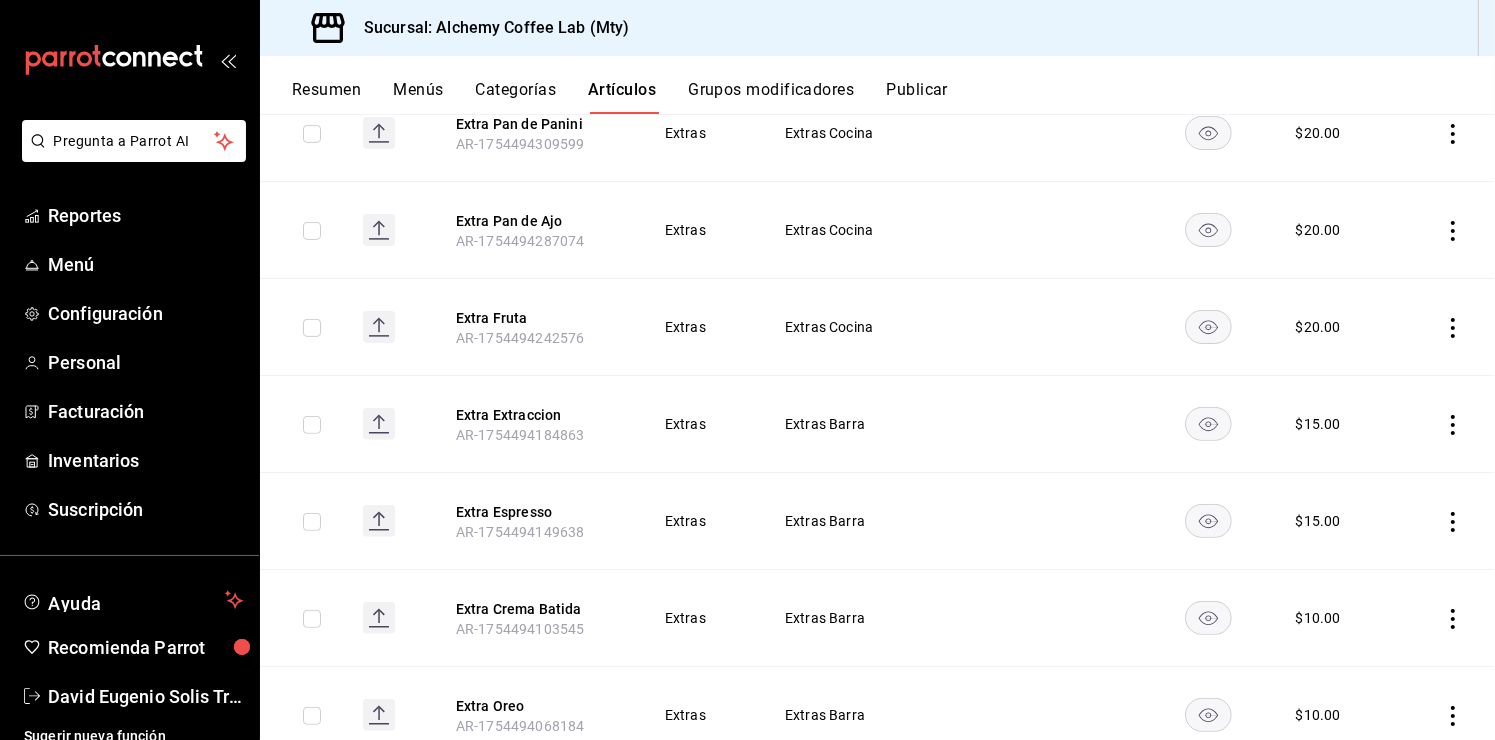 click on "Categorías" at bounding box center [516, 97] 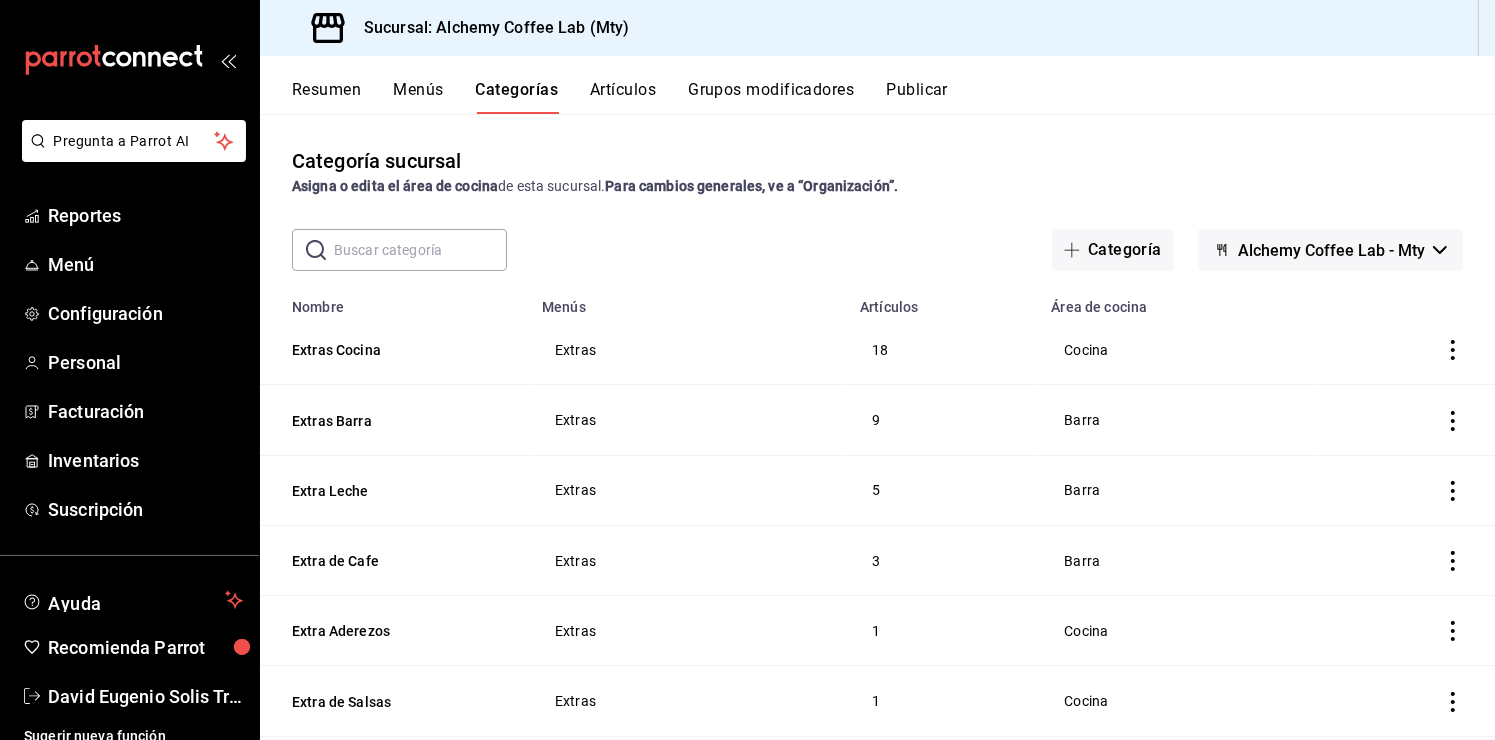 scroll, scrollTop: 100, scrollLeft: 0, axis: vertical 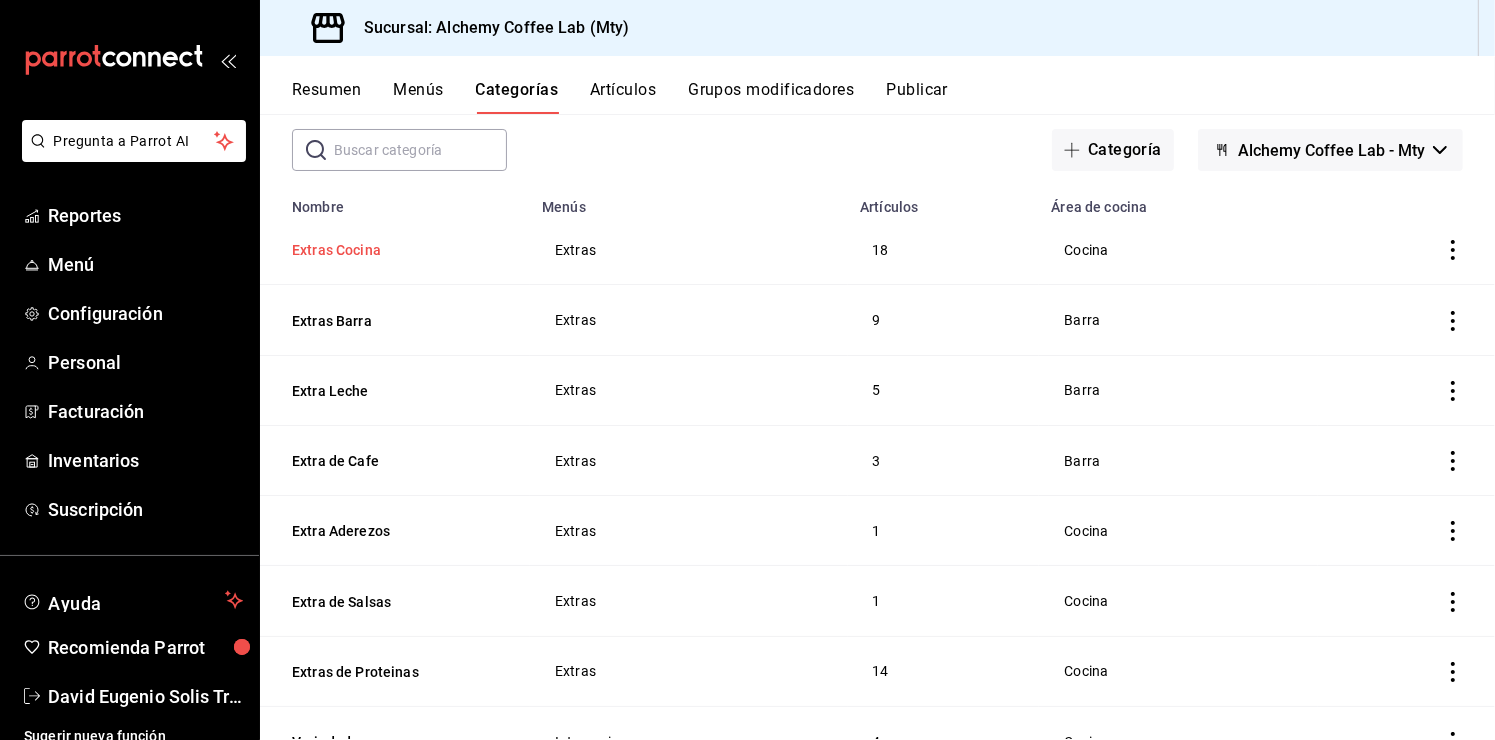 click on "Extras Cocina" at bounding box center (392, 250) 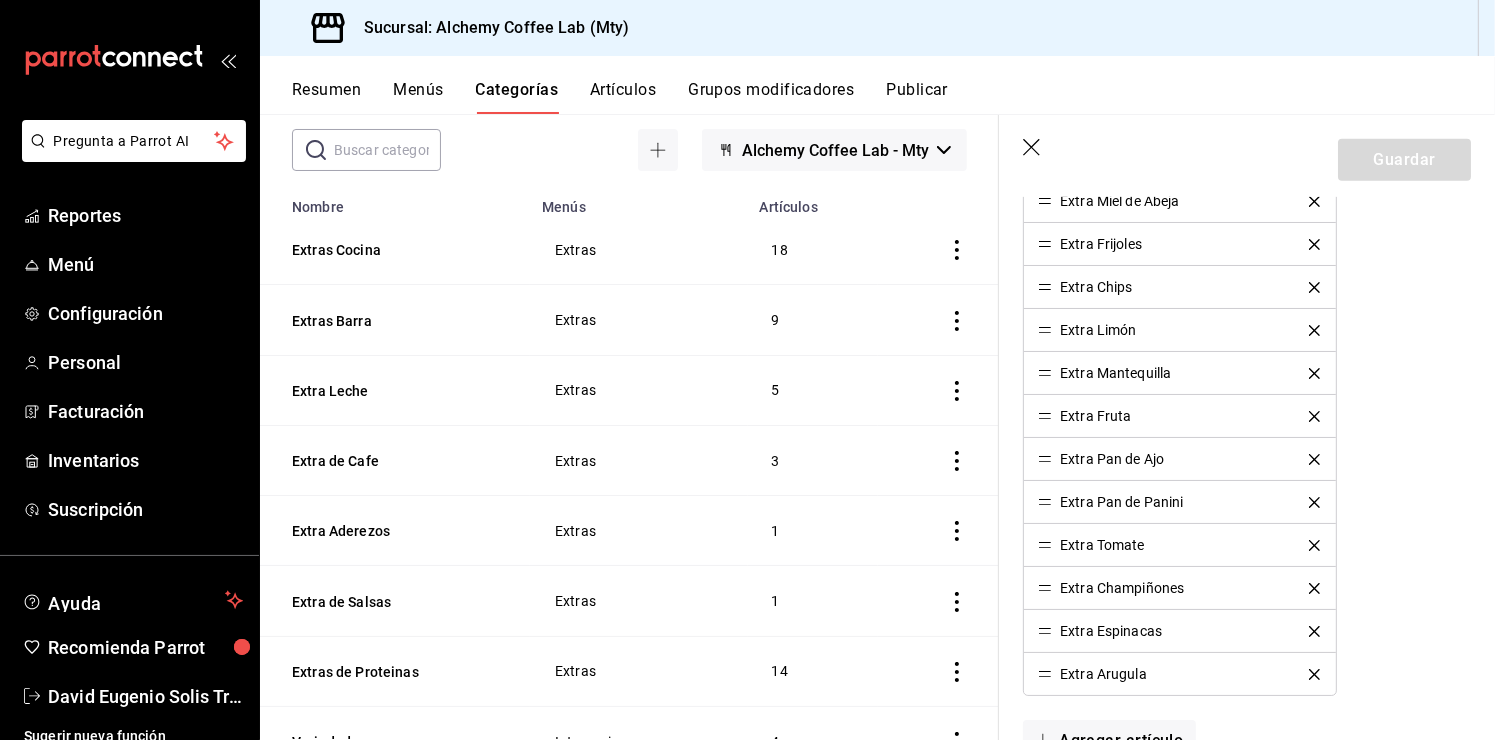 scroll, scrollTop: 1000, scrollLeft: 0, axis: vertical 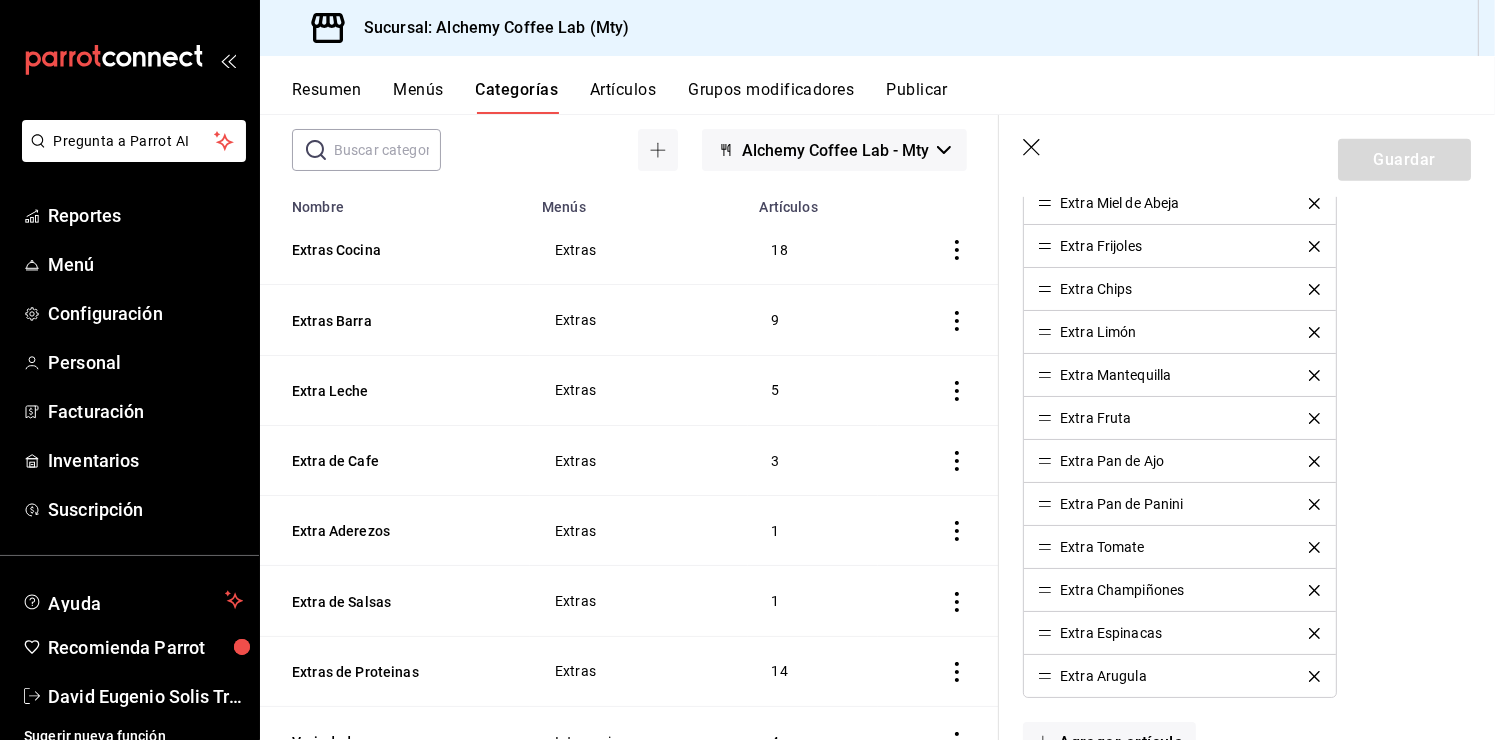 click on "Artículos" at bounding box center [623, 97] 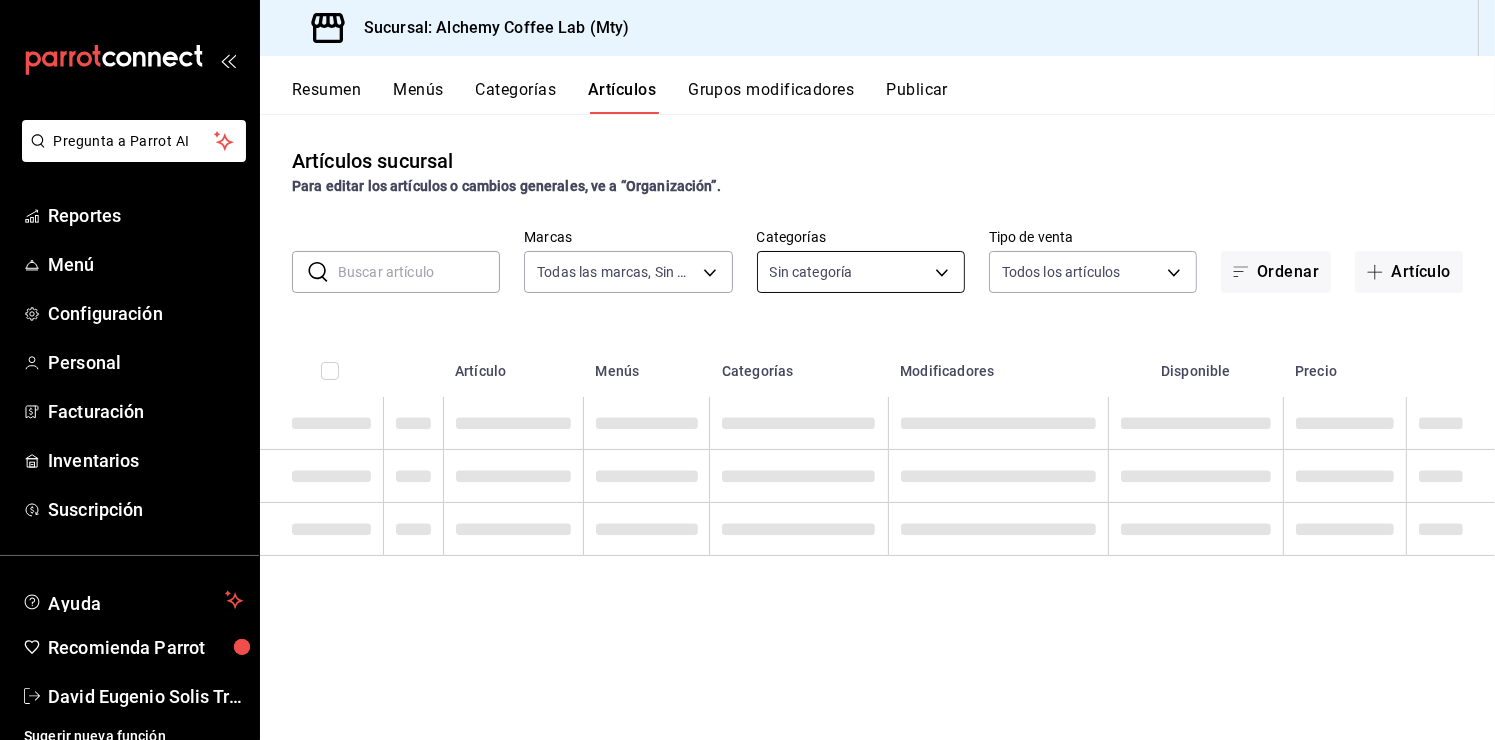 type on "147fd5db-d129-484d-8765-362391796a66" 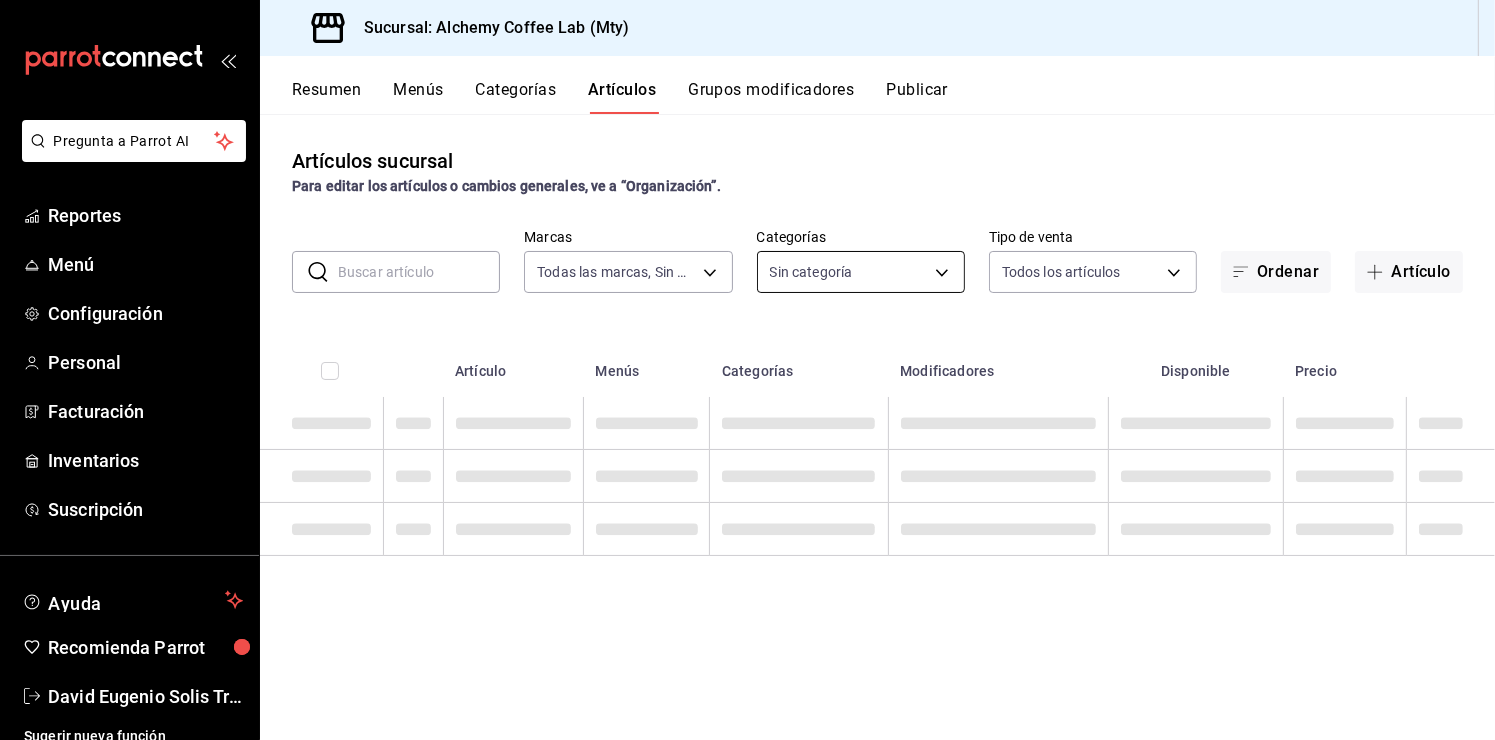 type on "fbaa8fe5-68e7-491d-b03f-ce844aa474e7,f0176ca4-5dc3-42f0-a21f-54796b2d6ce4,c4f1b2b2-4cec-4db9-a310-abf4beb25226,6e561742-6cfe-4428-bdd7-98f947b897f7,ed96c675-c7ed-4458-b82b-32ea0ae9920c,2e3e028b-89e5-4003-abc7-67012b64c3c6,f9ecfb5f-2d86-470a-83ef-3d4616404b79,4dbf6704-01f8-4ae7-b143-5fb9fa4fa204,475d1d53-3dd2-4a4e-b59e-75da982537cc,9128c269-13cc-49c0-a61c-98ae135d2966,1489ea8f-3c5b-4bed-8712-fb1efc8e1484,237dd9fd-525f-4126-935d-1d618c95d359,1759a289-da96-444c-a3da-589932e8f911,32a25308-5a1a-4b27-9101-20aae4ecbe3b,5720fba0-4b3c-4af1-99c2-310b9d32b626,6f391e13-d369-4fd1-9e07-81fa35695065,6cee18f7-63d6-4ae0-a5fa-7f66450c5234,8f56fa9d-b5f7-423d-8f11-eda24a9be7dc,0959238c-b2f0-4e50-a72b-9acd913a0e6d,87d7d329-ef4d-4ea2-b0cc-7aa43f232e86,0d94947a-2237-44fd-9659-405017dccbcb,4f878af2-bd33-4ff2-b57a-7be79110d9e1,7dbad2d2-8702-4494-bd85-95c08bbe0766,19e81b95-3a6a-45a7-b76c-705b7ea18356,ab0ce2b7-02f2-4a6d-b2a0-8d884bdd482f,f61d6689-96be-4dbf-b04d-1c056a84d092,bbe26e67-8ee3-44bb-aa42-10b56f436607,868379b8-0d20-4bb5-b8c..." 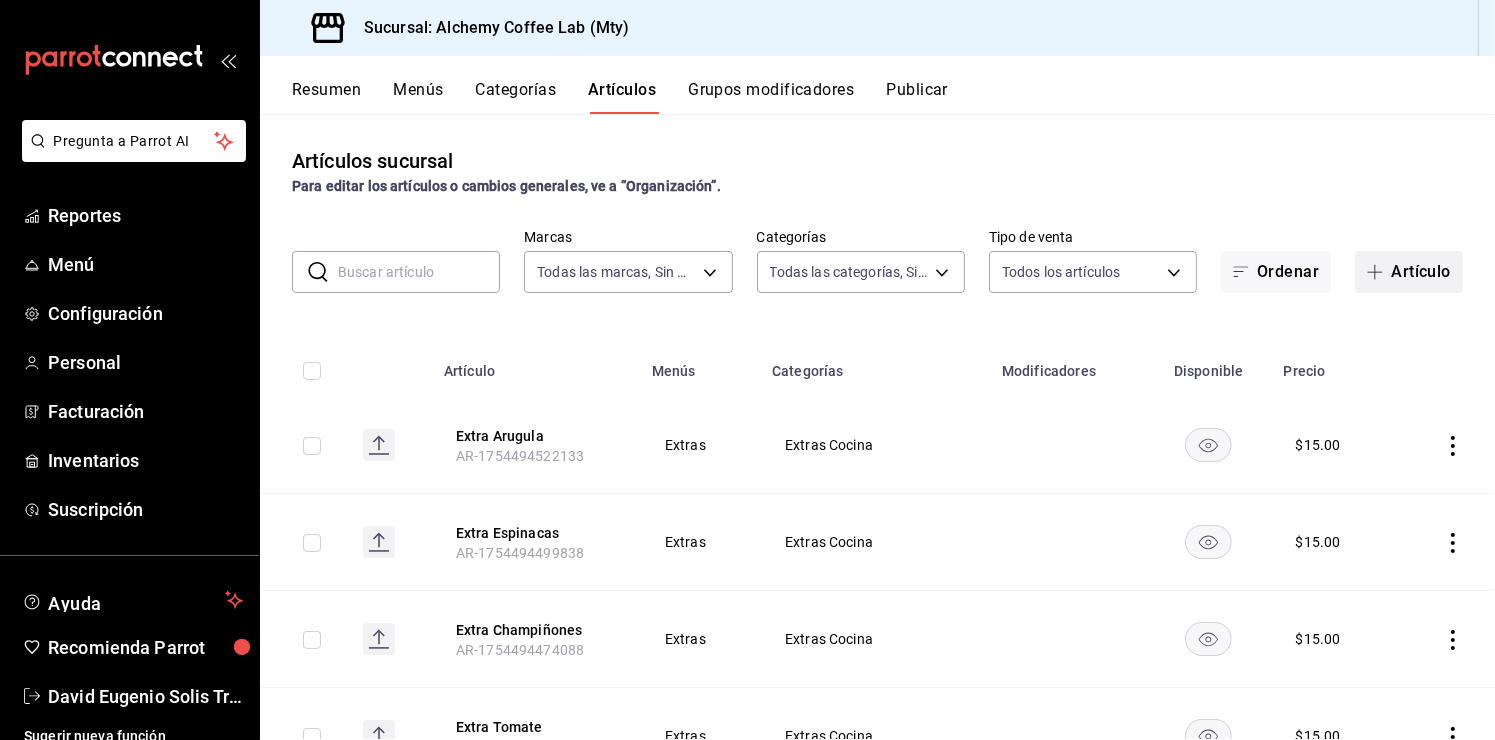 click on "Artículo" at bounding box center [1409, 272] 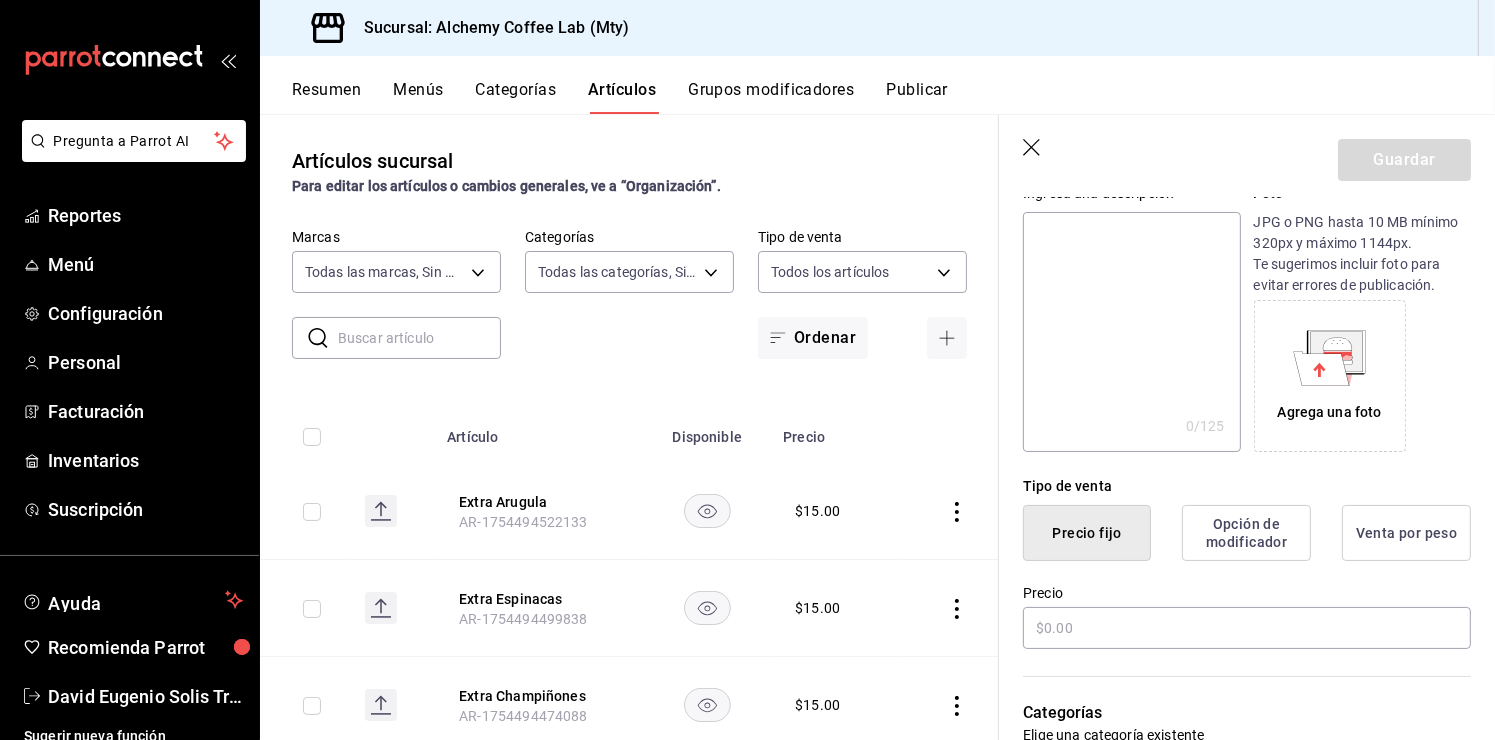 scroll, scrollTop: 300, scrollLeft: 0, axis: vertical 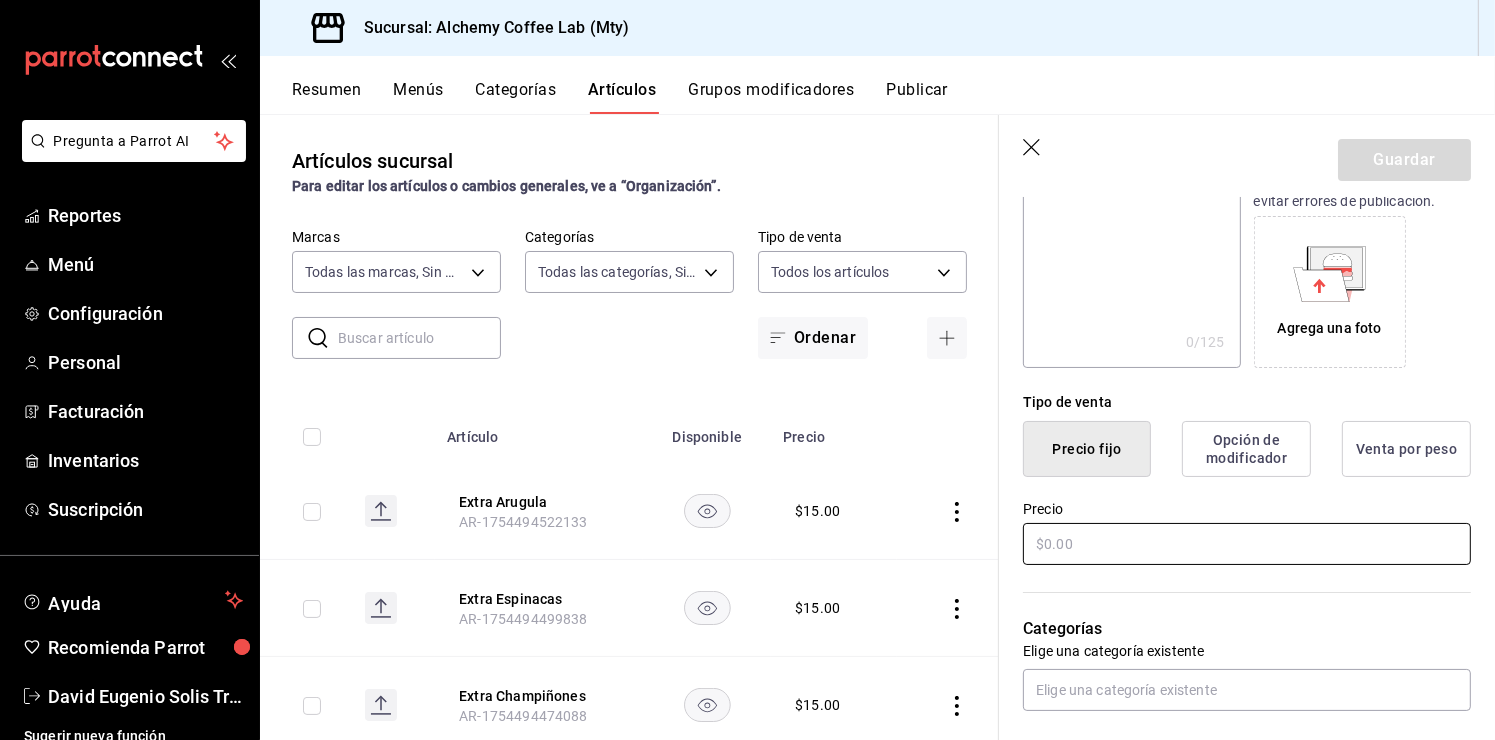 type on "Jugo de Limón" 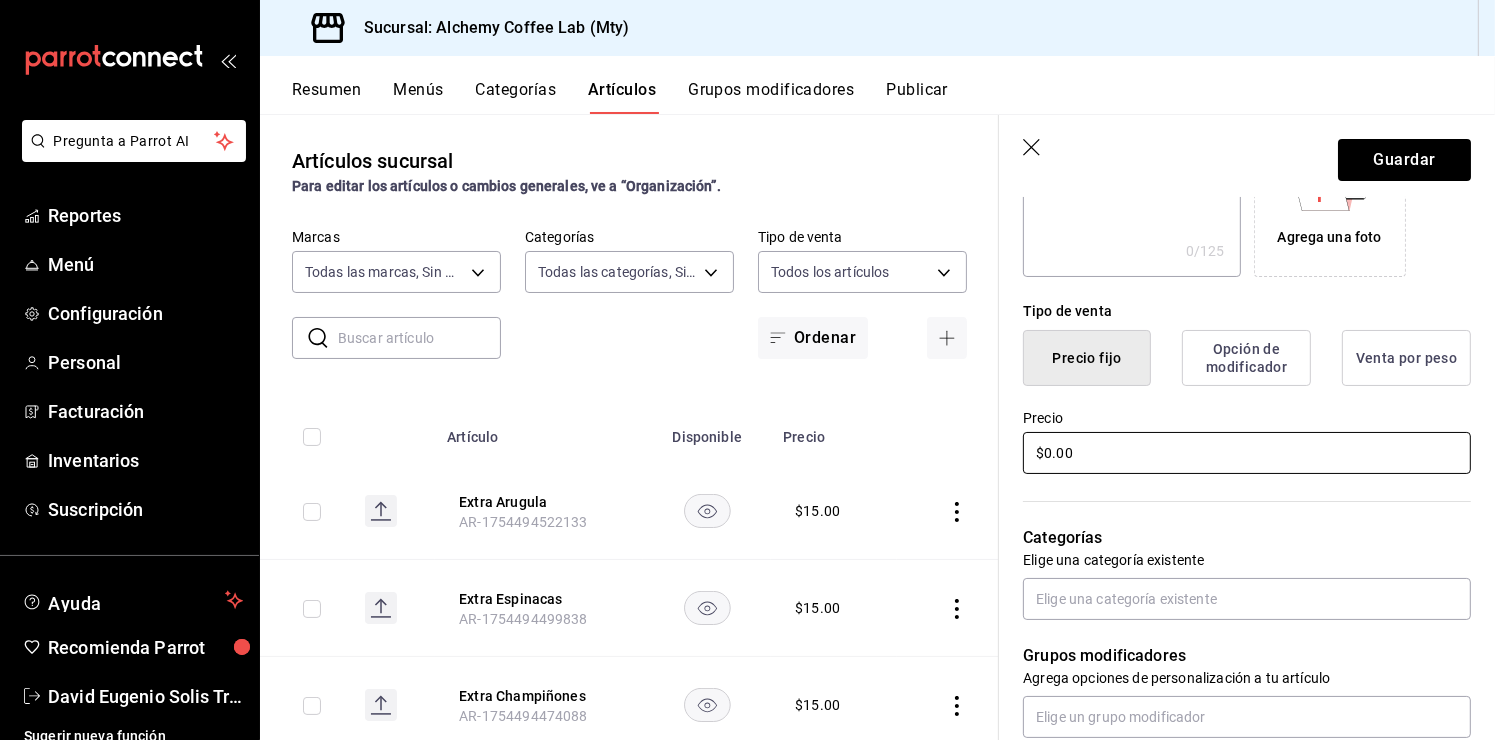 scroll, scrollTop: 500, scrollLeft: 0, axis: vertical 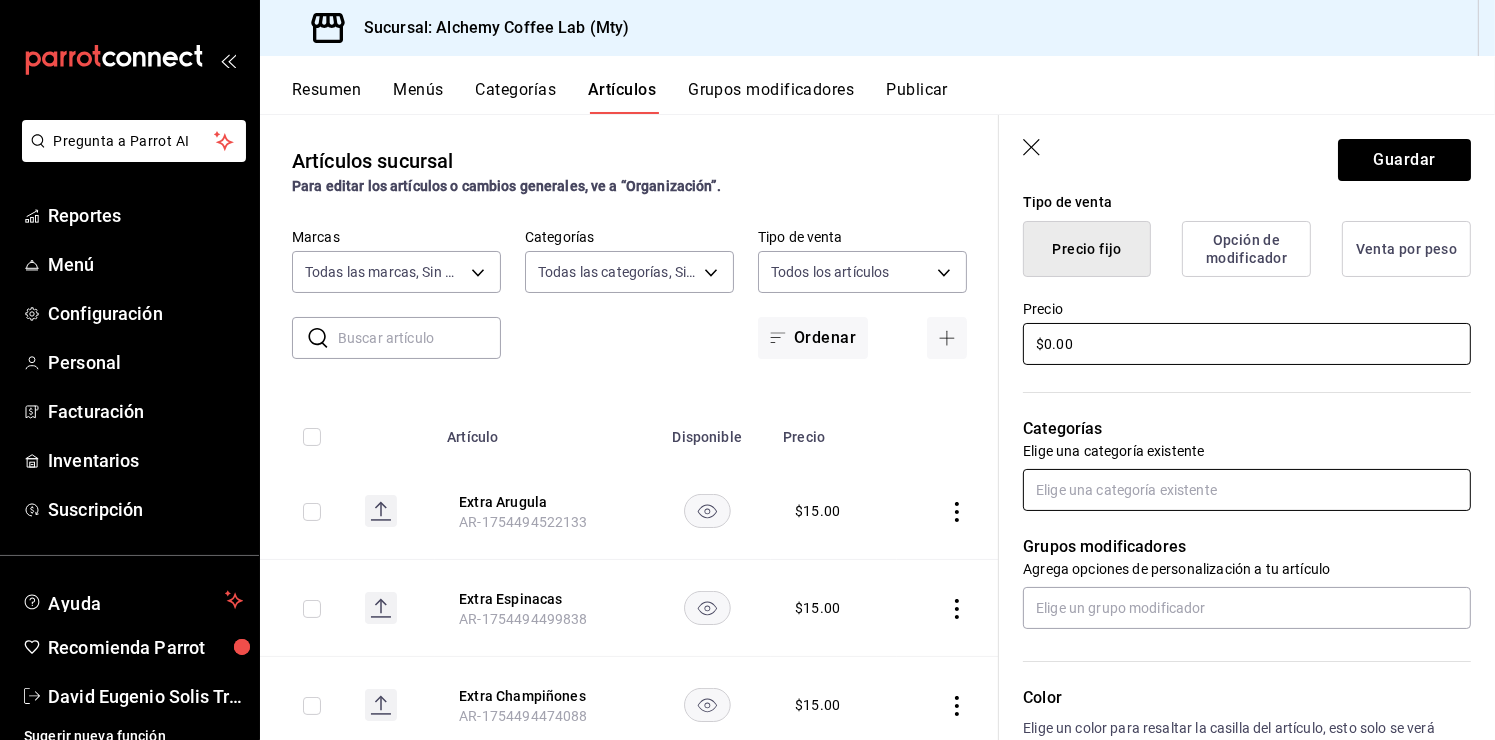 type on "$0.00" 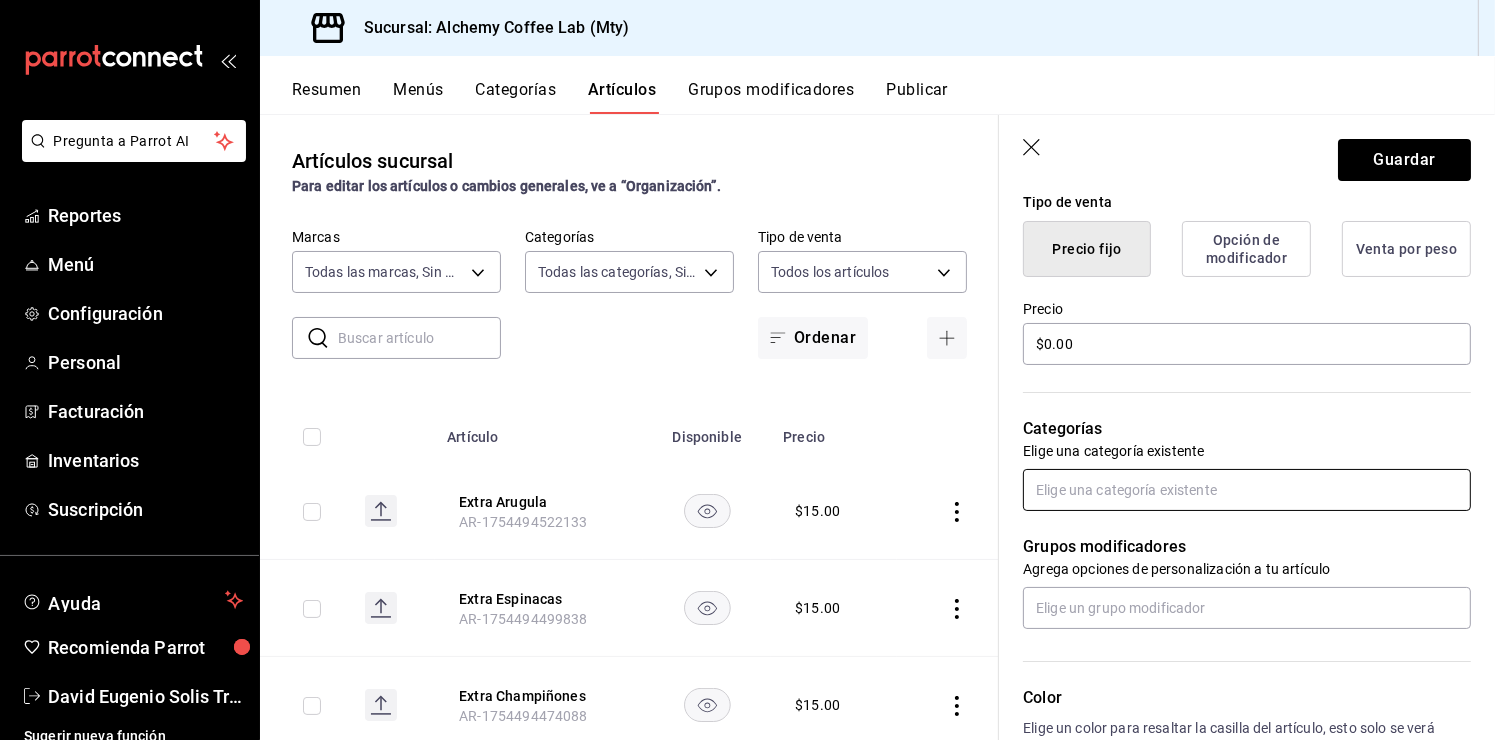 click at bounding box center (1247, 490) 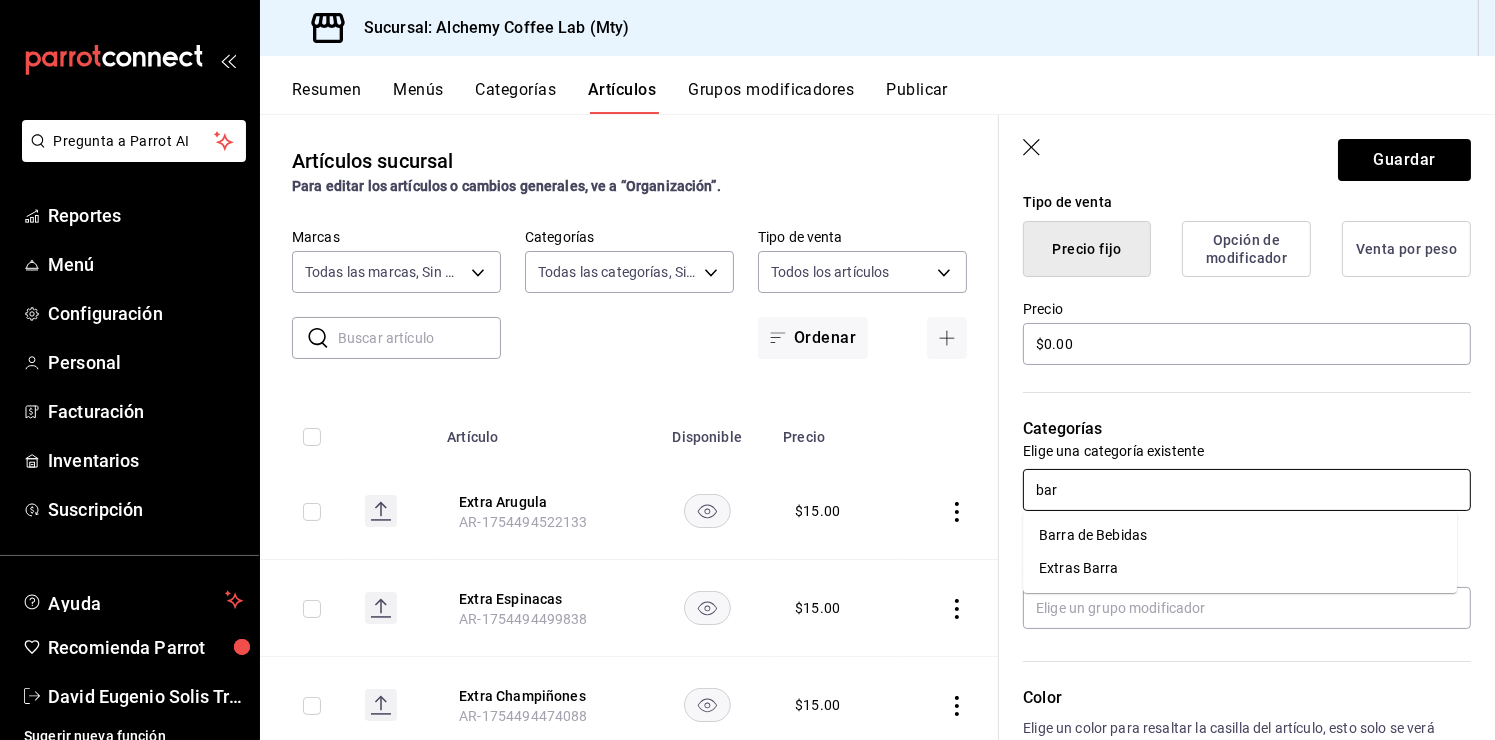 type on "barr" 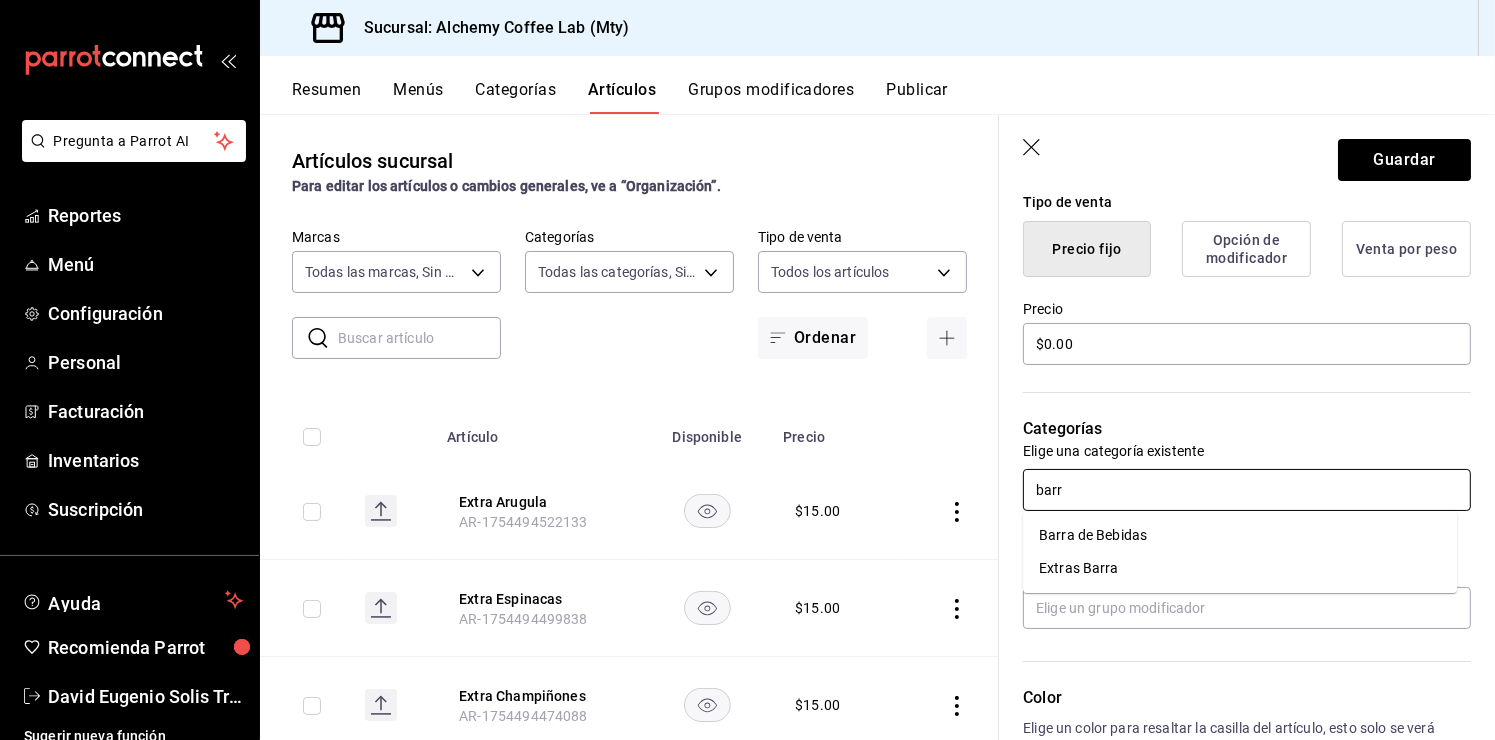 click on "Extras Barra" at bounding box center (1240, 568) 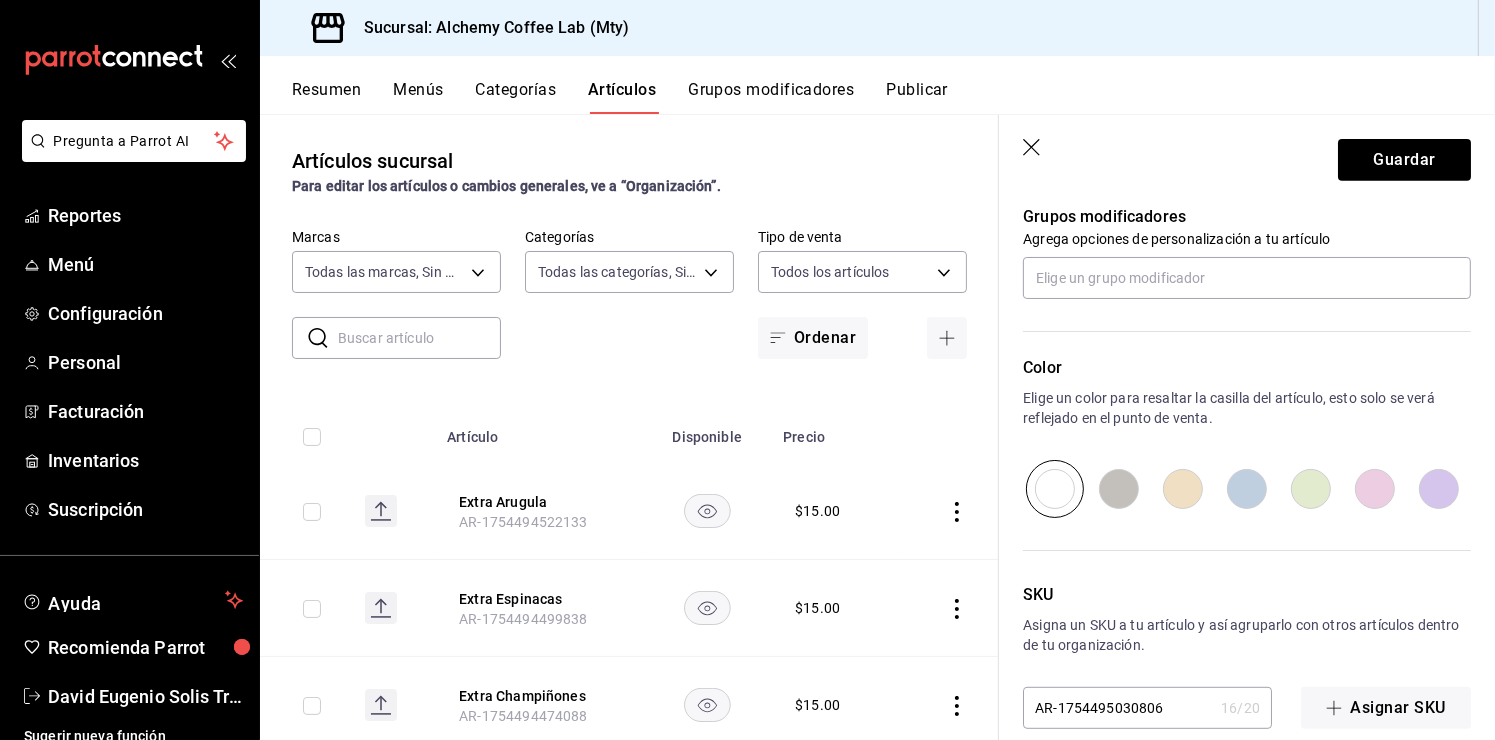 scroll, scrollTop: 900, scrollLeft: 0, axis: vertical 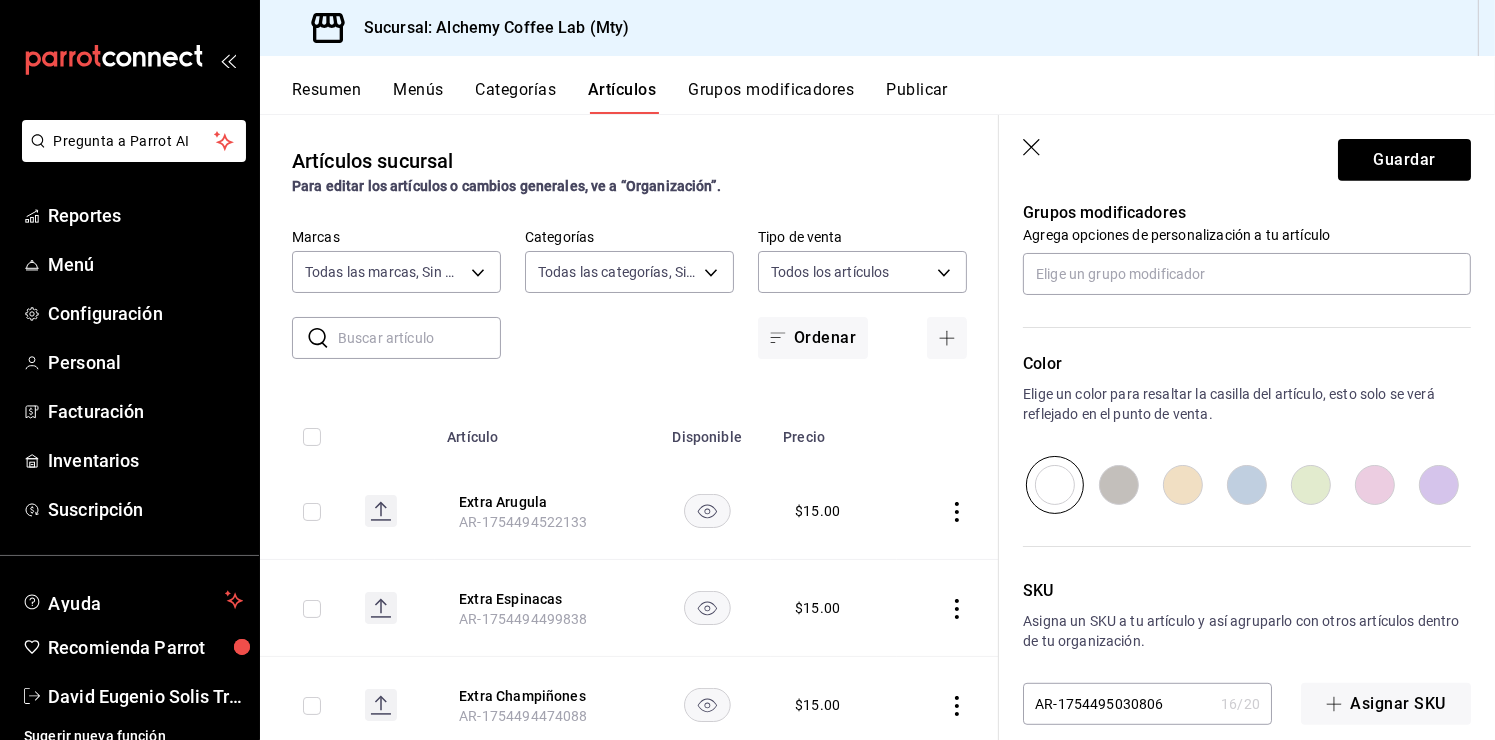 click at bounding box center [1311, 485] 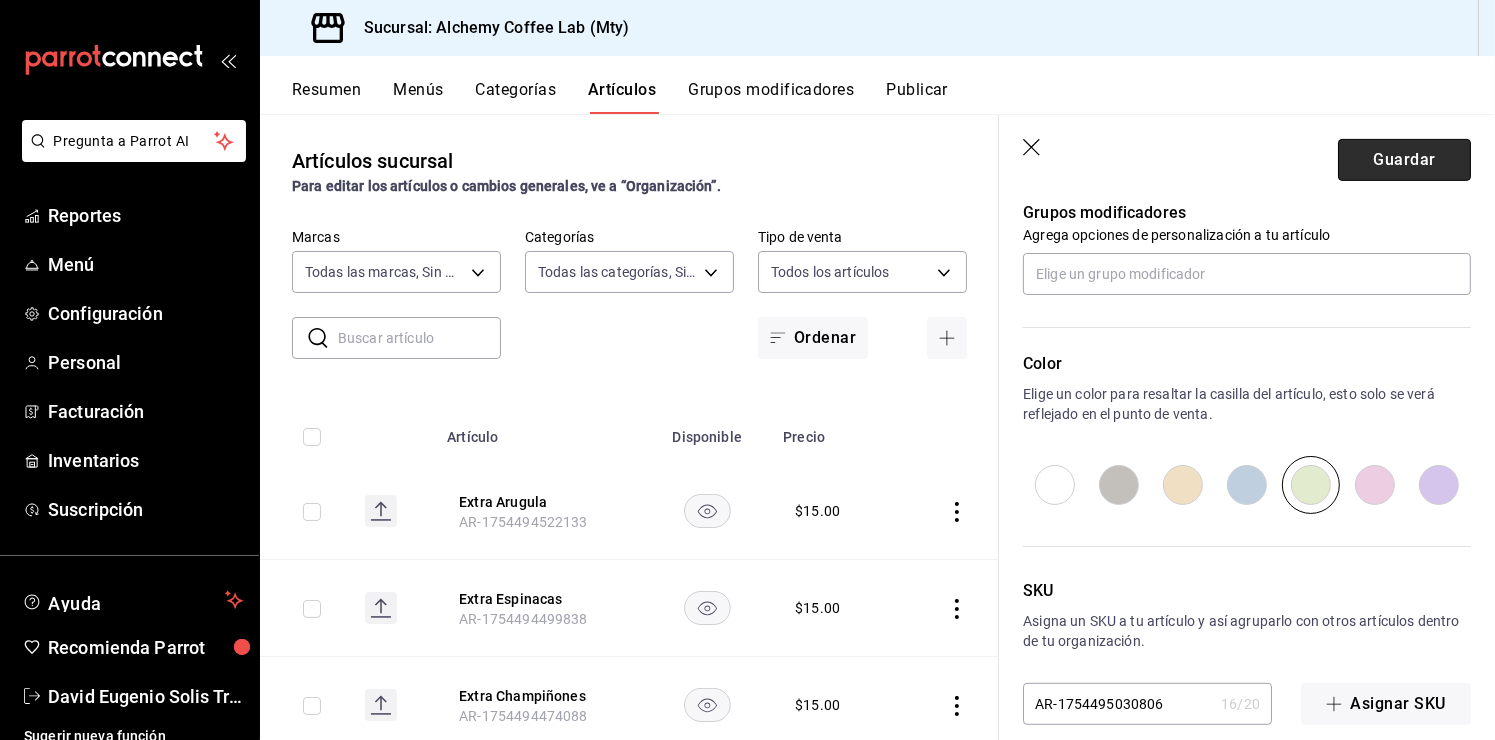 click on "Guardar" at bounding box center [1404, 160] 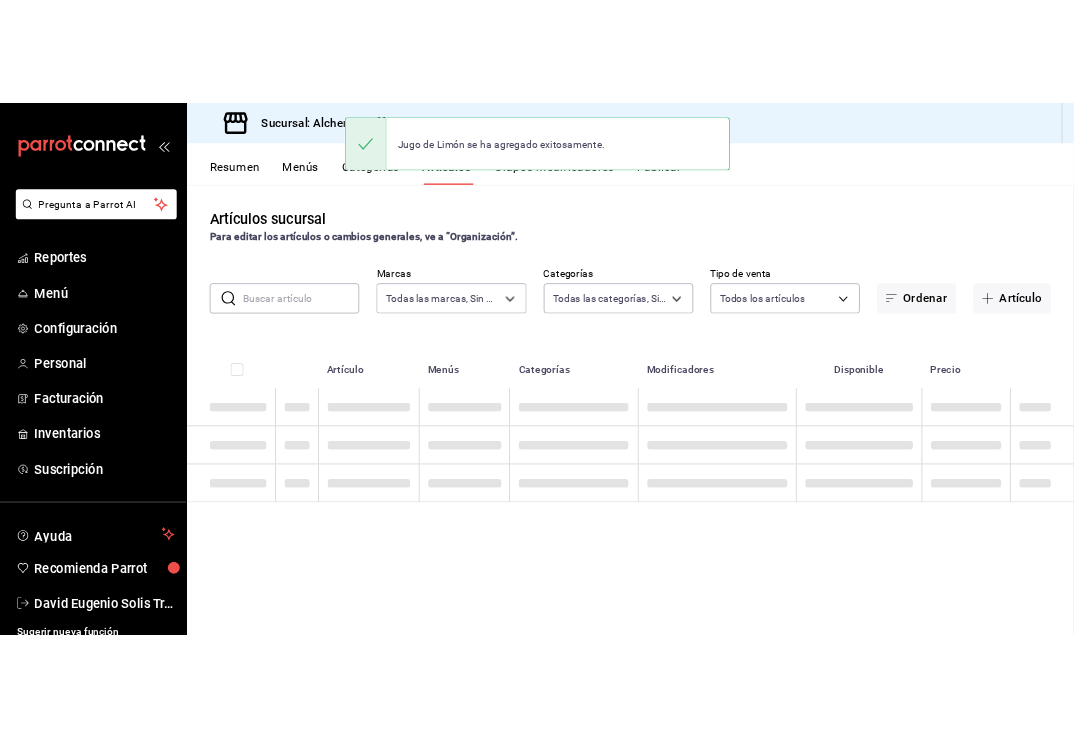 scroll, scrollTop: 0, scrollLeft: 0, axis: both 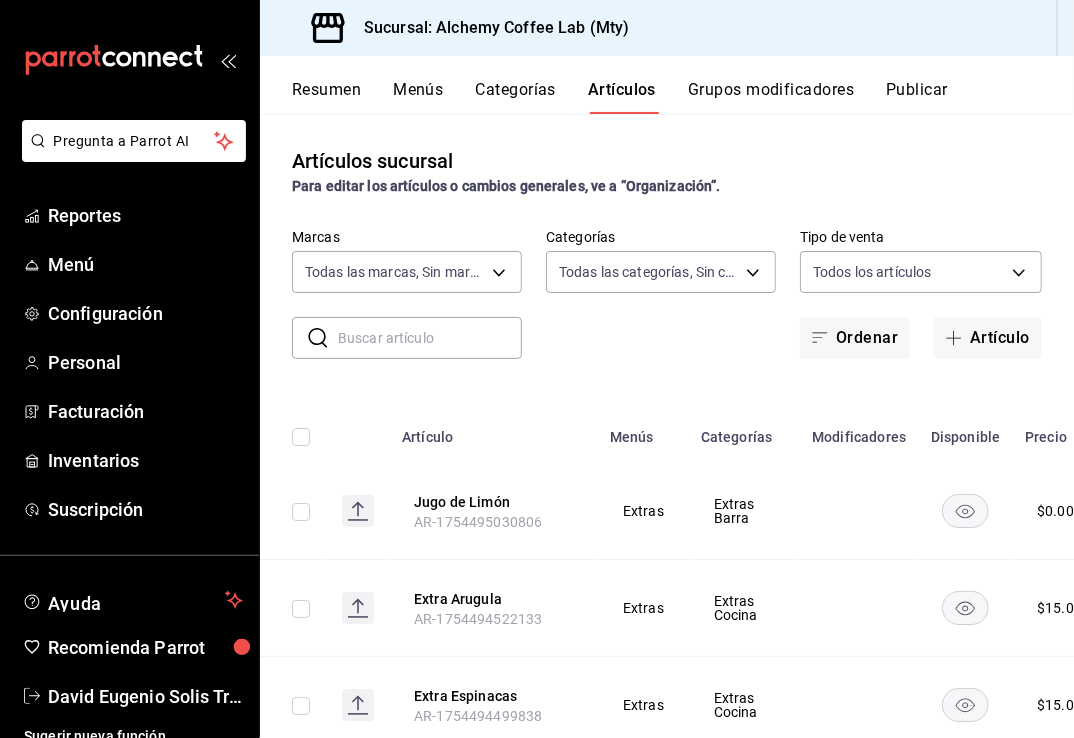 click on "Artículo" at bounding box center (988, 338) 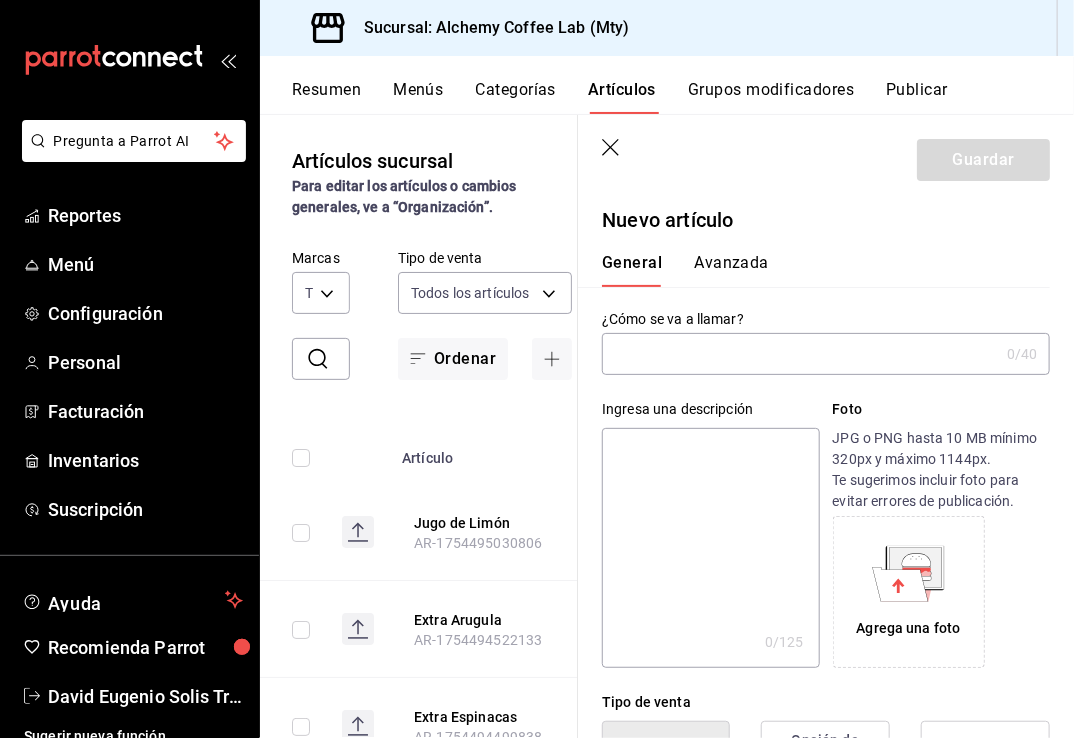 click at bounding box center (800, 354) 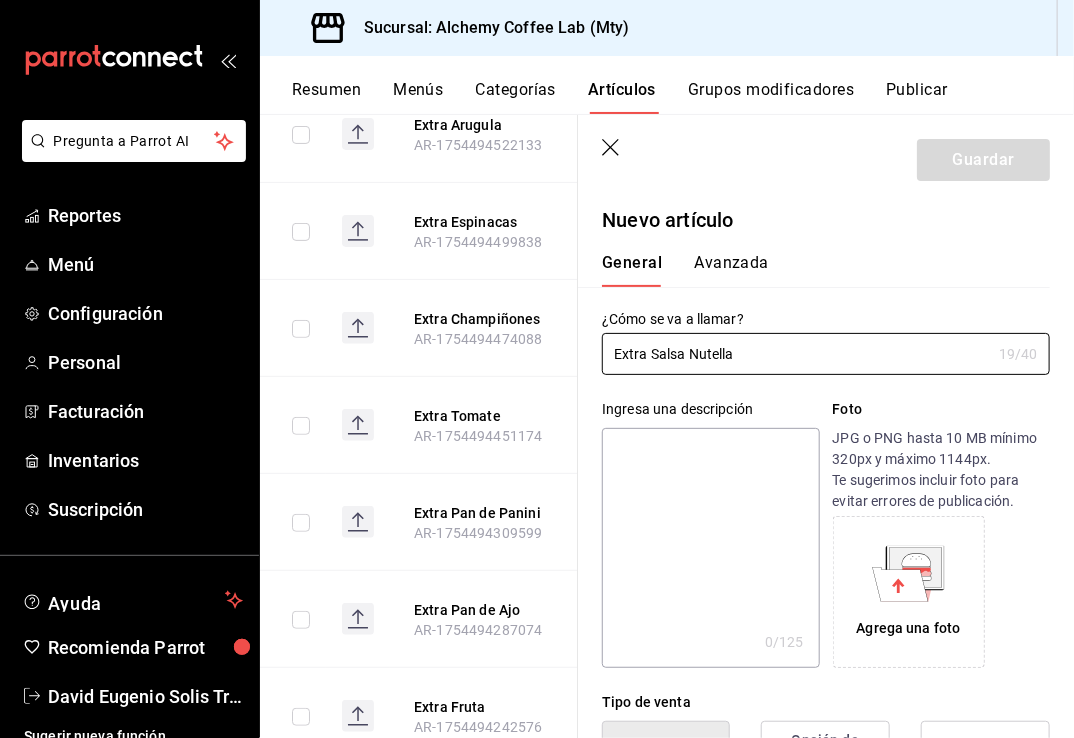 scroll, scrollTop: 500, scrollLeft: 0, axis: vertical 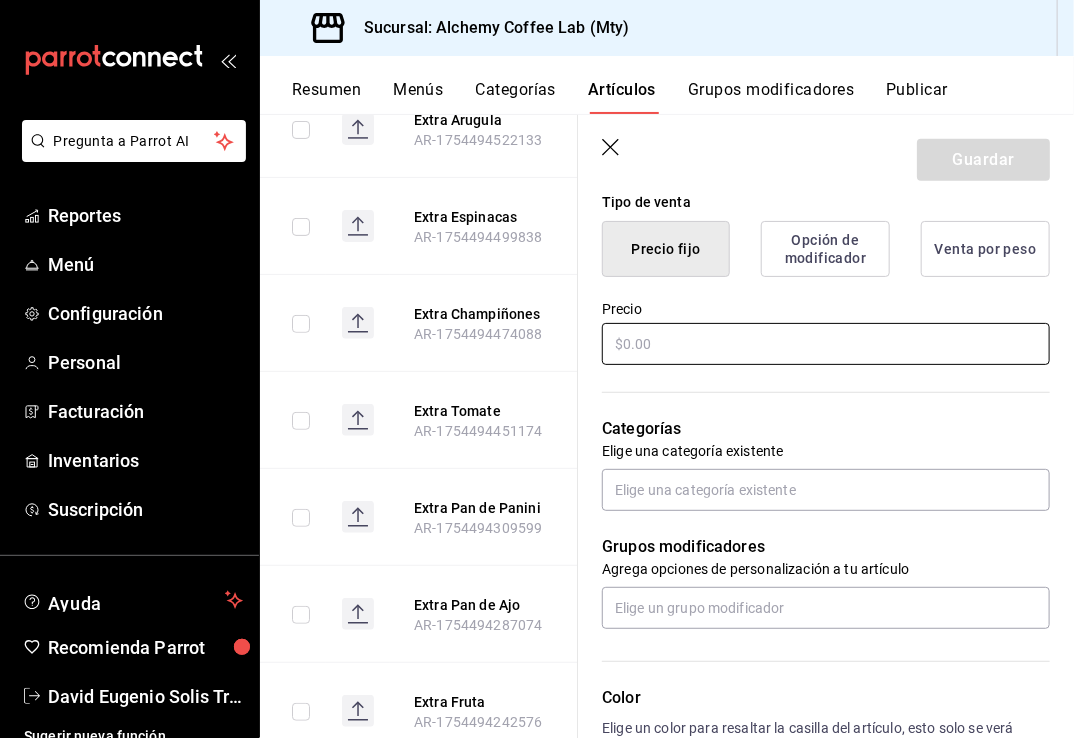 type on "Extra Salsa Nutella" 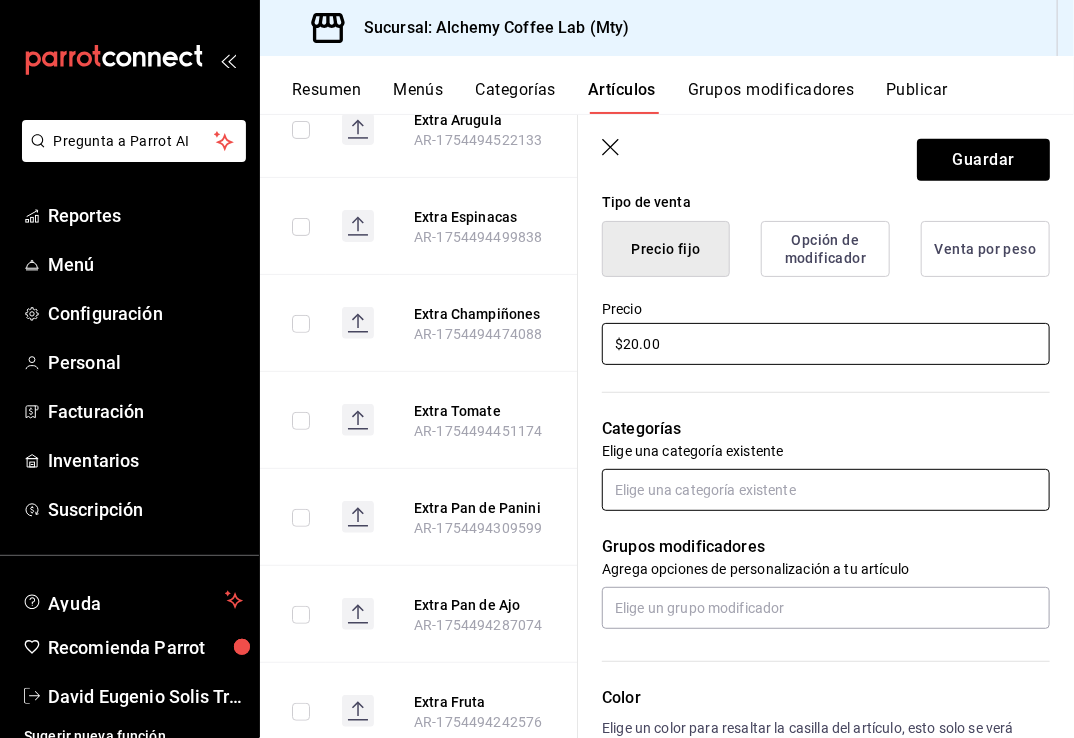 type on "$20.00" 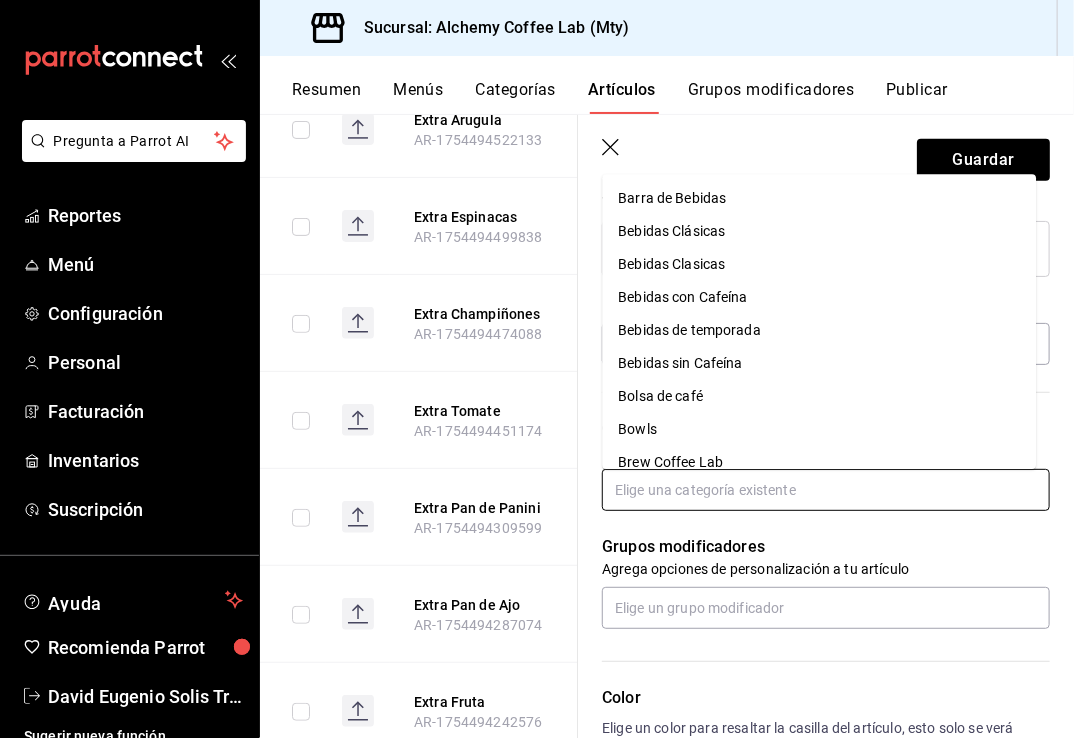 click at bounding box center [826, 490] 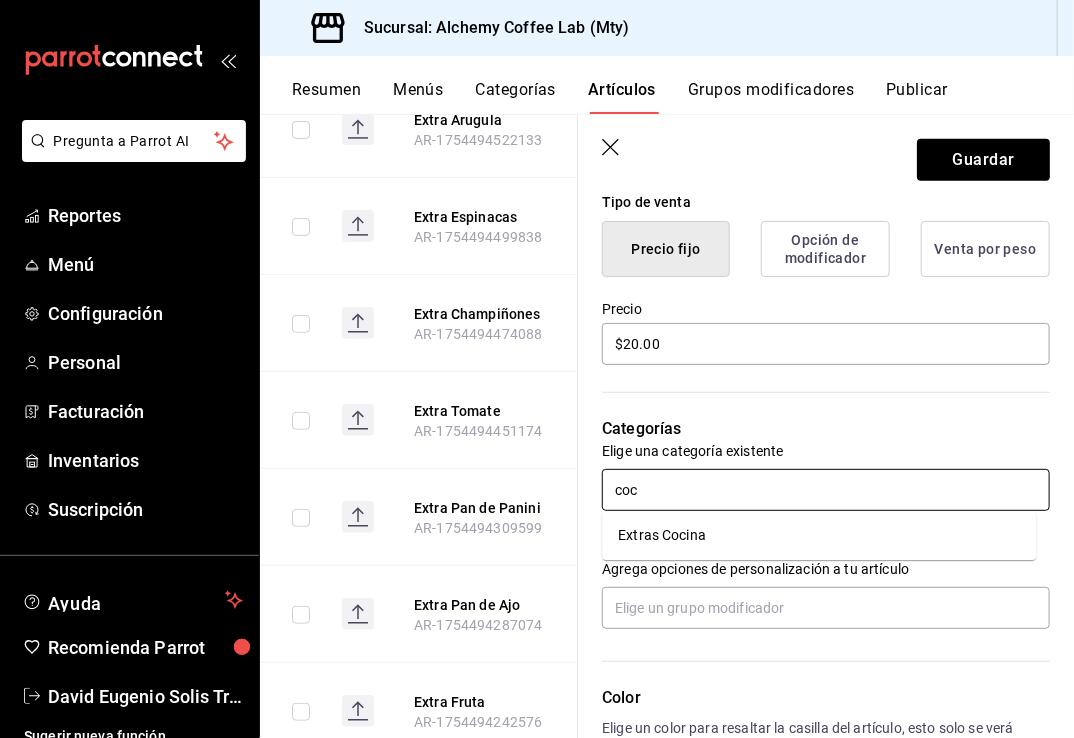 type on "coci" 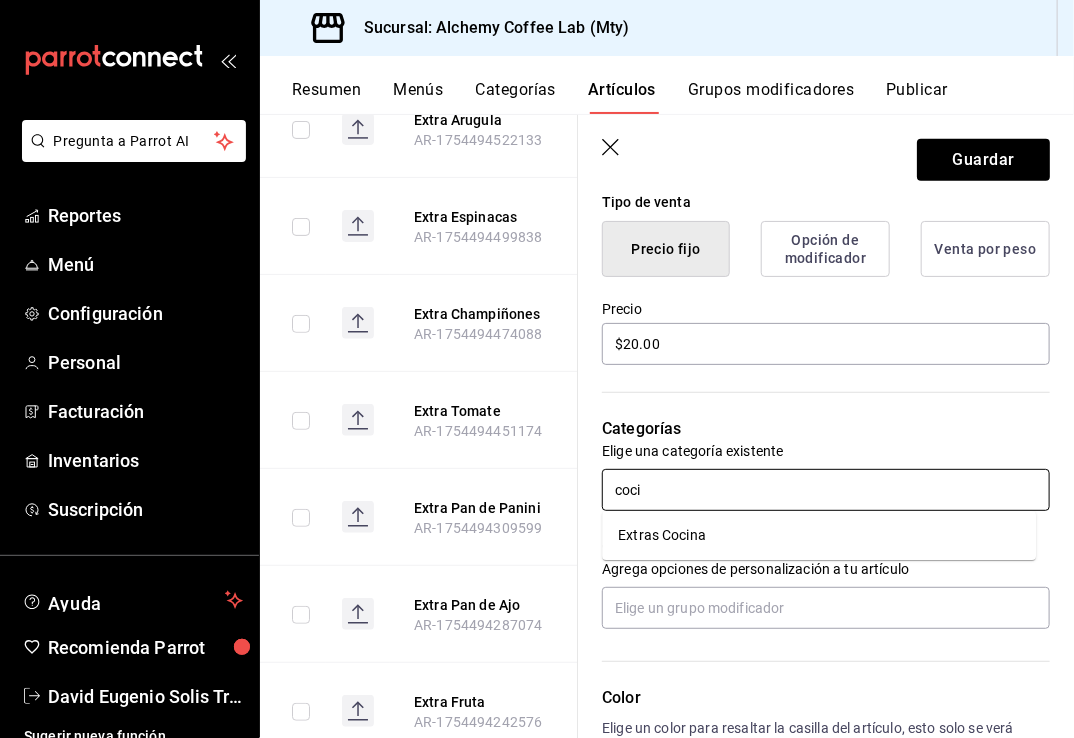 click on "Extras Cocina" at bounding box center (819, 535) 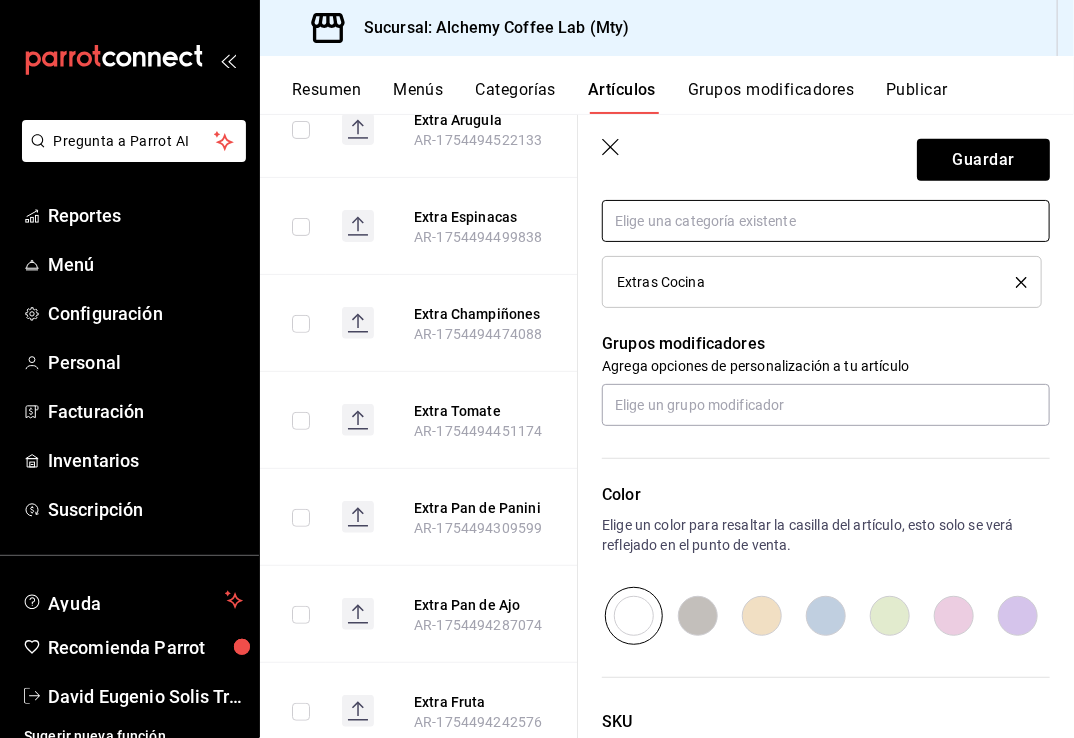 scroll, scrollTop: 800, scrollLeft: 0, axis: vertical 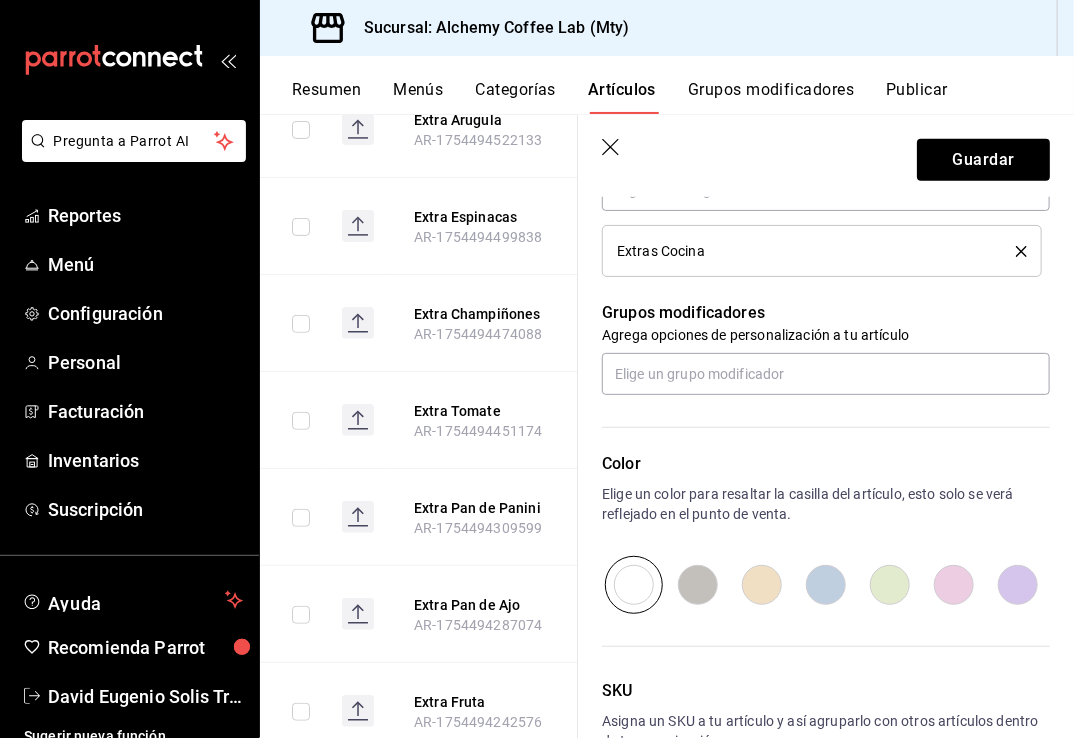 click at bounding box center [698, 585] 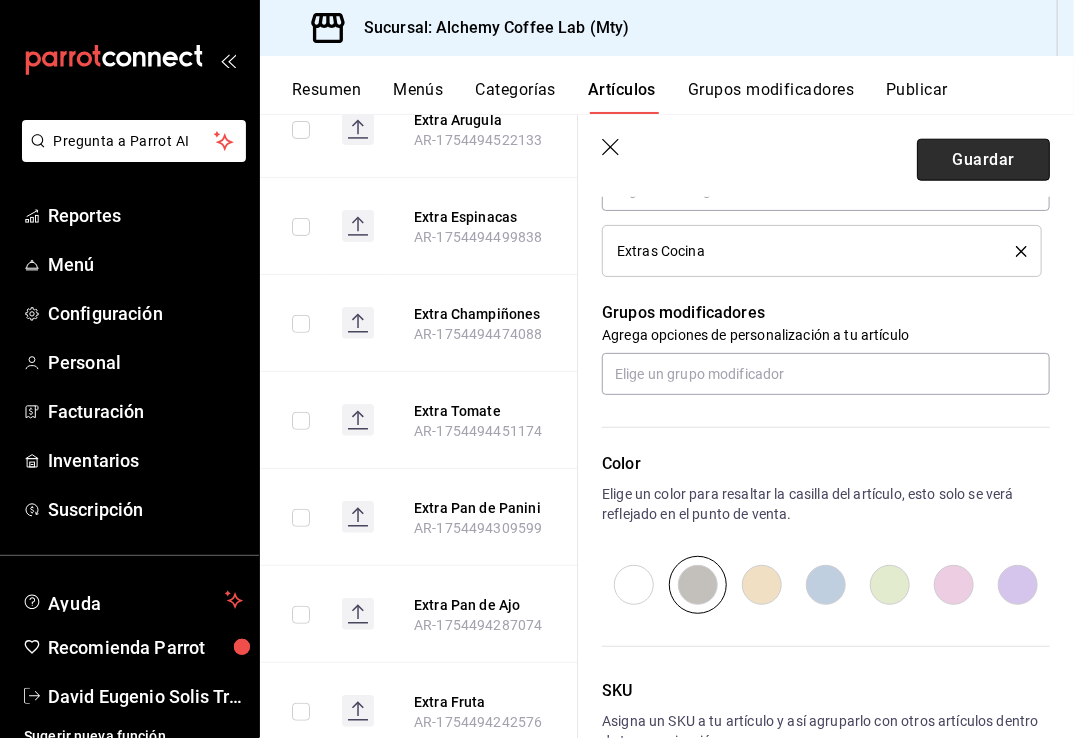 click on "Guardar" at bounding box center [983, 160] 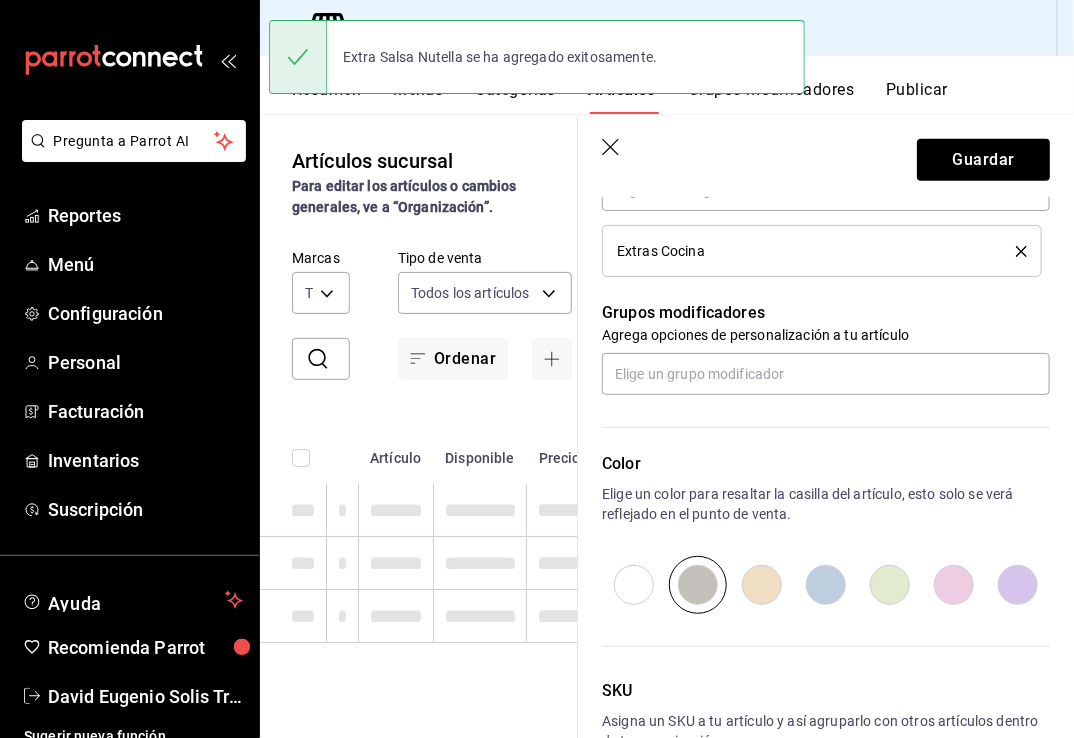 scroll, scrollTop: 0, scrollLeft: 0, axis: both 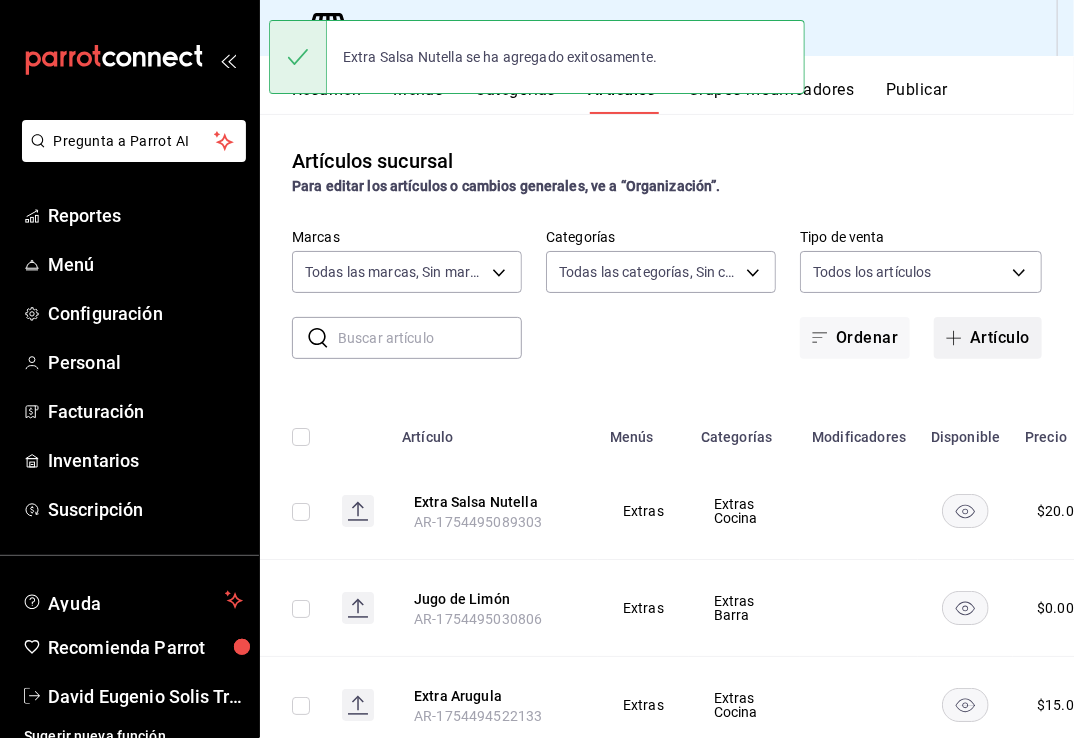 click on "Artículo" at bounding box center (988, 338) 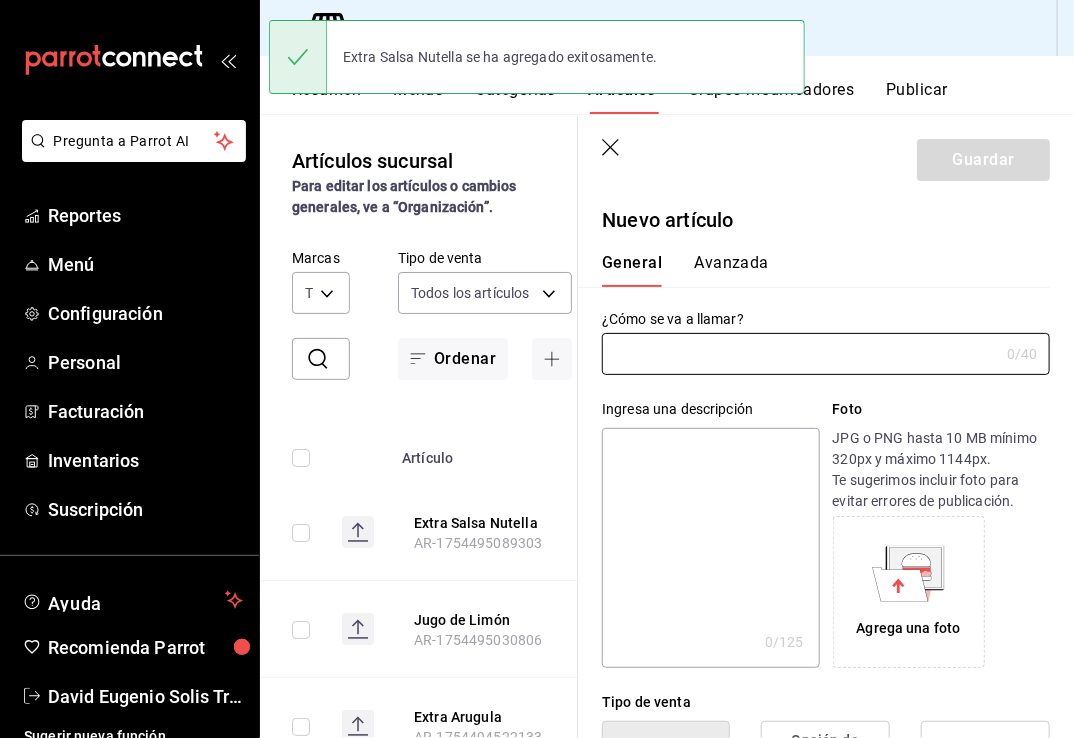type on "AR-1754495344381" 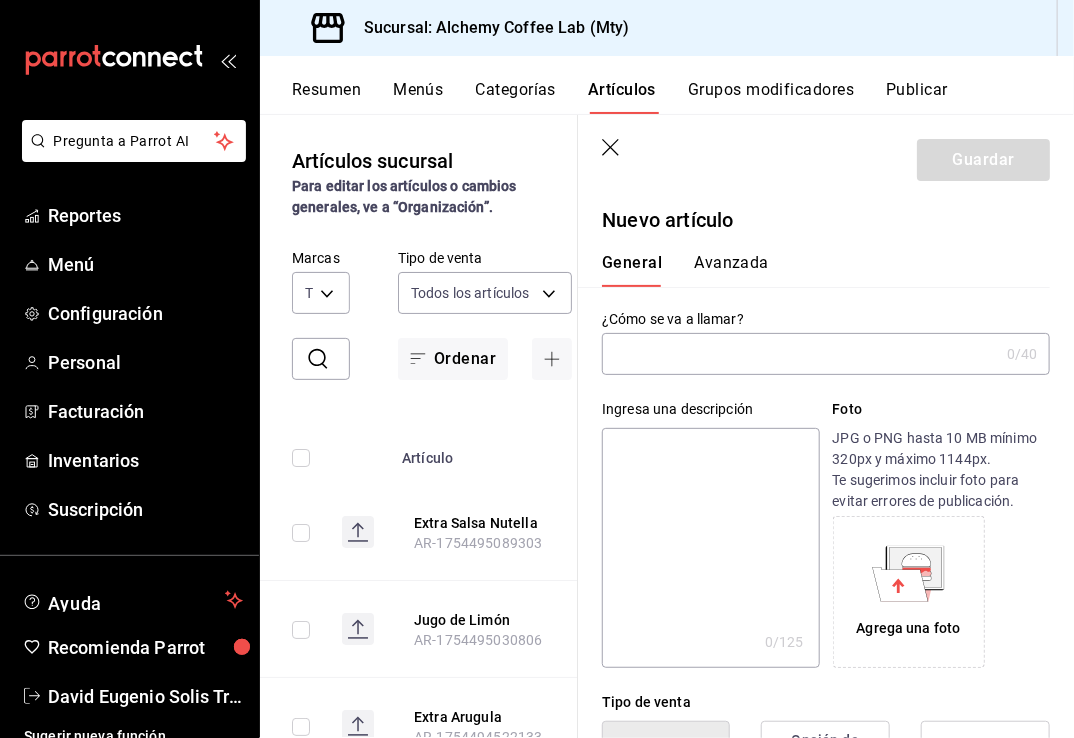 click at bounding box center [800, 354] 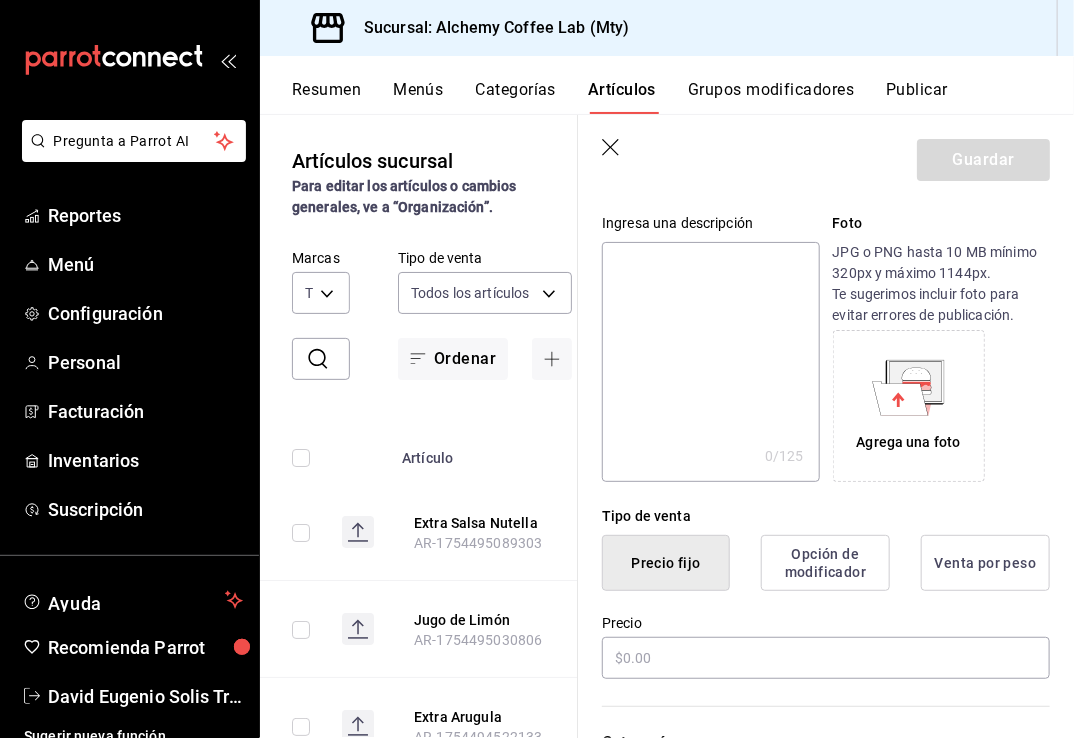 scroll, scrollTop: 300, scrollLeft: 0, axis: vertical 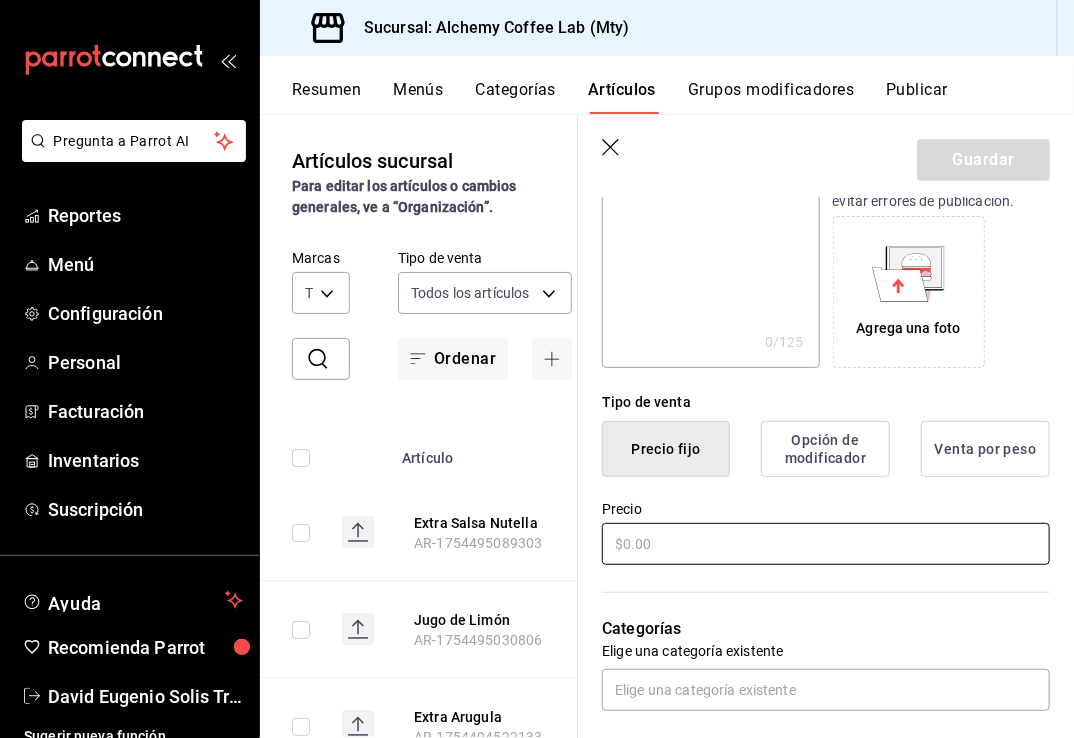 type on "Extra Salsa Lechera" 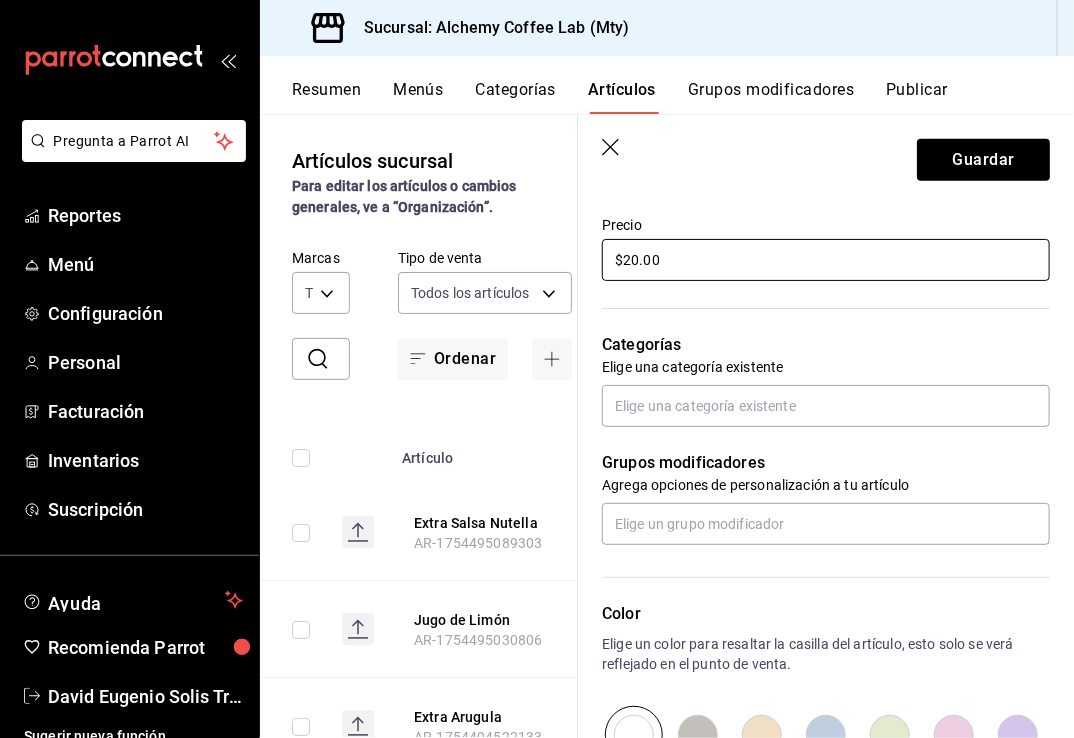 scroll, scrollTop: 600, scrollLeft: 0, axis: vertical 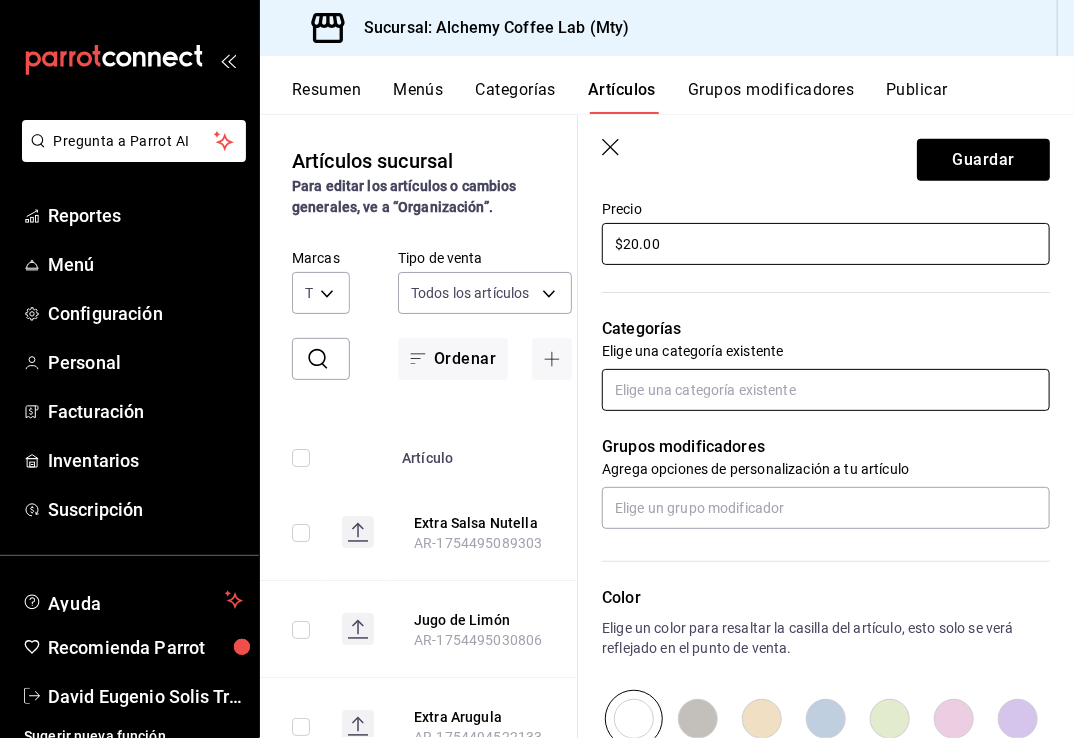 type on "$20.00" 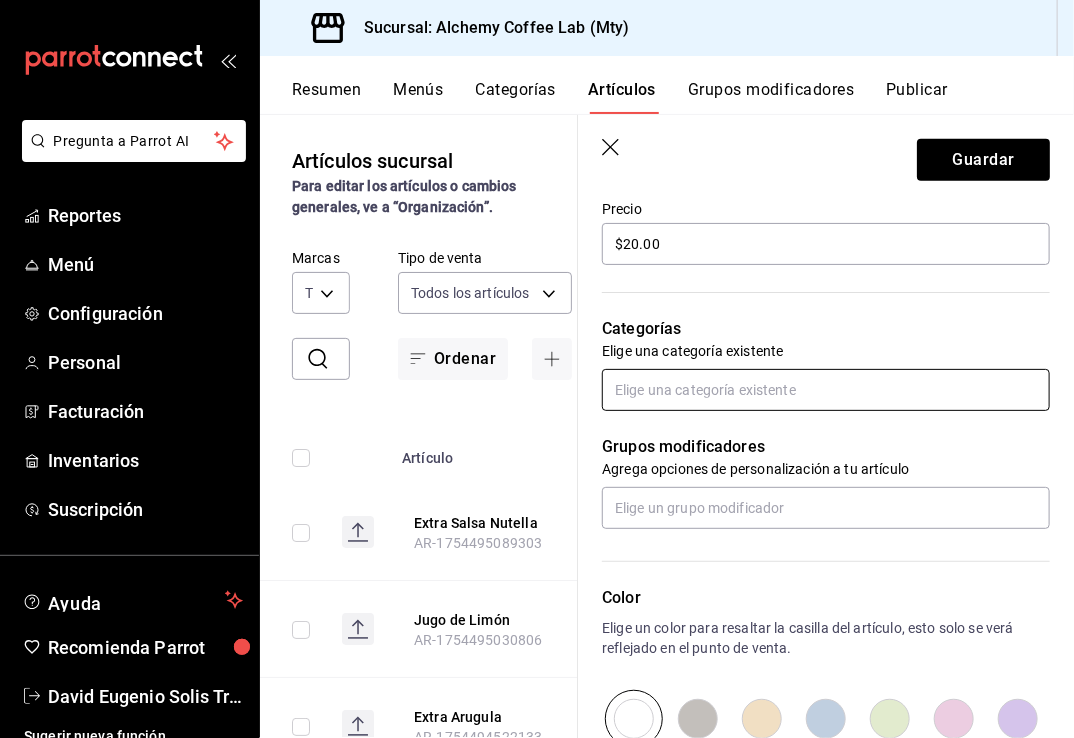 click at bounding box center [826, 390] 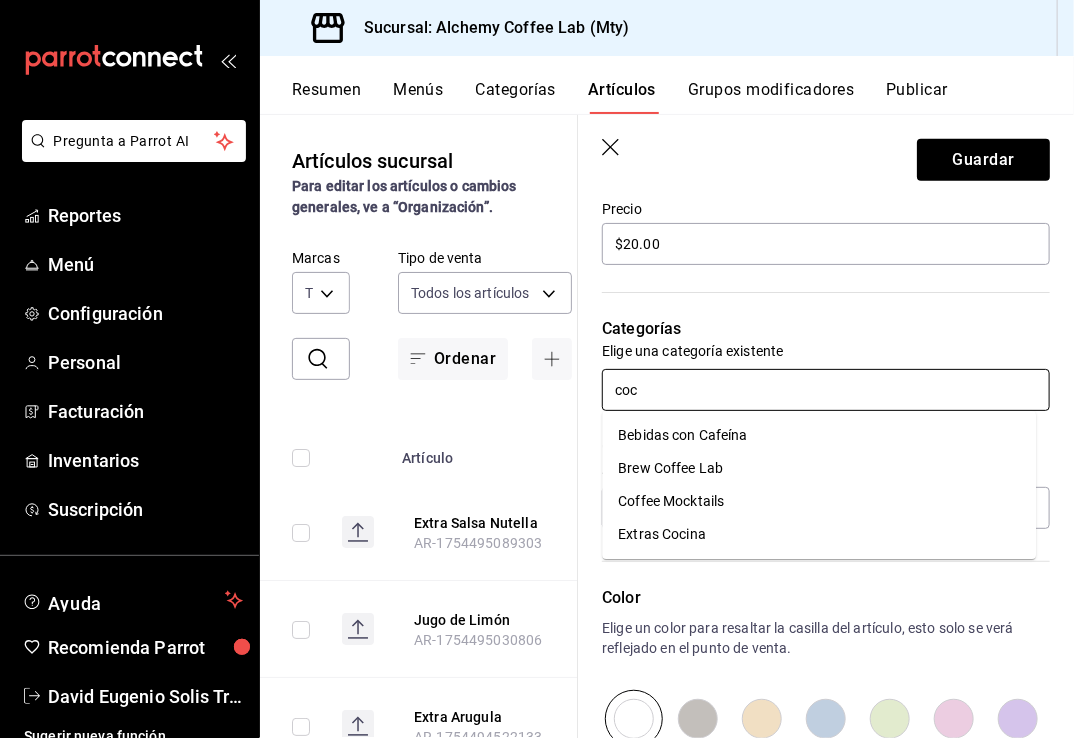 type on "coci" 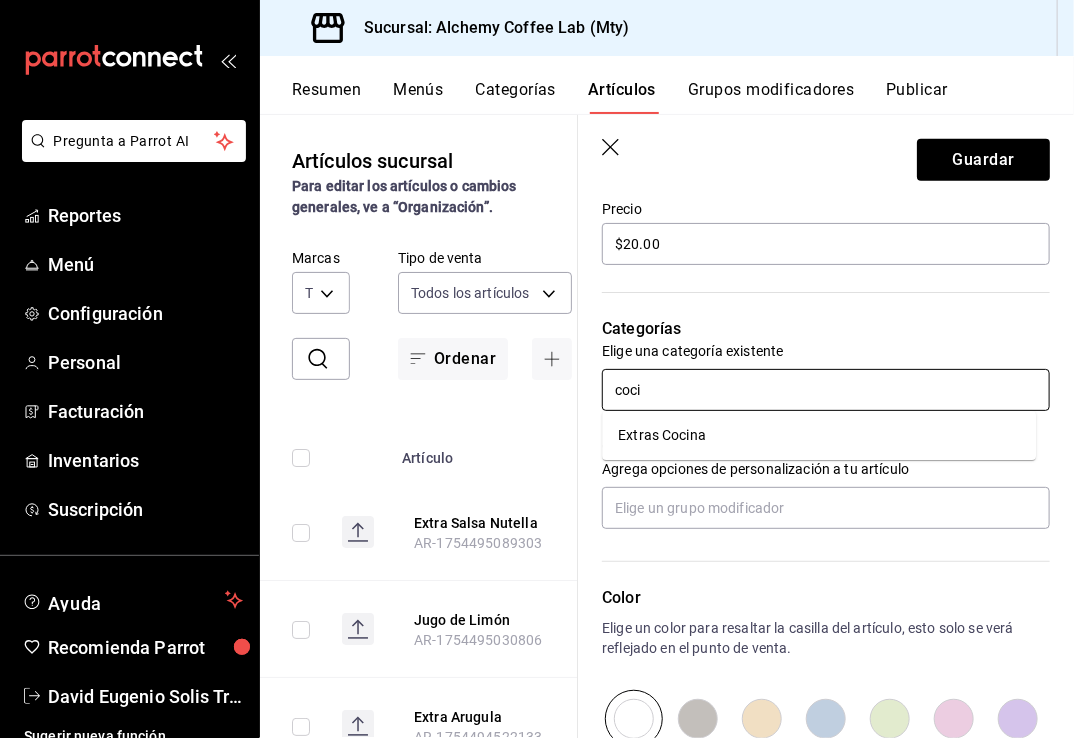 click on "Extras Cocina" at bounding box center [819, 435] 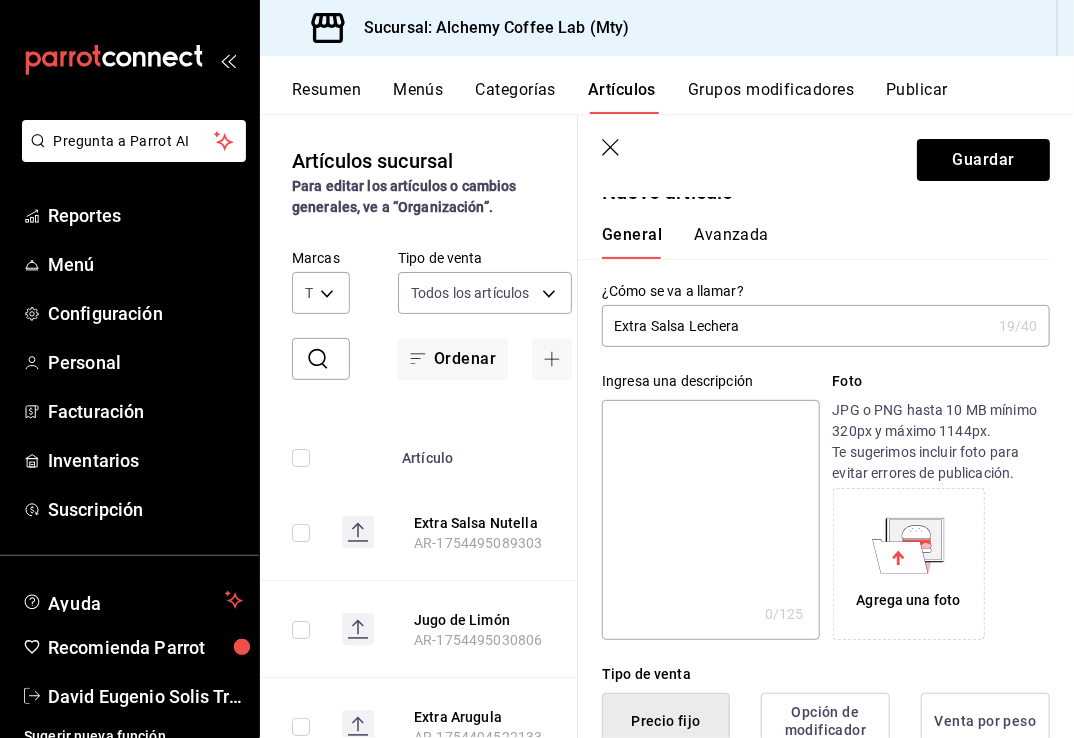 scroll, scrollTop: 0, scrollLeft: 0, axis: both 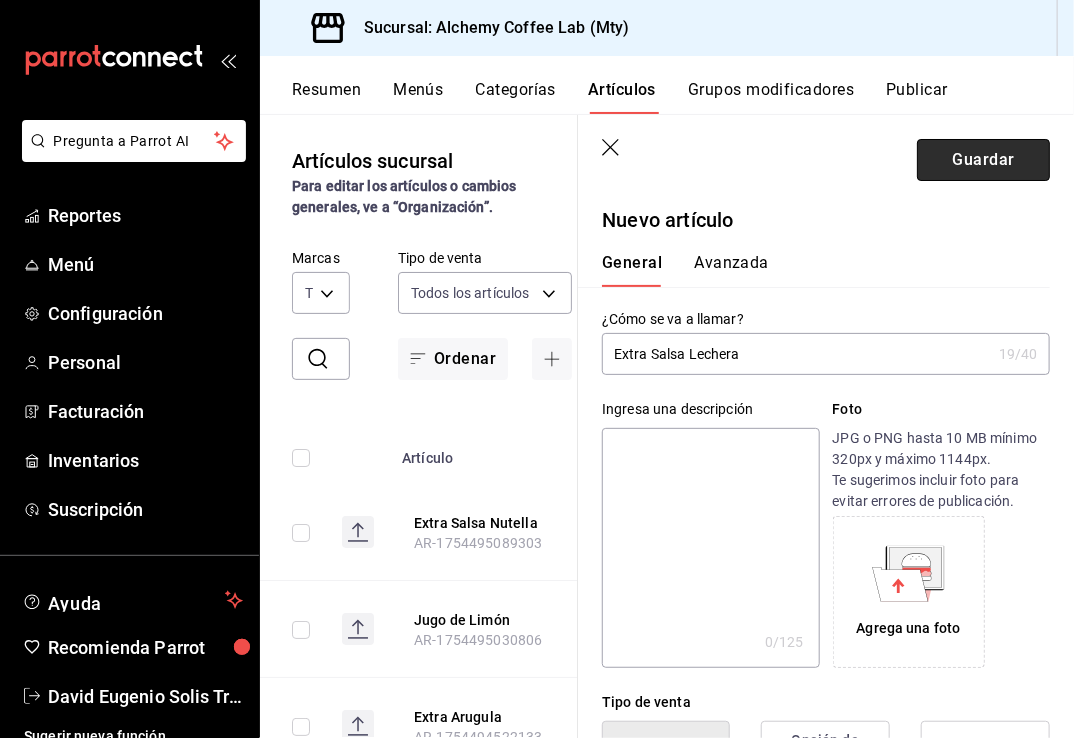 click on "Guardar" at bounding box center [983, 160] 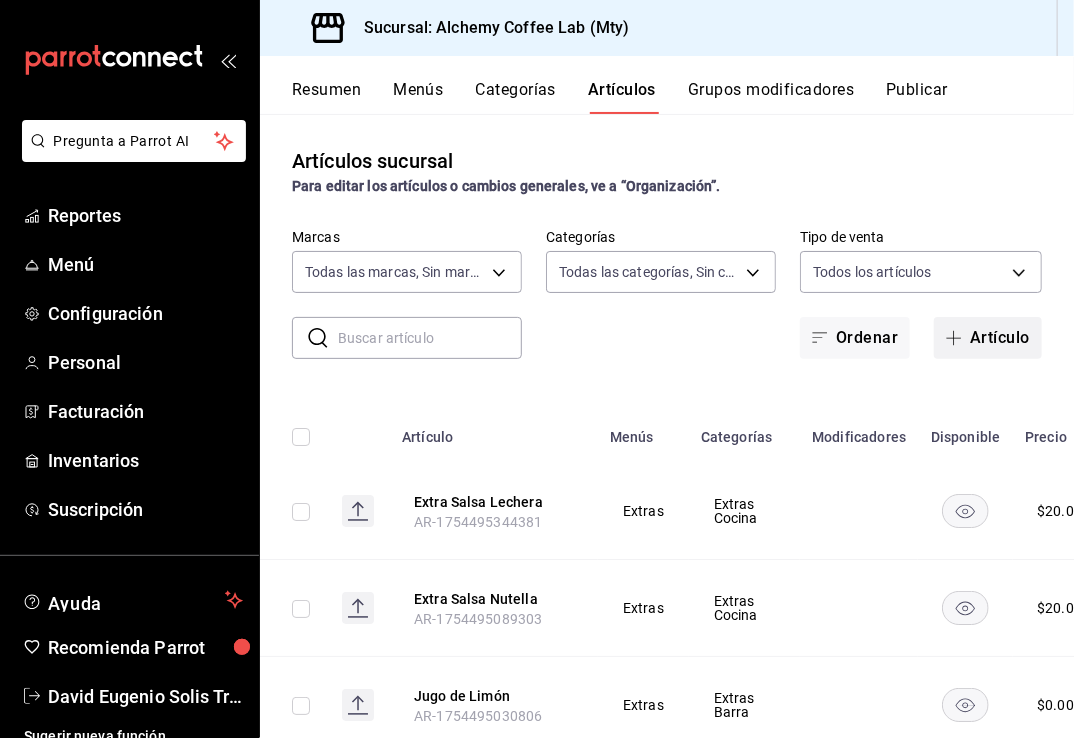 click on "Artículo" at bounding box center (988, 338) 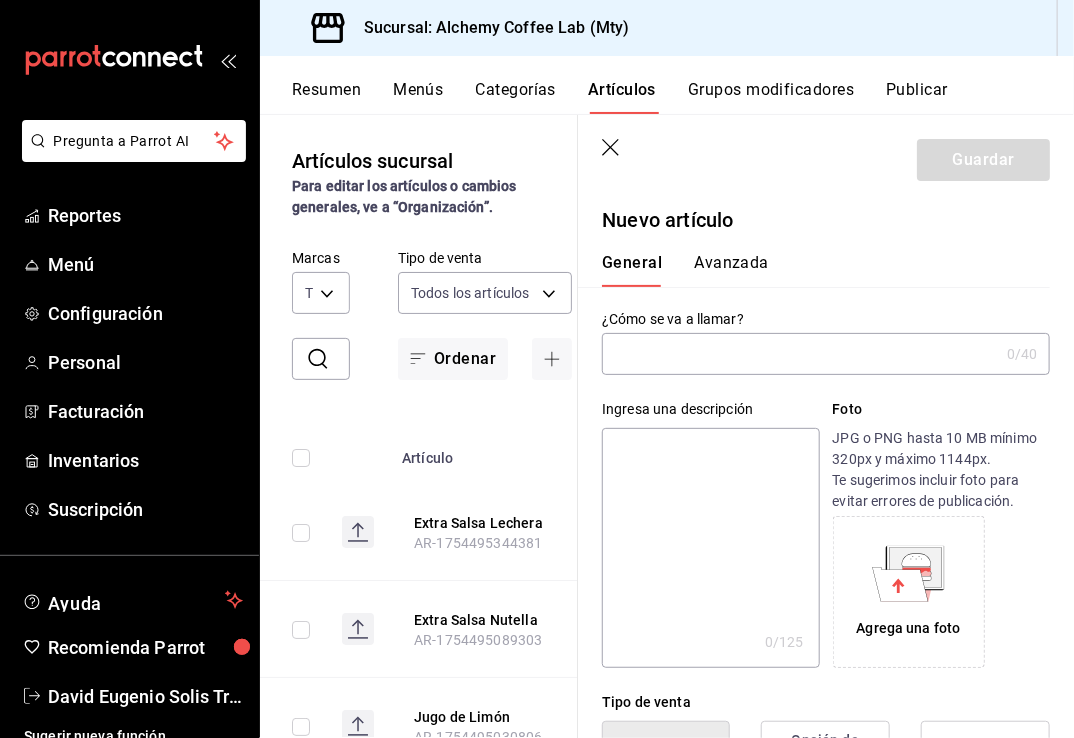 click at bounding box center [800, 354] 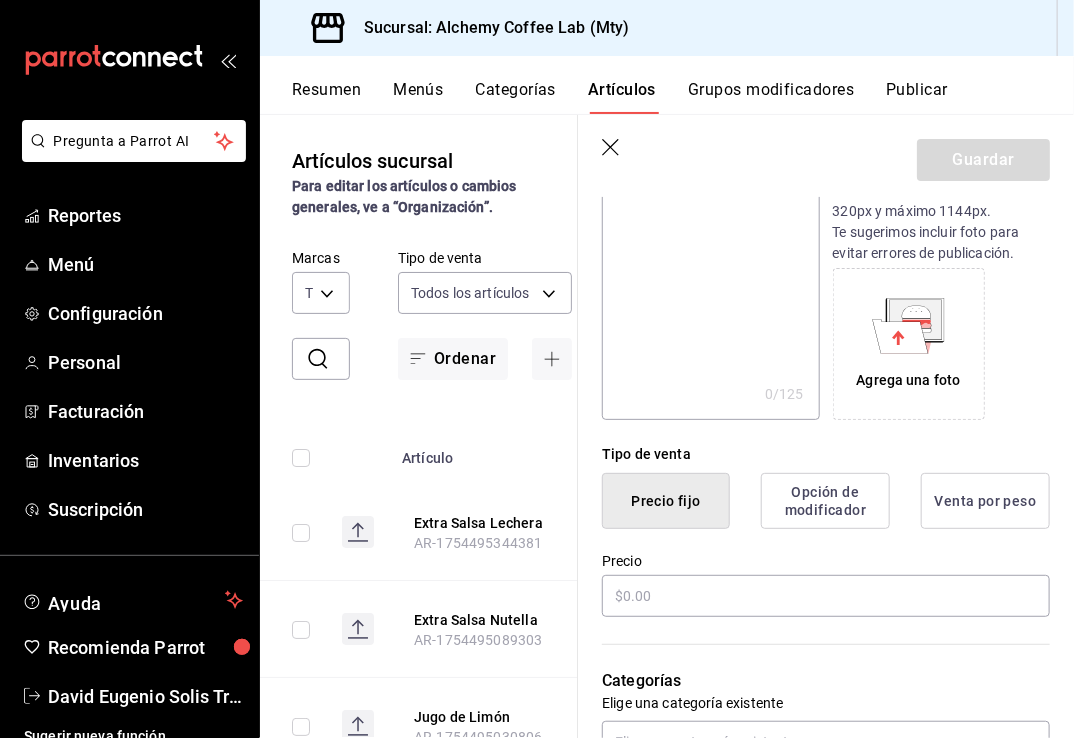 scroll, scrollTop: 400, scrollLeft: 0, axis: vertical 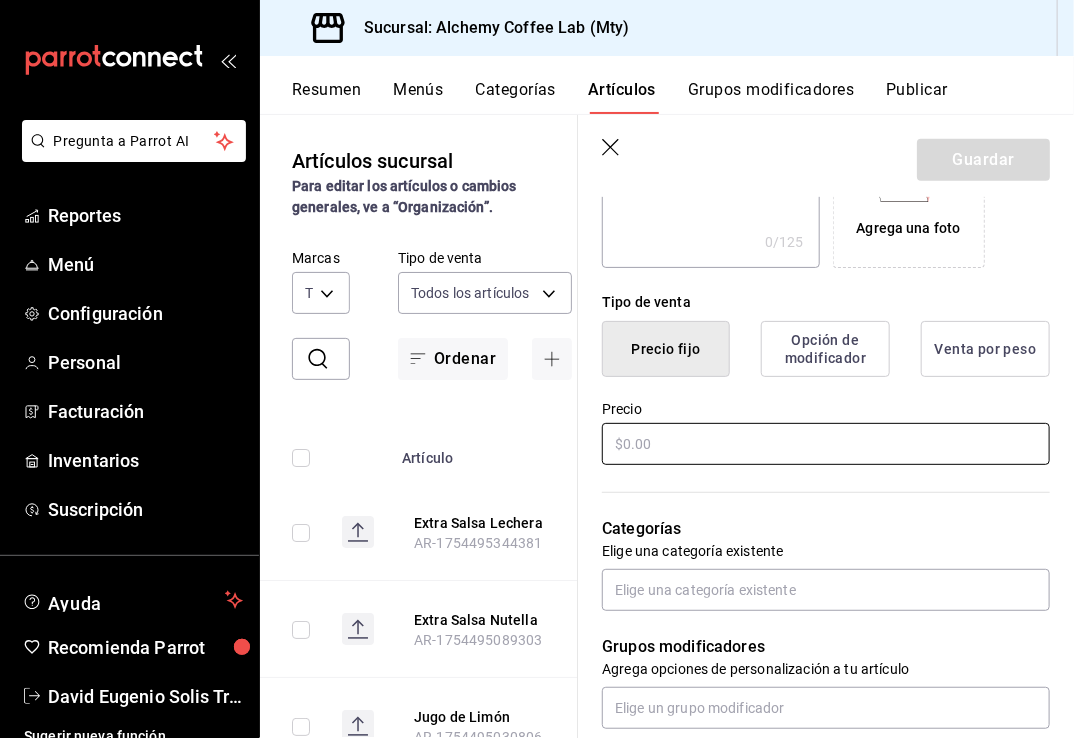 type on "Extra Salsa Chocolate" 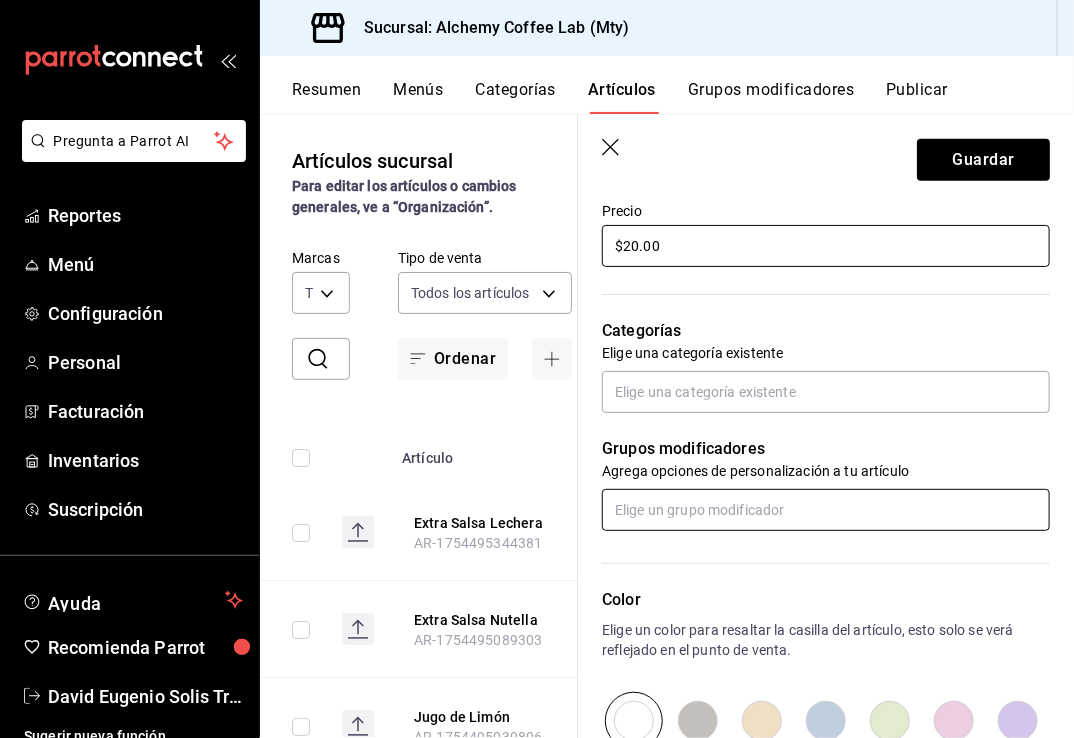 scroll, scrollTop: 600, scrollLeft: 0, axis: vertical 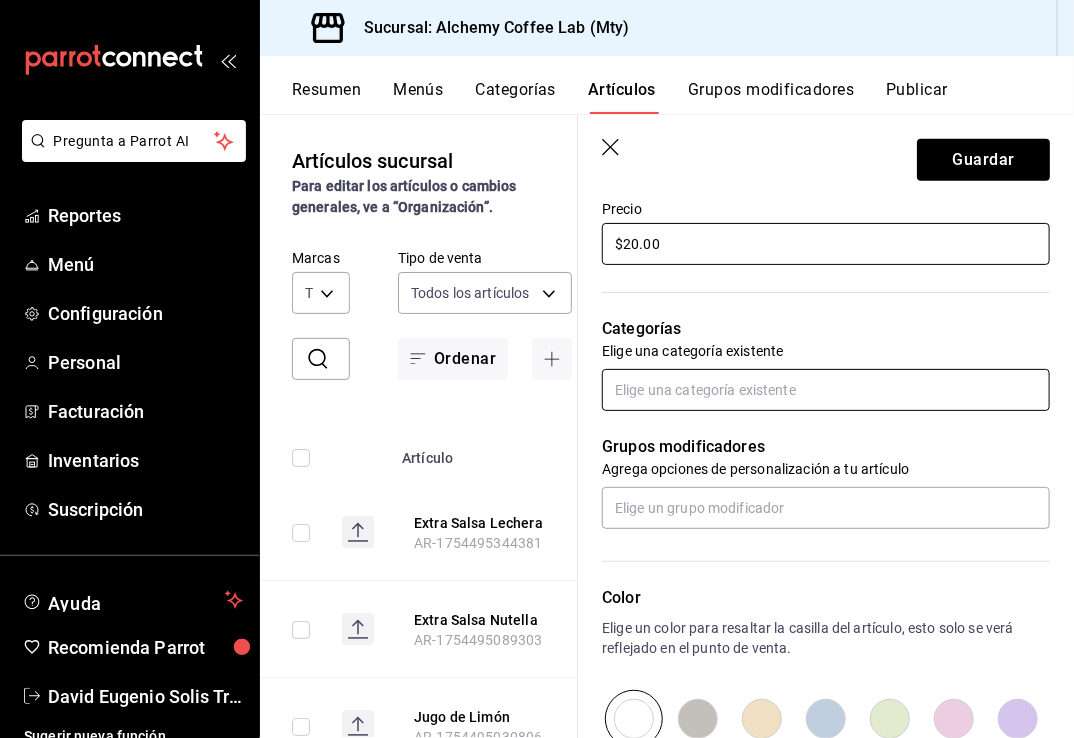 type on "$20.00" 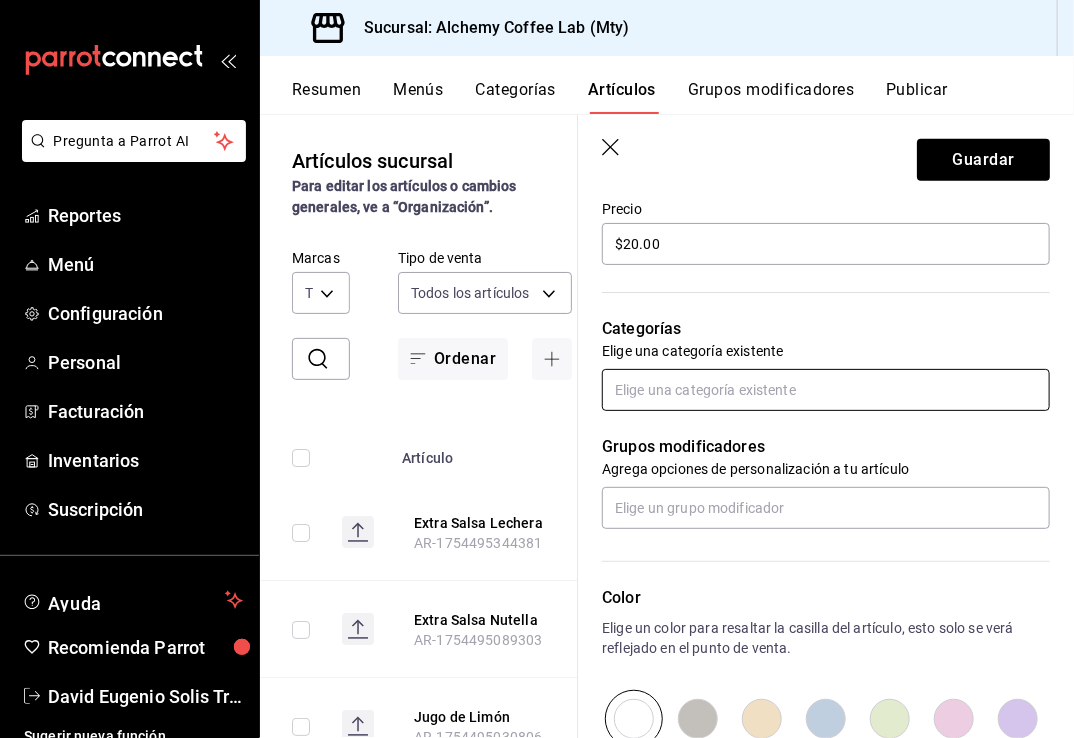 click at bounding box center [826, 390] 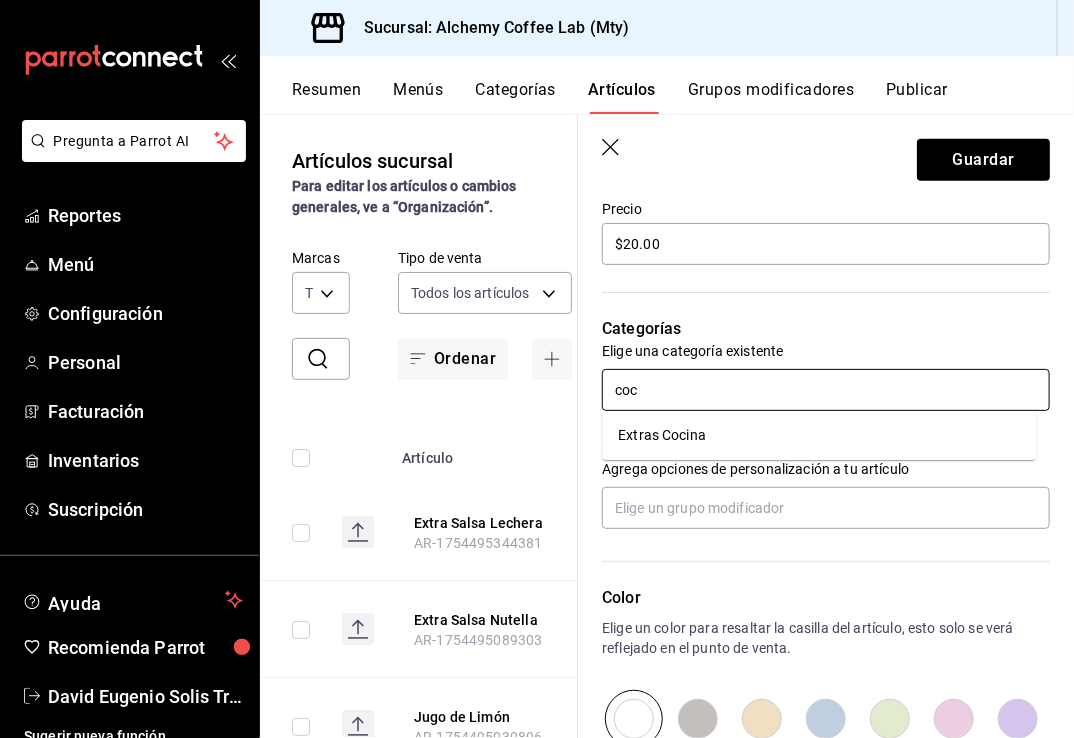 type on "coci" 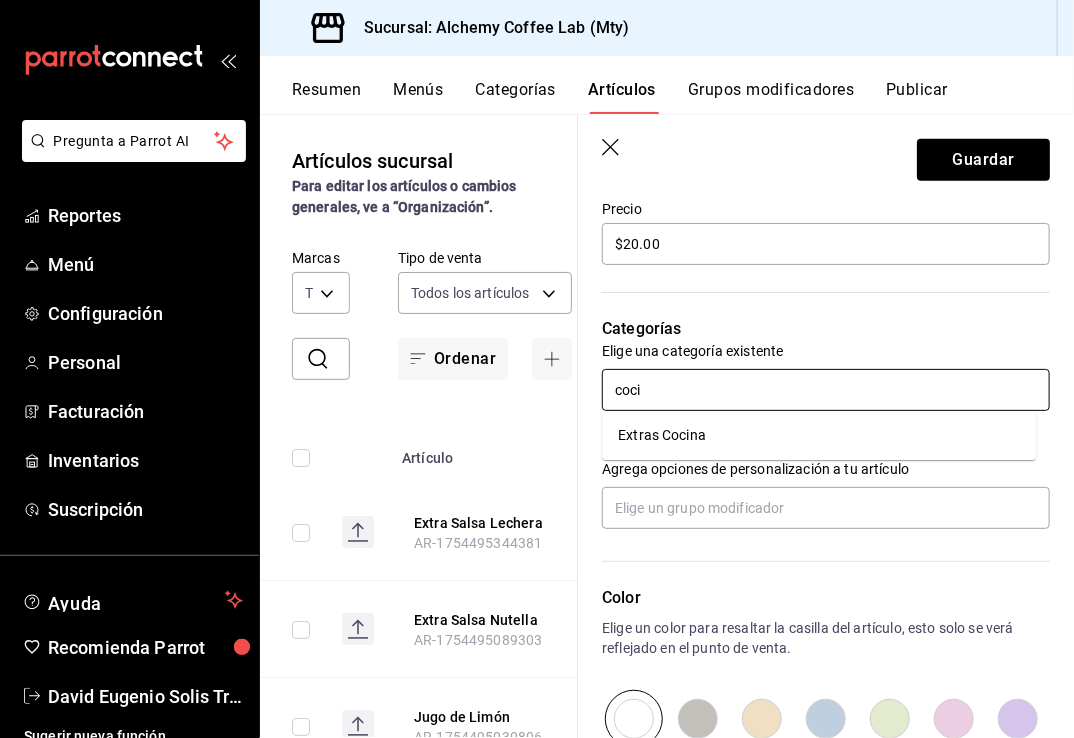 click on "Extras Cocina" at bounding box center (819, 435) 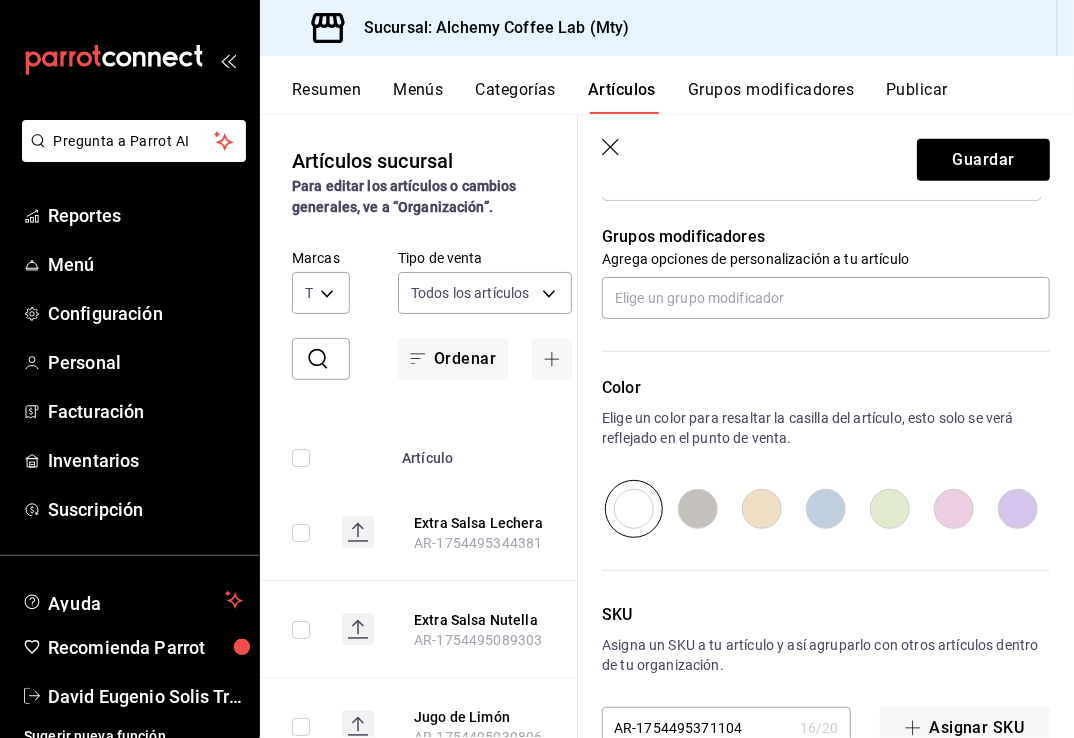 scroll, scrollTop: 926, scrollLeft: 0, axis: vertical 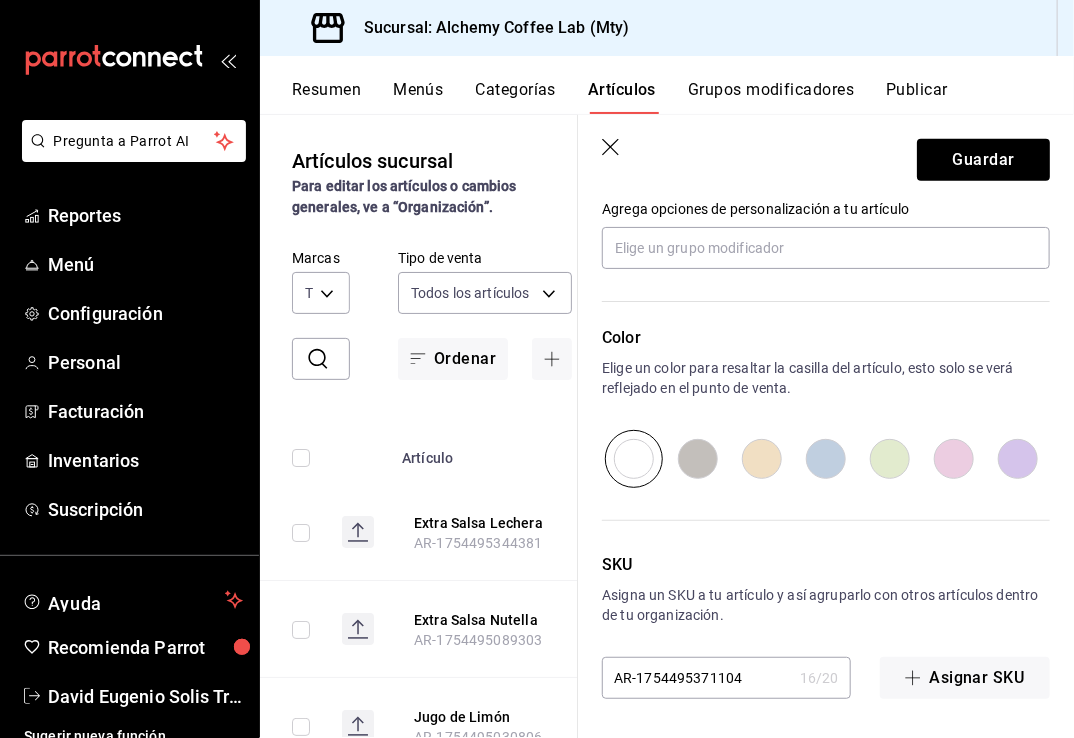 click at bounding box center (698, 459) 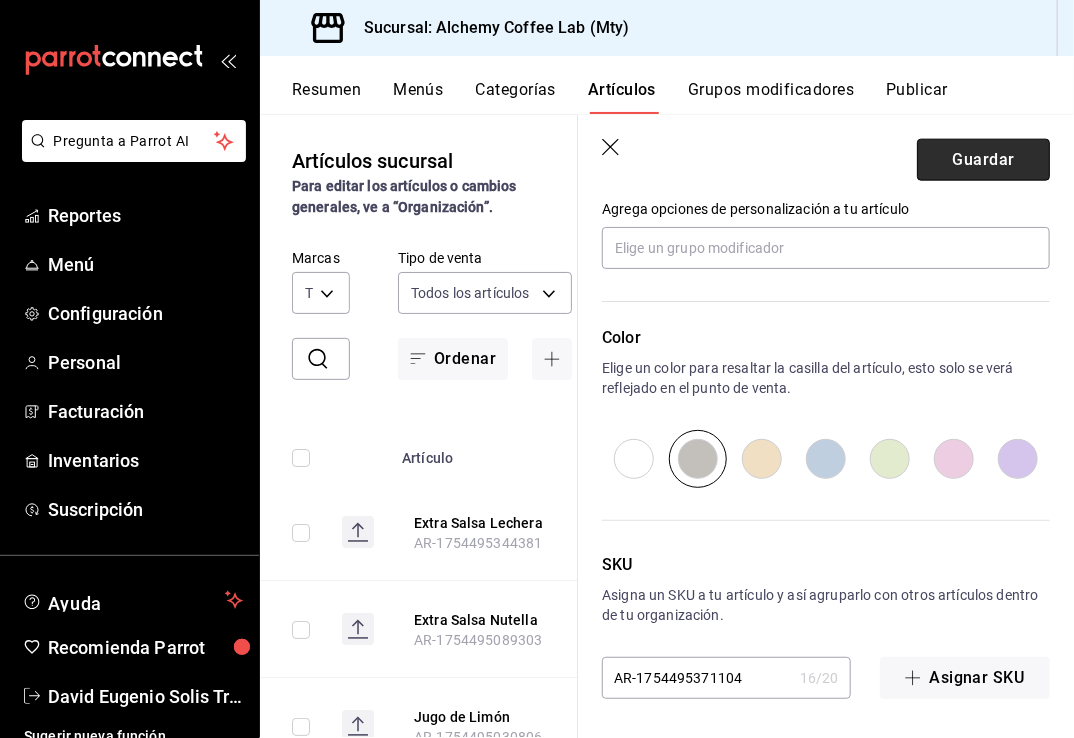 click on "Guardar" at bounding box center [983, 160] 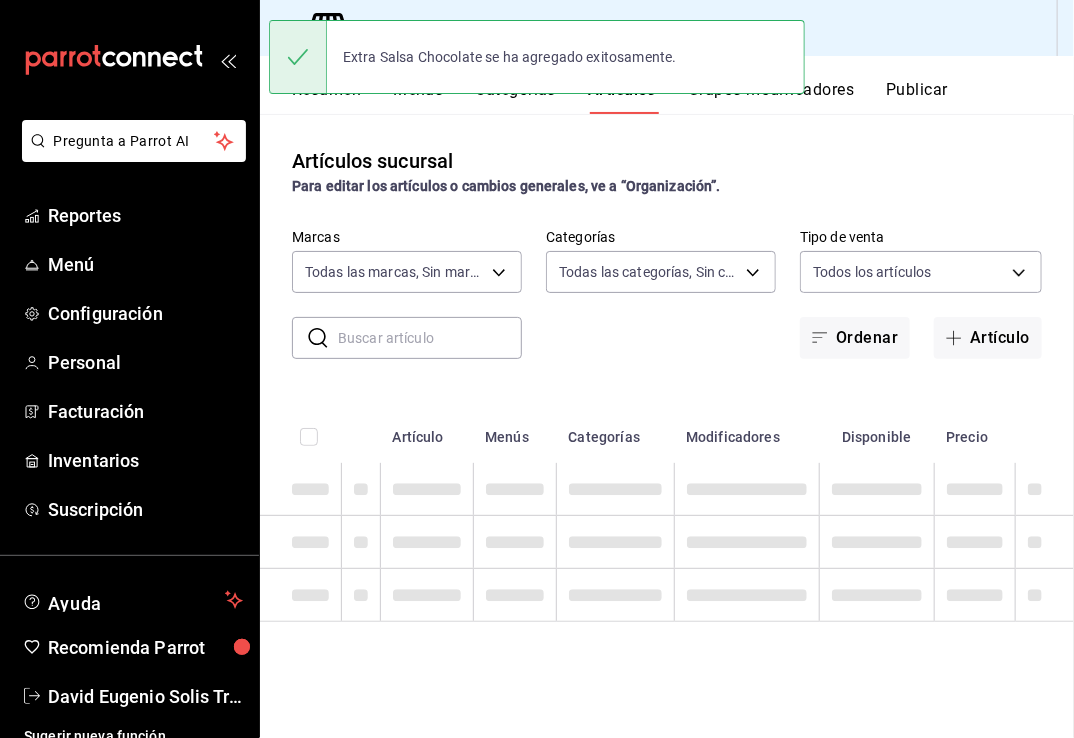 scroll, scrollTop: 0, scrollLeft: 0, axis: both 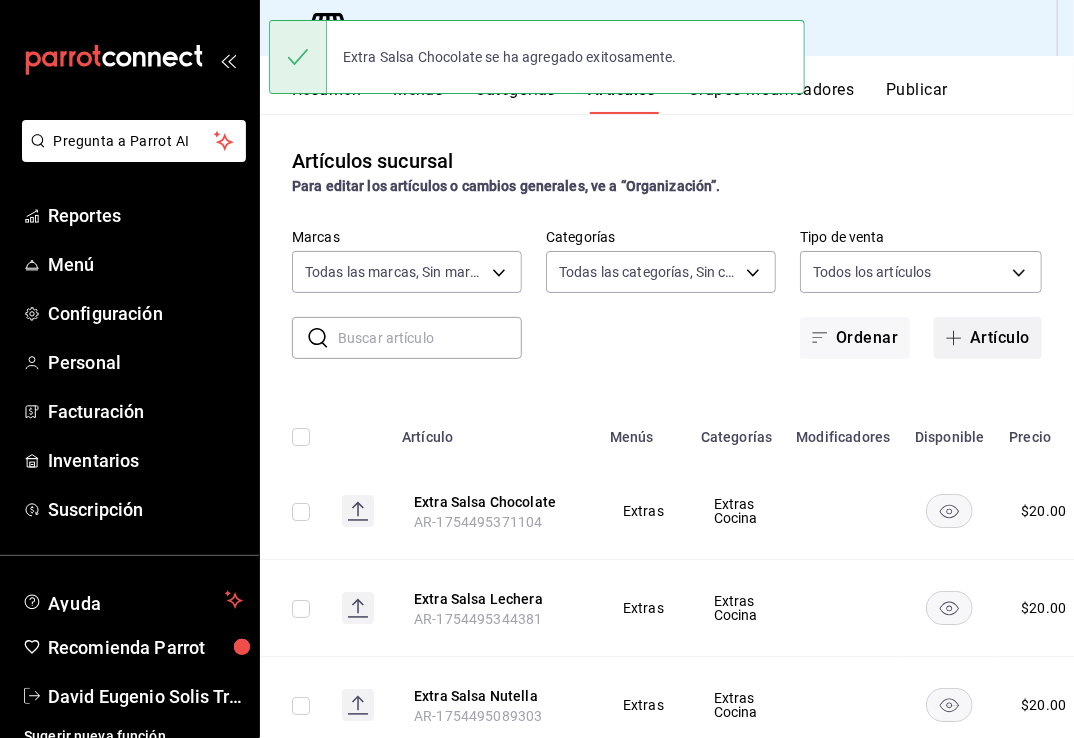 click on "Artículo" at bounding box center (988, 338) 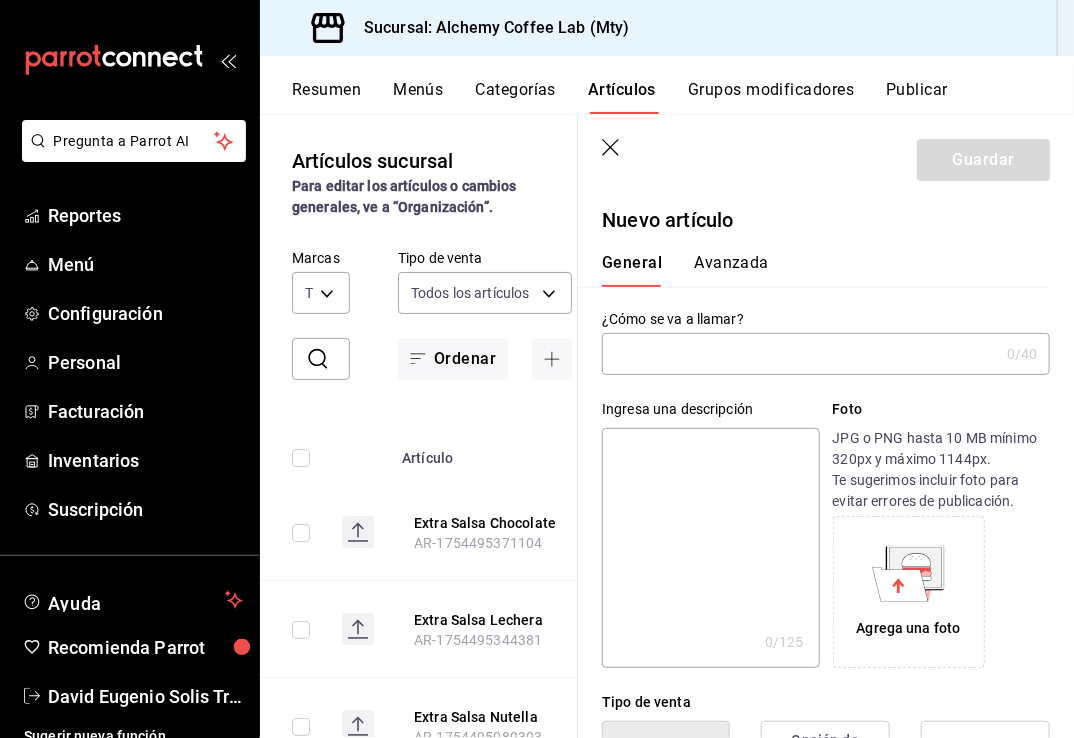 type on "E" 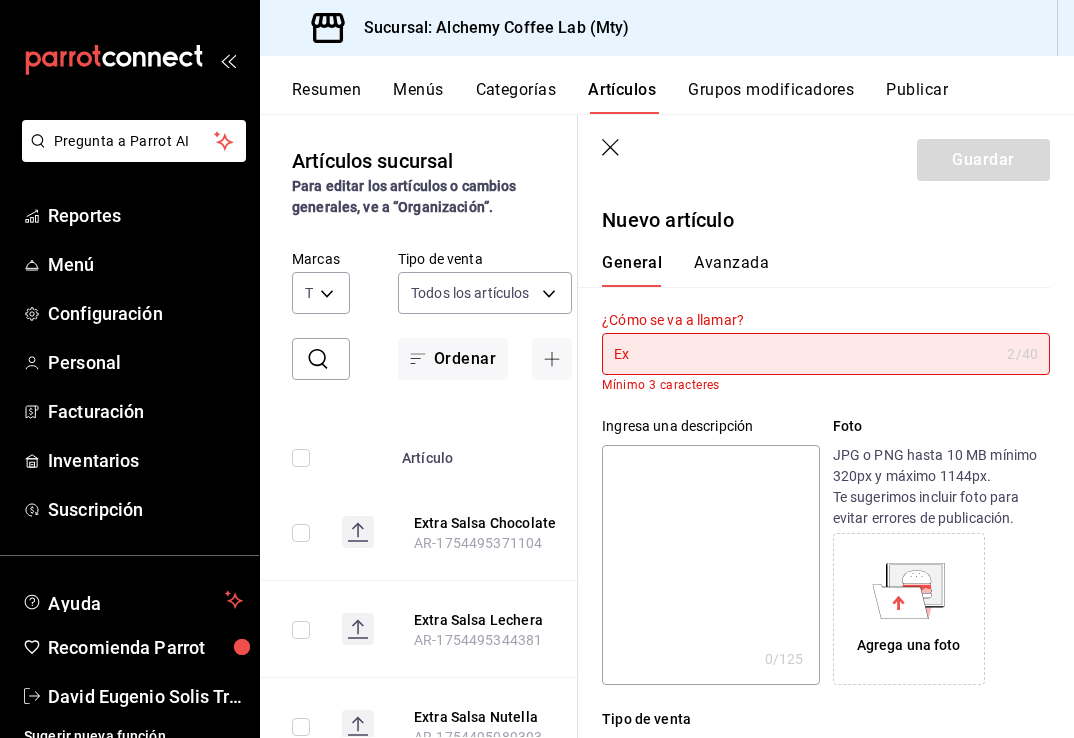 scroll, scrollTop: 0, scrollLeft: 0, axis: both 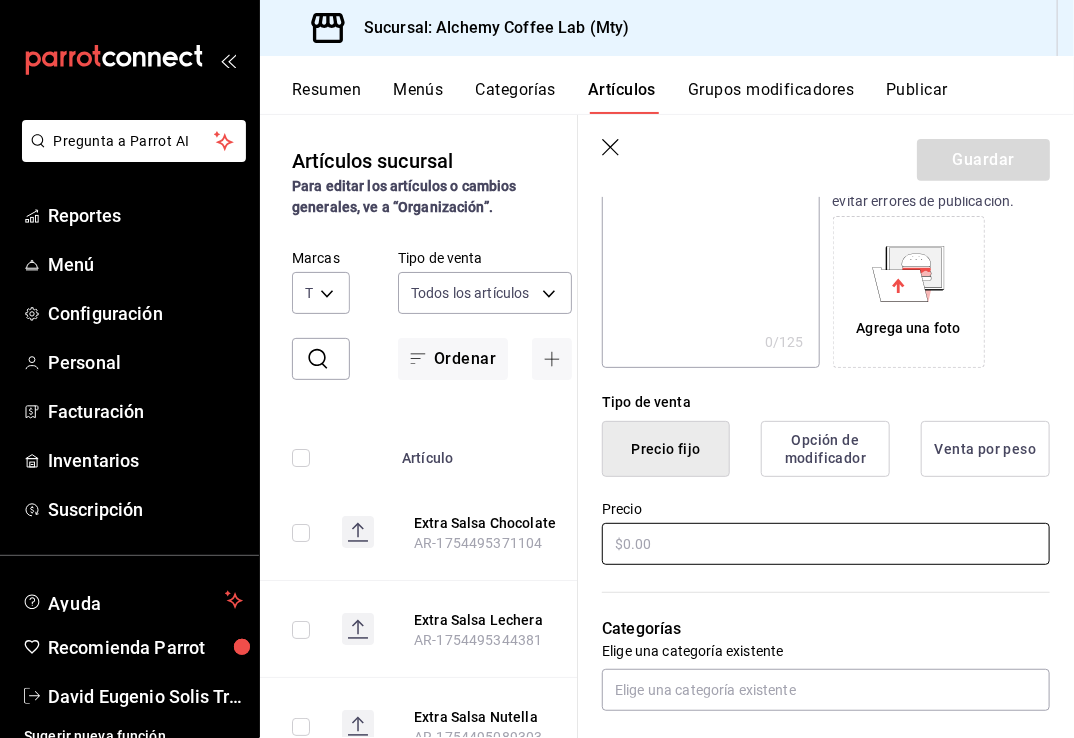 type on "Extra Salsa Cajeta" 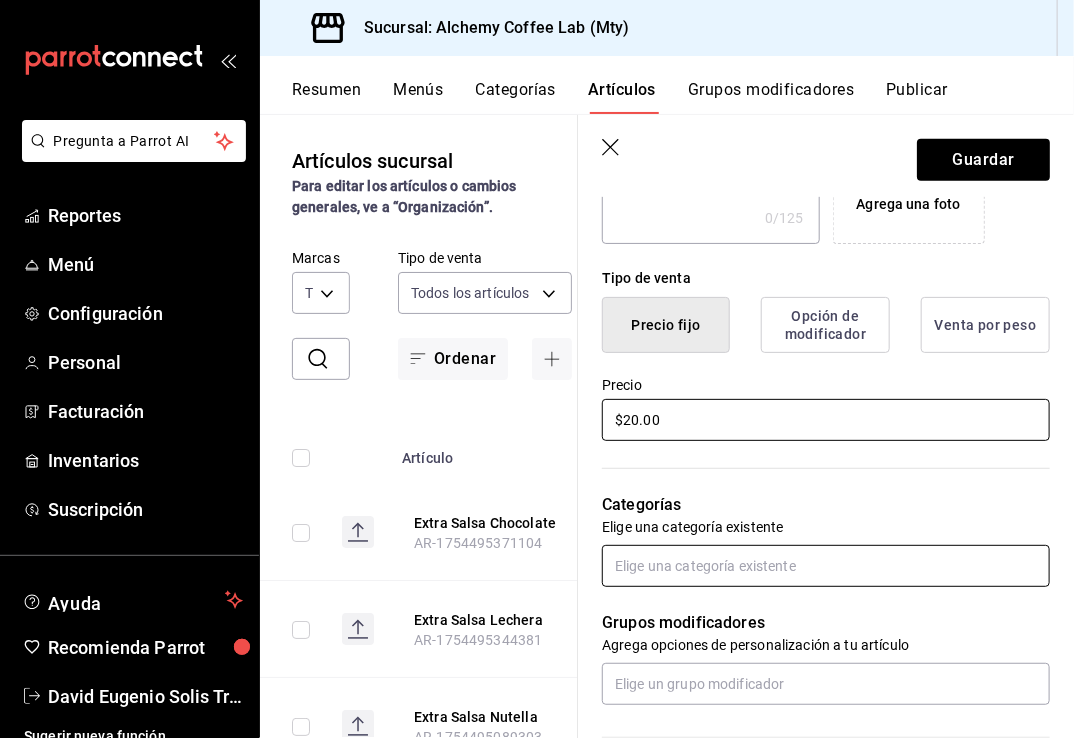 scroll, scrollTop: 500, scrollLeft: 0, axis: vertical 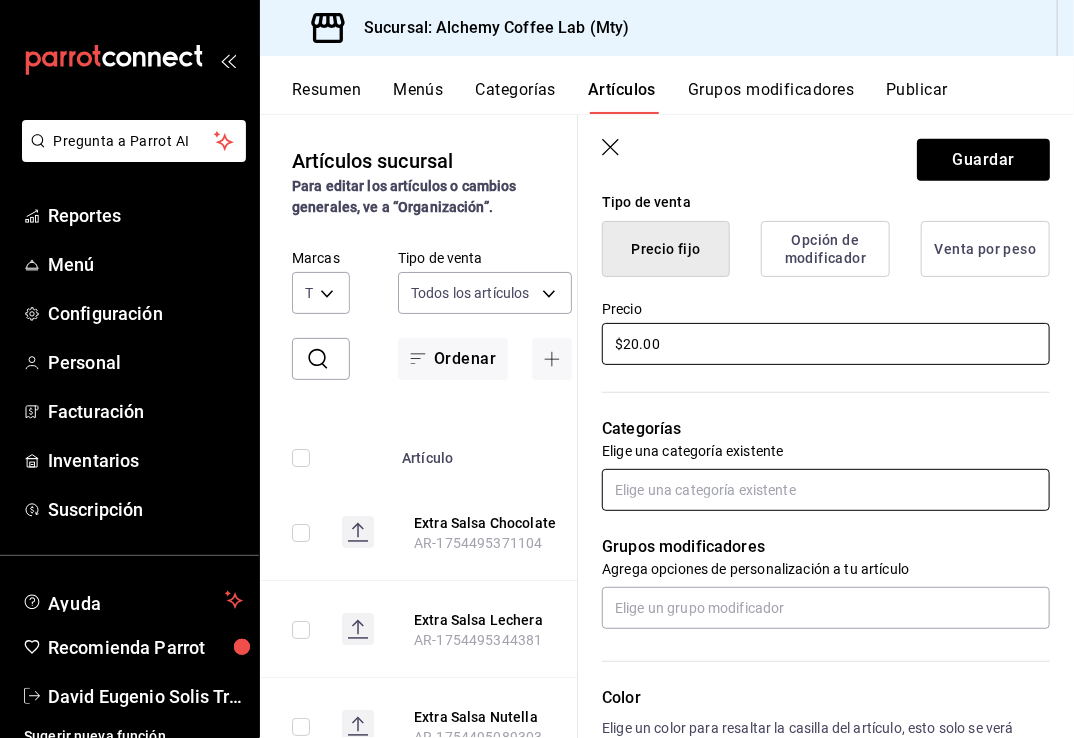 type on "$20.00" 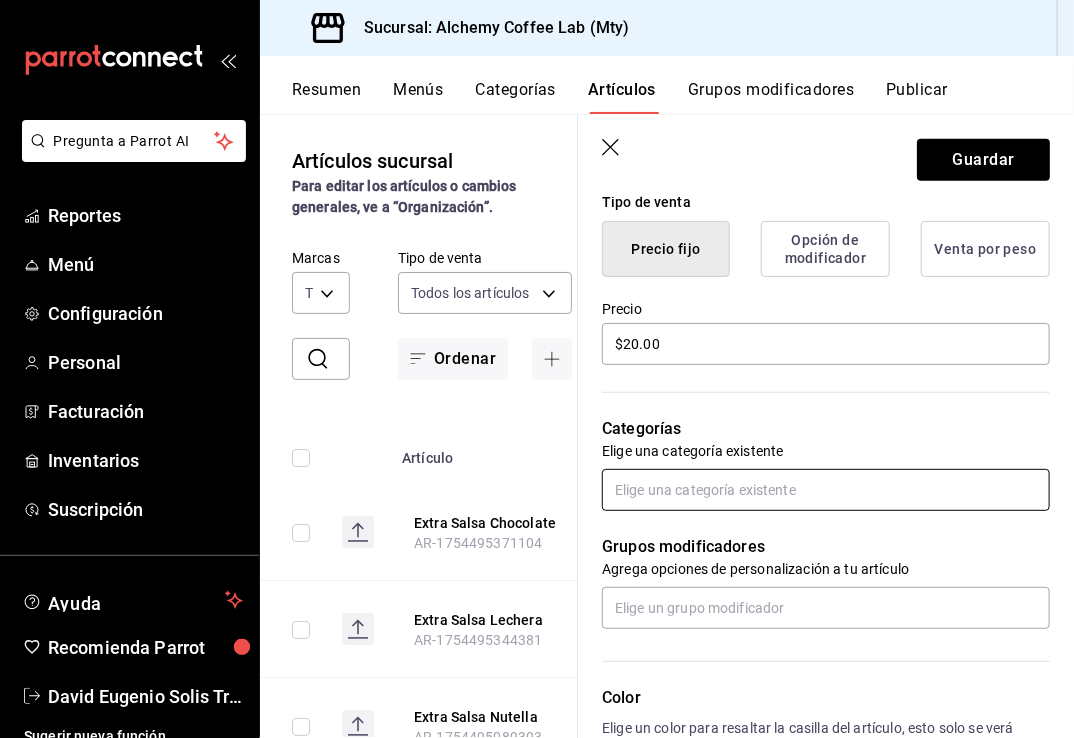 click at bounding box center [826, 490] 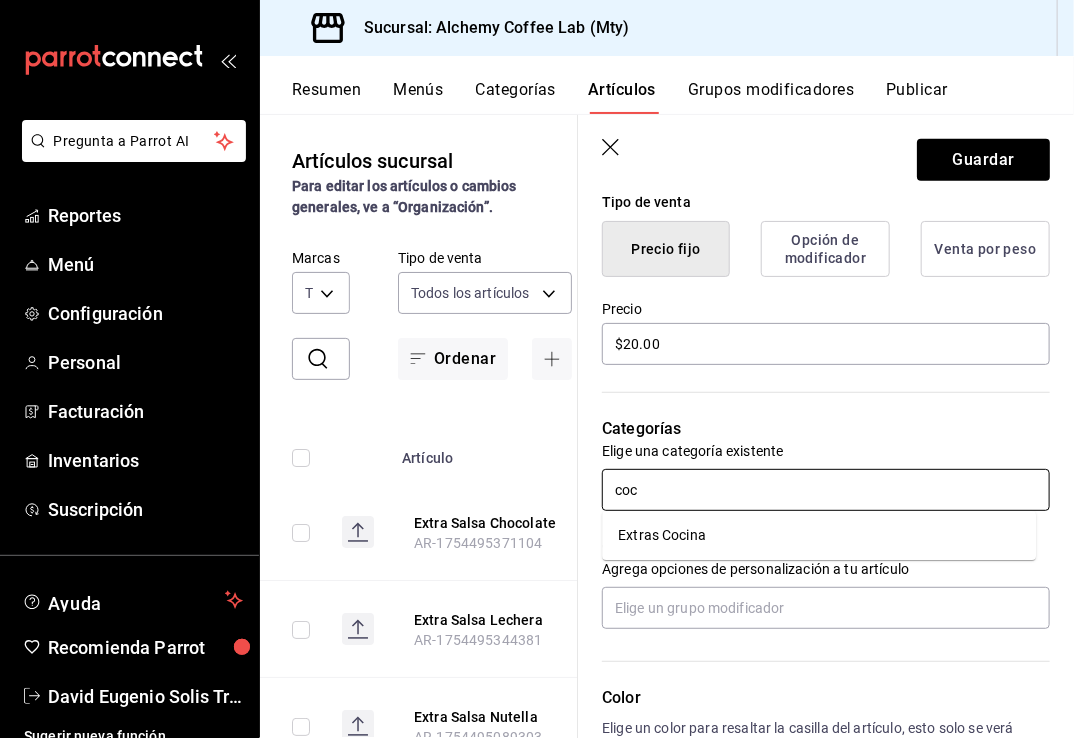 type on "coci" 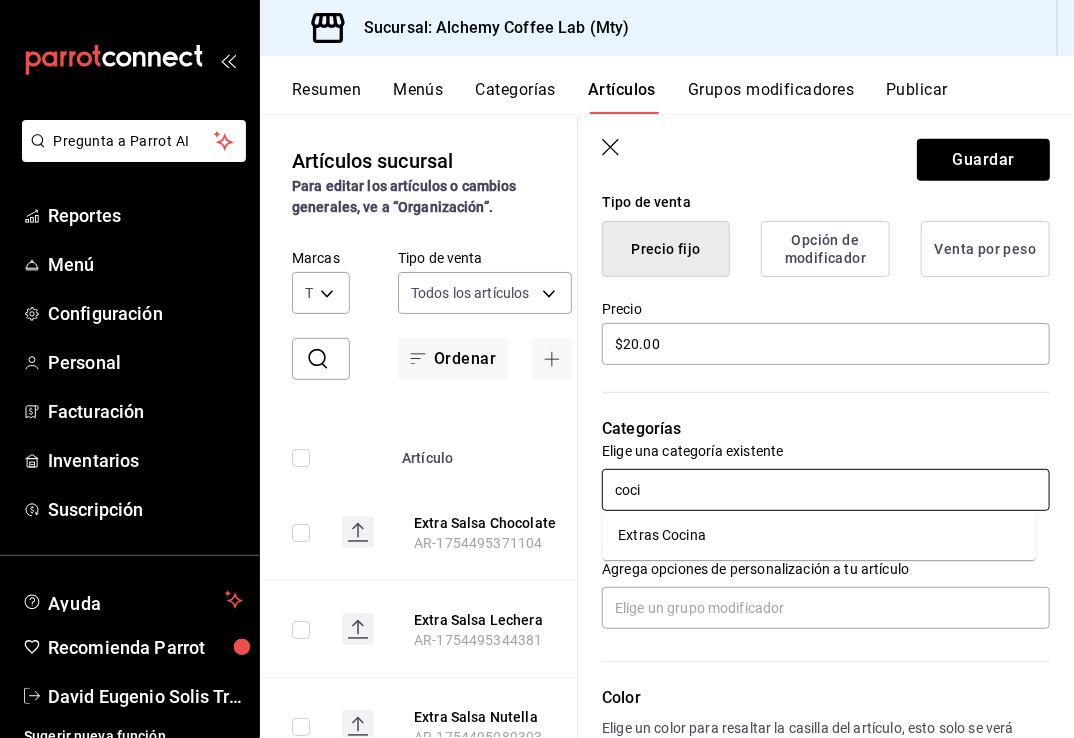 click on "Extras Cocina" at bounding box center [819, 535] 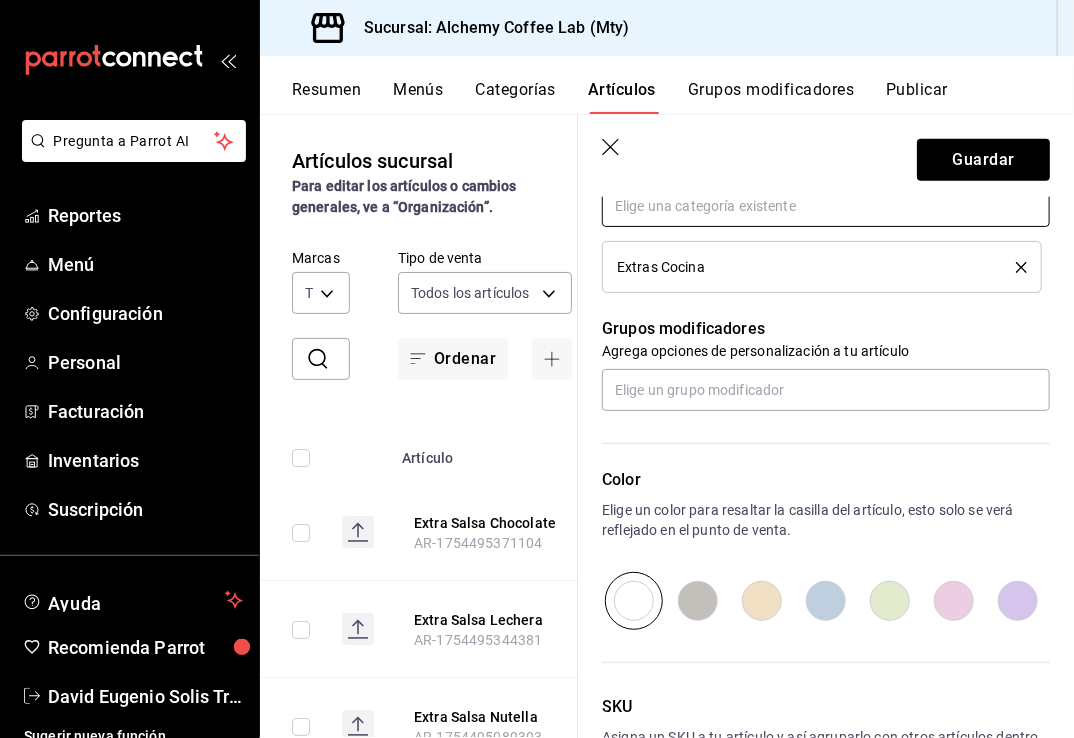 scroll, scrollTop: 800, scrollLeft: 0, axis: vertical 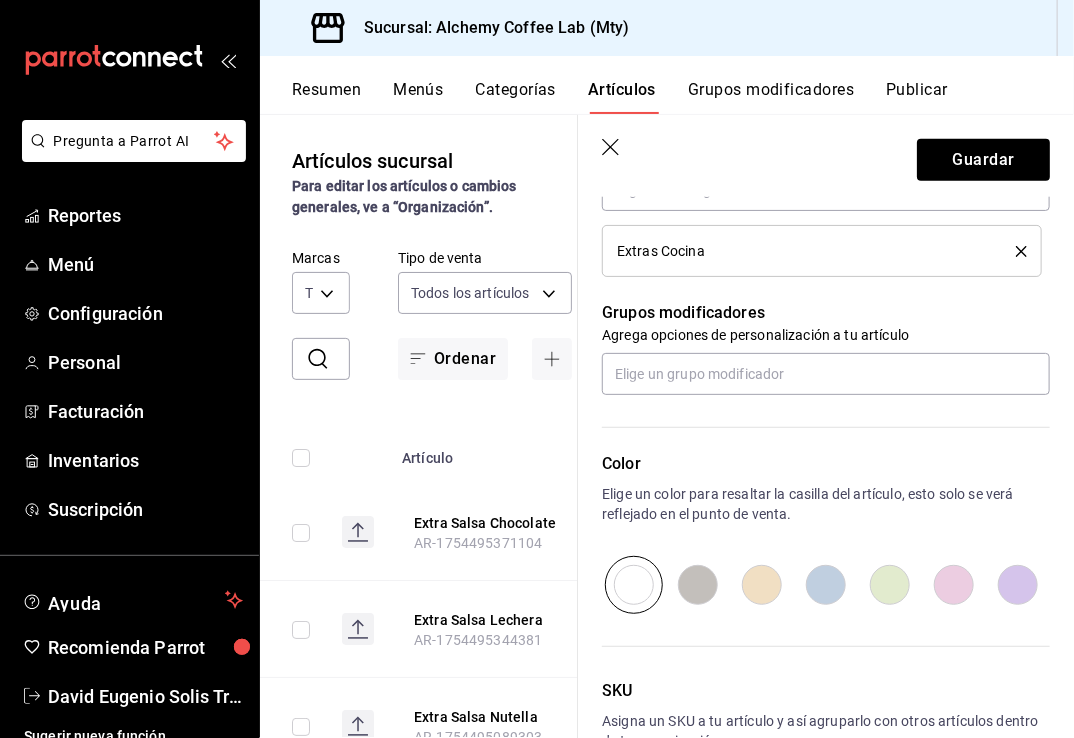 click at bounding box center [762, 585] 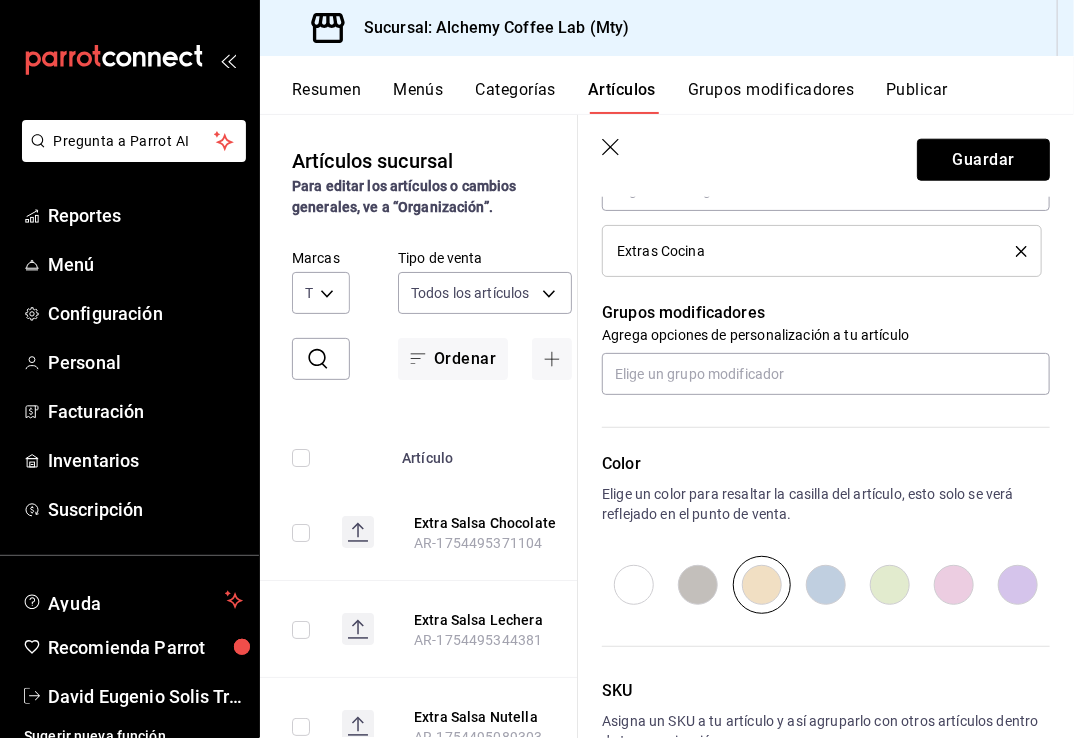 click on "Guardar" at bounding box center (983, 160) 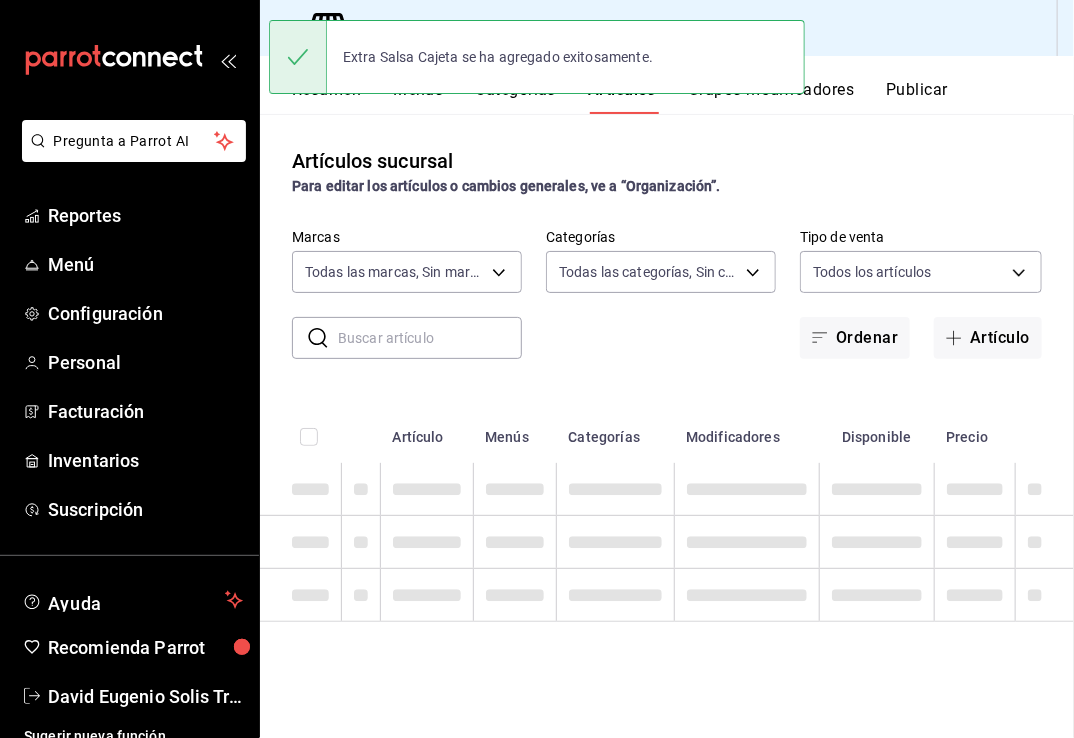 scroll, scrollTop: 0, scrollLeft: 0, axis: both 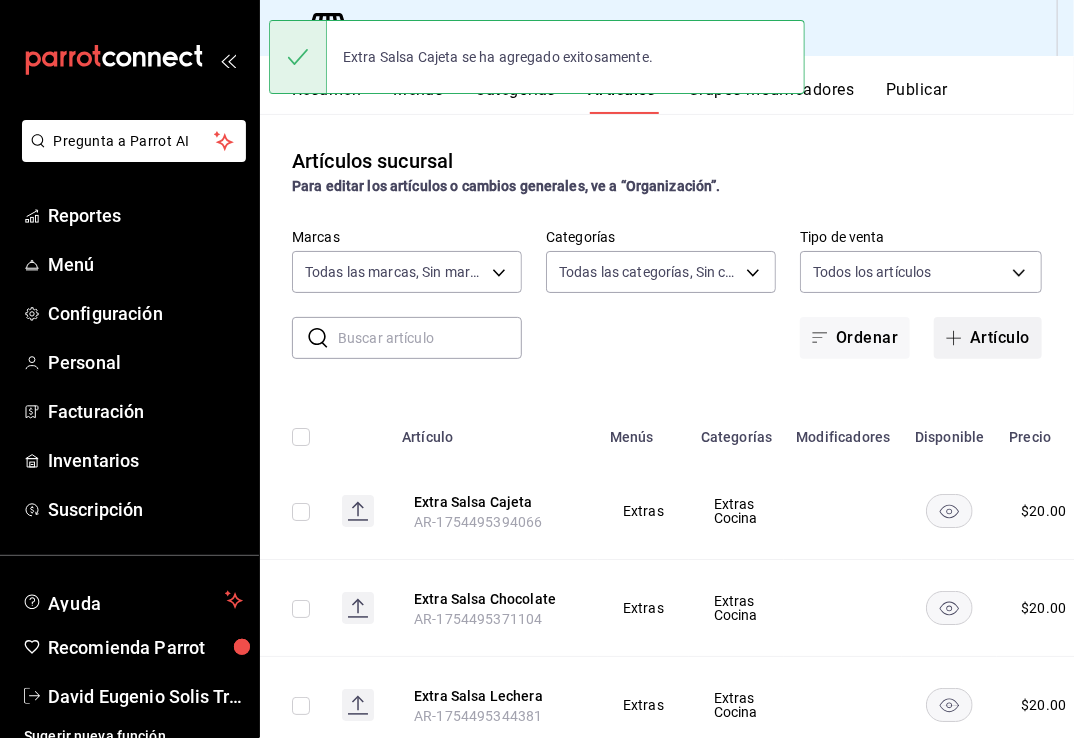 click on "Artículo" at bounding box center [988, 338] 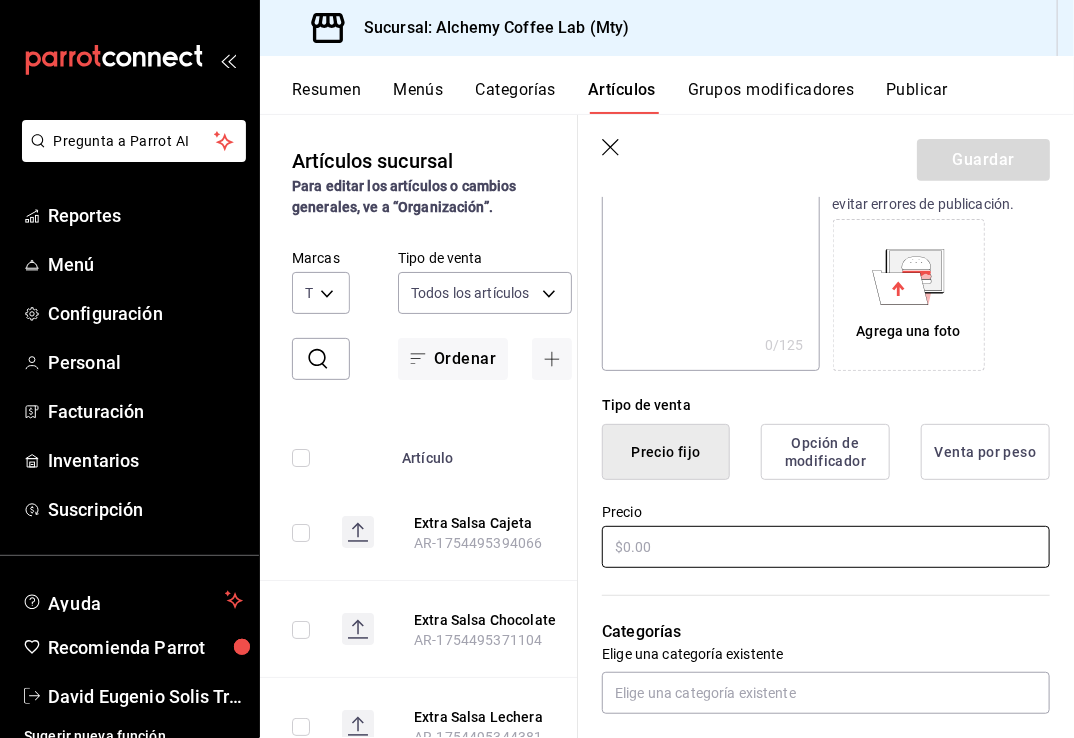 scroll, scrollTop: 300, scrollLeft: 0, axis: vertical 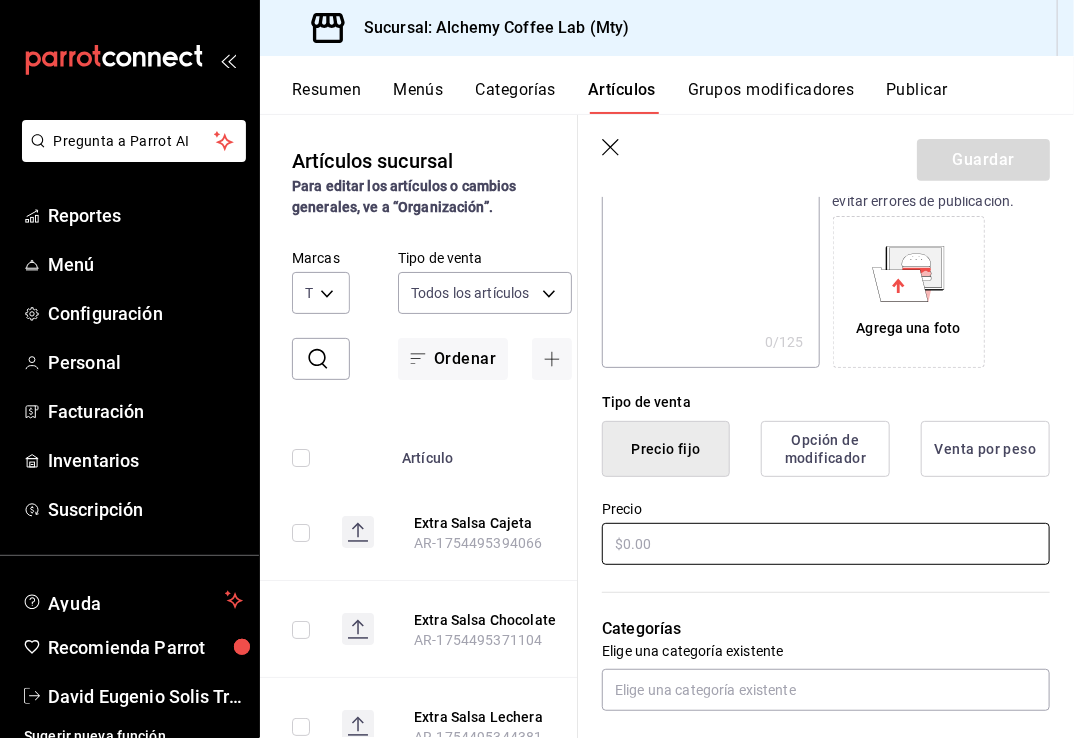 type on "Extra Mermelada Fresa" 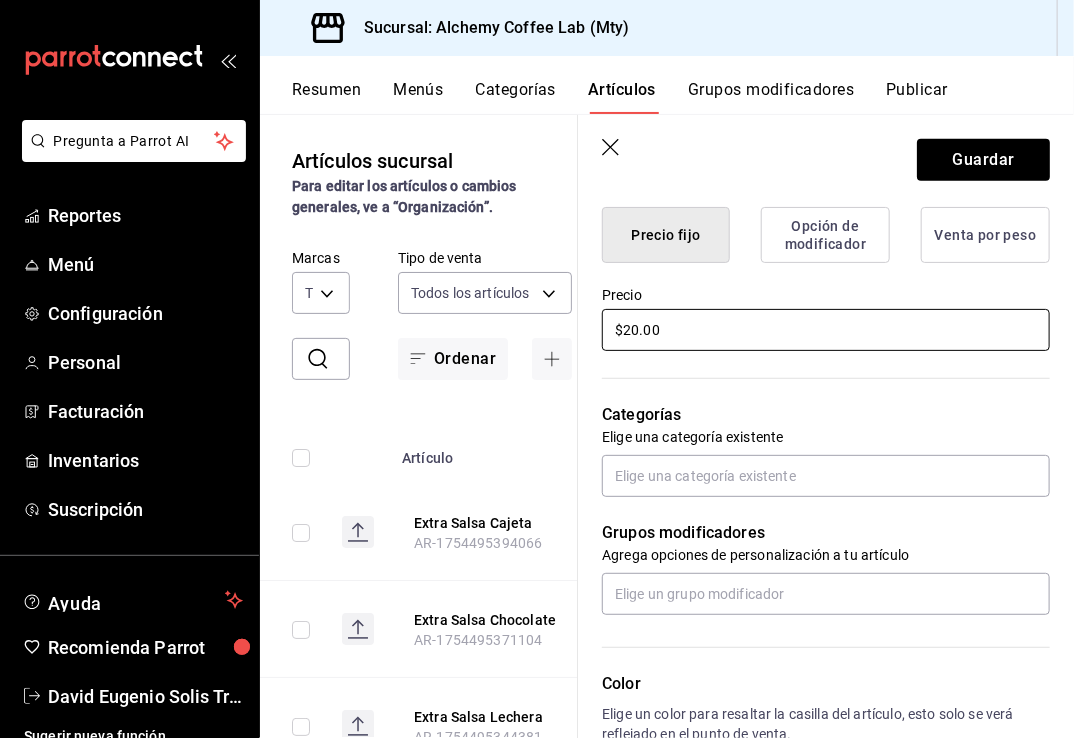 scroll, scrollTop: 600, scrollLeft: 0, axis: vertical 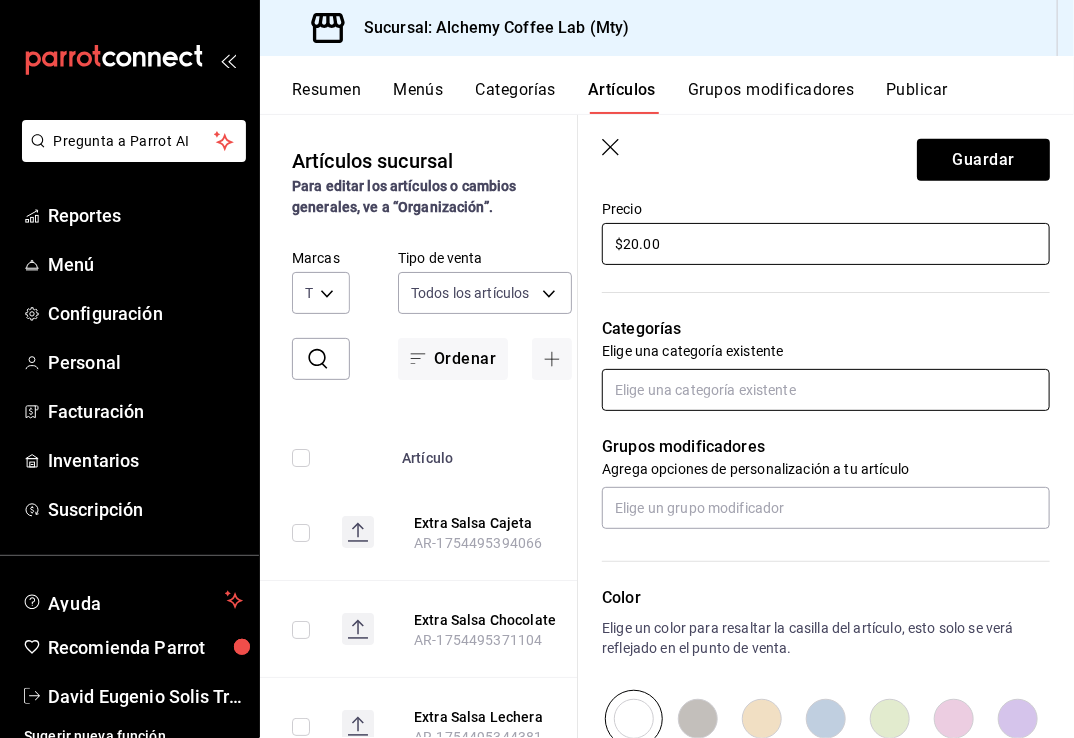type on "$20.00" 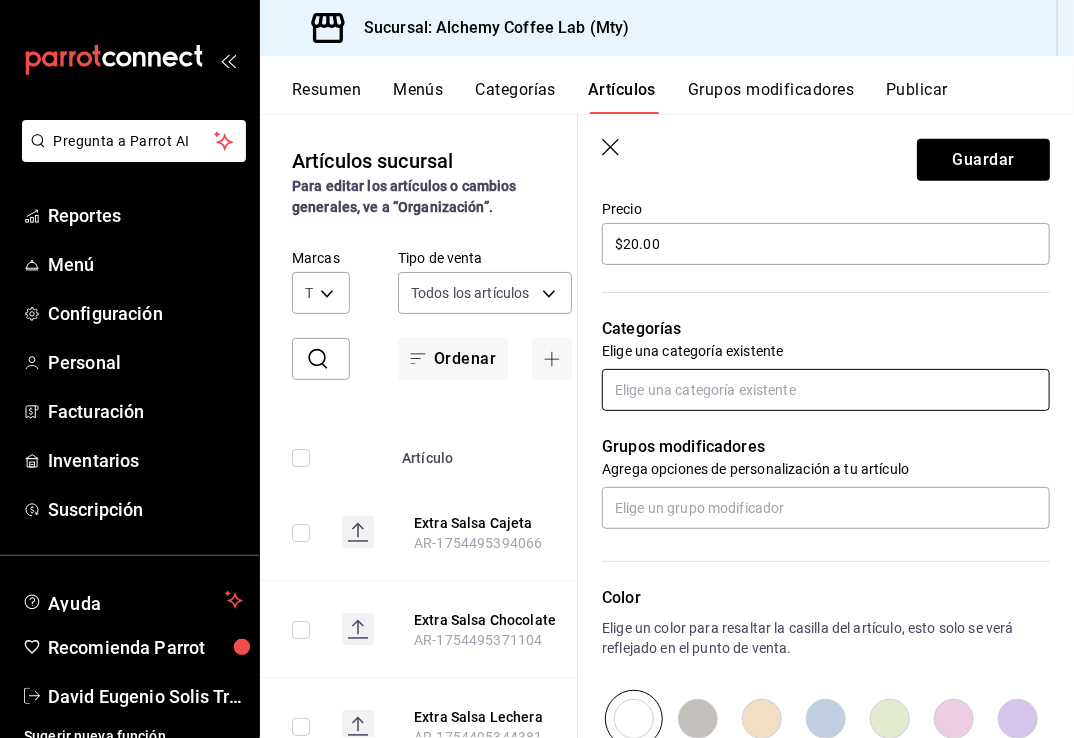 click at bounding box center [826, 390] 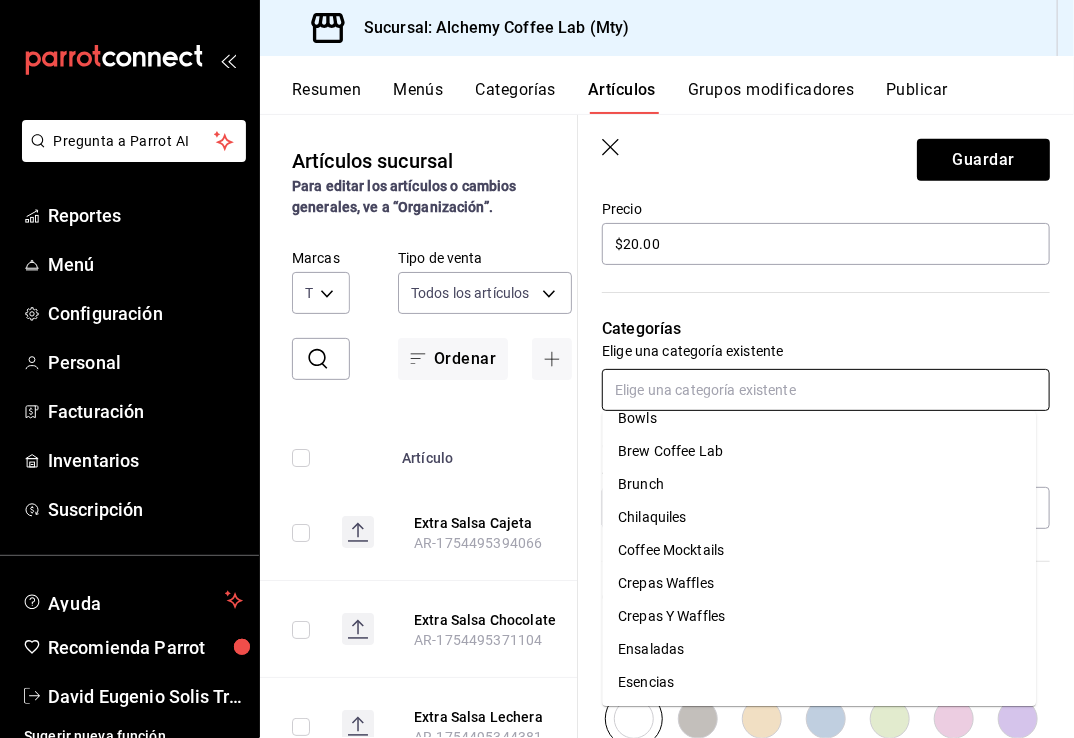 scroll, scrollTop: 300, scrollLeft: 0, axis: vertical 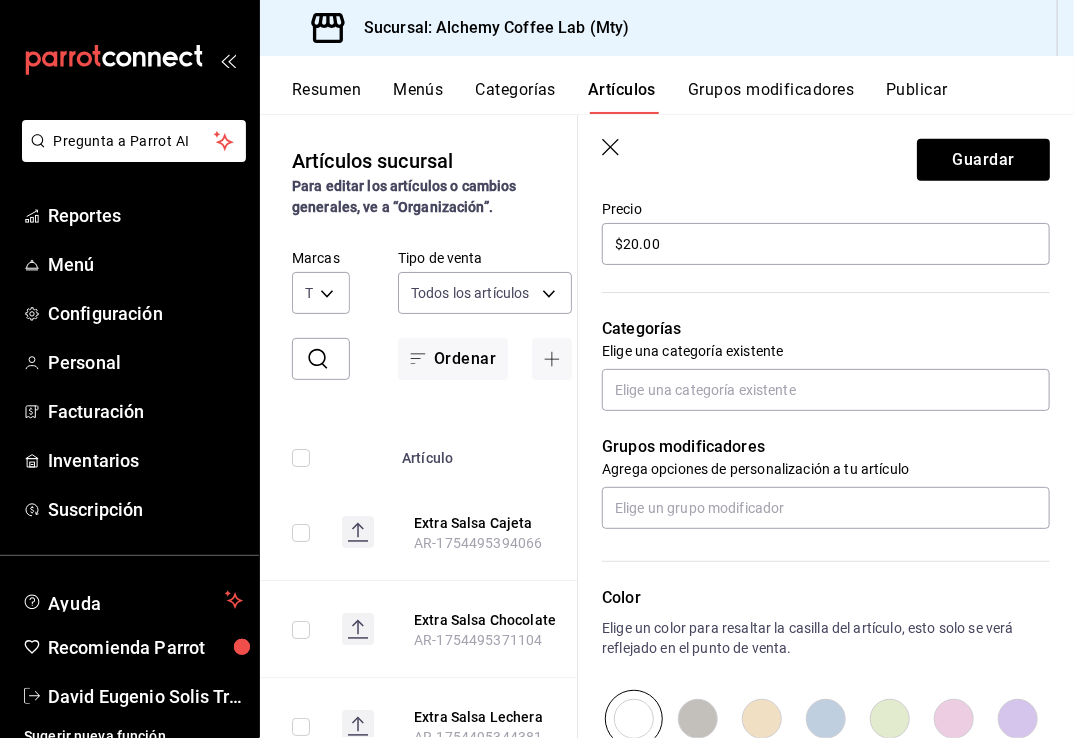 click on "Nuevo artículo General Avanzada ¿Cómo se va a llamar? Extra Mermelada Fresa 22 /40 ¿Cómo se va a llamar? Ingresa una descripción x 0 /125 ​ Foto JPG o PNG hasta 10 MB mínimo 320px y máximo 1144px. Te sugerimos incluir foto para evitar errores de publicación. Agrega una foto Tipo de venta Precio fijo Opción de modificador Venta por peso Precio $20.00 Categorías Elige una categoría existente Grupos modificadores Agrega opciones de personalización a tu artículo Color Elige un color para resaltar la casilla del artículo, esto solo se verá reflejado en el punto de venta. SKU Asigna un SKU a tu artículo y así agruparlo con otros artículos dentro de tu organización. [SKU] 16 / 20 ​ Asignar SKU Nombre en el Punto de venta 0 /70 Nombre en el Punto de venta Código de barras 0 /30 Código de barras SAT  (Opcional) Unidad de medida Elige una opción Catálogo de producto Elige una opción Impuestos Exento Al activar esta opción no podrás agregar algún otro impuesto adicional IVA" at bounding box center (826, 298) 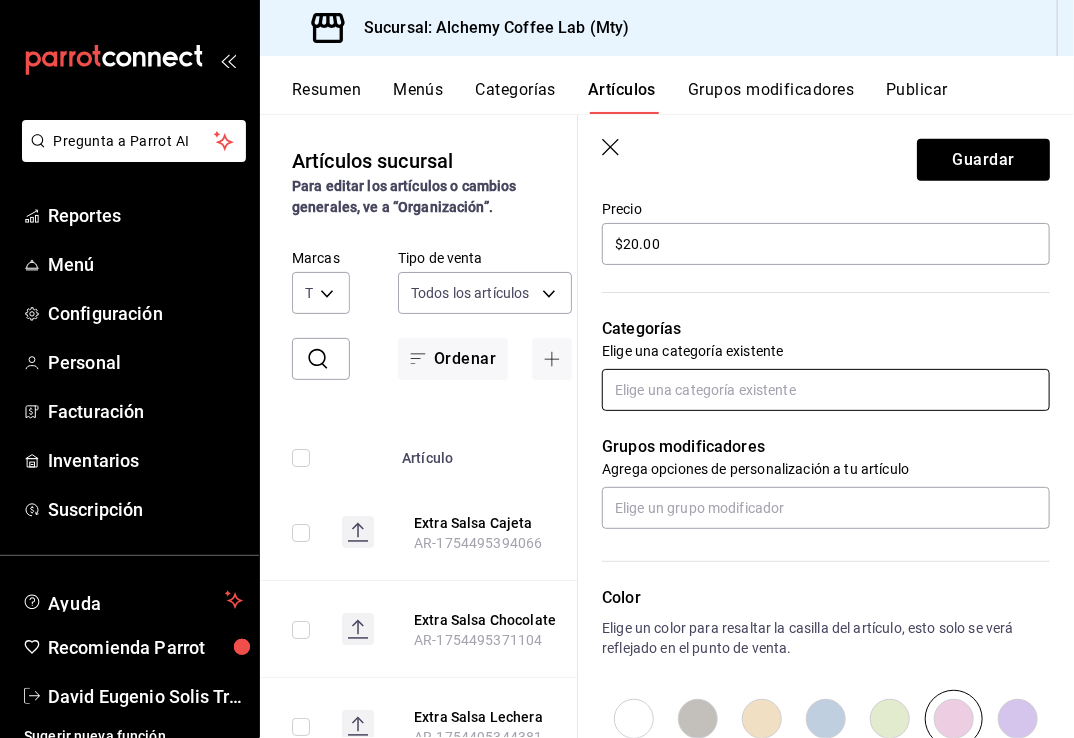 click at bounding box center (826, 390) 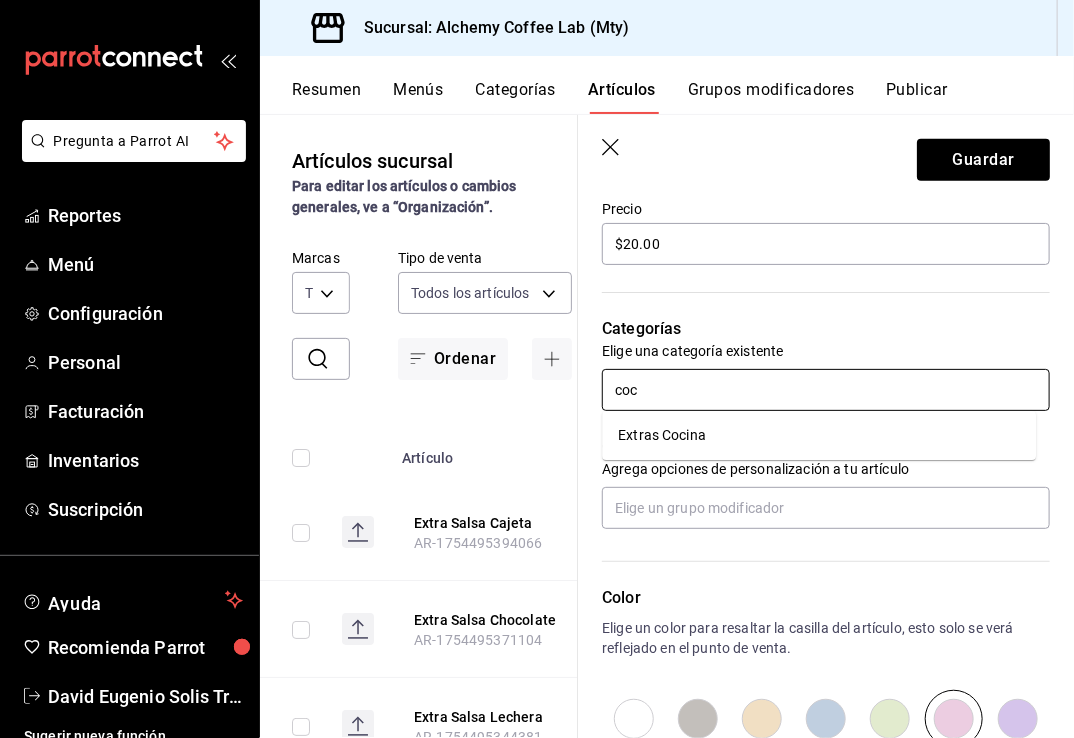 type on "coci" 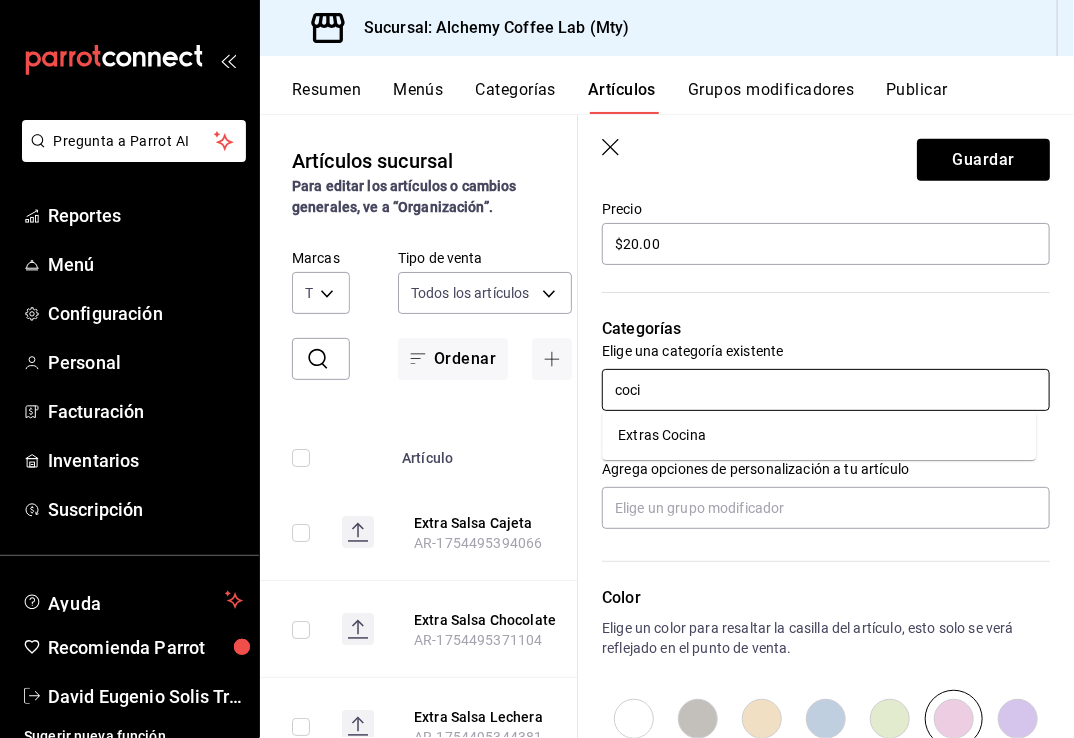 click on "Extras Cocina" at bounding box center [819, 435] 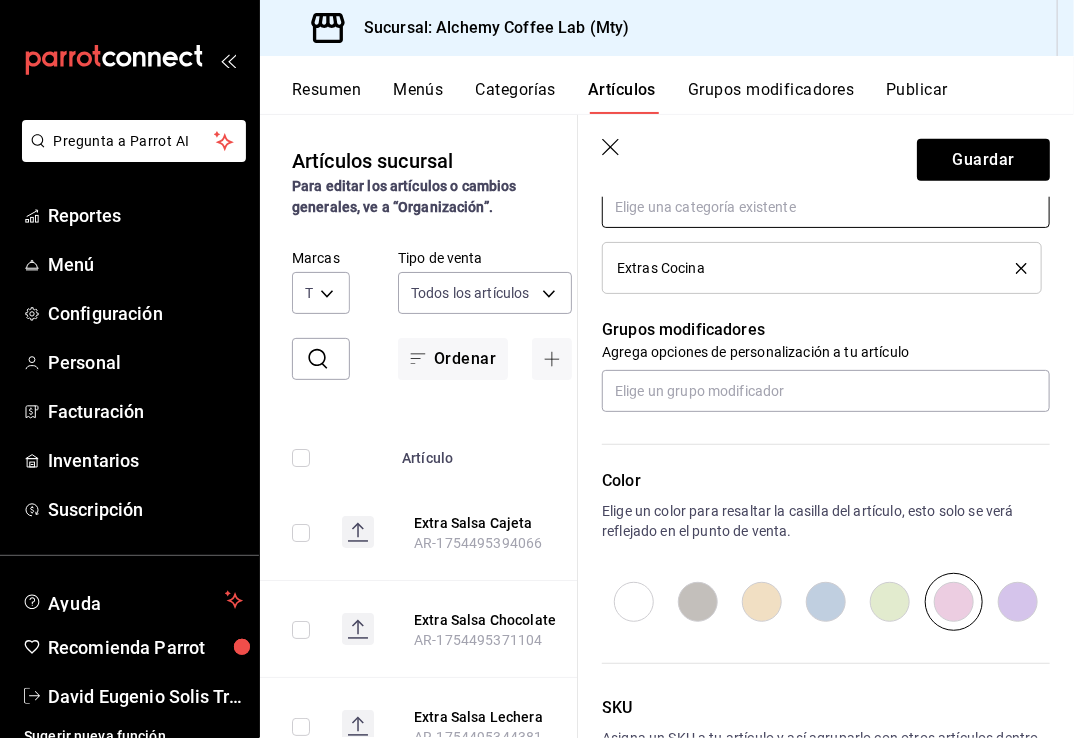 scroll, scrollTop: 800, scrollLeft: 0, axis: vertical 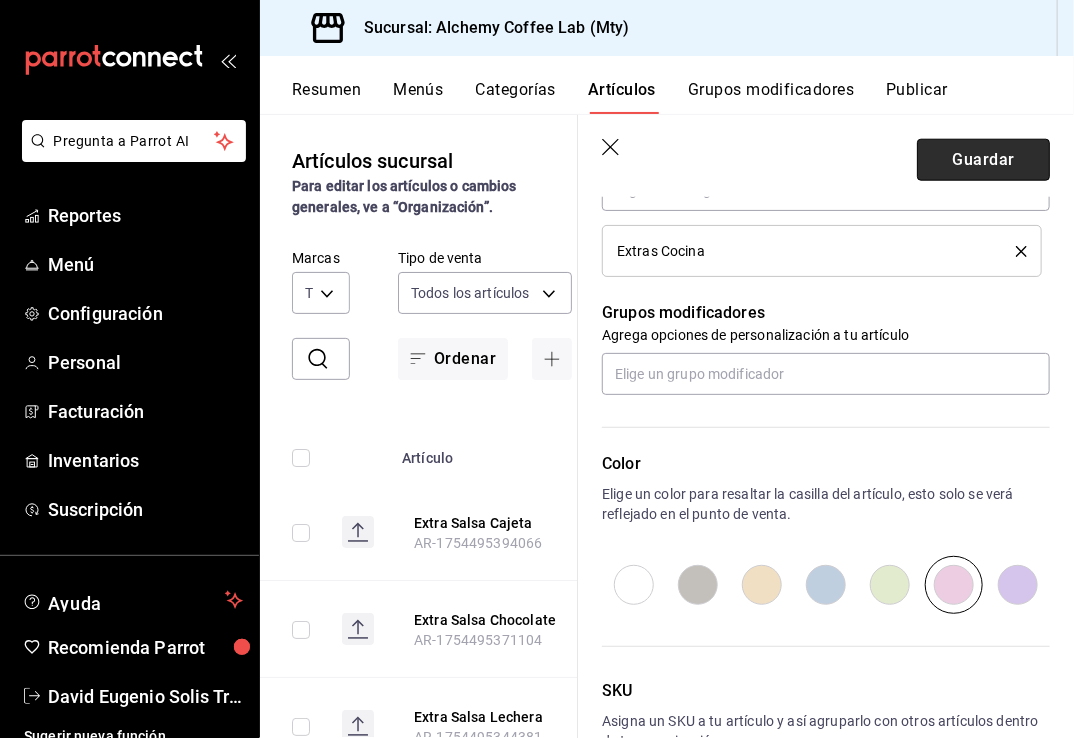 click on "Guardar" at bounding box center [983, 160] 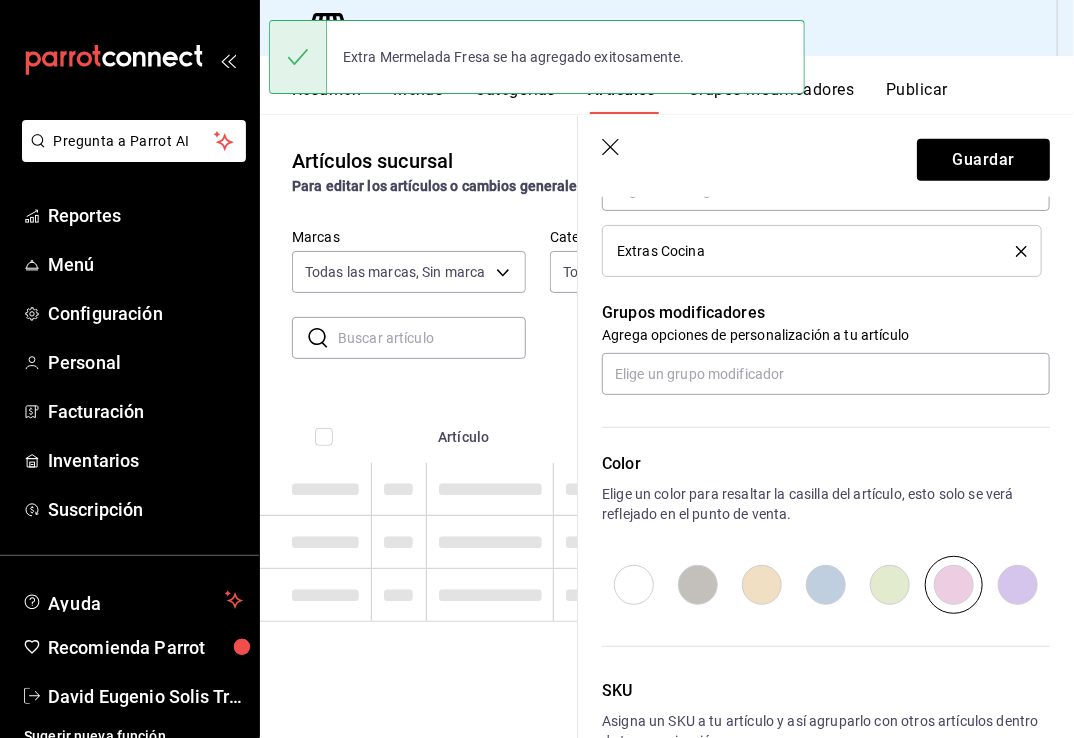 scroll, scrollTop: 0, scrollLeft: 0, axis: both 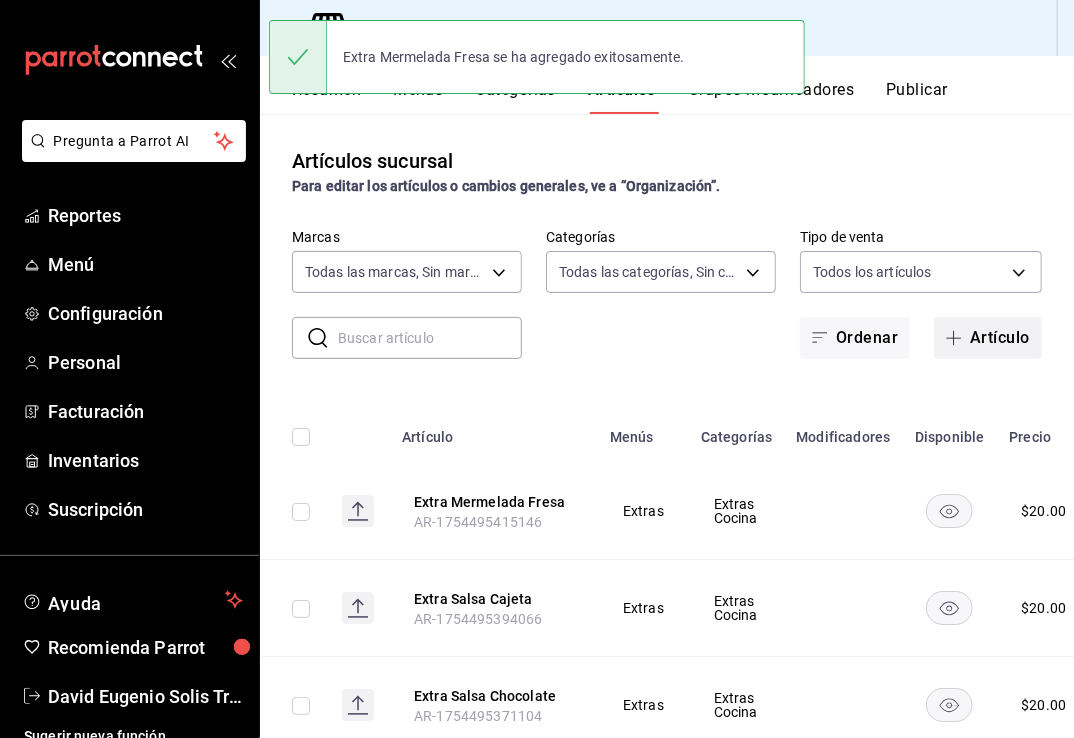 click on "Artículo" at bounding box center [988, 338] 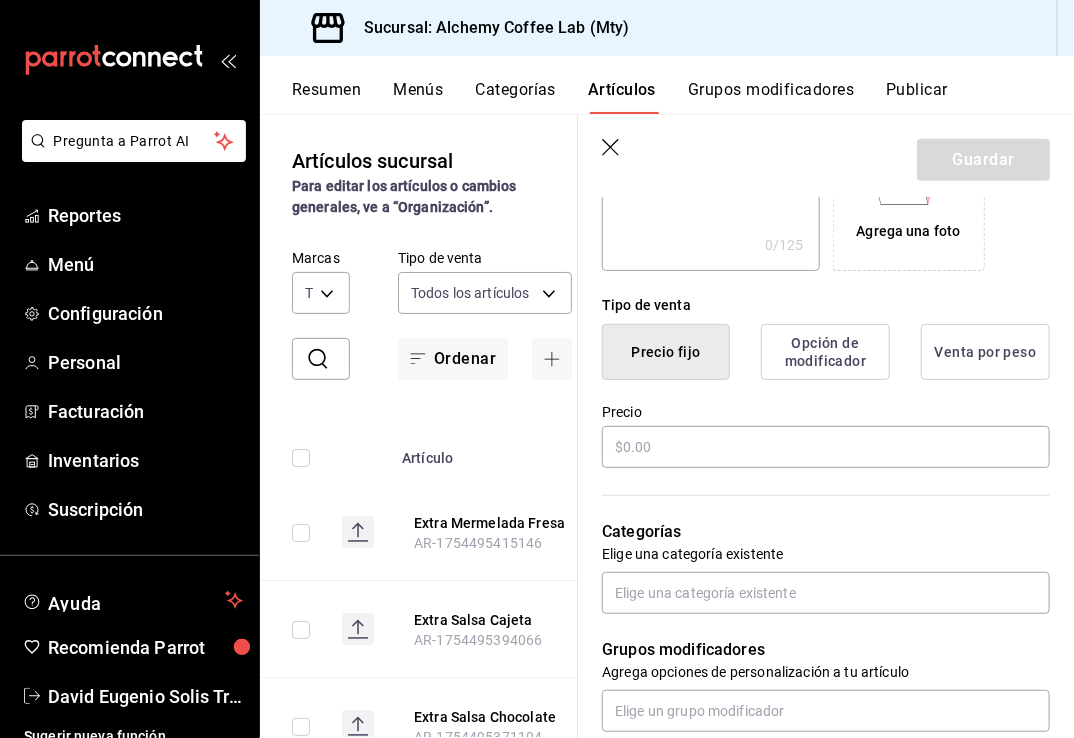 scroll, scrollTop: 400, scrollLeft: 0, axis: vertical 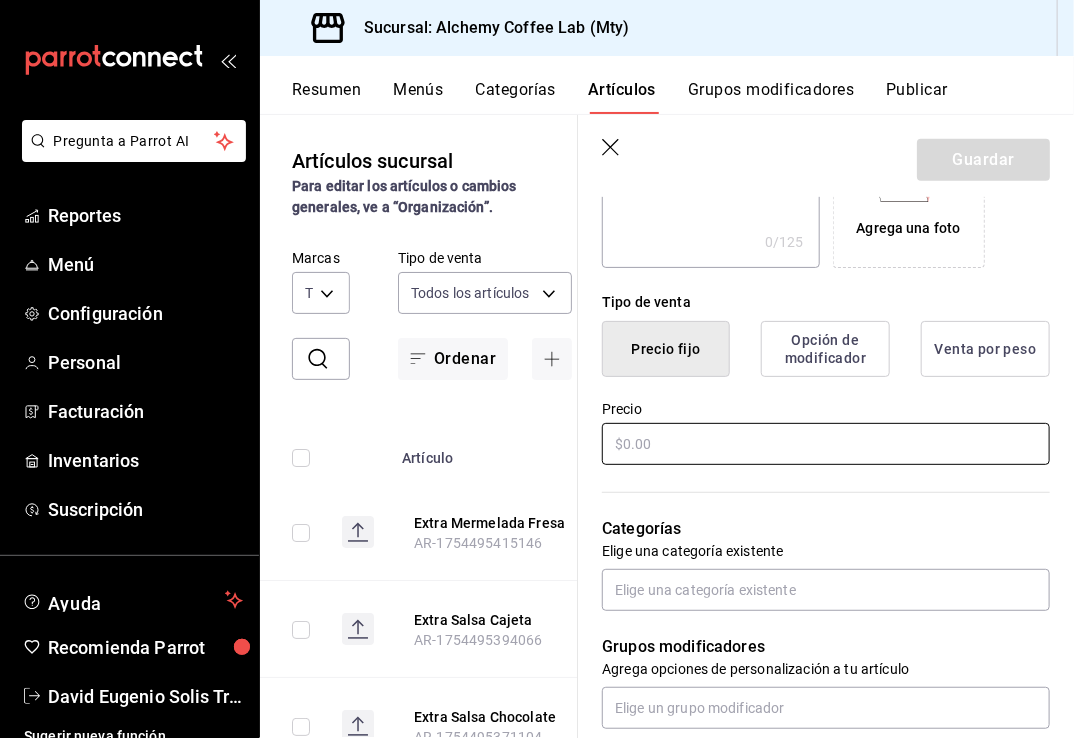 type on "Extra Mermelada Zarzamora" 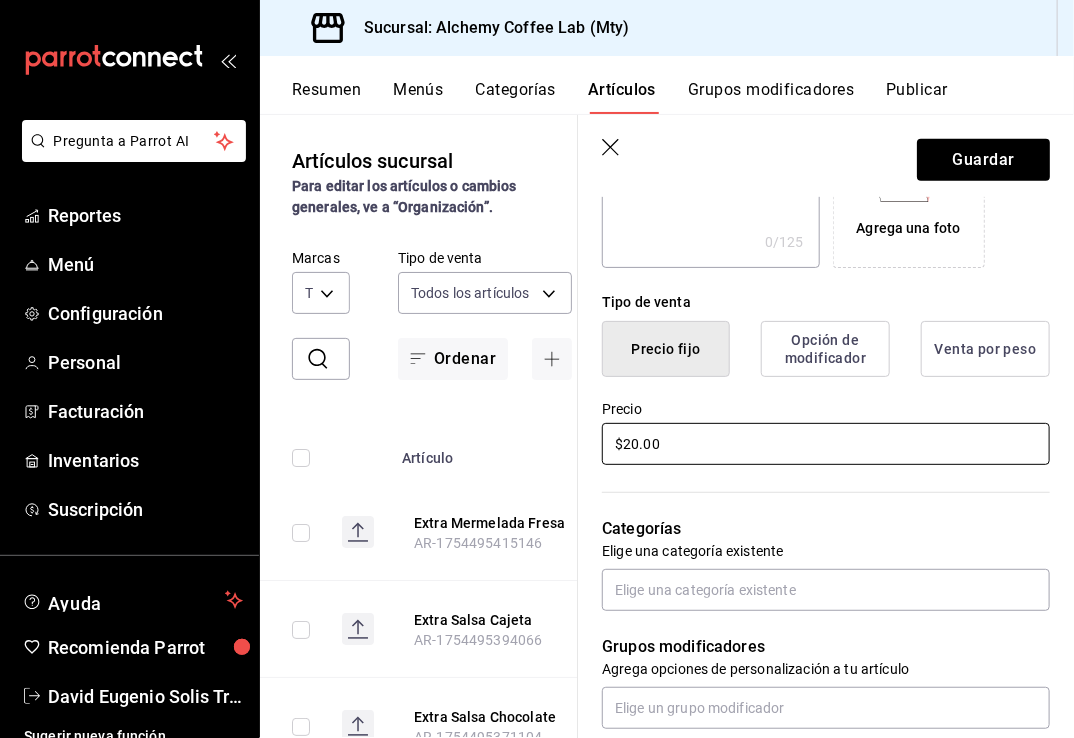 scroll, scrollTop: 500, scrollLeft: 0, axis: vertical 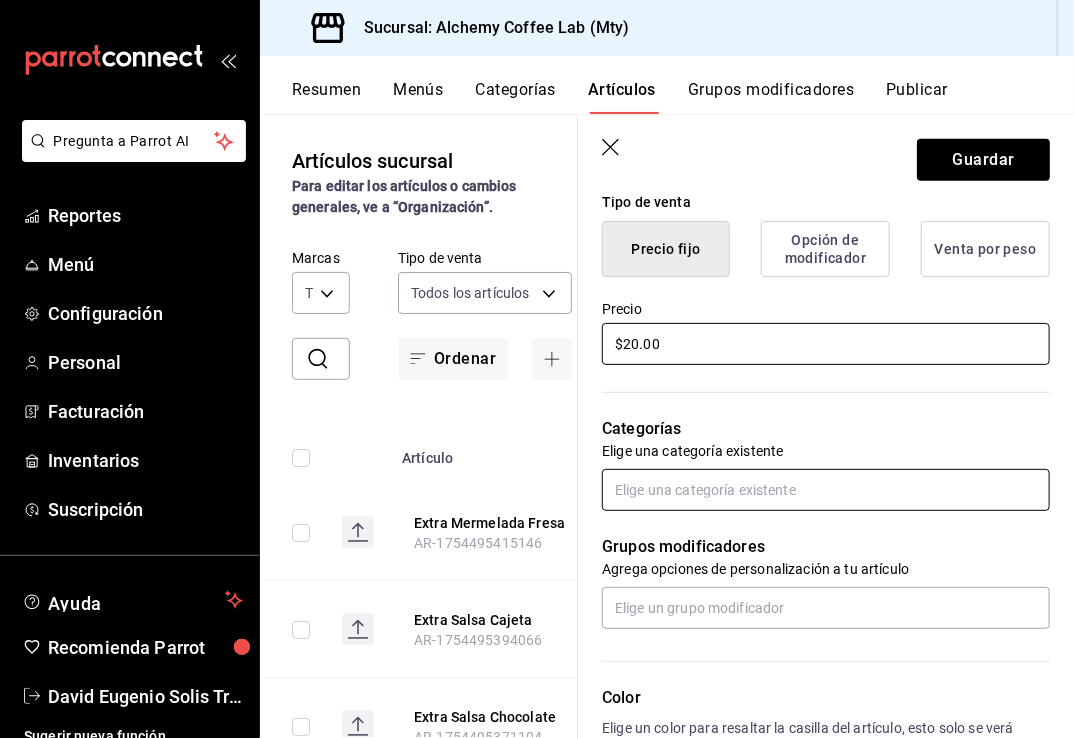 type on "$20.00" 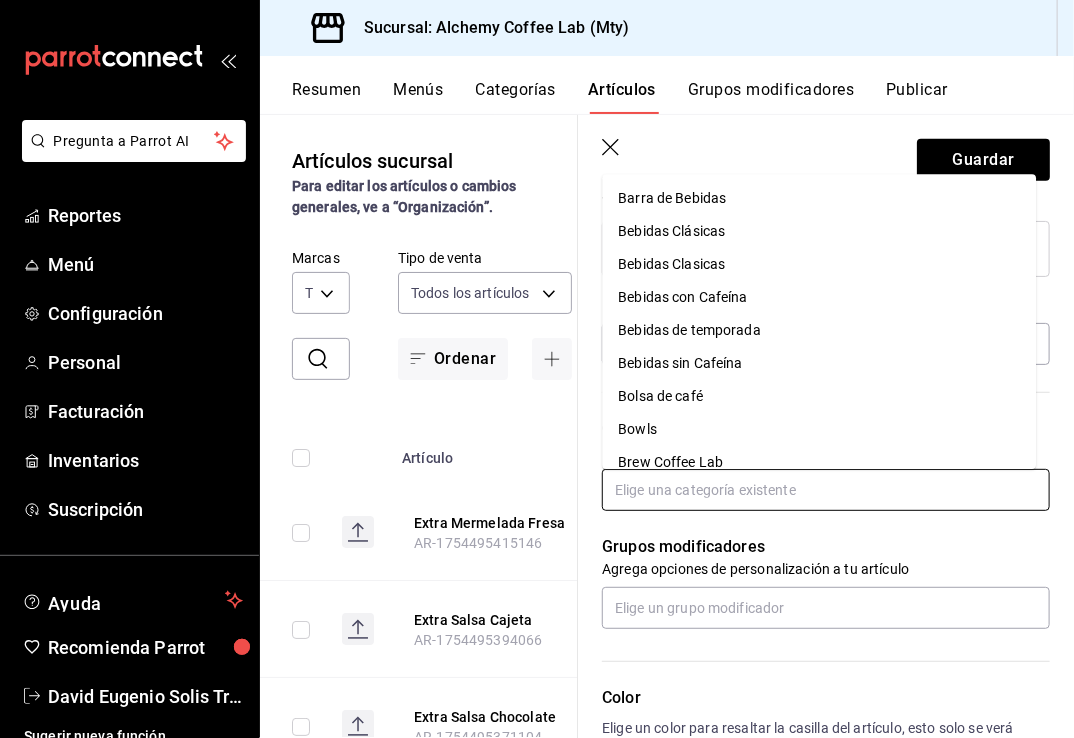 click at bounding box center (826, 490) 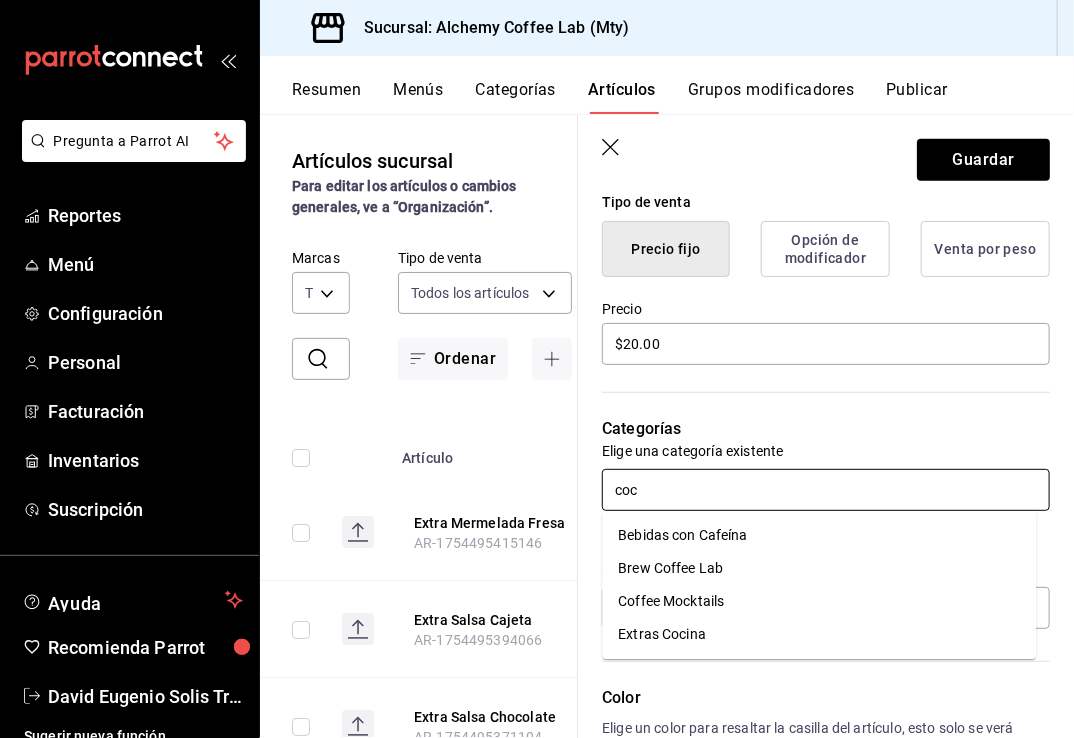 type on "coci" 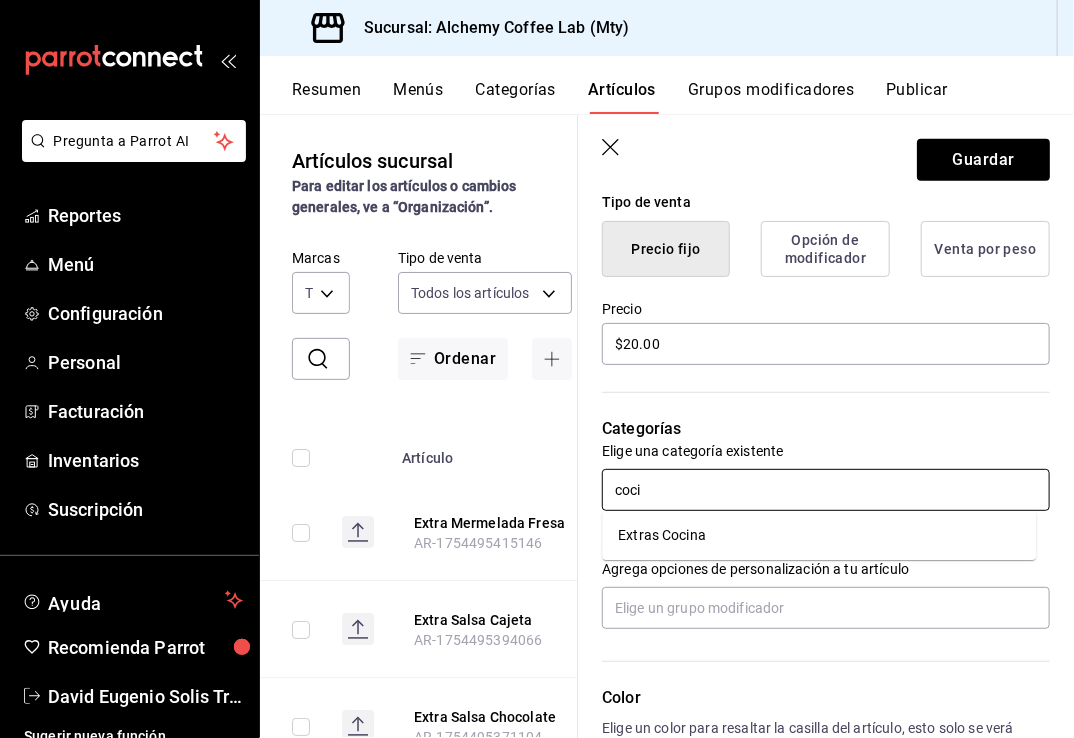 click on "Extras Cocina" at bounding box center (819, 535) 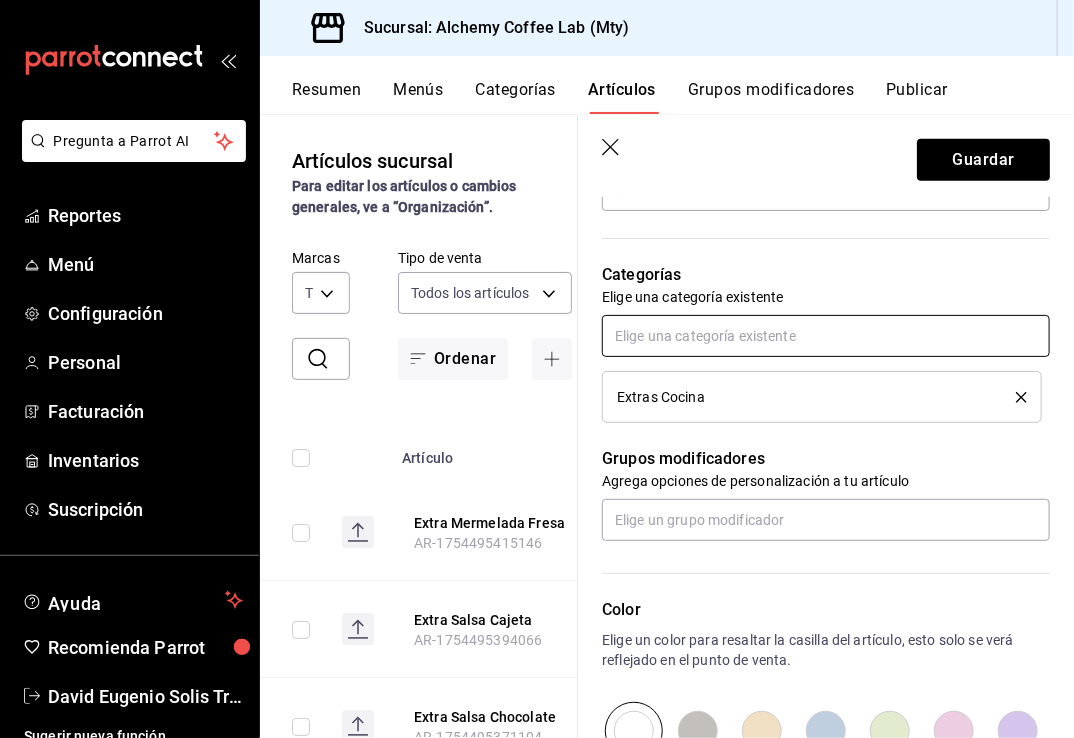 scroll, scrollTop: 800, scrollLeft: 0, axis: vertical 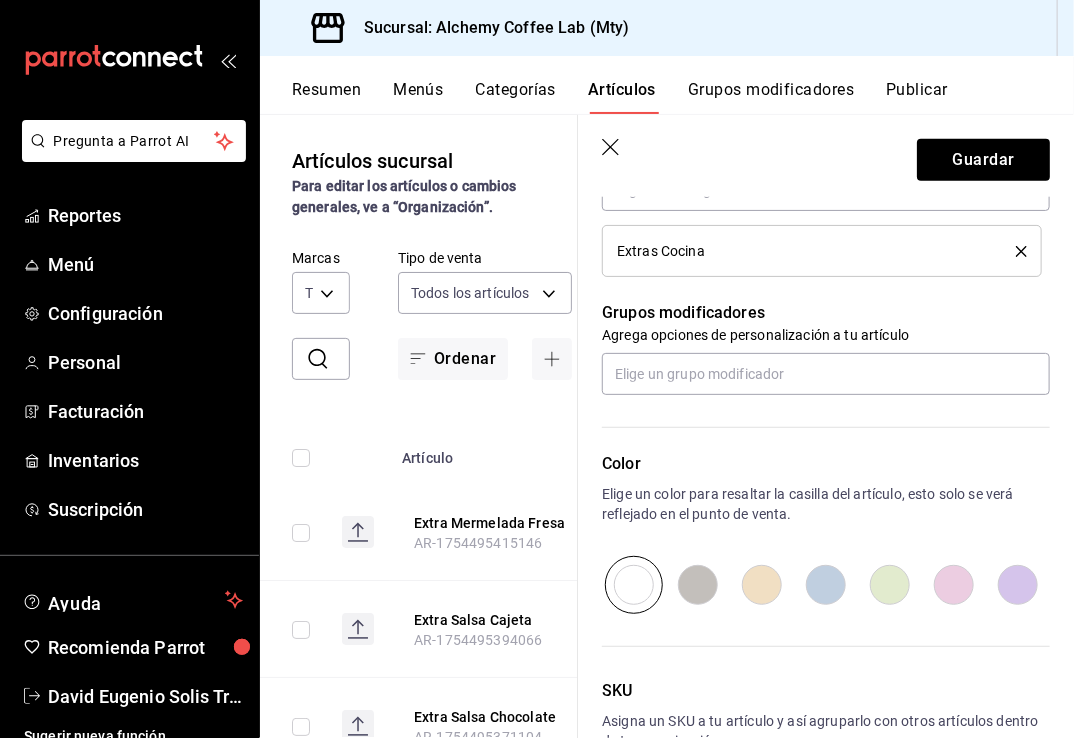 click at bounding box center [1018, 585] 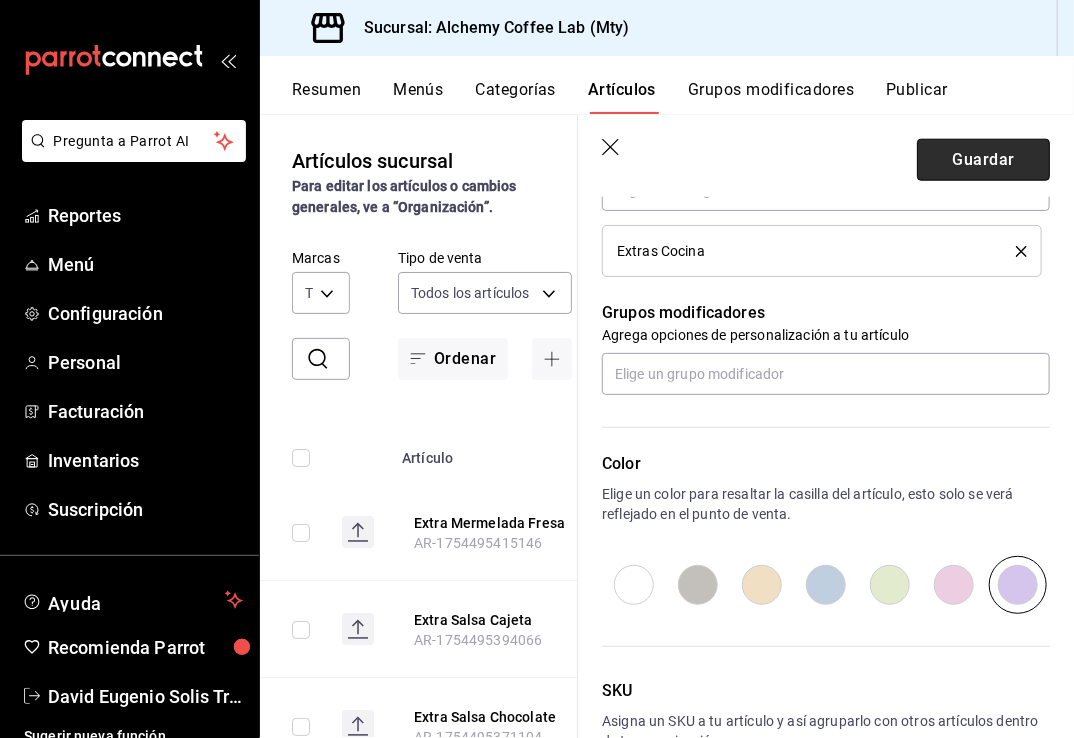 click on "Guardar" at bounding box center [983, 160] 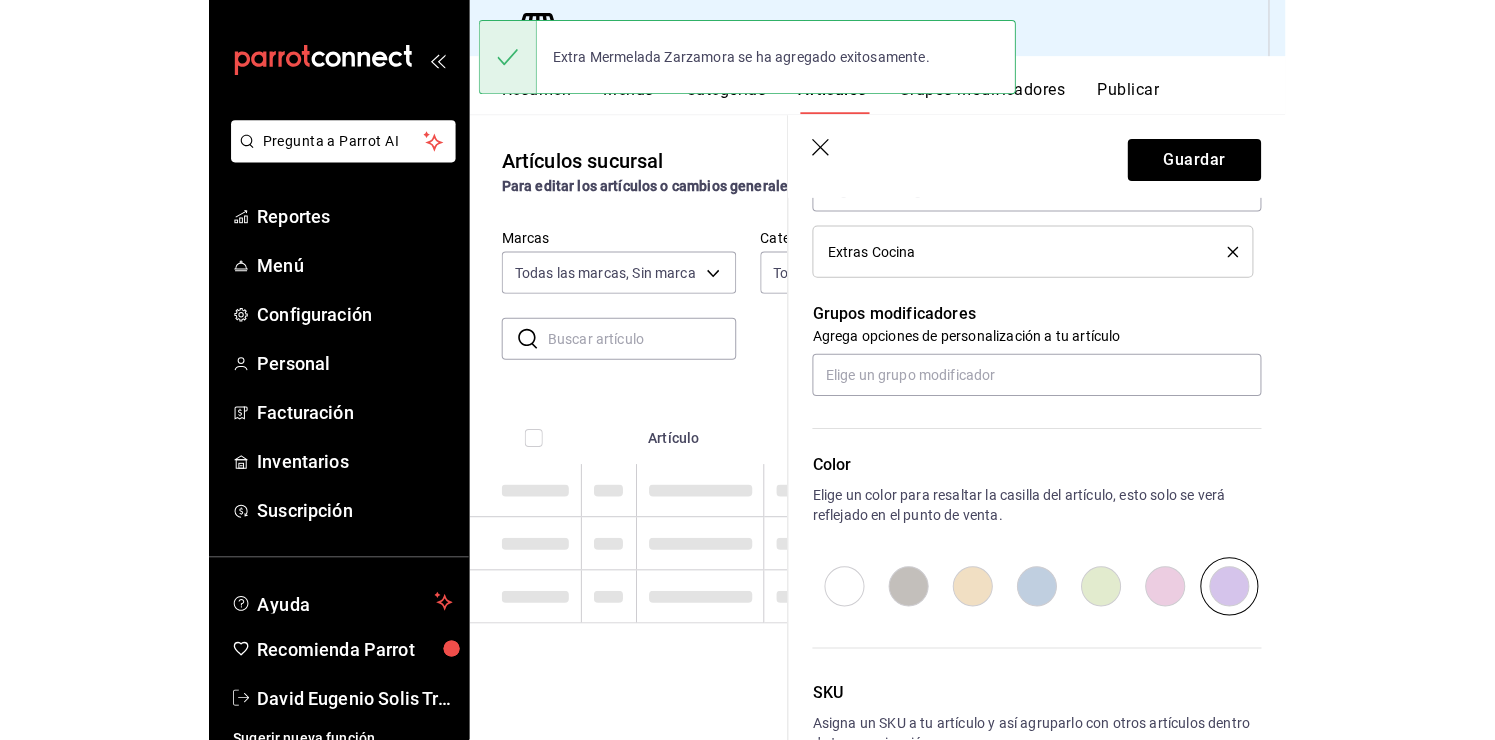 scroll, scrollTop: 0, scrollLeft: 0, axis: both 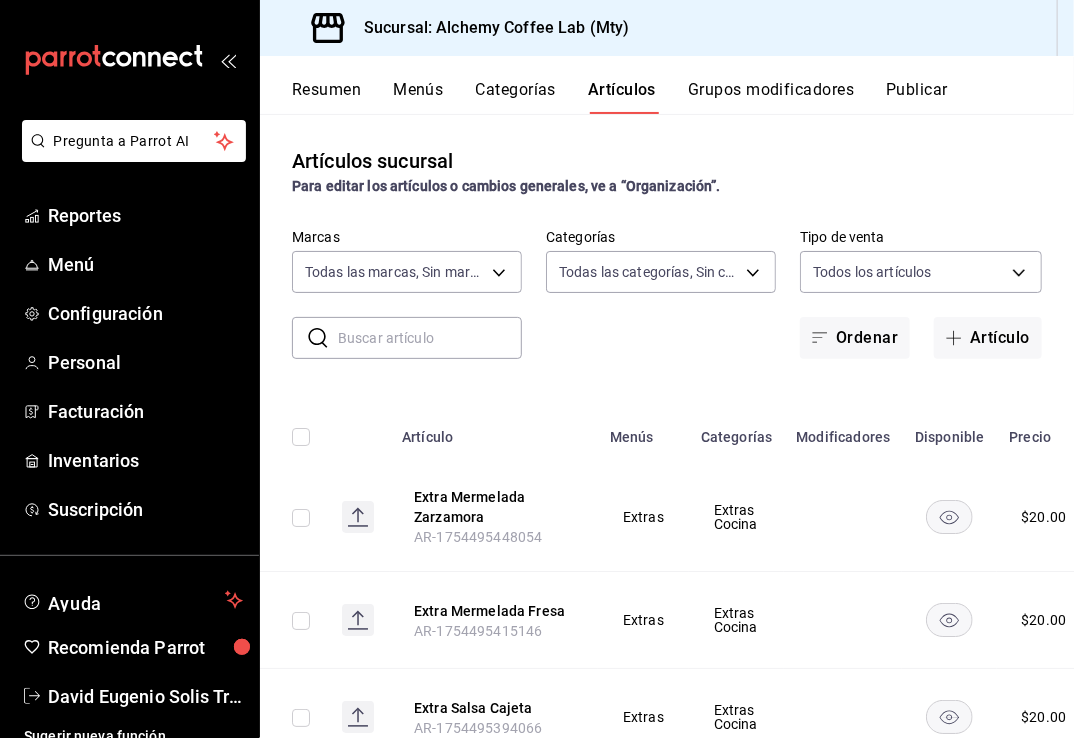 click on "Artículos sucursal Para editar los artículos o cambios generales, ve a “Organización”." at bounding box center (667, 171) 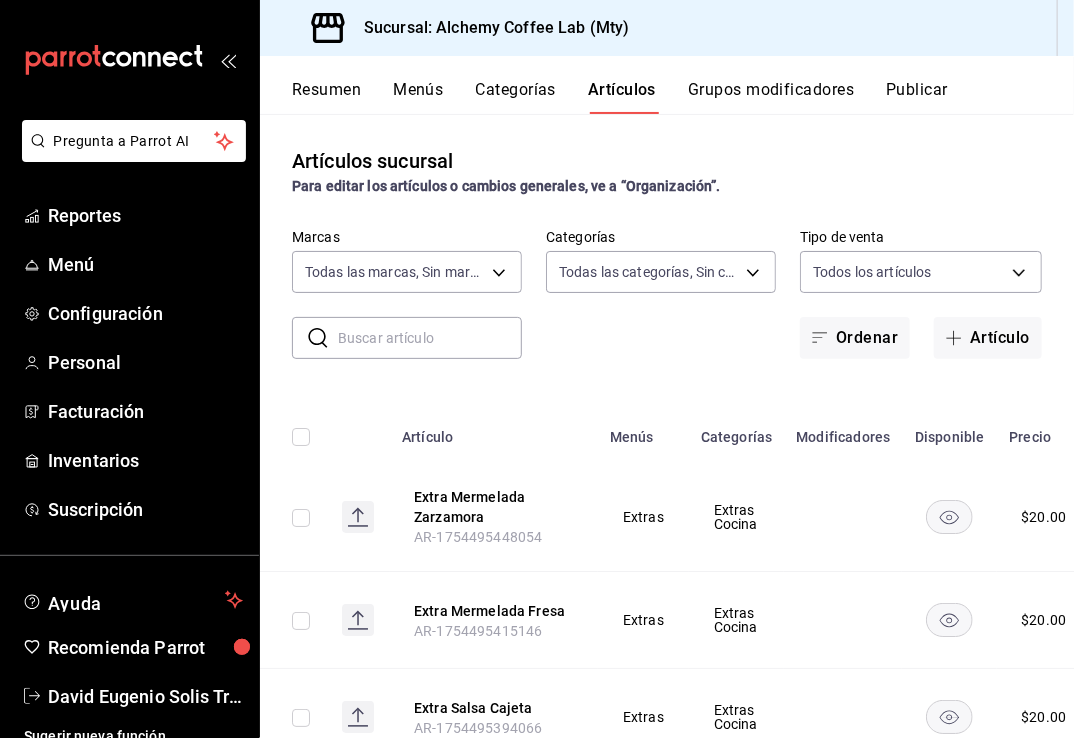 click on "Artículos sucursal Para editar los artículos o cambios generales, ve a “Organización”." at bounding box center [667, 171] 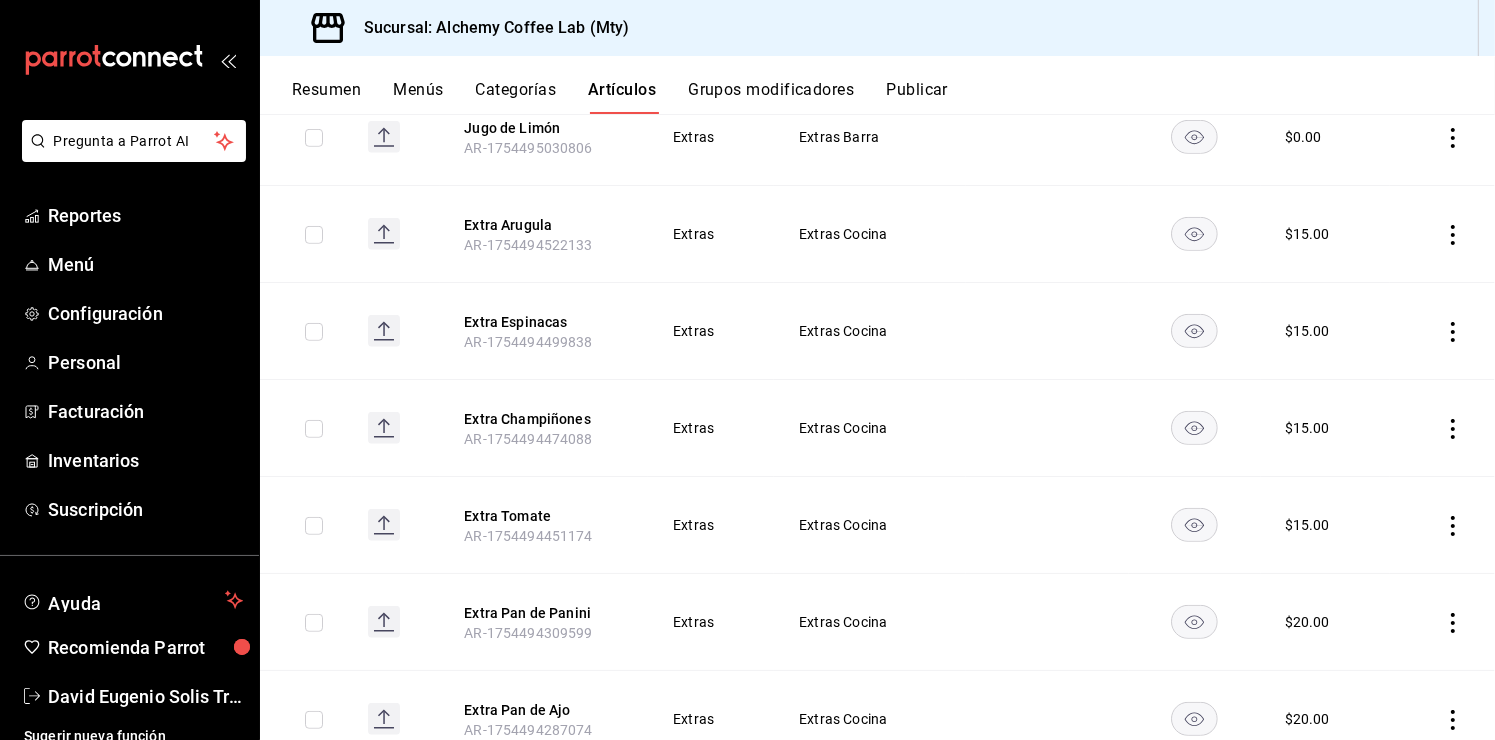 scroll, scrollTop: 900, scrollLeft: 0, axis: vertical 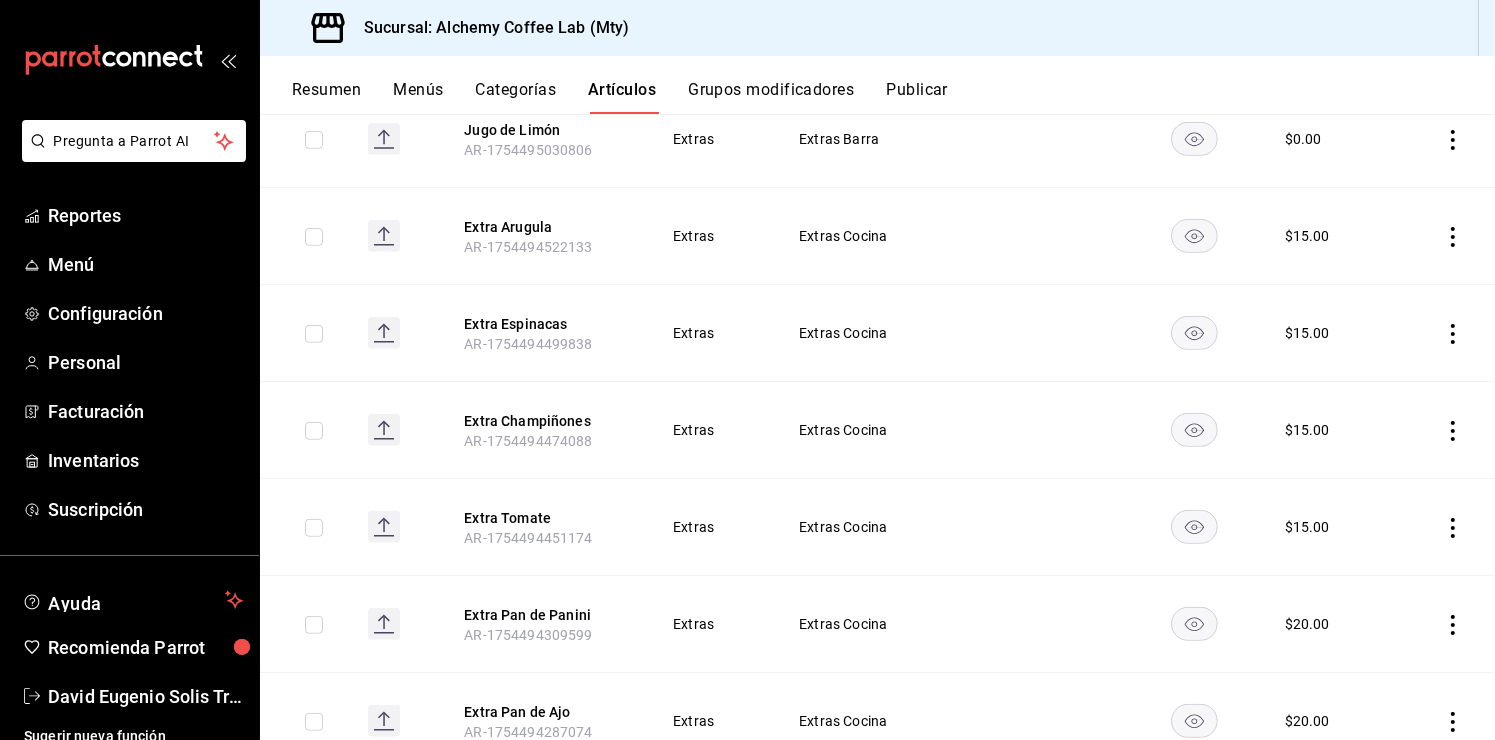 click on "Categorías" at bounding box center (516, 97) 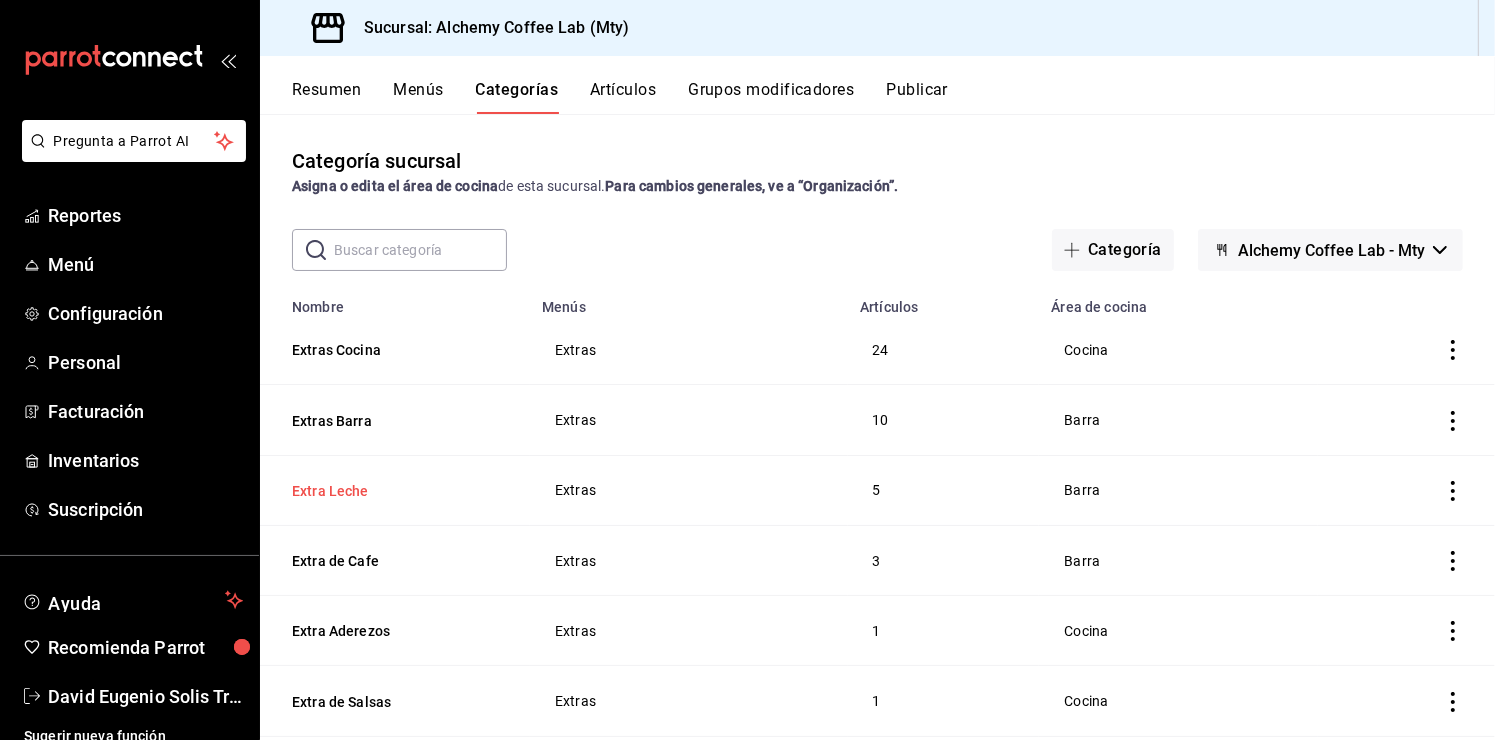 click on "Extra Leche" at bounding box center (392, 491) 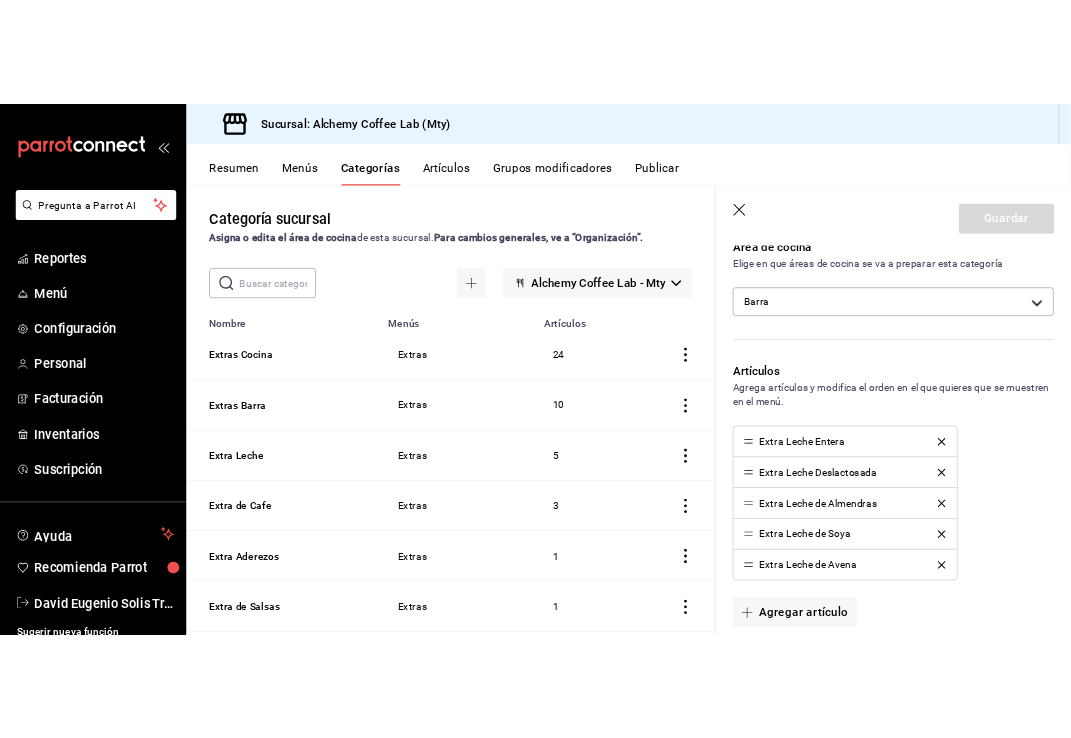 scroll, scrollTop: 500, scrollLeft: 0, axis: vertical 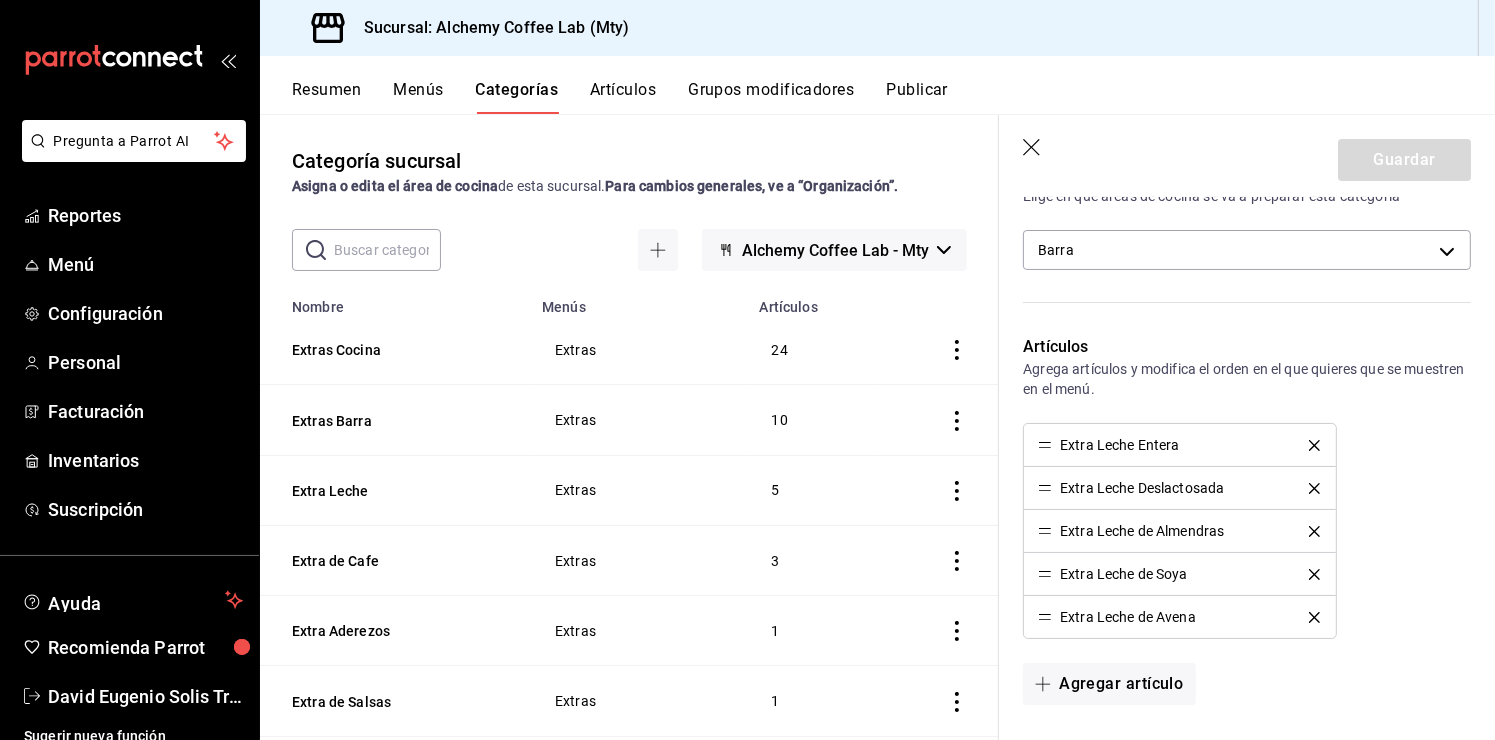 click on "Artículos" at bounding box center (623, 97) 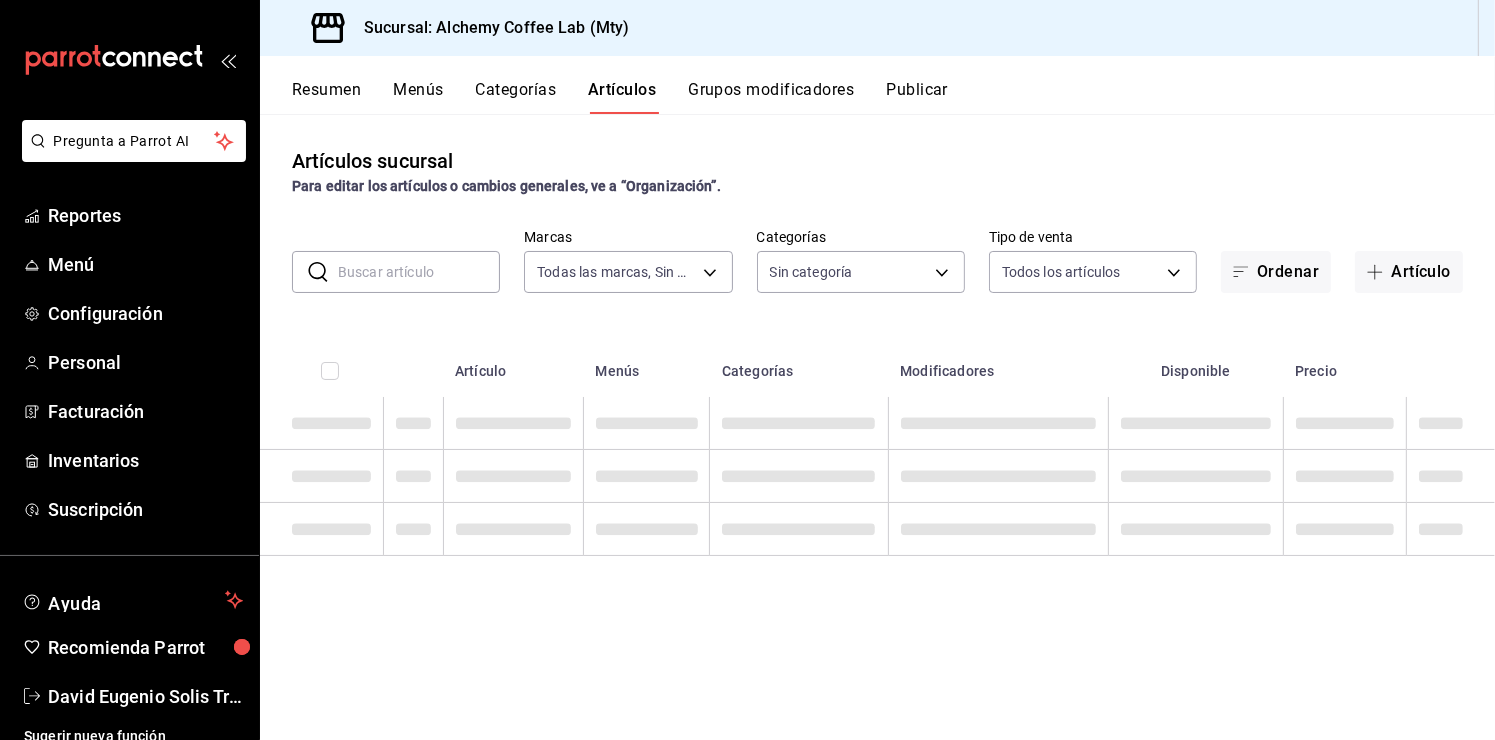 type on "147fd5db-d129-484d-8765-362391796a66" 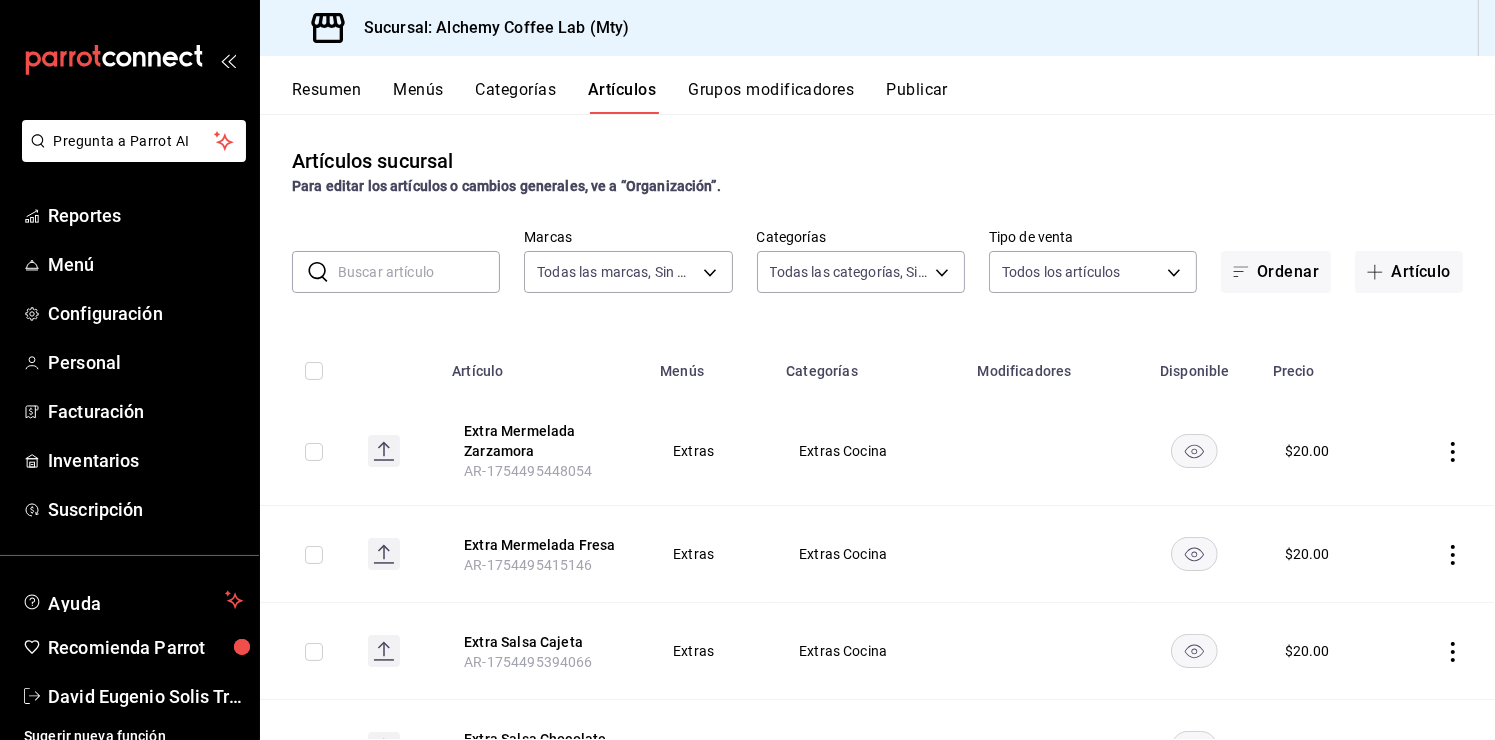 type on "fbaa8fe5-68e7-491d-b03f-ce844aa474e7,f0176ca4-5dc3-42f0-a21f-54796b2d6ce4,c4f1b2b2-4cec-4db9-a310-abf4beb25226,6e561742-6cfe-4428-bdd7-98f947b897f7,ed96c675-c7ed-4458-b82b-32ea0ae9920c,2e3e028b-89e5-4003-abc7-67012b64c3c6,f9ecfb5f-2d86-470a-83ef-3d4616404b79,4dbf6704-01f8-4ae7-b143-5fb9fa4fa204,475d1d53-3dd2-4a4e-b59e-75da982537cc,9128c269-13cc-49c0-a61c-98ae135d2966,1489ea8f-3c5b-4bed-8712-fb1efc8e1484,237dd9fd-525f-4126-935d-1d618c95d359,1759a289-da96-444c-a3da-589932e8f911,32a25308-5a1a-4b27-9101-20aae4ecbe3b,5720fba0-4b3c-4af1-99c2-310b9d32b626,6f391e13-d369-4fd1-9e07-81fa35695065,6cee18f7-63d6-4ae0-a5fa-7f66450c5234,8f56fa9d-b5f7-423d-8f11-eda24a9be7dc,0959238c-b2f0-4e50-a72b-9acd913a0e6d,87d7d329-ef4d-4ea2-b0cc-7aa43f232e86,0d94947a-2237-44fd-9659-405017dccbcb,4f878af2-bd33-4ff2-b57a-7be79110d9e1,7dbad2d2-8702-4494-bd85-95c08bbe0766,19e81b95-3a6a-45a7-b76c-705b7ea18356,ab0ce2b7-02f2-4a6d-b2a0-8d884bdd482f,f61d6689-96be-4dbf-b04d-1c056a84d092,bbe26e67-8ee3-44bb-aa42-10b56f436607,868379b8-0d20-4bb5-b8c..." 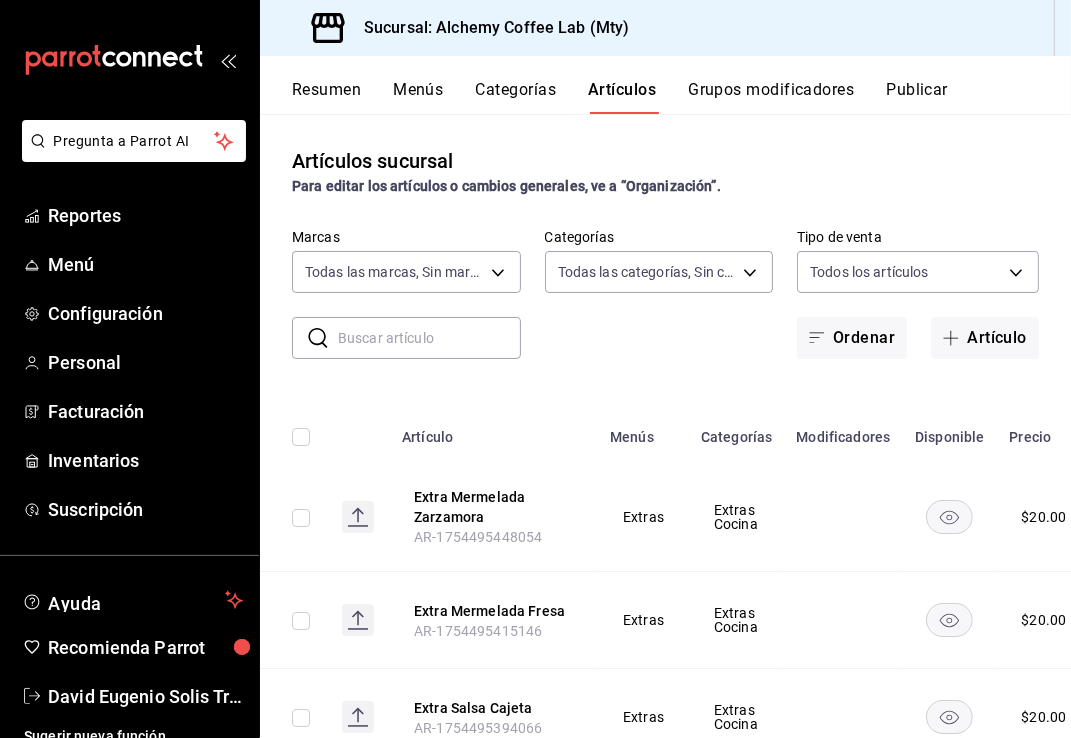click on "Artículo" at bounding box center [985, 338] 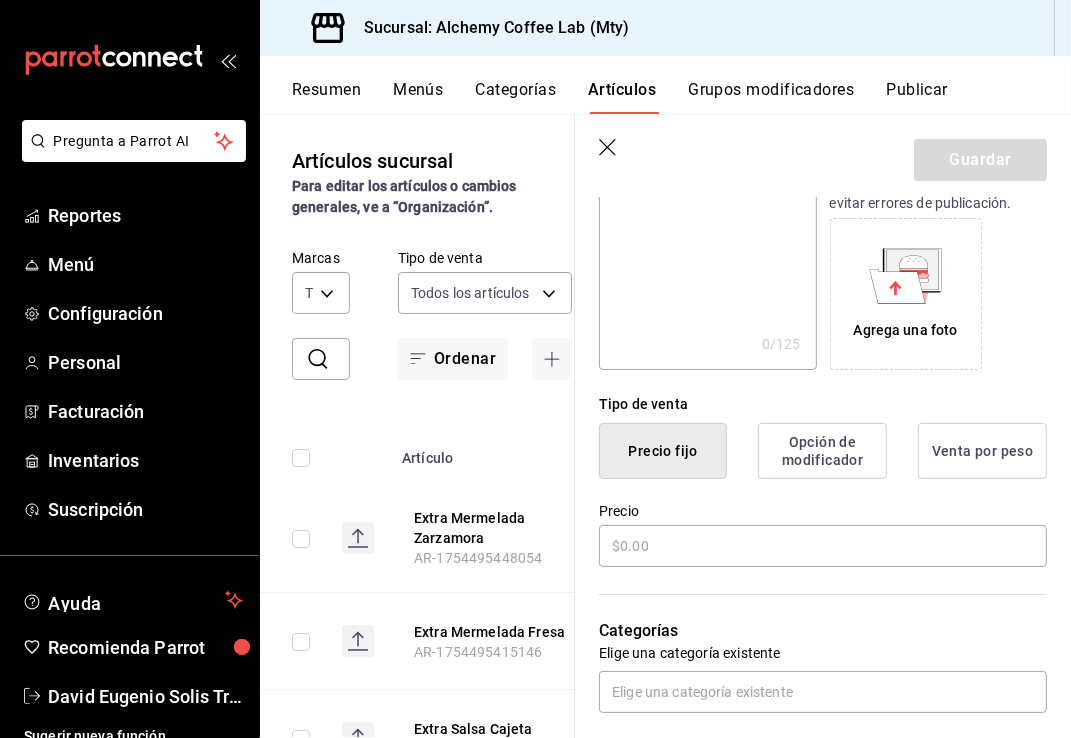 scroll, scrollTop: 300, scrollLeft: 0, axis: vertical 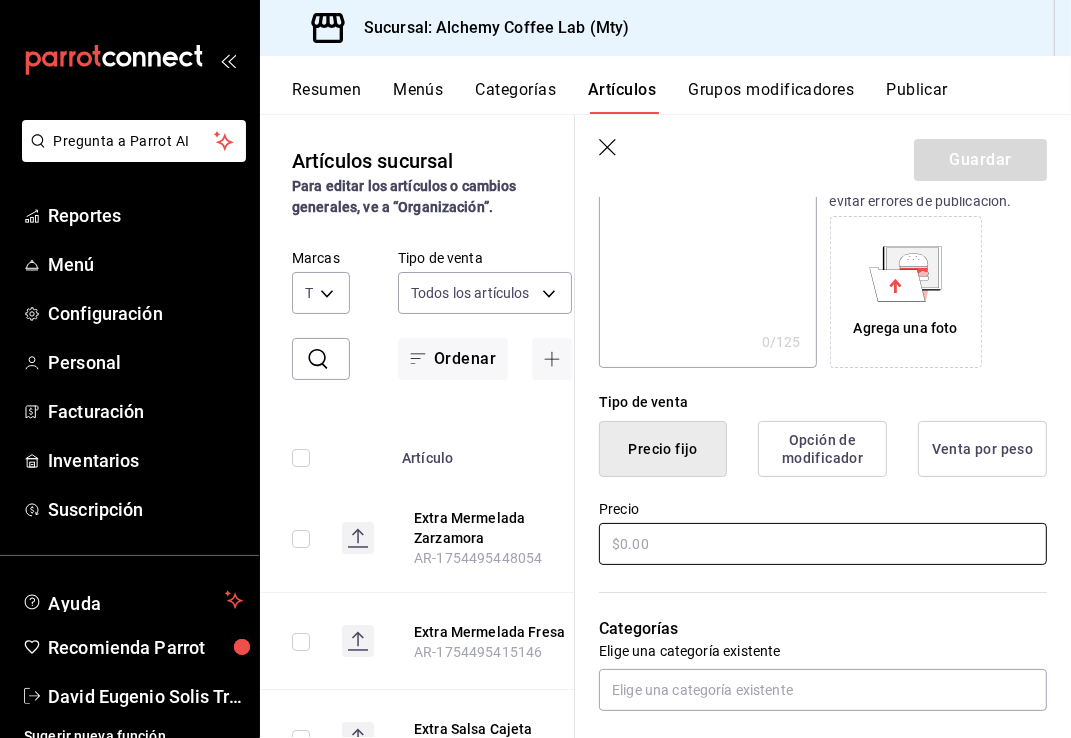 type on "Extra Salsa Buffalo" 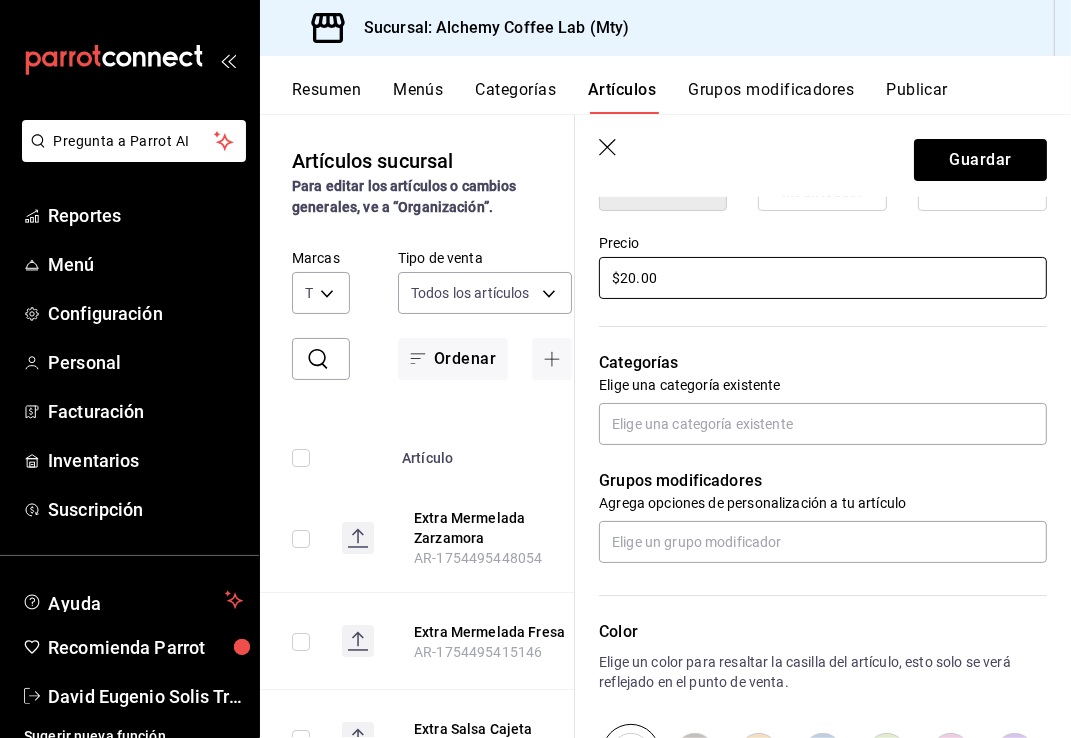 scroll, scrollTop: 600, scrollLeft: 0, axis: vertical 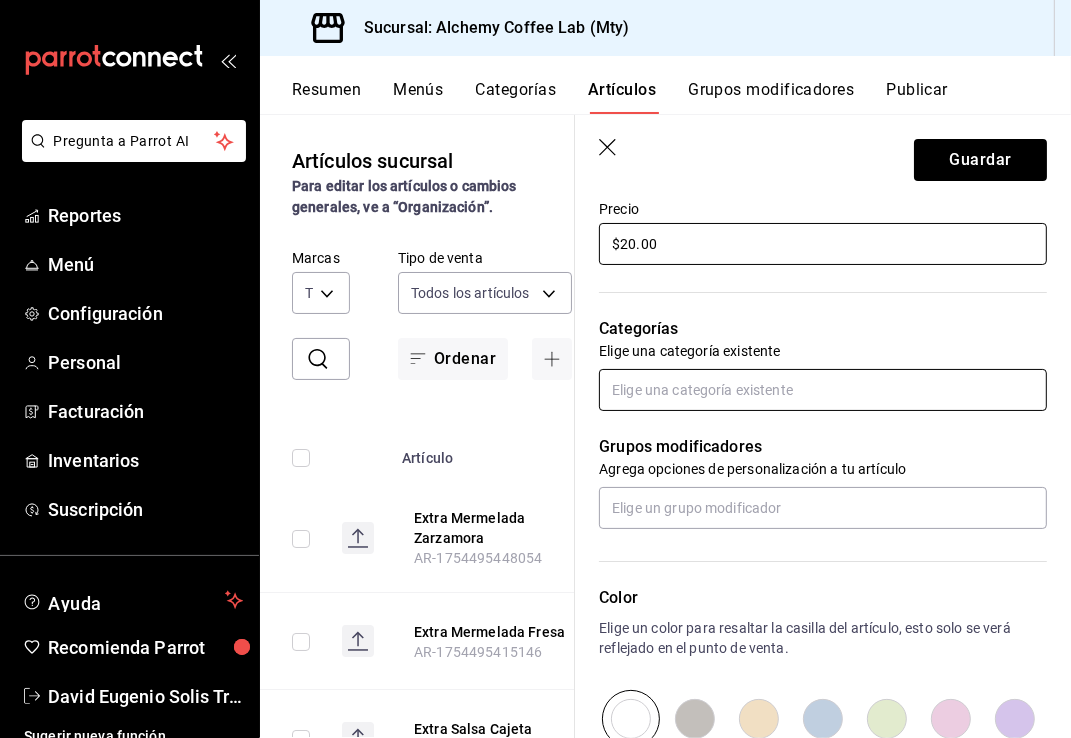 type on "$20.00" 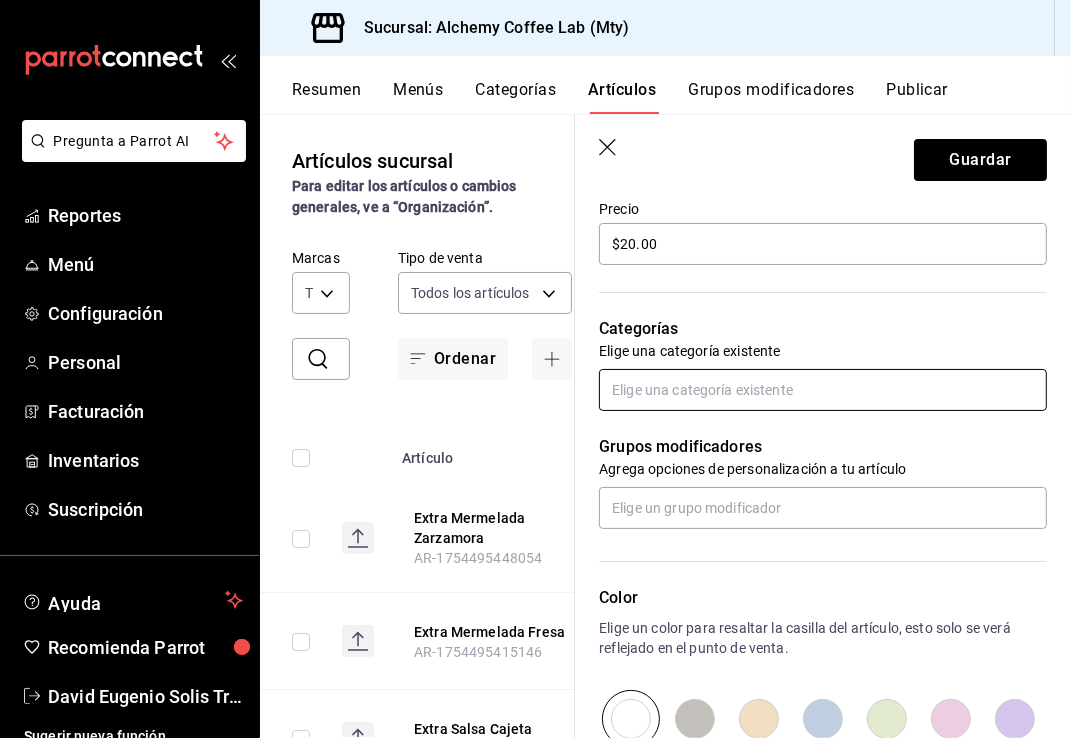 click at bounding box center [823, 390] 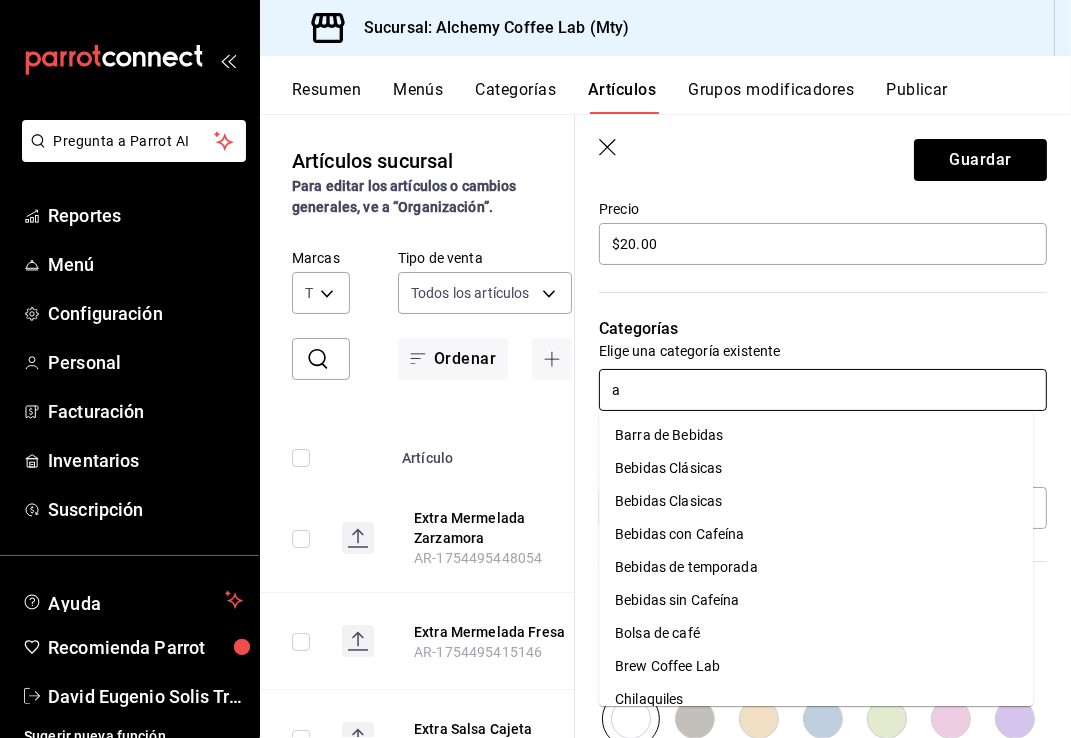 type on "ad" 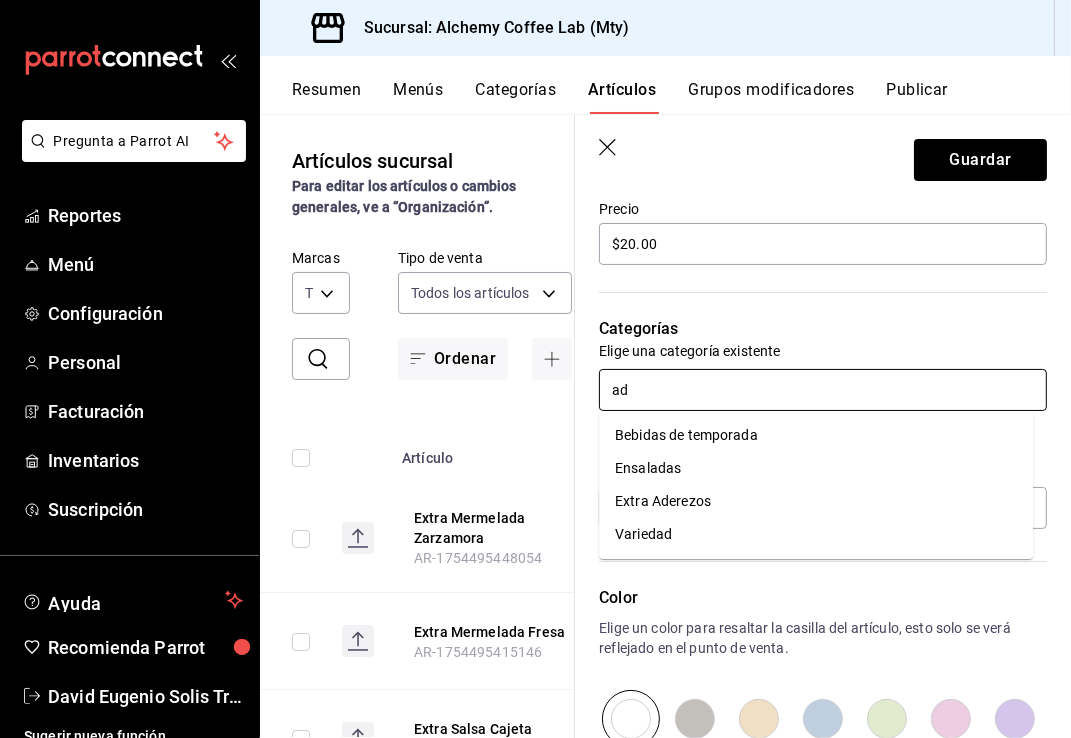 click on "Extra Aderezos" at bounding box center [816, 501] 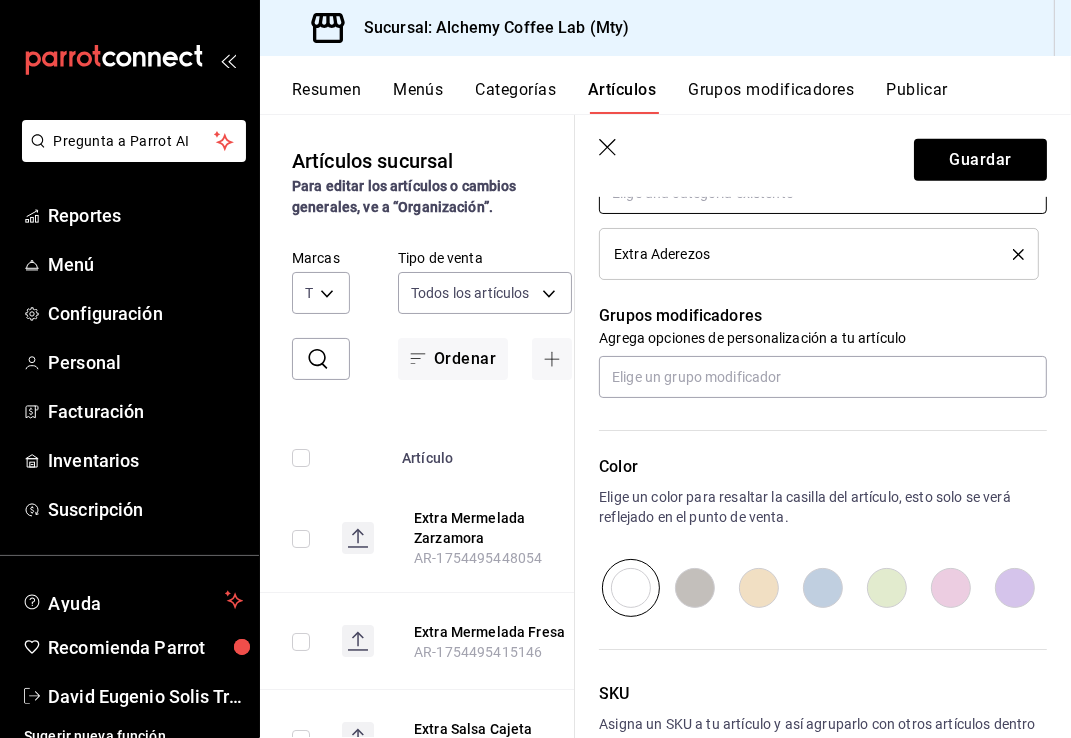 scroll, scrollTop: 800, scrollLeft: 0, axis: vertical 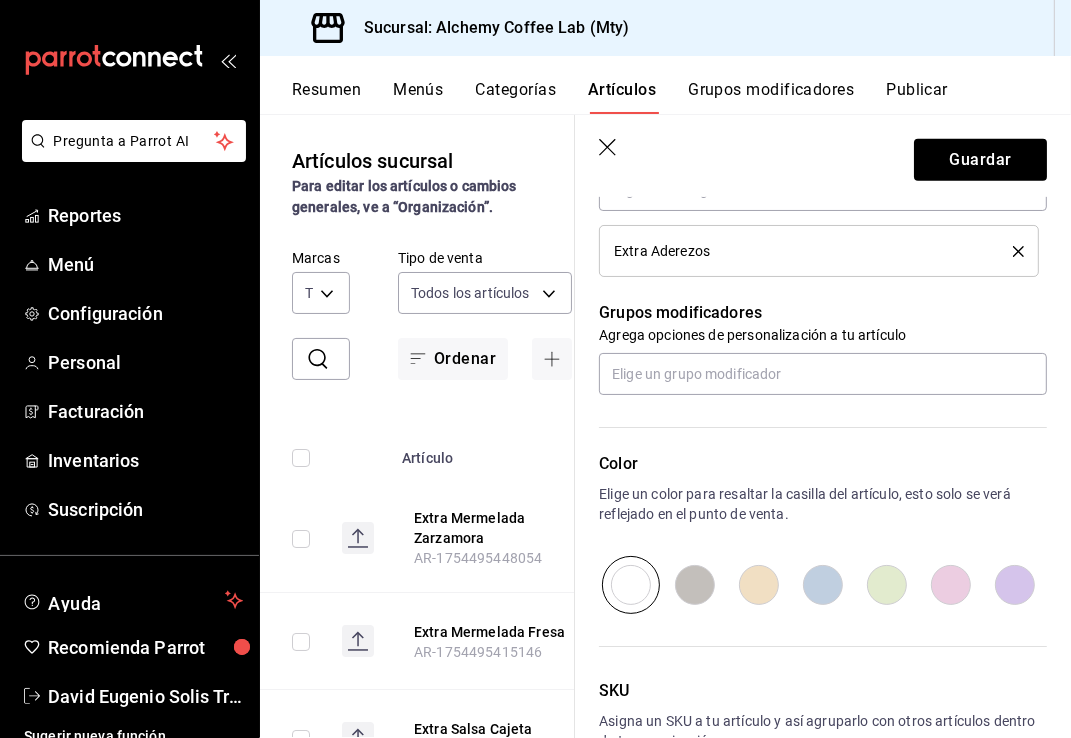 click at bounding box center (1015, 585) 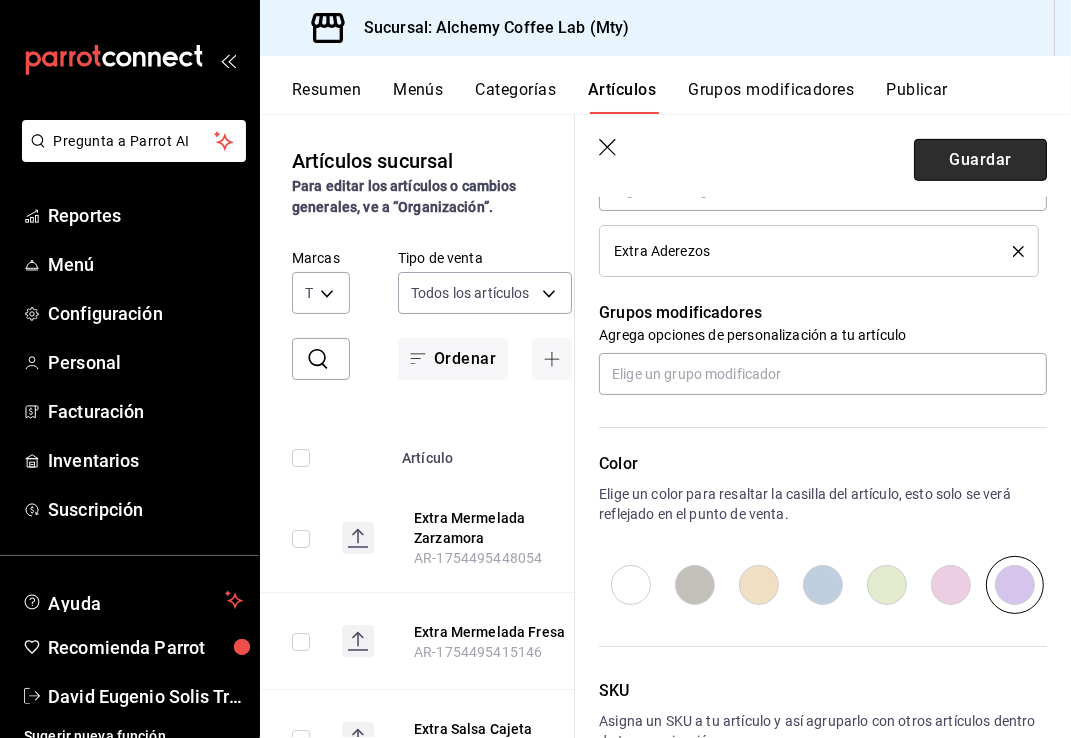 click on "Guardar" at bounding box center [980, 160] 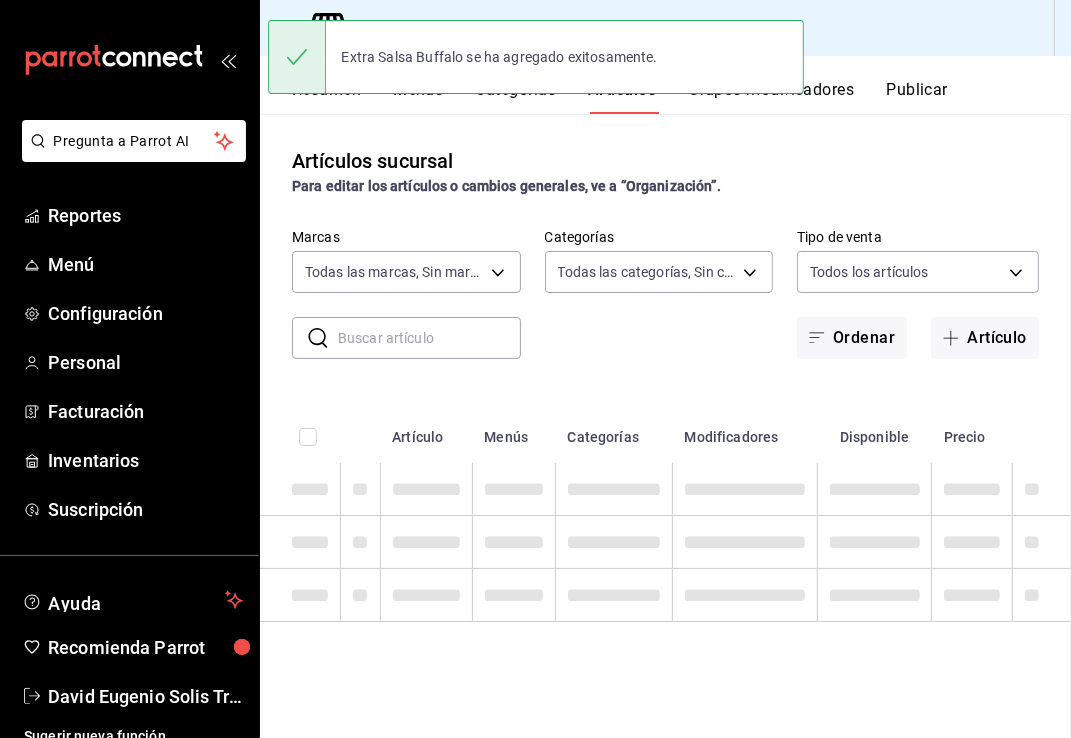 scroll, scrollTop: 0, scrollLeft: 0, axis: both 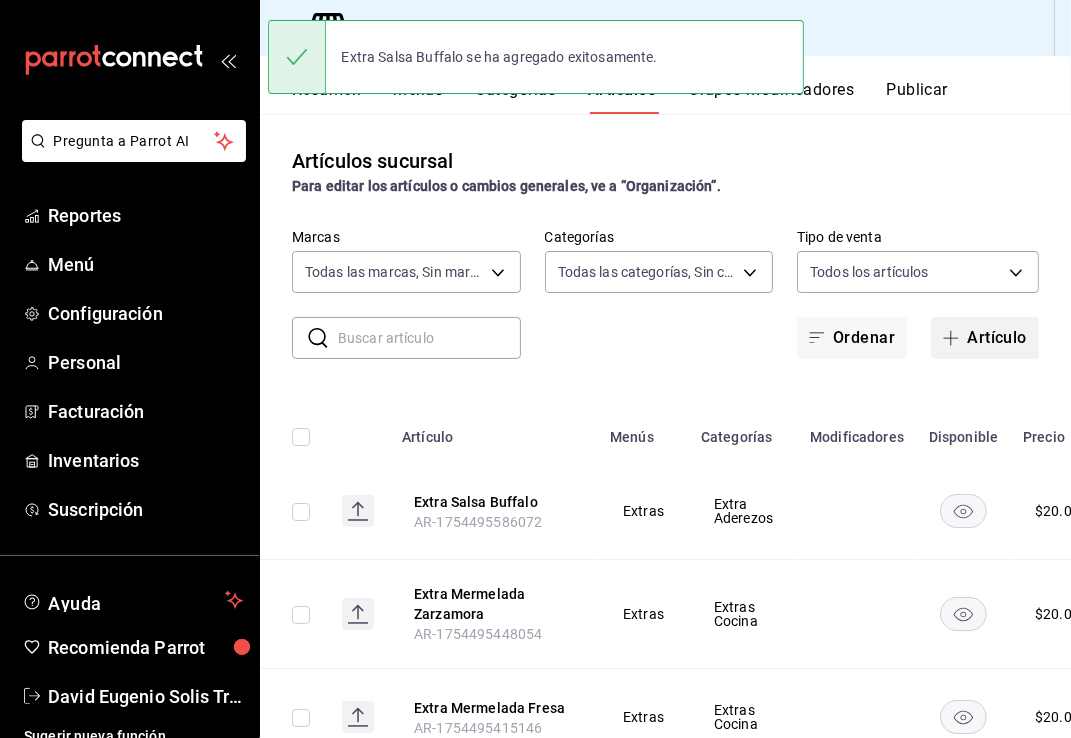 click on "Artículo" at bounding box center [985, 338] 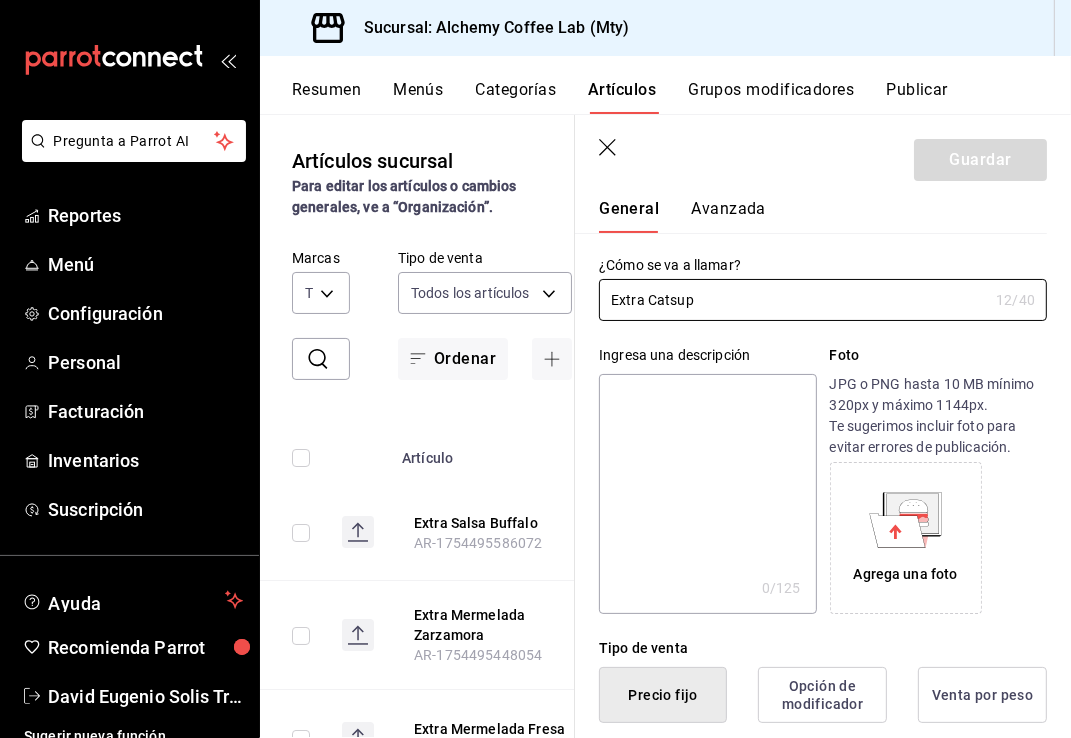 scroll, scrollTop: 200, scrollLeft: 0, axis: vertical 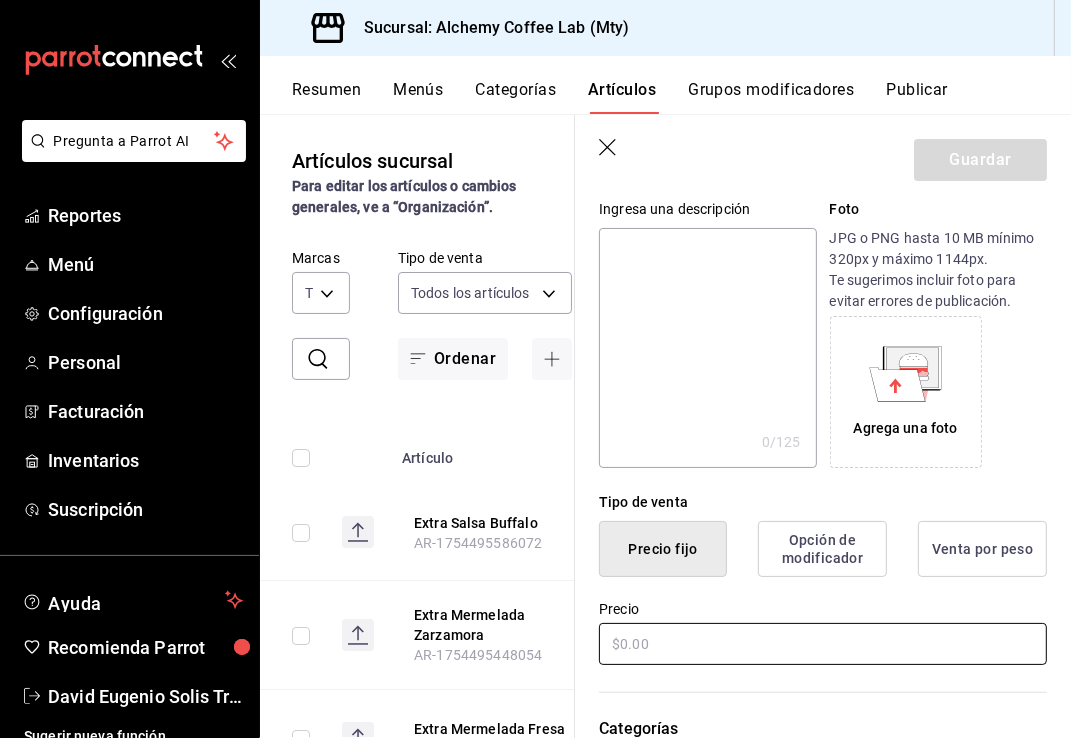 type on "Extra Catsup" 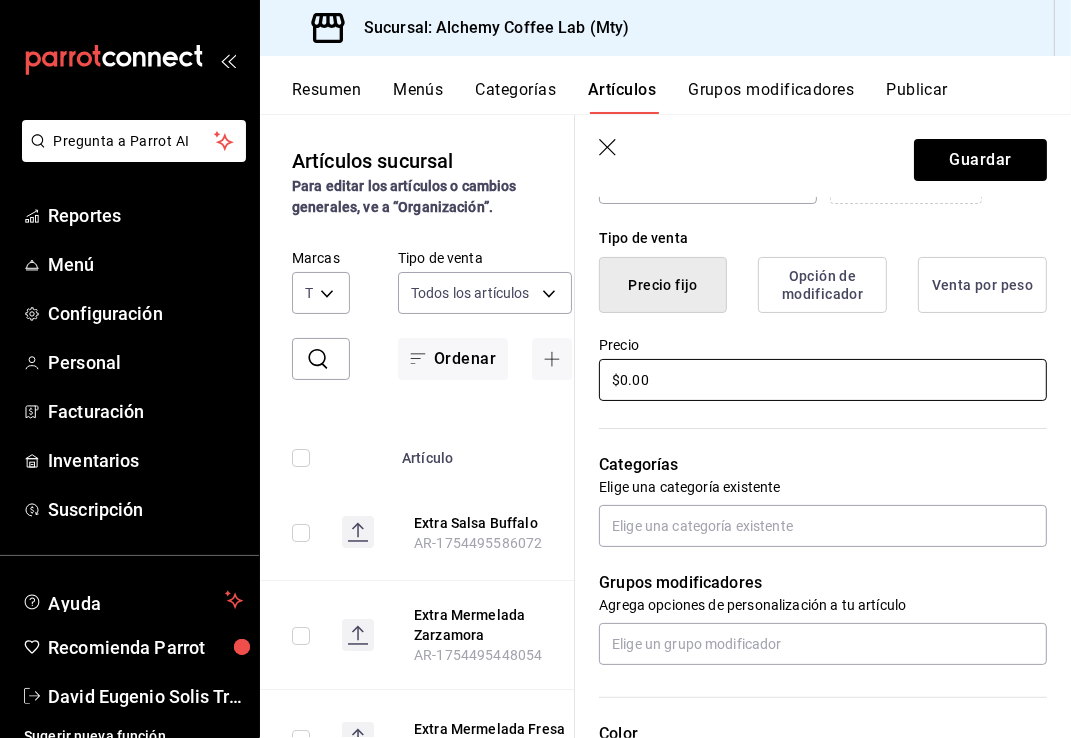 scroll, scrollTop: 500, scrollLeft: 0, axis: vertical 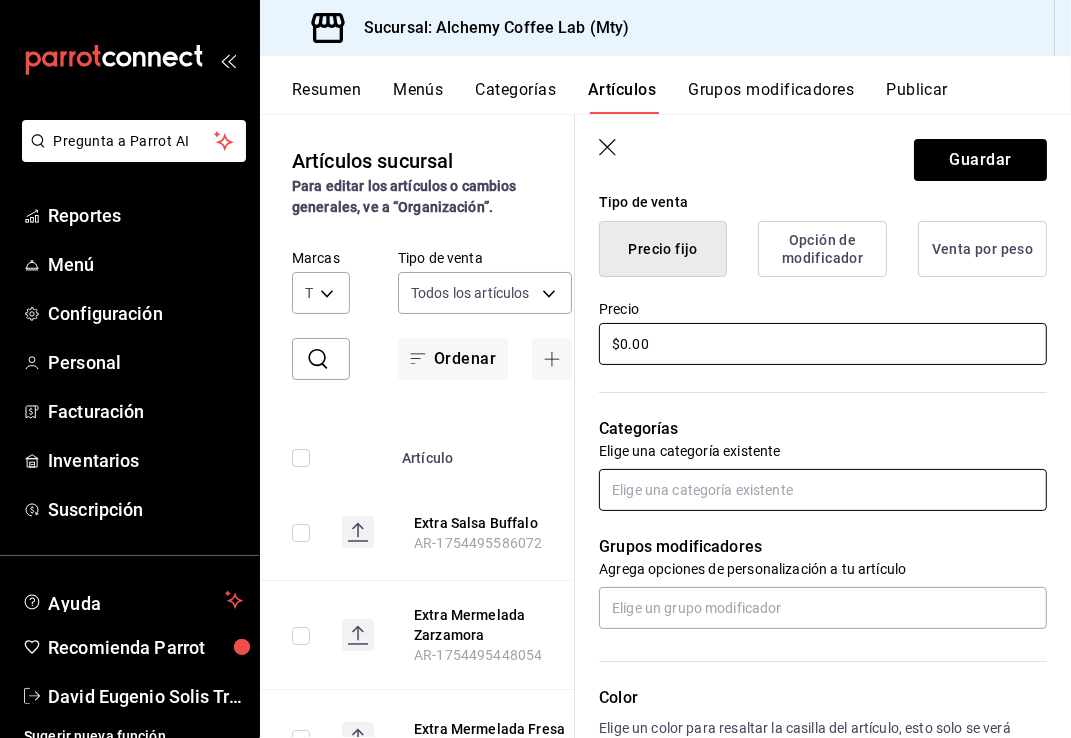 type on "$0.00" 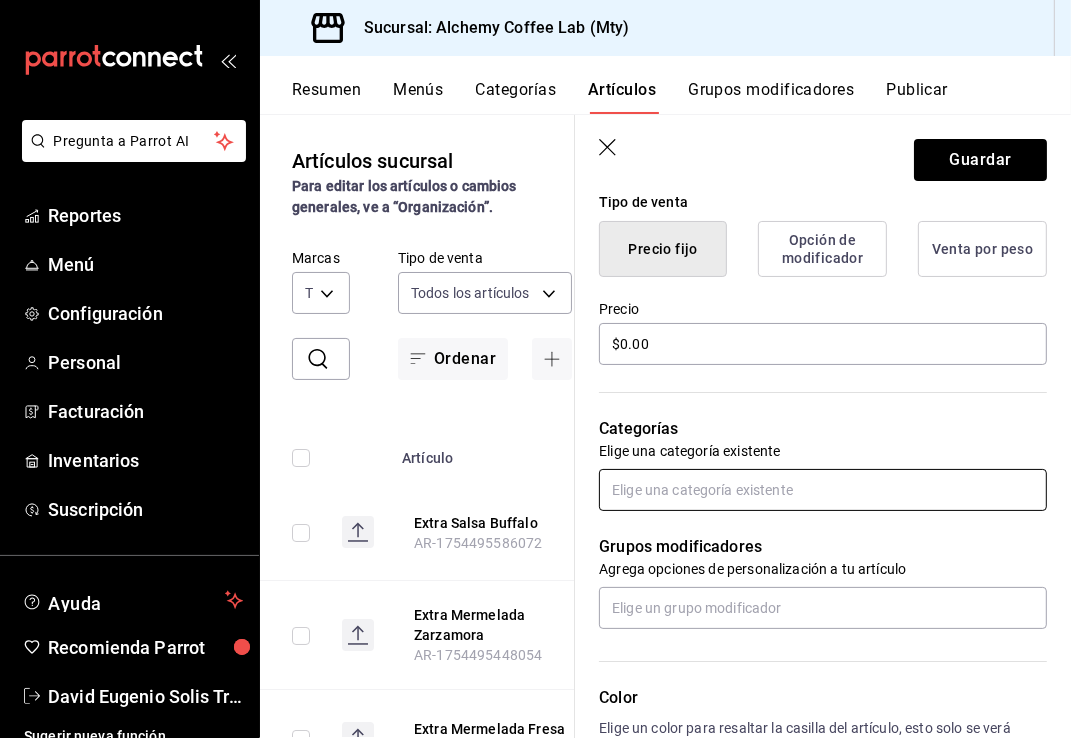 click at bounding box center (823, 490) 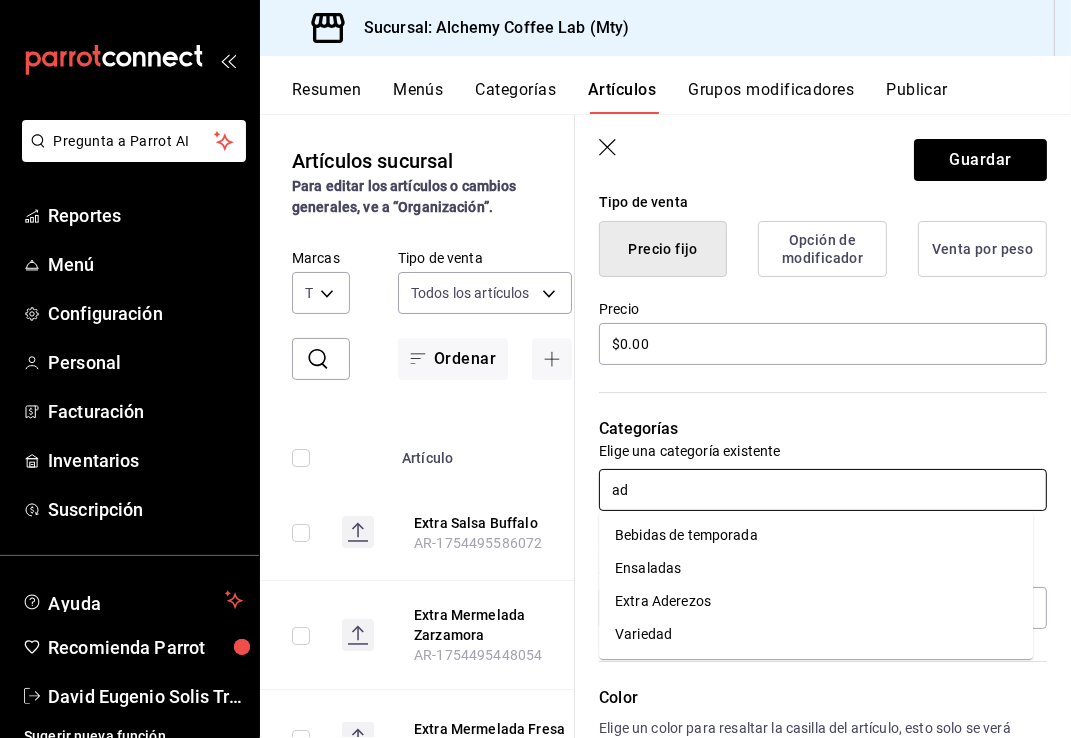 type on "ade" 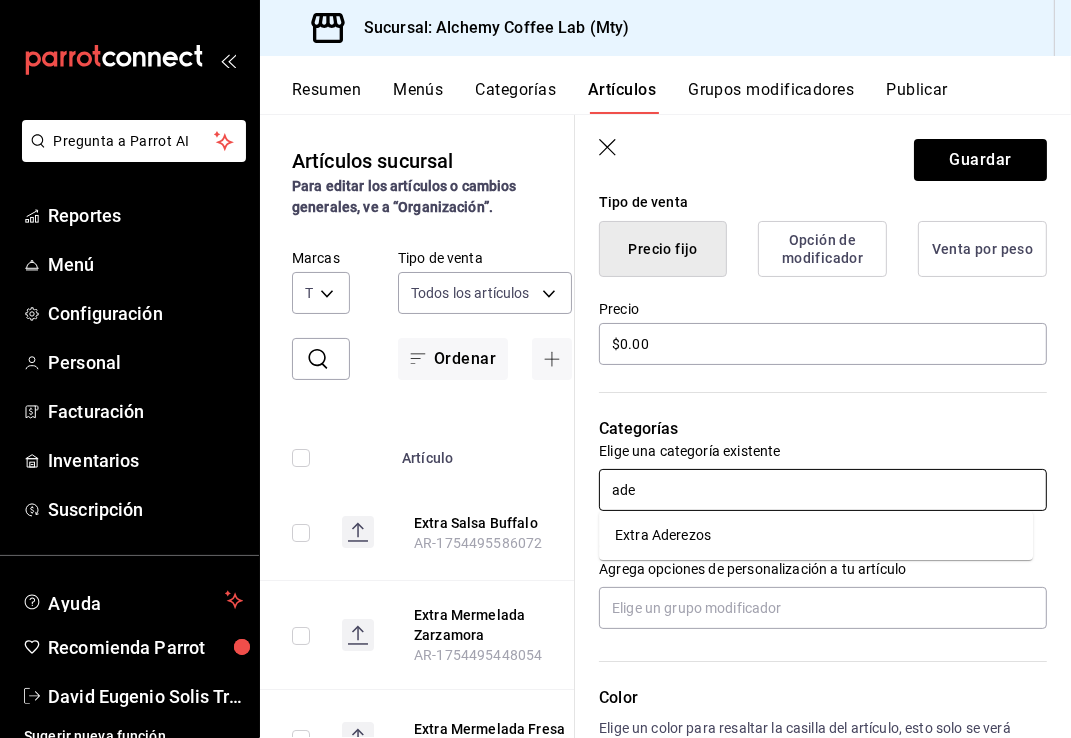 click on "Extra Aderezos" at bounding box center (816, 535) 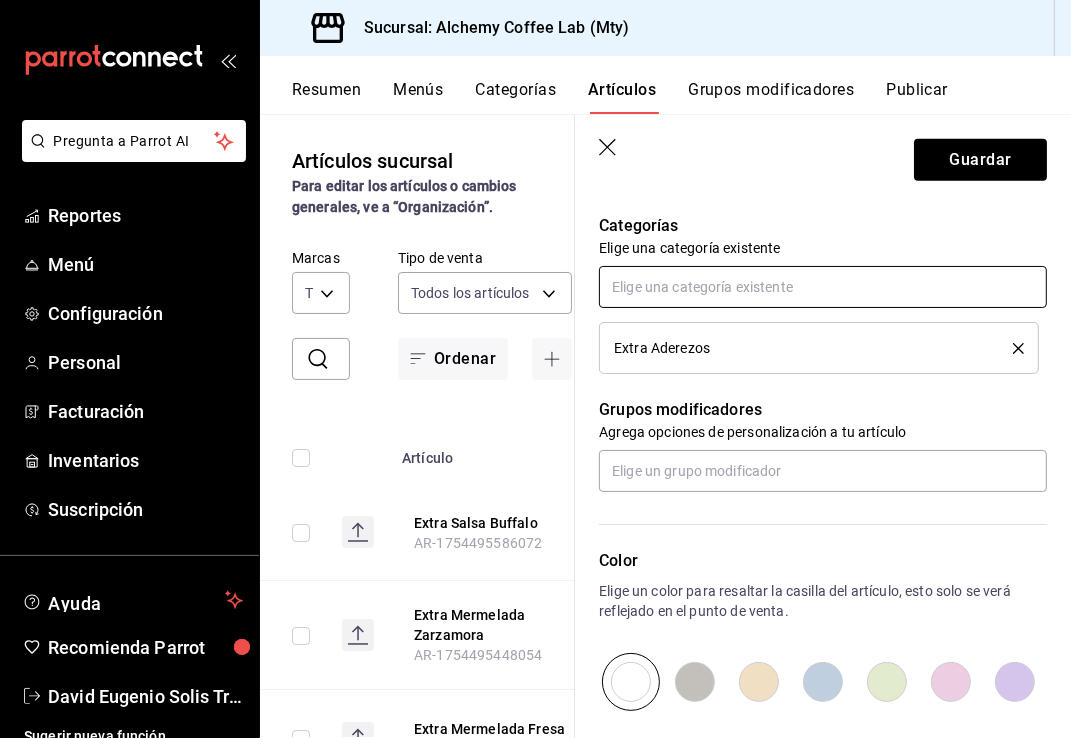 scroll, scrollTop: 800, scrollLeft: 0, axis: vertical 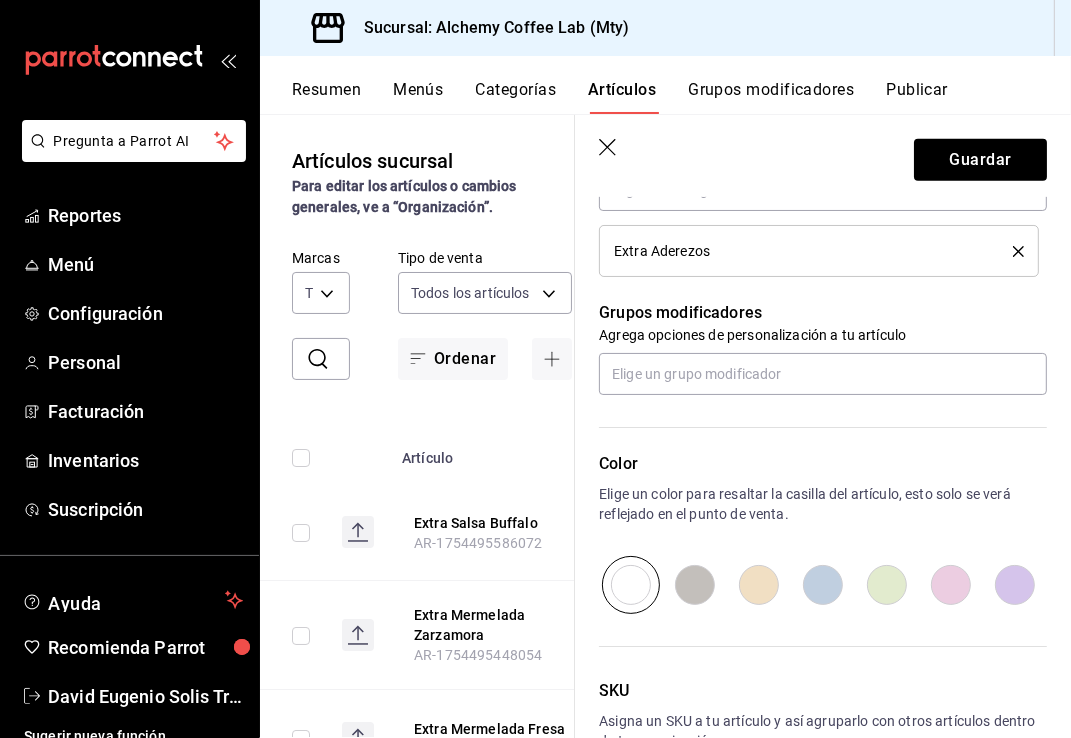 click at bounding box center [951, 585] 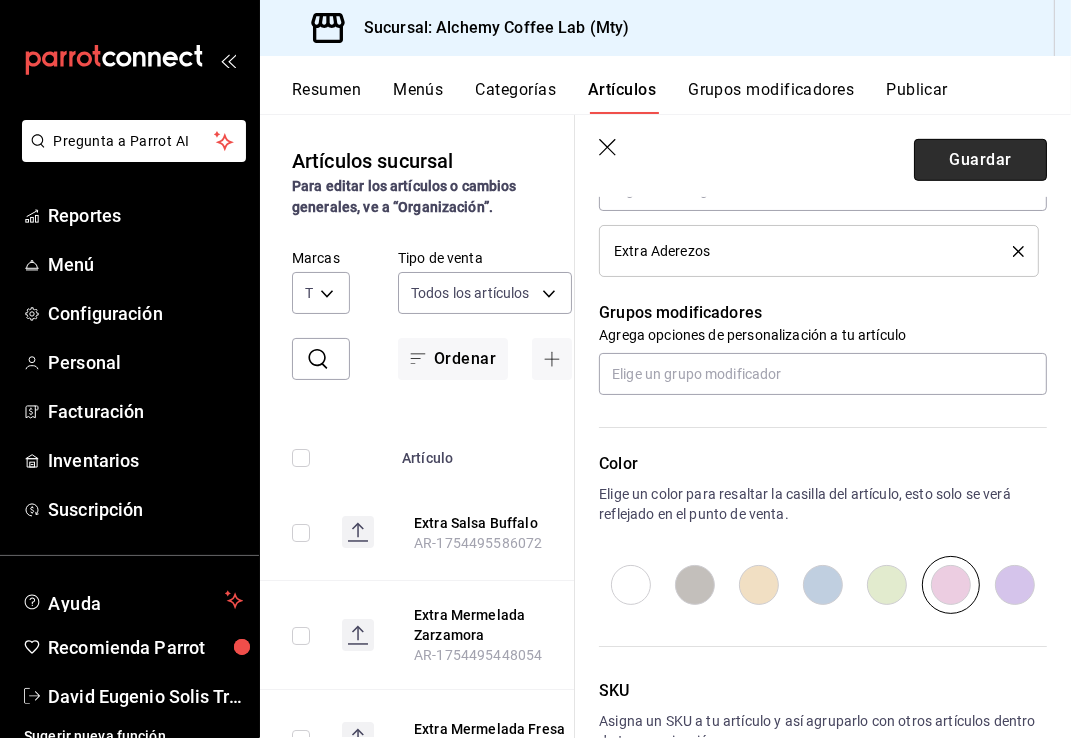 click on "Guardar" at bounding box center (980, 160) 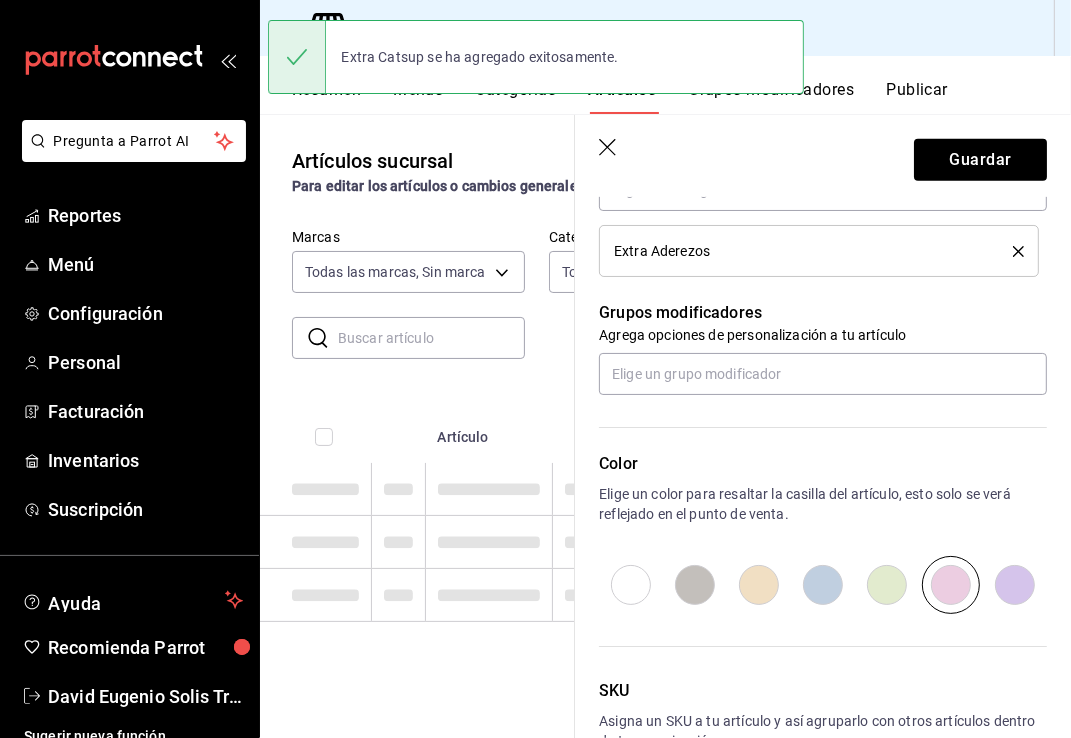 scroll, scrollTop: 0, scrollLeft: 0, axis: both 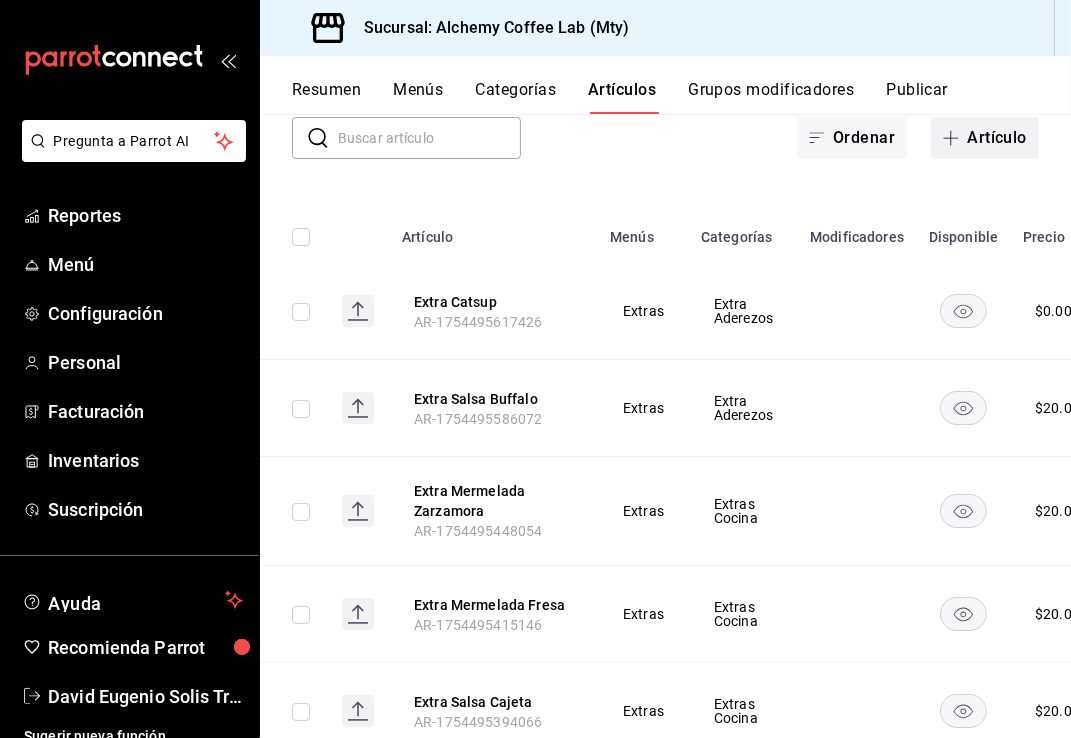 click on "Artículo" at bounding box center [985, 138] 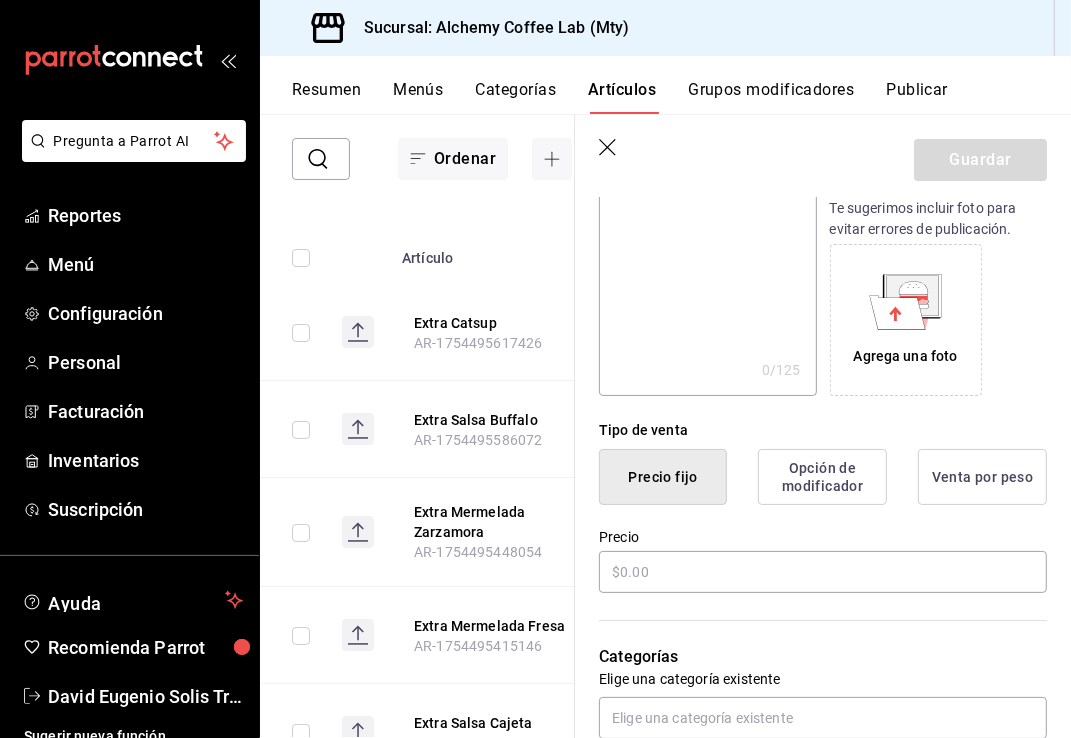scroll, scrollTop: 300, scrollLeft: 0, axis: vertical 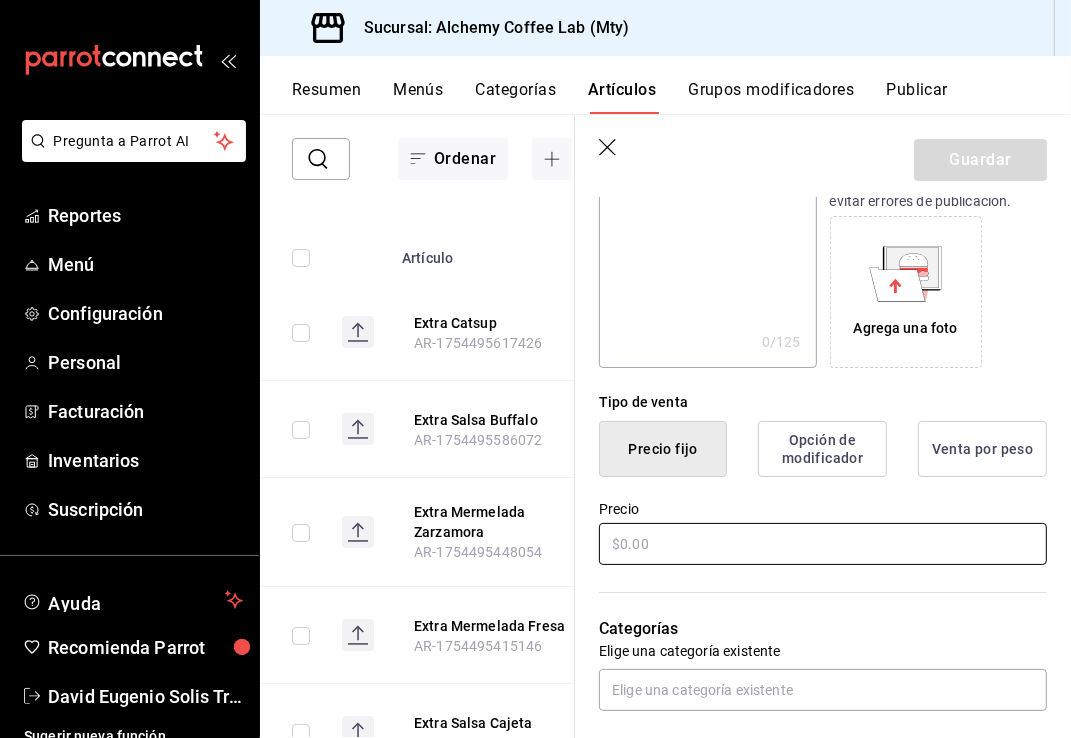 type on "Extra Crema" 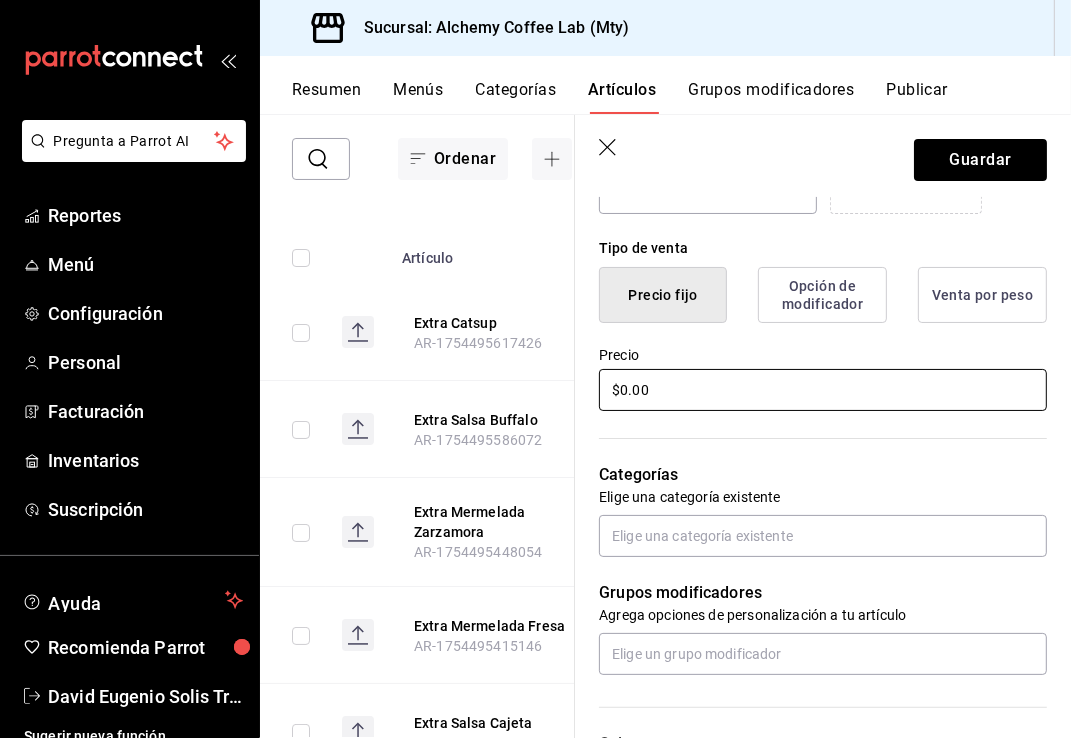scroll, scrollTop: 500, scrollLeft: 0, axis: vertical 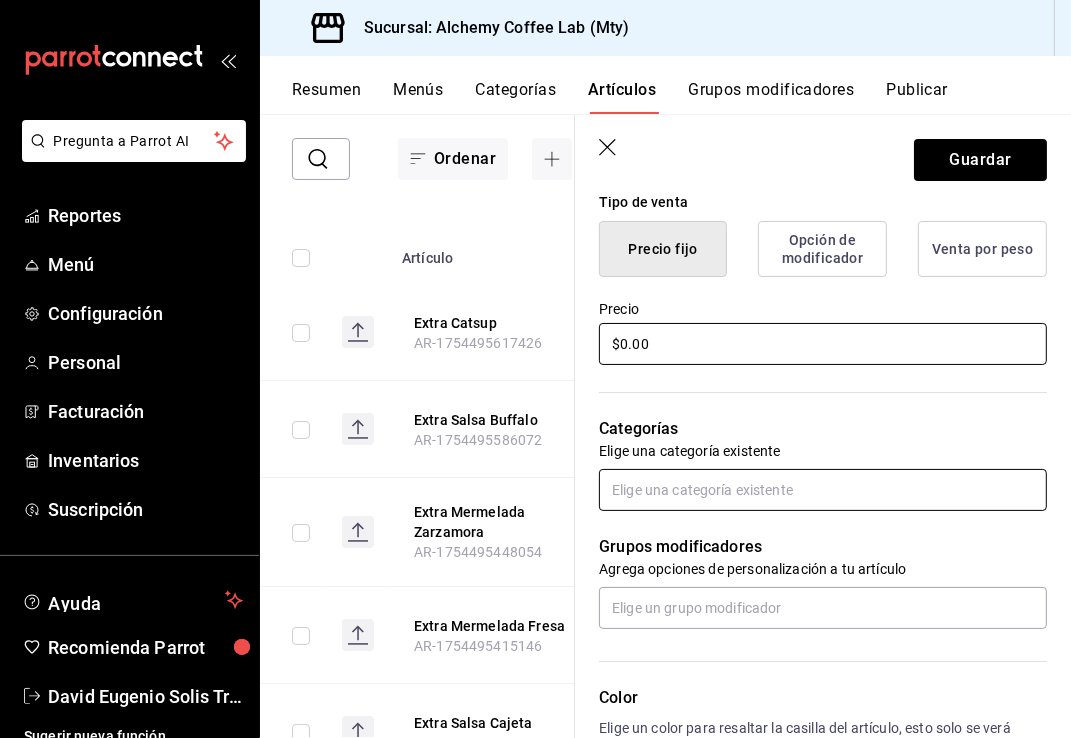 type on "$0.00" 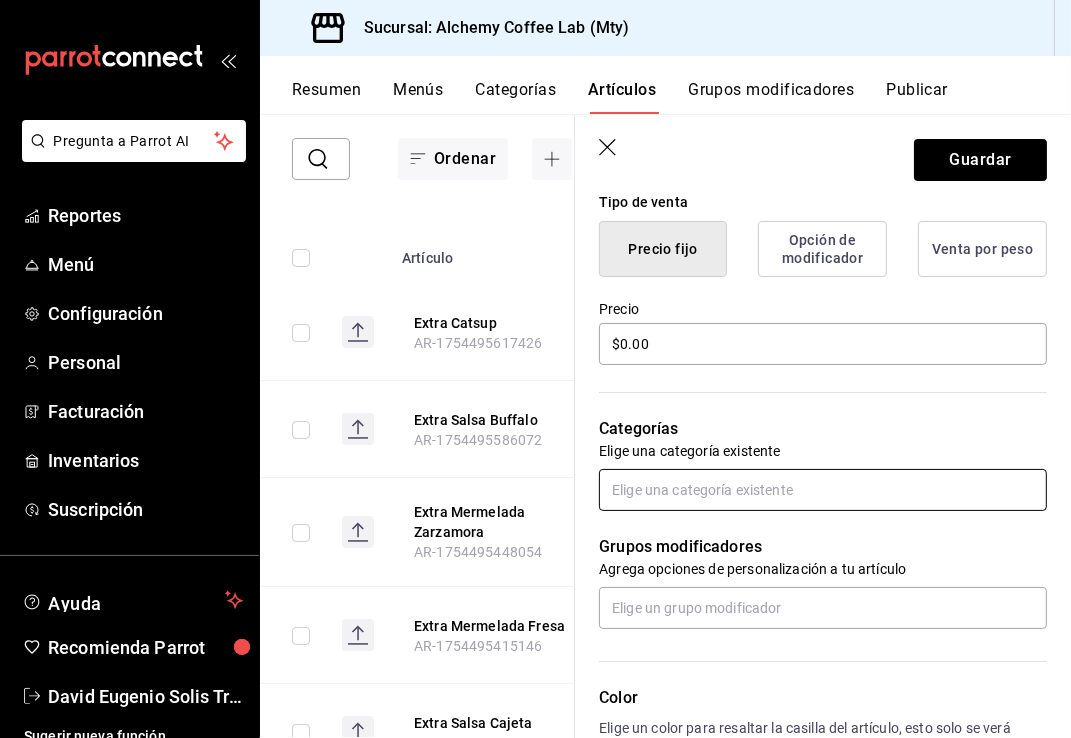 click at bounding box center (823, 490) 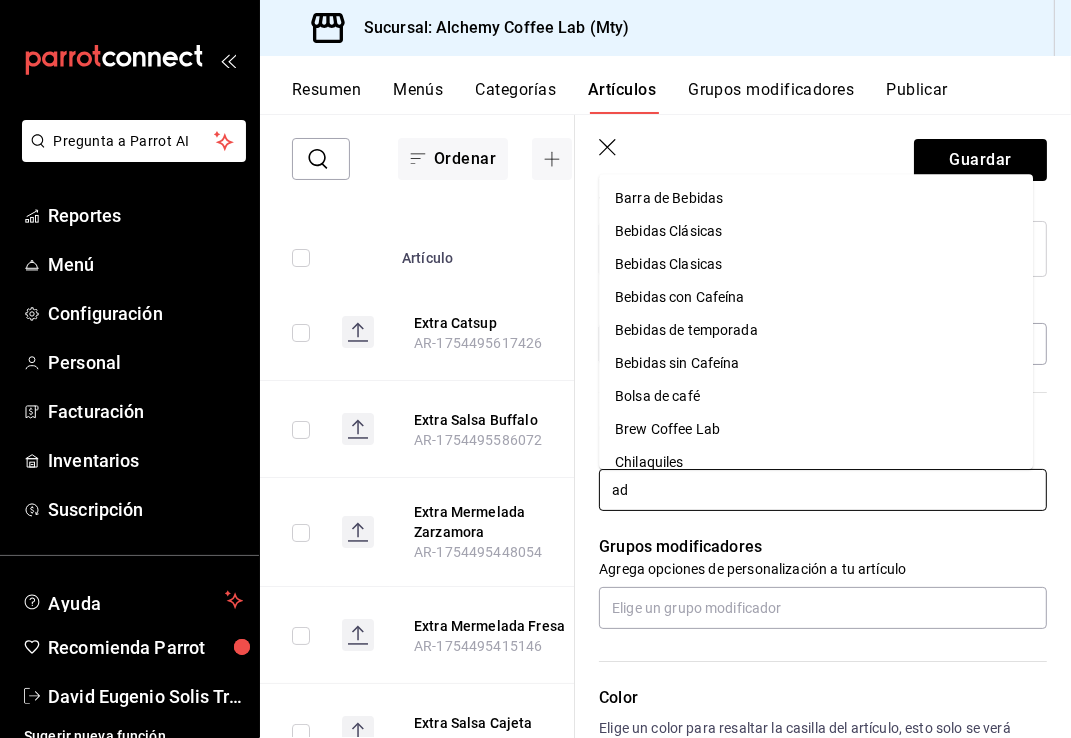 type on "ade" 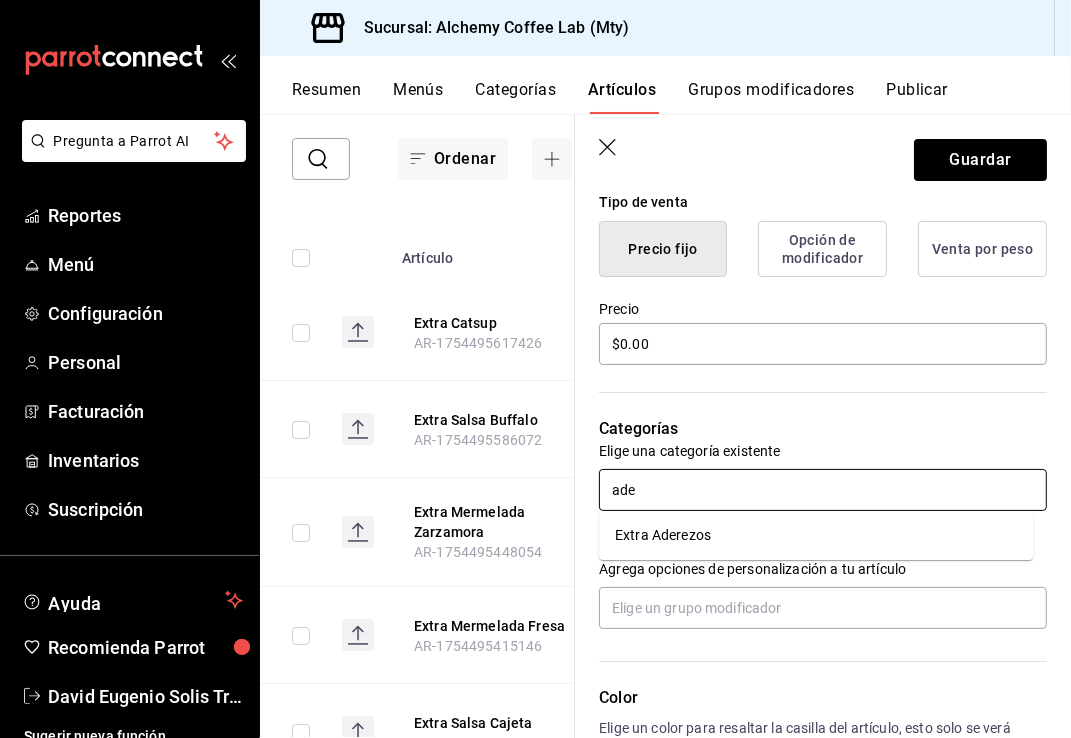click on "Extra Aderezos" at bounding box center [816, 535] 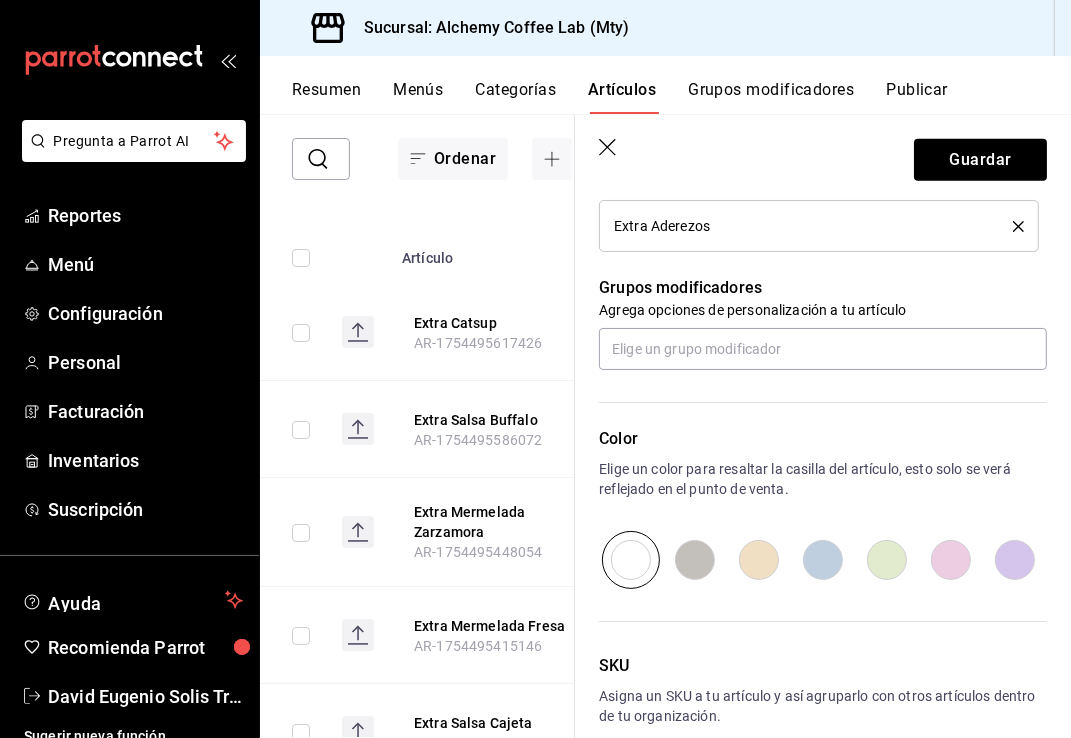 scroll, scrollTop: 900, scrollLeft: 0, axis: vertical 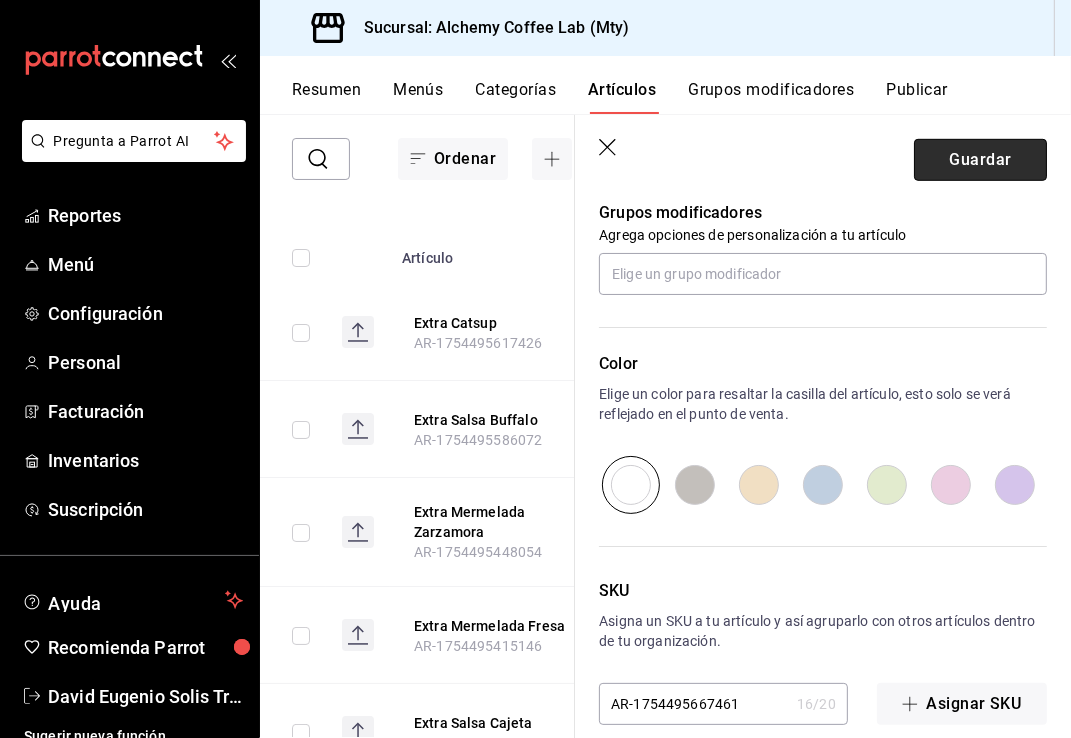 click on "Guardar" at bounding box center (980, 160) 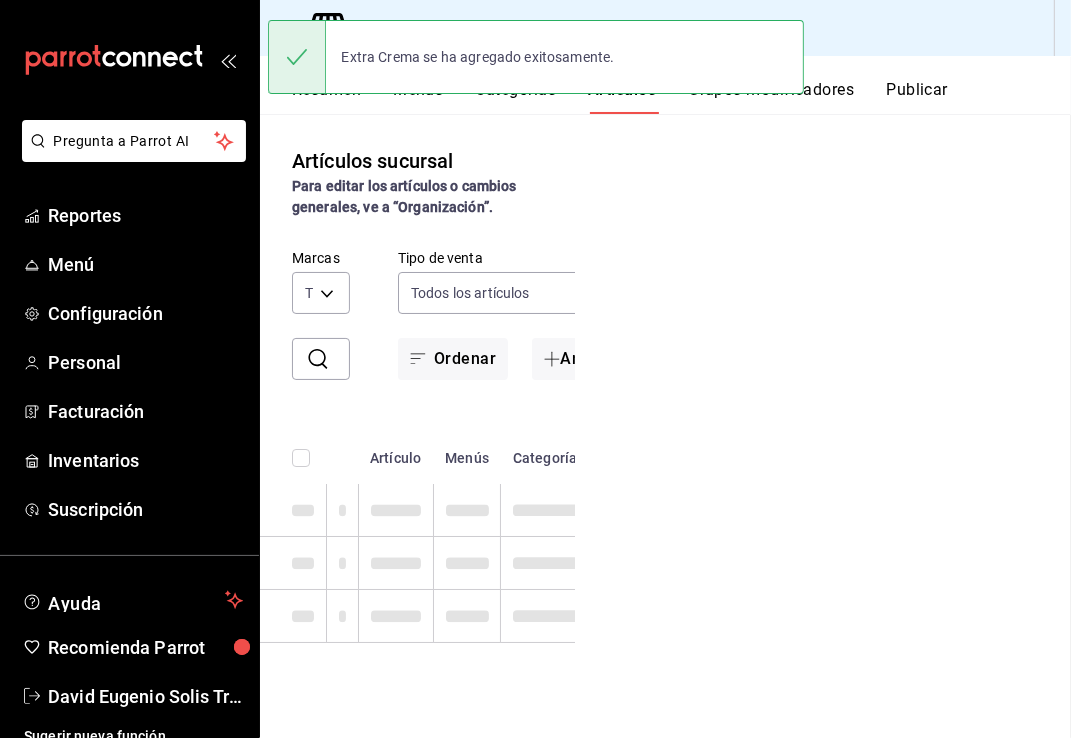 scroll, scrollTop: 0, scrollLeft: 0, axis: both 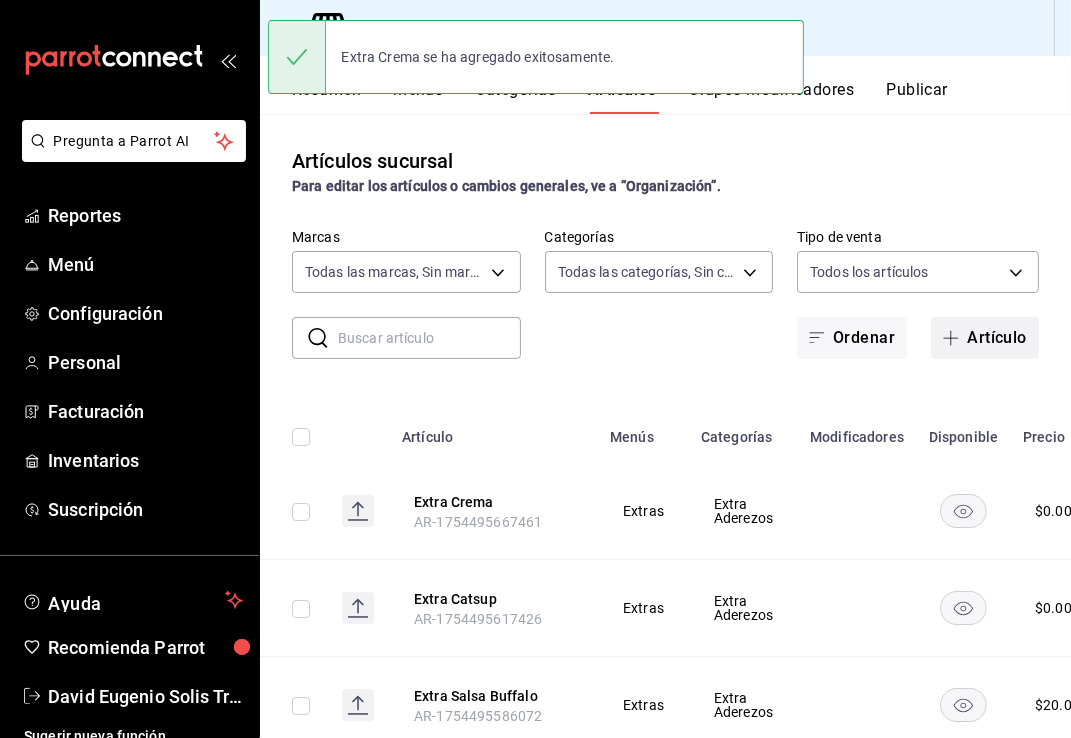 click on "Artículo" at bounding box center [985, 338] 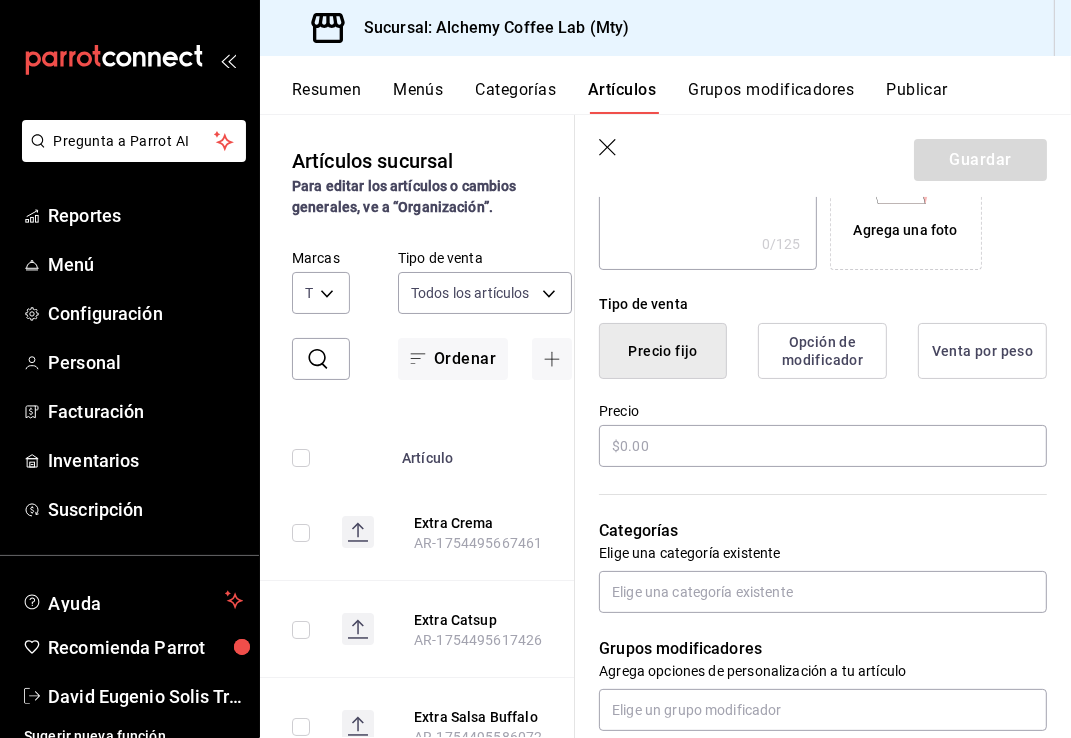 scroll, scrollTop: 400, scrollLeft: 0, axis: vertical 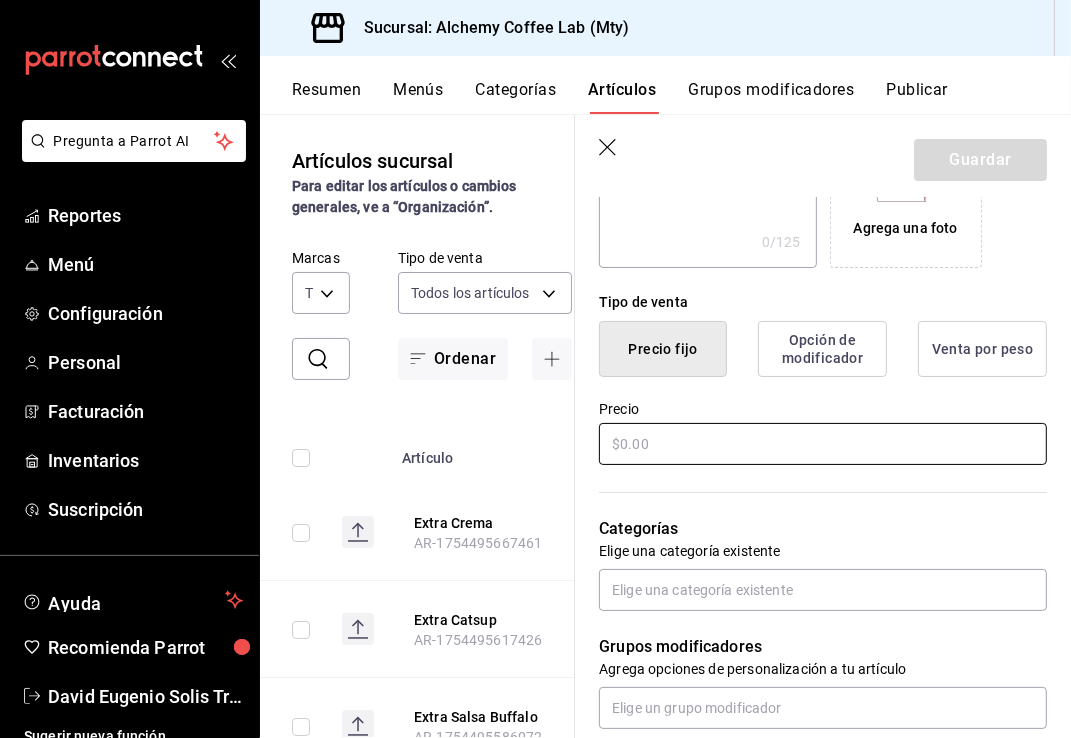 type on "Extra Chipotle" 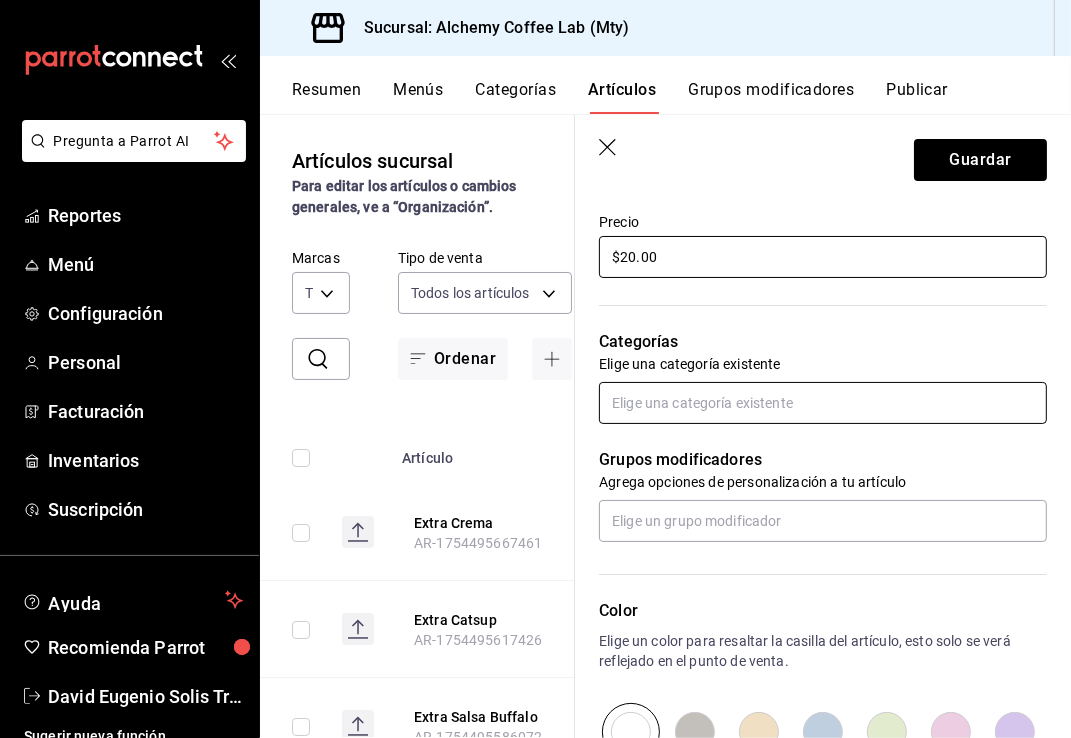 scroll, scrollTop: 600, scrollLeft: 0, axis: vertical 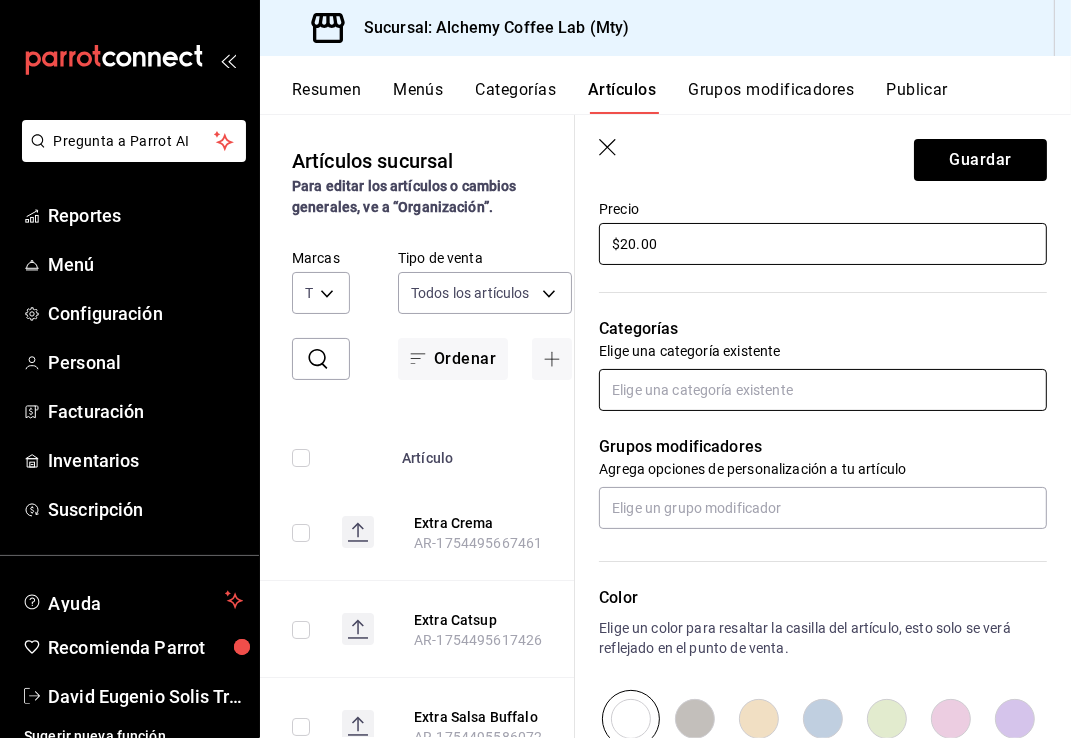 type on "$20.00" 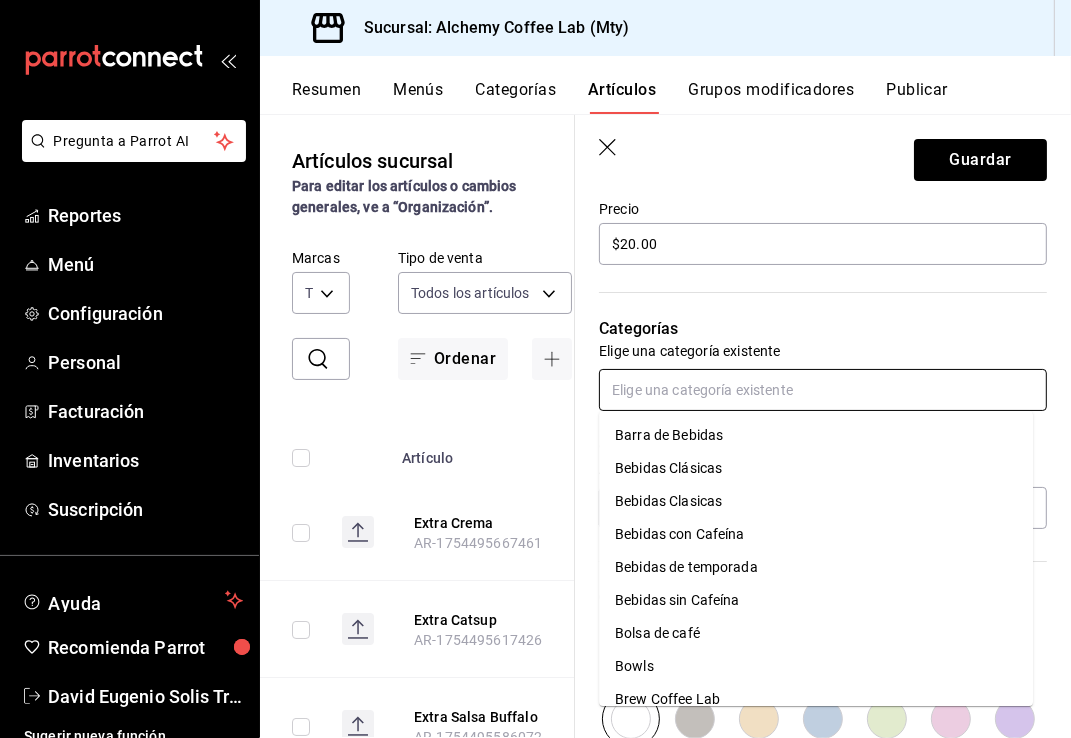 click at bounding box center (823, 390) 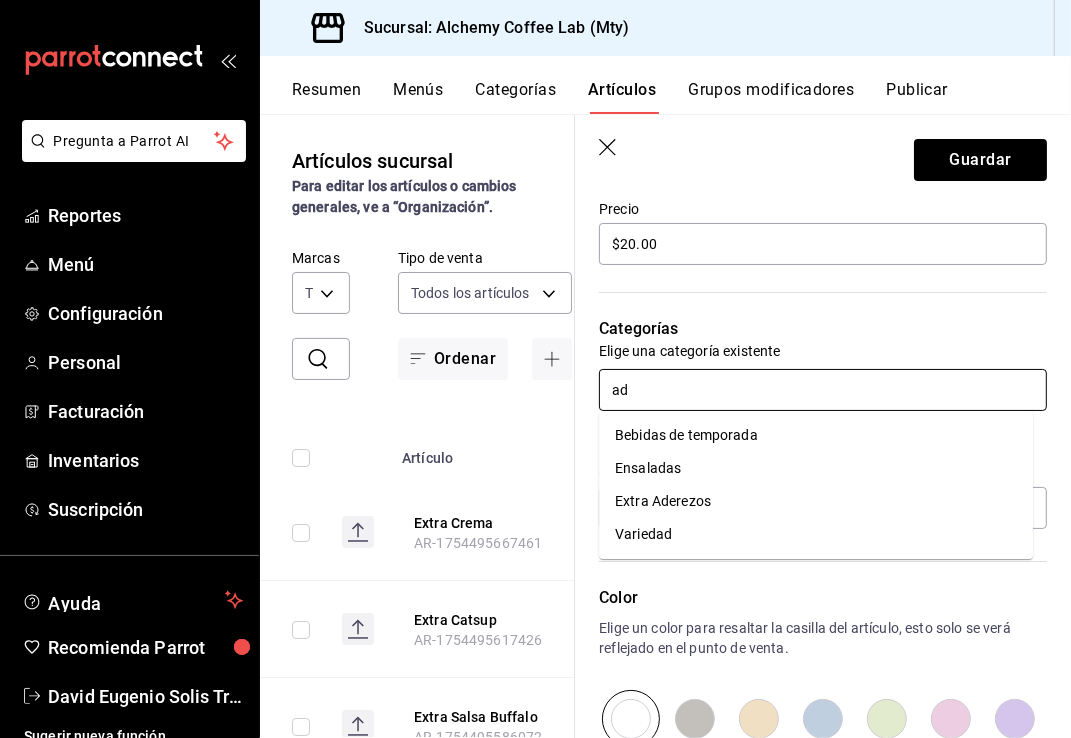 type on "ade" 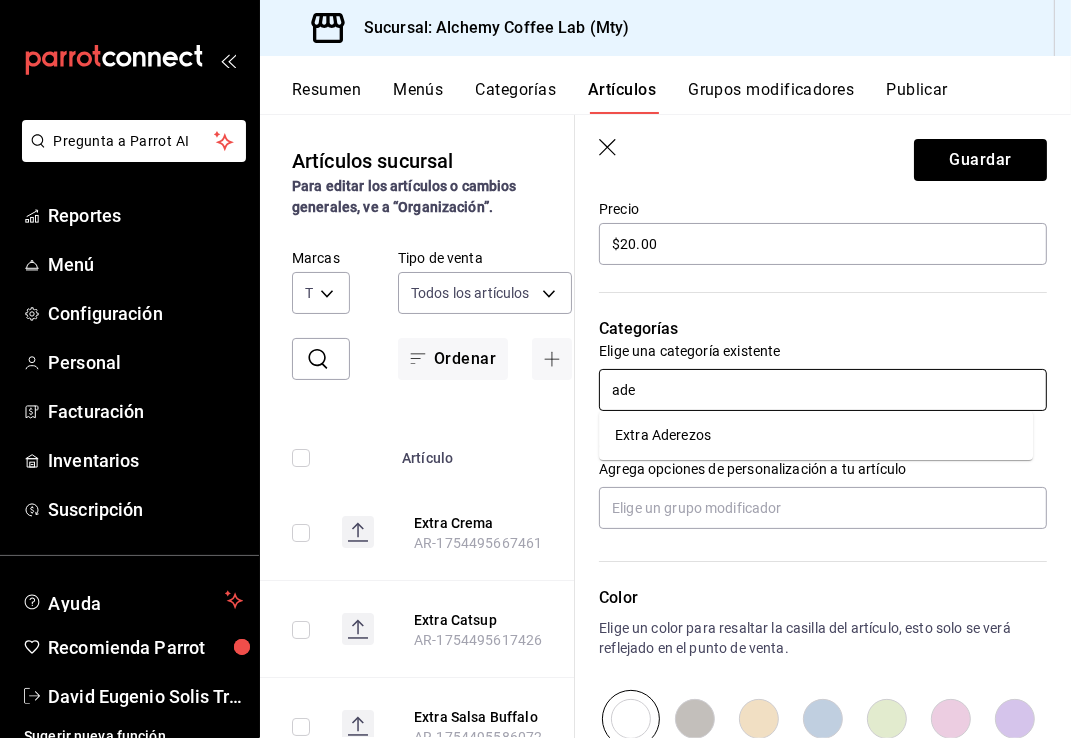 click on "Extra Aderezos" at bounding box center (816, 435) 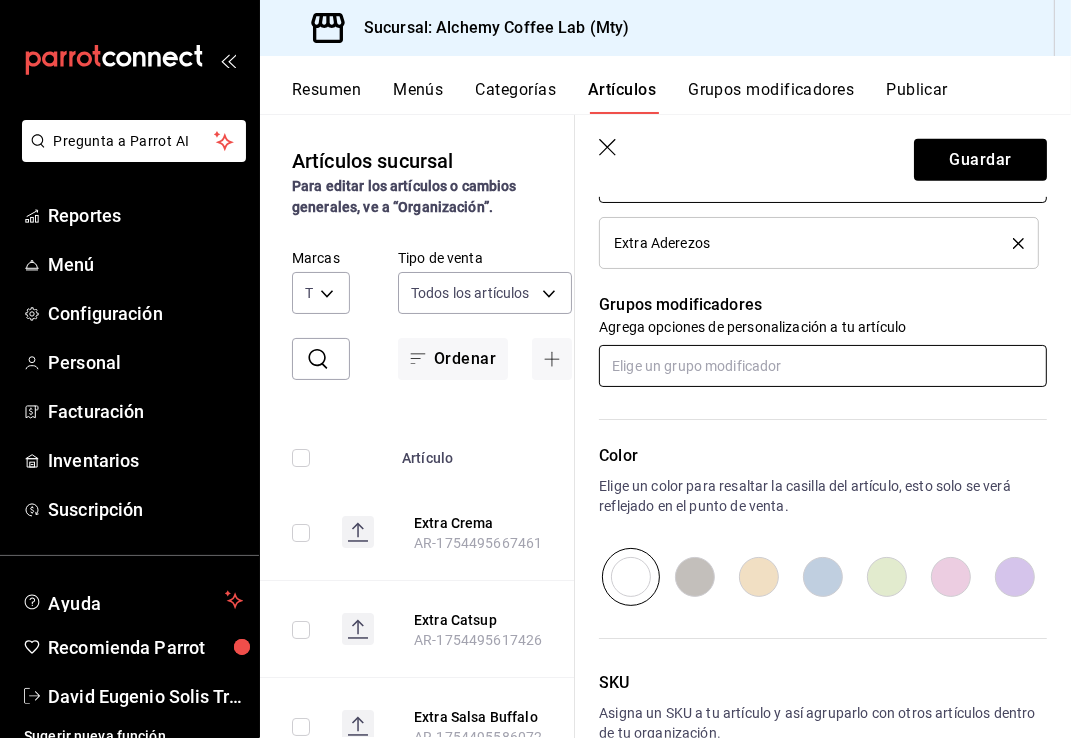 scroll, scrollTop: 900, scrollLeft: 0, axis: vertical 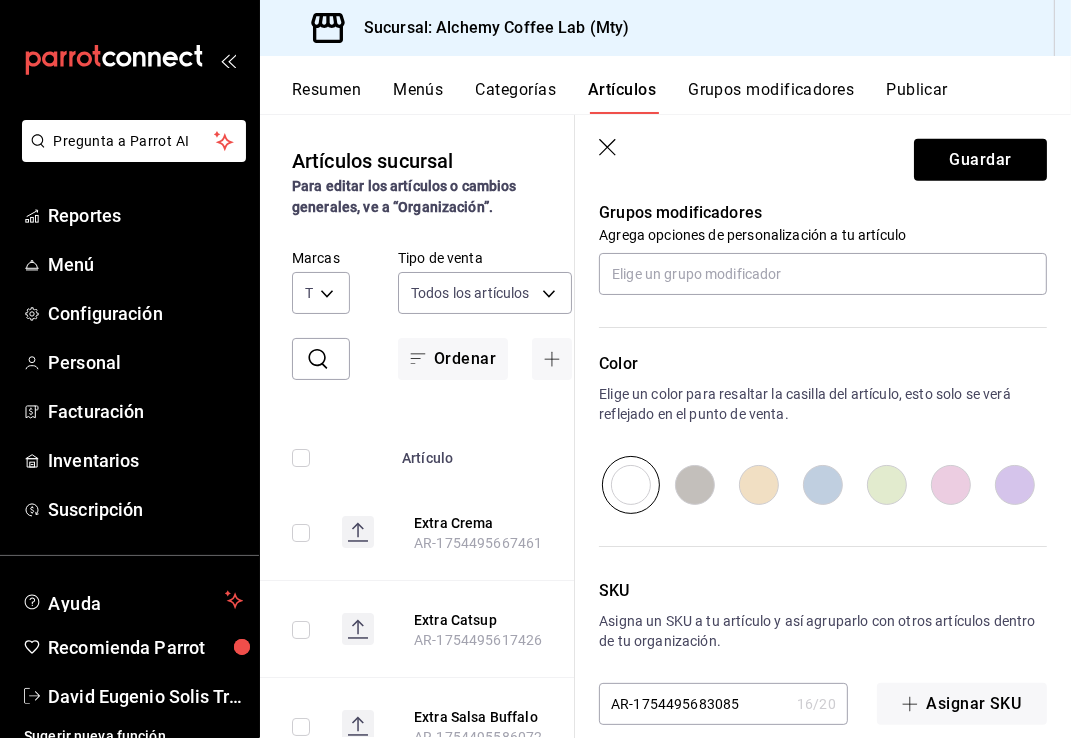 click at bounding box center (759, 485) 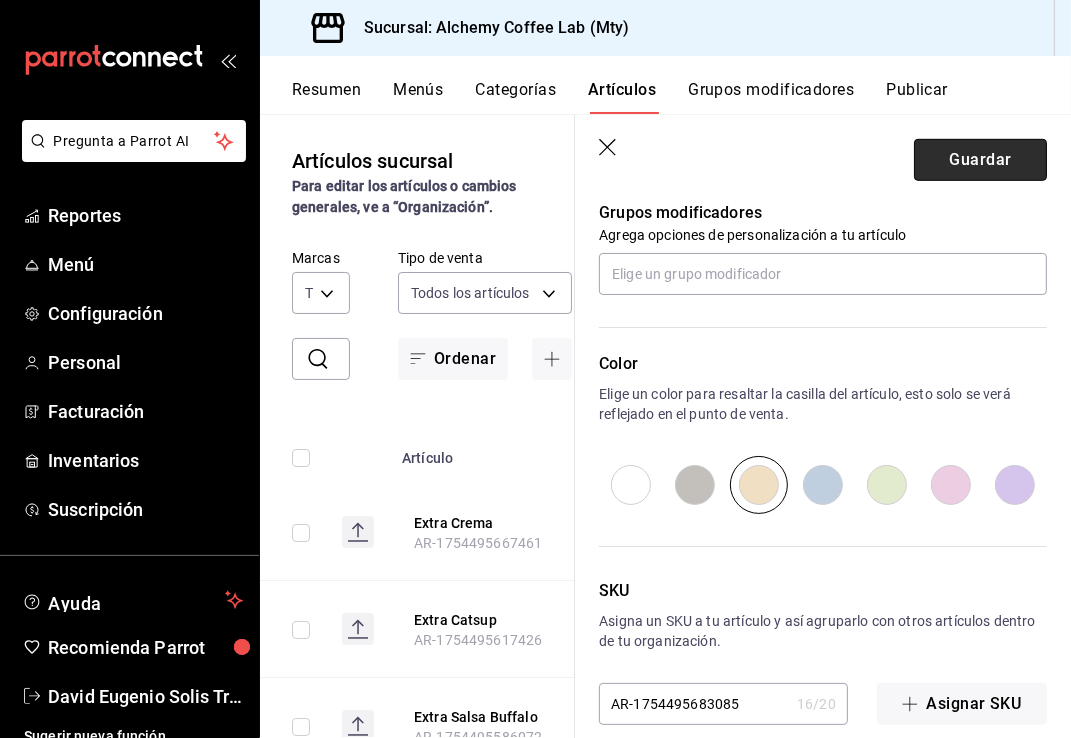 click on "Guardar" at bounding box center [980, 160] 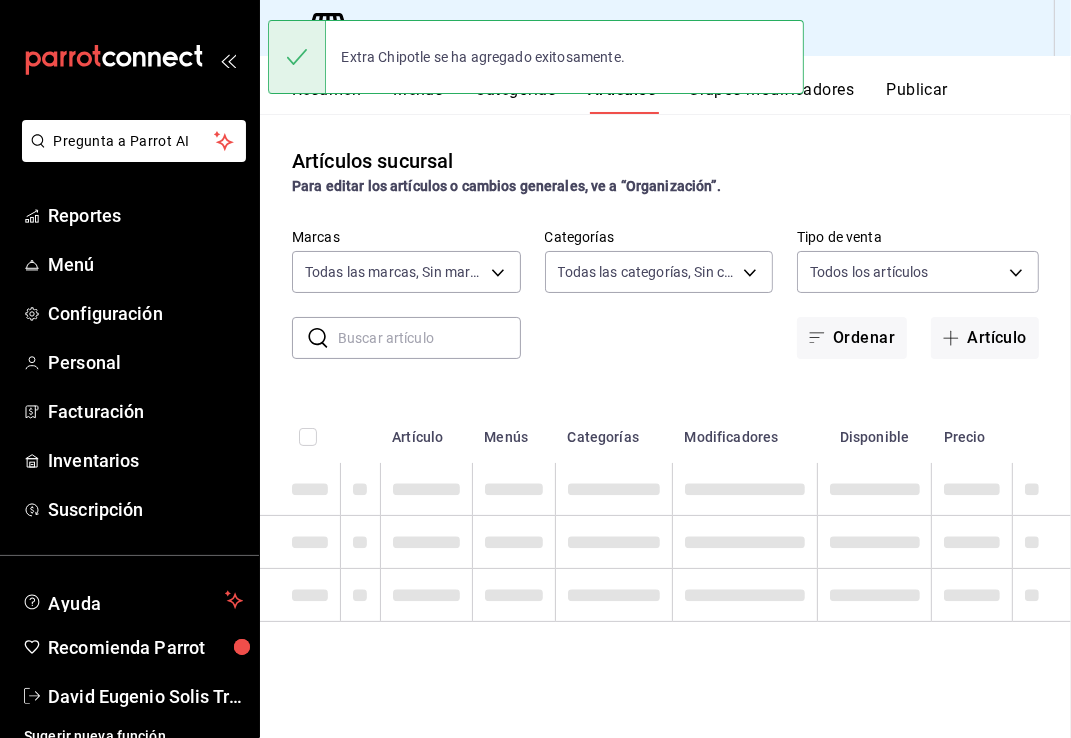 scroll, scrollTop: 0, scrollLeft: 0, axis: both 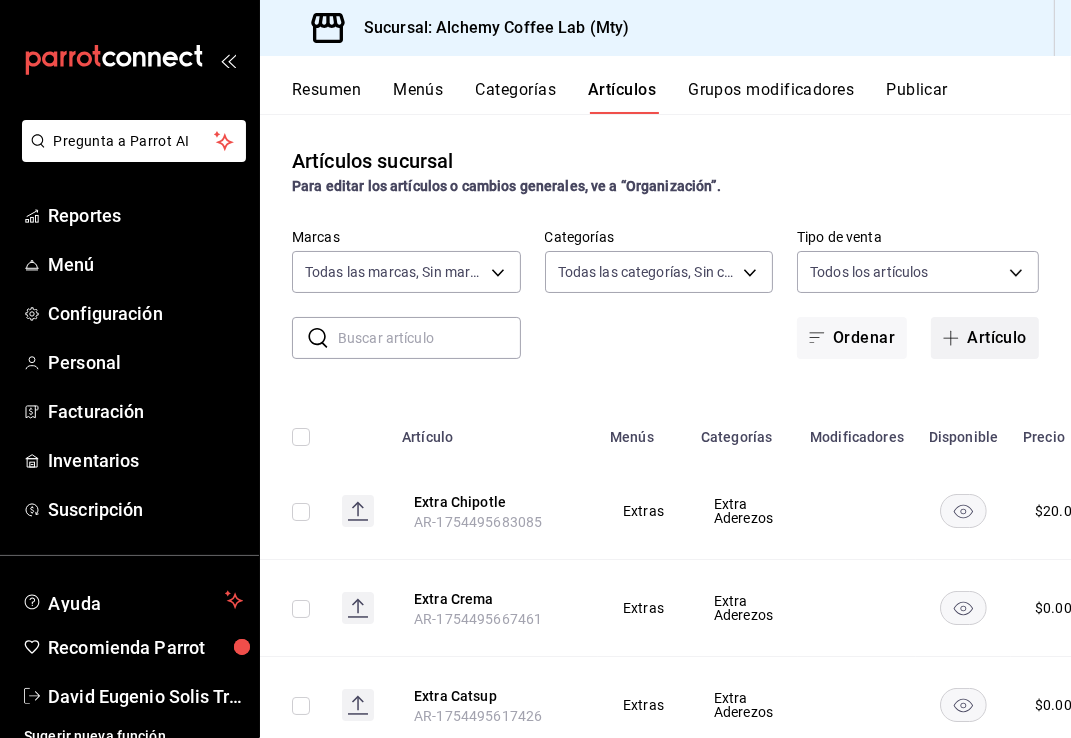 click on "Artículo" at bounding box center (985, 338) 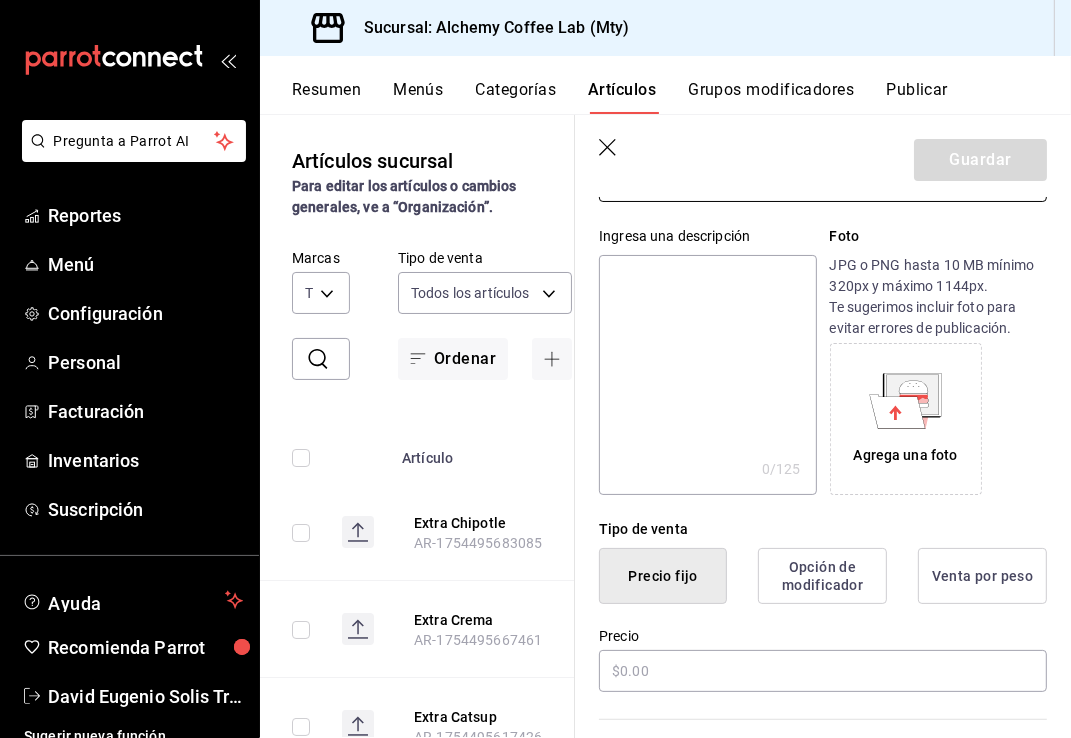scroll, scrollTop: 200, scrollLeft: 0, axis: vertical 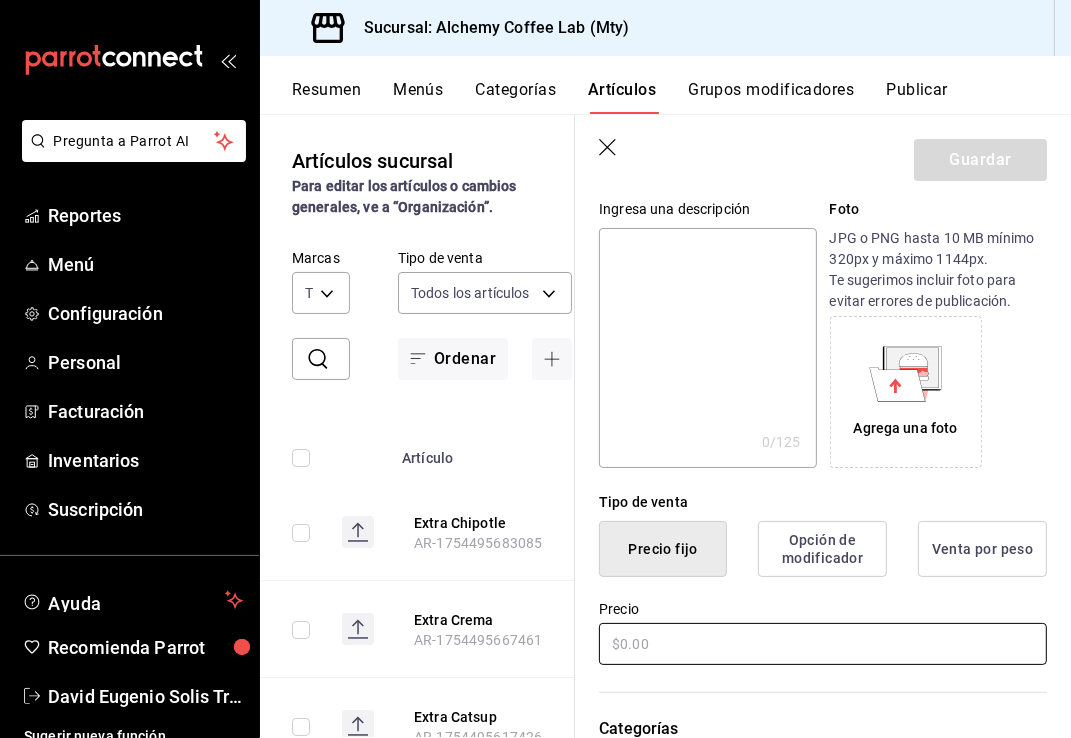 type on "Extra Ranch" 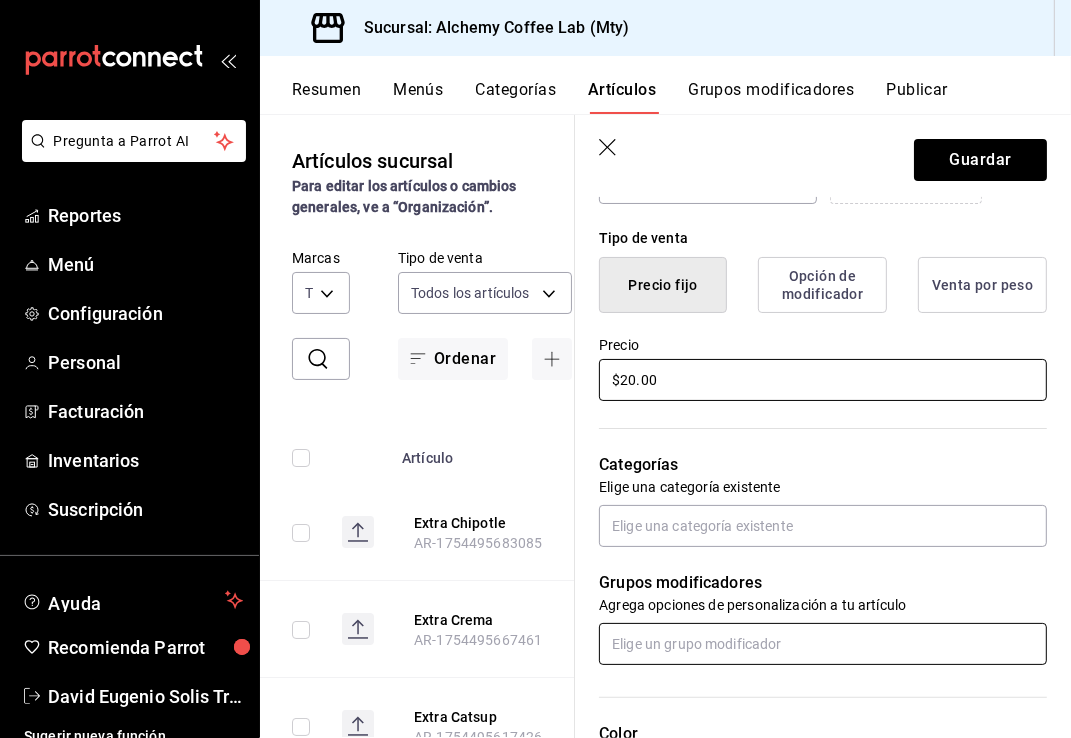 scroll, scrollTop: 500, scrollLeft: 0, axis: vertical 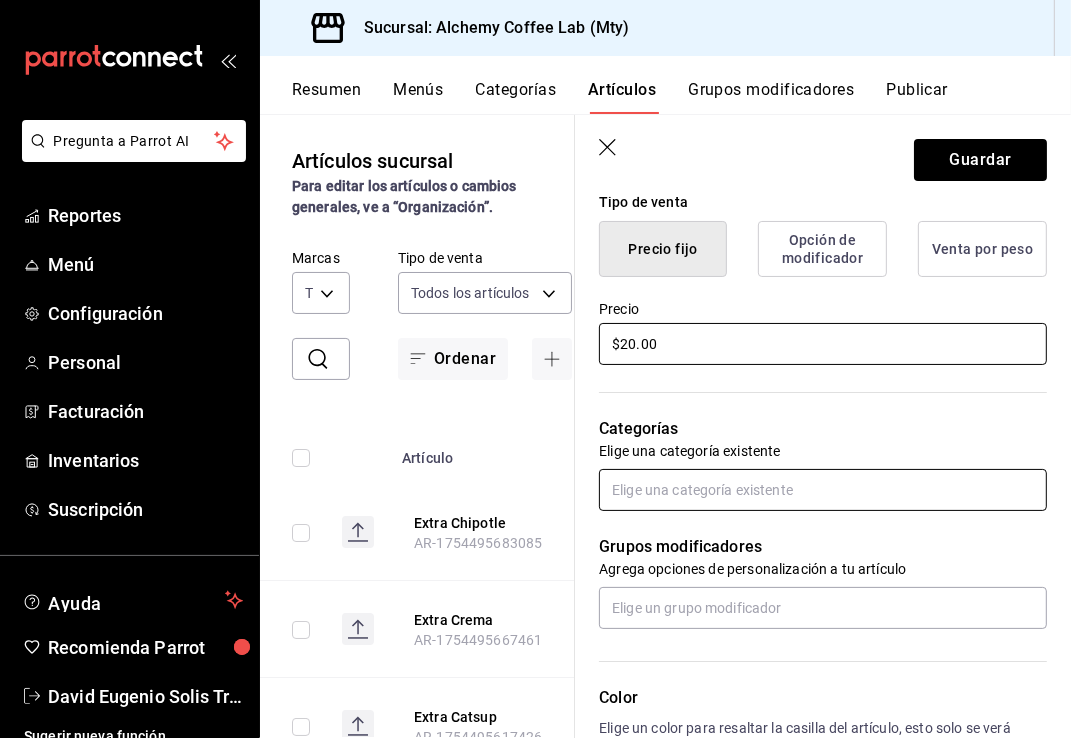 type on "$20.00" 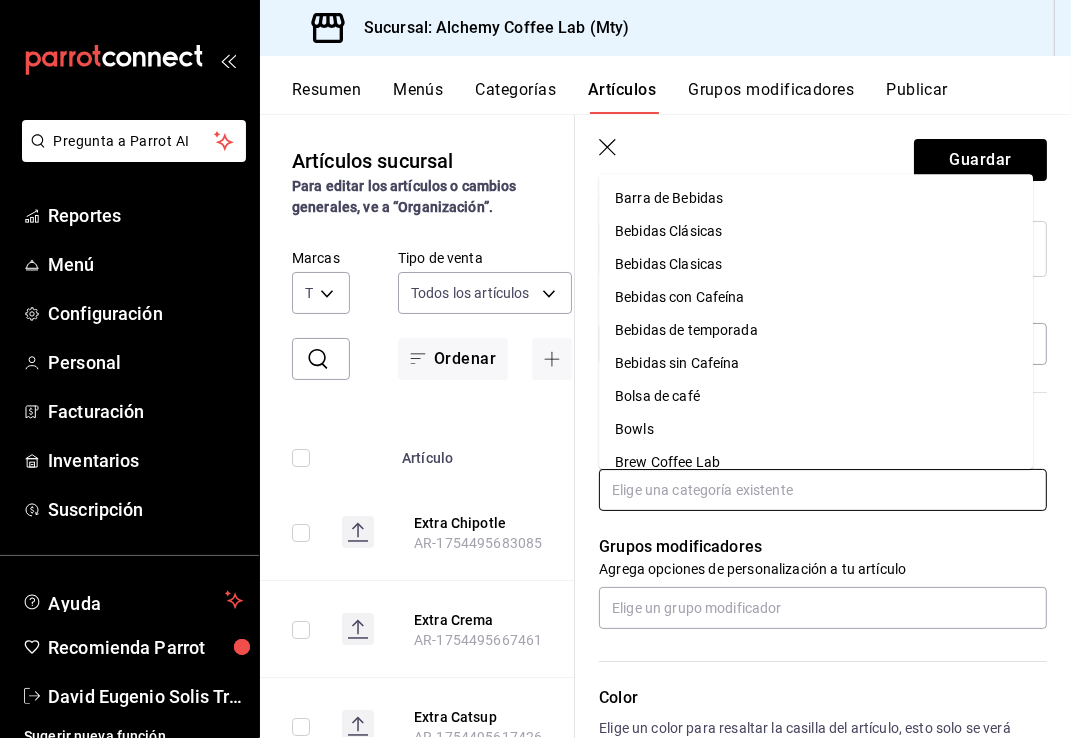 click at bounding box center (823, 490) 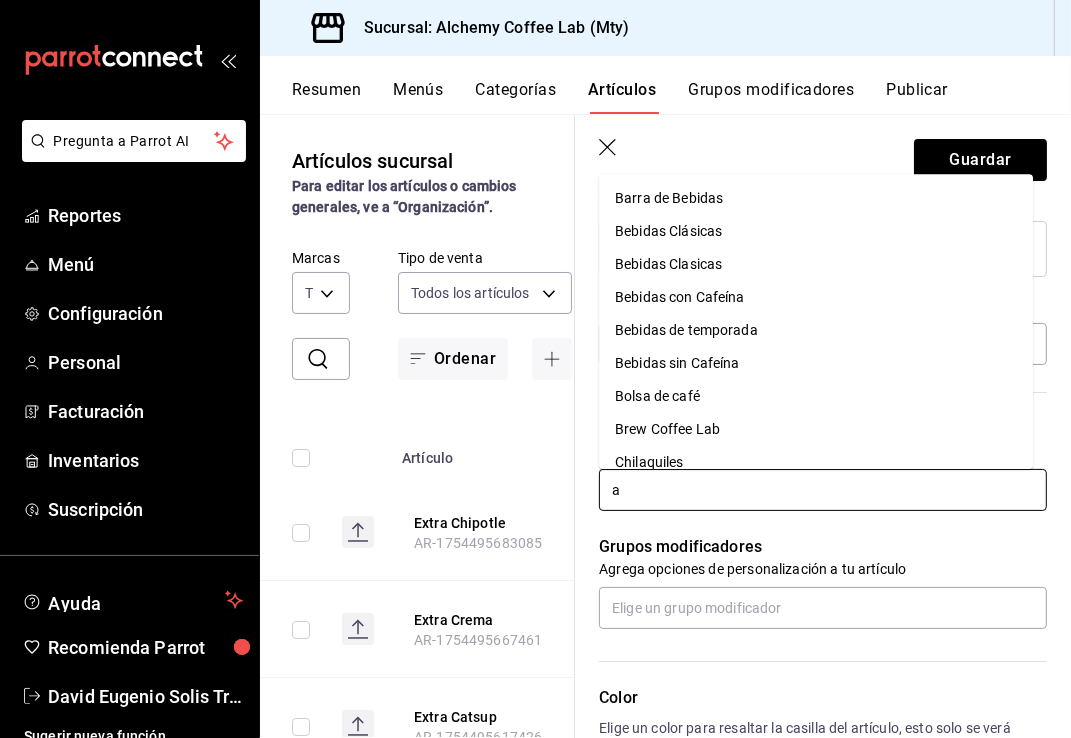 type on "ad" 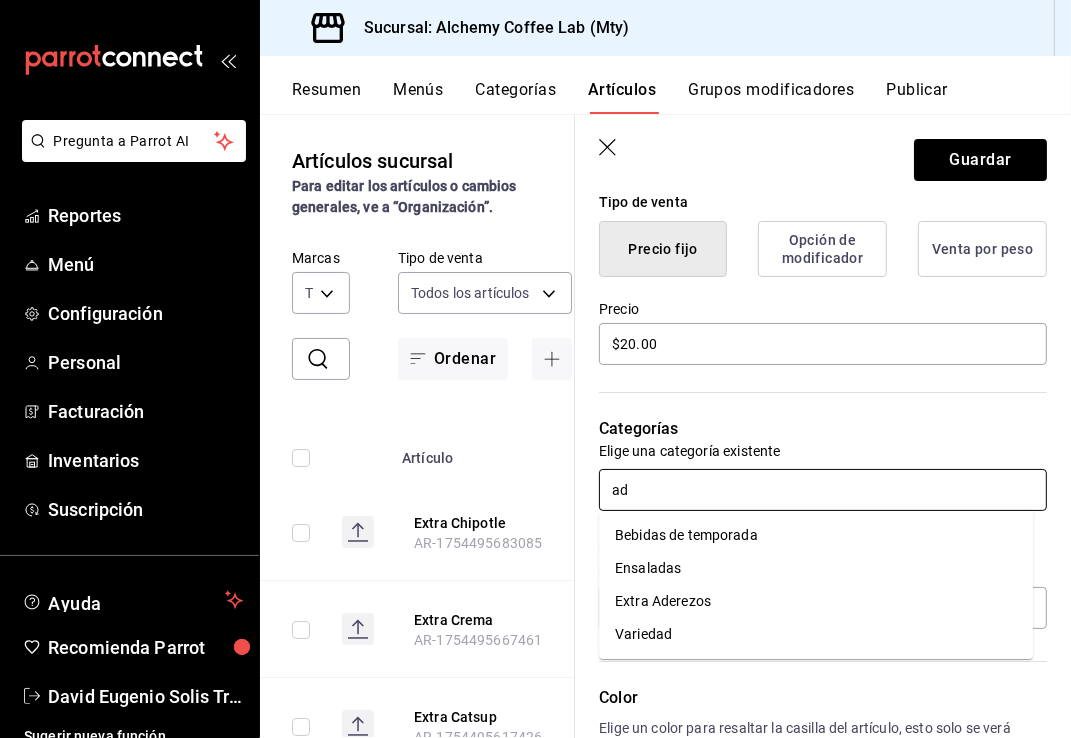 click on "Extra Aderezos" at bounding box center (816, 601) 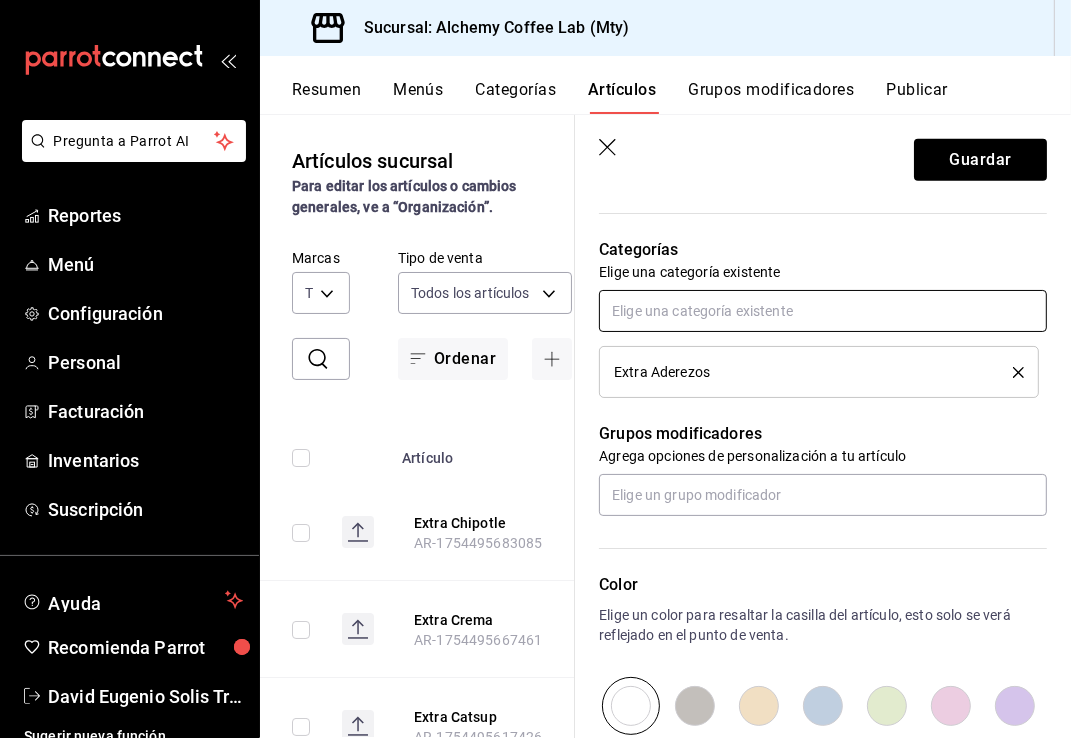 scroll, scrollTop: 700, scrollLeft: 0, axis: vertical 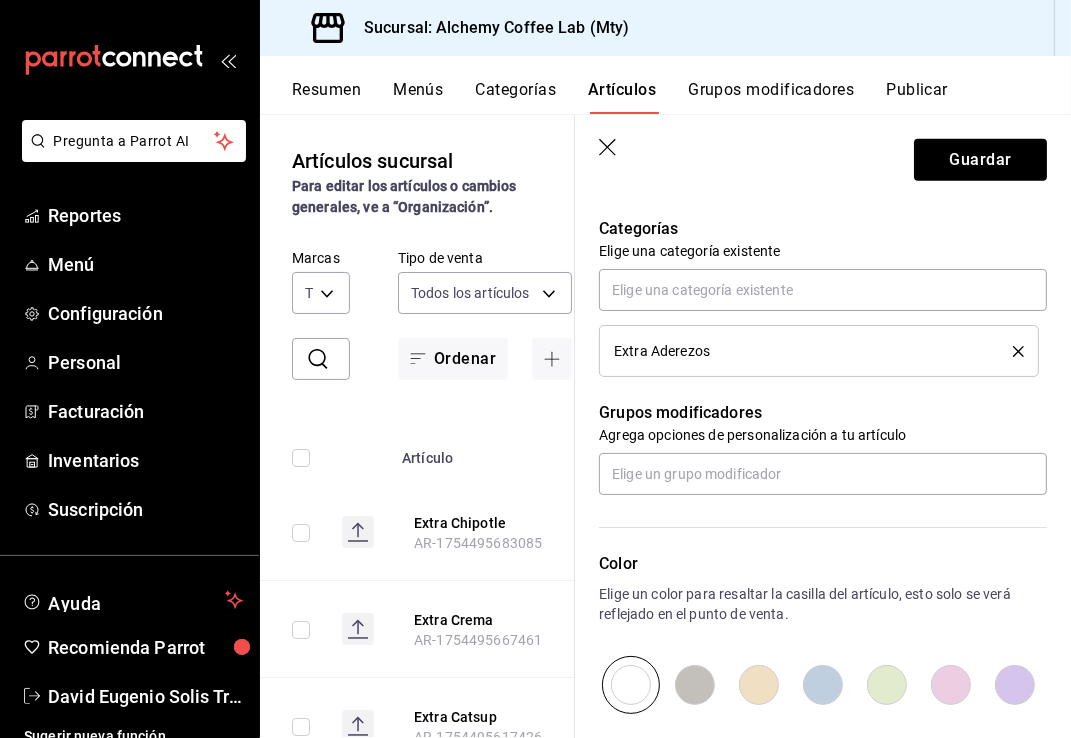 click at bounding box center (631, 685) 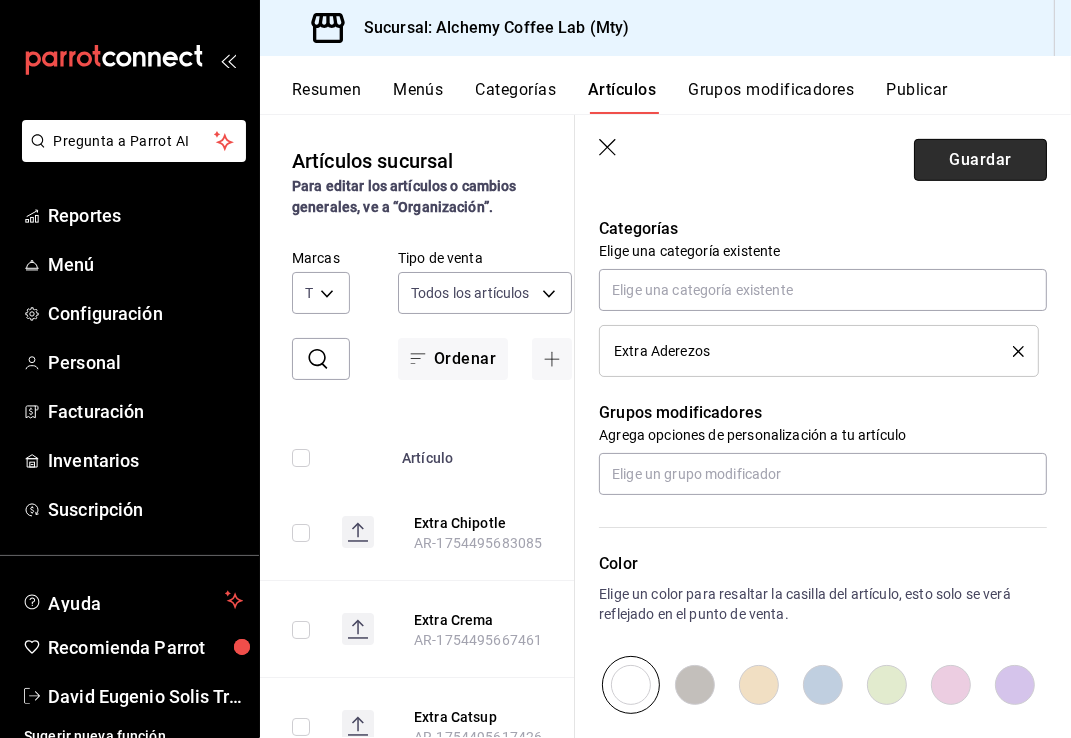 click on "Guardar" at bounding box center [980, 160] 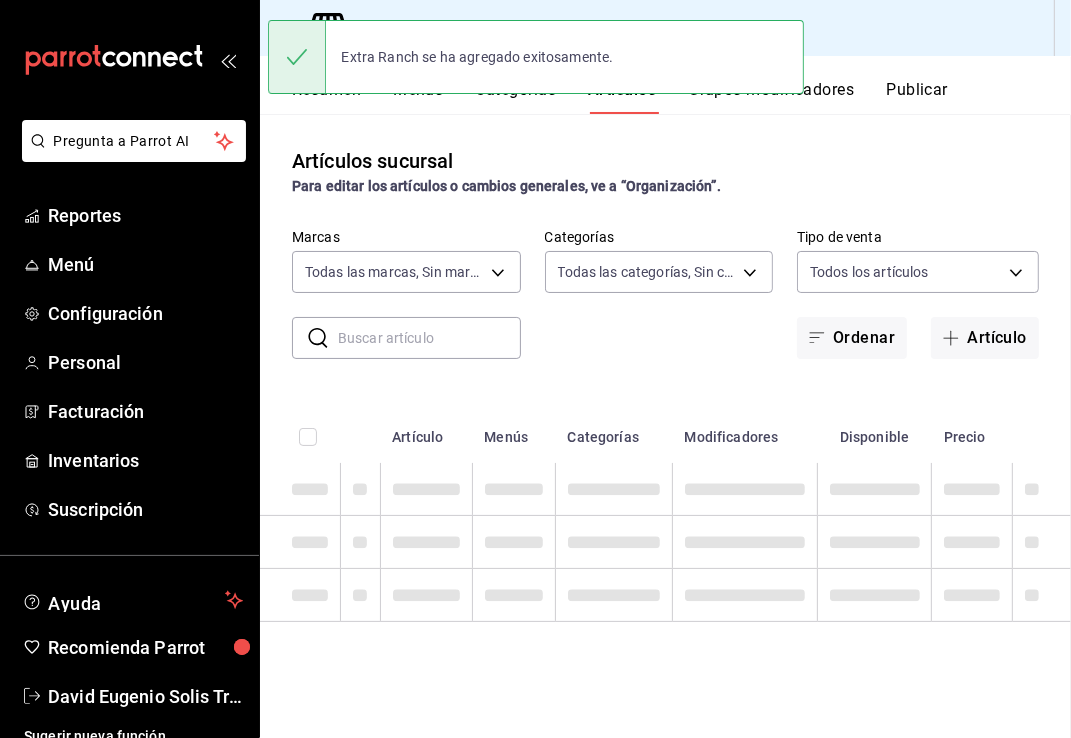 scroll, scrollTop: 0, scrollLeft: 0, axis: both 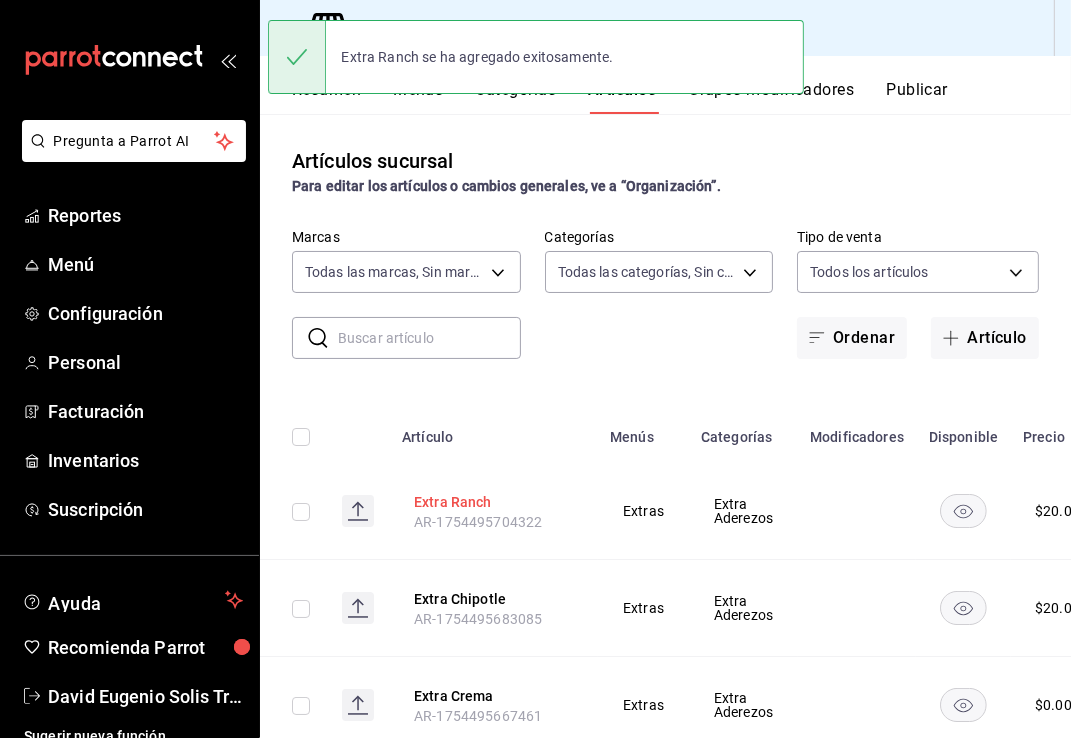 click on "Extra Ranch" at bounding box center (494, 502) 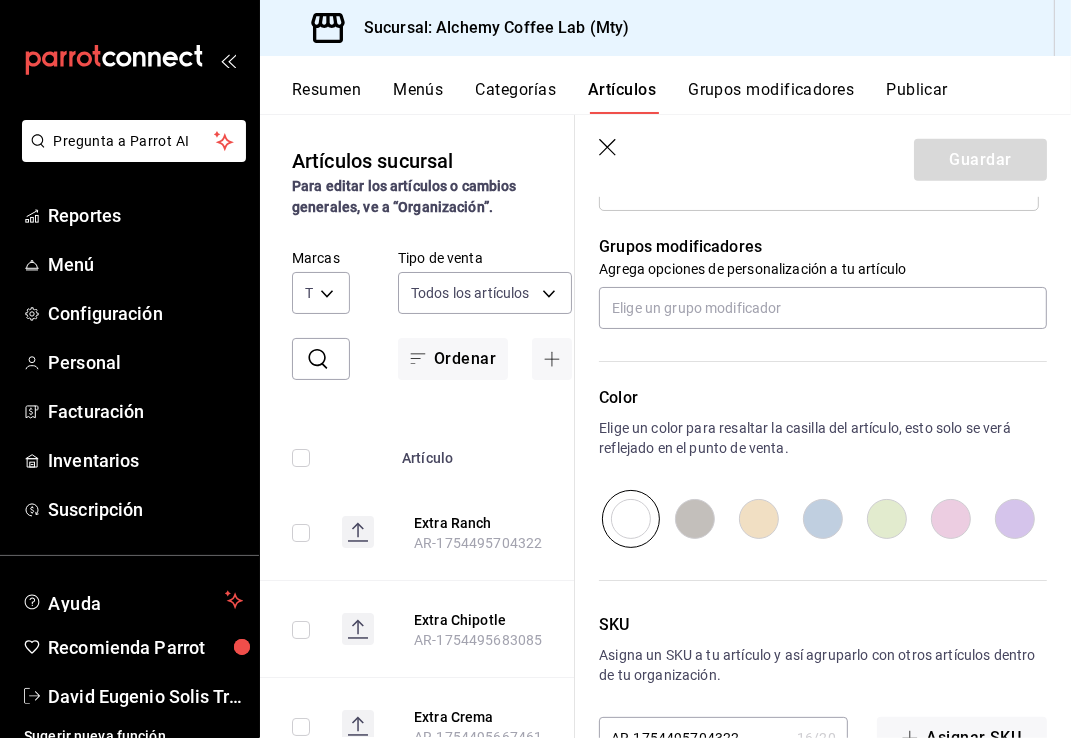 scroll, scrollTop: 900, scrollLeft: 0, axis: vertical 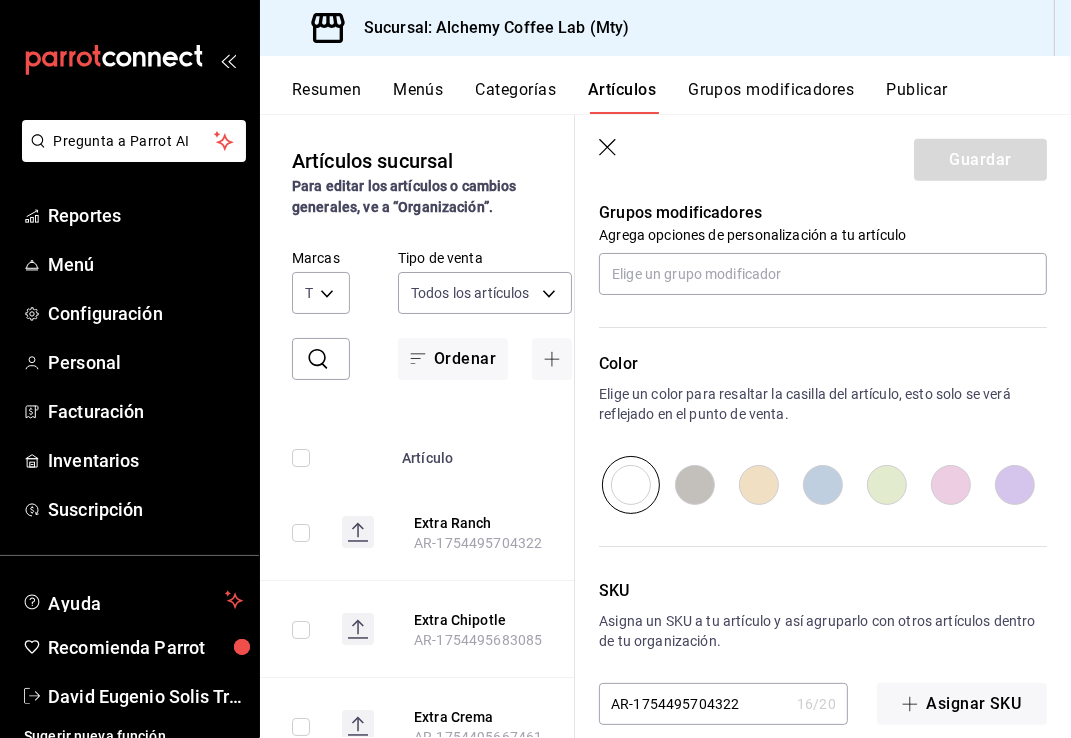 click at bounding box center [823, 485] 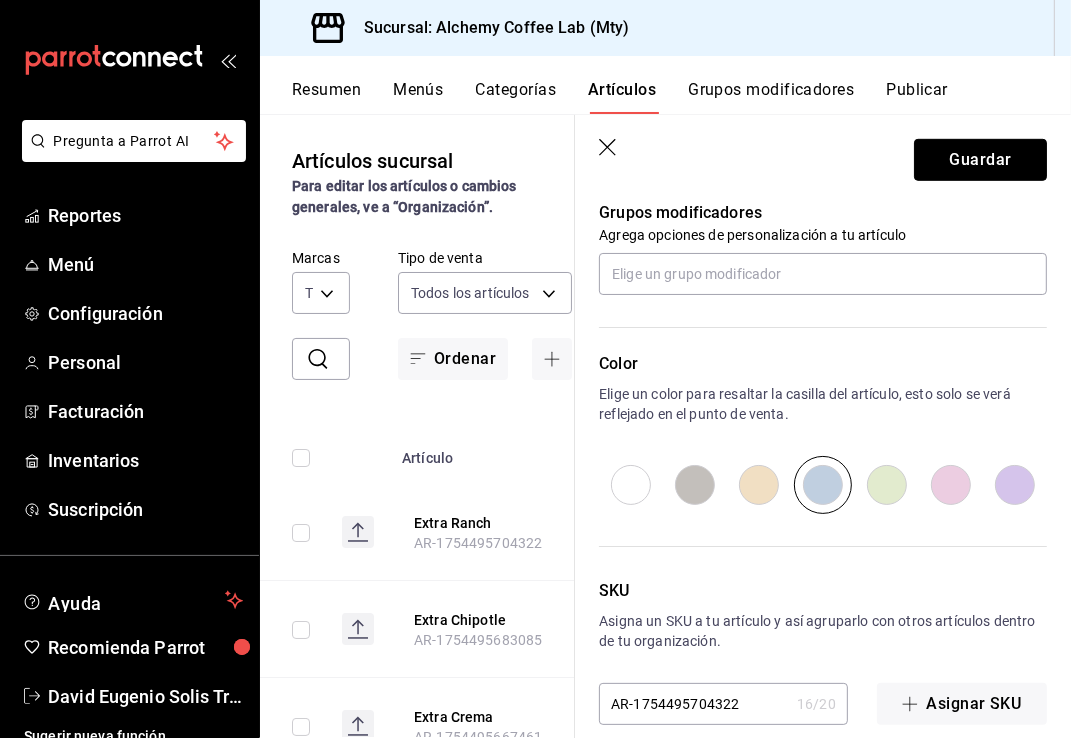 click on "Guardar" at bounding box center (980, 160) 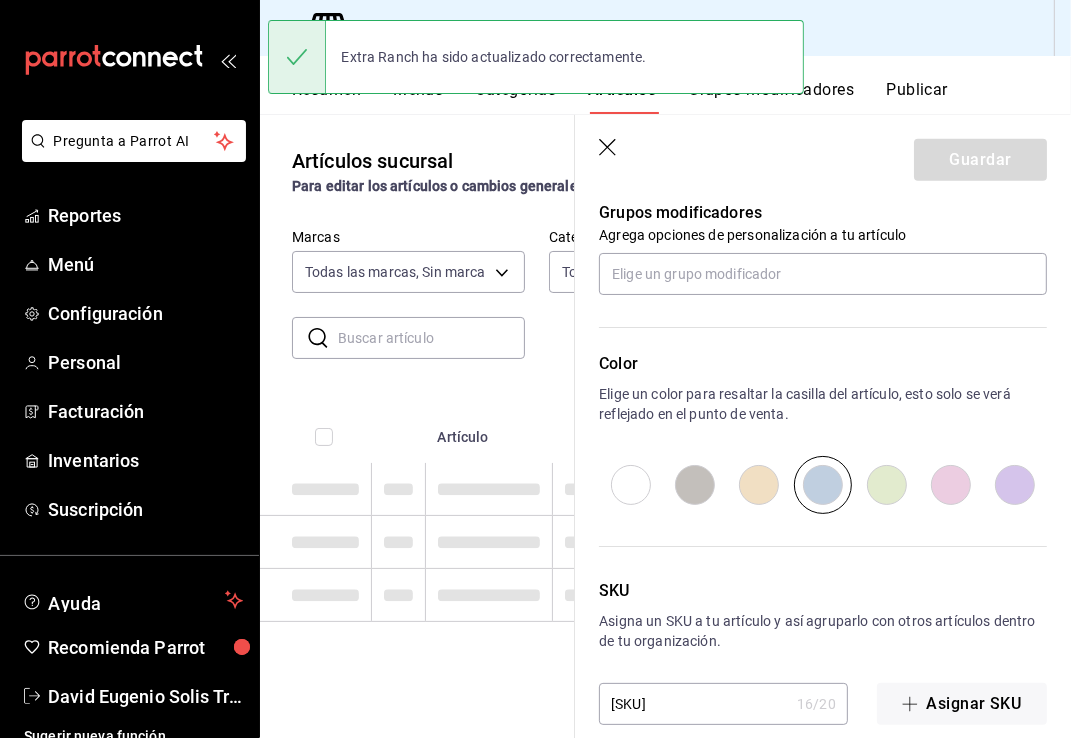 scroll, scrollTop: 0, scrollLeft: 0, axis: both 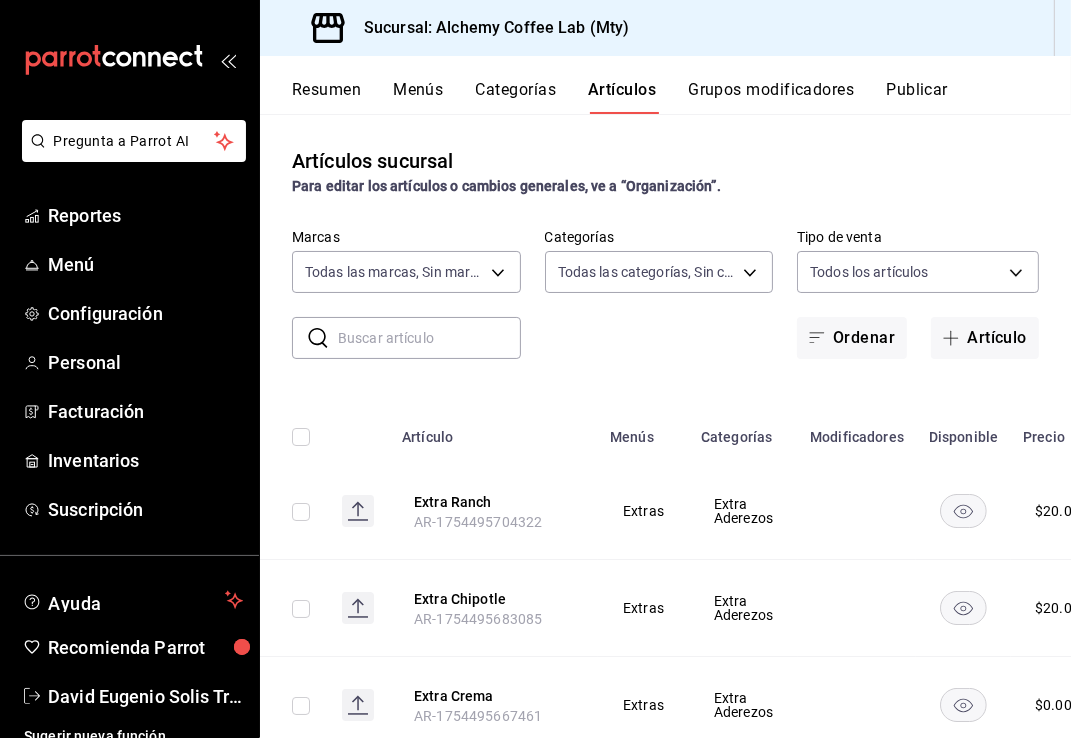 click on "Artículos sucursal Para editar los artículos o cambios generales, ve a “Organización”." at bounding box center (665, 171) 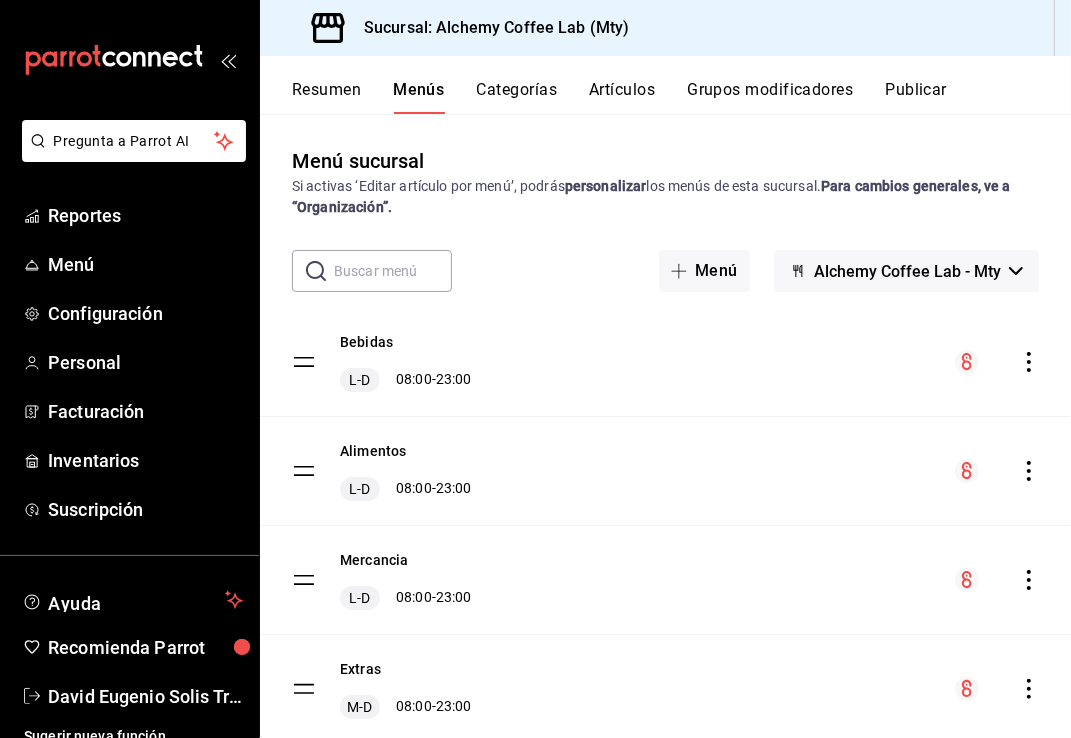 click on "Categorías" at bounding box center (517, 97) 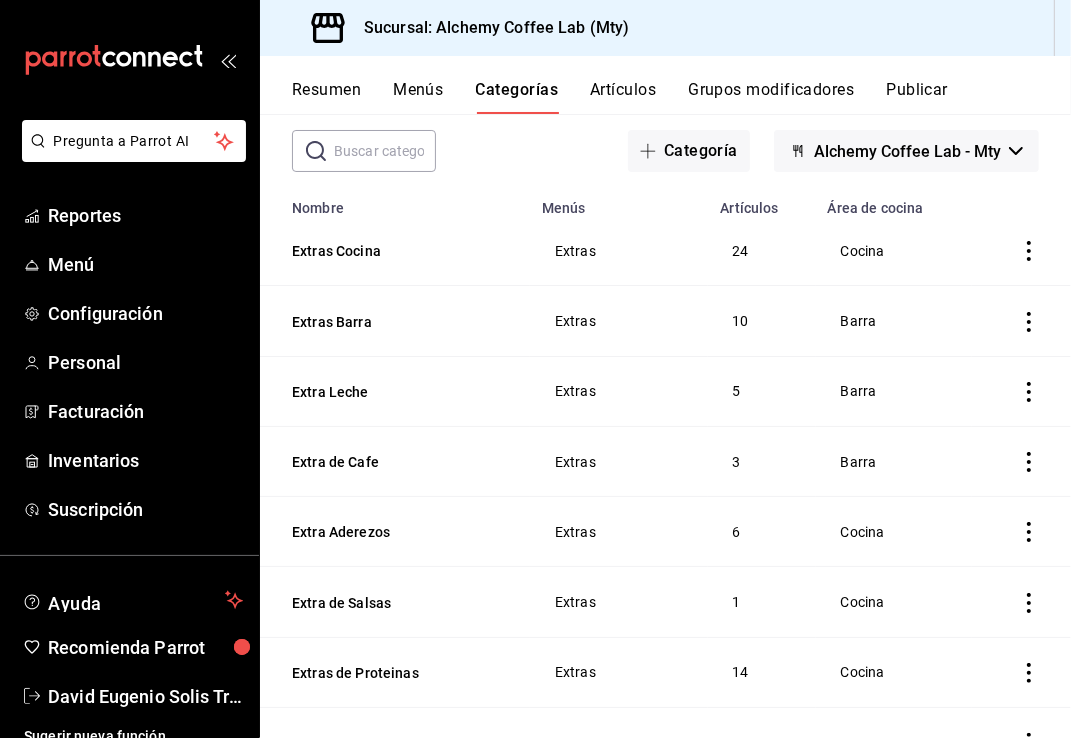 scroll, scrollTop: 100, scrollLeft: 0, axis: vertical 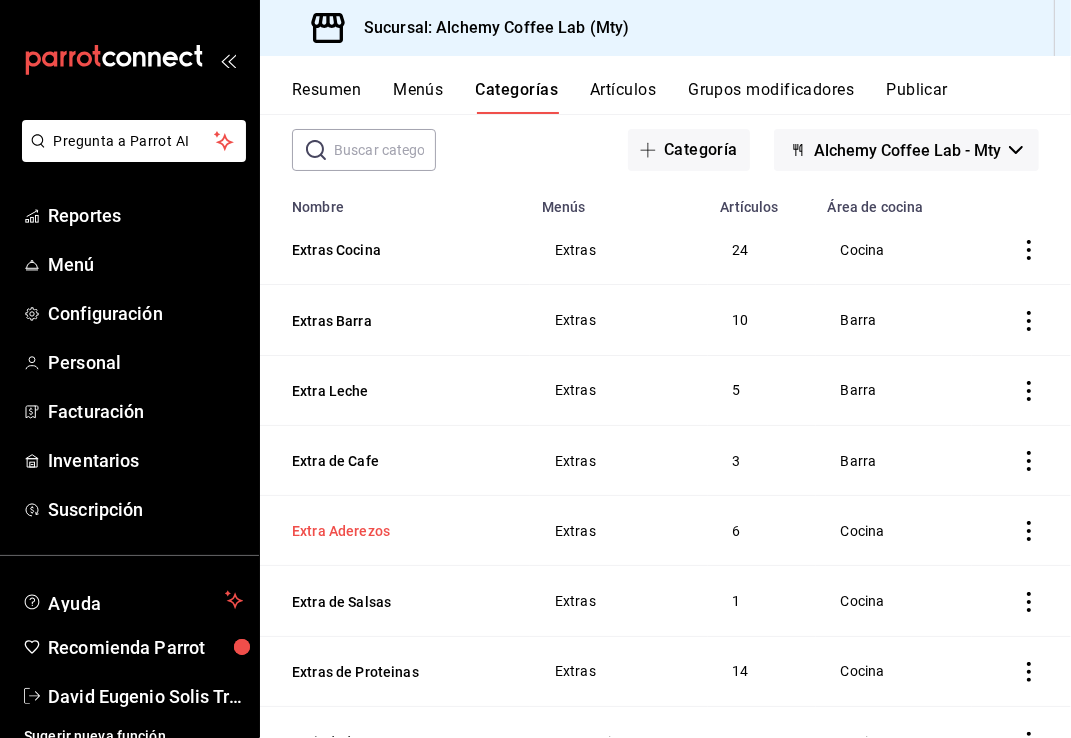 click on "Extra Aderezos" at bounding box center (392, 531) 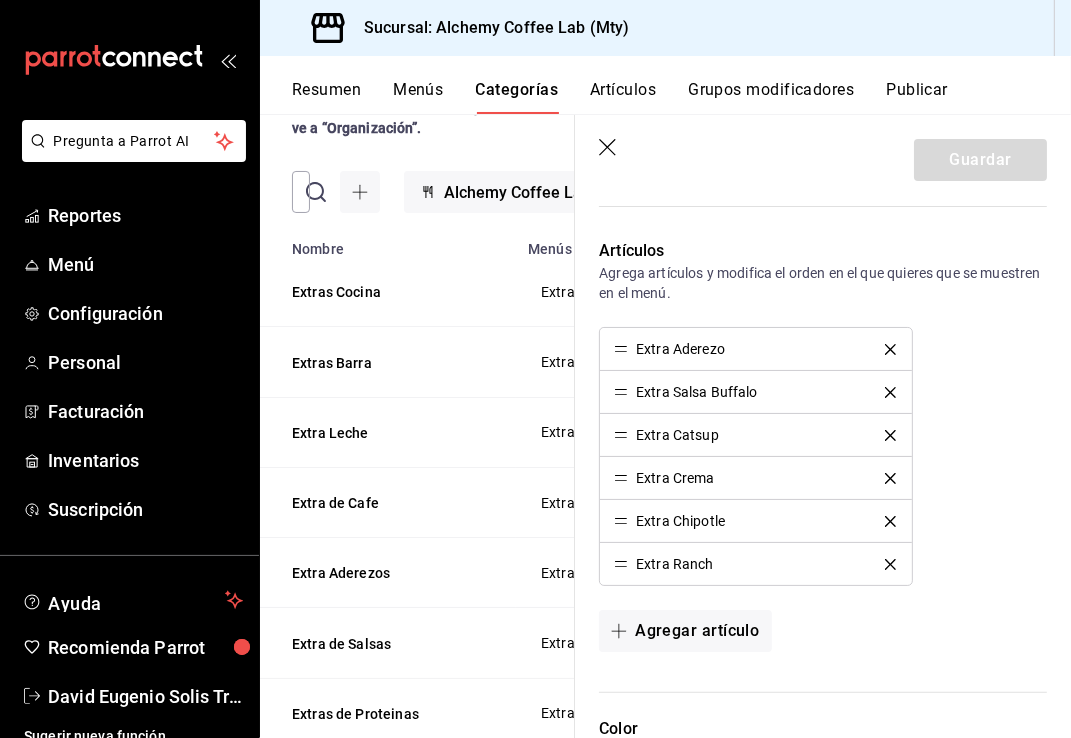 scroll, scrollTop: 600, scrollLeft: 0, axis: vertical 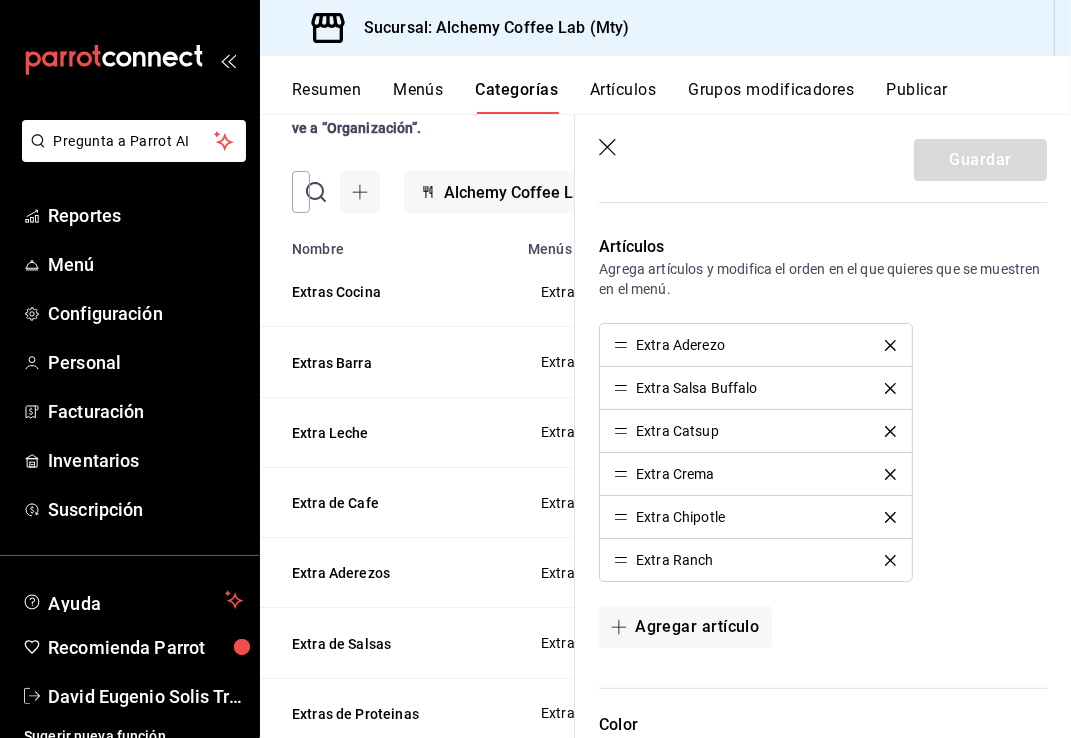 click 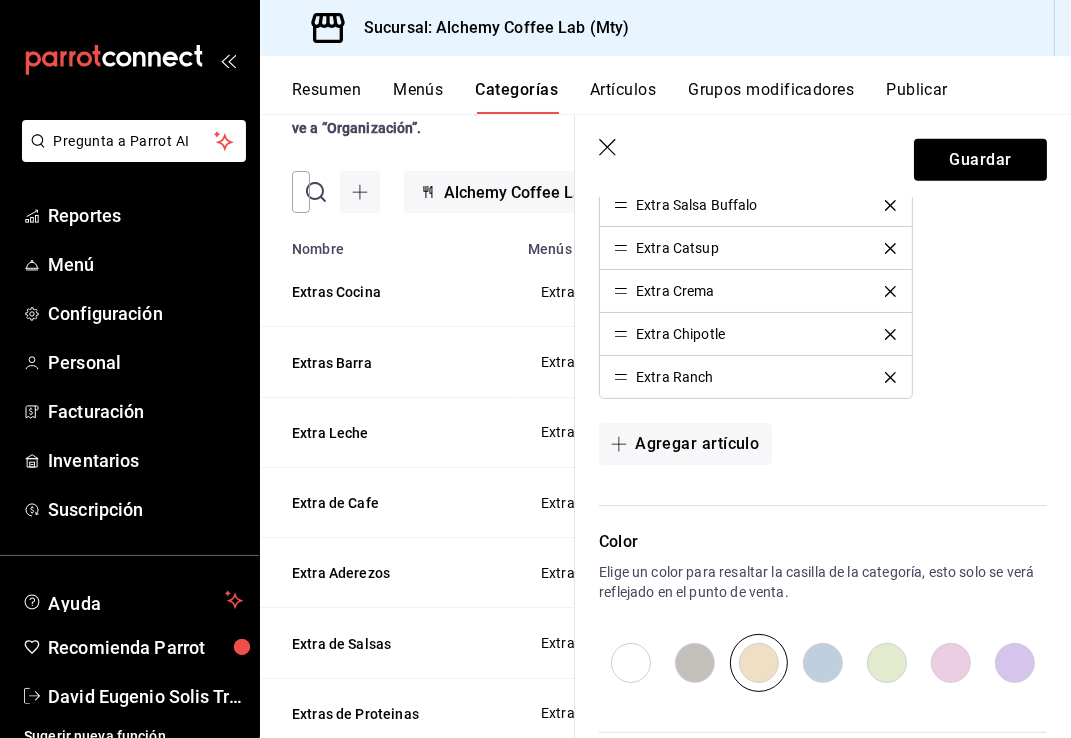 scroll, scrollTop: 545, scrollLeft: 0, axis: vertical 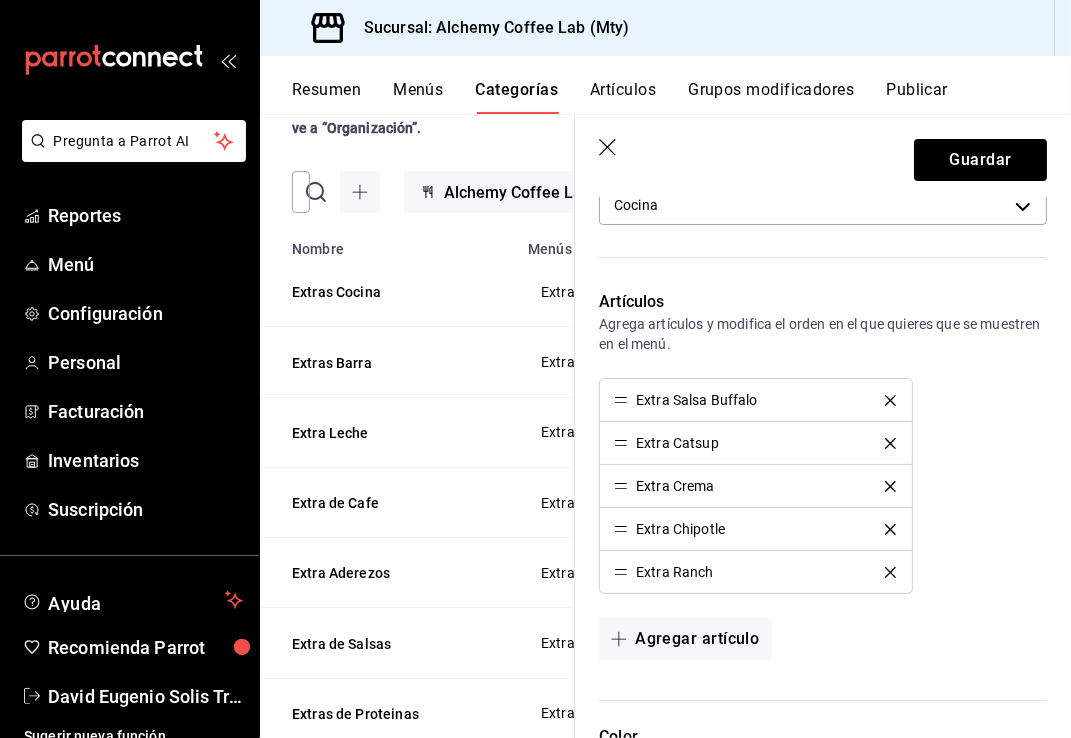 click 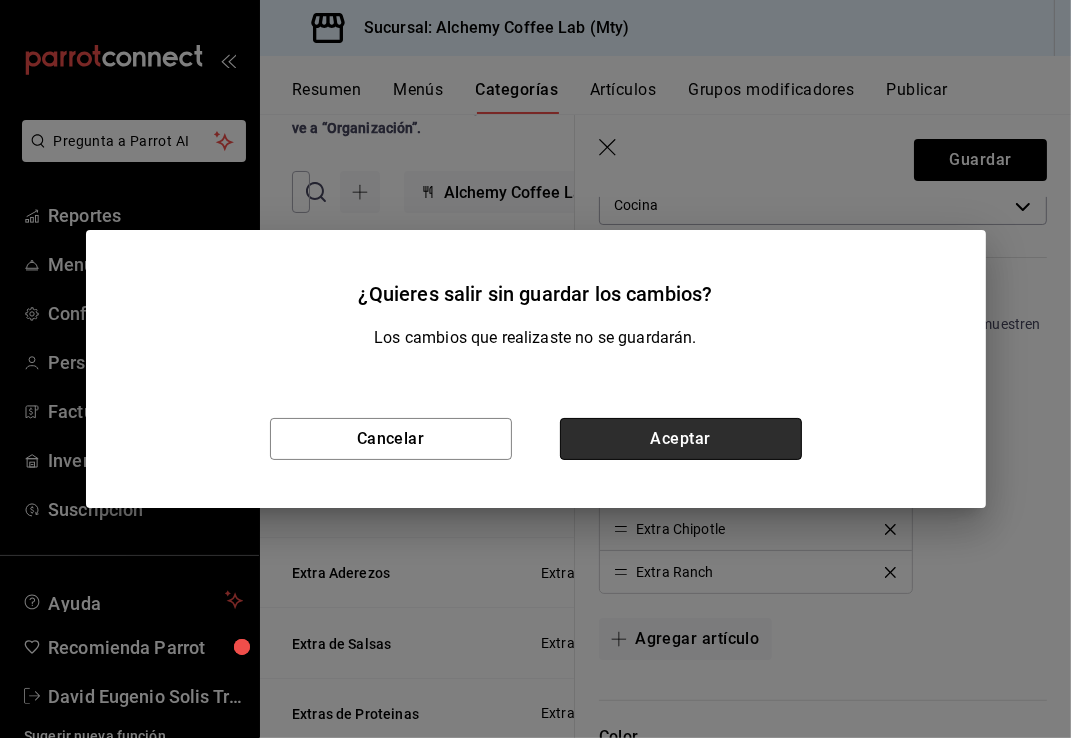 click on "Aceptar" at bounding box center [681, 439] 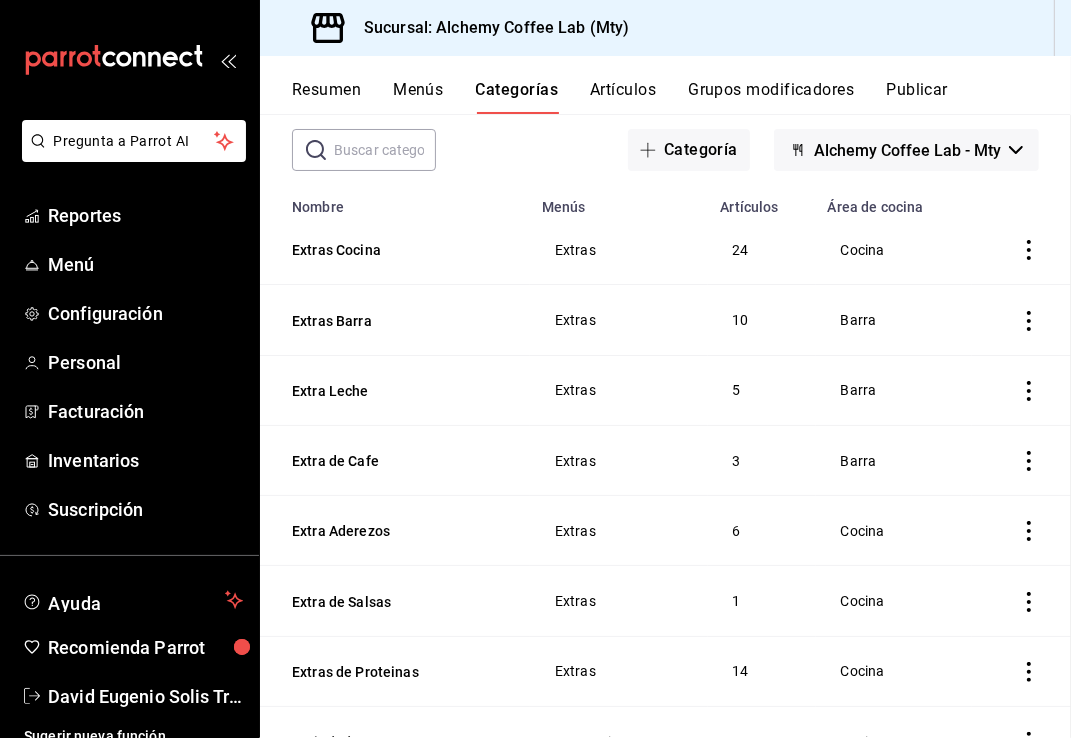 scroll, scrollTop: 0, scrollLeft: 0, axis: both 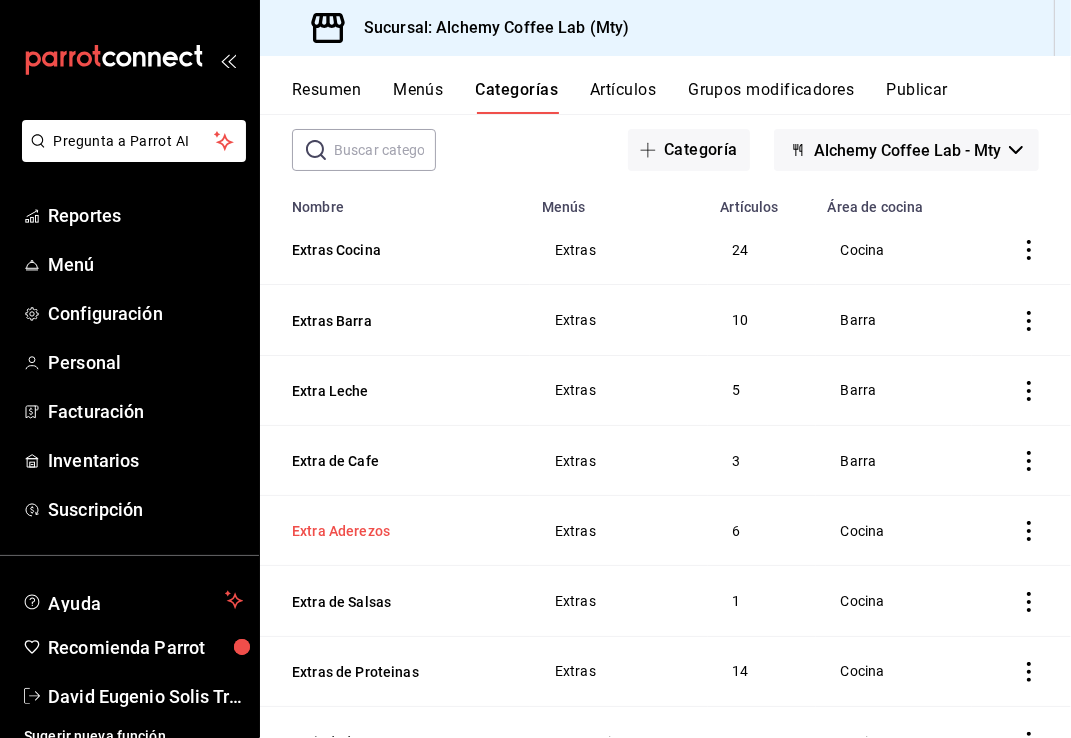 click on "Extra Aderezos" at bounding box center [392, 531] 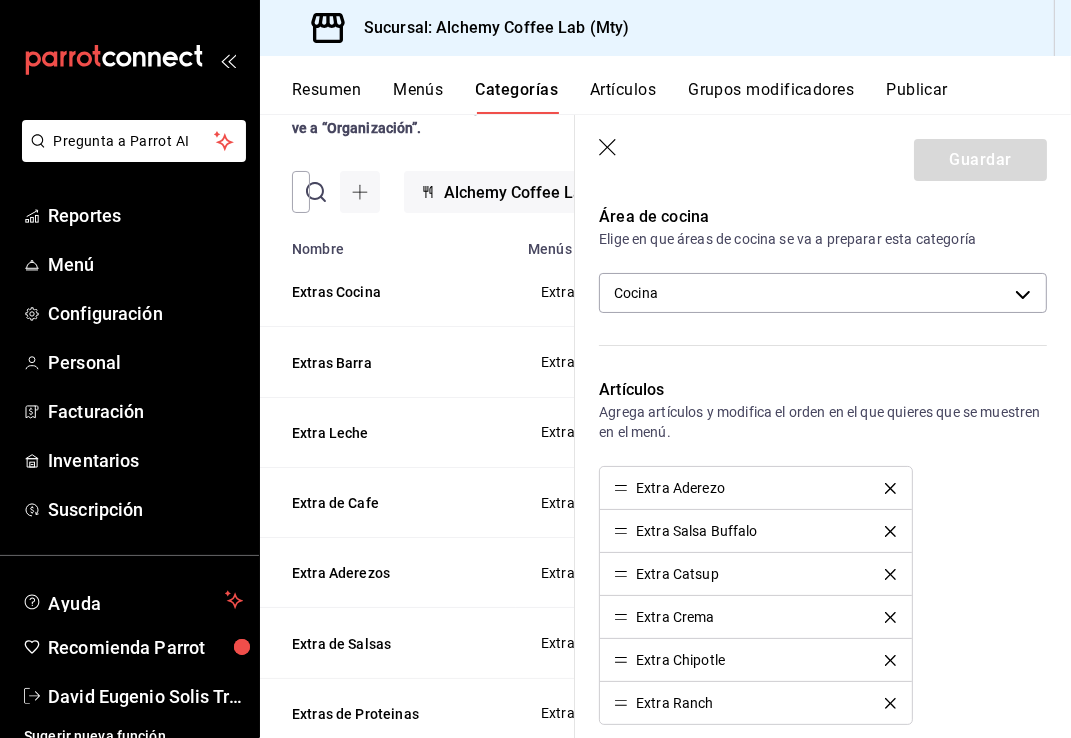 scroll, scrollTop: 500, scrollLeft: 0, axis: vertical 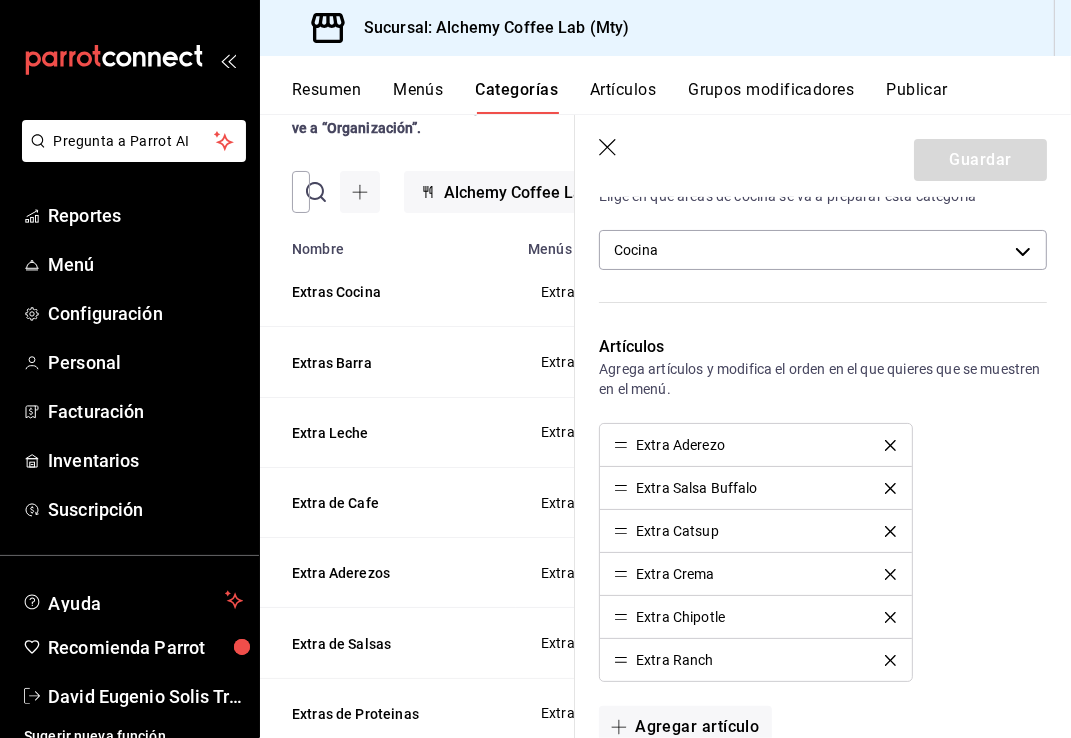 click 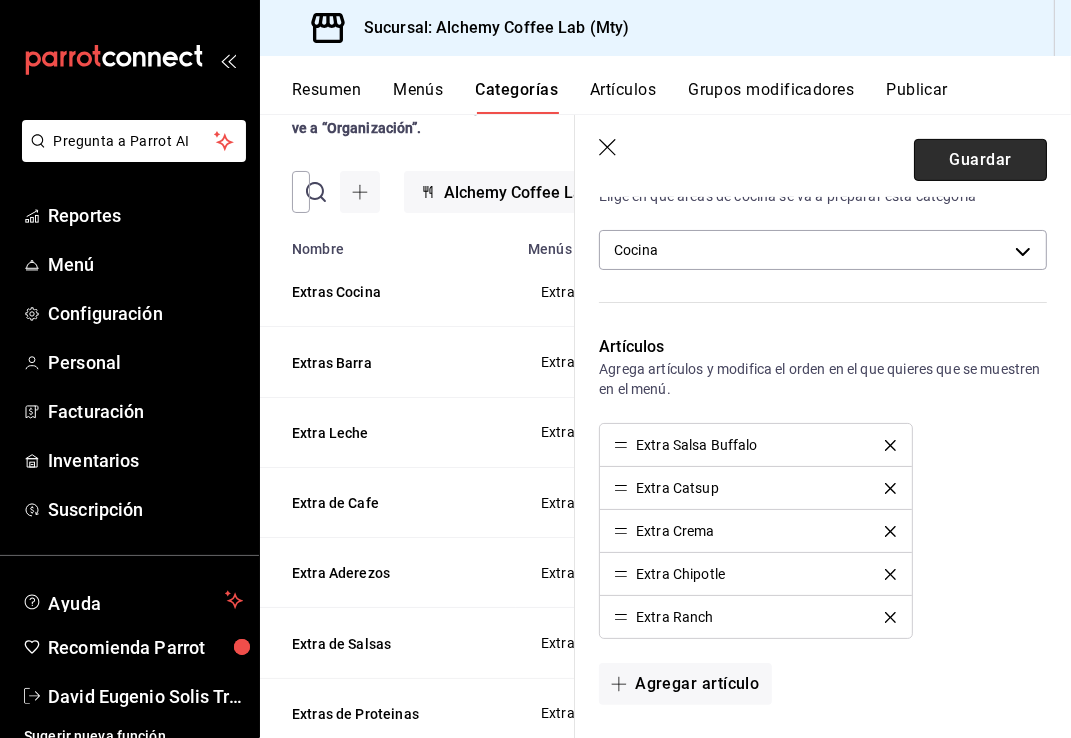click on "Guardar" at bounding box center [980, 160] 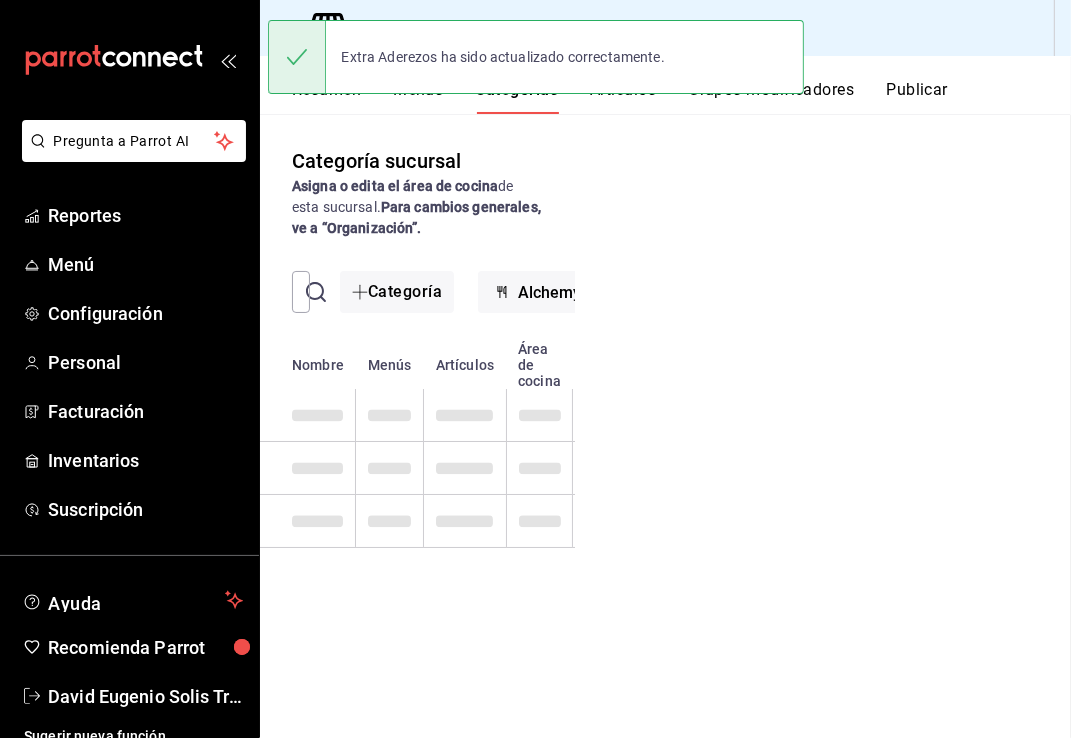 scroll, scrollTop: 0, scrollLeft: 0, axis: both 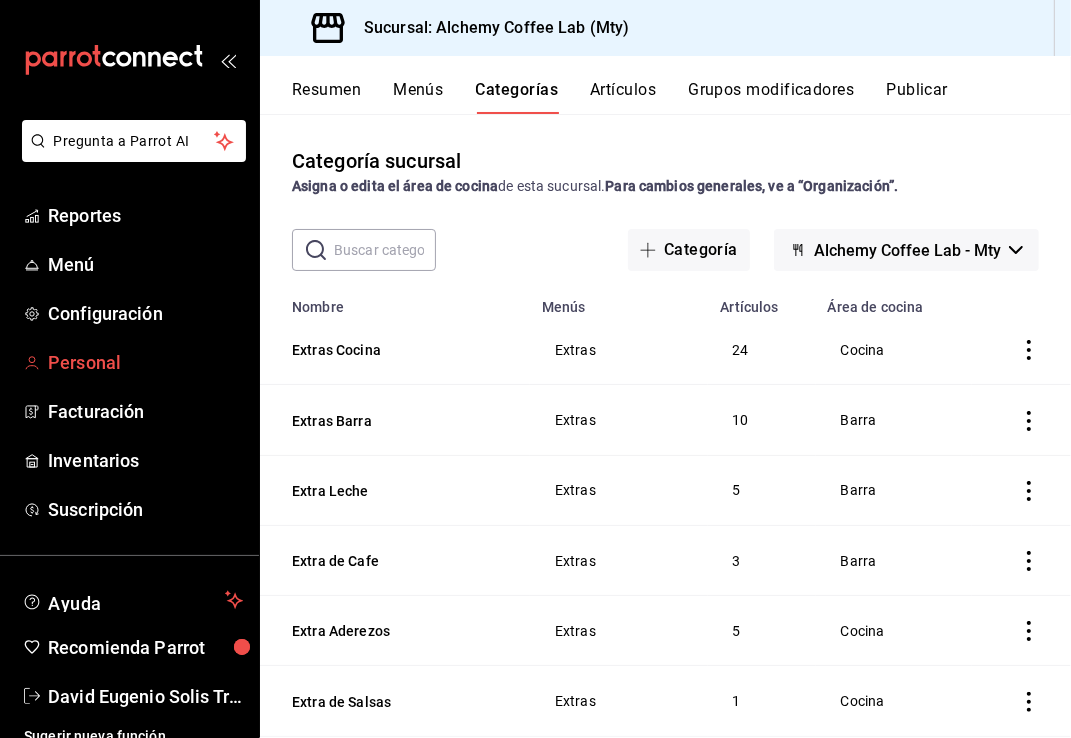 click on "Personal" at bounding box center [145, 362] 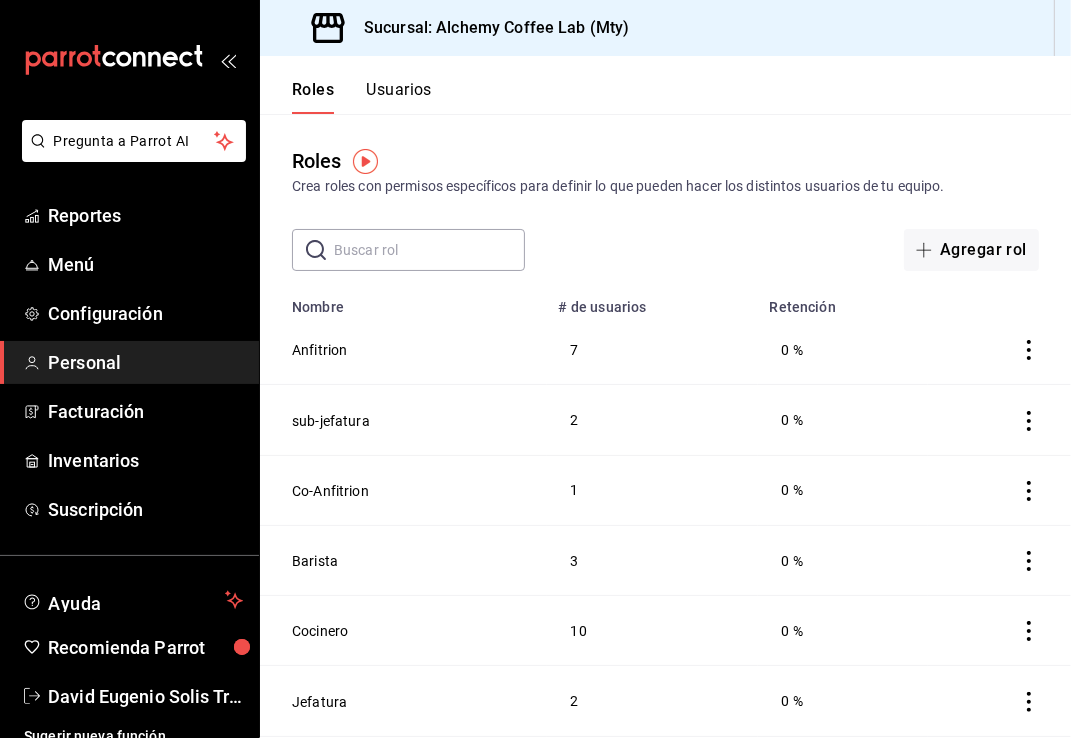 click on "Usuarios" at bounding box center [399, 97] 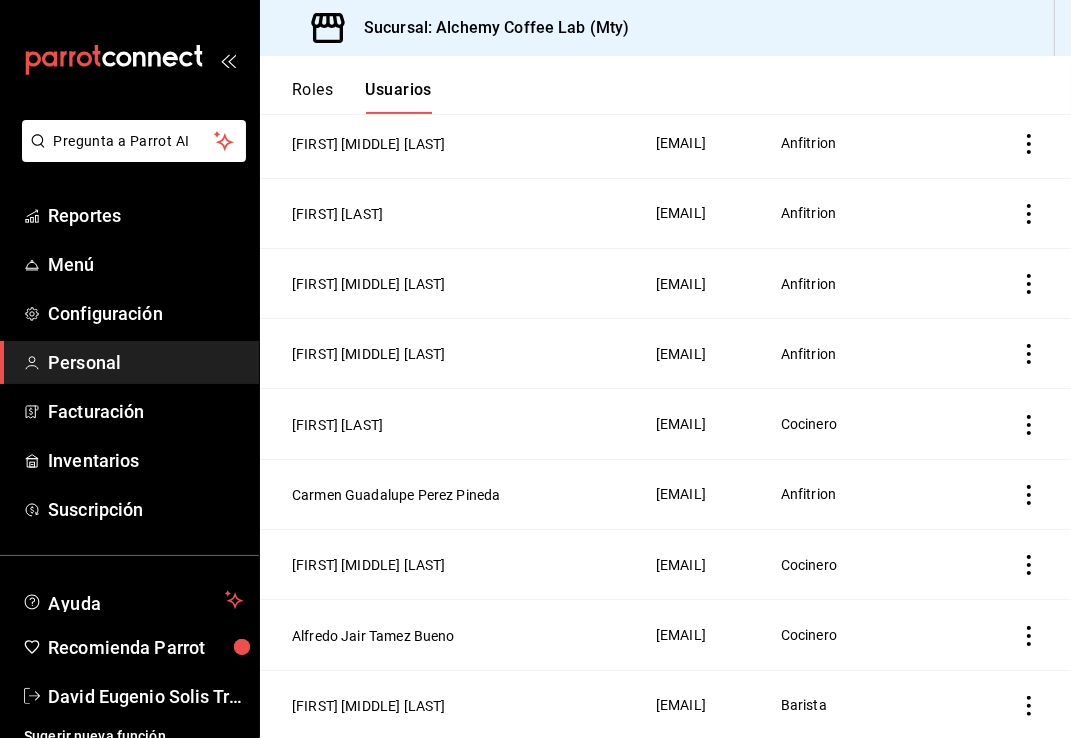 scroll, scrollTop: 300, scrollLeft: 0, axis: vertical 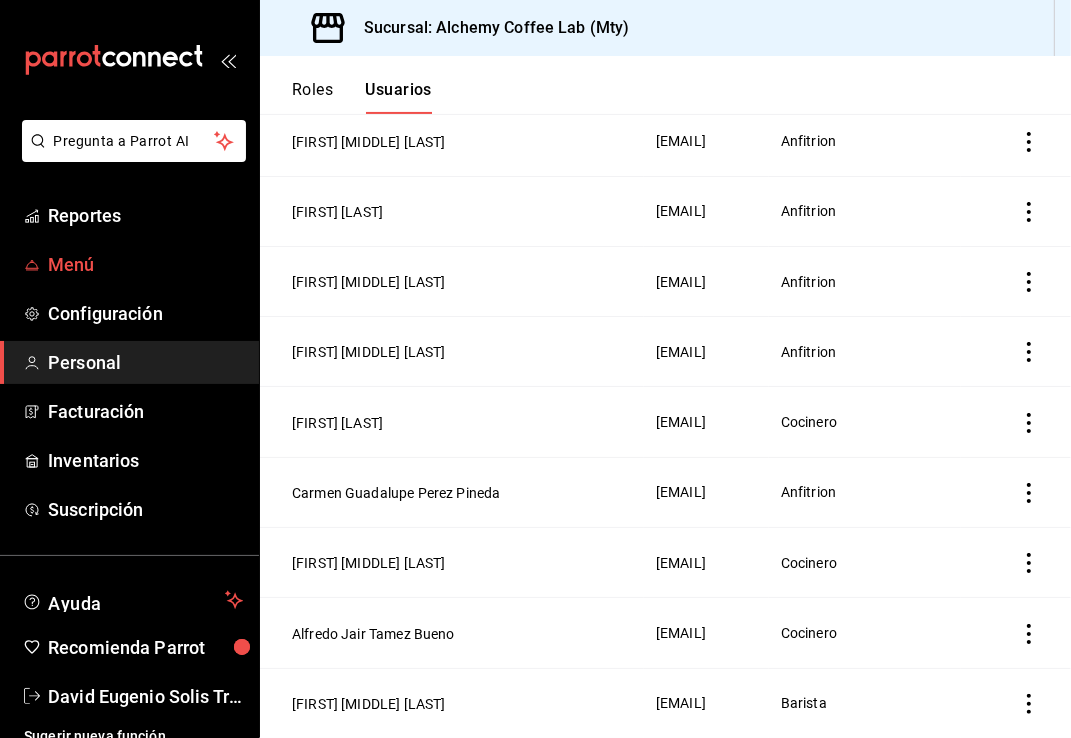 click on "Menú" at bounding box center (145, 264) 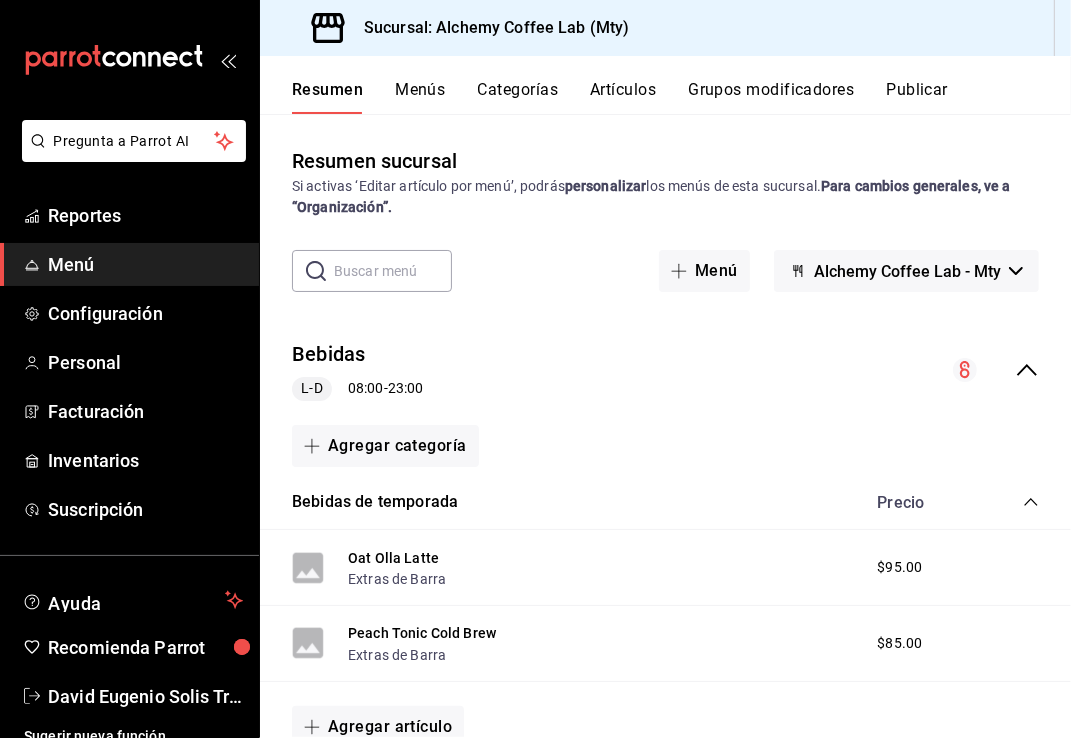click on "Categorías" at bounding box center [518, 97] 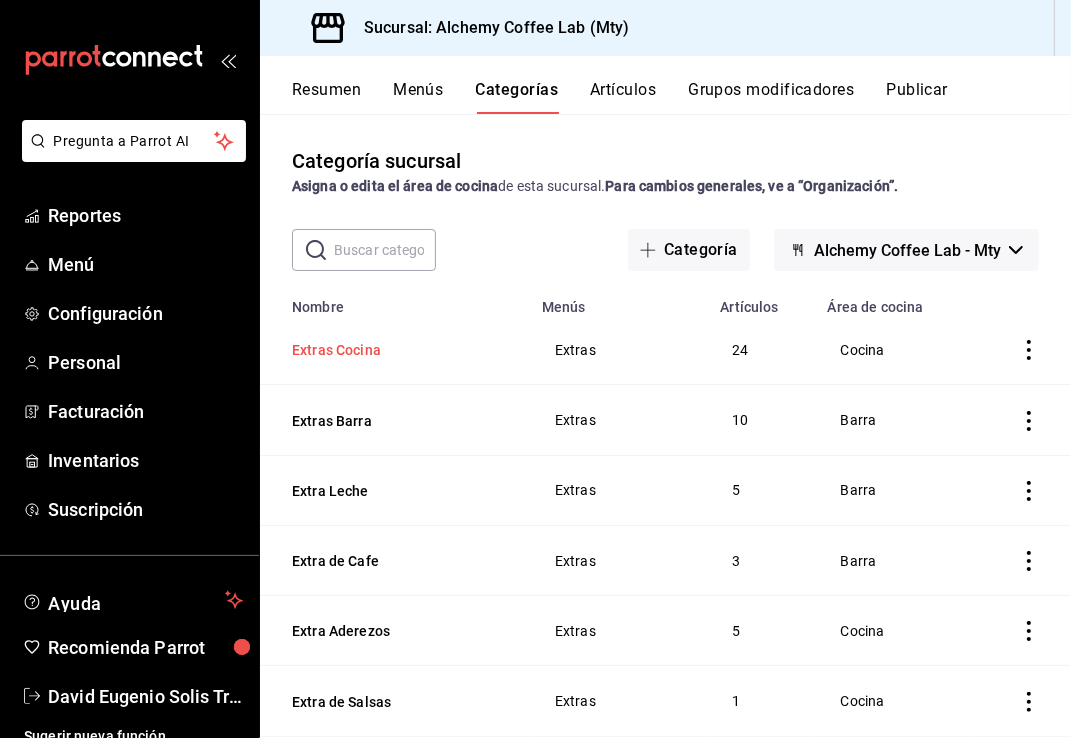 click on "Extras Cocina" at bounding box center (392, 350) 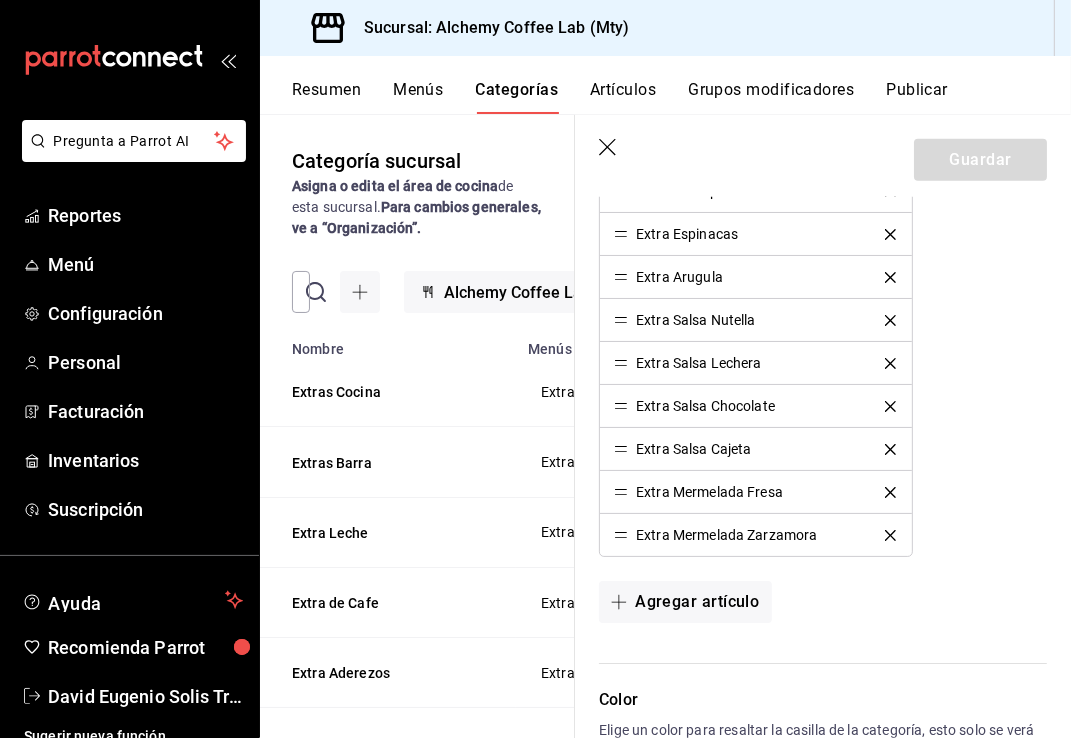 scroll, scrollTop: 1358, scrollLeft: 0, axis: vertical 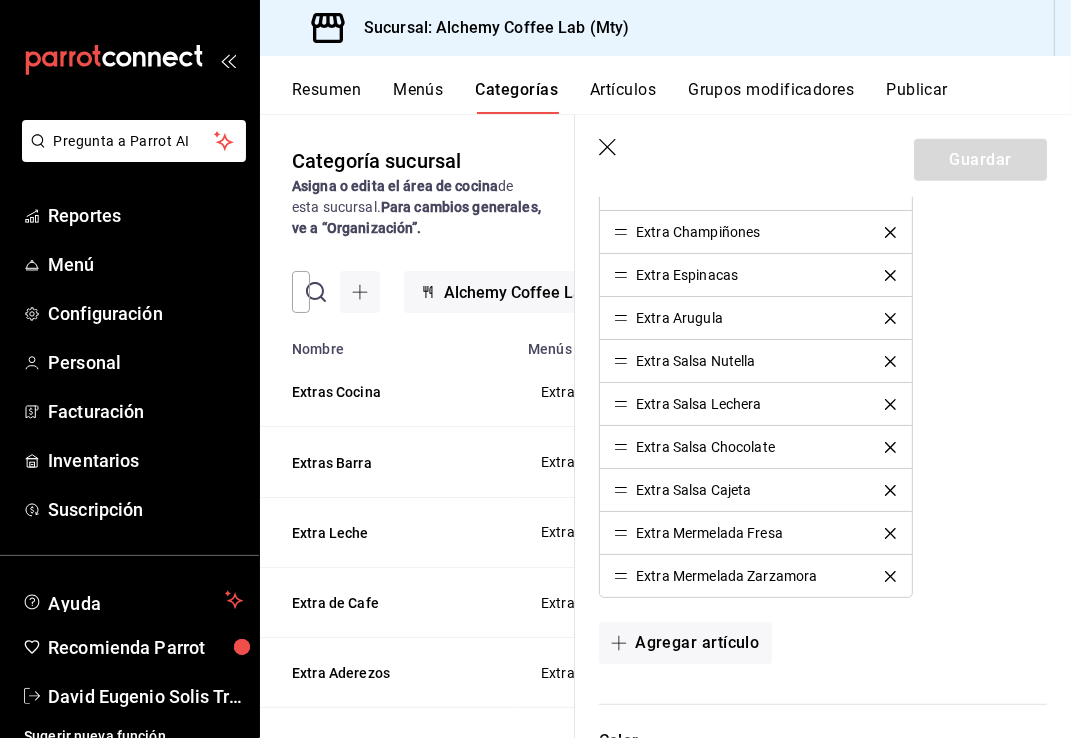 click on "Categoría sucursal Asigna o edita el área de cocina  de esta sucursal.  Para cambios generales, ve a “Organización”." at bounding box center [417, 192] 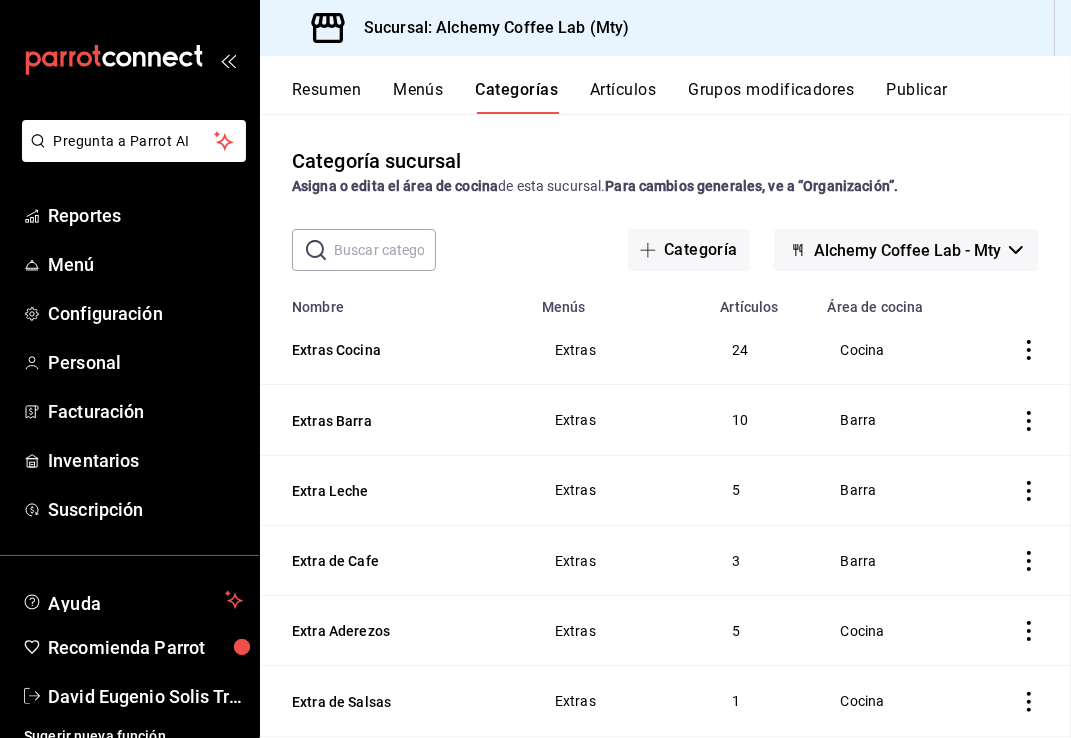 scroll, scrollTop: 0, scrollLeft: 0, axis: both 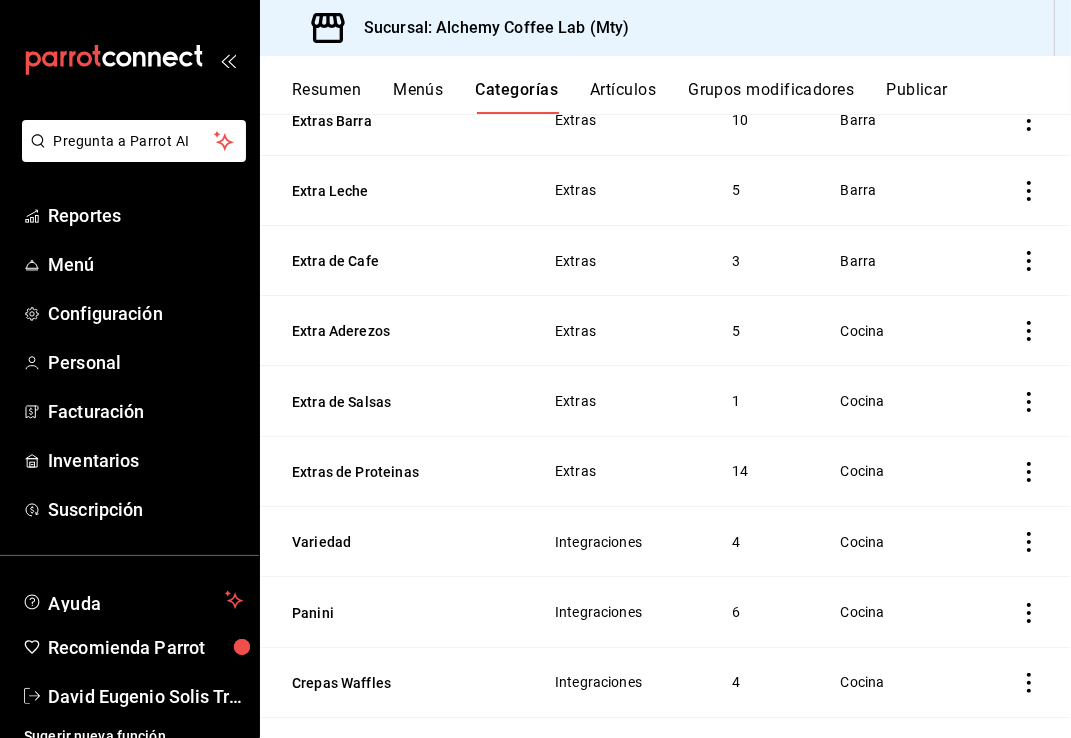 click on "Artículos" at bounding box center (623, 97) 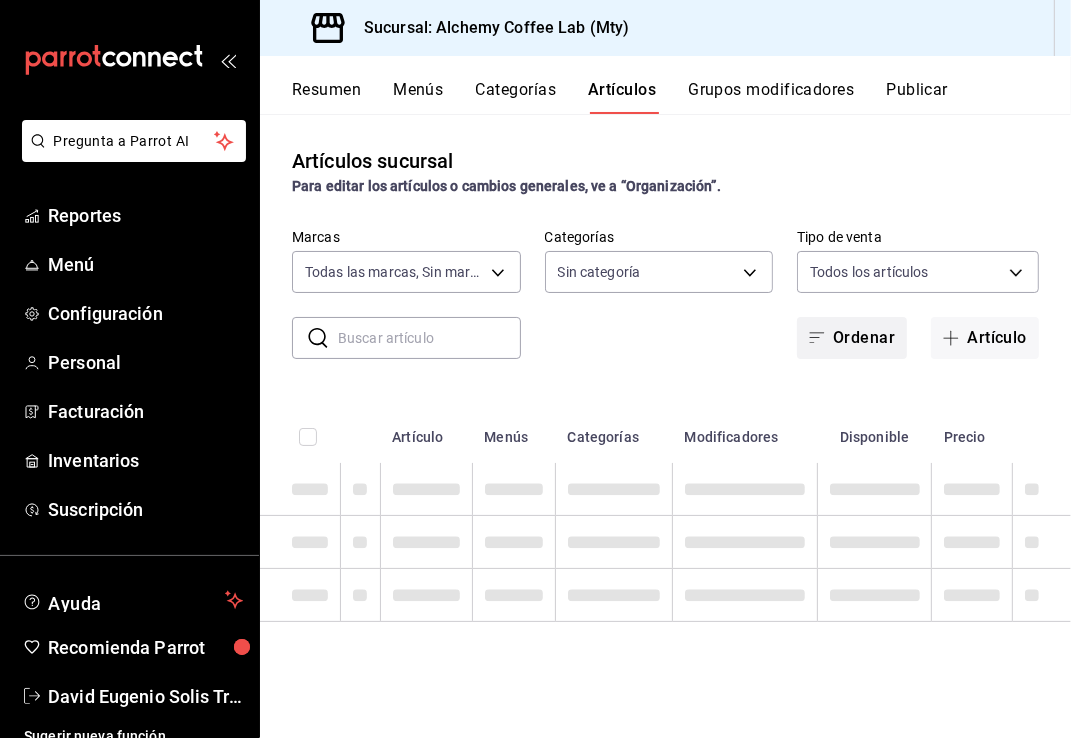 type on "147fd5db-d129-484d-8765-362391796a66" 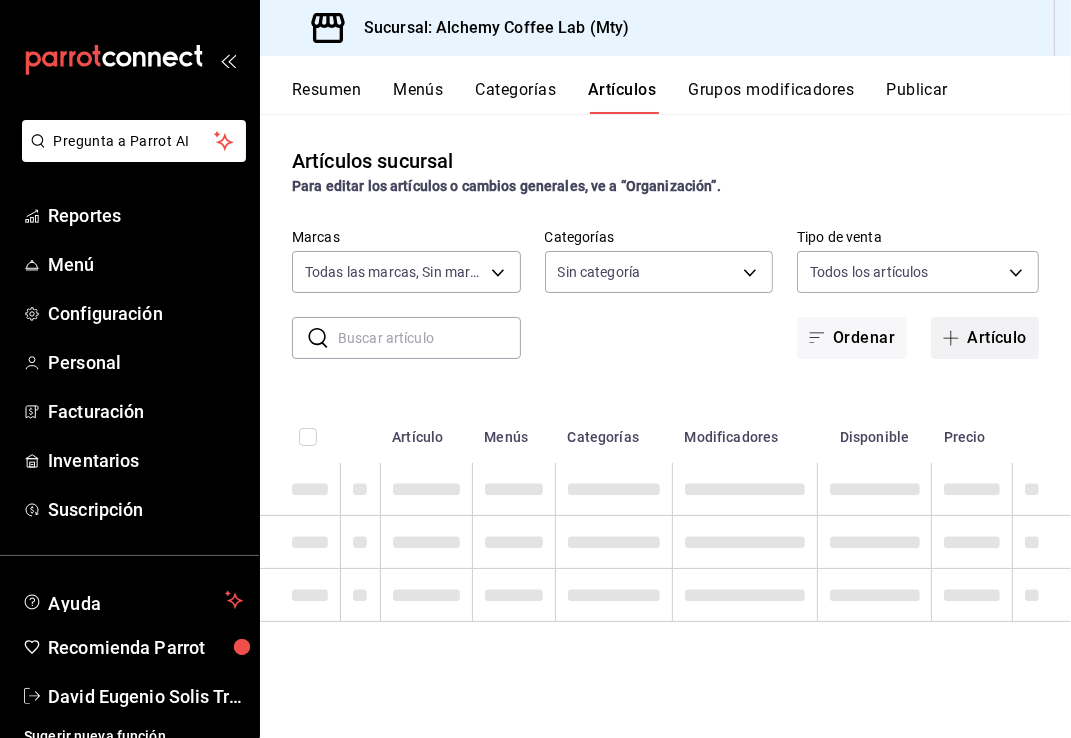 type on "fbaa8fe5-68e7-491d-b03f-ce844aa474e7,f0176ca4-5dc3-42f0-a21f-54796b2d6ce4,c4f1b2b2-4cec-4db9-a310-abf4beb25226,6e561742-6cfe-4428-bdd7-98f947b897f7,ed96c675-c7ed-4458-b82b-32ea0ae9920c,2e3e028b-89e5-4003-abc7-67012b64c3c6,f9ecfb5f-2d86-470a-83ef-3d4616404b79,4dbf6704-01f8-4ae7-b143-5fb9fa4fa204,475d1d53-3dd2-4a4e-b59e-75da982537cc,9128c269-13cc-49c0-a61c-98ae135d2966,1489ea8f-3c5b-4bed-8712-fb1efc8e1484,237dd9fd-525f-4126-935d-1d618c95d359,1759a289-da96-444c-a3da-589932e8f911,32a25308-5a1a-4b27-9101-20aae4ecbe3b,5720fba0-4b3c-4af1-99c2-310b9d32b626,6f391e13-d369-4fd1-9e07-81fa35695065,6cee18f7-63d6-4ae0-a5fa-7f66450c5234,8f56fa9d-b5f7-423d-8f11-eda24a9be7dc,0959238c-b2f0-4e50-a72b-9acd913a0e6d,87d7d329-ef4d-4ea2-b0cc-7aa43f232e86,0d94947a-2237-44fd-9659-405017dccbcb,4f878af2-bd33-4ff2-b57a-7be79110d9e1,7dbad2d2-8702-4494-bd85-95c08bbe0766,19e81b95-3a6a-45a7-b76c-705b7ea18356,ab0ce2b7-02f2-4a6d-b2a0-8d884bdd482f,f61d6689-96be-4dbf-b04d-1c056a84d092,bbe26e67-8ee3-44bb-aa42-10b56f436607,868379b8-0d20-4bb5-b8c..." 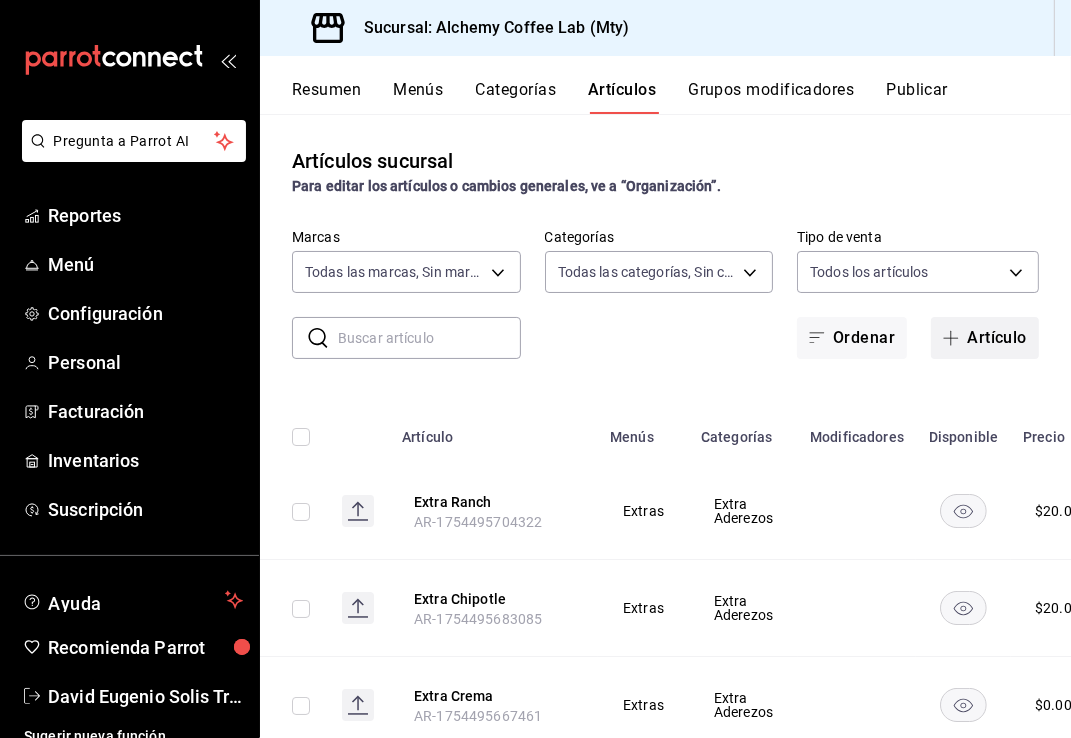 click on "Artículo" at bounding box center [985, 338] 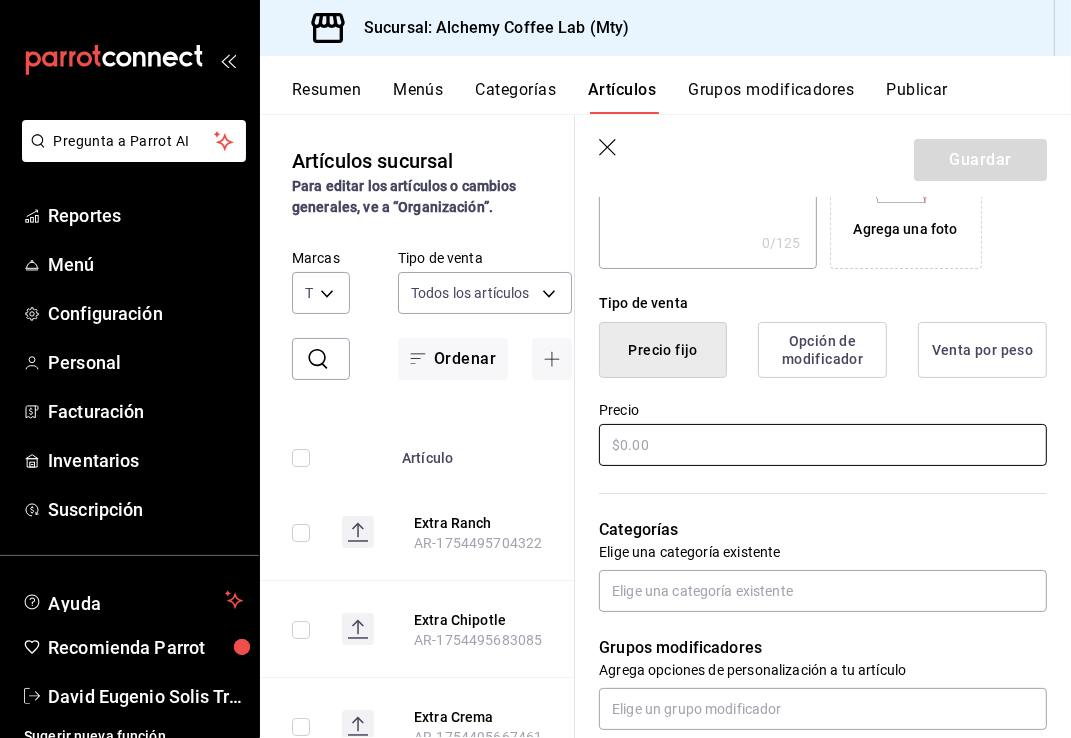 scroll, scrollTop: 400, scrollLeft: 0, axis: vertical 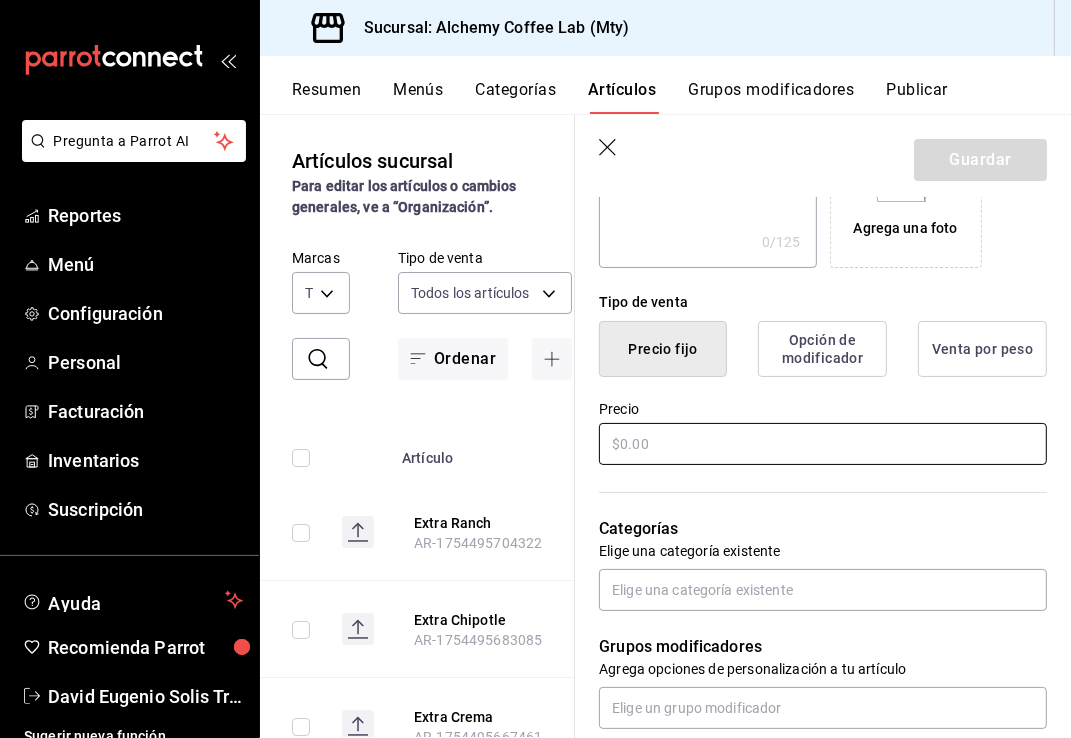 type on "Extra Salsa Verde" 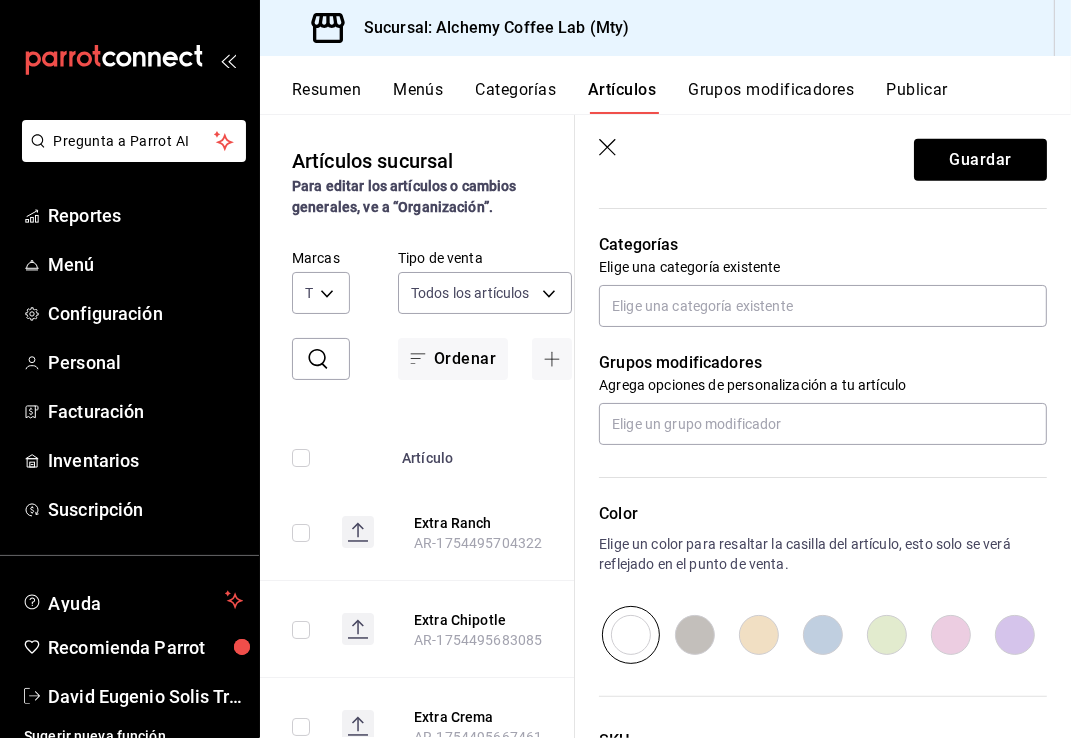 scroll, scrollTop: 700, scrollLeft: 0, axis: vertical 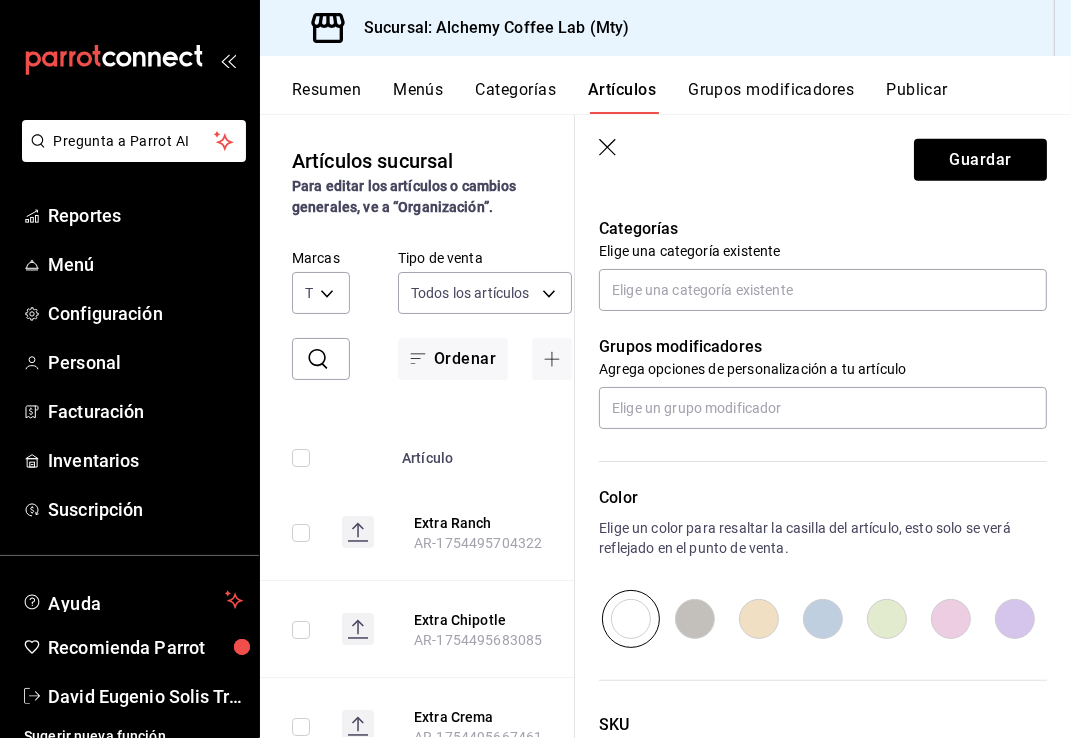 type on "$0.00" 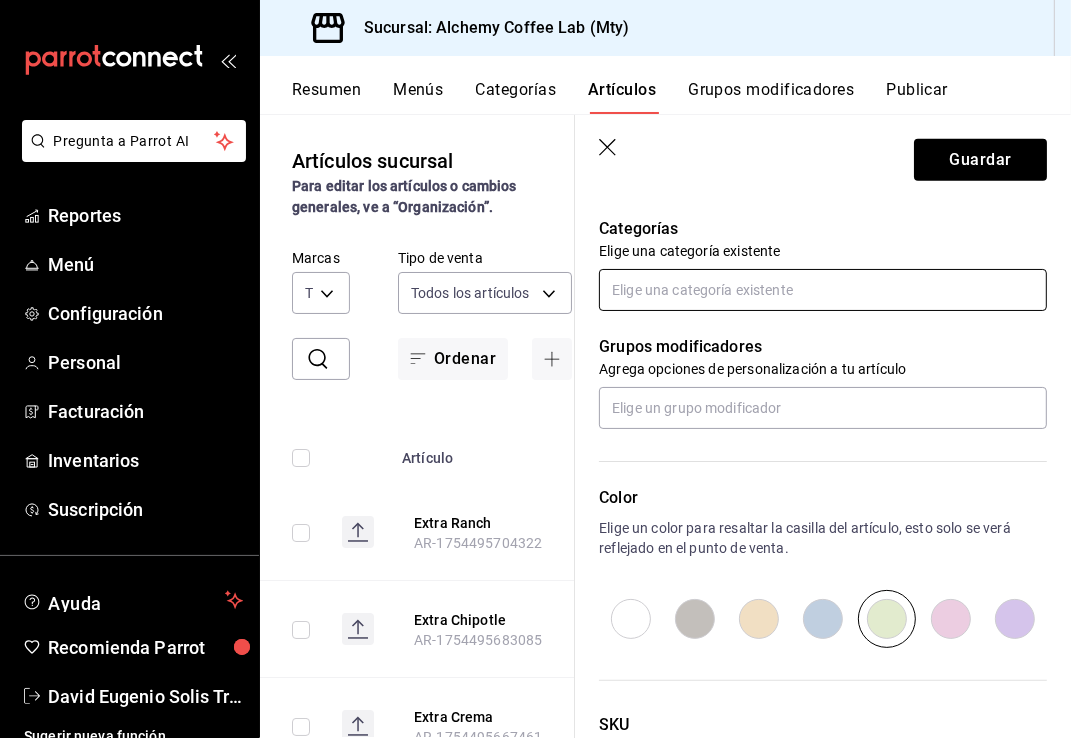 click at bounding box center [823, 290] 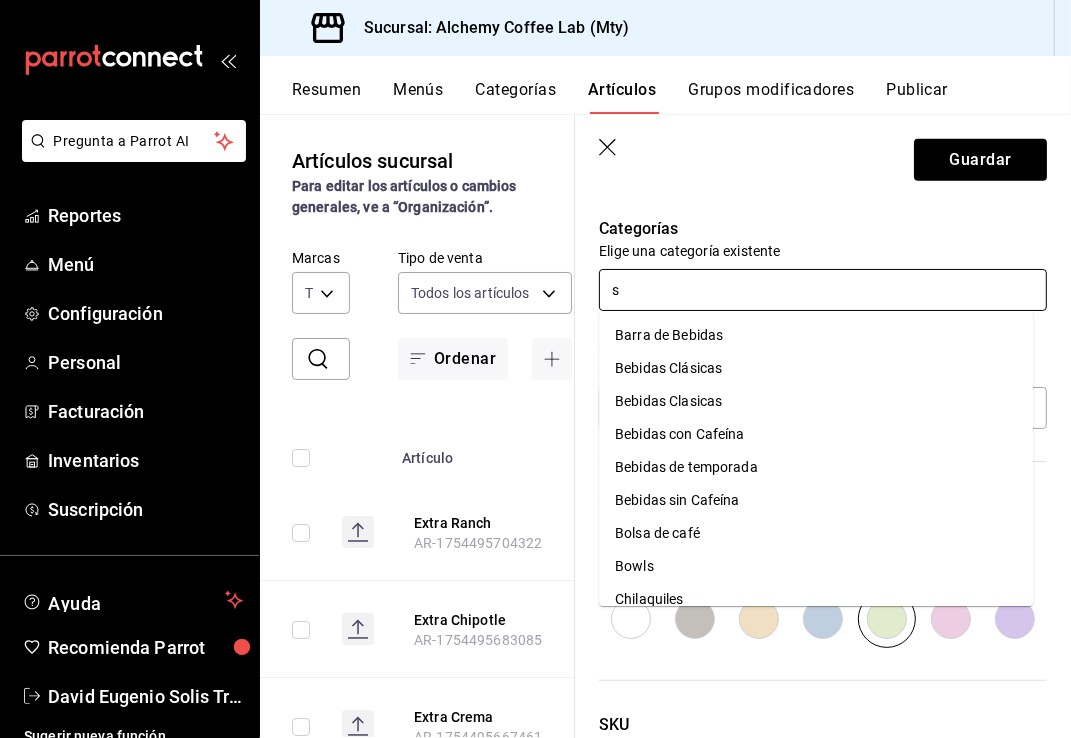 type on "sa" 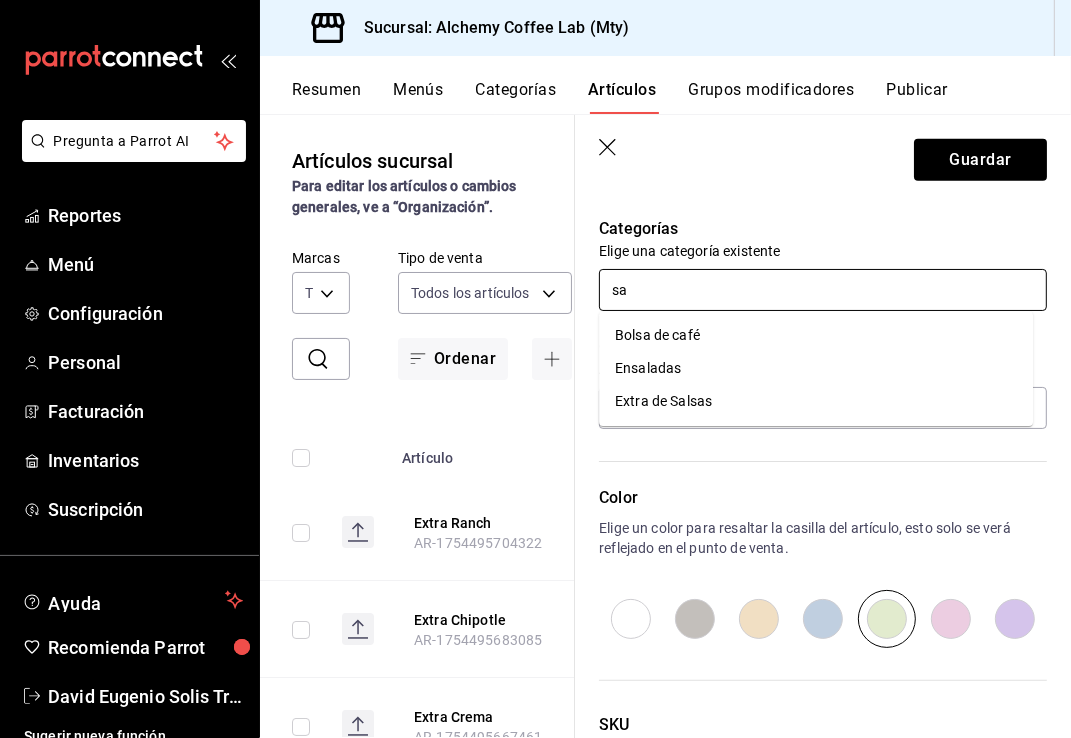 click on "Extra de Salsas" at bounding box center [816, 401] 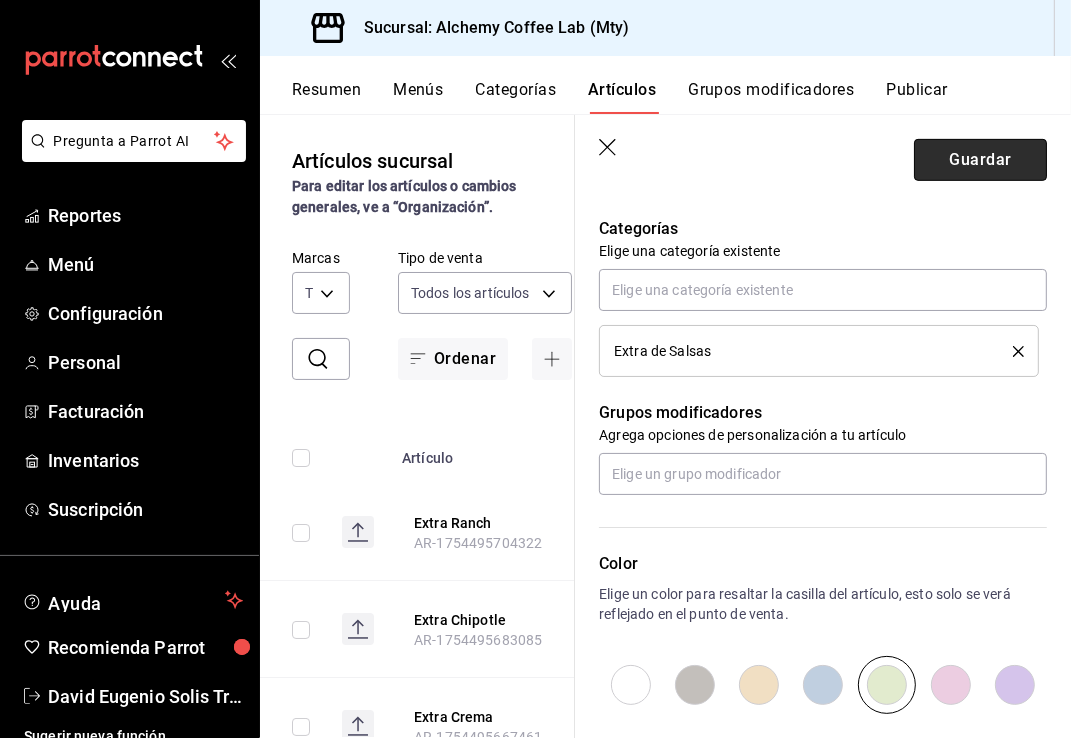 click on "Guardar" at bounding box center (980, 160) 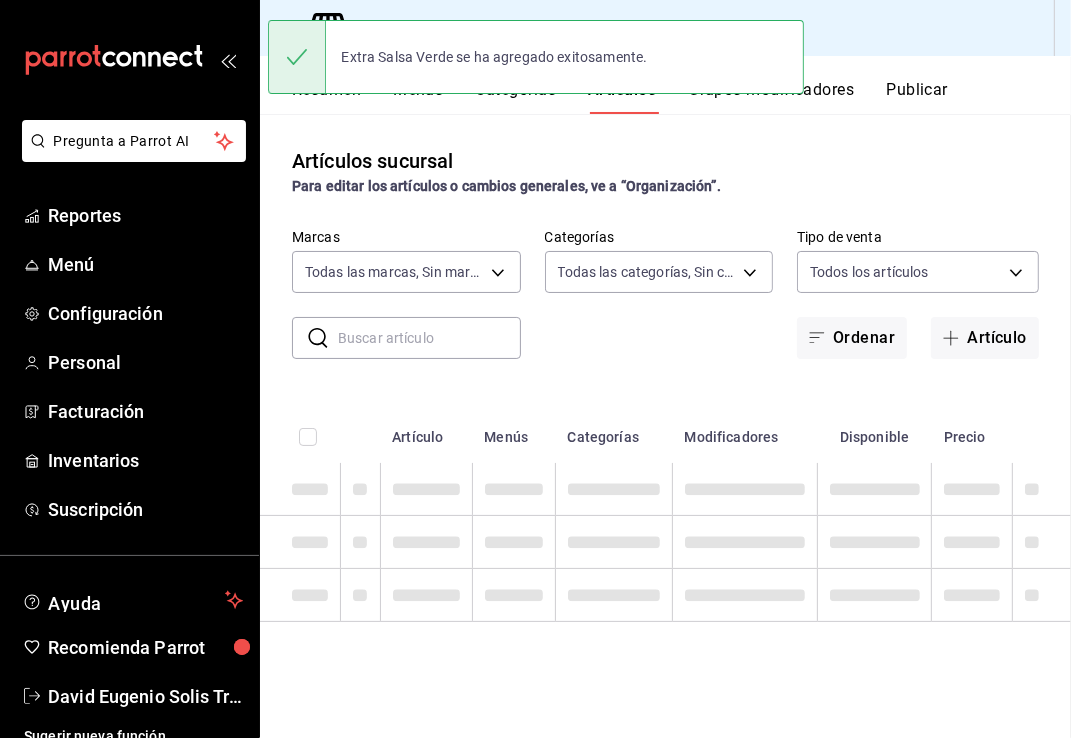scroll, scrollTop: 0, scrollLeft: 0, axis: both 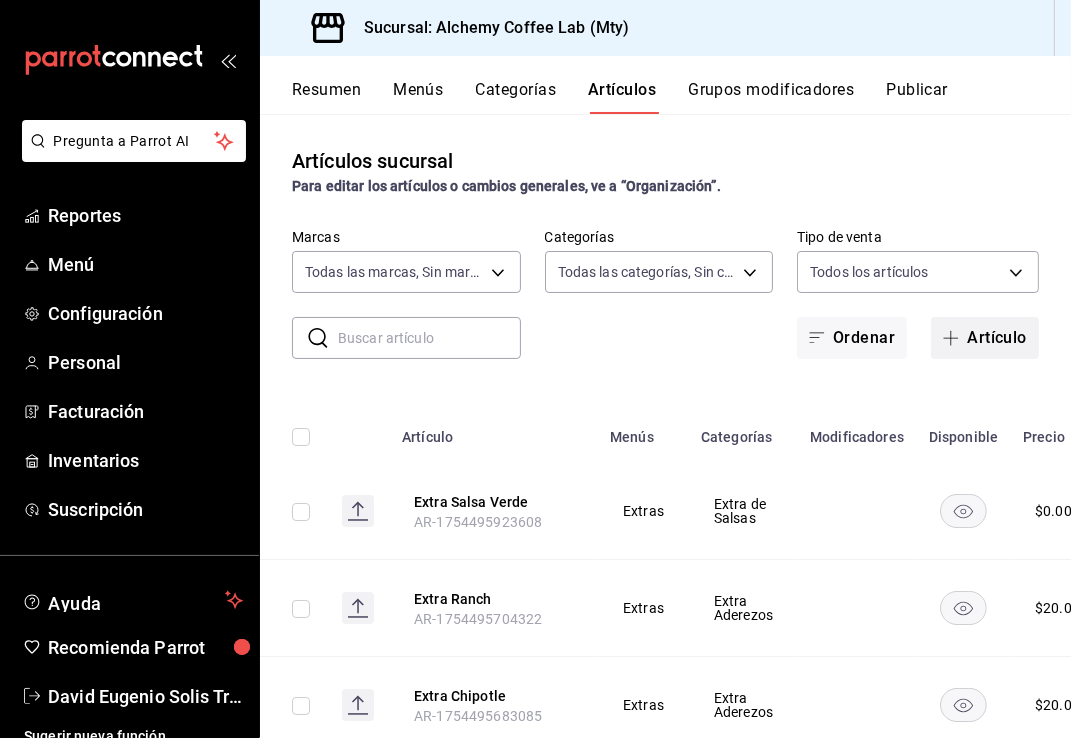 click on "Artículo" at bounding box center [985, 338] 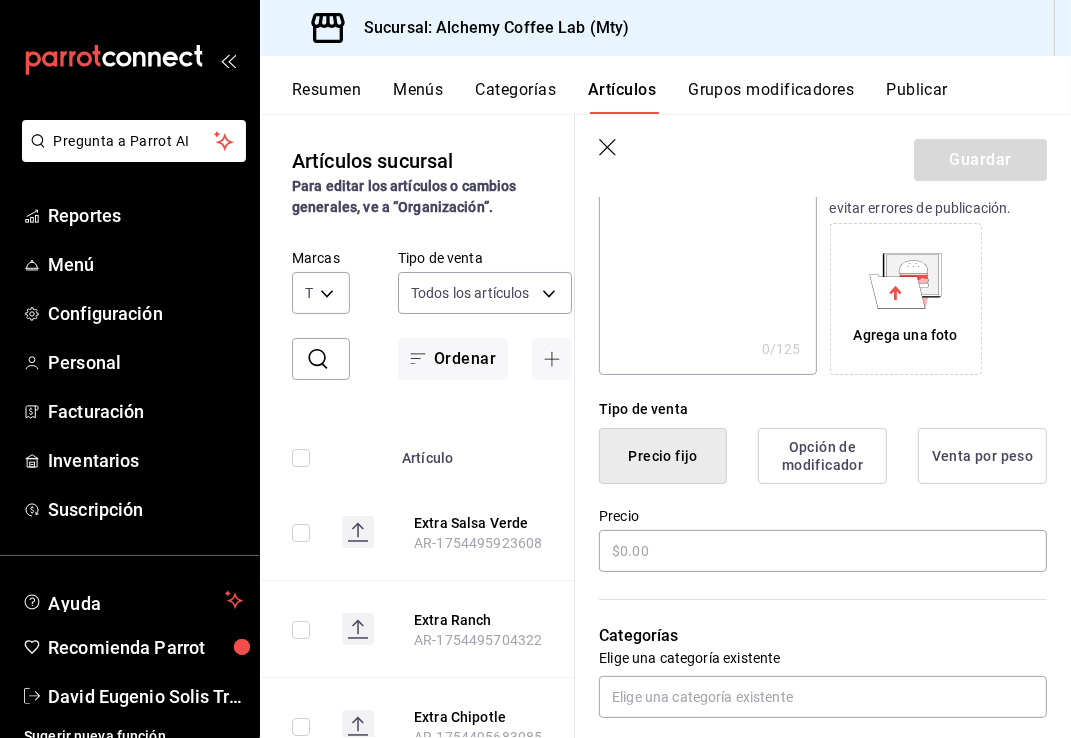 scroll, scrollTop: 300, scrollLeft: 0, axis: vertical 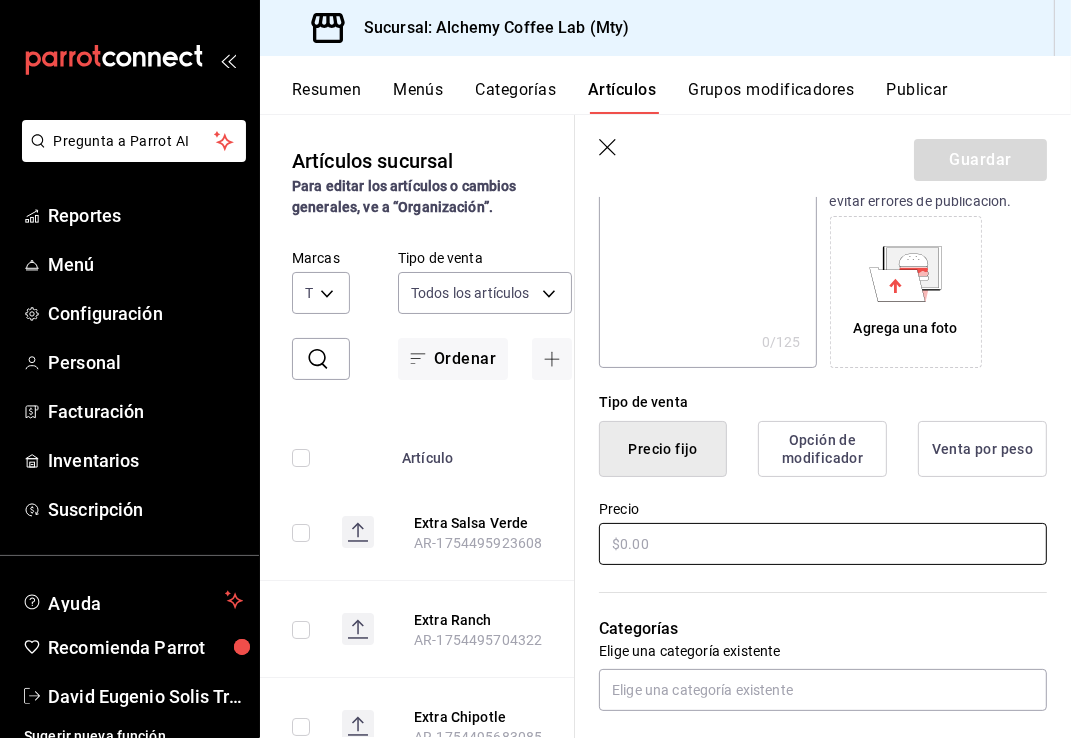 type on "Extra Salsa Roja" 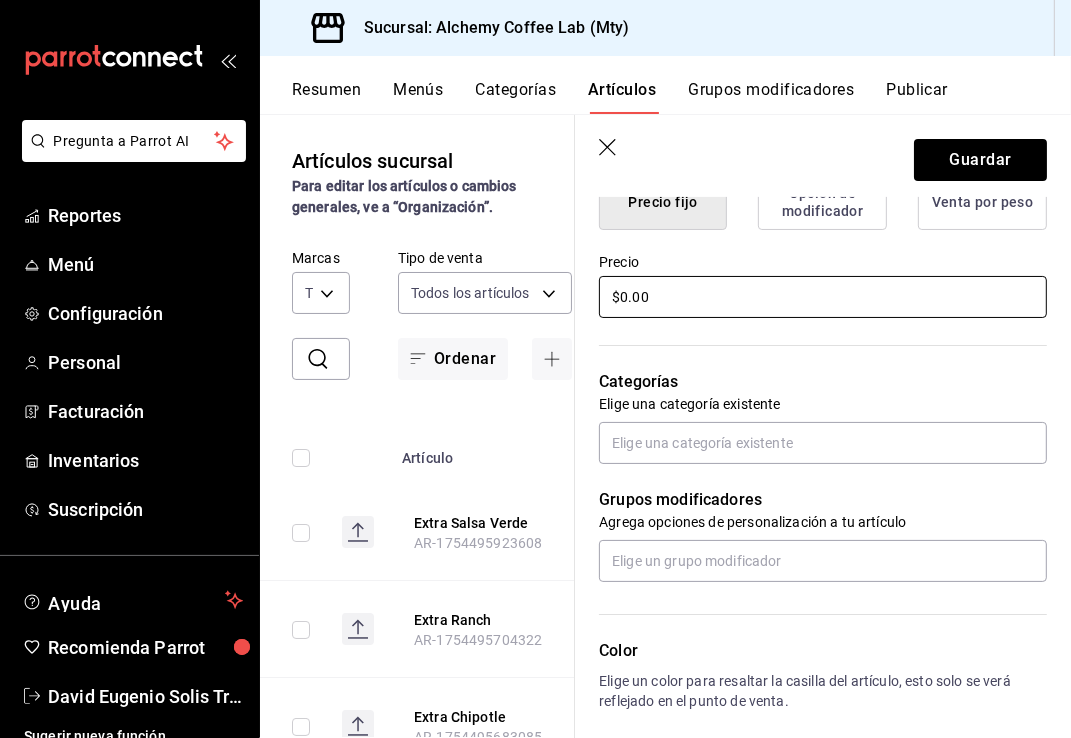 scroll, scrollTop: 700, scrollLeft: 0, axis: vertical 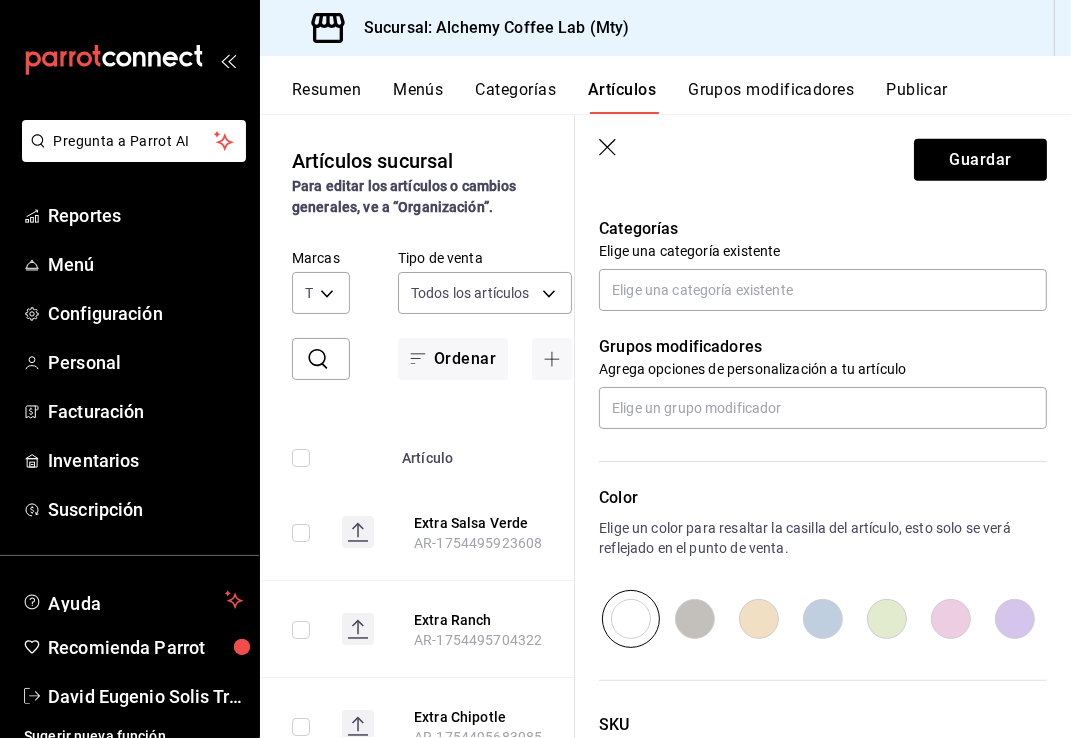 type on "$0.00" 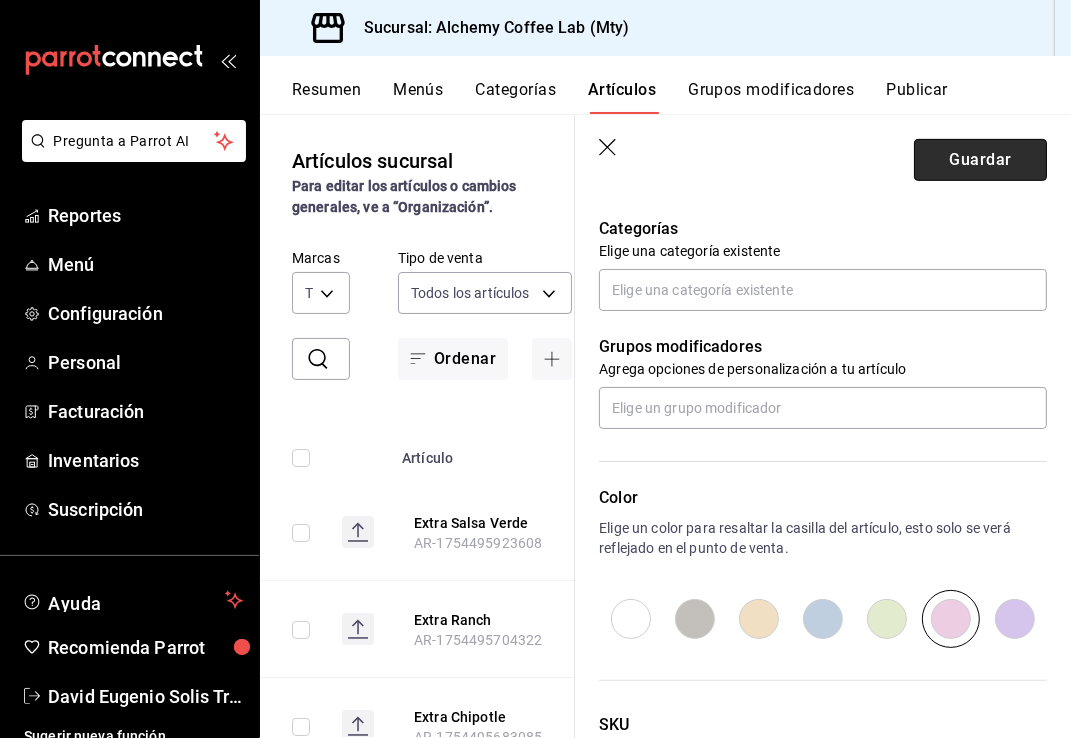 click on "Guardar" at bounding box center [980, 160] 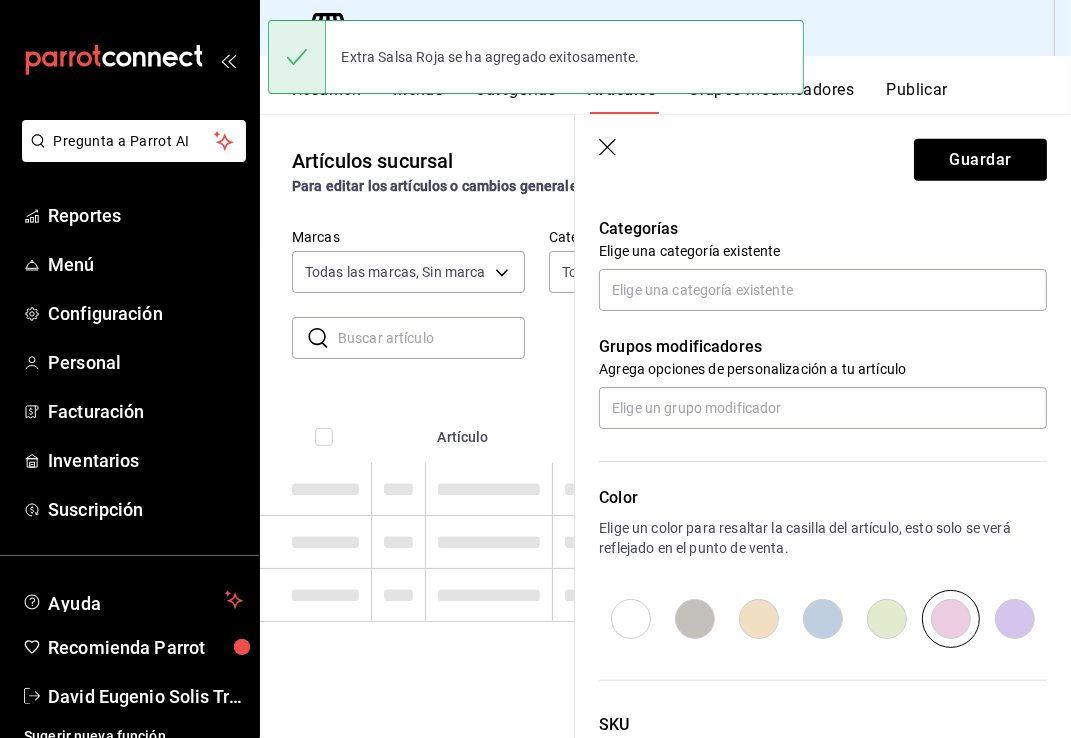 scroll, scrollTop: 0, scrollLeft: 0, axis: both 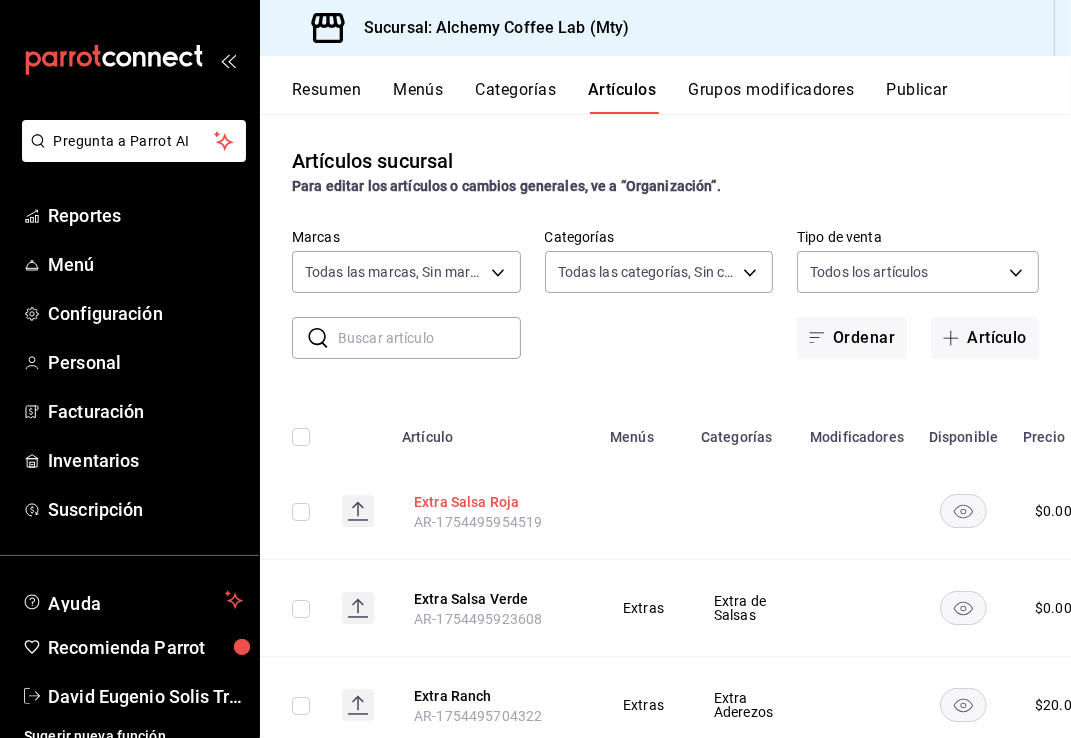 click on "Extra Salsa Roja" at bounding box center (494, 502) 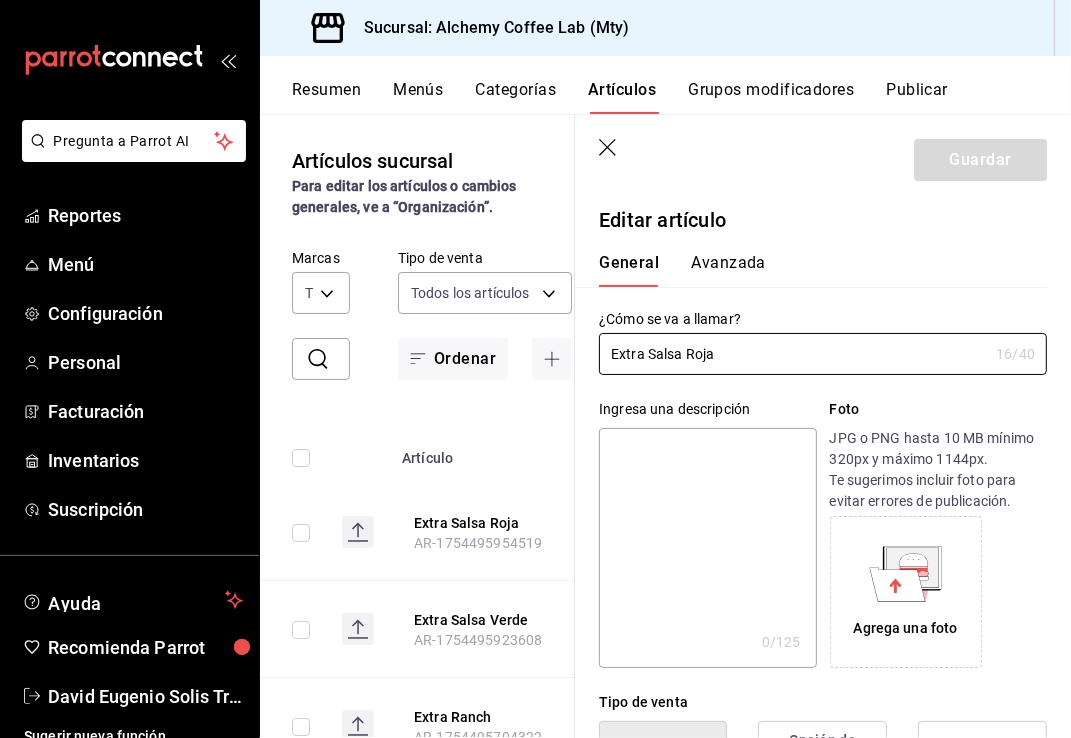 type on "$0.00" 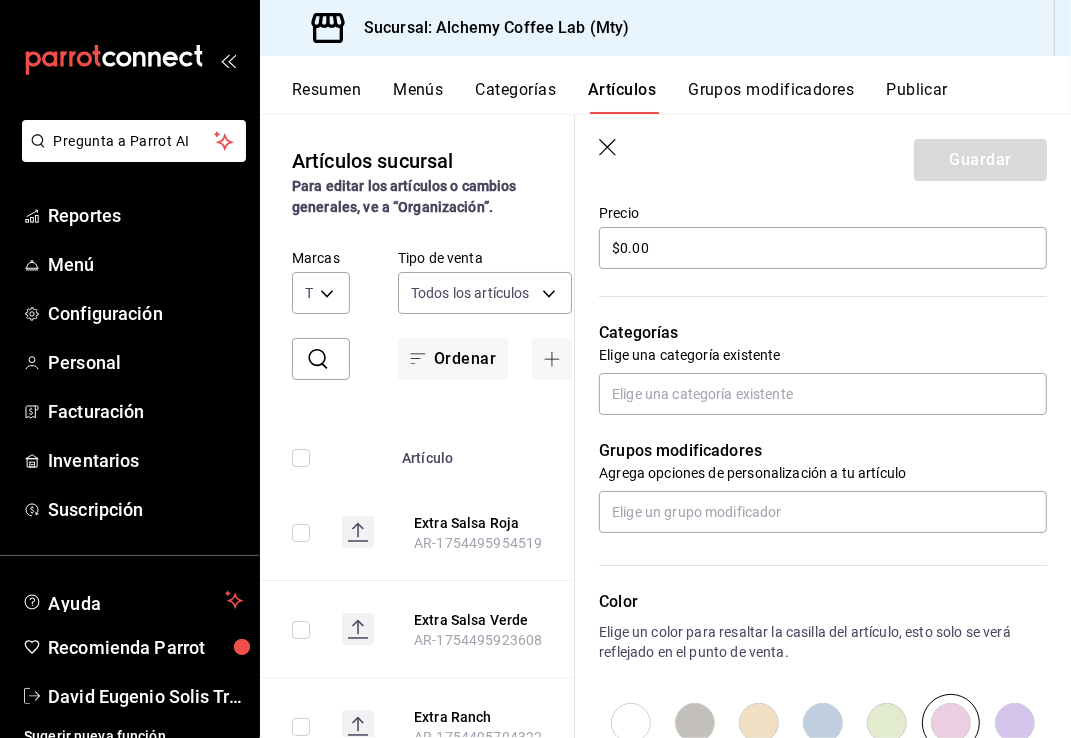 scroll, scrollTop: 600, scrollLeft: 0, axis: vertical 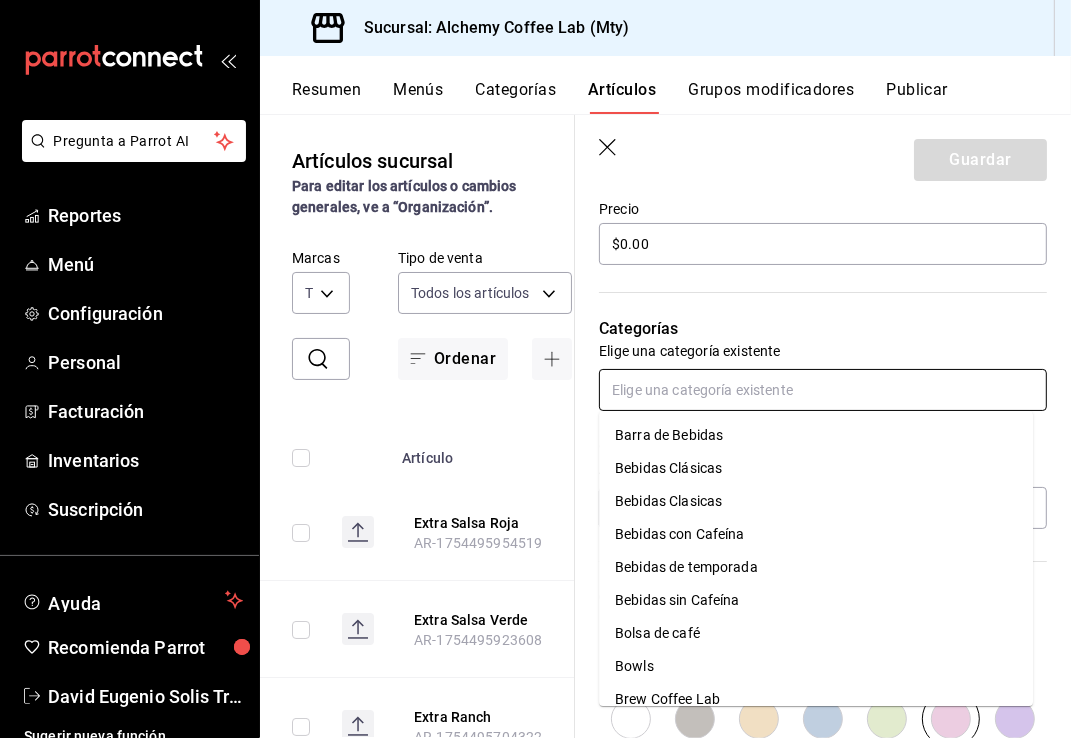 click at bounding box center (823, 390) 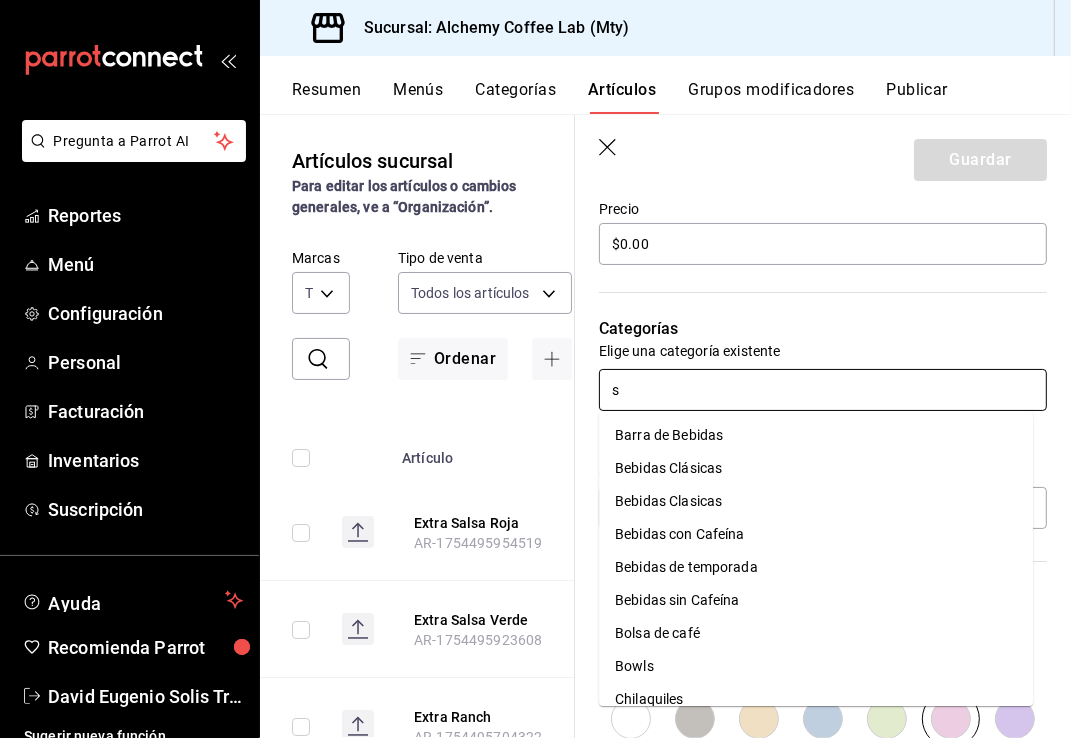 type on "sa" 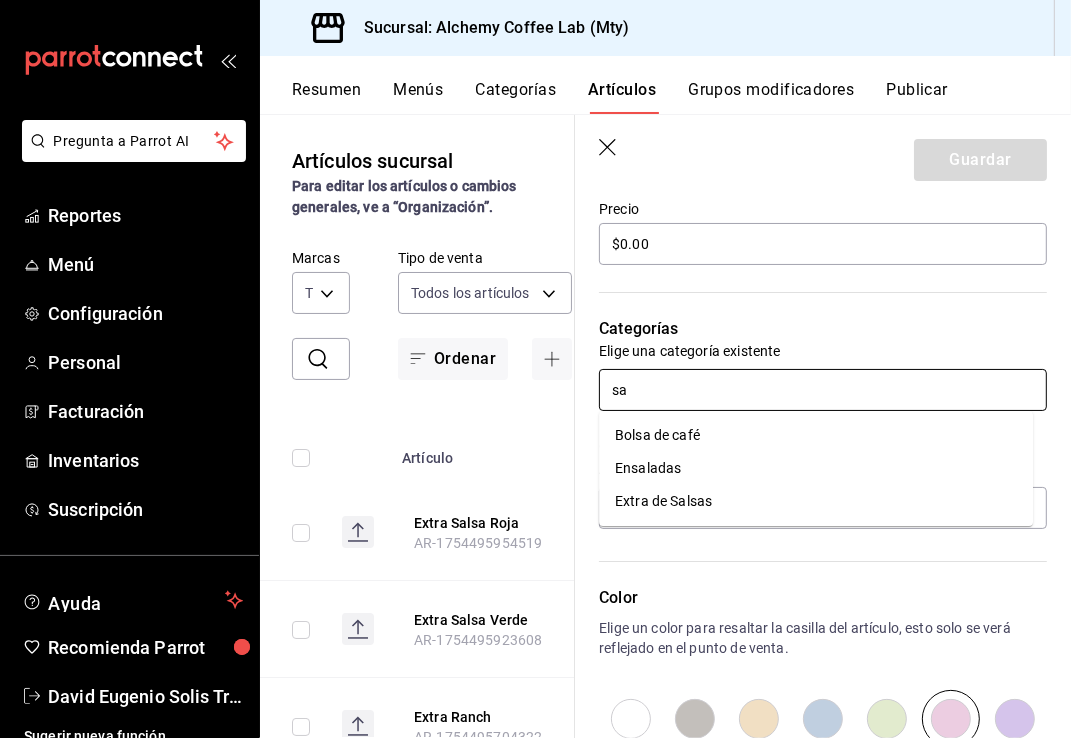 click on "Extra de Salsas" at bounding box center (816, 501) 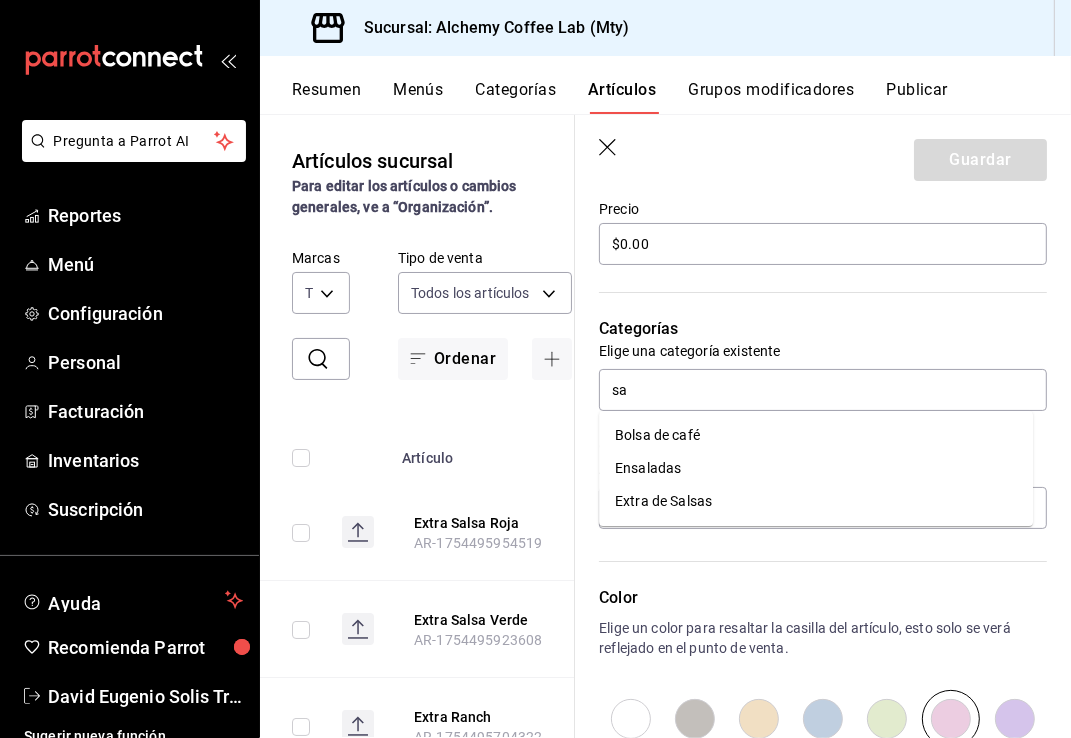 type 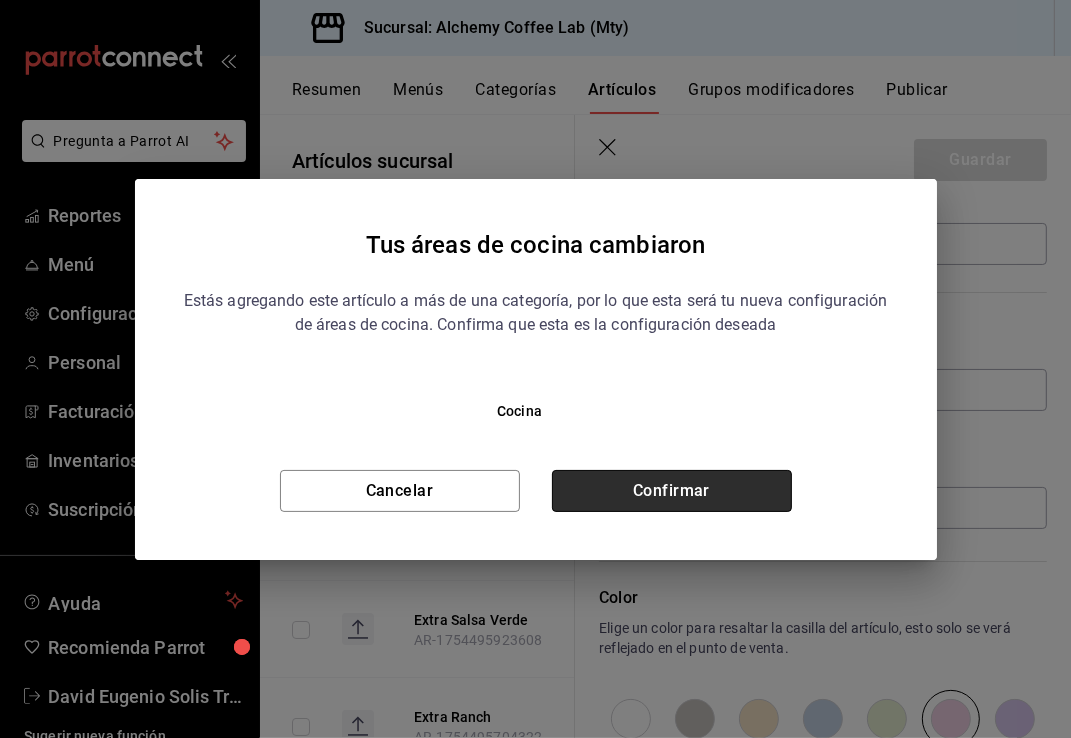 click on "Confirmar" at bounding box center [672, 491] 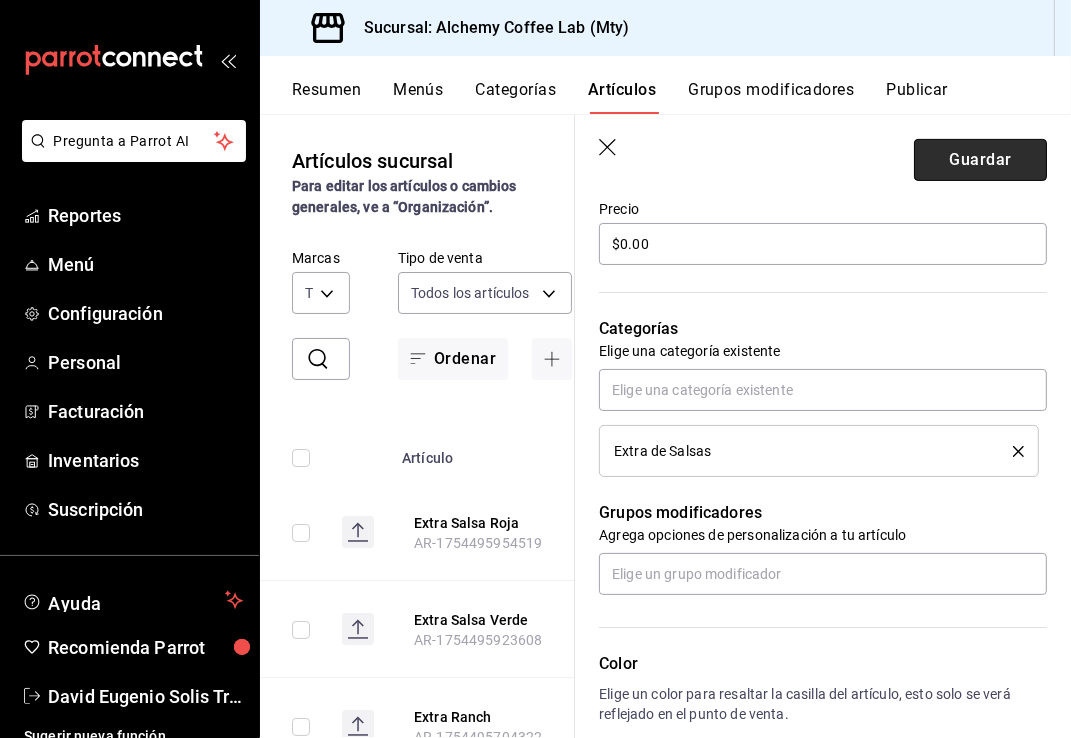click on "Guardar" at bounding box center (980, 160) 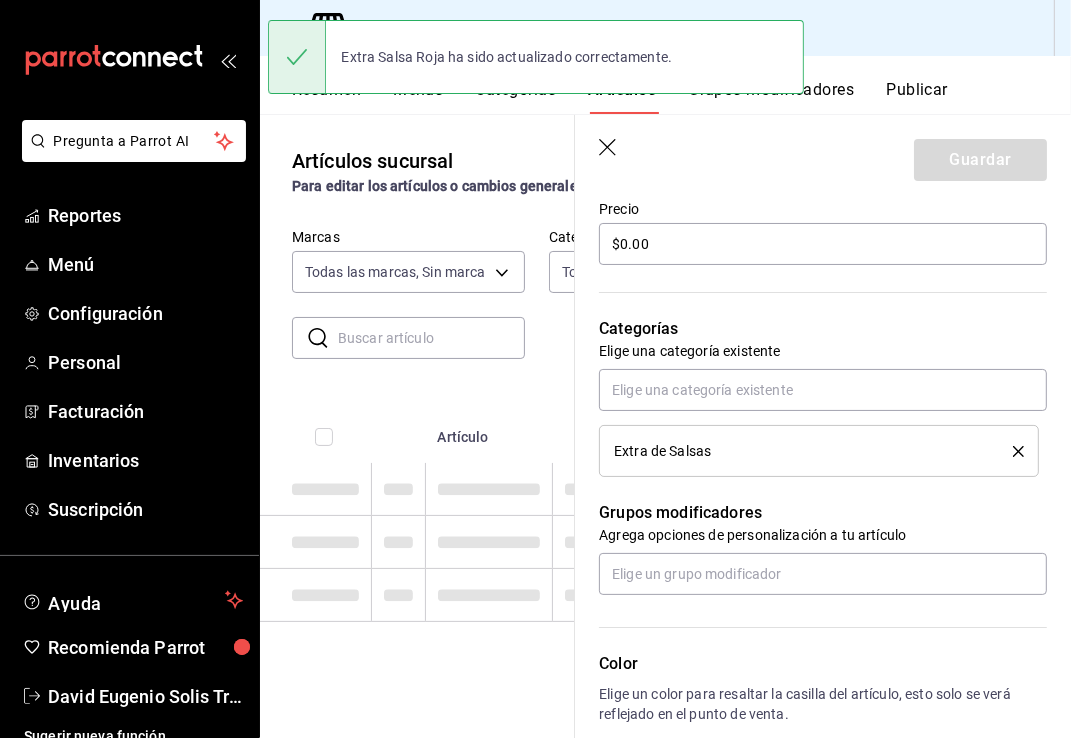 scroll, scrollTop: 0, scrollLeft: 0, axis: both 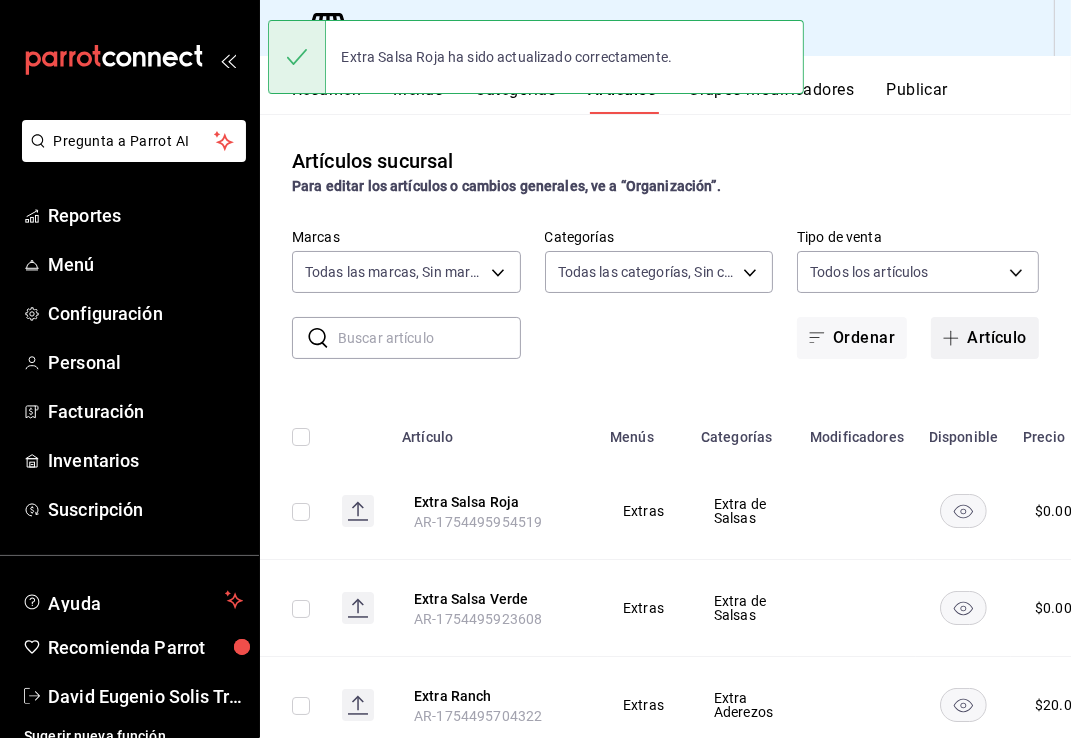 click on "Artículo" at bounding box center [985, 338] 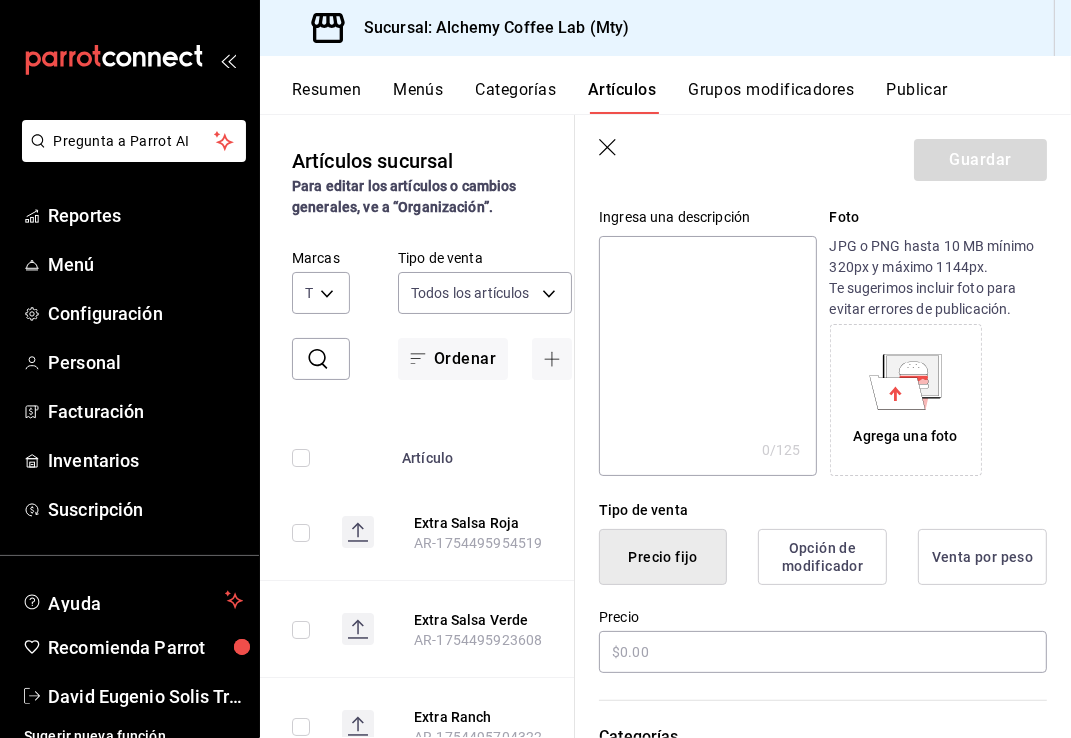 scroll, scrollTop: 300, scrollLeft: 0, axis: vertical 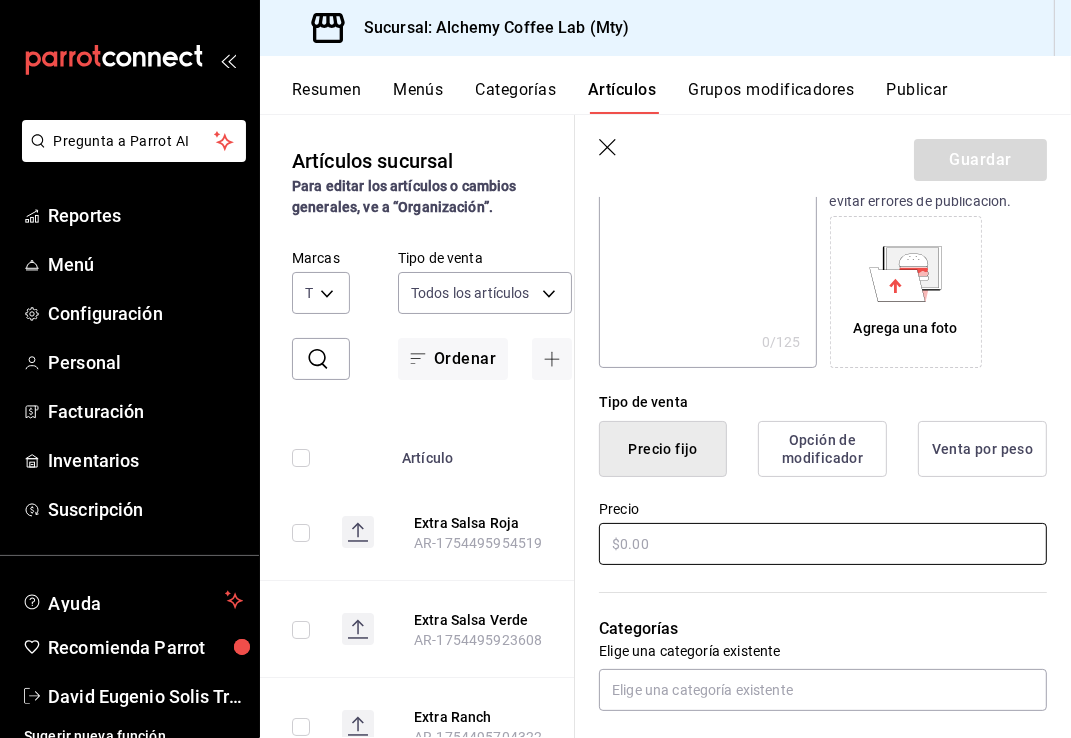 type on "Extra Salsa Morita" 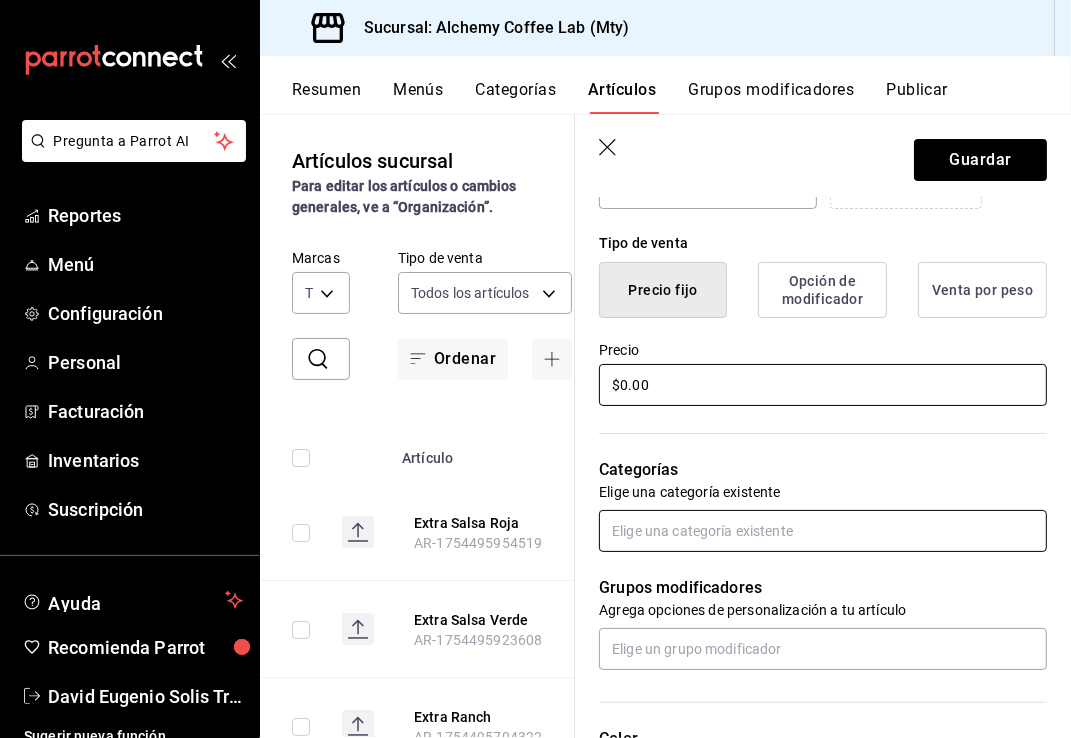 scroll, scrollTop: 500, scrollLeft: 0, axis: vertical 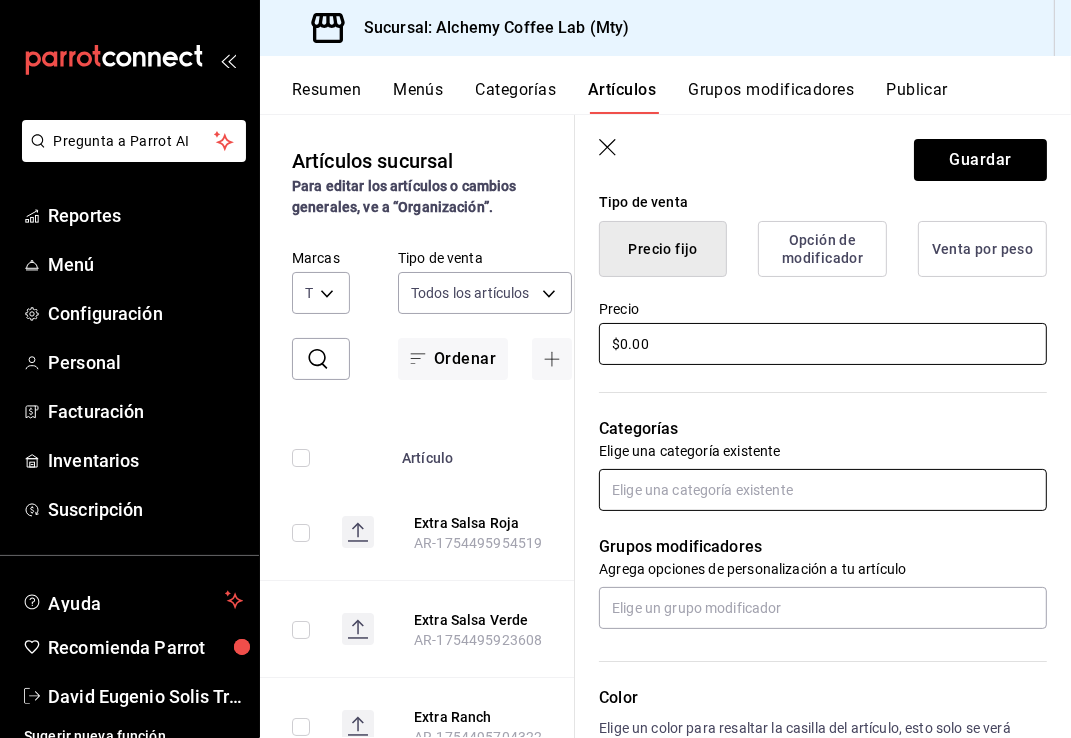 type on "$0.00" 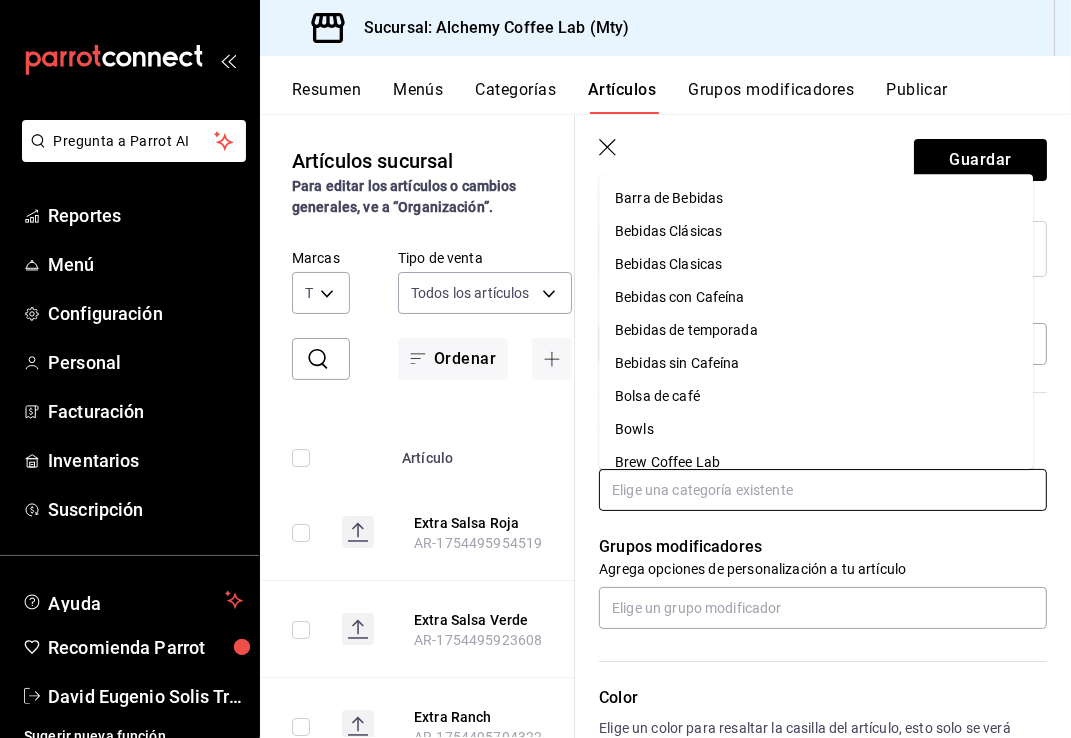 click at bounding box center (823, 490) 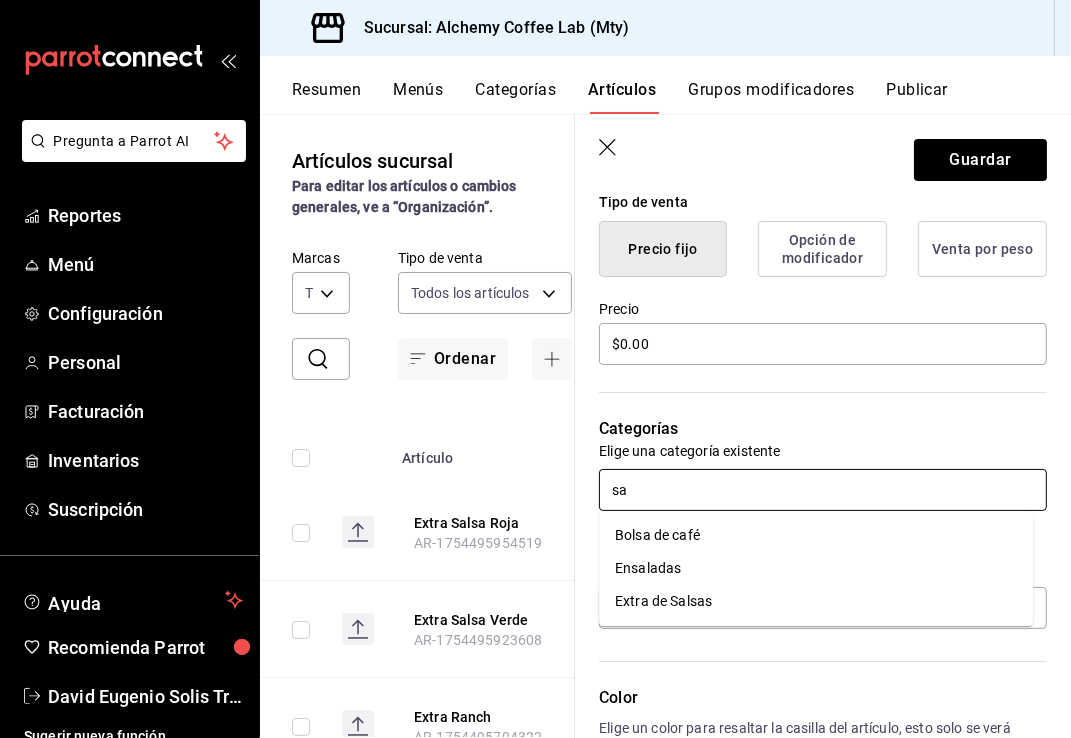 type on "sal" 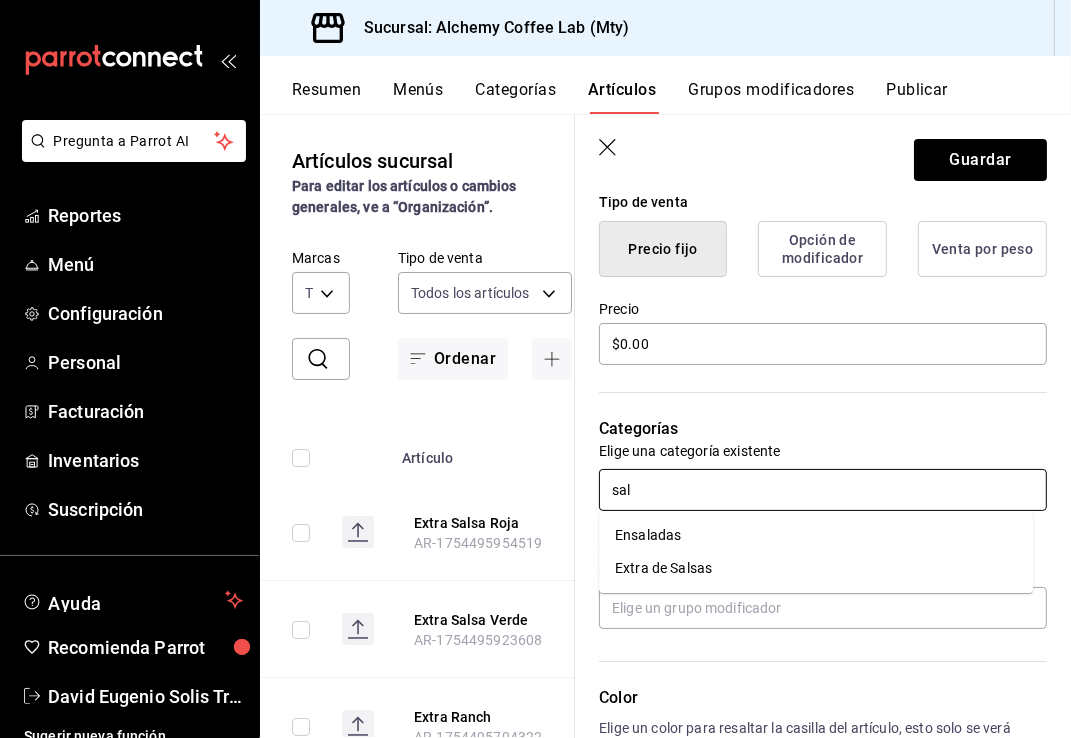click on "Extra de Salsas" at bounding box center (816, 568) 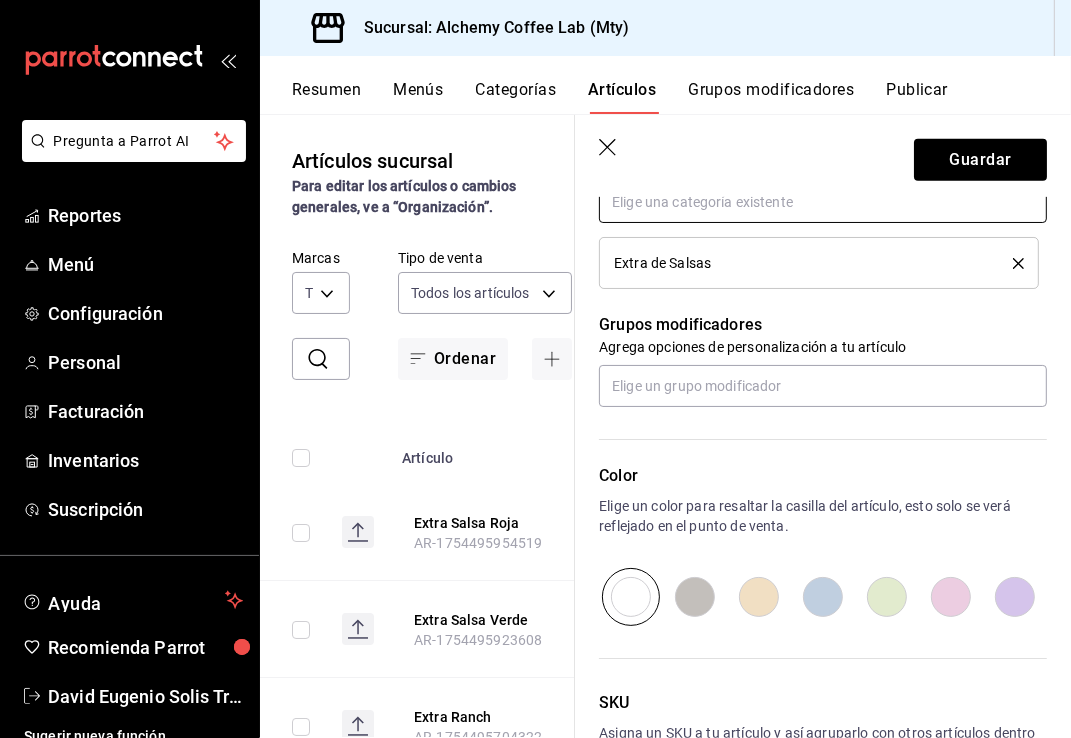scroll, scrollTop: 800, scrollLeft: 0, axis: vertical 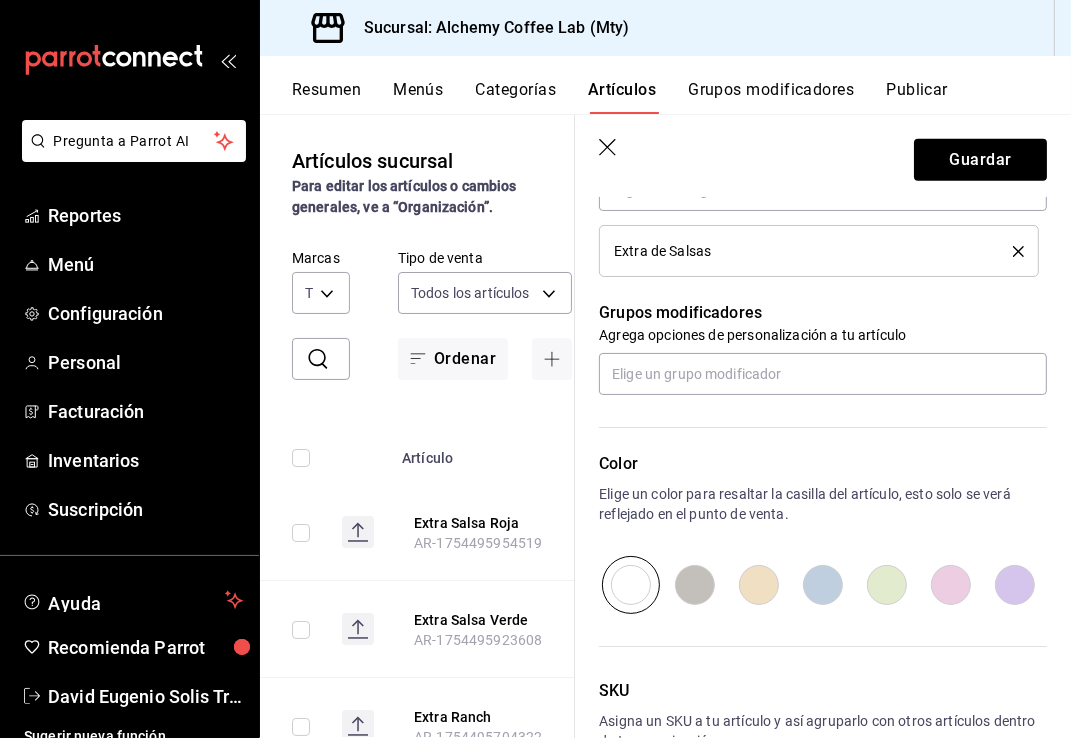click at bounding box center [1015, 585] 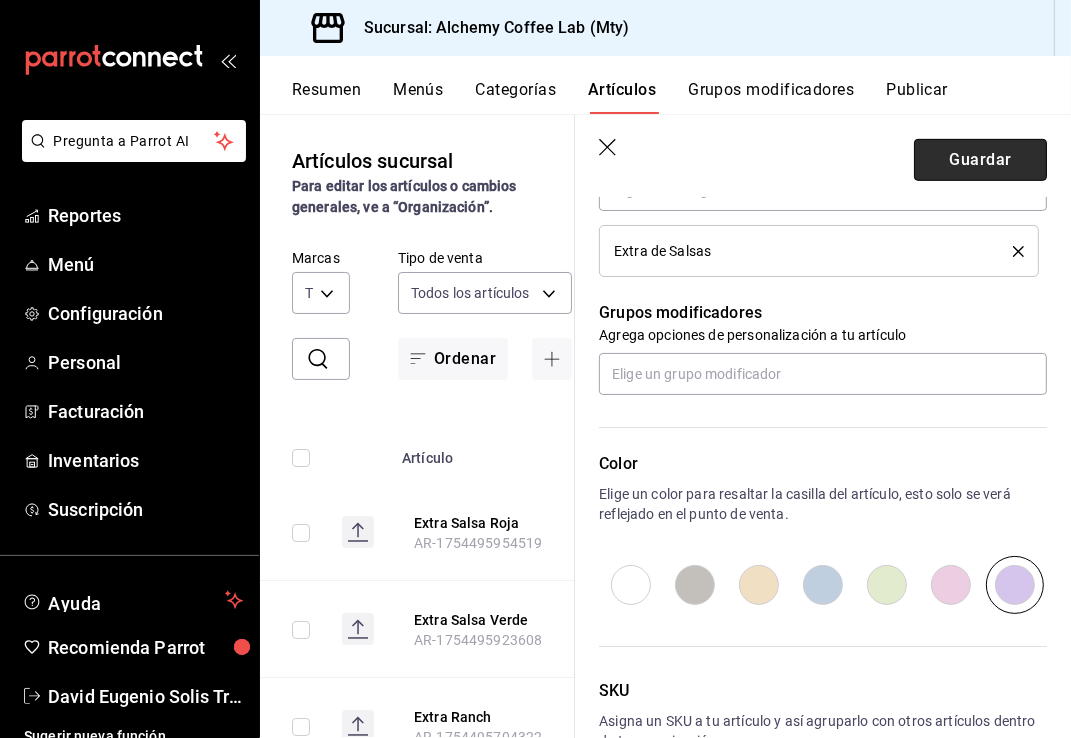 click on "Guardar" at bounding box center [980, 160] 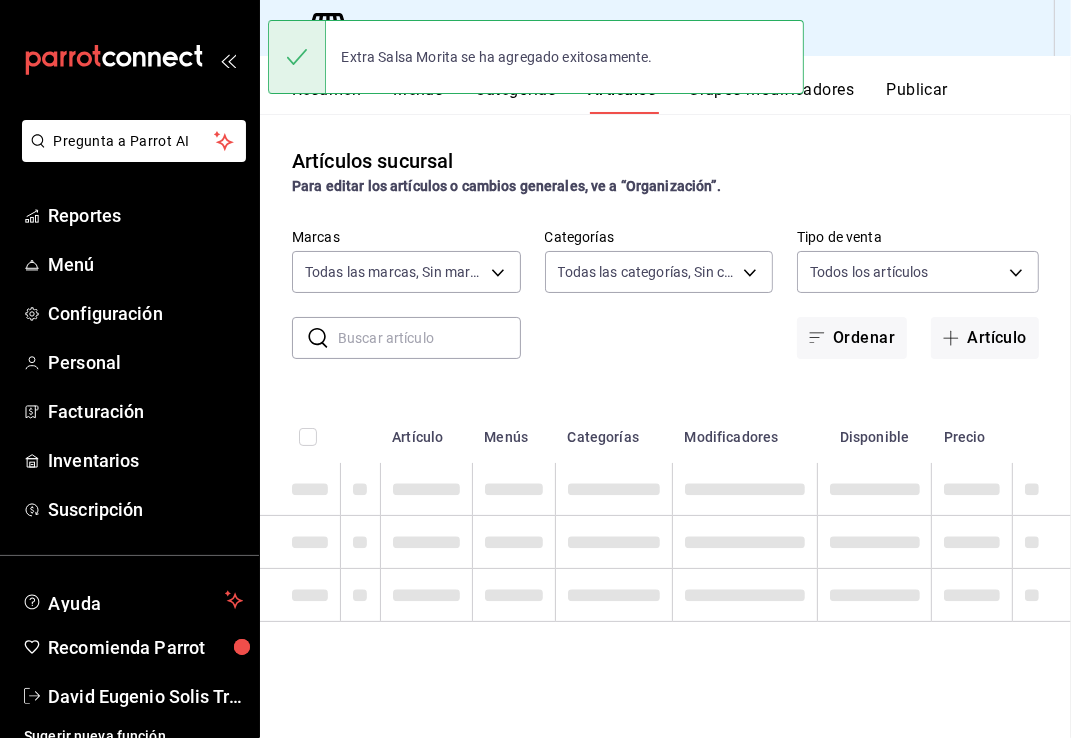 scroll, scrollTop: 0, scrollLeft: 0, axis: both 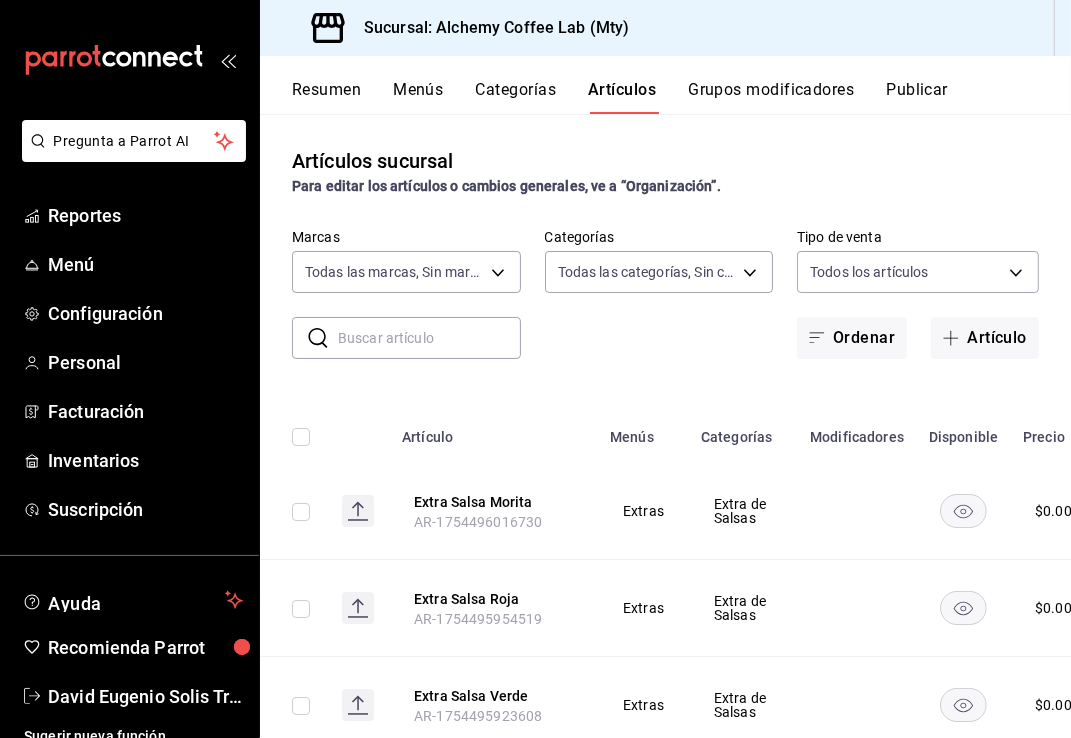drag, startPoint x: 953, startPoint y: 187, endPoint x: 943, endPoint y: 188, distance: 10.049875 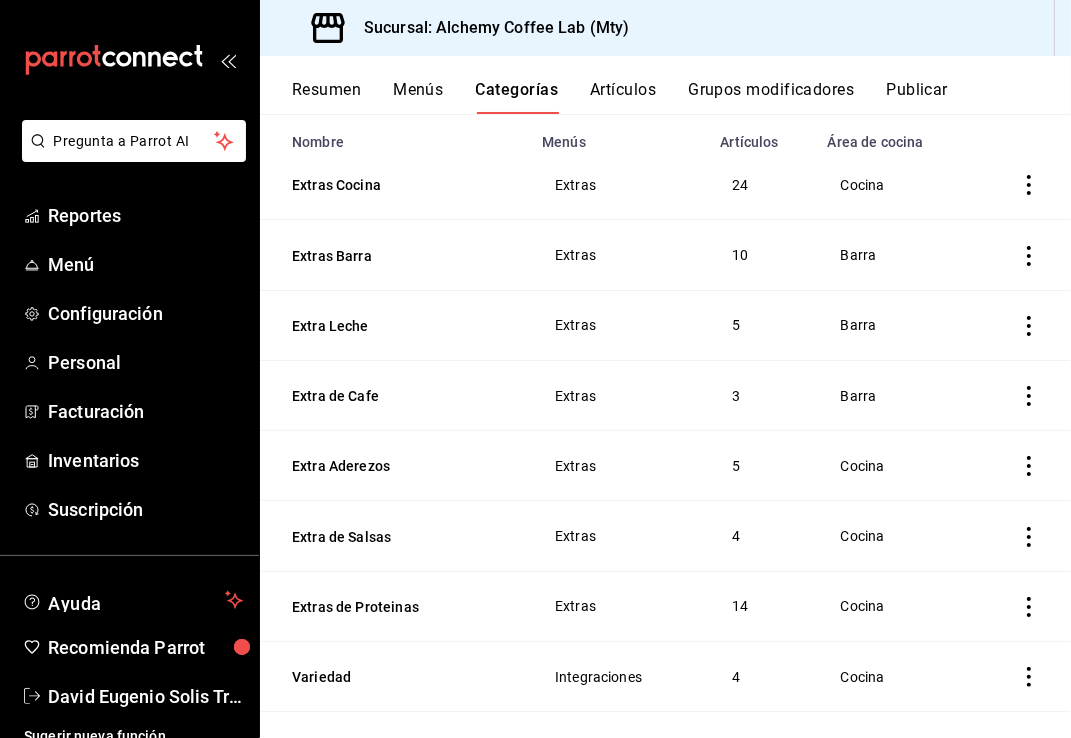 scroll, scrollTop: 200, scrollLeft: 0, axis: vertical 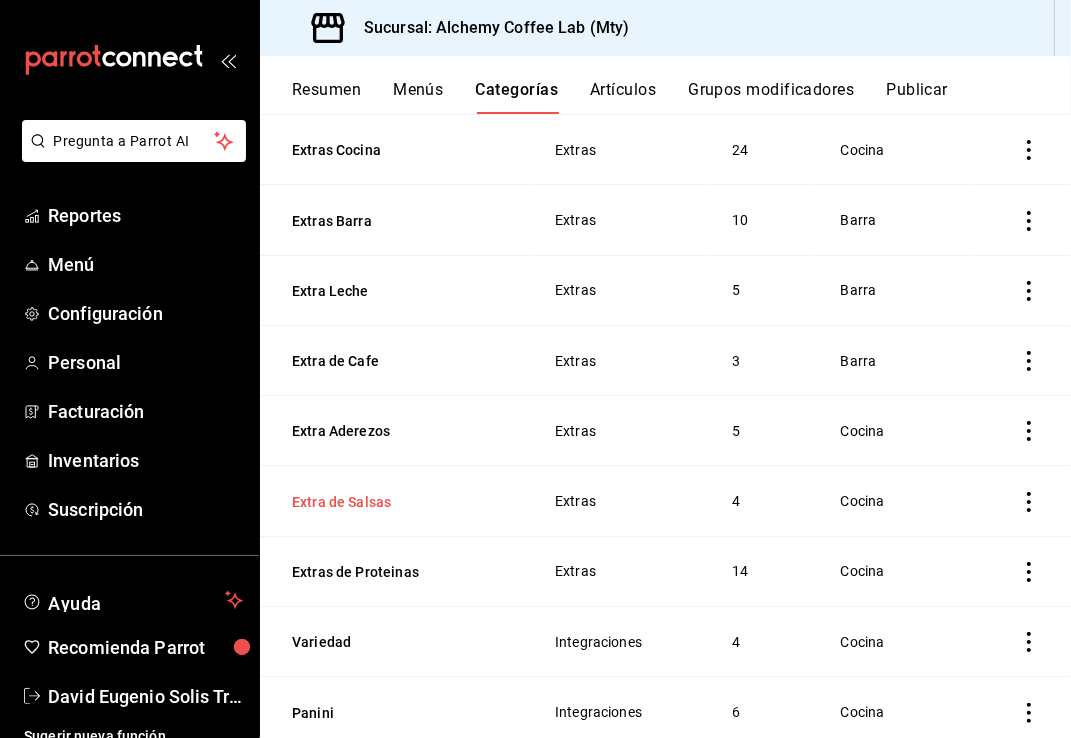 click on "Extra de Salsas" at bounding box center [392, 502] 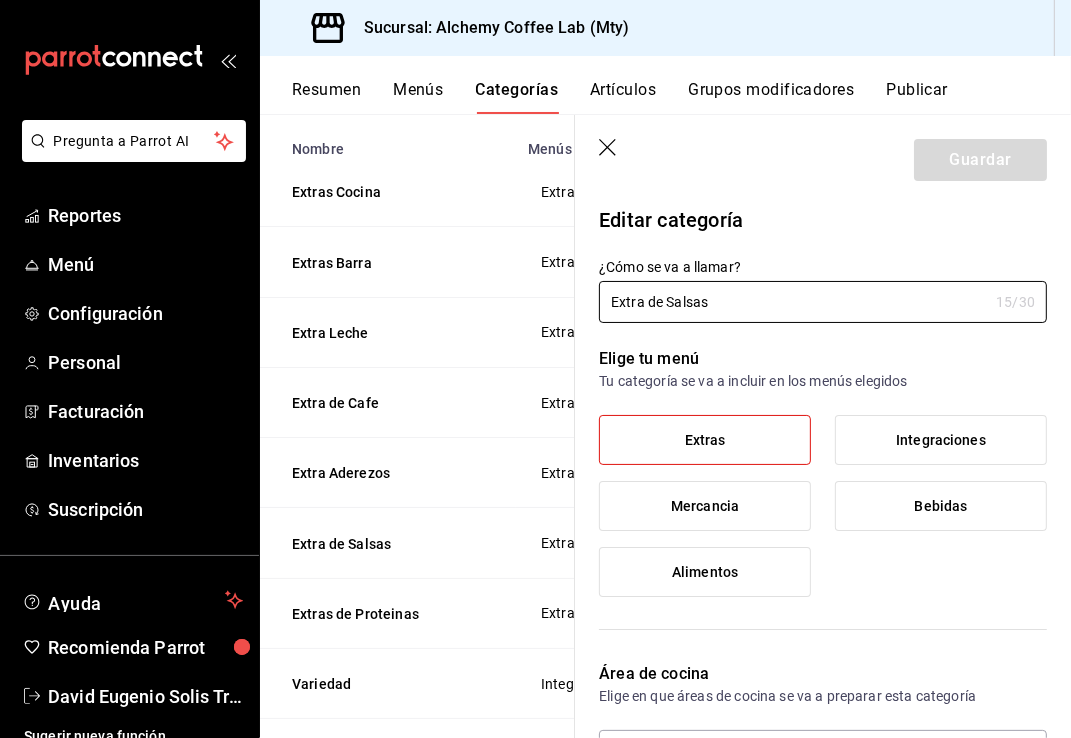 type on "4c36ef1a-372c-4468-b3a0-d14628c76100" 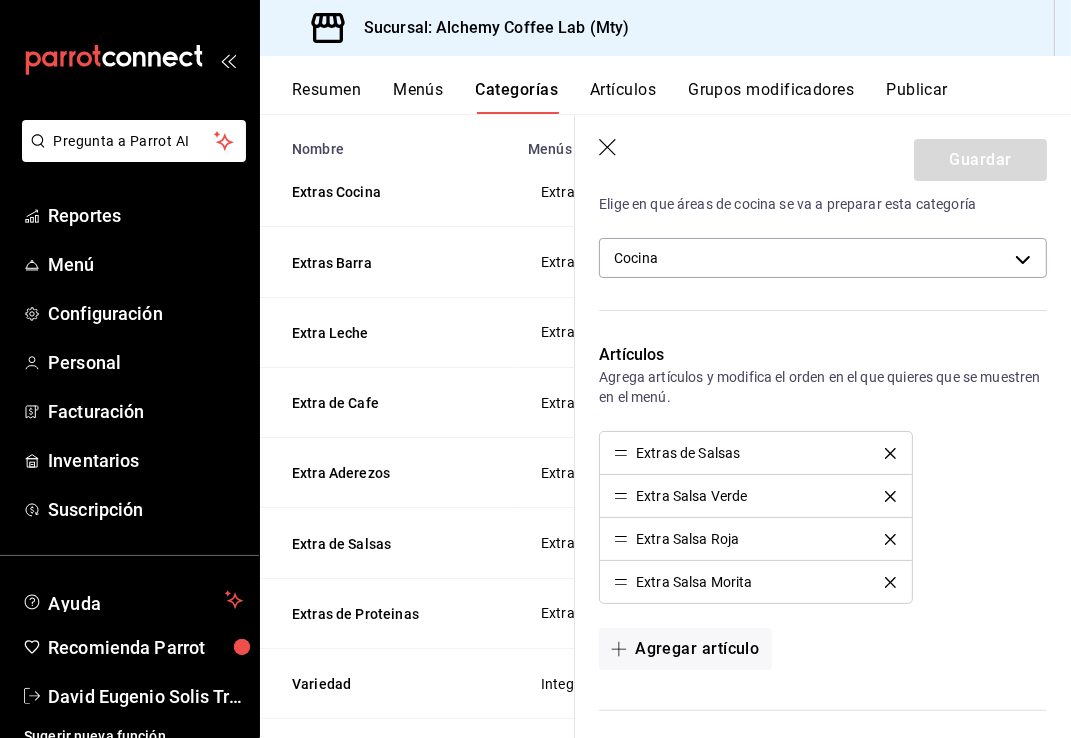 scroll, scrollTop: 500, scrollLeft: 0, axis: vertical 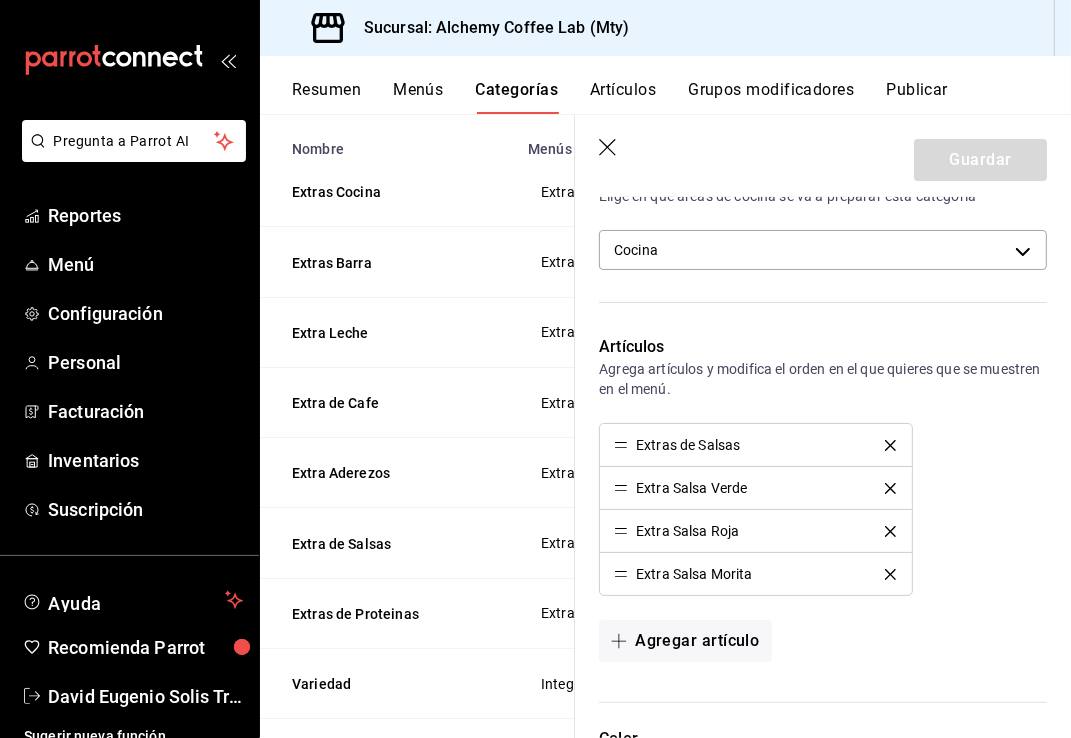 click 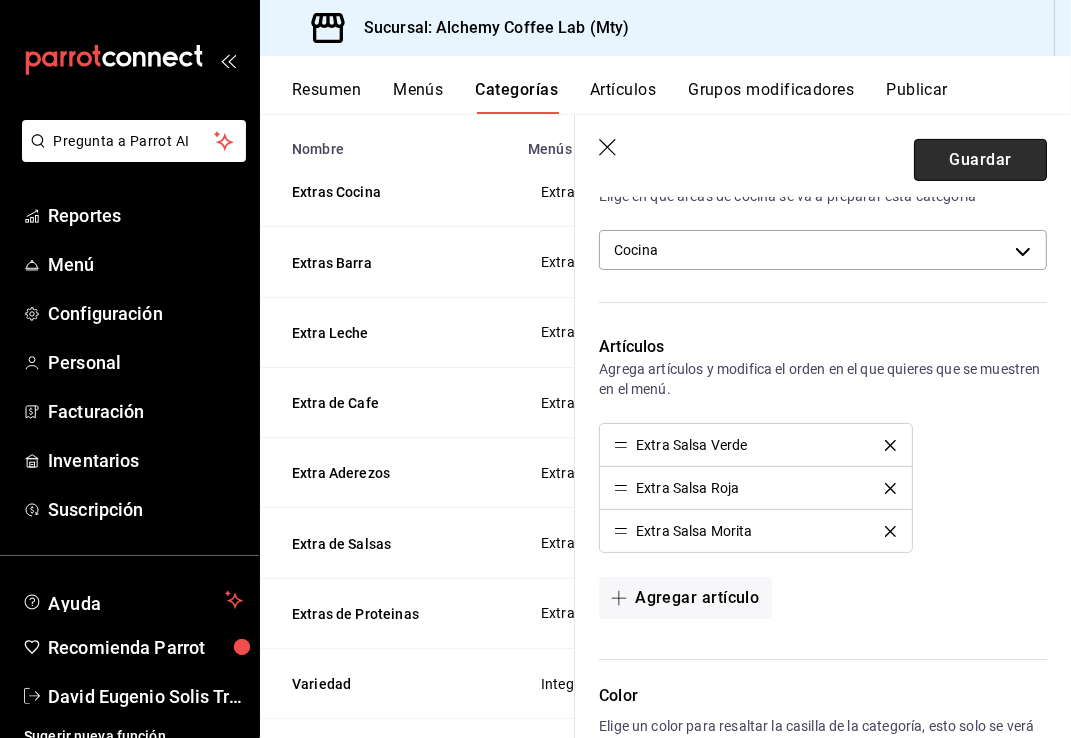 click on "Guardar" at bounding box center [980, 160] 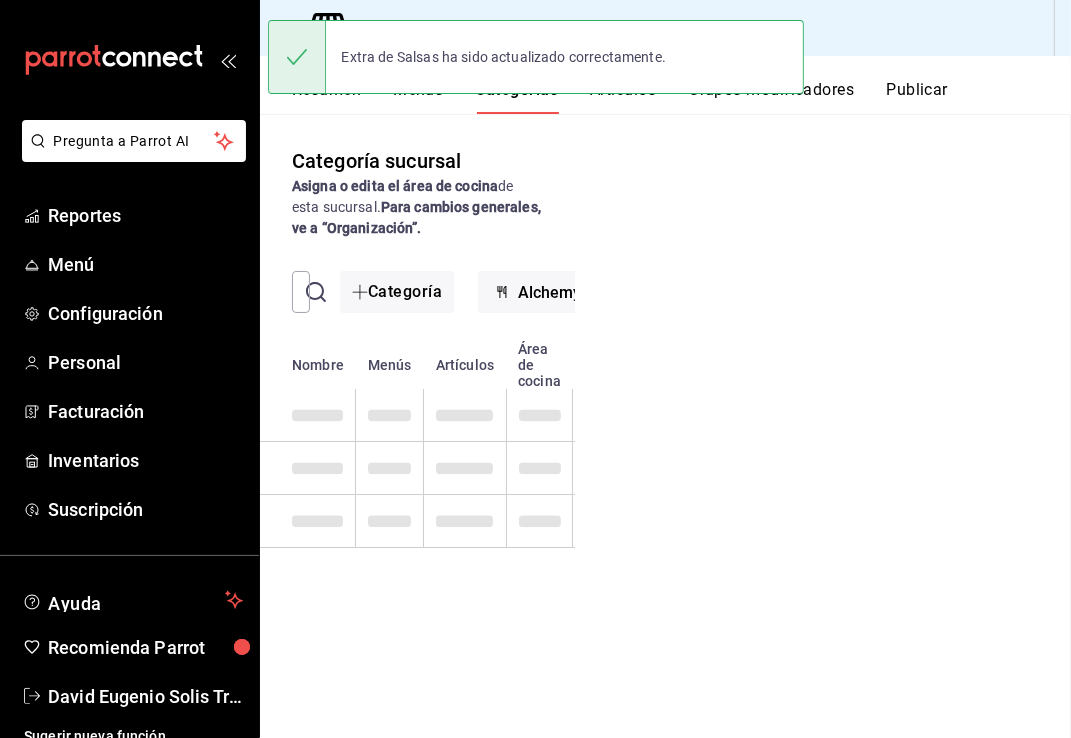 scroll, scrollTop: 0, scrollLeft: 0, axis: both 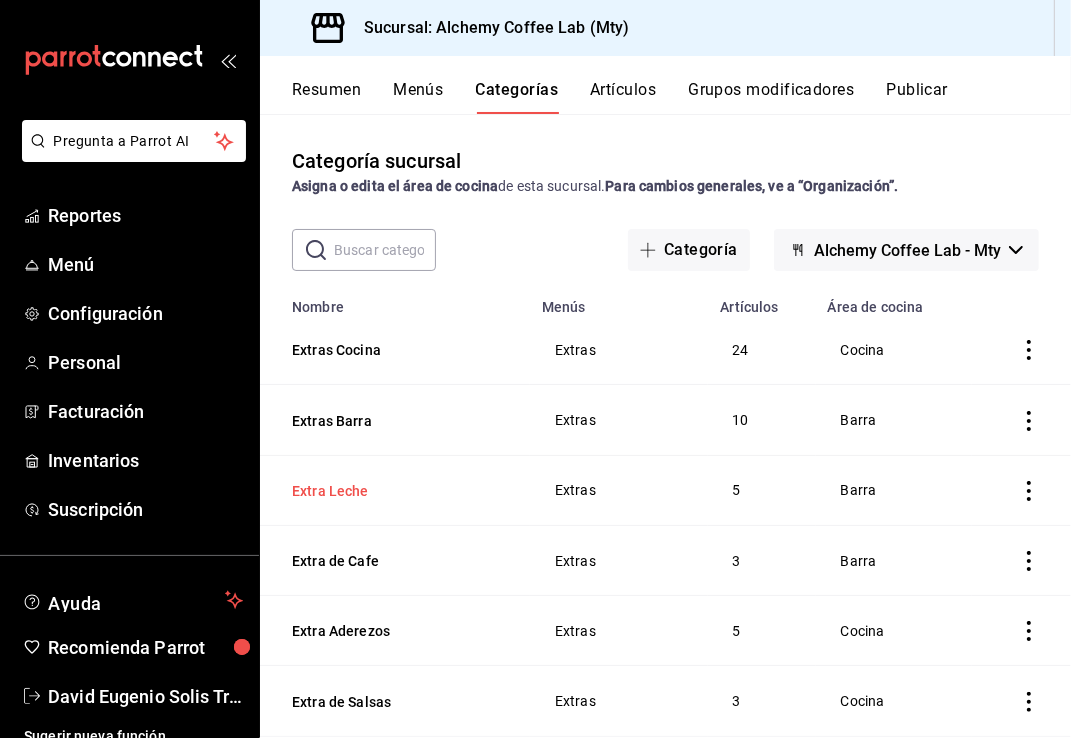 click on "Extra Leche" at bounding box center (392, 491) 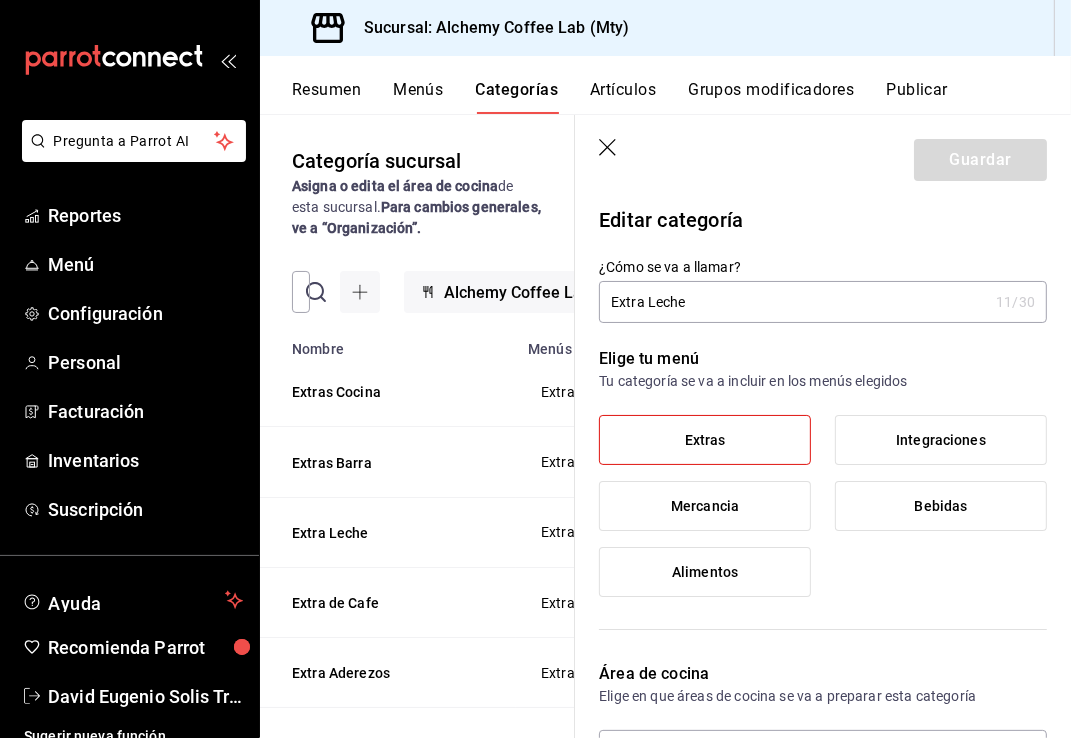 click on "Extra Leche" at bounding box center (793, 302) 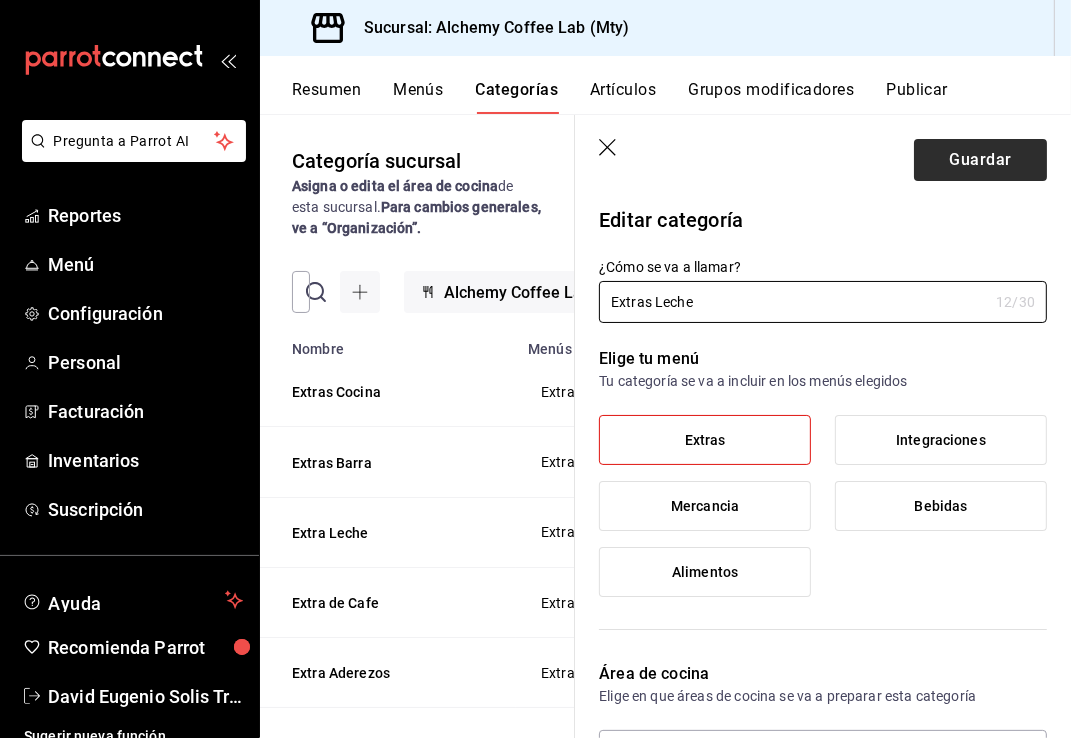 type on "Extras Leche" 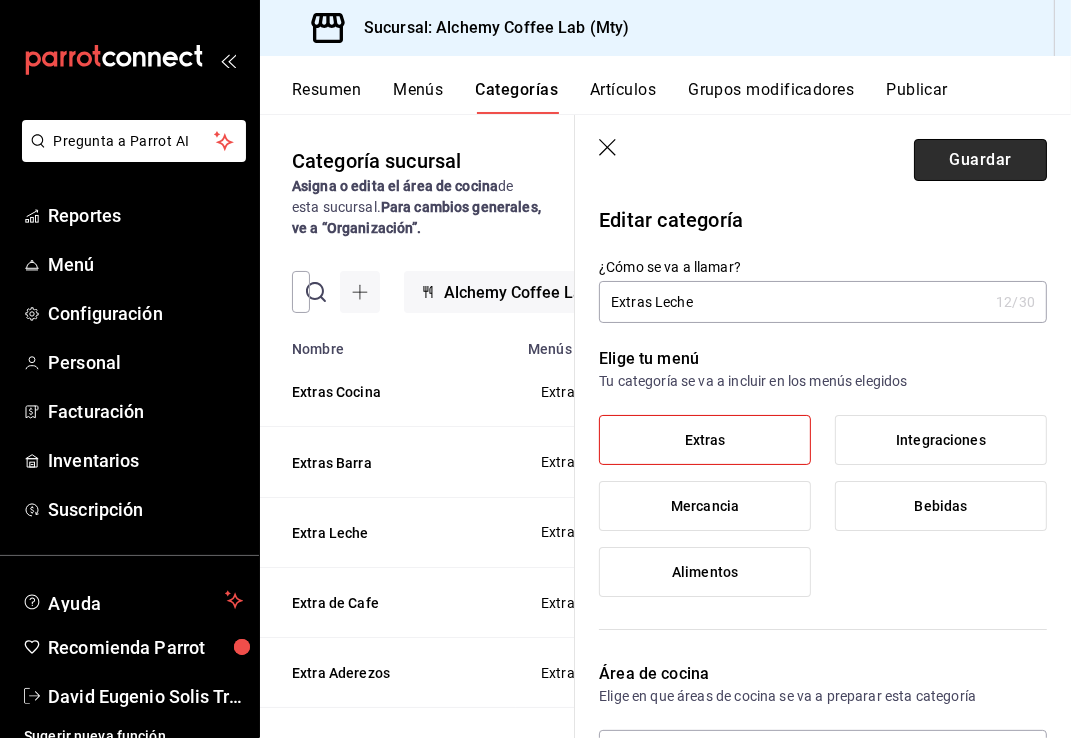 click on "Guardar" at bounding box center [980, 160] 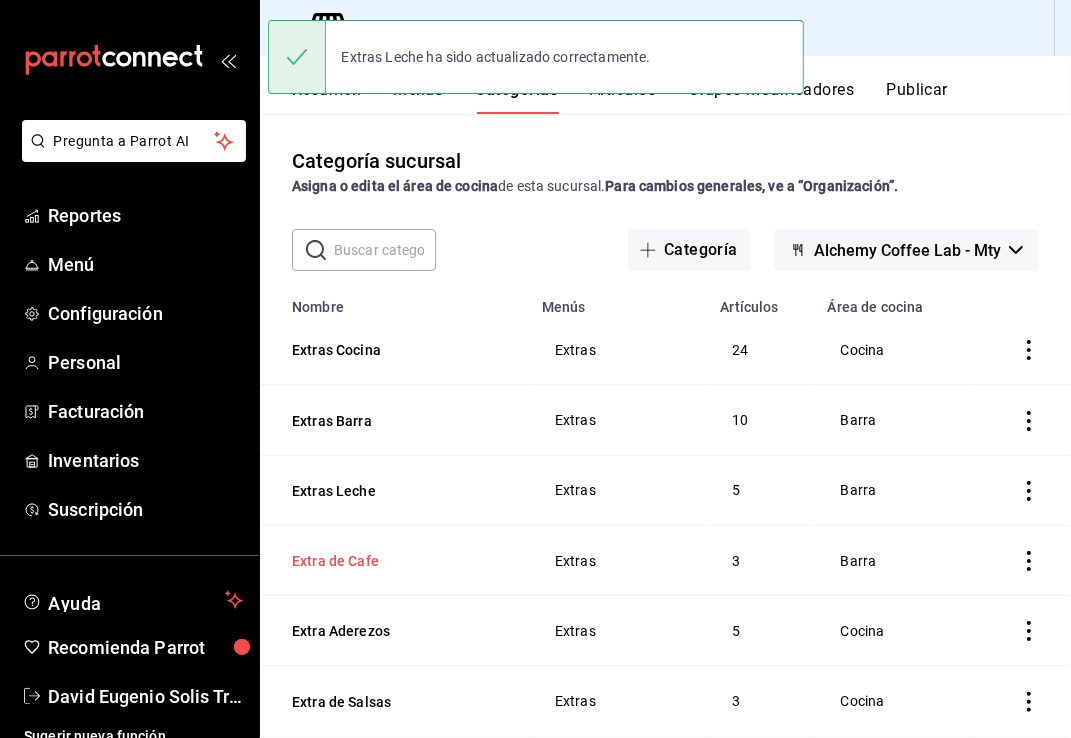 click on "Extra de Cafe" at bounding box center [392, 561] 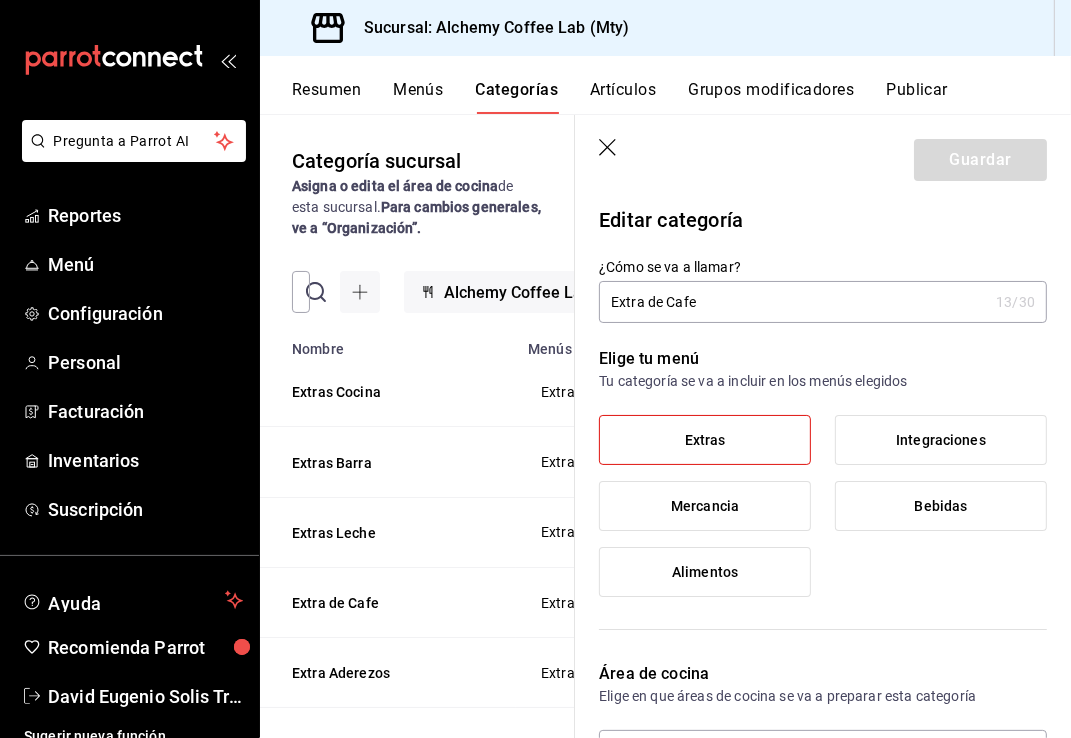 click on "Extra de Cafe" at bounding box center (793, 302) 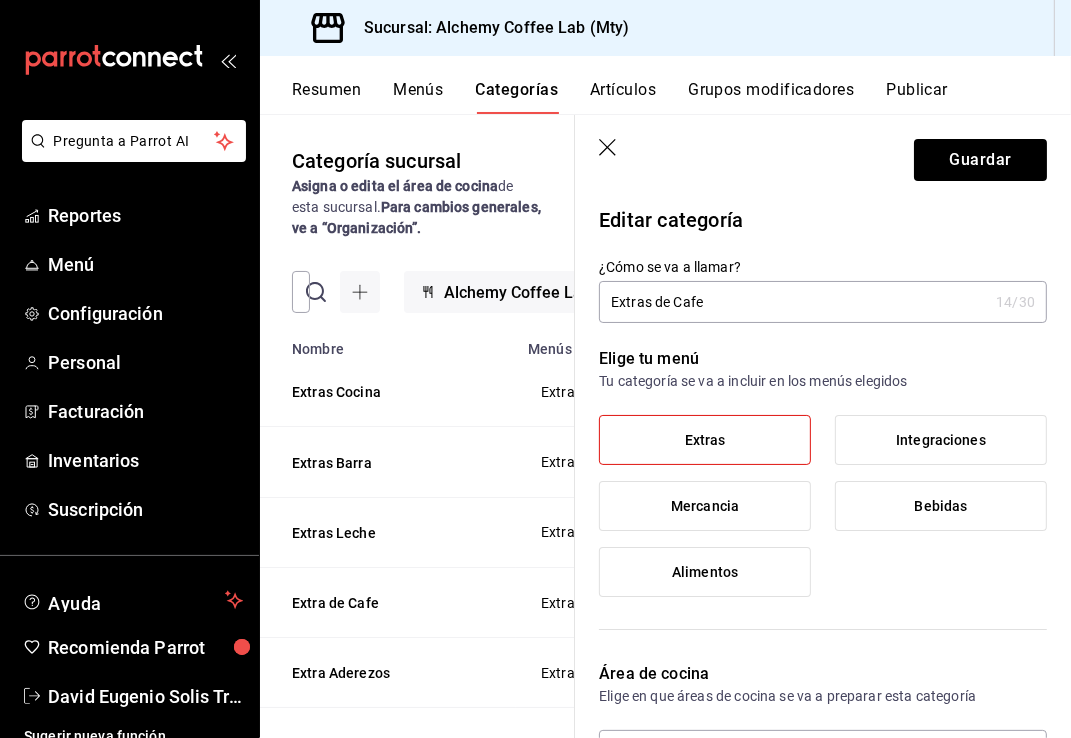 click on "Extras de Cafe" at bounding box center (793, 302) 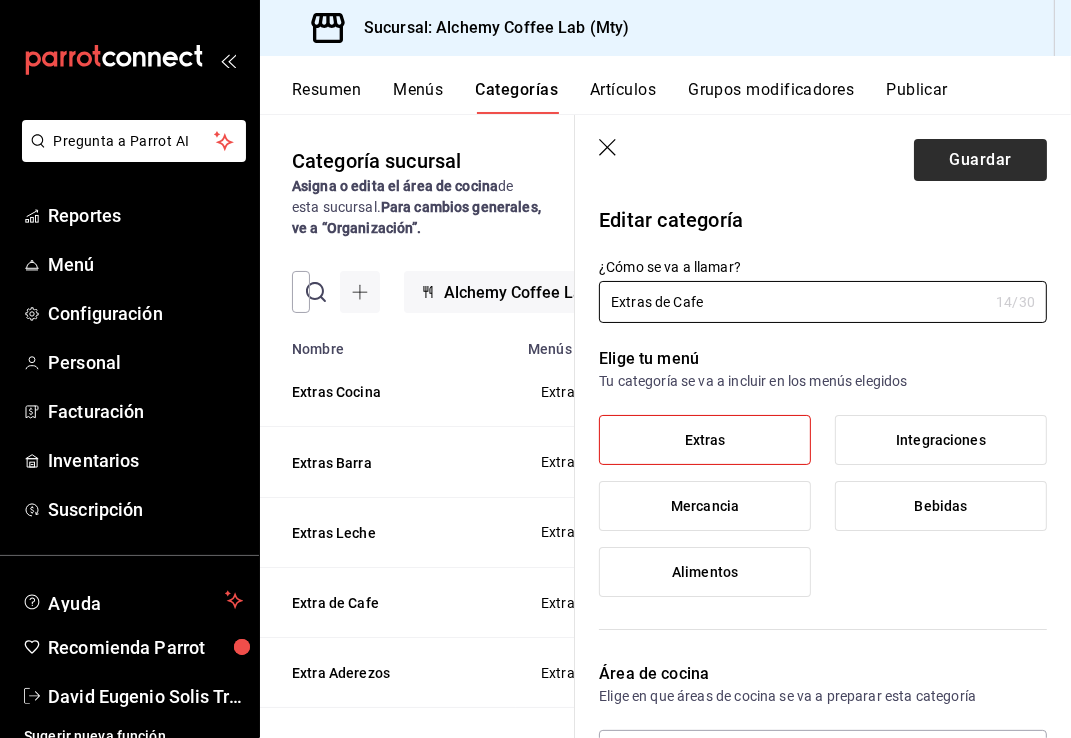 type on "Extras de Cafe" 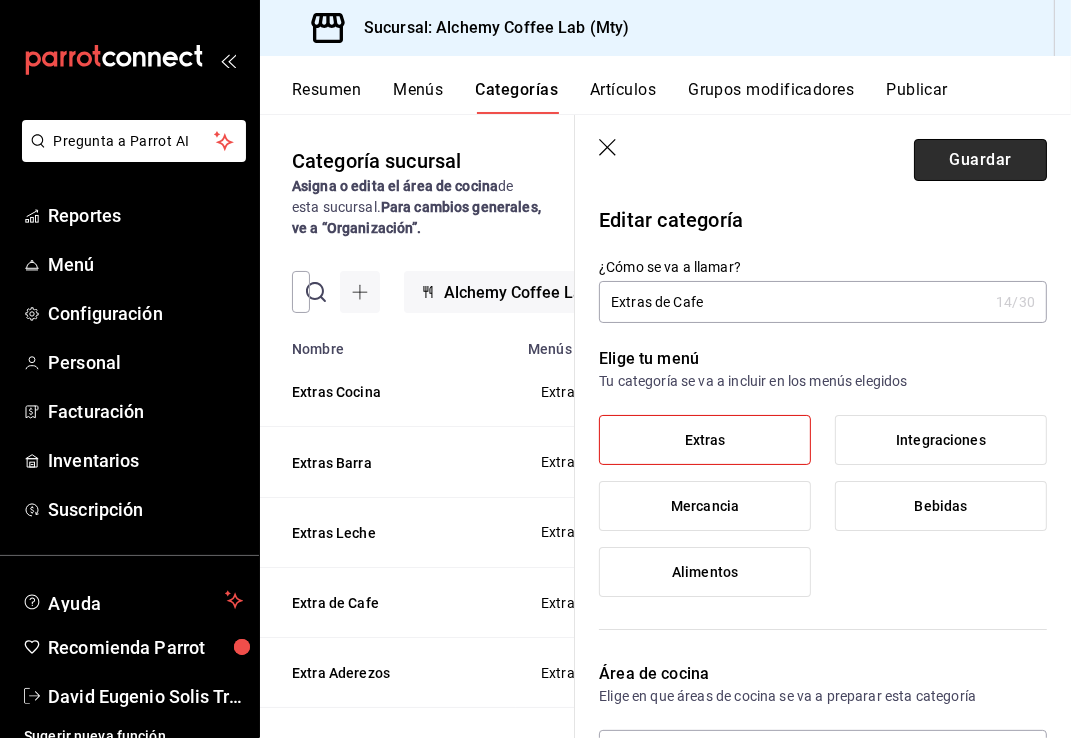 click on "Guardar" at bounding box center [980, 160] 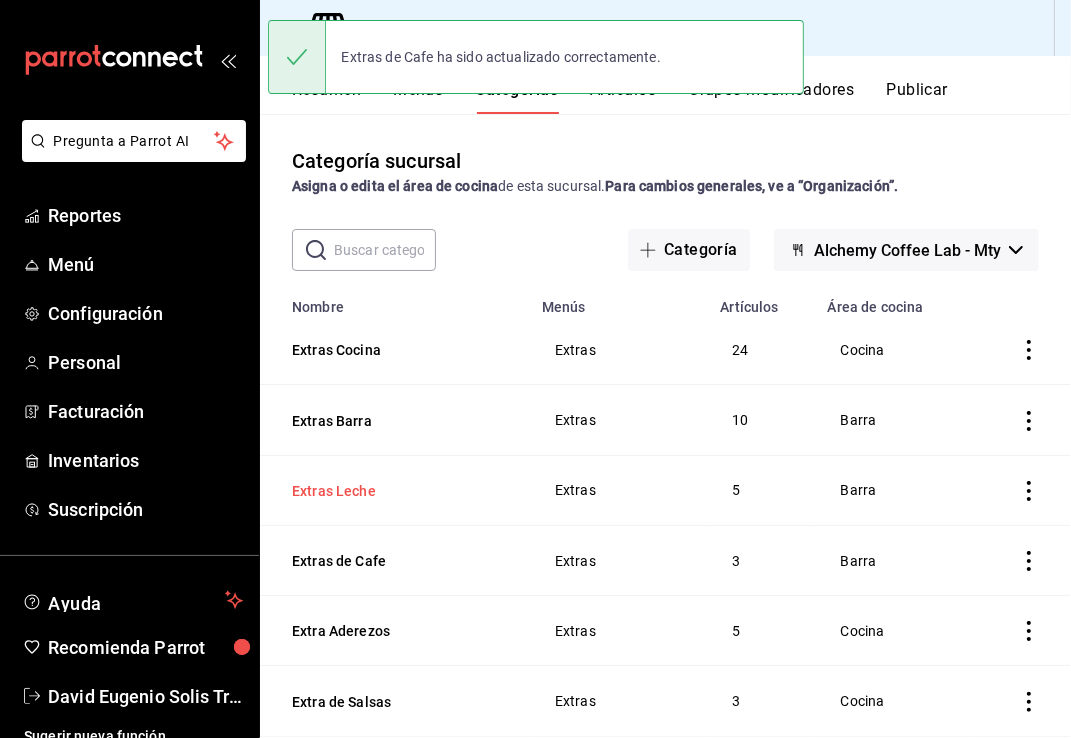 click on "Extras Leche" at bounding box center [392, 491] 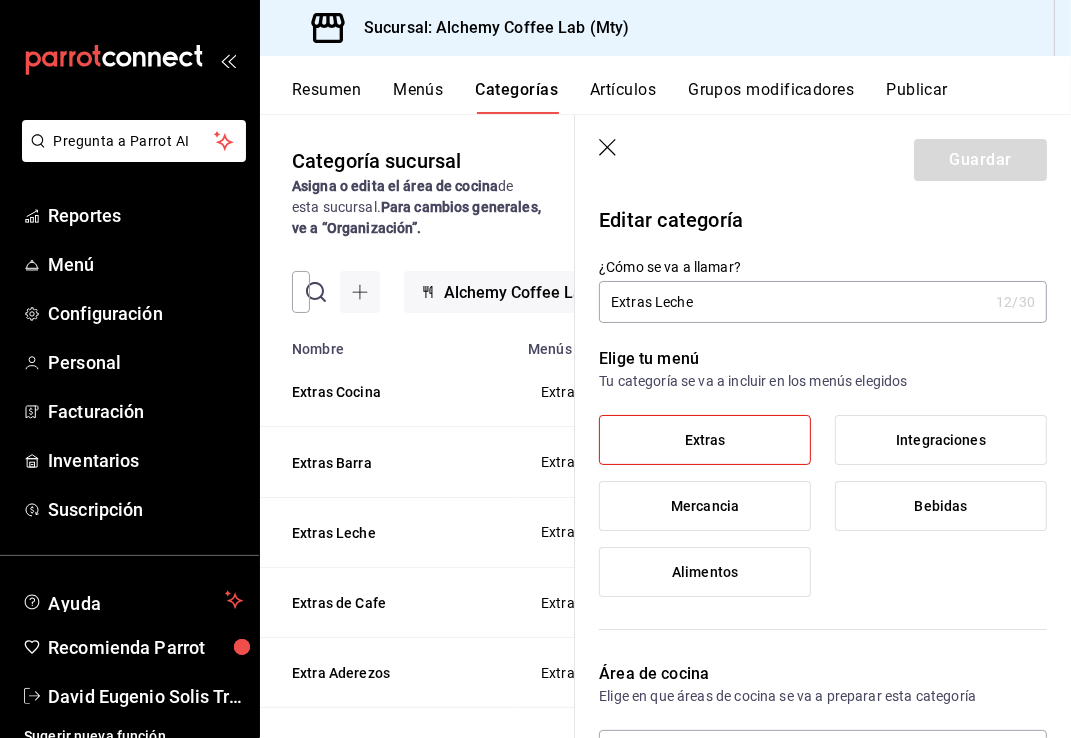click on "Extras Leche" at bounding box center [793, 302] 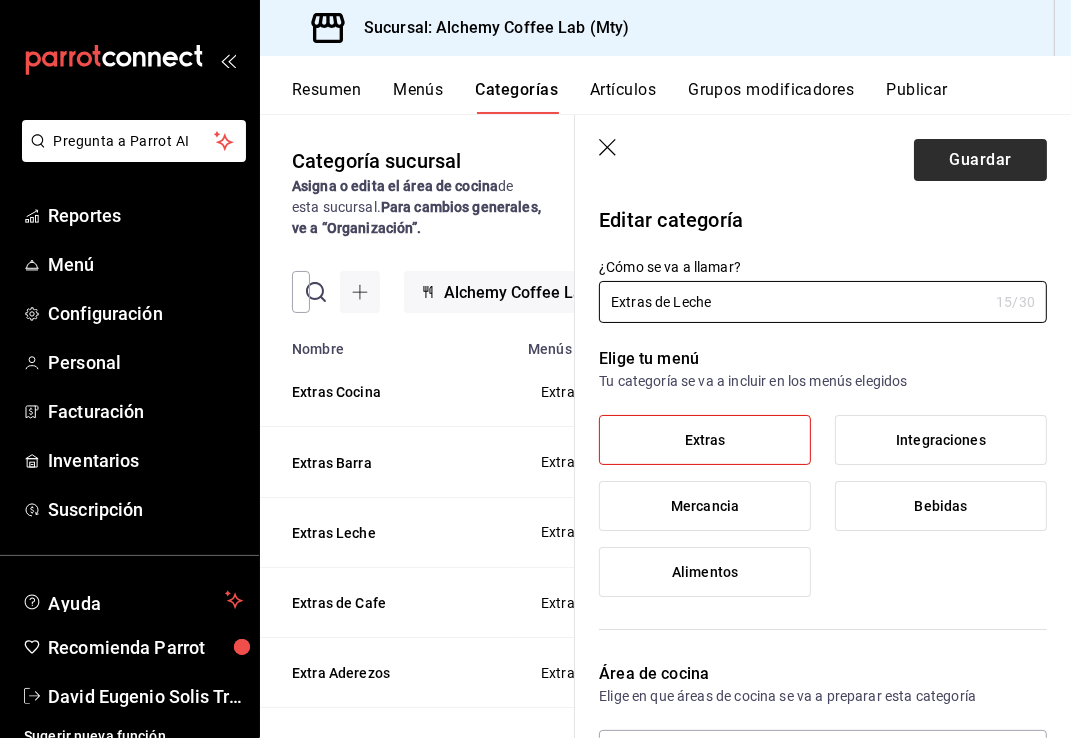 type on "Extras de Leche" 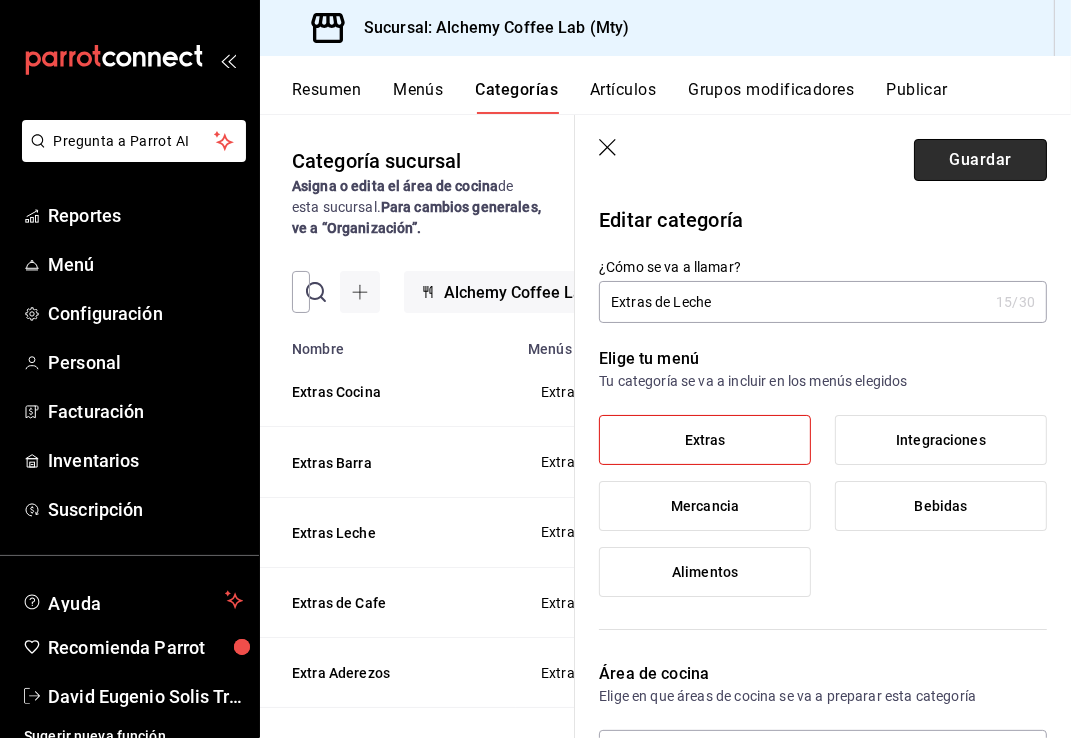 click on "Guardar" at bounding box center (980, 160) 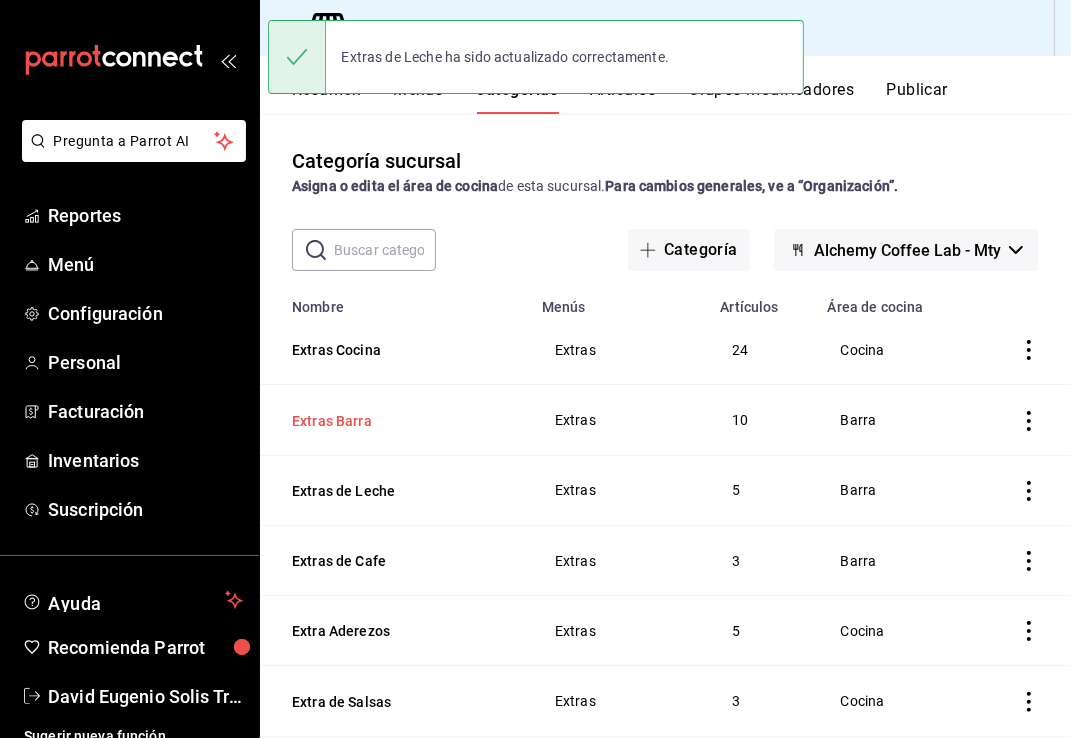 click on "Extras Barra" at bounding box center [392, 421] 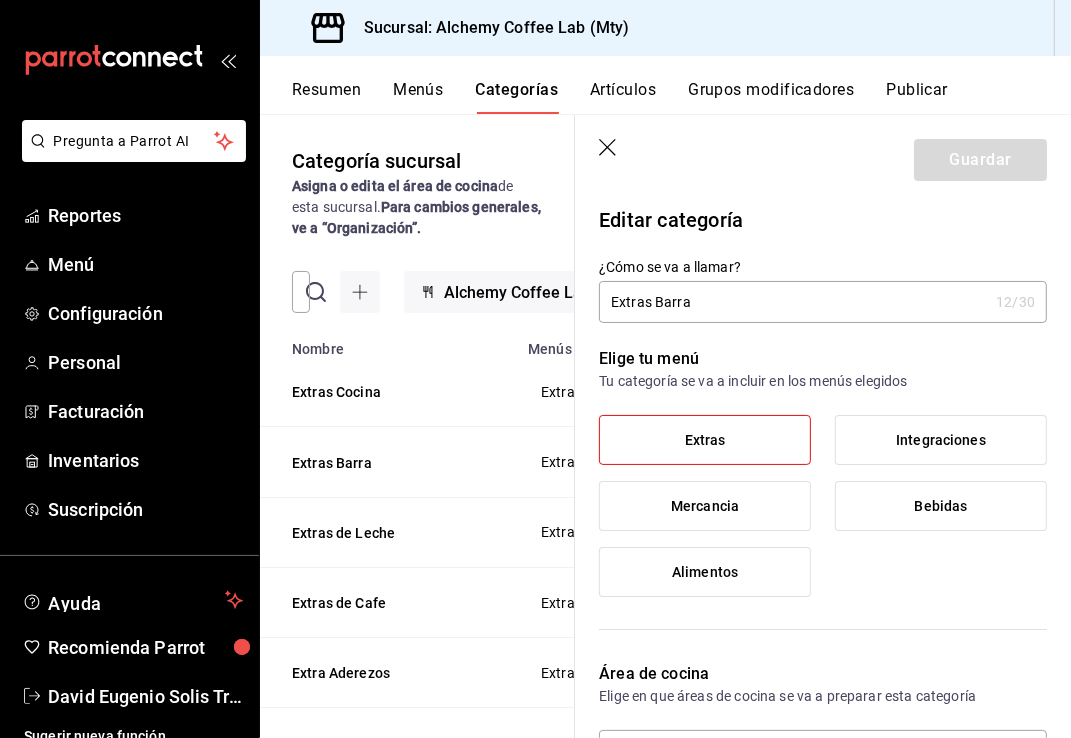 click on "Extras Barra" at bounding box center (793, 302) 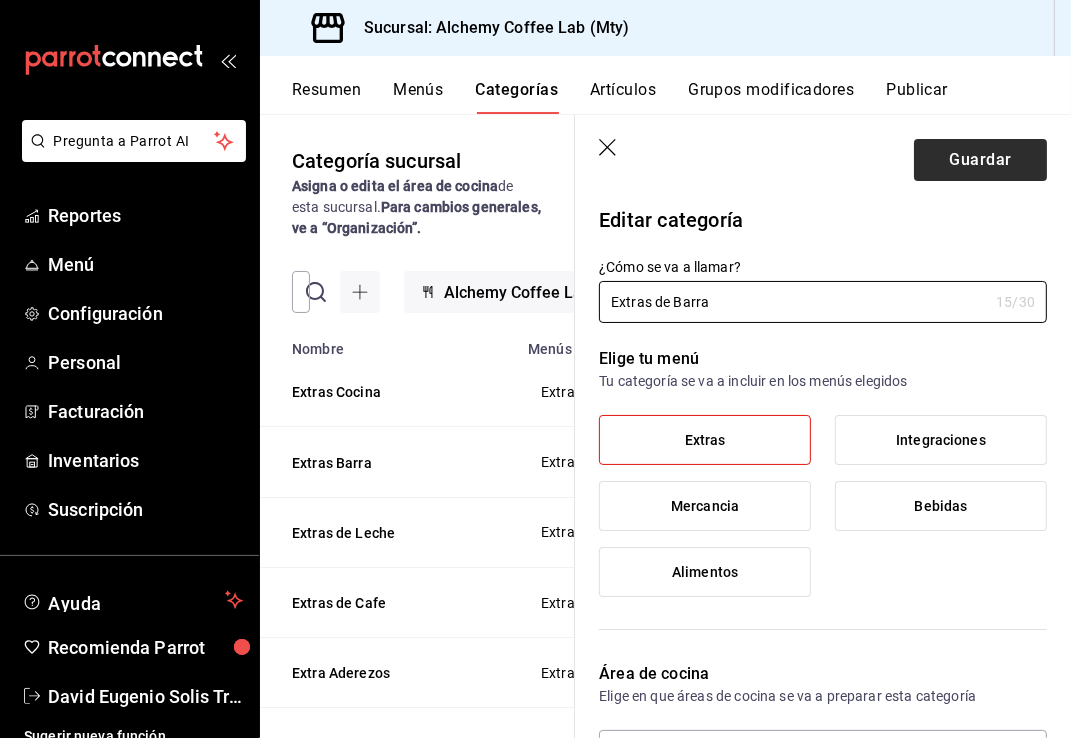 type on "Extras de Barra" 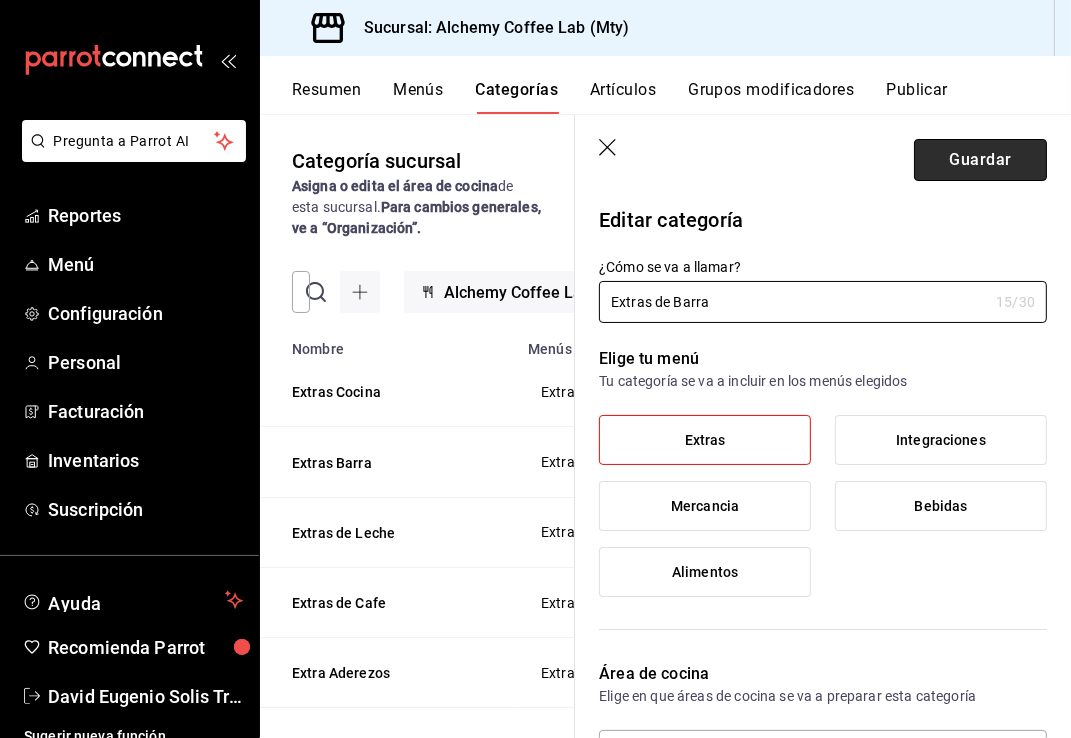 click on "Guardar" at bounding box center (980, 160) 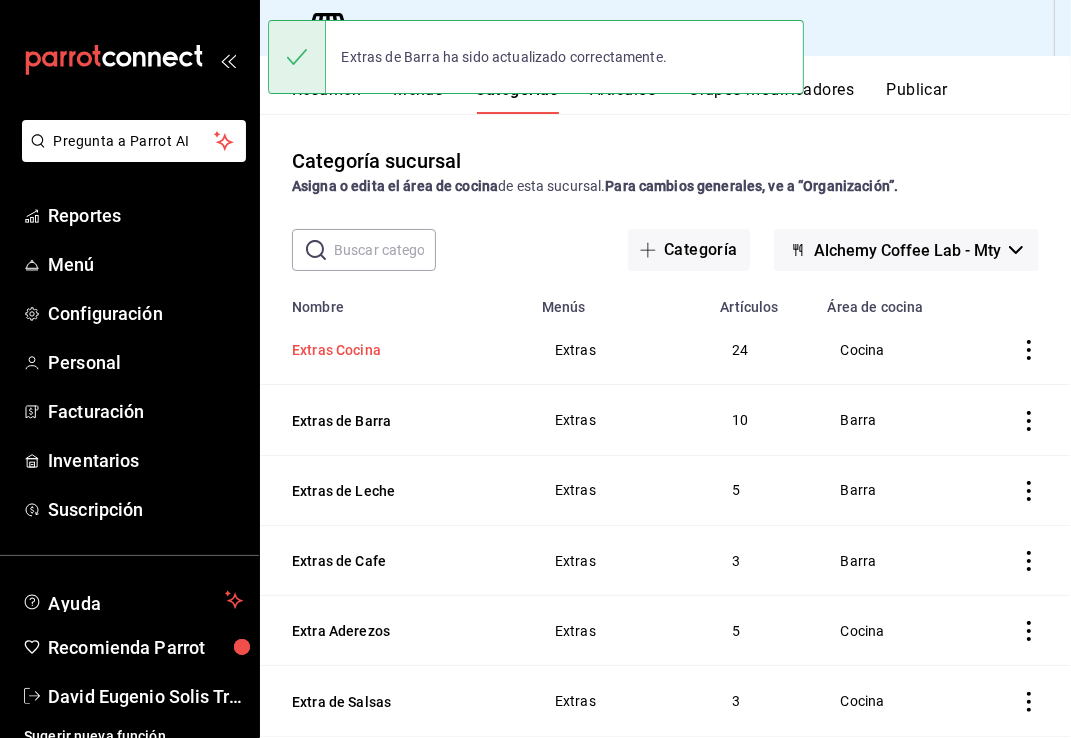 click on "Extras Cocina" at bounding box center [392, 350] 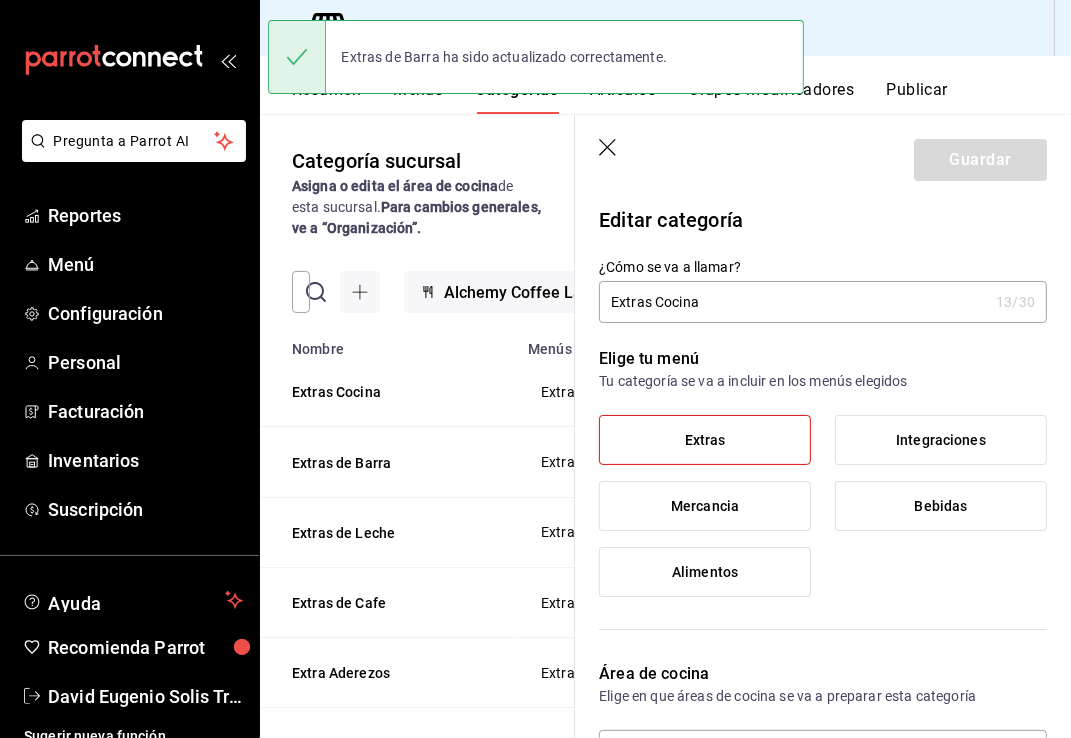 click on "Extras Cocina" at bounding box center (793, 302) 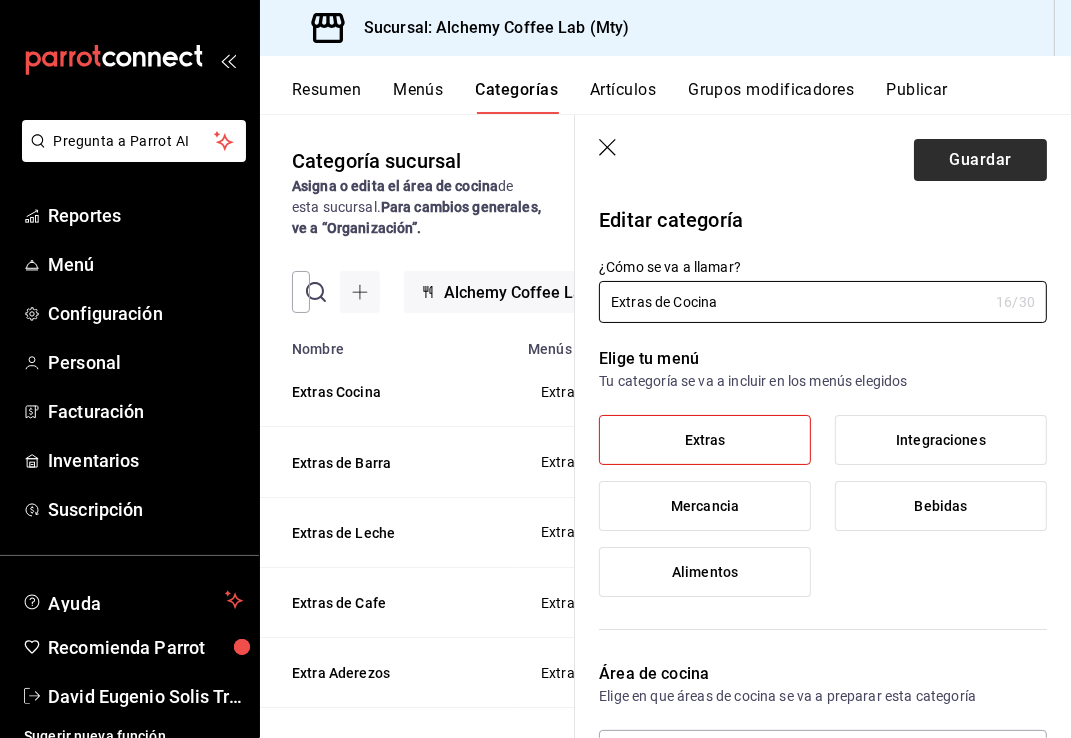 type on "Extras de Cocina" 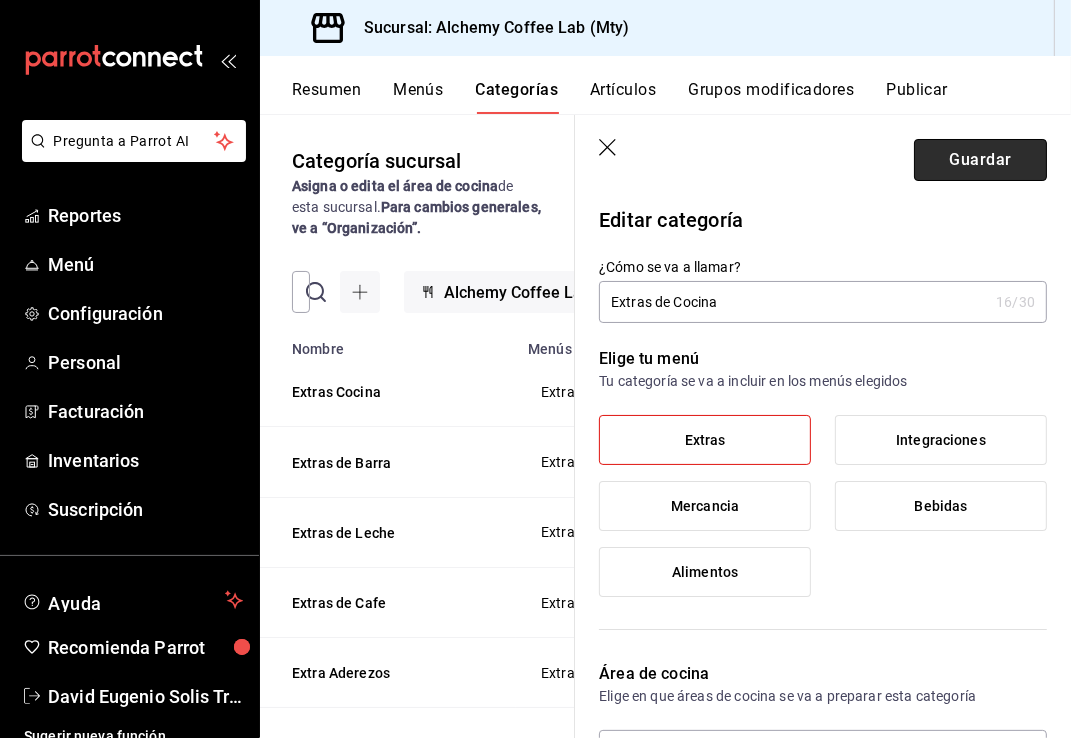 click on "Guardar" at bounding box center [980, 160] 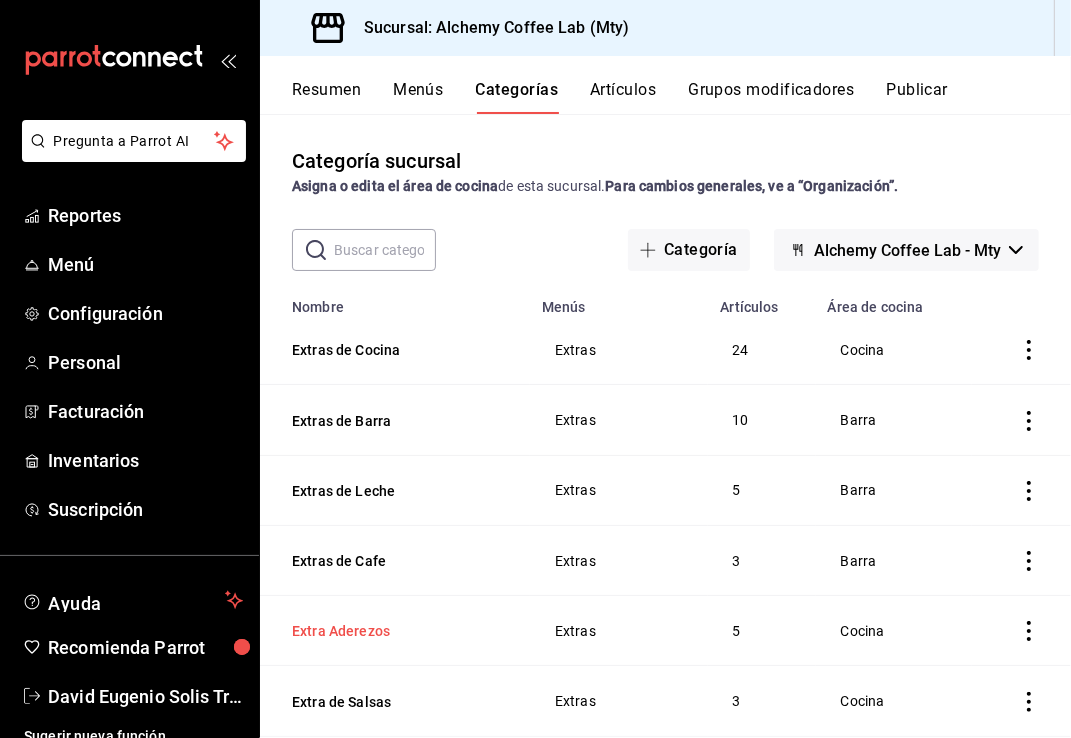 click on "Extra Aderezos" at bounding box center (392, 631) 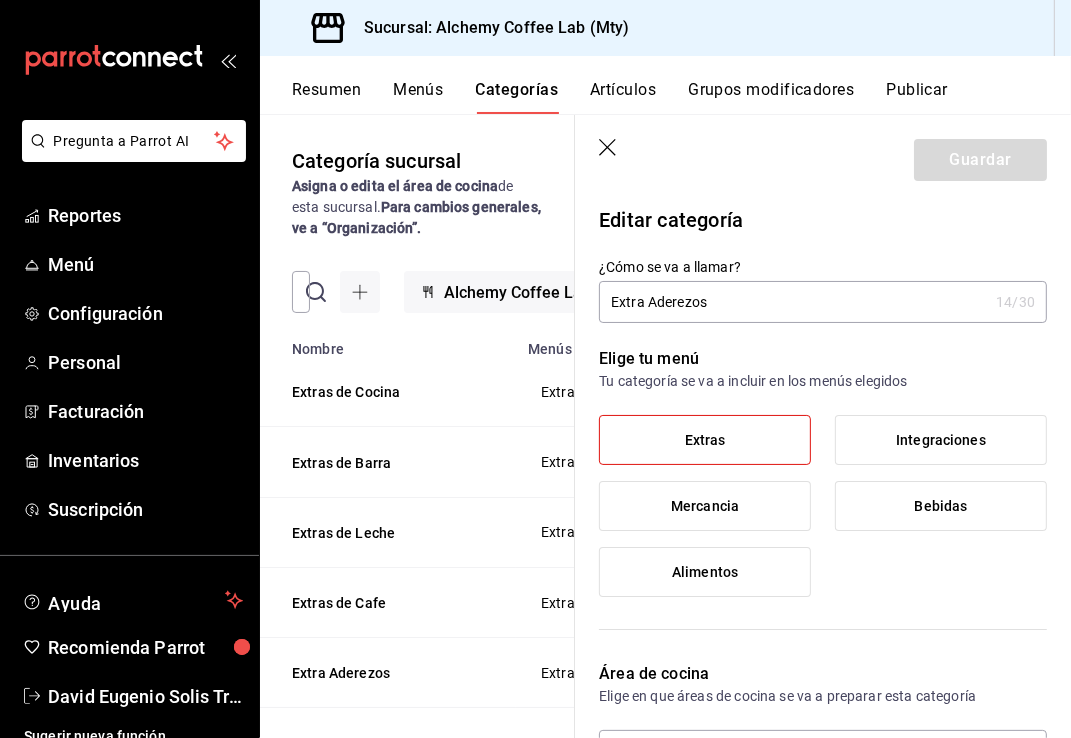 click on "Extra Aderezos" at bounding box center (793, 302) 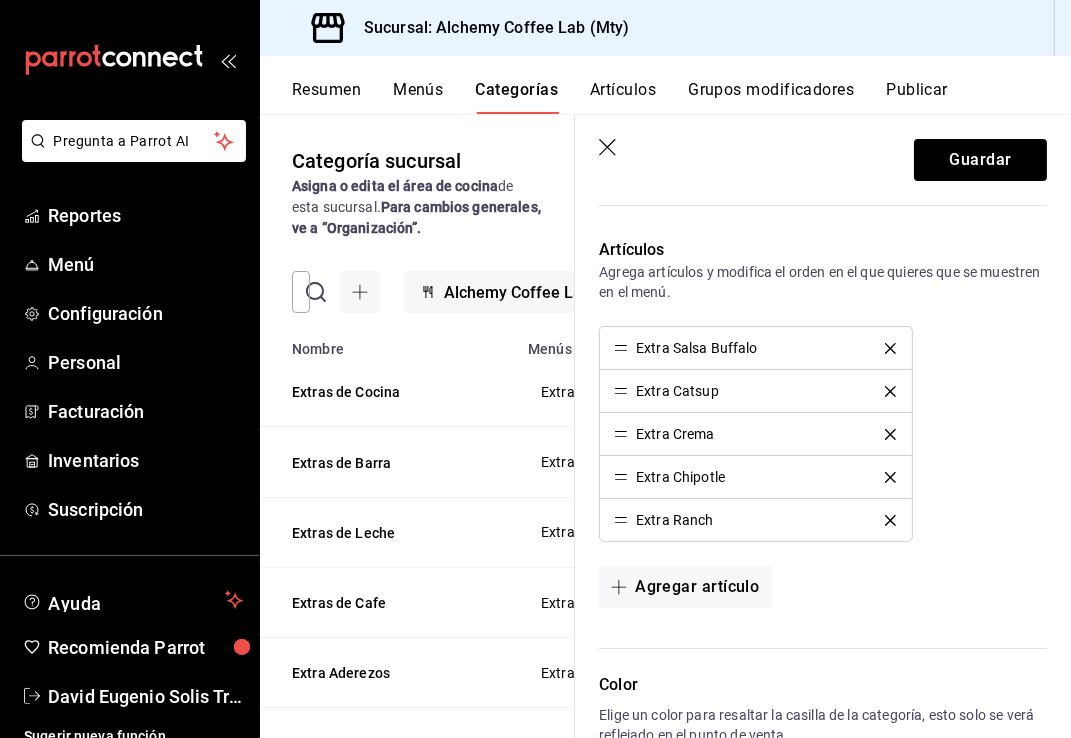 scroll, scrollTop: 600, scrollLeft: 0, axis: vertical 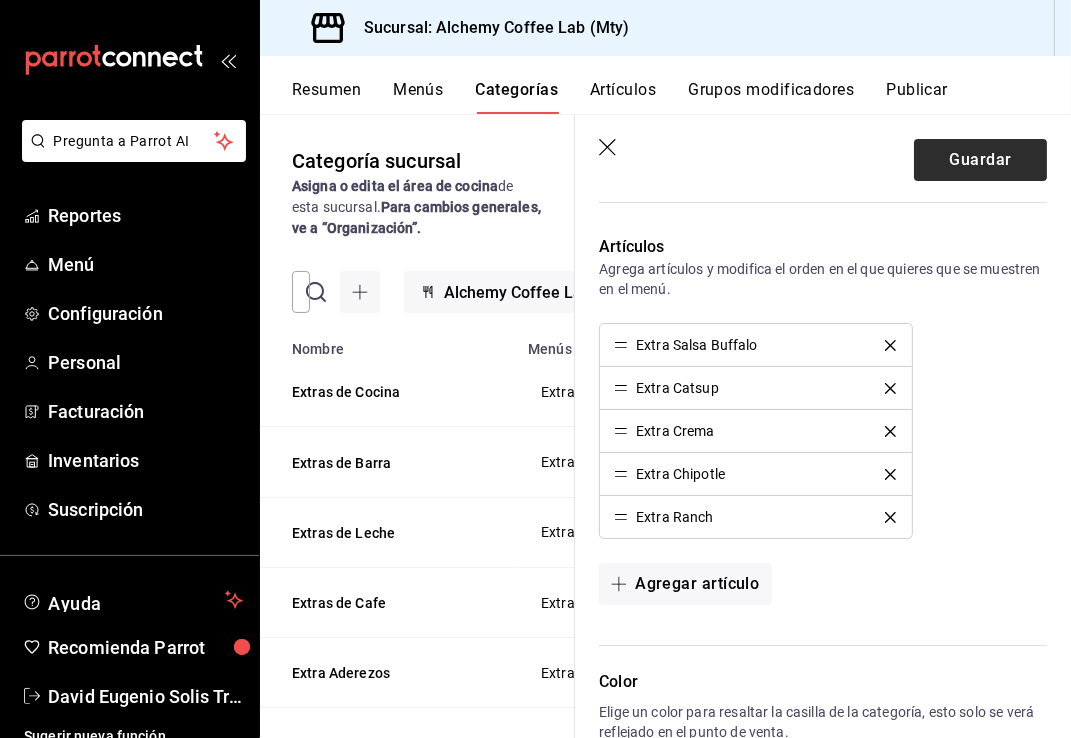 type on "Extras de Aderezos" 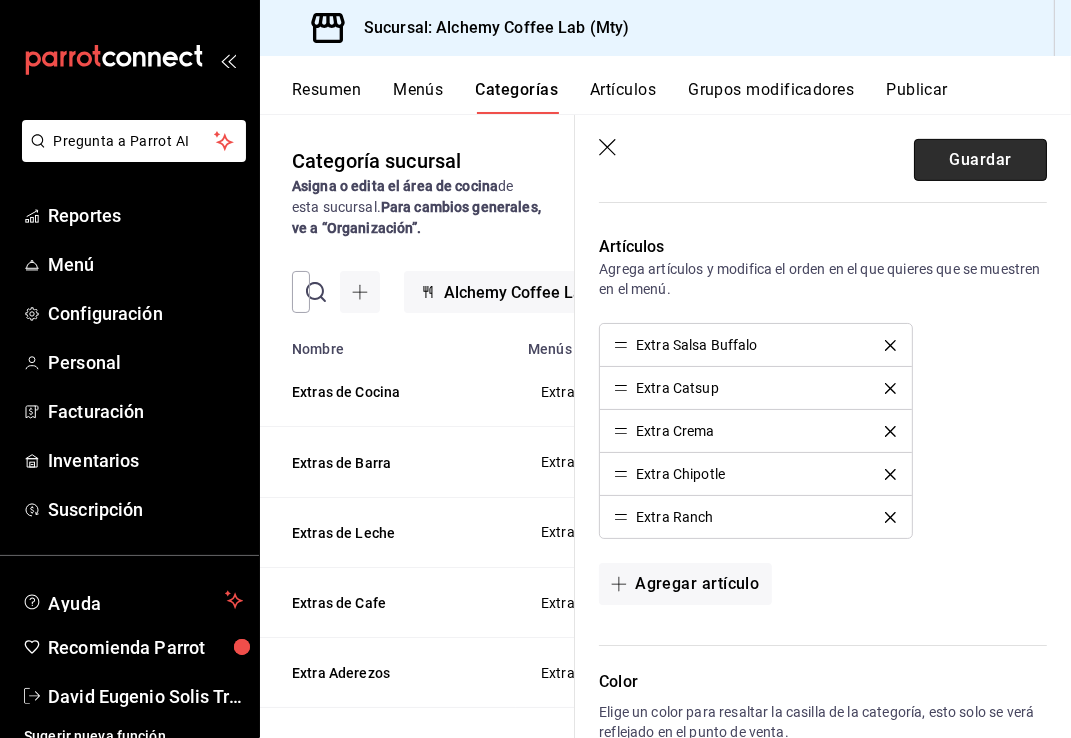 click on "Guardar" at bounding box center (980, 160) 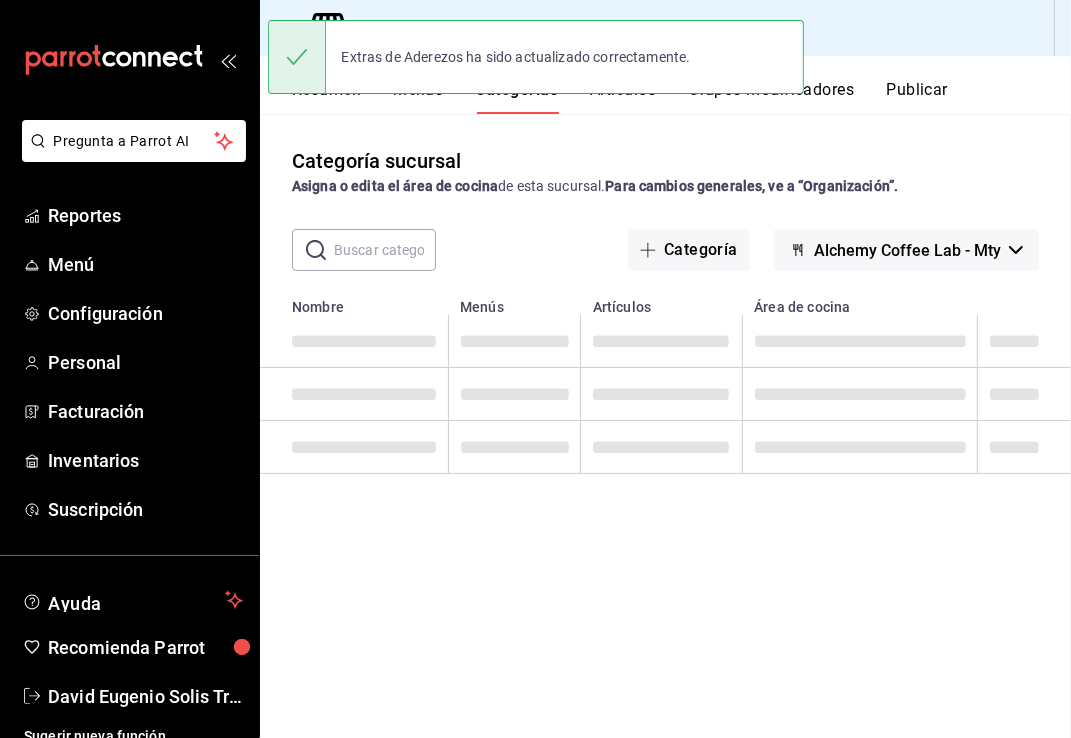 scroll, scrollTop: 0, scrollLeft: 0, axis: both 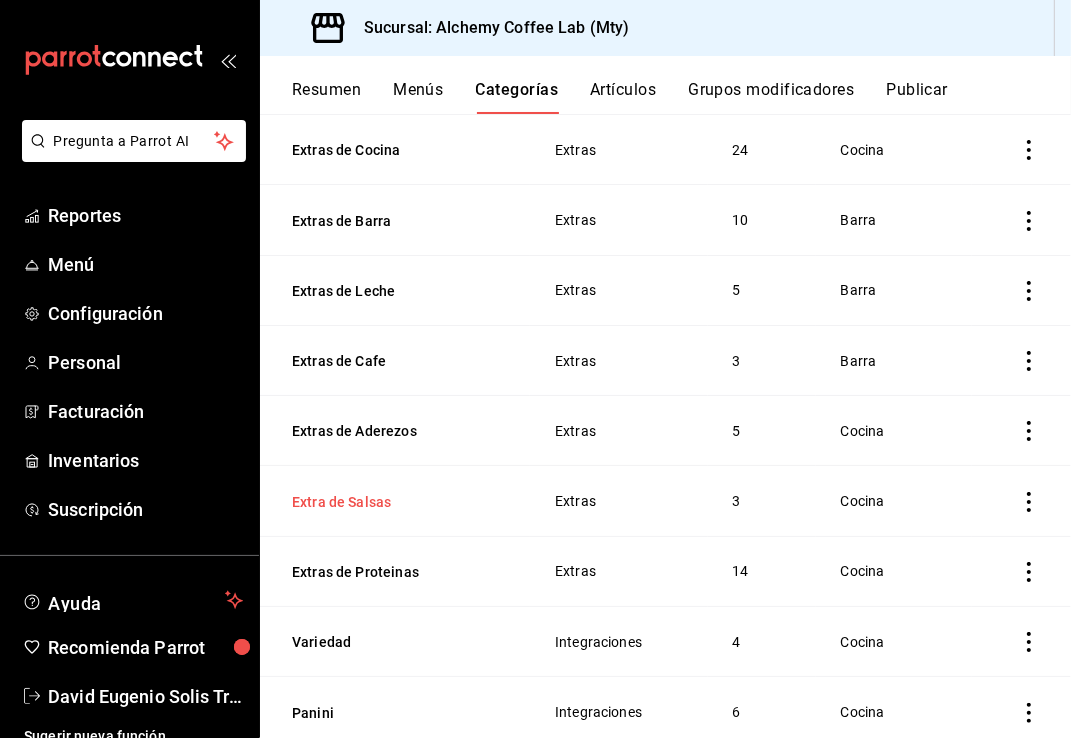 click on "Extra de Salsas" at bounding box center (392, 502) 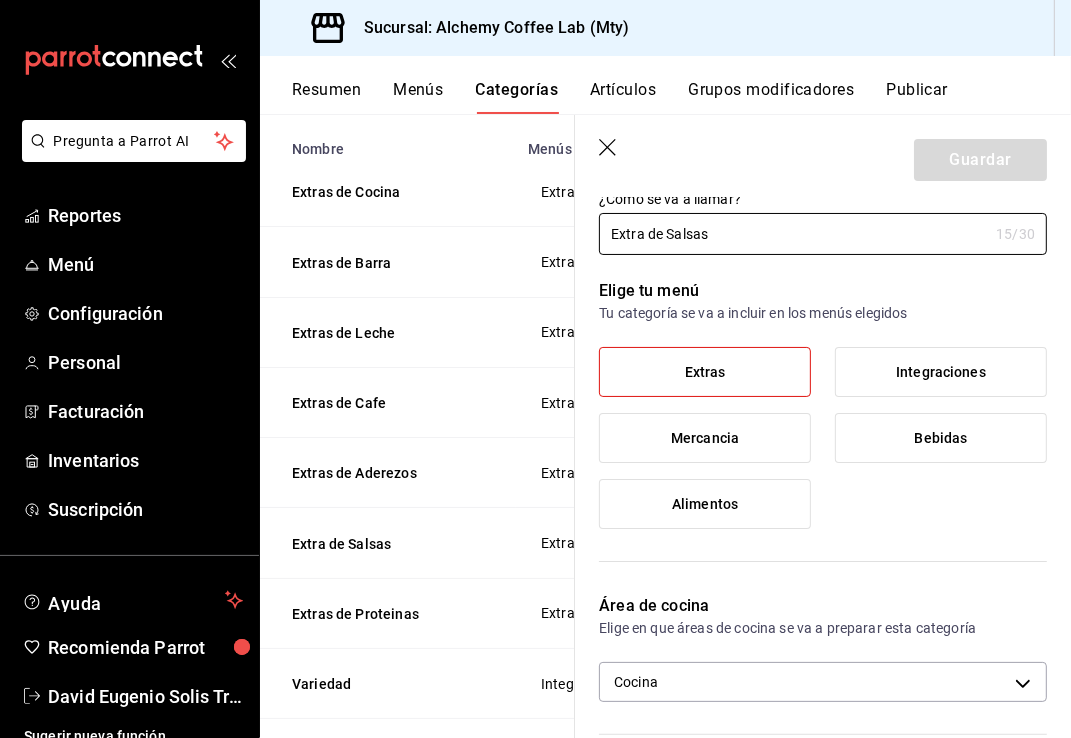 scroll, scrollTop: 0, scrollLeft: 0, axis: both 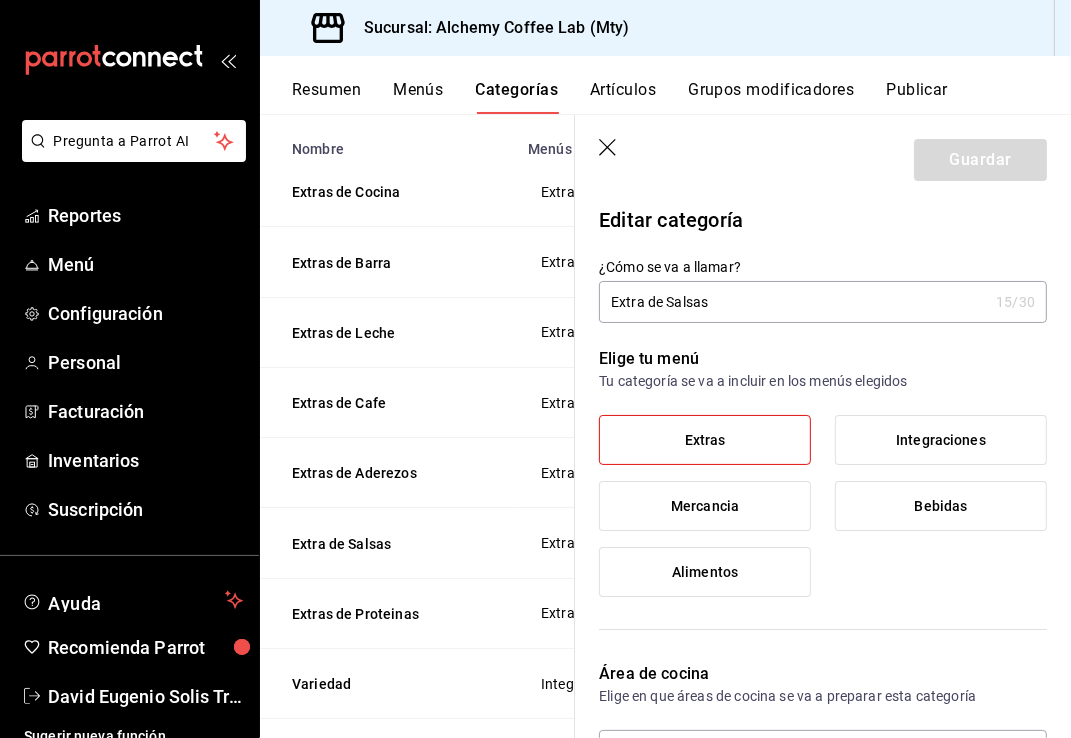 click on "Extra de Salsas" at bounding box center (793, 302) 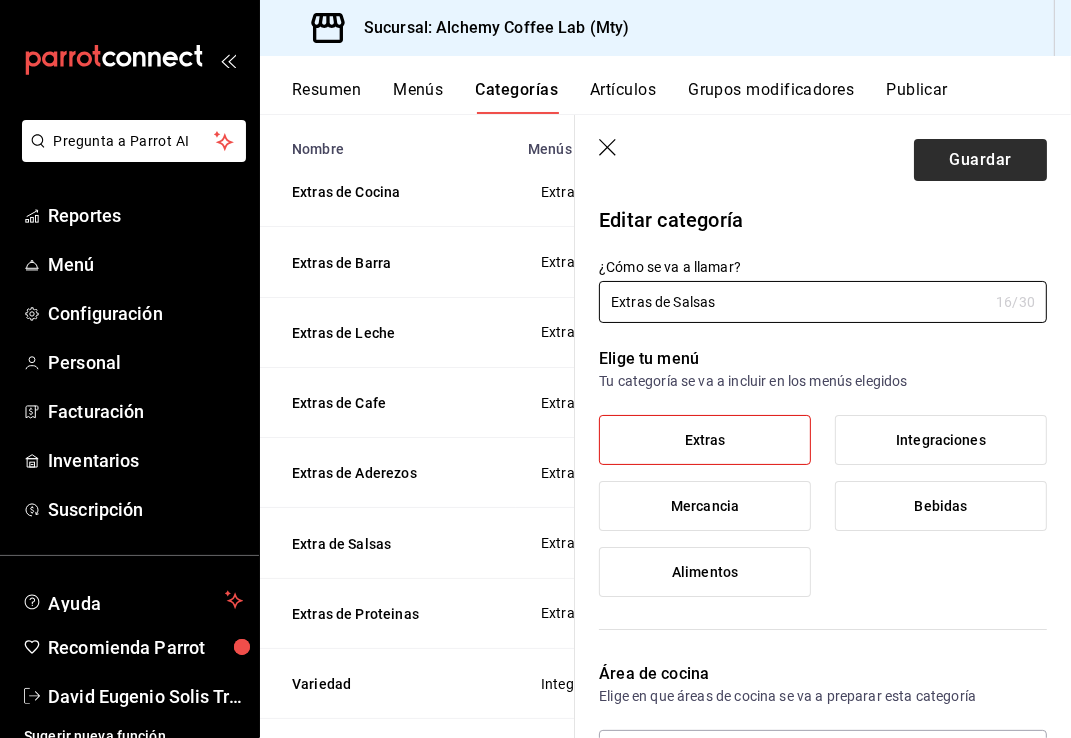 type on "Extras de Salsas" 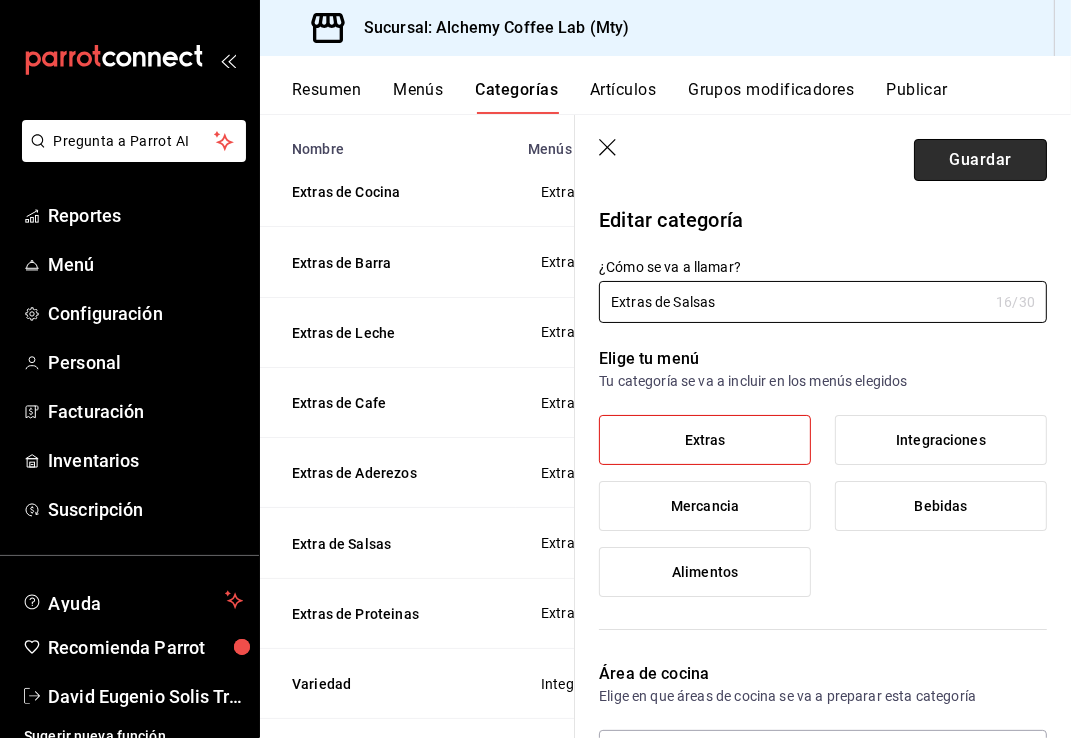click on "Guardar" at bounding box center [980, 160] 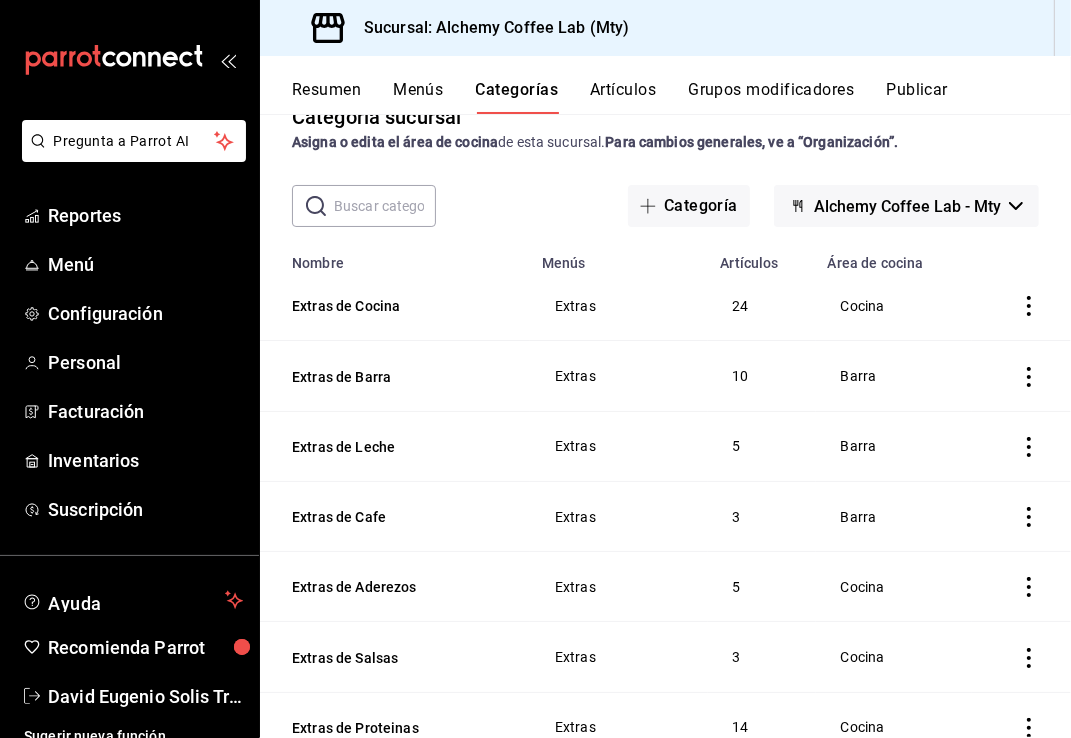 scroll, scrollTop: 0, scrollLeft: 0, axis: both 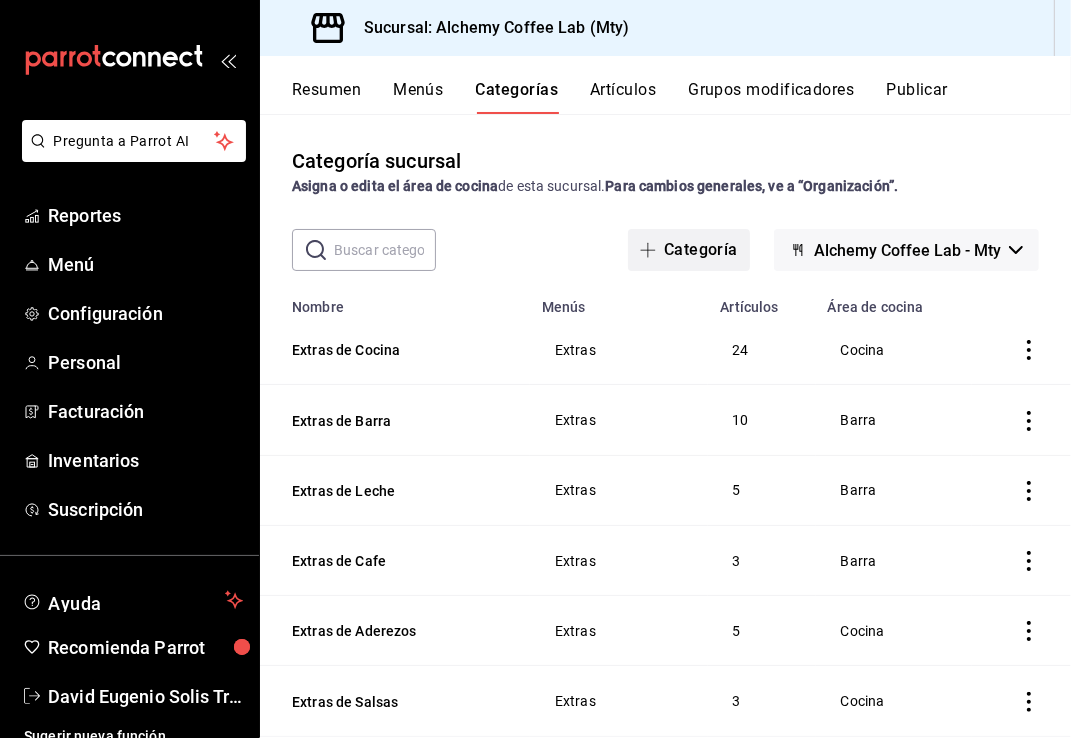 click on "Categoría" at bounding box center (689, 250) 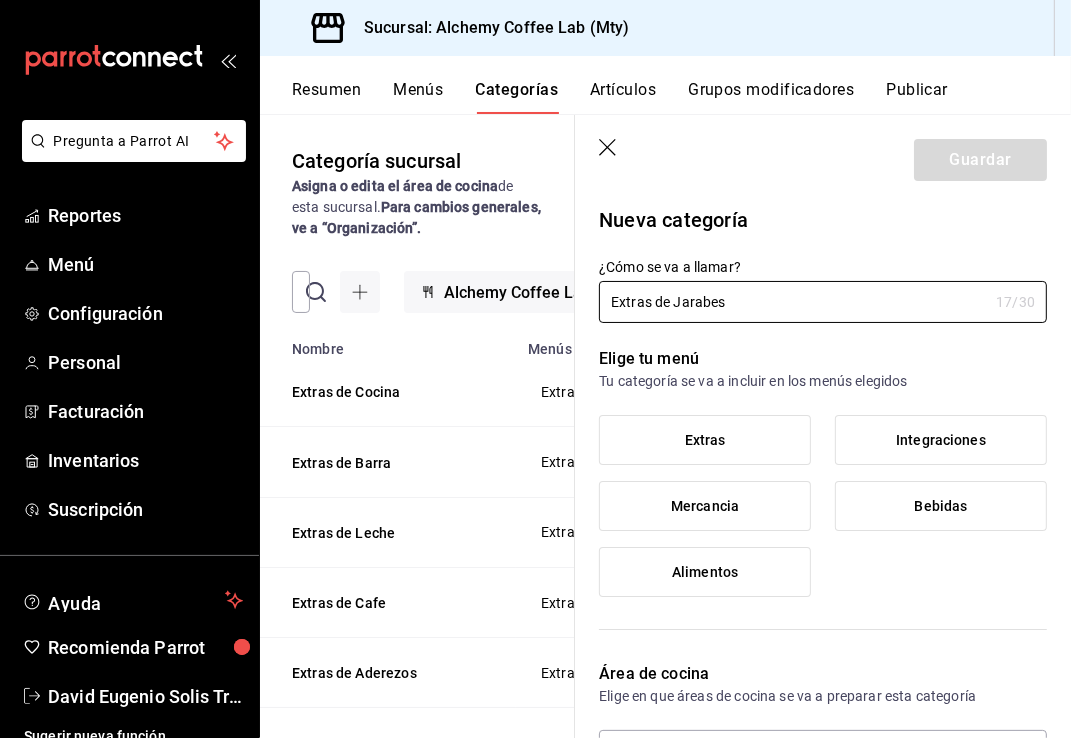 type on "Extras de Jarabes" 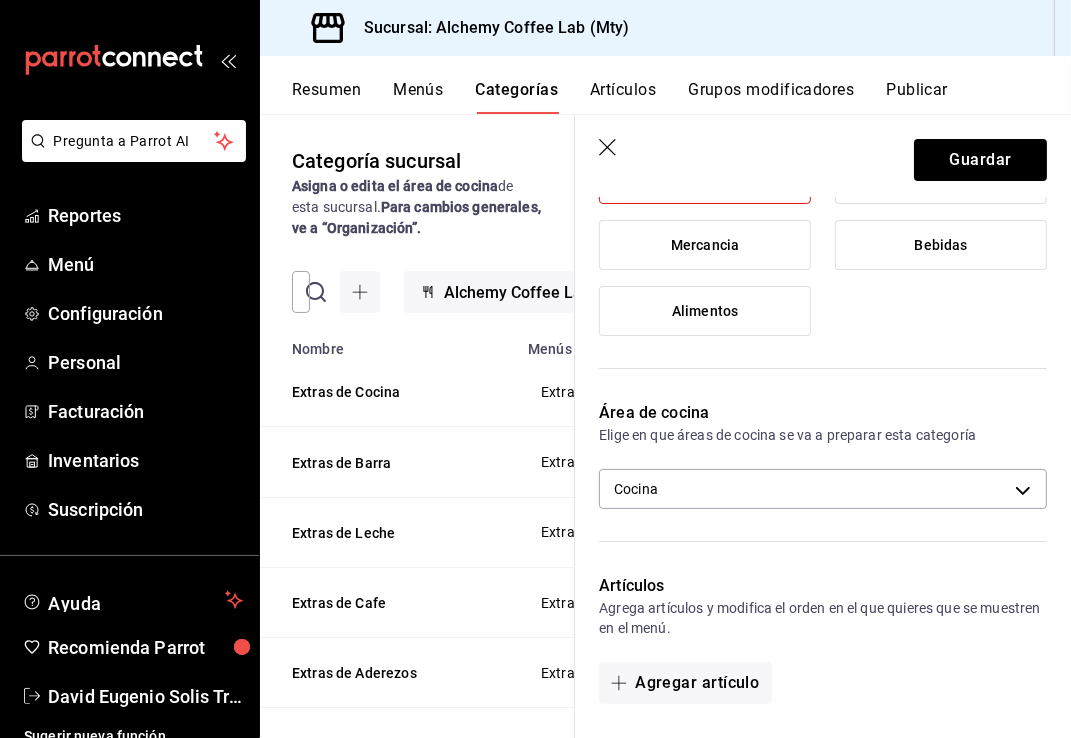 scroll, scrollTop: 300, scrollLeft: 0, axis: vertical 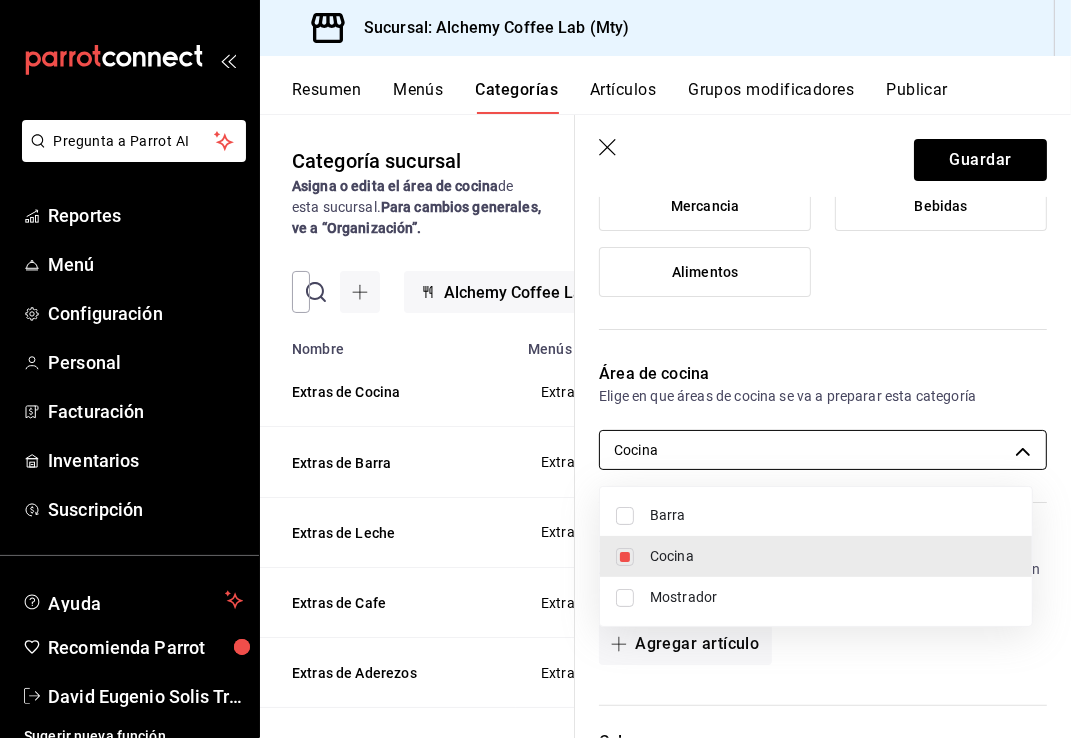 click on "Pregunta a Parrot AI Reportes   Menú   Configuración   Personal   Facturación   Inventarios   Suscripción   Ayuda Recomienda Parrot   David Eugenio Solis Treviño   Sugerir nueva función   Sucursal: Alchemy Coffee Lab (Mty) Resumen Menús Categorías Artículos Grupos modificadores Publicar Categoría sucursal Asigna o edita el área de cocina  de esta sucursal.  Para cambios generales, ve a “Organización”. ​ ​ Alchemy Coffee Lab - Mty Nombre Menús Artículos Extras de Cocina Extras 24 Extras de Barra Extras 10 Extras de Leche Extras 5 Extras de Cafe Extras 3 Extras de Aderezos Extras 5 Extras de Salsas Extras 3 Extras de Proteinas Extras 14 Variedad Integraciones 4 Panini Integraciones 6 Crepas Waffles Integraciones 4 Barra de Bebidas Integraciones 10 Bebidas Clásicas Integraciones 5 Mercancia Mercancia 5 Bolsa de café Mercancia 3 Bebidas de temporada Bebidas 2 Brew Coffee Lab Bebidas 7 Otras Bebidas Bebidas 8 Bebidas sin Cafeína Bebidas 7 Bebidas con Cafeína Bebidas 5 Coffee Mocktails 3 /" at bounding box center [535, 369] 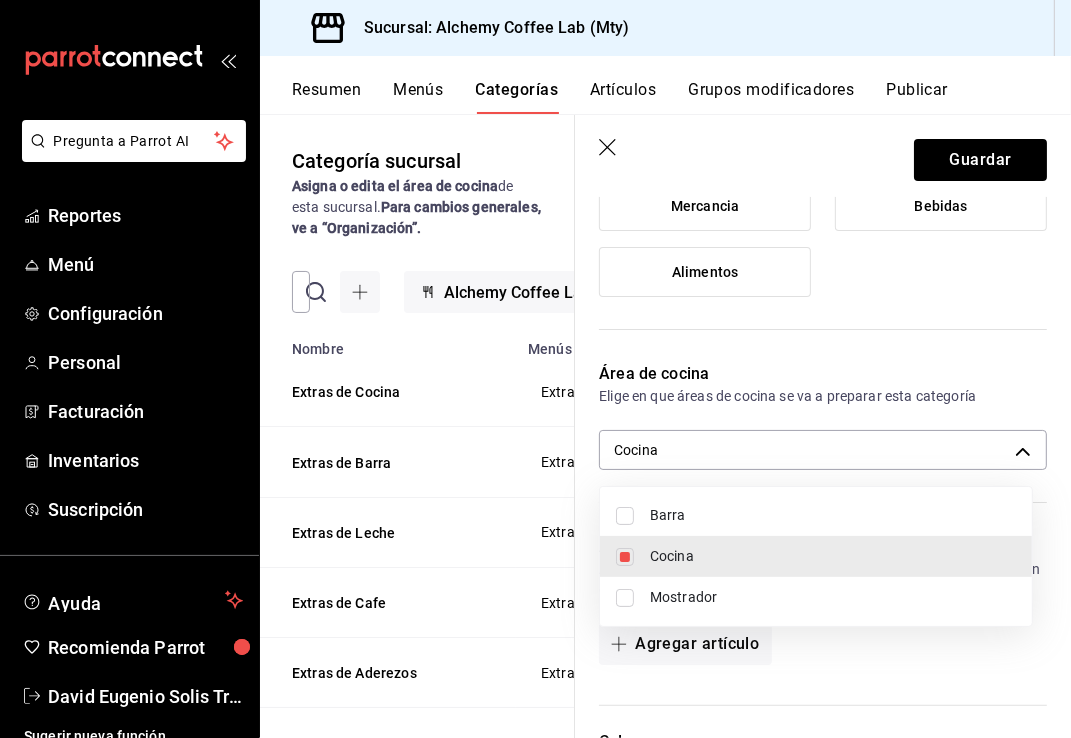 click on "Barra" at bounding box center (833, 515) 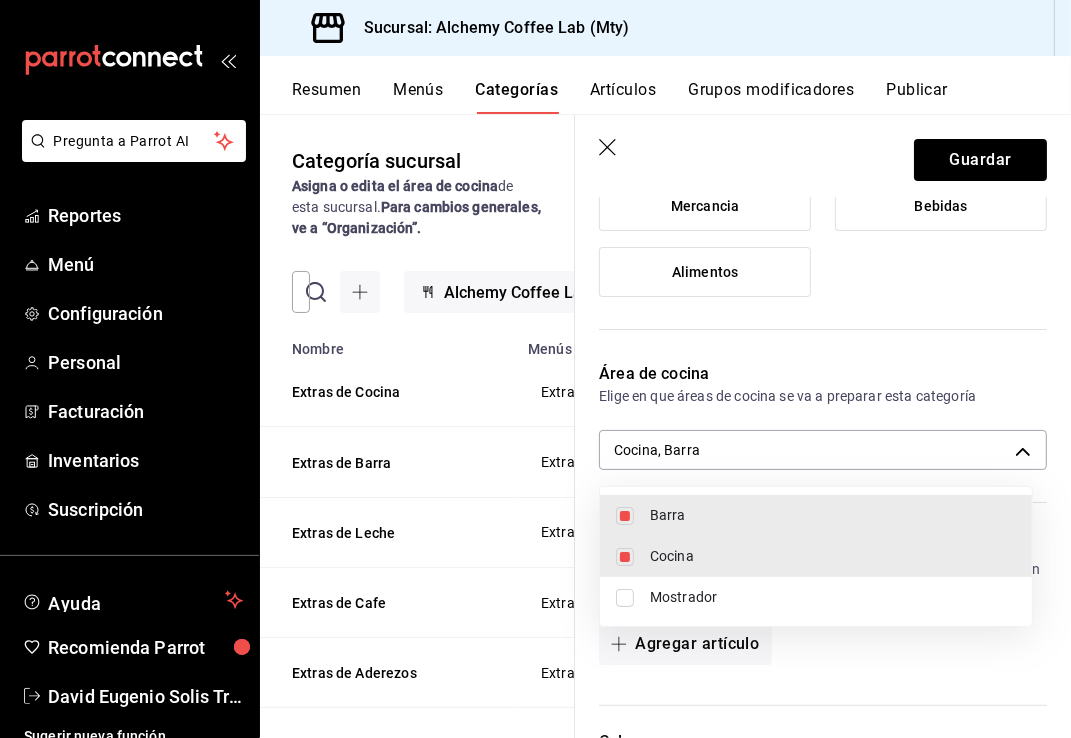 click on "Cocina" at bounding box center (833, 556) 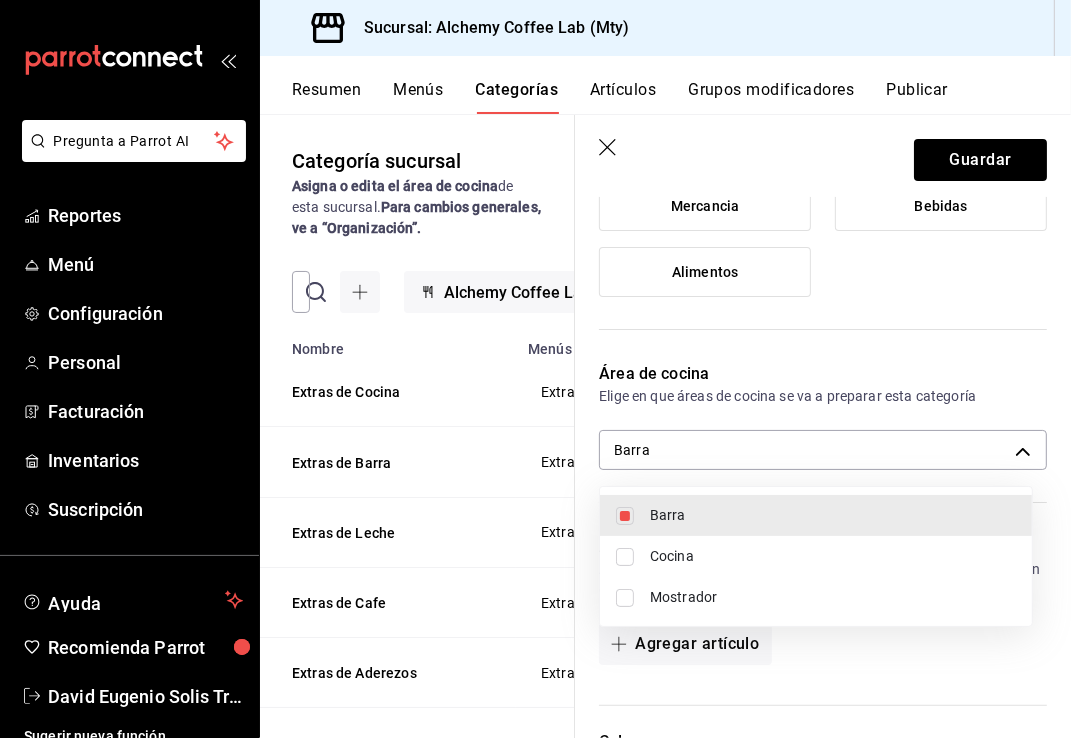 click at bounding box center [535, 369] 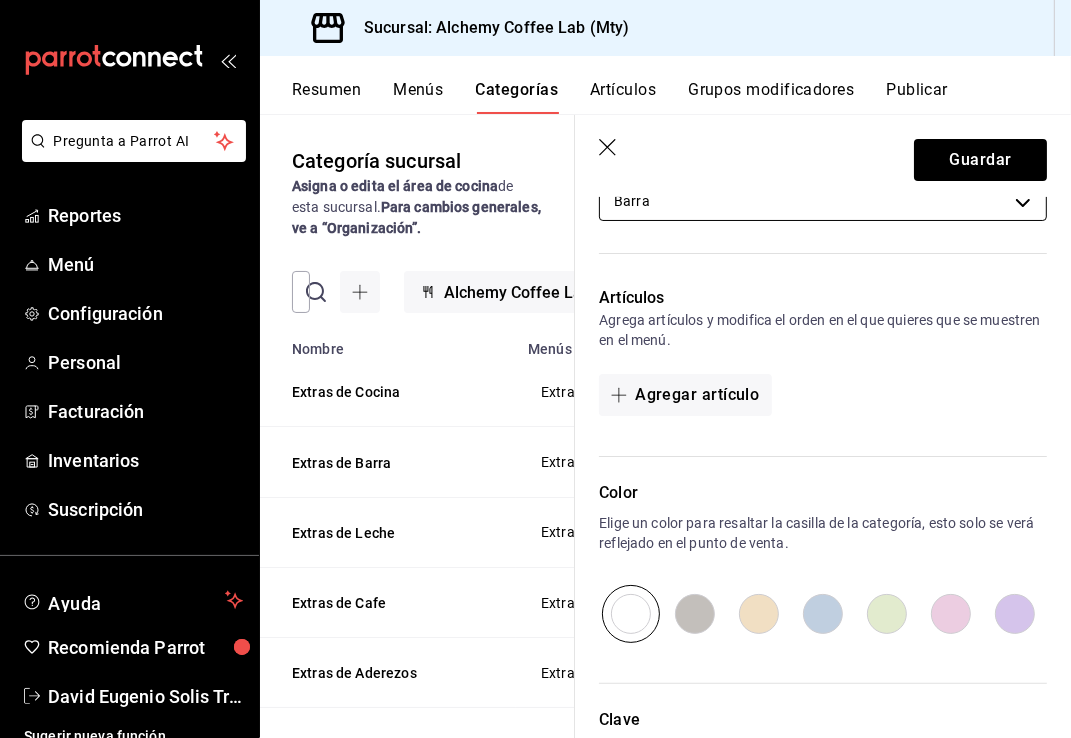 scroll, scrollTop: 600, scrollLeft: 0, axis: vertical 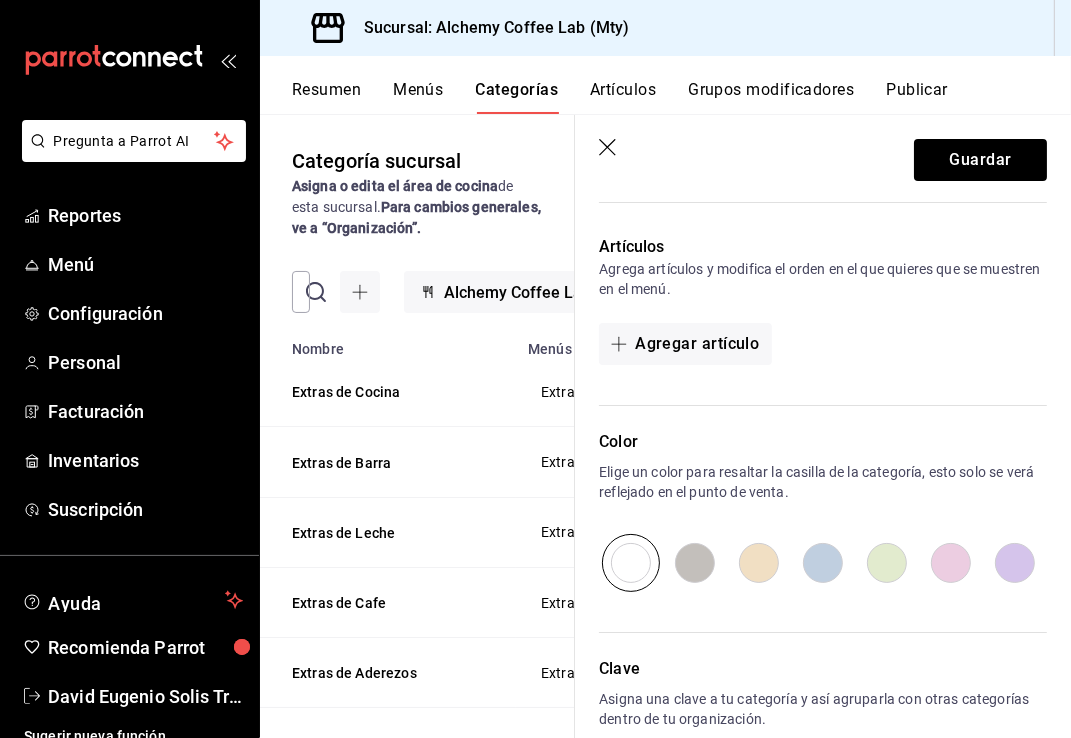 click at bounding box center (1015, 563) 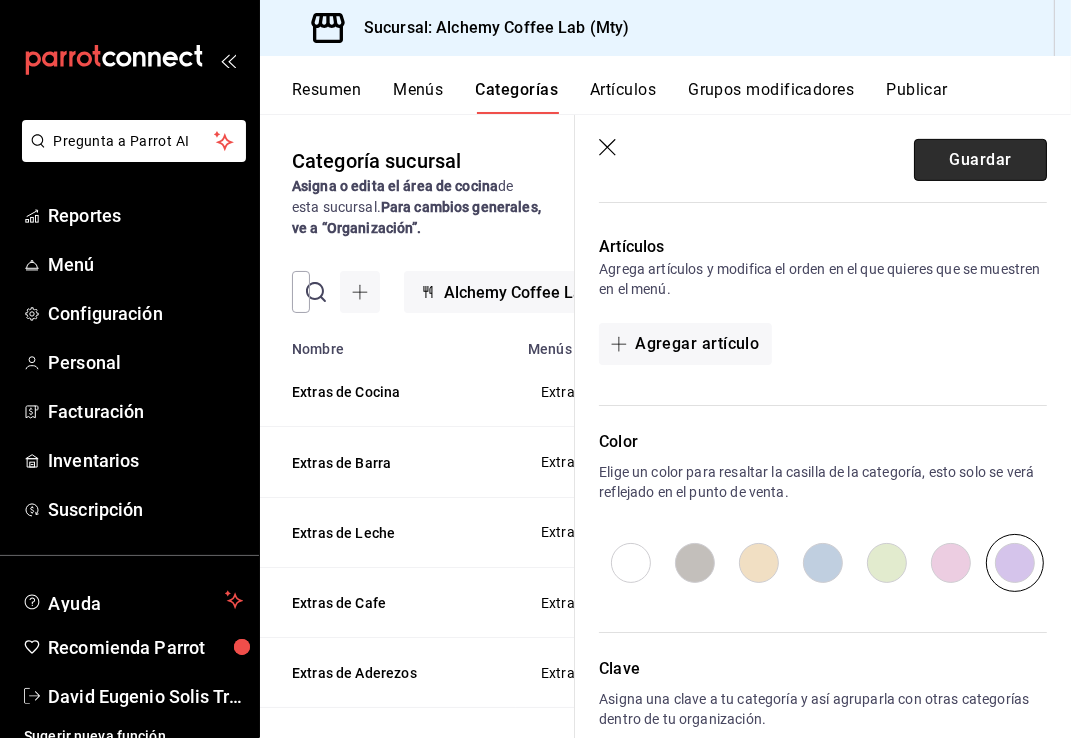 click on "Guardar" at bounding box center [980, 160] 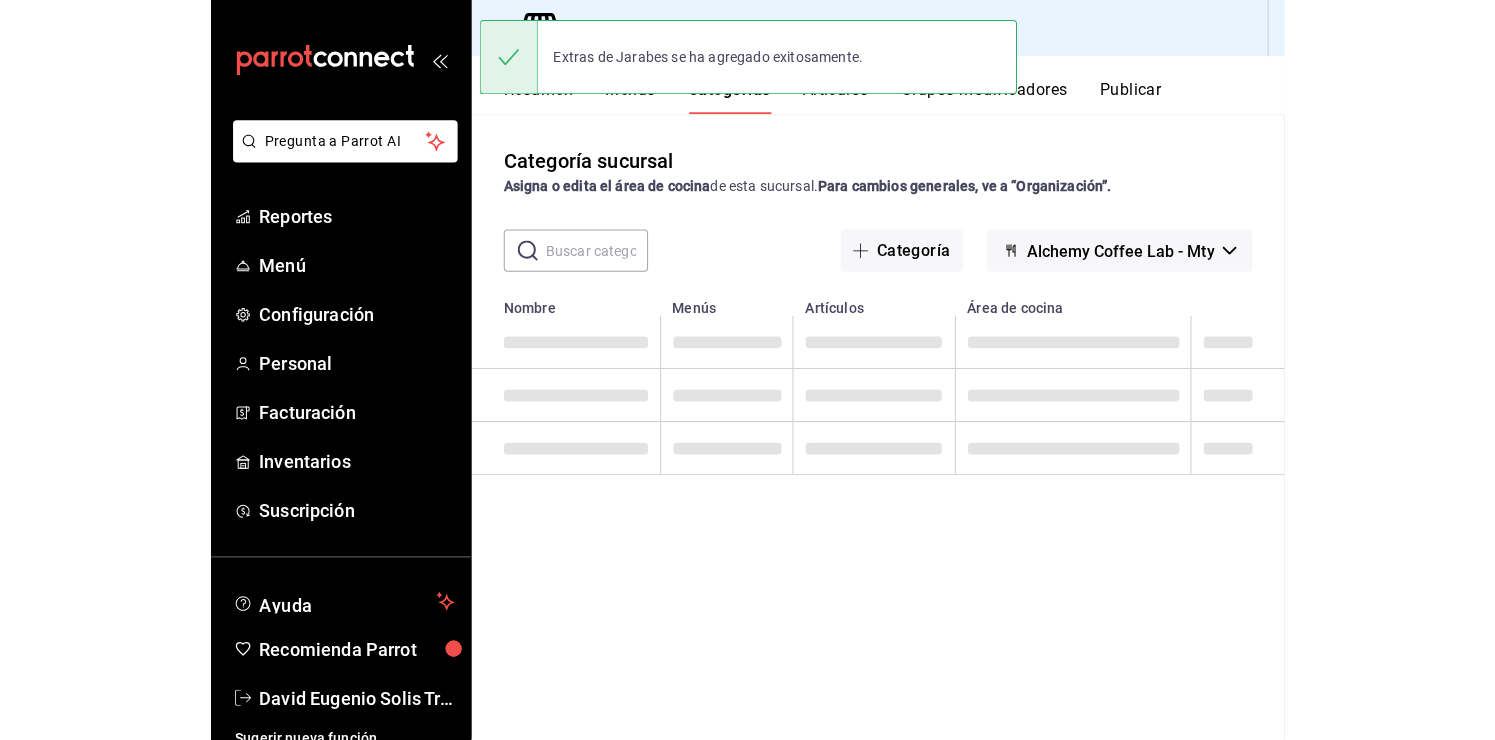scroll, scrollTop: 0, scrollLeft: 0, axis: both 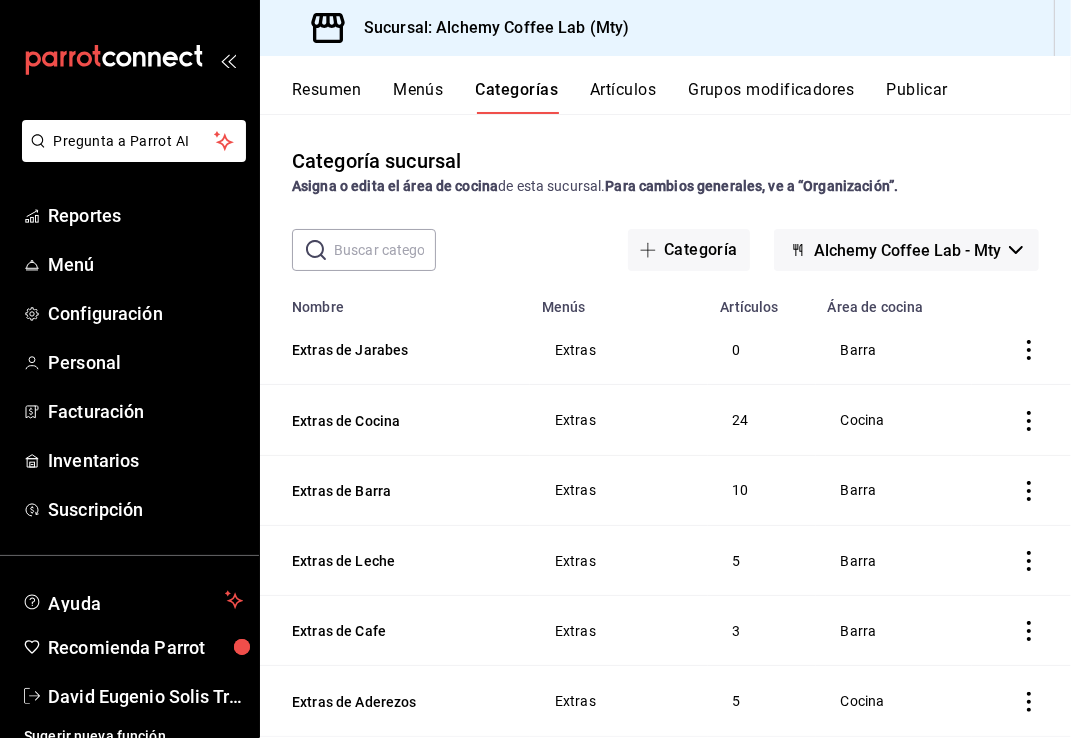 click on "Categoría sucursal Asigna o edita el área de cocina  de esta sucursal.  Para cambios generales, ve a “Organización”." at bounding box center [665, 171] 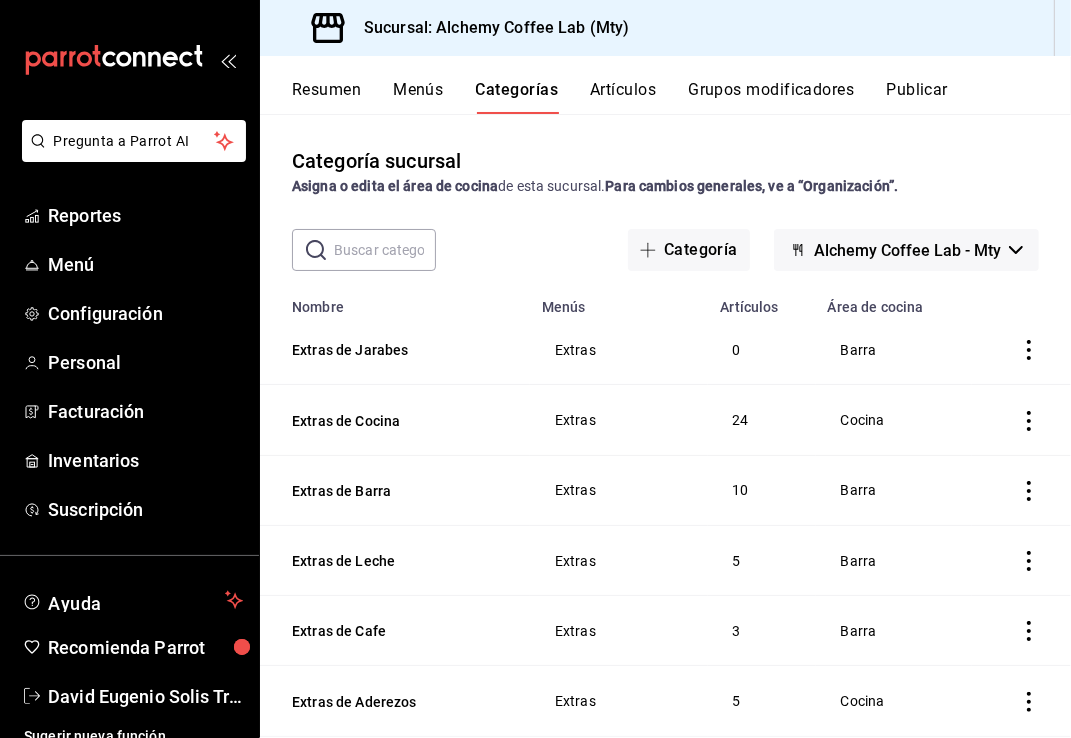 click on "Resumen Menús Categorías Artículos Grupos modificadores Publicar" at bounding box center (681, 97) 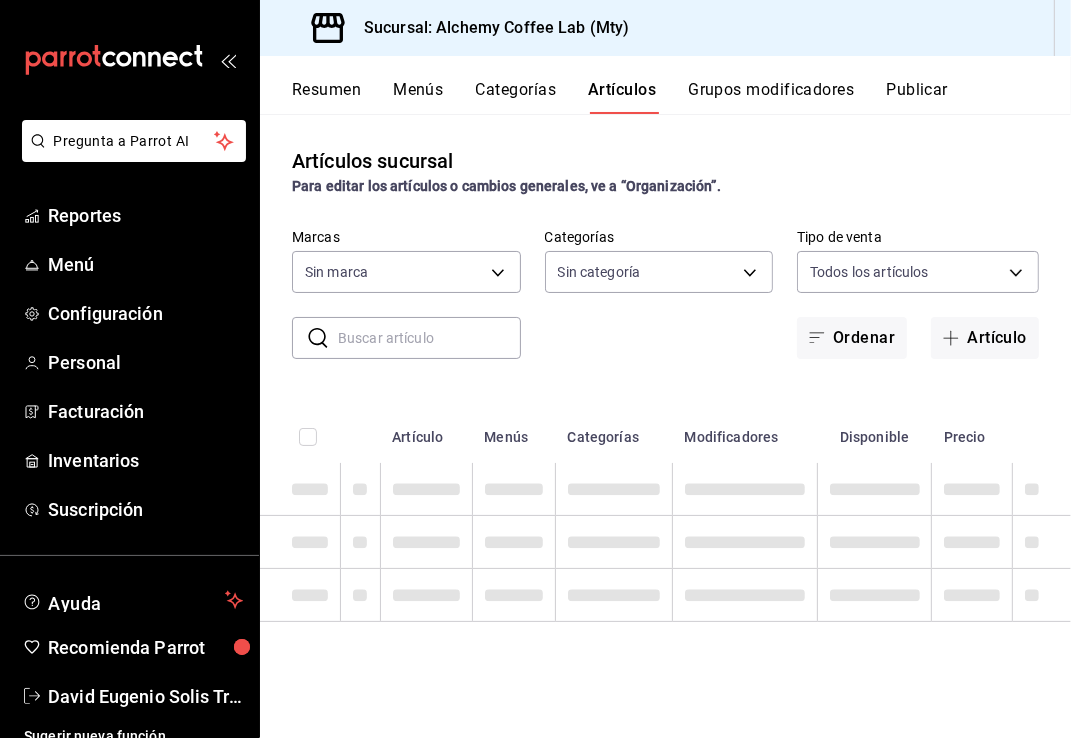 type on "147fd5db-d129-484d-8765-362391796a66" 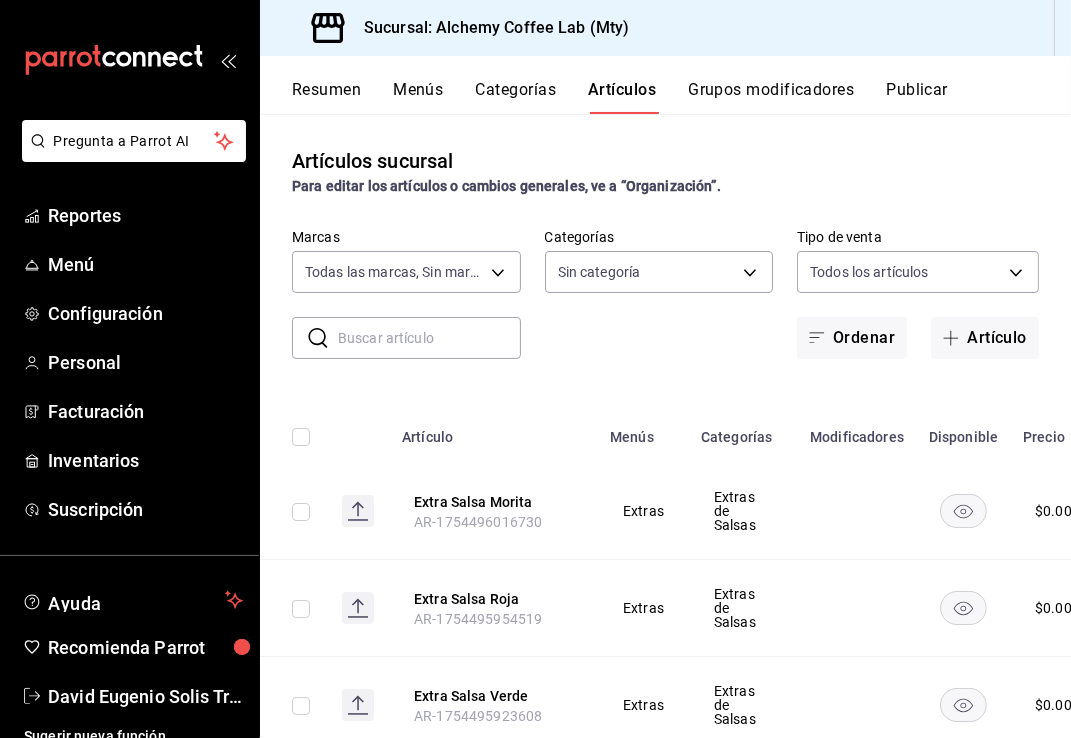 type on "22b06866-db8b-4db9-b95b-35e3e4a85507,fbaa8fe5-68e7-491d-b03f-ce844aa474e7,f0176ca4-5dc3-42f0-a21f-54796b2d6ce4,c4f1b2b2-4cec-4db9-a310-abf4beb25226,6e561742-6cfe-4428-bdd7-98f947b897f7,ed96c675-c7ed-4458-b82b-32ea0ae9920c,2e3e028b-89e5-4003-abc7-67012b64c3c6,f9ecfb5f-2d86-470a-83ef-3d4616404b79,4dbf6704-01f8-4ae7-b143-5fb9fa4fa204,475d1d53-3dd2-4a4e-b59e-75da982537cc,9128c269-13cc-49c0-a61c-98ae135d2966,1489ea8f-3c5b-4bed-8712-fb1efc8e1484,237dd9fd-525f-4126-935d-1d618c95d359,1759a289-da96-444c-a3da-589932e8f911,32a25308-5a1a-4b27-9101-20aae4ecbe3b,5720fba0-4b3c-4af1-99c2-310b9d32b626,6f391e13-d369-4fd1-9e07-81fa35695065,6cee18f7-63d6-4ae0-a5fa-7f66450c5234,8f56fa9d-b5f7-423d-8f11-eda24a9be7dc,0959238c-b2f0-4e50-a72b-9acd913a0e6d,87d7d329-ef4d-4ea2-b0cc-7aa43f232e86,0d94947a-2237-44fd-9659-405017dccbcb,4f878af2-bd33-4ff2-b57a-7be79110d9e1,7dbad2d2-8702-4494-bd85-95c08bbe0766,19e81b95-3a6a-45a7-b76c-705b7ea18356,ab0ce2b7-02f2-4a6d-b2a0-8d884bdd482f,f61d6689-96be-4dbf-b04d-1c056a84d092,bbe26e67-8ee3-44bb-aa4..." 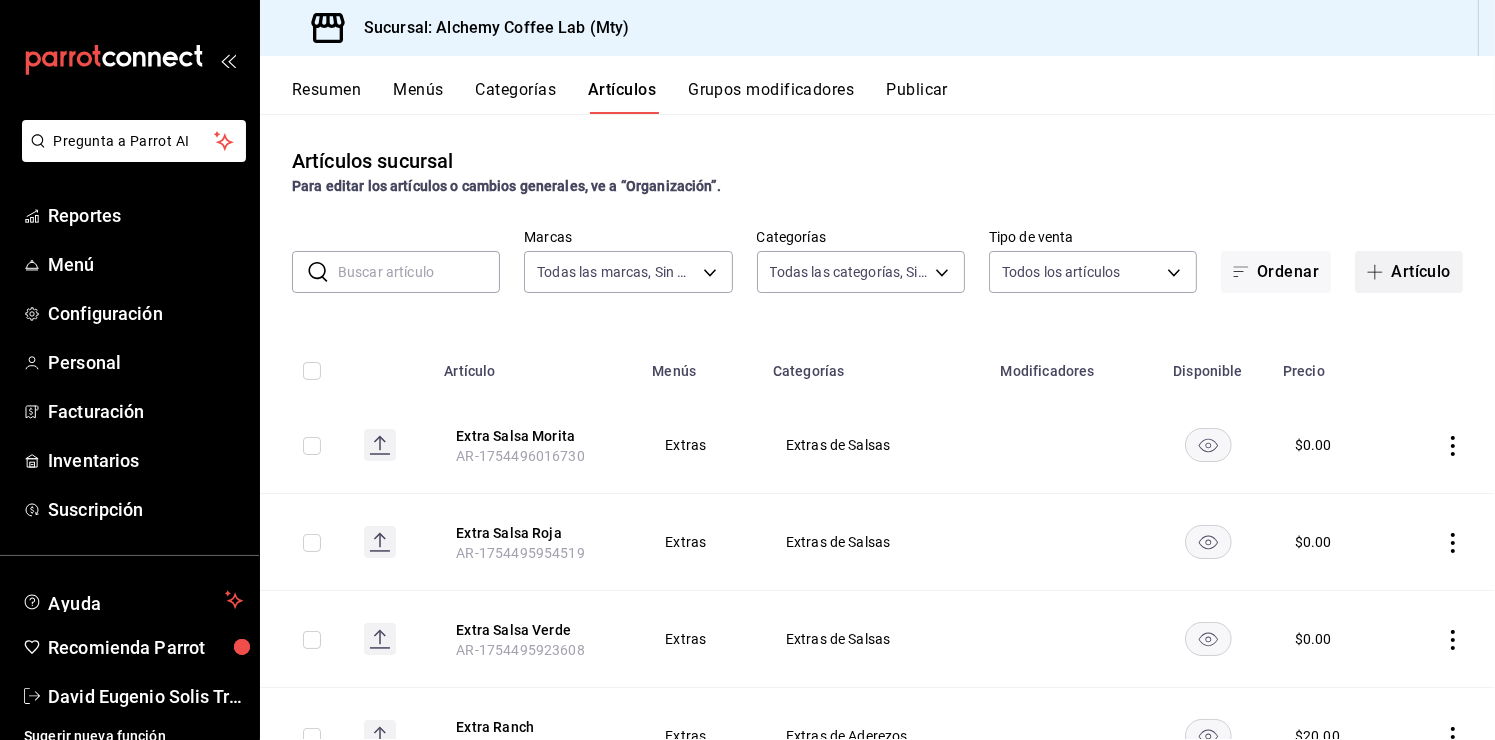 click on "Artículo" at bounding box center (1409, 272) 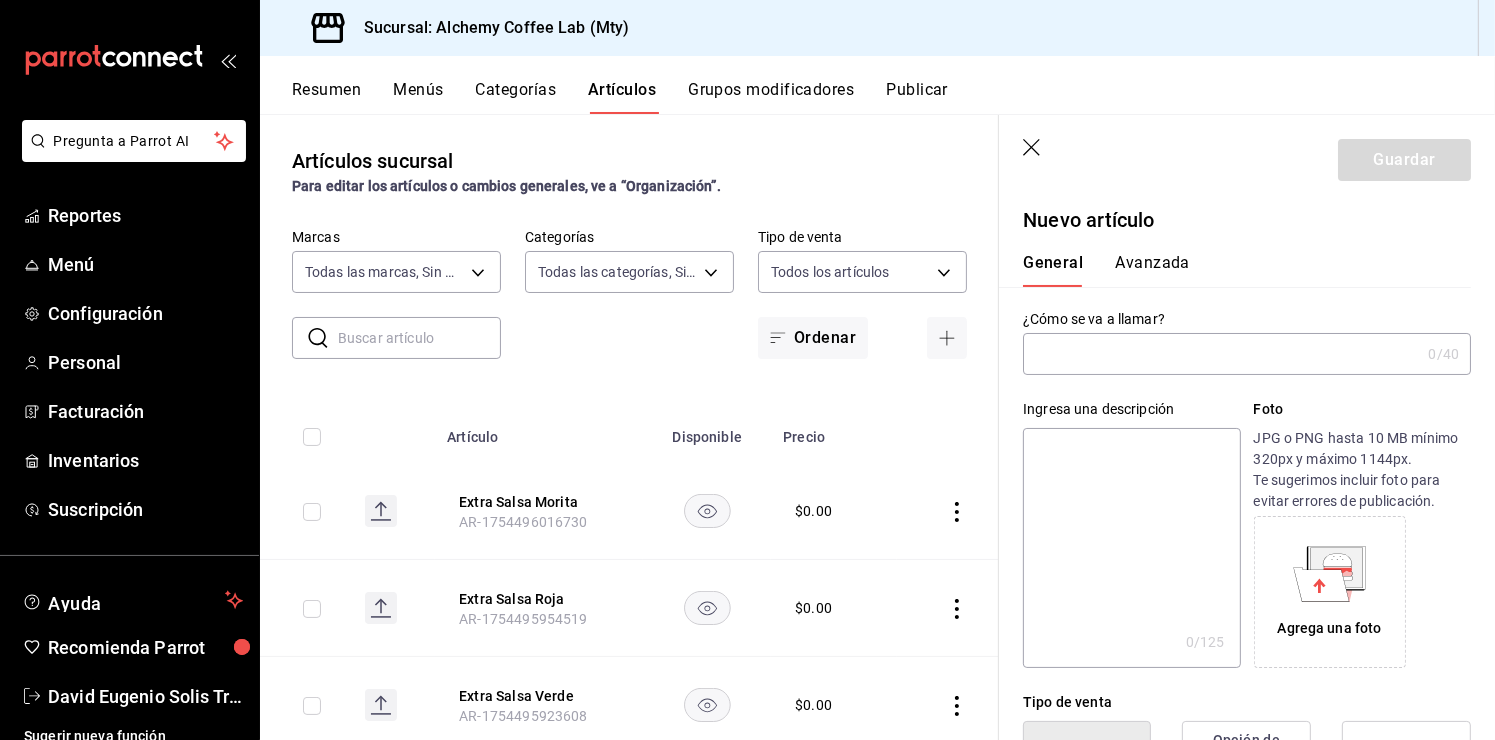 click at bounding box center (1221, 354) 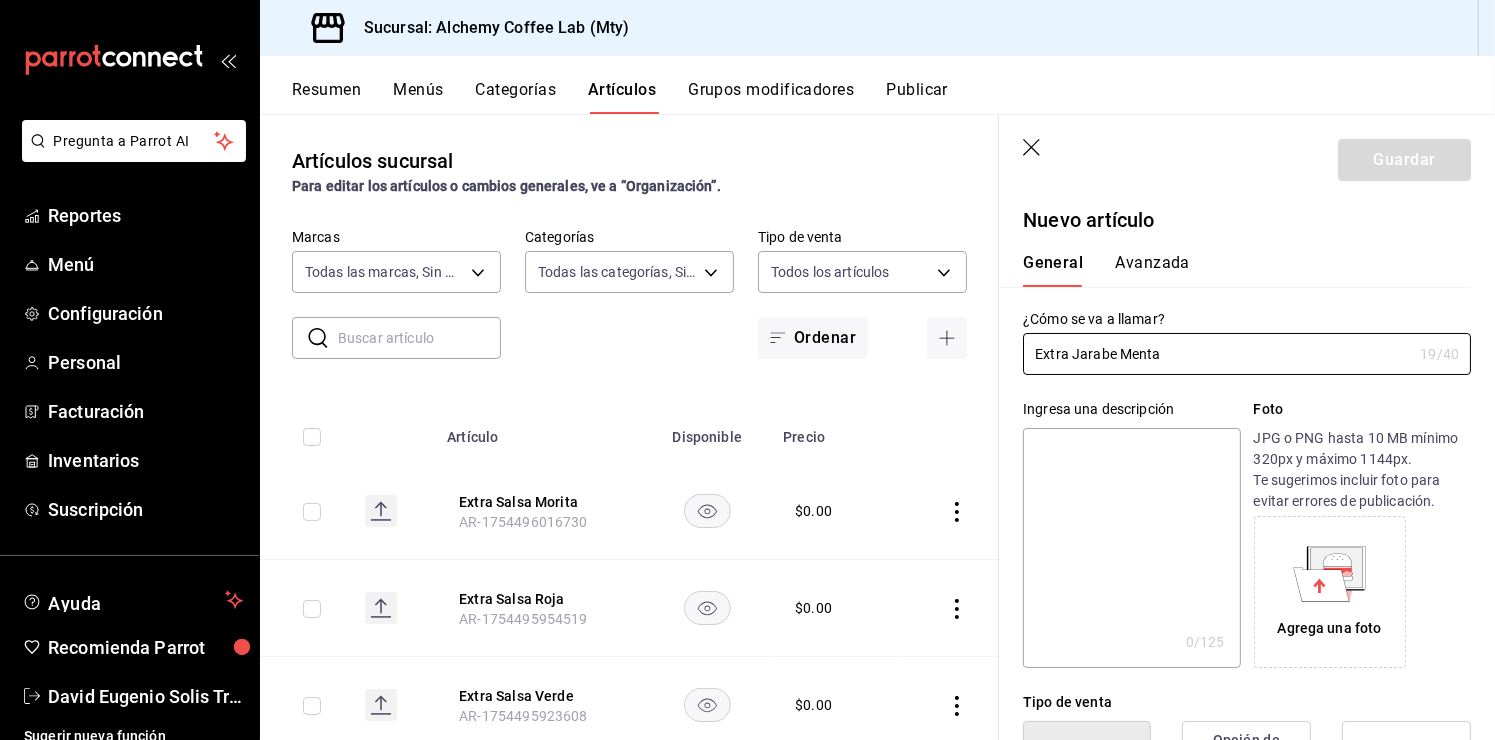 drag, startPoint x: 1112, startPoint y: 355, endPoint x: 987, endPoint y: 358, distance: 125.035995 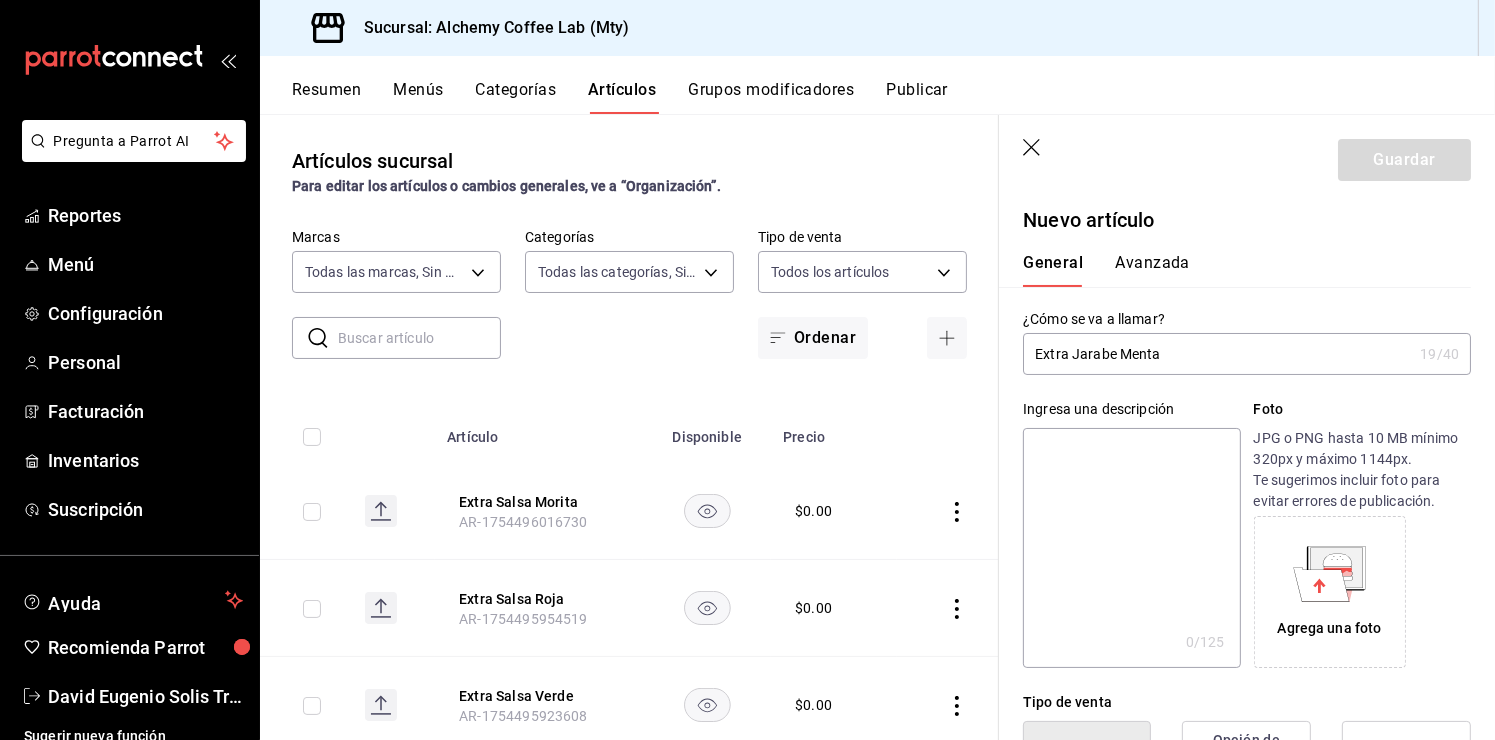 click on "Extra Jarabe Menta" at bounding box center (1217, 354) 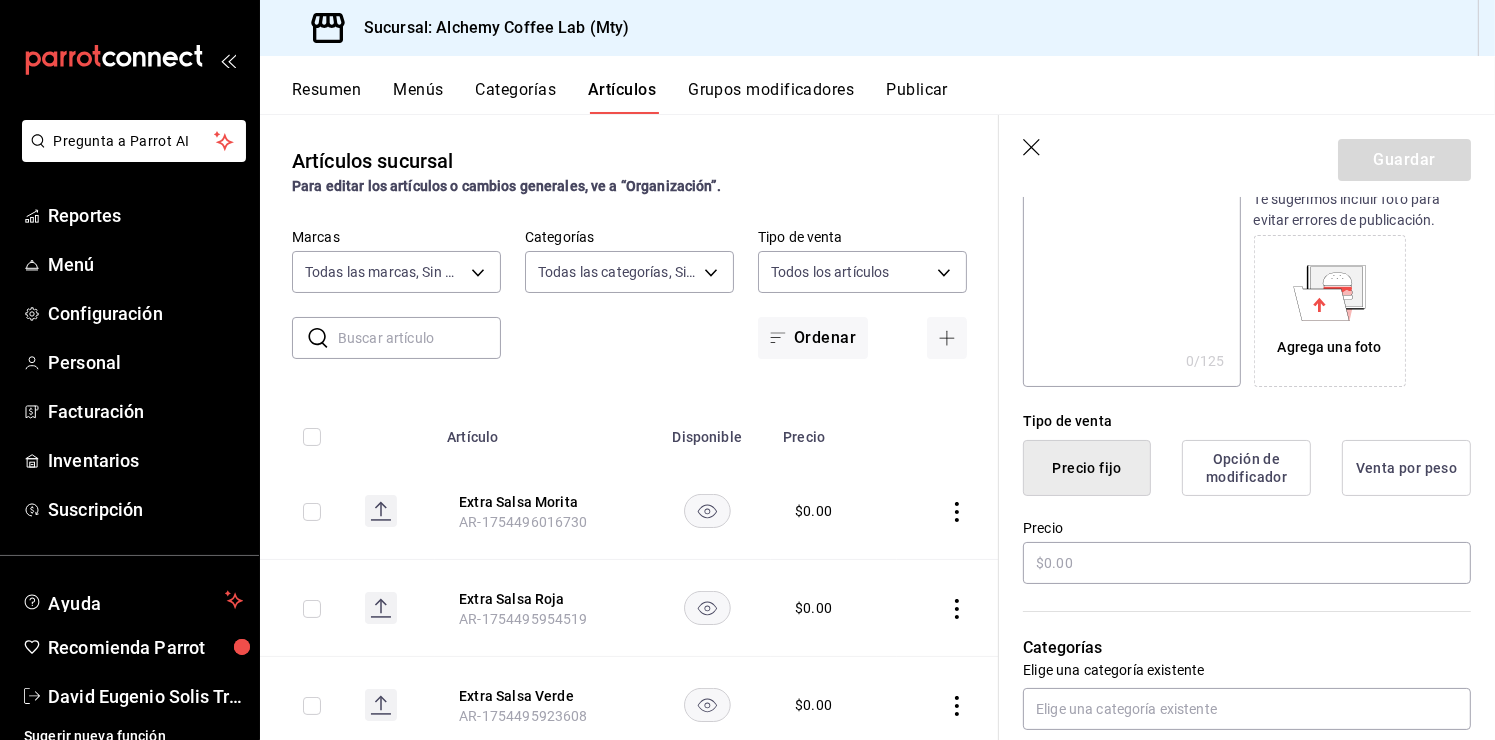 scroll, scrollTop: 400, scrollLeft: 0, axis: vertical 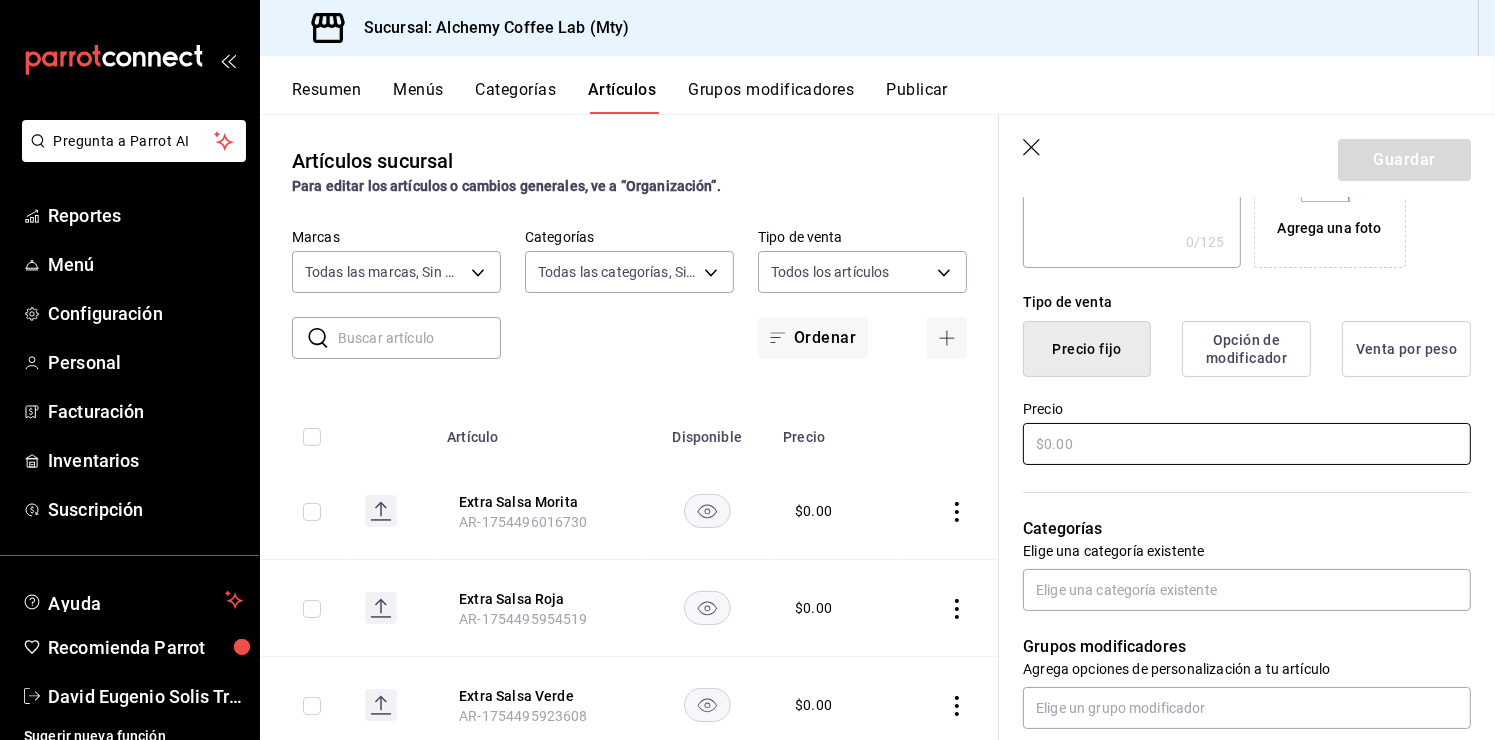 type on "Extra Jarabe Menta" 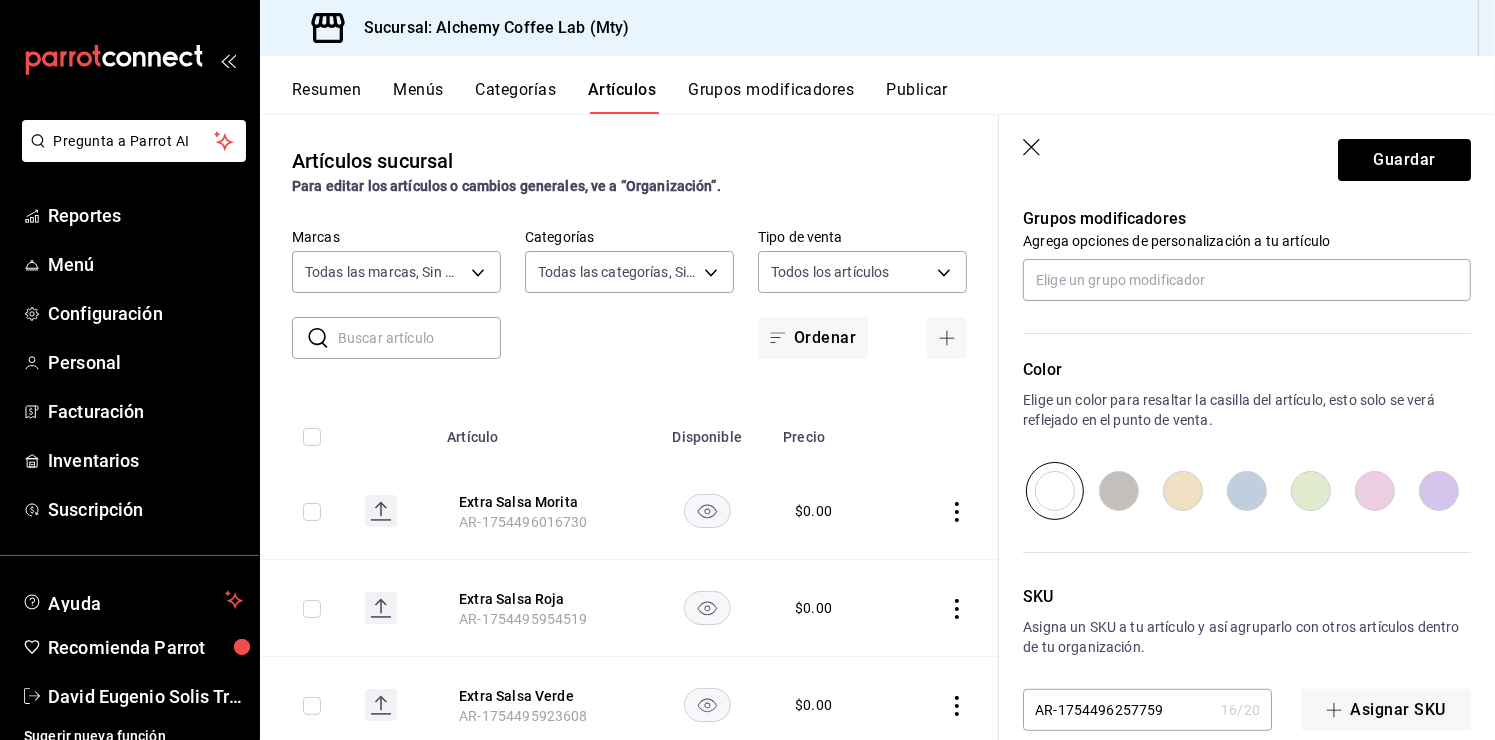 scroll, scrollTop: 858, scrollLeft: 0, axis: vertical 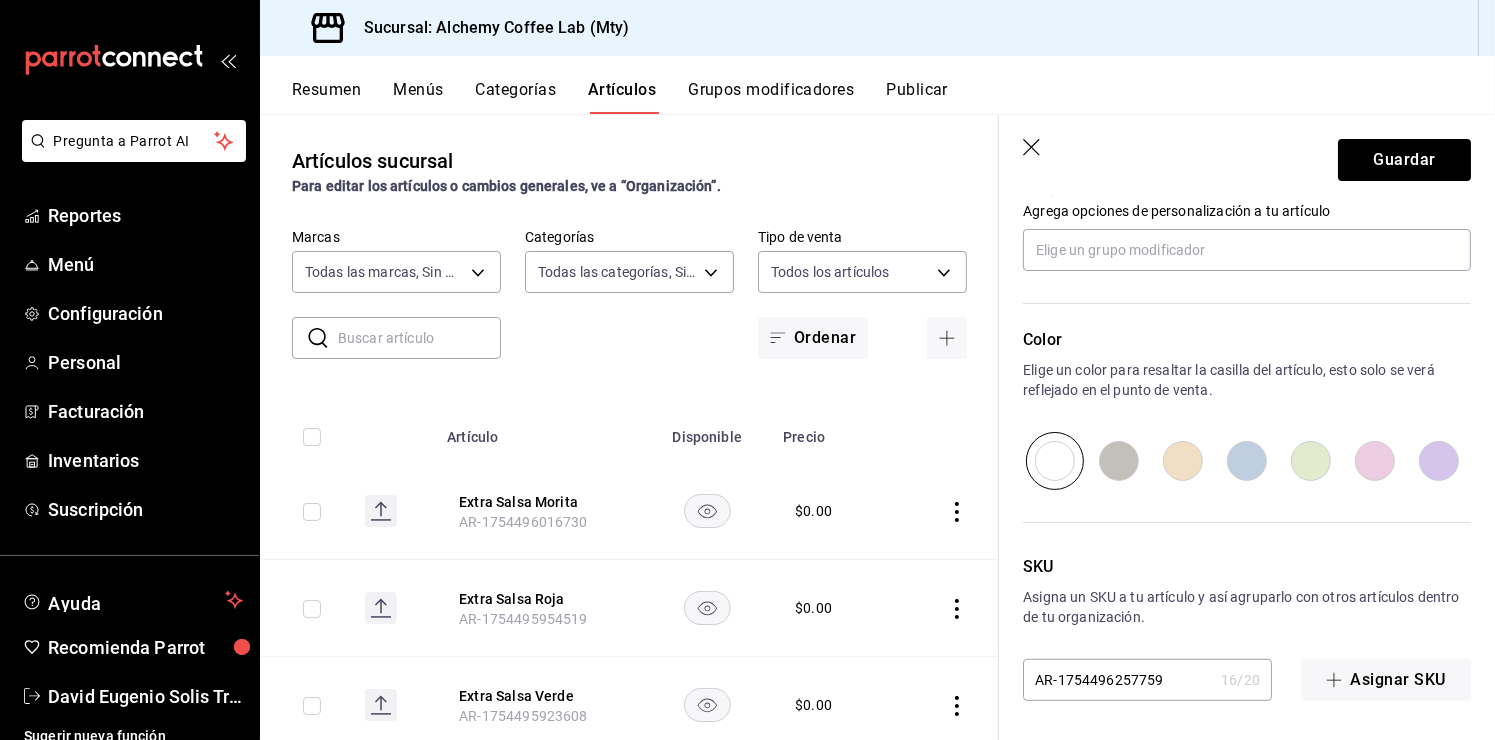 type on "$10.00" 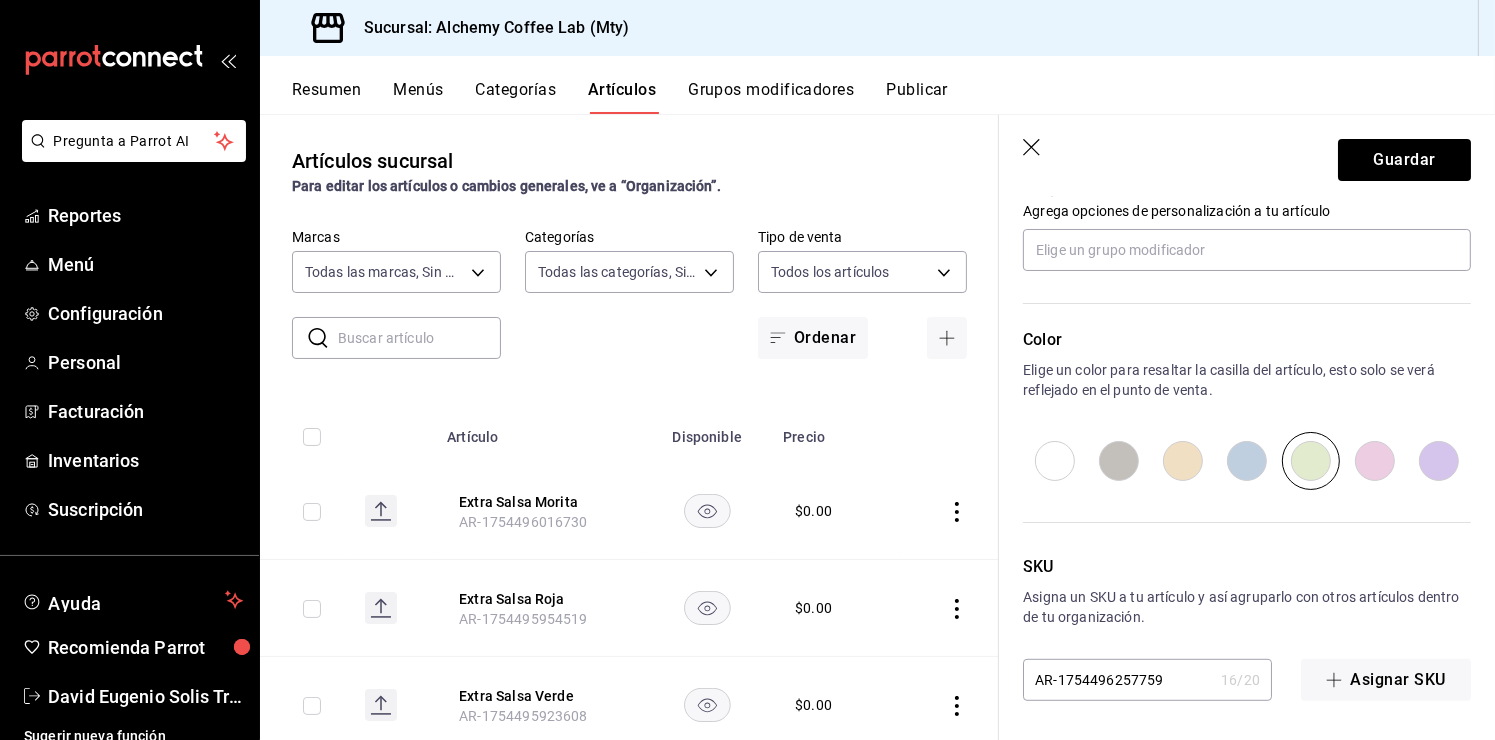 click at bounding box center (1247, 461) 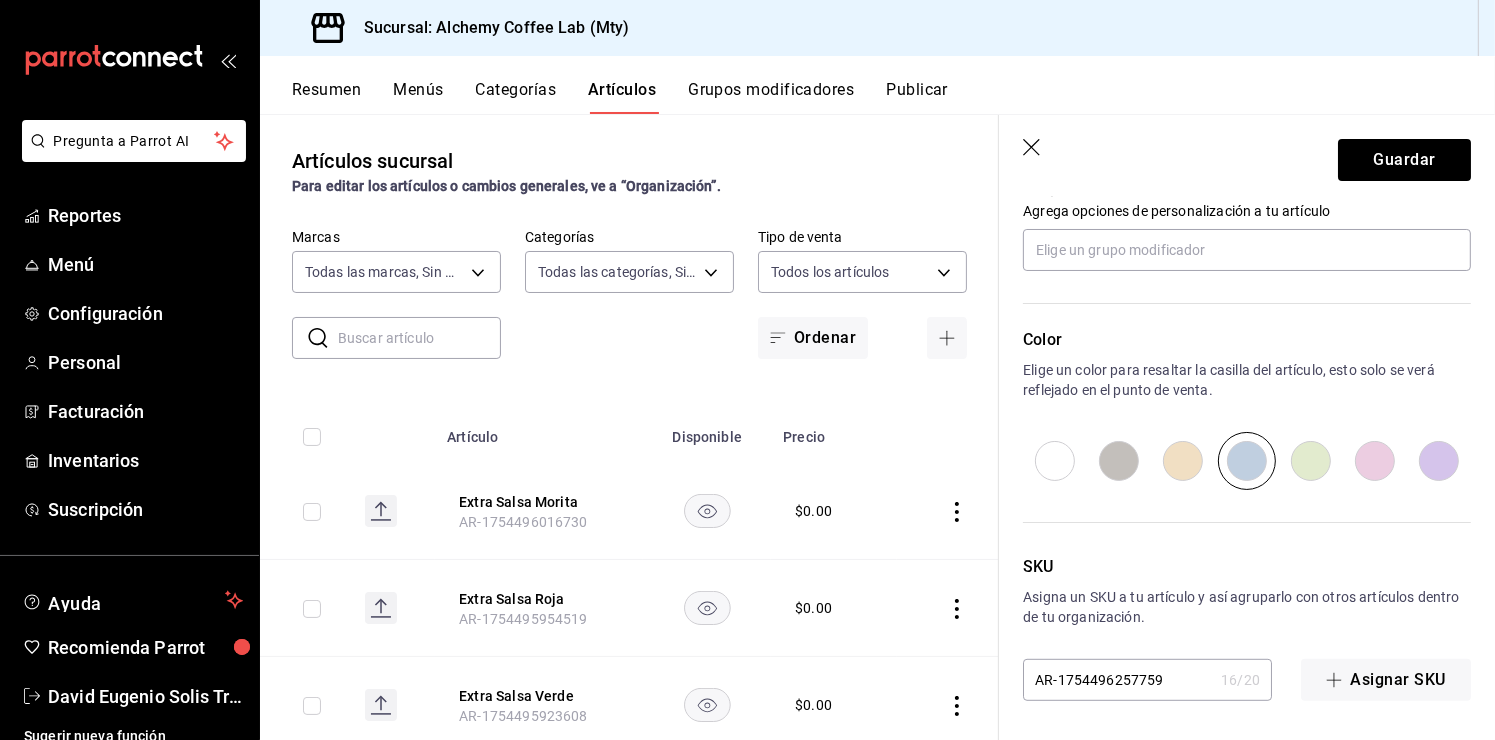 click at bounding box center [1311, 461] 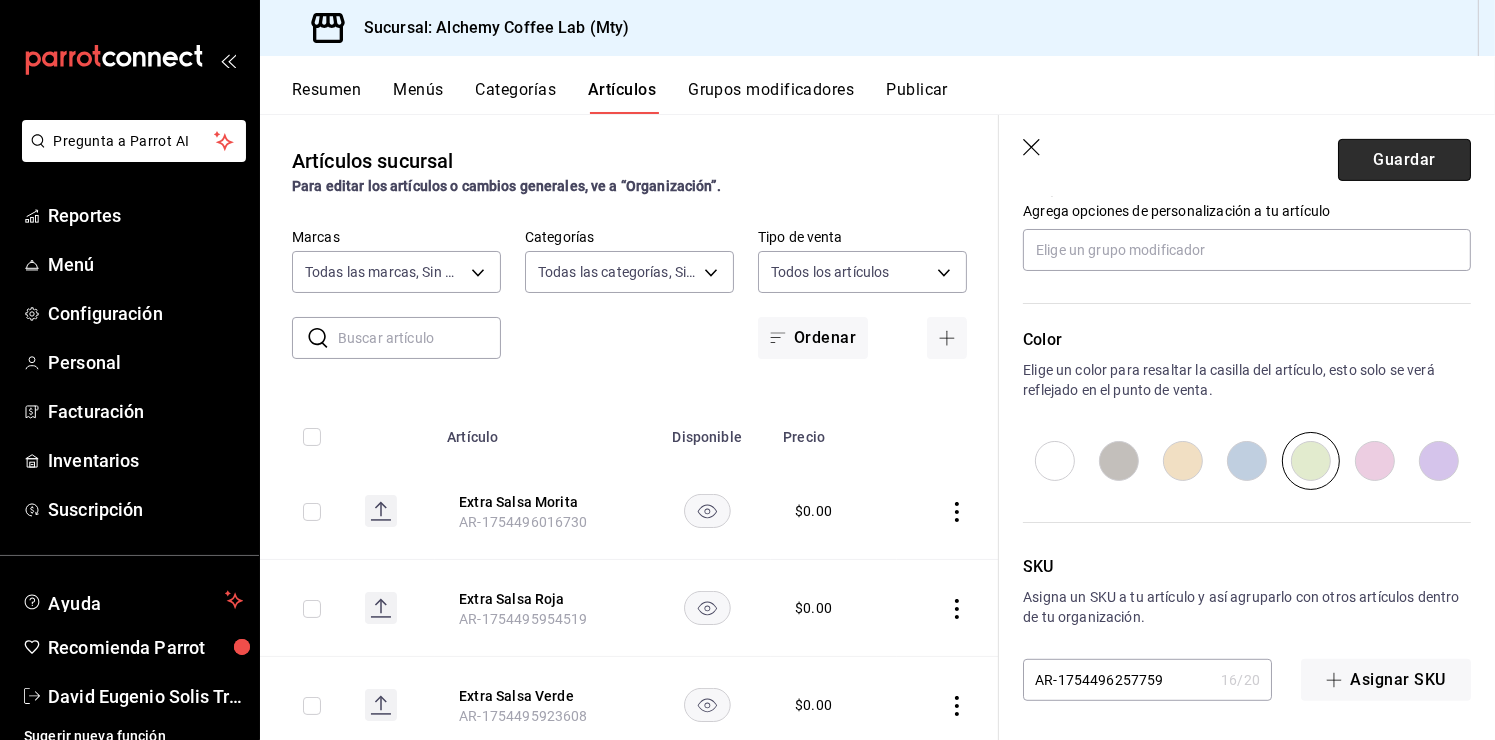 click on "Guardar" at bounding box center (1404, 160) 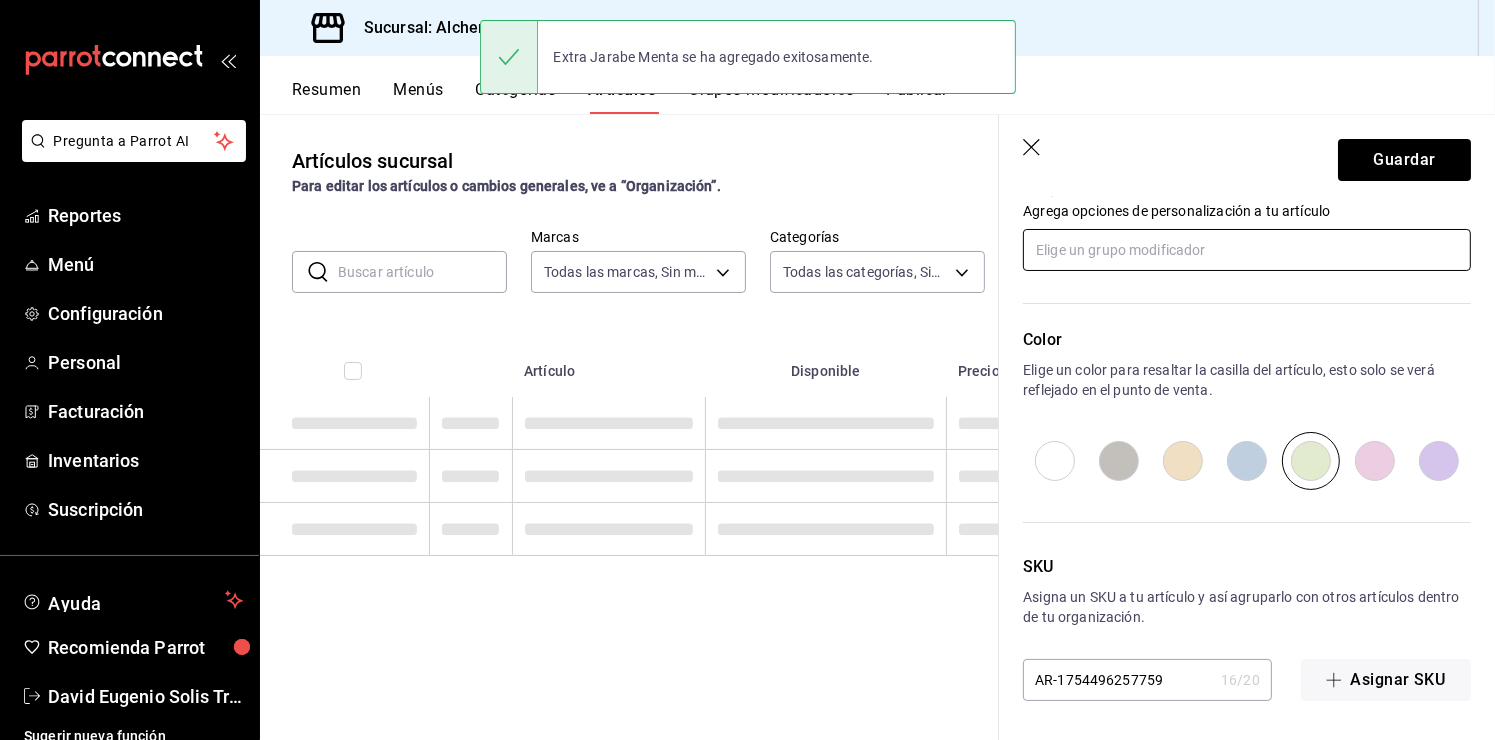 scroll, scrollTop: 0, scrollLeft: 0, axis: both 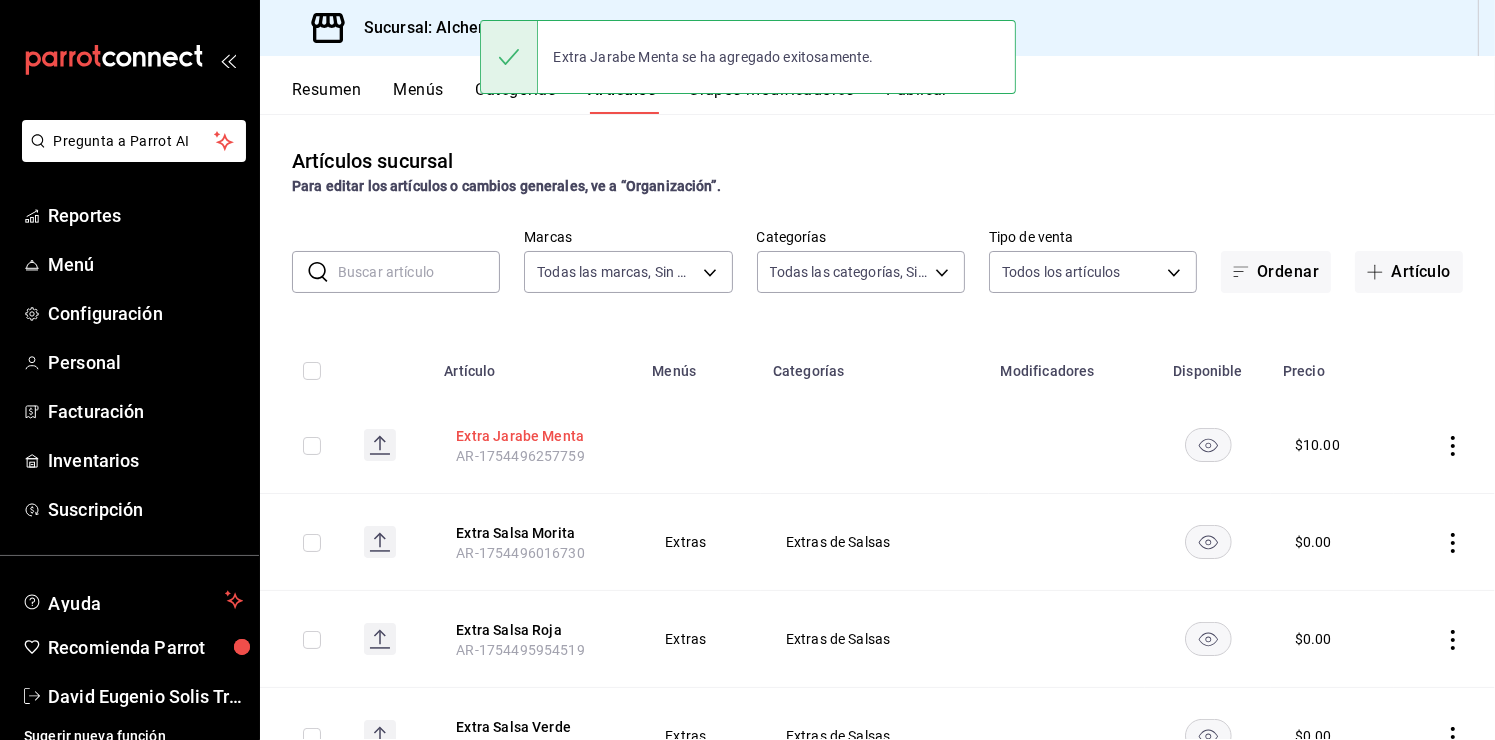 click on "Extra Jarabe Menta" at bounding box center [536, 436] 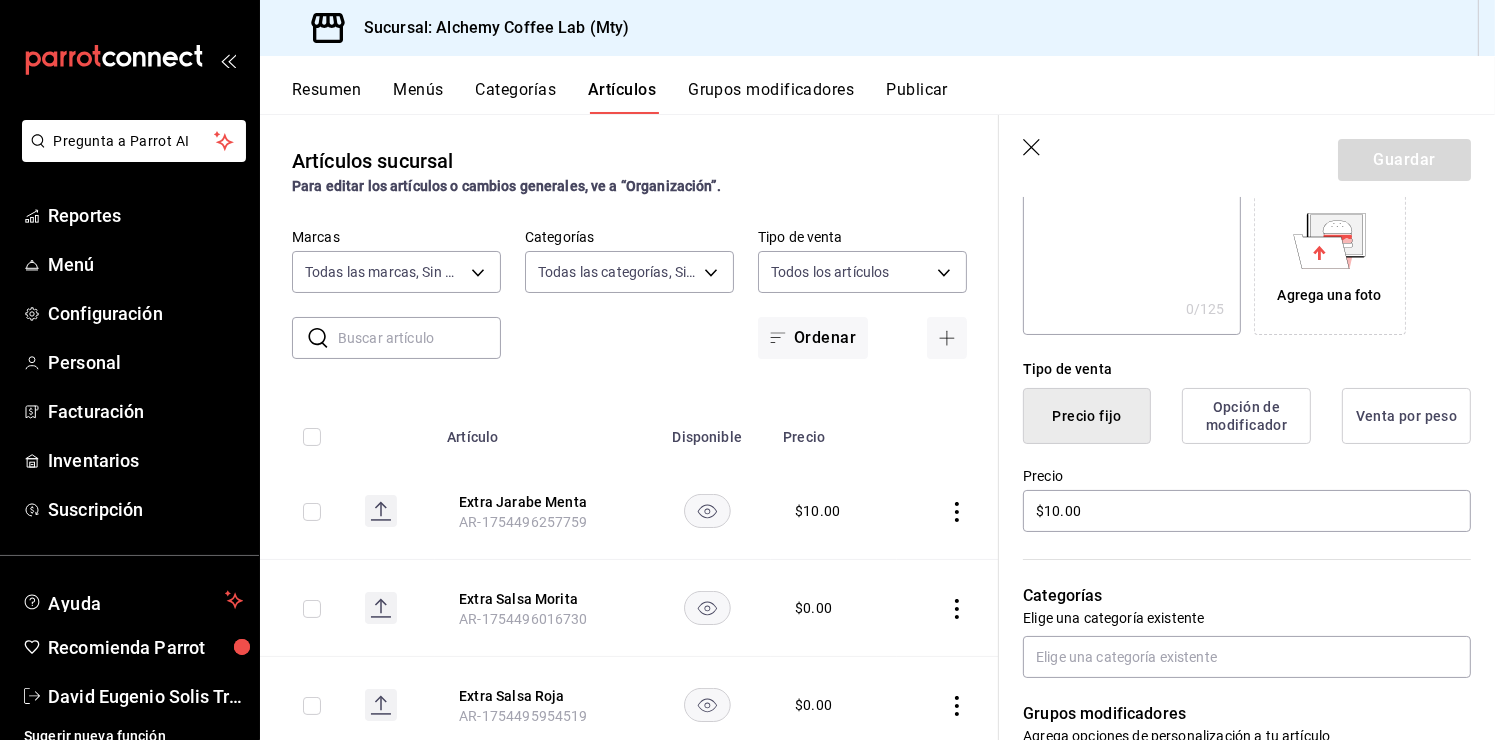 scroll, scrollTop: 400, scrollLeft: 0, axis: vertical 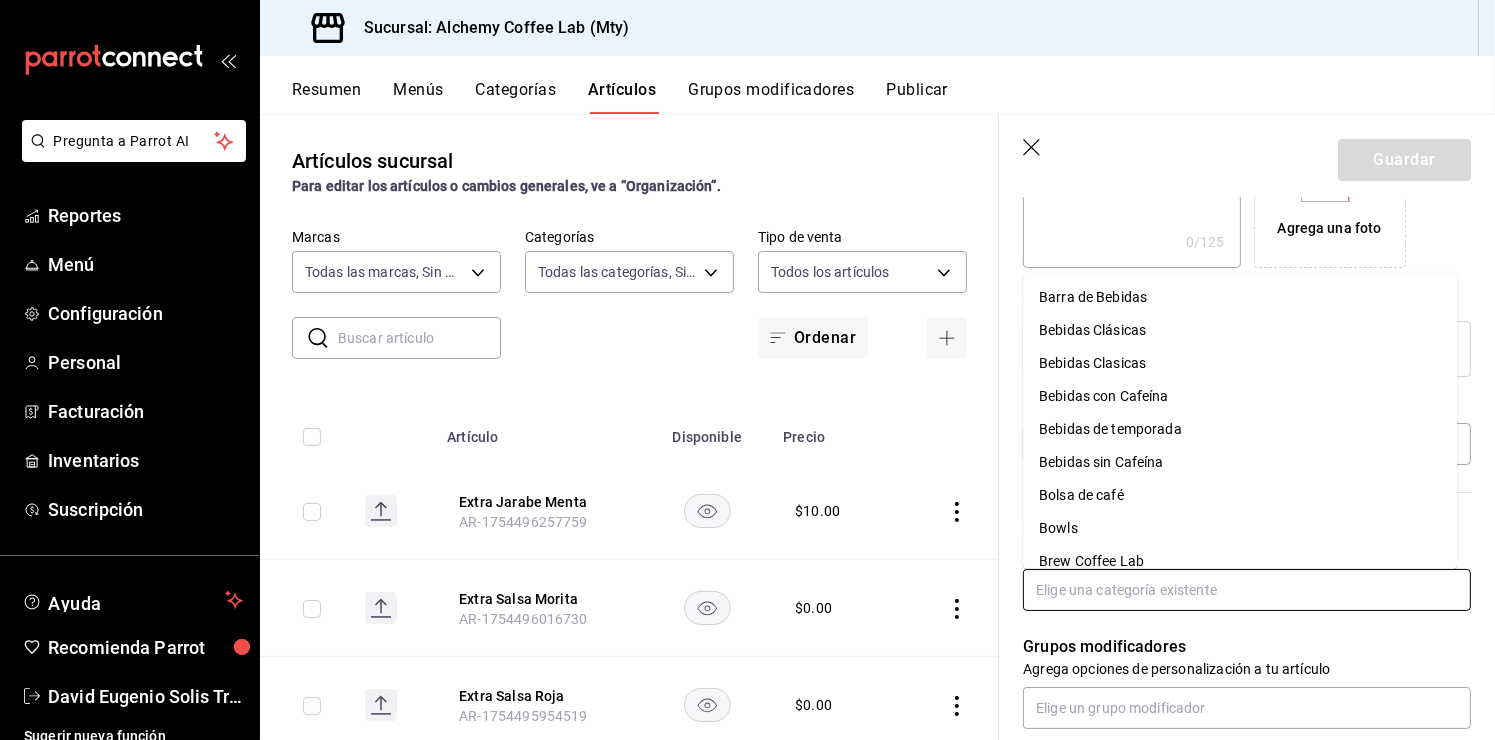 click at bounding box center (1247, 590) 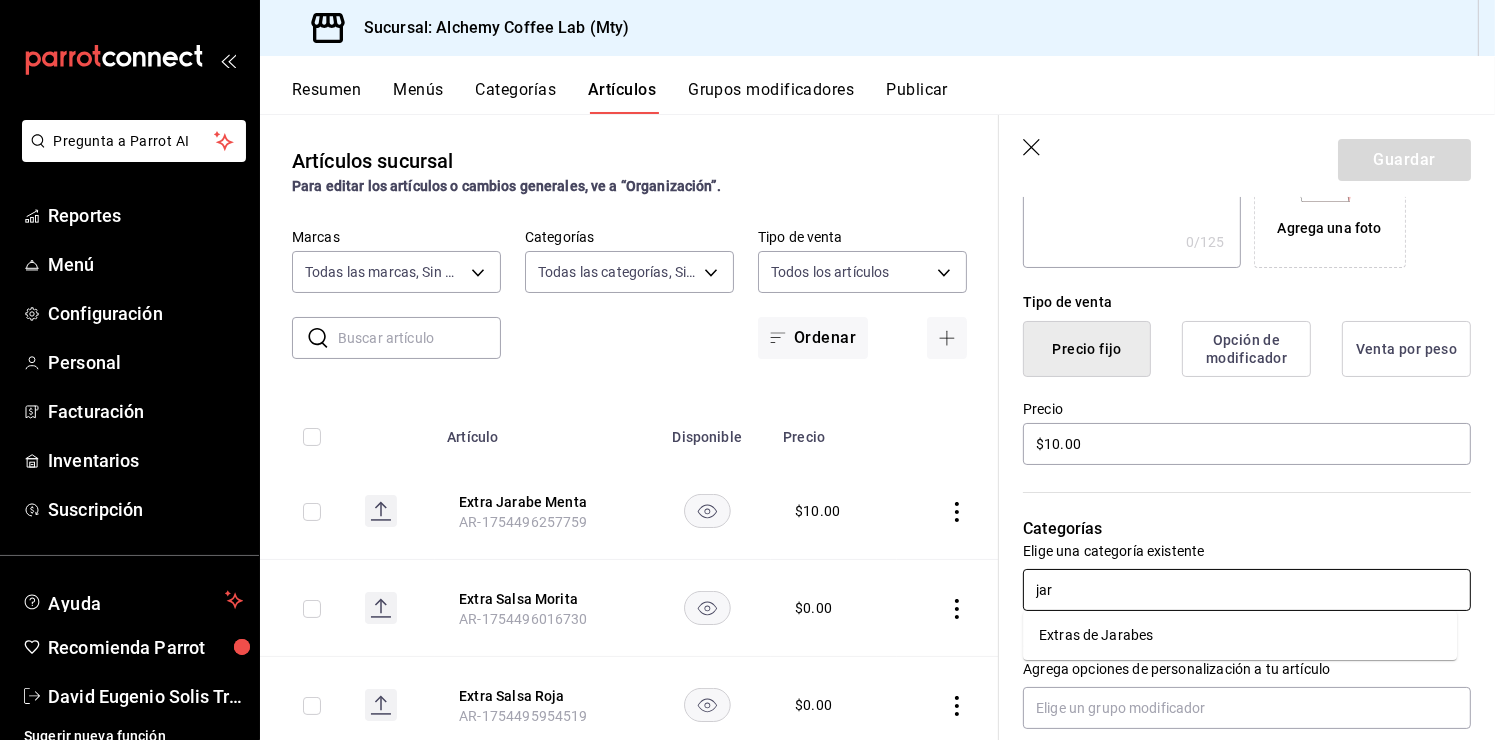 type on "jara" 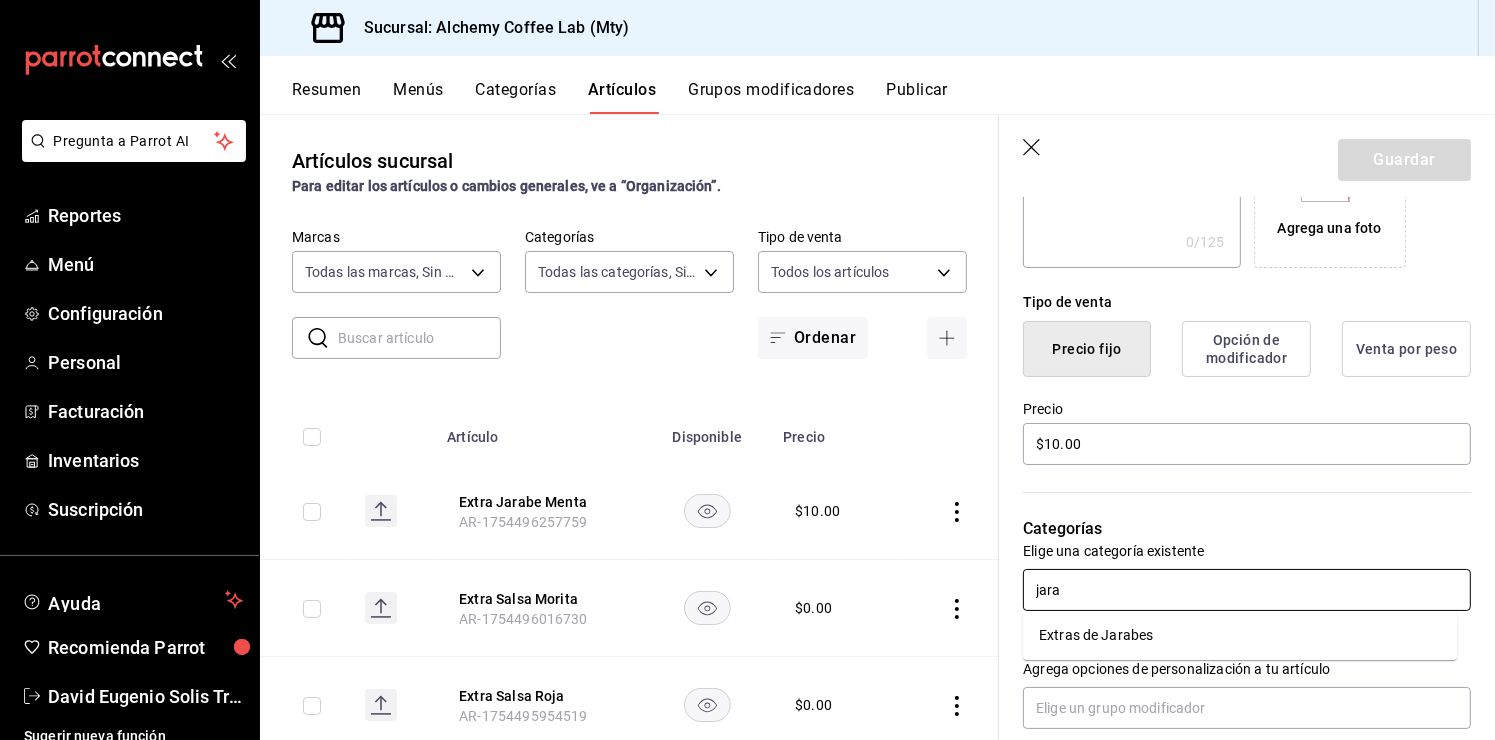 click on "Extras de Jarabes" at bounding box center (1240, 635) 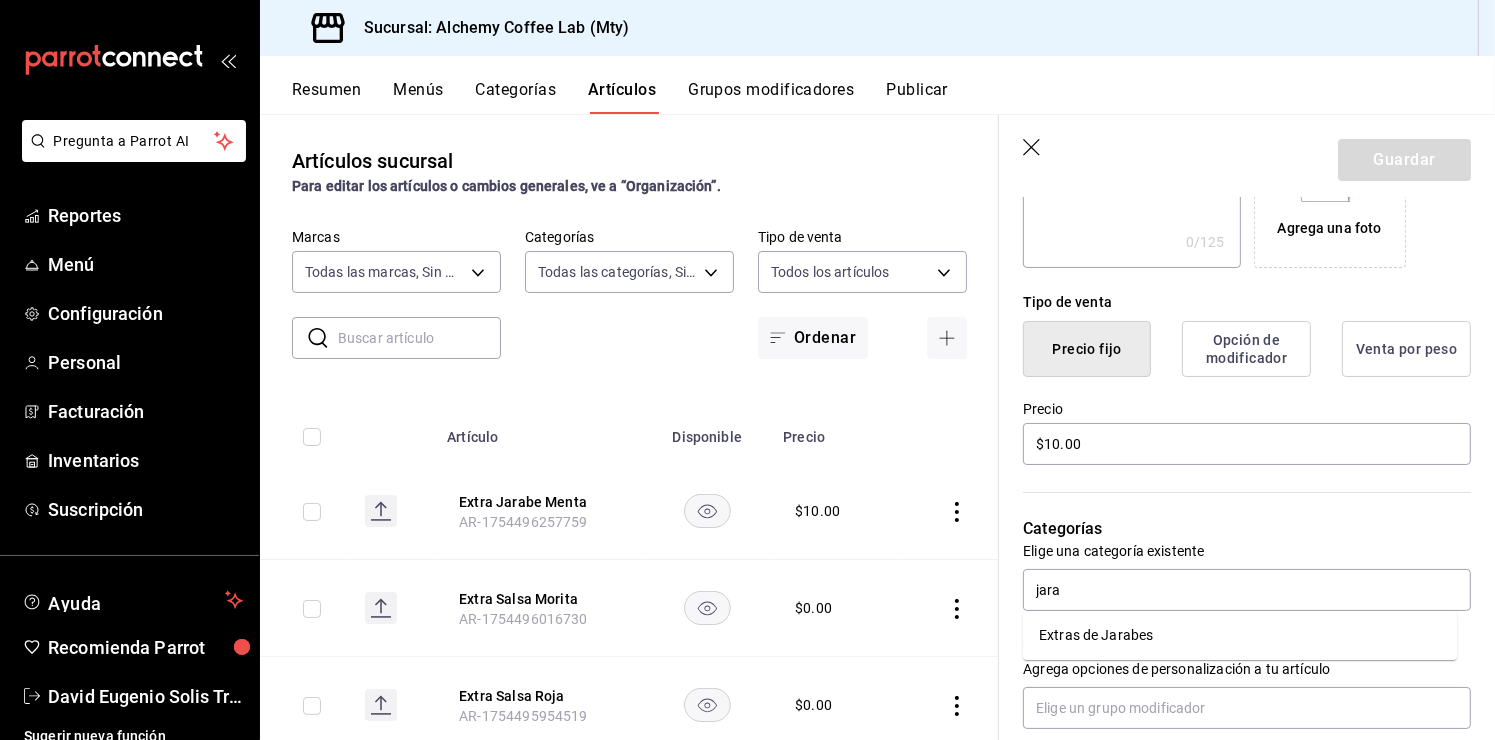 type 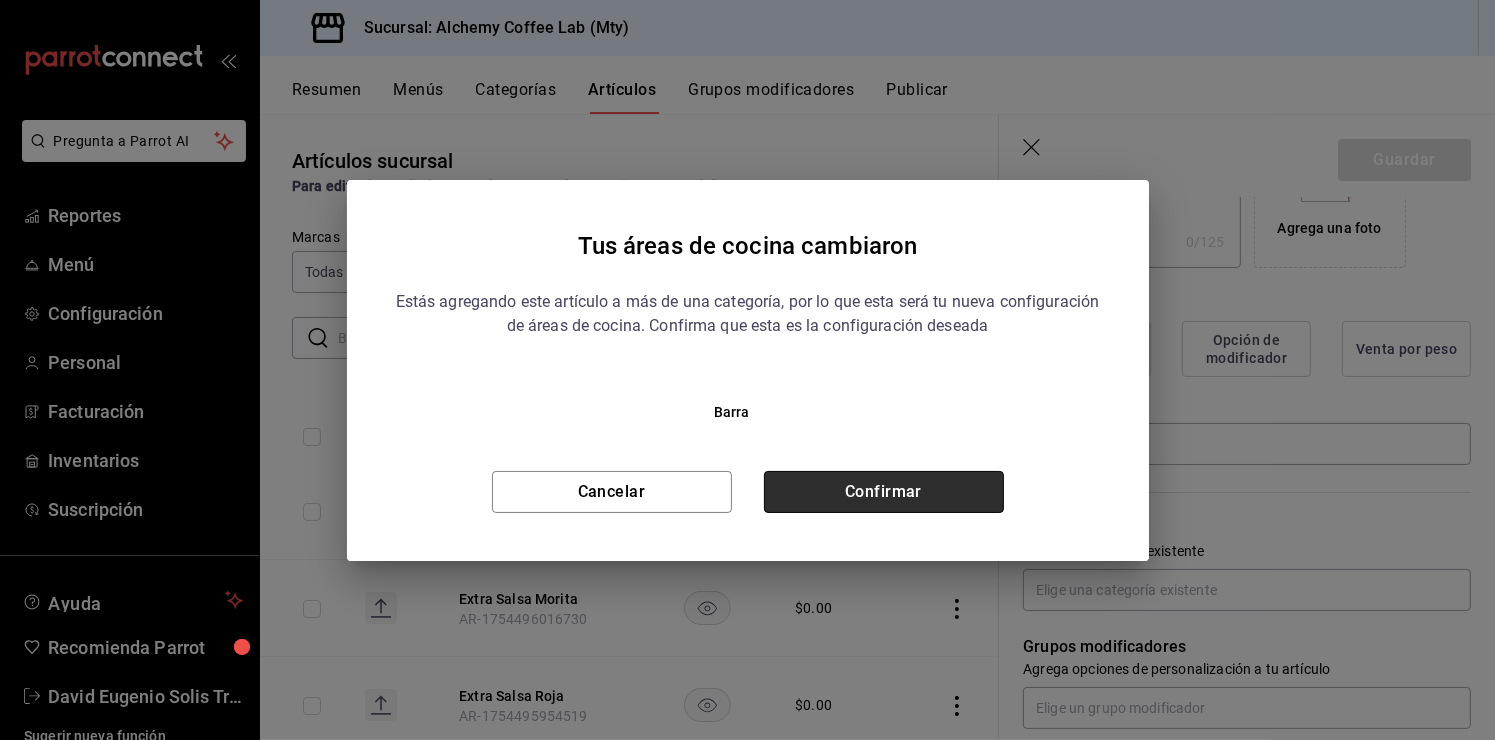 click on "Confirmar" at bounding box center (884, 492) 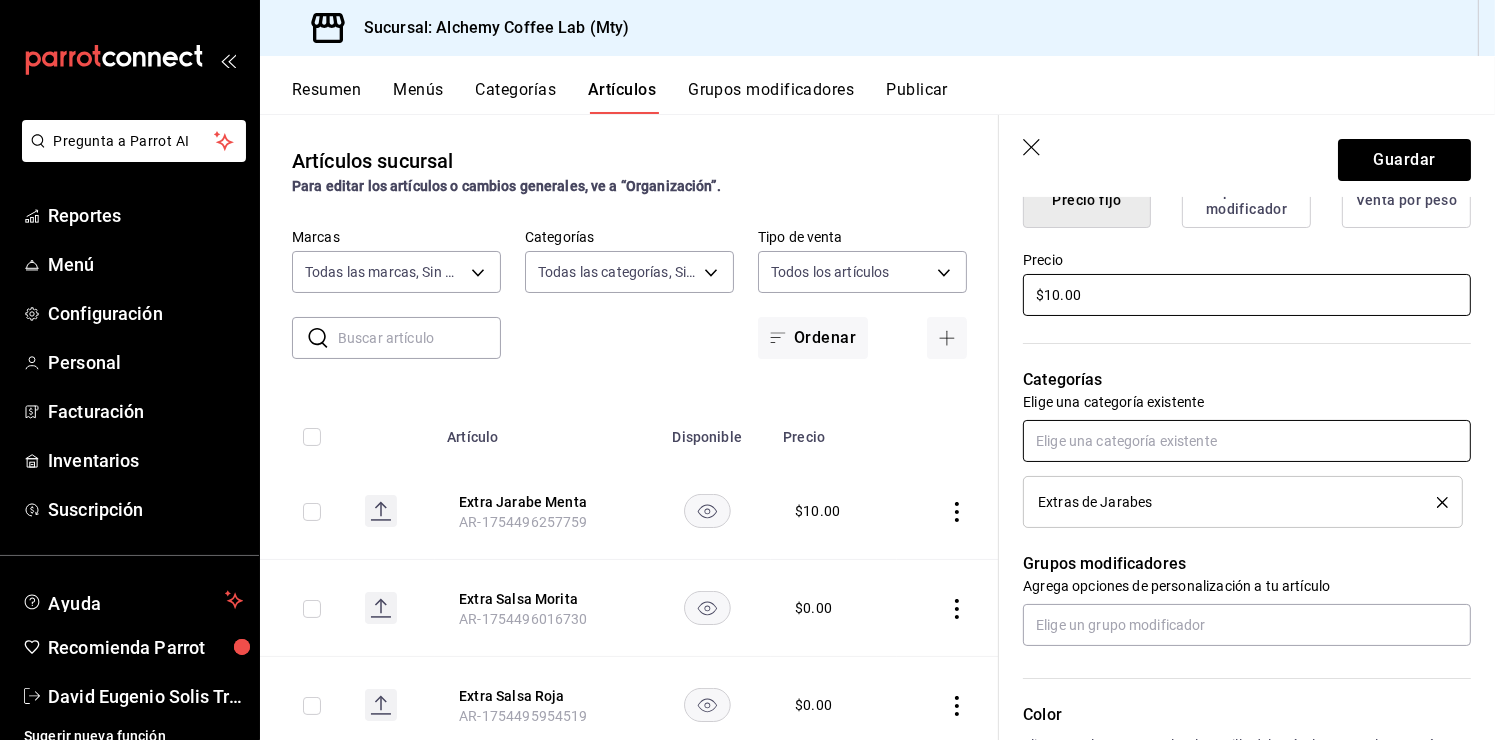 scroll, scrollTop: 600, scrollLeft: 0, axis: vertical 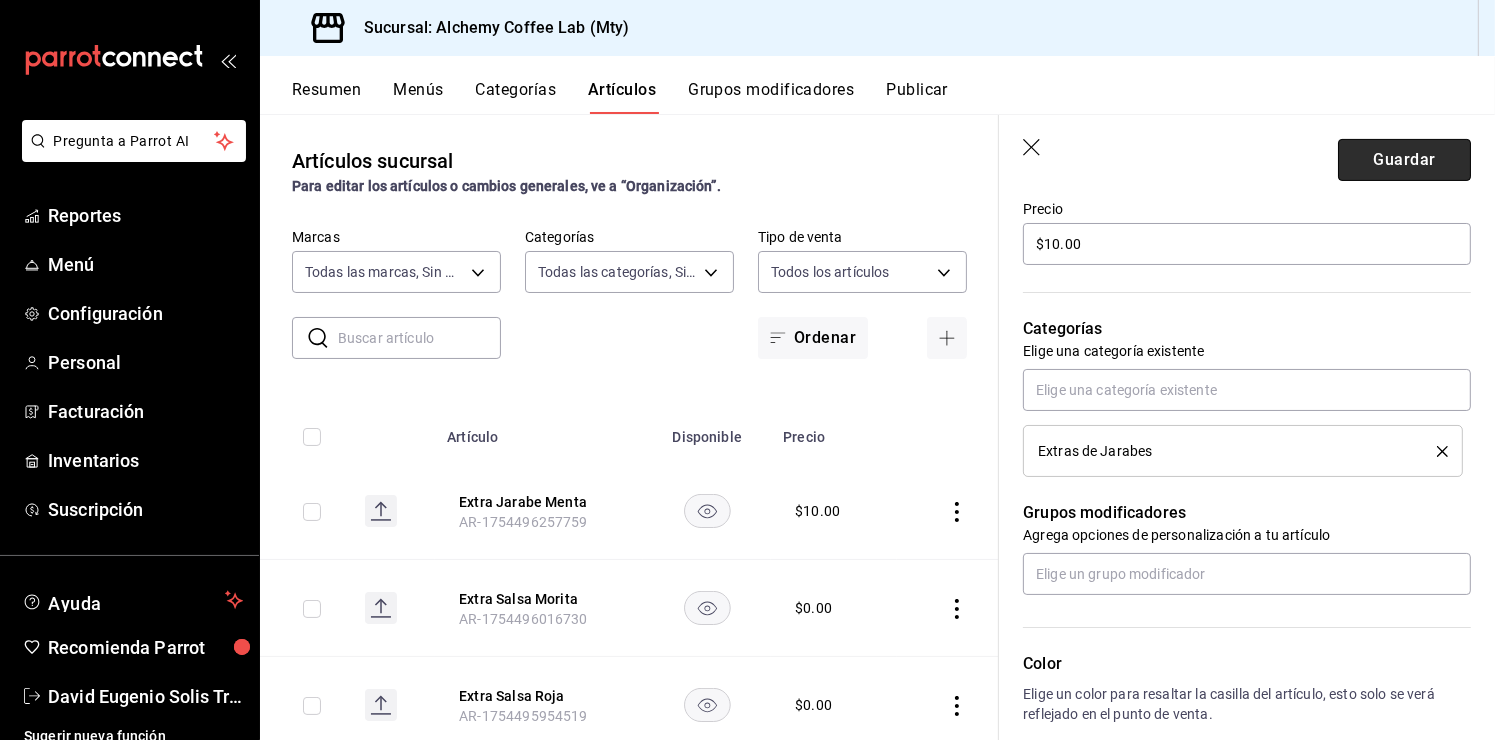 click on "Guardar" at bounding box center (1404, 160) 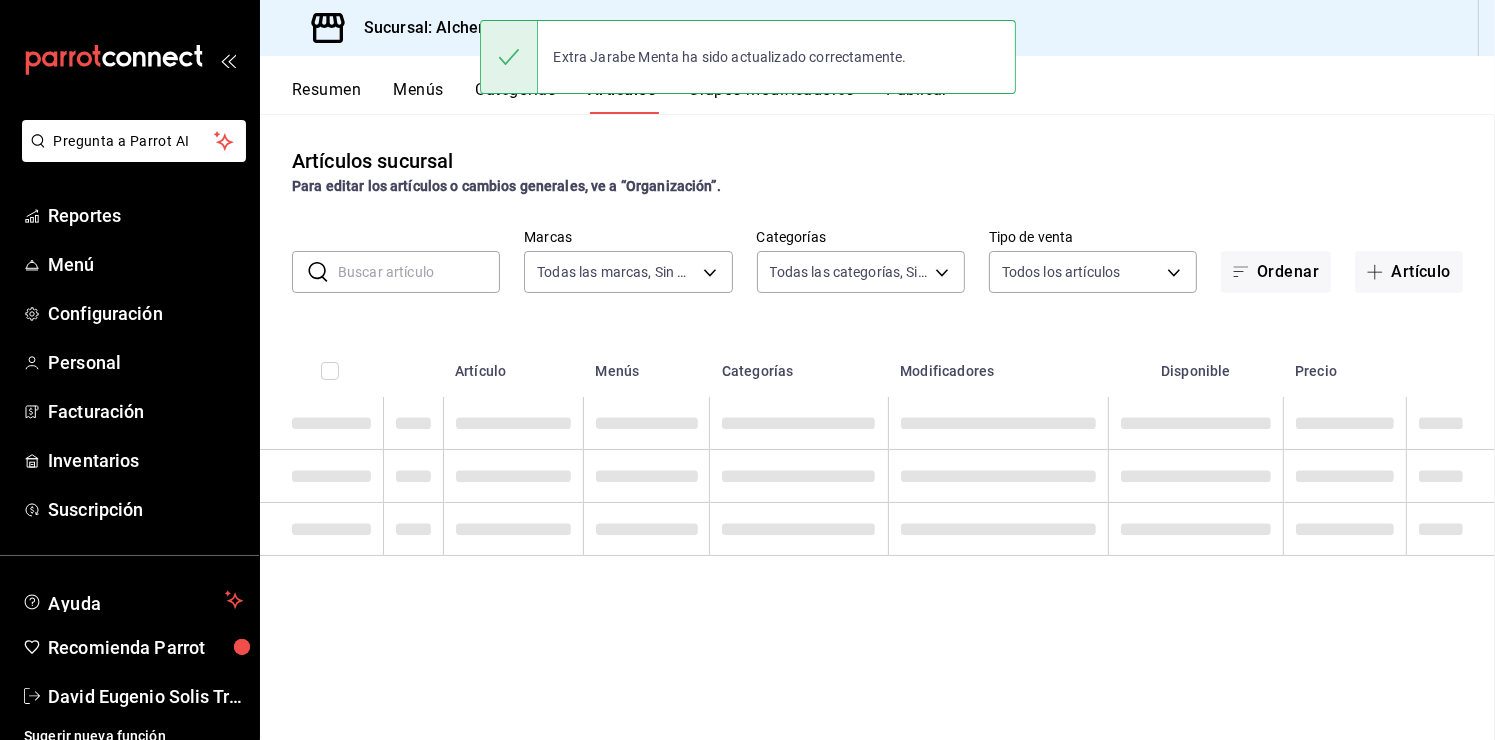 scroll, scrollTop: 0, scrollLeft: 0, axis: both 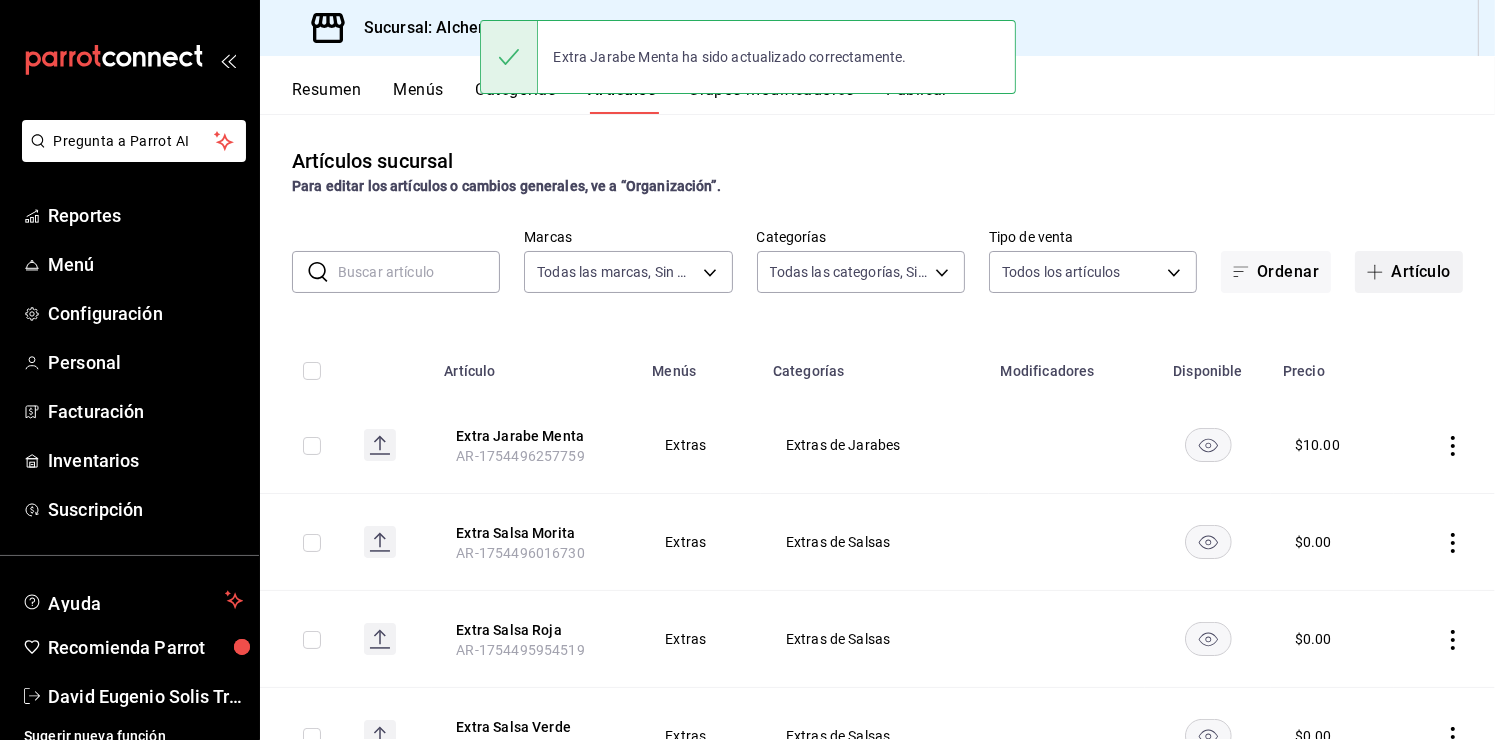 click on "Artículo" at bounding box center (1409, 272) 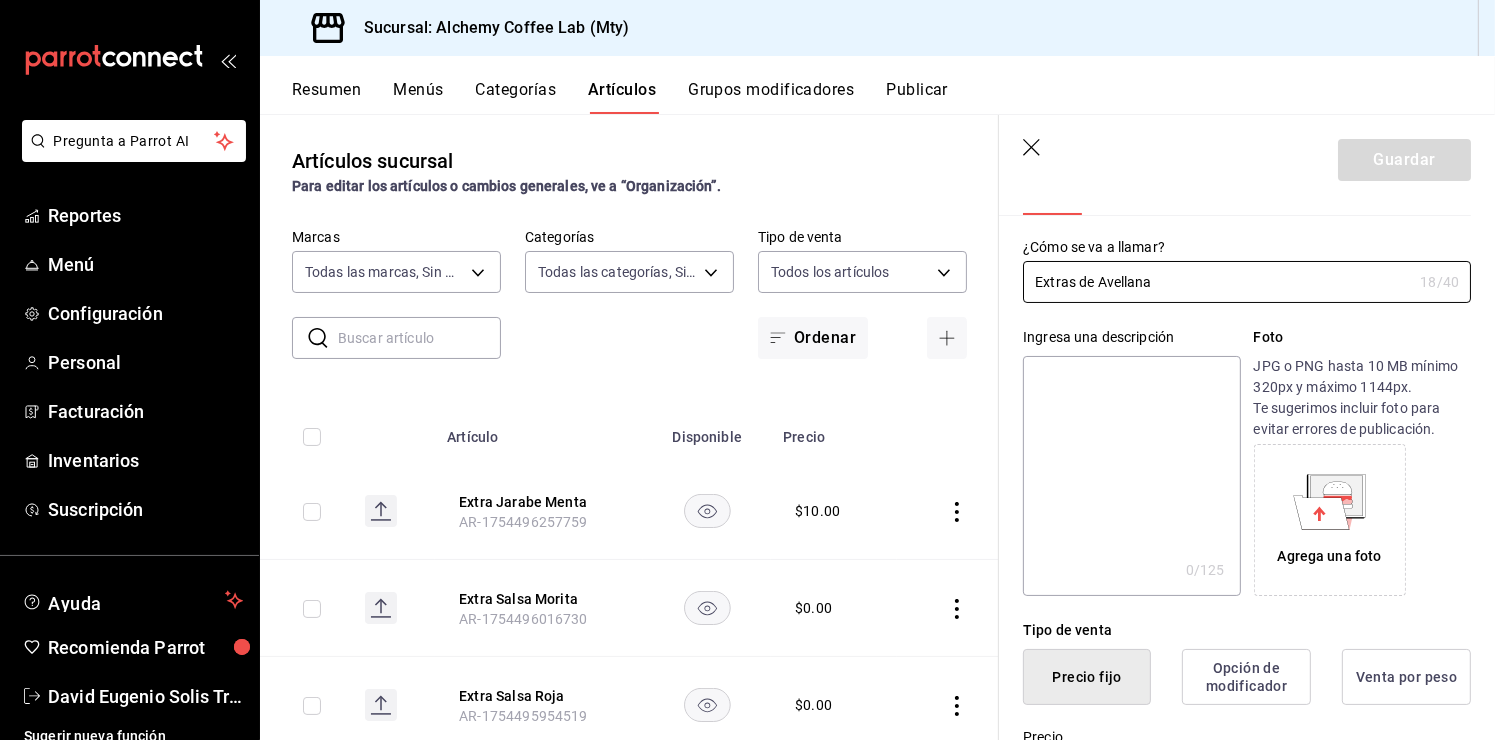 scroll, scrollTop: 300, scrollLeft: 0, axis: vertical 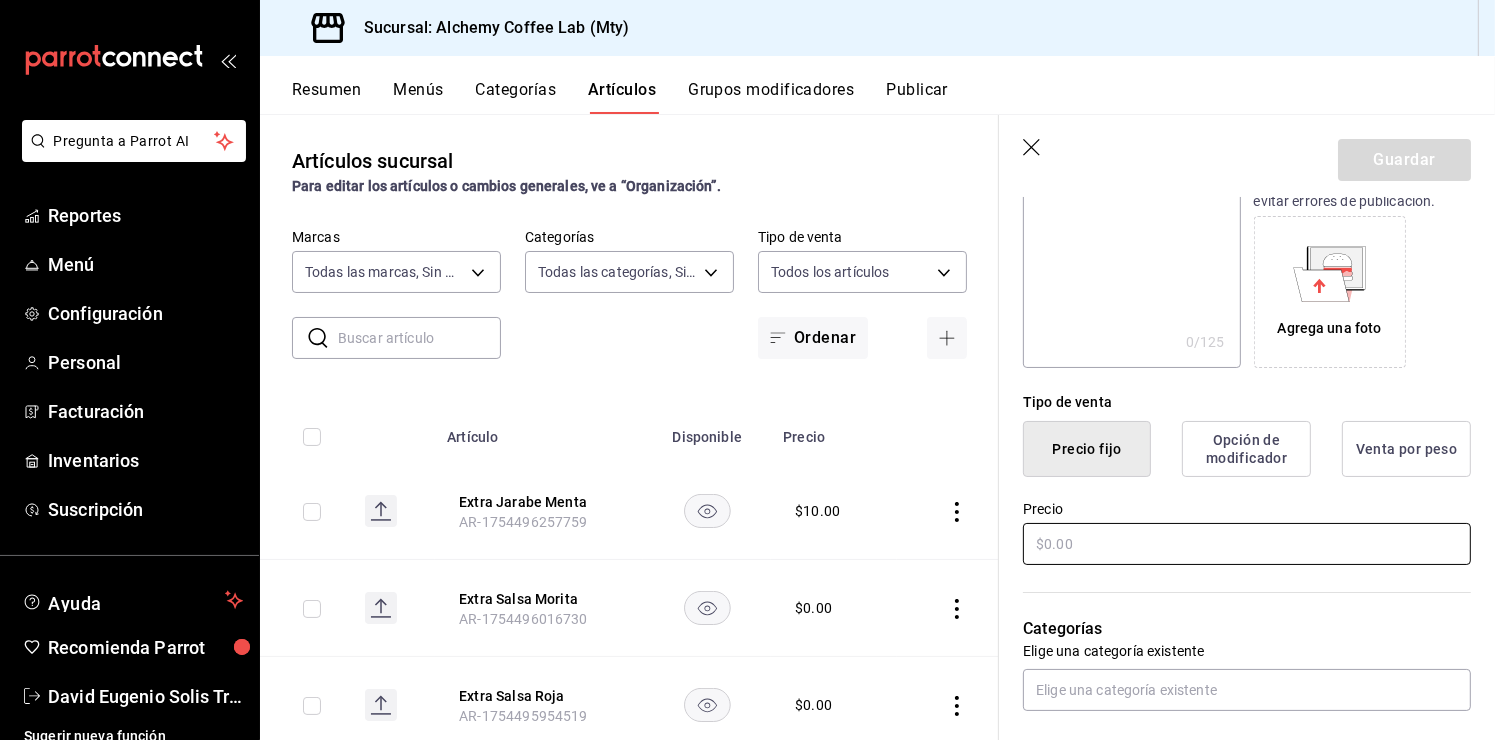 type on "Extras de Avellana" 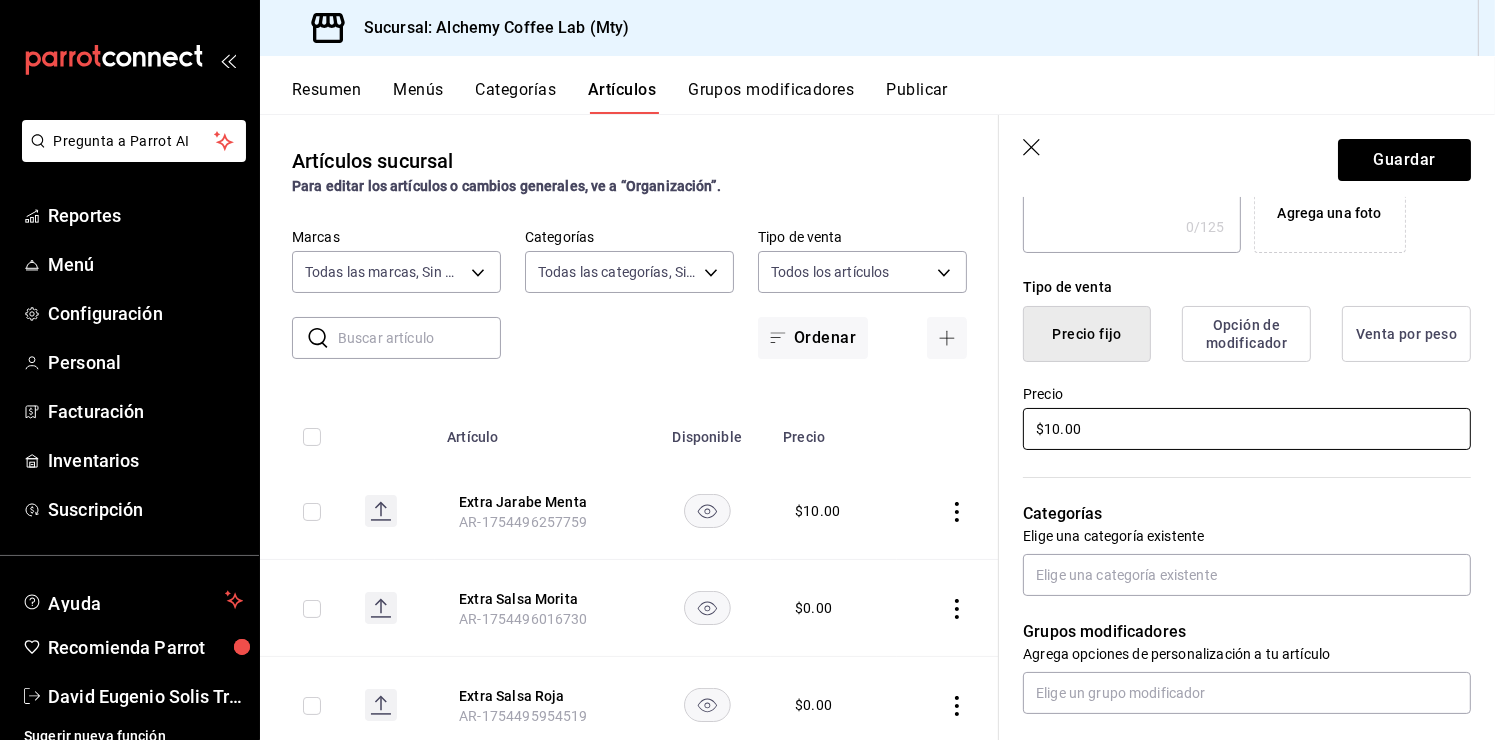 scroll, scrollTop: 500, scrollLeft: 0, axis: vertical 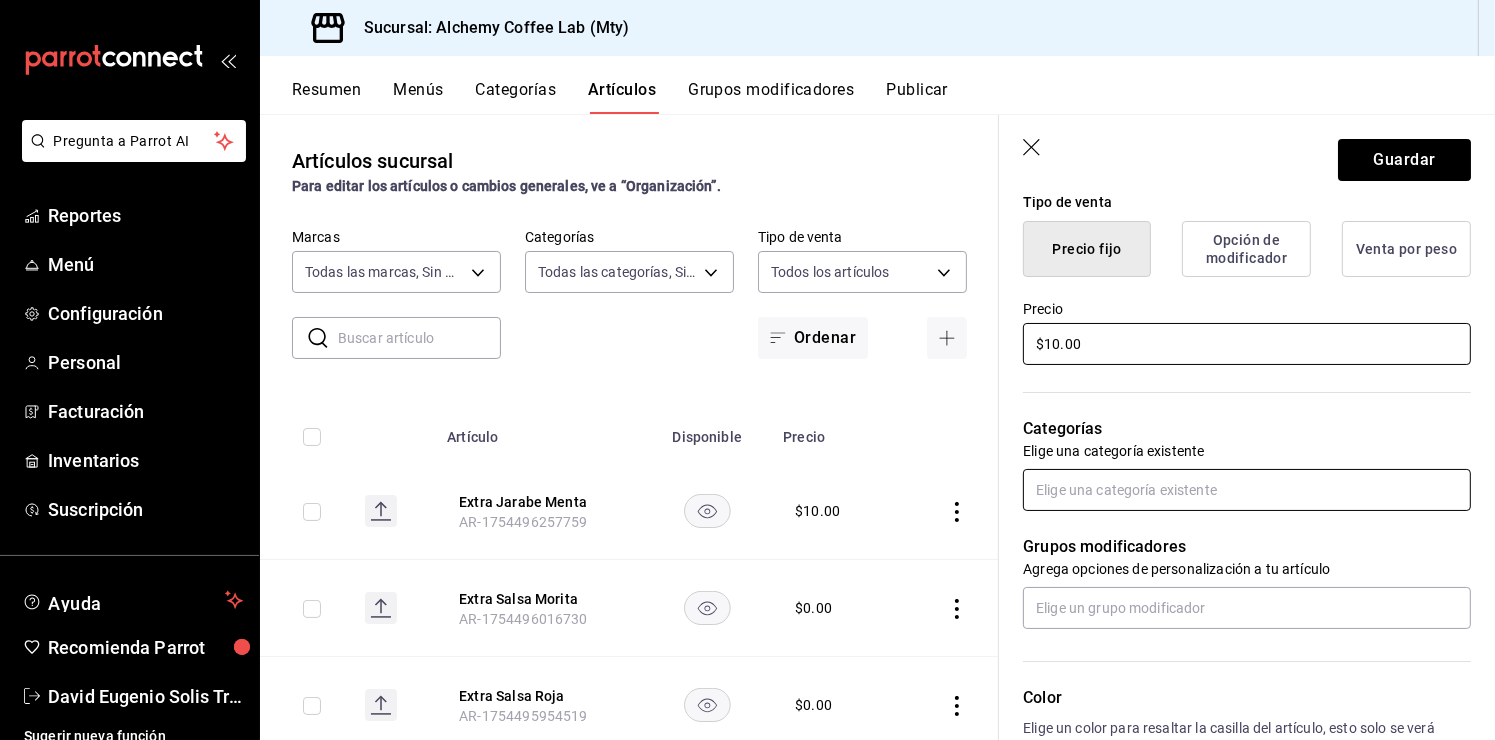type on "$10.00" 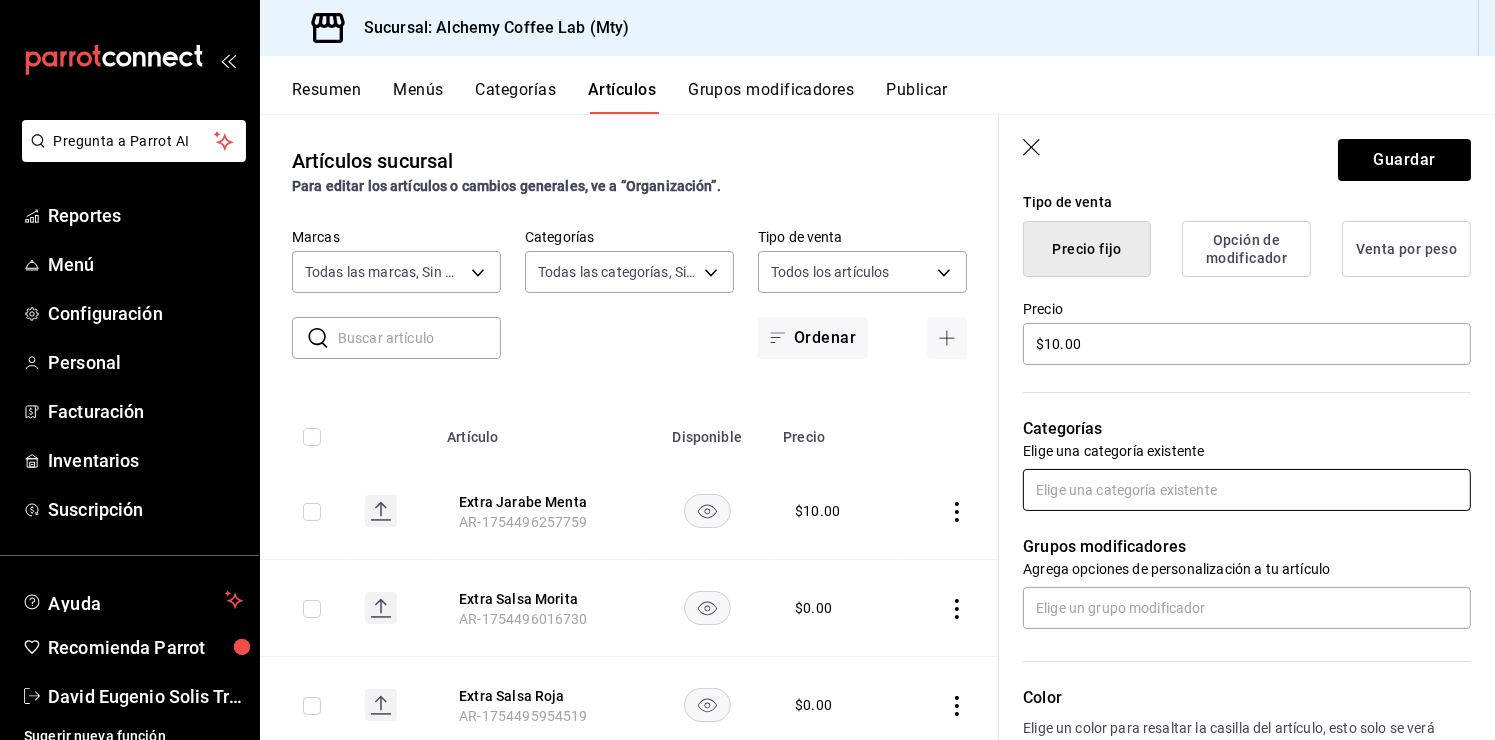 click at bounding box center (1247, 490) 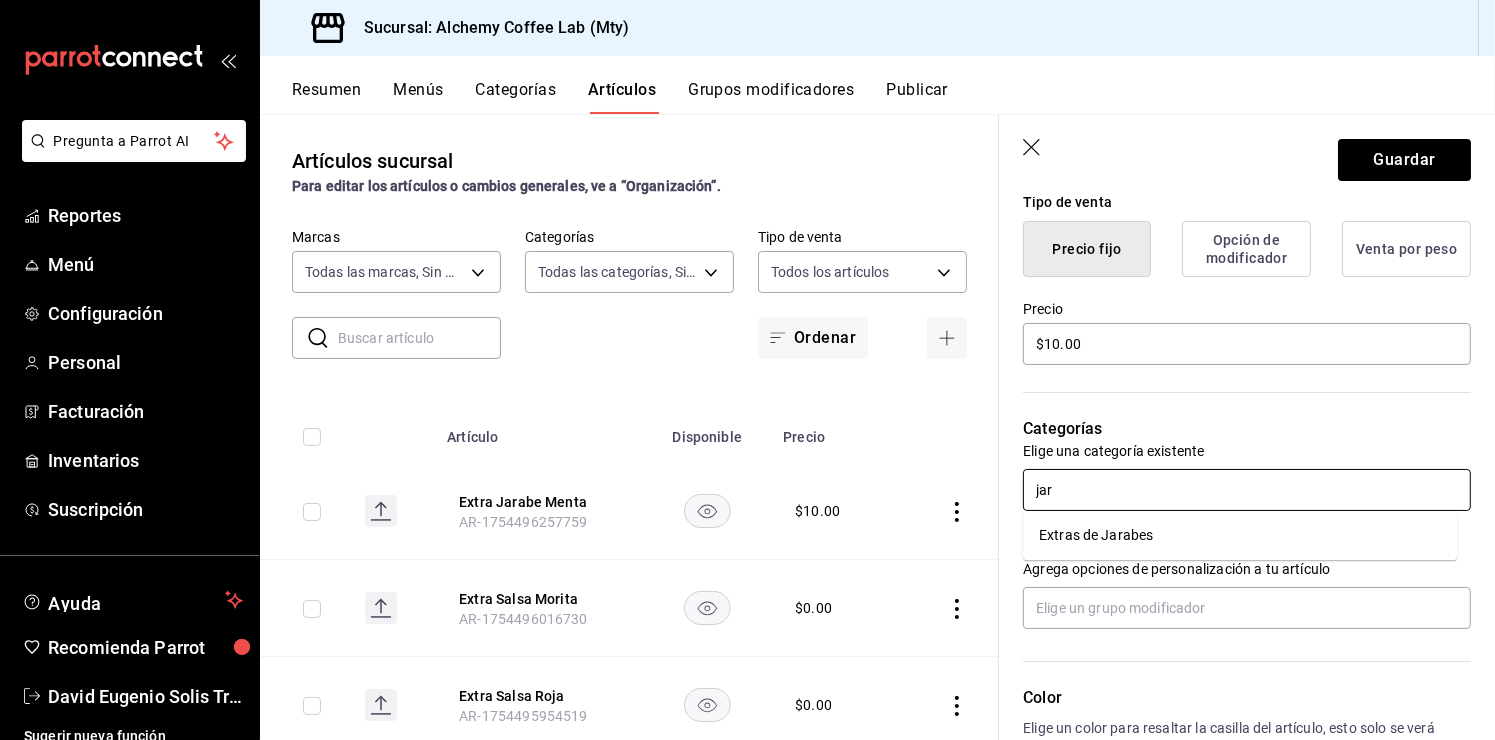 type on "jara" 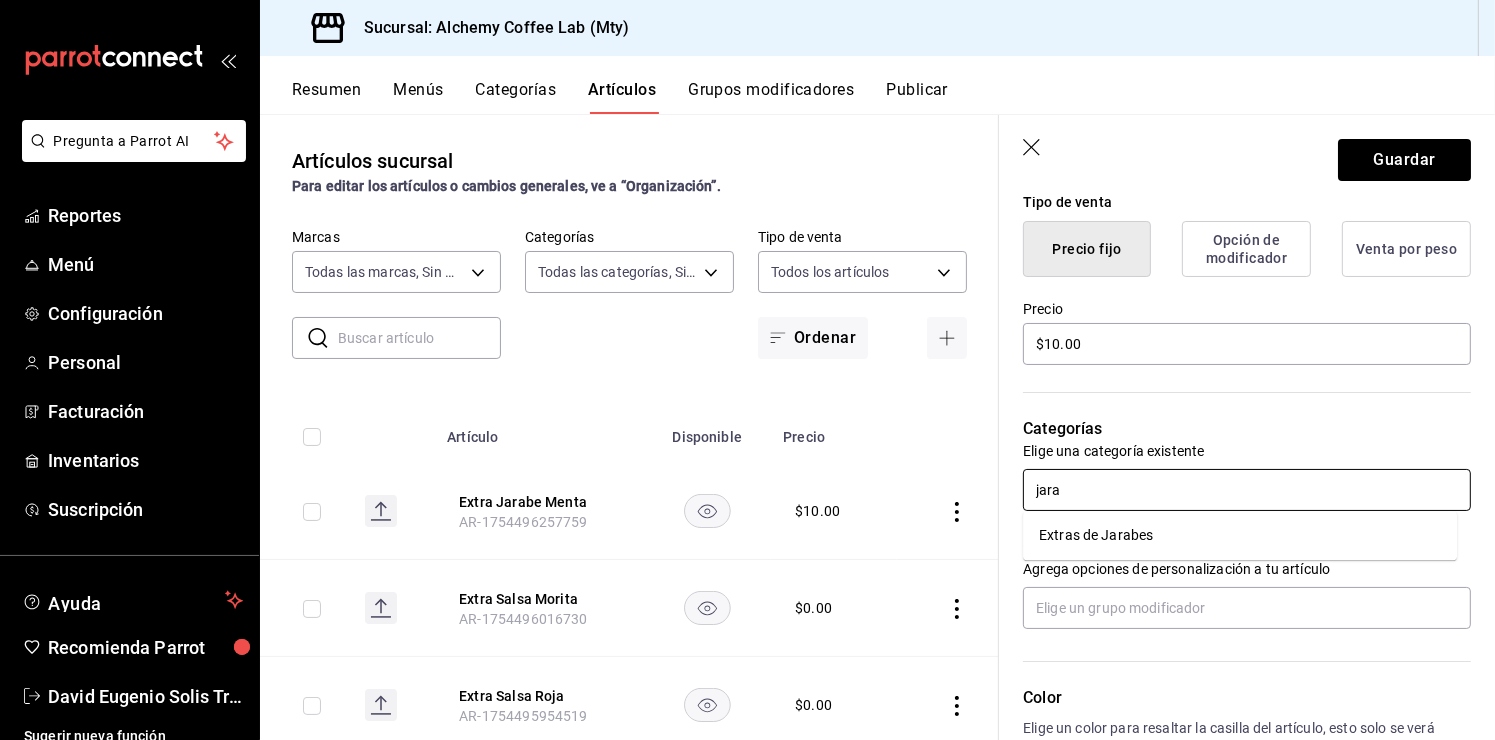 click on "Extras de Jarabes" at bounding box center (1240, 535) 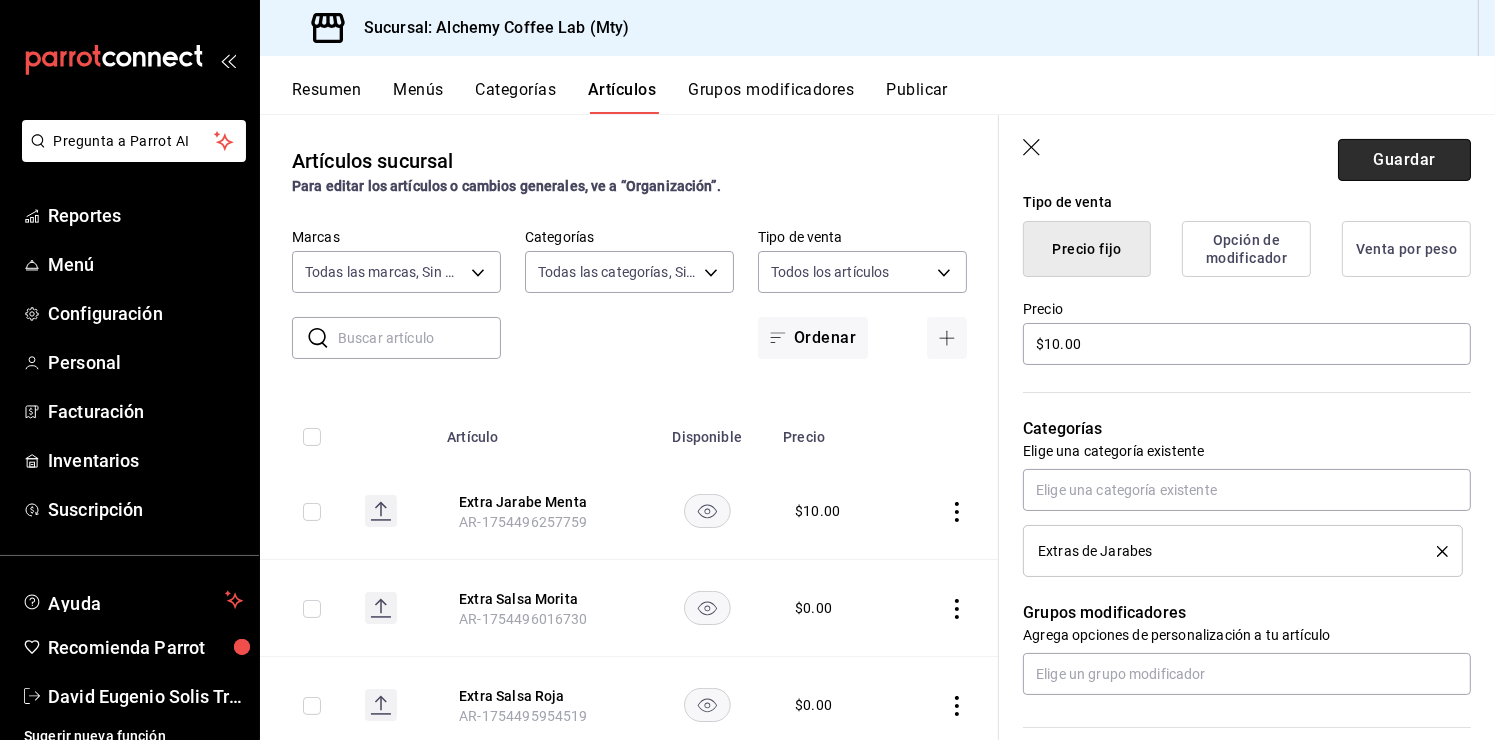 click on "Guardar" at bounding box center [1404, 160] 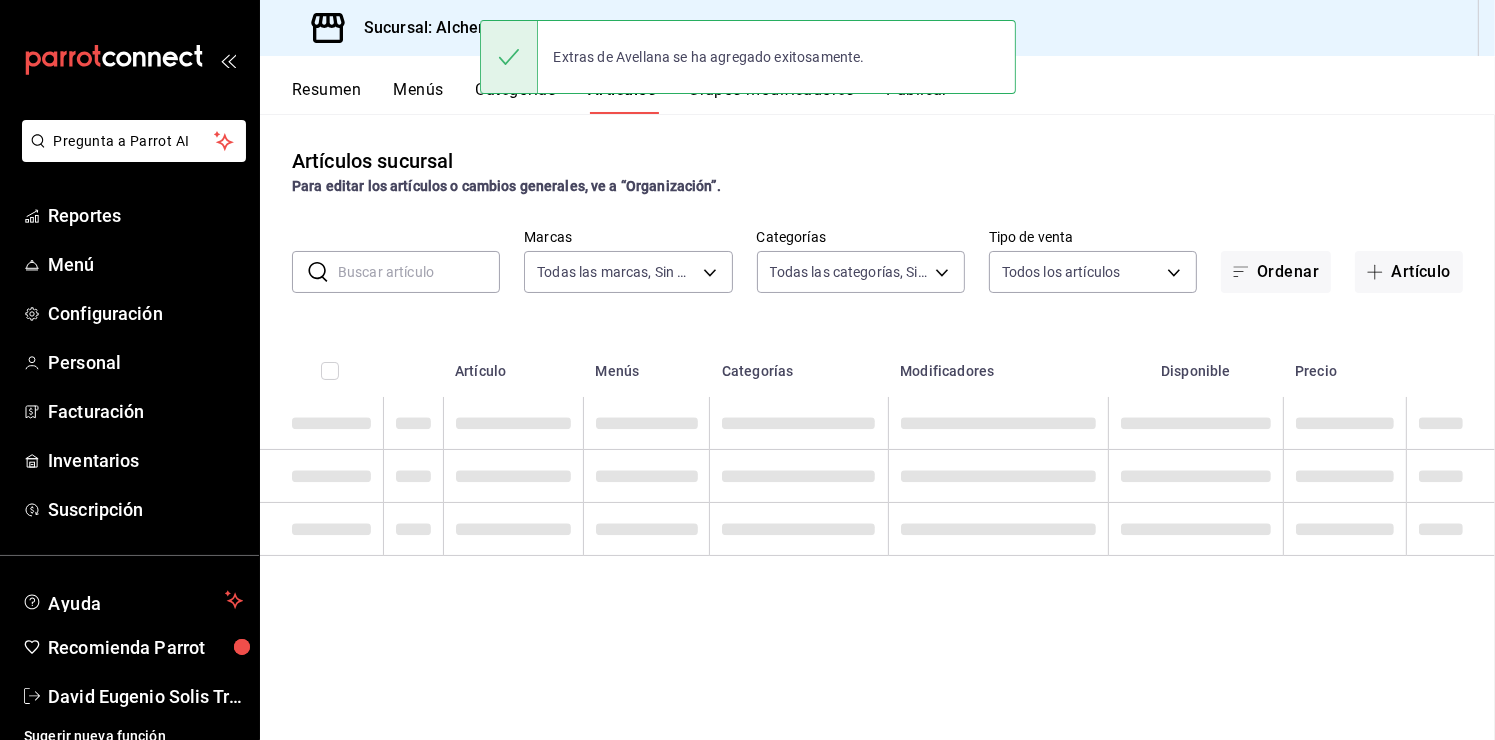 scroll, scrollTop: 0, scrollLeft: 0, axis: both 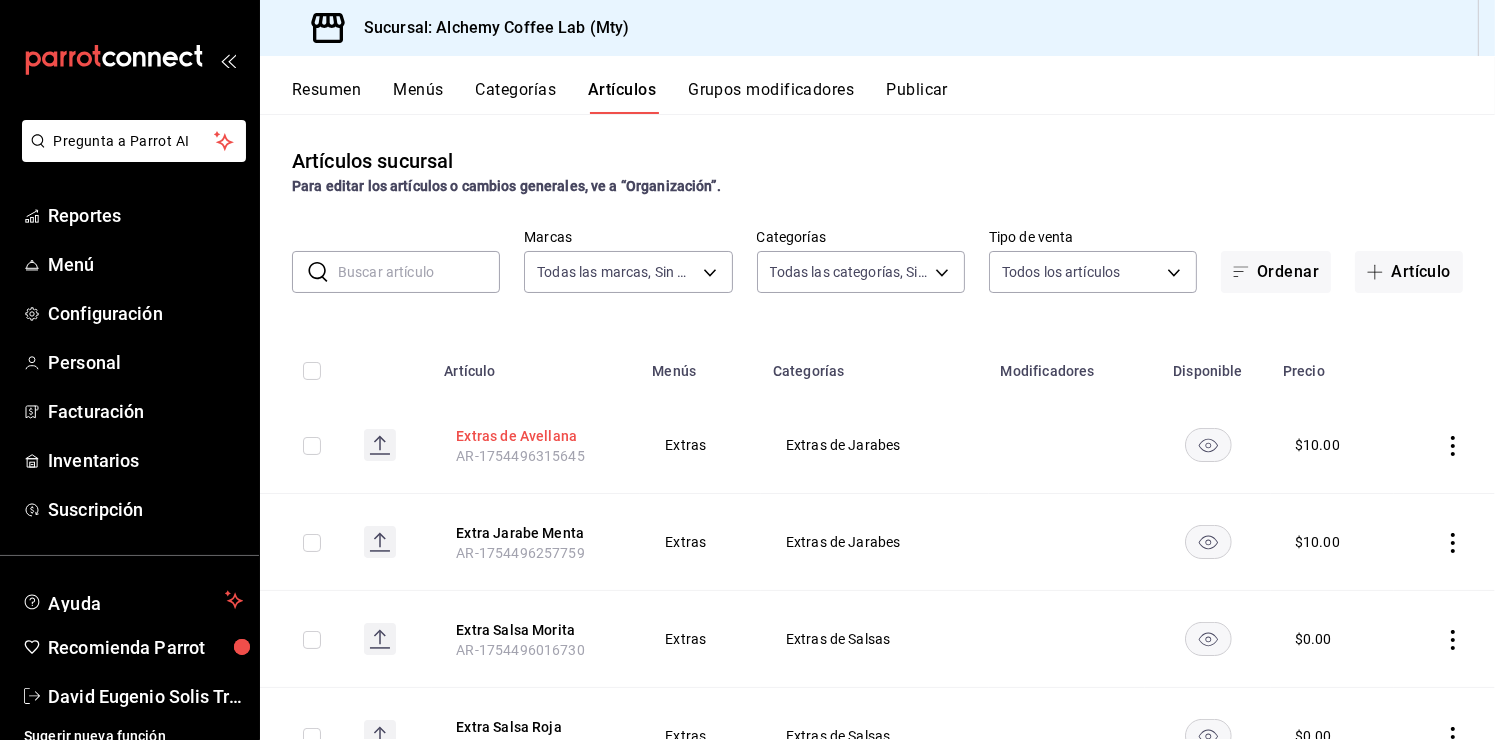 click on "Extras de Avellana" at bounding box center (536, 436) 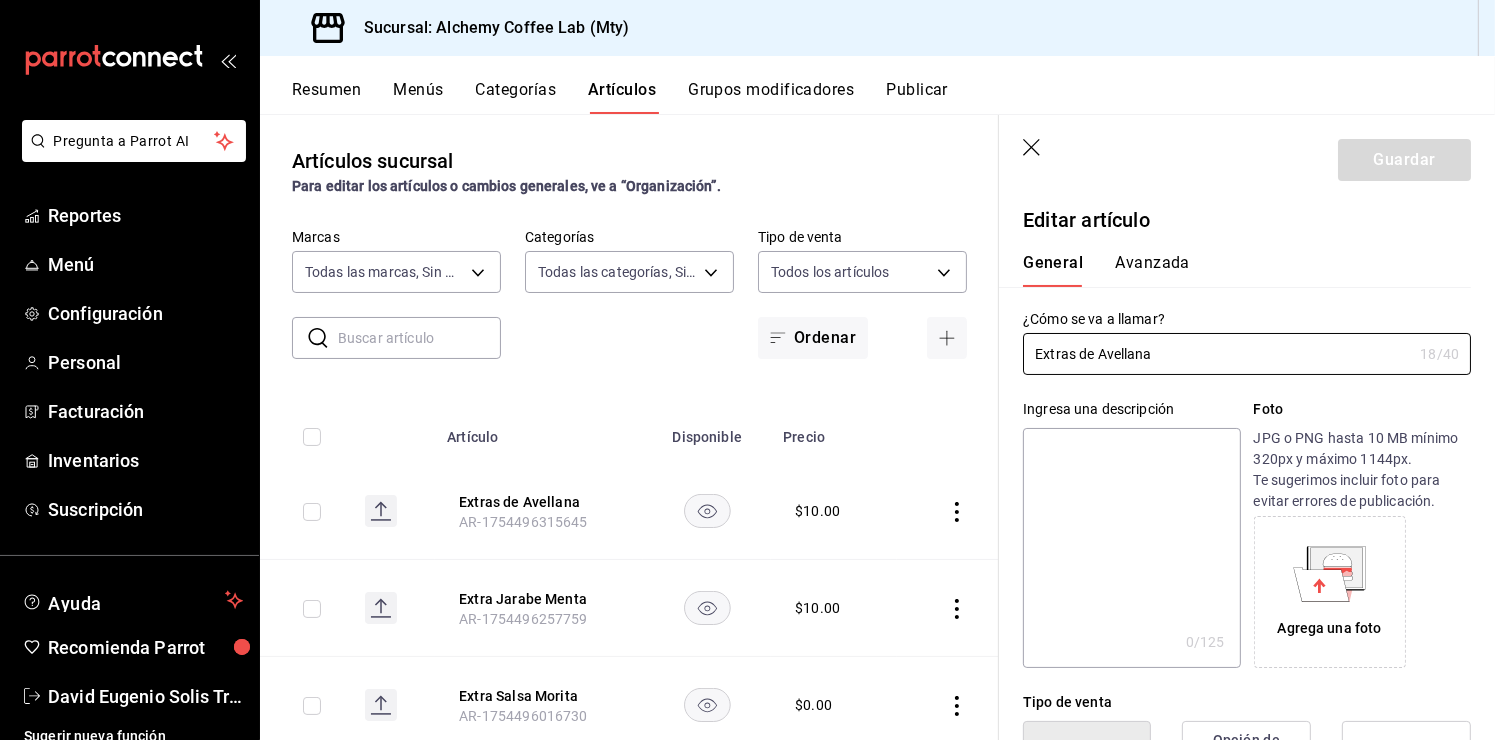 type on "$10.00" 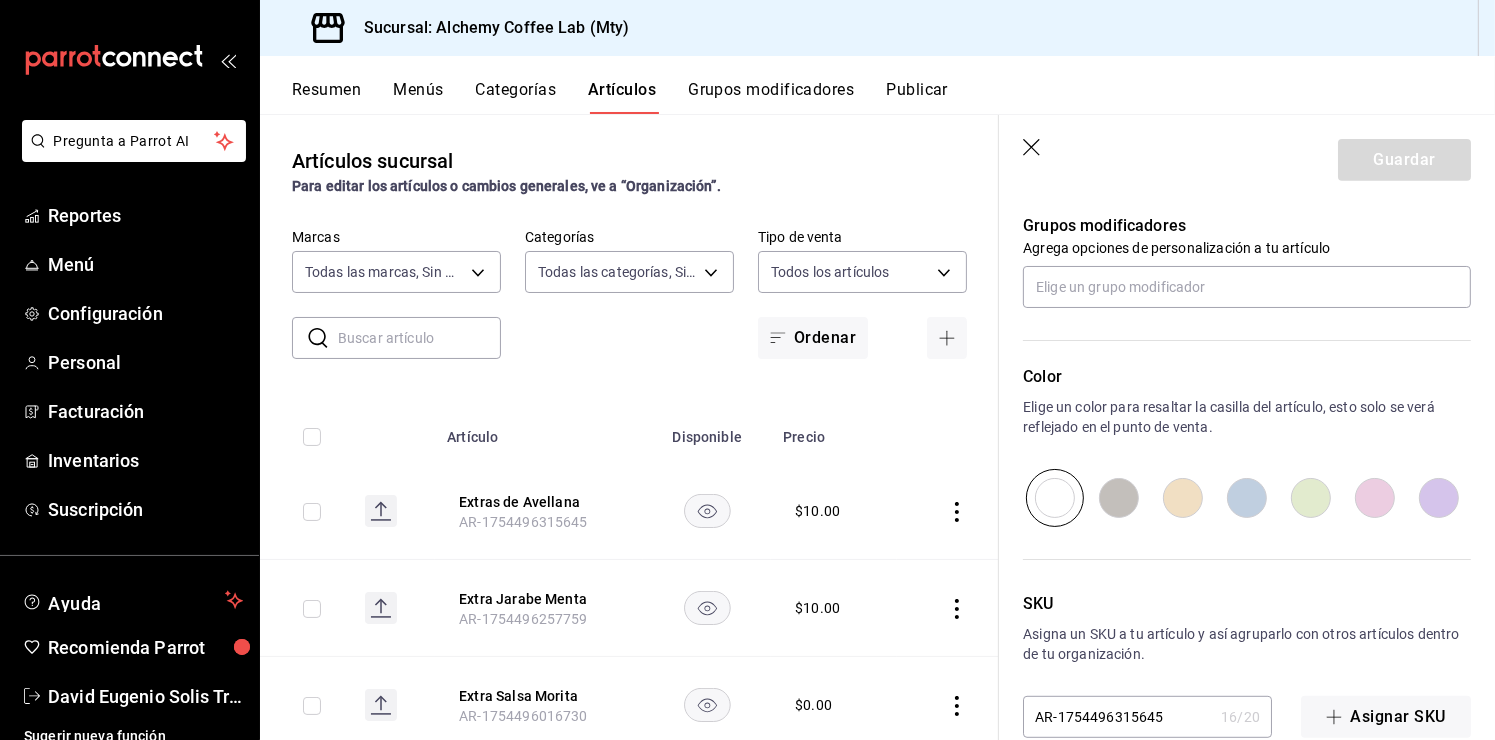 scroll, scrollTop: 900, scrollLeft: 0, axis: vertical 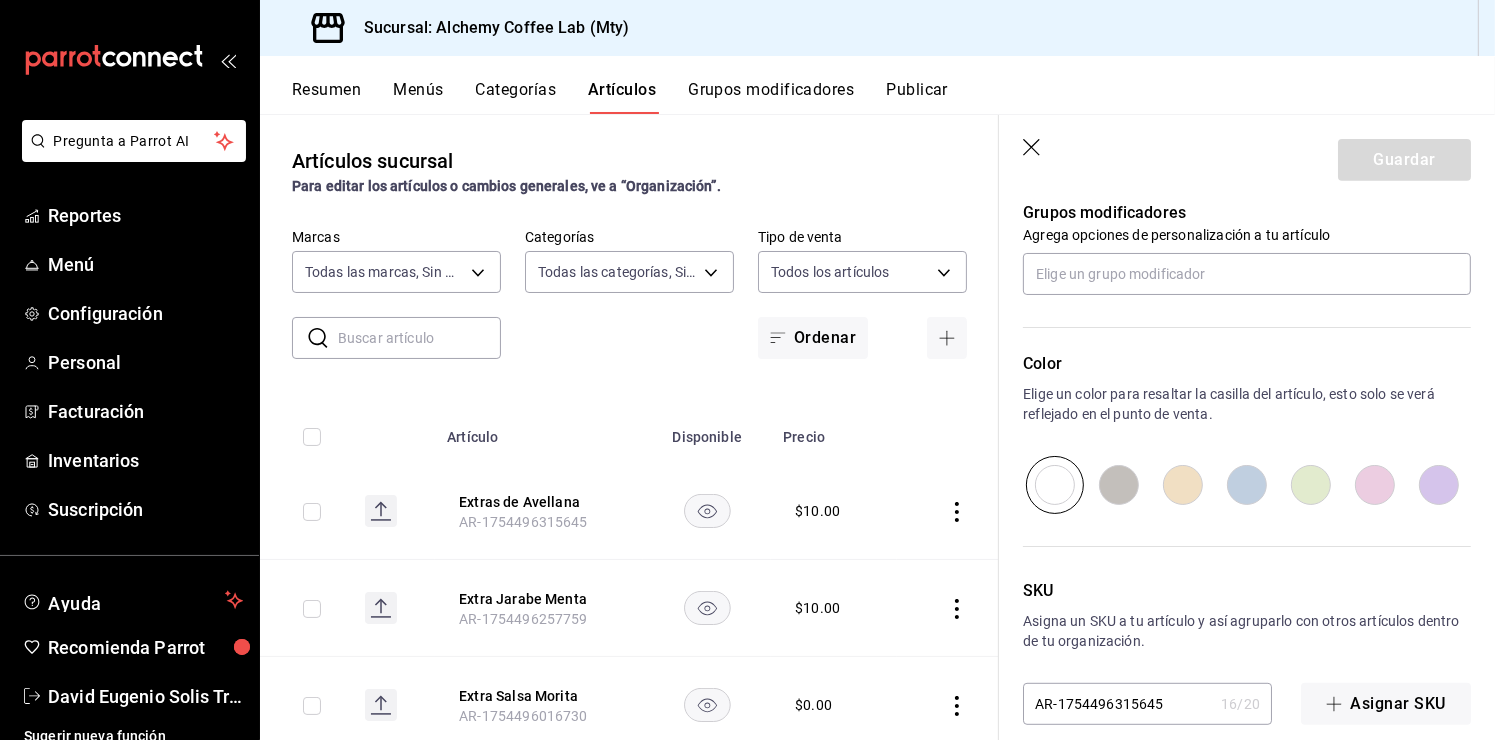 click at bounding box center (1119, 485) 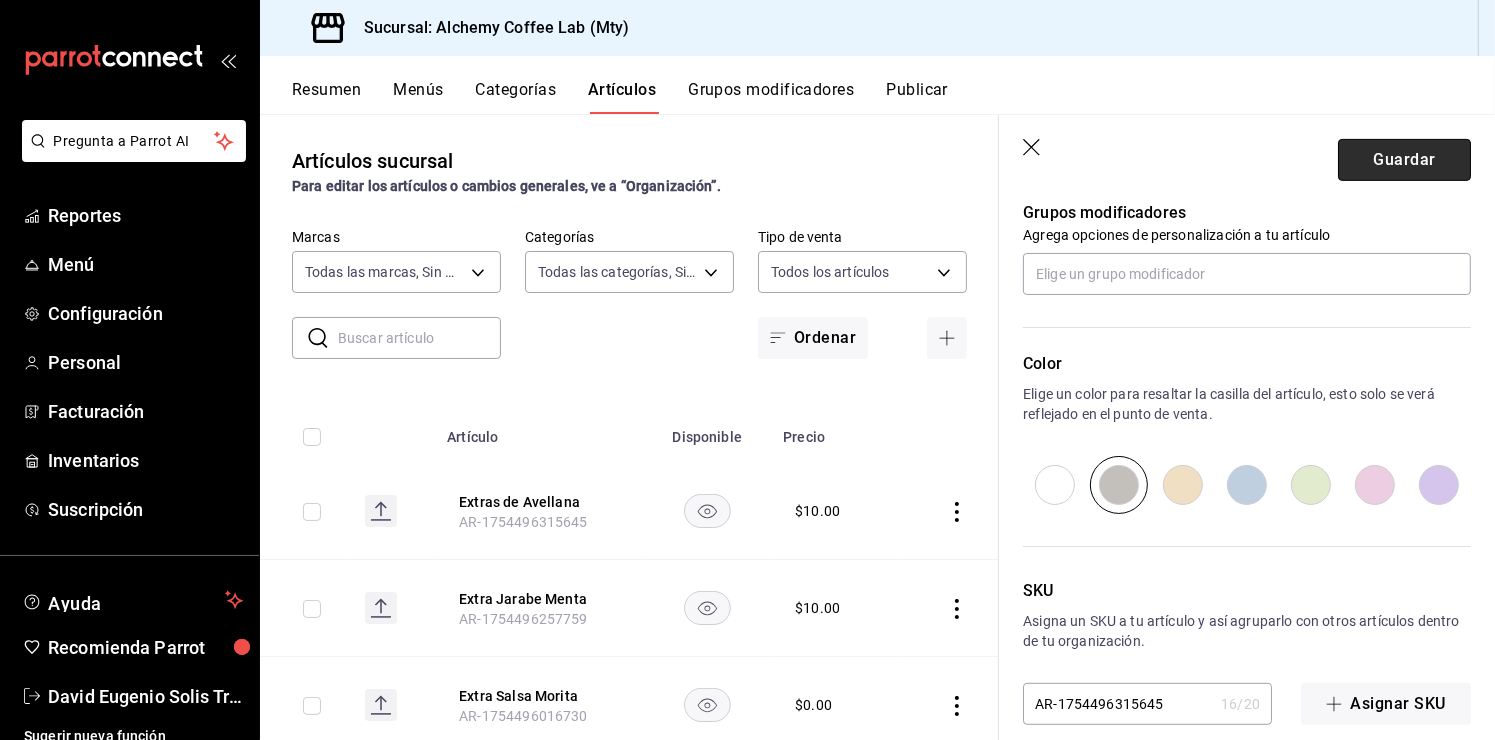 click on "Guardar" at bounding box center (1404, 160) 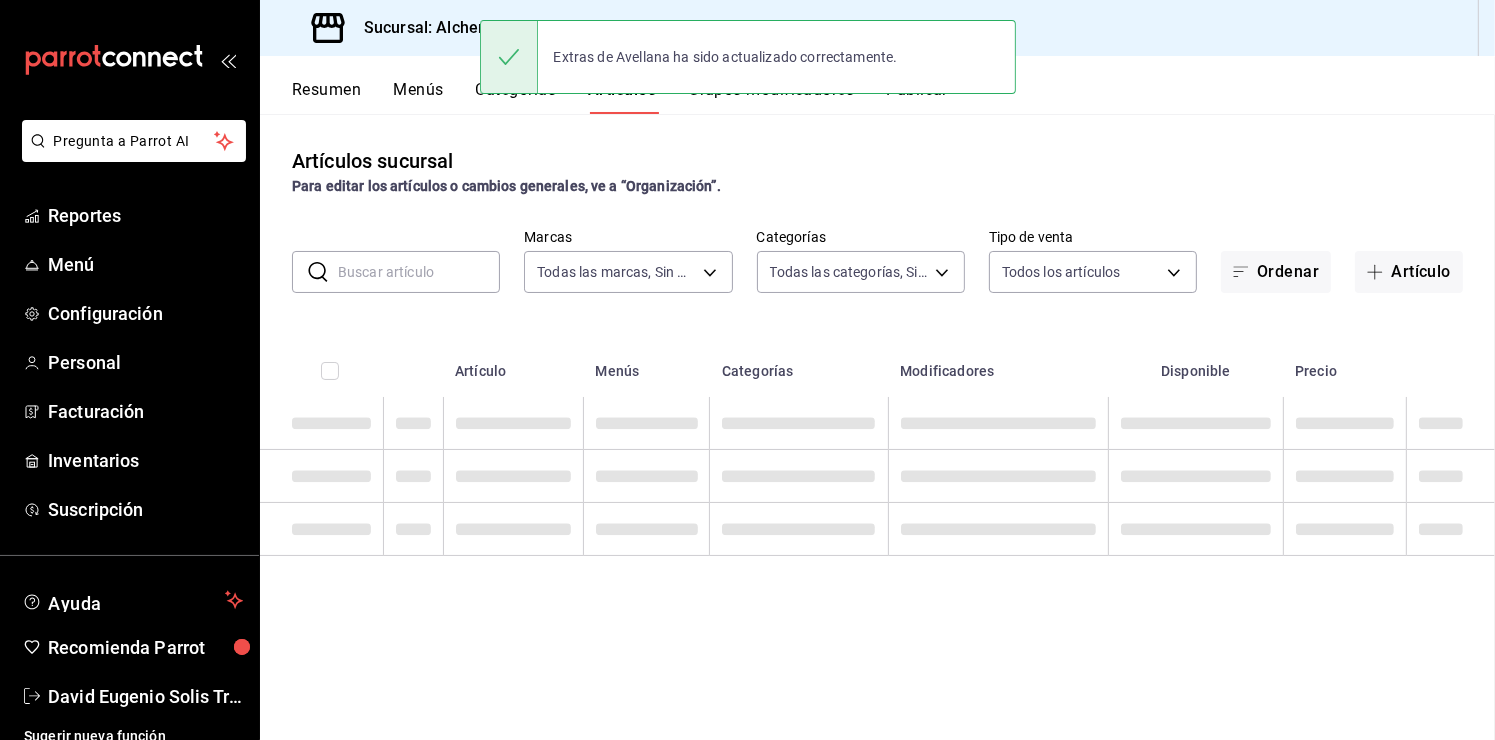 scroll, scrollTop: 0, scrollLeft: 0, axis: both 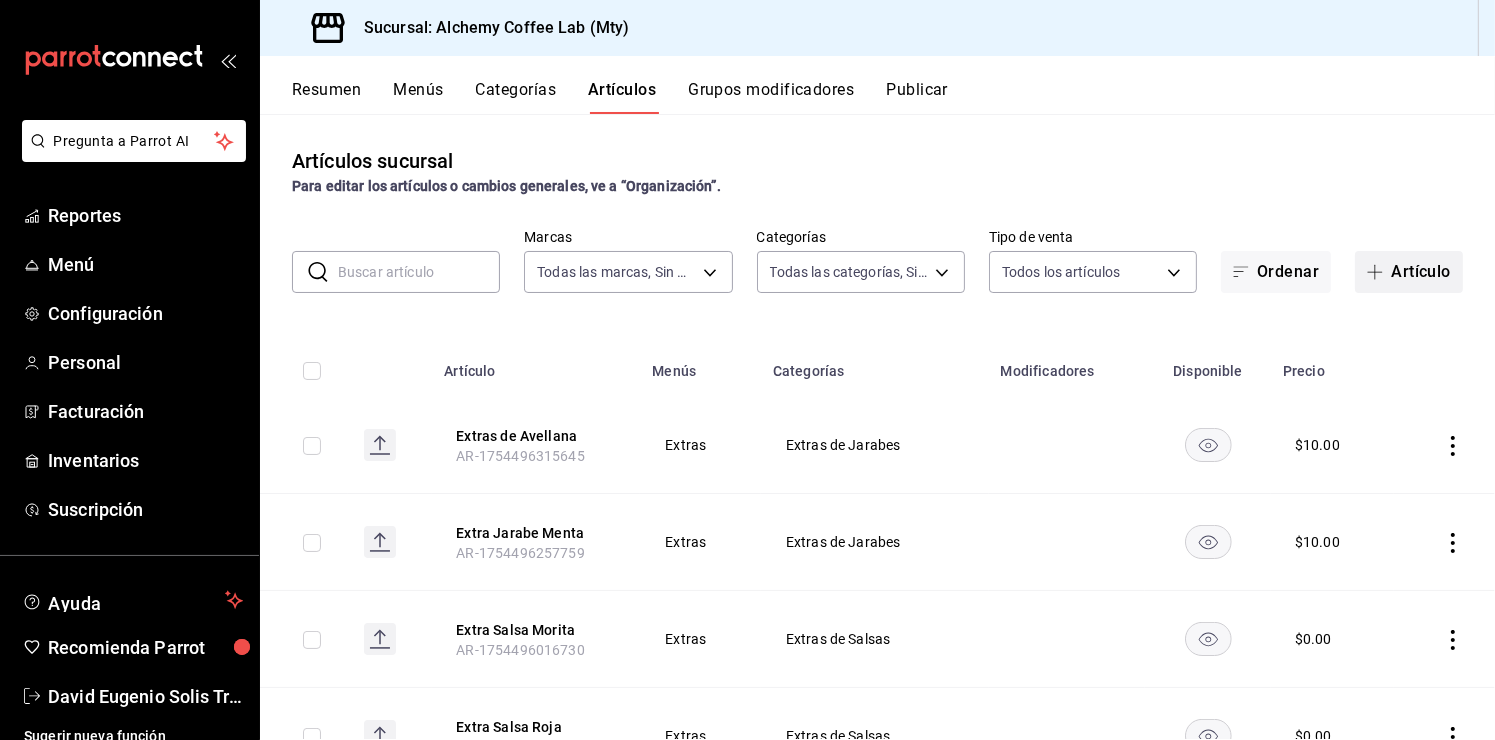 click on "Artículo" at bounding box center [1409, 272] 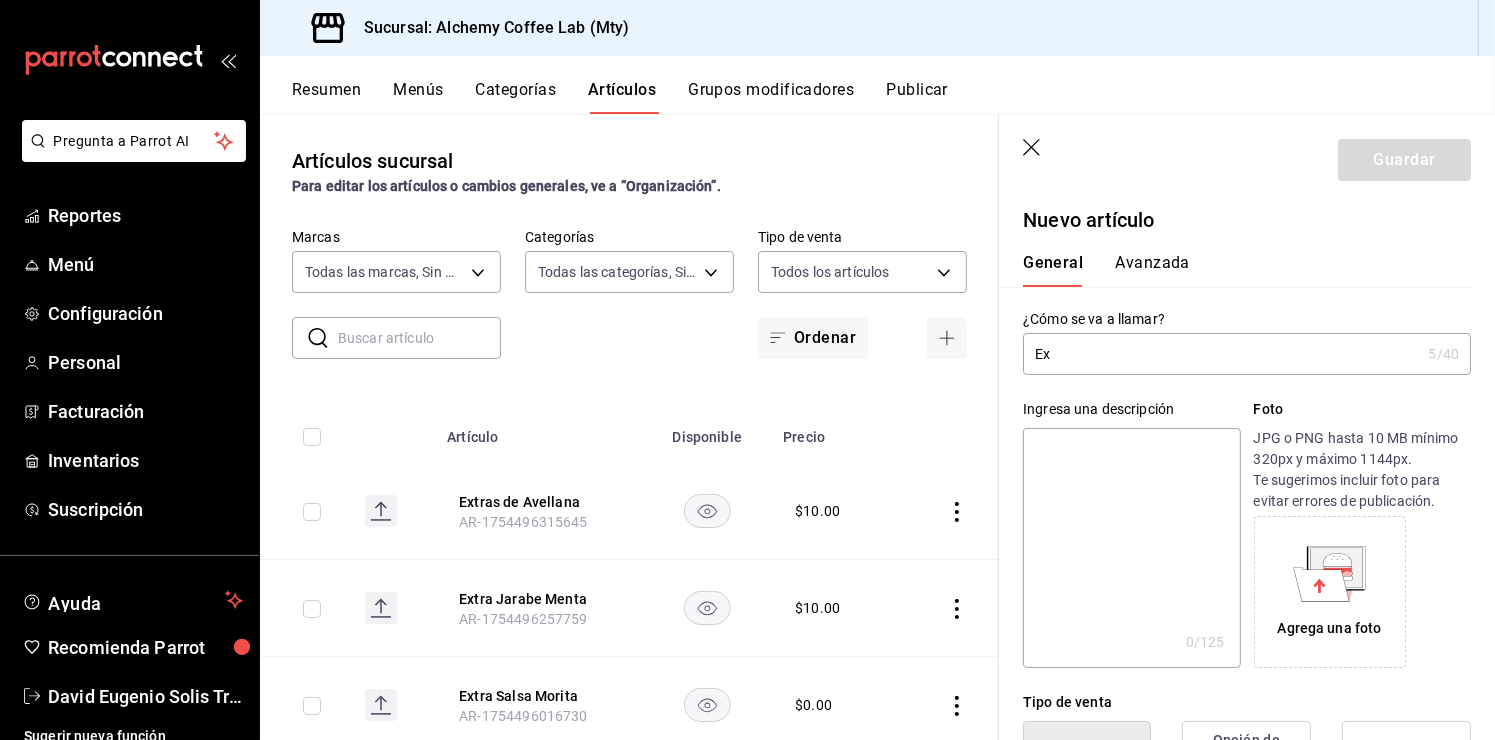 type on "E" 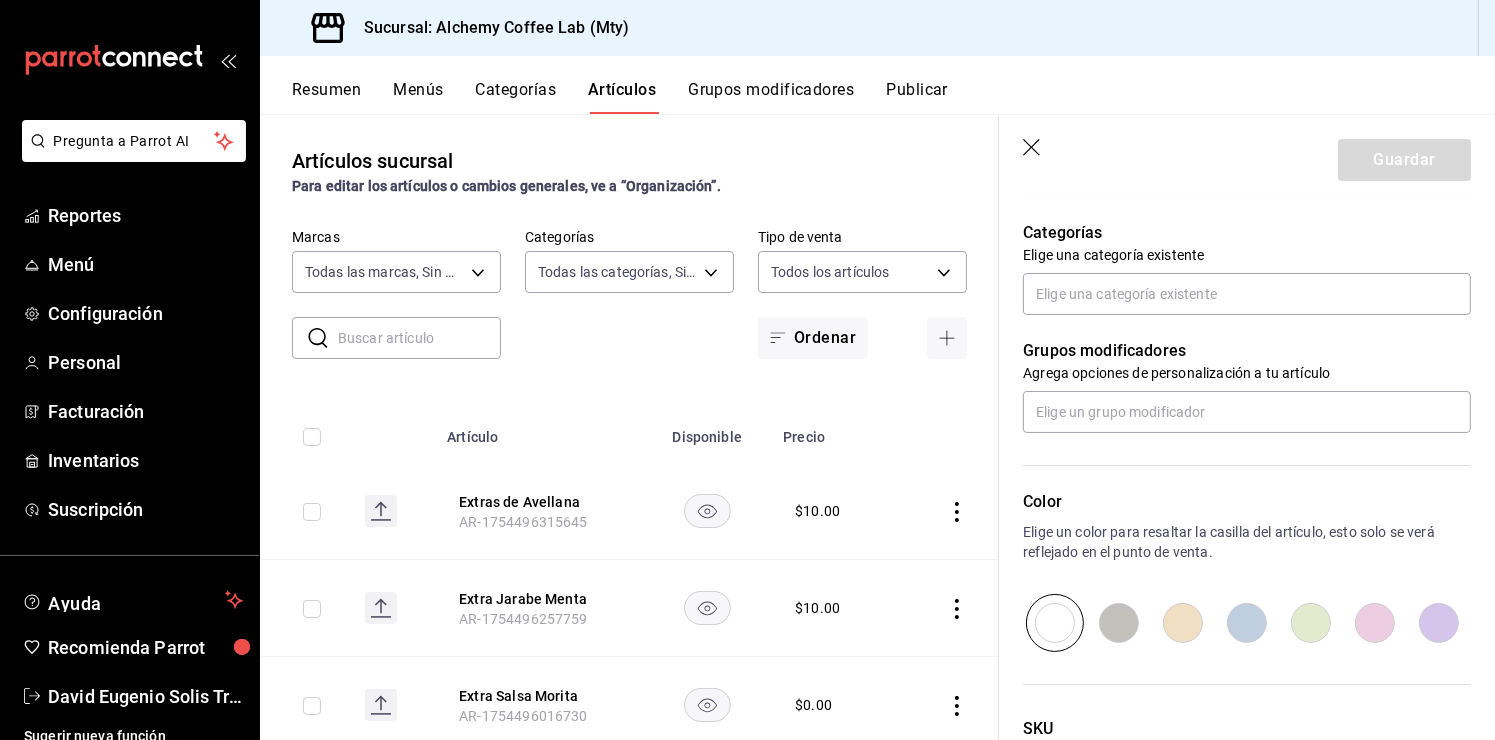 scroll, scrollTop: 700, scrollLeft: 0, axis: vertical 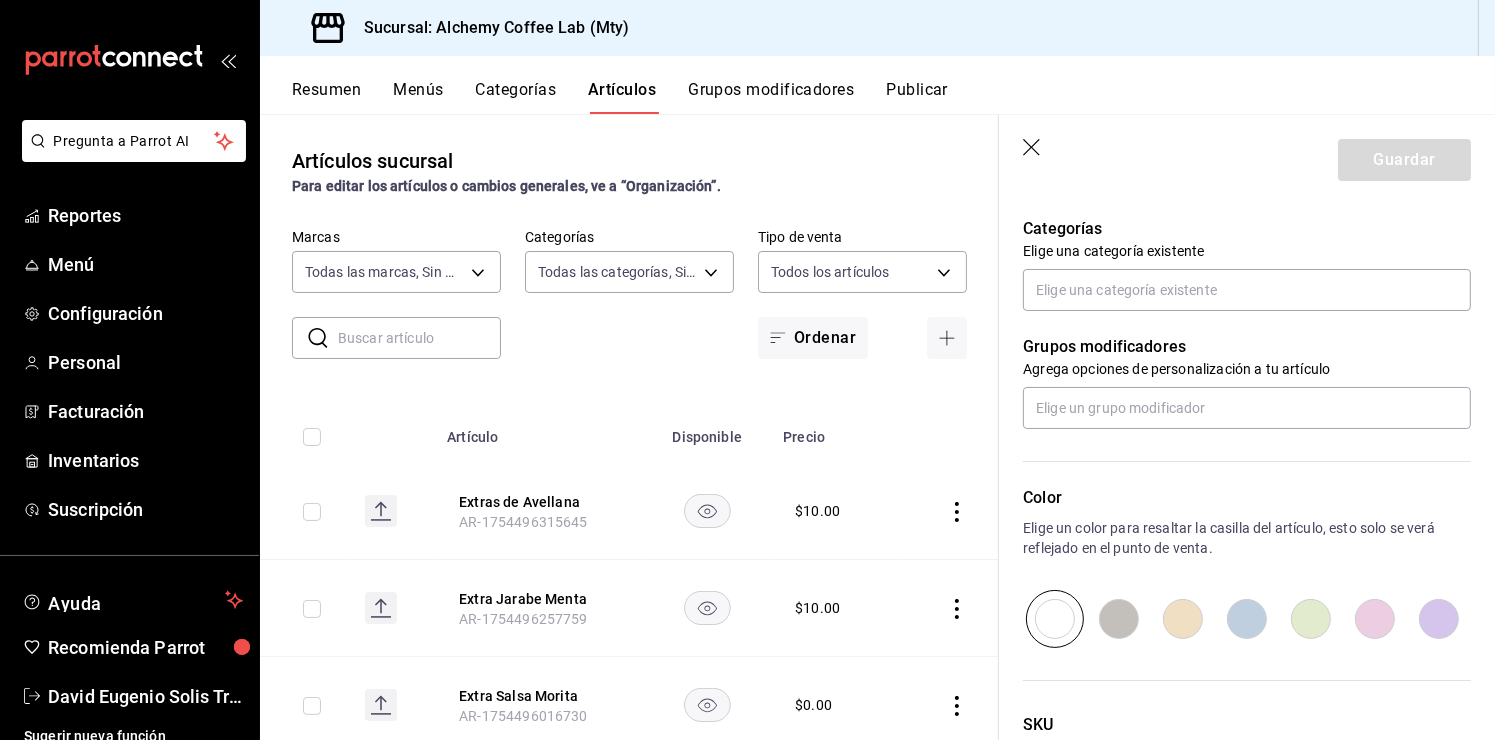 type on "Extra Jarabe Crema Irlandesa" 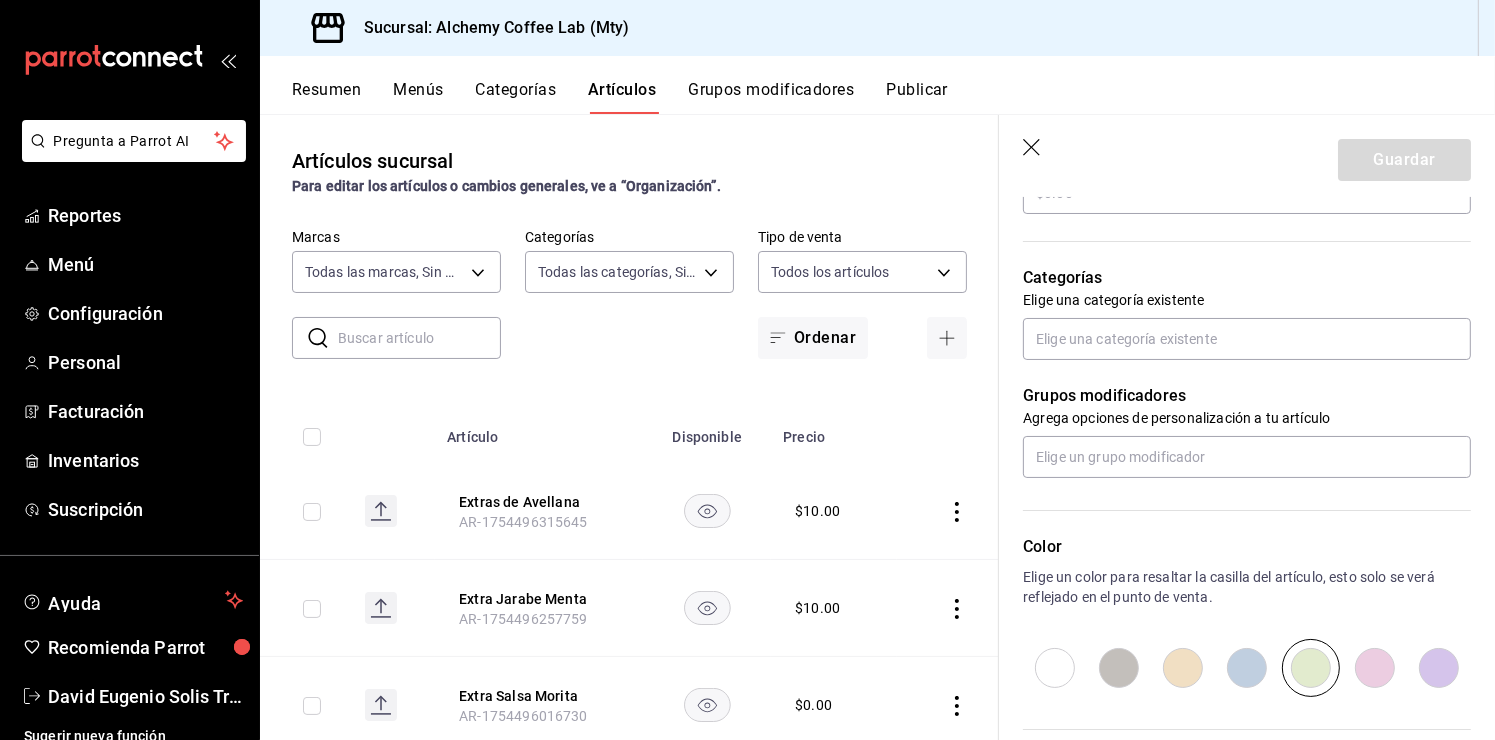scroll, scrollTop: 500, scrollLeft: 0, axis: vertical 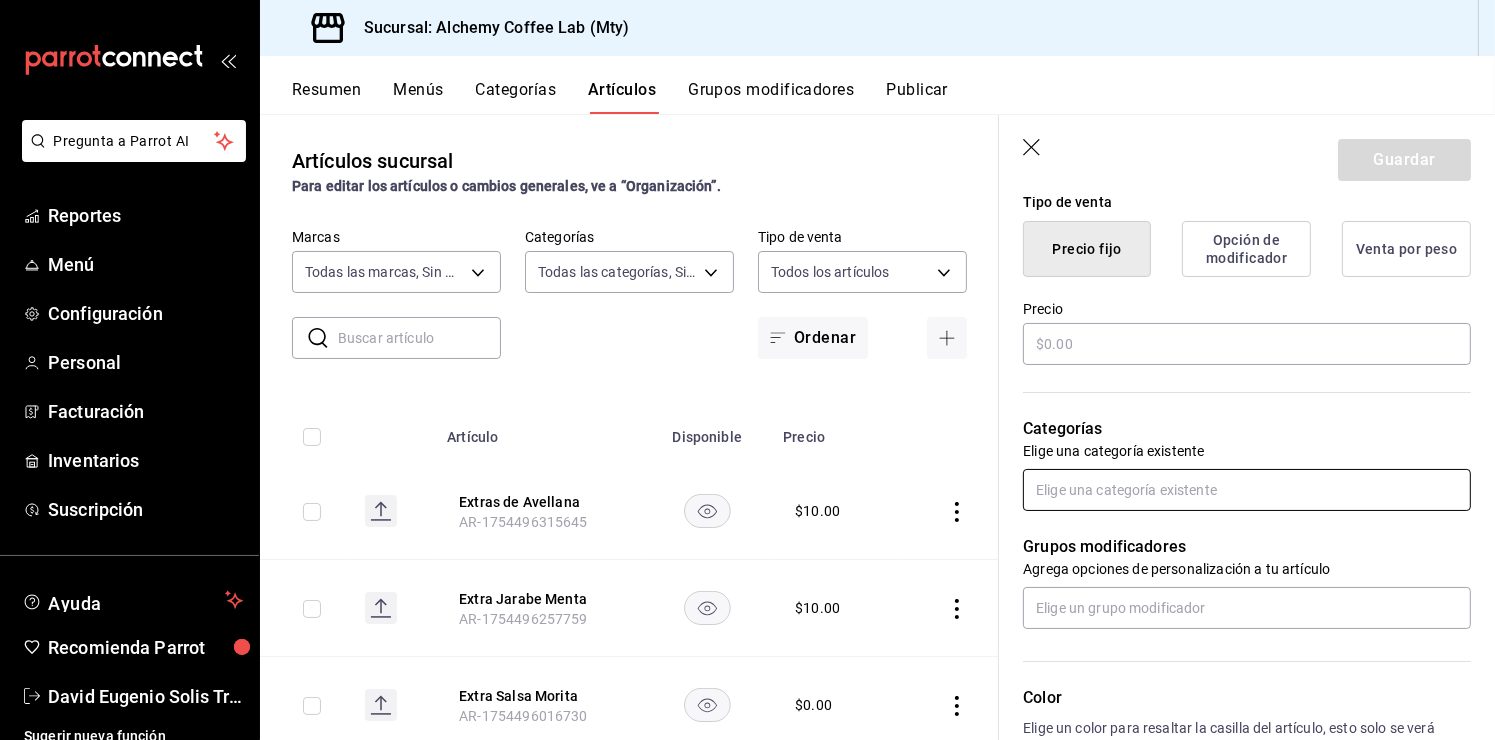 click at bounding box center (1247, 490) 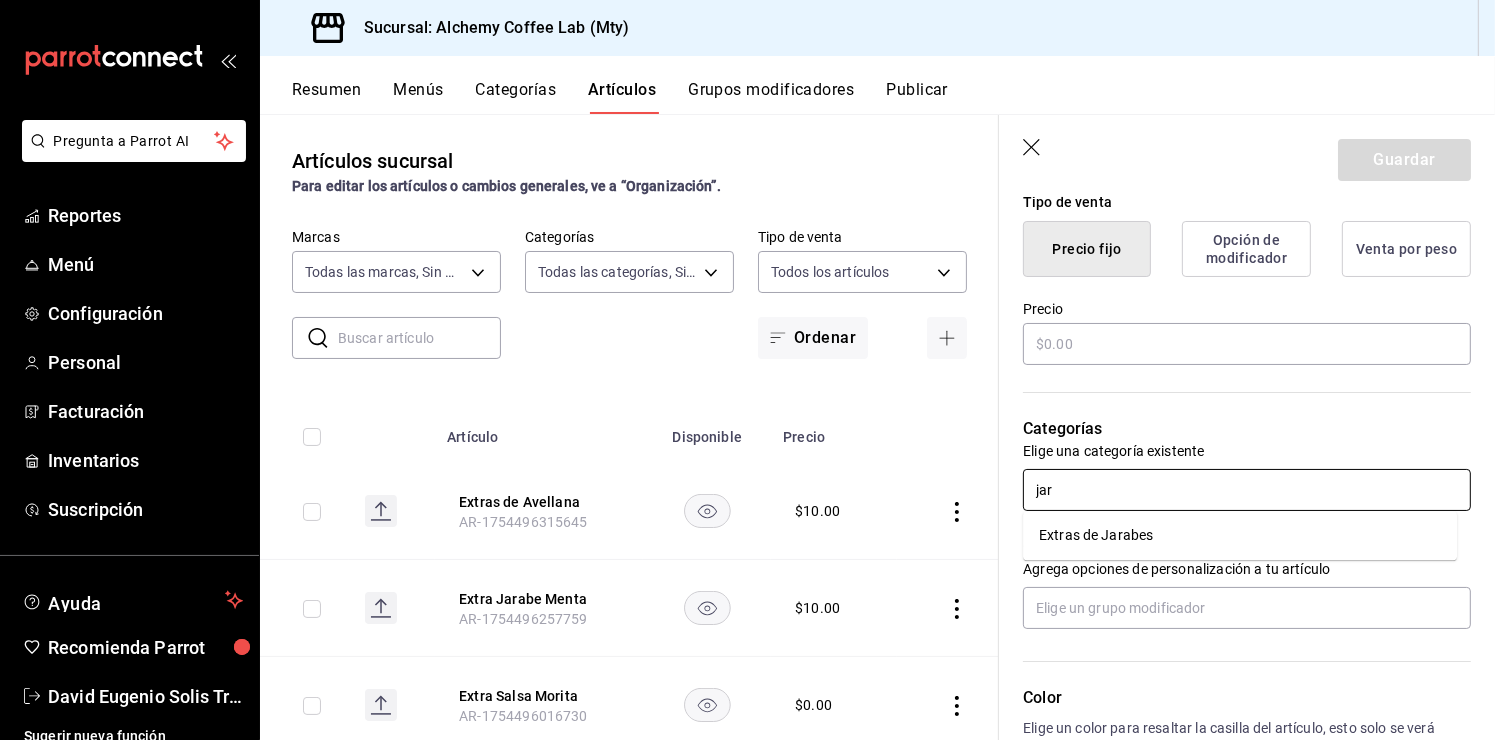 type on "jara" 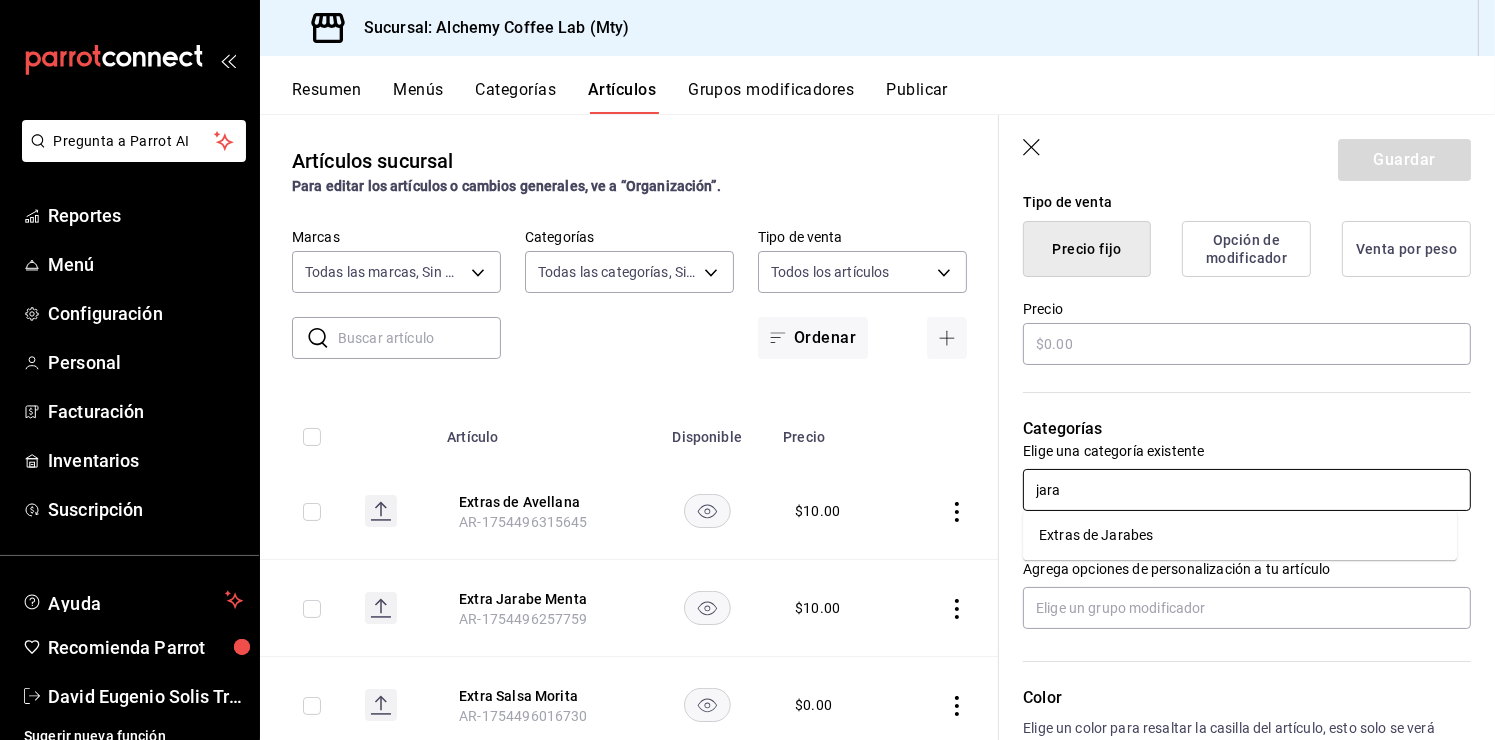 click on "Extras de Jarabes" at bounding box center [1240, 535] 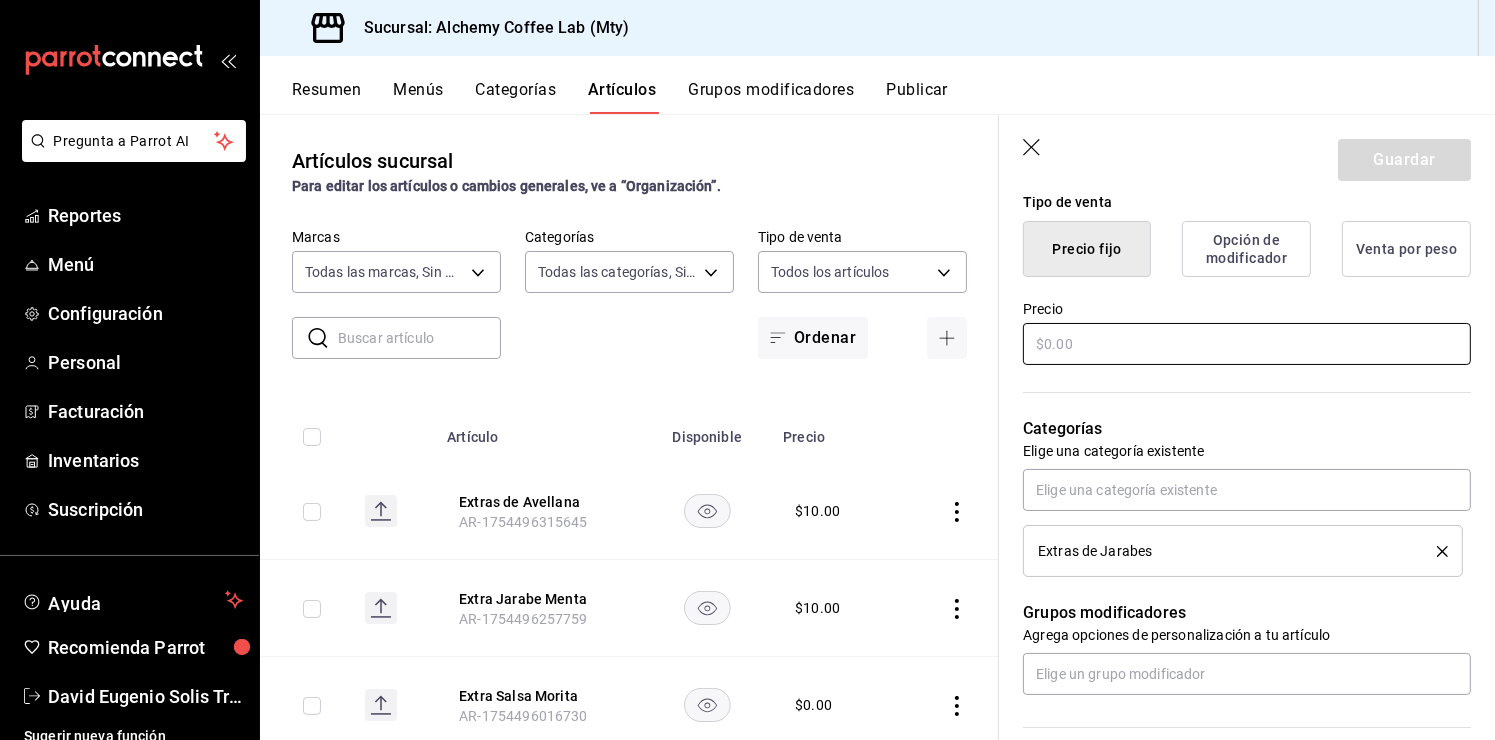 click at bounding box center (1247, 344) 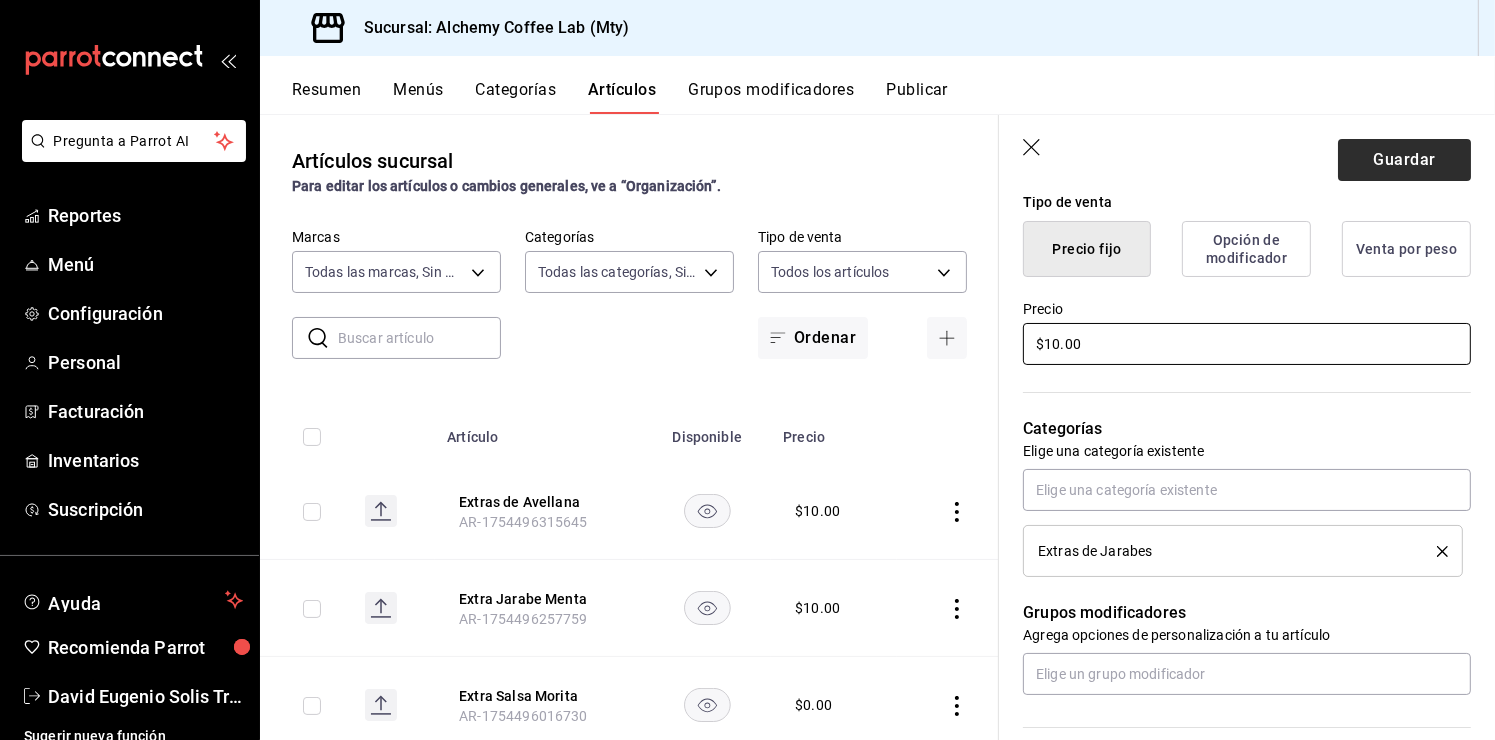 type on "$10.00" 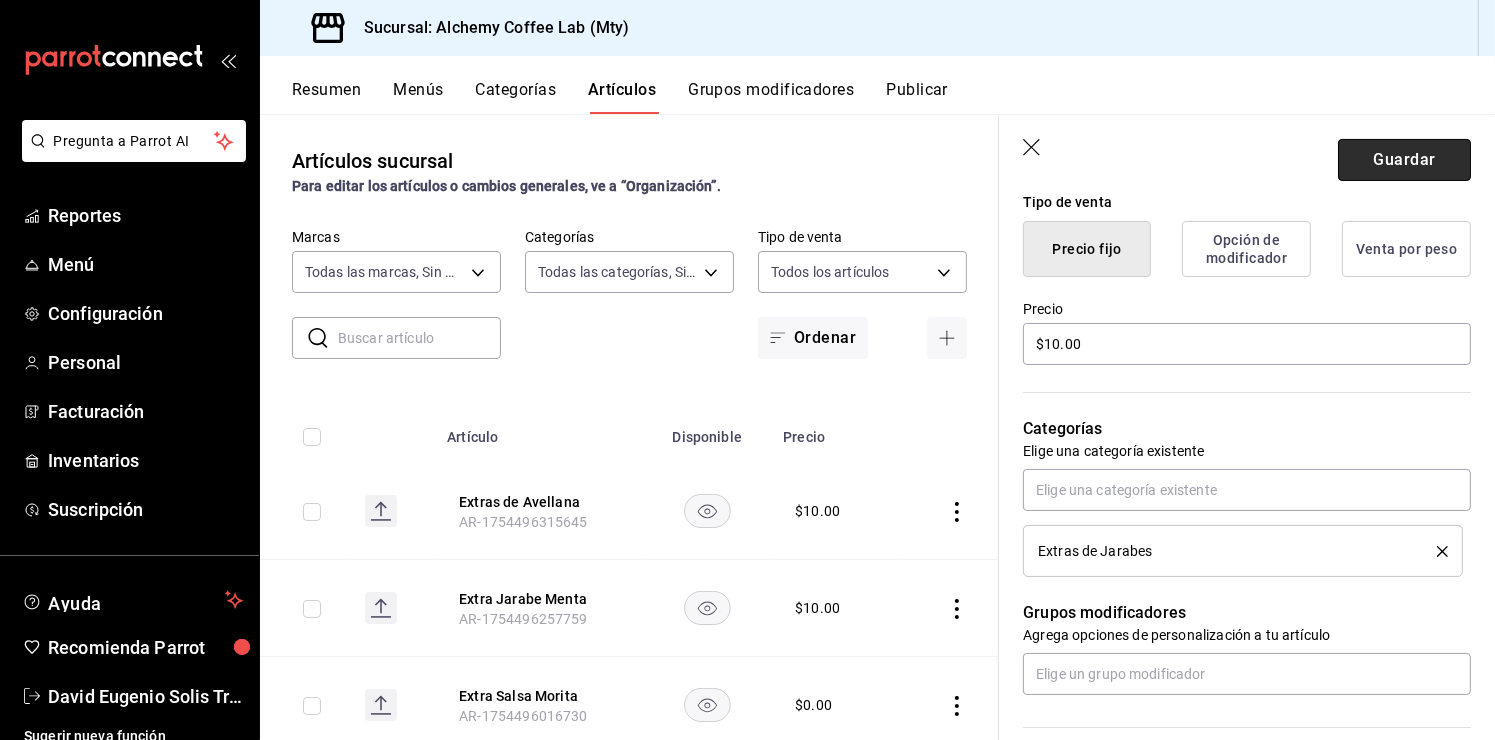 click on "Guardar" at bounding box center [1404, 160] 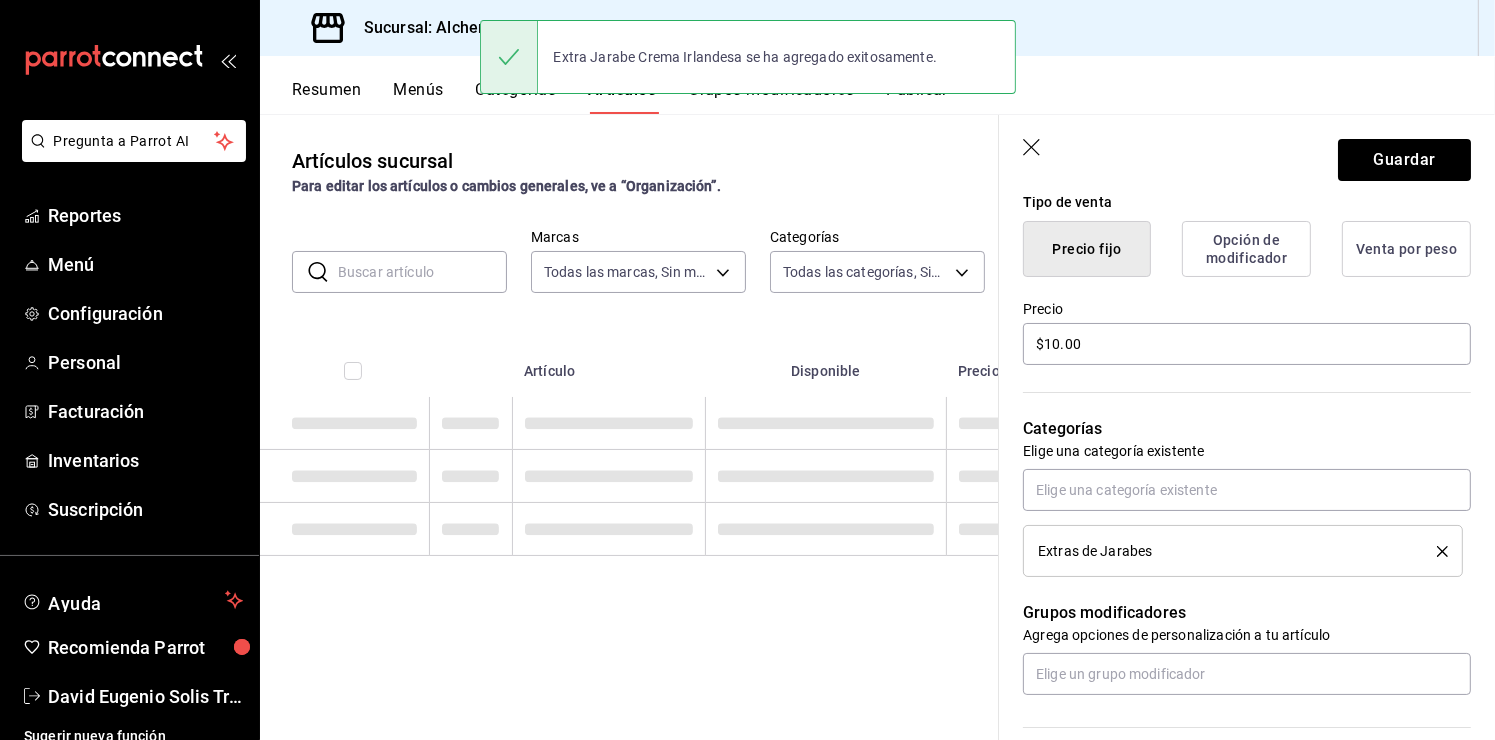 scroll, scrollTop: 0, scrollLeft: 0, axis: both 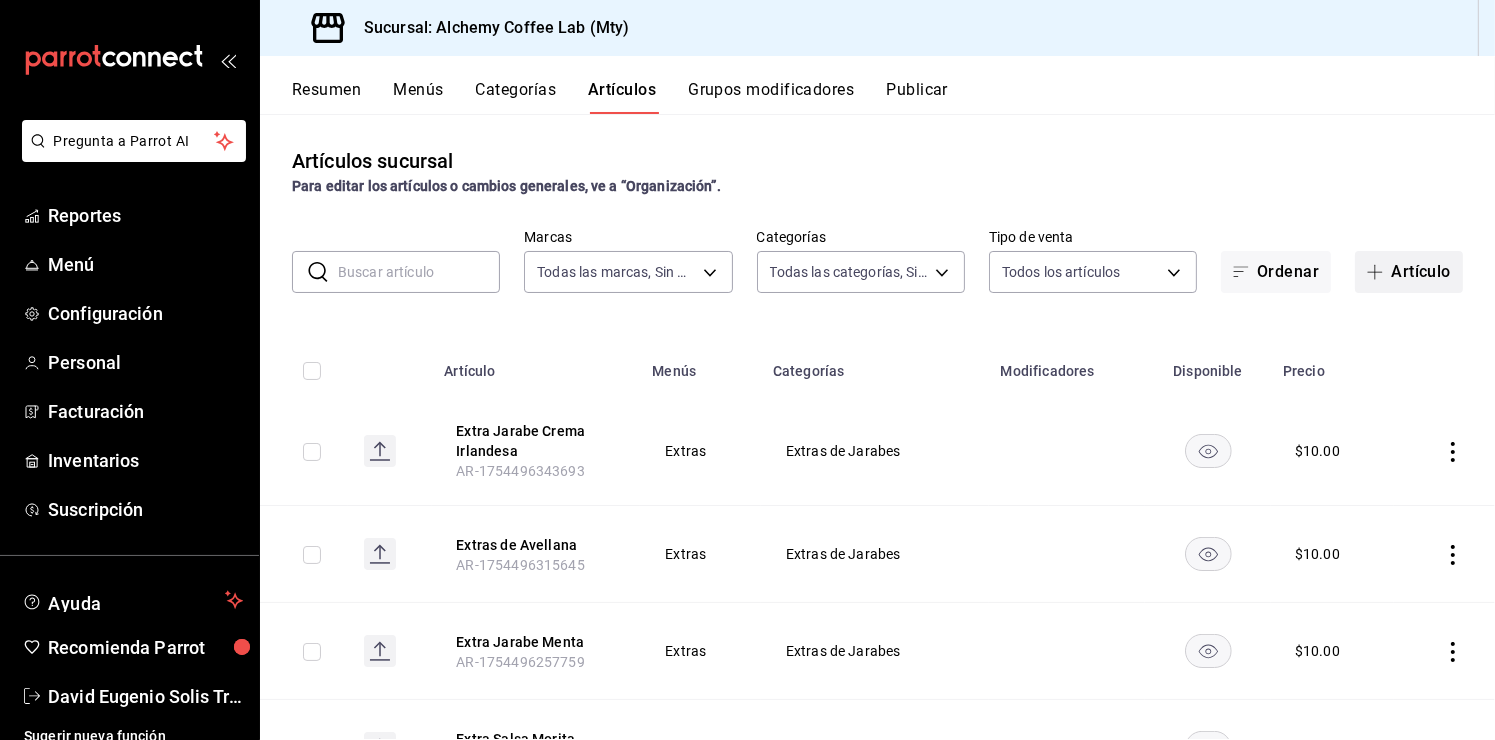 click on "Artículo" at bounding box center [1409, 272] 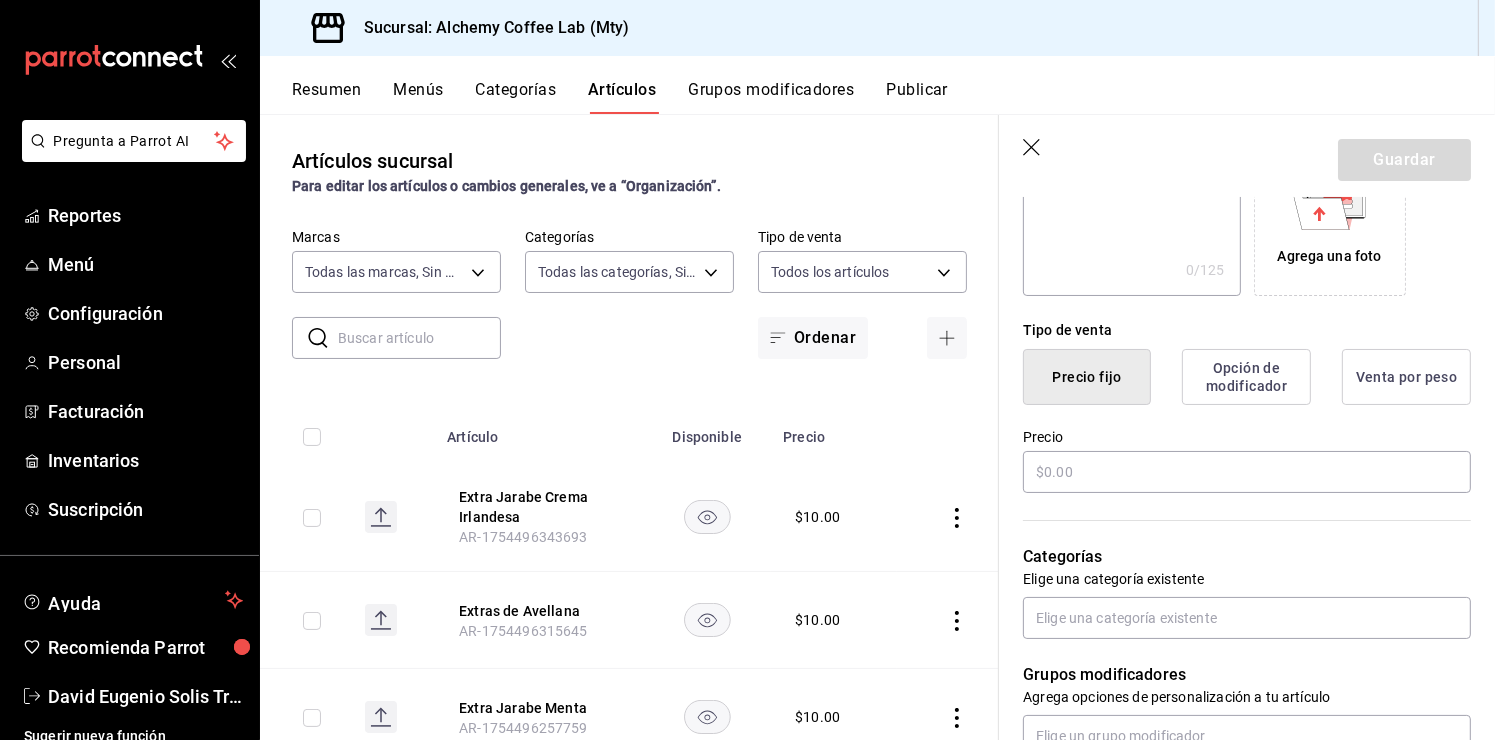 scroll, scrollTop: 400, scrollLeft: 0, axis: vertical 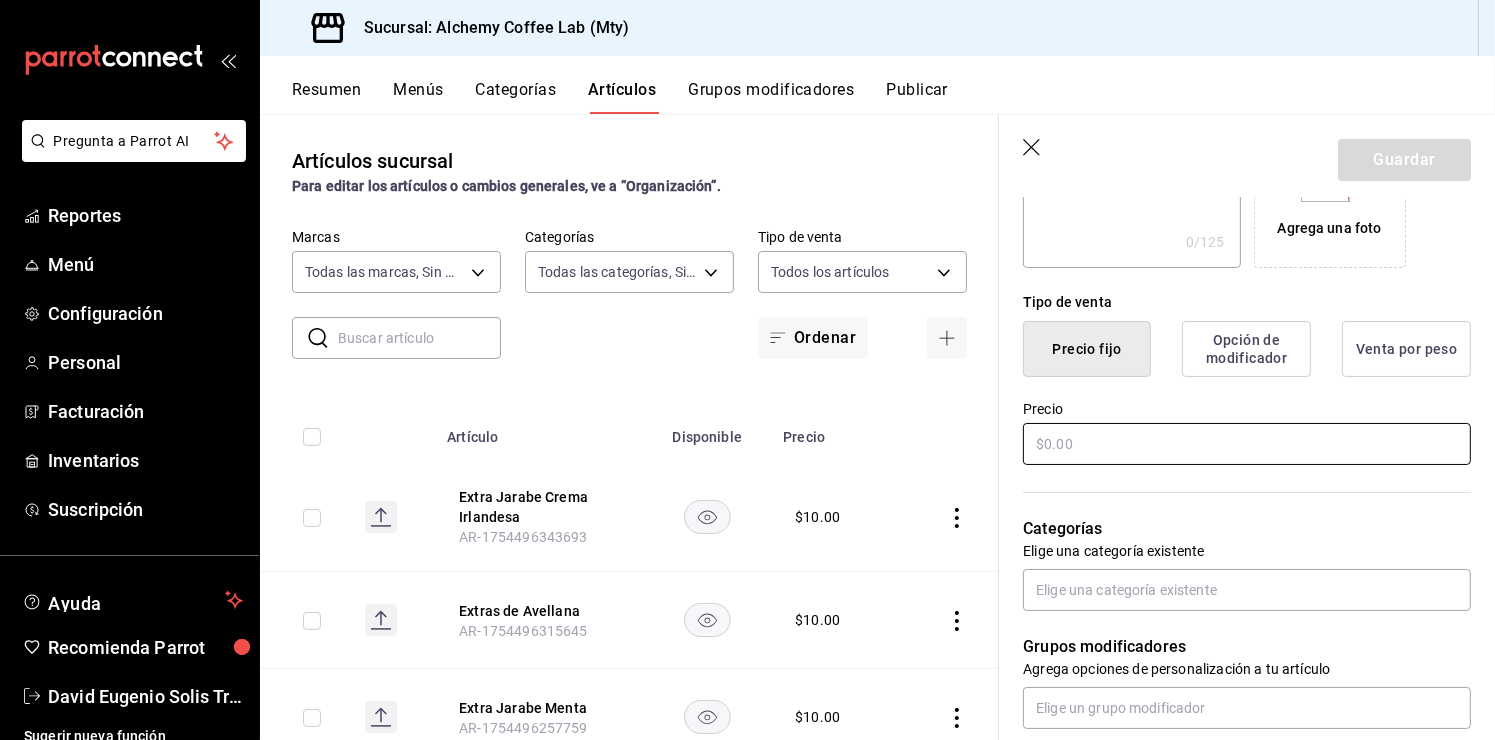 type on "Extra Jarabe Peanut Butter" 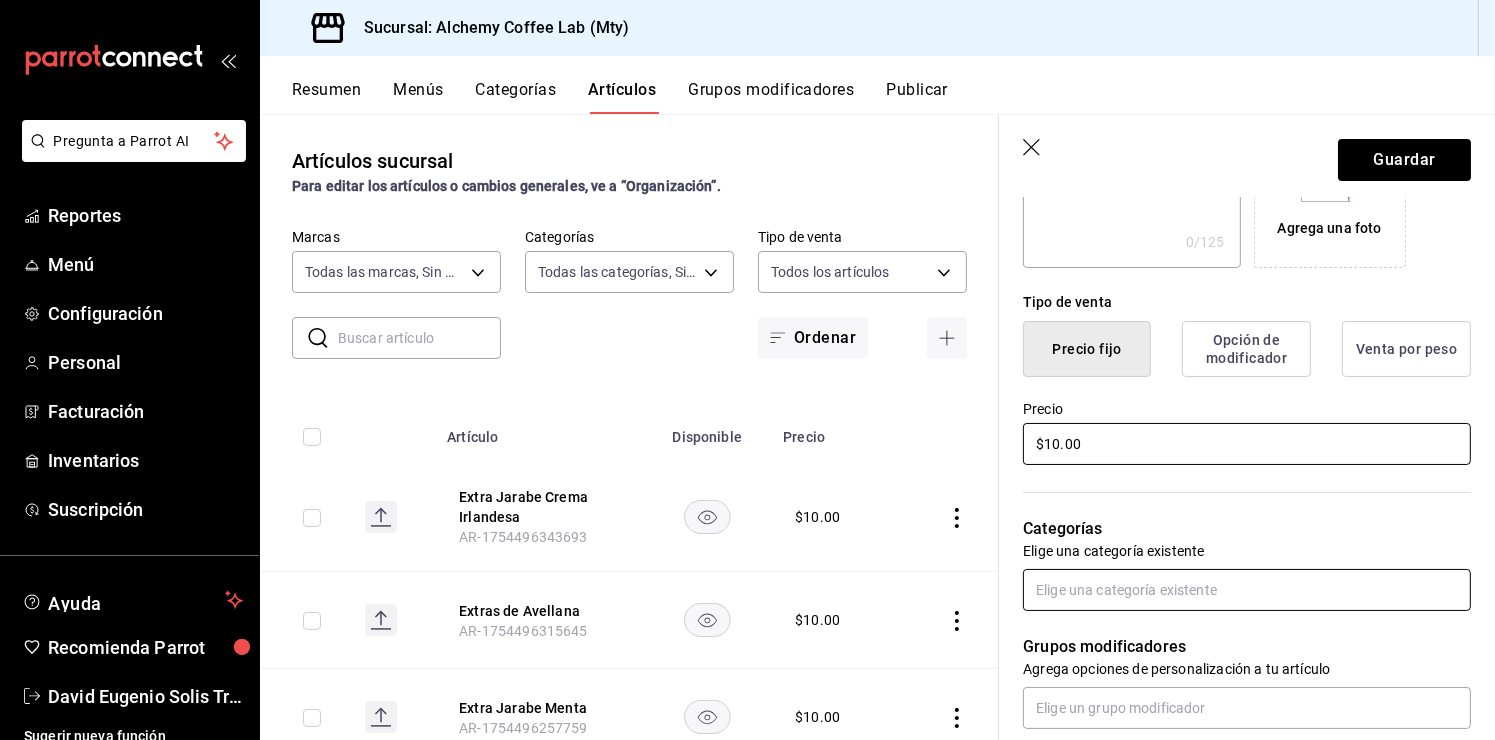 type on "$10.00" 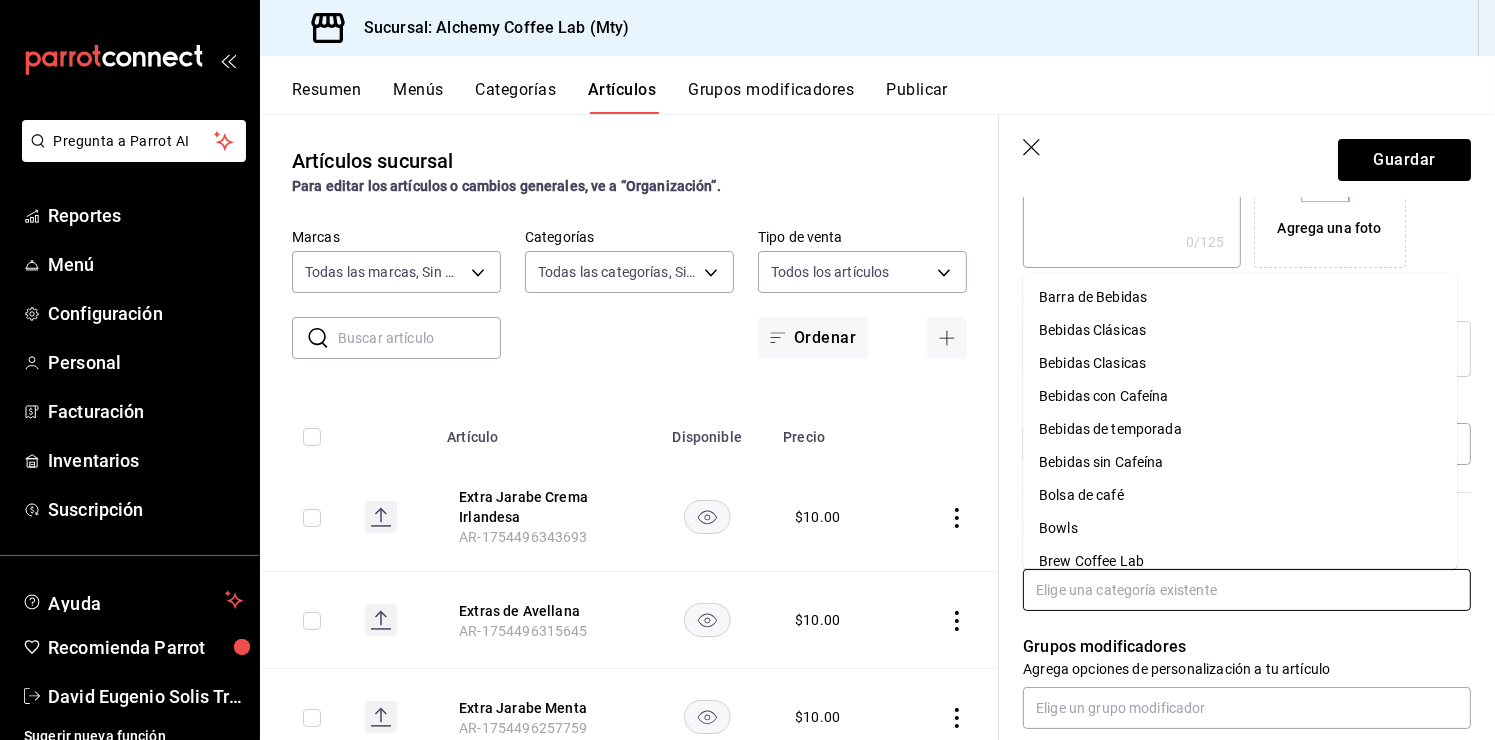 click at bounding box center [1247, 590] 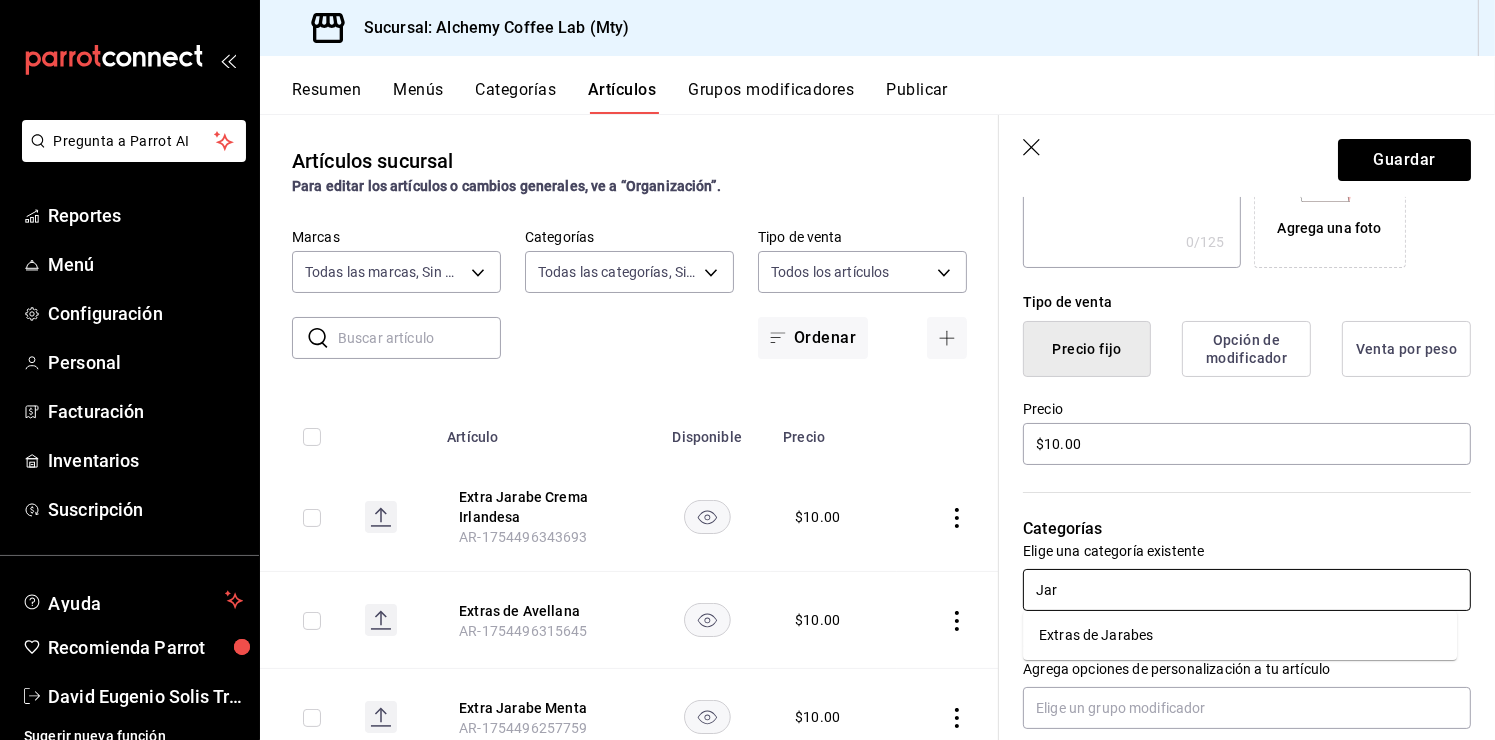 type on "Jara" 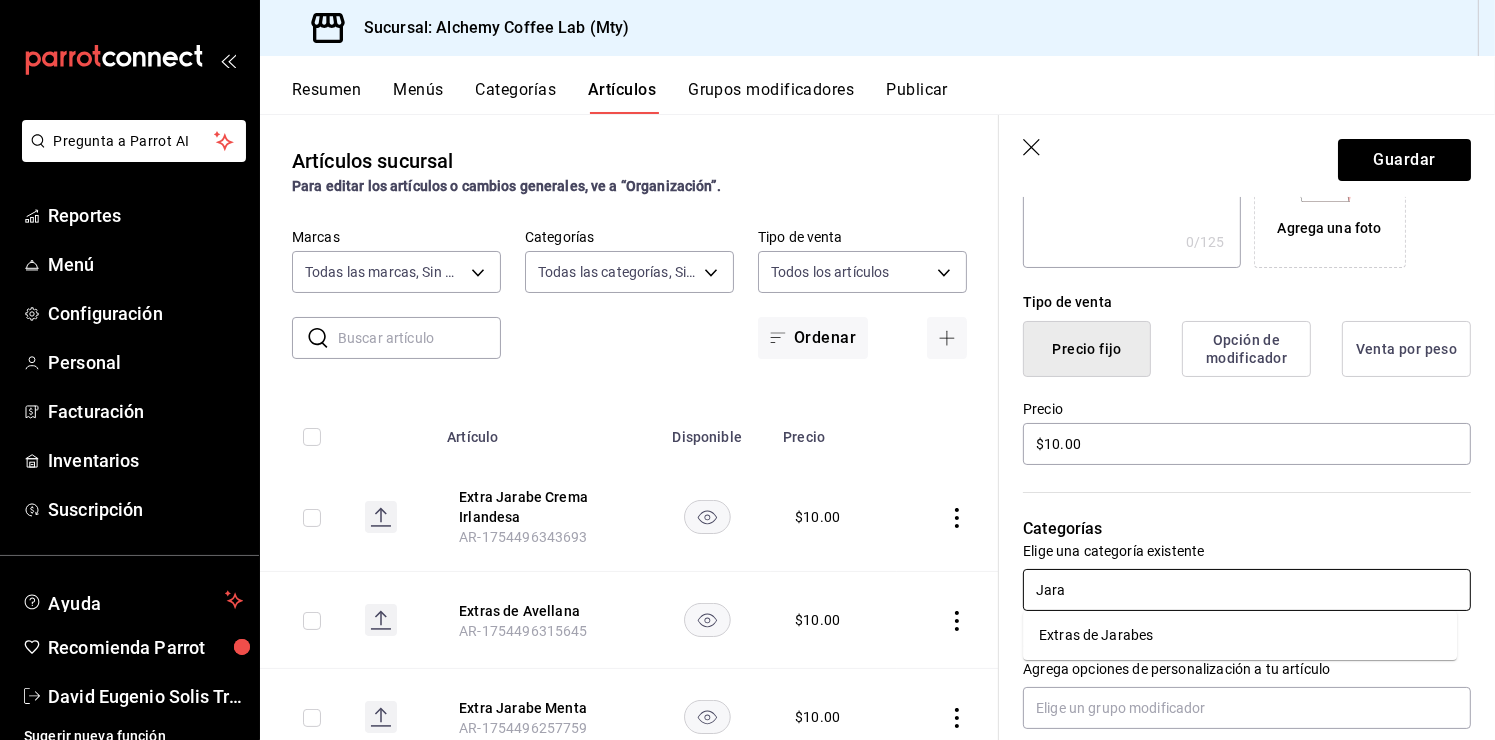 click on "Extras de Jarabes" at bounding box center [1240, 635] 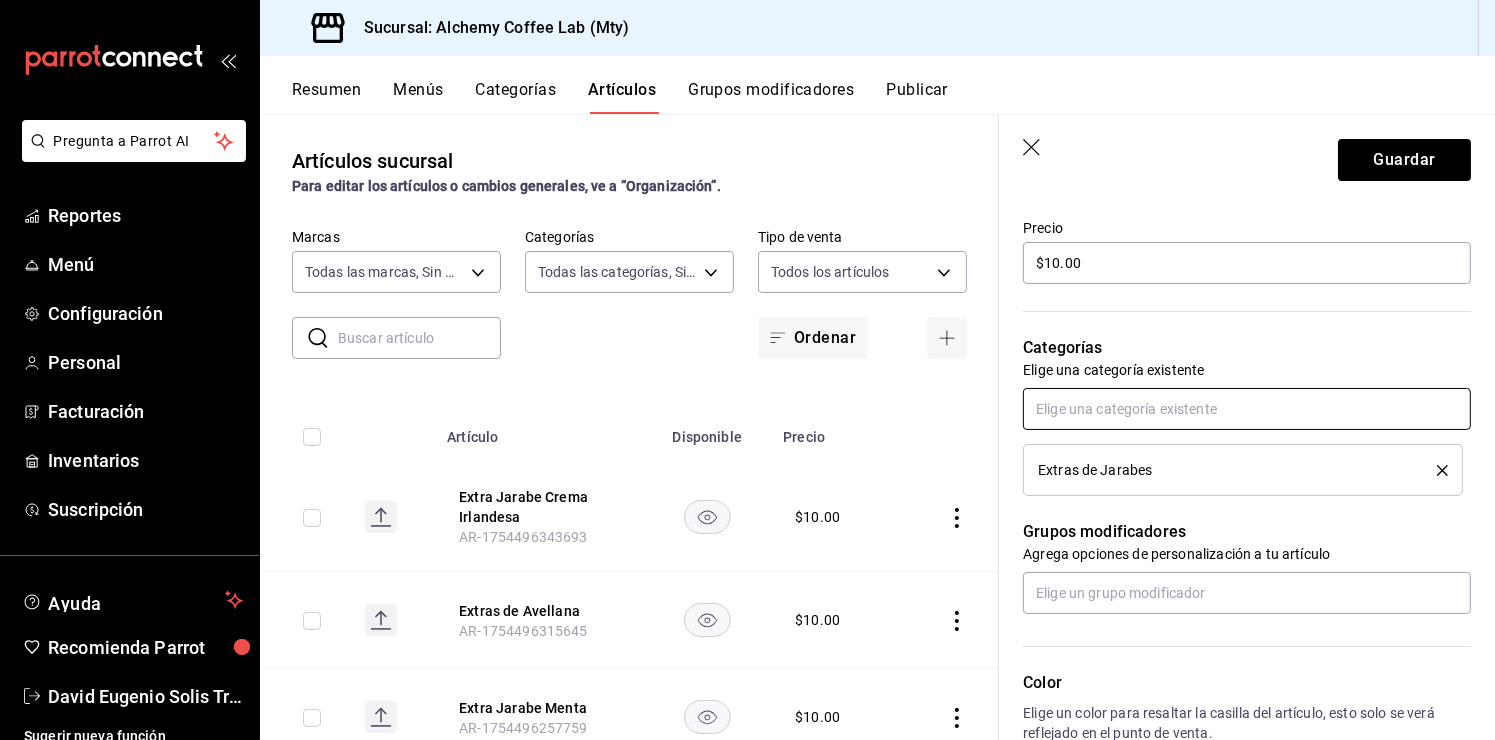 scroll, scrollTop: 700, scrollLeft: 0, axis: vertical 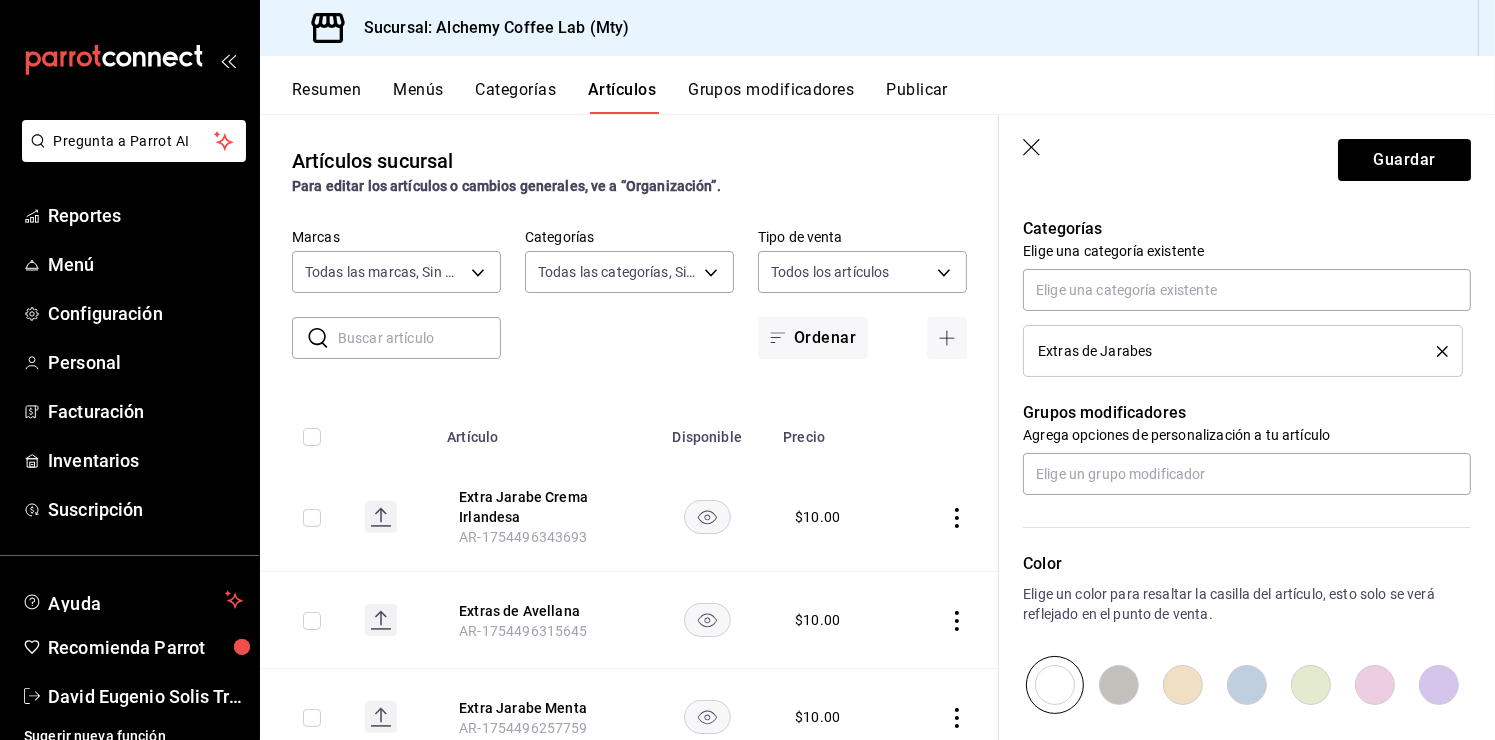 click at bounding box center [1183, 685] 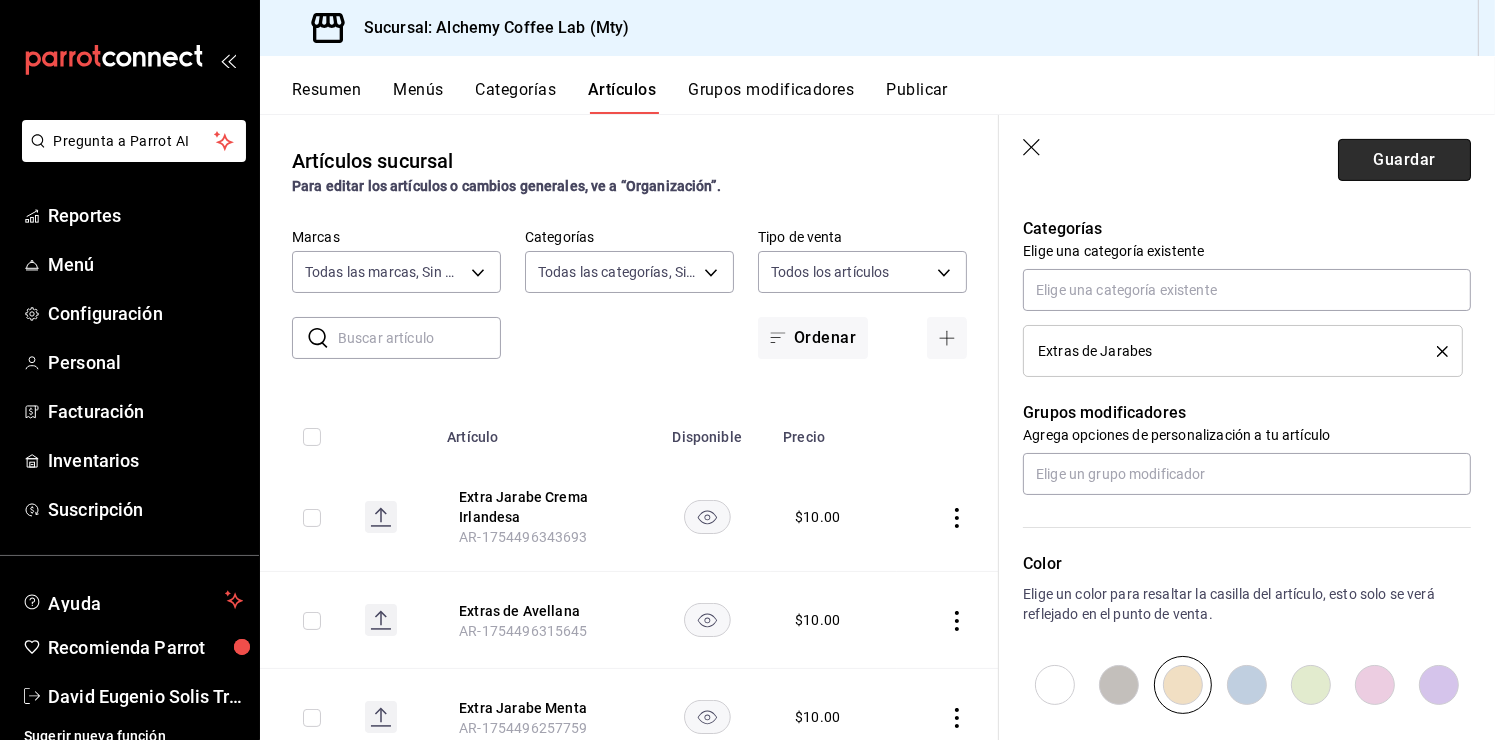 click on "Guardar" at bounding box center [1404, 160] 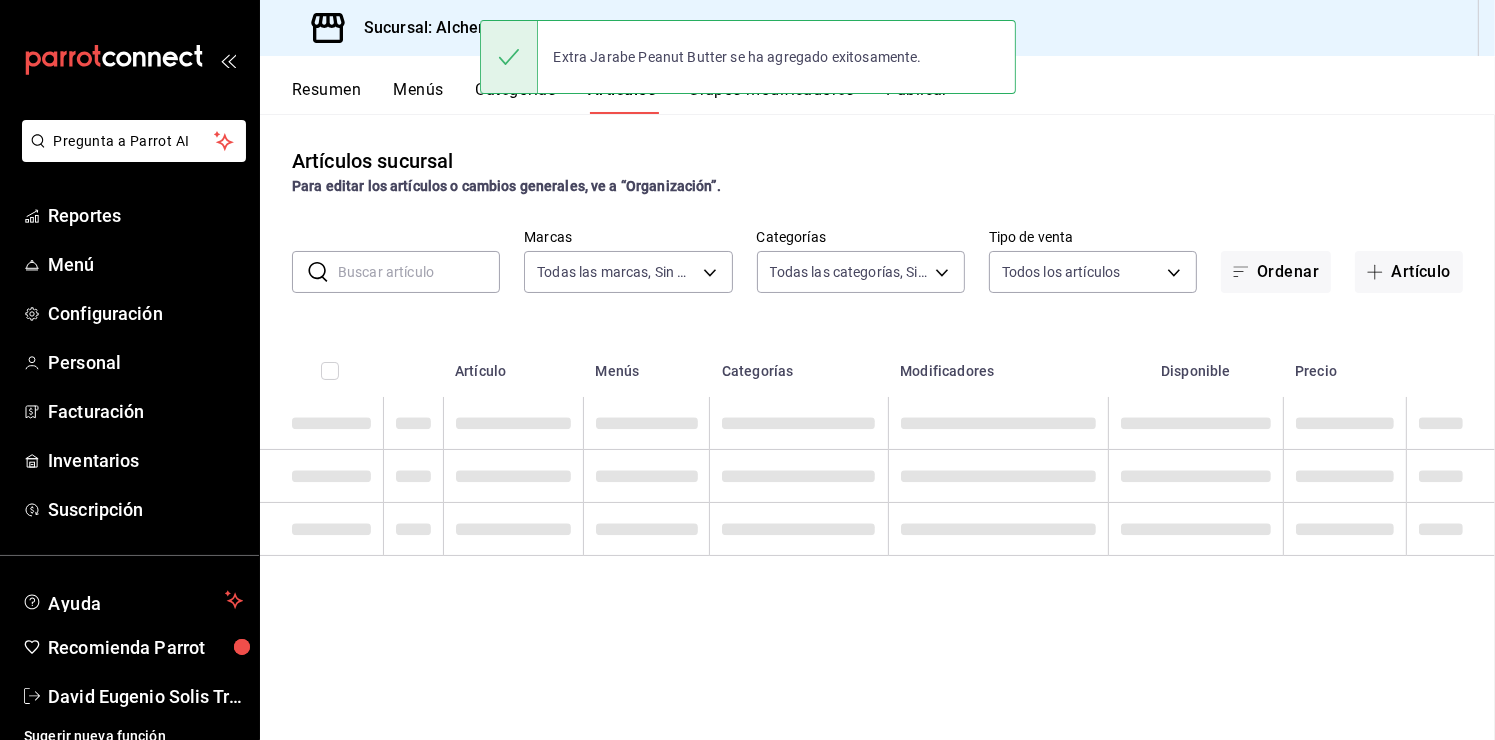scroll, scrollTop: 0, scrollLeft: 0, axis: both 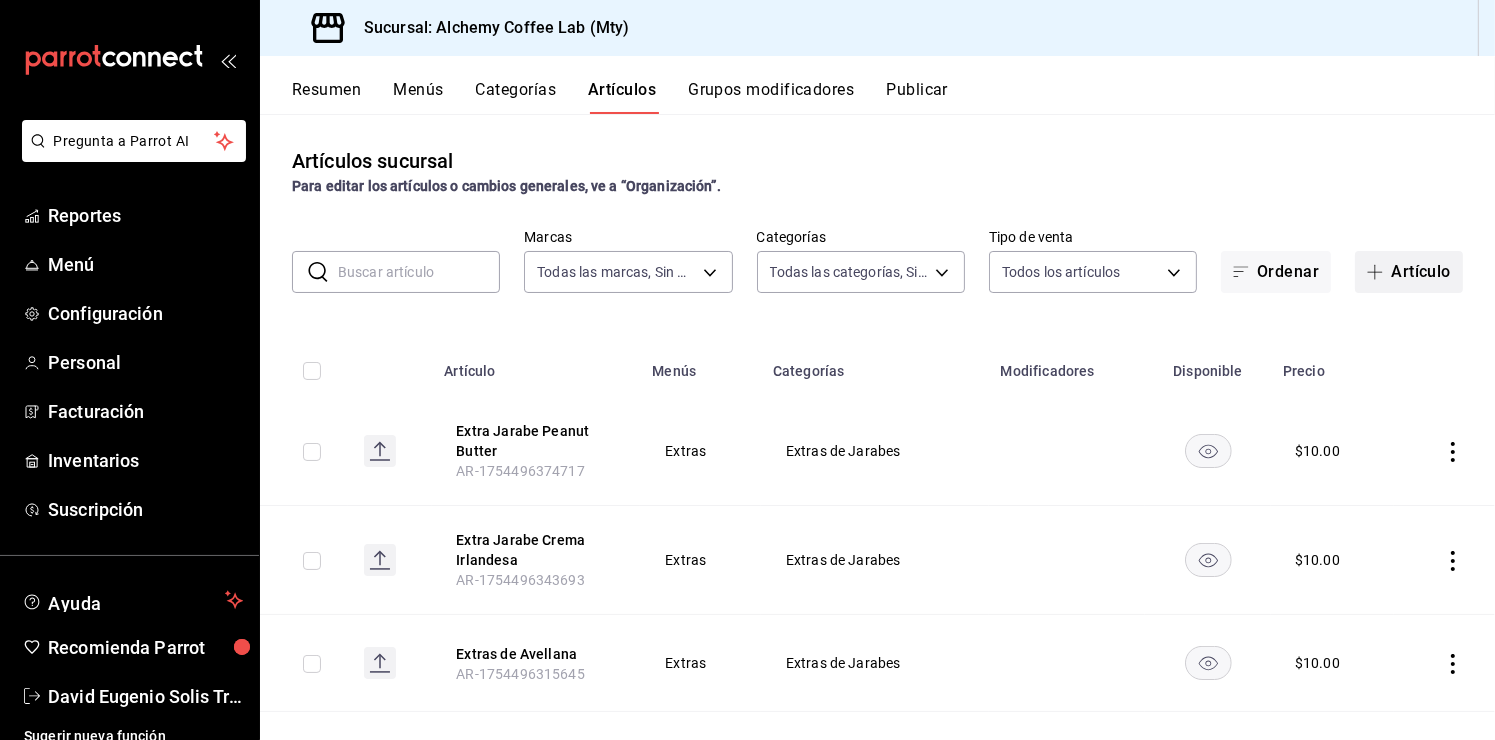 click on "Artículo" at bounding box center (1409, 272) 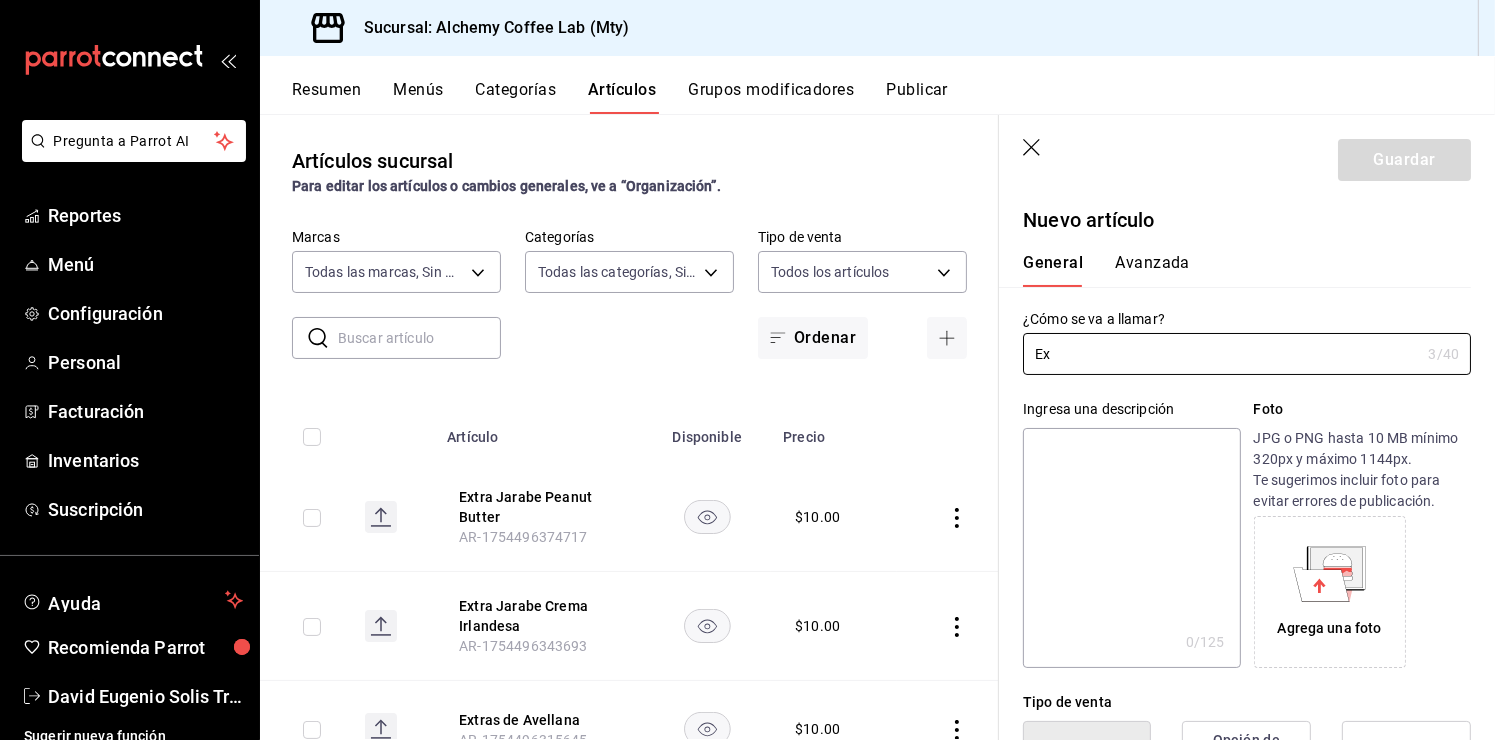 type on "E" 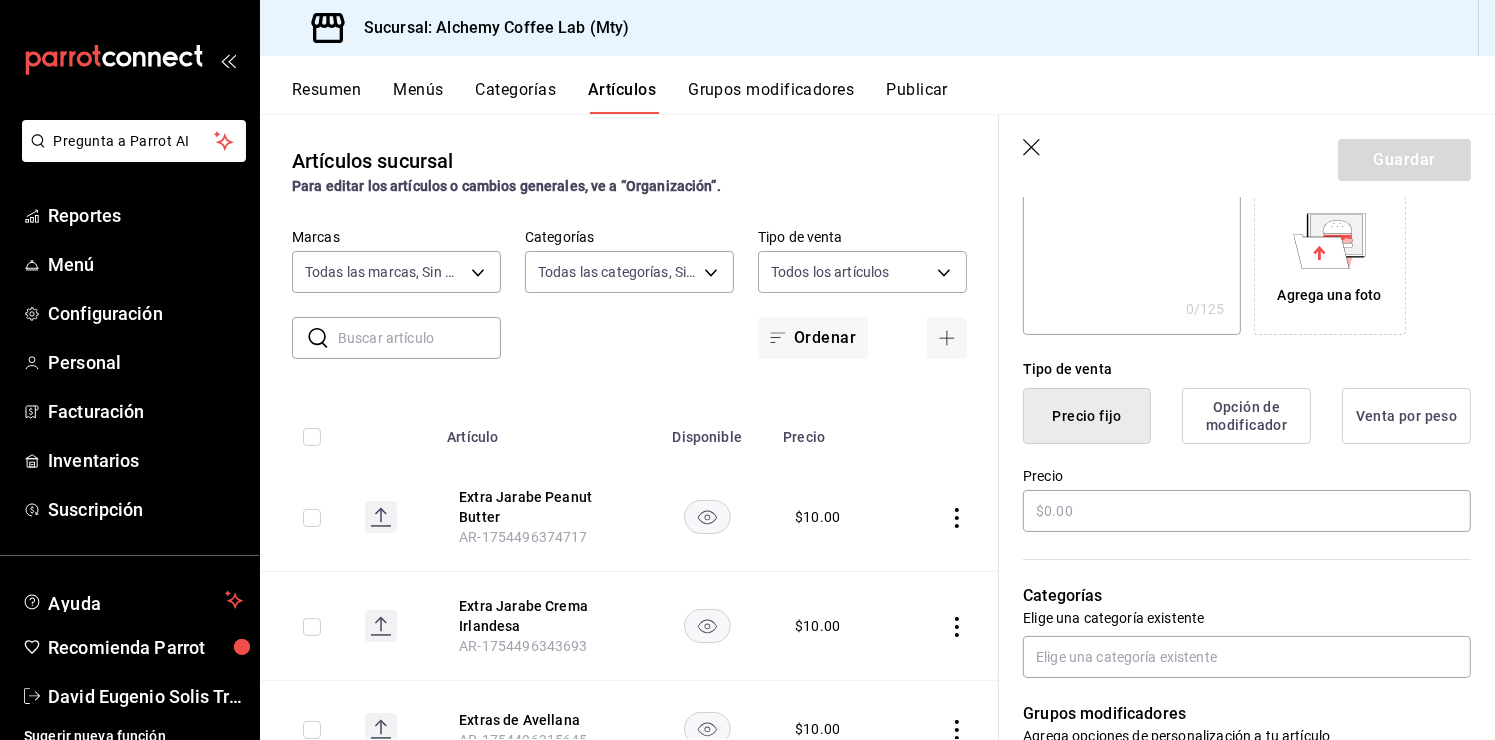 scroll, scrollTop: 400, scrollLeft: 0, axis: vertical 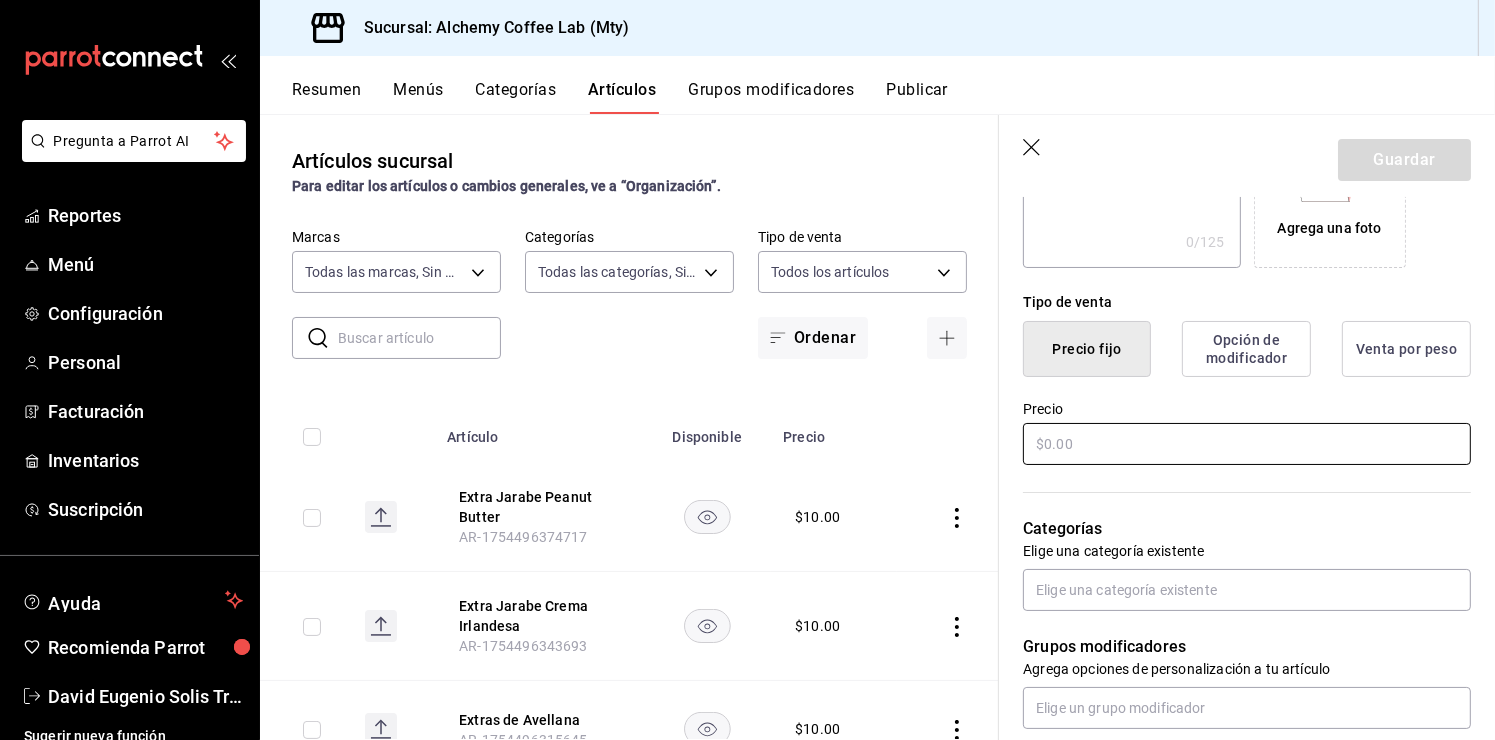 type on "Extra Jarabe Banana" 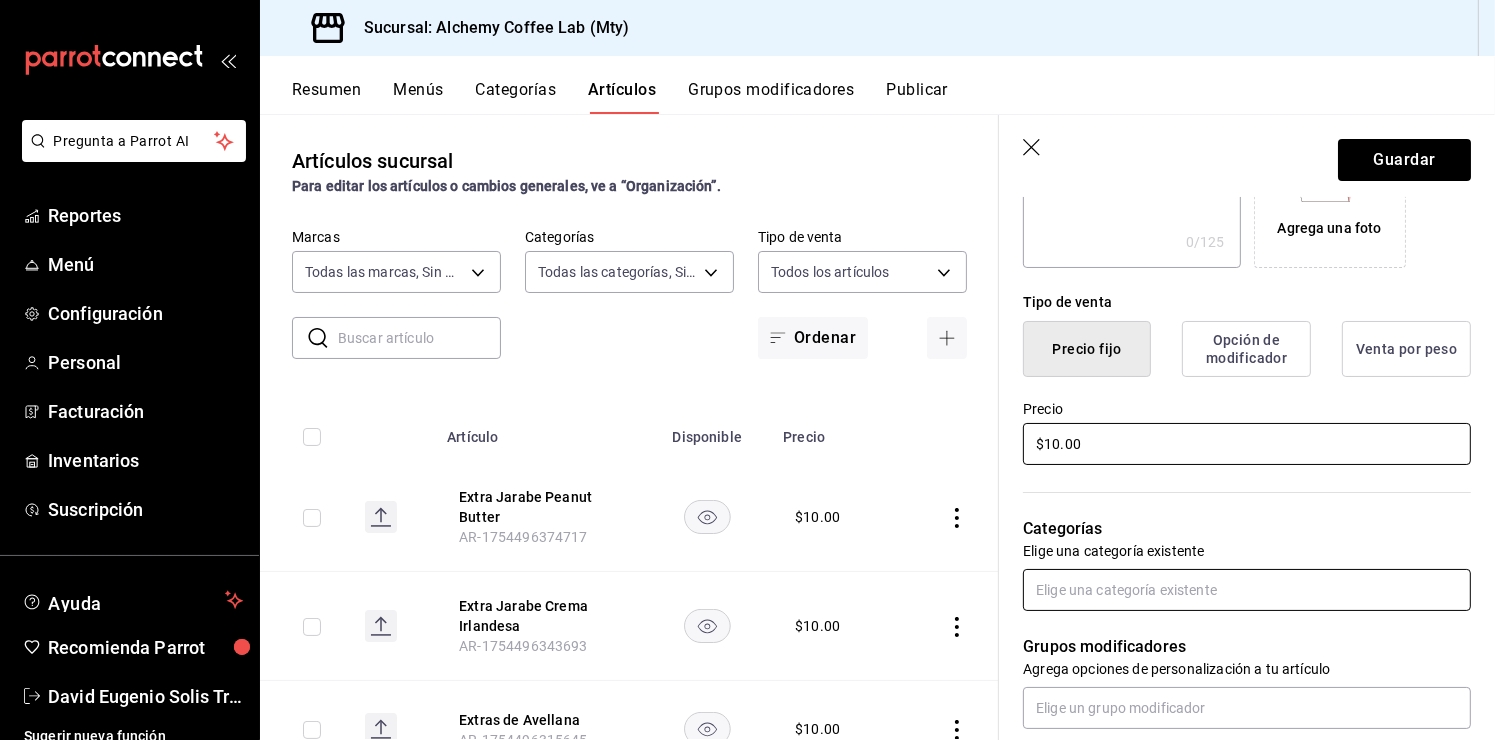 type on "$10.00" 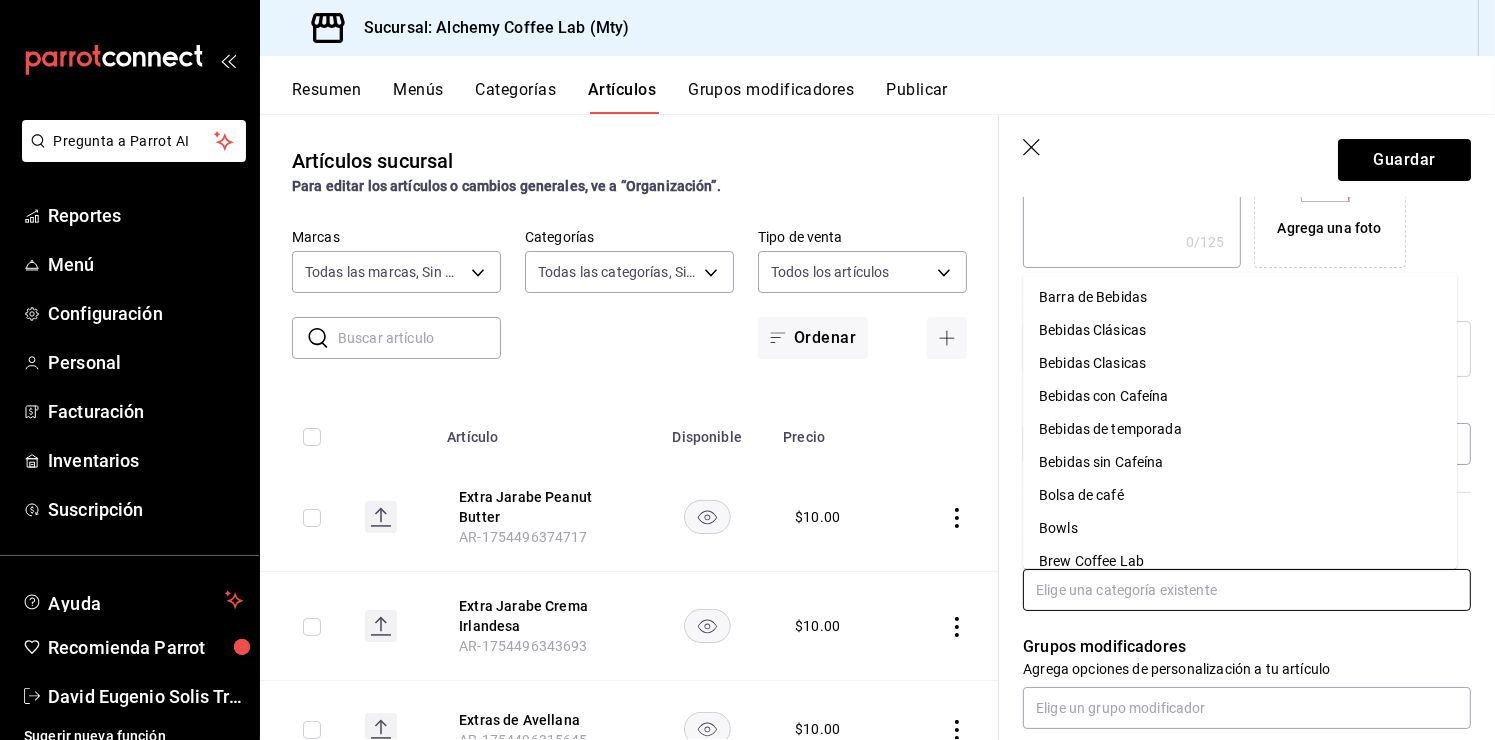 click at bounding box center (1247, 590) 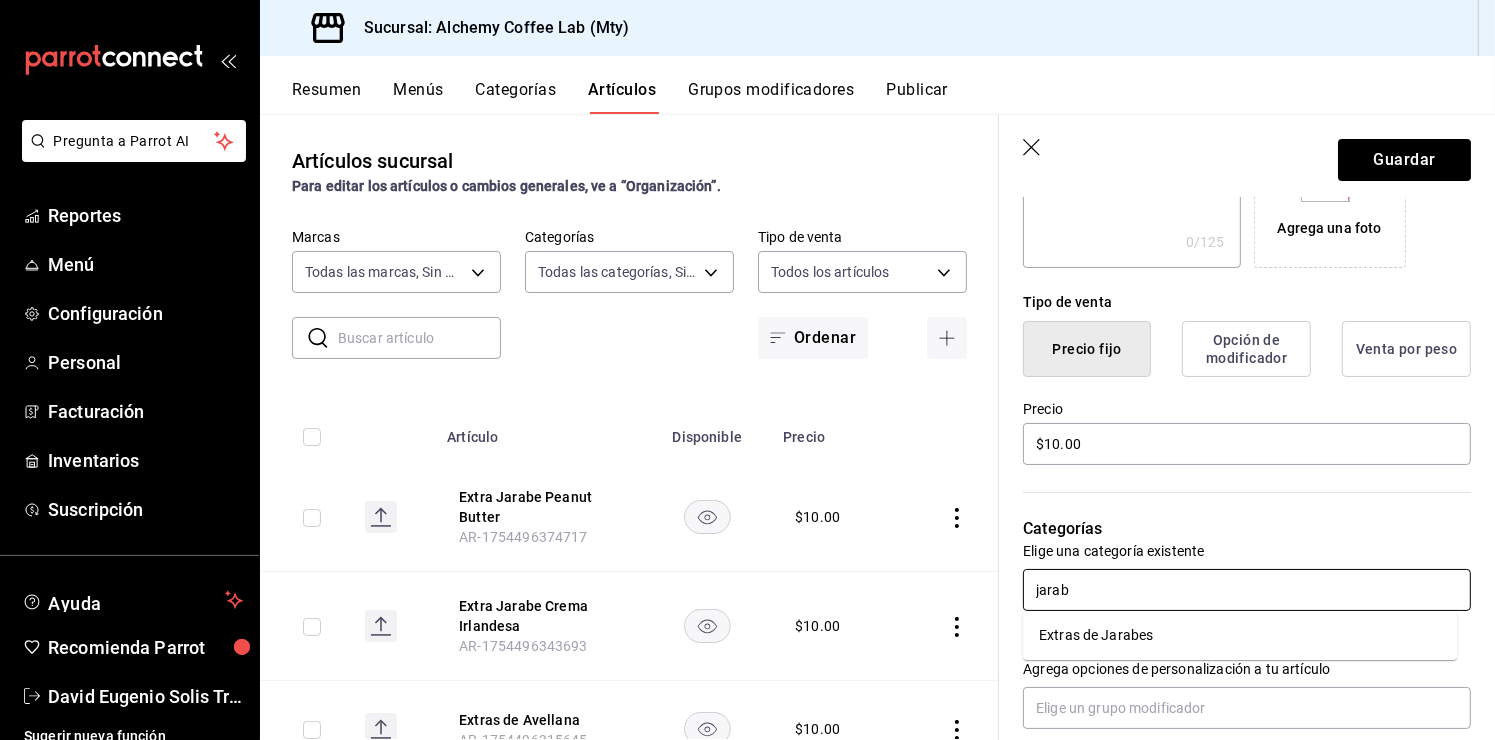type on "jarabe" 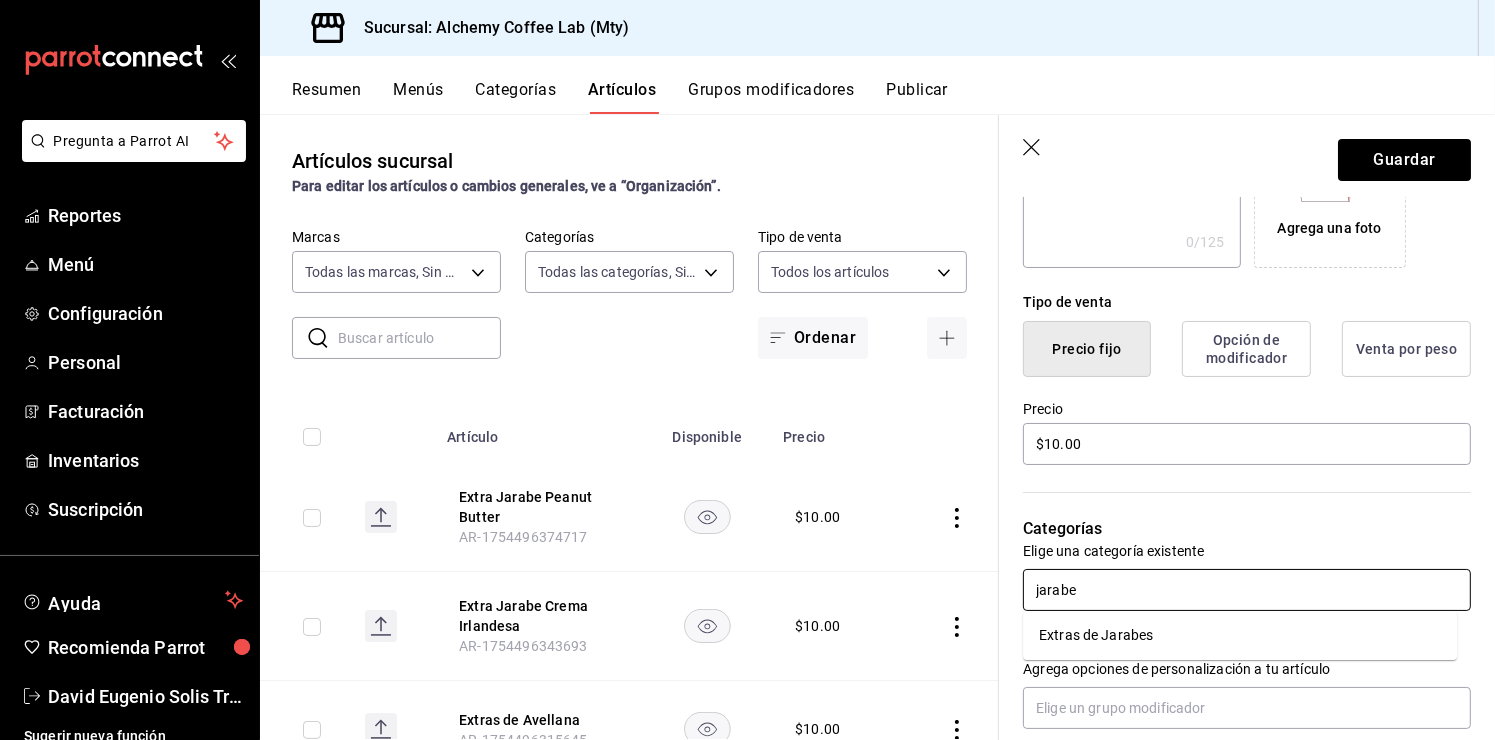 click on "Extras de Jarabes" at bounding box center [1240, 635] 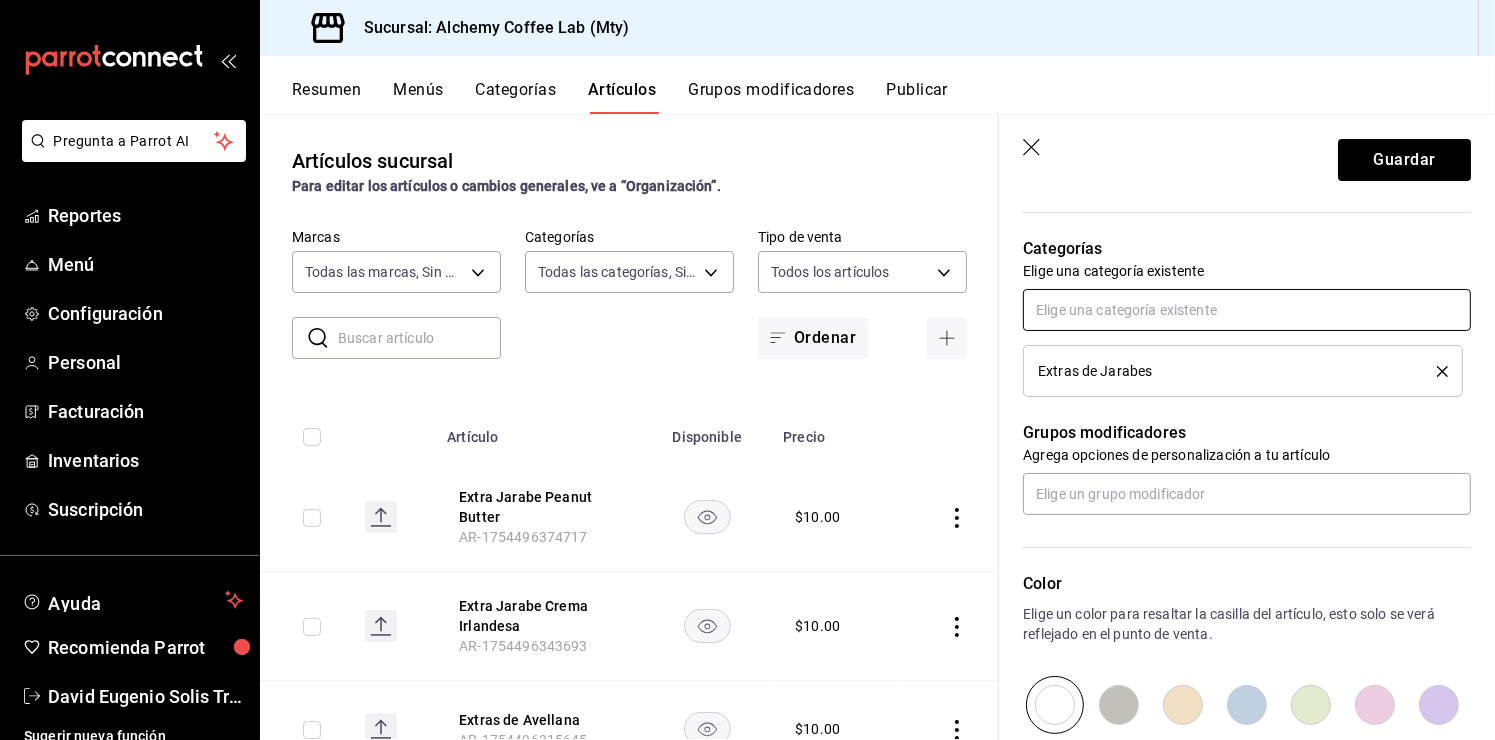 scroll, scrollTop: 700, scrollLeft: 0, axis: vertical 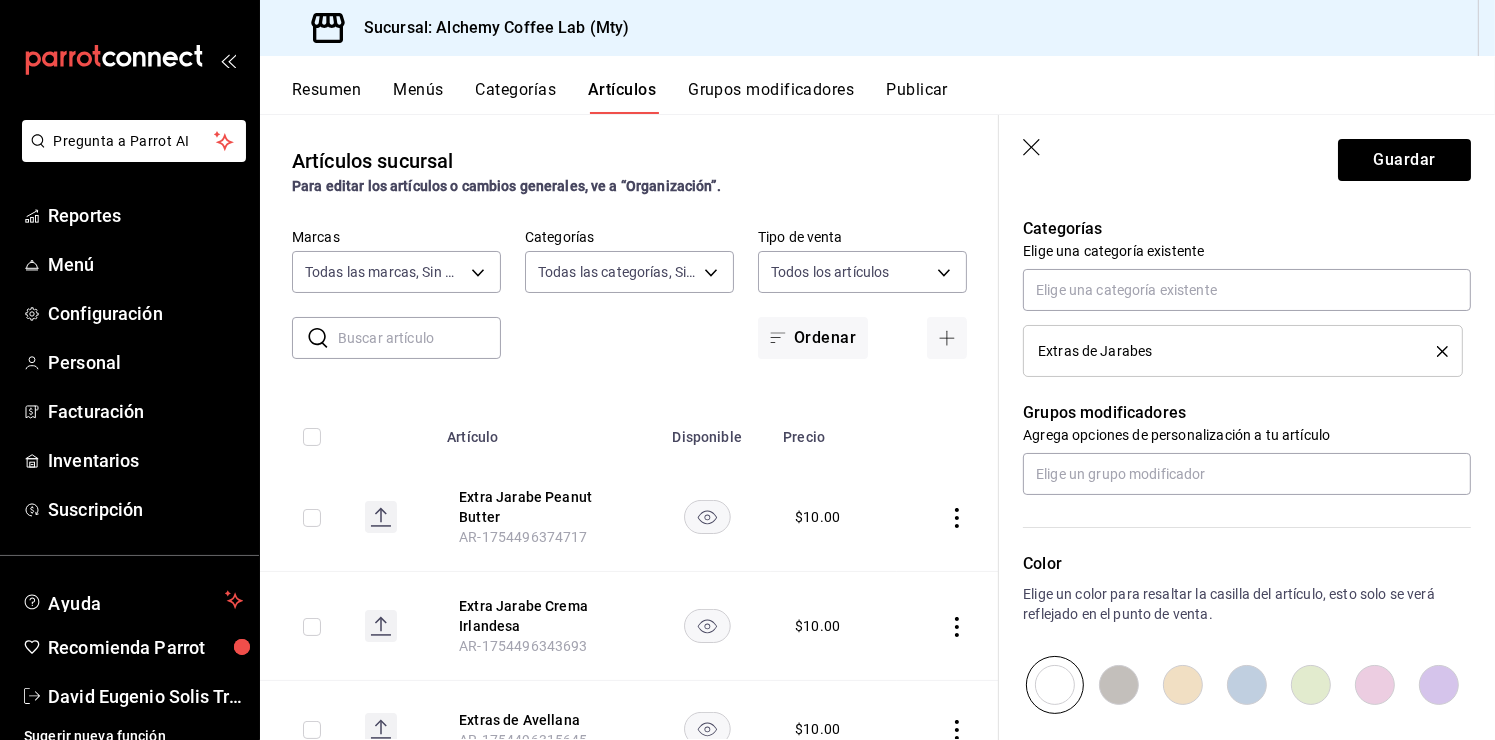 click at bounding box center [1439, 685] 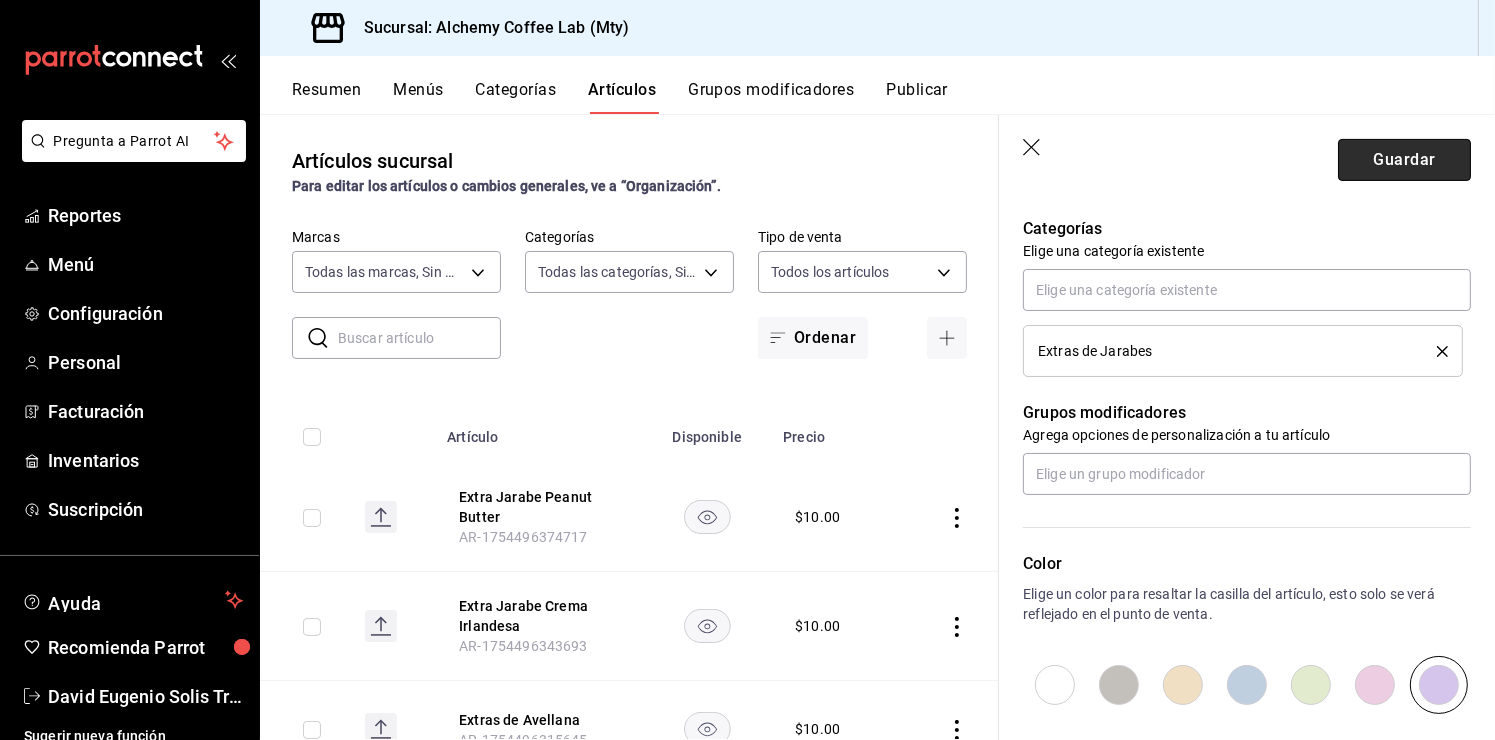 click on "Guardar" at bounding box center (1404, 160) 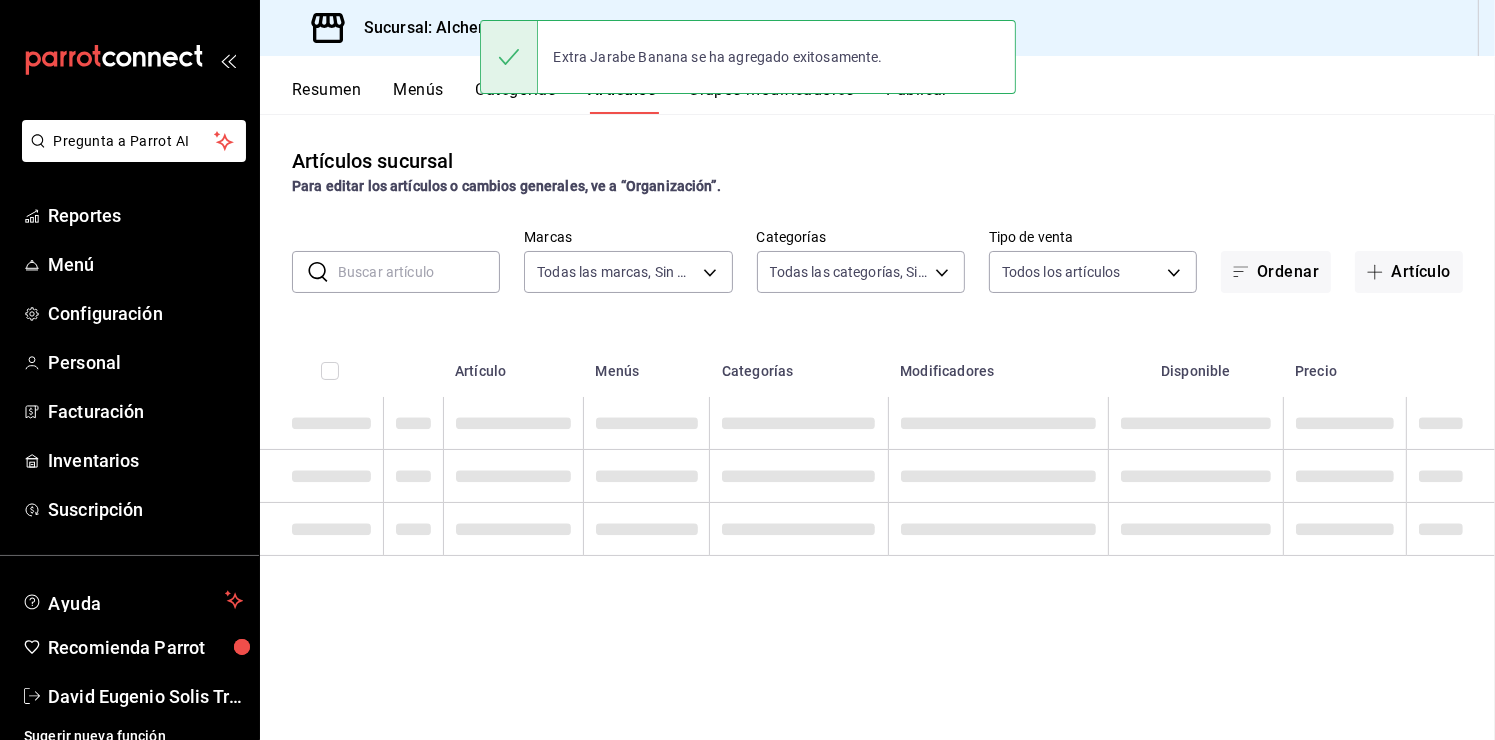scroll, scrollTop: 0, scrollLeft: 0, axis: both 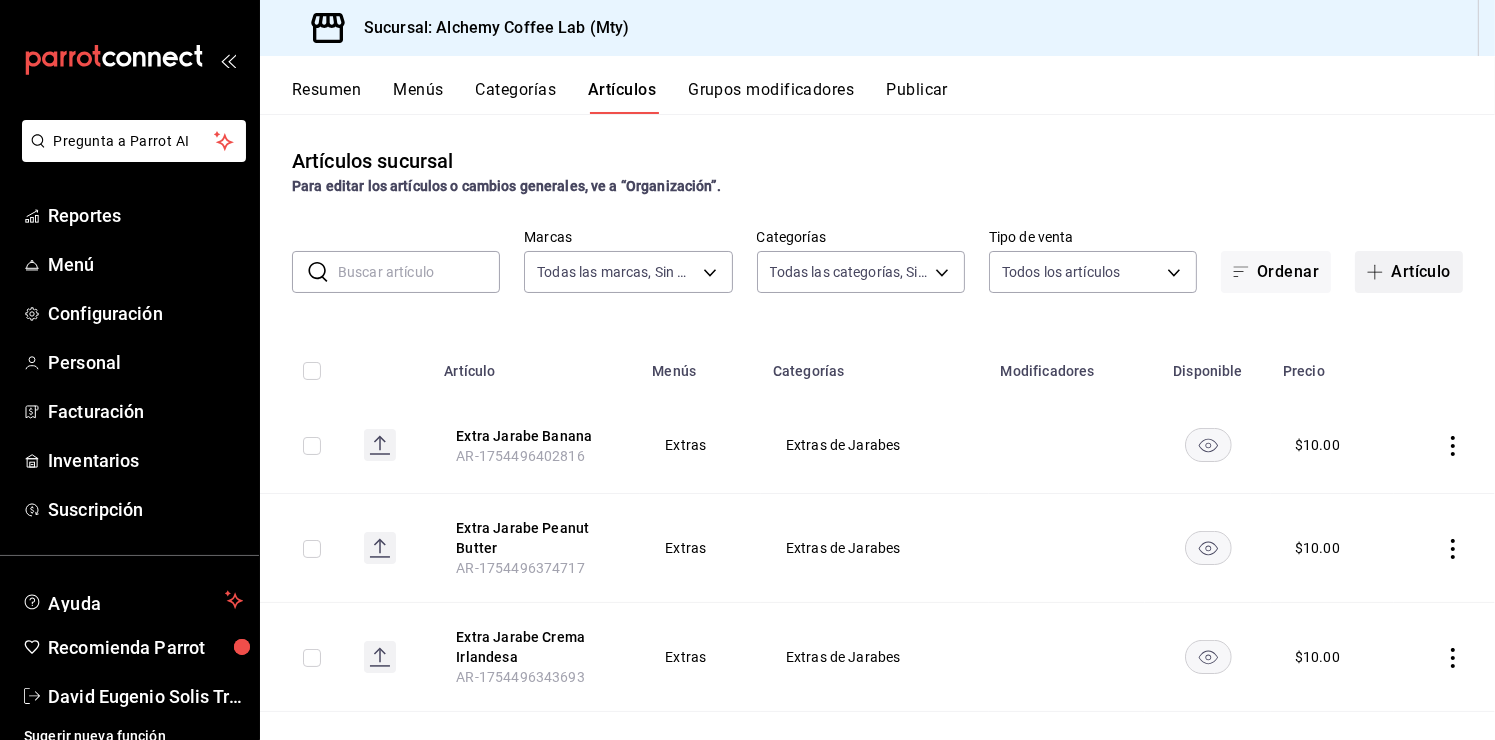 click on "Artículo" at bounding box center (1409, 272) 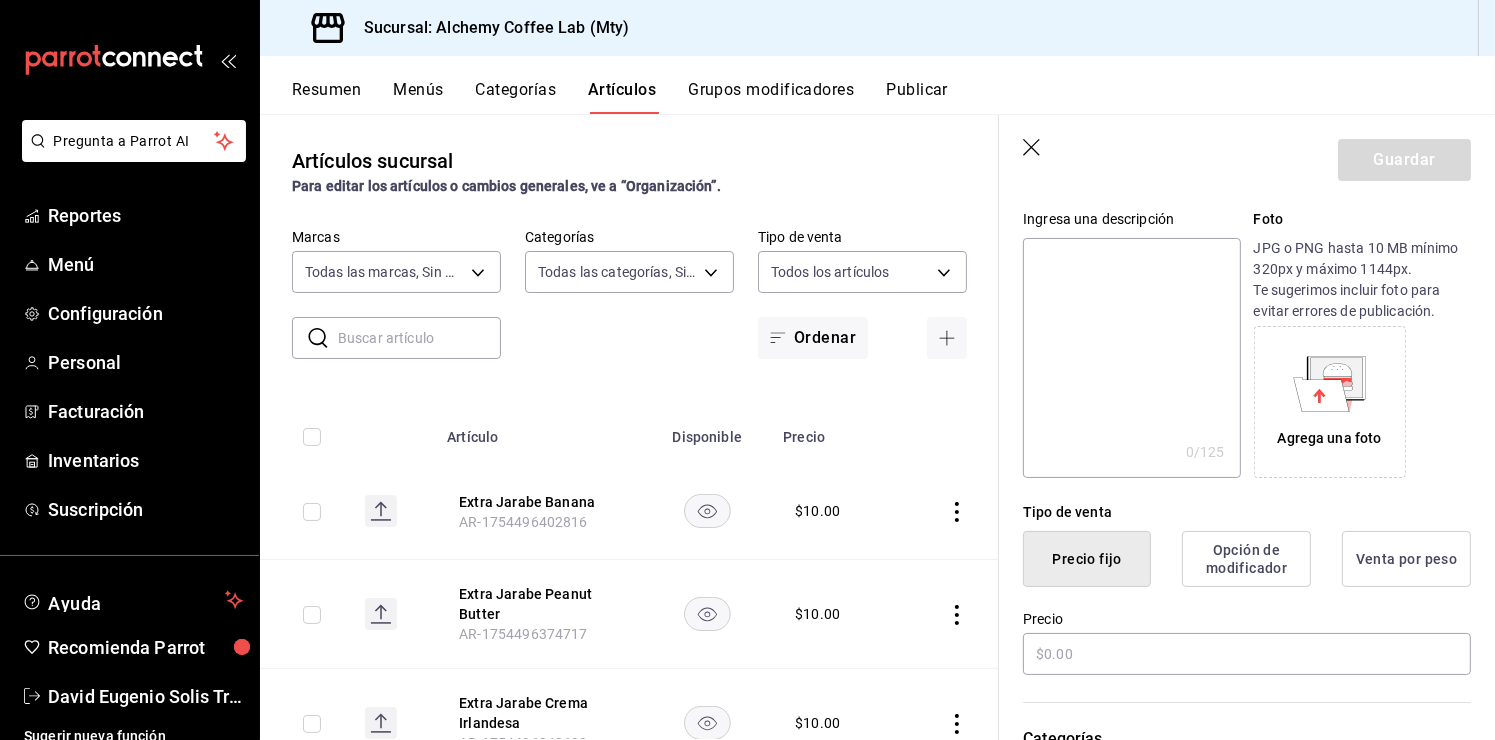 scroll, scrollTop: 300, scrollLeft: 0, axis: vertical 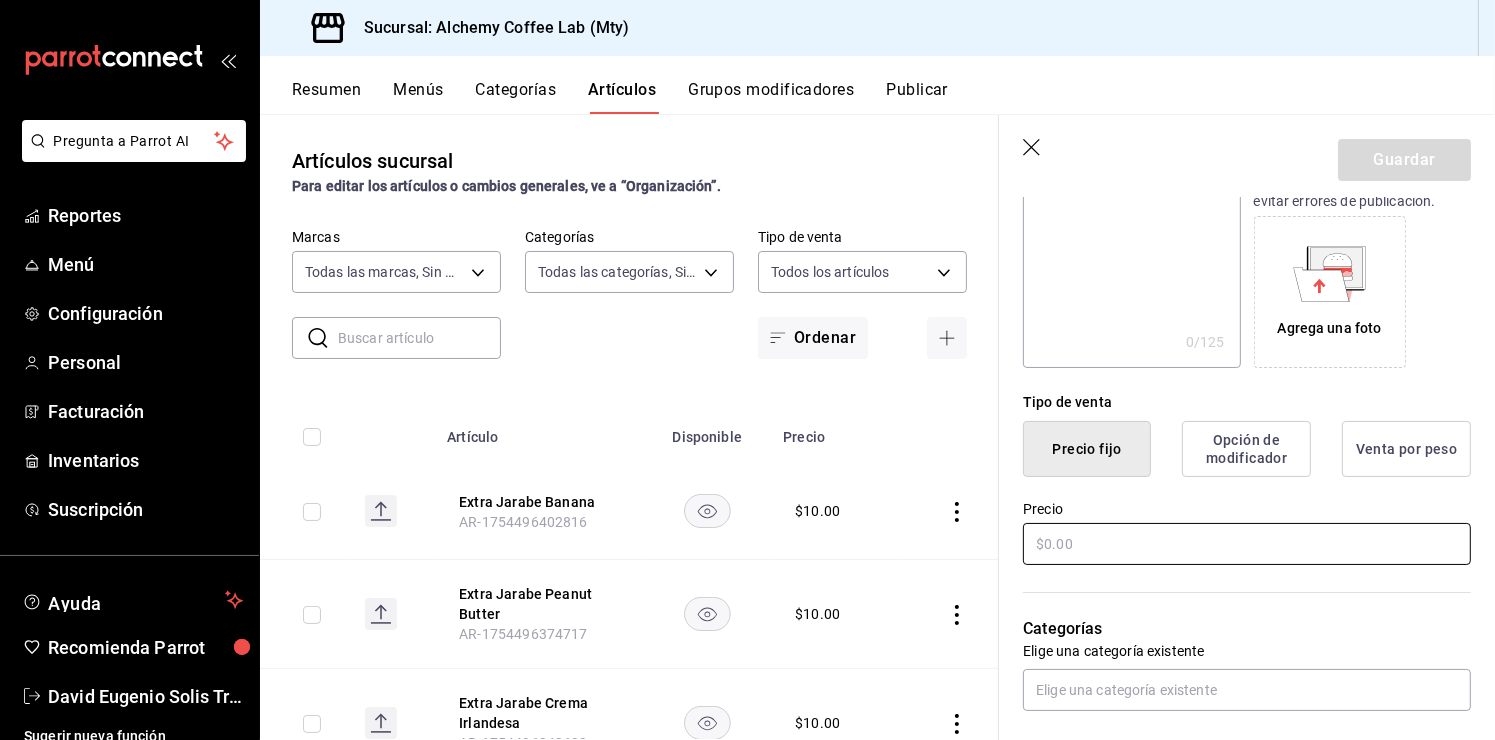 type on "Extra Jarabe Vainilla Francesa" 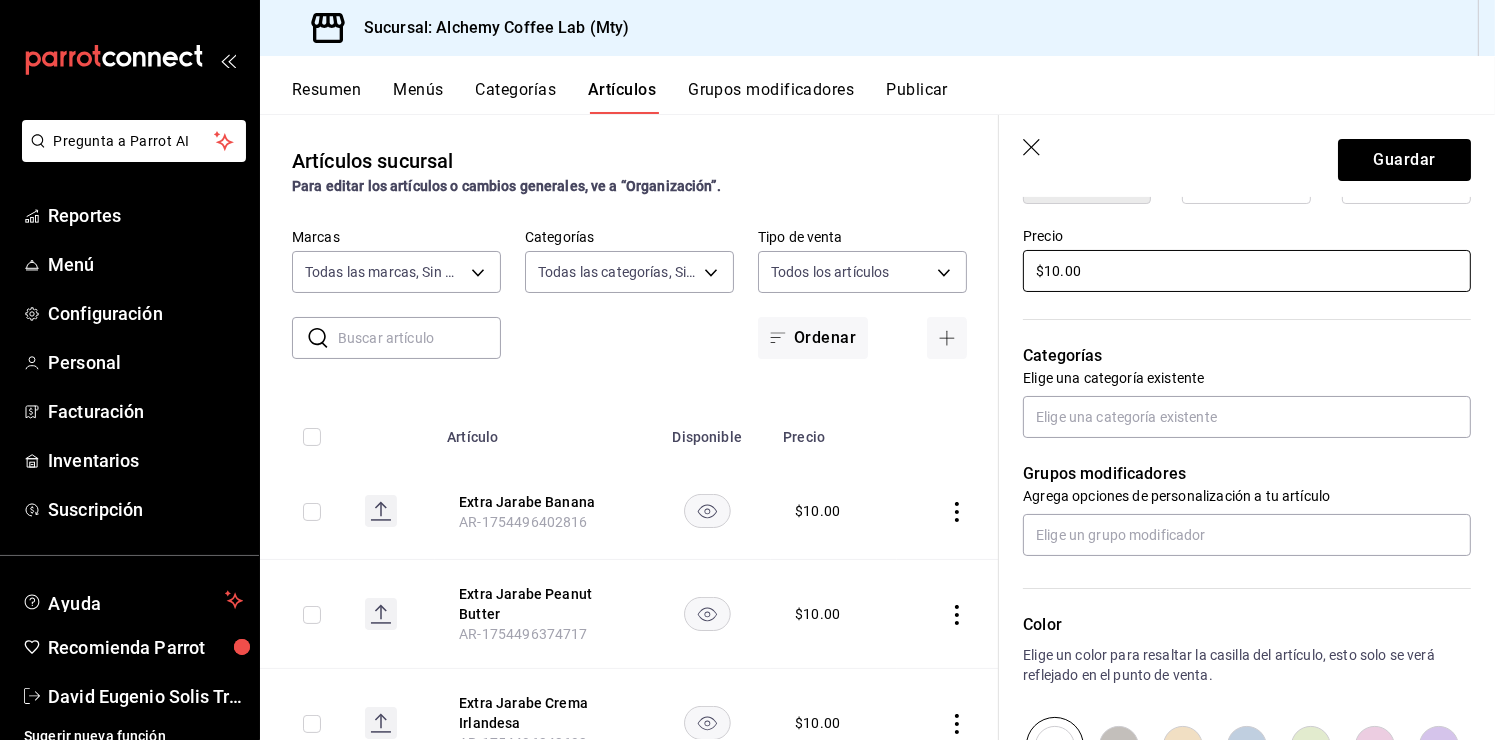scroll, scrollTop: 600, scrollLeft: 0, axis: vertical 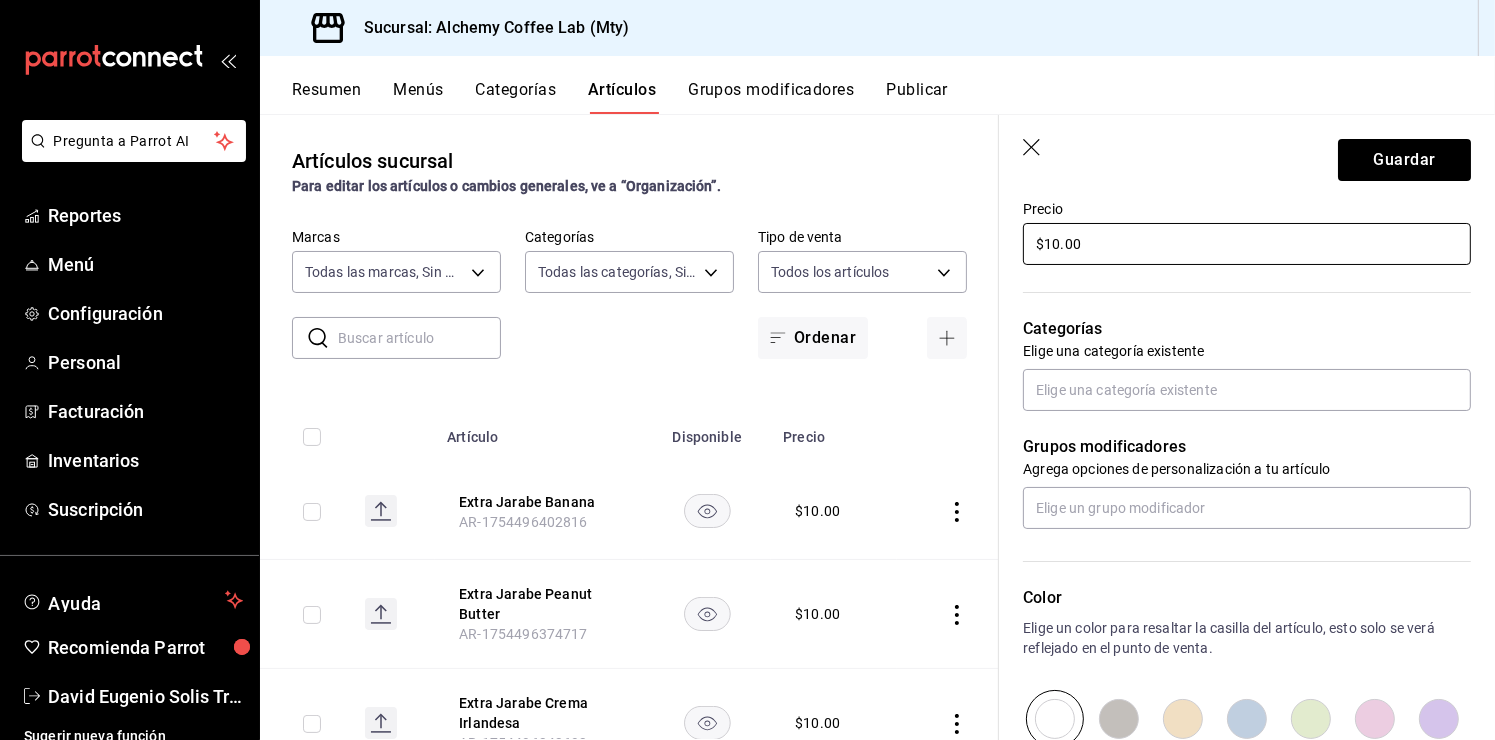 type on "$10.00" 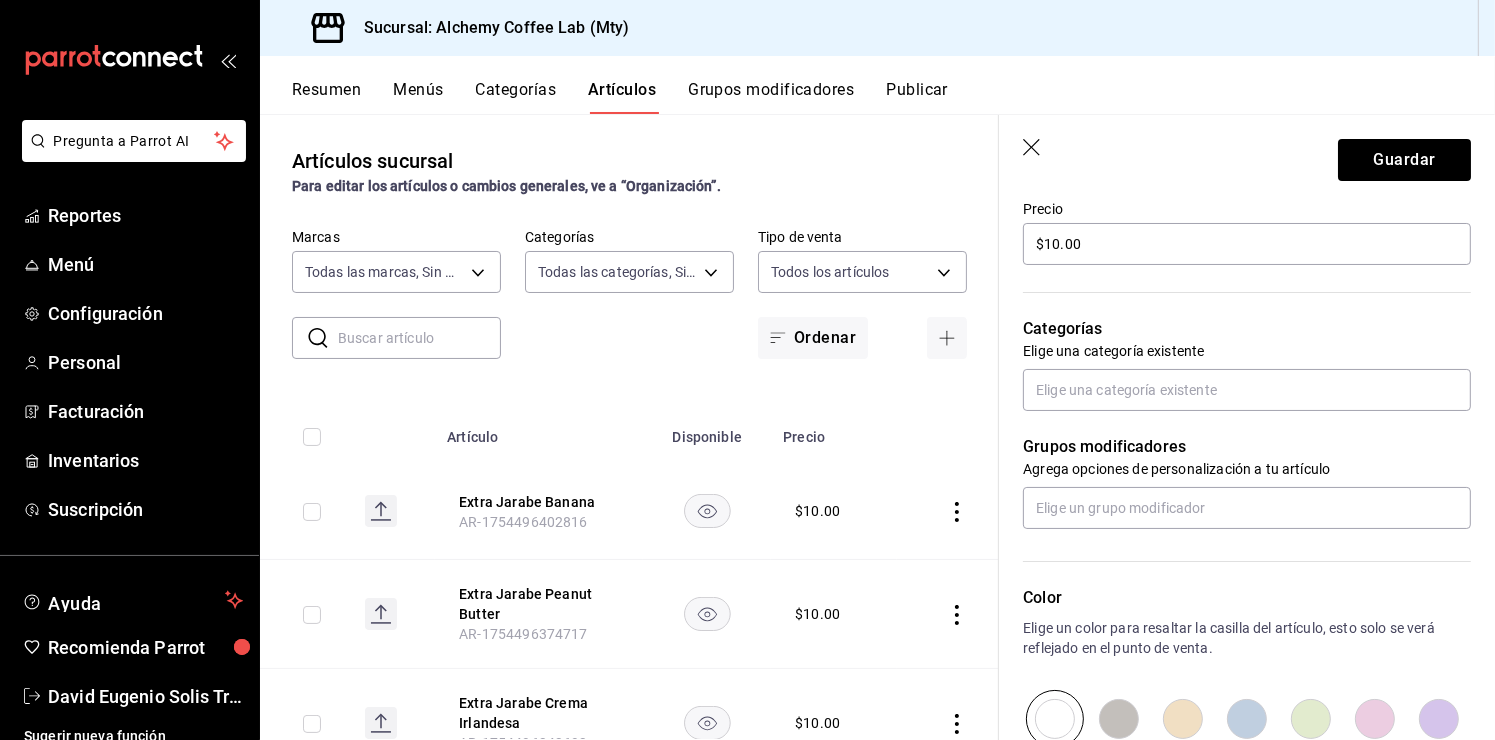 click at bounding box center (1247, 719) 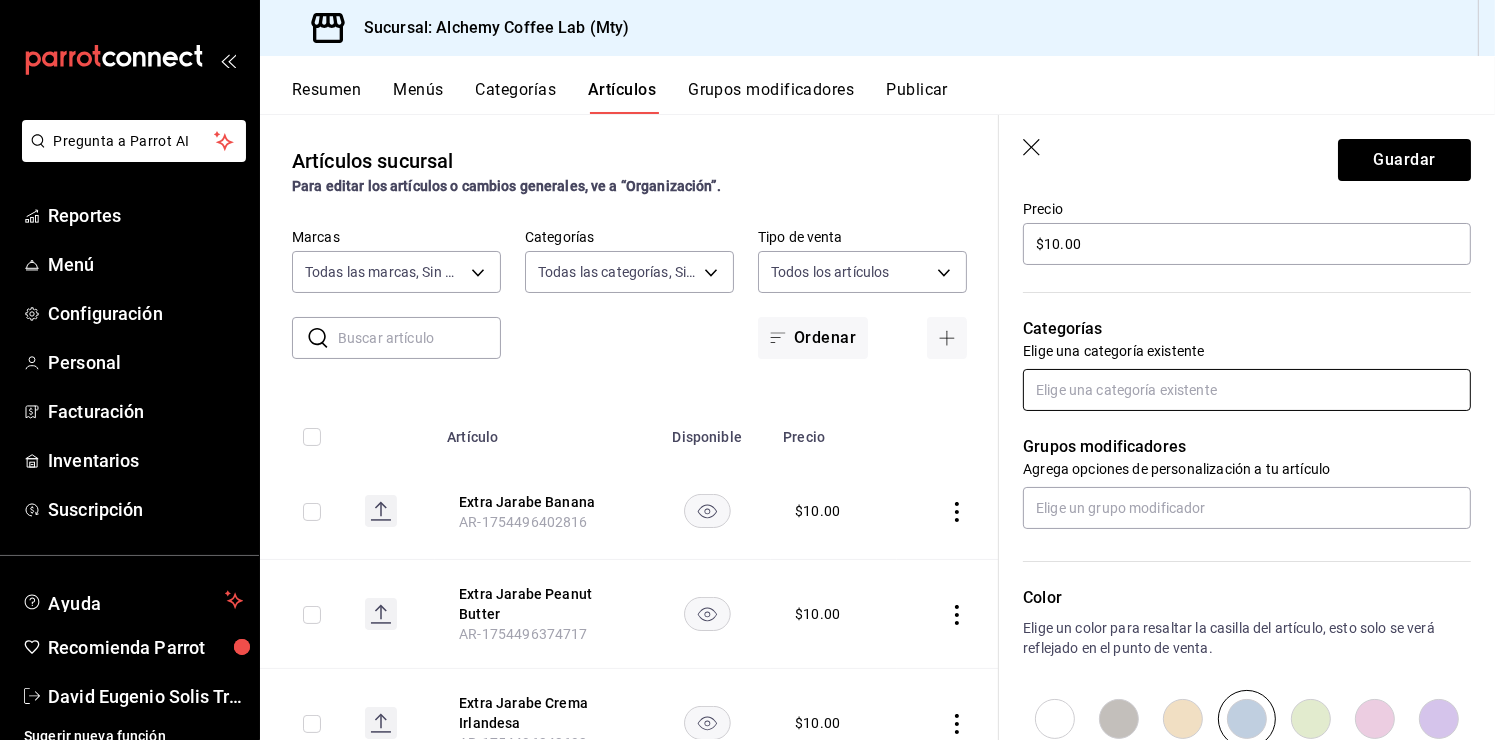 click at bounding box center (1247, 390) 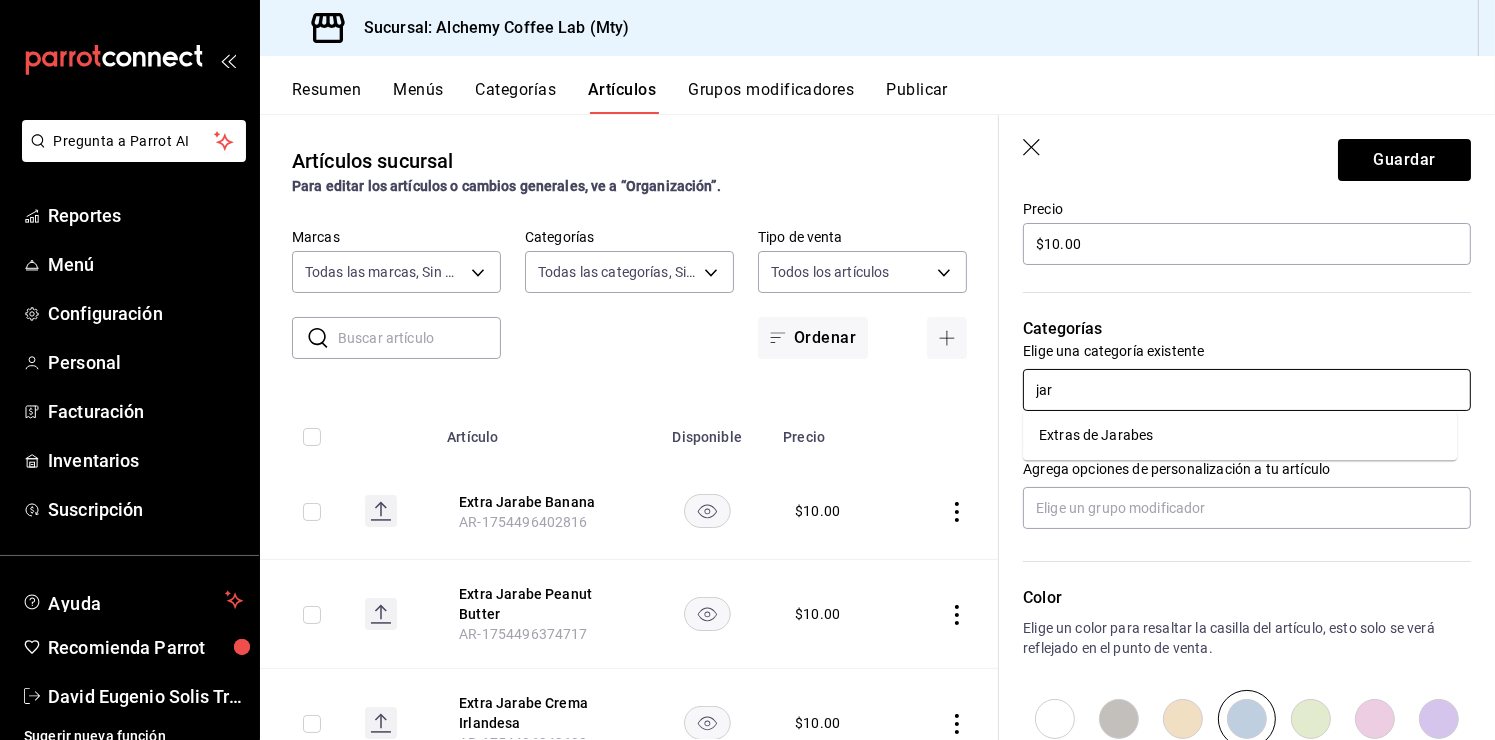 type on "jara" 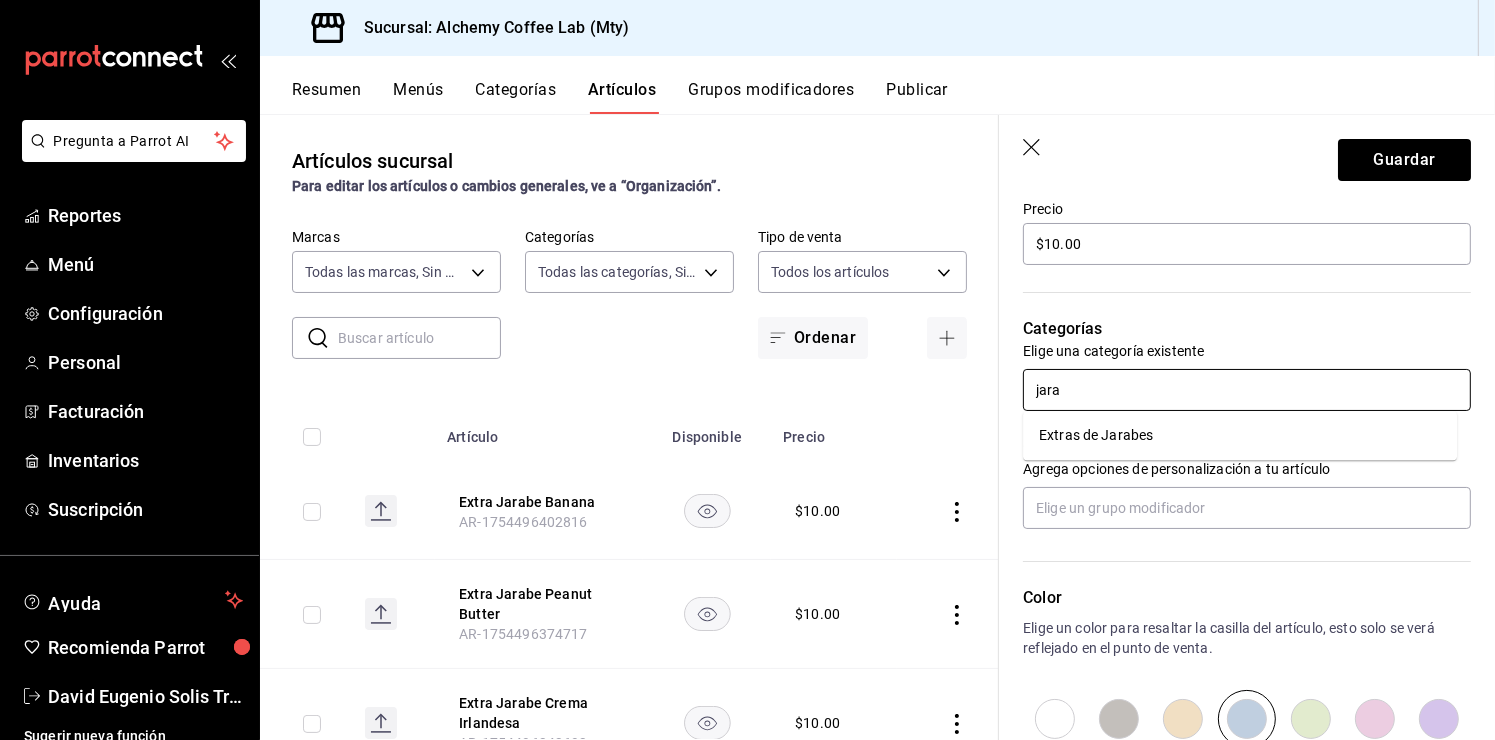 click on "Extras de Jarabes" at bounding box center (1240, 435) 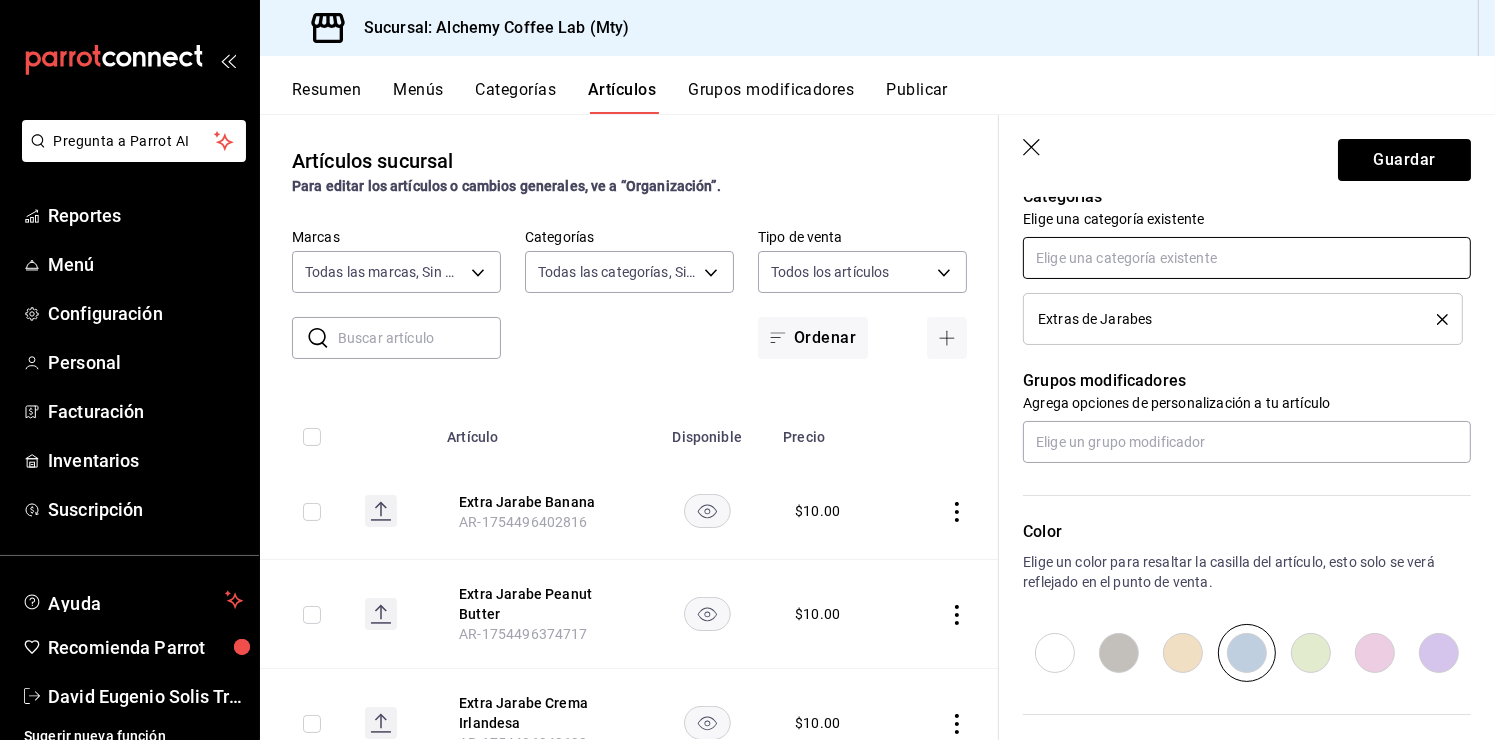 scroll, scrollTop: 800, scrollLeft: 0, axis: vertical 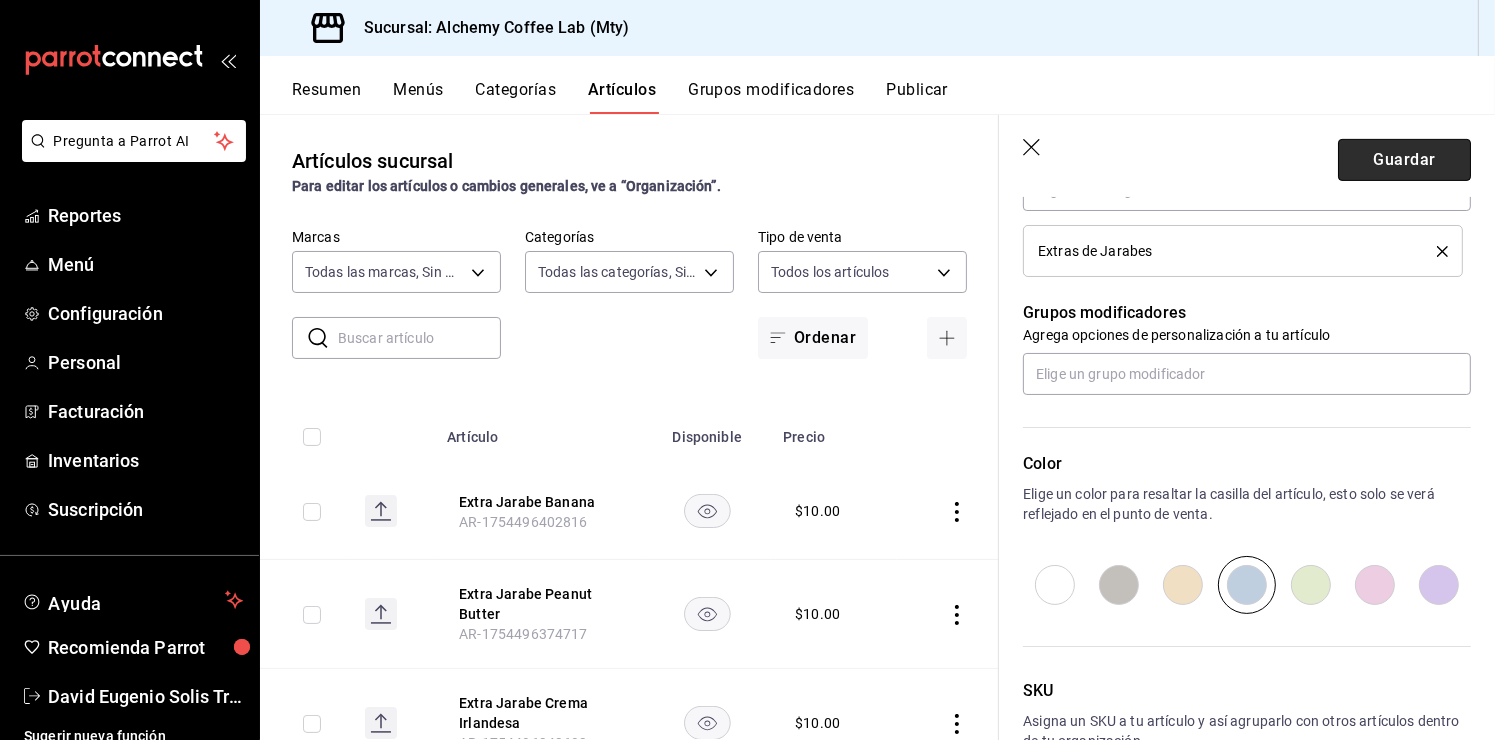click on "Guardar" at bounding box center [1404, 160] 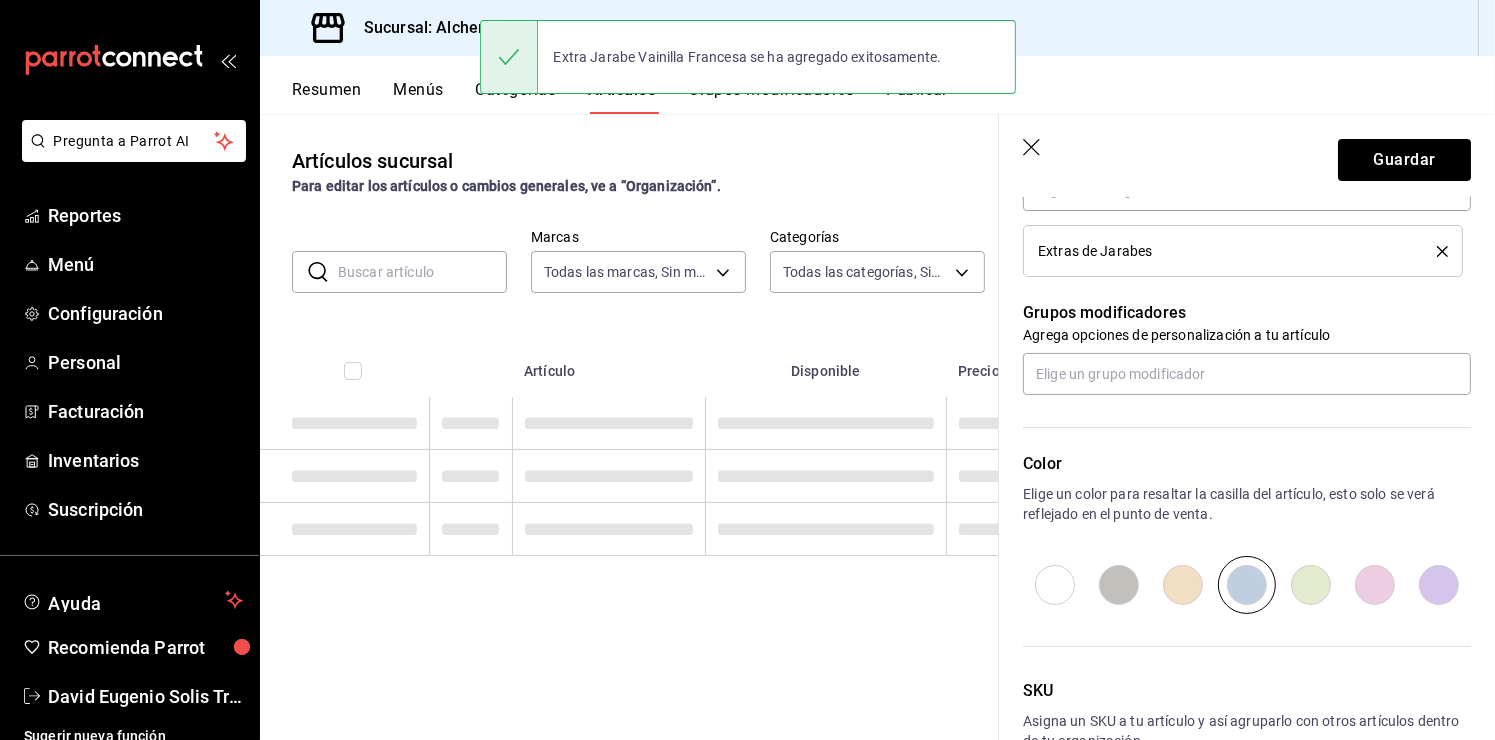scroll, scrollTop: 0, scrollLeft: 0, axis: both 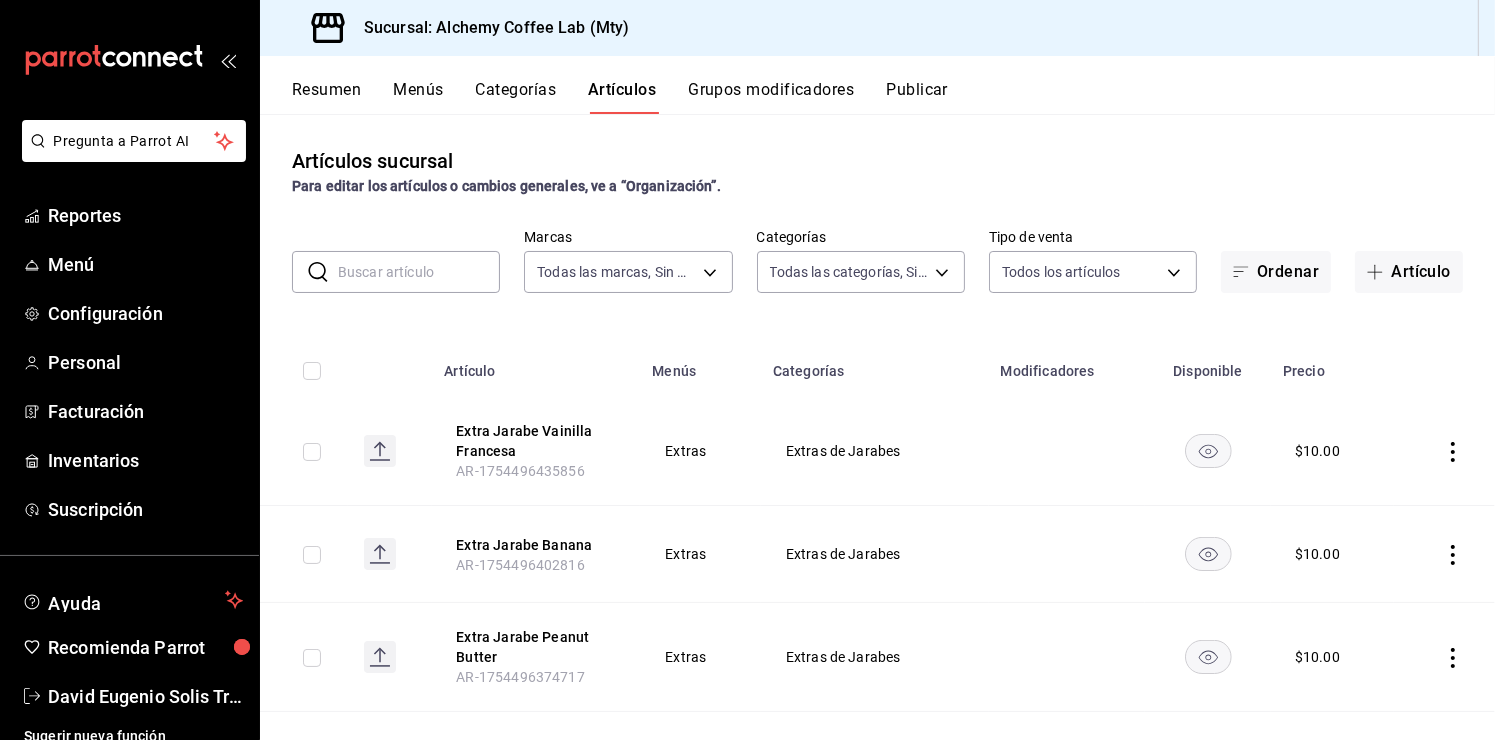 click on "Menús" at bounding box center (418, 97) 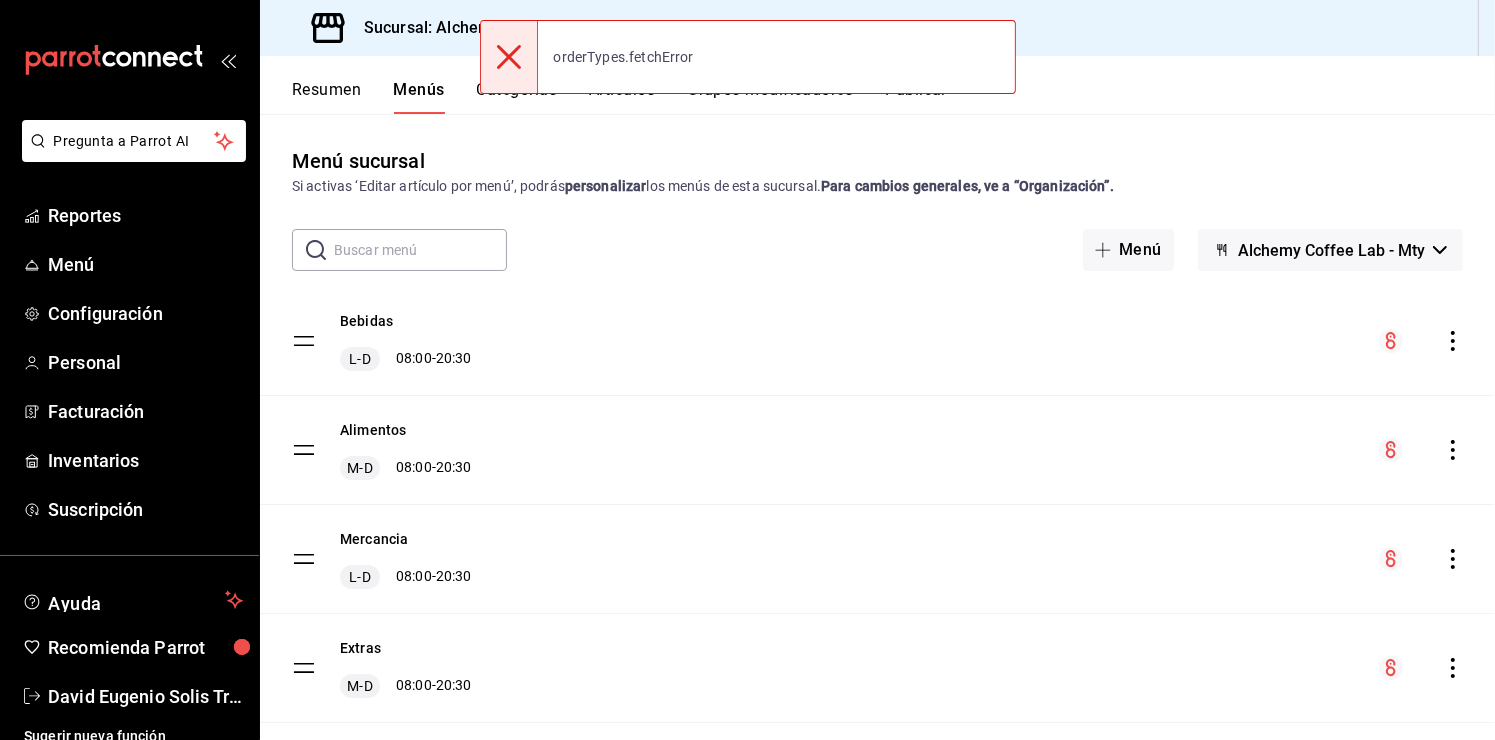 click on "Bebidas L-D 08:00  -  20:30 Alimentos M-D 08:00  -  20:30 Mercancia L-D 08:00  -  20:30 Extras M-D 08:00  -  20:30 Integraciones J-D 08:00  -  20:30" at bounding box center [877, 559] 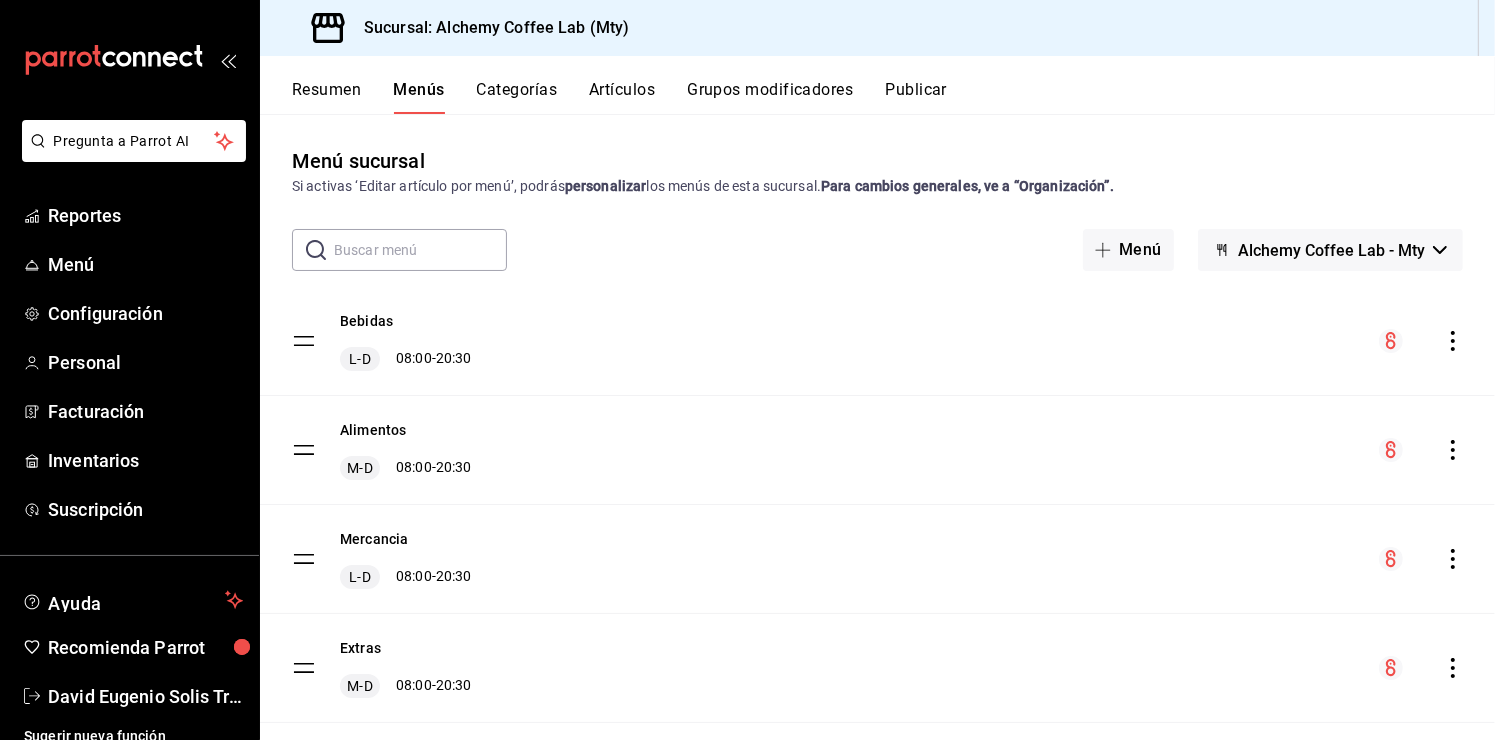 scroll, scrollTop: 0, scrollLeft: 0, axis: both 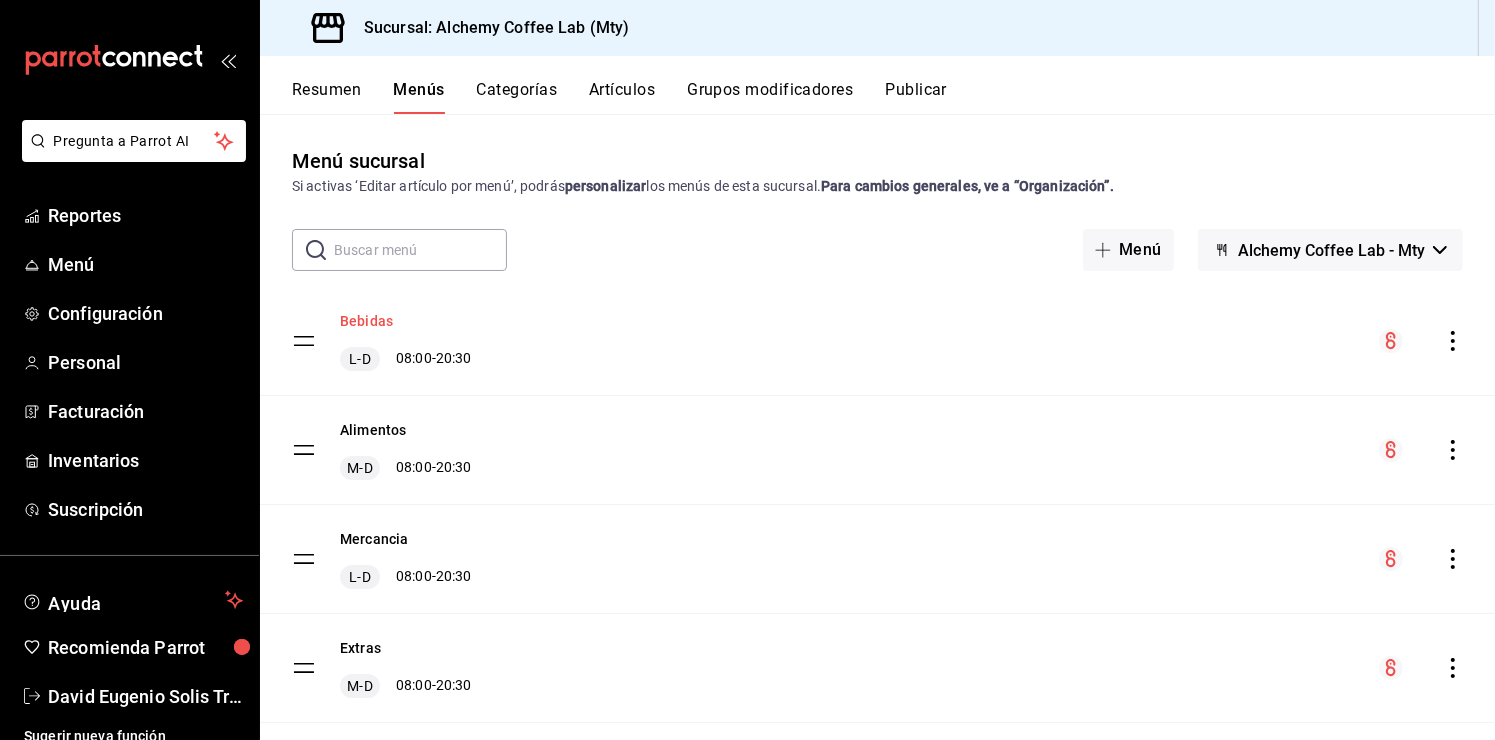 click on "Bebidas" at bounding box center [366, 321] 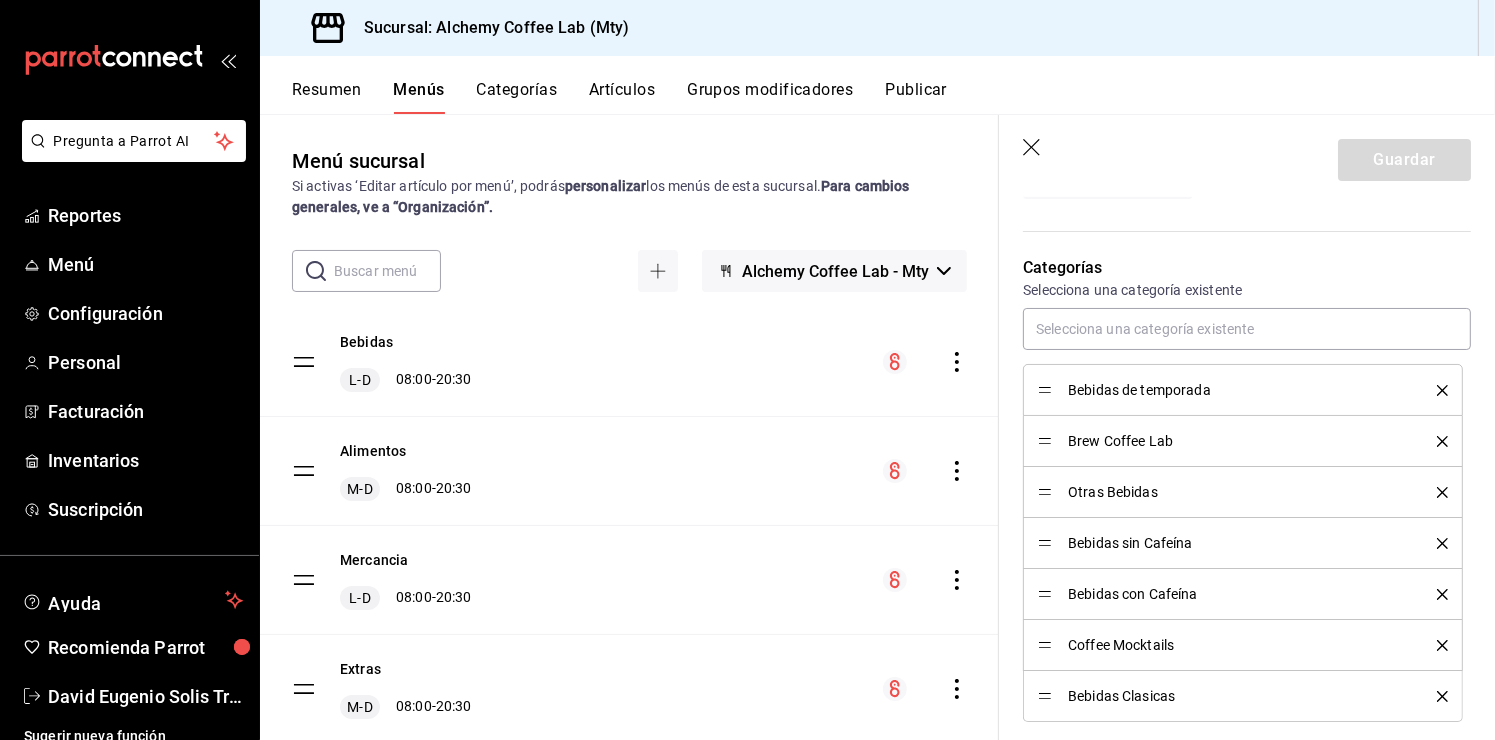 scroll, scrollTop: 600, scrollLeft: 0, axis: vertical 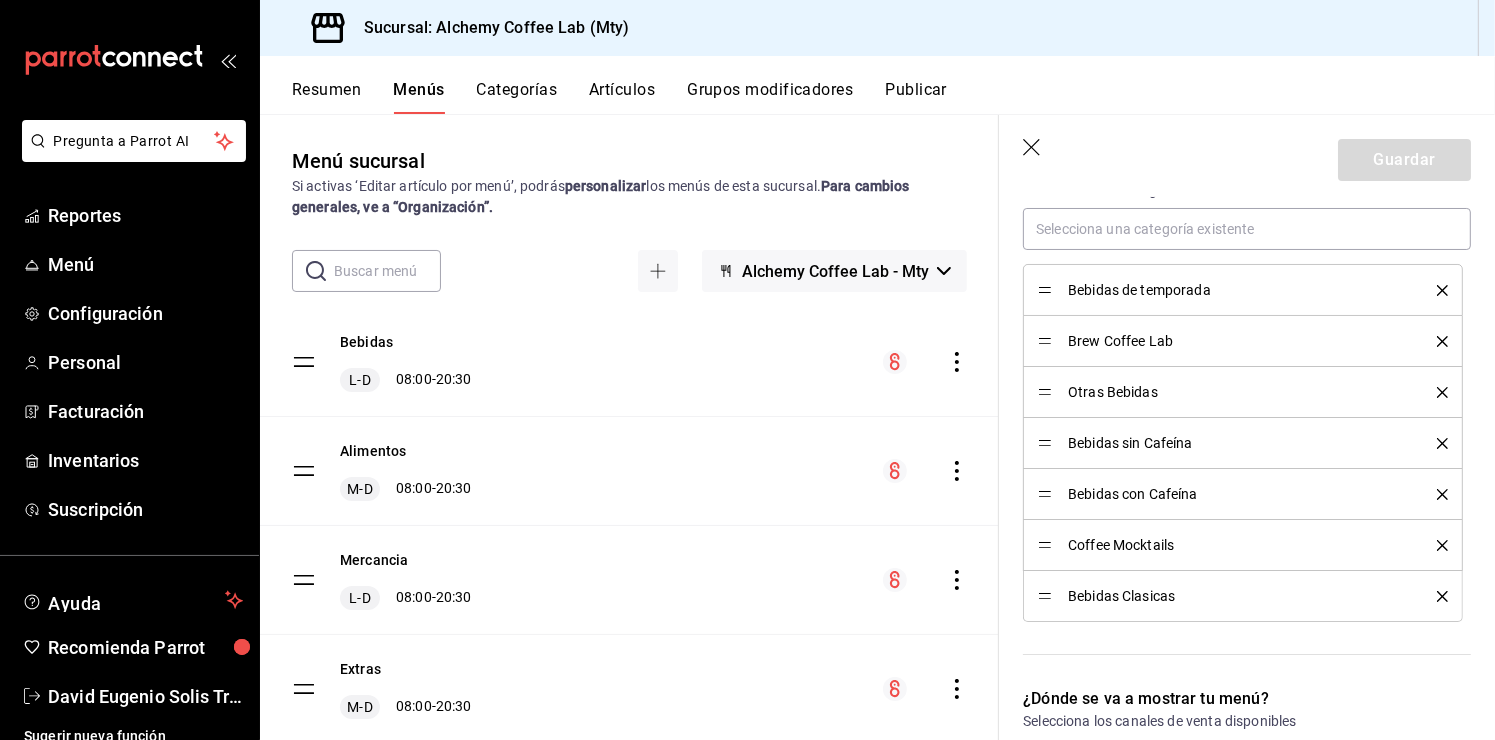 click on "Categorías Selecciona una categoría existente Bebidas de temporada Brew Coffee Lab Otras Bebidas Bebidas sin Cafeína Bebidas con Cafeína Coffee Mocktails Bebidas Clasicas" at bounding box center [1235, 397] 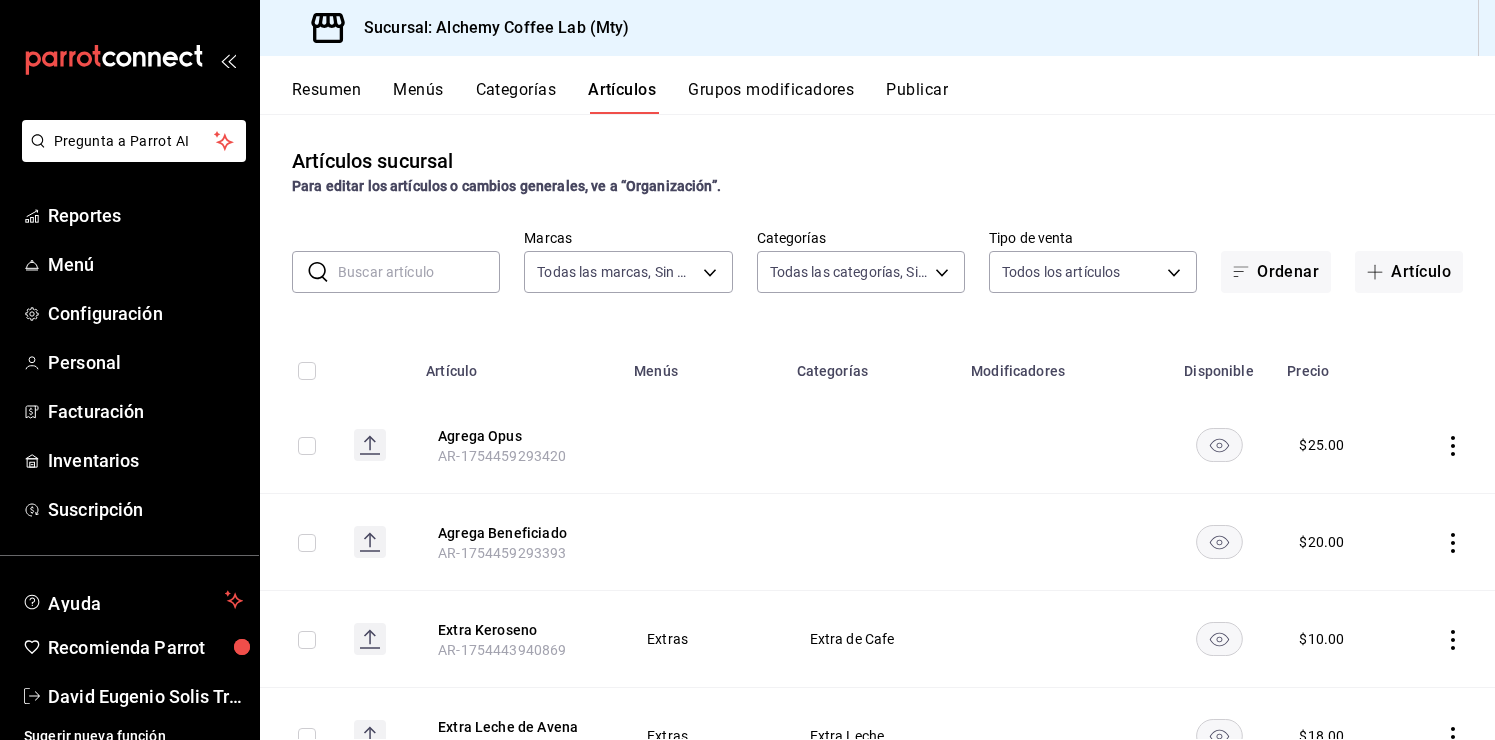 scroll, scrollTop: 0, scrollLeft: 0, axis: both 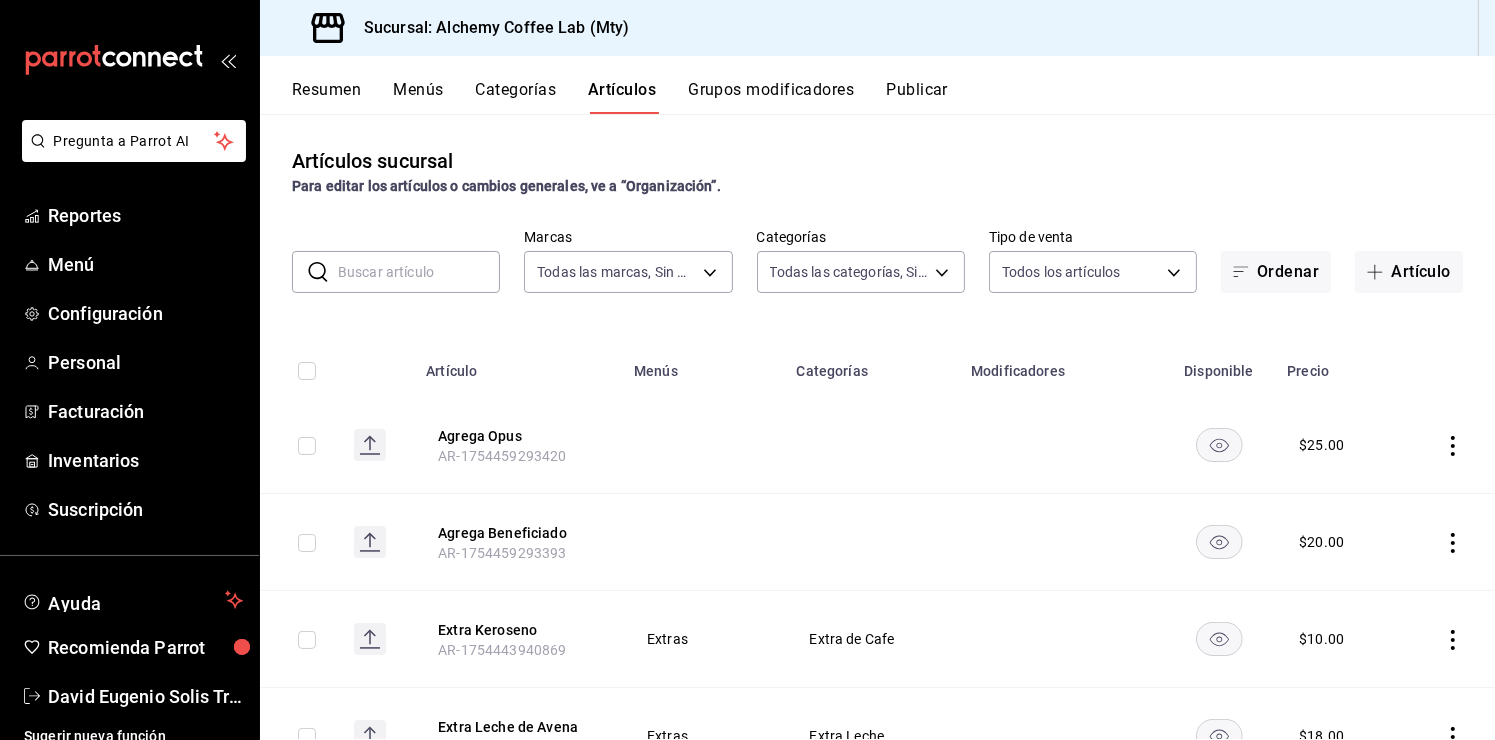 click on "Categorías" at bounding box center (516, 97) 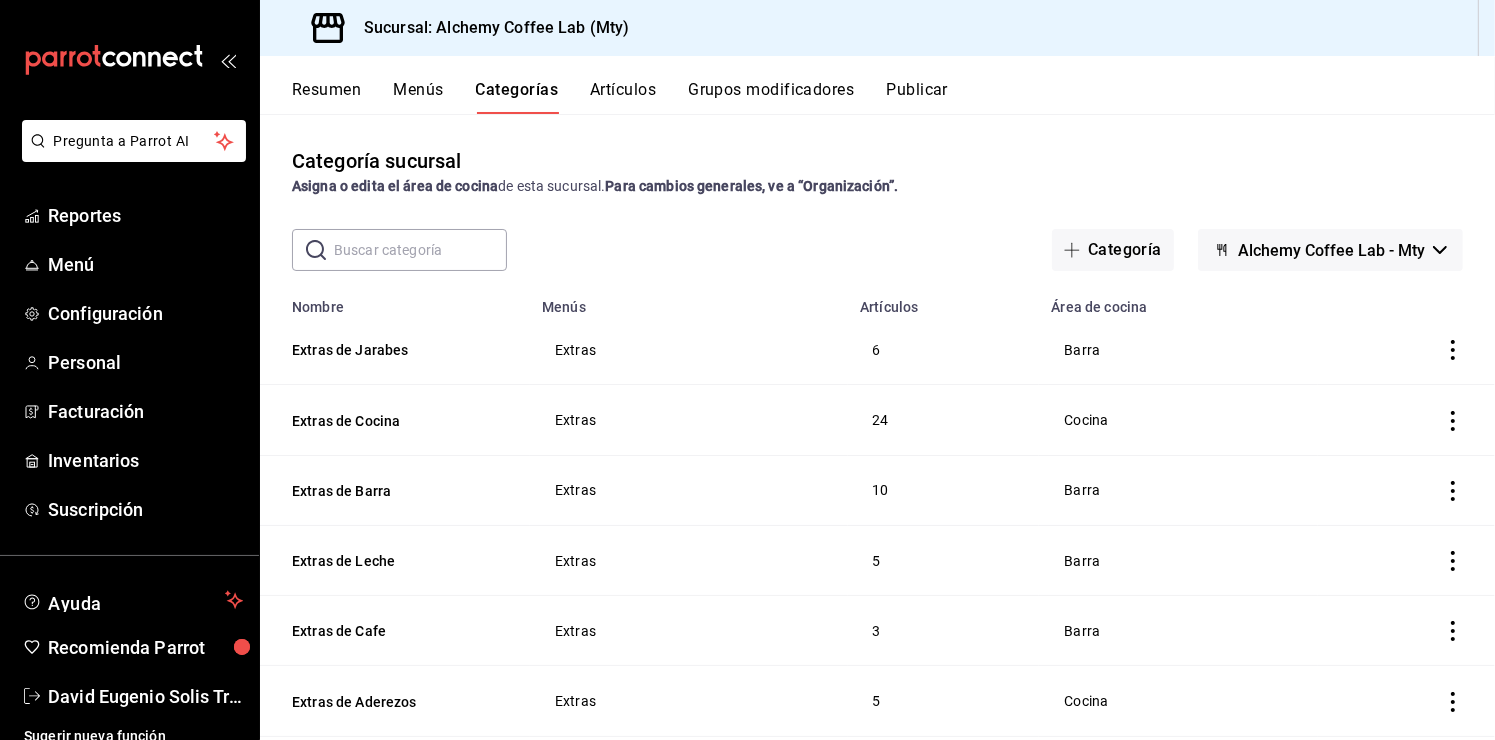 click on "Artículos" at bounding box center [623, 97] 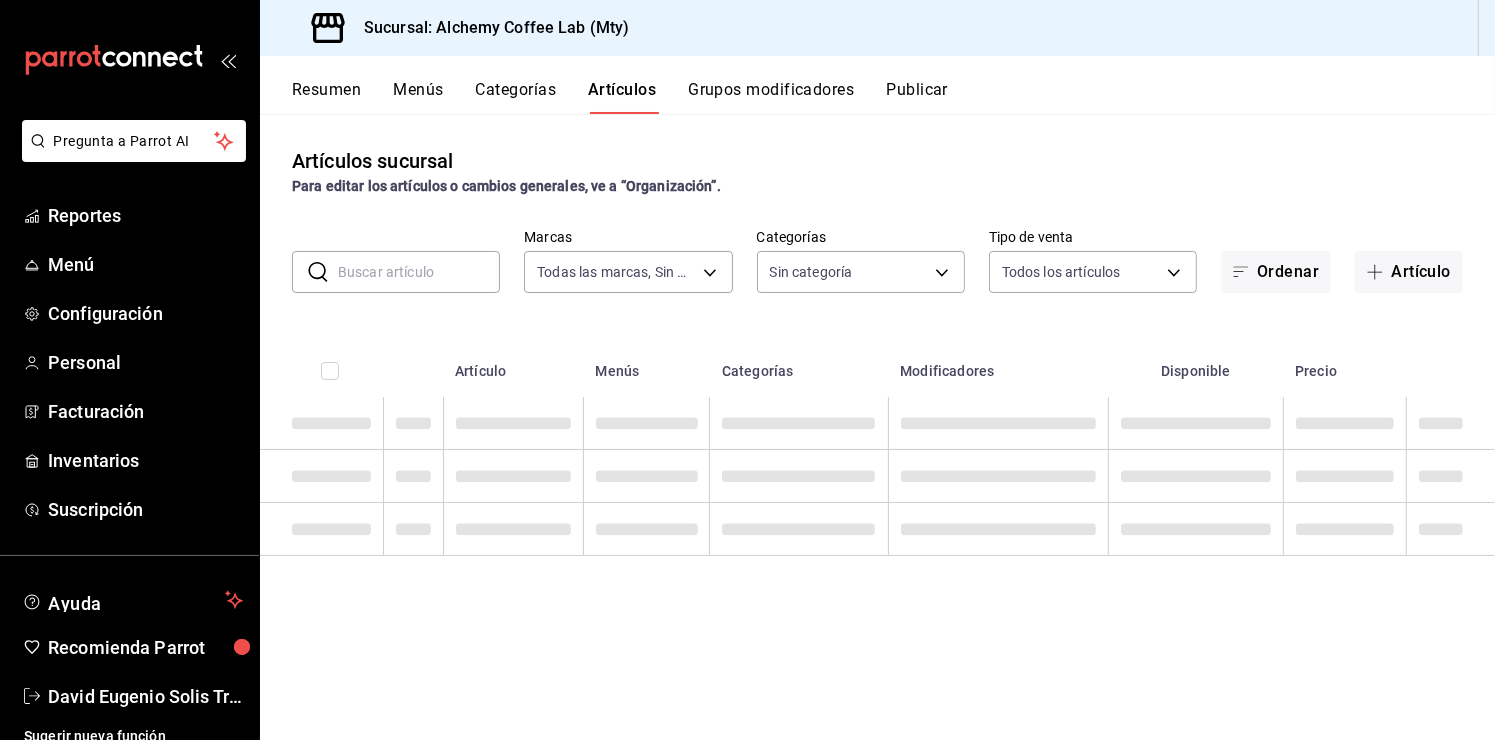 type on "147fd5db-d129-484d-8765-362391796a66" 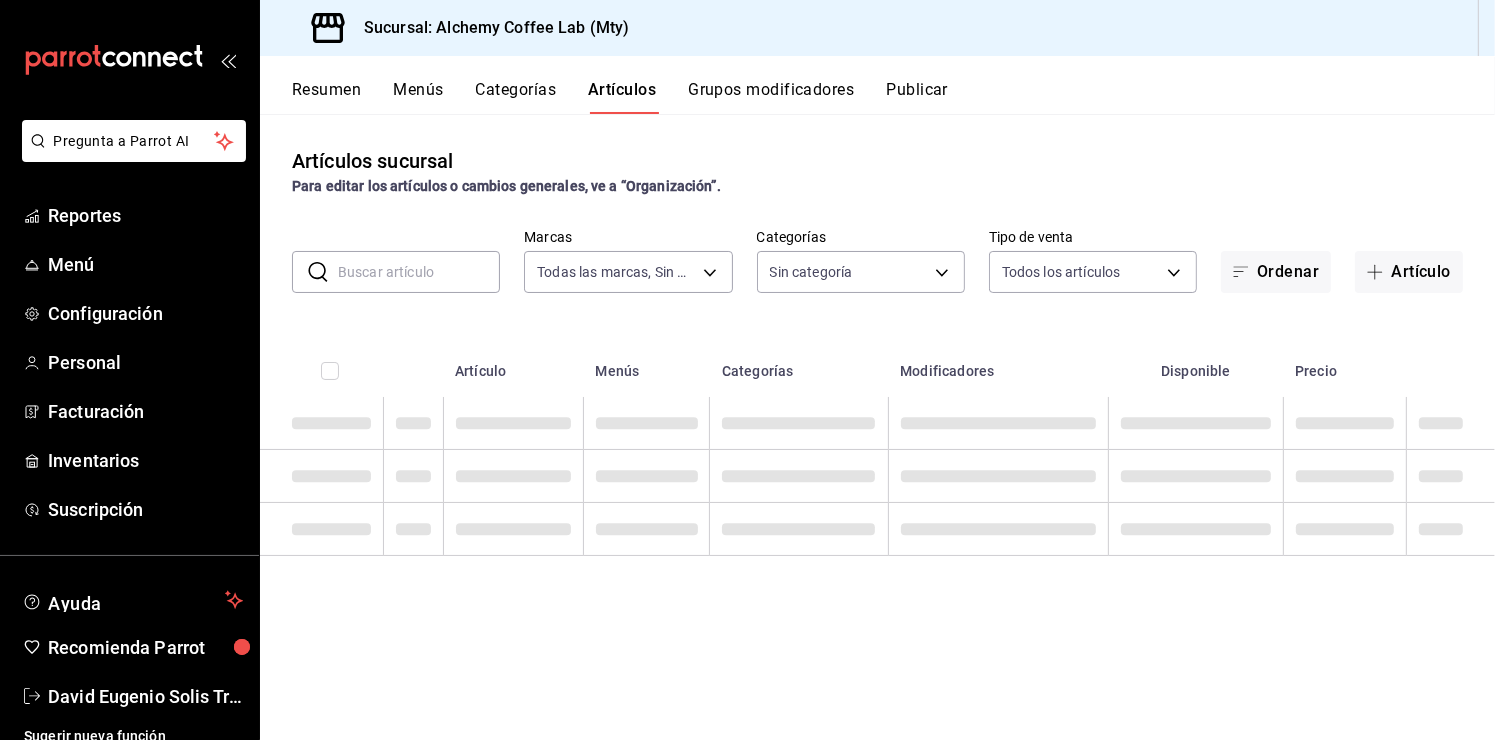click at bounding box center [419, 272] 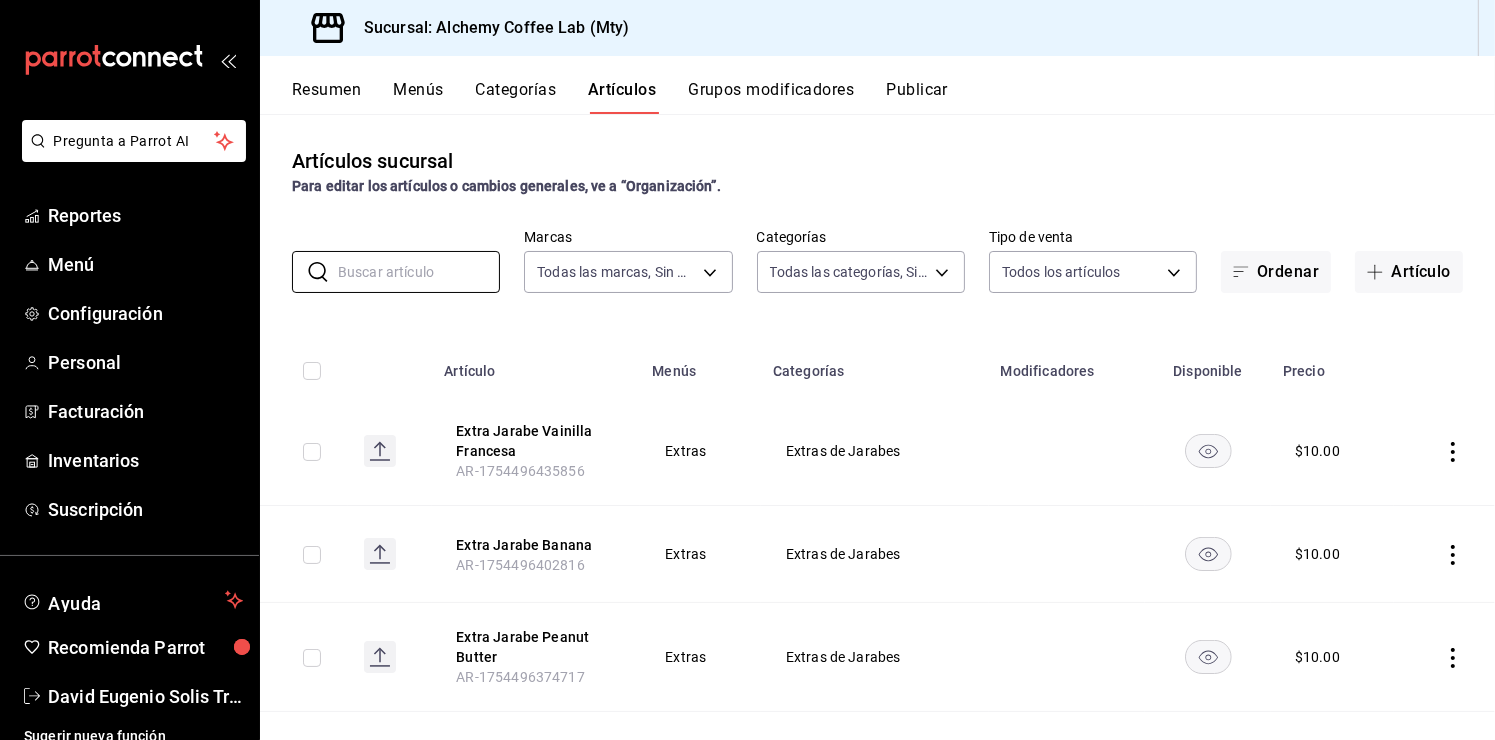 type on "22b06866-db8b-4db9-b95b-35e3e4a85507,fbaa8fe5-68e7-491d-b03f-ce844aa474e7,f0176ca4-5dc3-42f0-a21f-54796b2d6ce4,c4f1b2b2-4cec-4db9-a310-abf4beb25226,6e561742-6cfe-4428-bdd7-98f947b897f7,ed96c675-c7ed-4458-b82b-32ea0ae9920c,2e3e028b-89e5-4003-abc7-67012b64c3c6,f9ecfb5f-2d86-470a-83ef-3d4616404b79,4dbf6704-01f8-4ae7-b143-5fb9fa4fa204,475d1d53-3dd2-4a4e-b59e-75da982537cc,9128c269-13cc-49c0-a61c-98ae135d2966,1489ea8f-3c5b-4bed-8712-fb1efc8e1484,237dd9fd-525f-4126-935d-1d618c95d359,1759a289-da96-444c-a3da-589932e8f911,32a25308-5a1a-4b27-9101-20aae4ecbe3b,5720fba0-4b3c-4af1-99c2-310b9d32b626,6f391e13-d369-4fd1-9e07-81fa35695065,6cee18f7-63d6-4ae0-a5fa-7f66450c5234,8f56fa9d-b5f7-423d-8f11-eda24a9be7dc,0959238c-b2f0-4e50-a72b-9acd913a0e6d,87d7d329-ef4d-4ea2-b0cc-7aa43f232e86,0d94947a-2237-44fd-9659-405017dccbcb,4f878af2-bd33-4ff2-b57a-7be79110d9e1,7dbad2d2-8702-4494-bd85-95c08bbe0766,19e81b95-3a6a-45a7-b76c-705b7ea18356,ab0ce2b7-02f2-4a6d-b2a0-8d884bdd482f,f61d6689-96be-4dbf-b04d-1c056a84d092,bbe26e67-8ee3-44bb-aa4..." 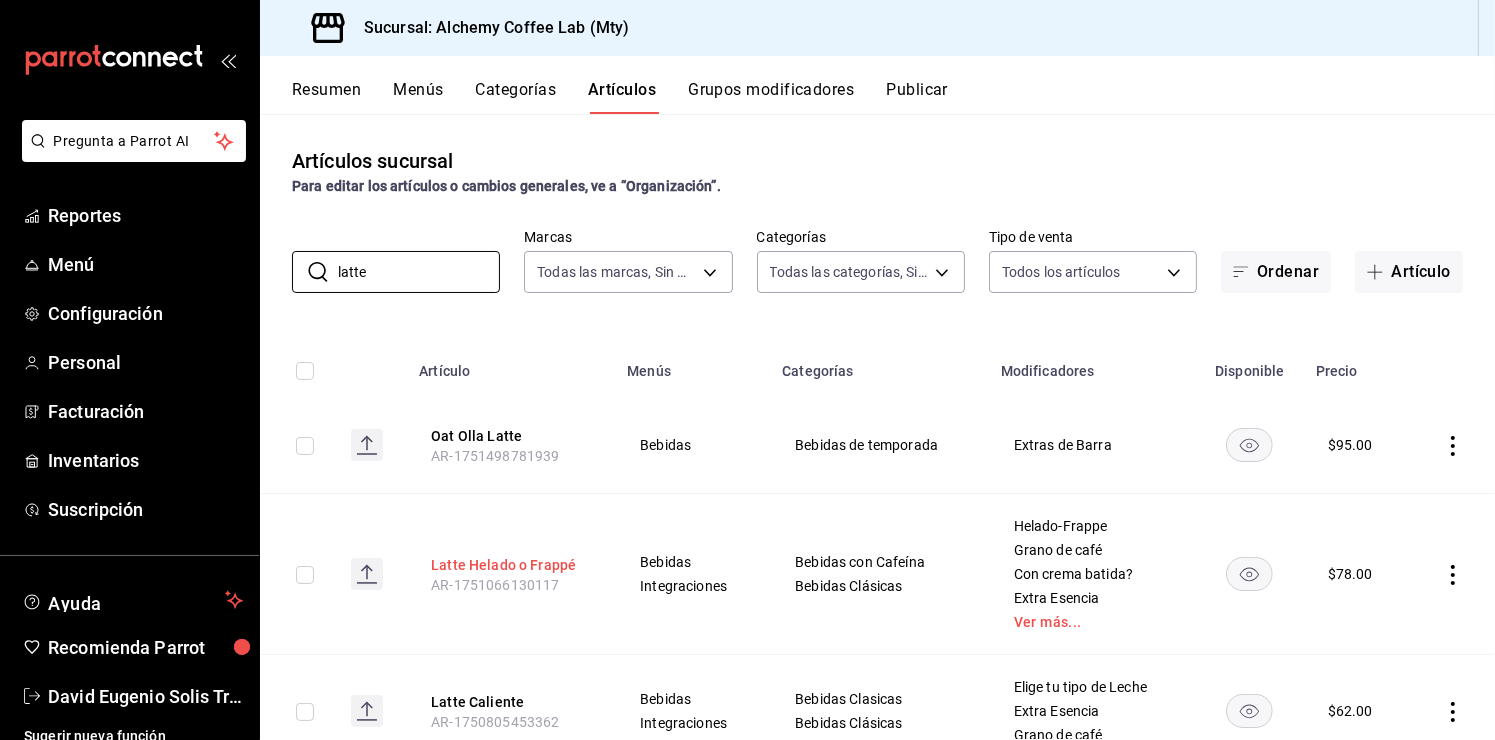 type on "latte" 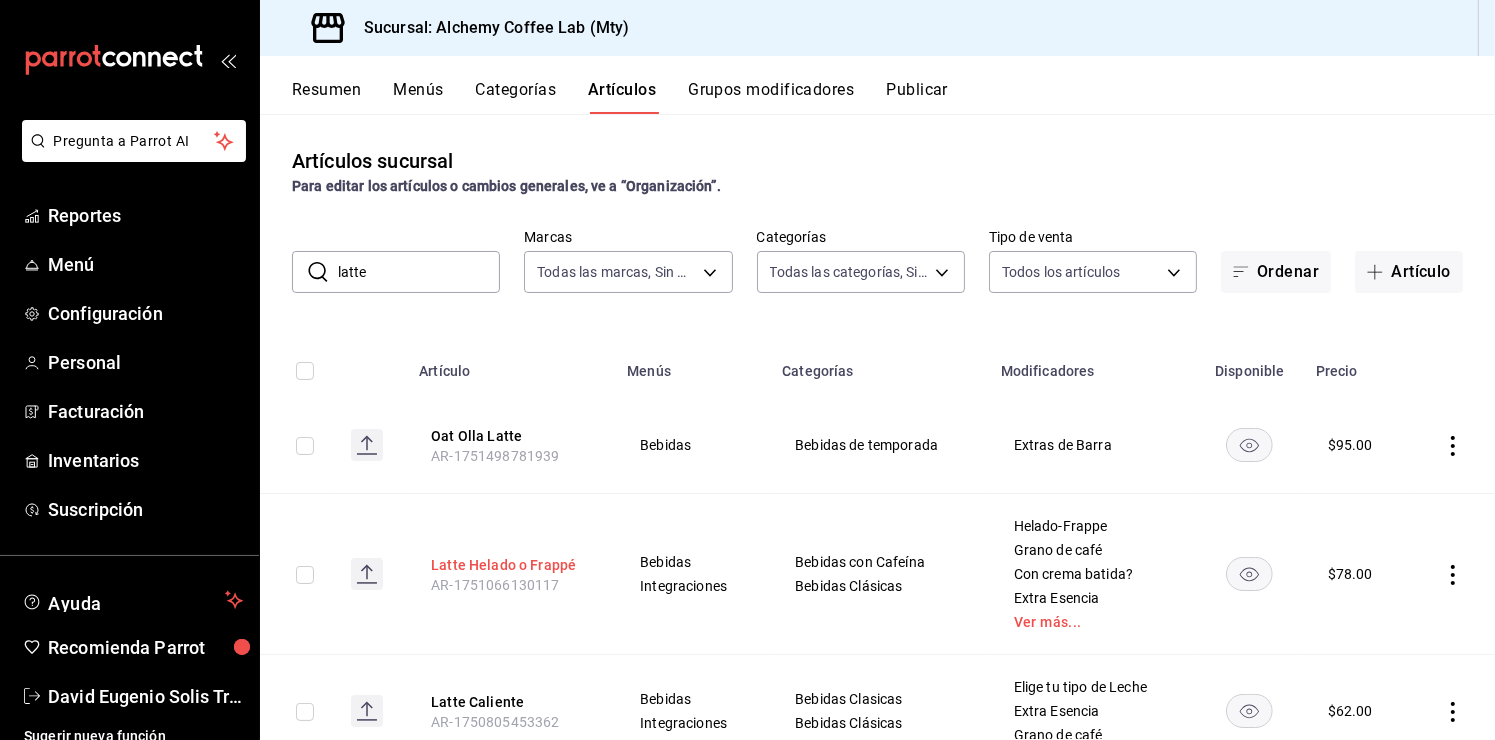 click on "Latte Helado o Frappé" at bounding box center [511, 565] 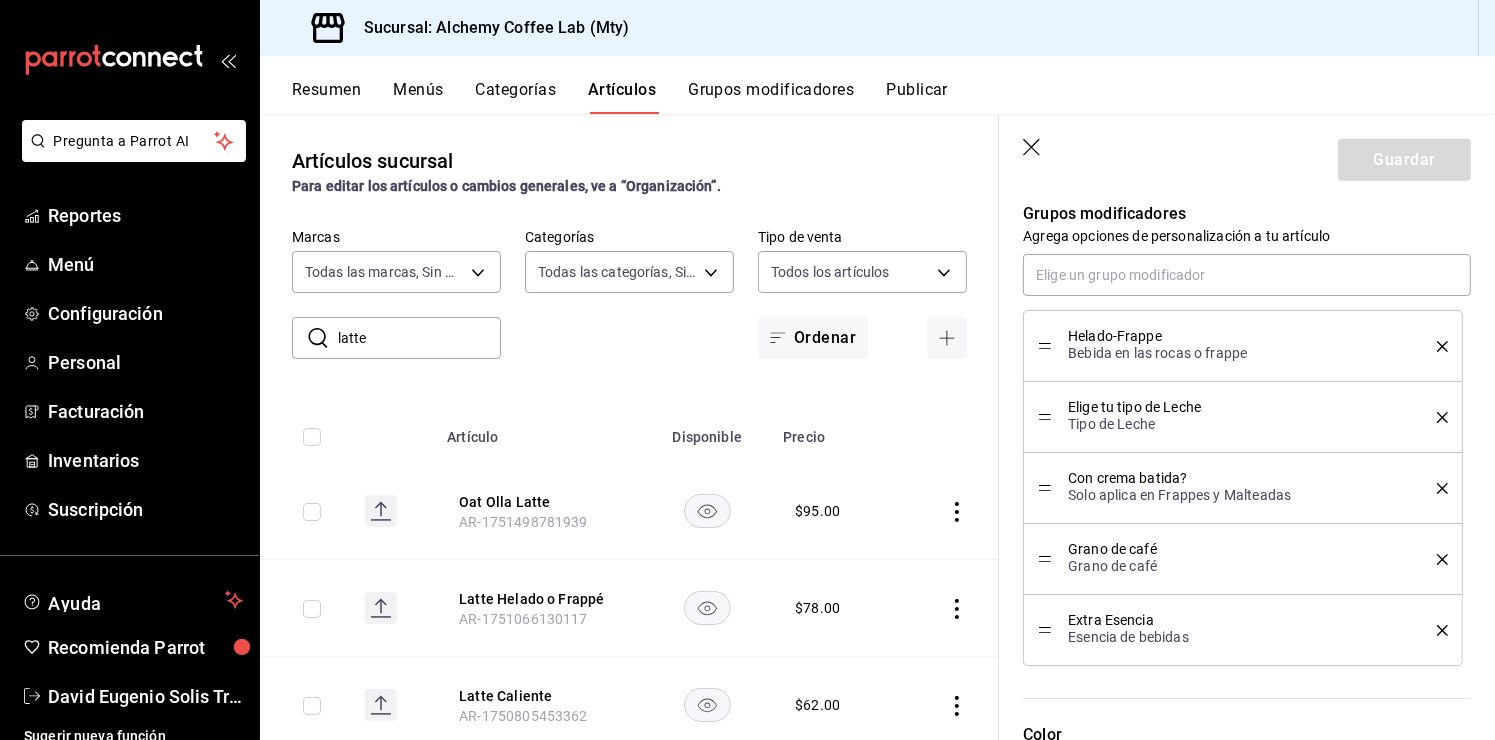 scroll, scrollTop: 800, scrollLeft: 0, axis: vertical 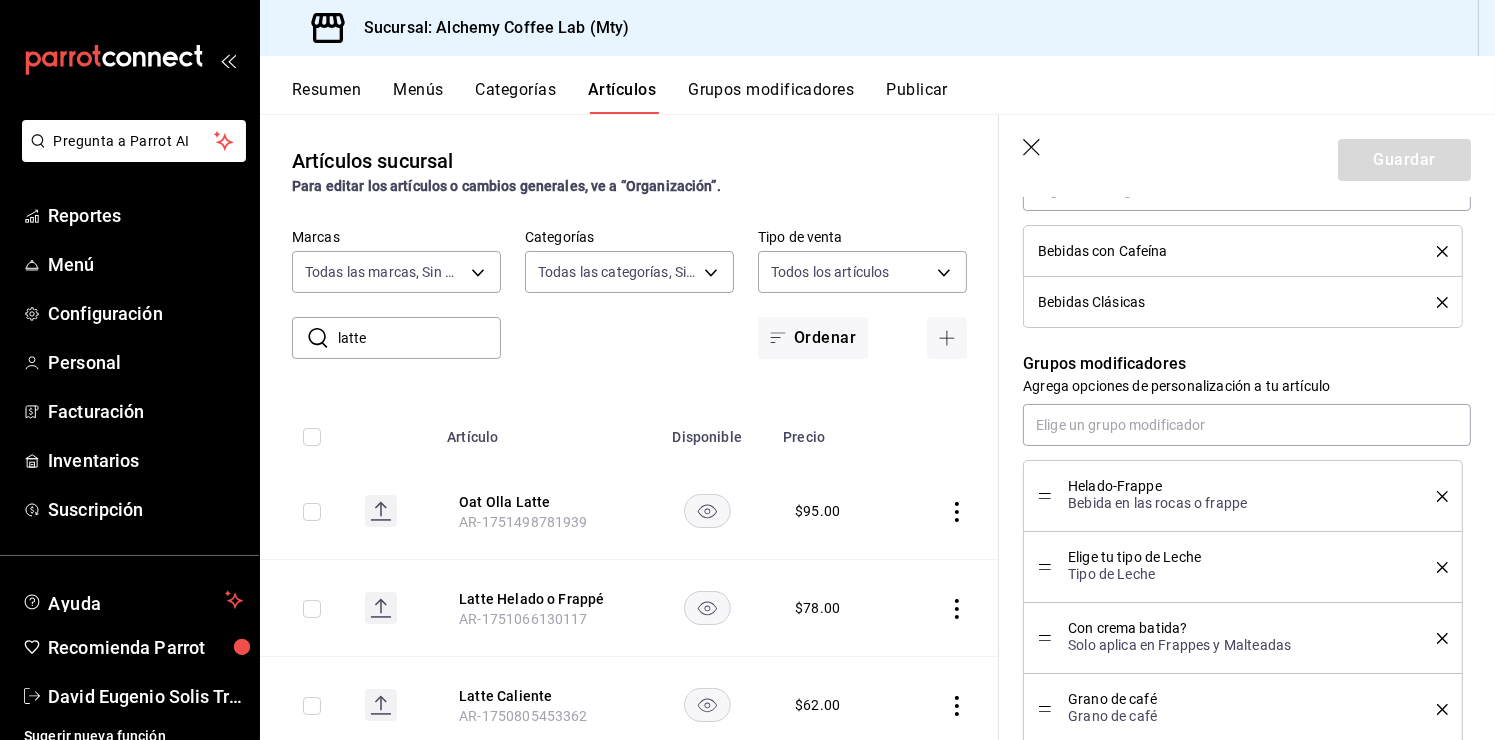 click on "Grupos modificadores" at bounding box center (771, 97) 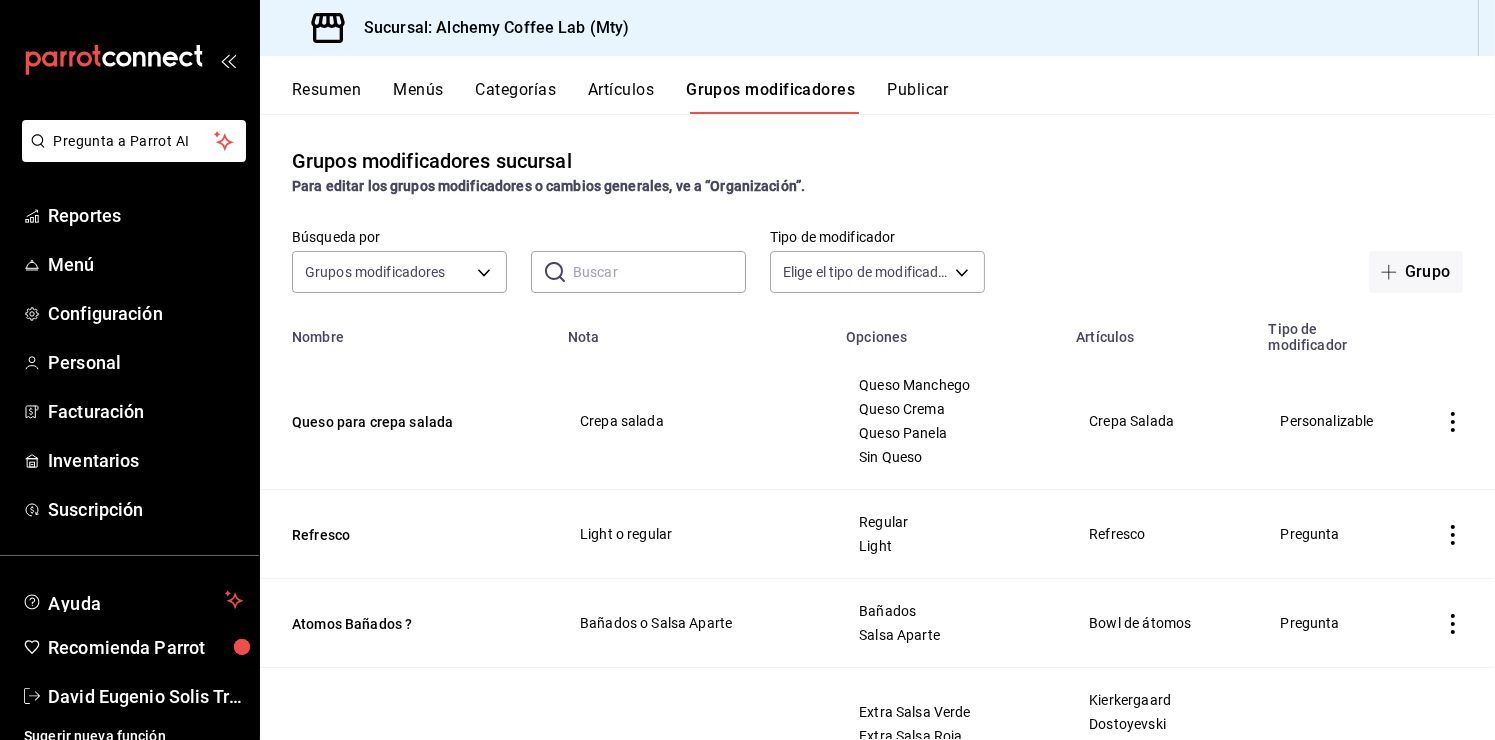 click at bounding box center [659, 272] 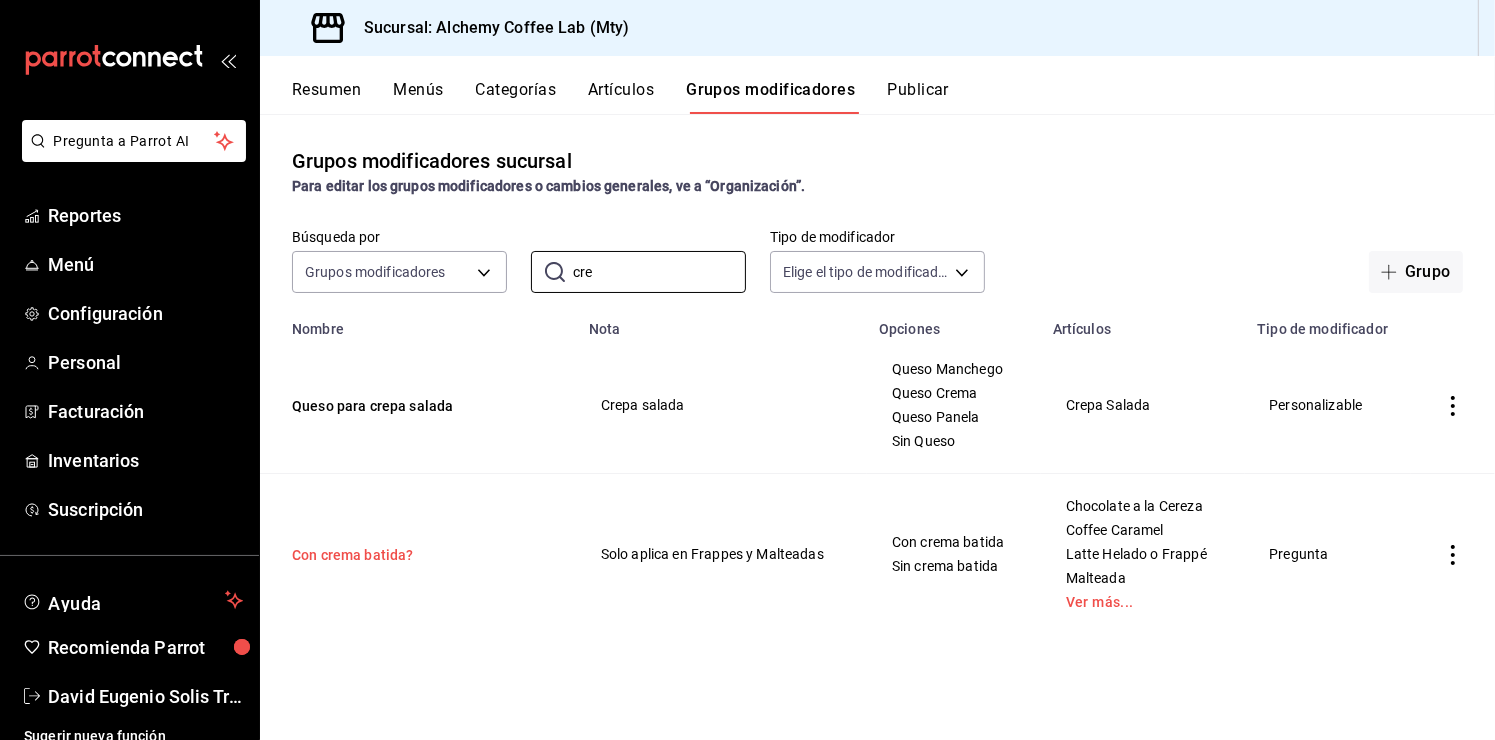 type on "cre" 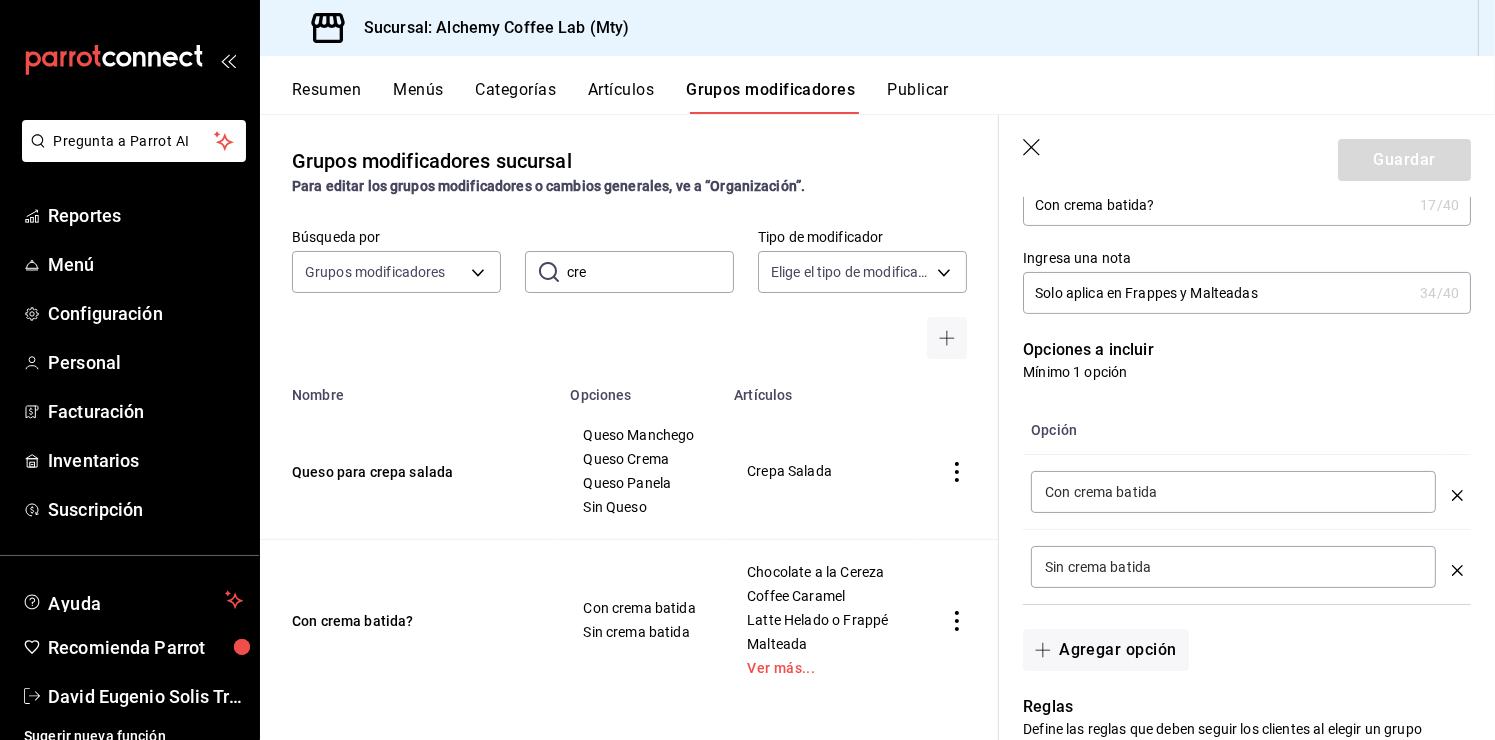 scroll, scrollTop: 400, scrollLeft: 0, axis: vertical 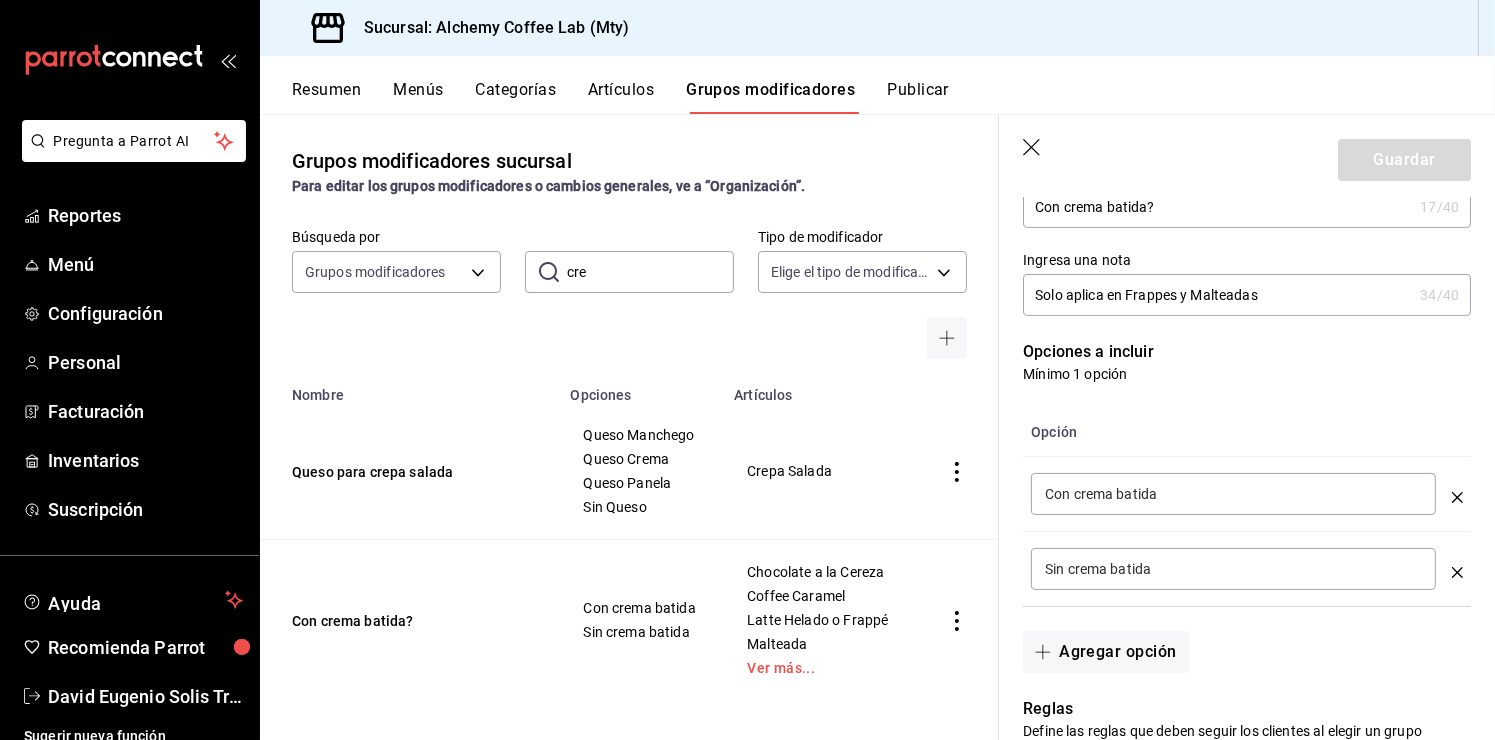 click 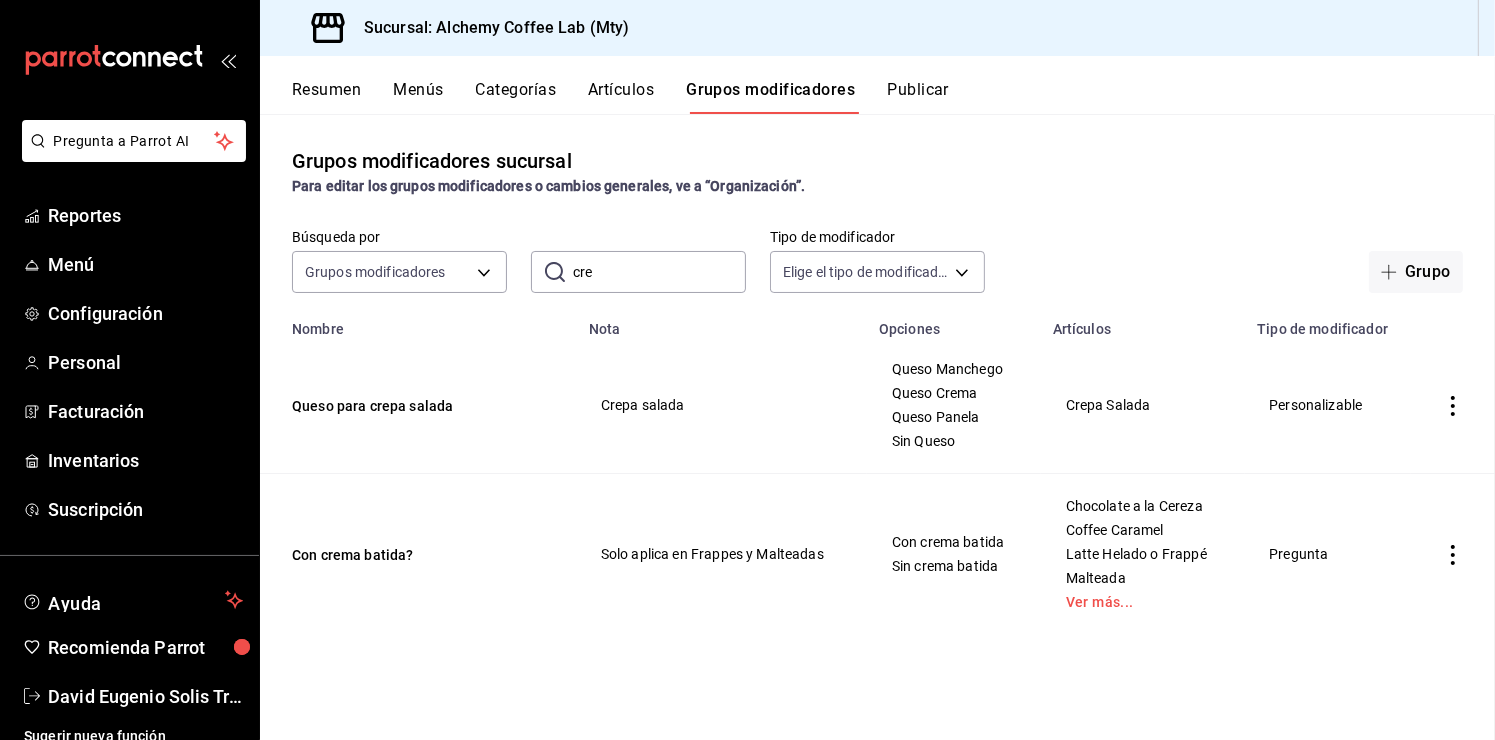 scroll, scrollTop: 0, scrollLeft: 0, axis: both 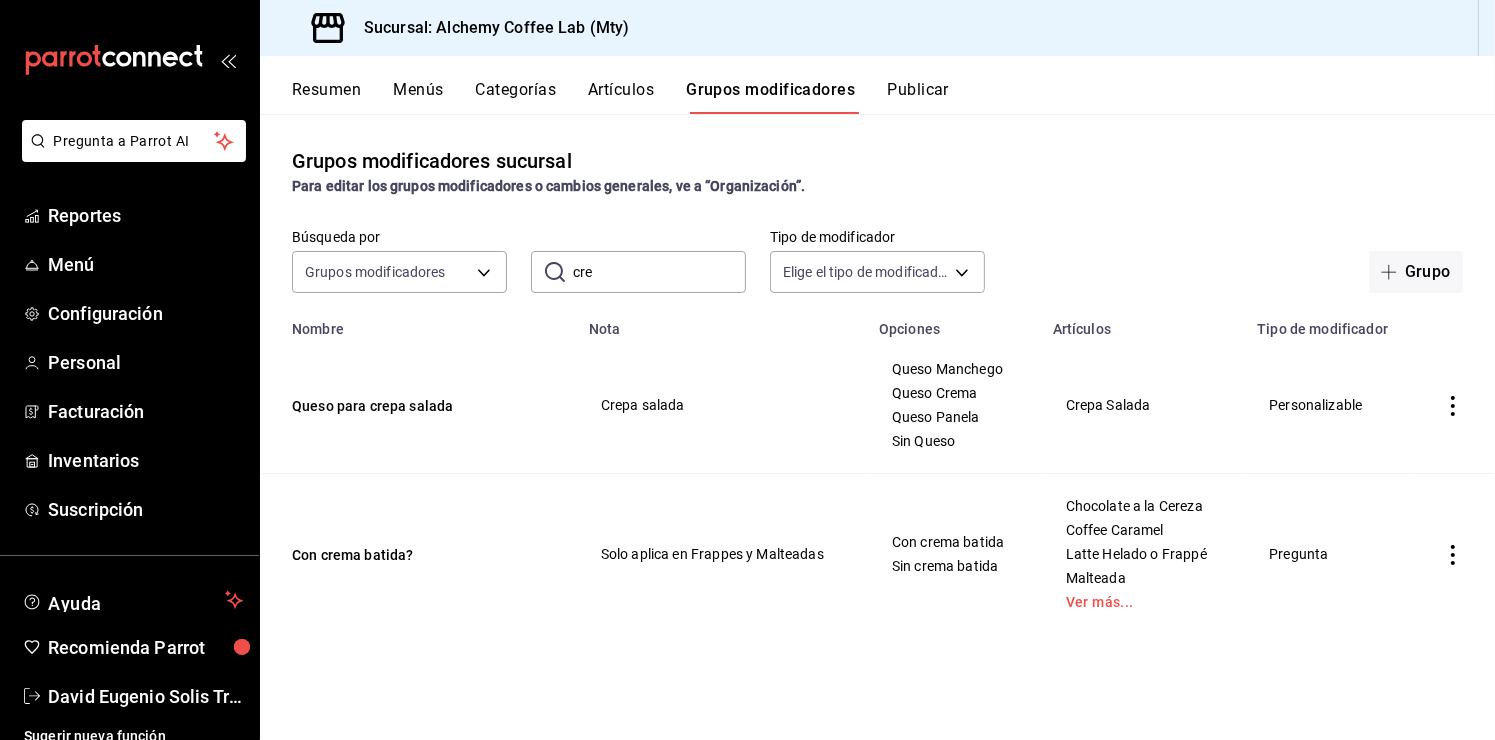 click on "Artículos" at bounding box center (621, 97) 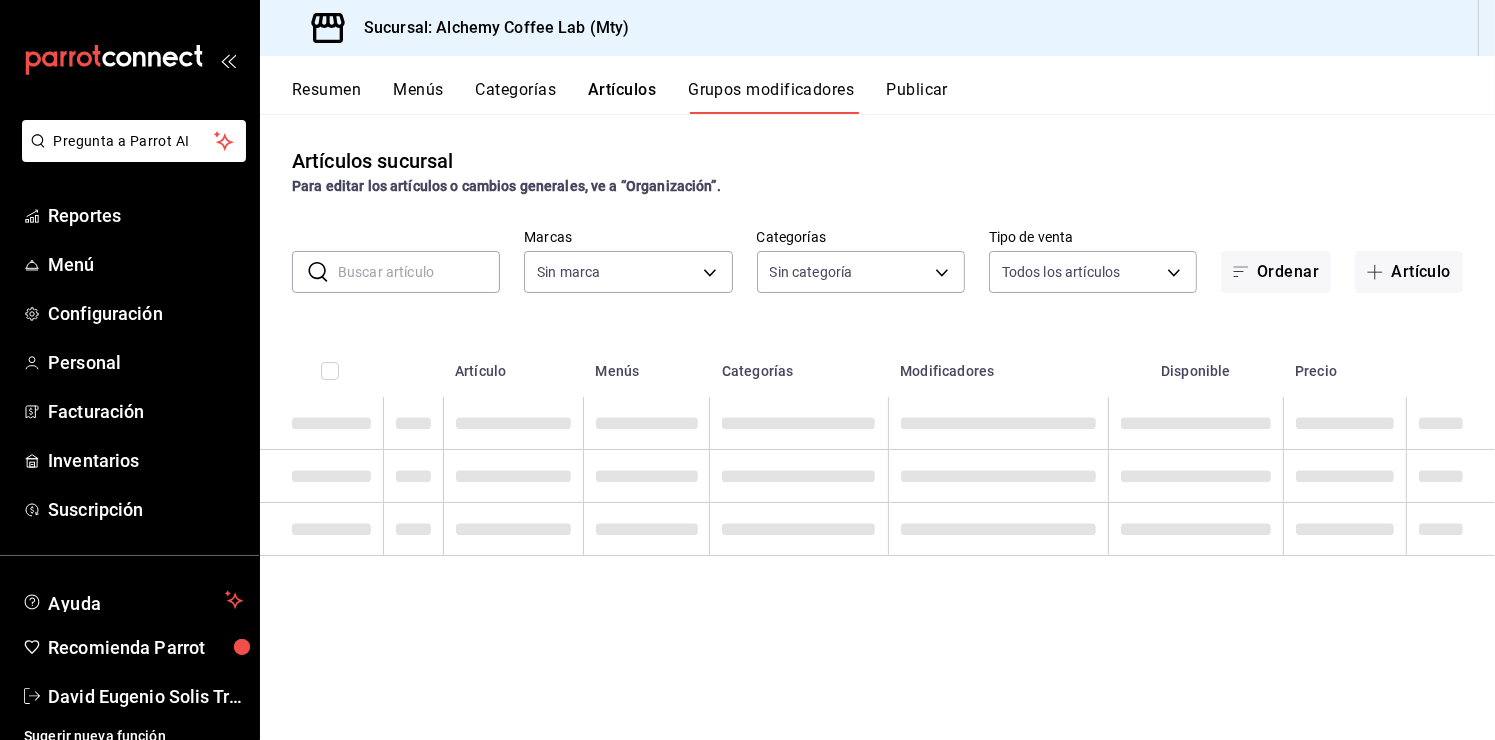 type on "147fd5db-d129-484d-8765-362391796a66" 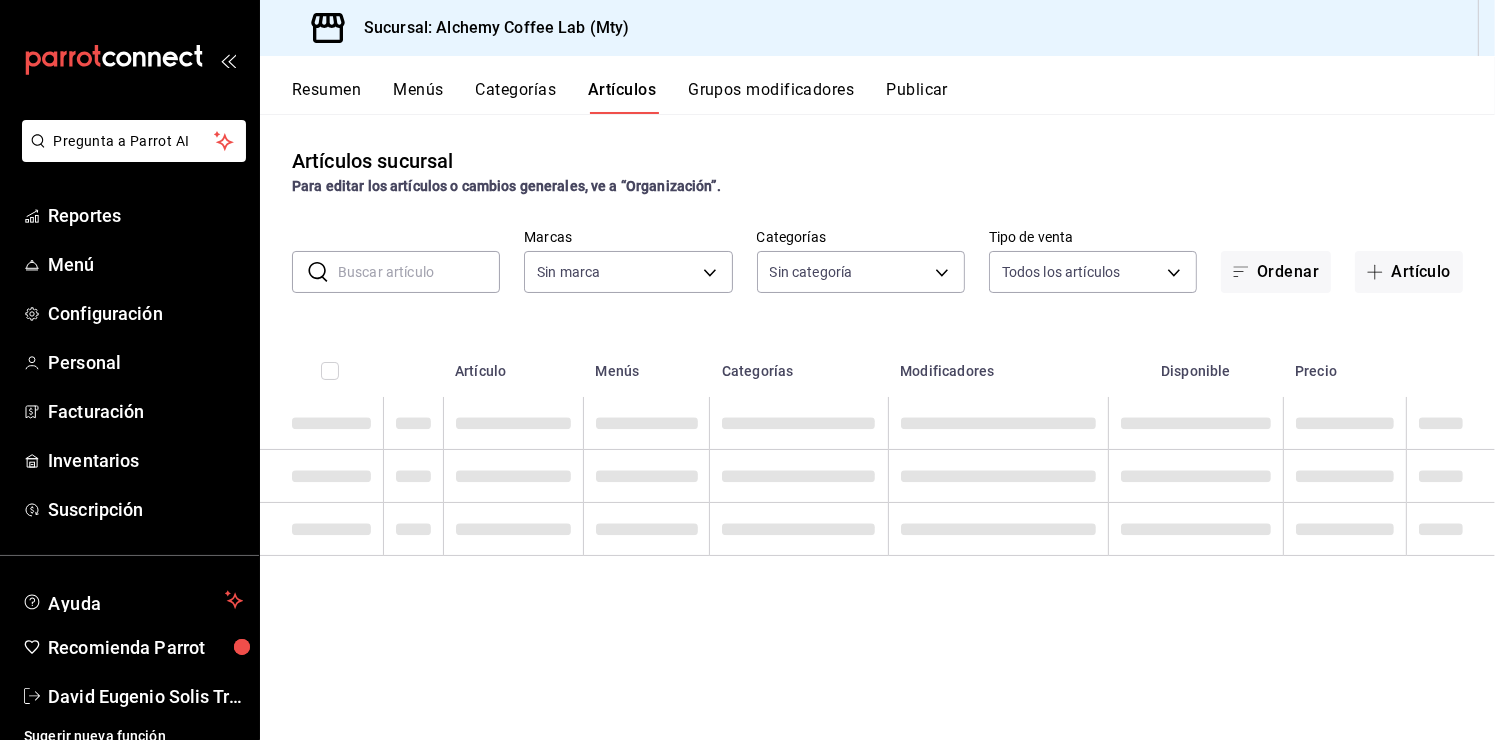 type on "147fd5db-d129-484d-8765-362391796a66" 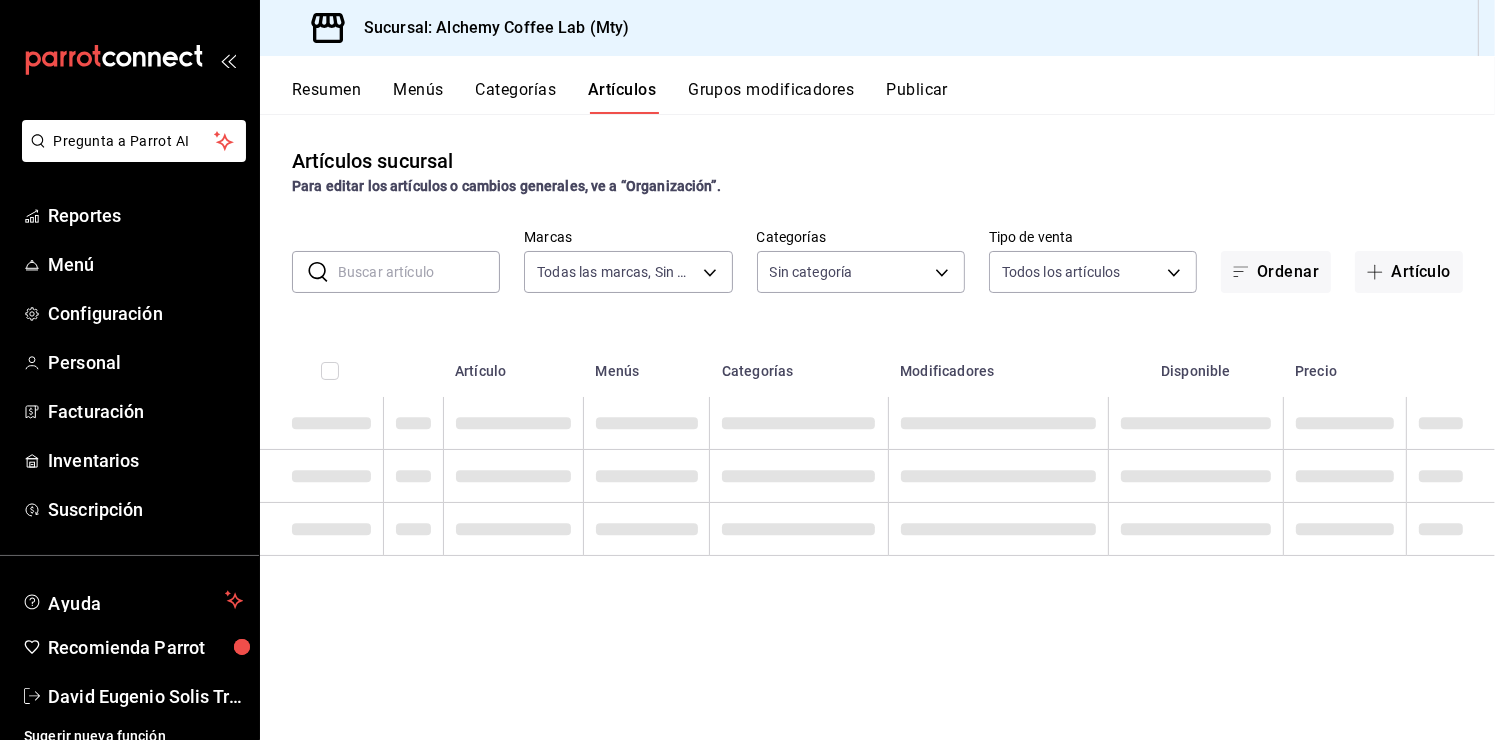 type on "22b06866-db8b-4db9-b95b-35e3e4a85507,fbaa8fe5-68e7-491d-b03f-ce844aa474e7,f0176ca4-5dc3-42f0-a21f-54796b2d6ce4,c4f1b2b2-4cec-4db9-a310-abf4beb25226,6e561742-6cfe-4428-bdd7-98f947b897f7,ed96c675-c7ed-4458-b82b-32ea0ae9920c,2e3e028b-89e5-4003-abc7-67012b64c3c6,f9ecfb5f-2d86-470a-83ef-3d4616404b79,4dbf6704-01f8-4ae7-b143-5fb9fa4fa204,475d1d53-3dd2-4a4e-b59e-75da982537cc,9128c269-13cc-49c0-a61c-98ae135d2966,1489ea8f-3c5b-4bed-8712-fb1efc8e1484,237dd9fd-525f-4126-935d-1d618c95d359,1759a289-da96-444c-a3da-589932e8f911,32a25308-5a1a-4b27-9101-20aae4ecbe3b,5720fba0-4b3c-4af1-99c2-310b9d32b626,6f391e13-d369-4fd1-9e07-81fa35695065,6cee18f7-63d6-4ae0-a5fa-7f66450c5234,8f56fa9d-b5f7-423d-8f11-eda24a9be7dc,0959238c-b2f0-4e50-a72b-9acd913a0e6d,87d7d329-ef4d-4ea2-b0cc-7aa43f232e86,0d94947a-2237-44fd-9659-405017dccbcb,4f878af2-bd33-4ff2-b57a-7be79110d9e1,7dbad2d2-8702-4494-bd85-95c08bbe0766,19e81b95-3a6a-45a7-b76c-705b7ea18356,ab0ce2b7-02f2-4a6d-b2a0-8d884bdd482f,f61d6689-96be-4dbf-b04d-1c056a84d092,bbe26e67-8ee3-44bb-aa4..." 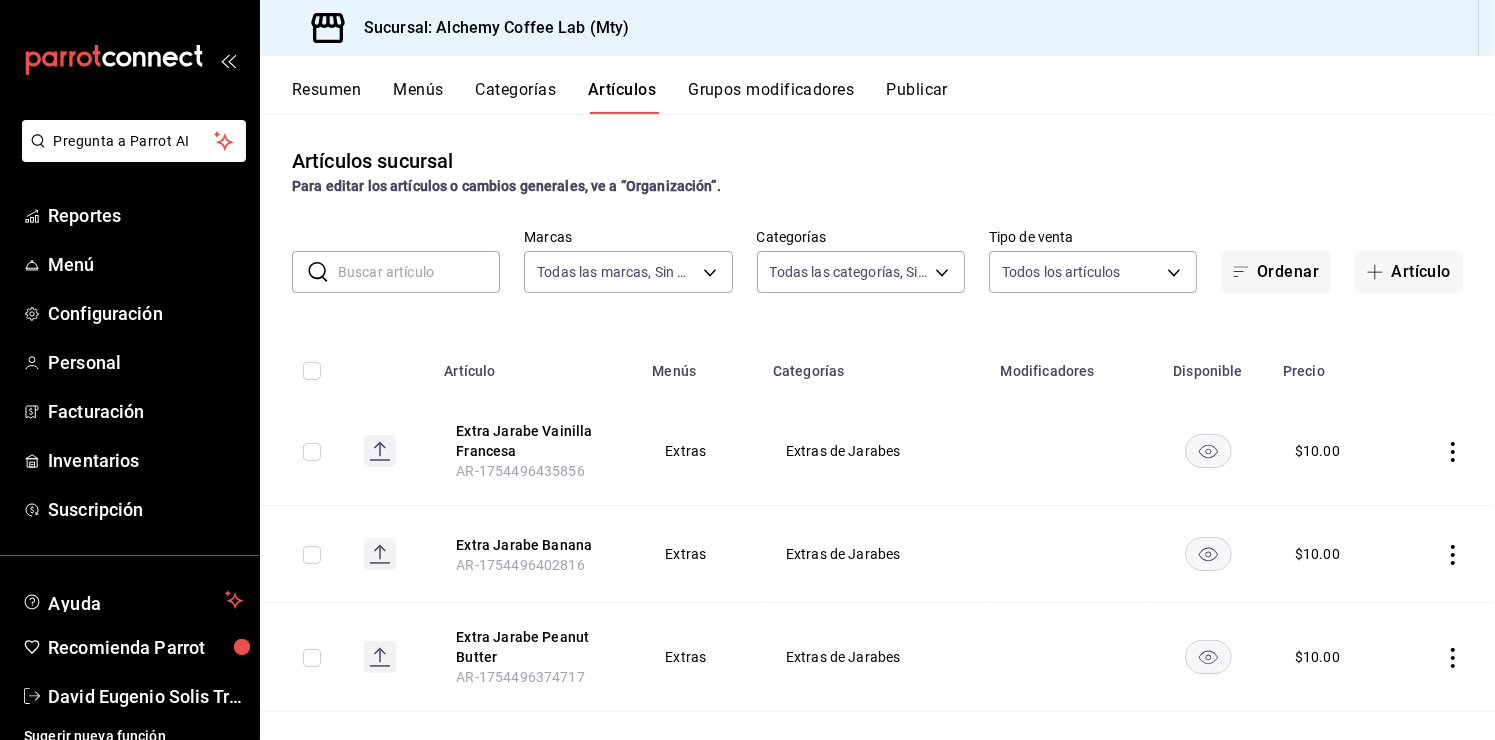 click on "Menús" at bounding box center [418, 97] 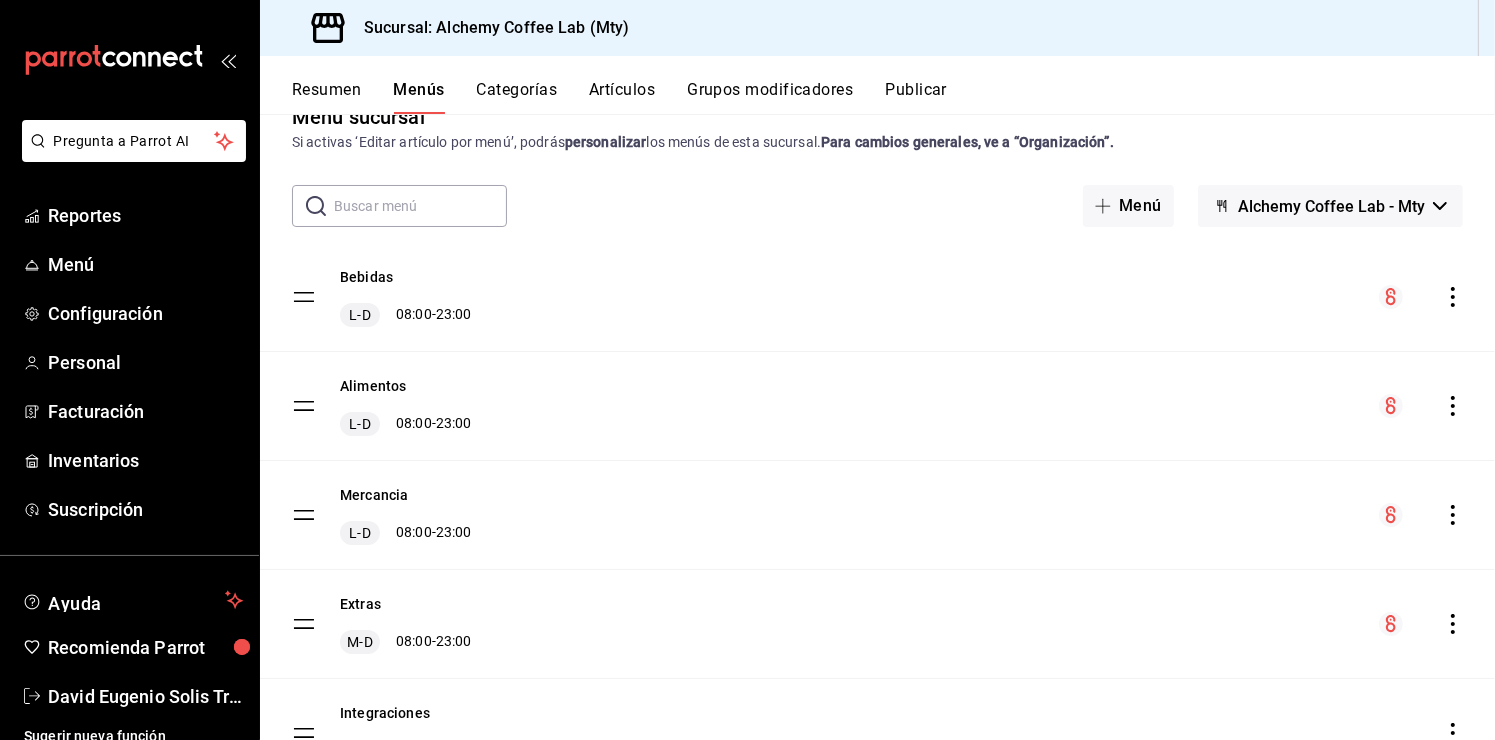 scroll, scrollTop: 148, scrollLeft: 0, axis: vertical 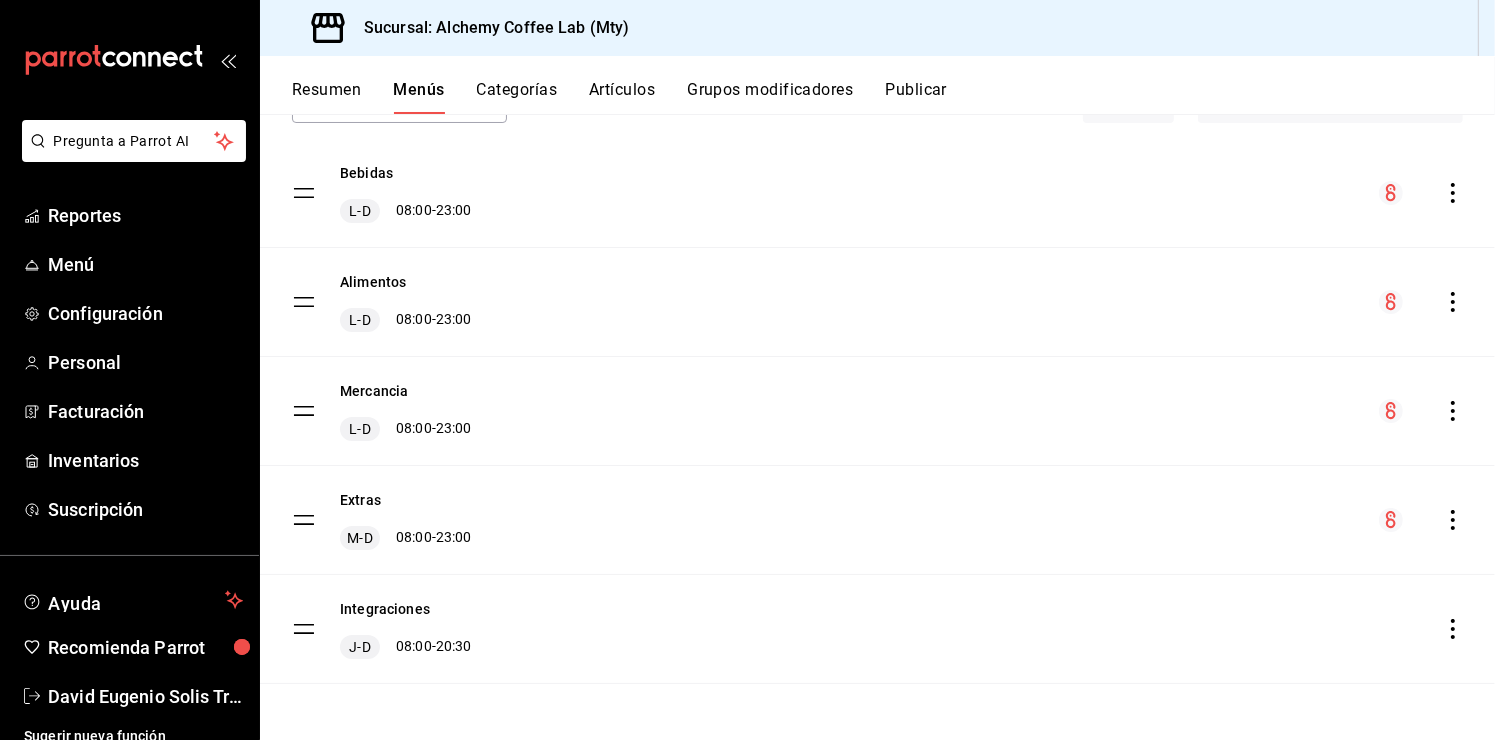 drag, startPoint x: 474, startPoint y: 132, endPoint x: 466, endPoint y: 150, distance: 19.697716 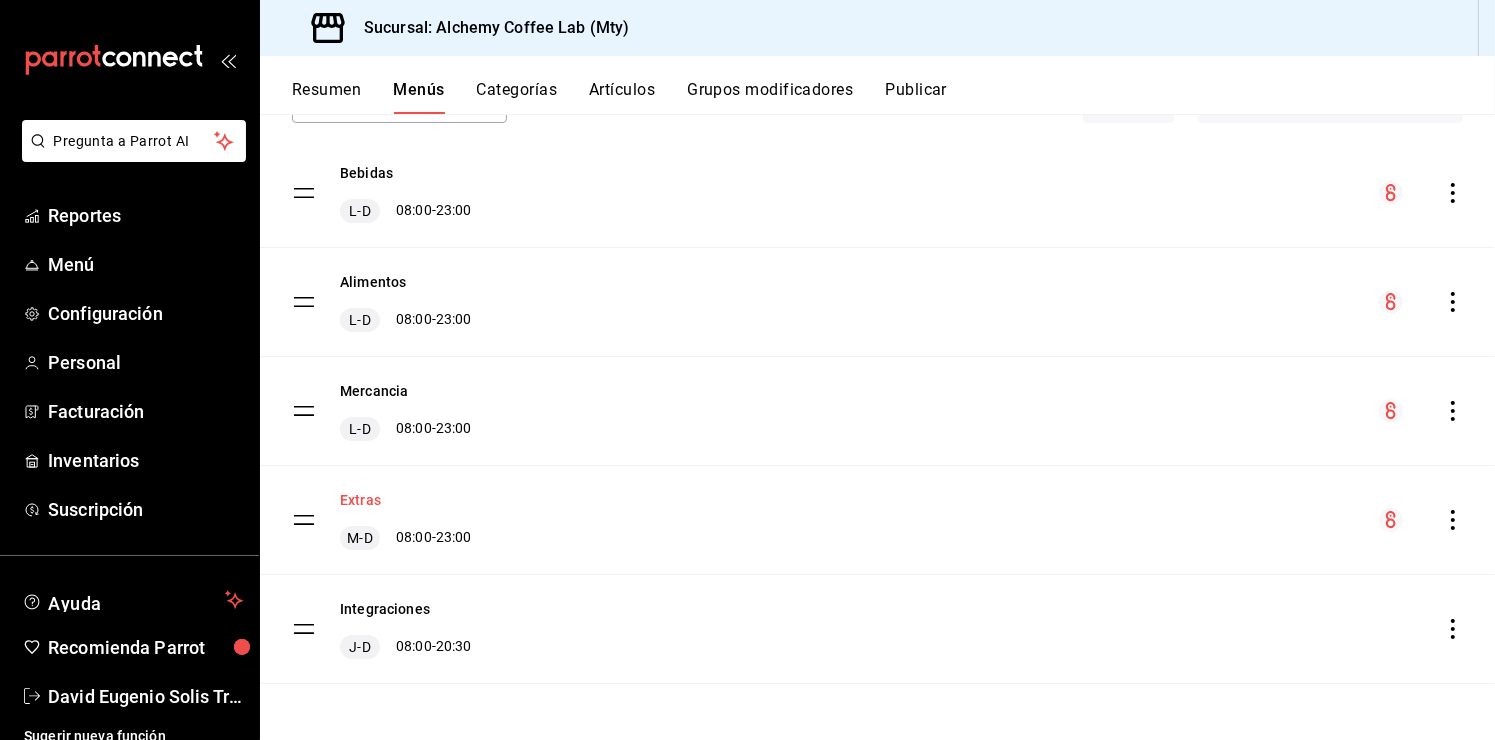 click on "Extras" at bounding box center (360, 500) 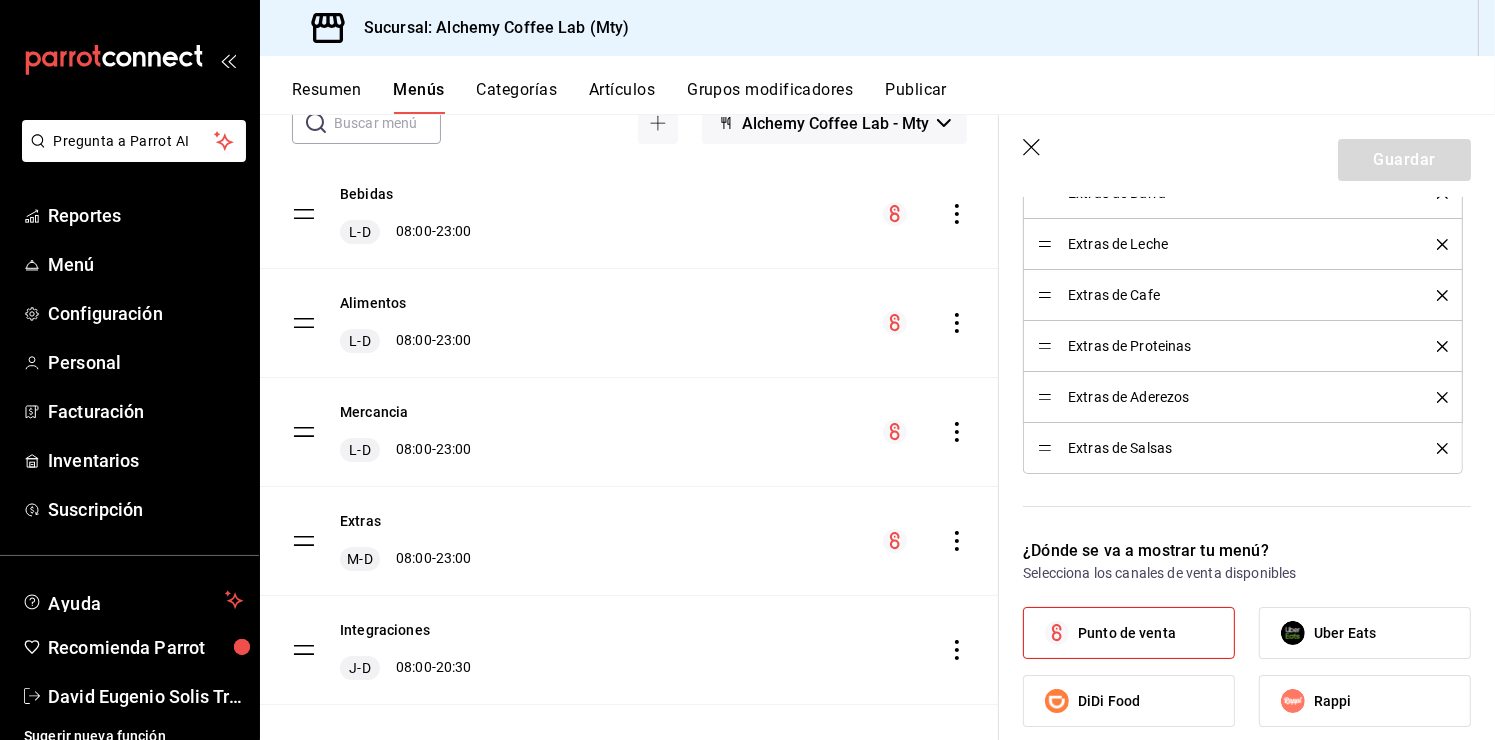 scroll, scrollTop: 800, scrollLeft: 0, axis: vertical 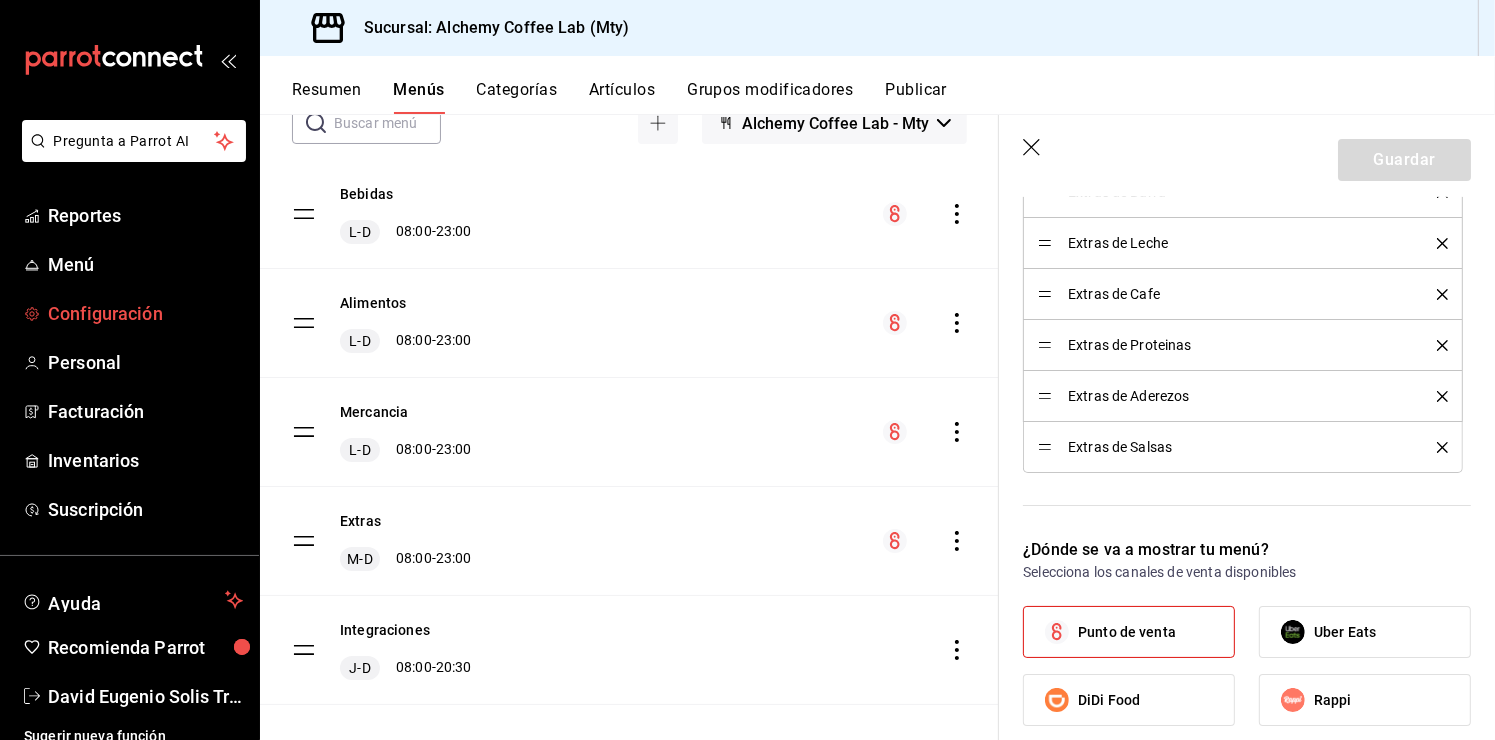 click on "Configuración" at bounding box center (145, 313) 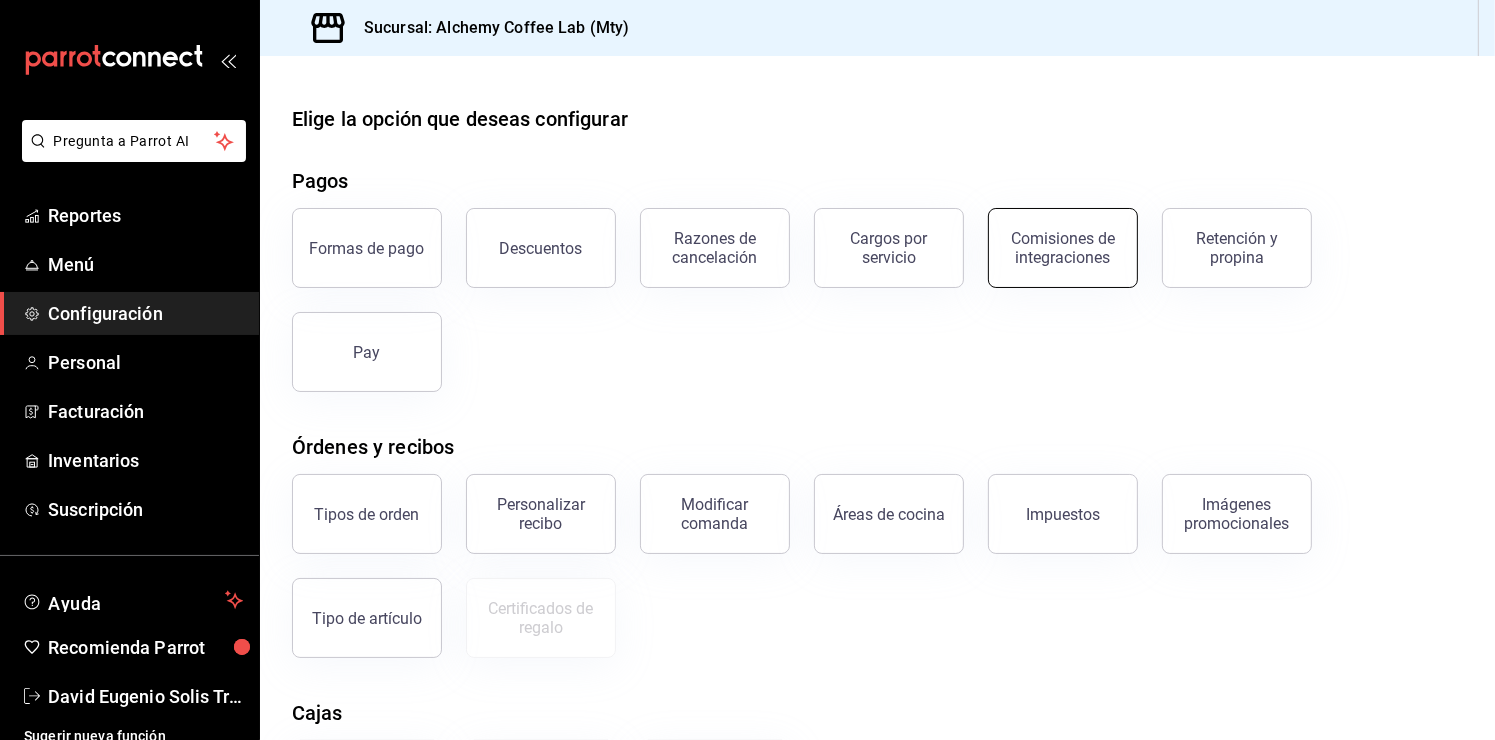 click on "Comisiones de integraciones" at bounding box center (1063, 248) 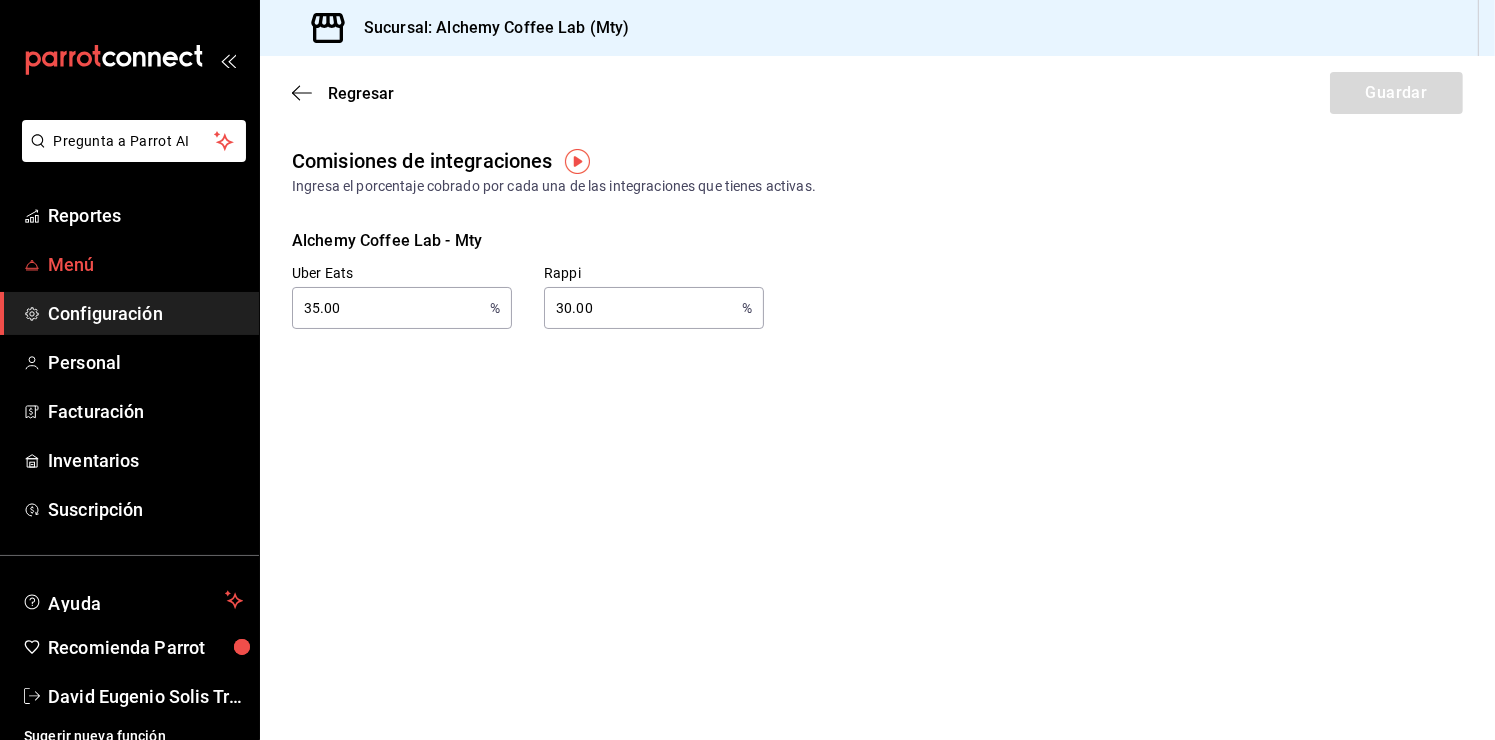 click on "Menú" at bounding box center (145, 264) 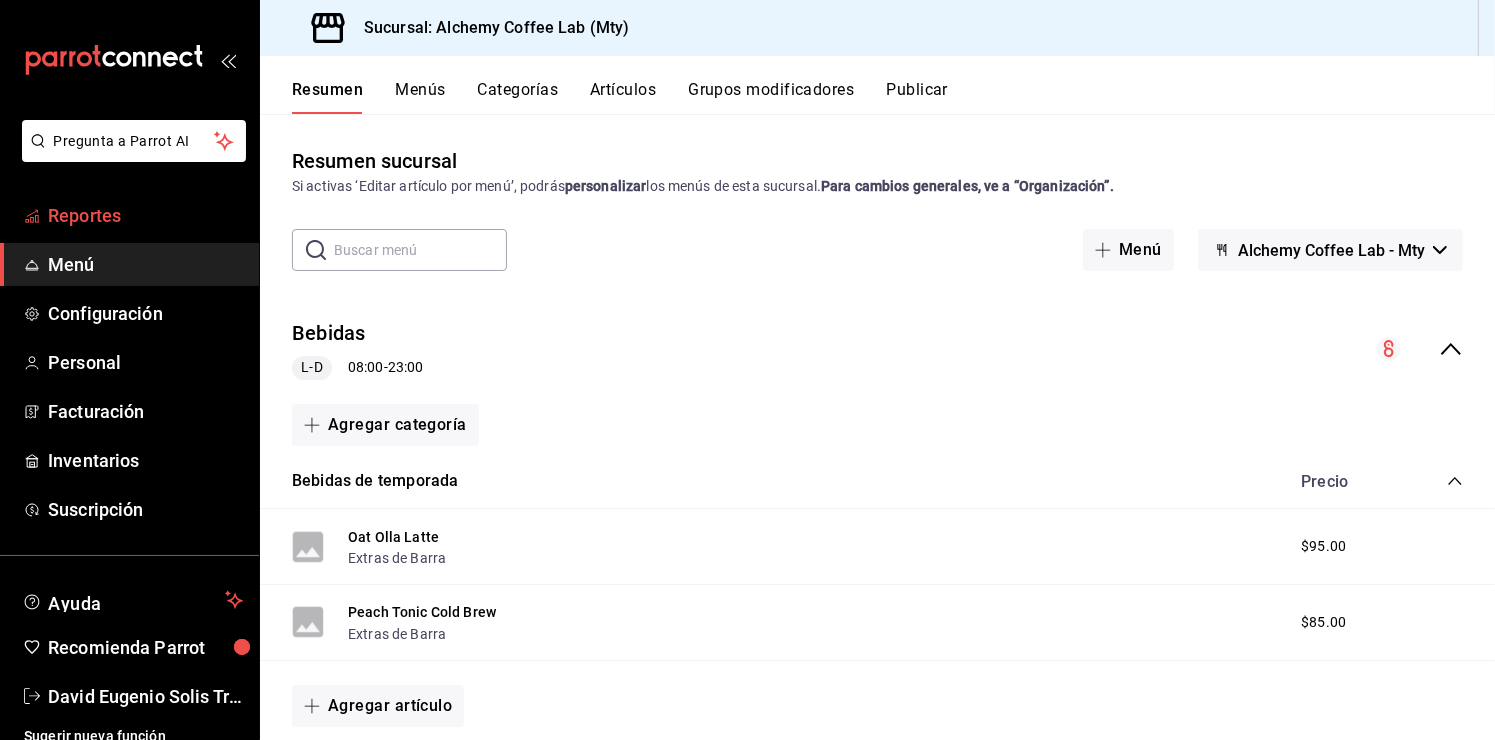 click on "Reportes" at bounding box center (145, 215) 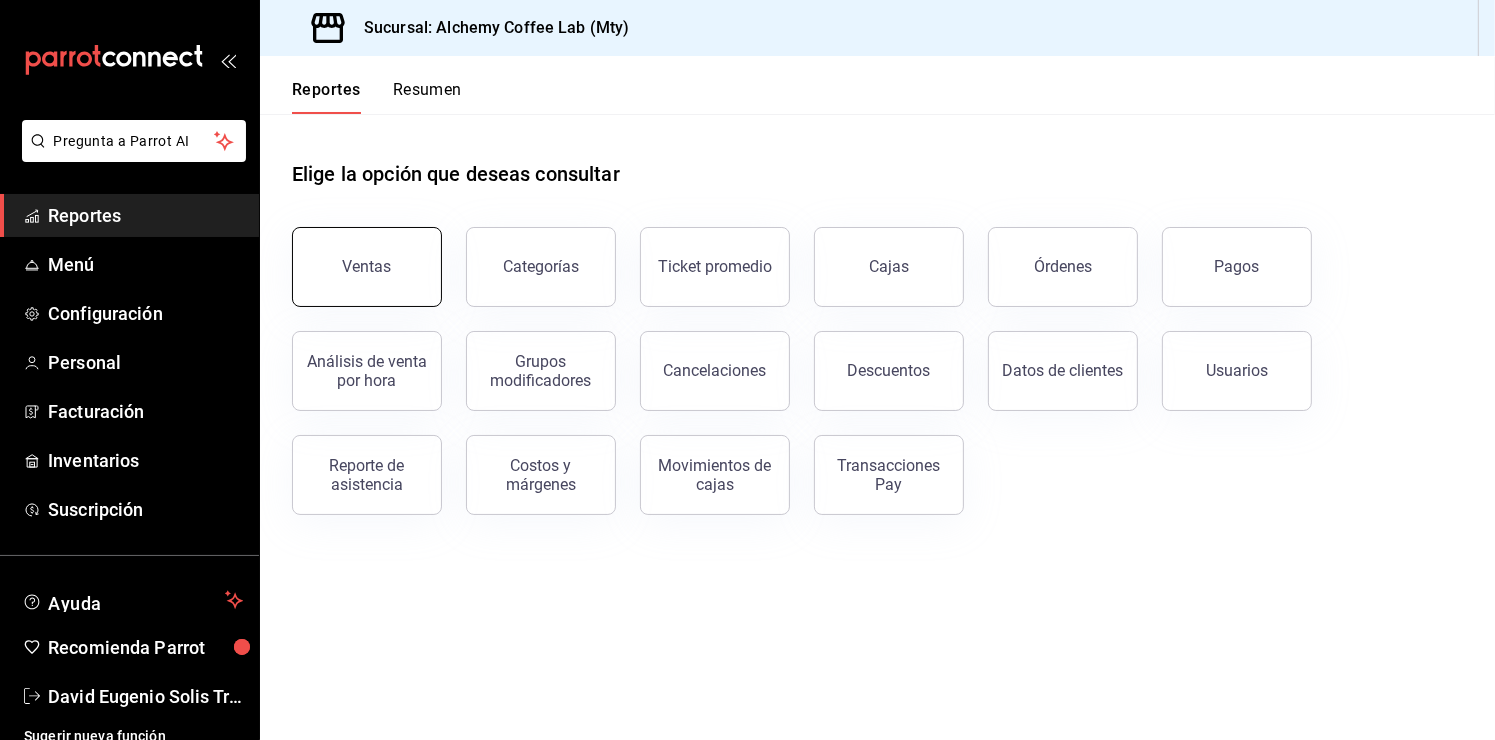 click on "Ventas" at bounding box center [367, 266] 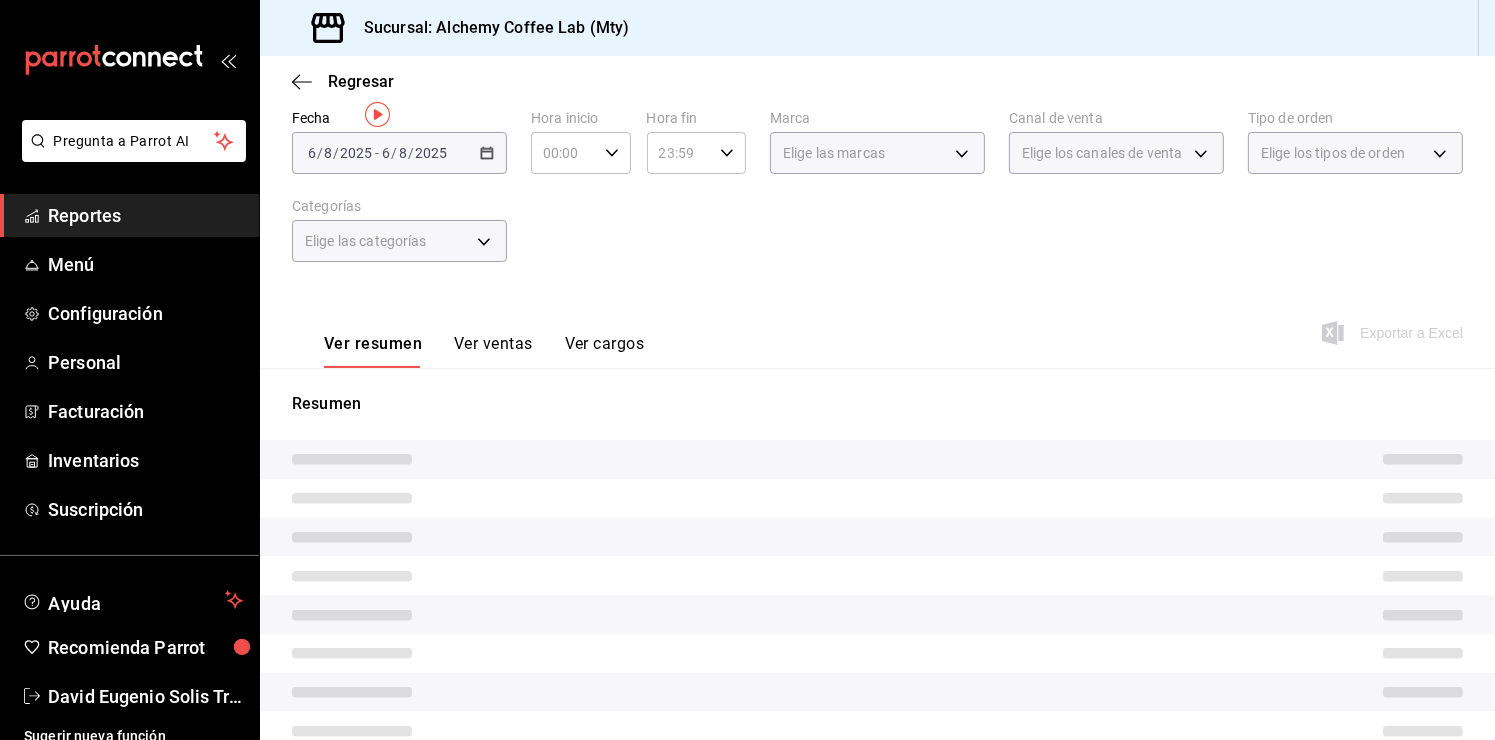 scroll, scrollTop: 100, scrollLeft: 0, axis: vertical 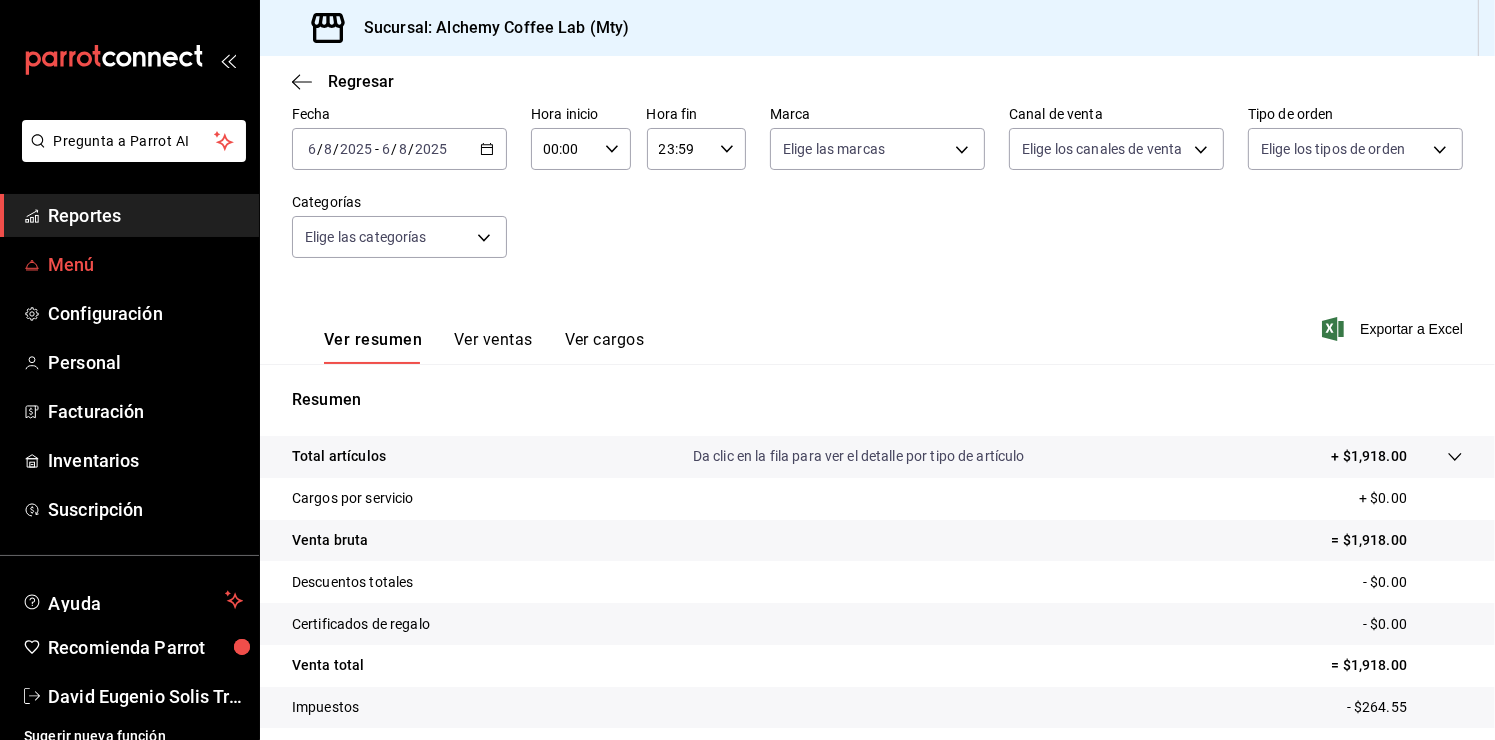 click on "Menú" at bounding box center (145, 264) 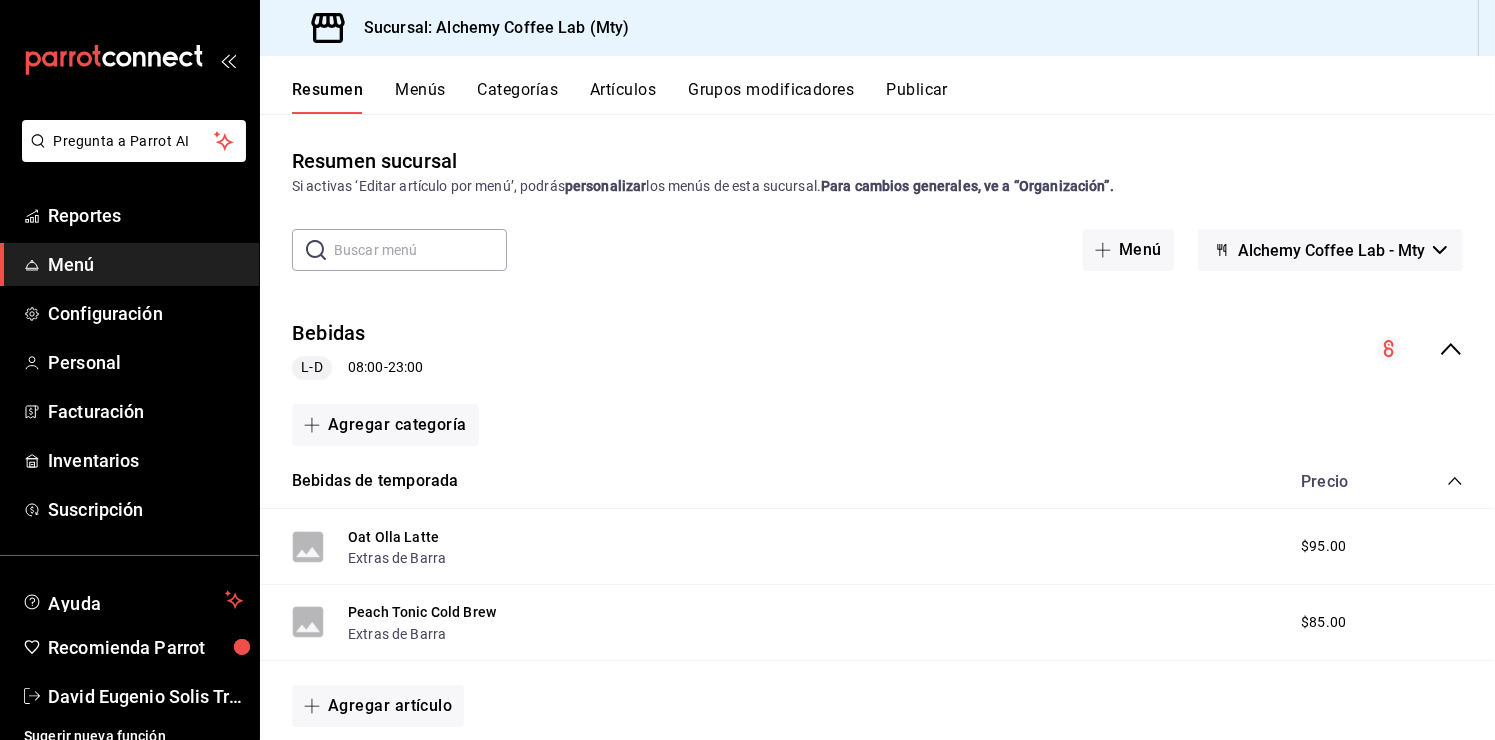 click on "Categorías" at bounding box center [518, 97] 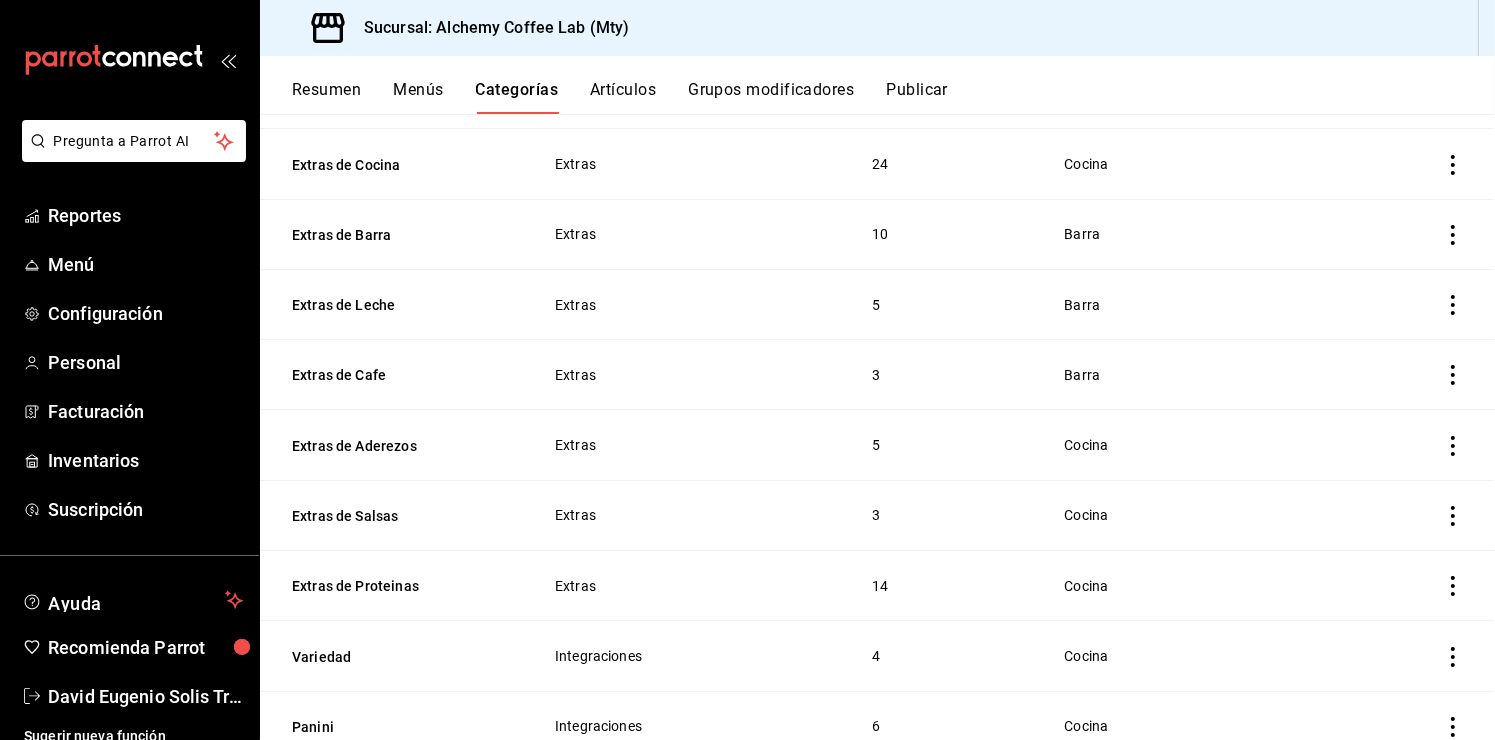 scroll, scrollTop: 200, scrollLeft: 0, axis: vertical 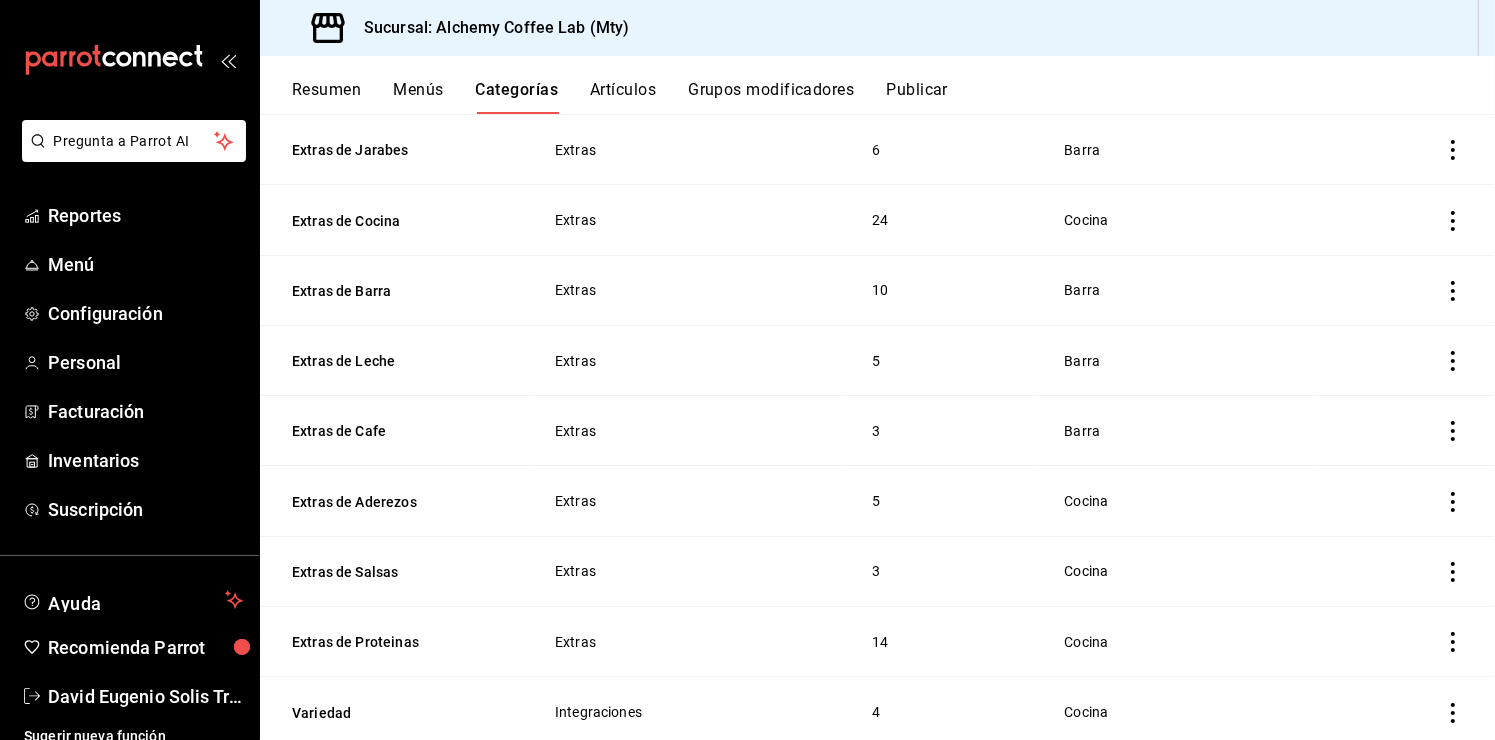 click on "Menús" at bounding box center [418, 97] 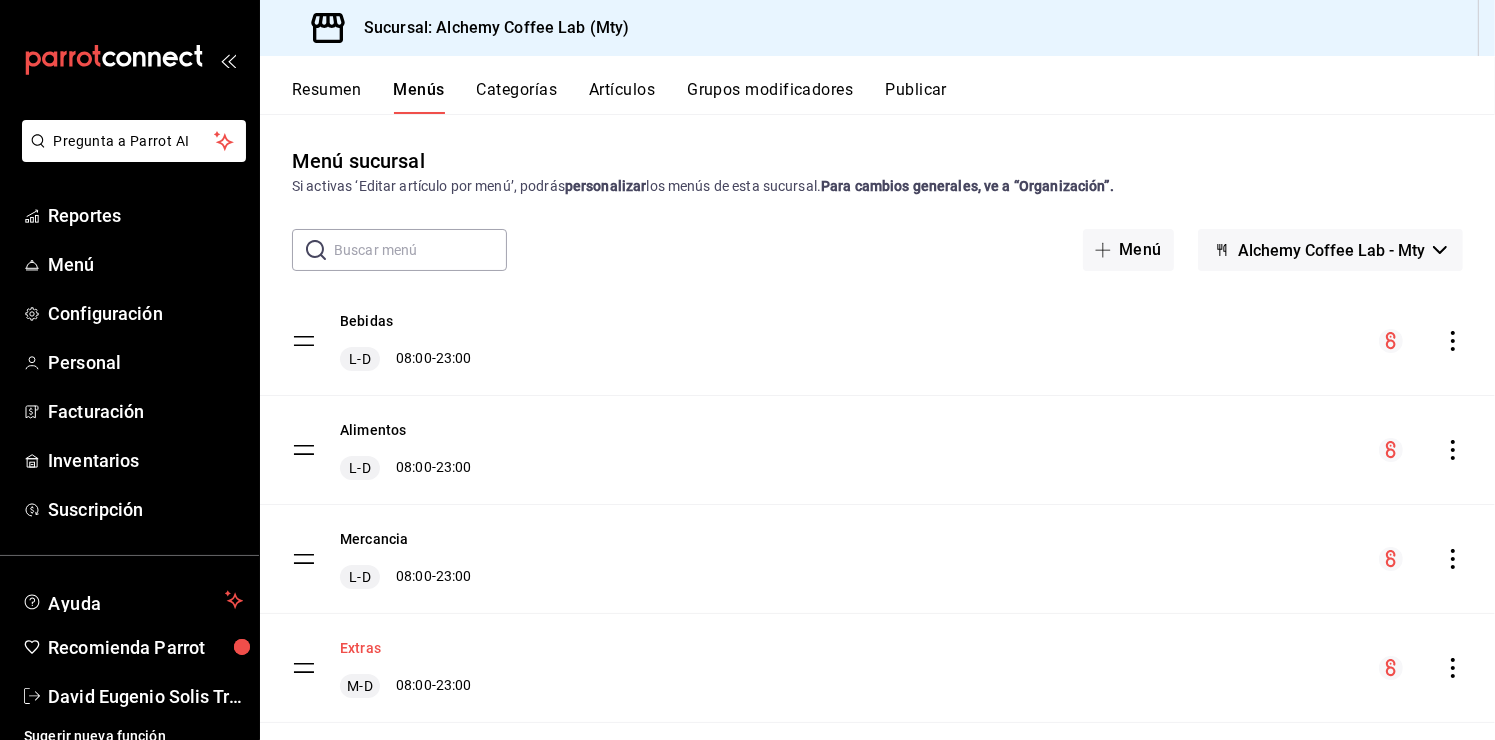 click on "Extras" at bounding box center (360, 648) 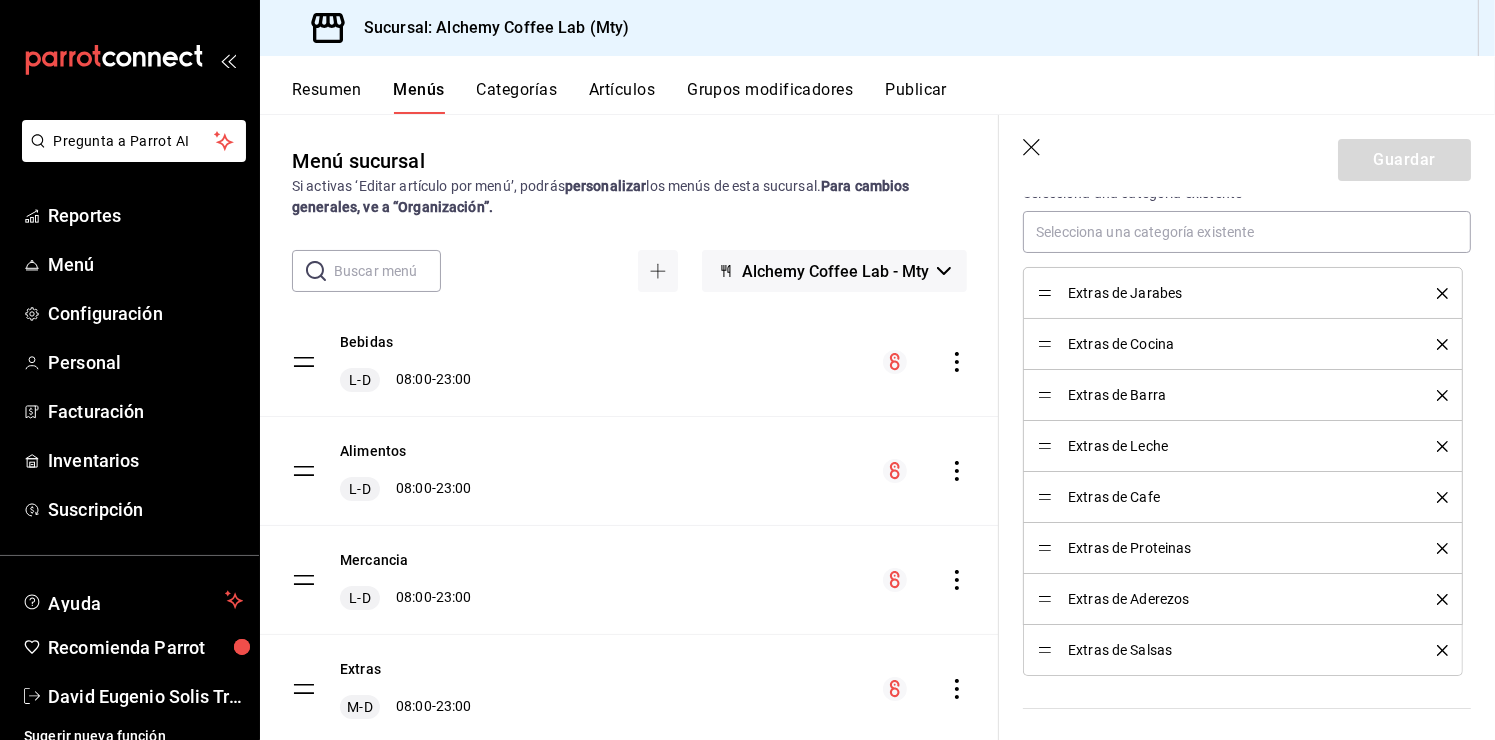 scroll, scrollTop: 600, scrollLeft: 0, axis: vertical 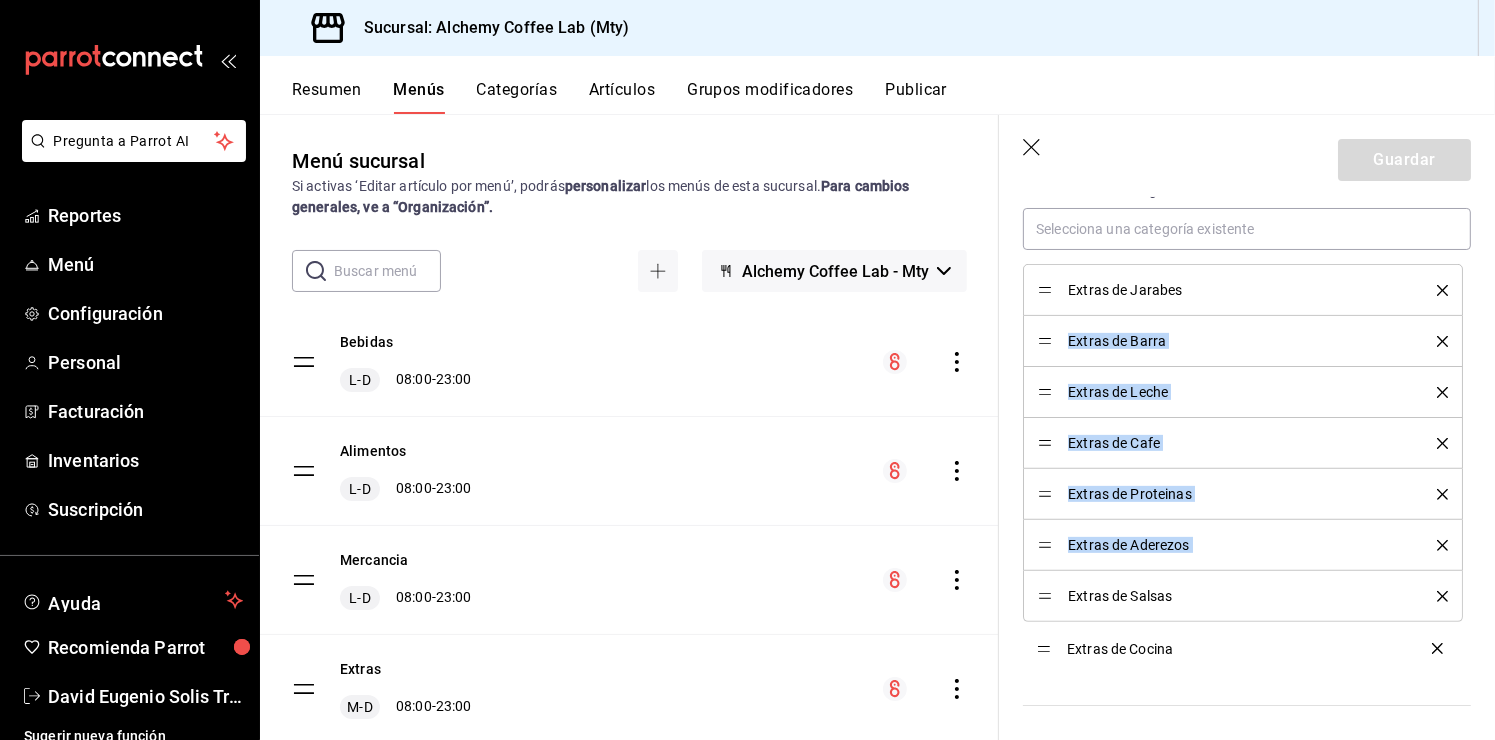 drag, startPoint x: 1039, startPoint y: 340, endPoint x: 1042, endPoint y: 648, distance: 308.01462 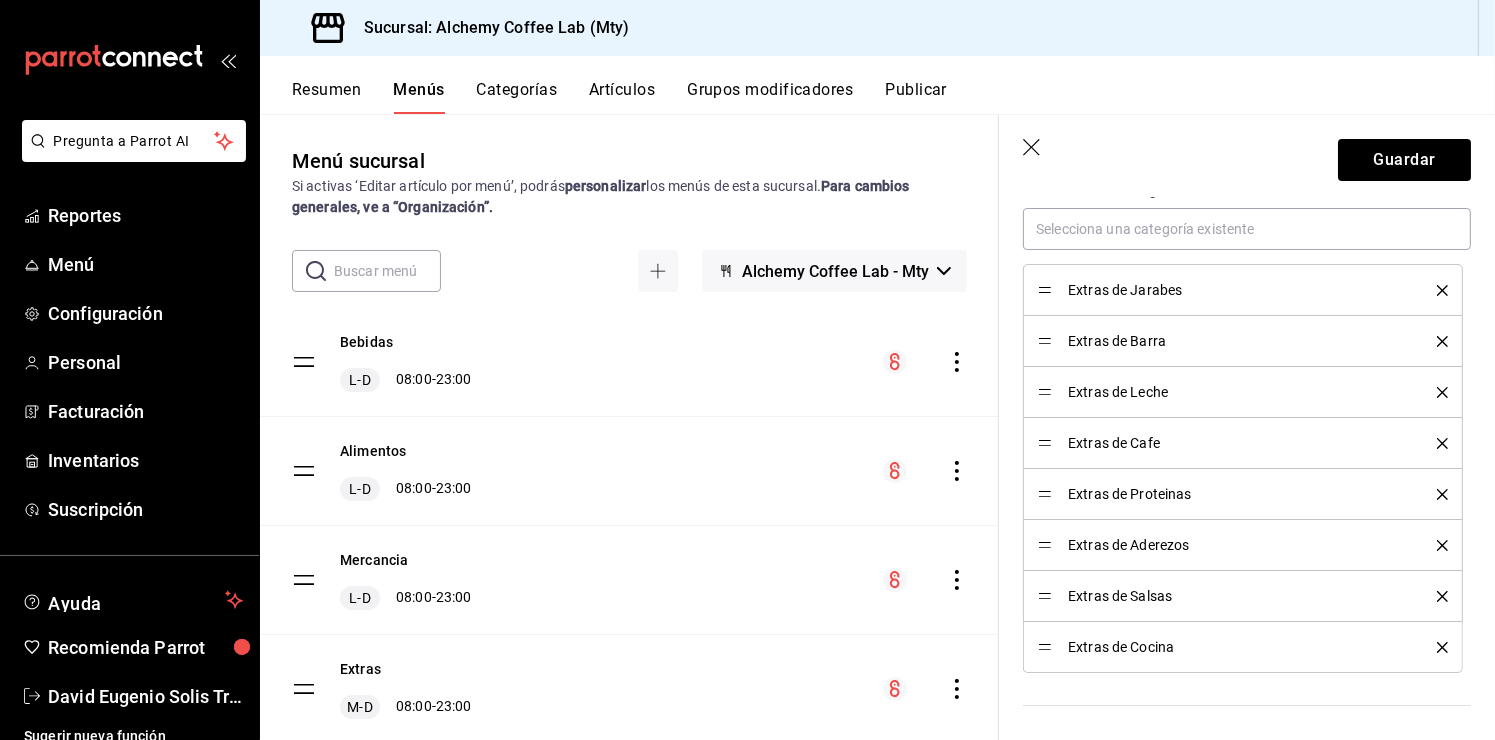 click on "Editar menú ¿Cómo se va a llamar? Extras 6 /30 ¿Cómo se va a llamar? Horarios Elige el horario y disponibilidad de este menú Inicio 08:00 AM 08:00 Fin 23:00 PM 23:00 Entre Semana Lunes Martes Miércoles Jueves Viernes Fin de semana Sábado Domingo Agregar horario Categorías Selecciona una categoría existente Extras de Jarabes Extras de Barra Extras de Leche Extras de Cafe Extras de Proteinas Extras de Aderezos Extras de Salsas Extras de Cocina ¿Dónde se va a mostrar tu menú? Selecciona los canales de venta disponibles Punto de venta Uber Eats DiDi Food Rappi Pedidos Online Editar artículos por menú ¿Quieres que los artículos de este menú tengan un configuración distinta? Si No Dirígete a la pantalla de  Resumen  para editar los artículos por menú. También puedes dar clic en los artículos para una edición avanzada. ¿Quieres restringir la vista de tu menú en el POS? Restringir menú por tipo de orden ​ Clave ME- [NUMBER] 13 / 17 ​ Asignar Clave" at bounding box center [1247, 693] 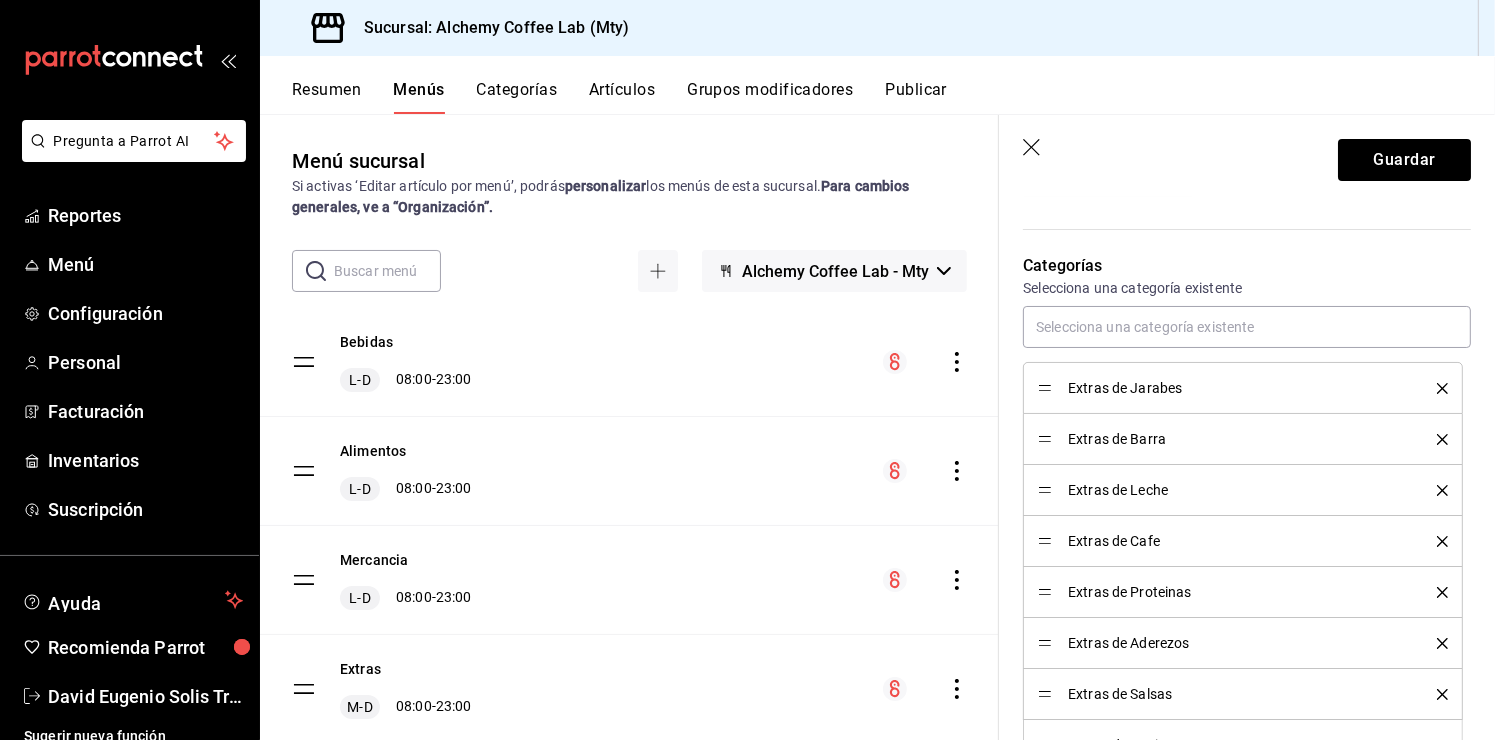 scroll, scrollTop: 500, scrollLeft: 0, axis: vertical 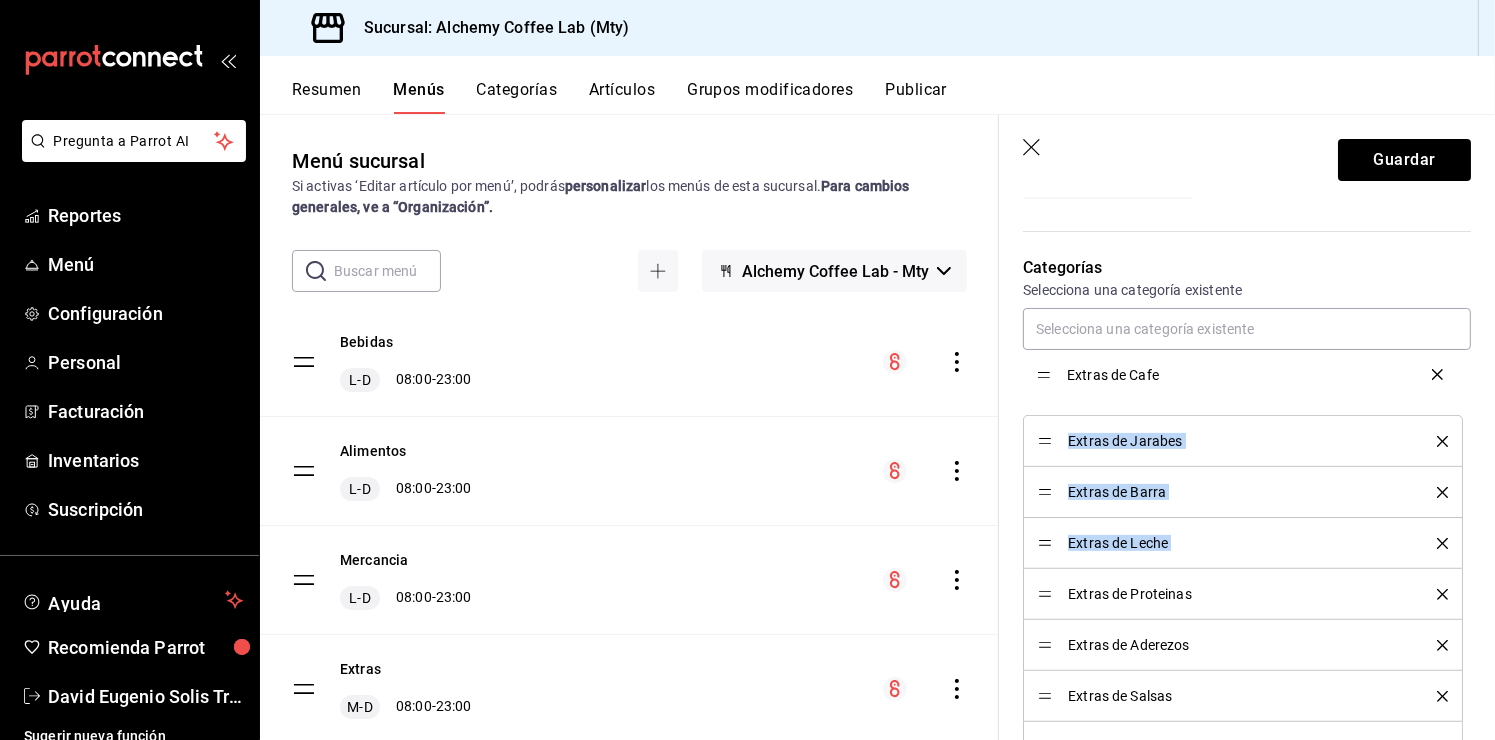 drag, startPoint x: 1045, startPoint y: 540, endPoint x: 1049, endPoint y: 372, distance: 168.0476 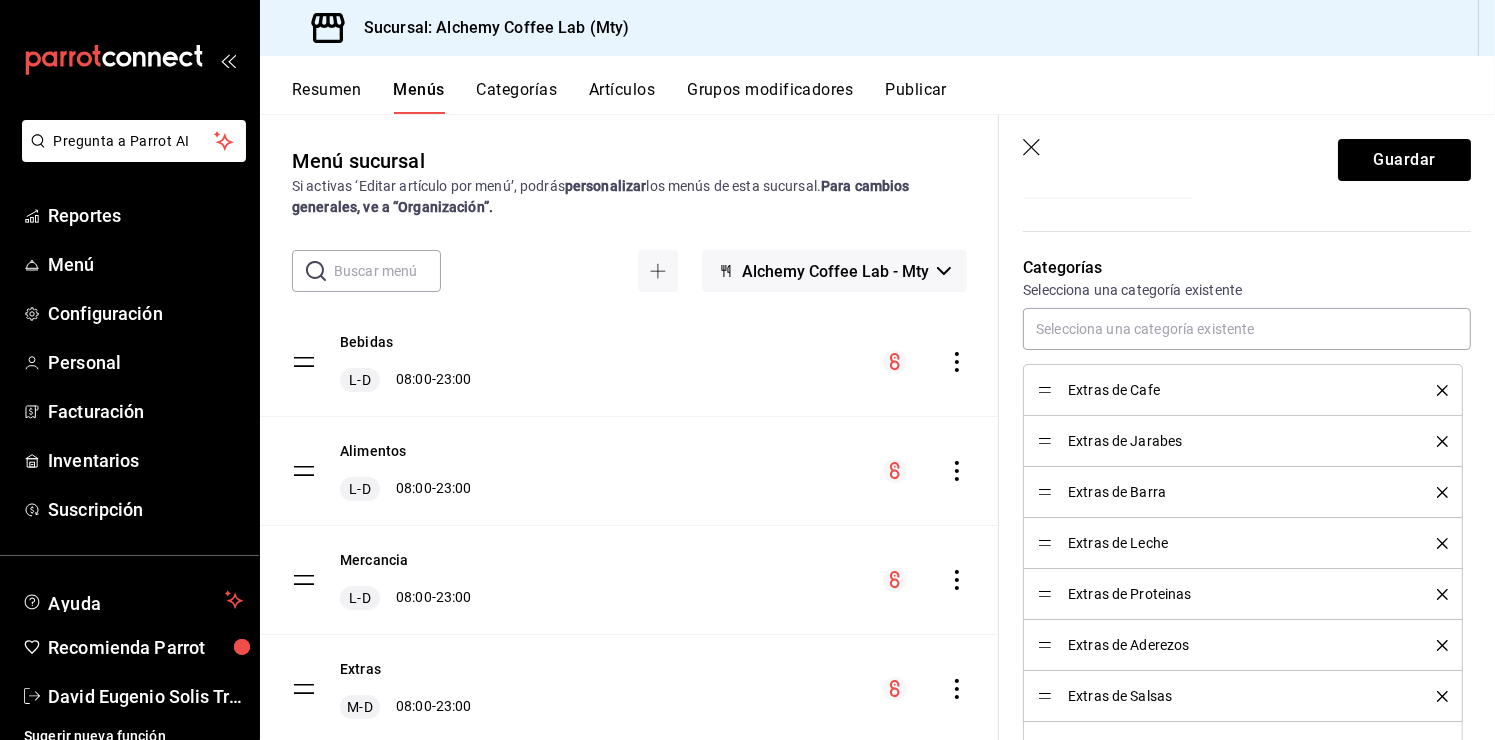 click on "Editar menú ¿Cómo se va a llamar? Extras 6 /30 ¿Cómo se va a llamar? Horarios Elige el horario y disponibilidad de este menú Inicio 08:00 AM 08:00 Fin 23:00 PM 23:00 Entre Semana Lunes Martes Miércoles Jueves Viernes Fin de semana Sábado Domingo Agregar horario Categorías Selecciona una categoría existente Extras de Cafe Extras de Jarabes Extras de Barra Extras de Leche Extras de Proteinas Extras de Aderezos Extras de Salsas Extras de Cocina ¿Dónde se va a mostrar tu menú? Selecciona los canales de venta disponibles Punto de venta Uber Eats DiDi Food Rappi Pedidos Online Editar artículos por menú ¿Quieres que los artículos de este menú tengan un configuración distinta? Si No Dirígete a la pantalla de  Resumen  para editar los artículos por menú. También puedes dar clic en los artículos para una edición avanzada. ¿Quieres restringir la vista de tu menú en el POS? Restringir menú por tipo de orden ​ Clave ME- [NUMBER] 13 / 17 ​ Asignar Clave" at bounding box center [1247, 793] 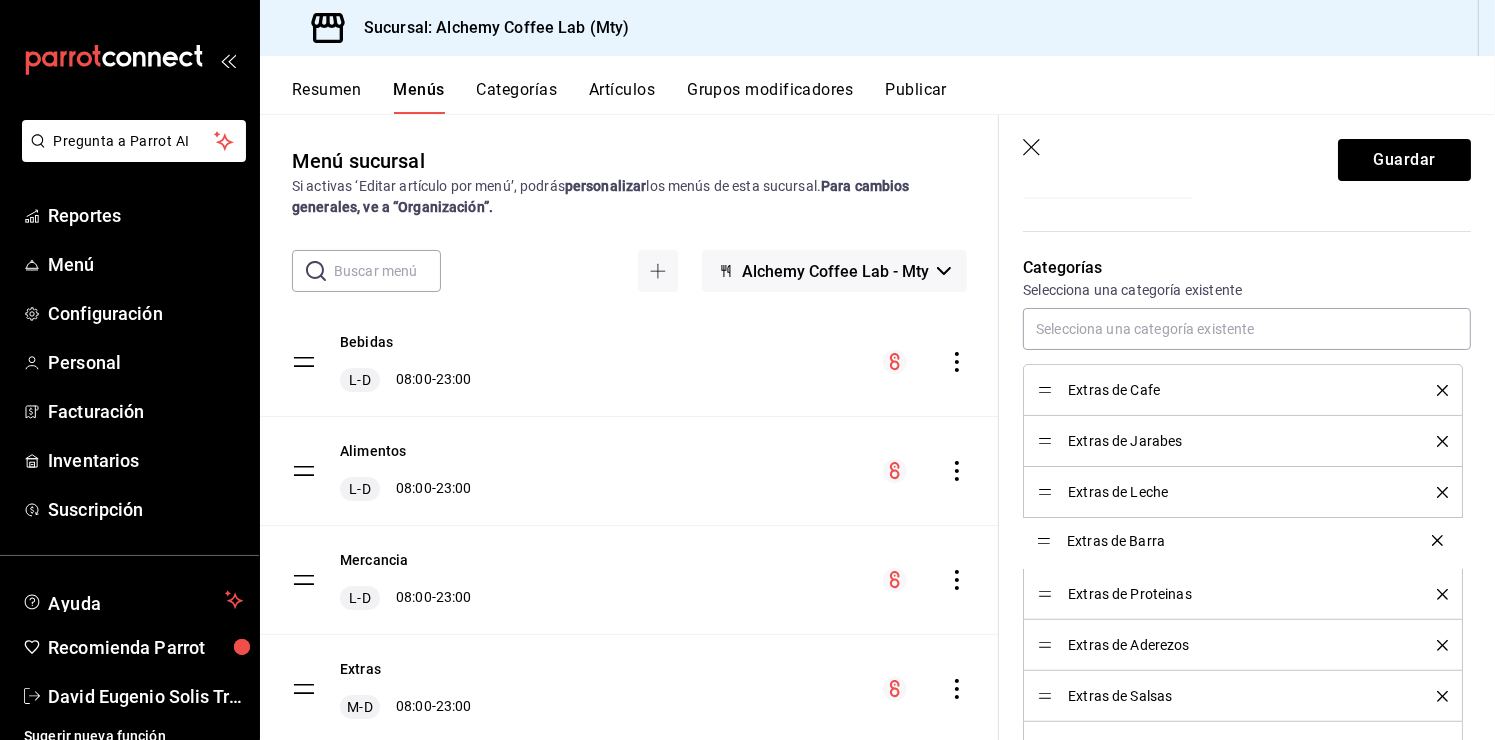 drag, startPoint x: 1050, startPoint y: 496, endPoint x: 1043, endPoint y: 545, distance: 49.497475 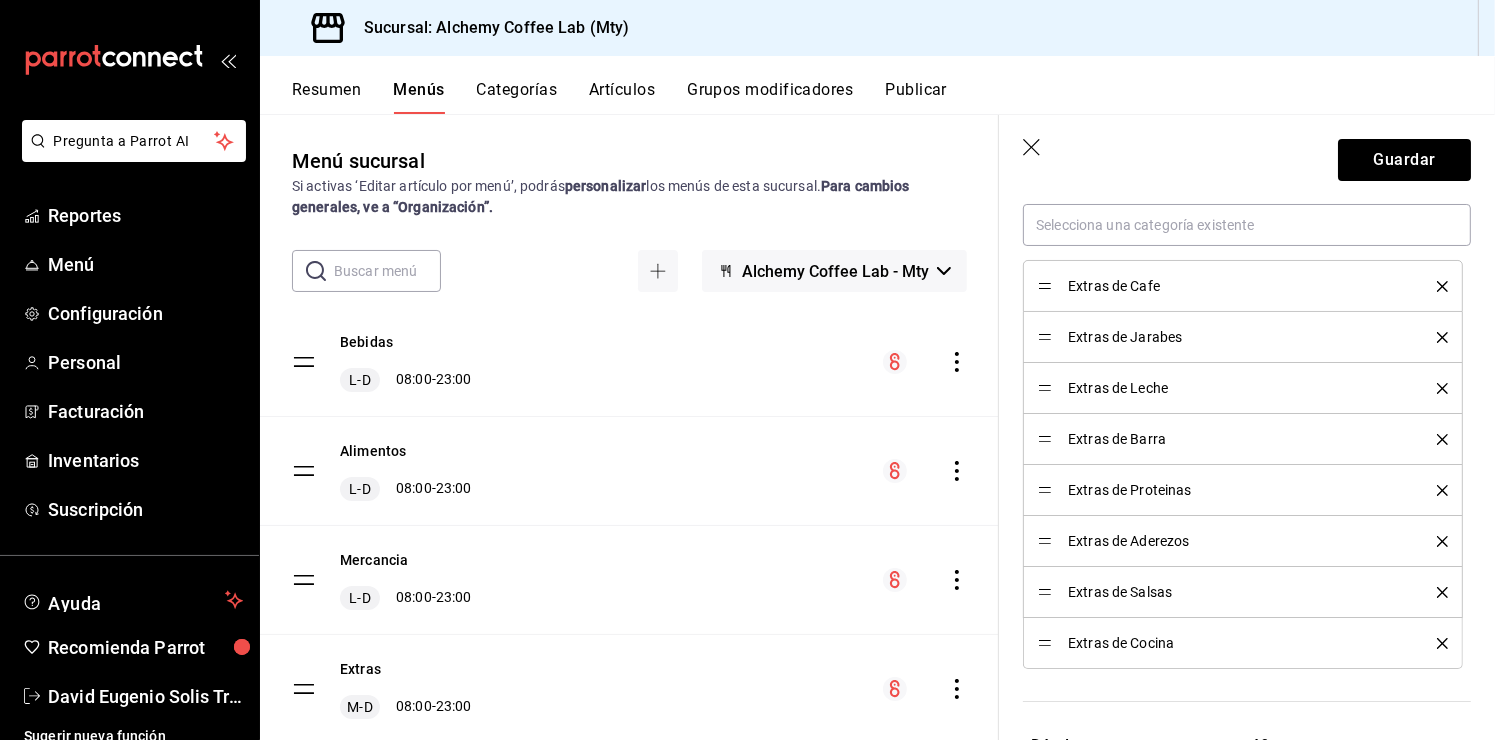 scroll, scrollTop: 600, scrollLeft: 0, axis: vertical 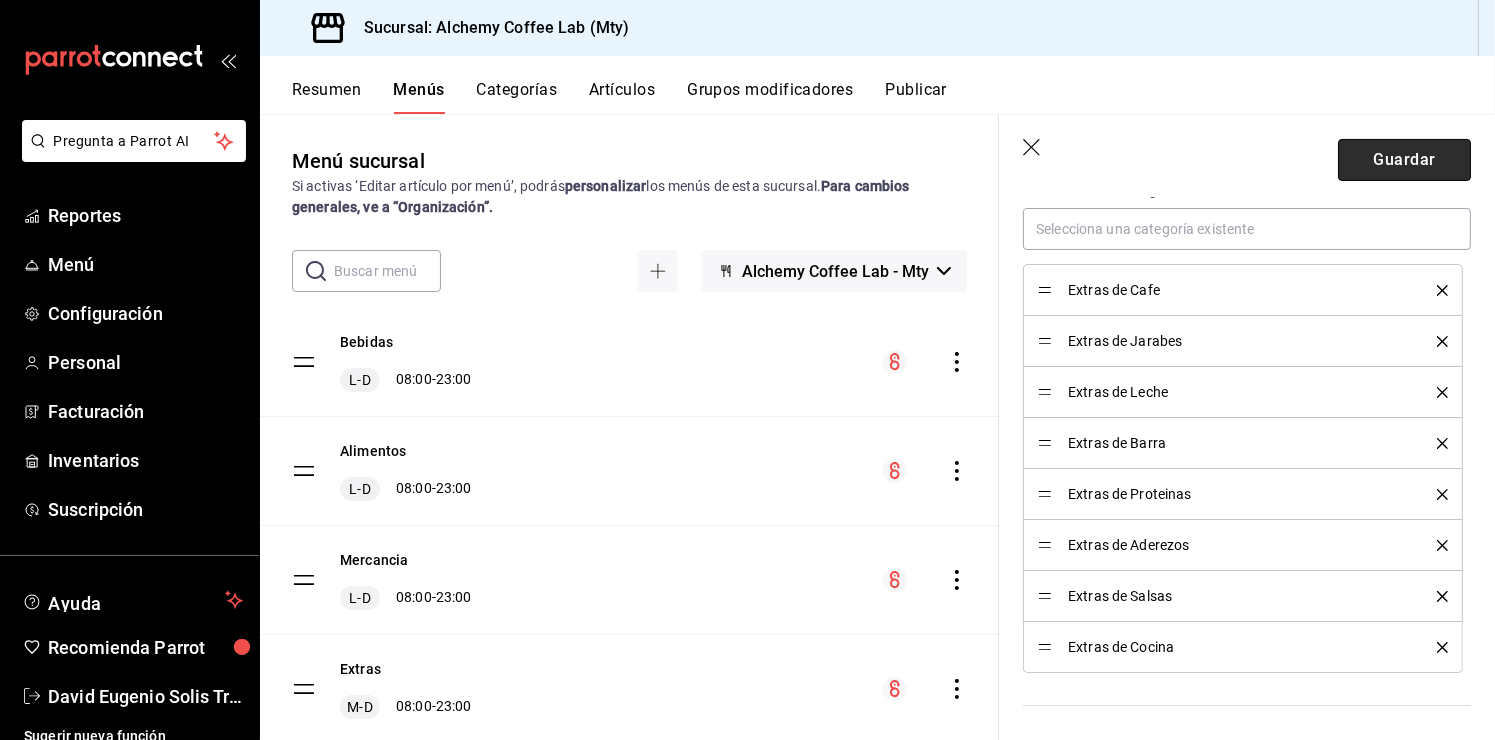 click on "Guardar" at bounding box center [1404, 160] 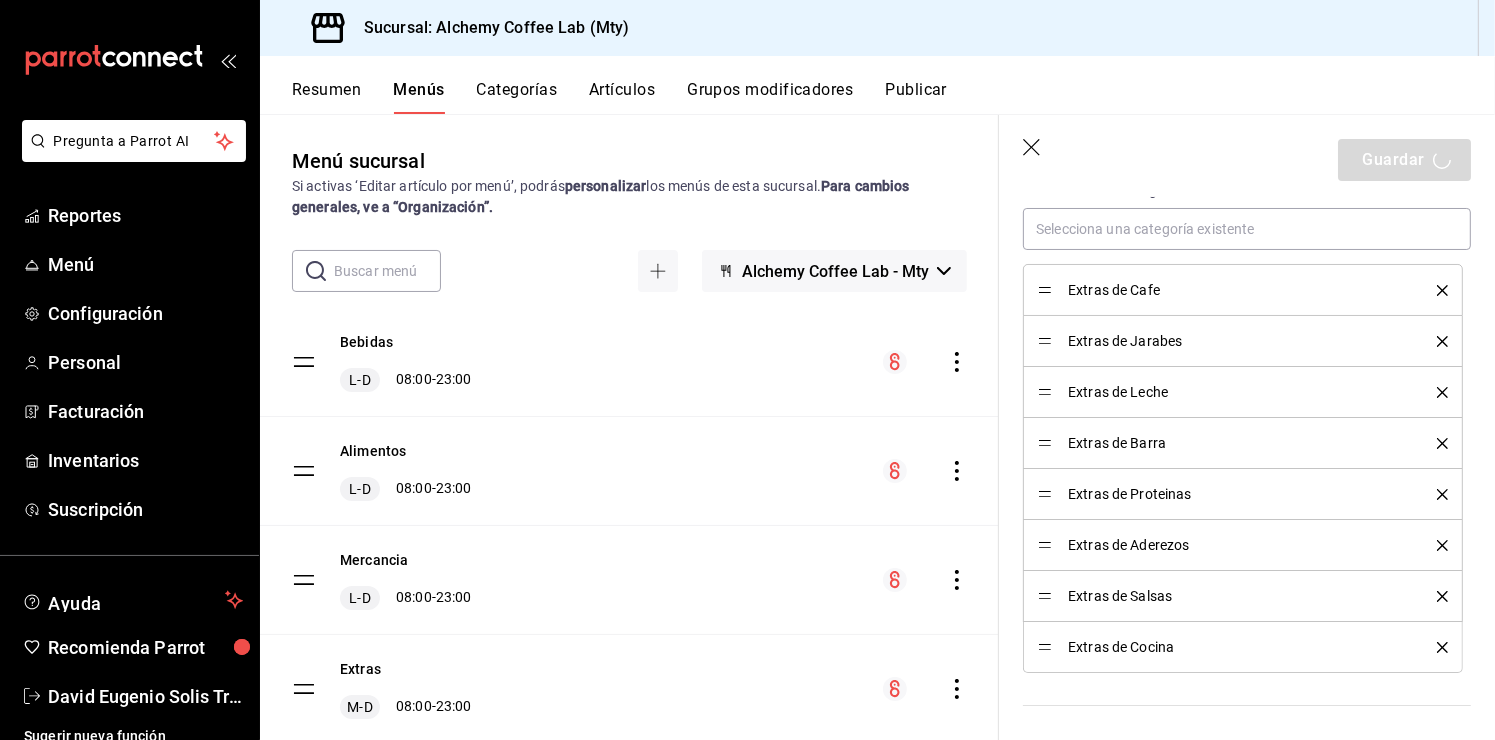 type 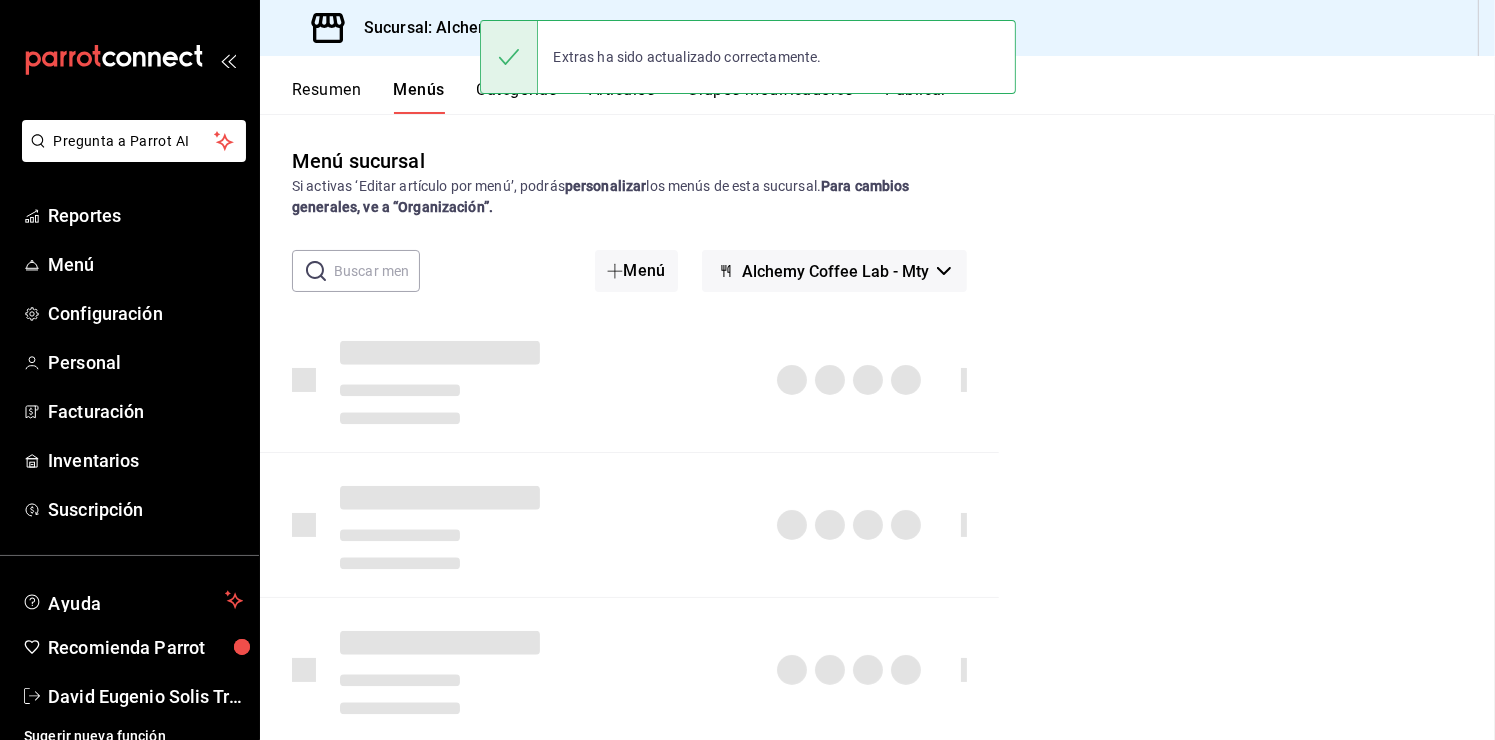 checkbox on "false" 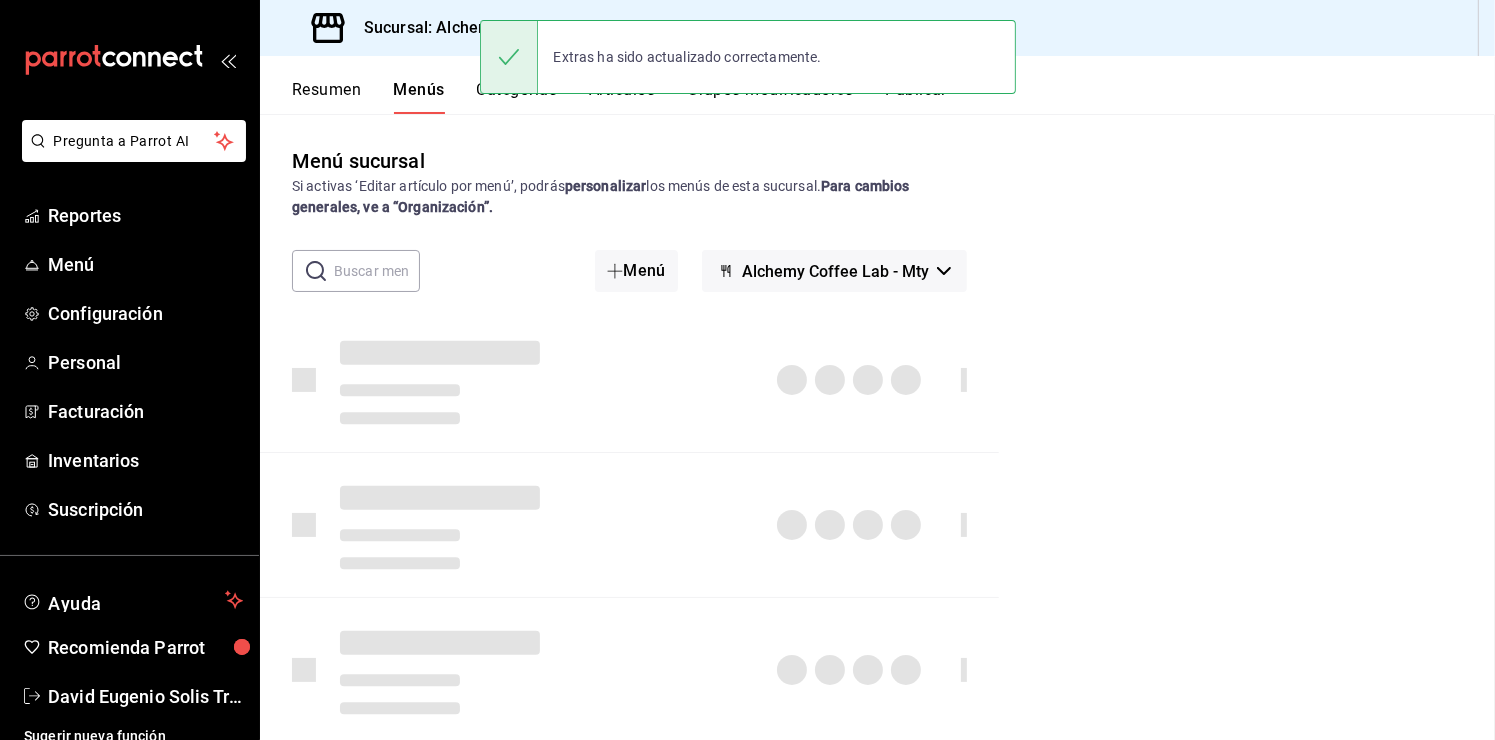 checkbox on "false" 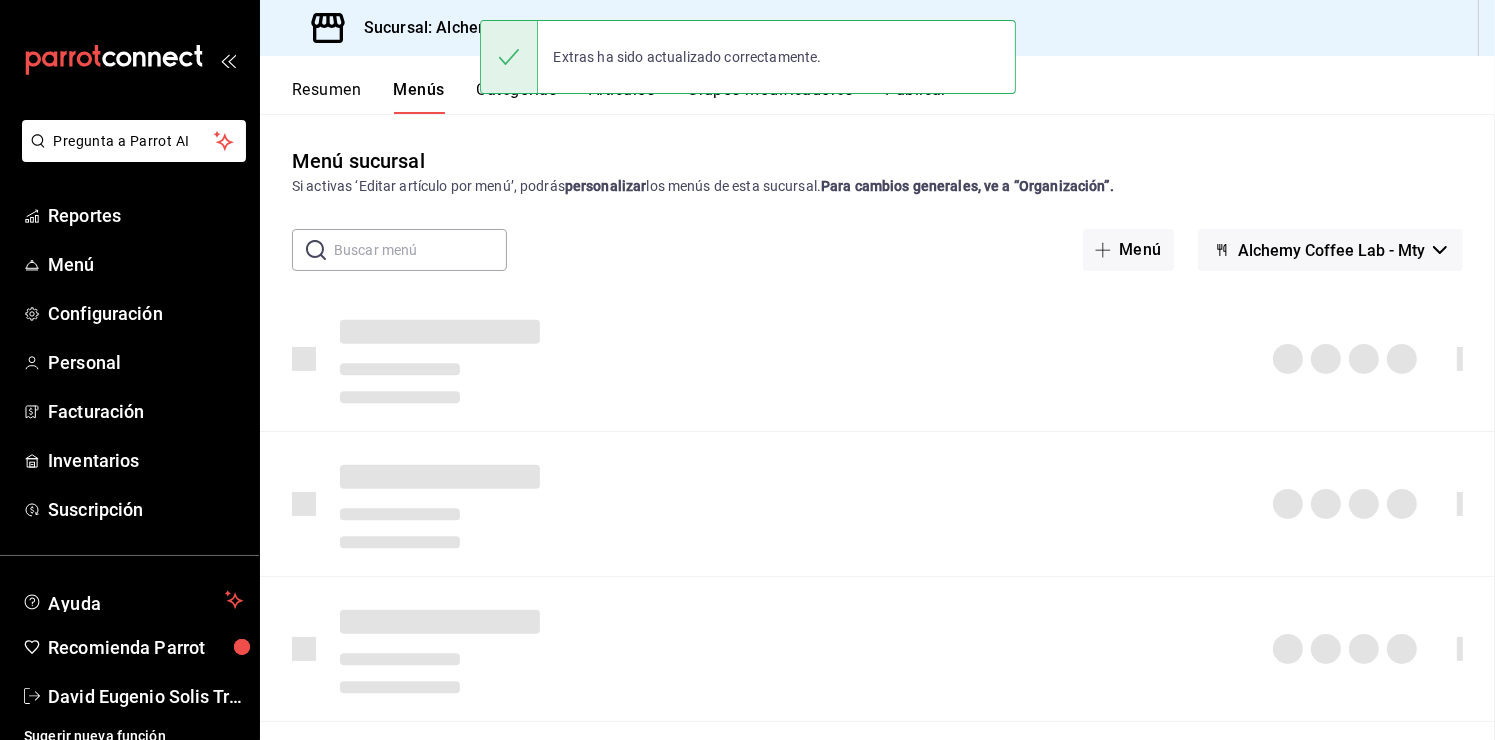 scroll, scrollTop: 0, scrollLeft: 0, axis: both 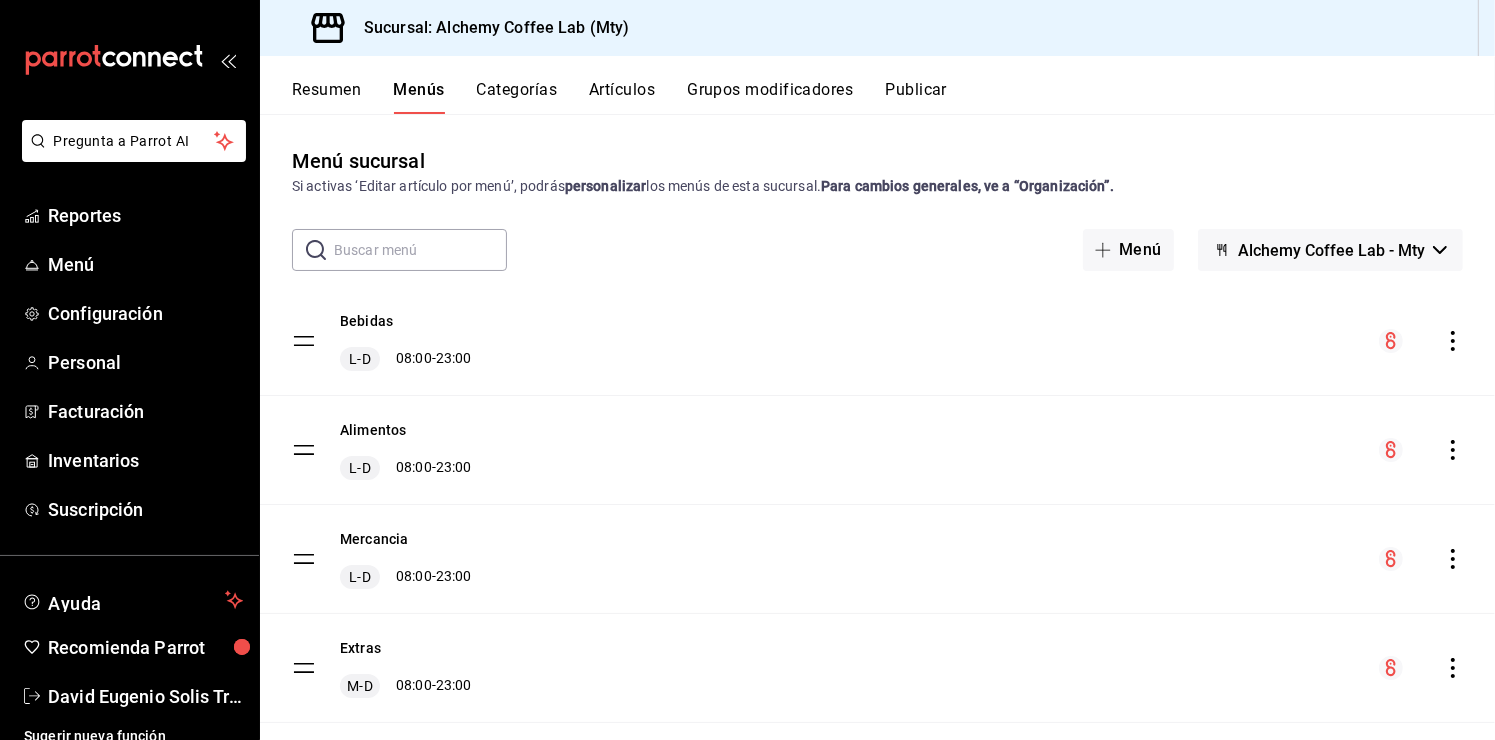 click on "Categorías" at bounding box center [517, 97] 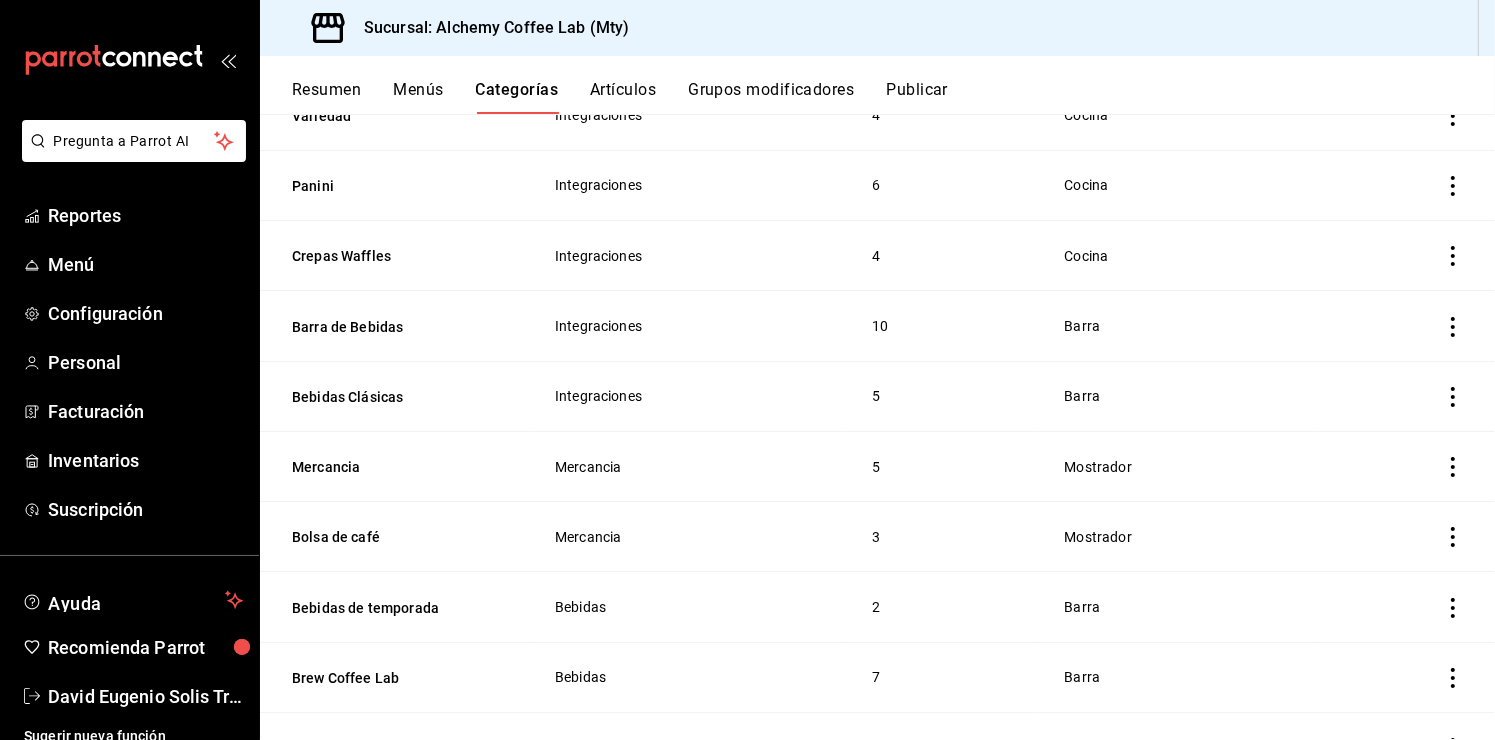 scroll, scrollTop: 800, scrollLeft: 0, axis: vertical 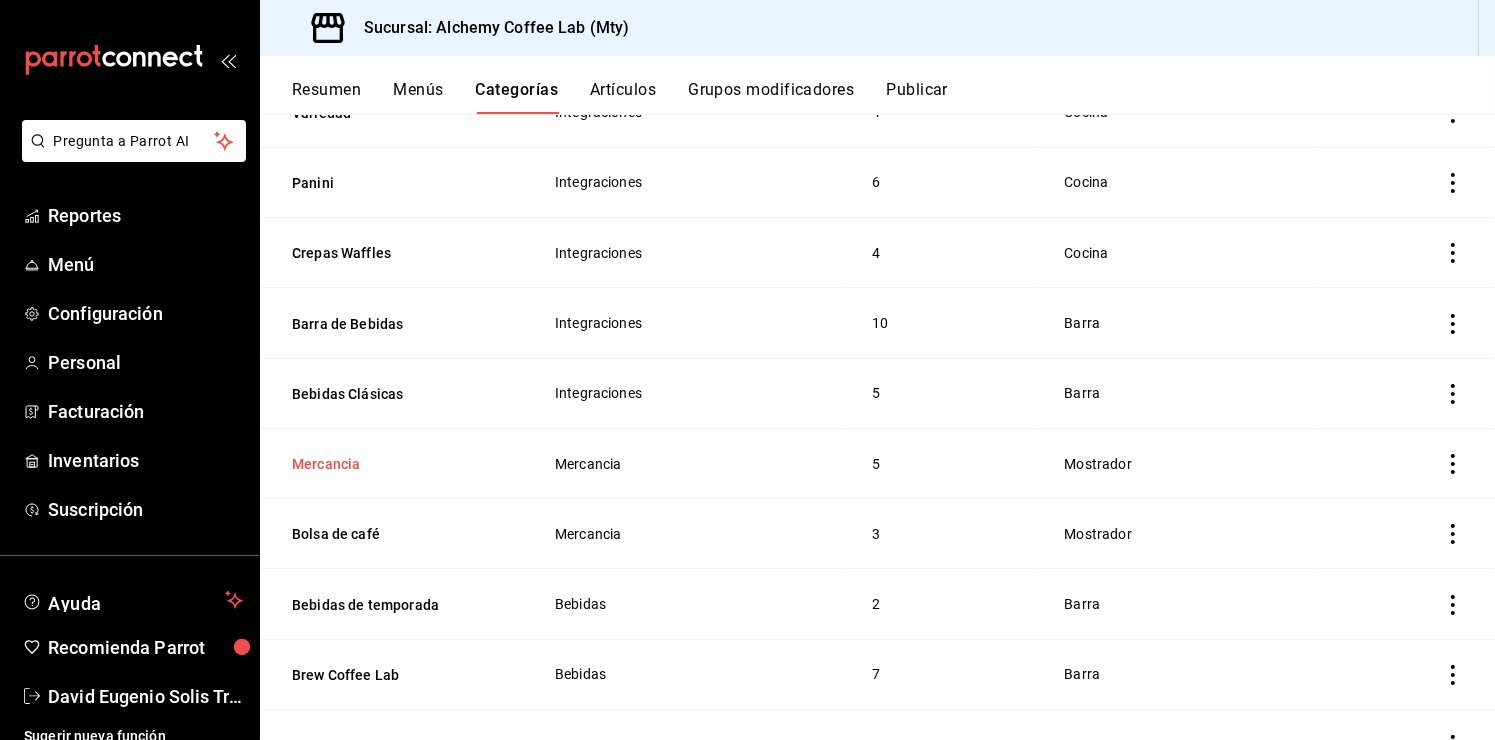 click on "Mercancia" at bounding box center (392, 464) 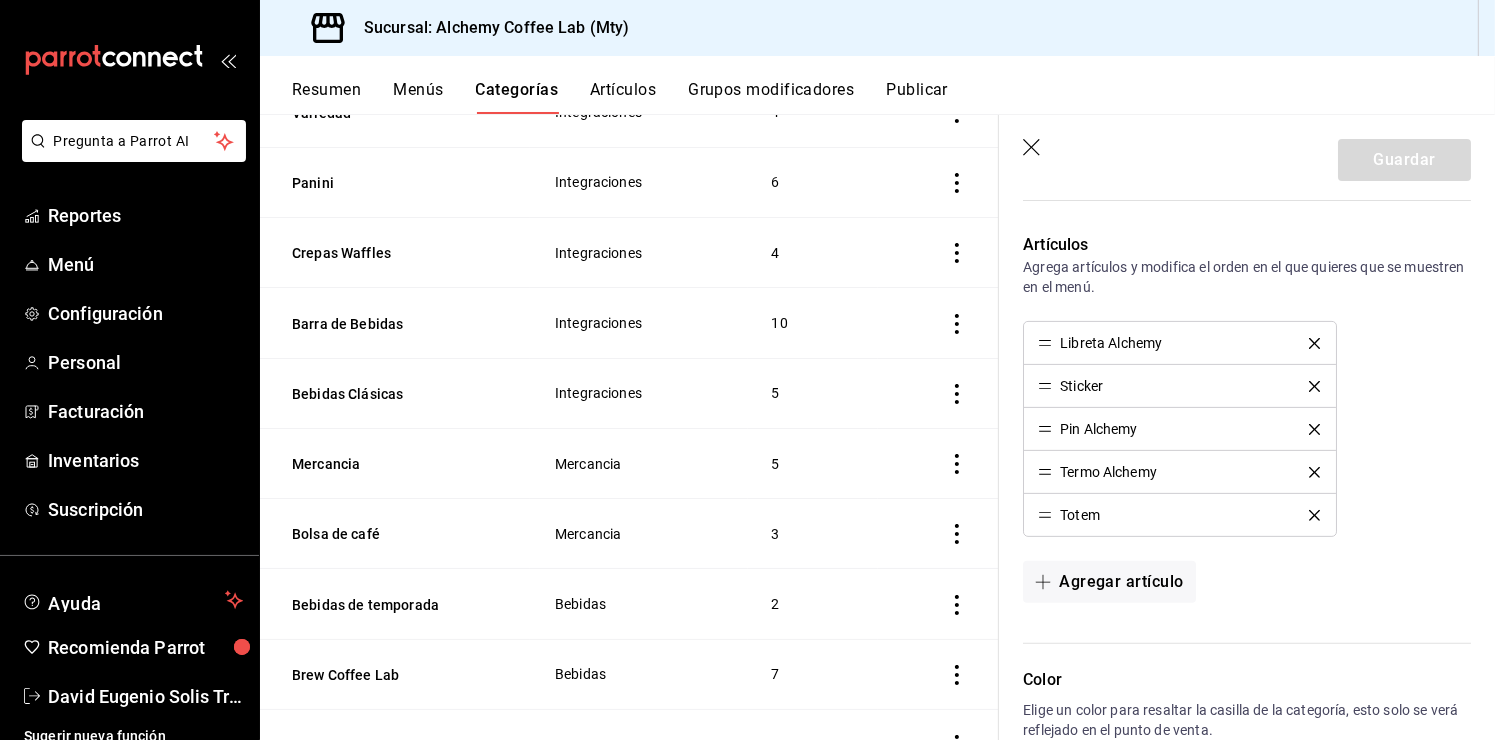scroll, scrollTop: 600, scrollLeft: 0, axis: vertical 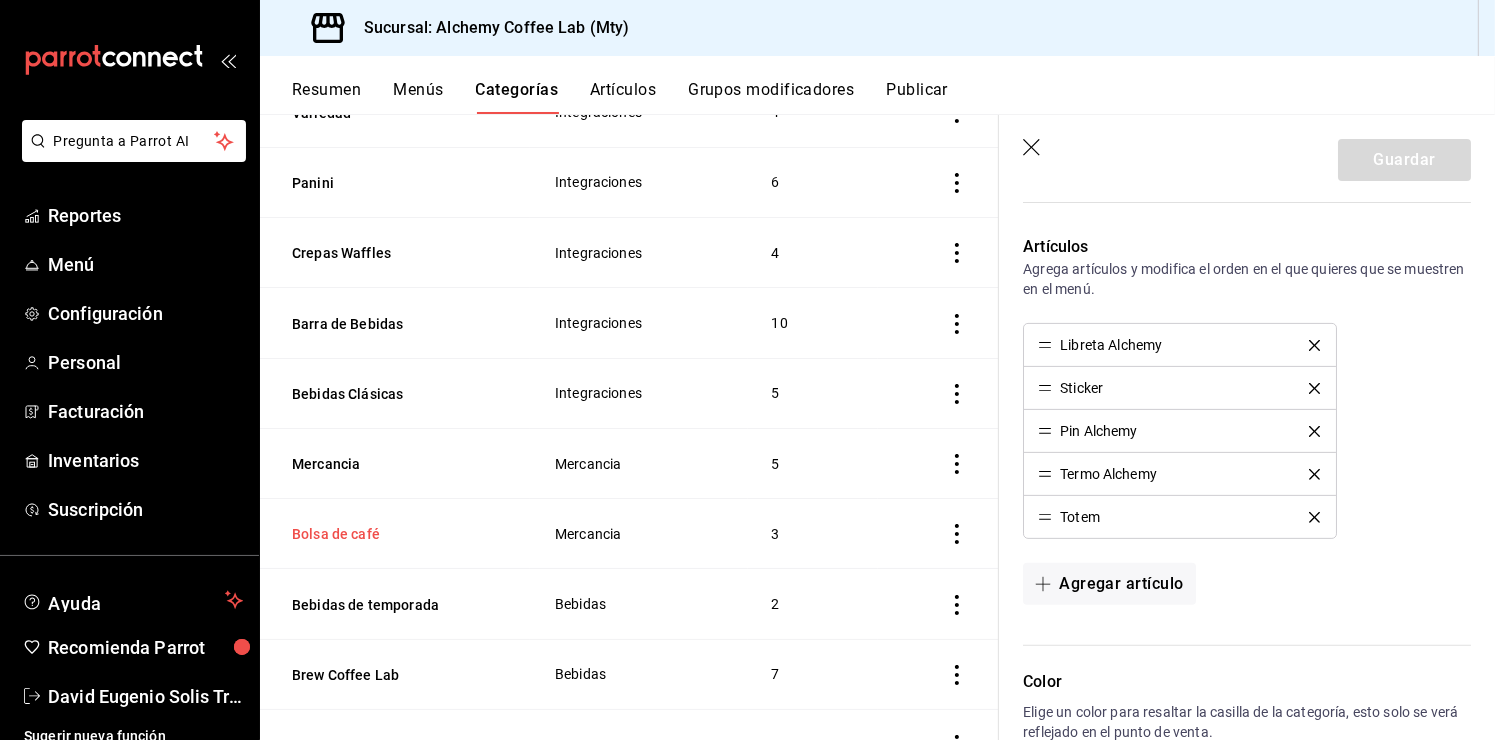 click on "Bolsa de café" at bounding box center [392, 534] 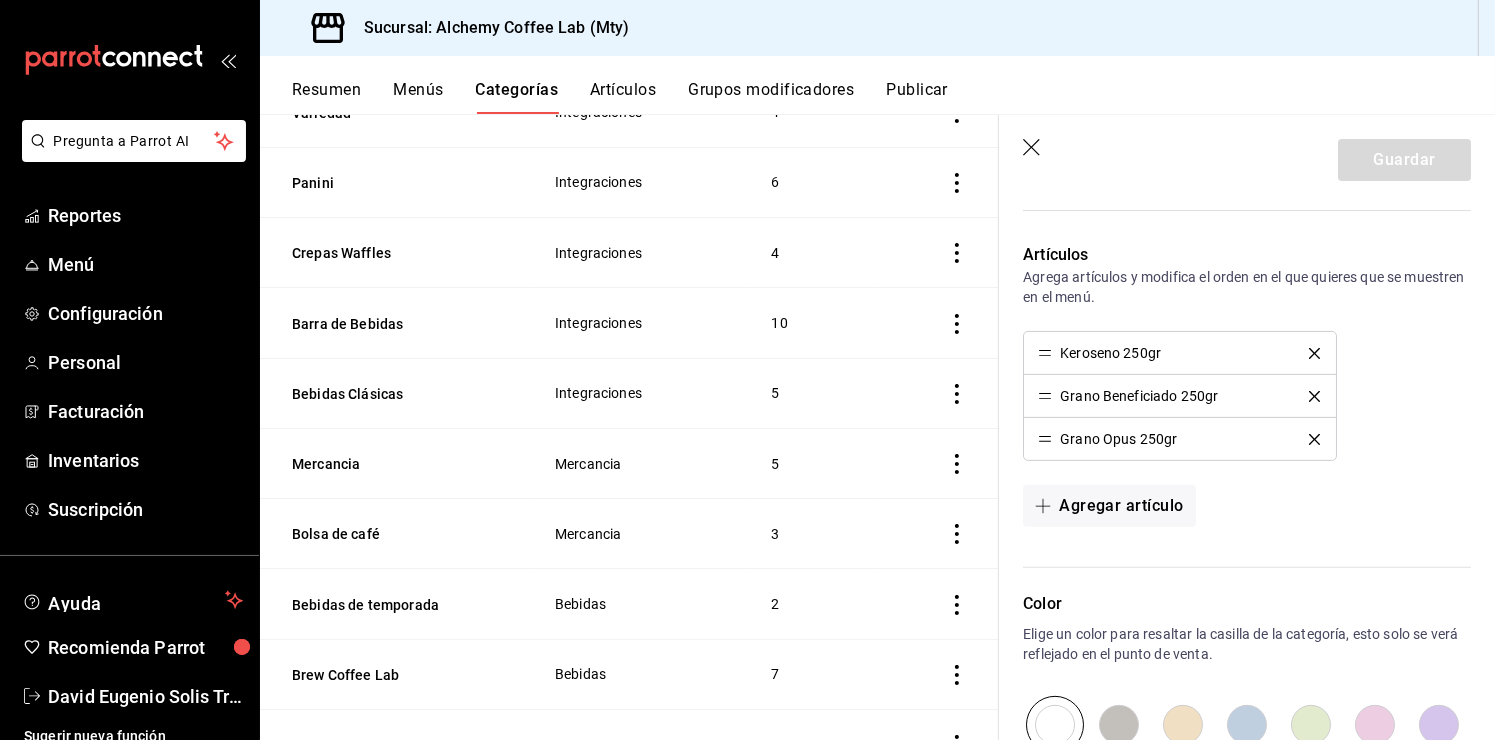 scroll, scrollTop: 600, scrollLeft: 0, axis: vertical 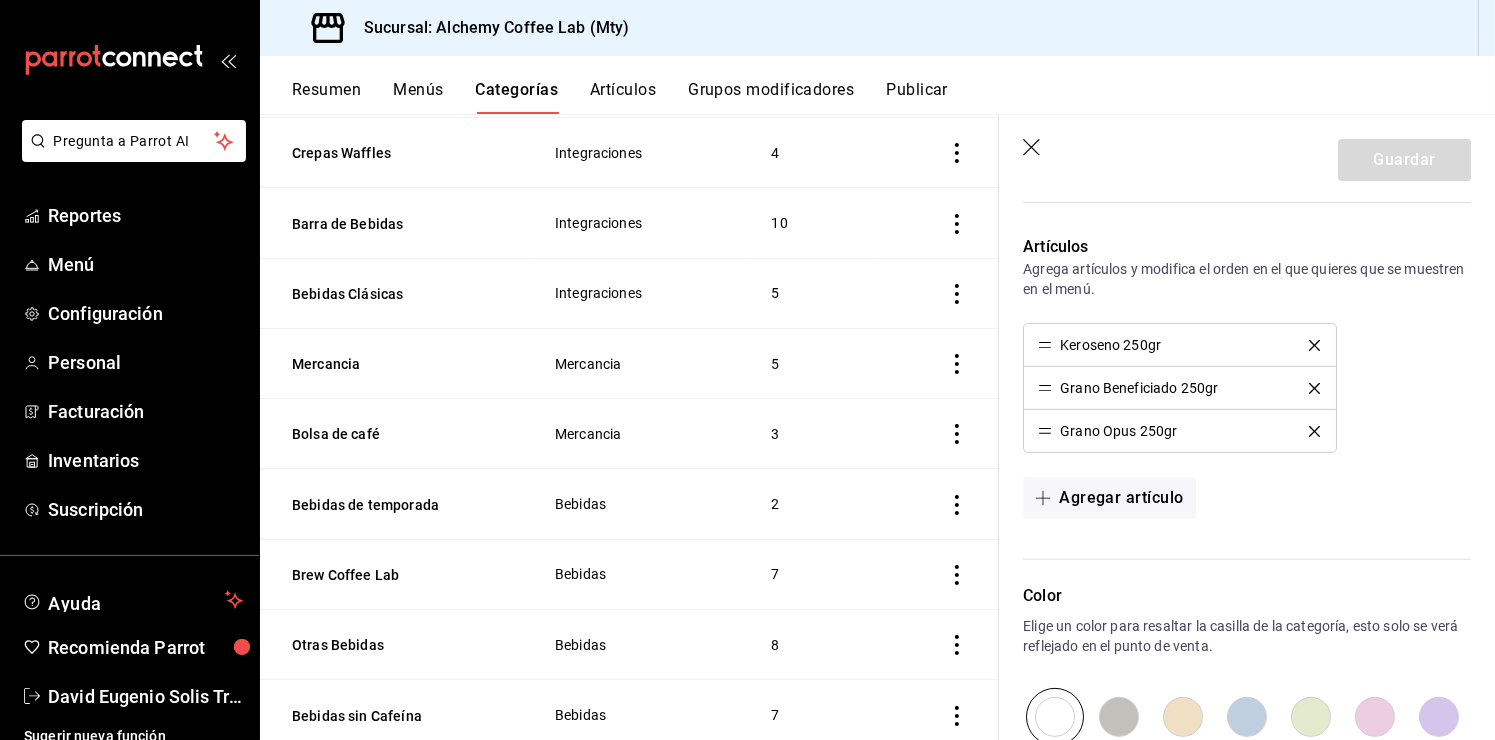 click on "Artículos" at bounding box center (623, 97) 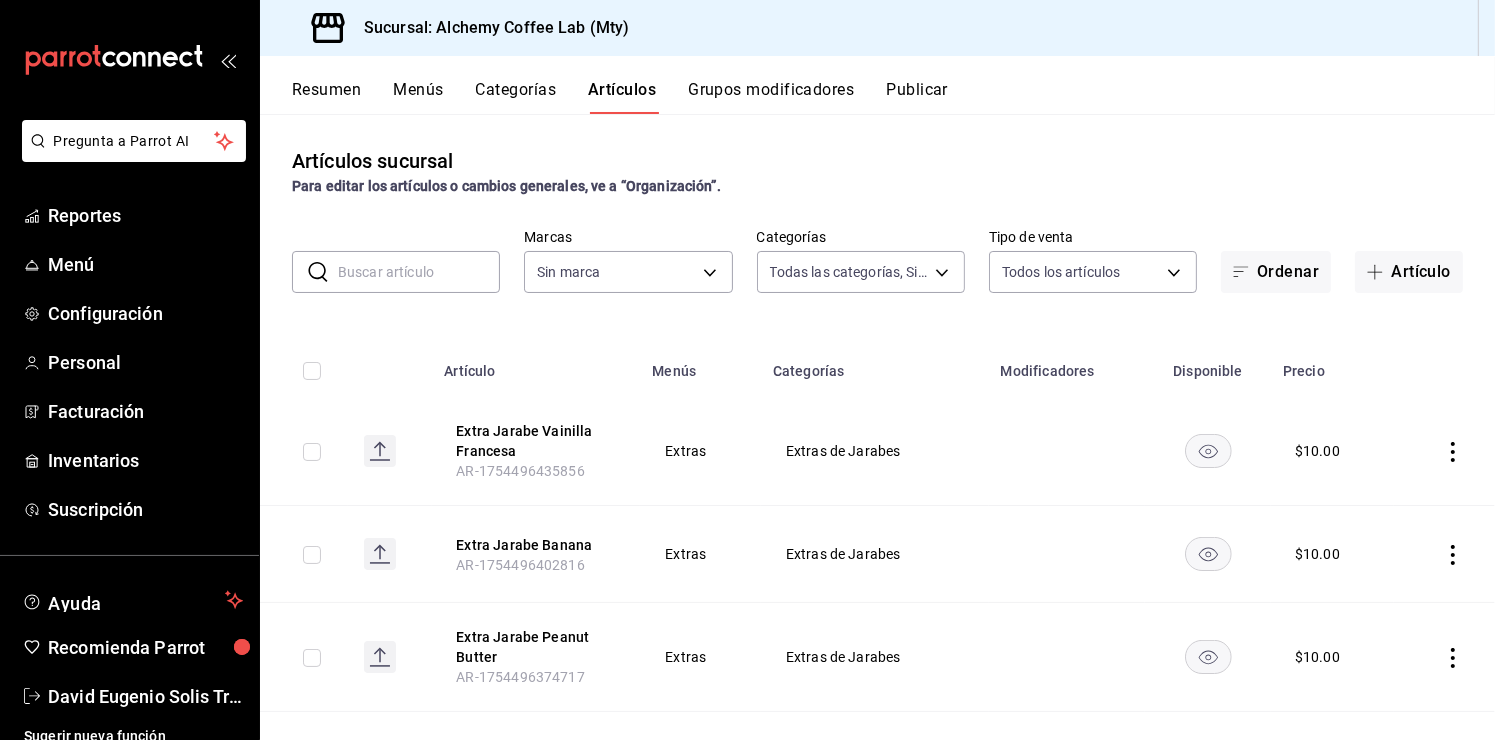 type on "22b06866-db8b-4db9-b95b-35e3e4a85507,fbaa8fe5-68e7-491d-b03f-ce844aa474e7,f0176ca4-5dc3-42f0-a21f-54796b2d6ce4,c4f1b2b2-4cec-4db9-a310-abf4beb25226,6e561742-6cfe-4428-bdd7-98f947b897f7,ed96c675-c7ed-4458-b82b-32ea0ae9920c,2e3e028b-89e5-4003-abc7-67012b64c3c6,f9ecfb5f-2d86-470a-83ef-3d4616404b79,4dbf6704-01f8-4ae7-b143-5fb9fa4fa204,475d1d53-3dd2-4a4e-b59e-75da982537cc,9128c269-13cc-49c0-a61c-98ae135d2966,1489ea8f-3c5b-4bed-8712-fb1efc8e1484,237dd9fd-525f-4126-935d-1d618c95d359,1759a289-da96-444c-a3da-589932e8f911,32a25308-5a1a-4b27-9101-20aae4ecbe3b,5720fba0-4b3c-4af1-99c2-310b9d32b626,6f391e13-d369-4fd1-9e07-81fa35695065,6cee18f7-63d6-4ae0-a5fa-7f66450c5234,8f56fa9d-b5f7-423d-8f11-eda24a9be7dc,0959238c-b2f0-4e50-a72b-9acd913a0e6d,87d7d329-ef4d-4ea2-b0cc-7aa43f232e86,0d94947a-2237-44fd-9659-405017dccbcb,4f878af2-bd33-4ff2-b57a-7be79110d9e1,7dbad2d2-8702-4494-bd85-95c08bbe0766,19e81b95-3a6a-45a7-b76c-705b7ea18356,ab0ce2b7-02f2-4a6d-b2a0-8d884bdd482f,f61d6689-96be-4dbf-b04d-1c056a84d092,bbe26e67-8ee3-44bb-aa4..." 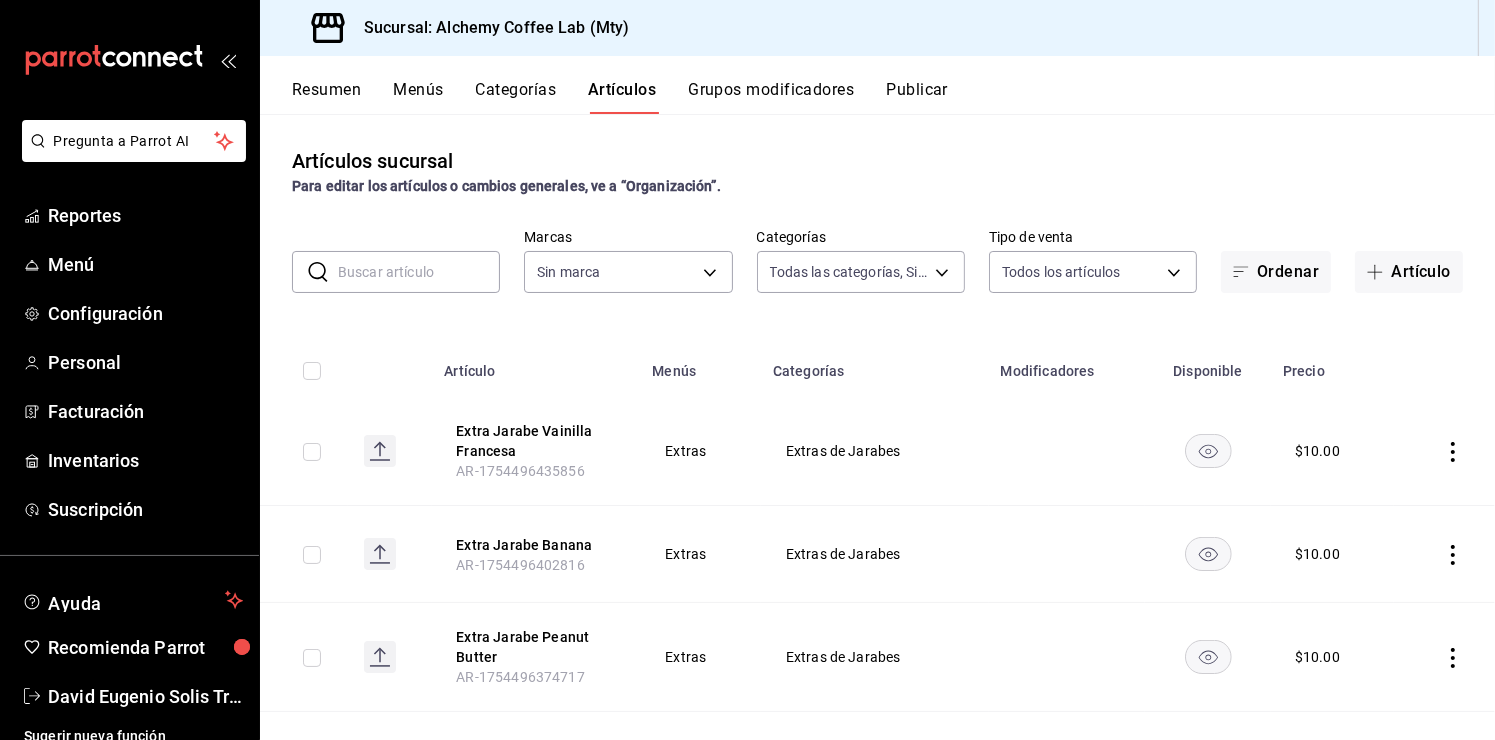 type on "147fd5db-d129-484d-8765-362391796a66" 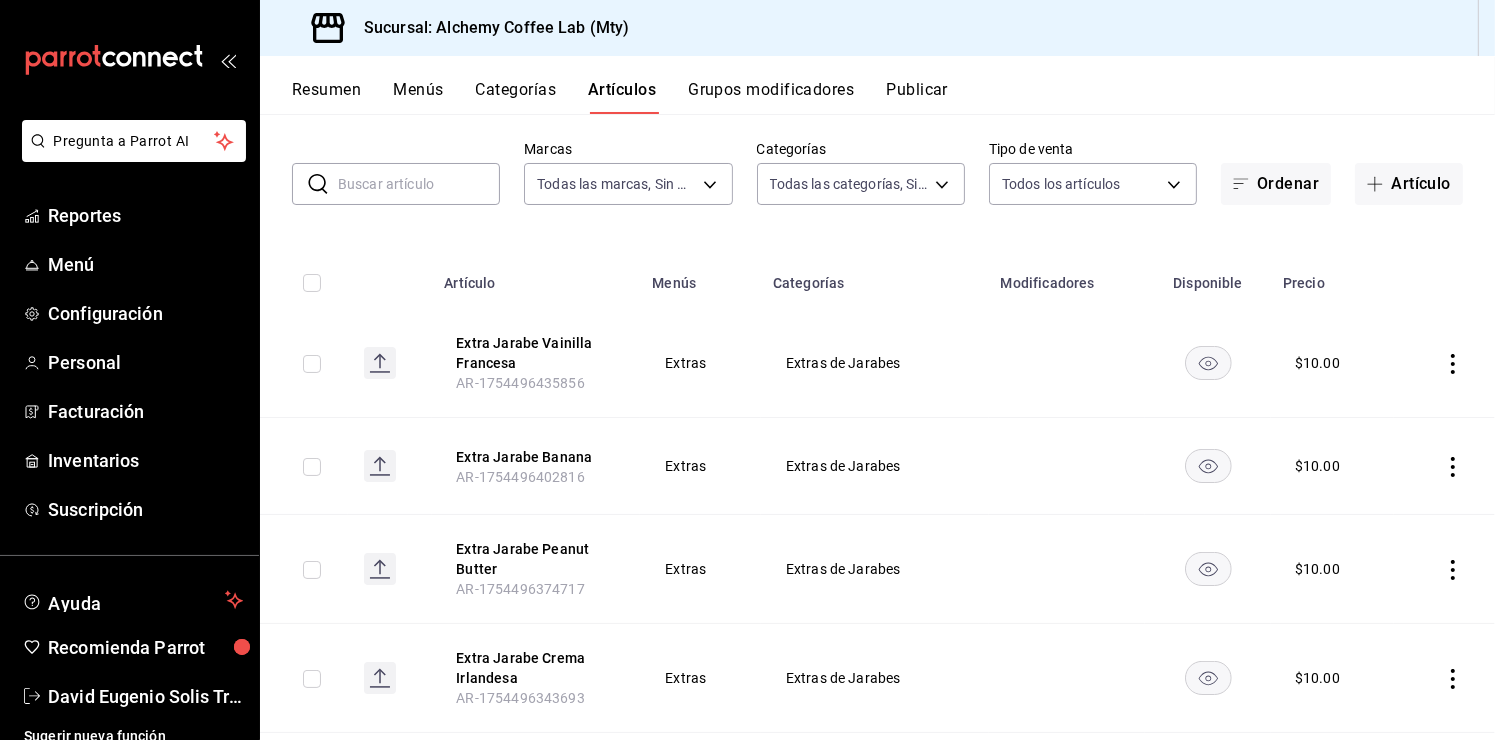 scroll, scrollTop: 0, scrollLeft: 0, axis: both 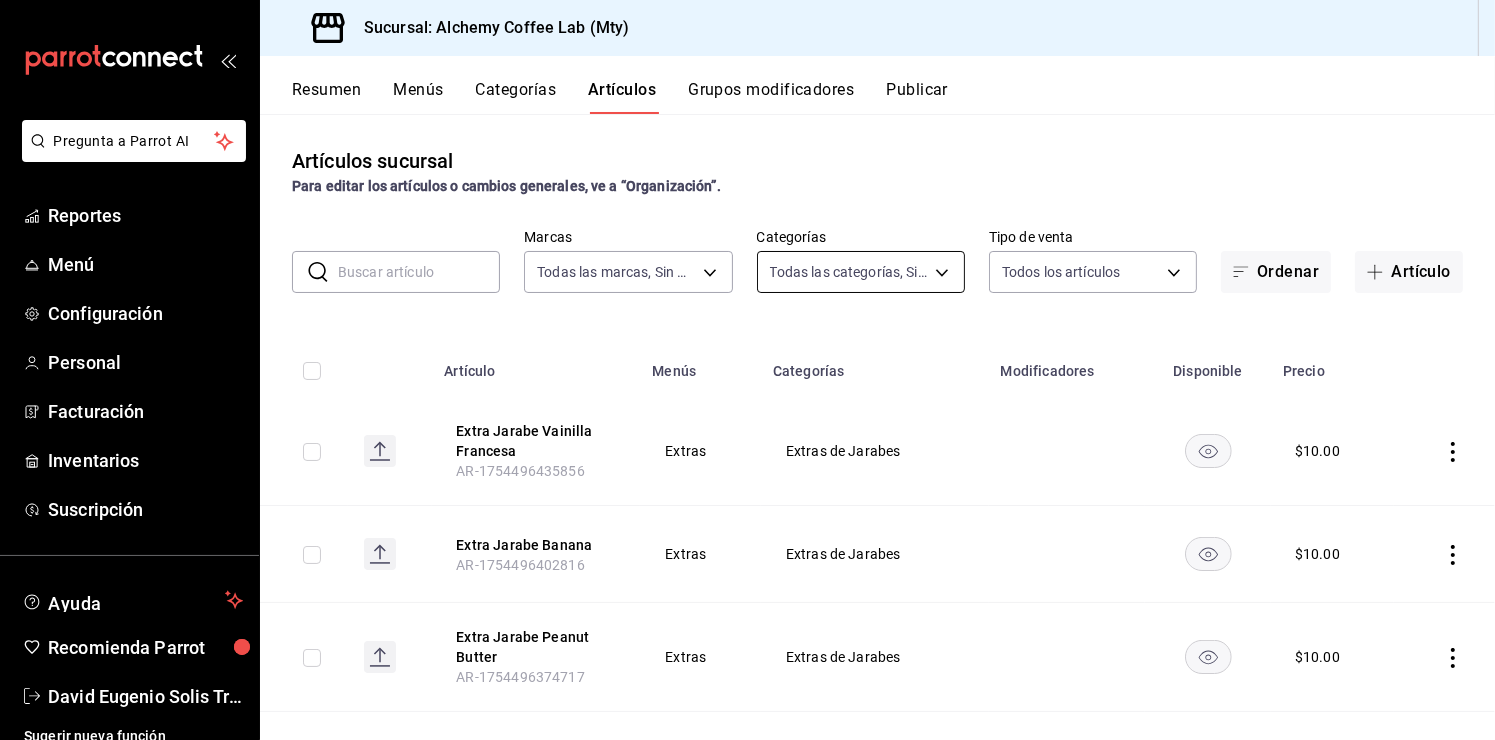click on "Pregunta a Parrot AI Reportes   Menú   Configuración   Personal   Facturación   Inventarios   Suscripción   Ayuda Recomienda Parrot   [FIRST] [LAST]   Sugerir nueva función   Sucursal: Alchemy Coffee Lab (Mty) Resumen Menús Categorías Artículos Grupos modificadores Publicar Artículos sucursal Para editar los artículos o cambios generales, ve a “Organización”. ​ ​ Marcas Todas las marcas, Sin marca [UUID] Categorías Todas las categorías, Sin categoría Tipo de venta Todos los artículos ALL Ordenar Artículo Artículo Menús Categorías Modificadores Disponible Precio Extra Jarabe Vainilla Francesa AR-[NUMBER] Extras Extras de Jarabes $ 10.00 Extra Jarabe Banana AR-[NUMBER] Extras Extras de Jarabes $ 10.00 Extra Jarabe Peanut Butter AR-[NUMBER] Extras Extras de Jarabes $ 10.00 Extra Jarabe Crema Irlandesa AR-[NUMBER] Extras Extras de Jarabes $ 10.00 Extras de Avellana AR-[NUMBER] Extras Extras de Jarabes $ 10.00 Extras $" at bounding box center (747, 370) 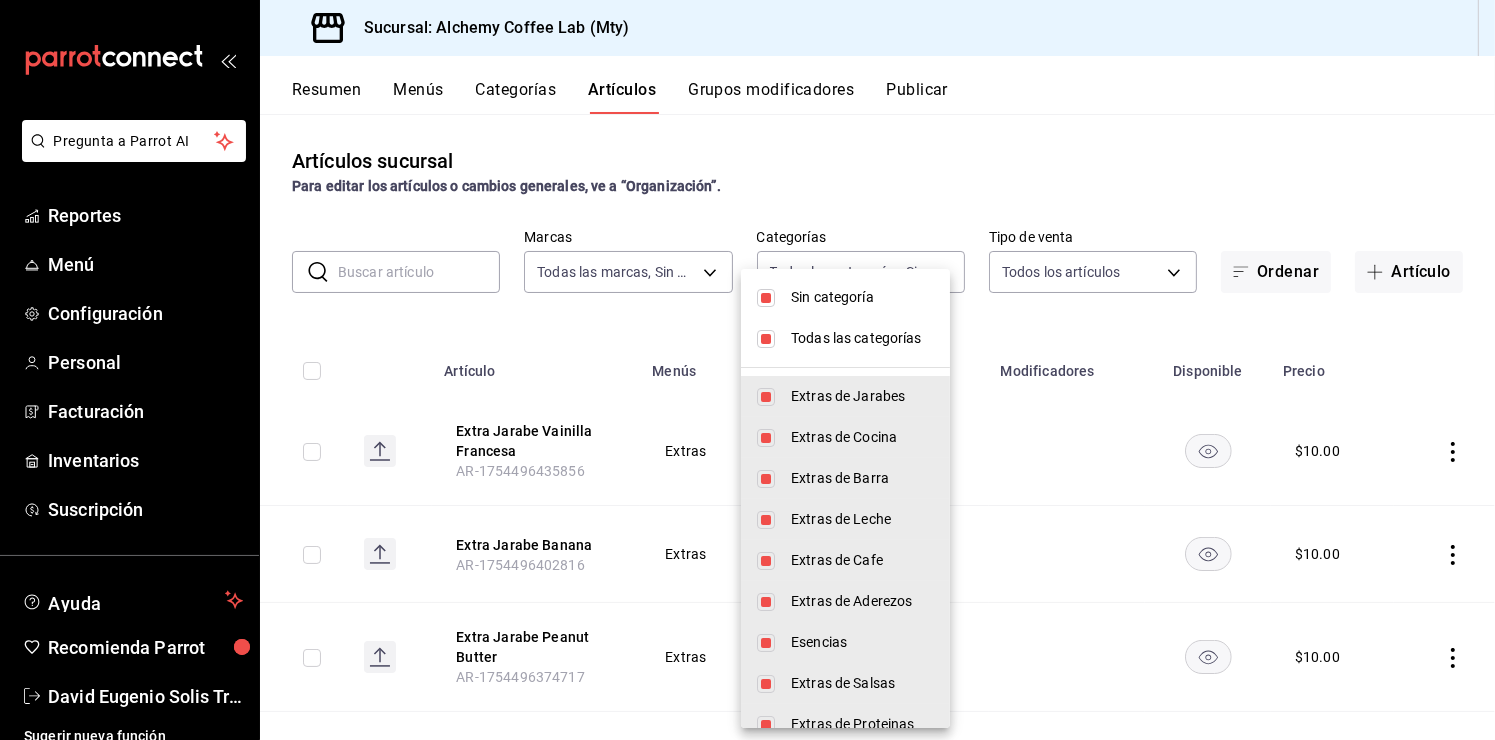 click on "Sin categoría" at bounding box center [845, 297] 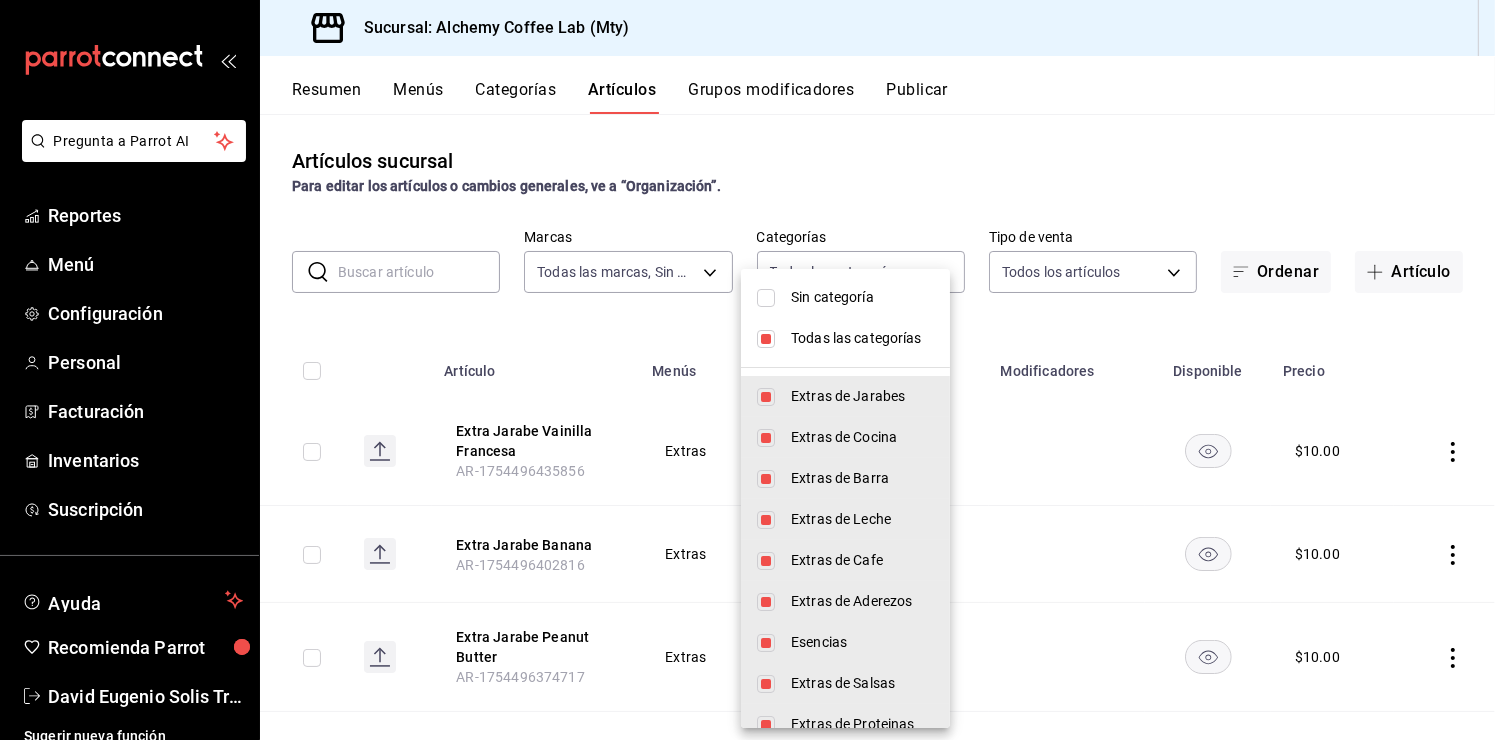 click at bounding box center [766, 339] 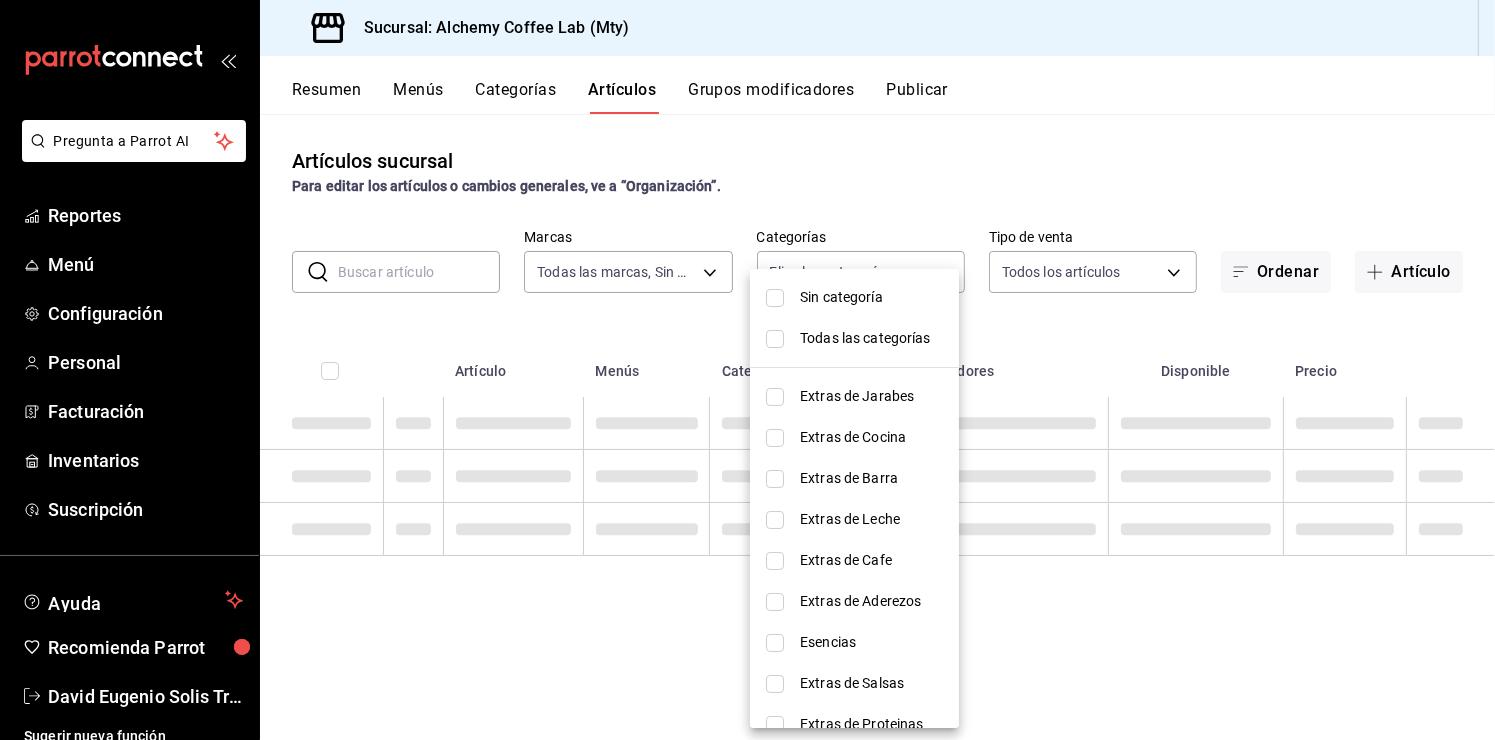 click at bounding box center [775, 298] 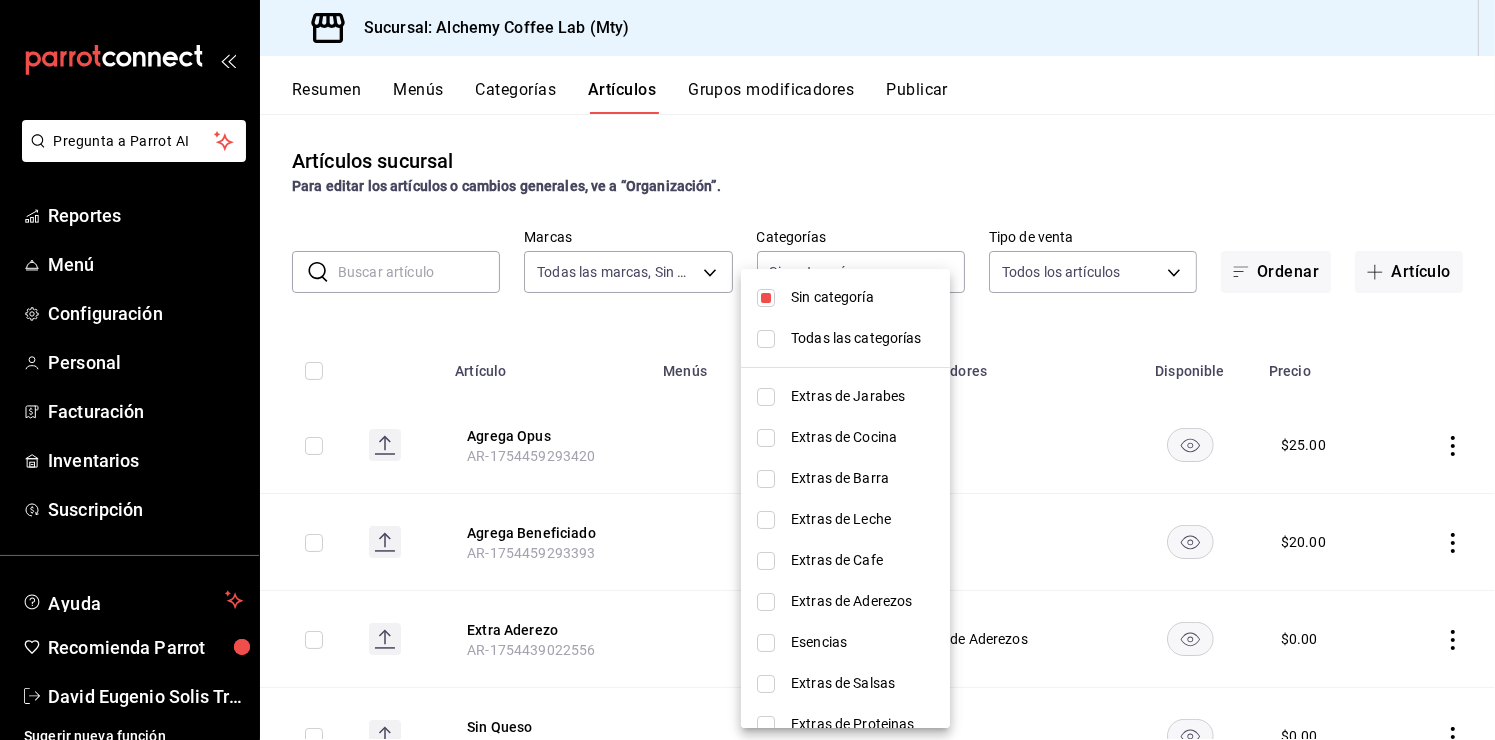 click at bounding box center [747, 370] 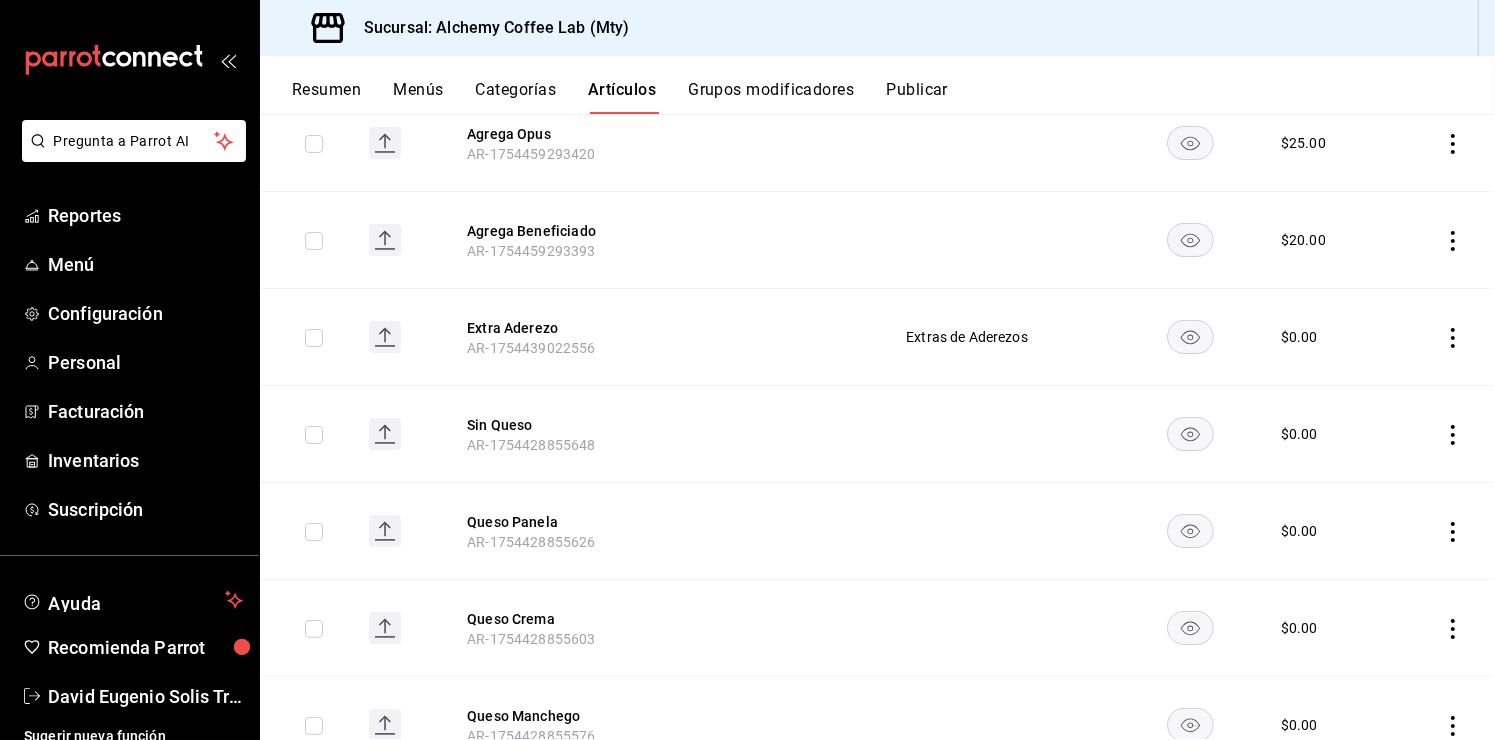 scroll, scrollTop: 300, scrollLeft: 0, axis: vertical 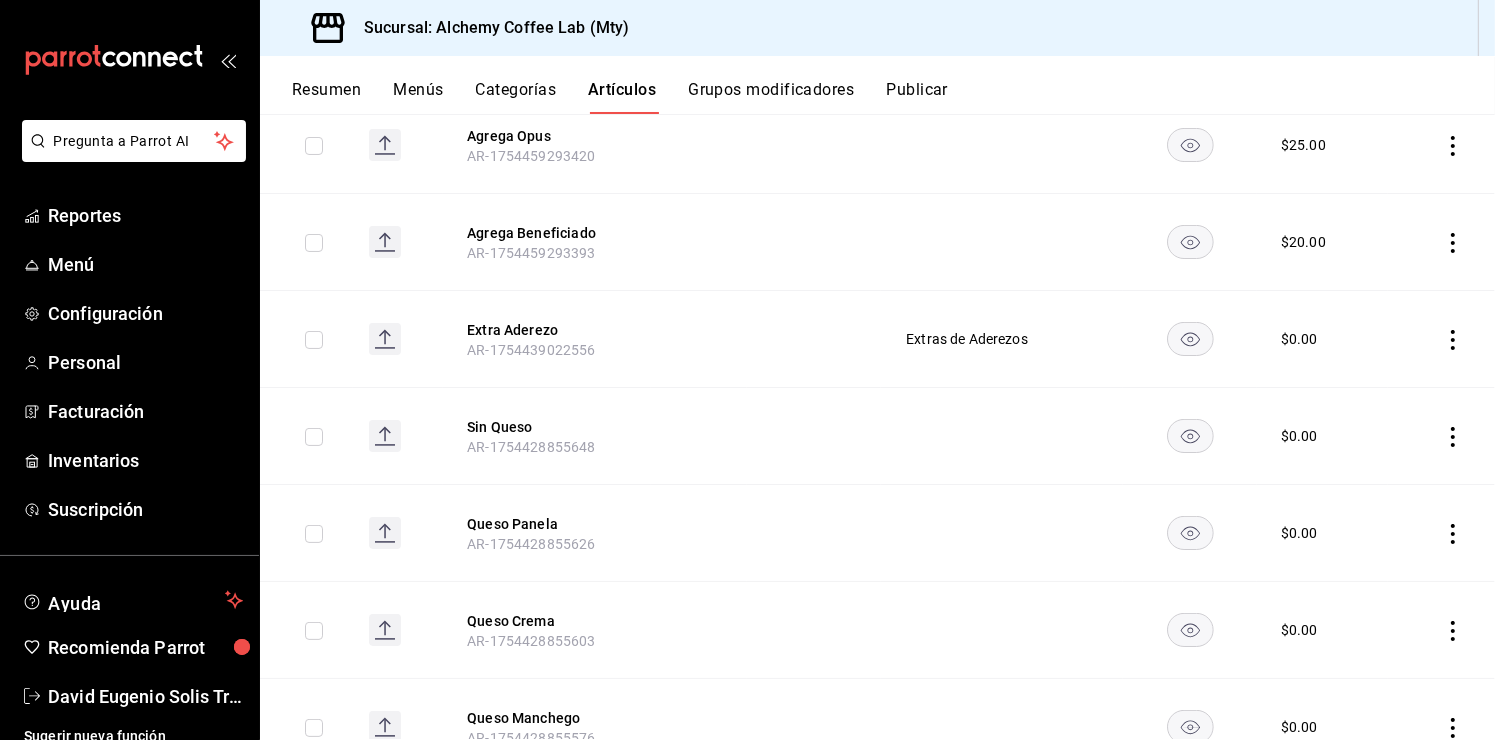 click on "Grupos modificadores" at bounding box center (771, 97) 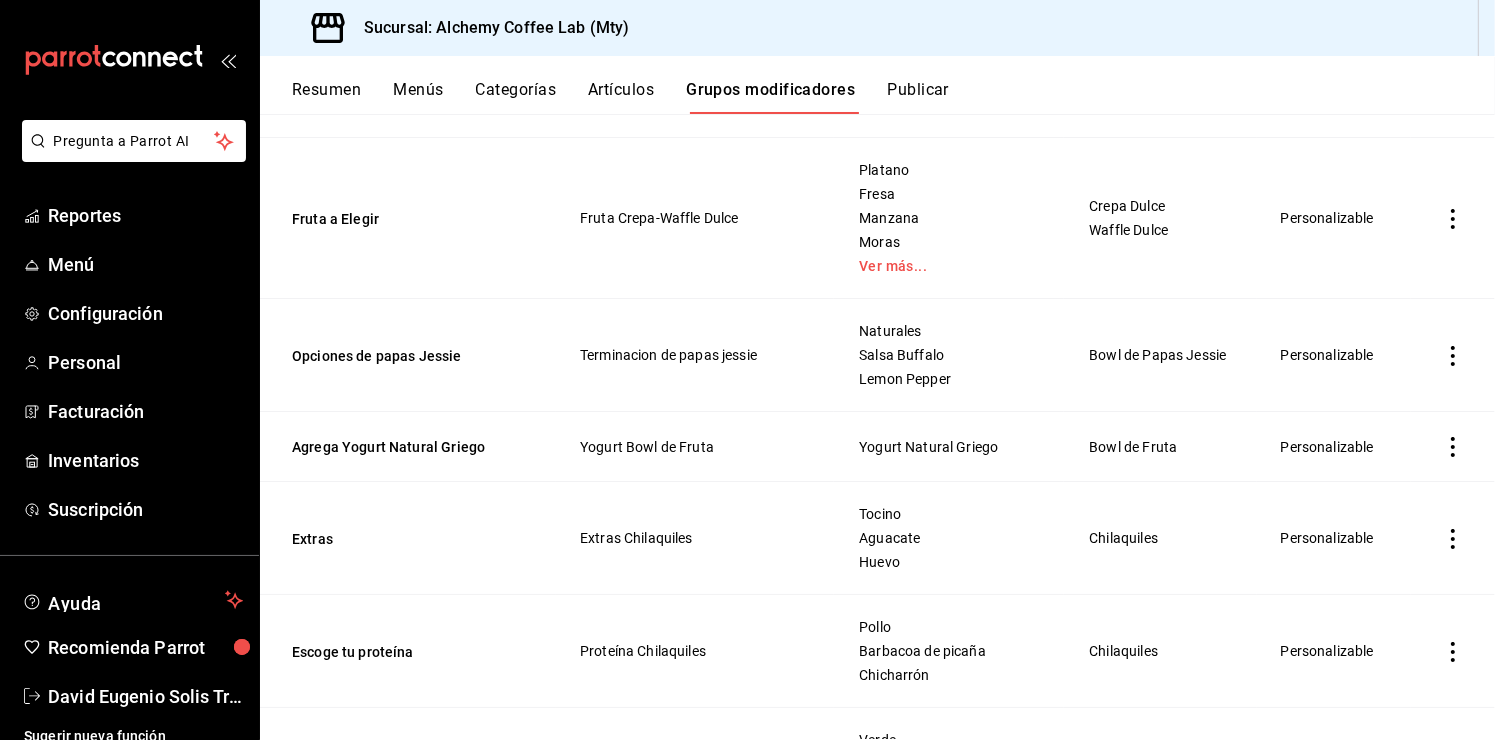 scroll, scrollTop: 5000, scrollLeft: 0, axis: vertical 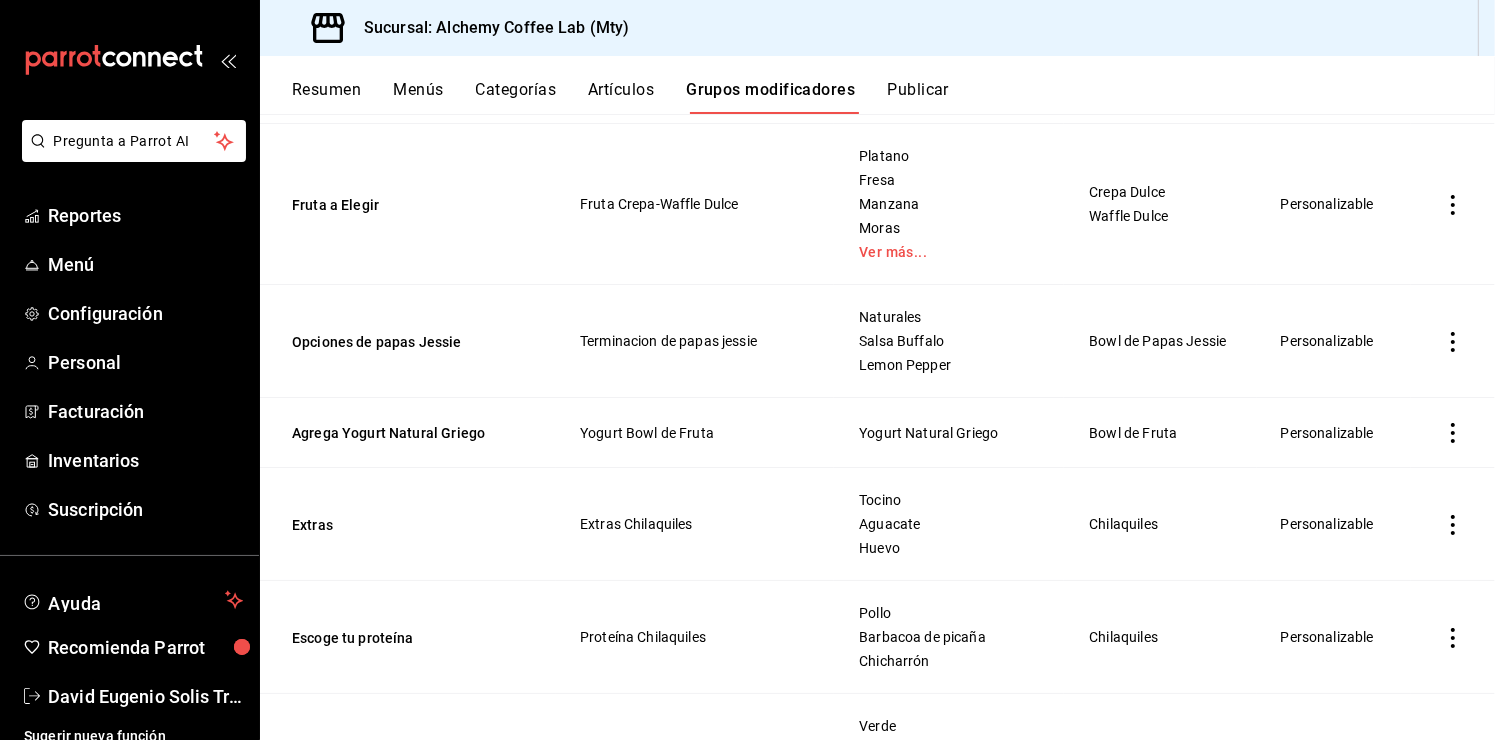 click on "Menús" at bounding box center (418, 97) 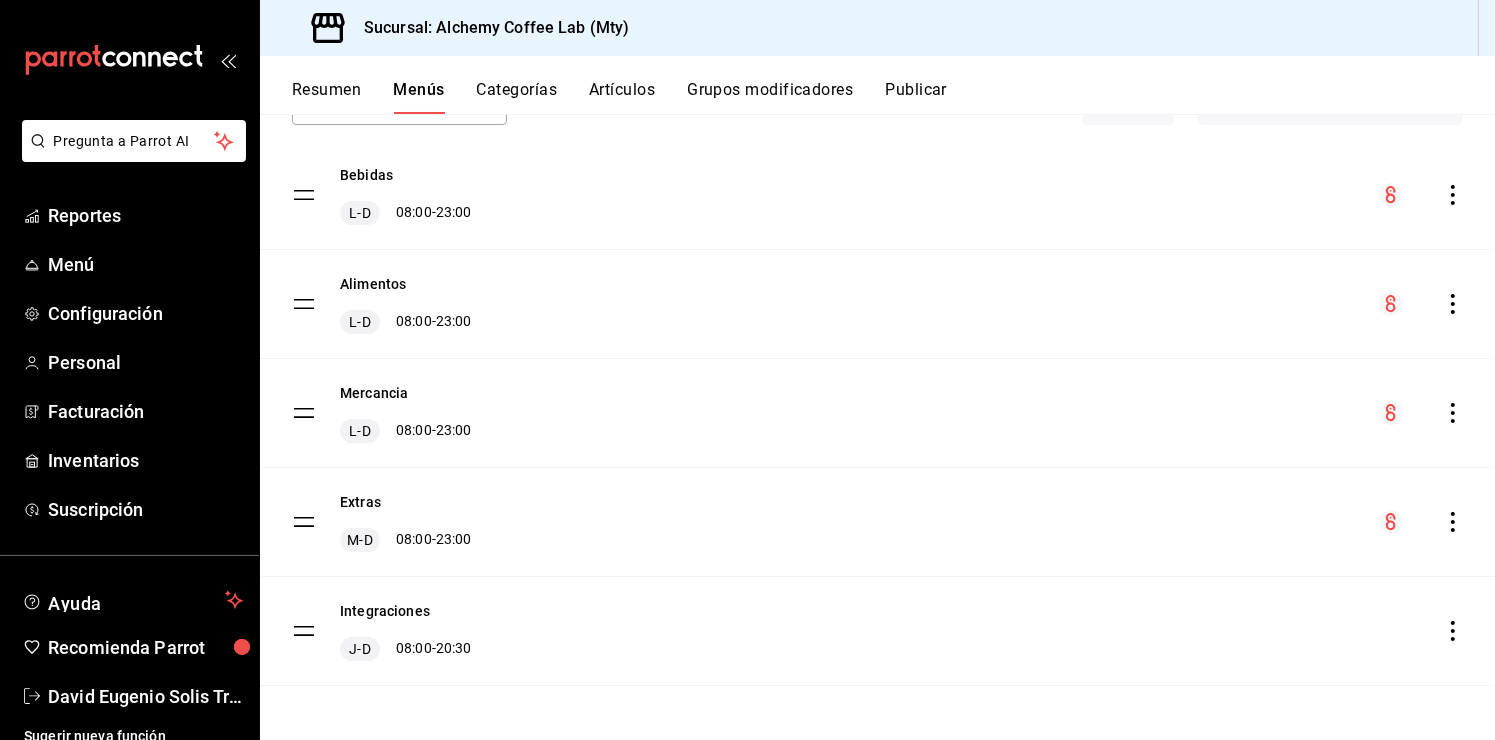 scroll, scrollTop: 148, scrollLeft: 0, axis: vertical 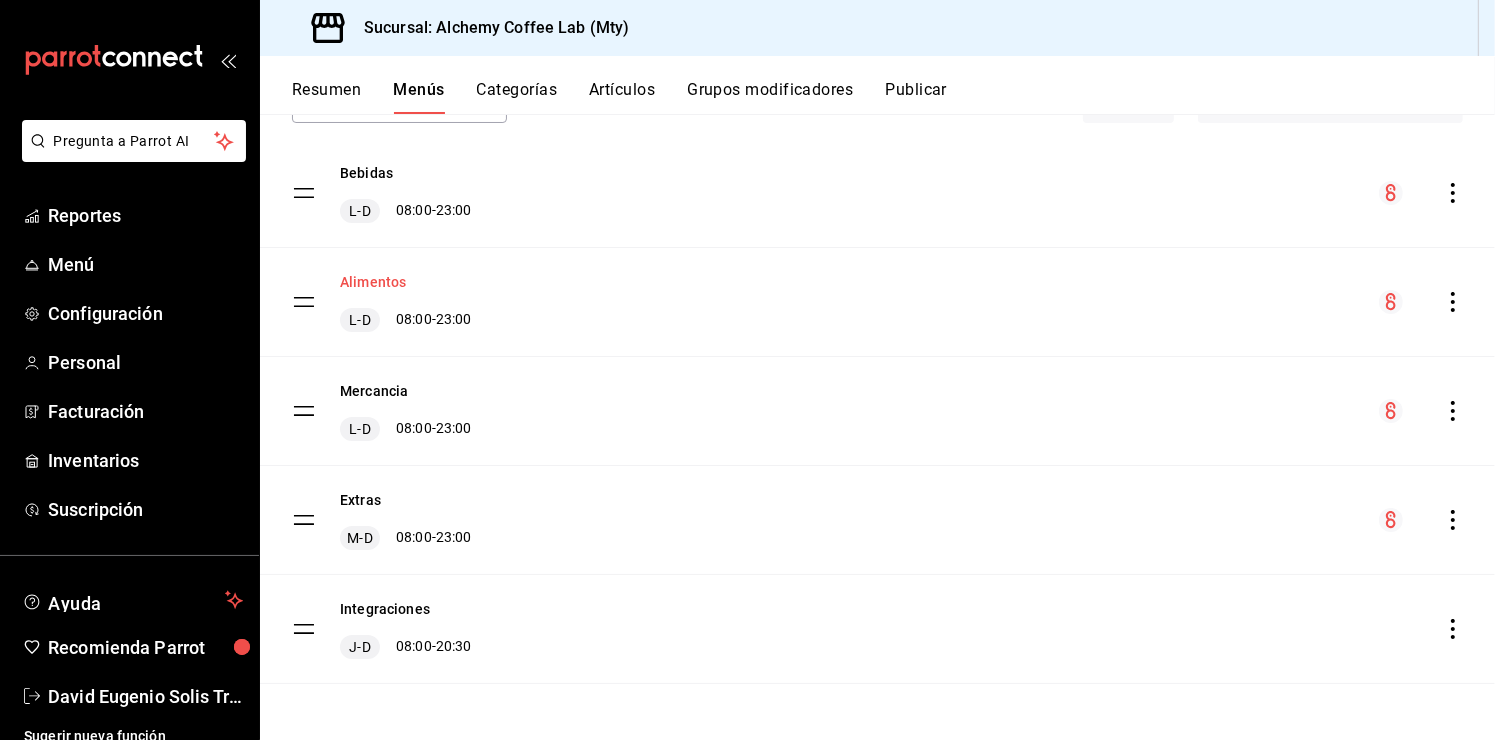 click on "Alimentos" at bounding box center [373, 282] 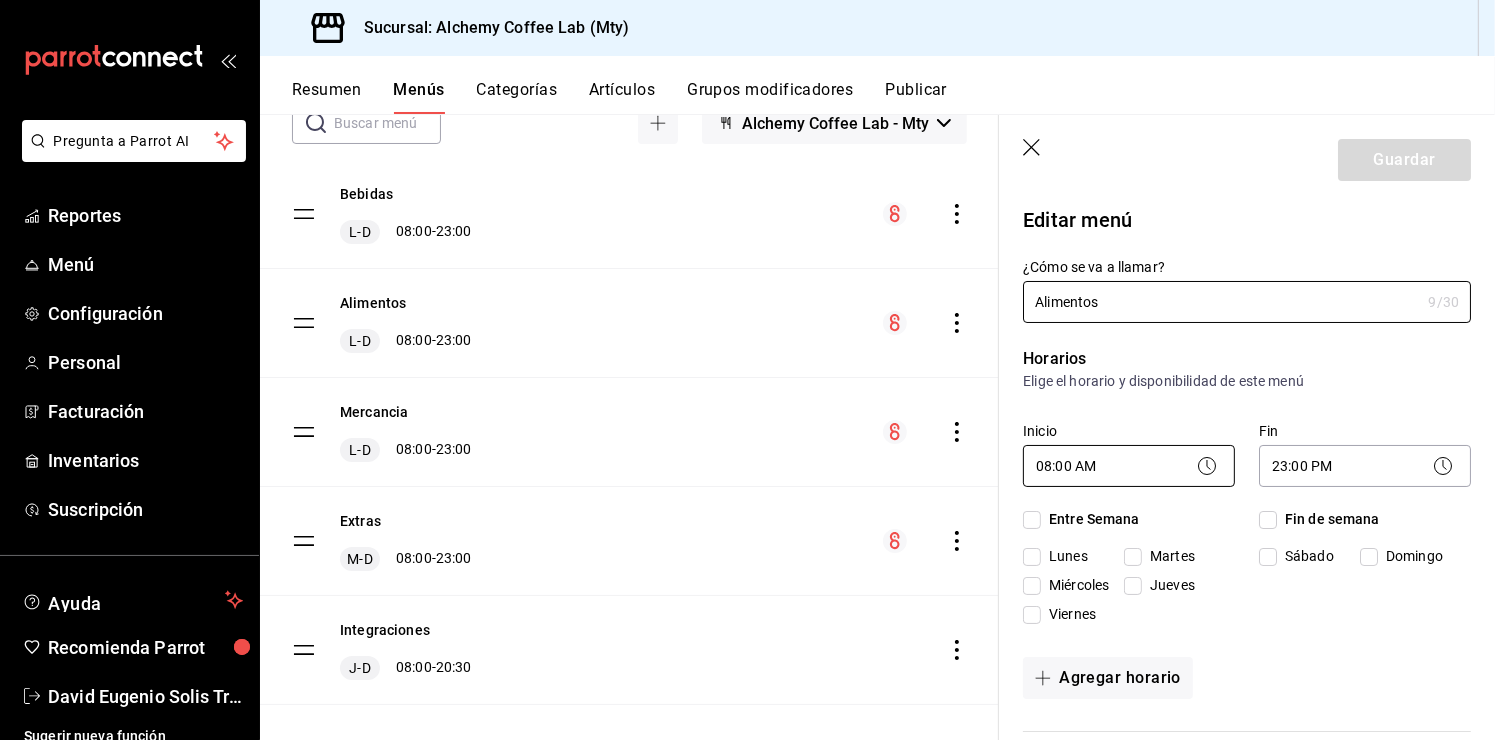 checkbox on "true" 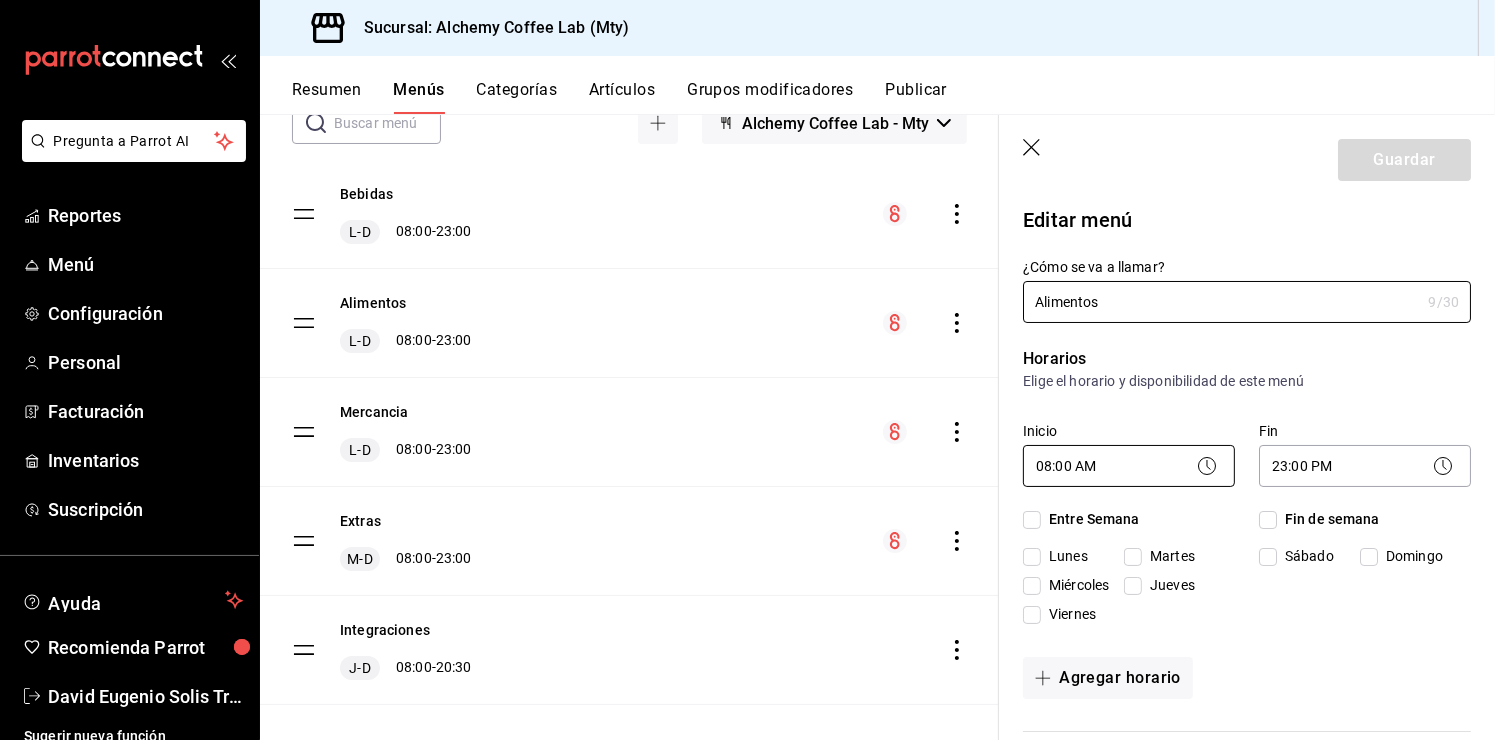 checkbox on "true" 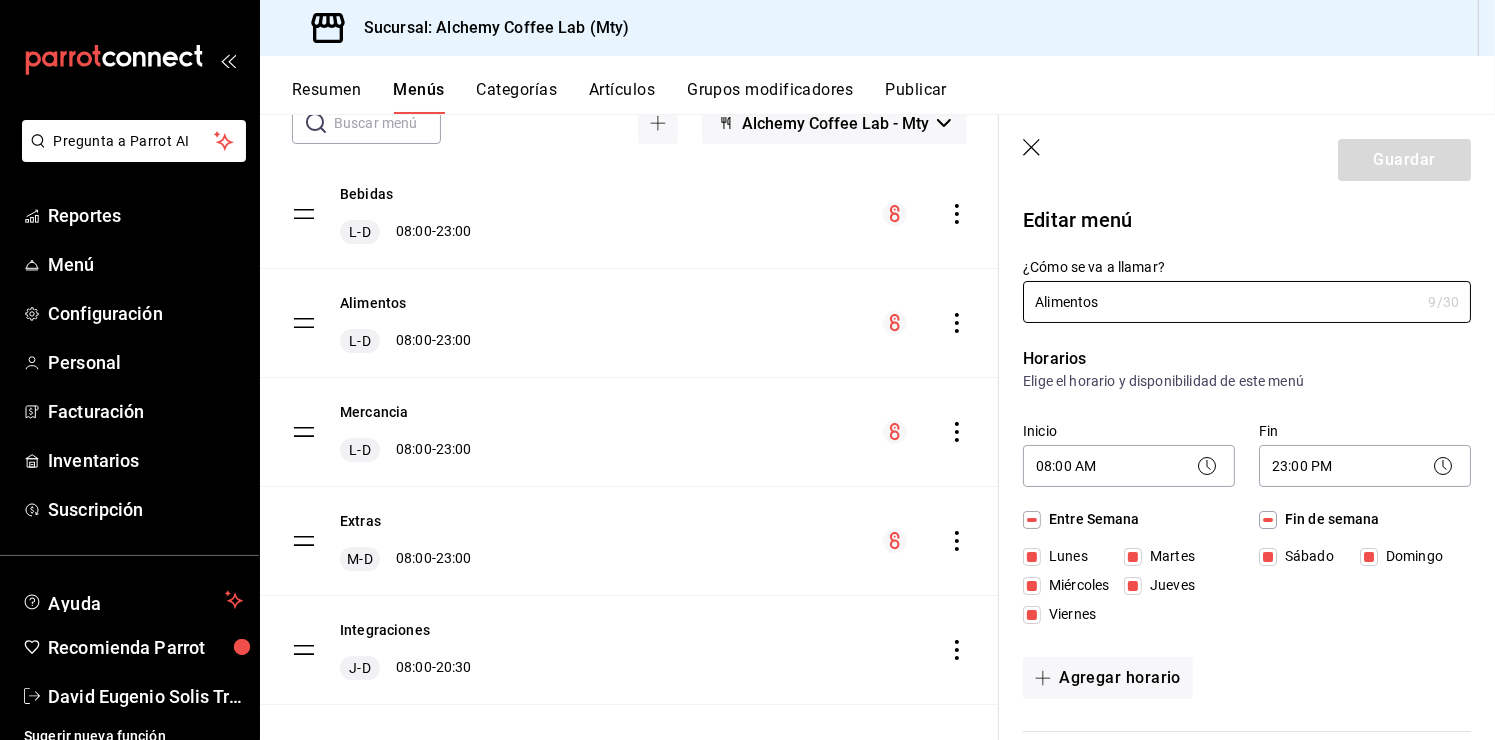 click on "Lunes" at bounding box center (1032, 557) 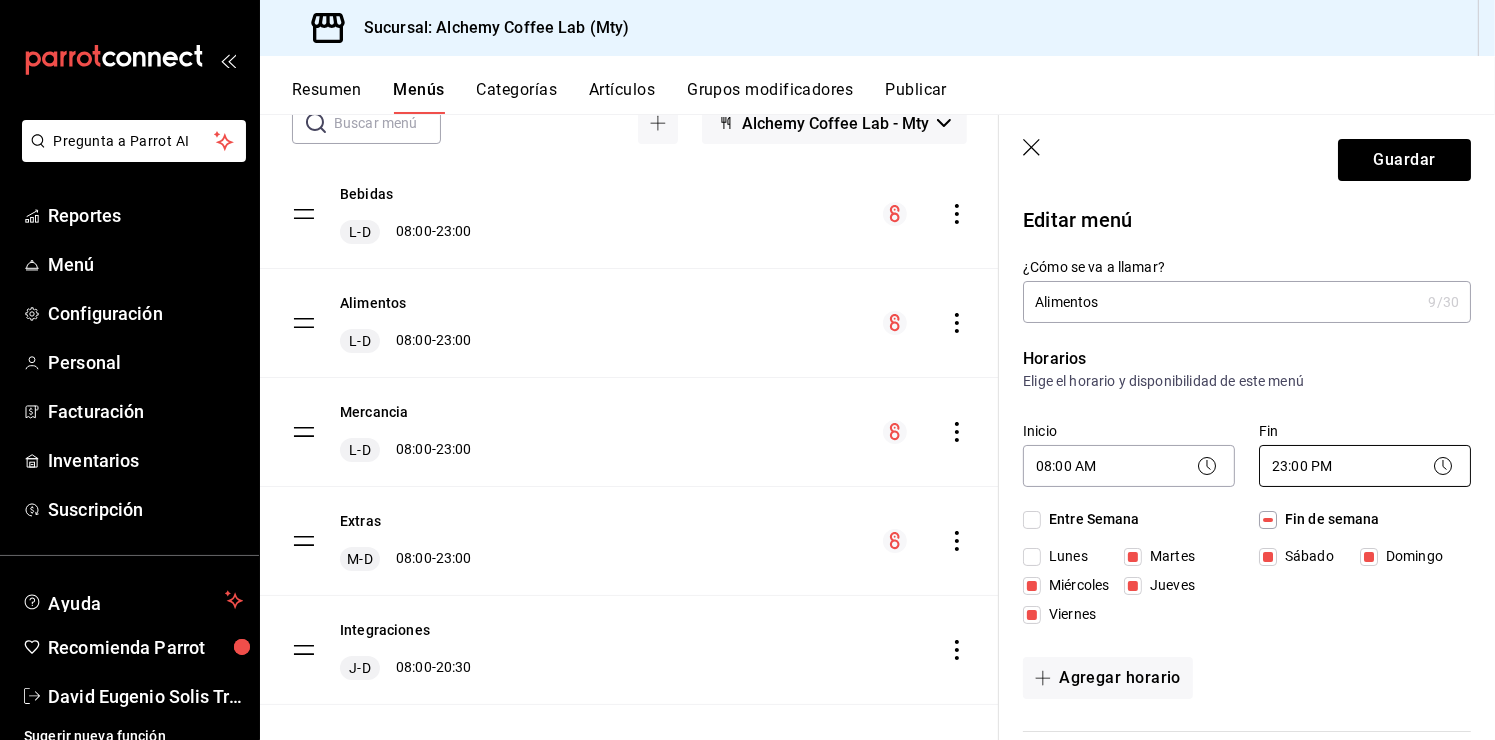 click on "Pregunta a Parrot AI Reportes   Menú   Configuración   Personal   Facturación   Inventarios   Suscripción   Ayuda Recomienda Parrot   [FIRST] [LAST]   Sugerir nueva función   Sucursal: Alchemy Coffee Lab (Mty) Resumen Menús Categorías Artículos Grupos modificadores Publicar Menú sucursal Si activas ‘Editar artículo por menú’, podrás  personalizar  los menús de esta sucursal.  Para cambios generales, ve a “Organización”. ​ ​ Alchemy Coffee Lab - Mty Bebidas L-D 08:00  -  23:00 Alimentos L-D 08:00  -  23:00 Mercancia L-D 08:00  -  23:00 Extras M-D 08:00  -  23:00 Integraciones J-D 08:00  -  20:30 Guardar Editar menú ¿Cómo se va a llamar? Alimentos 9 /30 ¿Cómo se va a llamar? Horarios Elige el horario y disponibilidad de este menú Inicio 08:00 AM 08:00 Fin 23:00 PM 23:00 Entre Semana Lunes Martes Miércoles Jueves Viernes Fin de semana Sábado Domingo Agregar horario Categorías Selecciona una categoría existente Crepas Y Waffles Postres Pastas Ensaladas Bowls Rappi" at bounding box center [747, 370] 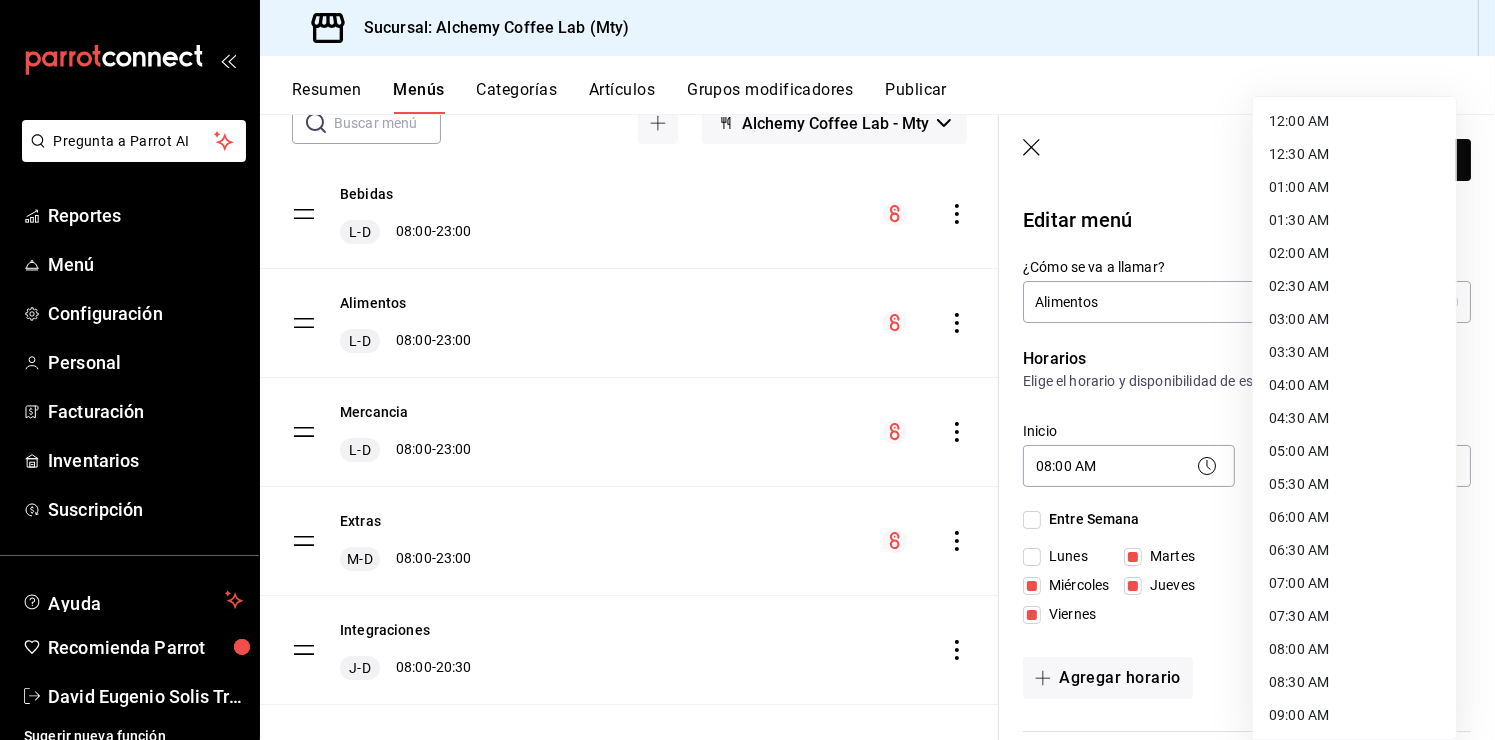 scroll, scrollTop: 990, scrollLeft: 0, axis: vertical 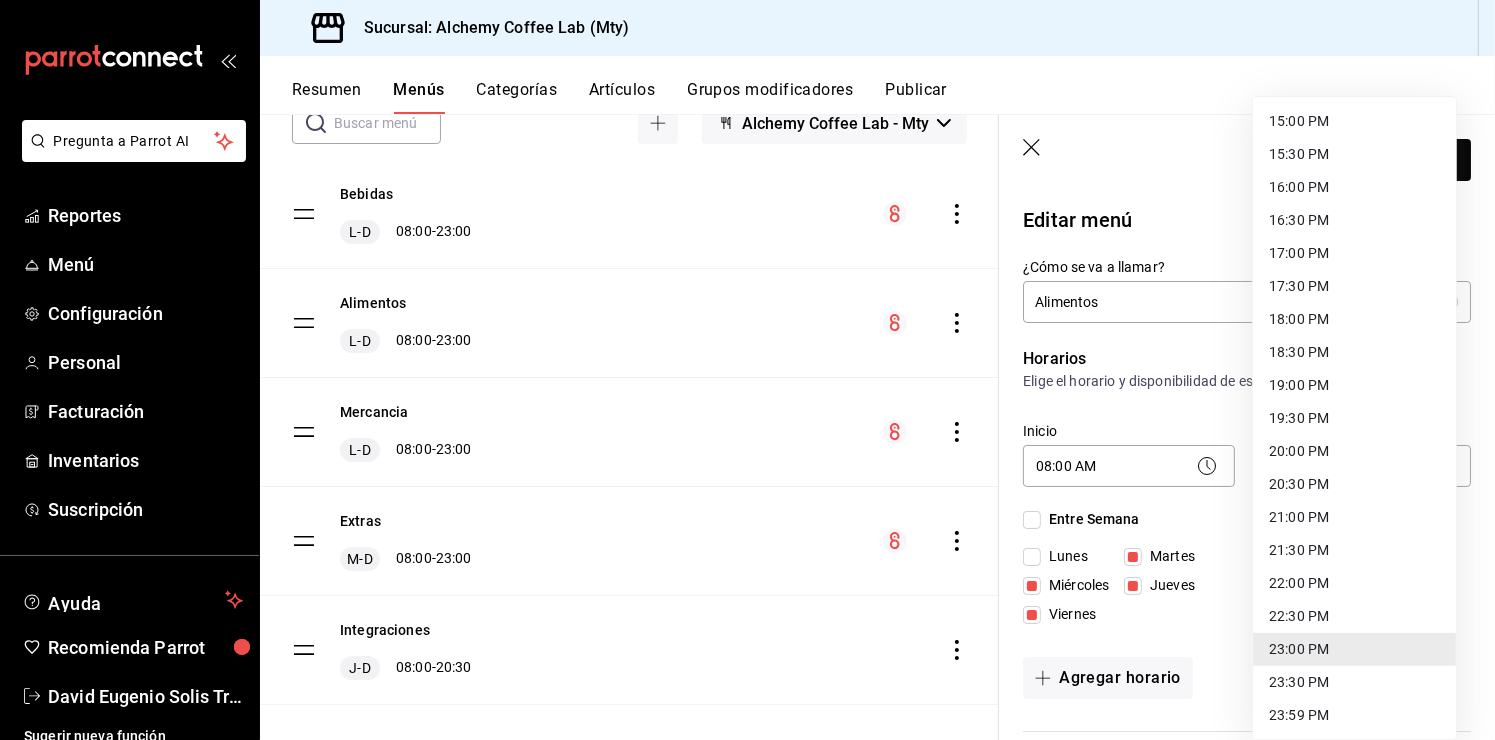 click on "20:30 PM" at bounding box center [1354, 484] 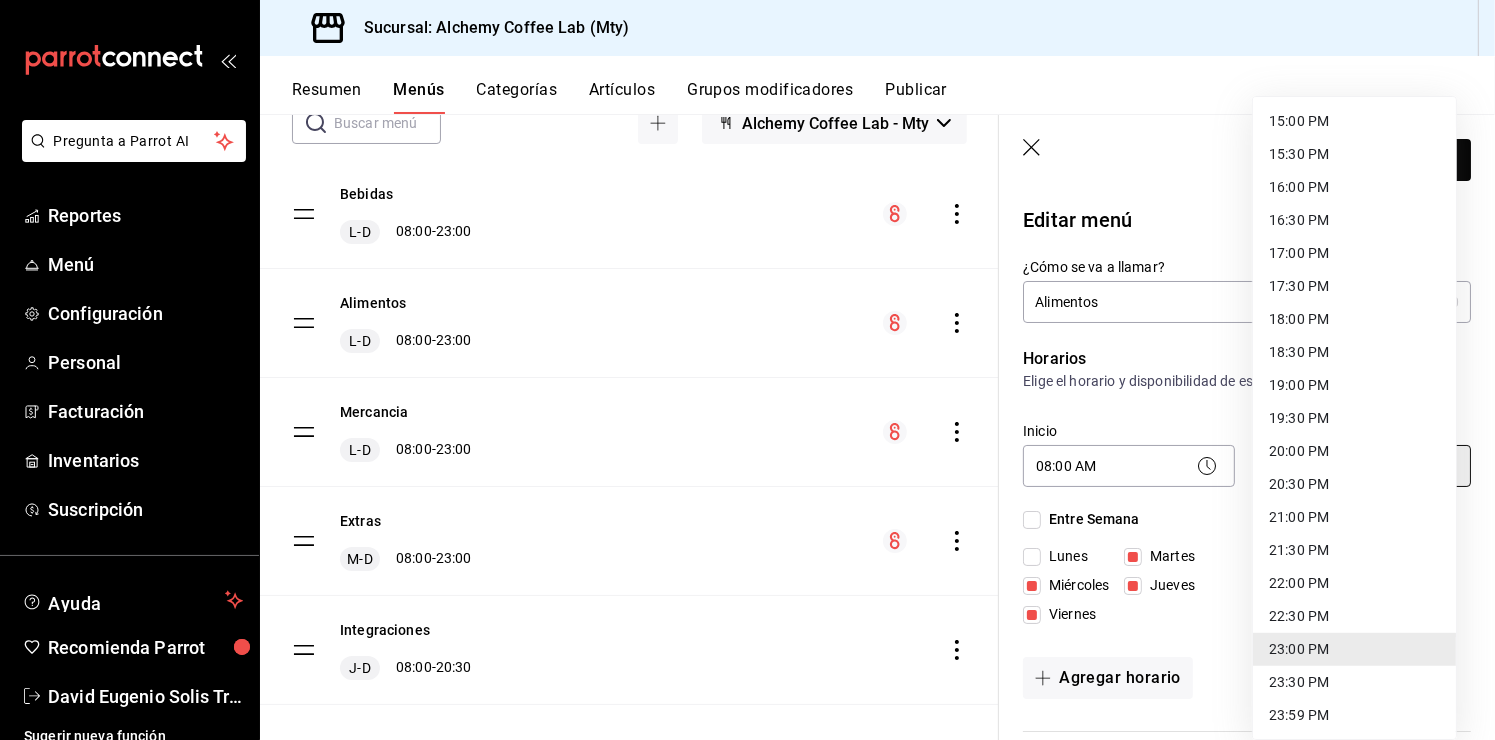 type on "20:30" 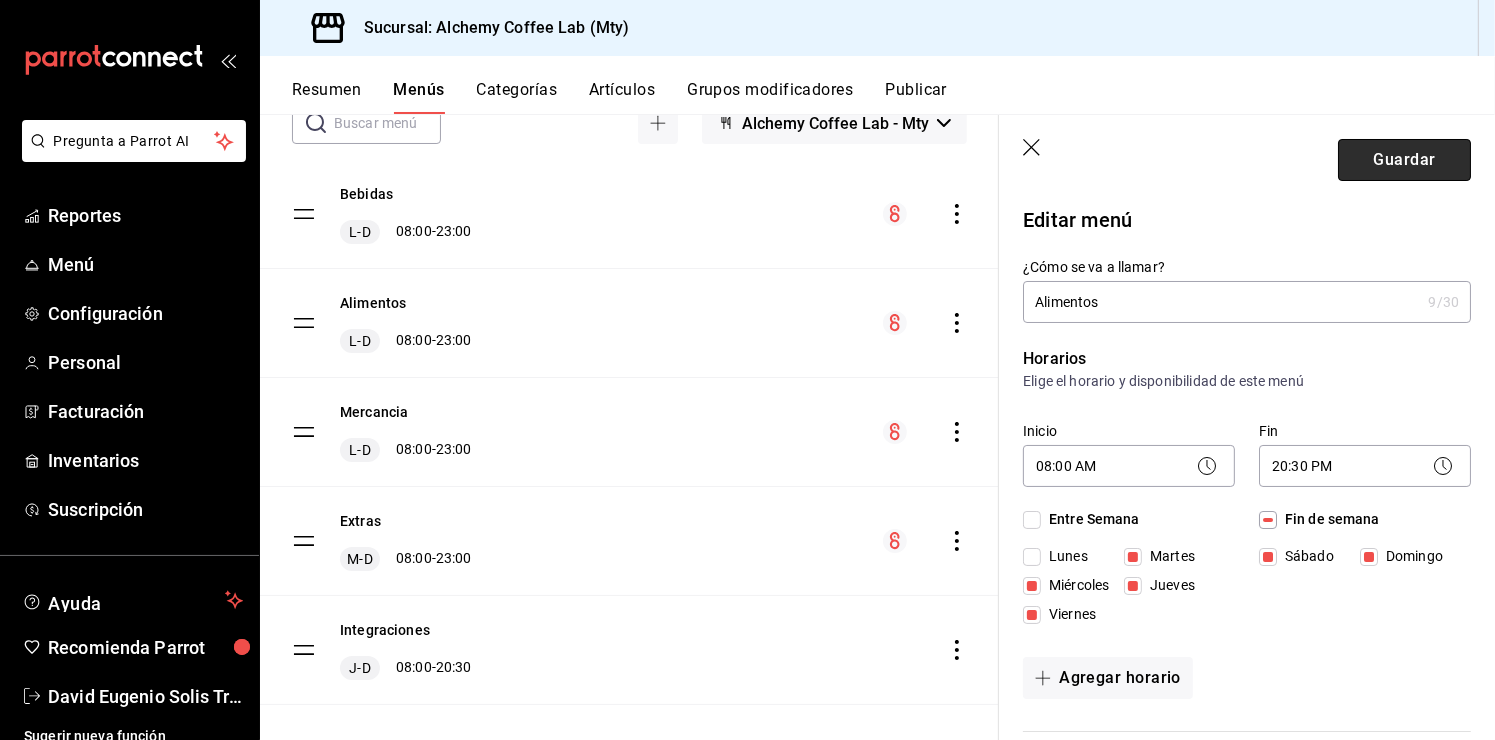 click on "Guardar" at bounding box center [1404, 160] 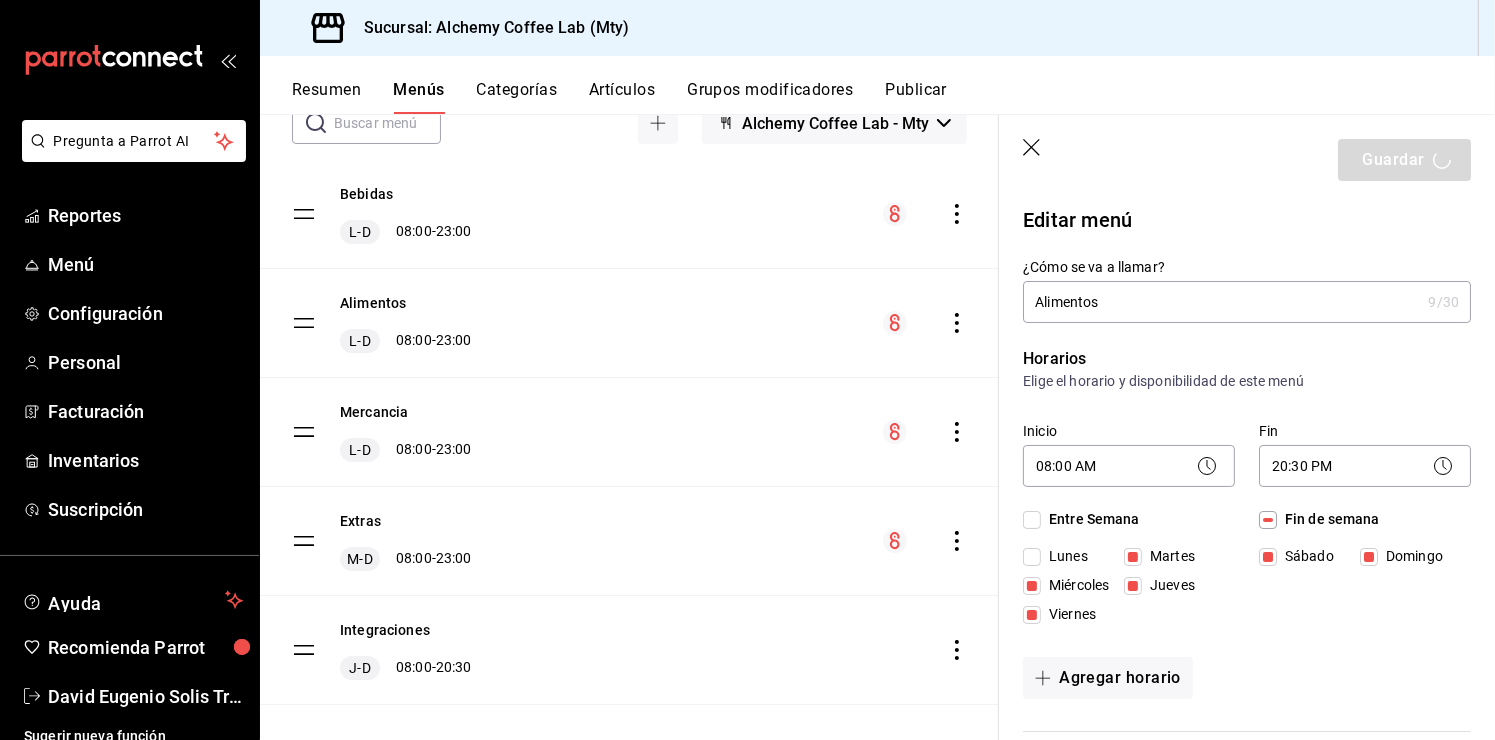 type 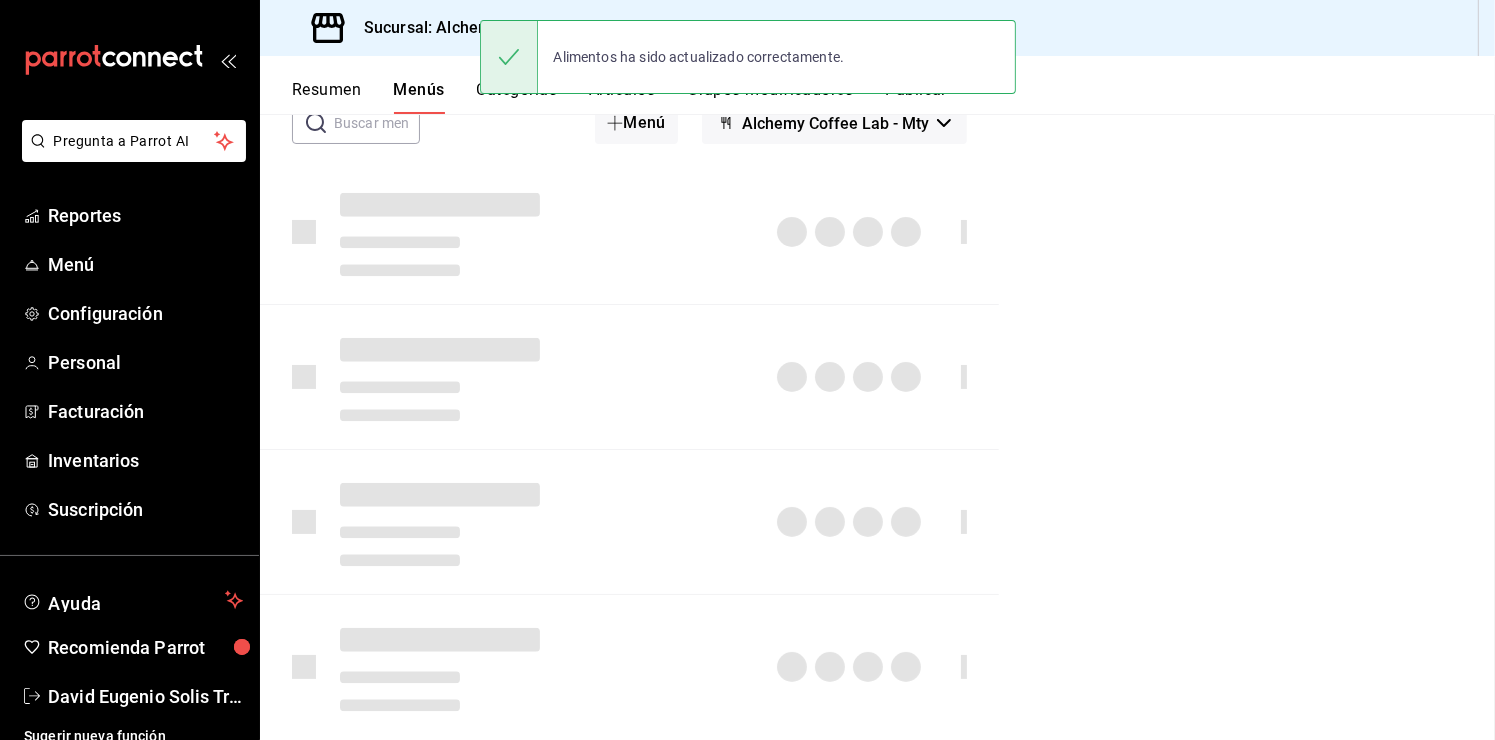 checkbox on "false" 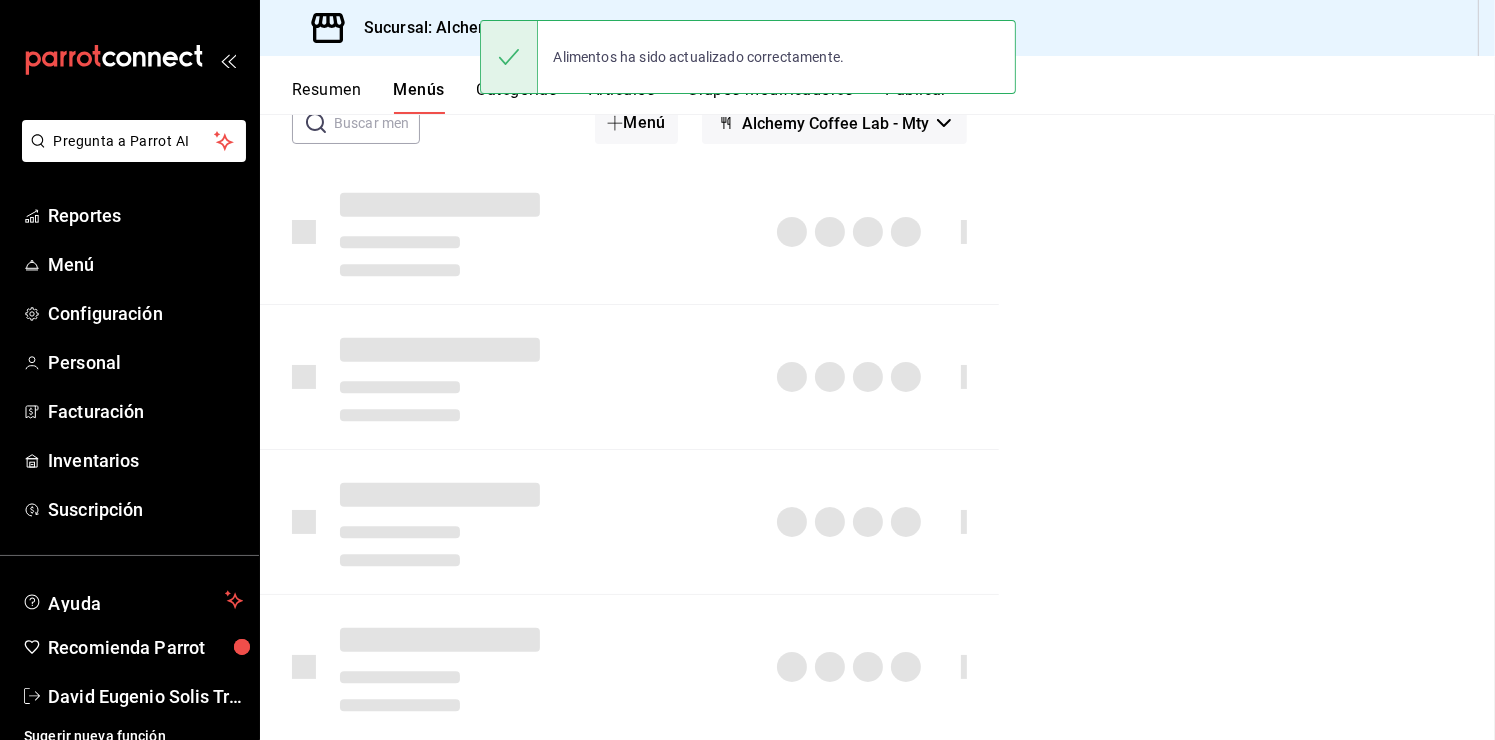 checkbox on "false" 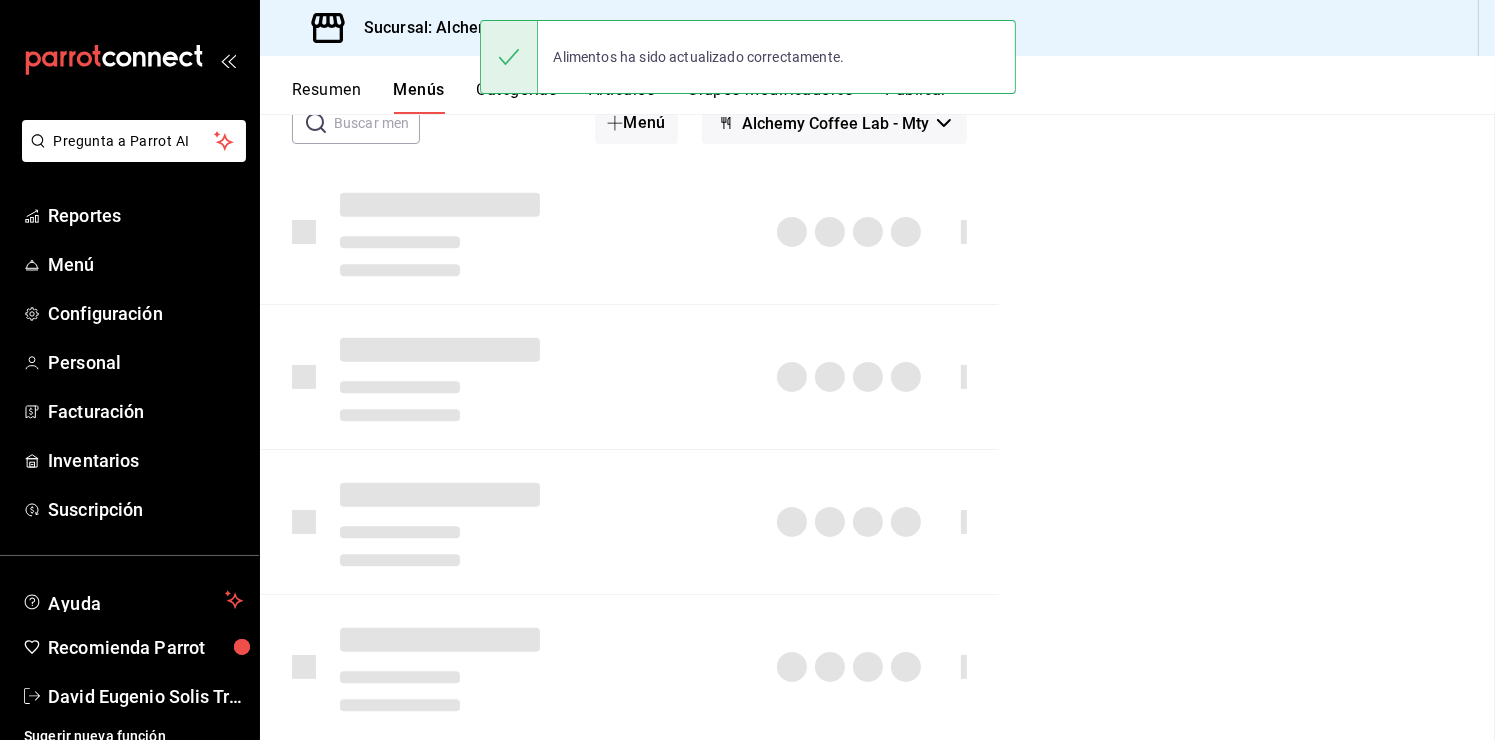checkbox on "false" 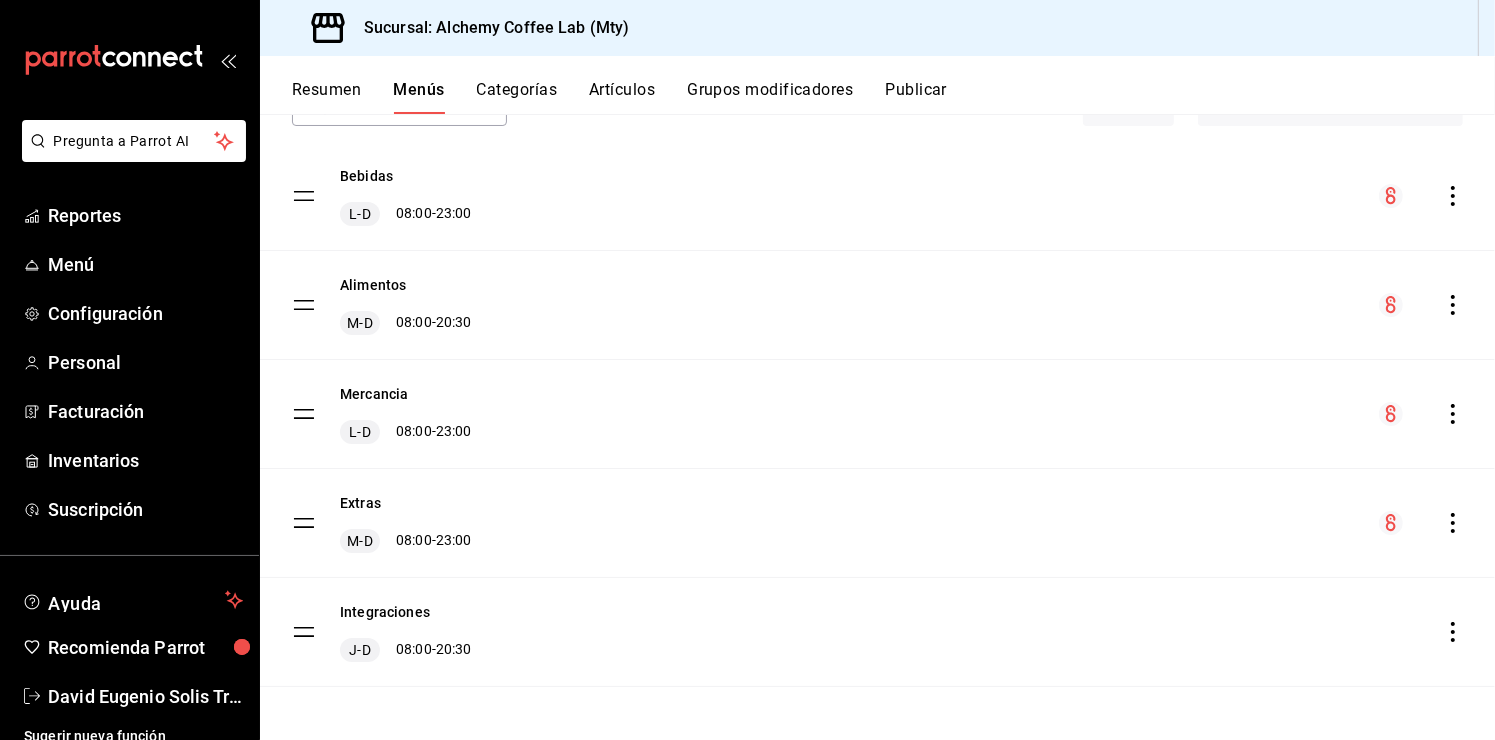 scroll, scrollTop: 148, scrollLeft: 0, axis: vertical 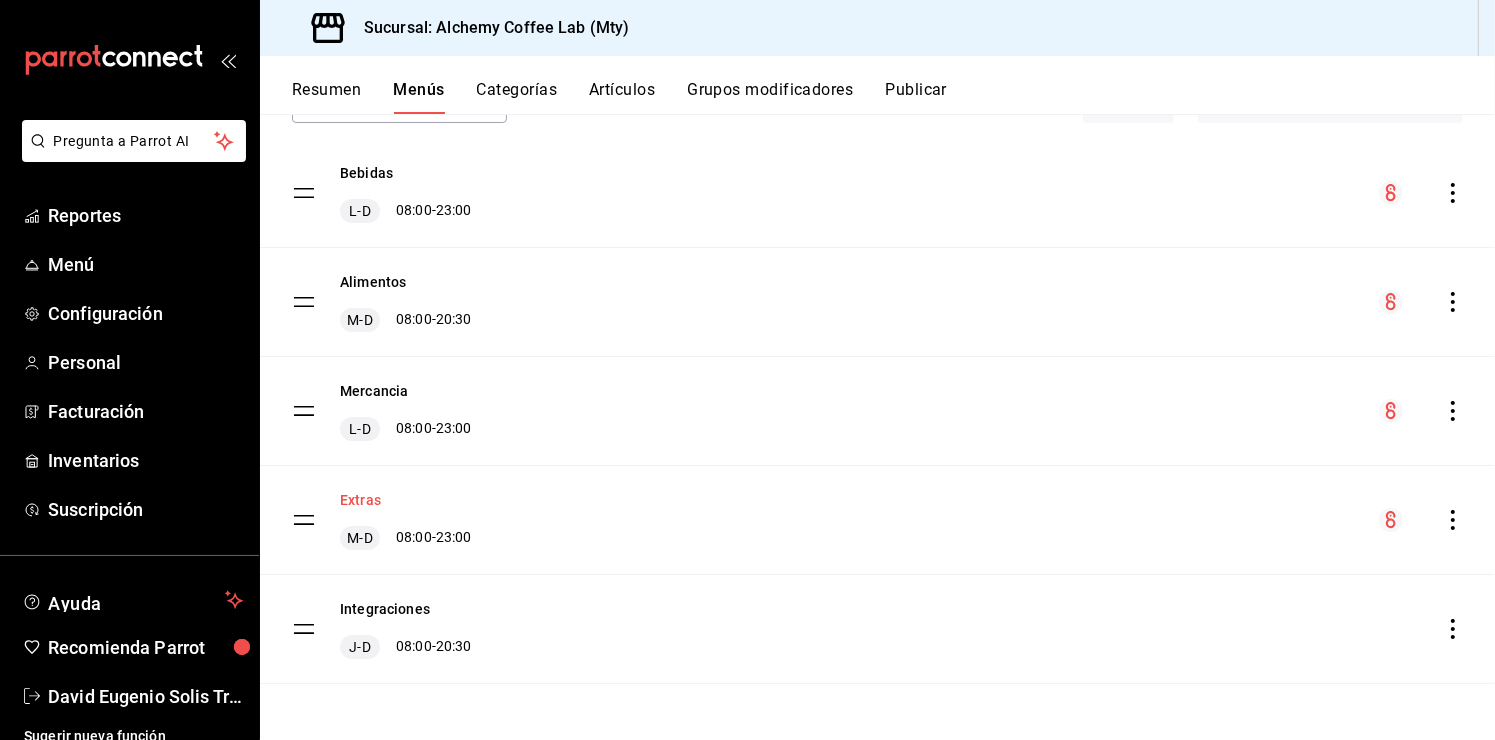 click on "Extras" at bounding box center [360, 500] 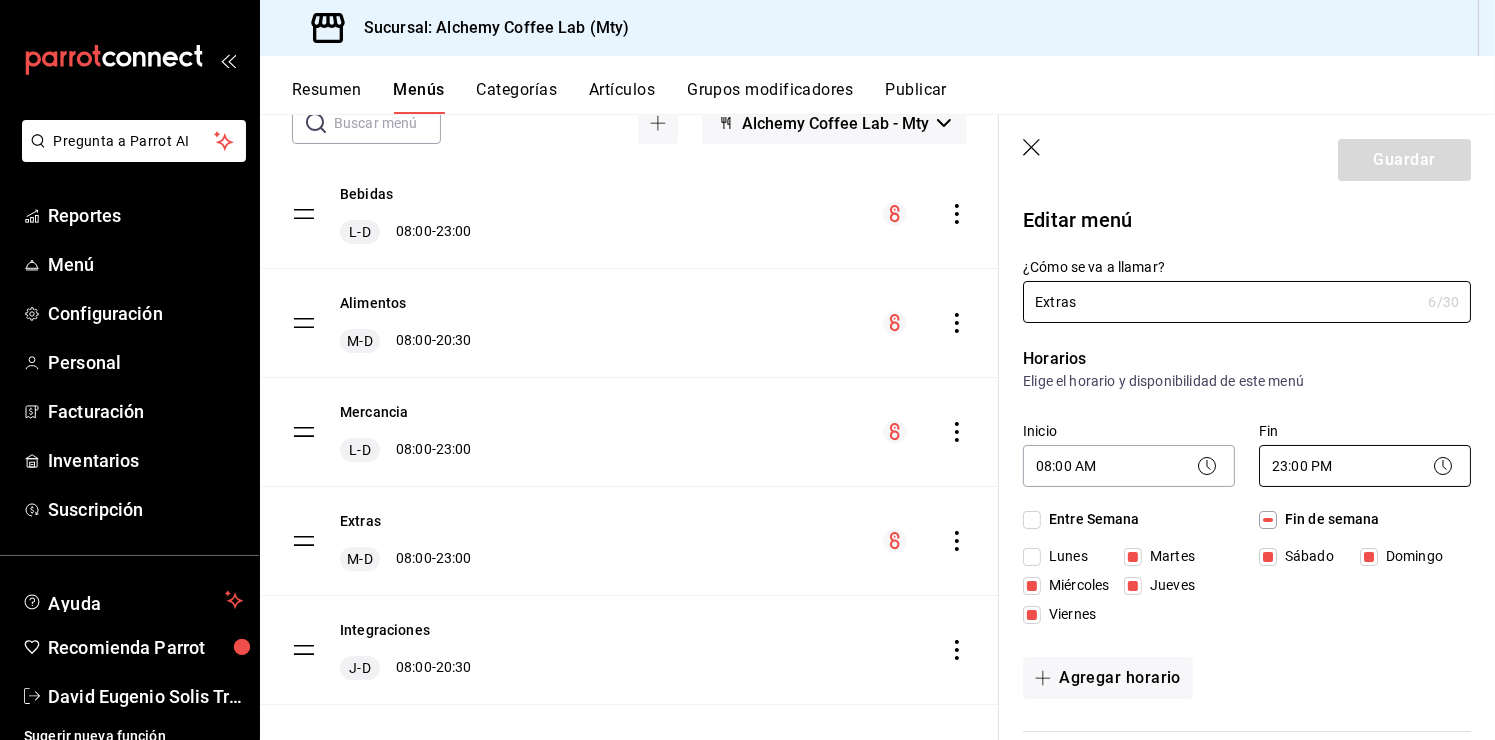 click on "Pregunta a Parrot AI Reportes   Menú   Configuración   Personal   Facturación   Inventarios   Suscripción   Ayuda Recomienda Parrot   [FIRST] [LAST]   Sugerir nueva función   Sucursal: Alchemy Coffee Lab (Mty) Resumen Menús Categorías Artículos Grupos modificadores Publicar Menú sucursal Si activas ‘Editar artículo por menú’, podrás  personalizar  los menús de esta sucursal.  Para cambios generales, ve a “Organización”. ​ ​ Alchemy Coffee Lab - Mty Bebidas L-D 08:00  -  23:00 Alimentos M-D 08:00  -  20:30 Mercancia L-D 08:00  -  23:00 Extras M-D 08:00  -  23:00 Integraciones J-D 08:00  -  20:30 Guardar Editar menú ¿Cómo se va a llamar? Extras 6 /30 ¿Cómo se va a llamar? Horarios Elige el horario y disponibilidad de este menú Inicio 08:00 AM 08:00 Fin 23:00 PM 23:00 Entre Semana Lunes Martes Miércoles Jueves Viernes Fin de semana Sábado Domingo Agregar horario Categorías Selecciona una categoría existente Extras de Cafe Extras de Jarabes Extras de Leche Rappi" at bounding box center [747, 370] 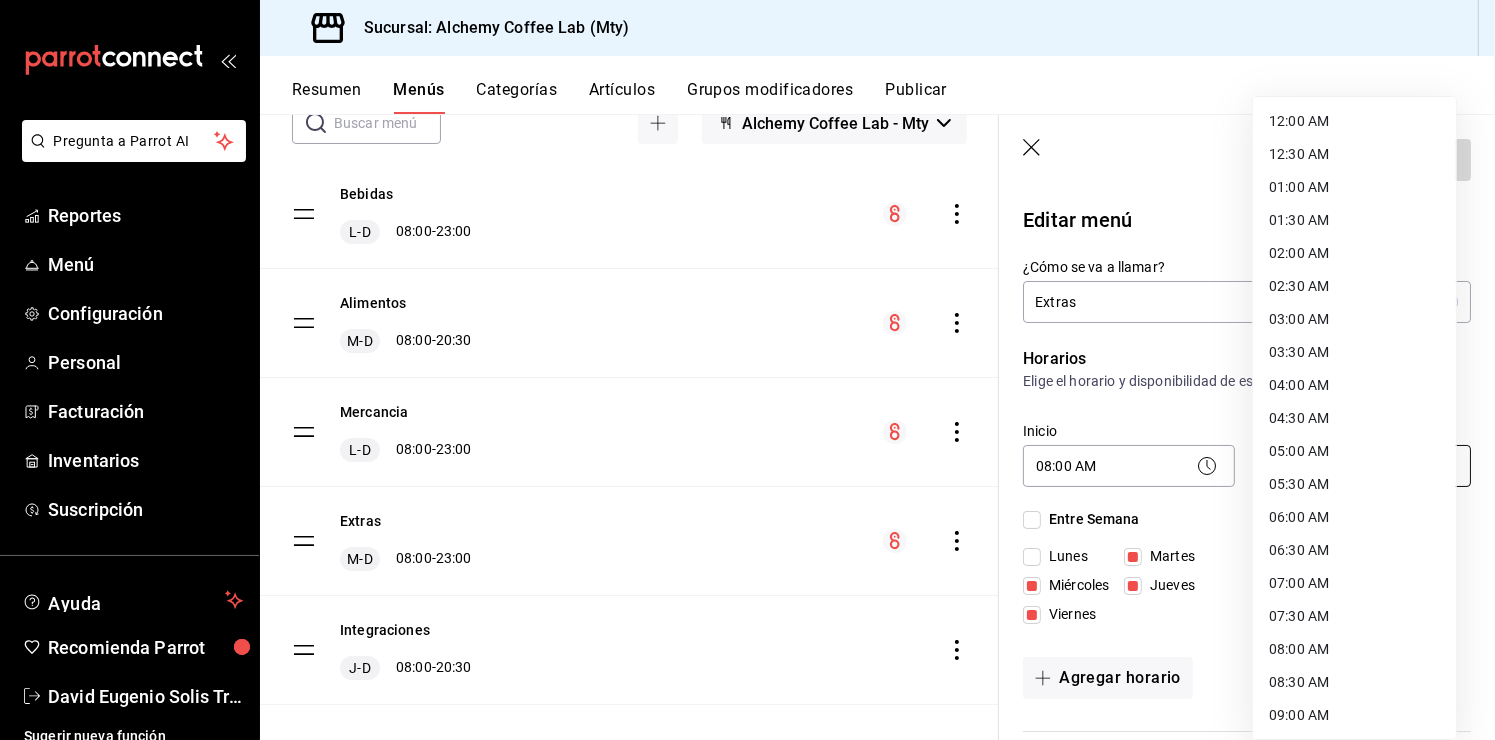 scroll, scrollTop: 990, scrollLeft: 0, axis: vertical 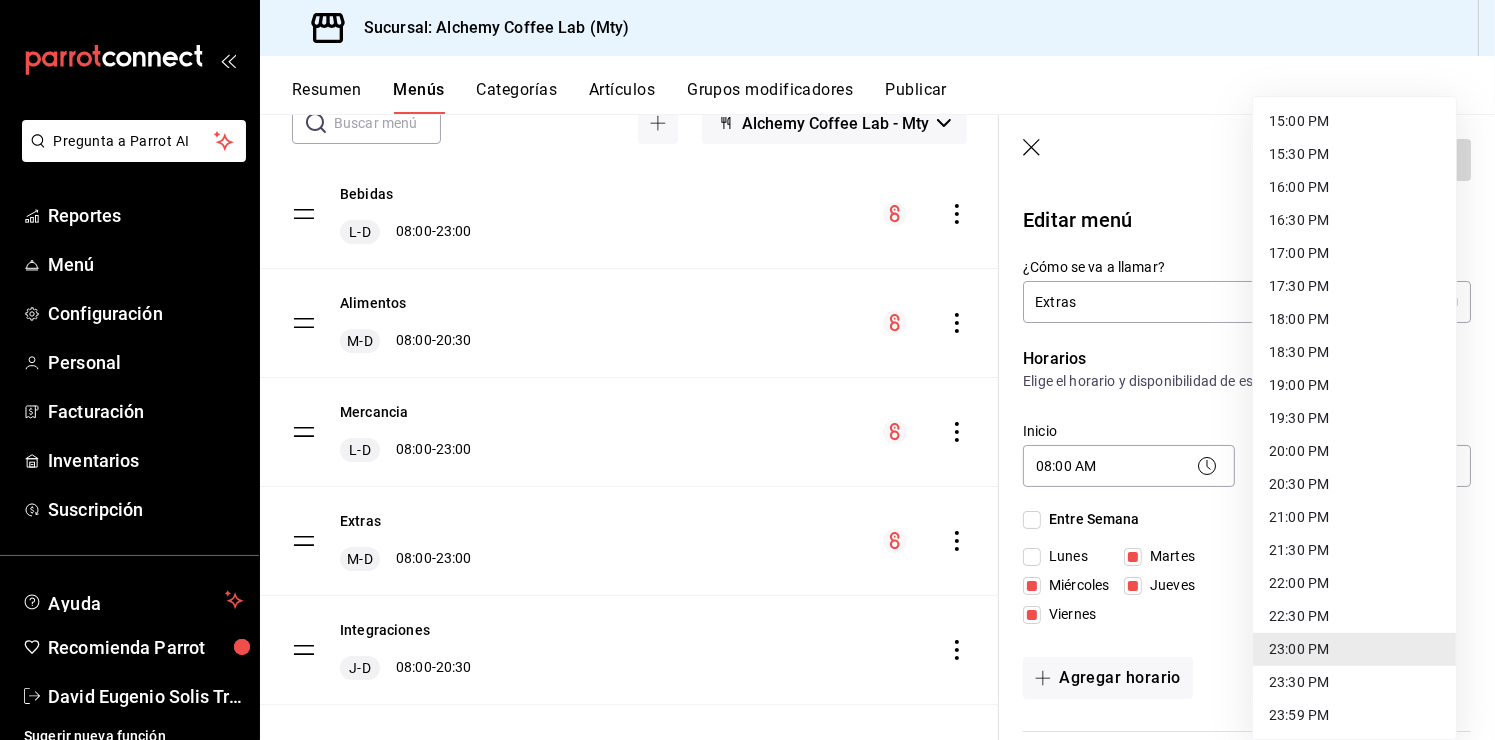 click on "20:30 PM" at bounding box center (1354, 484) 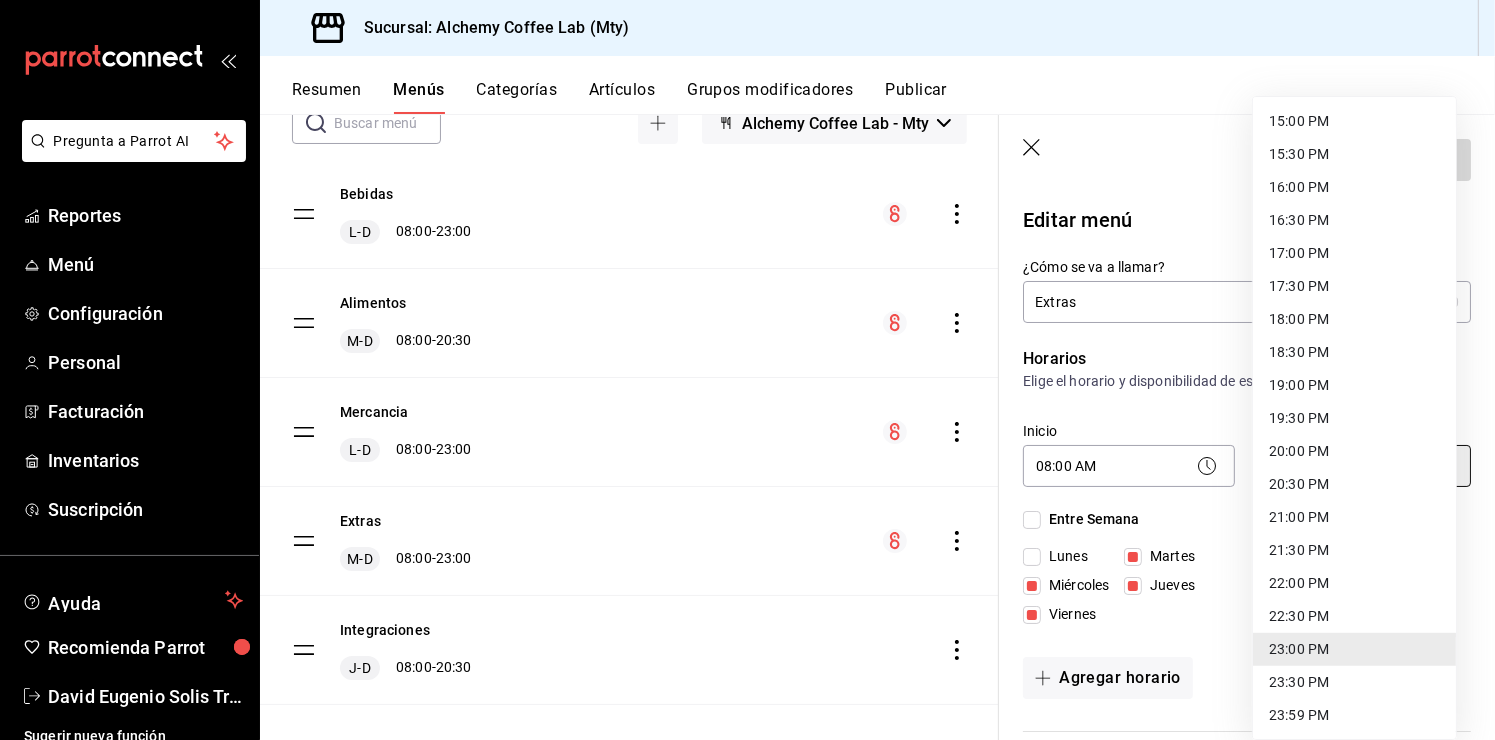 type on "20:30" 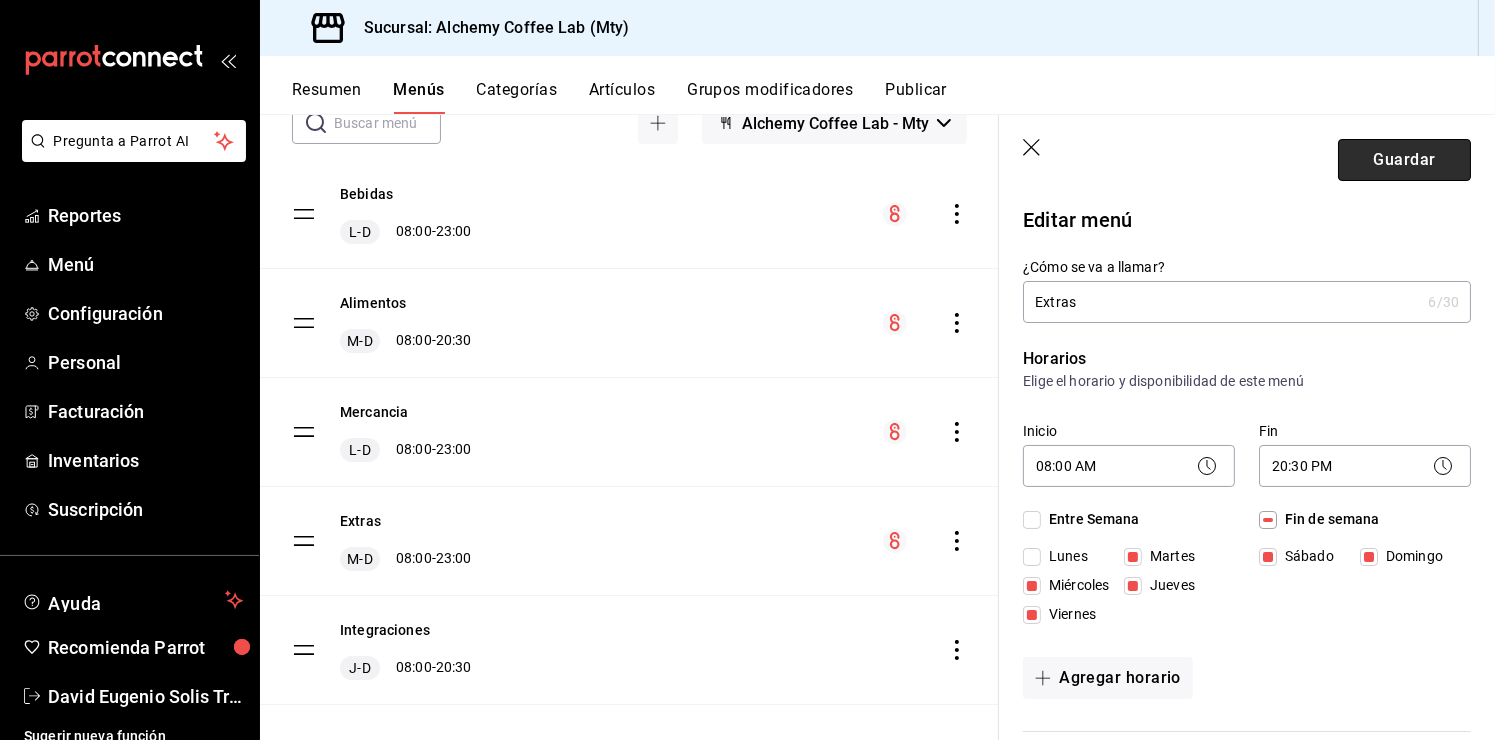 click on "Guardar" at bounding box center (1404, 160) 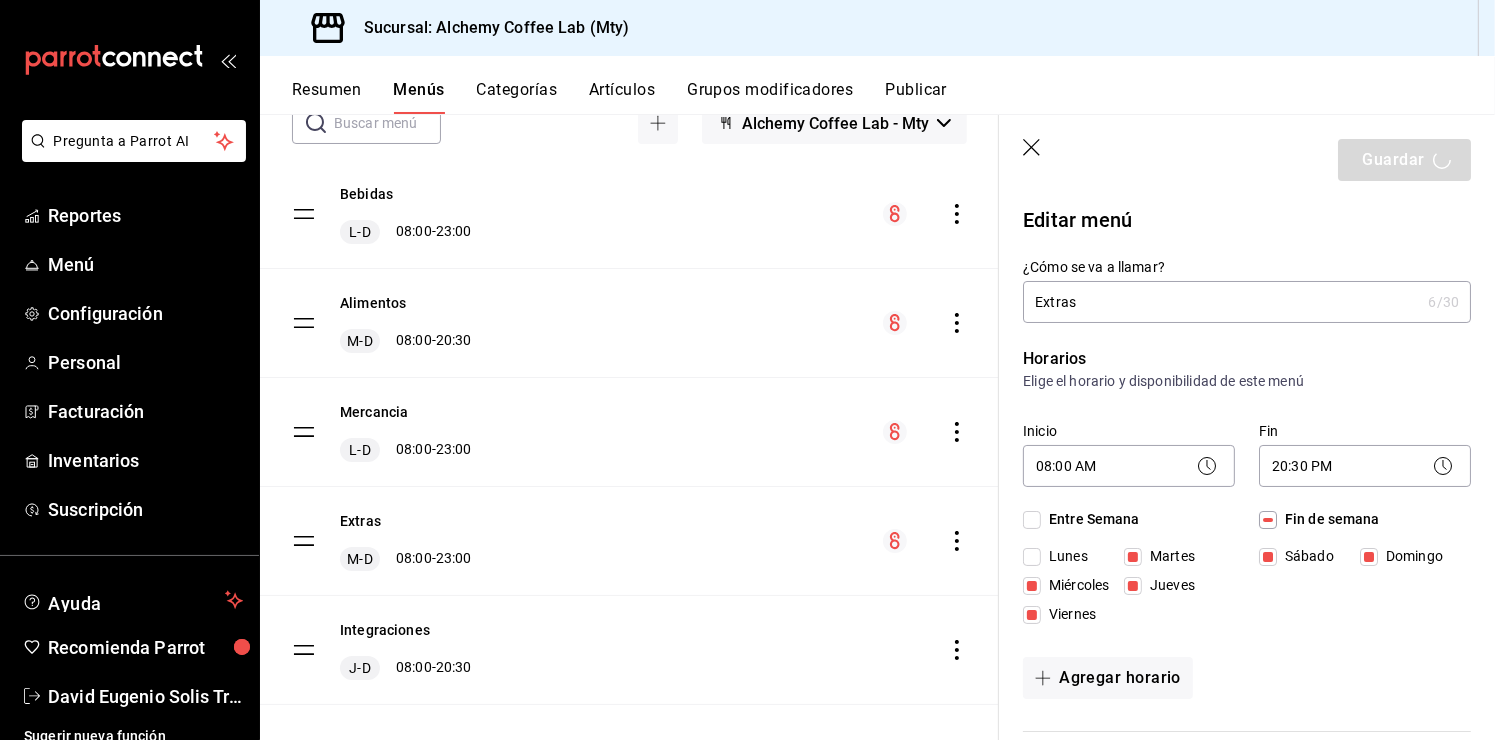type 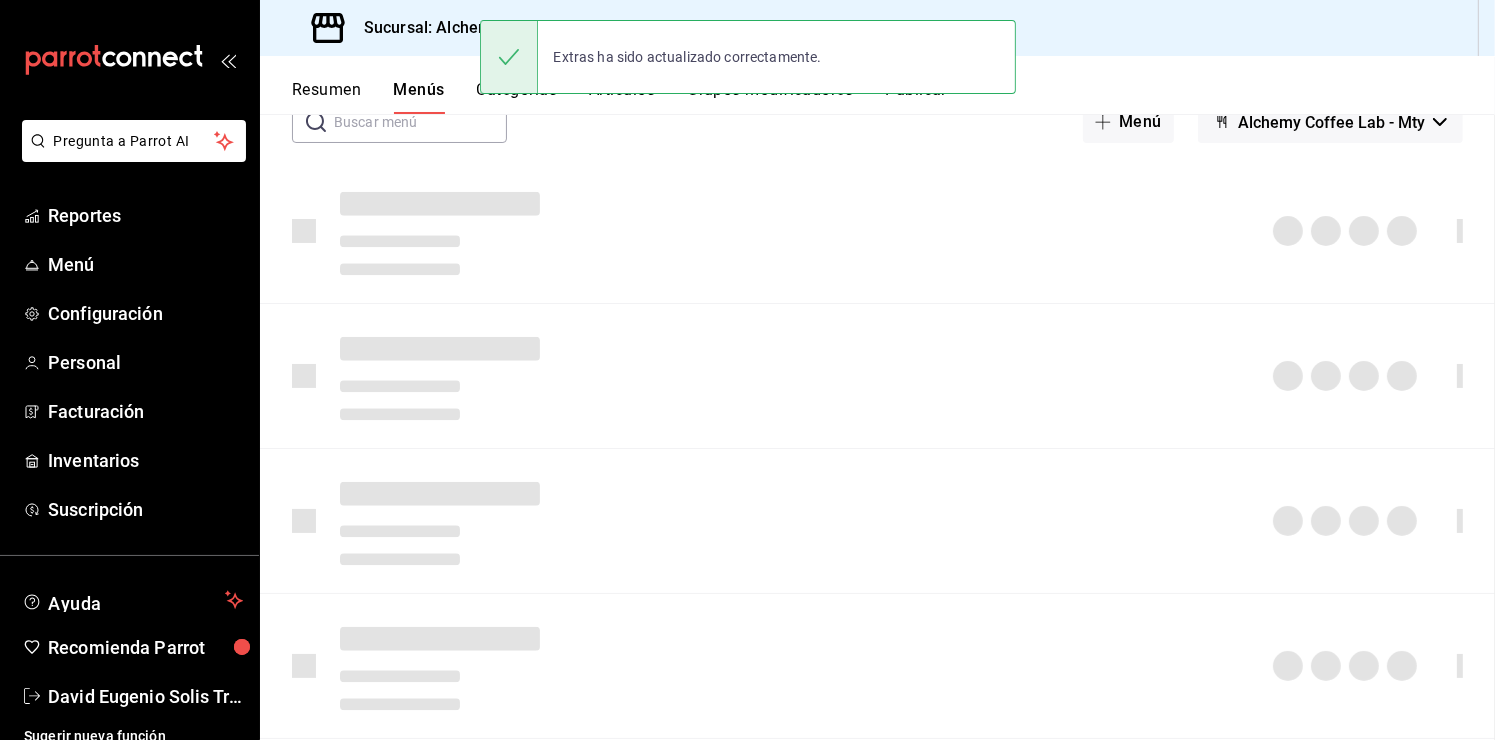 scroll, scrollTop: 127, scrollLeft: 0, axis: vertical 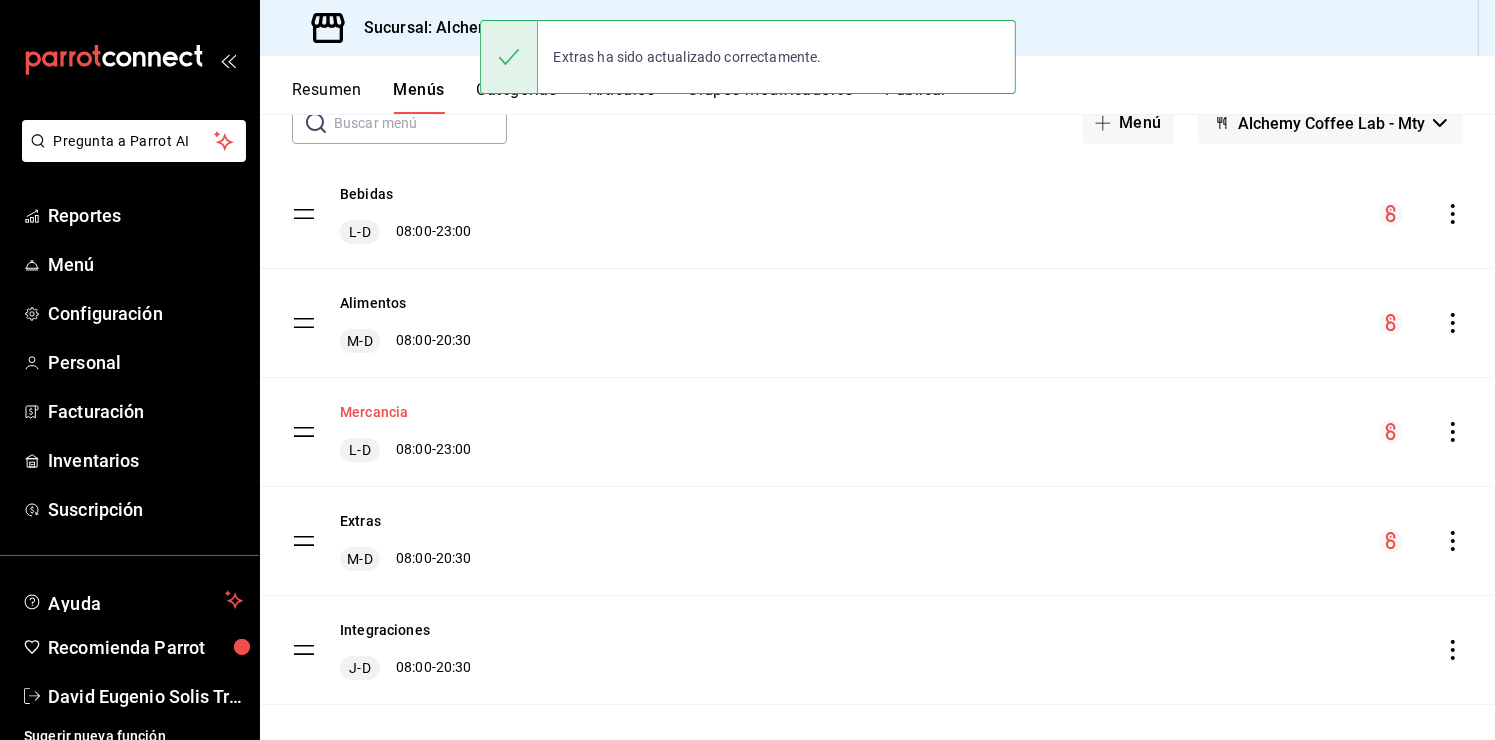 click on "Mercancia" at bounding box center [374, 412] 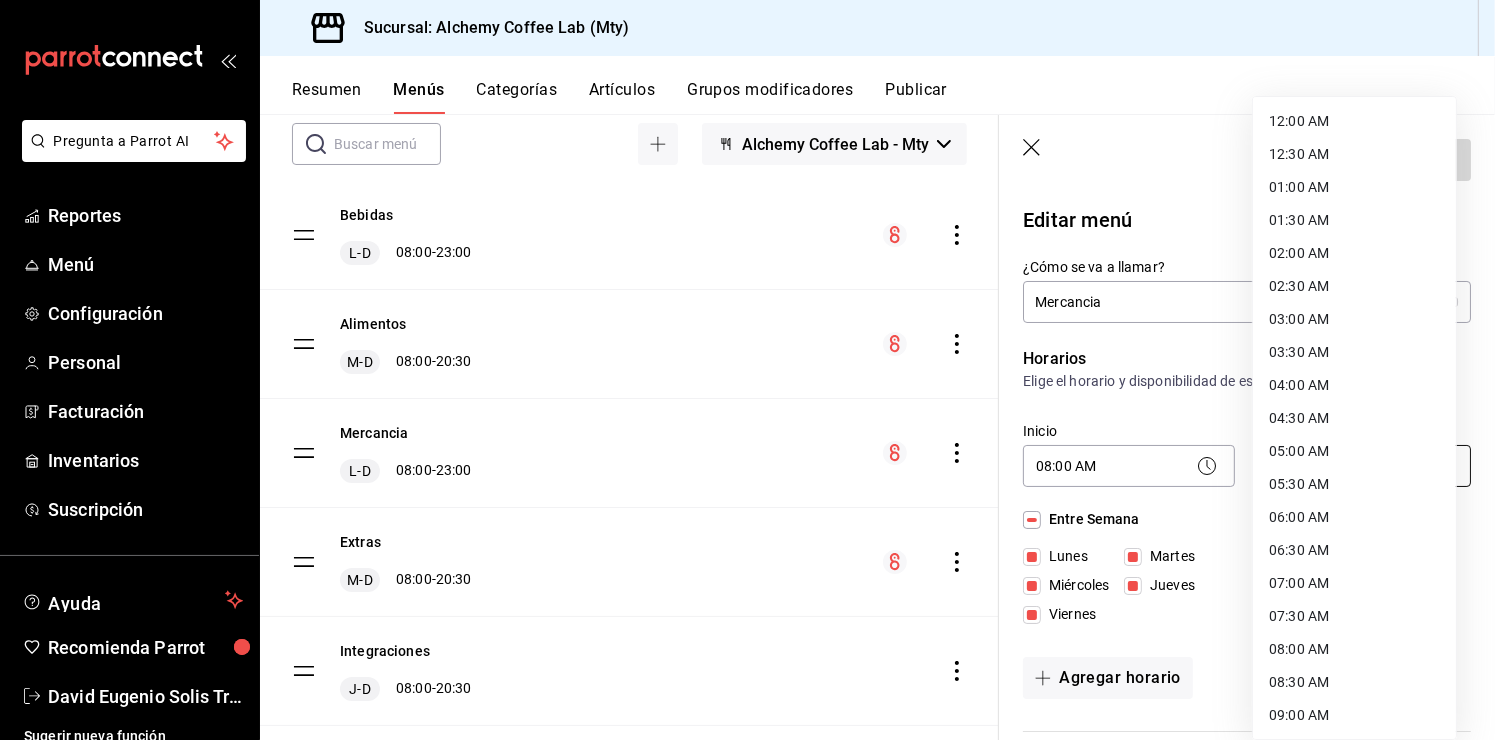click on "Pregunta a Parrot AI Reportes   Menú   Configuración   Personal   Facturación   Inventarios   Suscripción   Ayuda Recomienda Parrot   [FIRST] [LAST]   Sugerir nueva función   Sucursal: Alchemy Coffee Lab (Mty) Resumen Menús Categorías Artículos Grupos modificadores Publicar Menú sucursal Si activas ‘Editar artículo por menú’, podrás  personalizar  los menús de esta sucursal.  Para cambios generales, ve a “Organización”. ​ ​ Alchemy Coffee Lab - Mty Bebidas L-D 08:00  -  23:00 Alimentos M-D 08:00  -  20:30 Mercancia L-D 08:00  -  23:00 Extras M-D 08:00  -  20:30 Integraciones J-D 08:00  -  20:30 Guardar Editar menú ¿Cómo se va a llamar? Mercancia 9 /30 ¿Cómo se va a llamar? Horarios Elige el horario y disponibilidad de este menú Inicio 08:00 AM 08:00 Fin 23:00 PM 23:00 Entre Semana Lunes Martes Miércoles Jueves Viernes Fin de semana Sábado Domingo Agregar horario Categorías Selecciona una categoría existente Mercancia Bolsa de café Punto de venta Uber Eats Si" at bounding box center [747, 370] 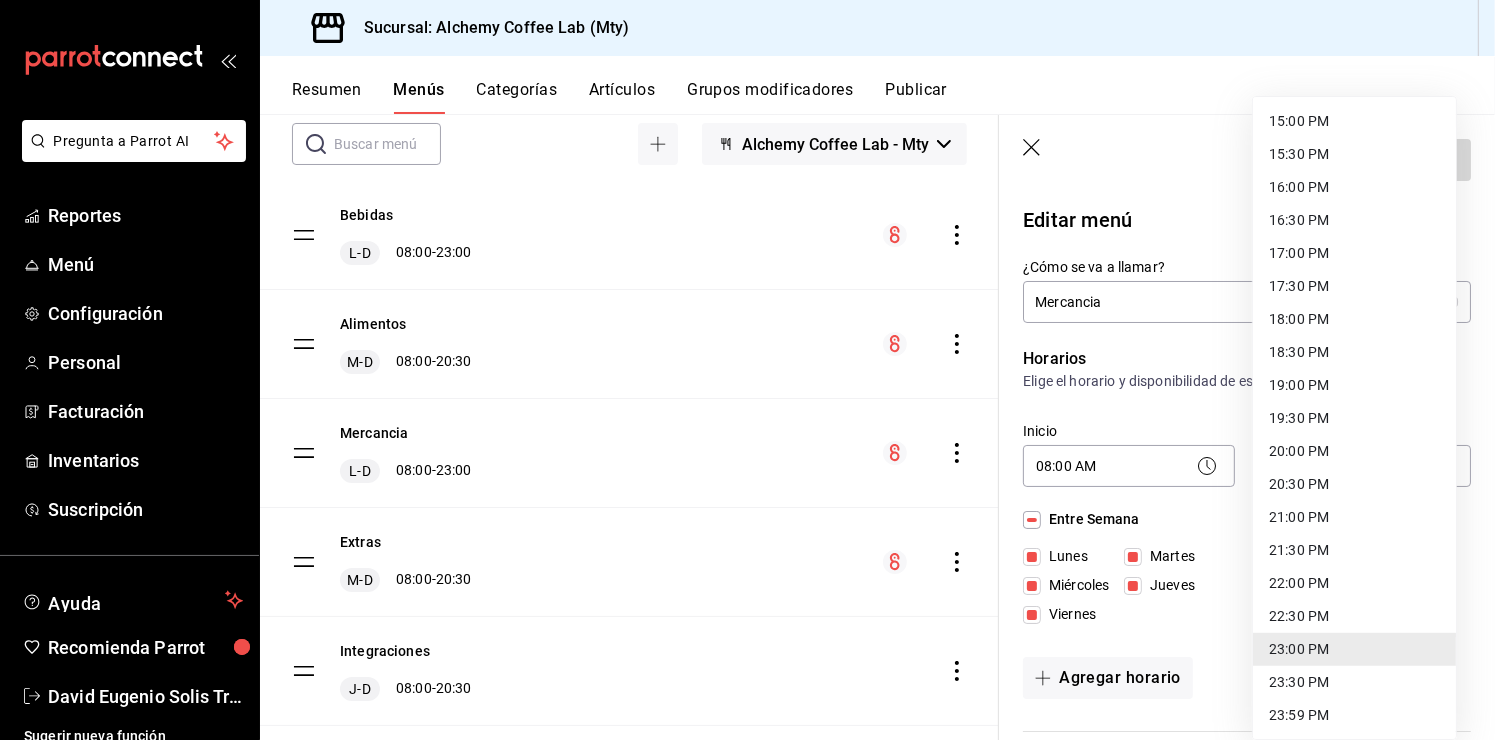click on "20:30 PM" at bounding box center (1354, 484) 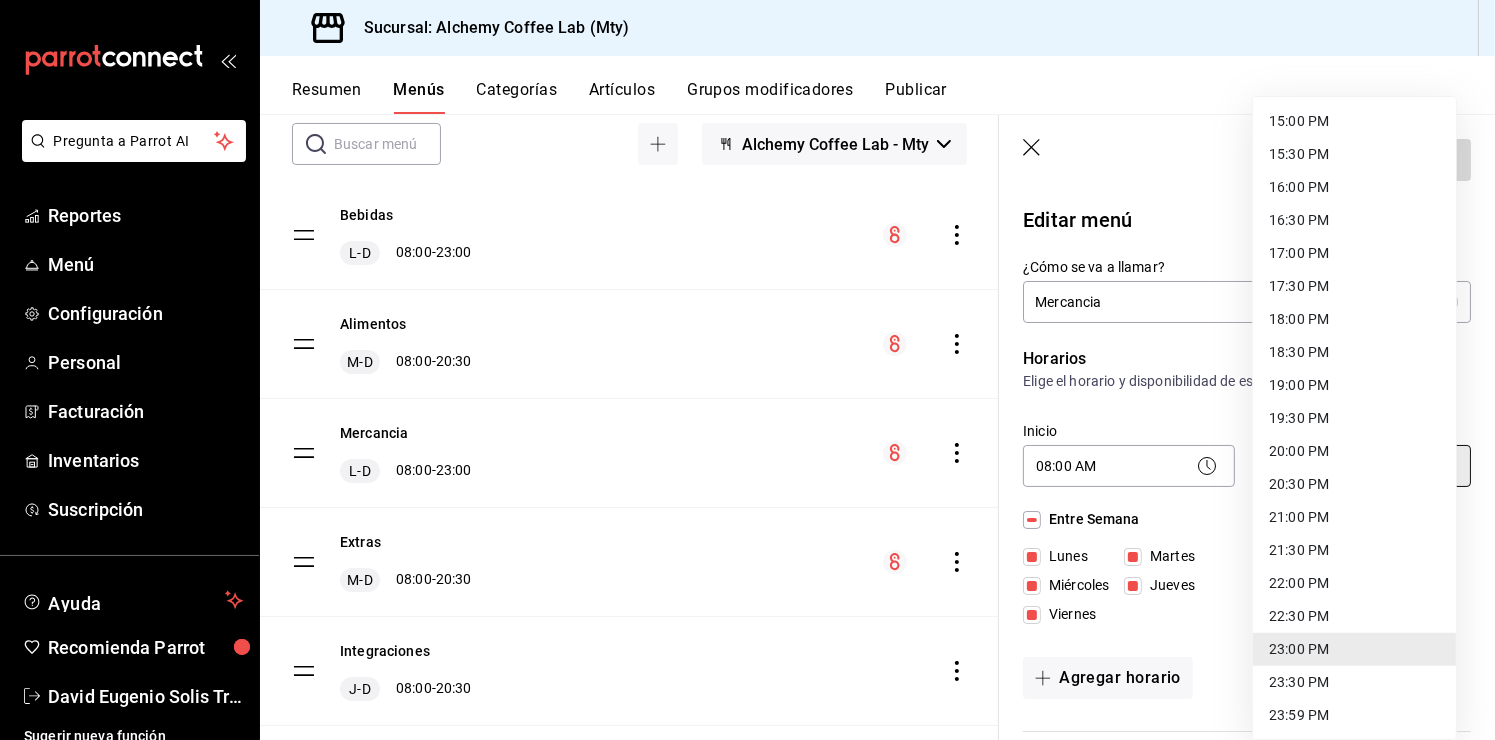 type on "20:30" 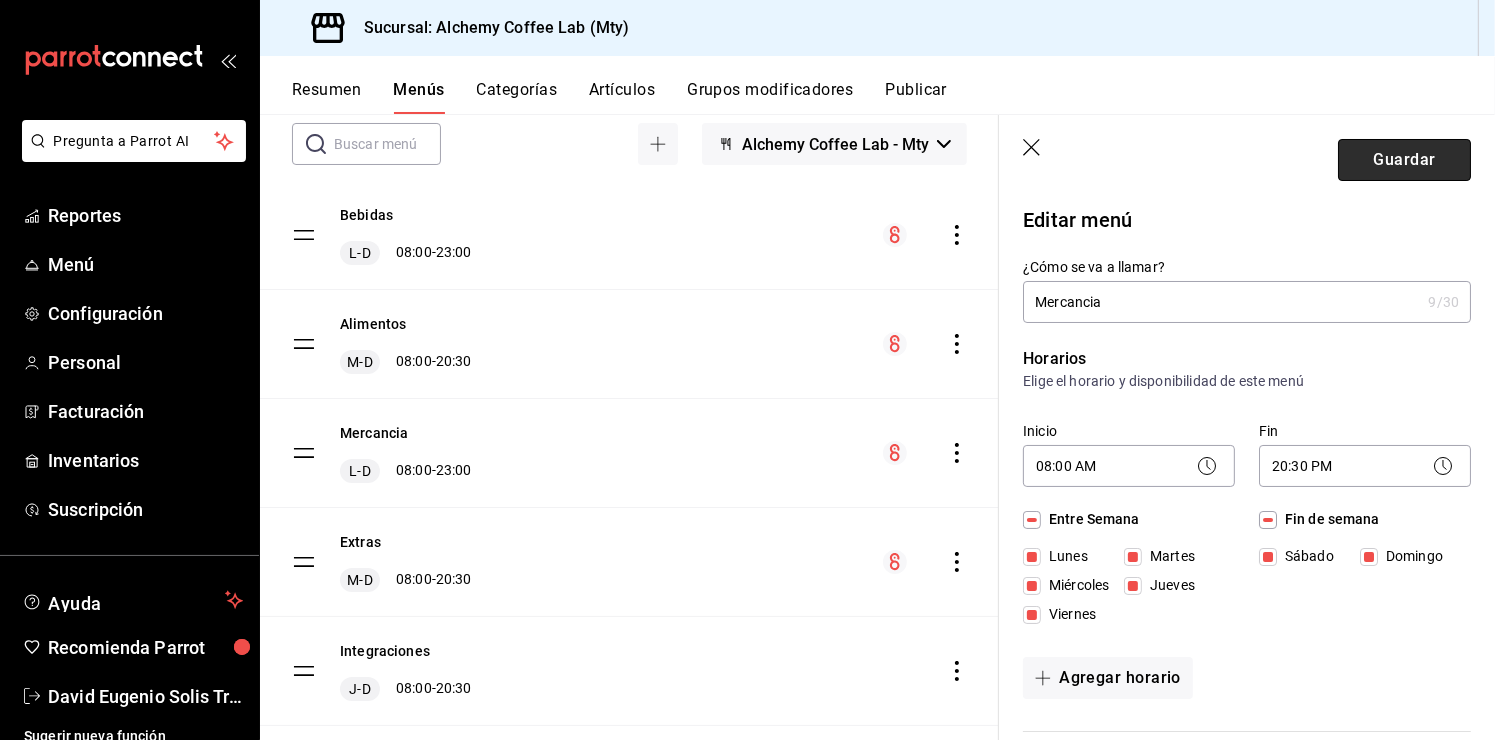 click on "Guardar" at bounding box center [1404, 160] 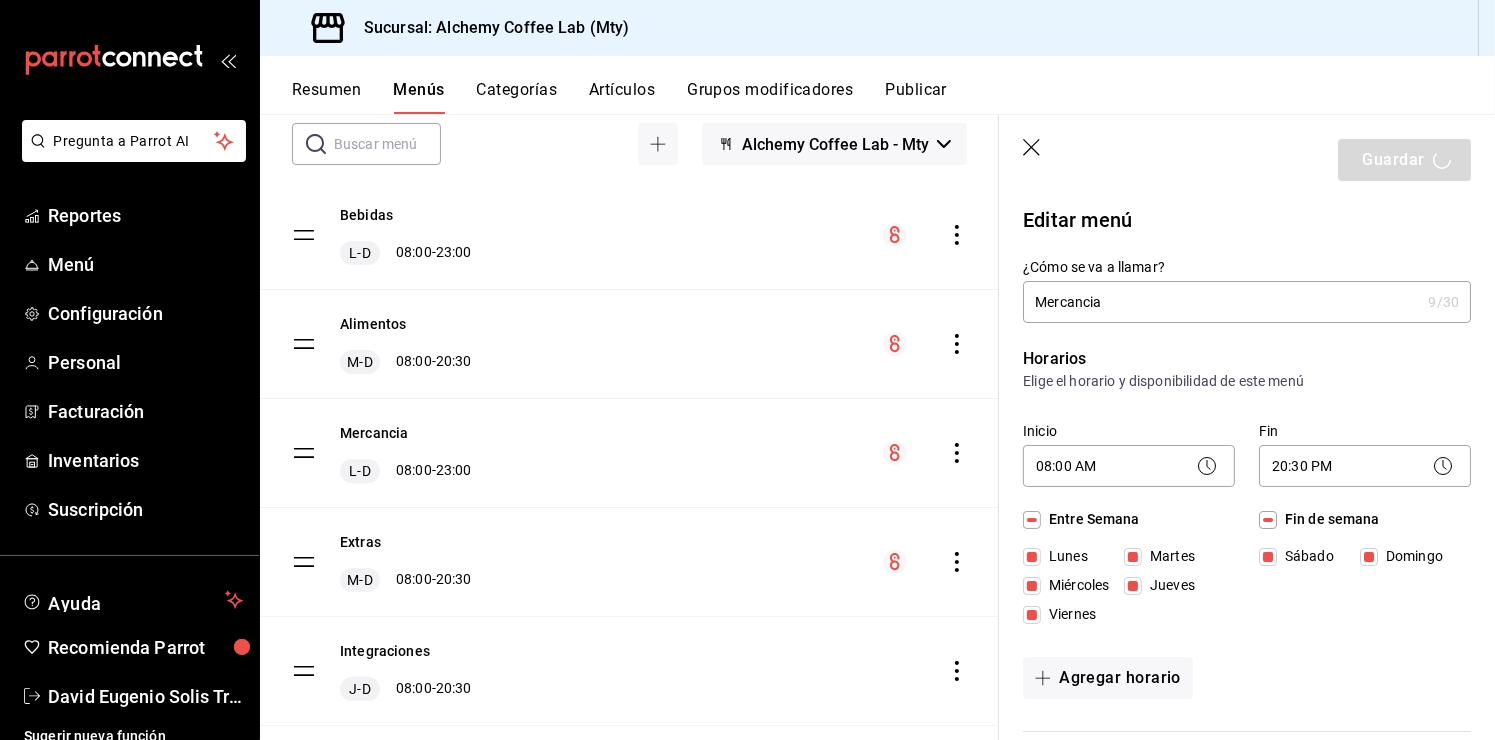 type 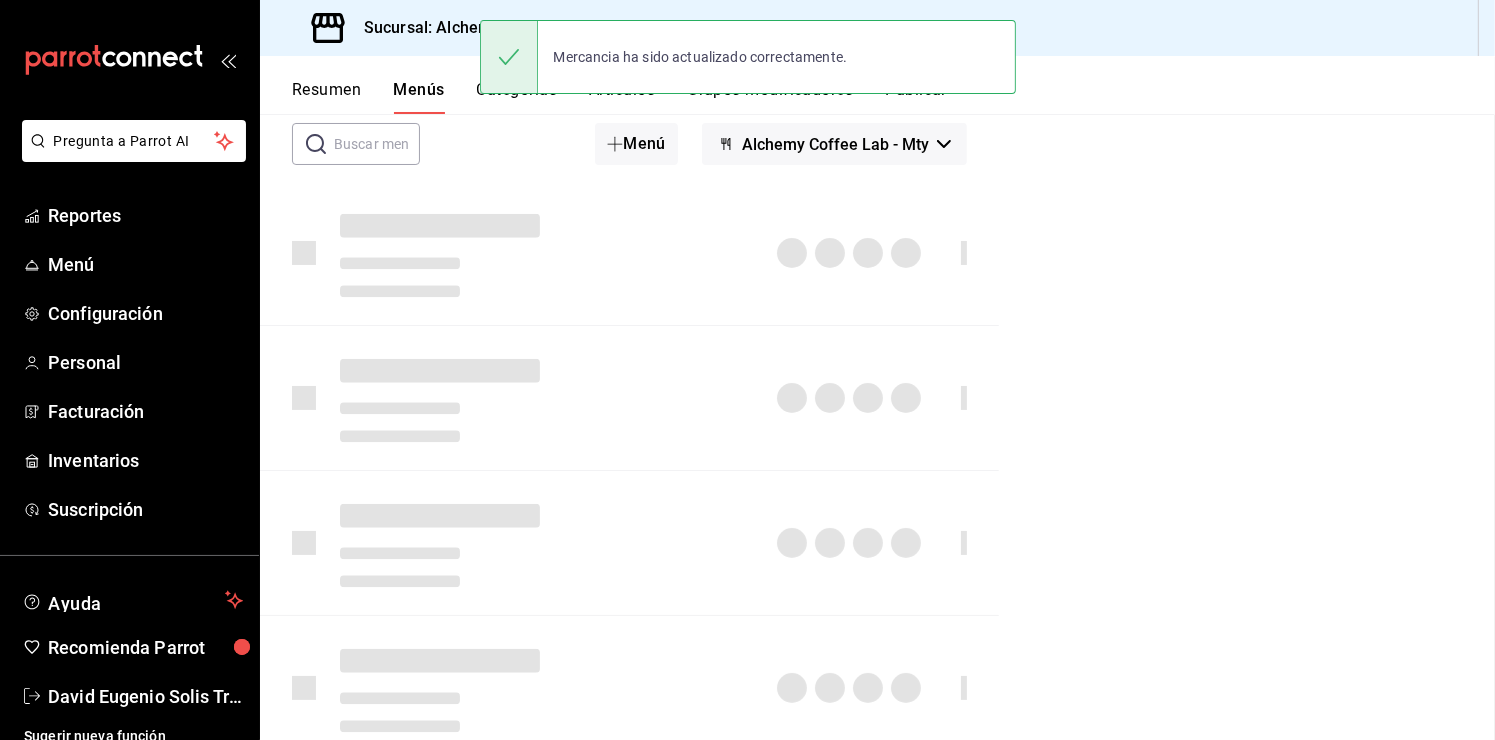 checkbox on "false" 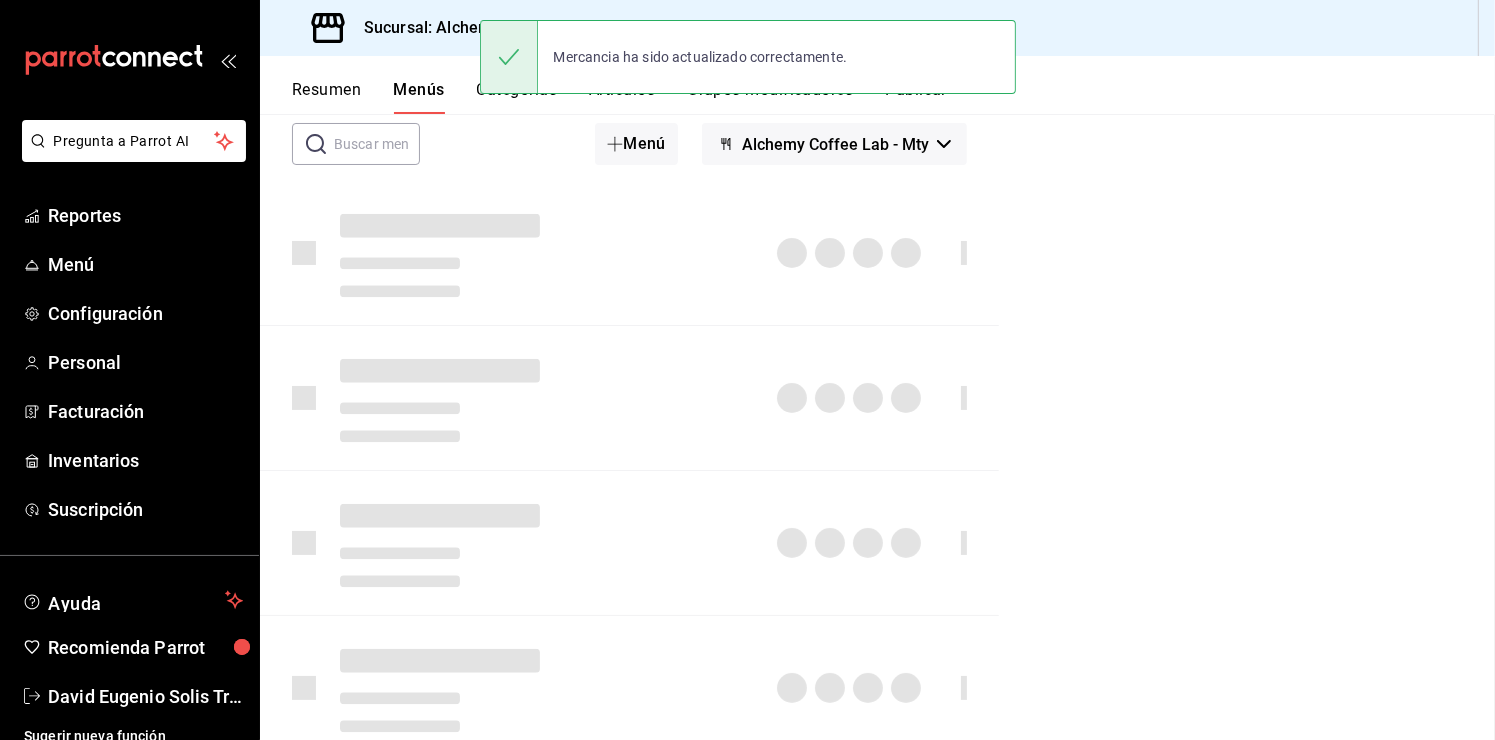 checkbox on "false" 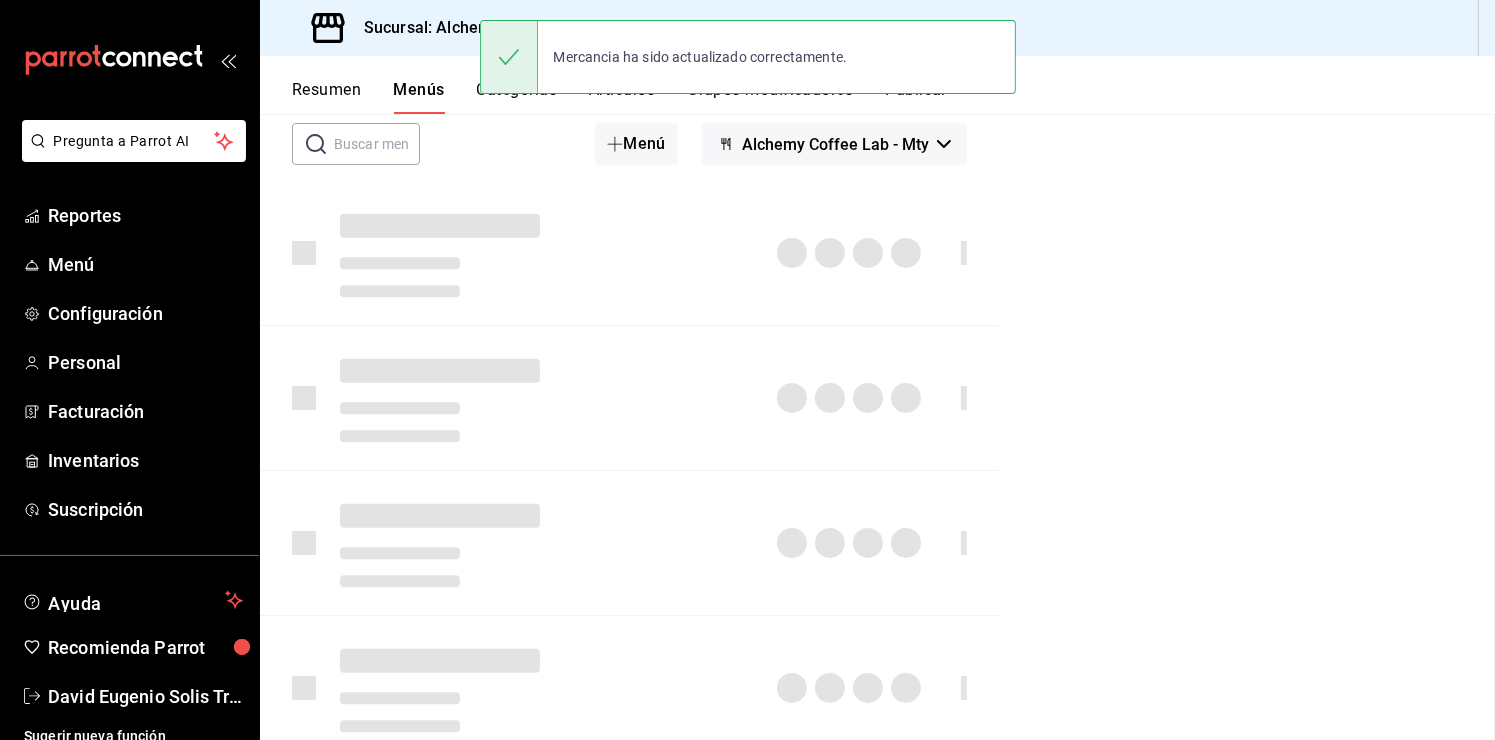 checkbox on "false" 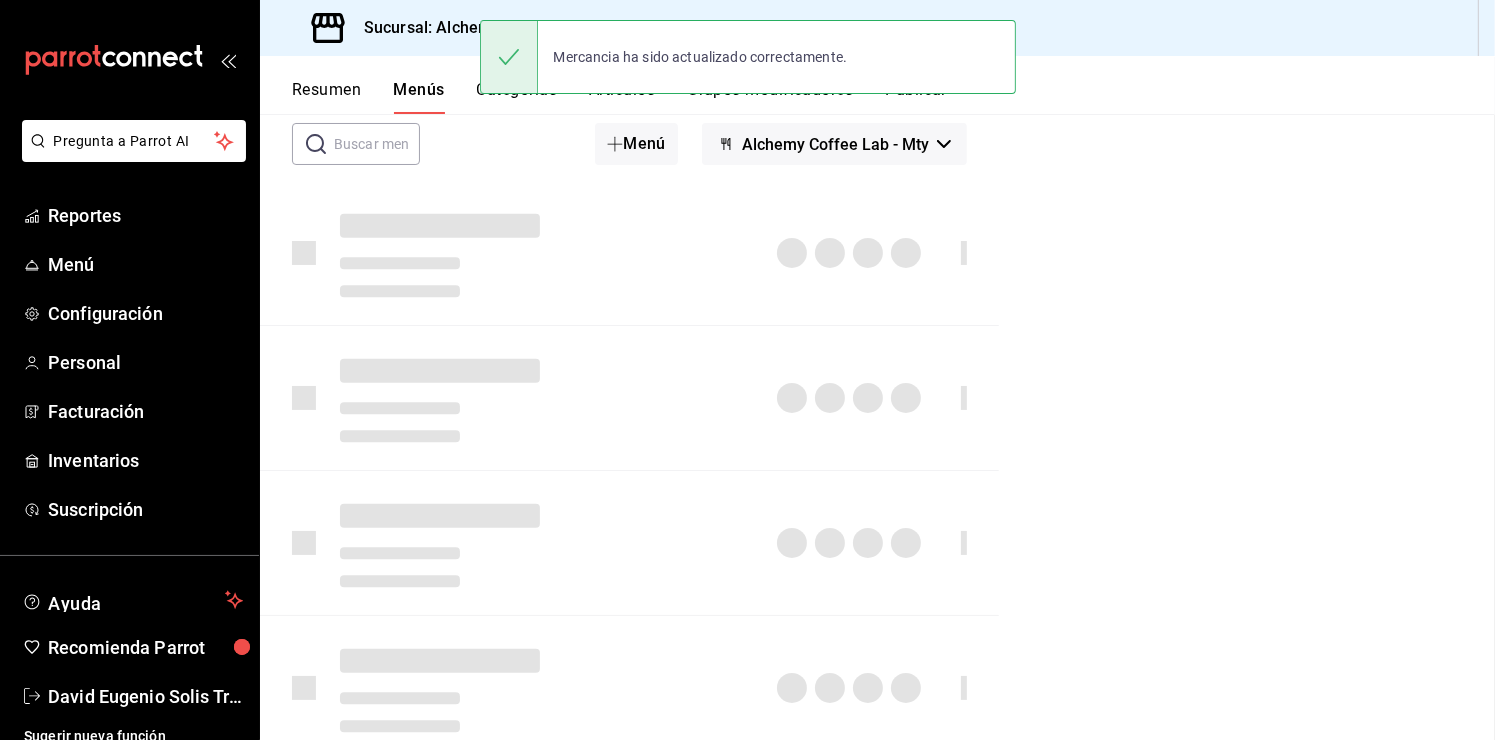 checkbox on "false" 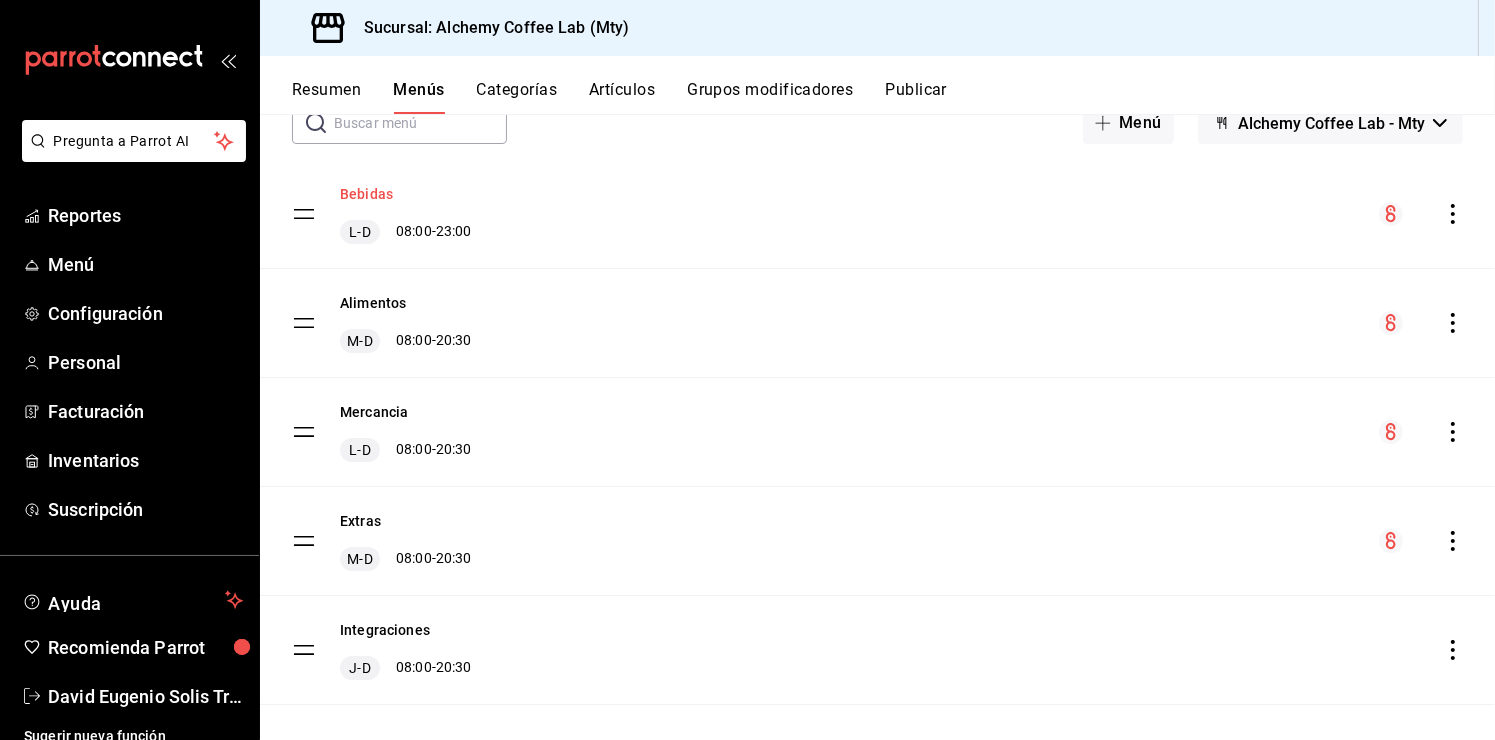 click on "Bebidas" at bounding box center (366, 194) 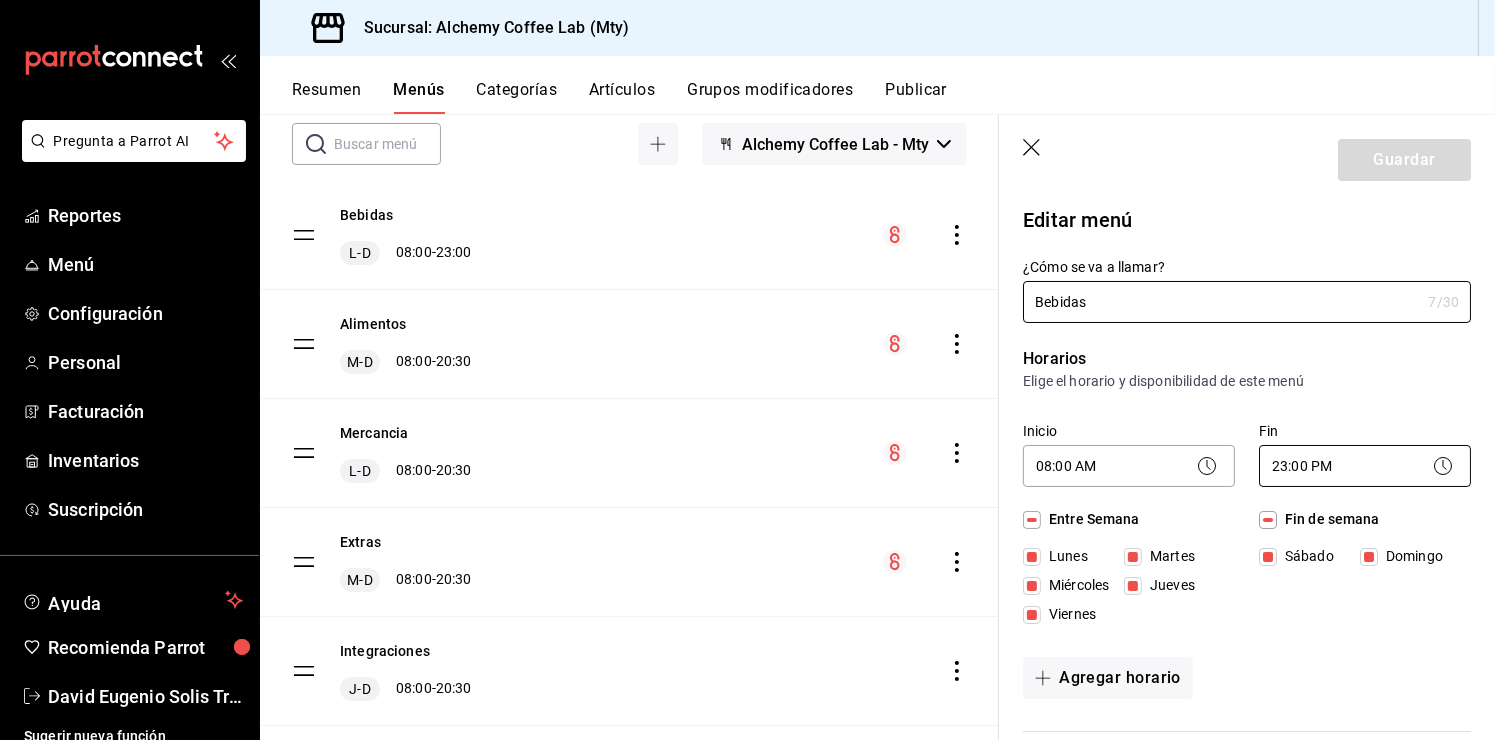 click on "Pregunta a Parrot AI Reportes   Menú   Configuración   Personal   Facturación   Inventarios   Suscripción   Ayuda Recomienda Parrot   [FIRST] [LAST]   Sugerir nueva función   Sucursal: Alchemy Coffee Lab (Mty) Resumen Menús Categorías Artículos Grupos modificadores Publicar Menú sucursal Si activas ‘Editar artículo por menú’, podrás  personalizar  los menús de esta sucursal.  Para cambios generales, ve a “Organización”. ​ ​ Alchemy Coffee Lab - Mty Bebidas L-D 08:00  -  23:00 Alimentos M-D 08:00  -  20:30 Mercancia L-D 08:00  -  23:00 Extras M-D 08:00  -  20:30 Integraciones J-D 08:00  -  20:30 Guardar Editar menú ¿Cómo se va a llamar? Bebidas 7 /30 ¿Cómo se va a llamar? Horarios Elige el horario y disponibilidad de este menú Inicio 08:00 AM 08:00 Fin 23:00 PM 23:00 Entre Semana Lunes Martes Miércoles Jueves Viernes Fin de semana Sábado Domingo Agregar horario Categorías Selecciona una categoría existente Bebidas de temporada Brew Coffee Lab Otras Bebidas Si" at bounding box center [747, 370] 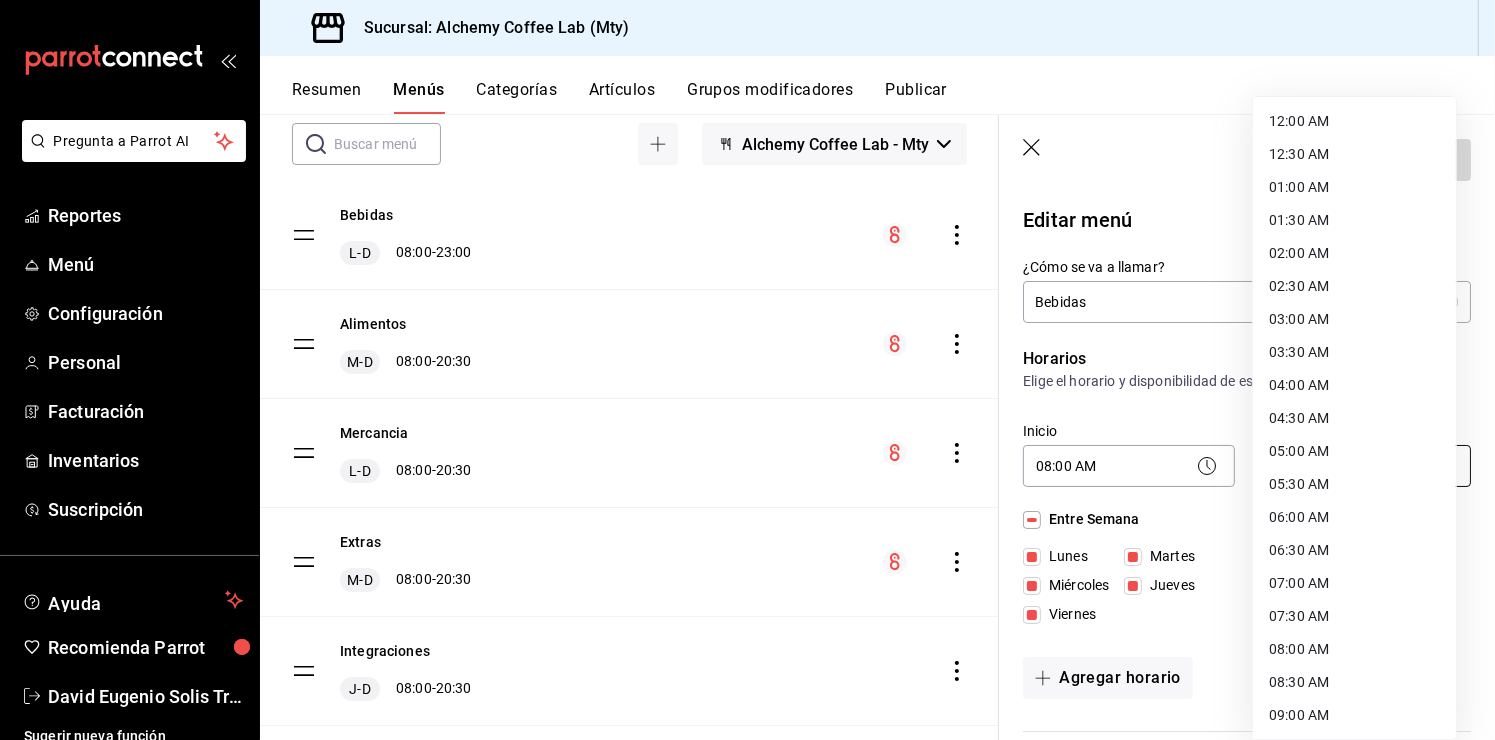scroll, scrollTop: 990, scrollLeft: 0, axis: vertical 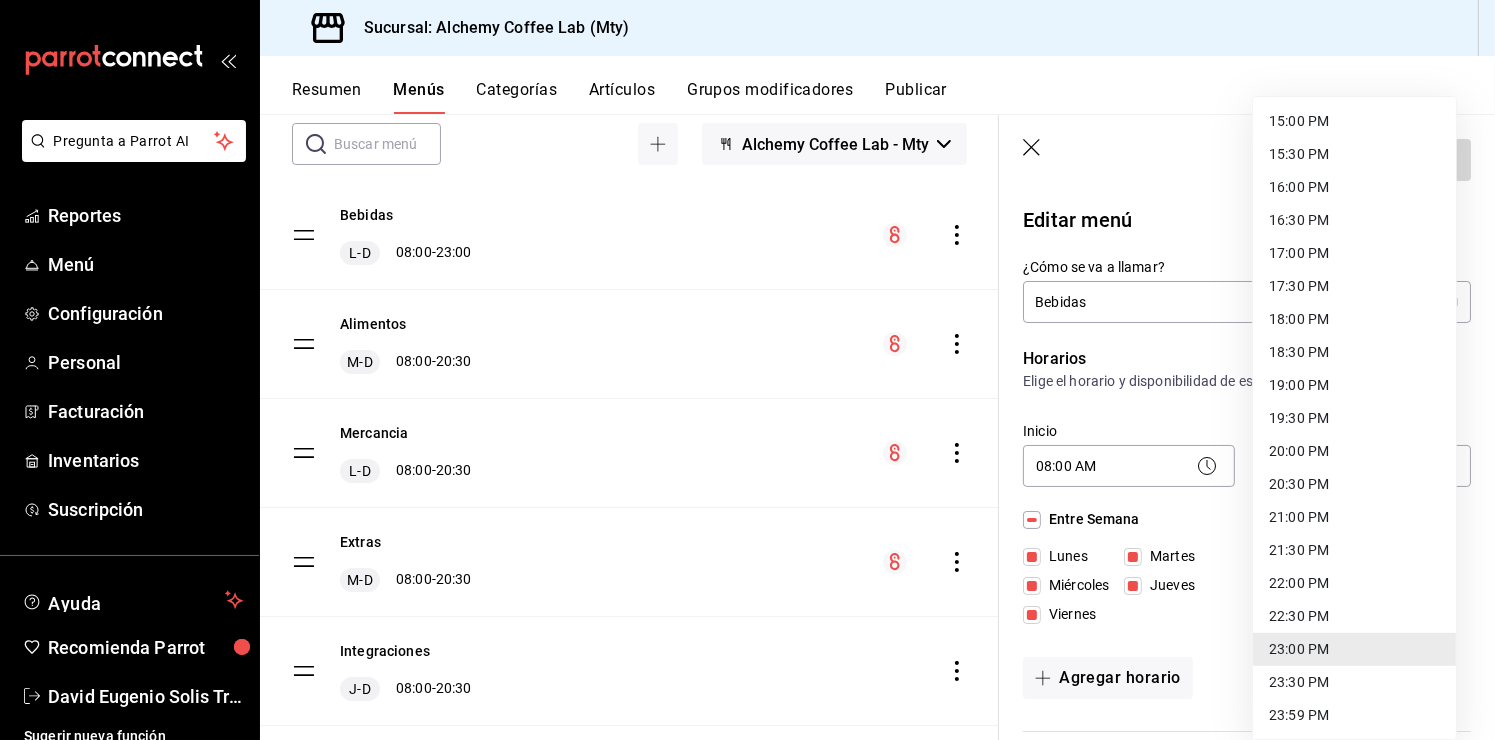 click on "20:30 PM" at bounding box center (1354, 484) 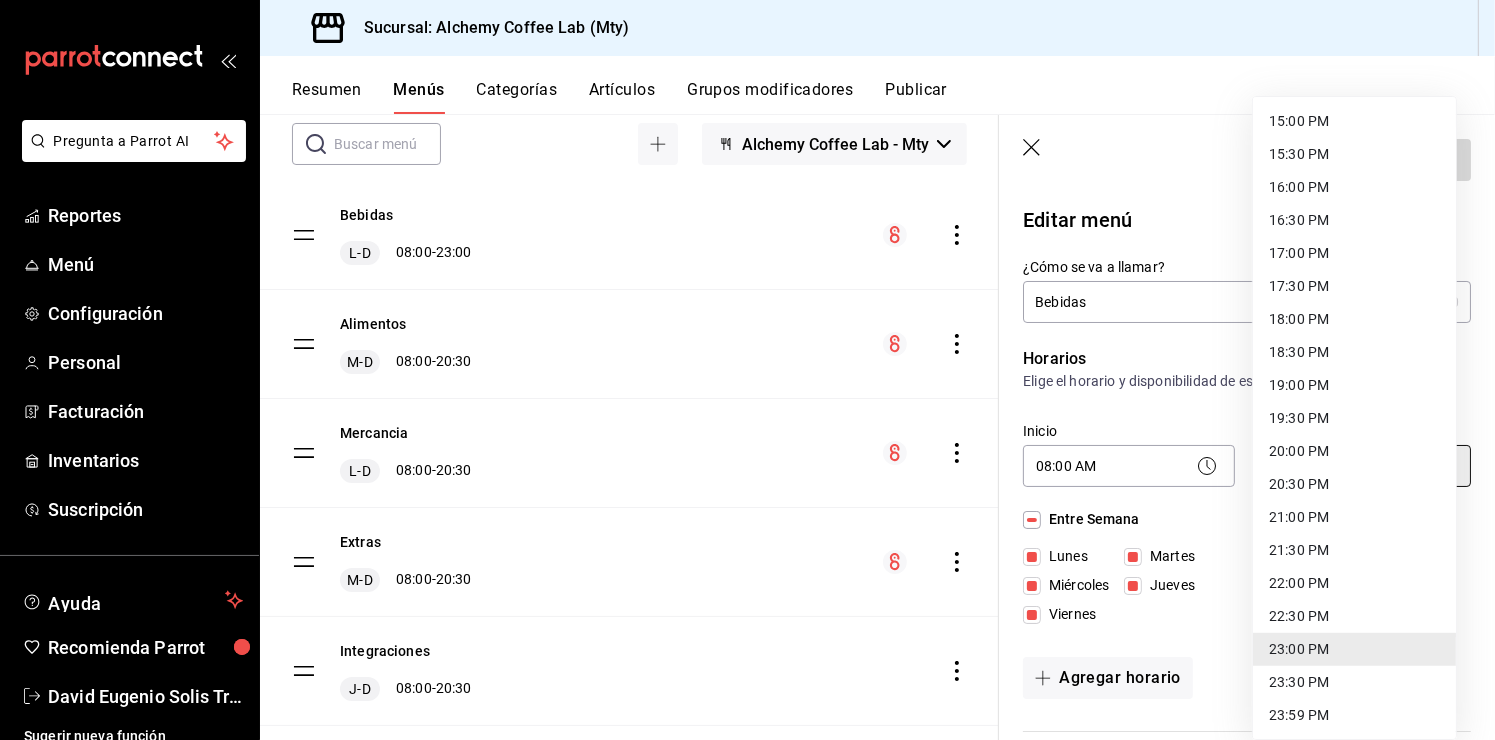type on "20:30" 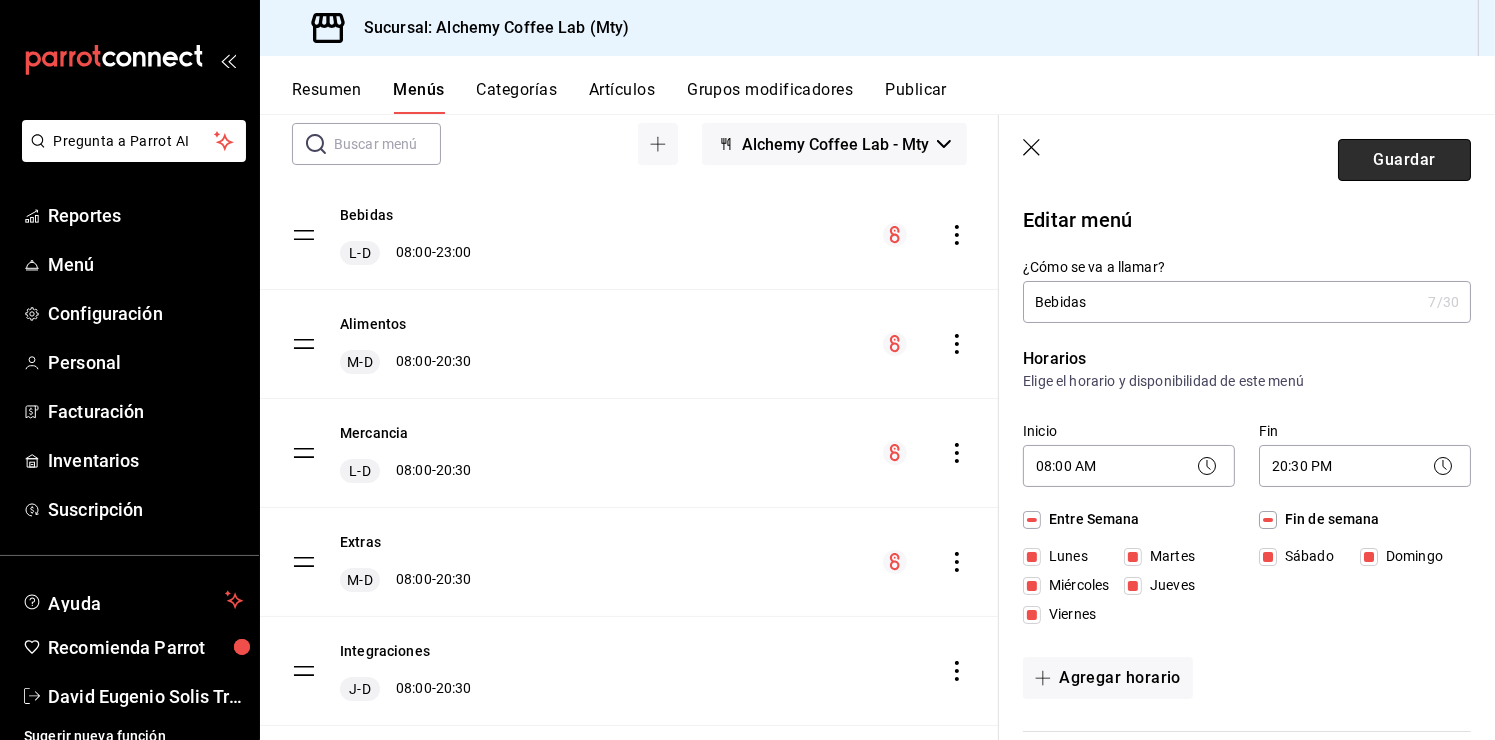click on "Guardar" at bounding box center [1404, 160] 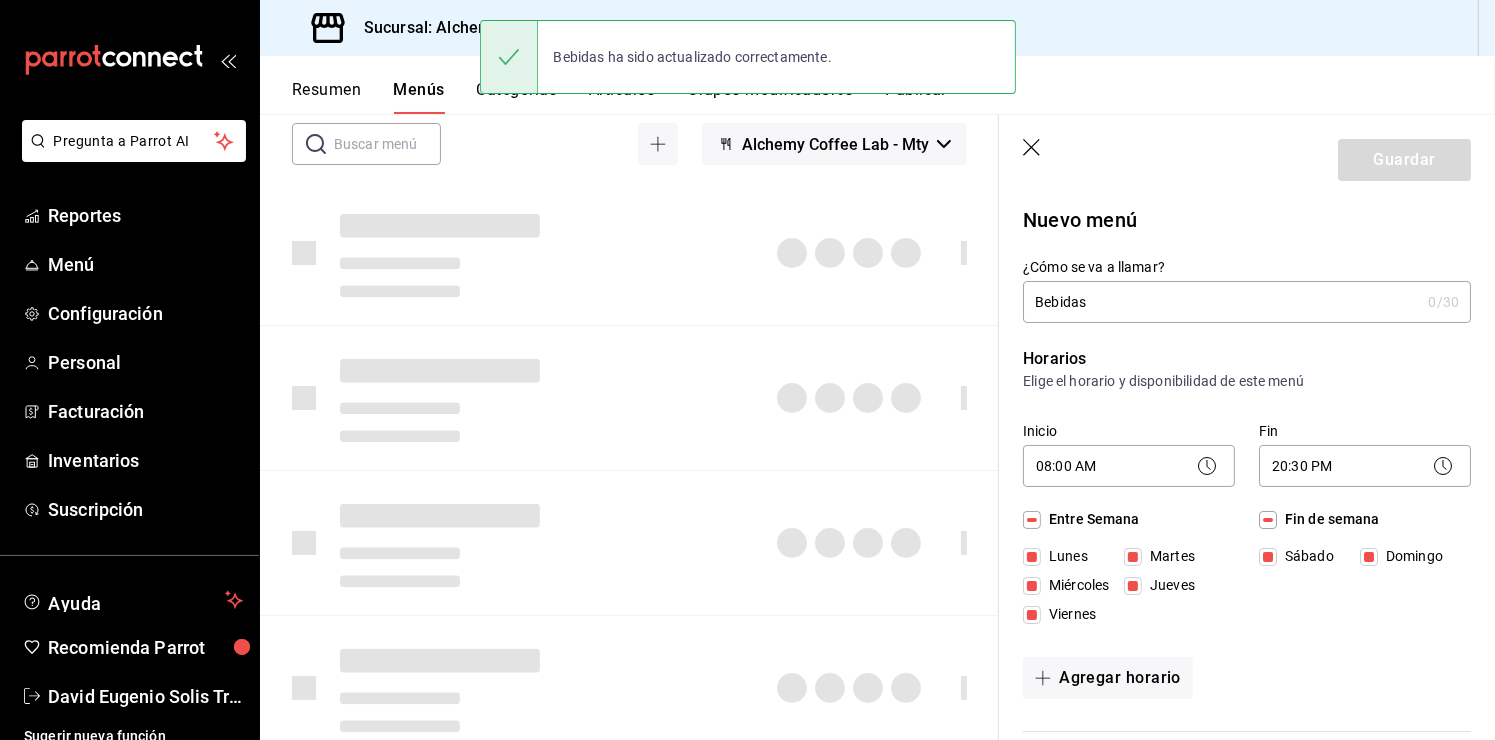type 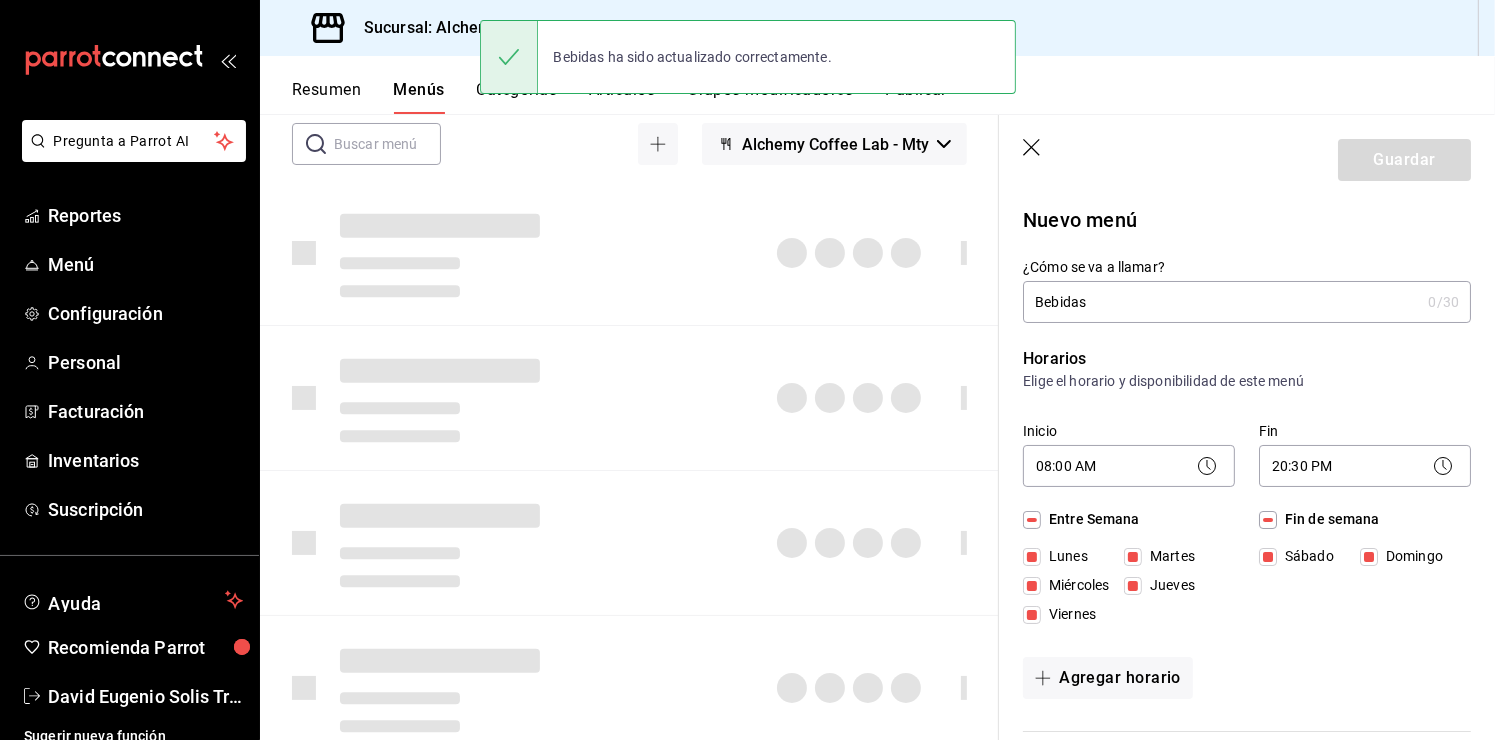 checkbox on "false" 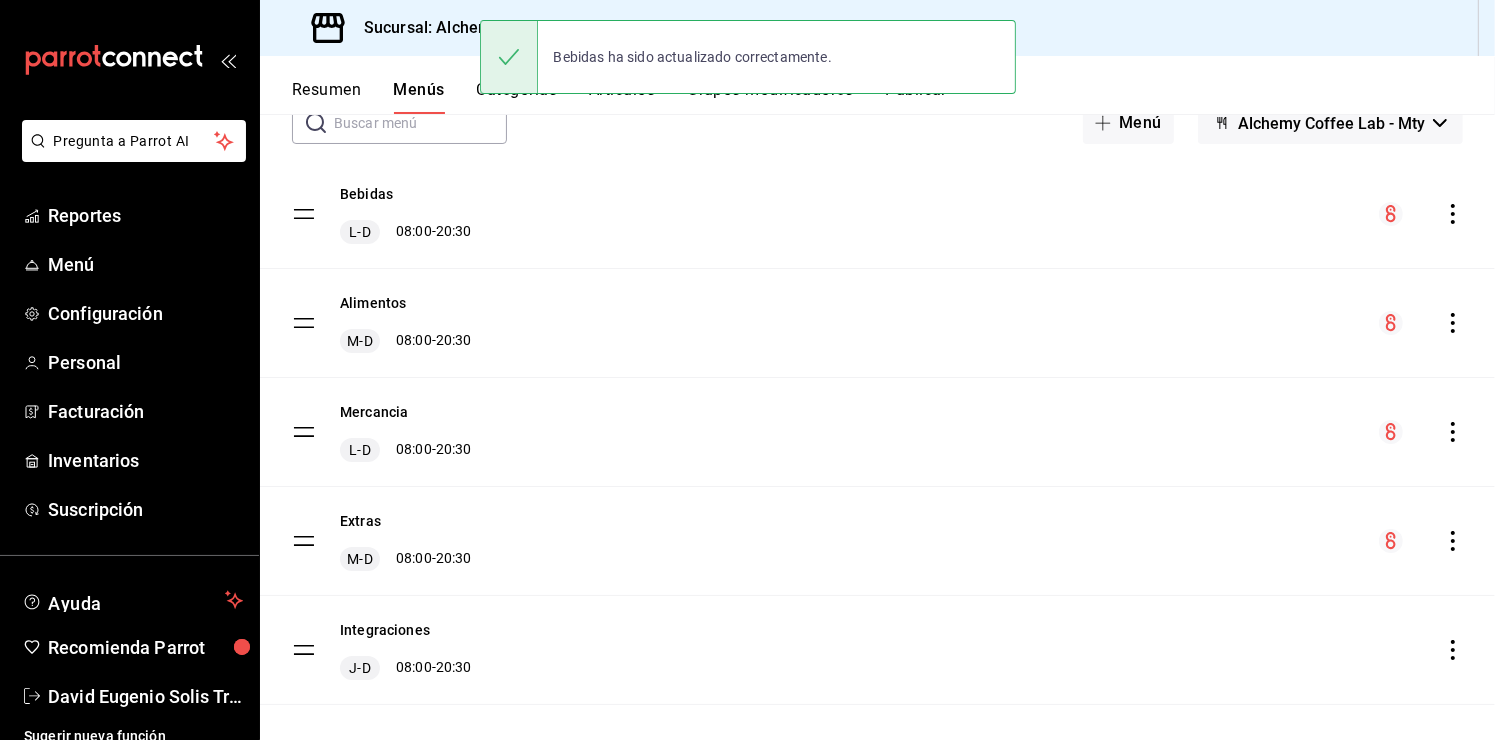 click on "Resumen Menús Categorías Artículos Grupos modificadores Publicar" at bounding box center (877, 85) 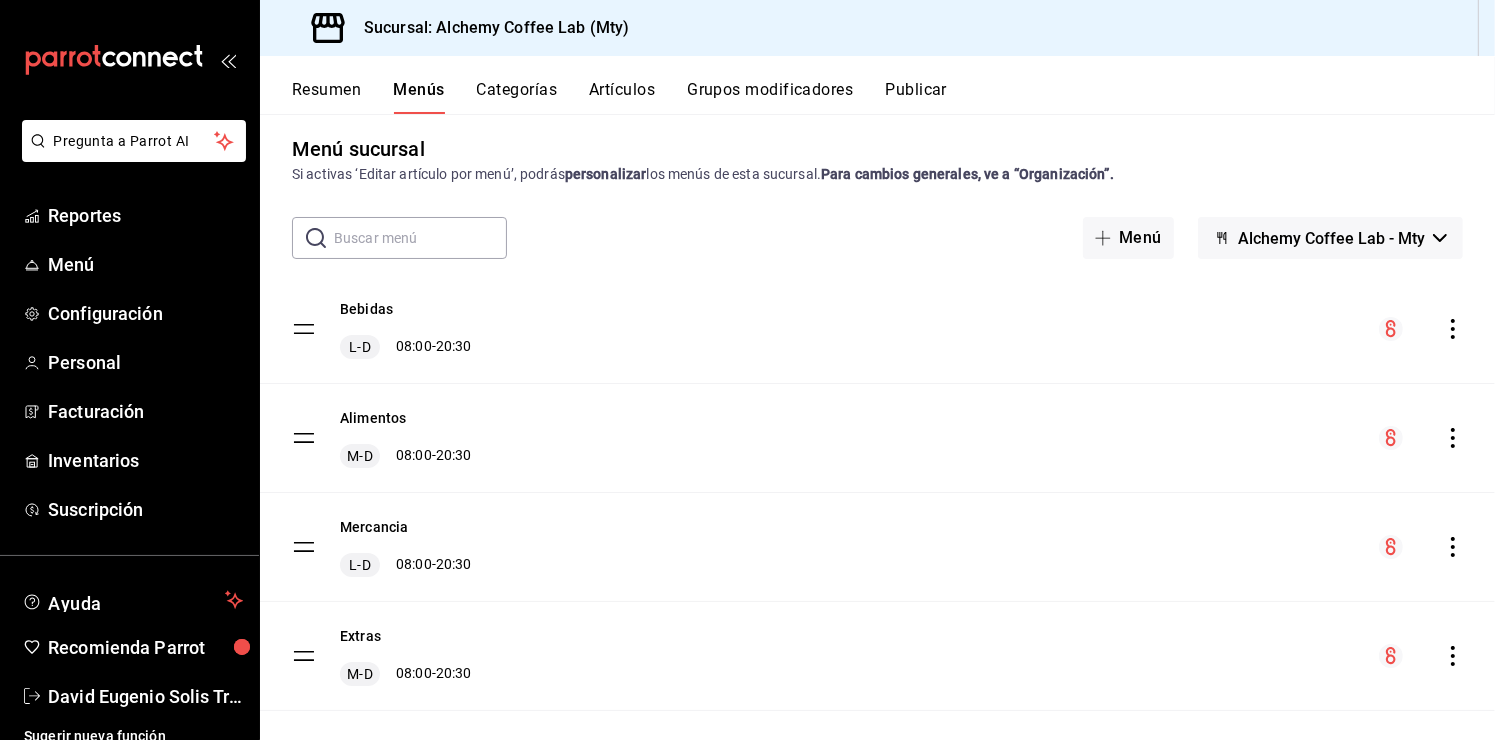 scroll, scrollTop: 0, scrollLeft: 0, axis: both 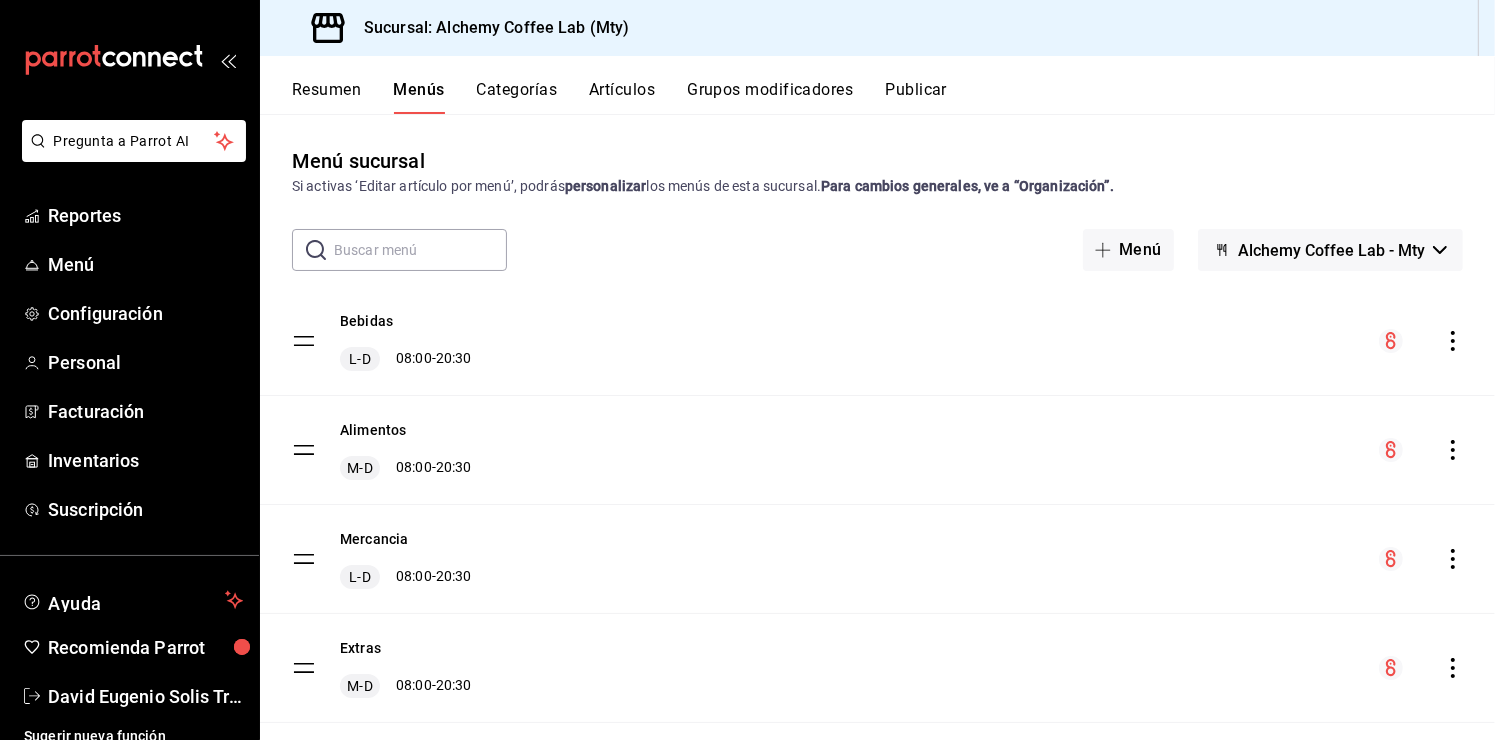 click on "Categorías" at bounding box center [517, 97] 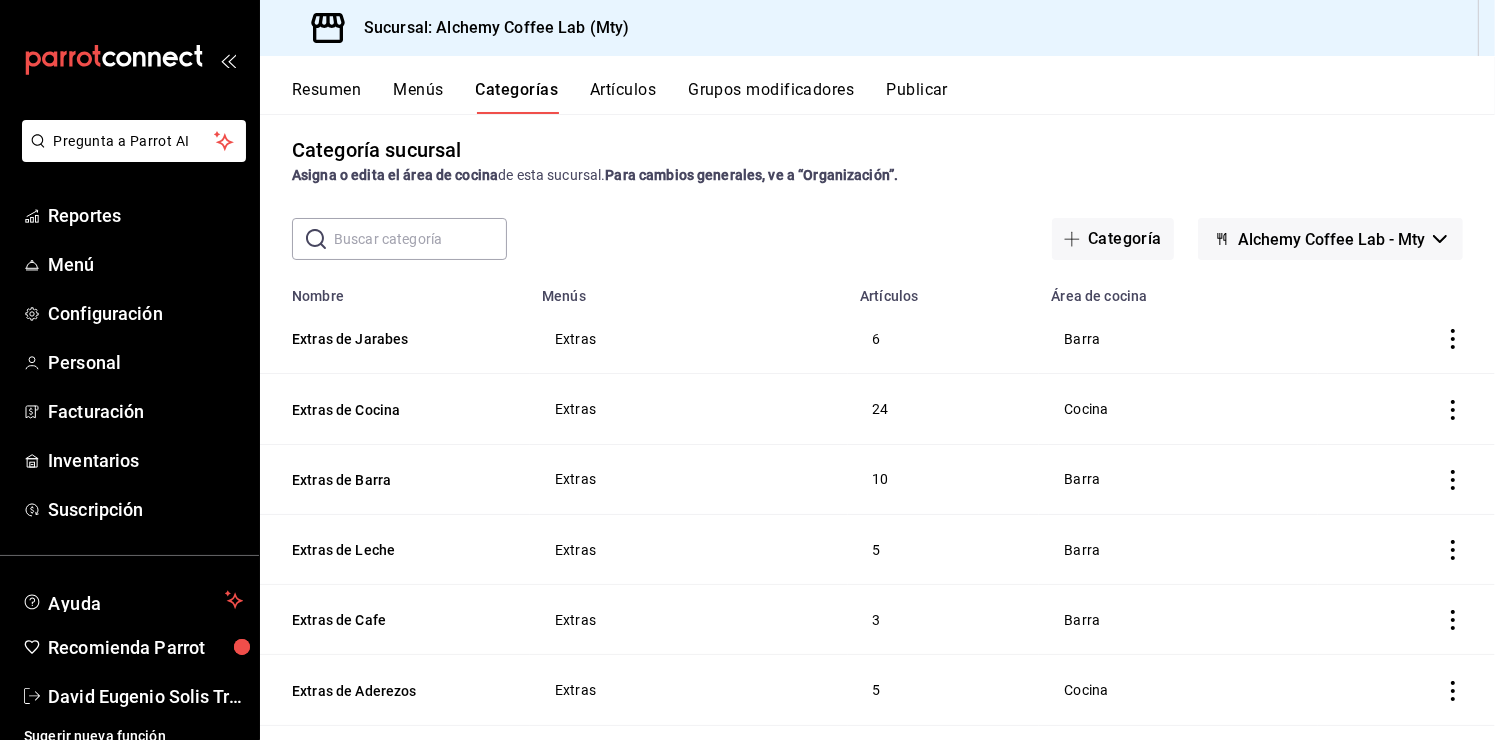scroll, scrollTop: 0, scrollLeft: 0, axis: both 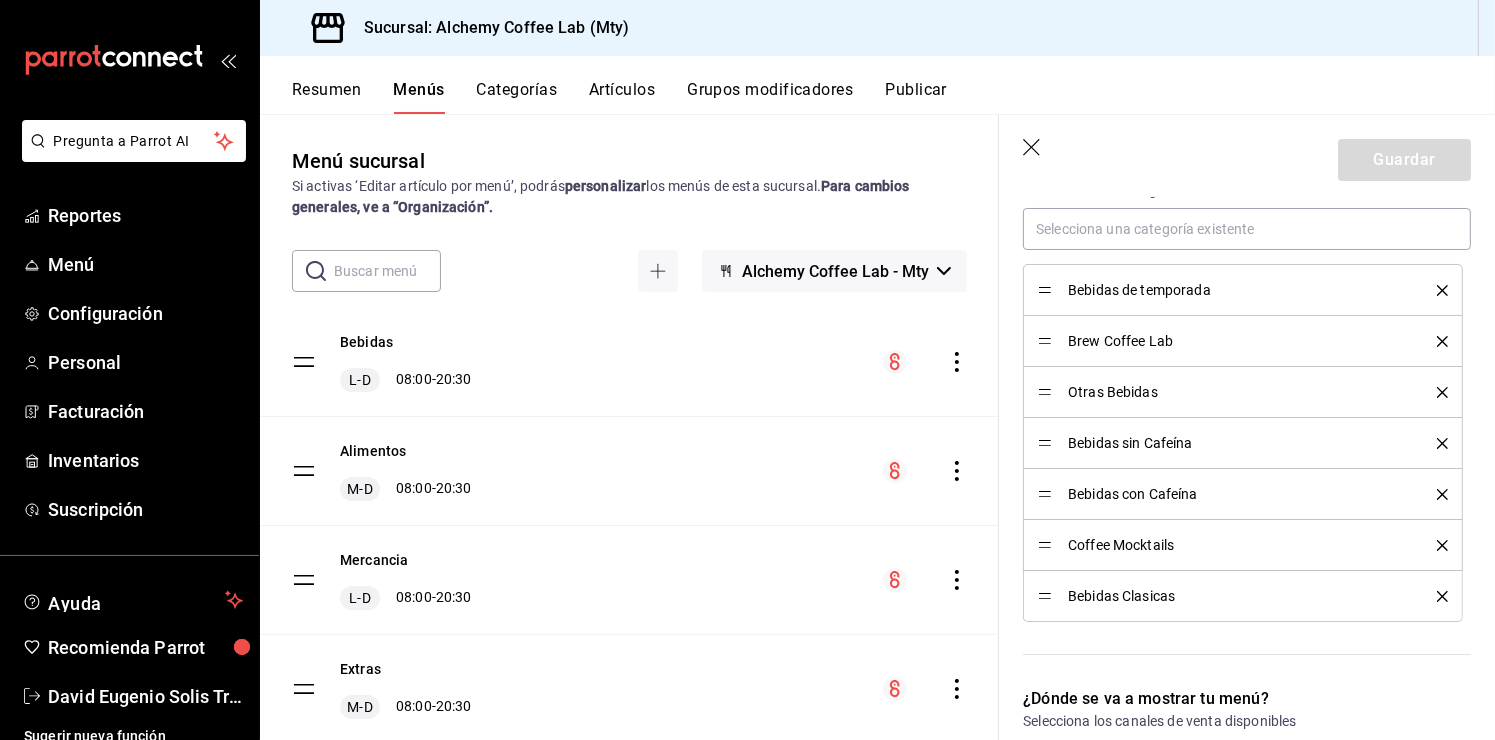 click on "Categorías Selecciona una categoría existente Bebidas de temporada Brew Coffee Lab Otras Bebidas Bebidas sin Cafeína Bebidas con Cafeína Coffee Mocktails Bebidas Clasicas" at bounding box center [1235, 397] 